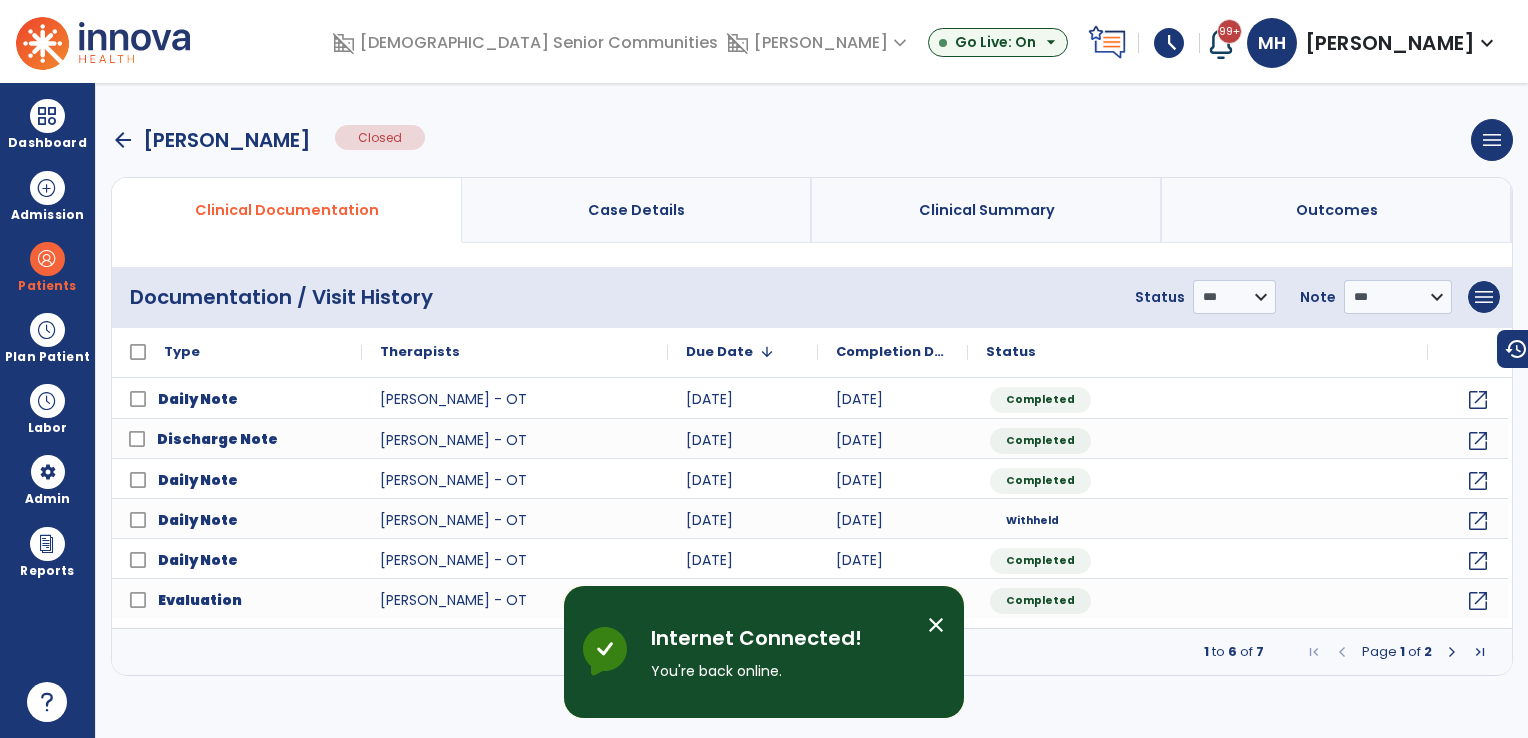 scroll, scrollTop: 0, scrollLeft: 0, axis: both 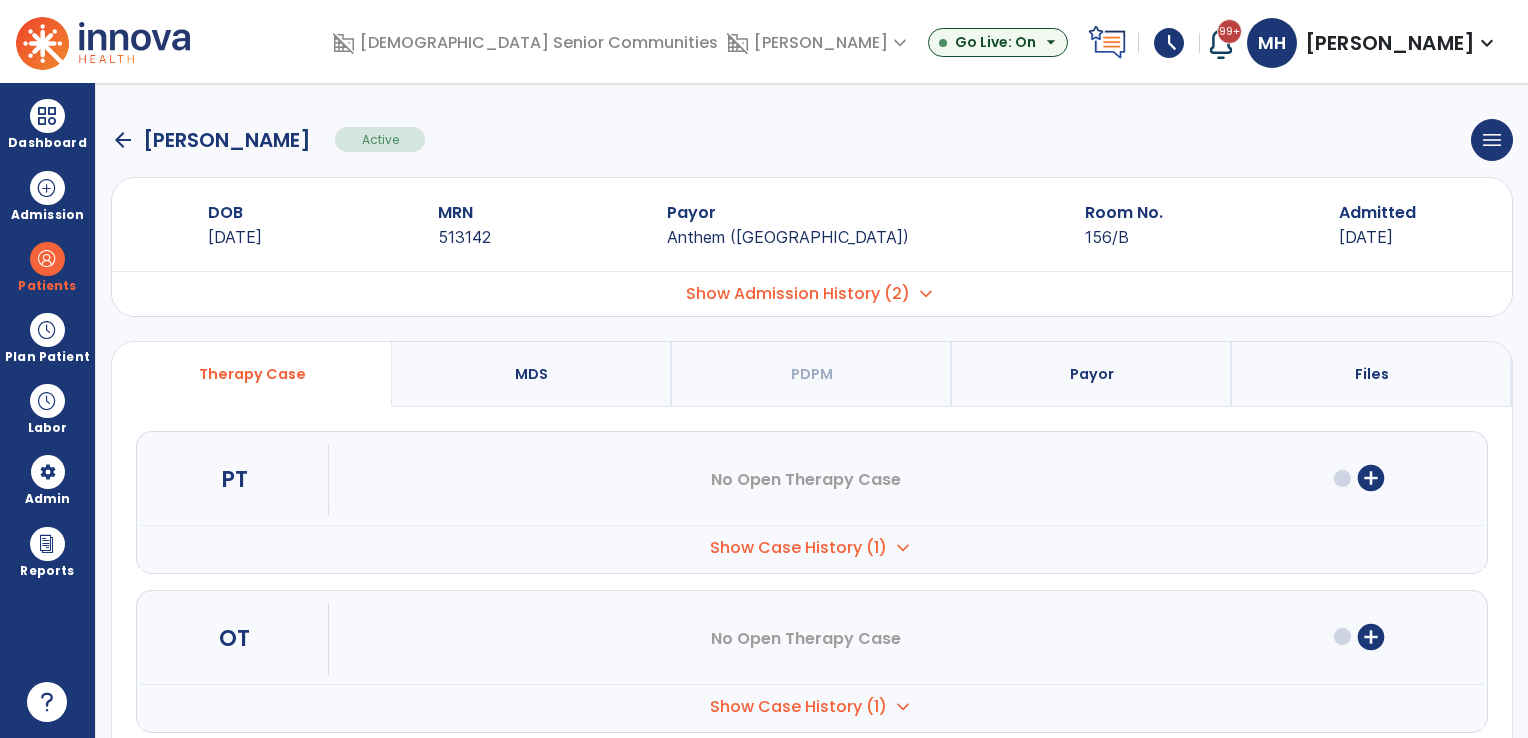 click on "arrow_back" 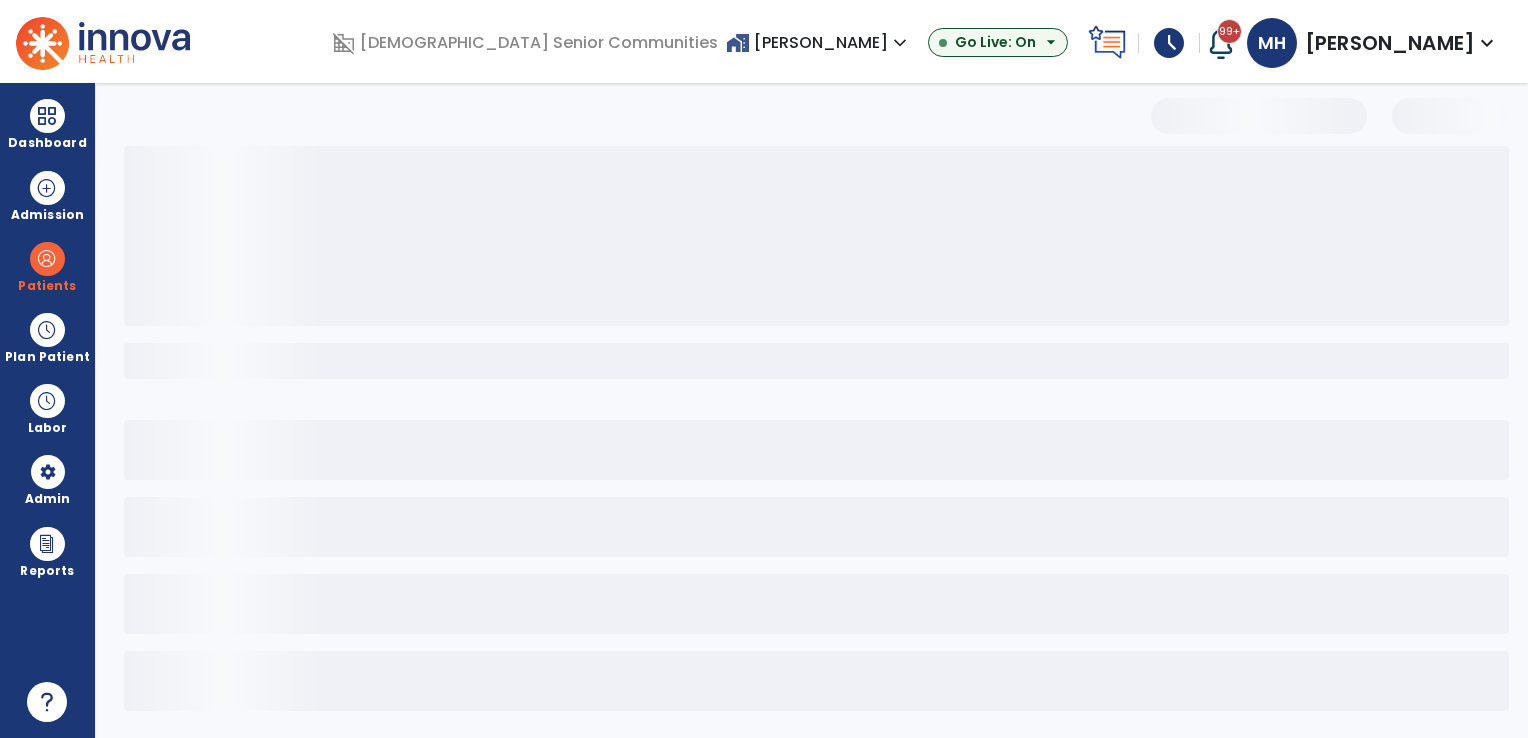 select on "***" 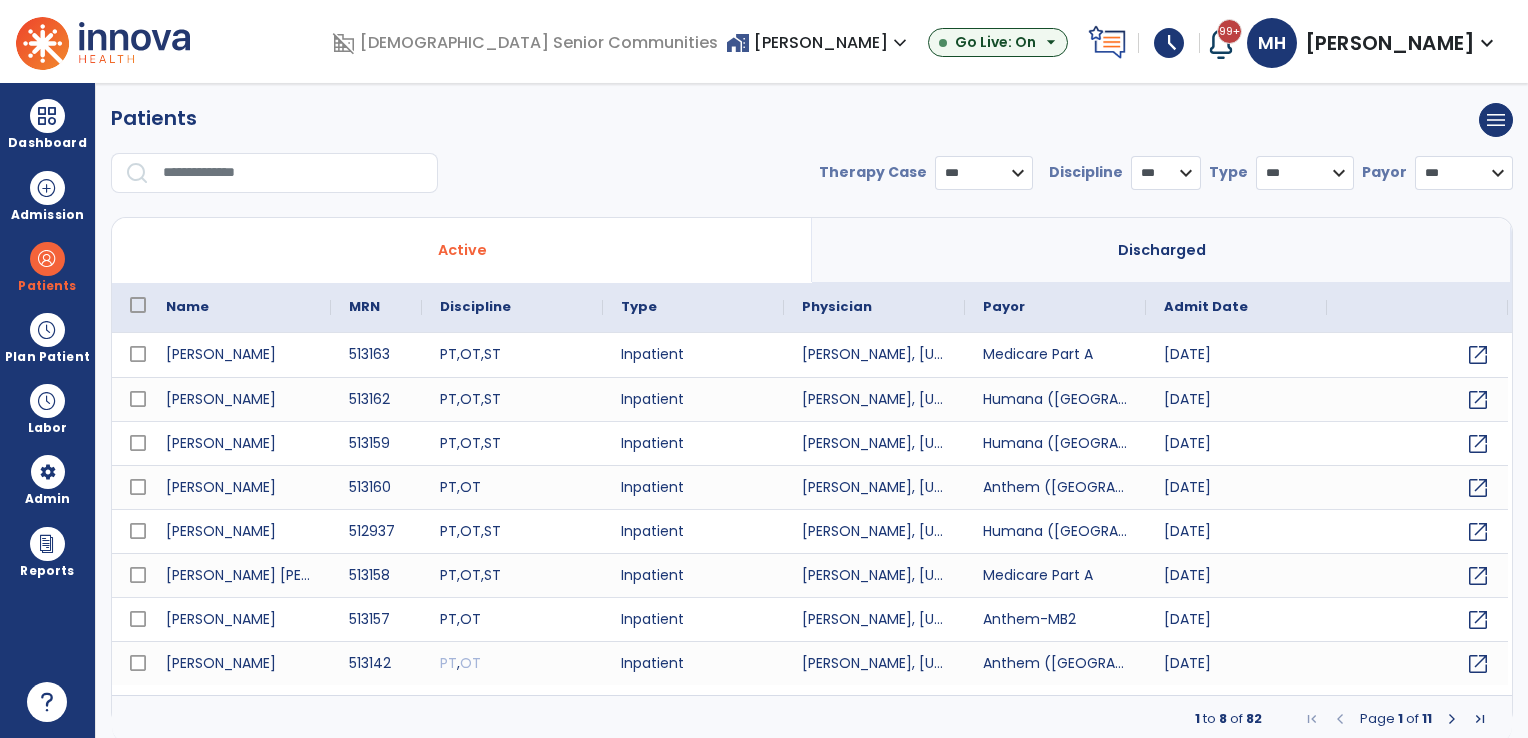 click at bounding box center [293, 173] 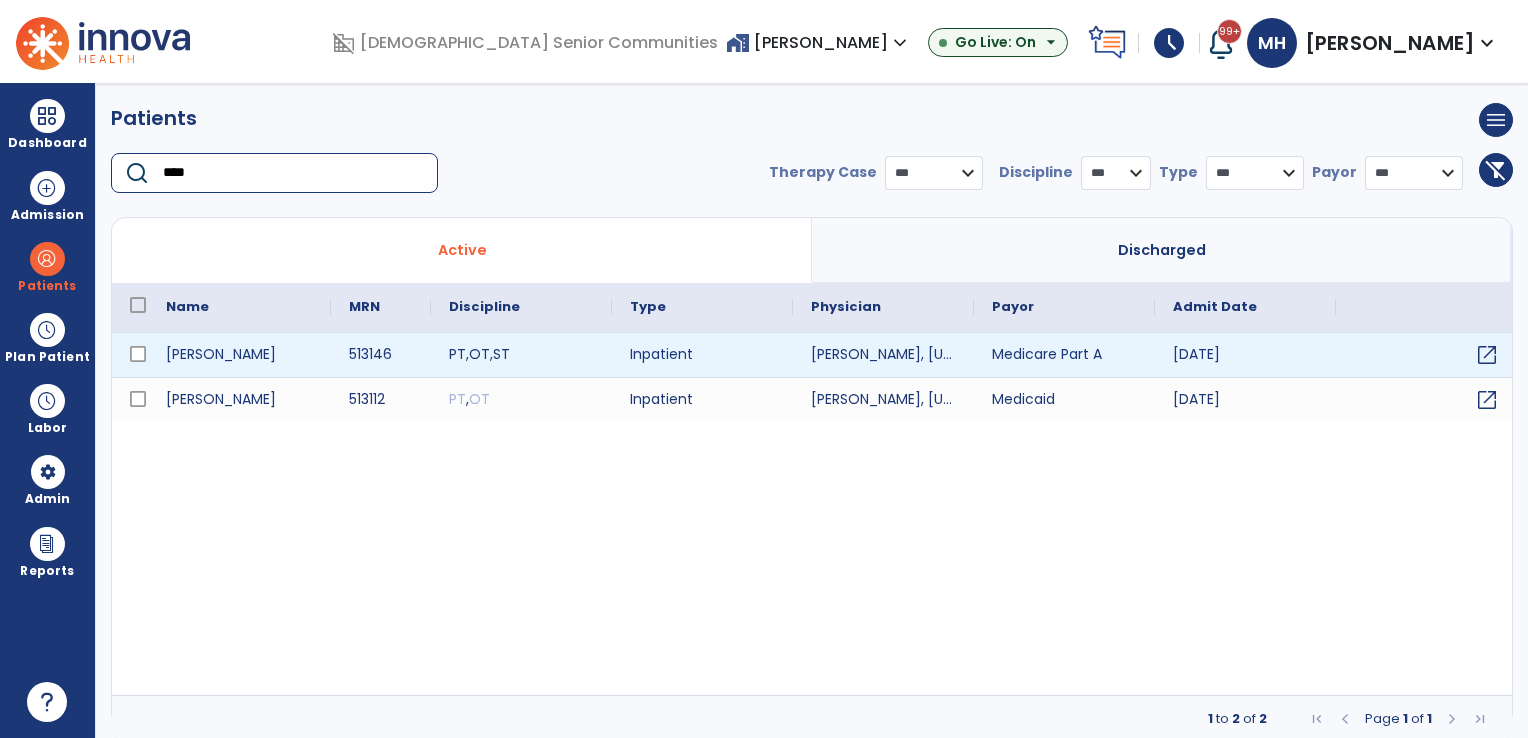 type on "****" 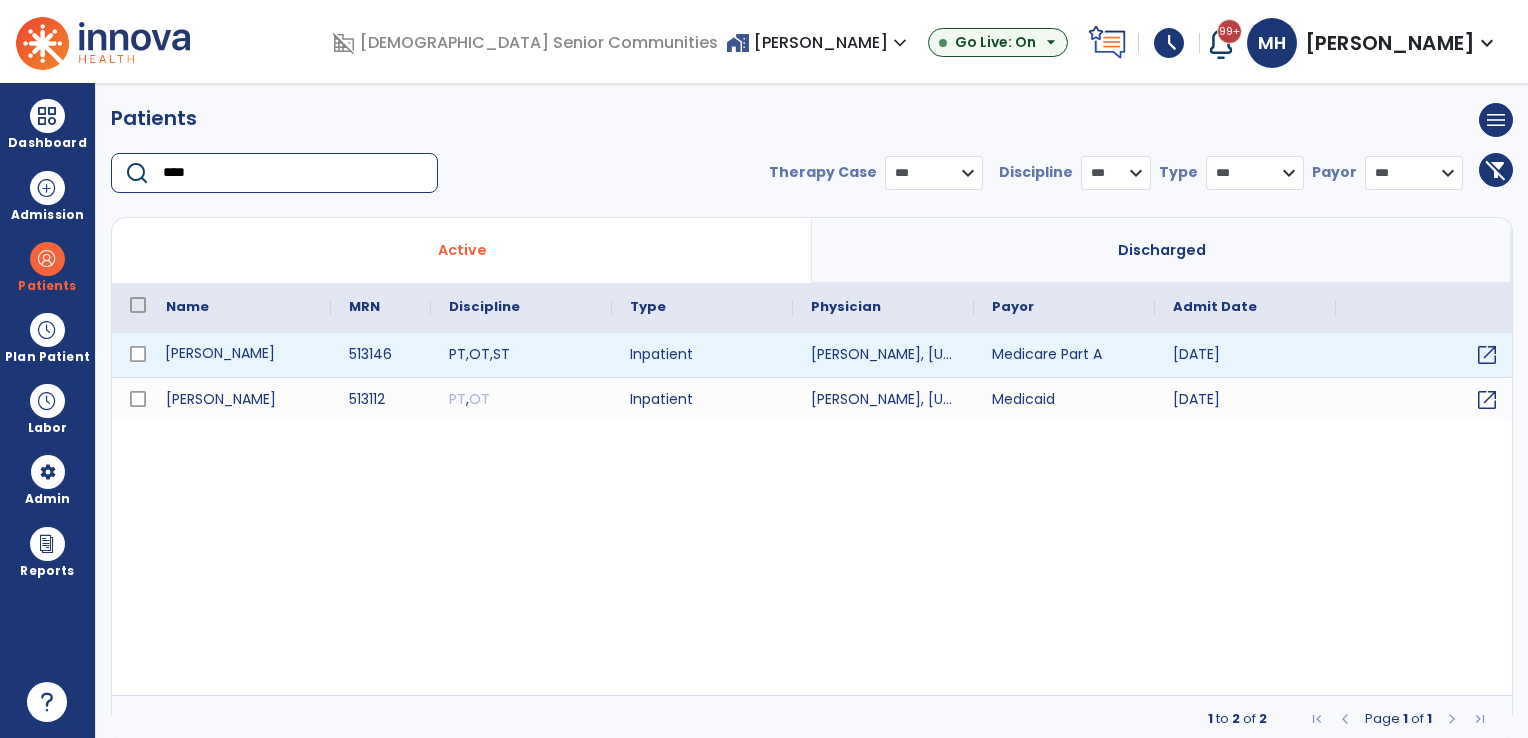 click on "[PERSON_NAME]" at bounding box center (239, 355) 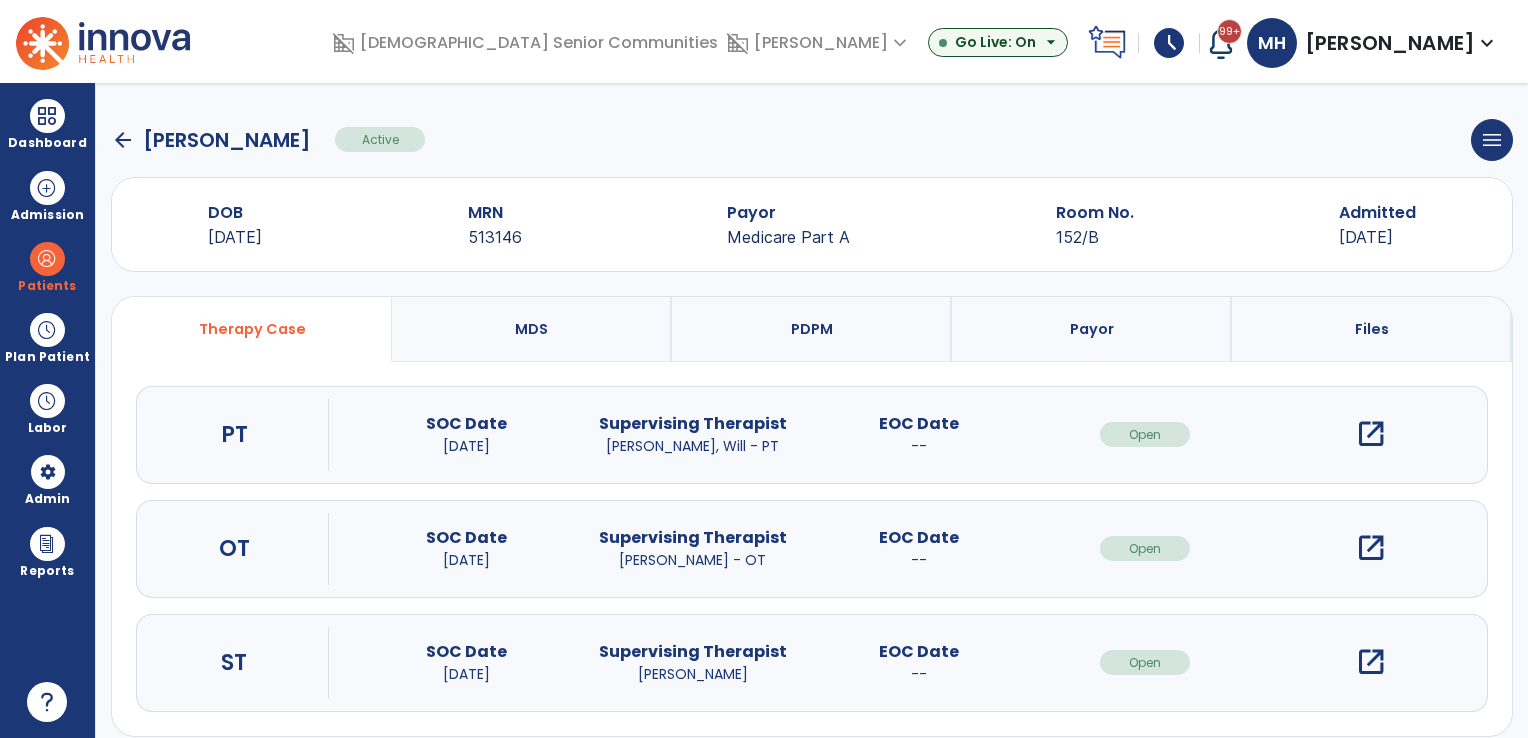 click on "open_in_new" at bounding box center [1371, 662] 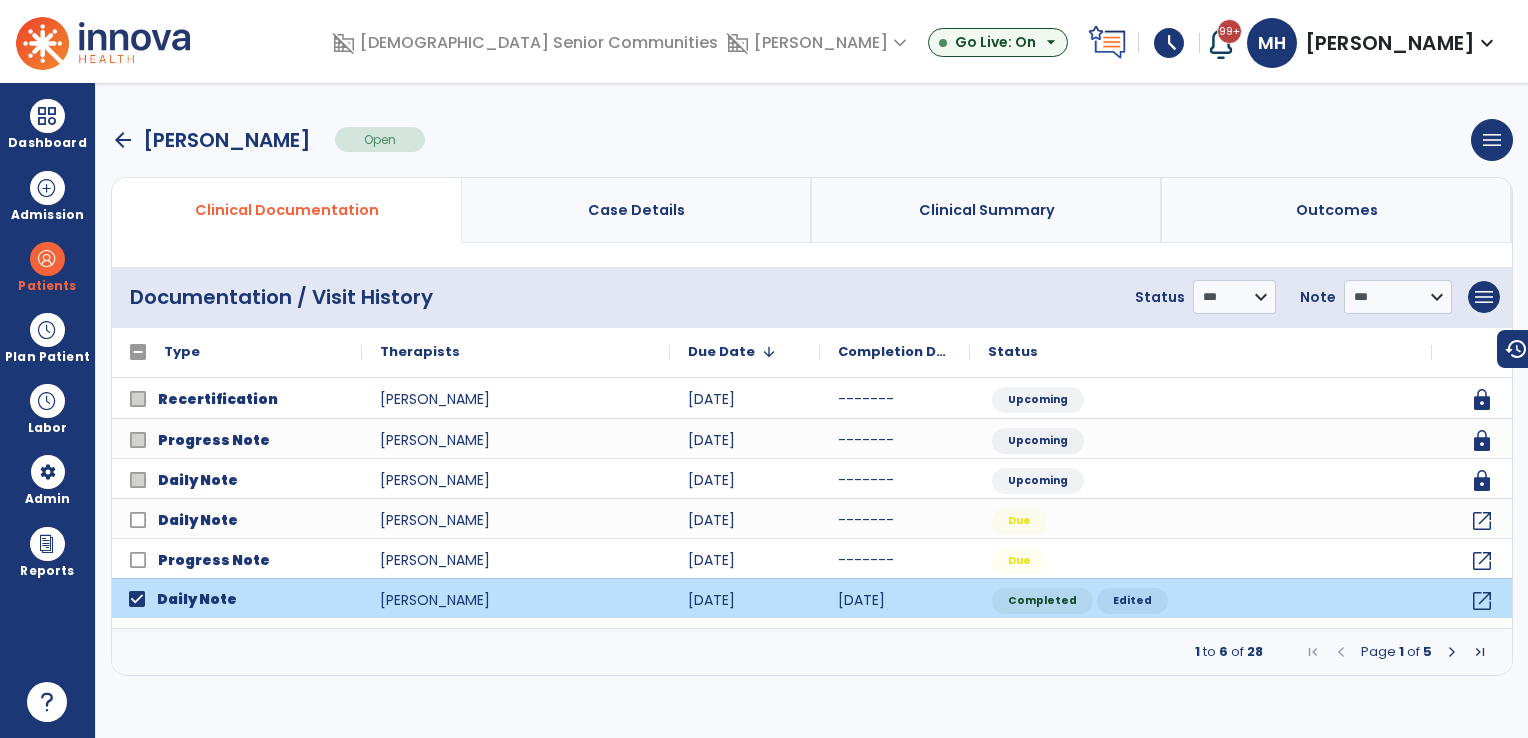 click at bounding box center [1452, 652] 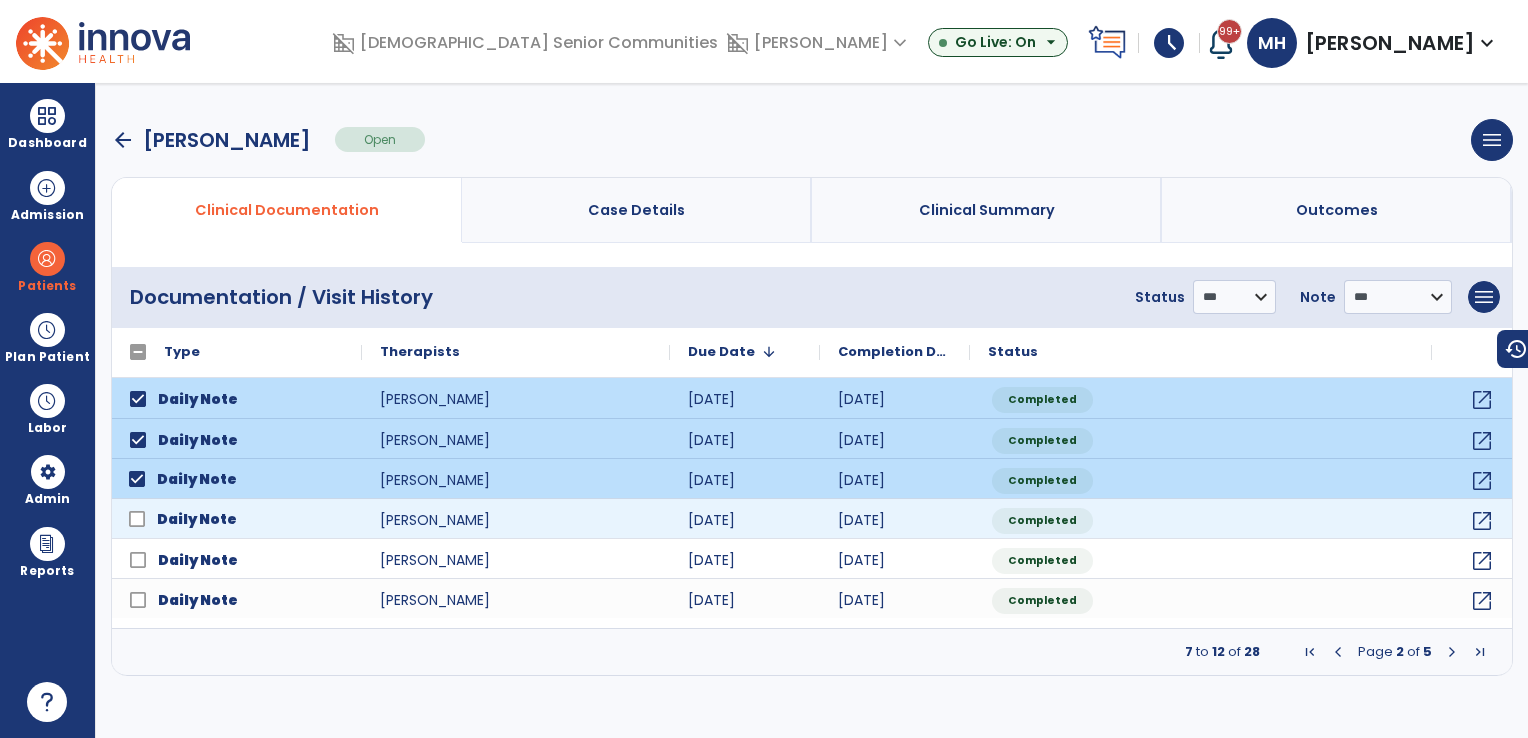 click 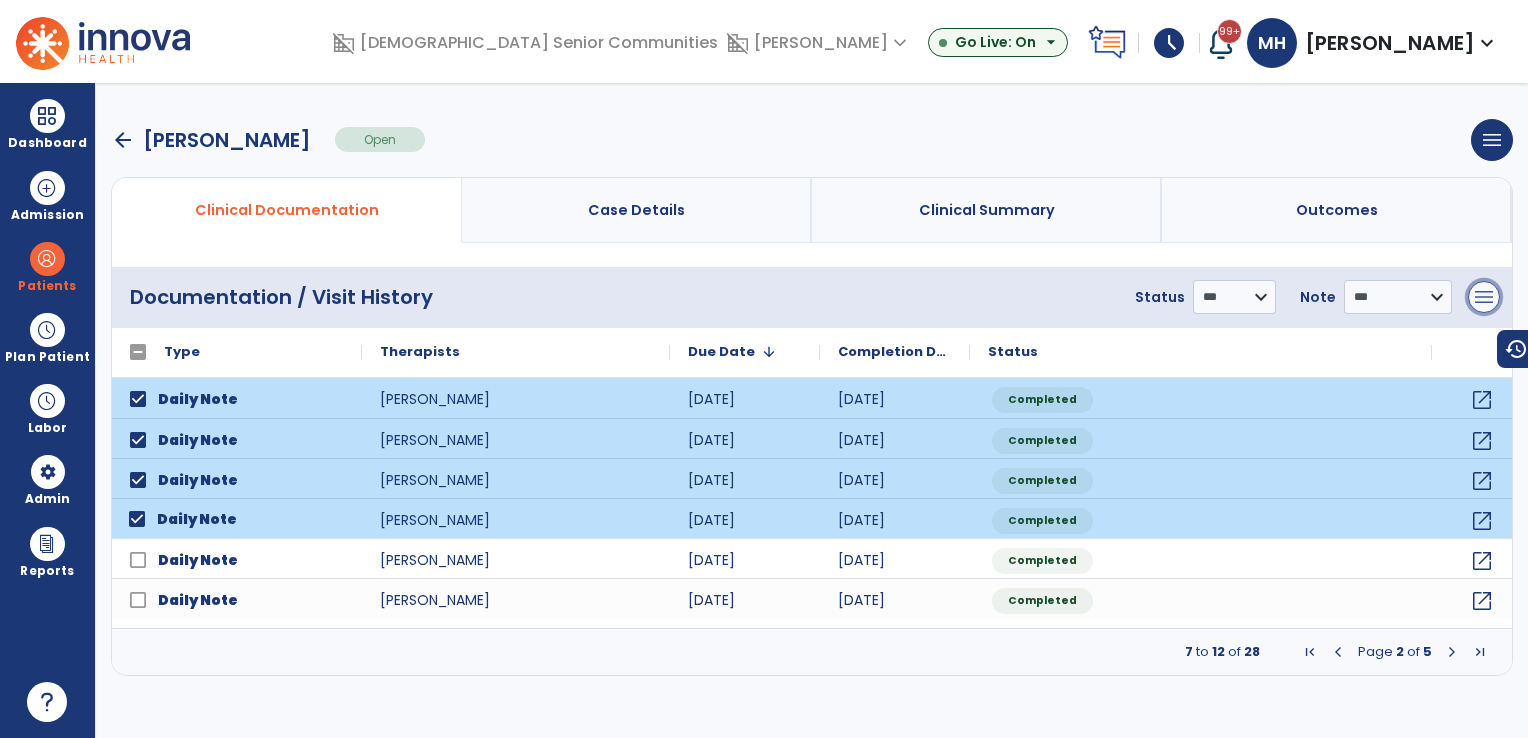 click on "menu" at bounding box center [1484, 297] 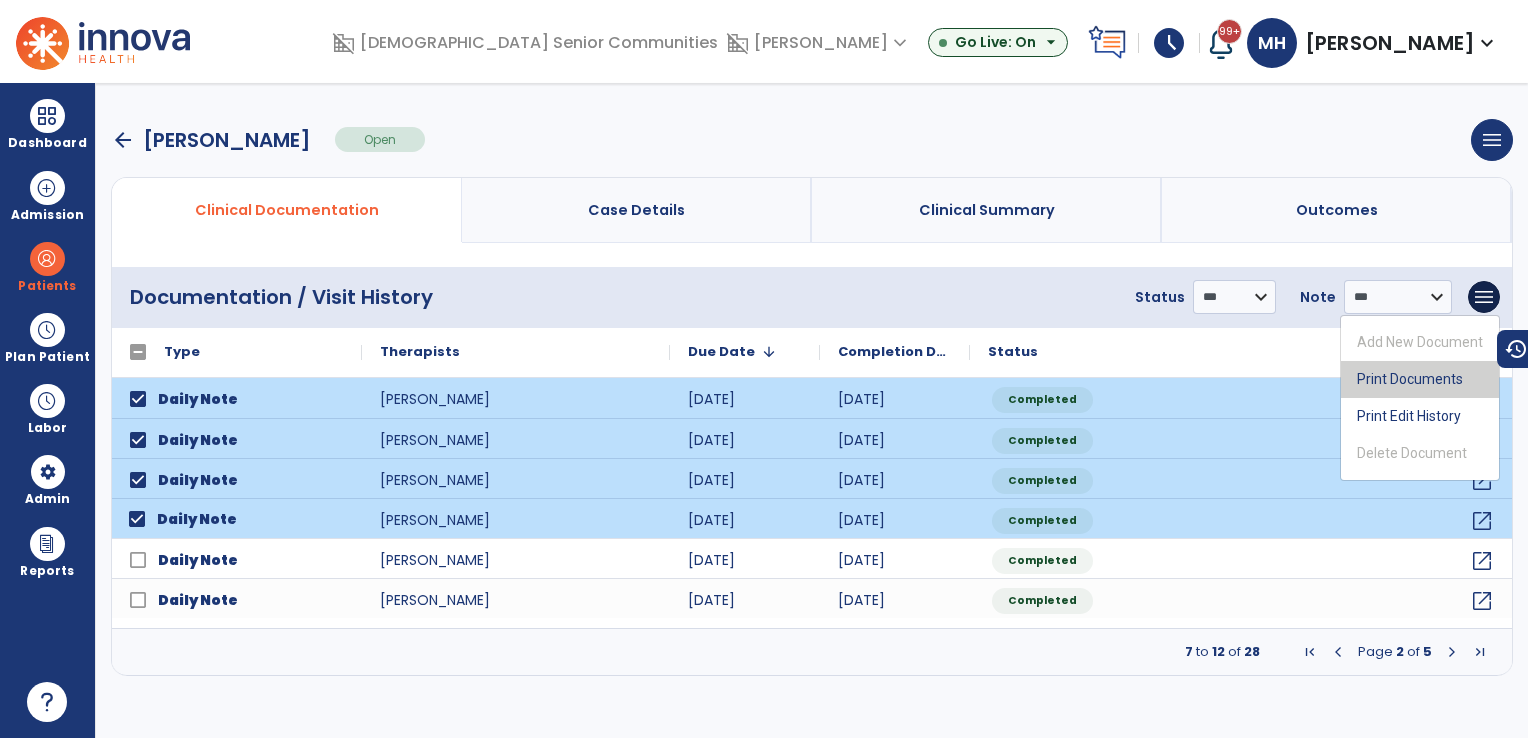 click on "Print Documents" at bounding box center (1420, 379) 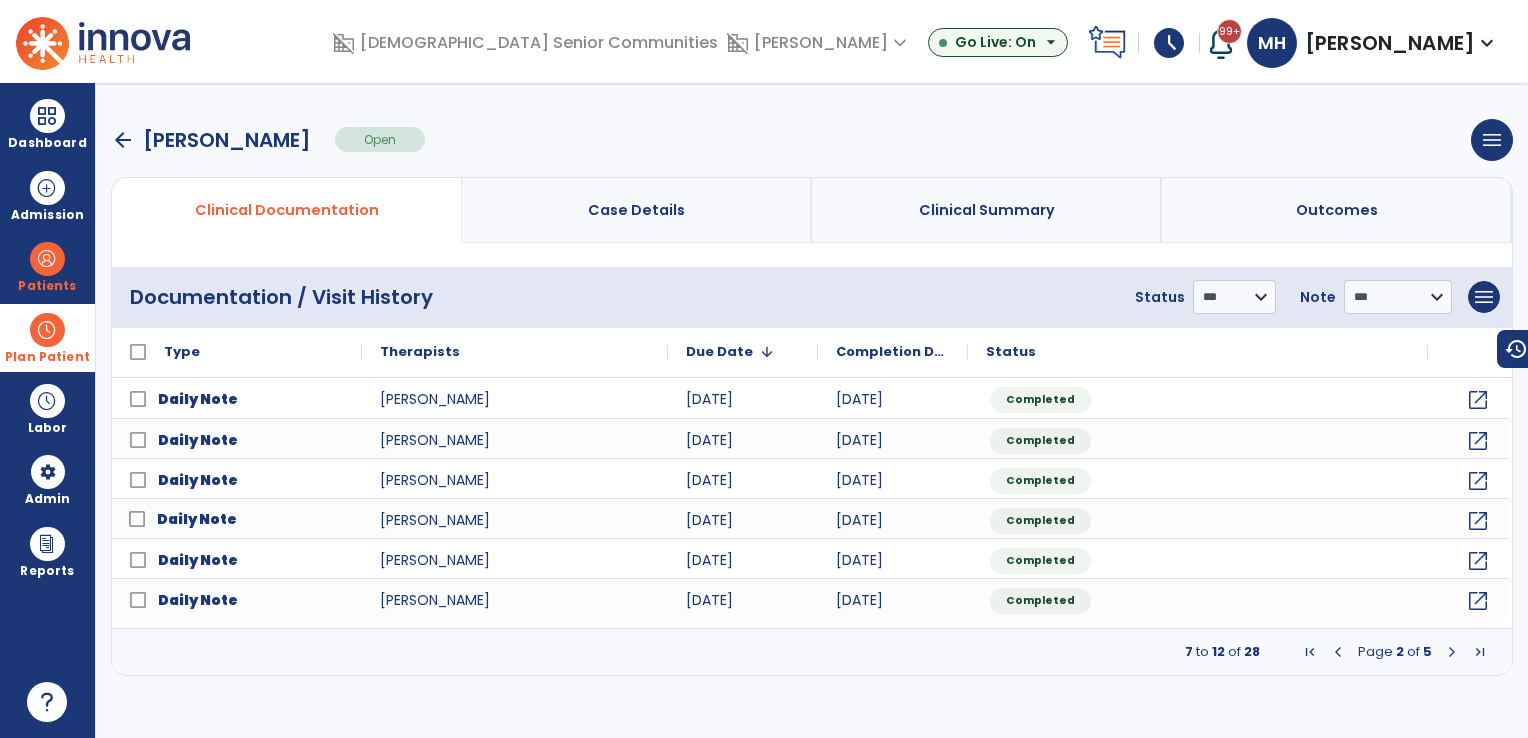 click on "Plan Patient" at bounding box center [47, 266] 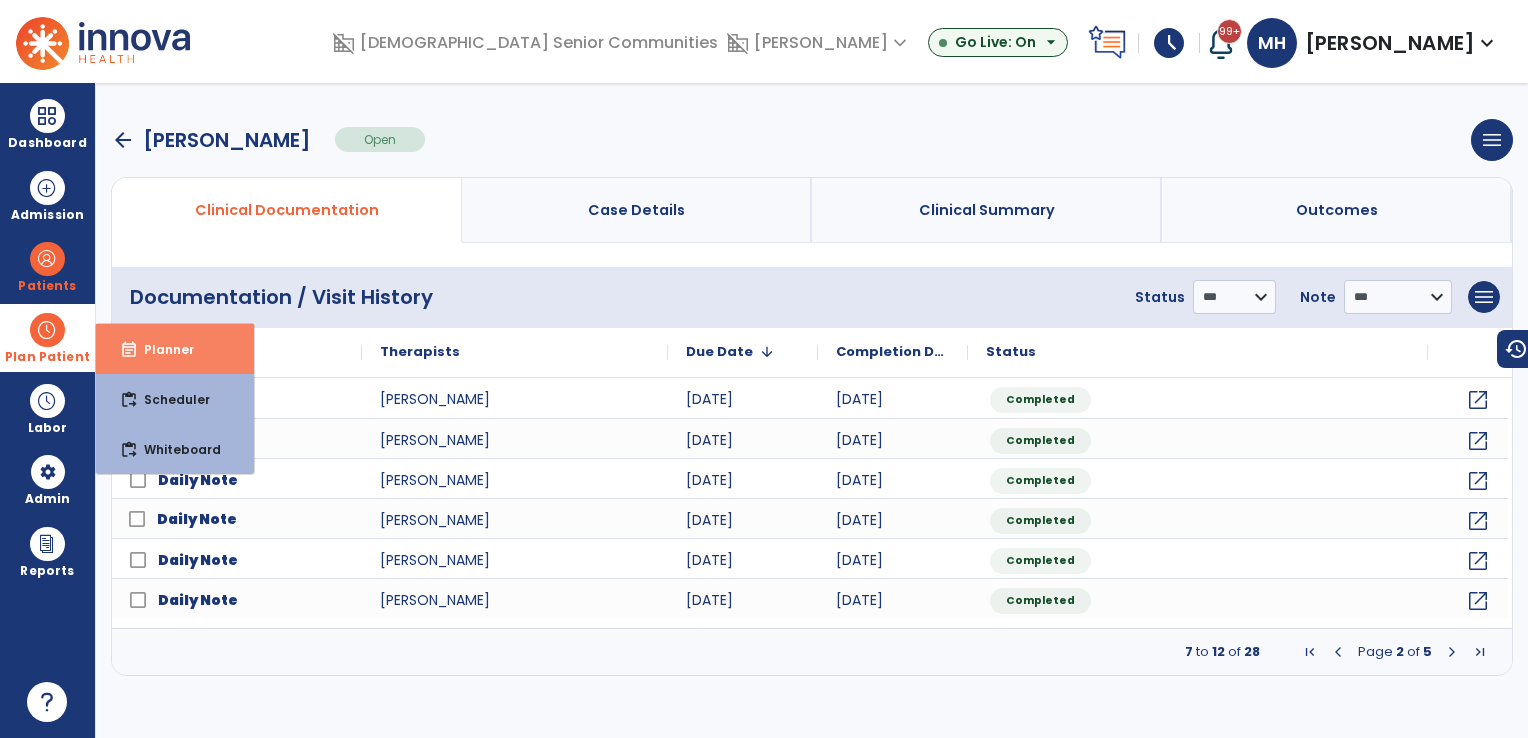 click on "event_note  Planner" at bounding box center [175, 349] 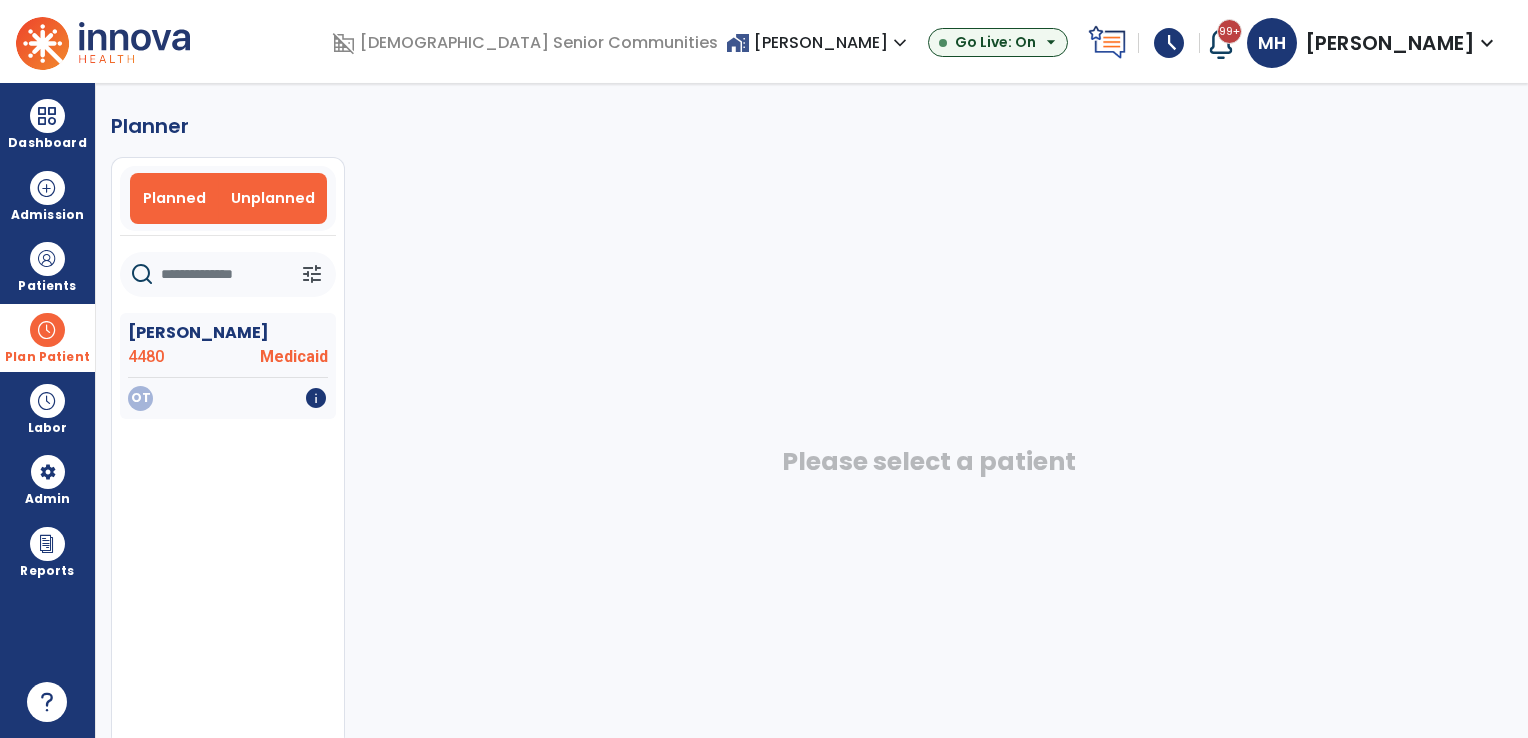 click on "Planned" at bounding box center [174, 198] 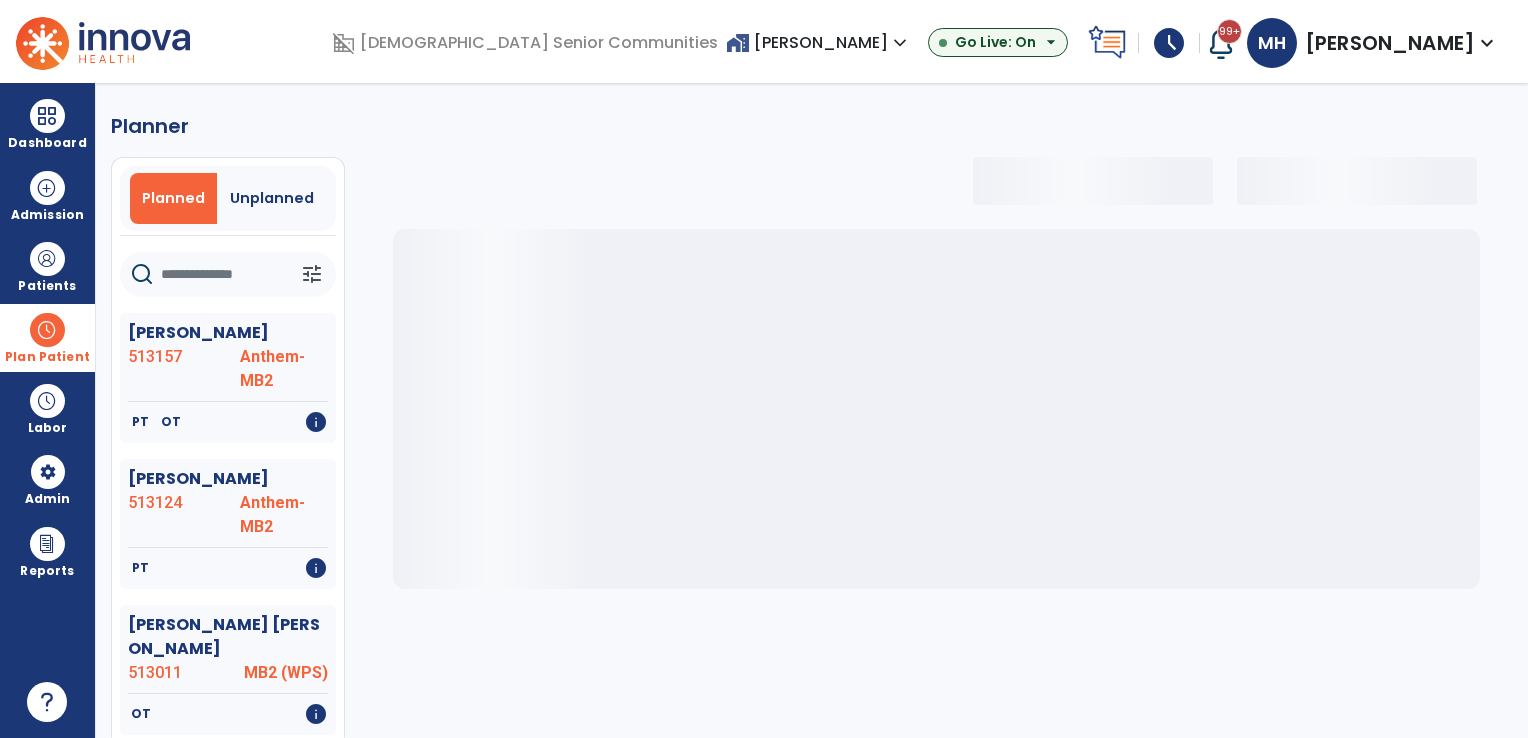 click 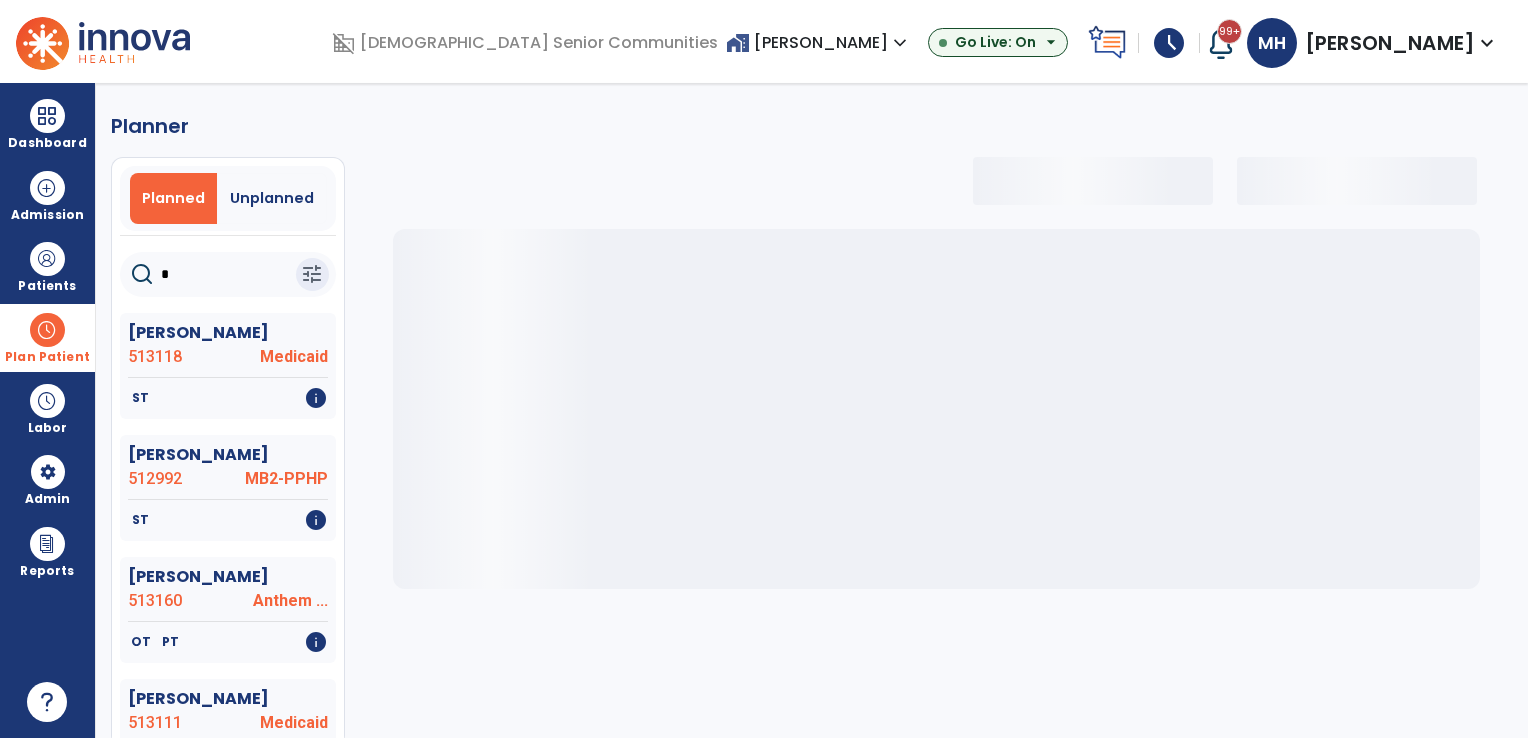 type on "**" 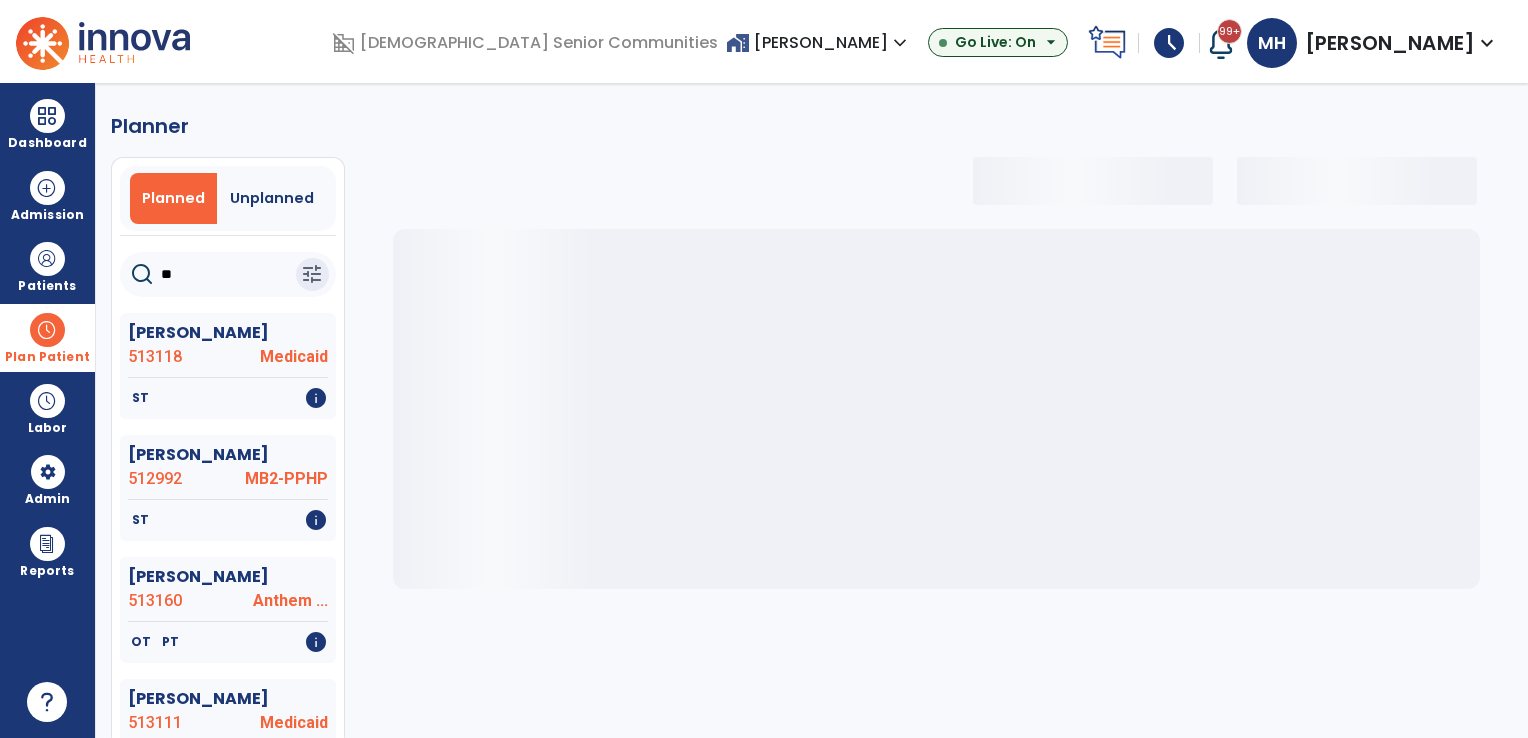 select on "***" 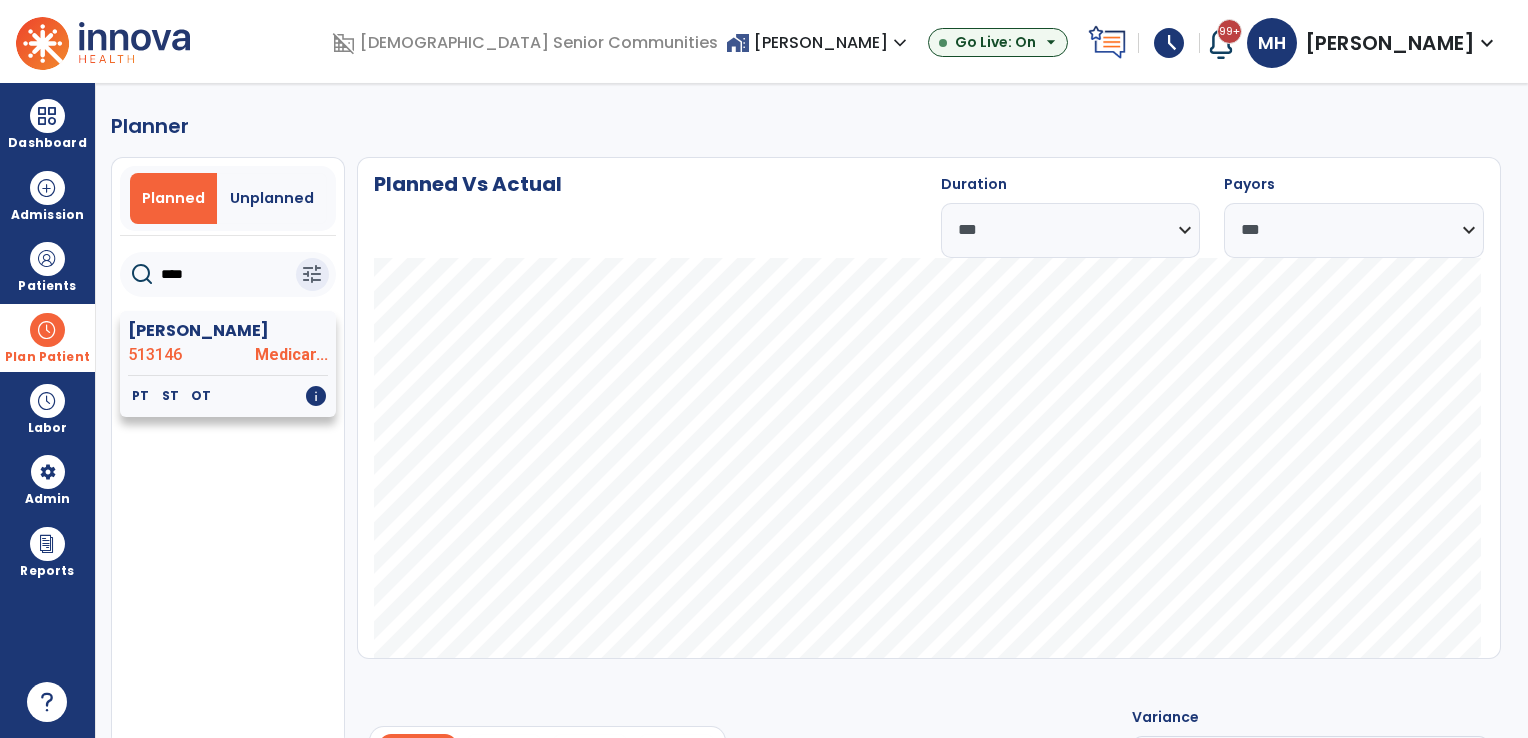 type on "****" 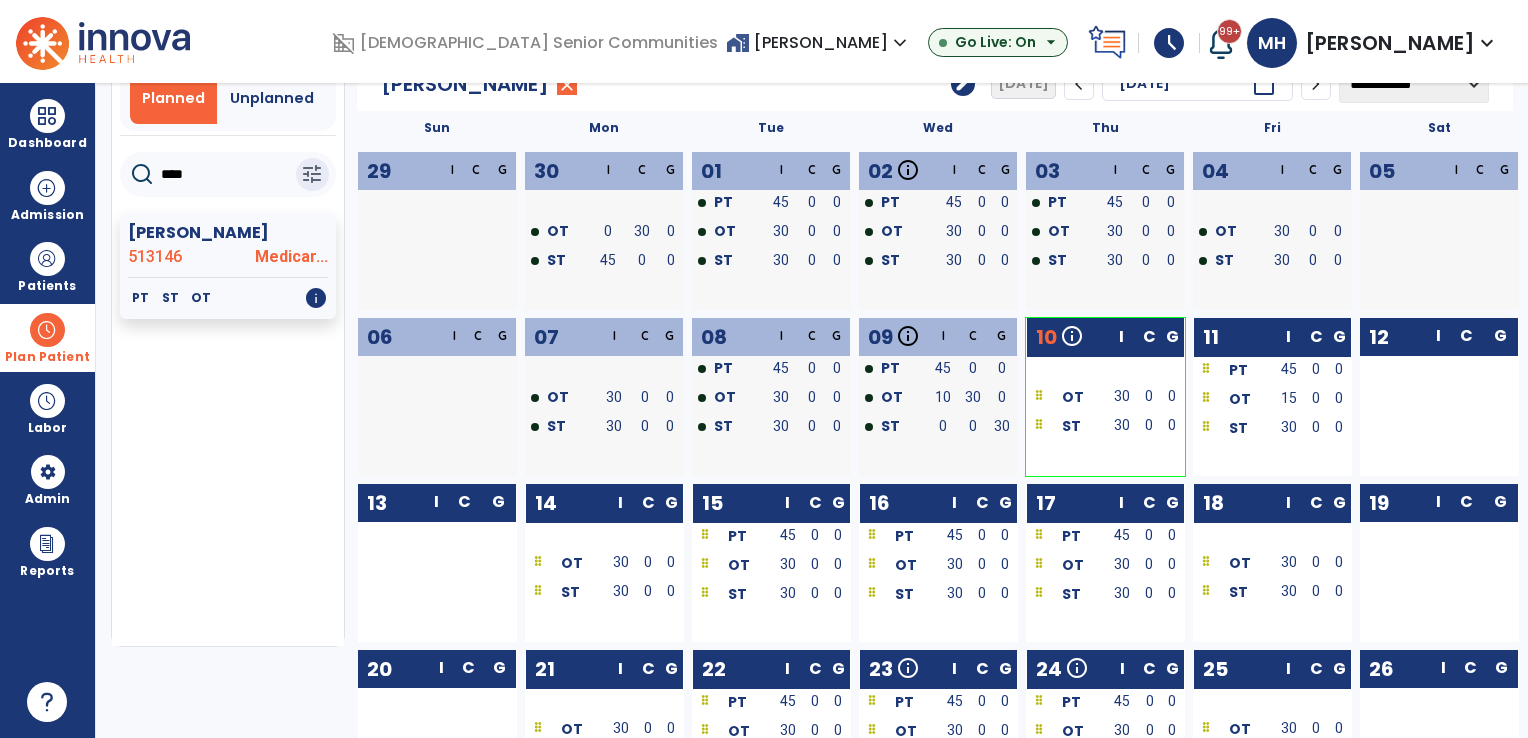 scroll, scrollTop: 0, scrollLeft: 0, axis: both 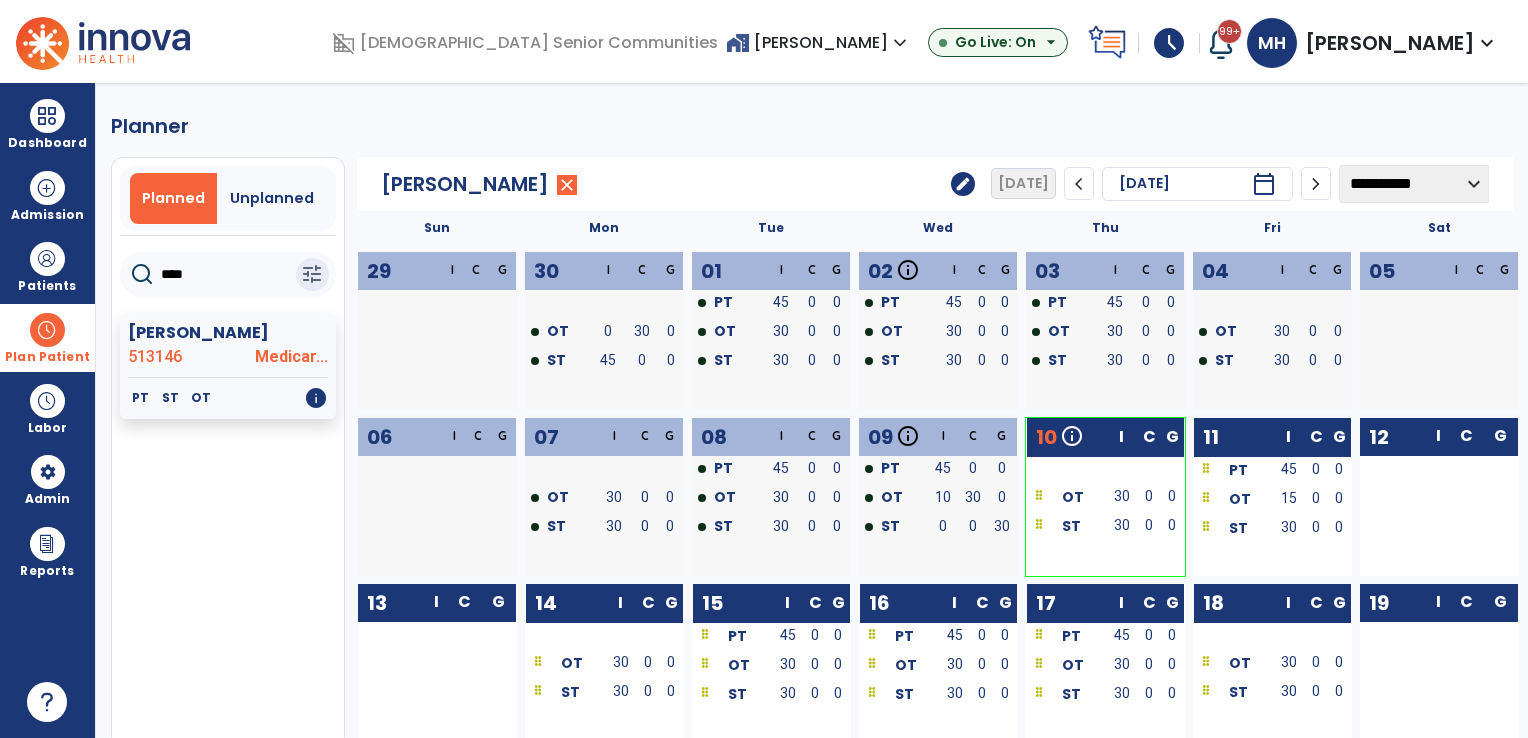 click on "**********" 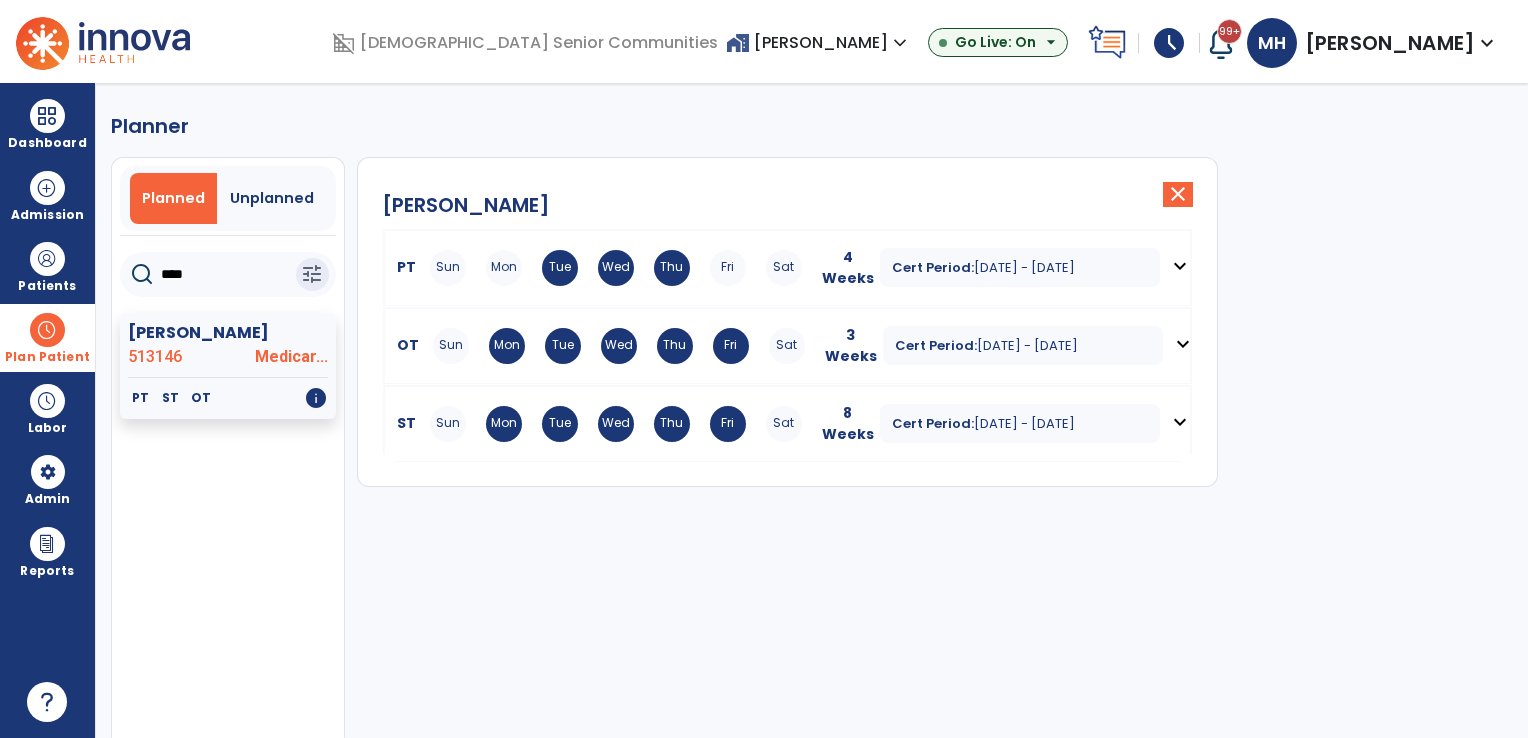 click on "Sun Mon Tue Wed Thu Fri Sat" at bounding box center [616, 424] 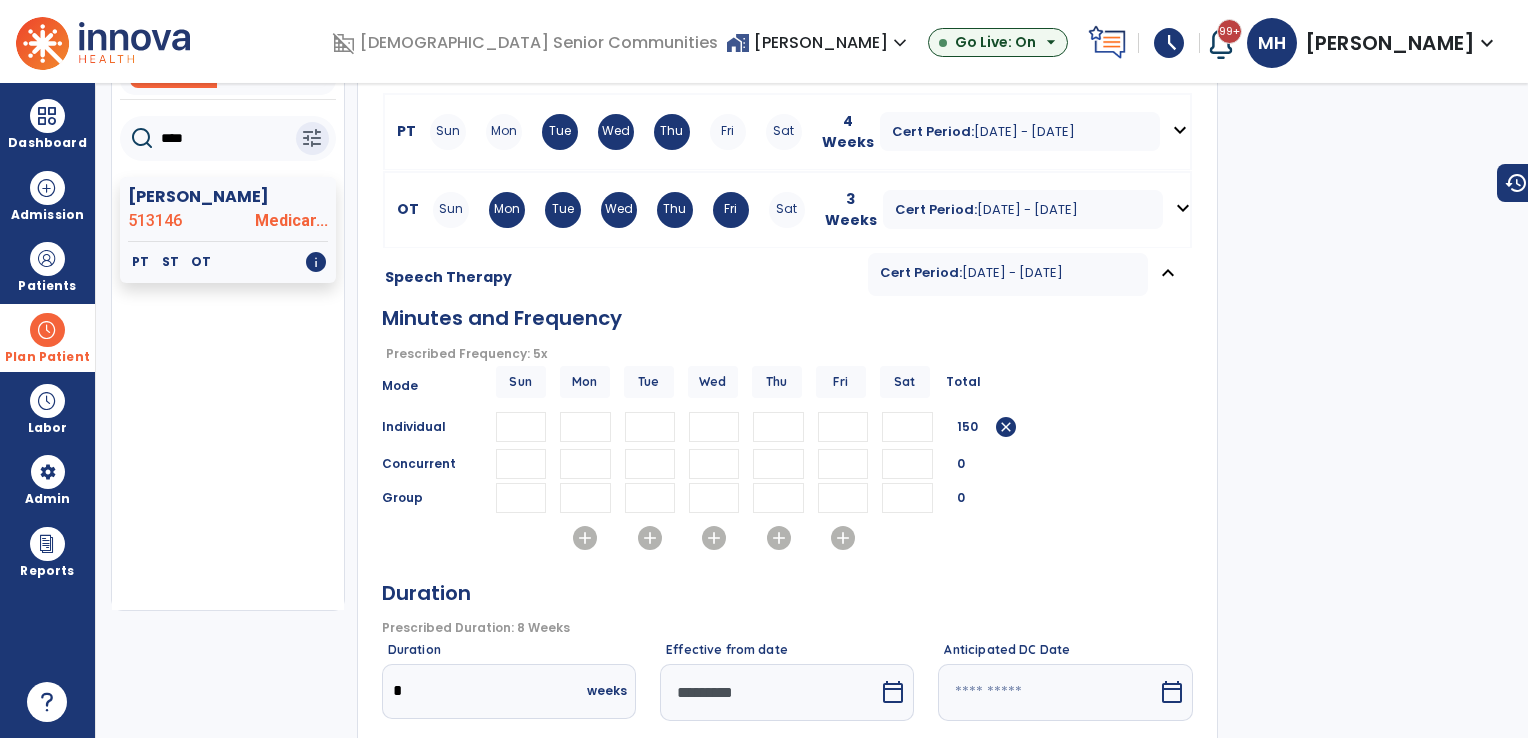 scroll, scrollTop: 358, scrollLeft: 0, axis: vertical 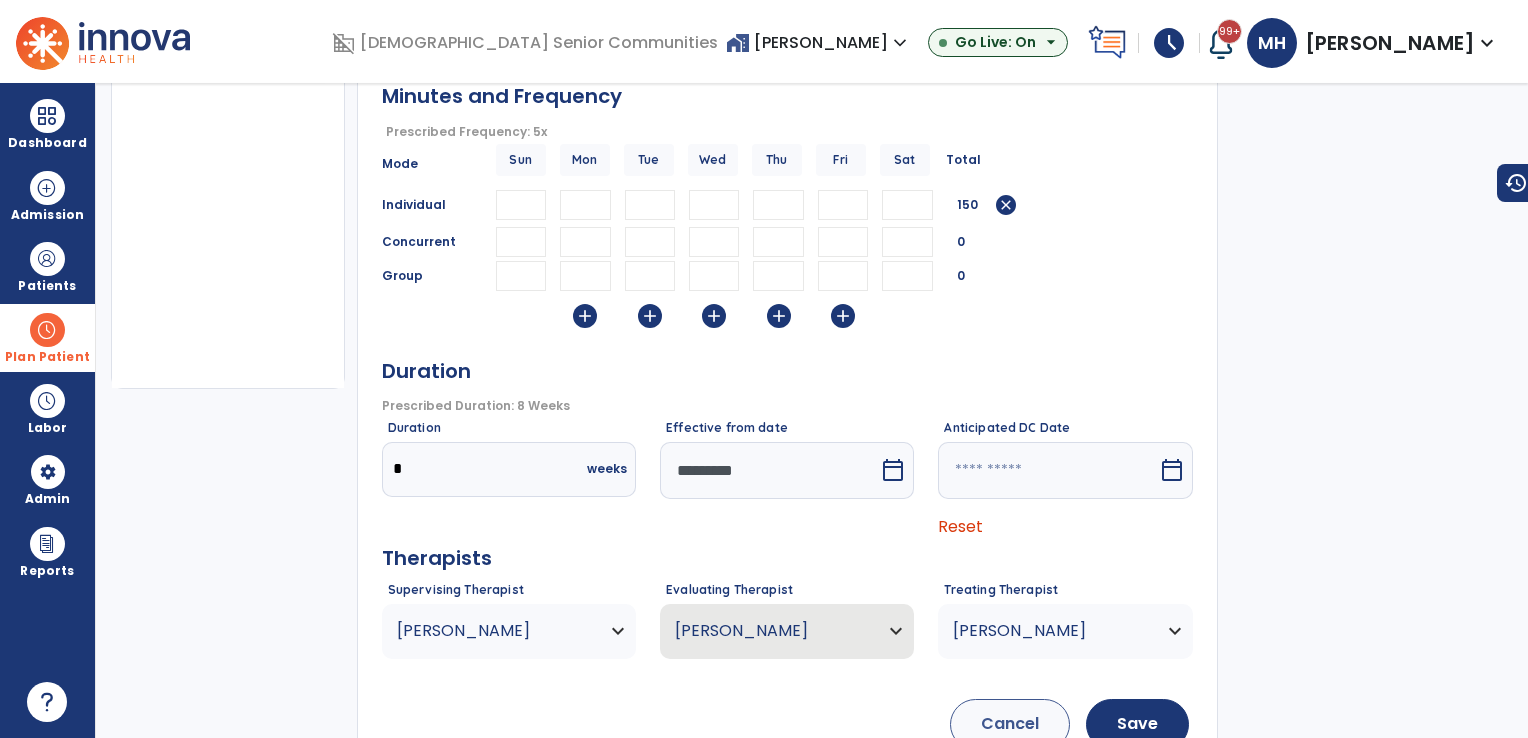 click on "*********" at bounding box center (769, 470) 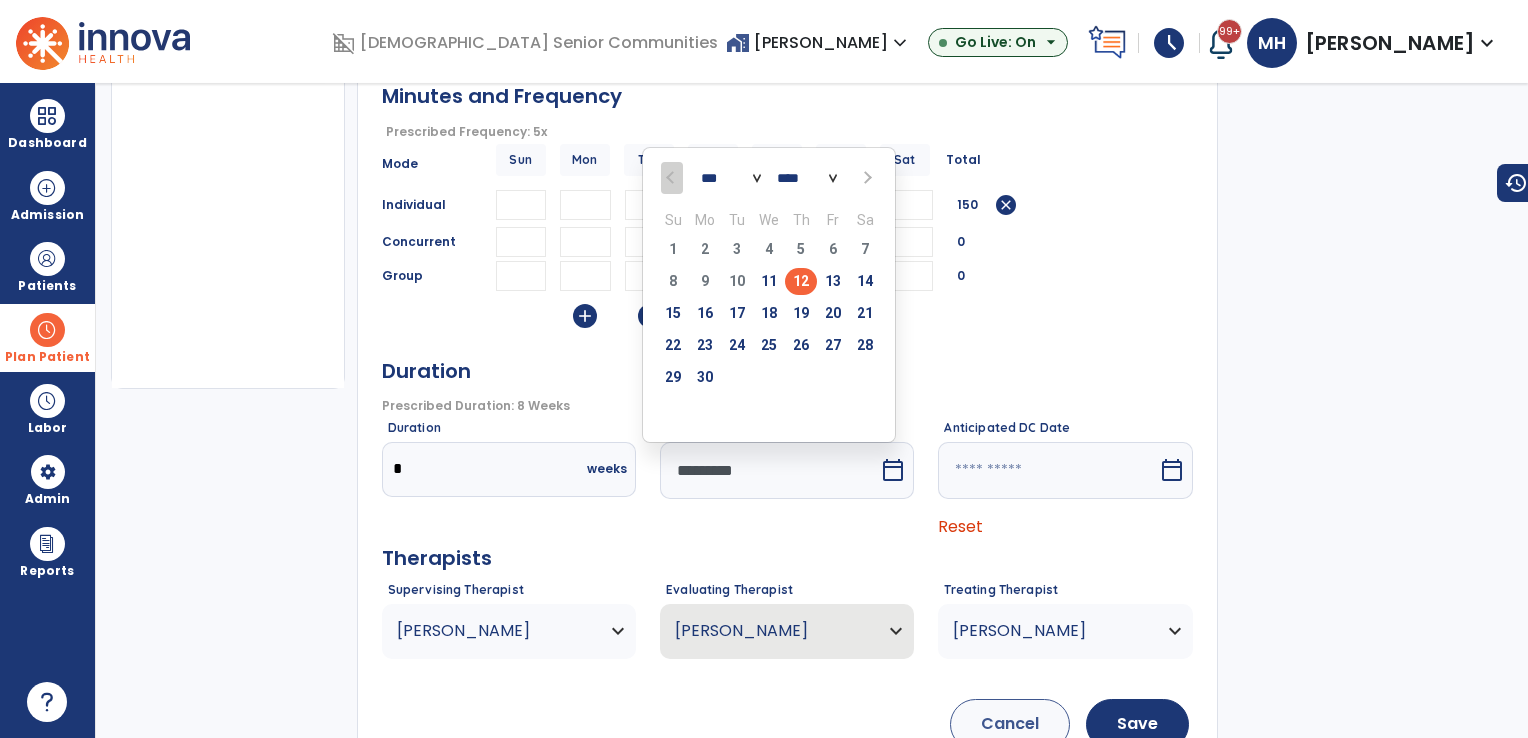click at bounding box center (866, 178) 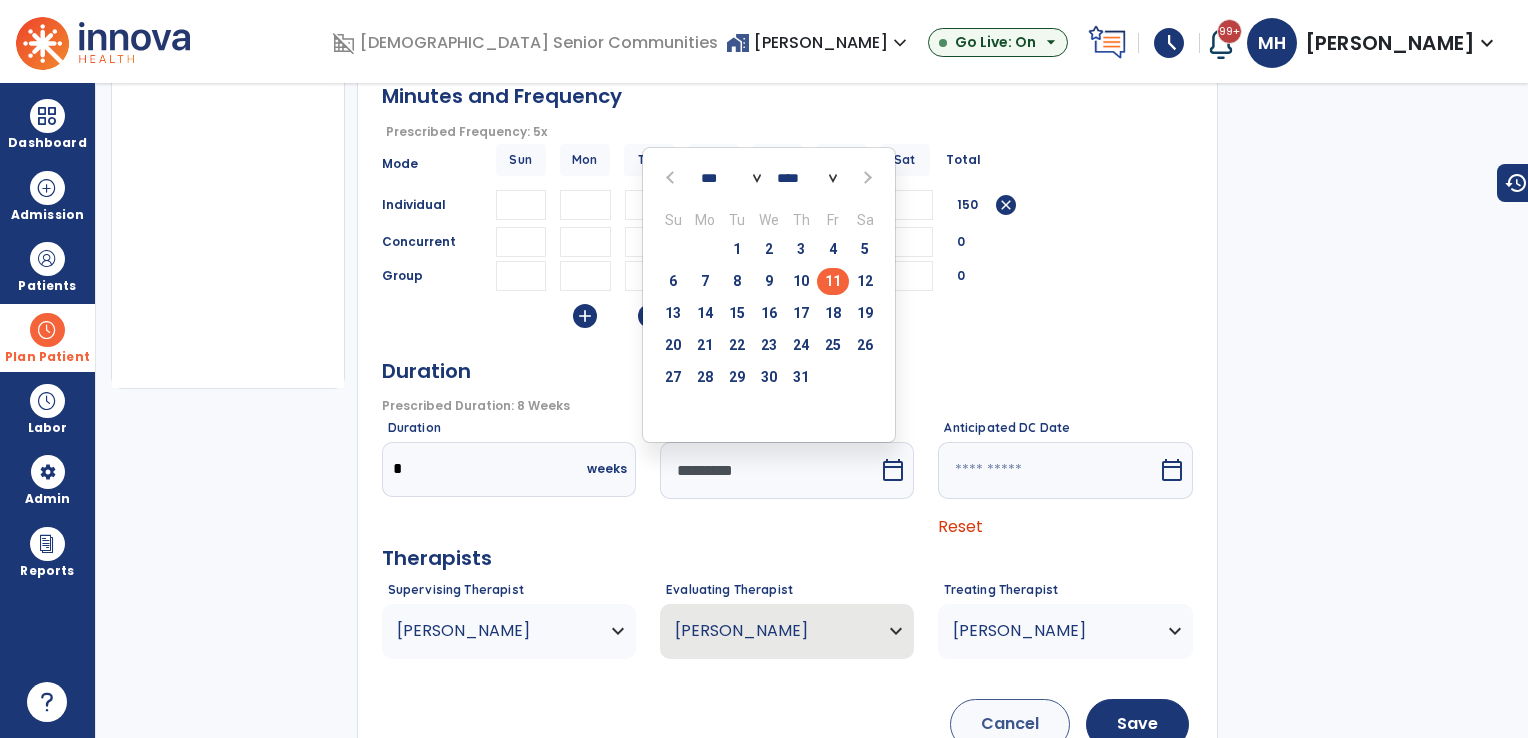 click on "11" at bounding box center [833, 281] 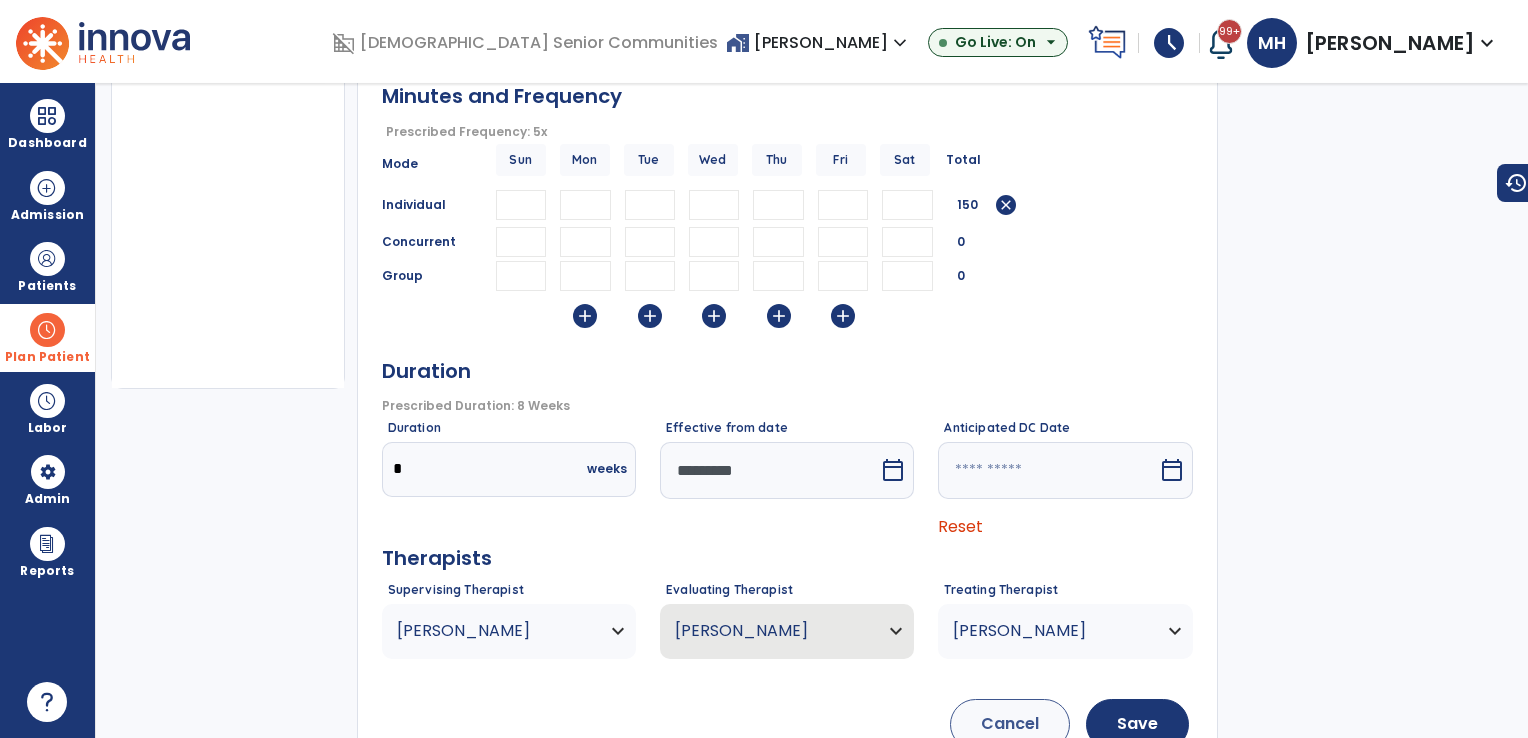 click at bounding box center (1047, 470) 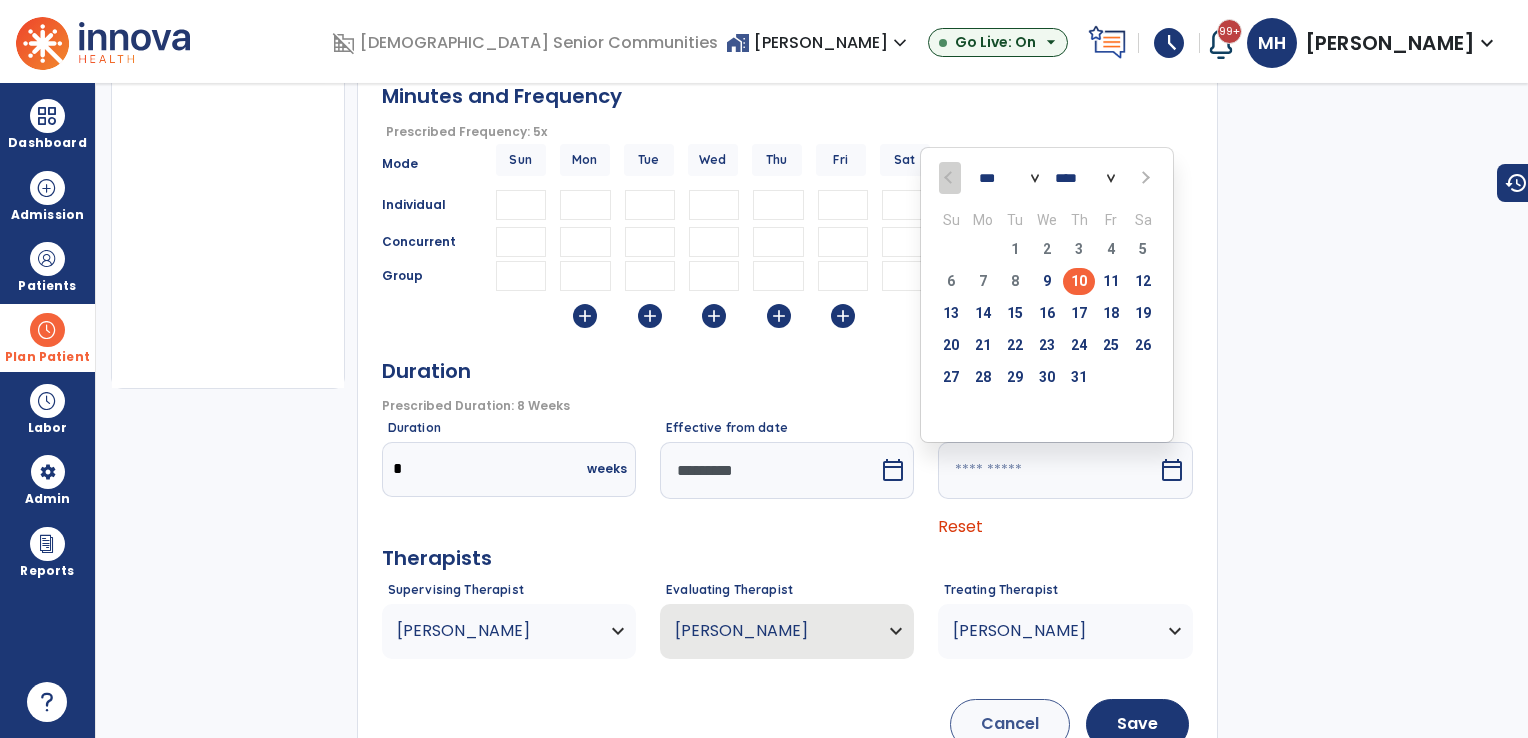 click on "[PERSON_NAME]  close   PT Sun Mon Tue Wed Thu Fri Sat 4 Weeks Cert Period:  [DATE] - [DATE]  expand_more    OT Sun Mon Tue Wed Thu Fri Sat 3 Weeks Cert Period:  [DATE] - [DATE]  expand_more    [MEDICAL_DATA] Cert Period:  [DATE] - [DATE]  expand_less  Minutes and Frequency  Prescribed Frequency: 5x   error_outline  Mode Sun Mon Tue Wed Thu Fri Sat Total Individual ** ** ** ** ** 150  cancel  Concurrent 0 Group 0  add   add   add   add   add   Duration   Prescribed Duration: 8 Weeks   error_outline  Duration *  weeks  Effective from date  *********  calendar_today  Anticipated DC Date  *** *** *** *** *** *** **** **** **** **** **** **** **** **** **** **** **** Su Mo Tu We Th Fr Sa  29   30   1   2   3   4   5   6   7   8   9   10   11   12   13   14   15   16   17   18   19   20   21   22   23   24   25   26   27   28   29   30   31   1   2   3   4   5   6   7   8   9   calendar_today  Reset Therapists Supervising Therapist [PERSON_NAME] [PERSON_NAME]  ST   NPI #  N/A" 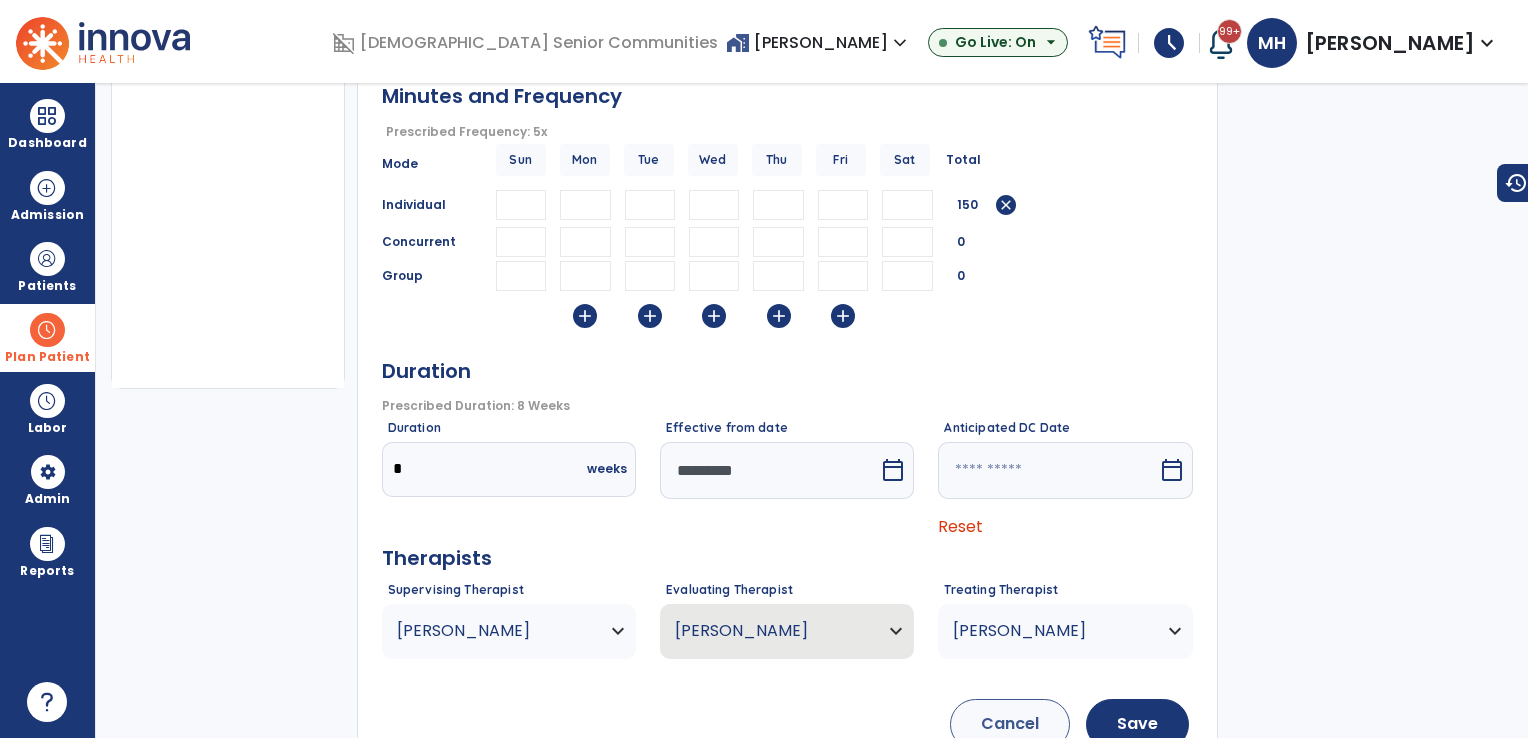 scroll, scrollTop: 0, scrollLeft: 0, axis: both 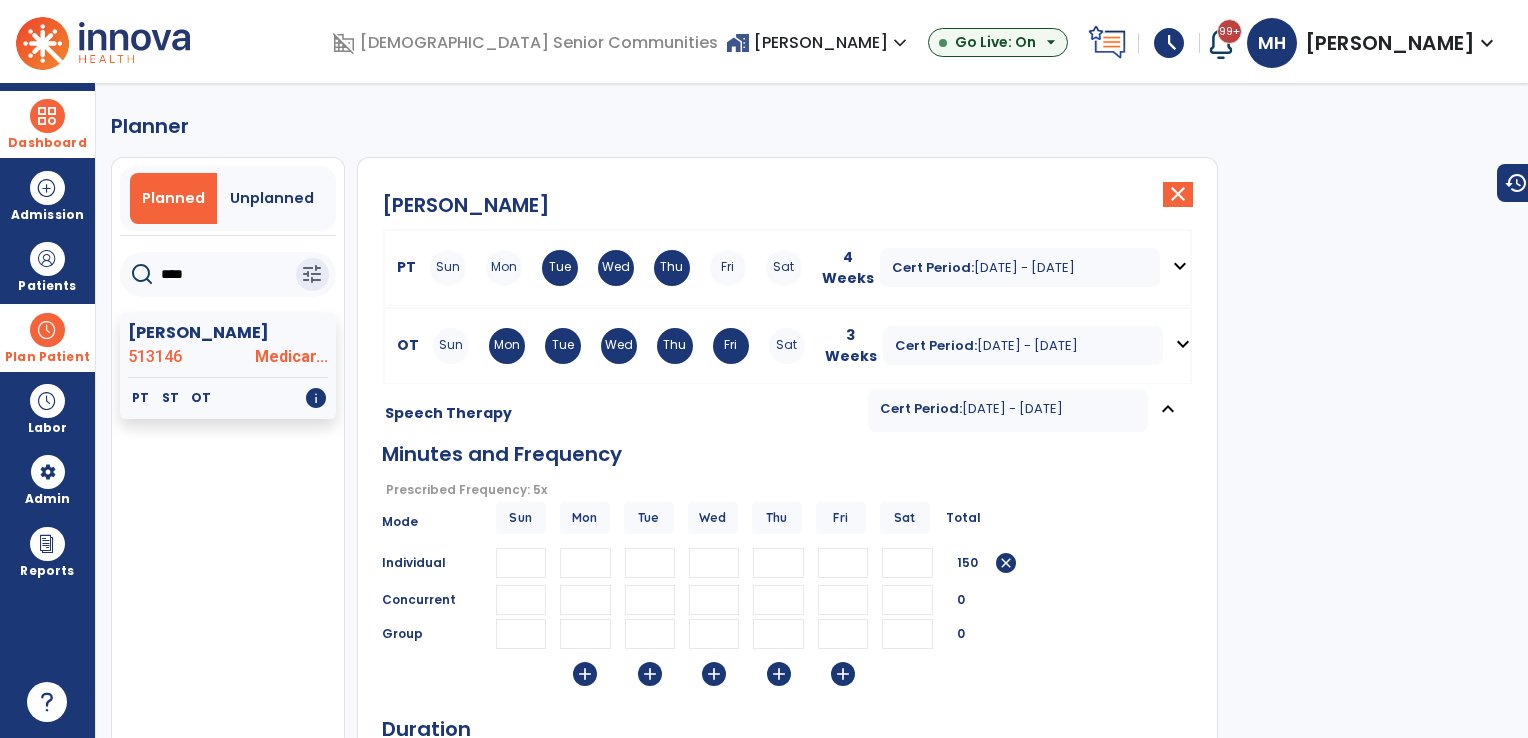click on "Dashboard" at bounding box center (47, 124) 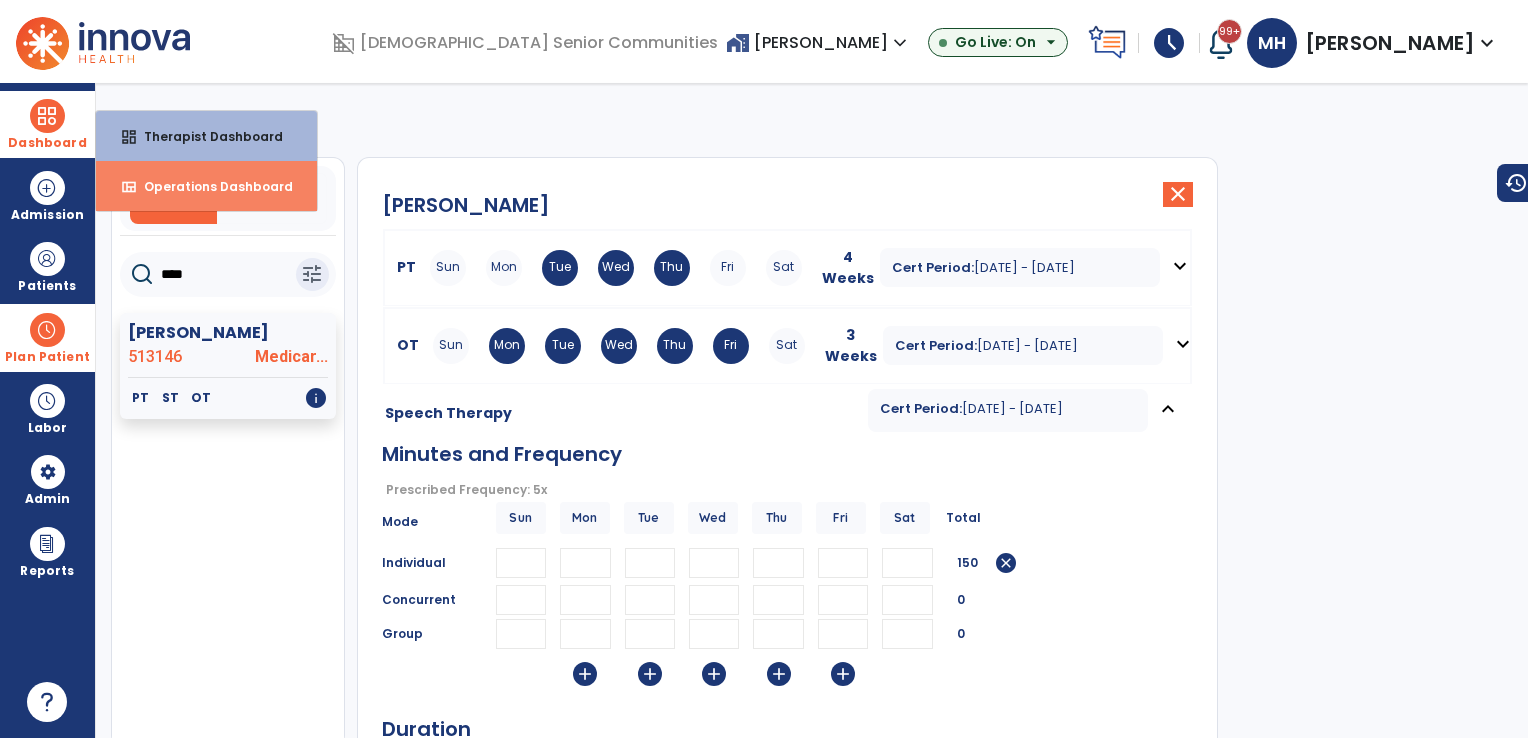 click on "Operations Dashboard" at bounding box center (210, 186) 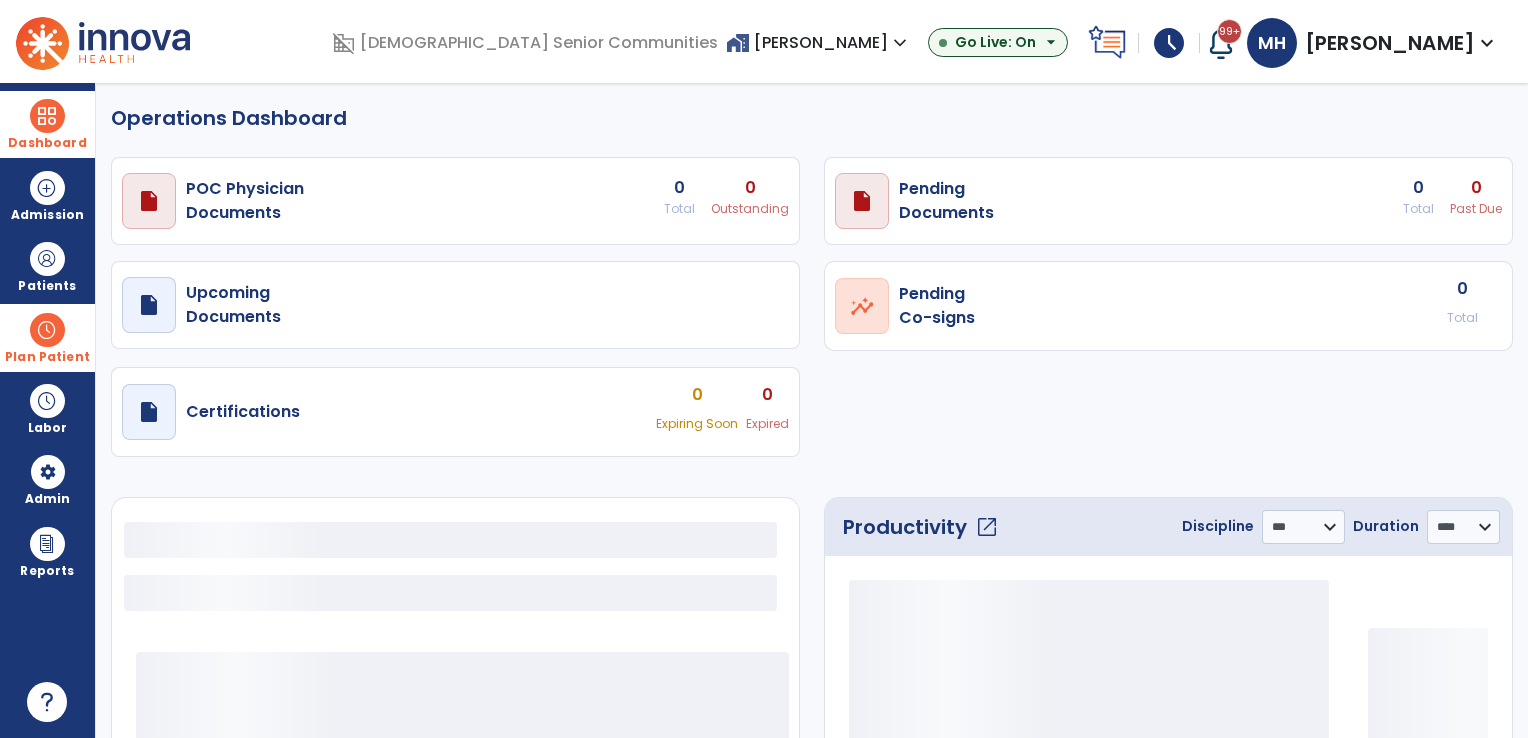 select on "***" 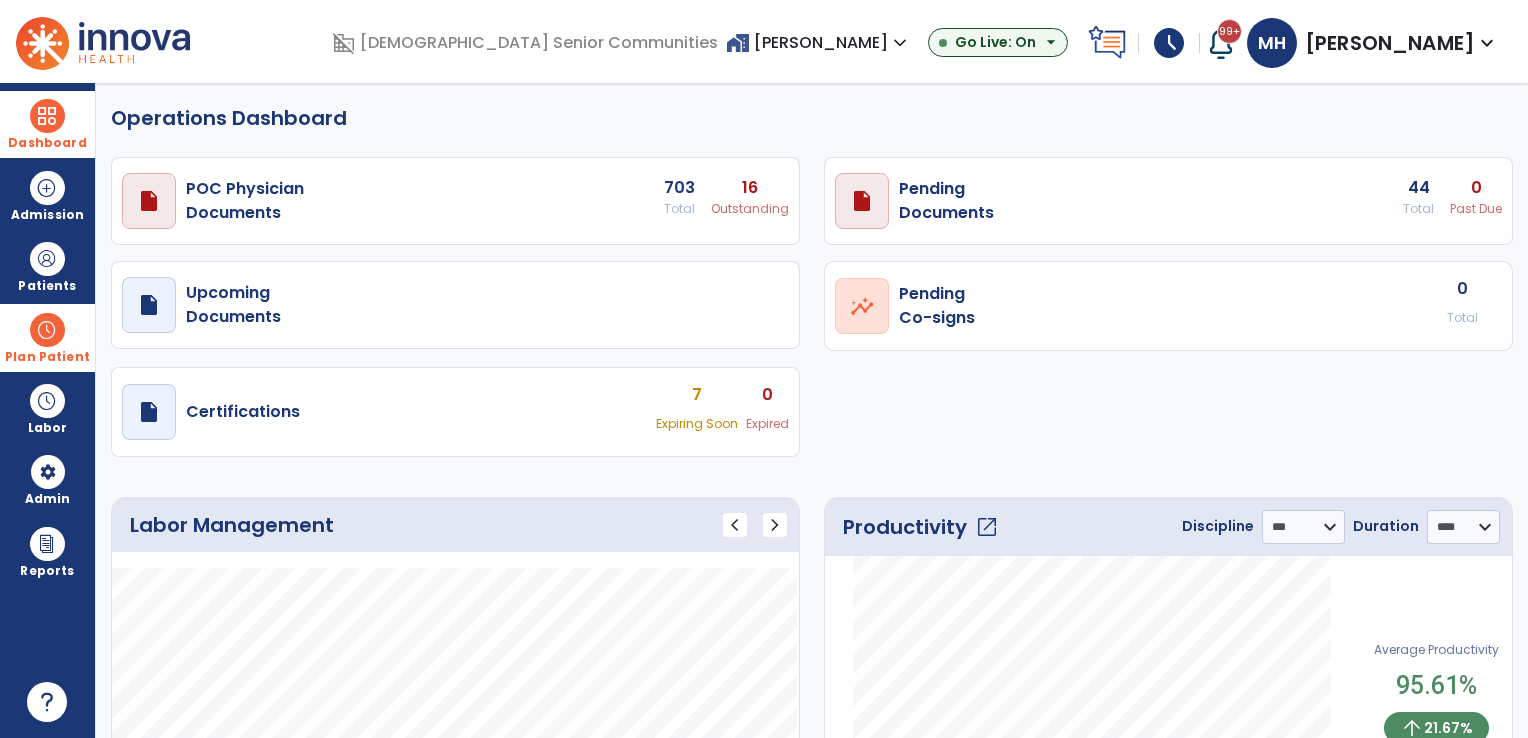 click at bounding box center (47, 330) 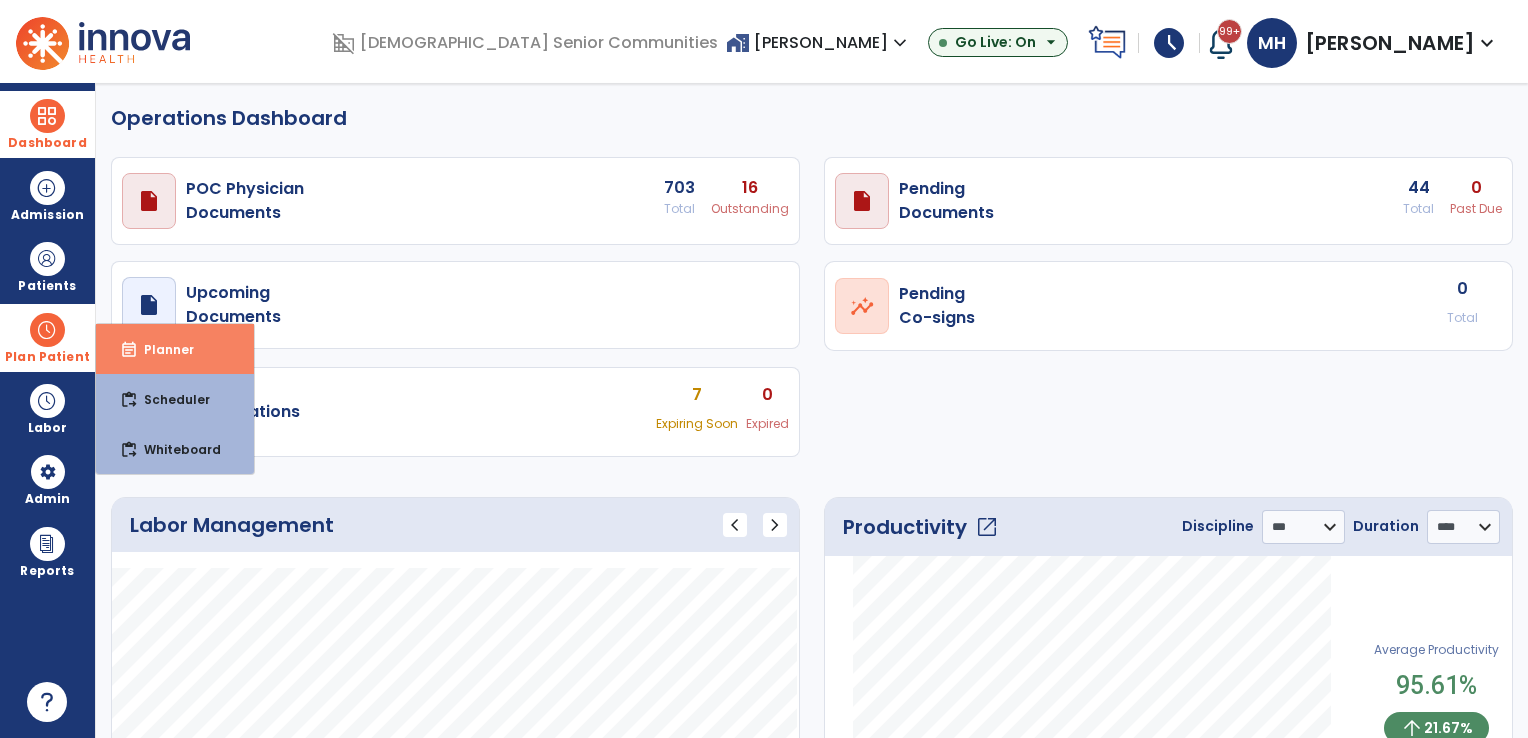click on "Planner" at bounding box center (161, 349) 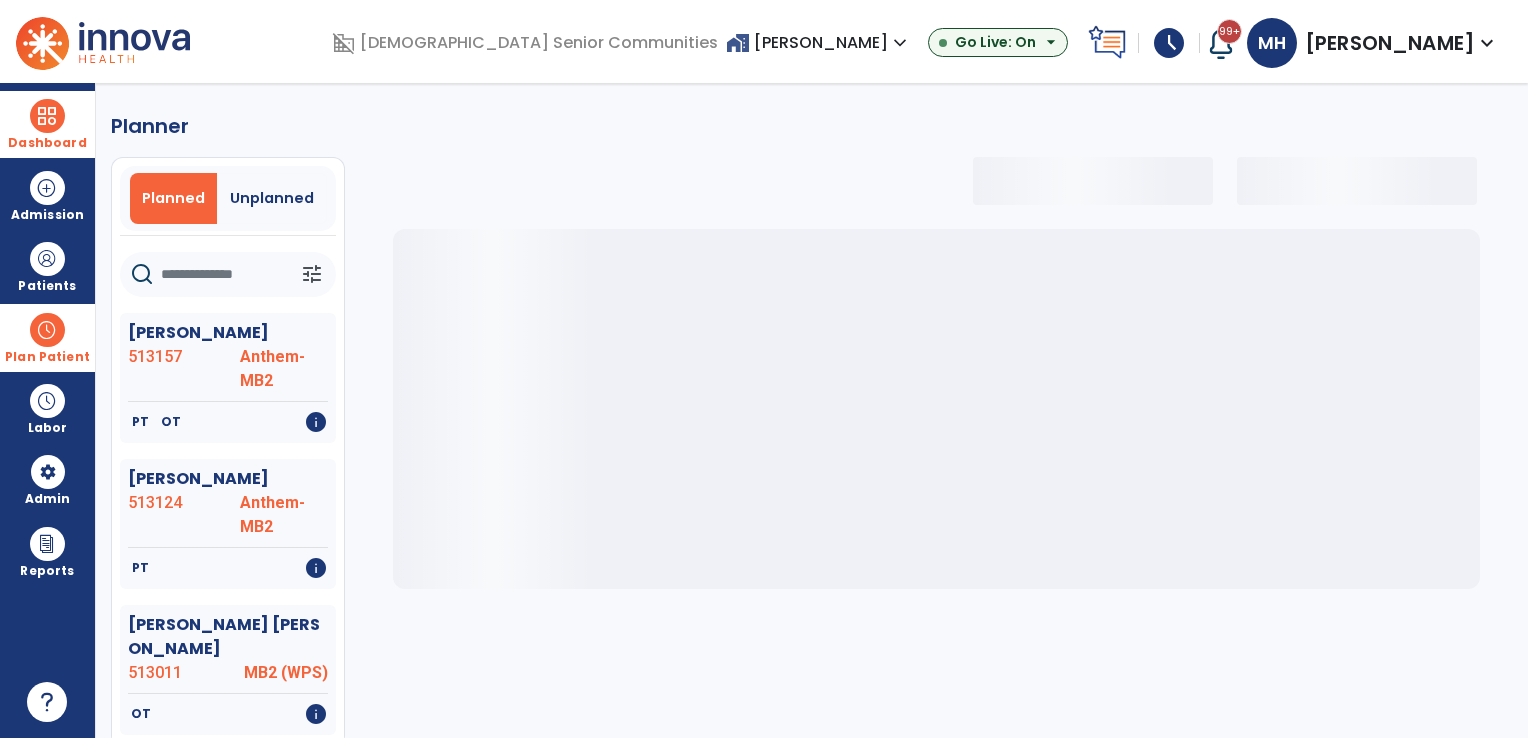 click on "Planned" at bounding box center (173, 198) 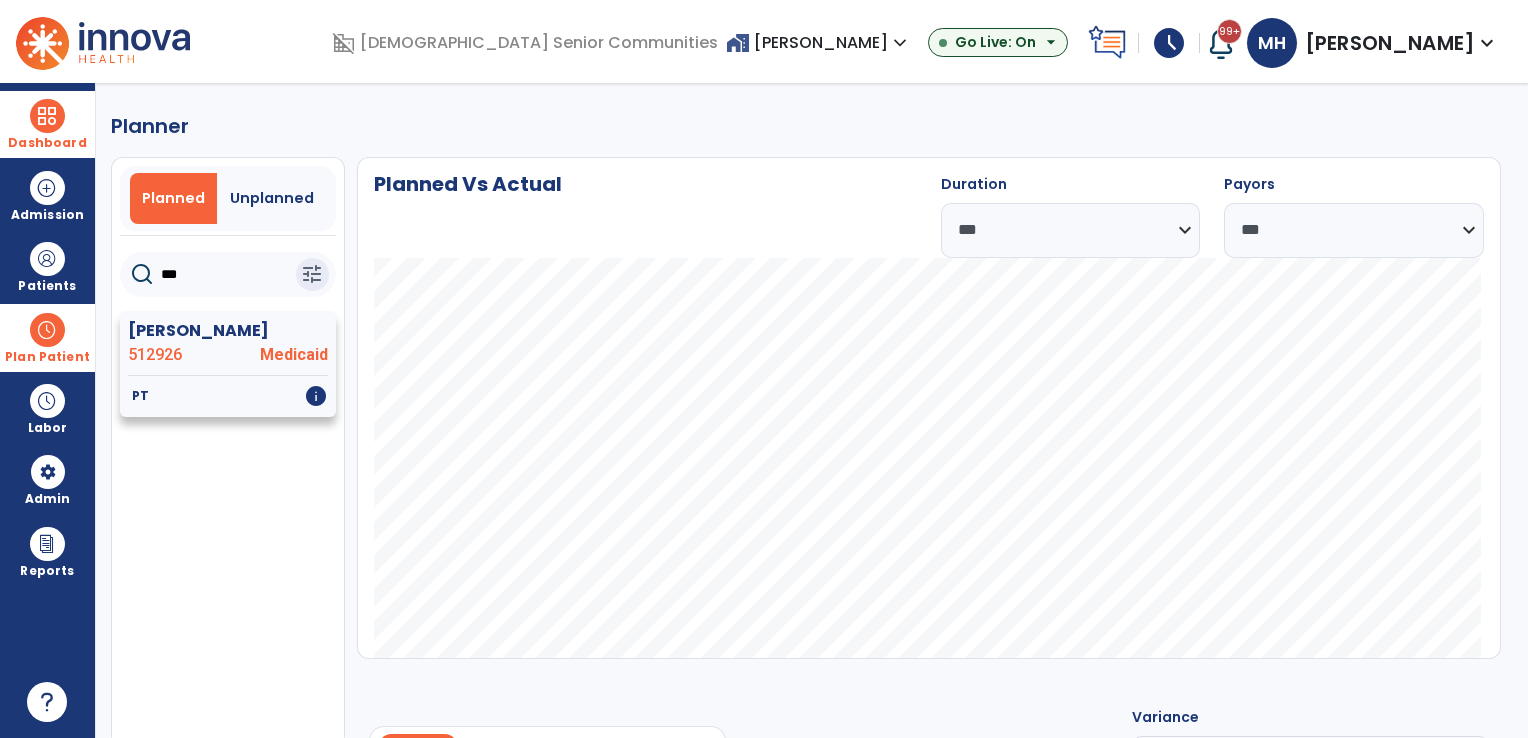type on "***" 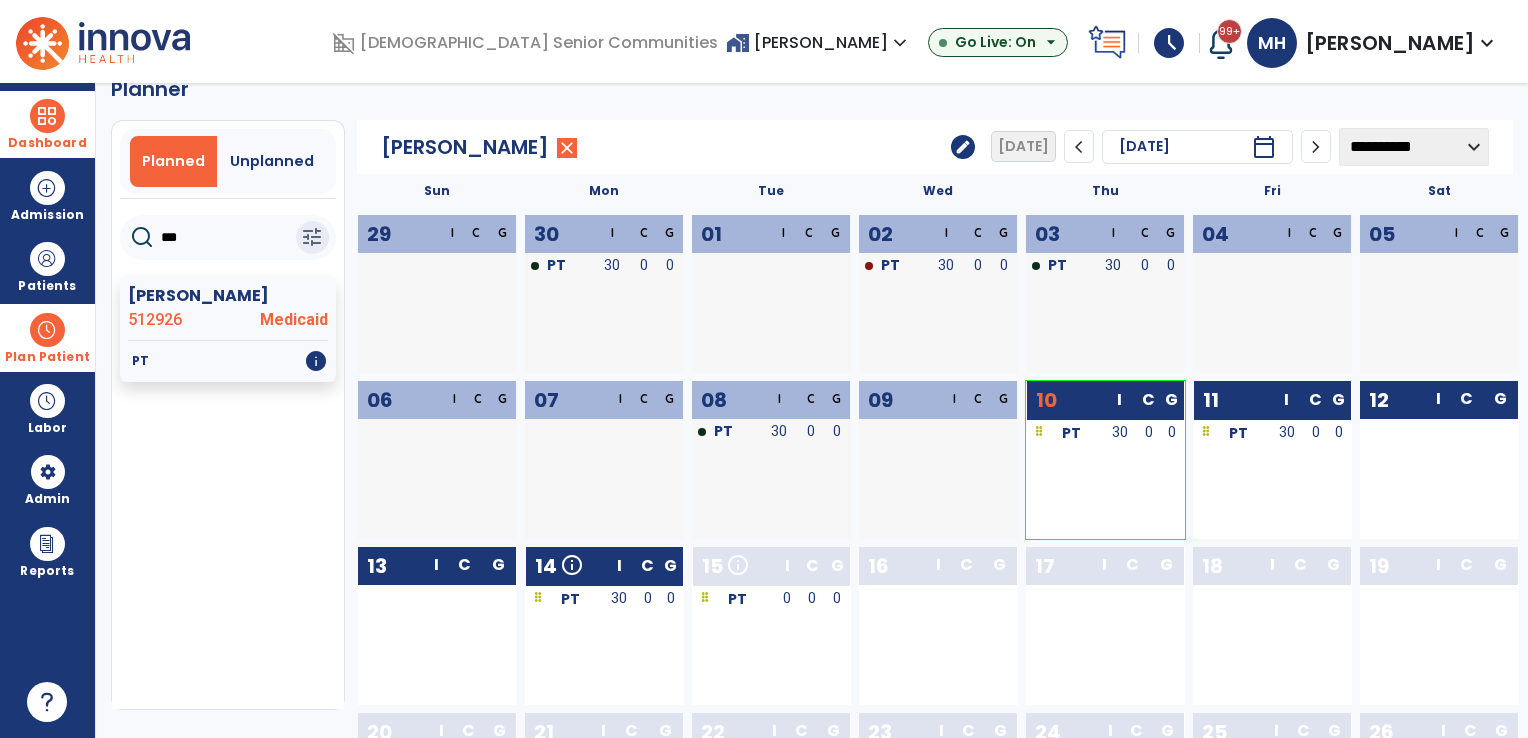 scroll, scrollTop: 36, scrollLeft: 0, axis: vertical 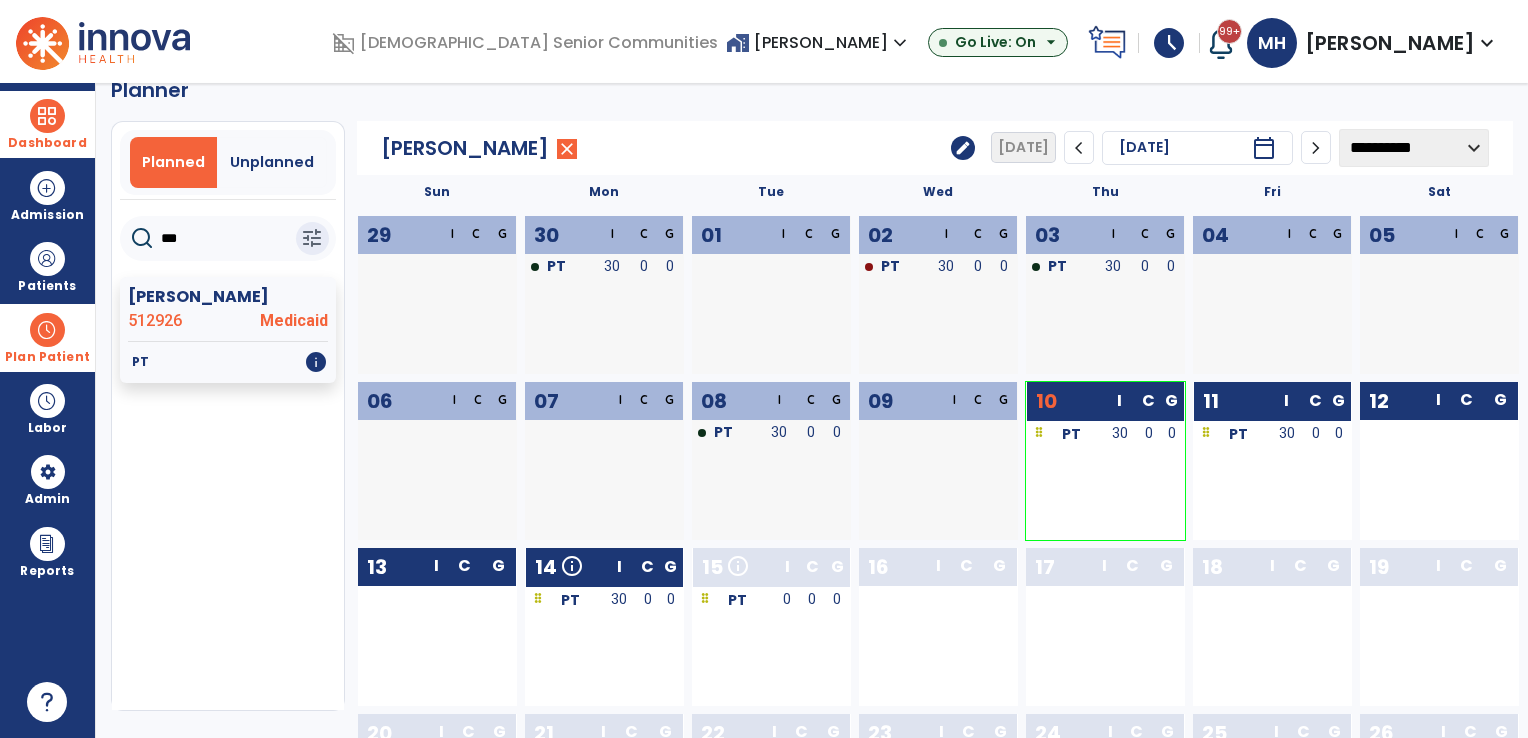 click at bounding box center (47, 330) 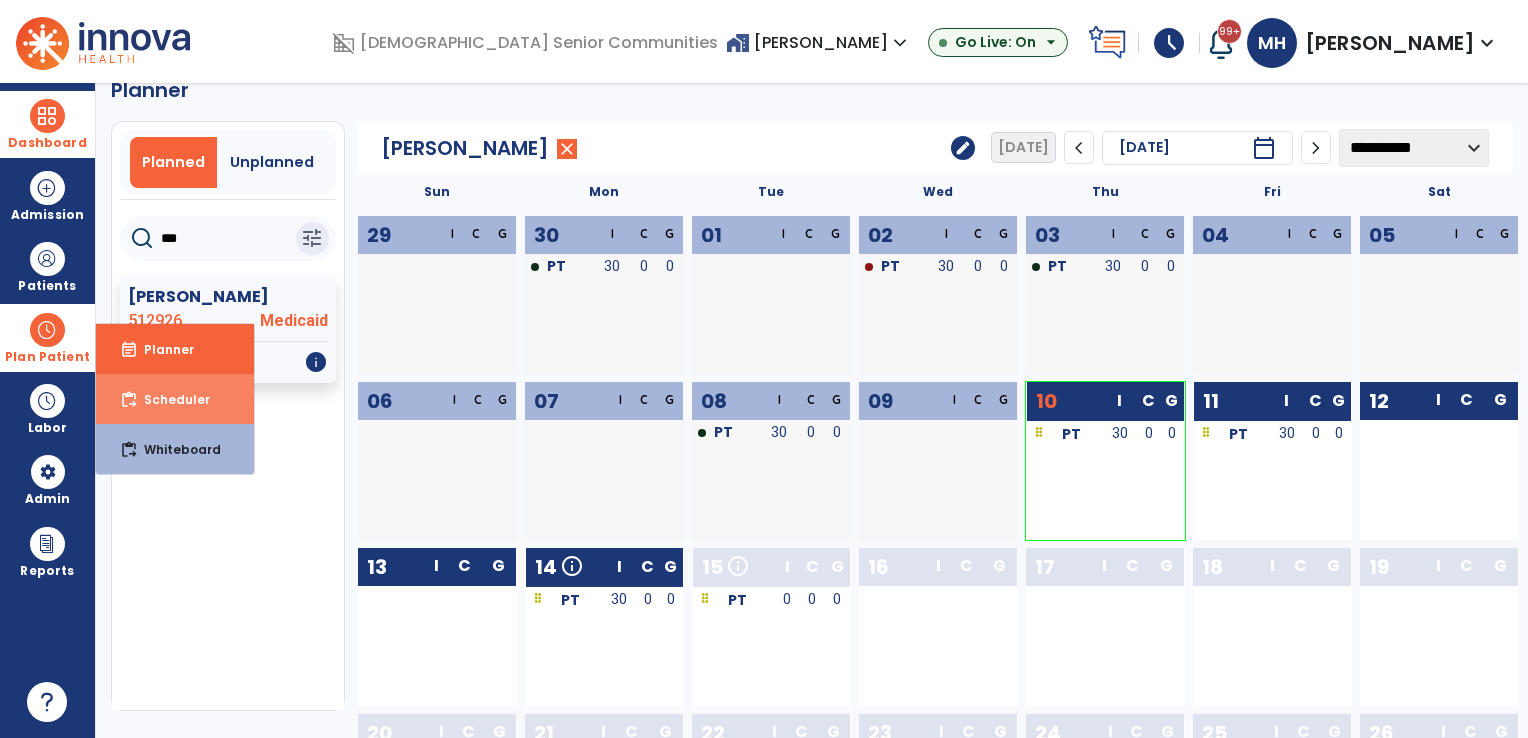 click on "content_paste_go  Scheduler" at bounding box center (175, 399) 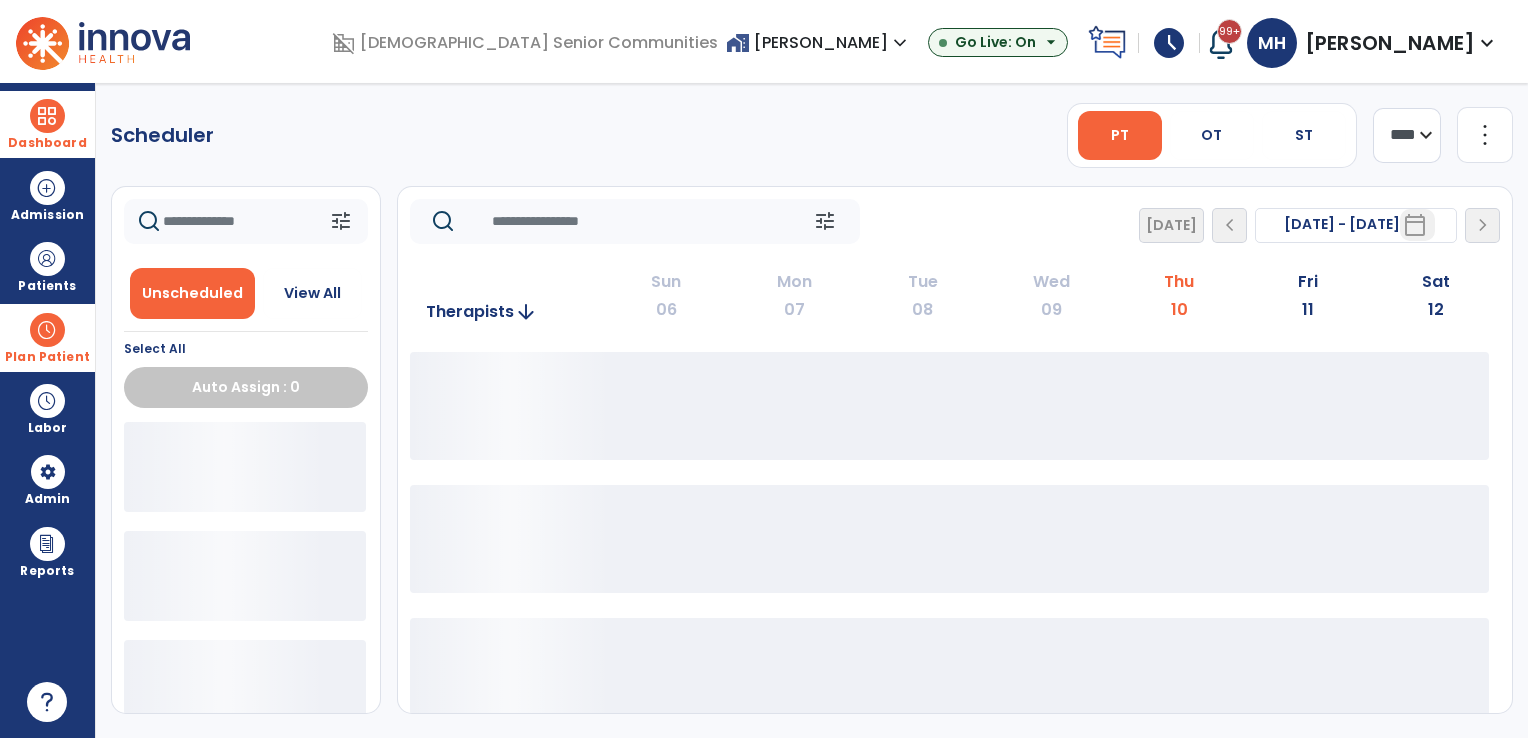 scroll, scrollTop: 0, scrollLeft: 0, axis: both 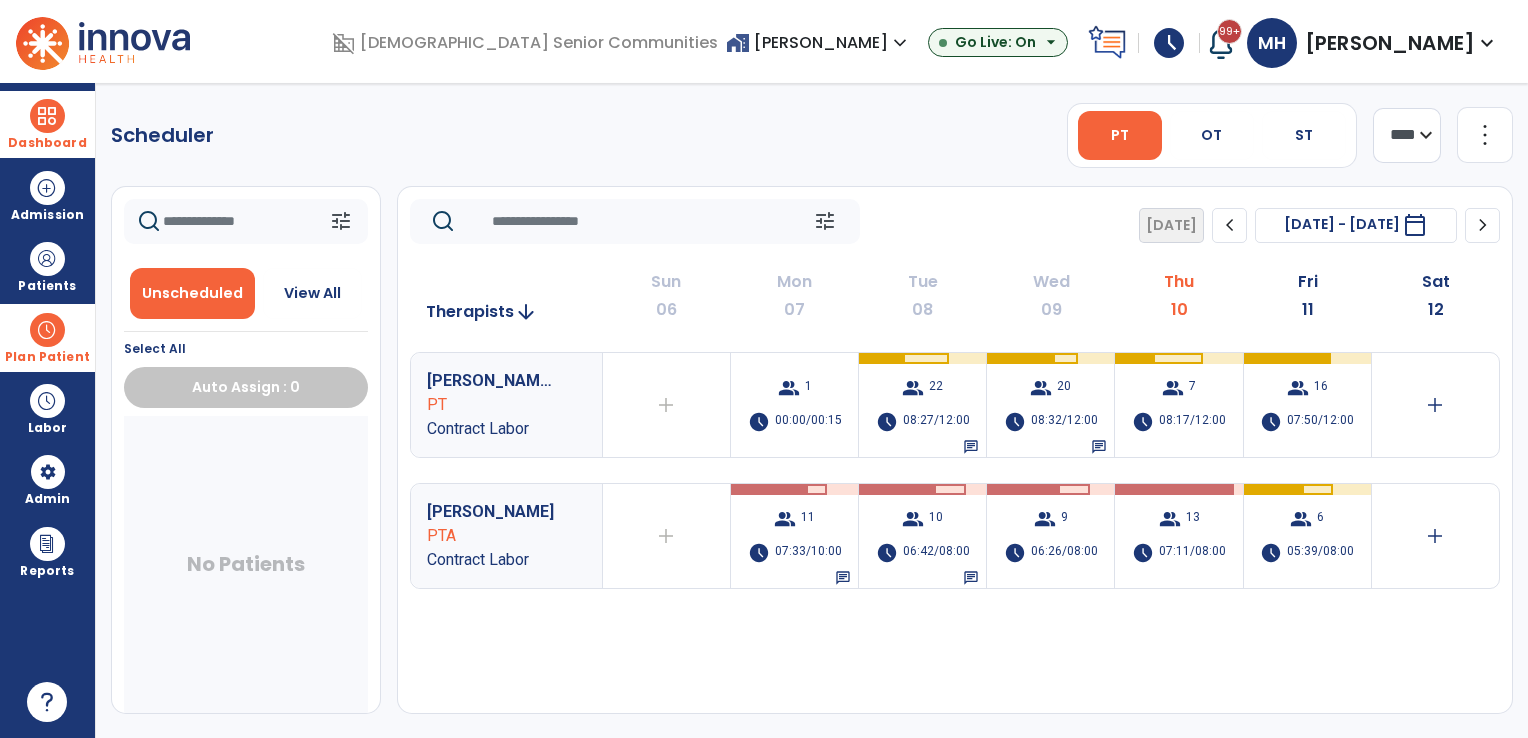 click on "chevron_right" 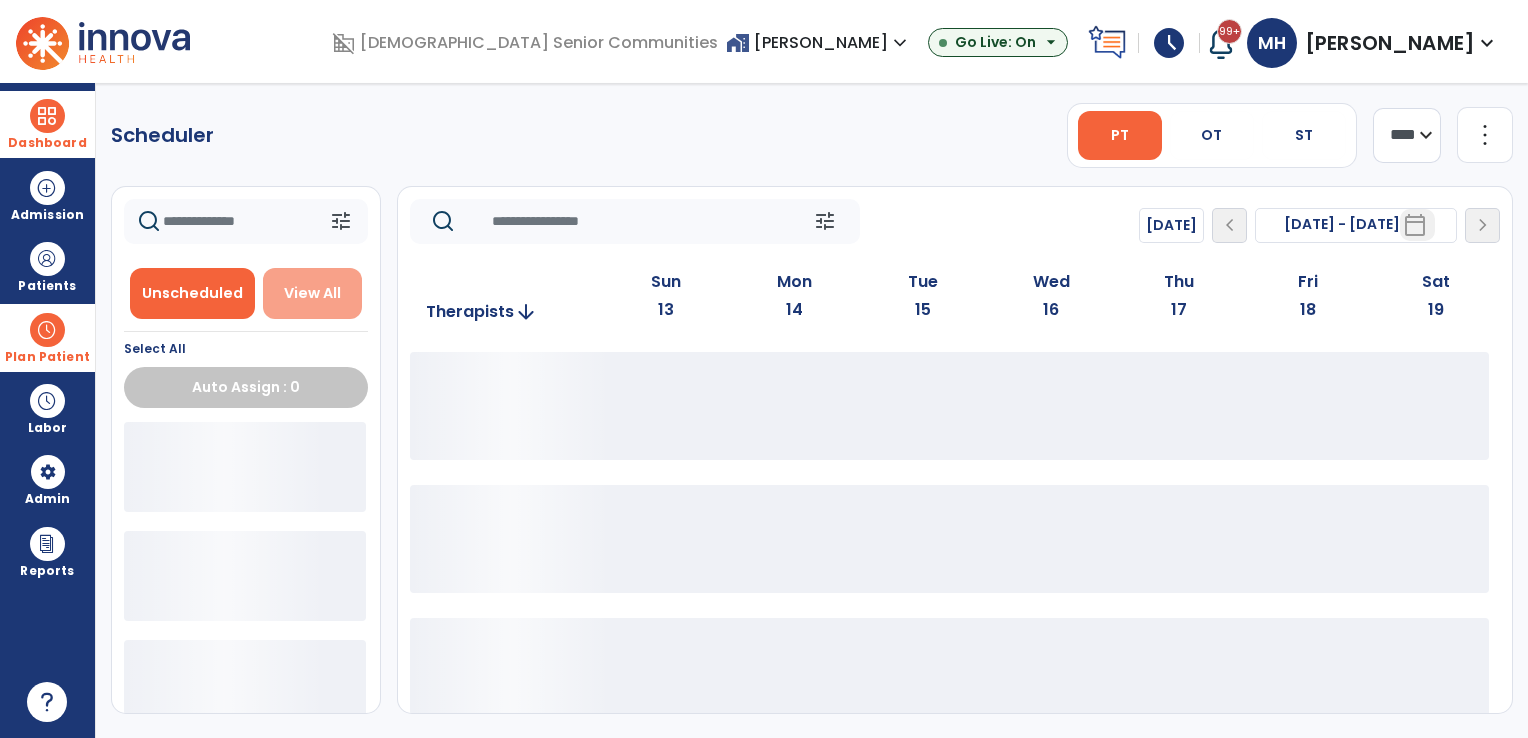 click on "View All" at bounding box center [312, 293] 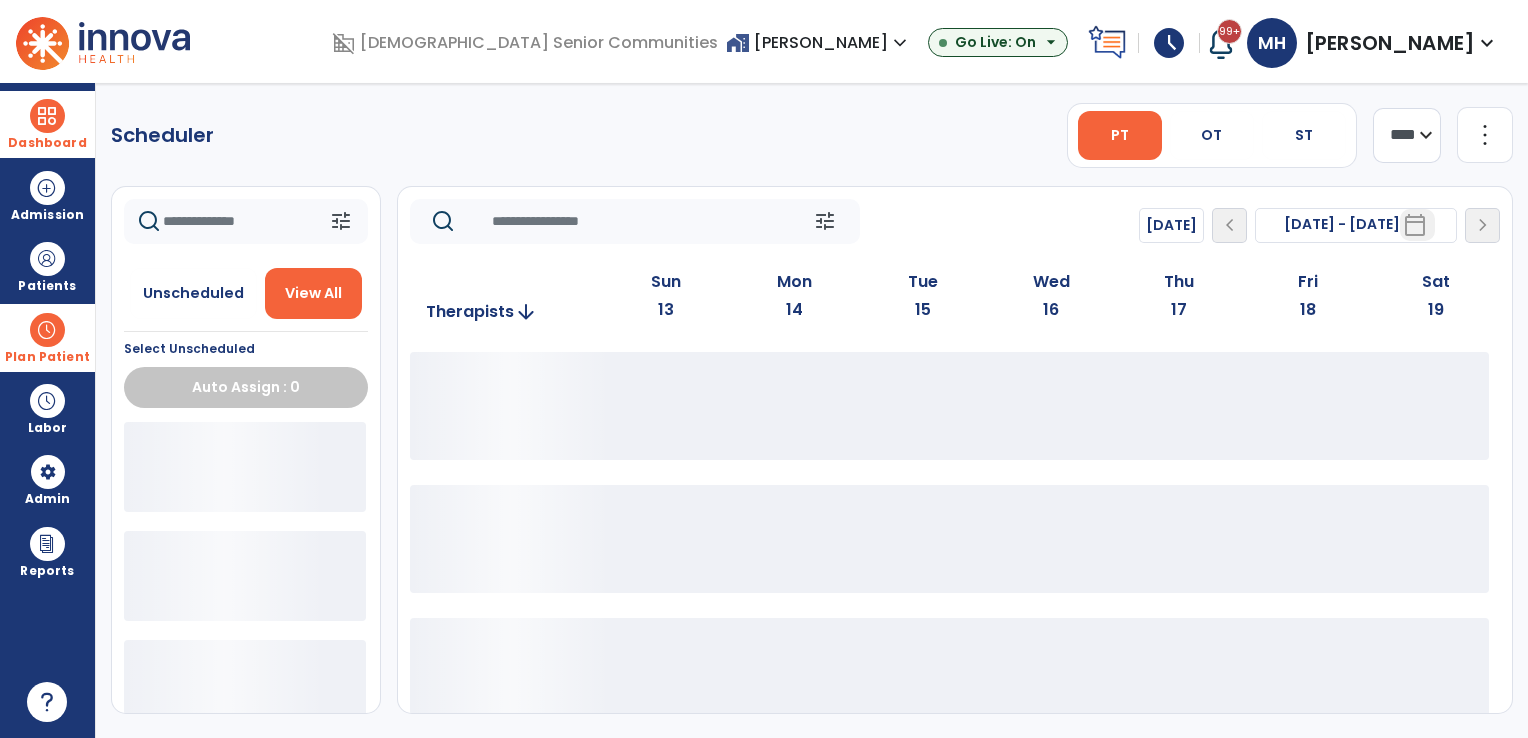 click 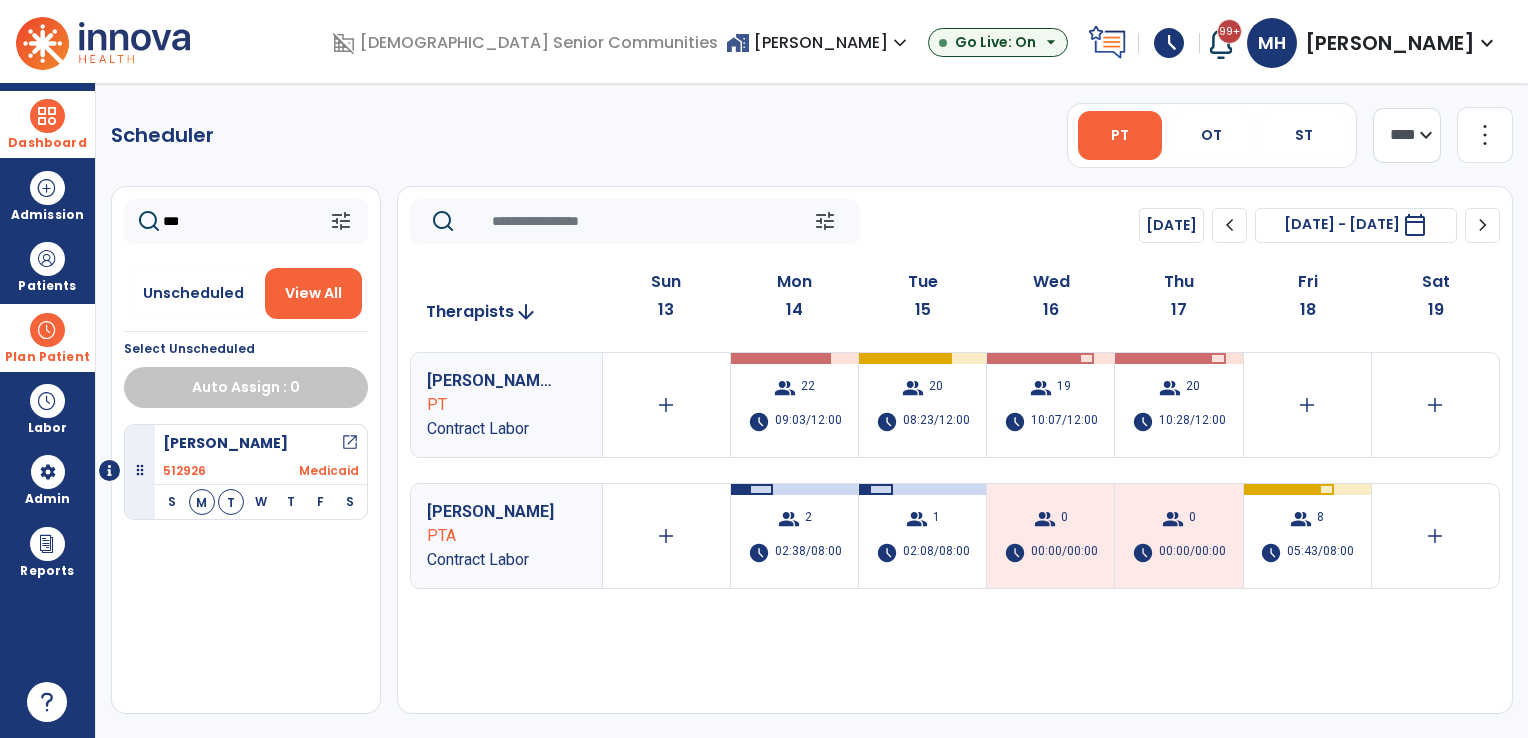 type on "***" 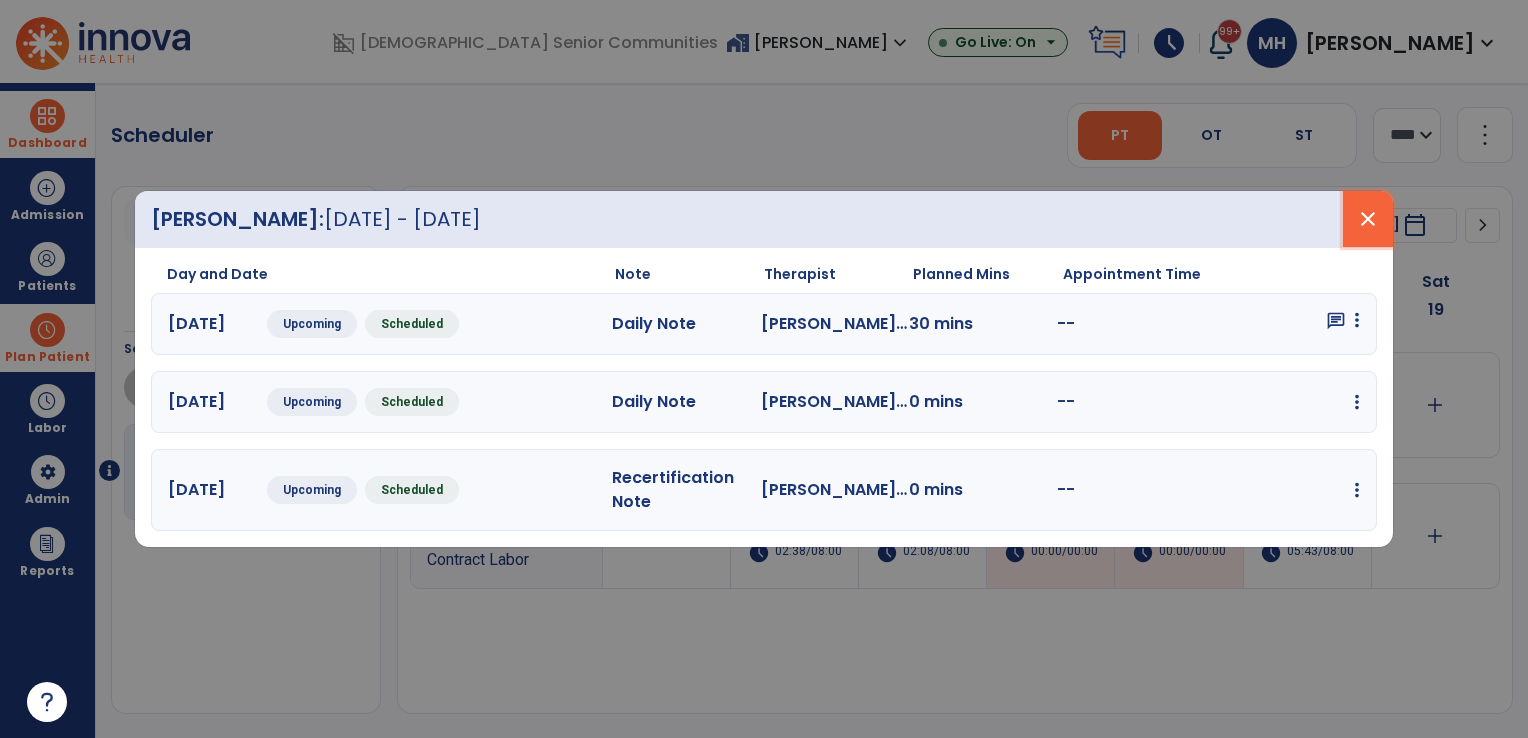 click on "close" at bounding box center (1368, 219) 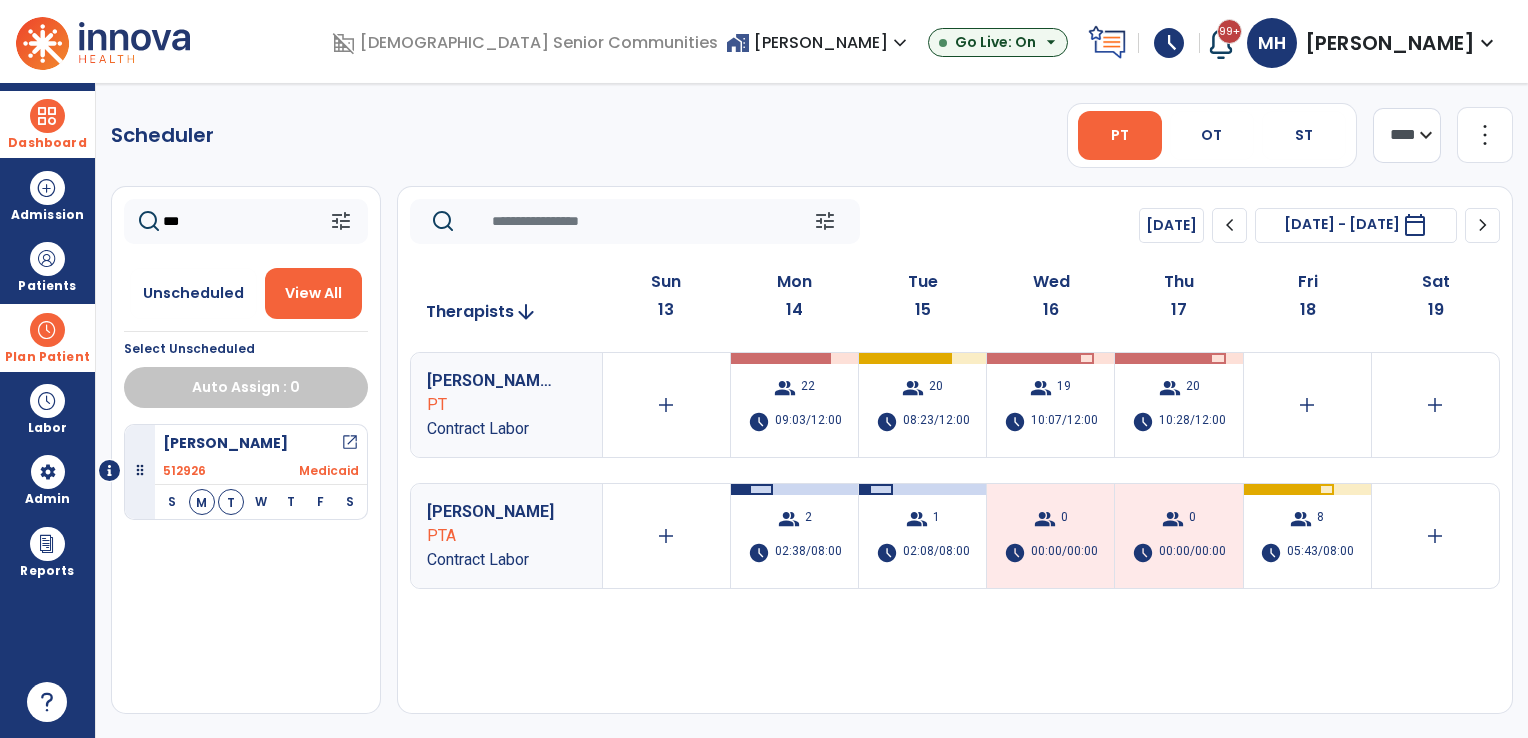 click at bounding box center [47, 330] 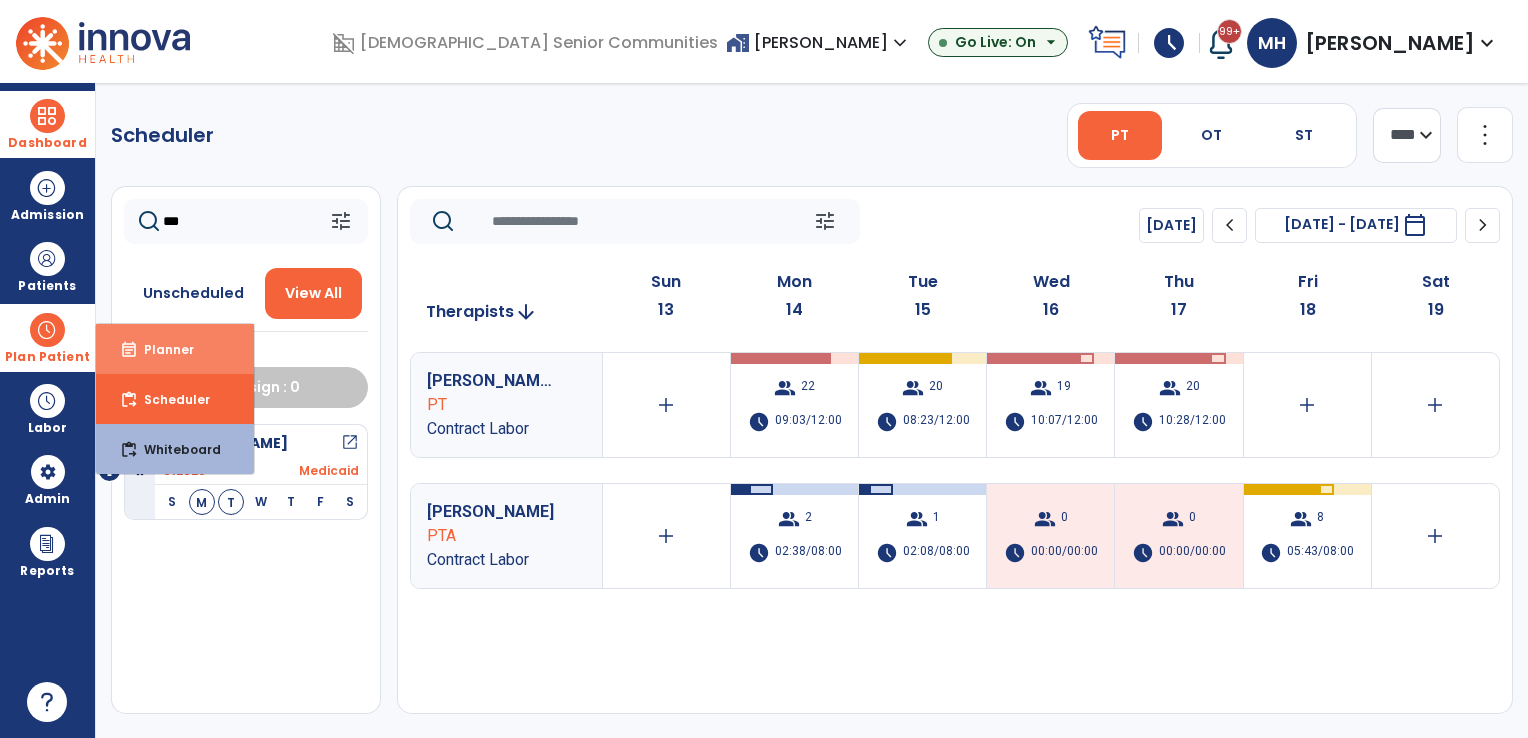 click on "event_note  Planner" at bounding box center [175, 349] 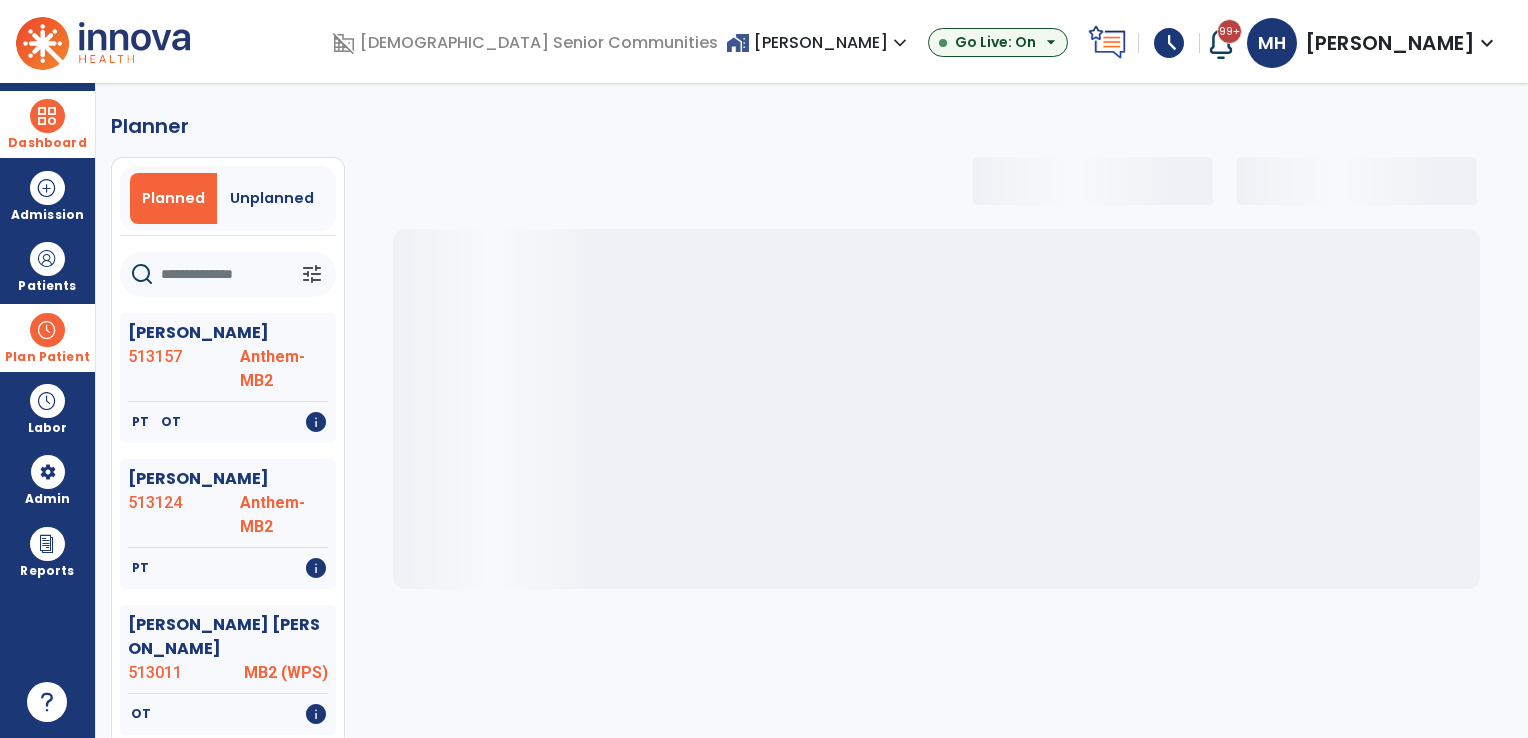 click on "Planned" at bounding box center (173, 198) 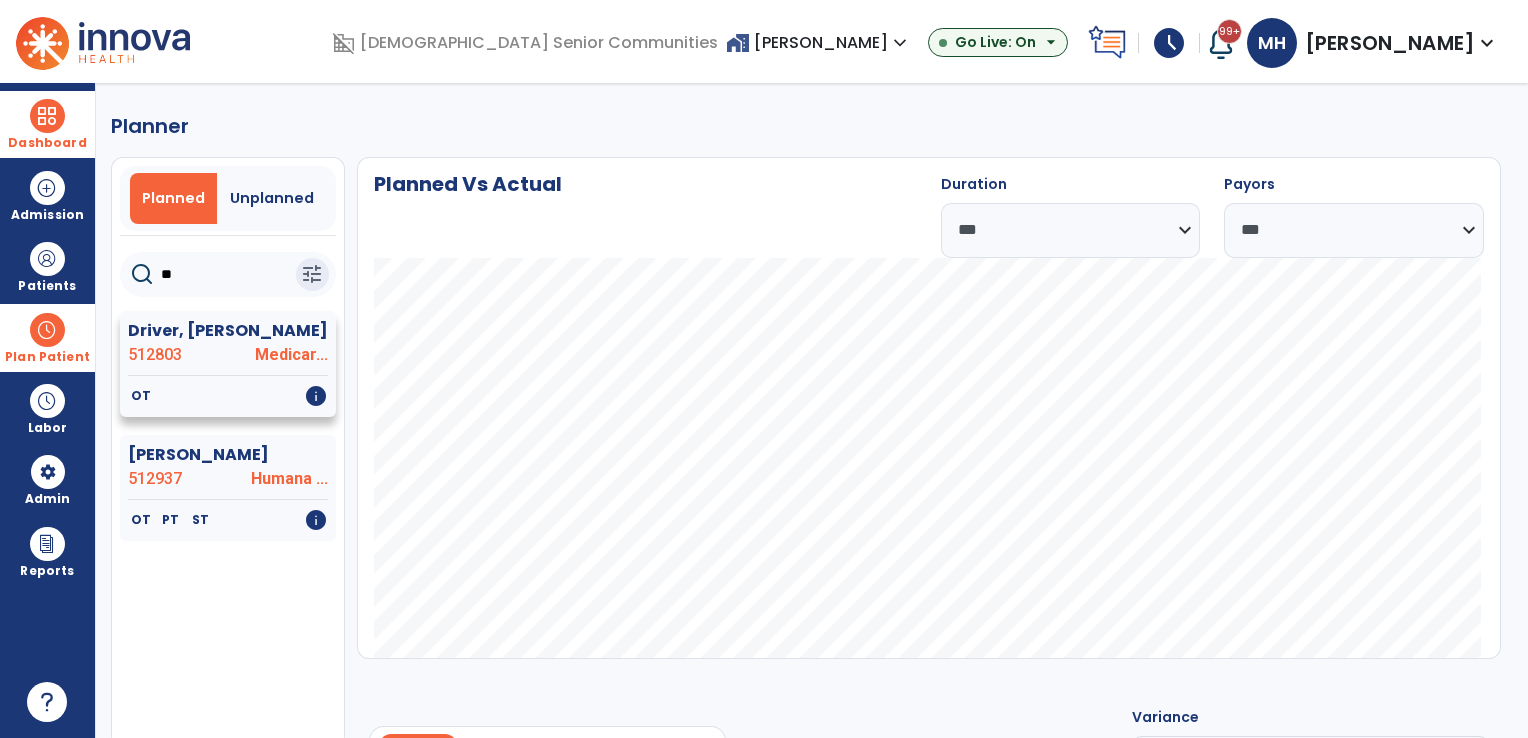 type on "**" 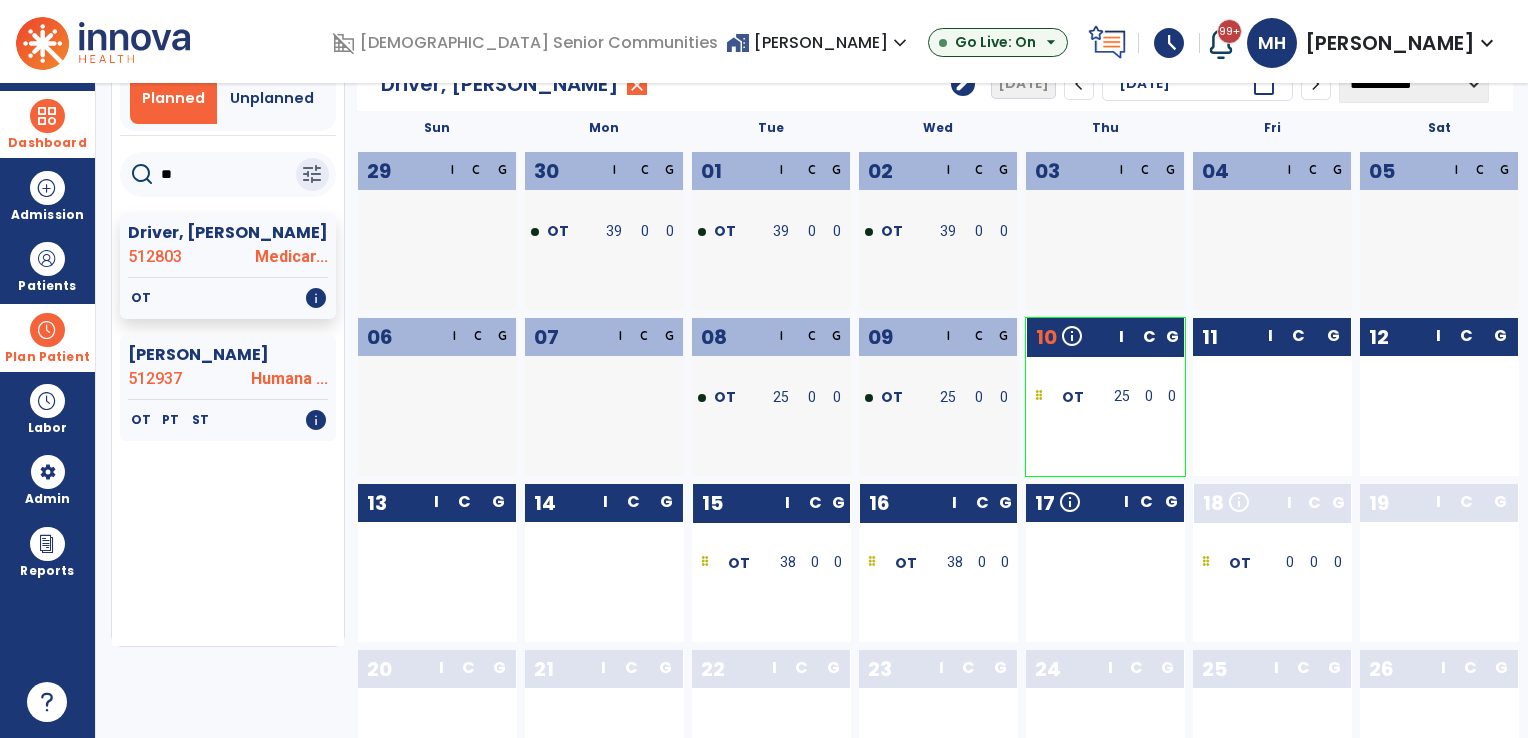 scroll, scrollTop: 0, scrollLeft: 0, axis: both 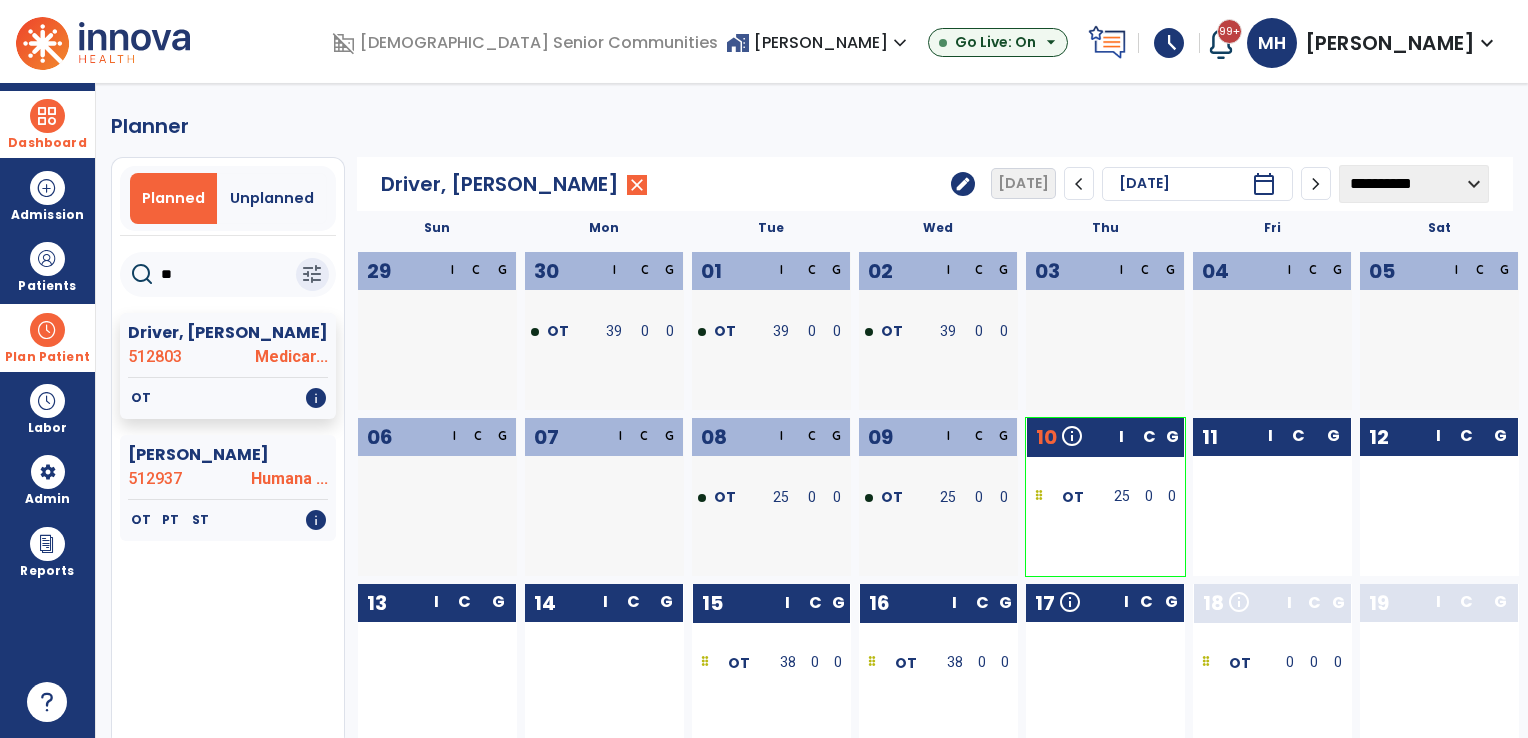 click on "edit" 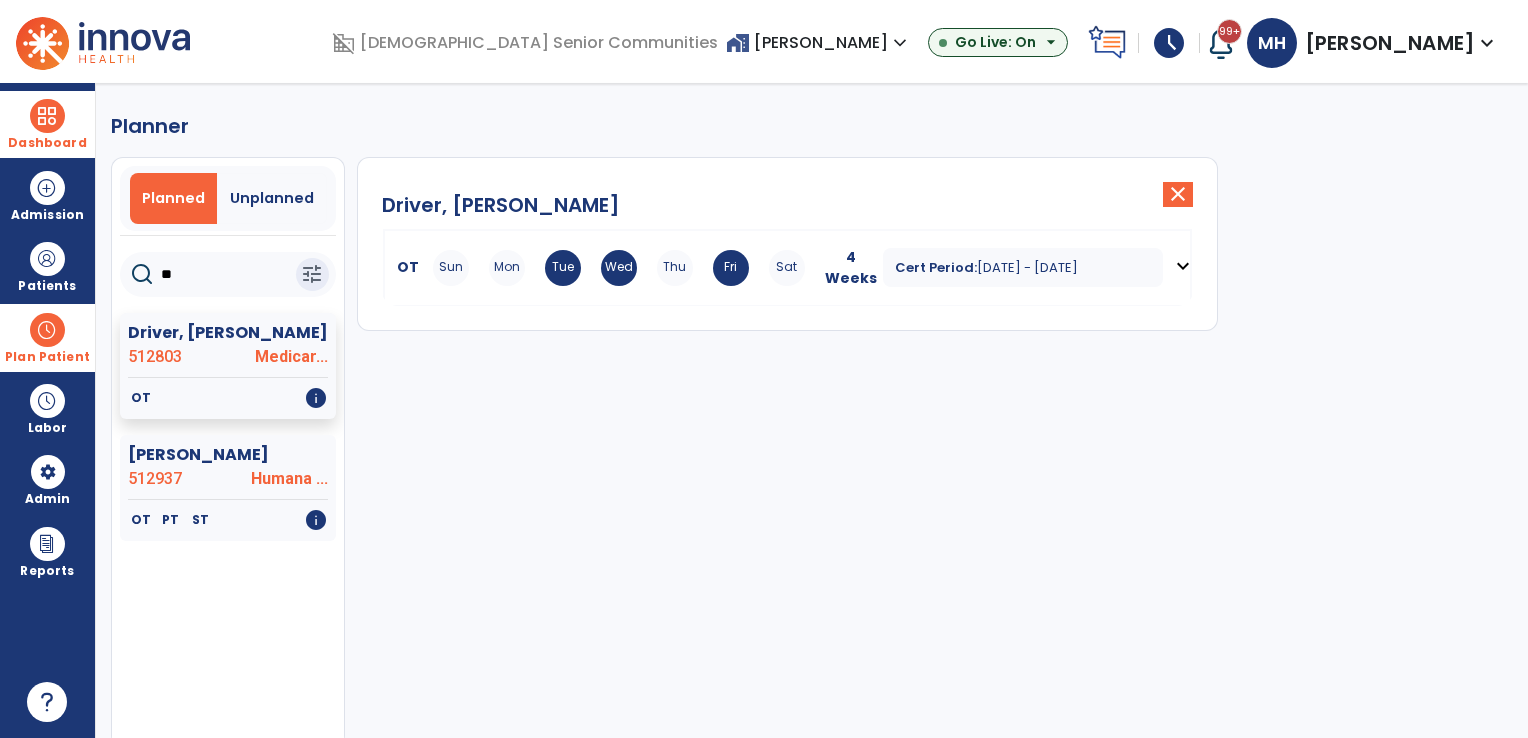 click on "Thu" at bounding box center (675, 268) 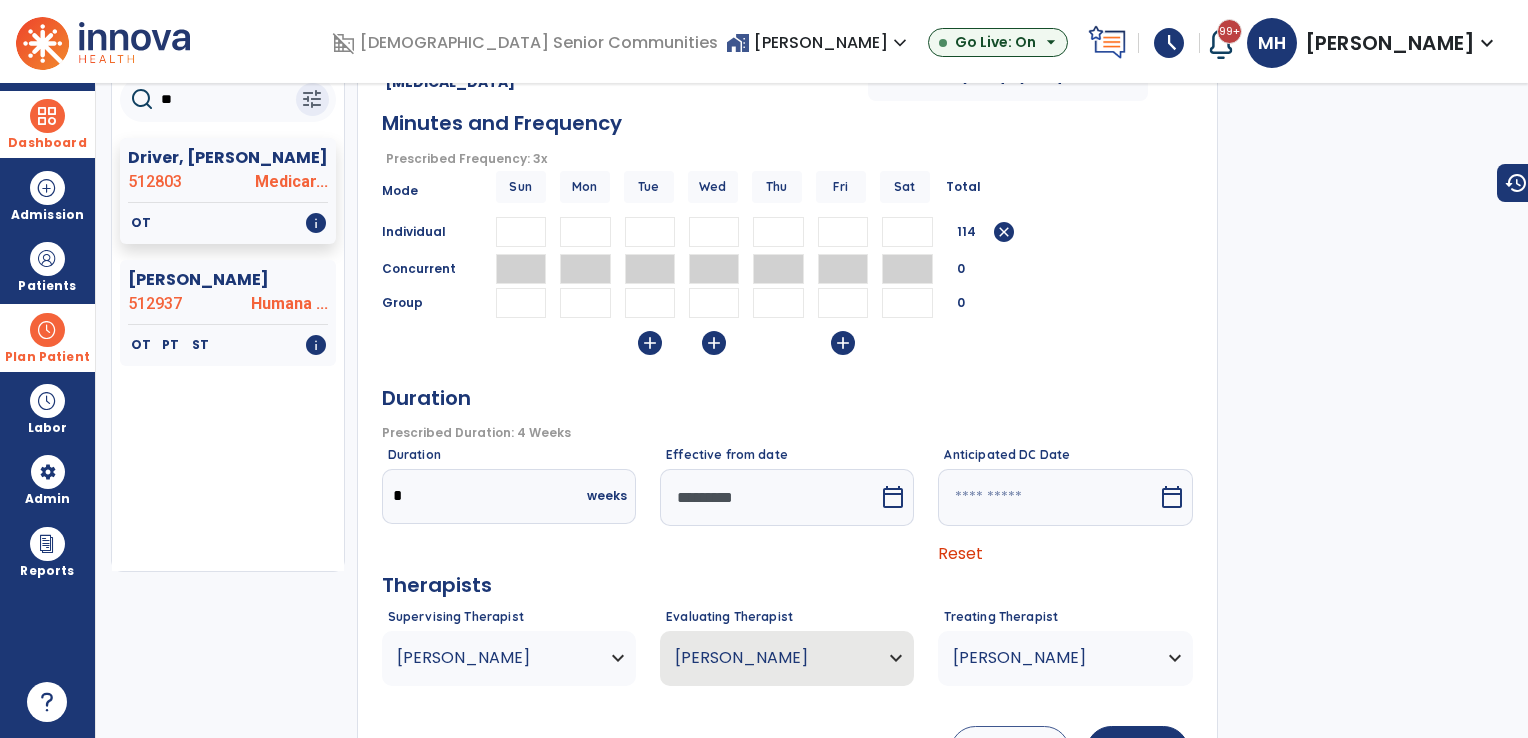 scroll, scrollTop: 200, scrollLeft: 0, axis: vertical 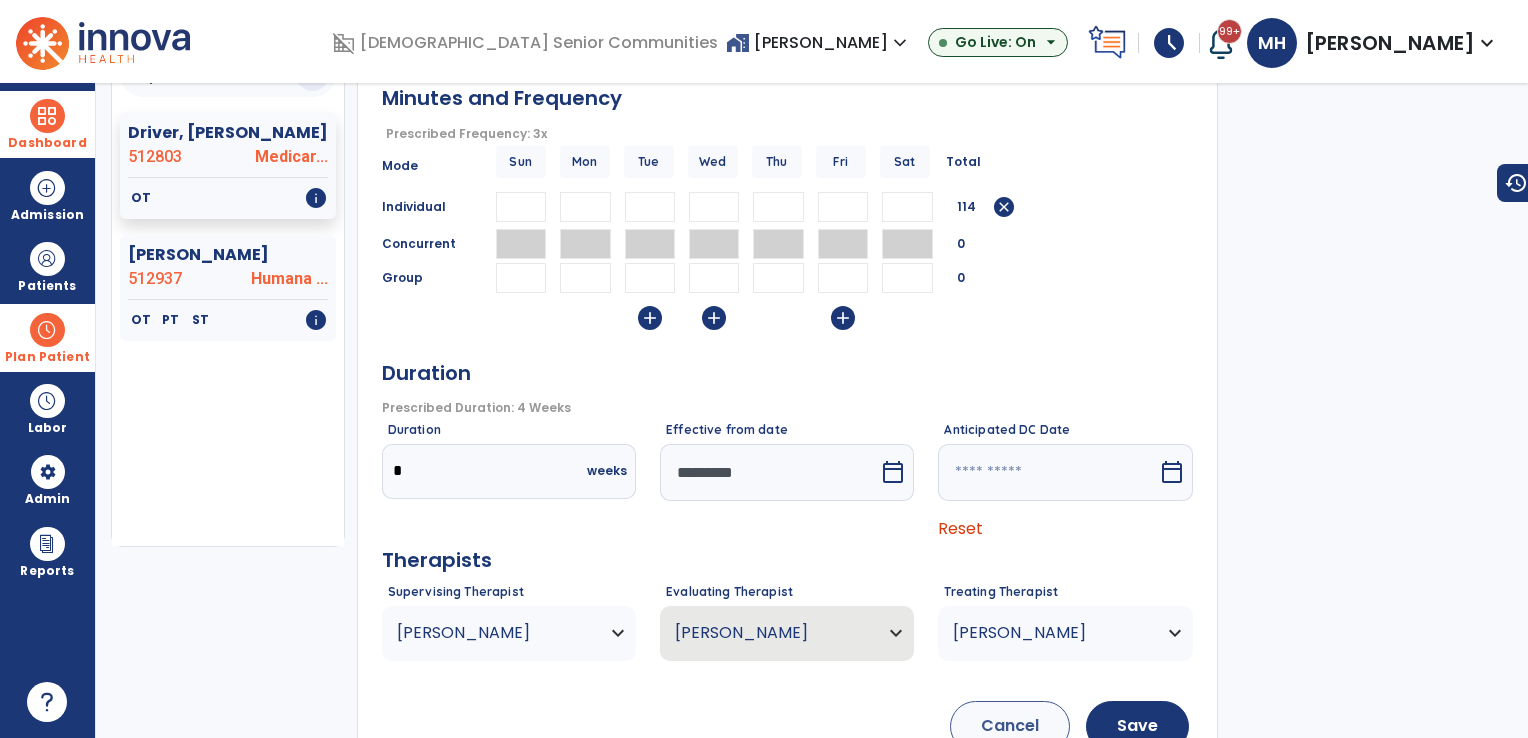 click on "*********" at bounding box center [769, 472] 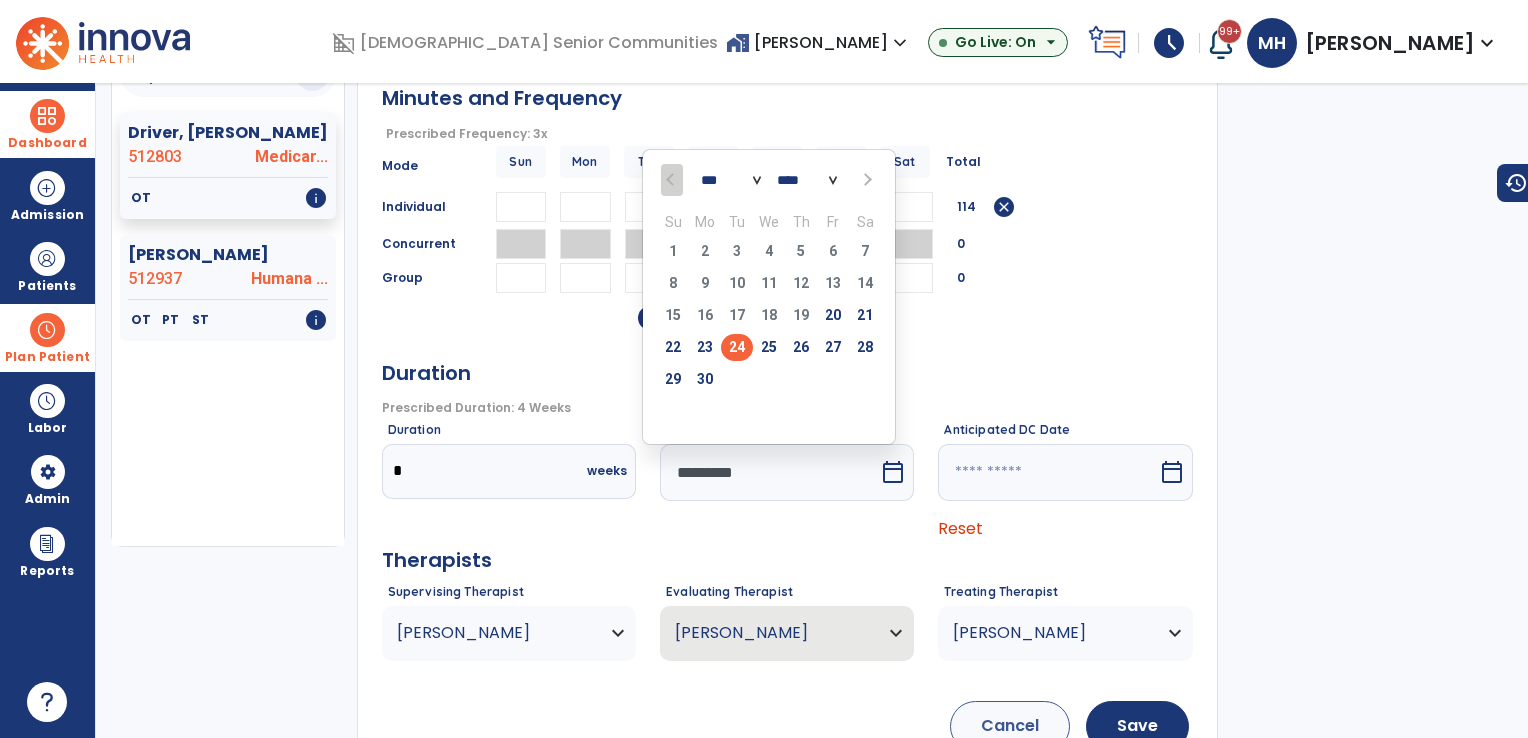 click at bounding box center [866, 180] 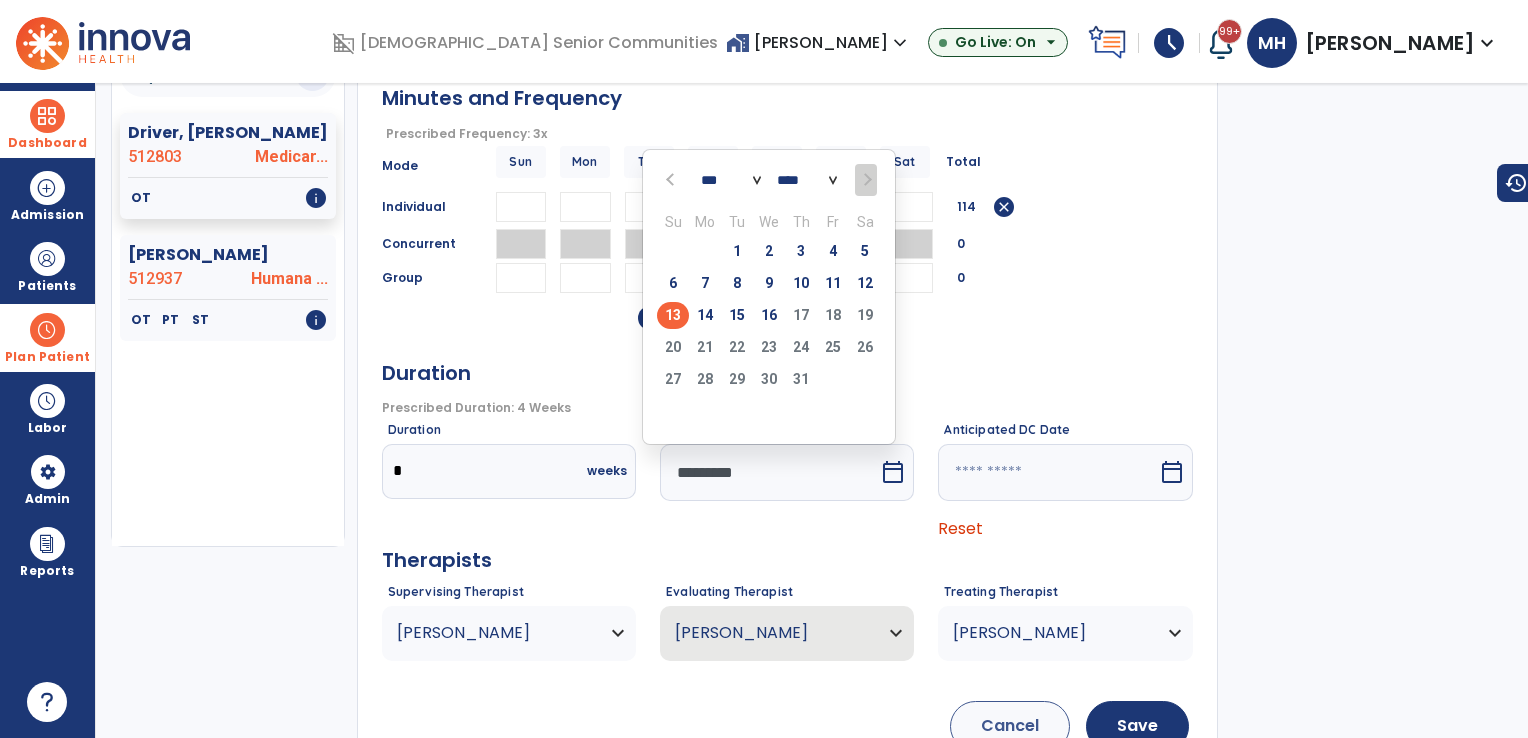 click on "13" at bounding box center (673, 315) 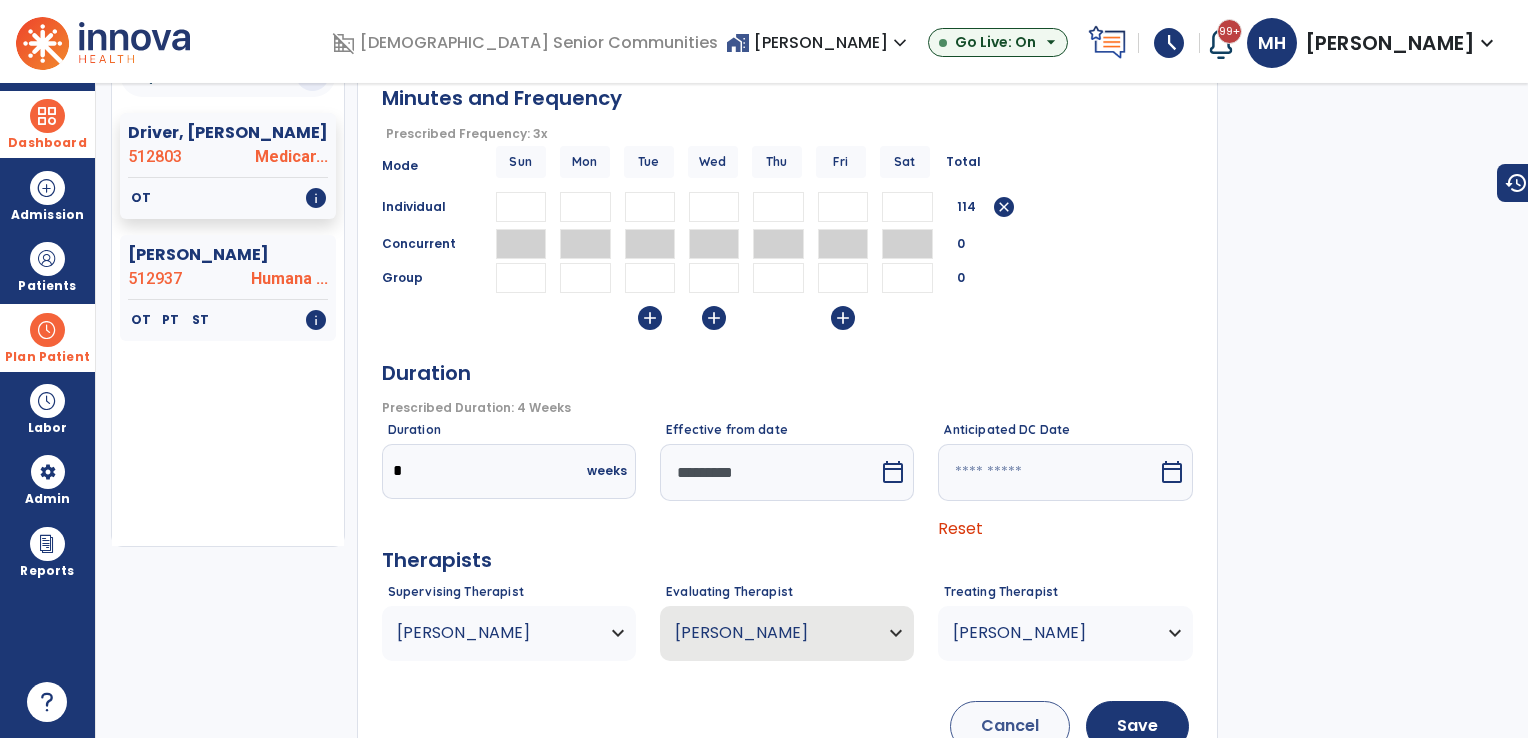 click at bounding box center (1047, 472) 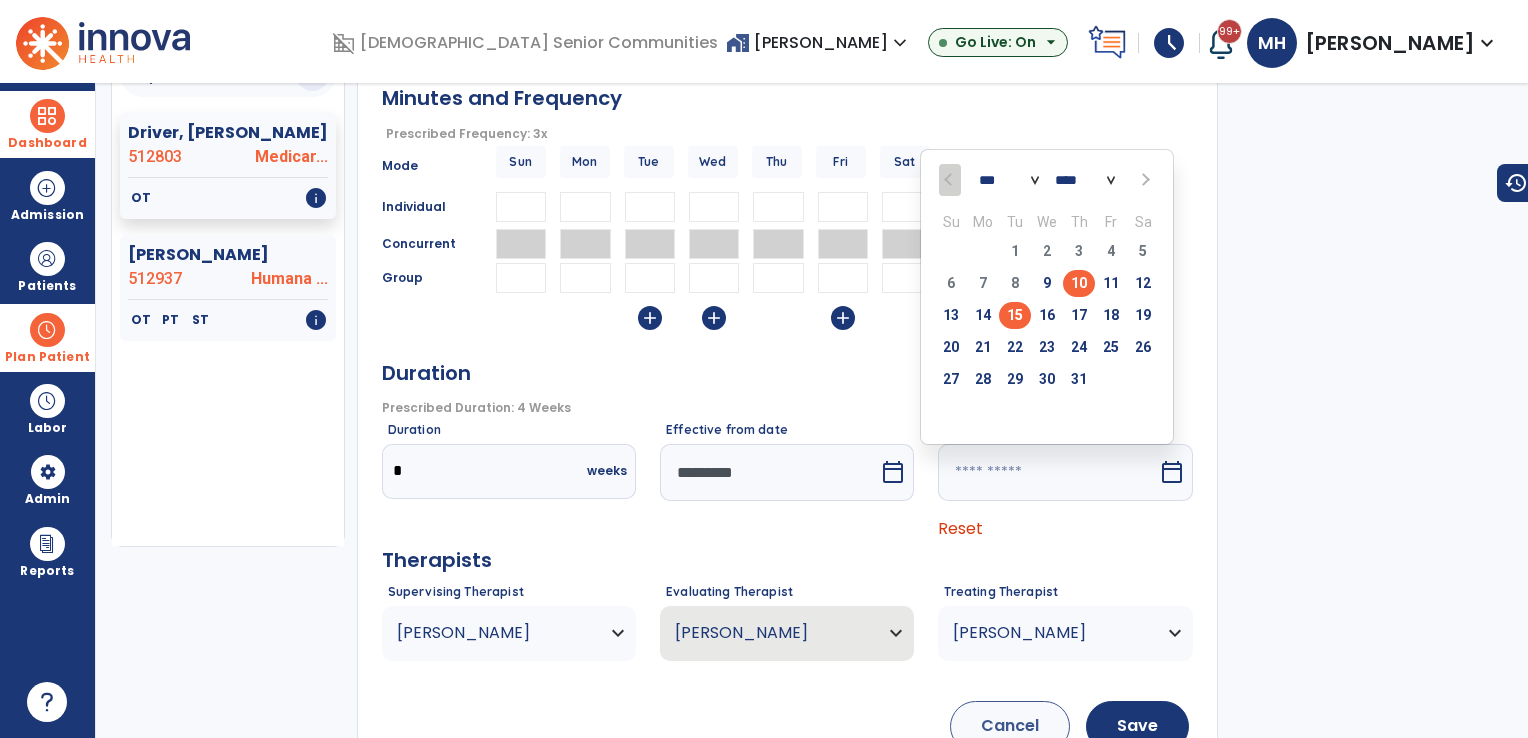 click on "15" at bounding box center [1015, 315] 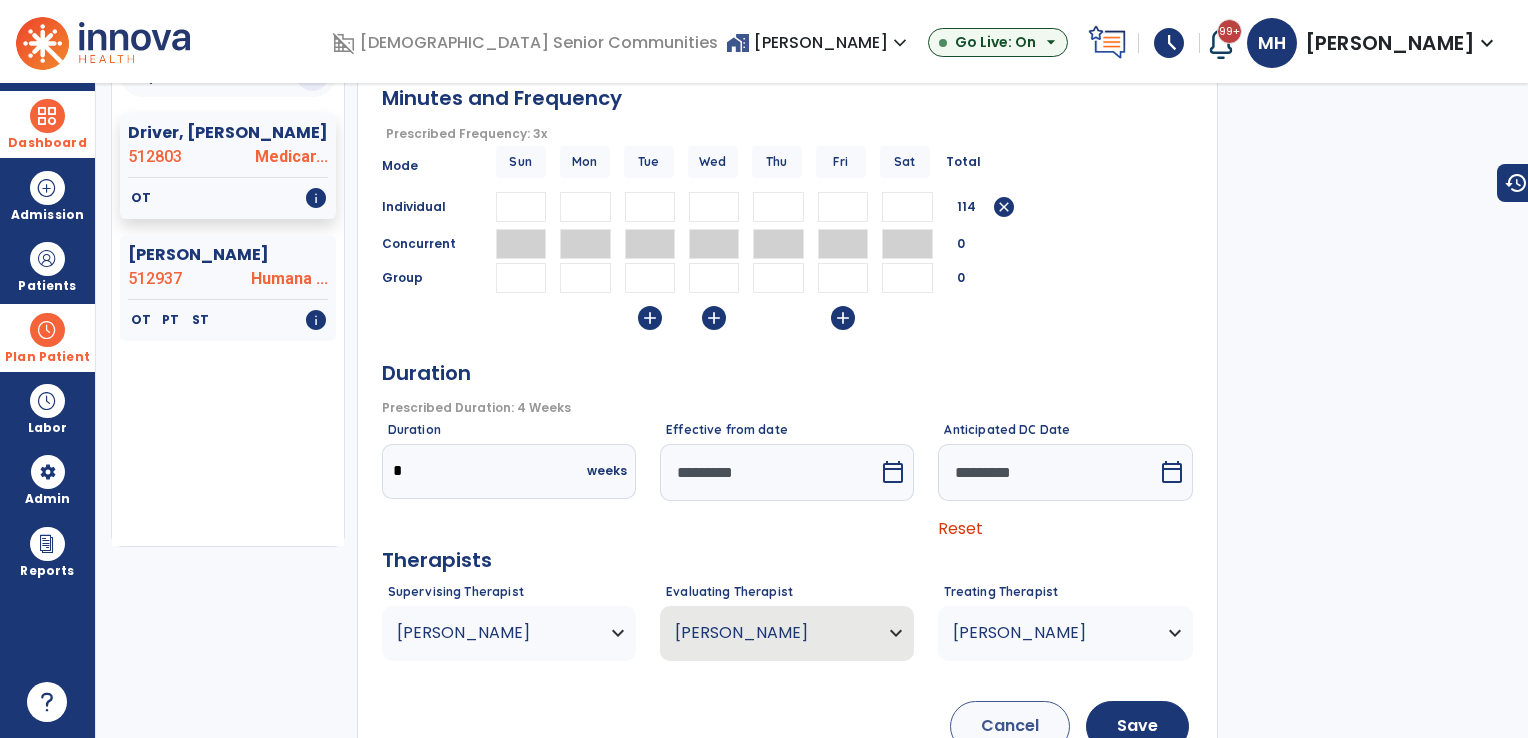 scroll, scrollTop: 260, scrollLeft: 0, axis: vertical 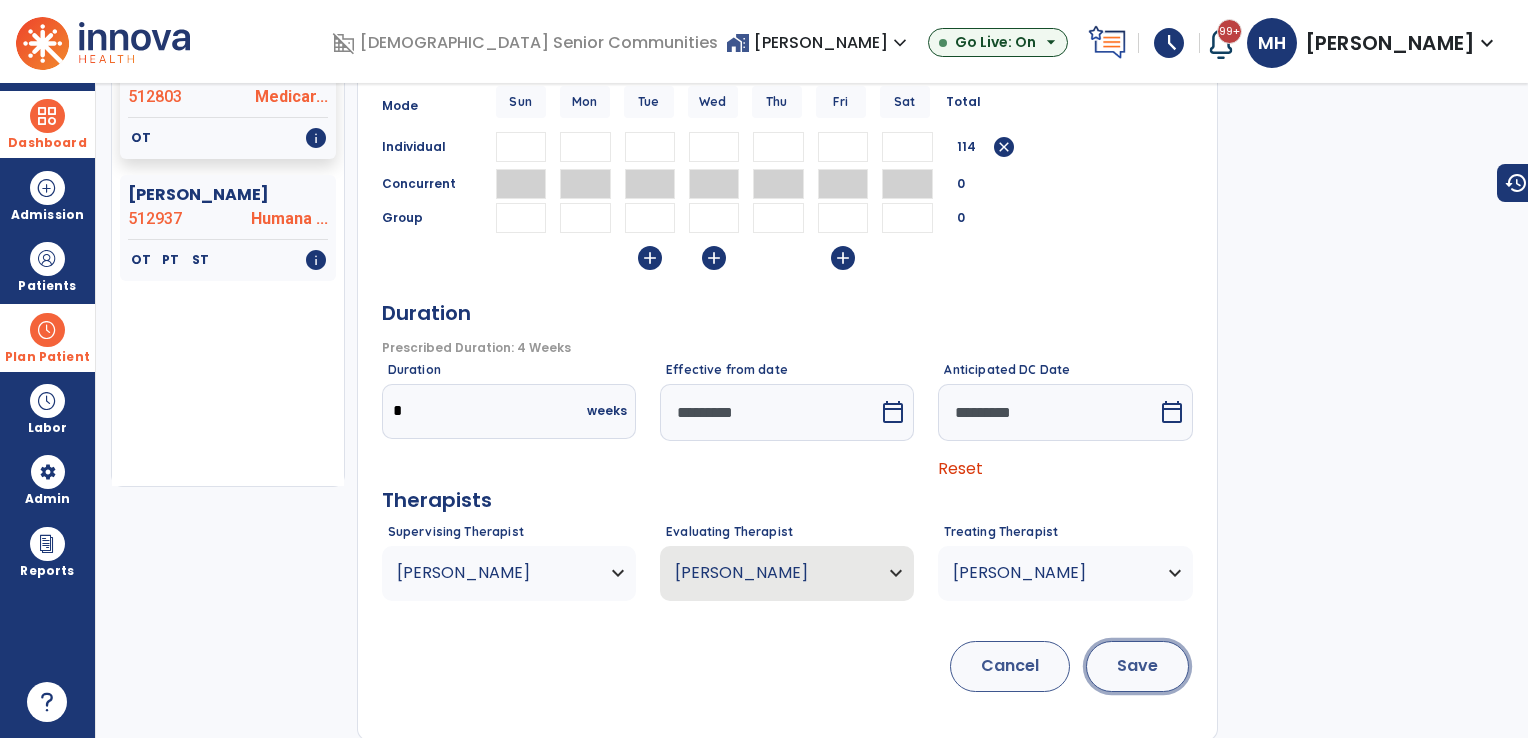 click on "Save" at bounding box center [1137, 666] 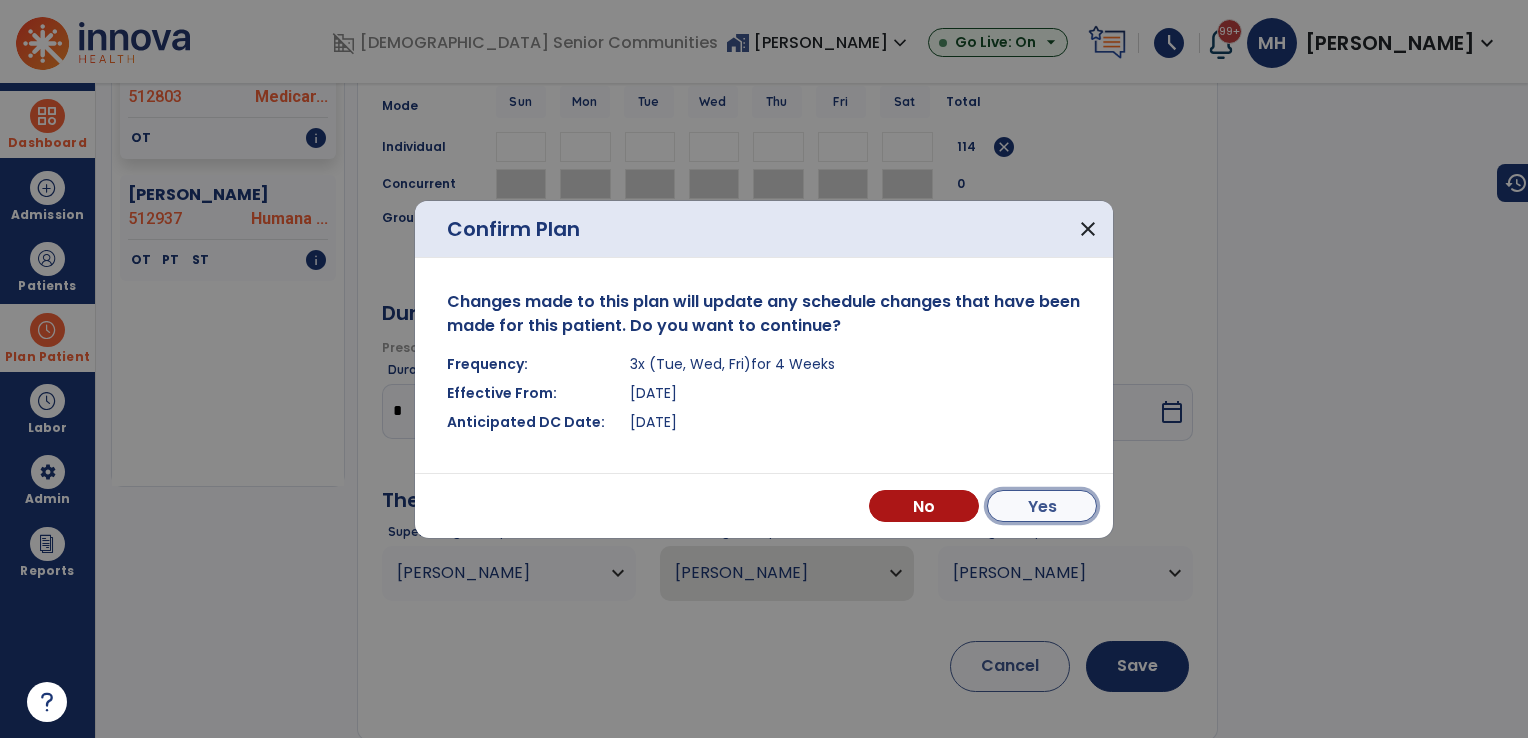 click on "Yes" at bounding box center [1042, 506] 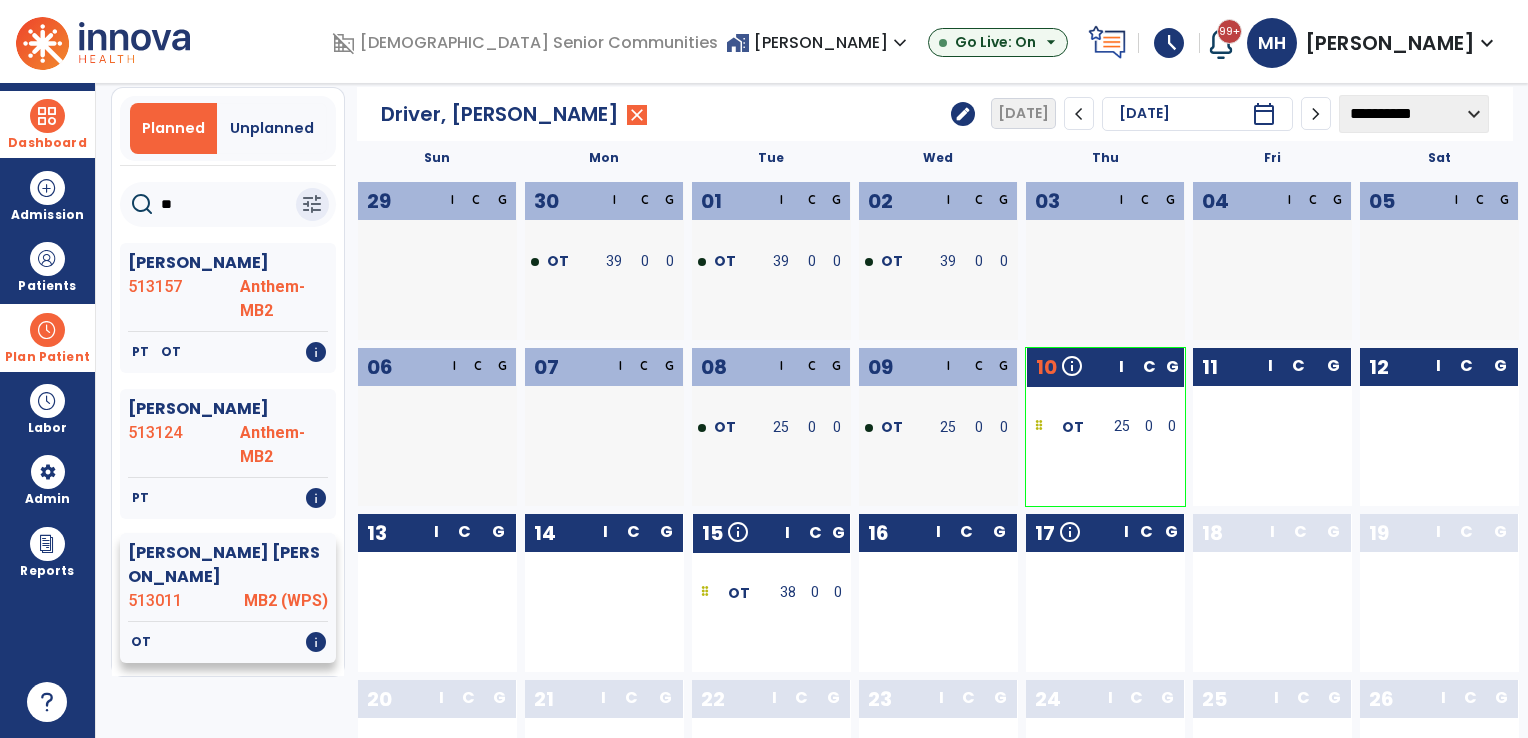 scroll, scrollTop: 0, scrollLeft: 0, axis: both 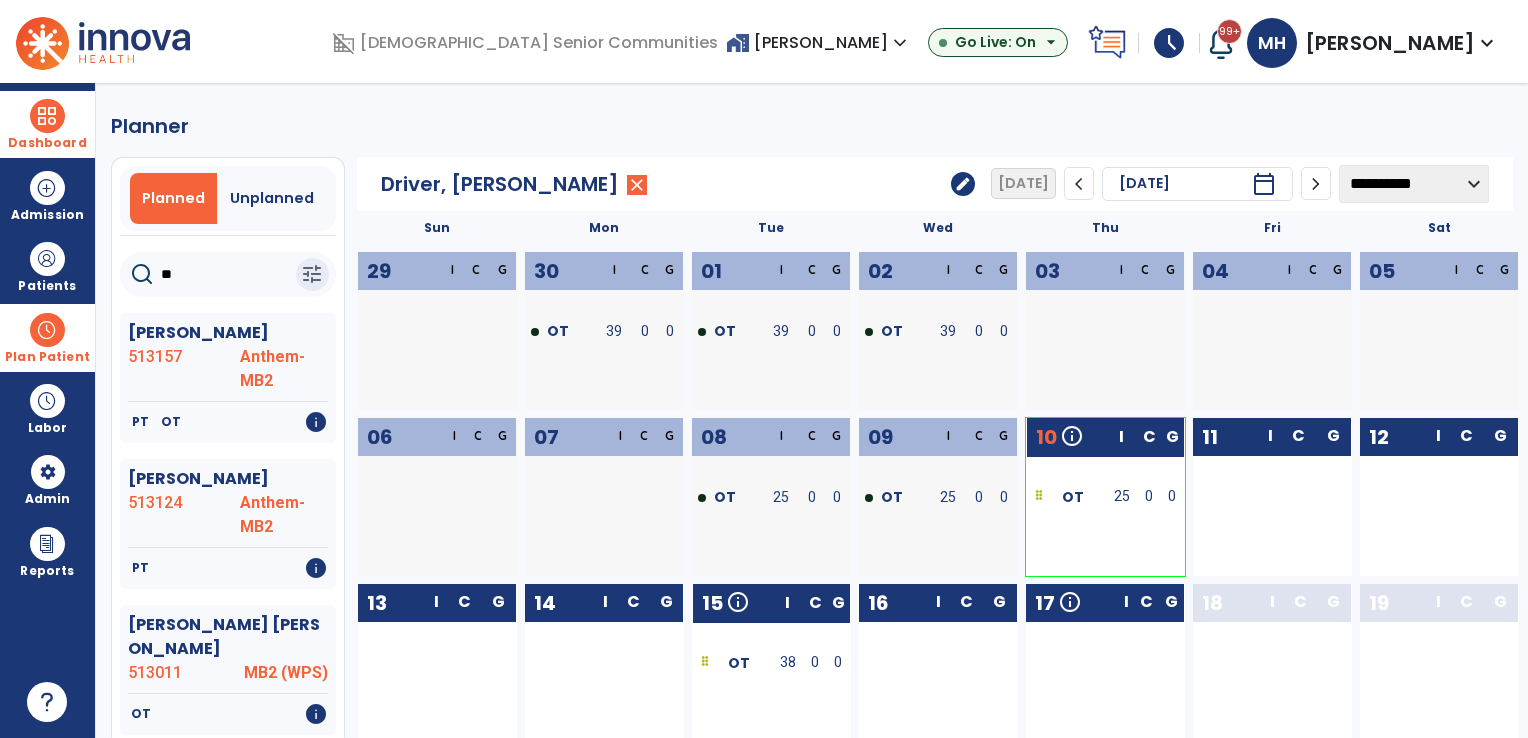 click on "**" 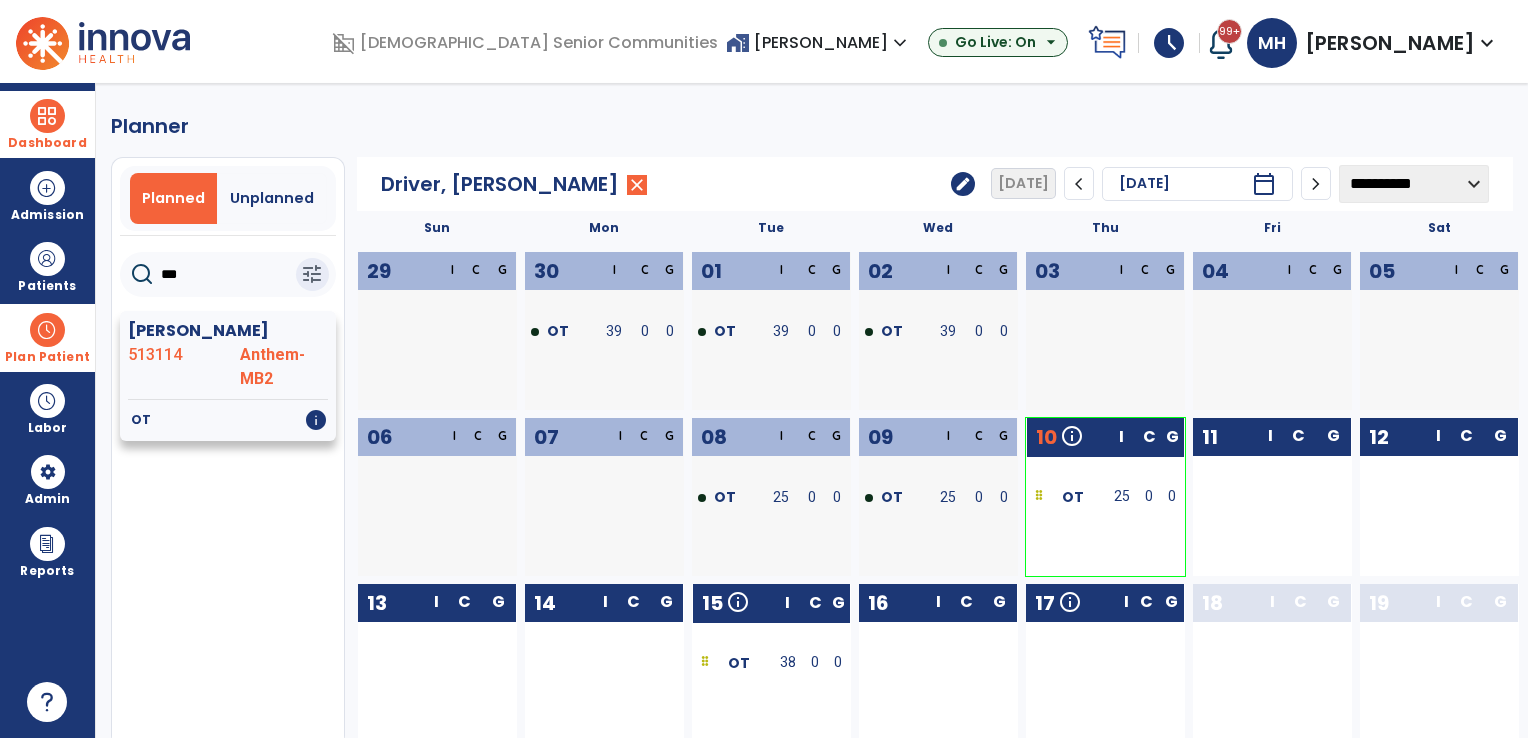 type on "***" 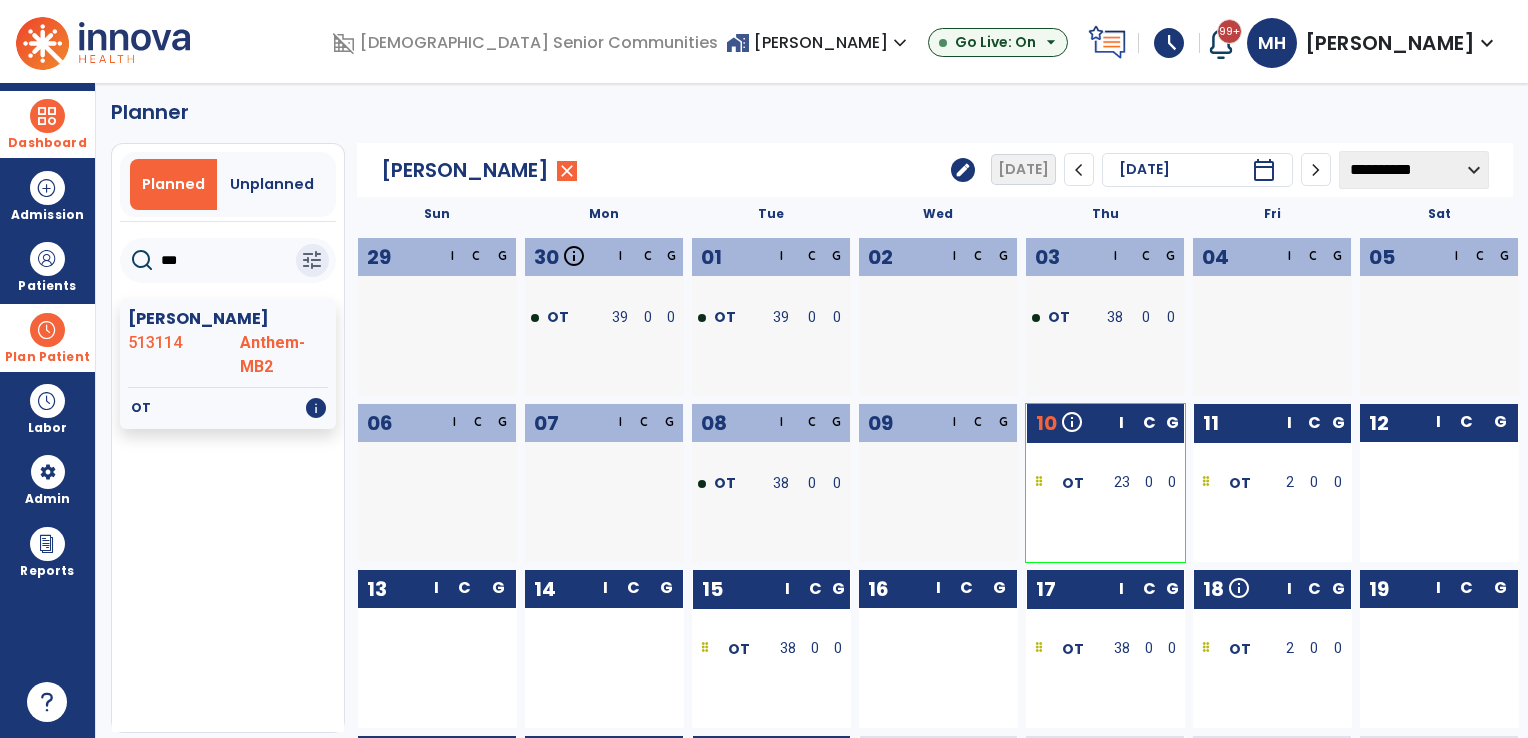 scroll, scrollTop: 0, scrollLeft: 0, axis: both 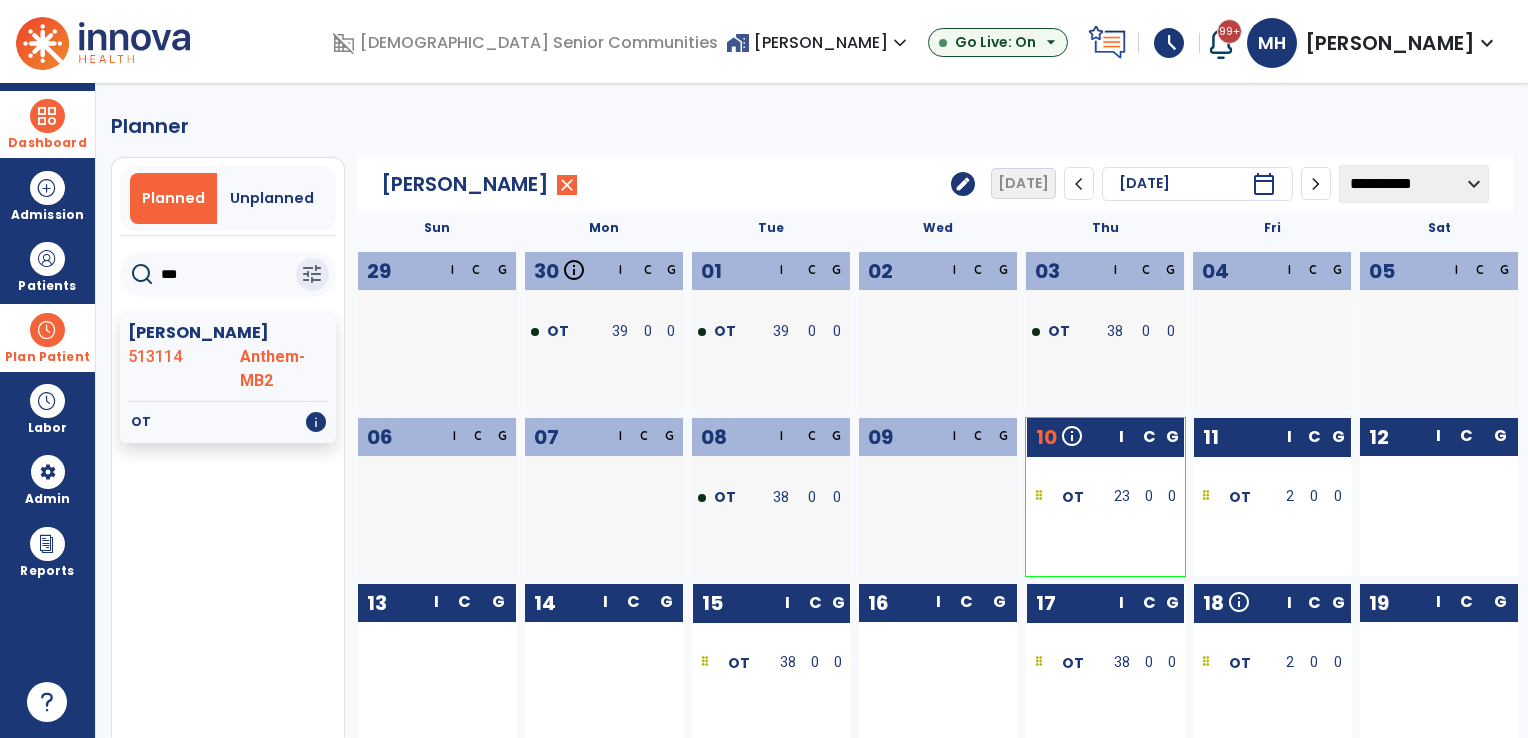 click on "edit" 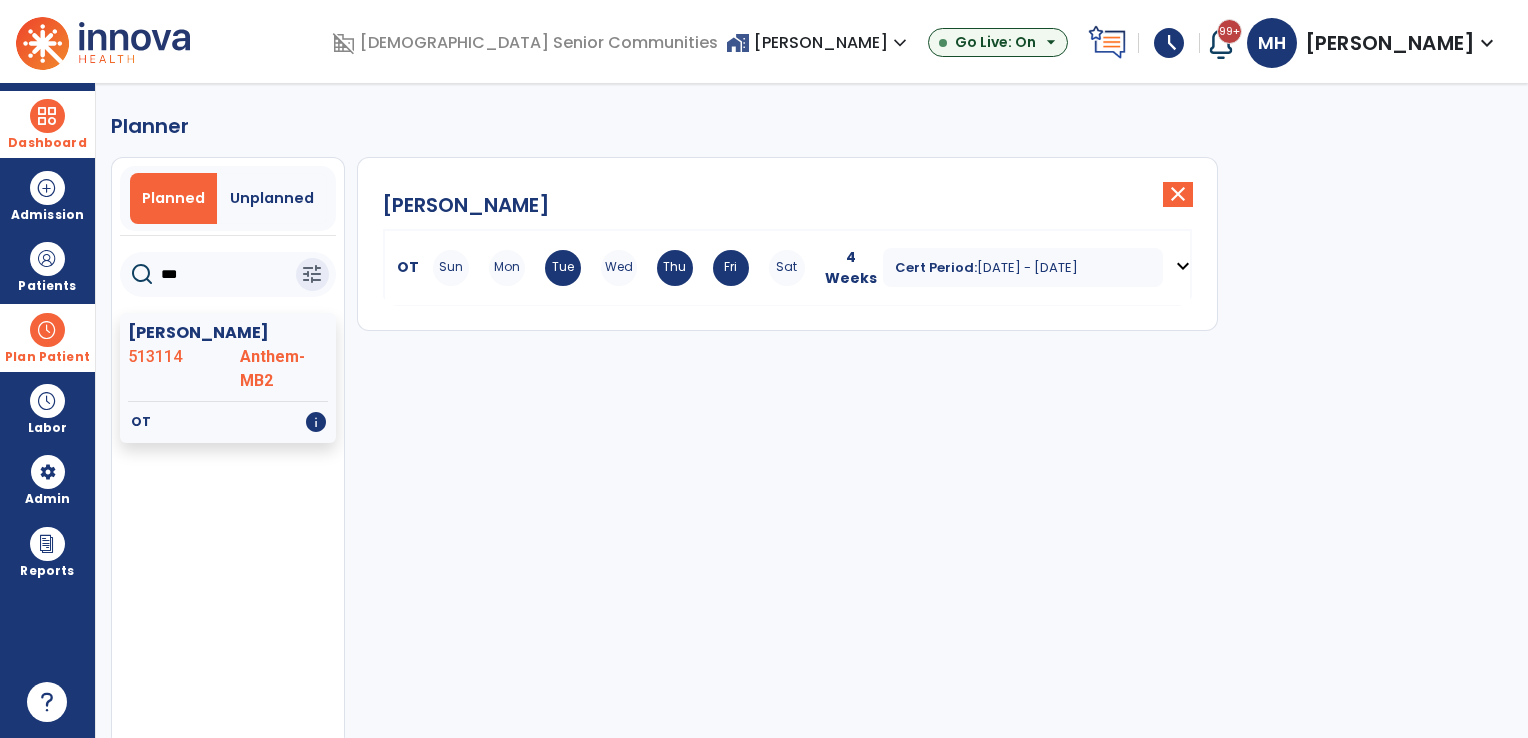 click on "Wed" at bounding box center (619, 268) 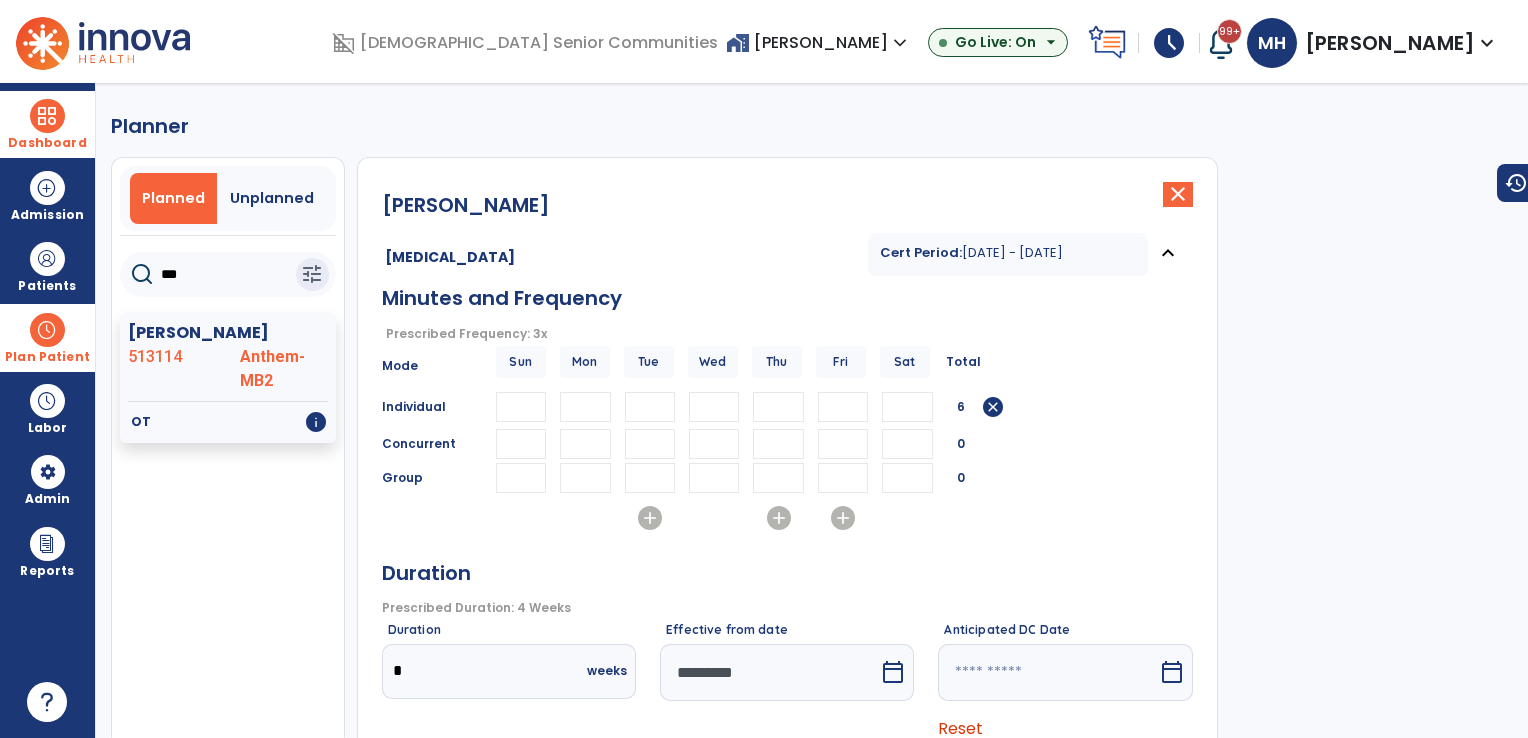 click on "*" at bounding box center [650, 407] 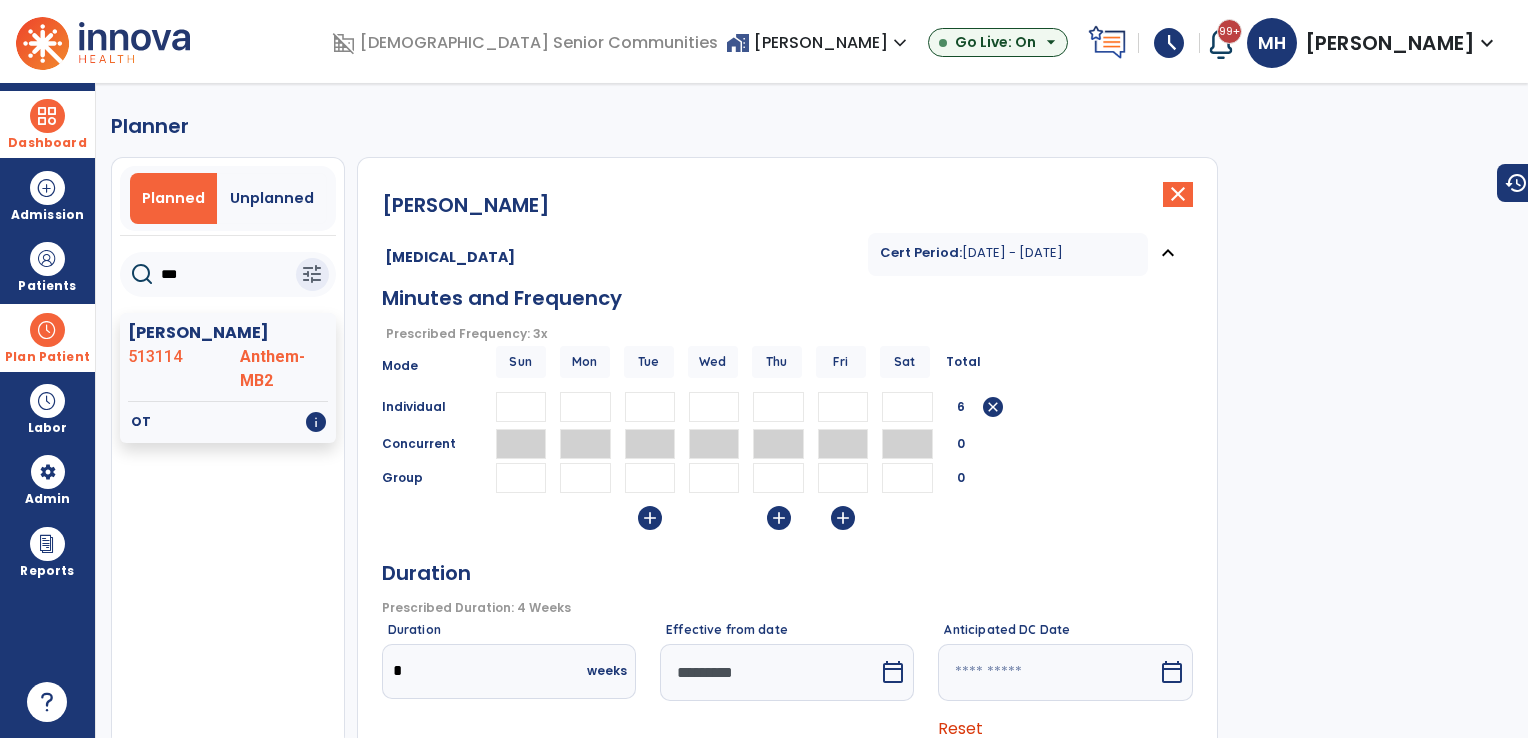 type 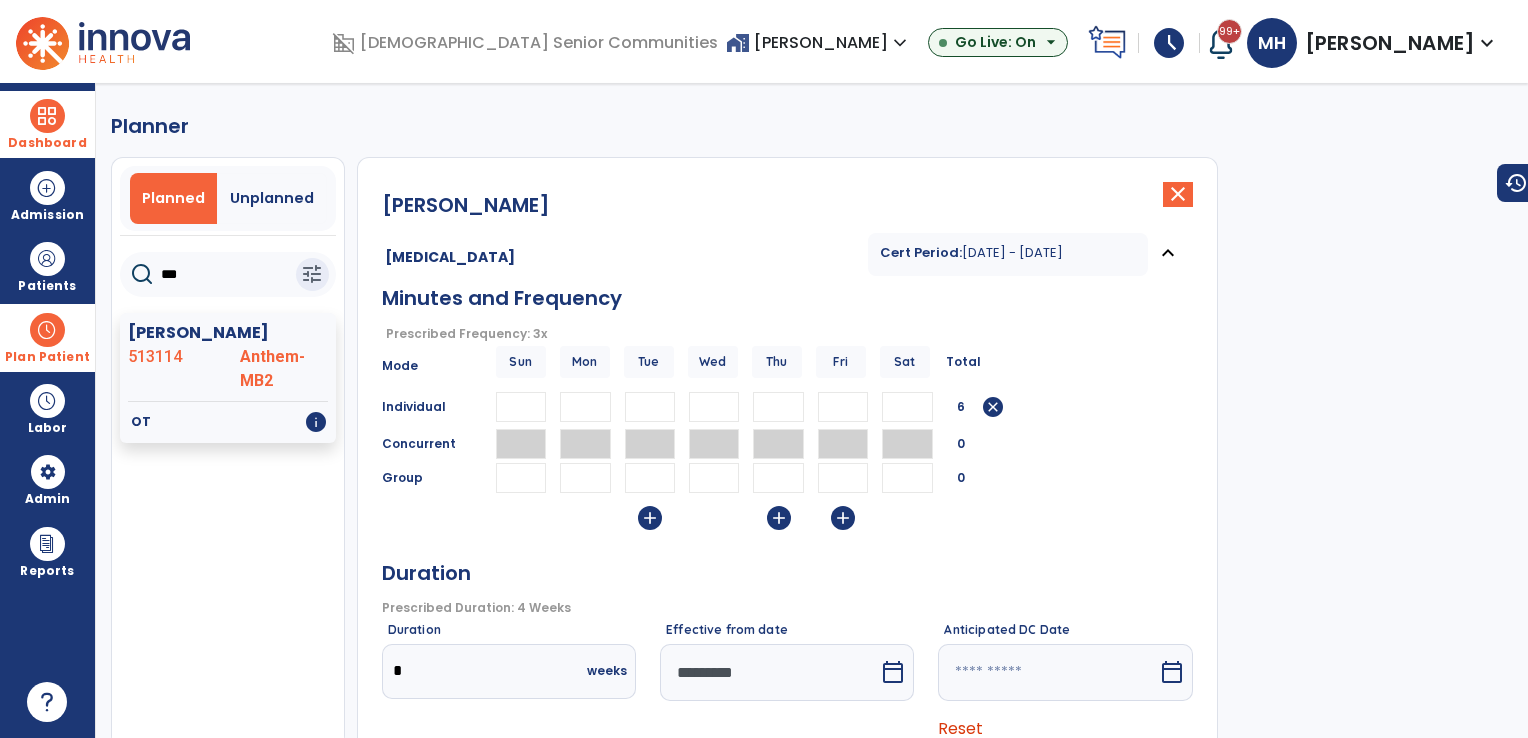 type 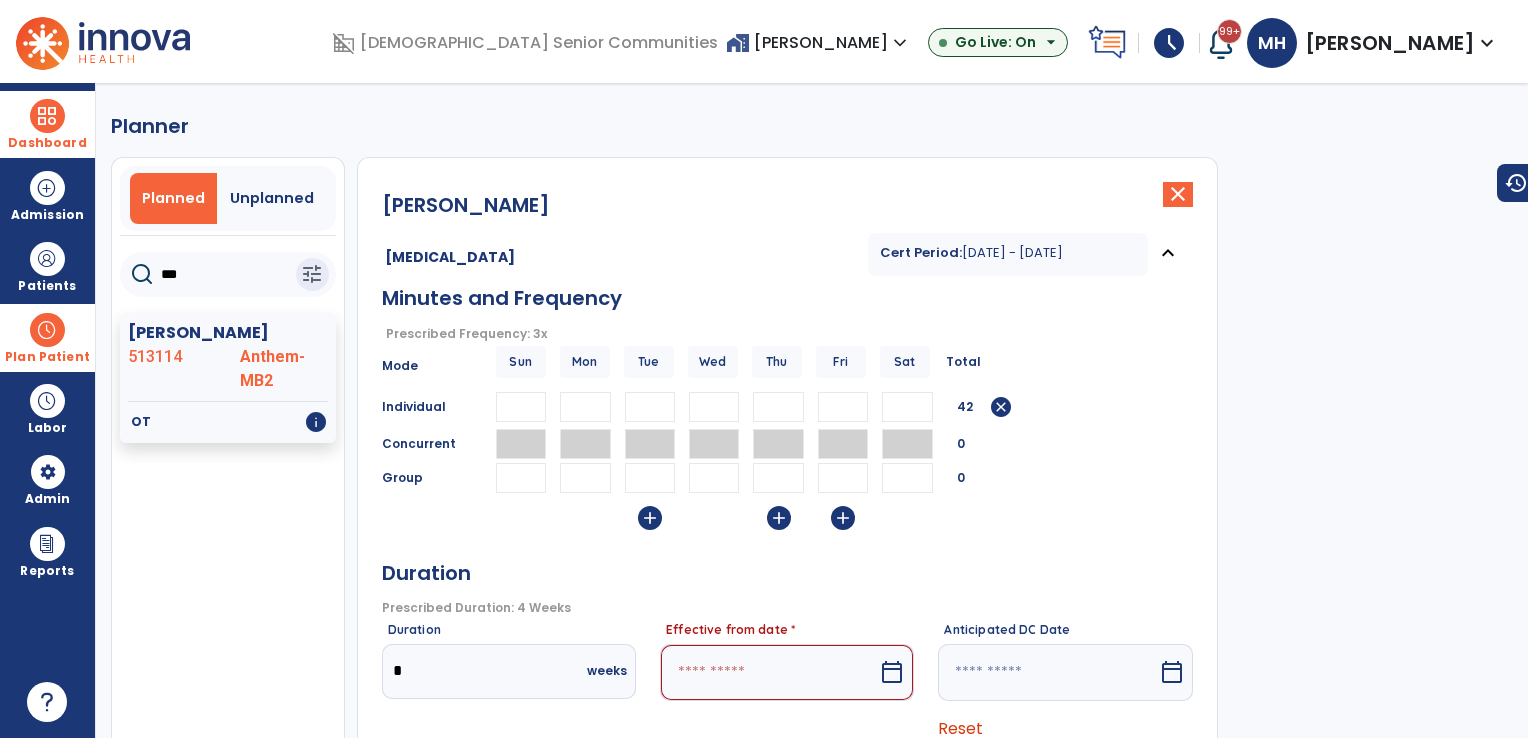 type on "**" 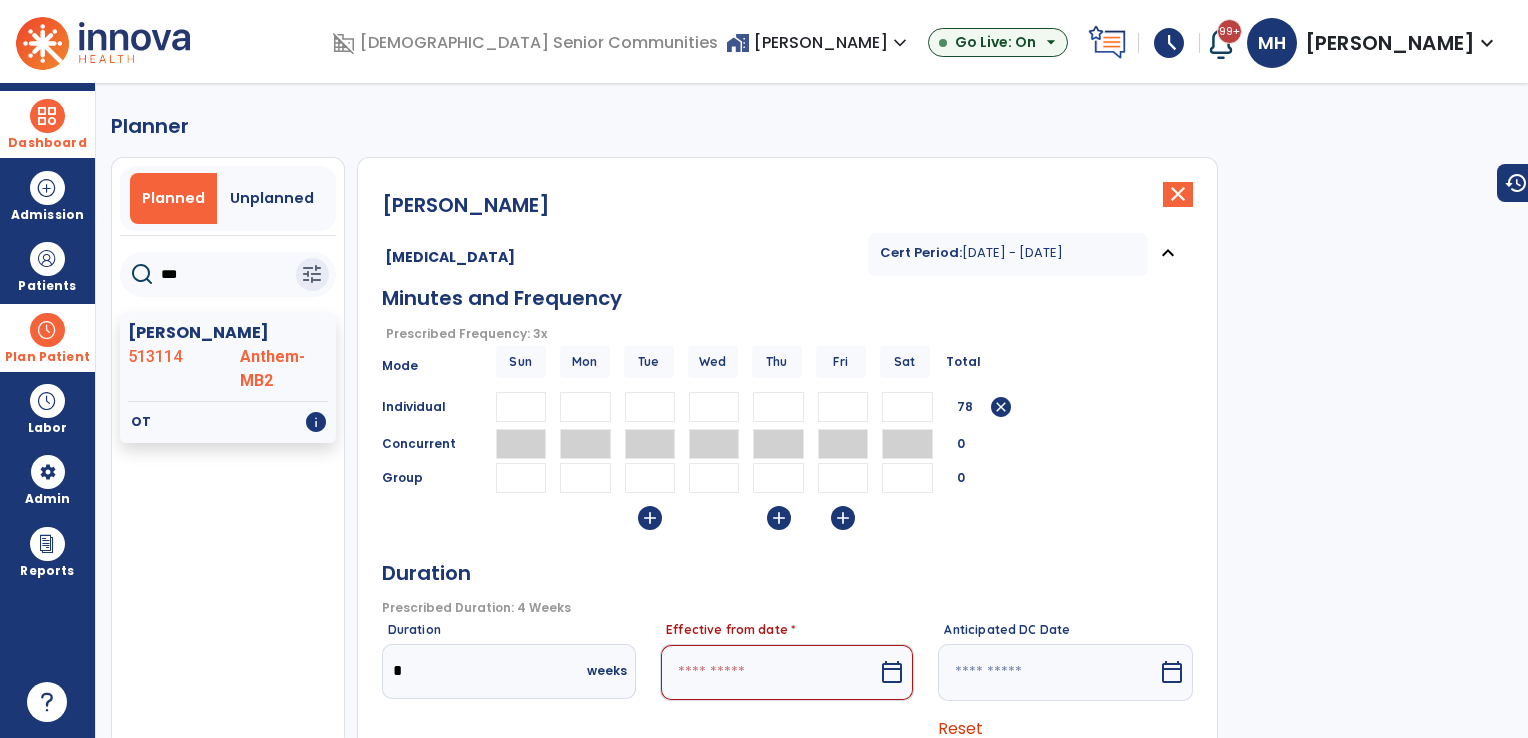 type on "**" 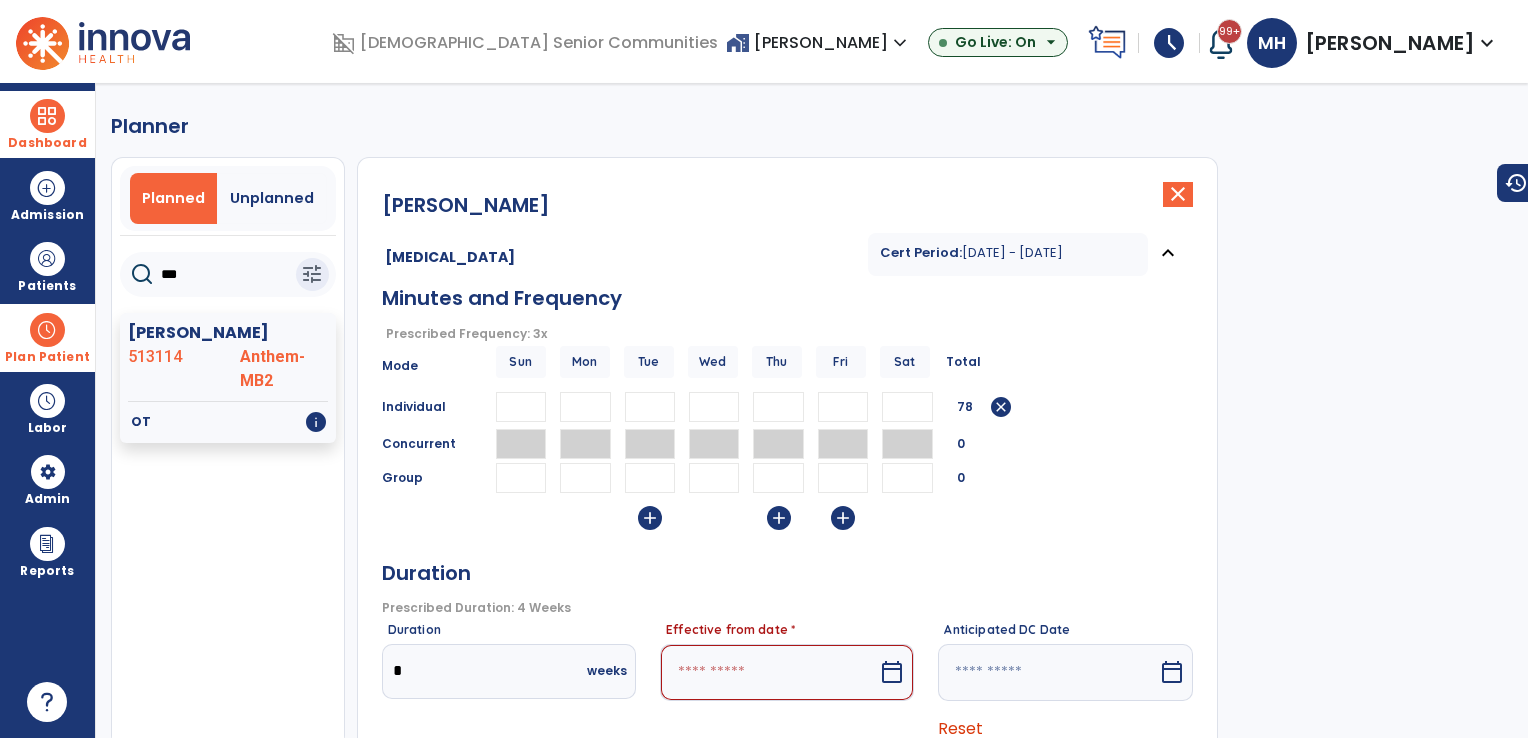 click at bounding box center [769, 672] 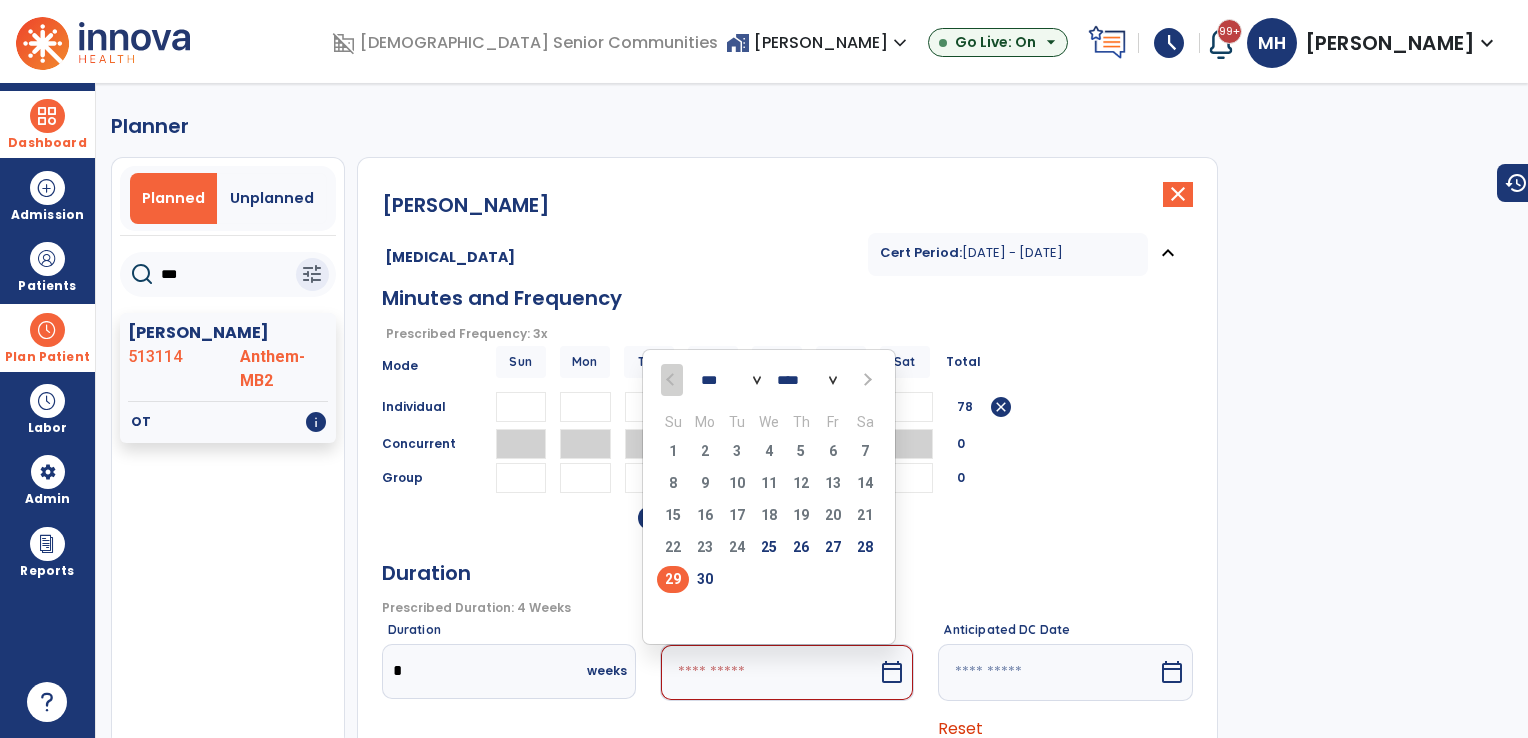 click at bounding box center (865, 379) 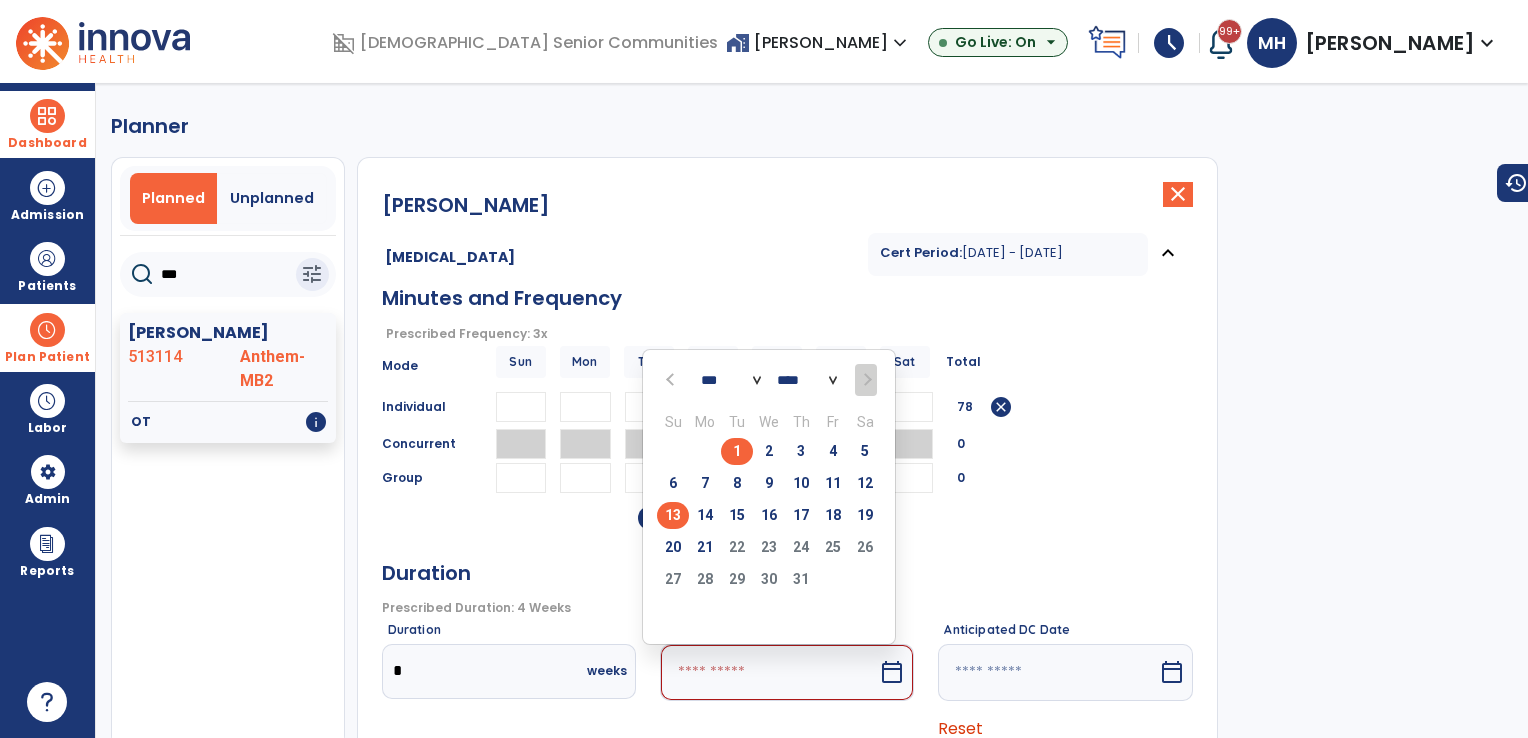 click on "13" at bounding box center [673, 515] 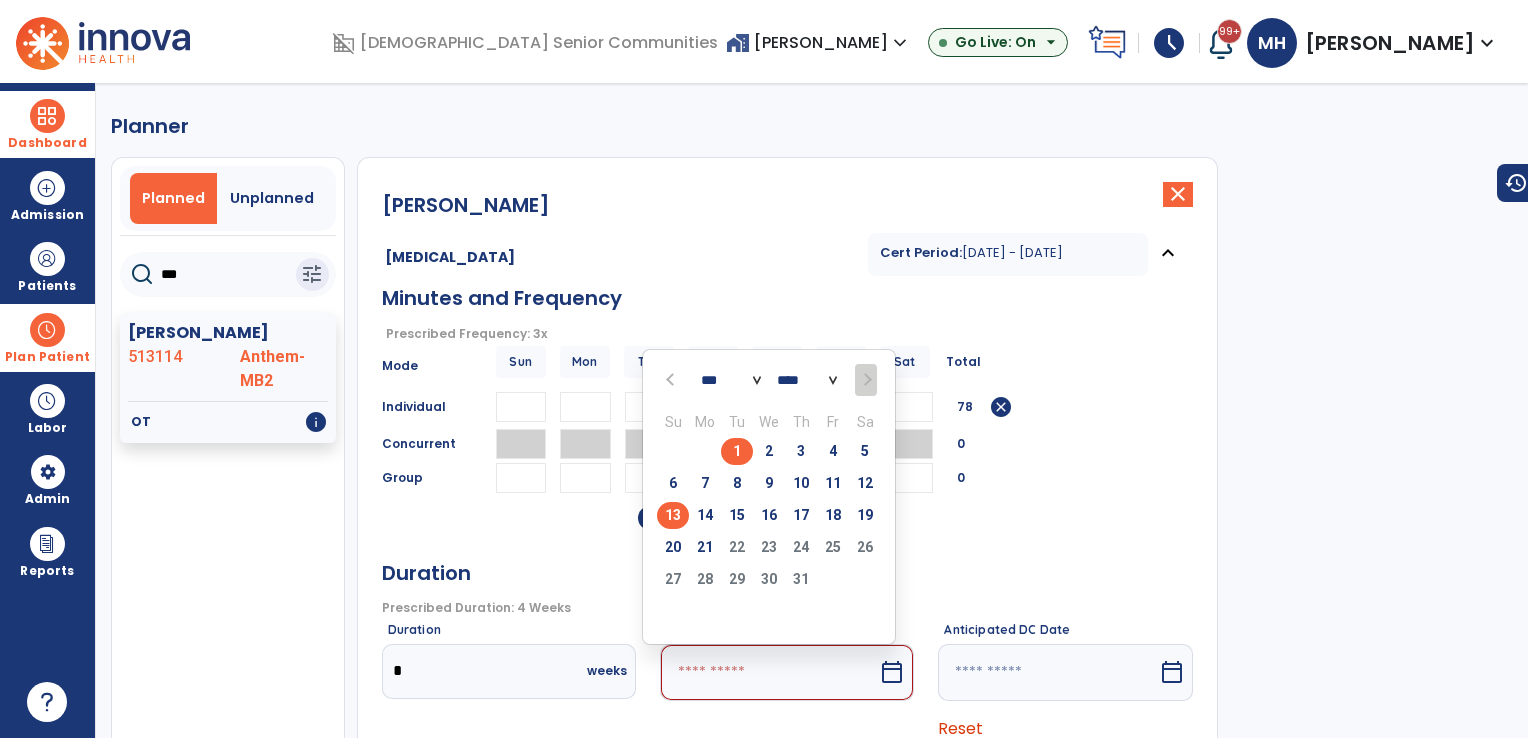 type on "*********" 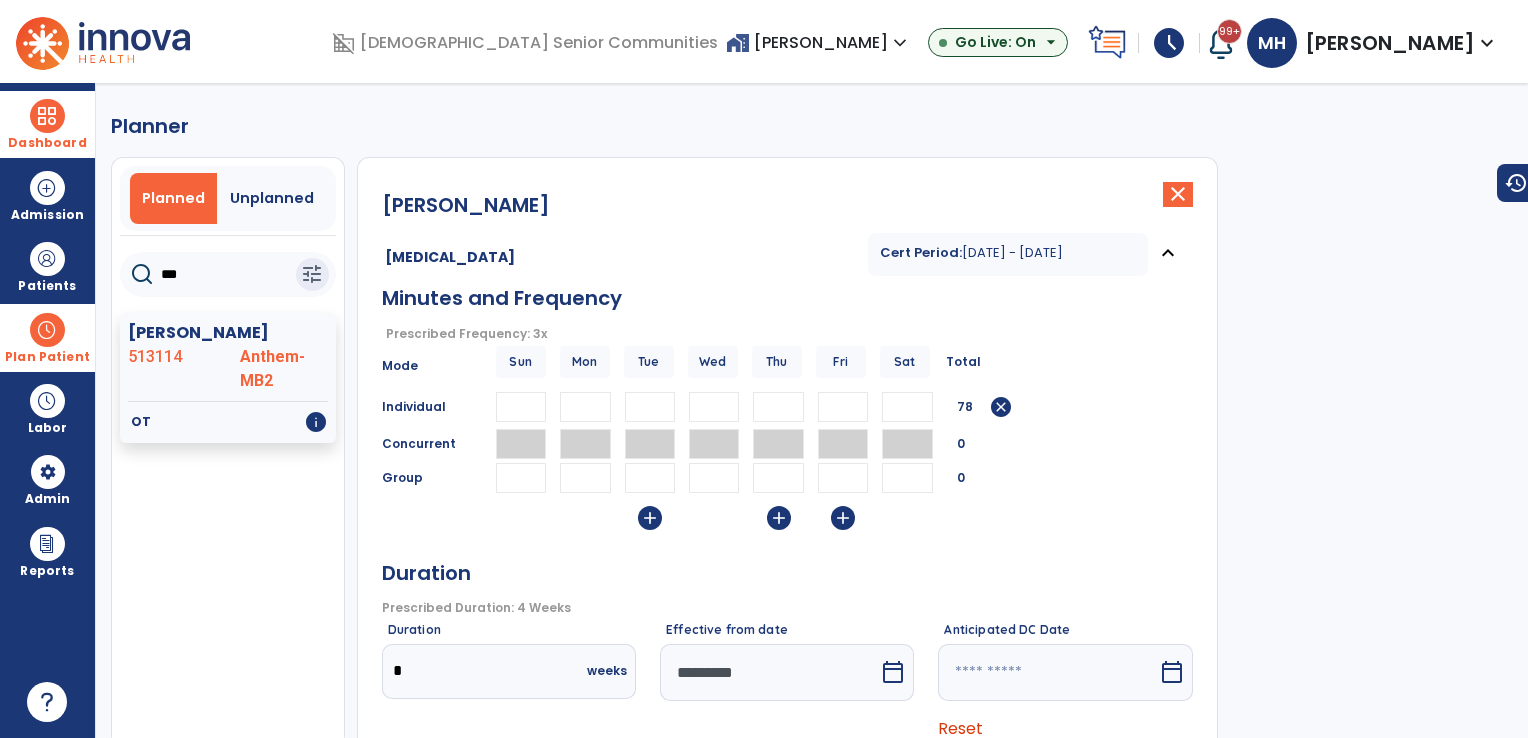 click at bounding box center (1047, 672) 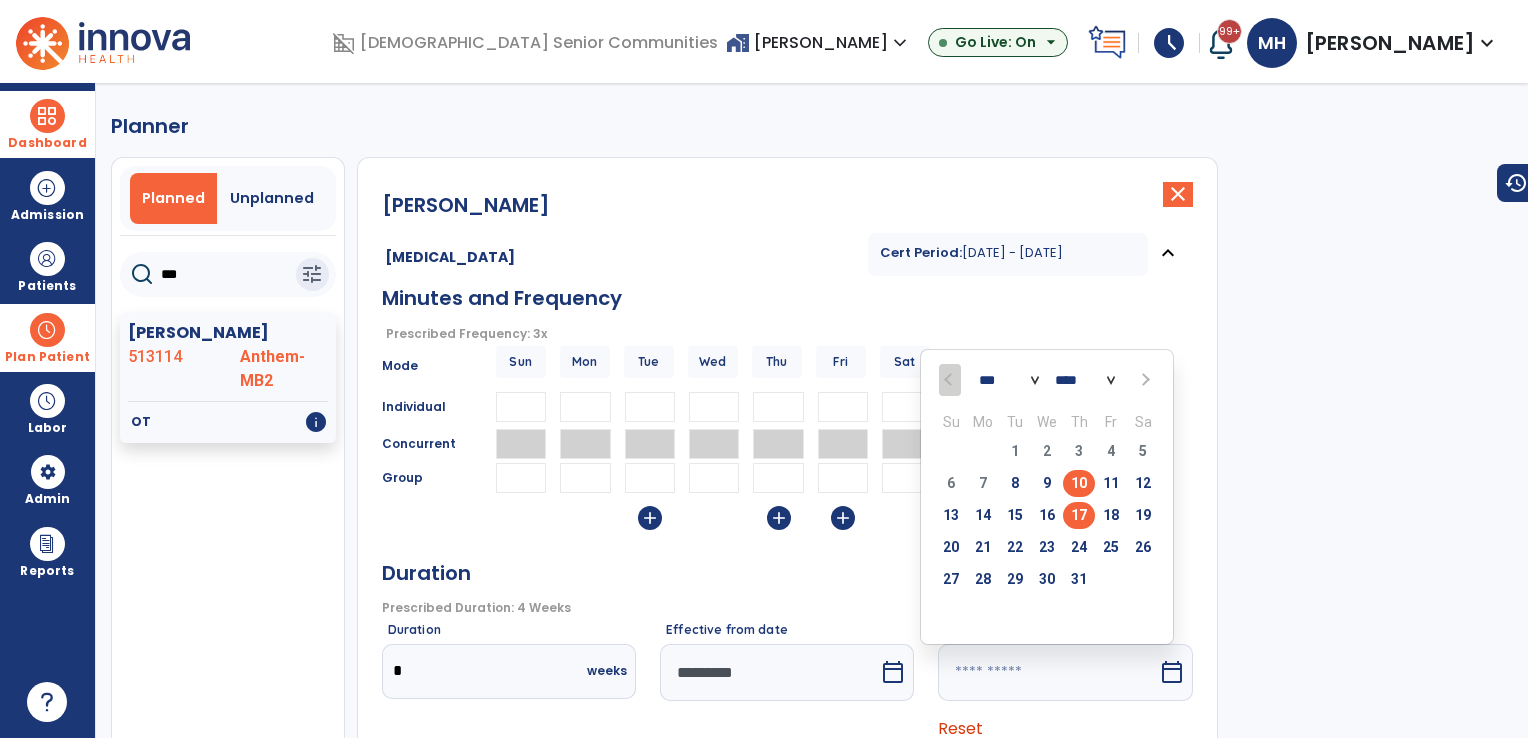 click on "17" at bounding box center (1079, 515) 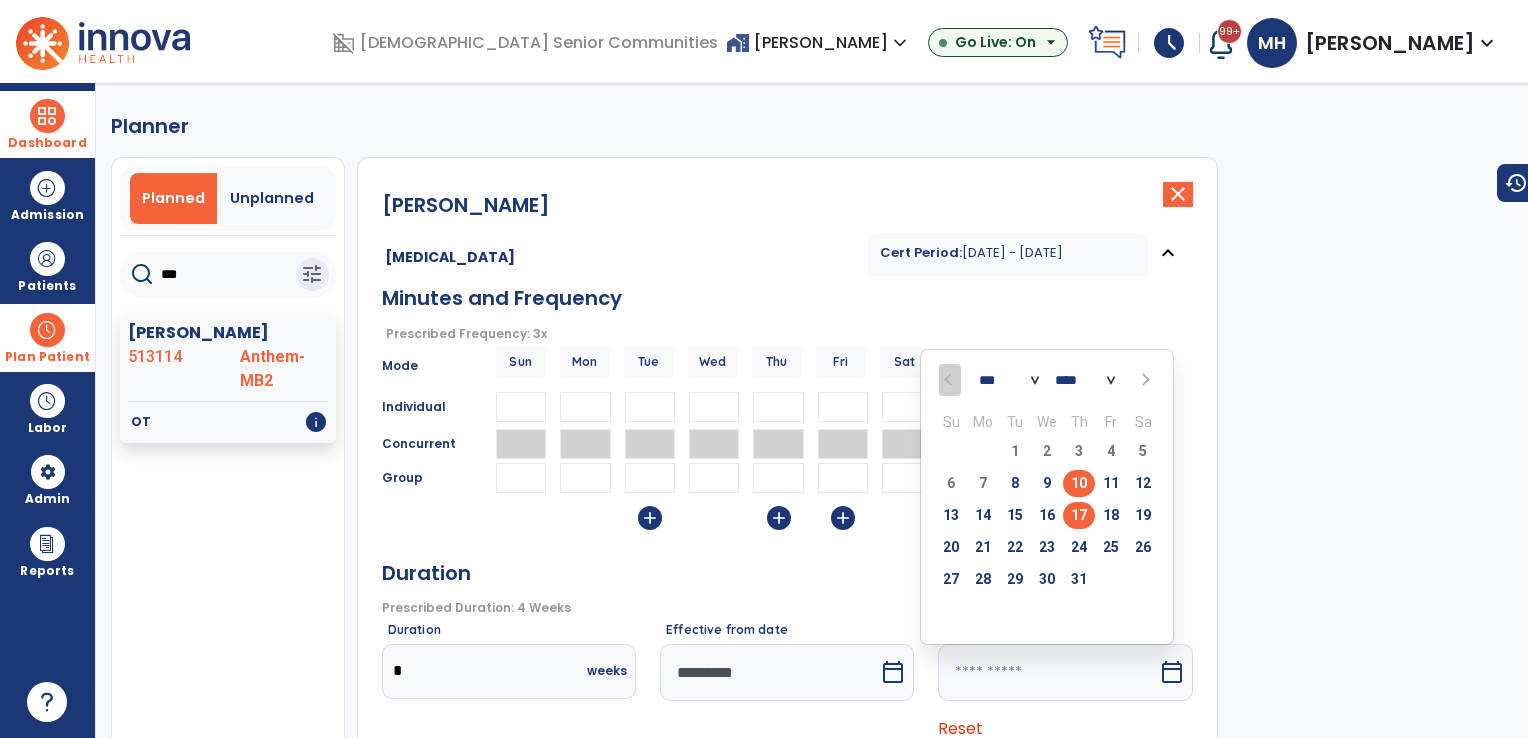 type on "*********" 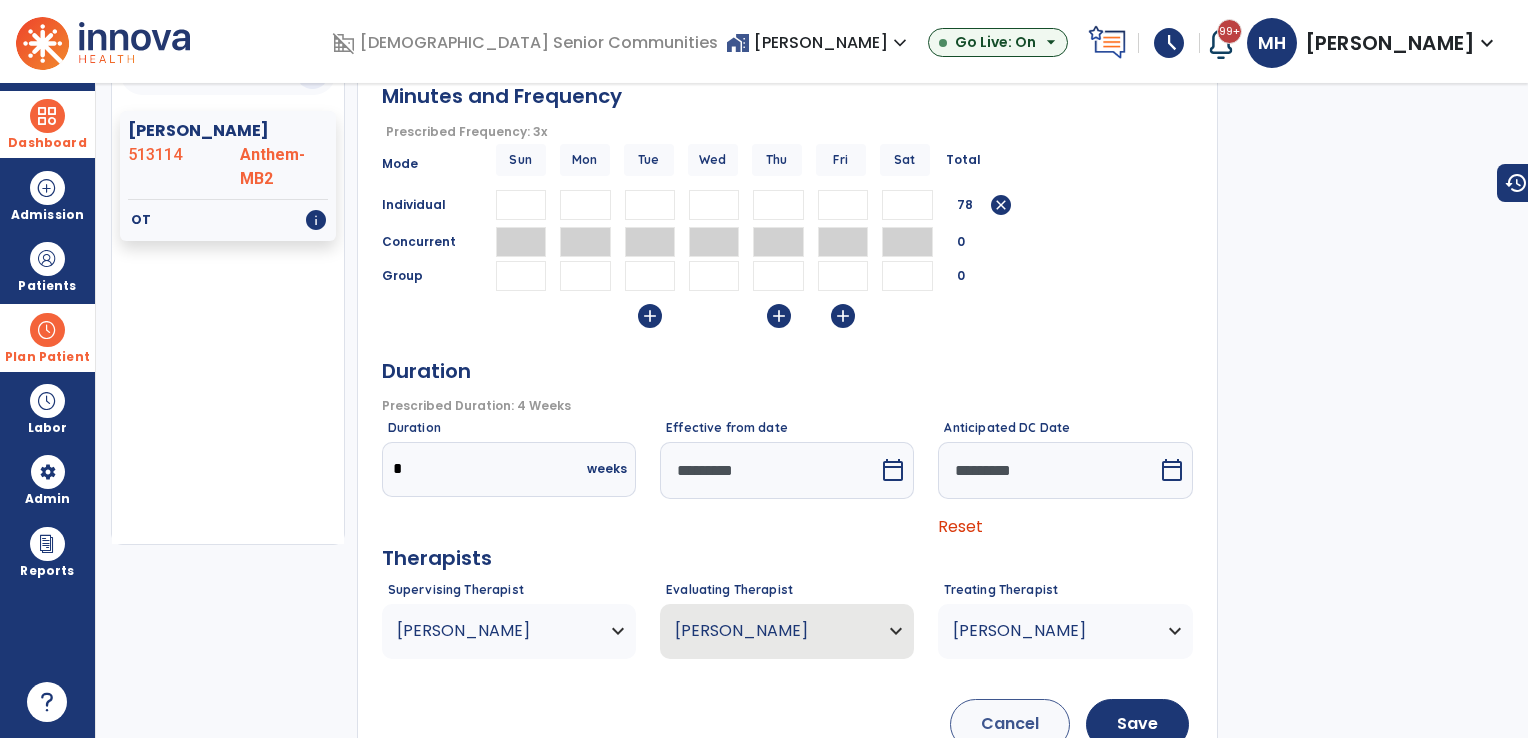 scroll, scrollTop: 260, scrollLeft: 0, axis: vertical 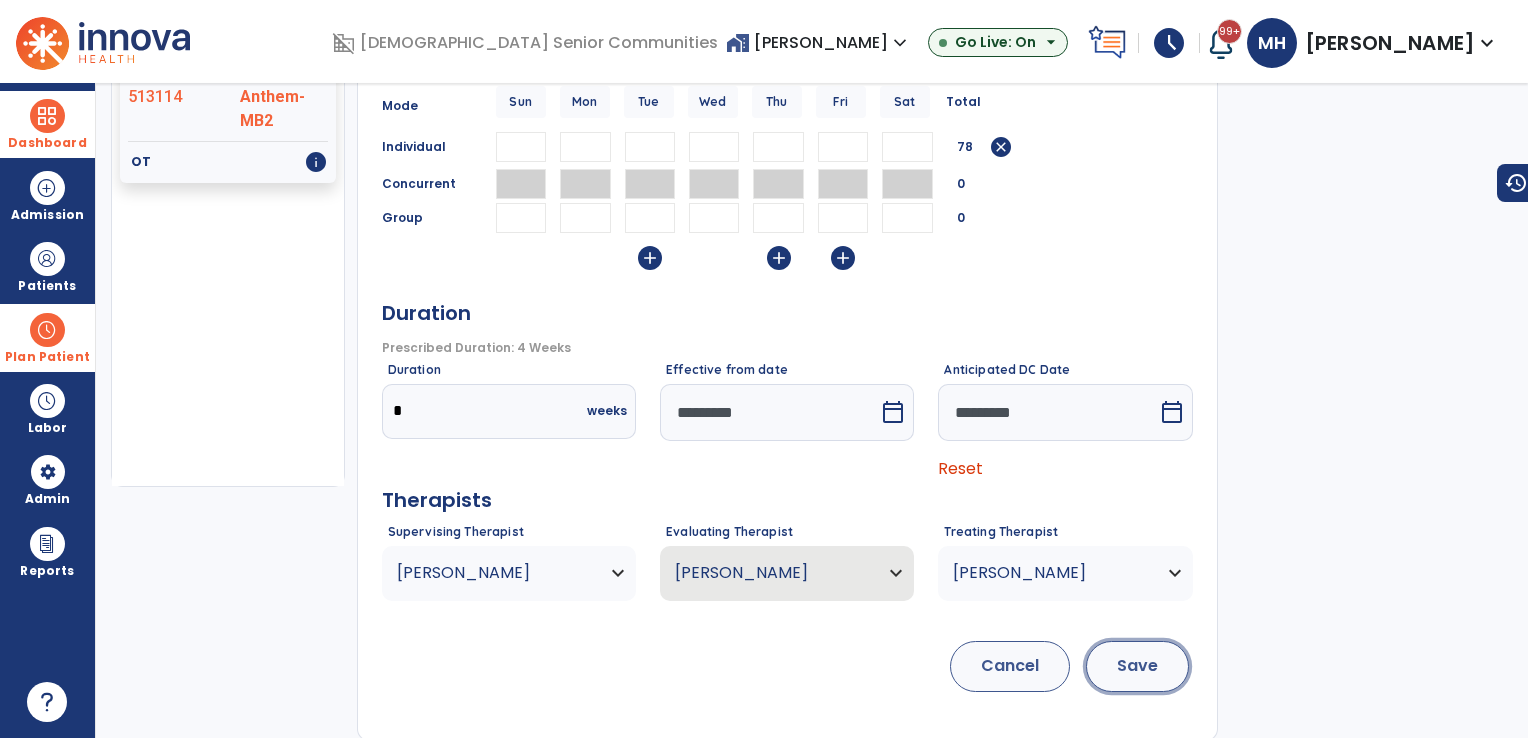 click on "Save" at bounding box center [1137, 666] 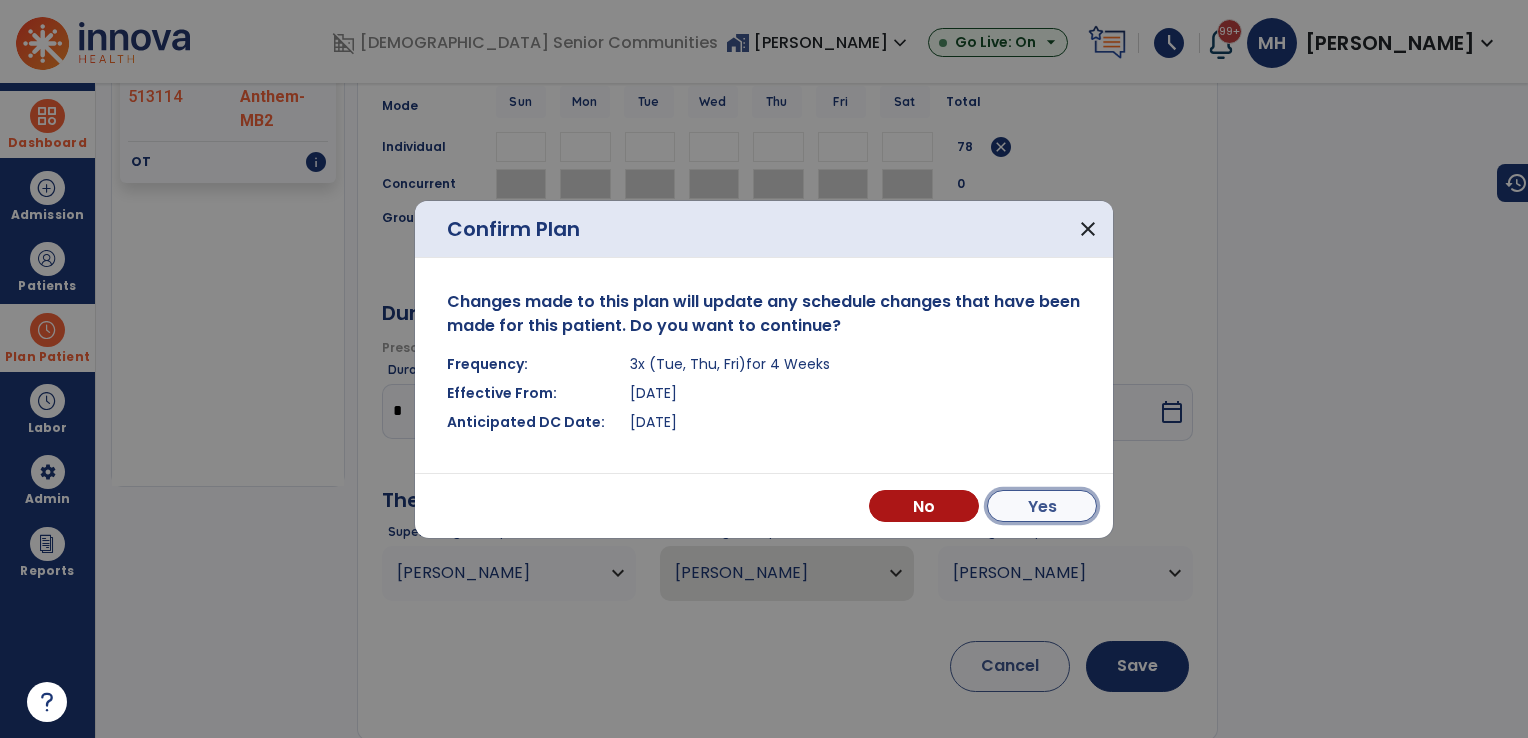 click on "Yes" at bounding box center [1042, 506] 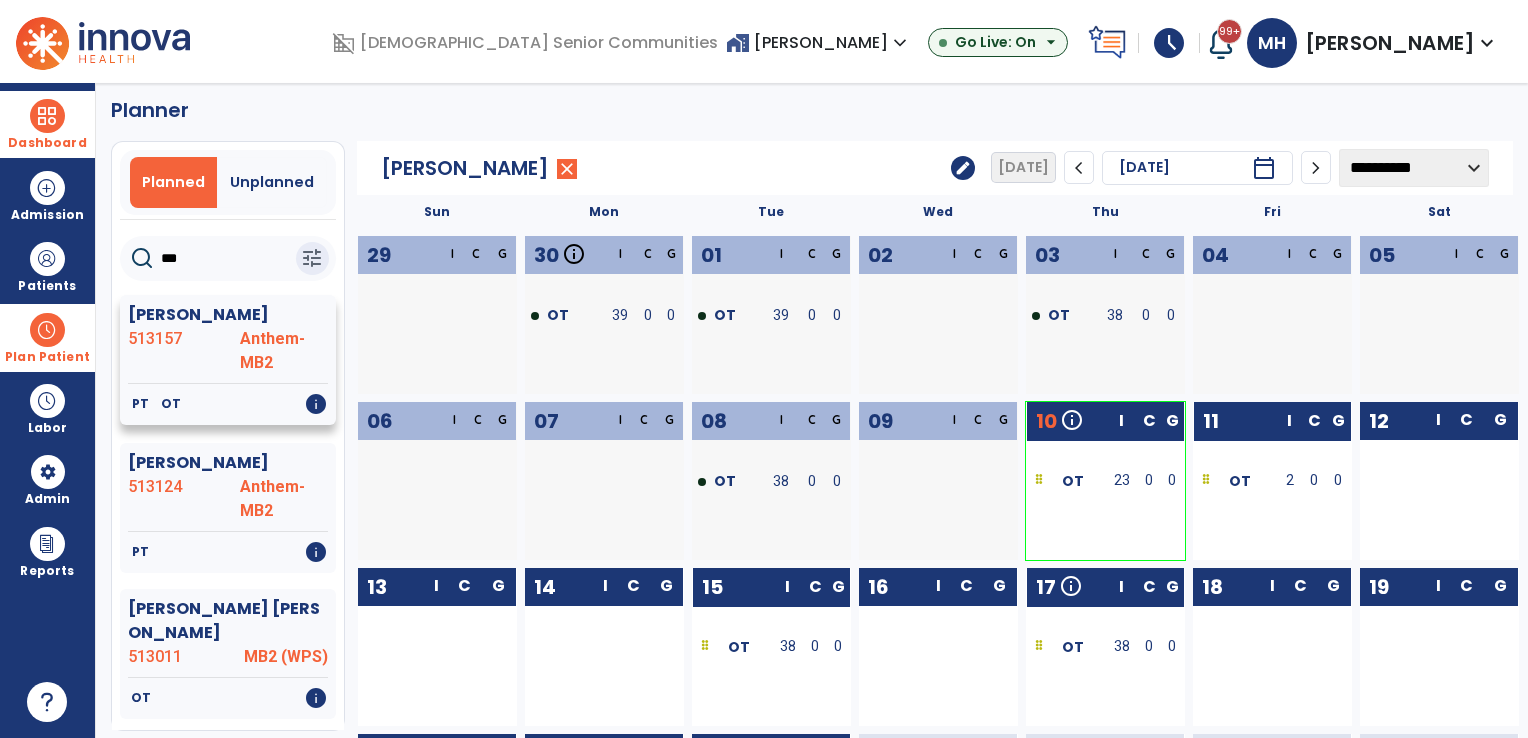 scroll, scrollTop: 0, scrollLeft: 0, axis: both 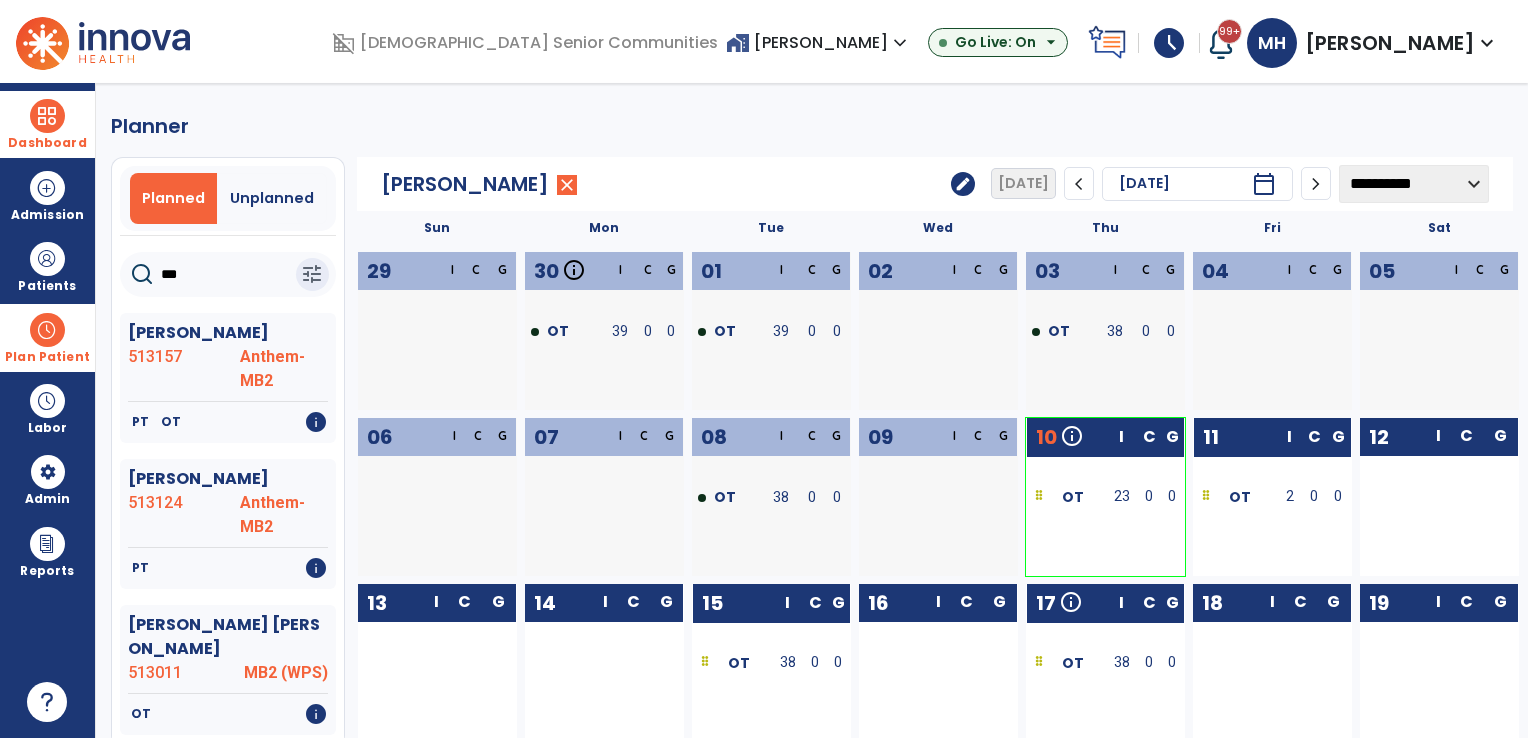 click on "***" 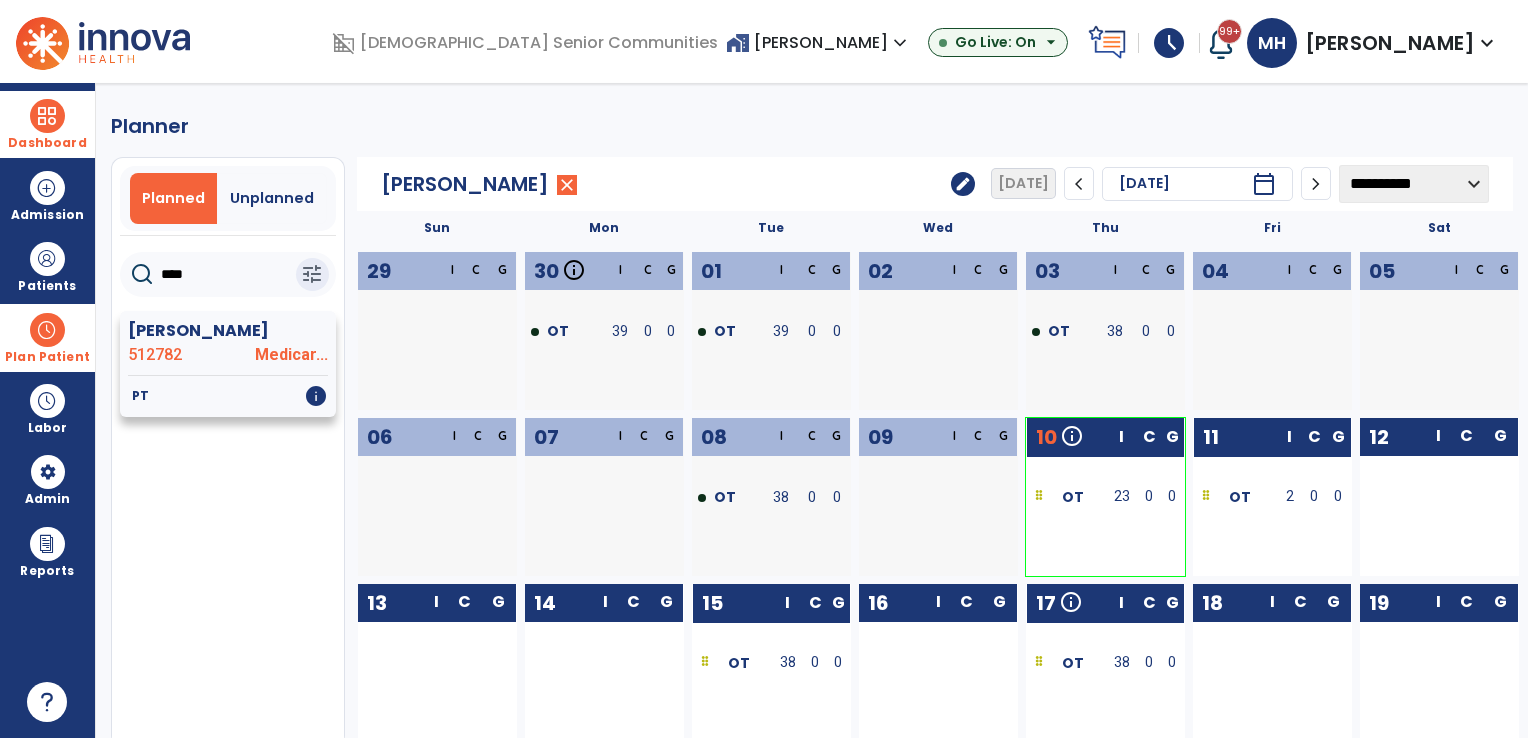 type on "****" 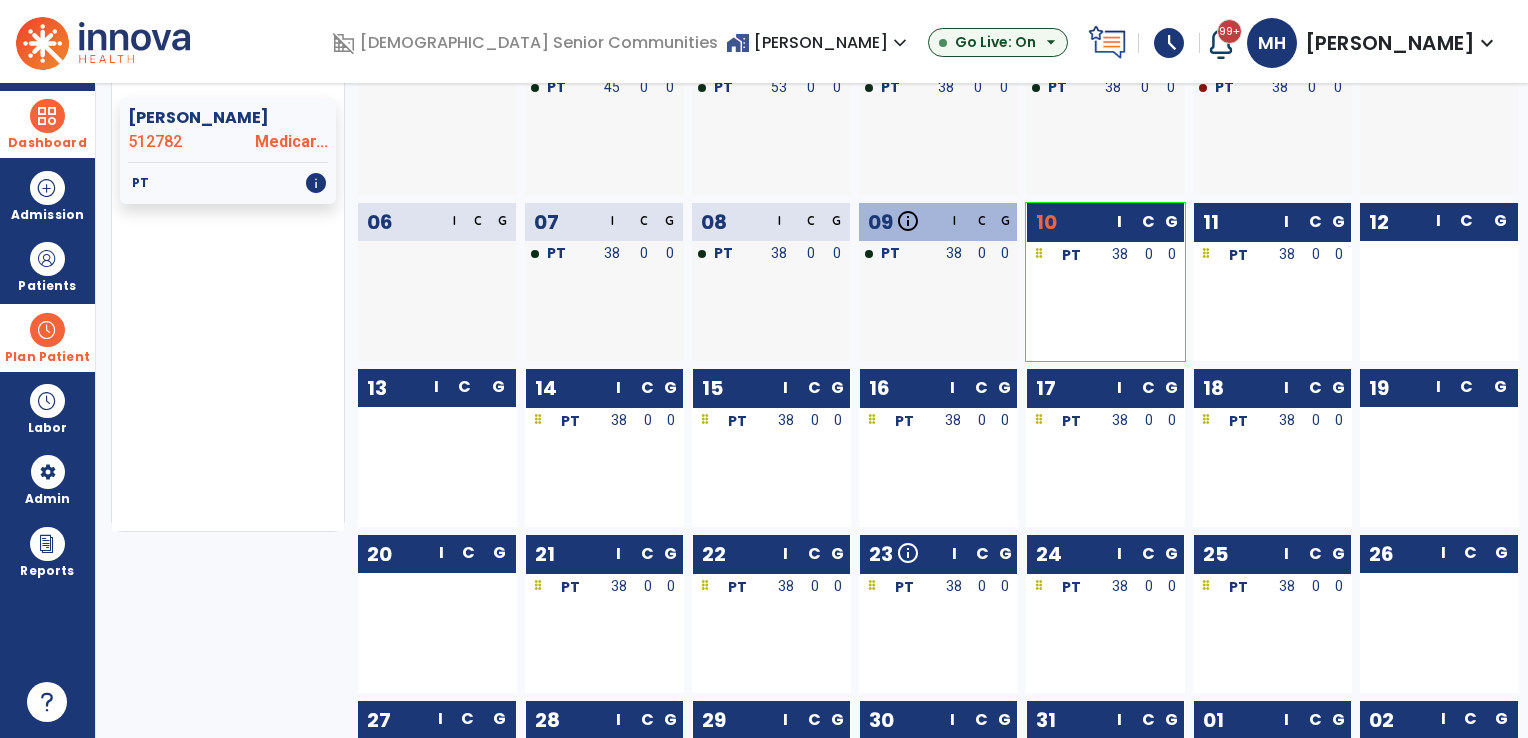 scroll, scrollTop: 0, scrollLeft: 0, axis: both 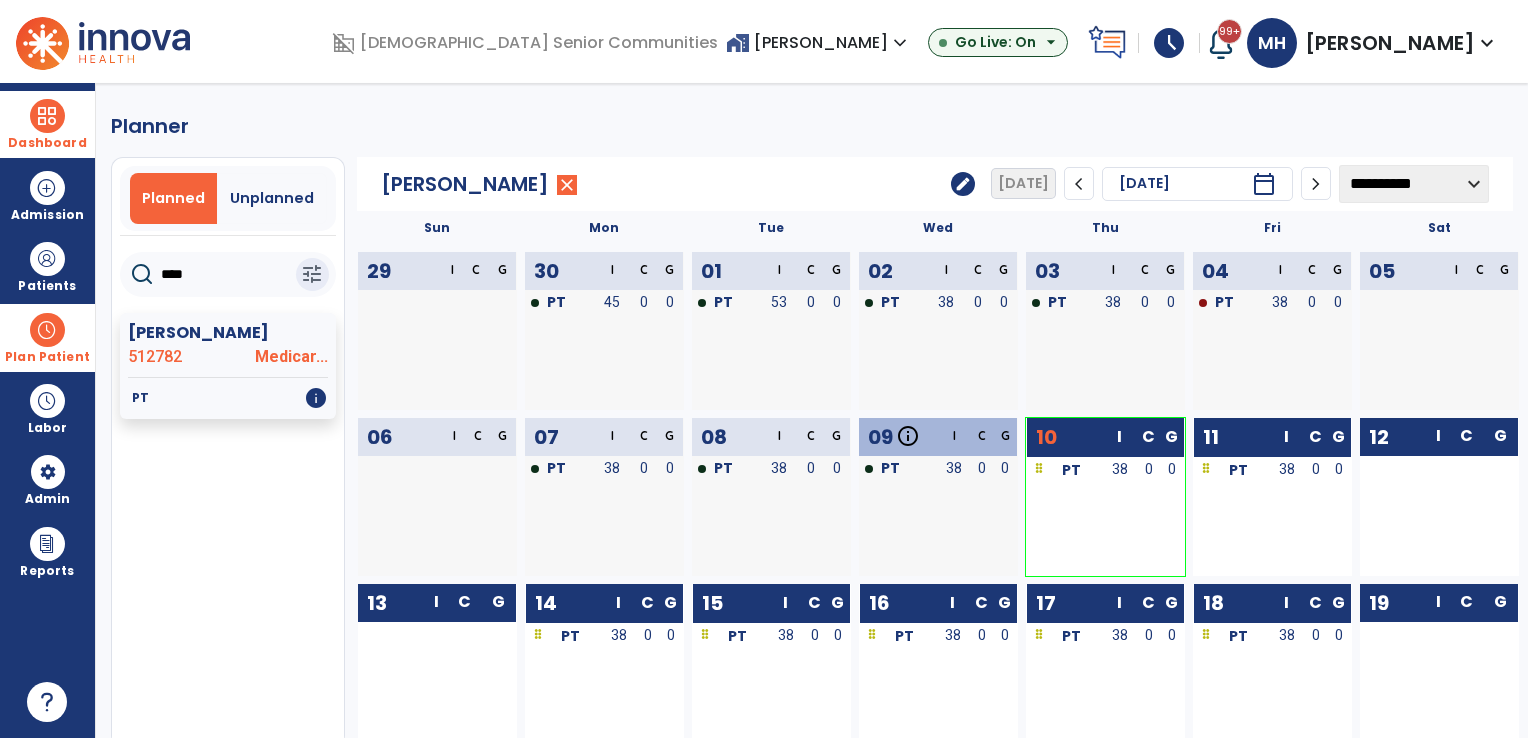 click on "edit" 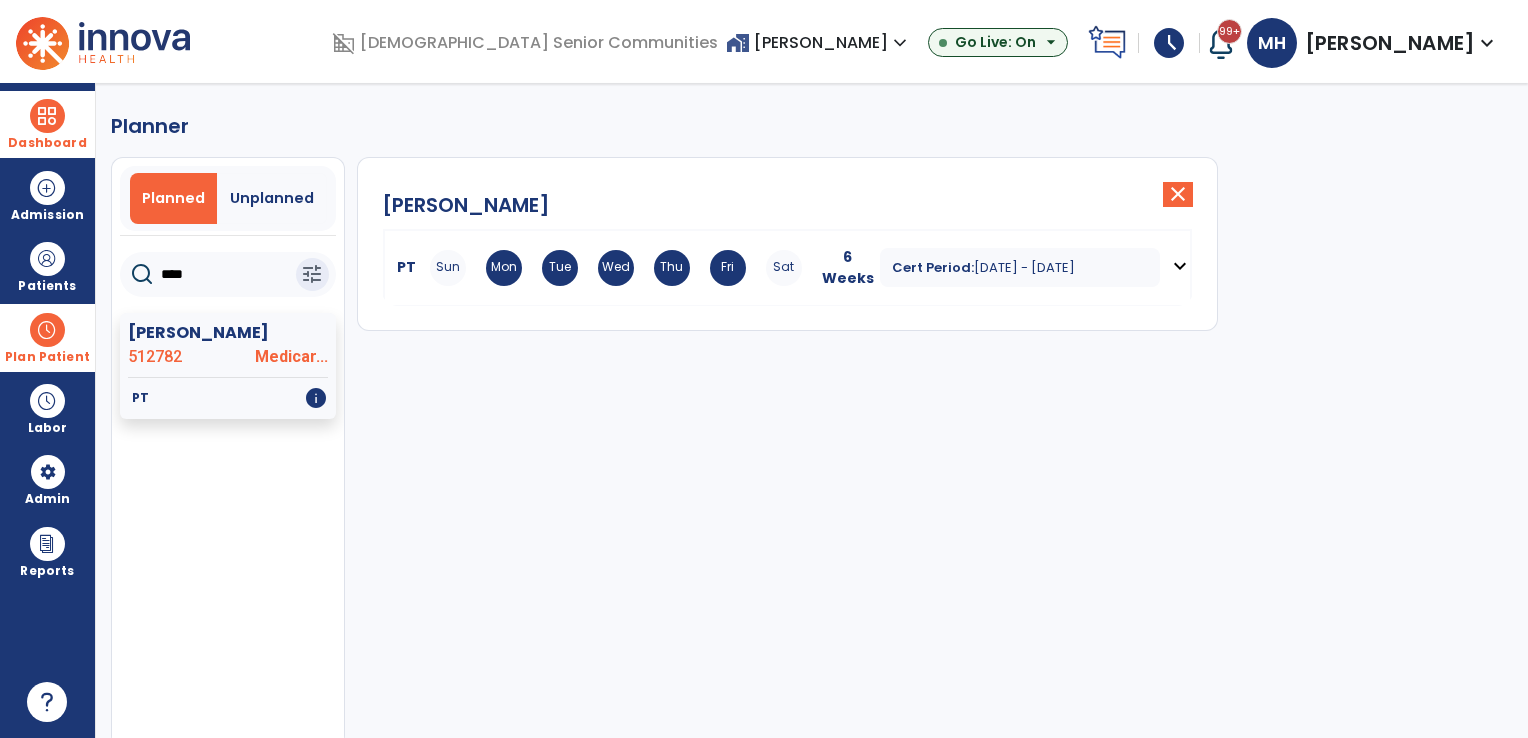 click on "PT Sun Mon Tue Wed Thu Fri Sat" at bounding box center [602, 268] 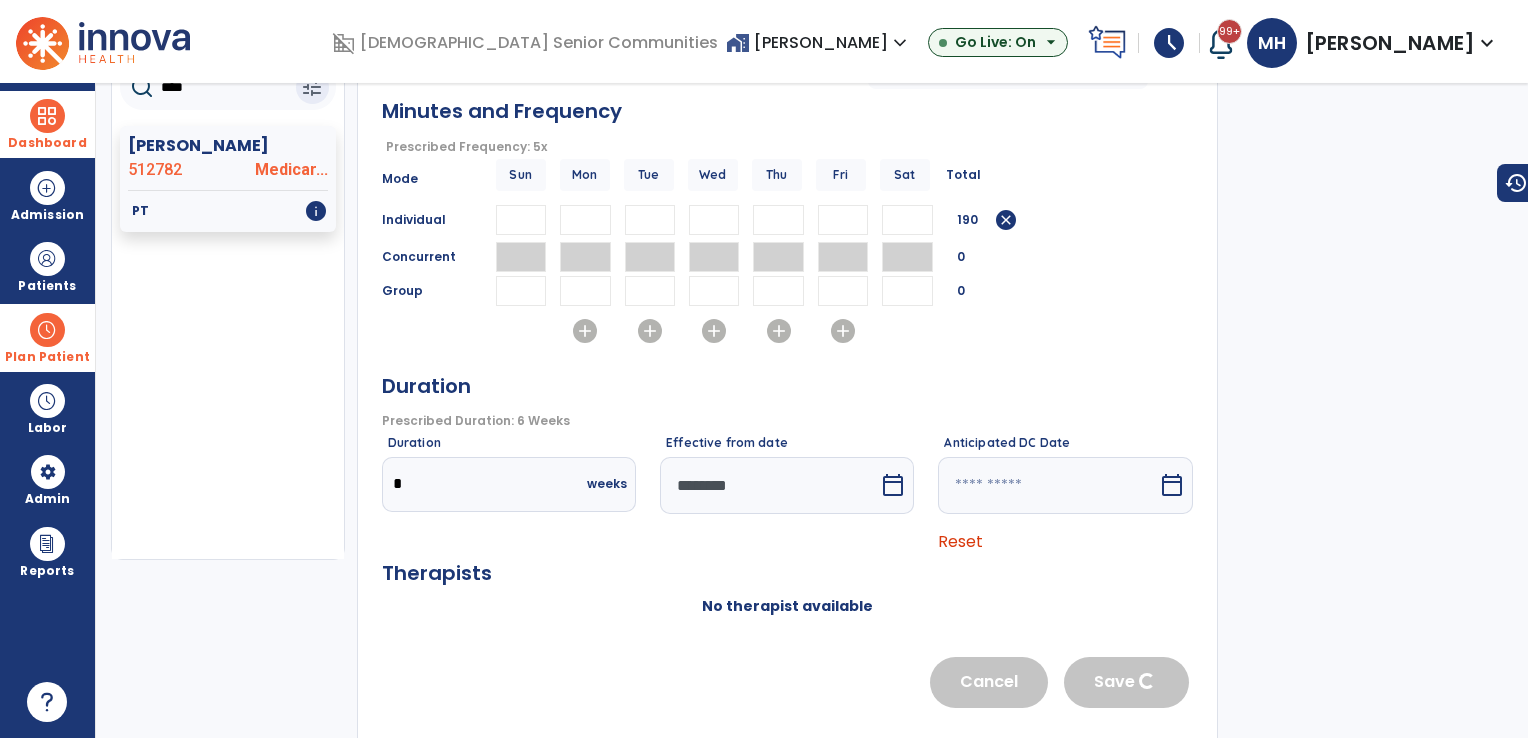 scroll, scrollTop: 204, scrollLeft: 0, axis: vertical 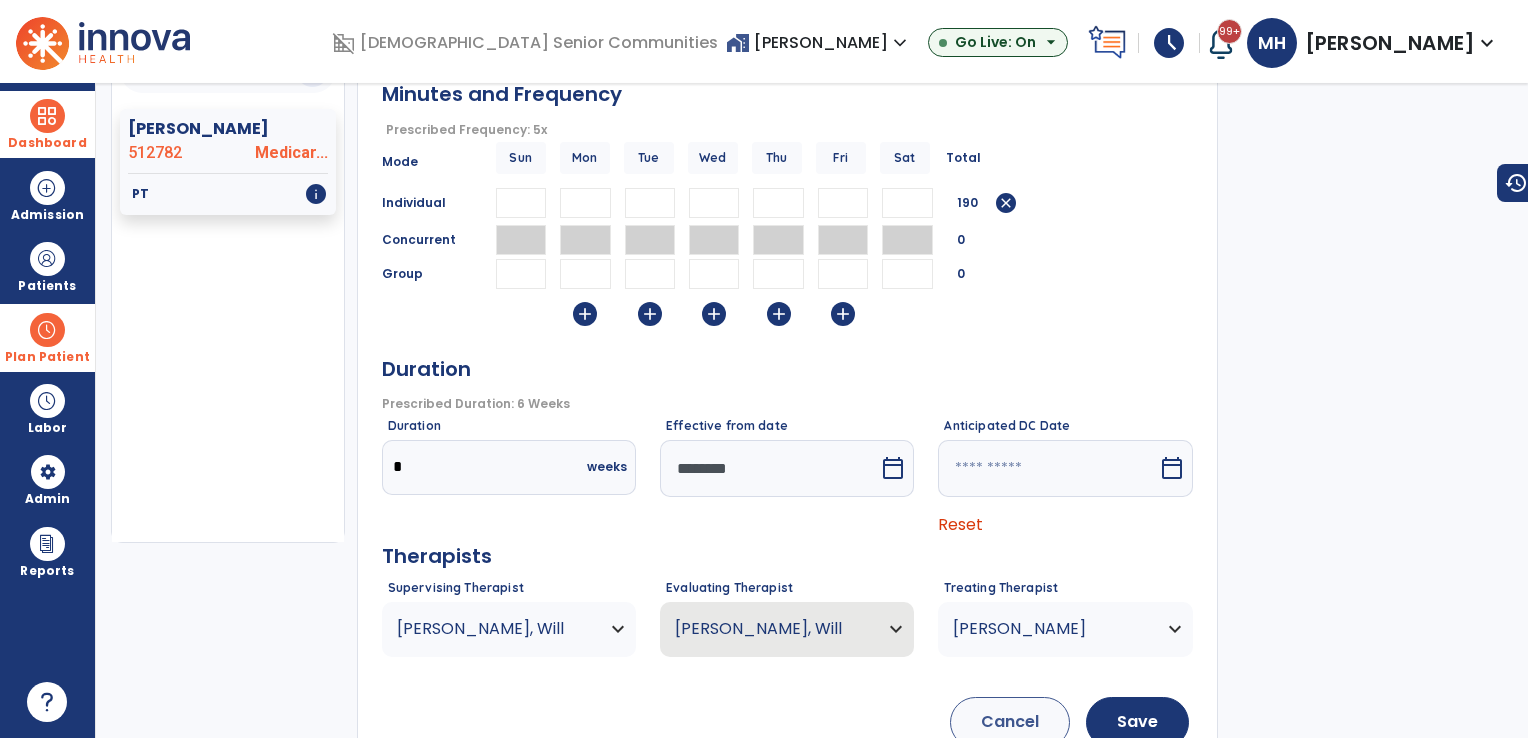 click on "********" at bounding box center [769, 468] 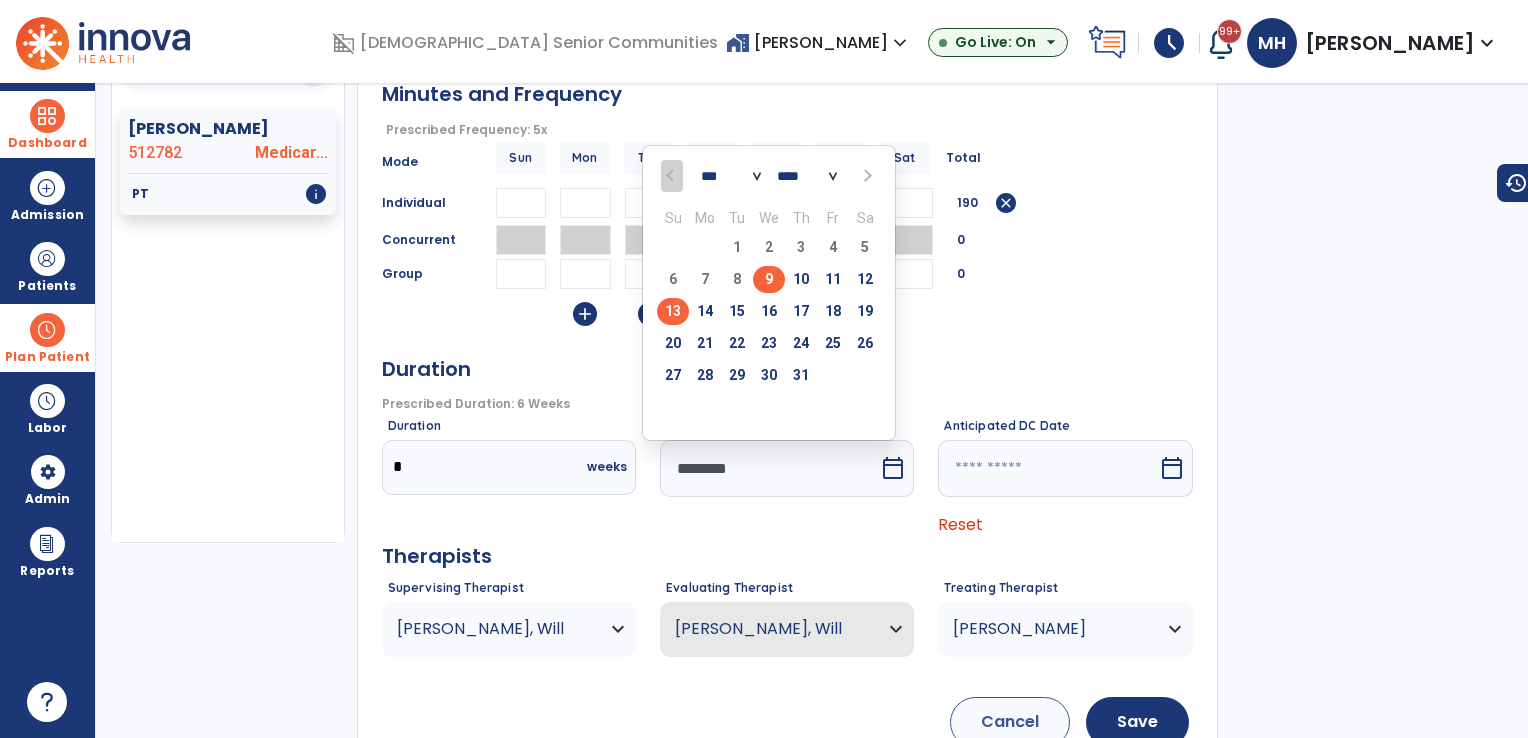click on "13" at bounding box center (673, 311) 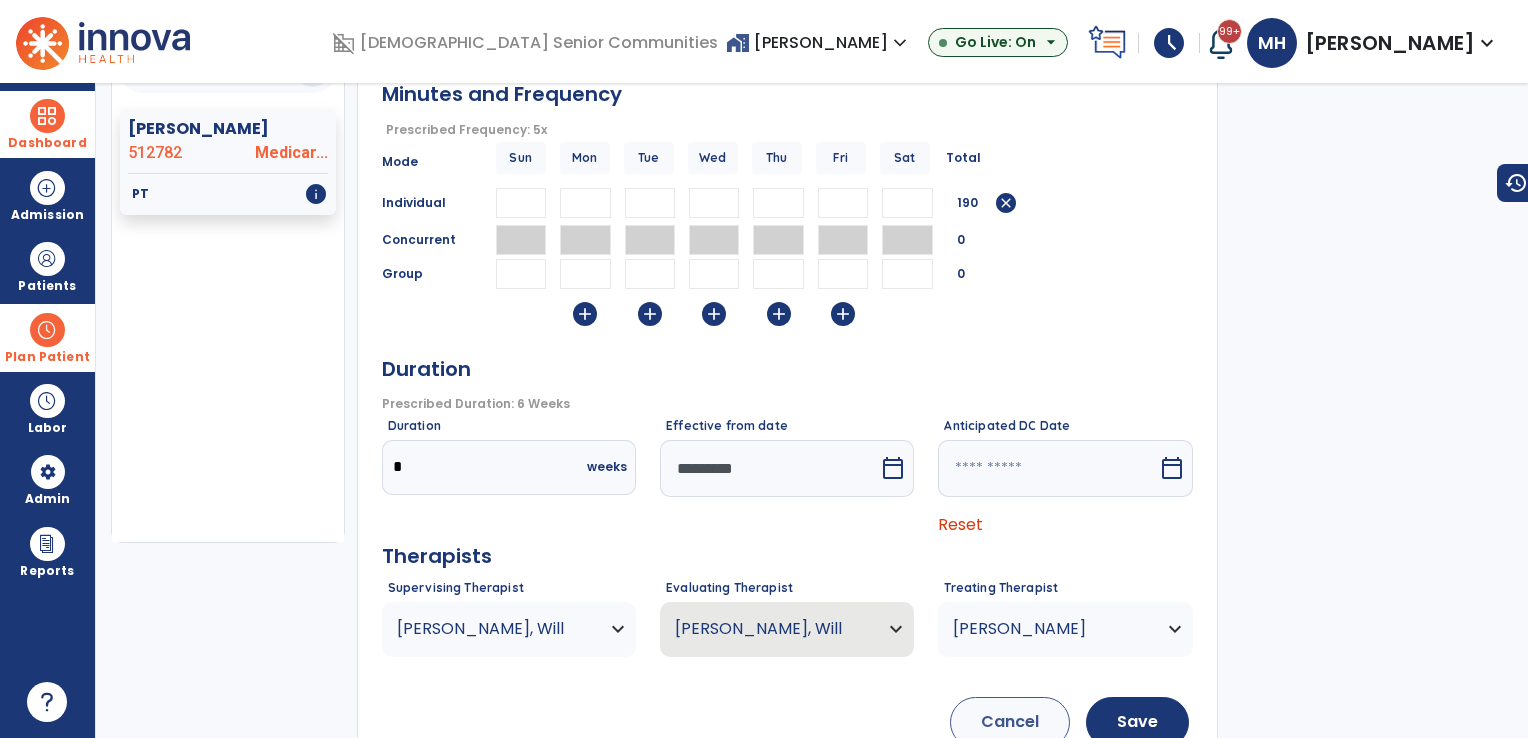 click at bounding box center (1047, 468) 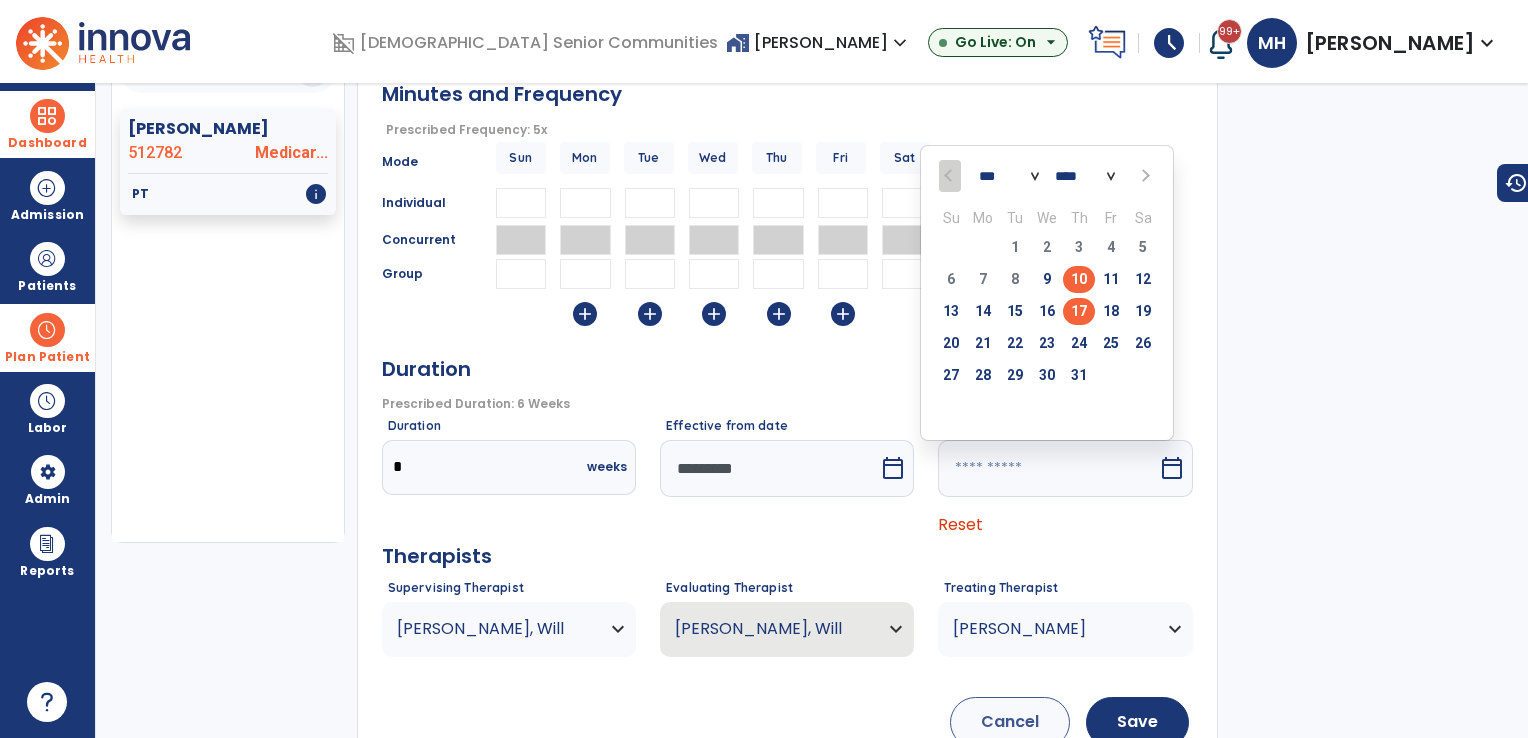 click on "17" at bounding box center (1079, 311) 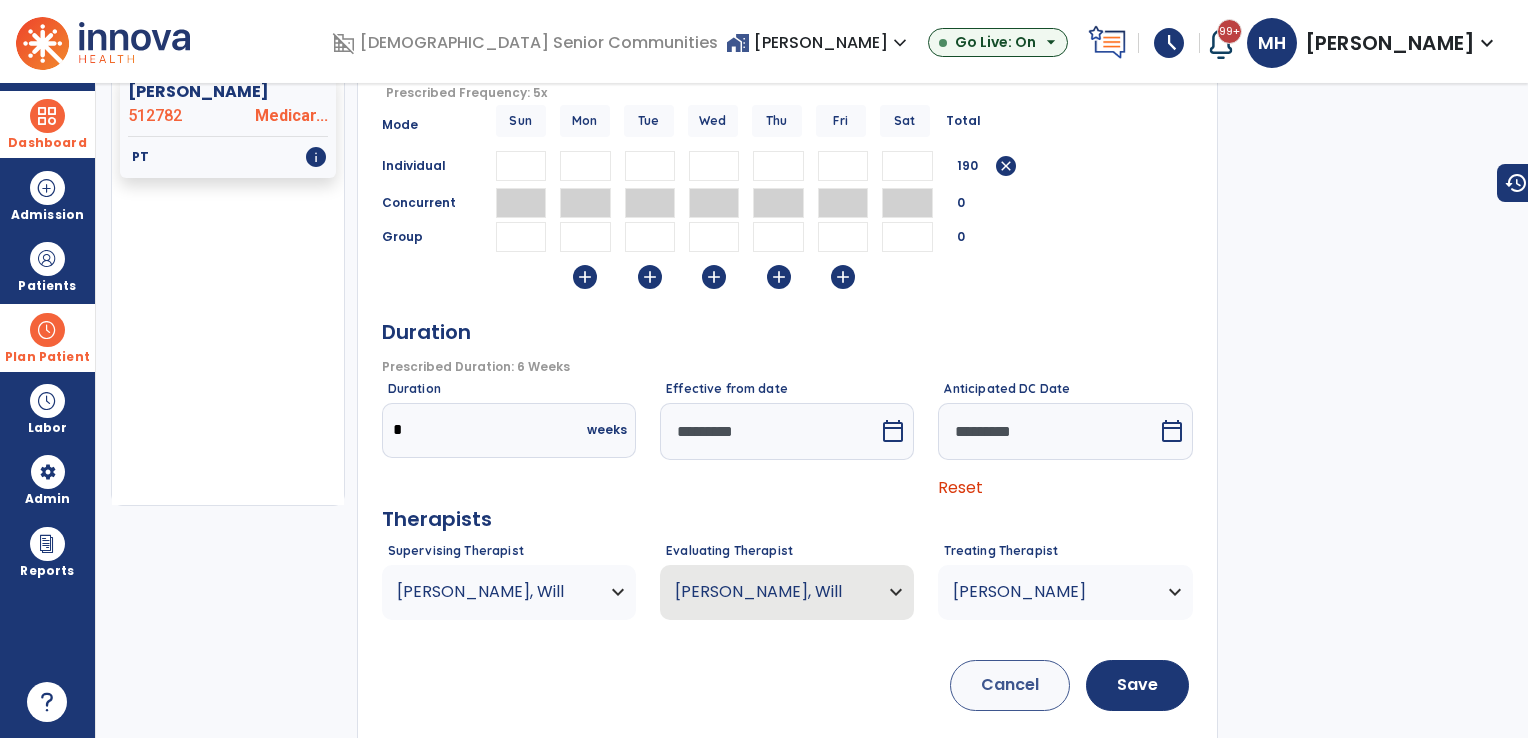 scroll, scrollTop: 260, scrollLeft: 0, axis: vertical 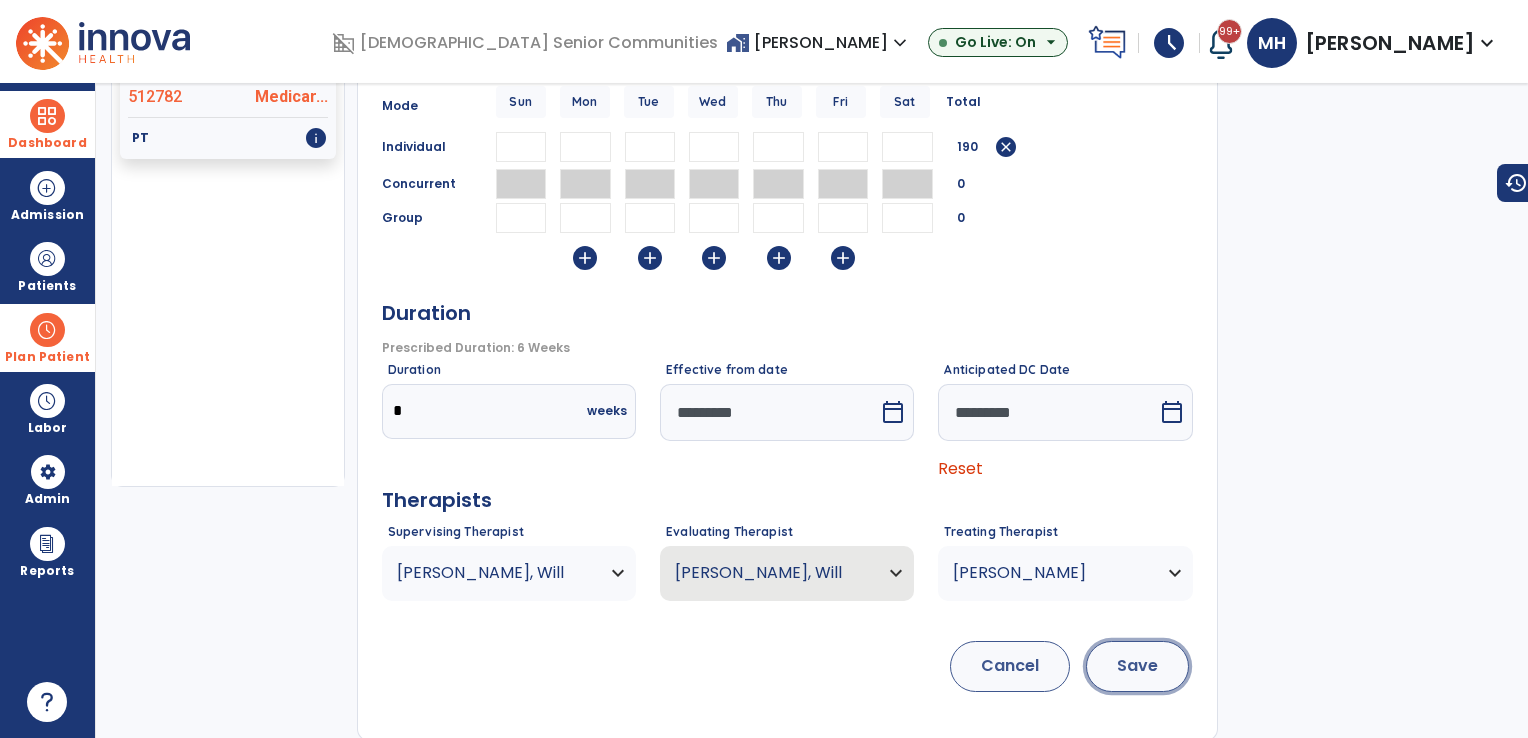 click on "Save" at bounding box center [1137, 666] 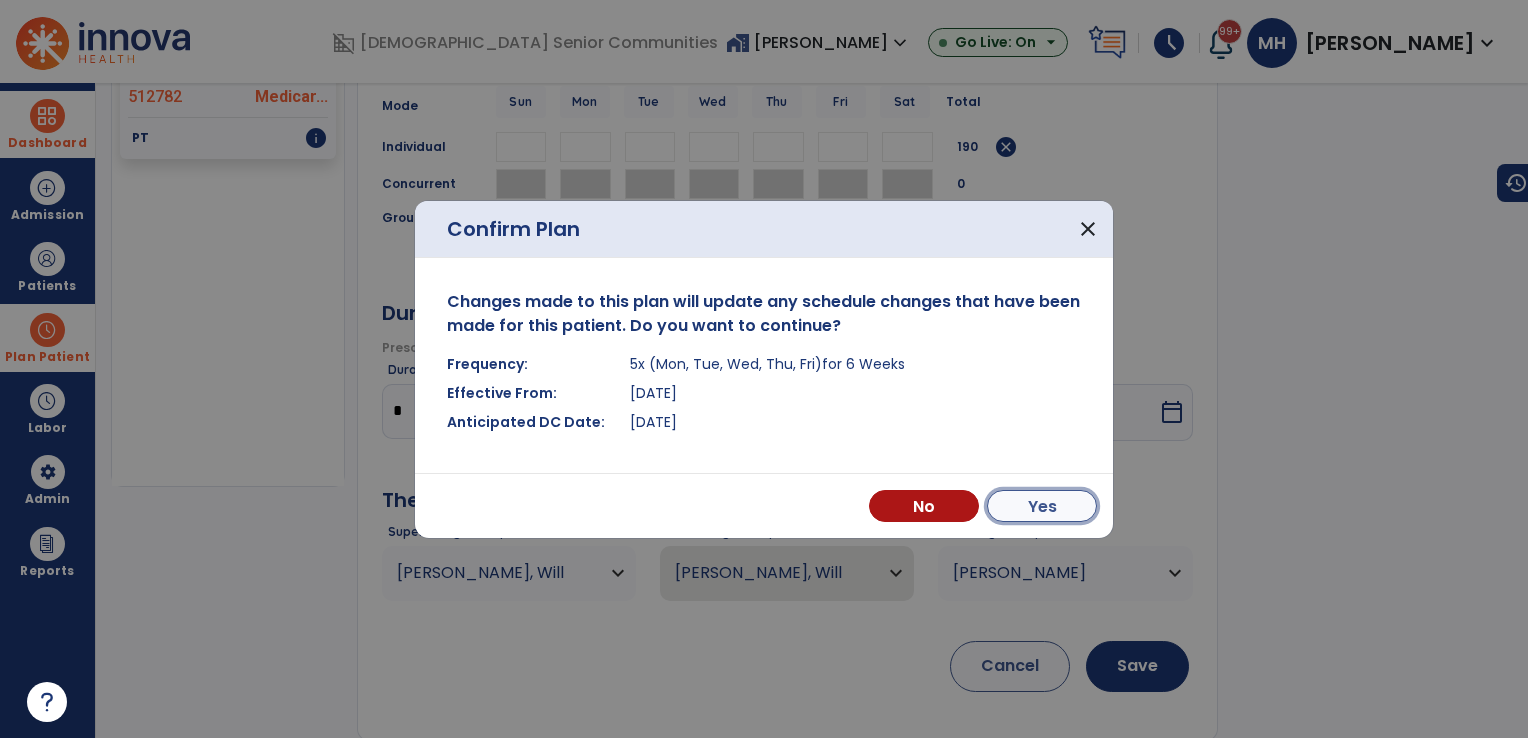 click on "Yes" at bounding box center (1042, 506) 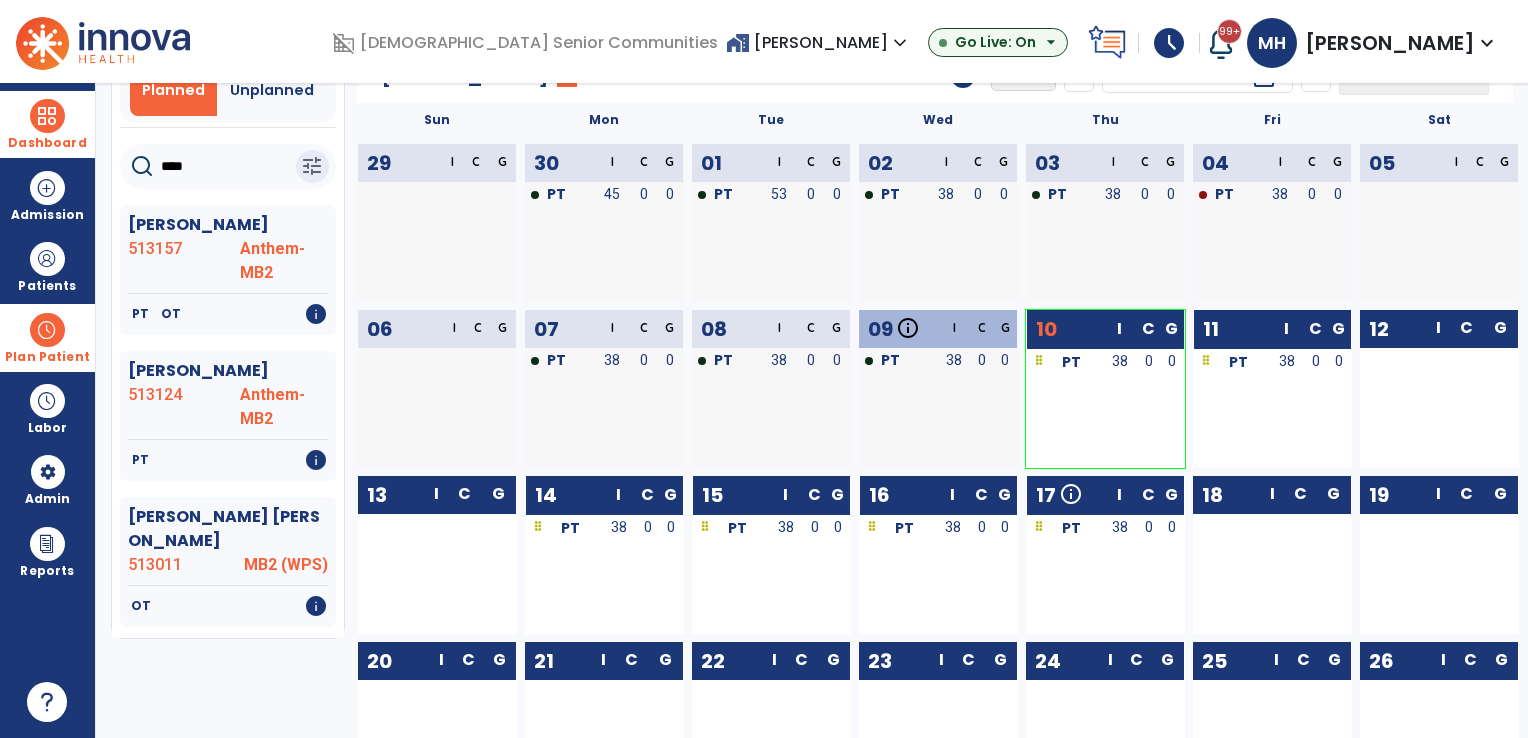 scroll, scrollTop: 0, scrollLeft: 0, axis: both 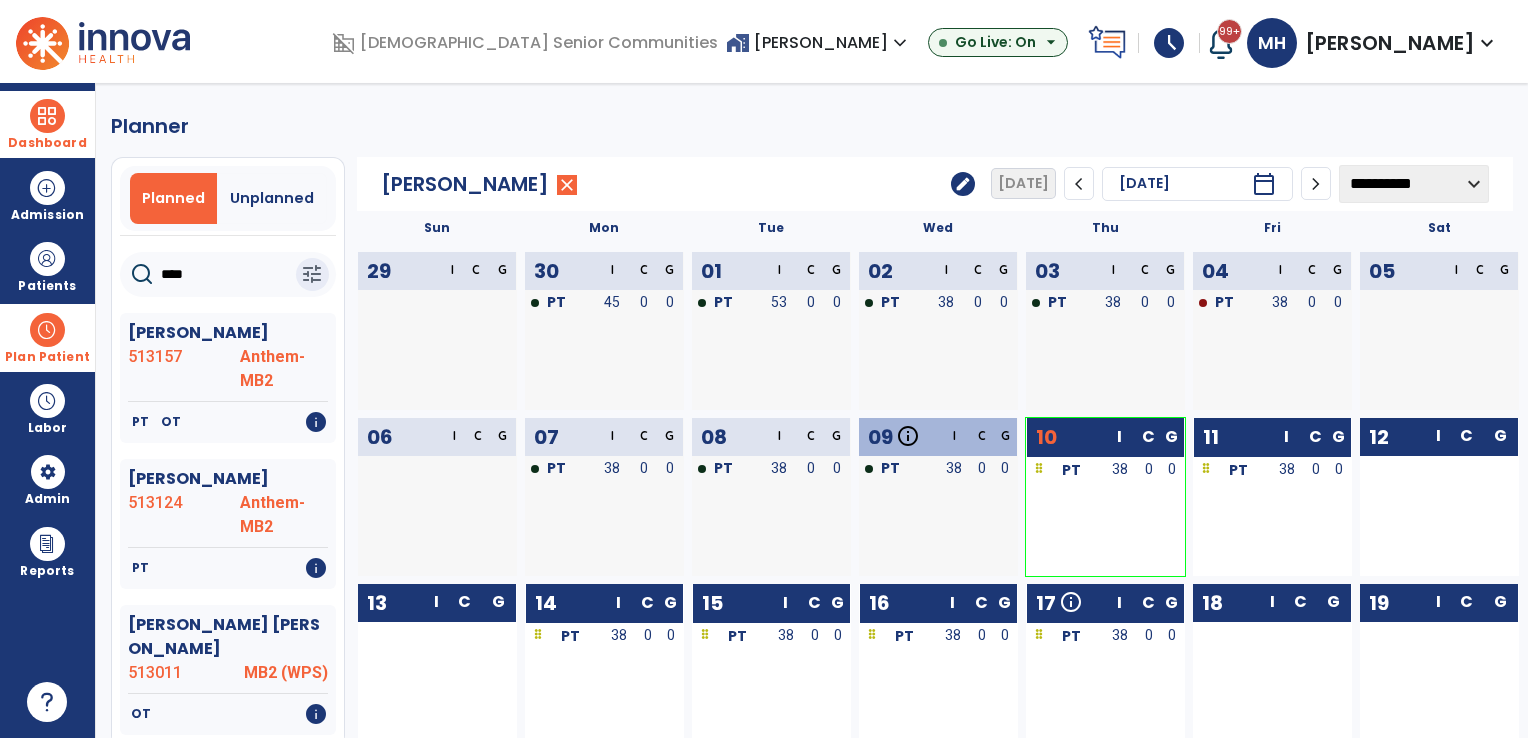click on "****" 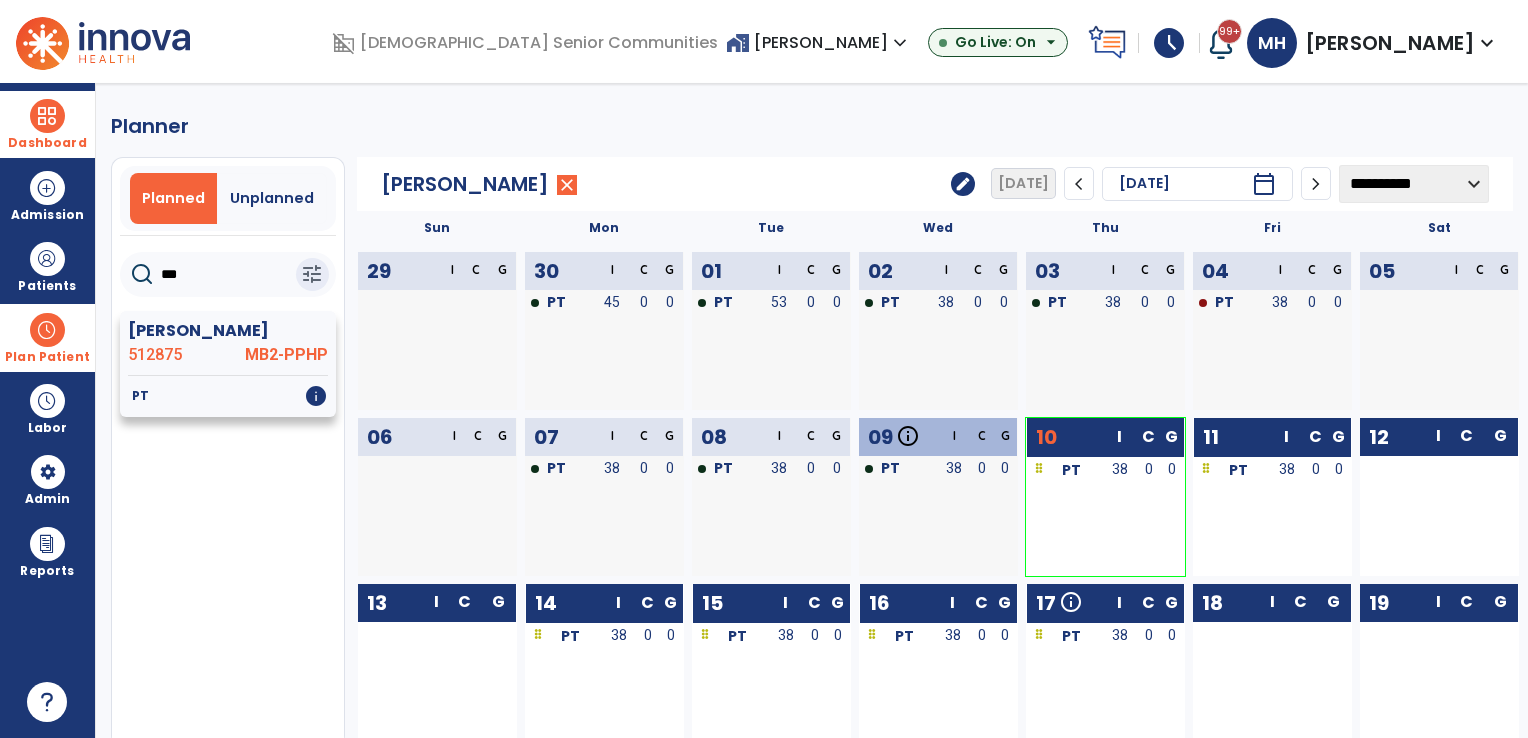 type on "***" 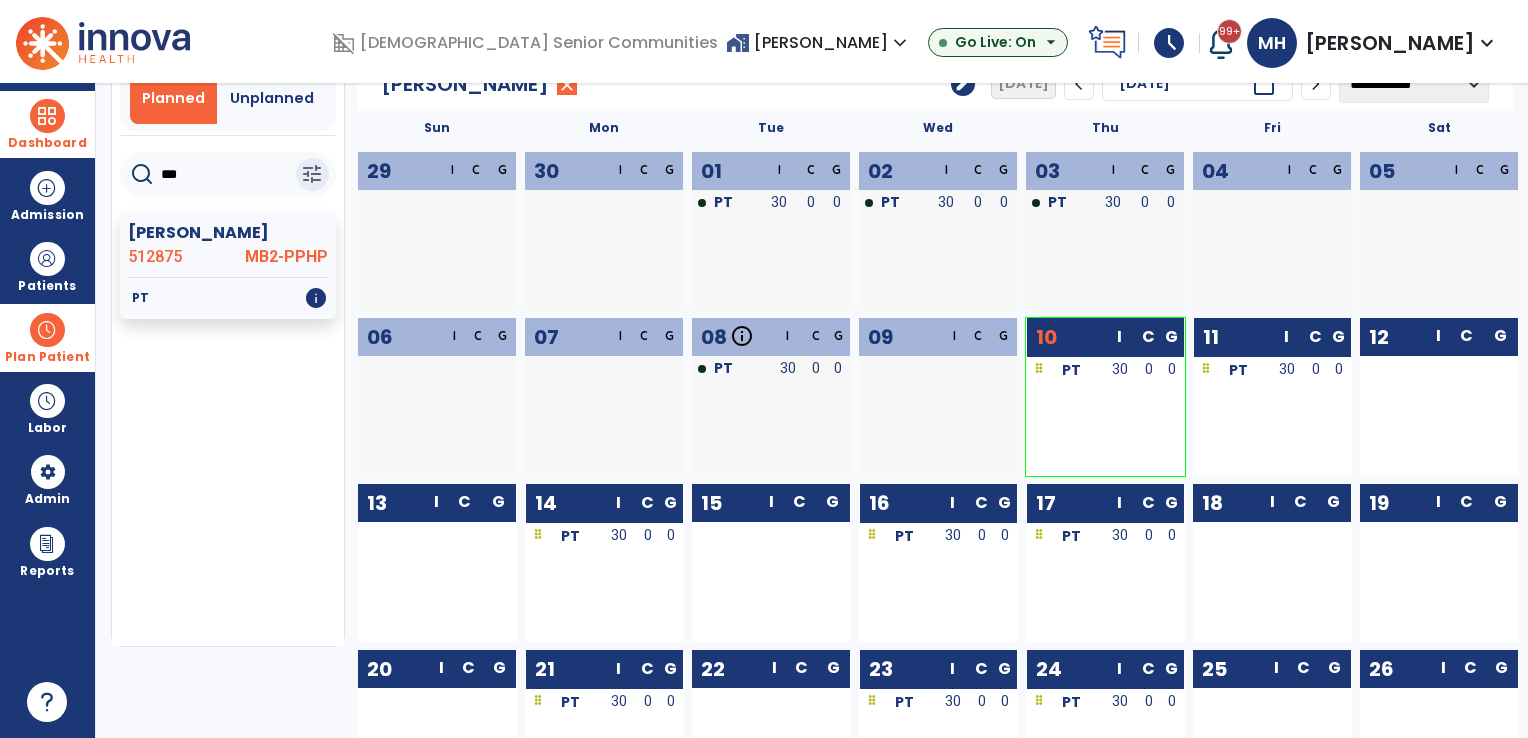 scroll, scrollTop: 0, scrollLeft: 0, axis: both 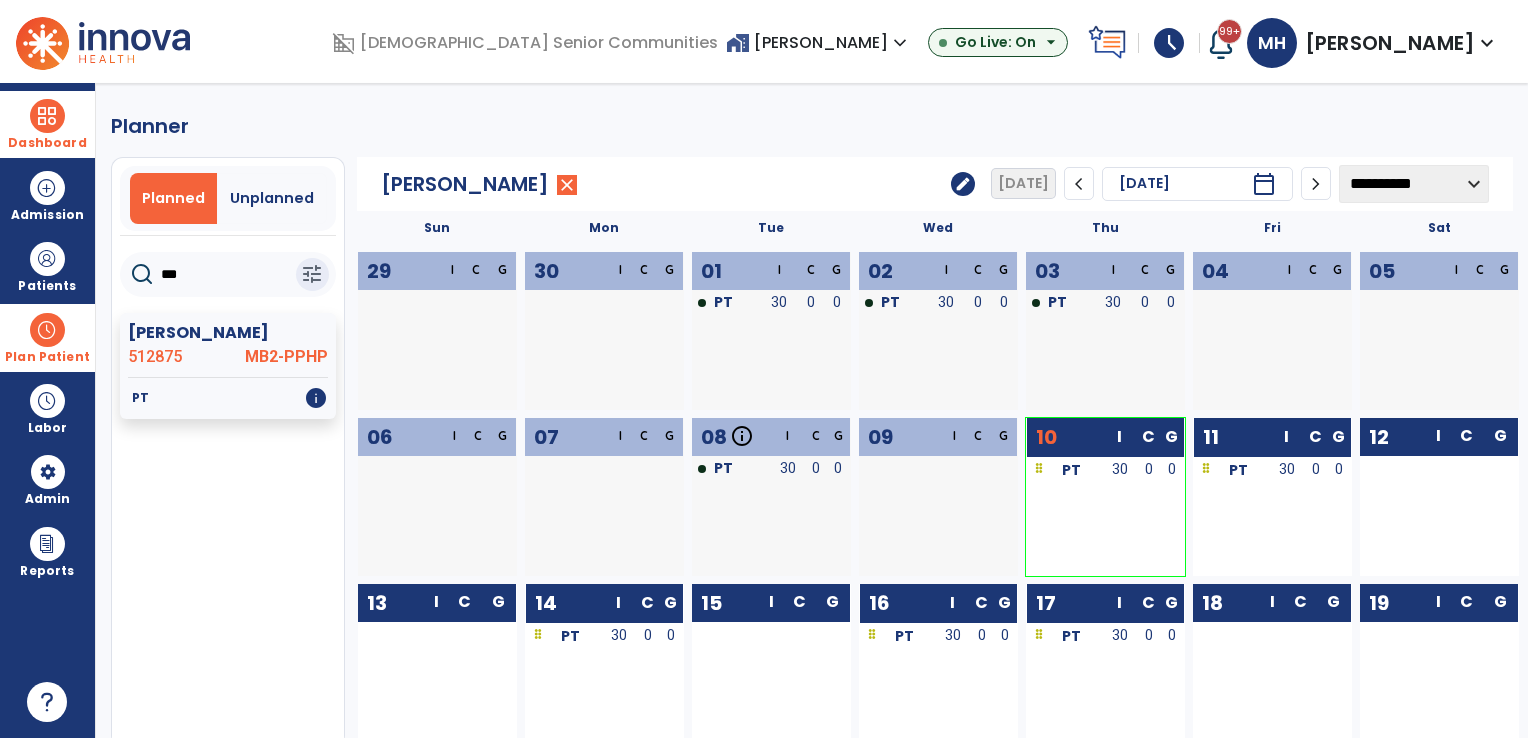 click on "edit" 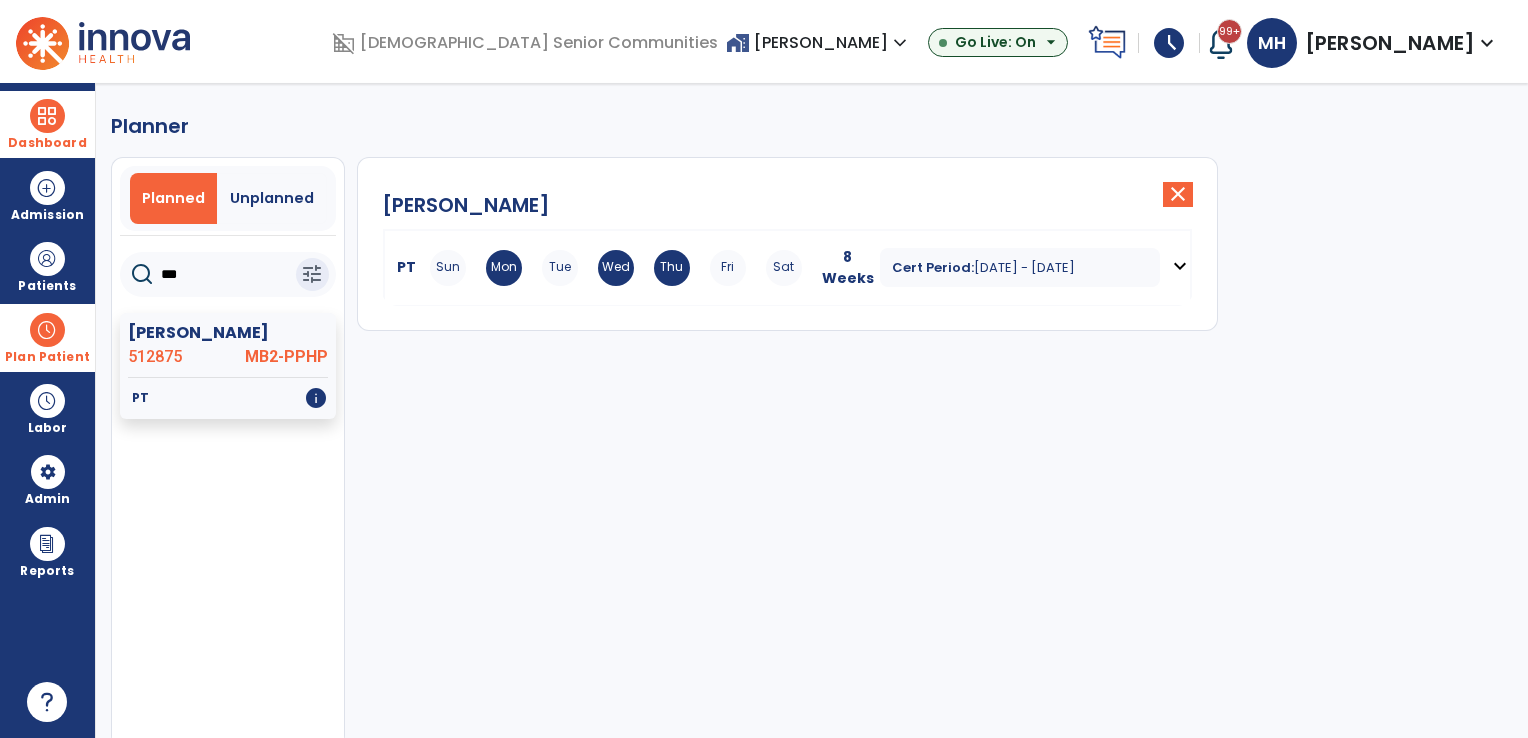 click on "Sun Mon Tue Wed Thu Fri Sat" at bounding box center (616, 268) 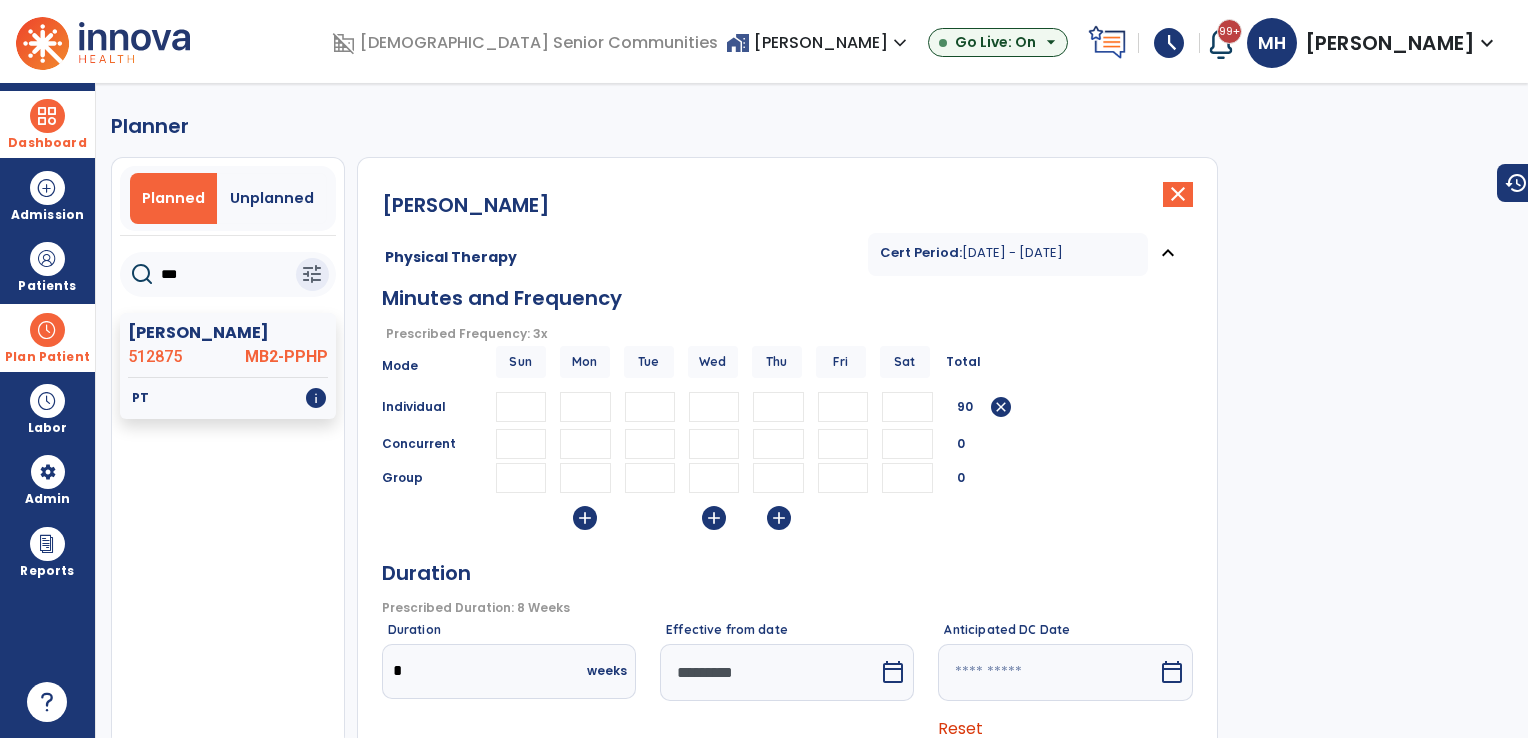 click on "*********" at bounding box center (769, 672) 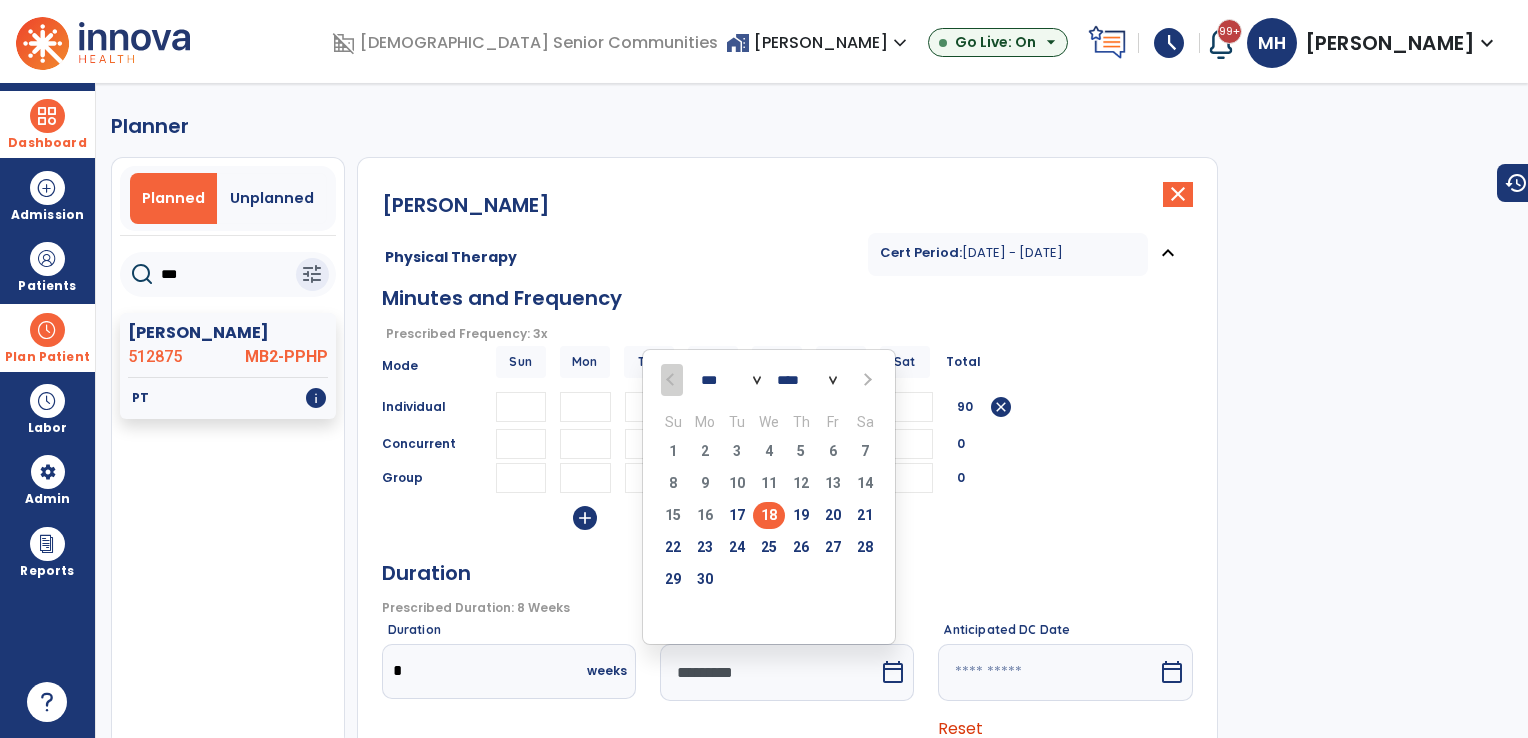 click at bounding box center [865, 379] 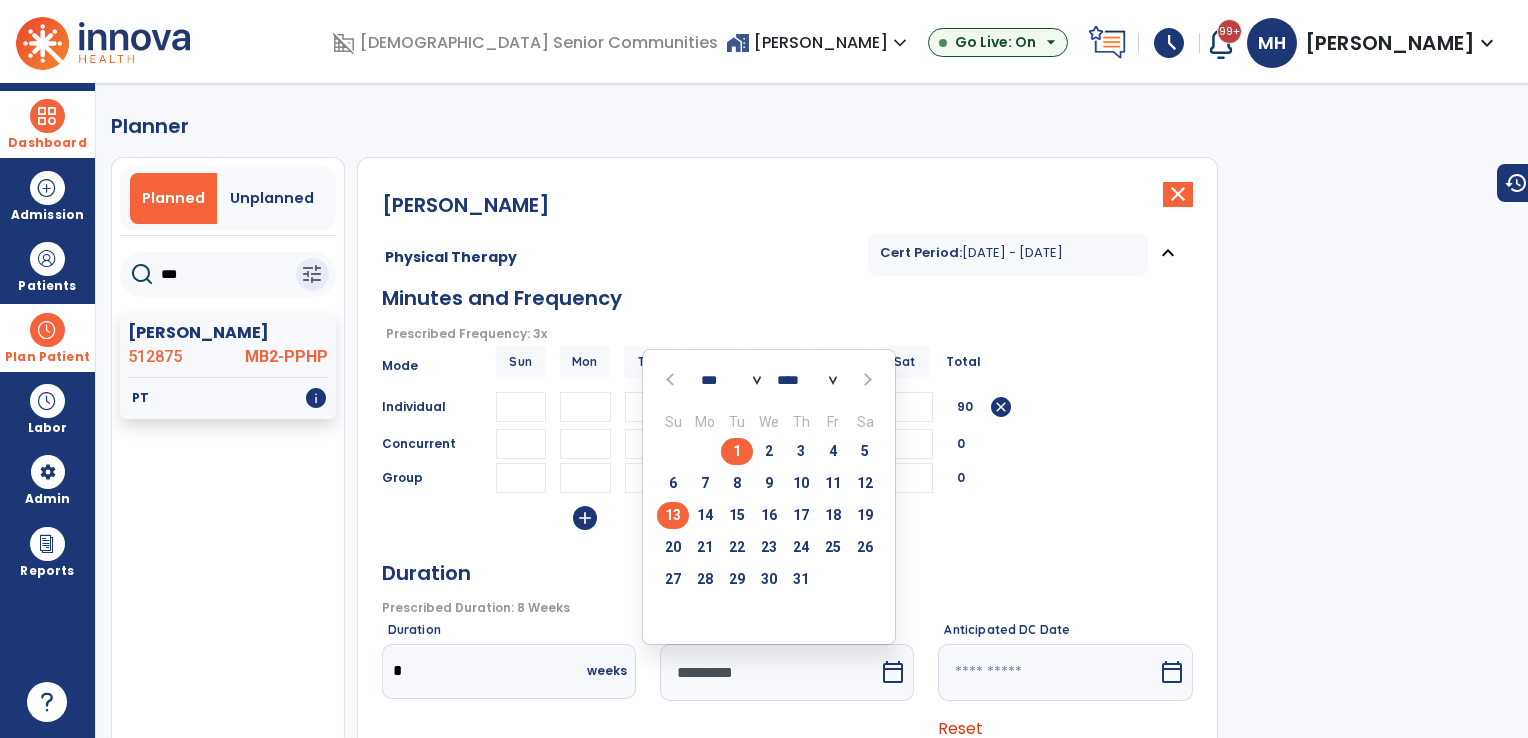 click on "13" at bounding box center (673, 515) 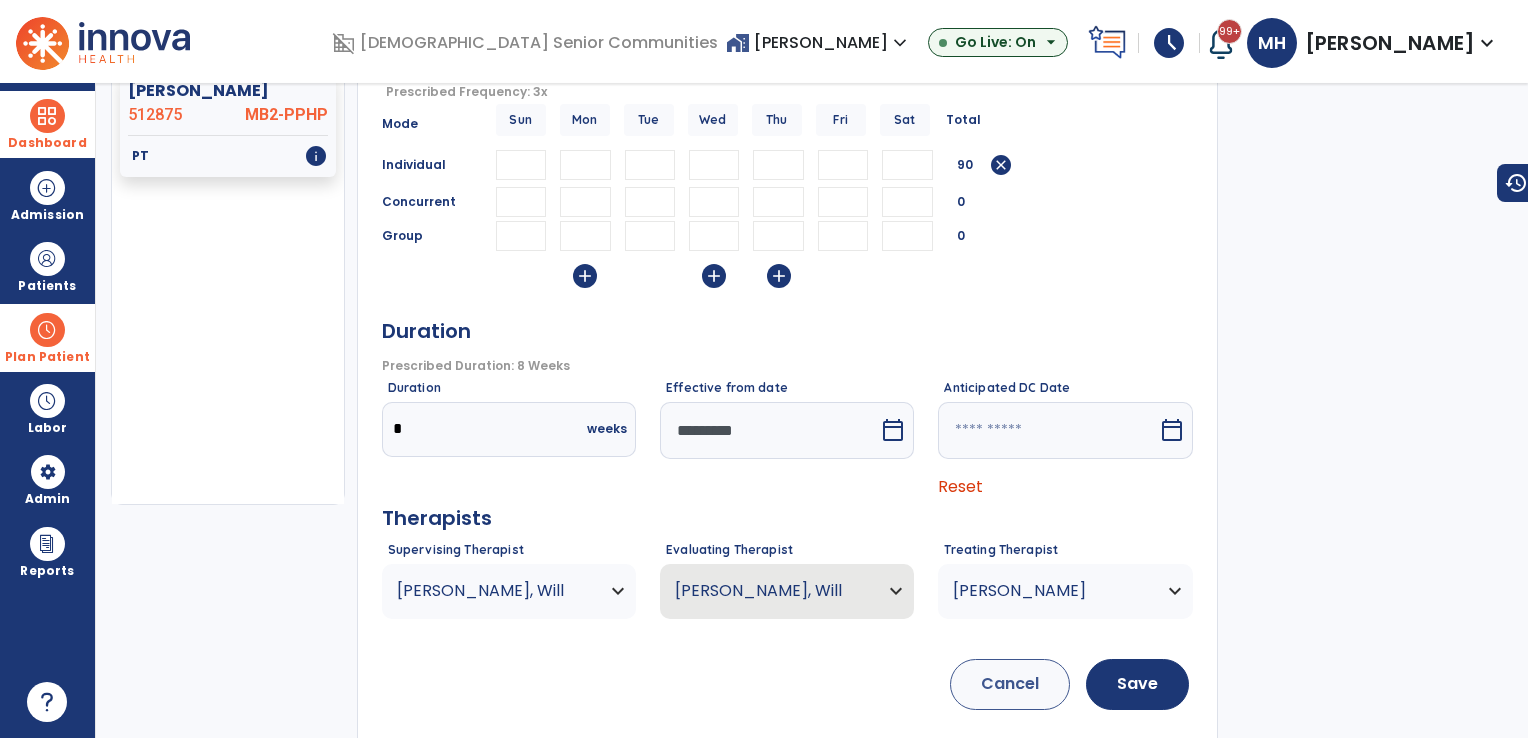 scroll, scrollTop: 260, scrollLeft: 0, axis: vertical 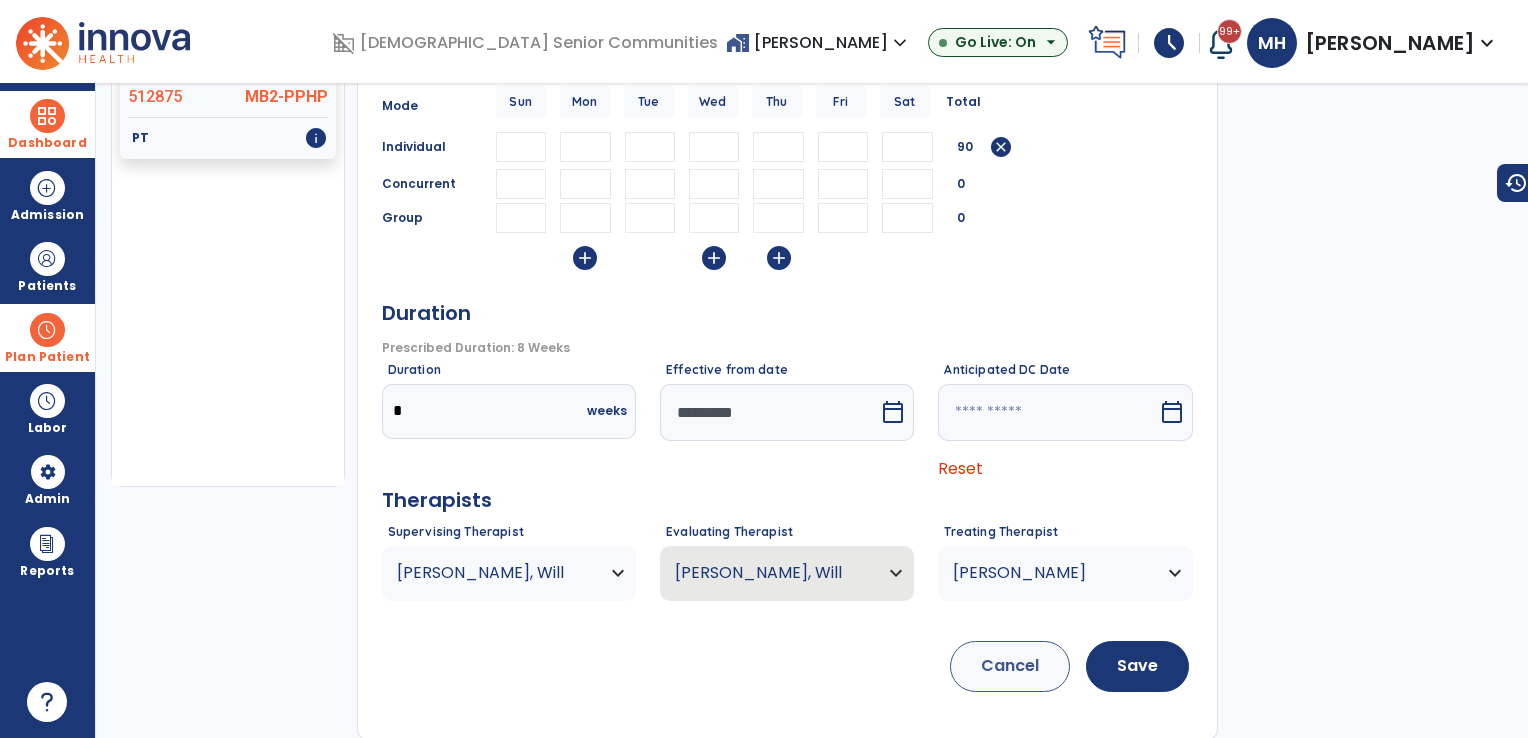 drag, startPoint x: 1011, startPoint y: 414, endPoint x: 1012, endPoint y: 442, distance: 28.01785 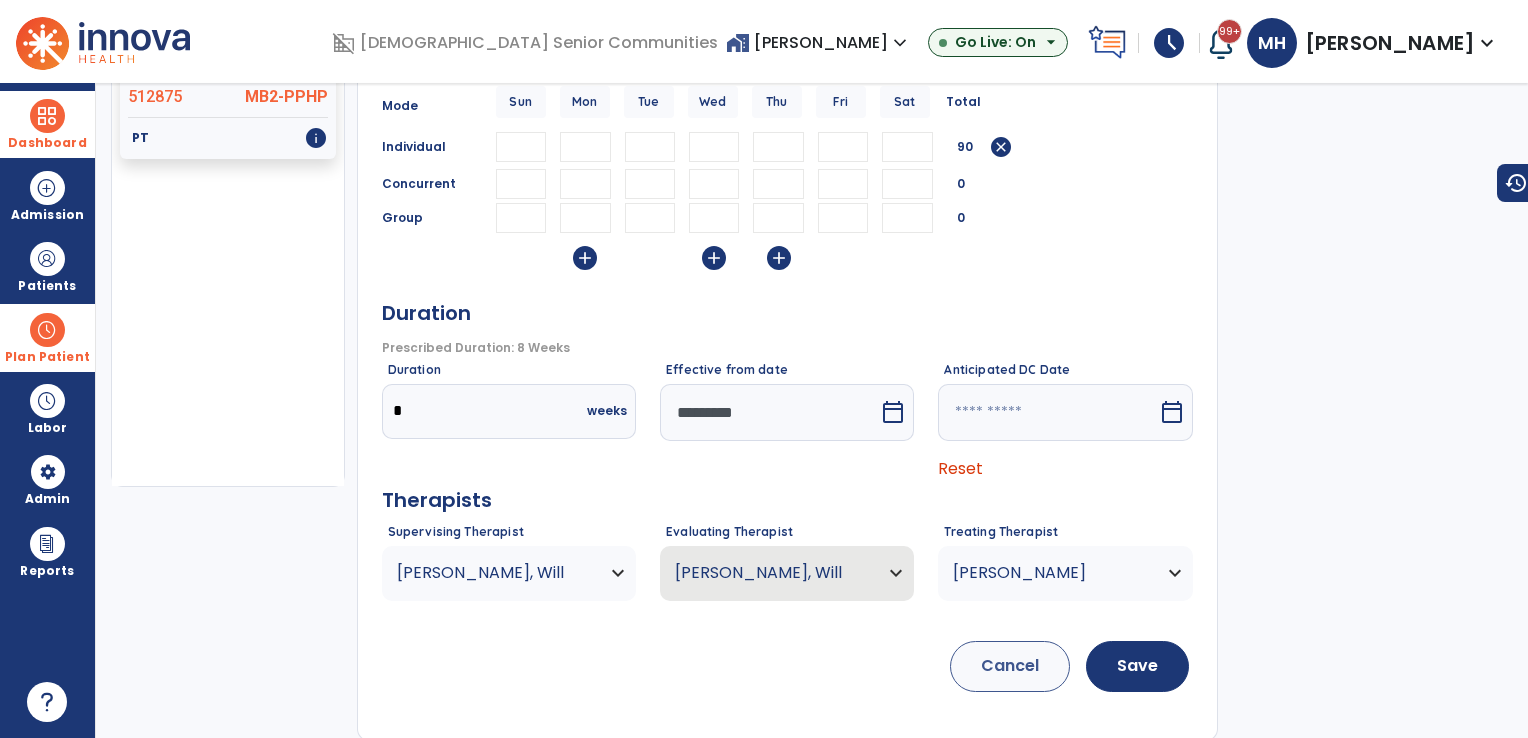 click at bounding box center (1047, 412) 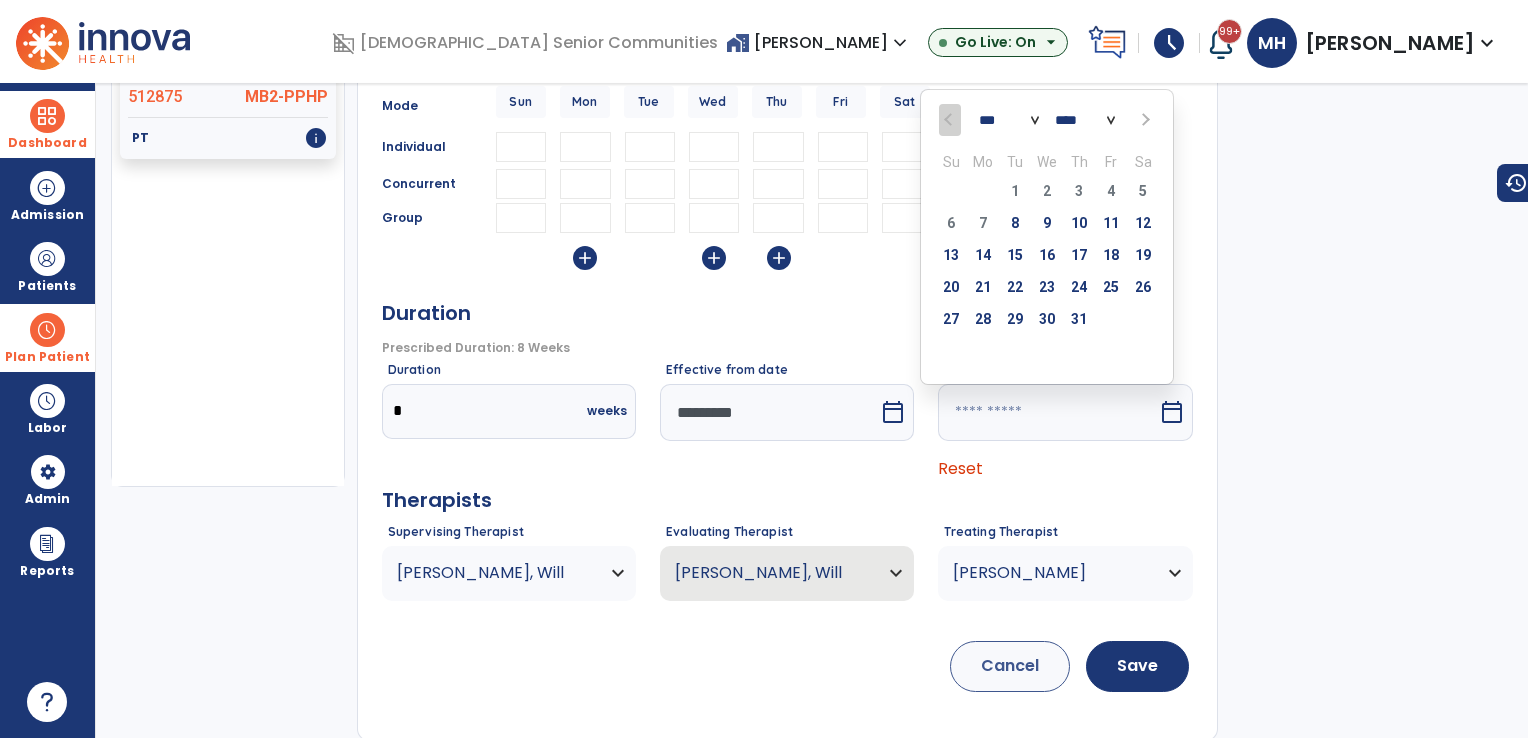 click on "Duration" at bounding box center (787, 311) 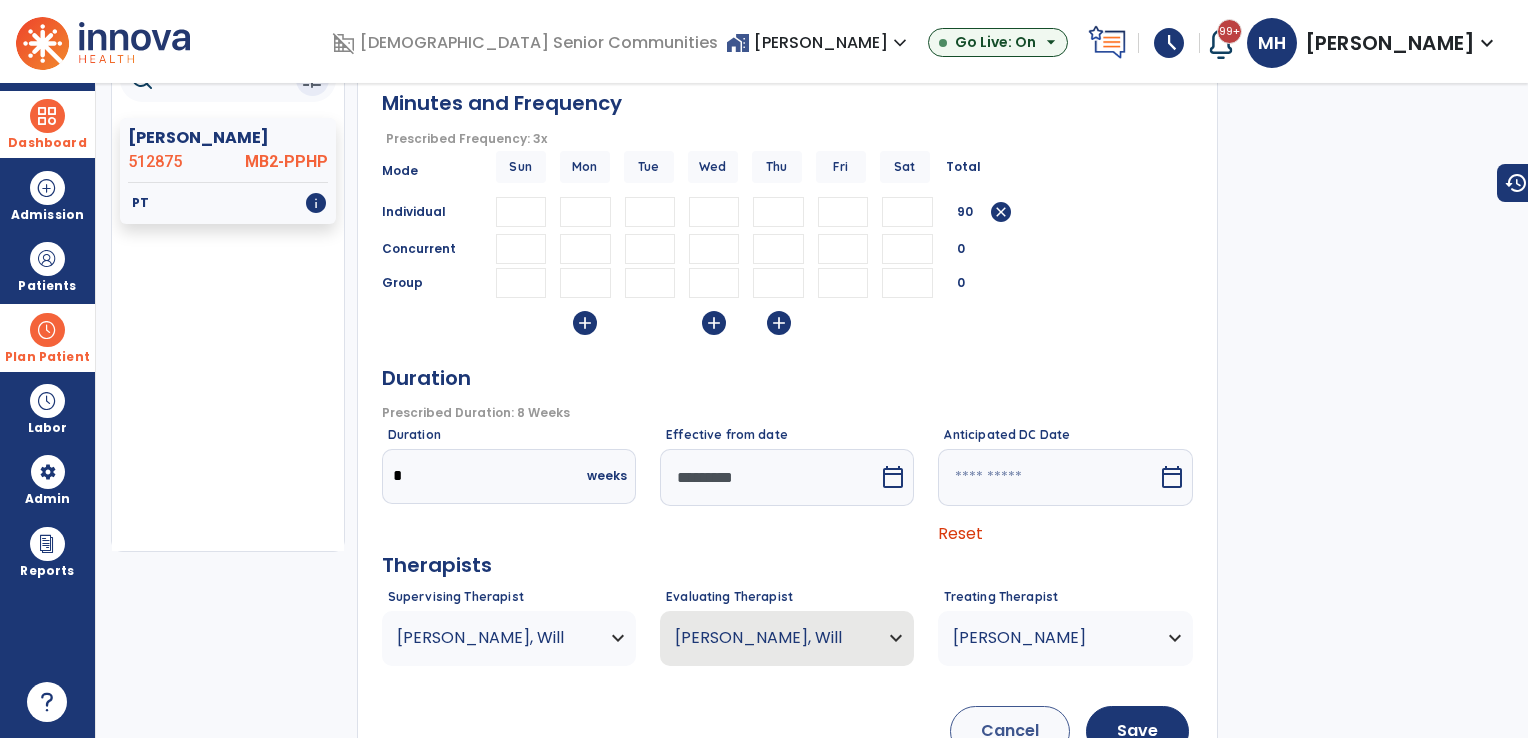 scroll, scrollTop: 160, scrollLeft: 0, axis: vertical 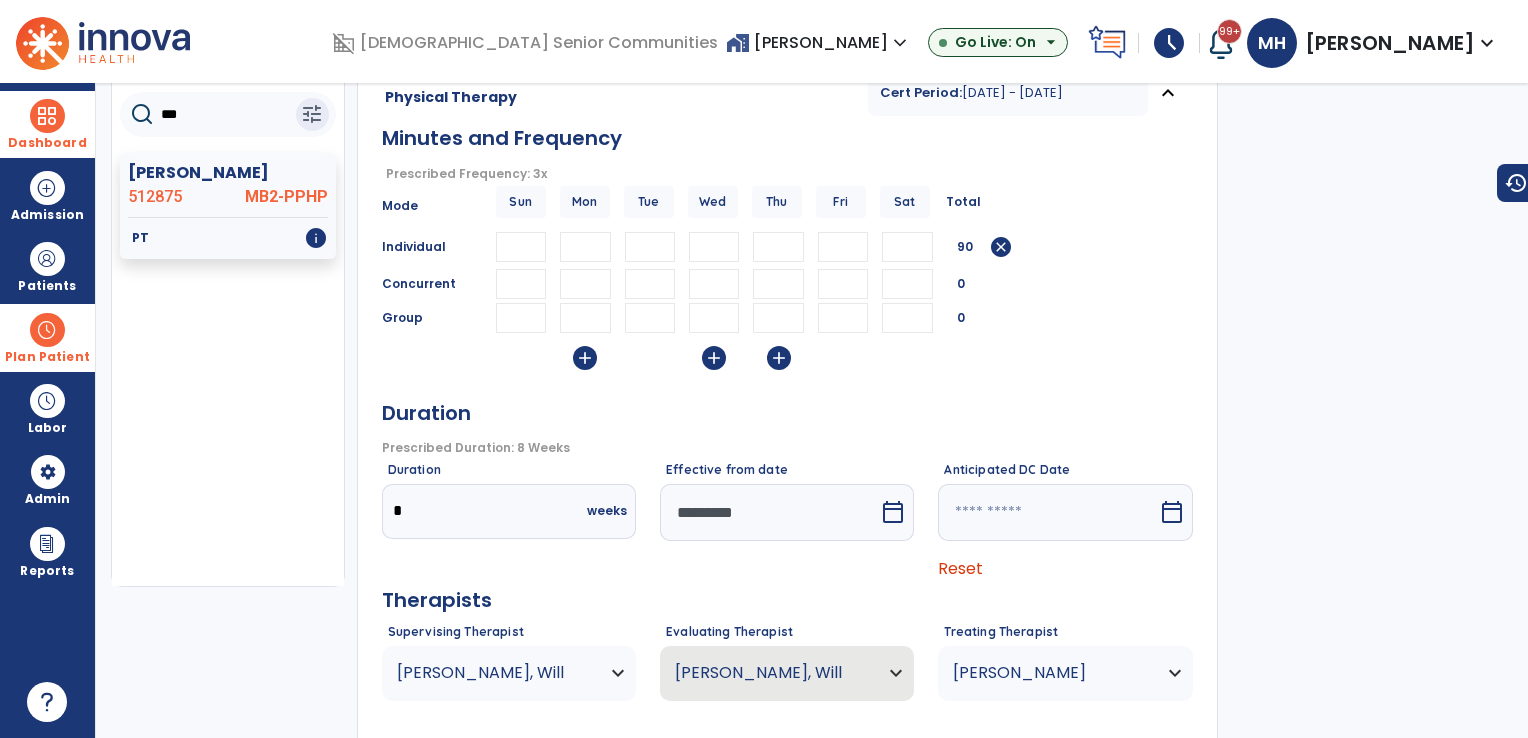 click at bounding box center (650, 247) 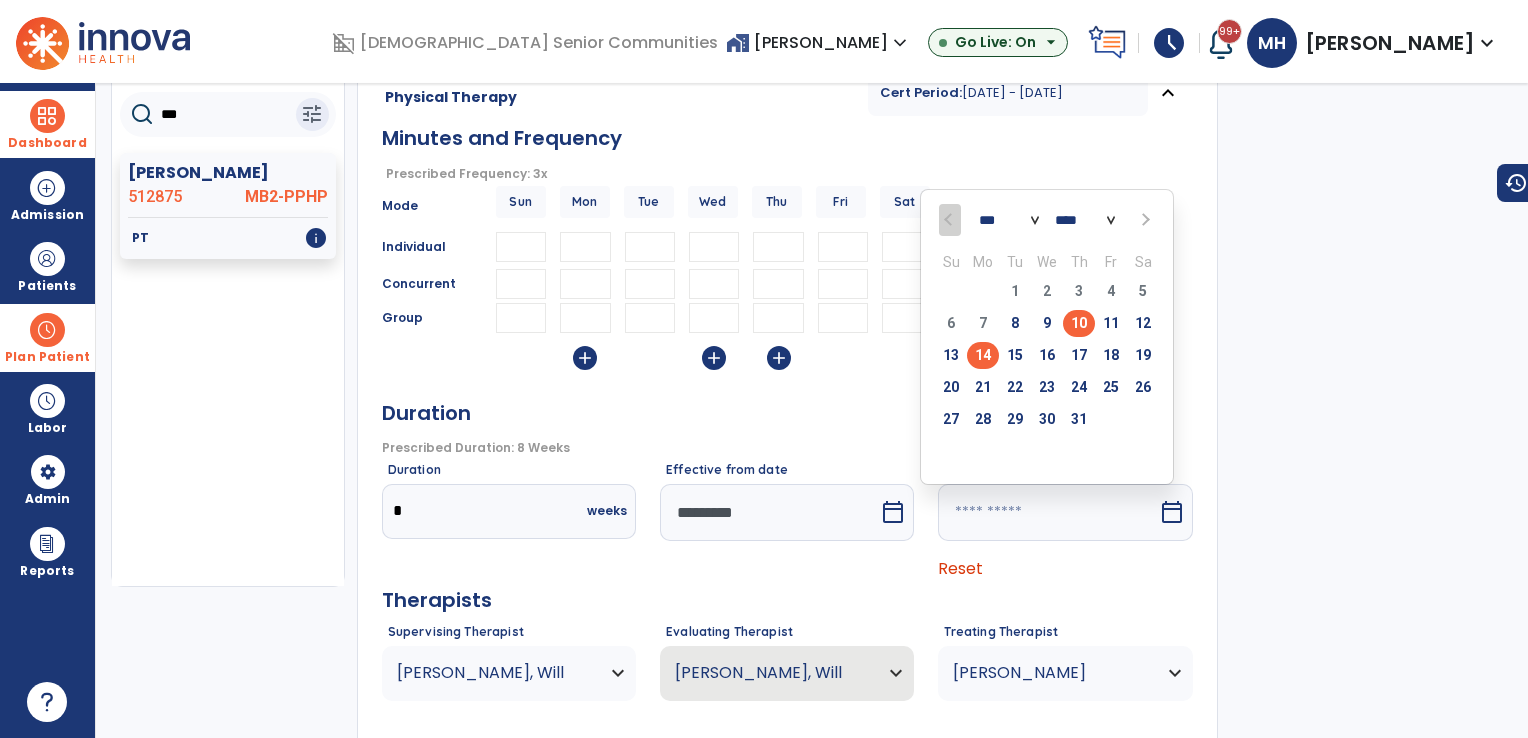 click on "14" at bounding box center (983, 355) 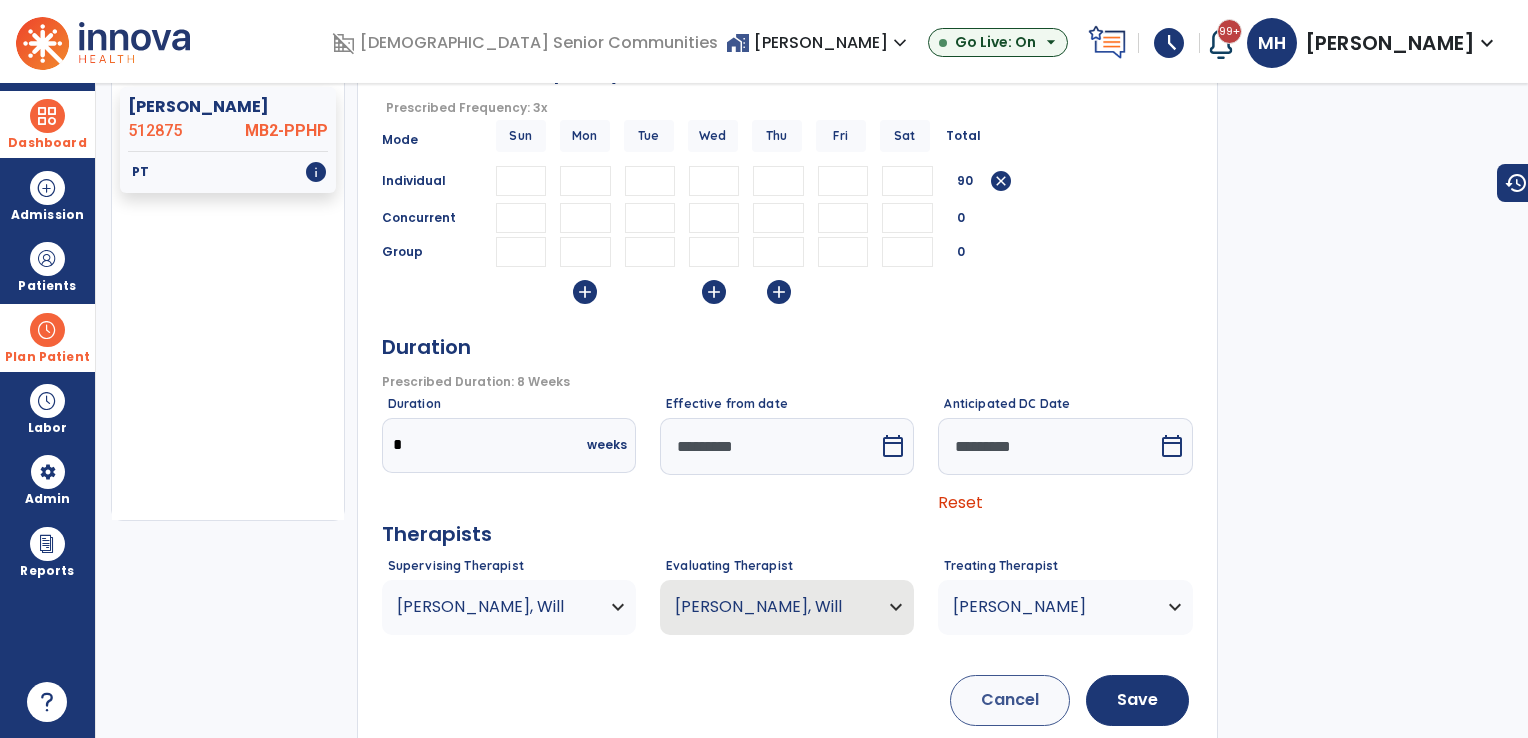 scroll, scrollTop: 260, scrollLeft: 0, axis: vertical 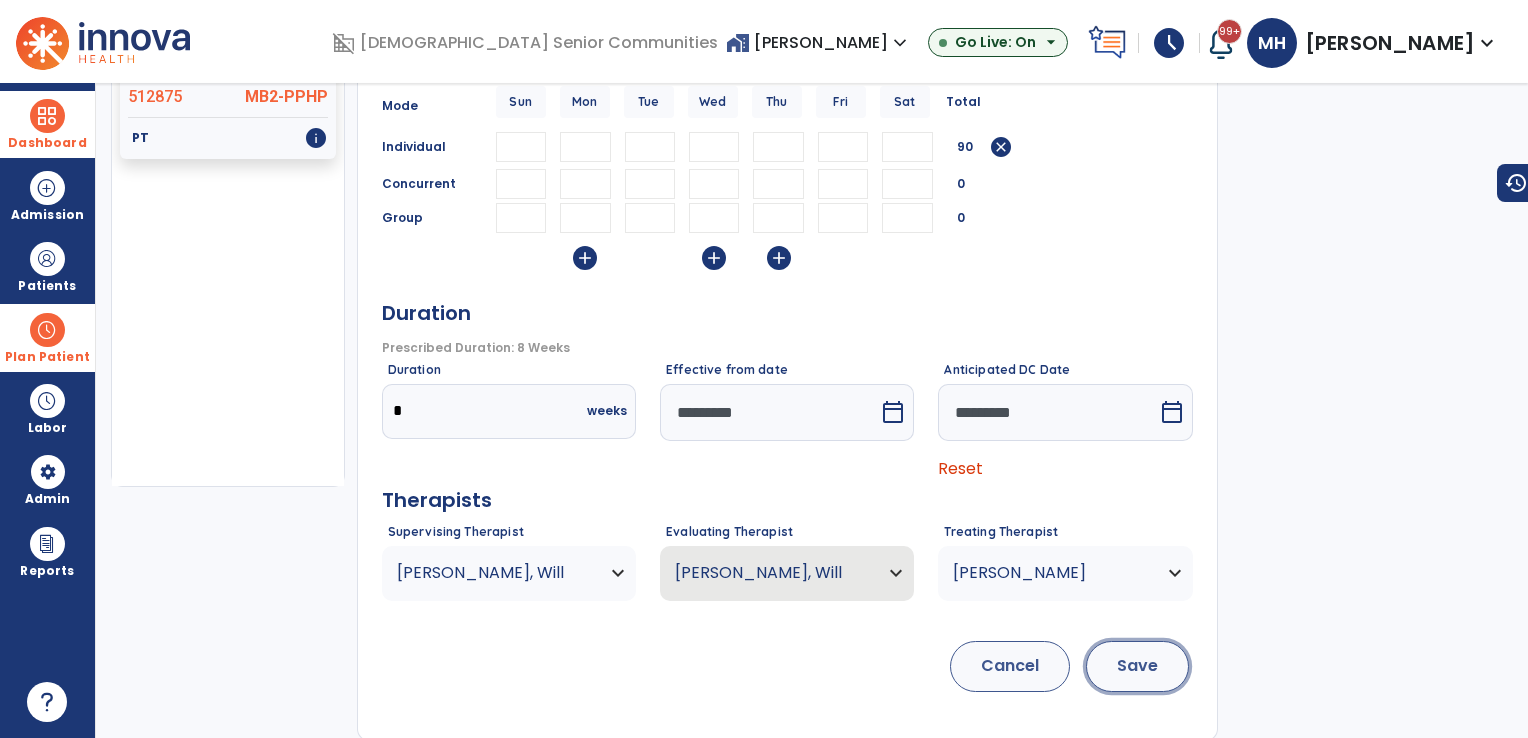 click on "Save" at bounding box center [1137, 666] 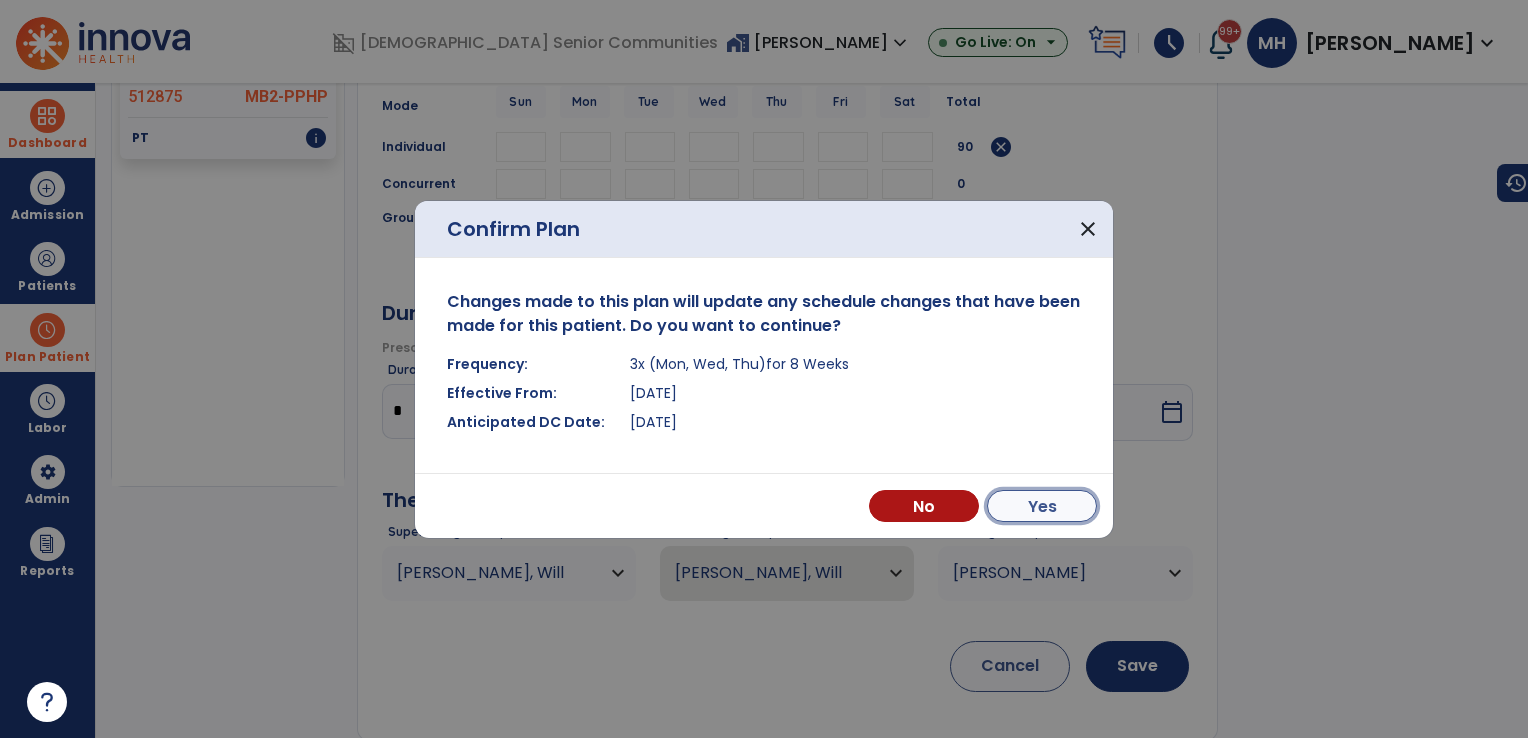 click on "Yes" at bounding box center [1042, 506] 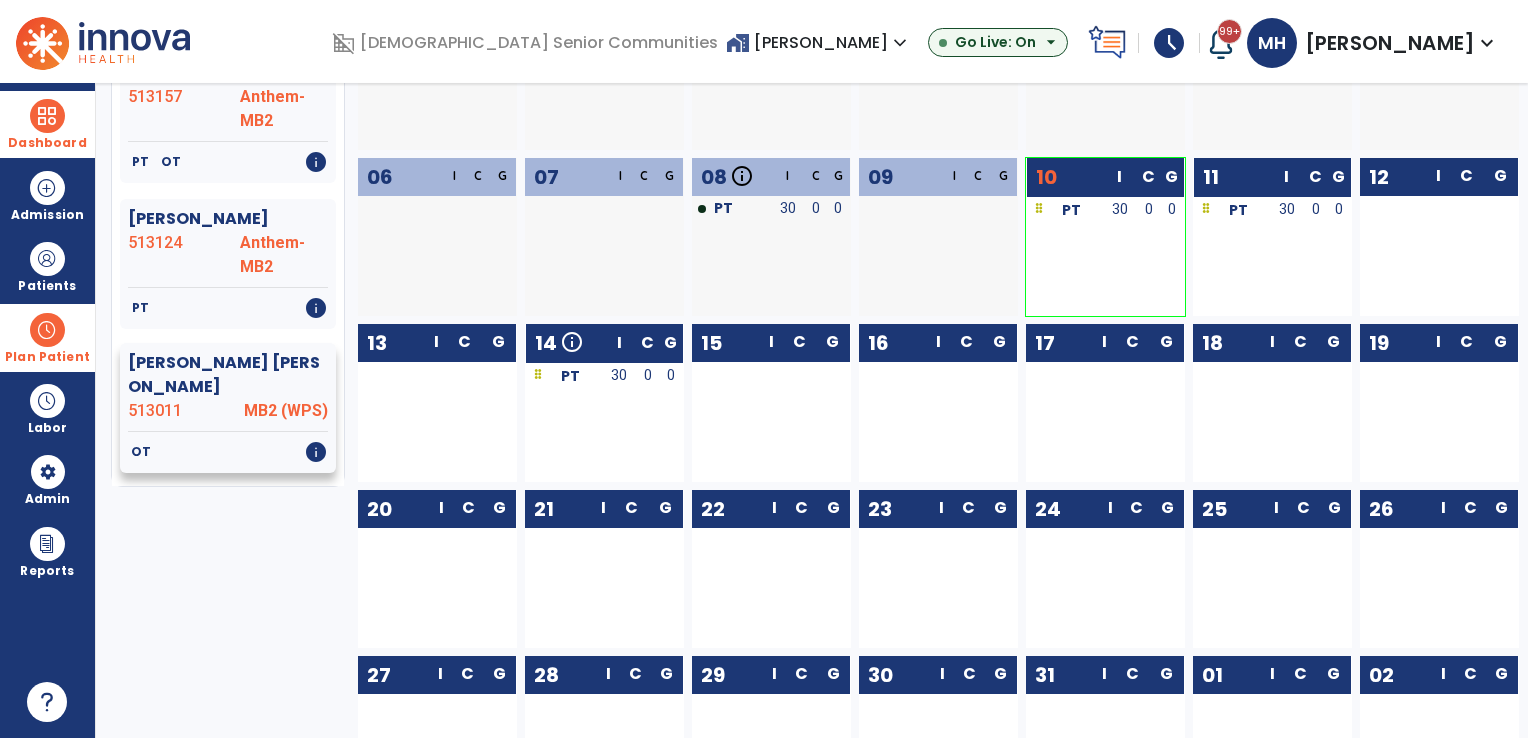 click on "OT   info" 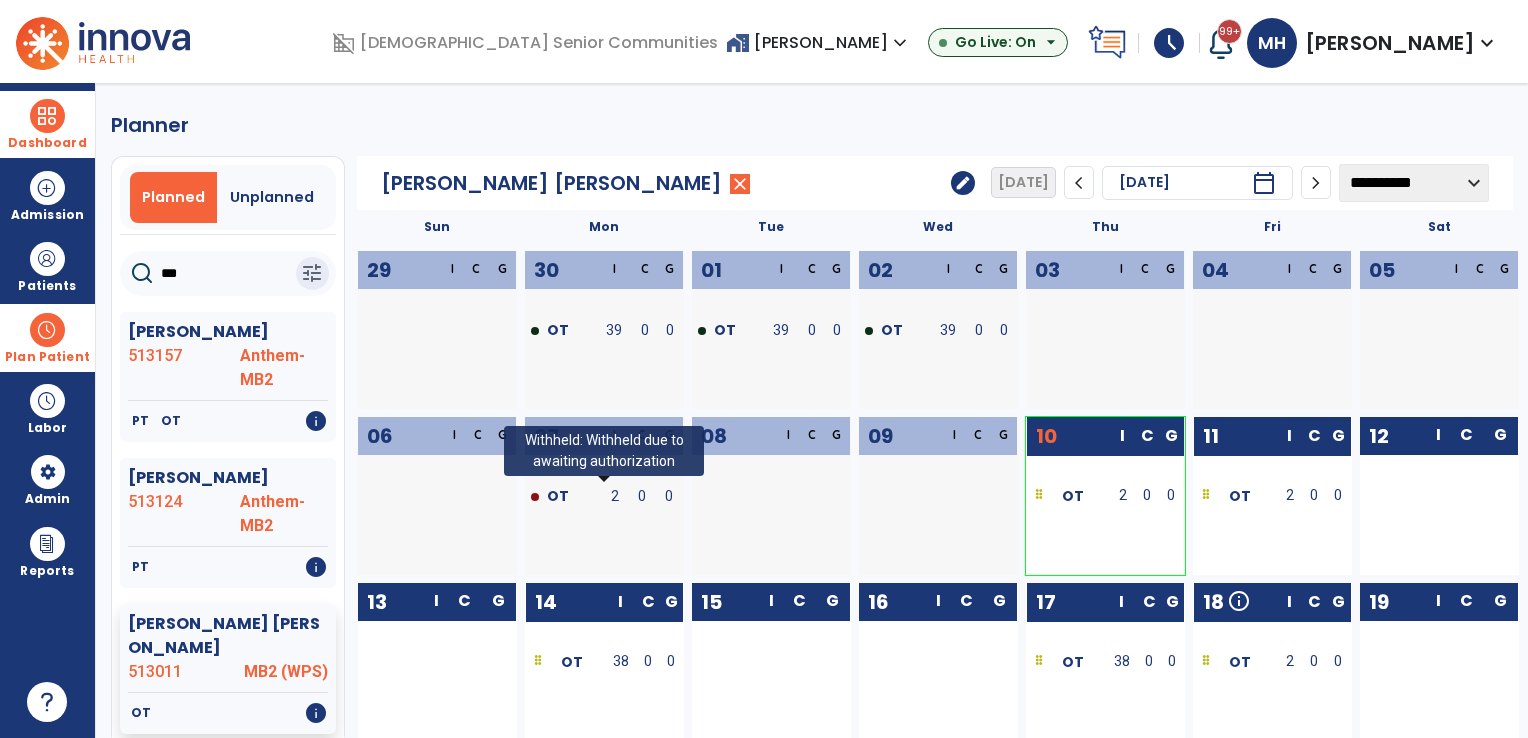 scroll, scrollTop: 0, scrollLeft: 0, axis: both 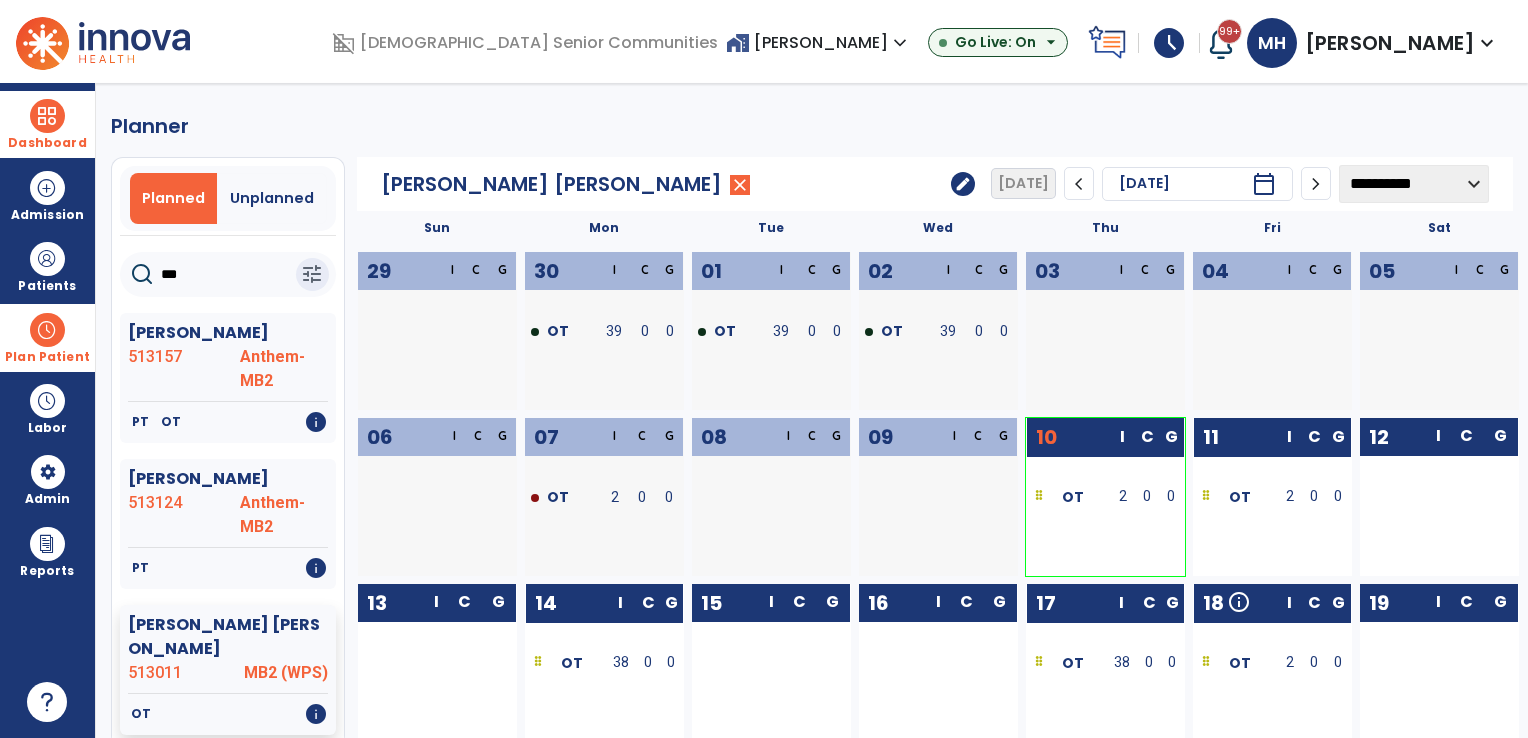 click on "edit" 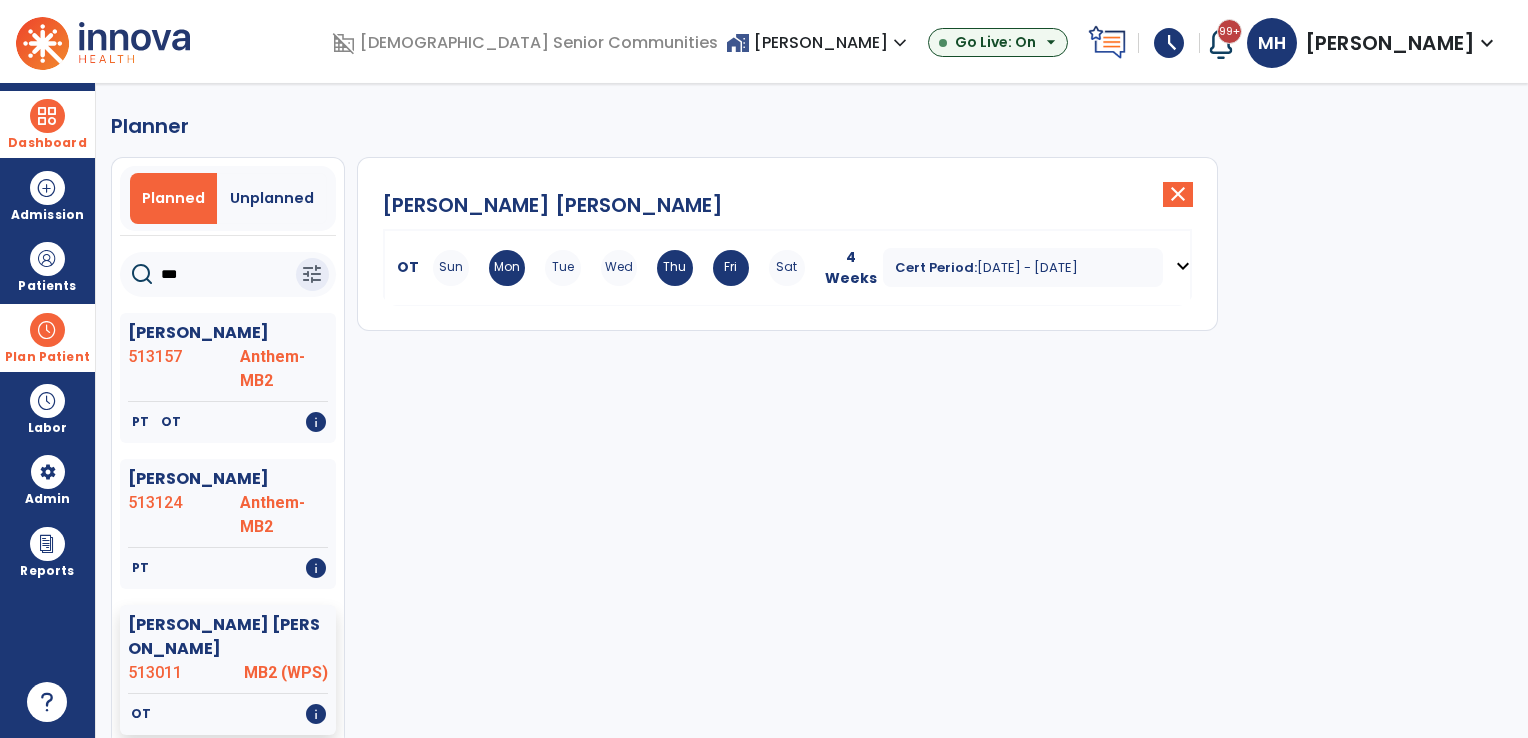 click on "Wed" at bounding box center (619, 268) 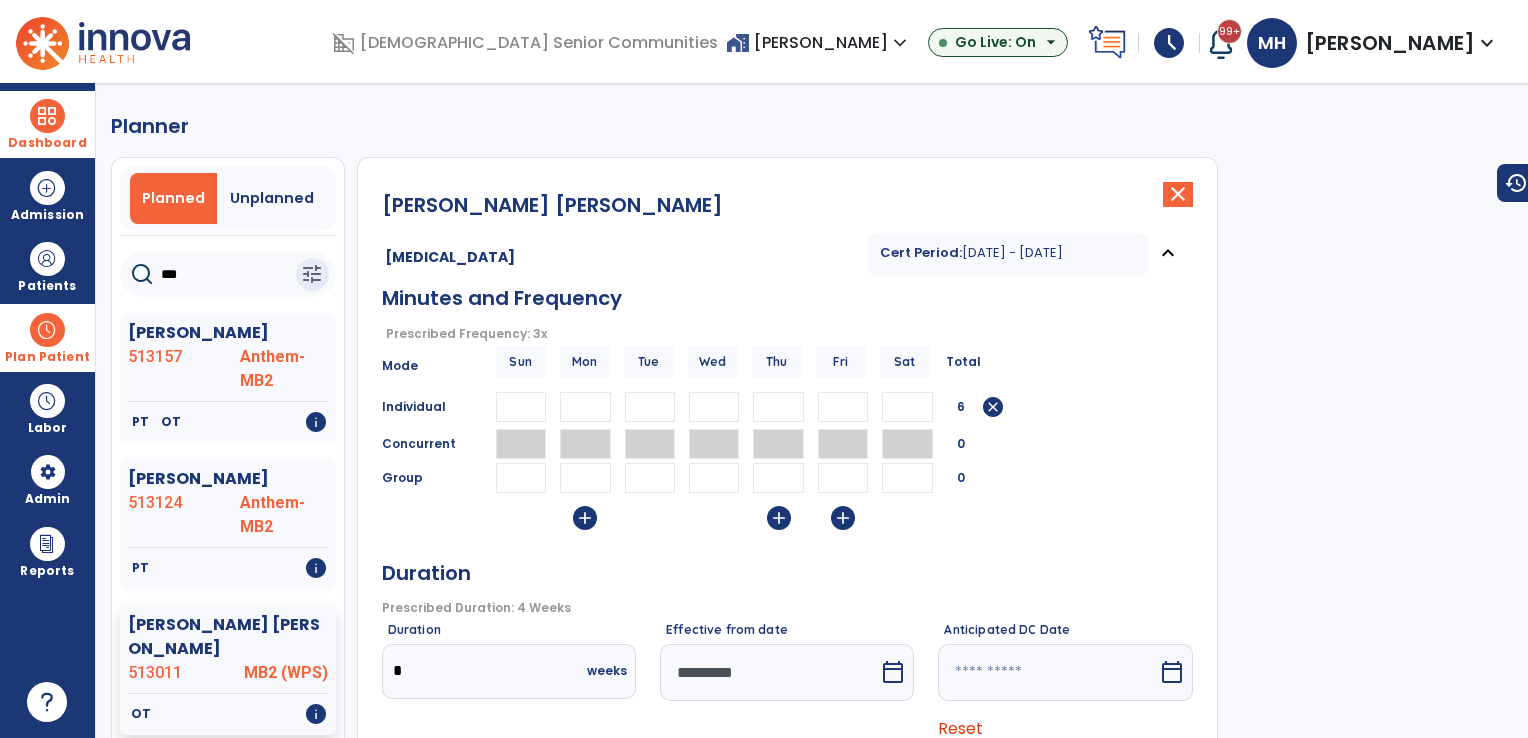 click on "*" at bounding box center [585, 407] 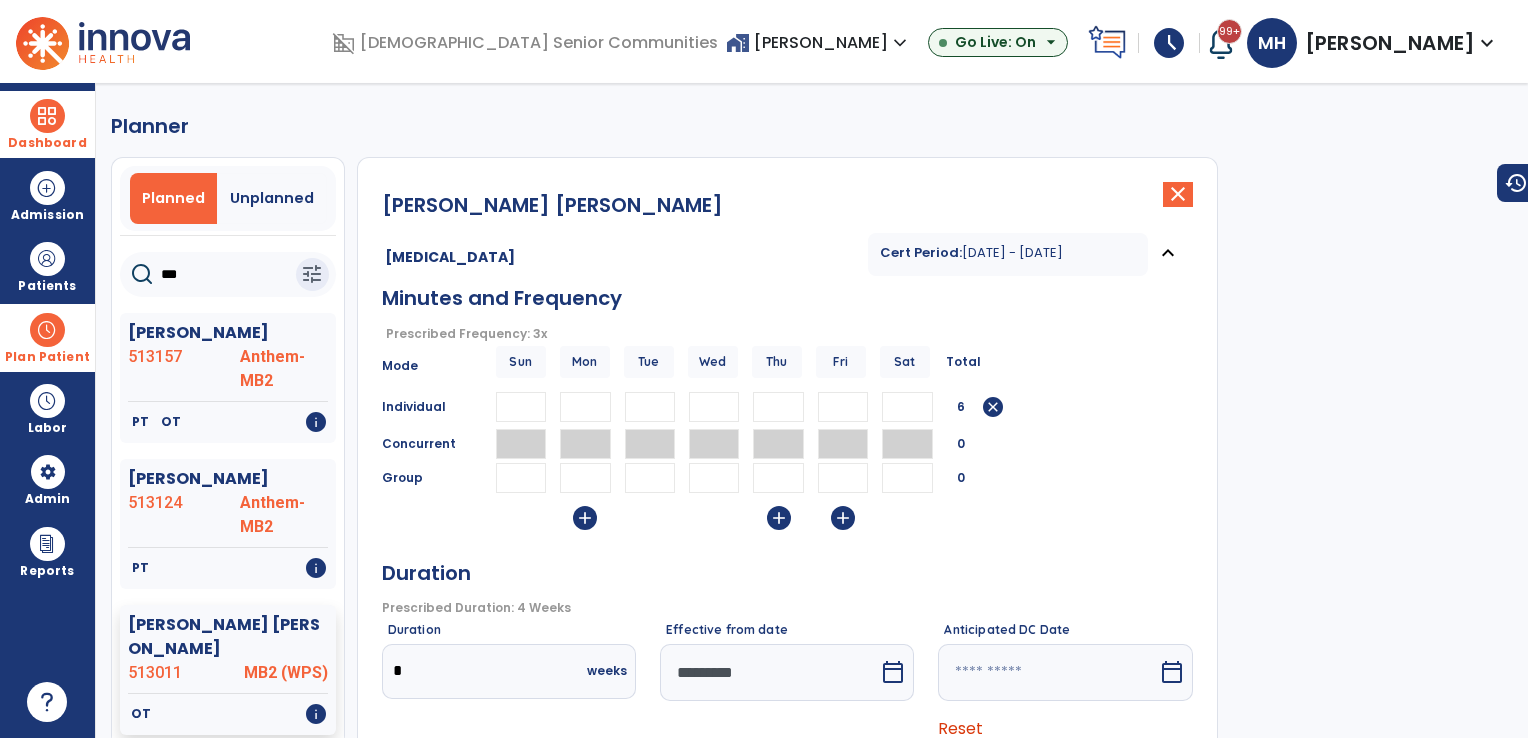 type 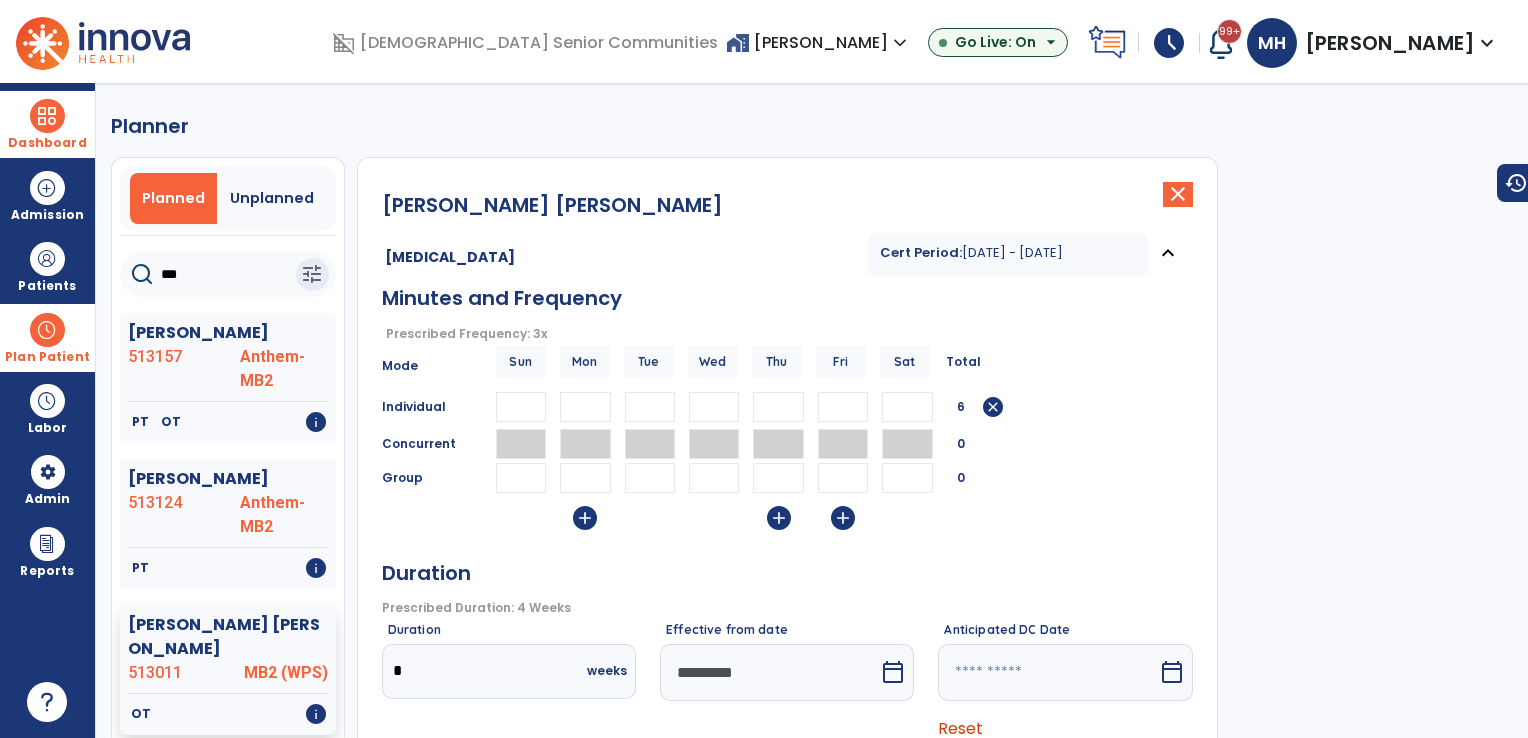type 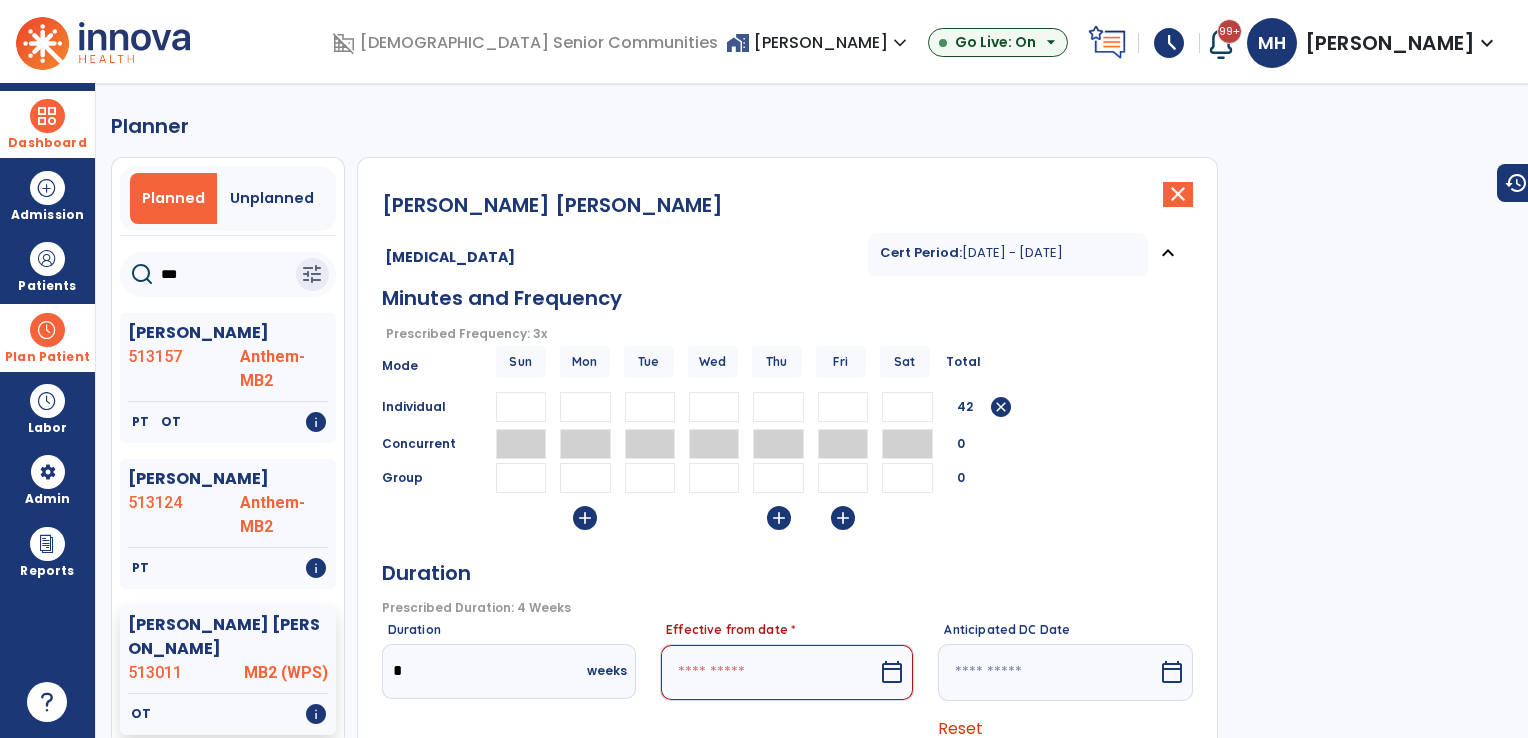type on "**" 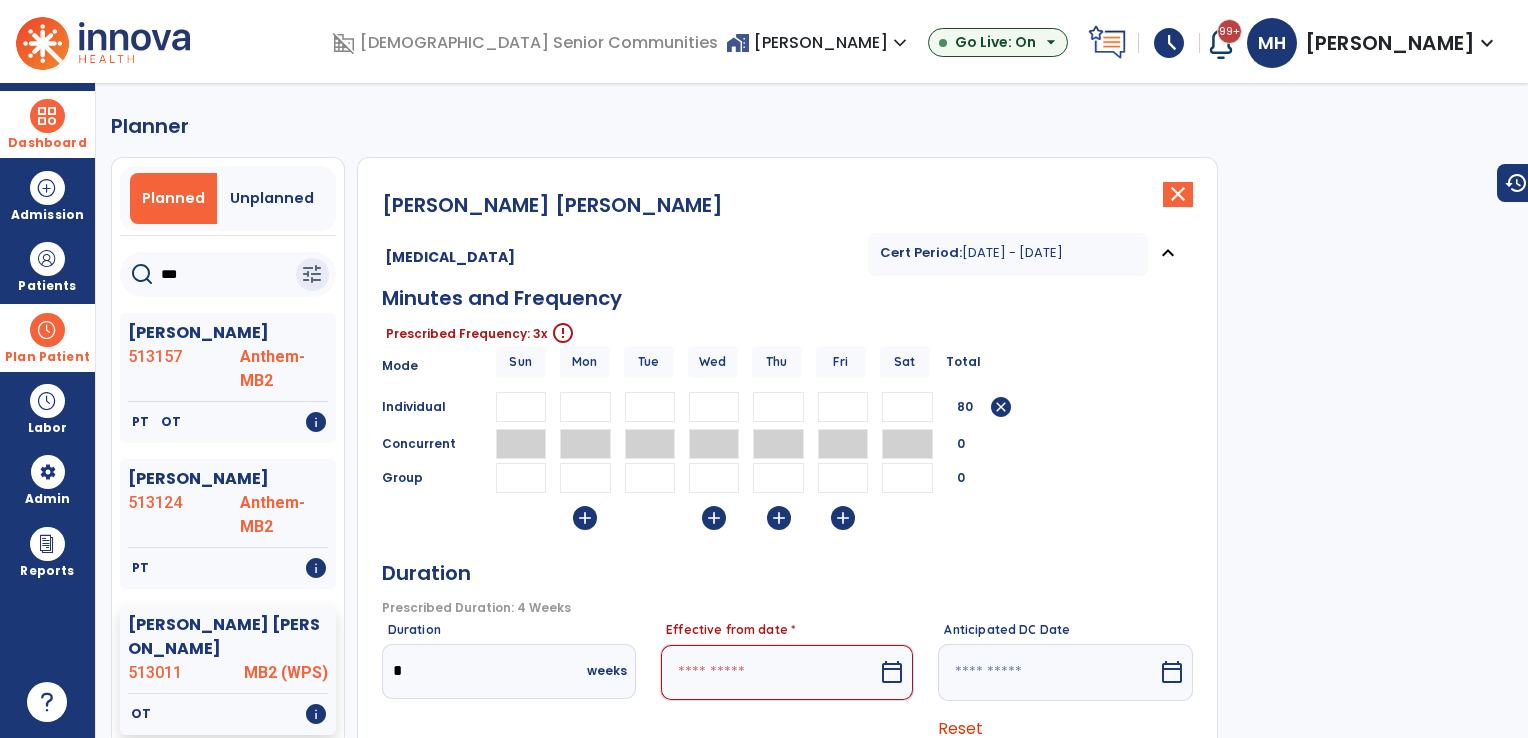 type on "**" 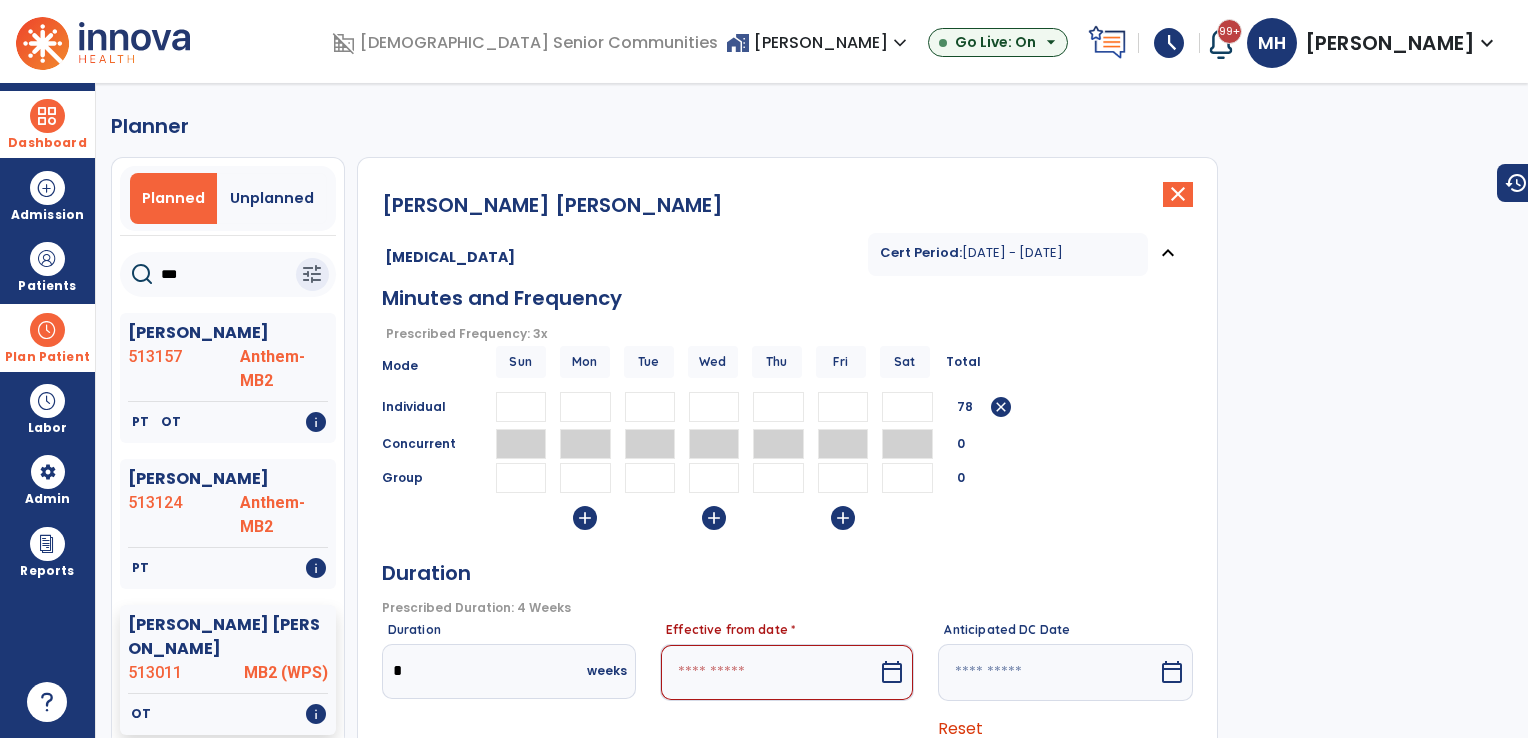 type 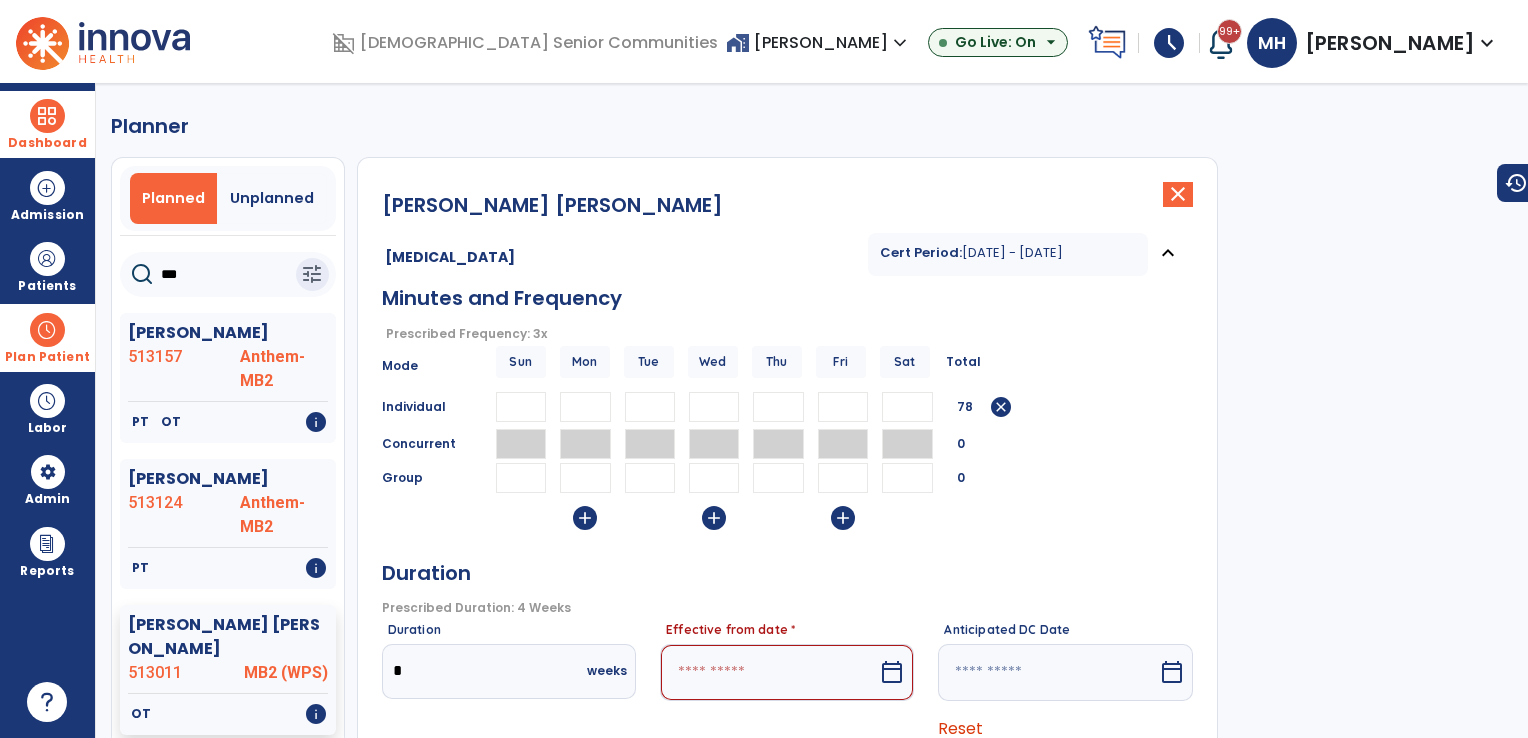 click at bounding box center [769, 672] 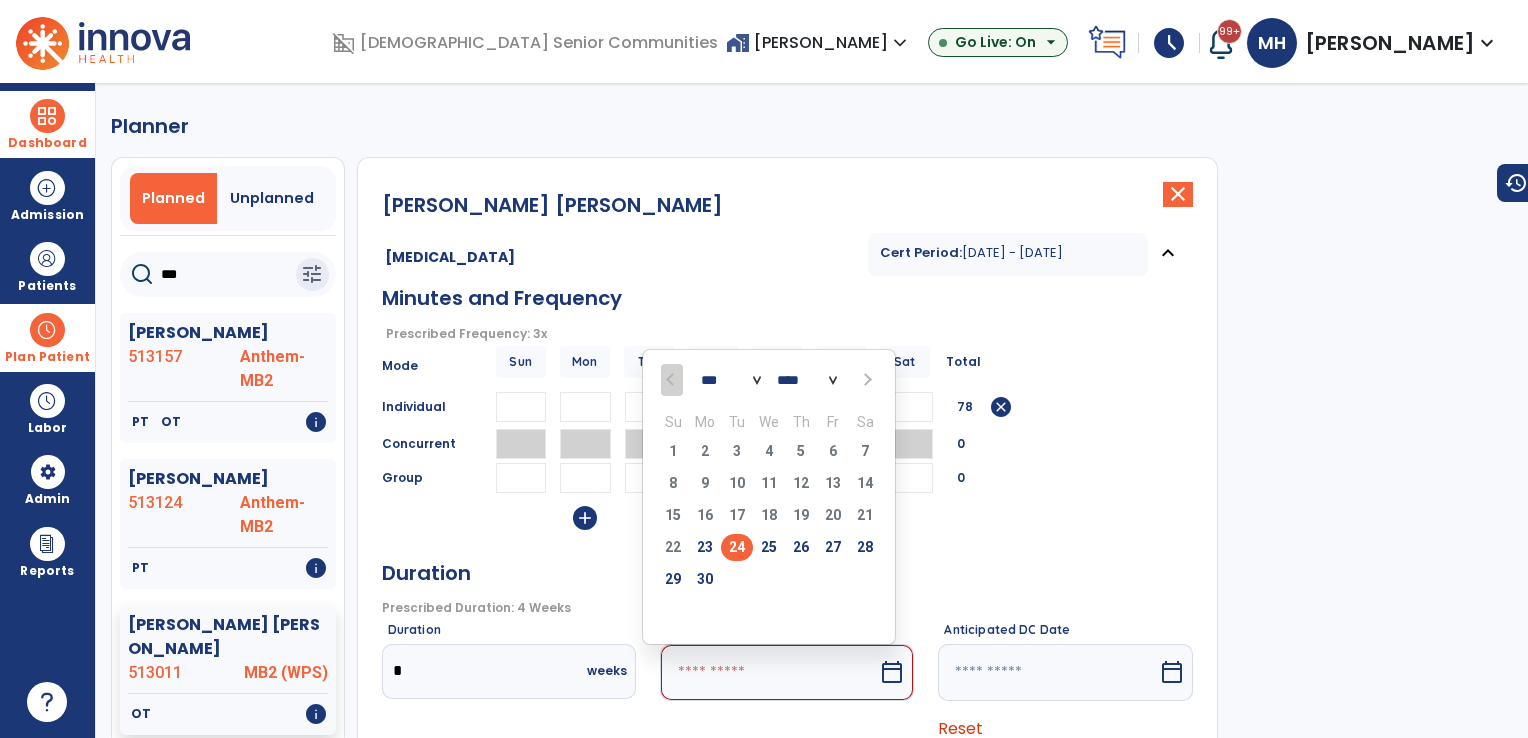 click at bounding box center (866, 380) 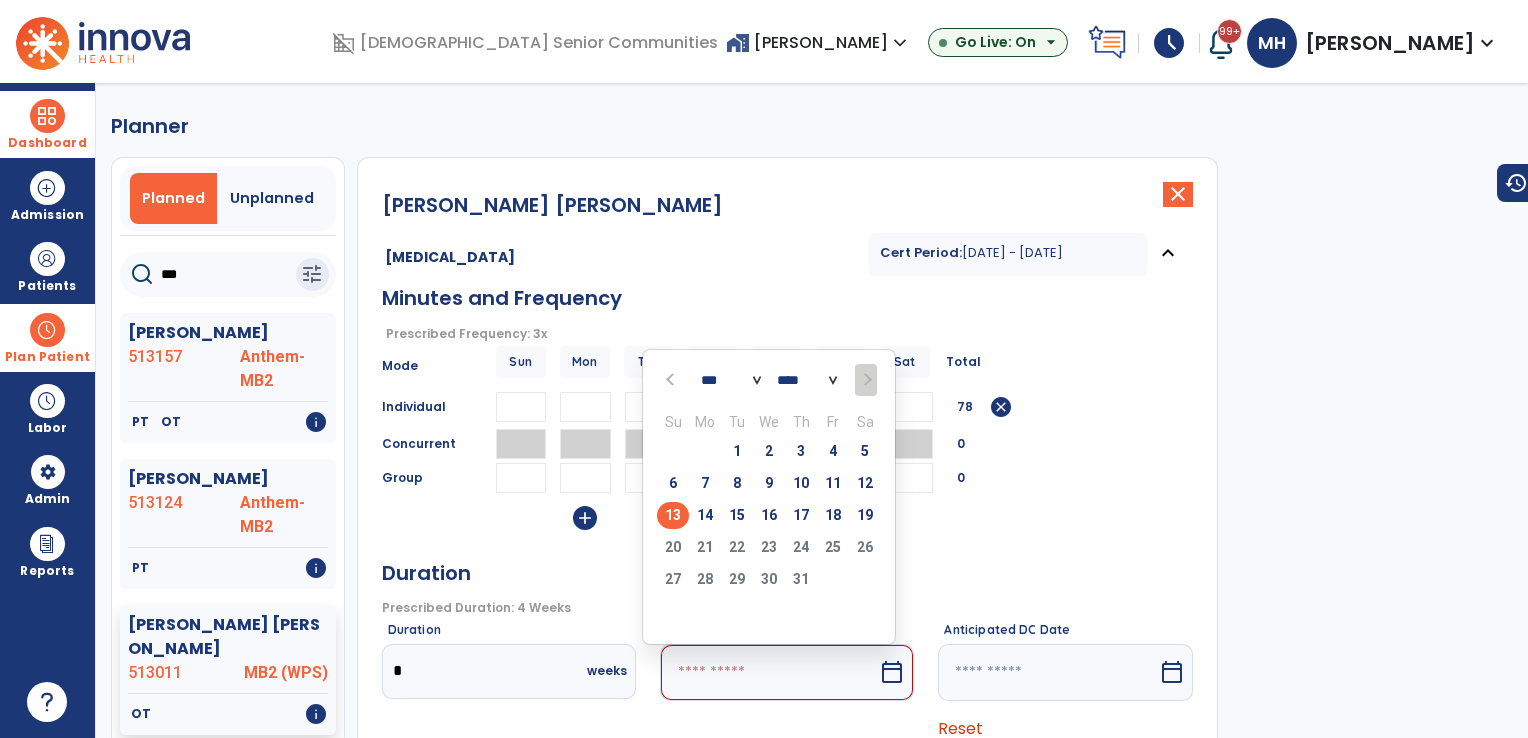 click on "13" at bounding box center [673, 515] 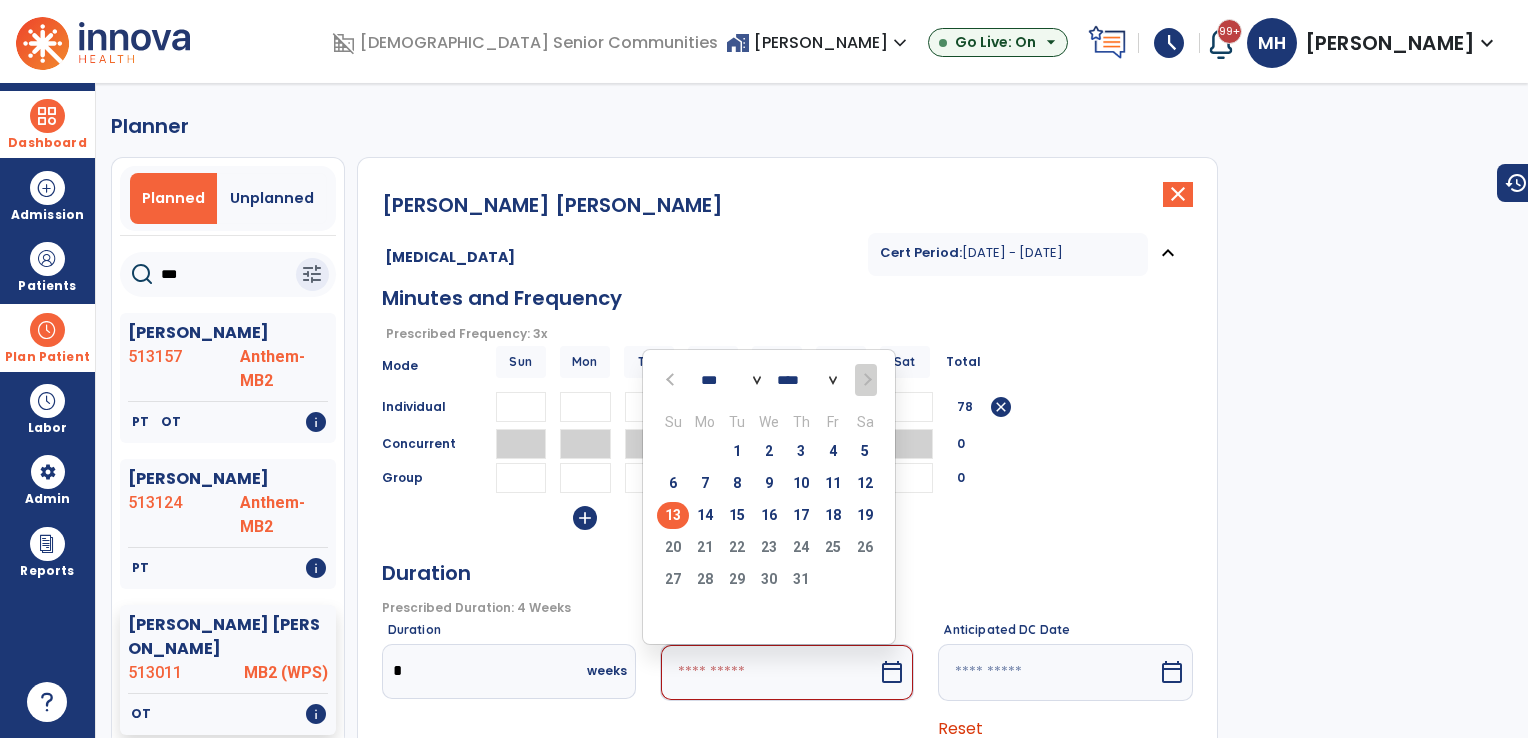 type on "*********" 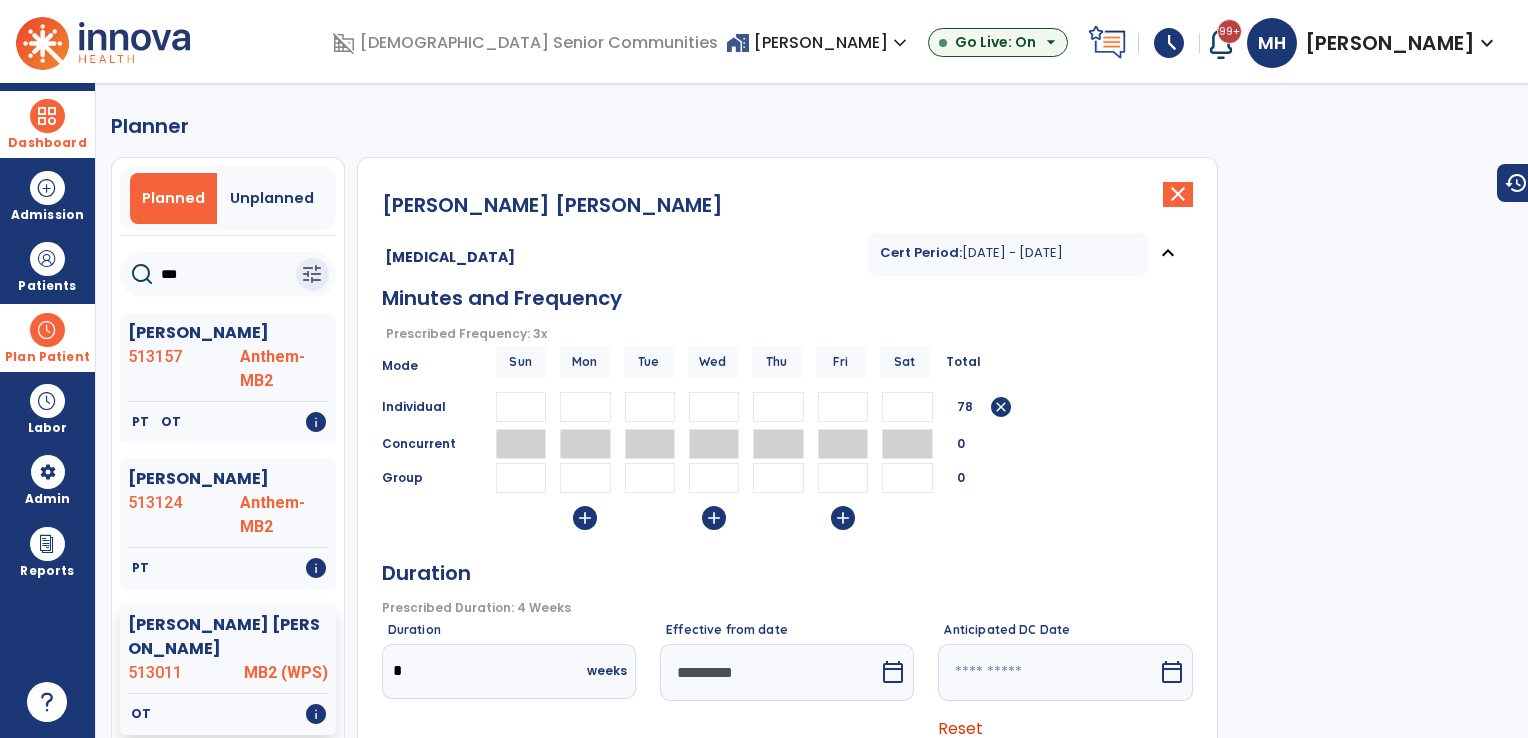 click at bounding box center (1047, 672) 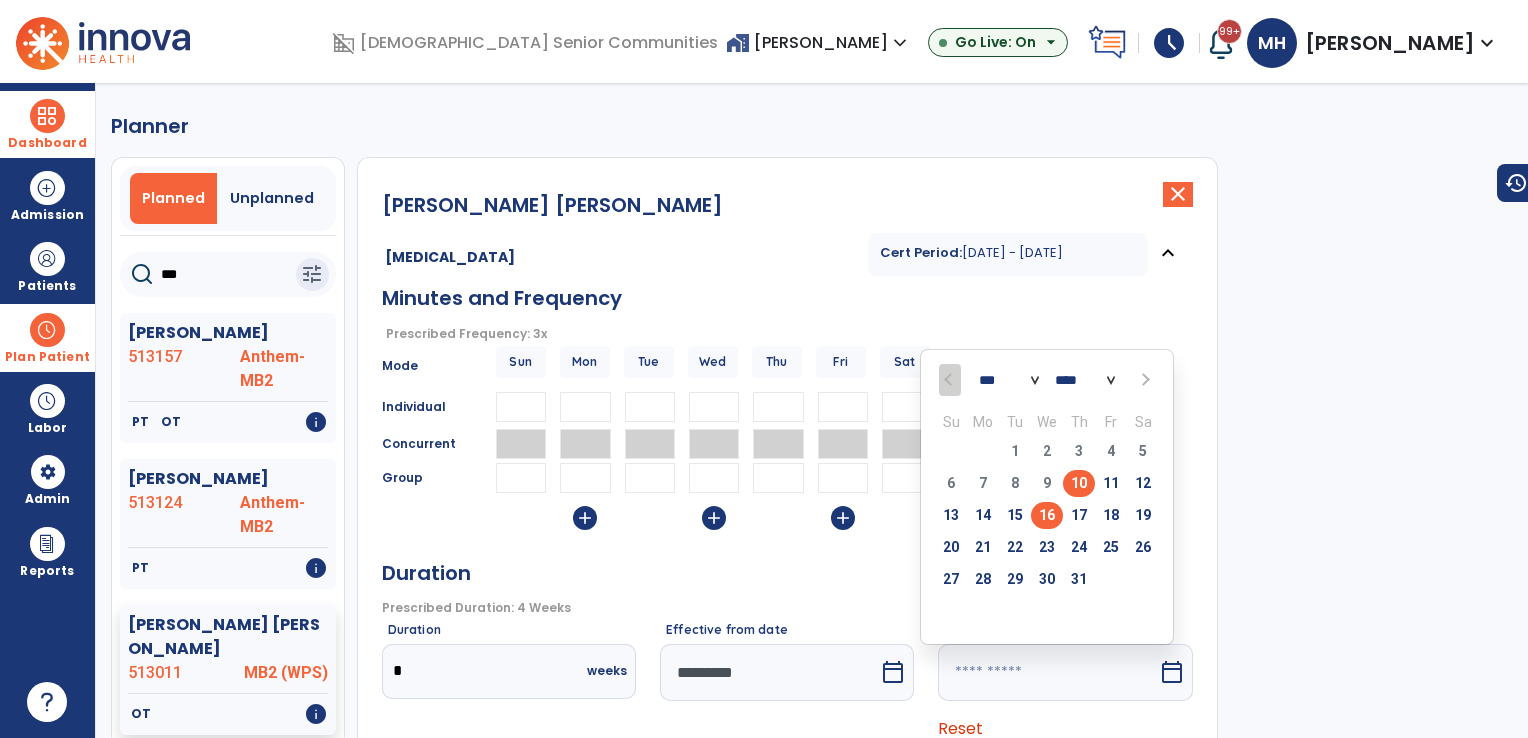 click on "16" at bounding box center [1047, 515] 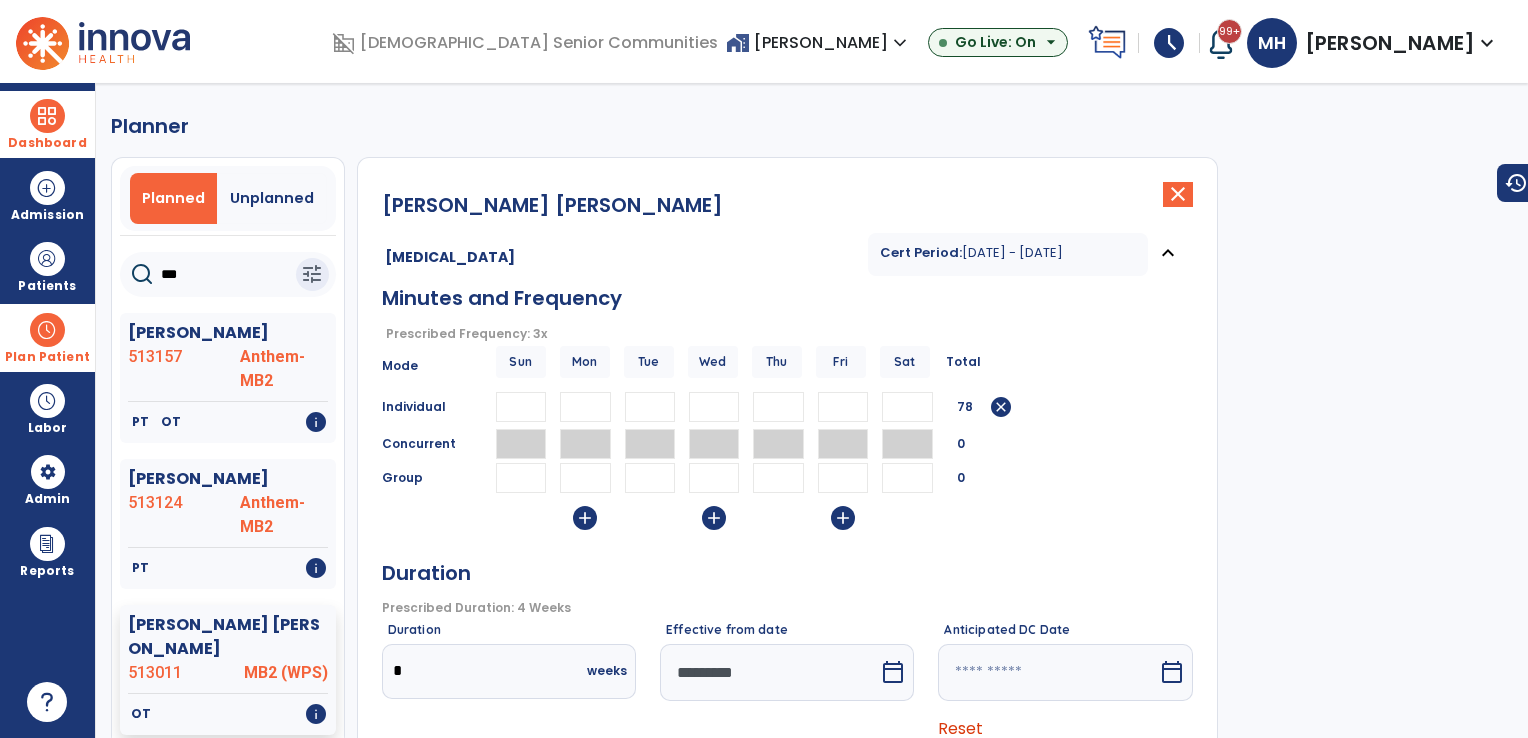 type on "*********" 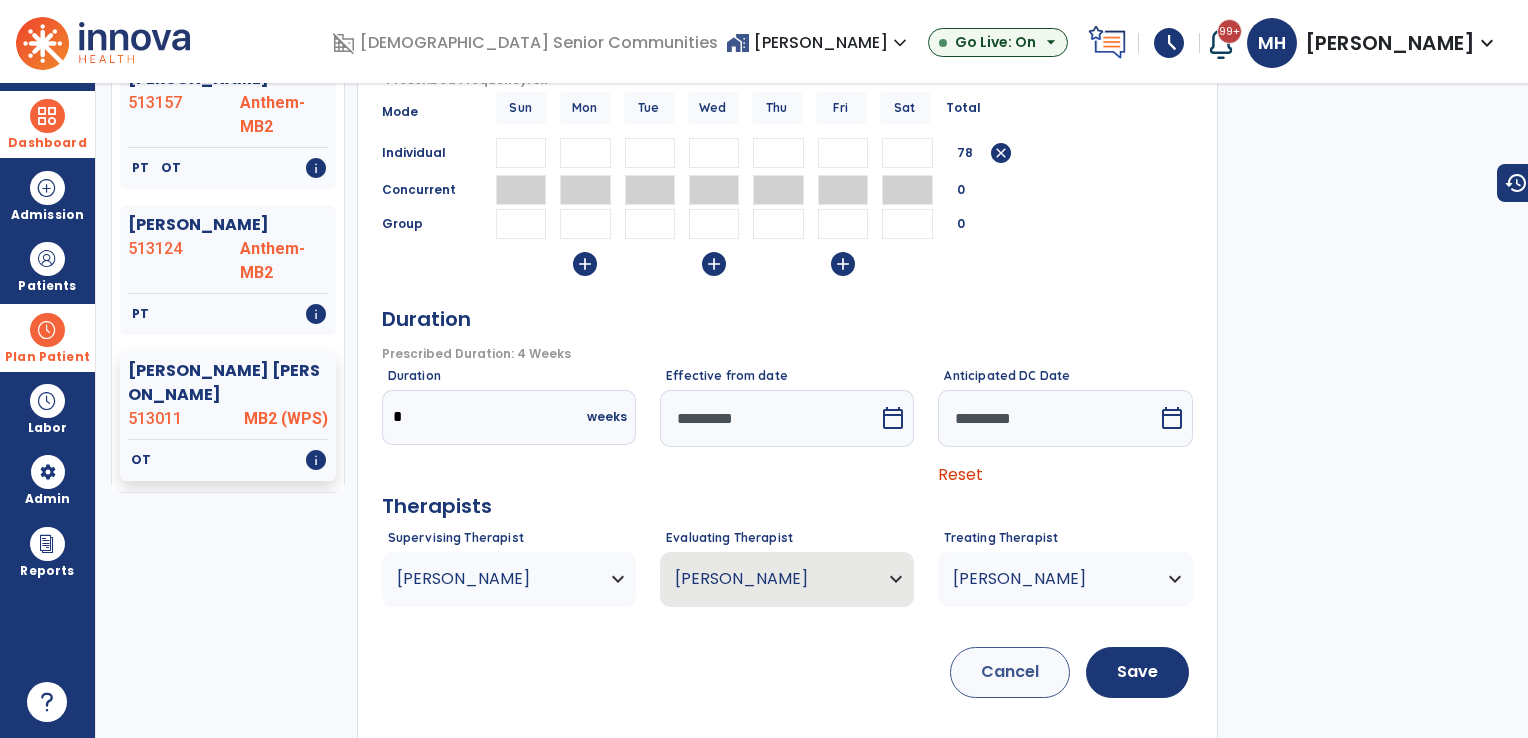 scroll, scrollTop: 260, scrollLeft: 0, axis: vertical 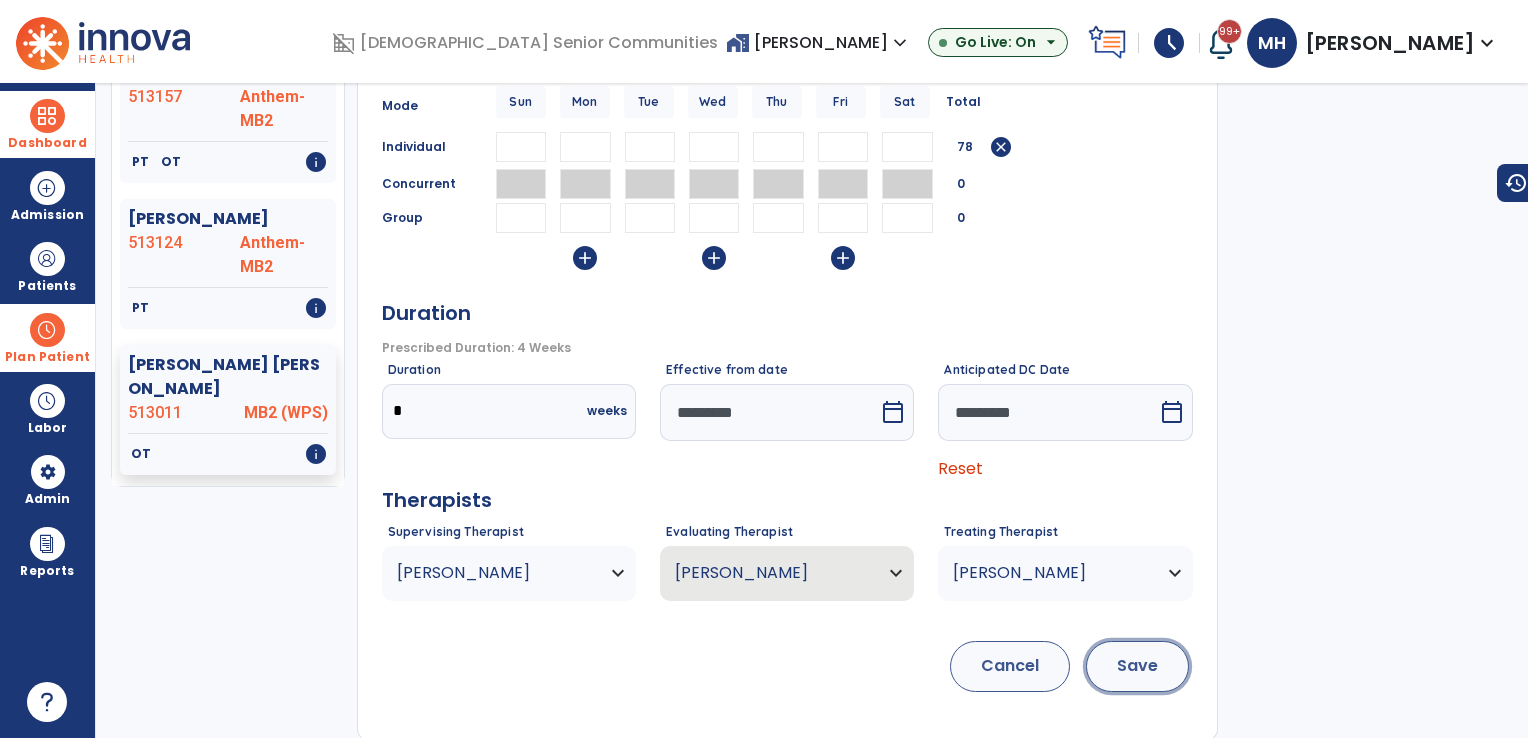 click on "Save" at bounding box center (1137, 666) 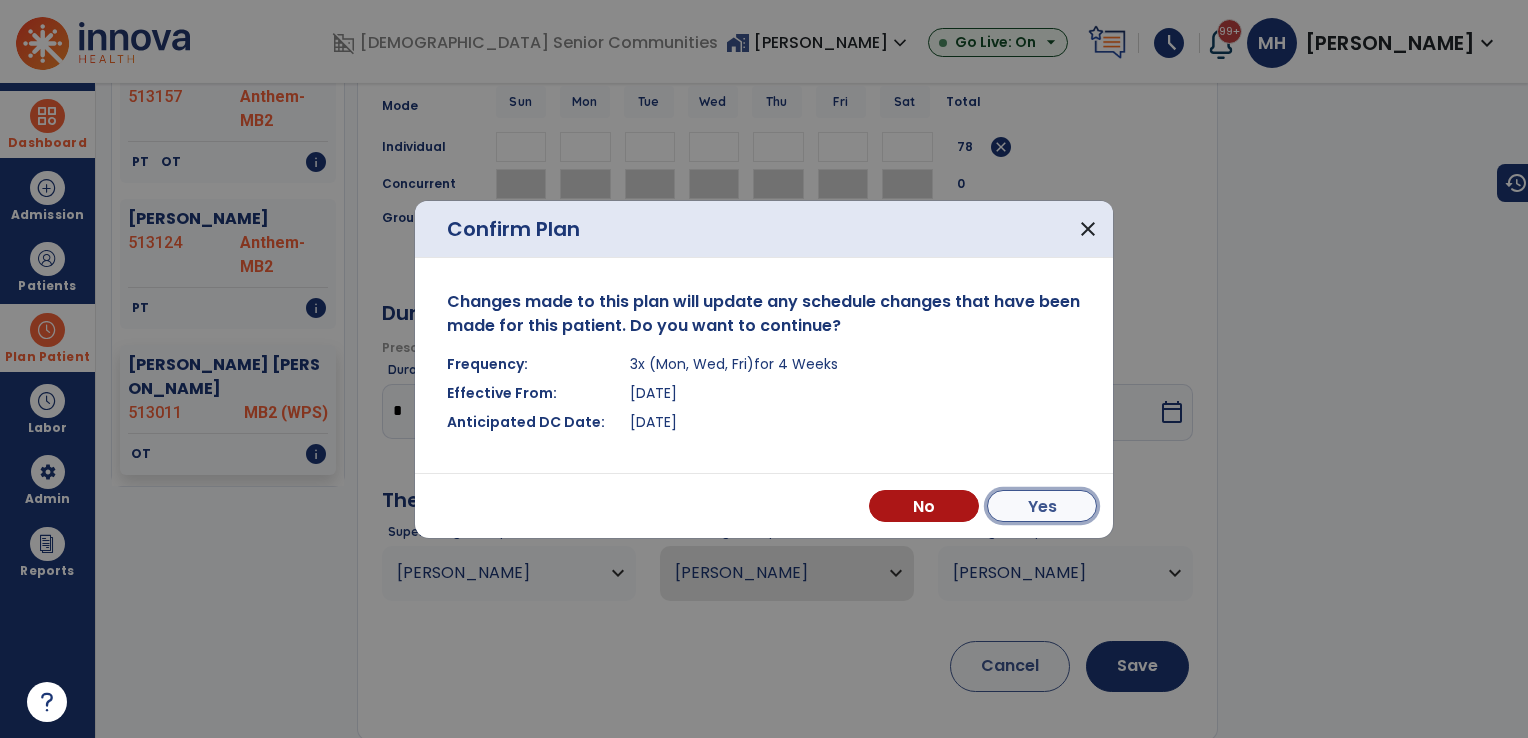 click on "Yes" at bounding box center (1042, 506) 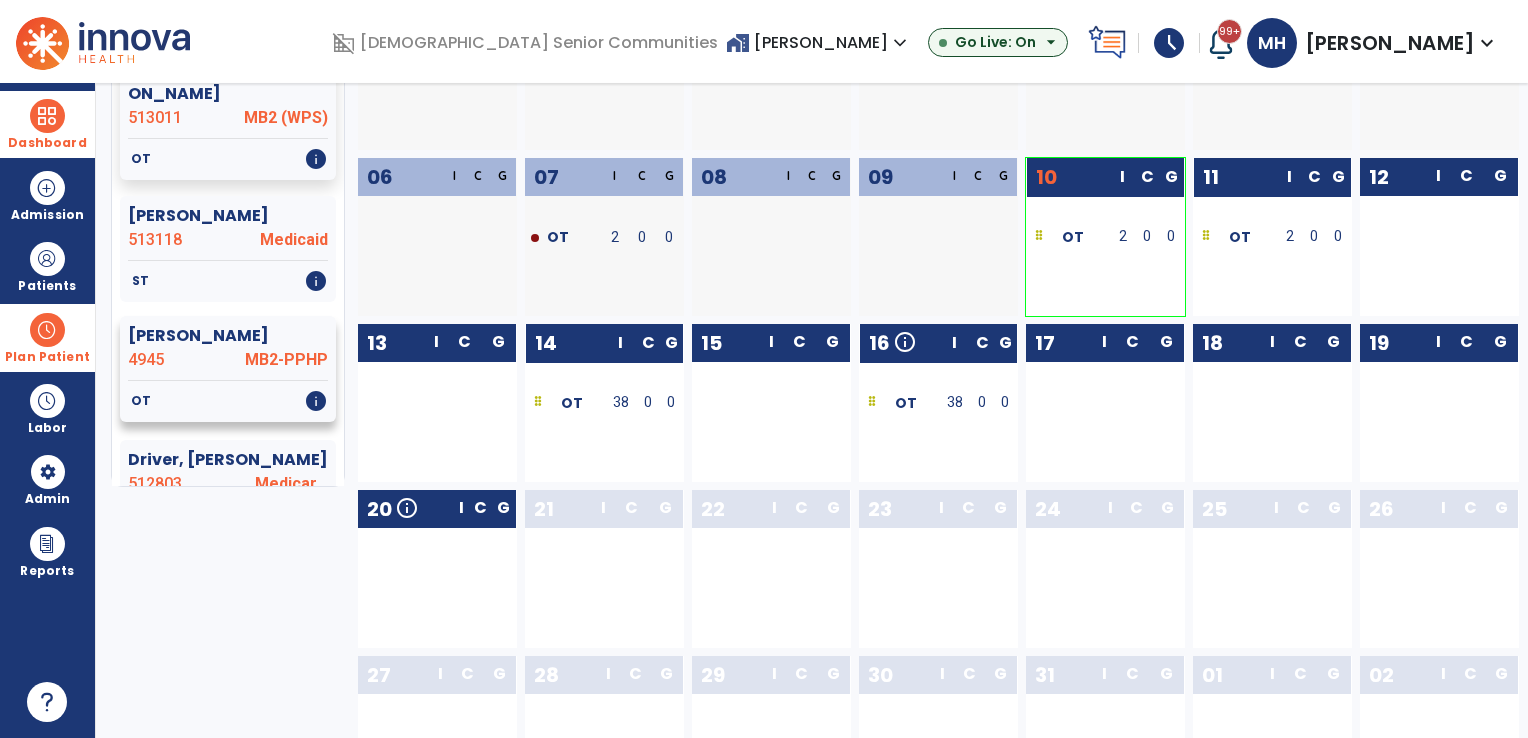 scroll, scrollTop: 300, scrollLeft: 0, axis: vertical 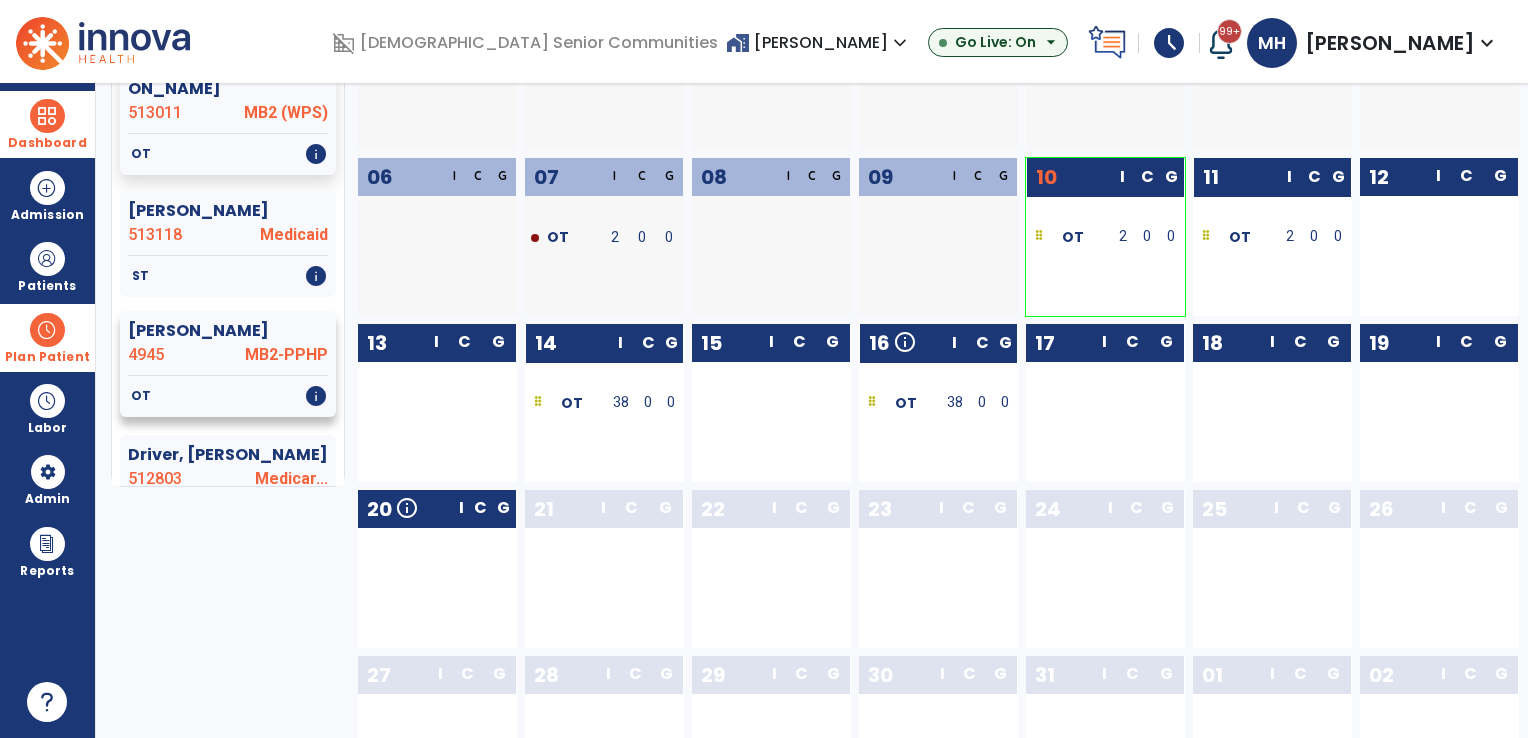 click on "OT   info" 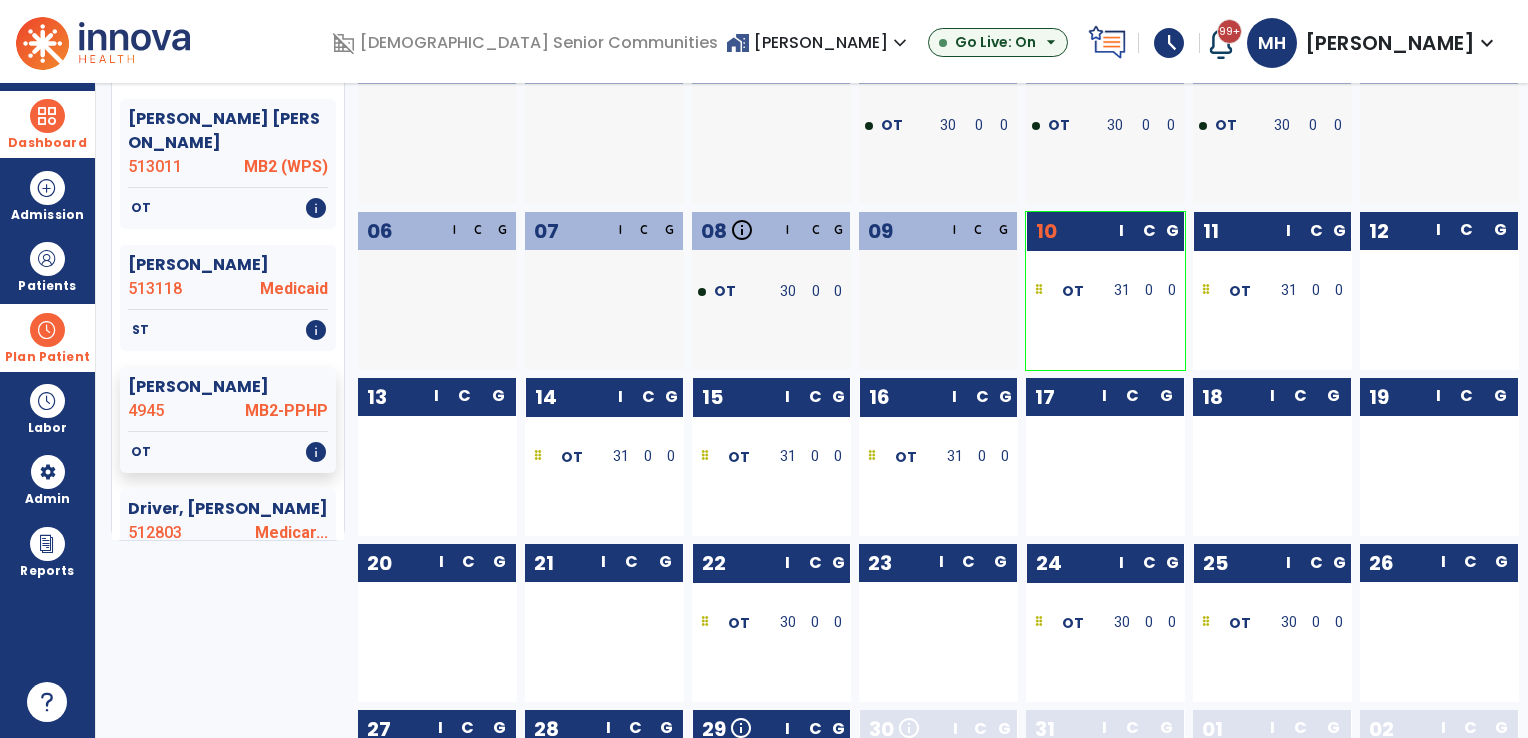 scroll, scrollTop: 0, scrollLeft: 0, axis: both 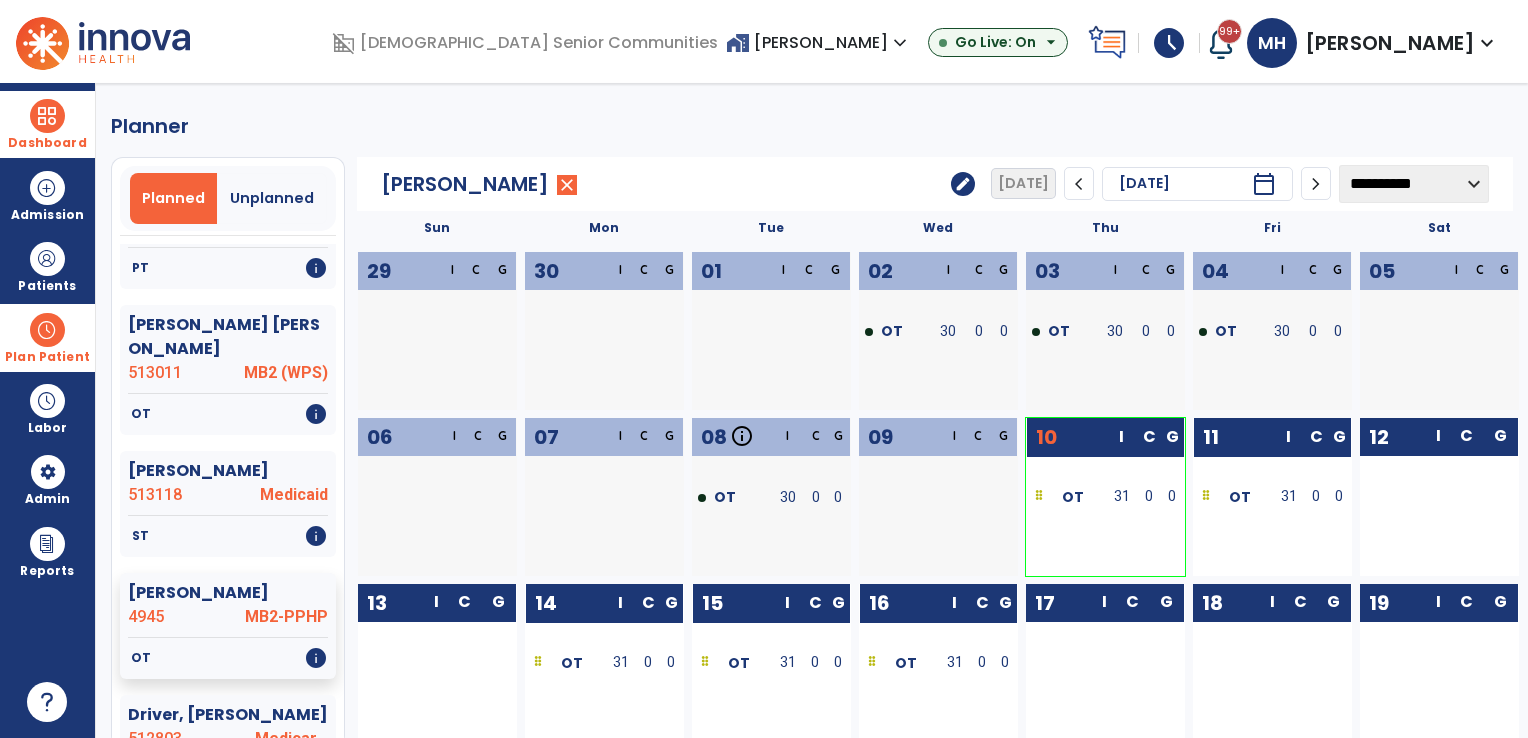 click on "edit" 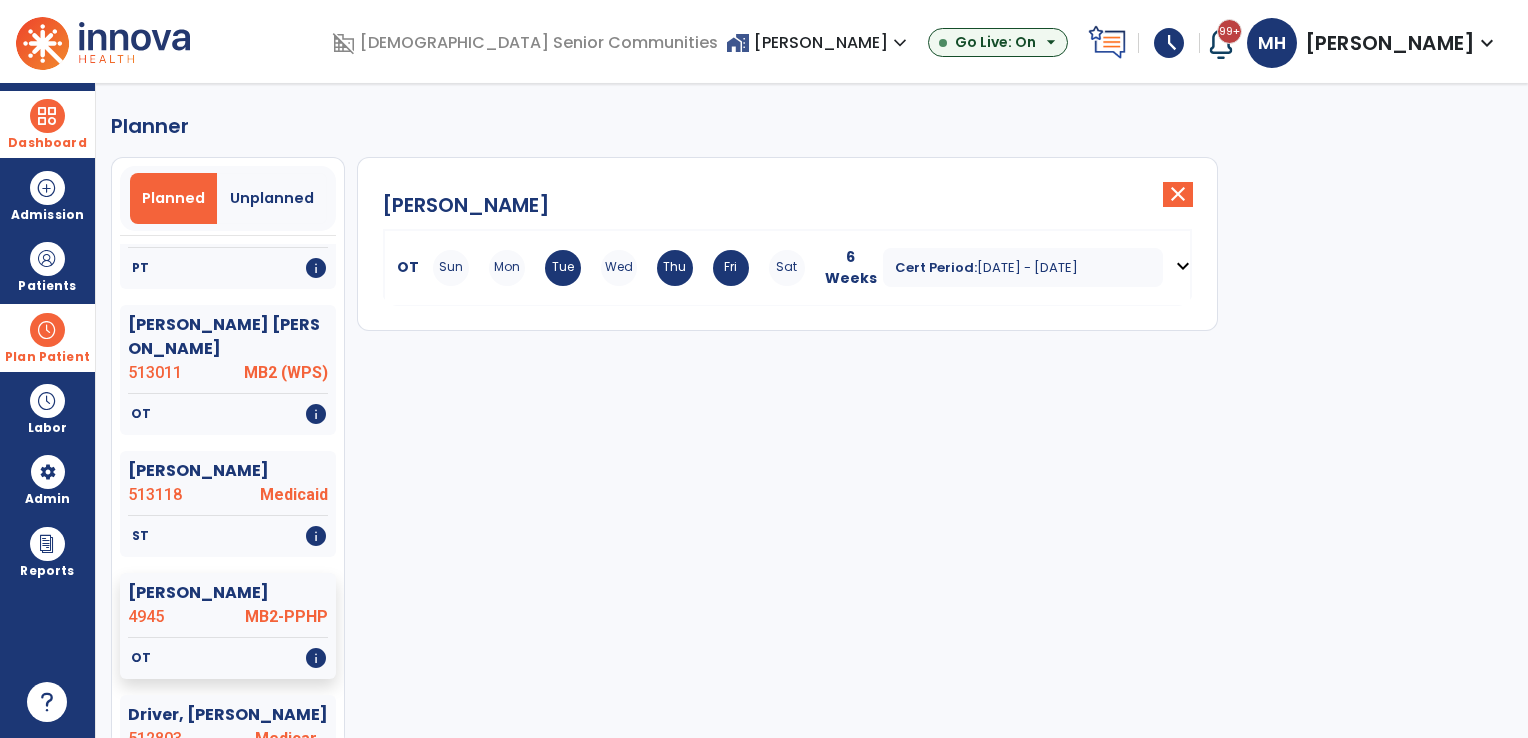 click on "Thu" at bounding box center [675, 268] 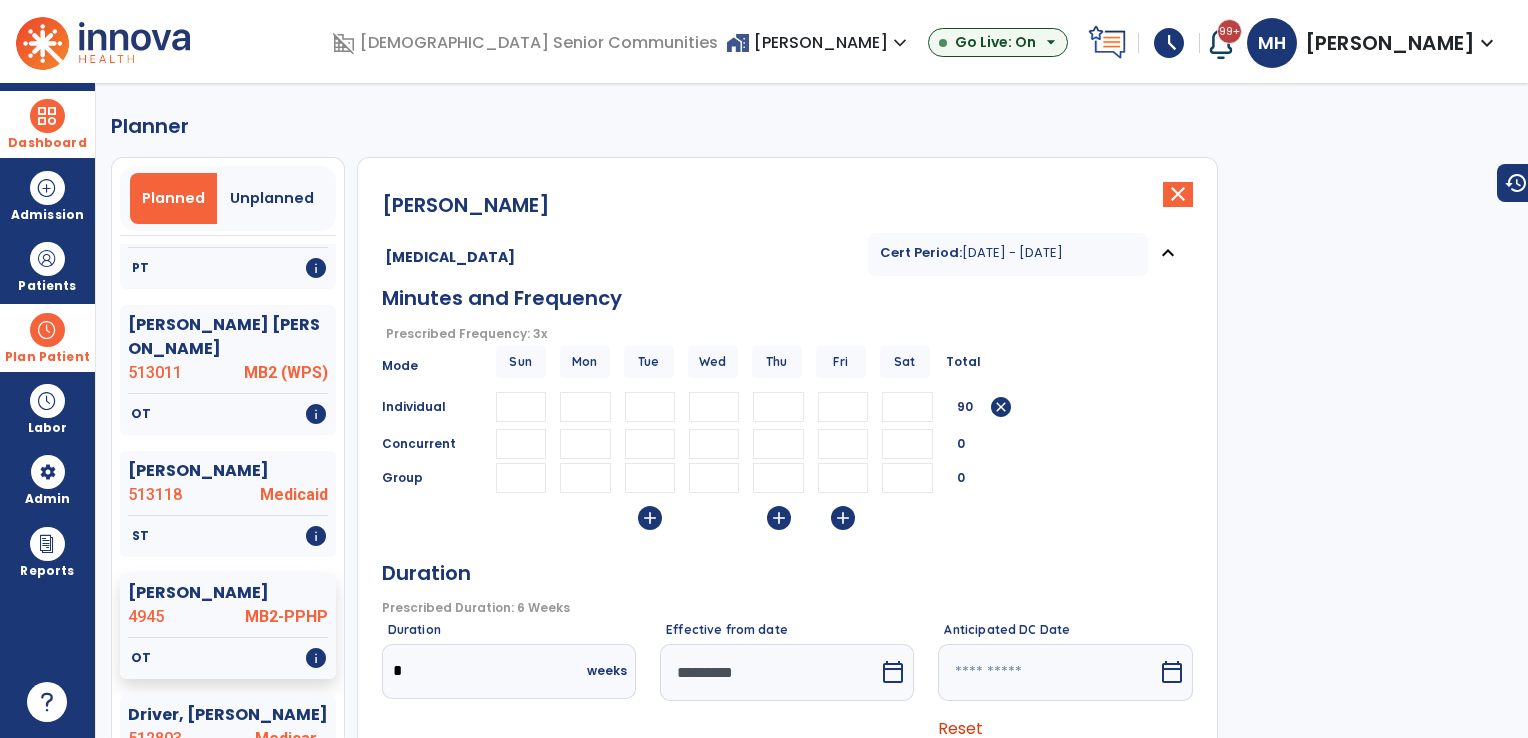 click at bounding box center [585, 407] 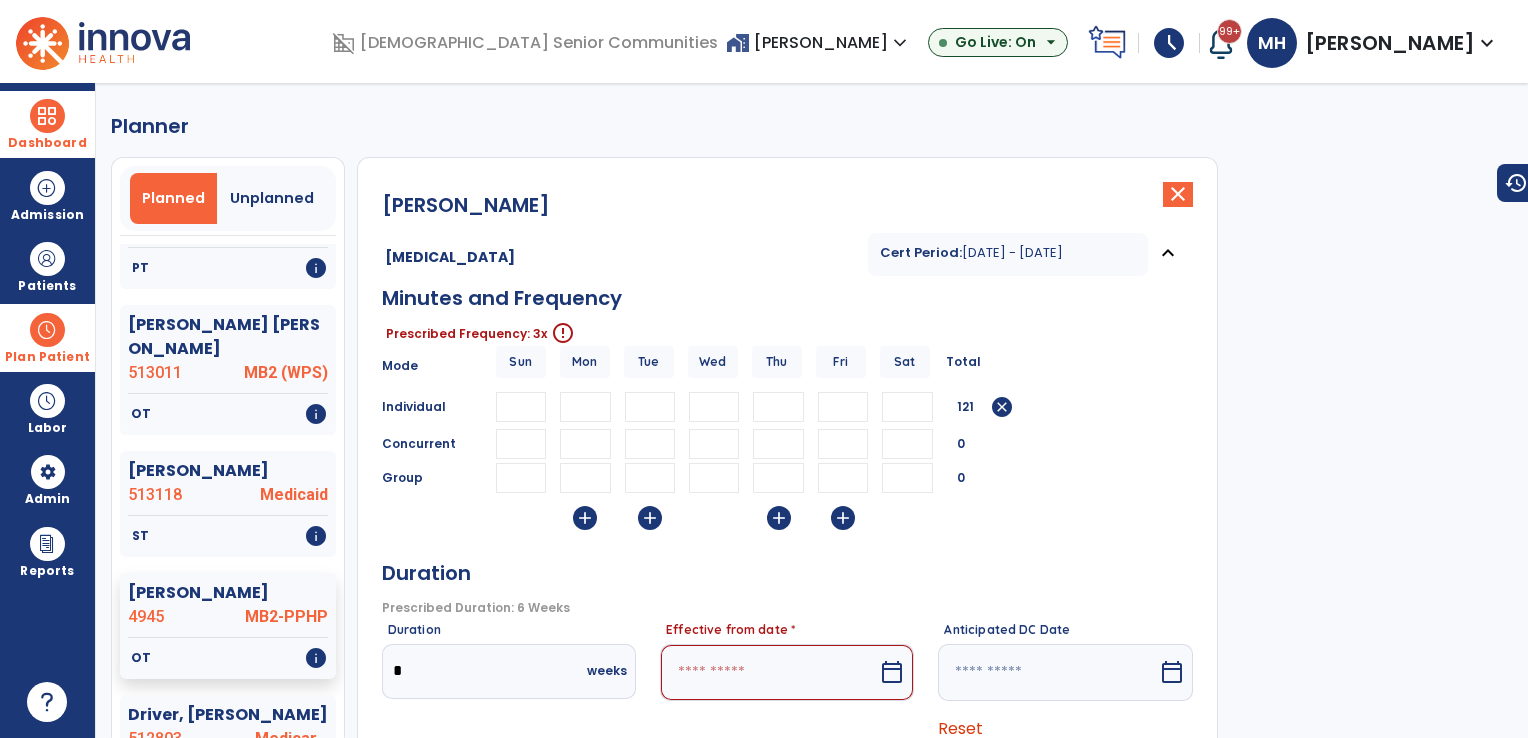 type on "**" 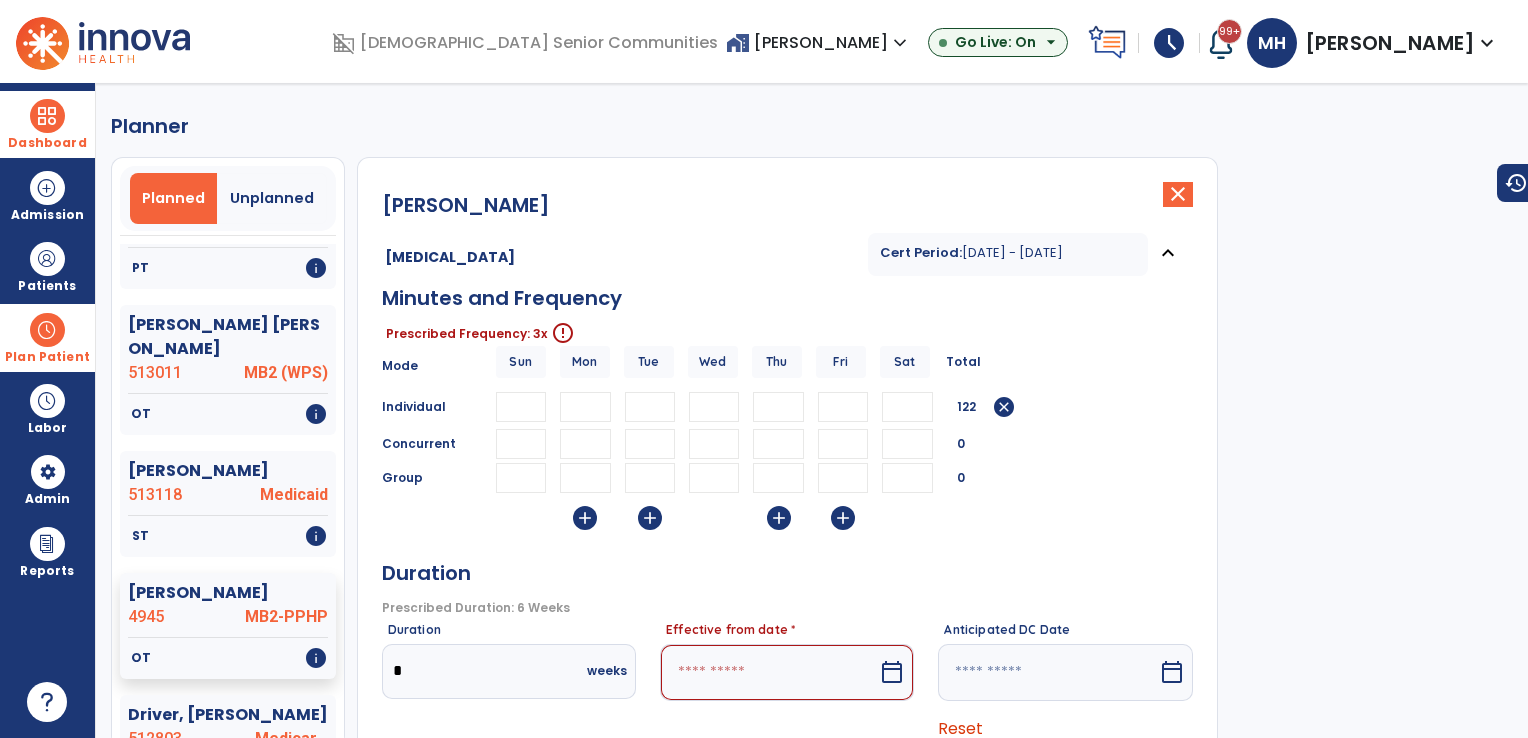 type on "**" 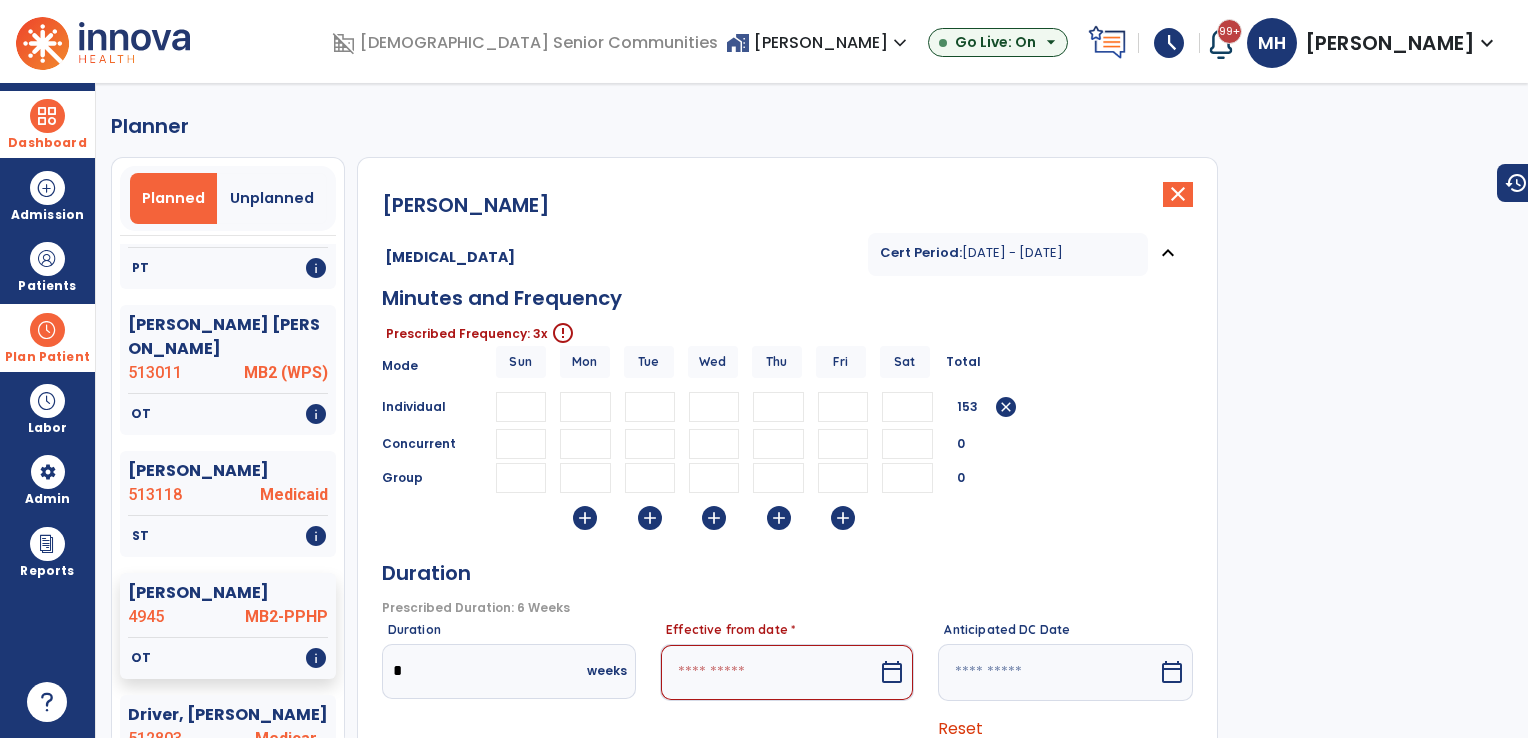 type on "**" 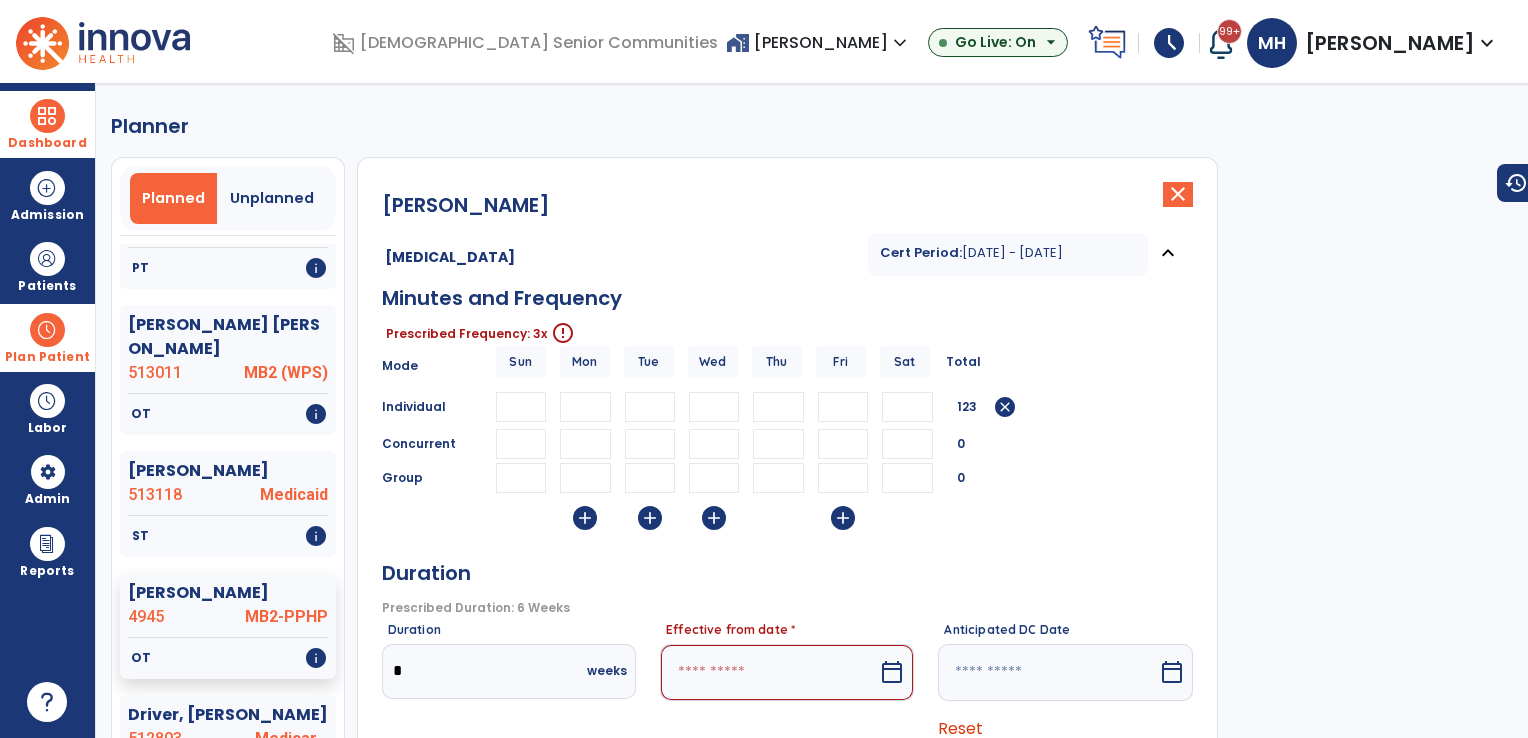 type 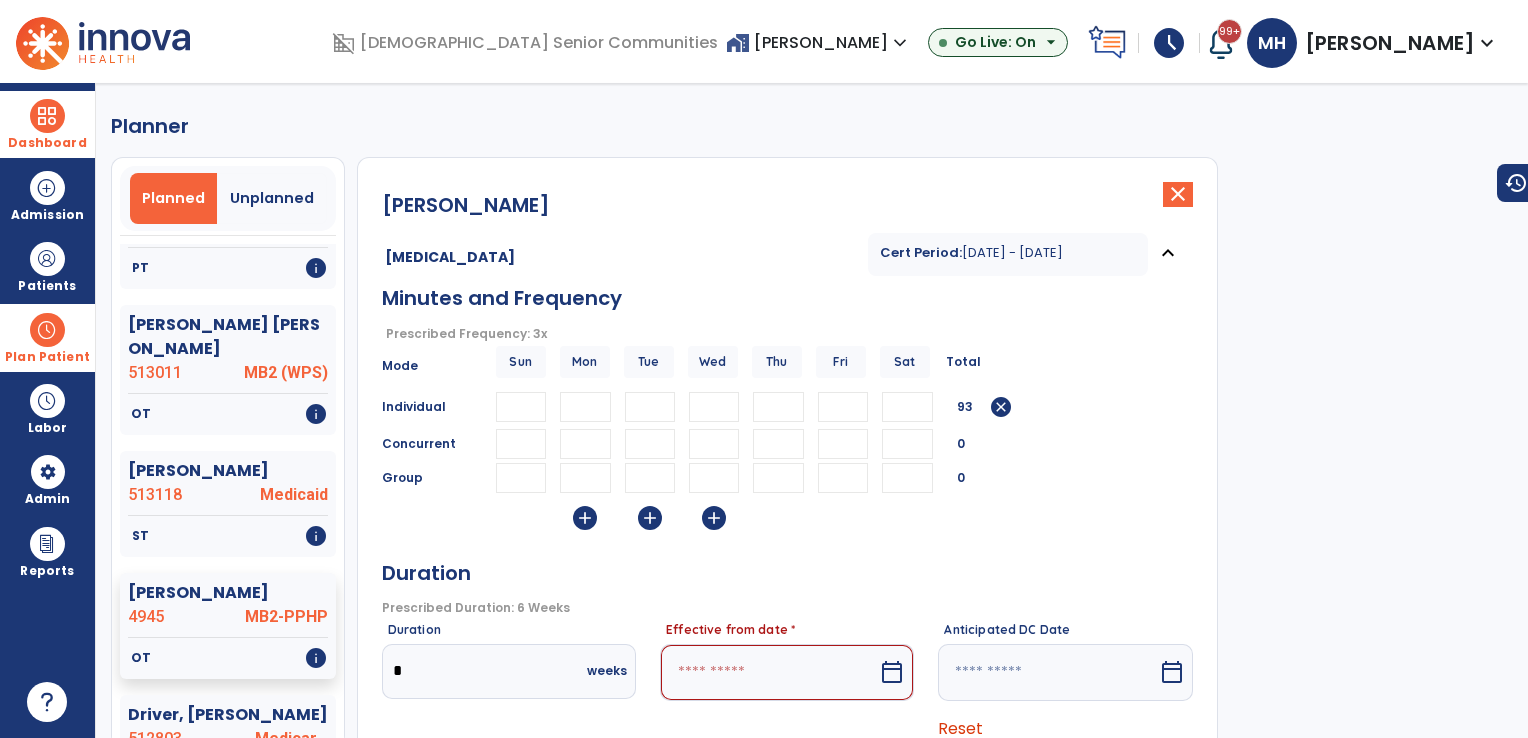 type 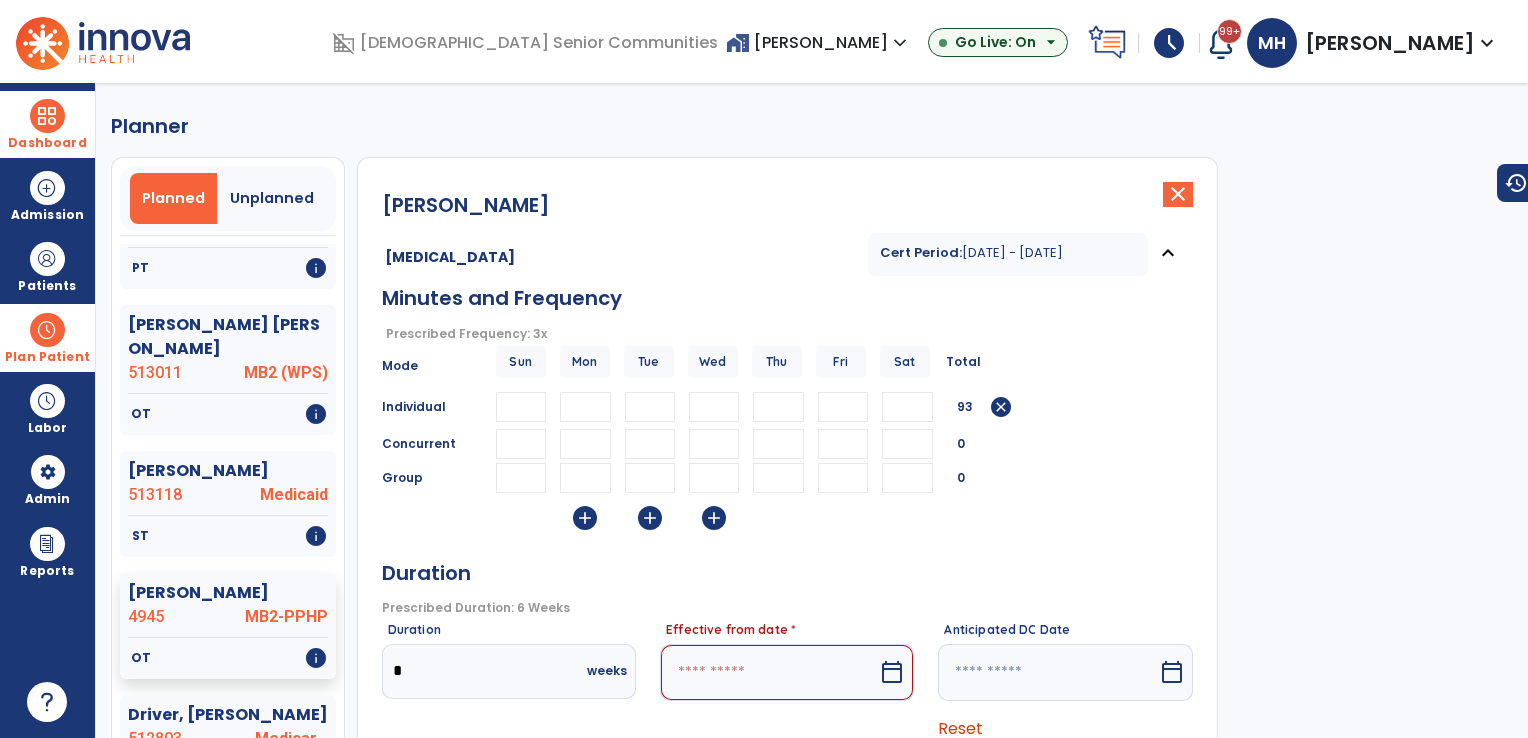 click at bounding box center (769, 672) 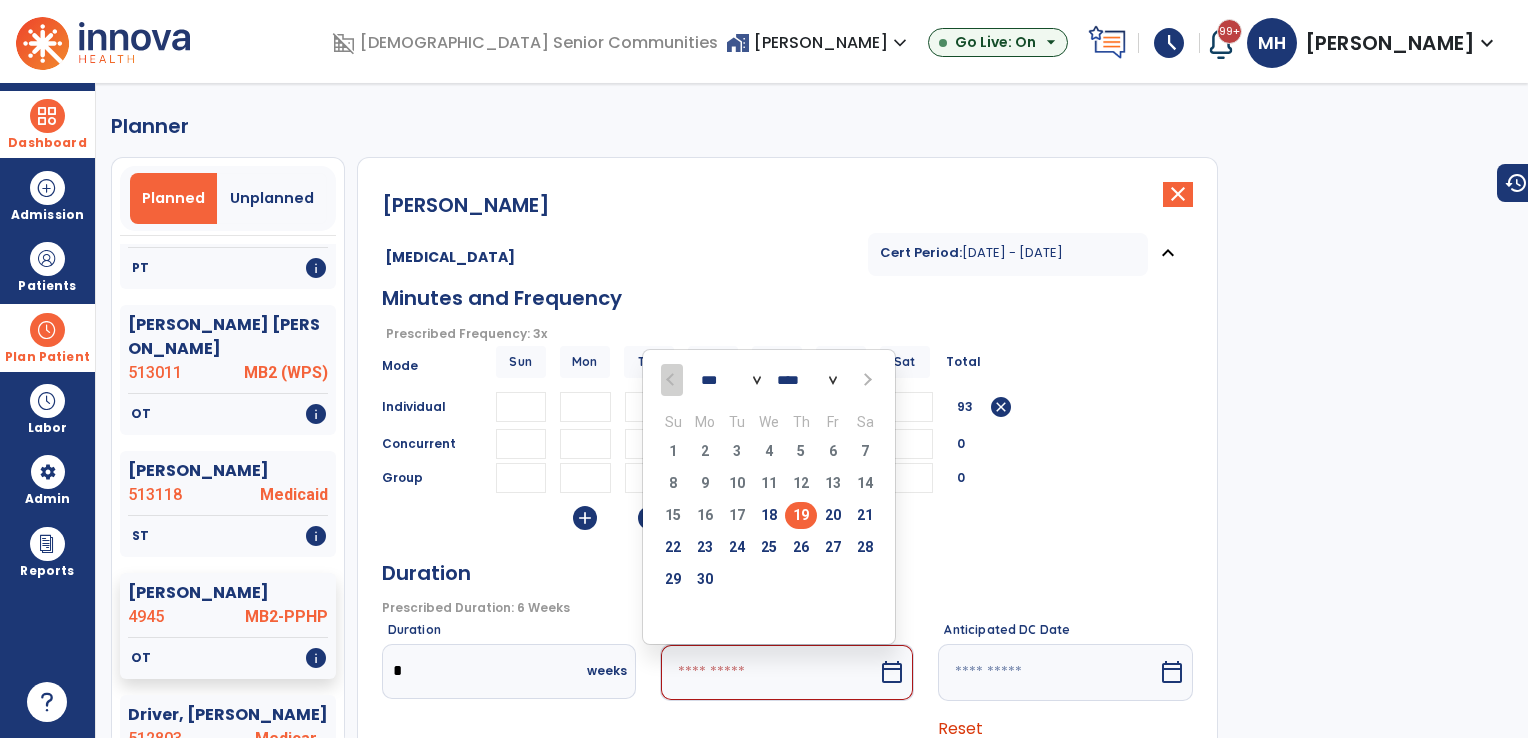 click at bounding box center (866, 380) 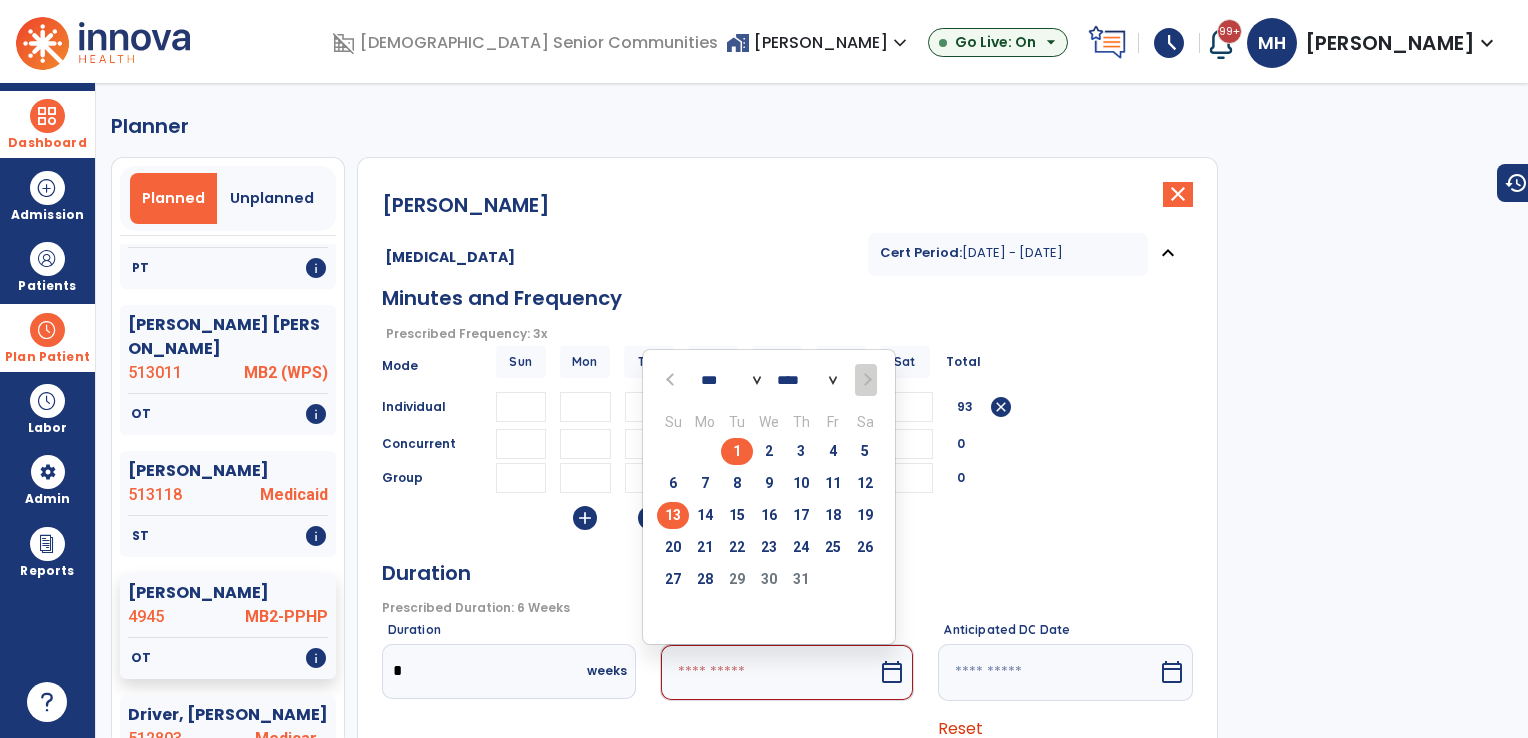 click on "13" at bounding box center (673, 515) 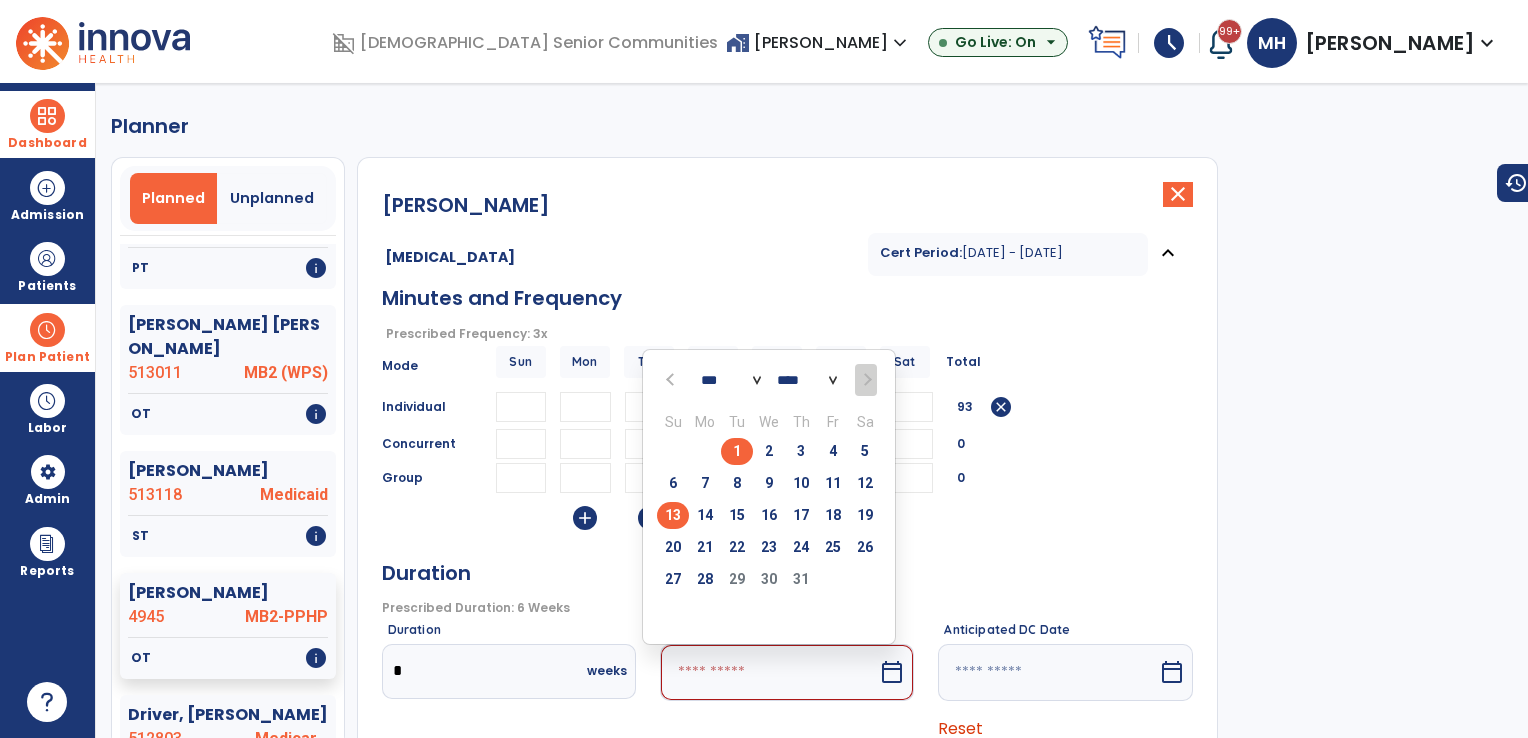 type on "*********" 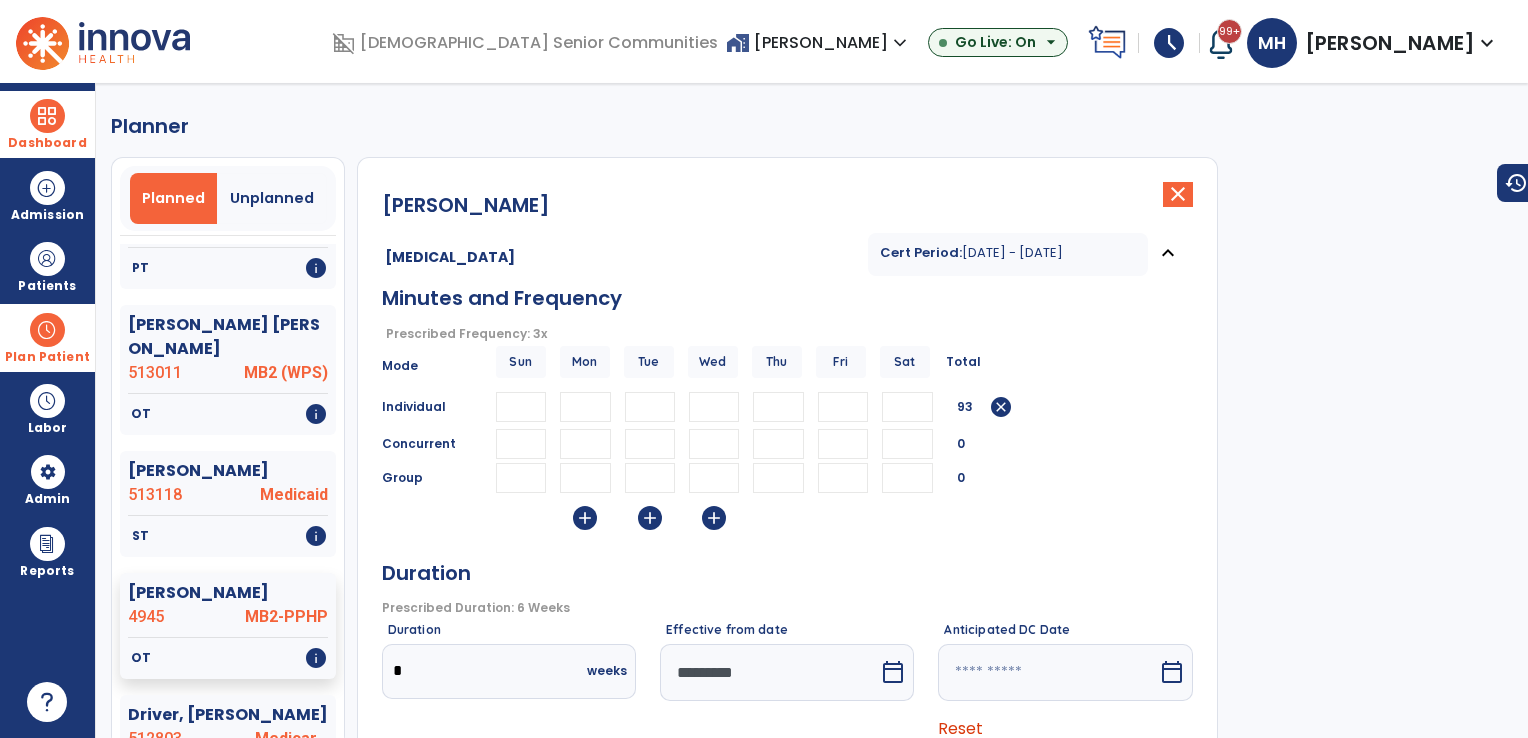 click at bounding box center (1047, 672) 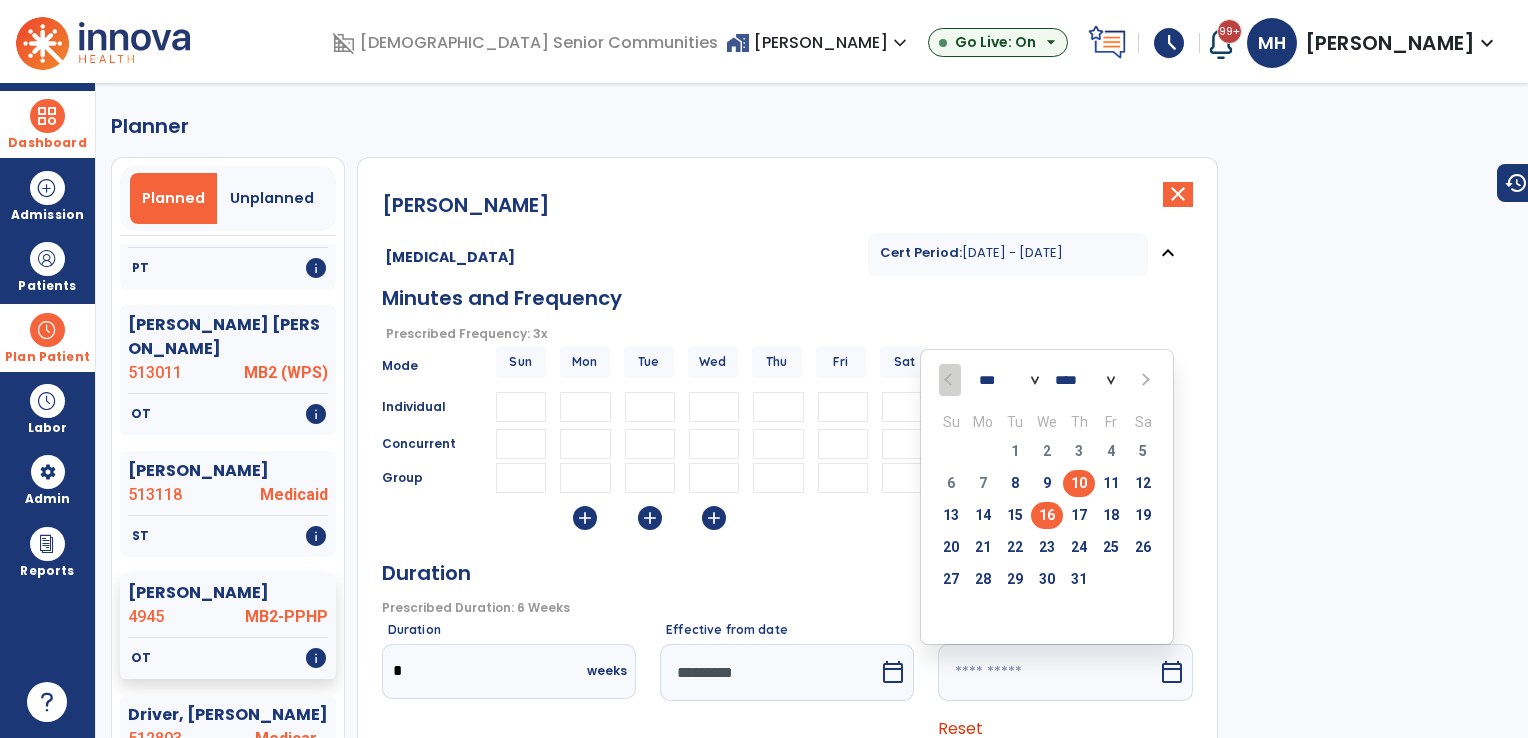 click on "16" at bounding box center (1047, 515) 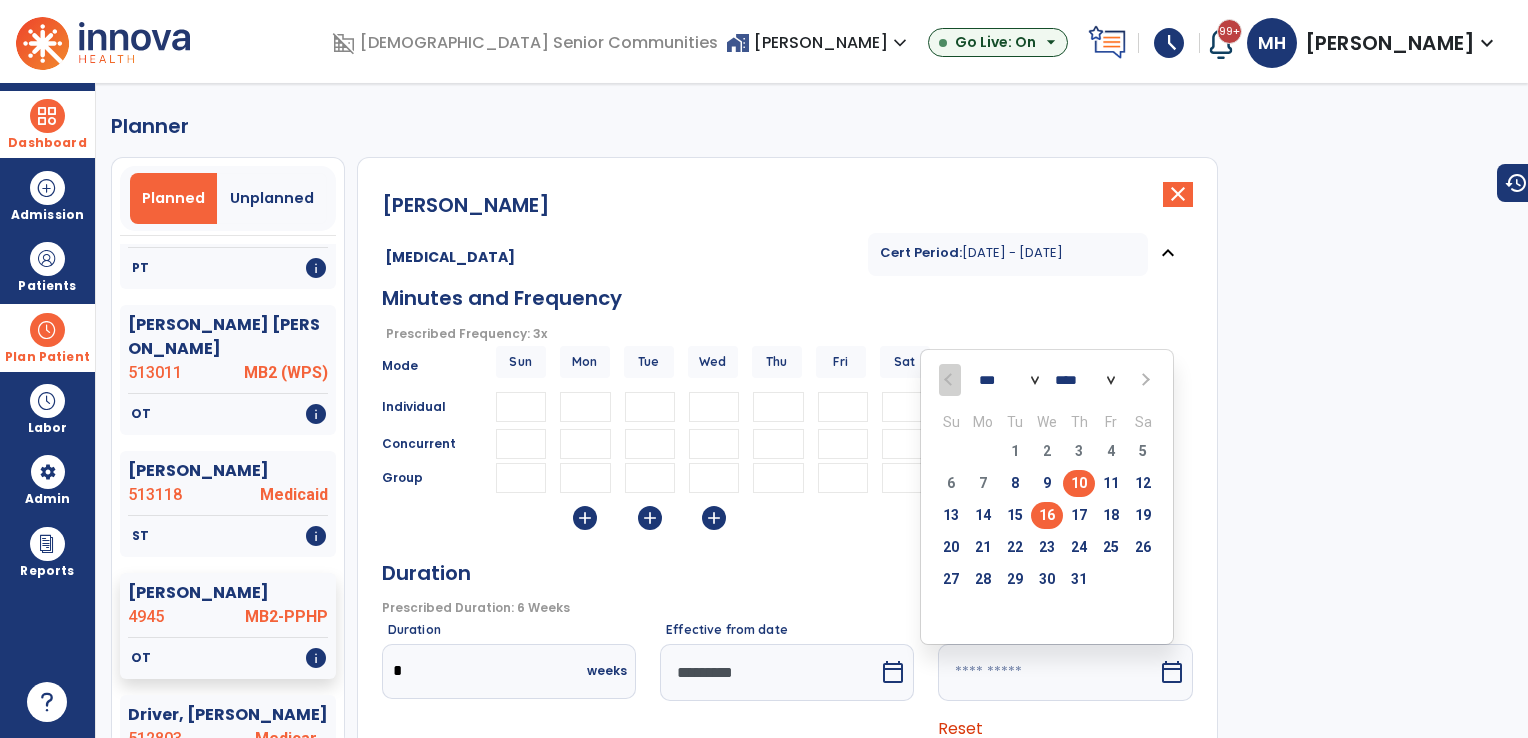 type on "*********" 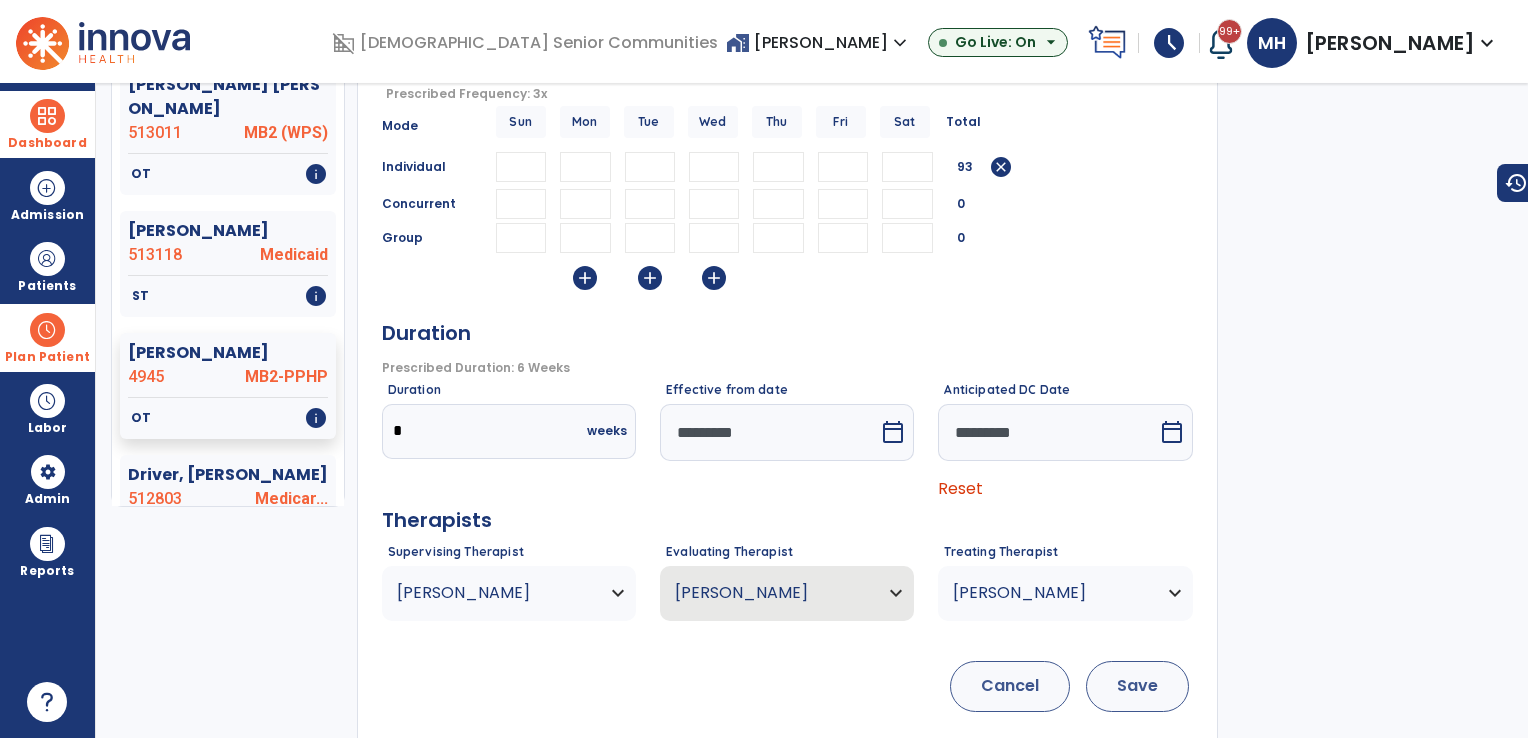 scroll, scrollTop: 260, scrollLeft: 0, axis: vertical 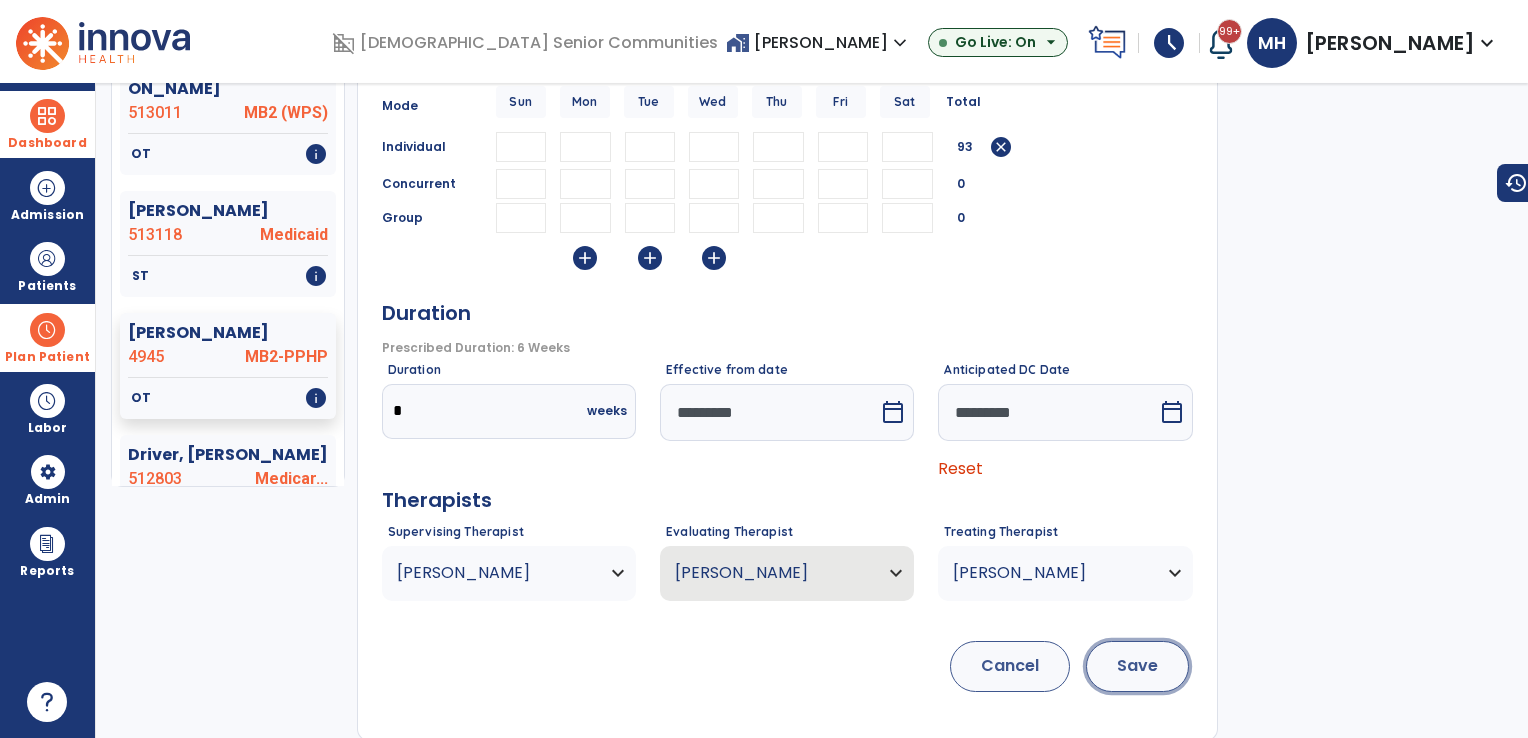 click on "Save" at bounding box center (1137, 666) 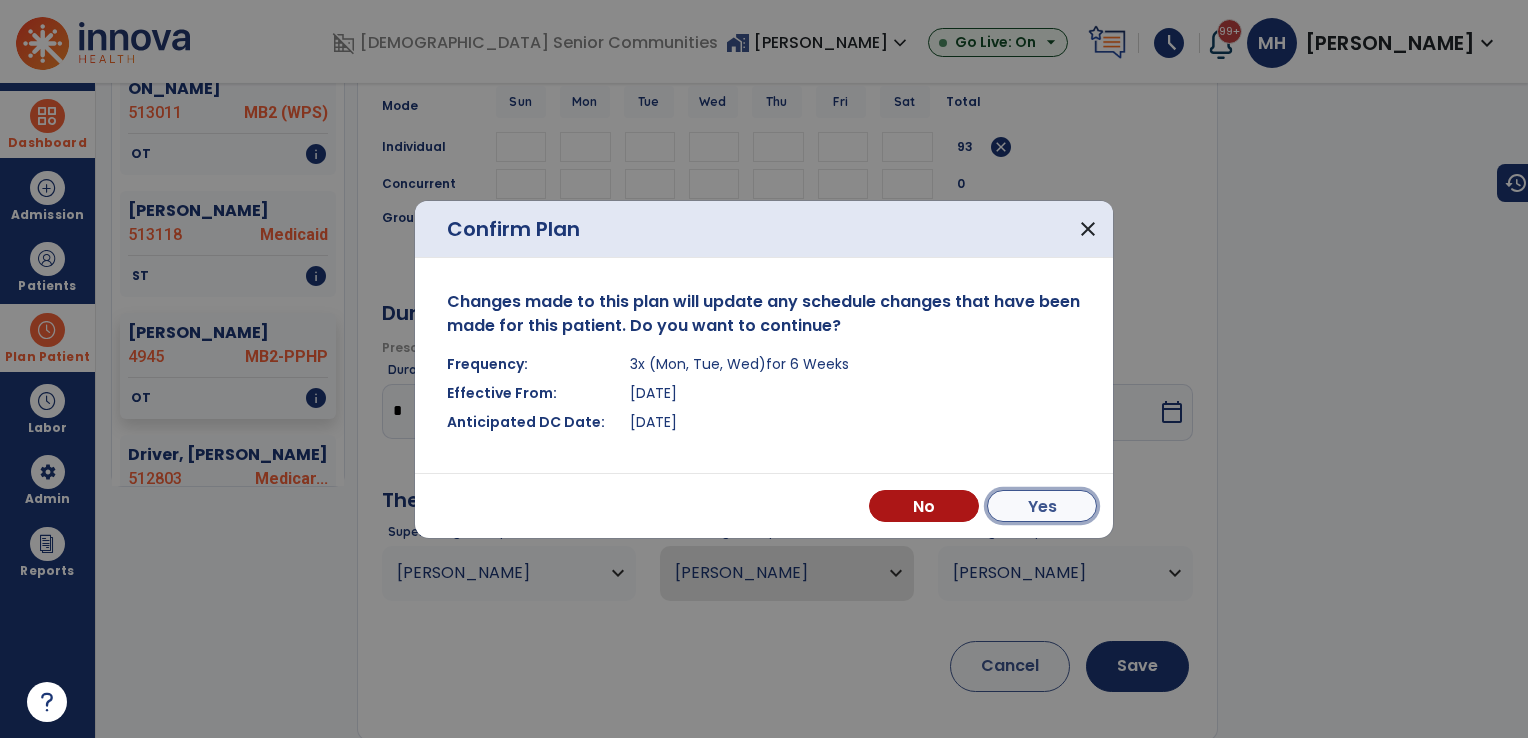 click on "Yes" at bounding box center [1042, 506] 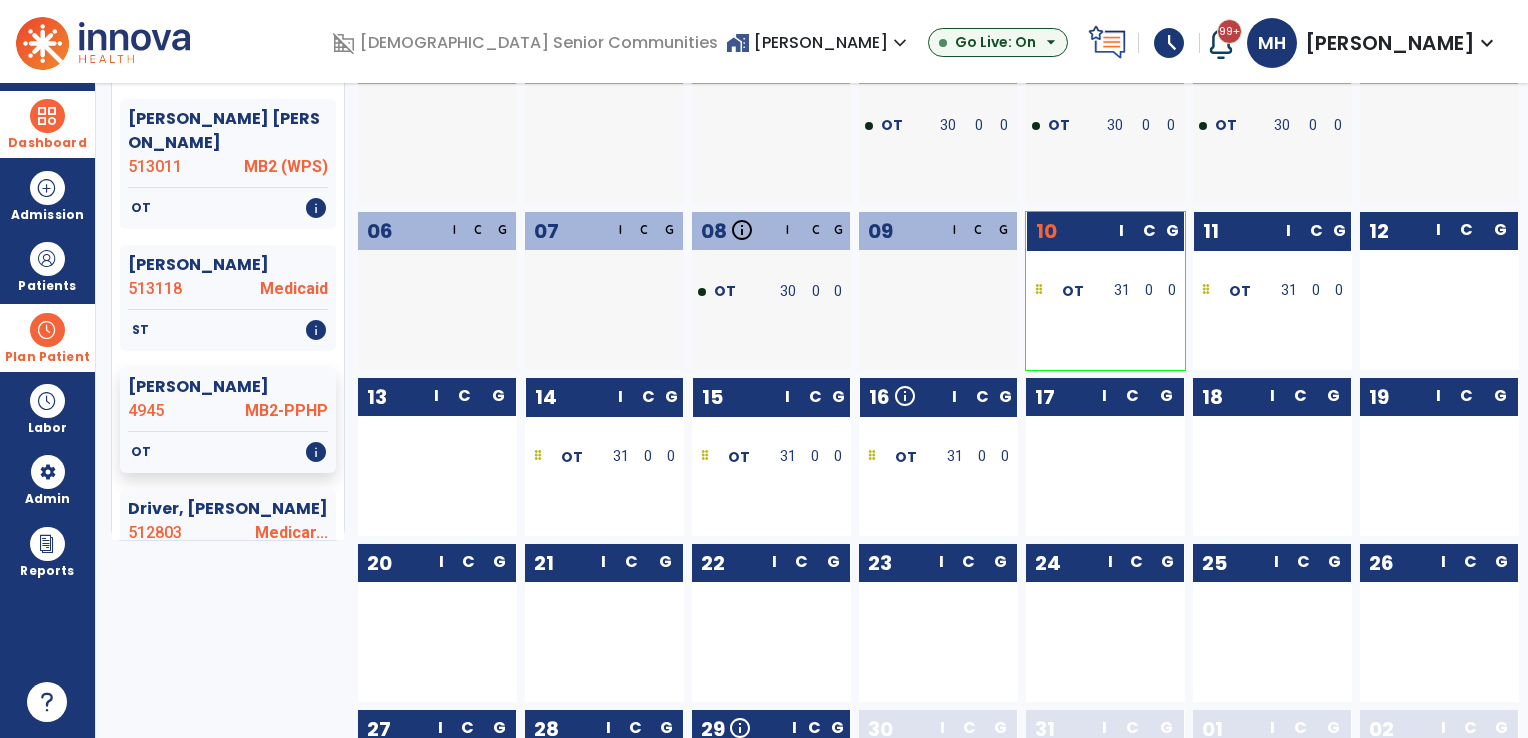 scroll, scrollTop: 160, scrollLeft: 0, axis: vertical 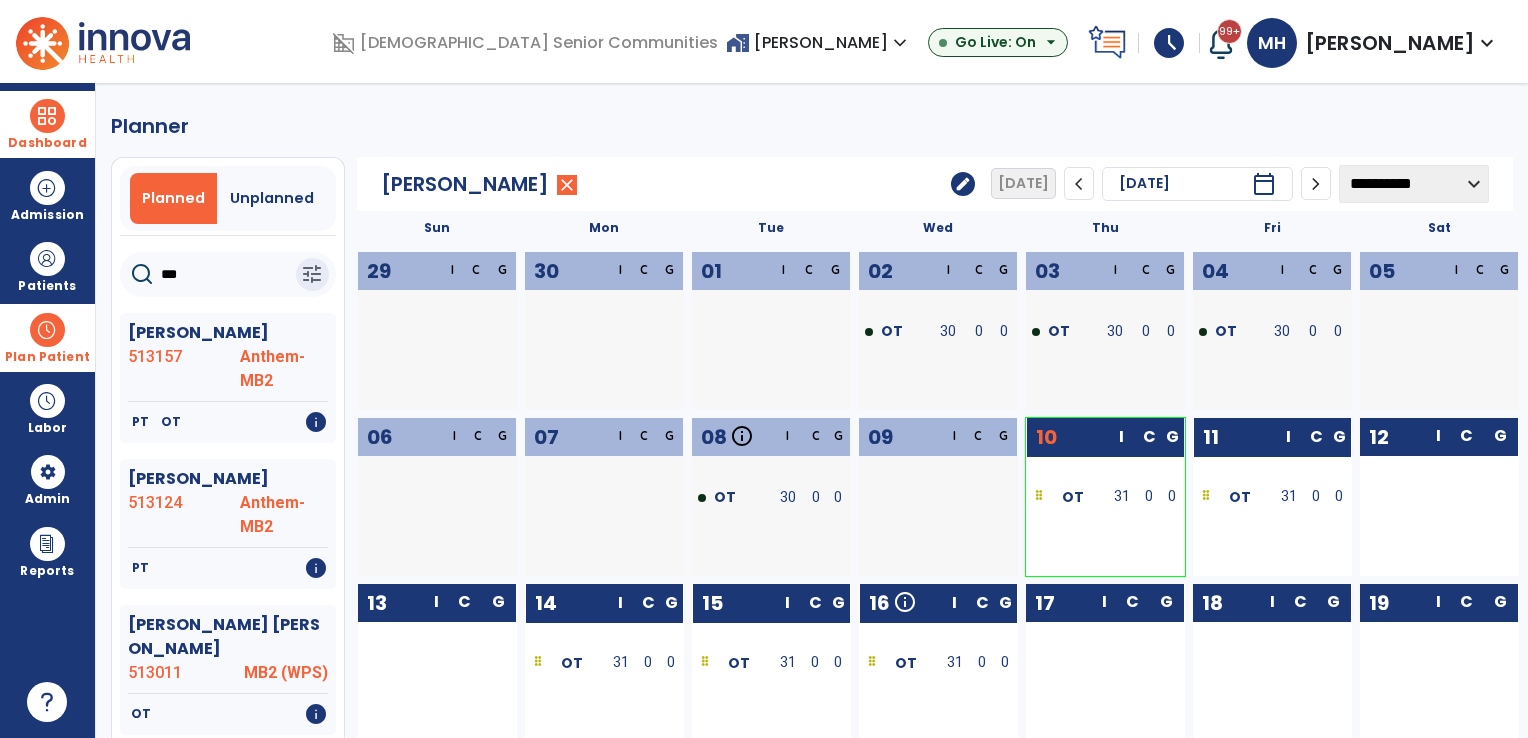 click on "***" 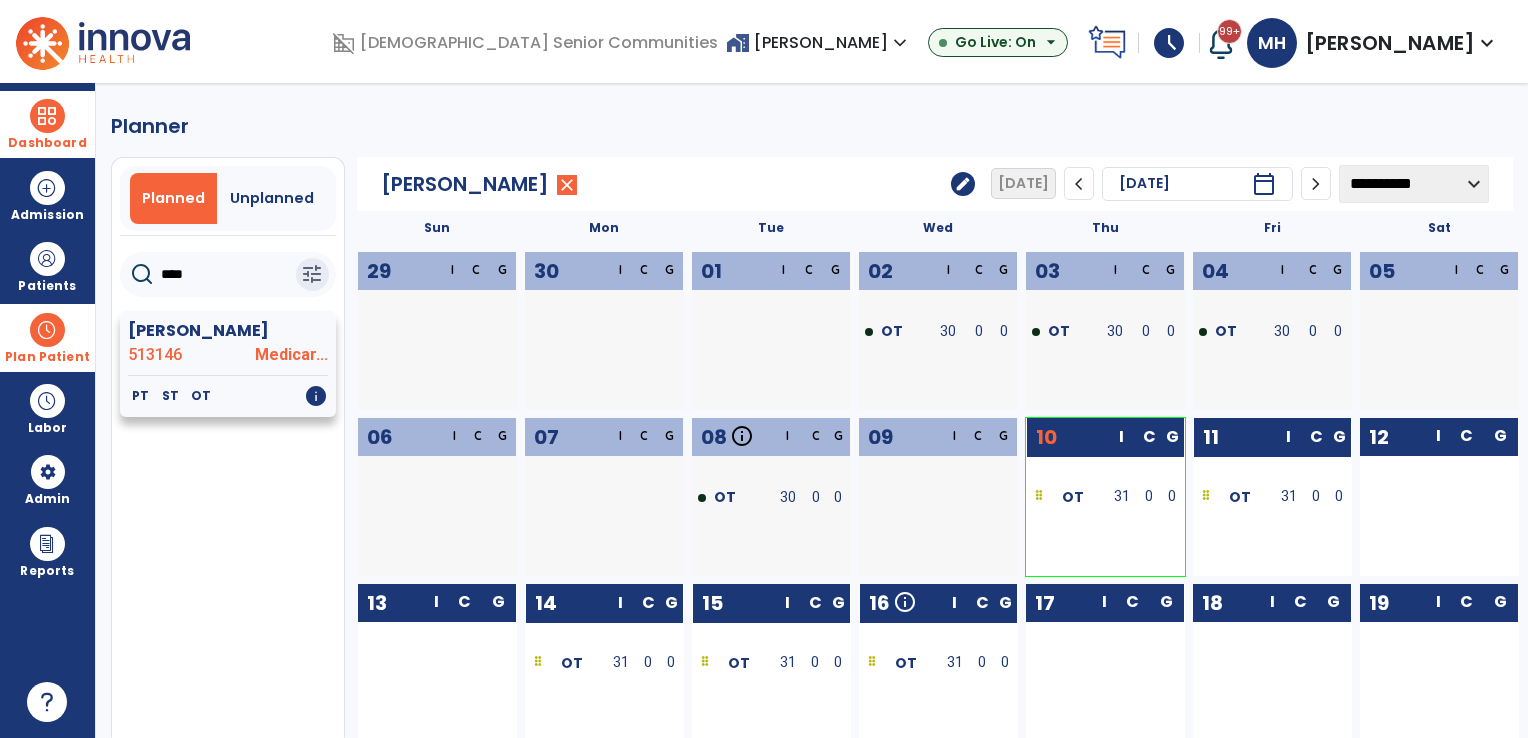 type on "****" 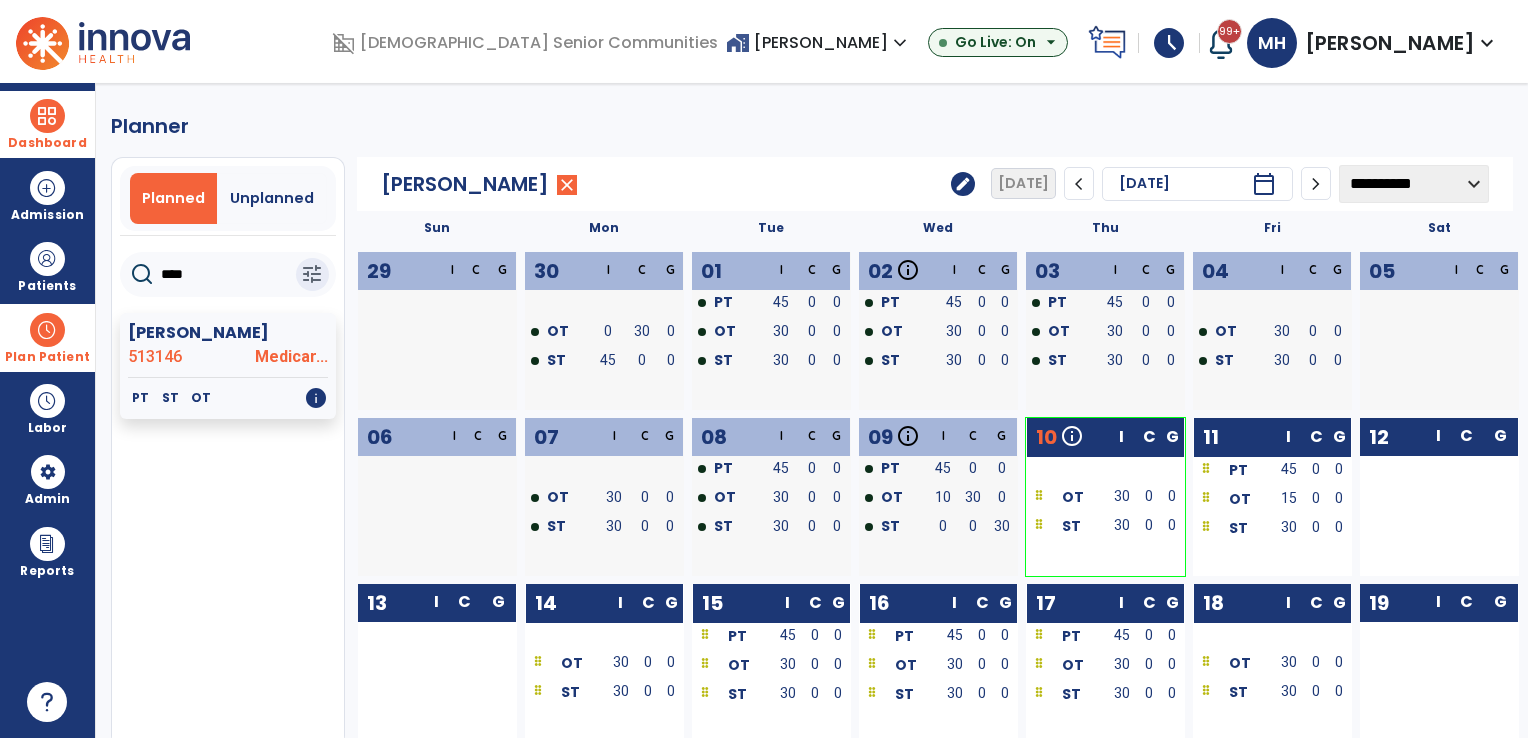click on "edit" 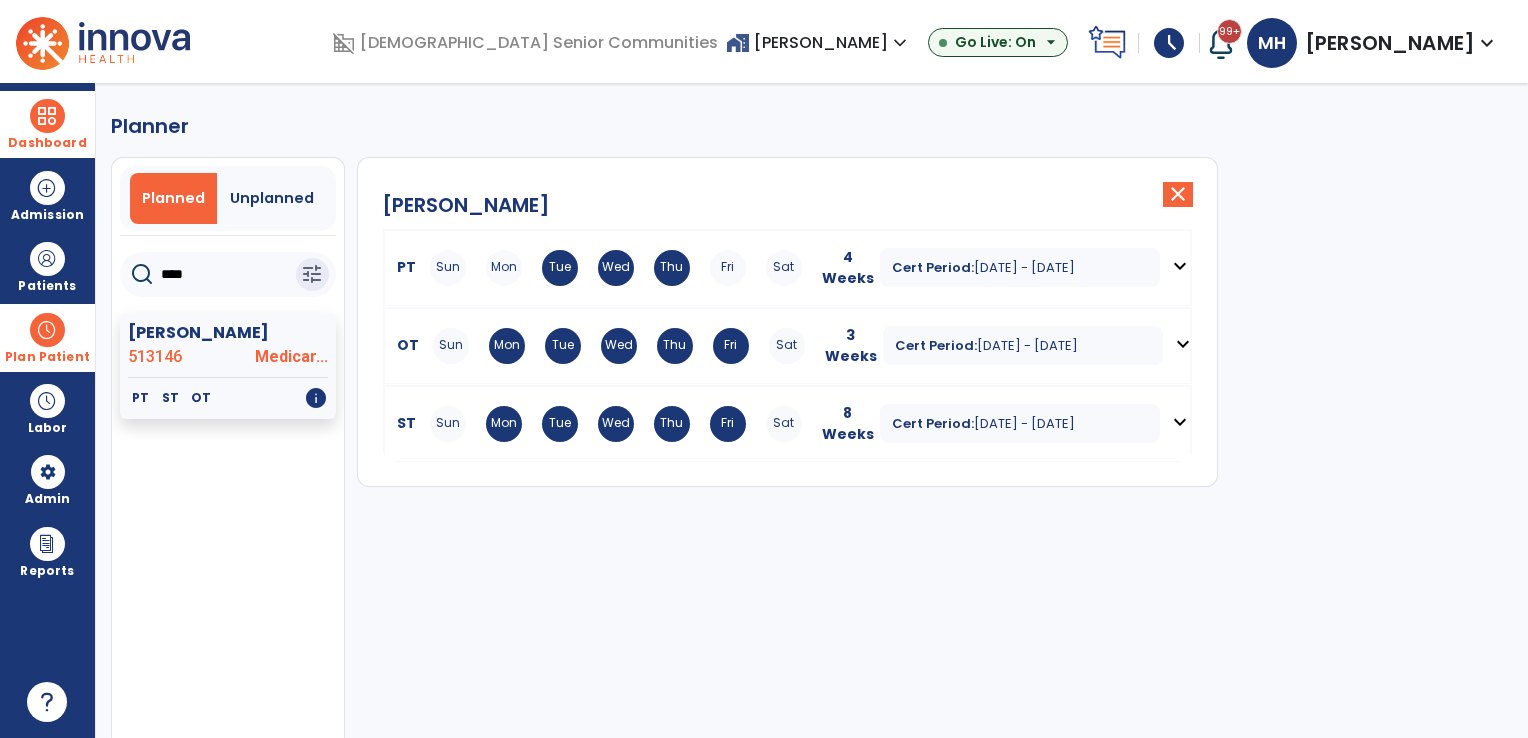 click on "Tue" at bounding box center [563, 346] 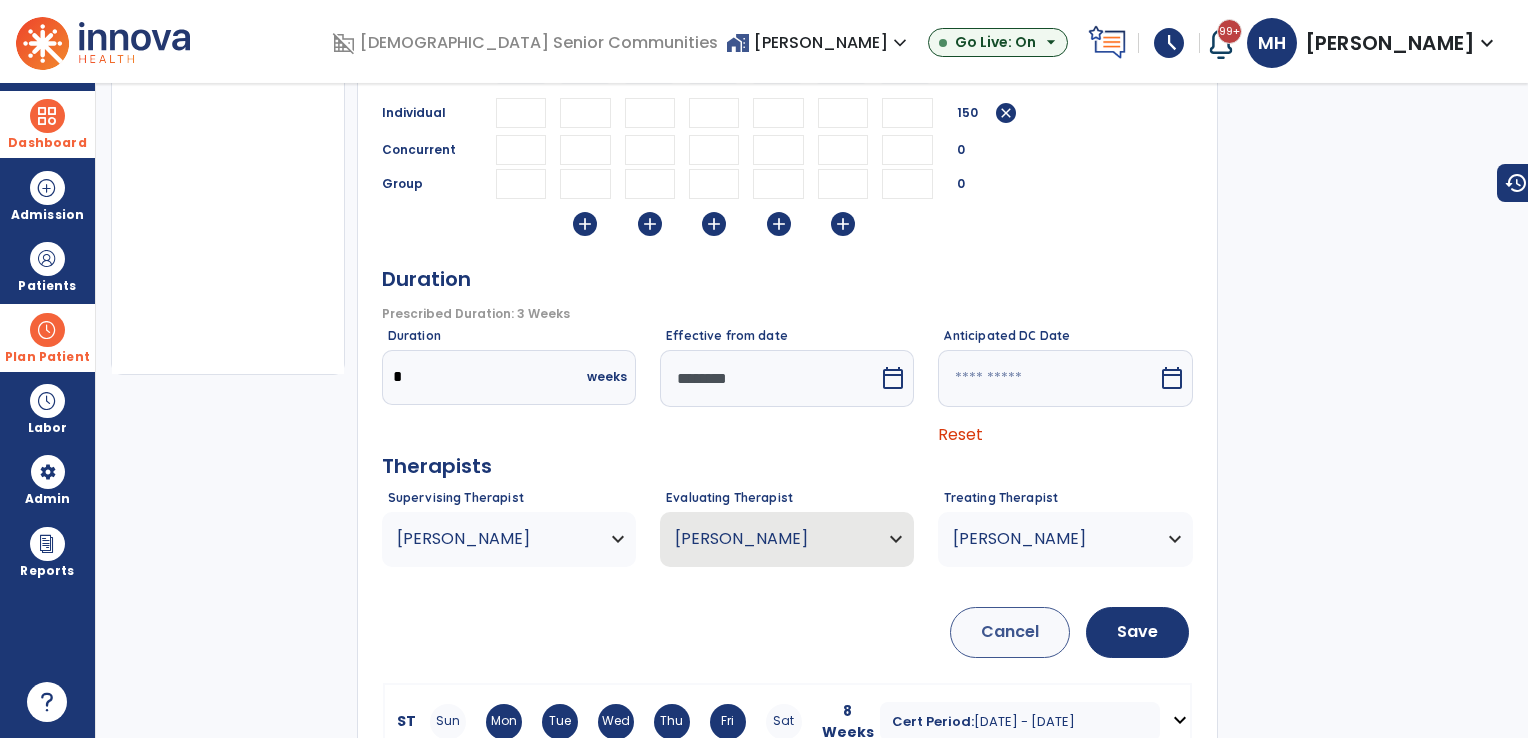 scroll, scrollTop: 400, scrollLeft: 0, axis: vertical 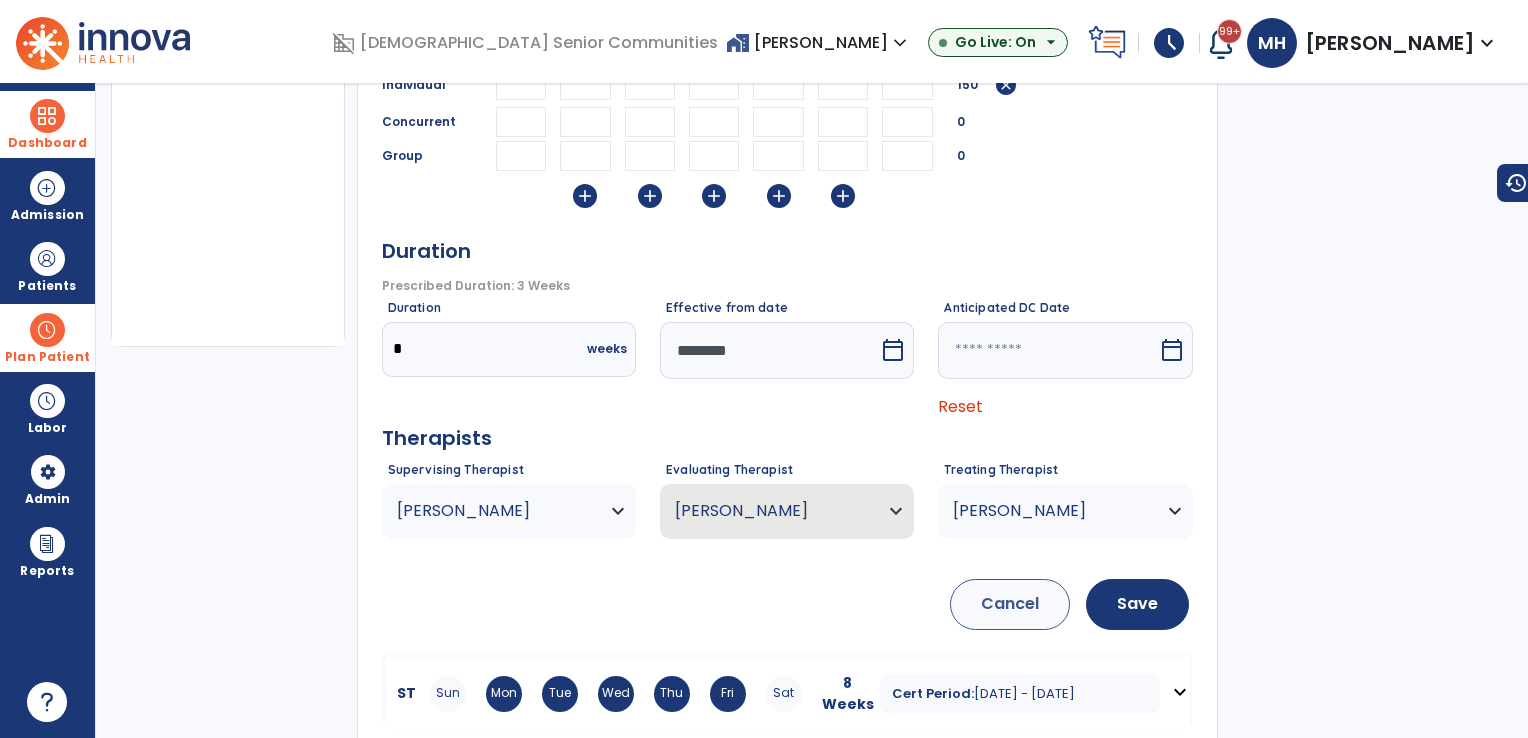 click on "********" at bounding box center (769, 350) 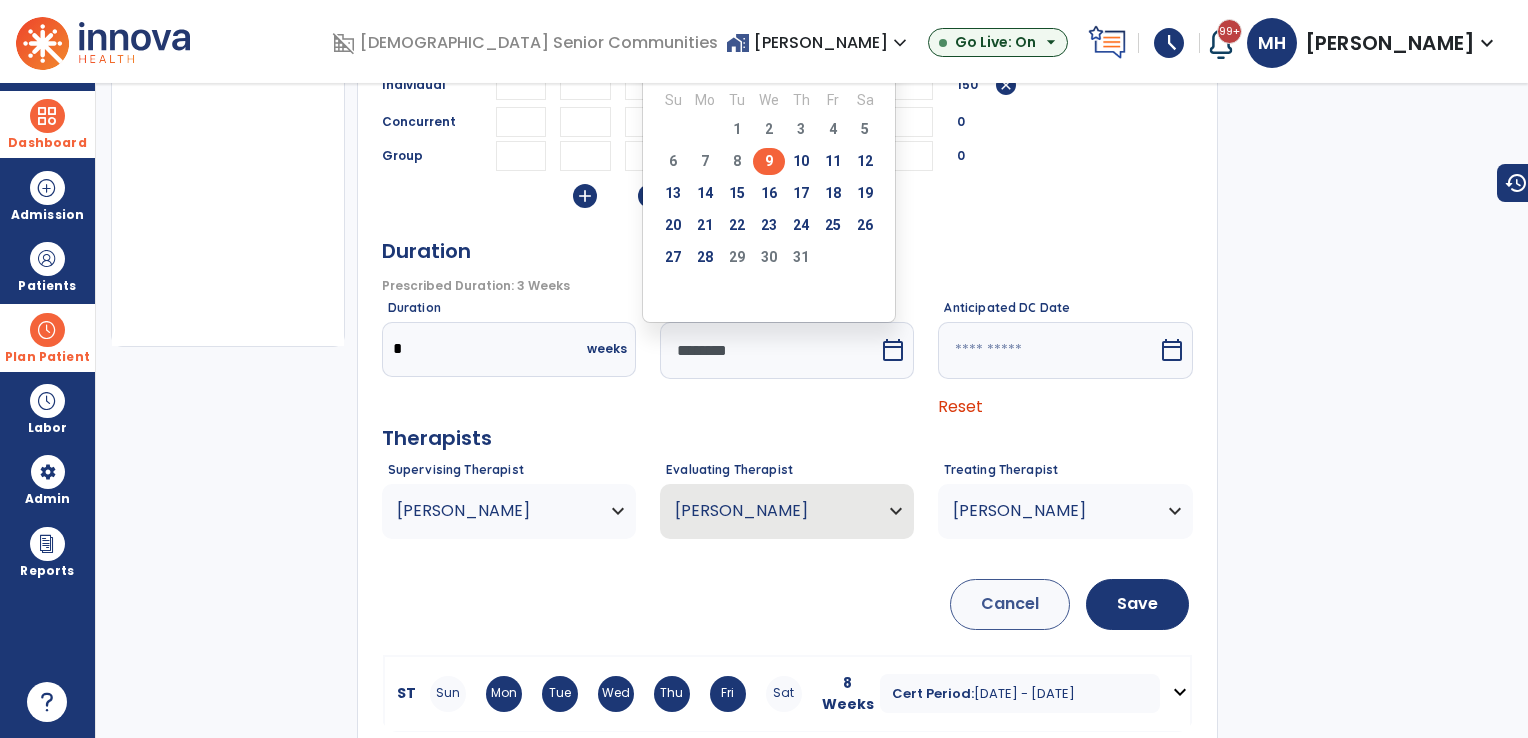 scroll, scrollTop: 300, scrollLeft: 0, axis: vertical 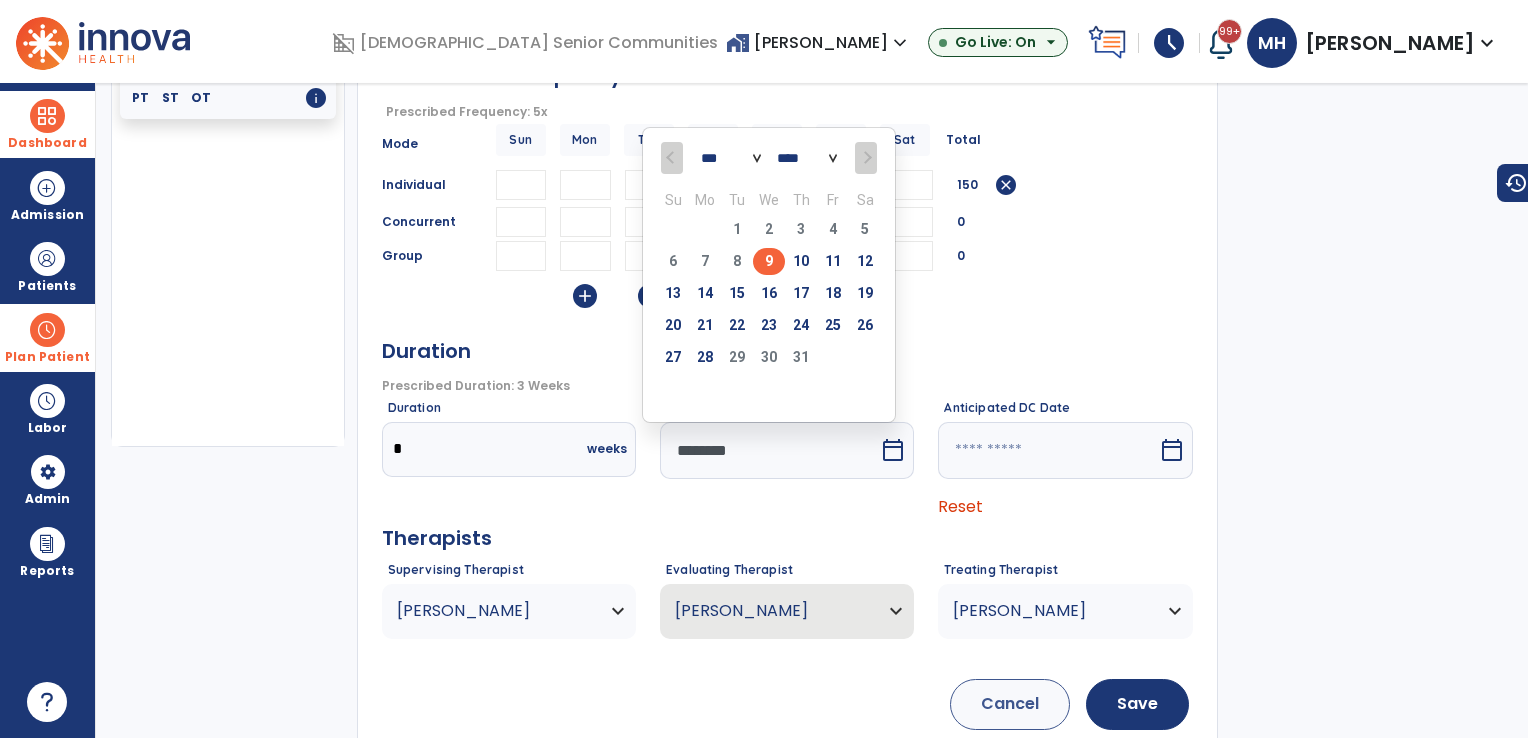 click on "Duration" at bounding box center (787, 349) 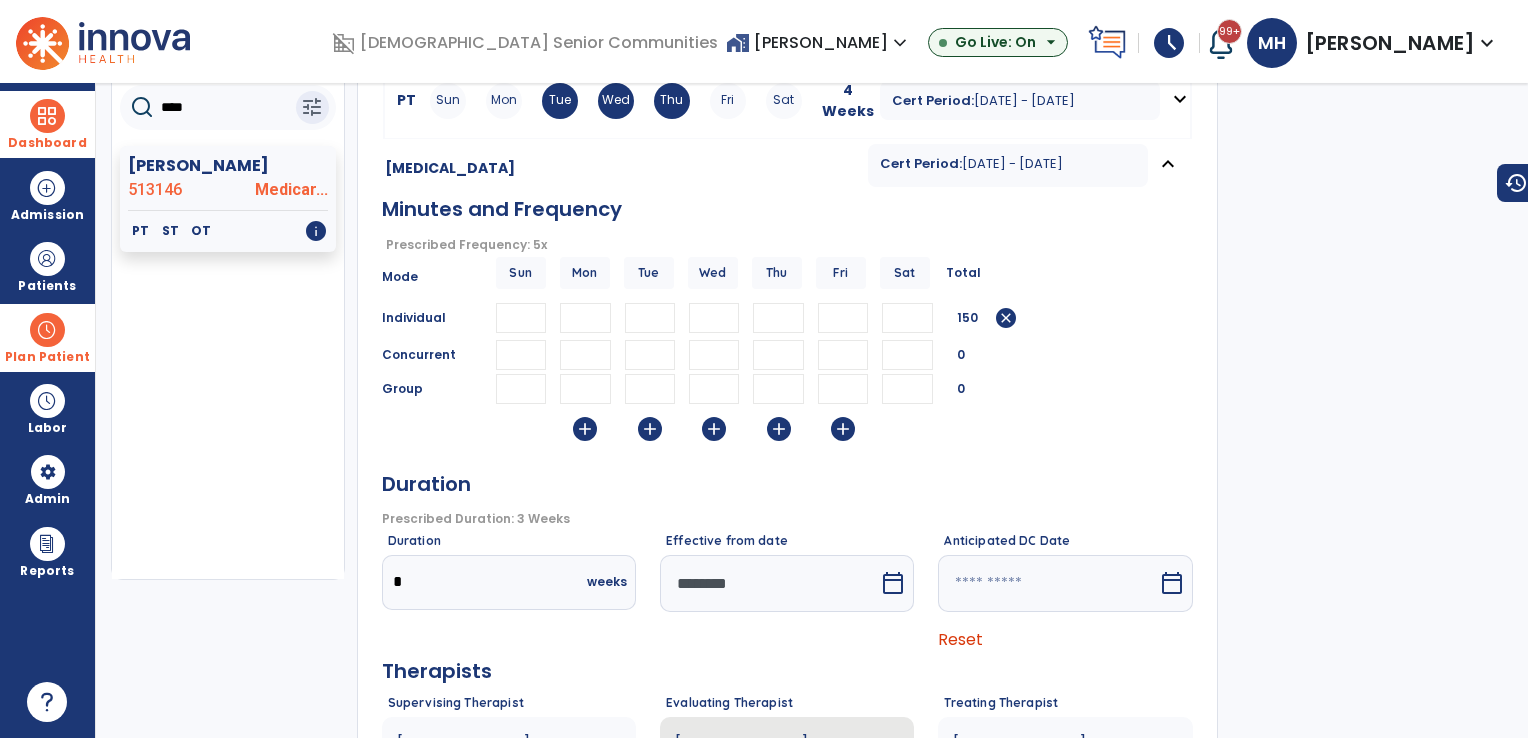 scroll, scrollTop: 0, scrollLeft: 0, axis: both 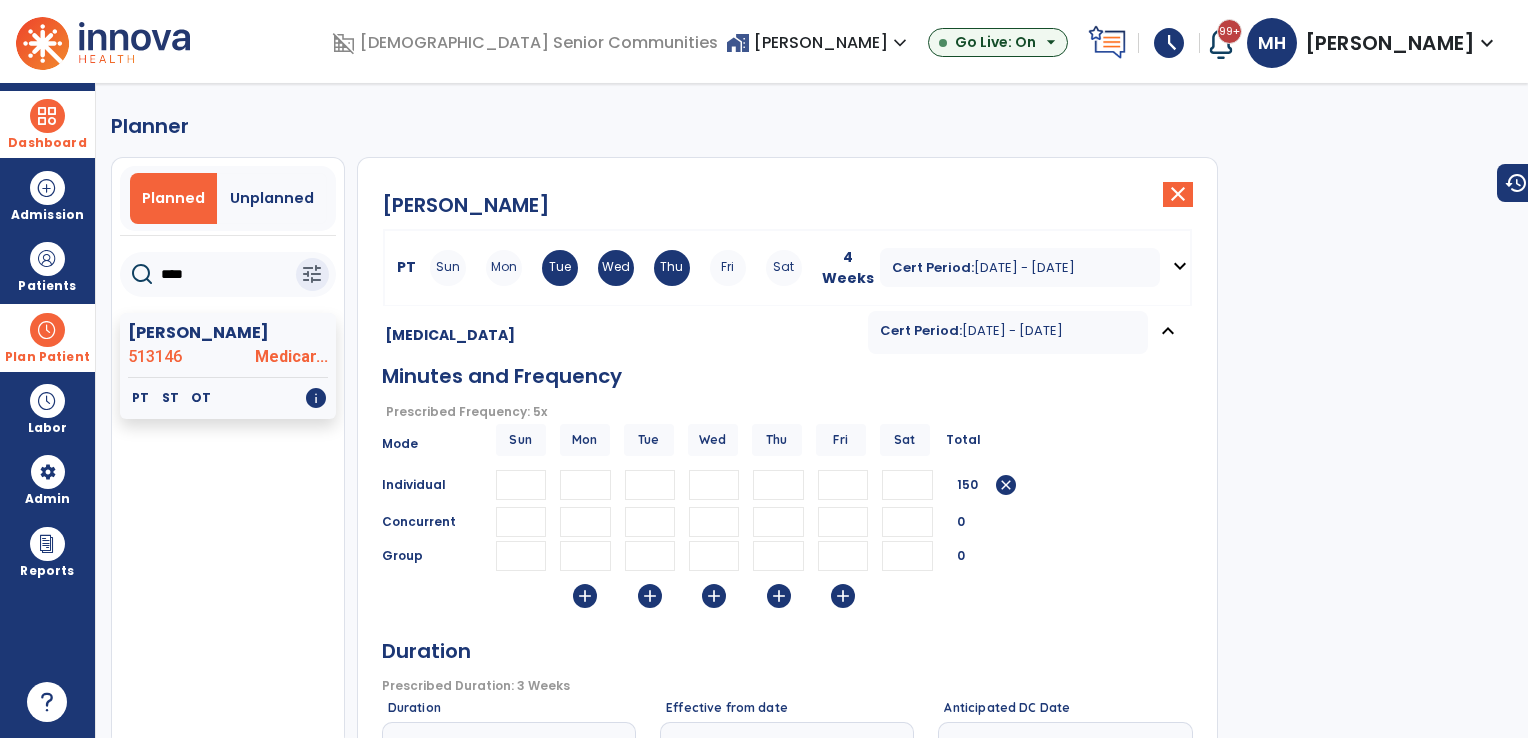 click on "Sun Mon Tue Wed Thu Fri Sat" at bounding box center (616, 268) 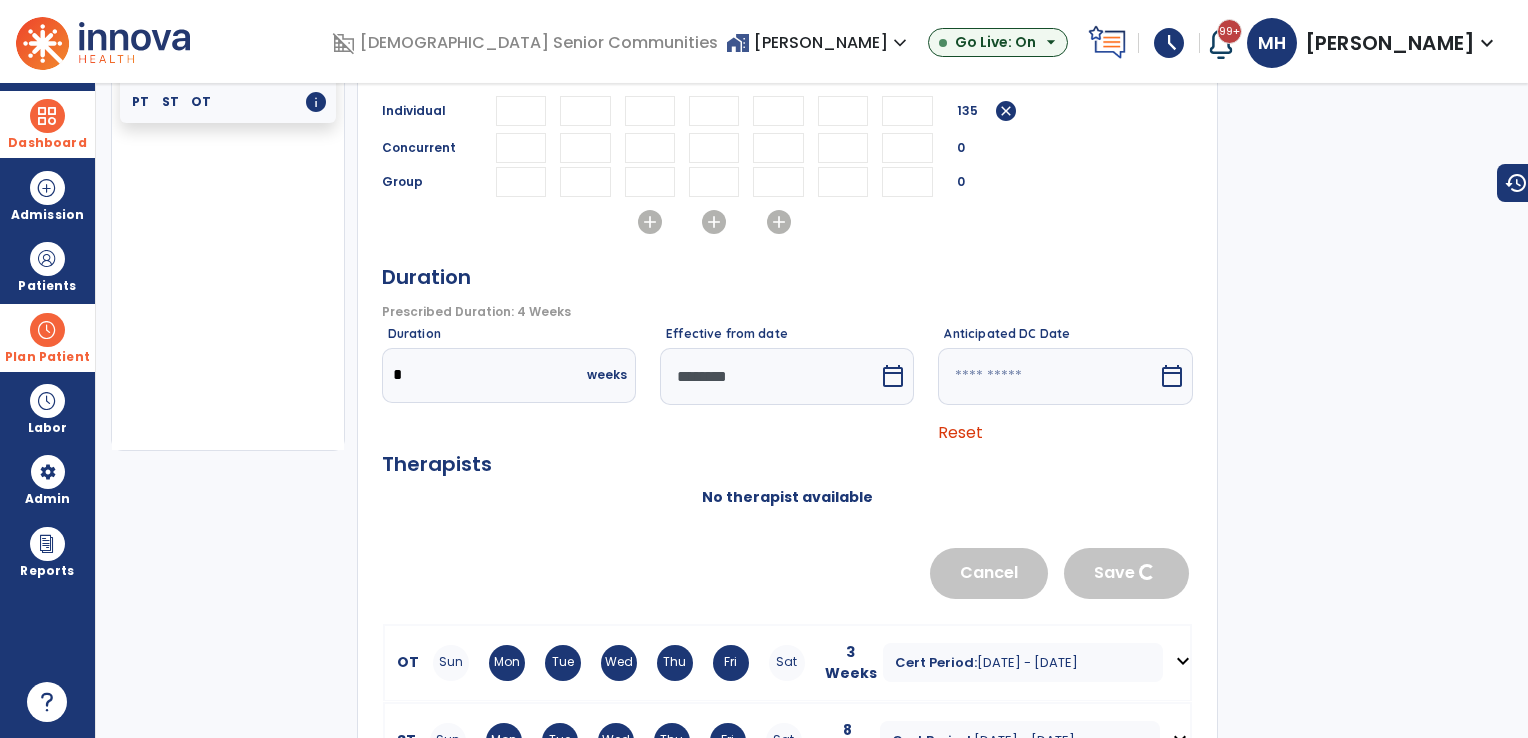 scroll, scrollTop: 300, scrollLeft: 0, axis: vertical 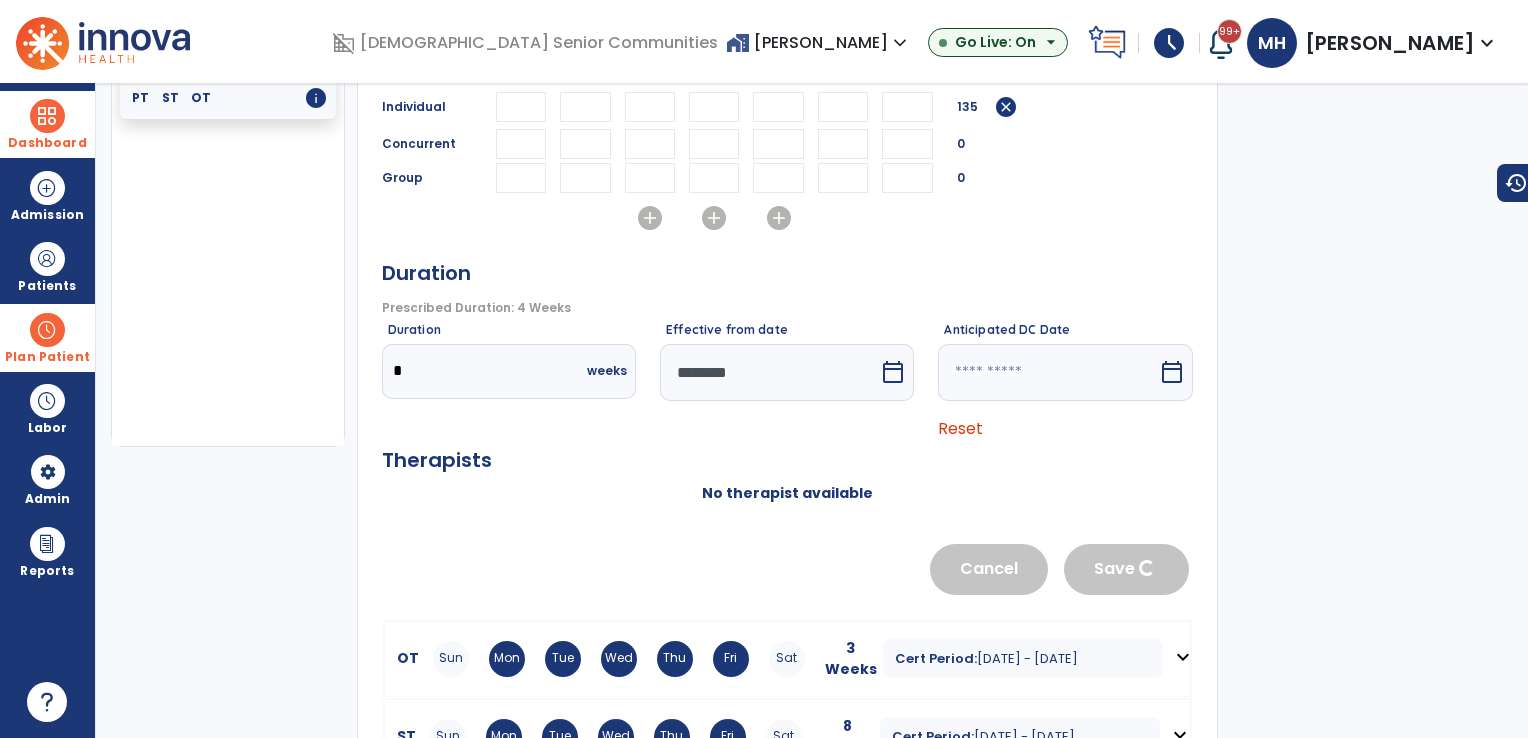 click on "********" at bounding box center (769, 372) 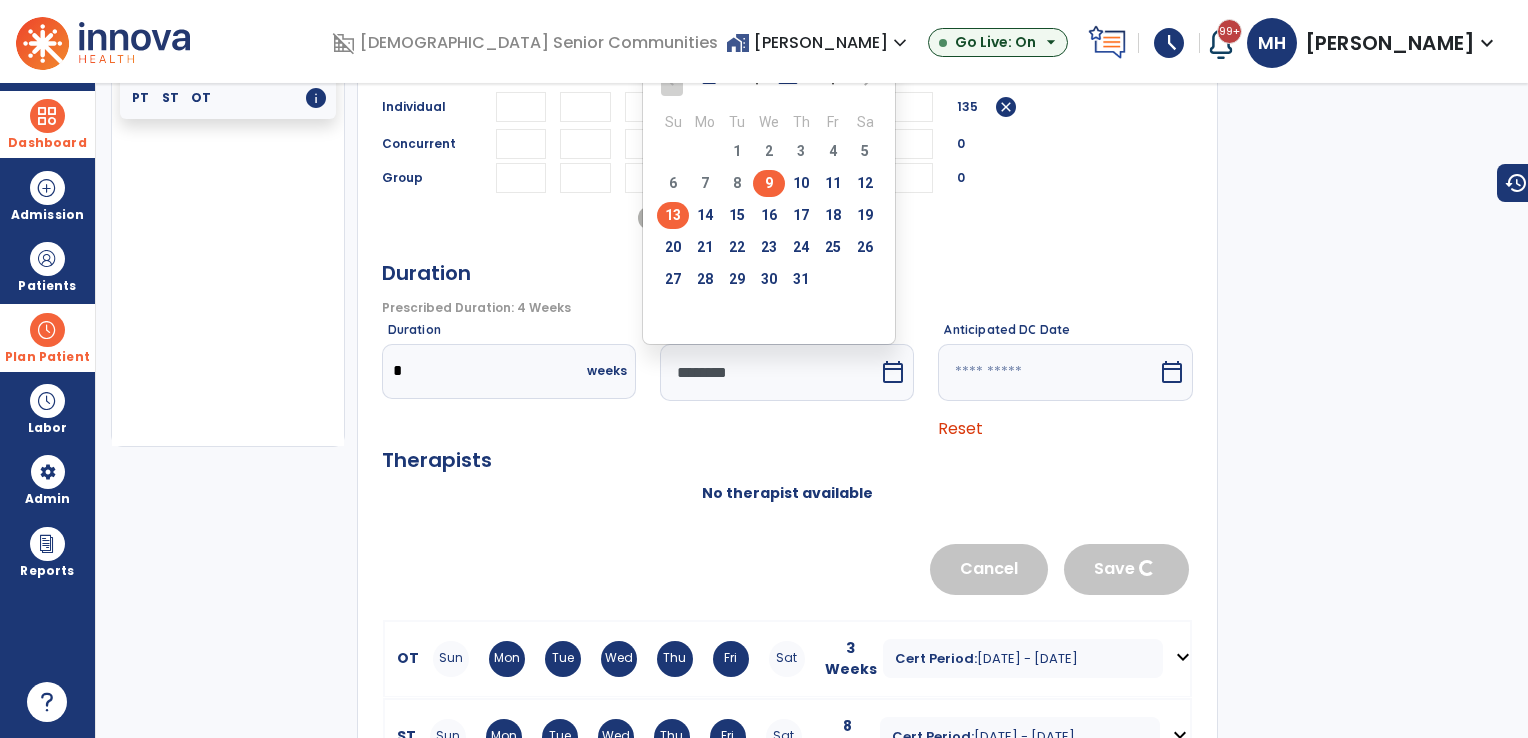 click on "13" at bounding box center [673, 215] 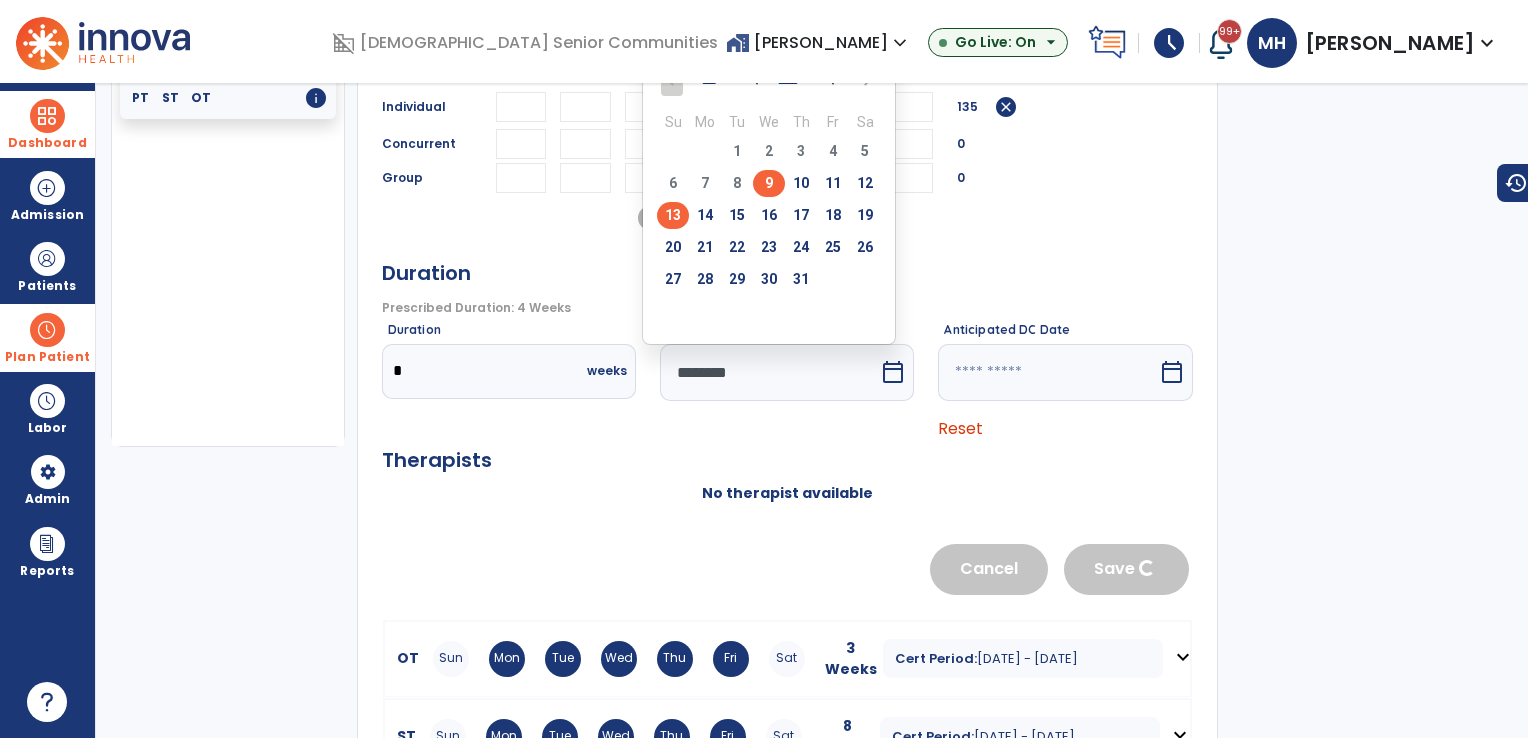 type on "*********" 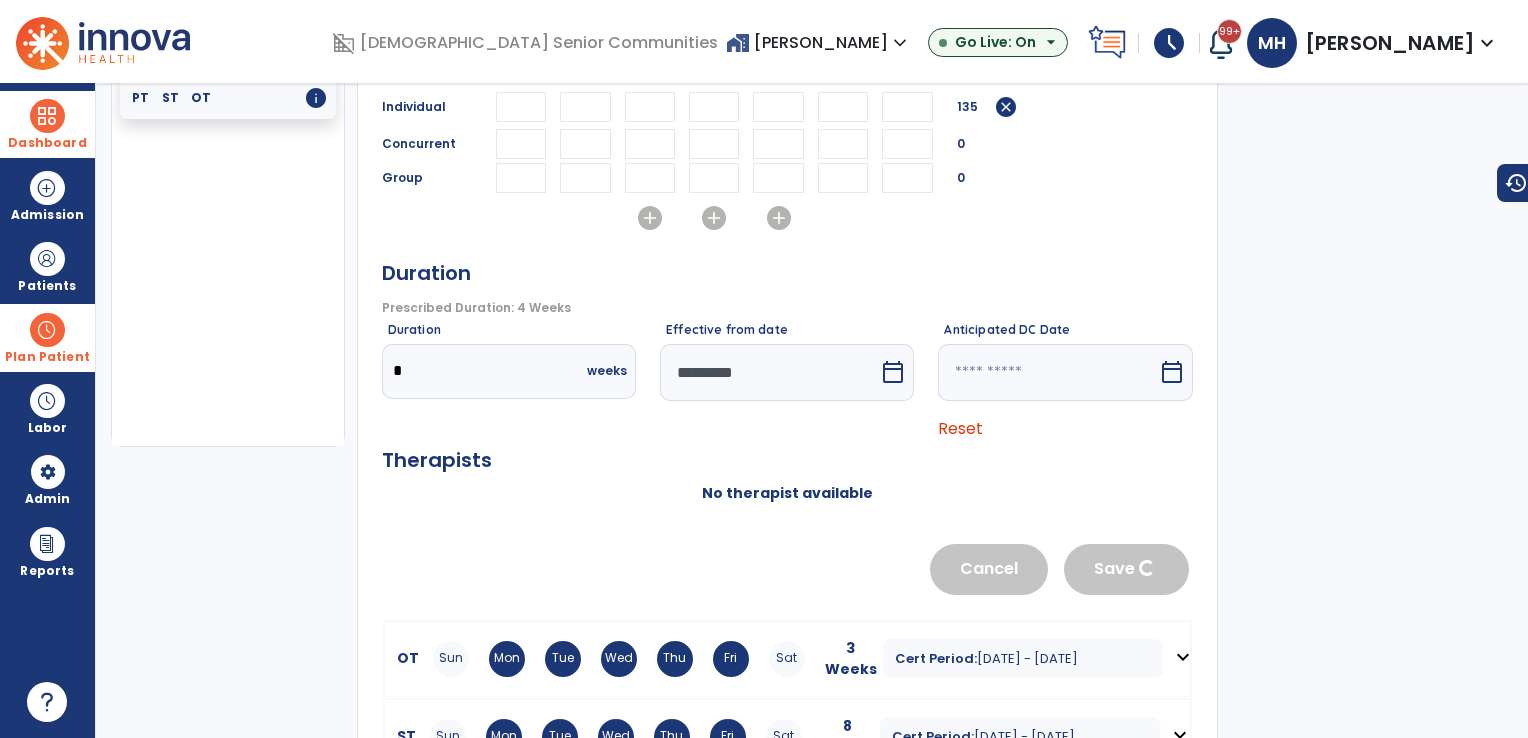 click at bounding box center (1047, 372) 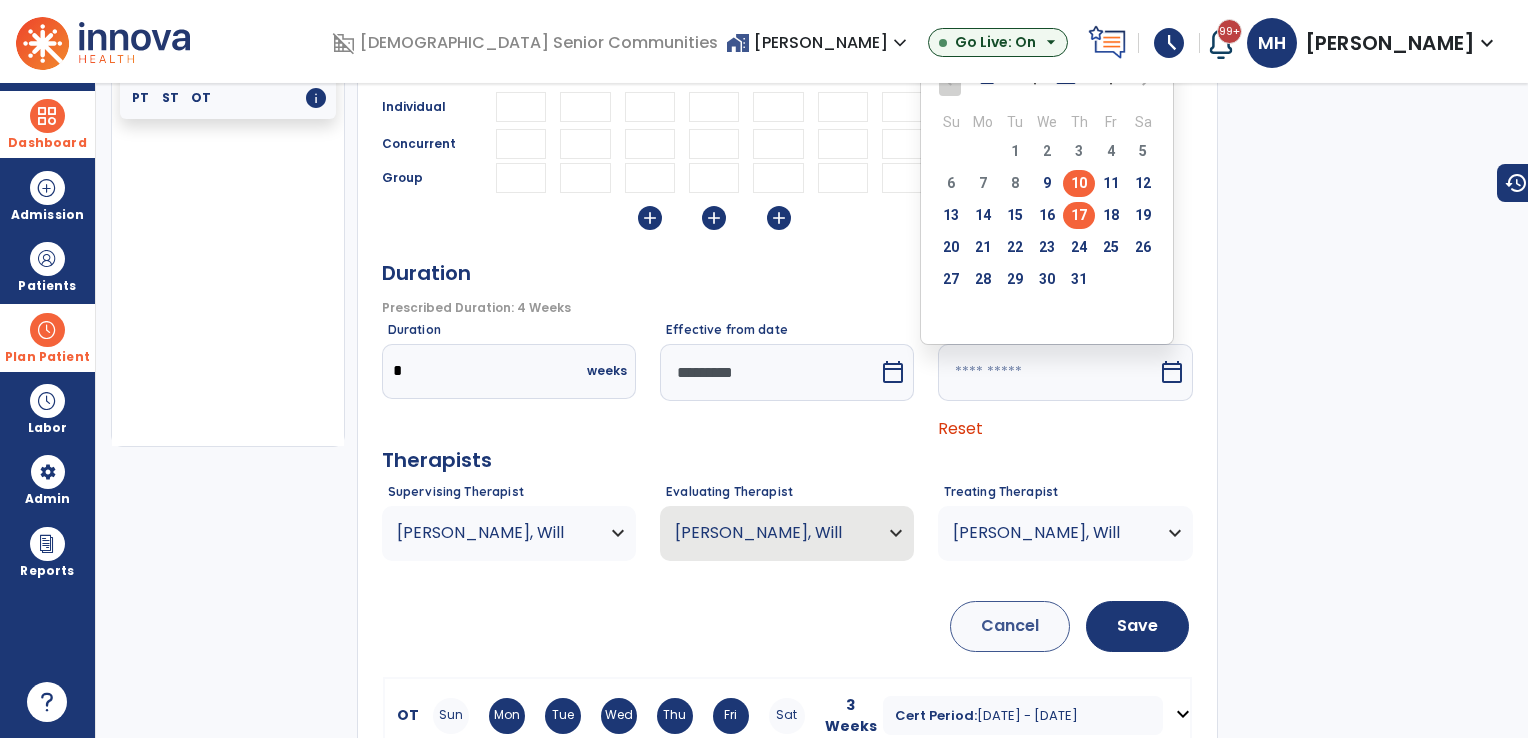 click on "17" at bounding box center [1079, 215] 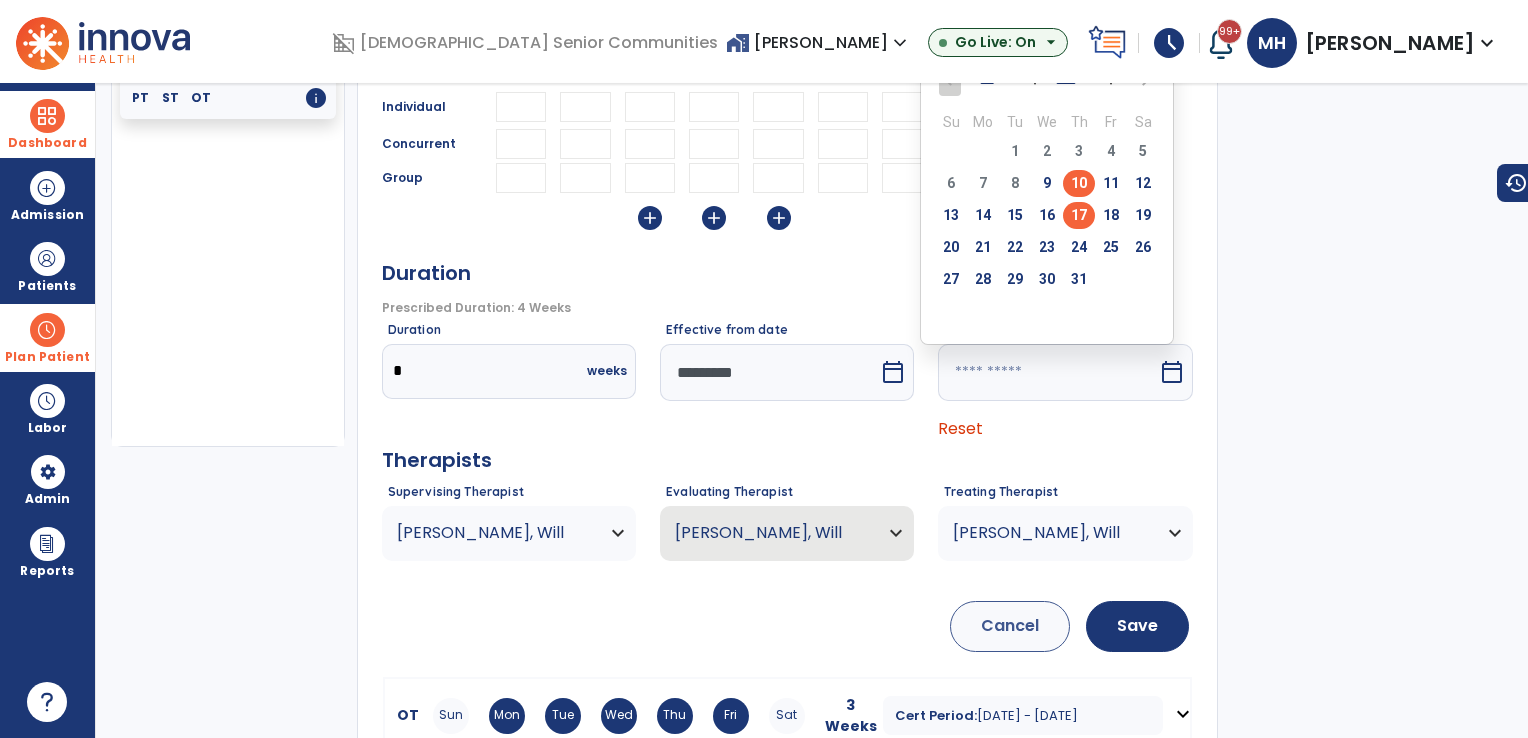 type on "*********" 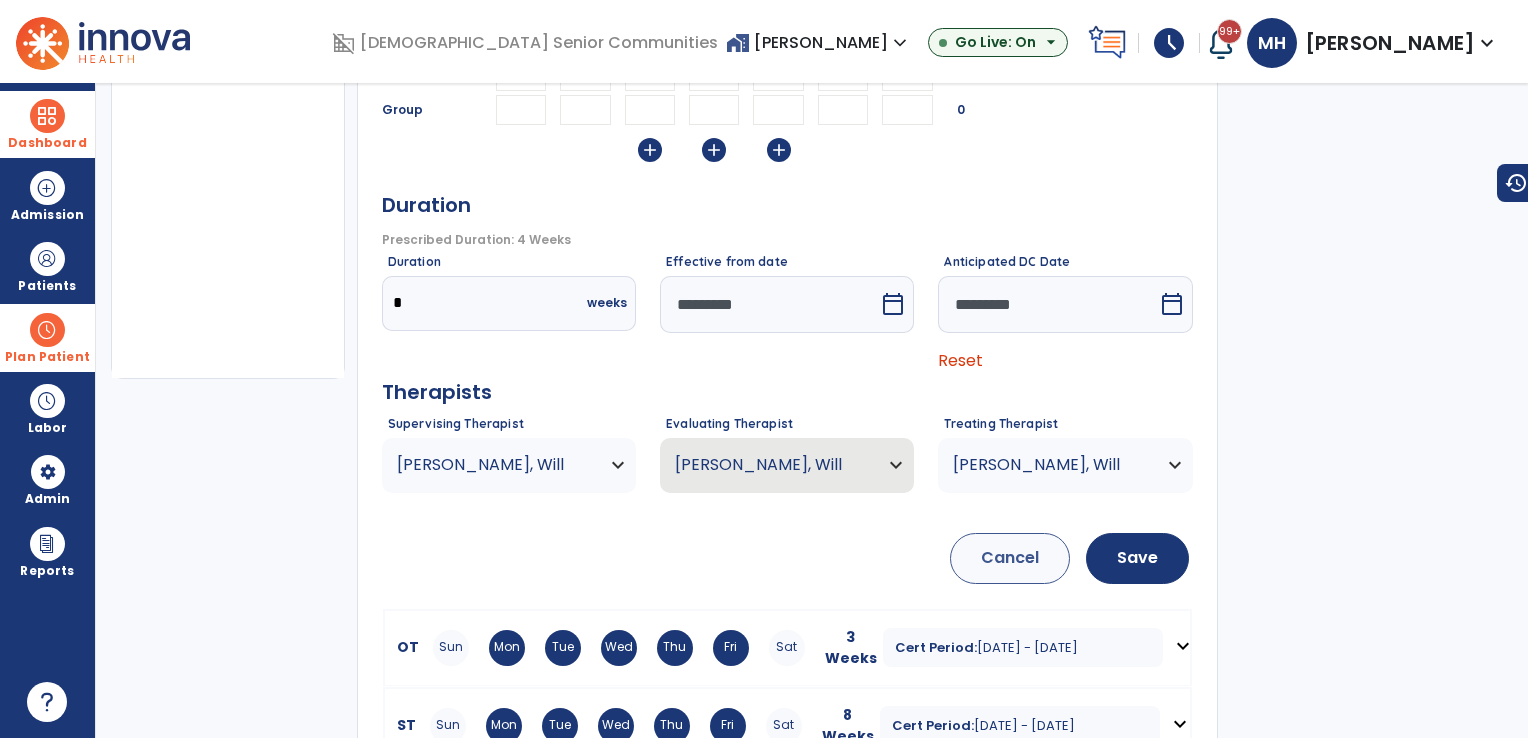 scroll, scrollTop: 400, scrollLeft: 0, axis: vertical 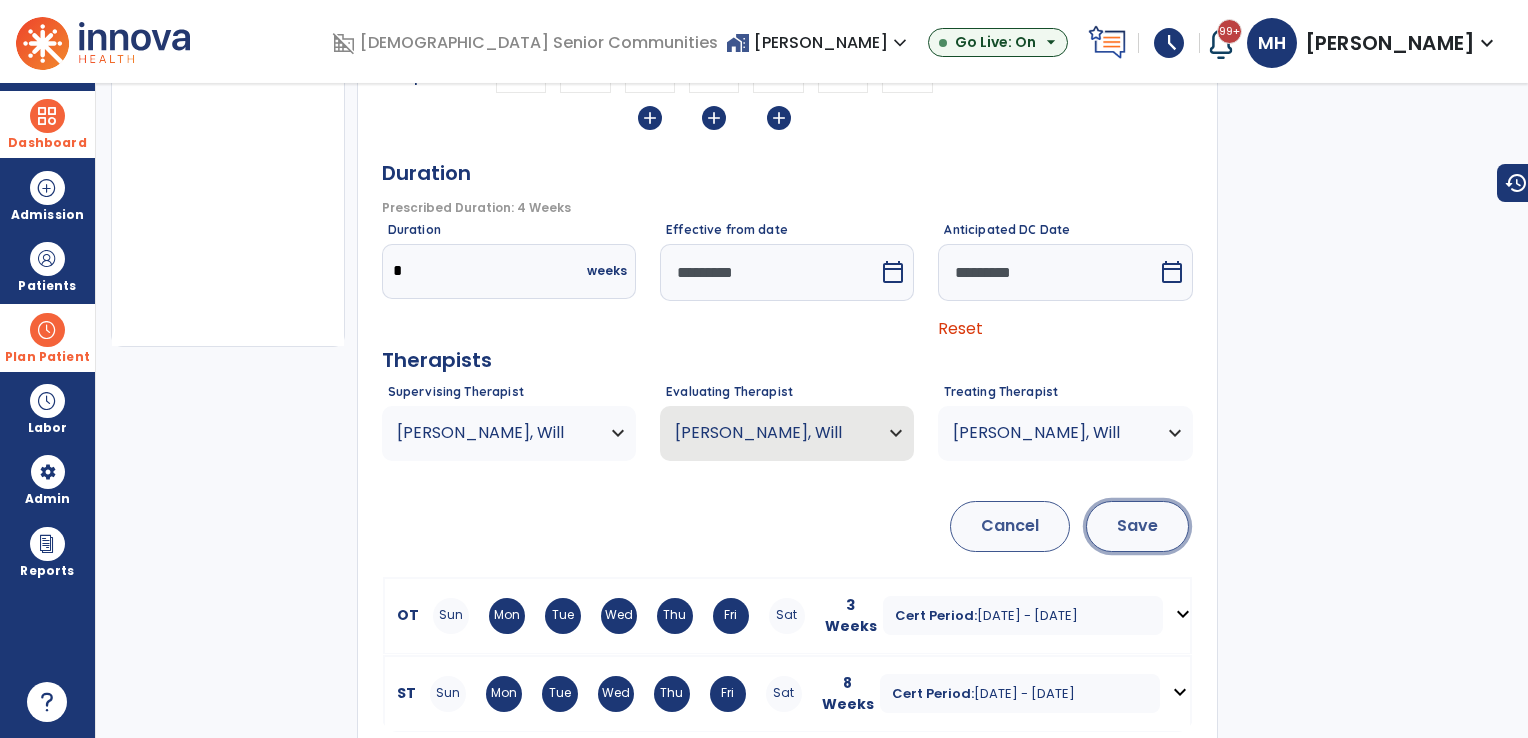 click on "Save" at bounding box center [1137, 526] 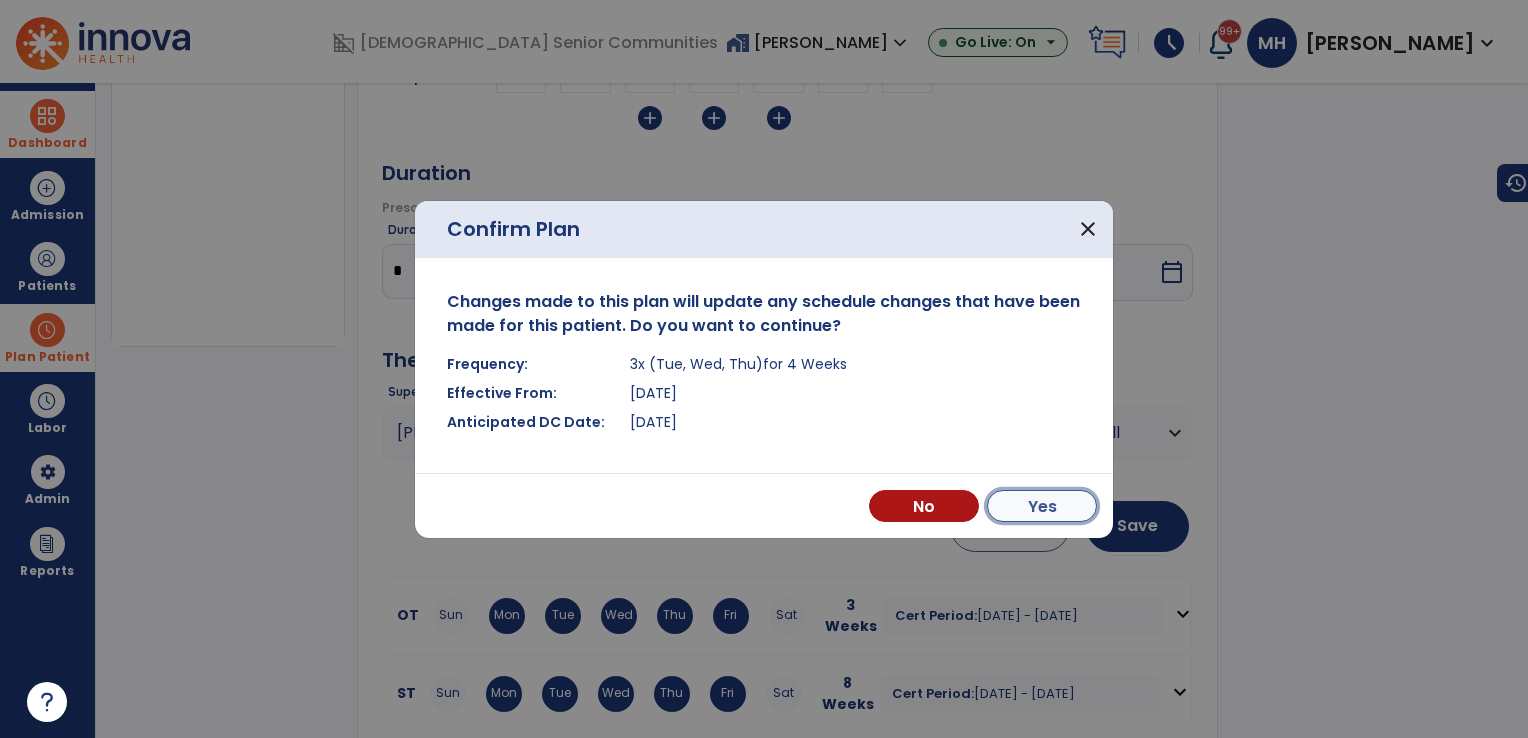 click on "Yes" at bounding box center (1042, 506) 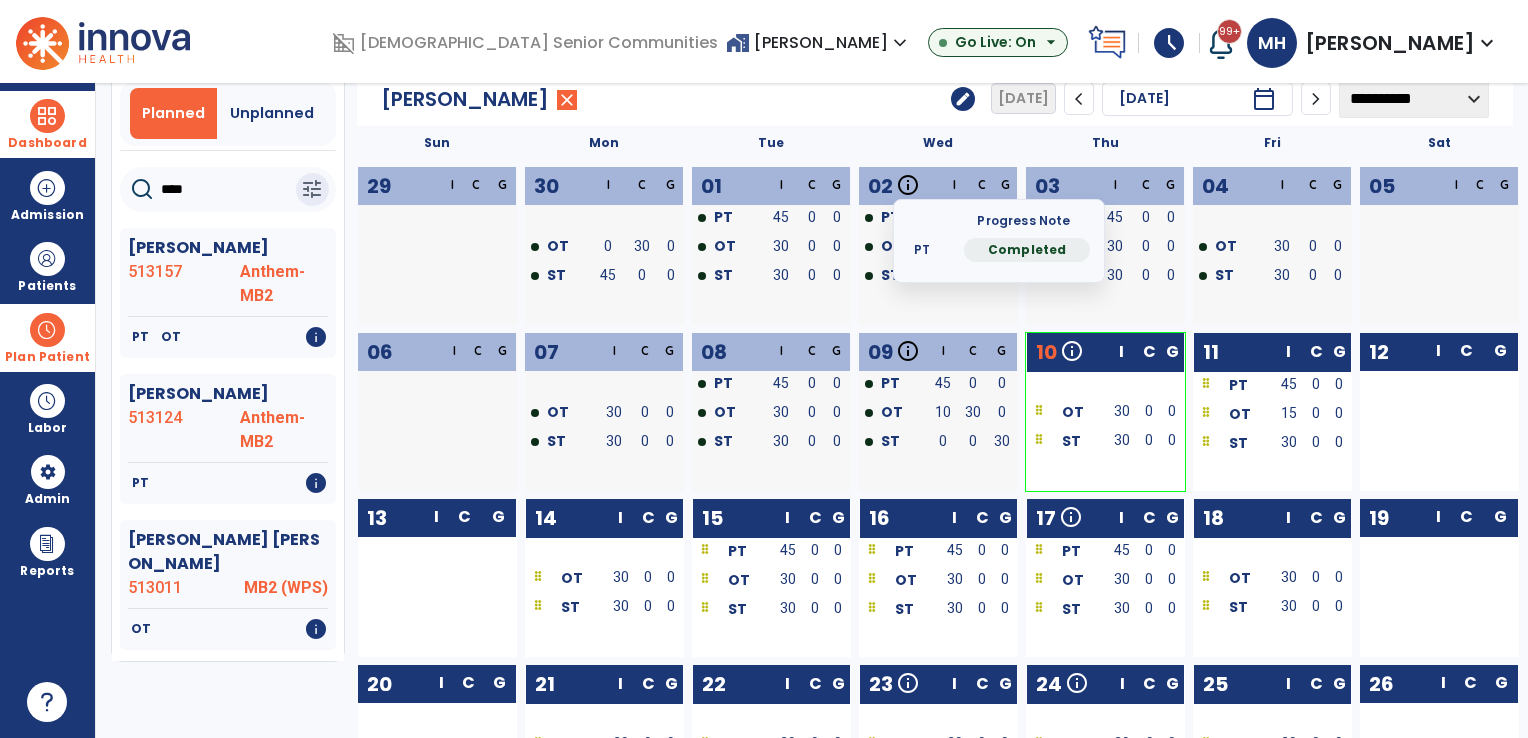 scroll, scrollTop: 0, scrollLeft: 0, axis: both 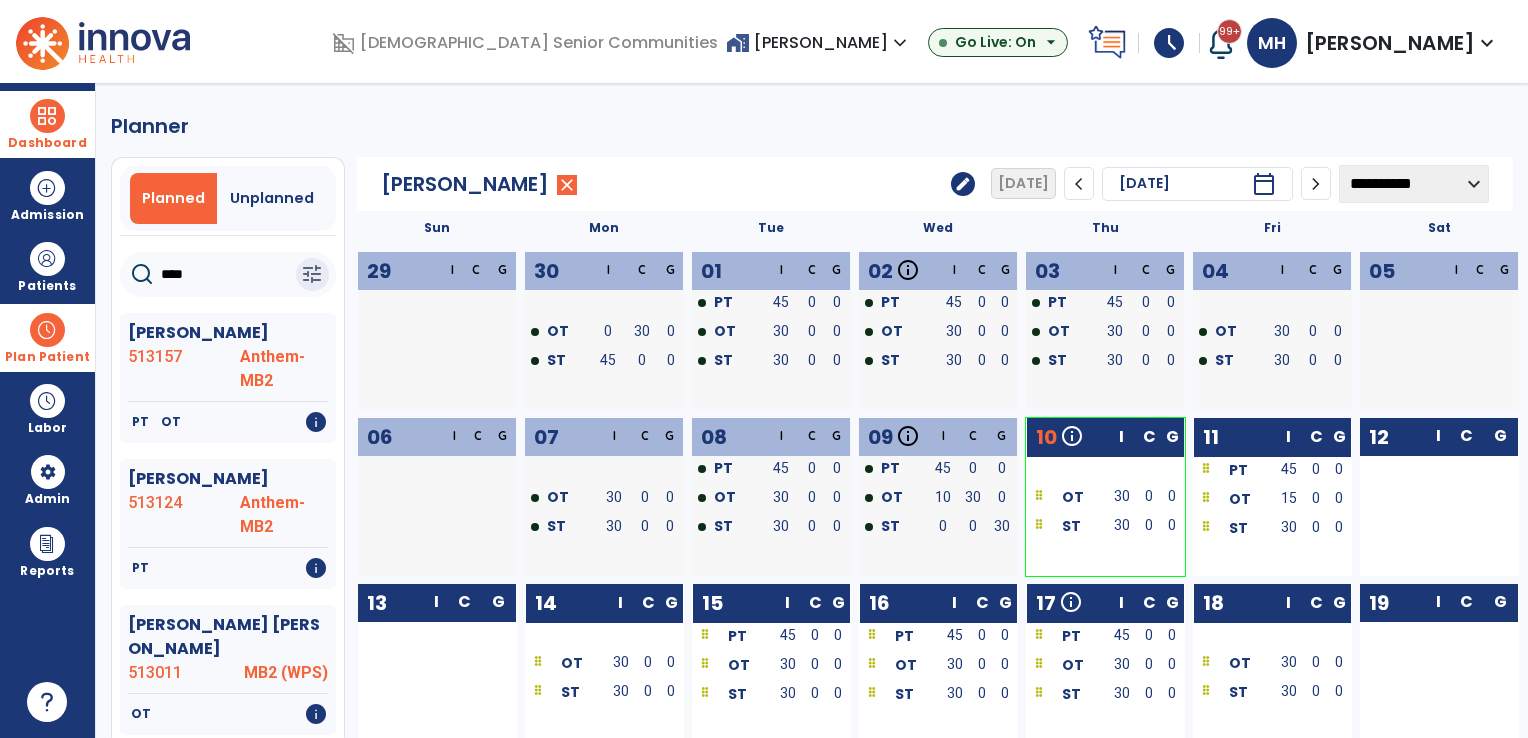 click on "edit" 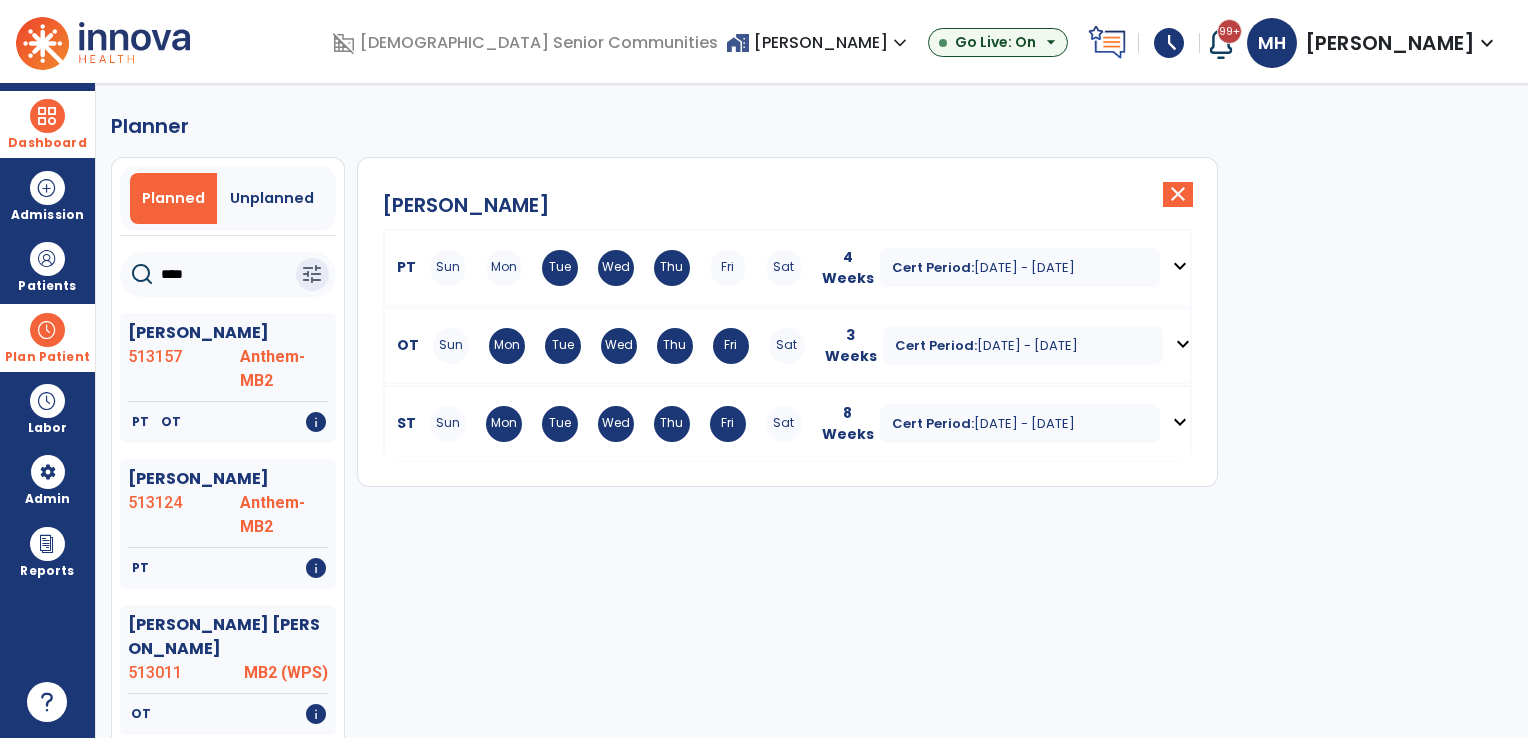 click on "Sun Mon Tue Wed Thu Fri Sat" at bounding box center [616, 424] 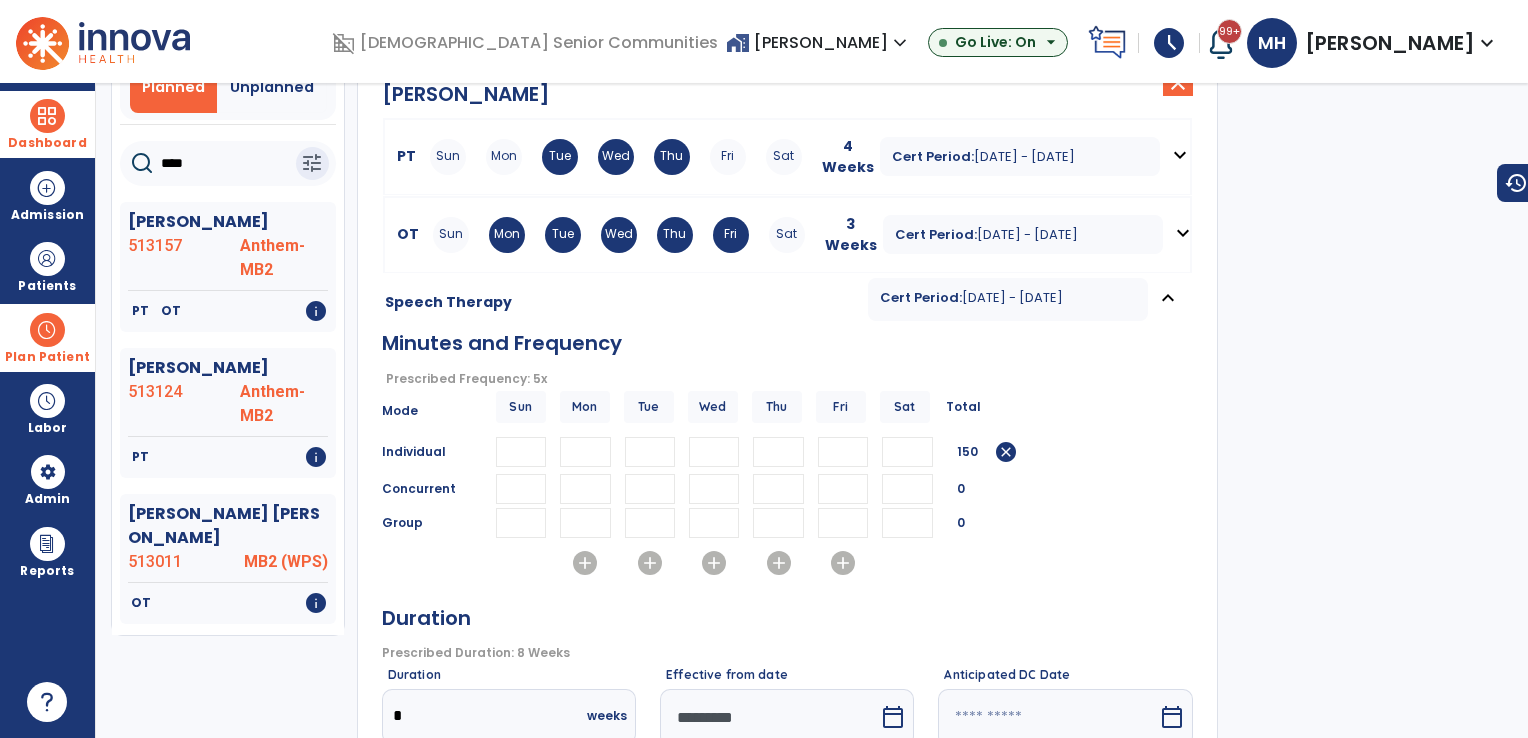 scroll, scrollTop: 300, scrollLeft: 0, axis: vertical 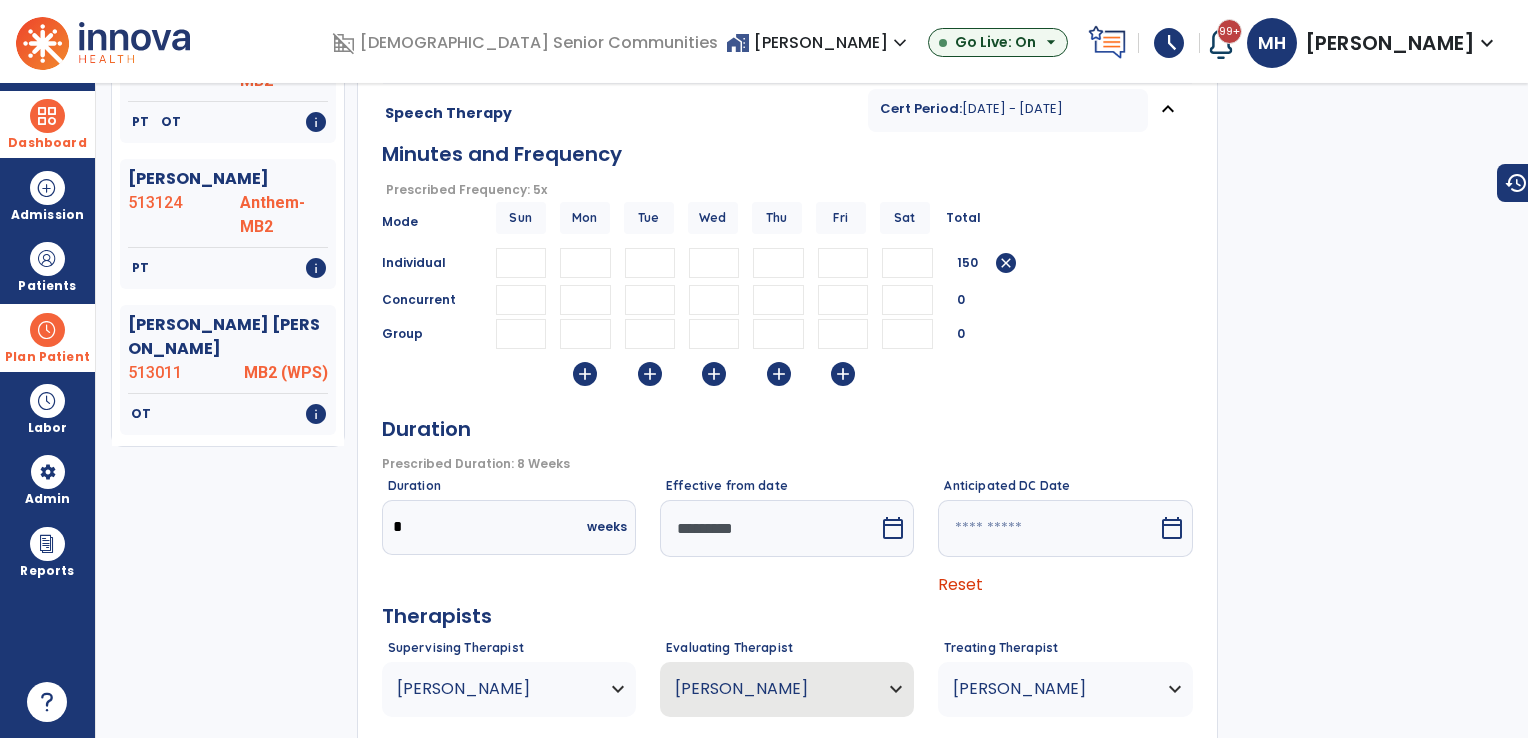click on "*********" at bounding box center (769, 528) 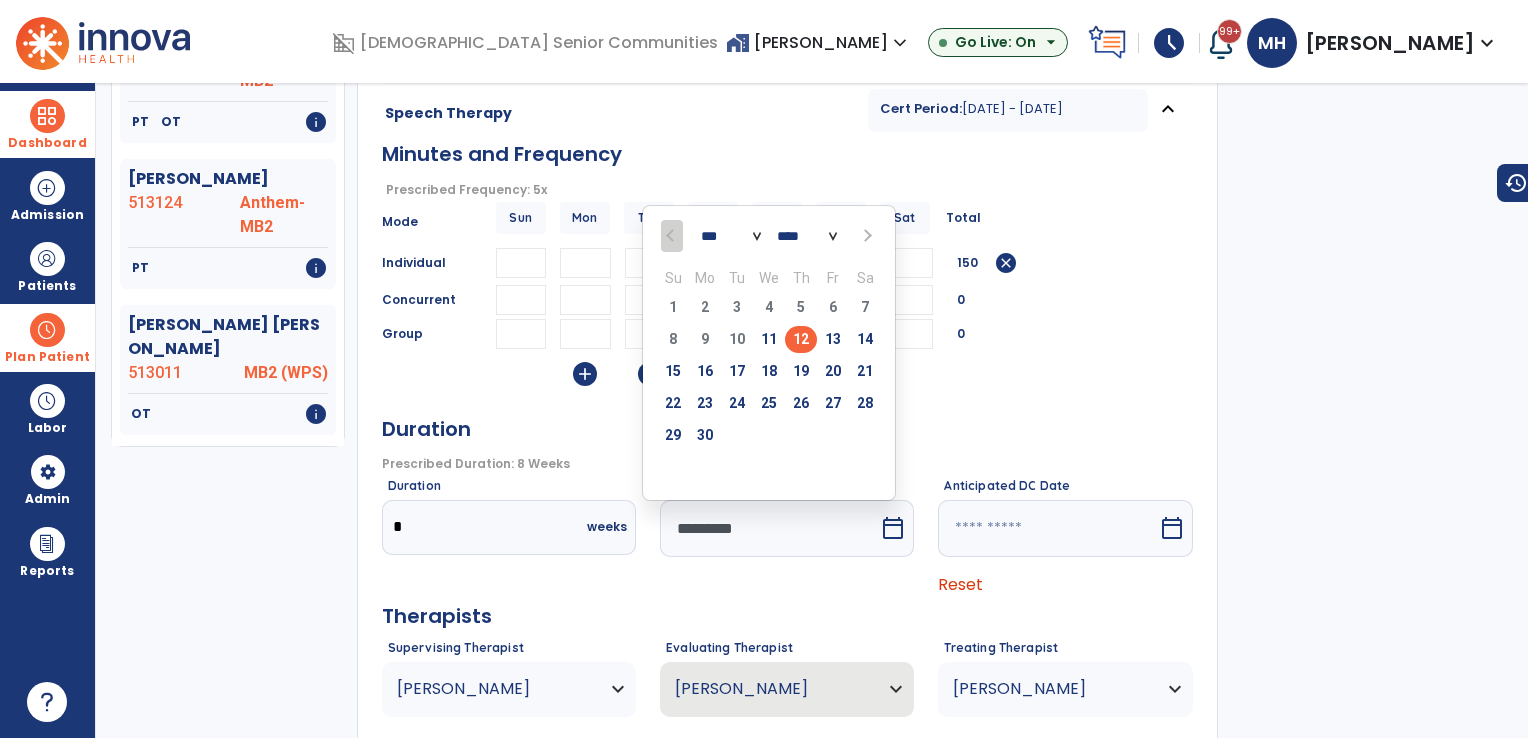 click at bounding box center (866, 236) 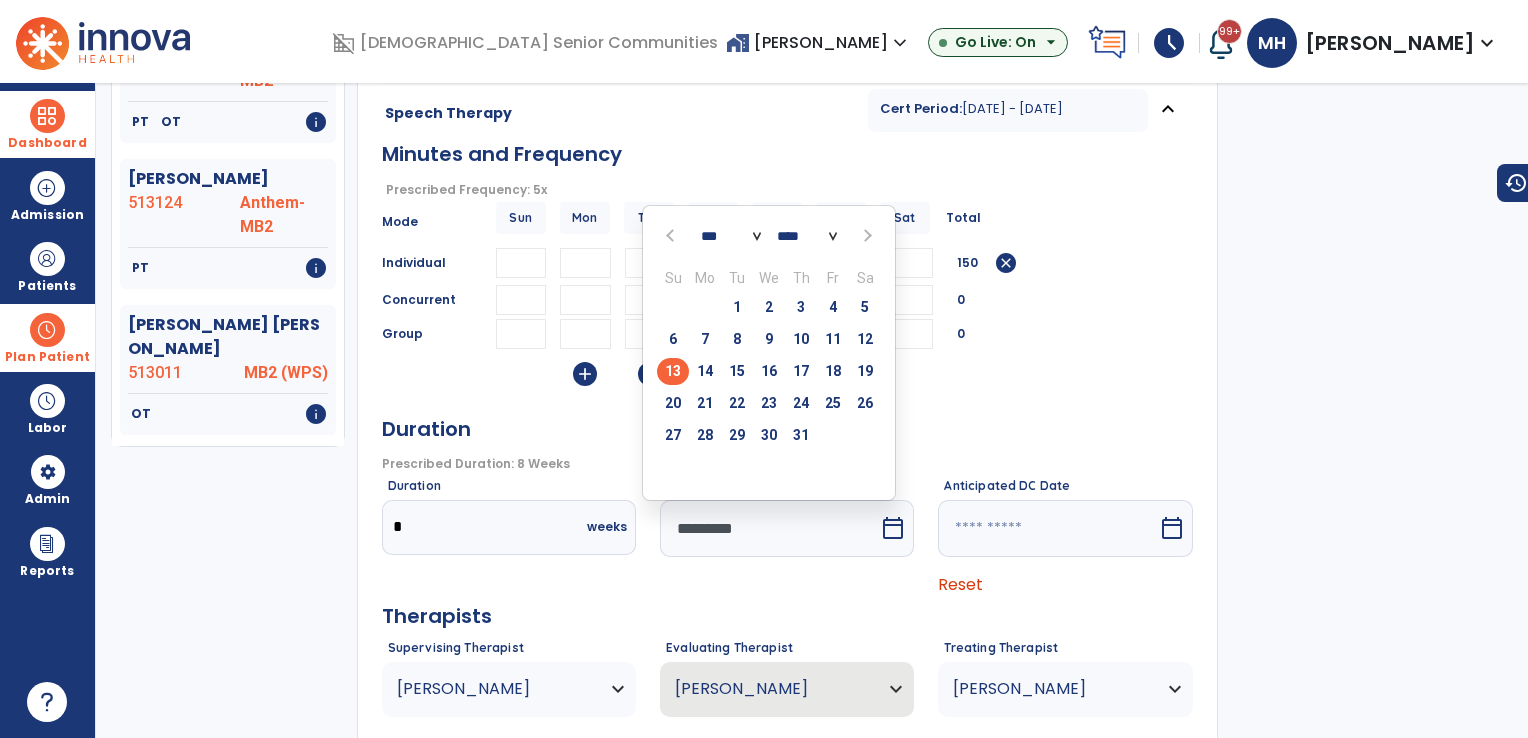 click on "13" at bounding box center [673, 371] 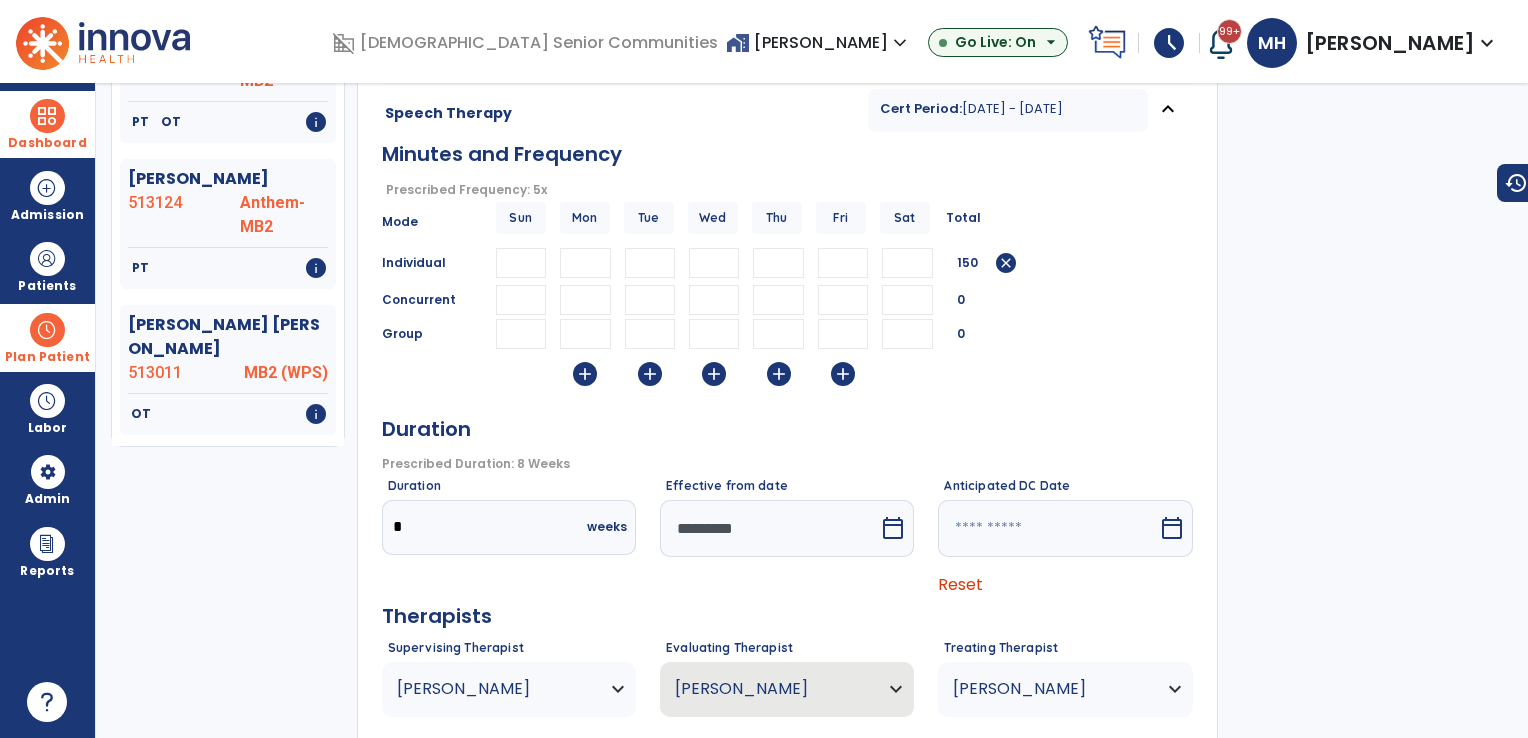 click at bounding box center [1047, 528] 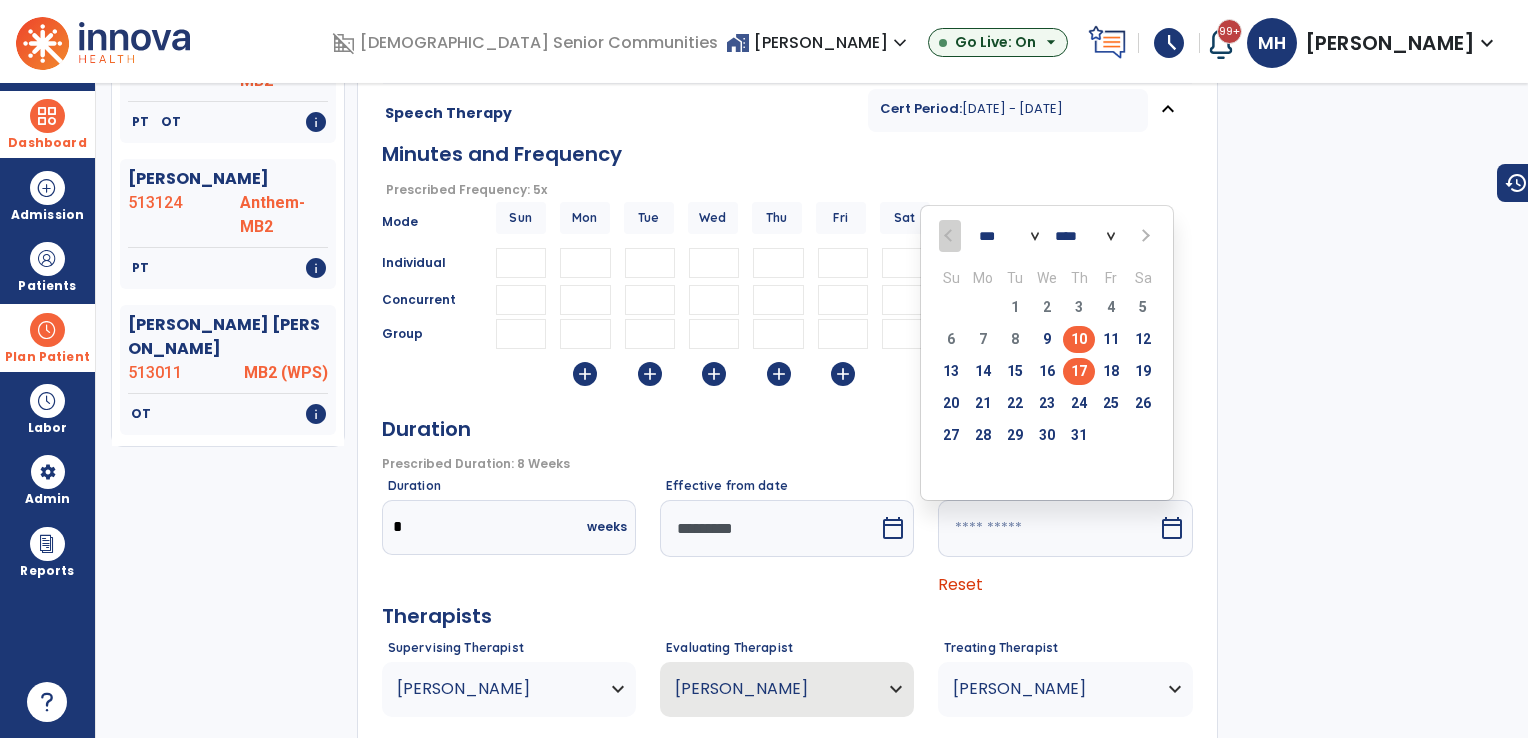 click on "17" at bounding box center (1079, 371) 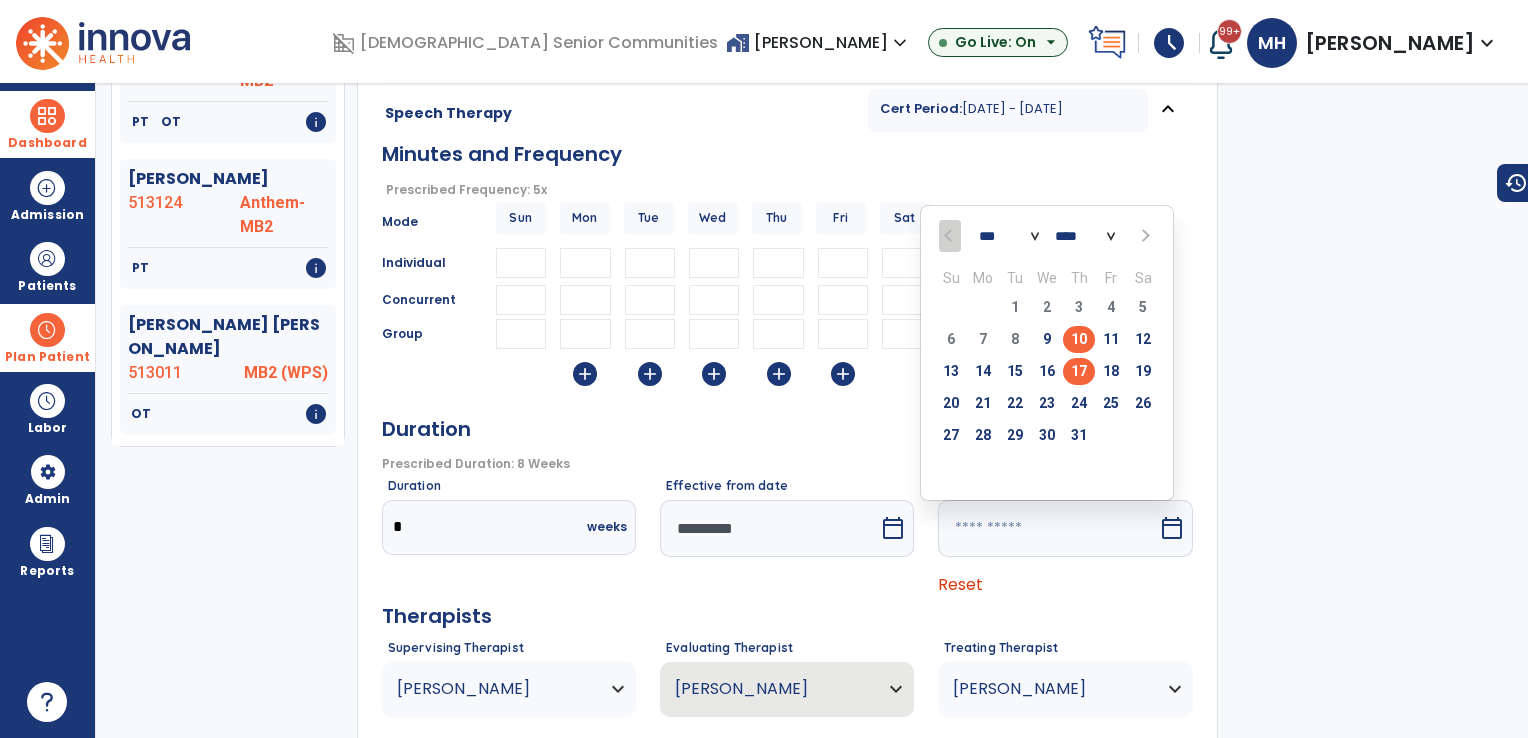 type on "*********" 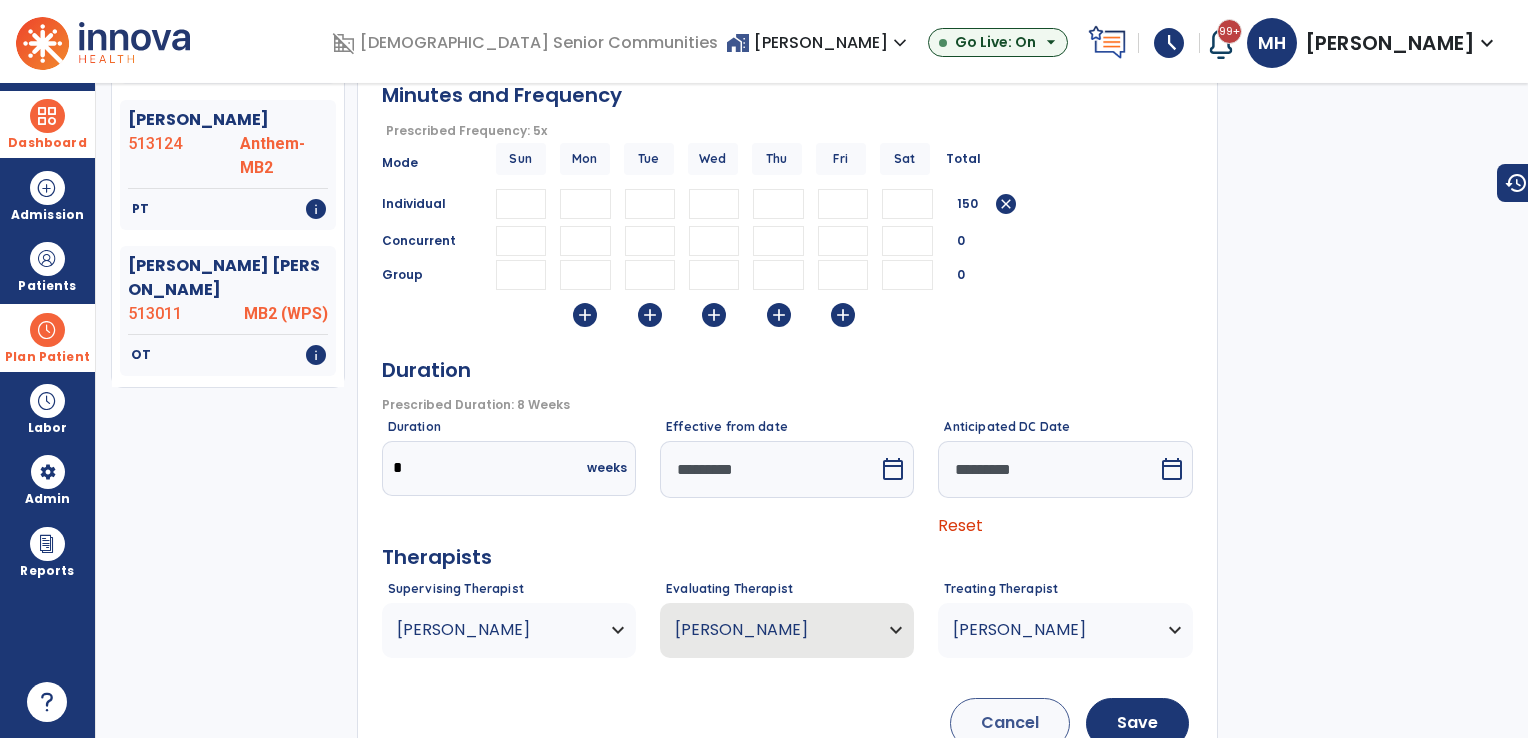 scroll, scrollTop: 414, scrollLeft: 0, axis: vertical 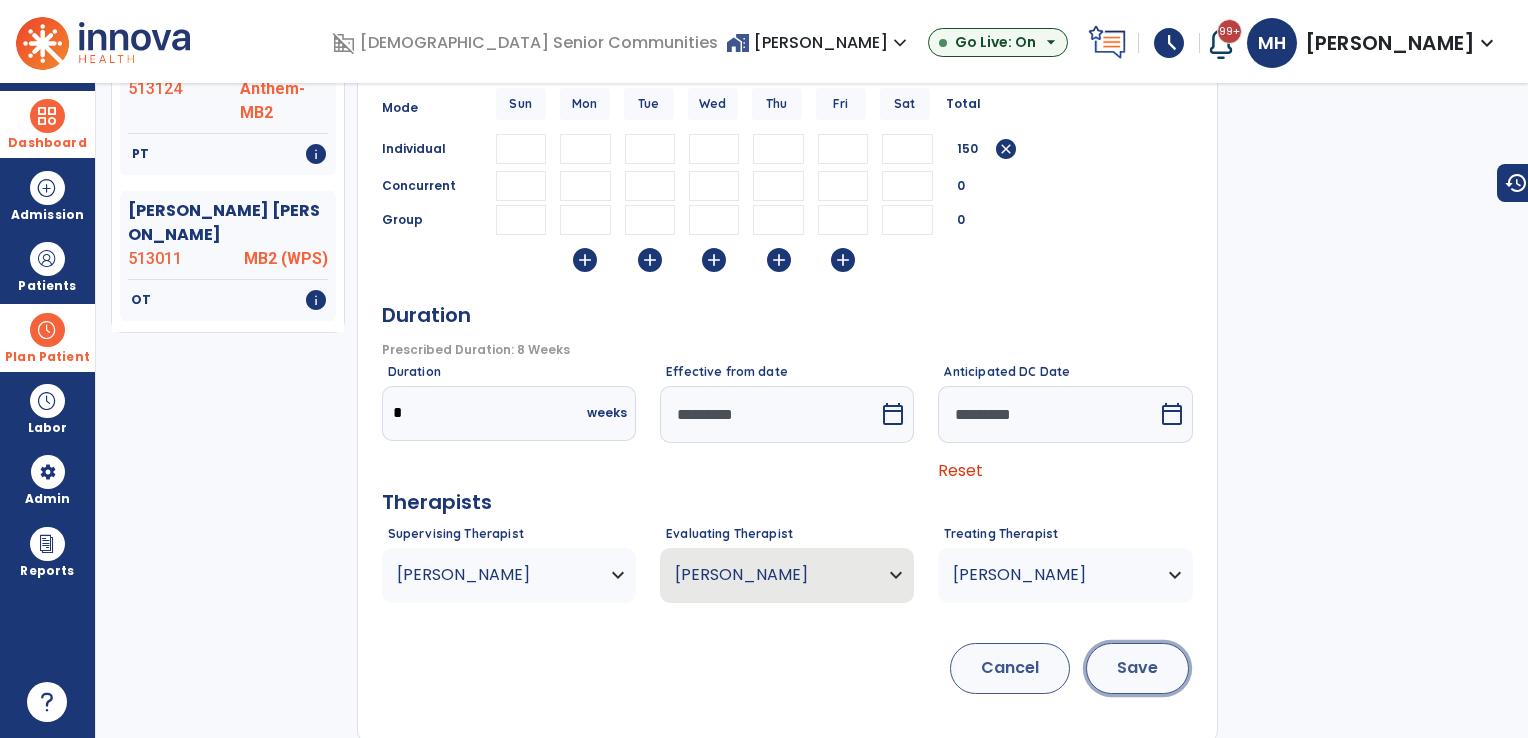 click on "Save" at bounding box center (1137, 668) 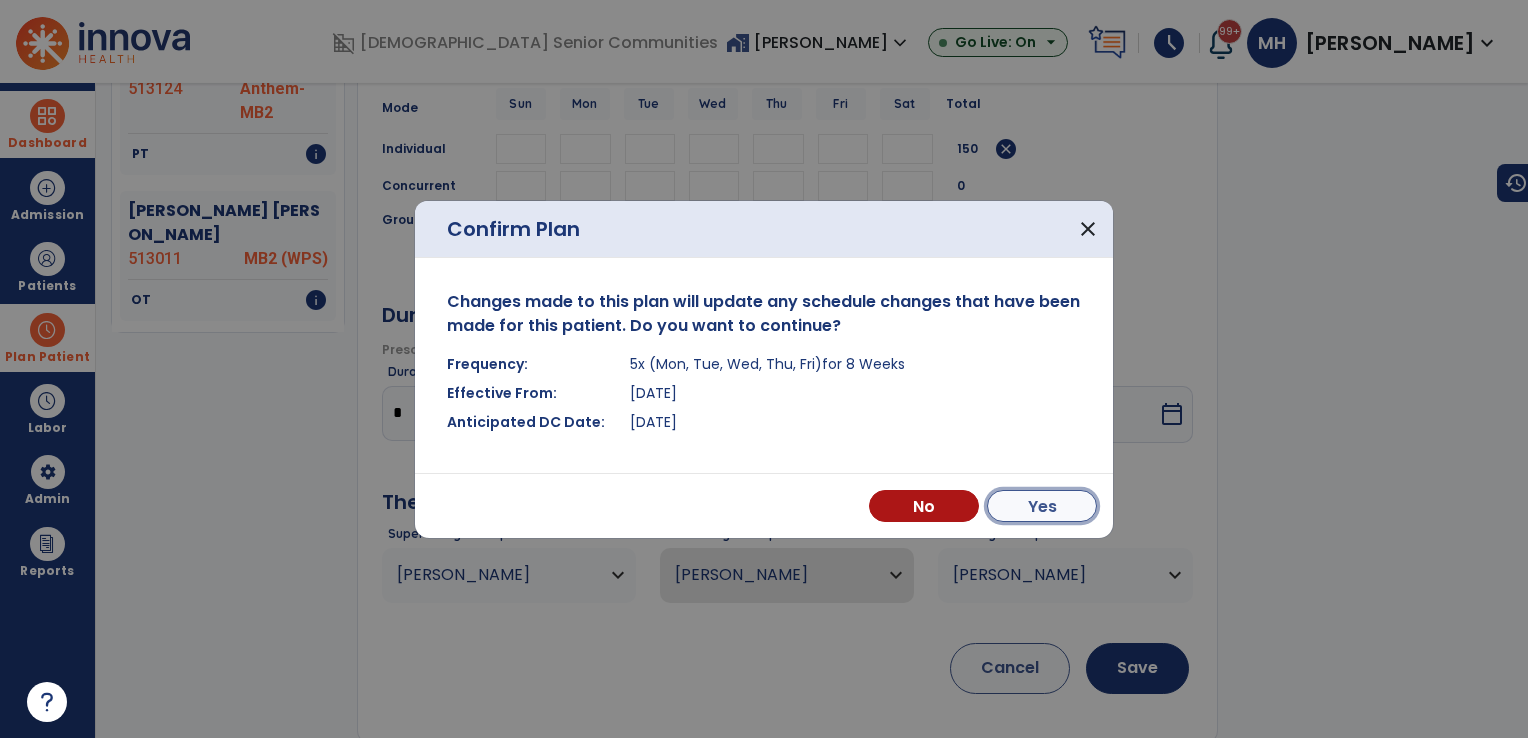 click on "Yes" at bounding box center (1042, 506) 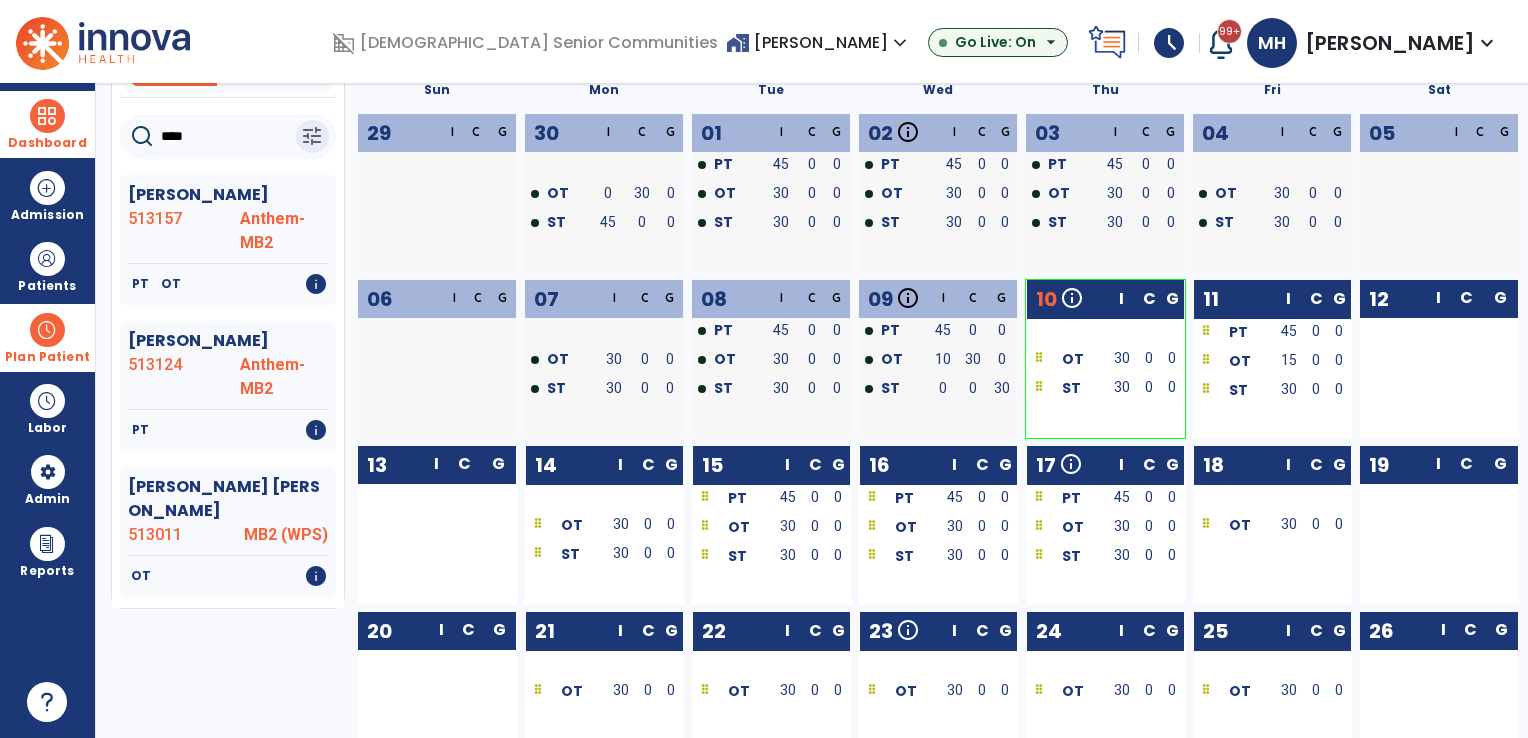 scroll, scrollTop: 0, scrollLeft: 0, axis: both 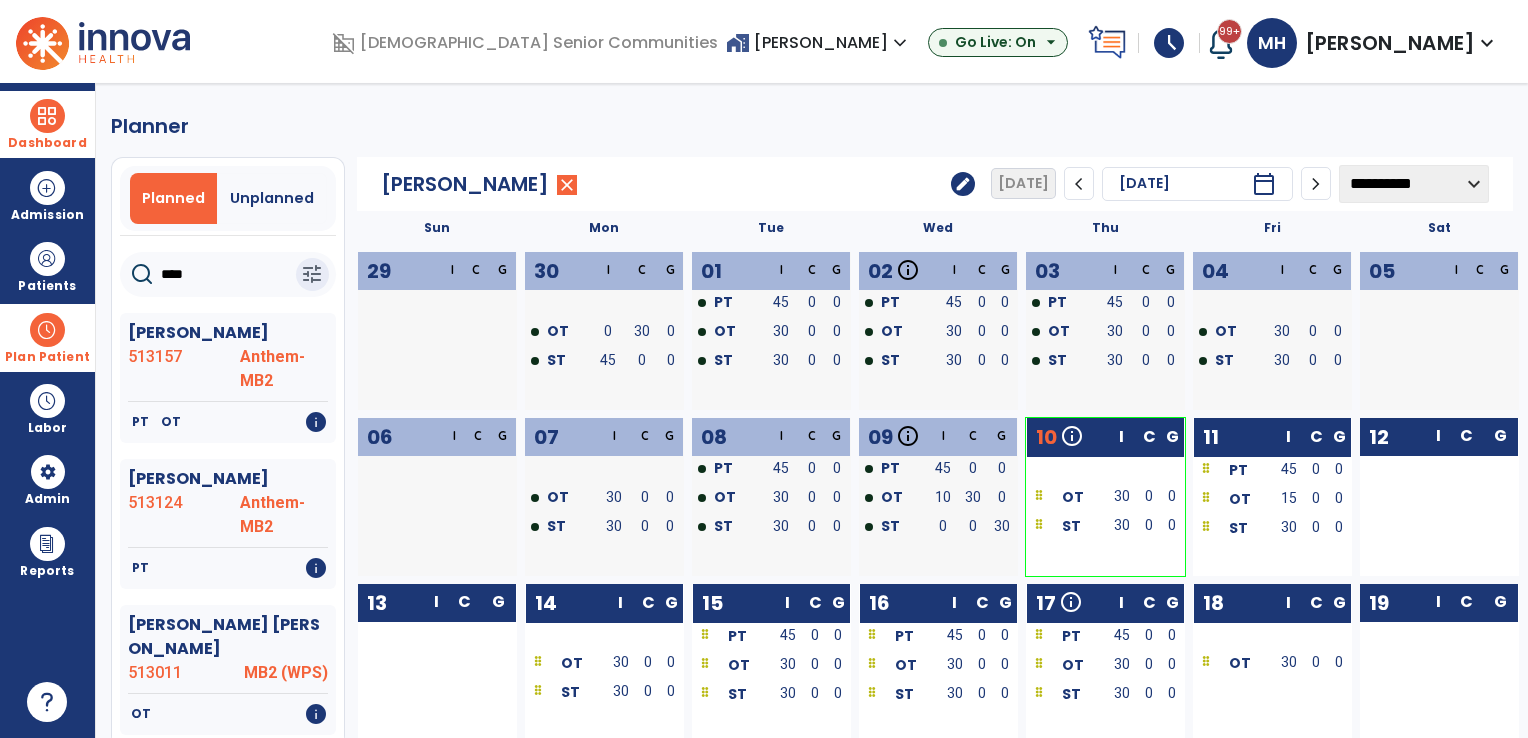 click on "edit" 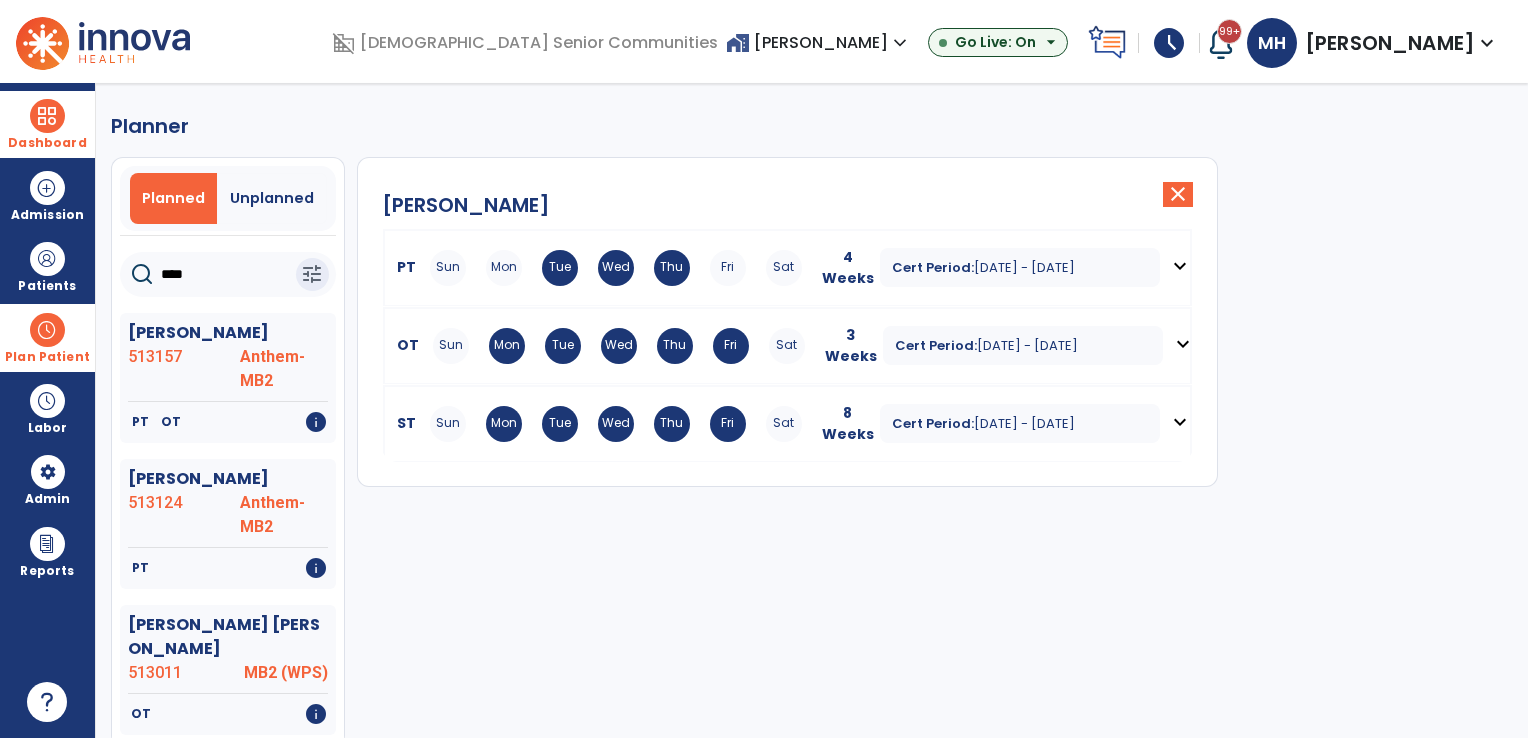 click on "Sun Mon Tue Wed Thu Fri Sat" at bounding box center (616, 268) 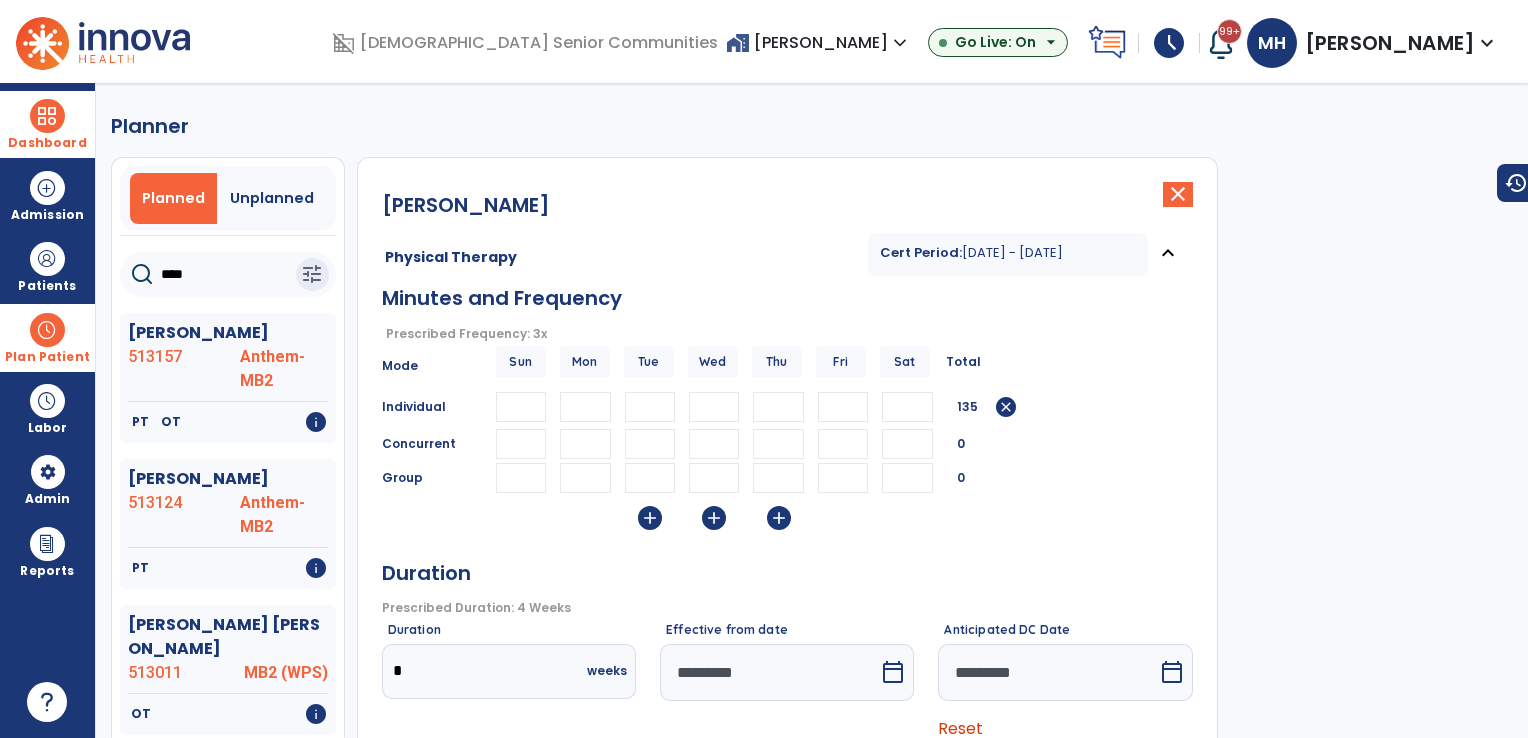 click on "Physical Therapy" at bounding box center (451, 250) 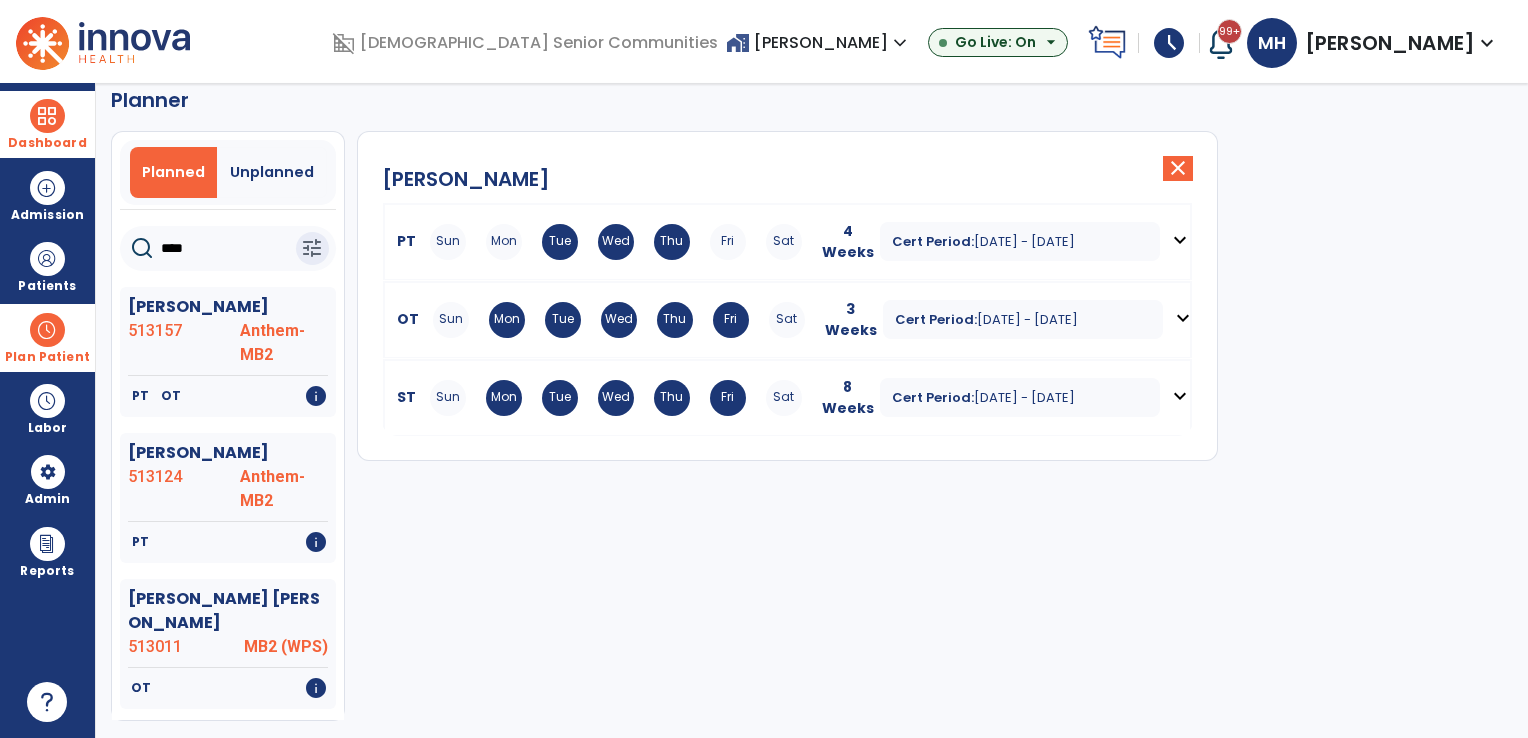 scroll, scrollTop: 36, scrollLeft: 0, axis: vertical 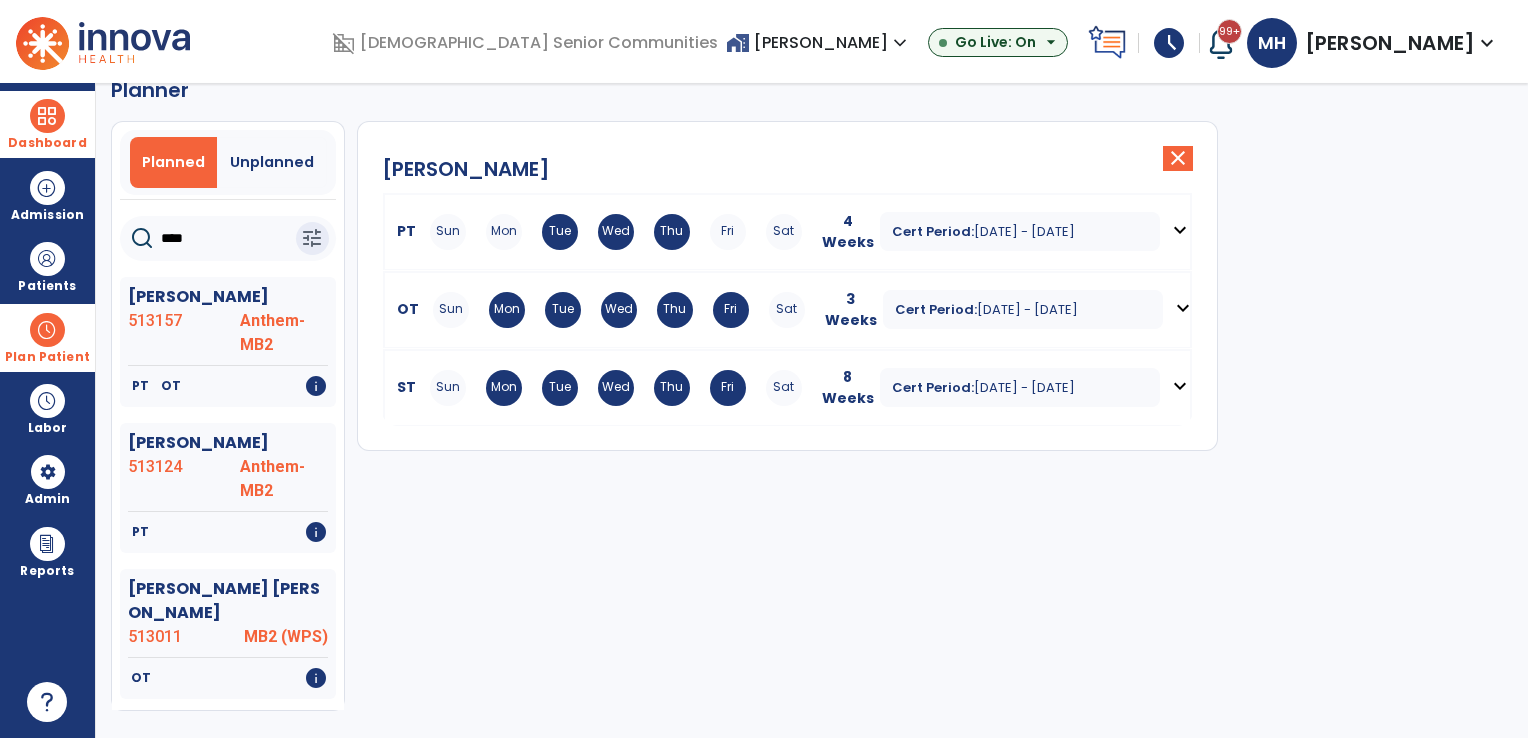 click on "Tue" at bounding box center [563, 310] 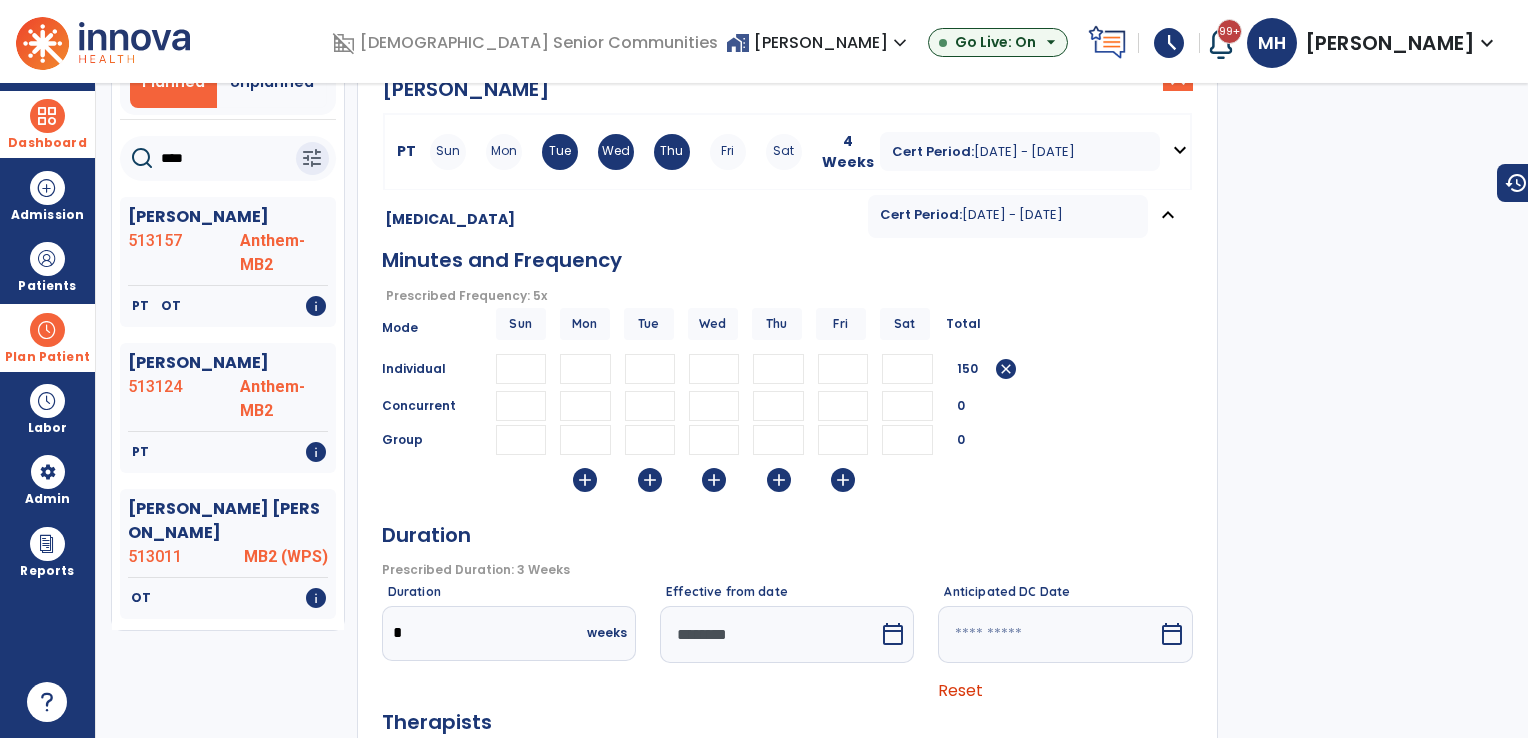 scroll, scrollTop: 236, scrollLeft: 0, axis: vertical 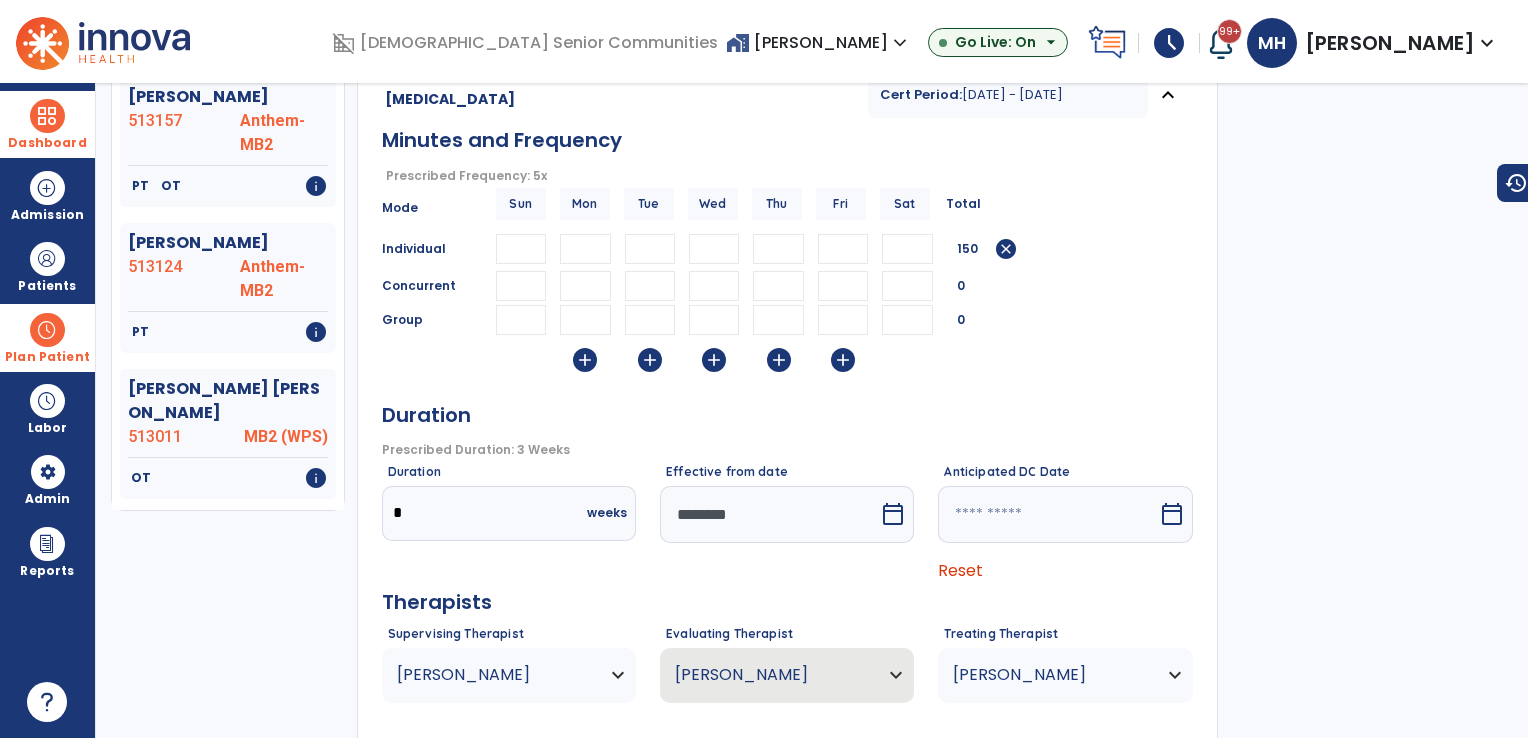 click on "********" at bounding box center (769, 514) 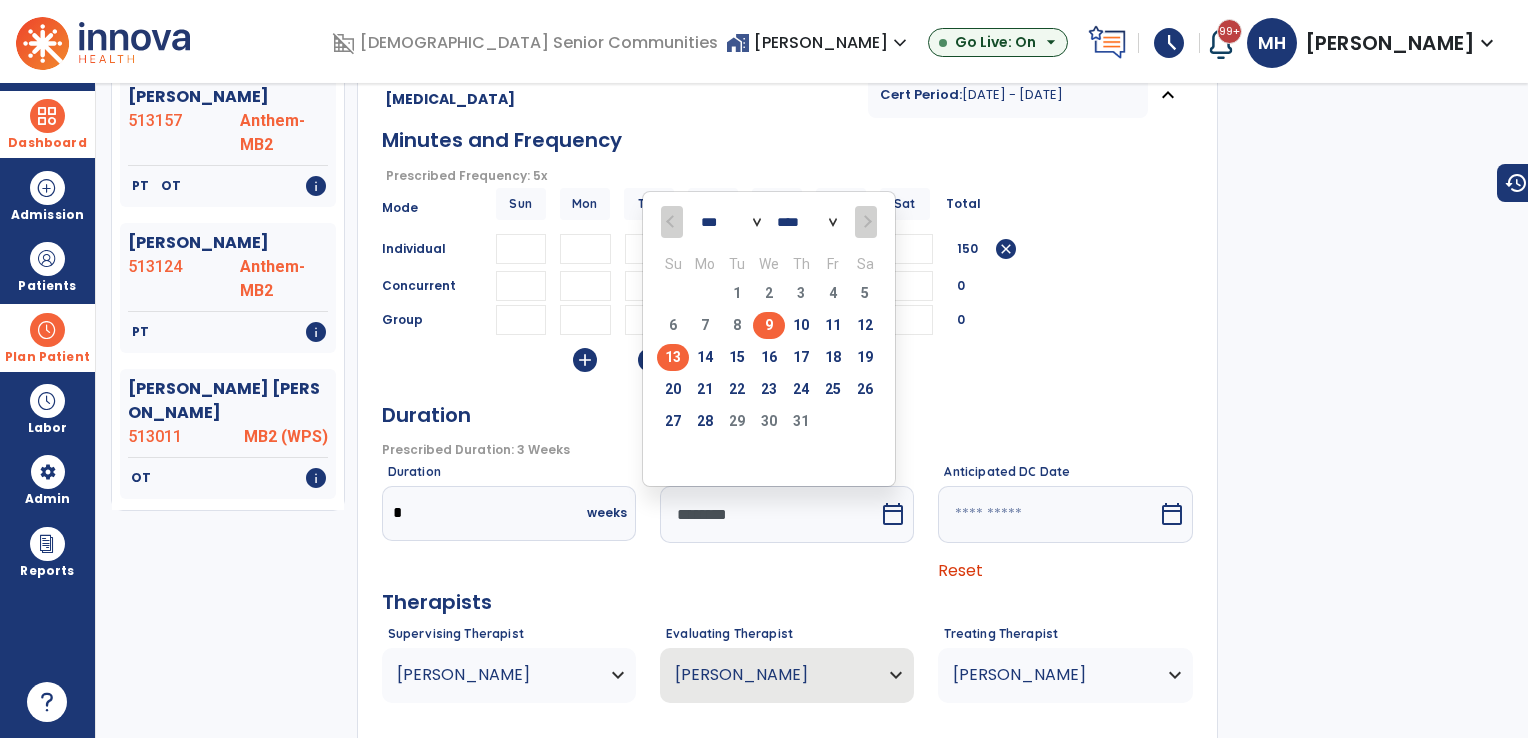 click on "13" at bounding box center [673, 357] 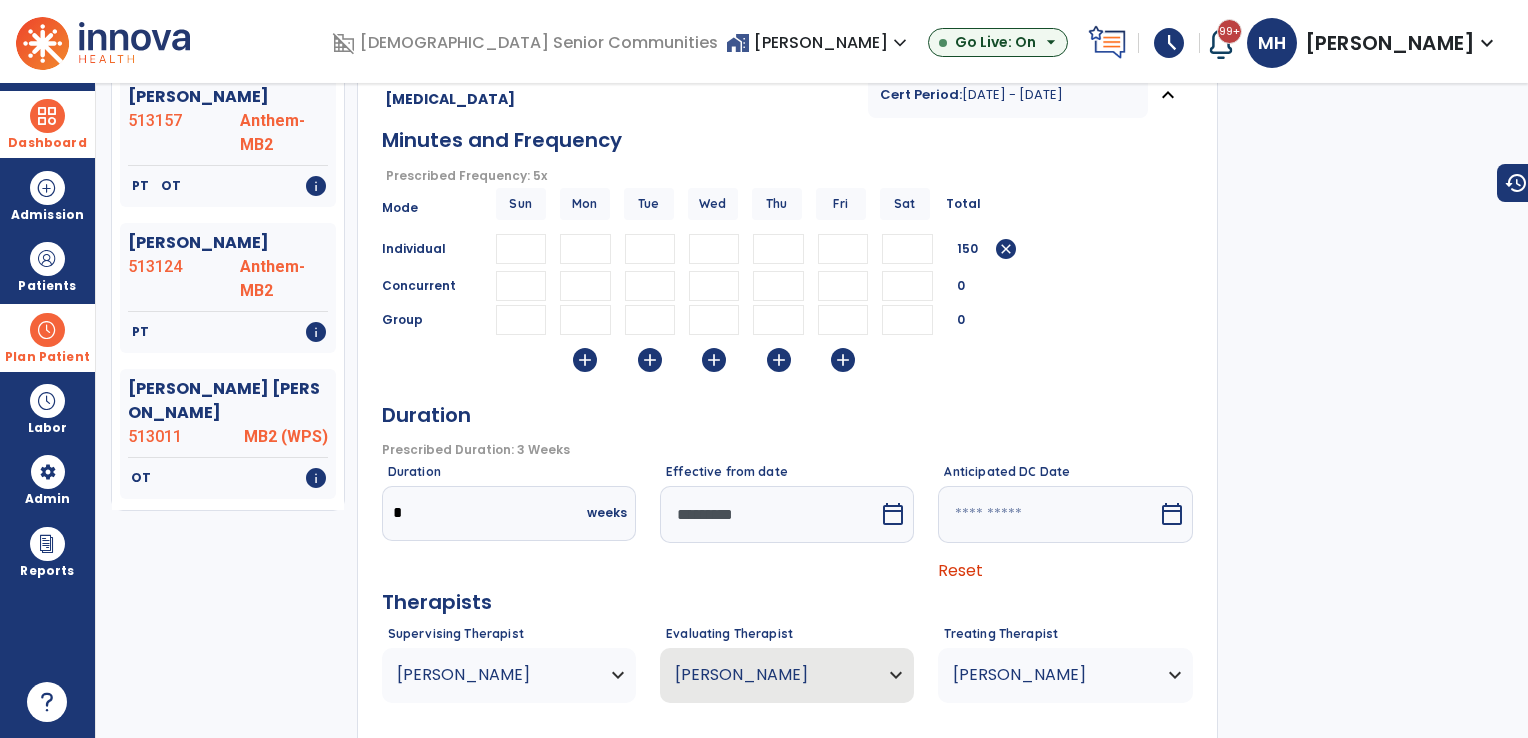 click at bounding box center [1047, 514] 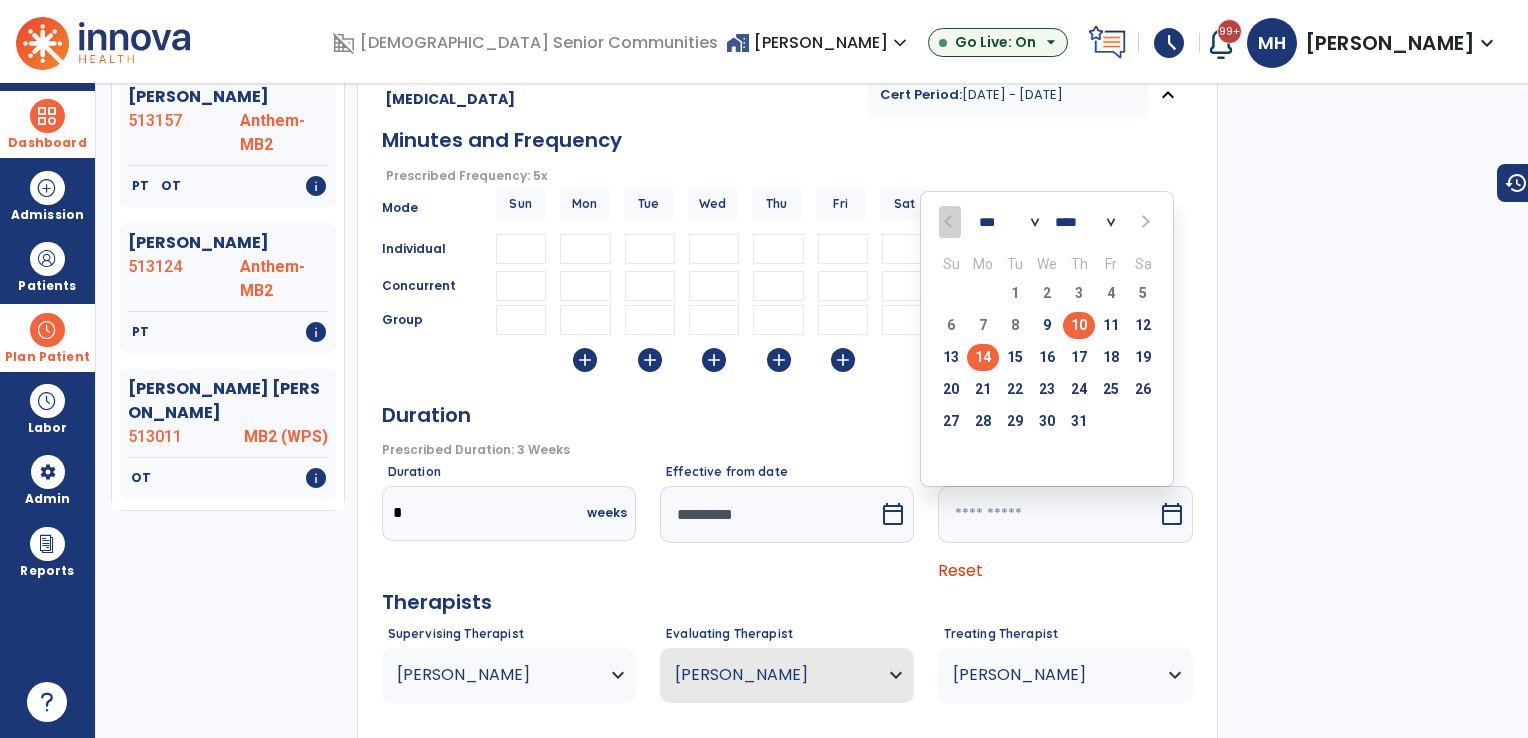 click on "14" at bounding box center [983, 357] 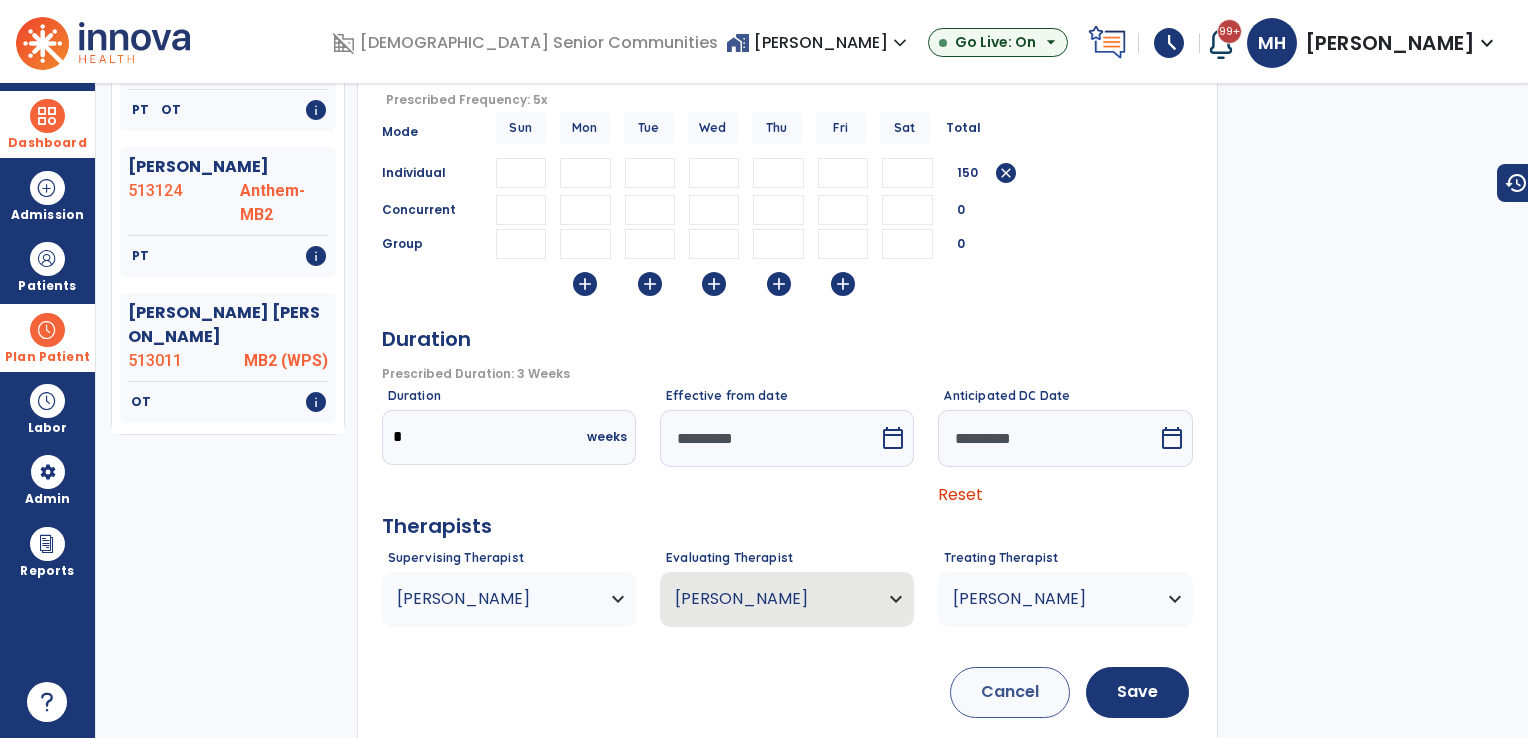 scroll, scrollTop: 414, scrollLeft: 0, axis: vertical 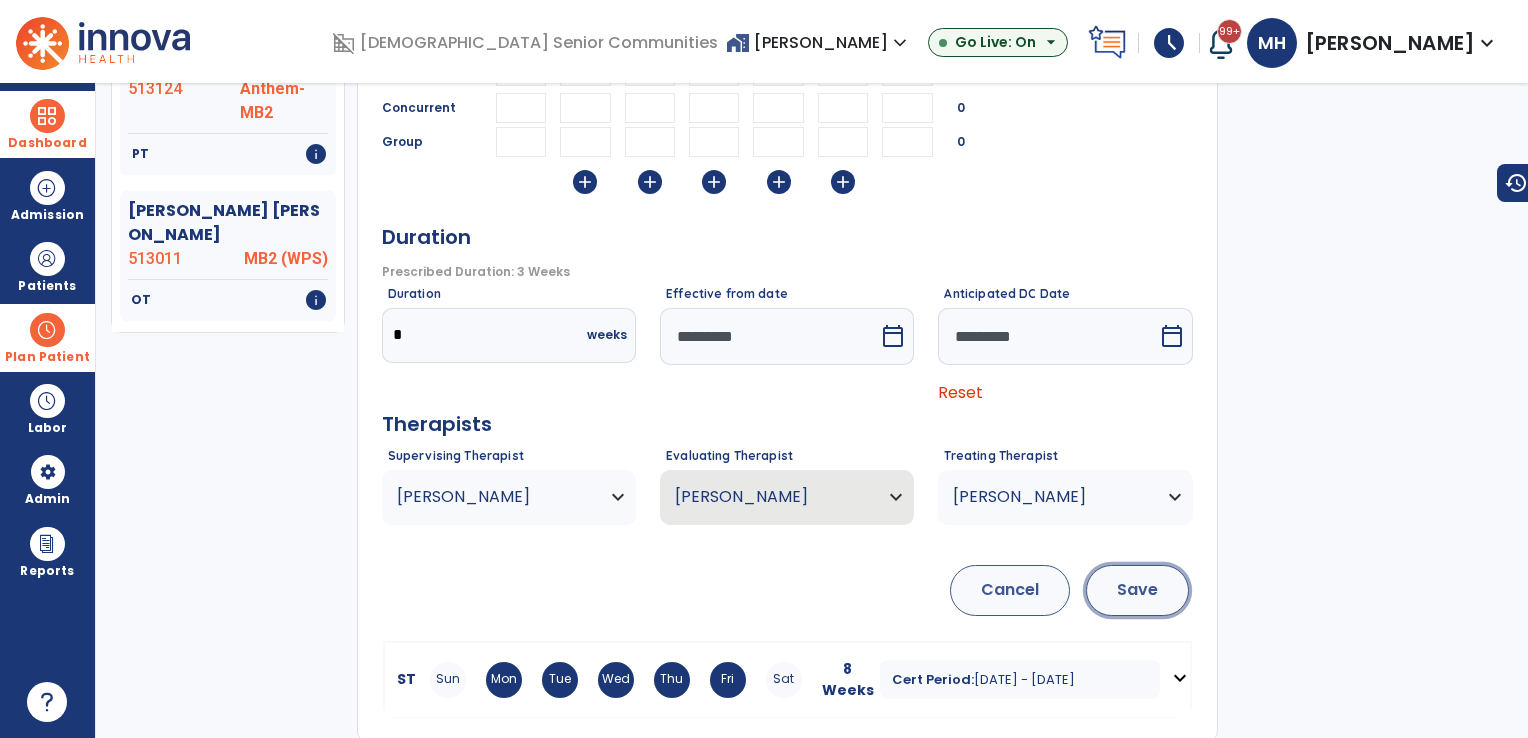 click on "Save" at bounding box center [1137, 590] 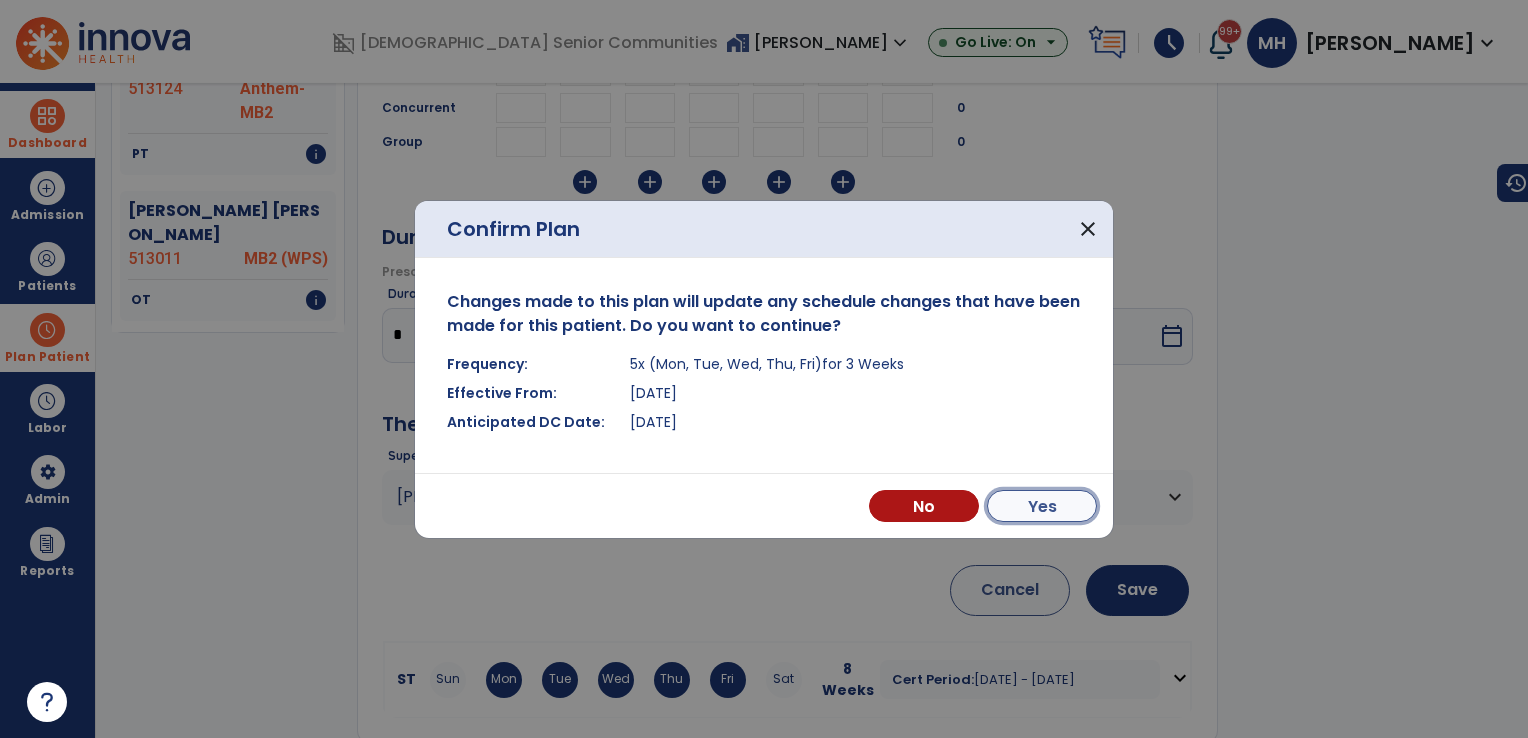 click on "Yes" at bounding box center [1042, 506] 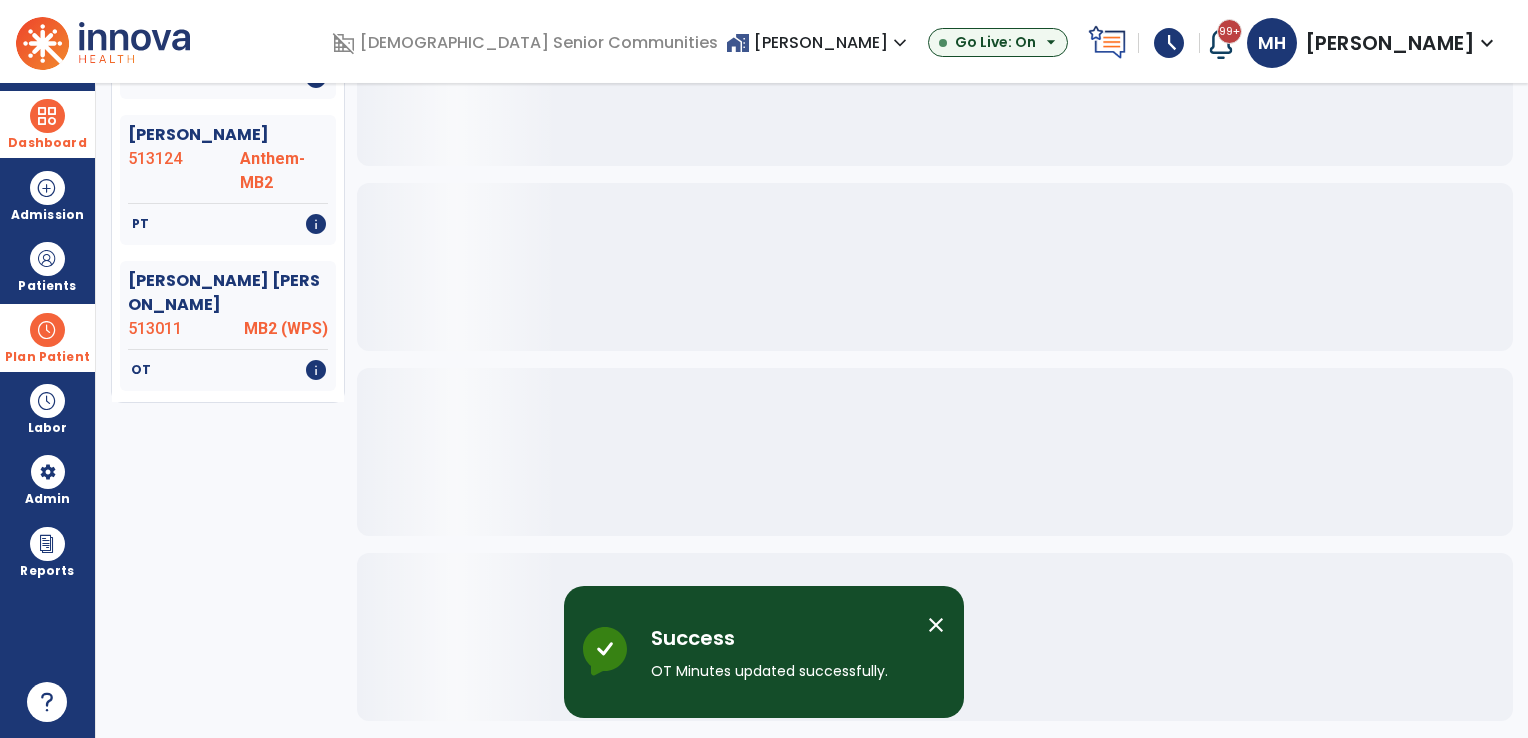 scroll, scrollTop: 336, scrollLeft: 0, axis: vertical 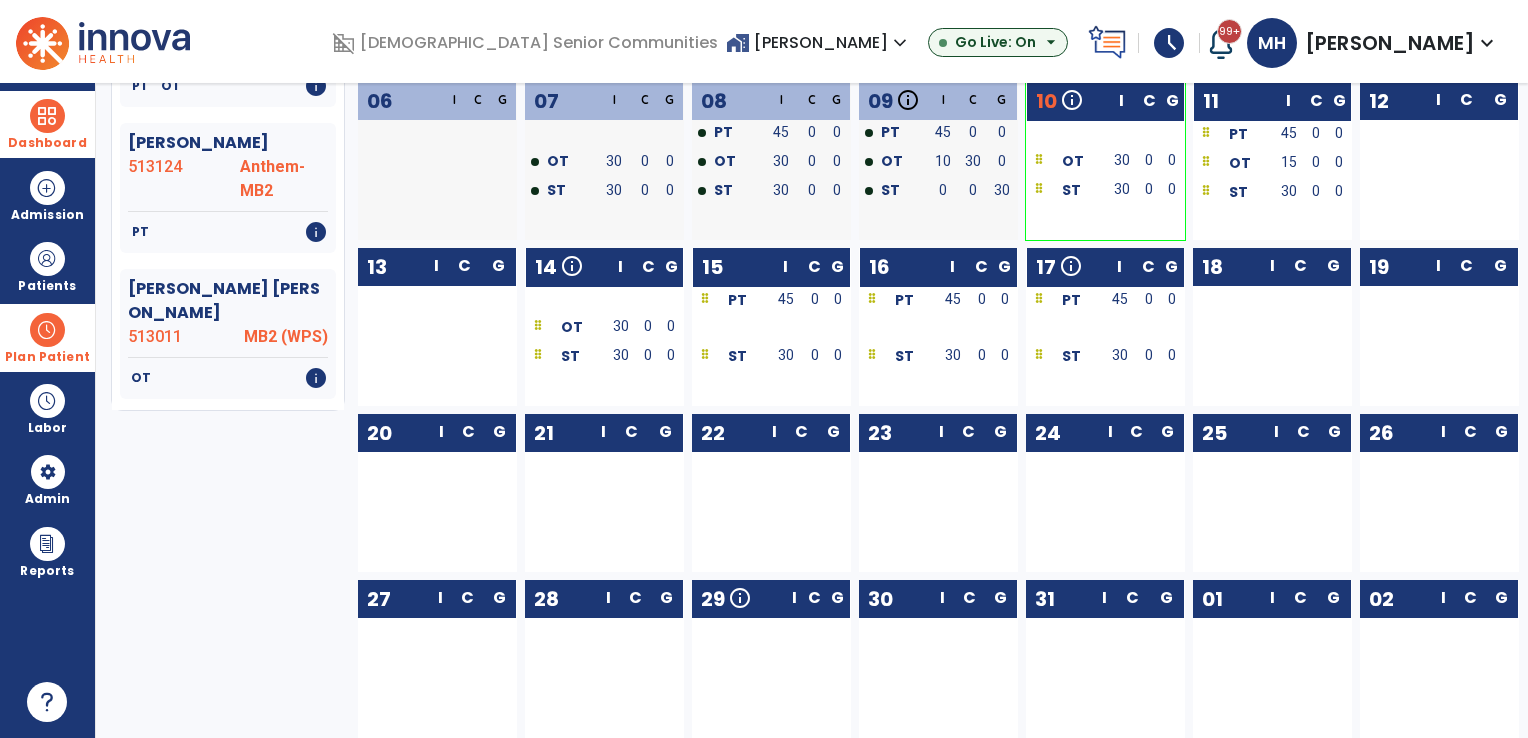 click on "Dashboard" at bounding box center (47, 143) 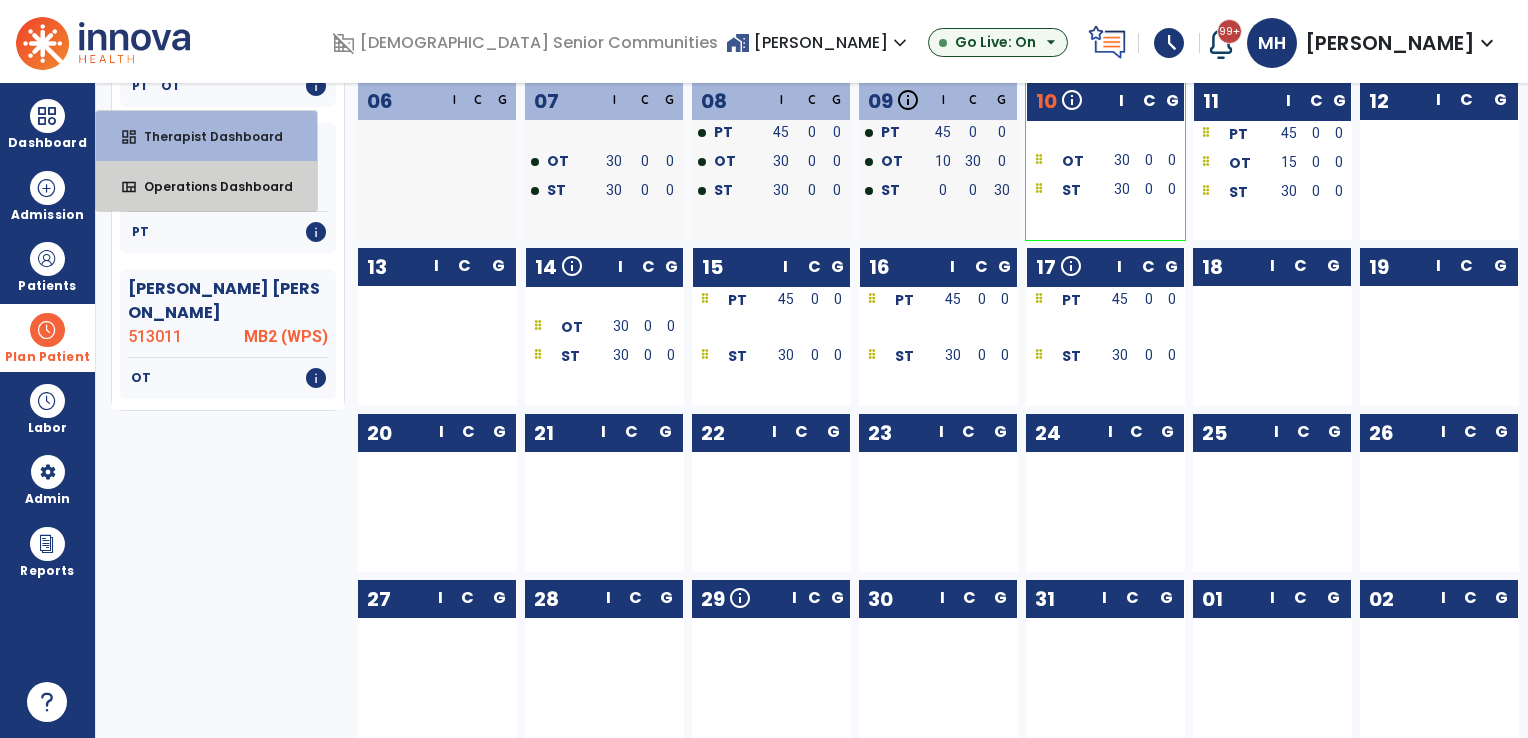click on "Operations Dashboard" at bounding box center [210, 186] 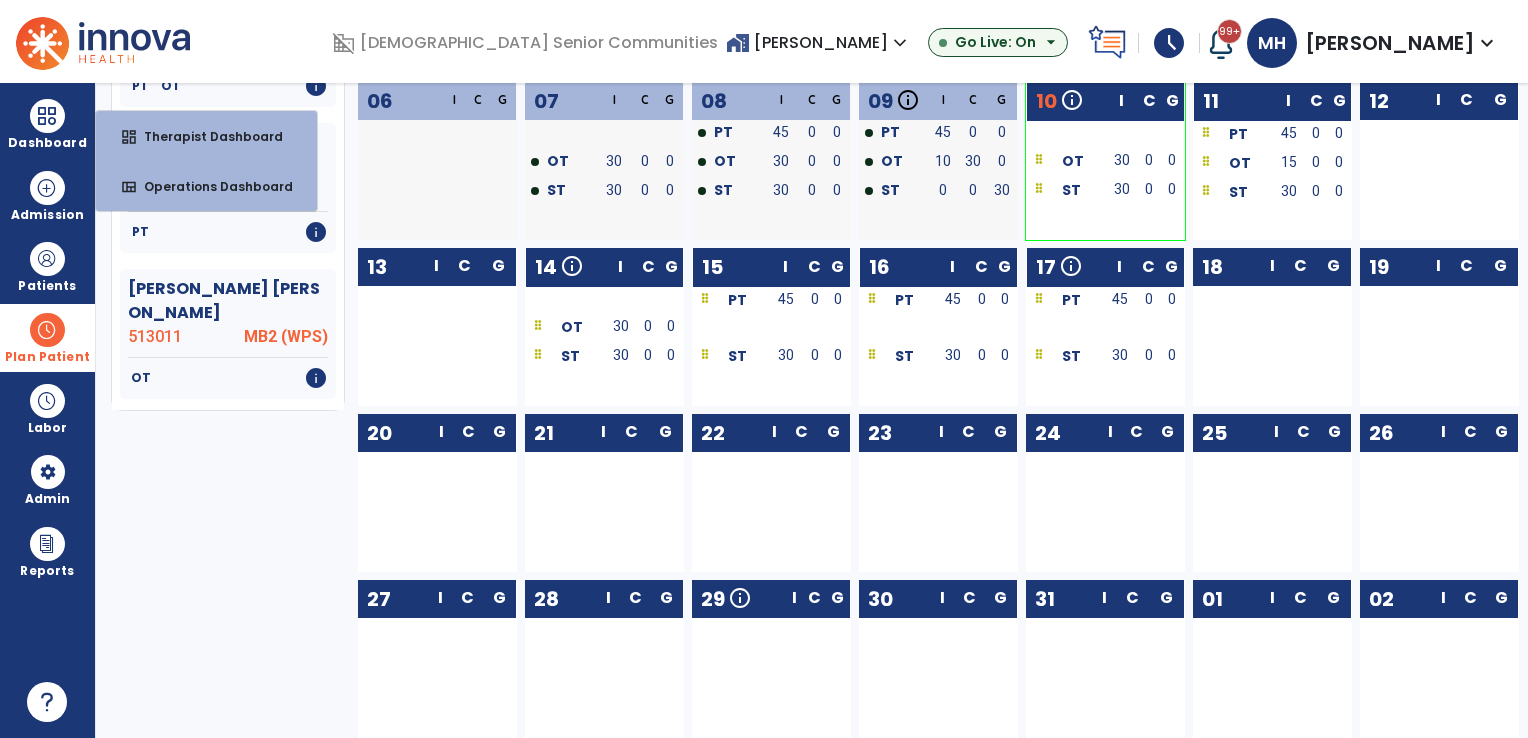 select on "***" 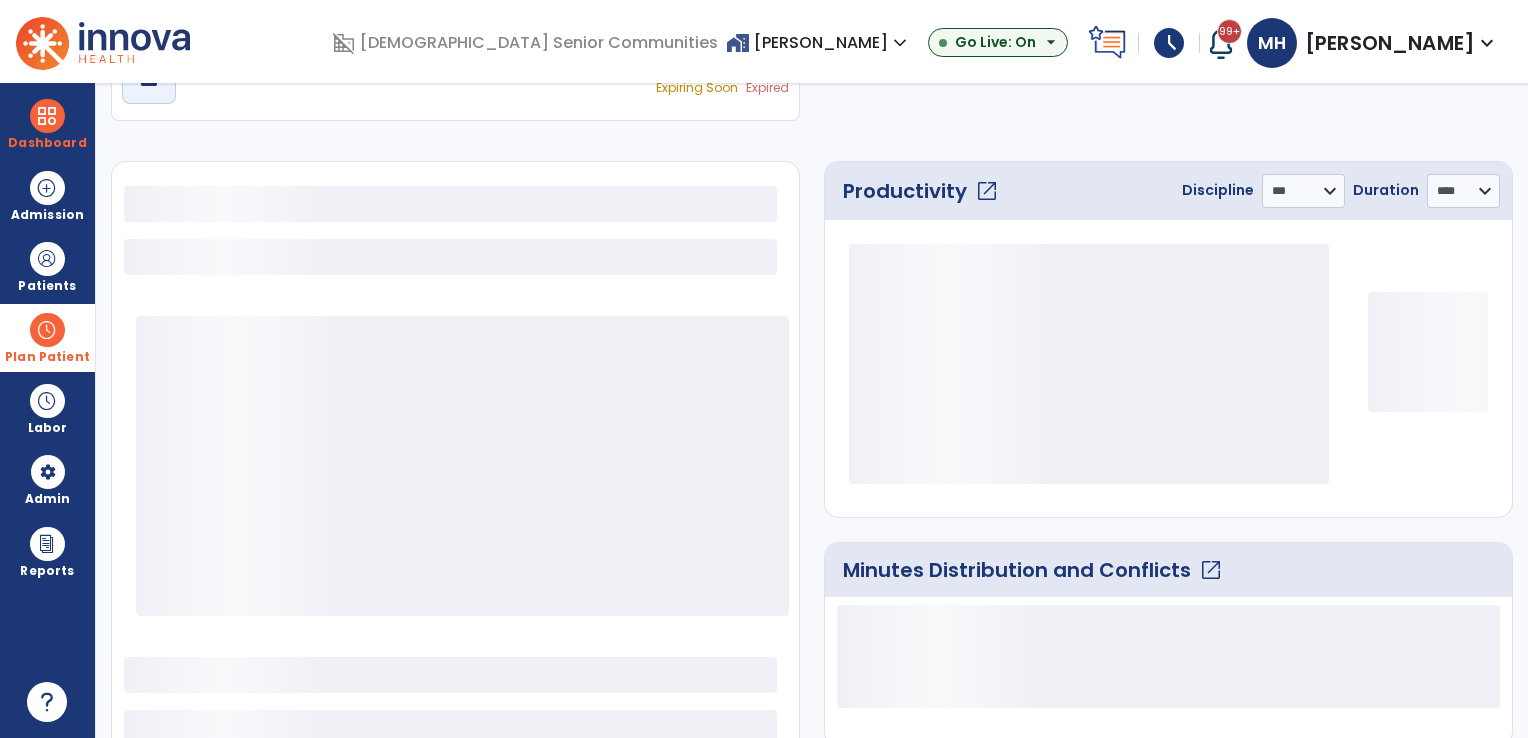 select on "***" 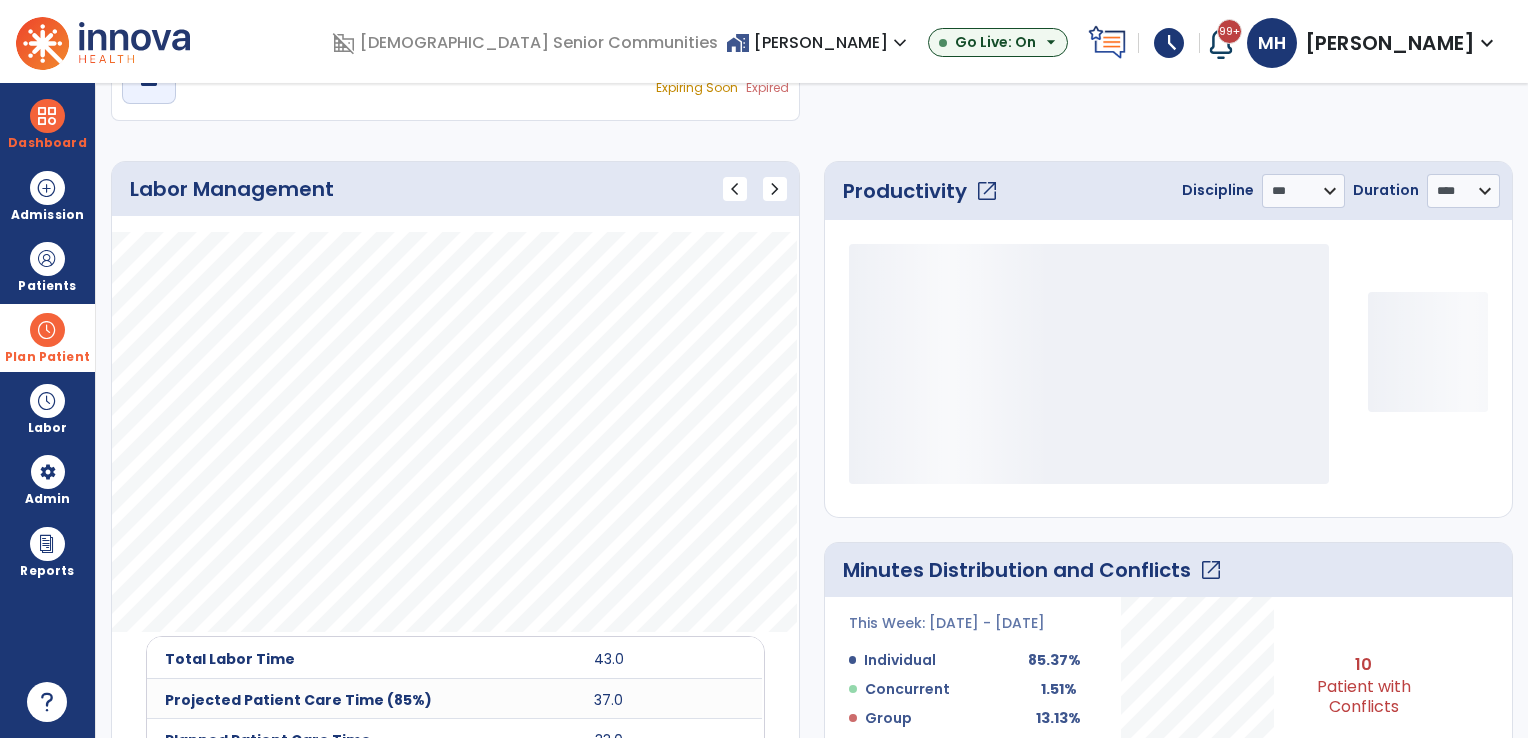 click on "home_work   Franklin Meadows   expand_more" at bounding box center (819, 42) 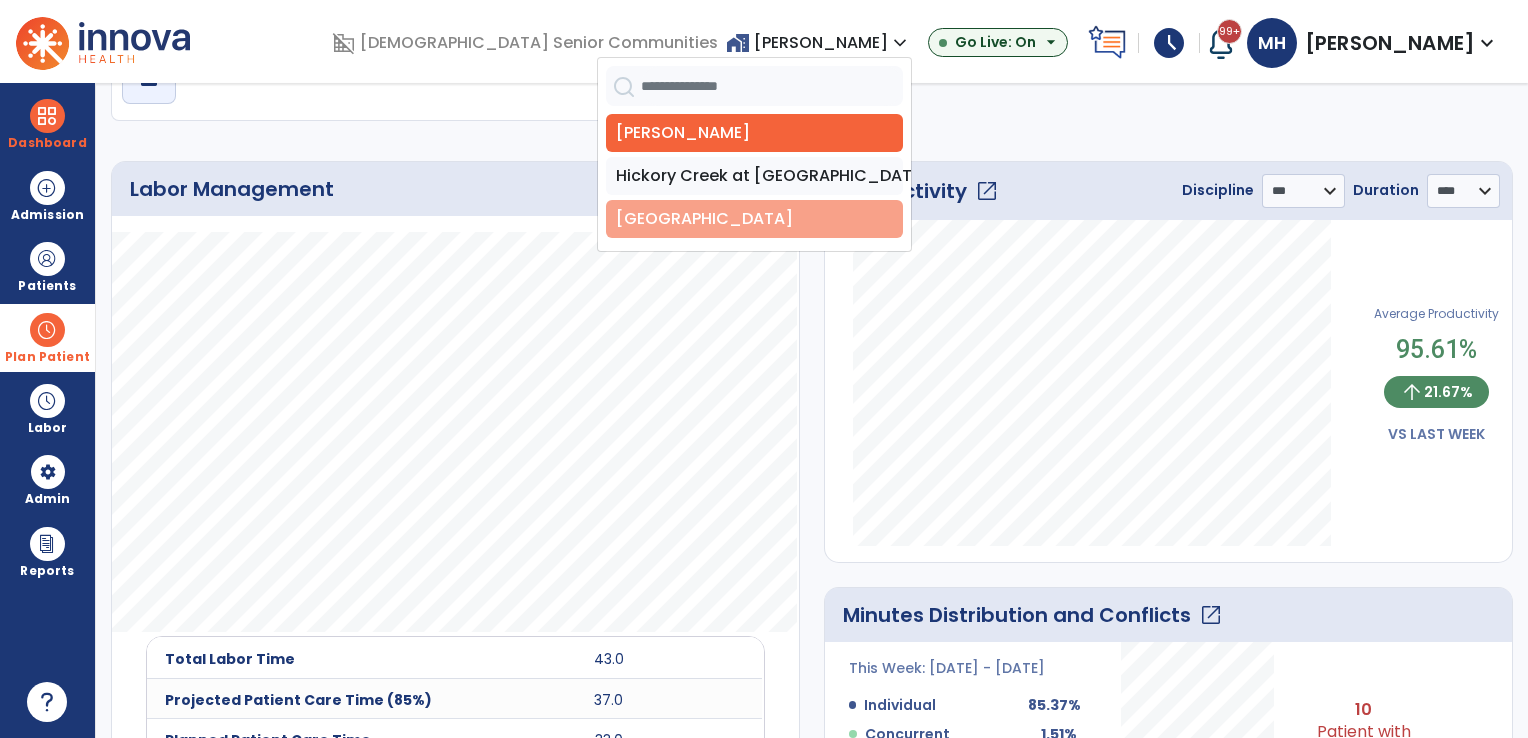 click on "[GEOGRAPHIC_DATA]" at bounding box center (754, 219) 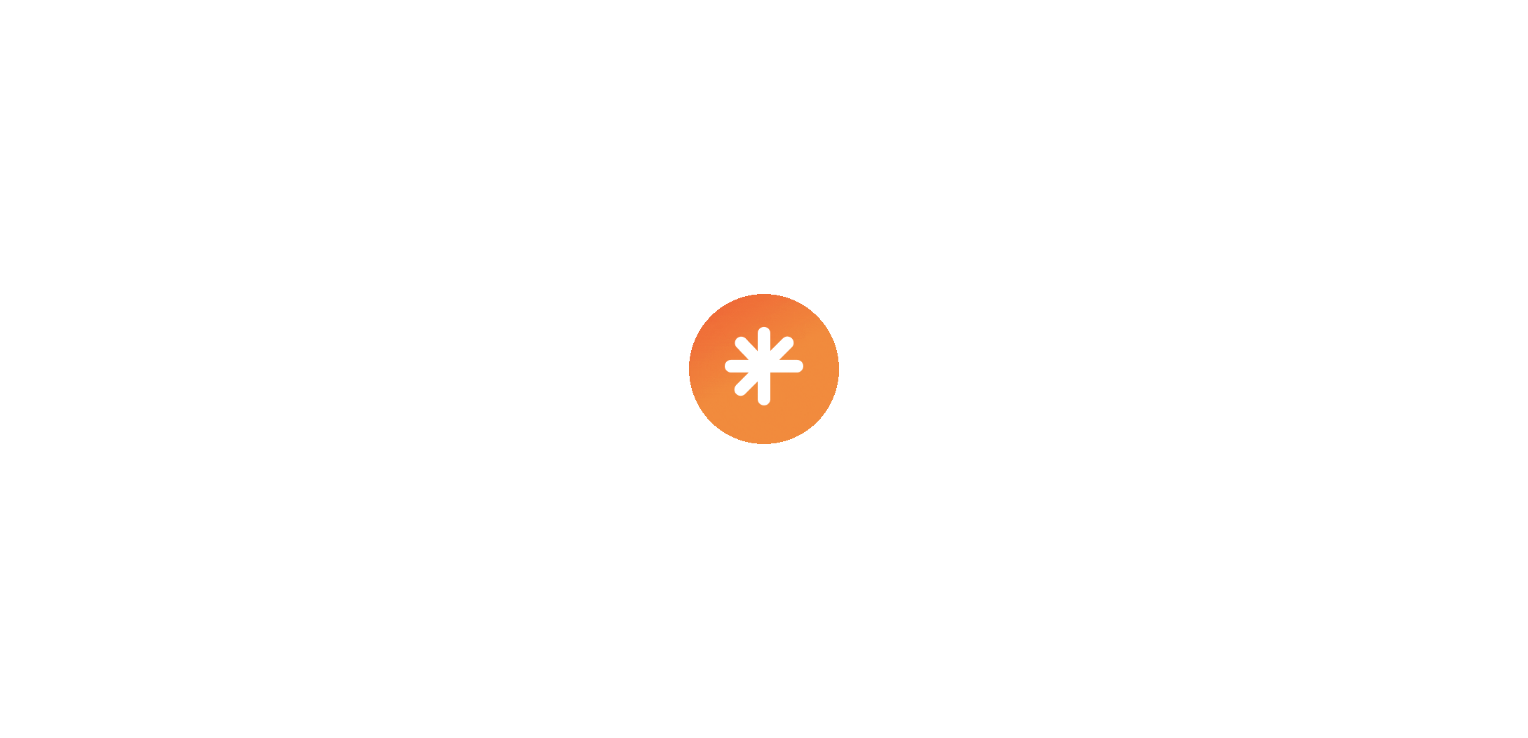 scroll, scrollTop: 0, scrollLeft: 0, axis: both 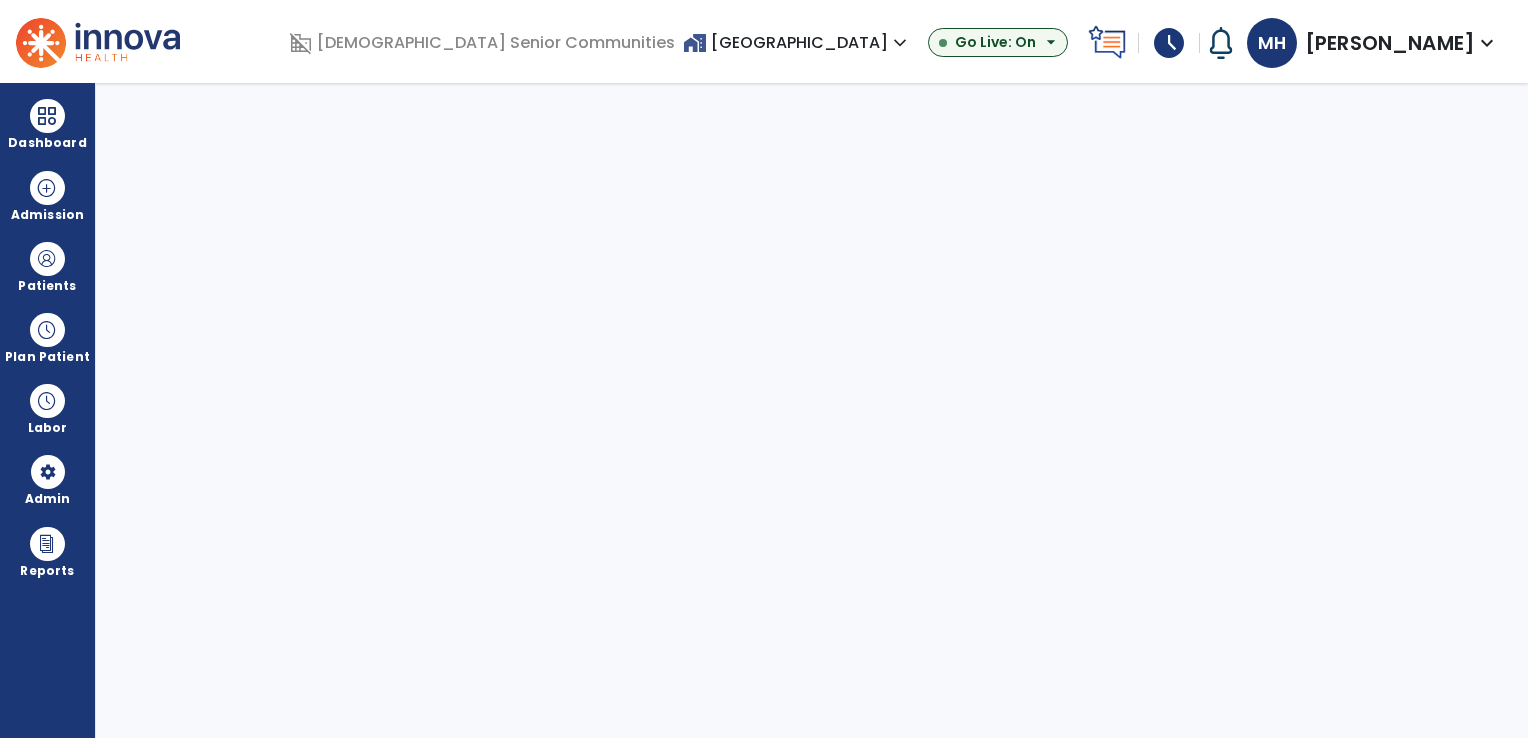 select on "****" 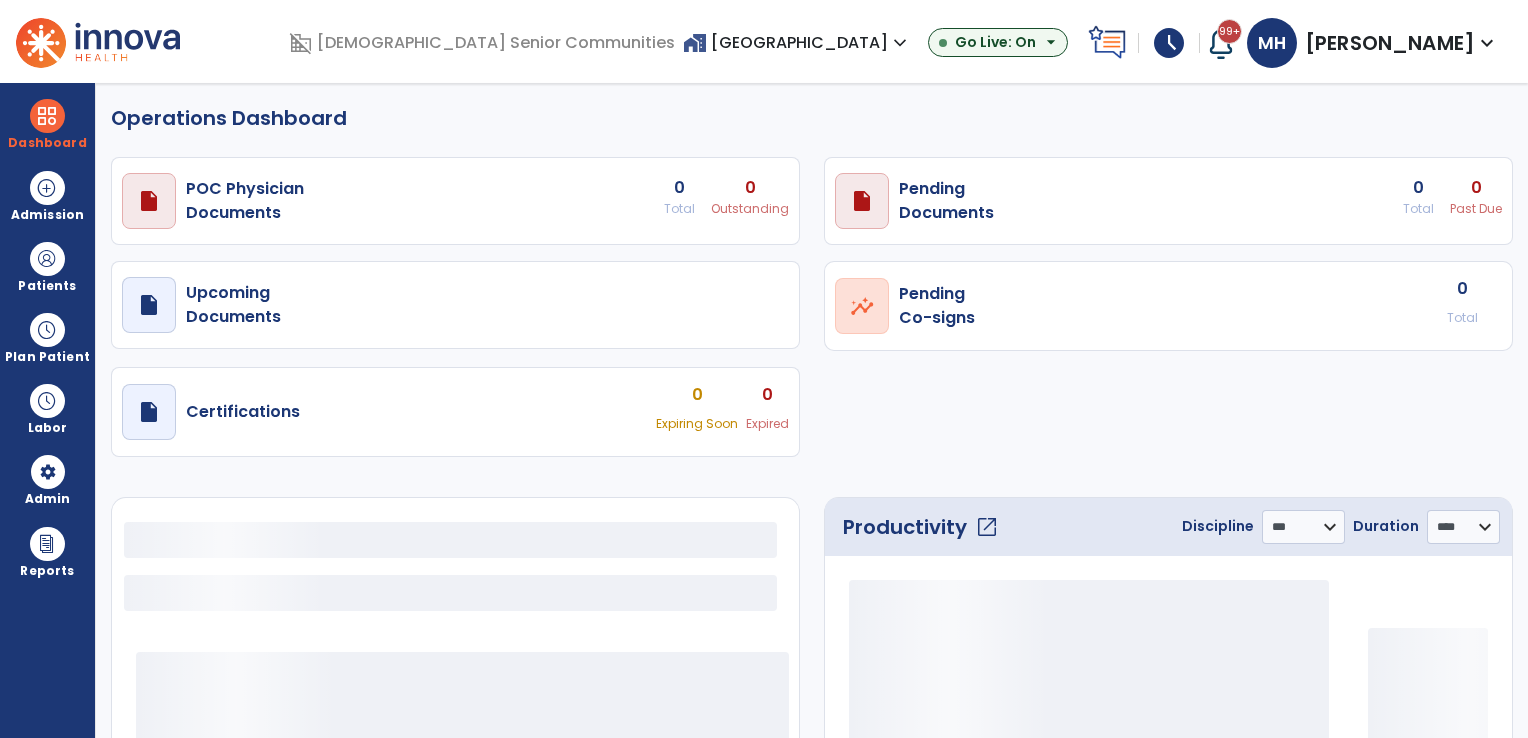 select on "***" 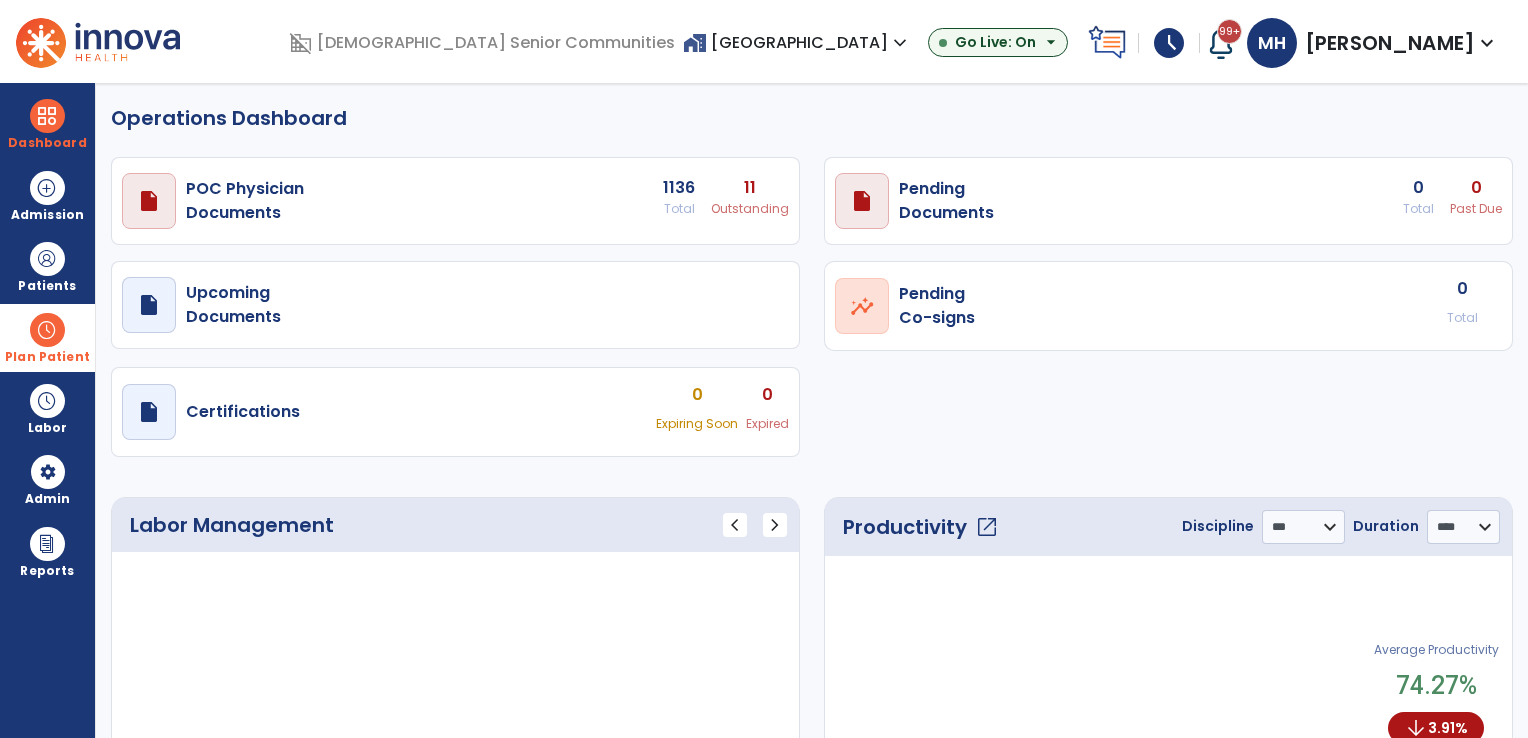 click on "Plan Patient" at bounding box center (47, 286) 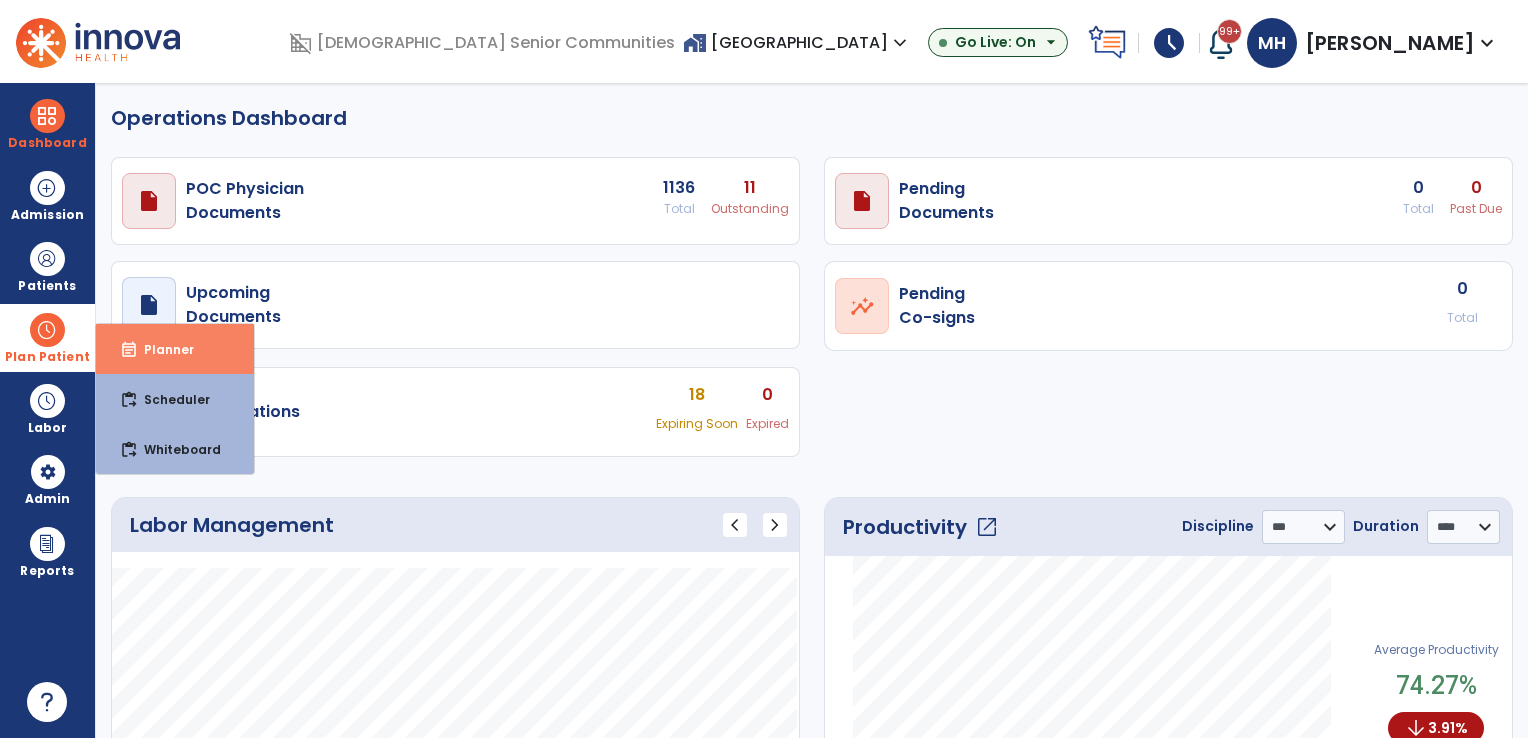 click on "event_note  Planner" at bounding box center [175, 349] 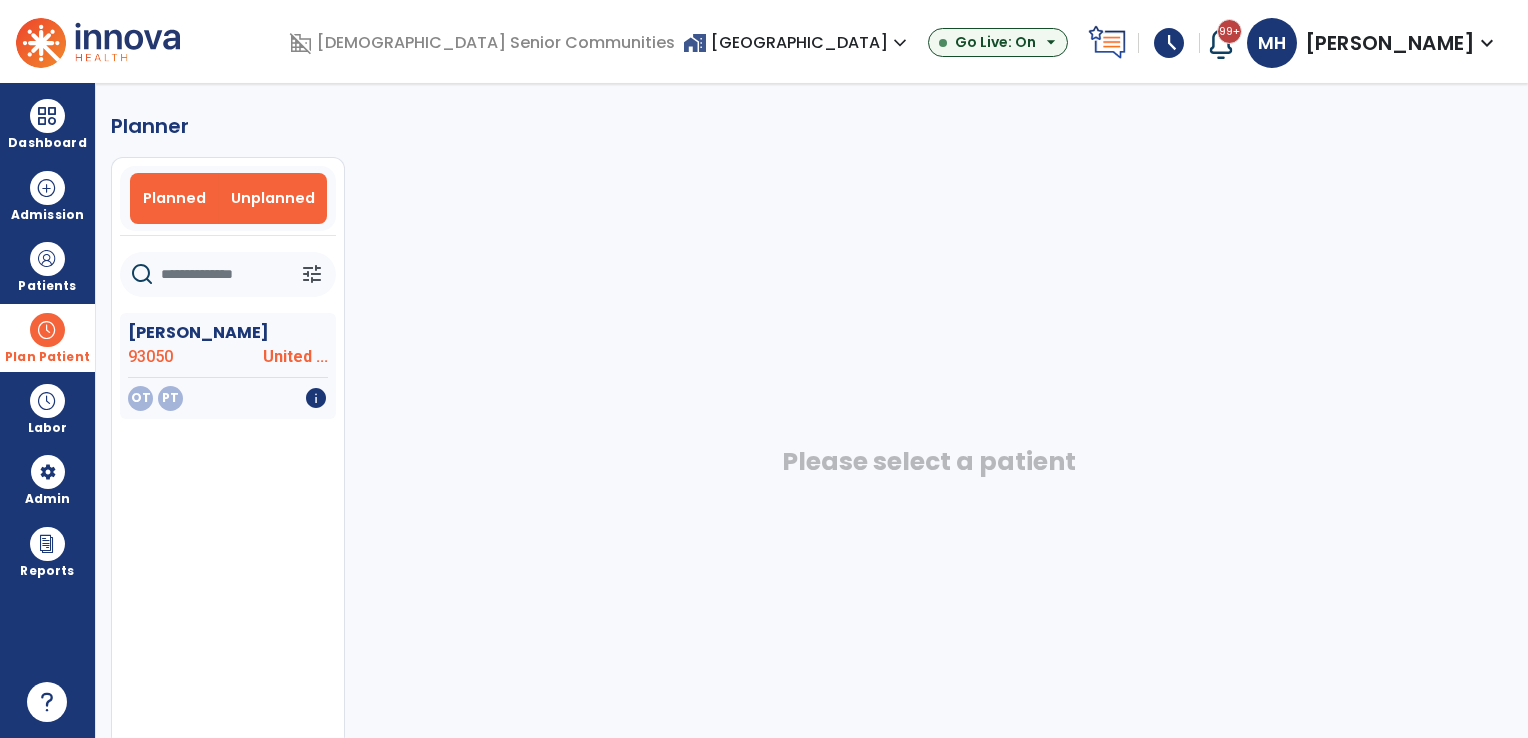 click on "Planned" at bounding box center [174, 198] 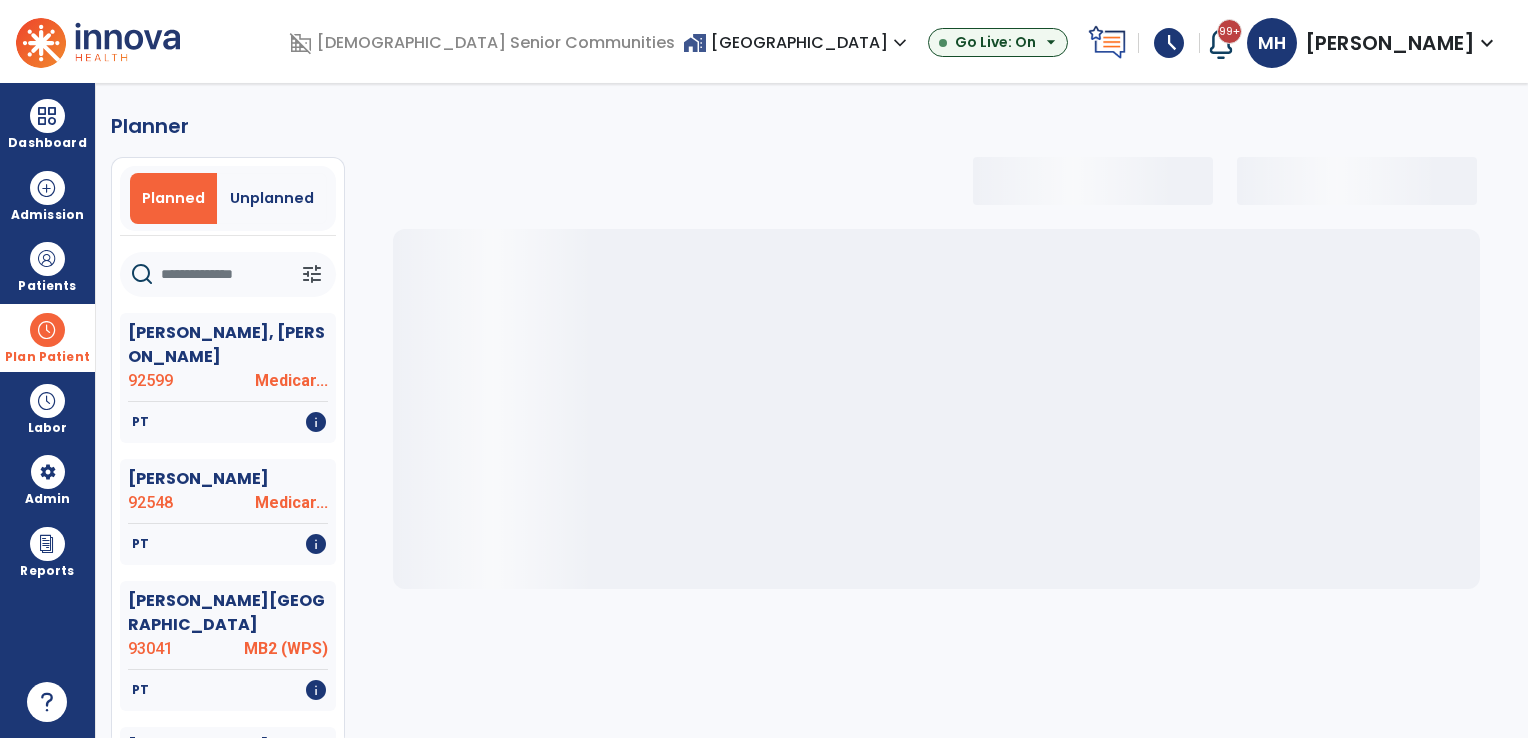click 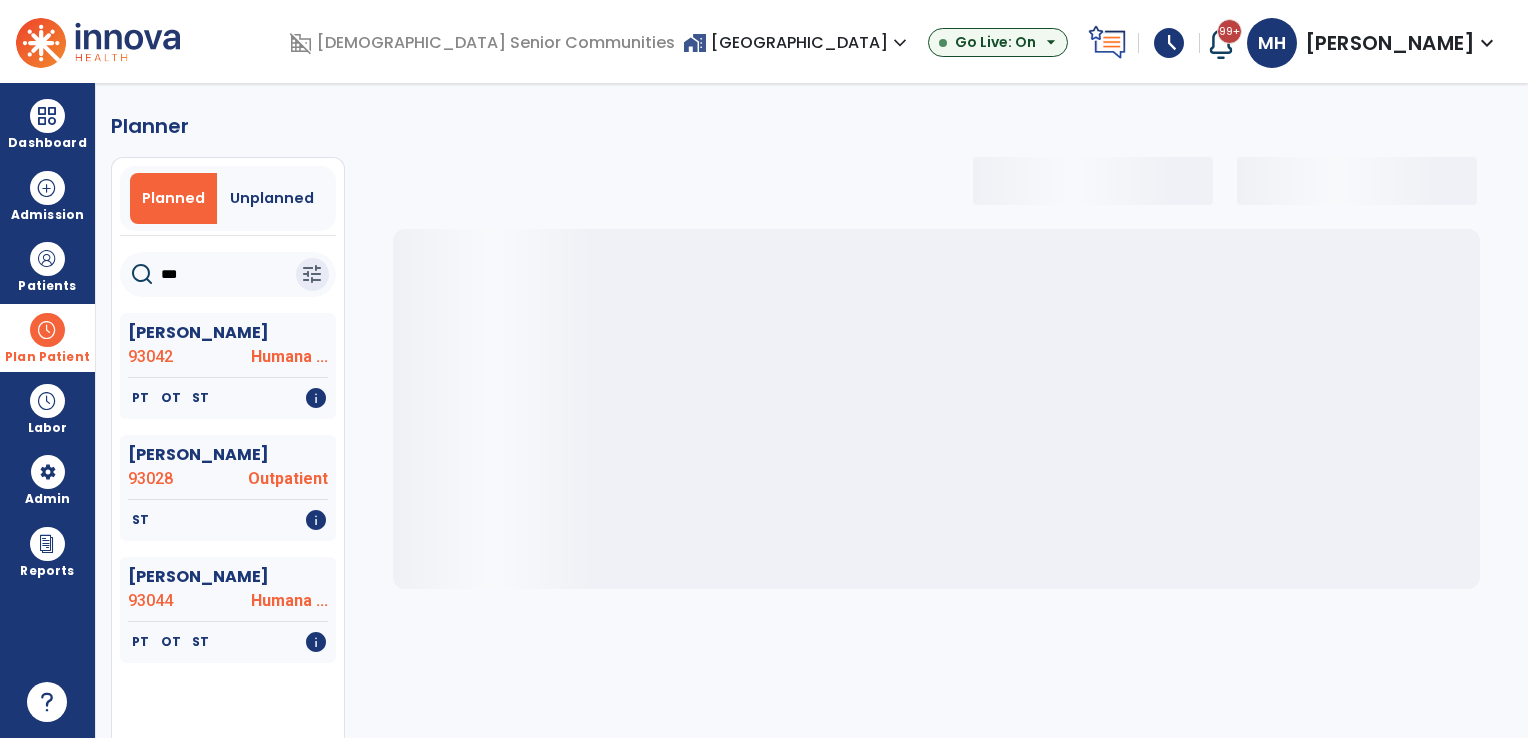 type on "****" 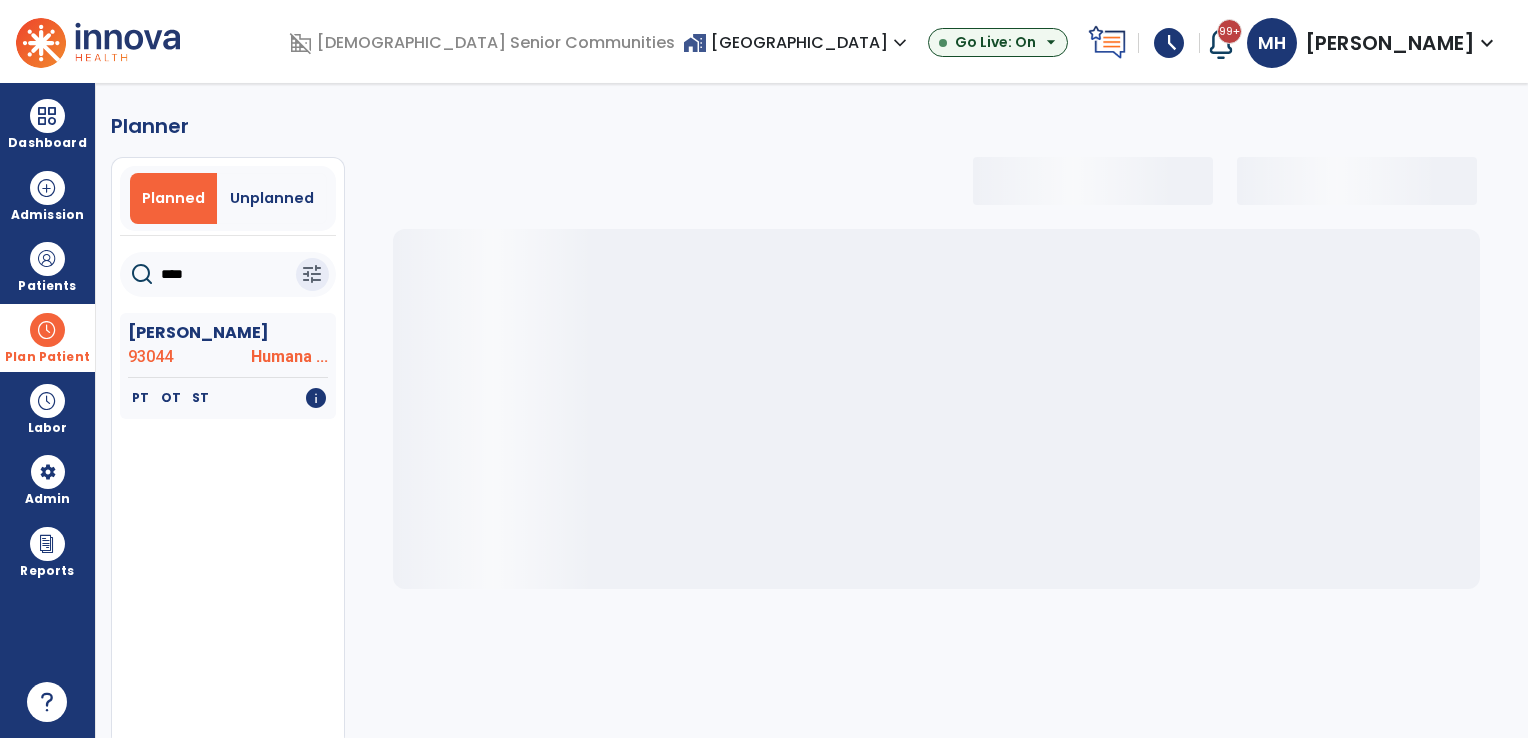 select on "***" 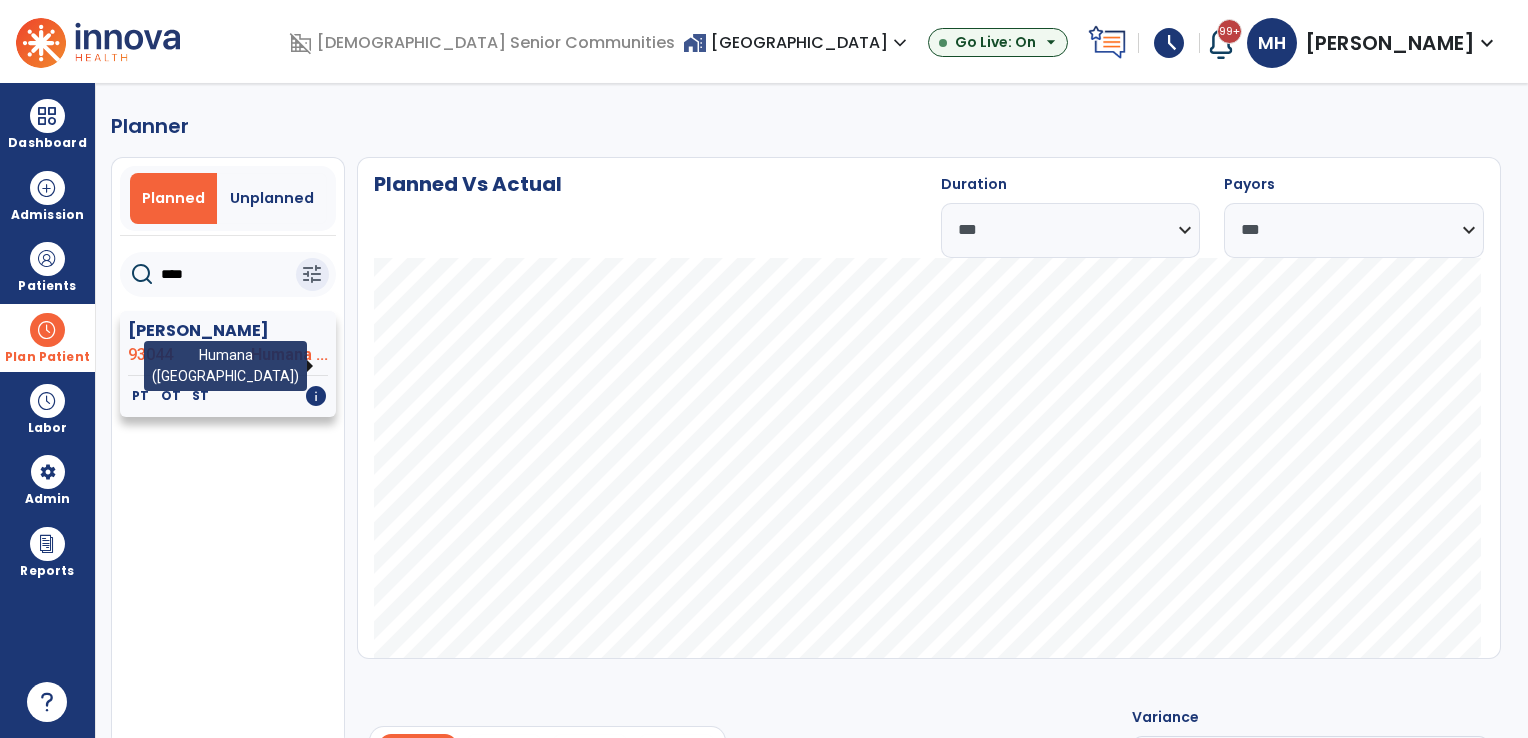 type on "****" 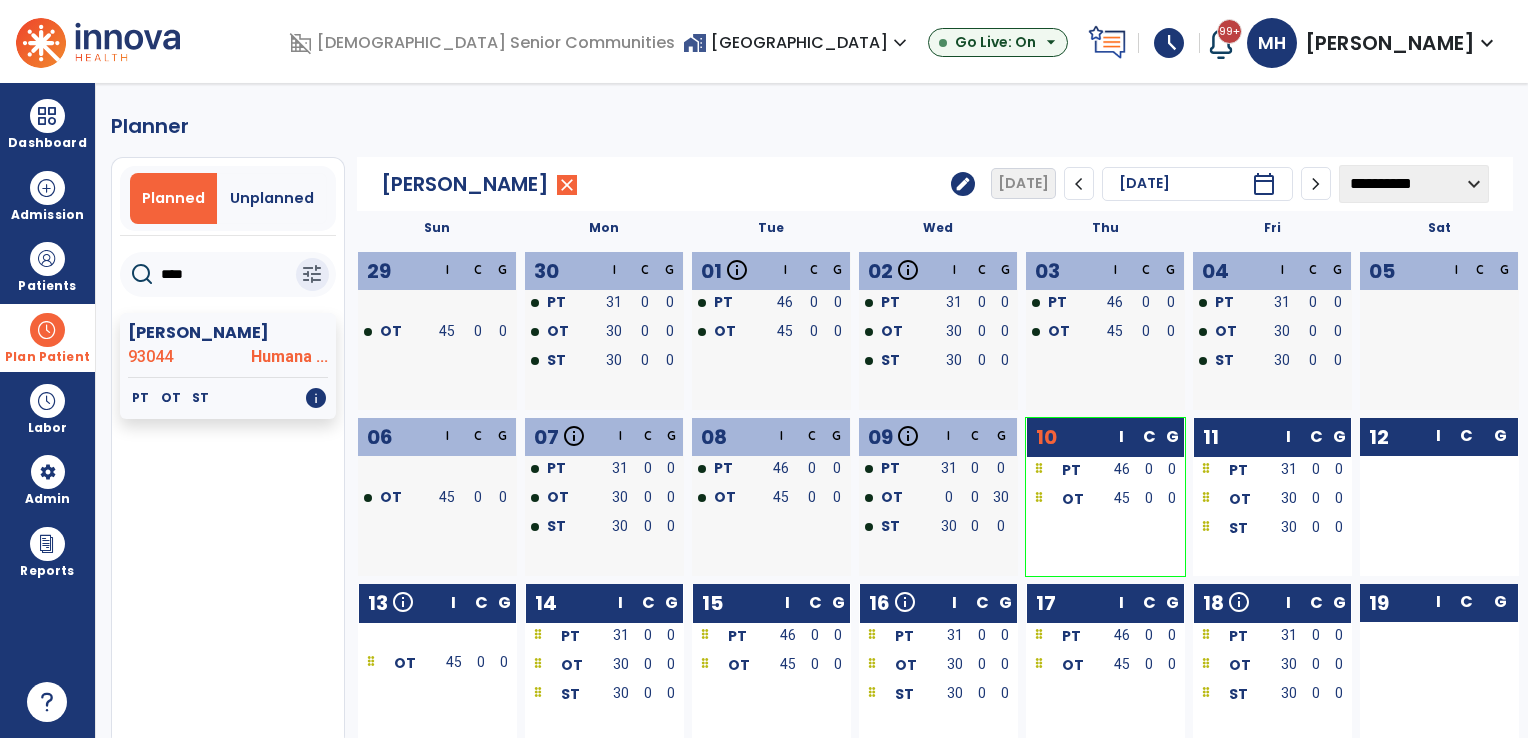 click on "edit" 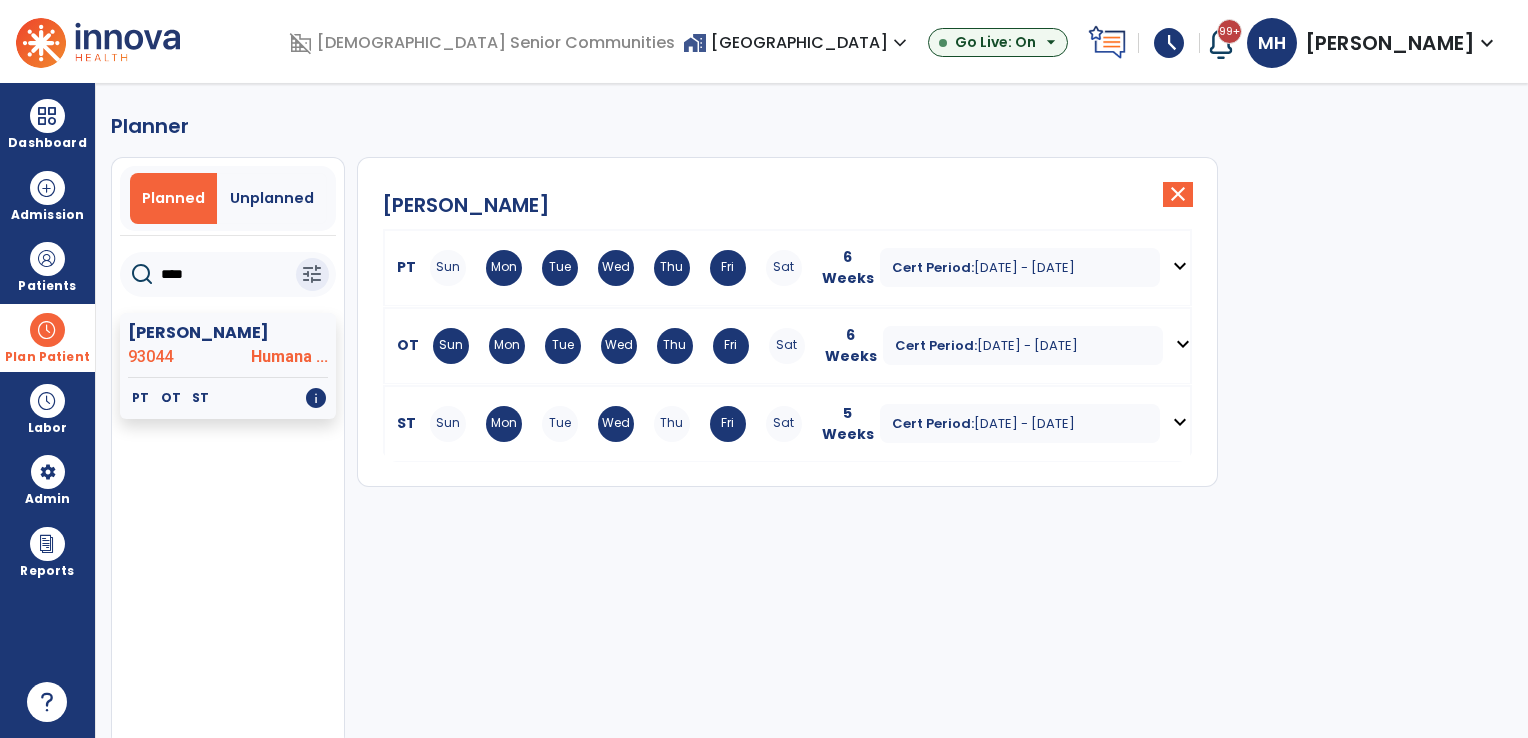 click on "Thu" at bounding box center [672, 268] 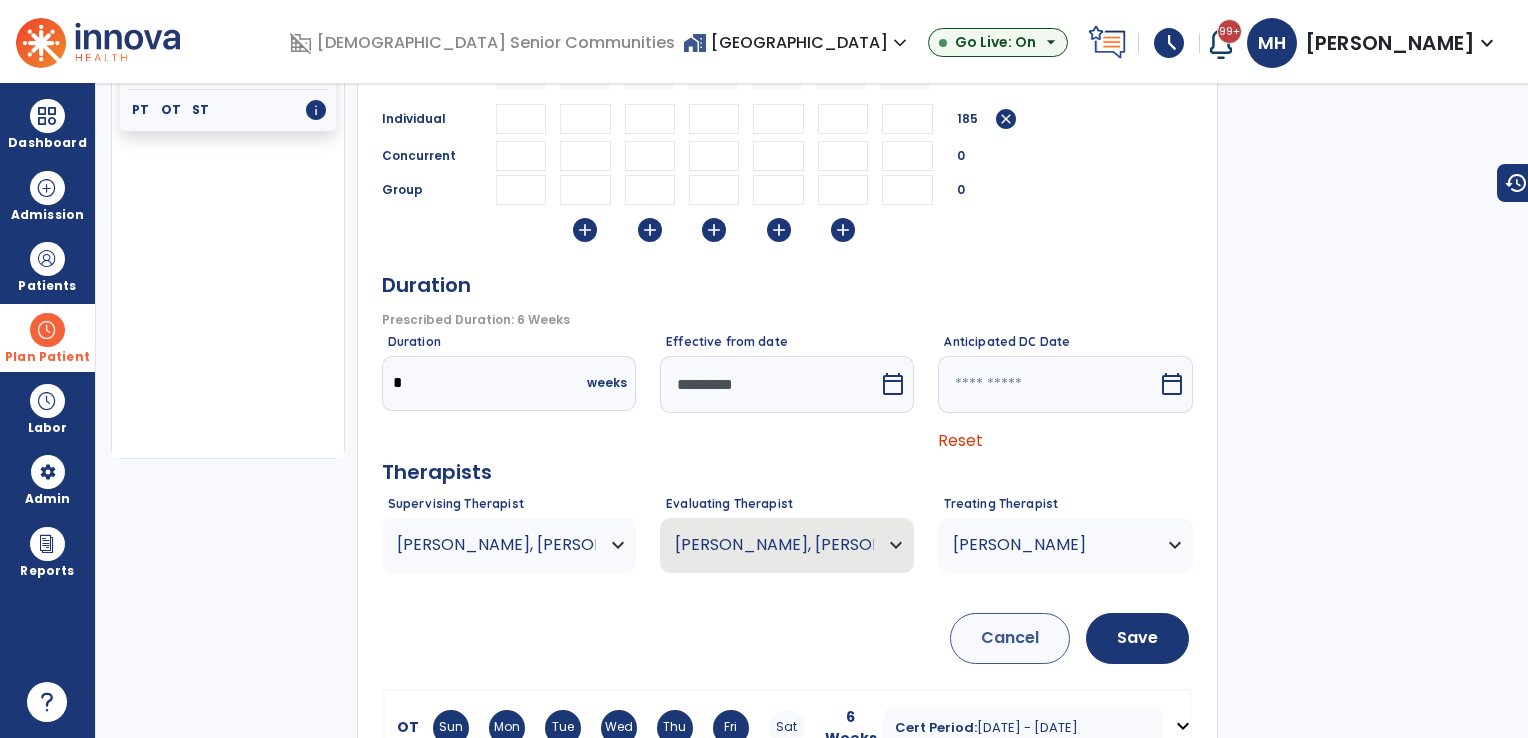 scroll, scrollTop: 300, scrollLeft: 0, axis: vertical 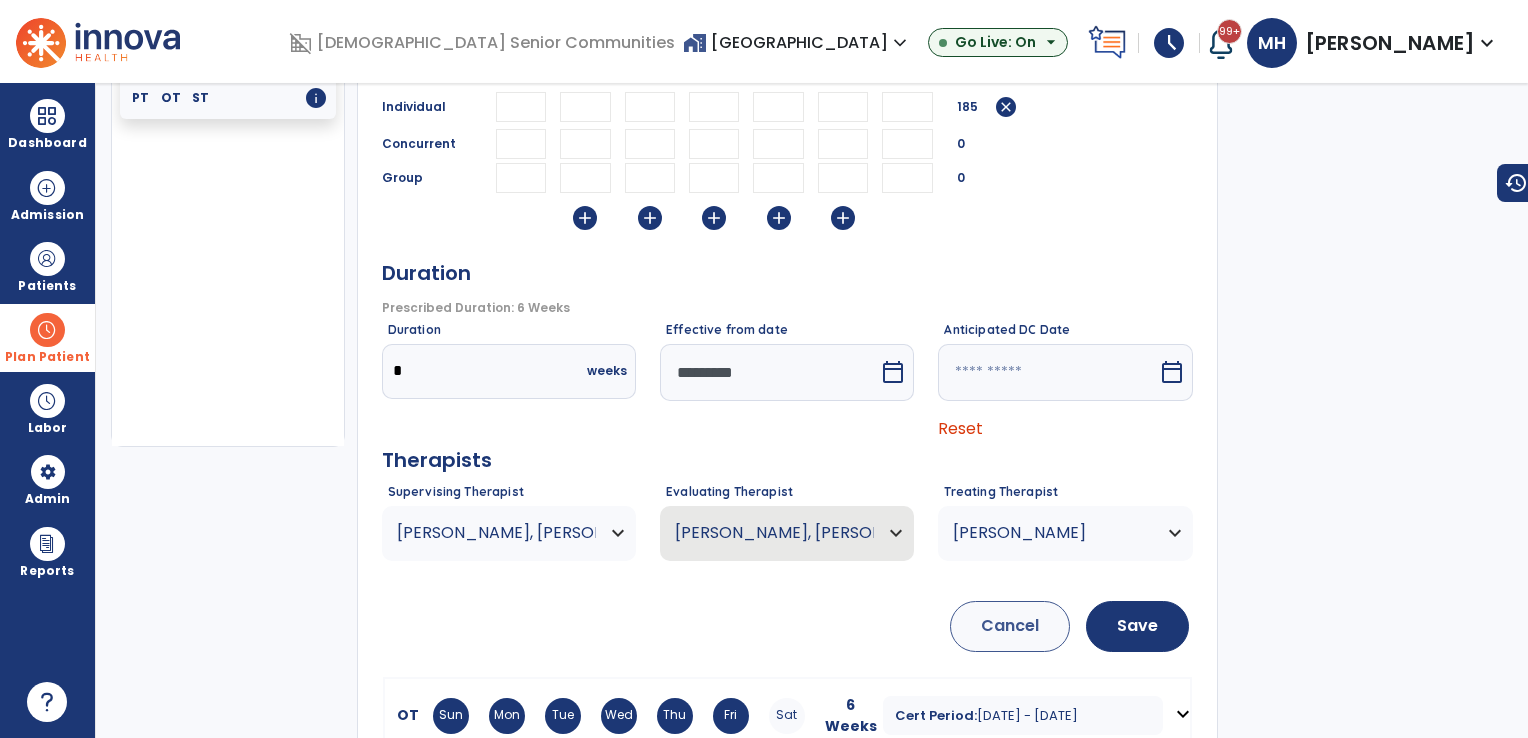 click on "*********" at bounding box center (769, 372) 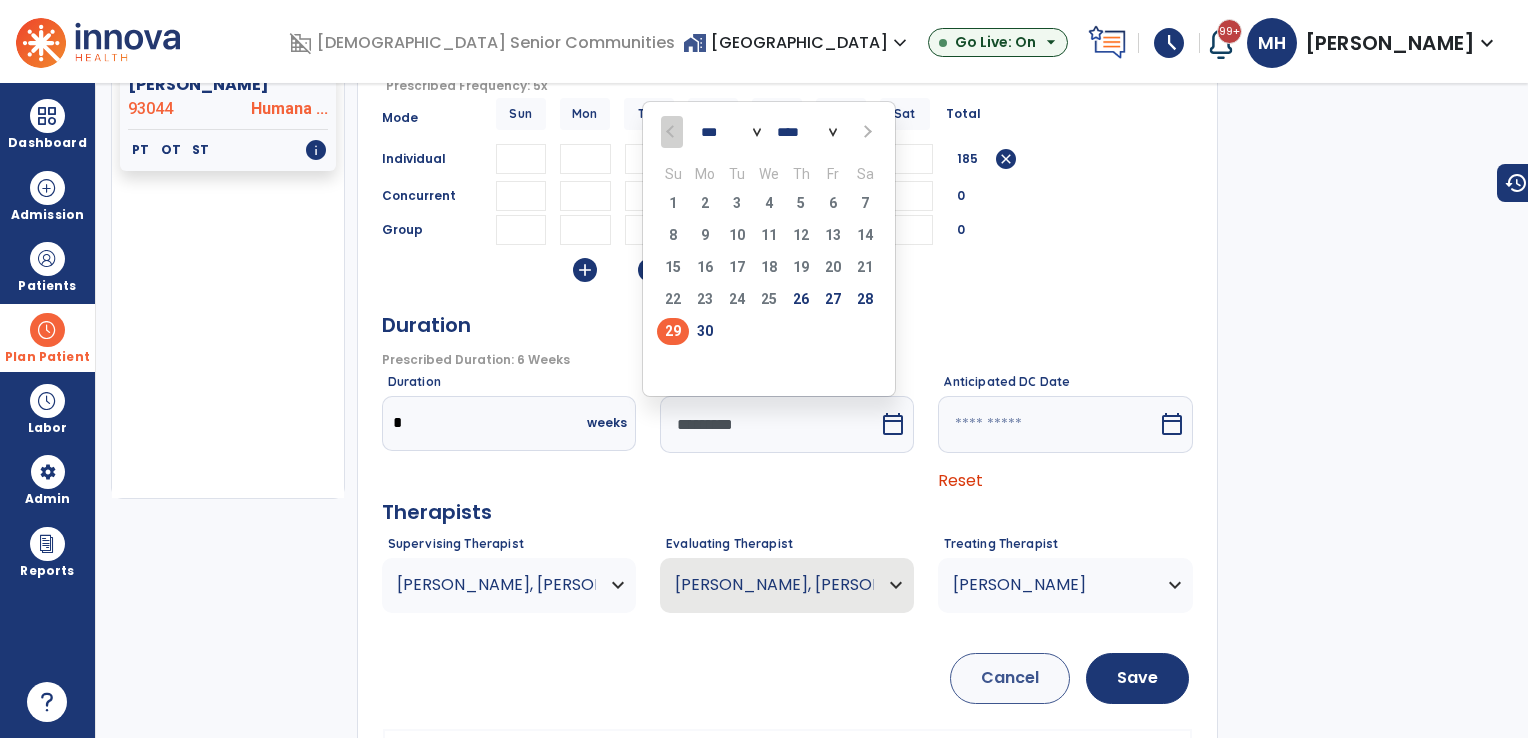 scroll, scrollTop: 200, scrollLeft: 0, axis: vertical 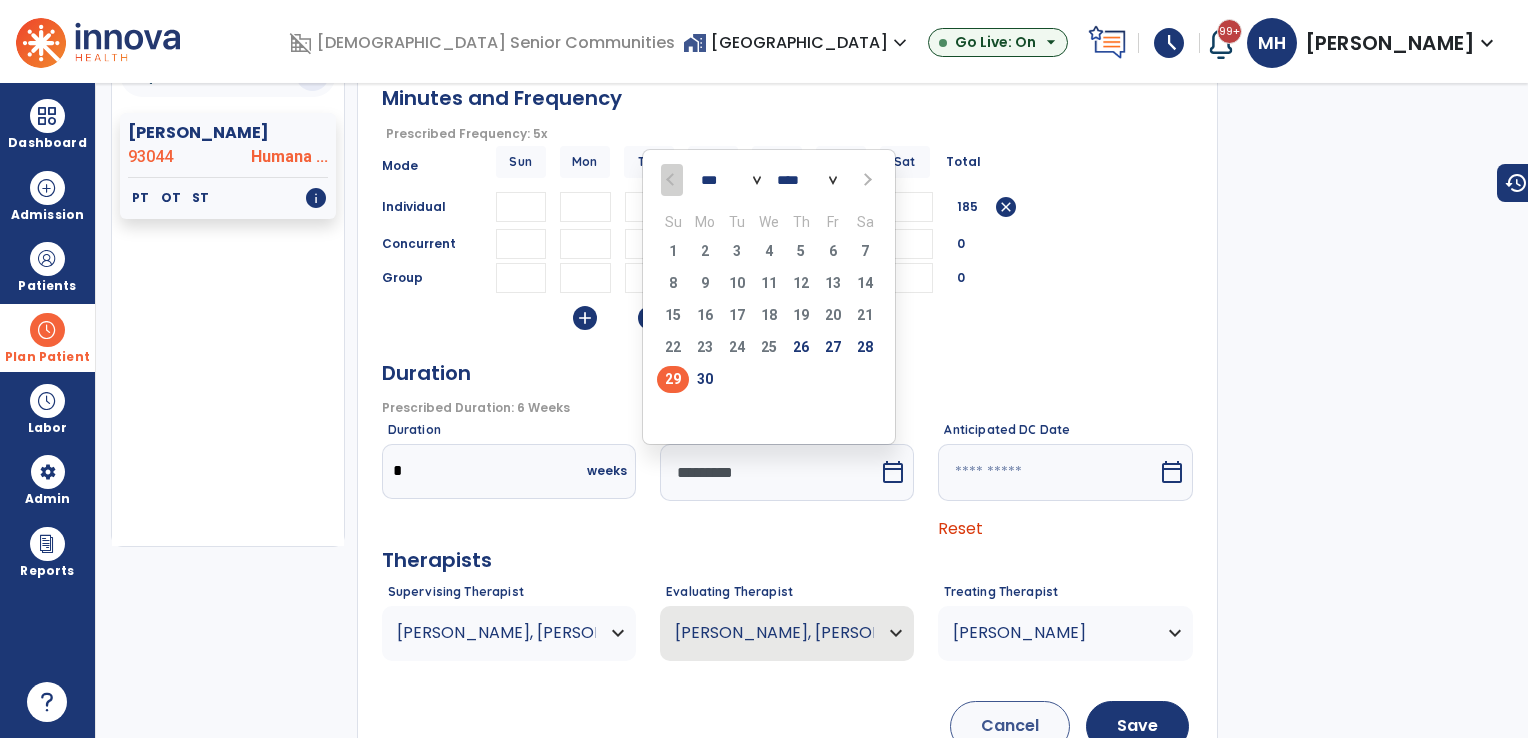 click at bounding box center [865, 179] 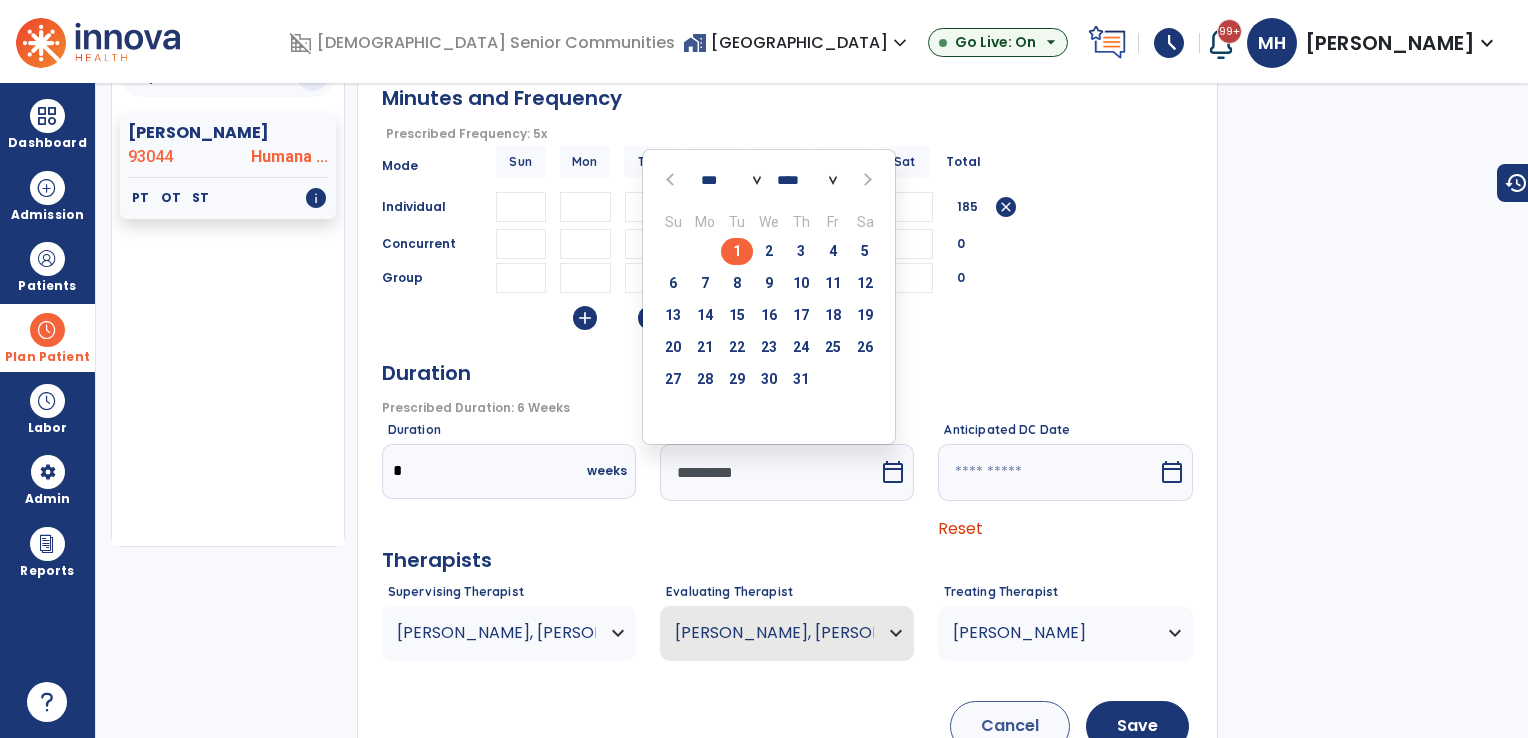 drag, startPoint x: 827, startPoint y: 283, endPoint x: 832, endPoint y: 295, distance: 13 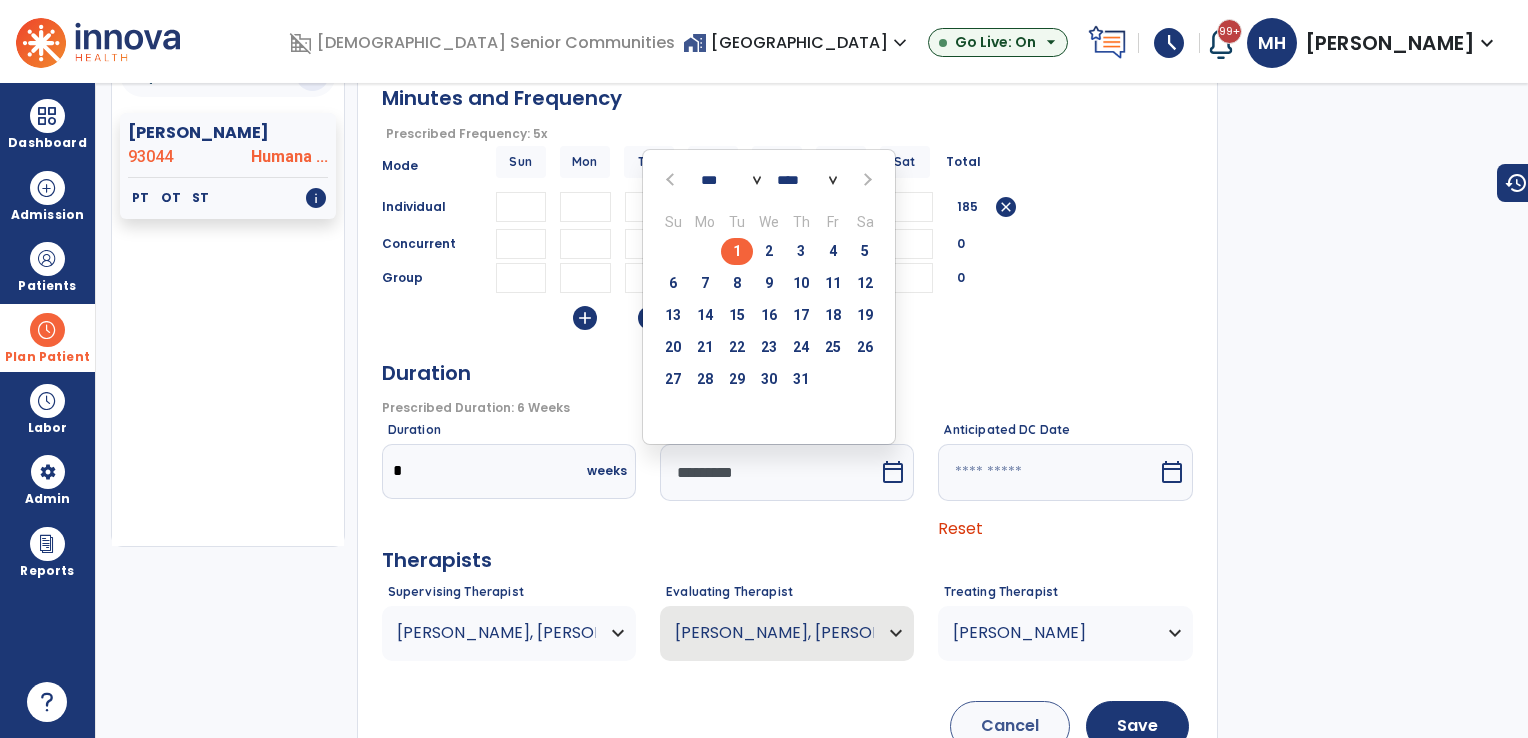 type on "*********" 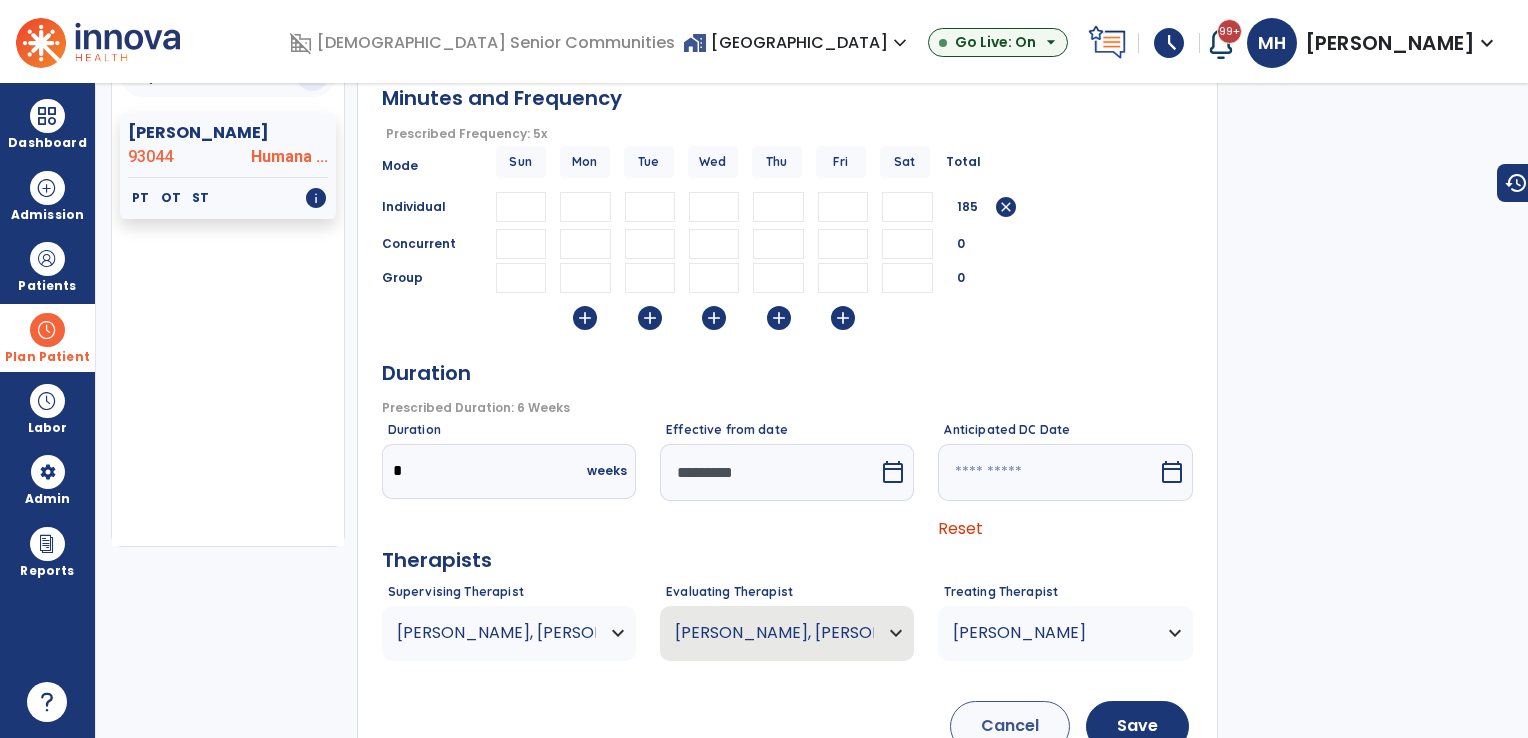 click at bounding box center [1047, 472] 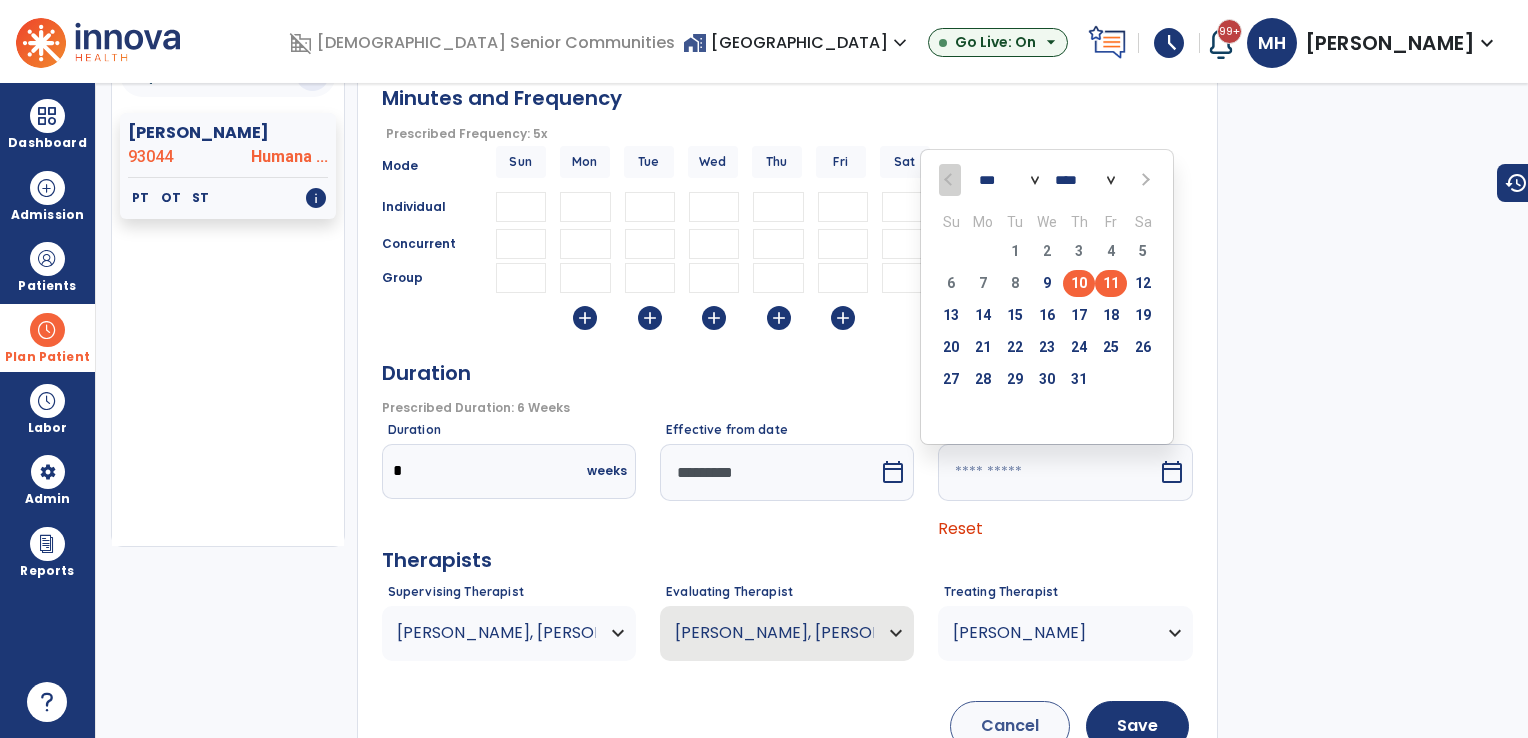 click on "11" at bounding box center [1111, 283] 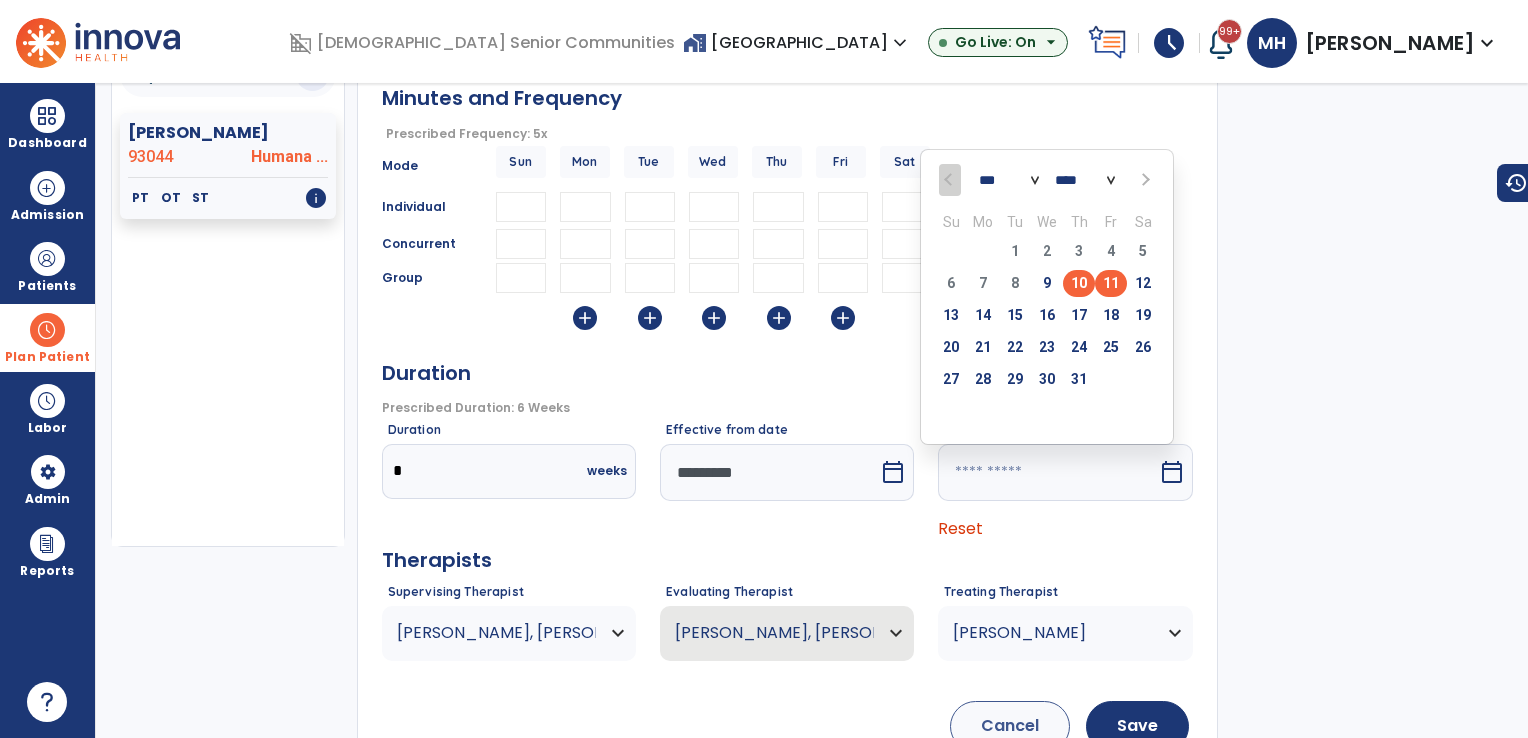 type on "*********" 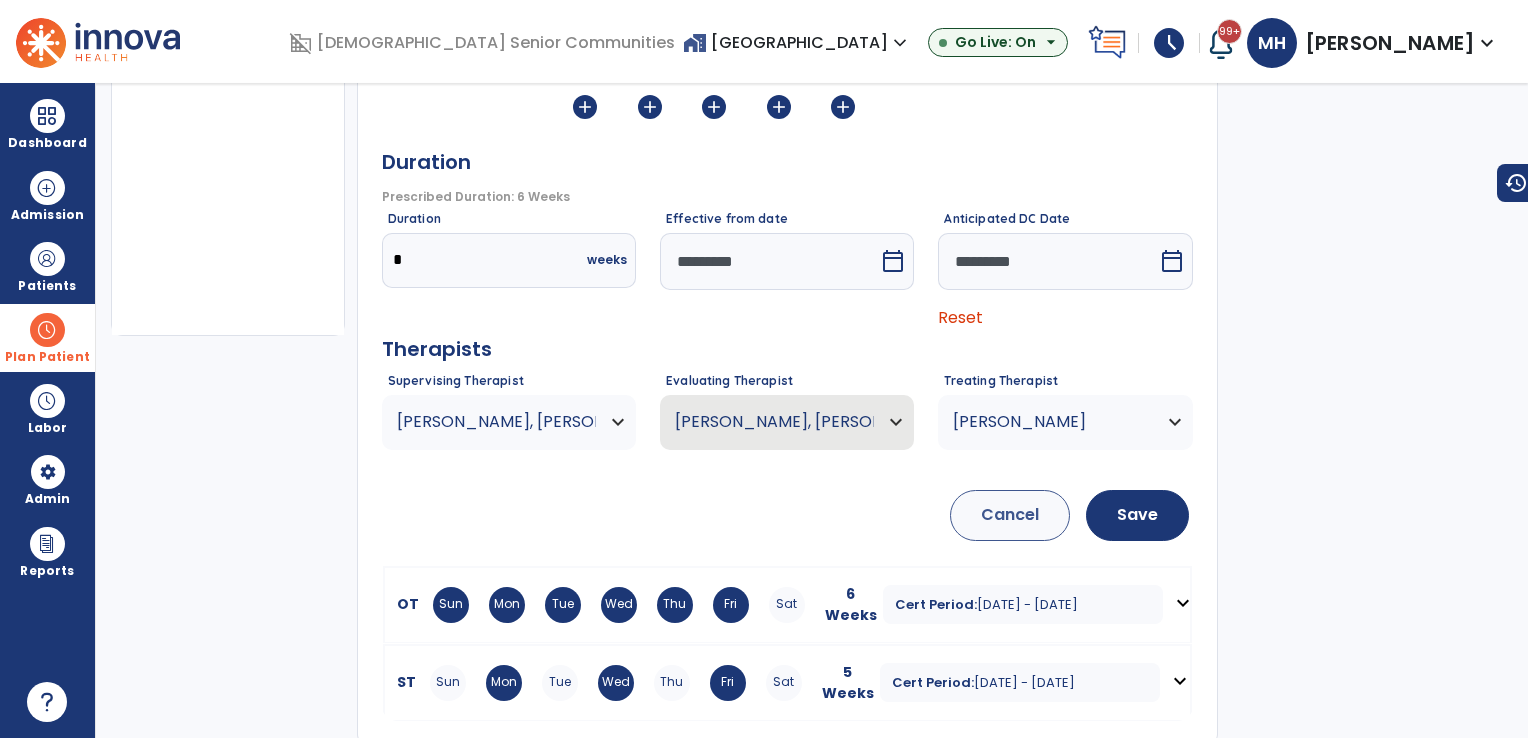 scroll, scrollTop: 414, scrollLeft: 0, axis: vertical 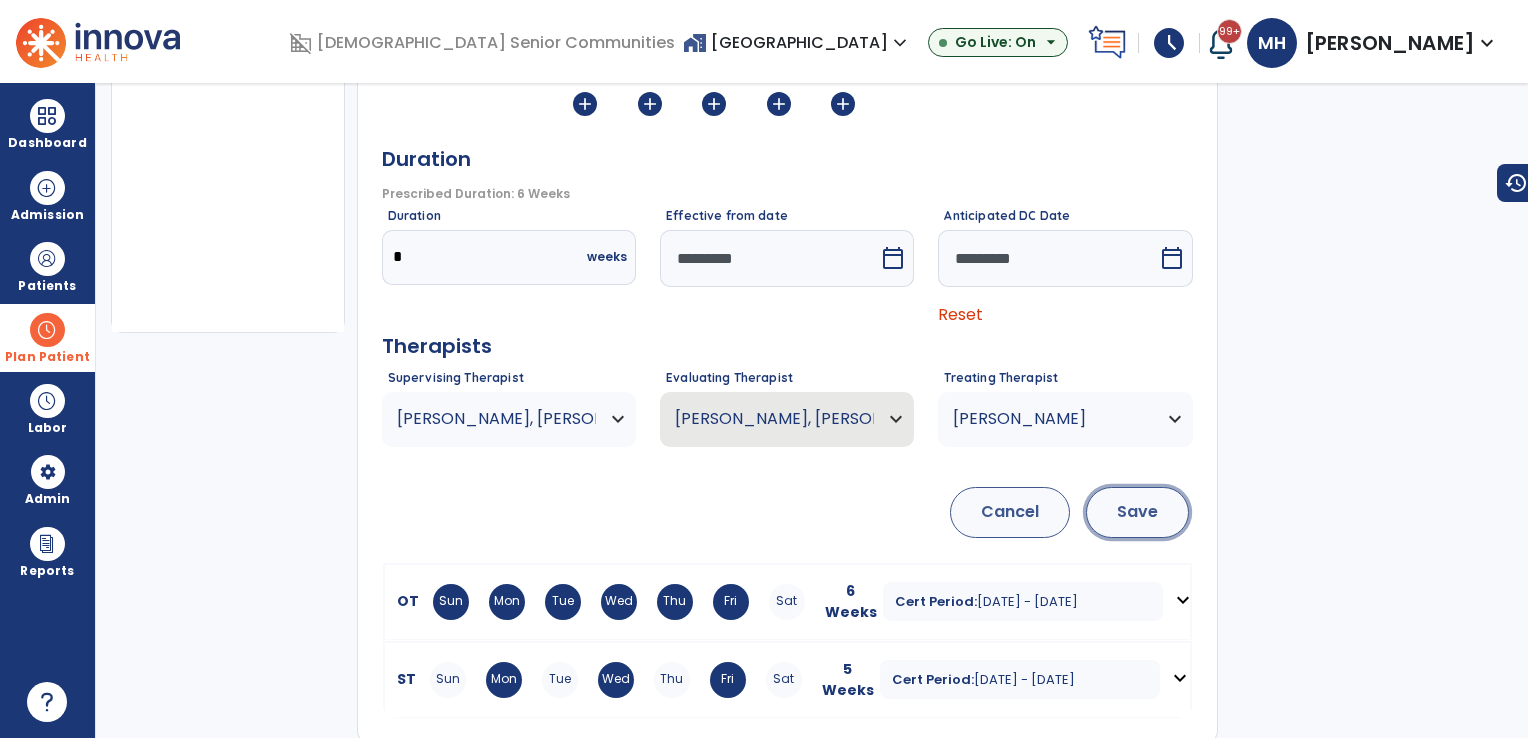 click on "Save" at bounding box center (1137, 512) 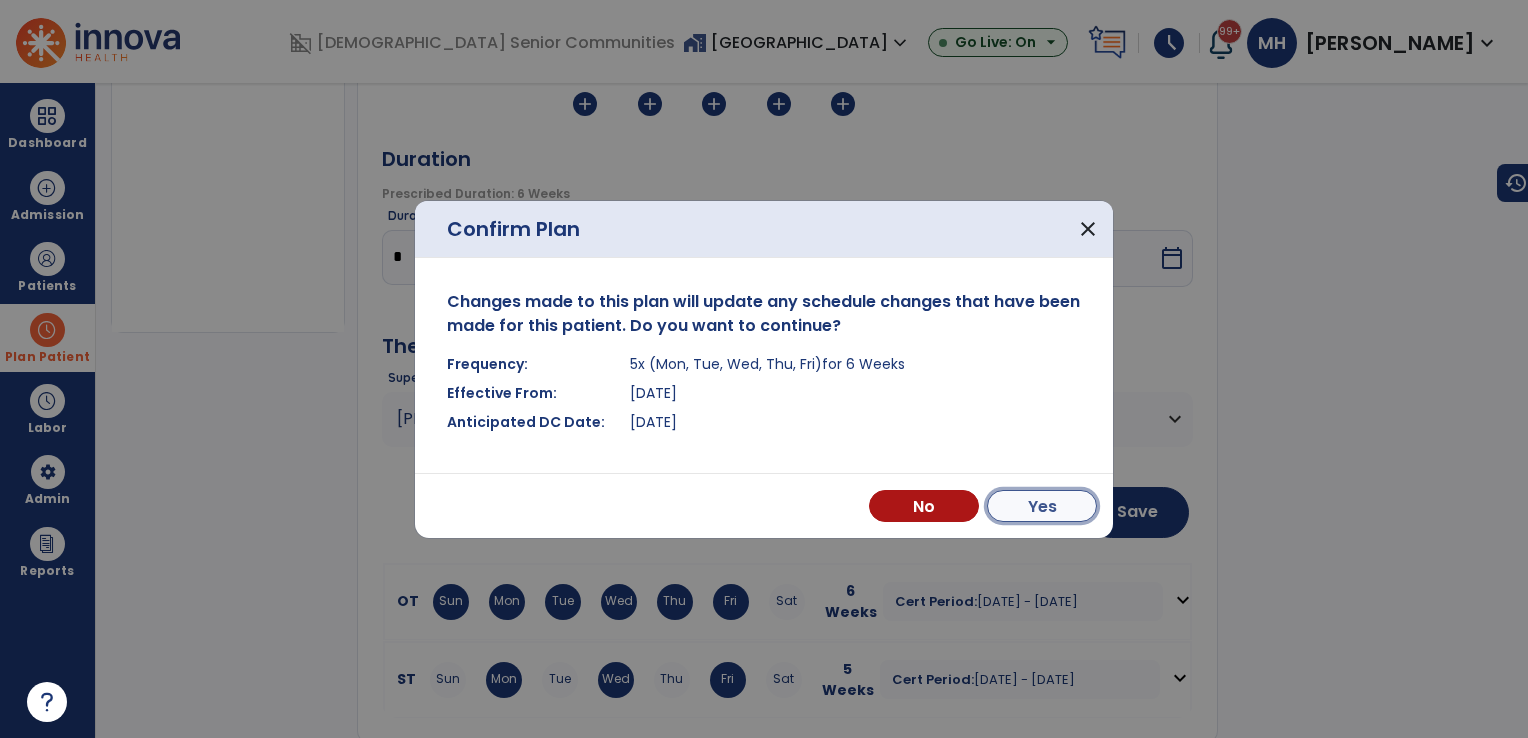 click on "Yes" at bounding box center (1042, 506) 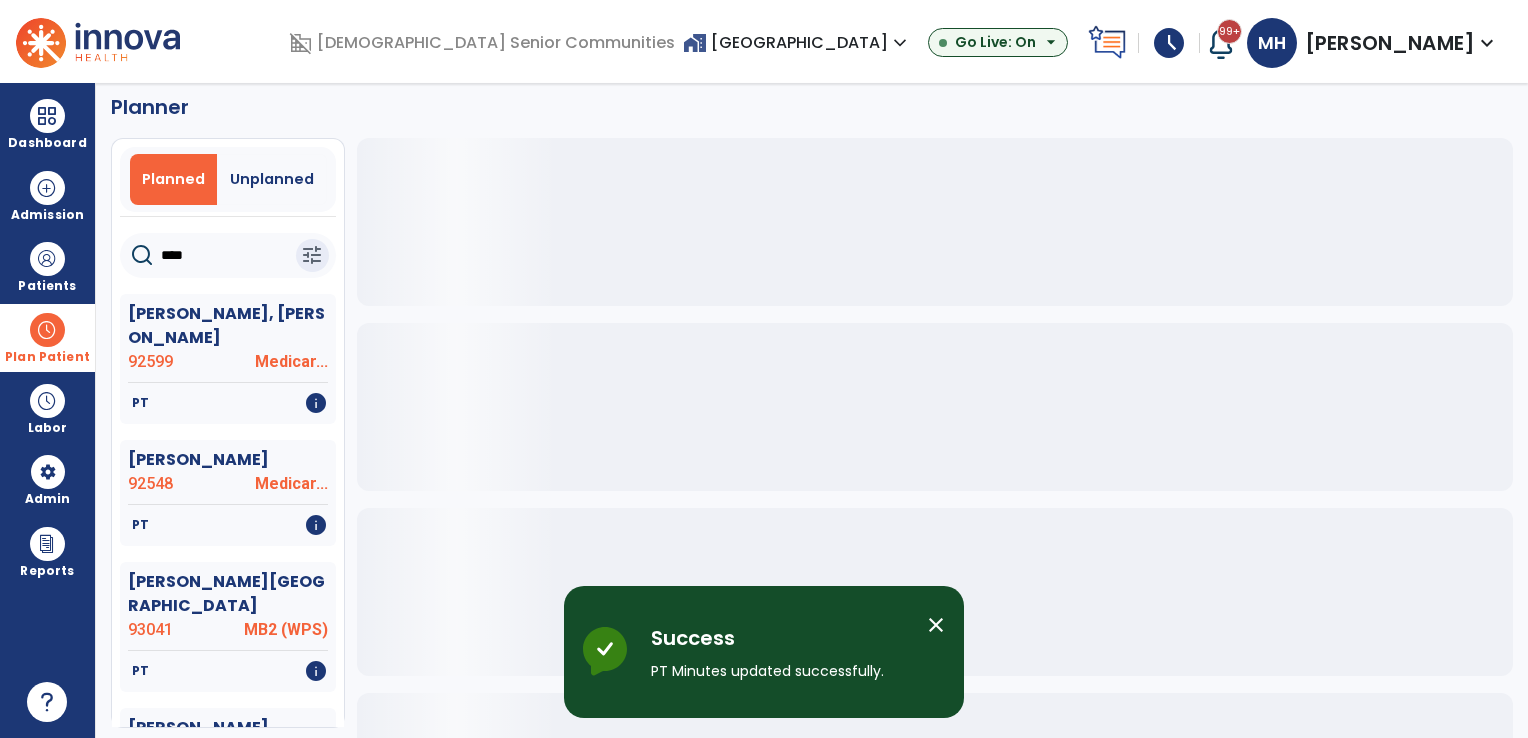 scroll, scrollTop: 0, scrollLeft: 0, axis: both 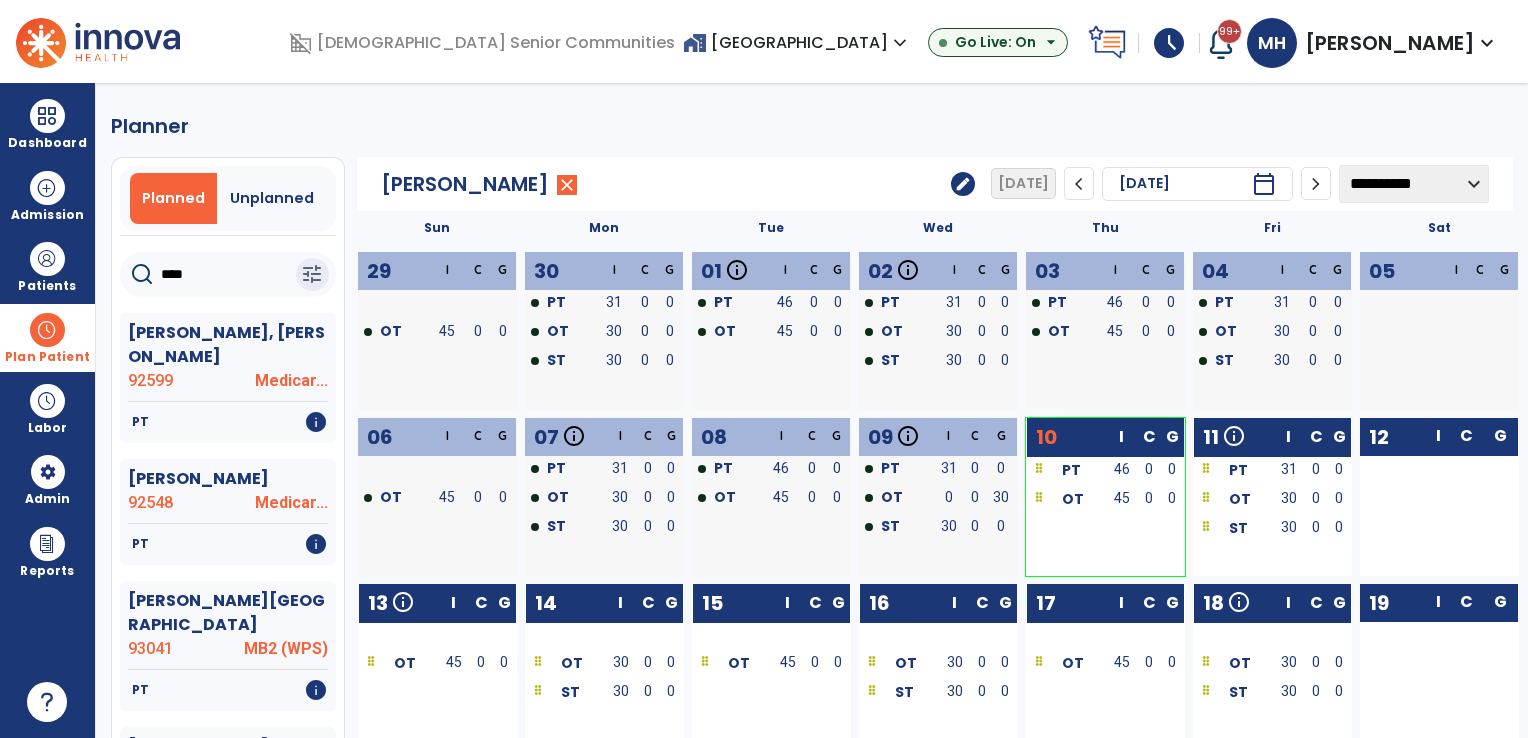 click on "edit" 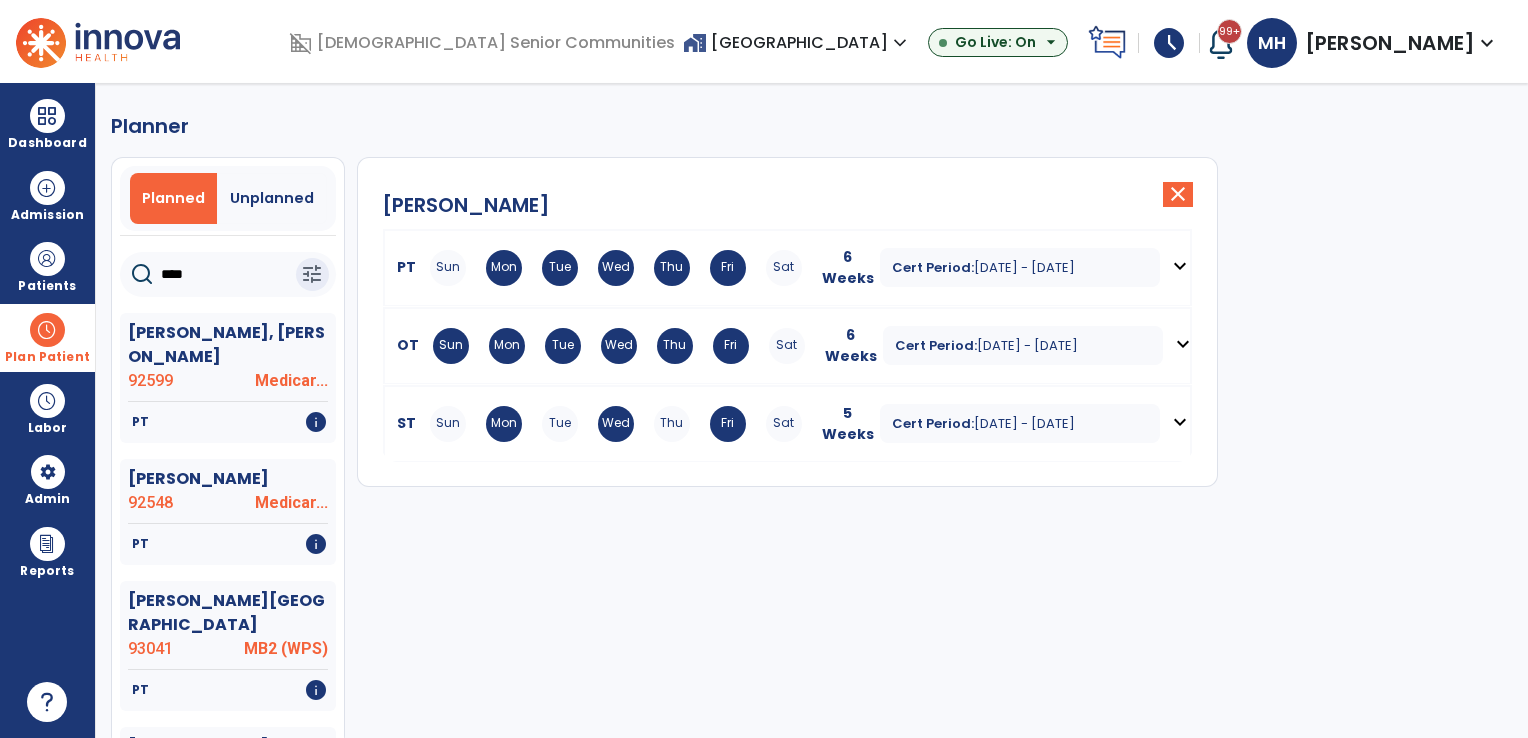 click on "Sun Mon Tue Wed Thu Fri Sat" at bounding box center (619, 346) 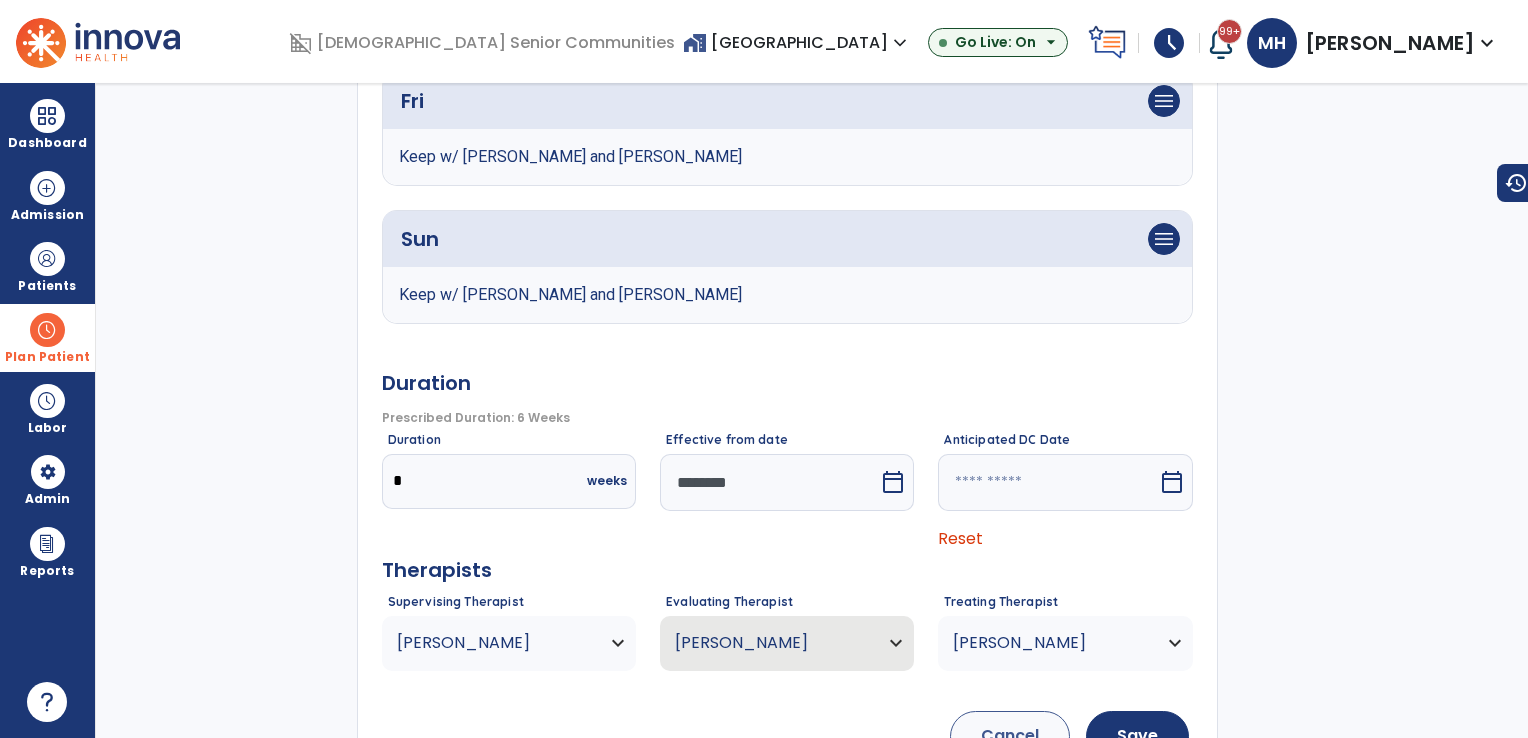 scroll, scrollTop: 1200, scrollLeft: 0, axis: vertical 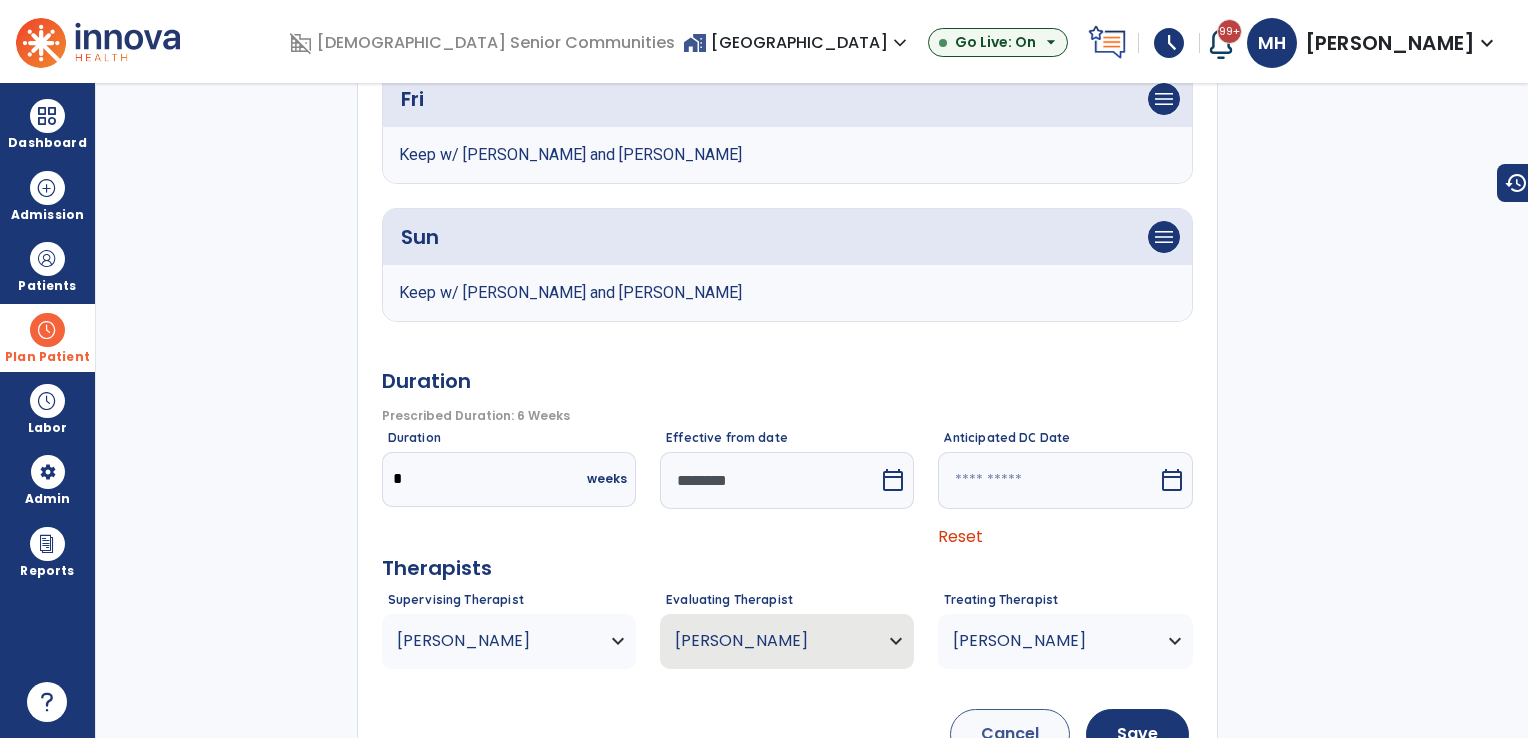 click on "********" at bounding box center (769, 480) 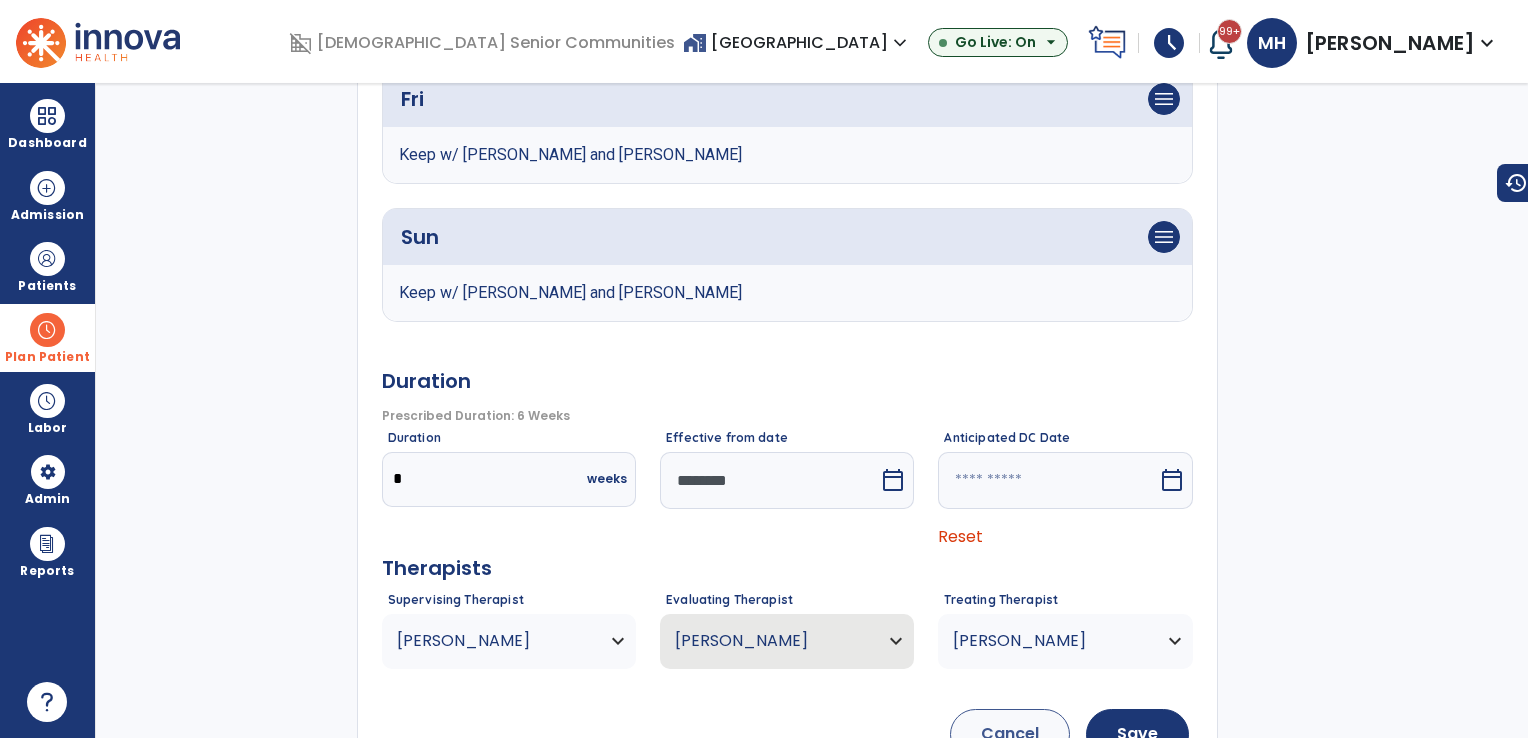 select on "*" 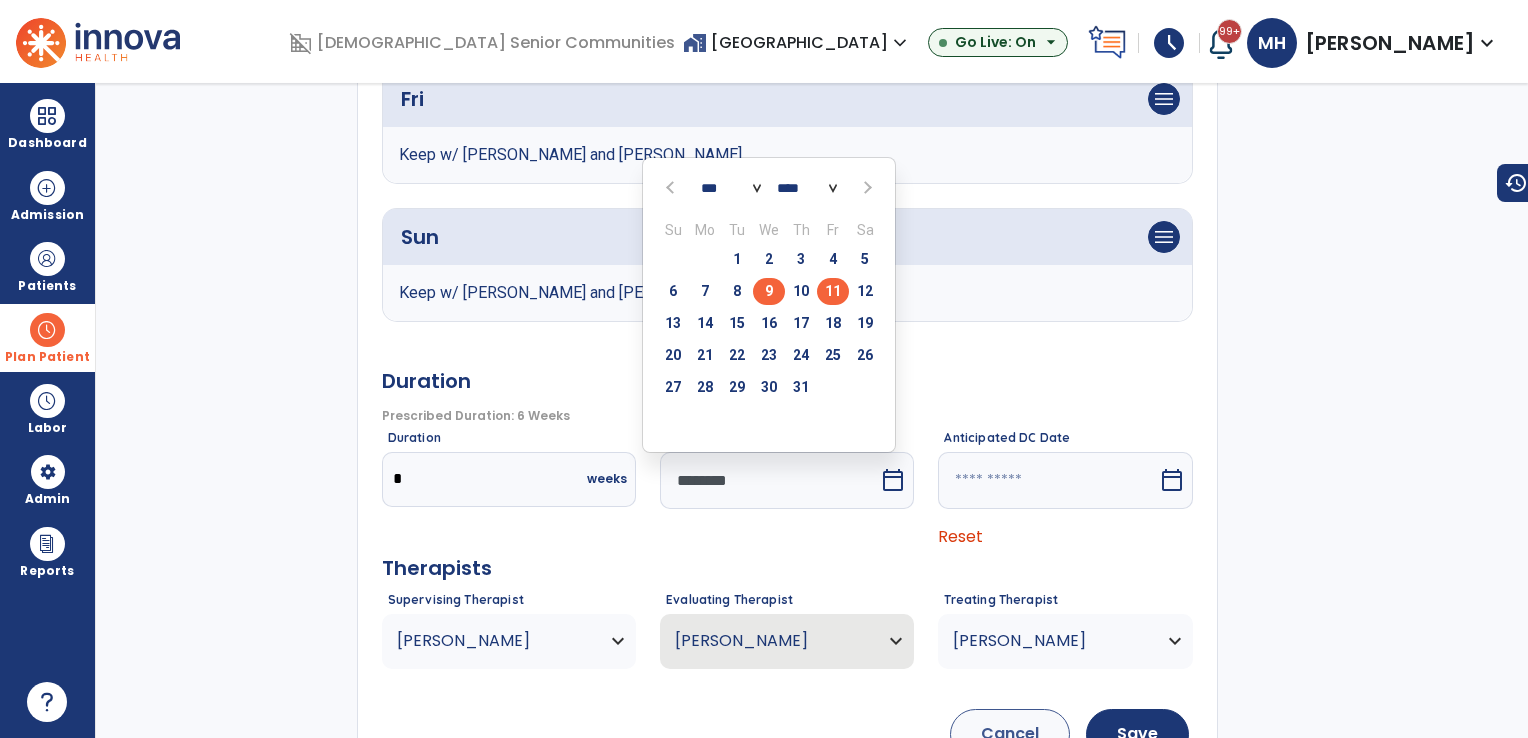 click on "11" at bounding box center (833, 291) 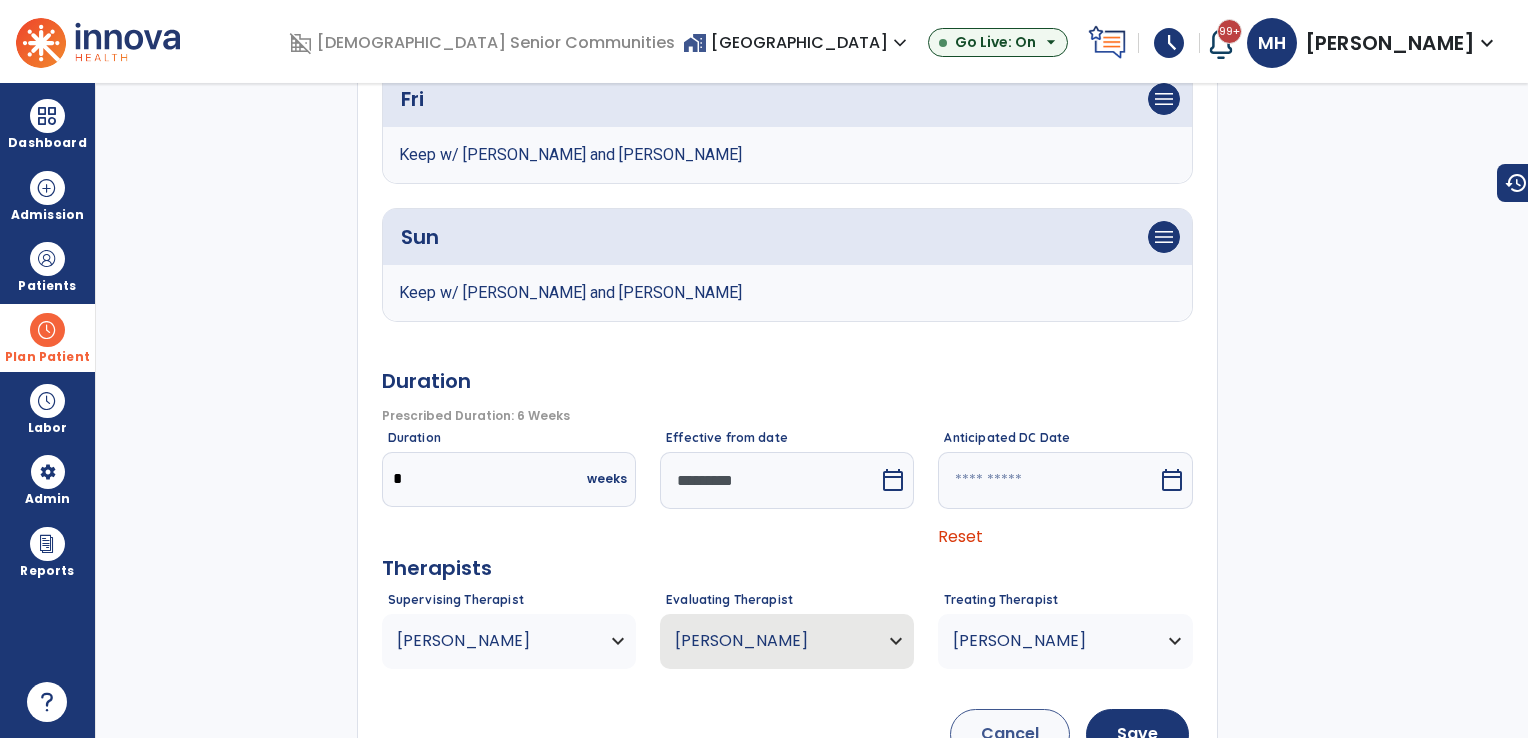 click at bounding box center [1047, 480] 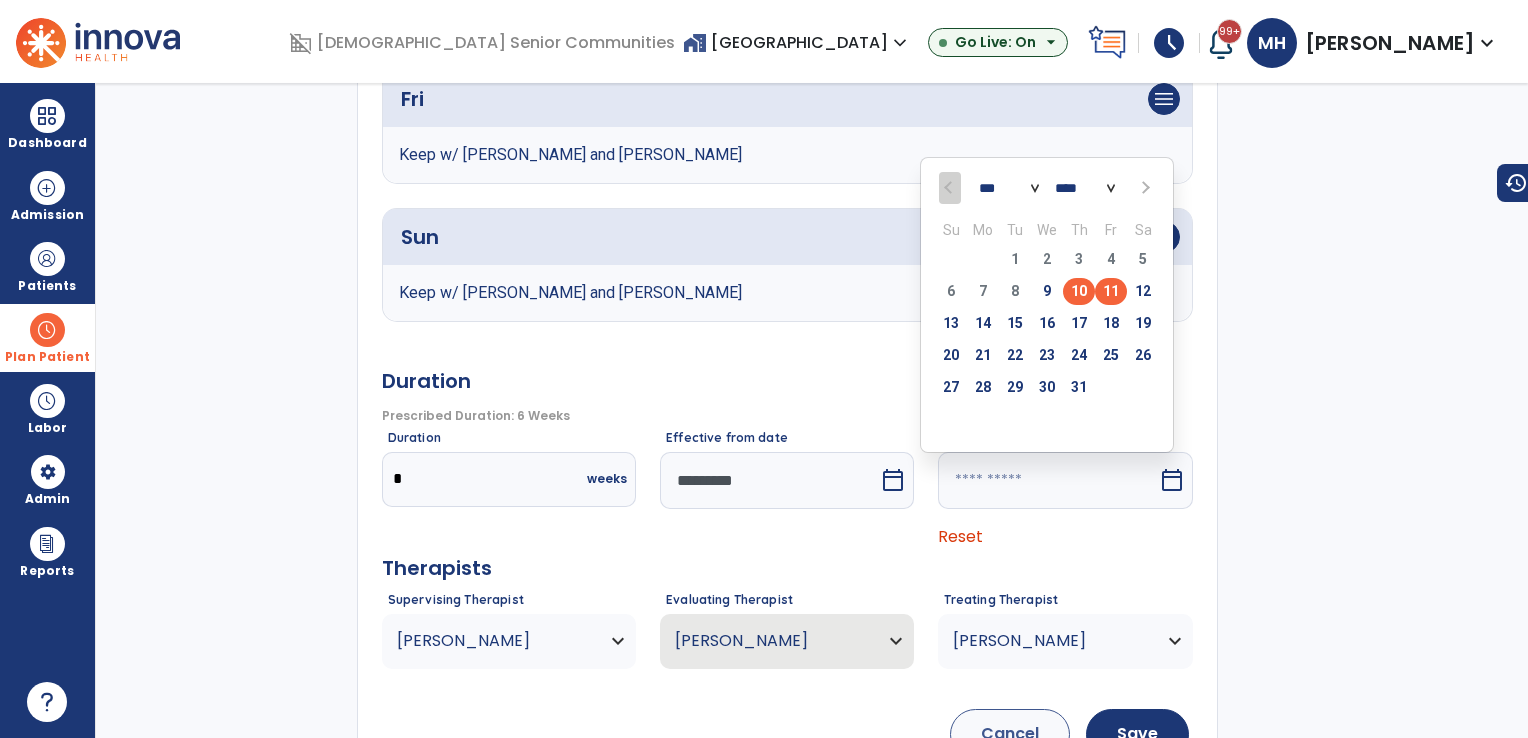 click on "11" at bounding box center (1111, 291) 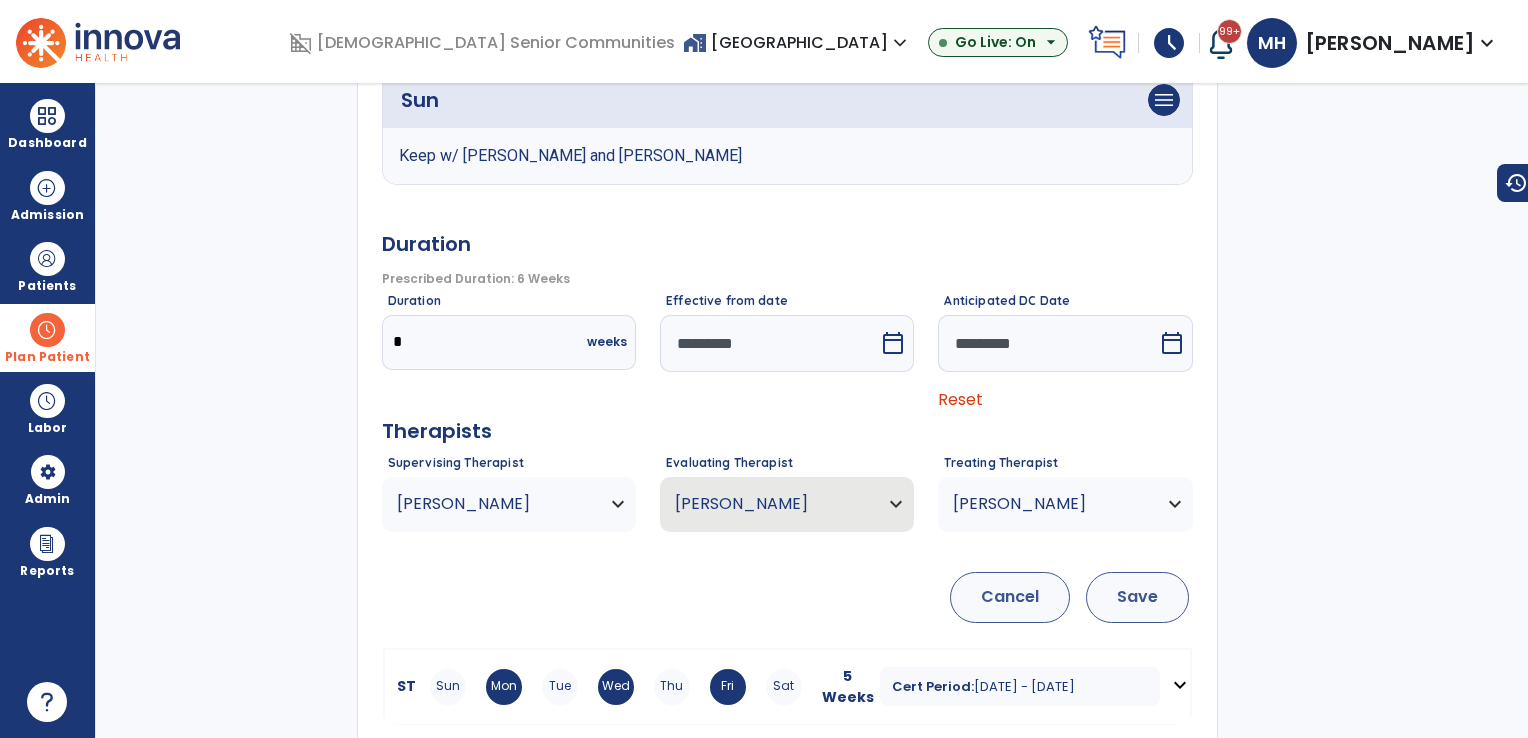scroll, scrollTop: 1342, scrollLeft: 0, axis: vertical 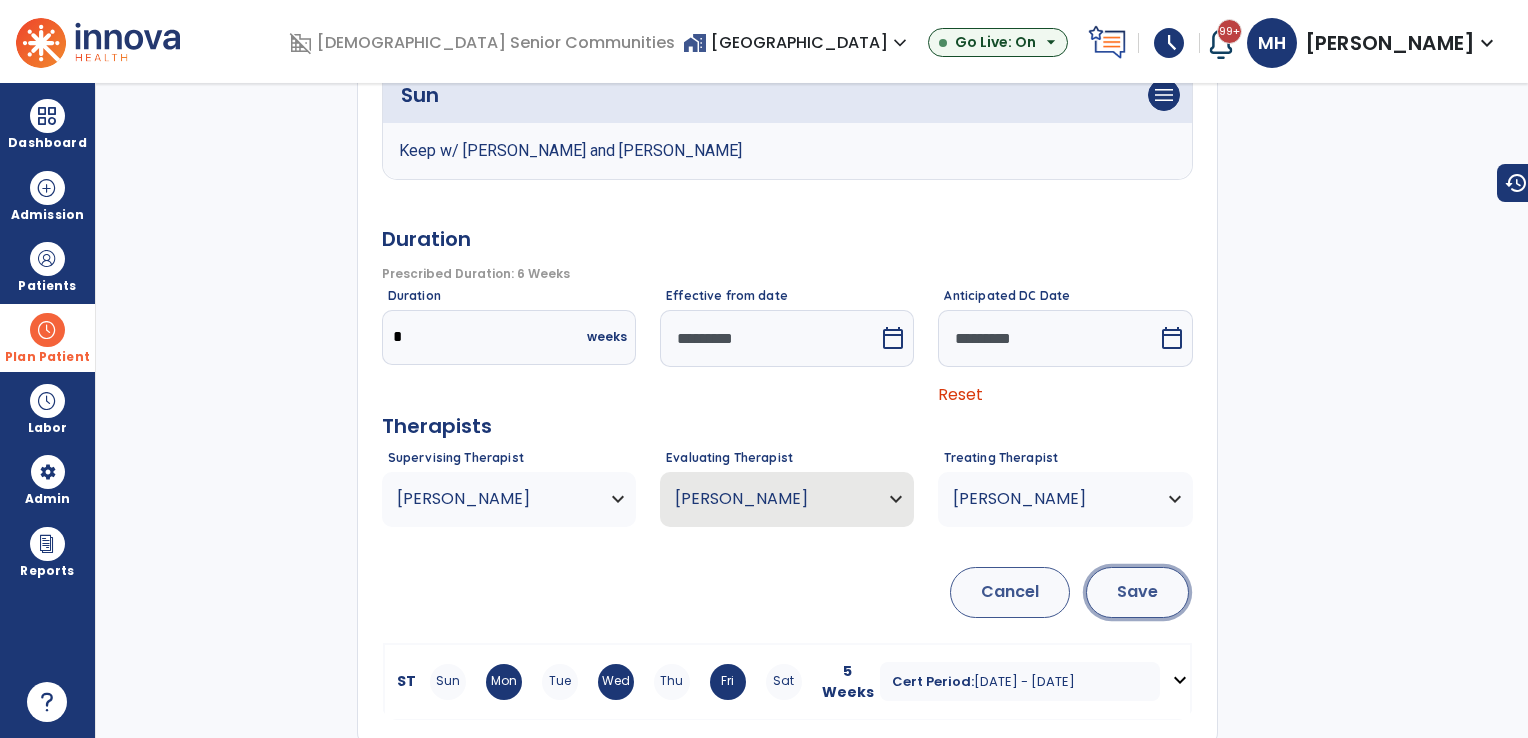 click on "Save" at bounding box center [1137, 592] 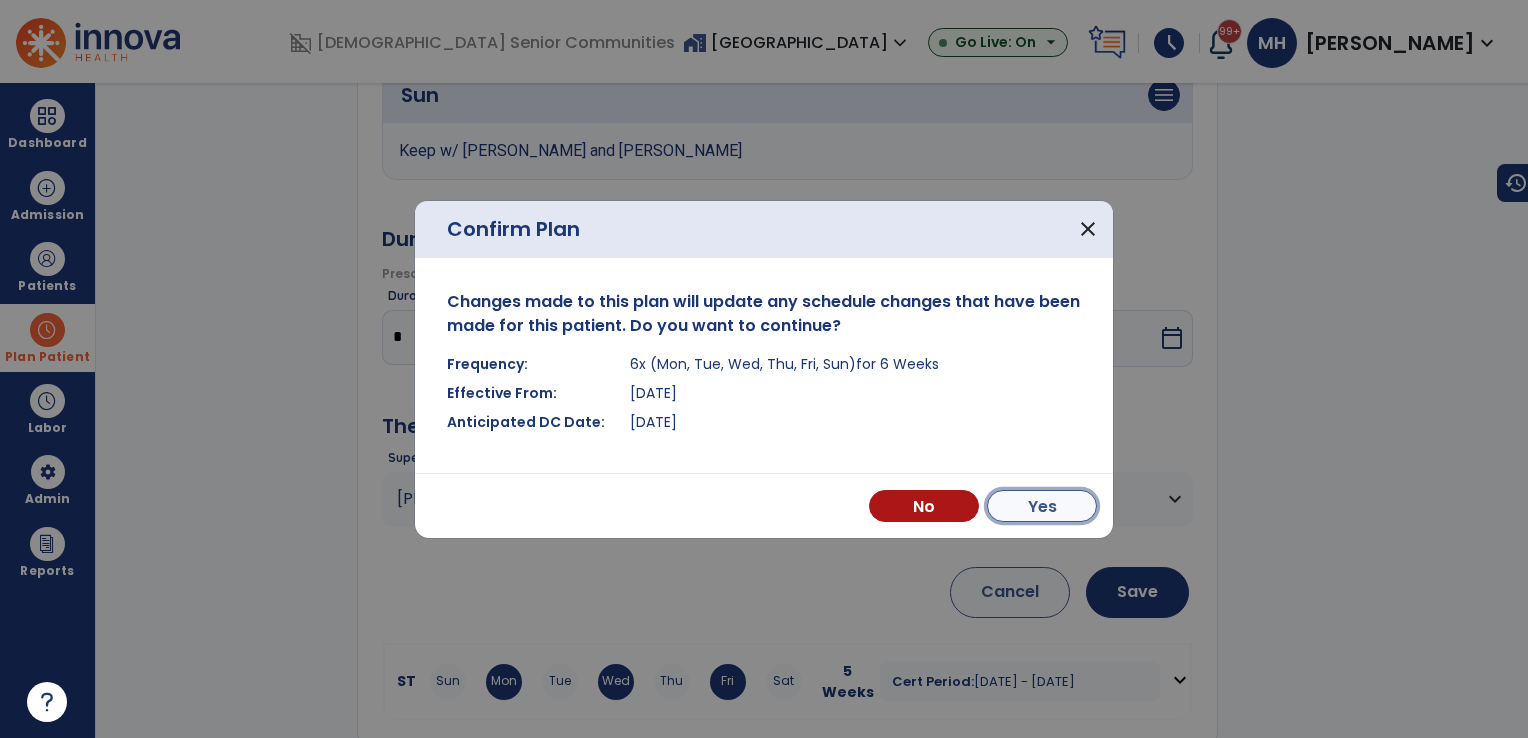 click on "Yes" at bounding box center (1042, 506) 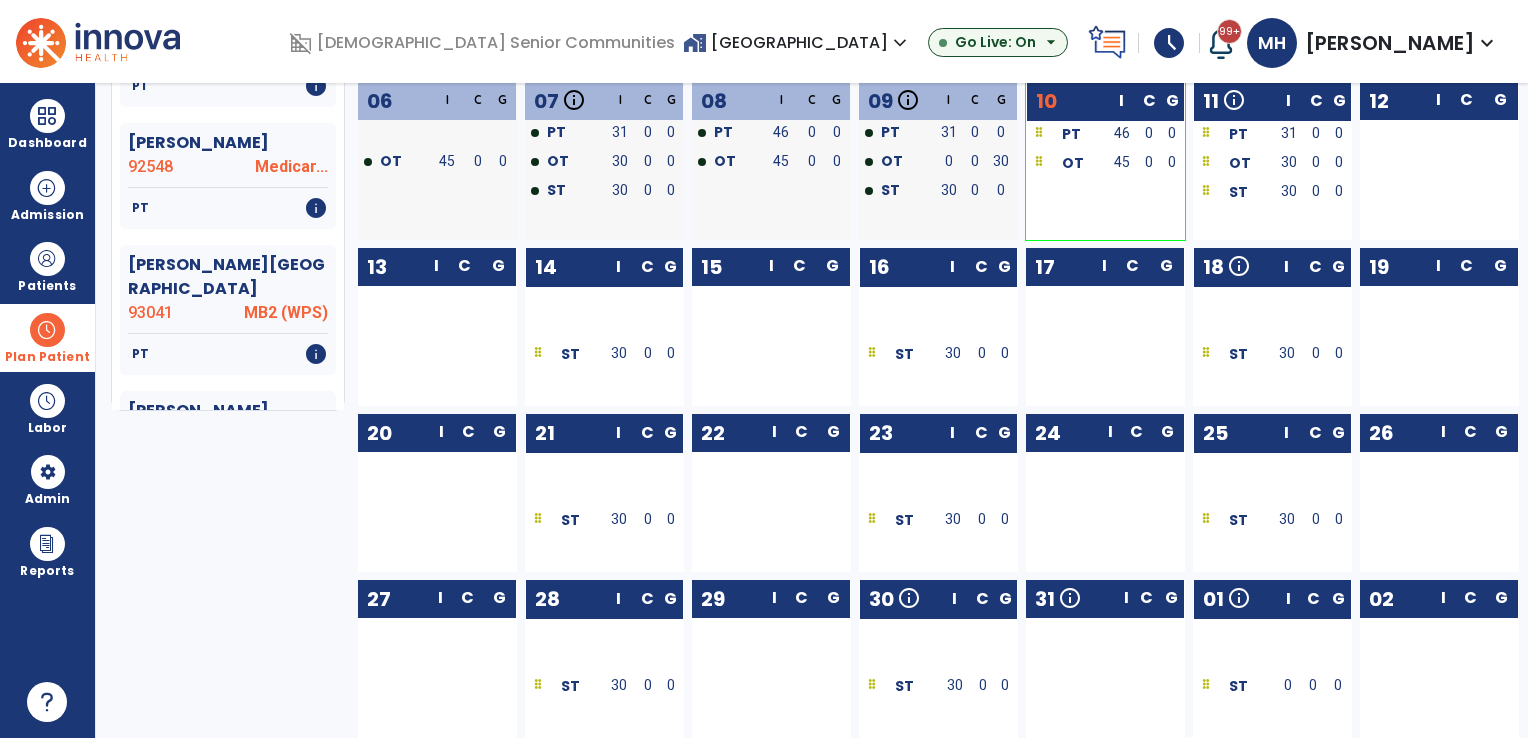 scroll, scrollTop: 0, scrollLeft: 0, axis: both 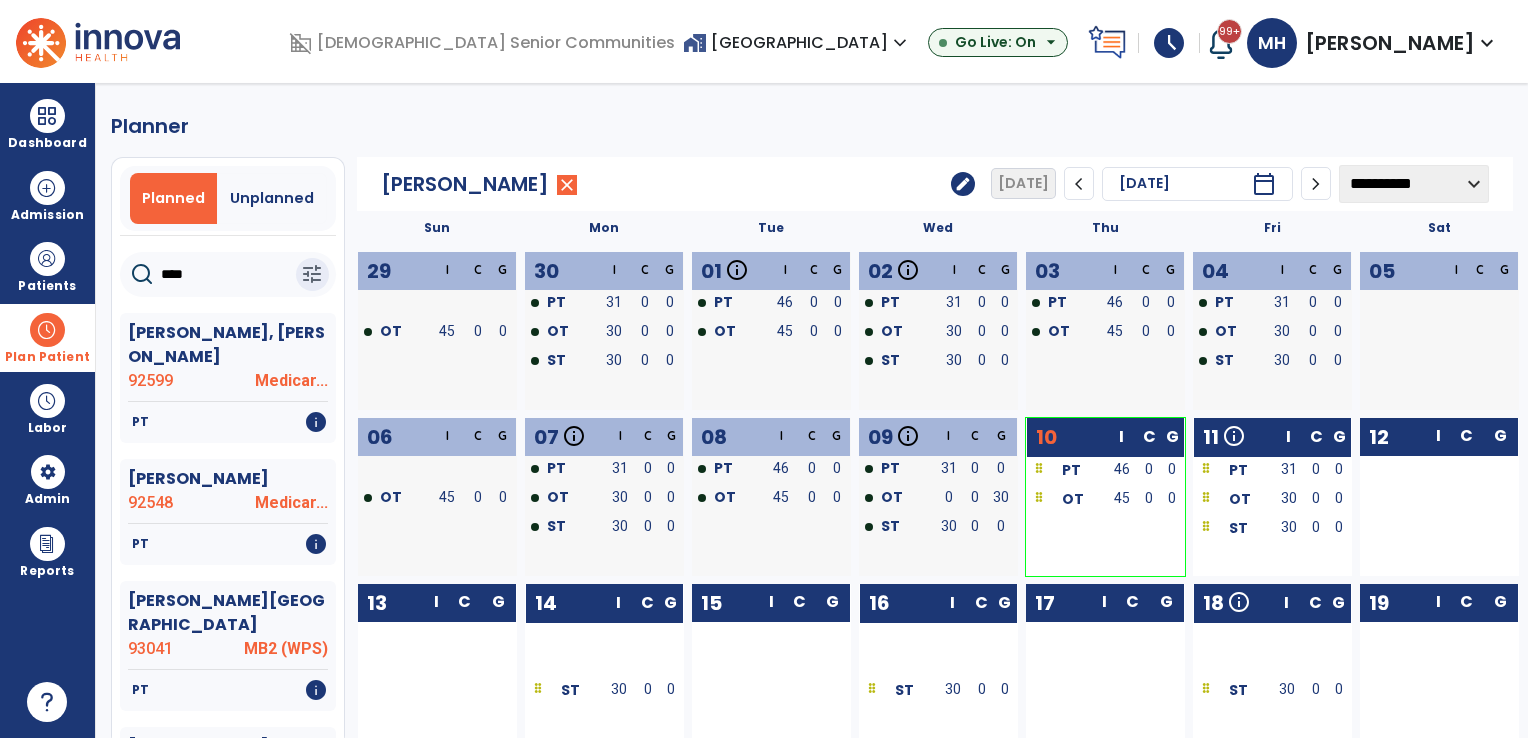 click on "edit" 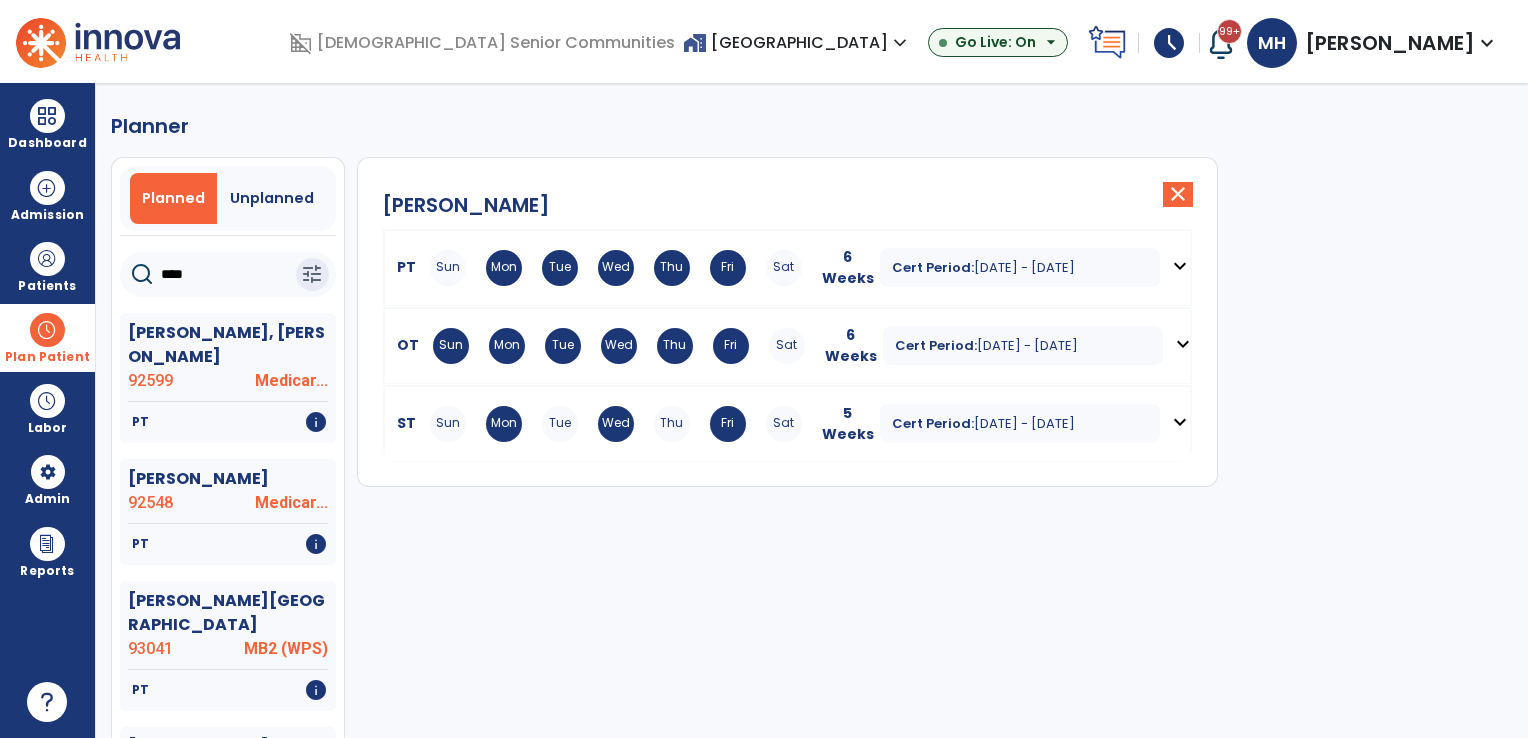 click on "Sun Mon Tue Wed Thu Fri Sat" at bounding box center [616, 424] 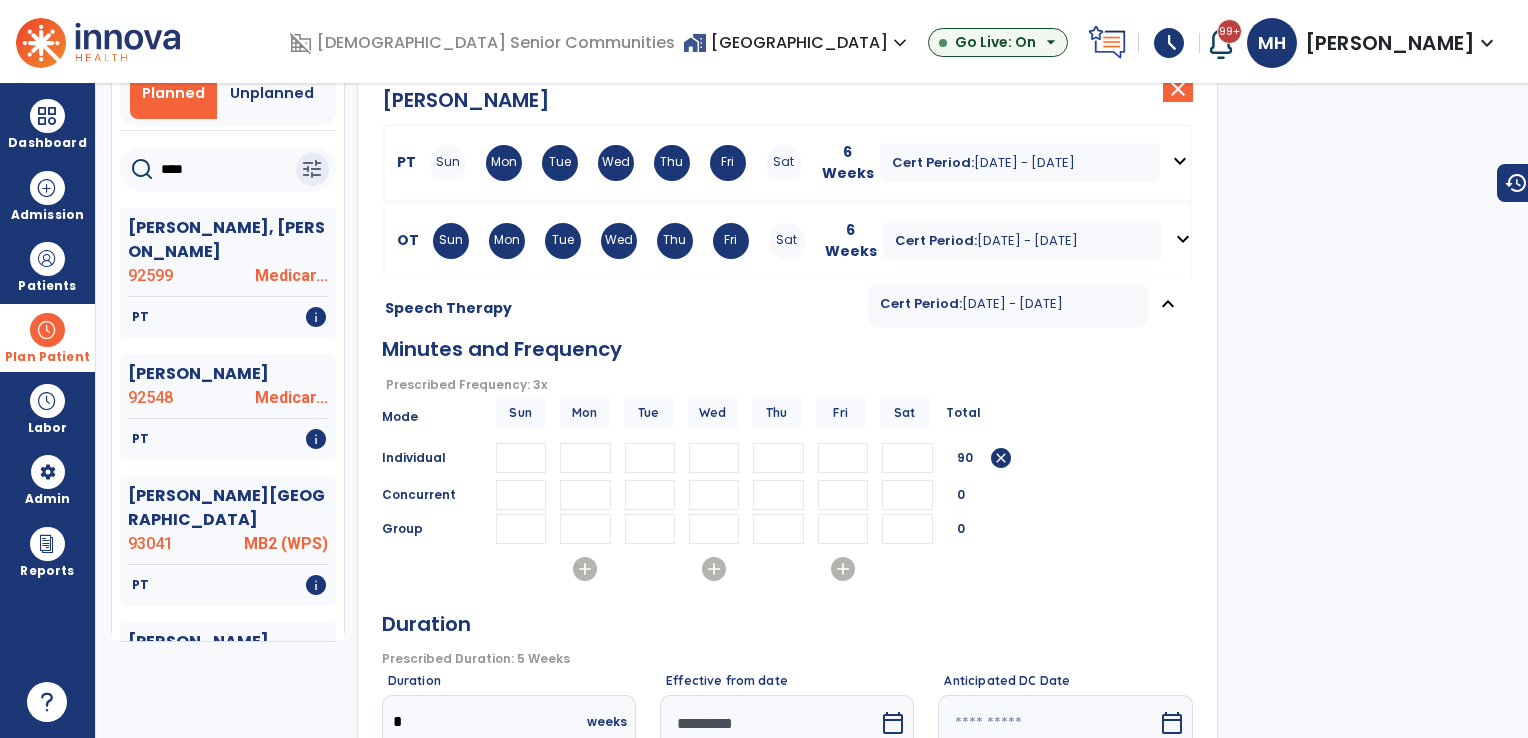 scroll, scrollTop: 358, scrollLeft: 0, axis: vertical 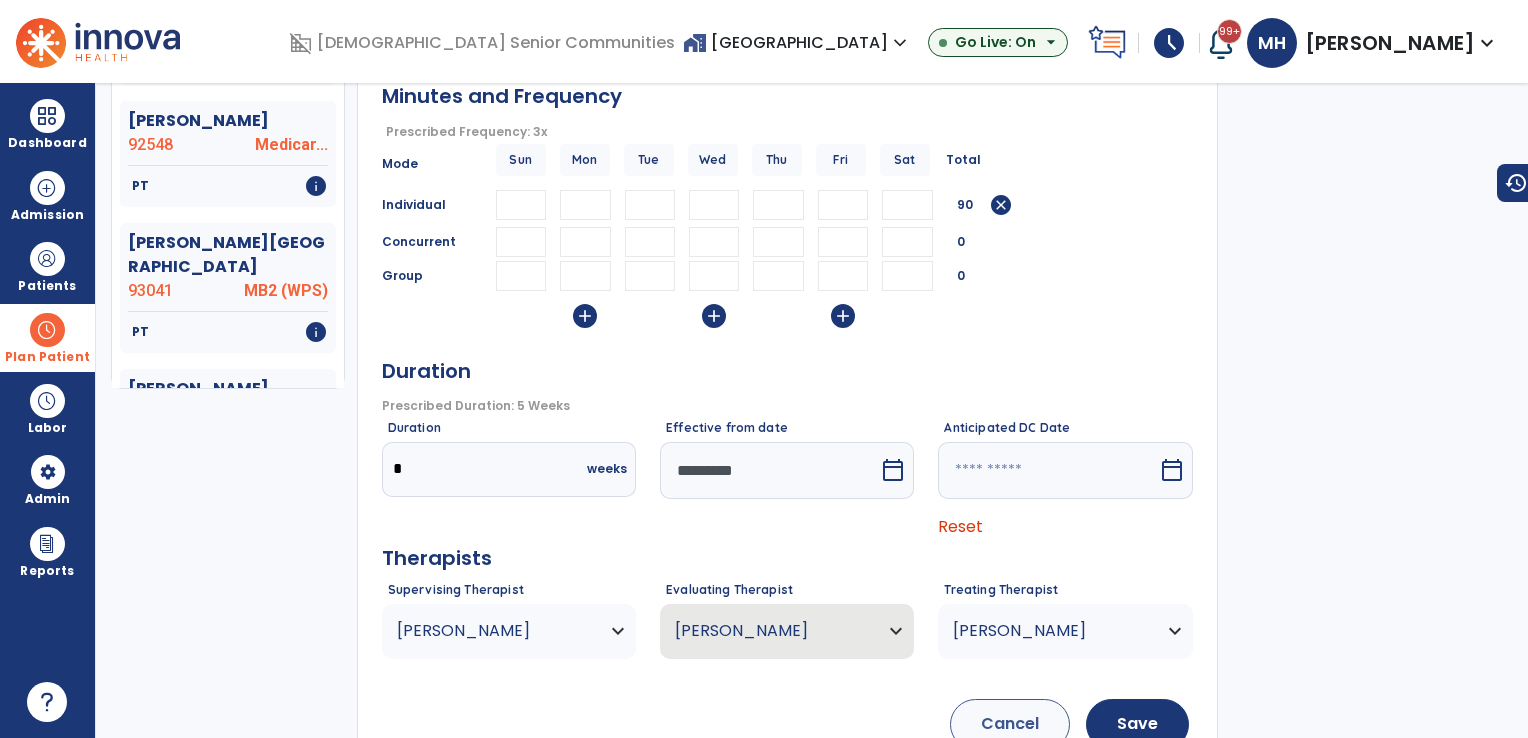 click on "*********" at bounding box center (769, 470) 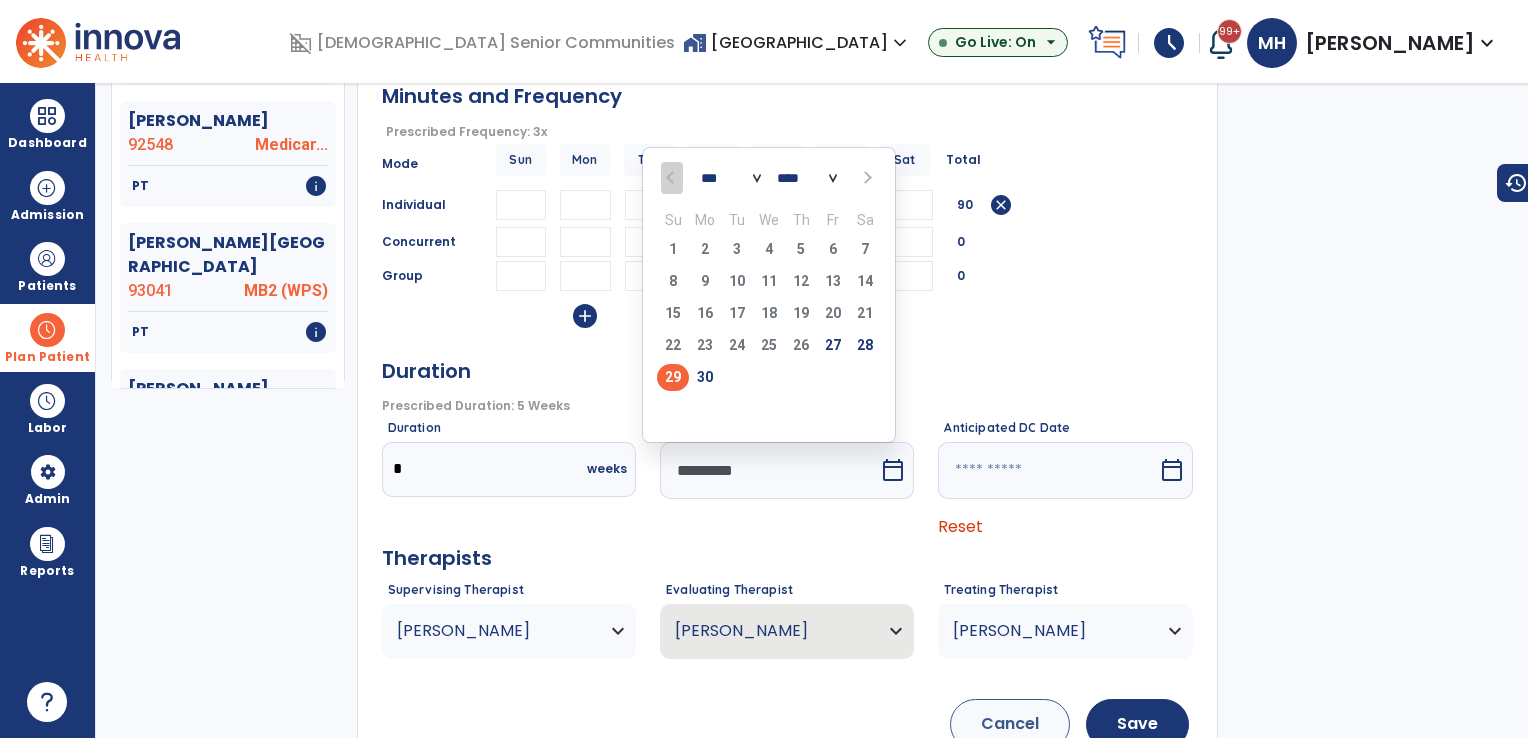 click at bounding box center [865, 177] 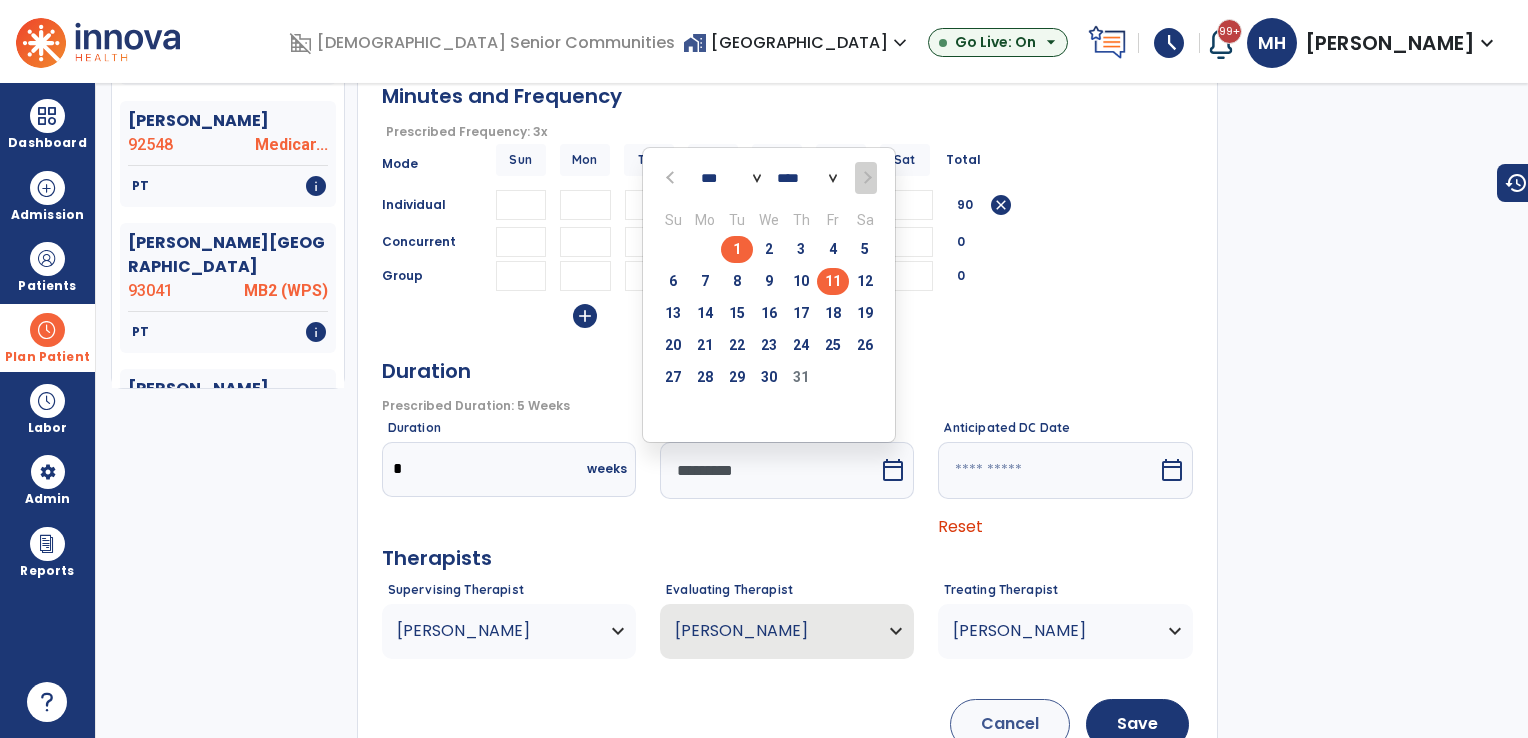 click on "11" at bounding box center [833, 281] 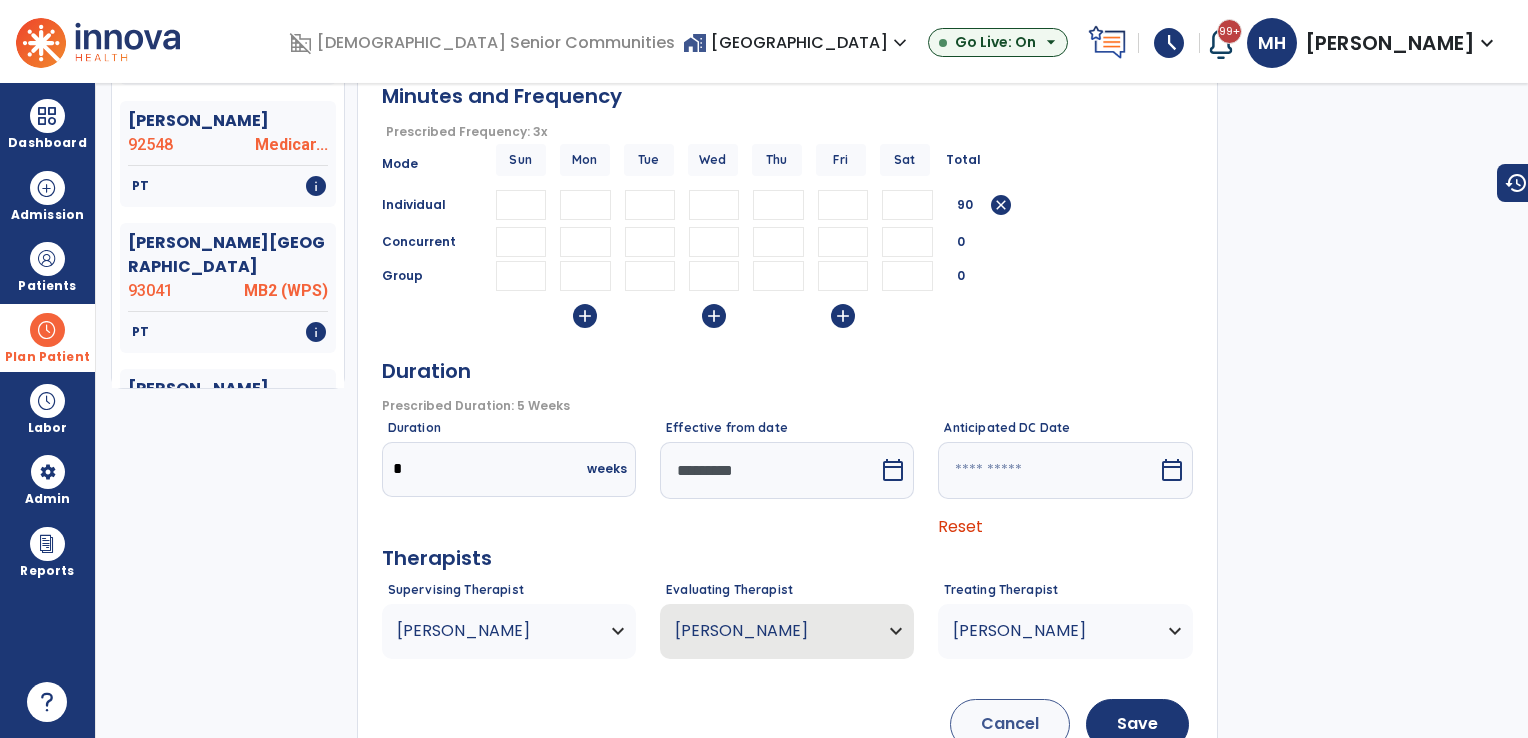 click at bounding box center [1047, 470] 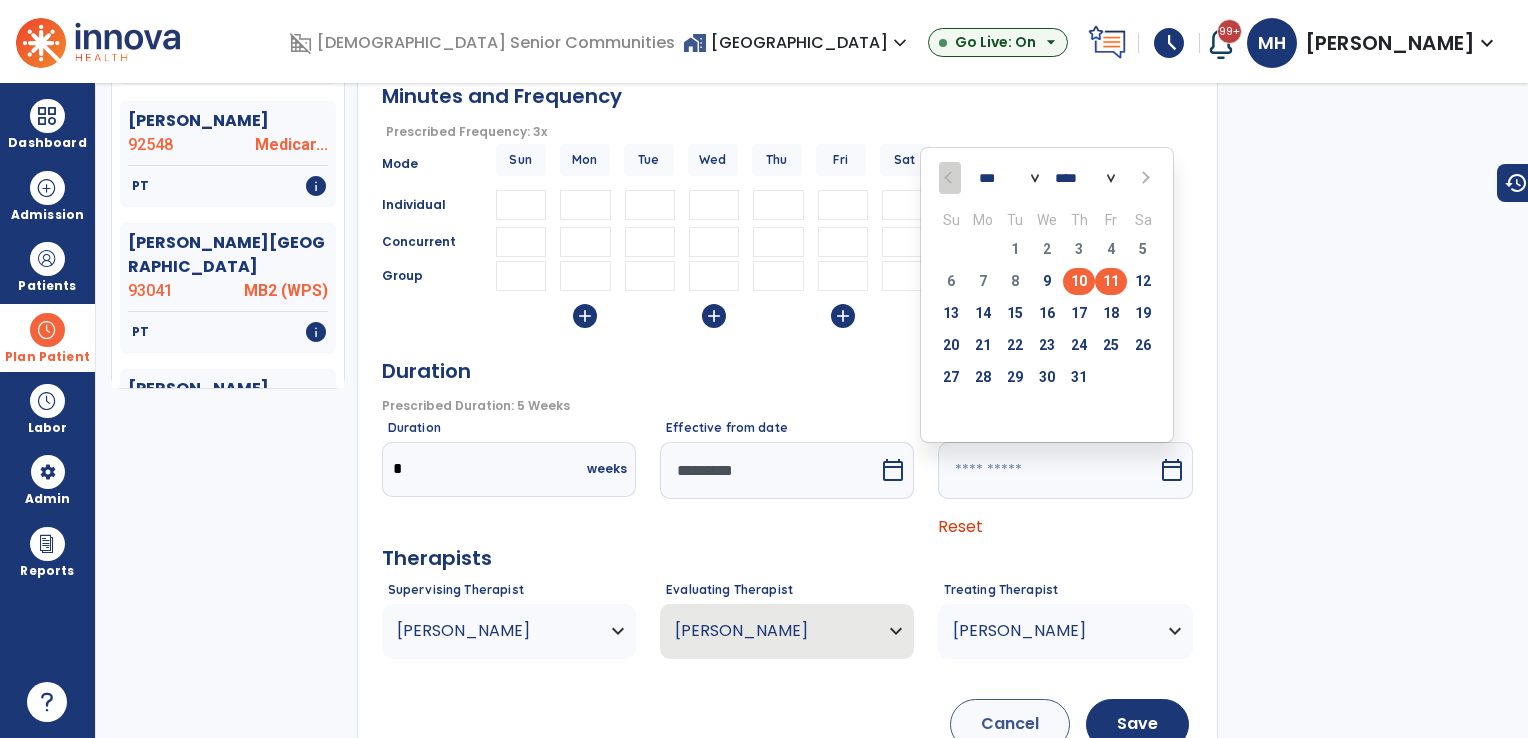 click on "11" at bounding box center (1111, 281) 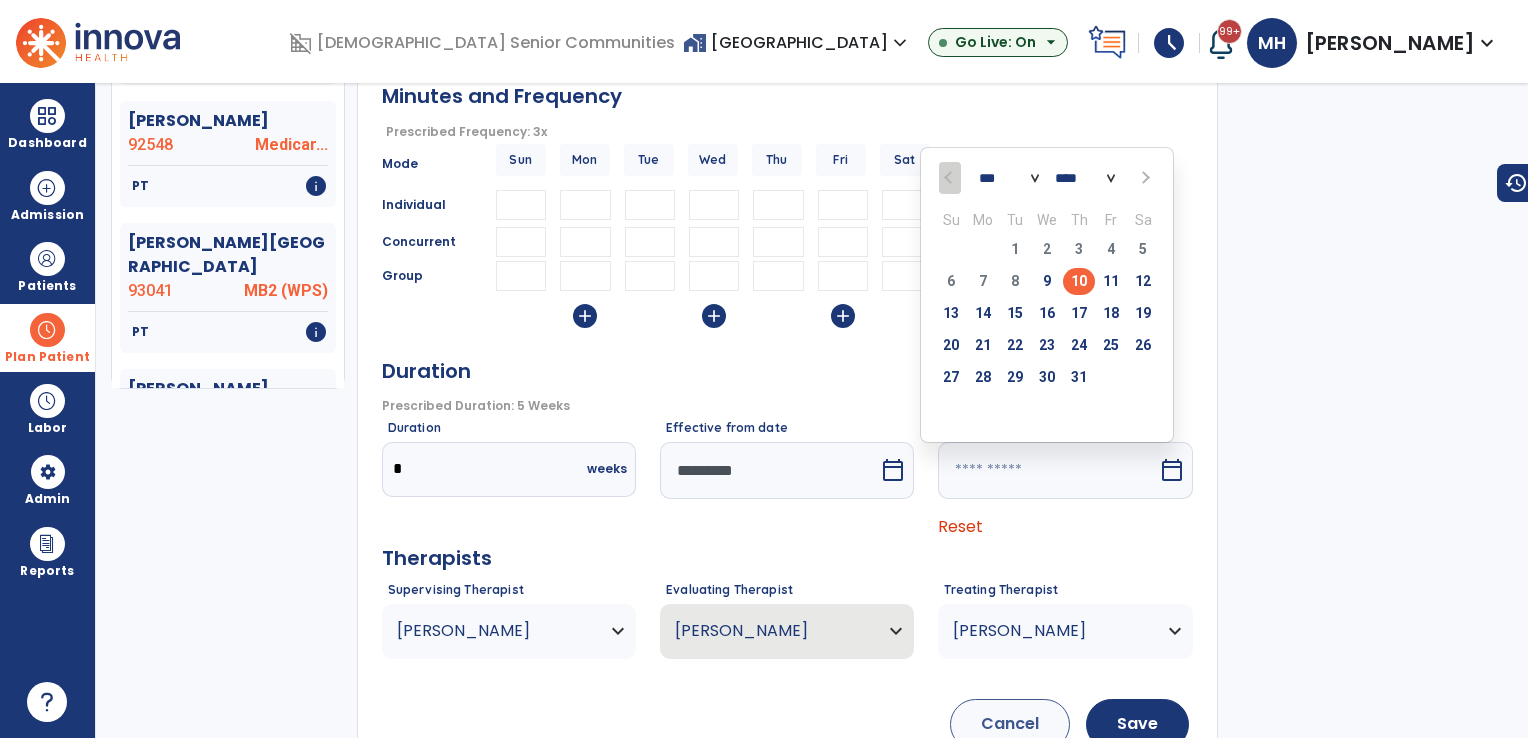 type on "*********" 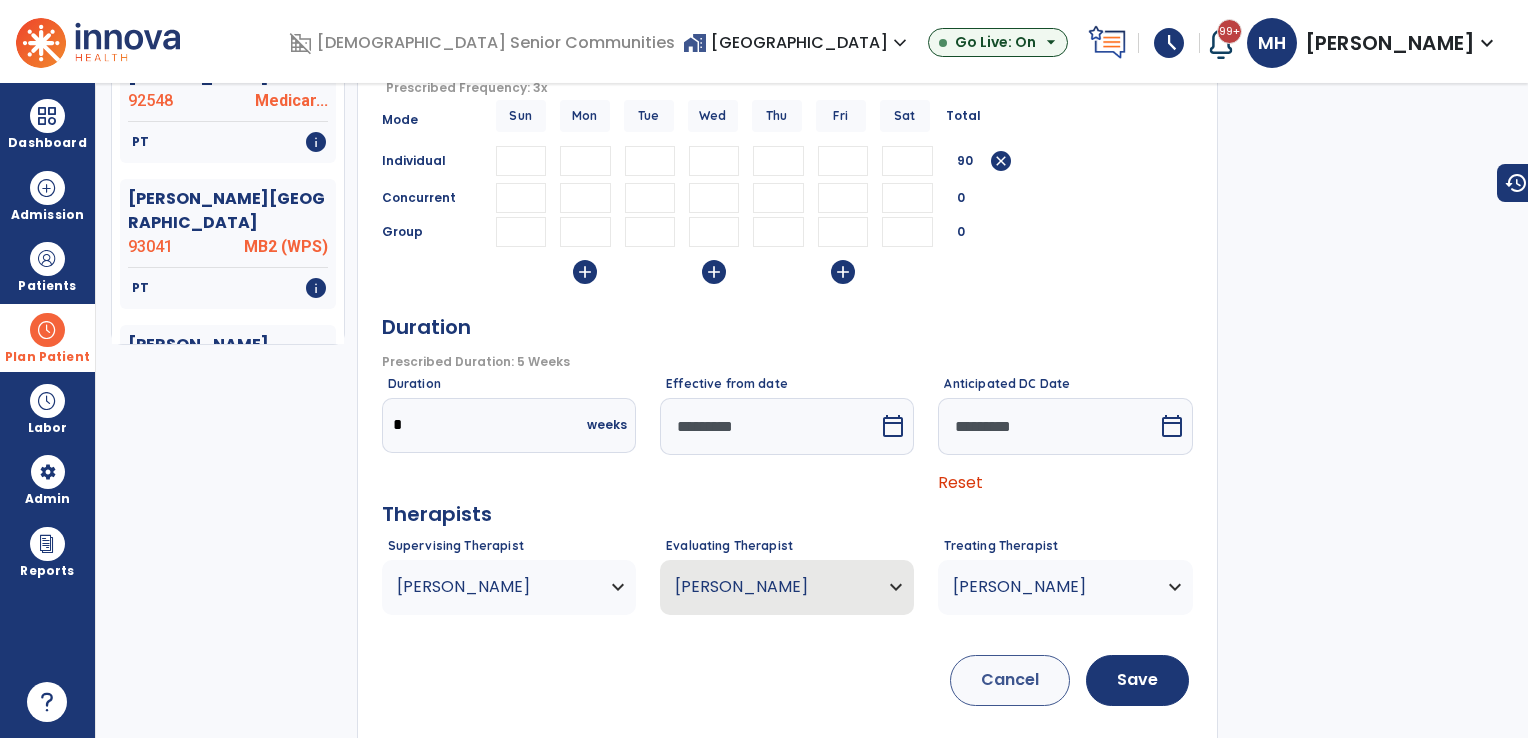 scroll, scrollTop: 414, scrollLeft: 0, axis: vertical 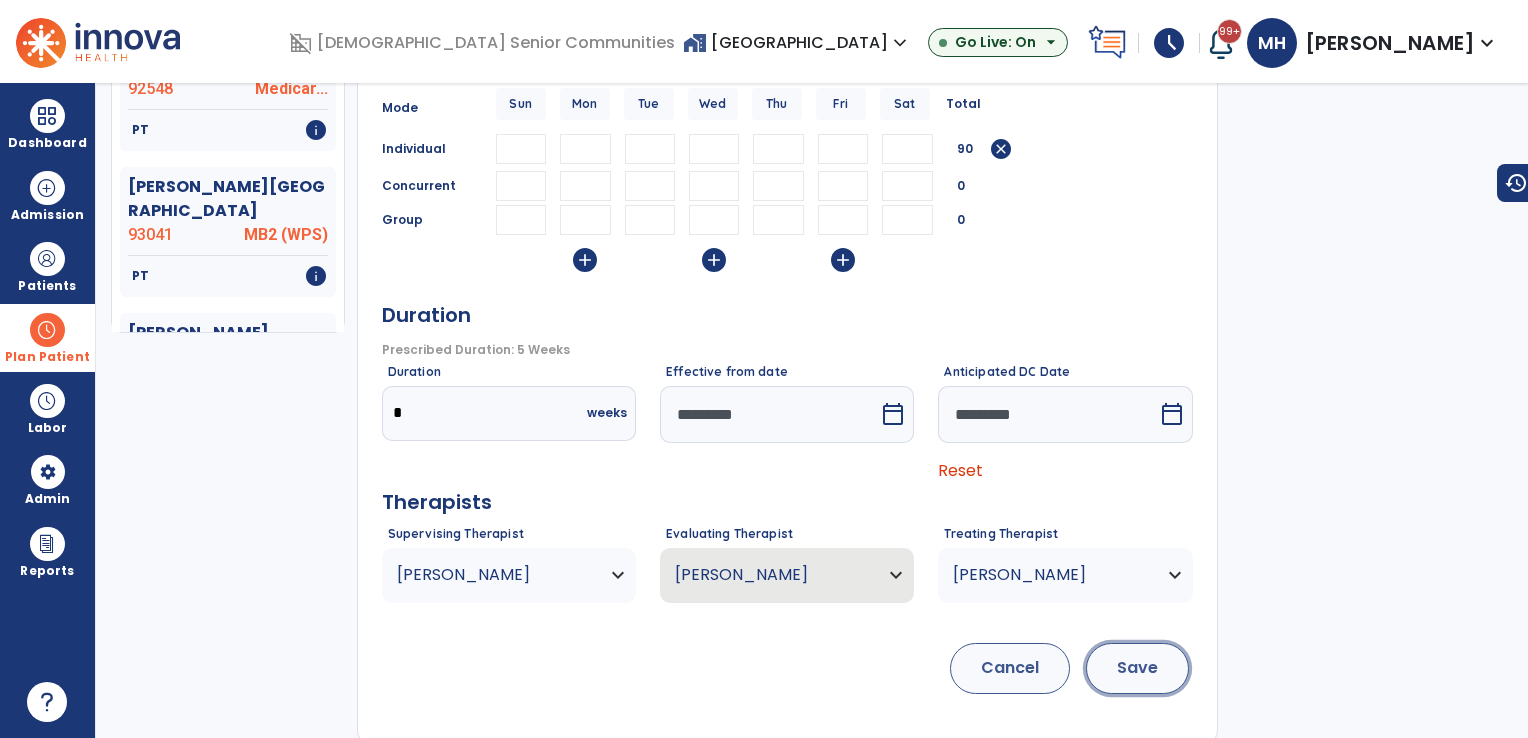 click on "Save" at bounding box center [1137, 668] 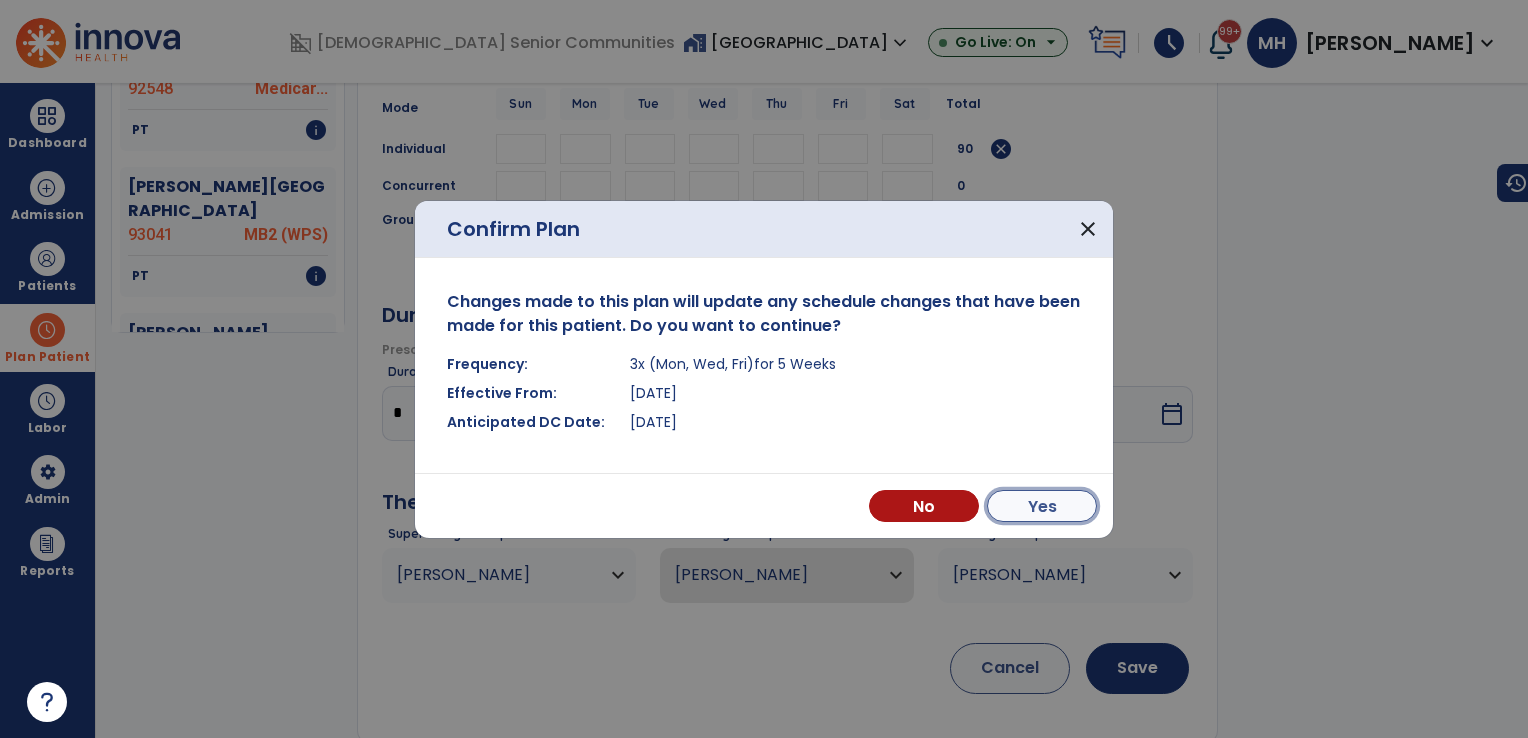 click on "Yes" at bounding box center [1042, 506] 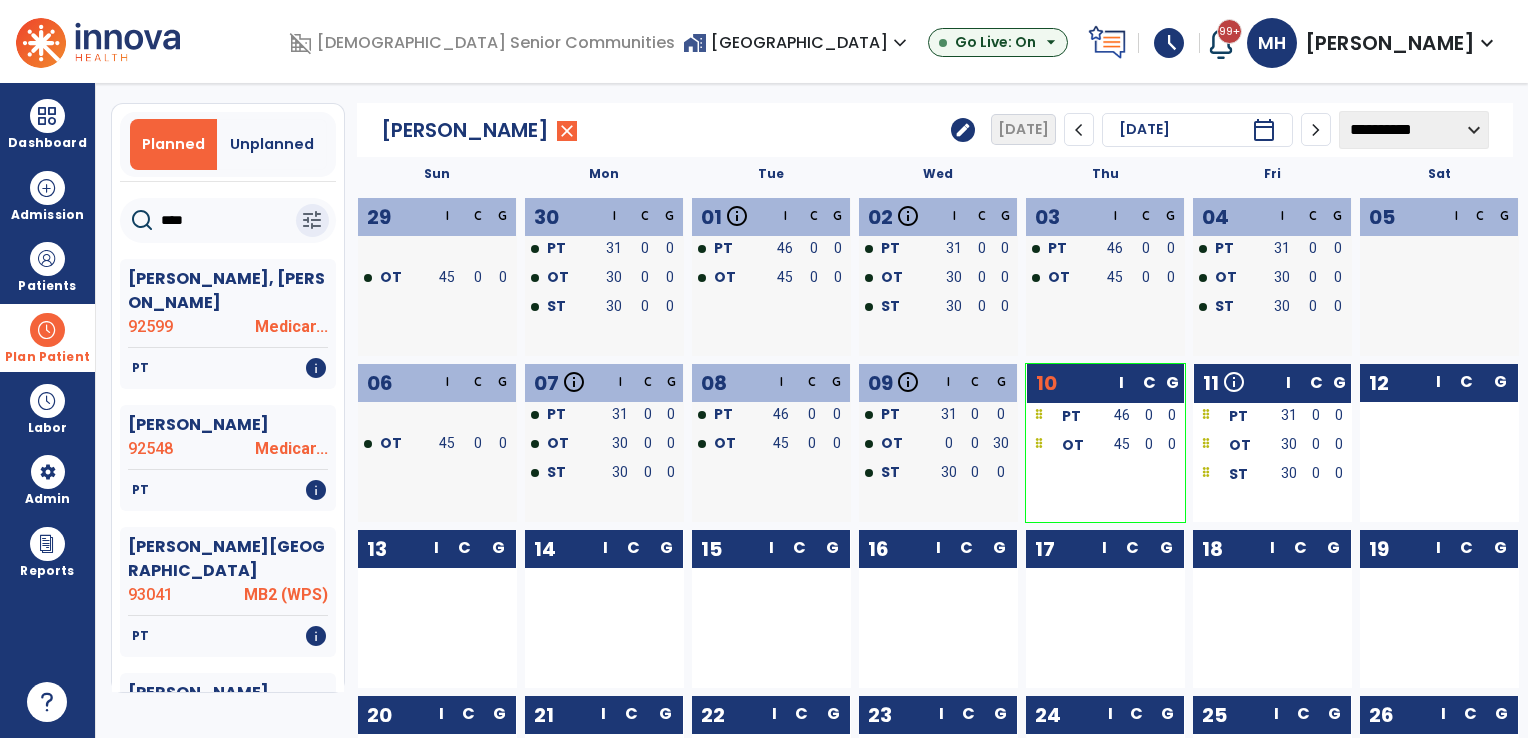scroll, scrollTop: 0, scrollLeft: 0, axis: both 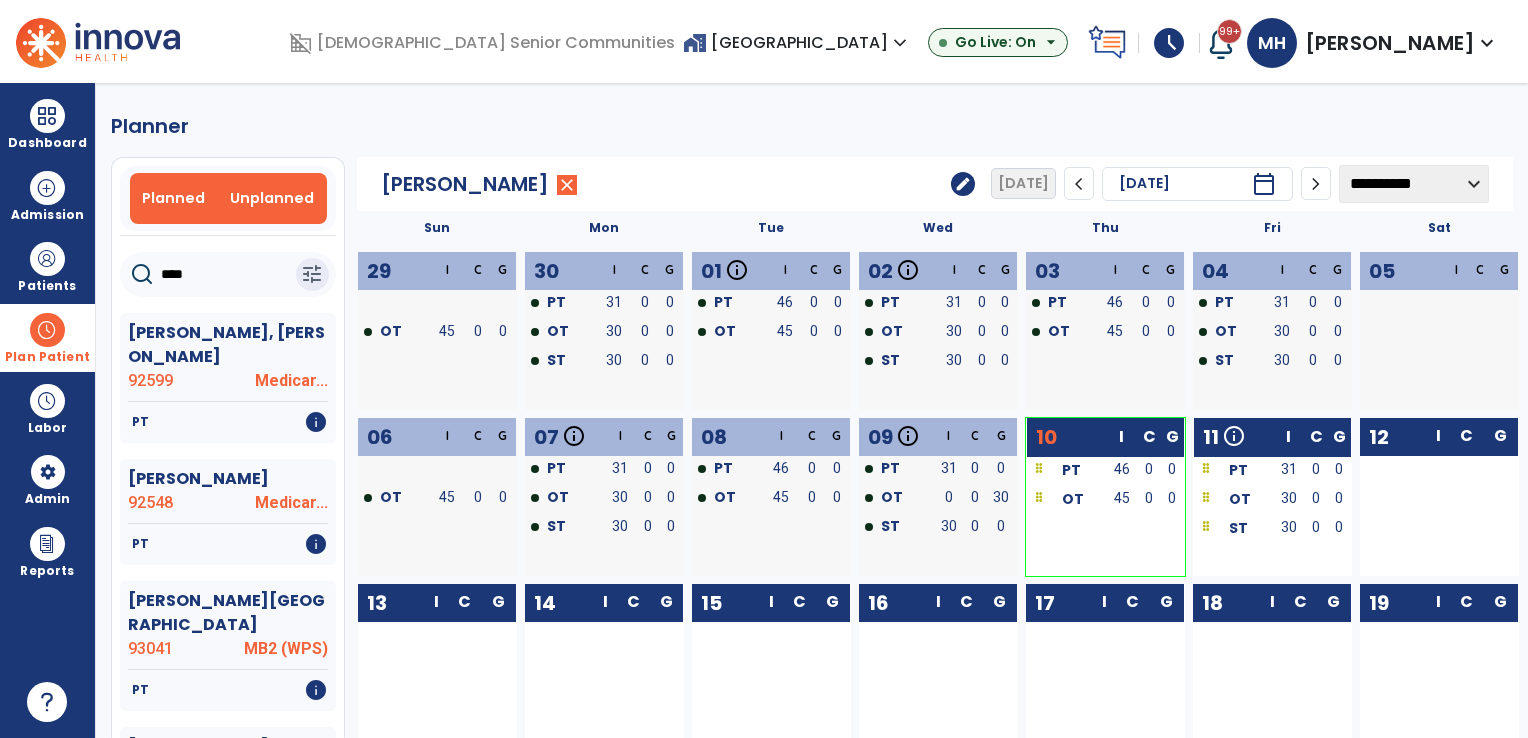 click on "Unplanned" at bounding box center (272, 198) 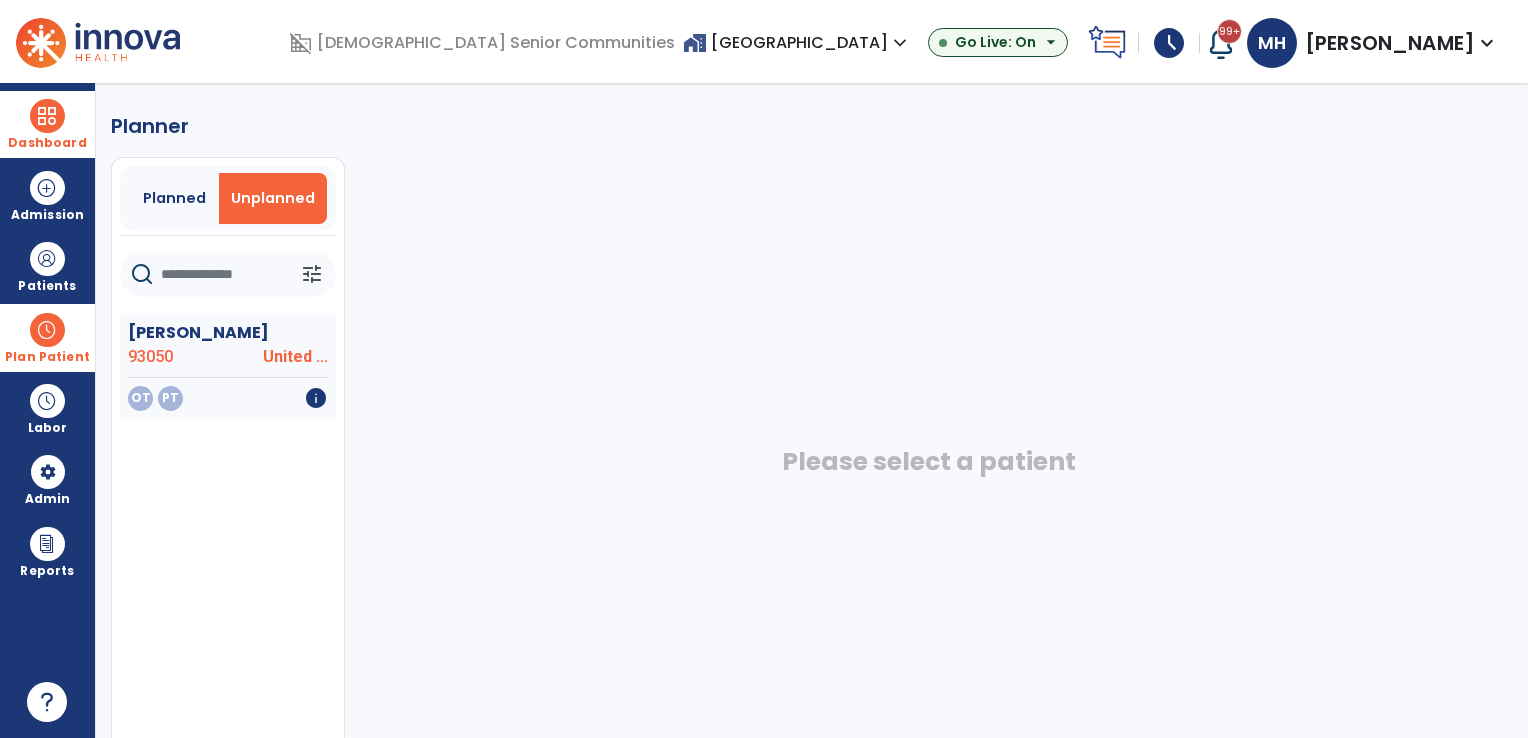 click at bounding box center (47, 116) 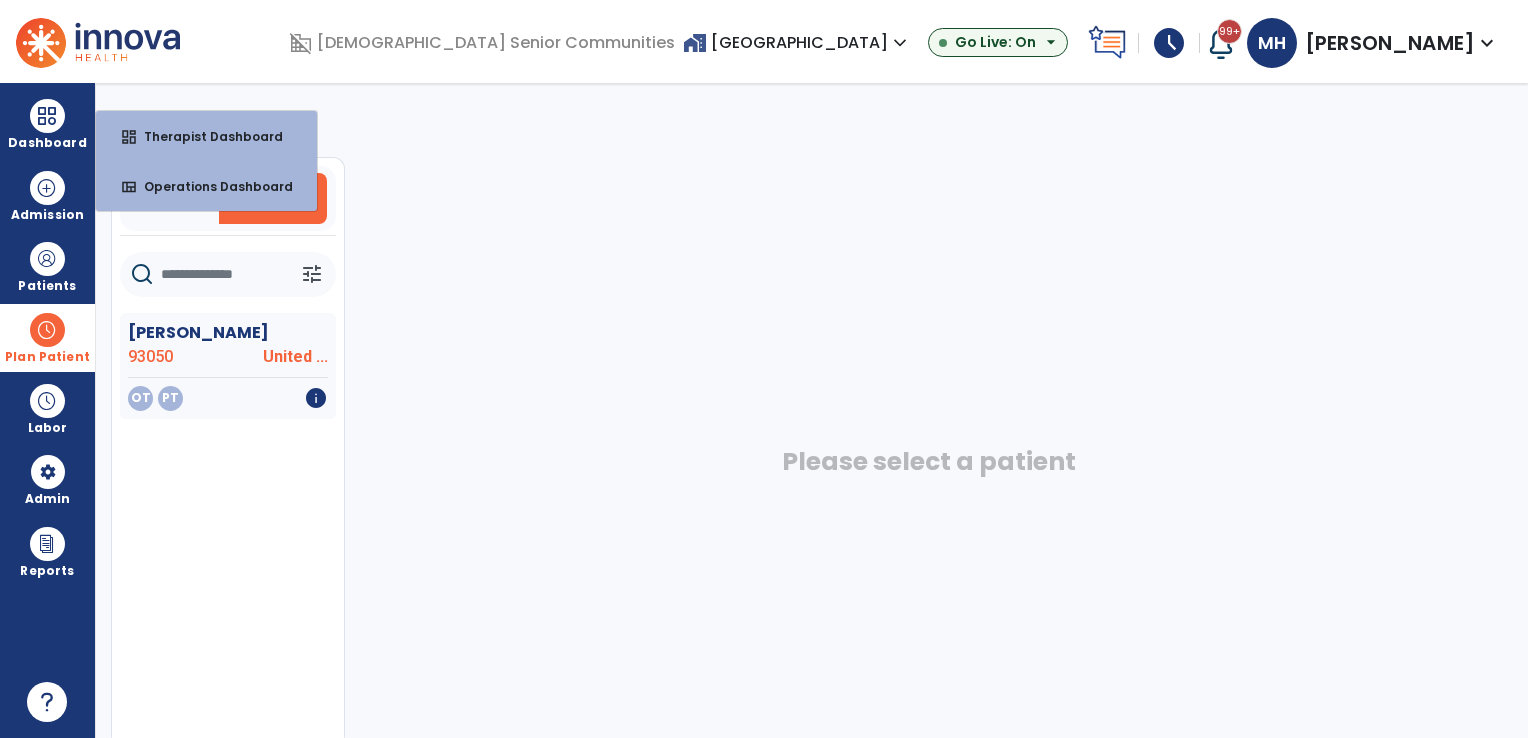 click on "home_work   Meadow Lakes   expand_more" at bounding box center [797, 42] 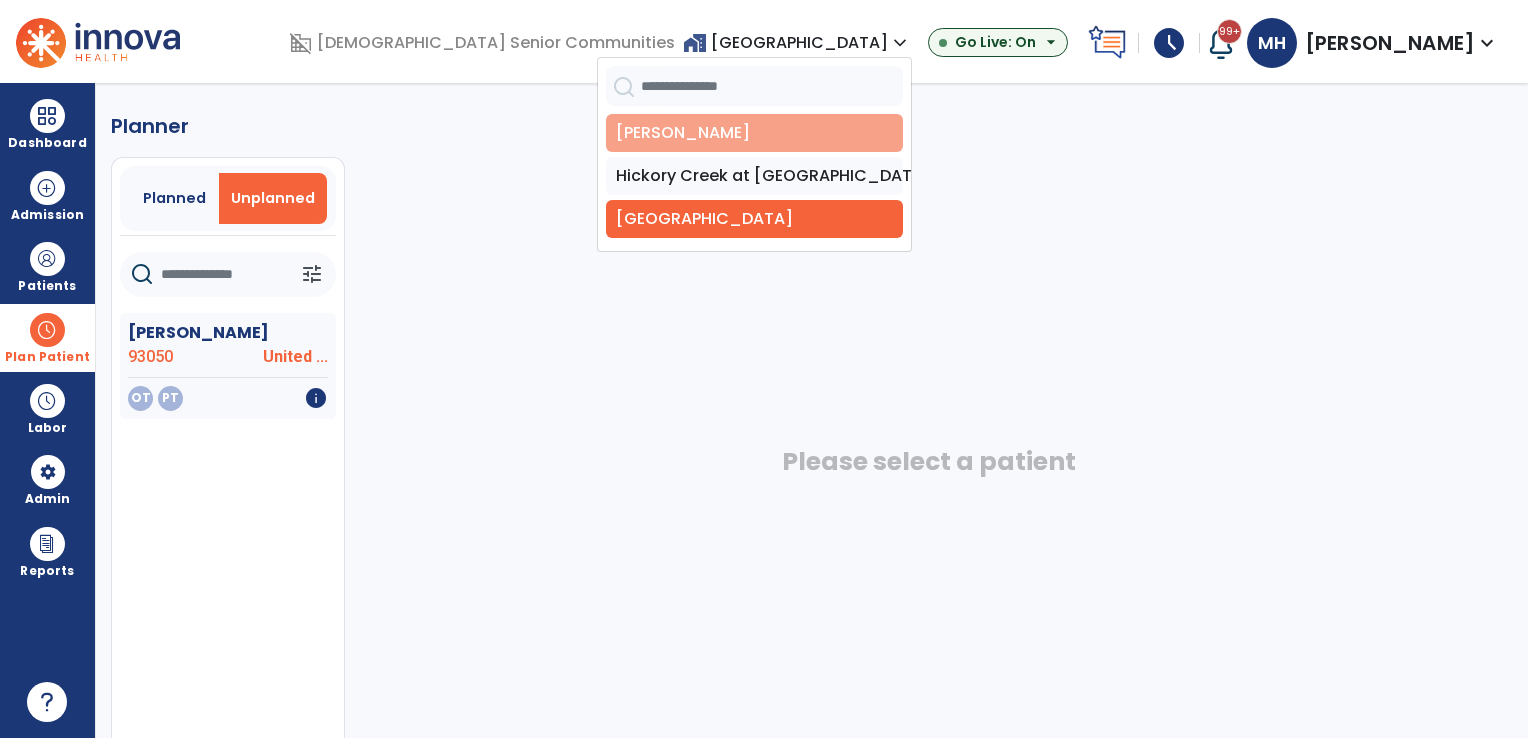 click on "[PERSON_NAME]" at bounding box center (754, 133) 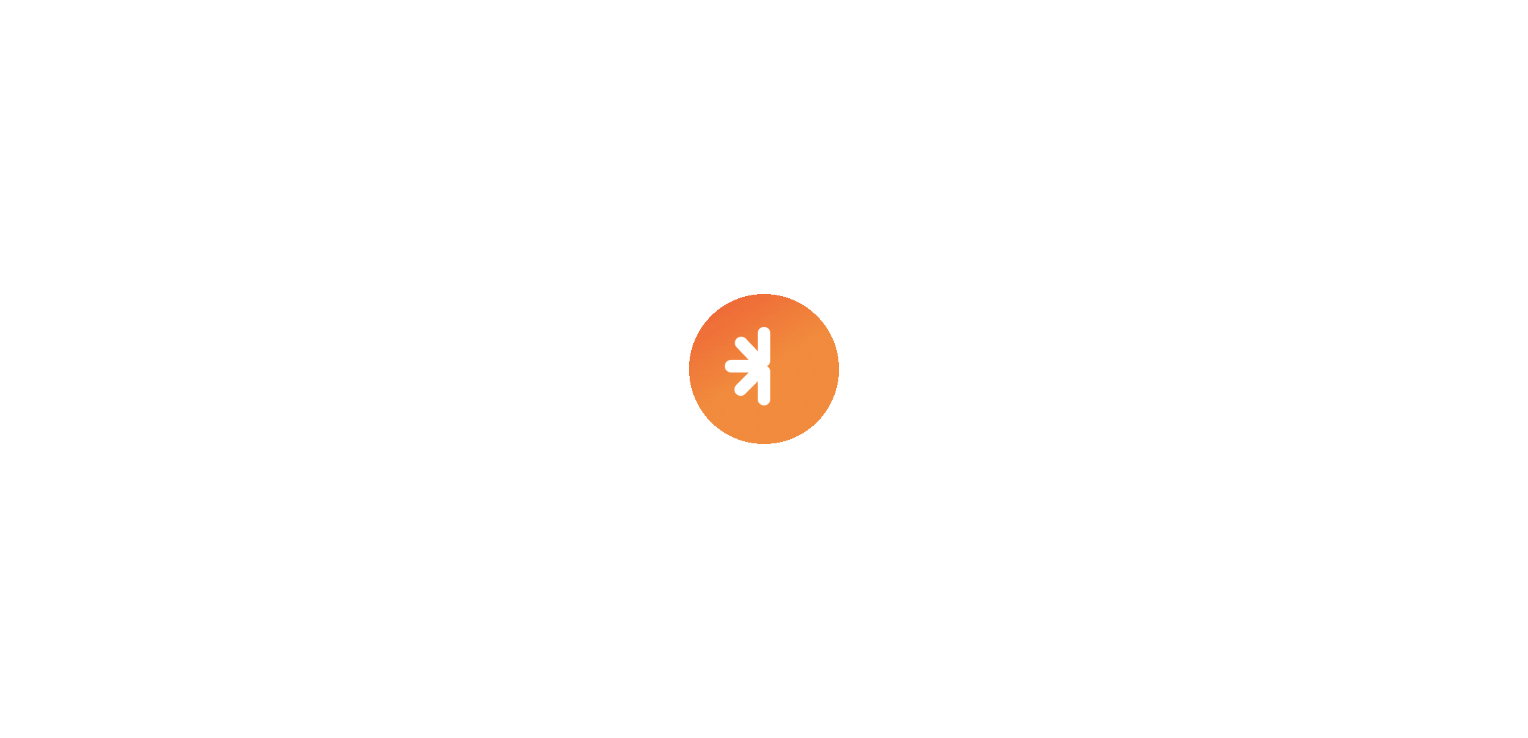 scroll, scrollTop: 0, scrollLeft: 0, axis: both 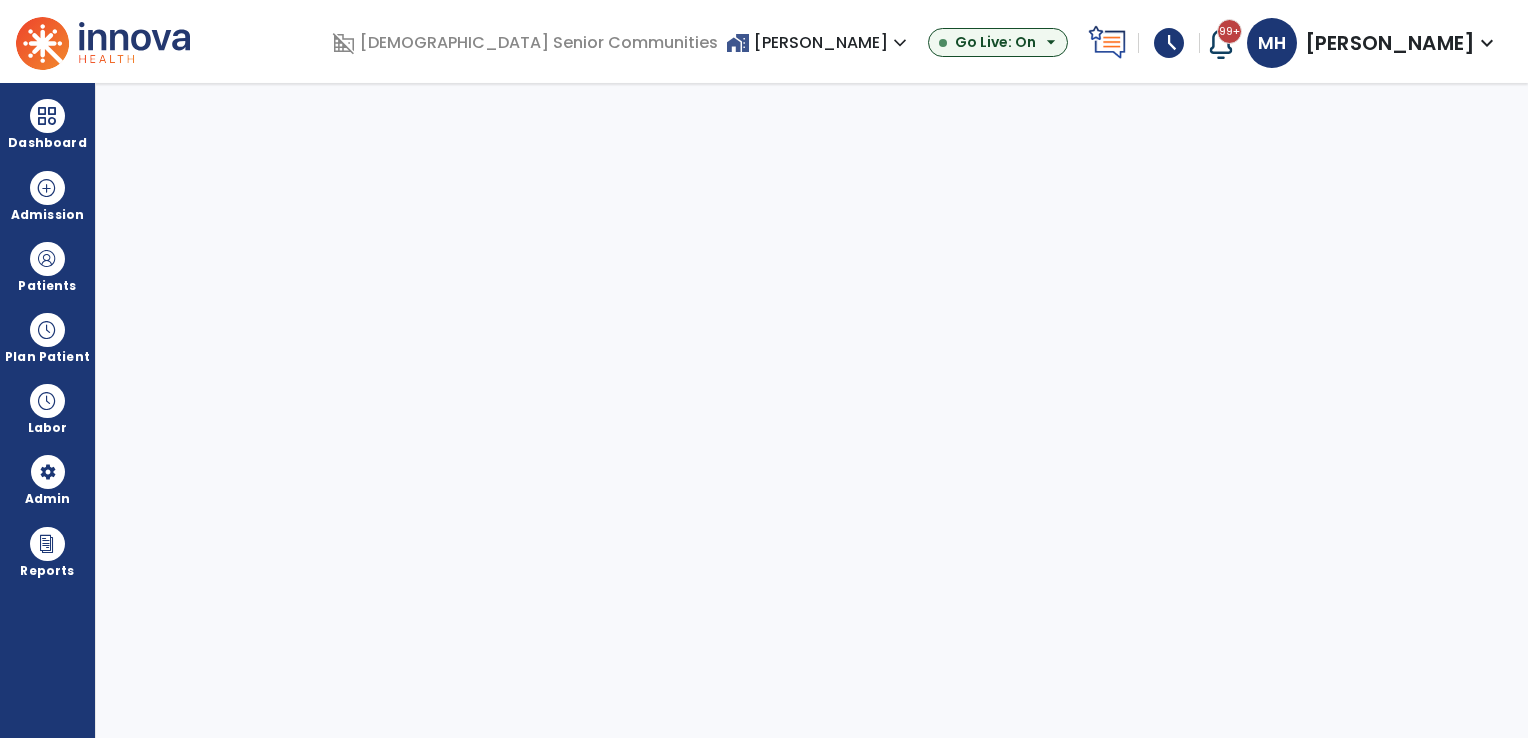 select on "***" 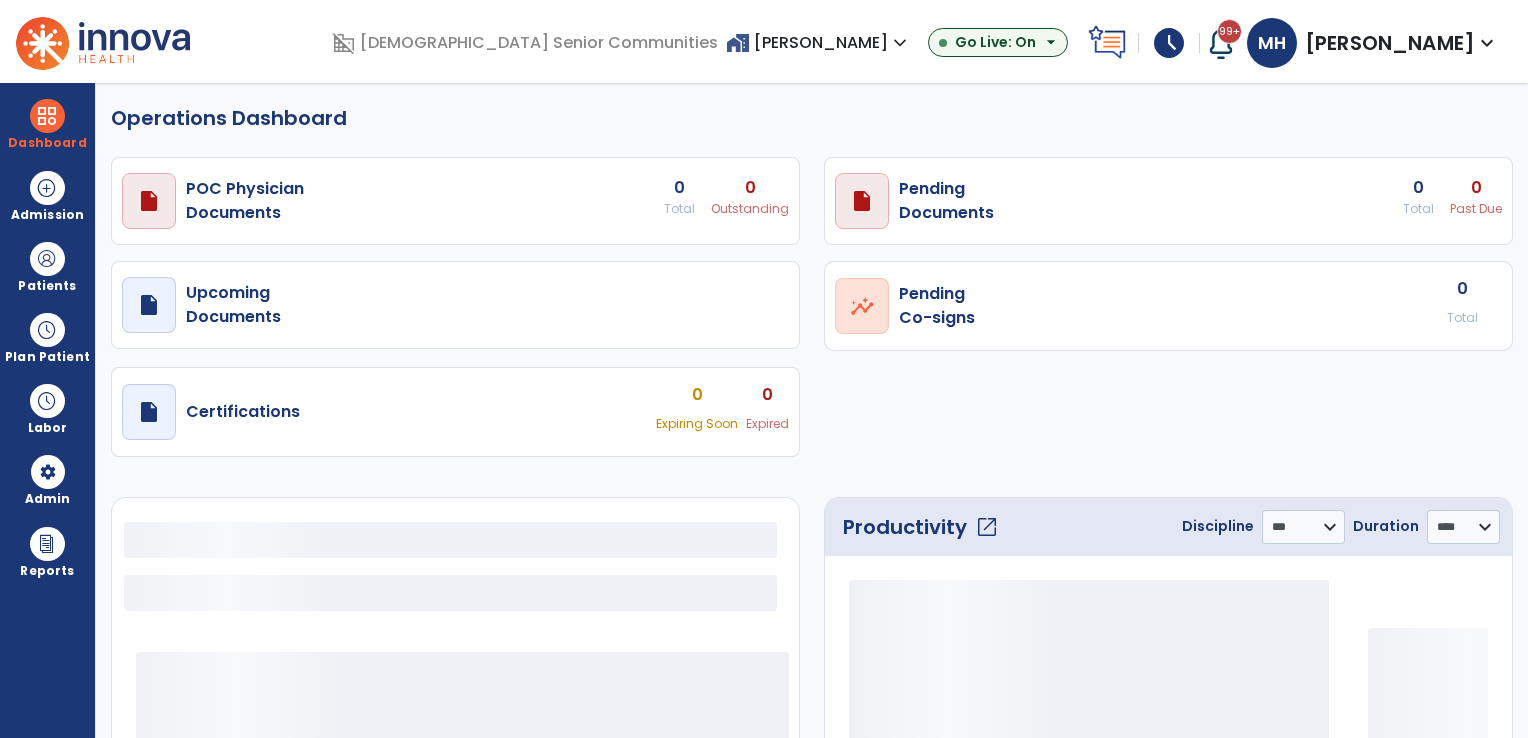 select on "***" 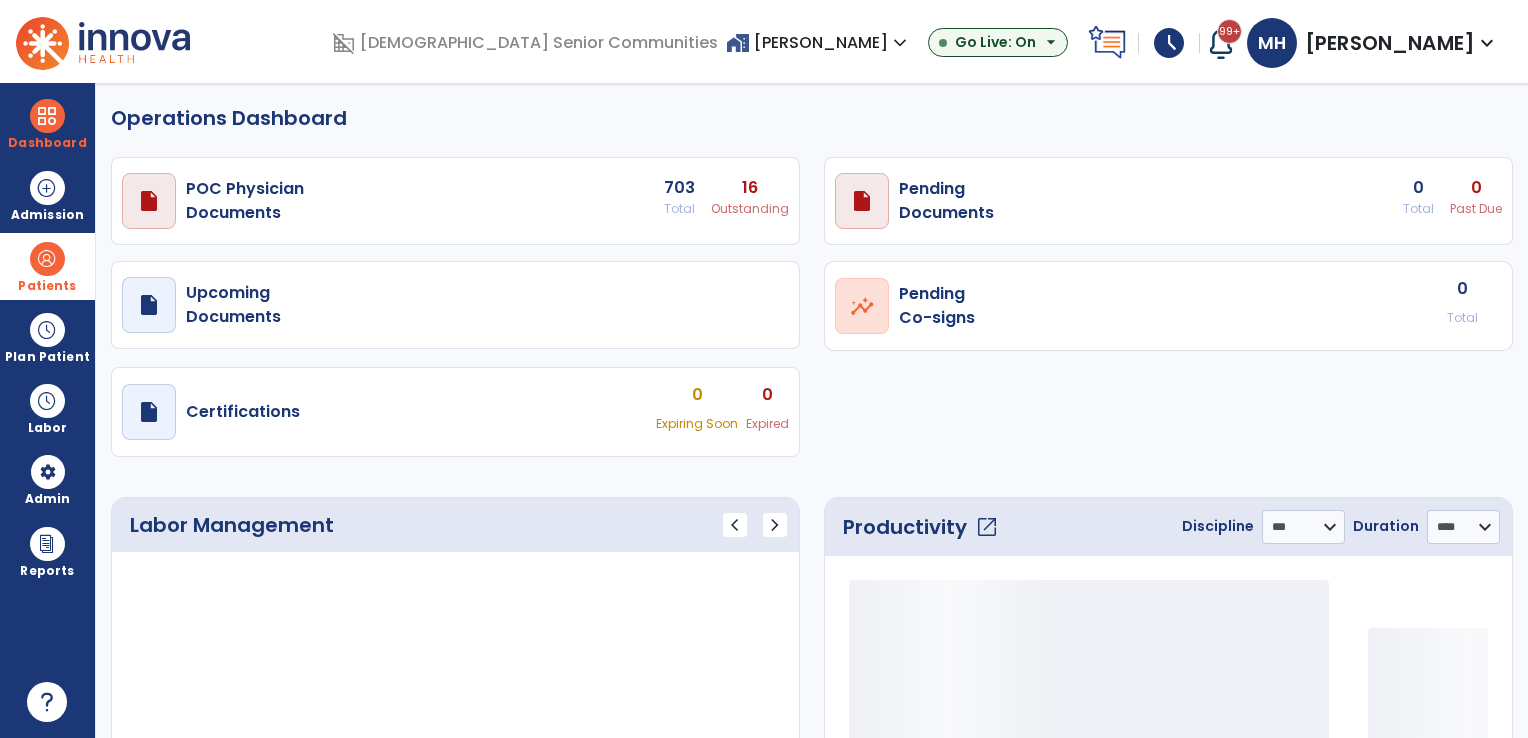 click on "Patients" at bounding box center [47, 286] 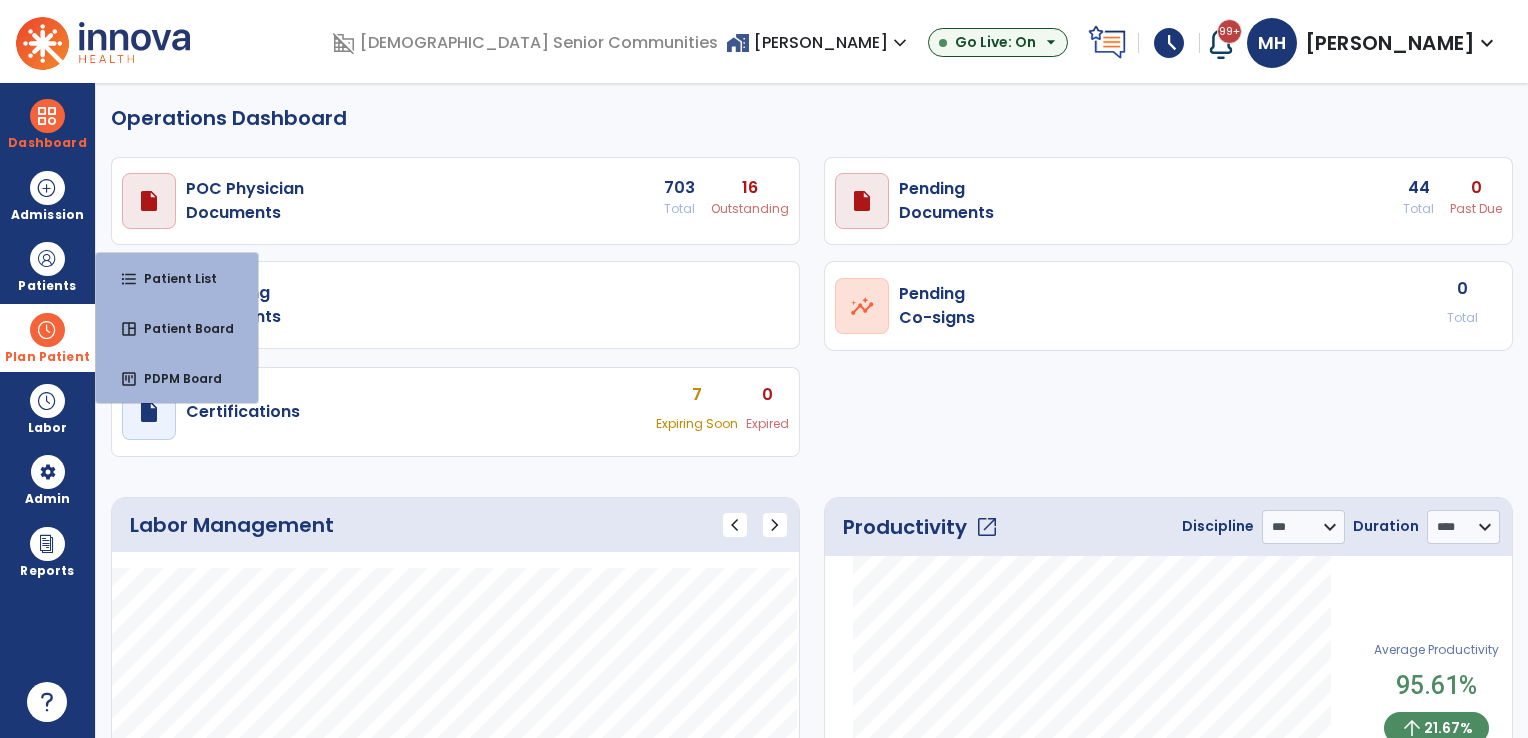 click on "Plan Patient" at bounding box center [47, 266] 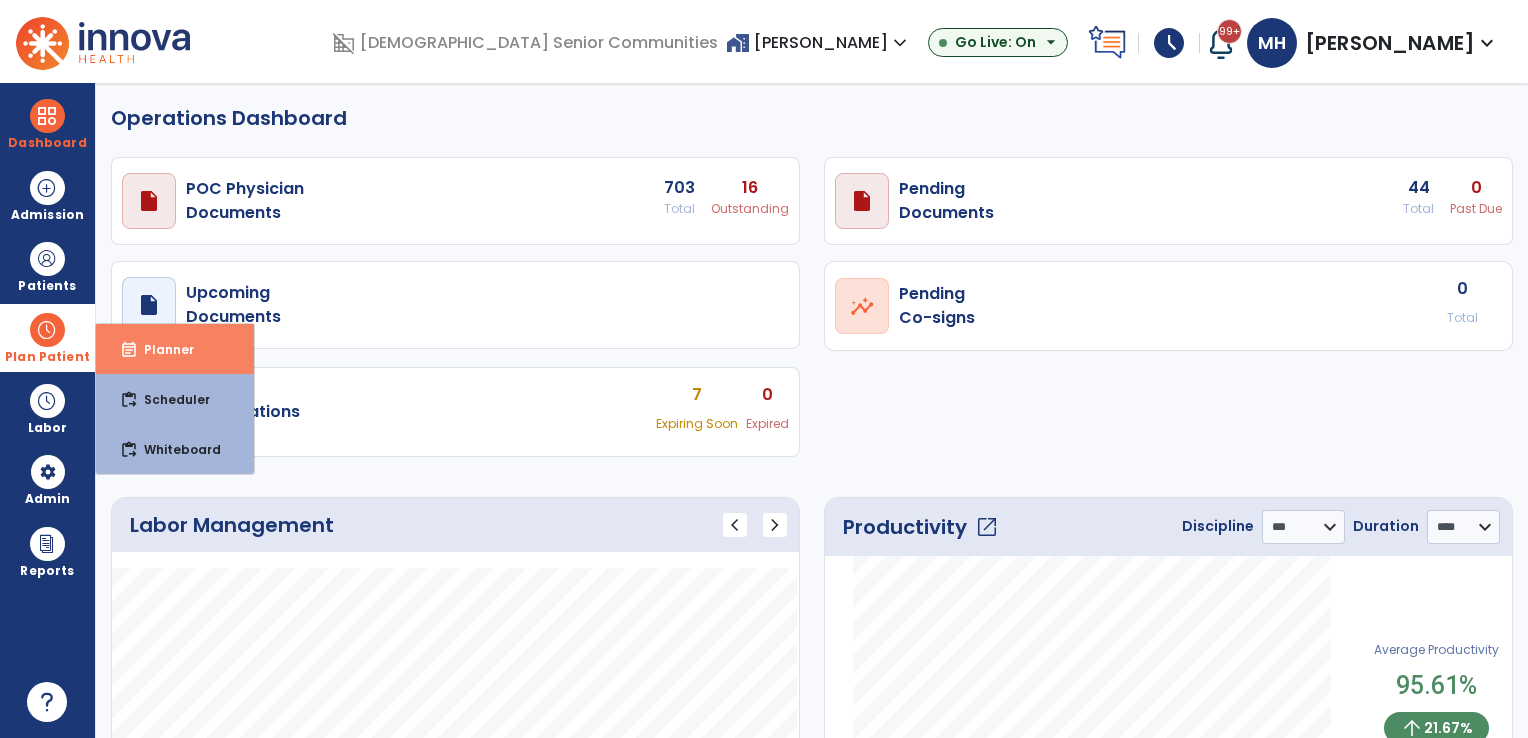 click on "event_note  Planner" at bounding box center [175, 349] 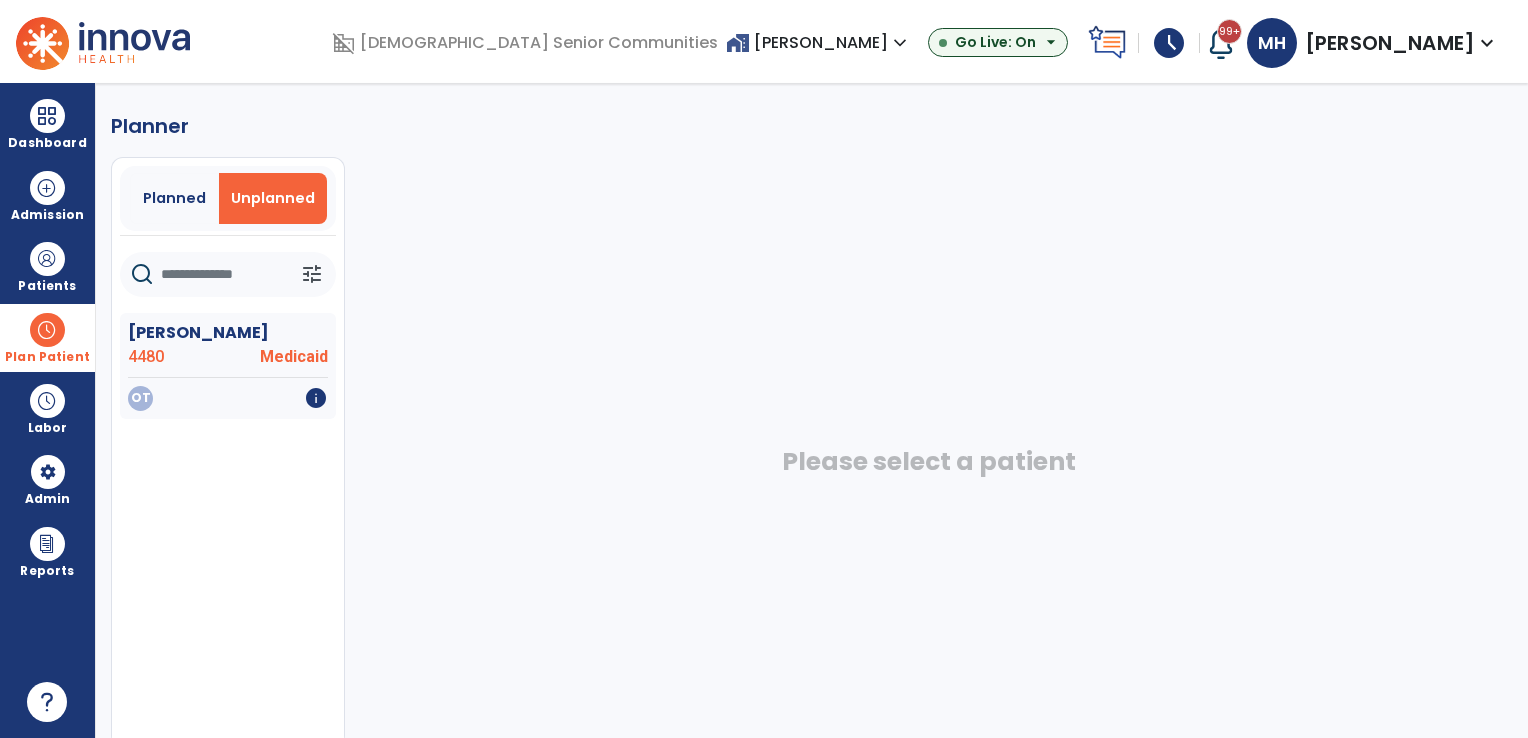 drag, startPoint x: 195, startPoint y: 202, endPoint x: 197, endPoint y: 280, distance: 78.025635 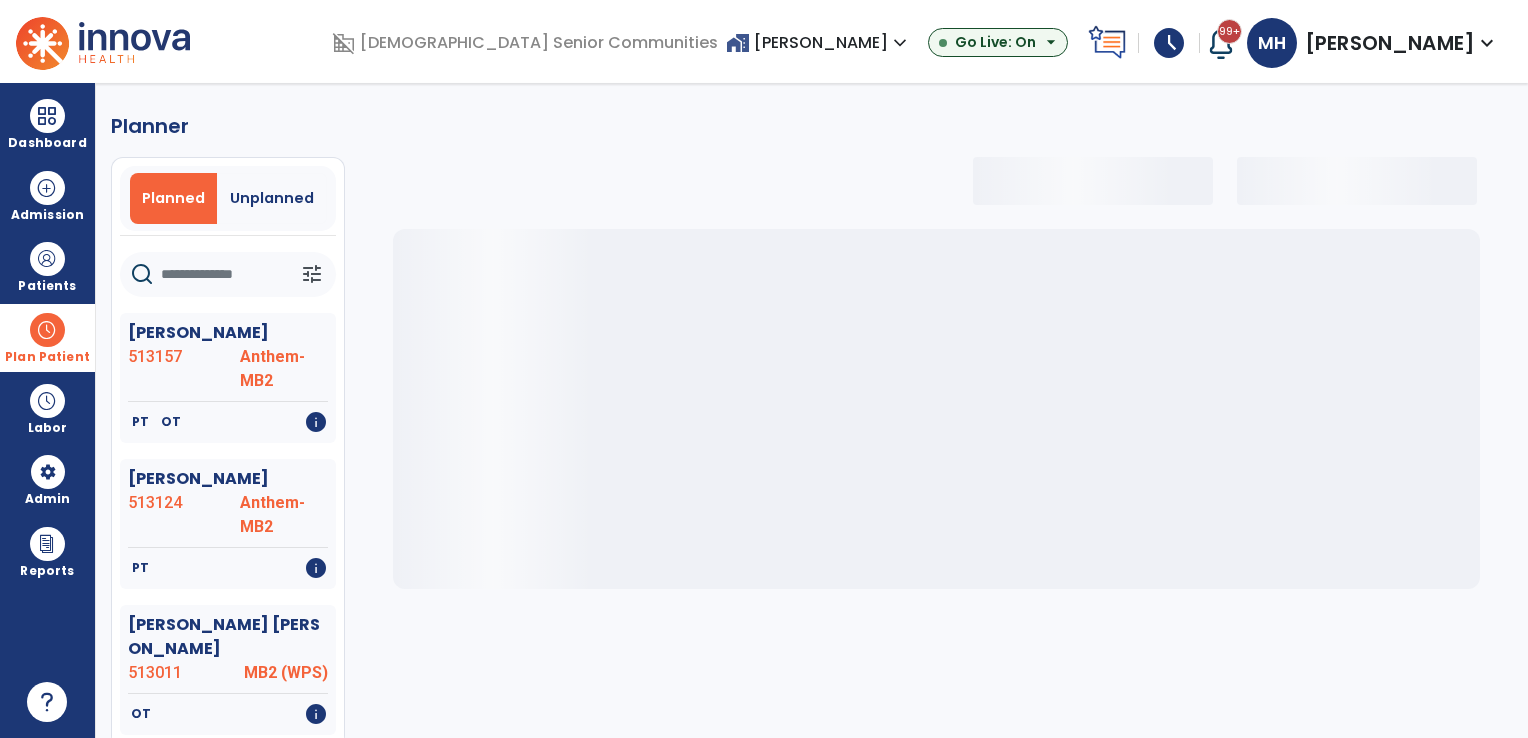 click 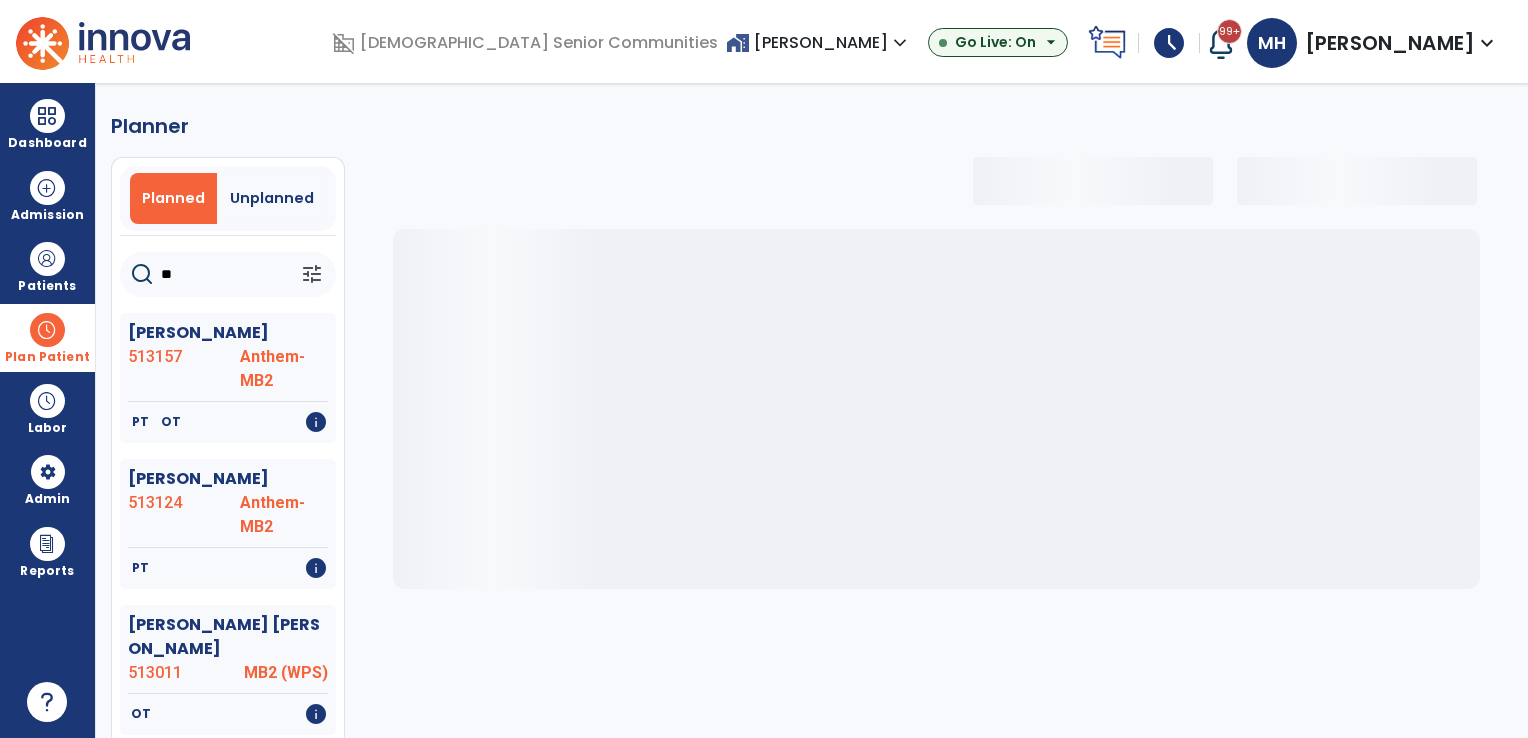 type on "***" 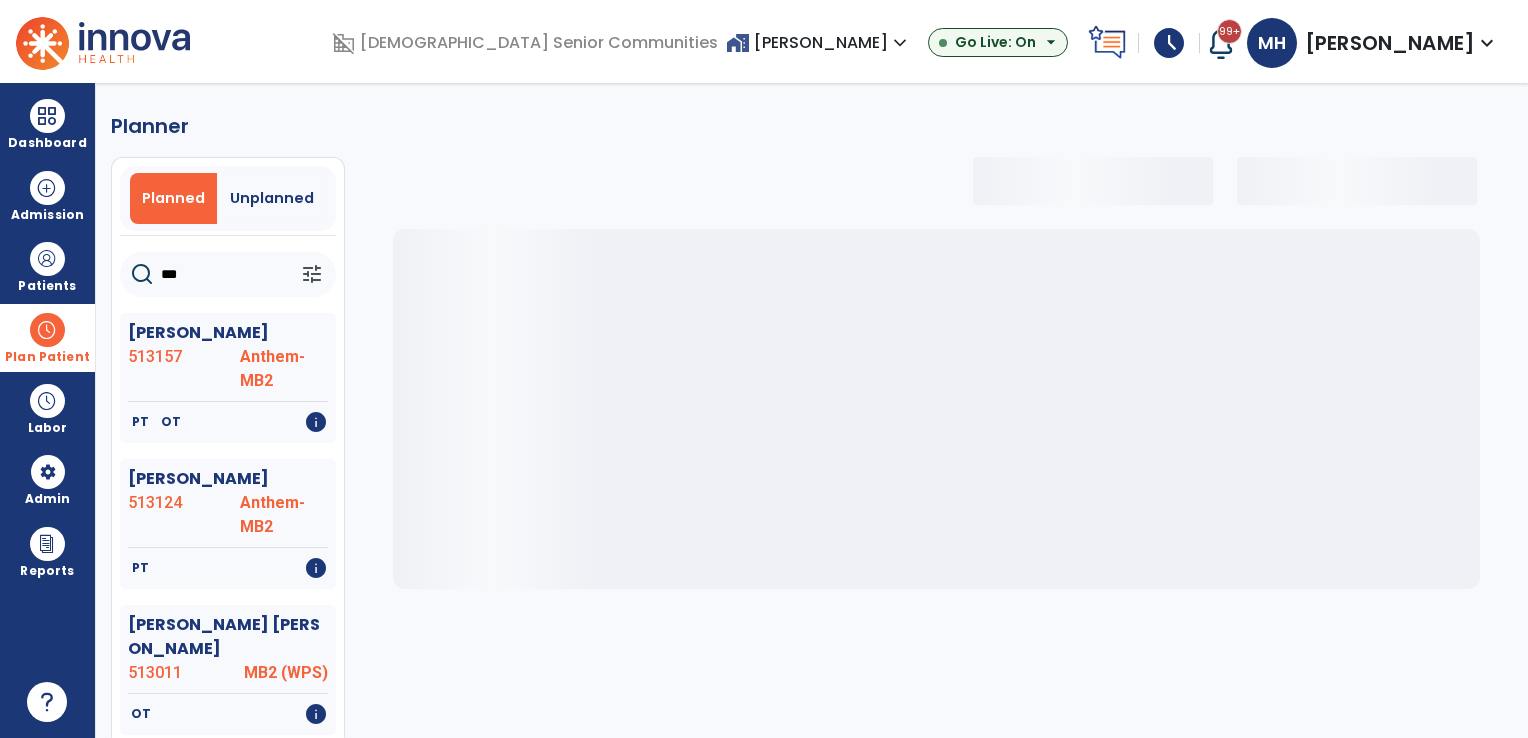 select on "***" 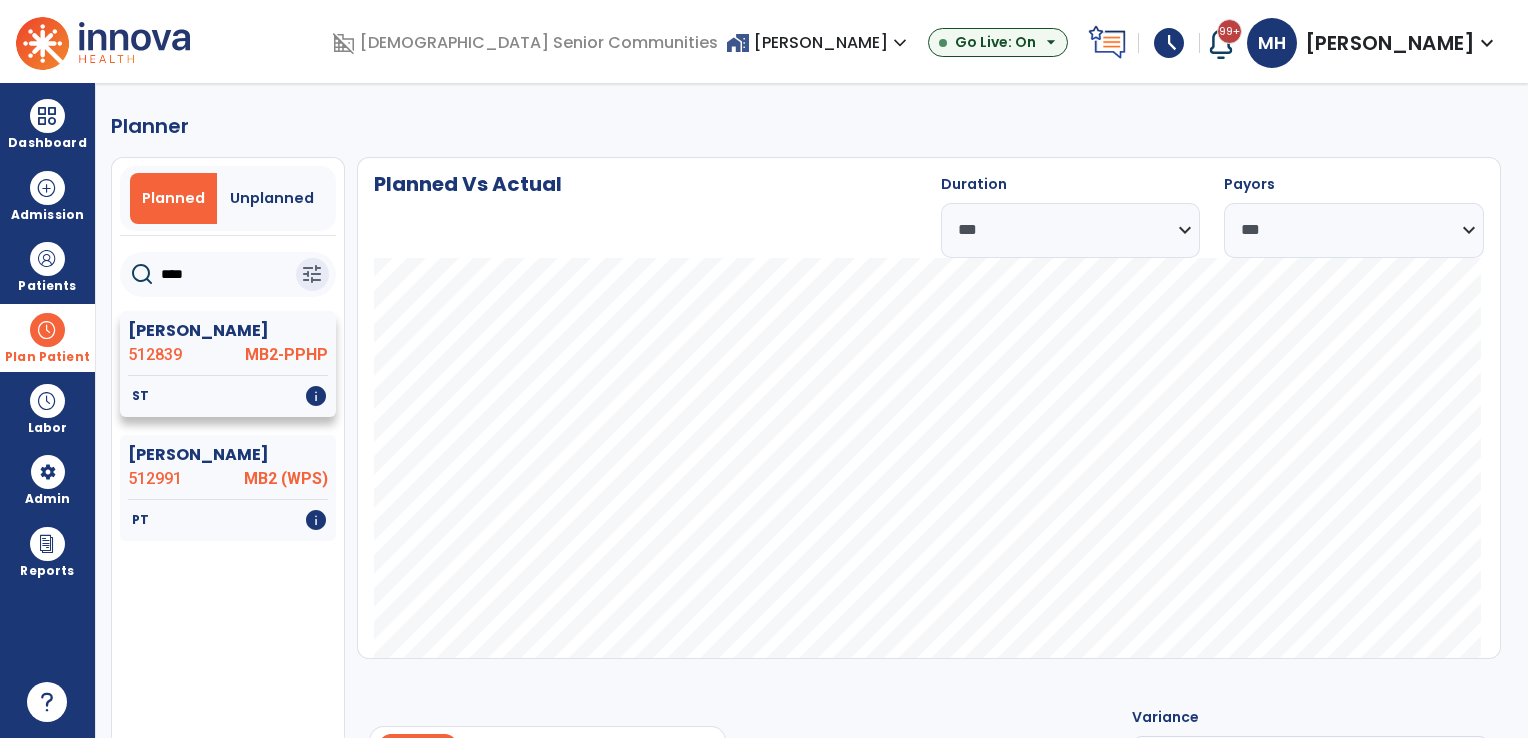 type on "****" 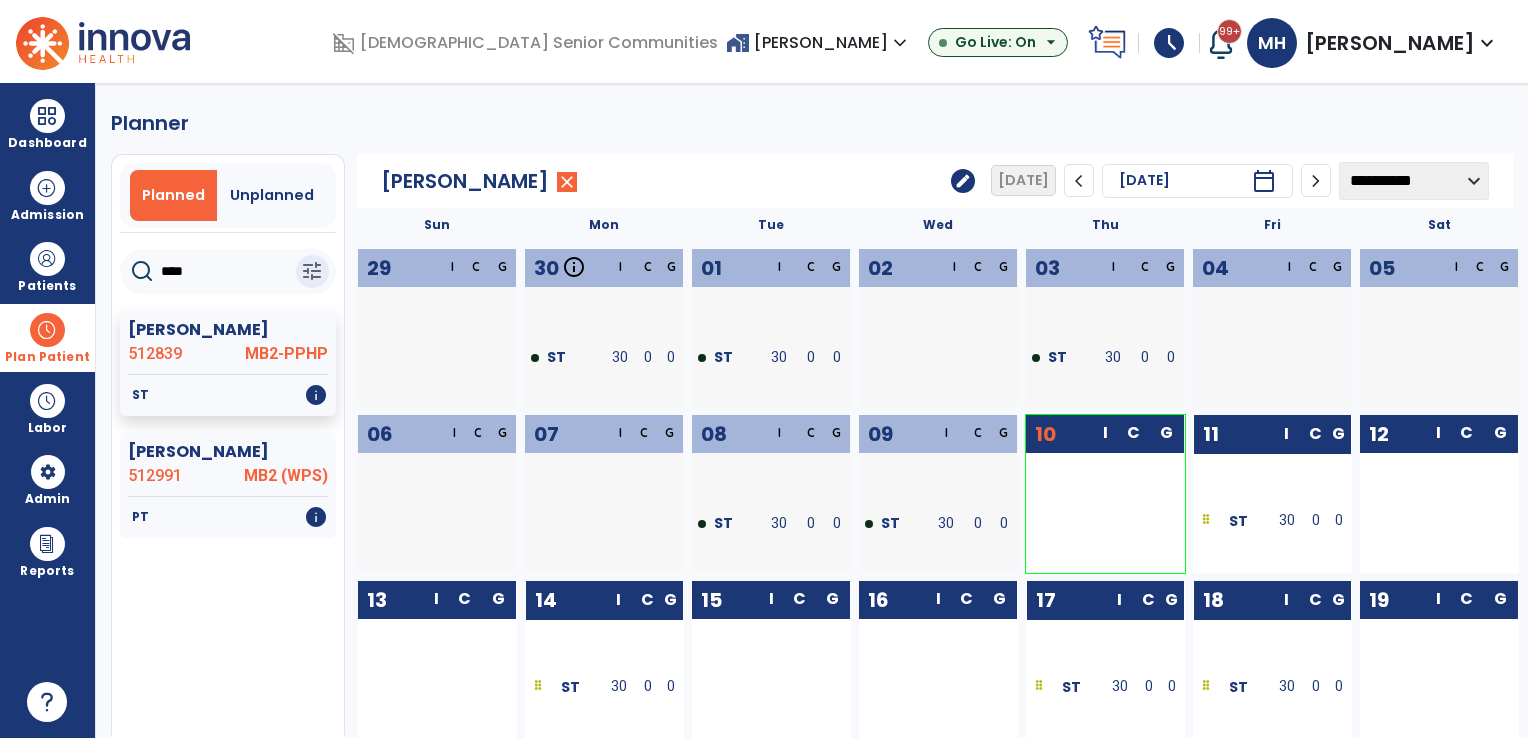 scroll, scrollTop: 0, scrollLeft: 0, axis: both 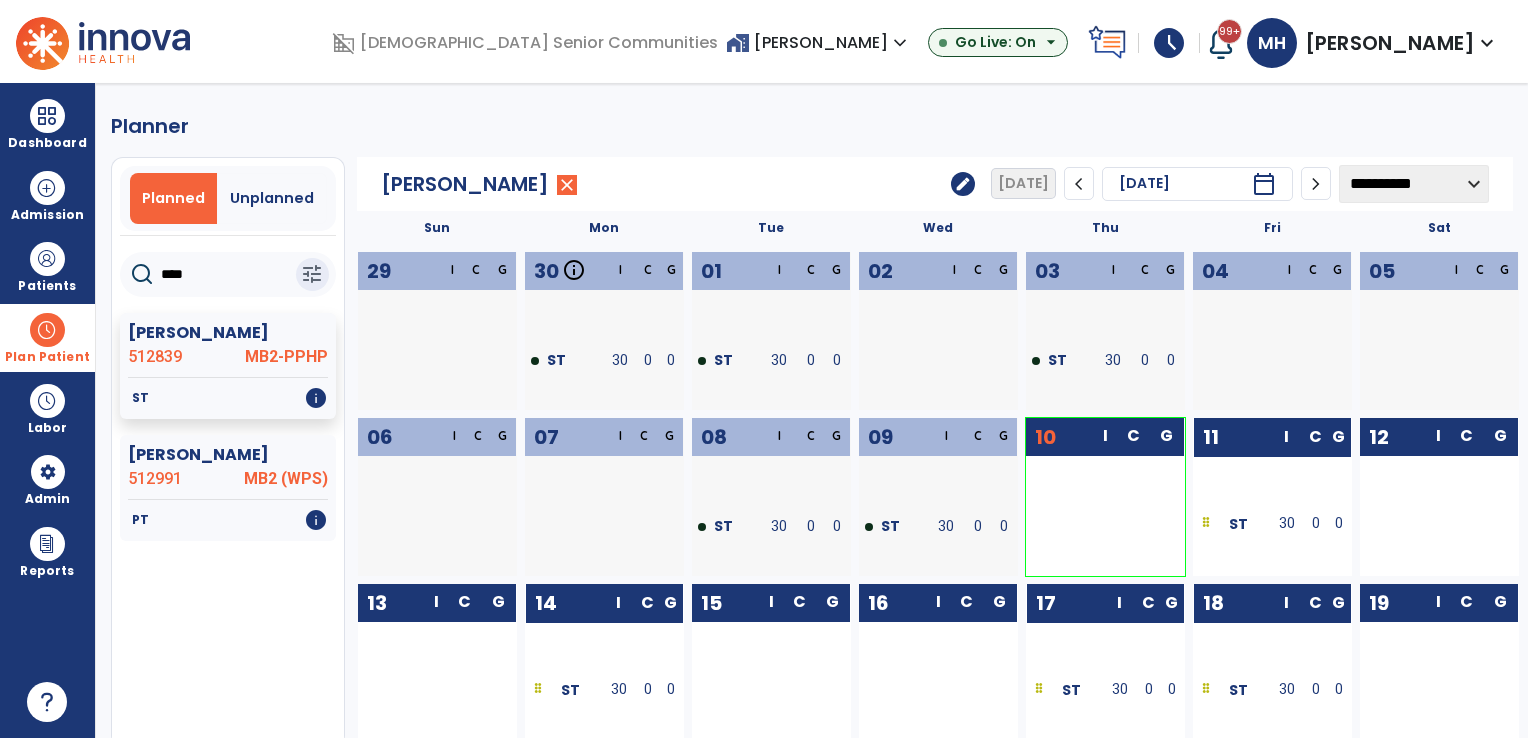 click on "edit" 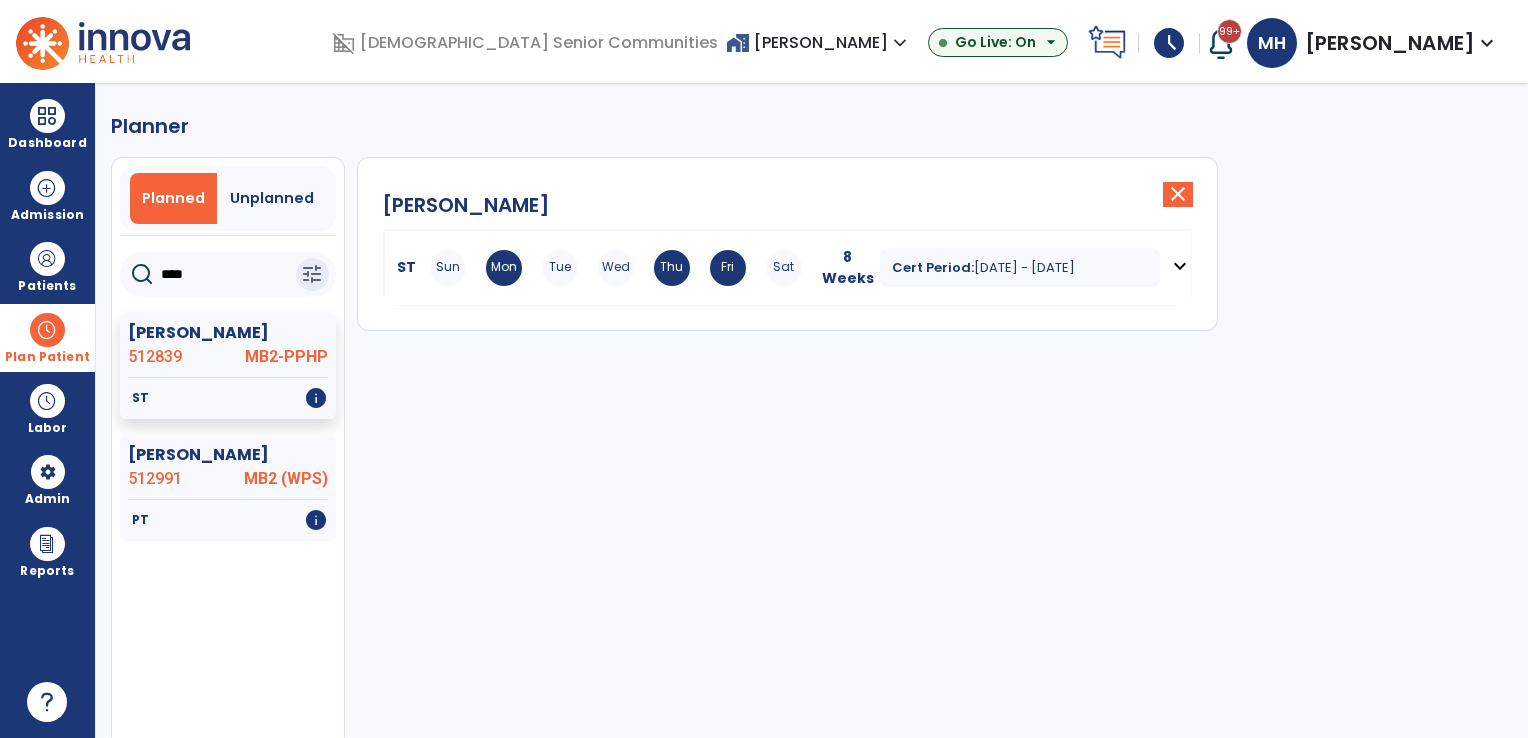 click on "Sun Mon Tue Wed Thu Fri Sat" at bounding box center (616, 268) 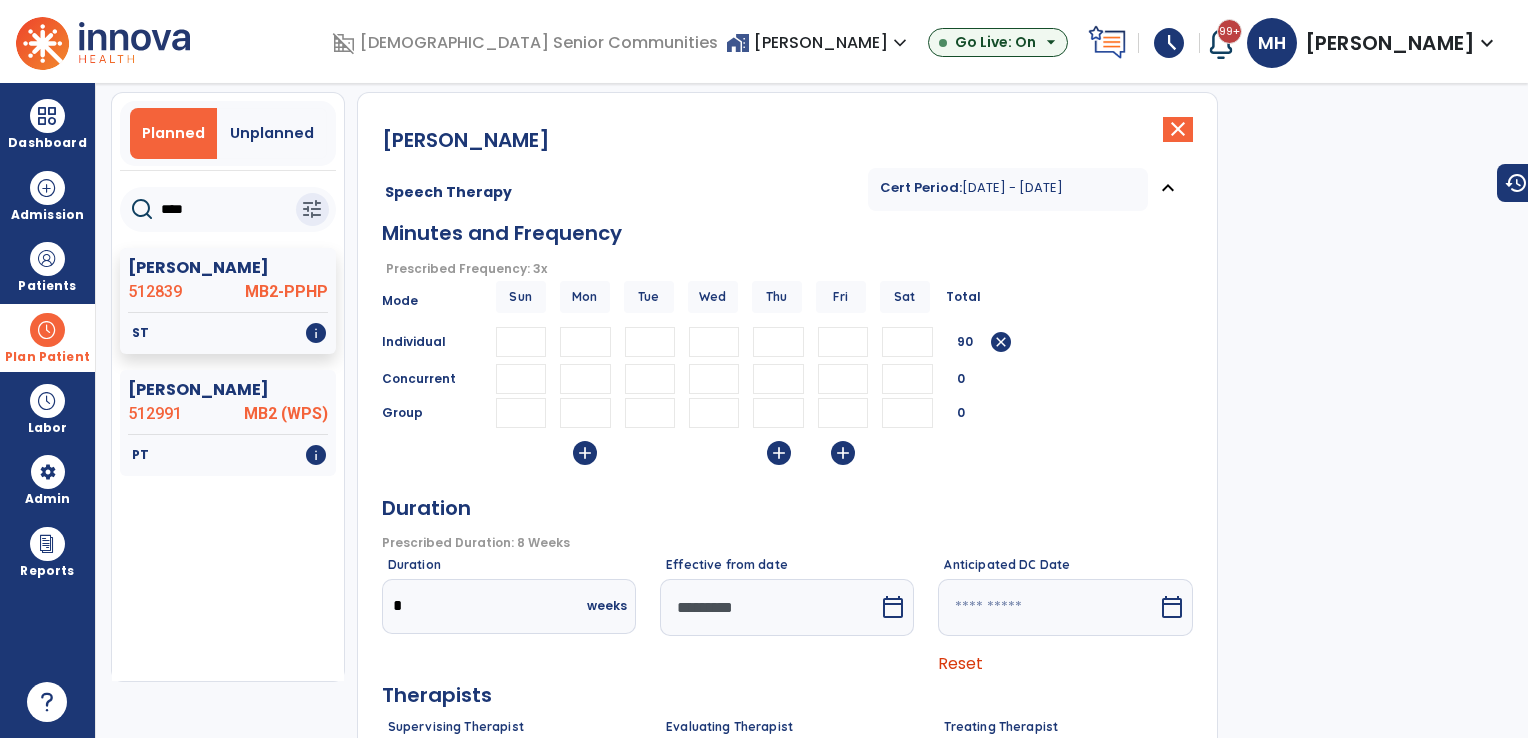 scroll, scrollTop: 100, scrollLeft: 0, axis: vertical 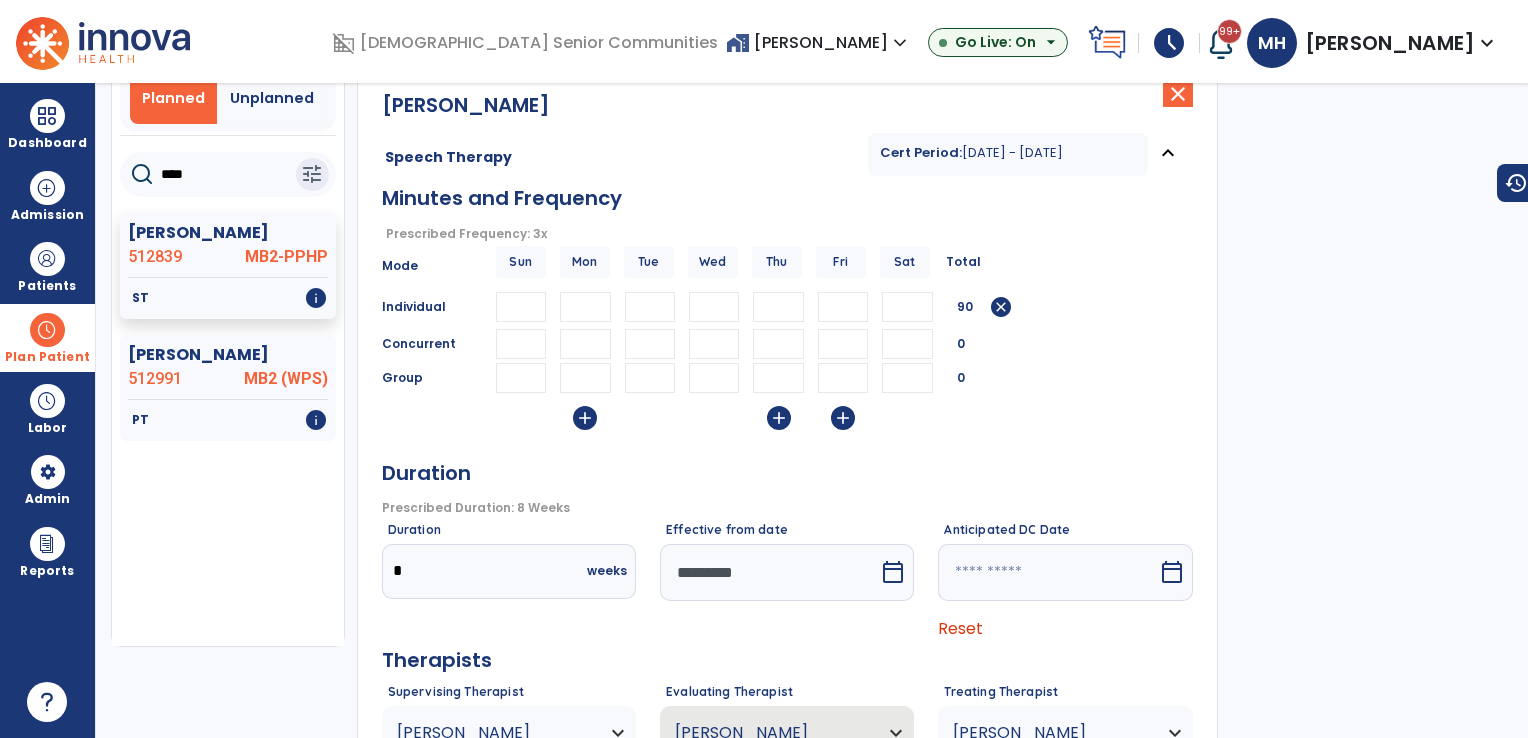 click on "*********" at bounding box center (769, 572) 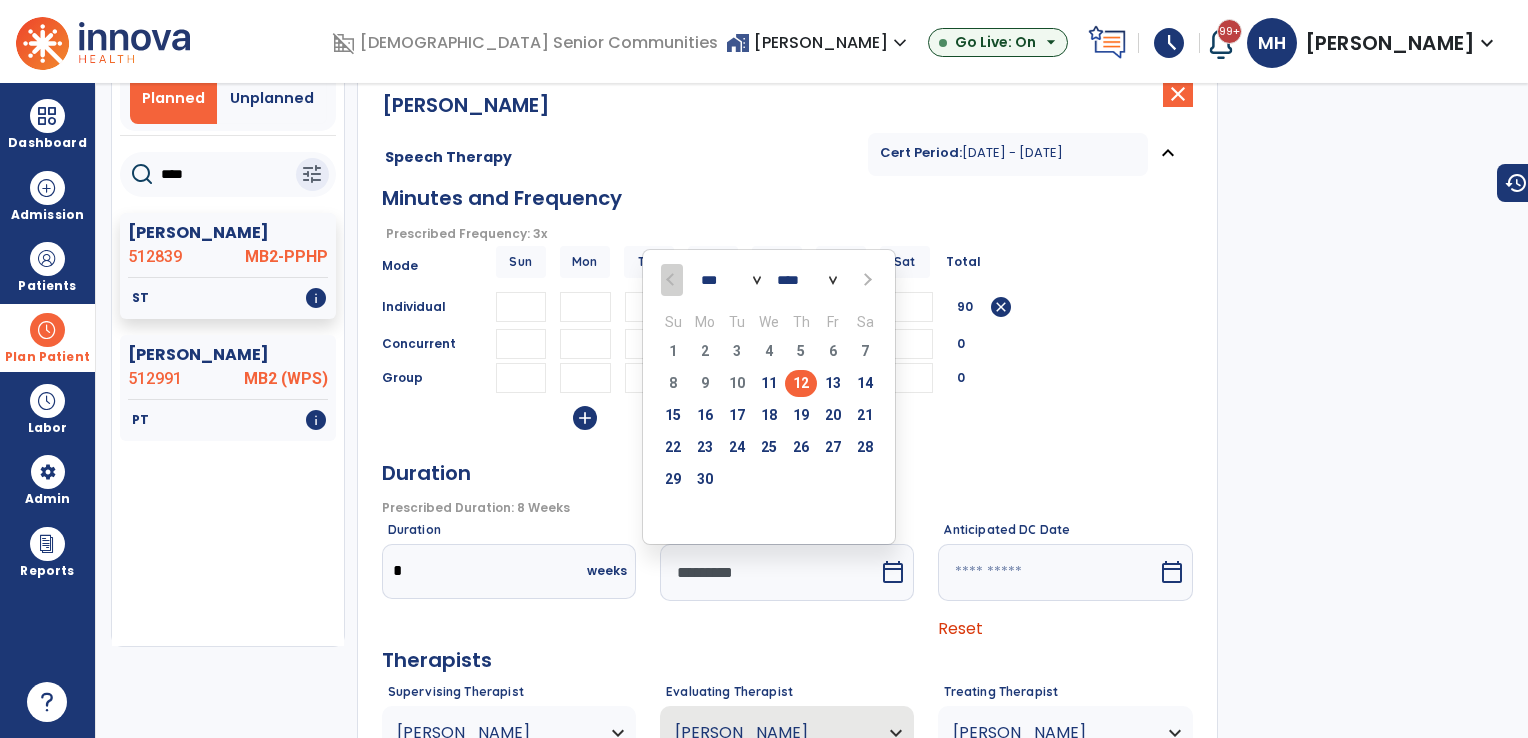 click at bounding box center (866, 280) 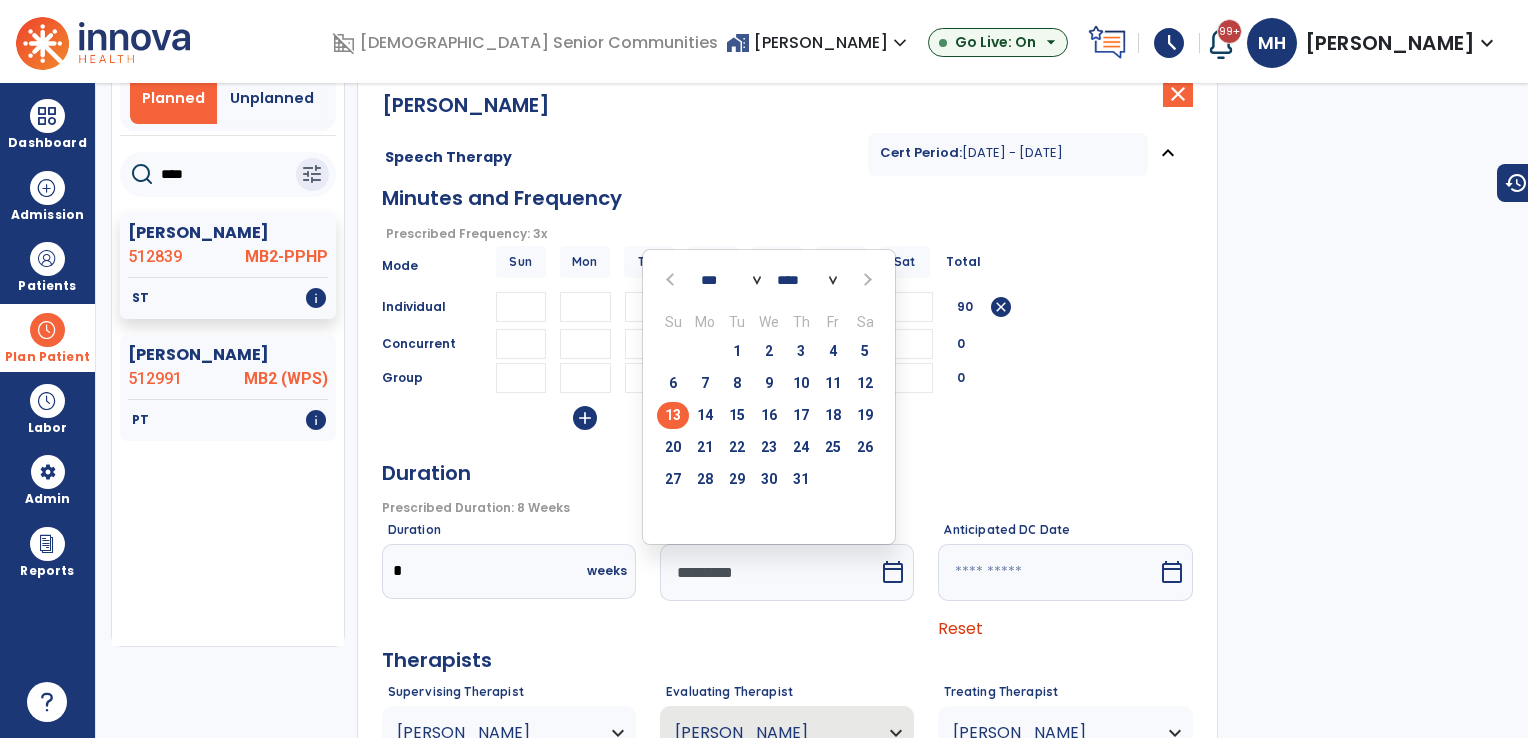 click on "13" at bounding box center (673, 415) 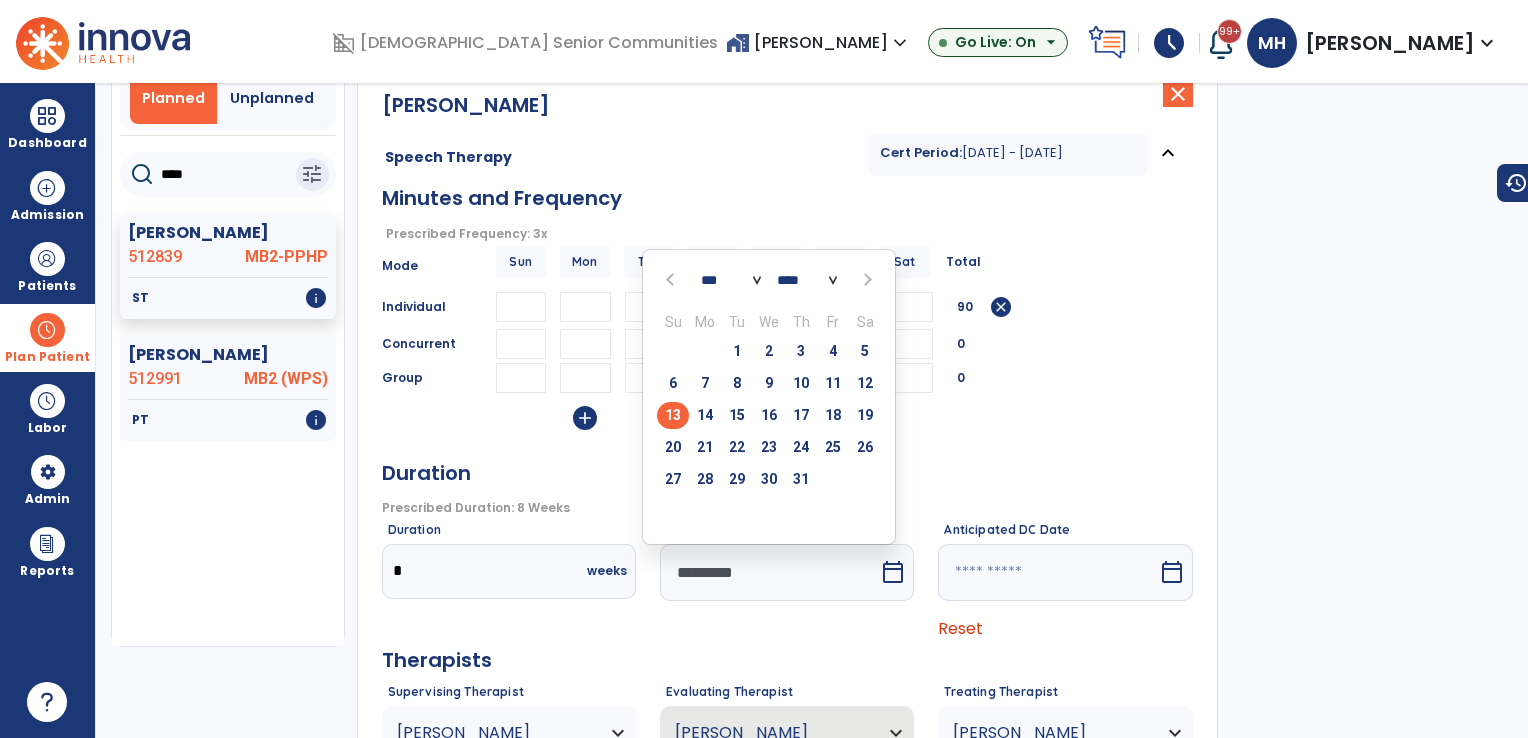 type on "*********" 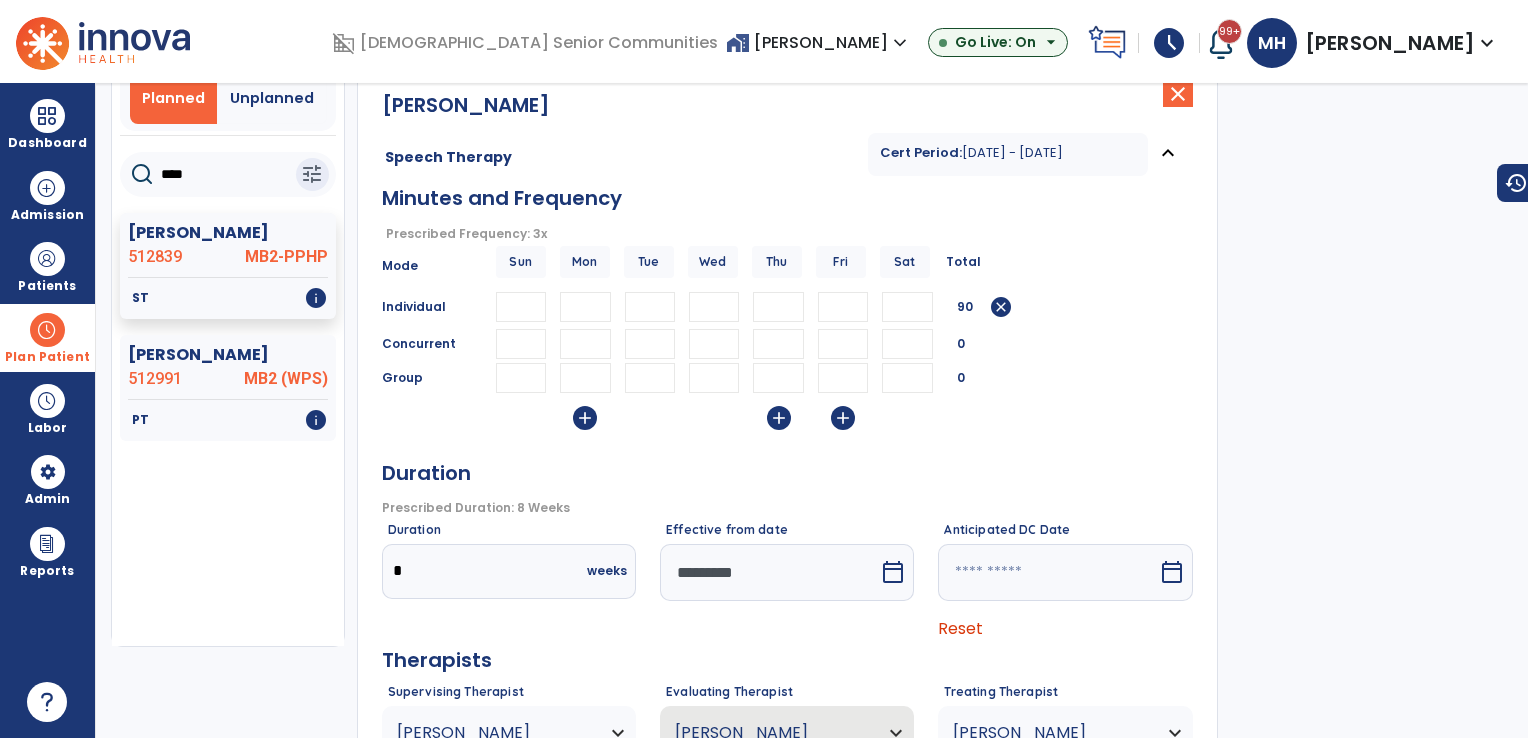 click at bounding box center [1047, 572] 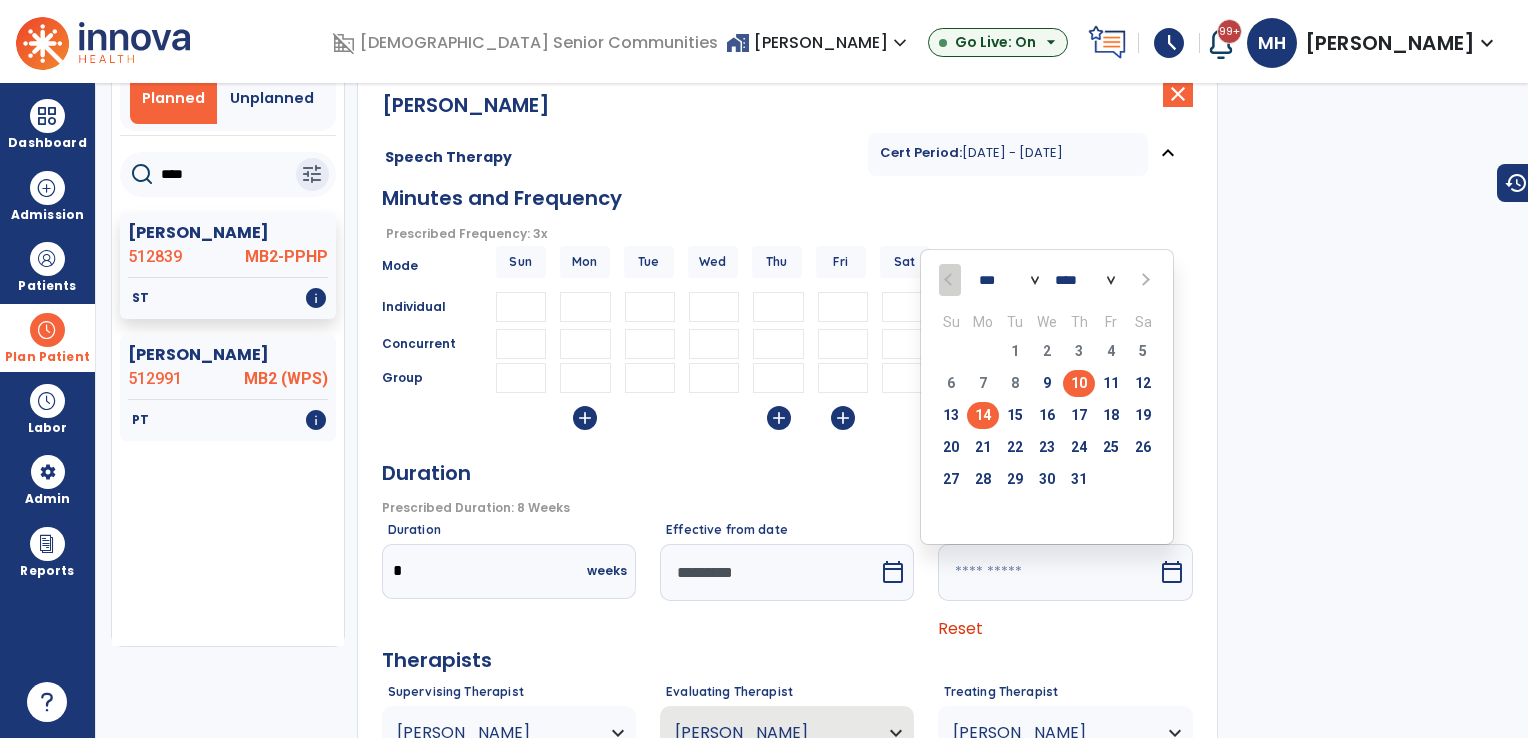 click on "14" at bounding box center [983, 415] 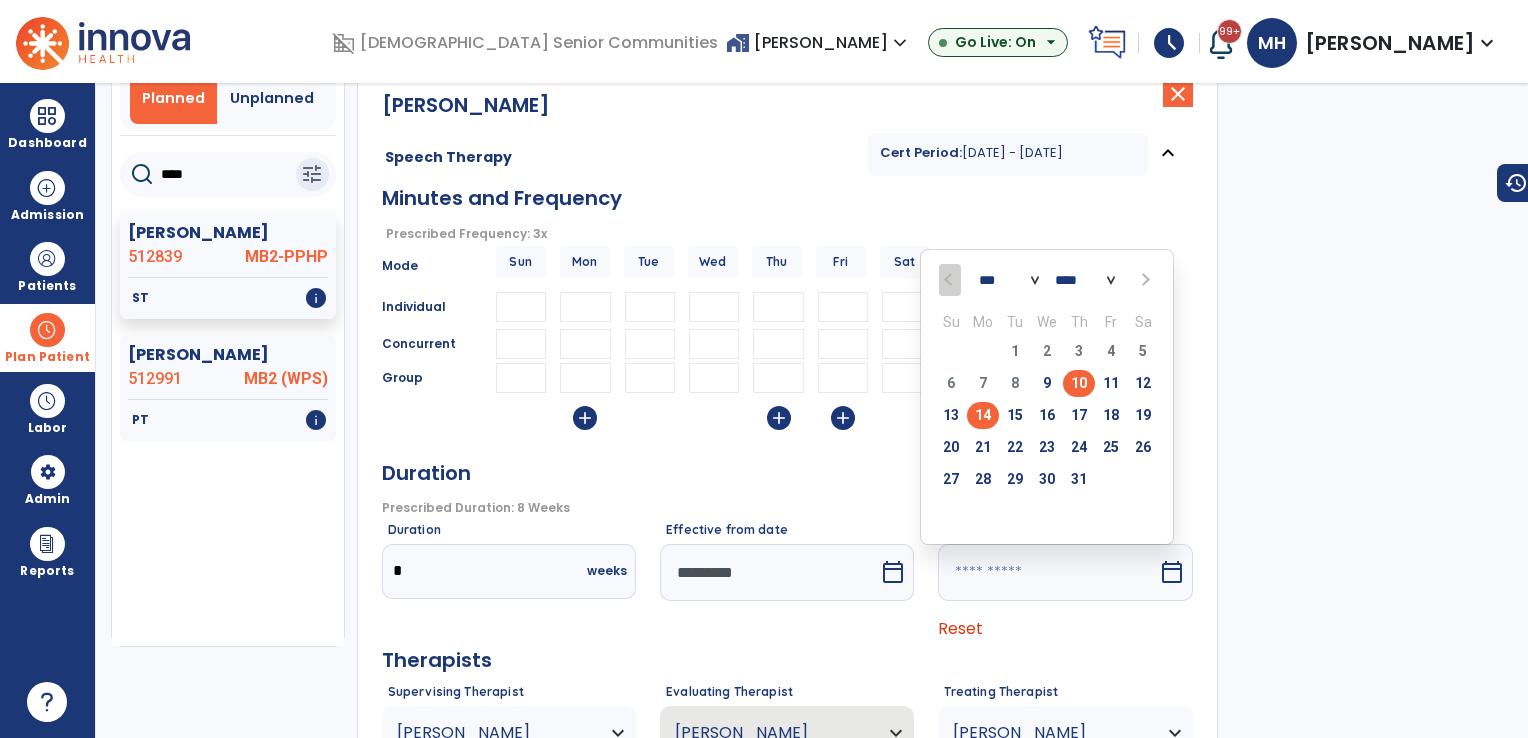 type on "*********" 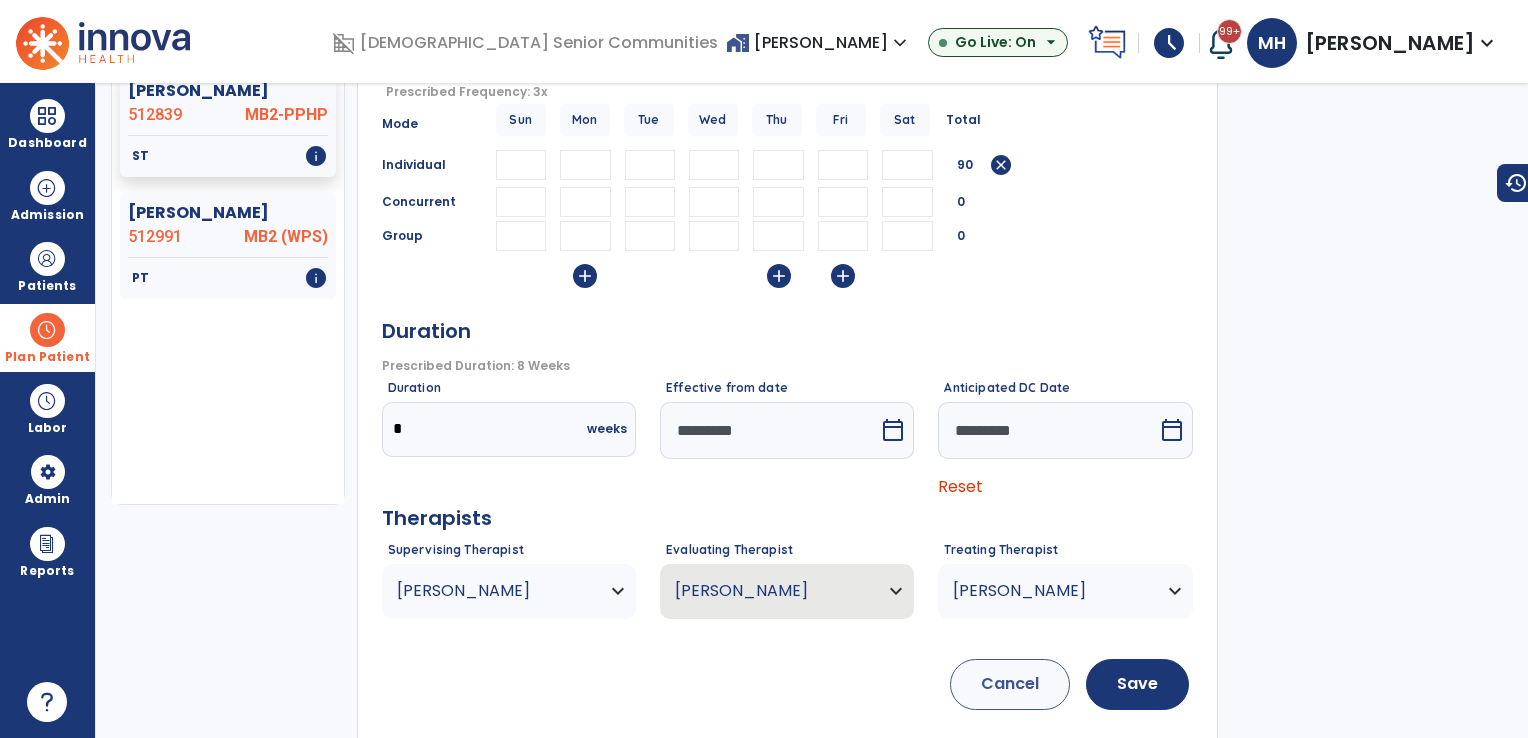 scroll, scrollTop: 260, scrollLeft: 0, axis: vertical 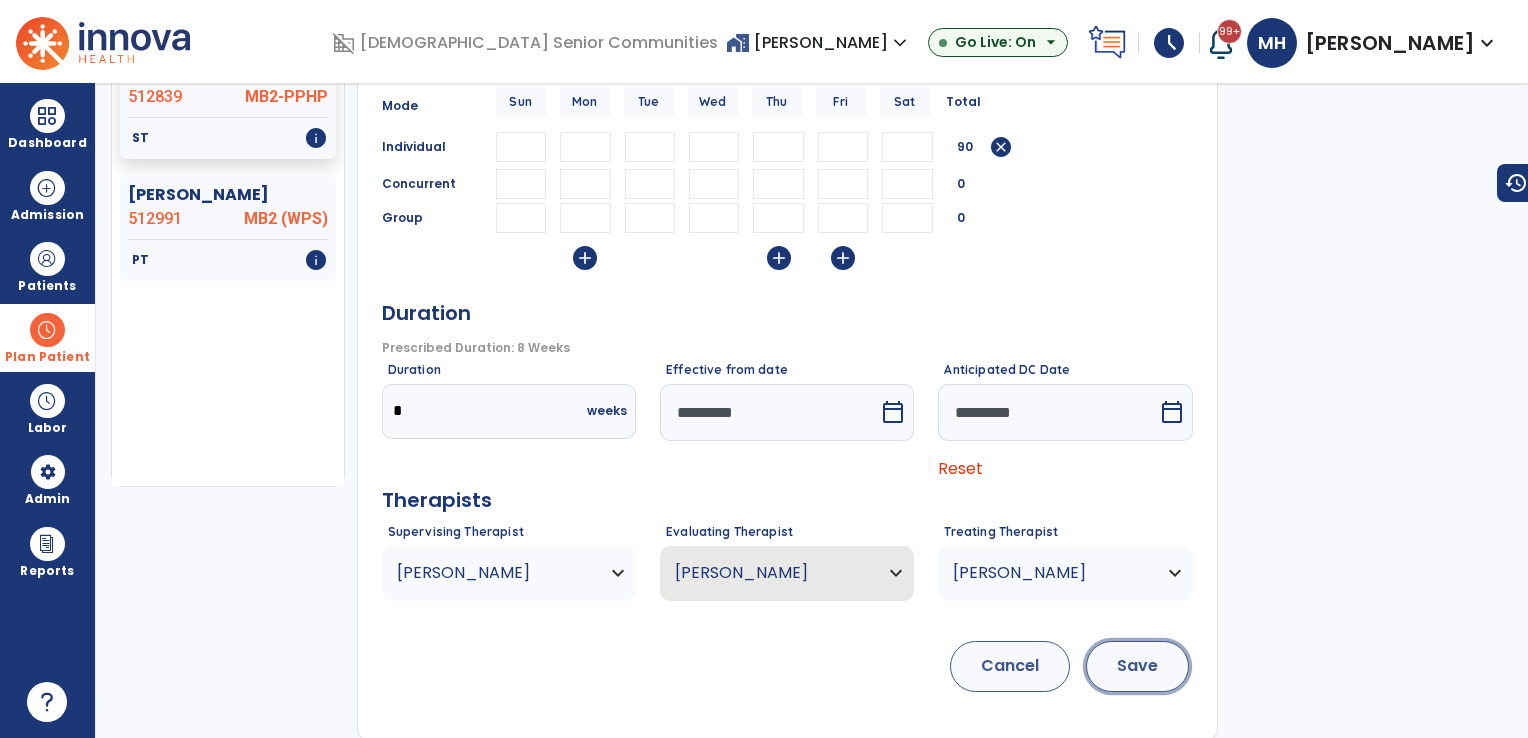 click on "Save" at bounding box center (1137, 666) 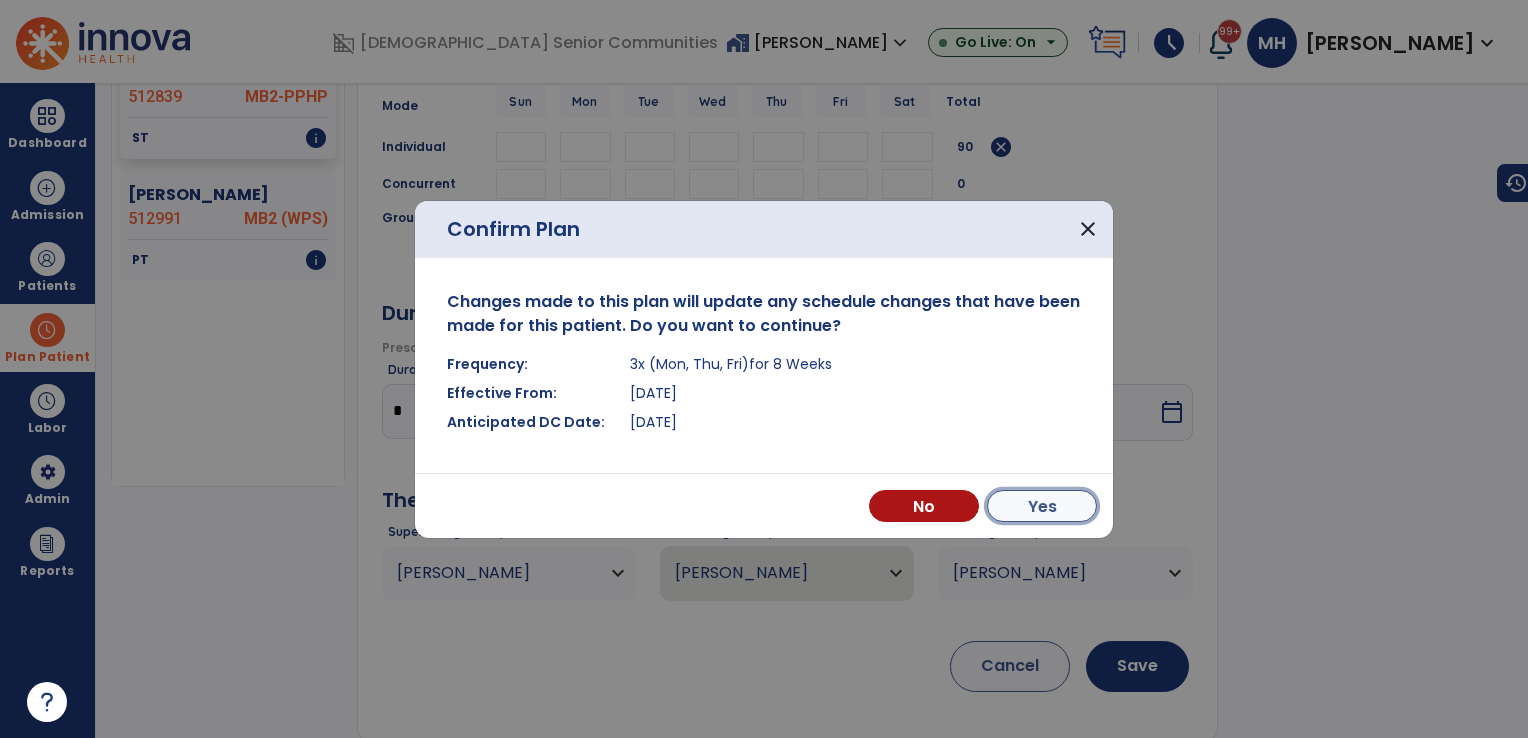click on "Yes" at bounding box center [1042, 506] 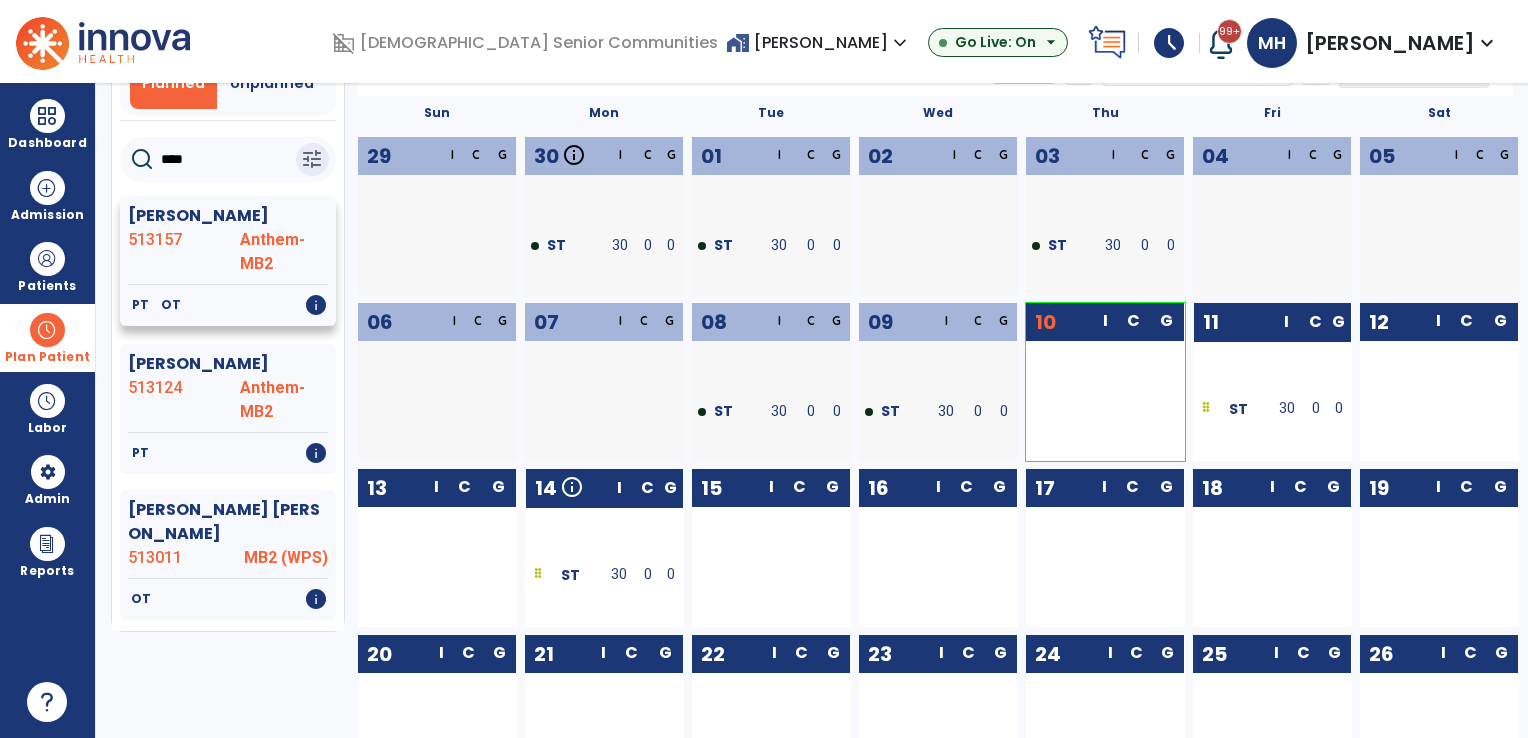 scroll, scrollTop: 0, scrollLeft: 0, axis: both 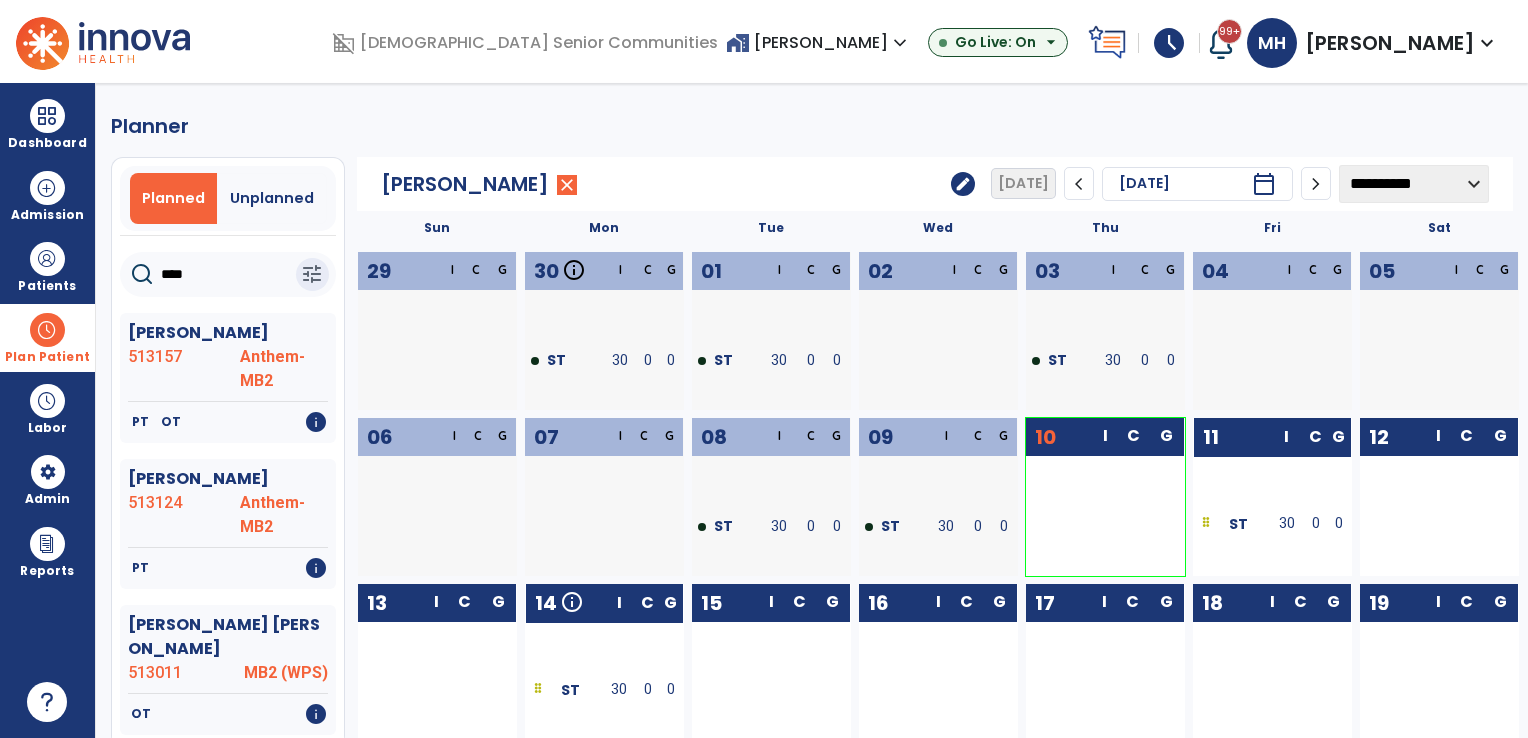 click on "****" 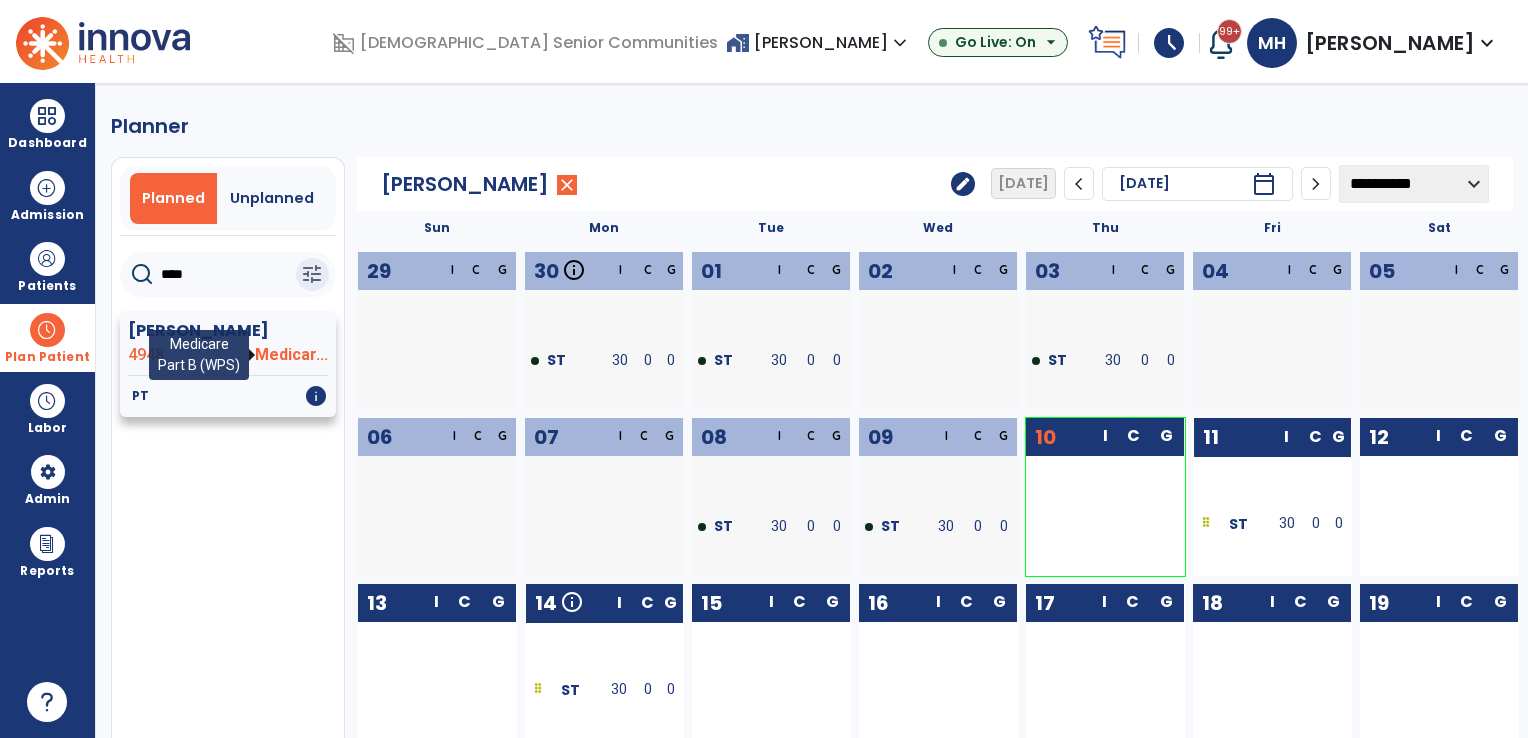type on "****" 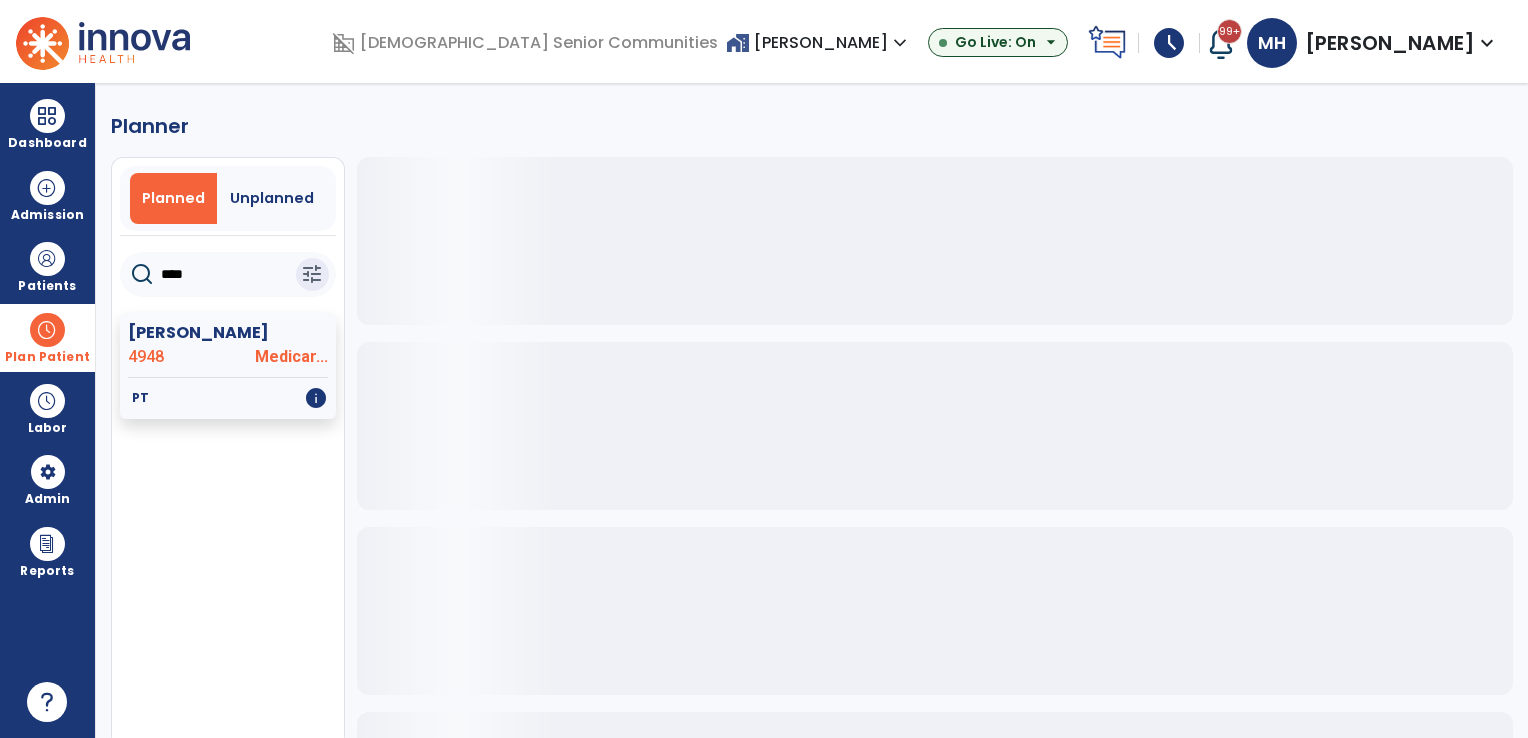 click on "****" 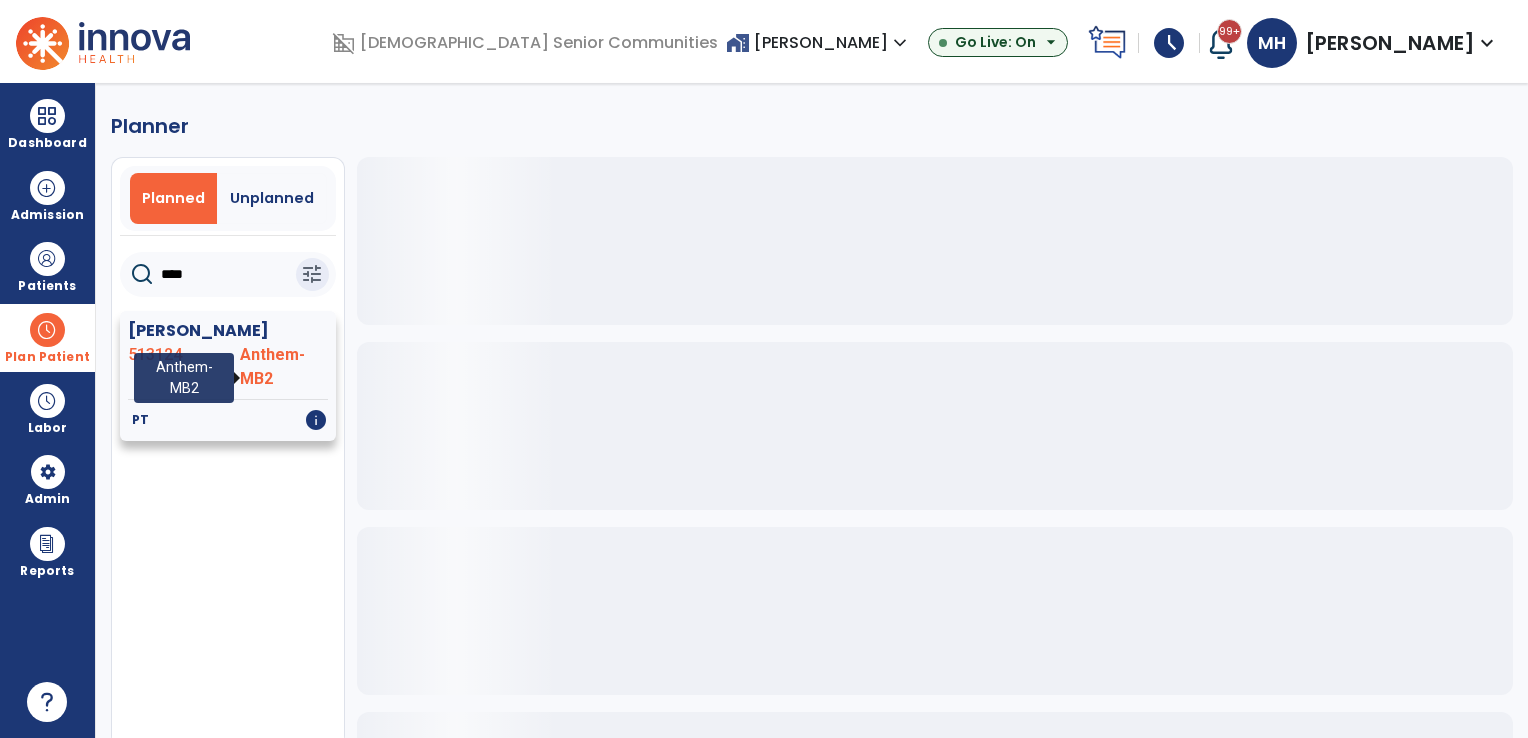 type on "****" 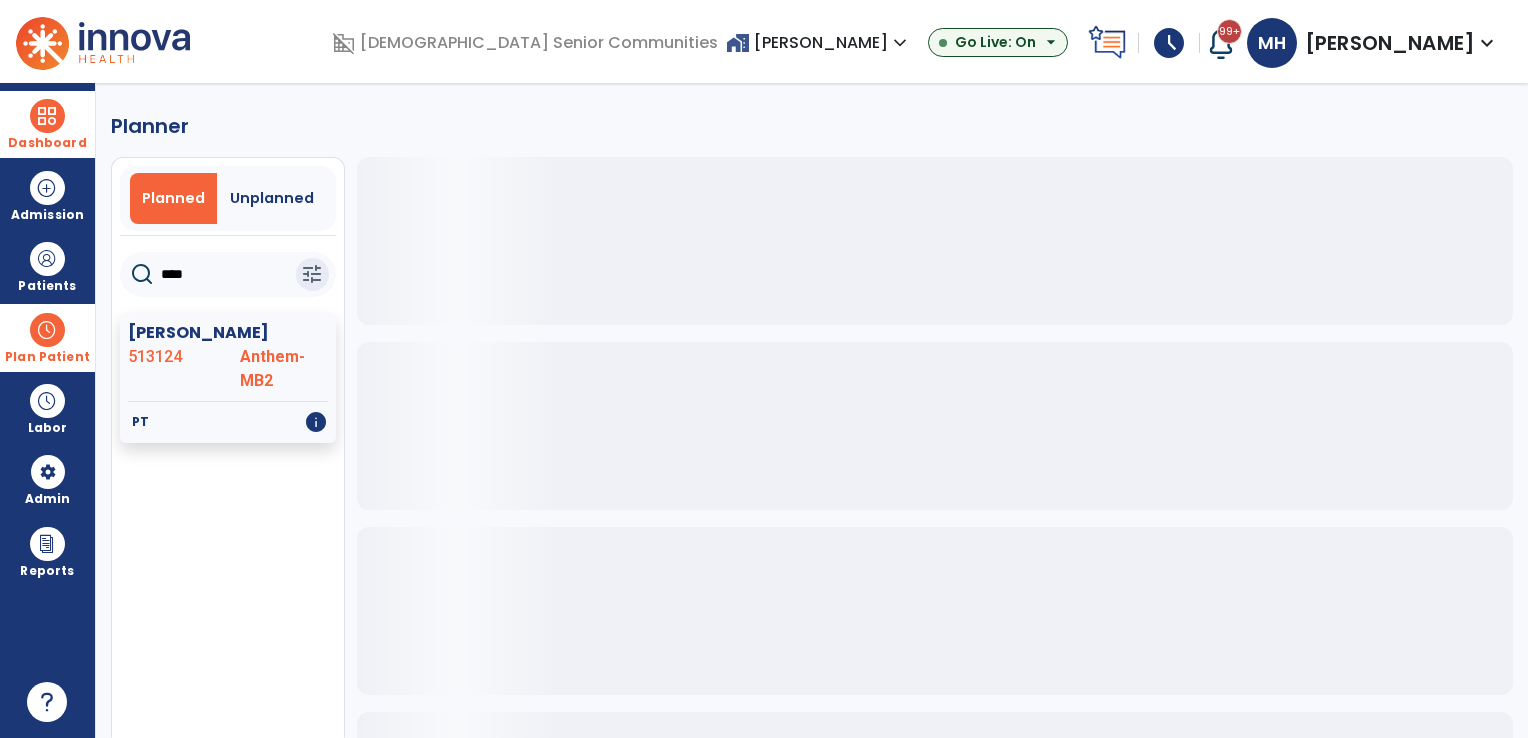 drag, startPoint x: 52, startPoint y: 129, endPoint x: 106, endPoint y: 160, distance: 62.26556 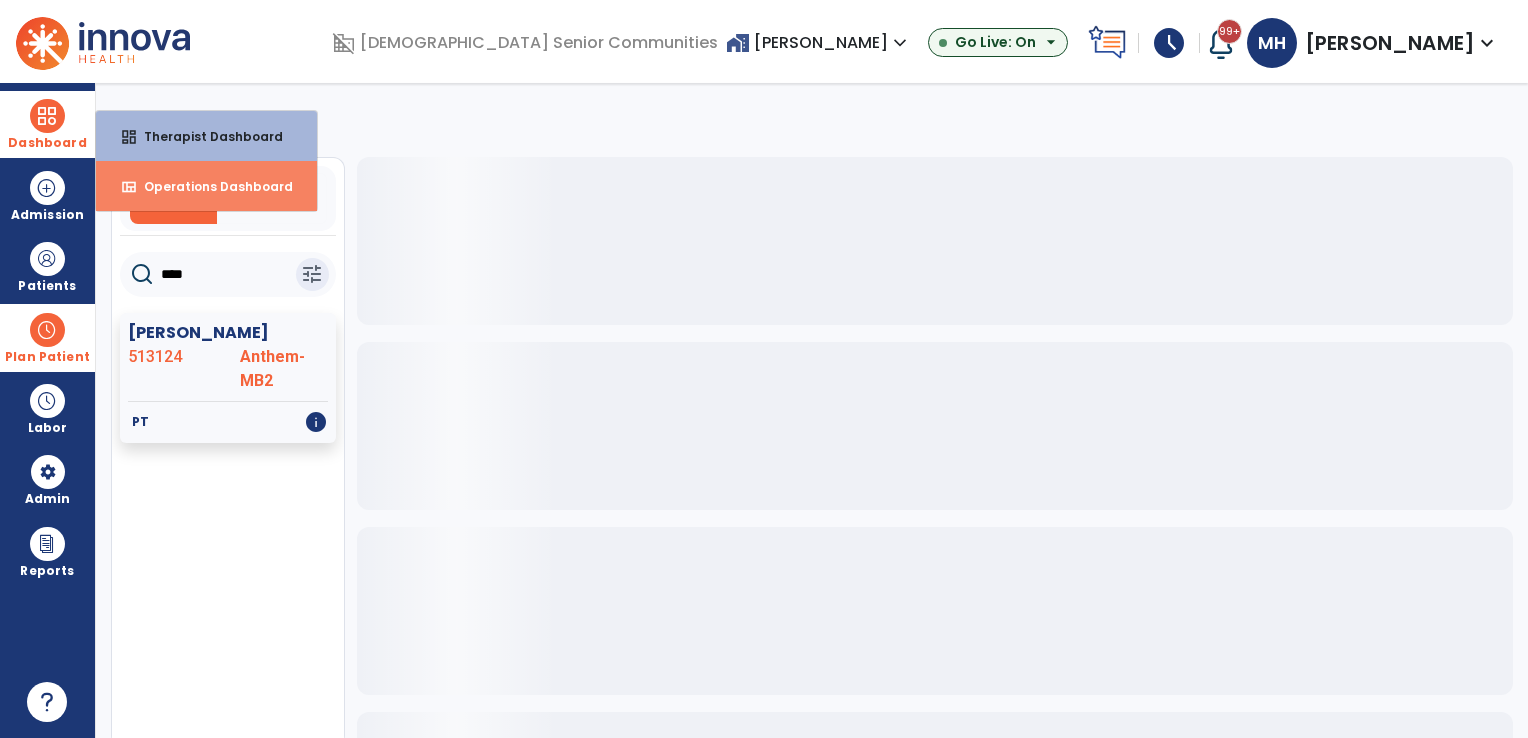 click on "Operations Dashboard" at bounding box center [210, 186] 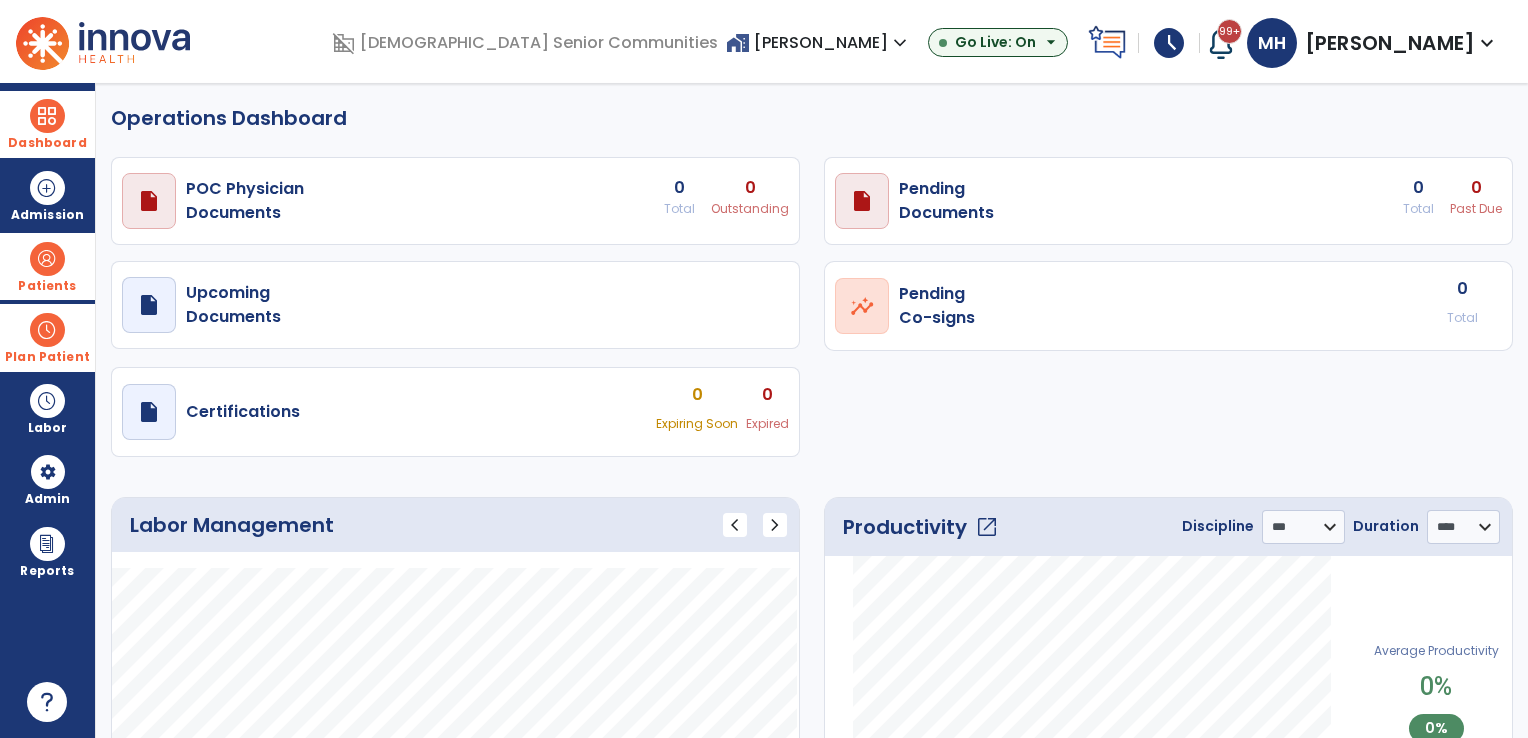 select on "***" 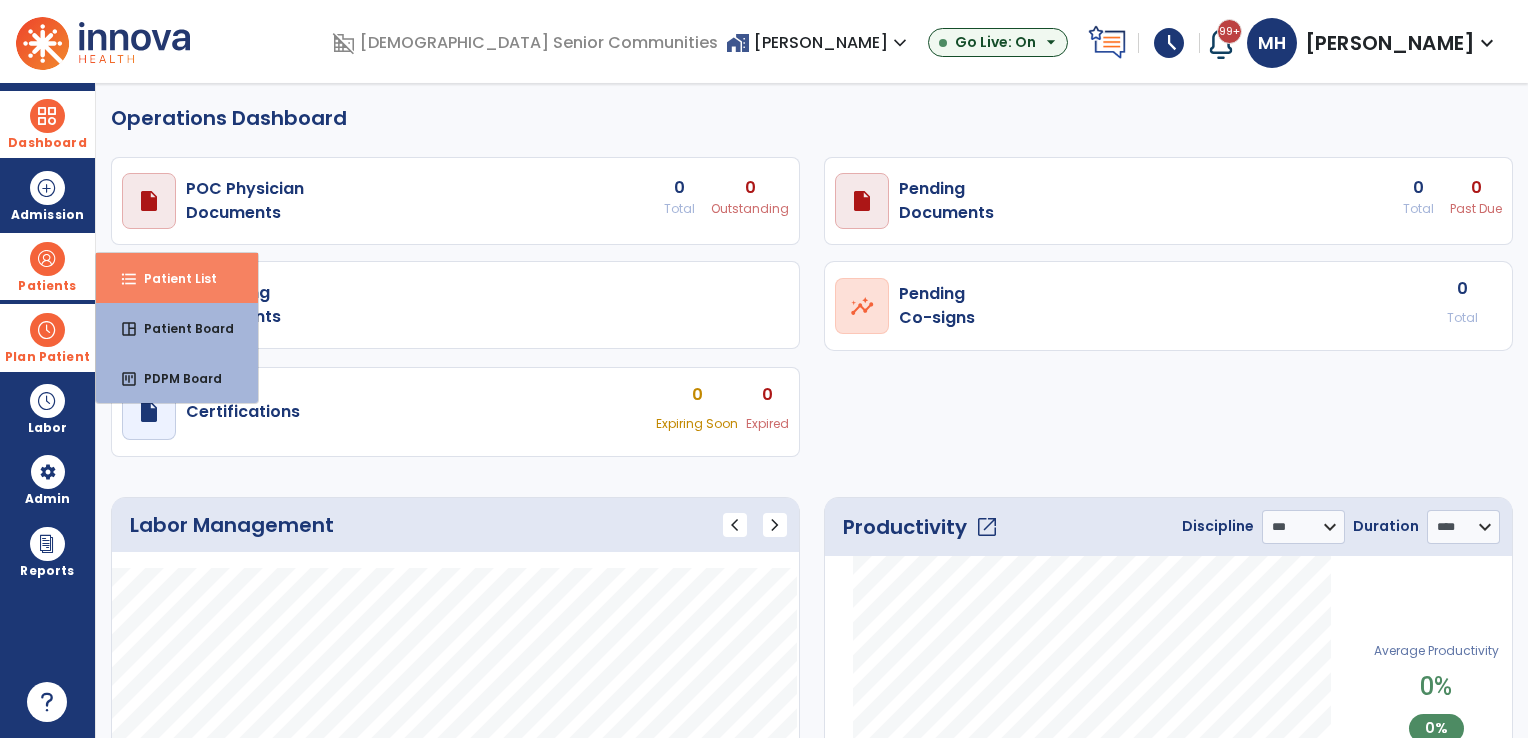 click on "Patient List" at bounding box center (172, 278) 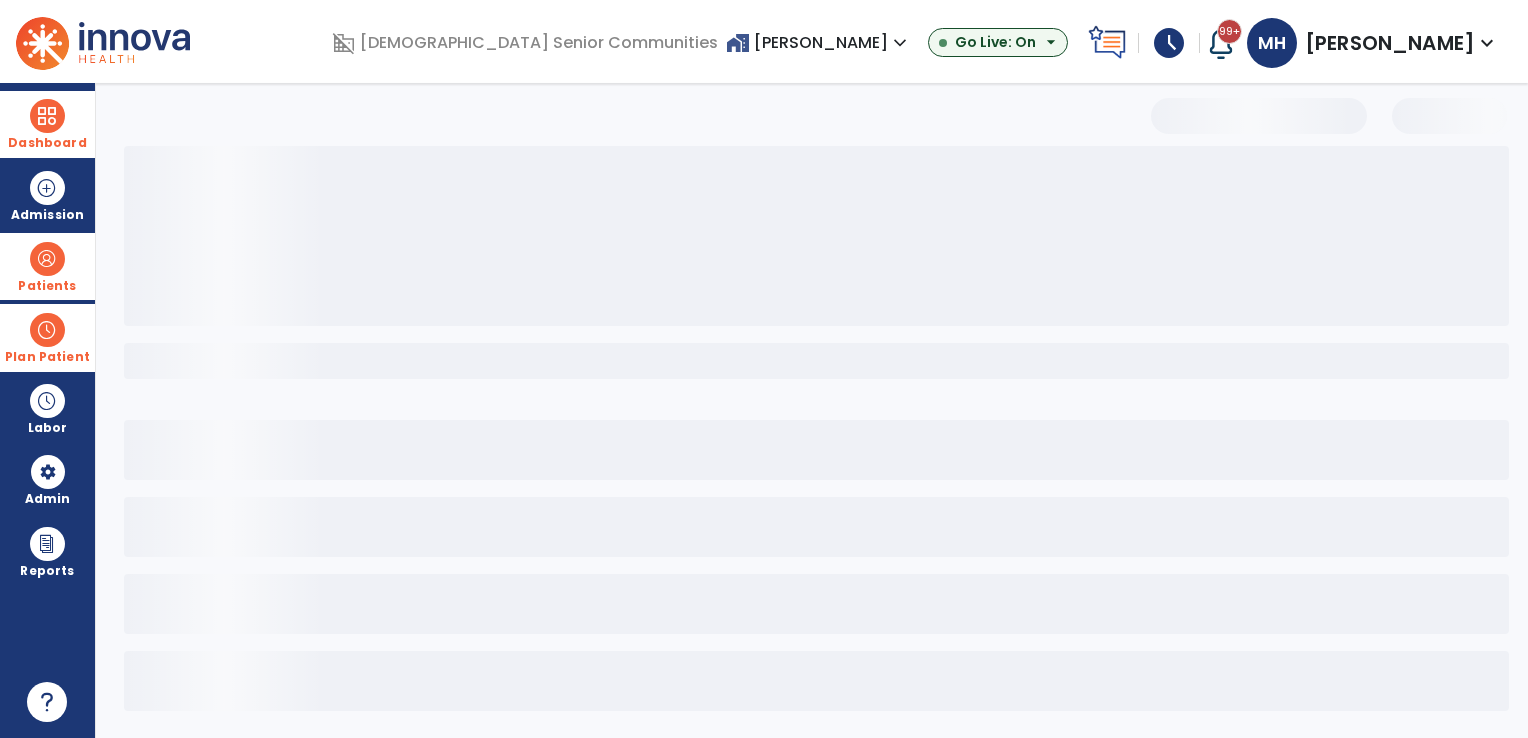 select on "***" 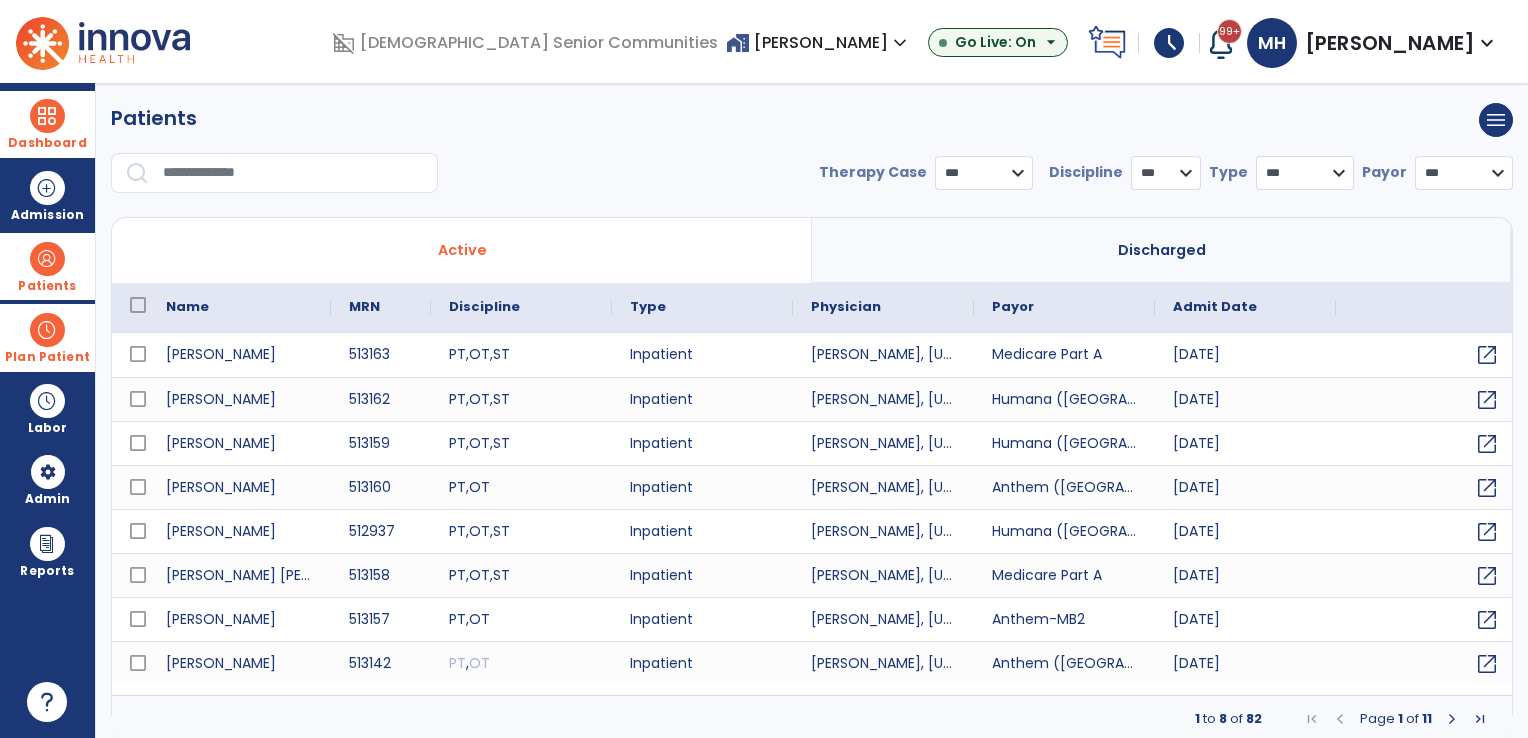 click at bounding box center [293, 173] 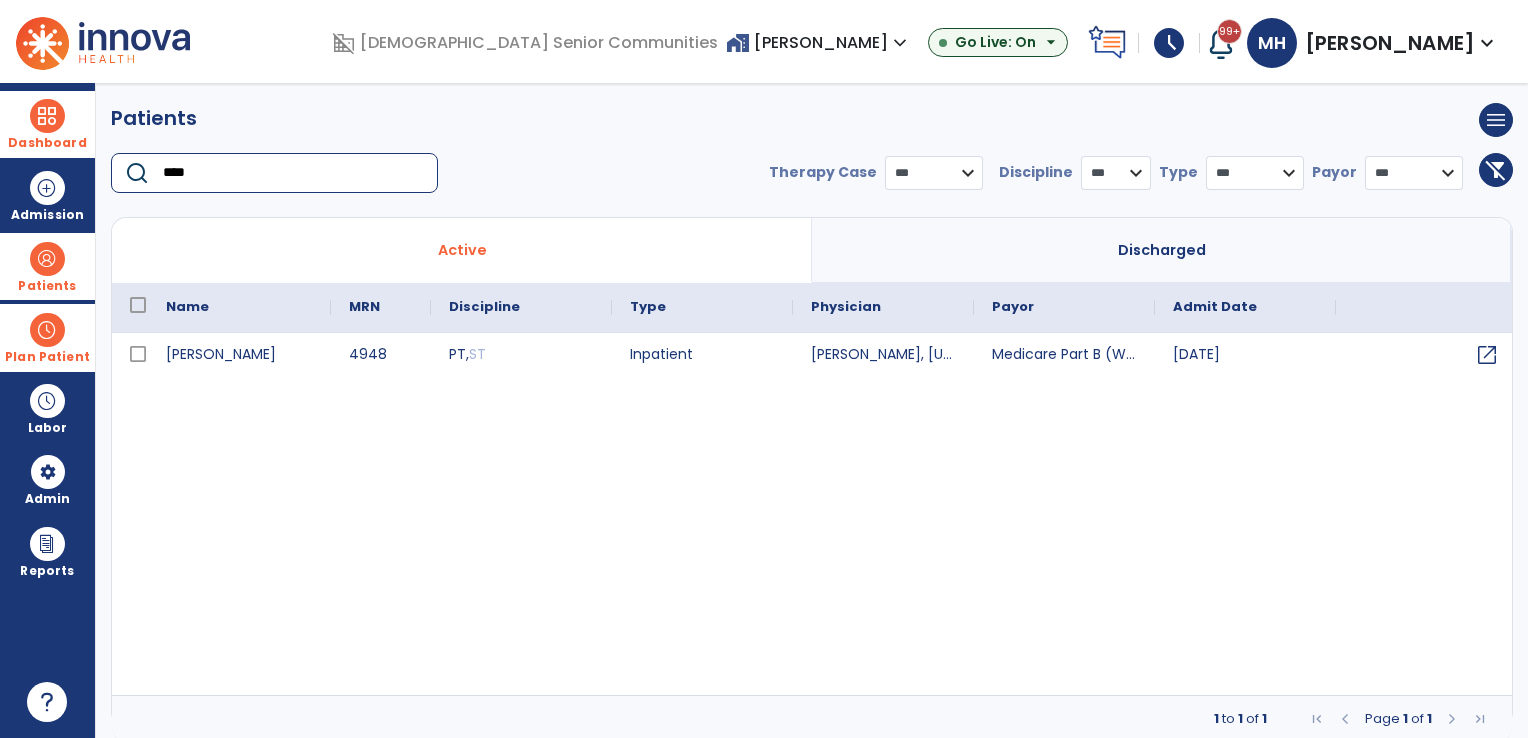 type on "****" 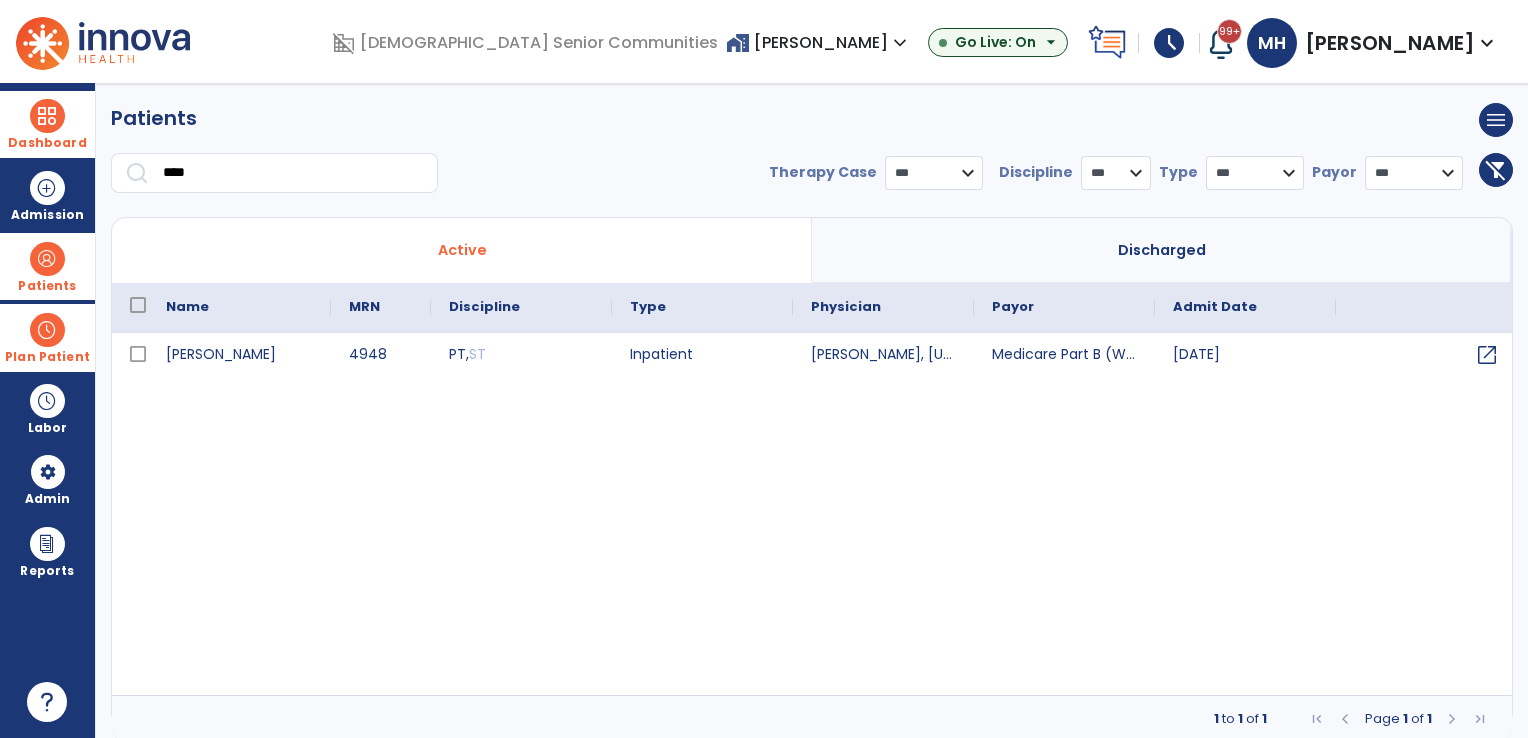 click at bounding box center [47, 330] 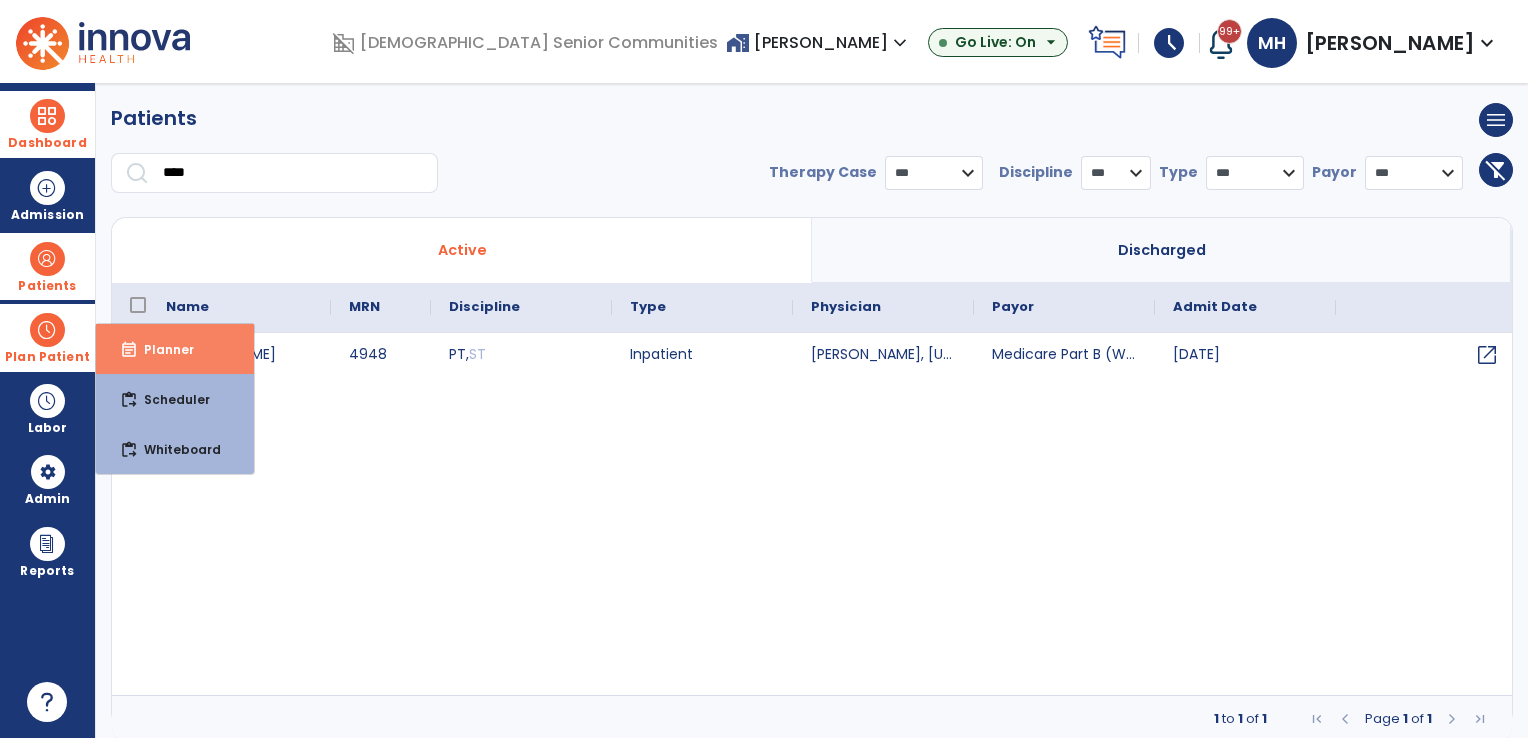 click on "Planner" at bounding box center [161, 349] 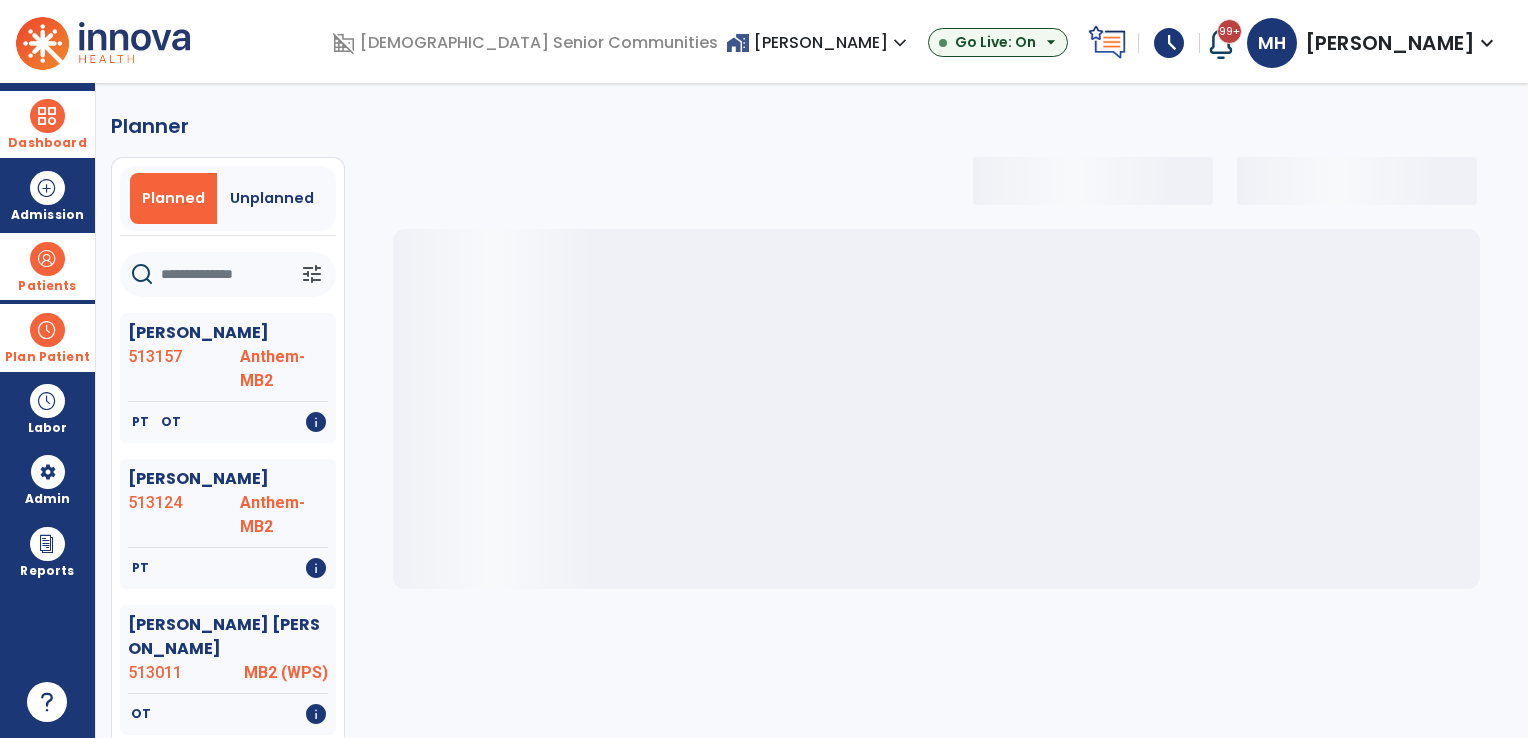 select on "***" 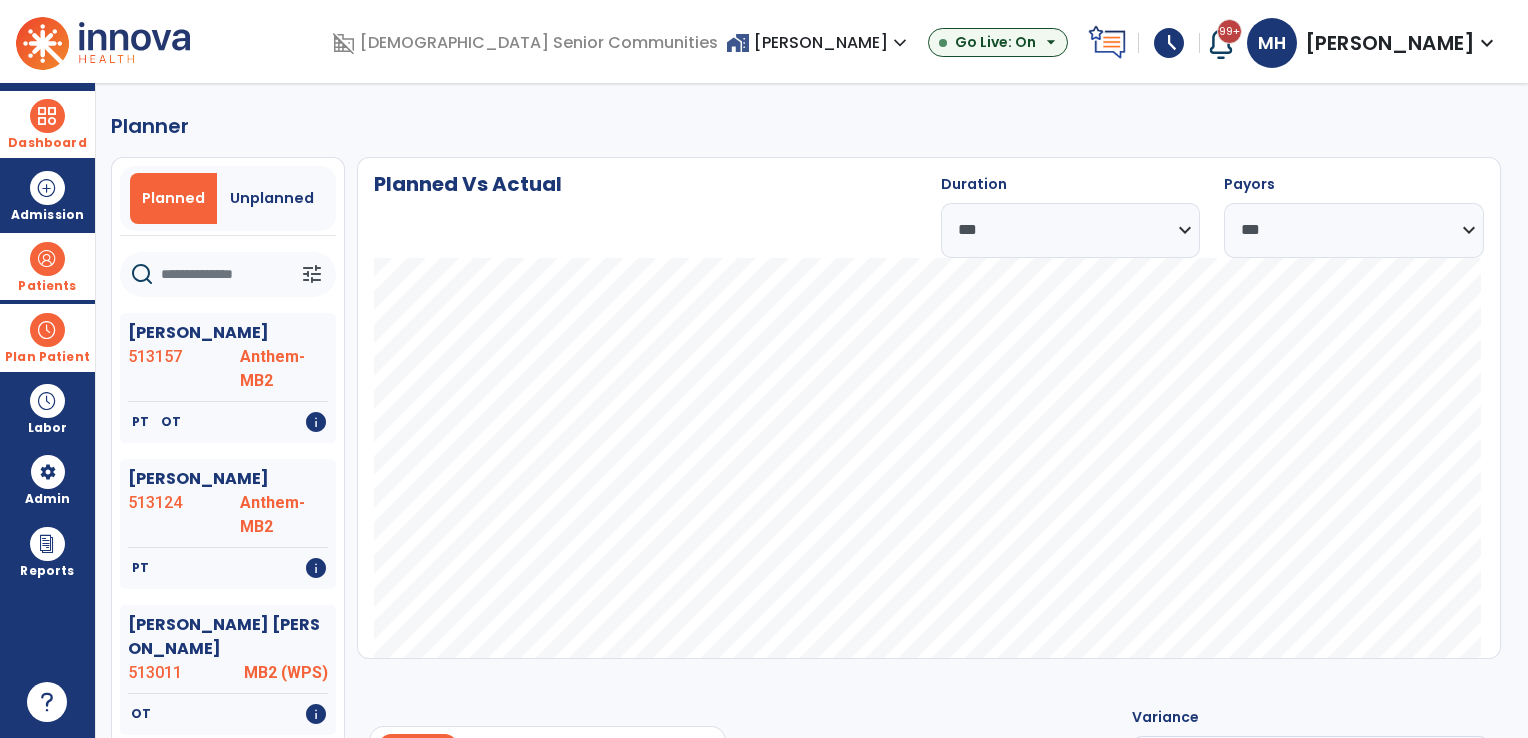 click 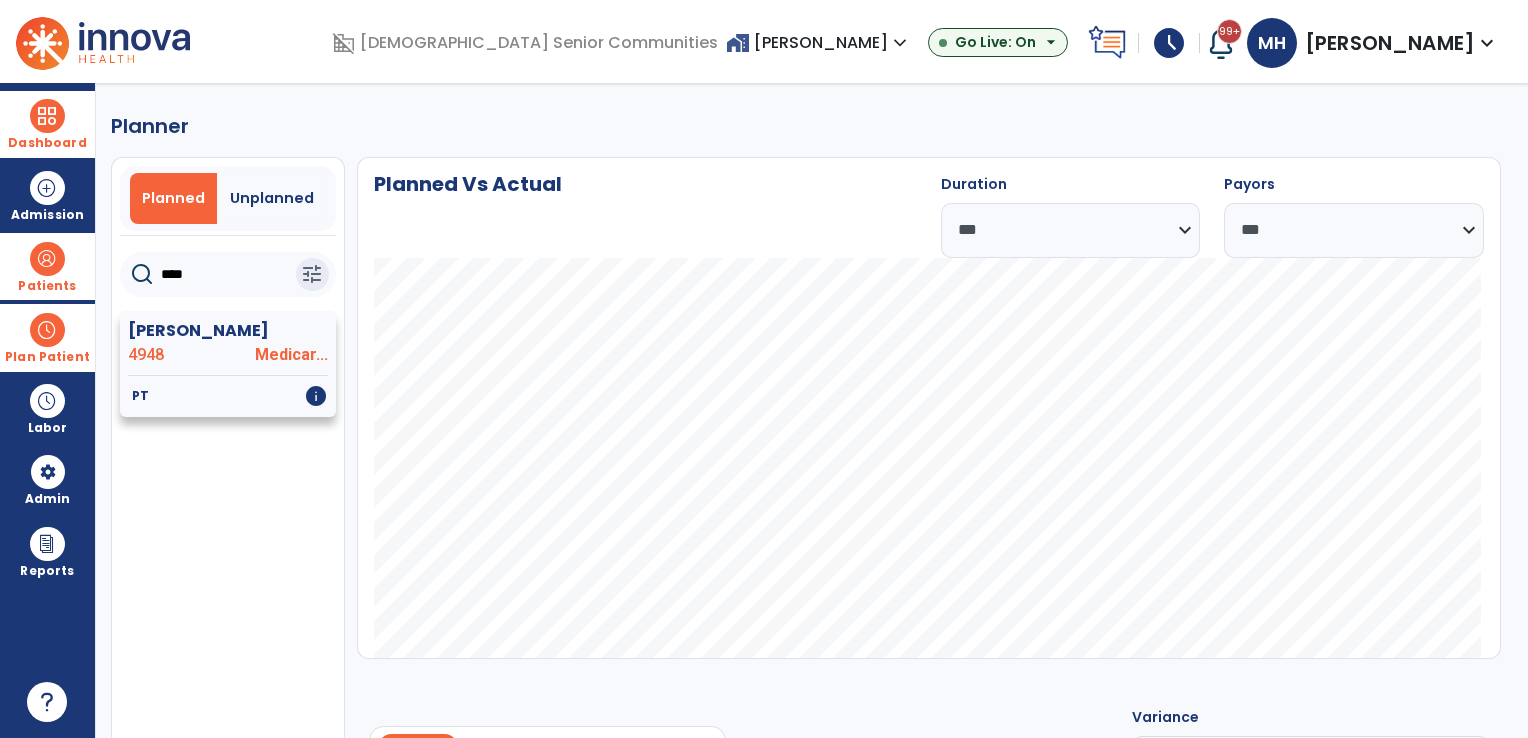 type on "****" 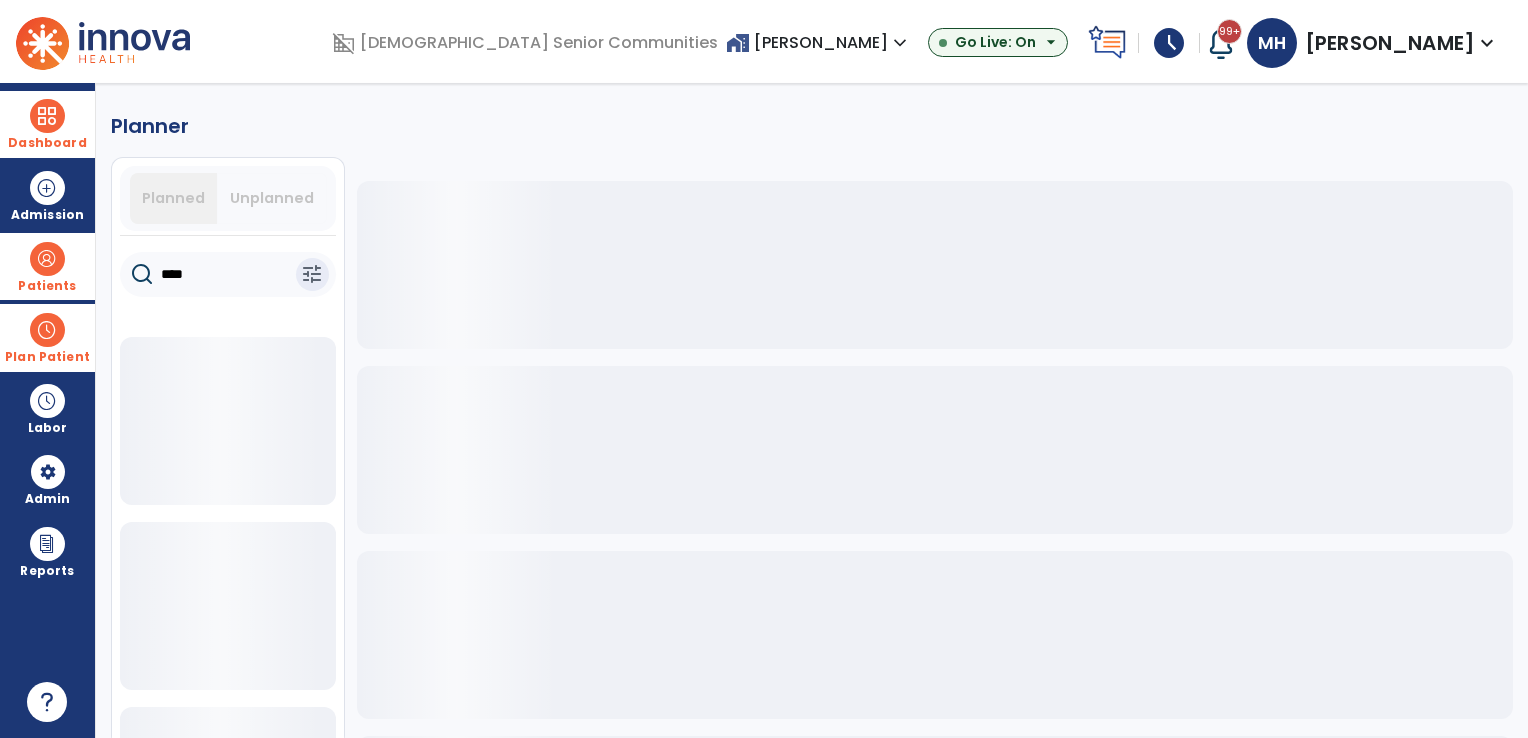 click on "Patients" at bounding box center (47, 286) 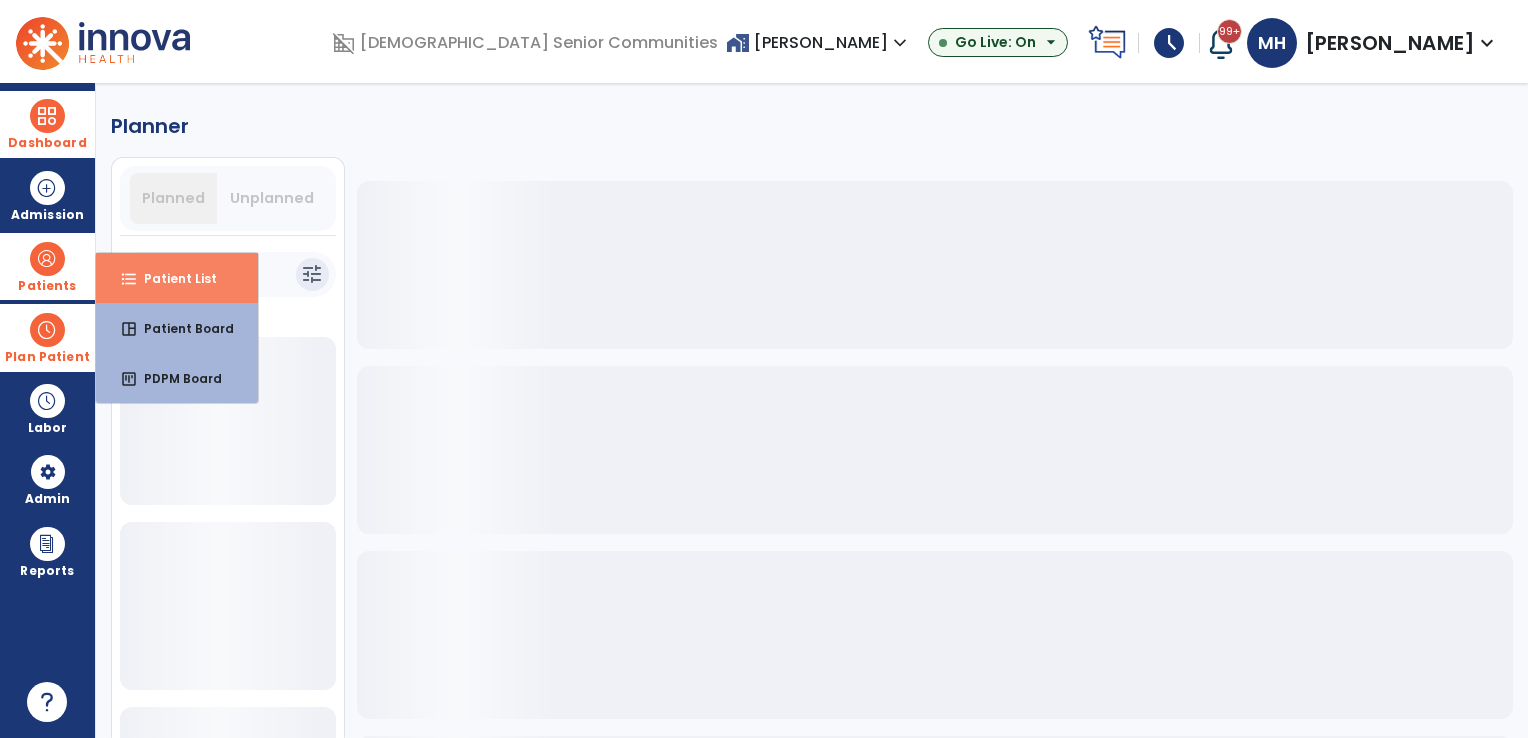 click on "Patient List" at bounding box center [172, 278] 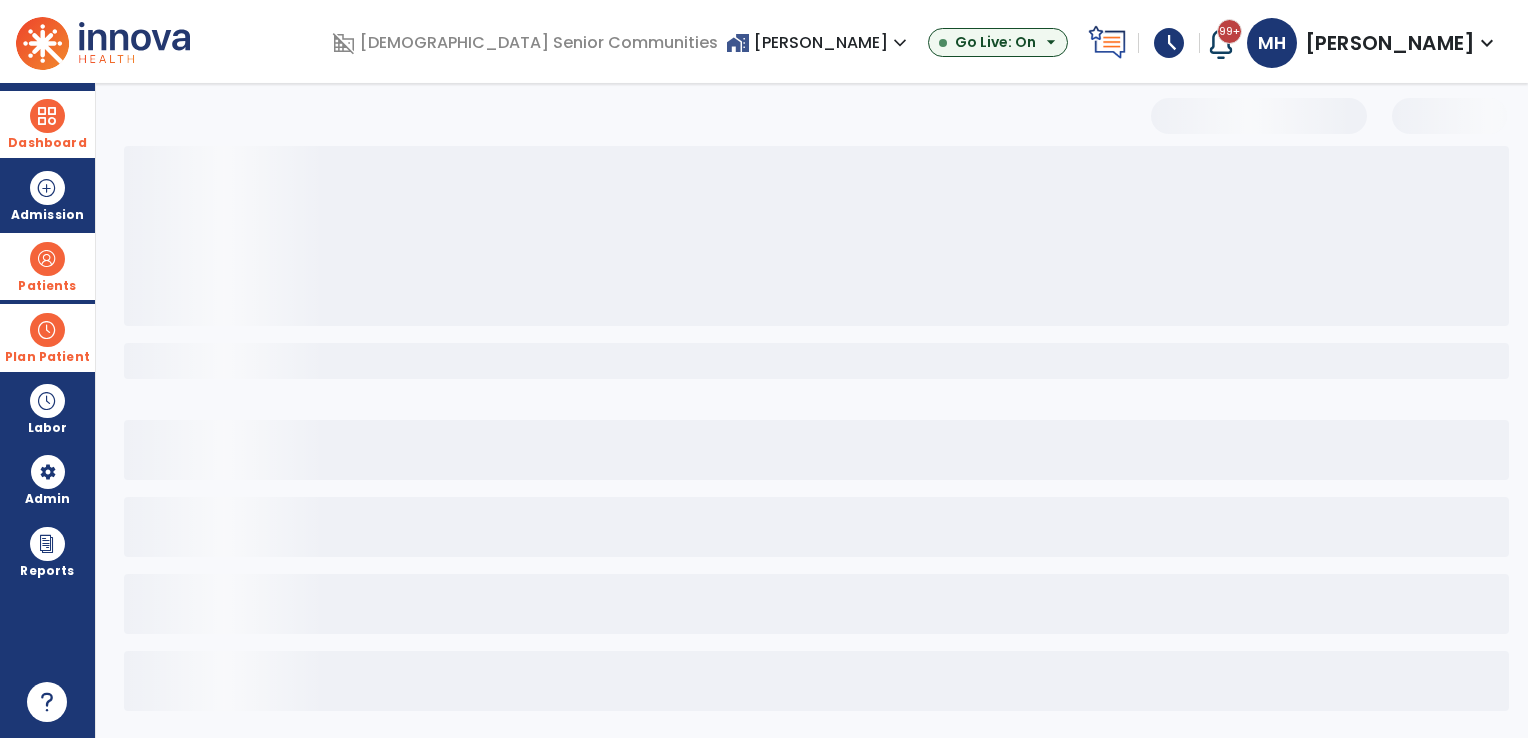 select on "***" 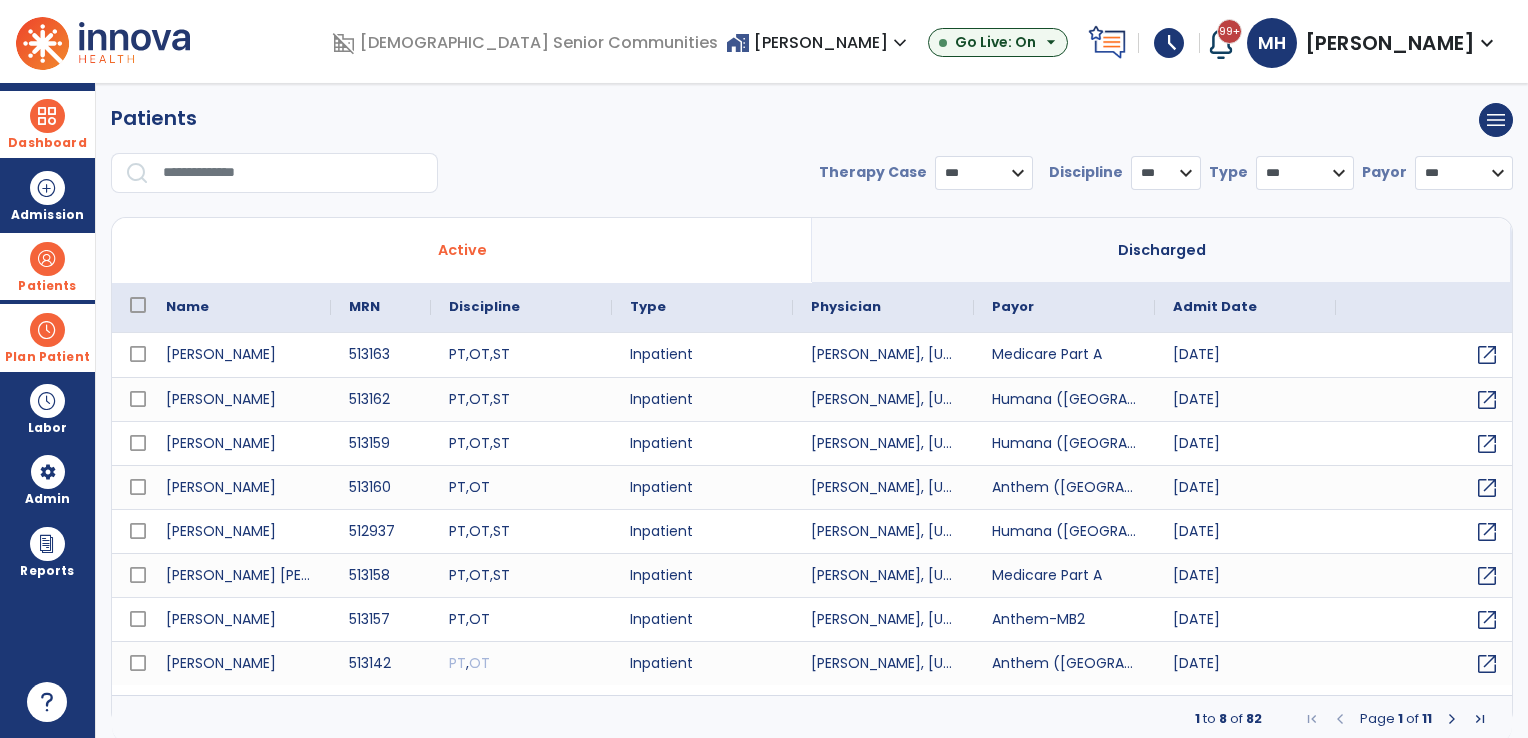 click at bounding box center [293, 173] 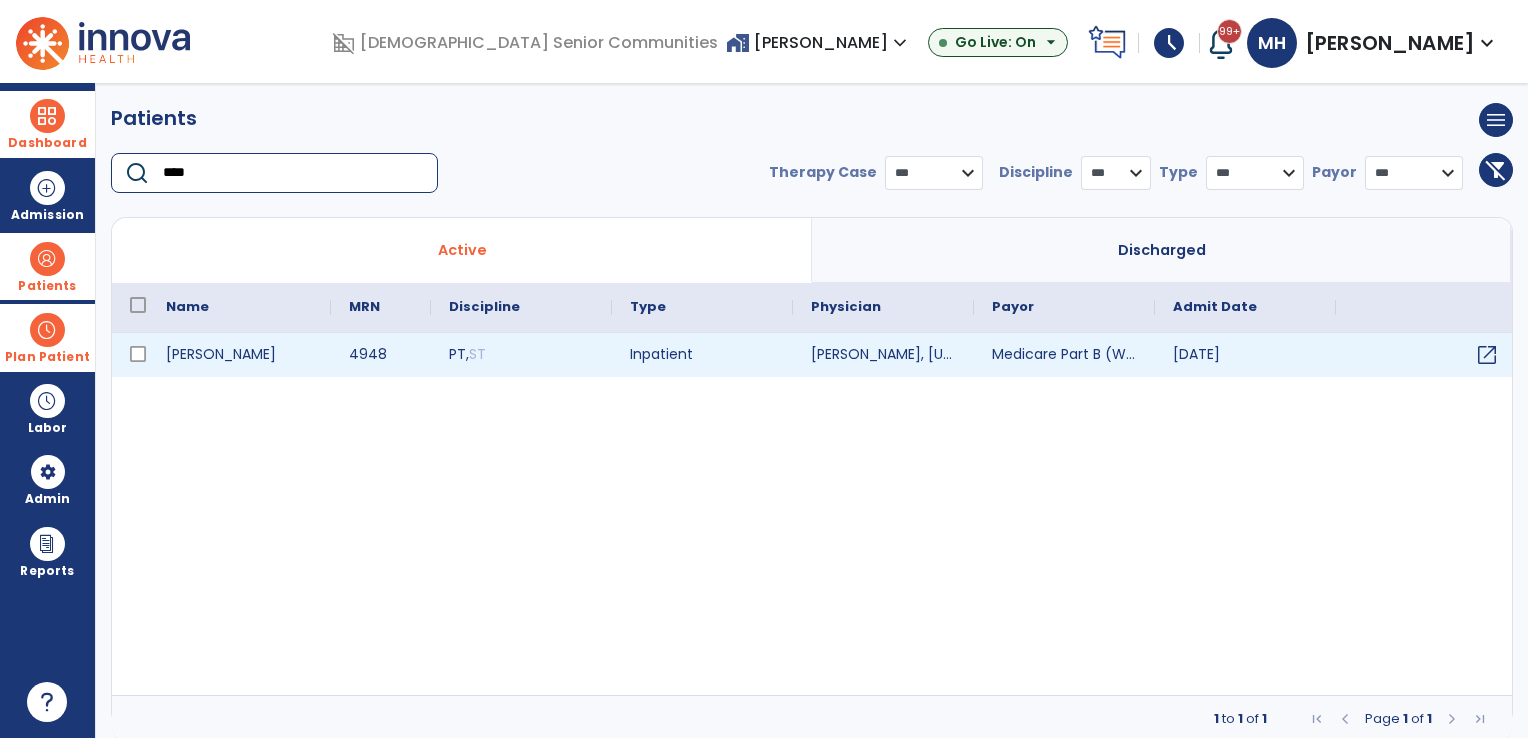 type on "****" 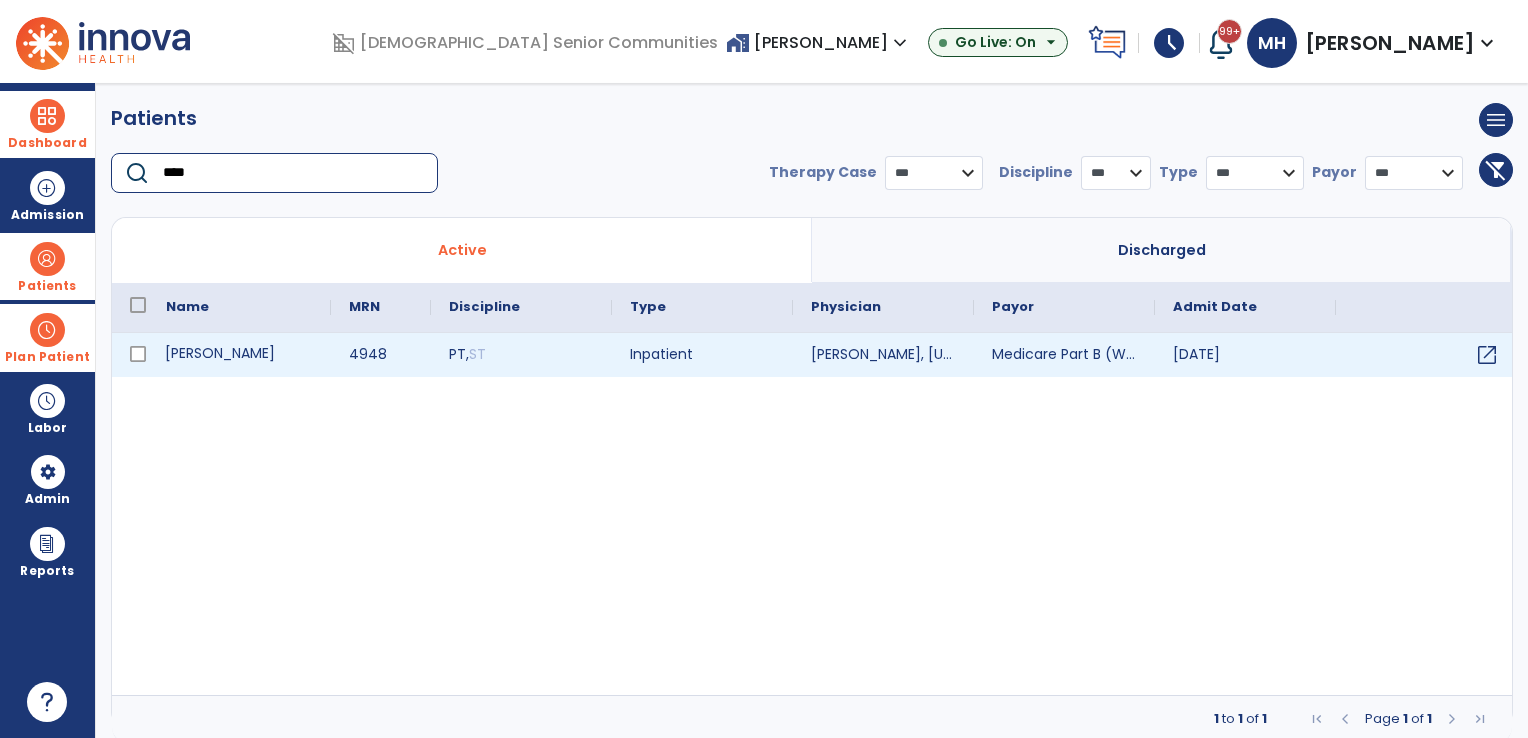 click on "Shaw, Marianne" at bounding box center [239, 355] 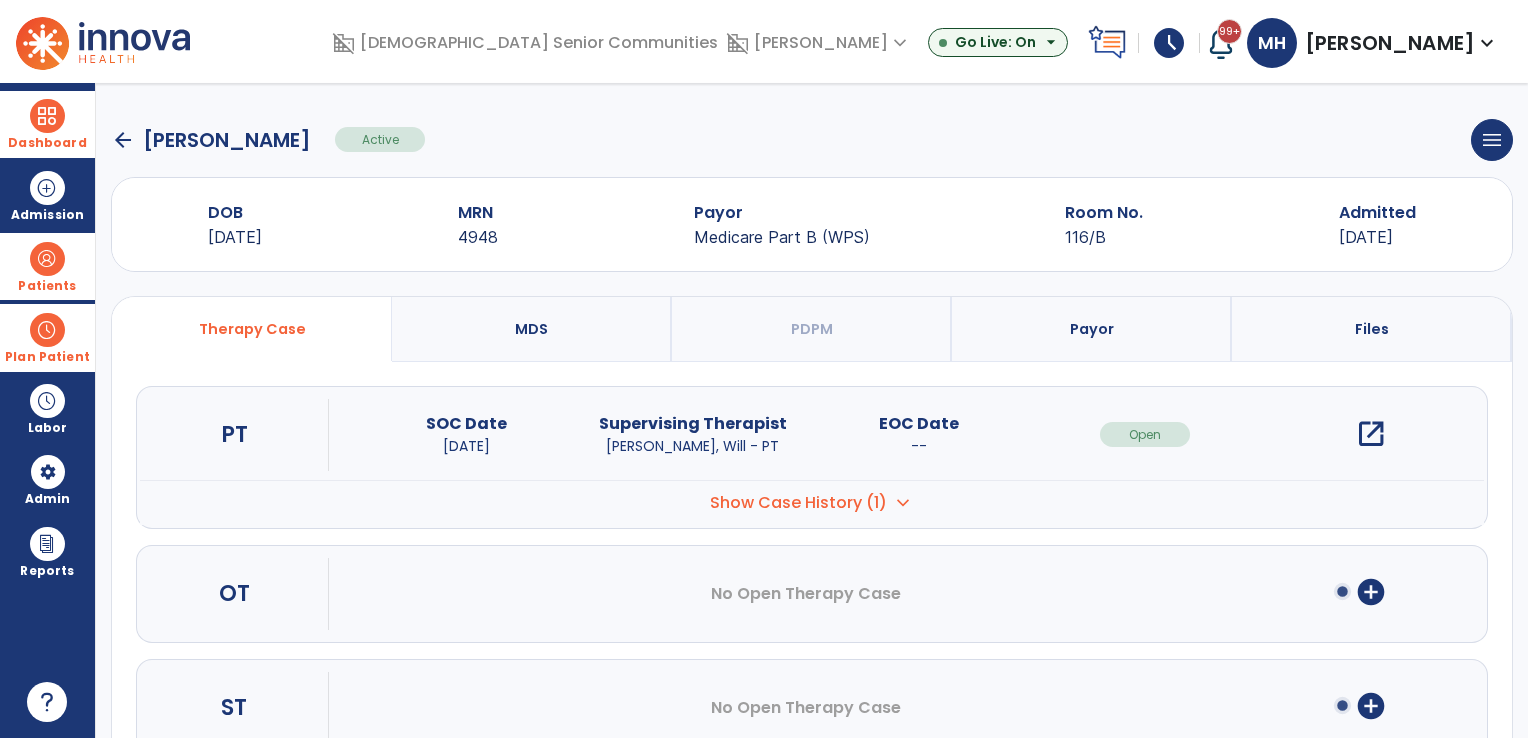 click on "Plan Patient" at bounding box center [47, 266] 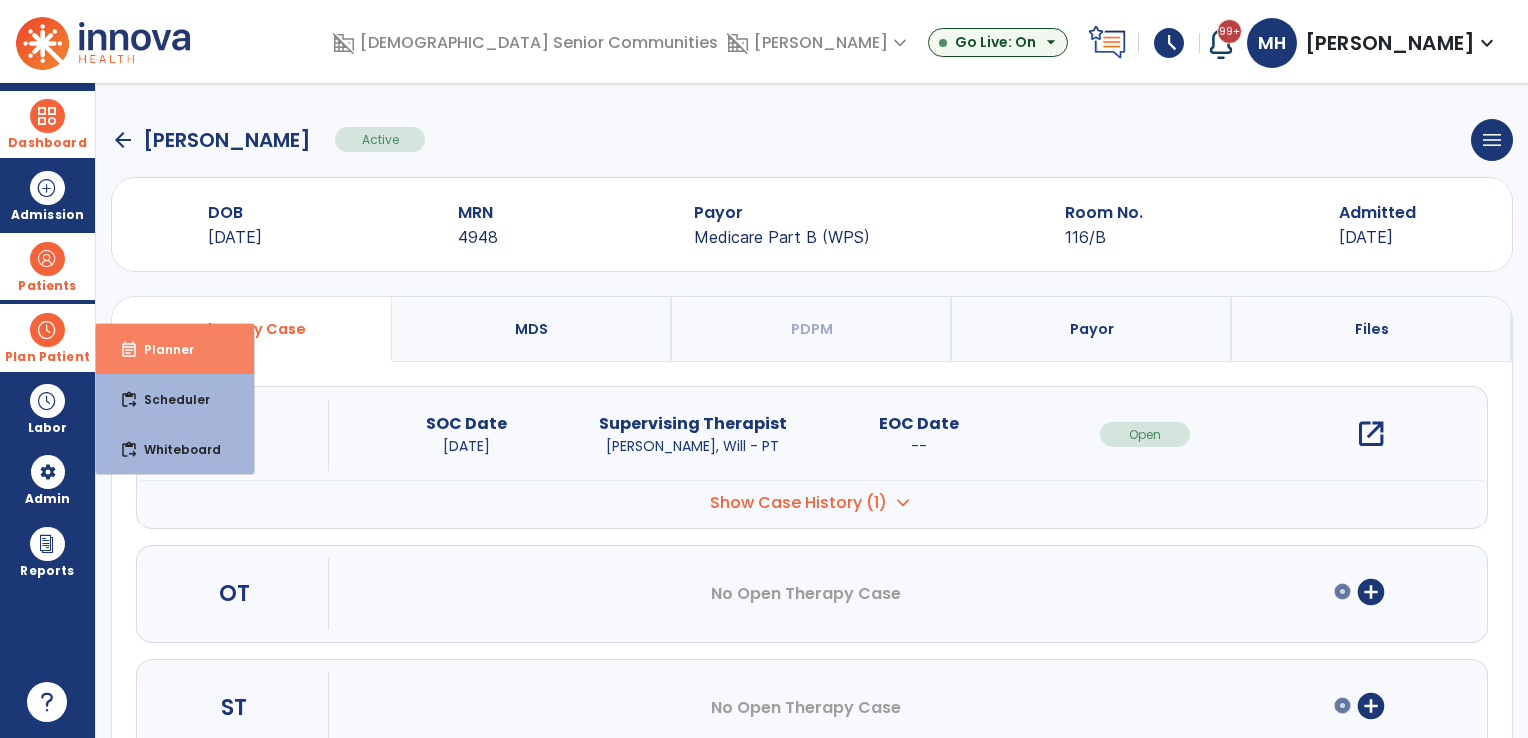 click on "event_note  Planner" at bounding box center [175, 349] 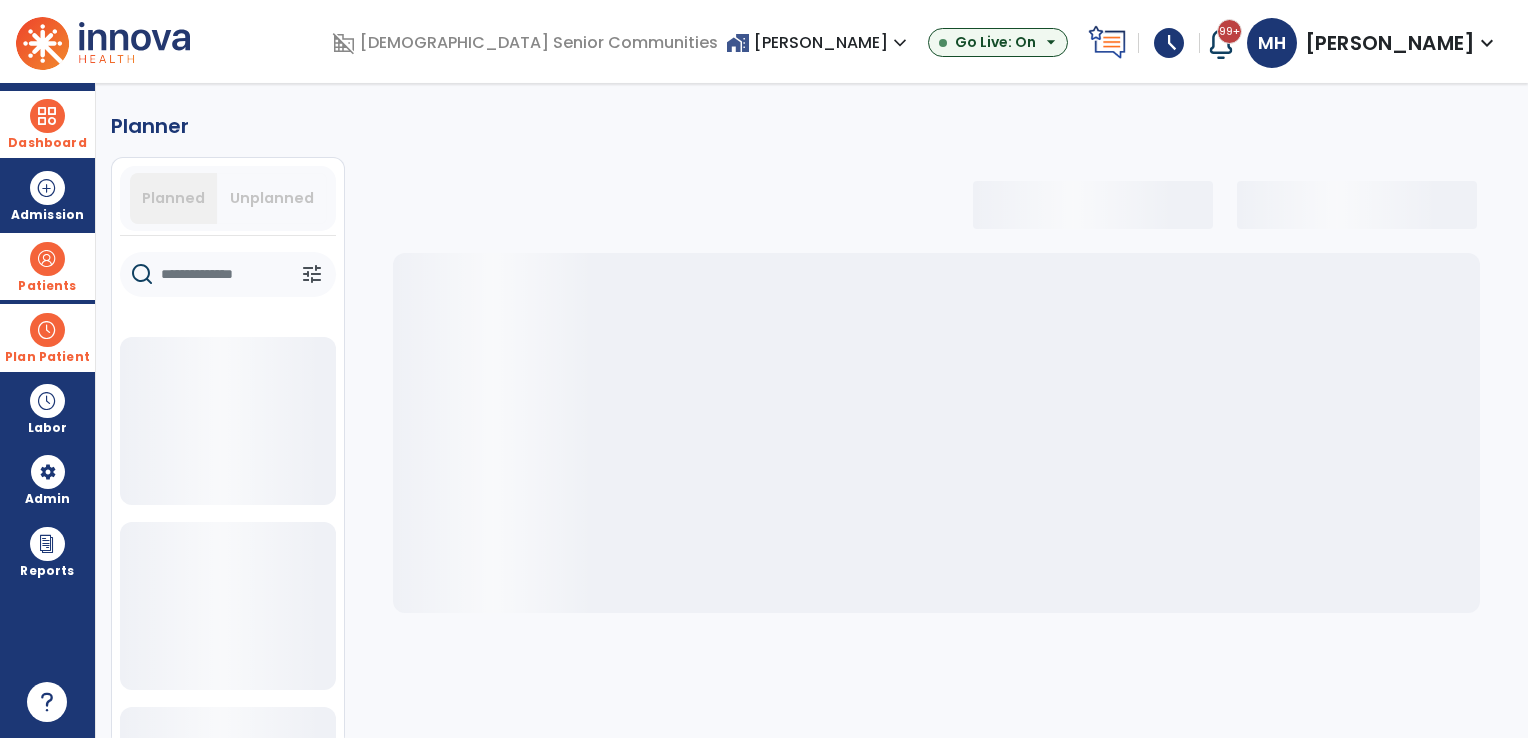 click 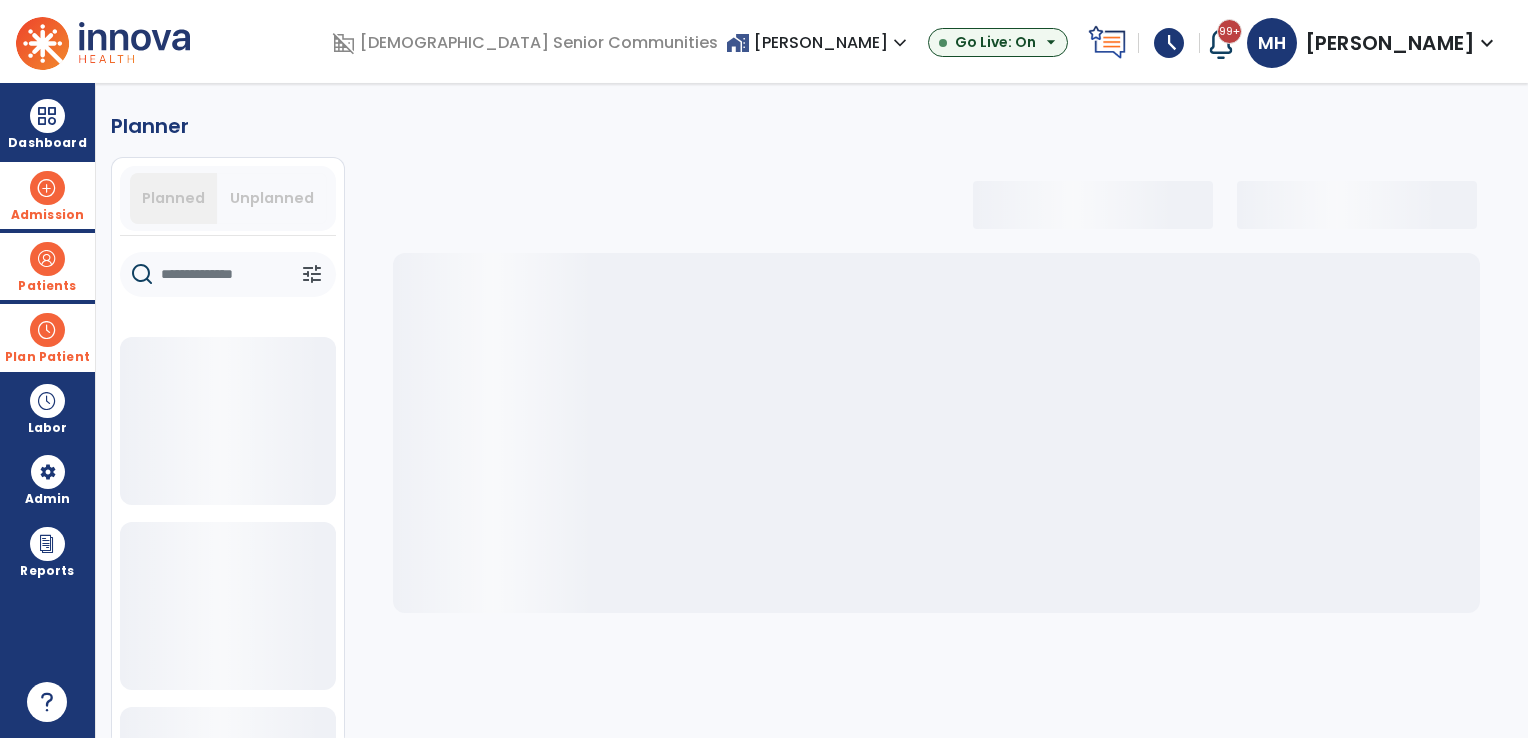 drag, startPoint x: 36, startPoint y: 141, endPoint x: 54, endPoint y: 165, distance: 30 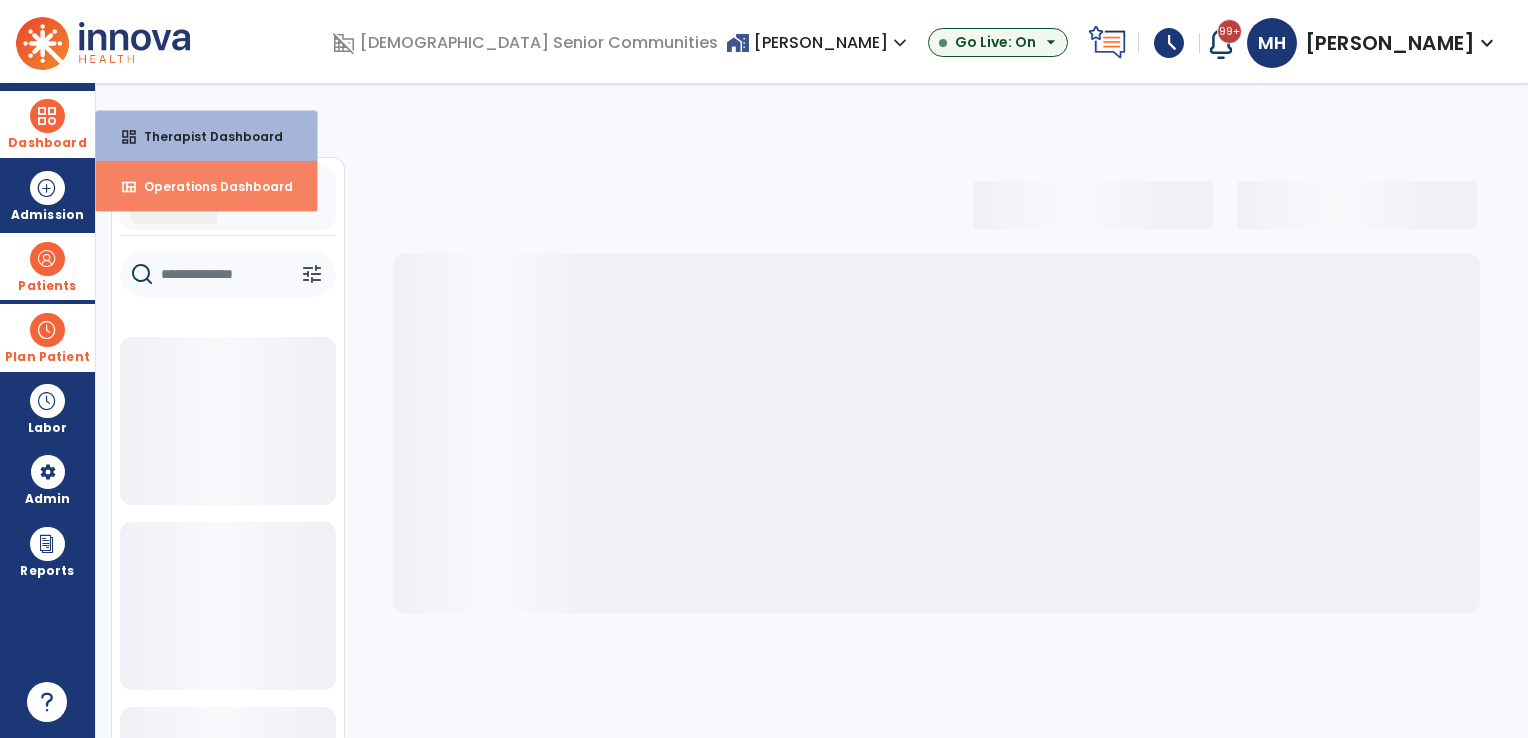 click on "view_quilt  Operations Dashboard" at bounding box center (206, 186) 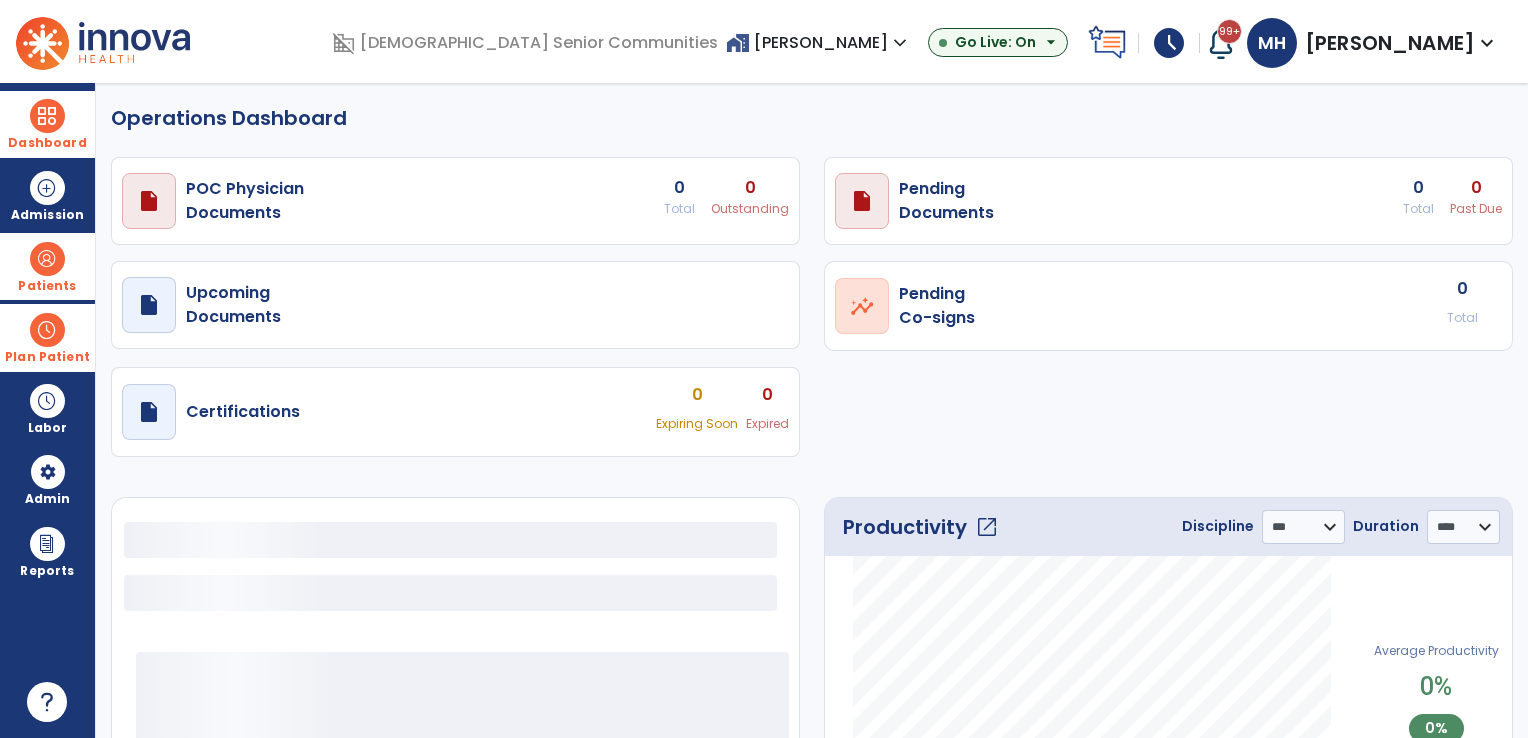 click at bounding box center [47, 330] 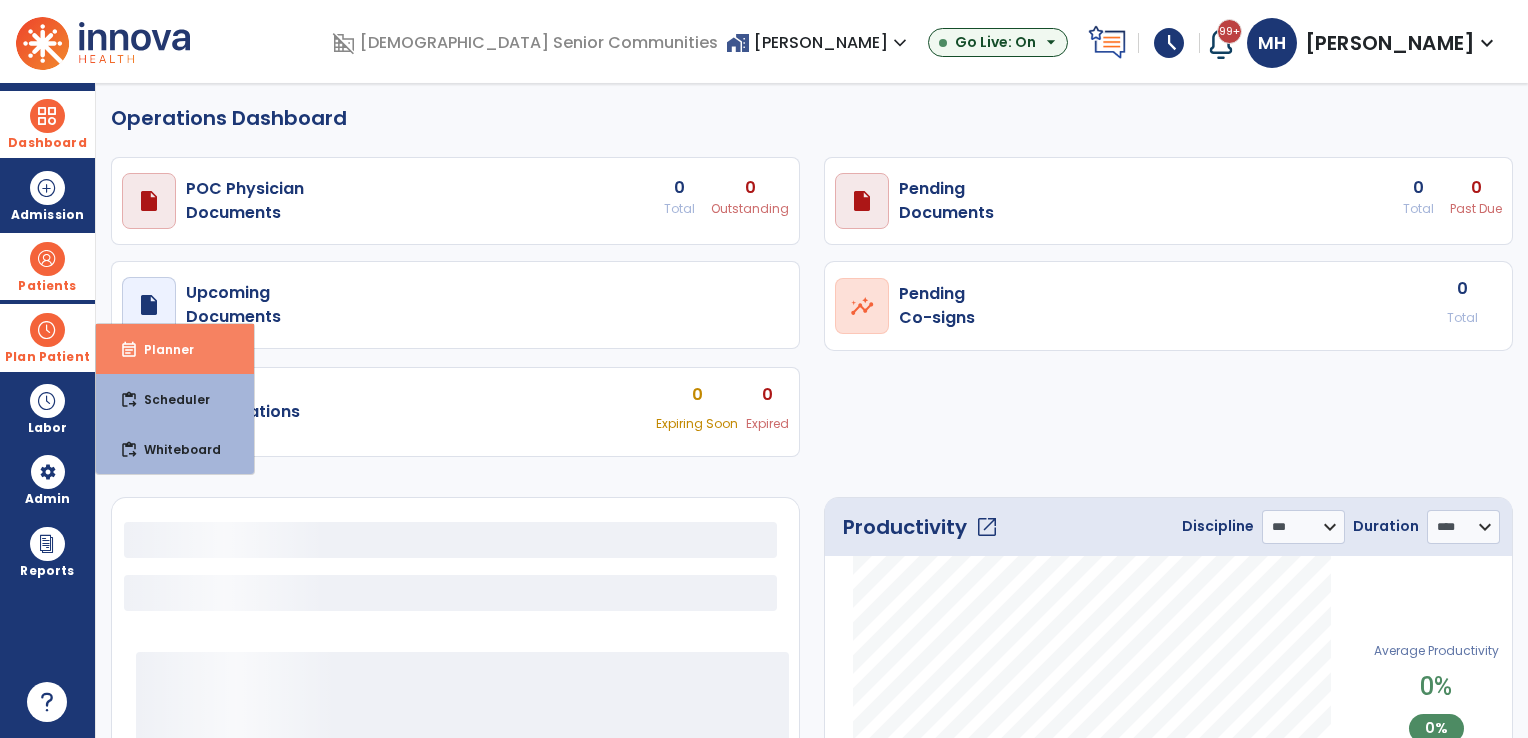 click on "event_note  Planner" at bounding box center [175, 349] 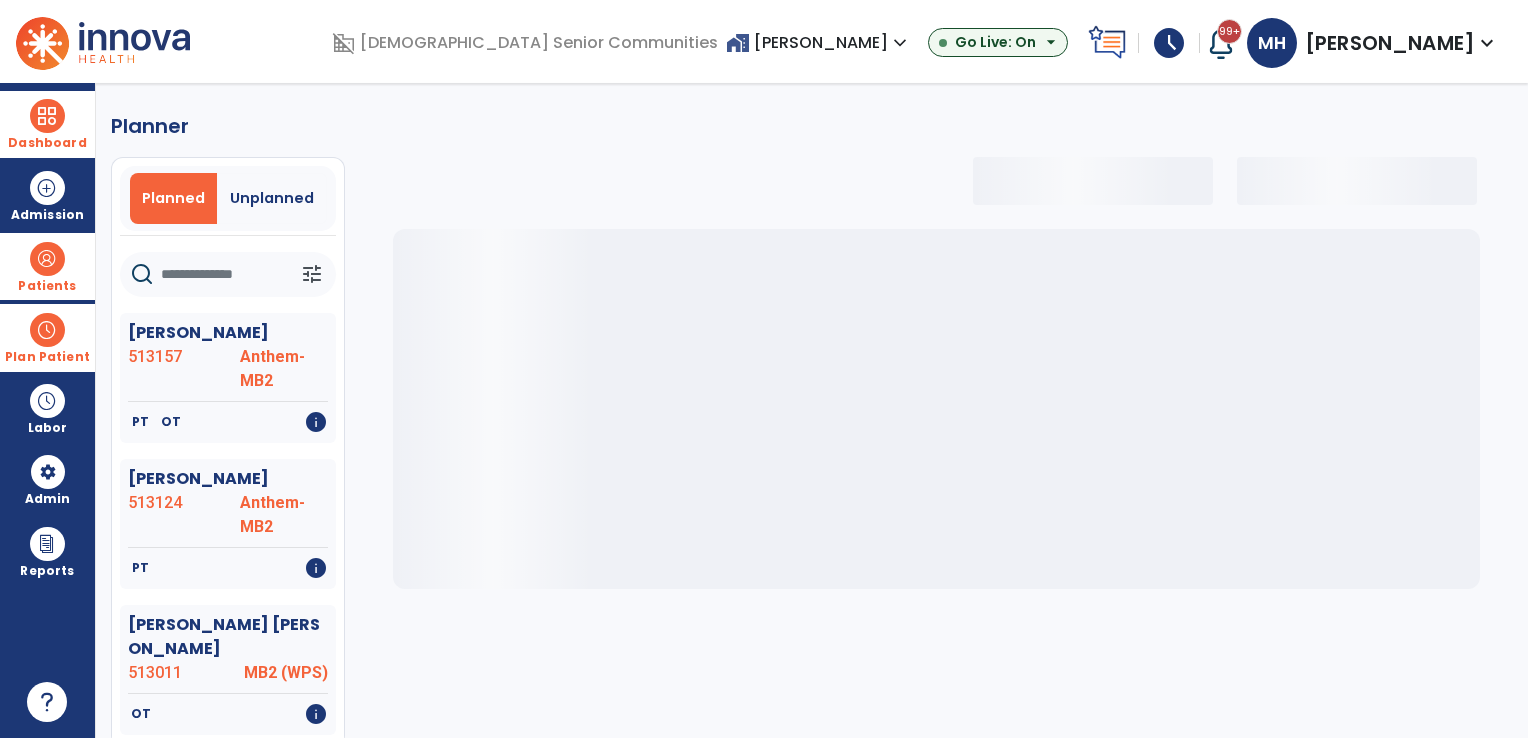 click 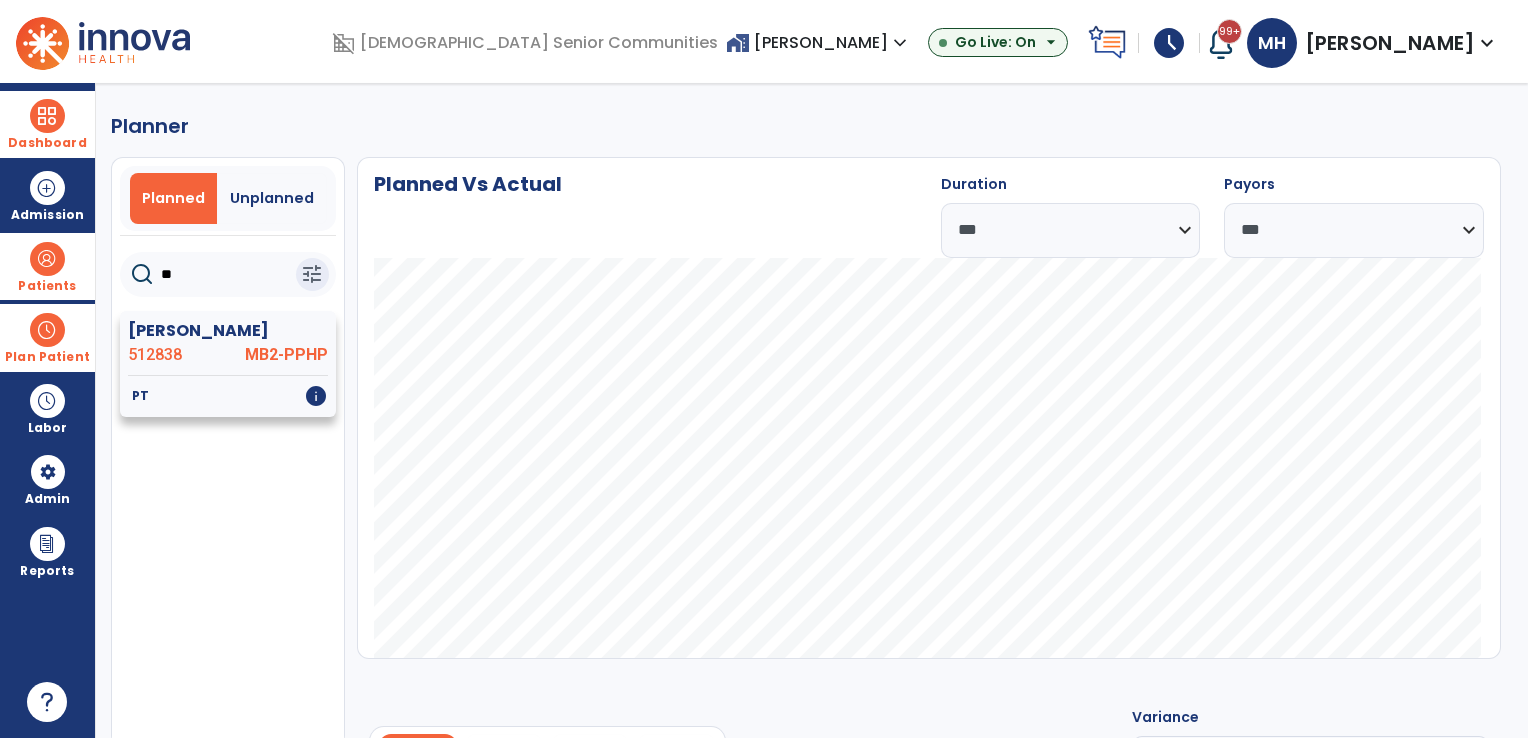 type on "**" 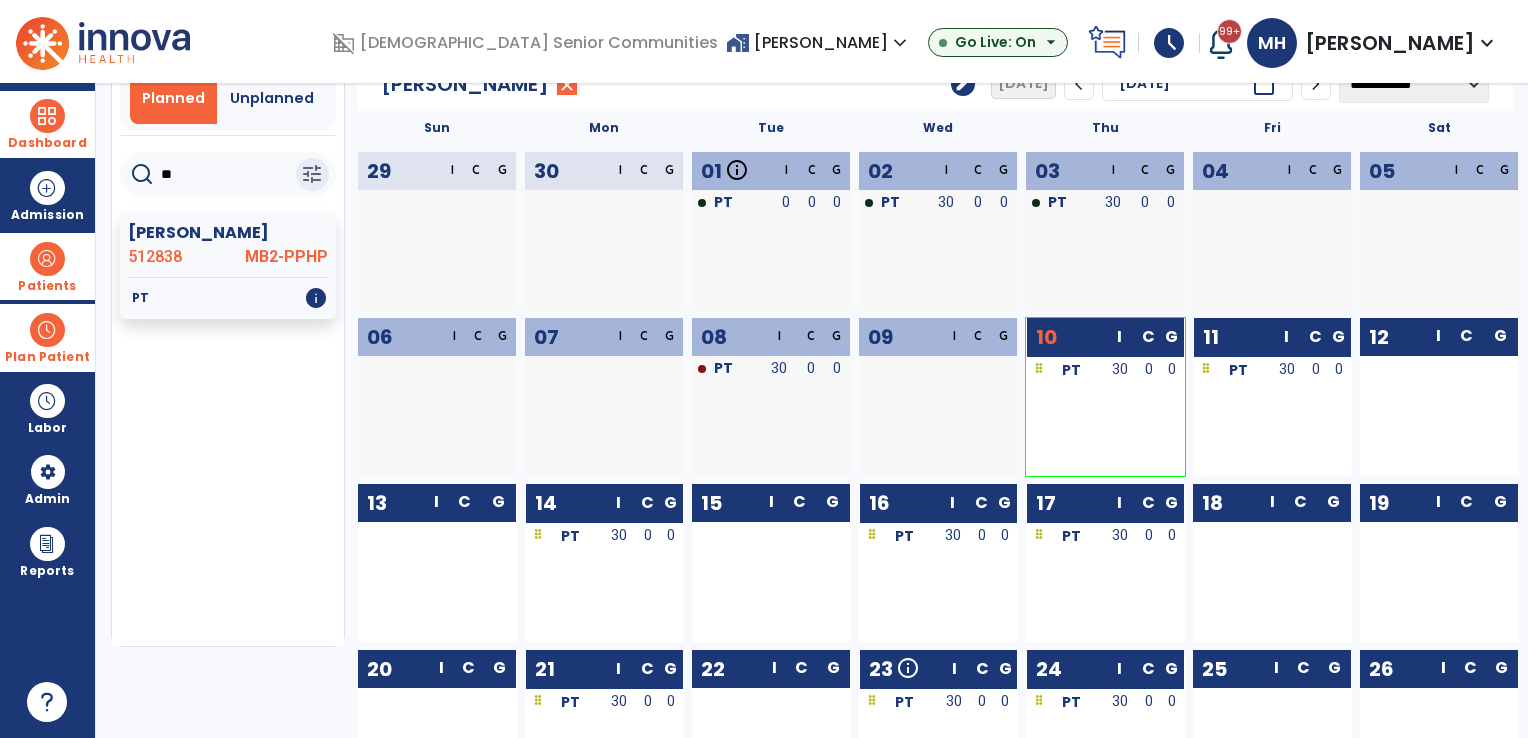 scroll, scrollTop: 200, scrollLeft: 0, axis: vertical 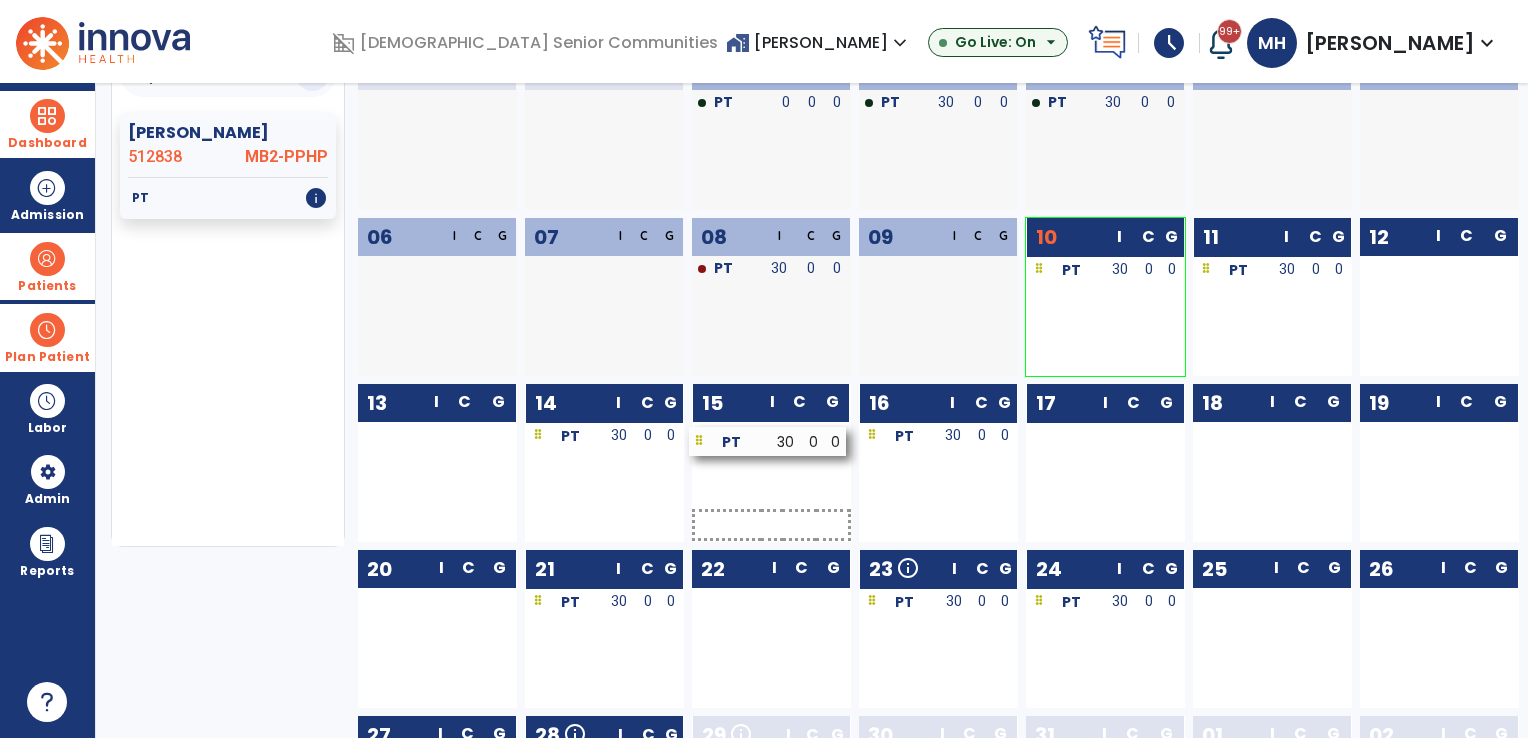 drag, startPoint x: 1094, startPoint y: 442, endPoint x: 758, endPoint y: 447, distance: 336.0372 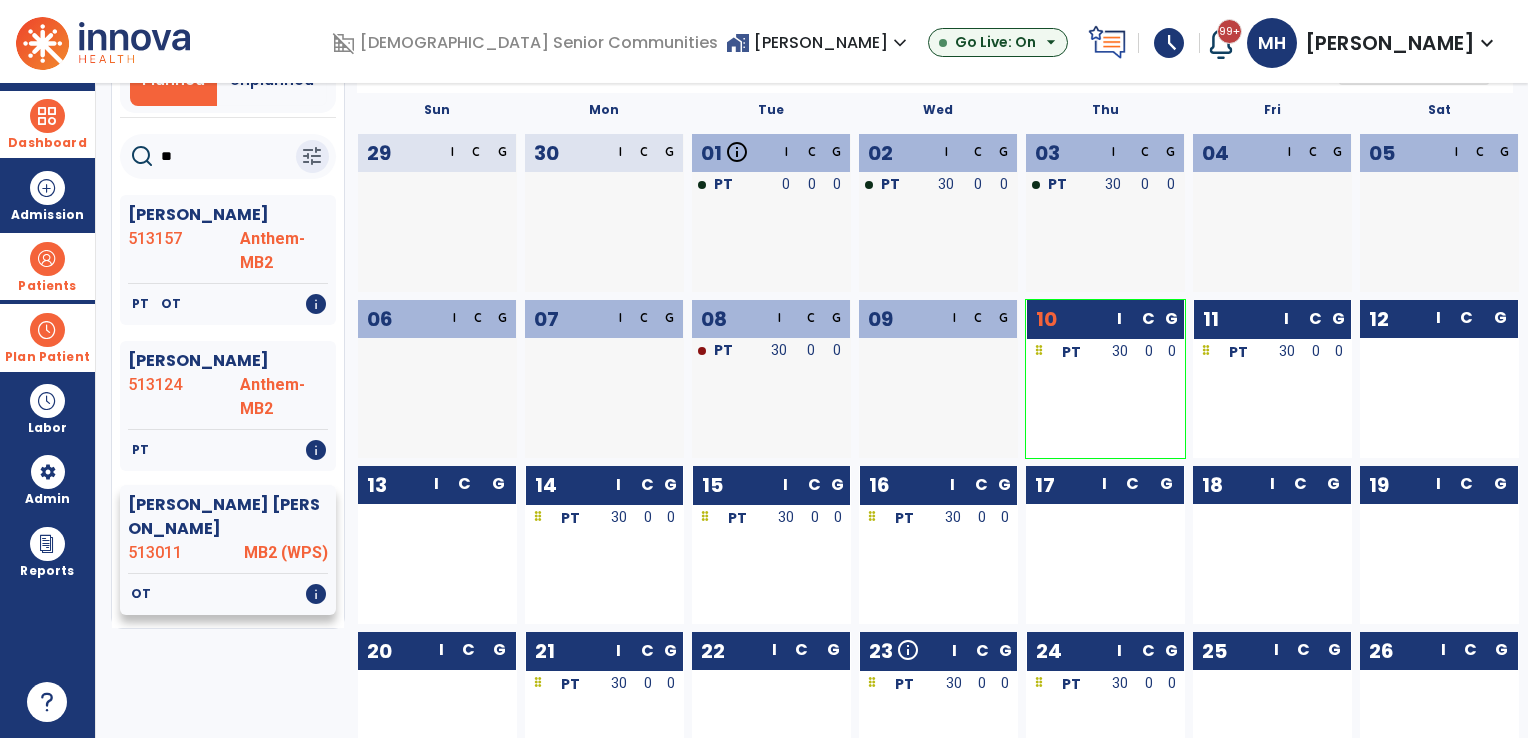 scroll, scrollTop: 0, scrollLeft: 0, axis: both 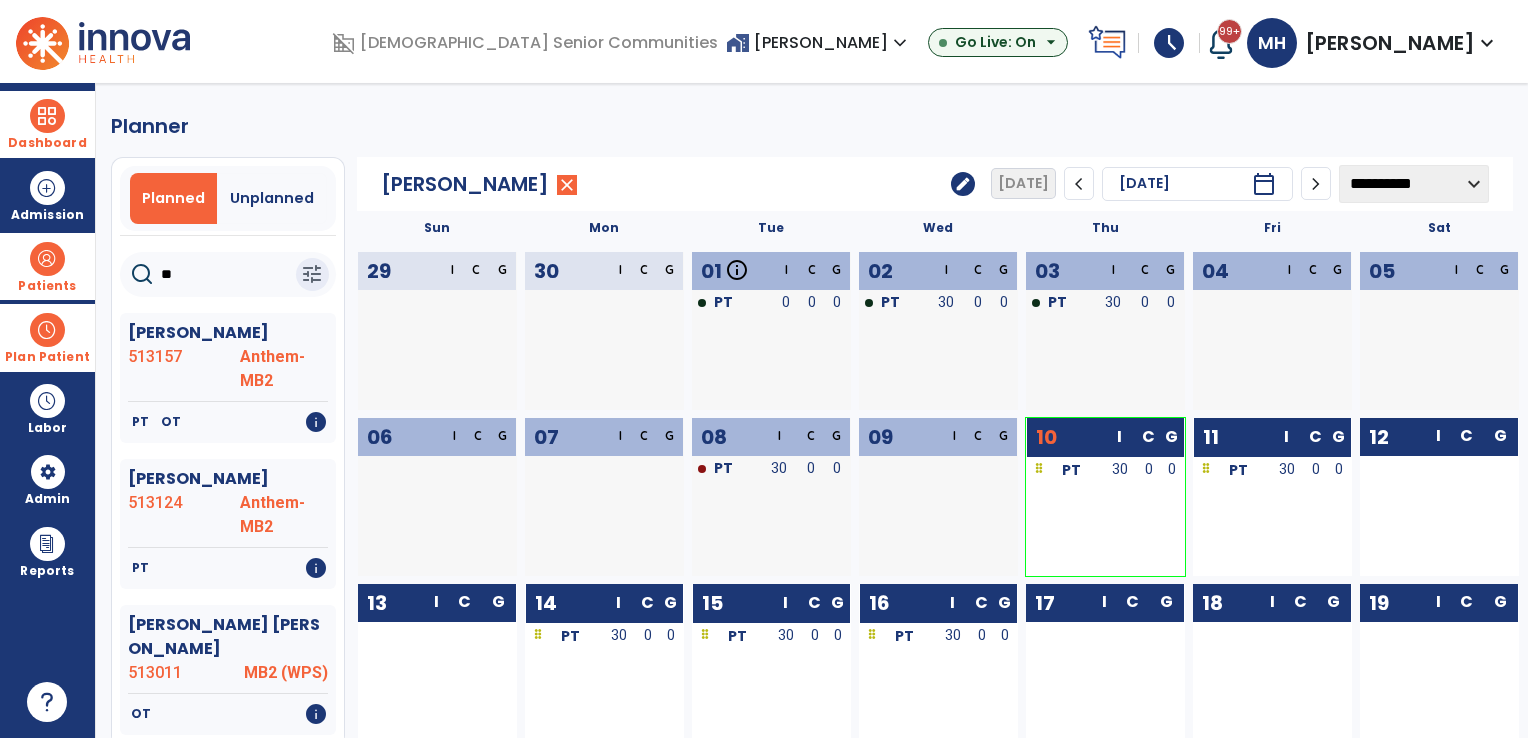 click on "**" 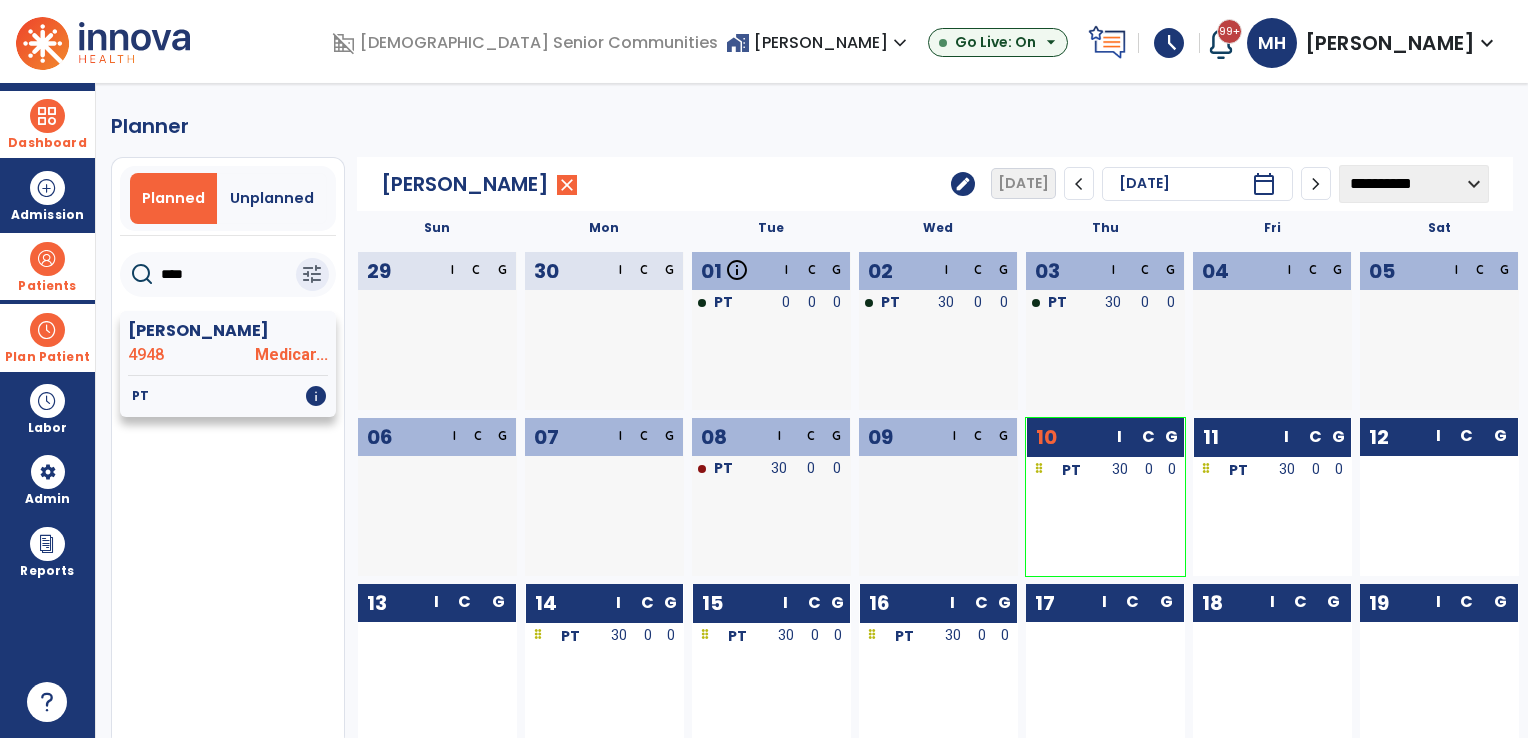 type on "****" 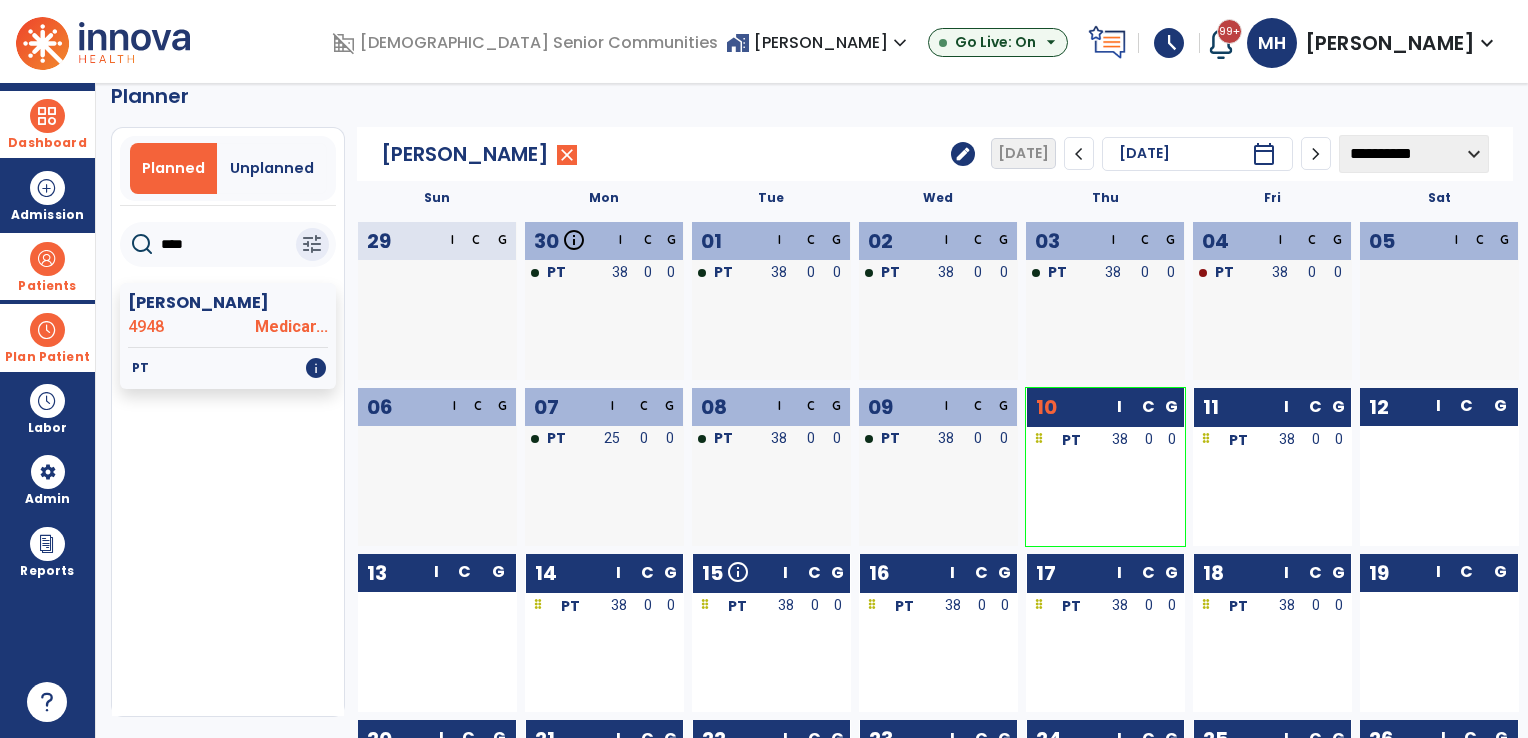 scroll, scrollTop: 0, scrollLeft: 0, axis: both 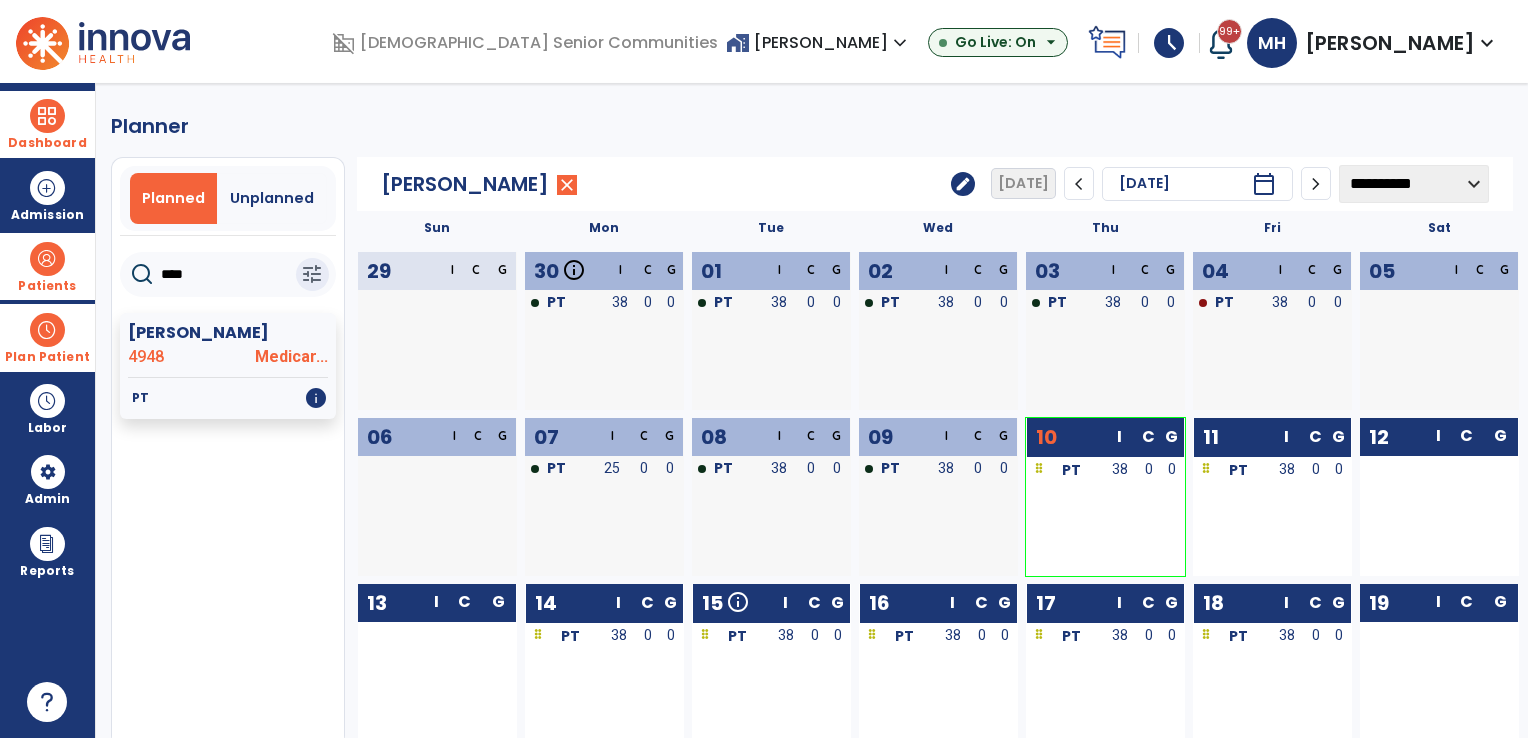 click on "edit" 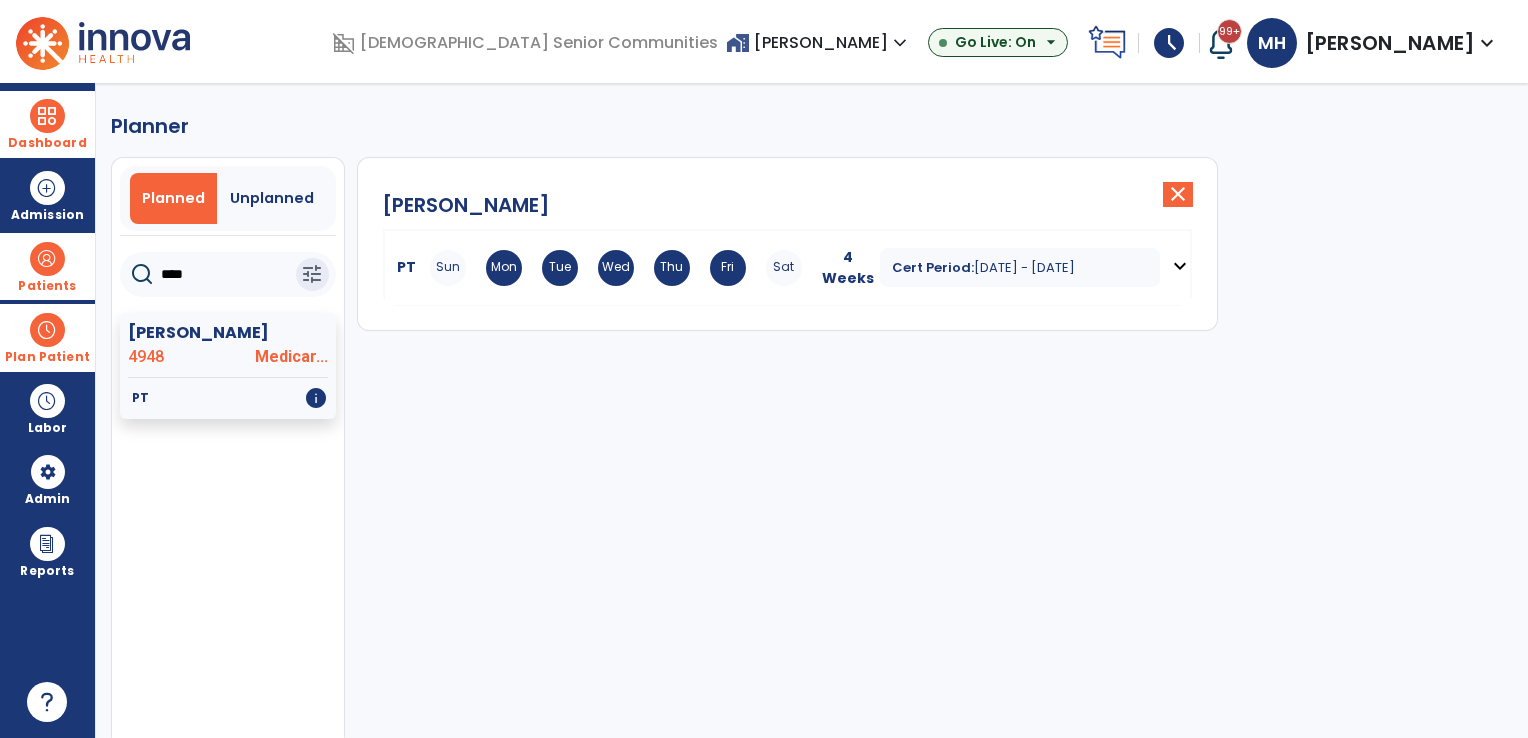 click on "Sun Mon Tue Wed Thu Fri Sat" at bounding box center (616, 268) 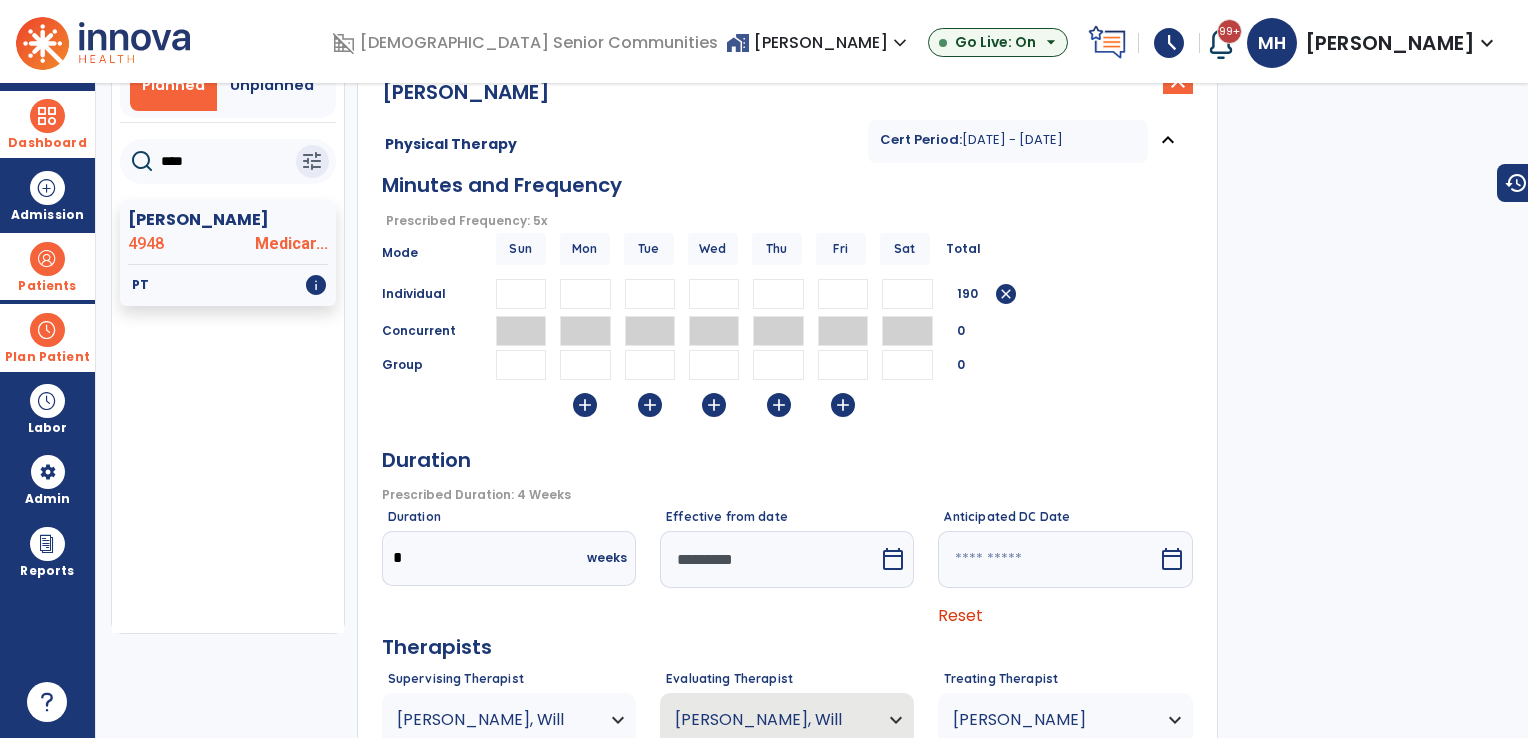 scroll, scrollTop: 200, scrollLeft: 0, axis: vertical 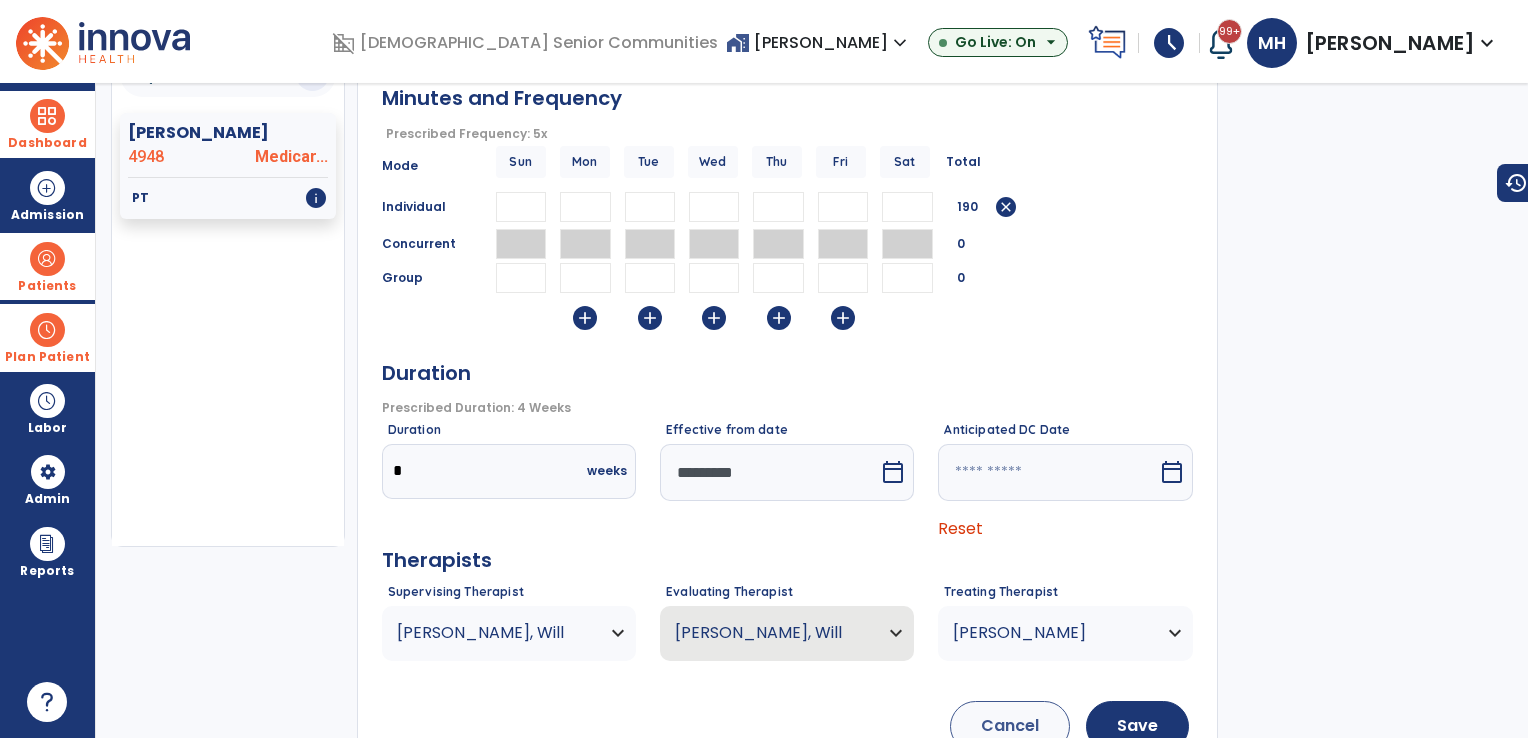 click on "*********" at bounding box center (769, 472) 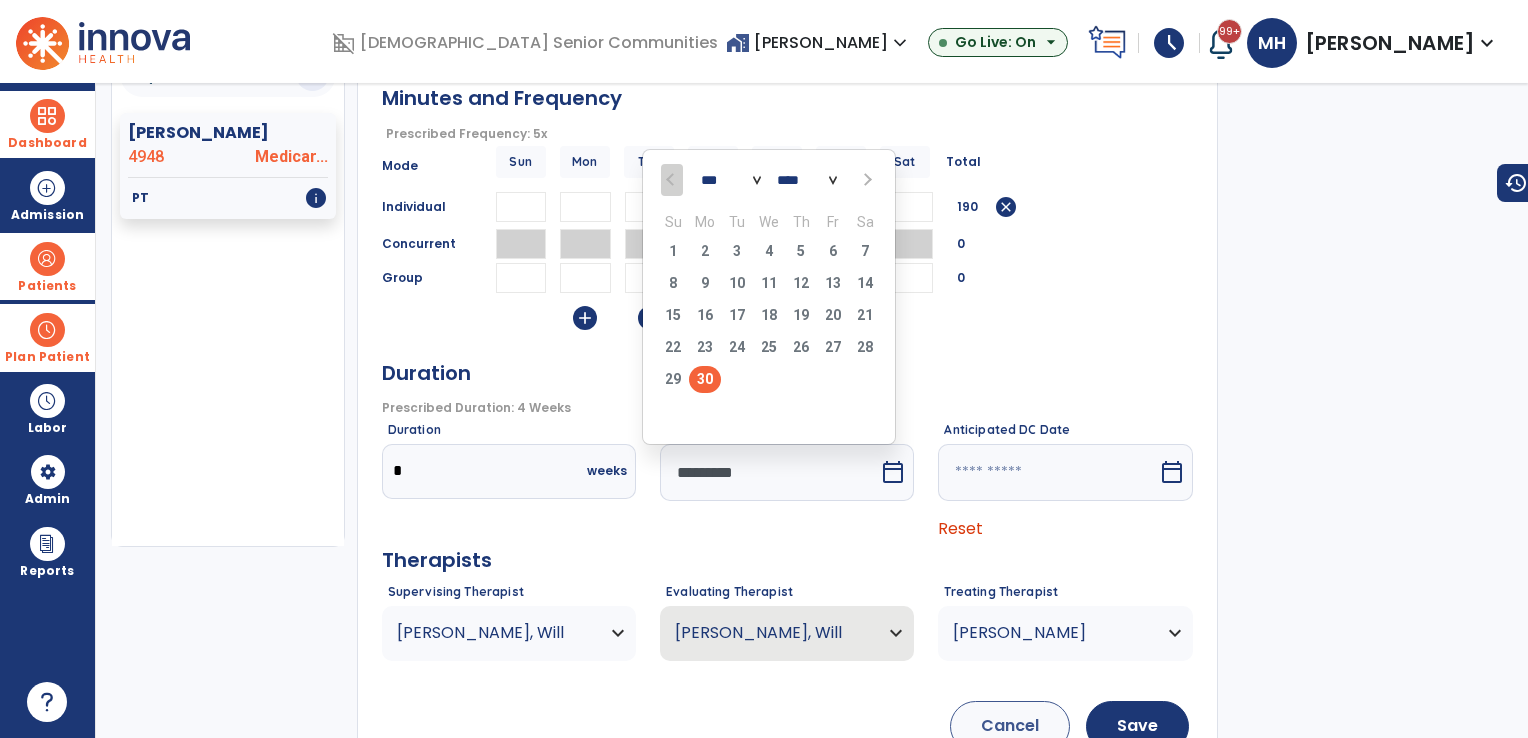 click at bounding box center [866, 180] 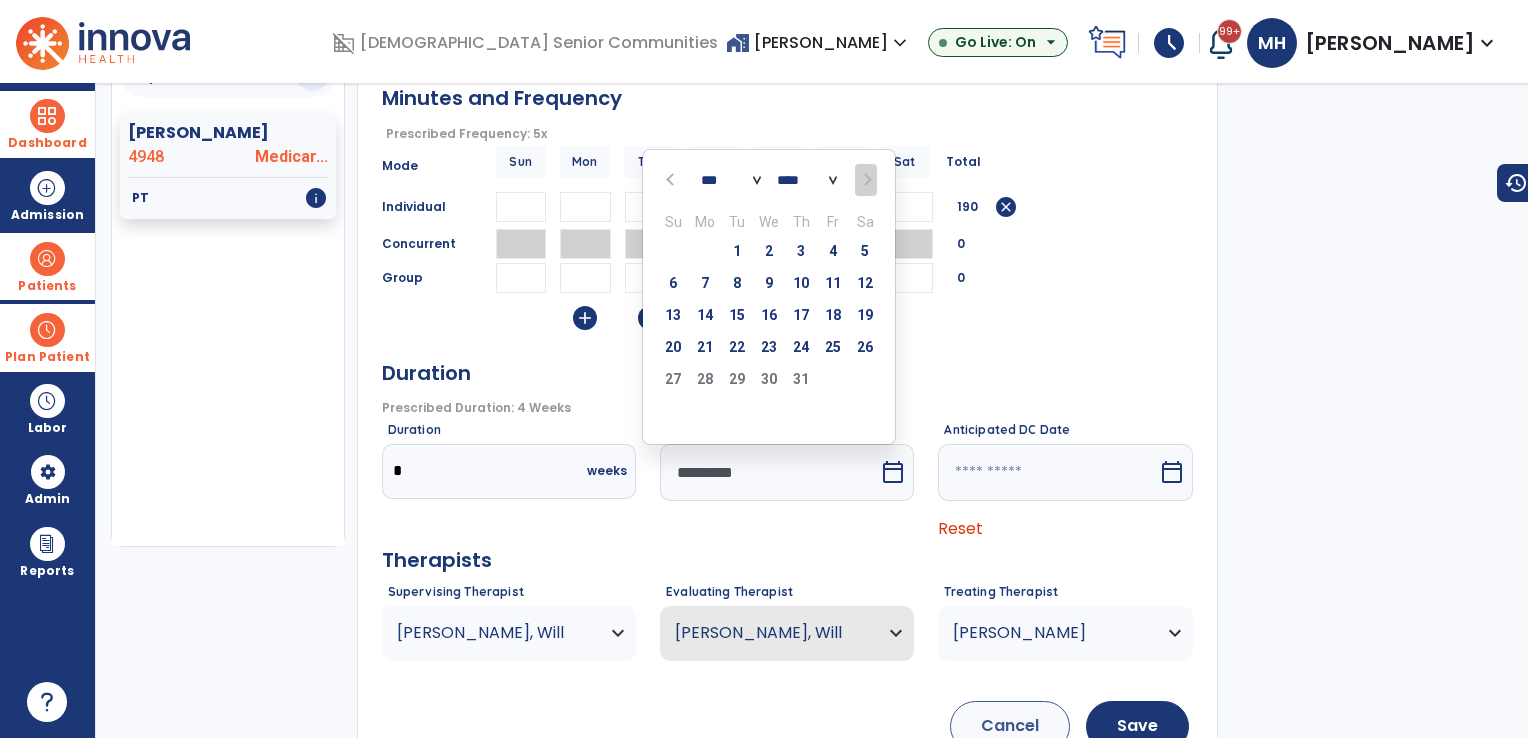 select on "*" 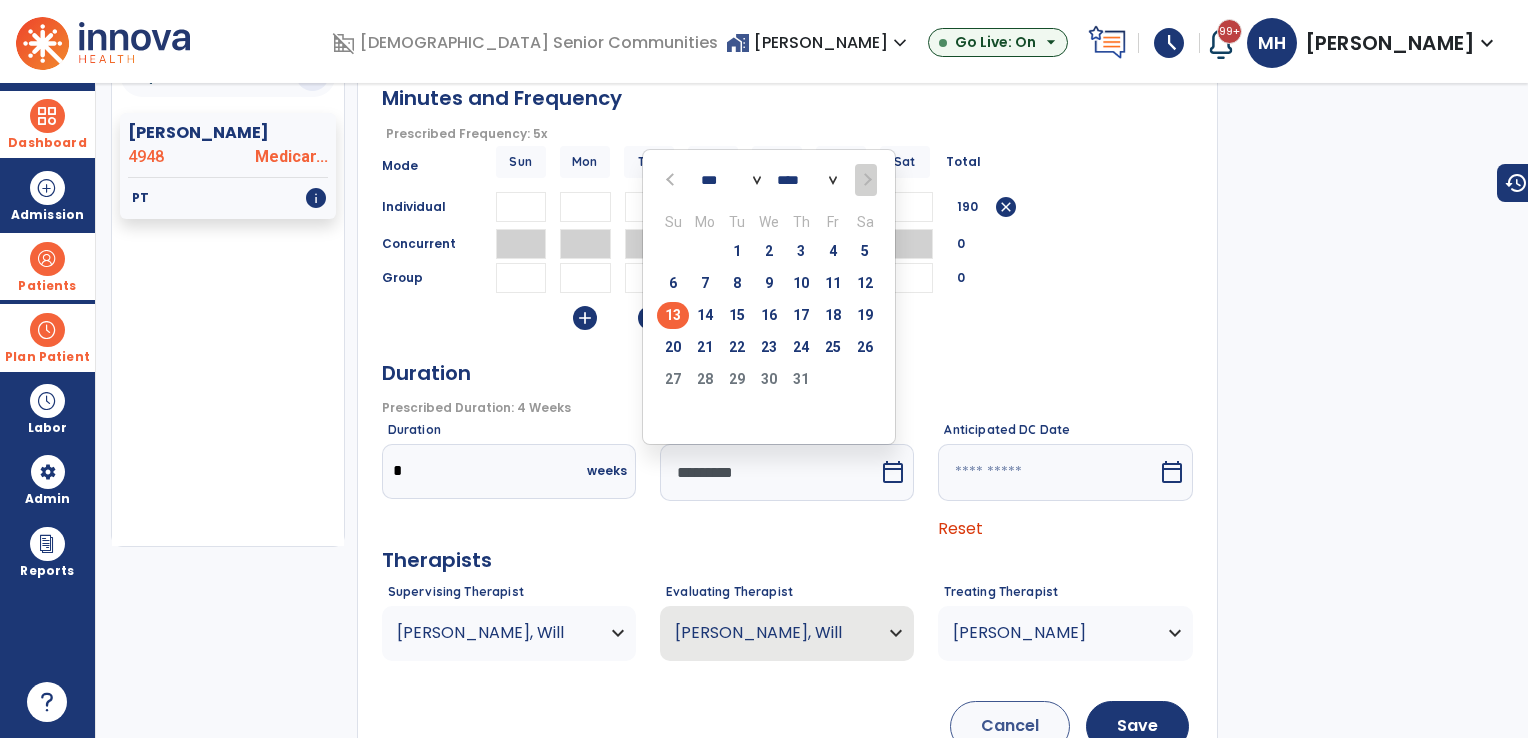 click on "13" at bounding box center [673, 315] 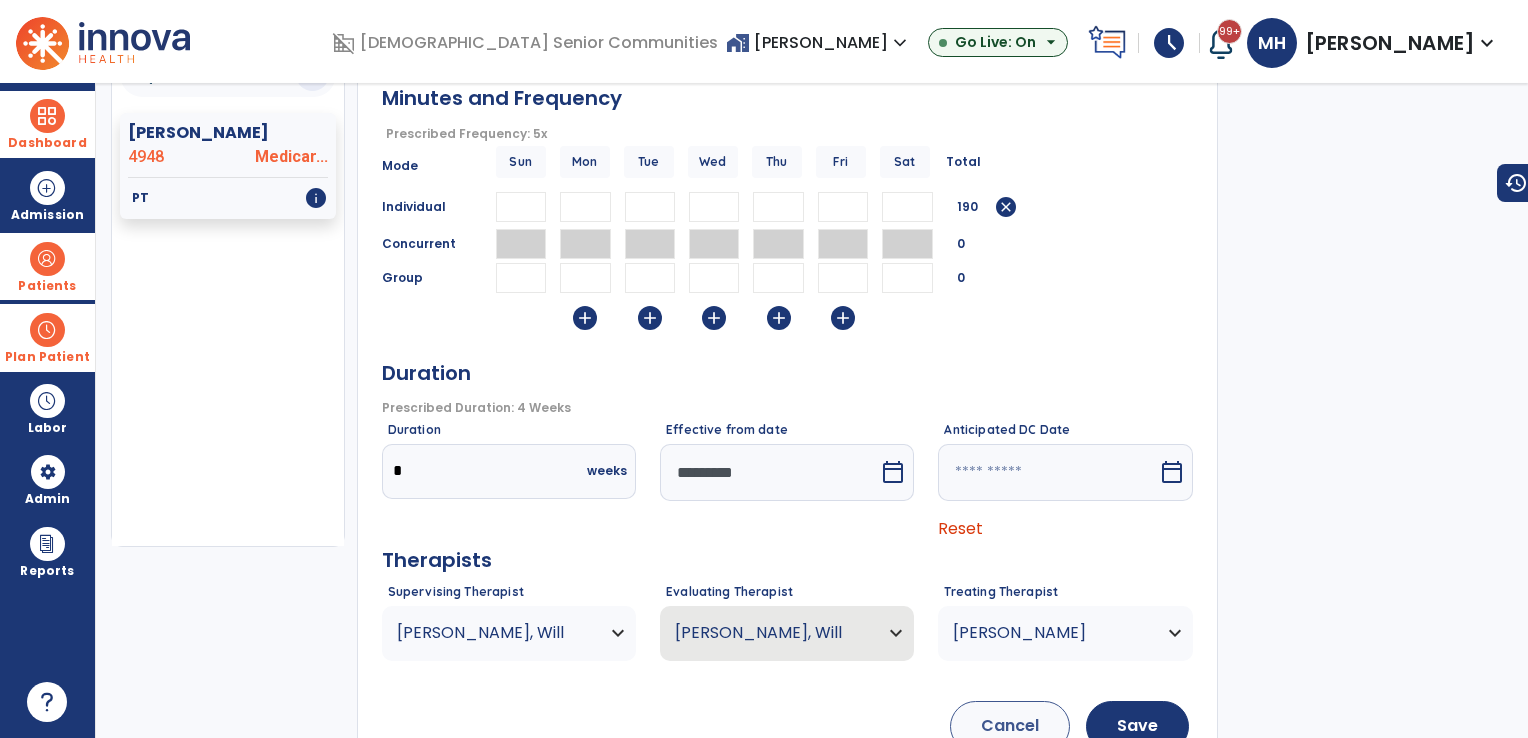 click at bounding box center (1047, 472) 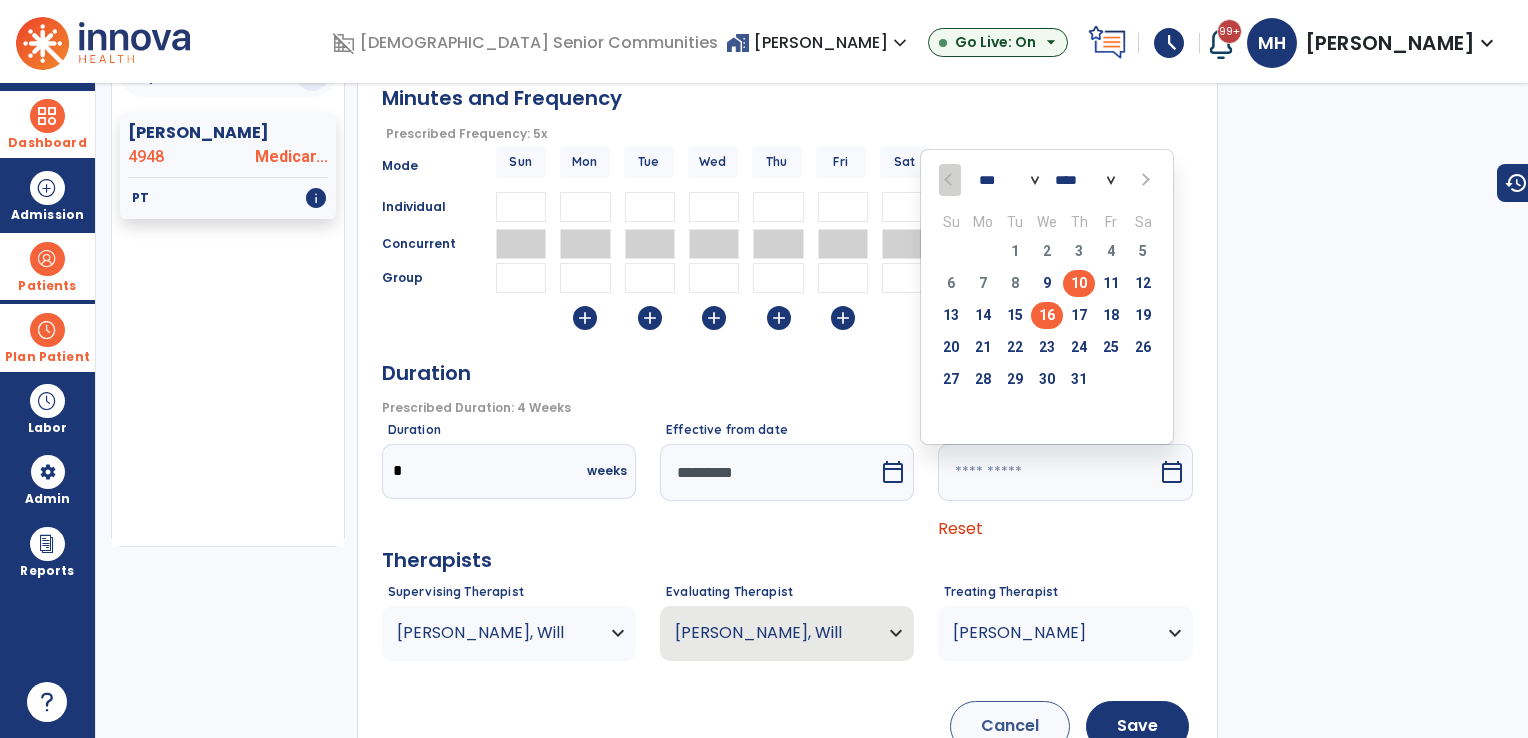 click on "16" at bounding box center [1047, 315] 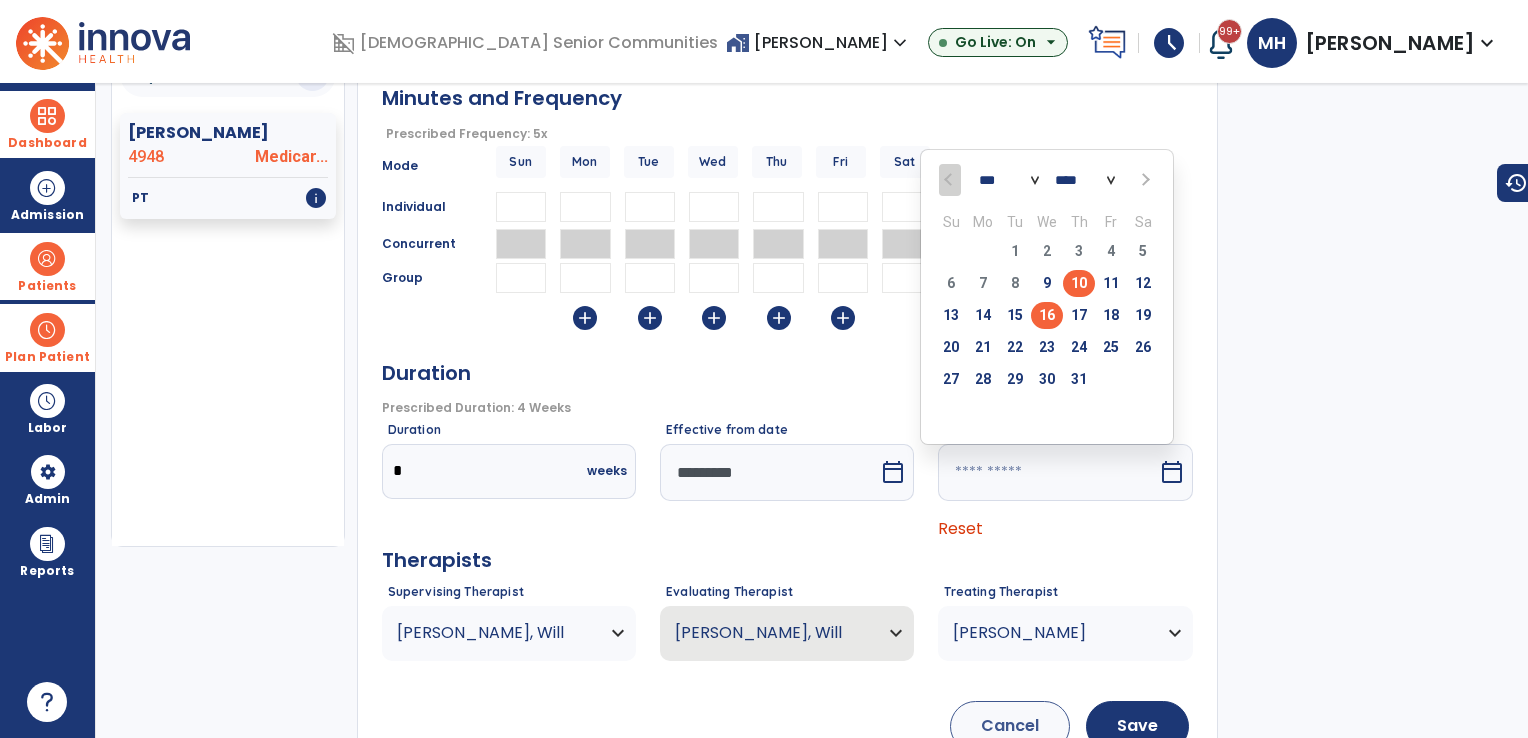 type on "*********" 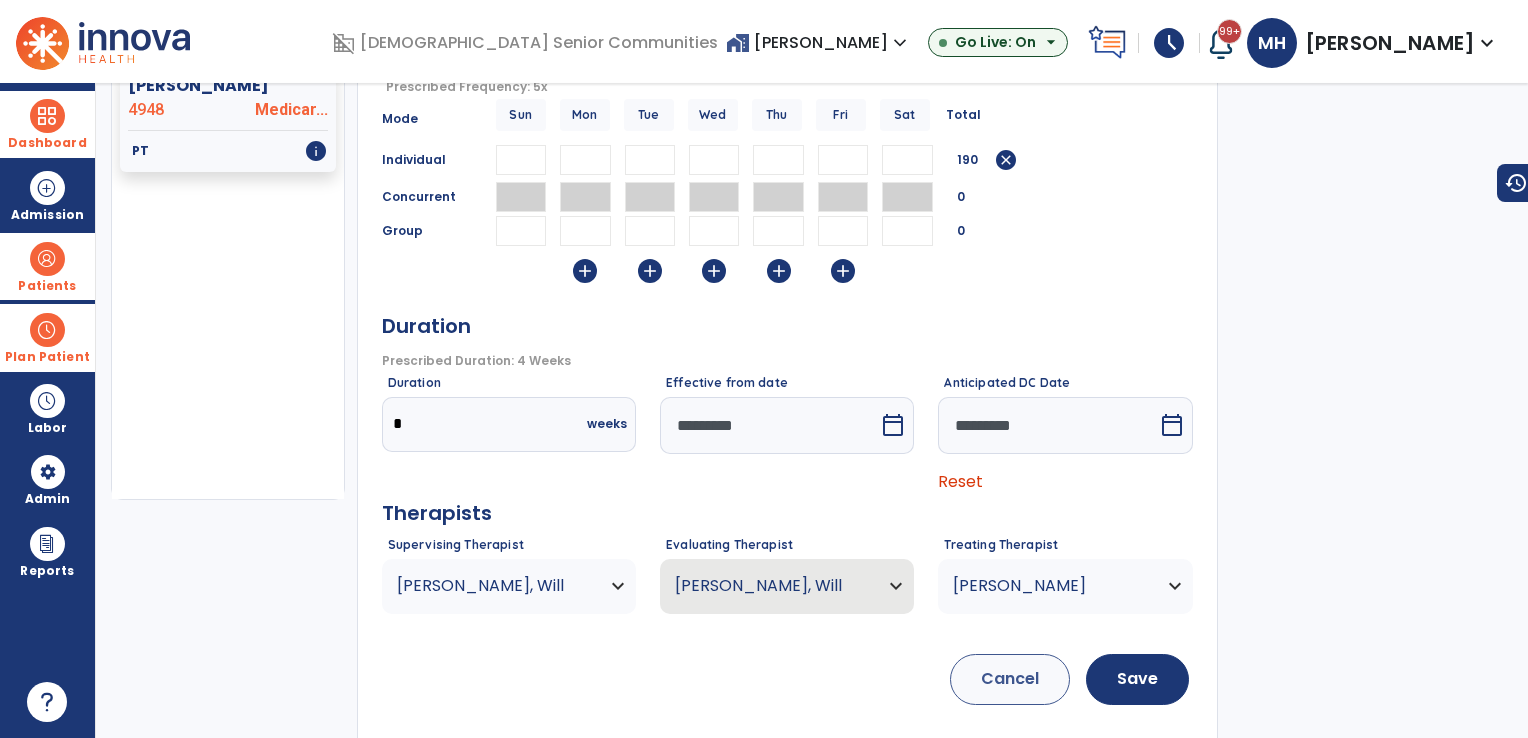 scroll, scrollTop: 260, scrollLeft: 0, axis: vertical 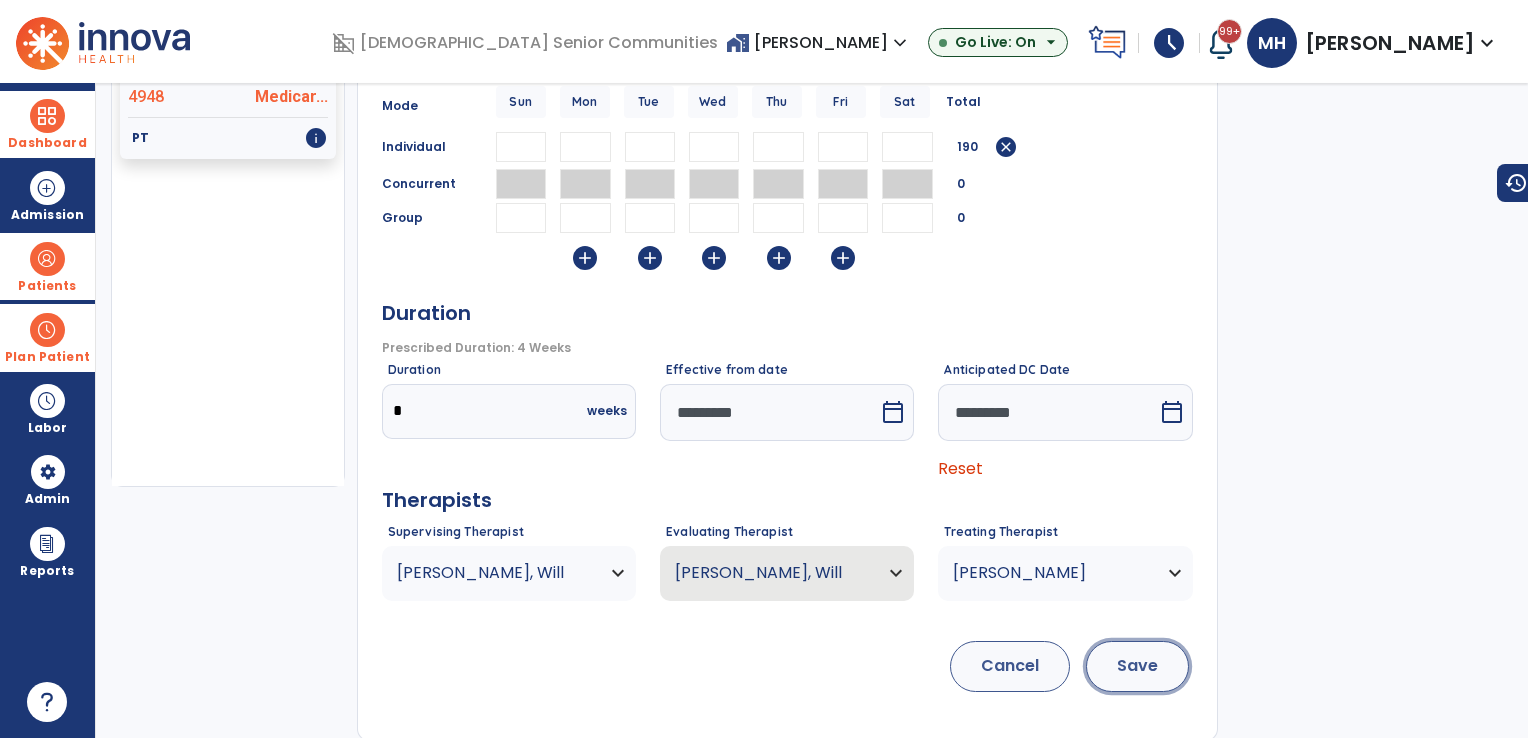 click on "Save" at bounding box center [1137, 666] 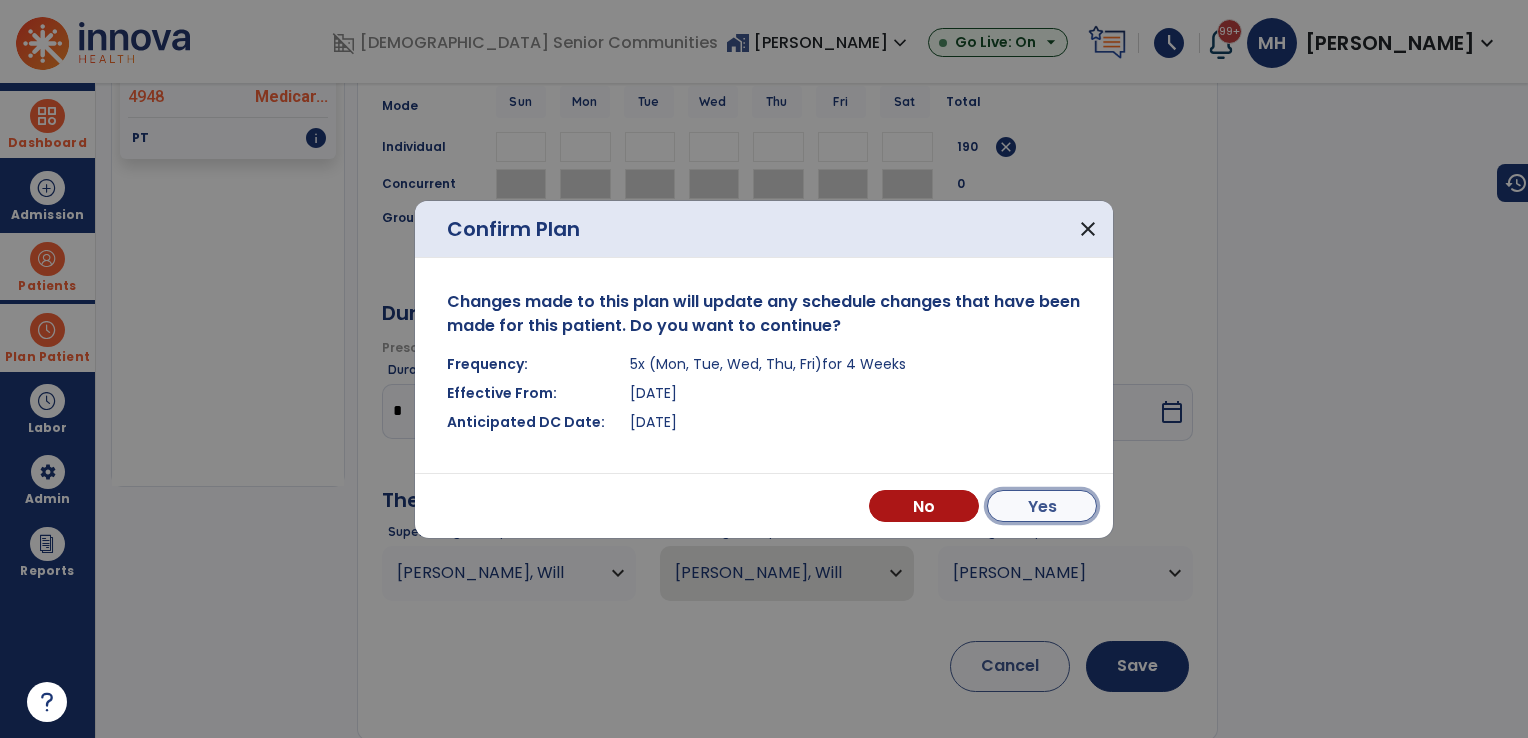 click on "Yes" at bounding box center [1042, 506] 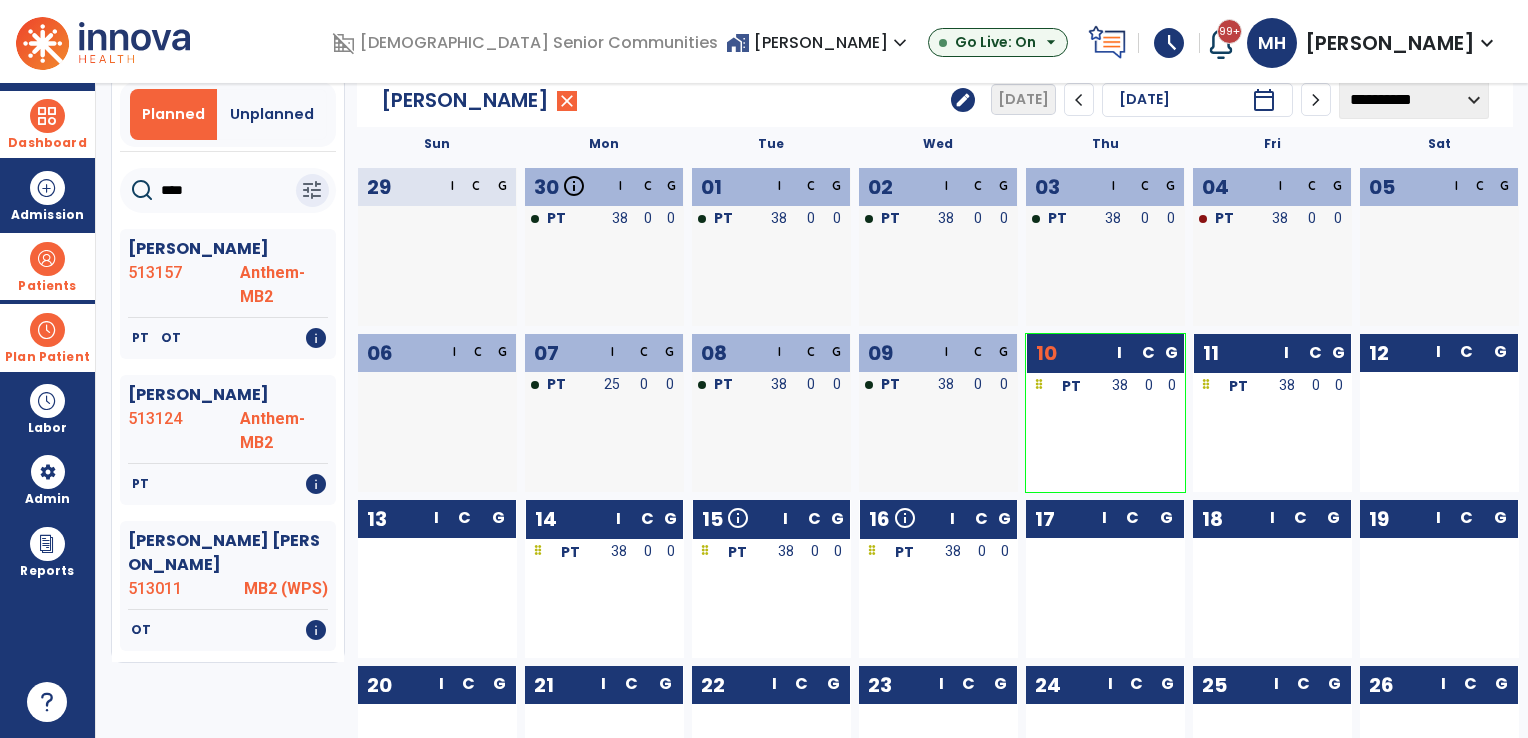 scroll, scrollTop: 0, scrollLeft: 0, axis: both 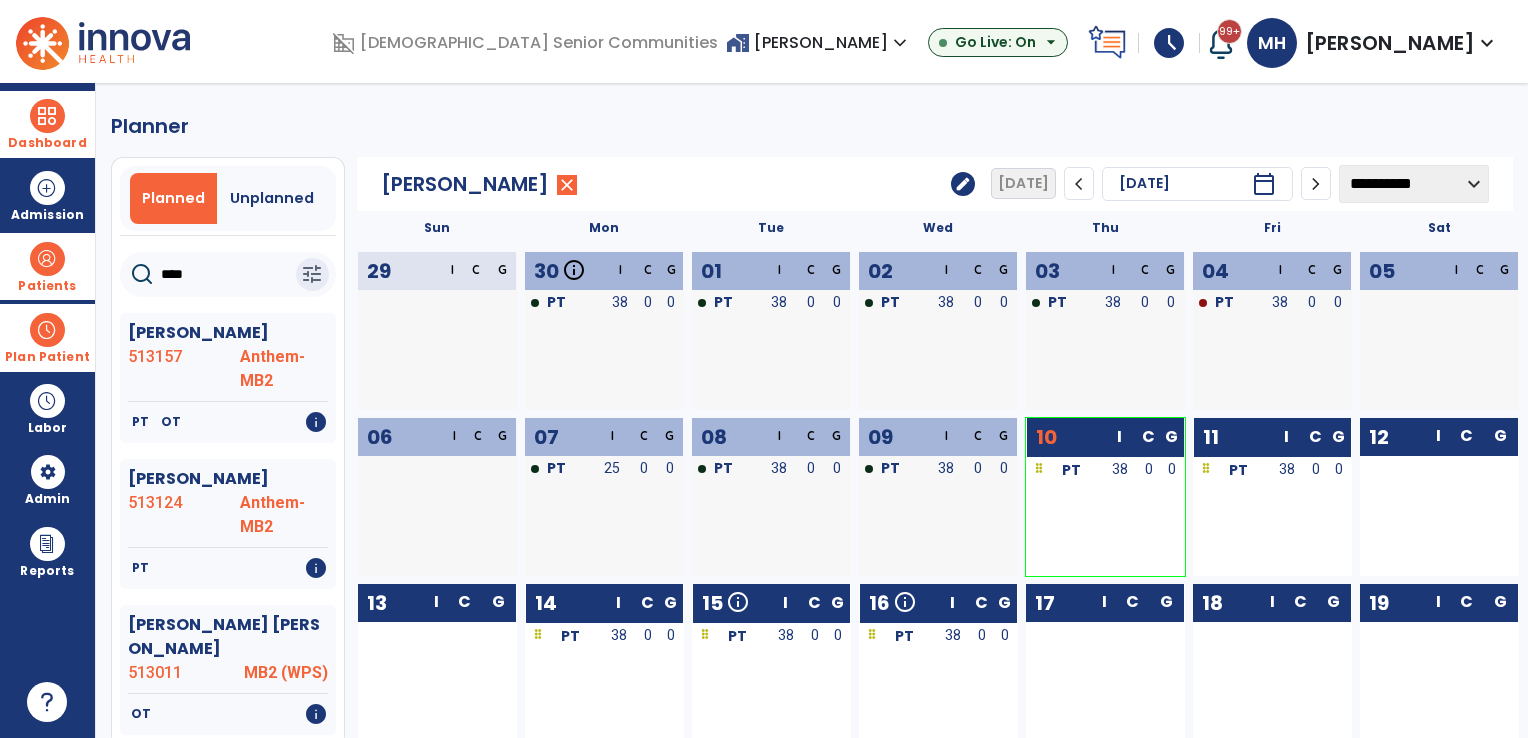 click on "Plan Patient" at bounding box center [47, 337] 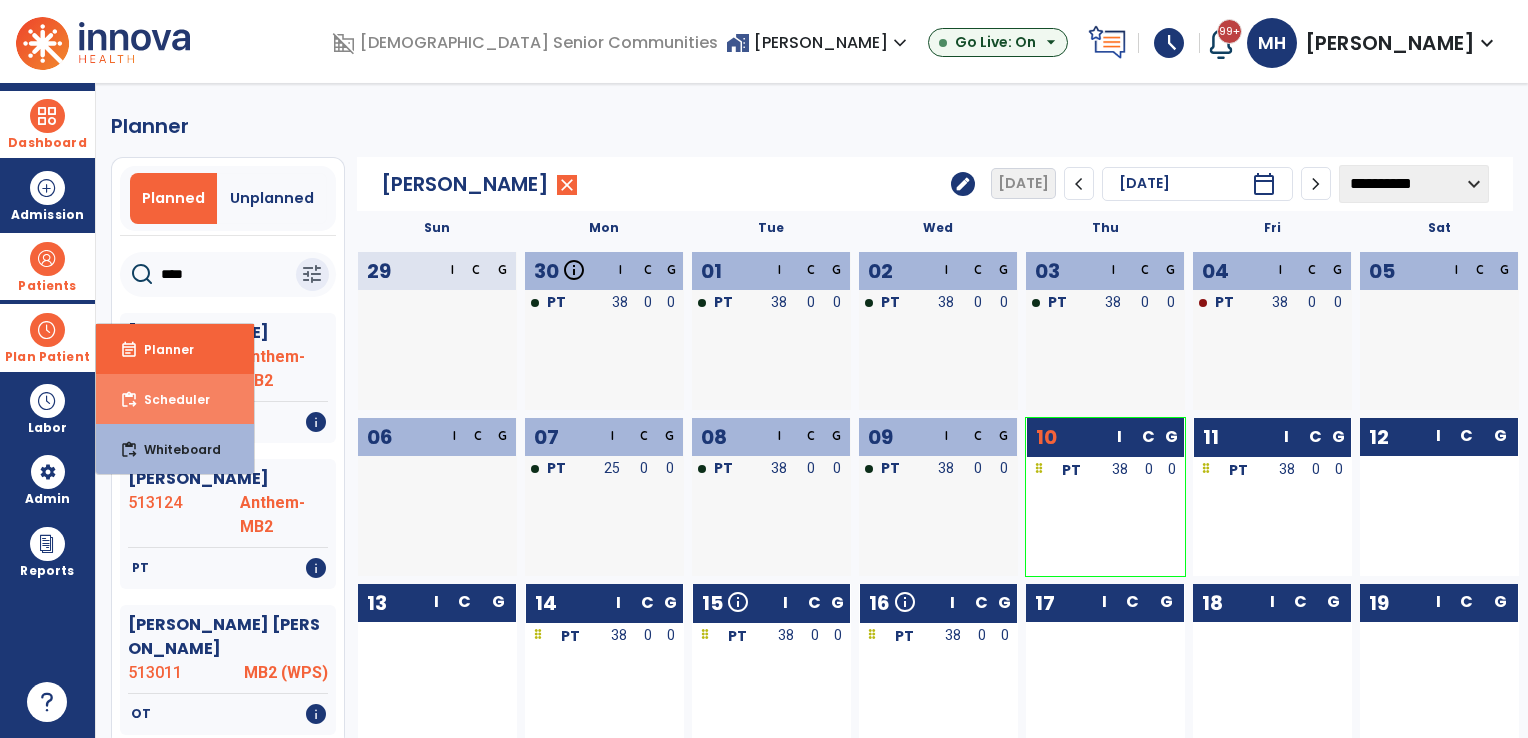 click on "content_paste_go  Scheduler" at bounding box center [175, 399] 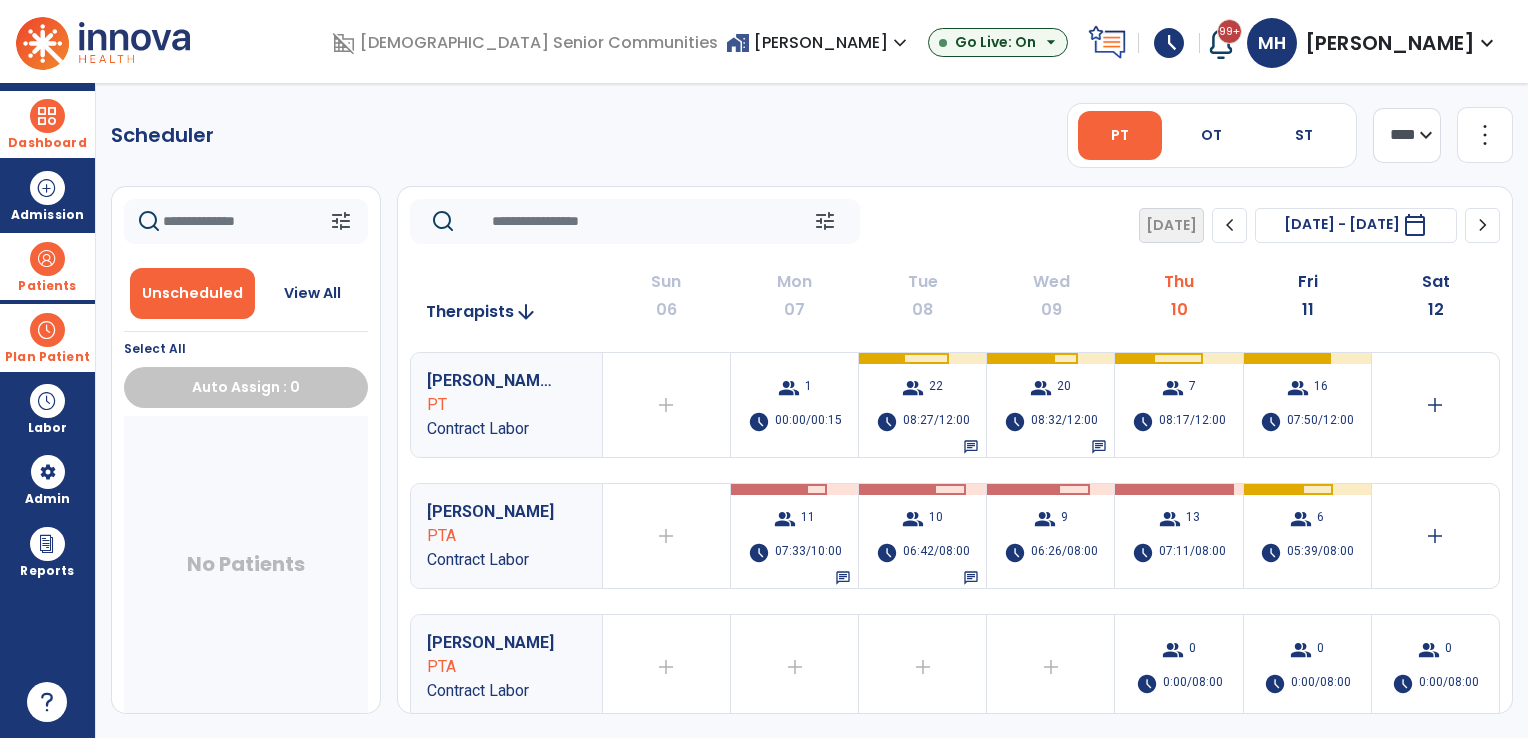click on "chevron_right" 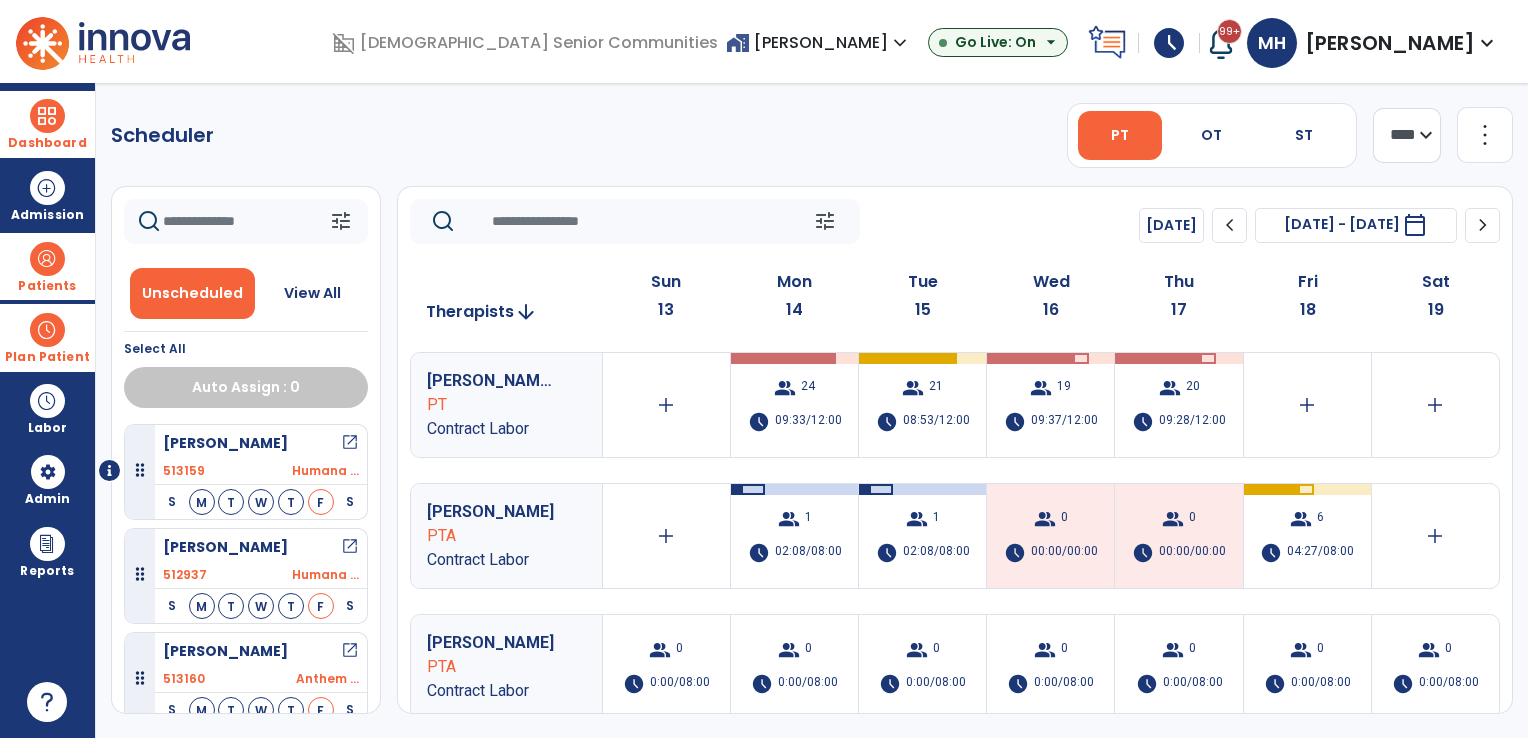 scroll, scrollTop: 4, scrollLeft: 0, axis: vertical 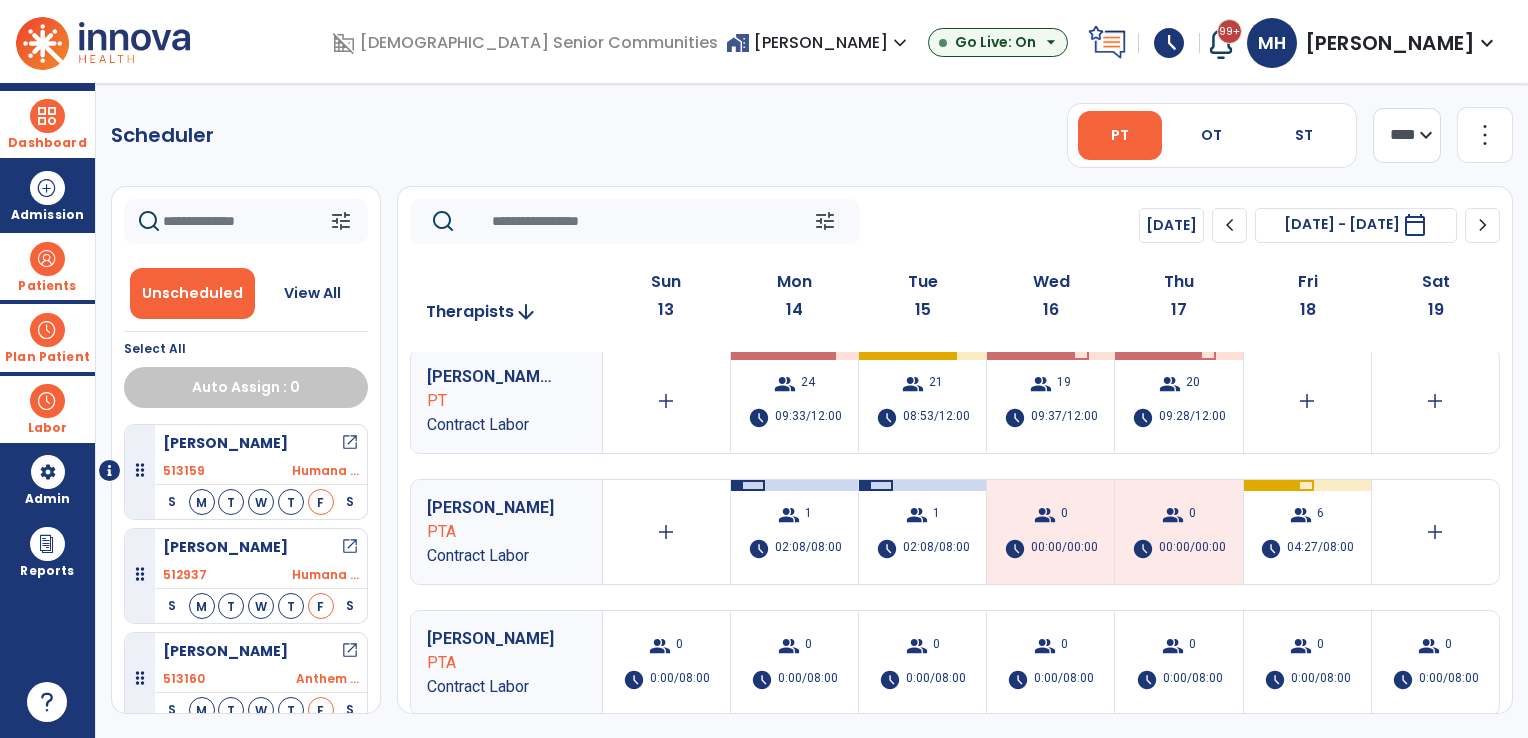 click on "Labor" at bounding box center (48, 428) 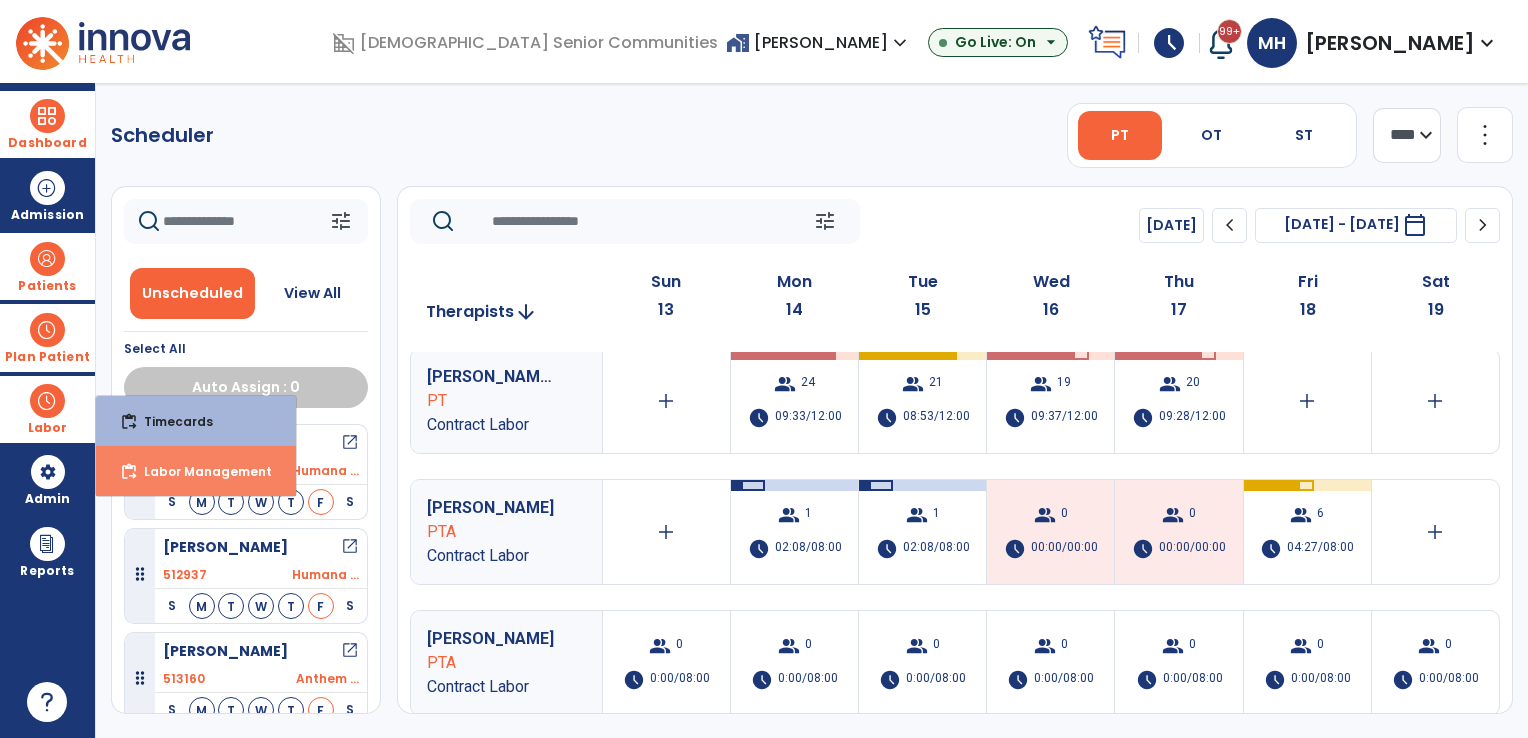 click on "Labor Management" at bounding box center [200, 471] 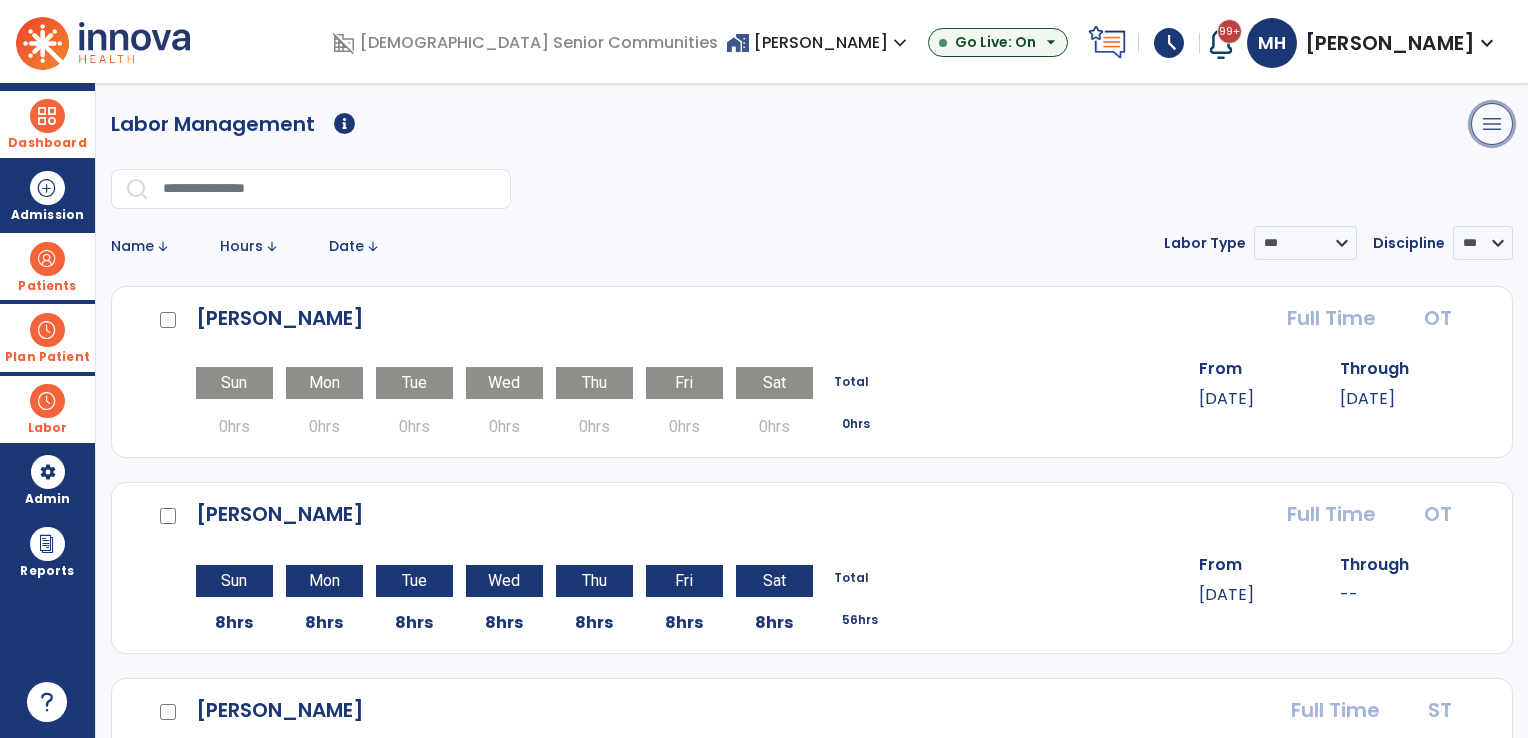 click on "menu" at bounding box center [1492, 124] 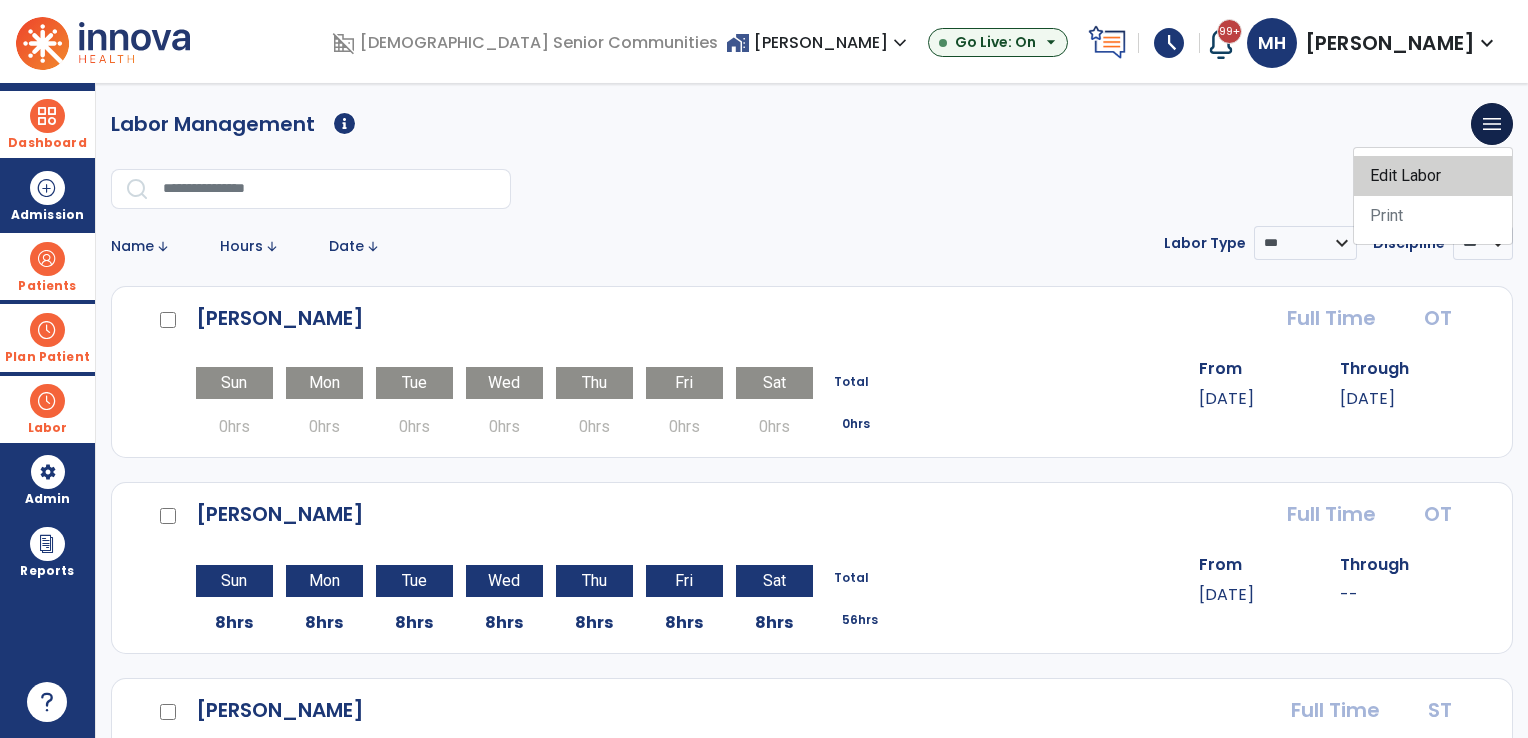 click on "Edit Labor" at bounding box center [1433, 176] 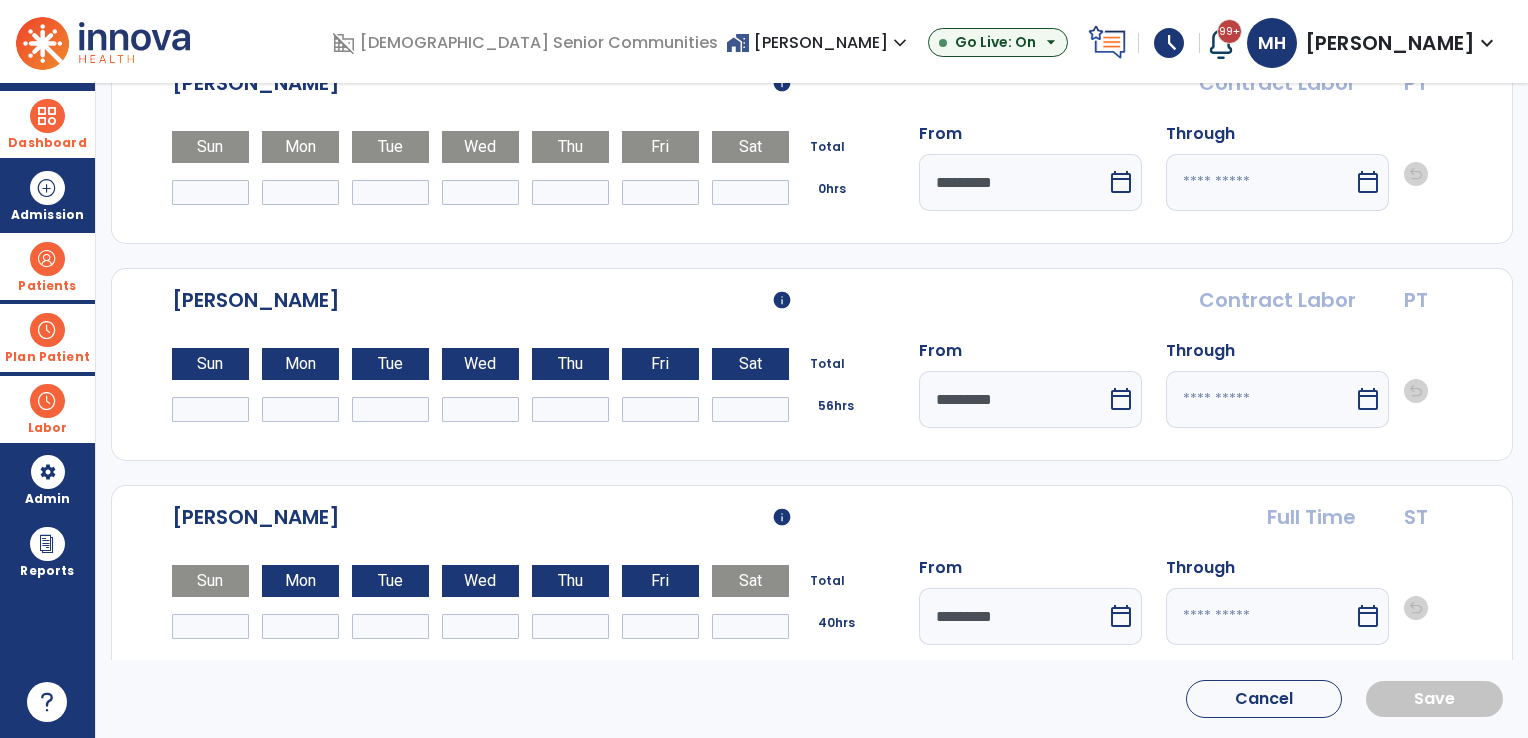 scroll, scrollTop: 1800, scrollLeft: 0, axis: vertical 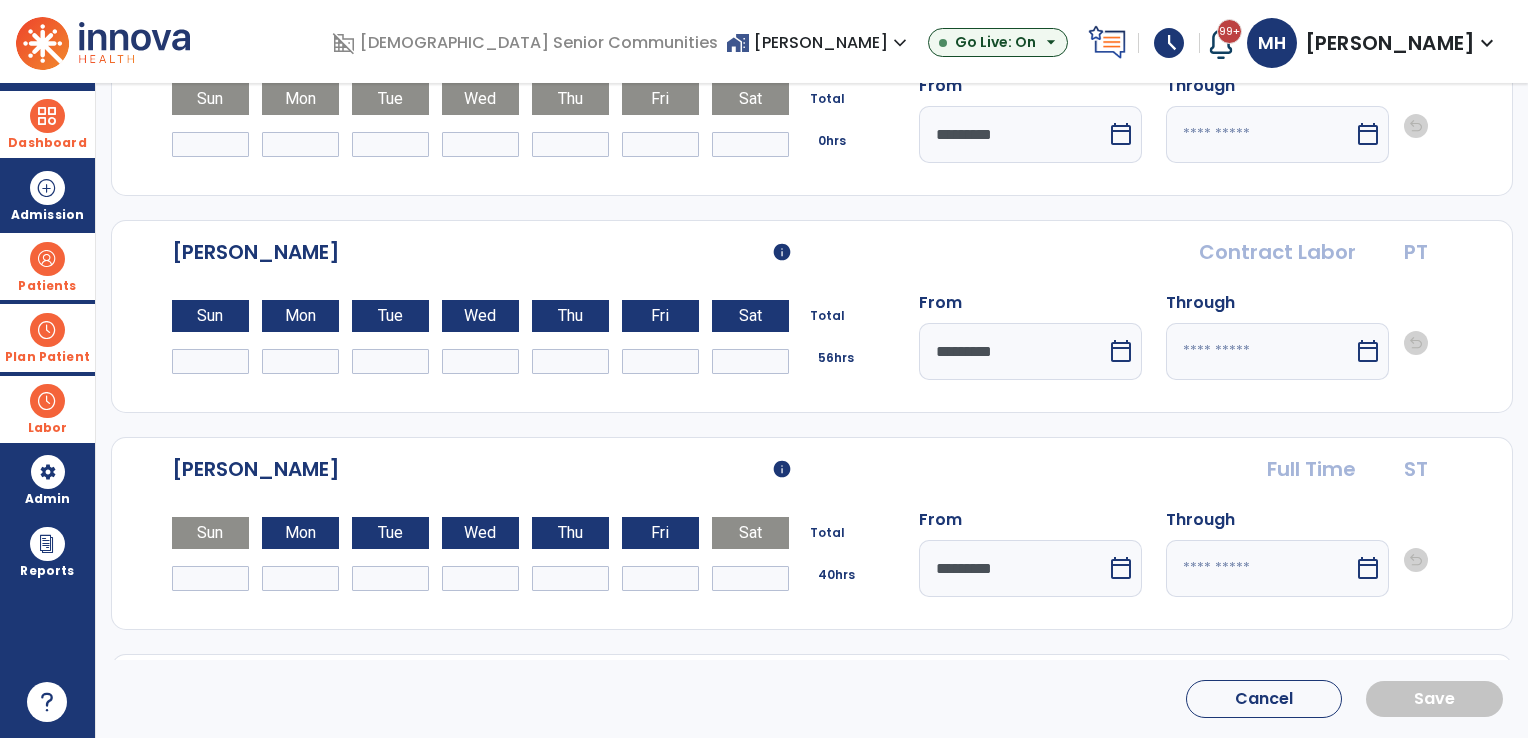 click on "*" at bounding box center [210, 361] 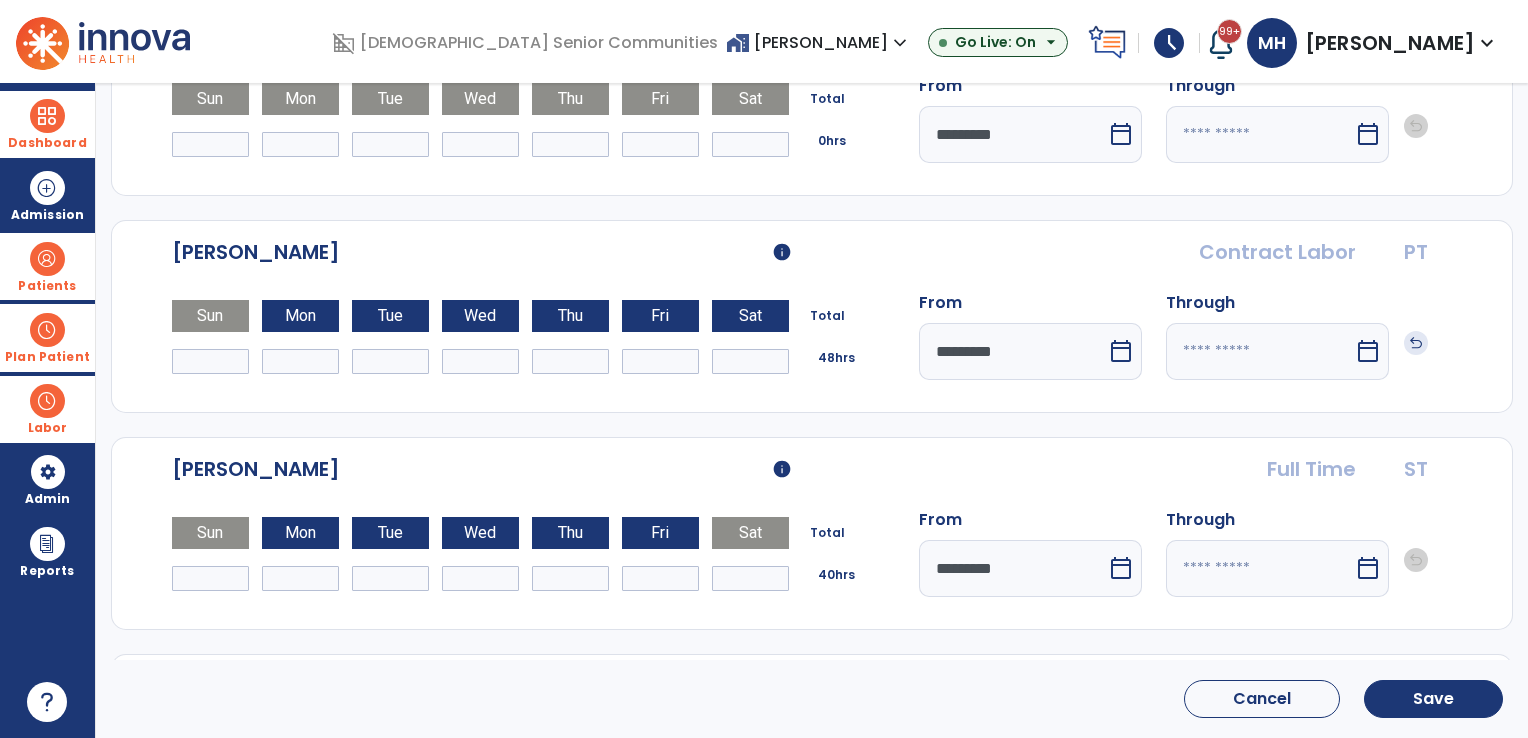 type 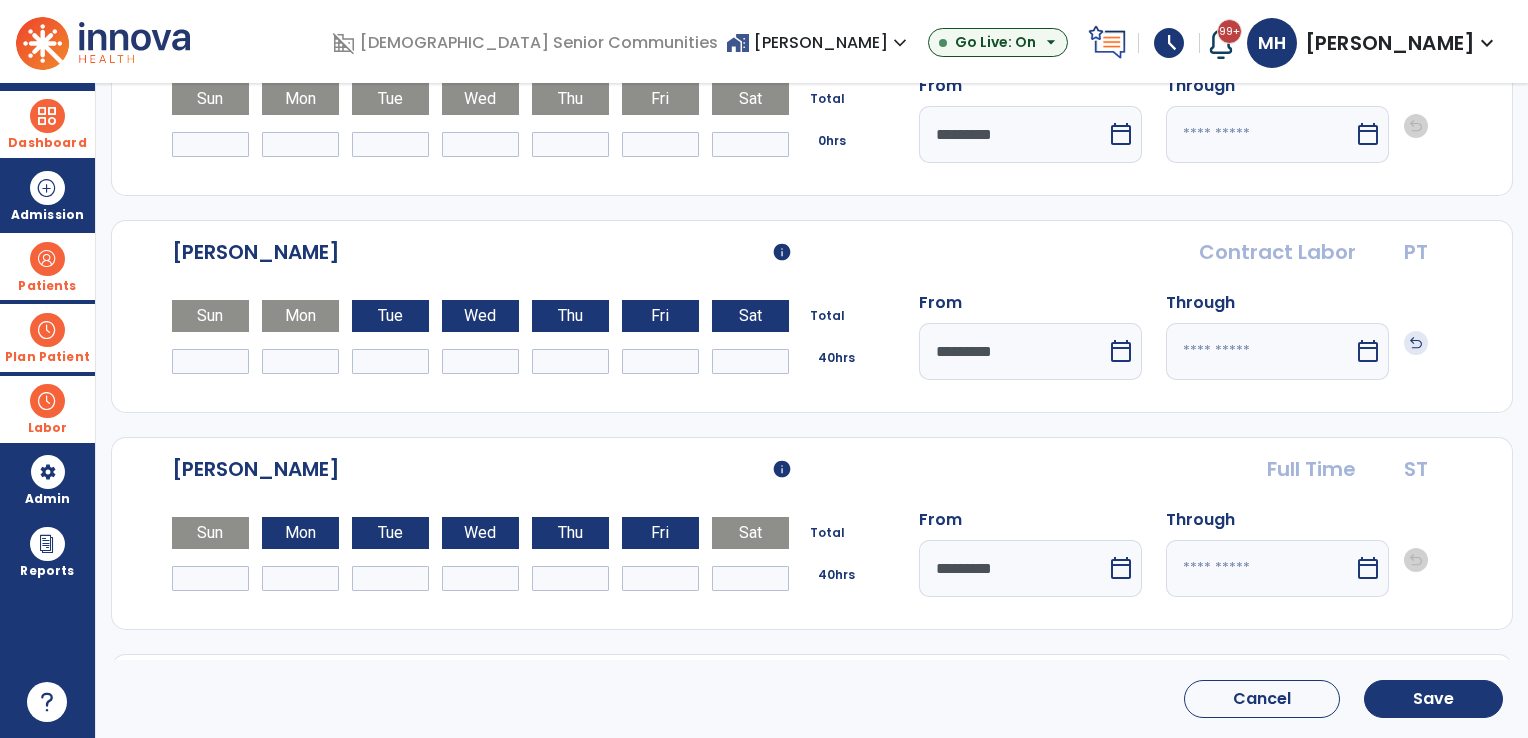 type 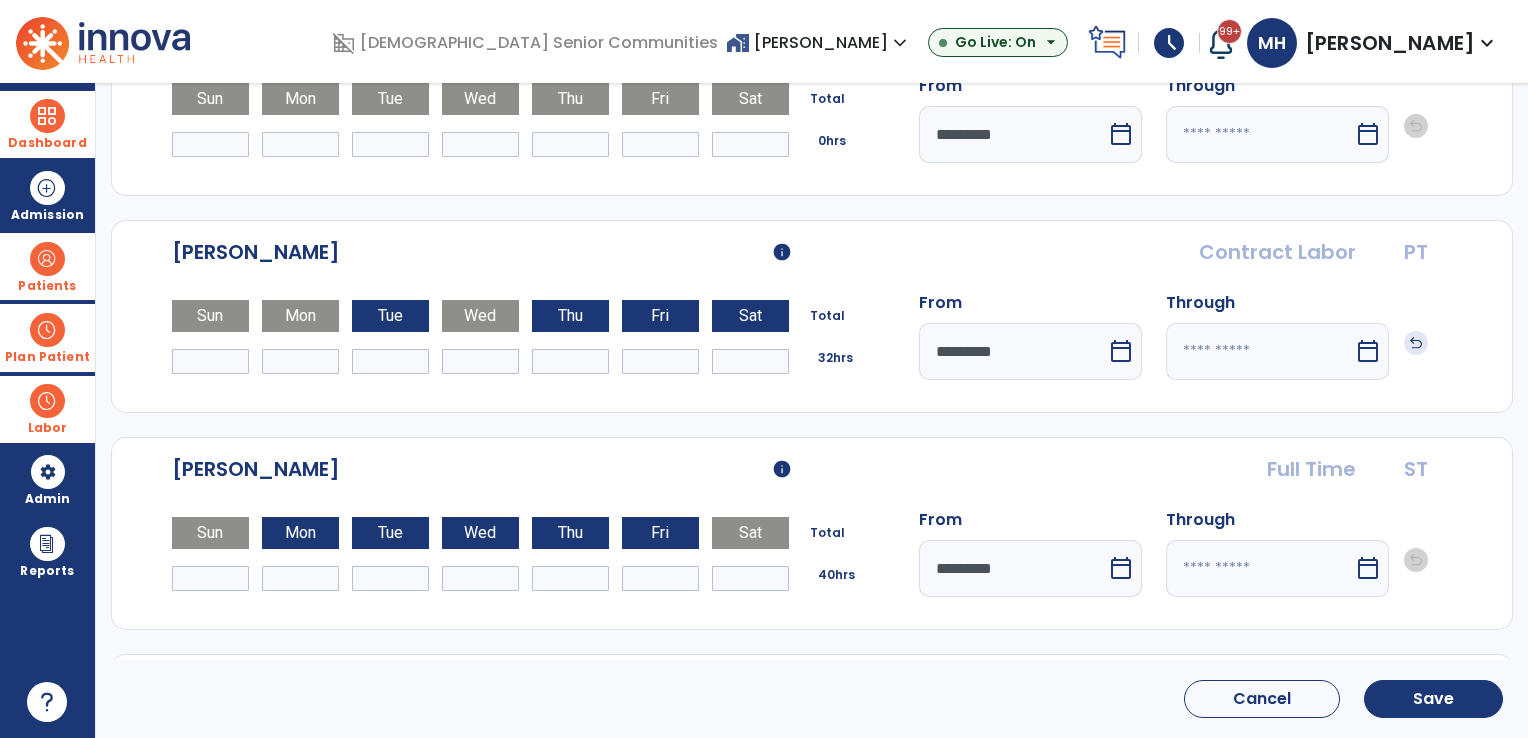 type 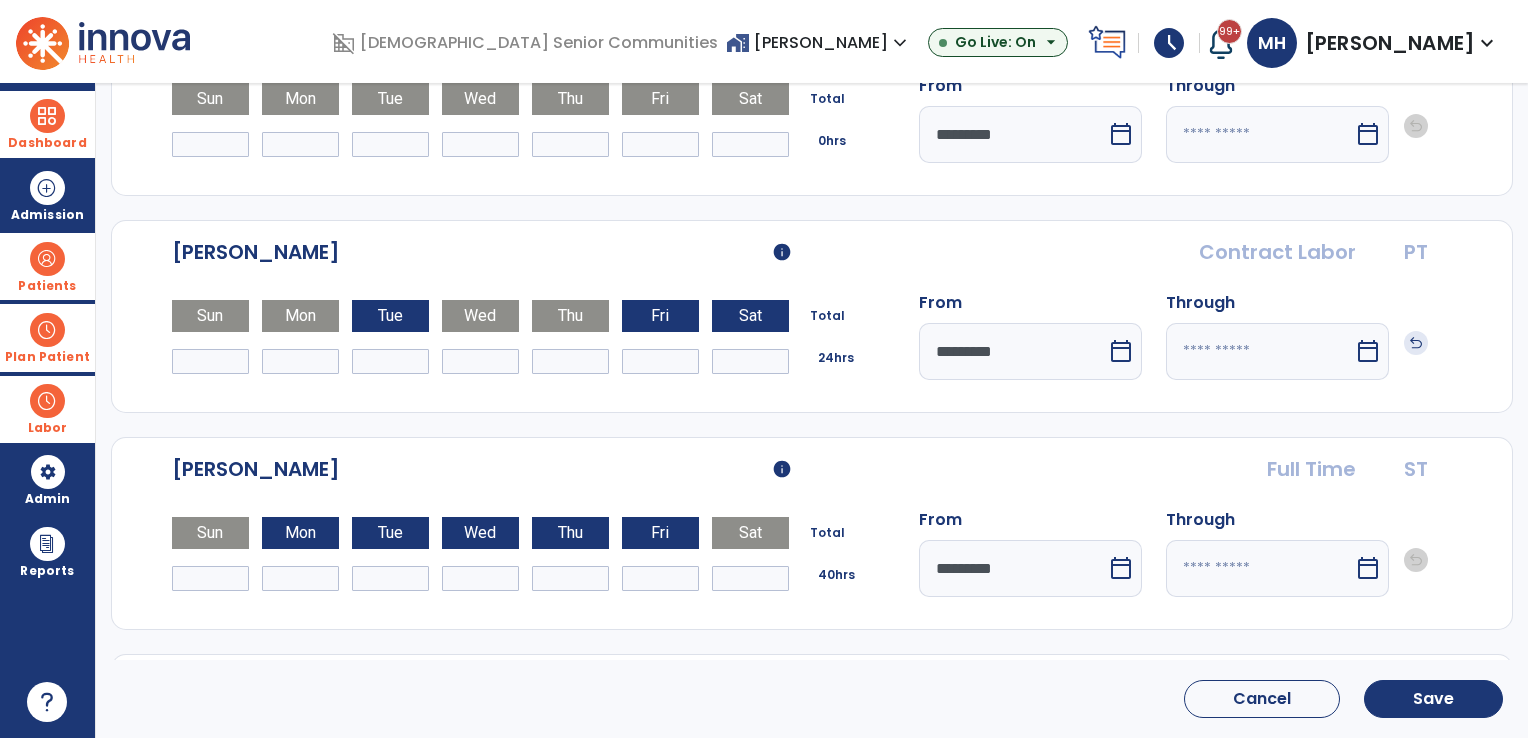 type 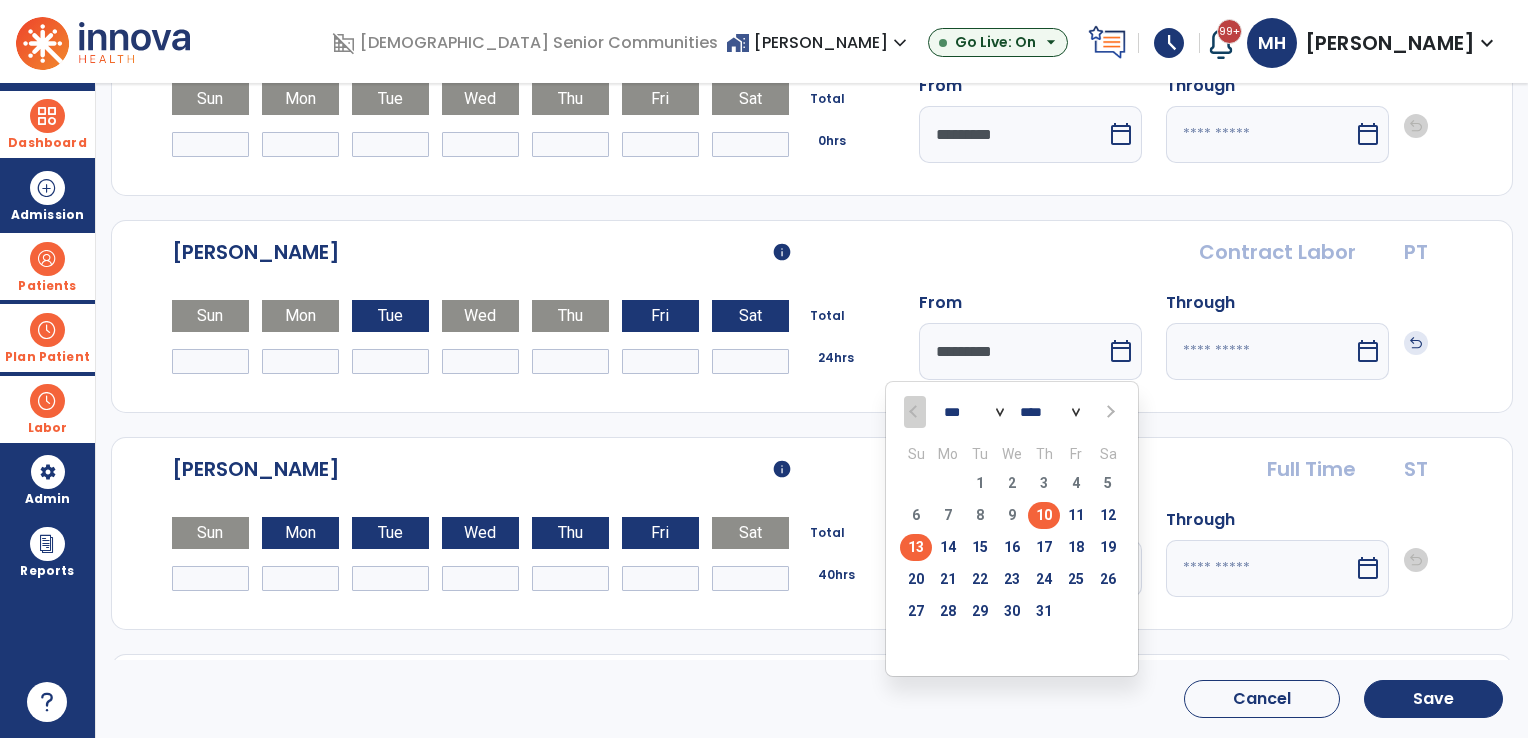 click on "13" at bounding box center [916, 547] 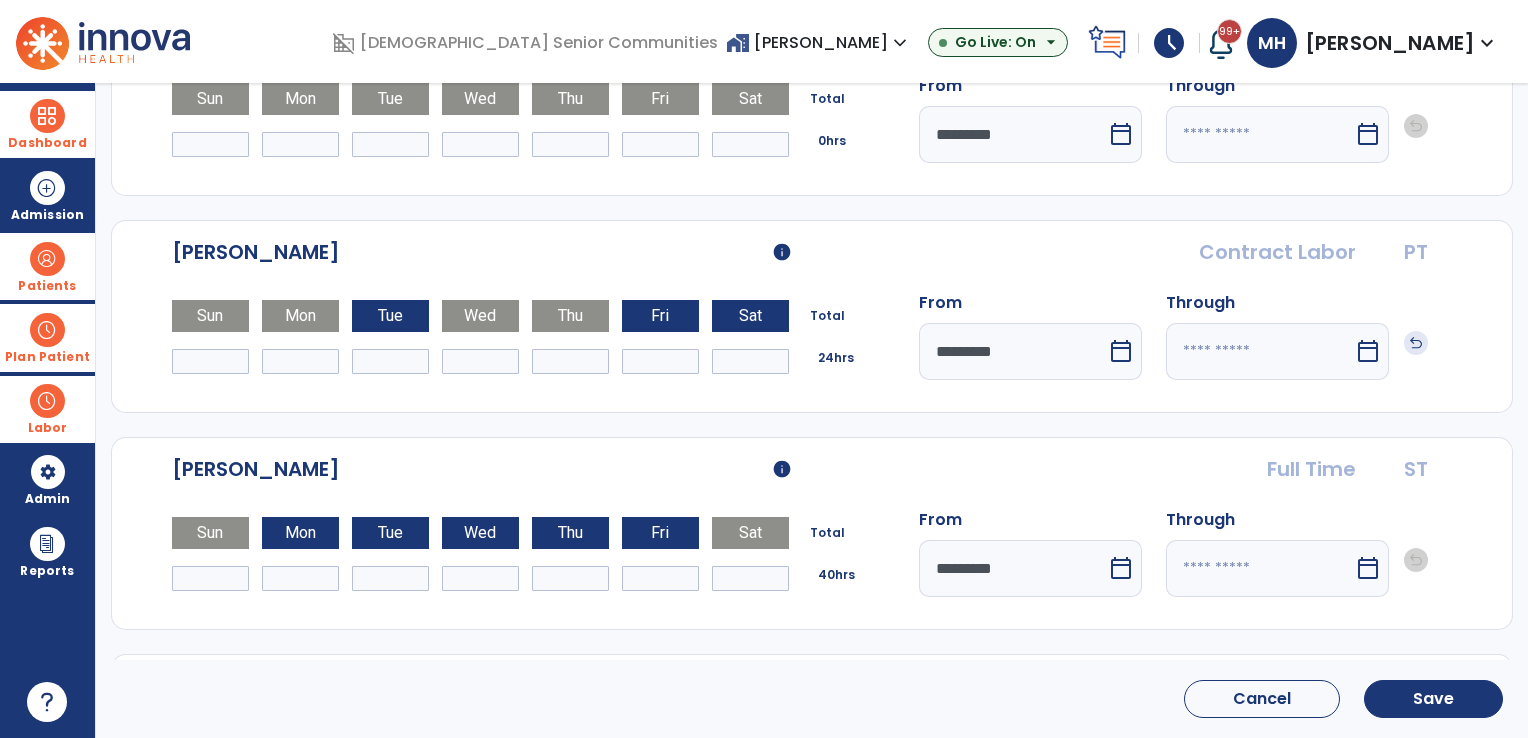 click on "*" at bounding box center [750, 361] 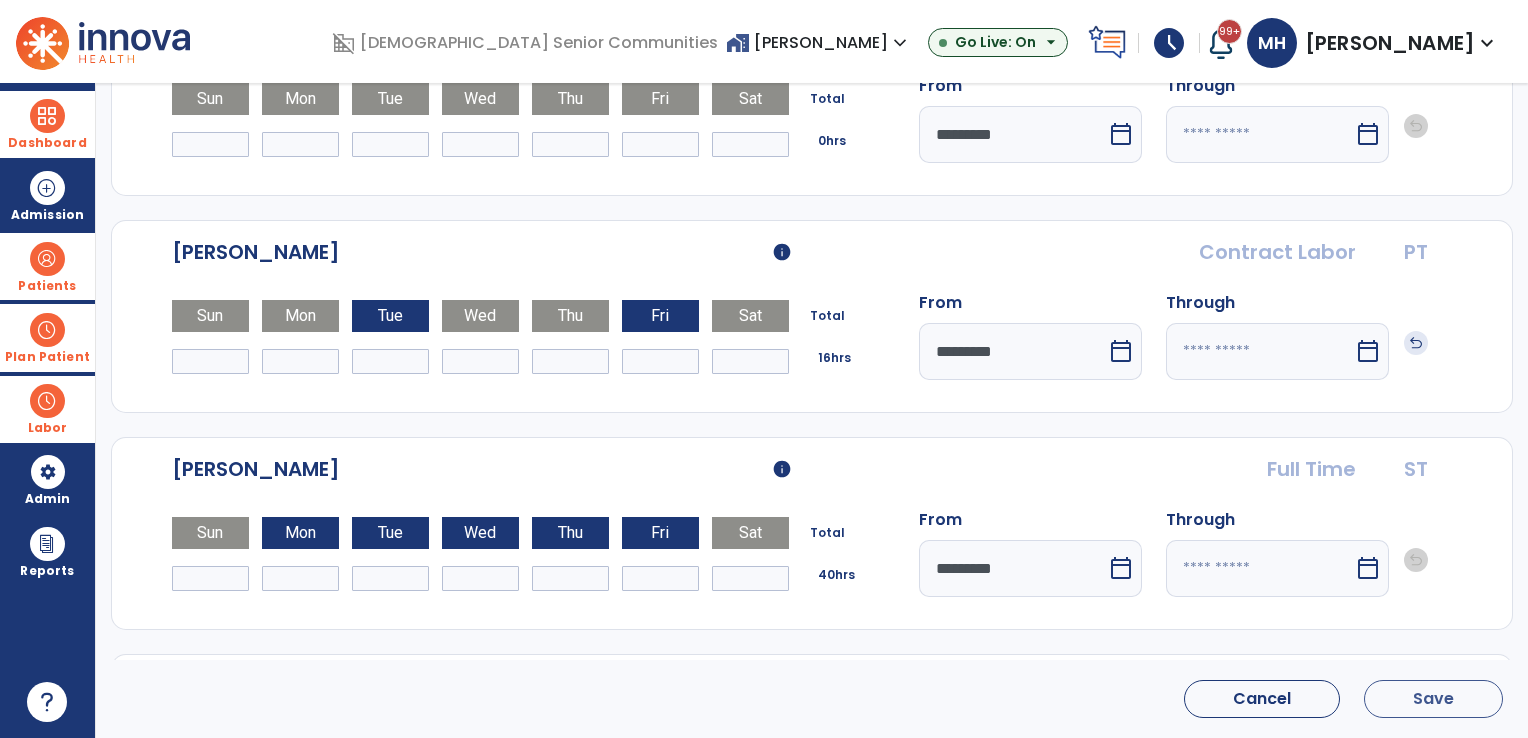 type 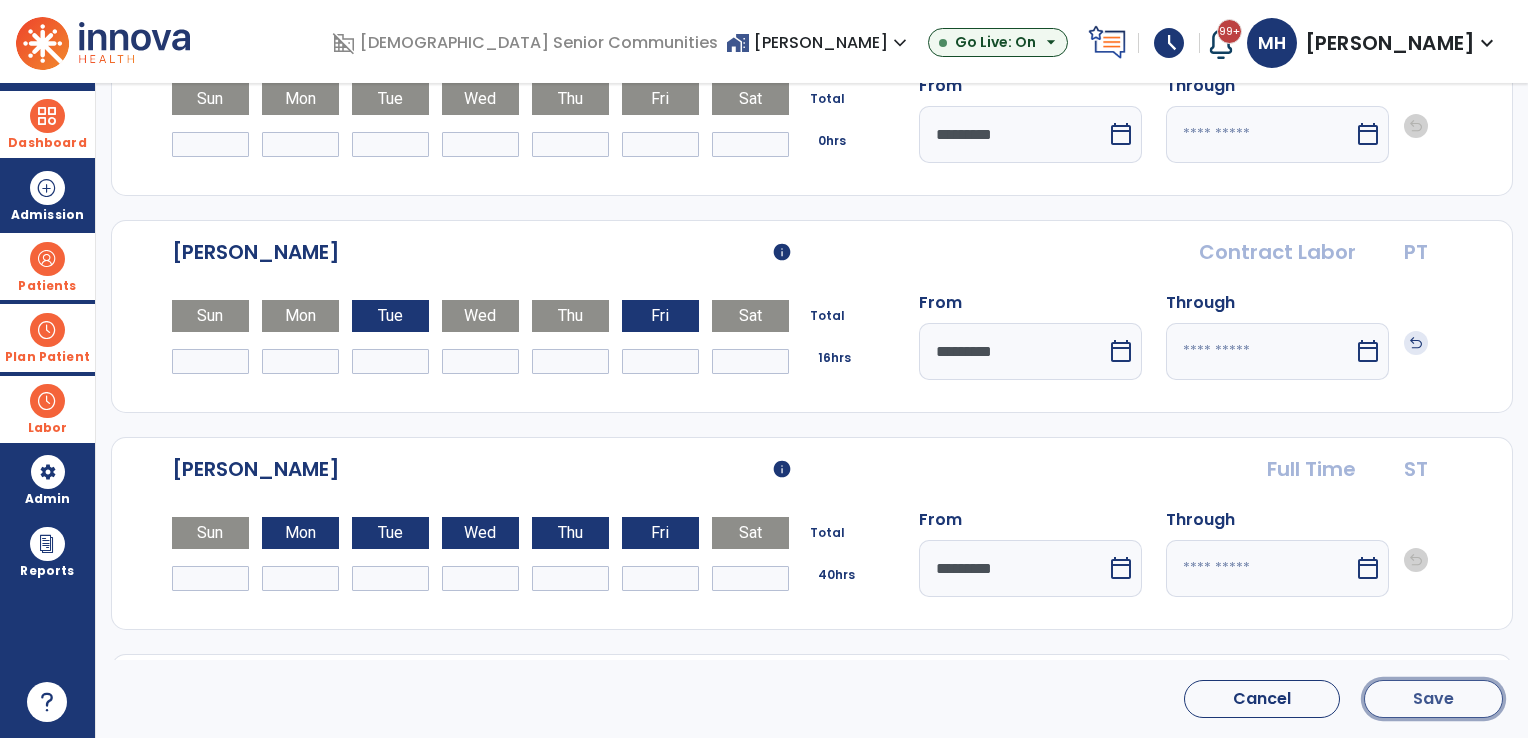 click on "Save" at bounding box center [1433, 699] 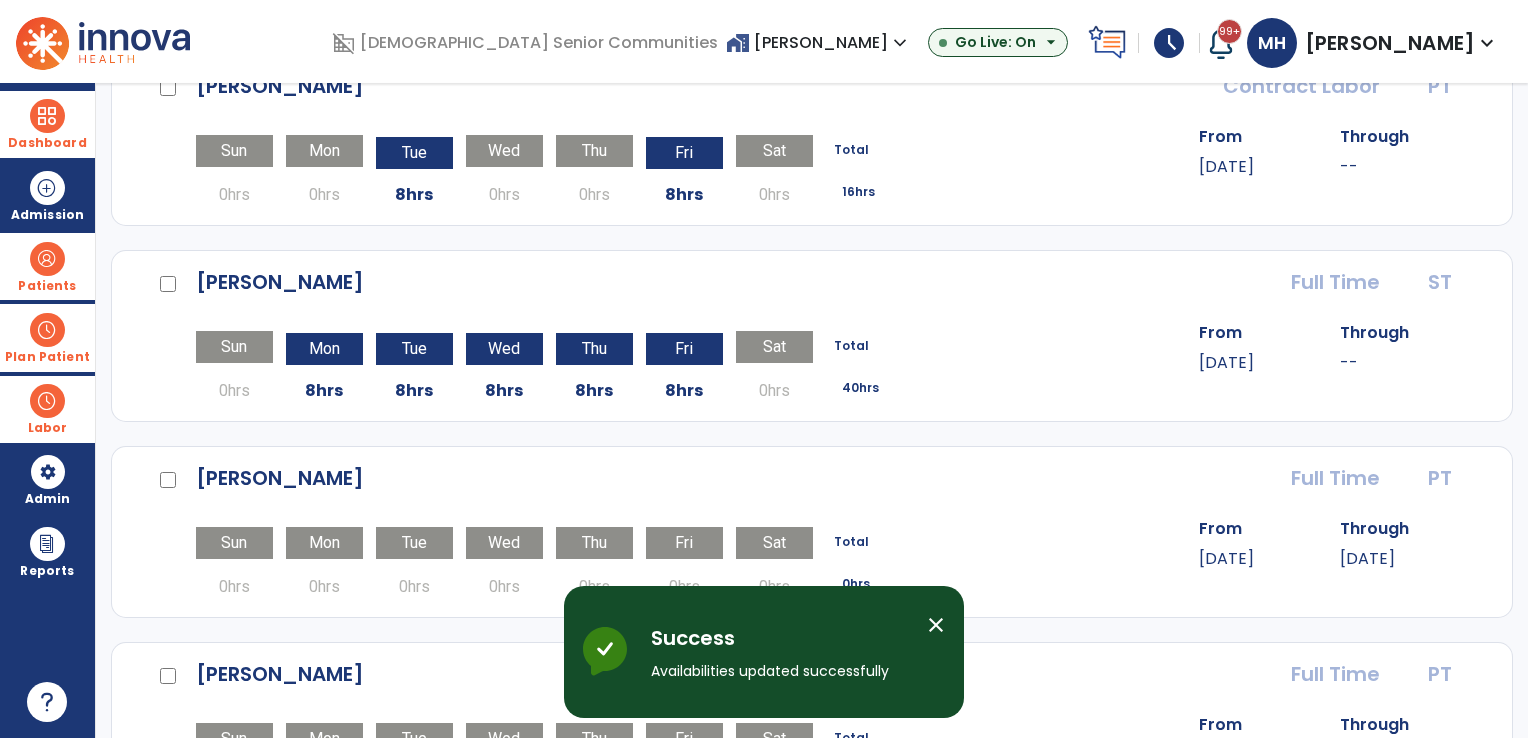 click at bounding box center (47, 330) 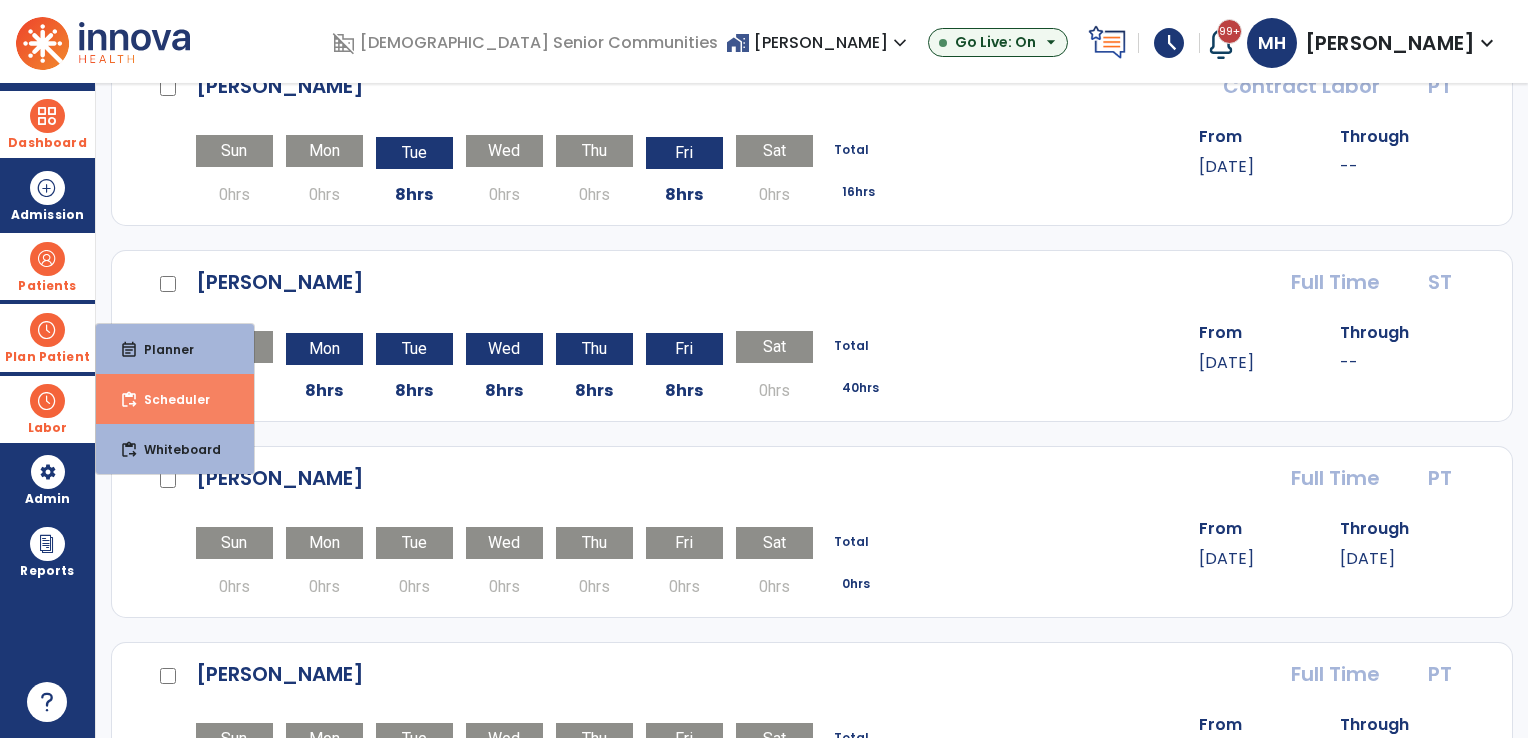 click on "Scheduler" at bounding box center [169, 399] 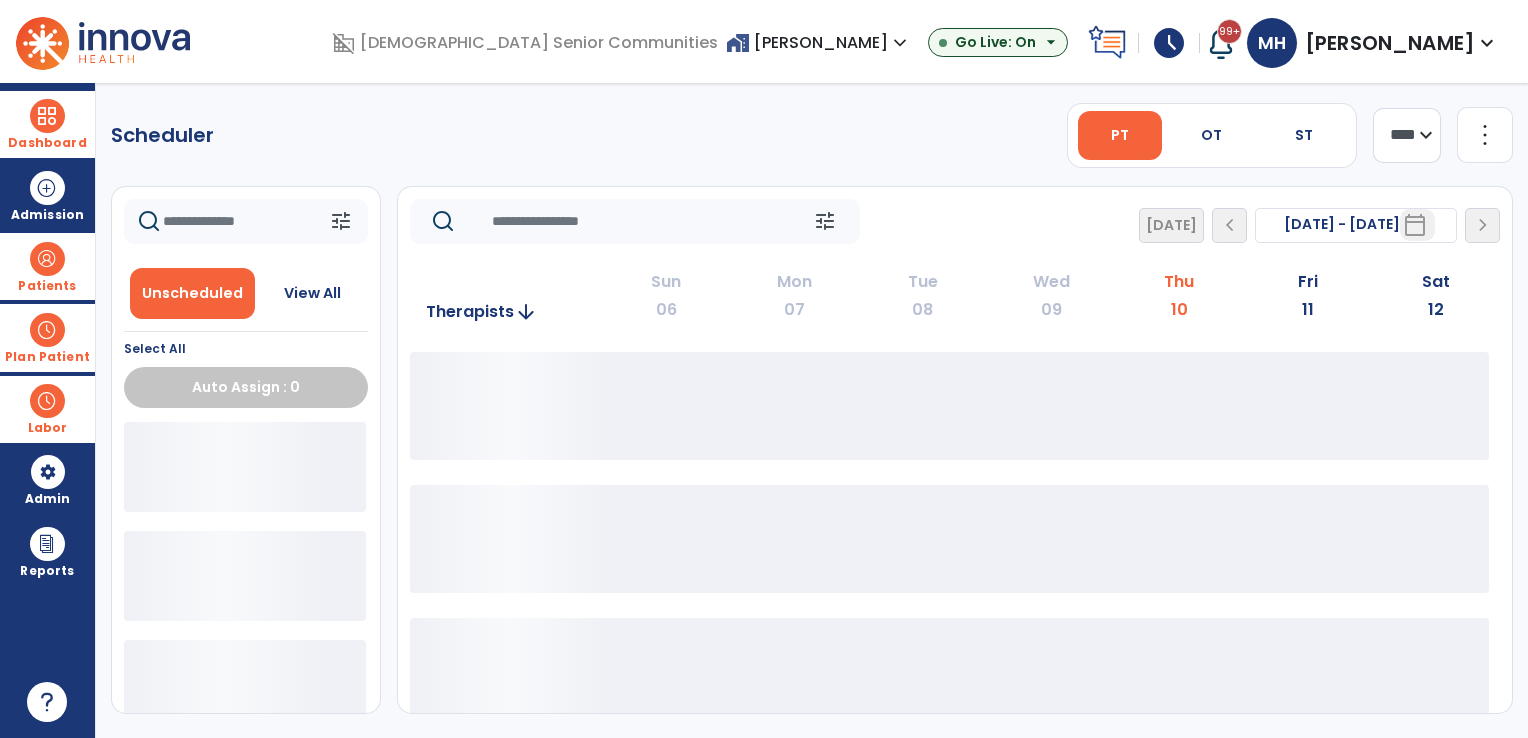 scroll, scrollTop: 0, scrollLeft: 0, axis: both 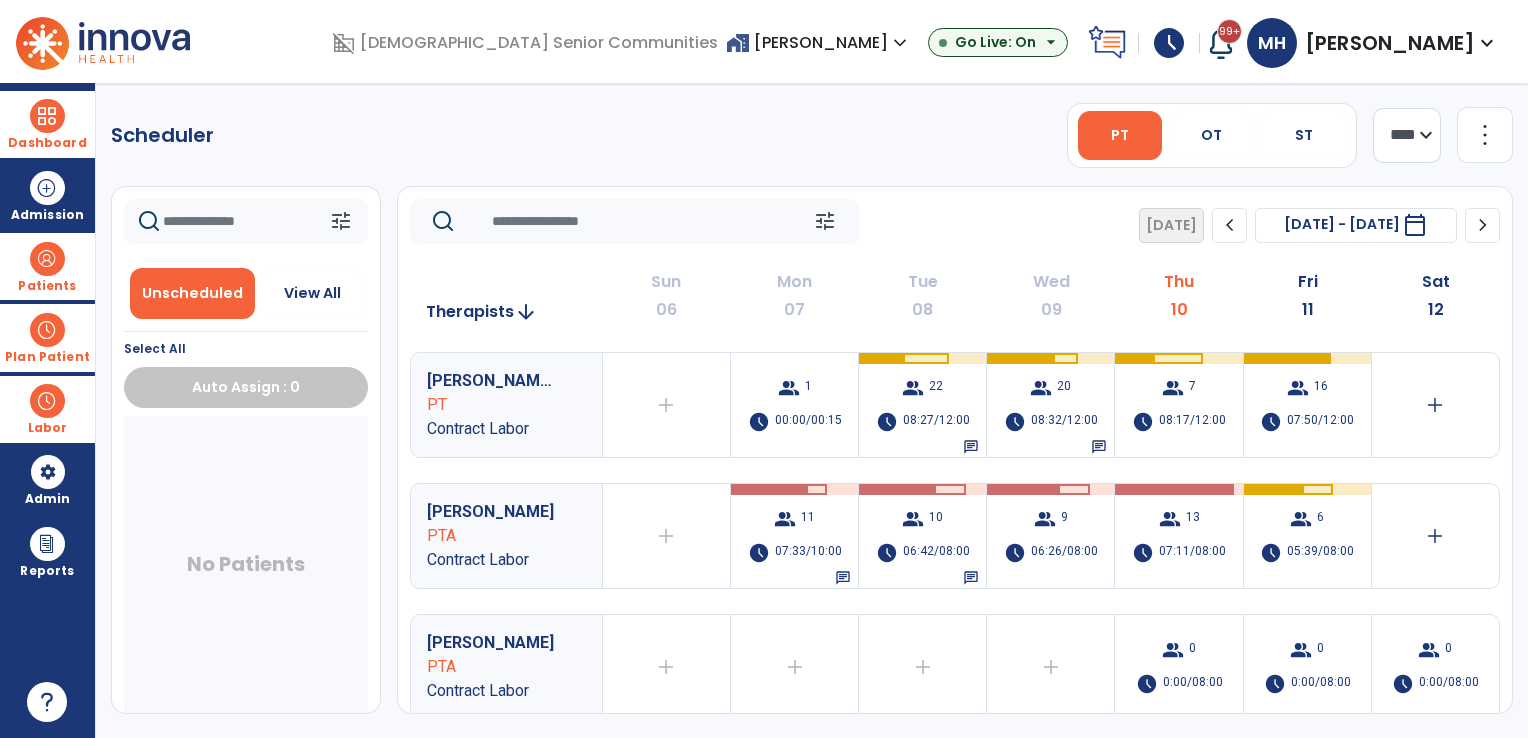 click on "chevron_right" 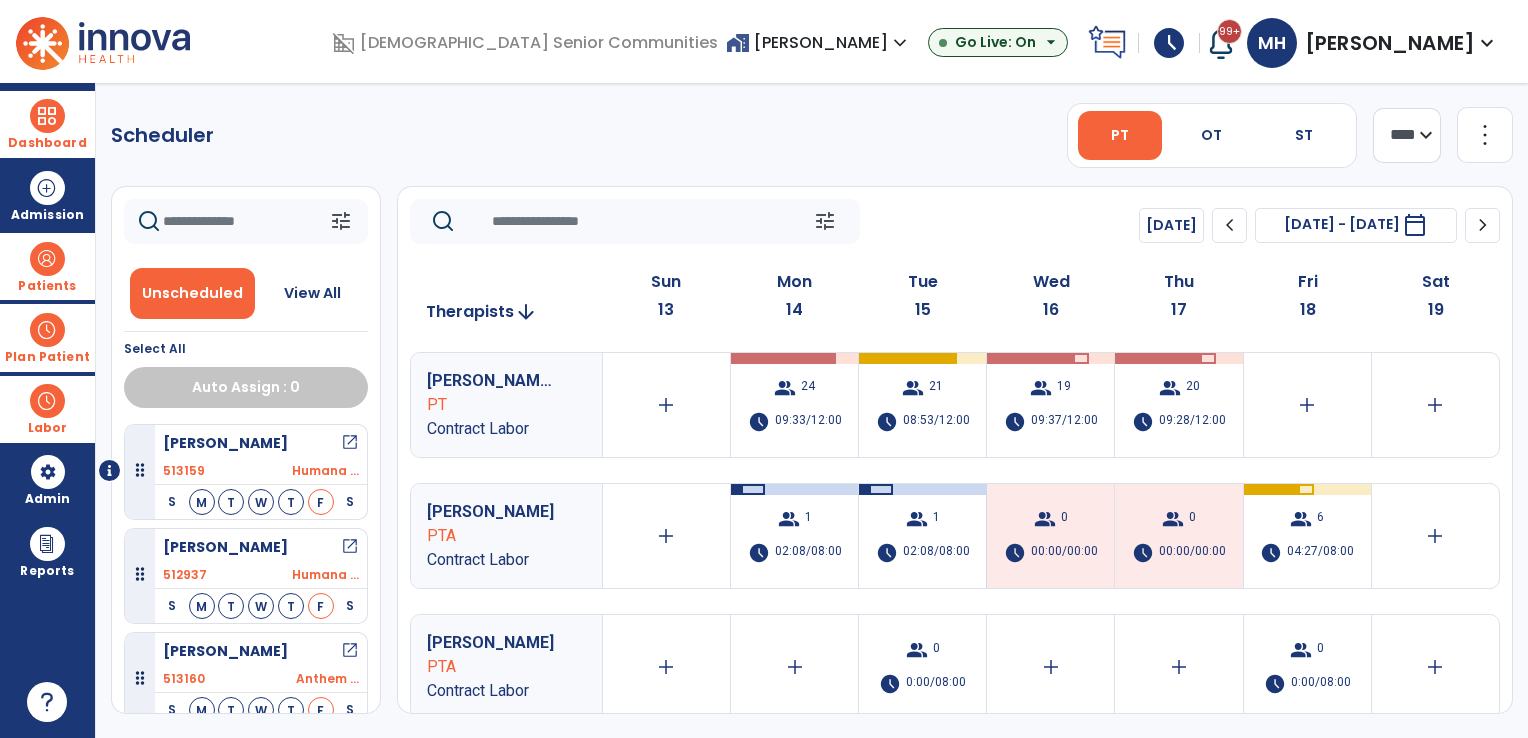 scroll, scrollTop: 4, scrollLeft: 0, axis: vertical 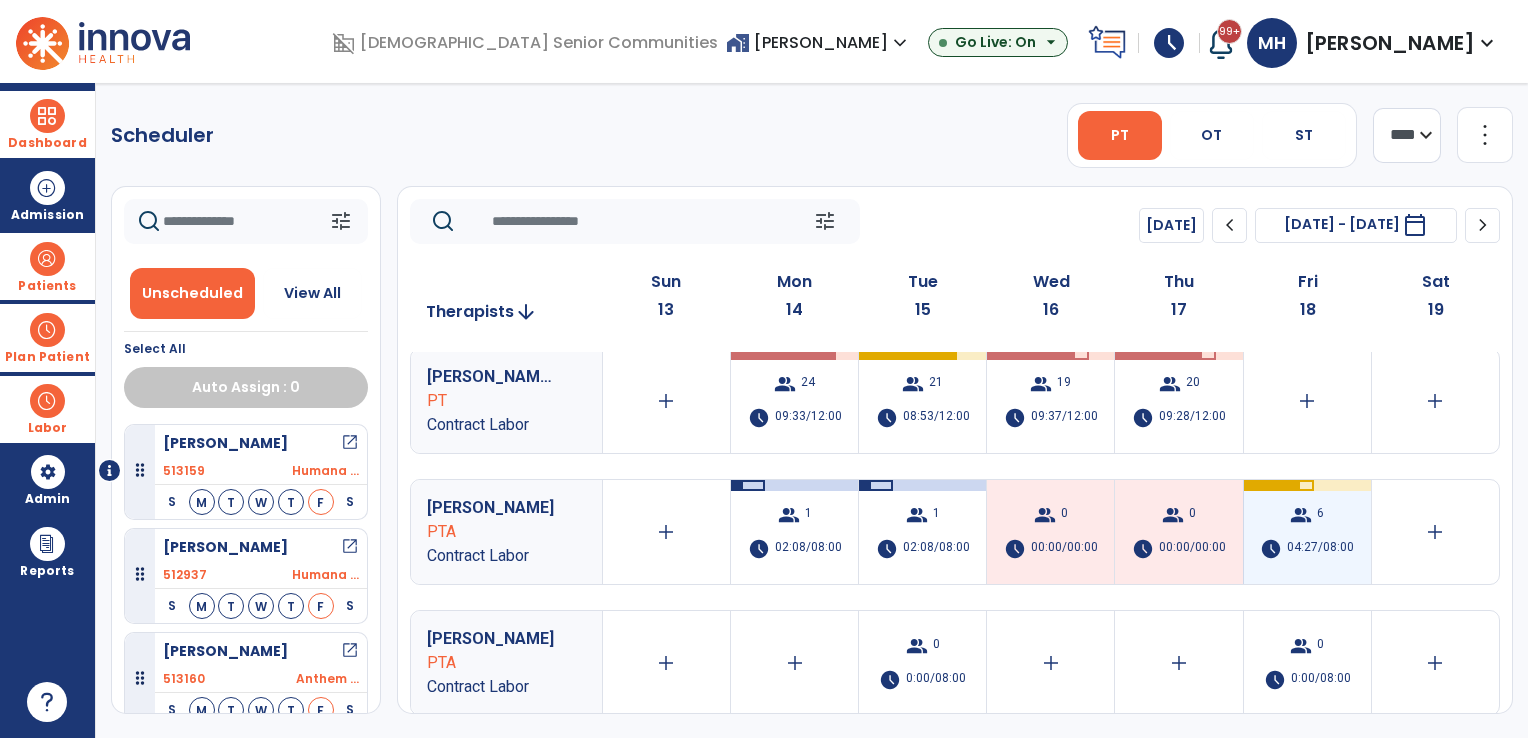 click on "04:27/08:00" at bounding box center (1320, 549) 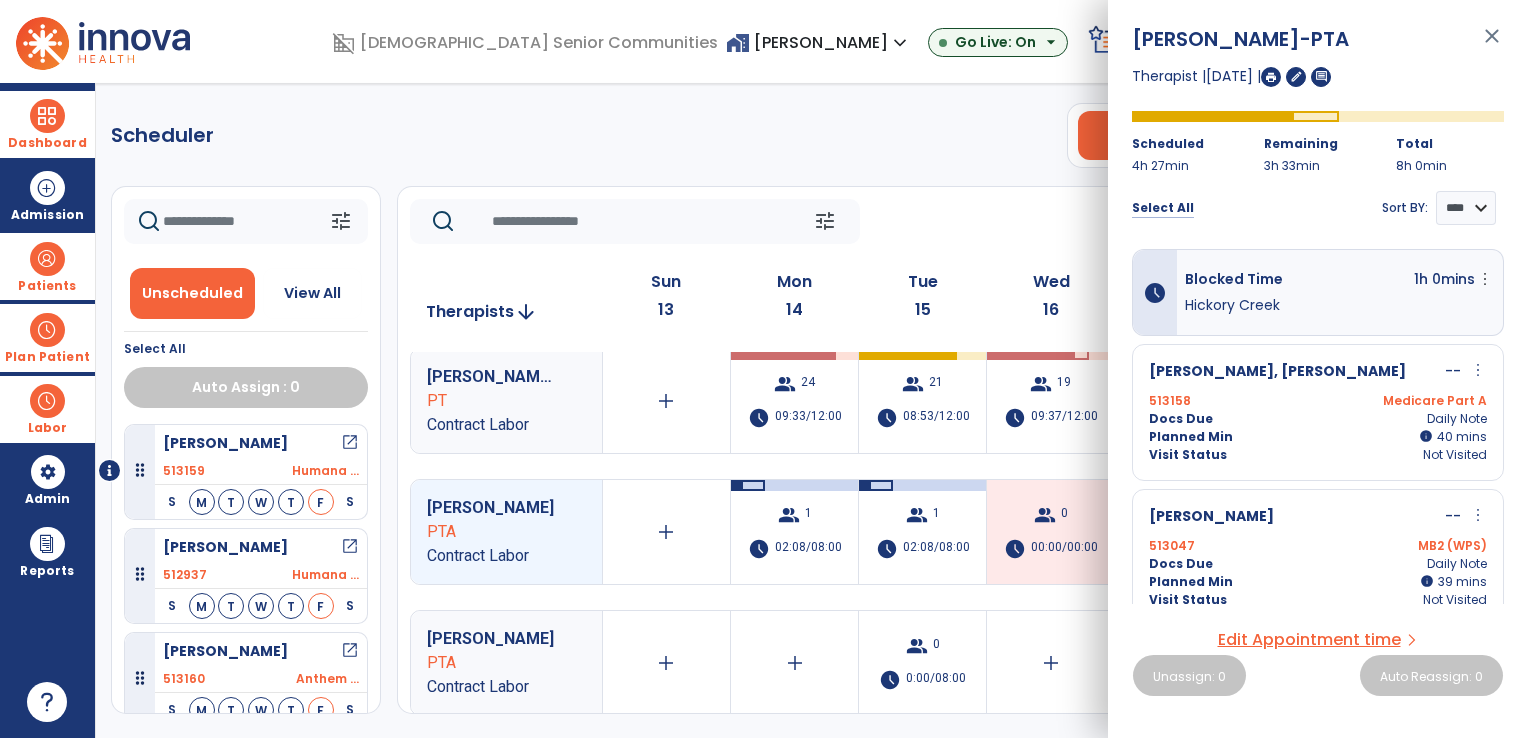 click on "Select All" at bounding box center [1163, 208] 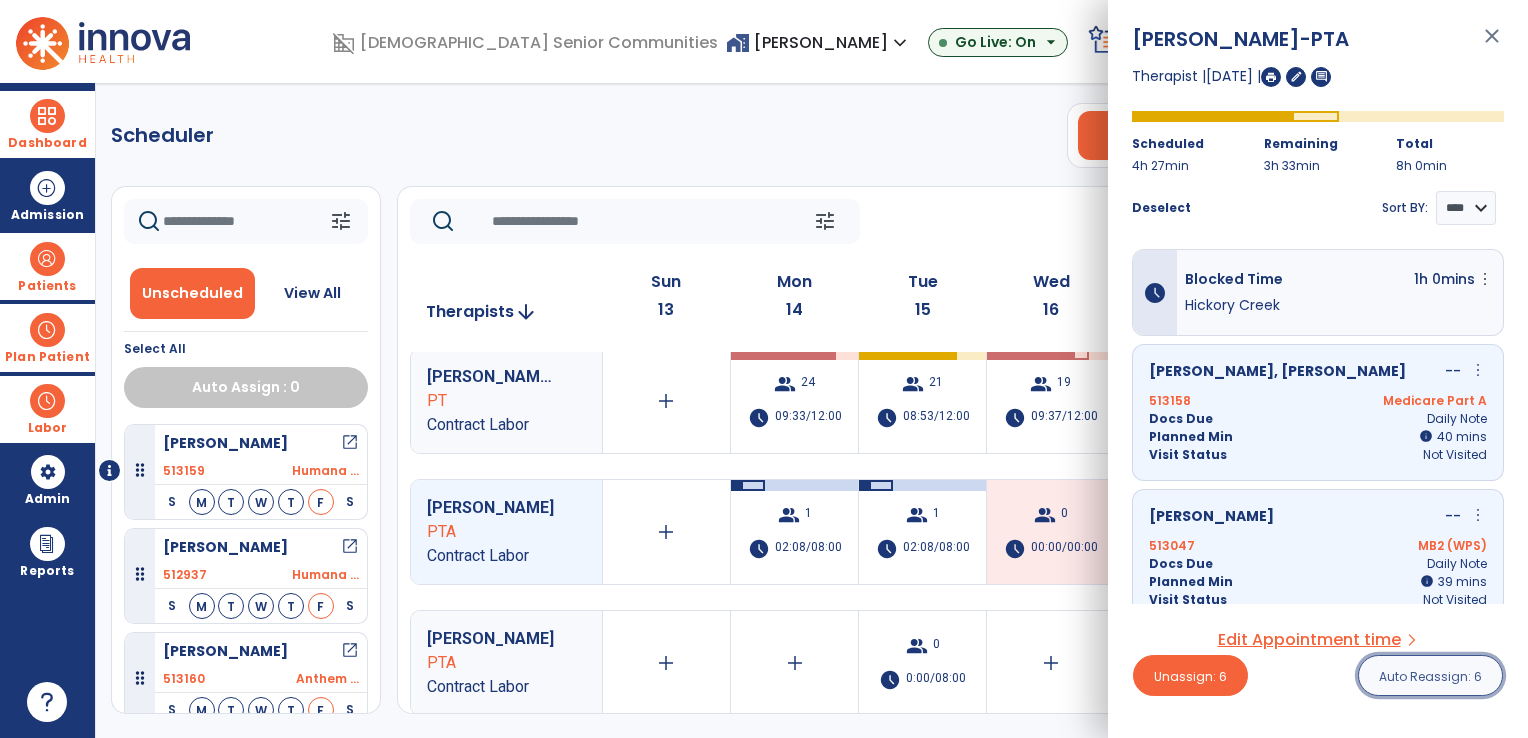 click on "Auto Reassign: 6" at bounding box center [1430, 676] 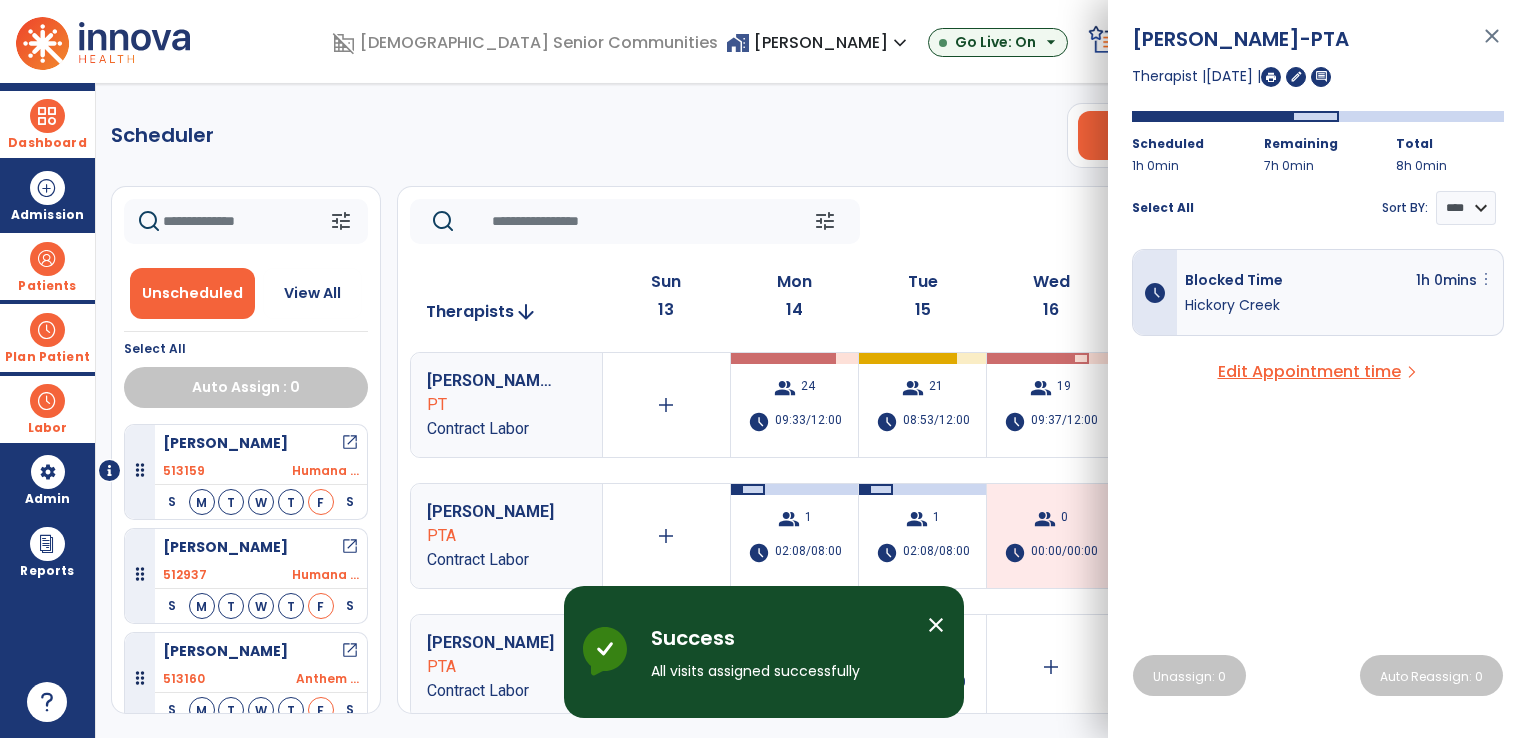 click on "more_vert" at bounding box center (1486, 279) 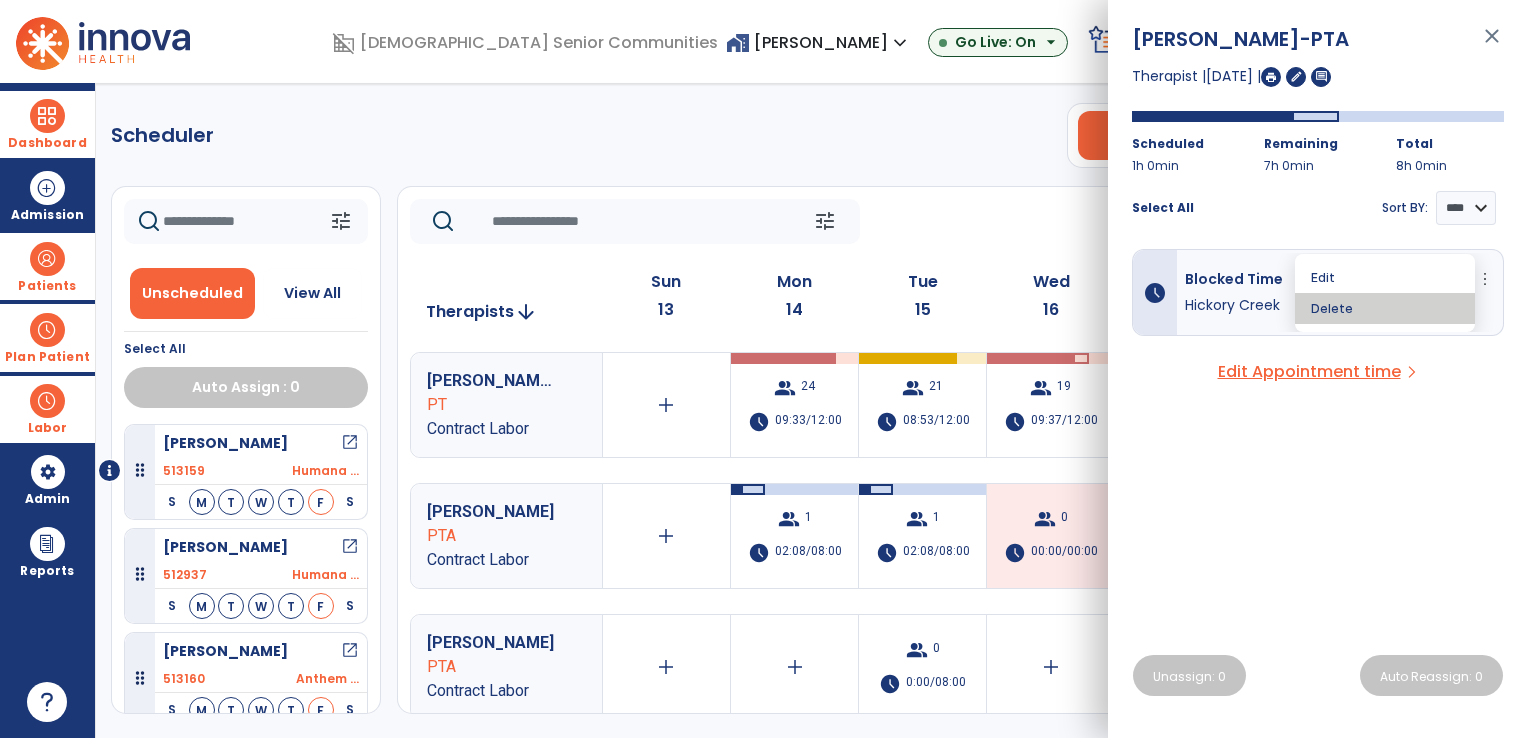 click on "Delete" at bounding box center (1385, 308) 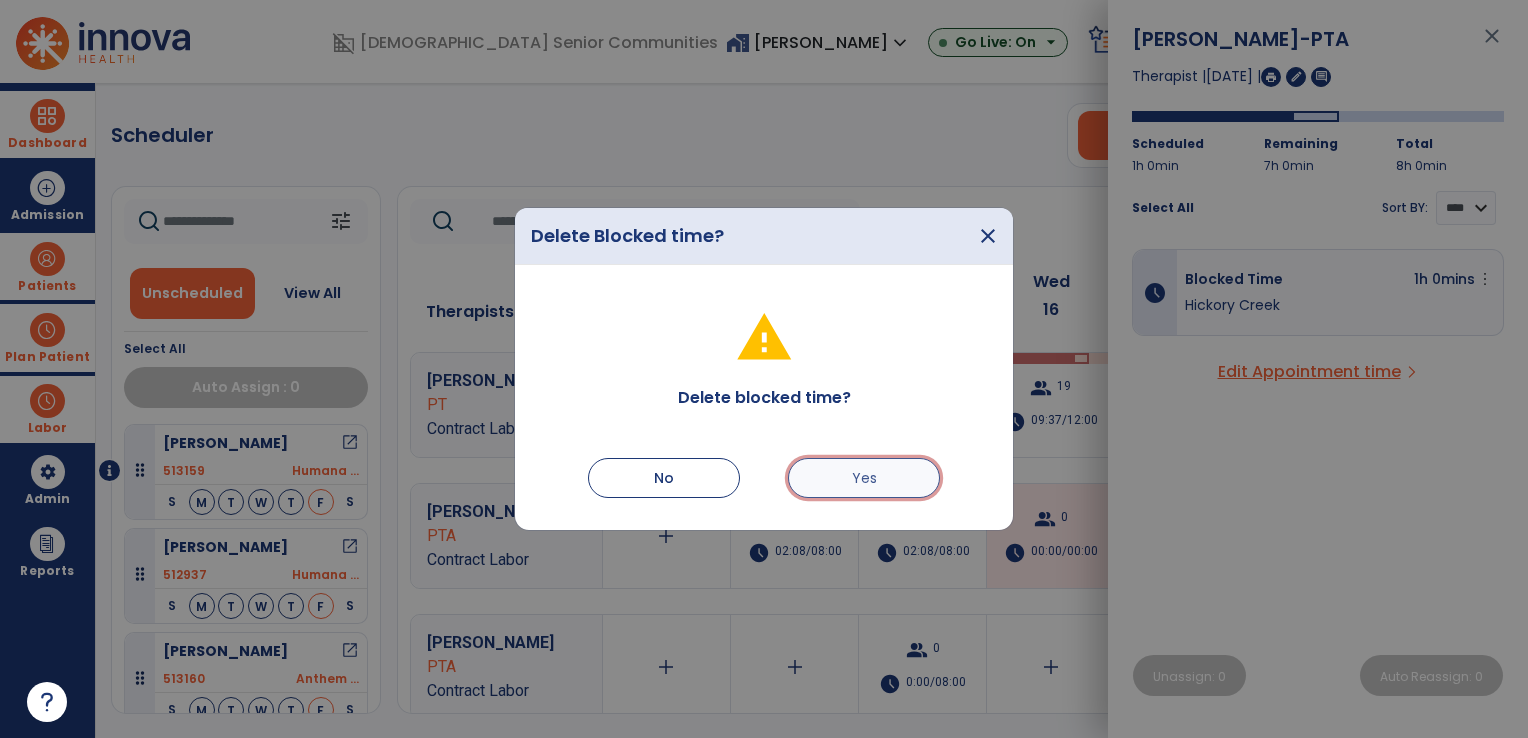 click on "Yes" at bounding box center [864, 478] 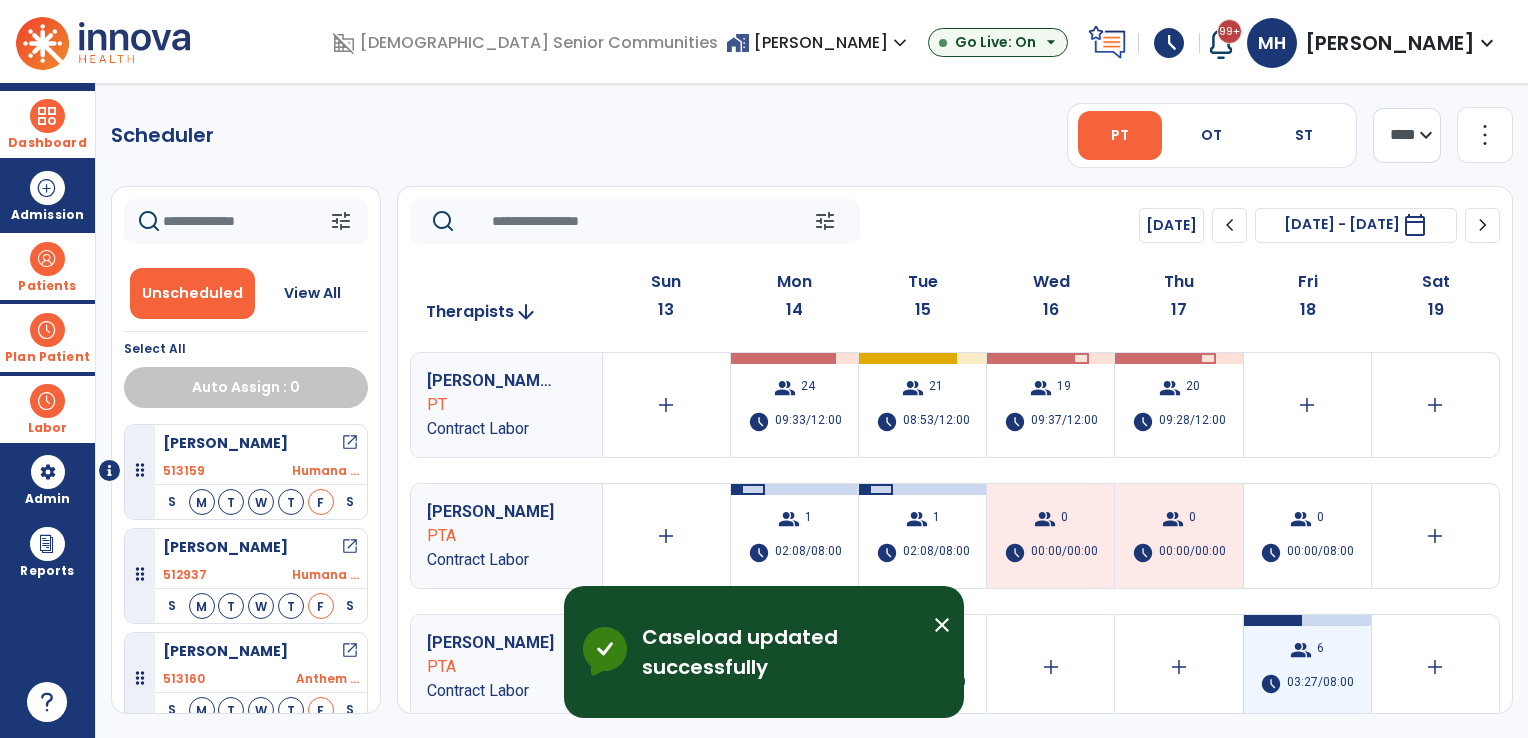 click on "group  6  schedule  03:27/08:00" at bounding box center (1307, 667) 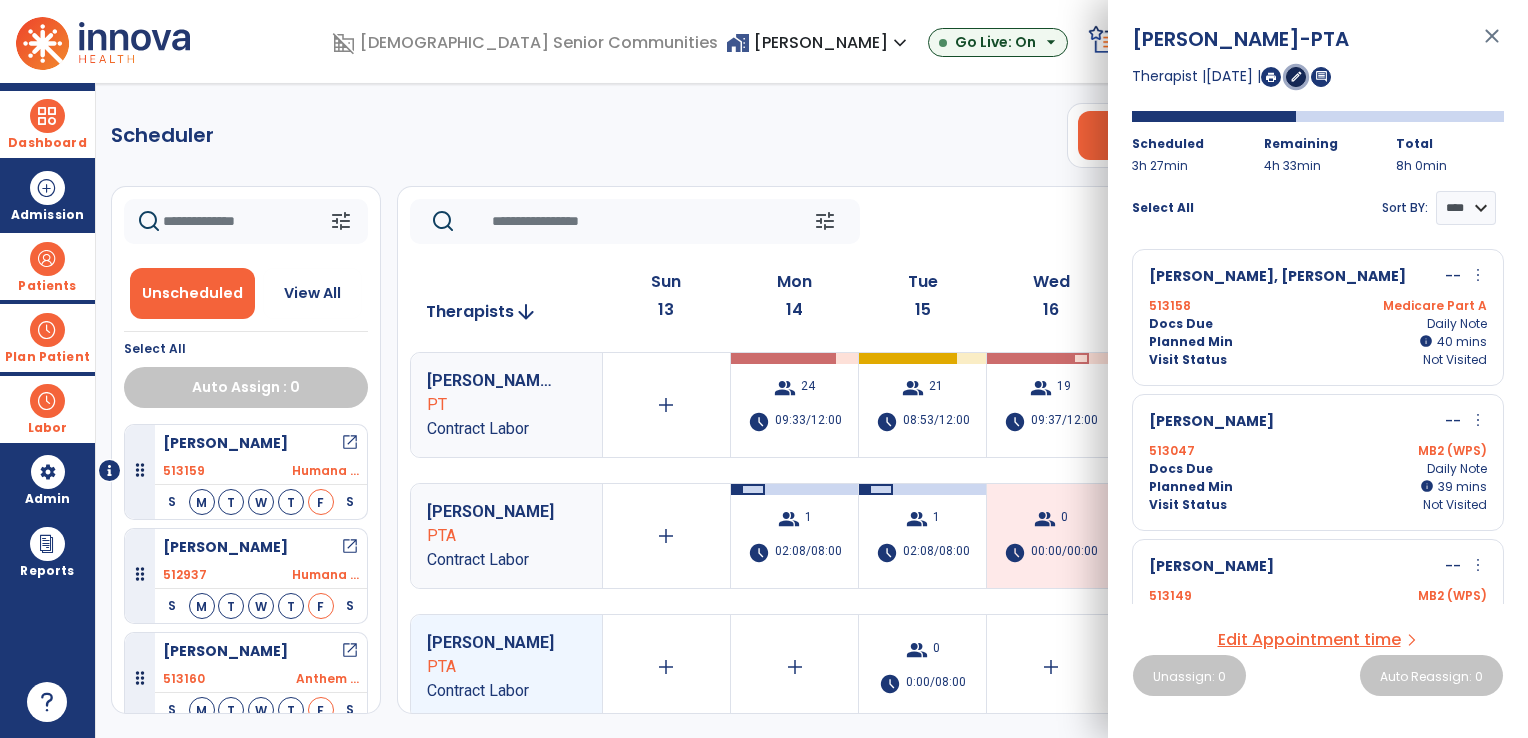 click on "edit" at bounding box center (1296, 76) 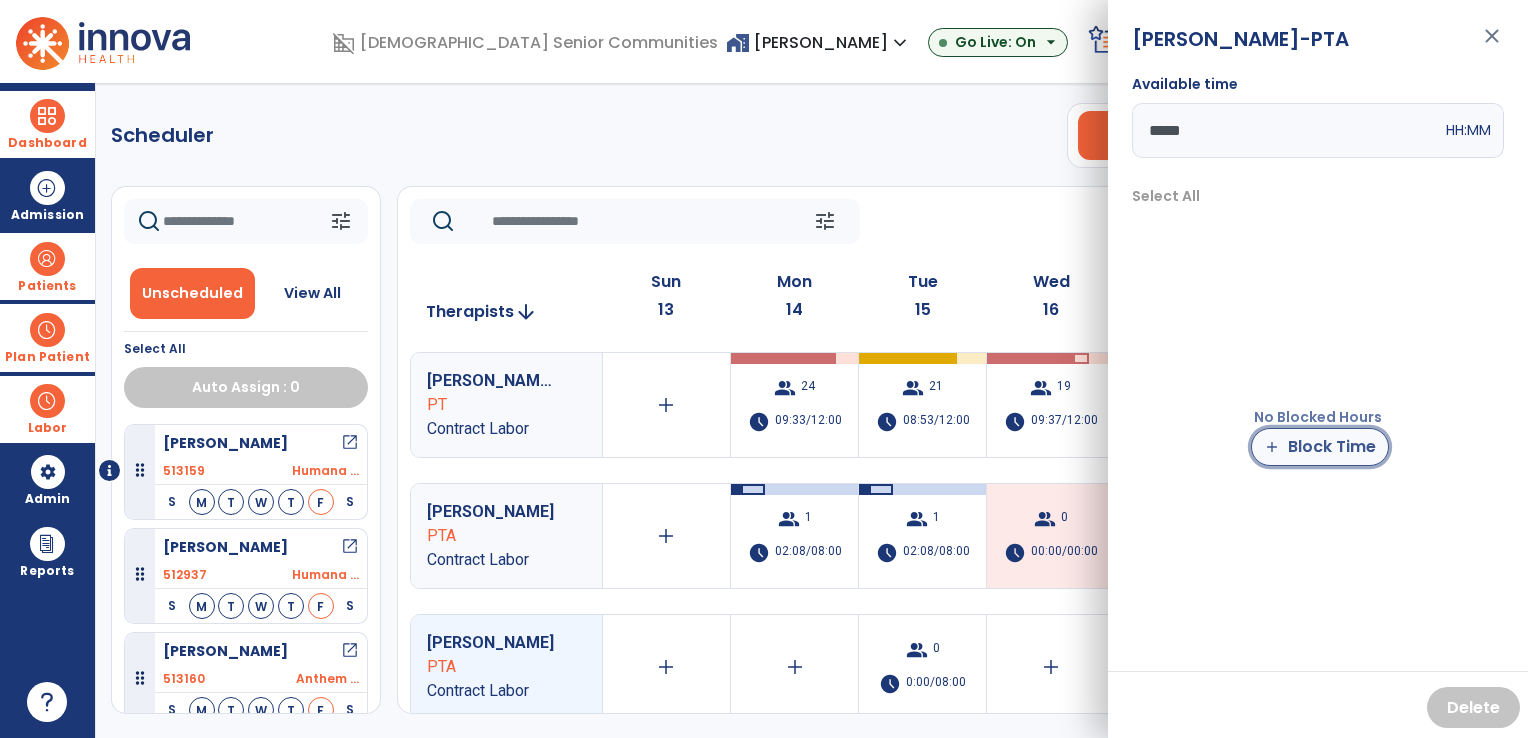 click on "add   Block Time" at bounding box center (1320, 447) 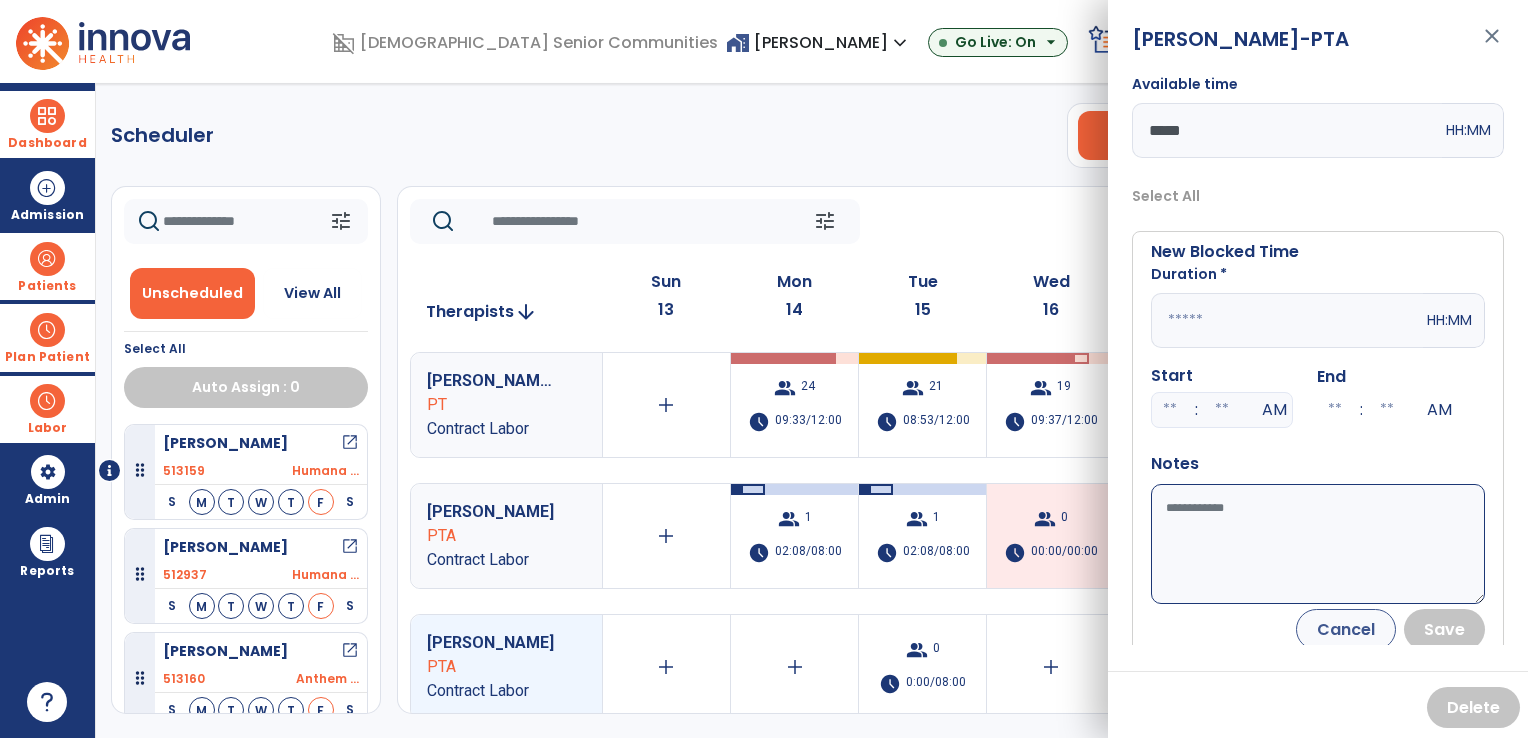 click at bounding box center (1287, 320) 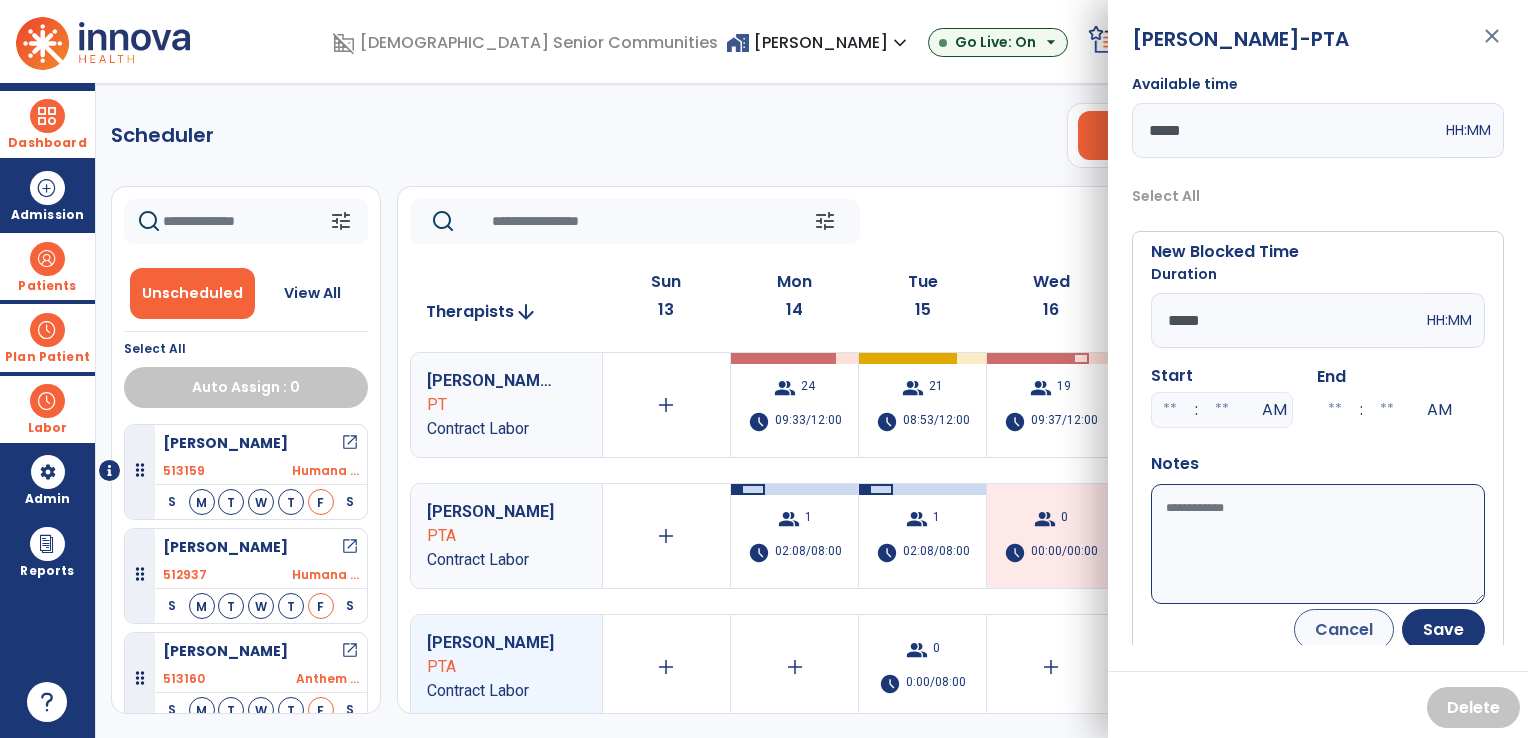 type on "*****" 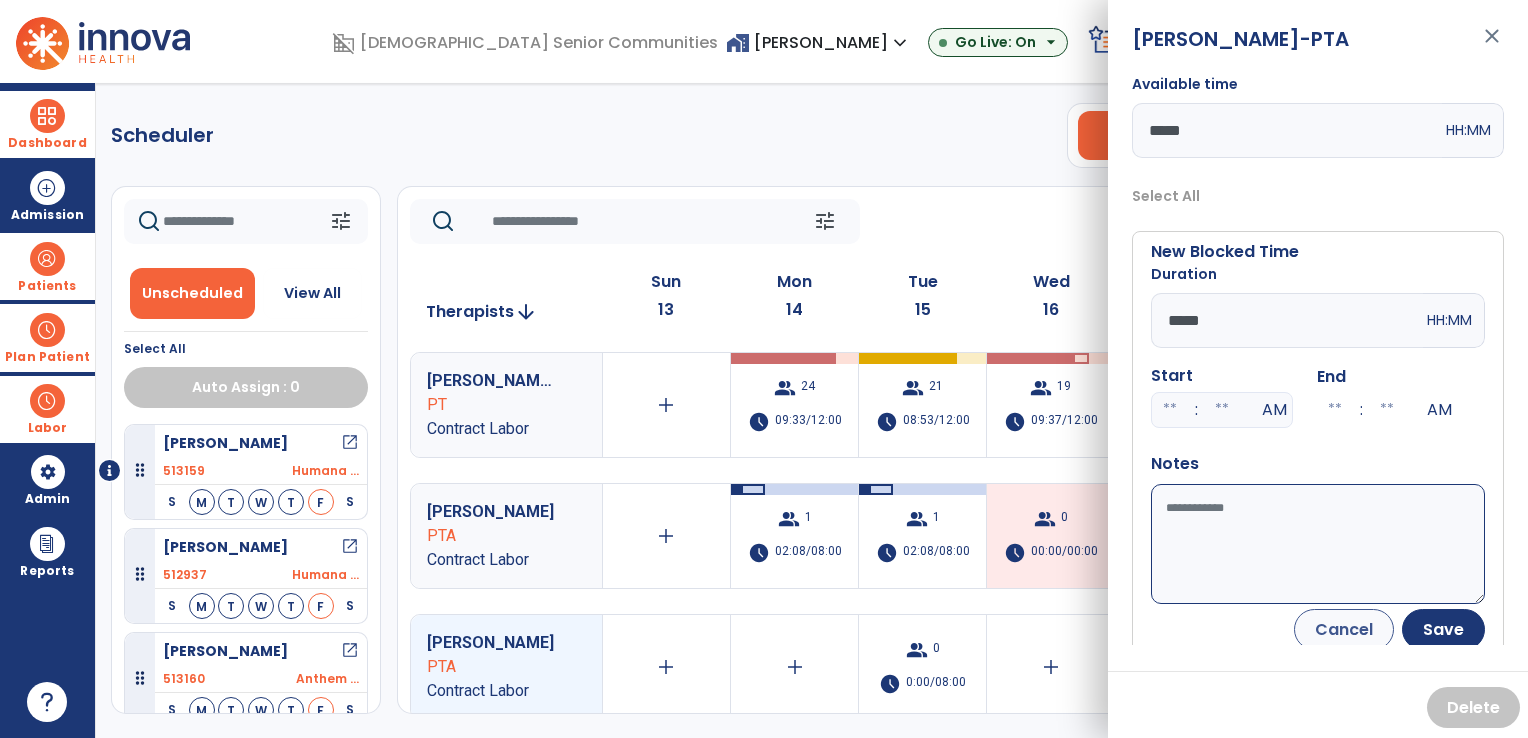 click on "Available time" at bounding box center [1318, 544] 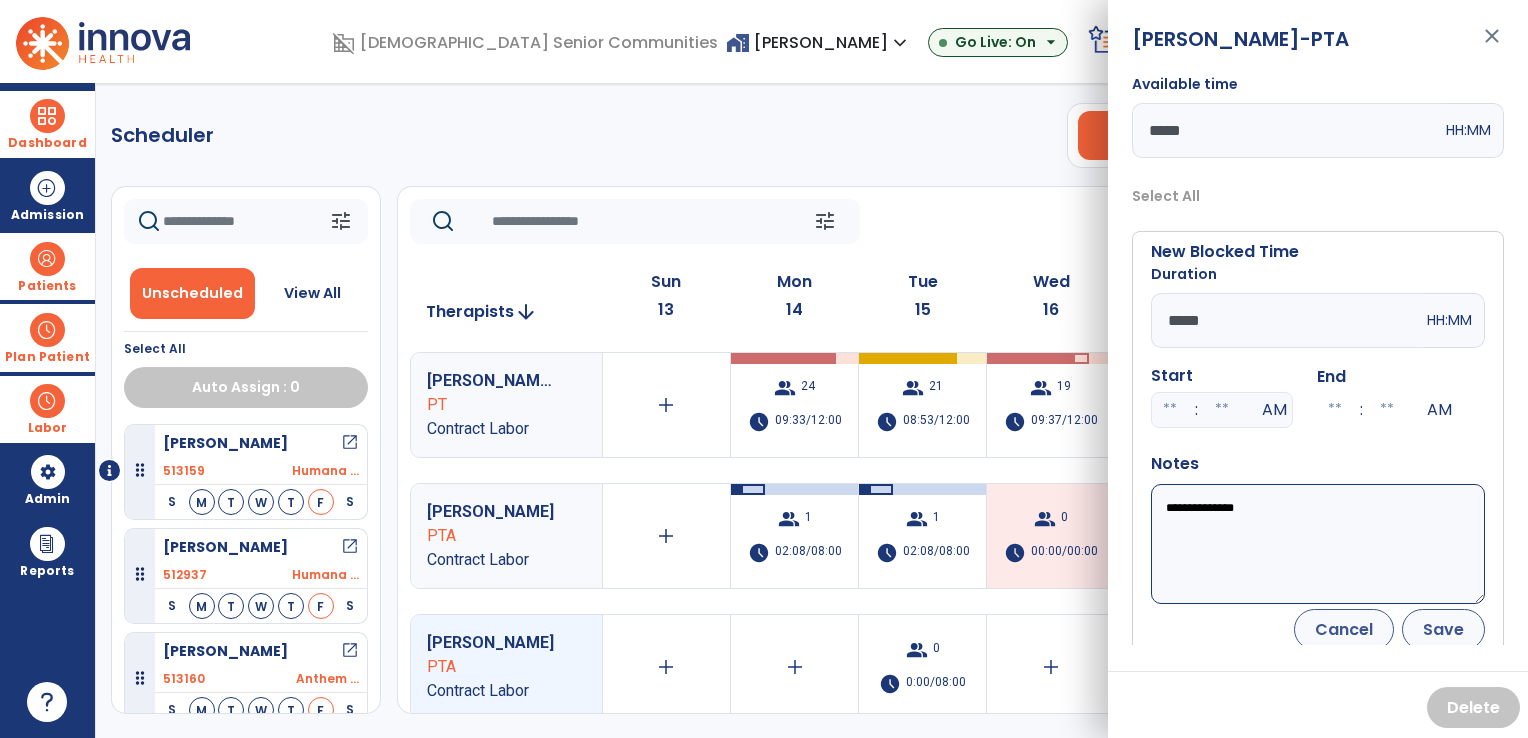 type on "**********" 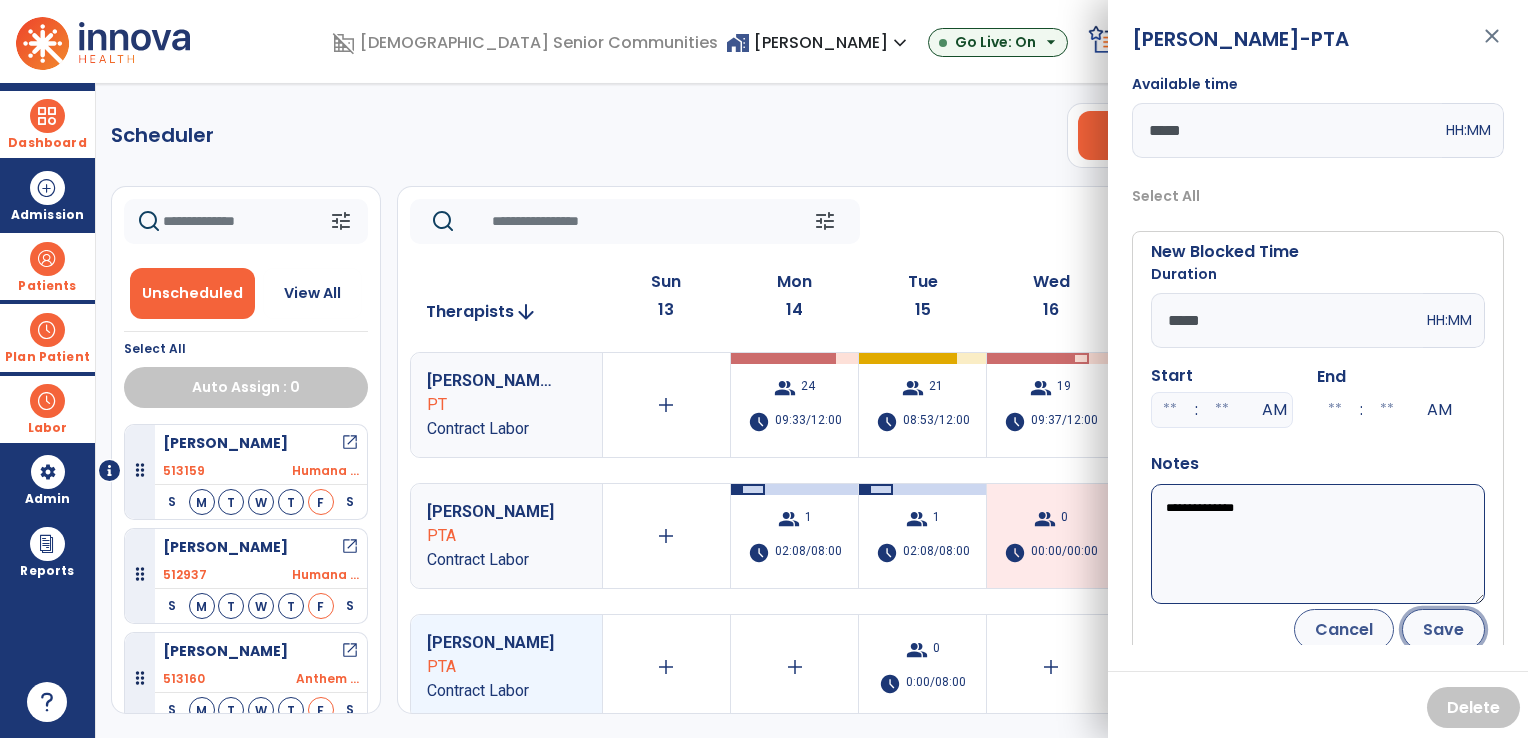 click on "Save" at bounding box center (1443, 629) 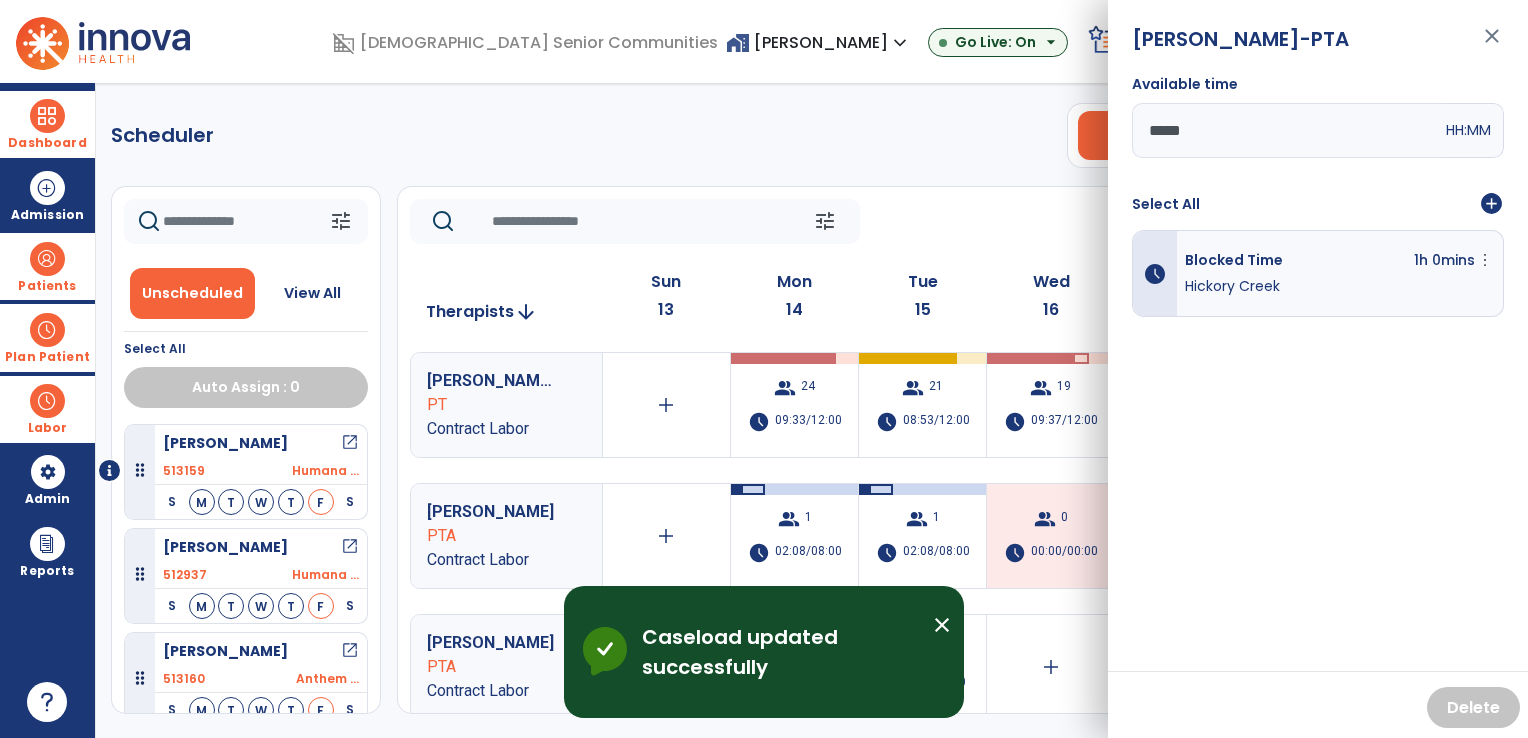 click on "Scheduler   PT   OT   ST  **** *** more_vert  Manage Labor   View All Therapists   Print" 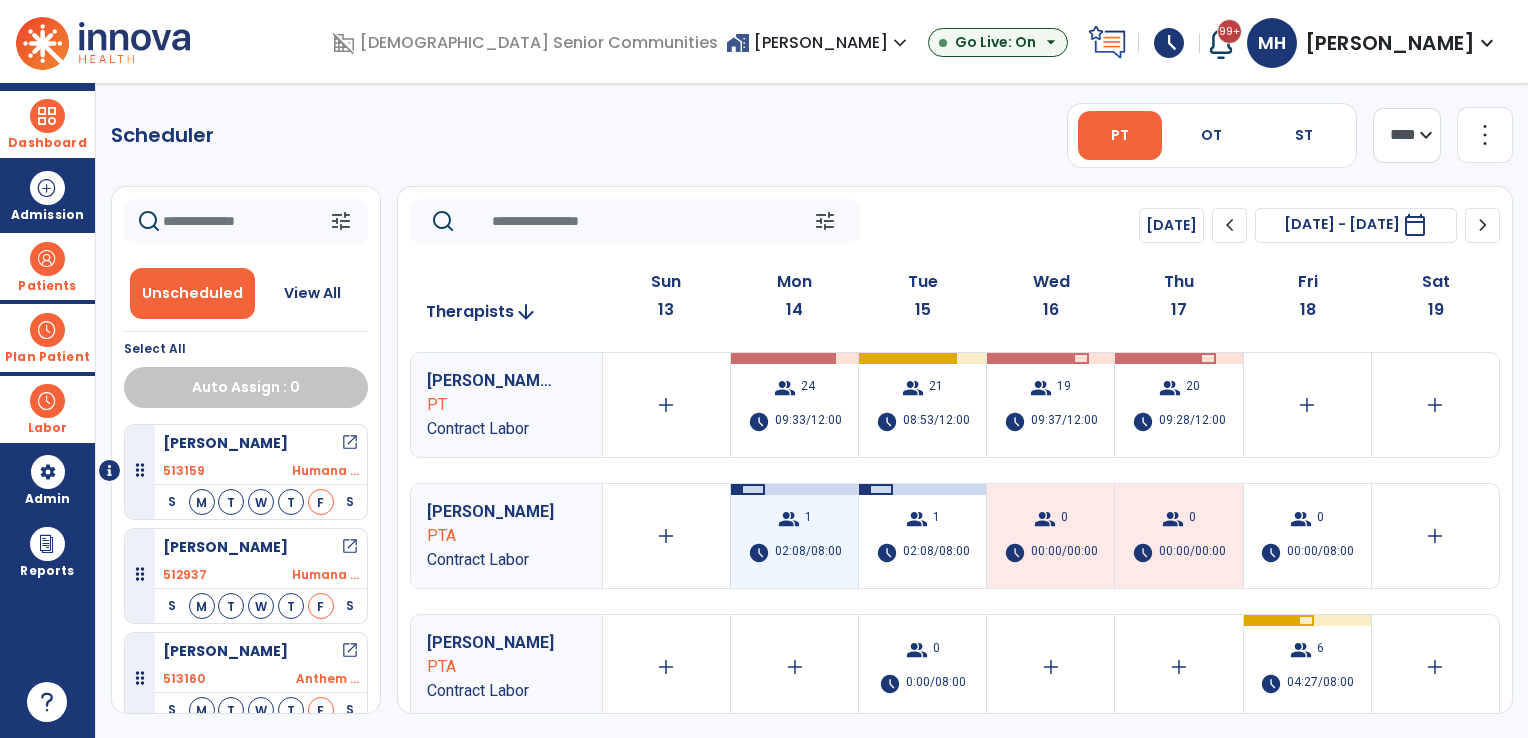 scroll, scrollTop: 4, scrollLeft: 0, axis: vertical 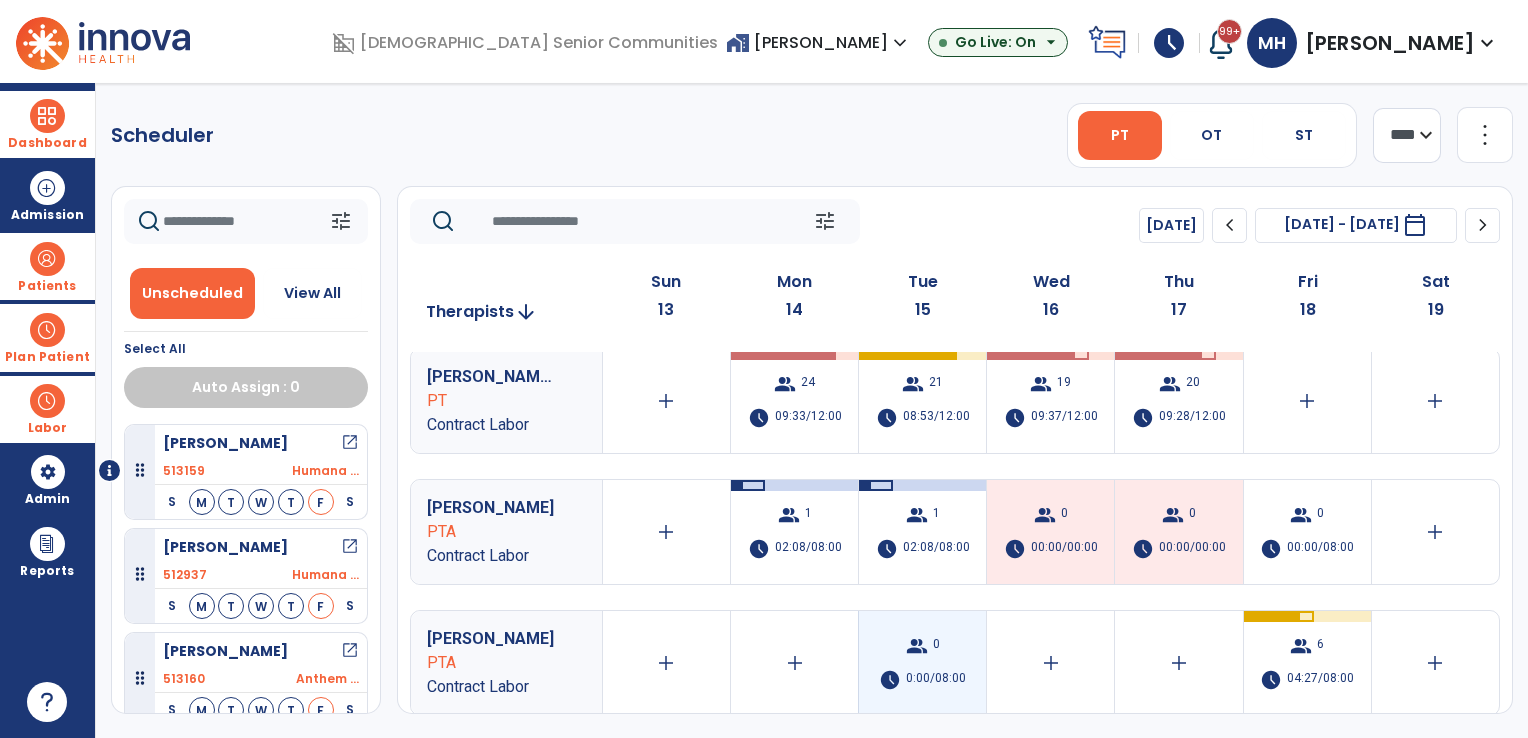 click on "0:00/08:00" at bounding box center (936, 680) 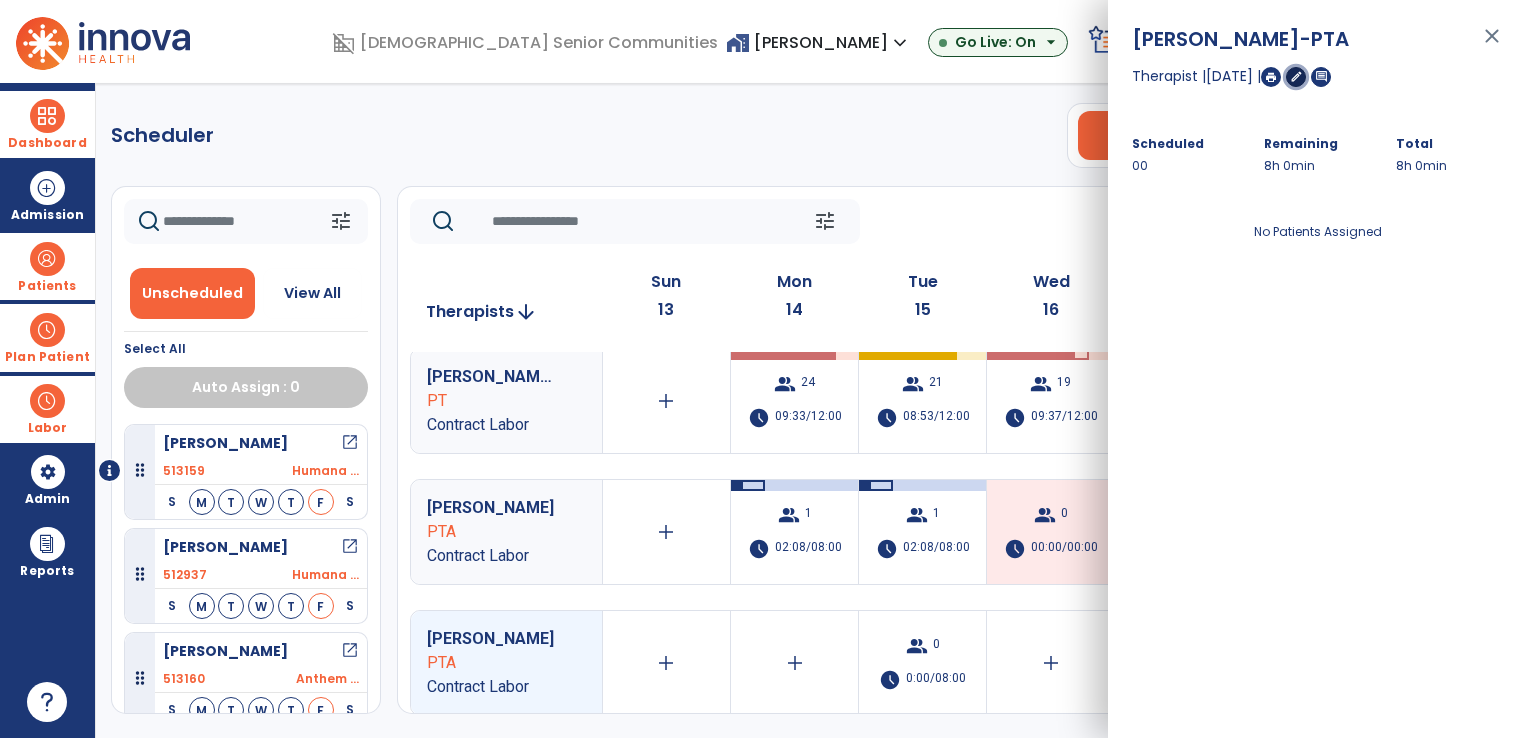 click on "edit" at bounding box center (1296, 76) 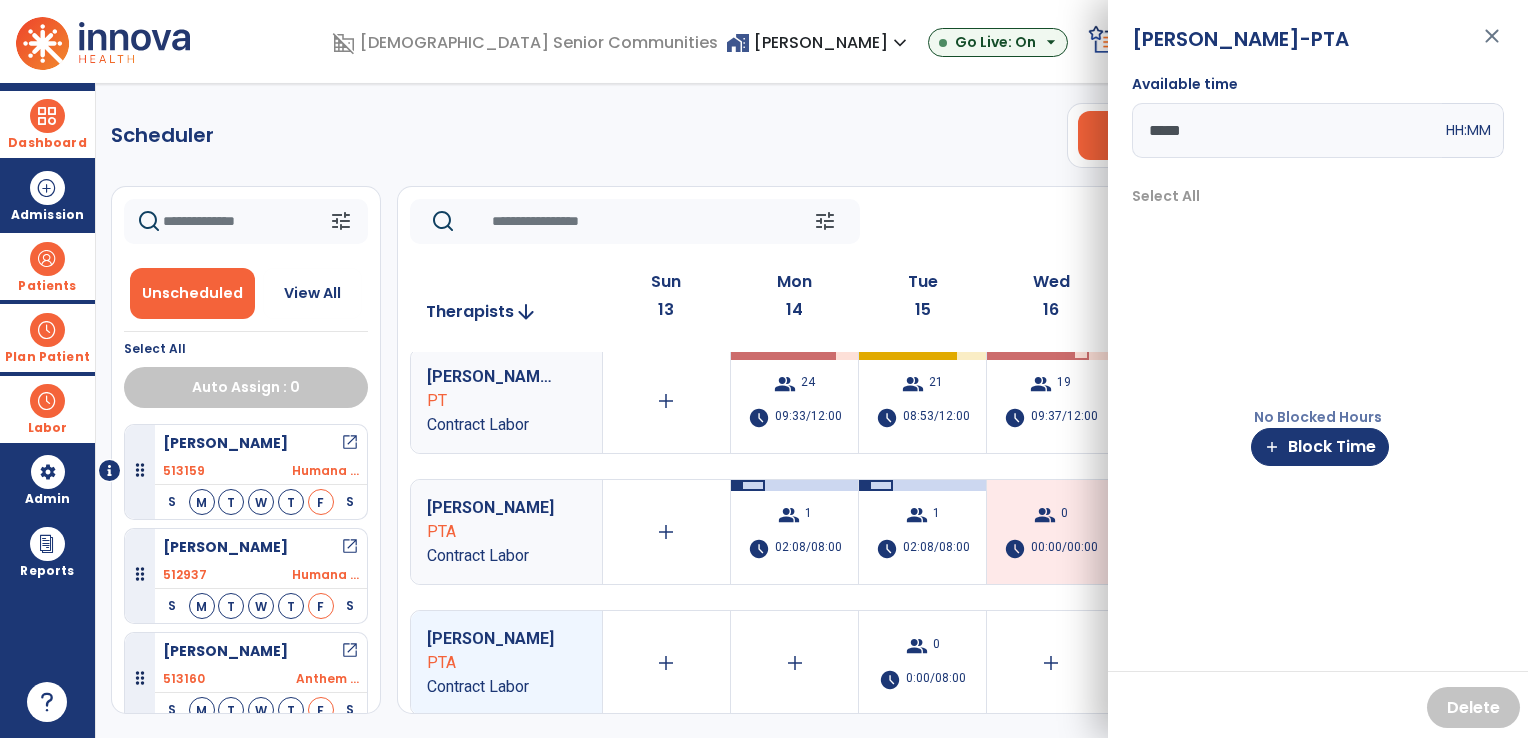 click on "*****" at bounding box center (1287, 130) 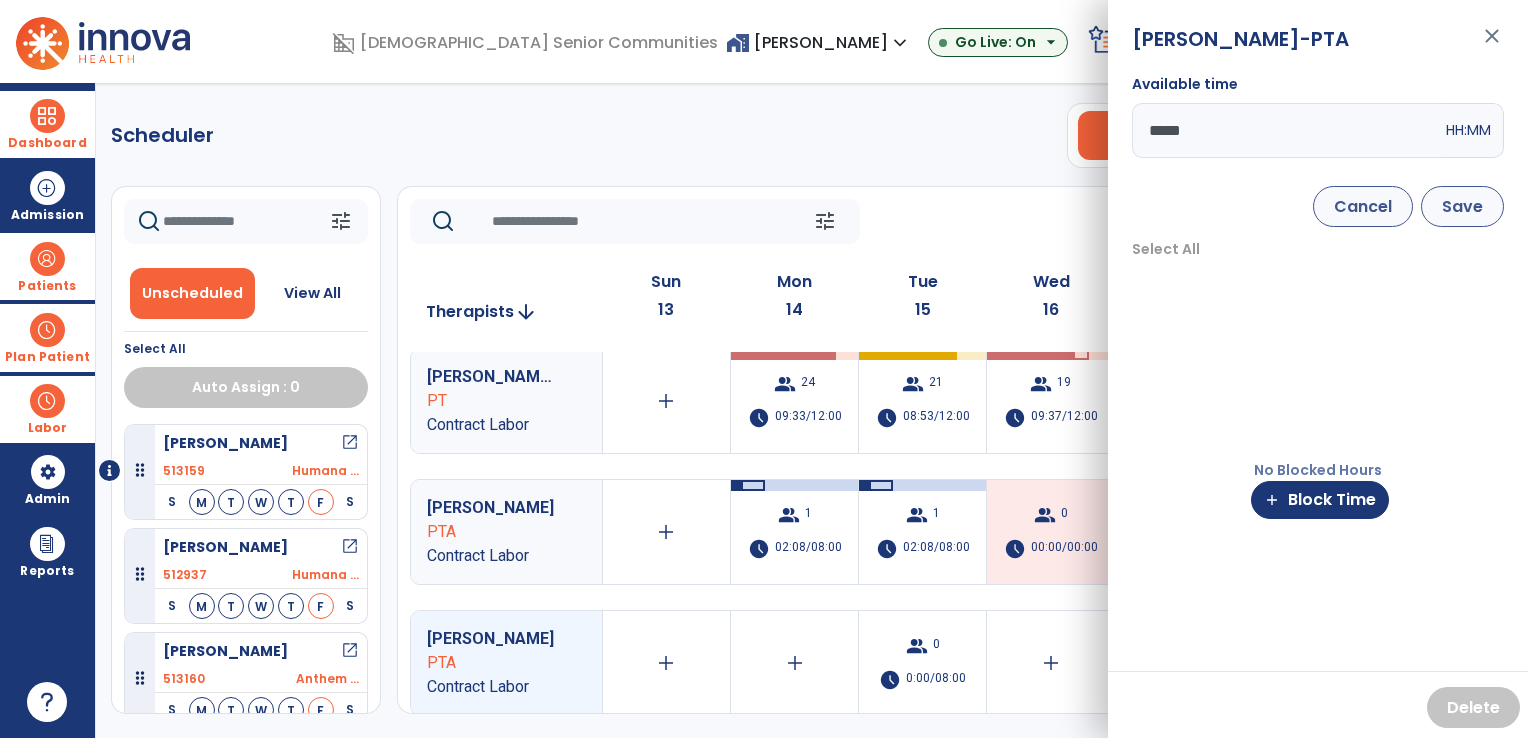 type on "*****" 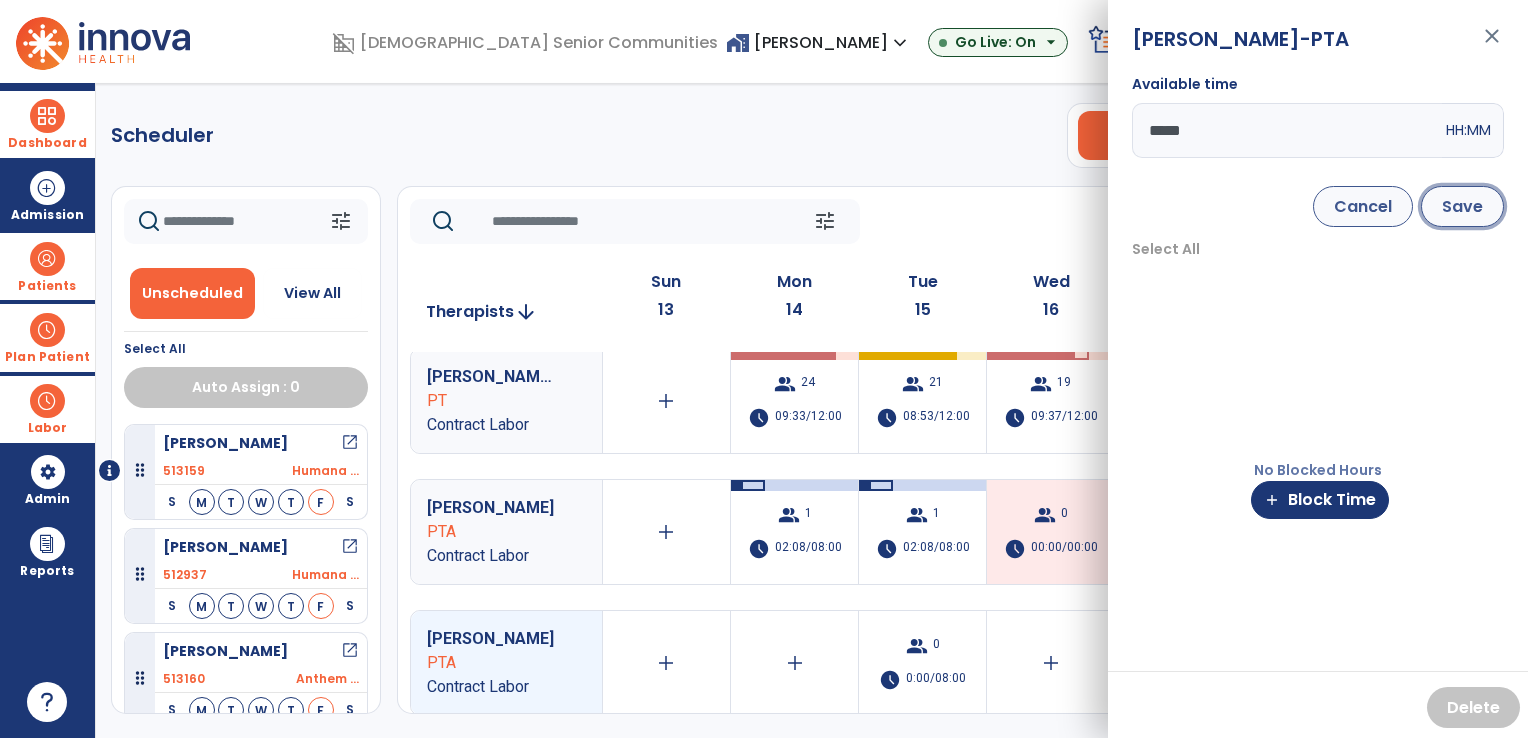 click on "Save" at bounding box center (1462, 206) 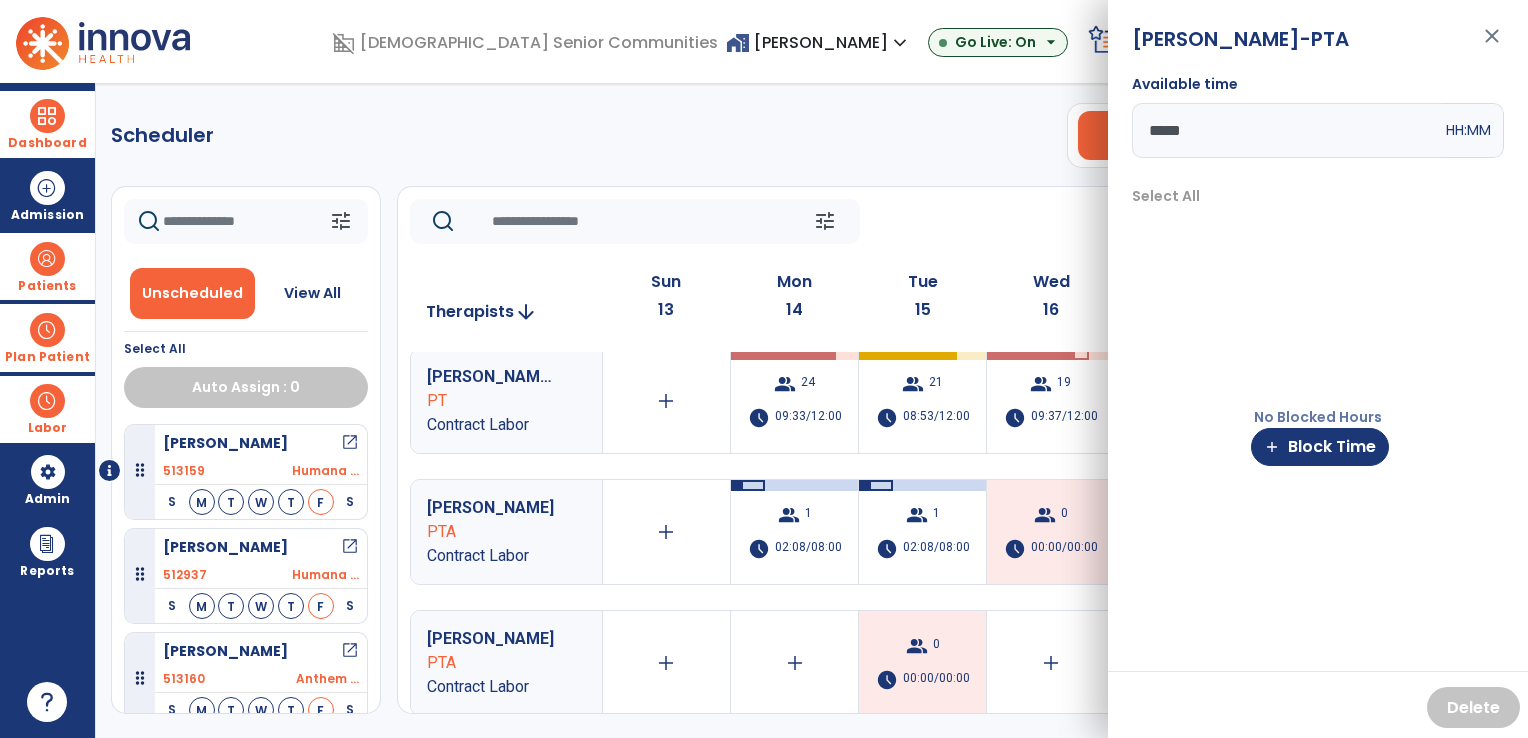 click on "Scheduler   PT   OT   ST  **** *** more_vert  Manage Labor   View All Therapists   Print" 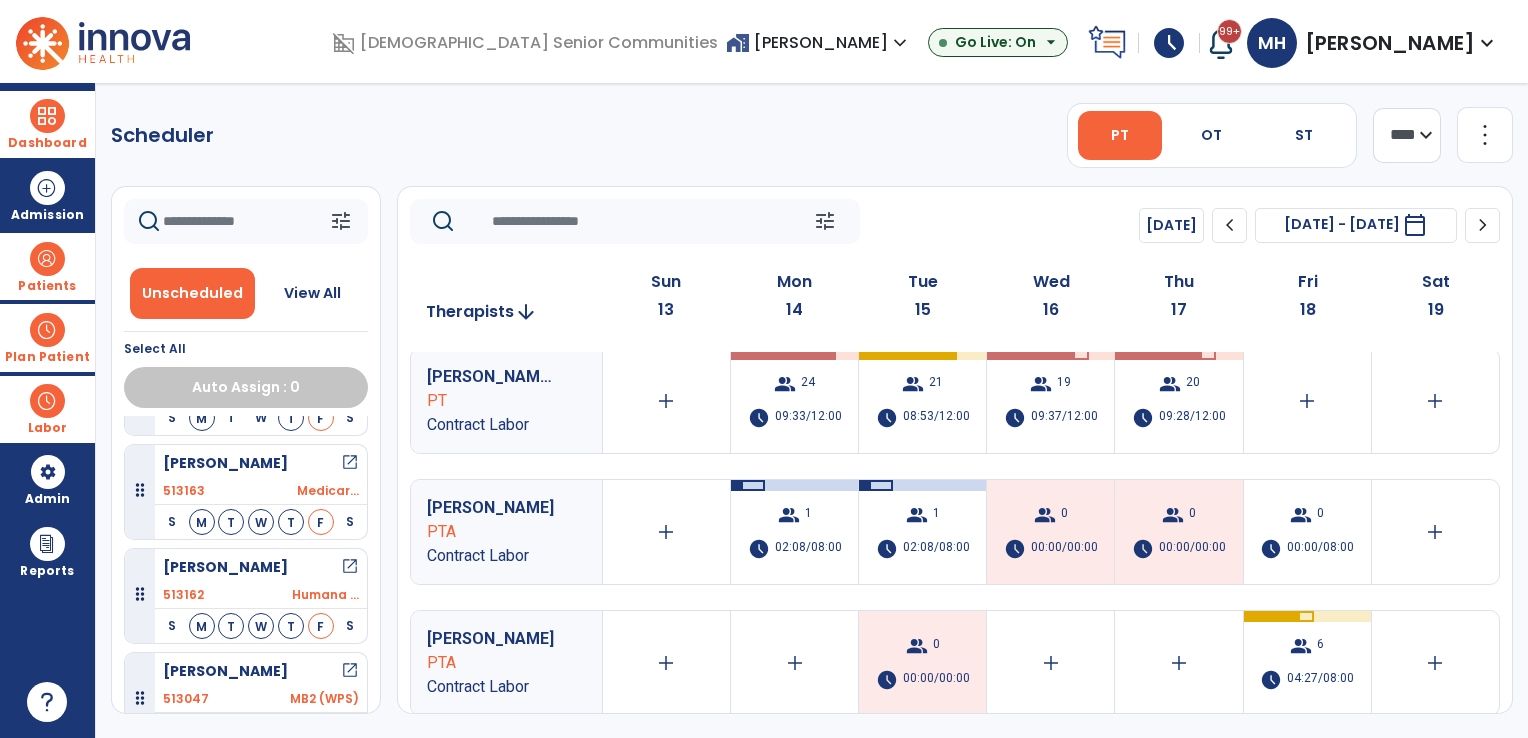 scroll, scrollTop: 623, scrollLeft: 0, axis: vertical 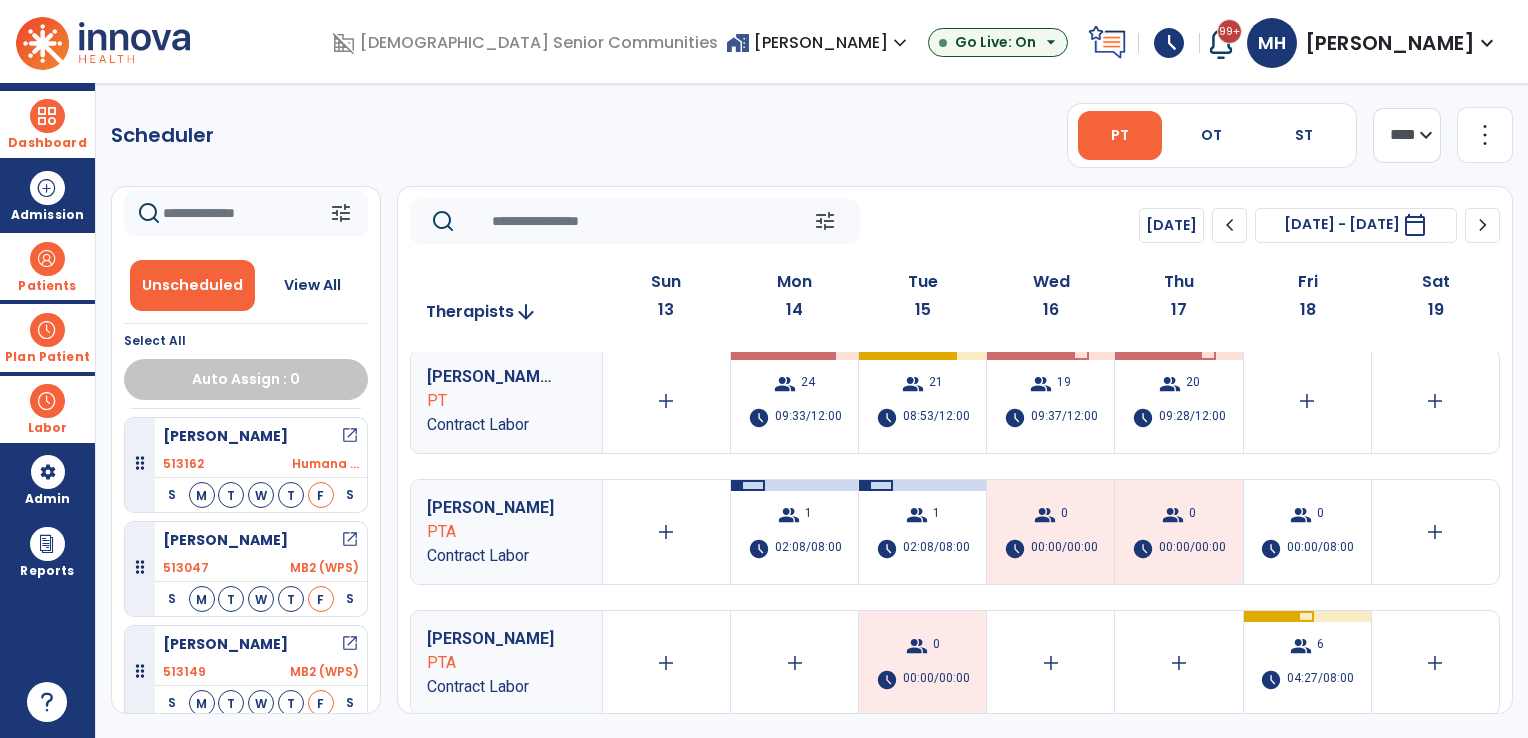 click on "open_in_new" at bounding box center (350, 644) 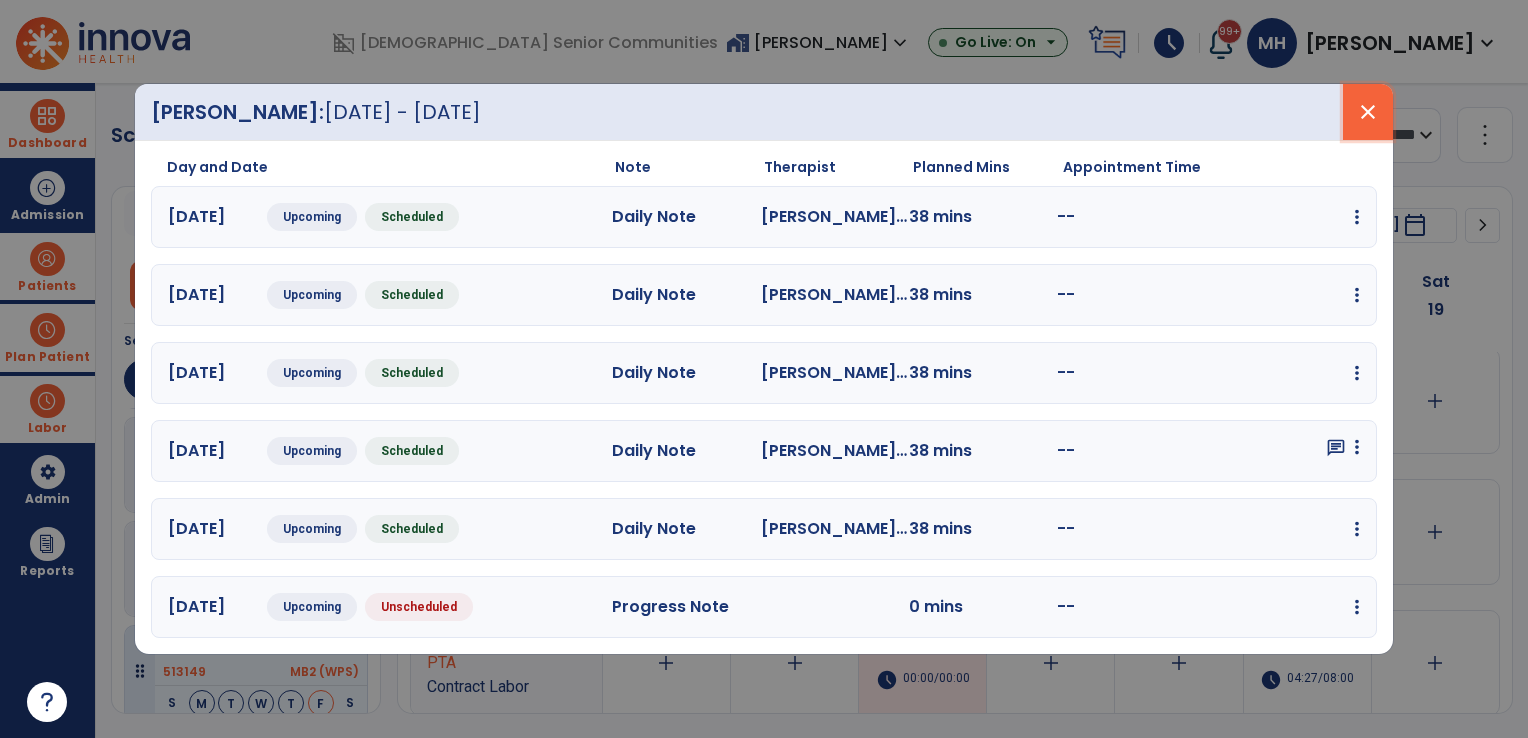 click on "close" at bounding box center [1368, 112] 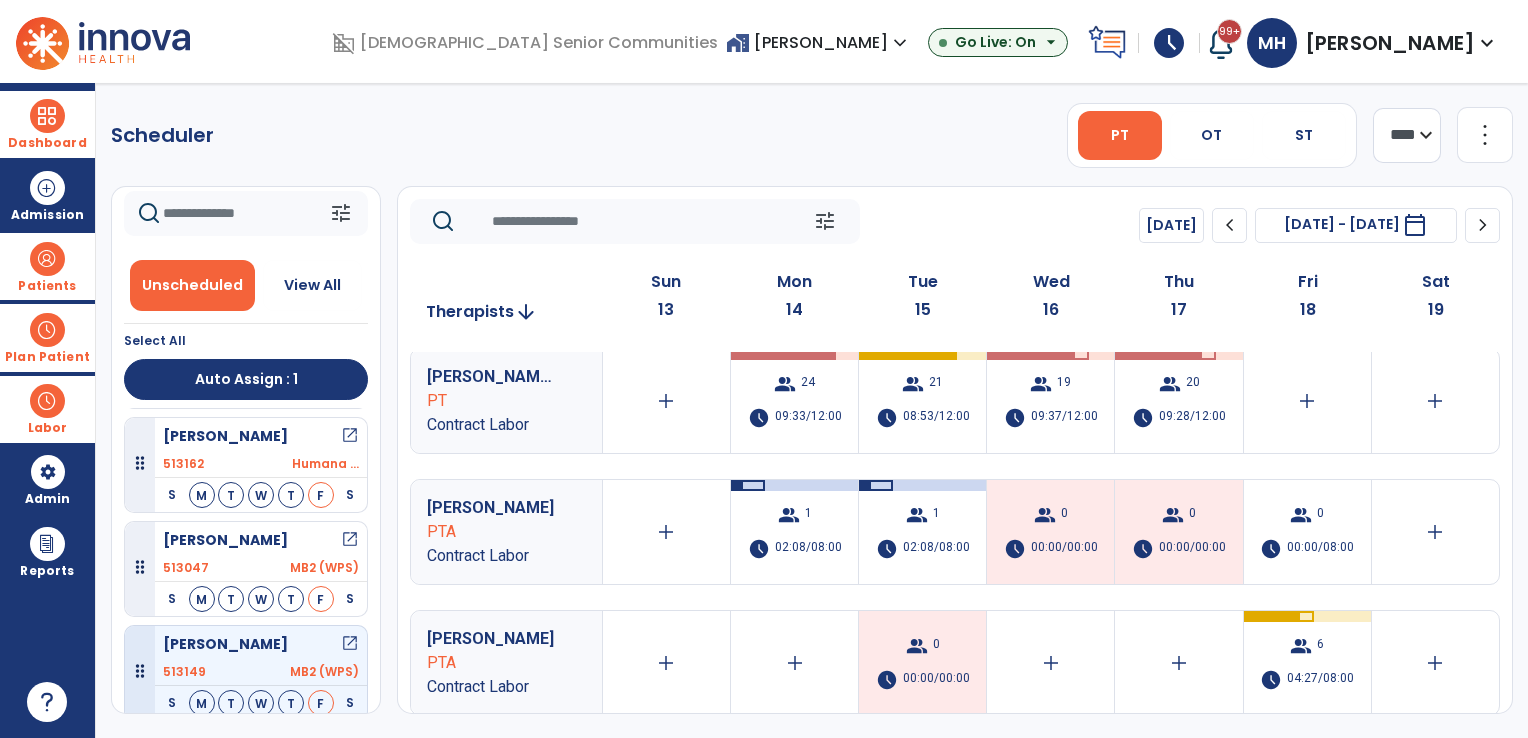 click on "Wilson, Thomas" at bounding box center [225, 644] 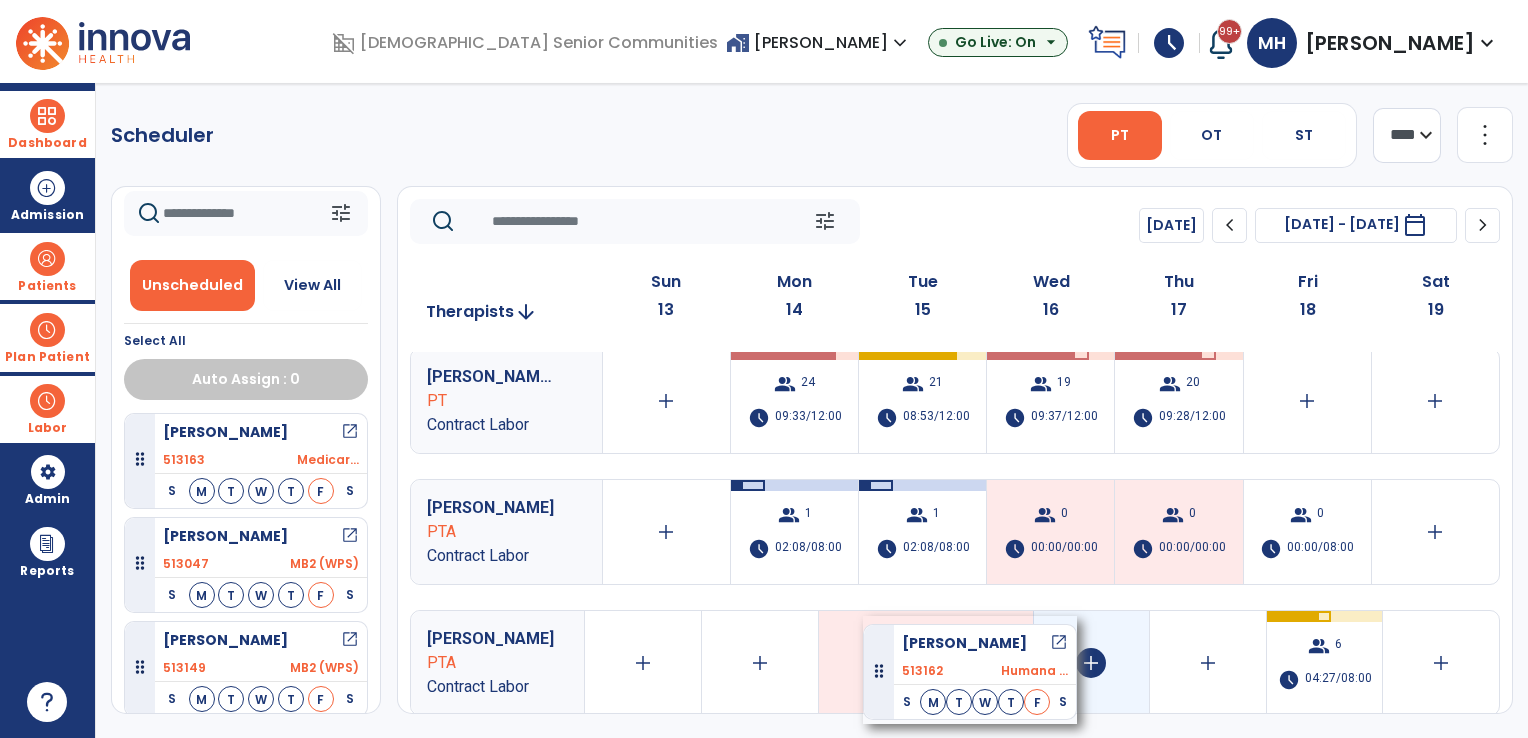 scroll, scrollTop: 520, scrollLeft: 0, axis: vertical 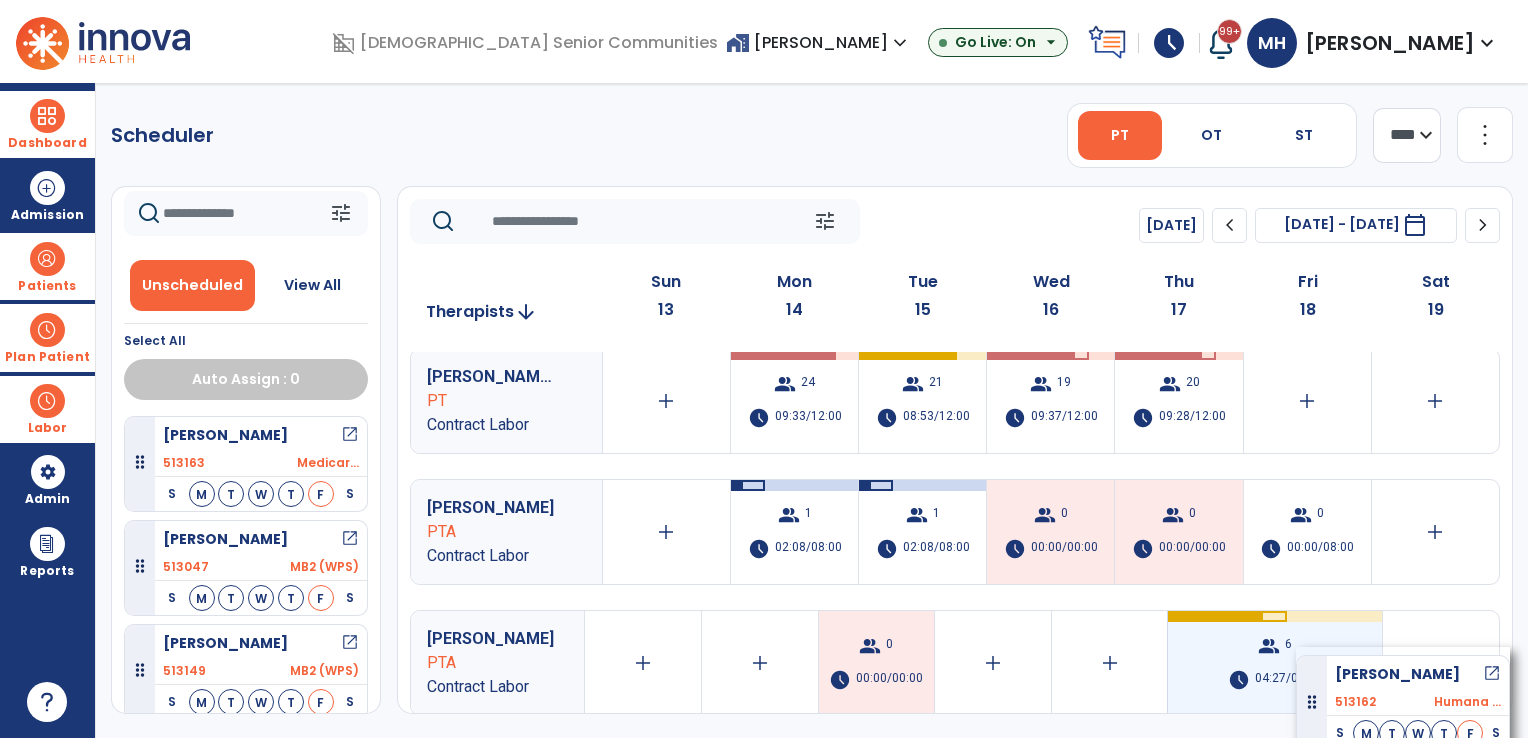 drag, startPoint x: 144, startPoint y: 560, endPoint x: 1296, endPoint y: 647, distance: 1155.2805 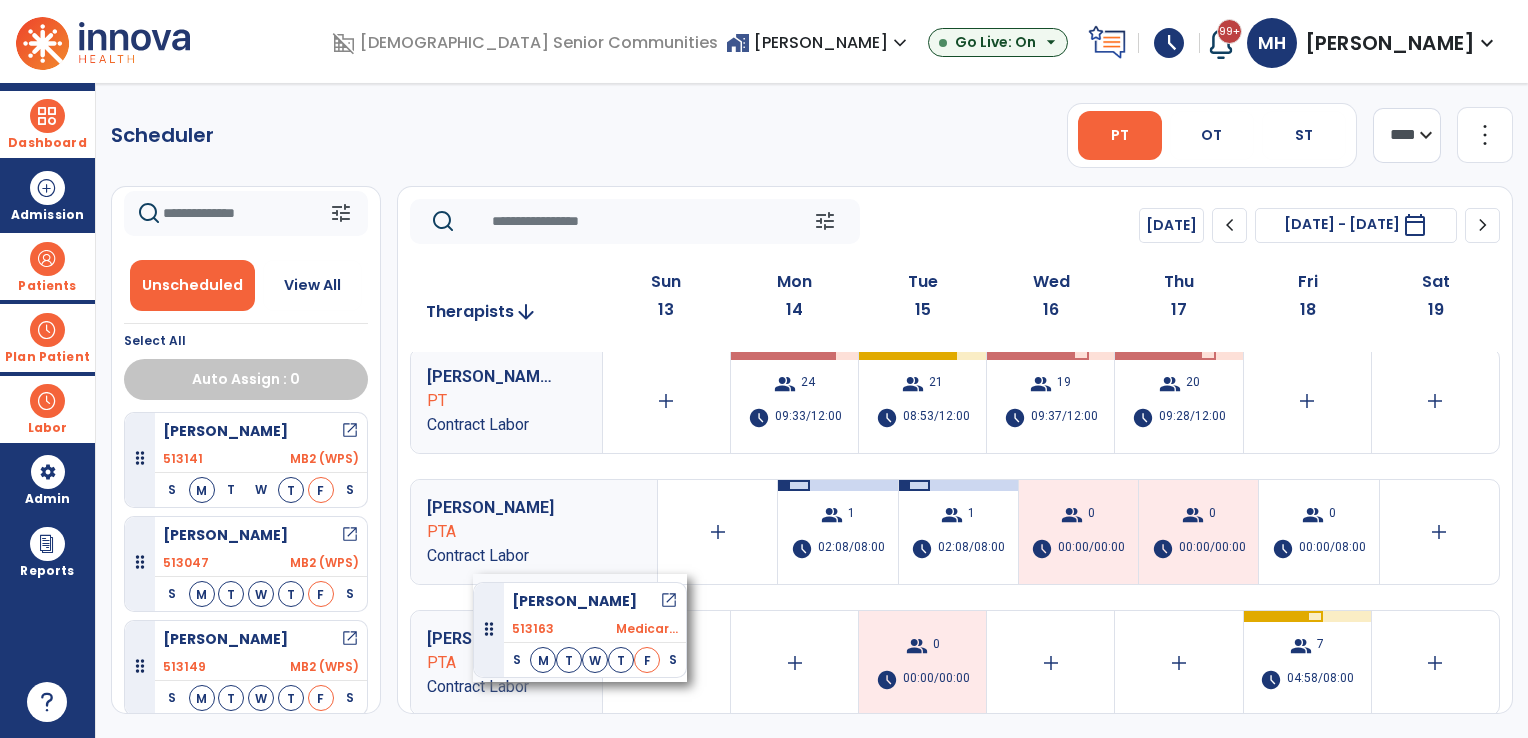 scroll, scrollTop: 416, scrollLeft: 0, axis: vertical 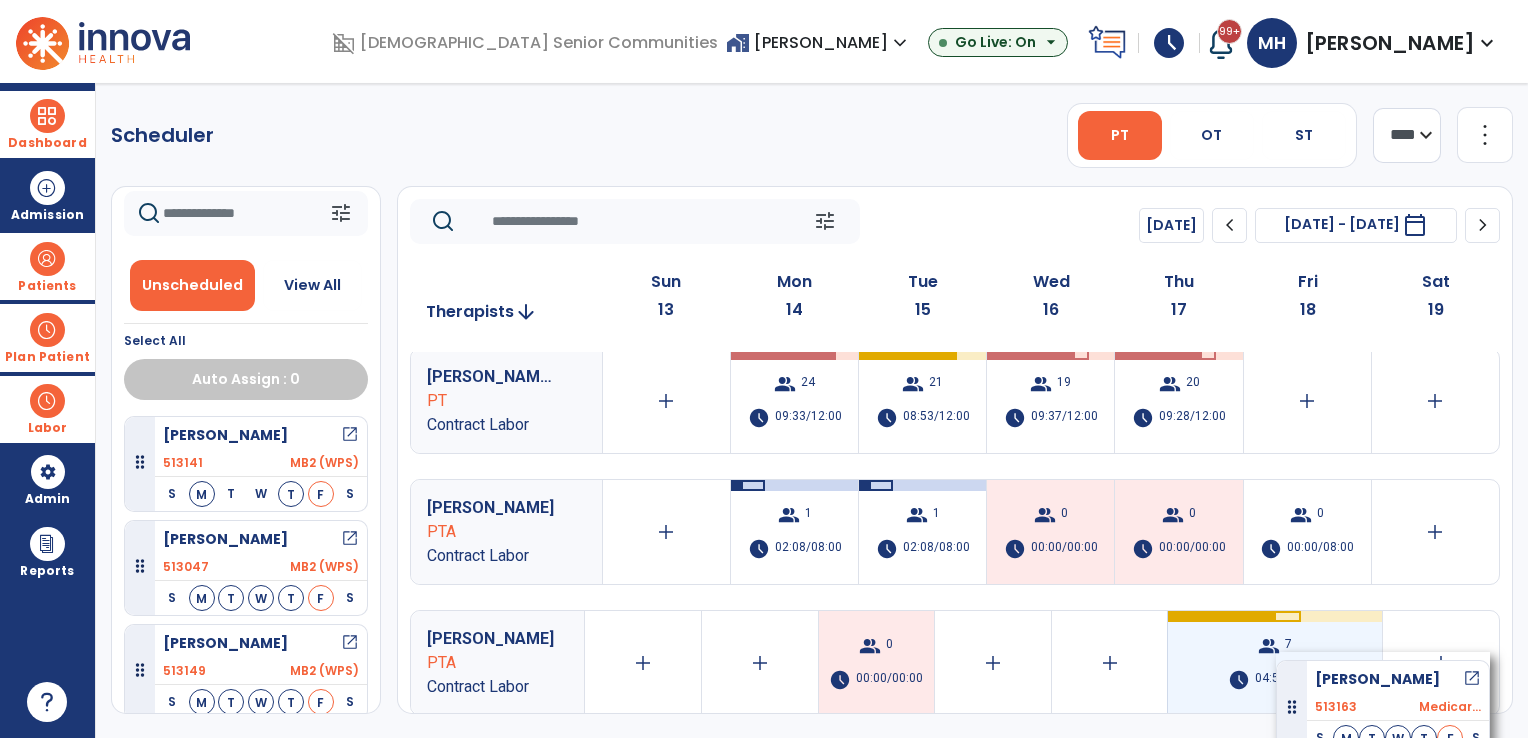 drag, startPoint x: 132, startPoint y: 560, endPoint x: 1276, endPoint y: 652, distance: 1147.6934 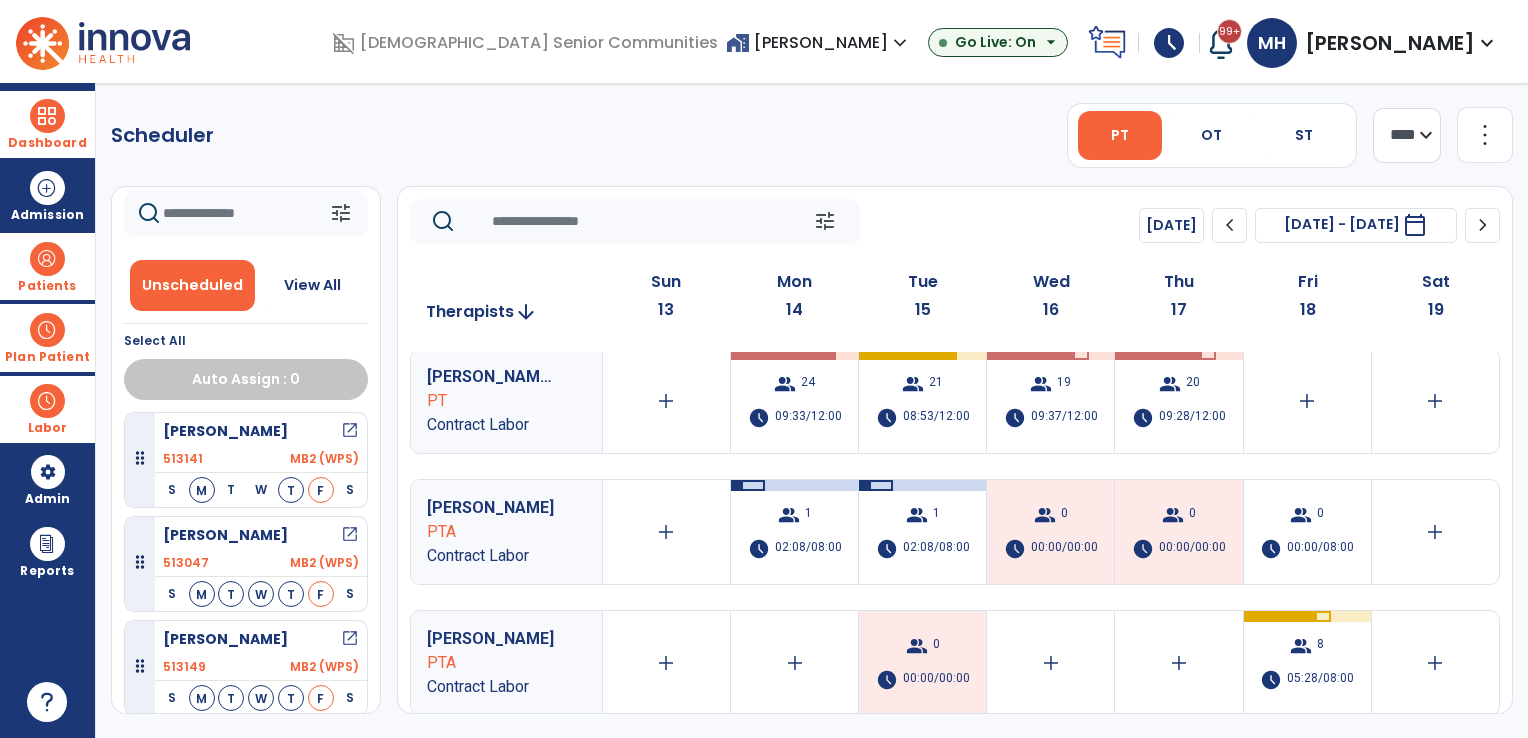 scroll, scrollTop: 416, scrollLeft: 0, axis: vertical 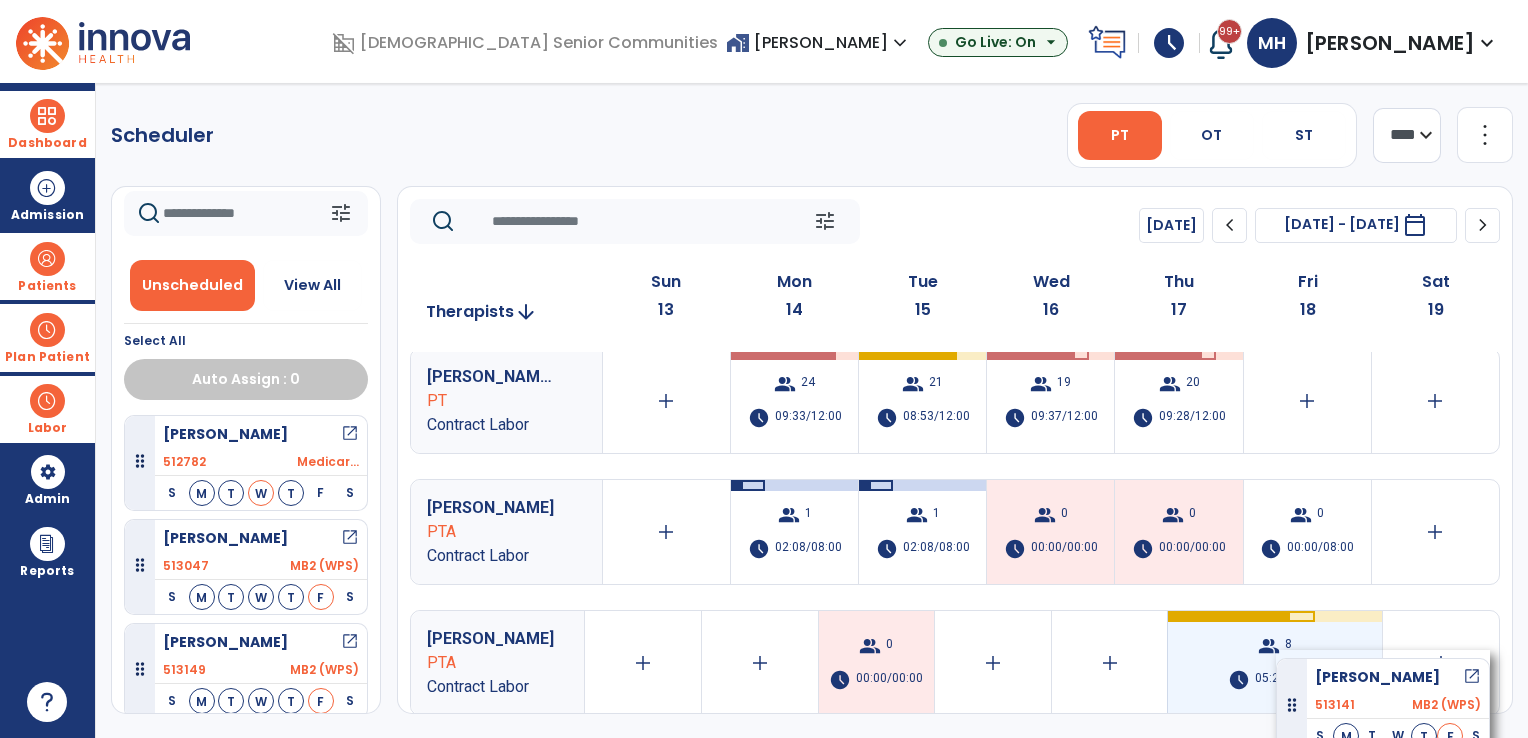 drag, startPoint x: 143, startPoint y: 465, endPoint x: 1276, endPoint y: 650, distance: 1148.0044 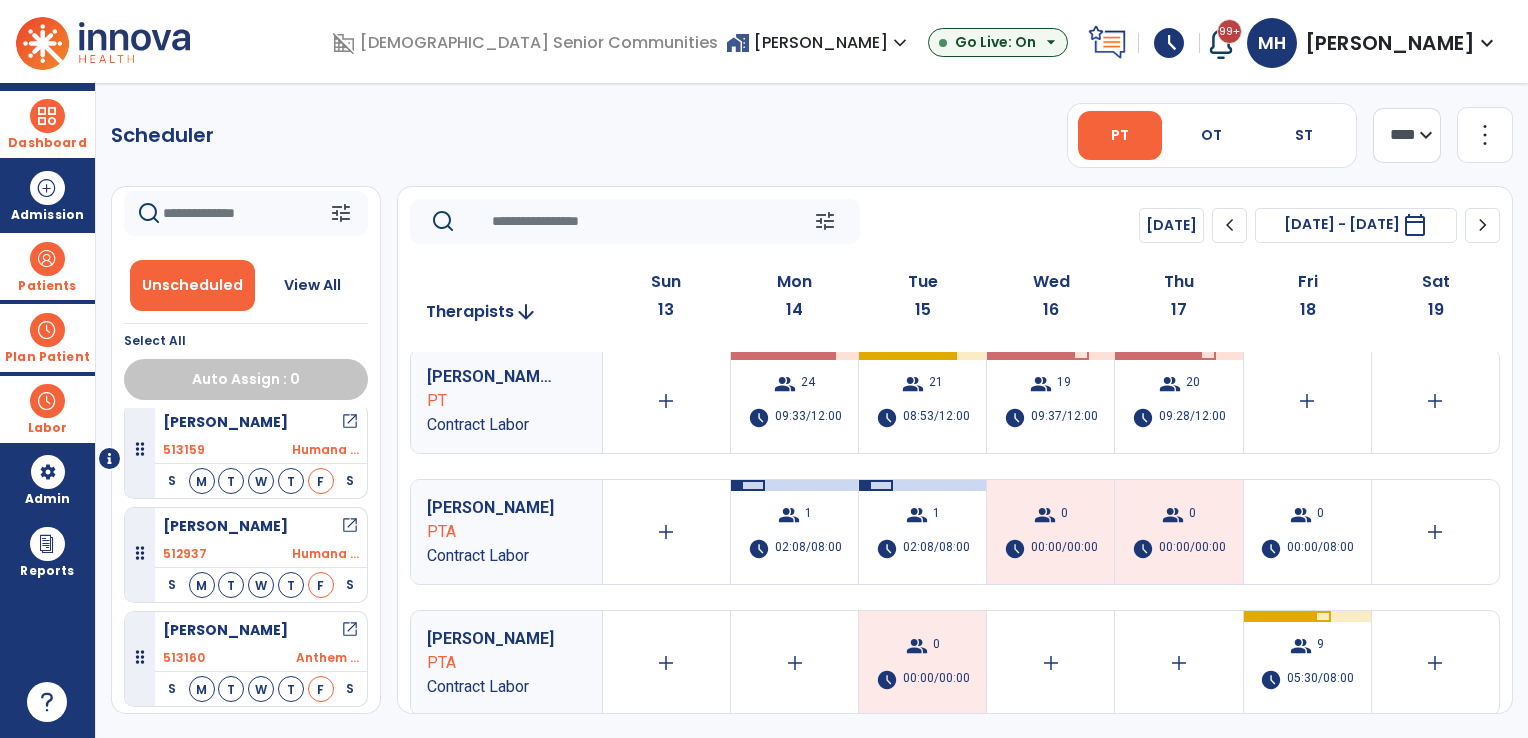 scroll, scrollTop: 0, scrollLeft: 0, axis: both 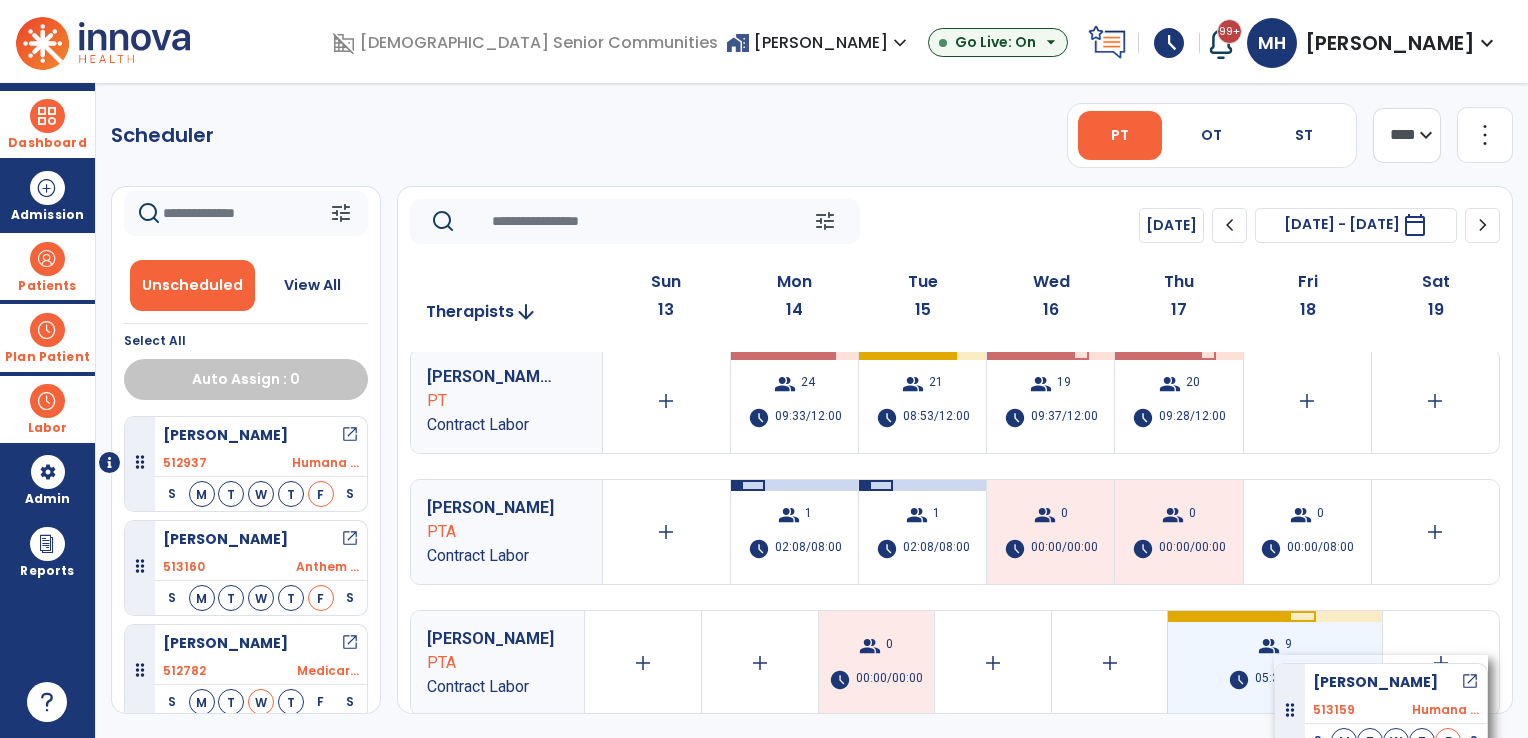 drag, startPoint x: 145, startPoint y: 458, endPoint x: 1280, endPoint y: 655, distance: 1151.9696 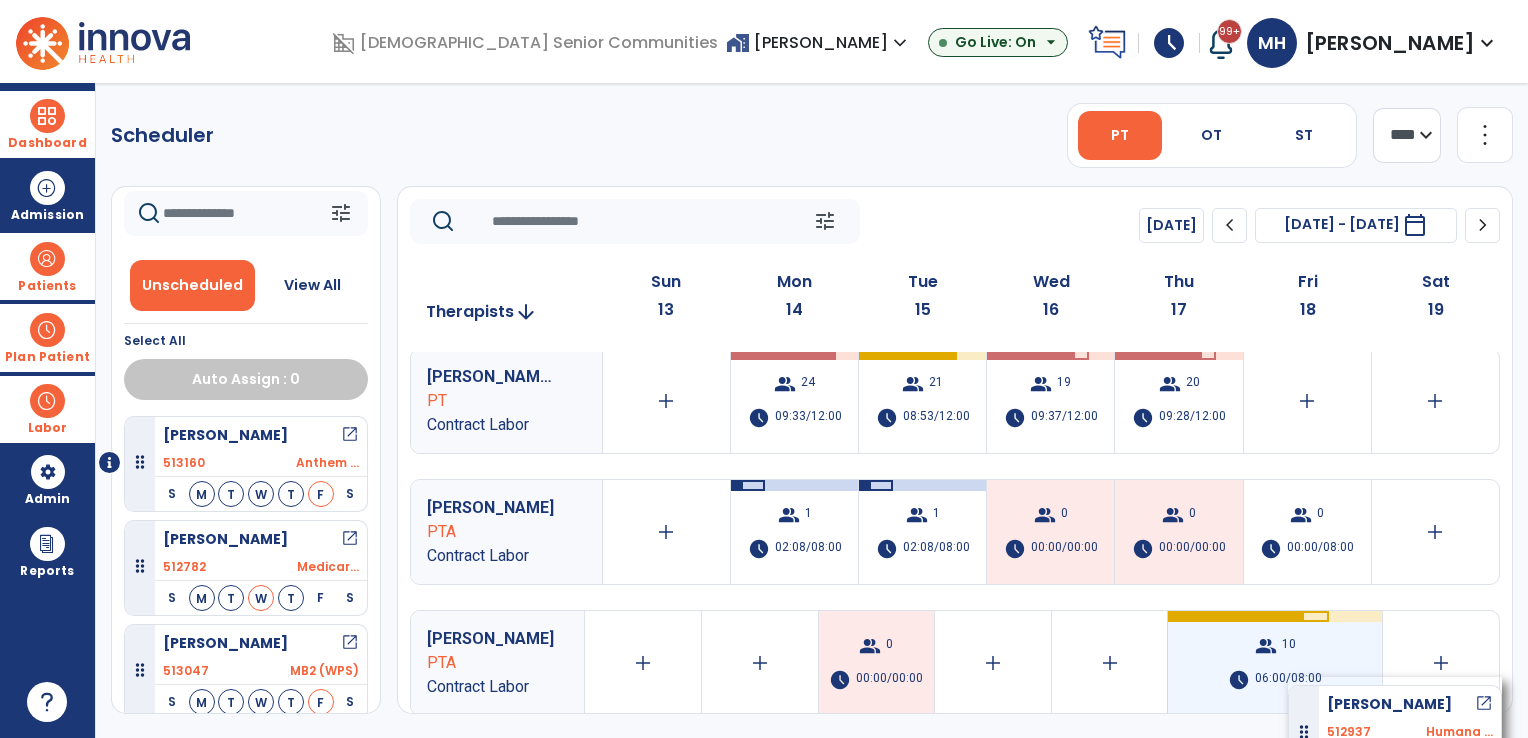 drag, startPoint x: 140, startPoint y: 451, endPoint x: 1288, endPoint y: 677, distance: 1170.0342 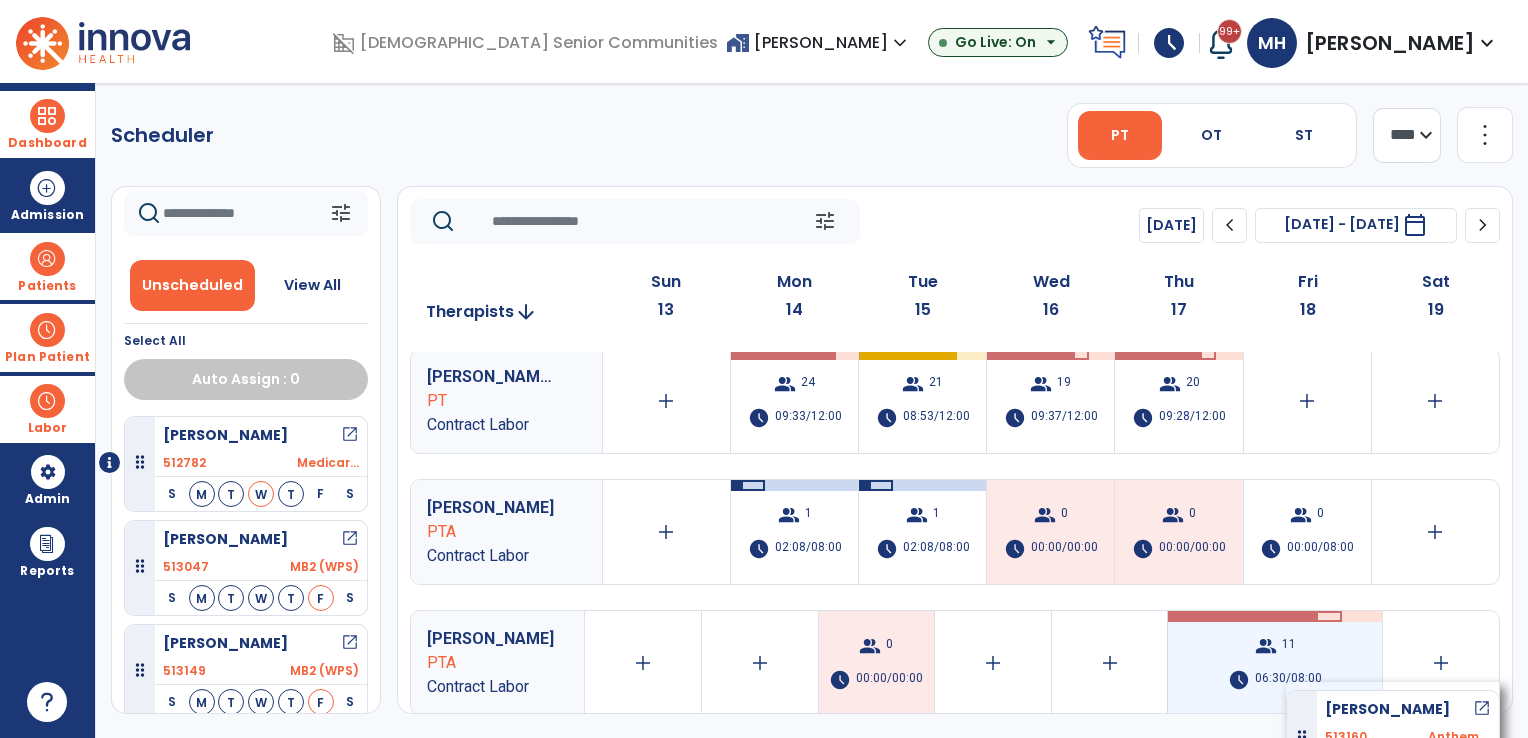 drag, startPoint x: 140, startPoint y: 467, endPoint x: 1297, endPoint y: 678, distance: 1176.0825 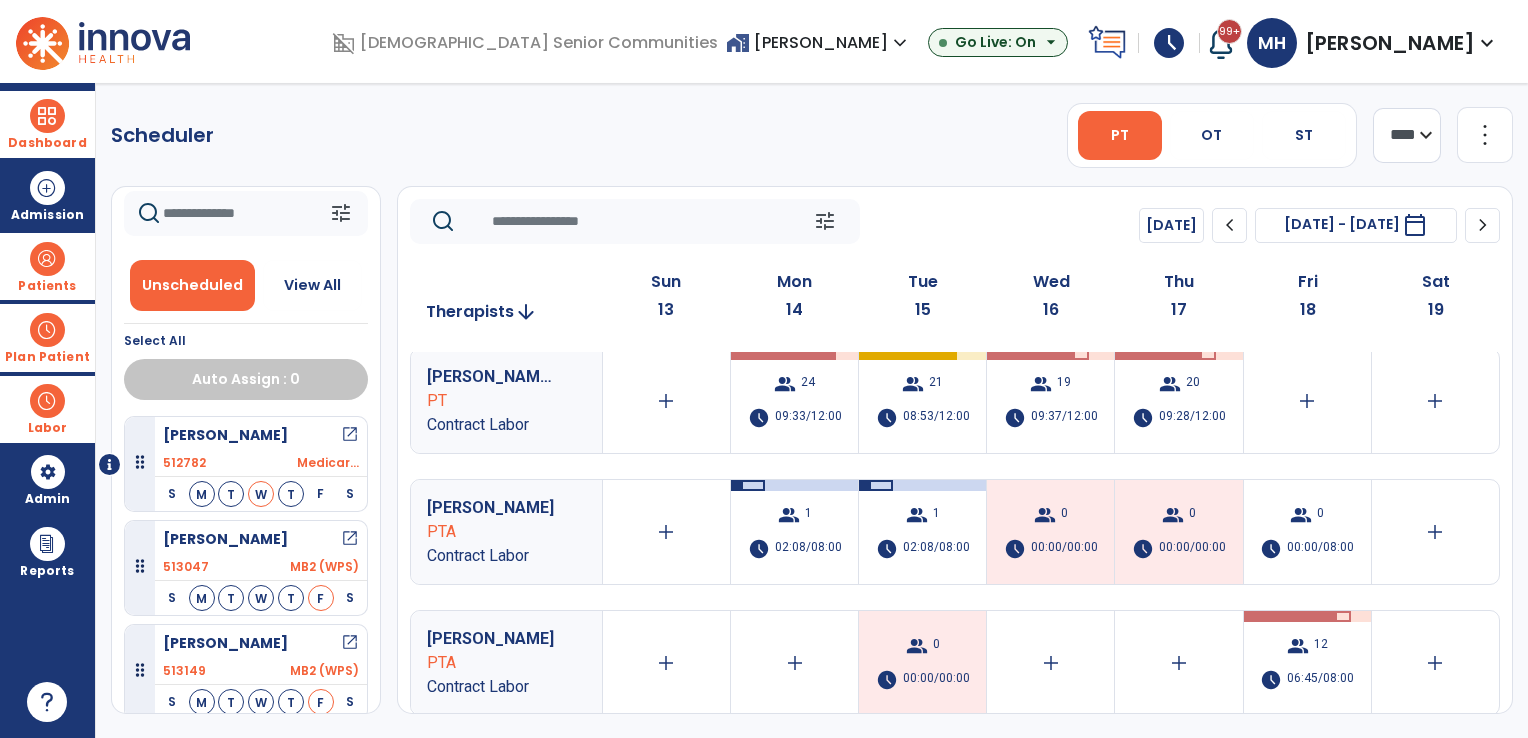 scroll, scrollTop: 0, scrollLeft: 0, axis: both 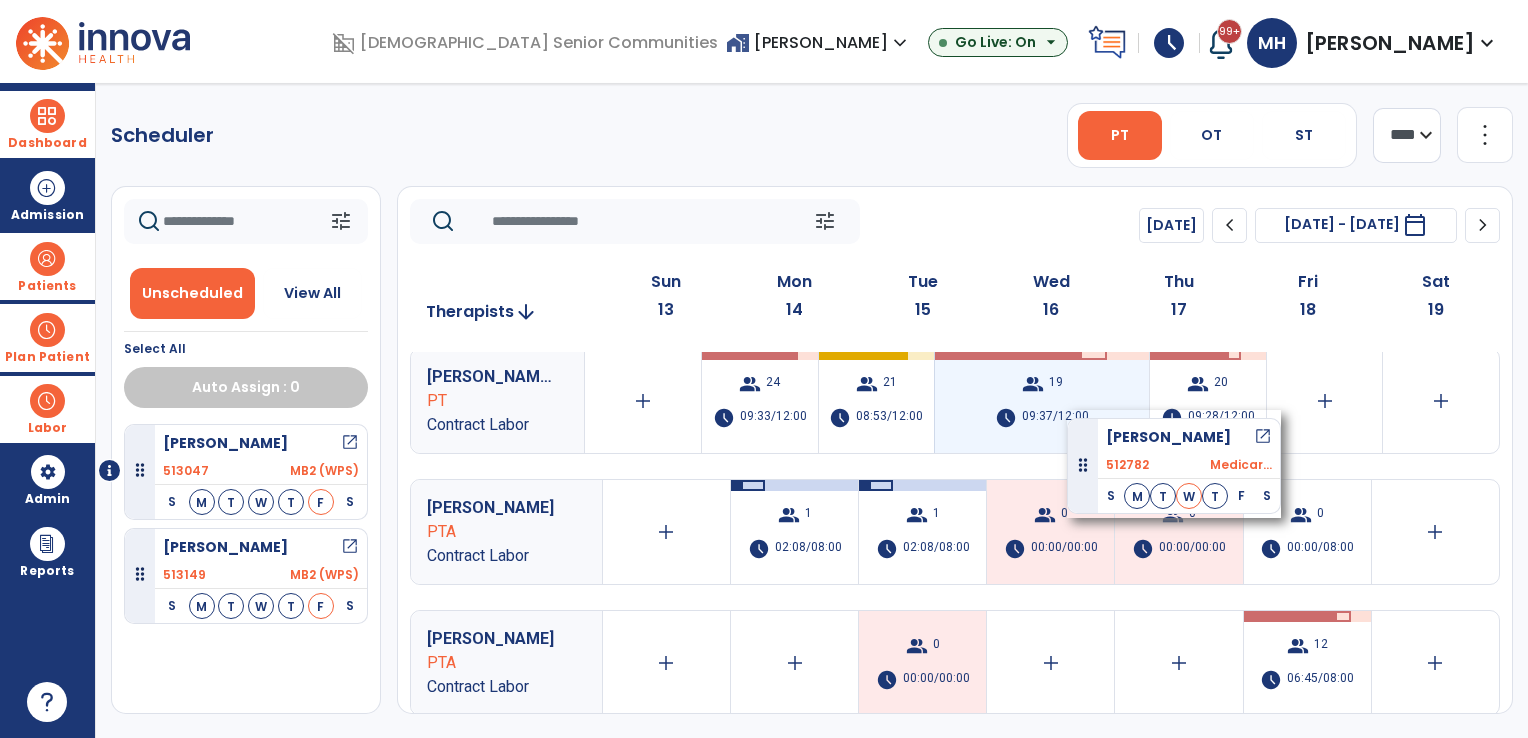 drag, startPoint x: 140, startPoint y: 474, endPoint x: 1067, endPoint y: 410, distance: 929.20667 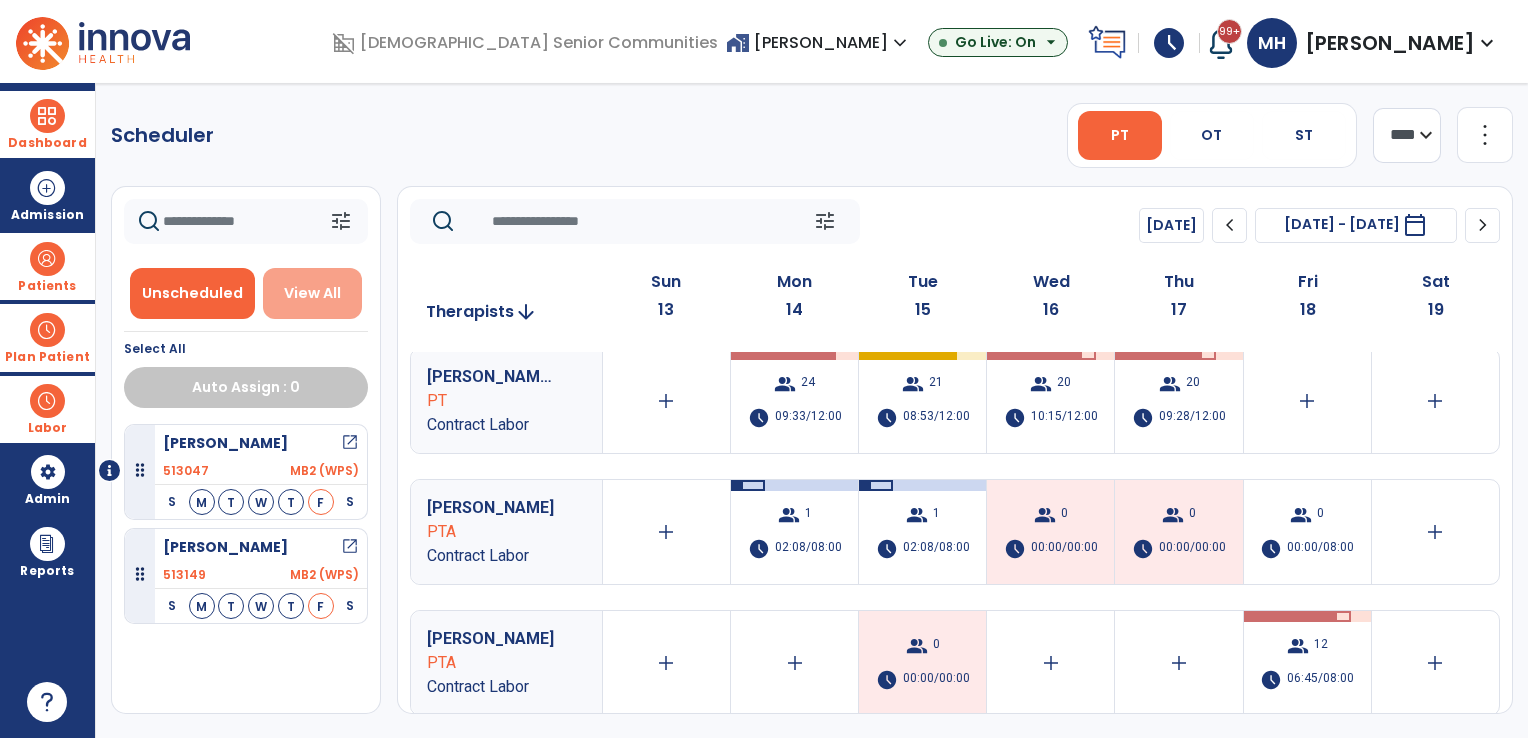 click on "View All" at bounding box center (312, 293) 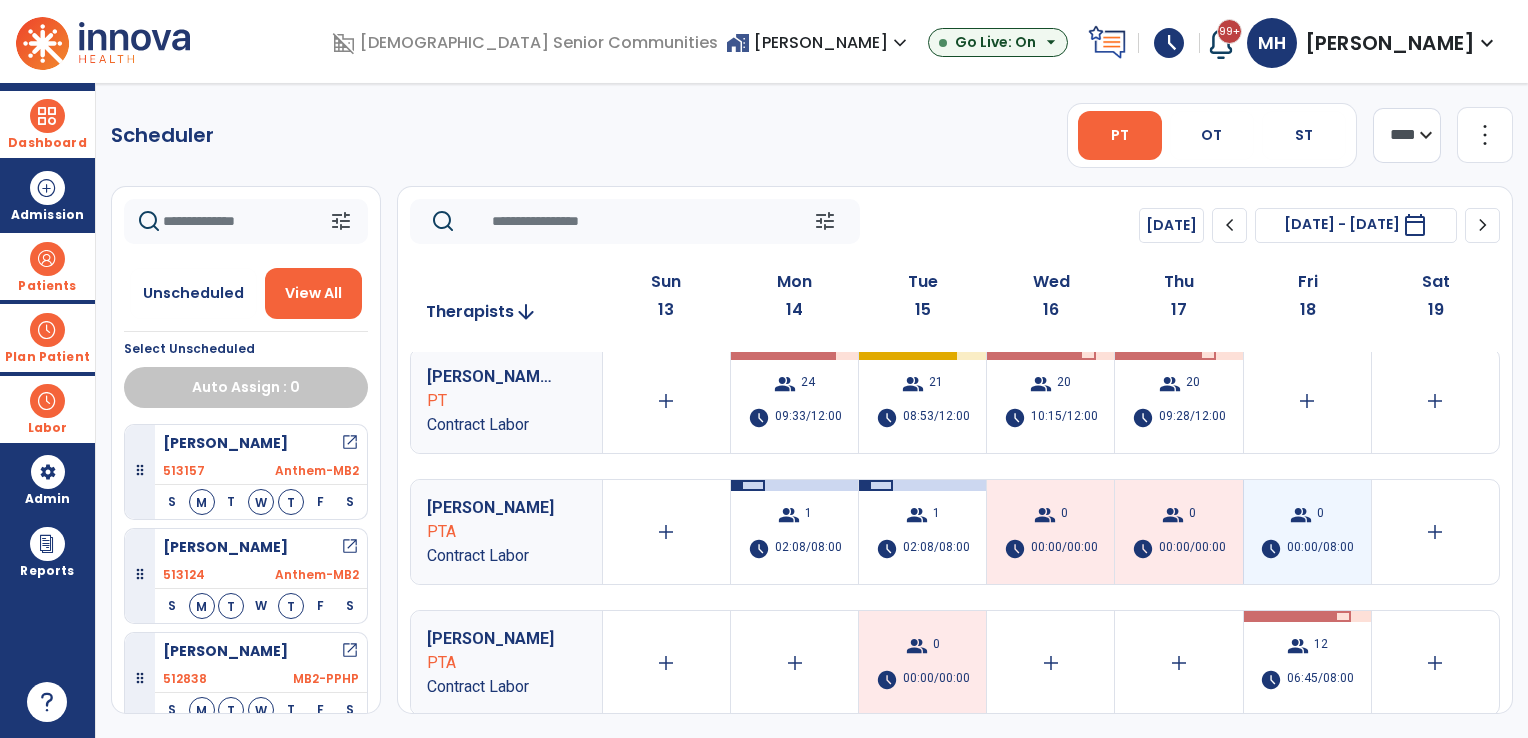 click on "group  0  schedule  00:00/08:00" at bounding box center [1307, 532] 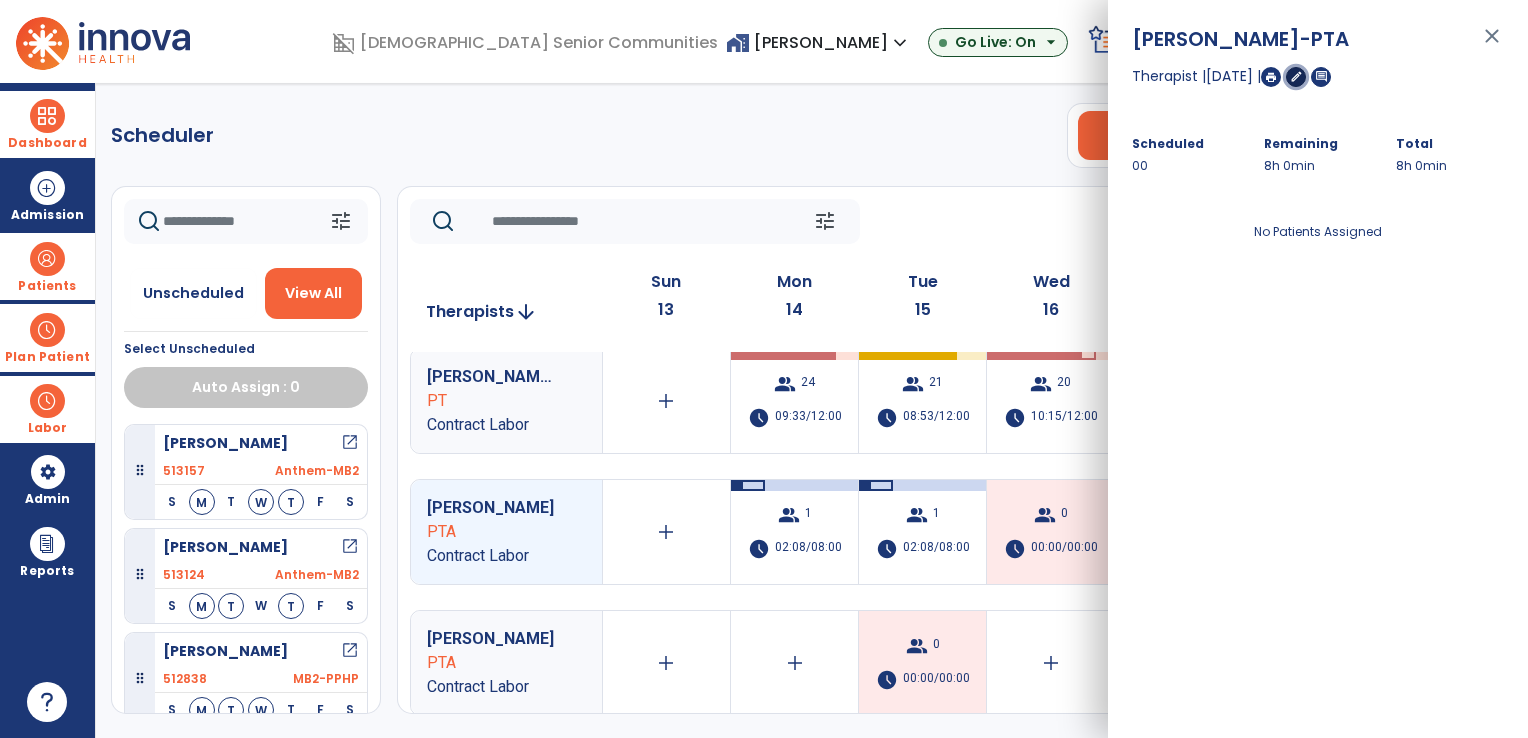 click on "edit" at bounding box center [1296, 76] 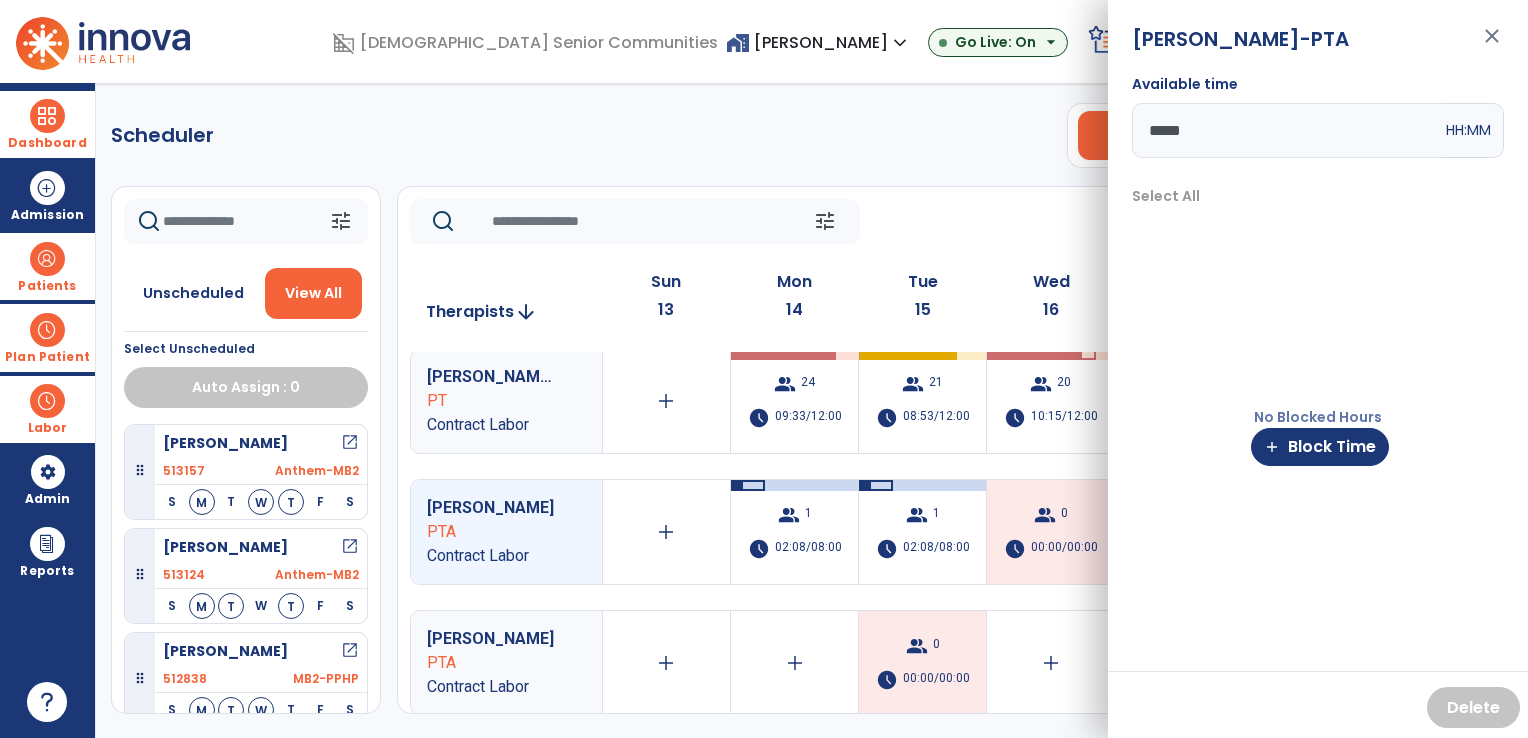 click on "*****" at bounding box center [1287, 130] 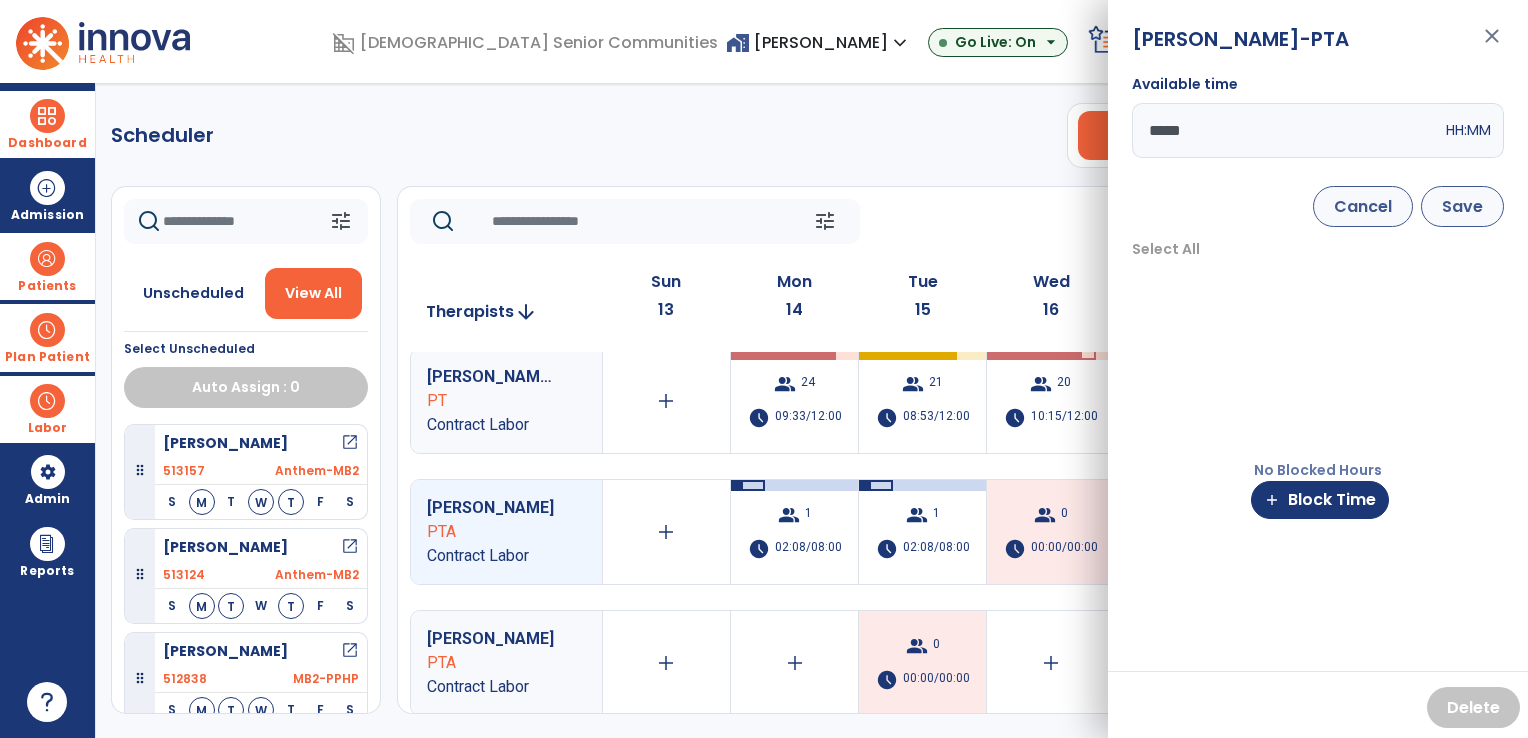 type on "*****" 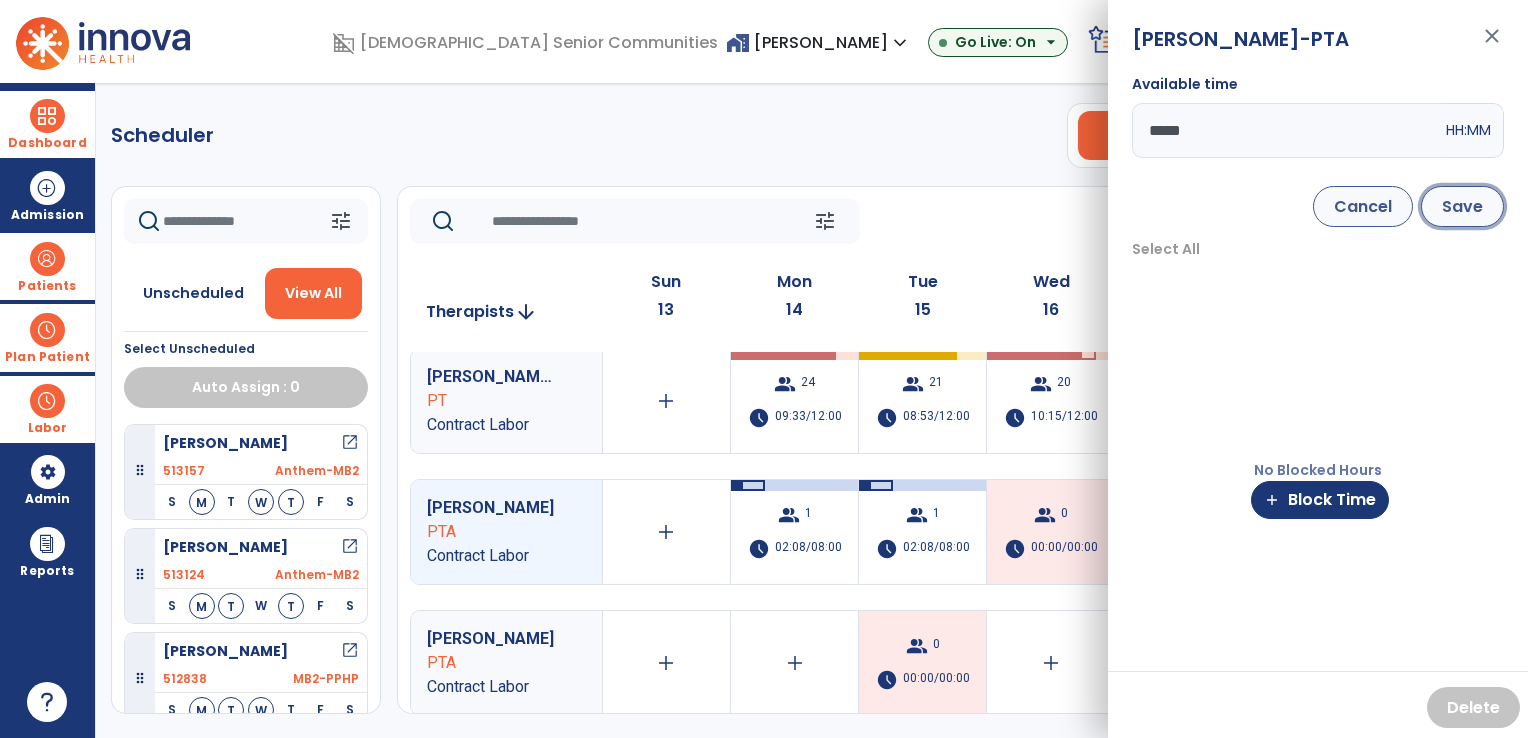click on "Save" at bounding box center [1462, 206] 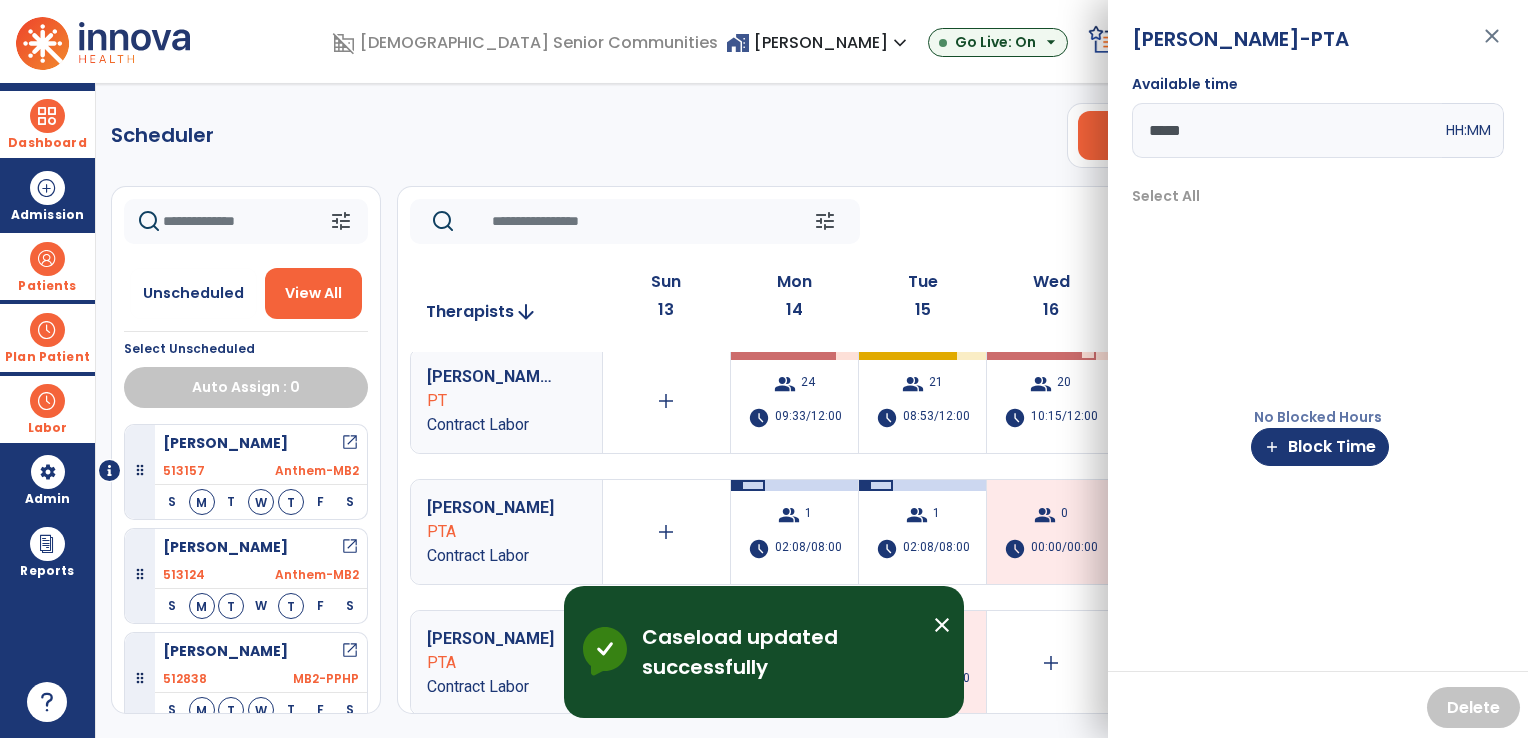 click on "Scheduler   PT   OT   ST  **** *** more_vert  Manage Labor   View All Therapists   Print" 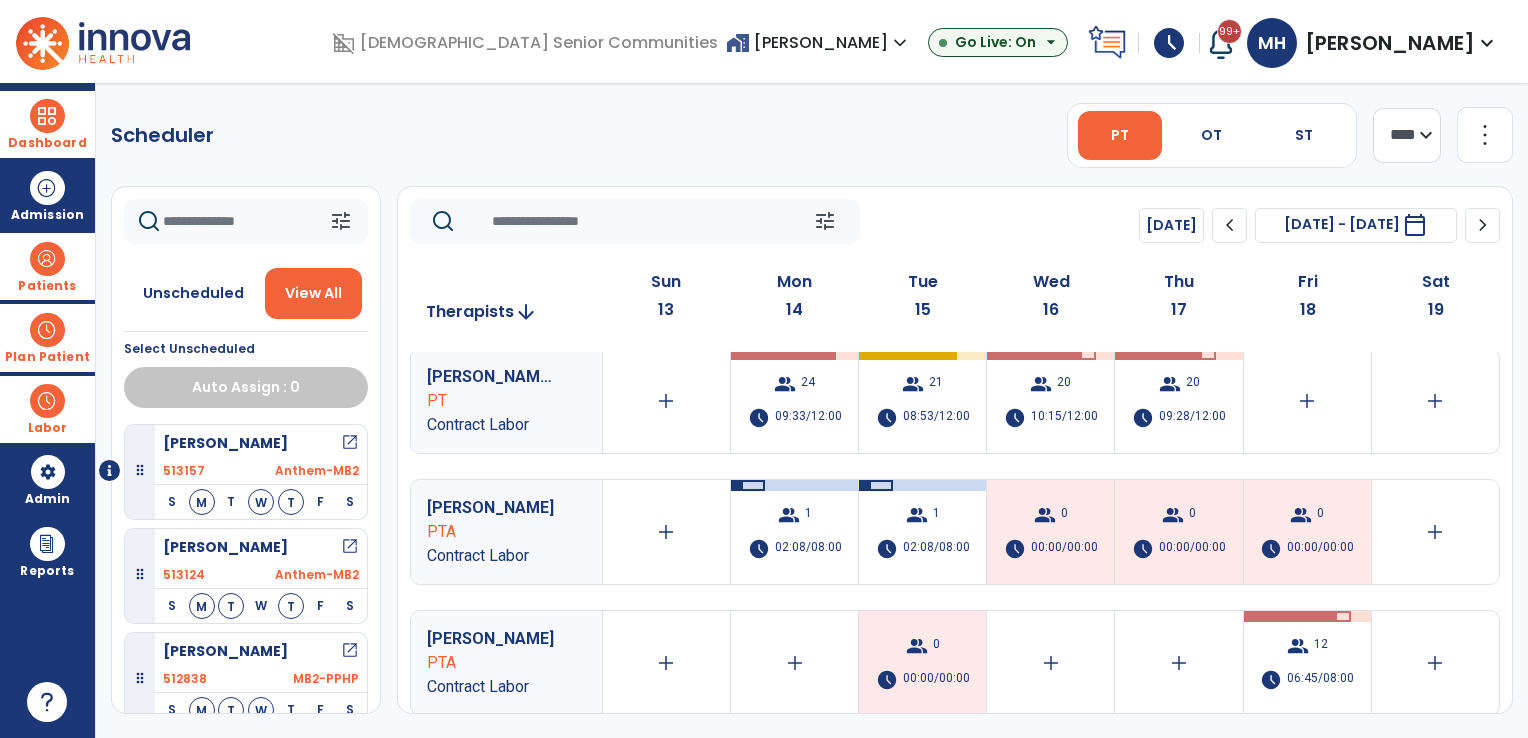 click at bounding box center [47, 401] 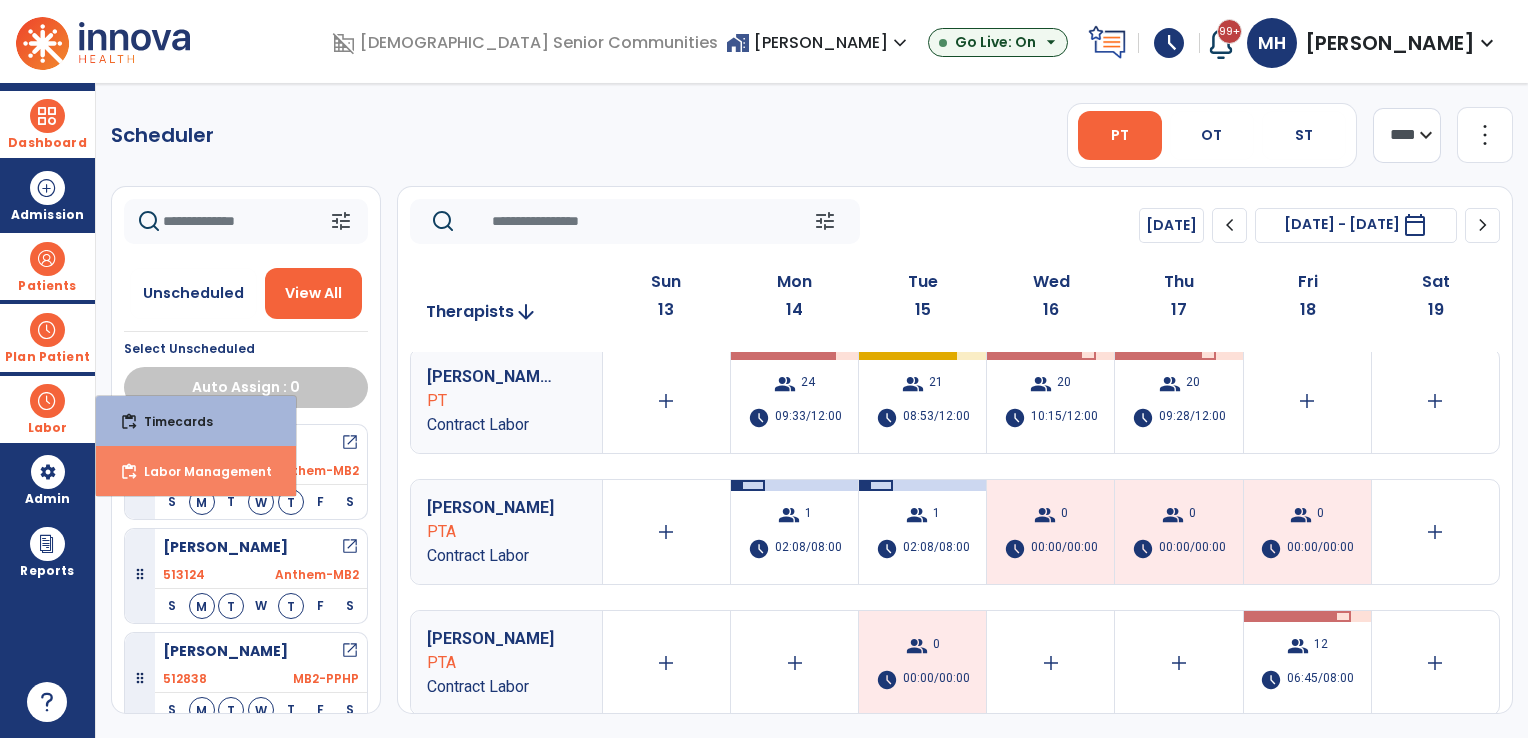 click on "Labor Management" at bounding box center [200, 471] 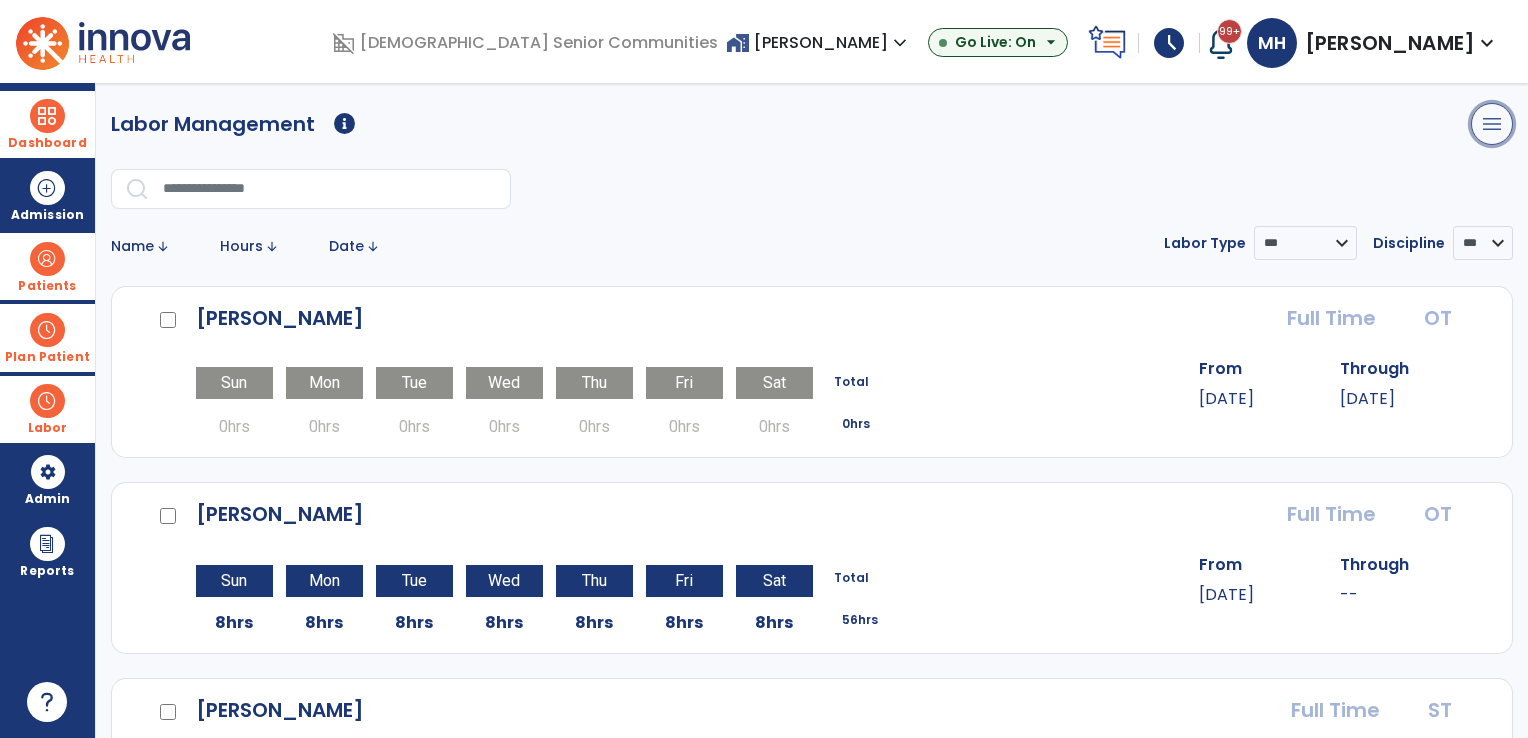 click on "menu" at bounding box center (1492, 124) 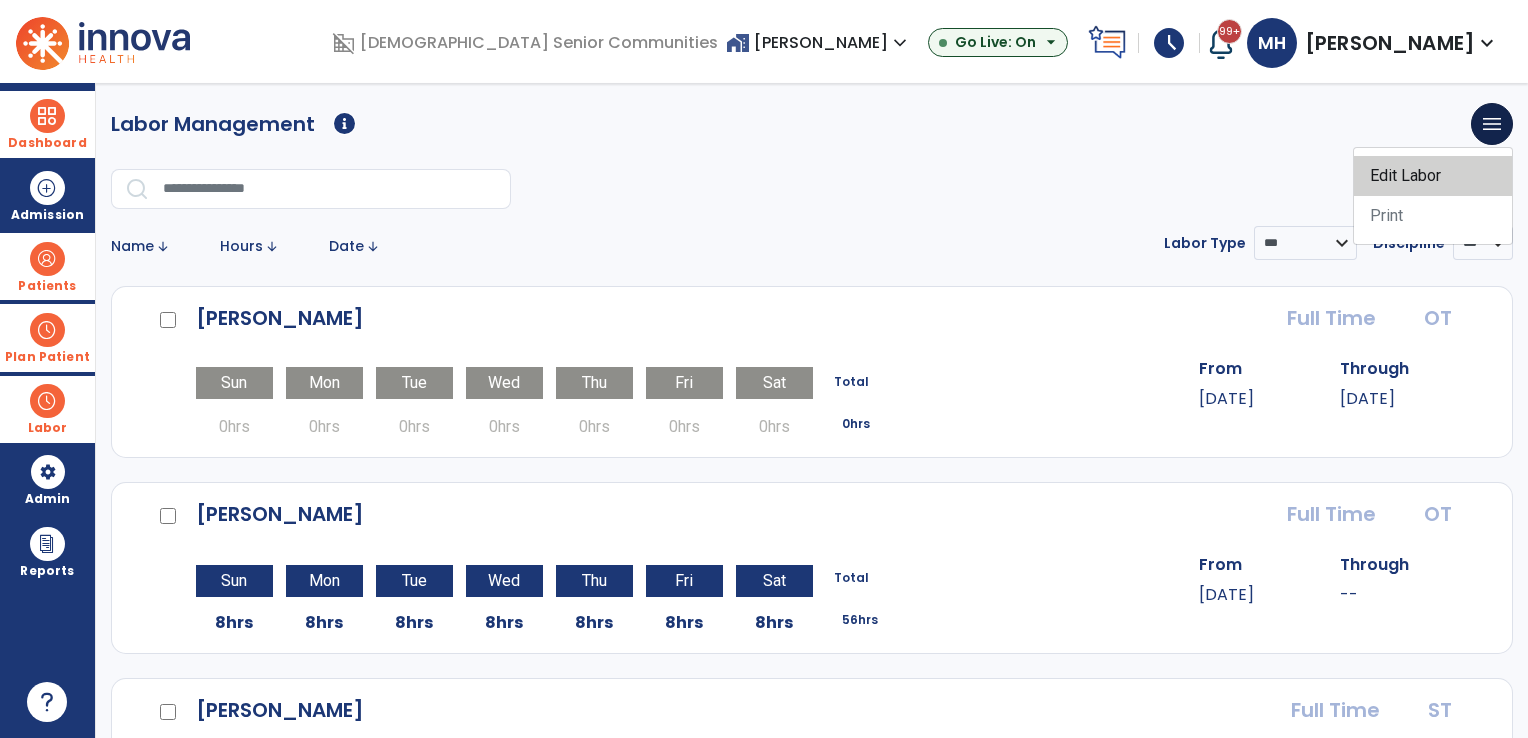 click on "Edit Labor" at bounding box center (1433, 176) 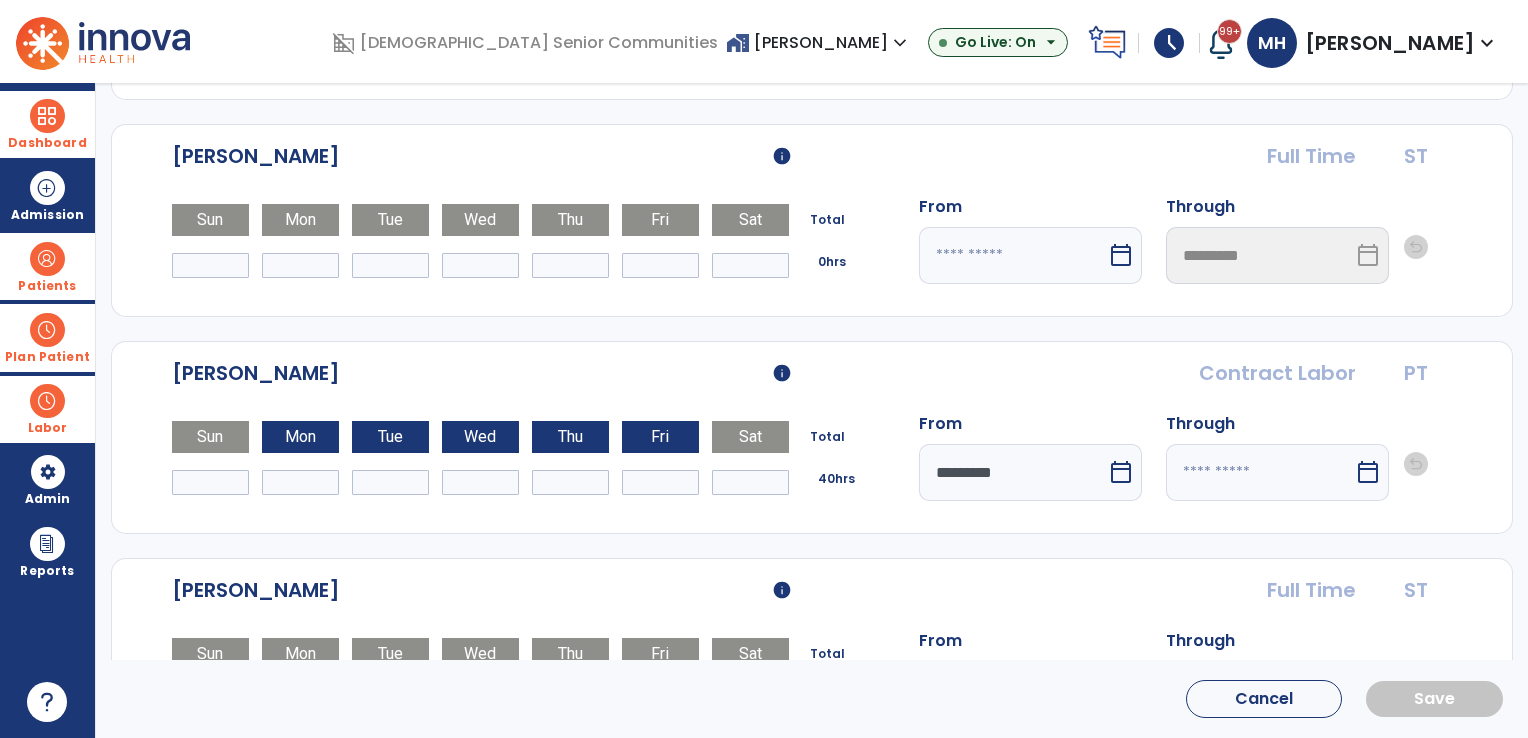 scroll, scrollTop: 2800, scrollLeft: 0, axis: vertical 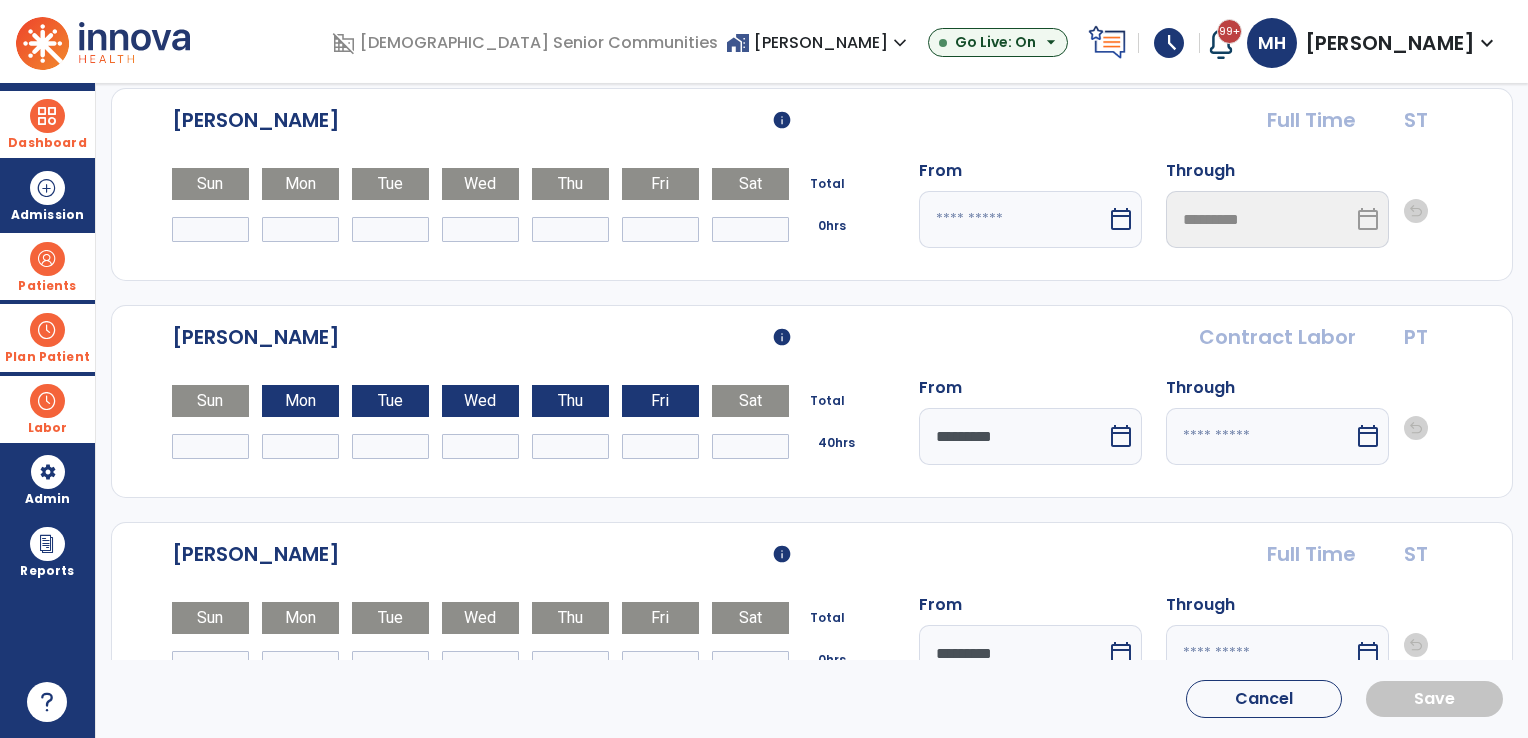 click at bounding box center (1260, 436) 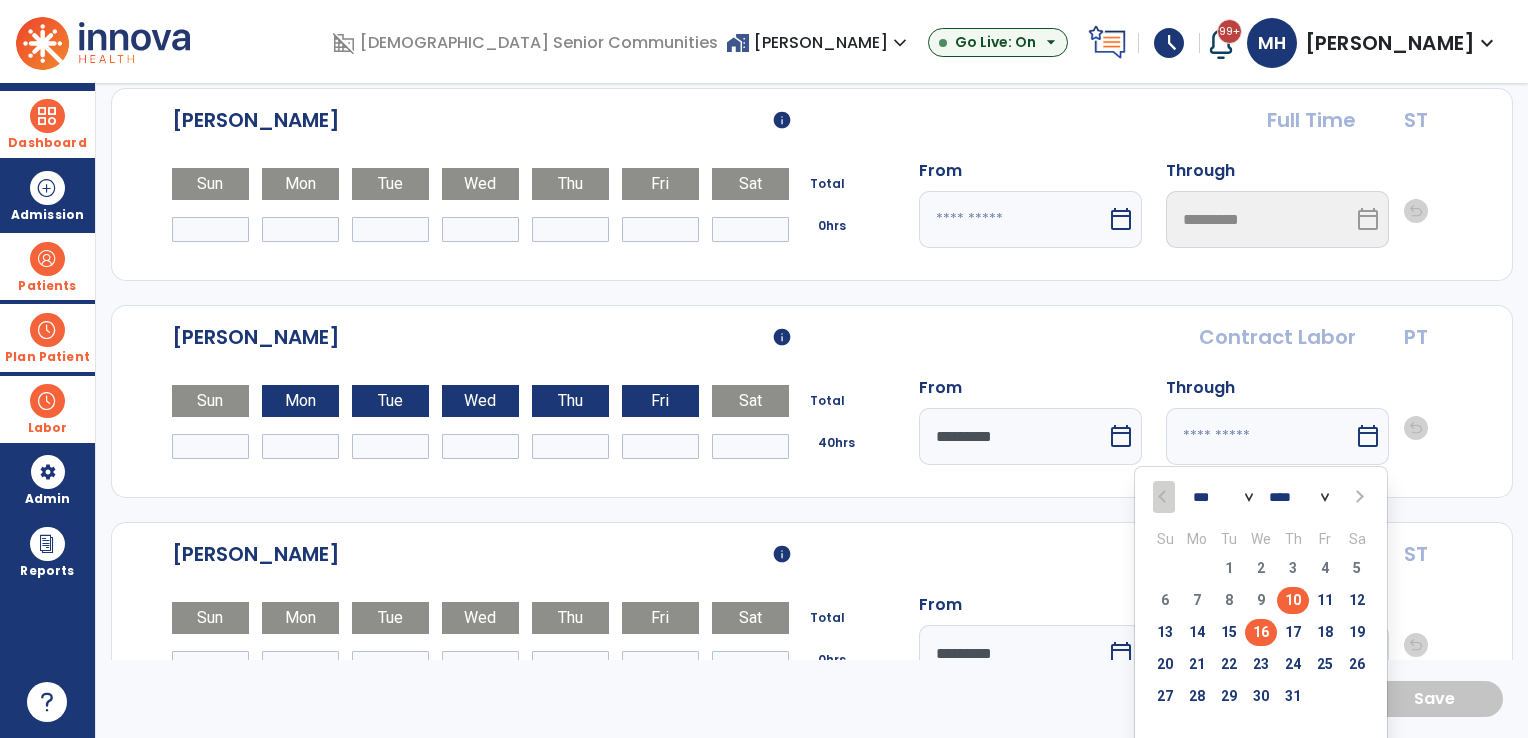 click on "16" at bounding box center (1261, 632) 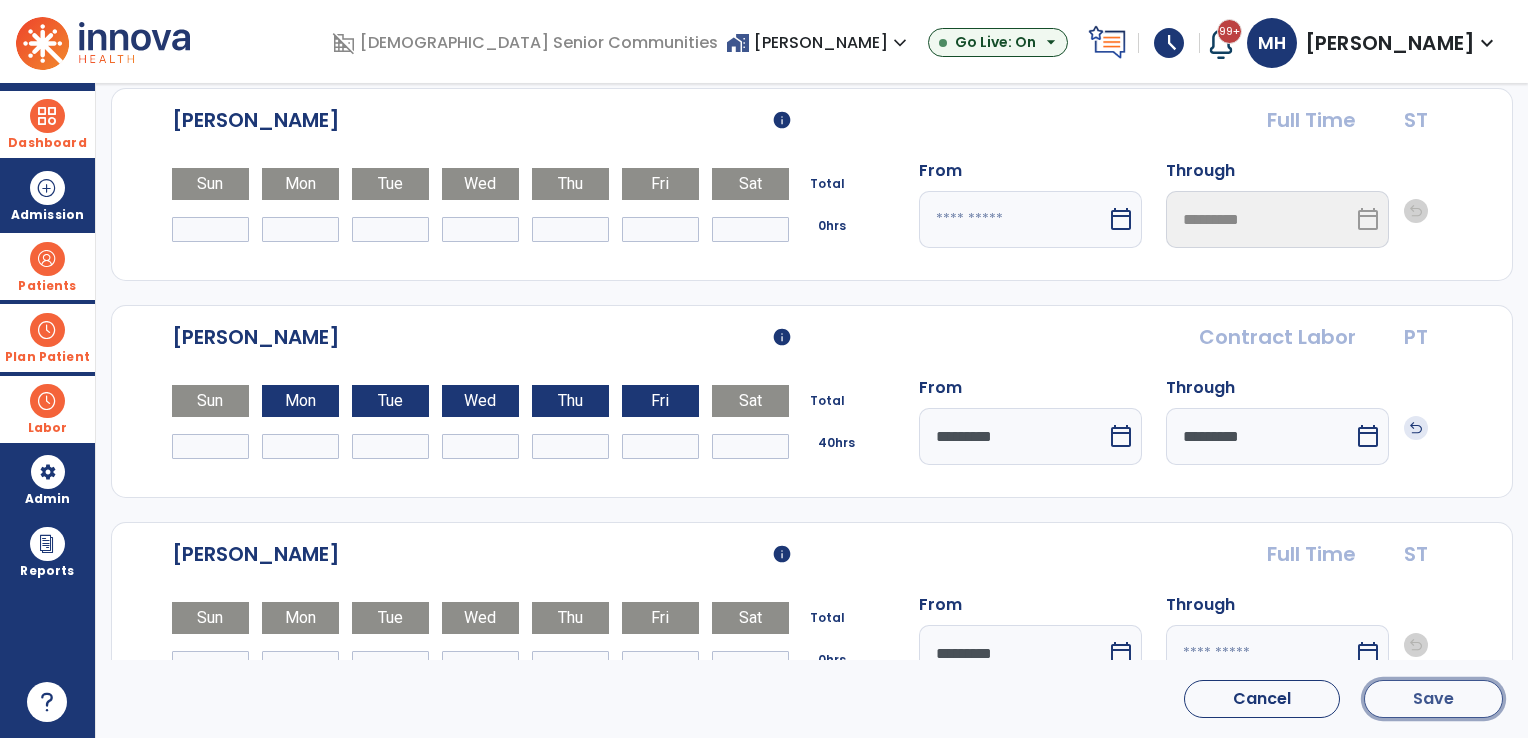 click on "Save" at bounding box center [1433, 699] 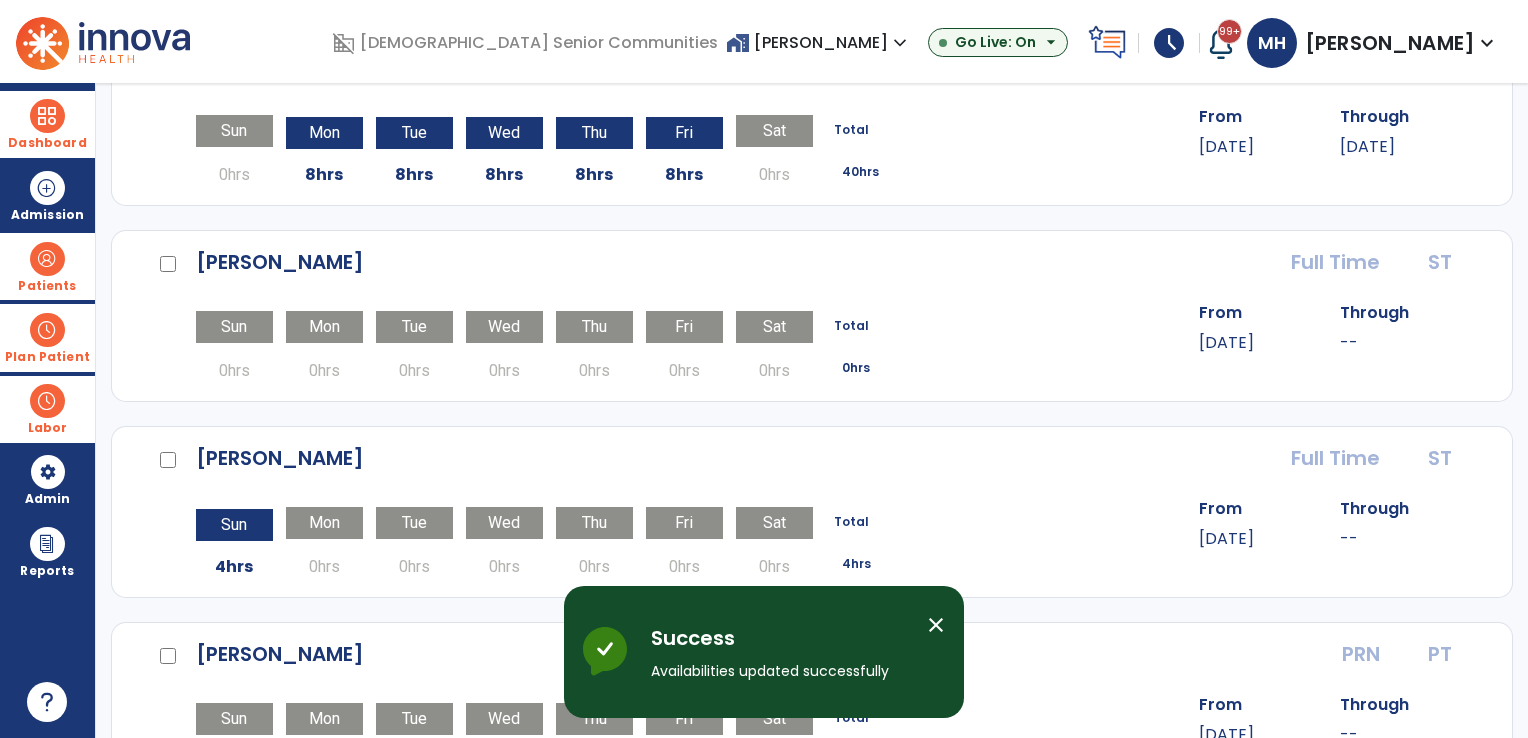 click at bounding box center (47, 330) 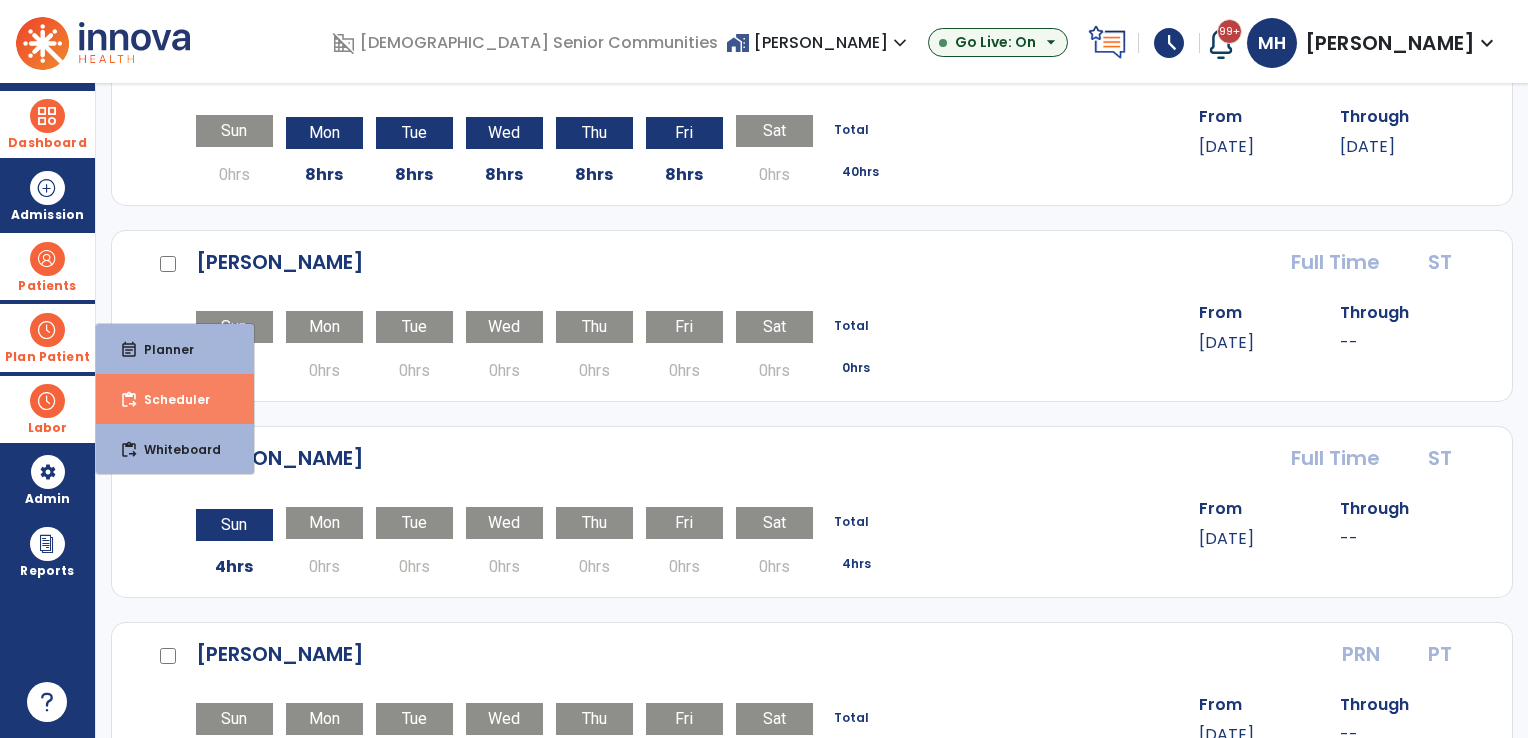 click on "Scheduler" at bounding box center (169, 399) 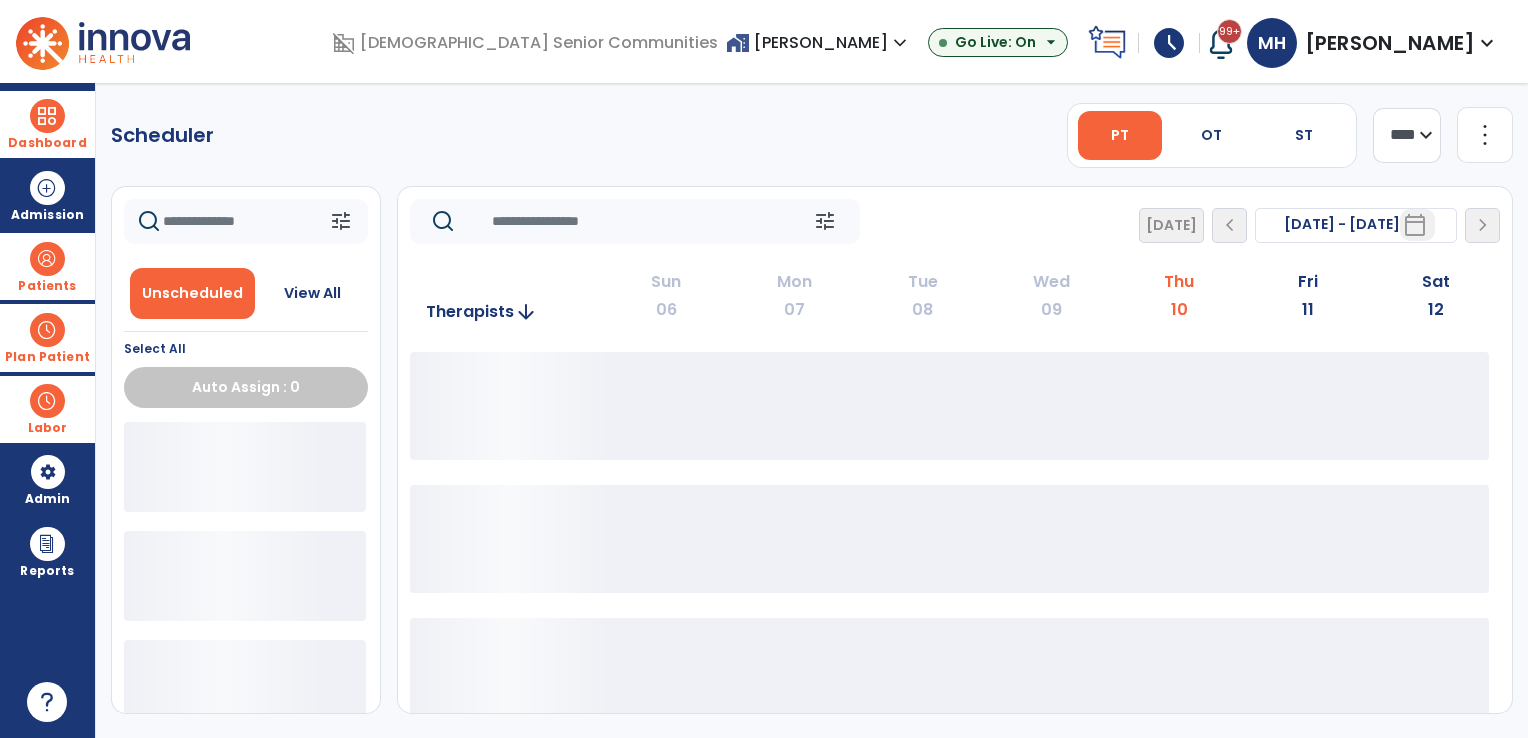 scroll, scrollTop: 0, scrollLeft: 0, axis: both 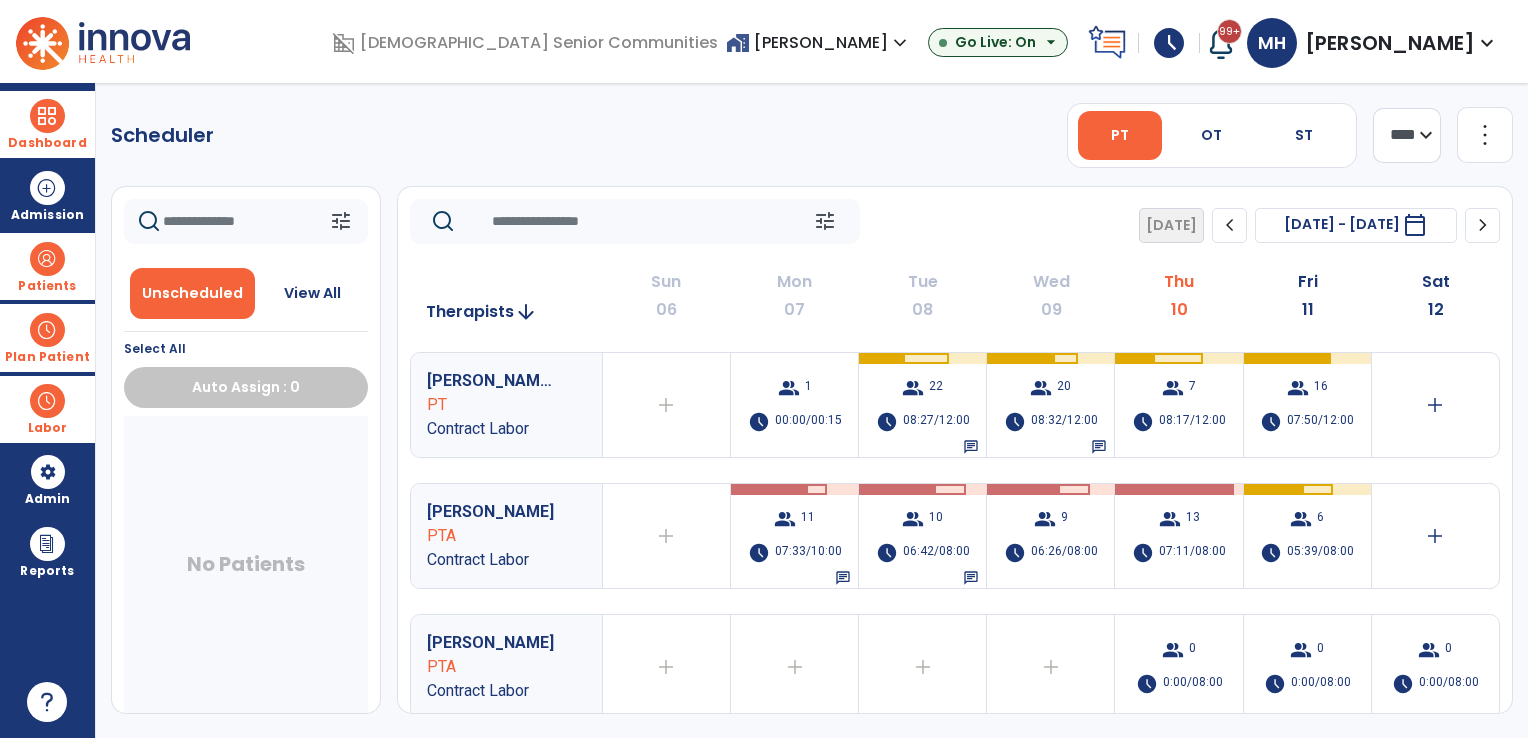 click on "chevron_right" 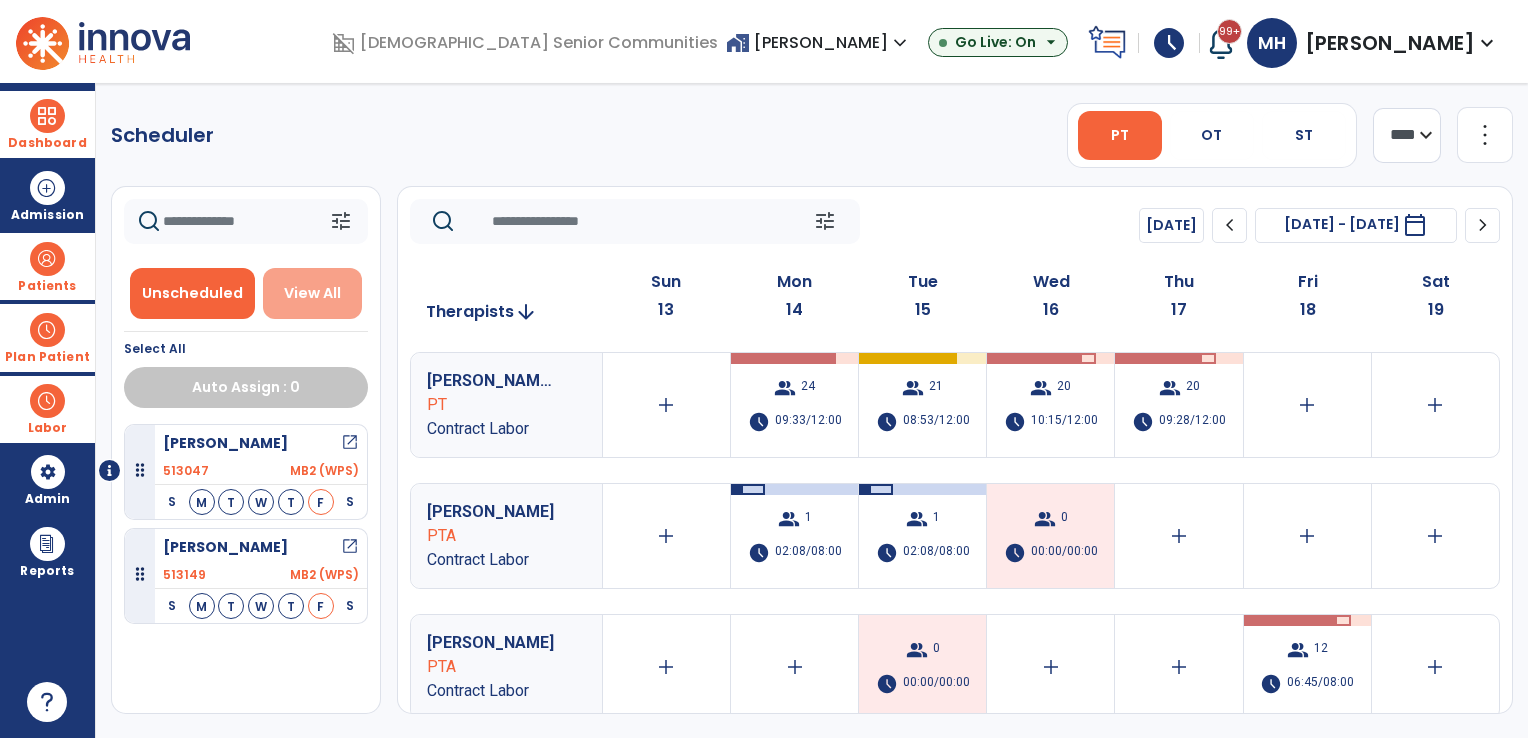 click on "View All" at bounding box center (312, 293) 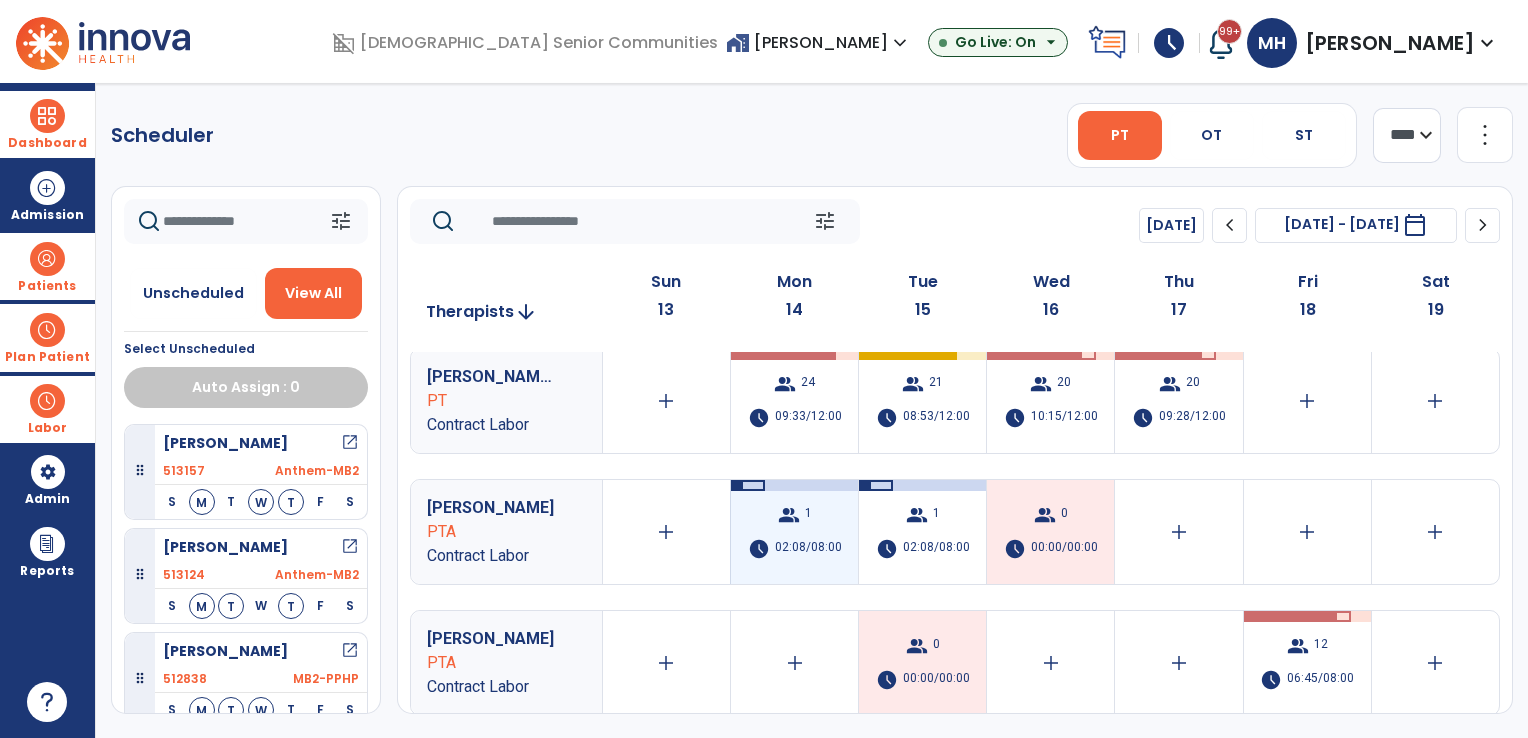 scroll, scrollTop: 0, scrollLeft: 0, axis: both 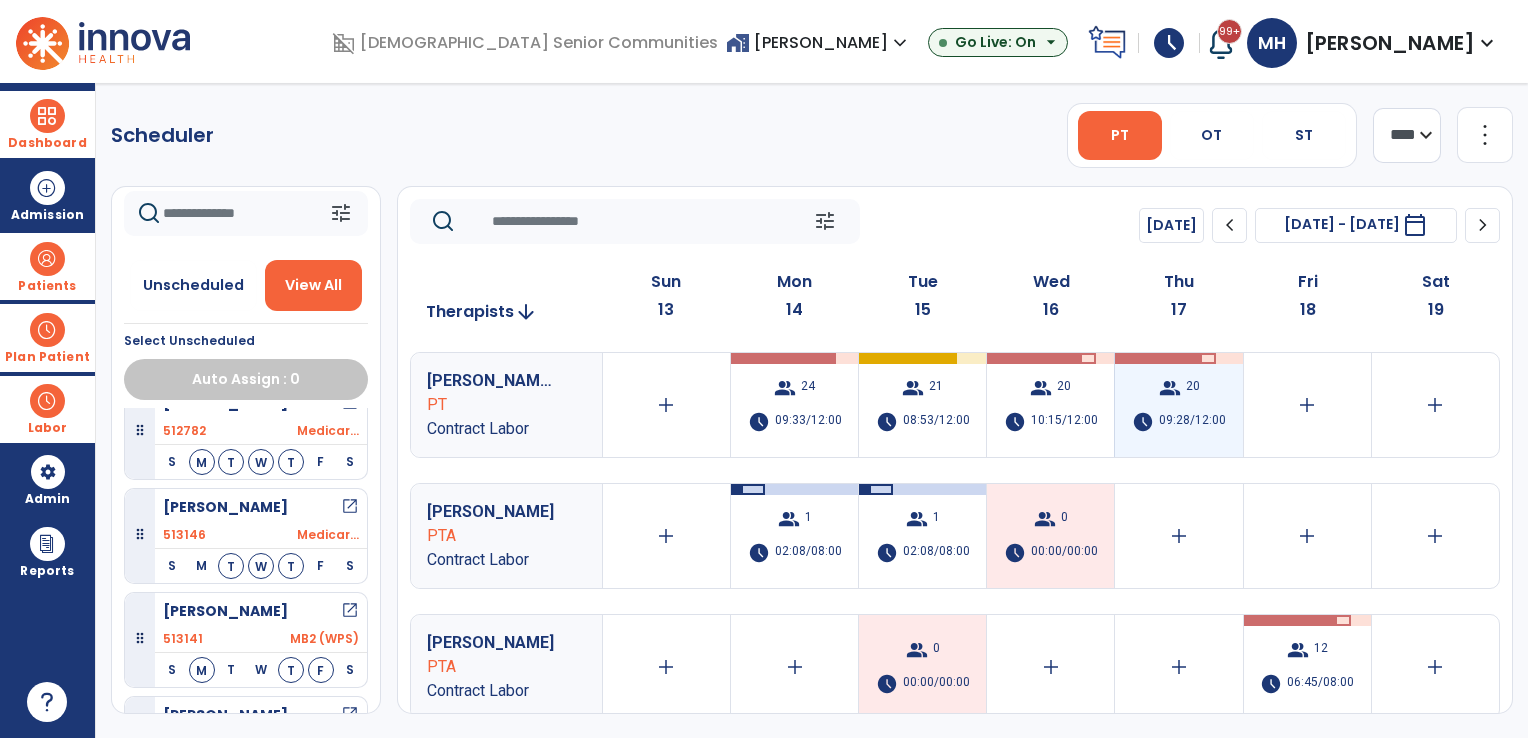 click on "20" at bounding box center [1193, 388] 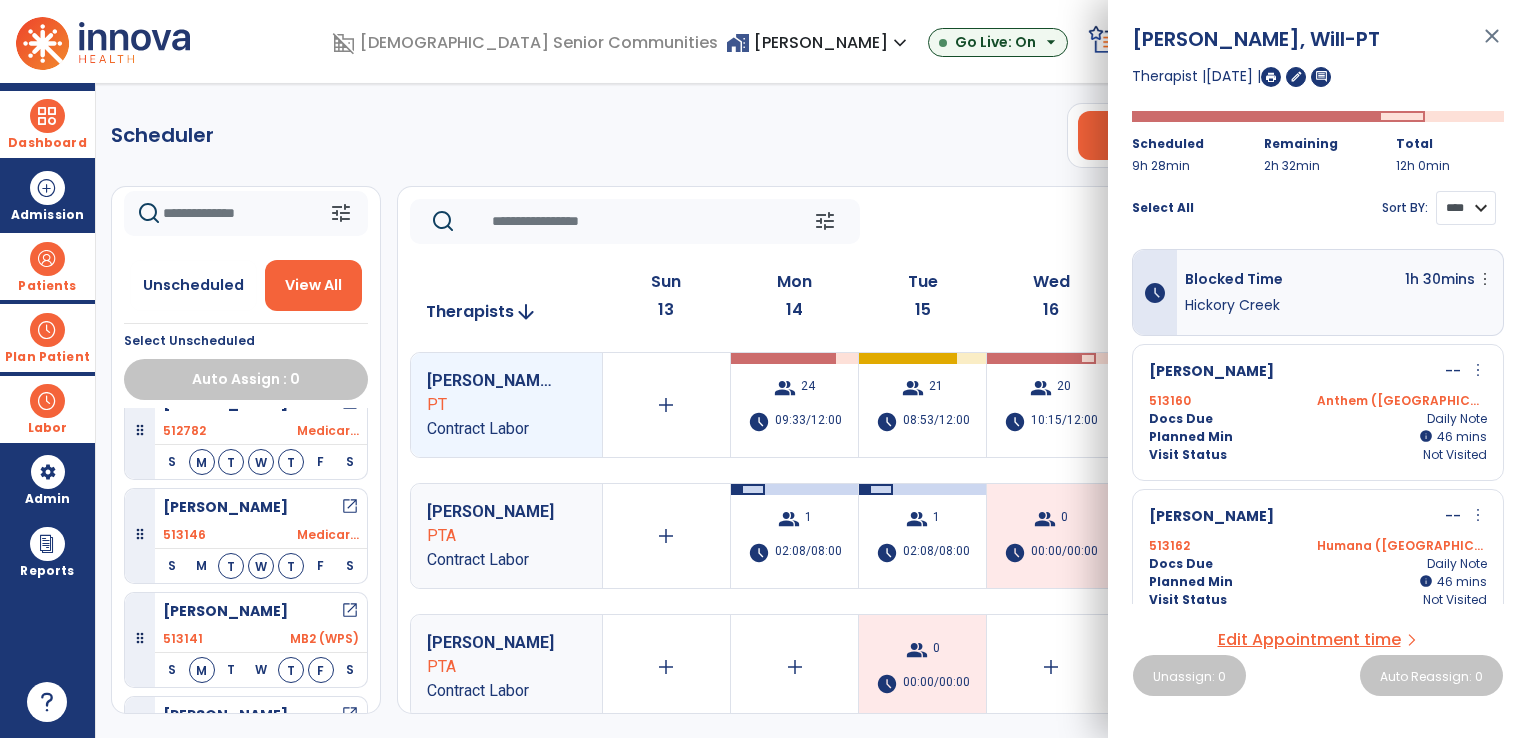 drag, startPoint x: 1459, startPoint y: 208, endPoint x: 1457, endPoint y: 220, distance: 12.165525 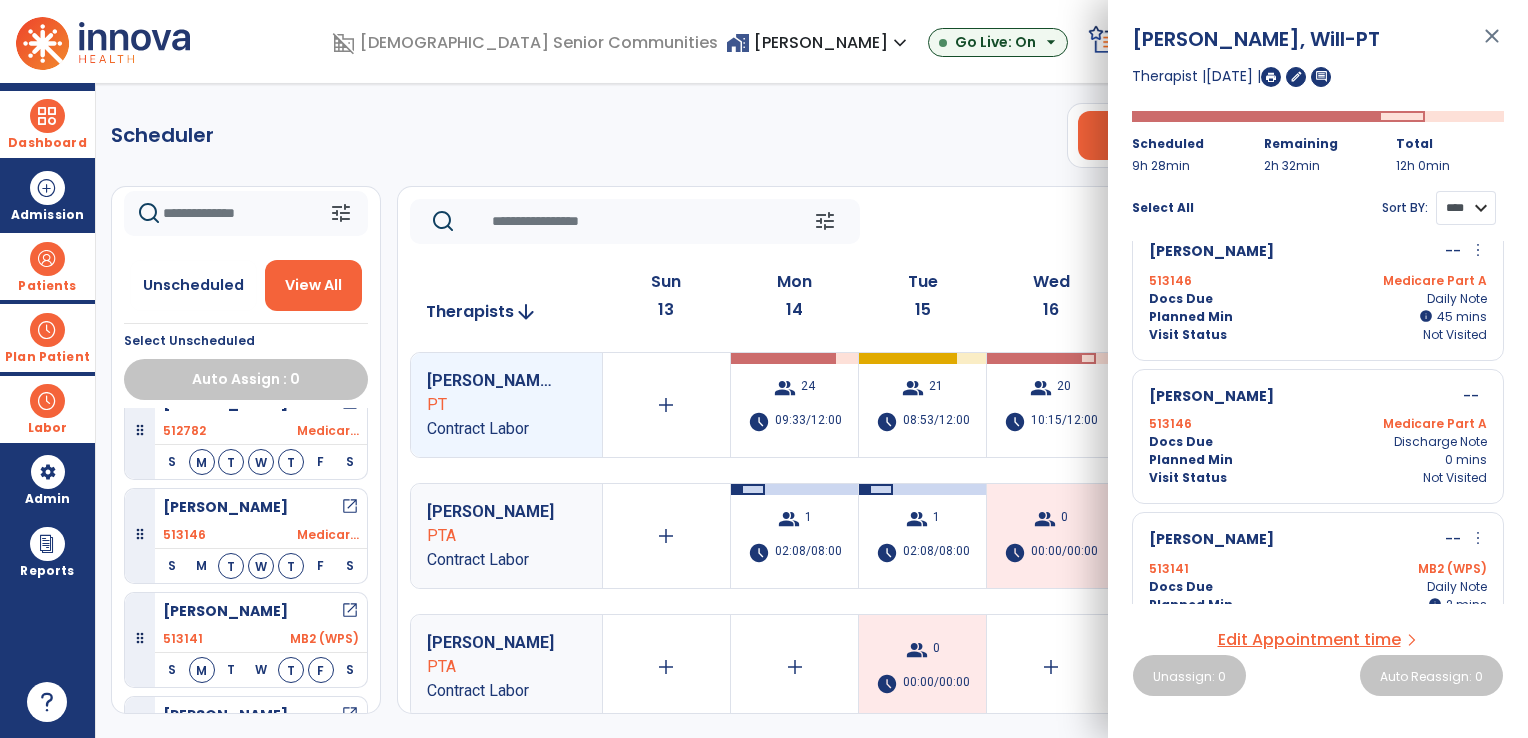 scroll, scrollTop: 1600, scrollLeft: 0, axis: vertical 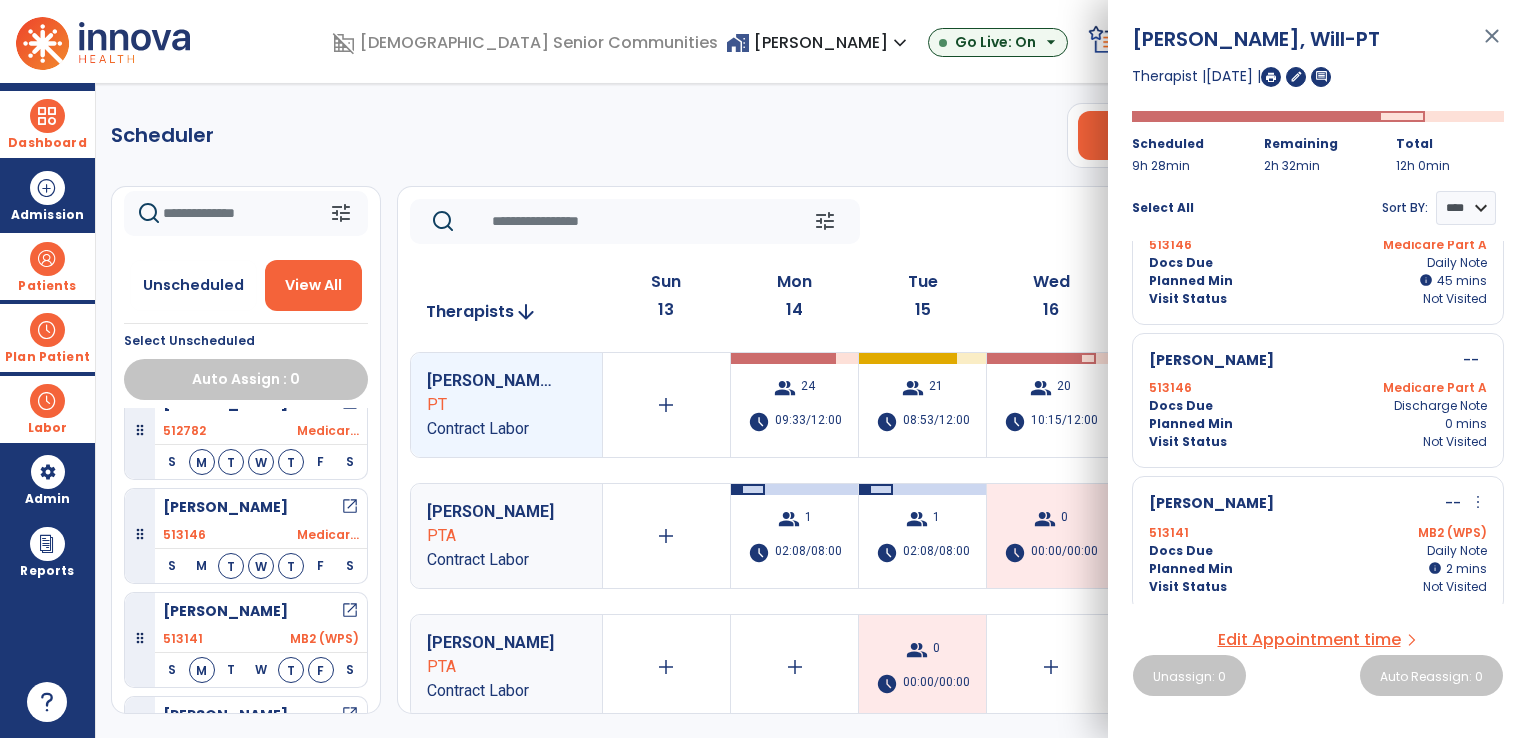 click on "more_vert" at bounding box center [1478, 502] 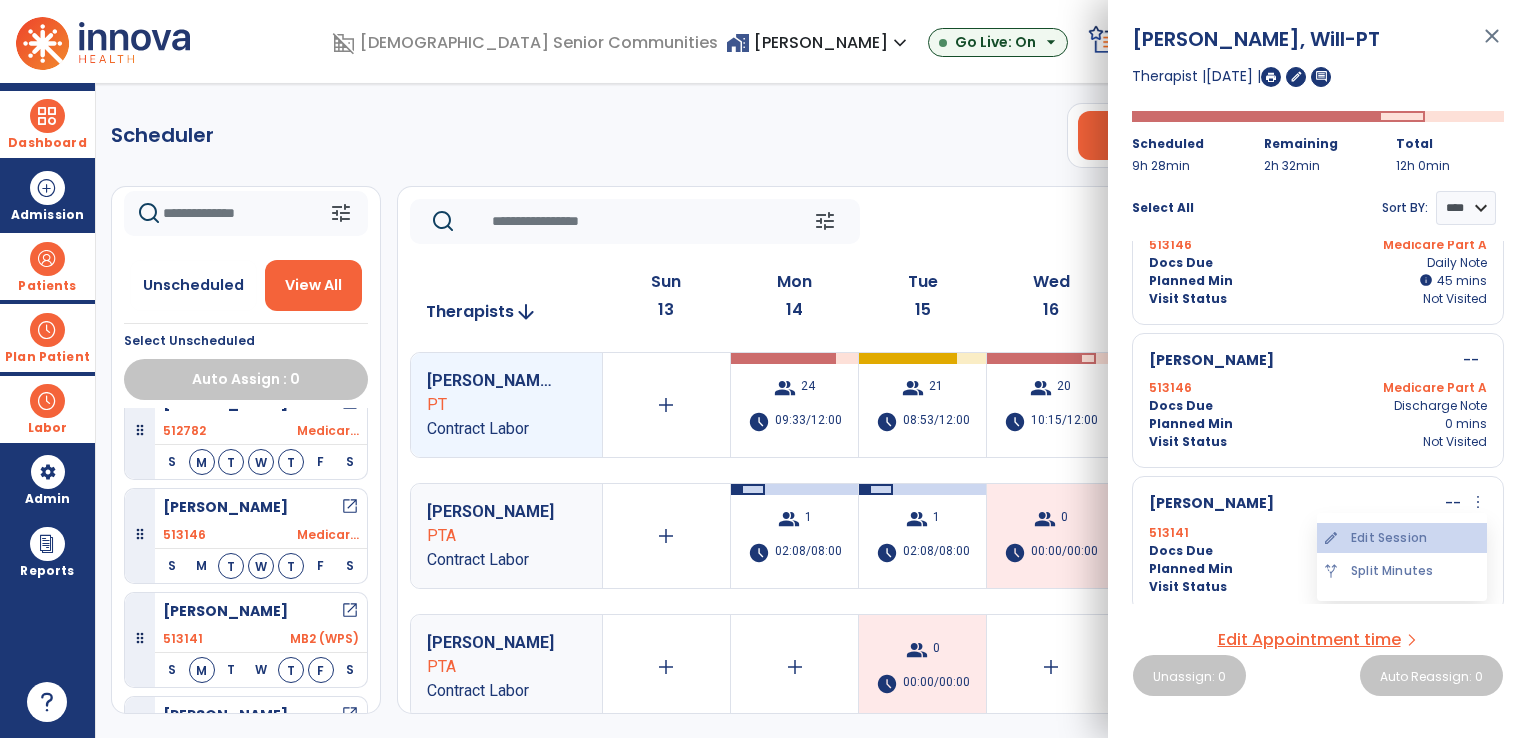 click on "edit   Edit Session" at bounding box center (1402, 538) 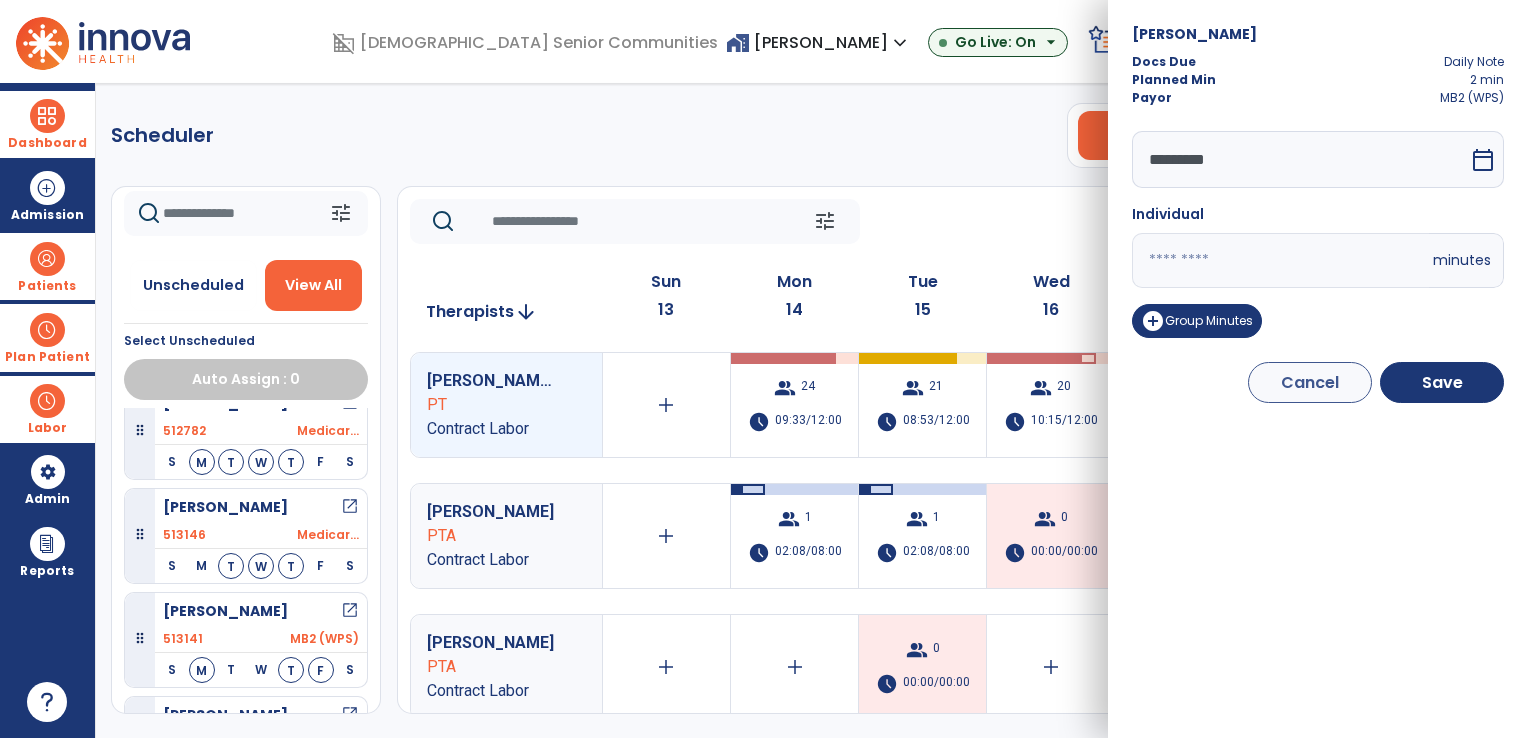 click on "*********" at bounding box center [1300, 159] 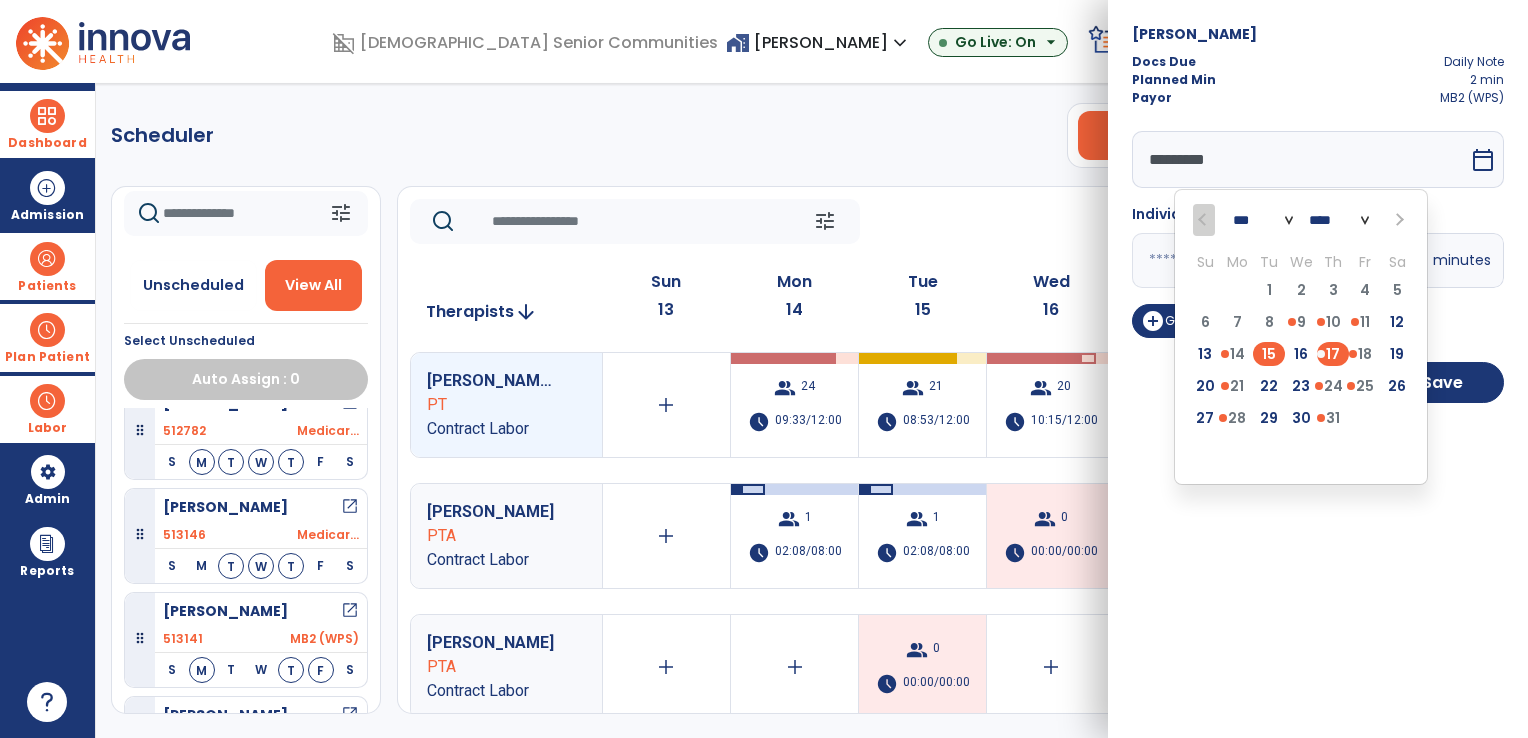 click on "15" at bounding box center [1269, 354] 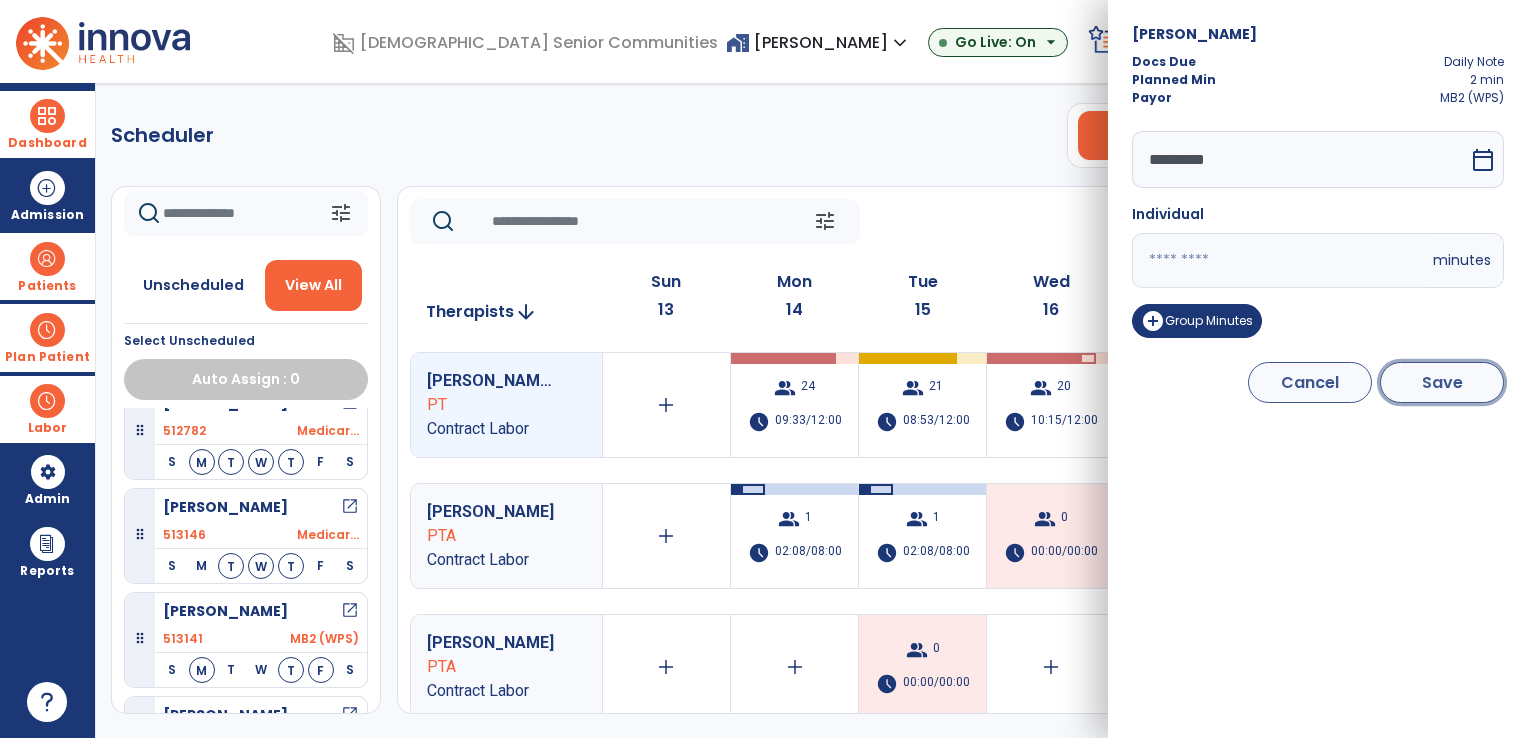 click on "Save" at bounding box center (1442, 382) 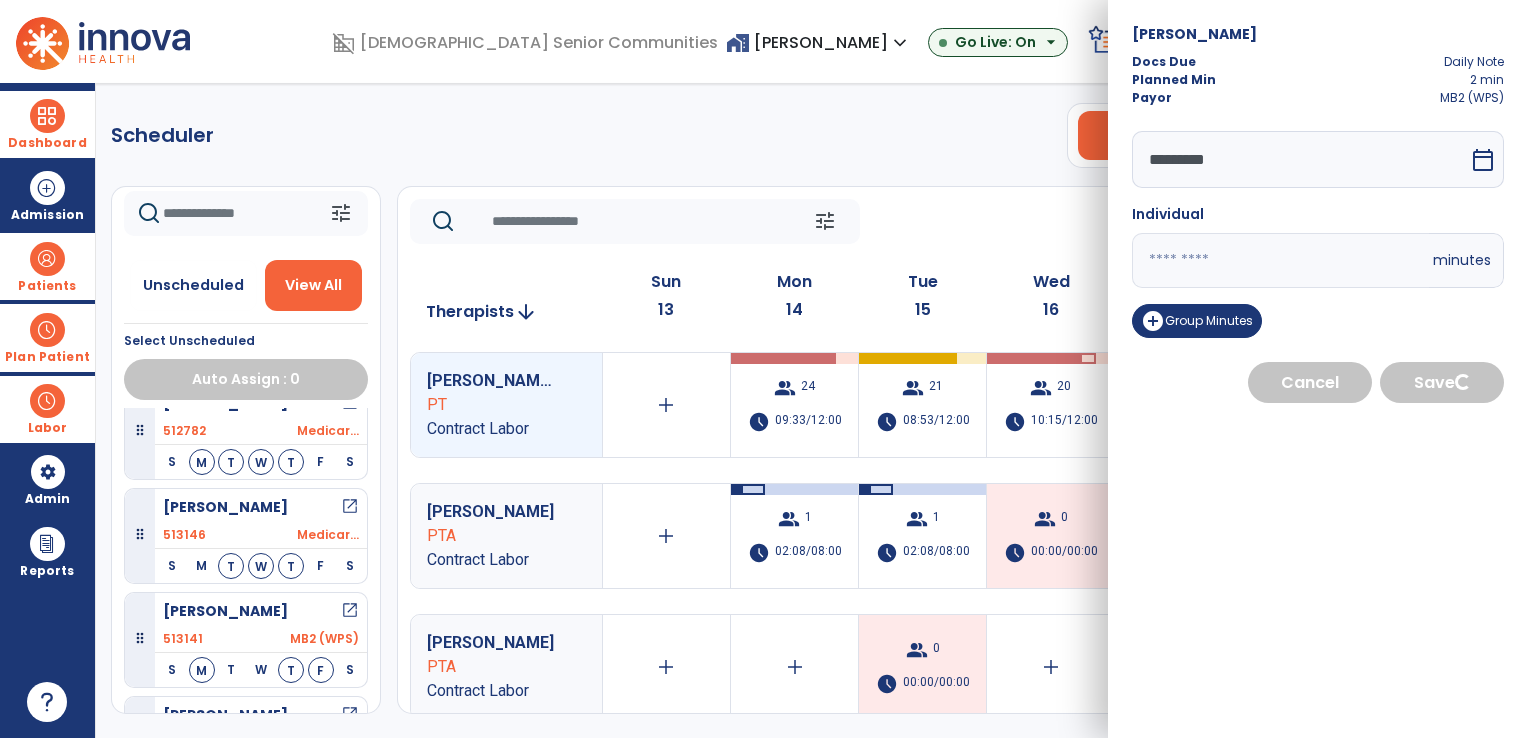 select on "****" 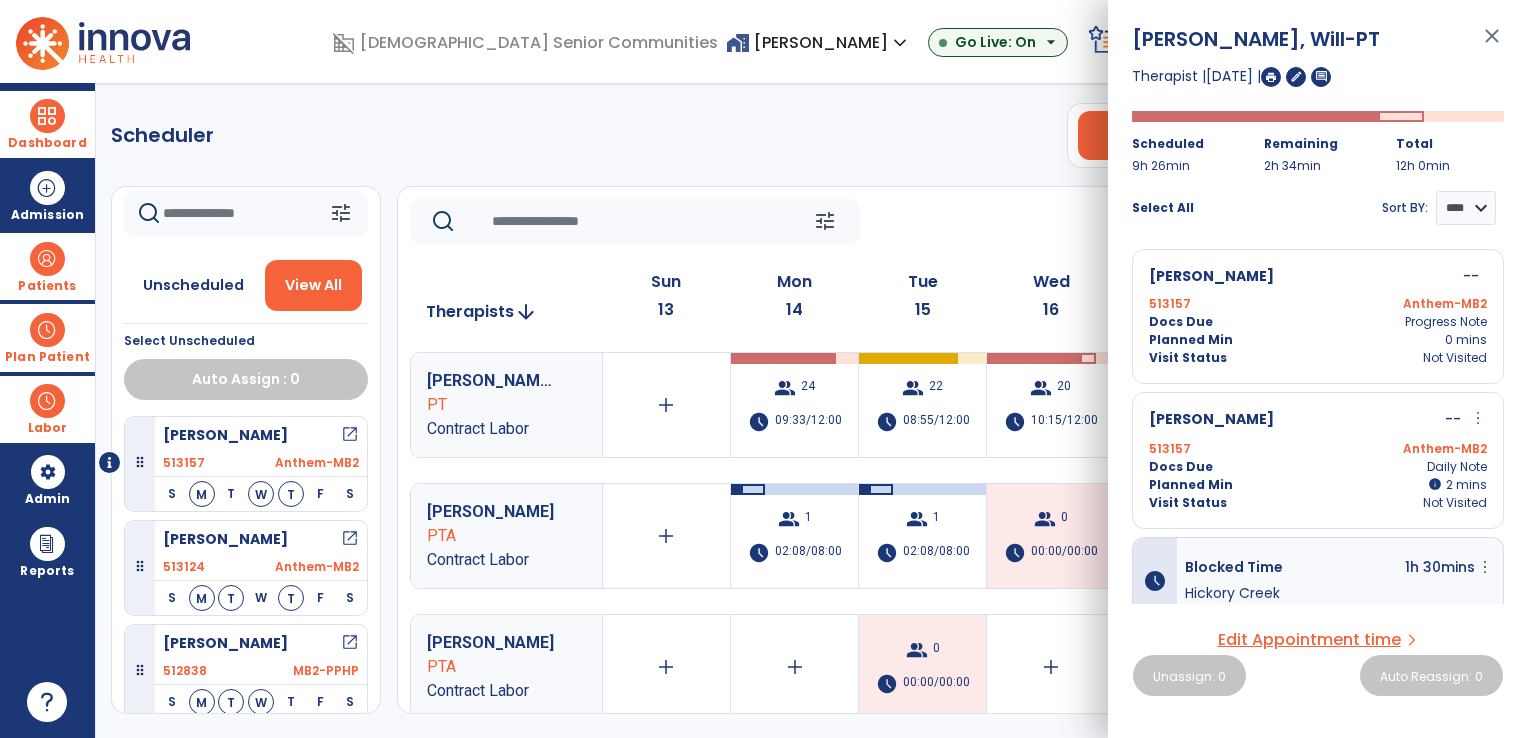 click on "Scheduler   PT   OT   ST  **** *** more_vert  Manage Labor   View All Therapists   Print" 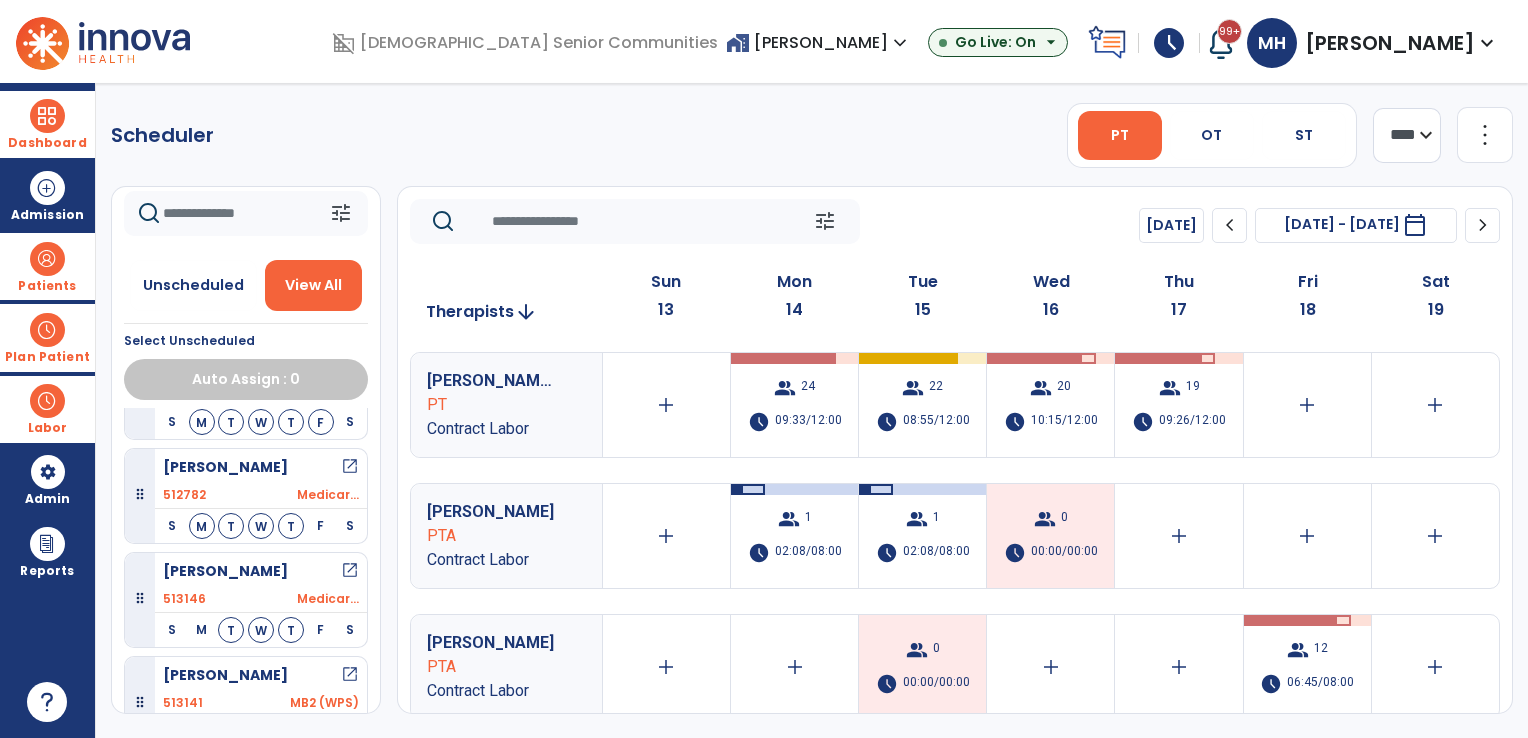scroll, scrollTop: 900, scrollLeft: 0, axis: vertical 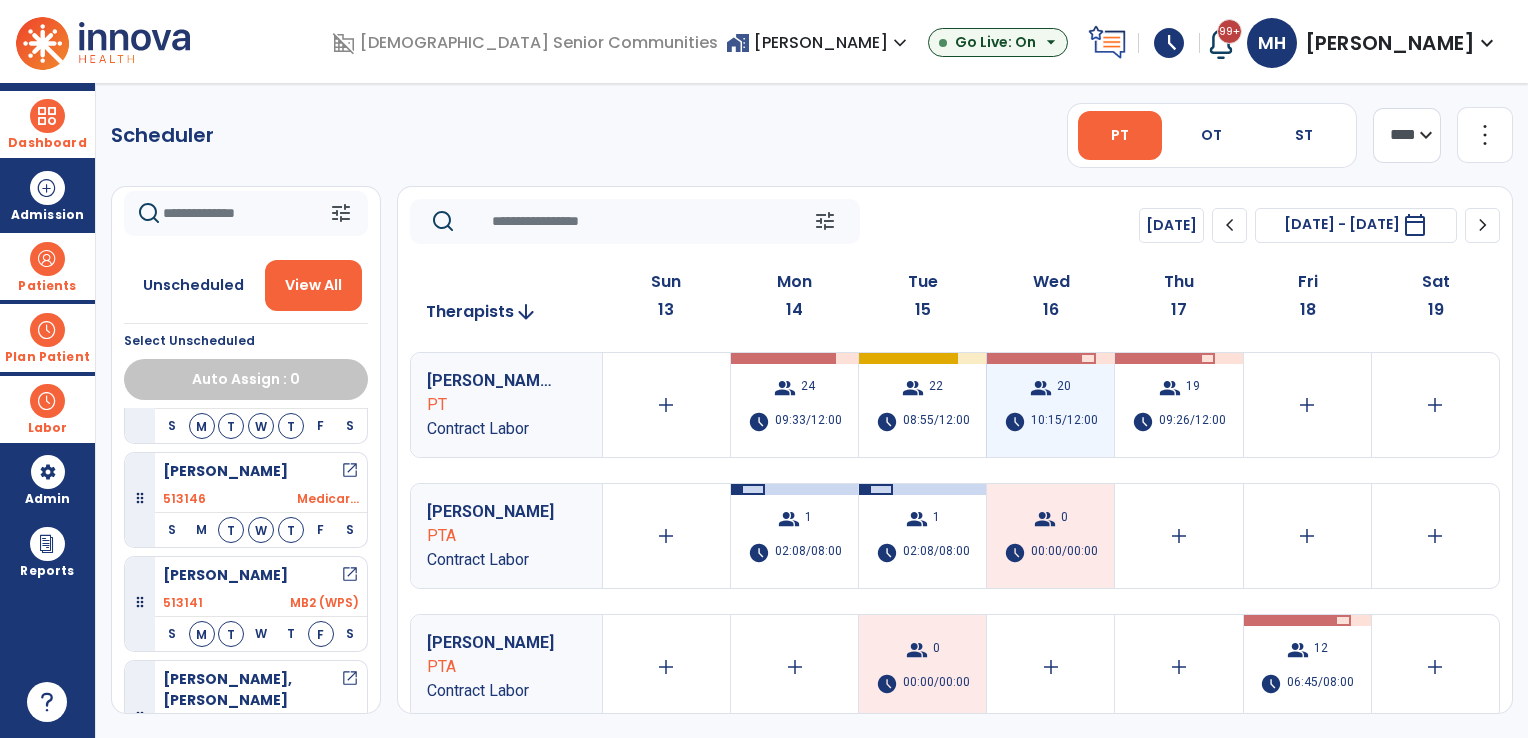 click on "group  20  schedule  10:15/12:00" at bounding box center (1050, 405) 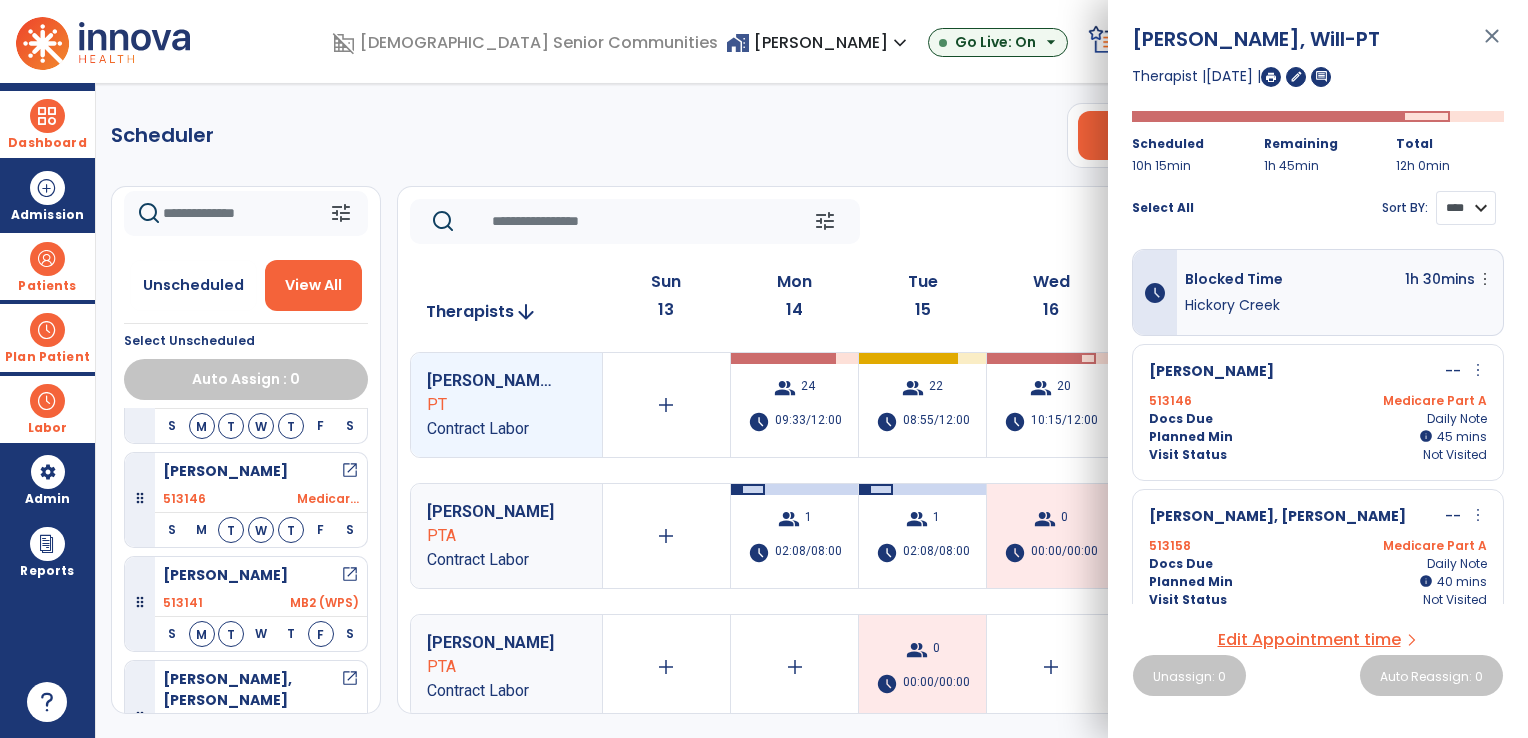 click on "**** ****" at bounding box center [1466, 208] 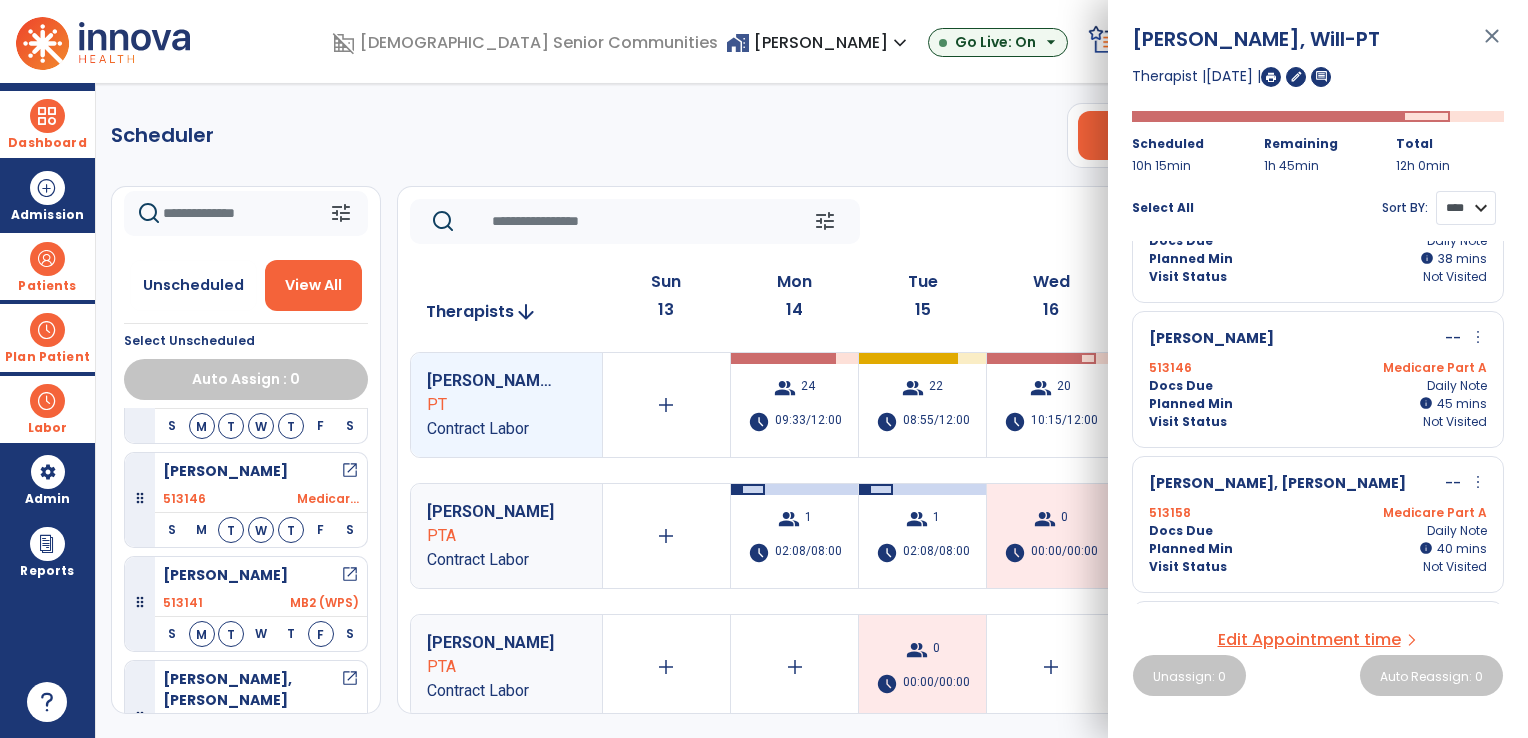 scroll, scrollTop: 1100, scrollLeft: 0, axis: vertical 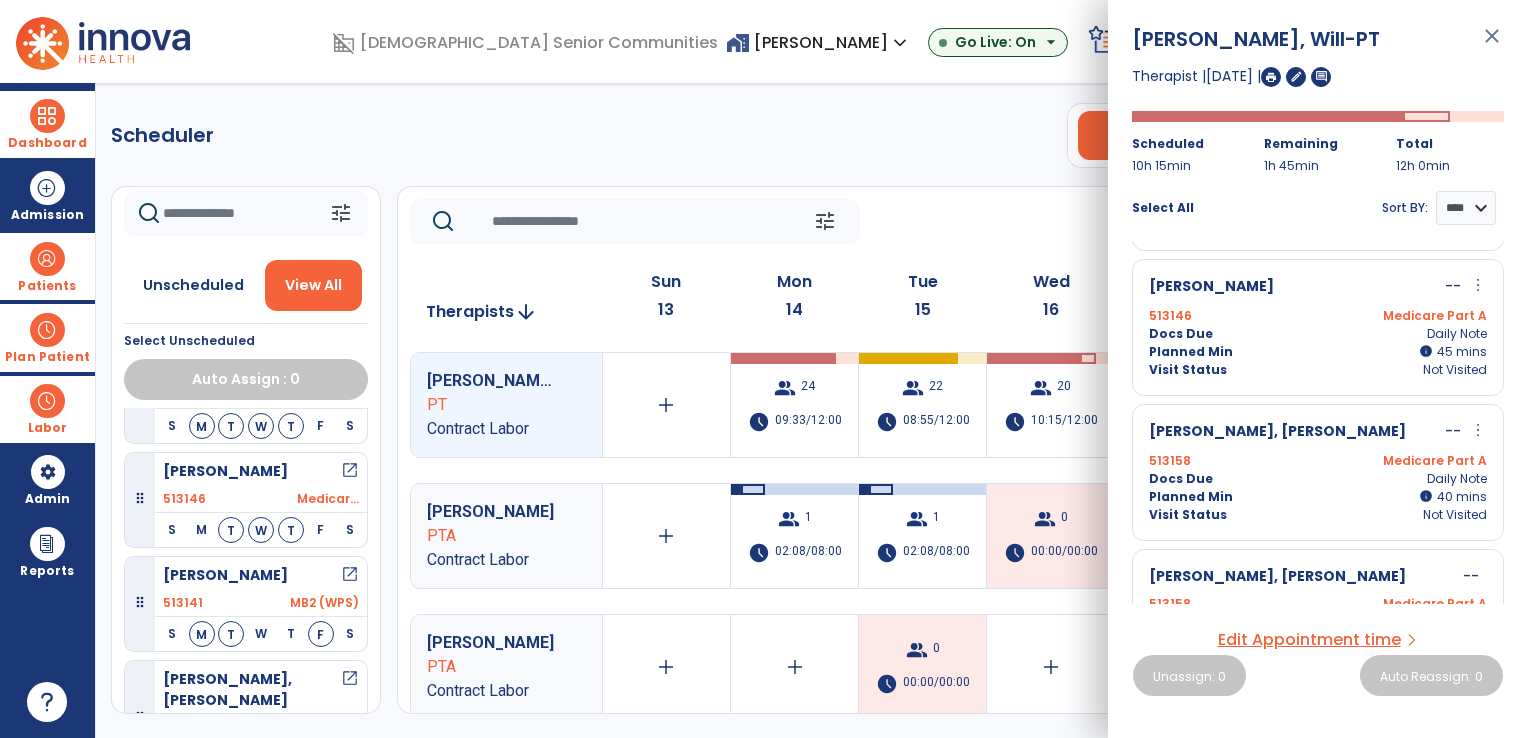 click on "more_vert" at bounding box center (1478, 285) 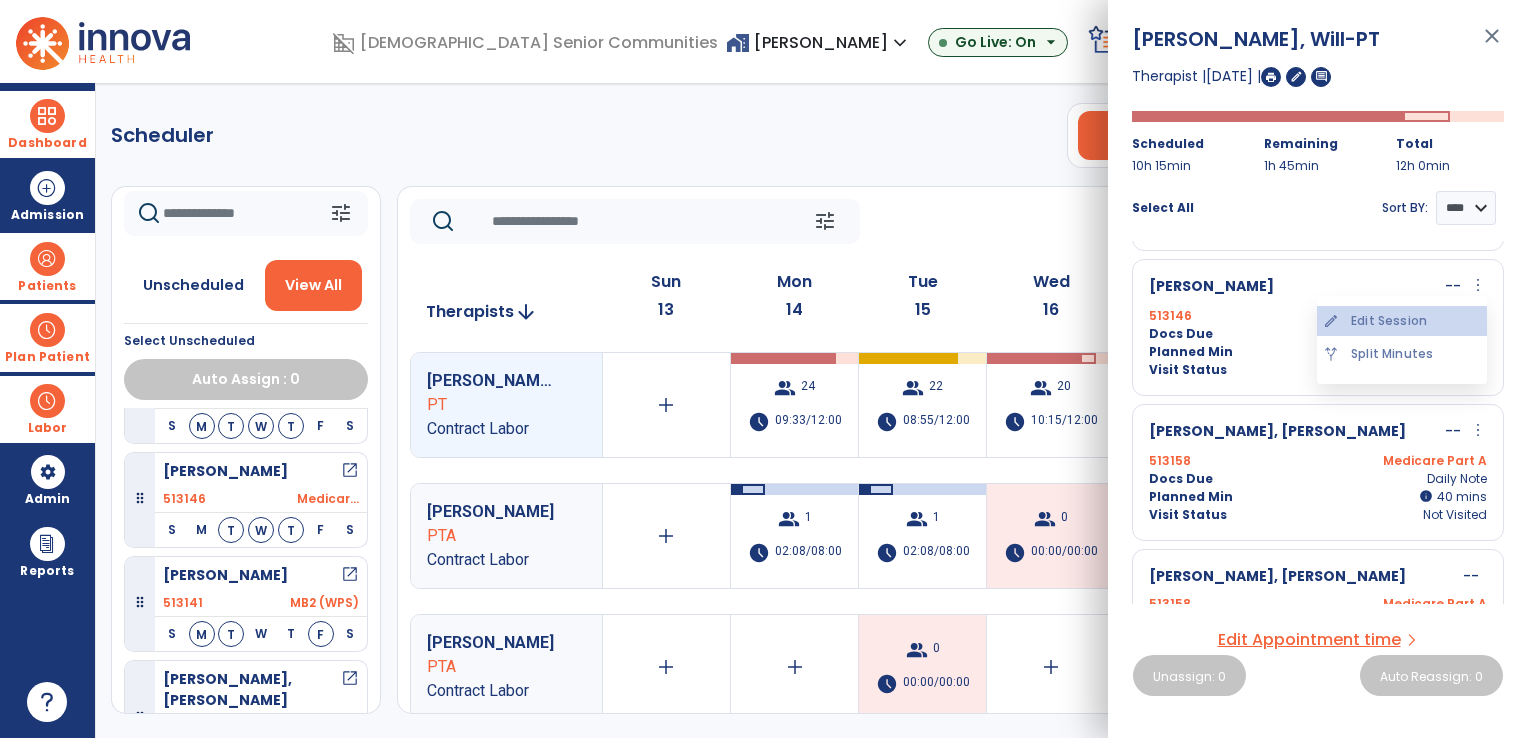 click on "edit   Edit Session" at bounding box center [1402, 321] 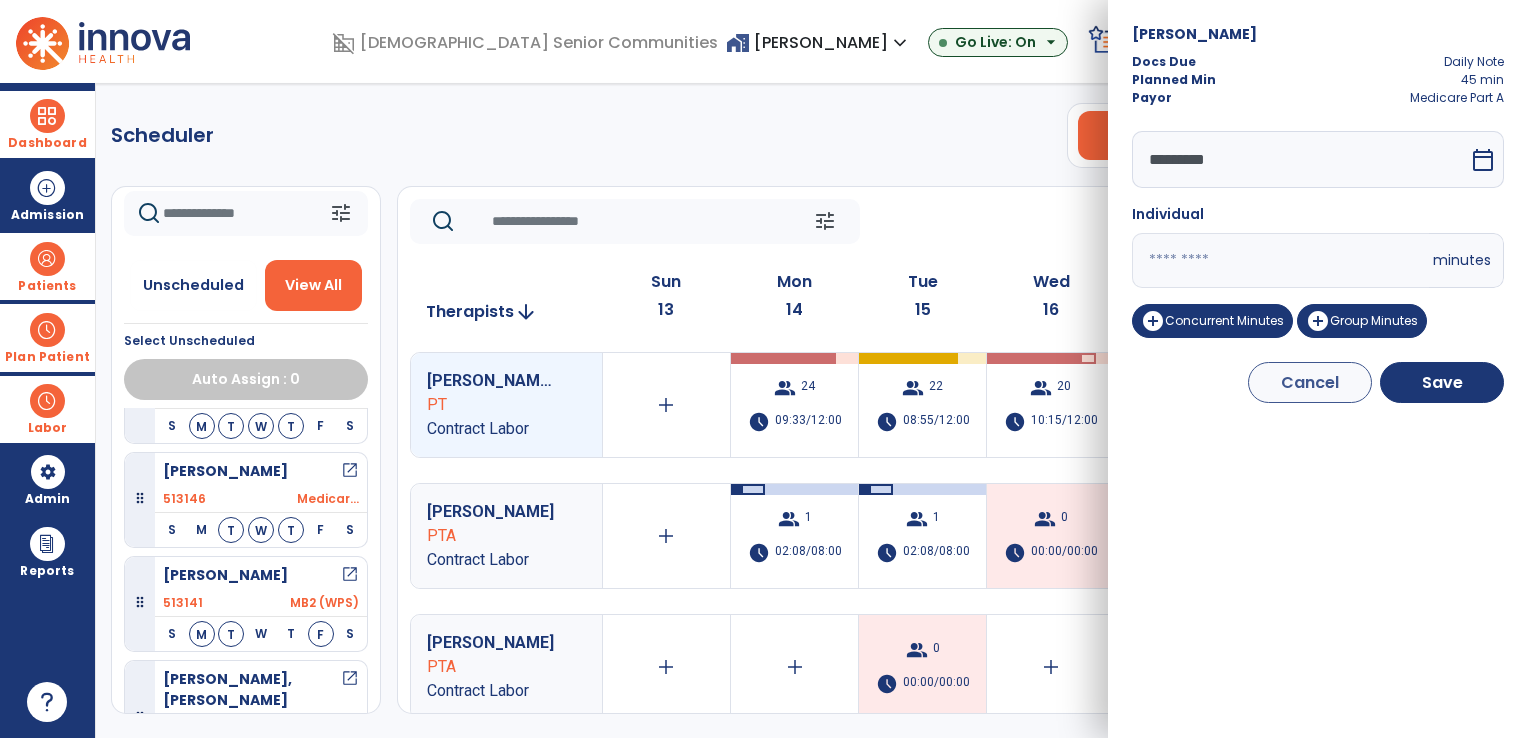 click on "*********" at bounding box center [1300, 159] 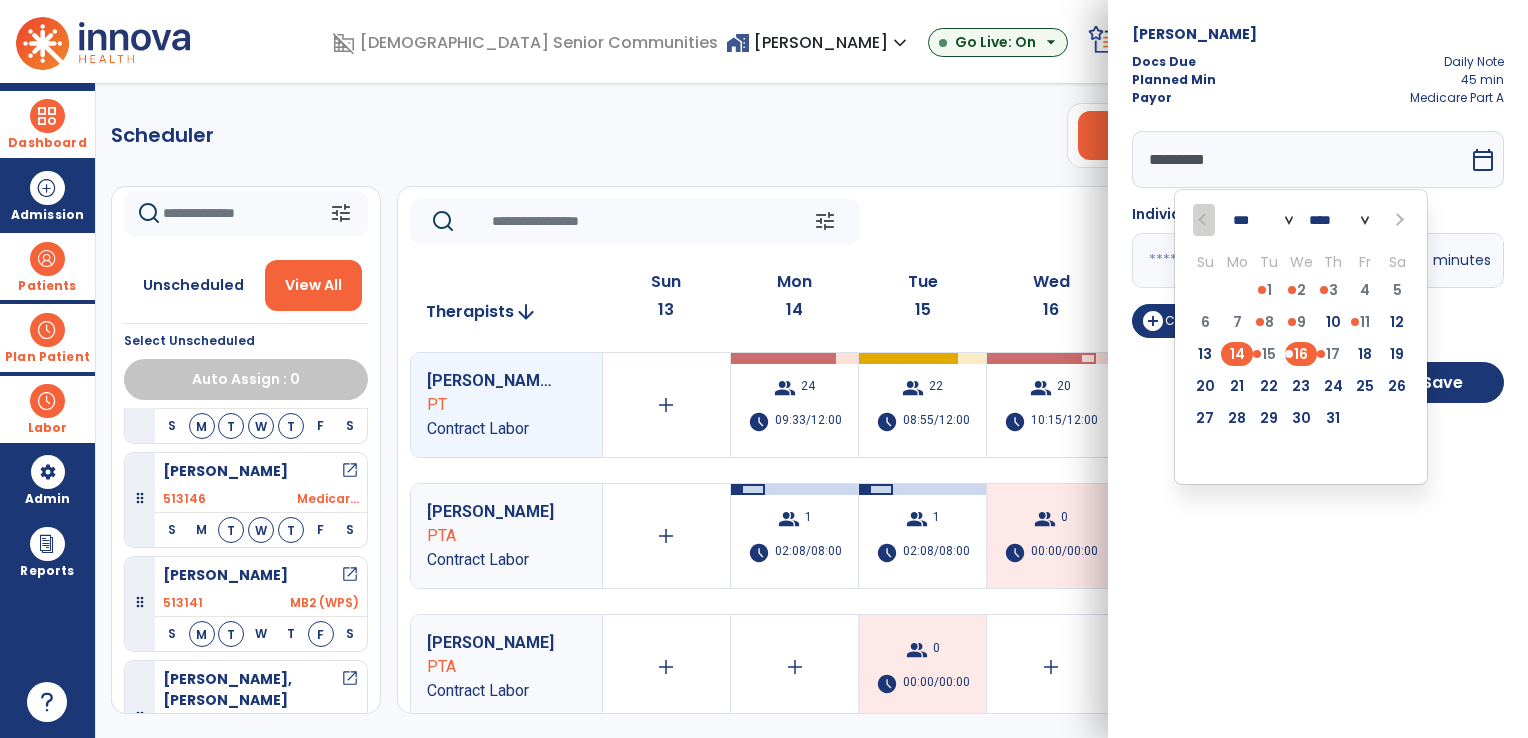 click on "14" at bounding box center [1237, 354] 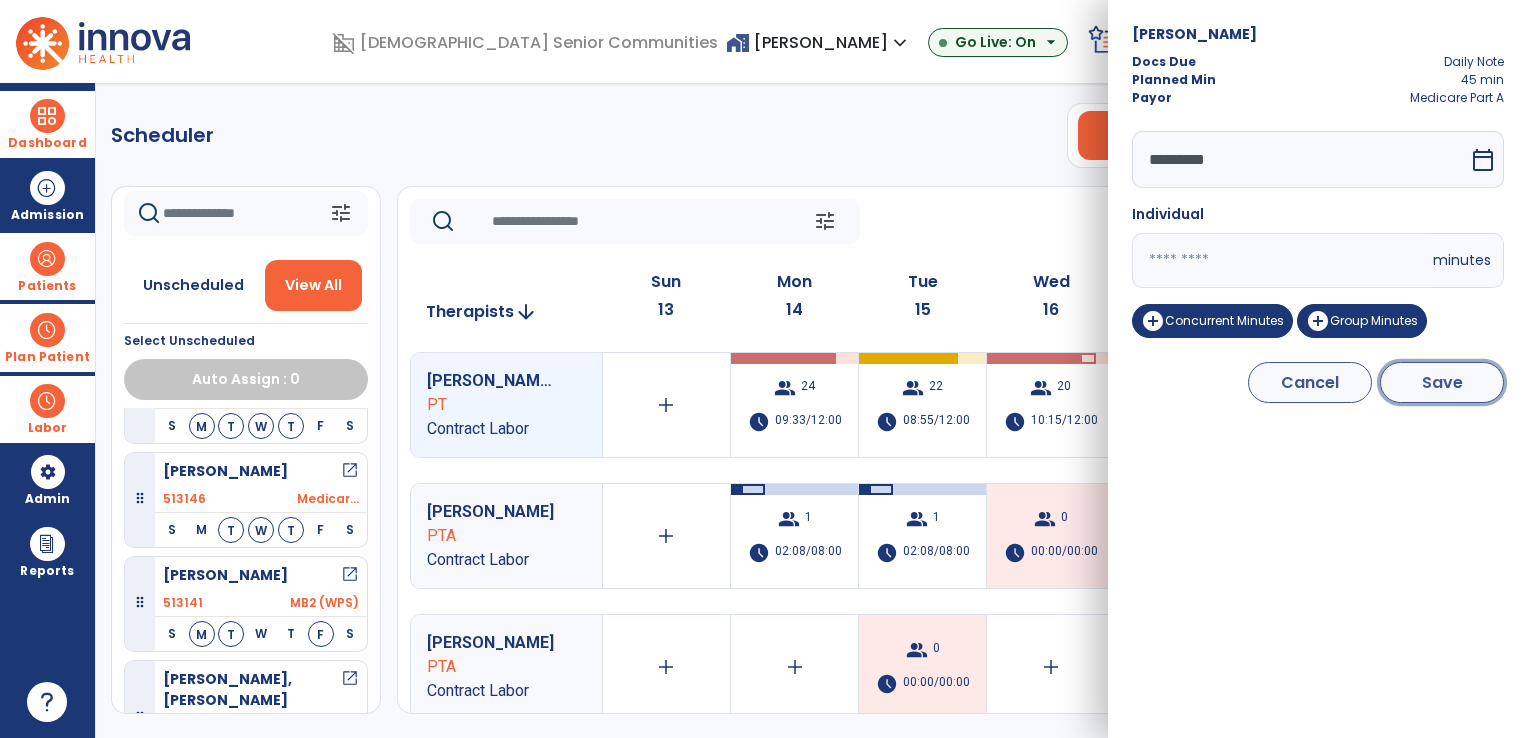 click on "Save" at bounding box center [1442, 382] 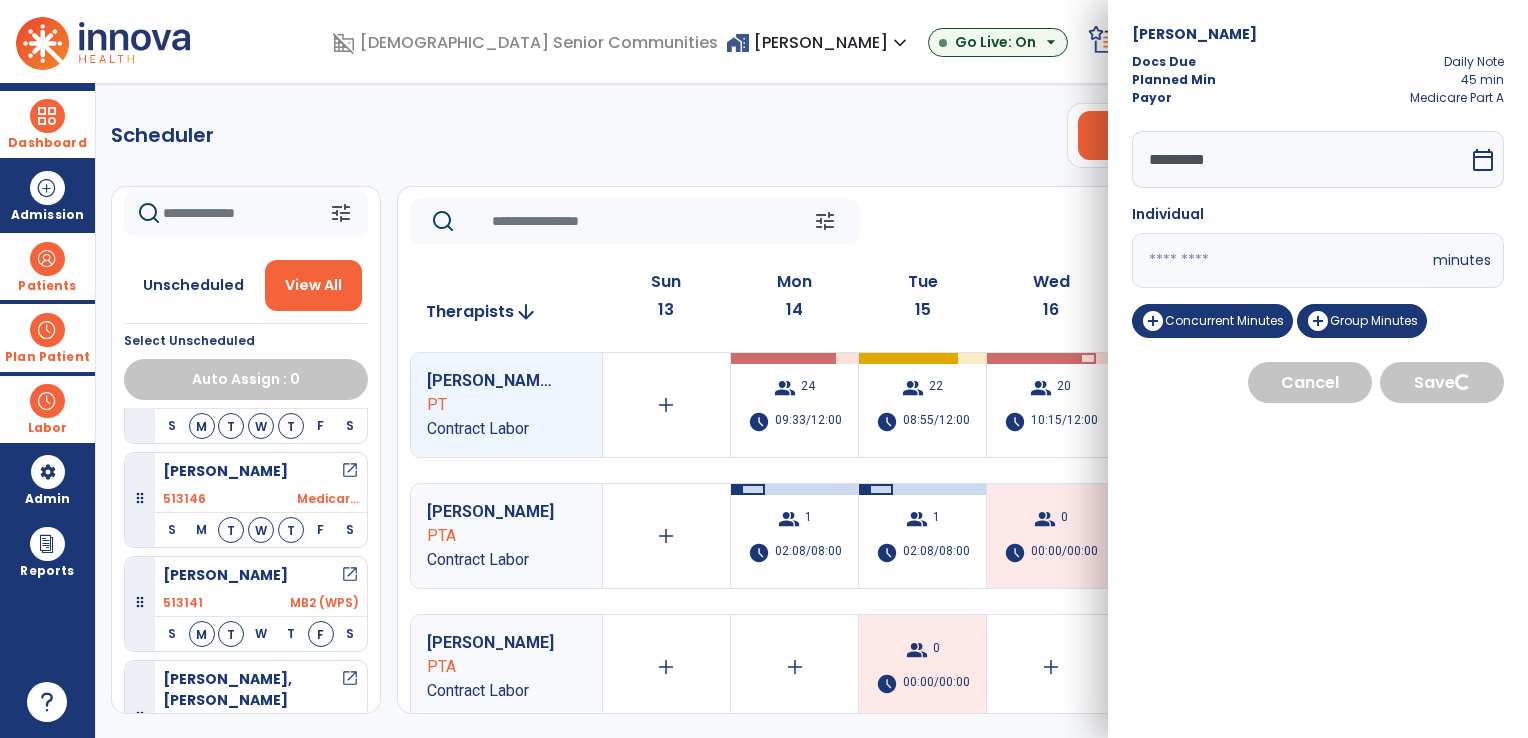 select on "****" 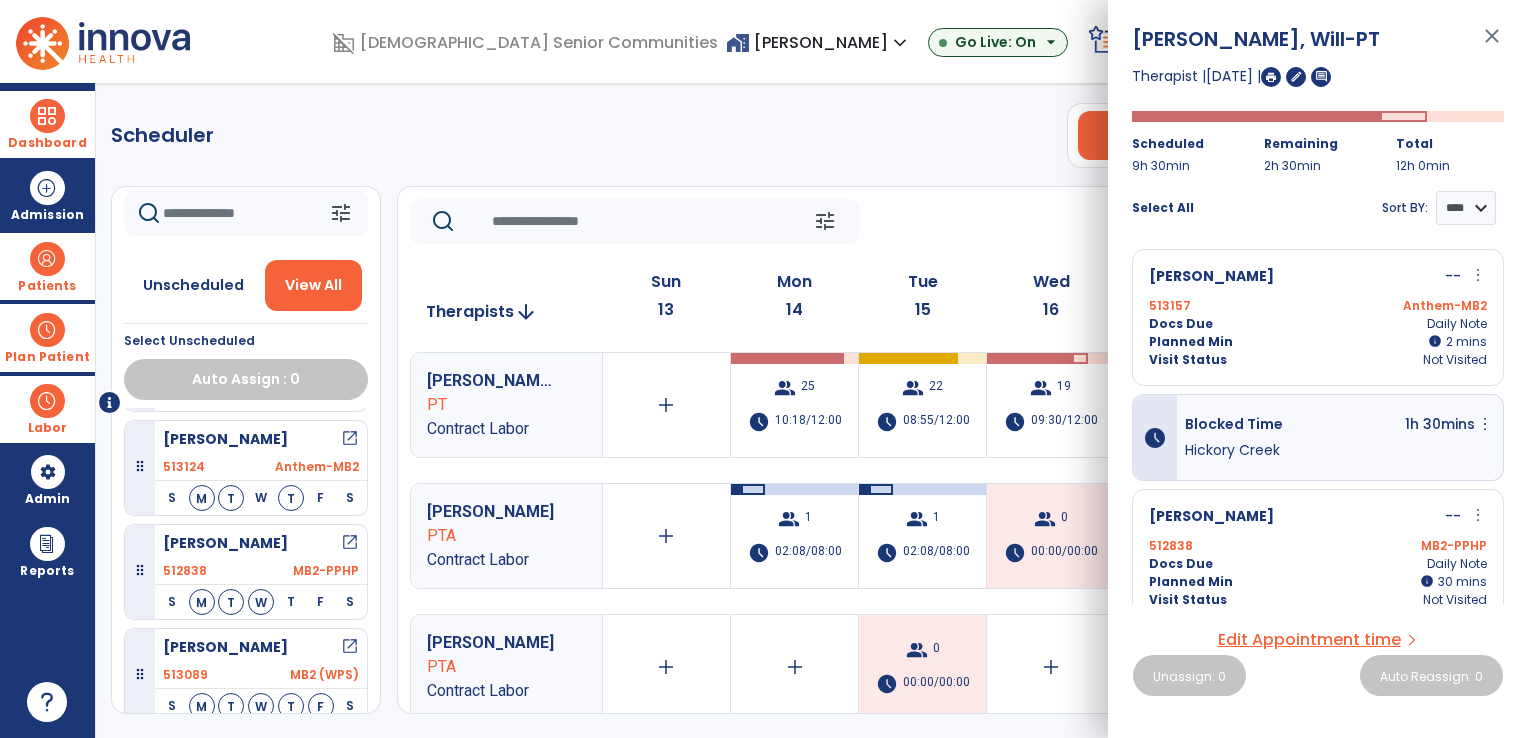 scroll, scrollTop: 0, scrollLeft: 0, axis: both 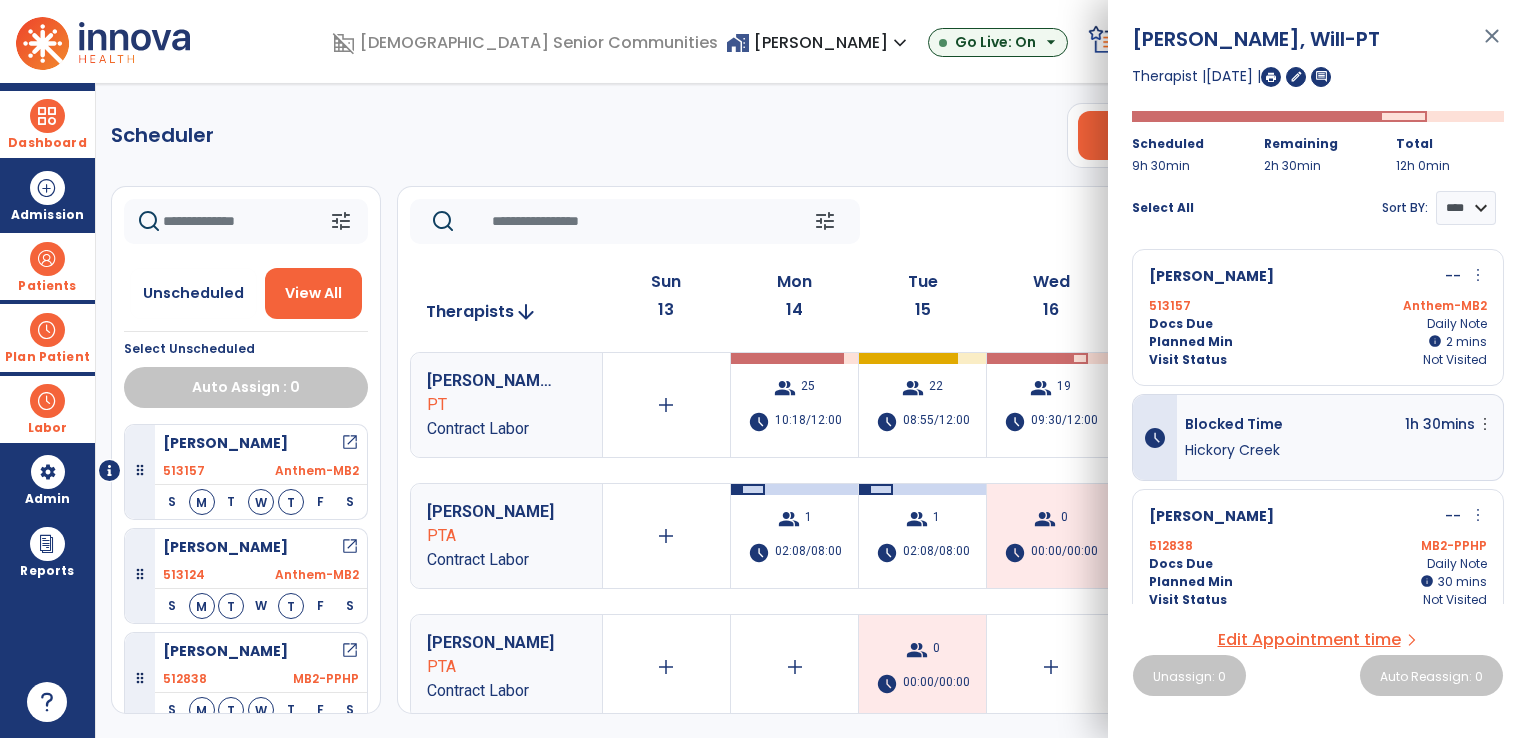 click on "Scheduler   PT   OT   ST  **** *** more_vert  Manage Labor   View All Therapists   Print" 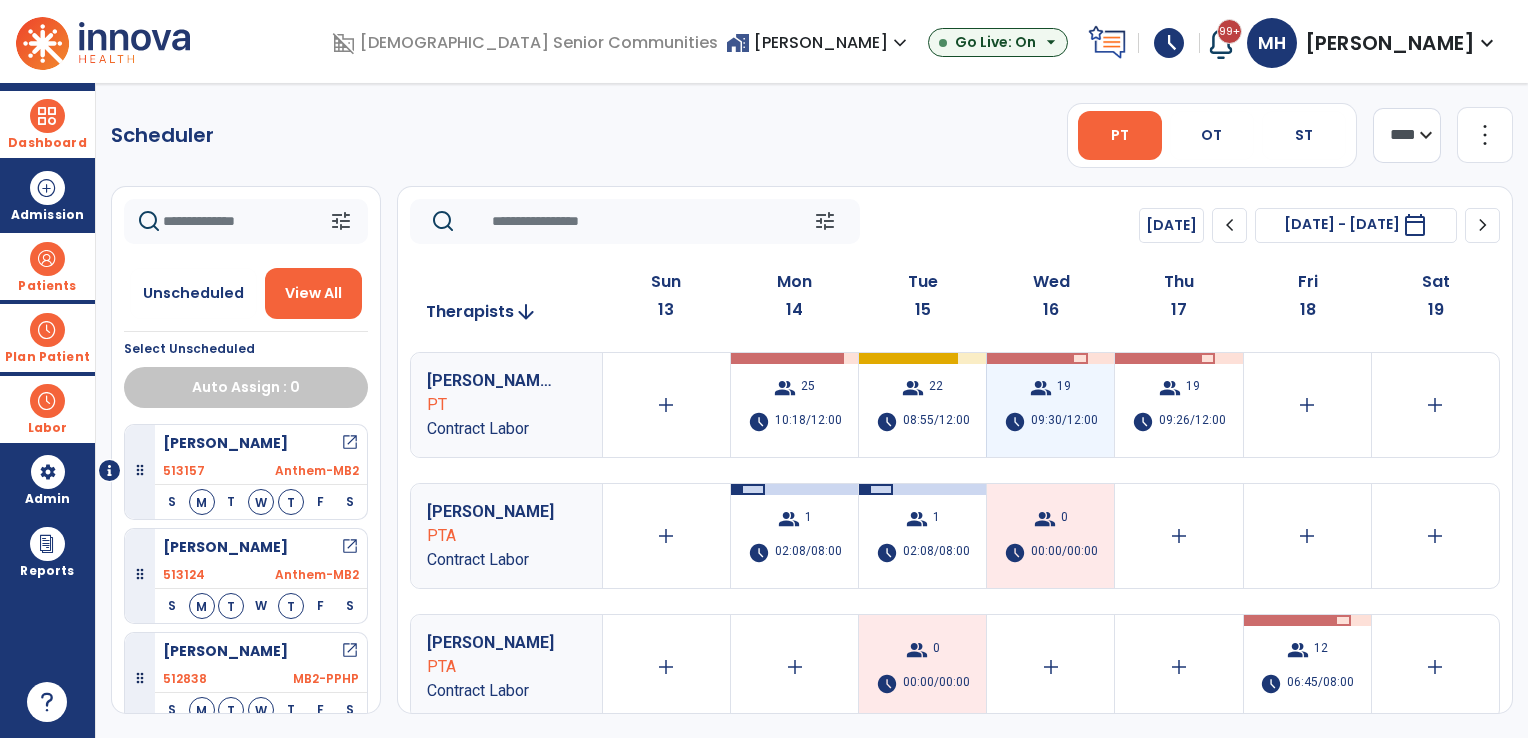 click on "group  19  schedule  09:30/12:00" at bounding box center [1050, 405] 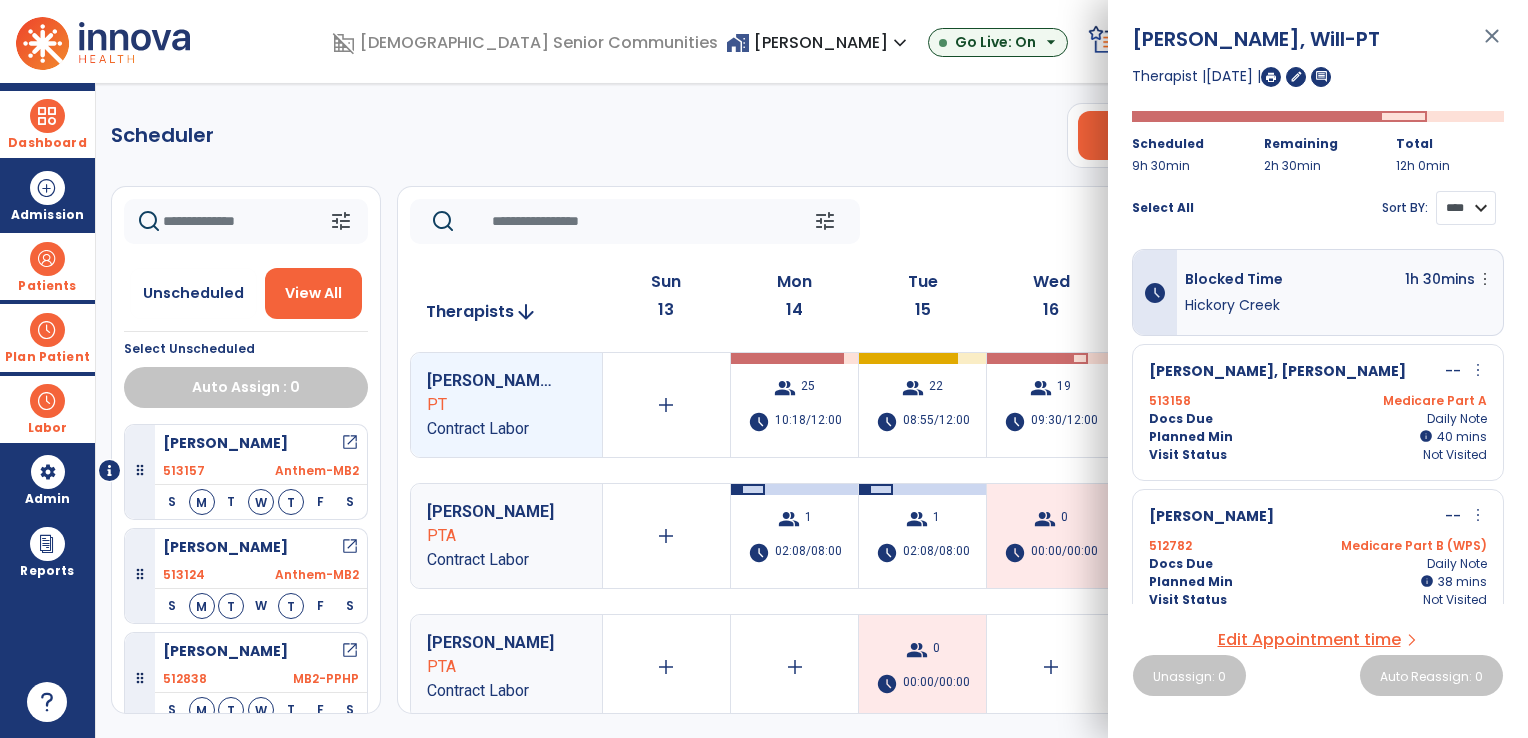 click on "**** ****" at bounding box center [1466, 208] 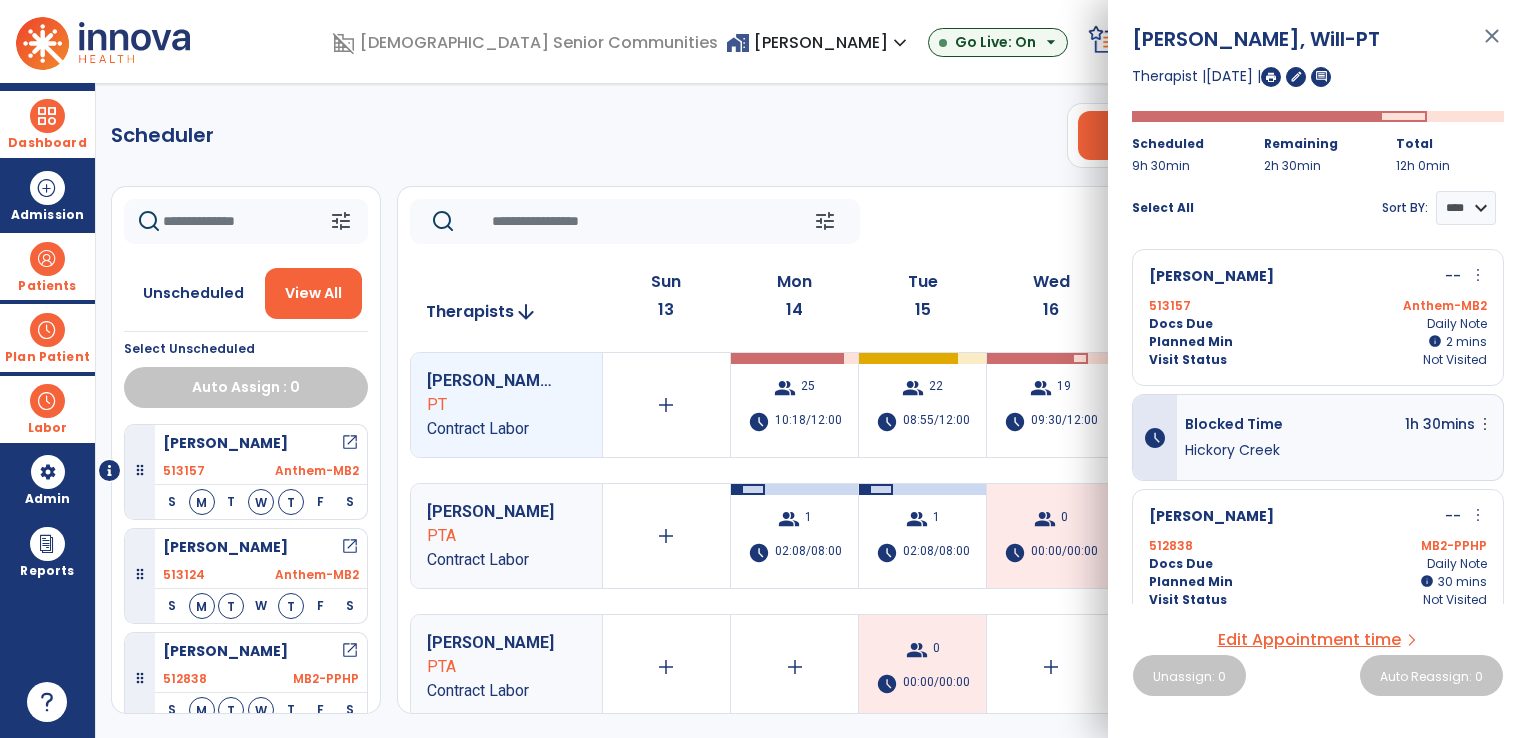 click on "more_vert" at bounding box center [1478, 275] 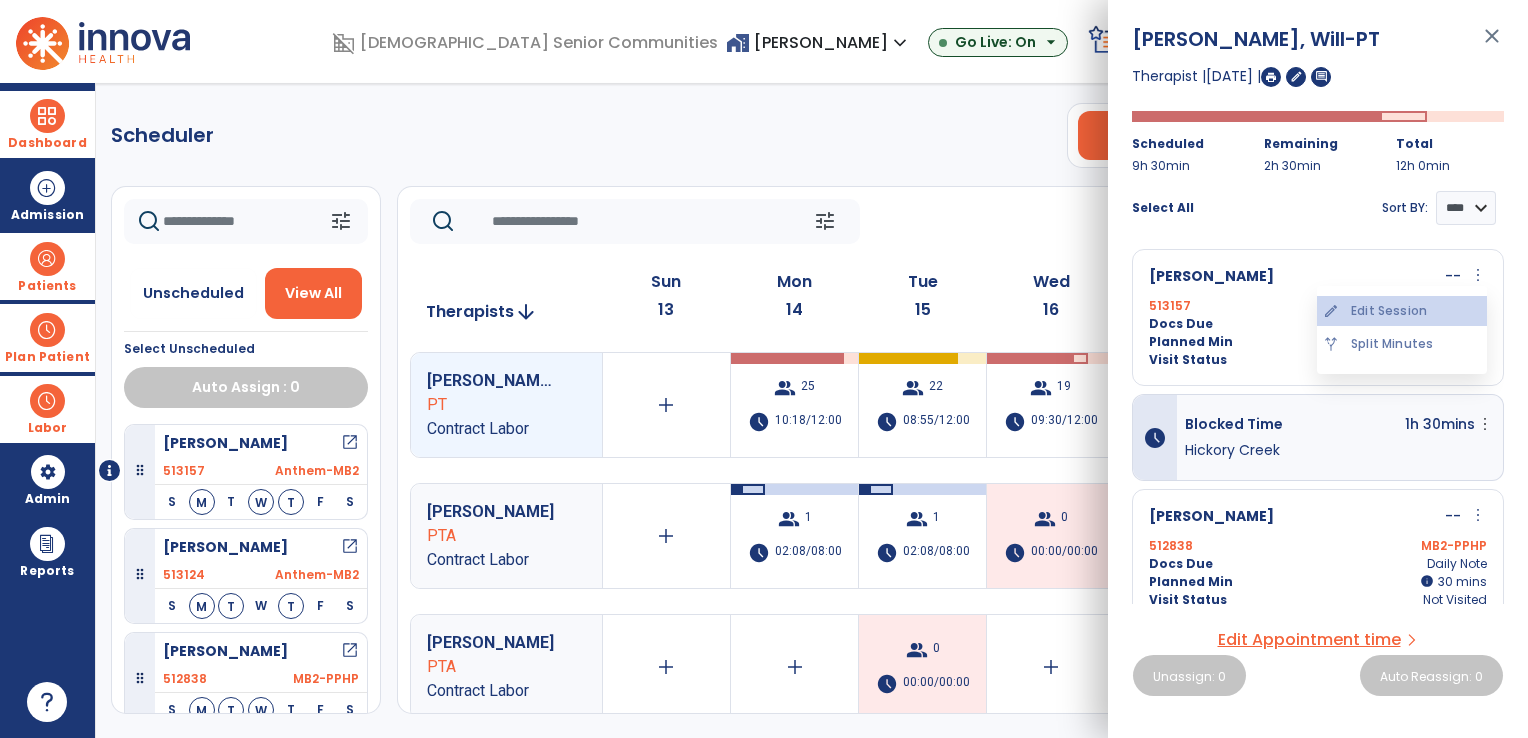 click on "edit   Edit Session" at bounding box center (1402, 311) 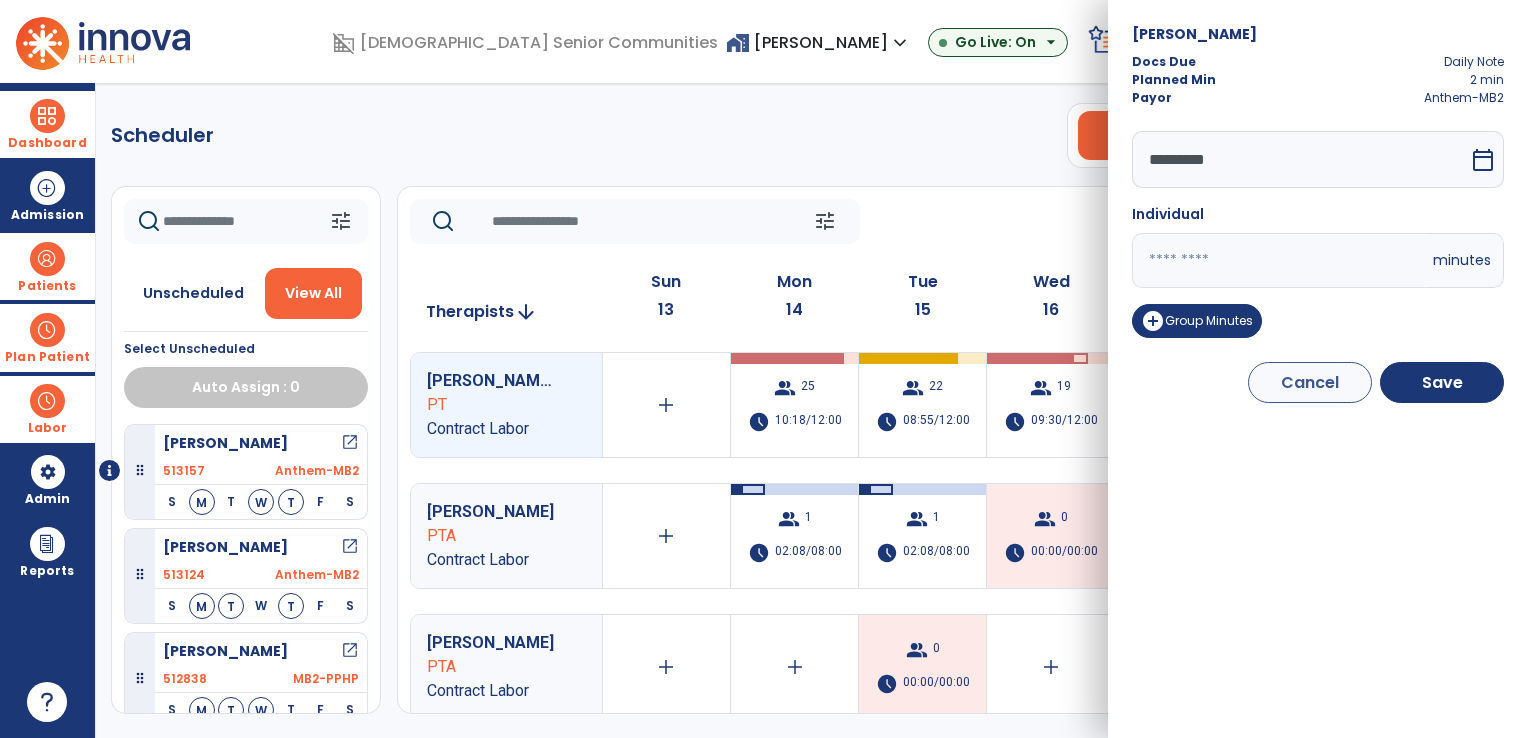 click on "*********" at bounding box center [1300, 159] 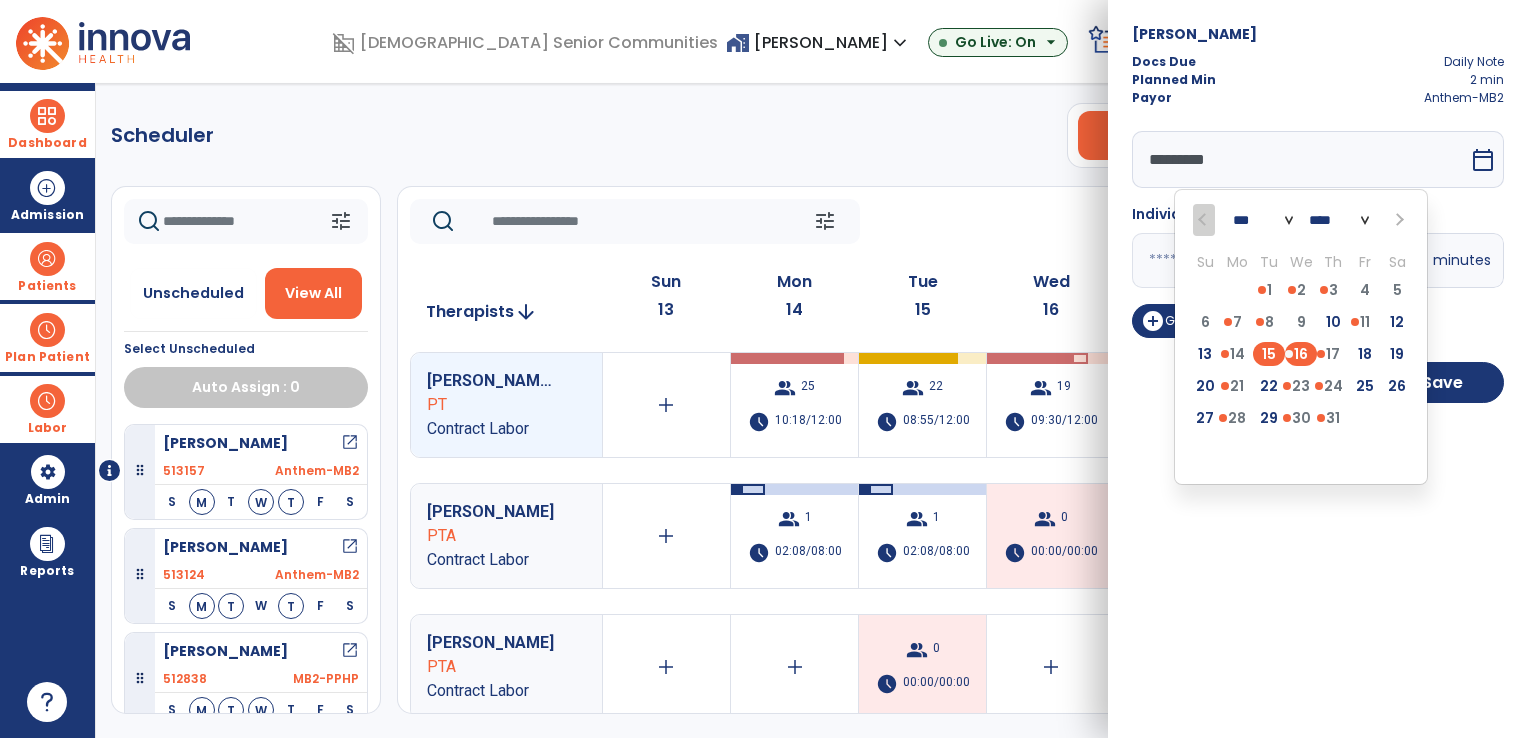 click on "15" at bounding box center (1269, 354) 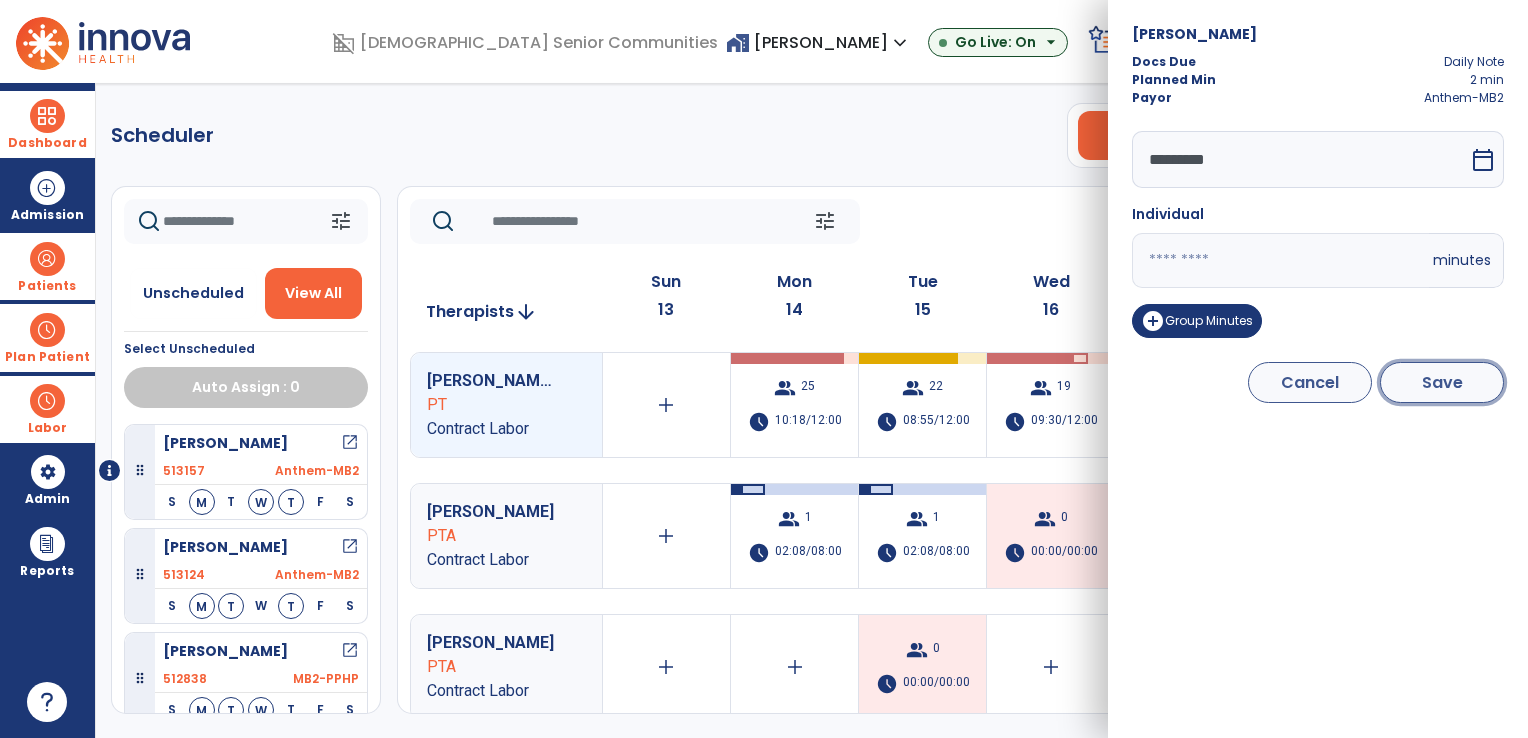 click on "Save" at bounding box center [1442, 382] 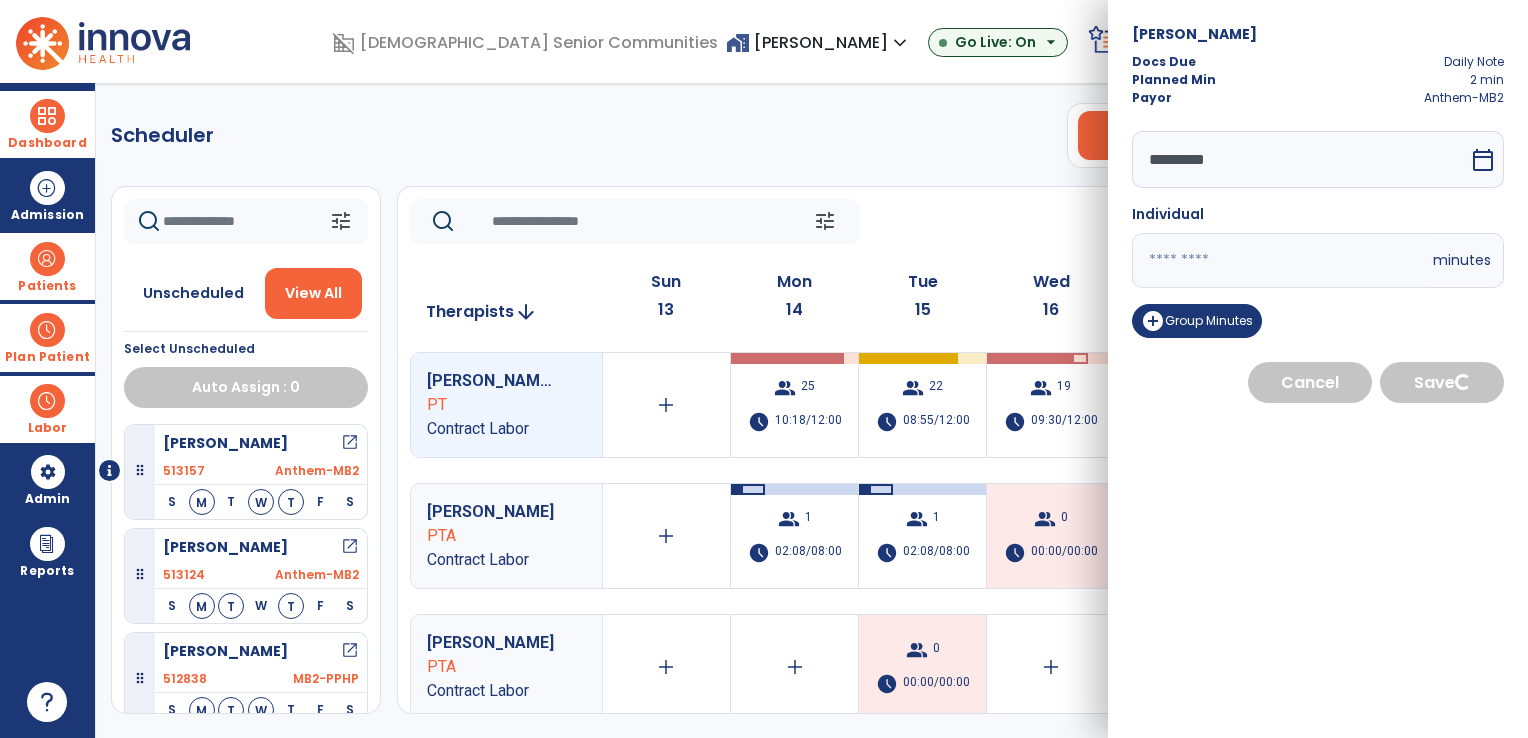 select on "****" 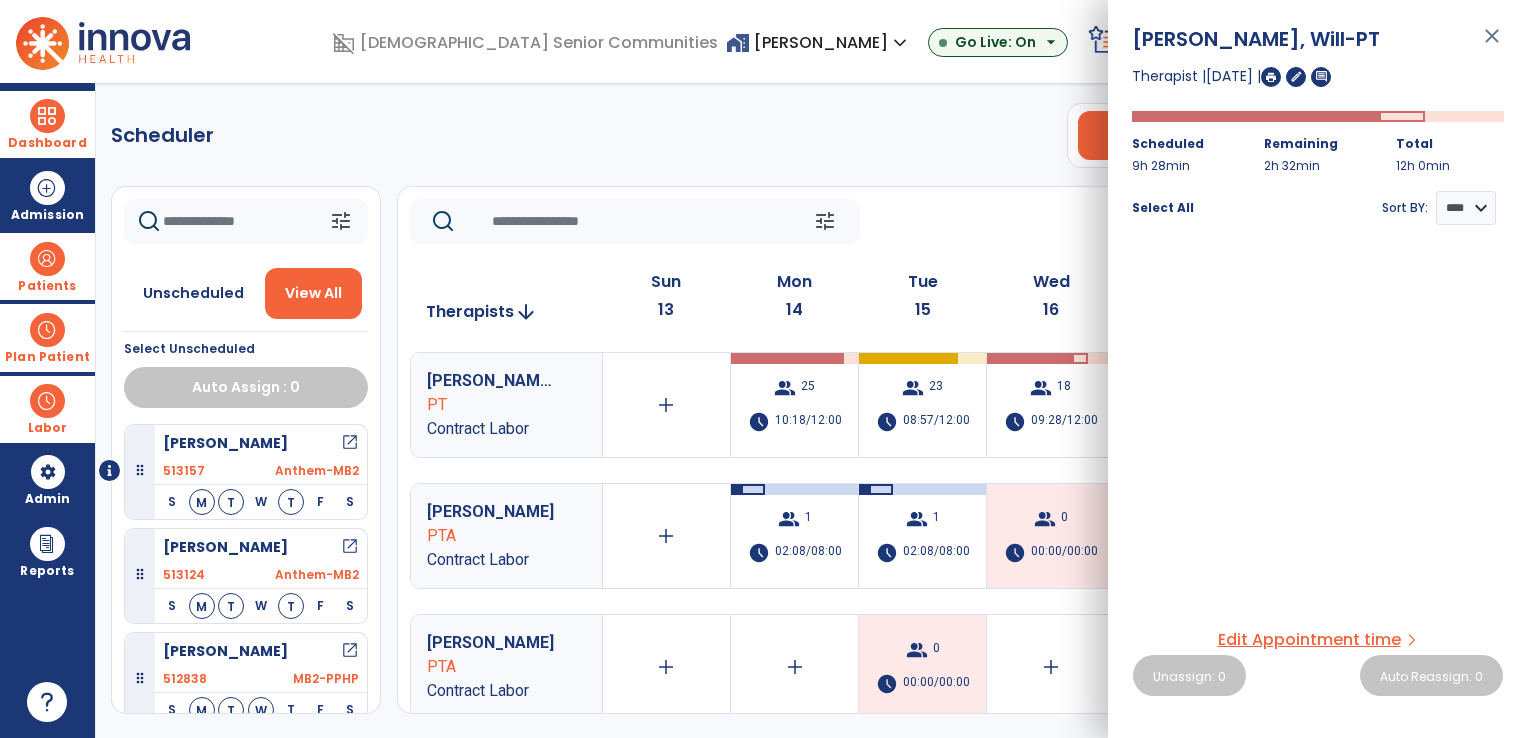 click on "Scheduler   PT   OT   ST  **** *** more_vert  Manage Labor   View All Therapists   Print   tune   Unscheduled   View All  Select Unscheduled  Auto Assign : 0   Albertson, Charles   open_in_new  513157 Anthem-MB2  S M T W T F S  Burton, Judith   open_in_new  513124 Anthem-MB2  S M T W T F S  Edwards, John   open_in_new  512838 MB2-PPHP  S M T W T F S  Ehlers, Twylla   open_in_new  513089 MB2 (WPS)  S M T W T F S  Heath, Barbara   open_in_new  513159 Humana ...  S M T W T F S  Heath, Sandra   open_in_new  512937 Humana ...  S M T W T F S  Hiter, June   open_in_new  512926 Medicaid  S M T W T F S  Johnson, Mary   open_in_new  513160 Anthem ...  S M T W T F S  Lancaster, Betty   open_in_new  512782 Medicar...  S M T W T F S  Martin, Carol   open_in_new  513146 Medicar...  S M T W T F S  Moore, Lori   open_in_new  513141 MB2 (WPS)  S M T W T F S  Newman, Bourne Susan   open_in_new  513158 Medicar...  S M T W T F S  Payne, Janice   open_in_new  513156 Managed...  S M T W T F S  Rothbauer, Ida   open_in_new  513163" at bounding box center (812, 410) 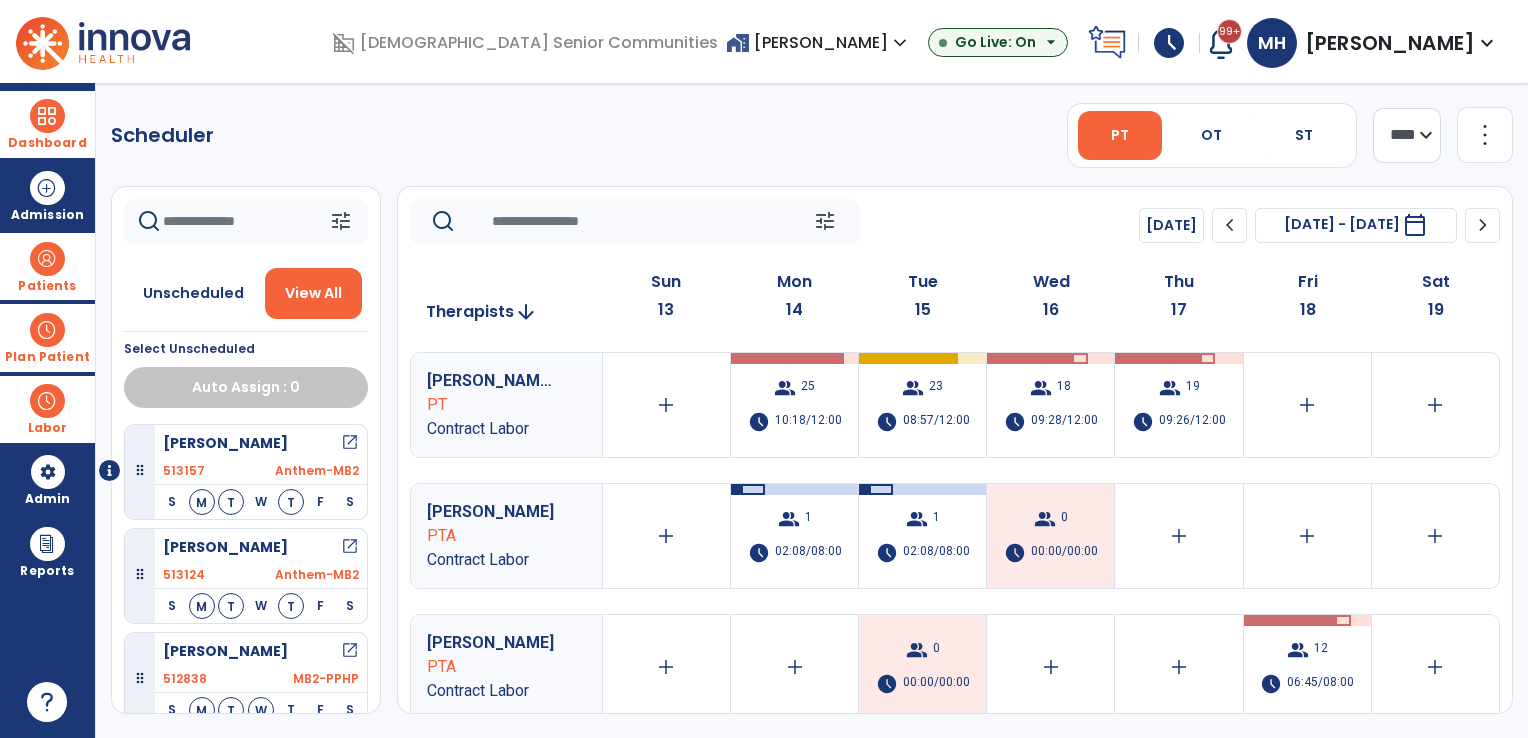 click on "home_work   [PERSON_NAME]   expand_more" at bounding box center [819, 42] 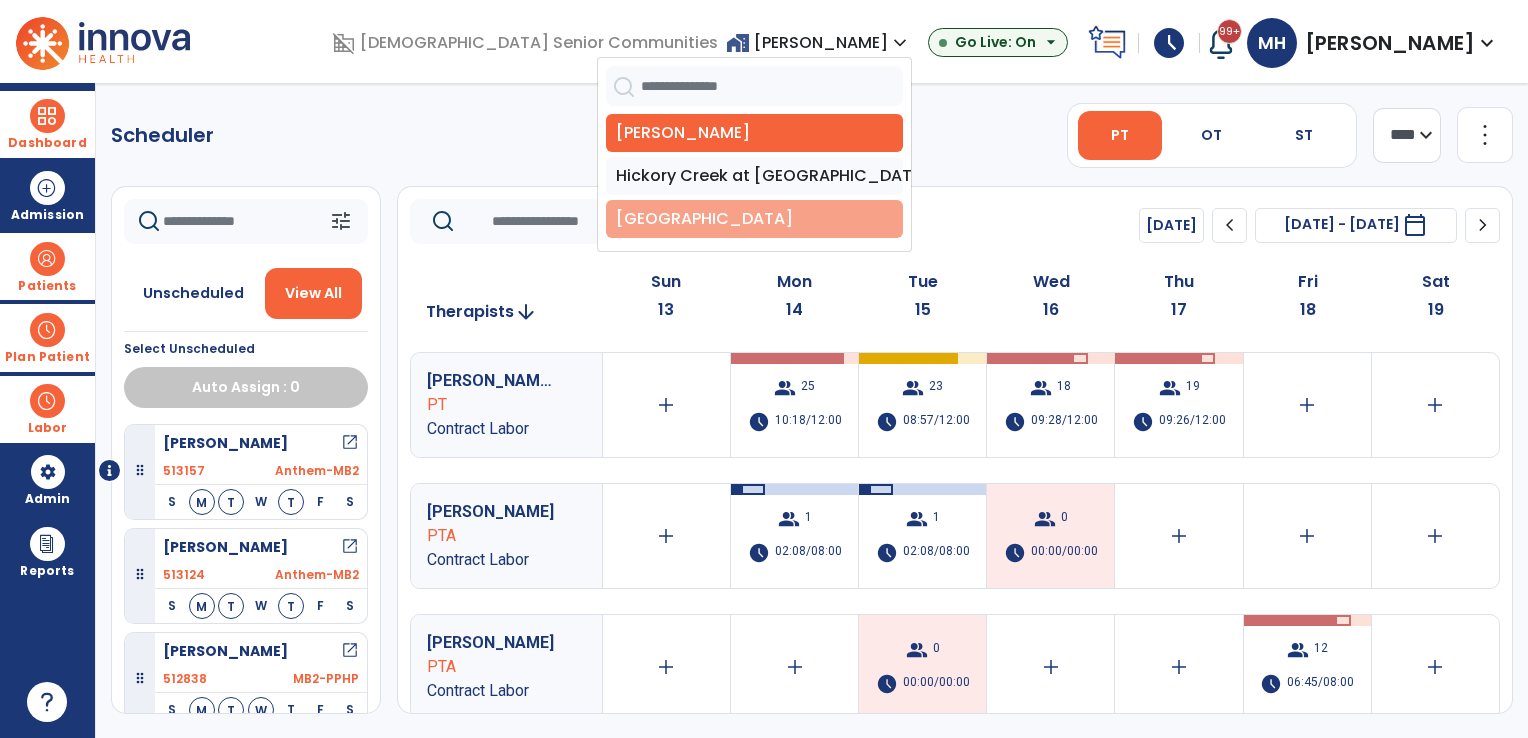 click on "[GEOGRAPHIC_DATA]" at bounding box center [754, 219] 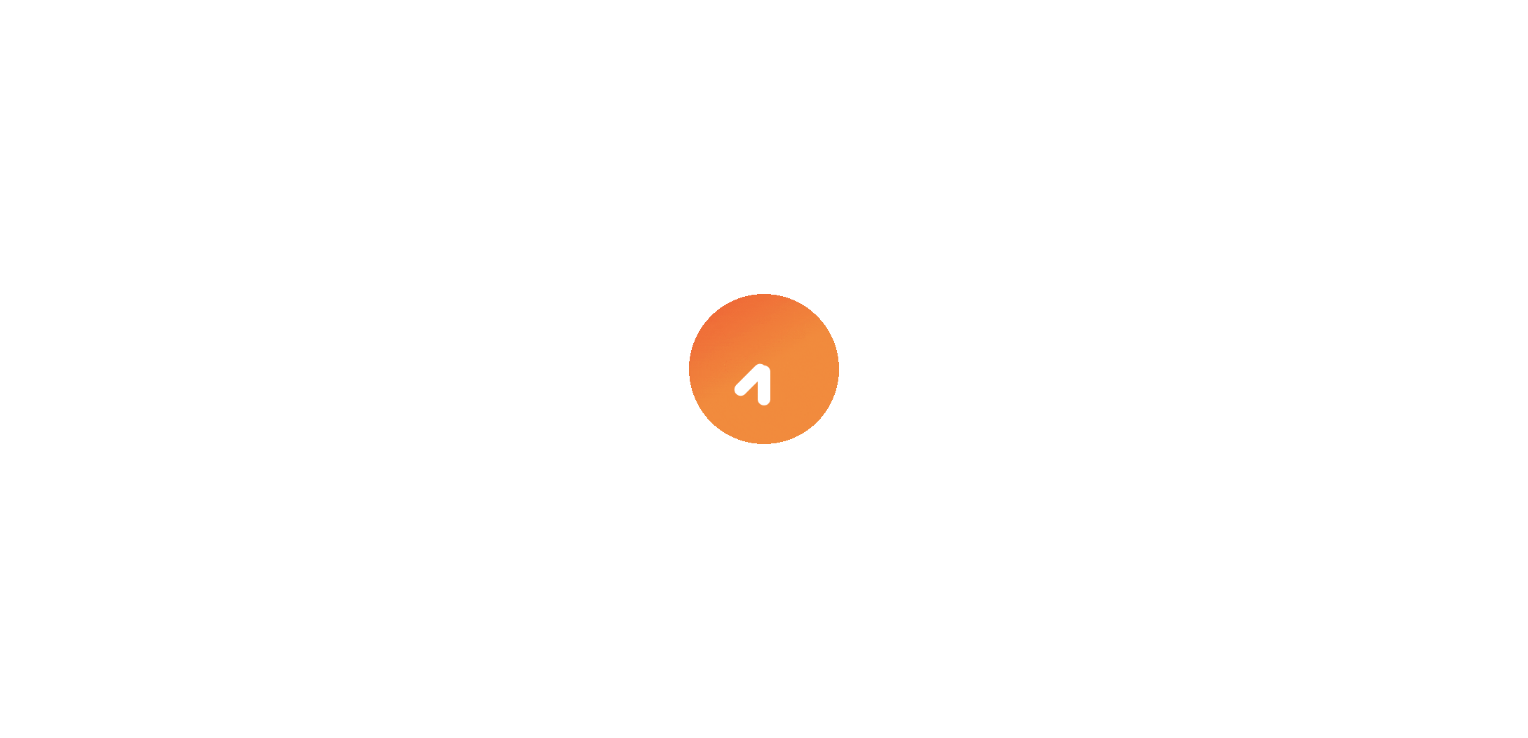 scroll, scrollTop: 0, scrollLeft: 0, axis: both 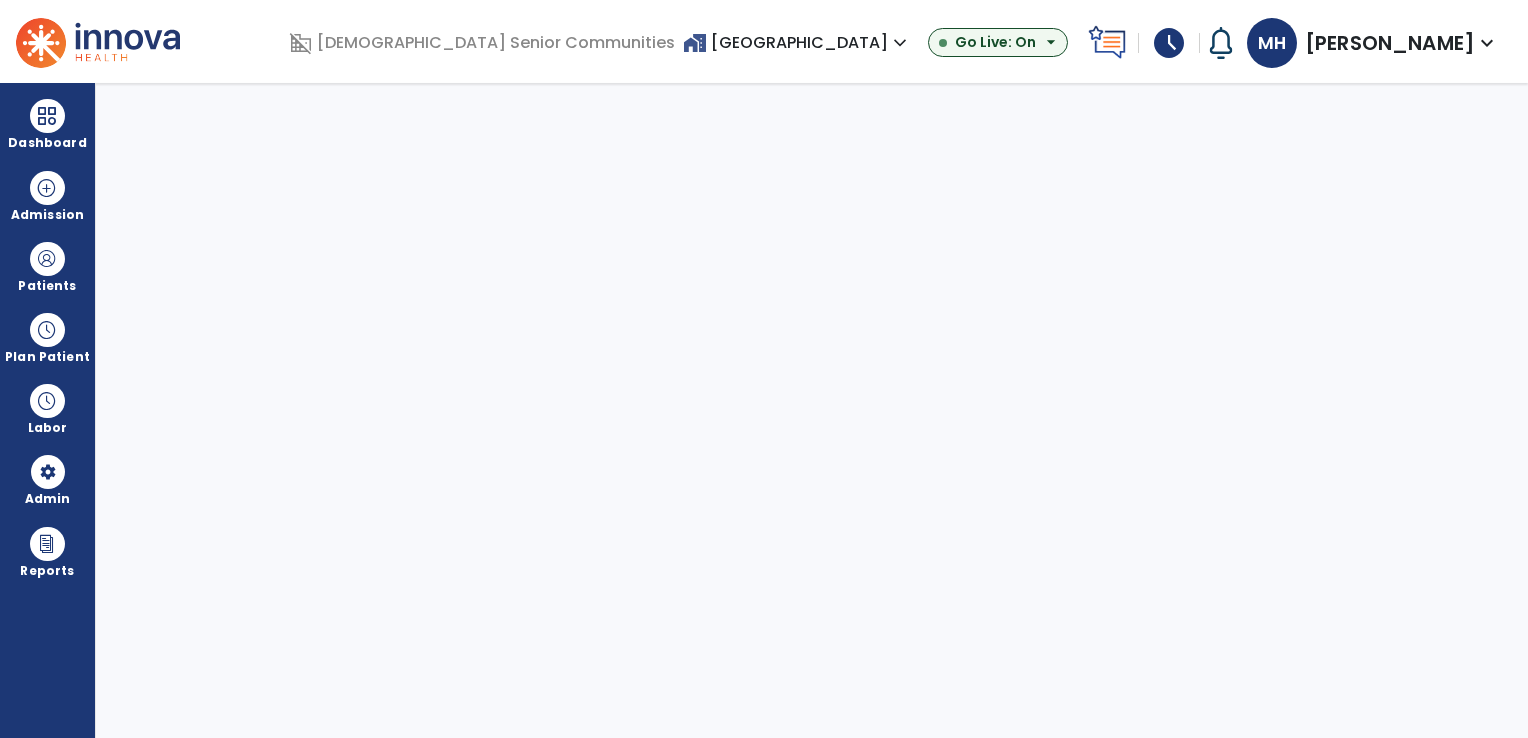 select on "***" 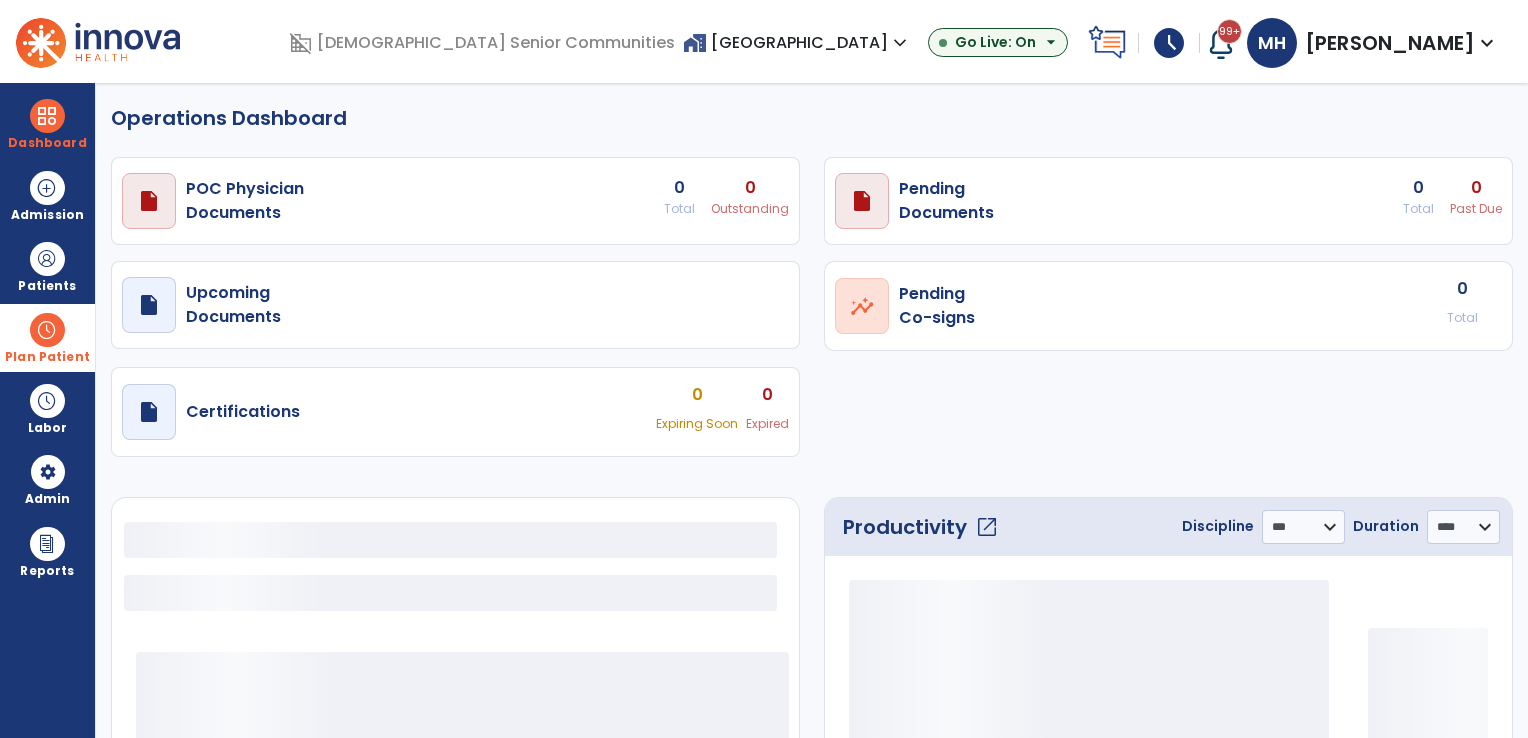 select on "***" 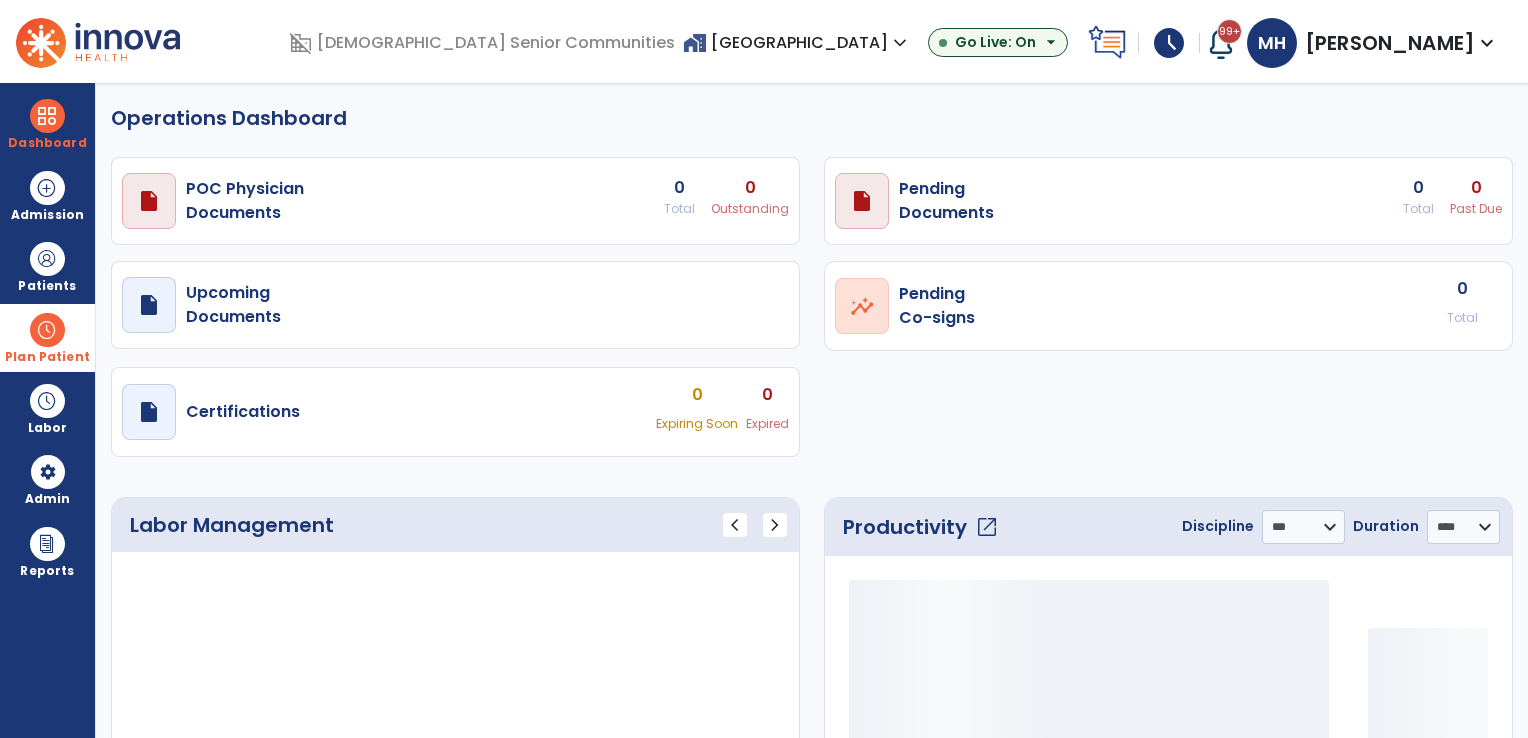 click at bounding box center (47, 330) 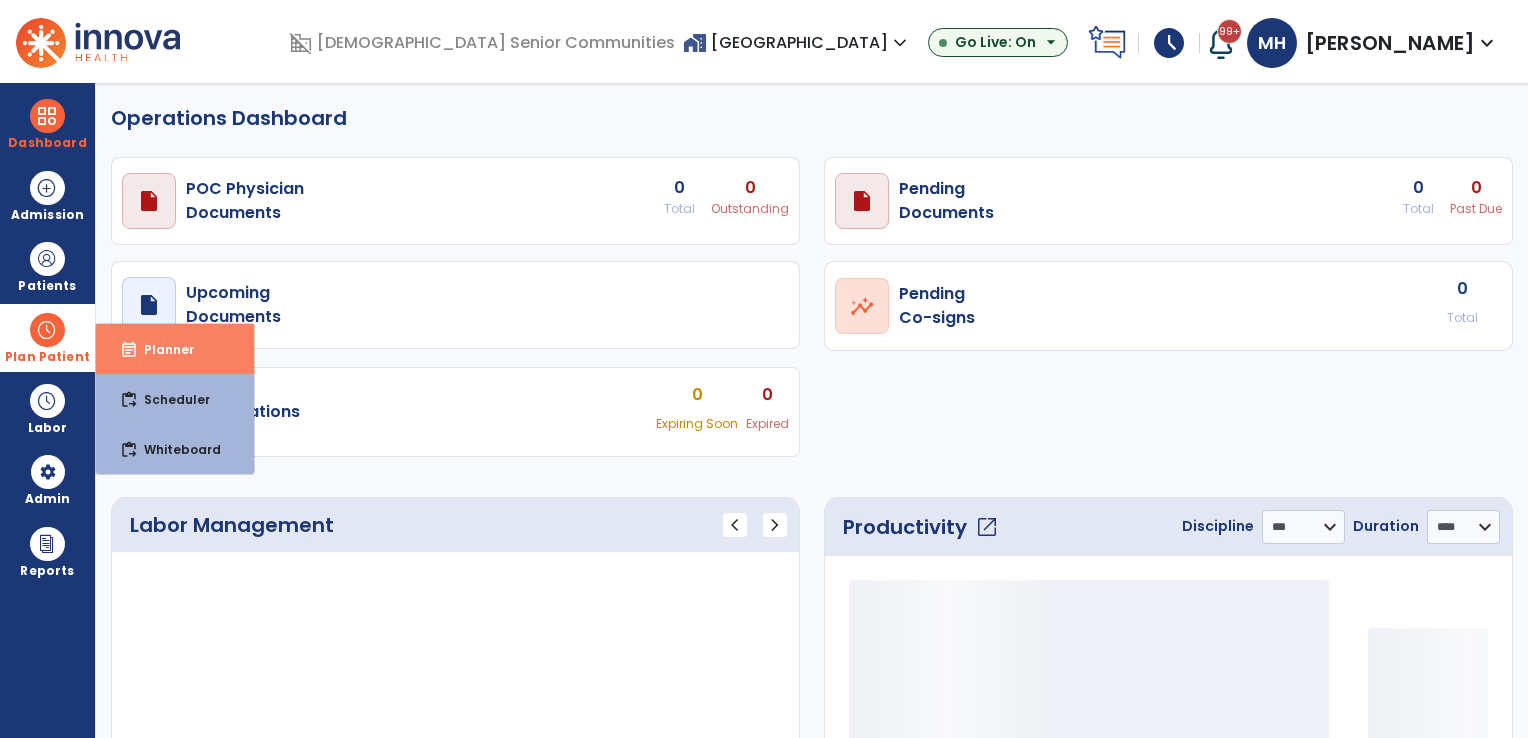 click on "event_note  Planner" at bounding box center (175, 349) 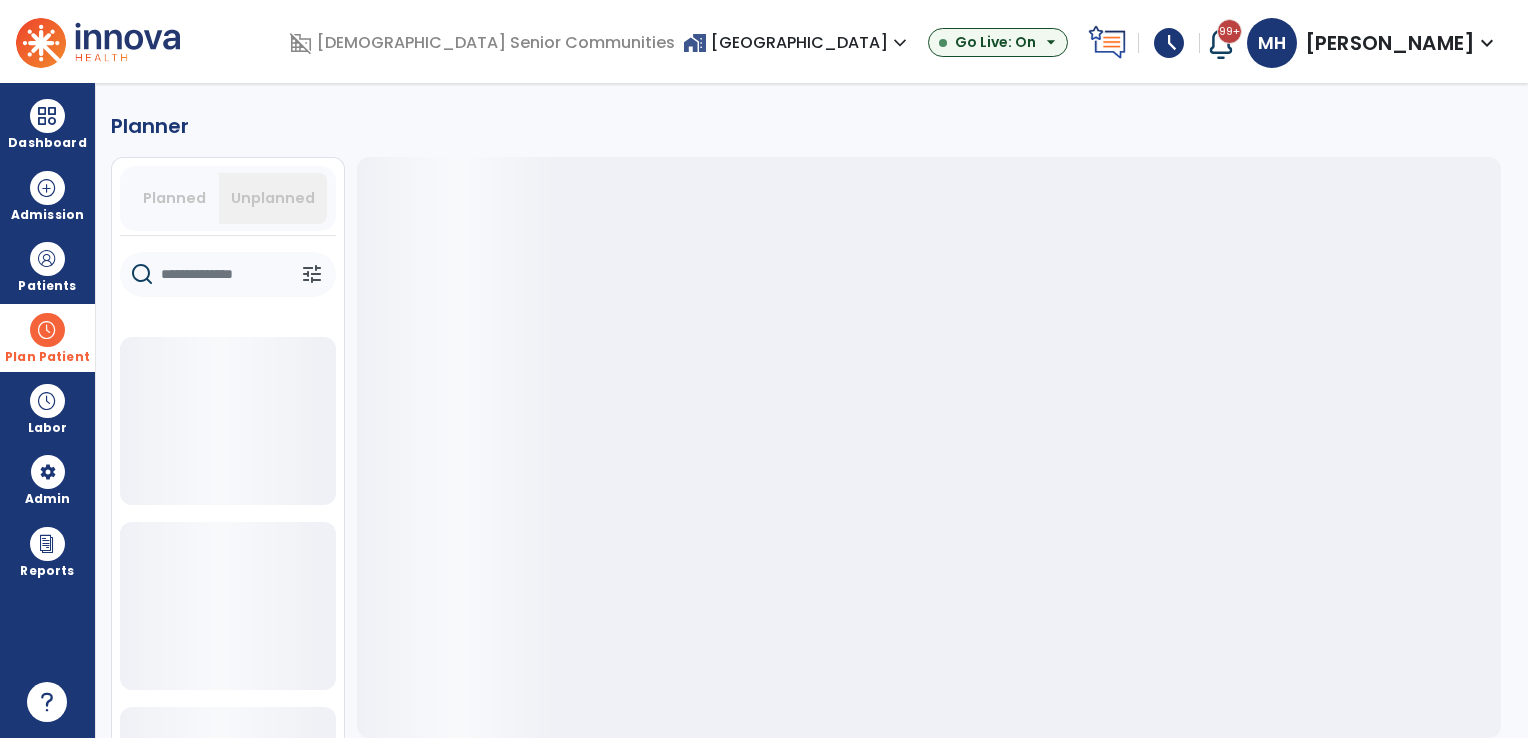 click on "Planned" at bounding box center (174, 198) 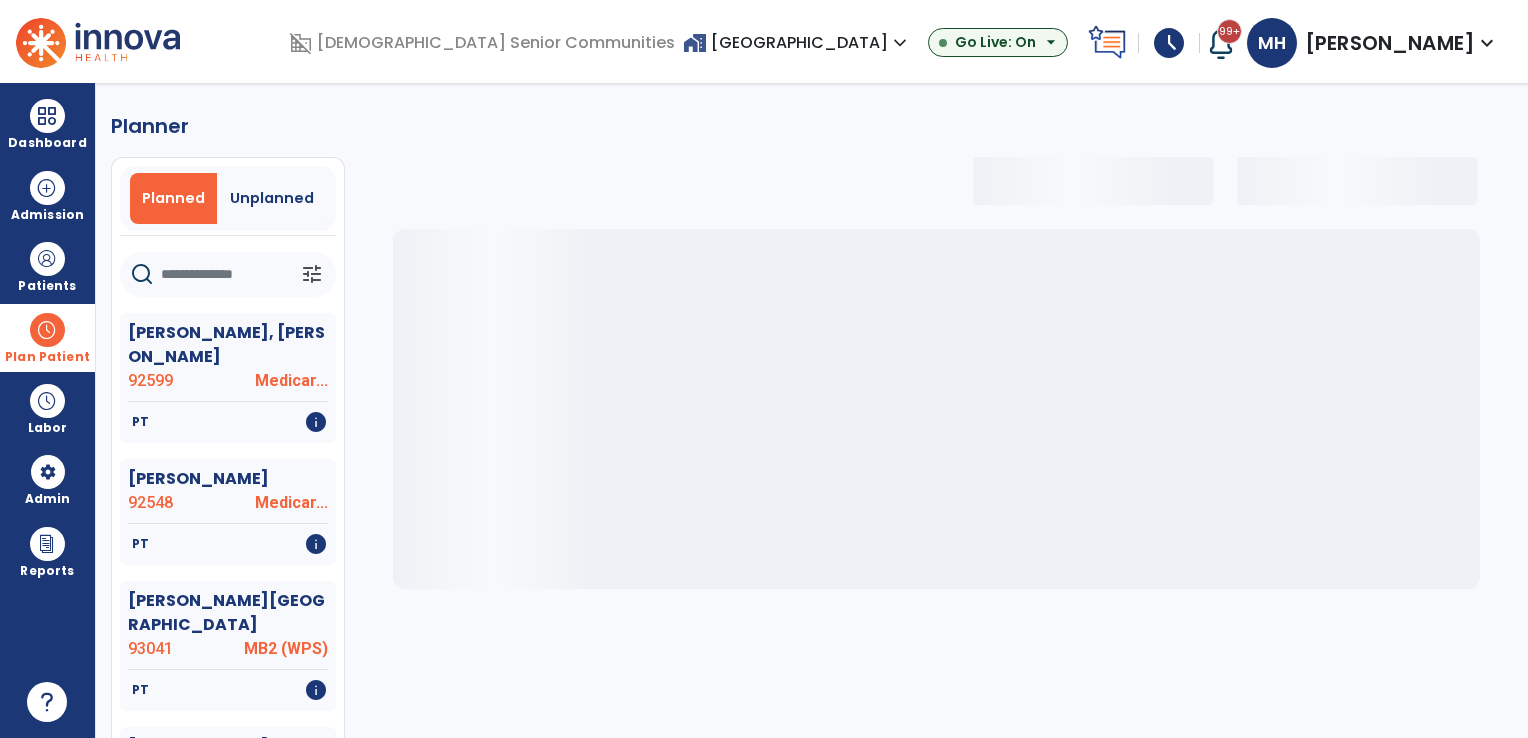 click 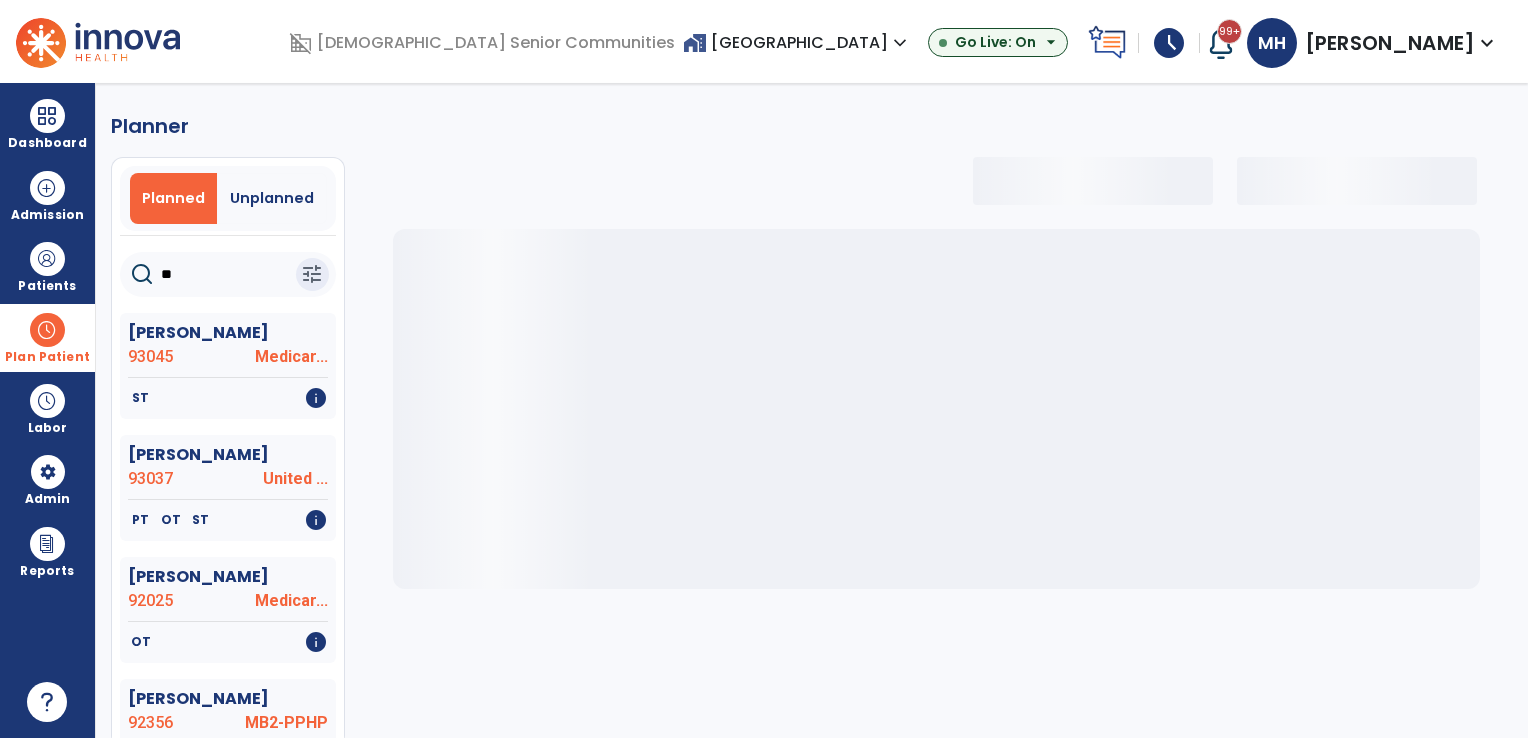 type on "***" 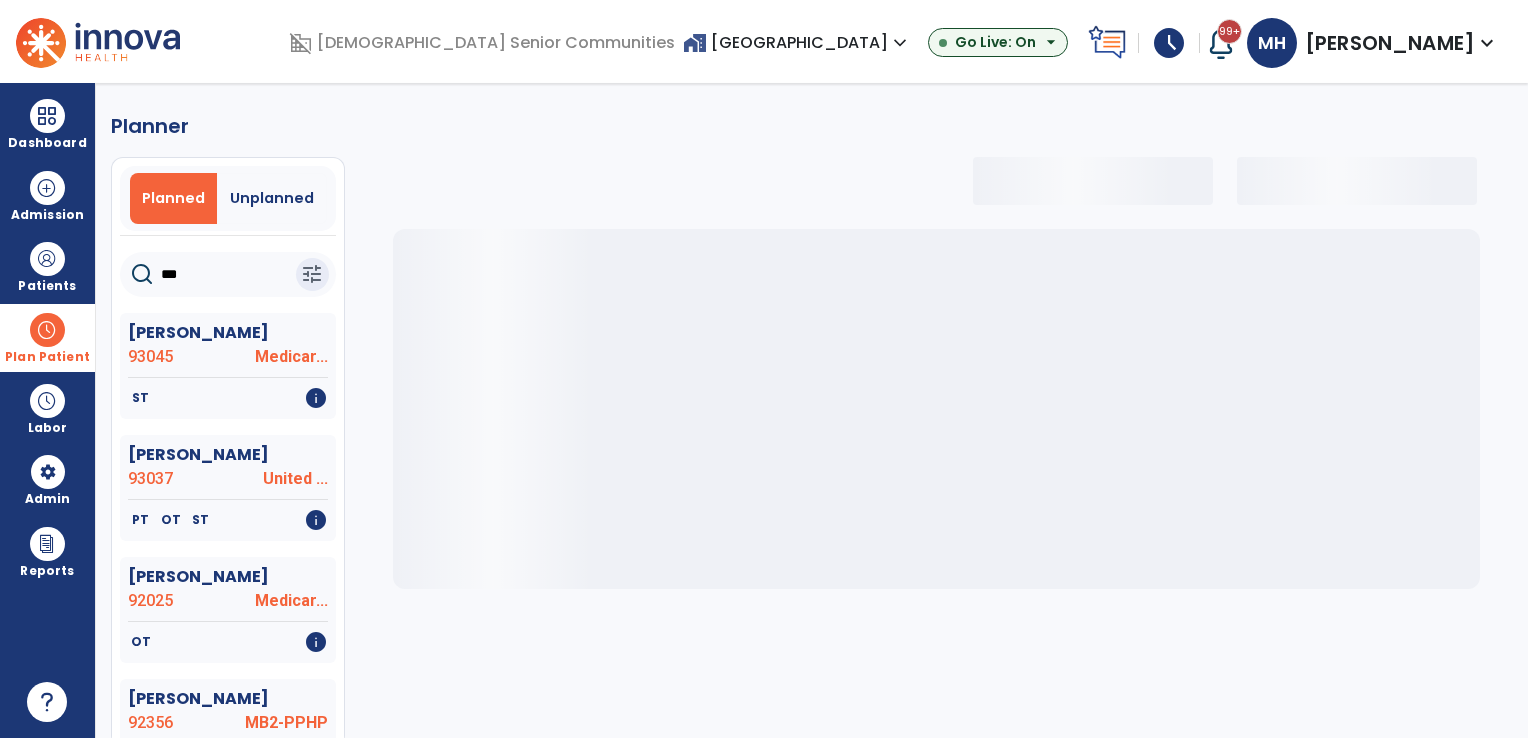 select on "***" 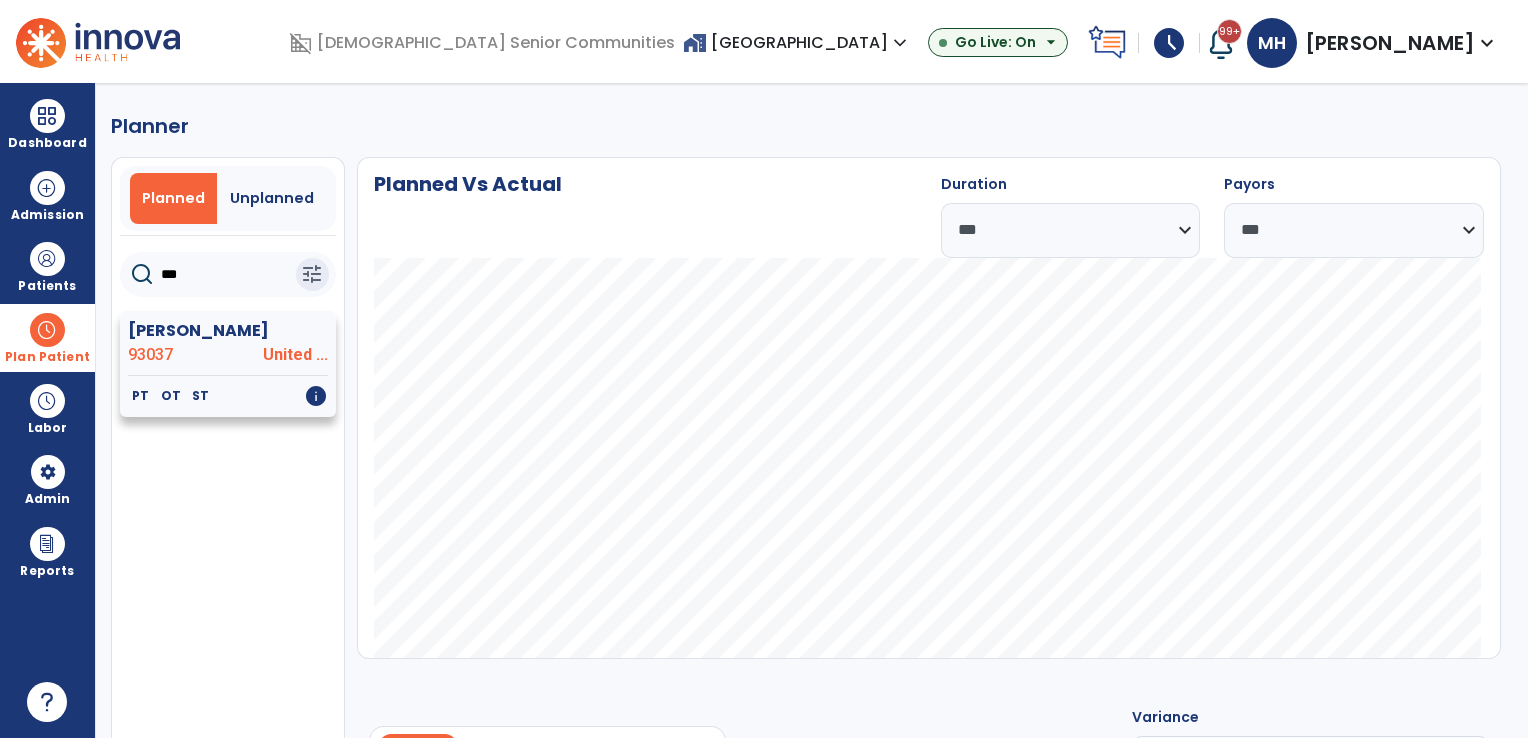 type on "***" 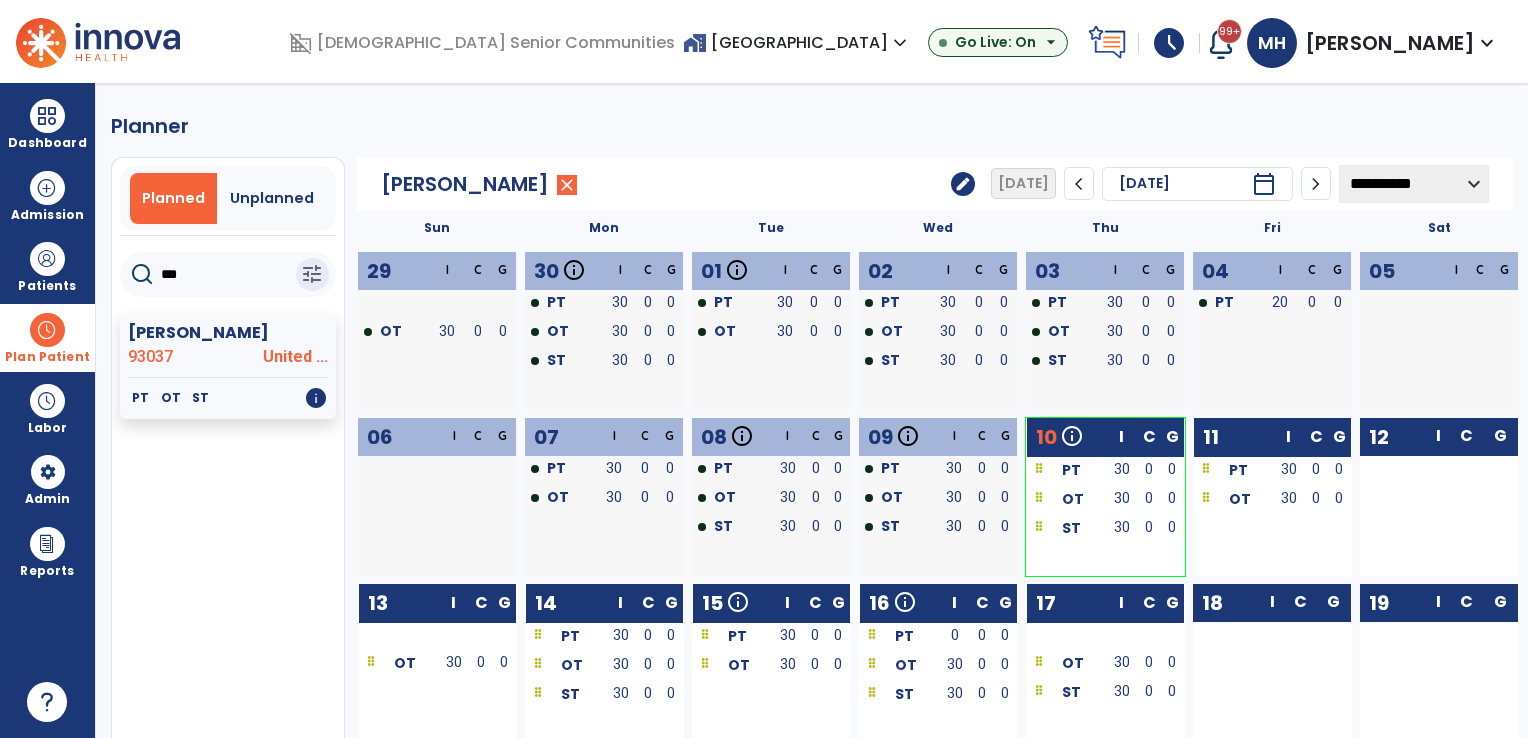 click on "edit" 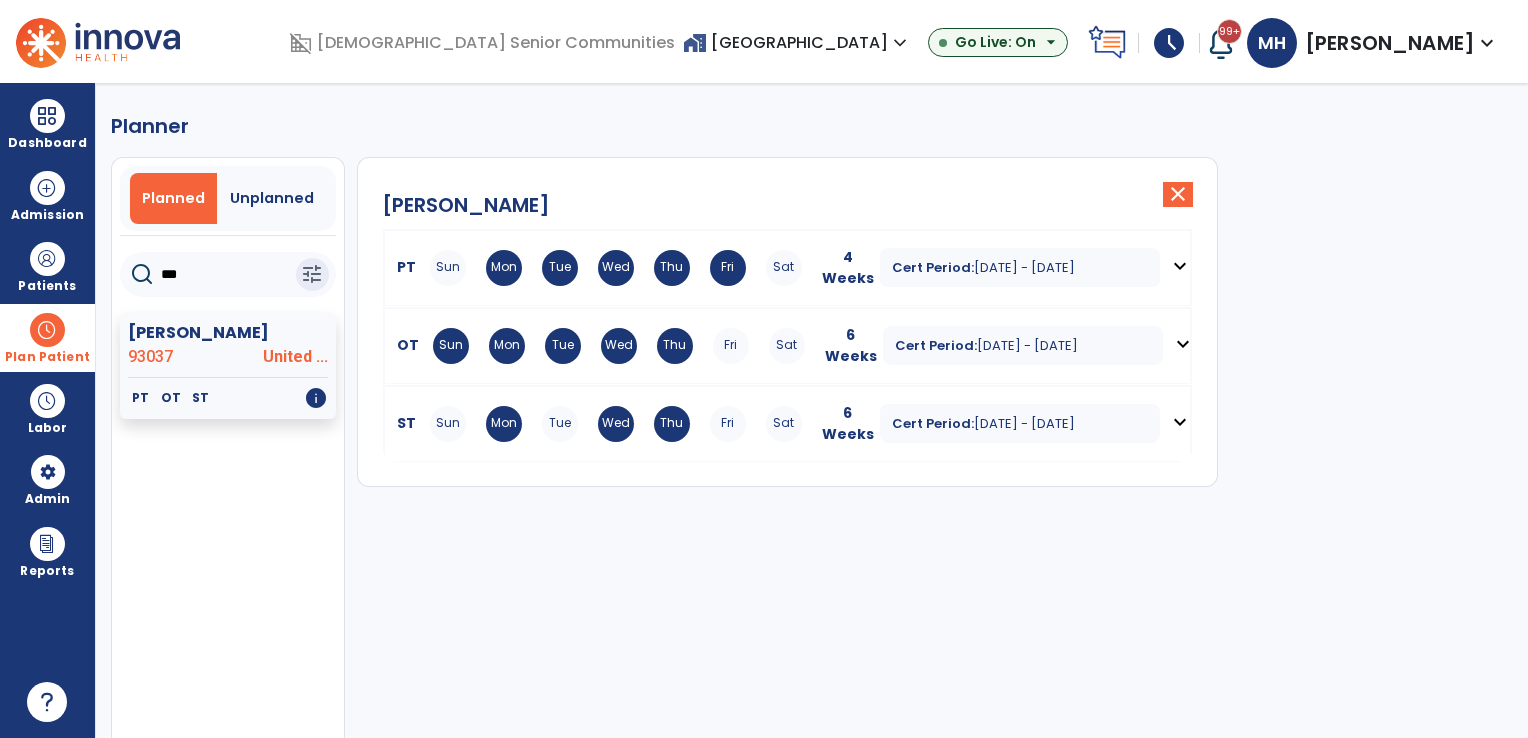 click on "Wed" at bounding box center (616, 268) 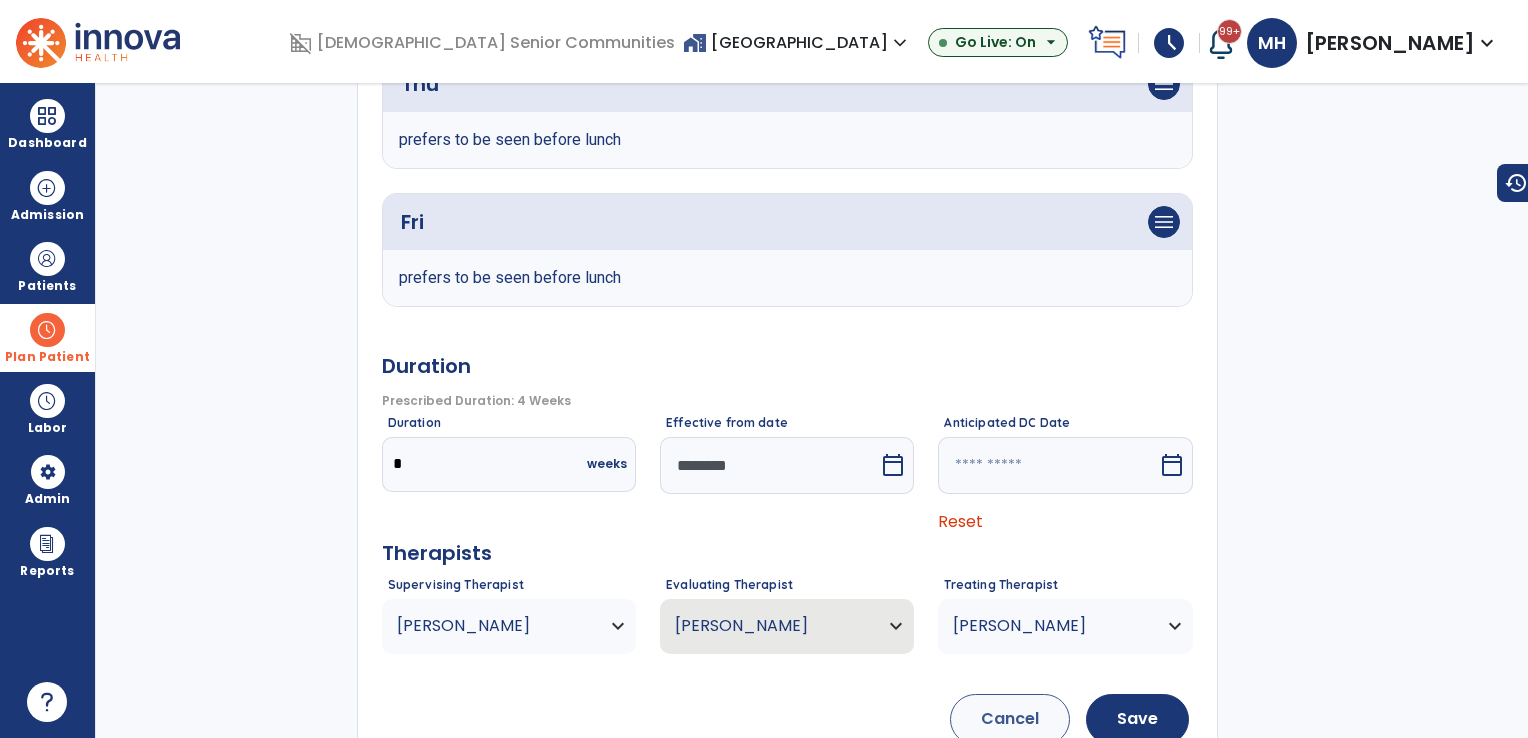 scroll, scrollTop: 1000, scrollLeft: 0, axis: vertical 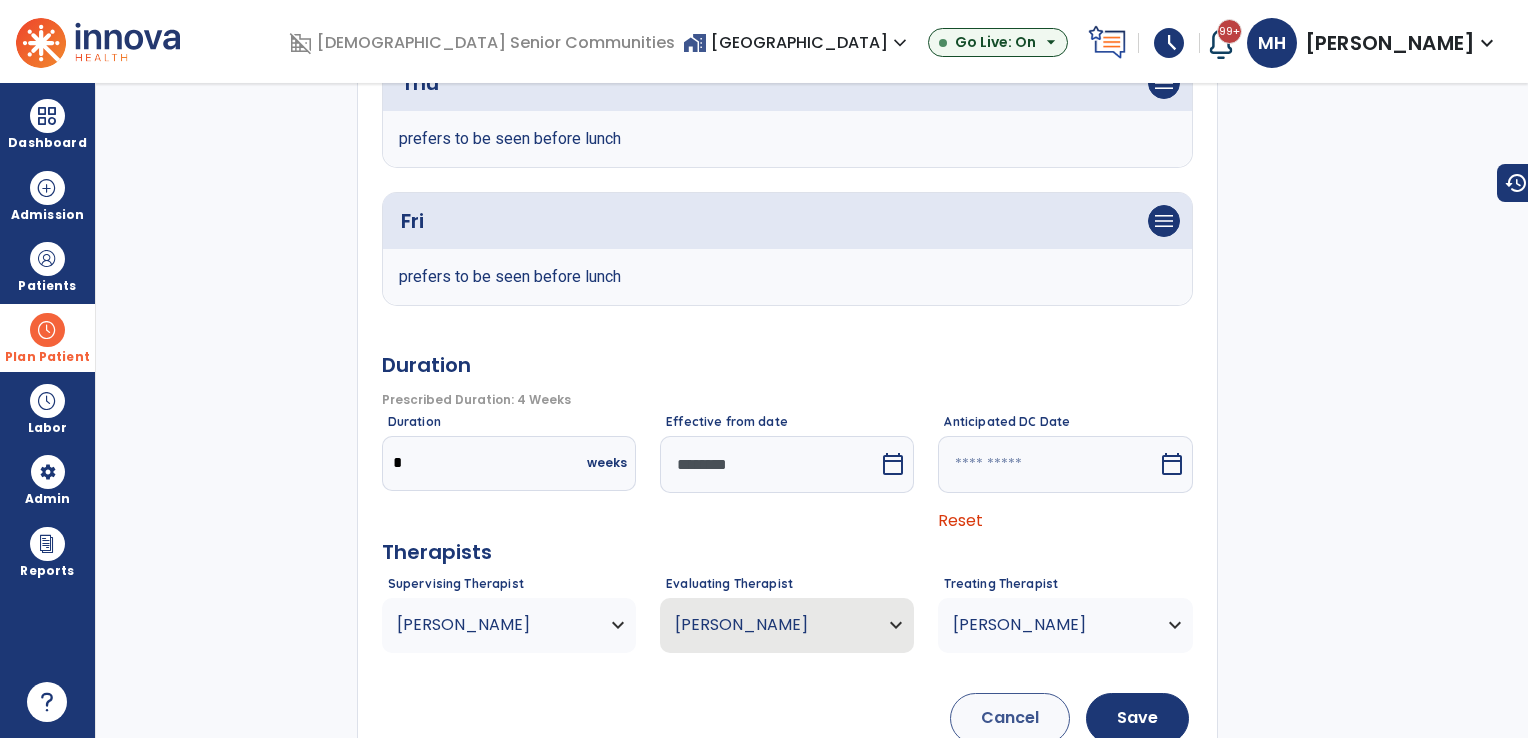 click on "********" at bounding box center [769, 464] 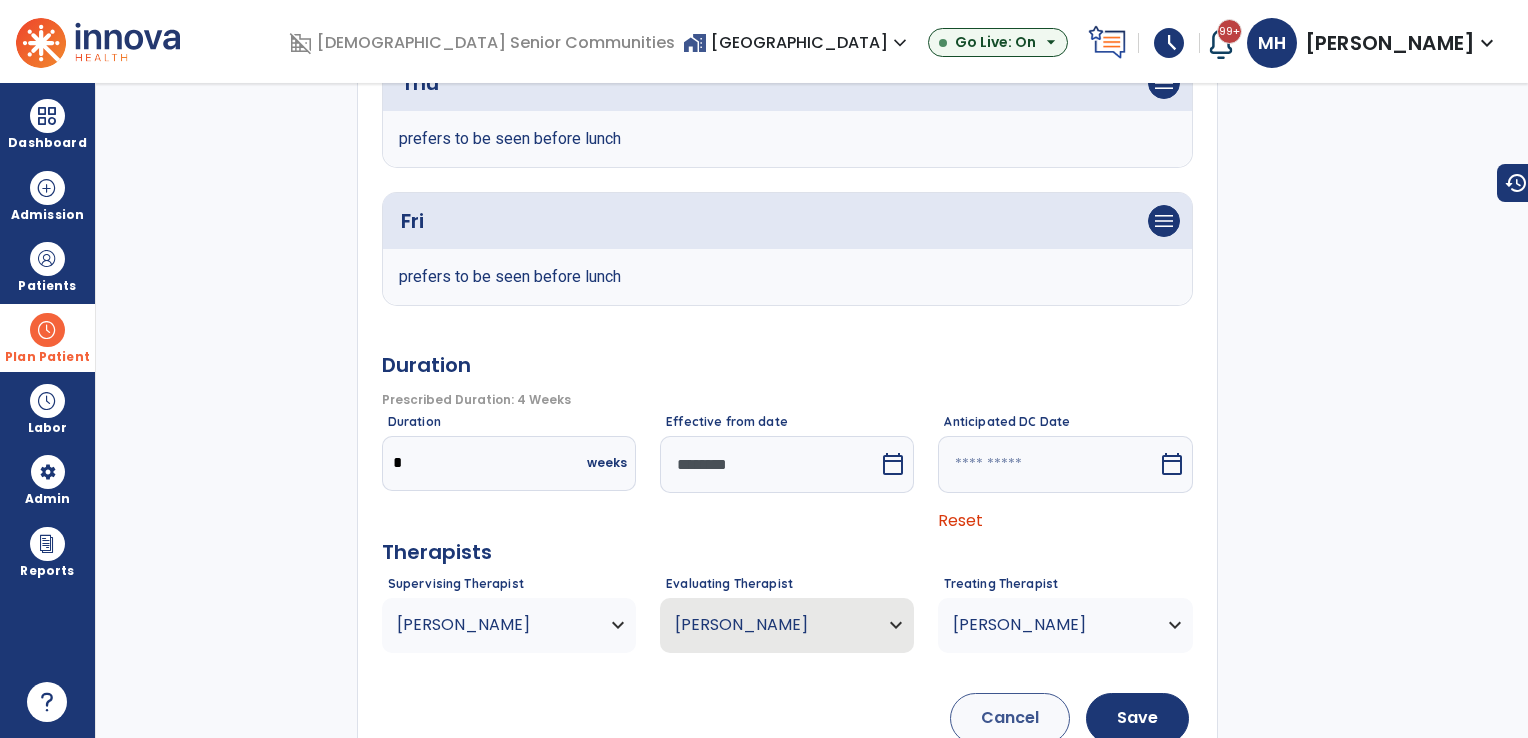 select on "*" 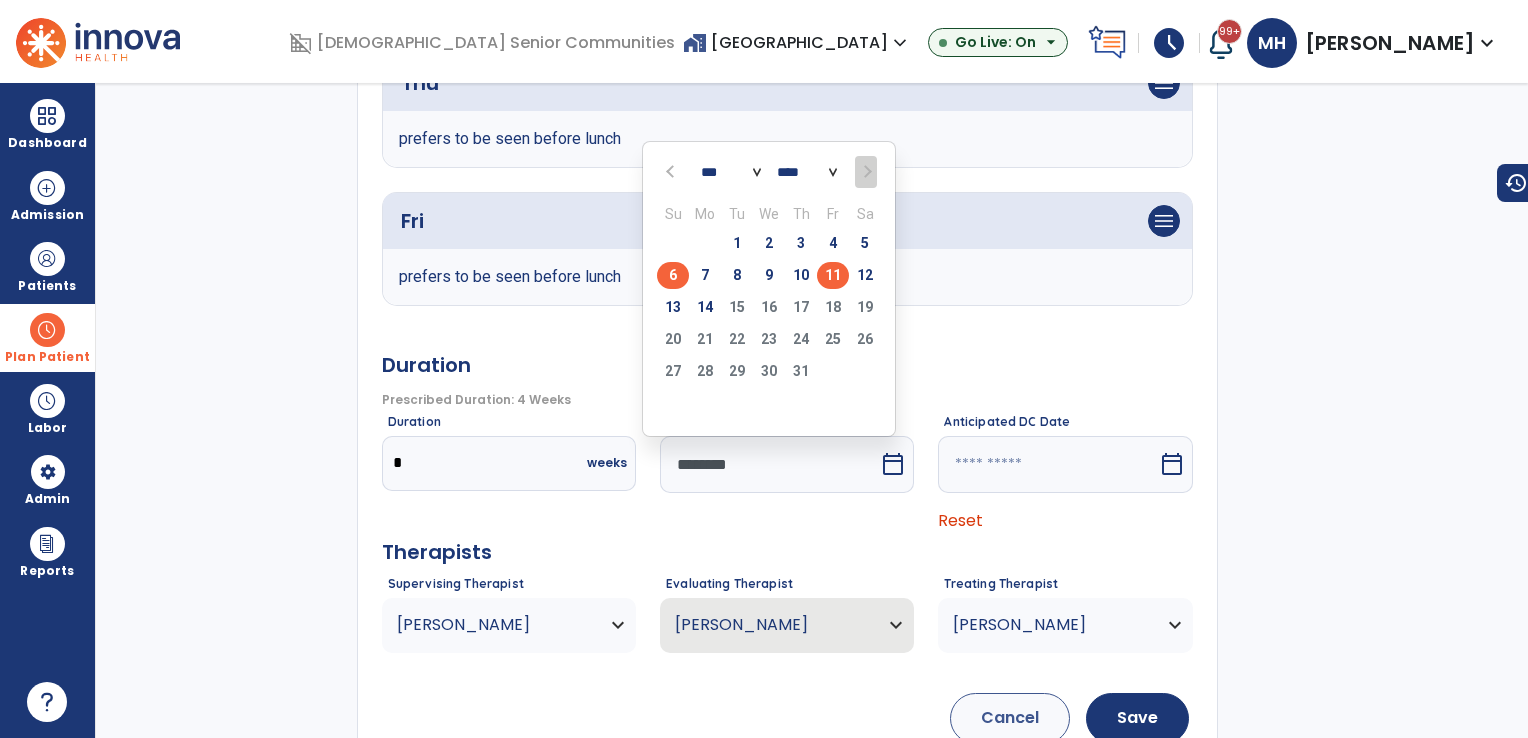 click on "11" at bounding box center [833, 275] 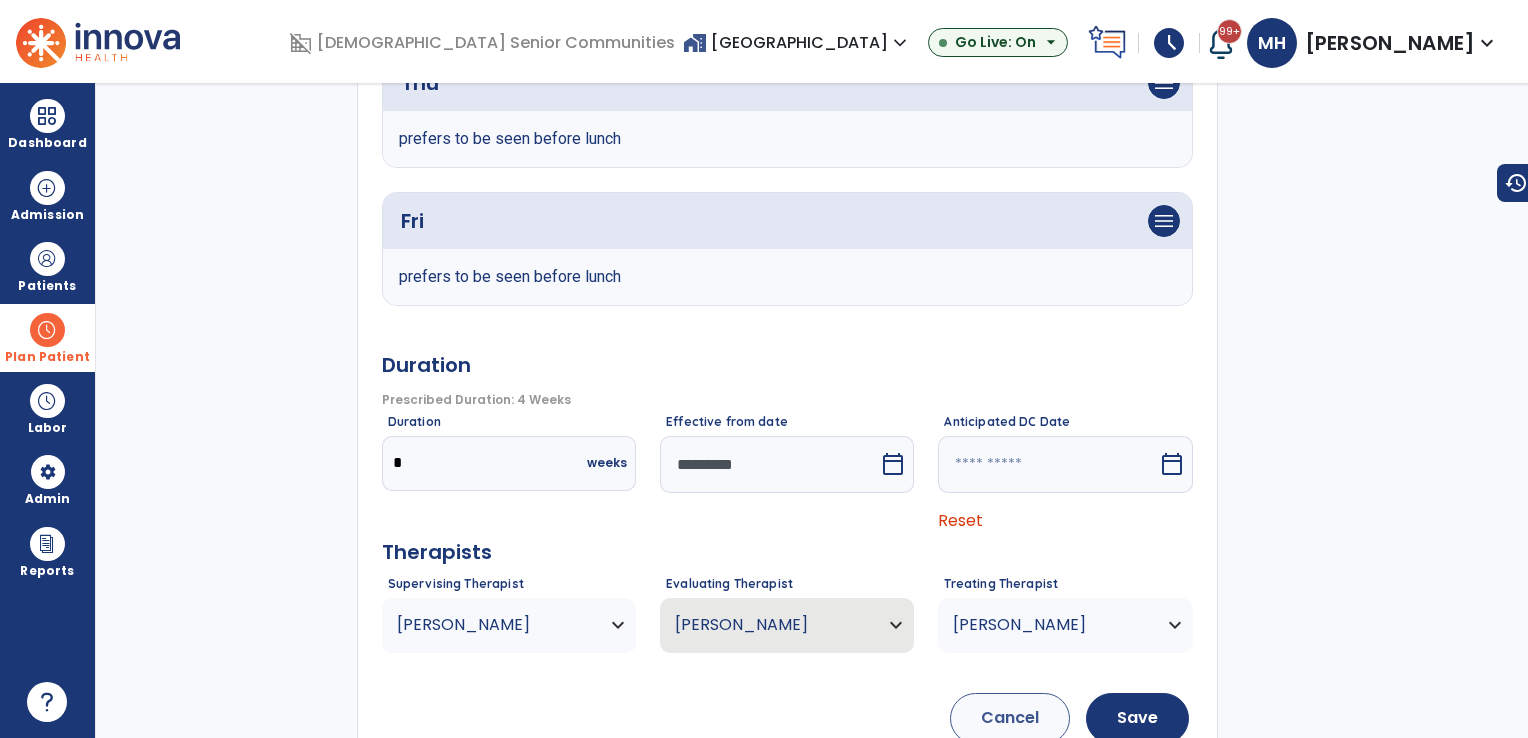 click at bounding box center (1047, 464) 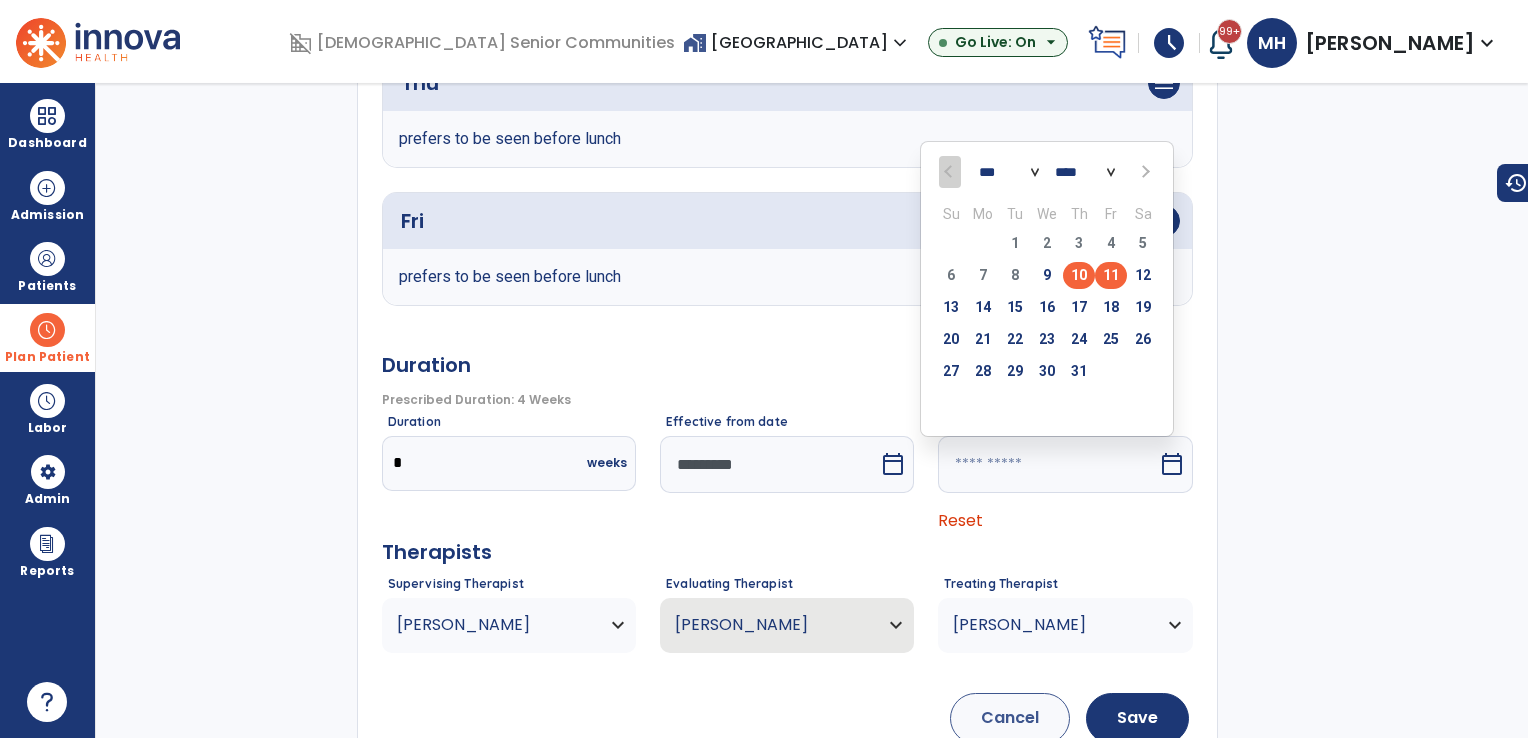 click on "11" at bounding box center [1111, 275] 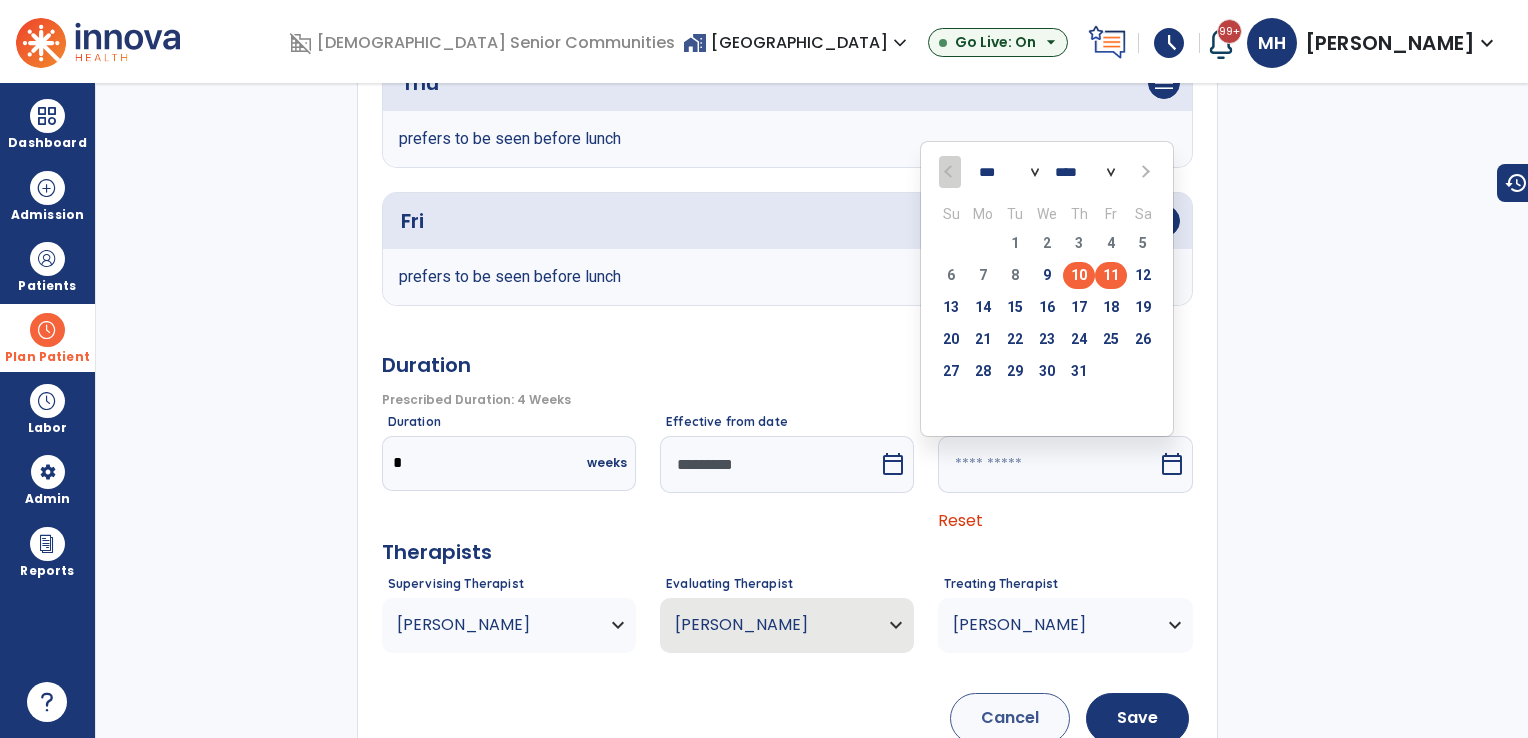 type on "*********" 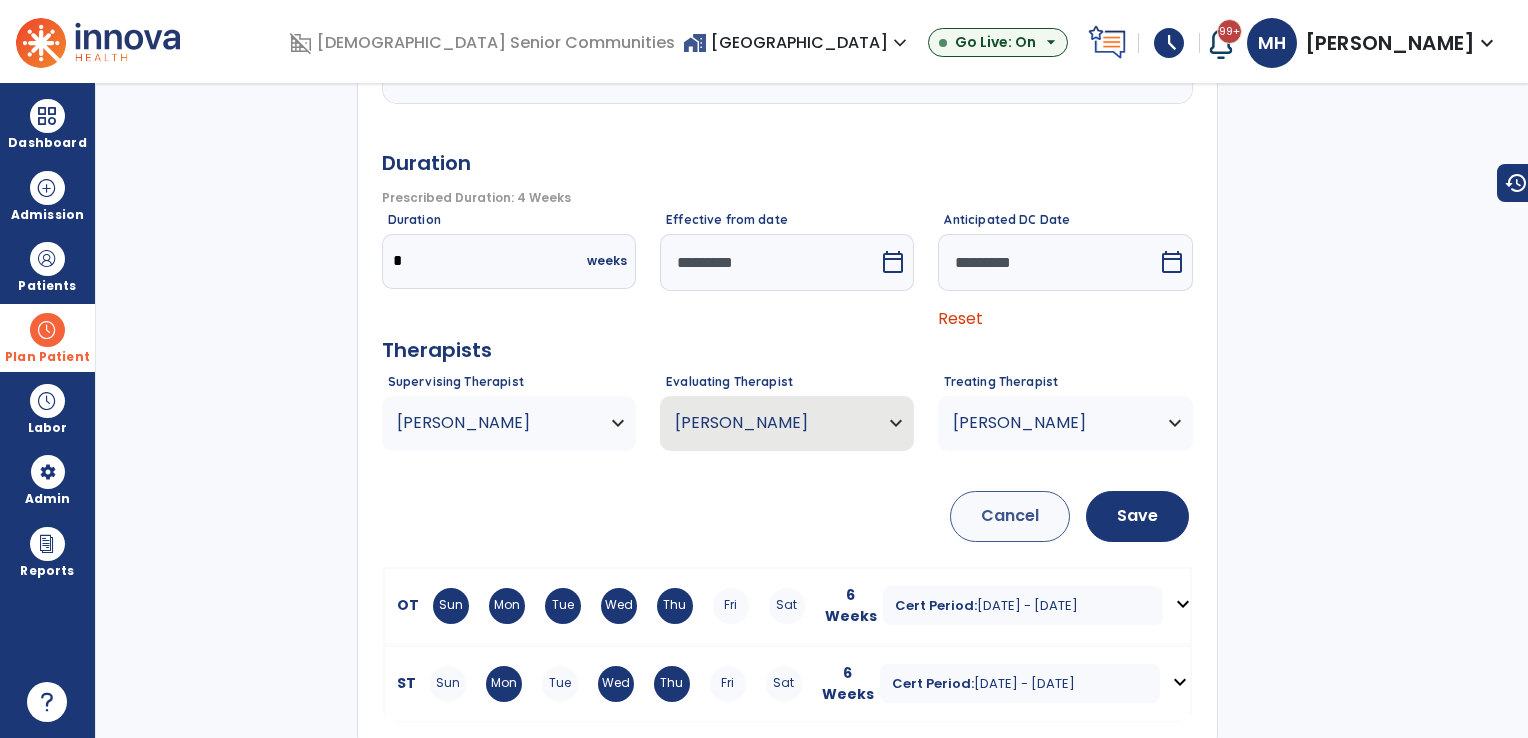 scroll, scrollTop: 1204, scrollLeft: 0, axis: vertical 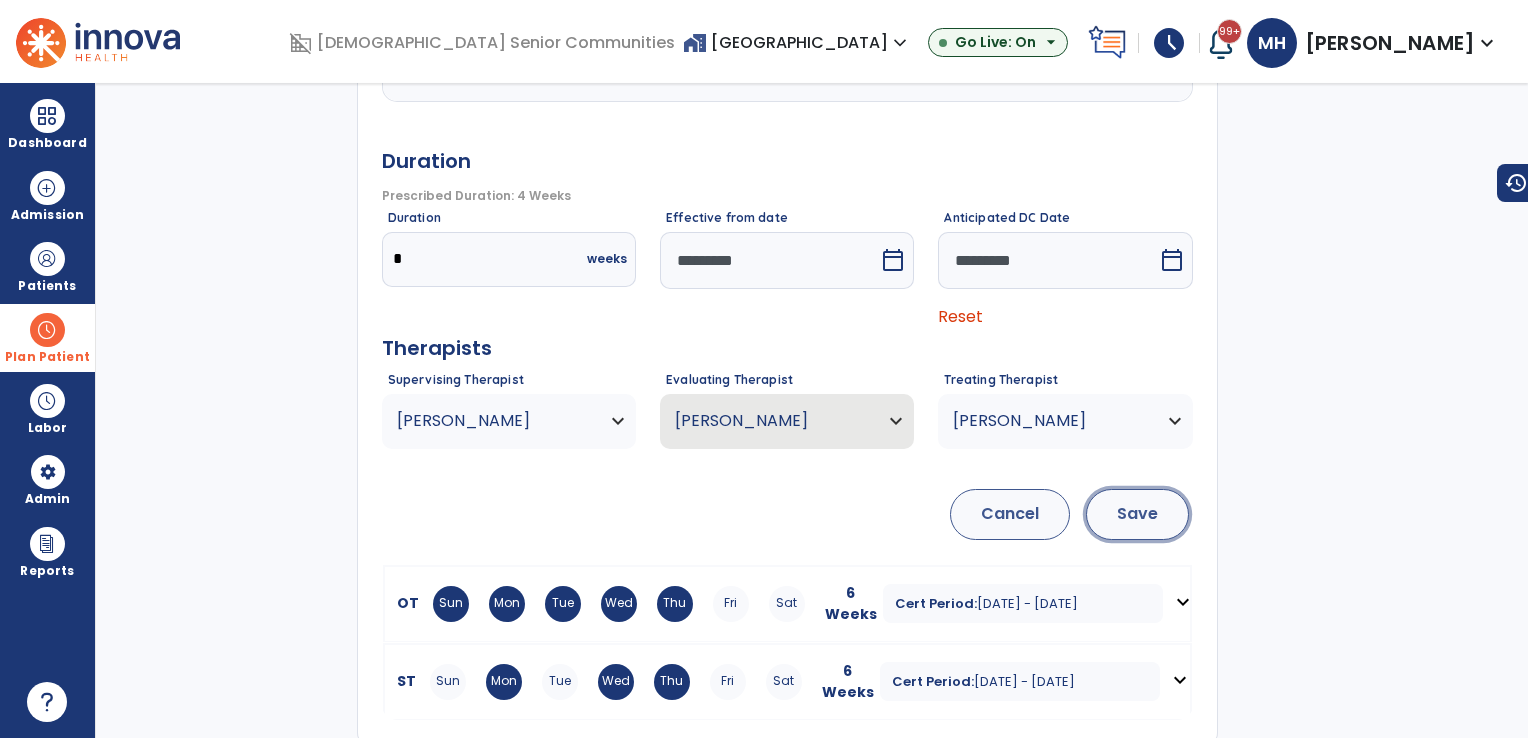 click on "Save" at bounding box center [1137, 514] 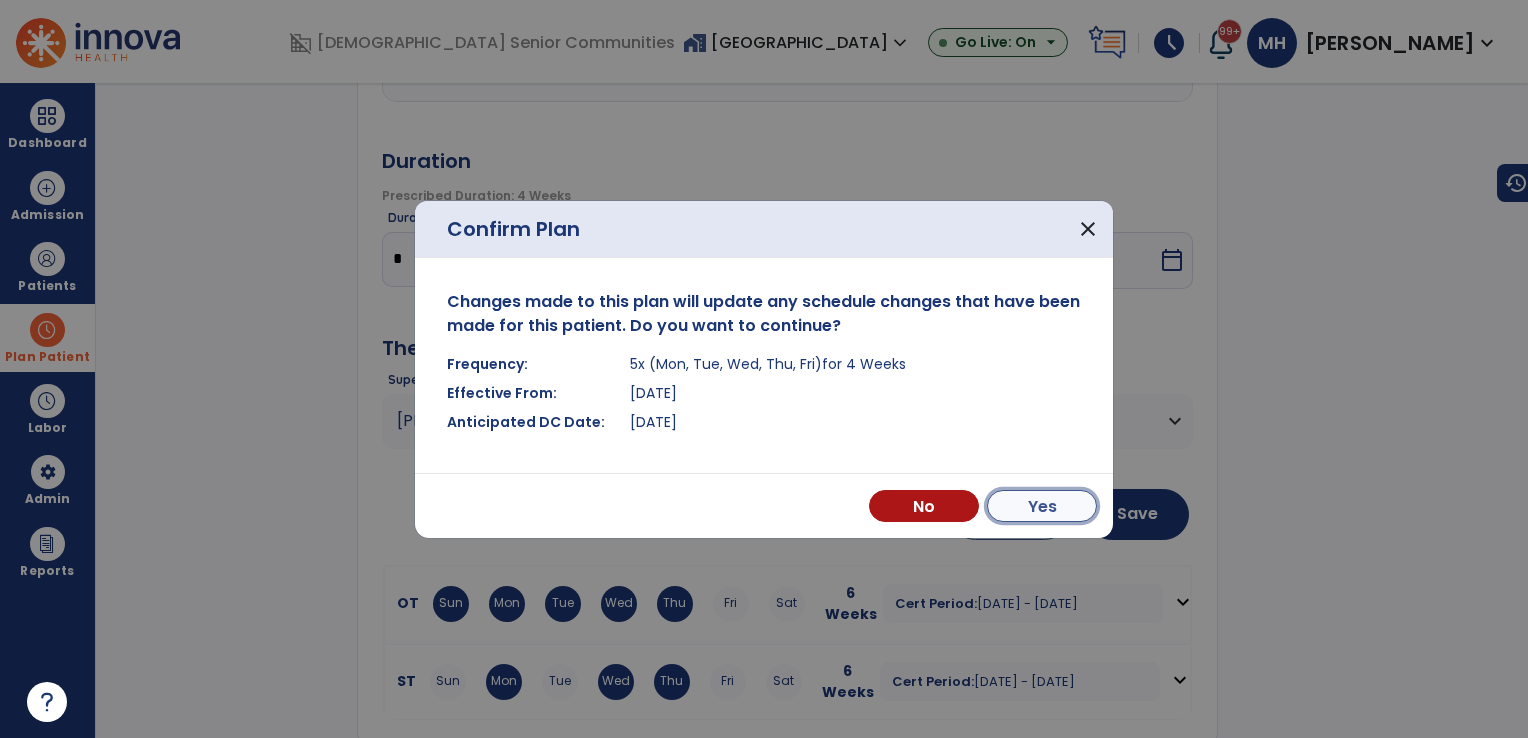click on "Yes" at bounding box center [1042, 506] 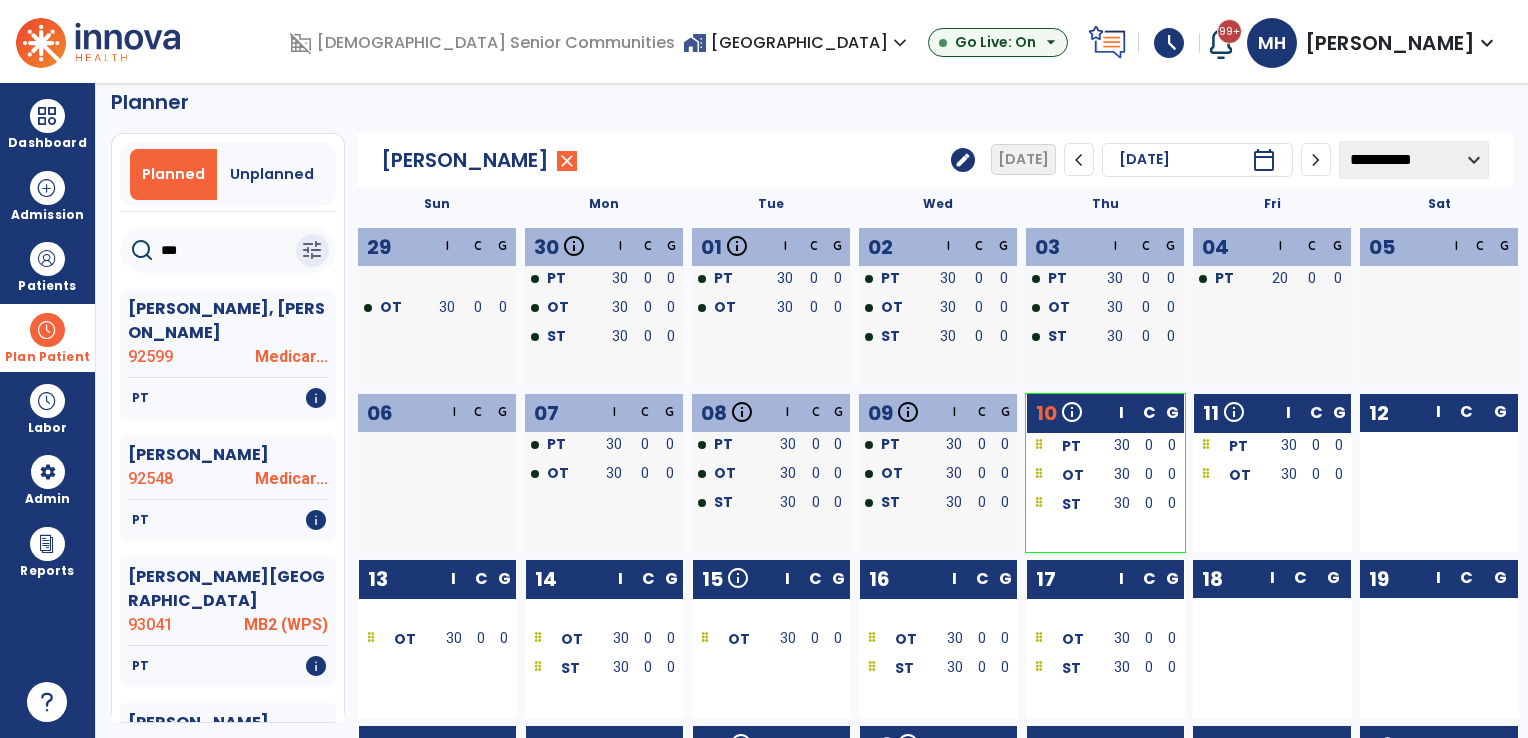 scroll, scrollTop: 0, scrollLeft: 0, axis: both 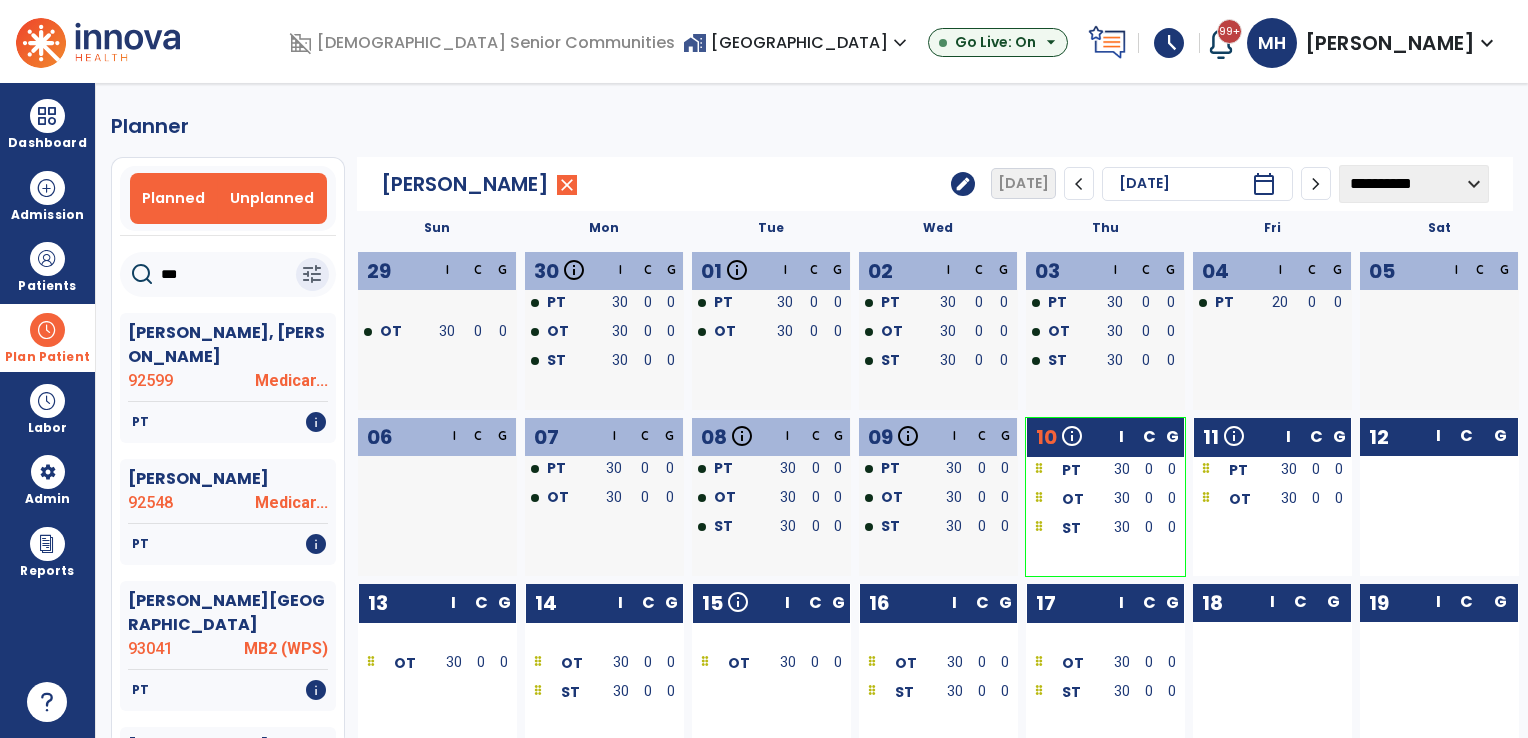 click on "Unplanned" at bounding box center [272, 198] 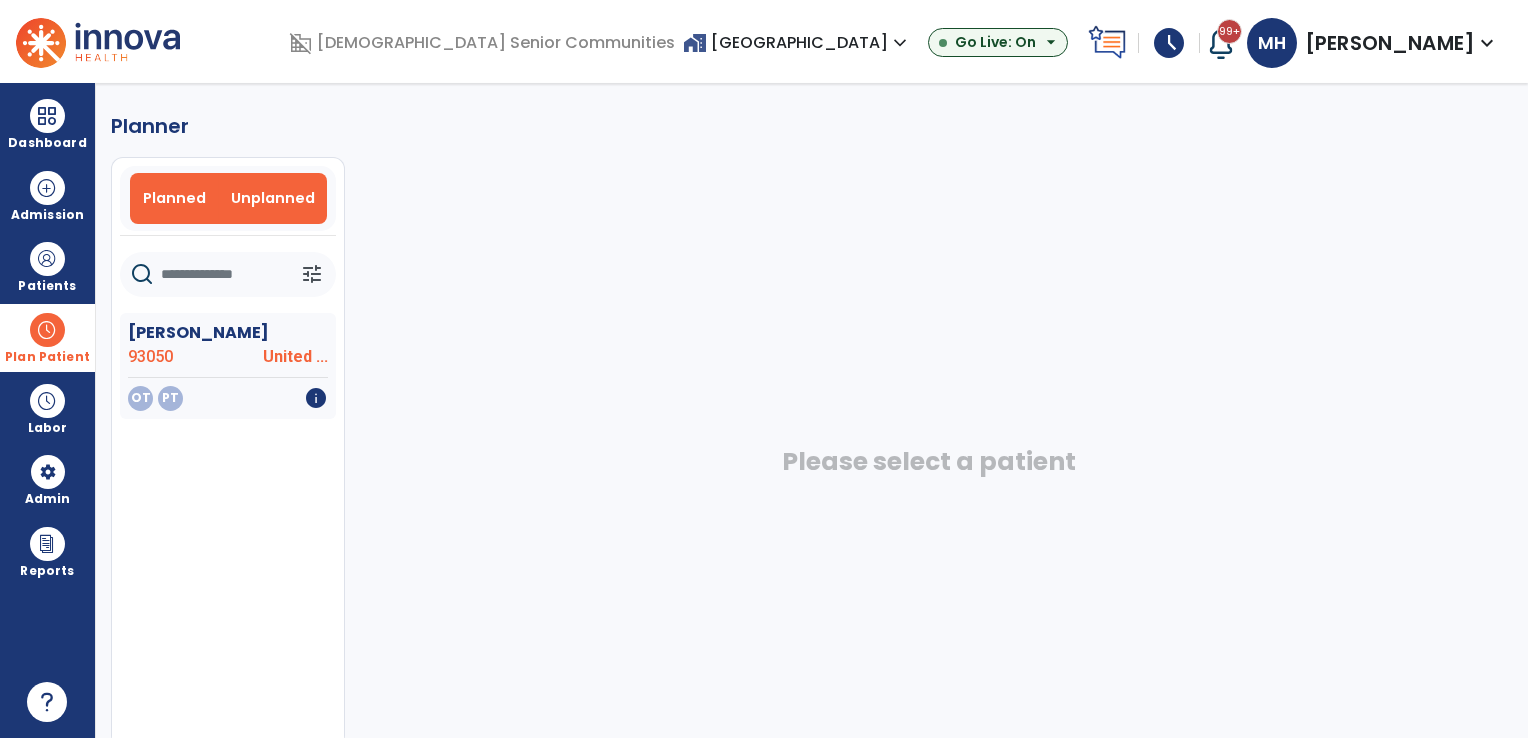 click on "Planned" at bounding box center [174, 198] 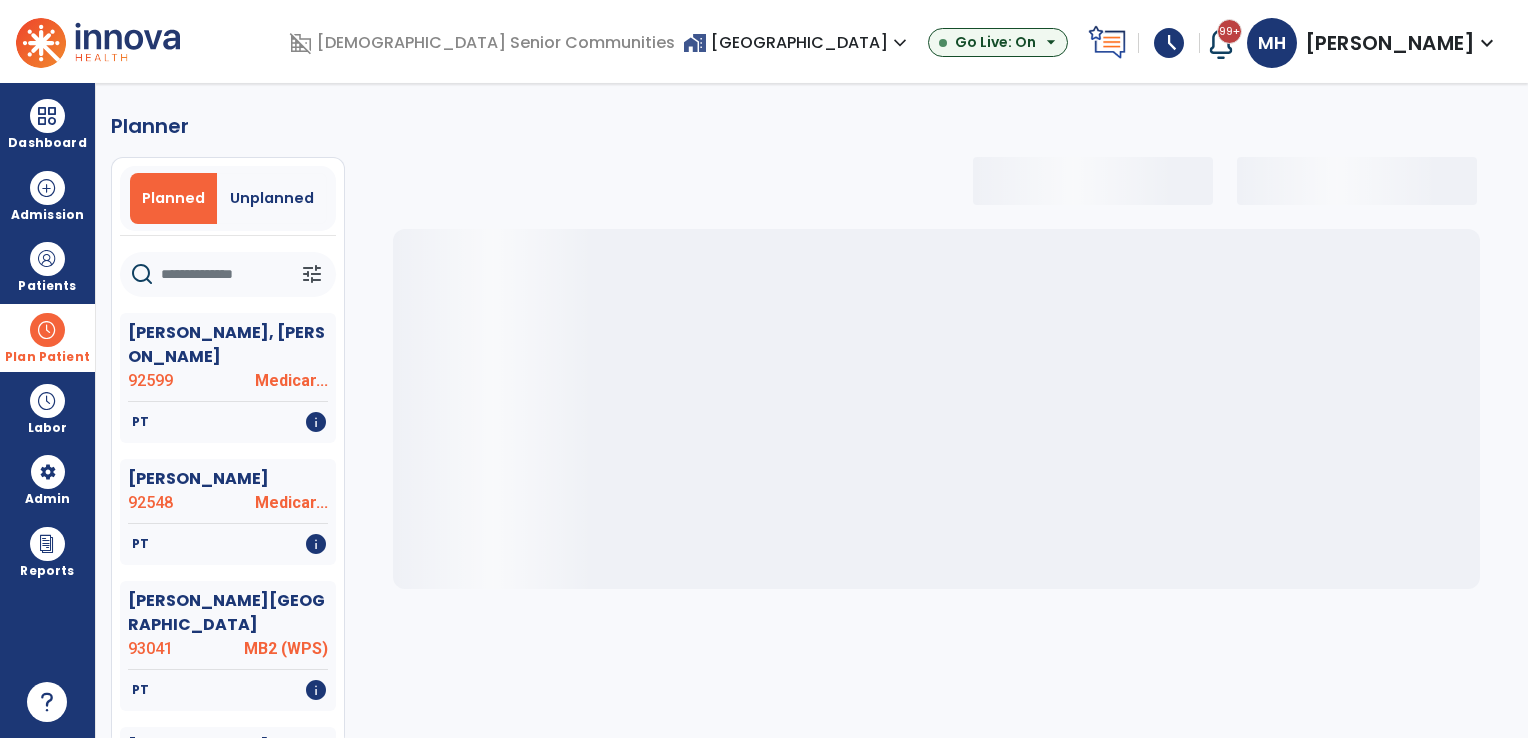 click at bounding box center [47, 330] 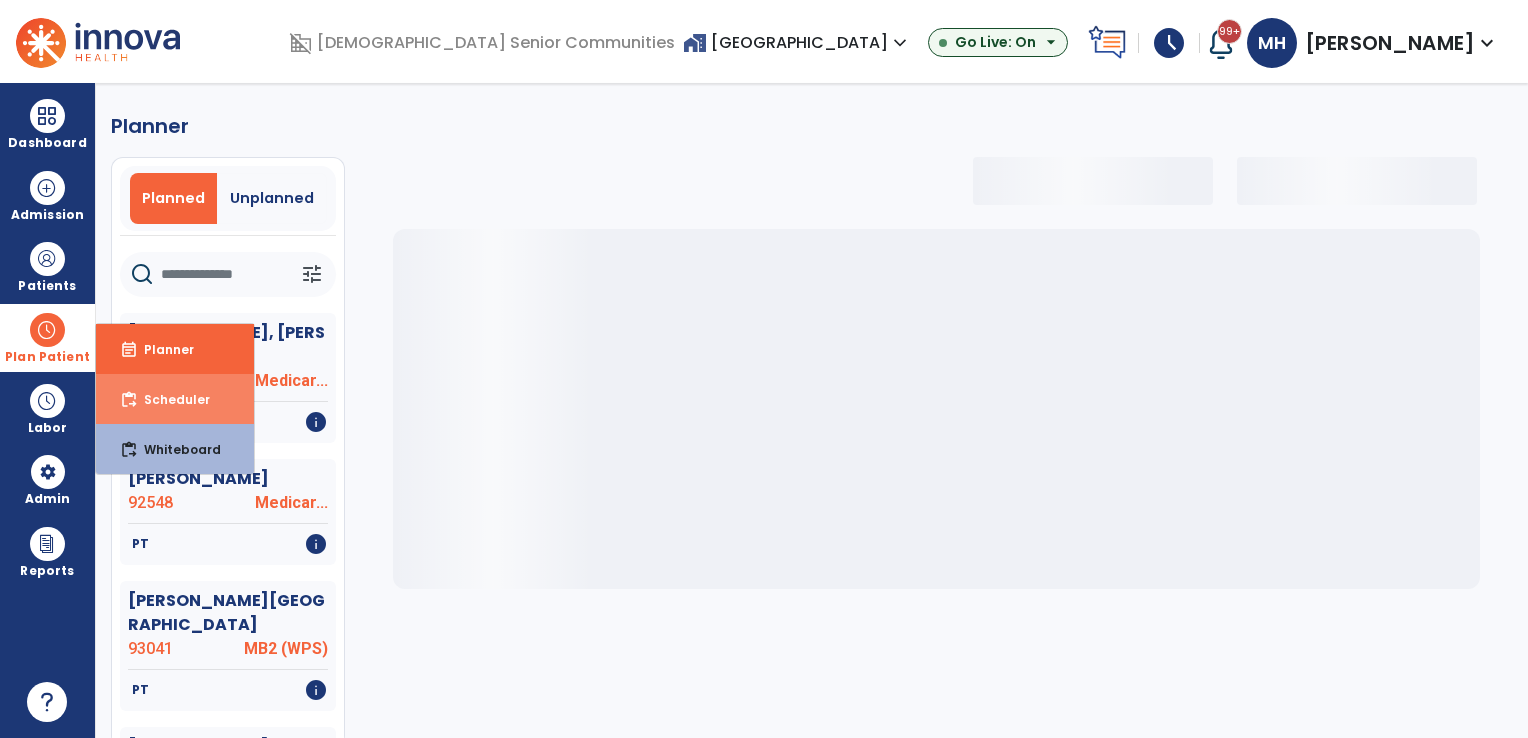 select on "***" 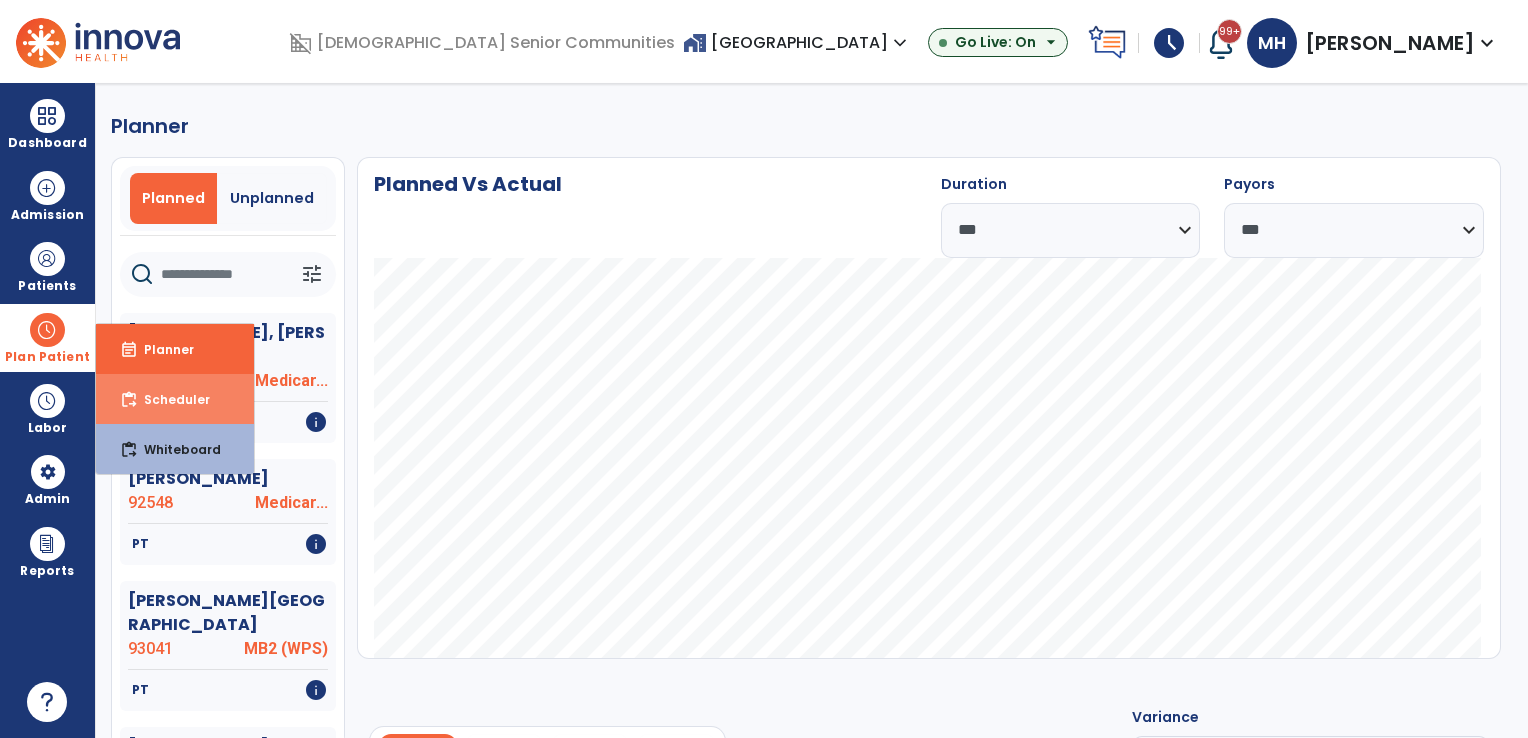 click on "Scheduler" at bounding box center (169, 399) 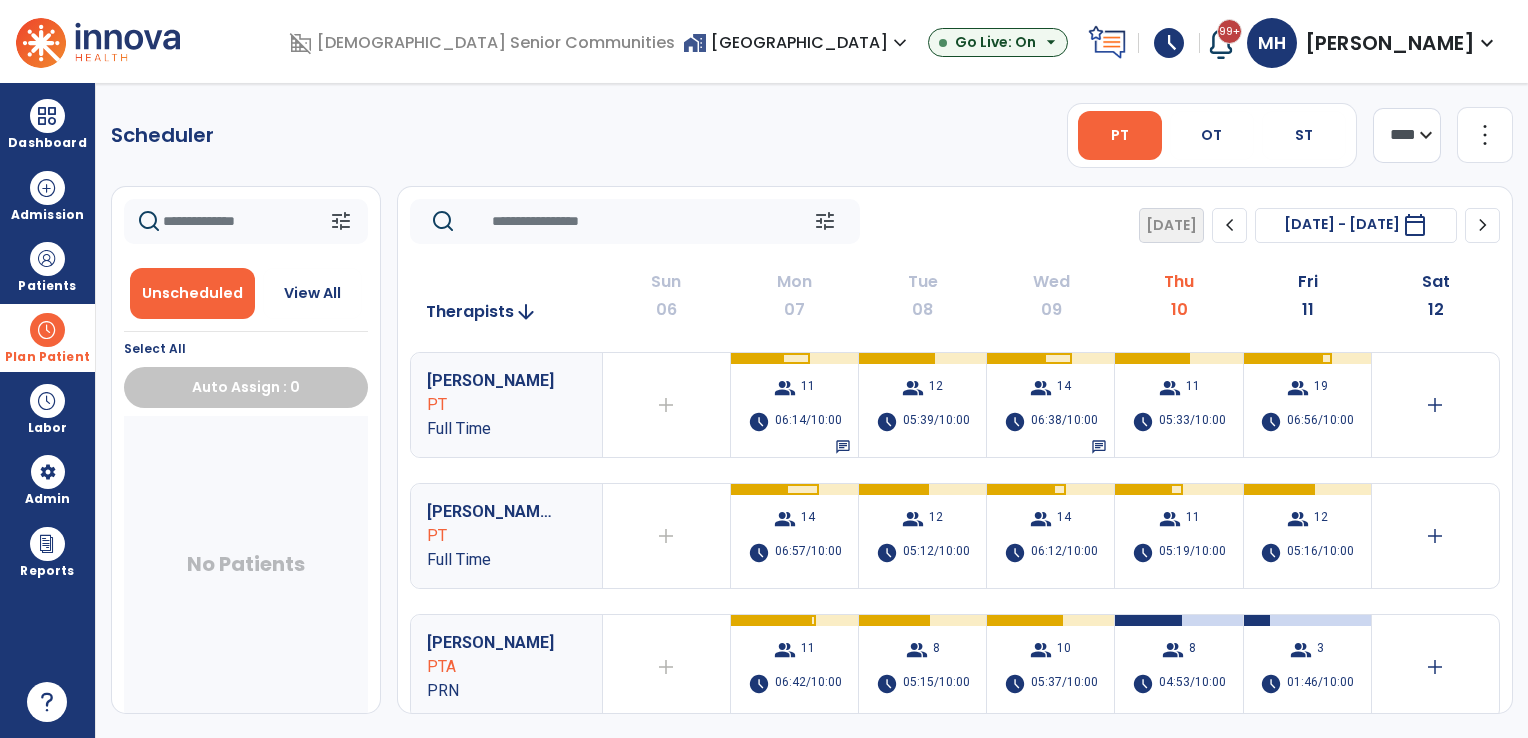 click on "home_work   Meadow Lakes   expand_more" at bounding box center [797, 42] 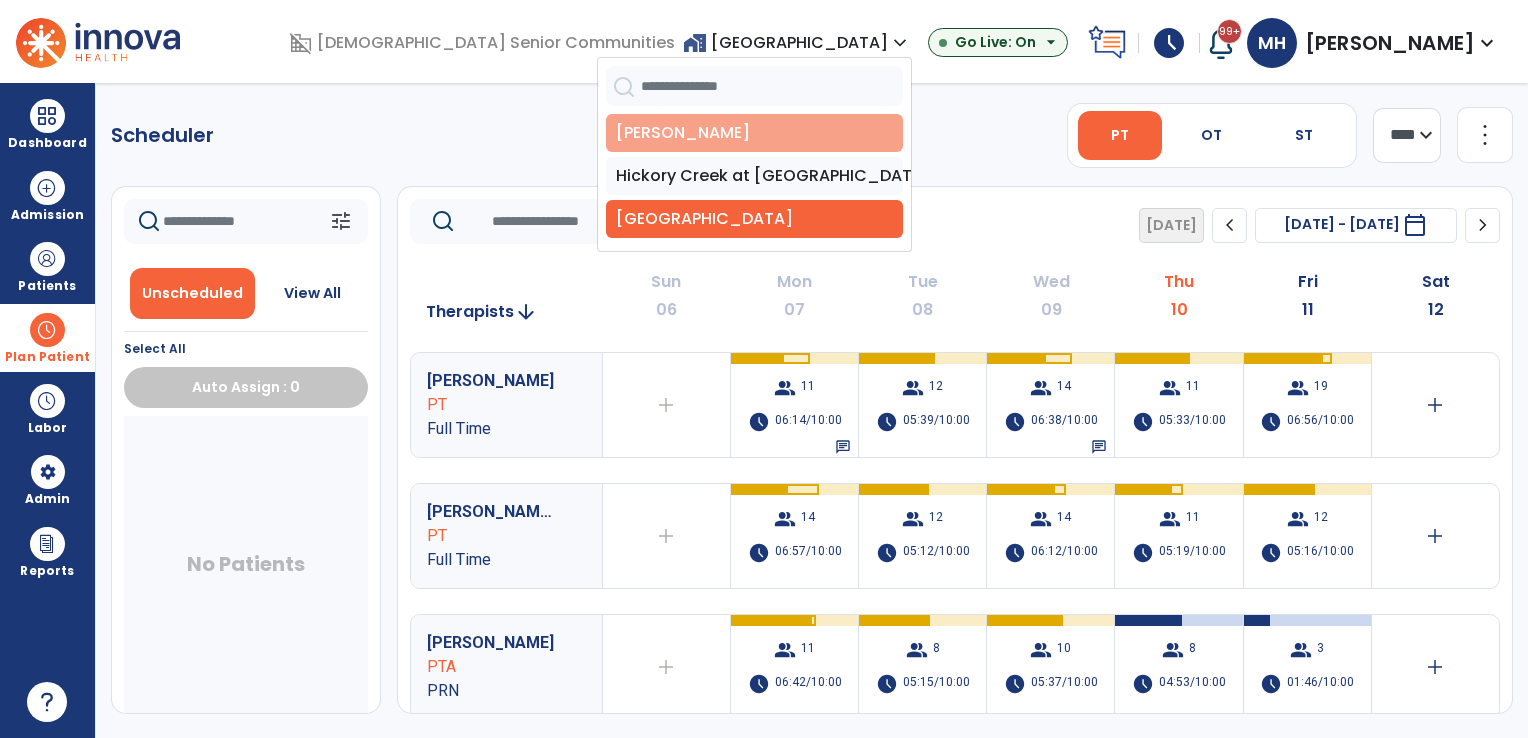 click on "[PERSON_NAME]" at bounding box center [754, 133] 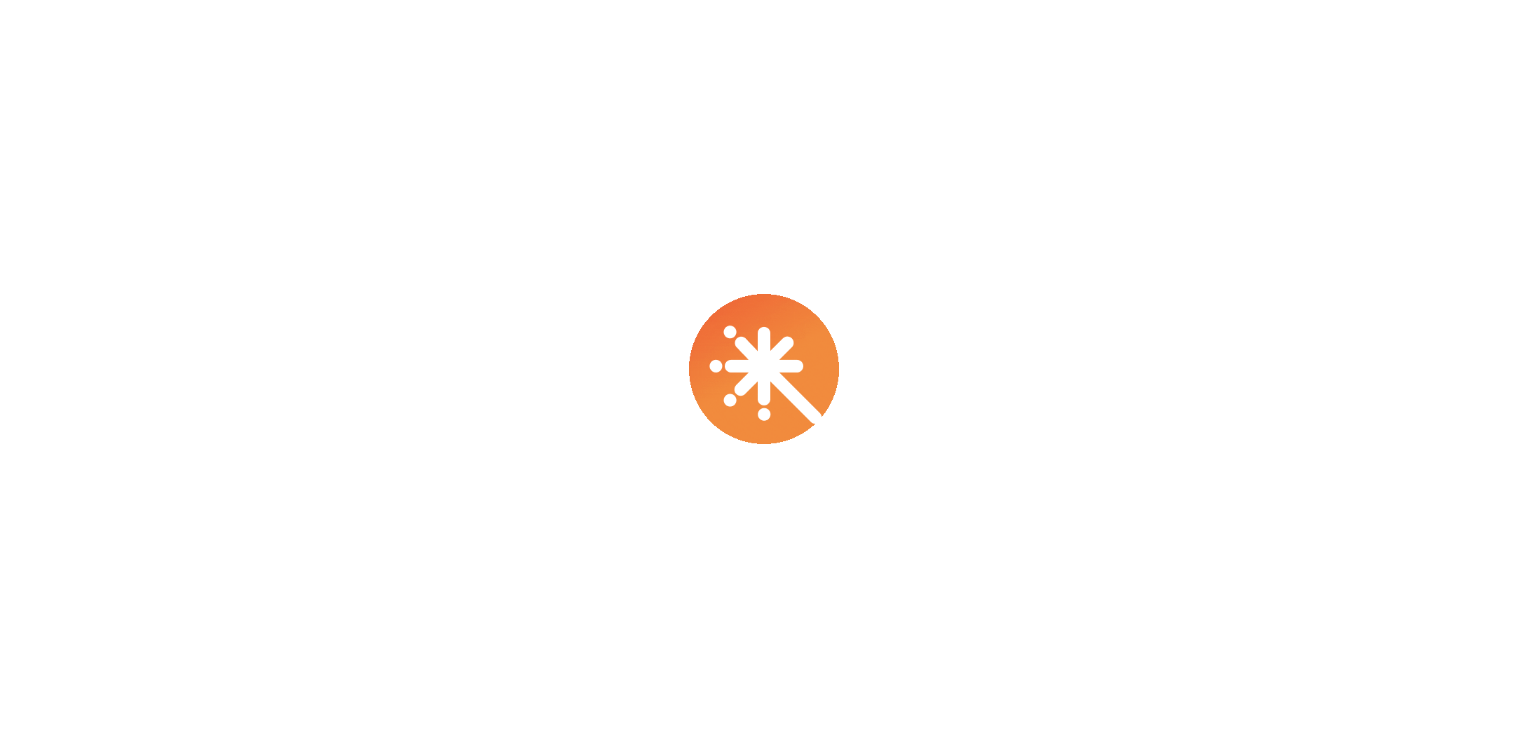 scroll, scrollTop: 0, scrollLeft: 0, axis: both 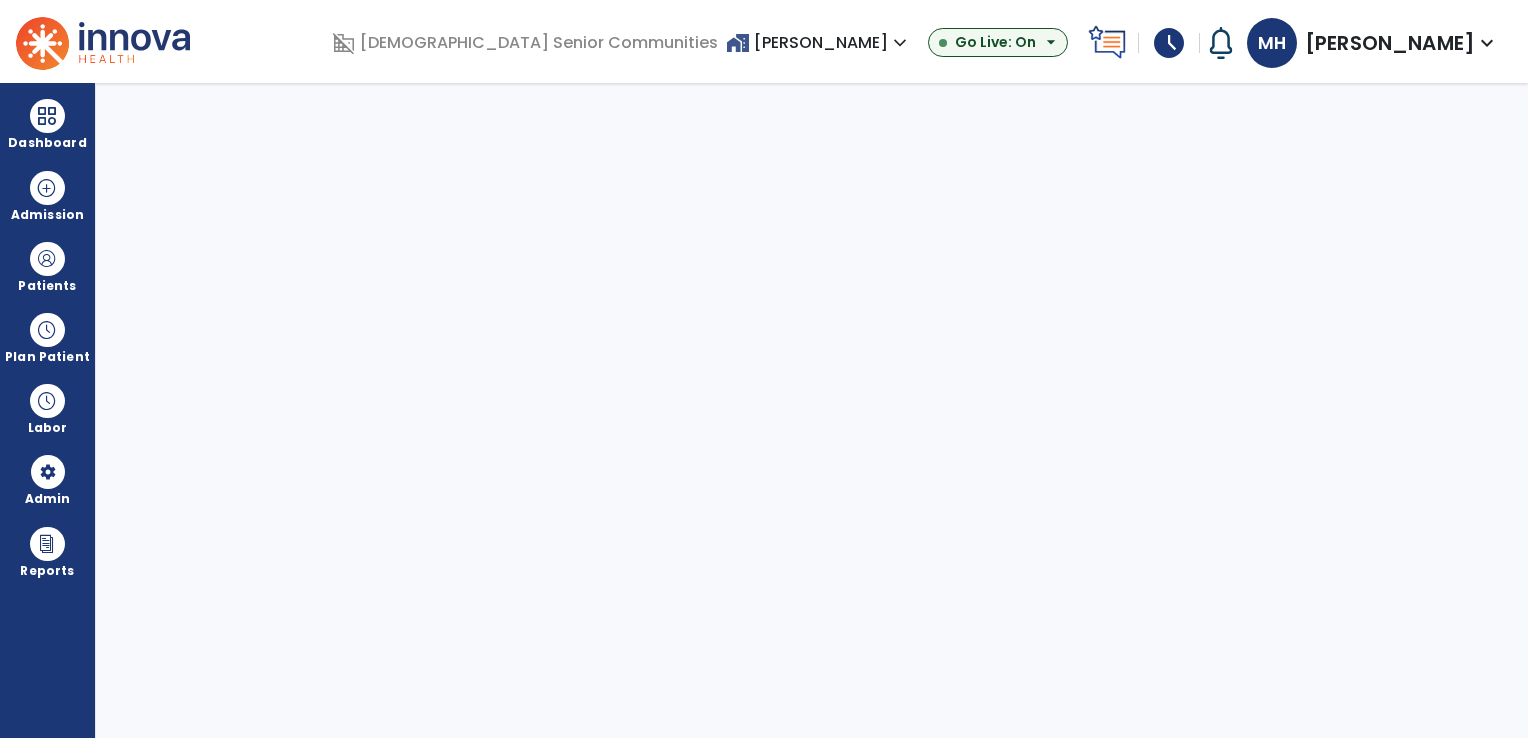select on "***" 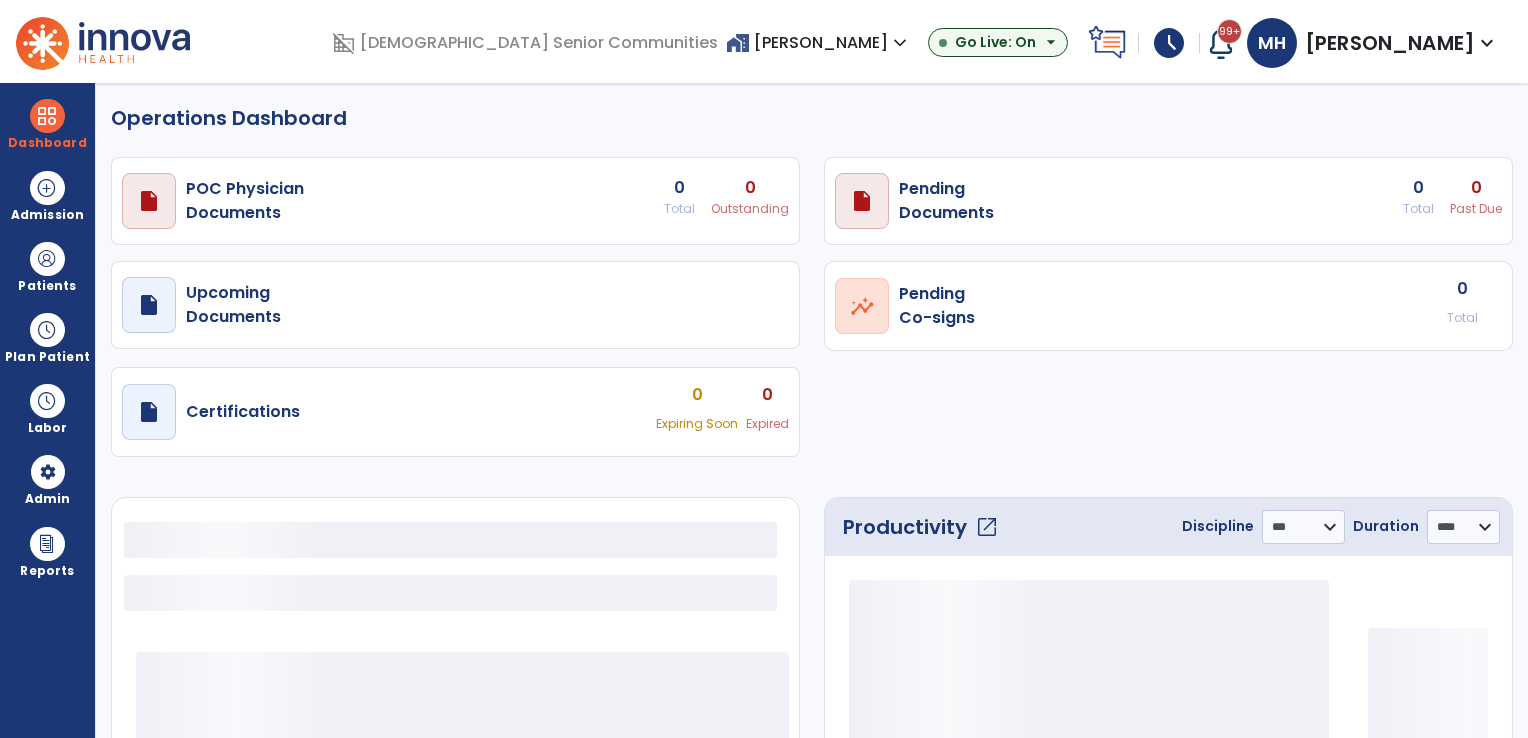 select on "***" 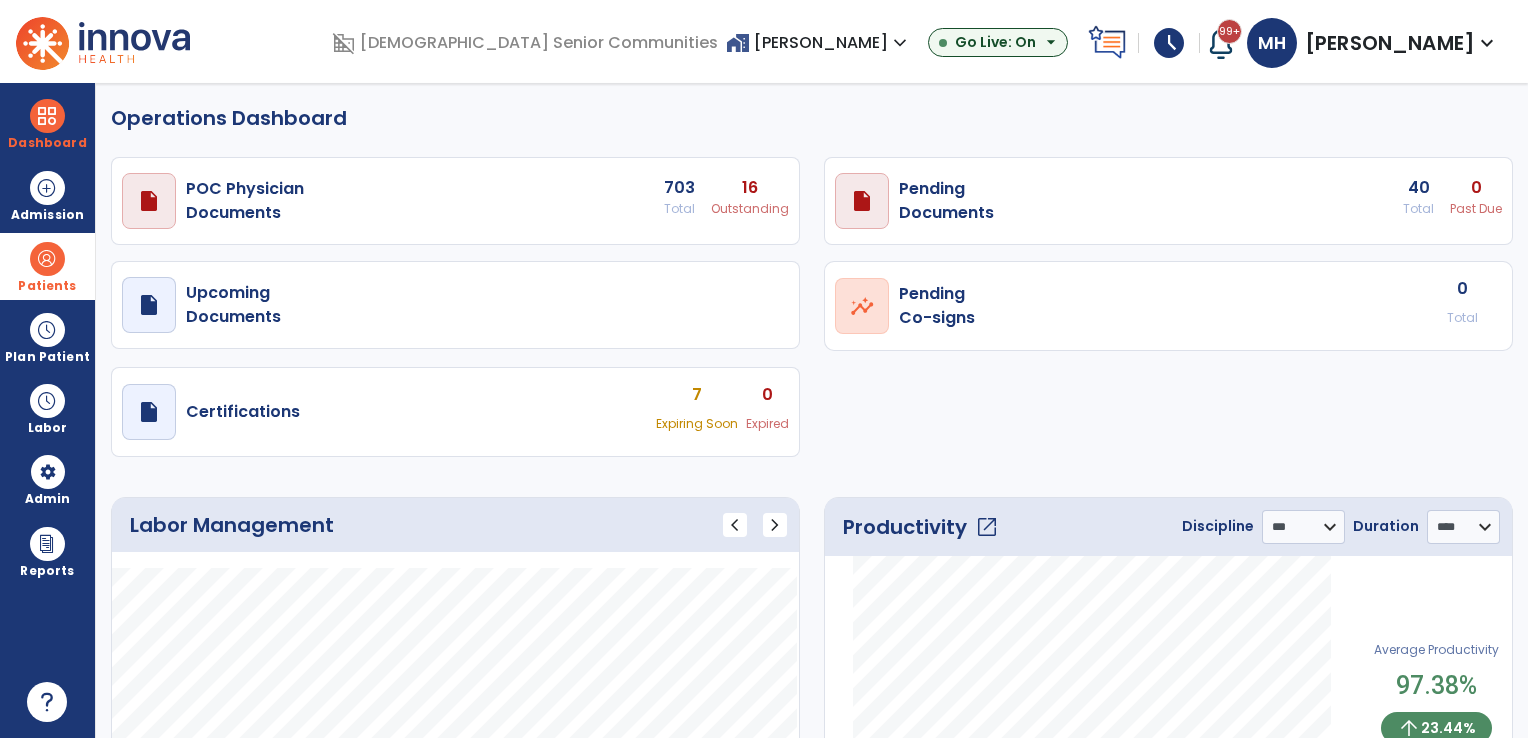 click at bounding box center (47, 259) 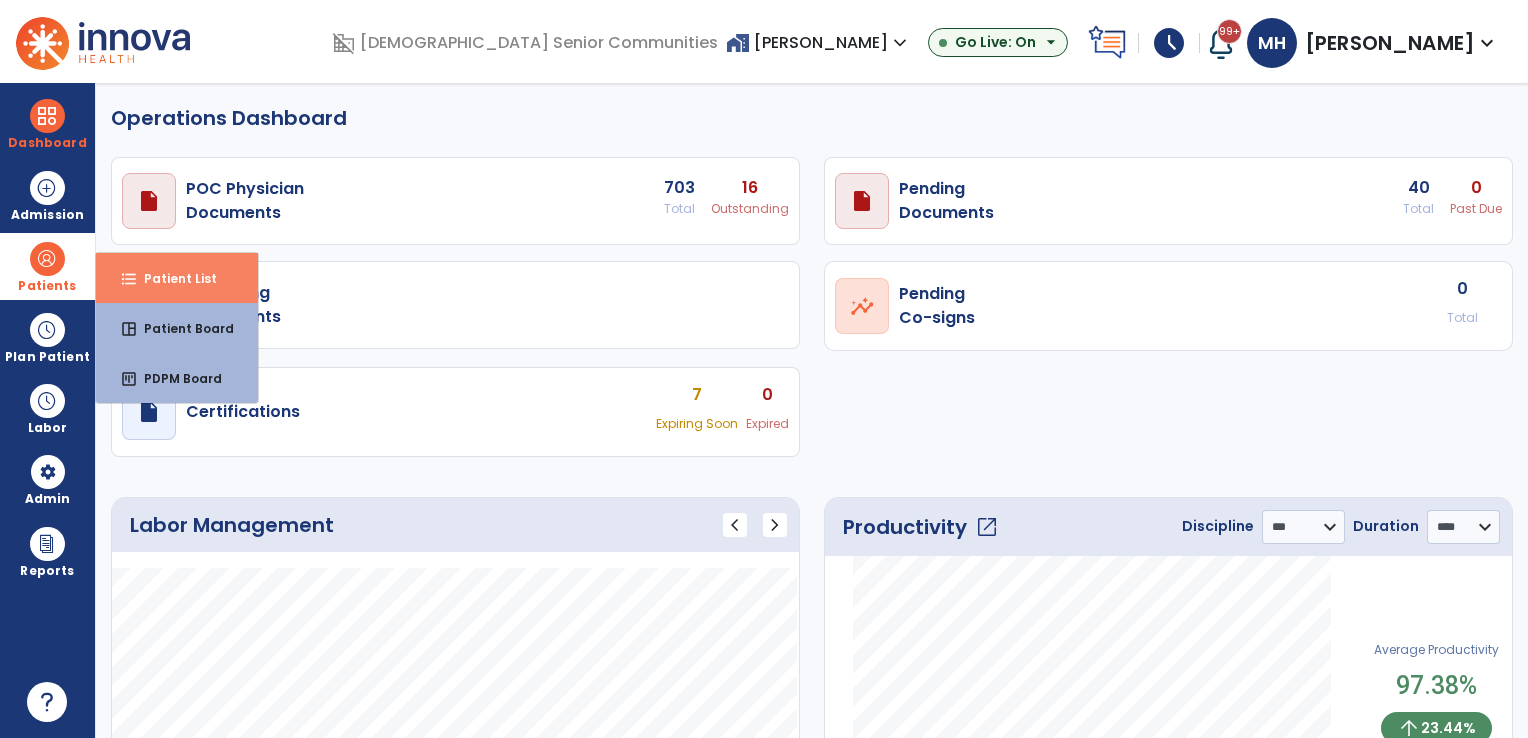 click on "Patient List" at bounding box center (172, 278) 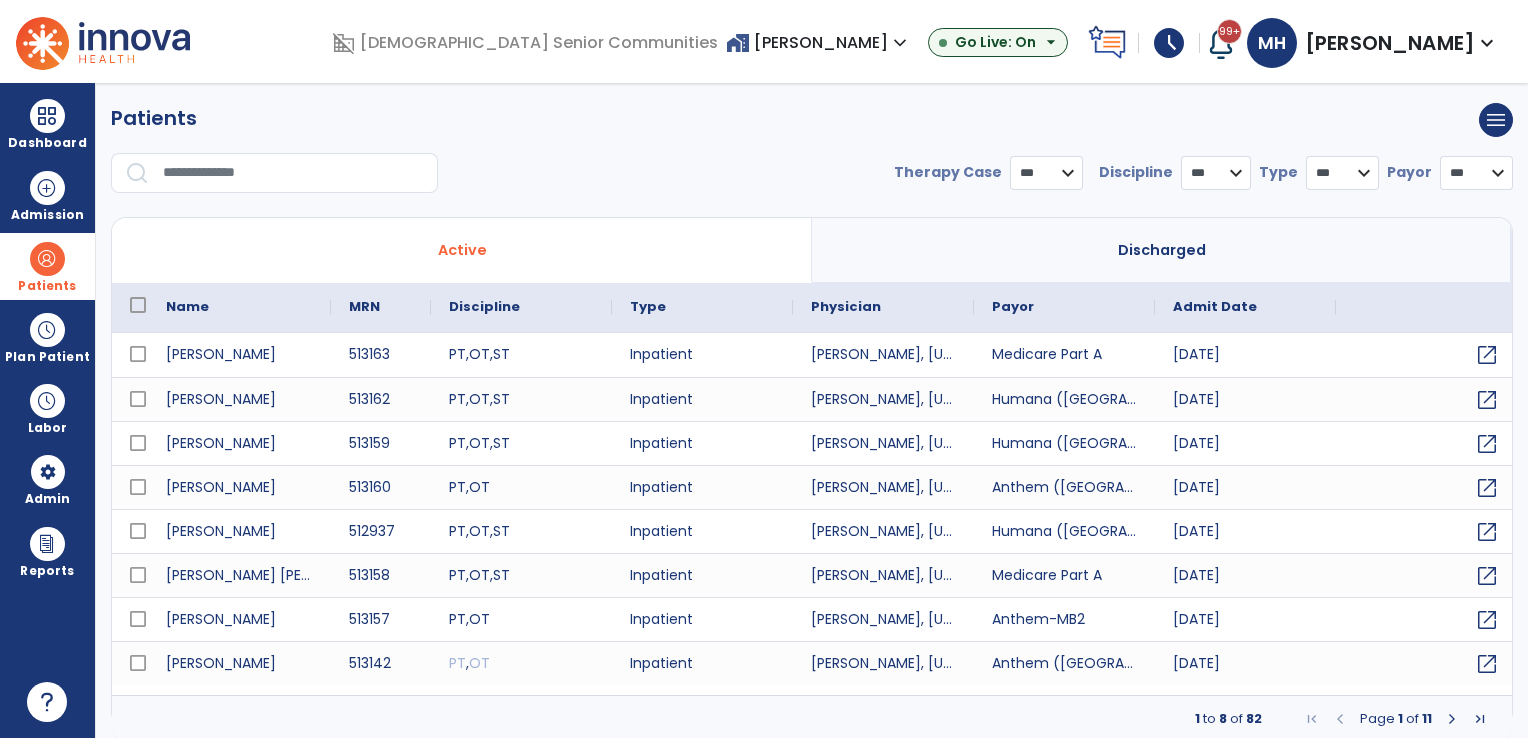 select on "***" 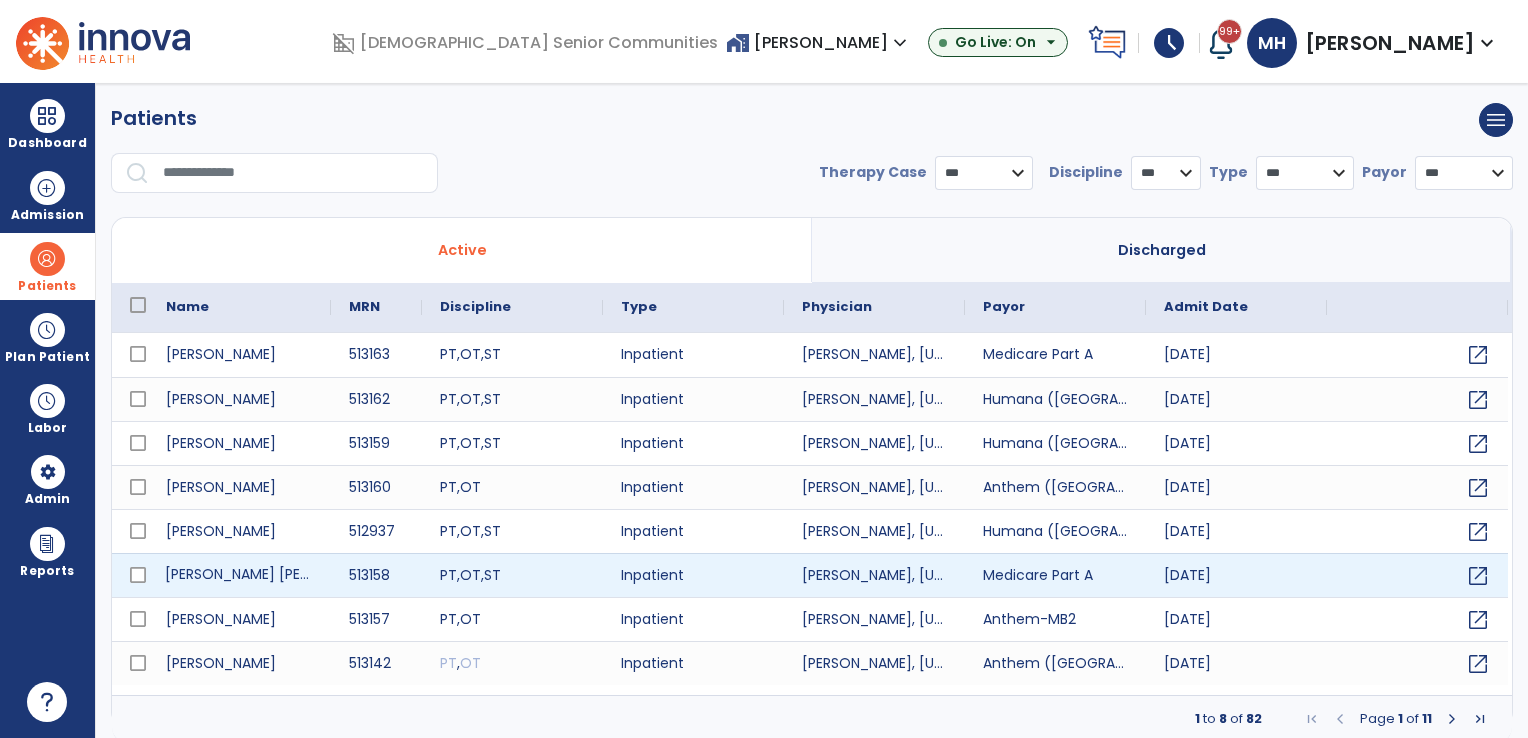 click on "[PERSON_NAME] [PERSON_NAME]" at bounding box center (239, 575) 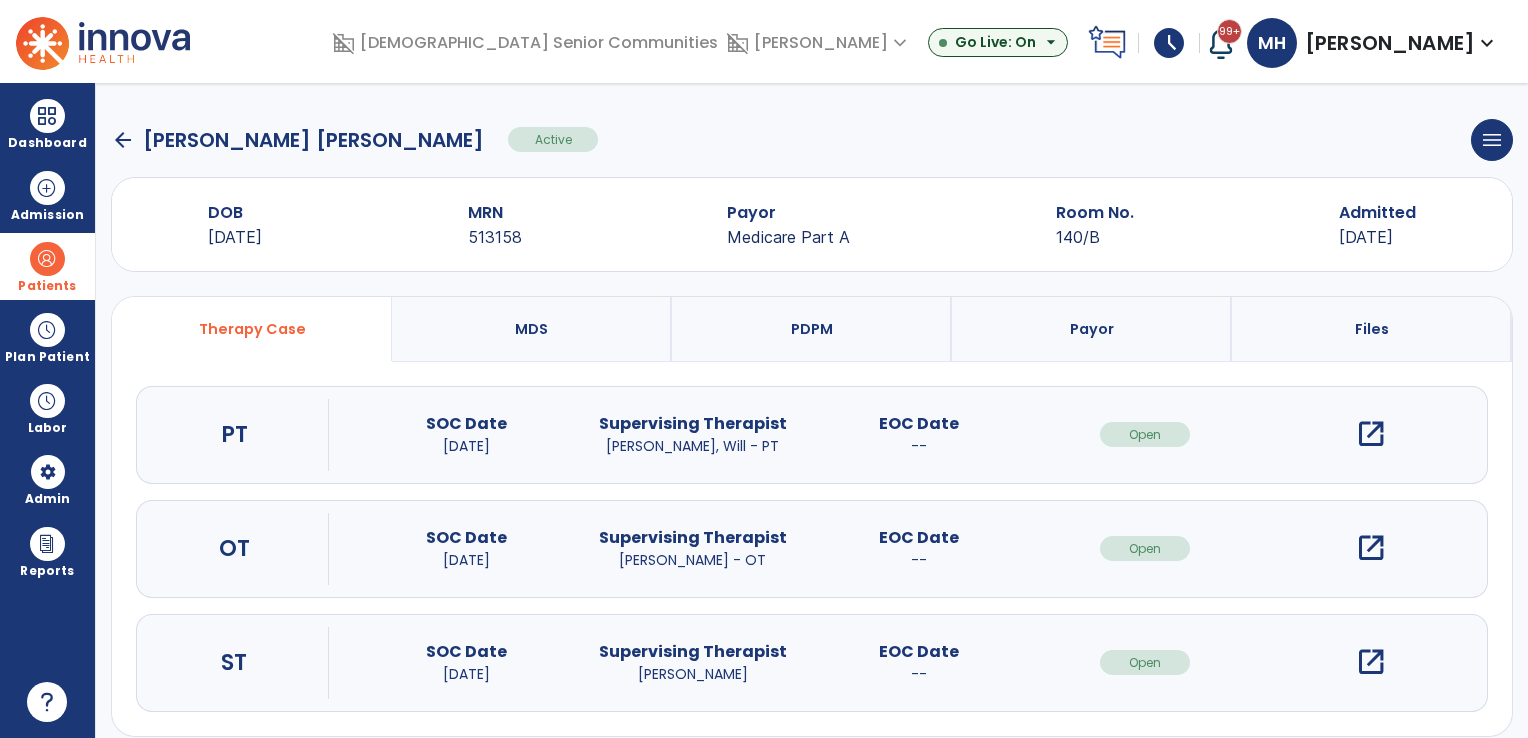 click on "open_in_new" at bounding box center [1371, 662] 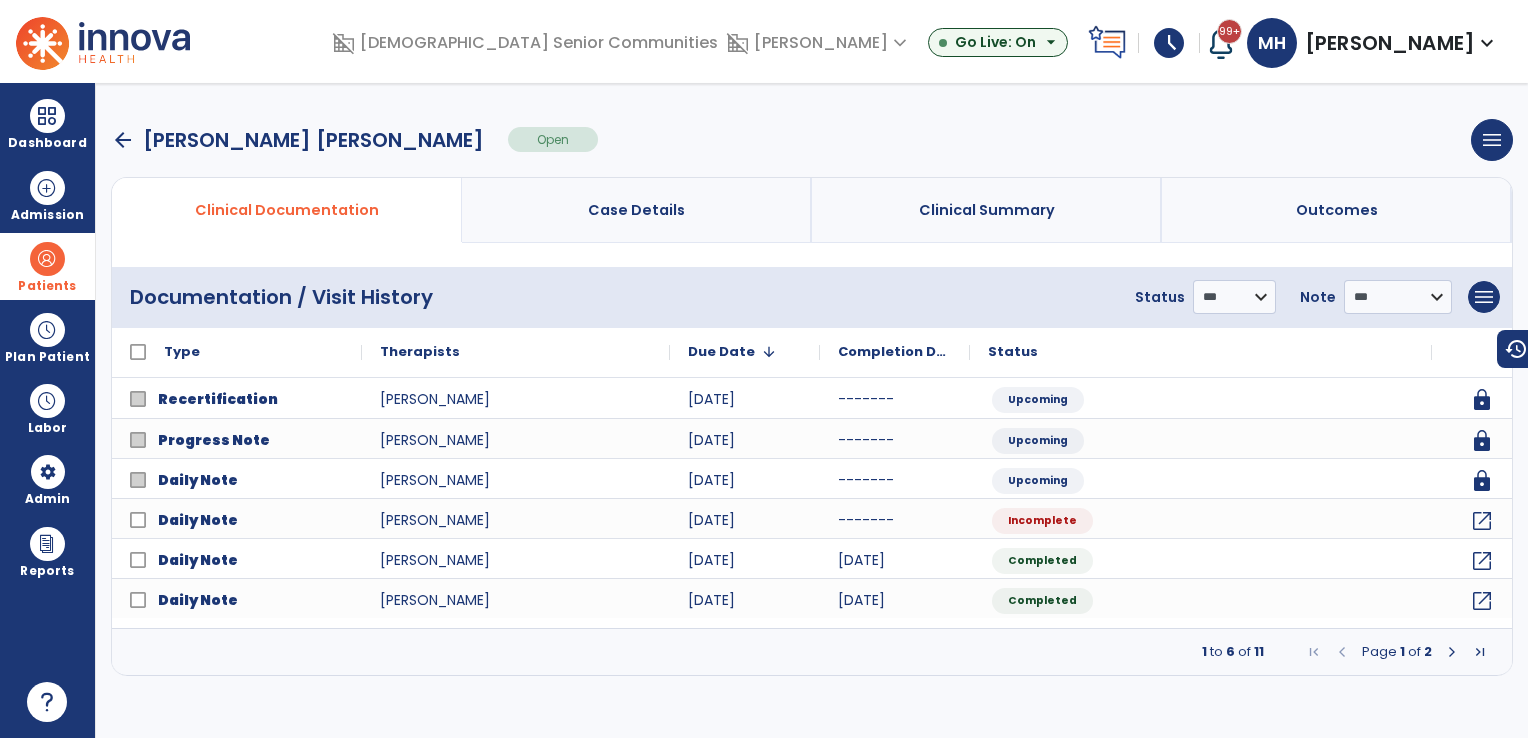 click at bounding box center [1480, 652] 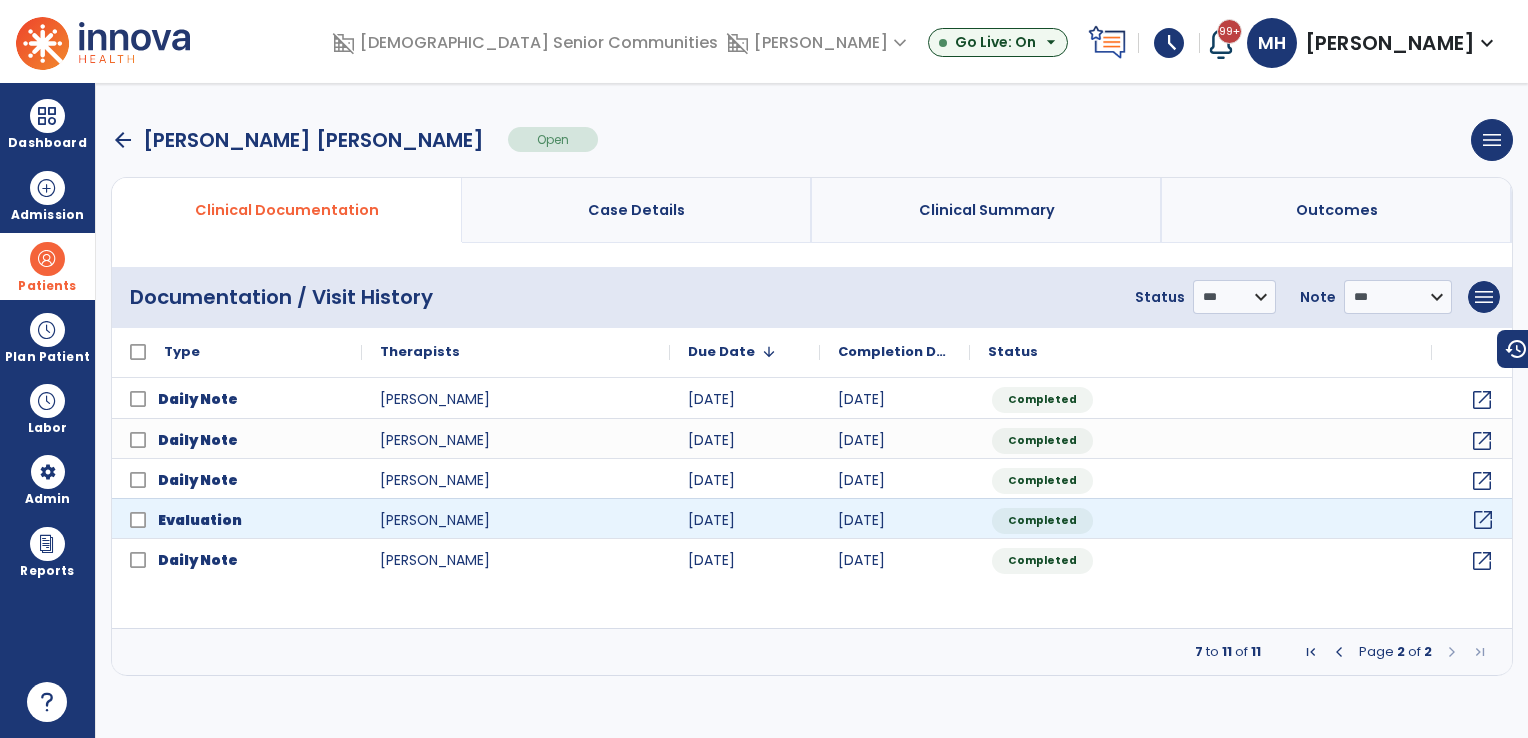click on "open_in_new" 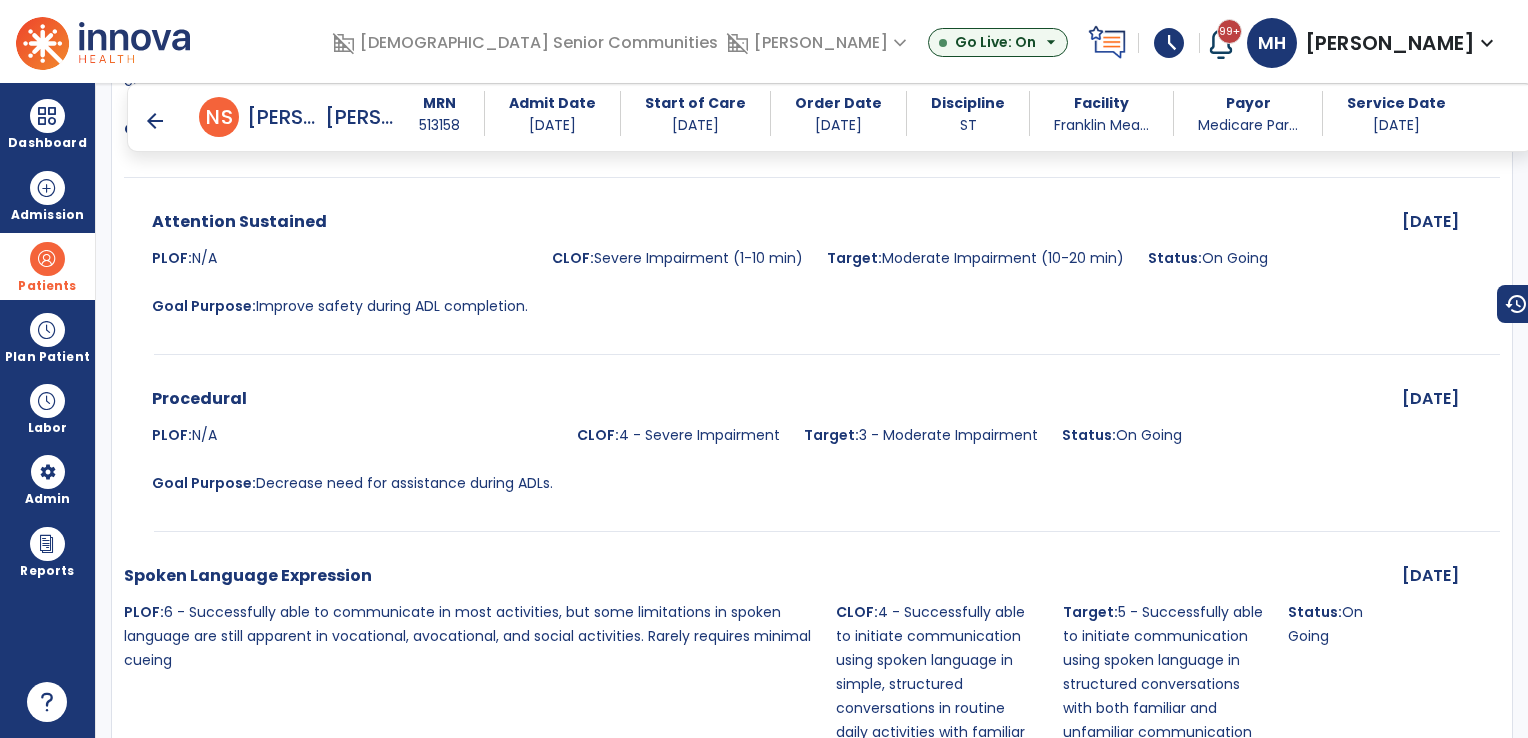 scroll, scrollTop: 5270, scrollLeft: 0, axis: vertical 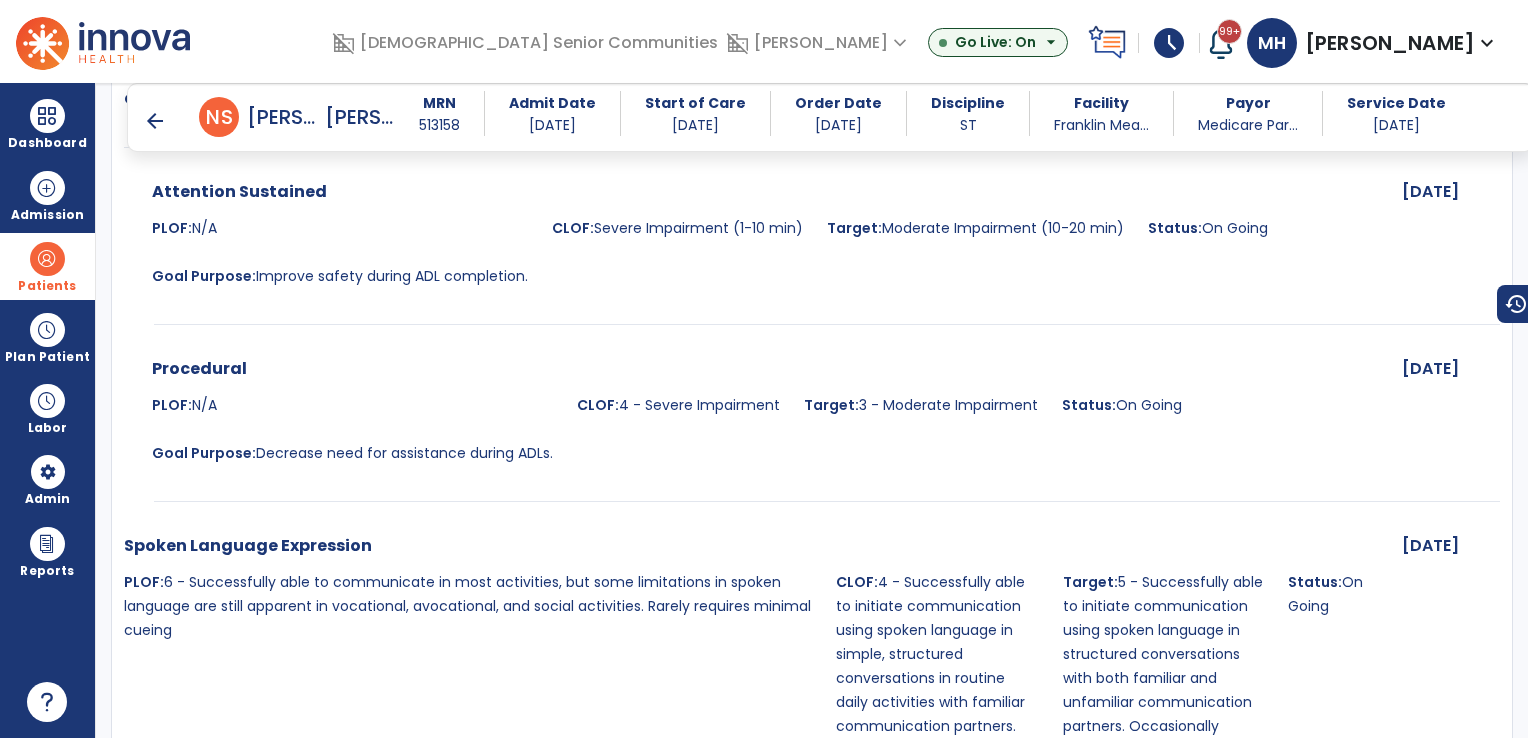 click on "arrow_back" at bounding box center (155, 121) 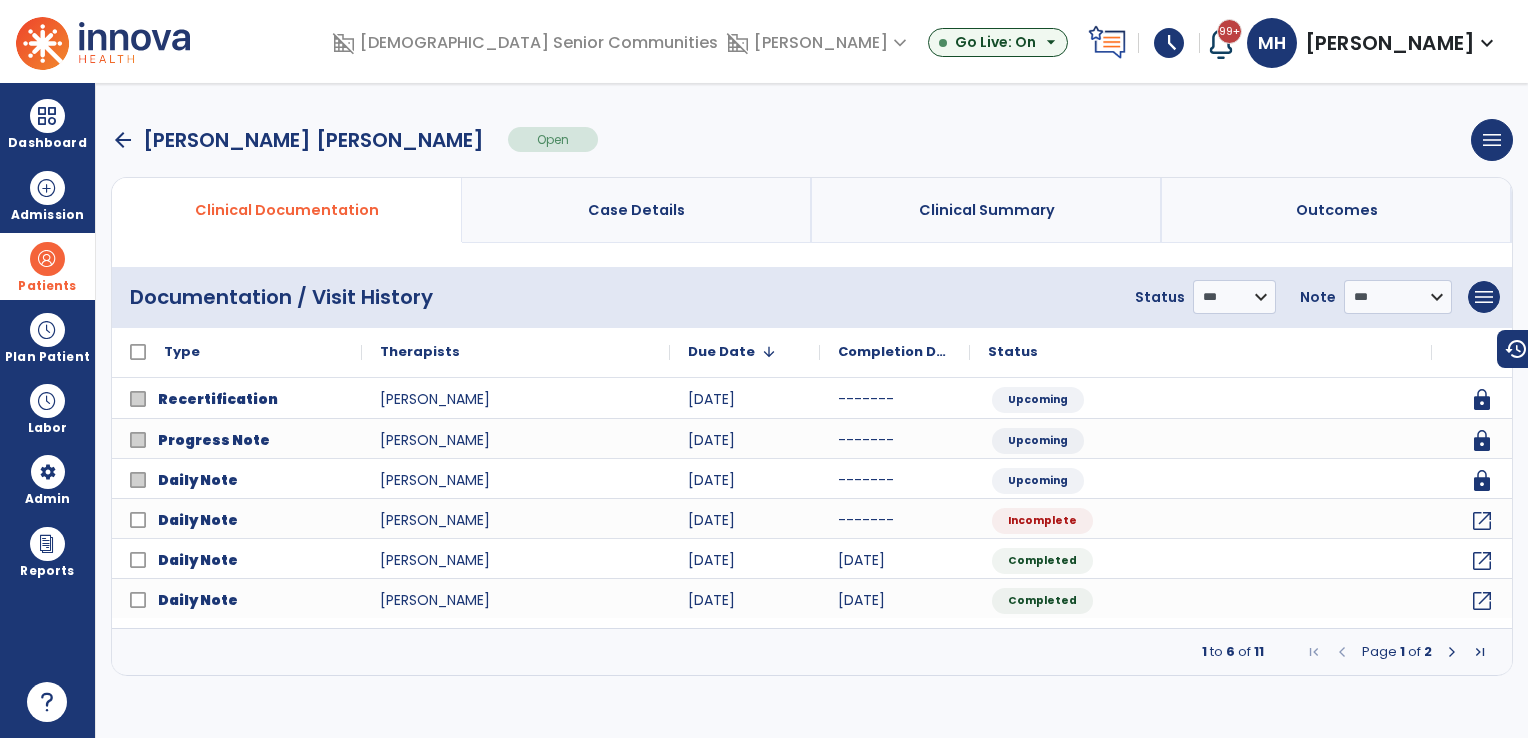 scroll, scrollTop: 0, scrollLeft: 0, axis: both 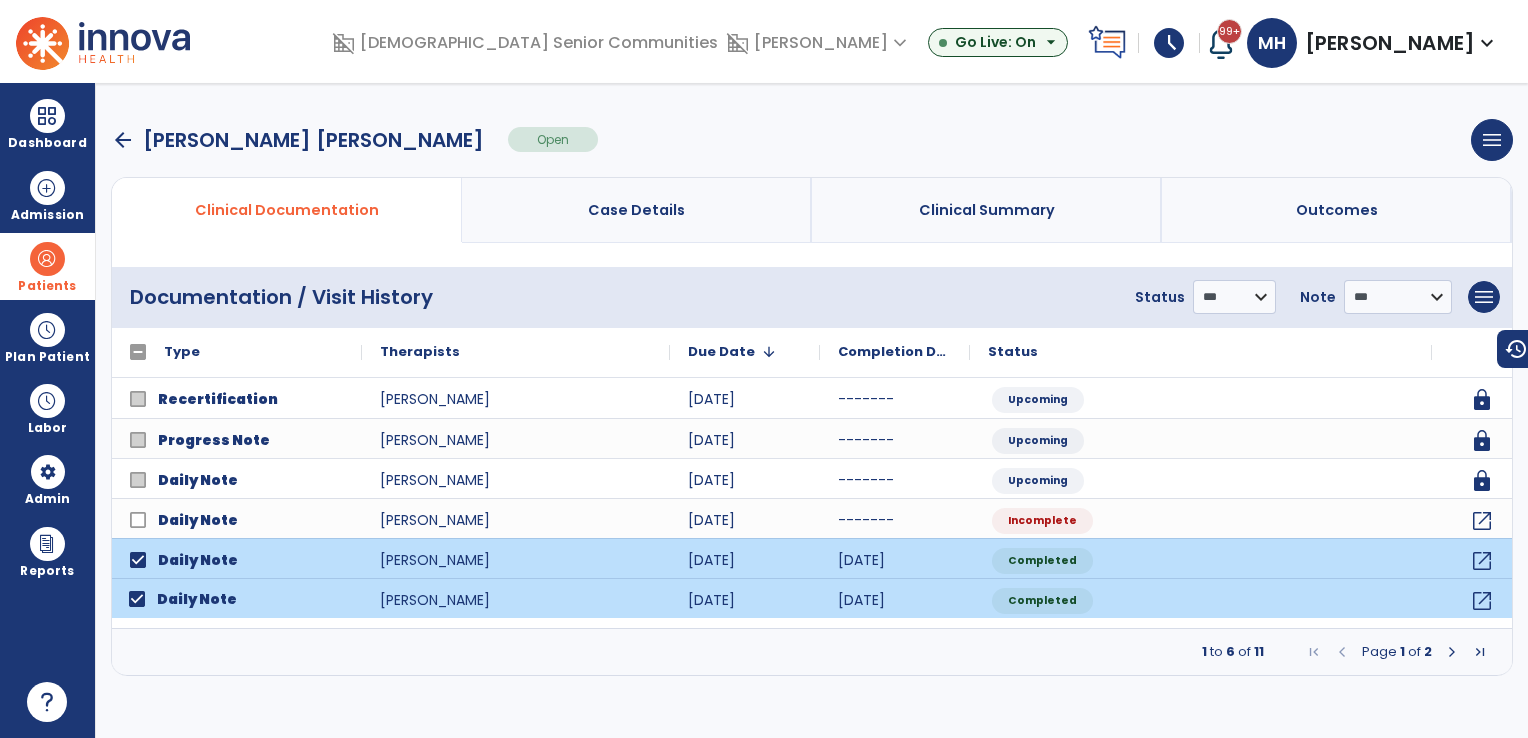 click at bounding box center (1452, 652) 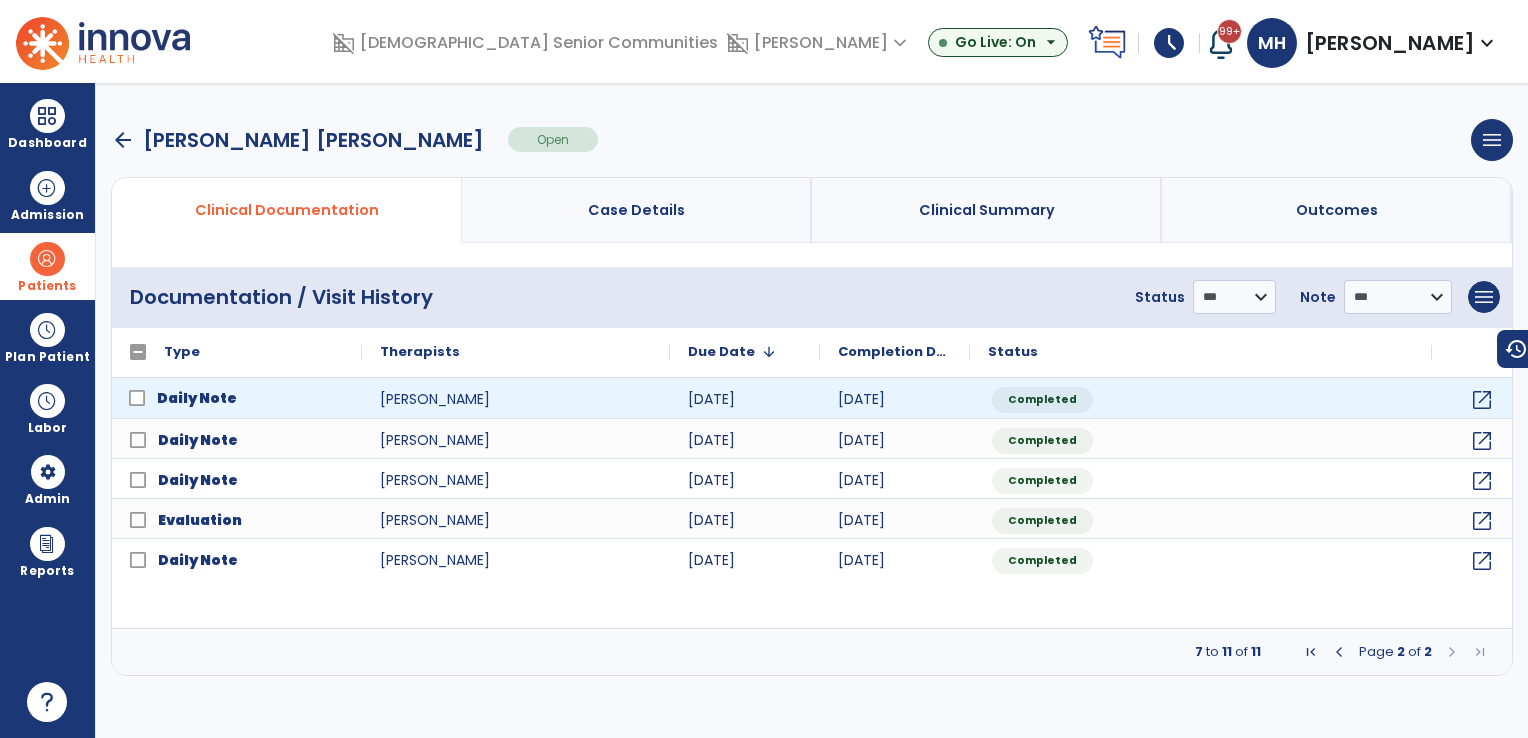 click on "Daily Note" 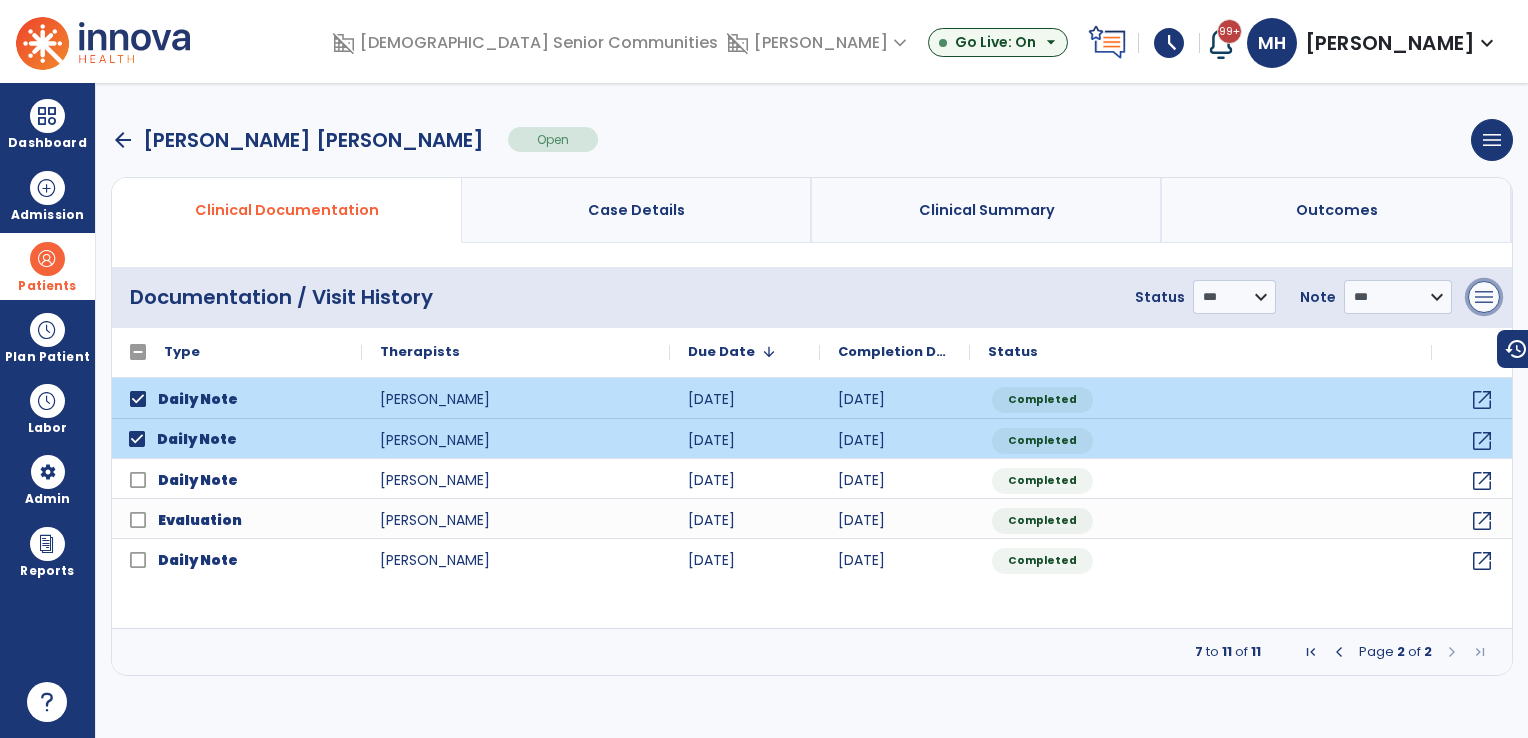 click on "menu" at bounding box center [1484, 297] 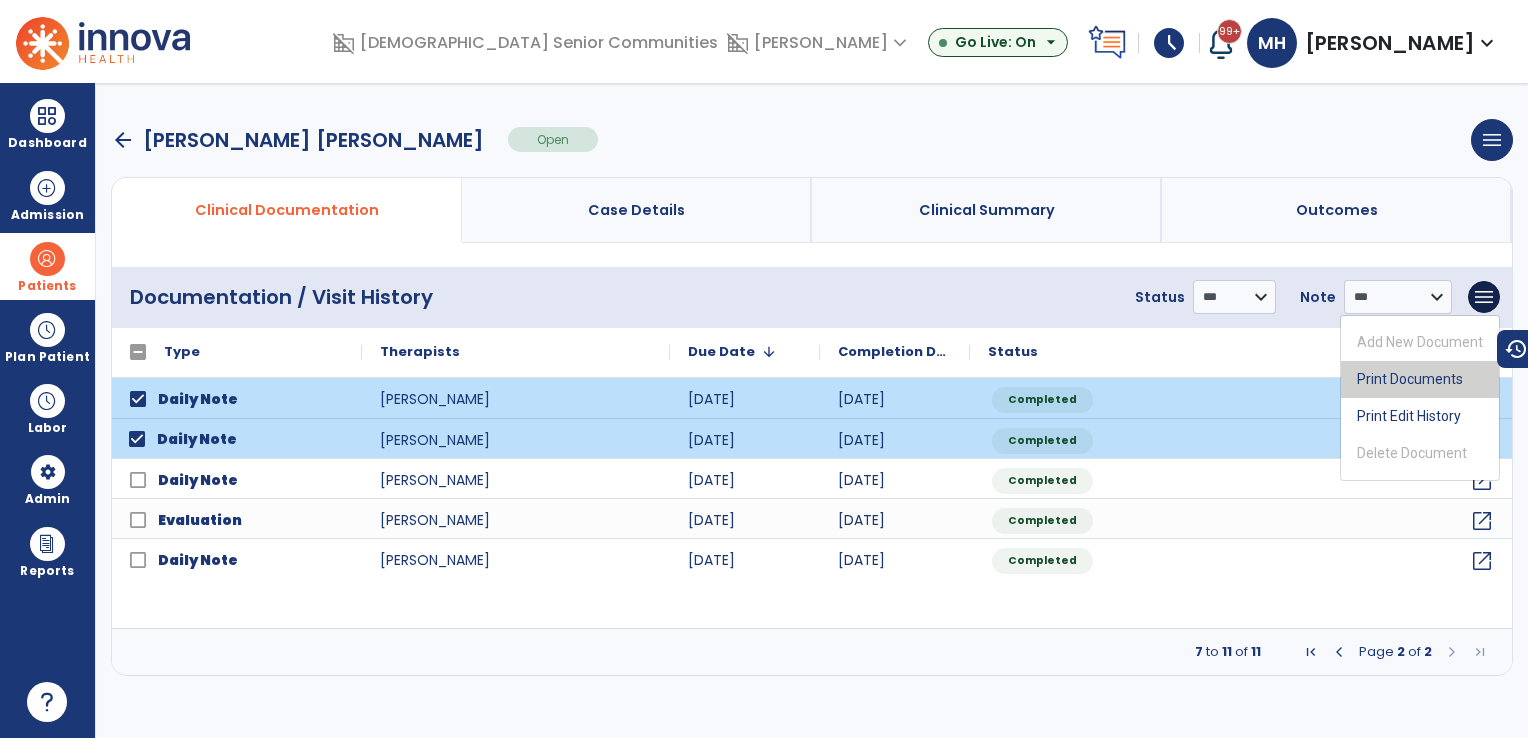 click on "Print Documents" at bounding box center [1420, 379] 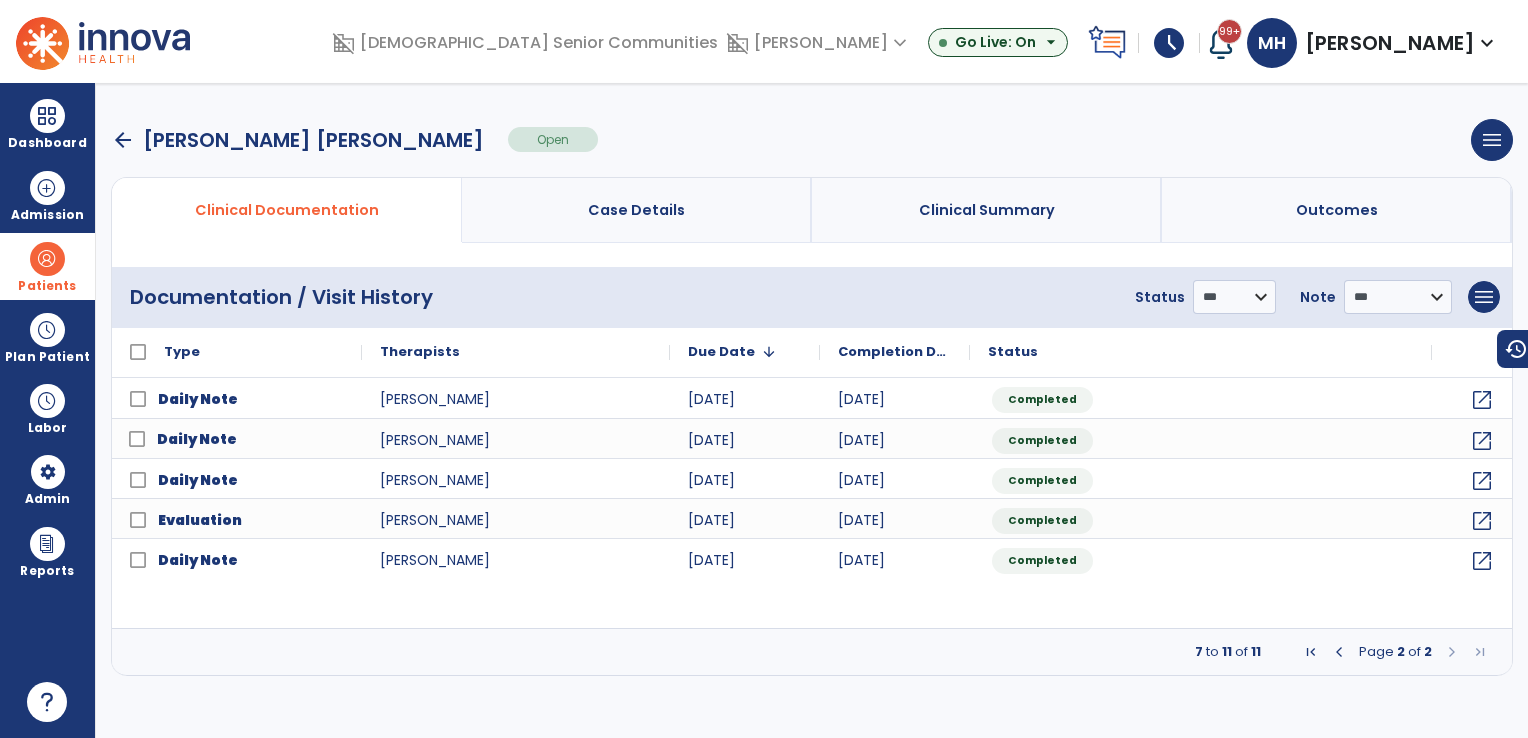 click on "**********" at bounding box center [812, 410] 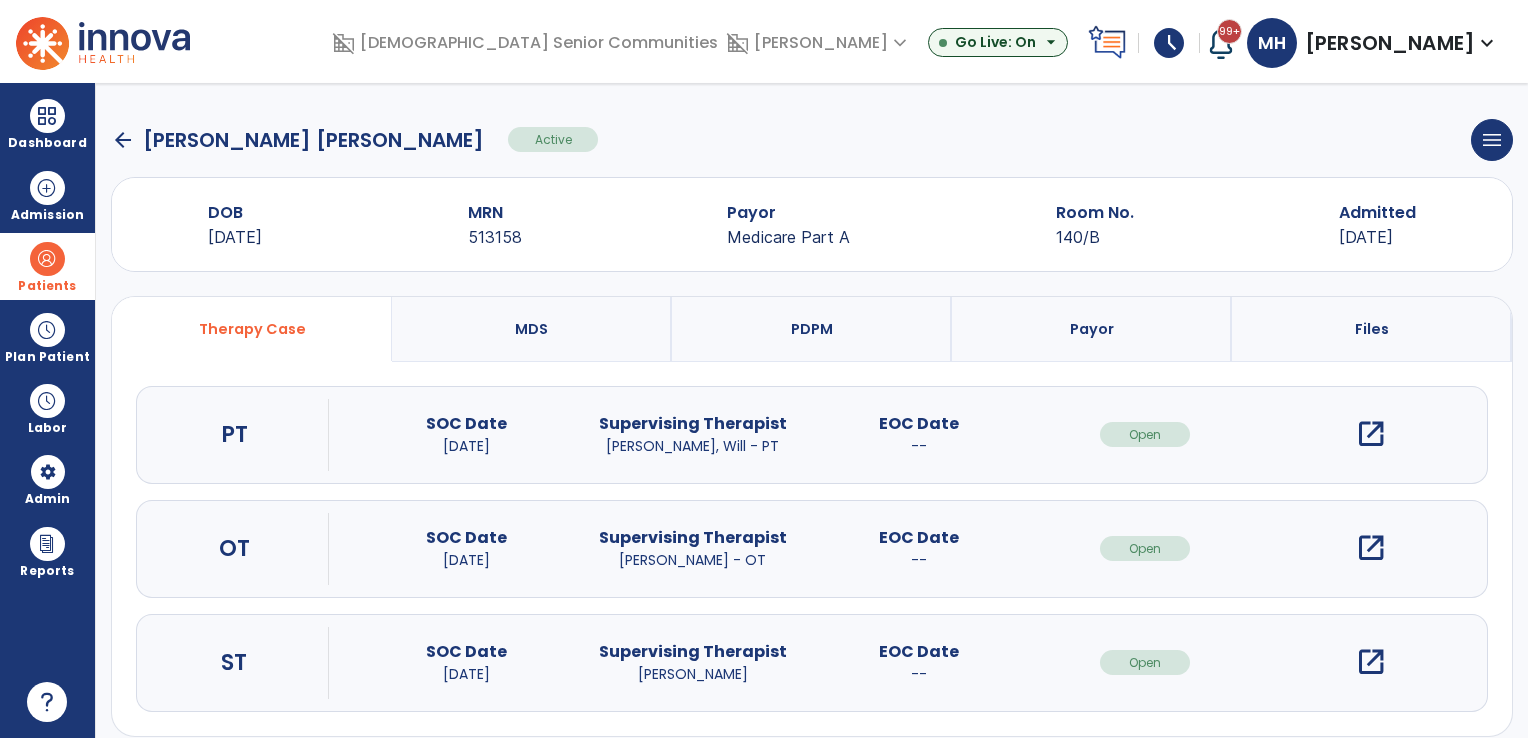 click on "open_in_new" at bounding box center (1371, 548) 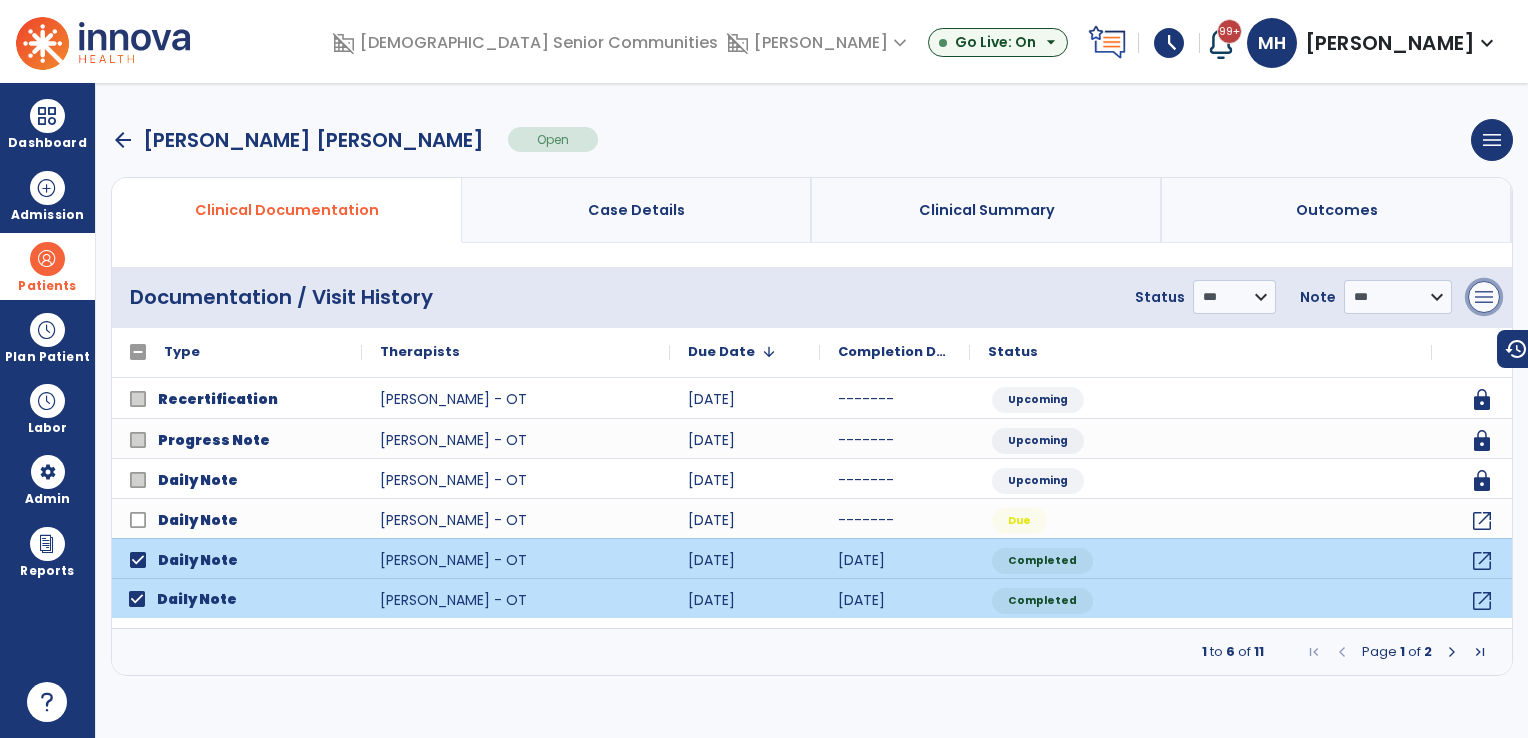 click on "menu" at bounding box center [1484, 297] 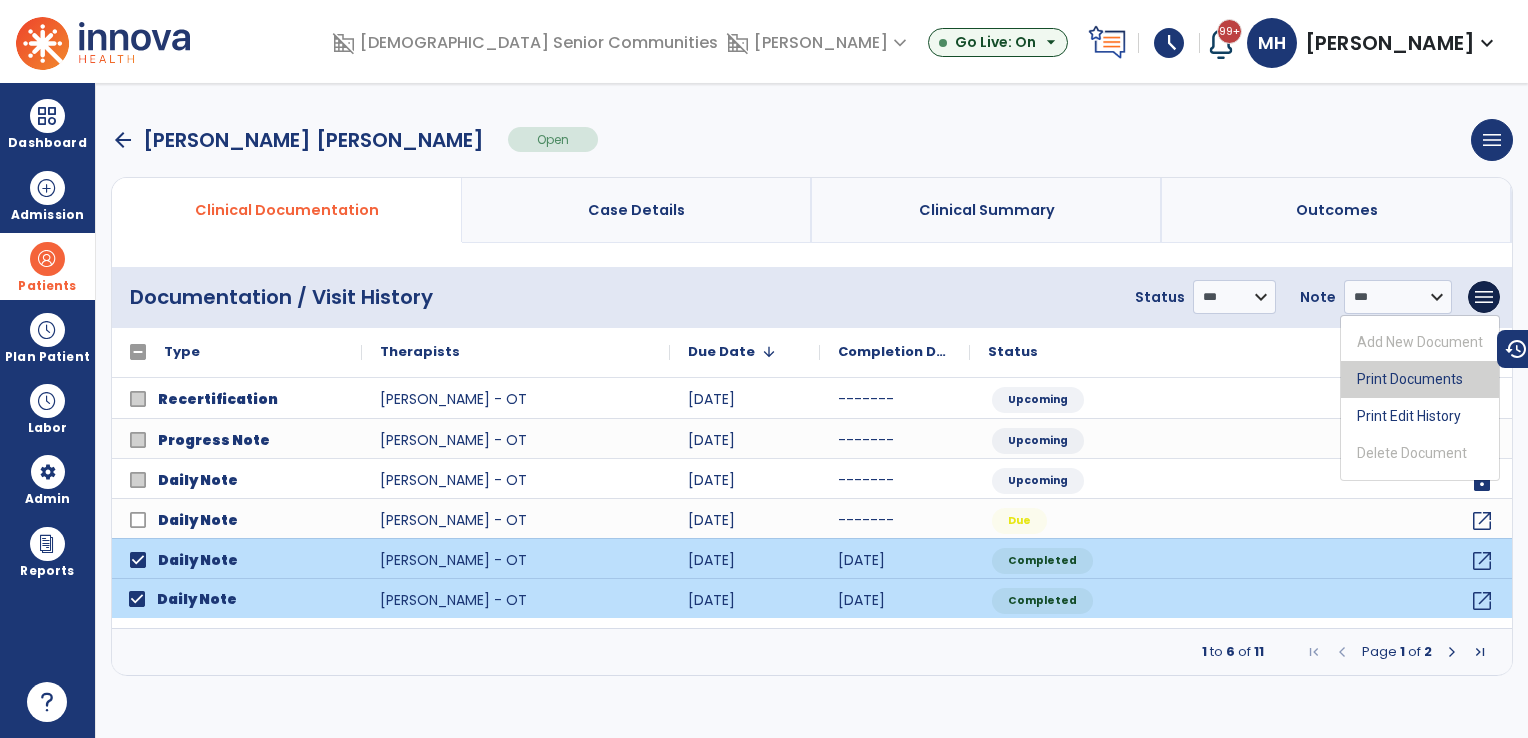 click on "Print Documents" at bounding box center [1420, 379] 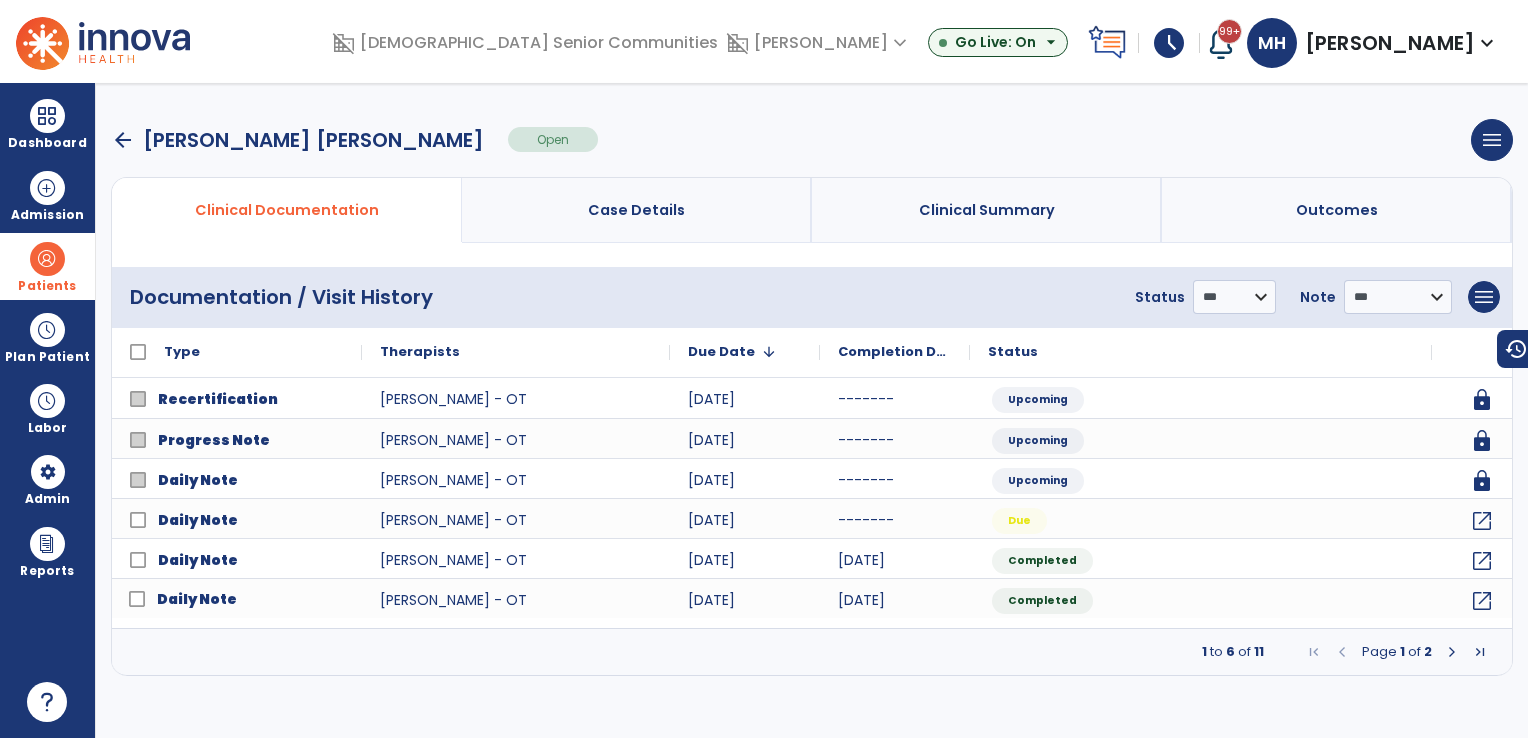 click at bounding box center [1452, 652] 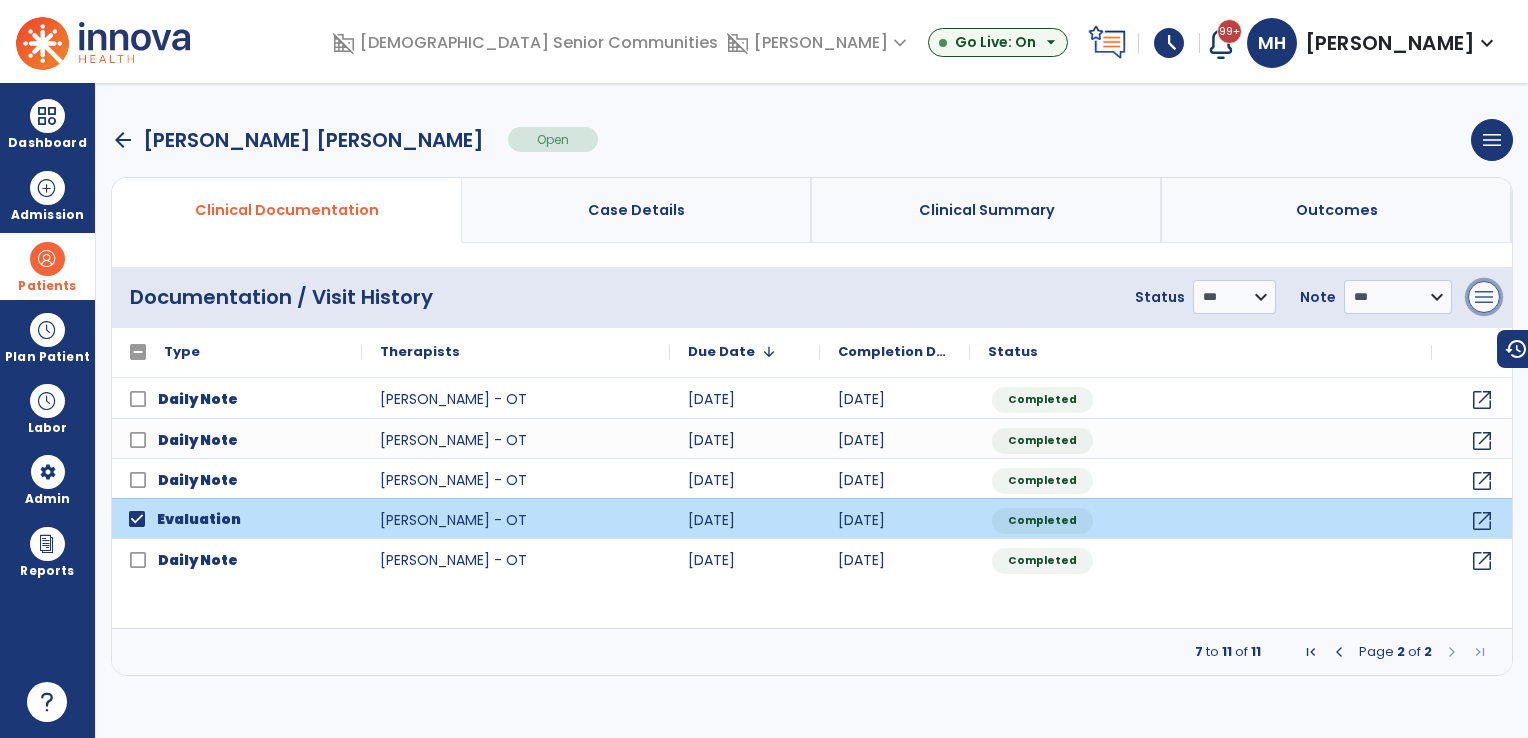 click on "menu" at bounding box center [1484, 297] 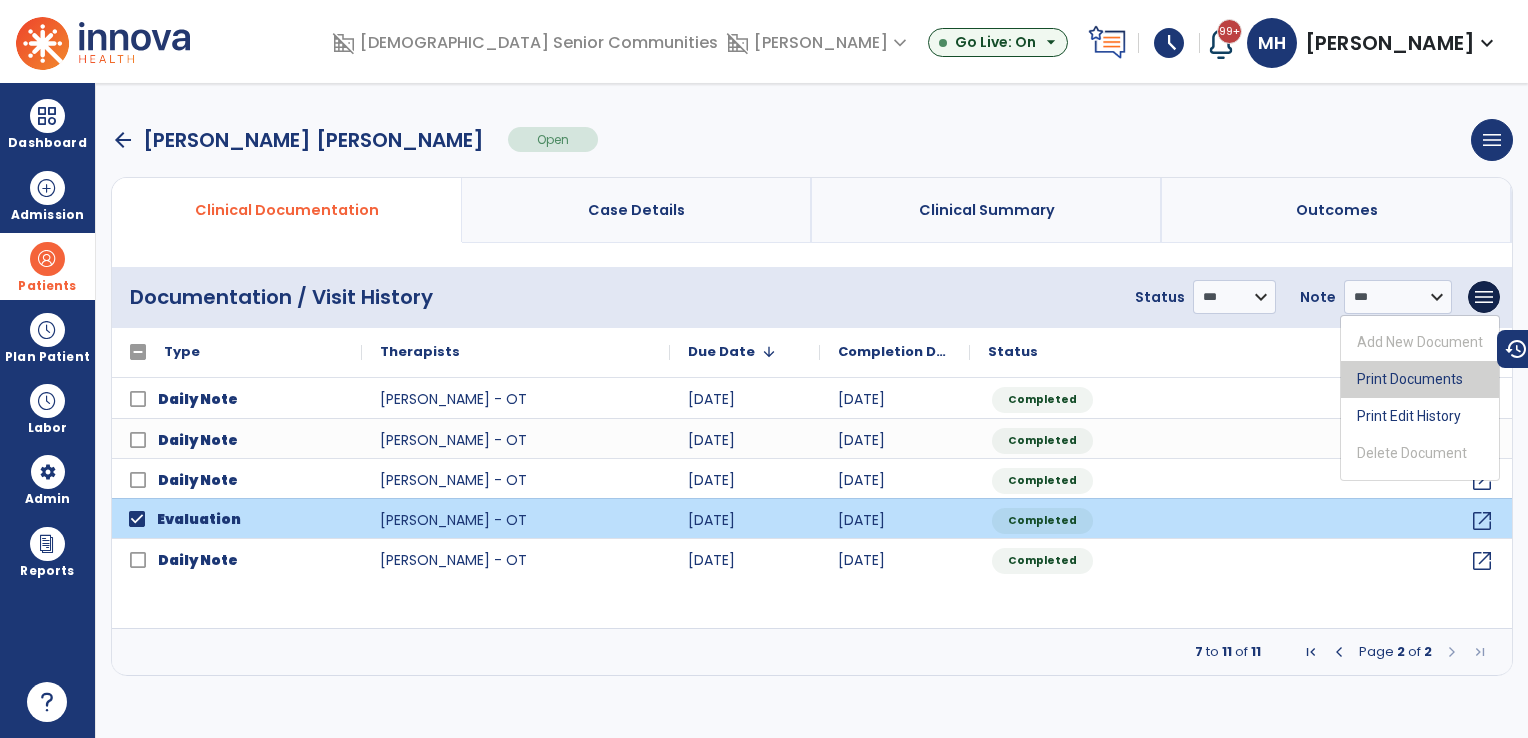 click on "Print Documents" at bounding box center [1420, 379] 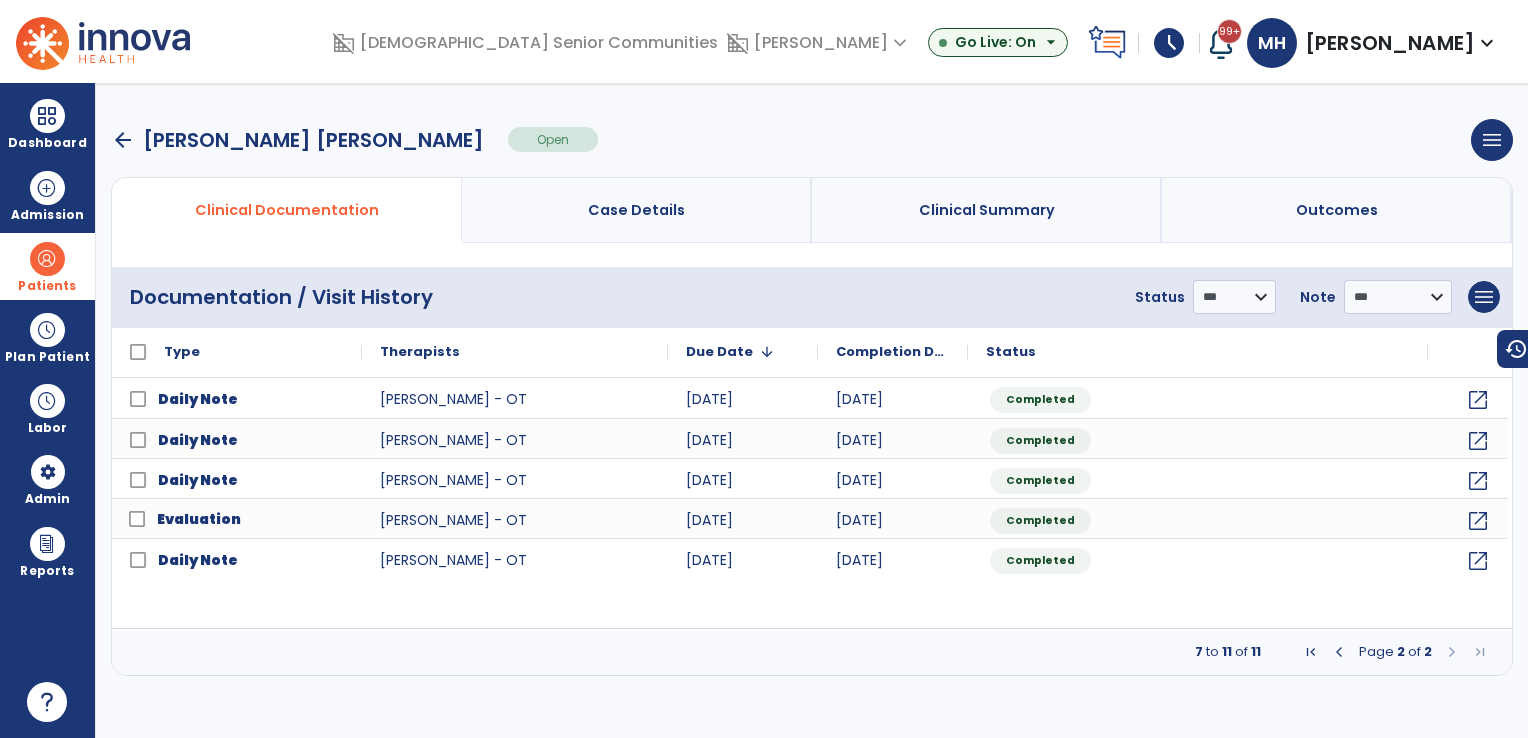click at bounding box center [1339, 652] 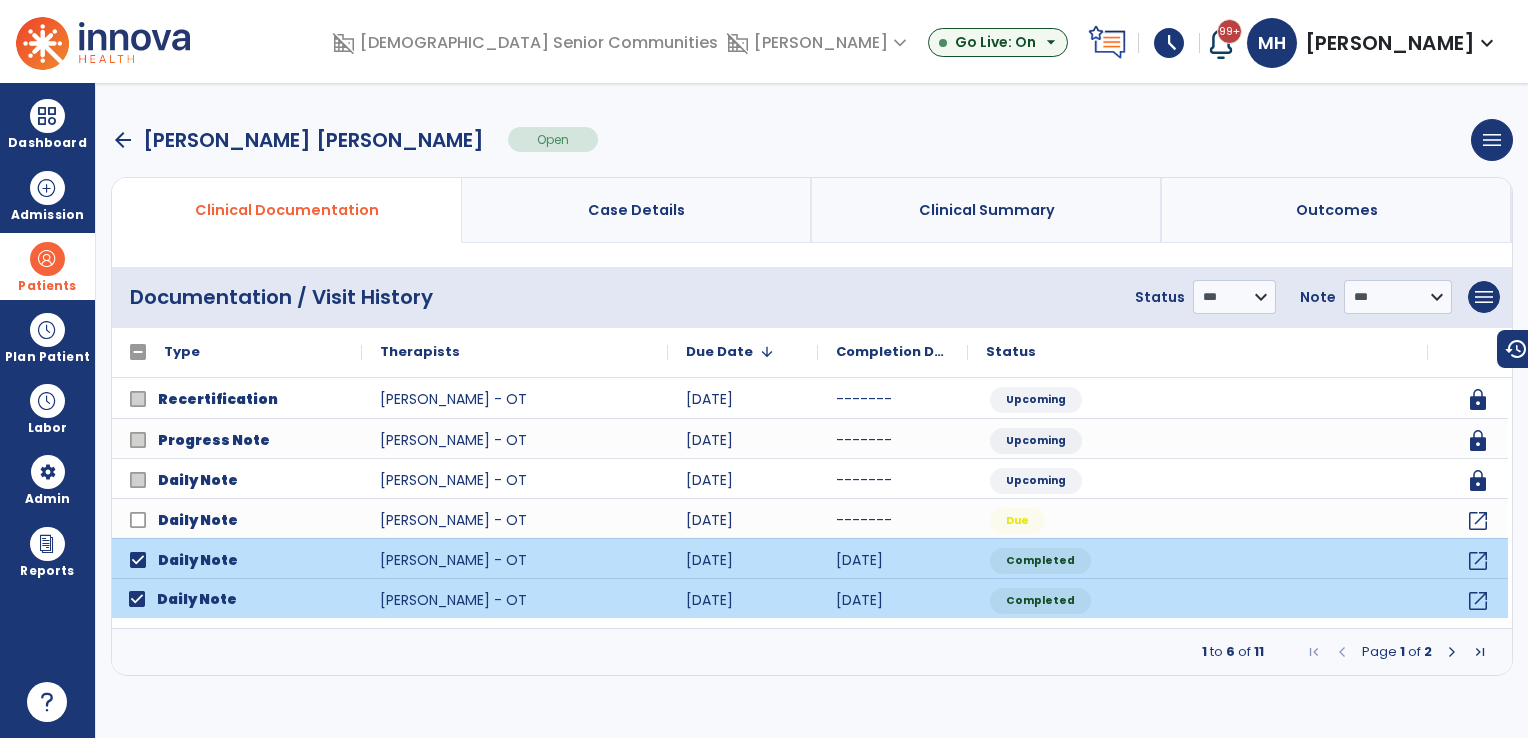 click at bounding box center [1452, 652] 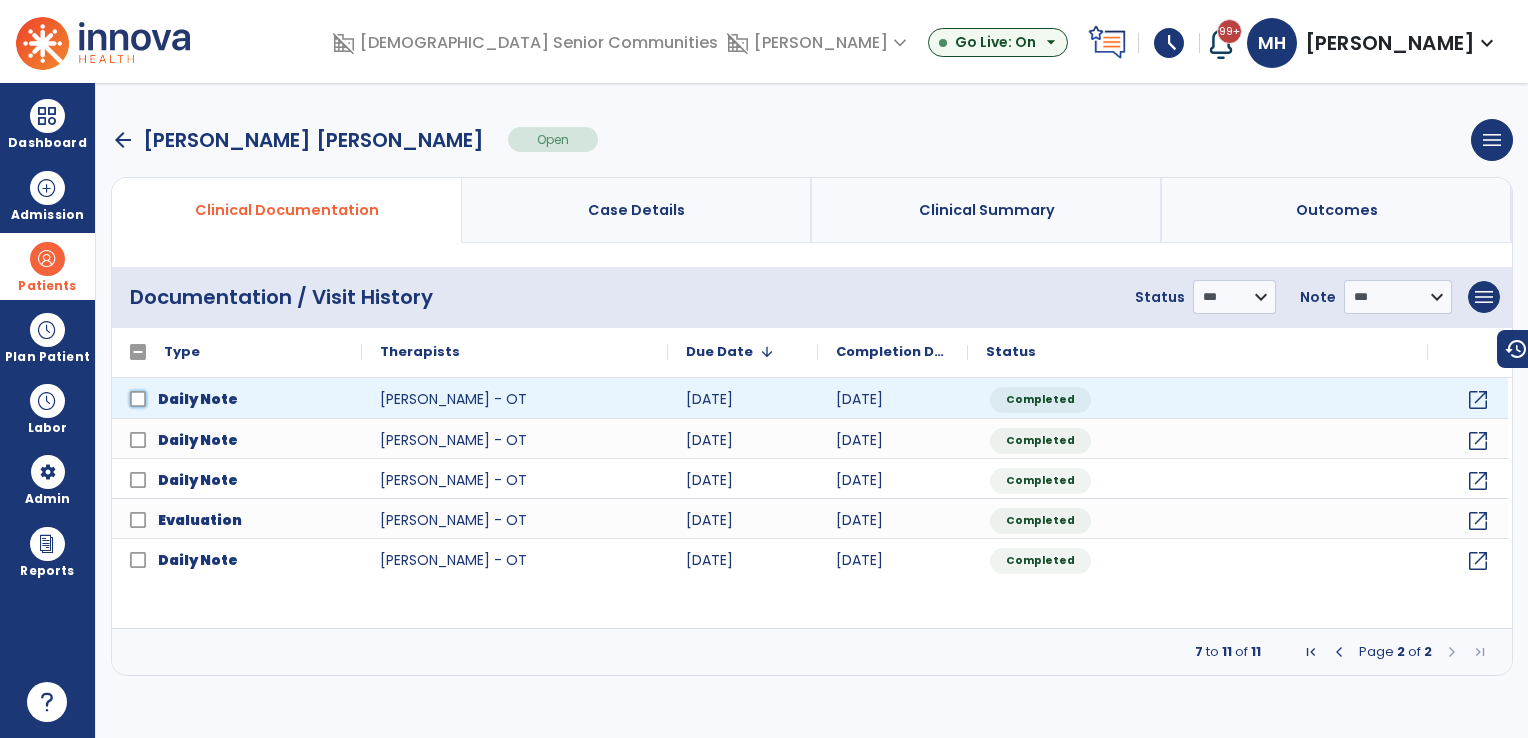 click 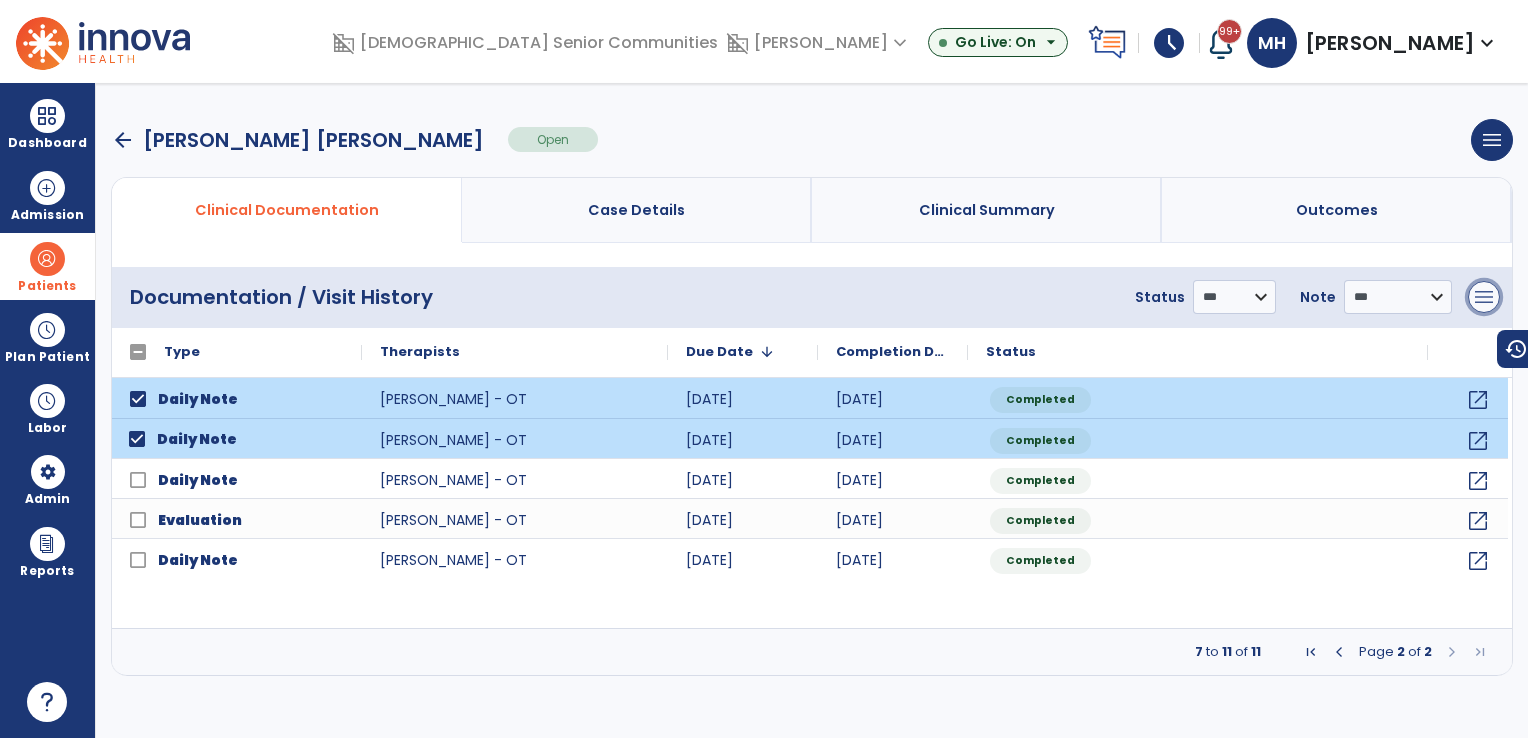 click on "menu" at bounding box center [1484, 297] 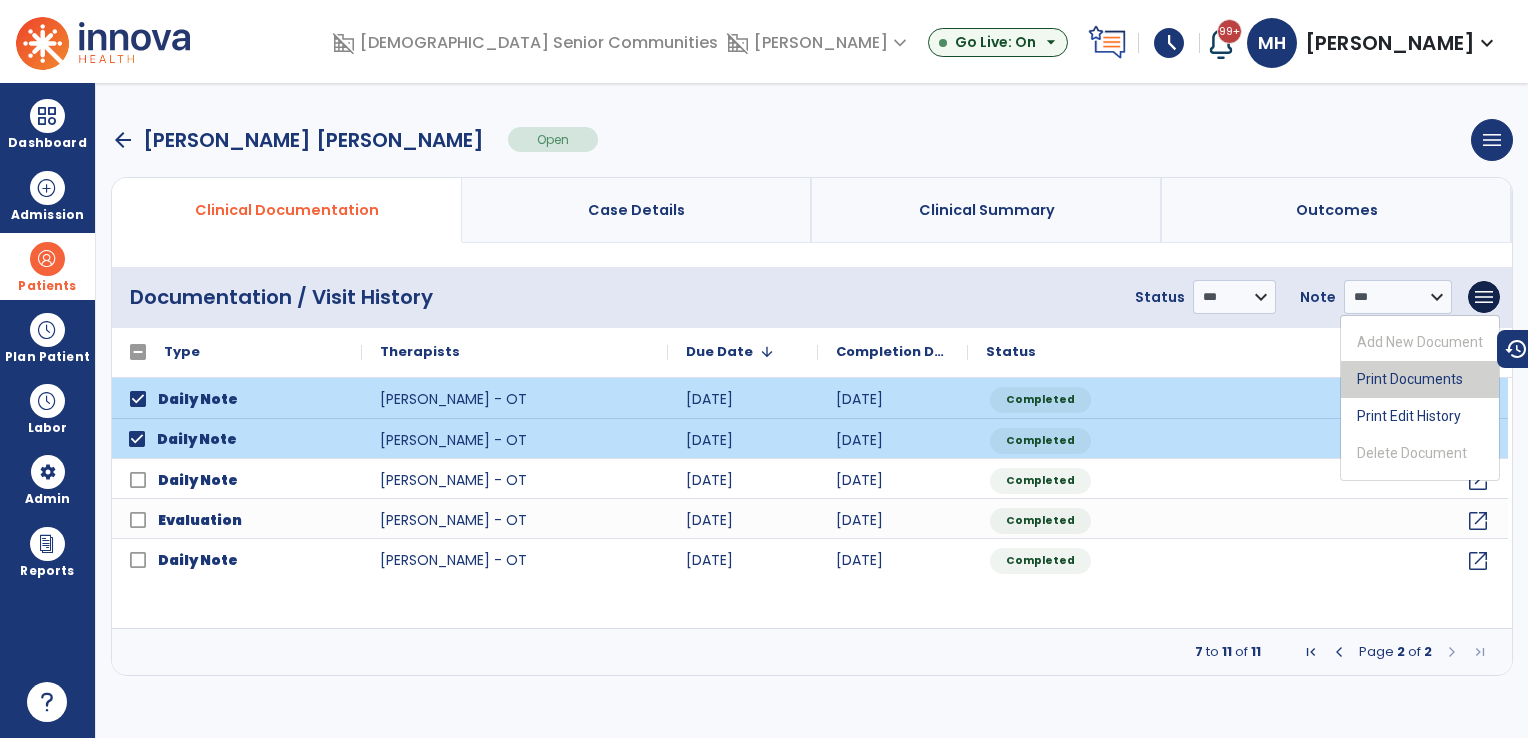 click on "Print Documents" at bounding box center [1420, 379] 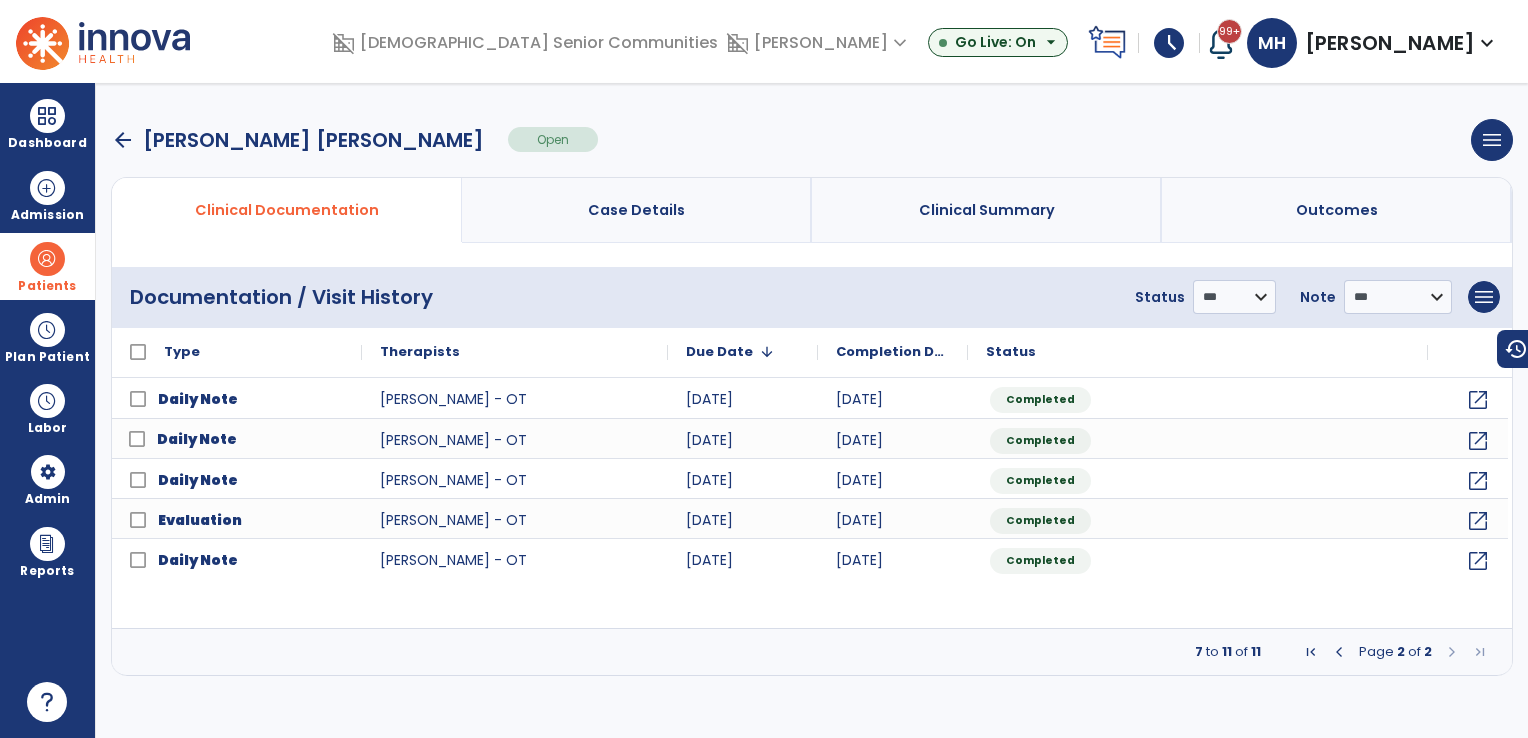 click on "arrow_back" at bounding box center [123, 140] 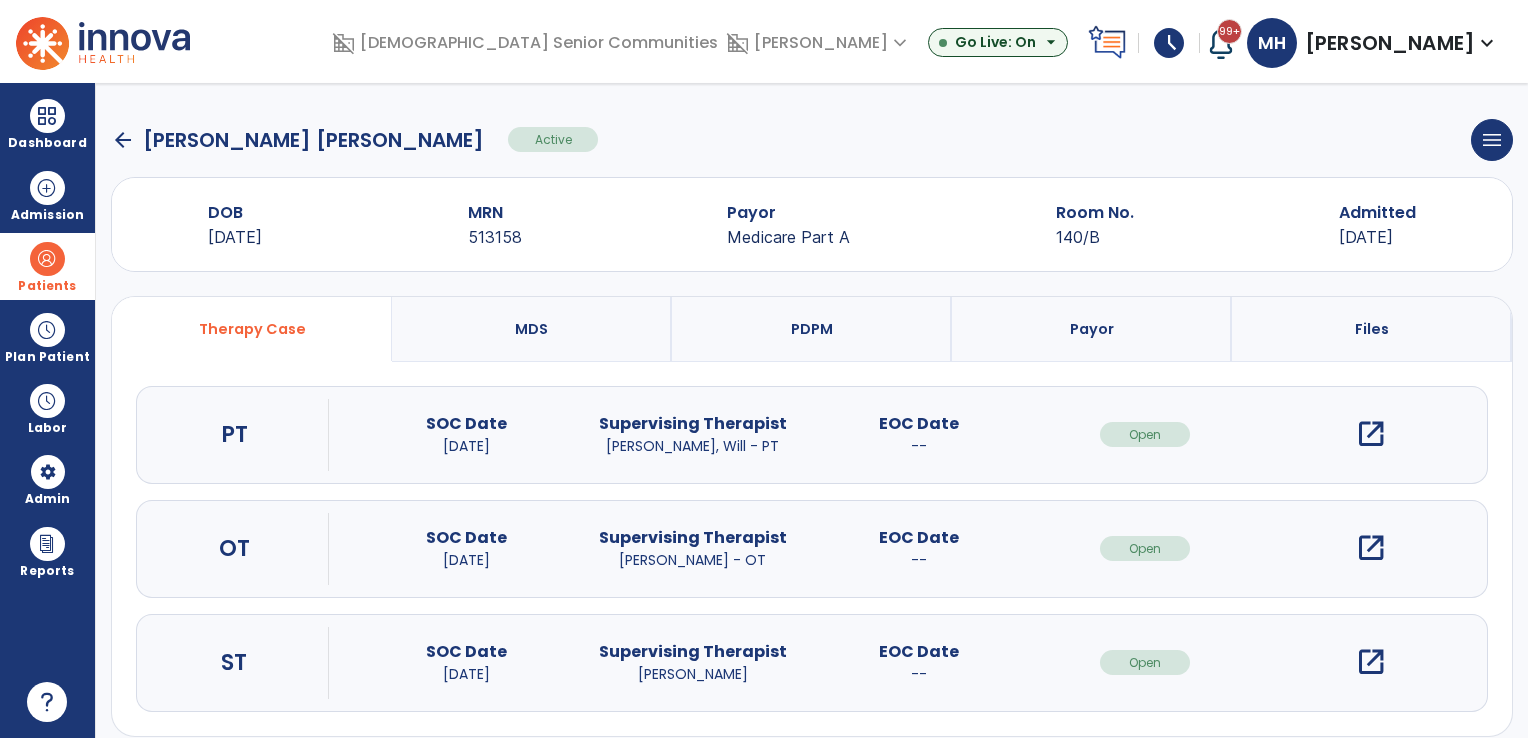 click on "open_in_new" at bounding box center (1371, 434) 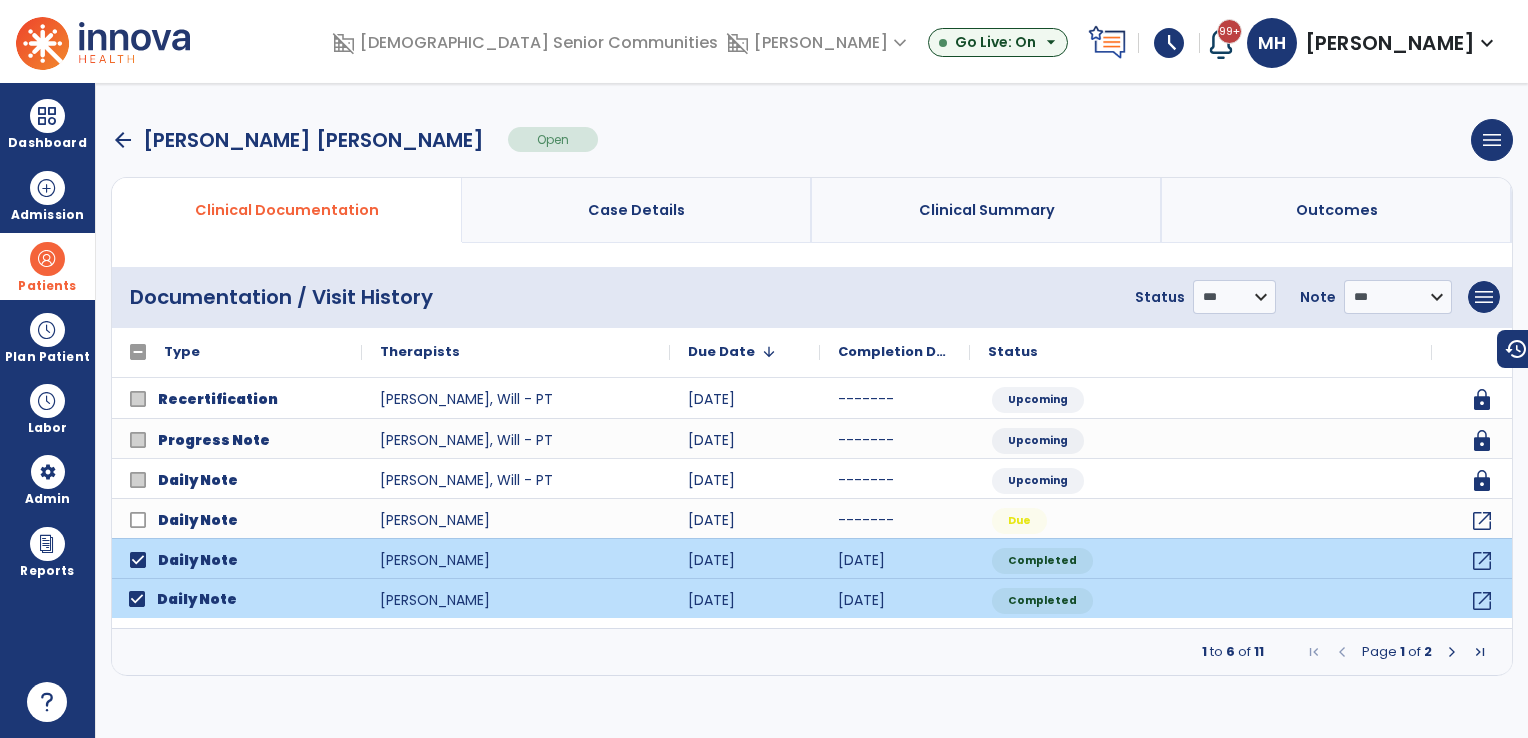click at bounding box center [1452, 652] 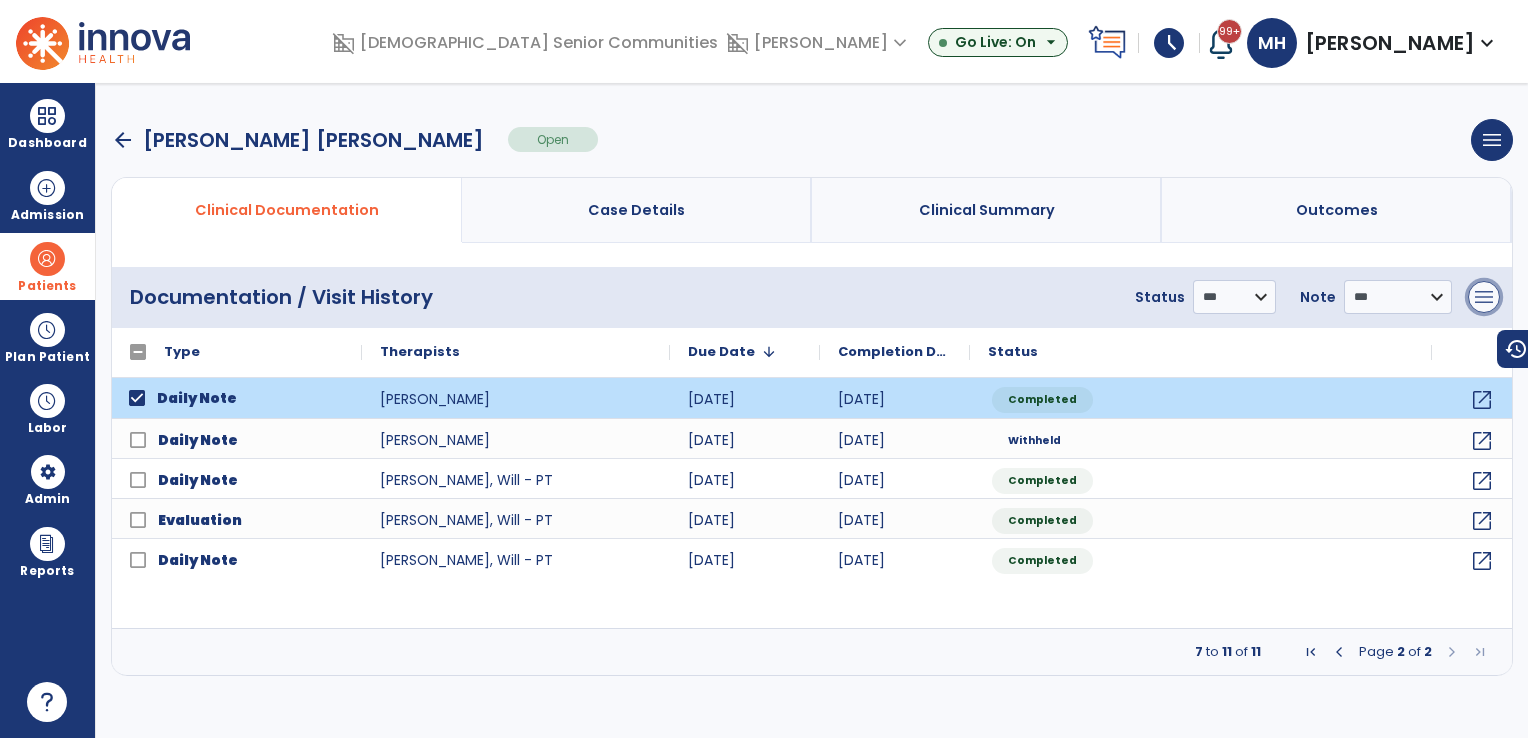 click on "menu" at bounding box center [1484, 297] 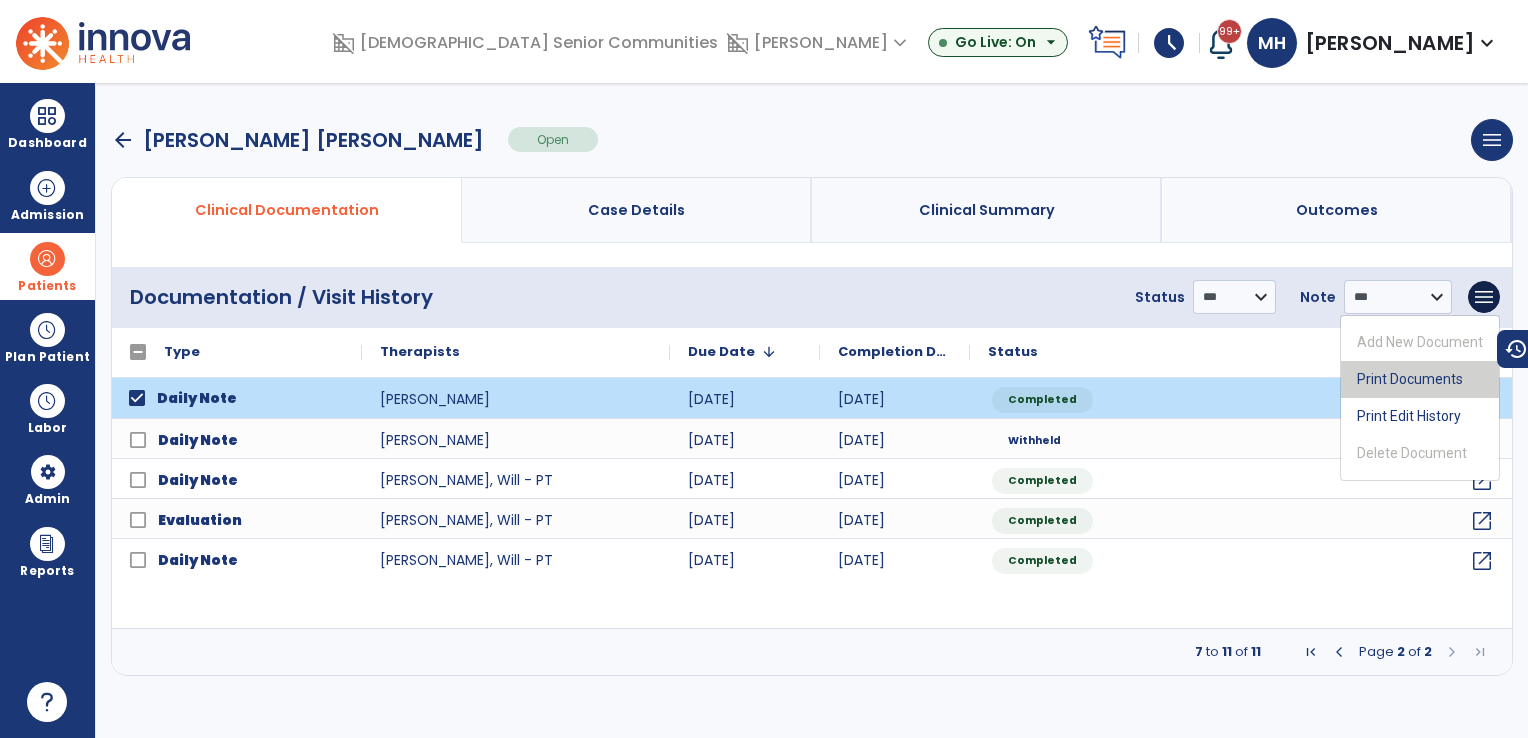 click on "Print Documents" at bounding box center (1420, 379) 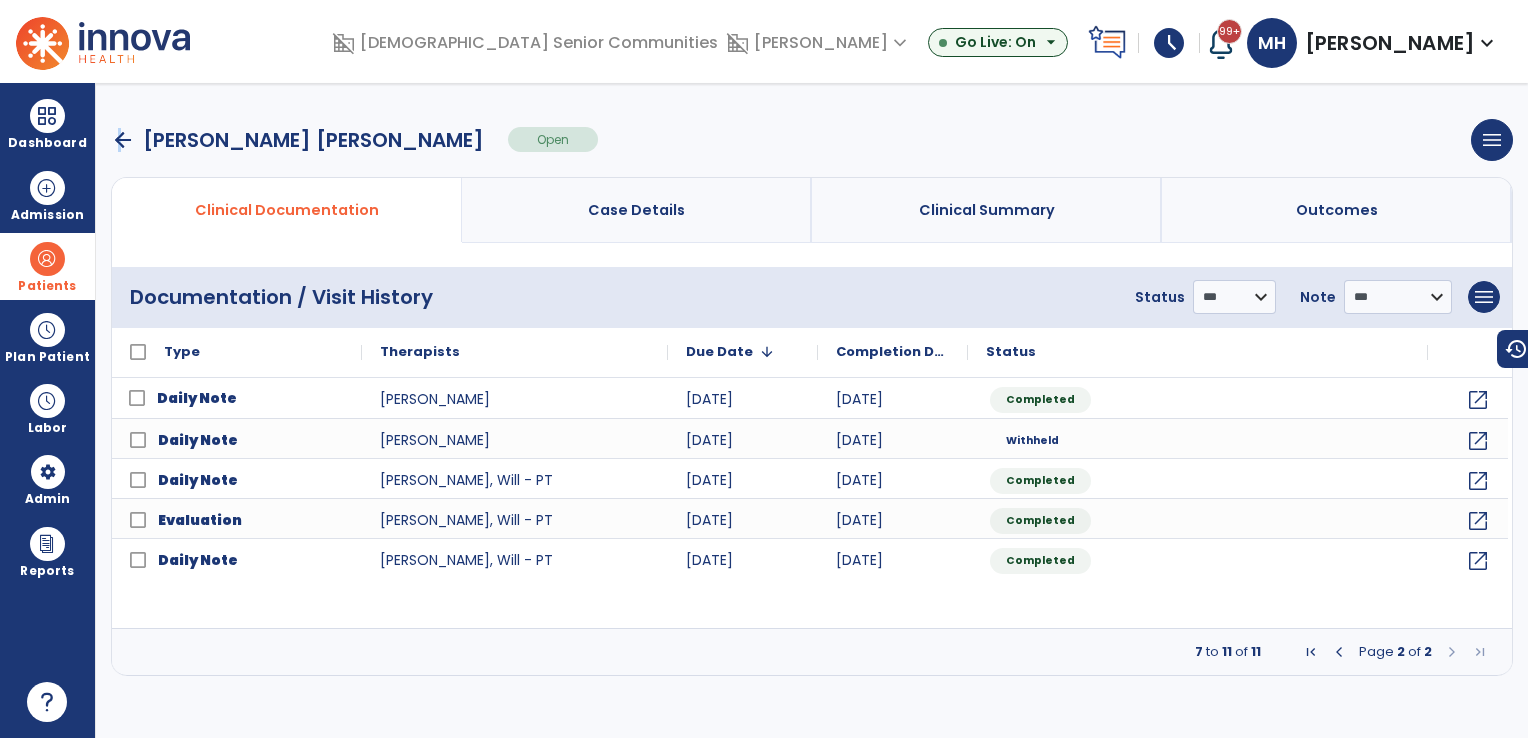 click on "arrow_back" at bounding box center [123, 140] 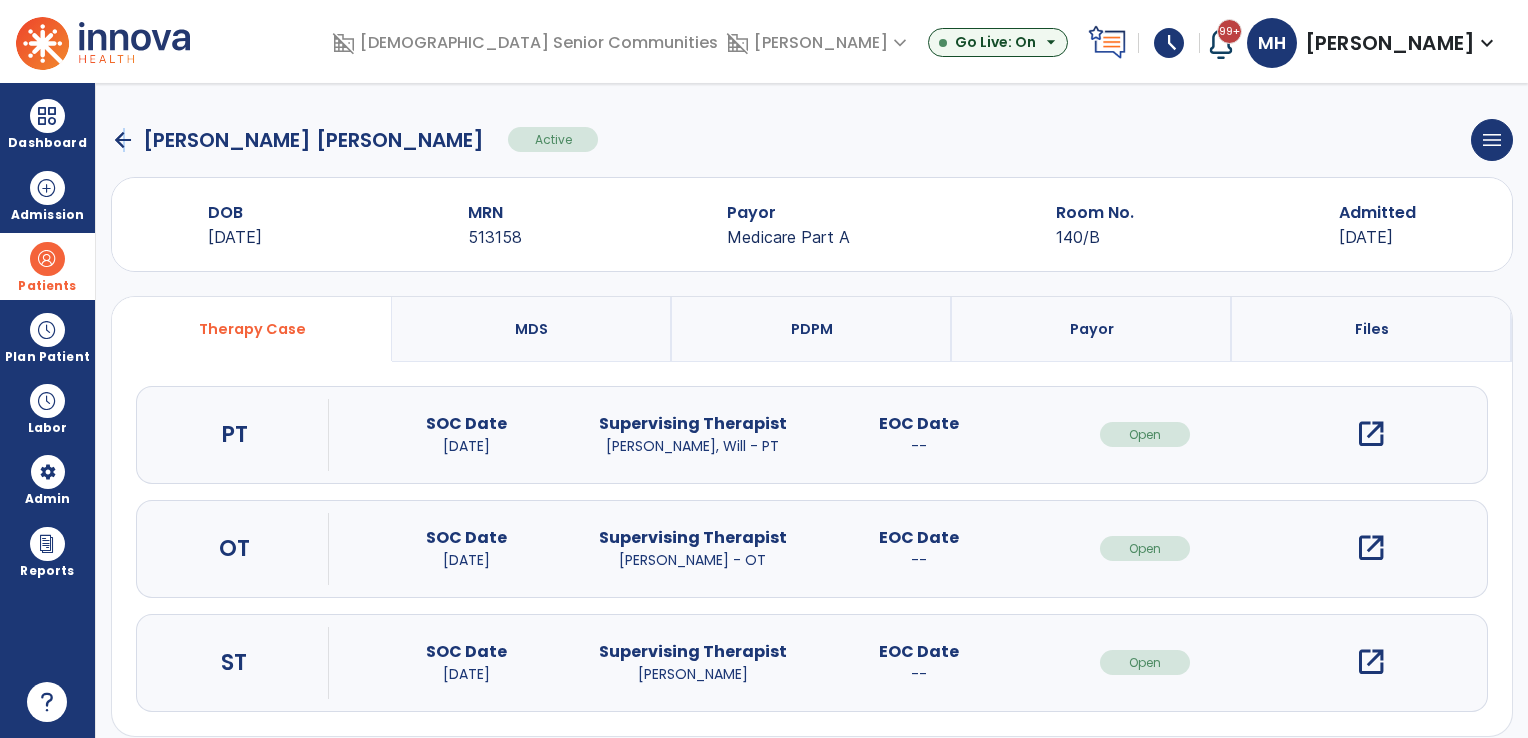 click on "arrow_back" 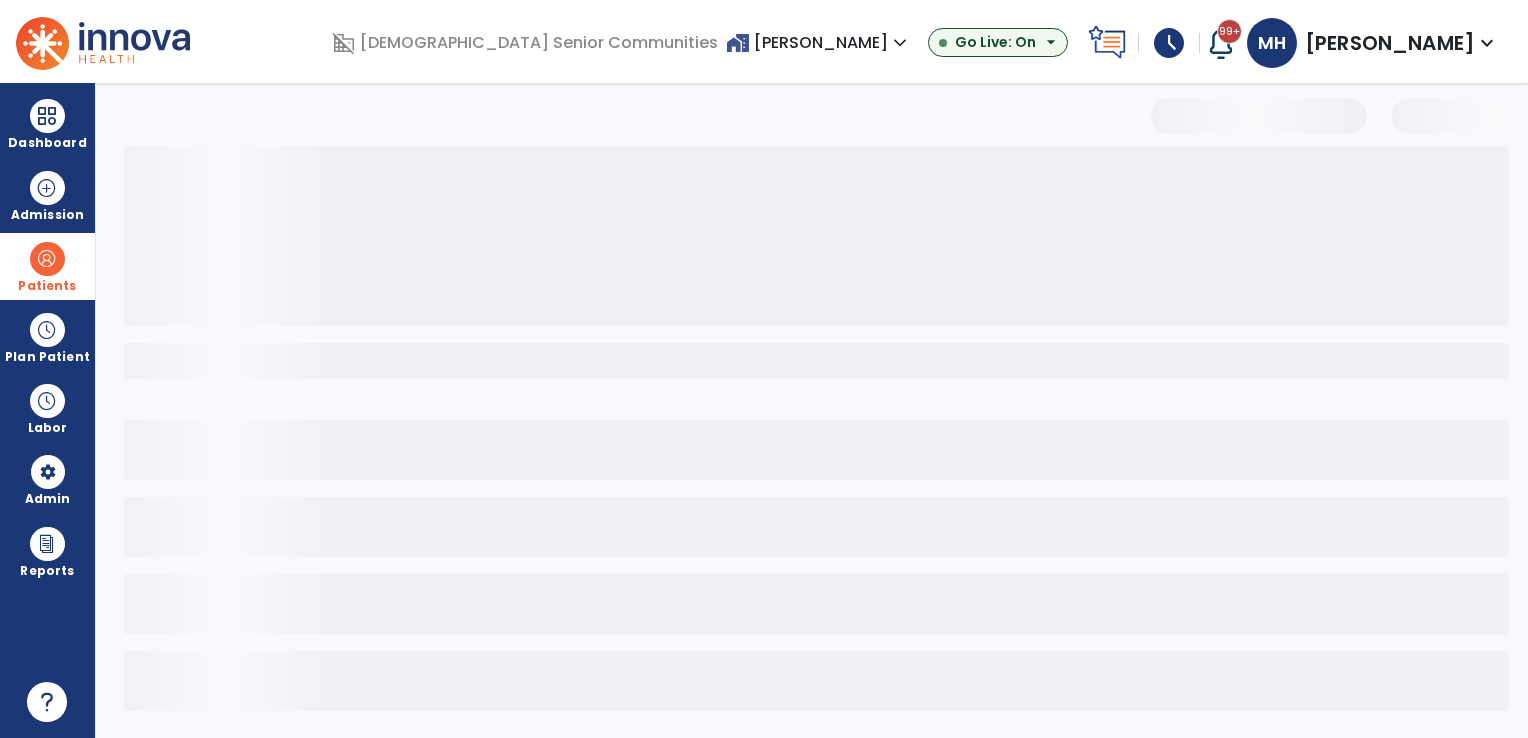 select on "***" 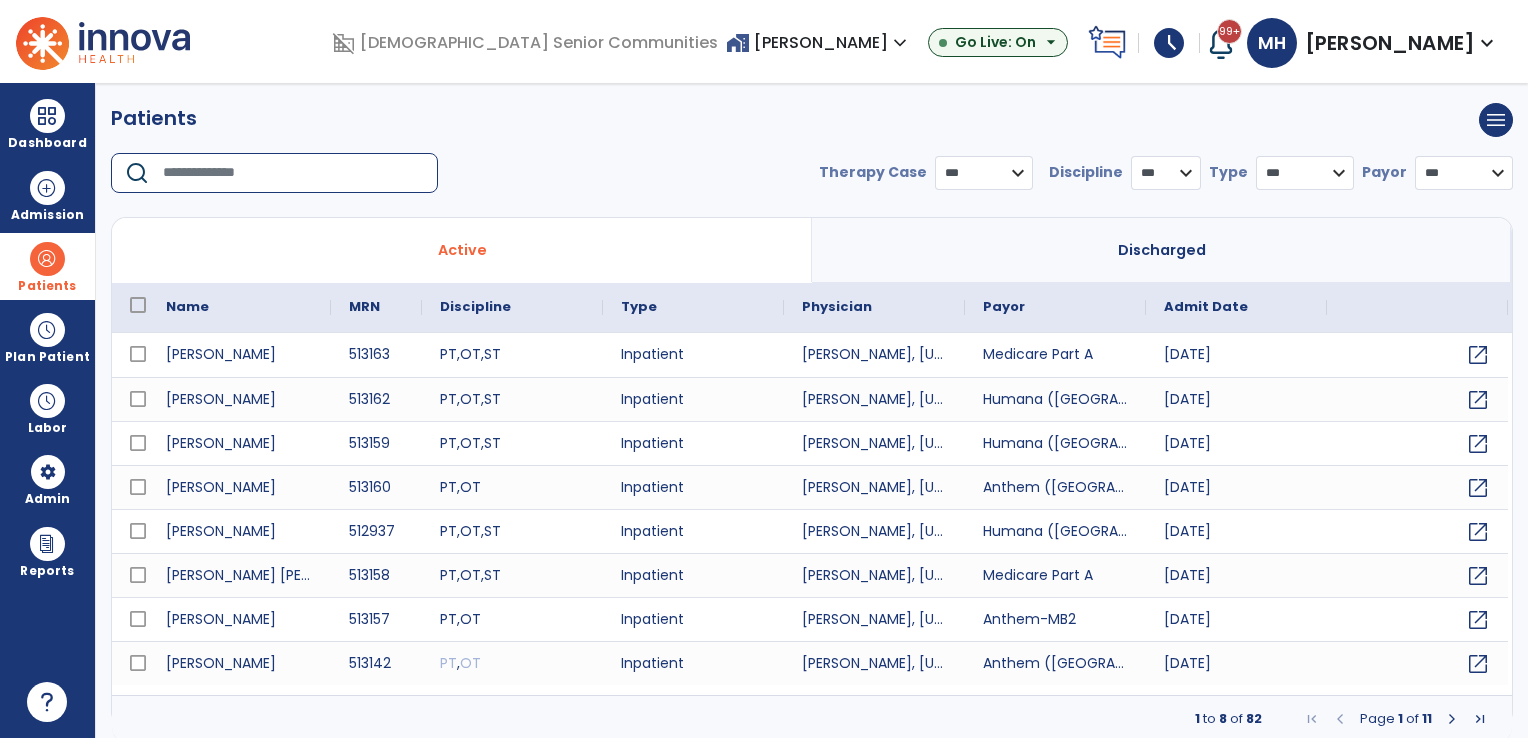 click at bounding box center [293, 173] 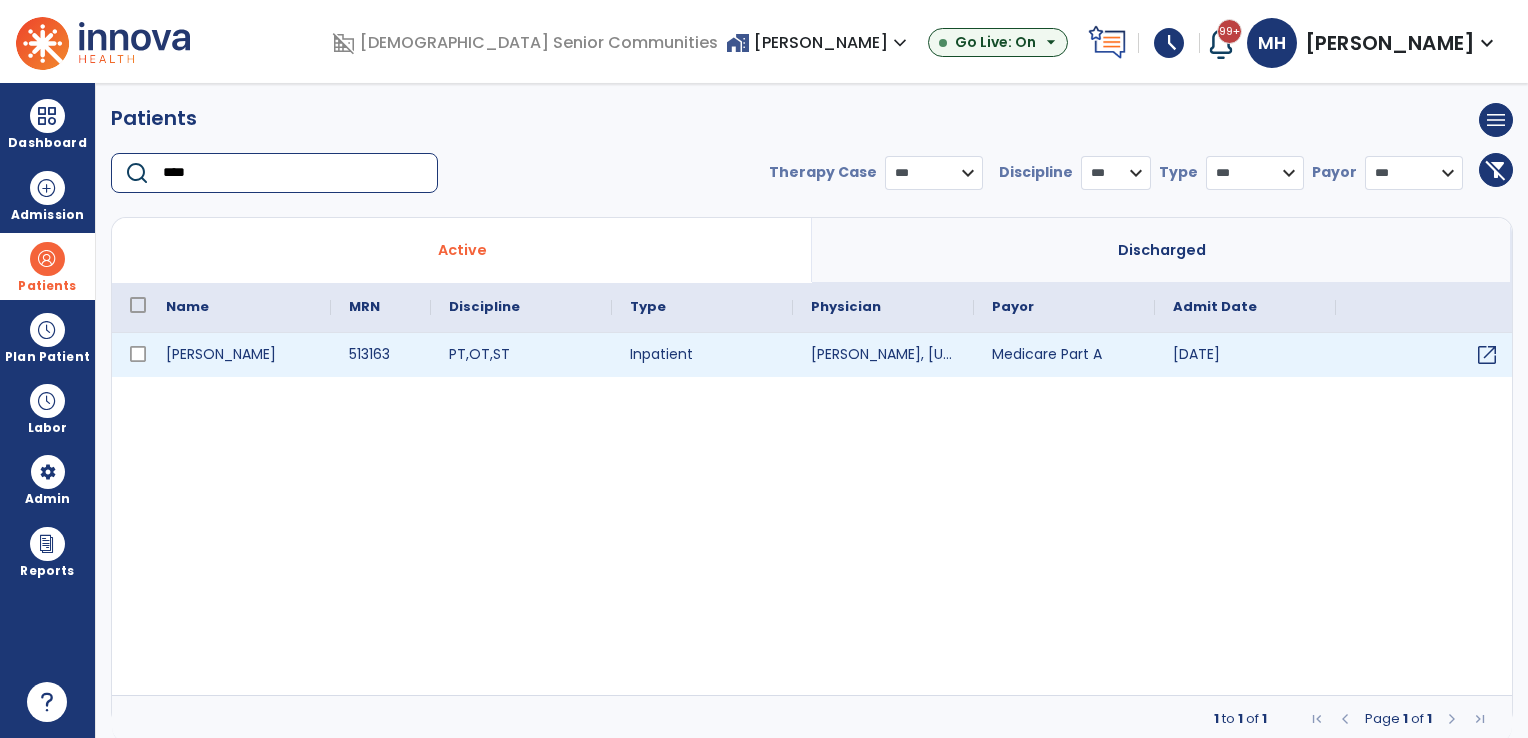 type on "****" 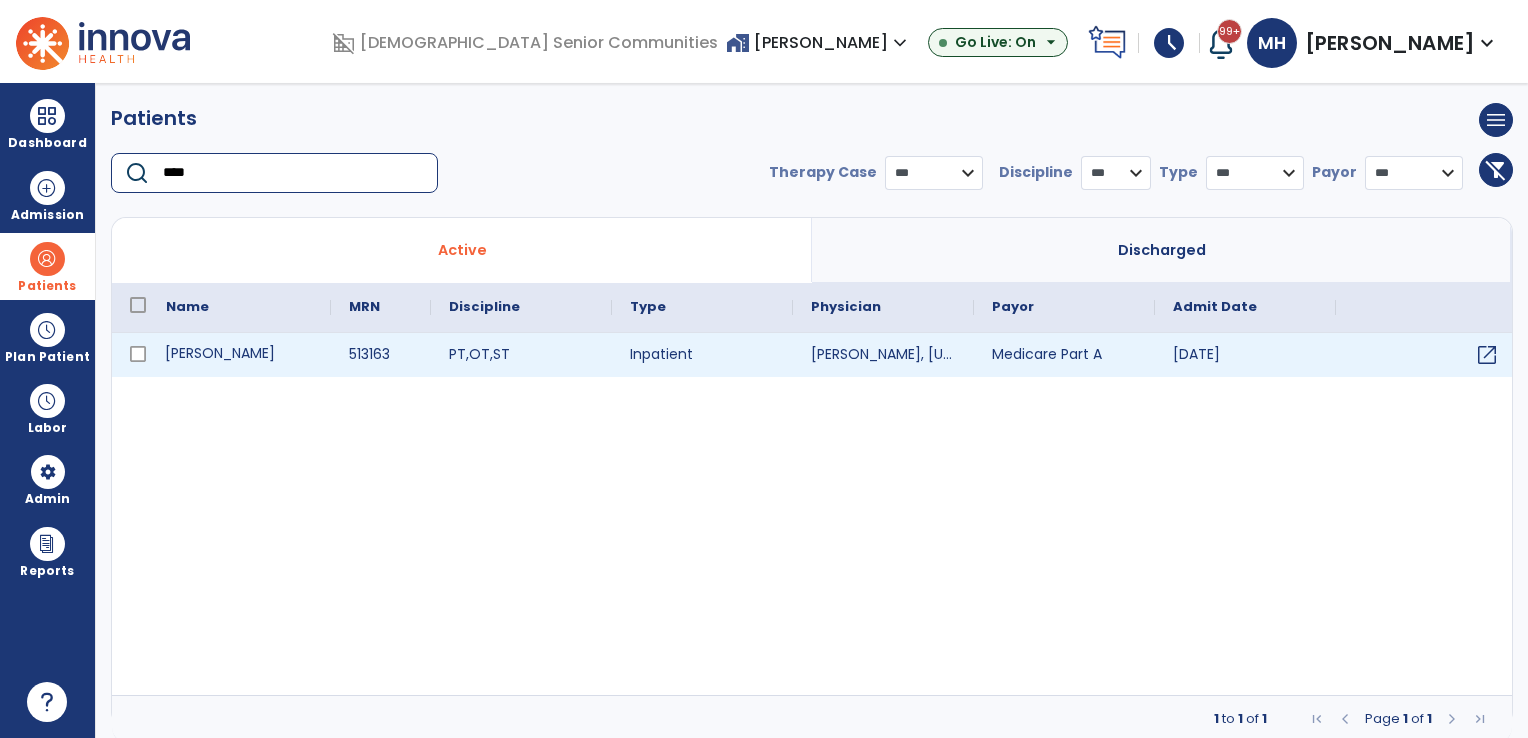 click on "Rothbauer, Ida" at bounding box center [239, 355] 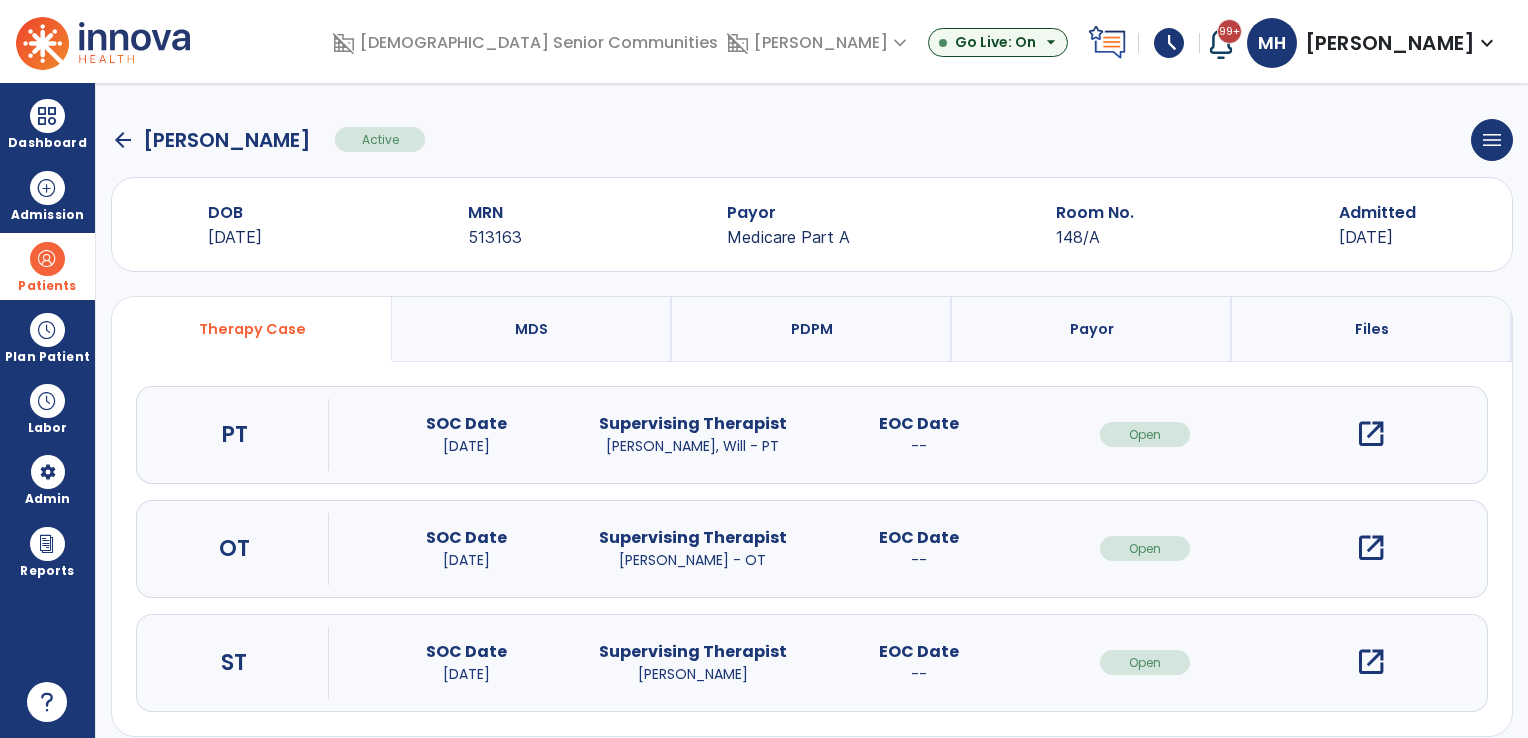 click on "open_in_new" at bounding box center [1371, 434] 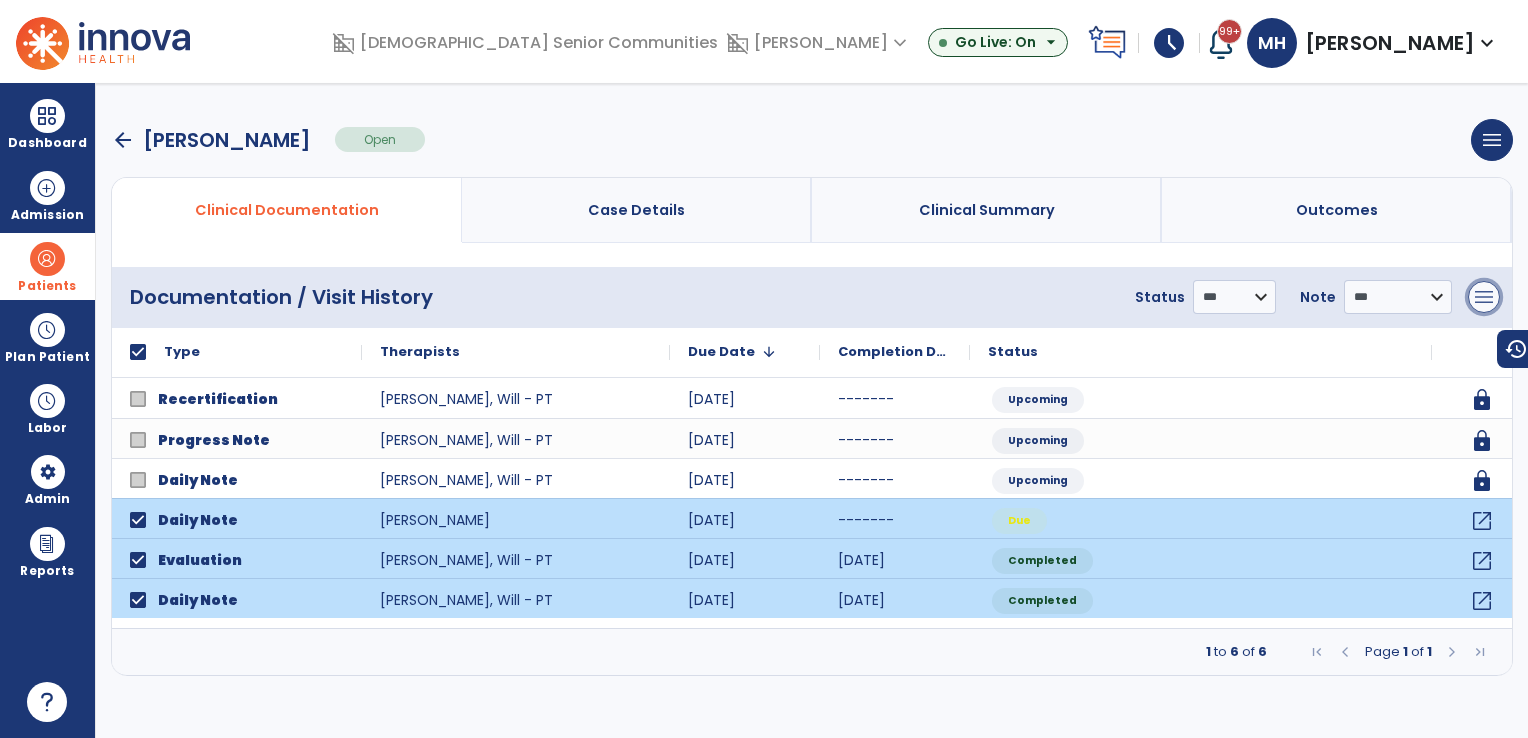 click on "menu" at bounding box center [1484, 297] 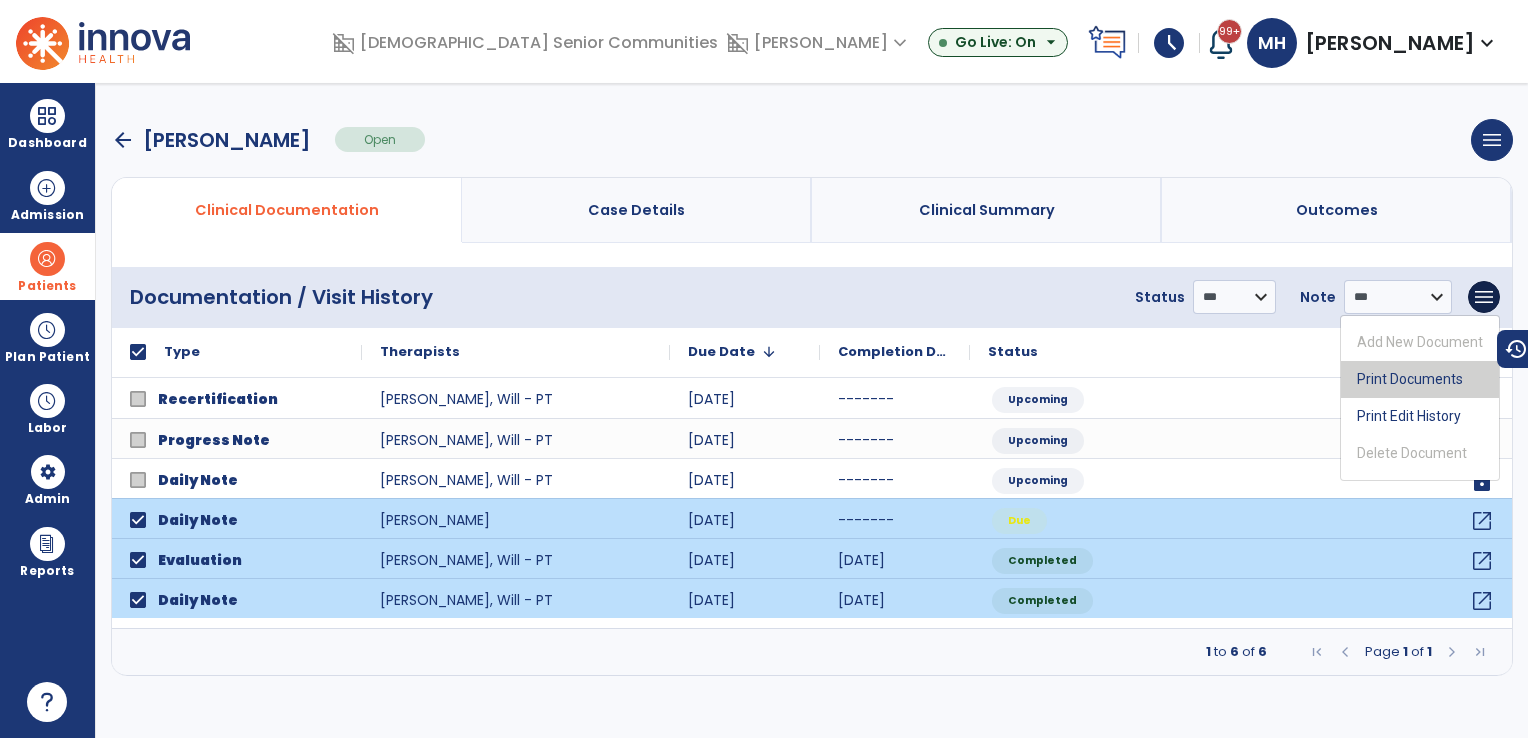 click on "Print Documents" at bounding box center [1420, 379] 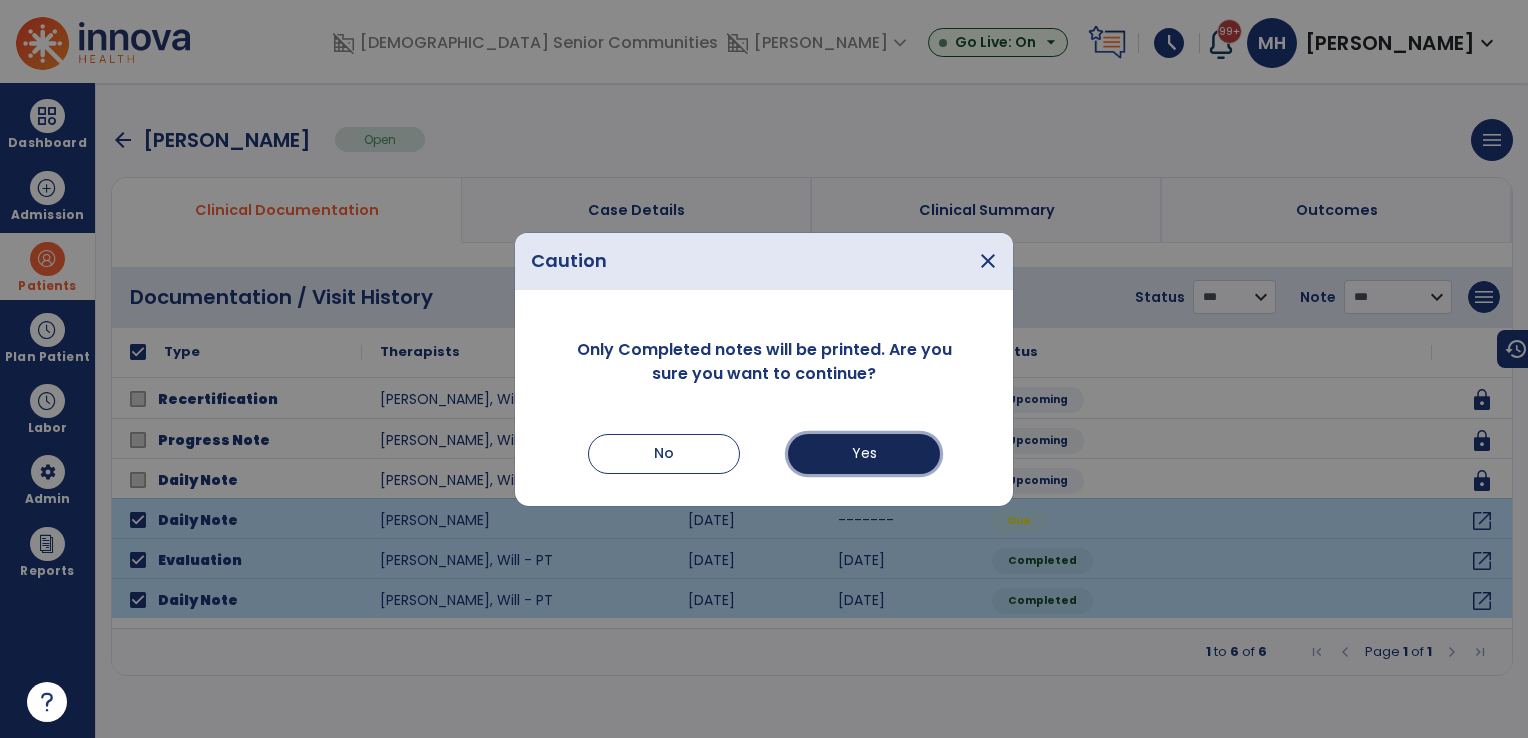 click on "Yes" at bounding box center [864, 454] 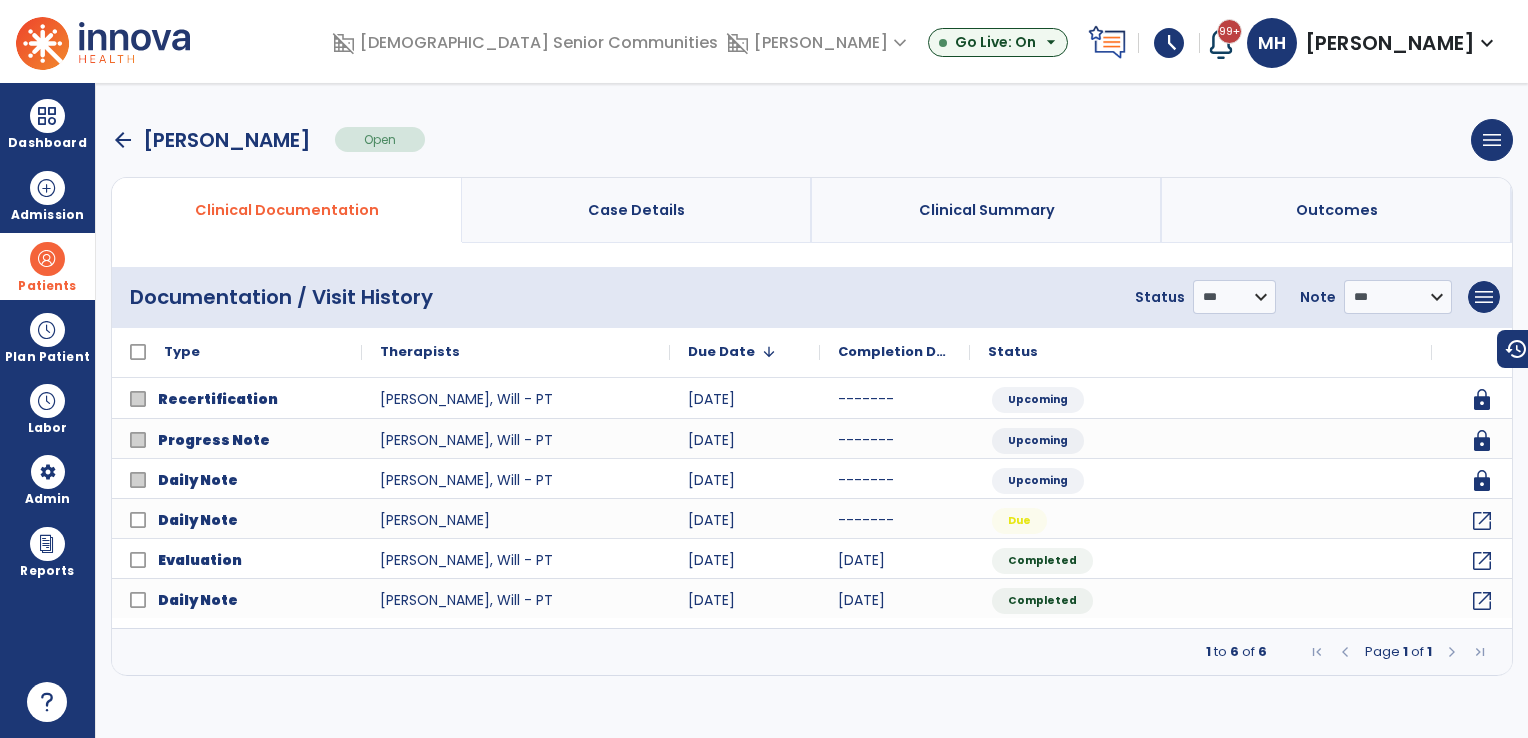 click on "arrow_back" at bounding box center (123, 140) 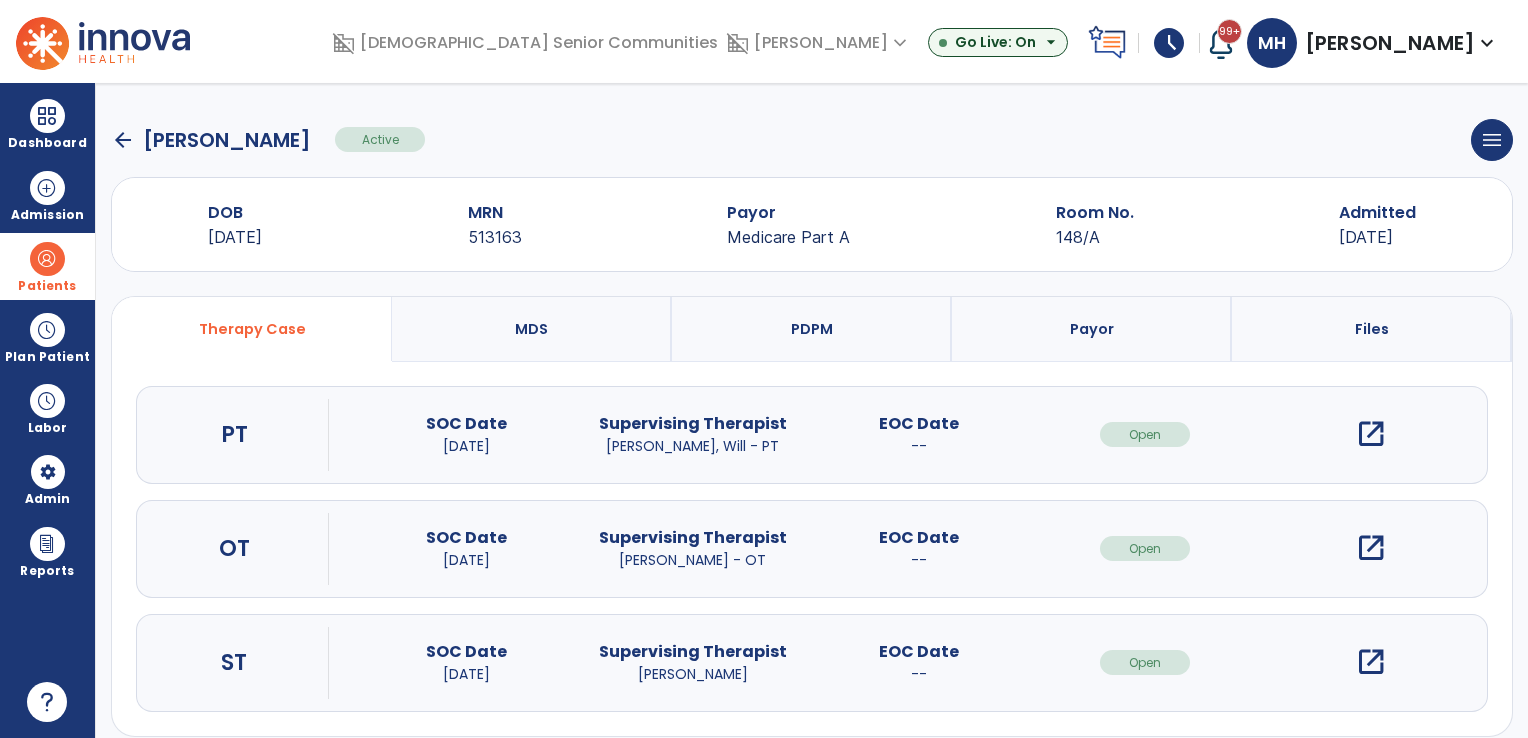 click on "open_in_new" at bounding box center (1371, 548) 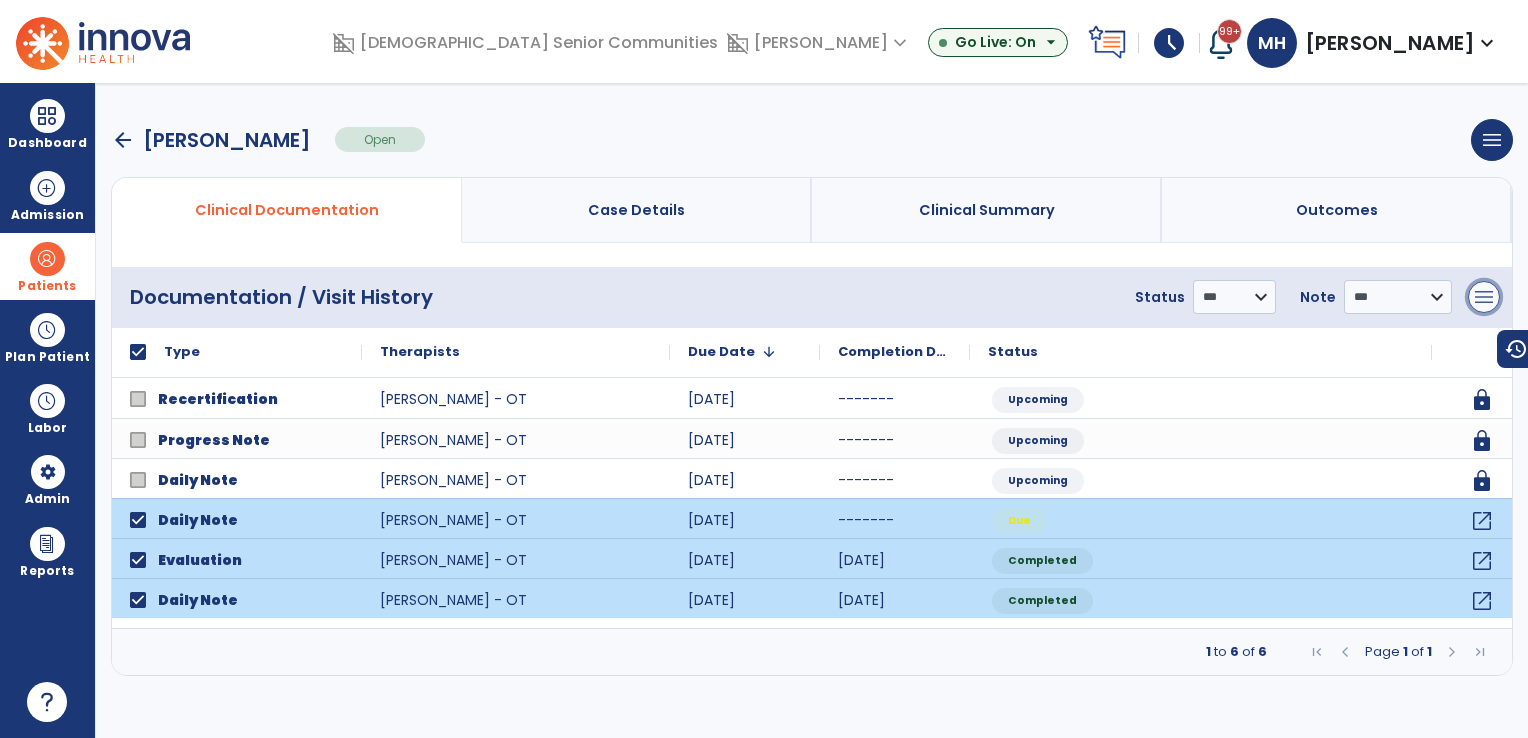 click on "menu" at bounding box center [1484, 297] 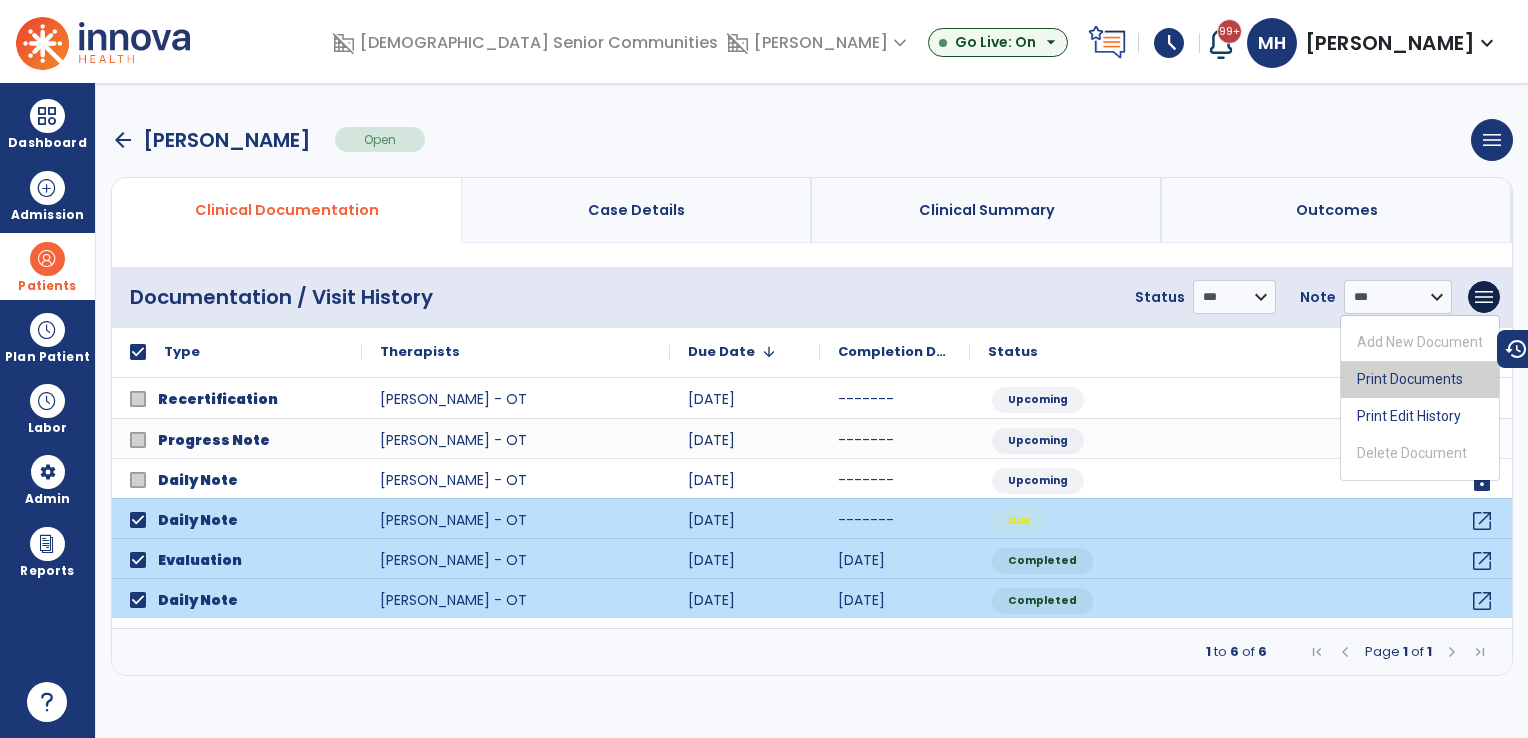 click on "Print Documents" at bounding box center (1420, 379) 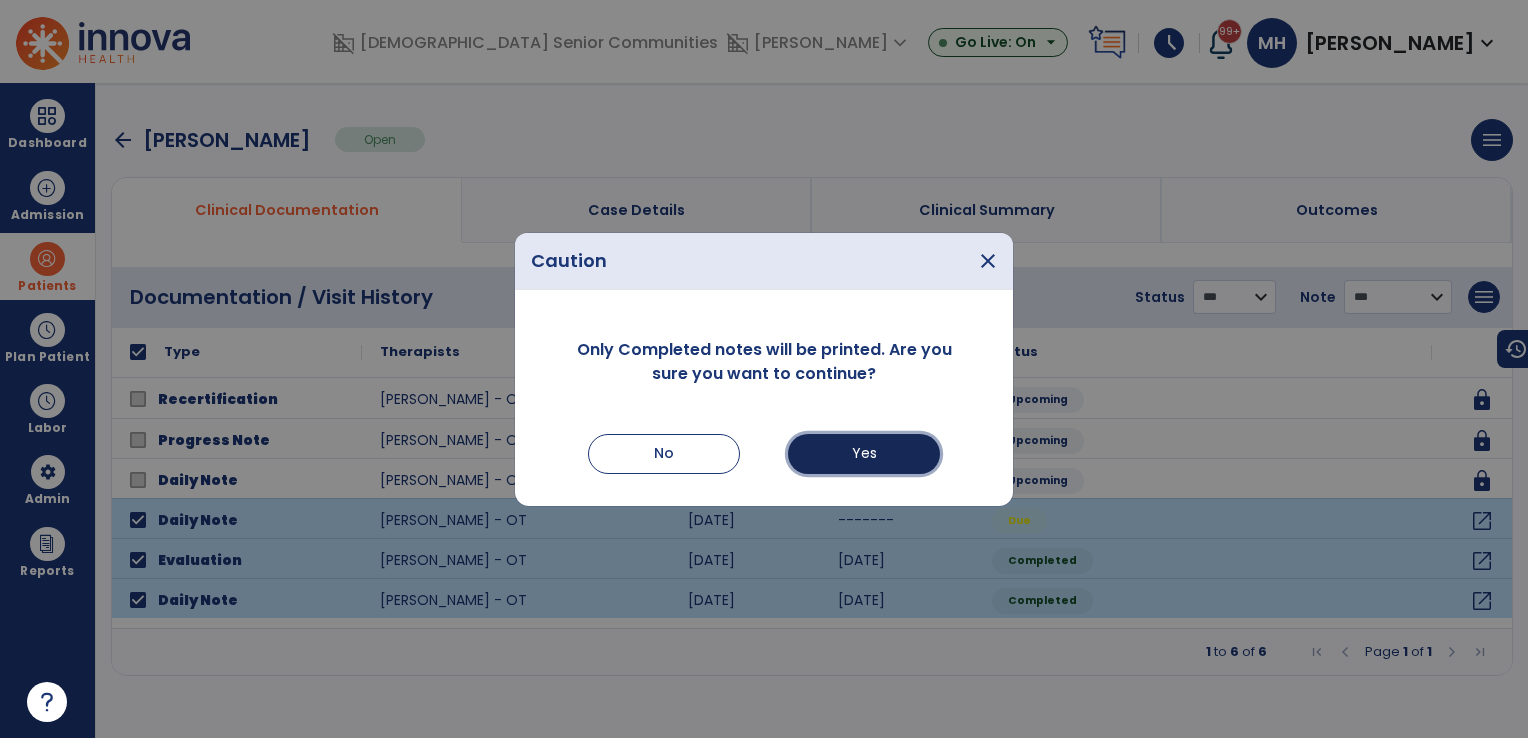 click on "Yes" at bounding box center (864, 454) 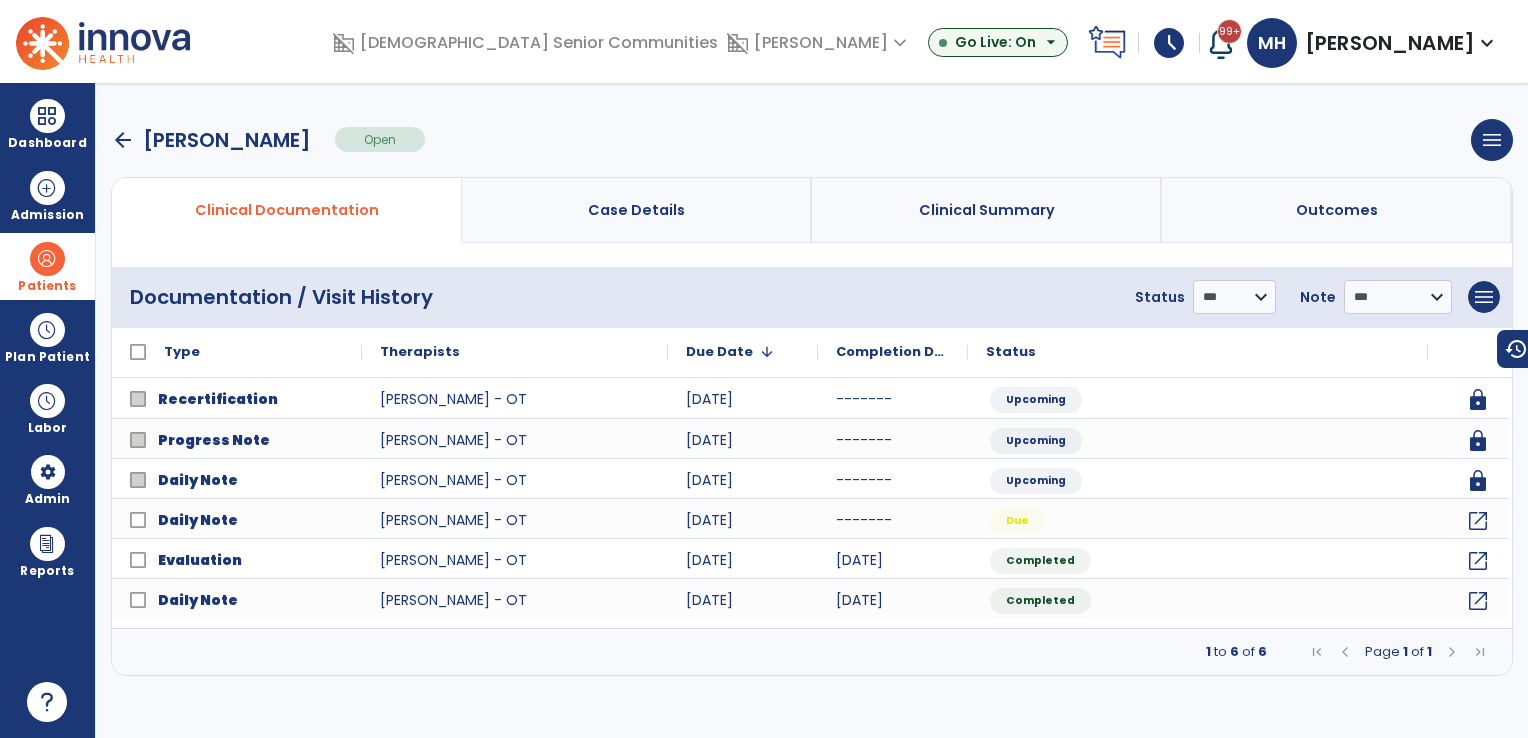 click on "arrow_back" at bounding box center (123, 140) 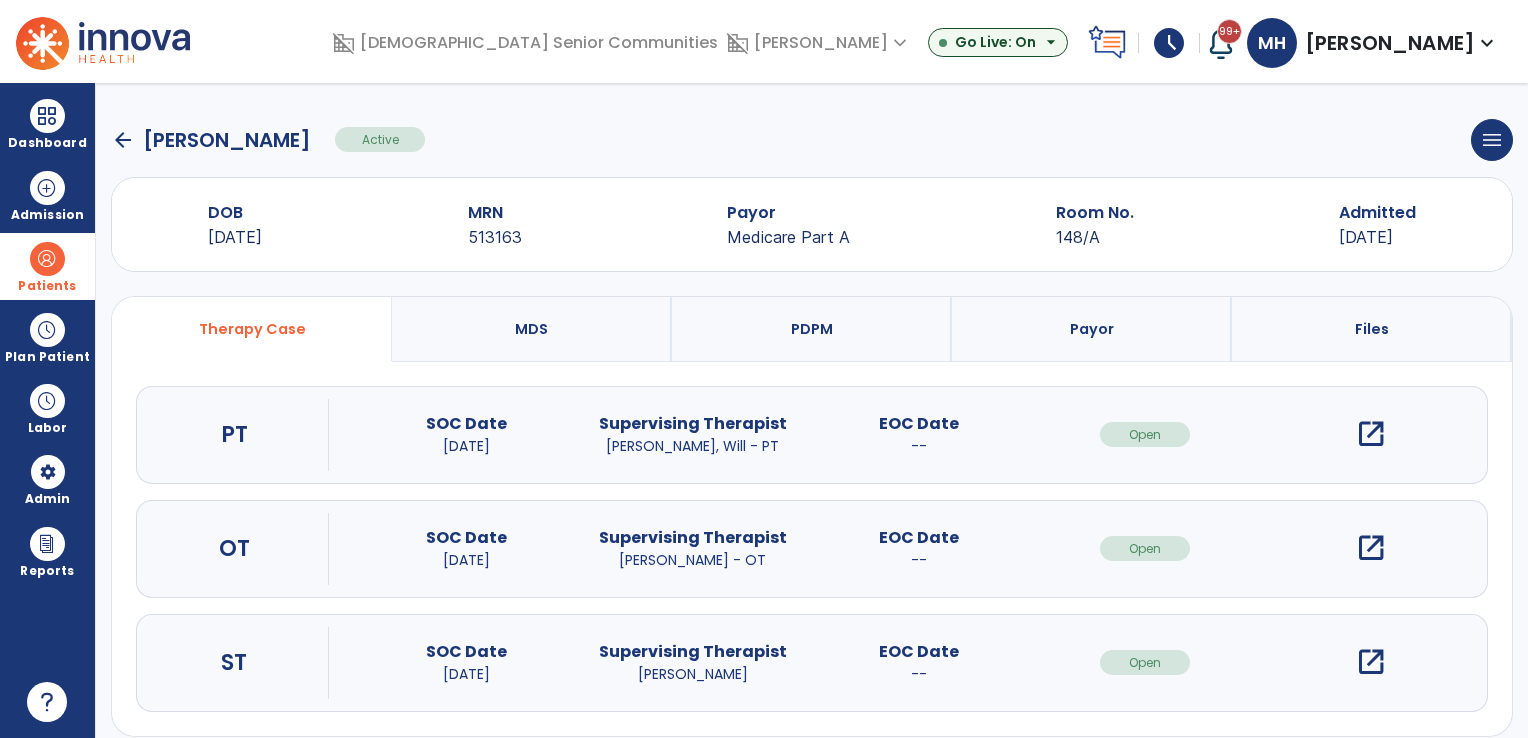 click on "arrow_back" 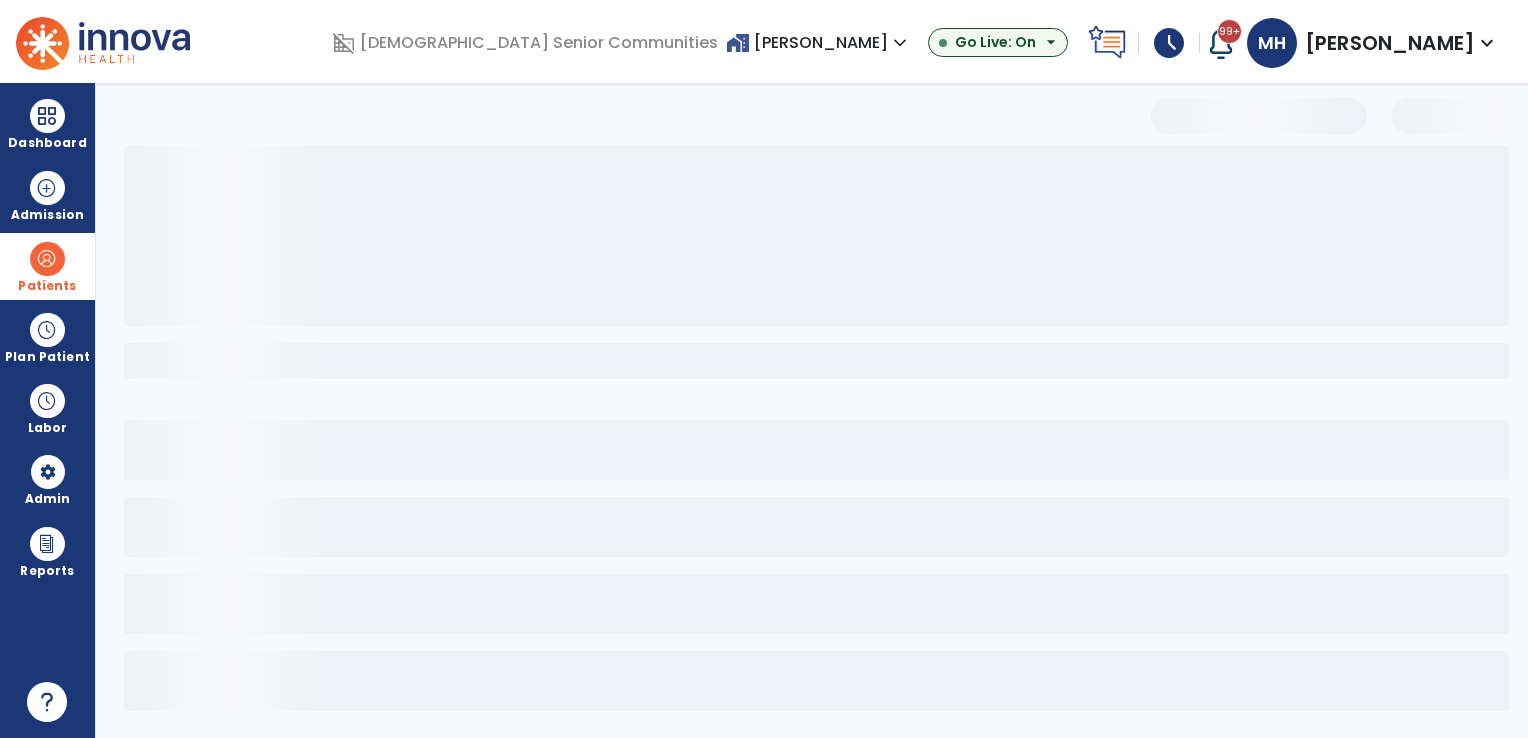select on "***" 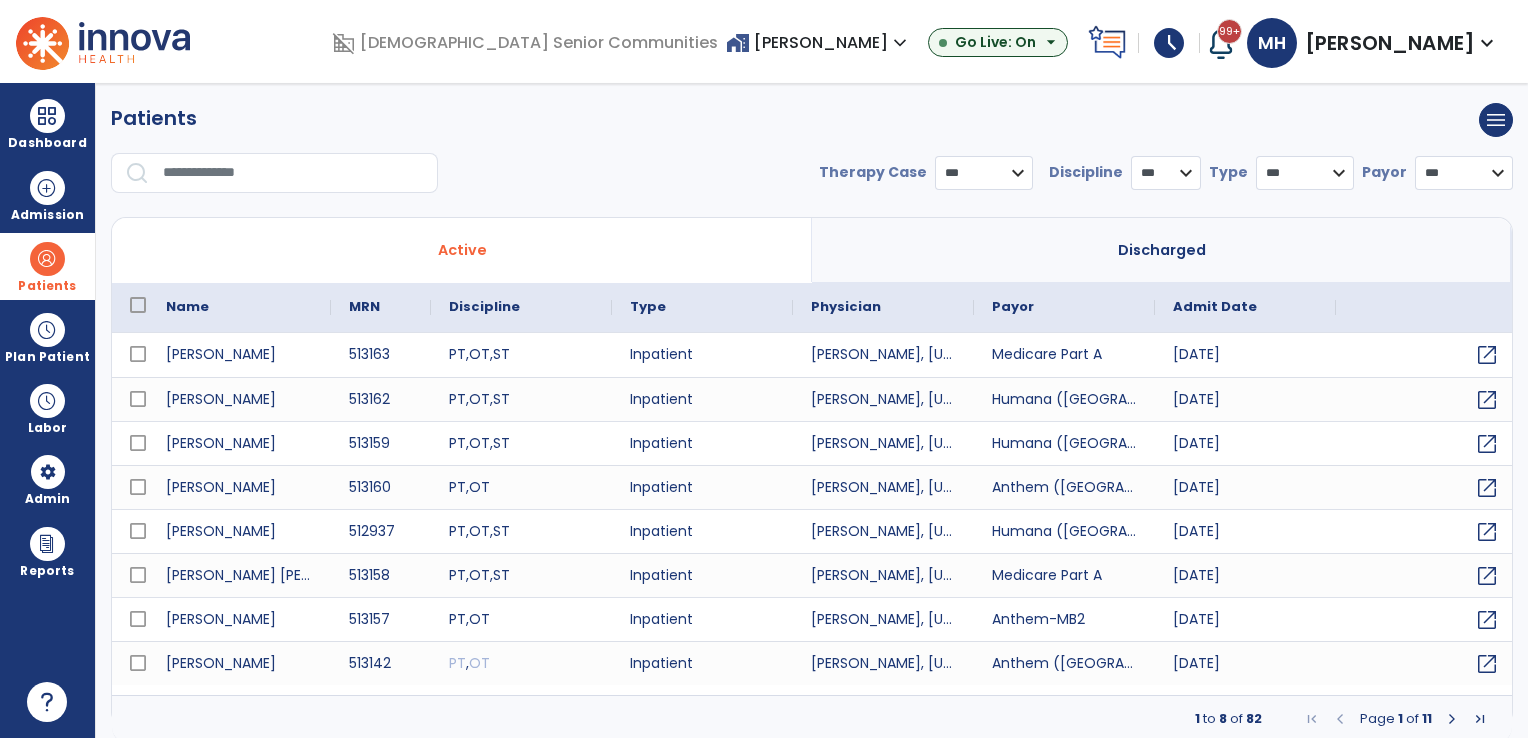 click at bounding box center [293, 173] 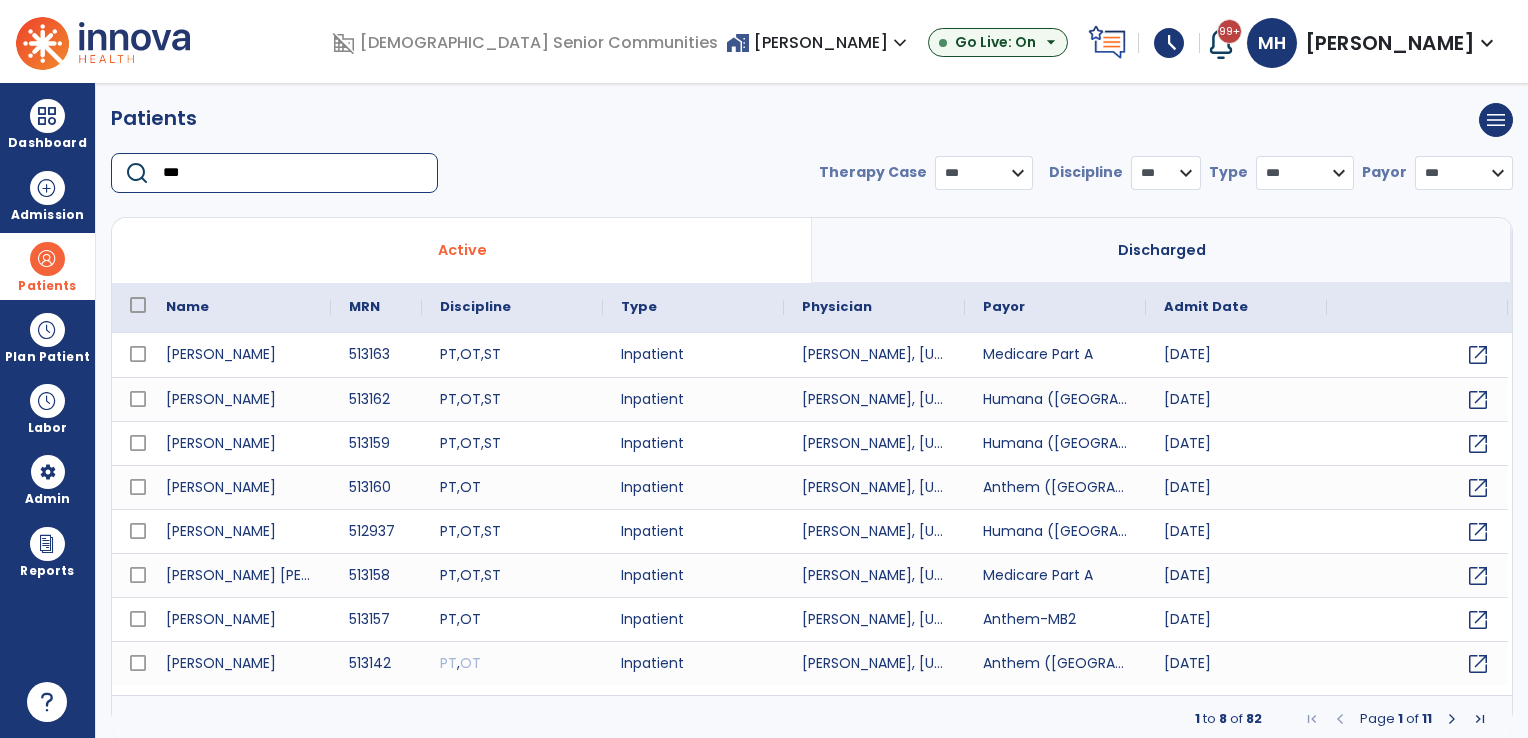type on "****" 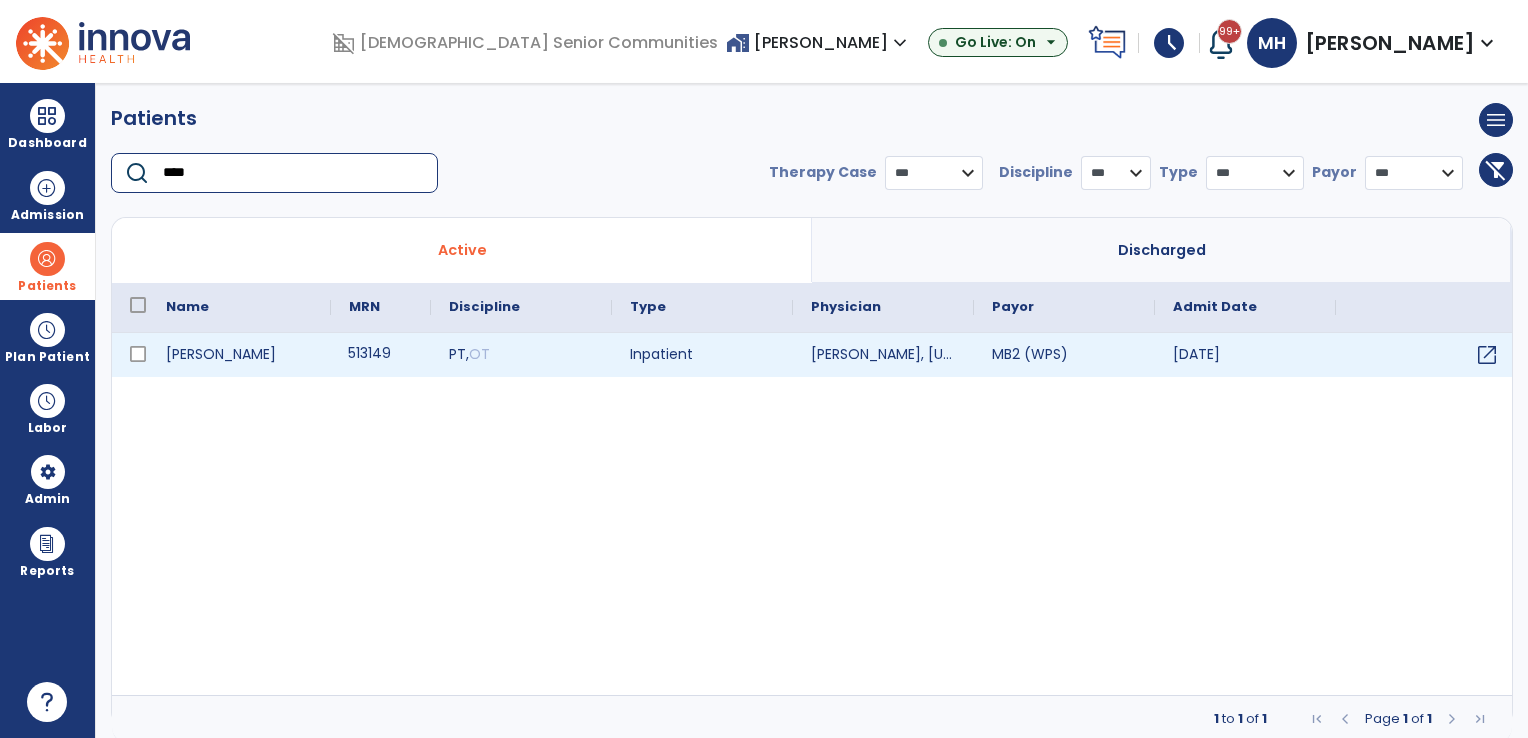click on "513149" at bounding box center (381, 355) 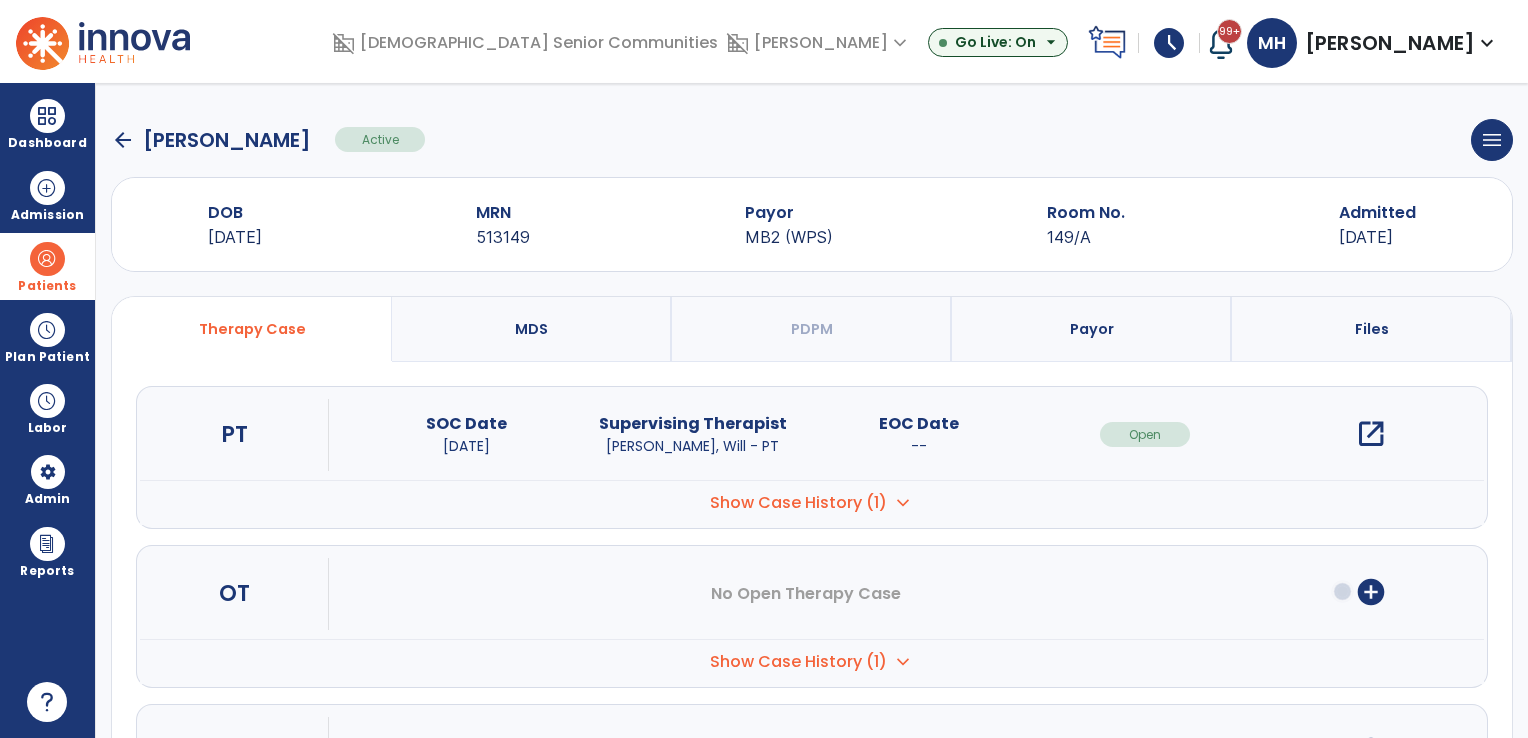click on "open_in_new" at bounding box center [1371, 434] 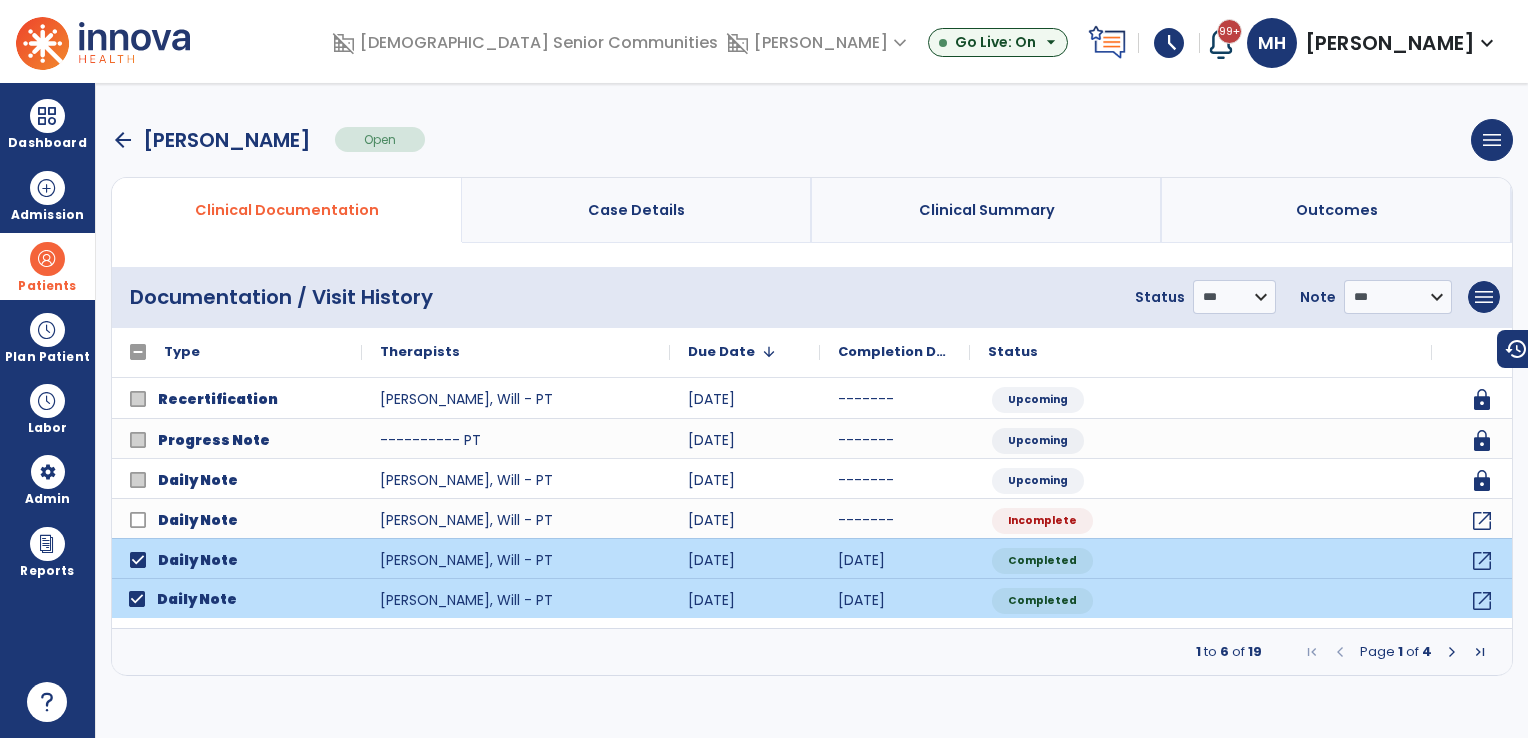 click at bounding box center (1452, 652) 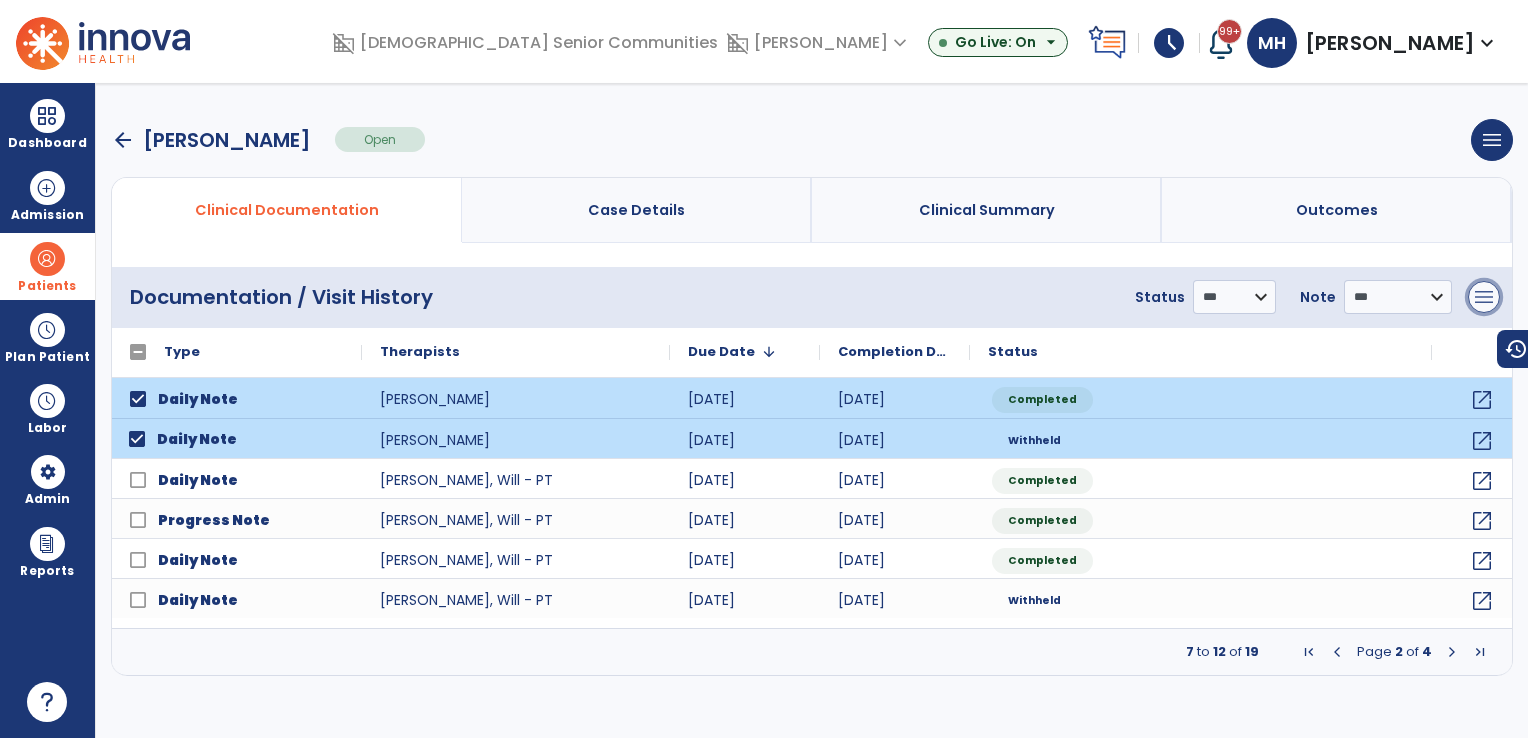 click on "menu" at bounding box center [1484, 297] 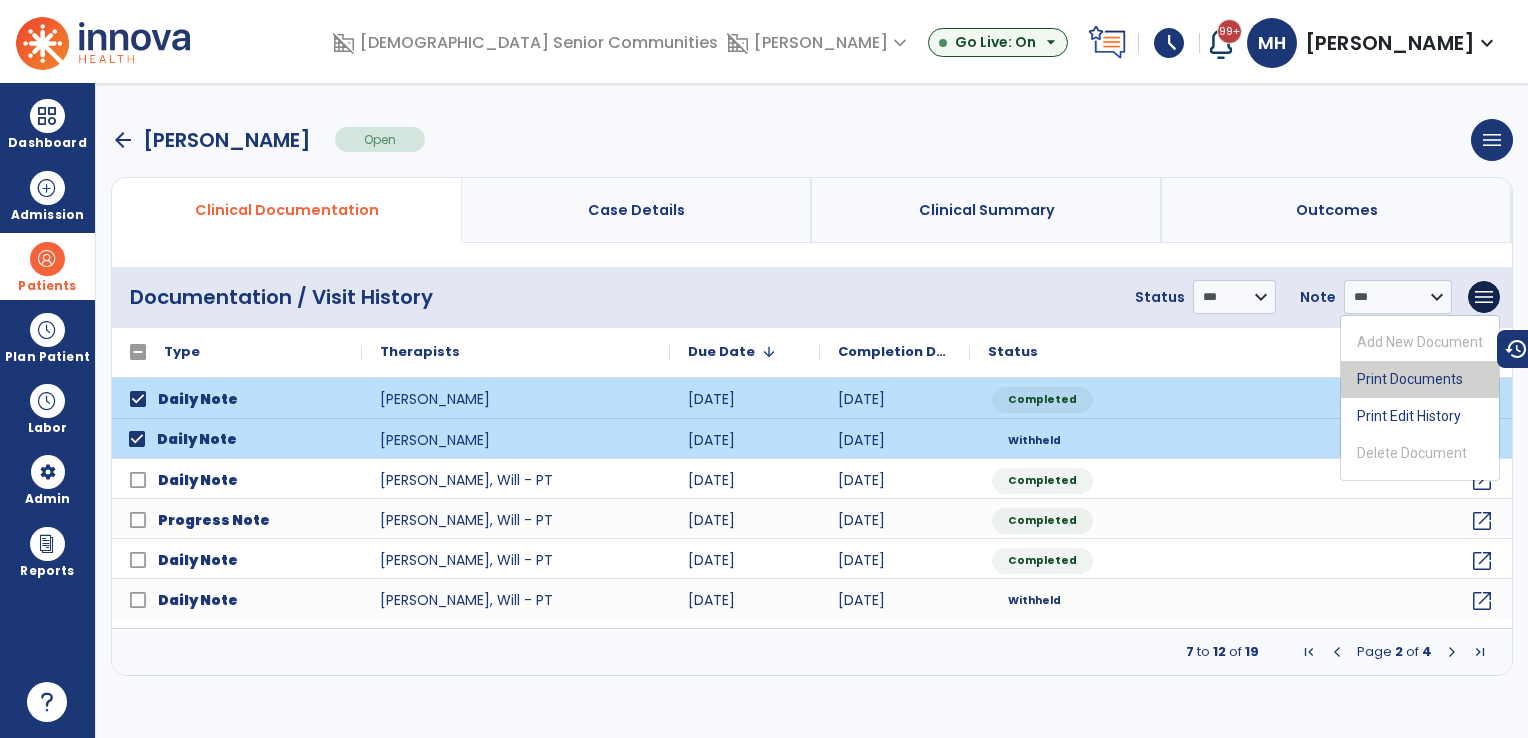 click on "Print Documents" at bounding box center (1420, 379) 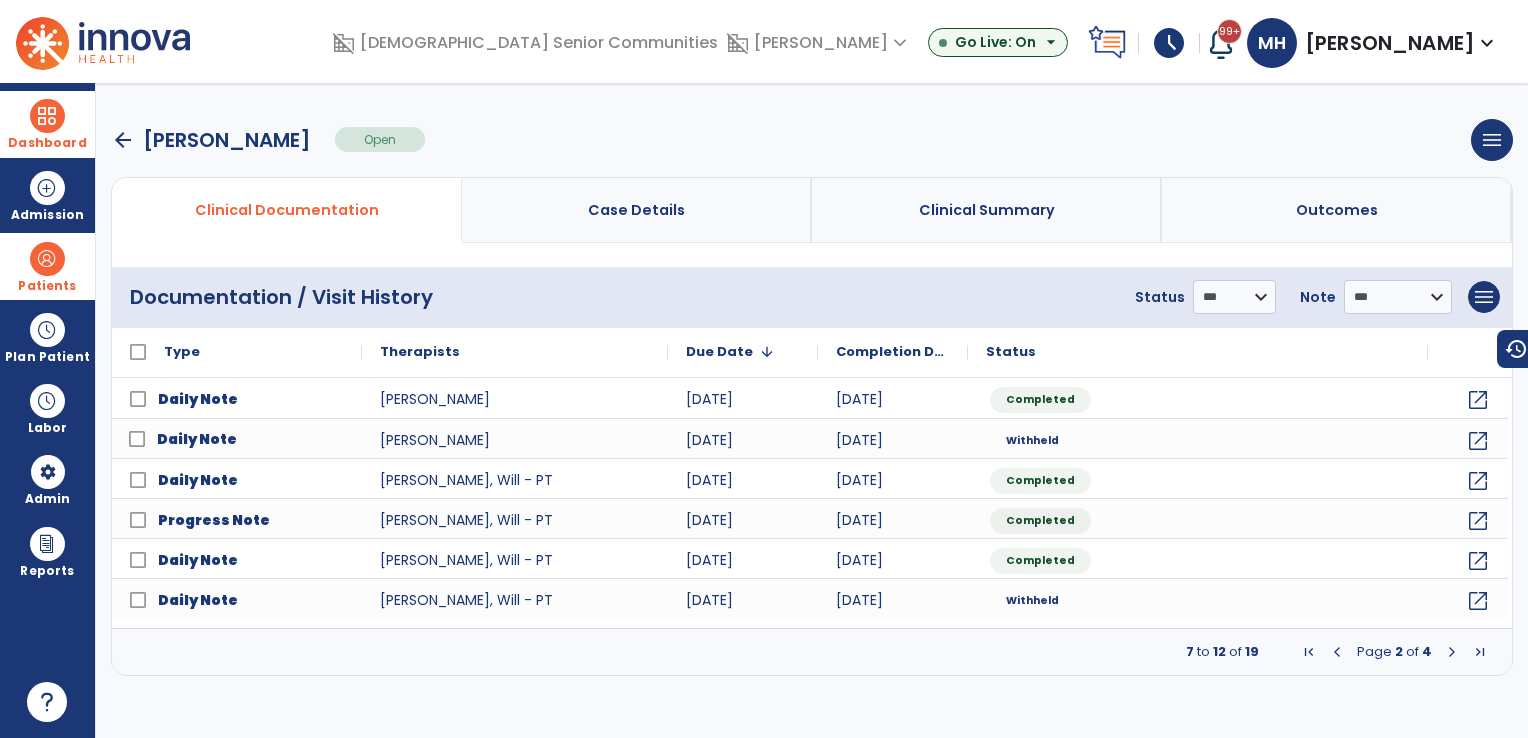 click on "Dashboard" at bounding box center (47, 124) 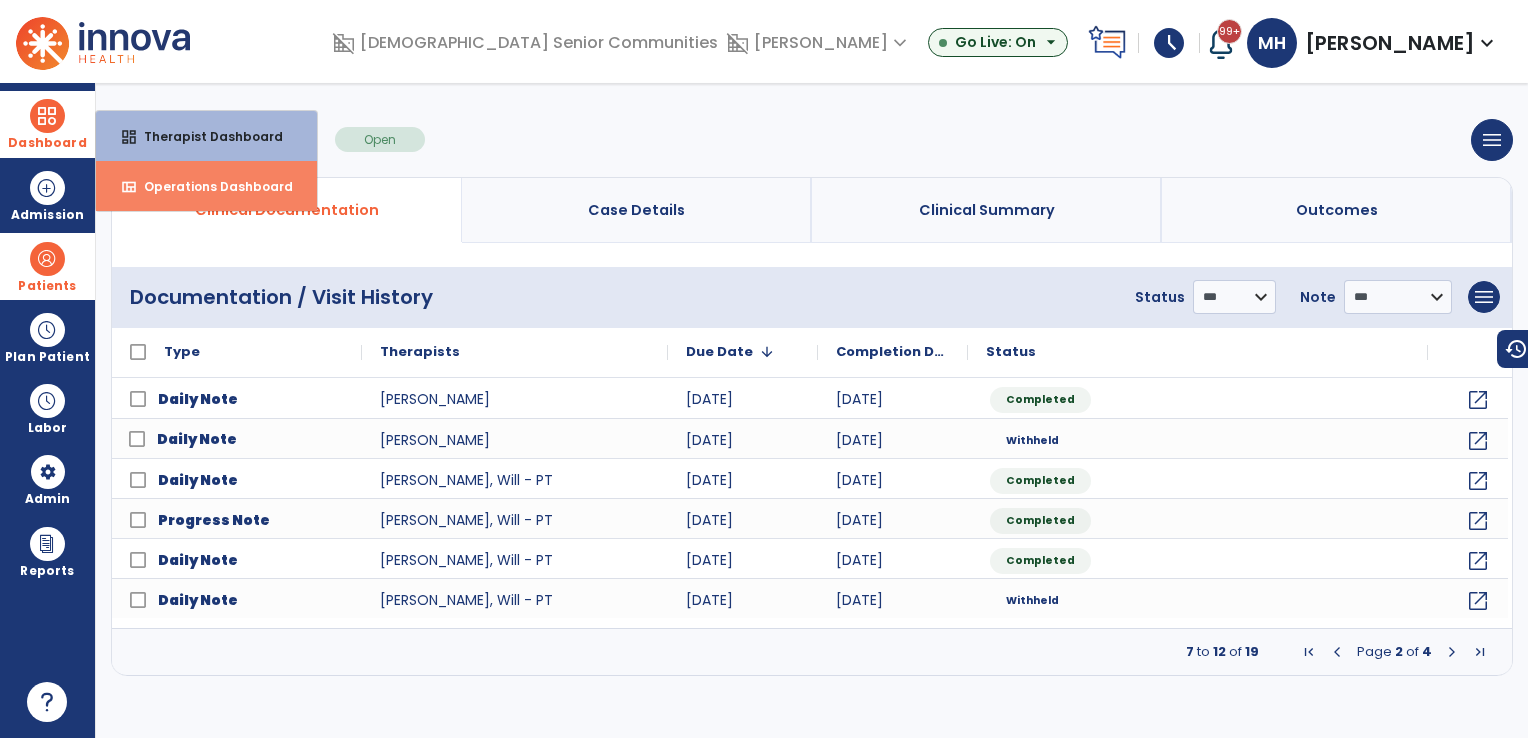 click on "Operations Dashboard" at bounding box center (210, 186) 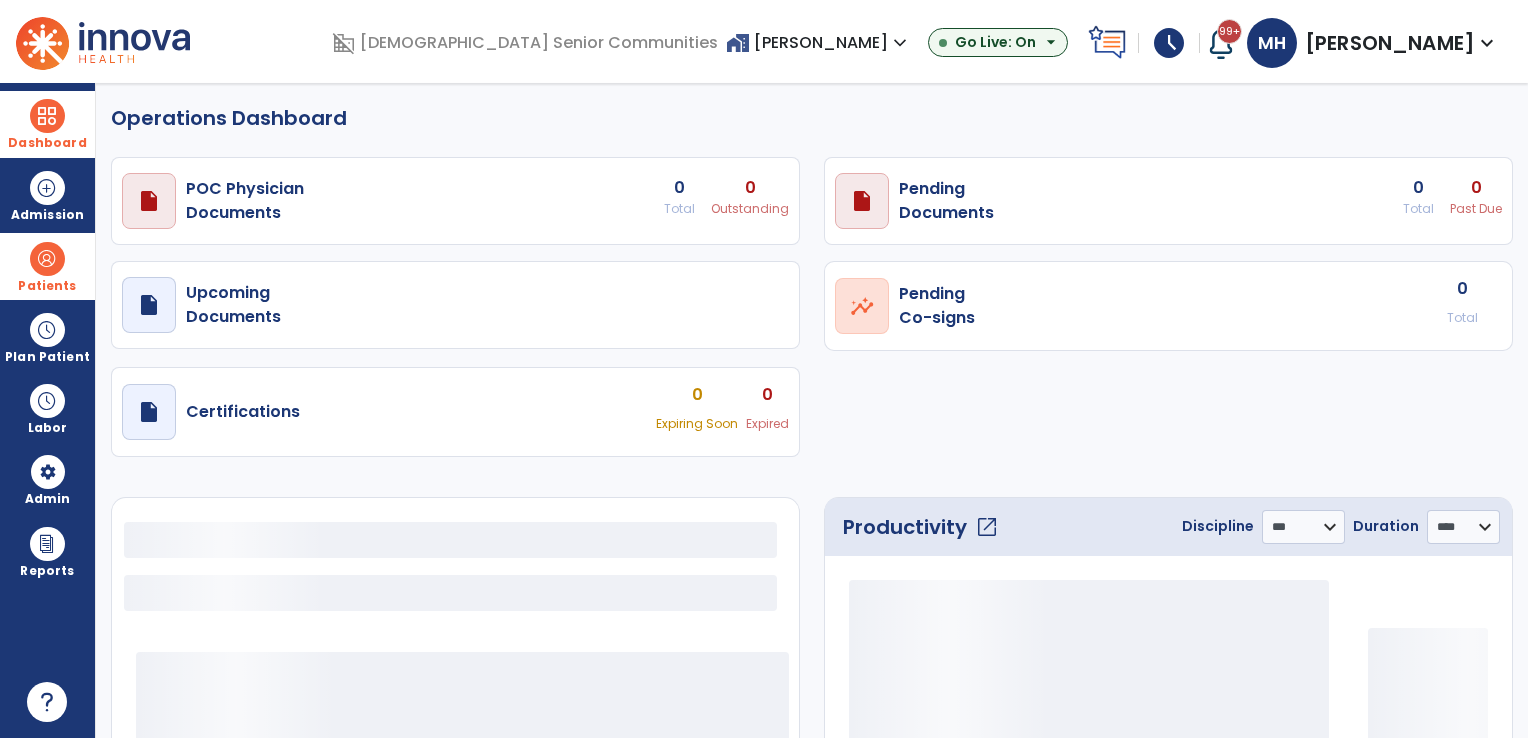 select on "***" 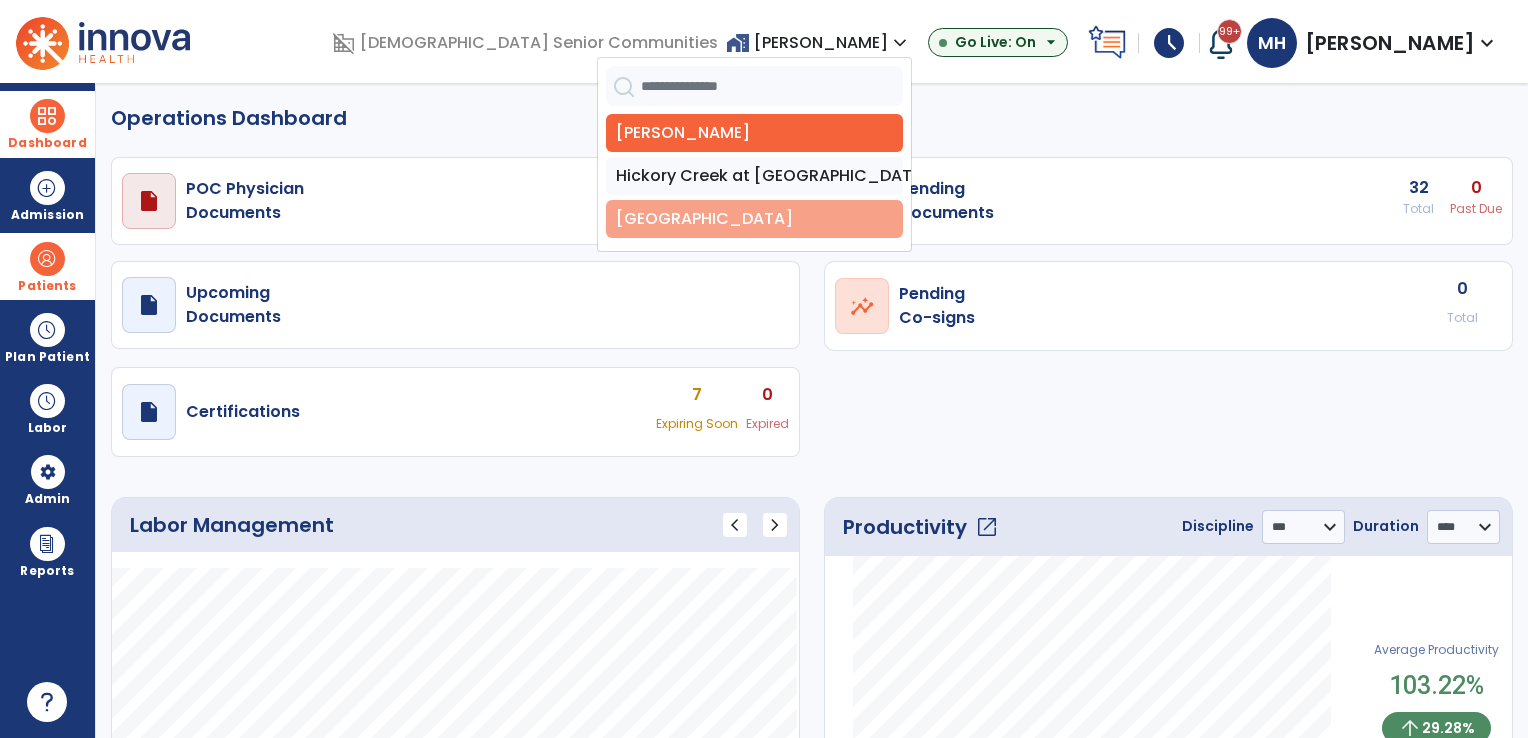 click on "[GEOGRAPHIC_DATA]" at bounding box center (754, 219) 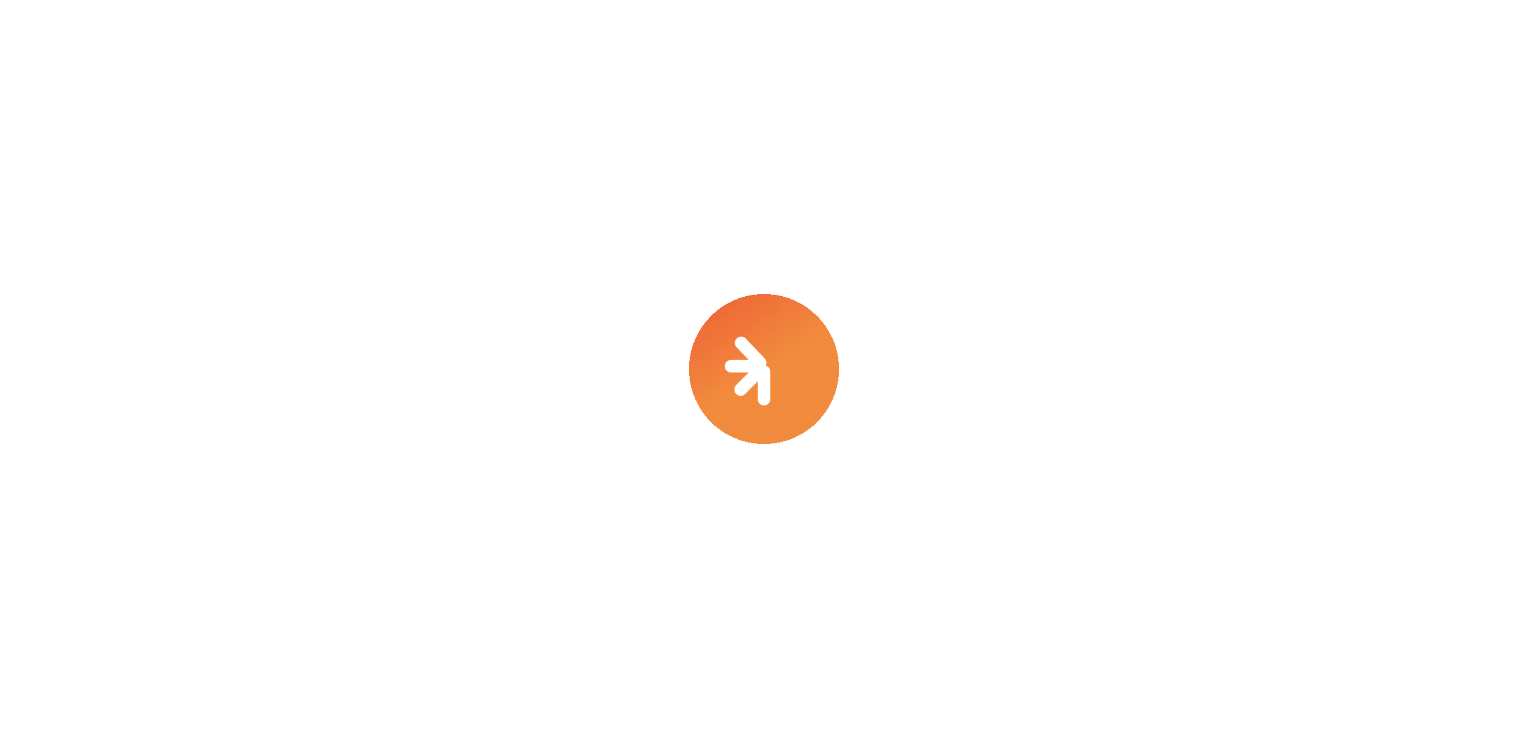 scroll, scrollTop: 0, scrollLeft: 0, axis: both 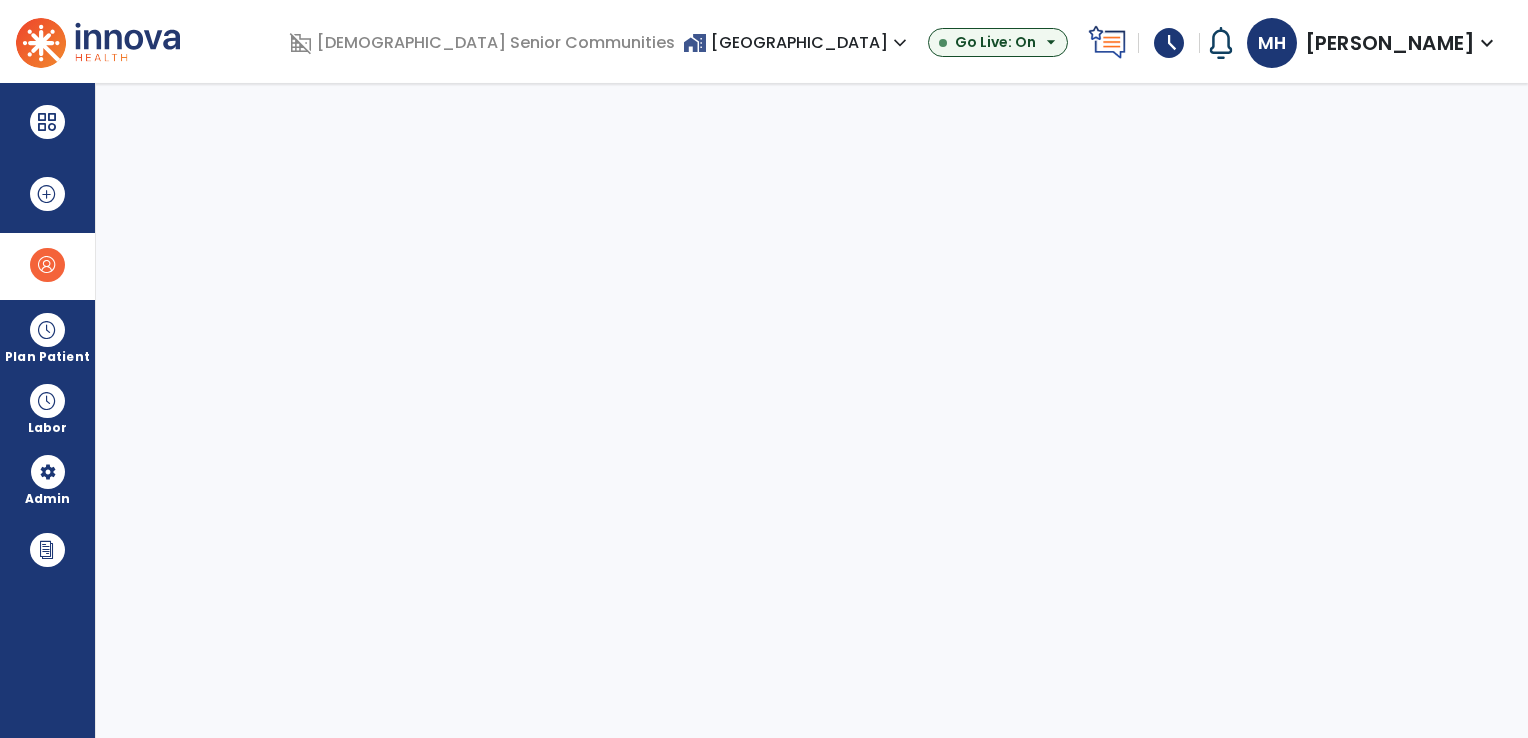 select on "***" 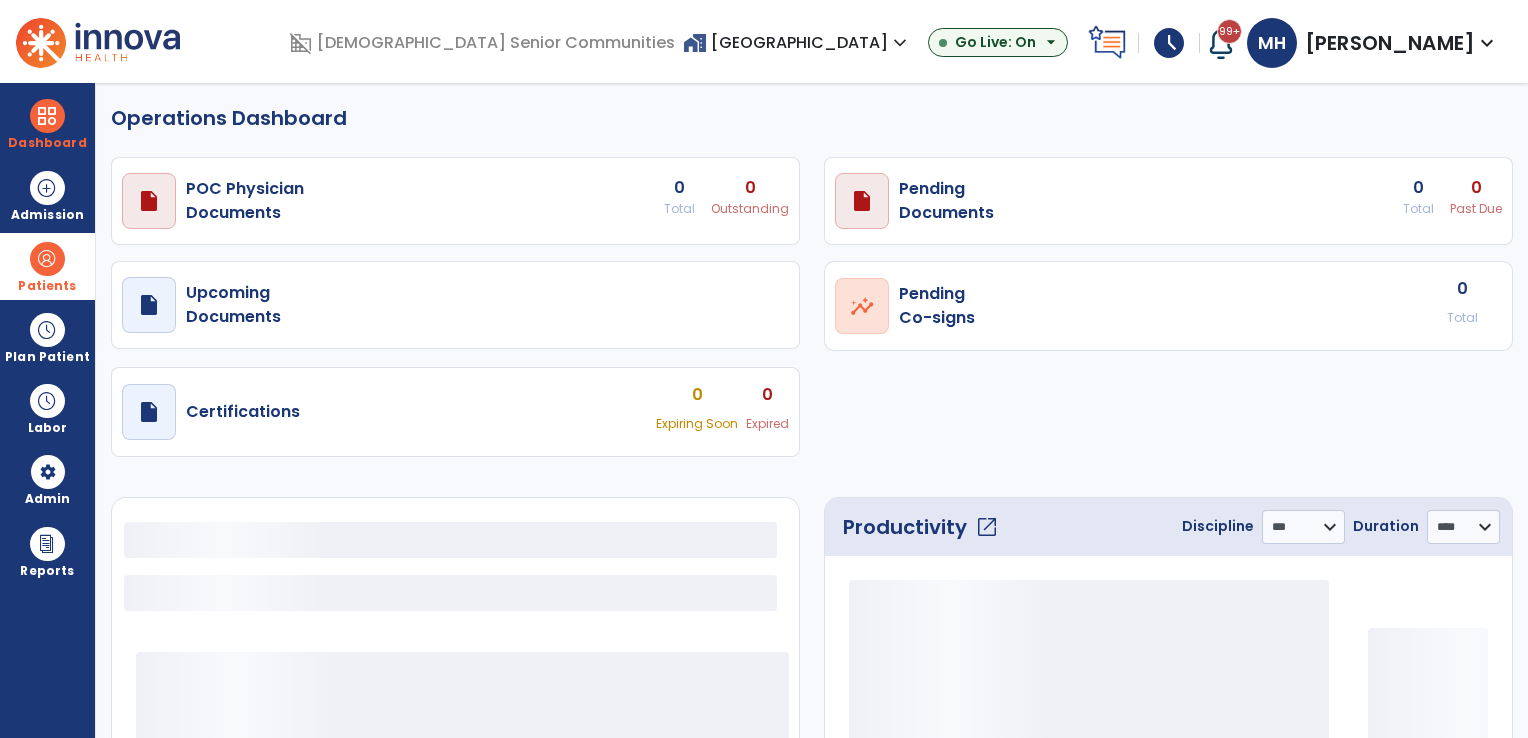 click at bounding box center [47, 259] 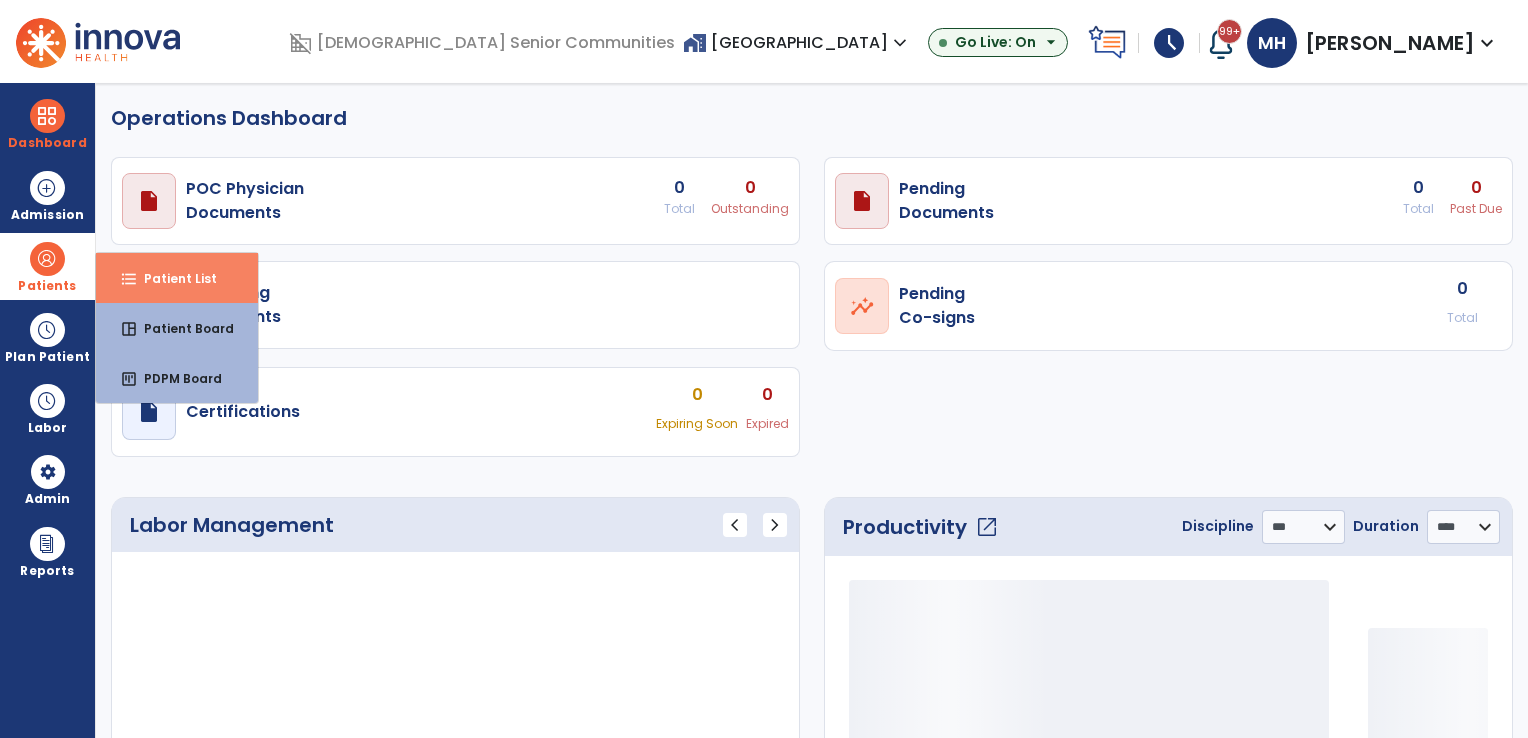 click on "format_list_bulleted  Patient List" at bounding box center [177, 278] 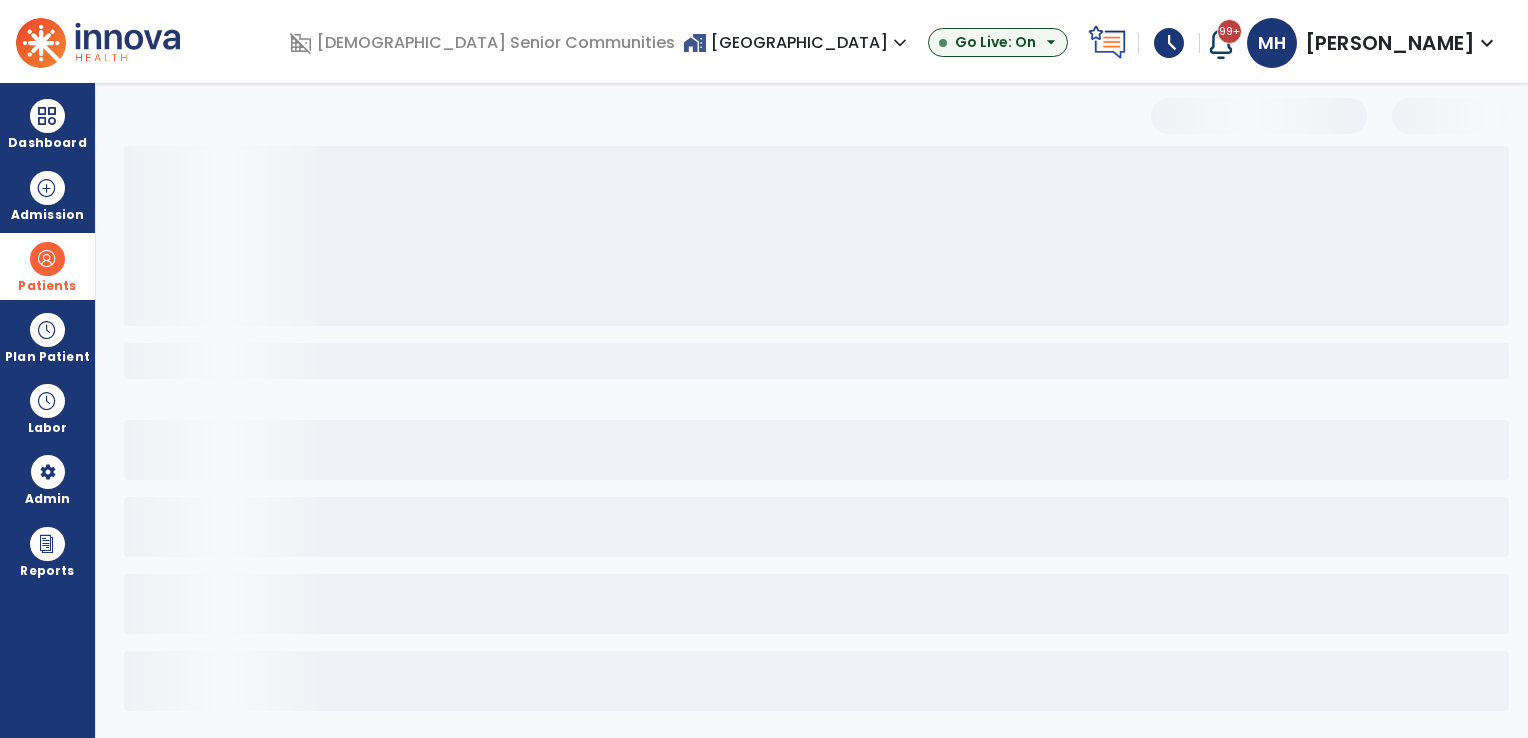select on "***" 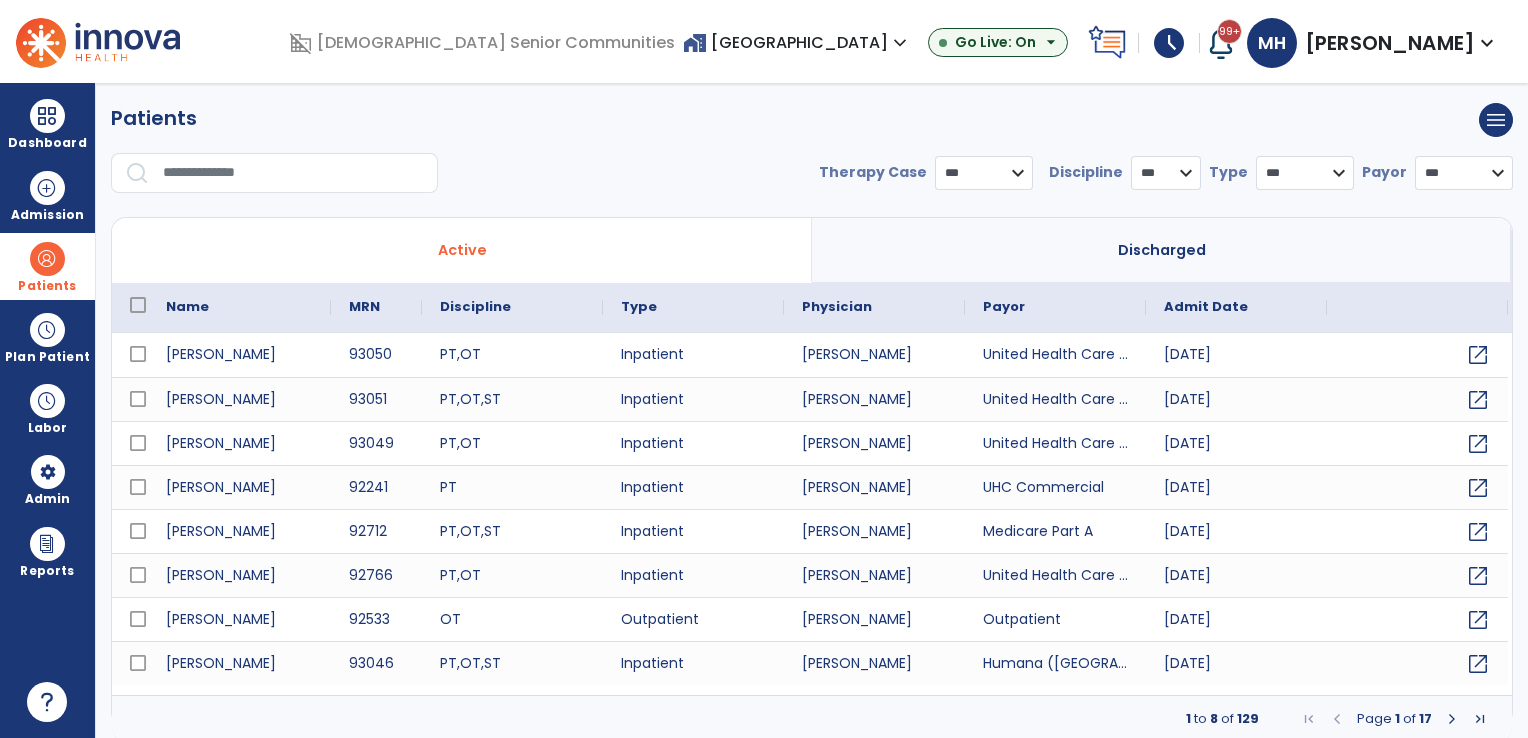 click at bounding box center [293, 173] 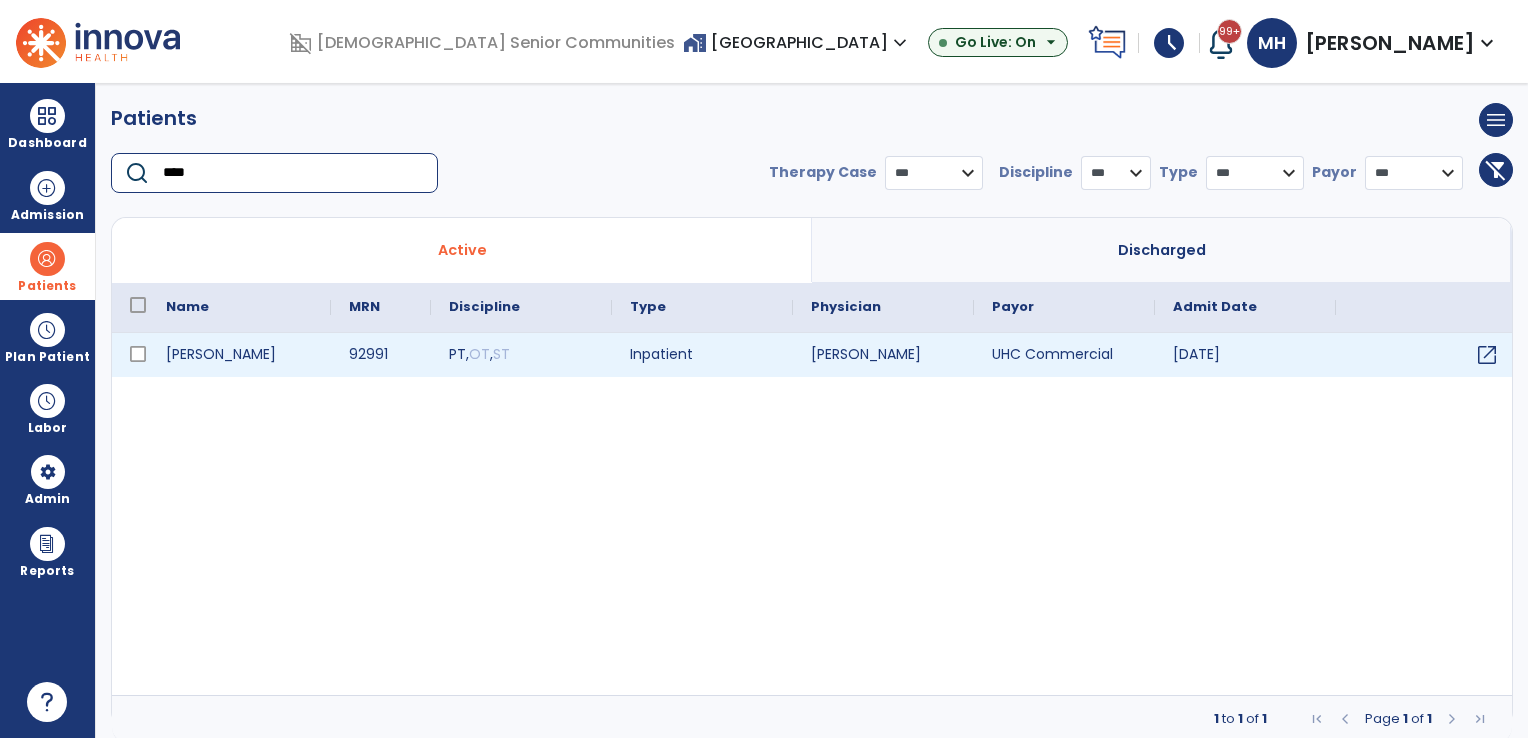 type on "****" 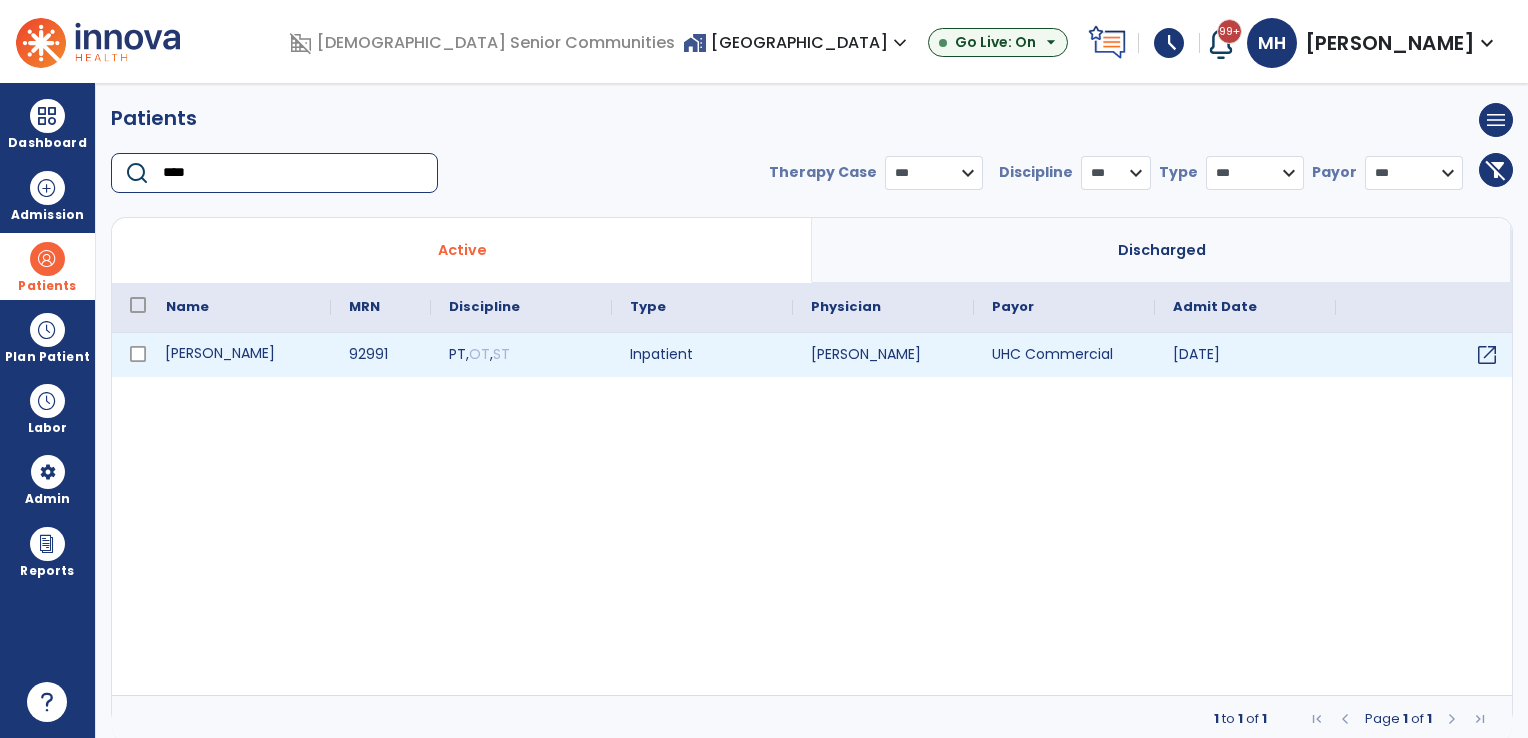 click on "[PERSON_NAME]" at bounding box center (239, 355) 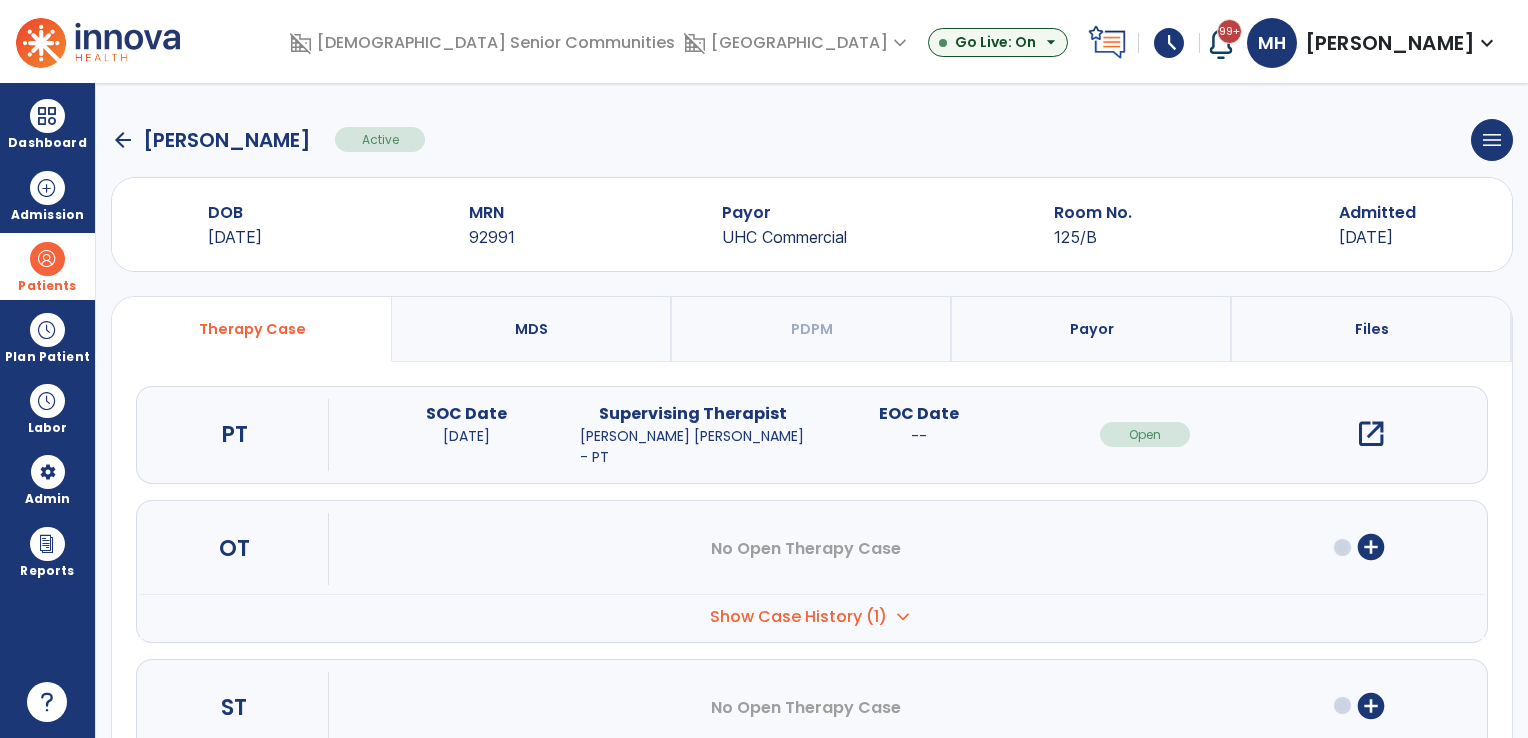 click on "open_in_new" at bounding box center [1371, 434] 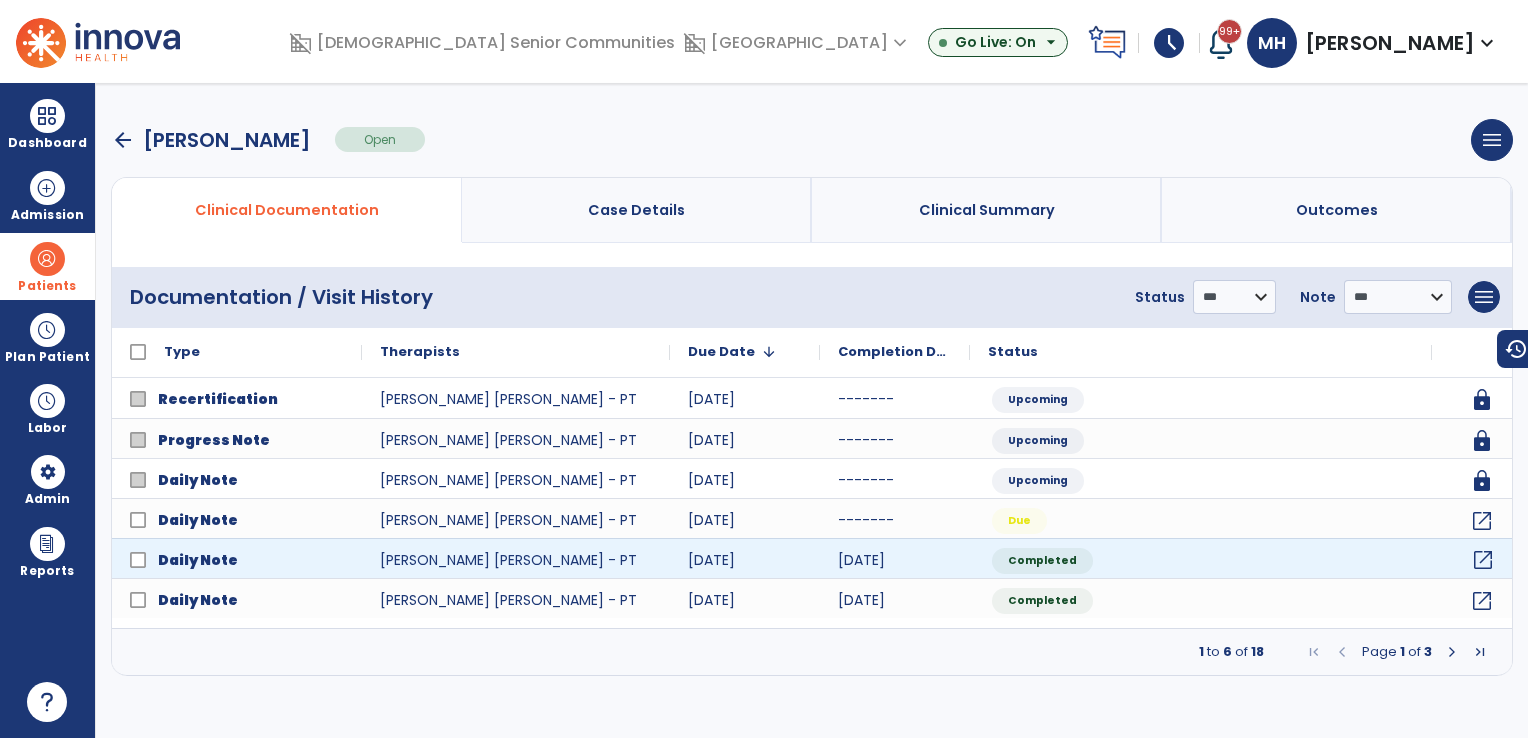 click on "open_in_new" 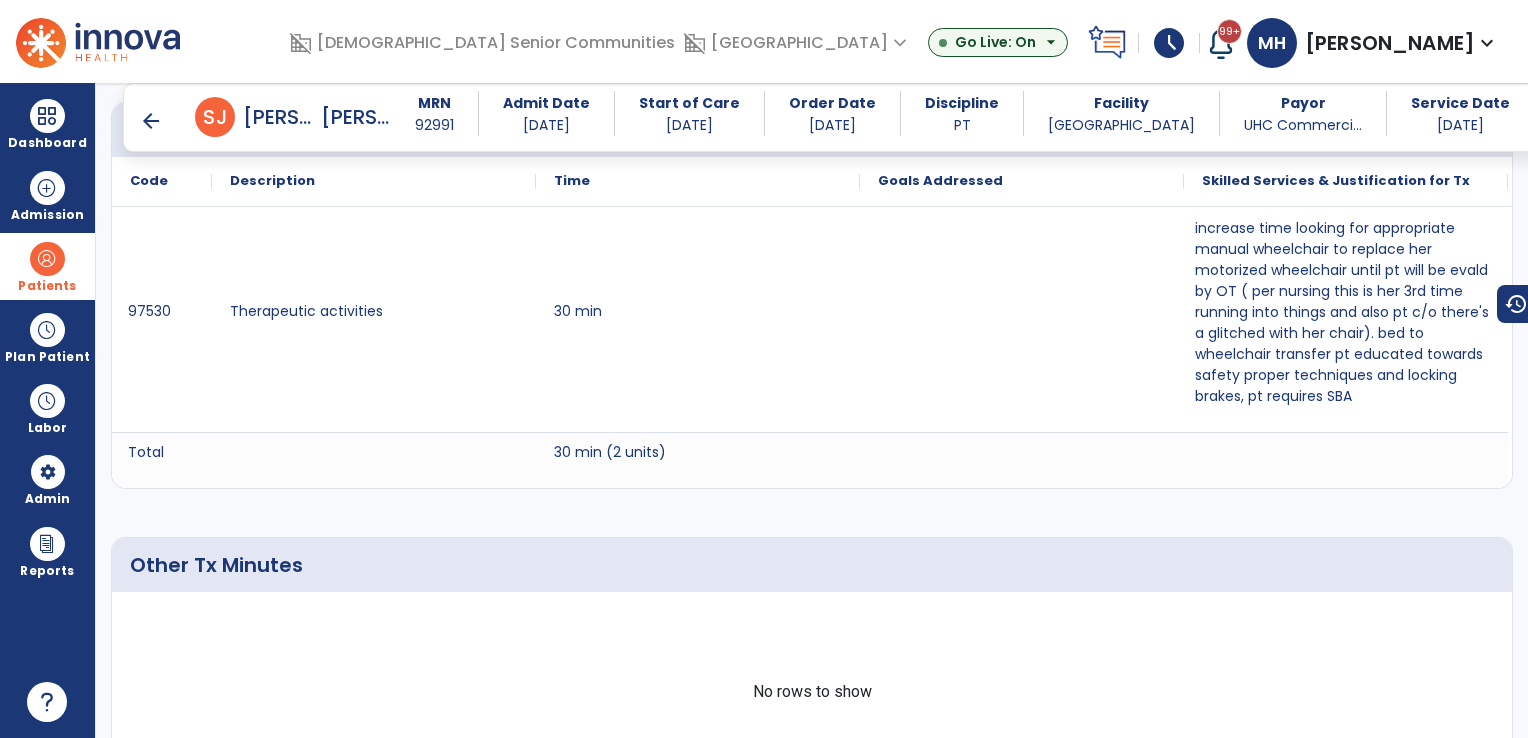 scroll, scrollTop: 1340, scrollLeft: 0, axis: vertical 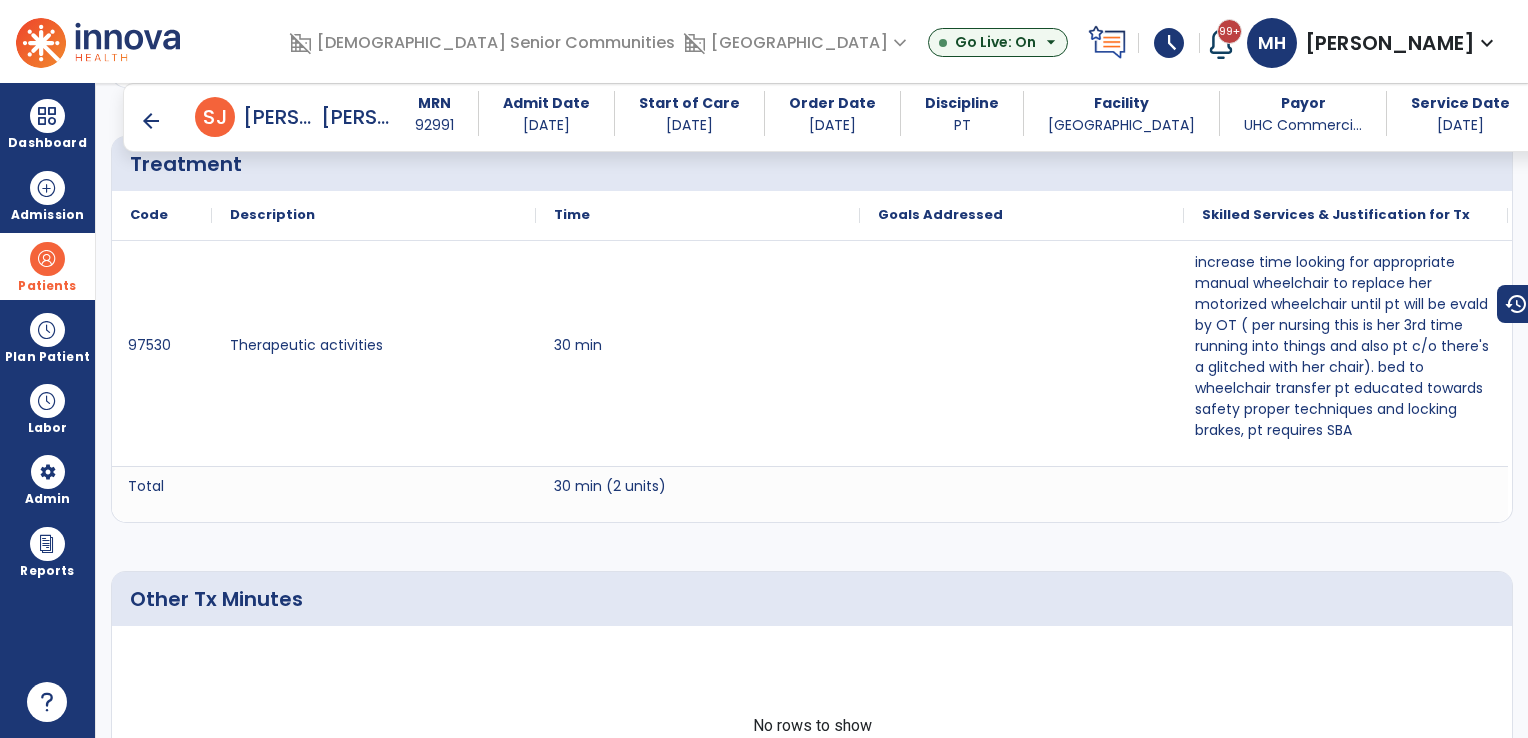 click on "arrow_back" at bounding box center [151, 121] 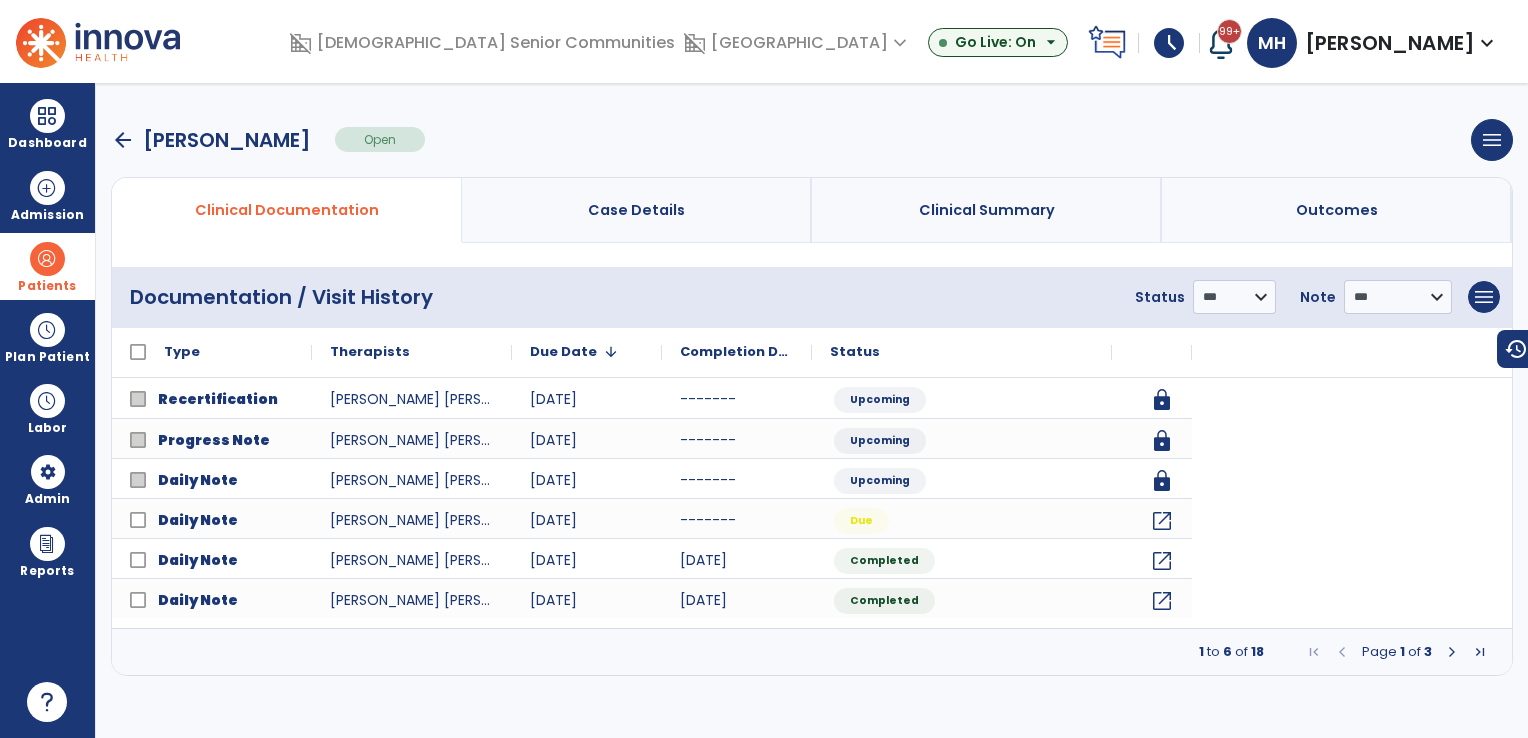 scroll, scrollTop: 0, scrollLeft: 0, axis: both 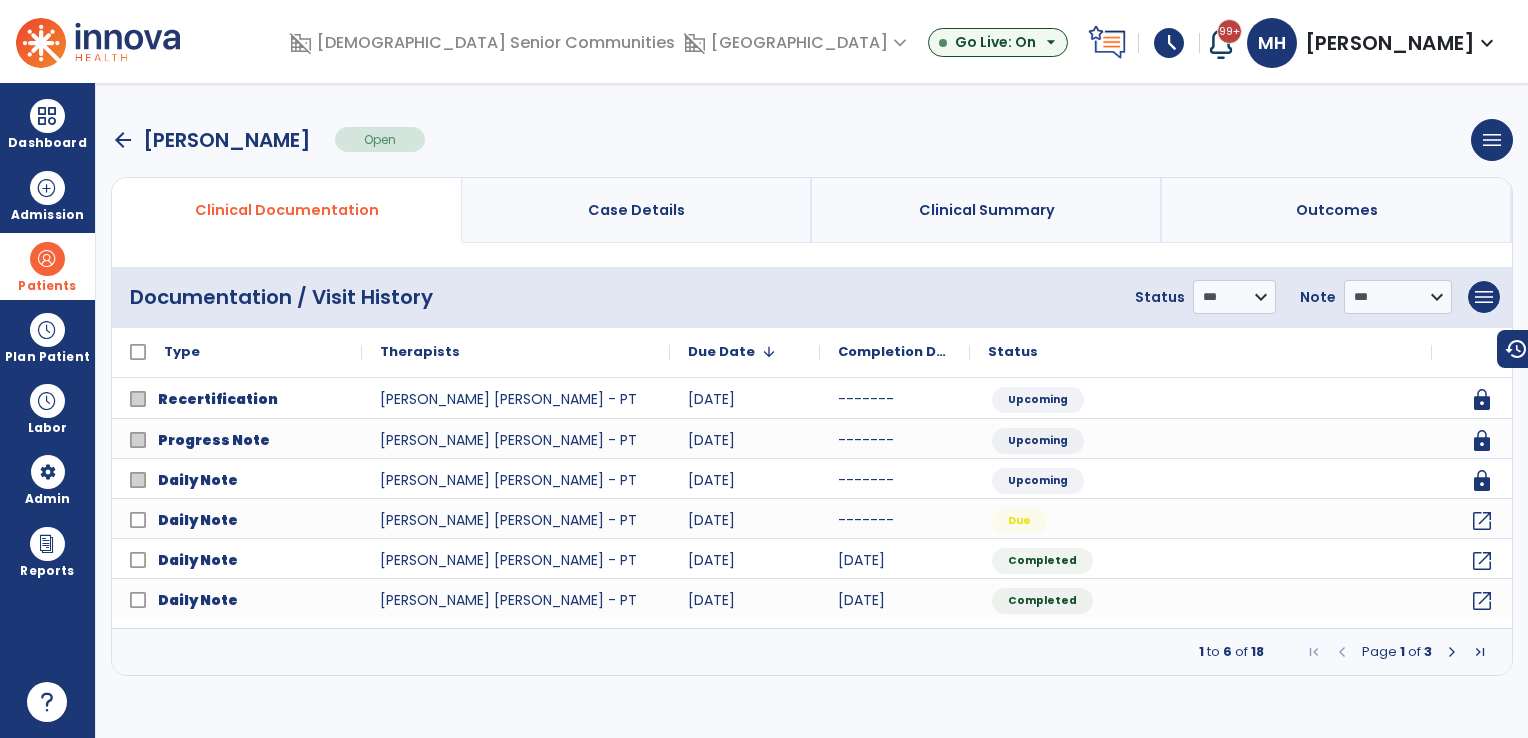 click on "arrow_back" at bounding box center [123, 140] 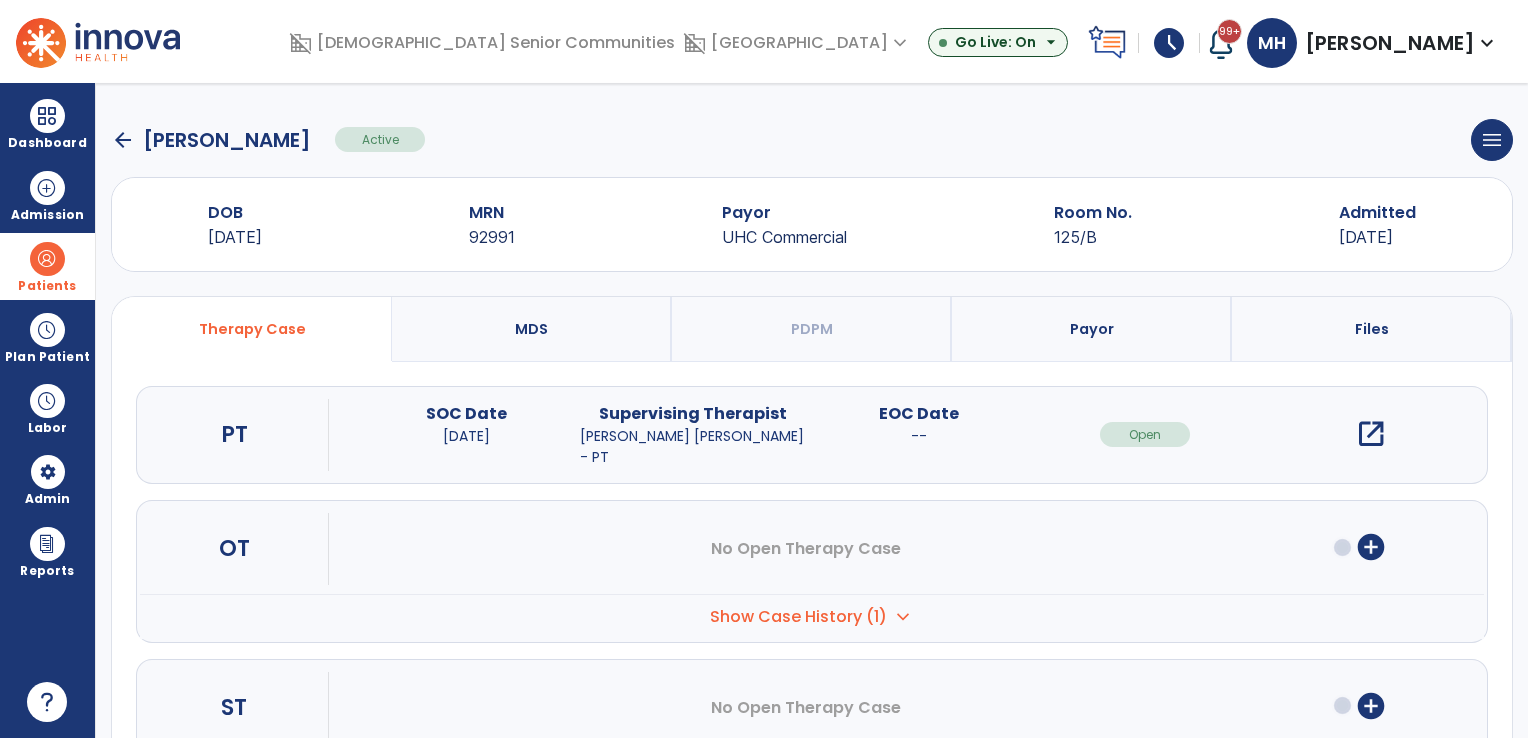 click on "Patients" at bounding box center (47, 286) 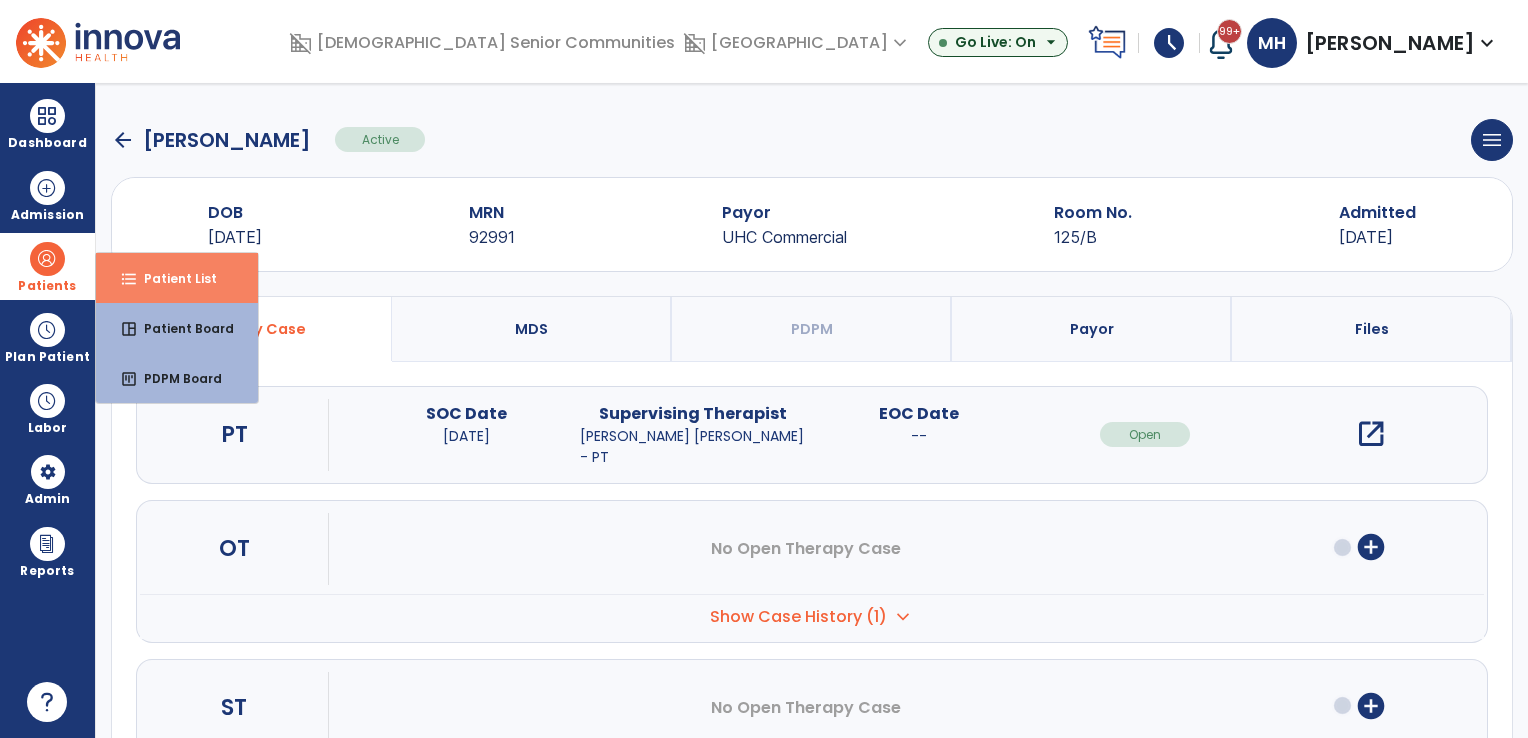 click on "format_list_bulleted  Patient List" at bounding box center [177, 278] 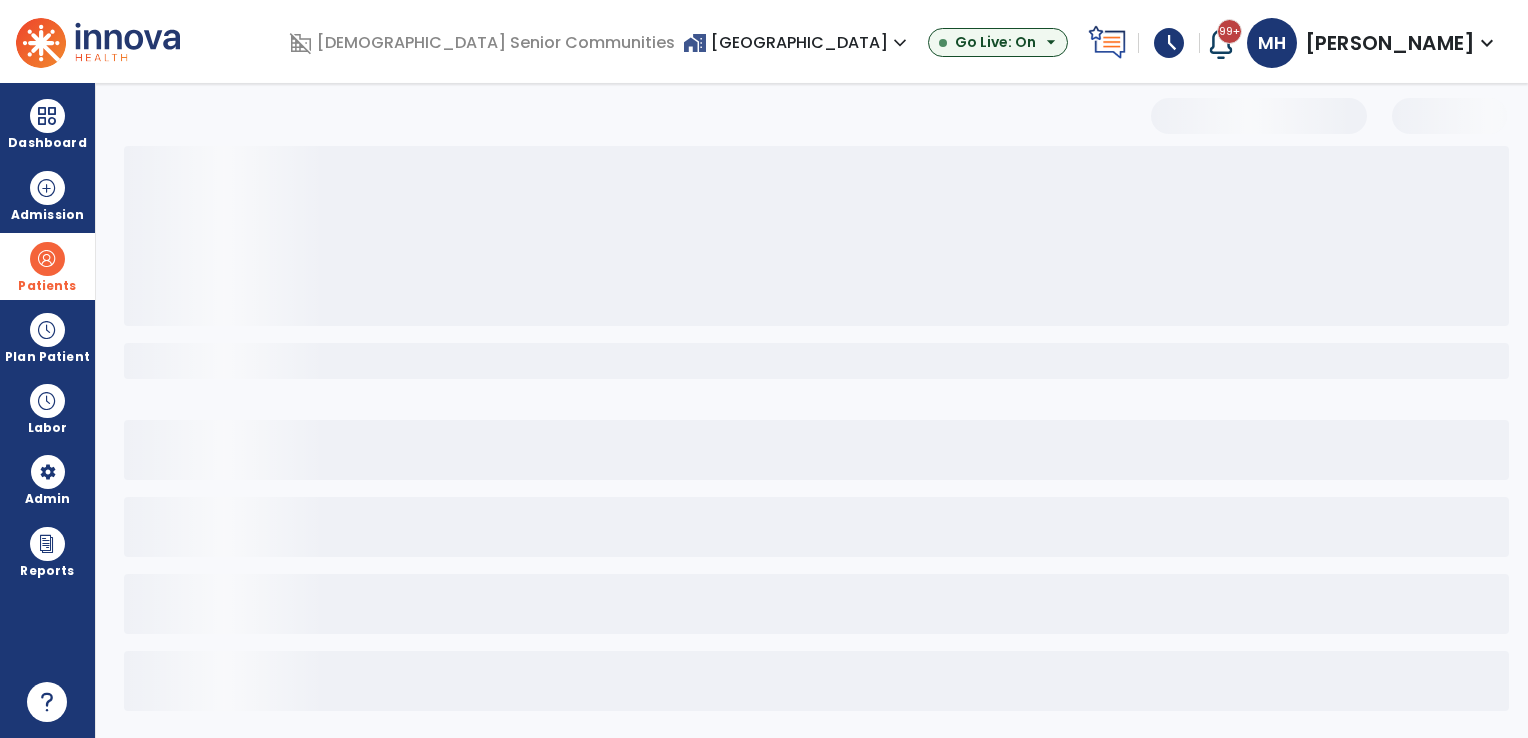 select on "***" 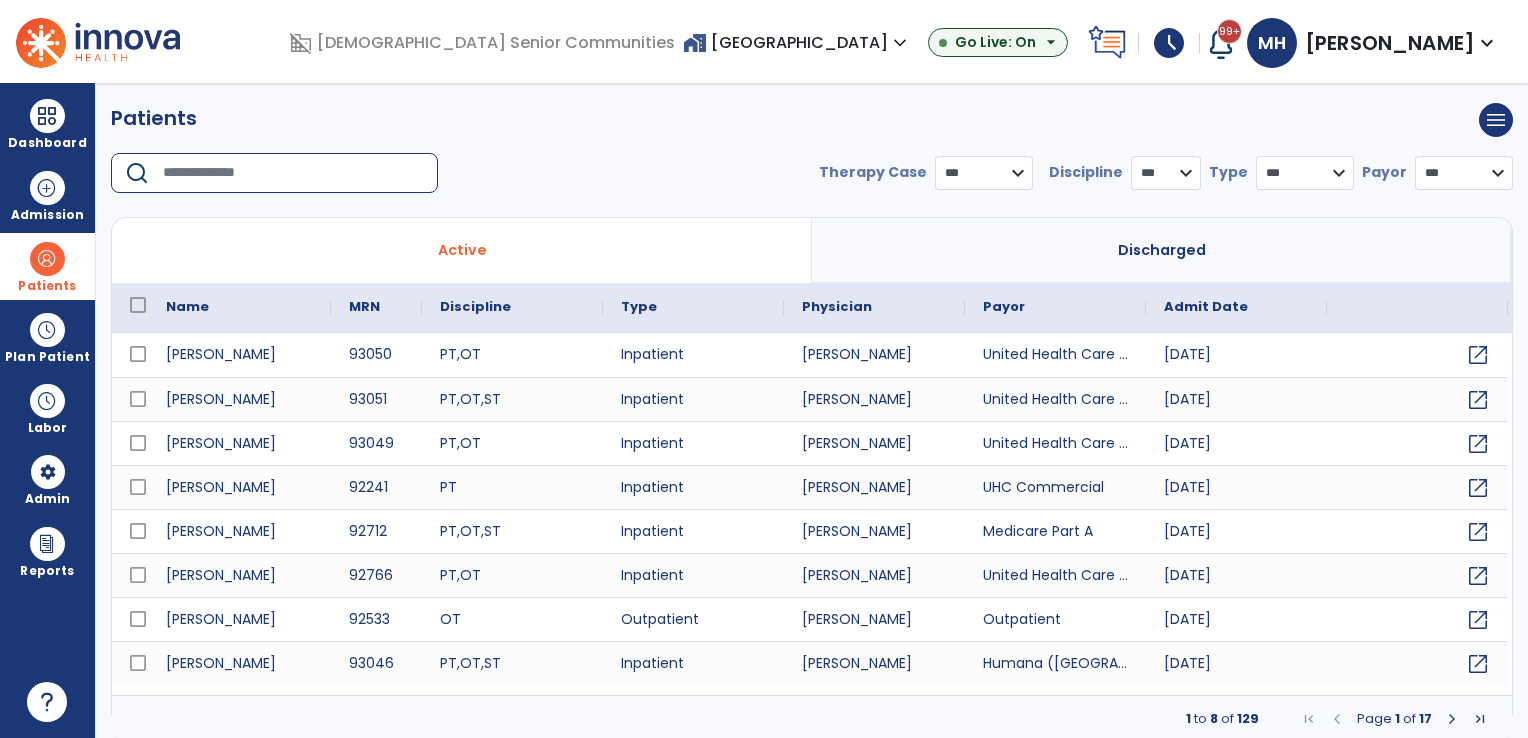 click at bounding box center [293, 173] 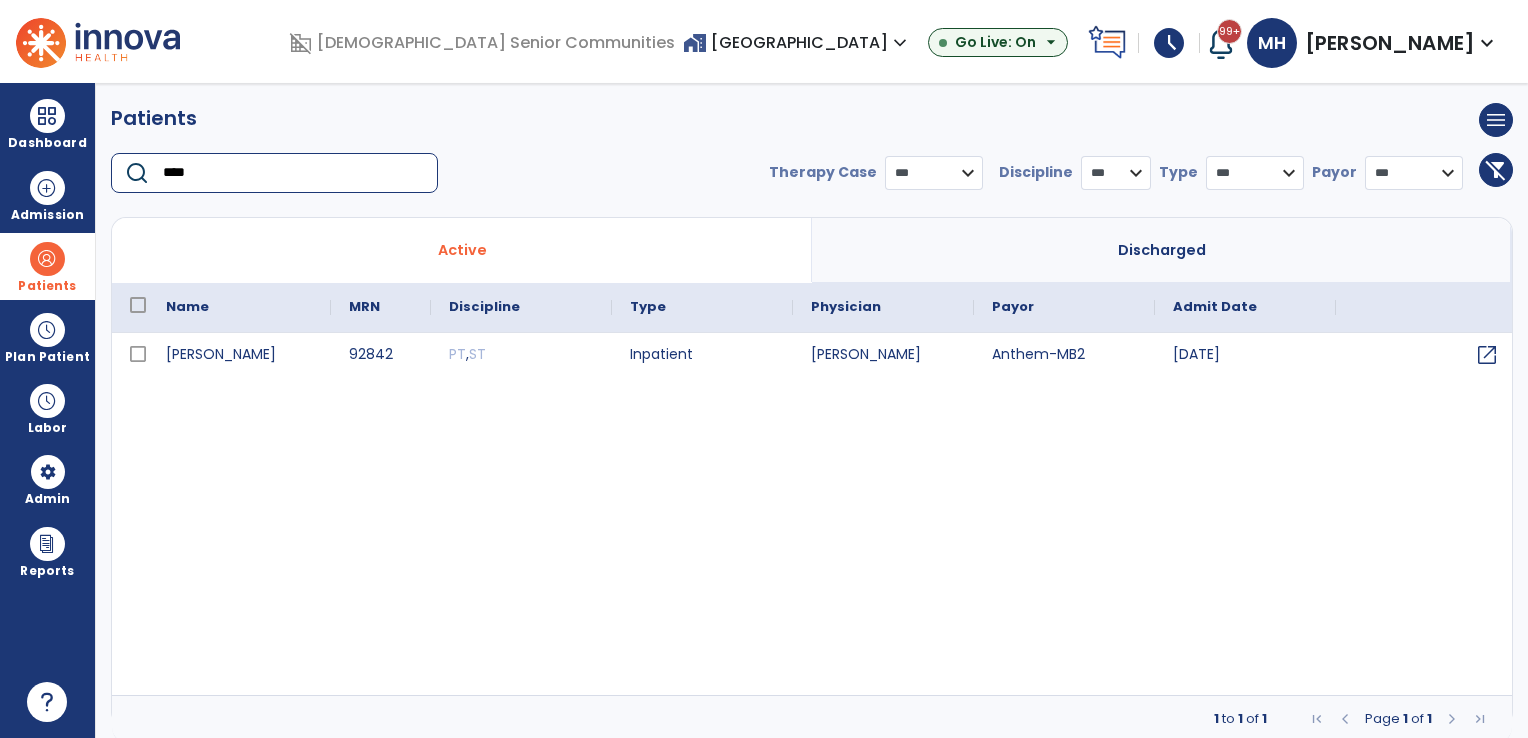 type on "****" 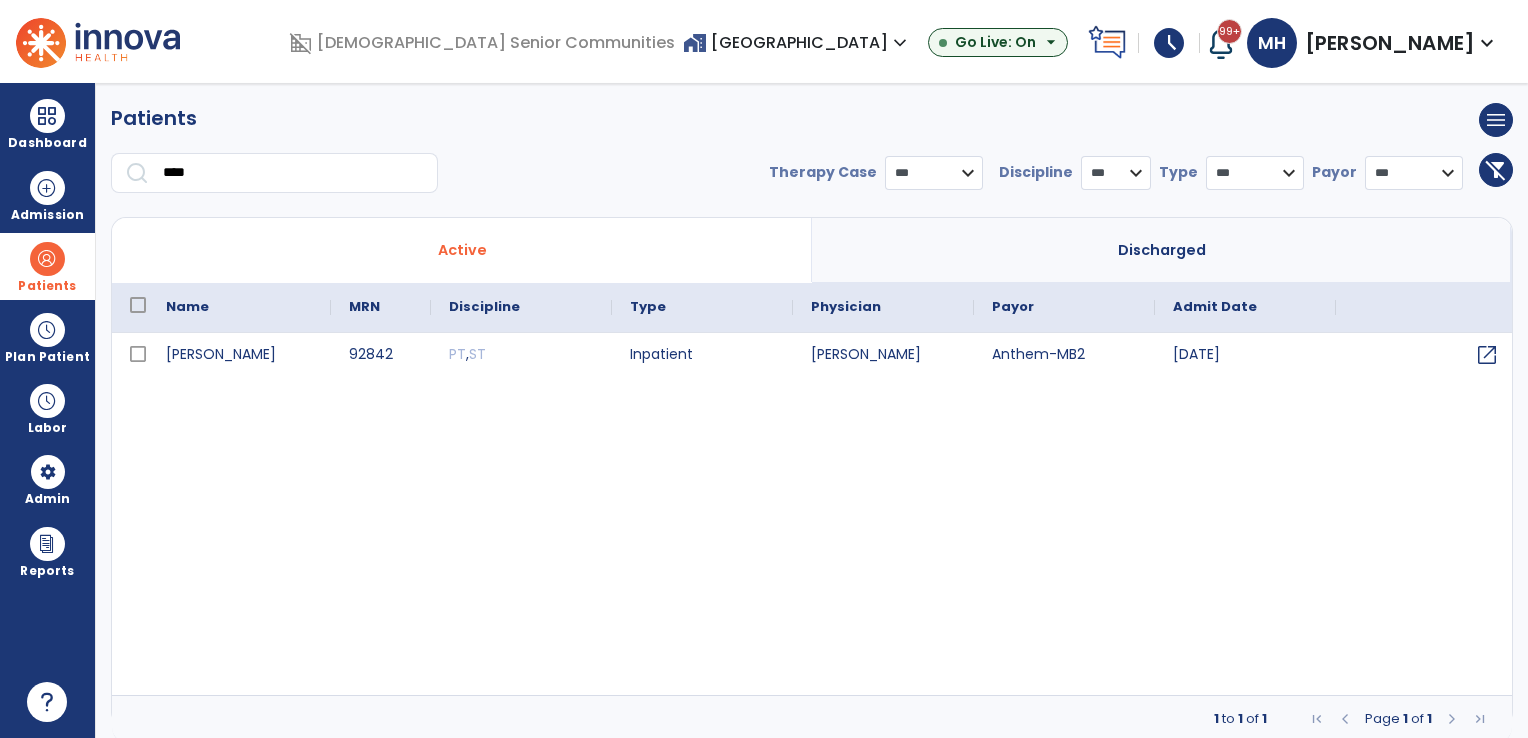 click on "home_work   [GEOGRAPHIC_DATA]   expand_more" at bounding box center [797, 42] 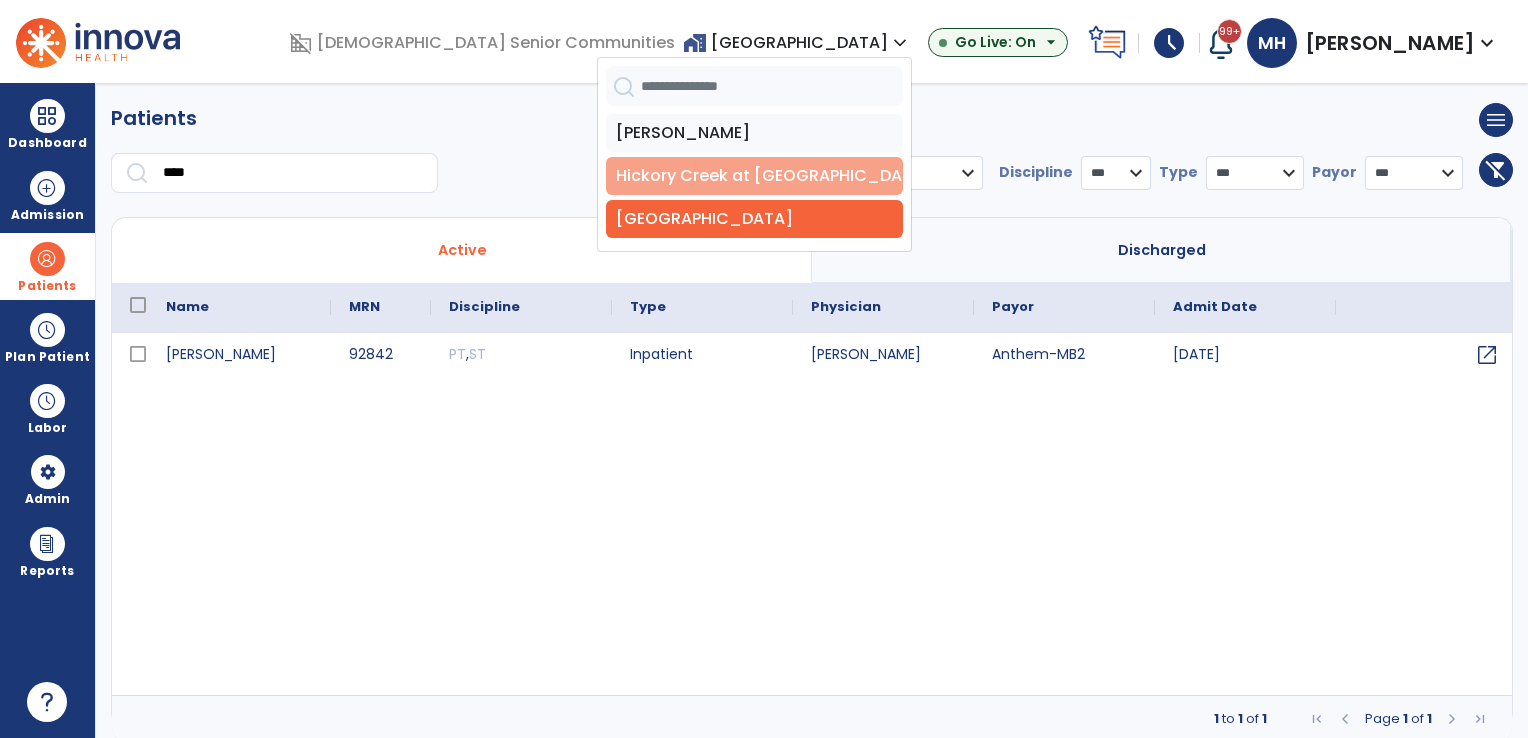 click on "Hickory Creek at [GEOGRAPHIC_DATA]" at bounding box center [754, 176] 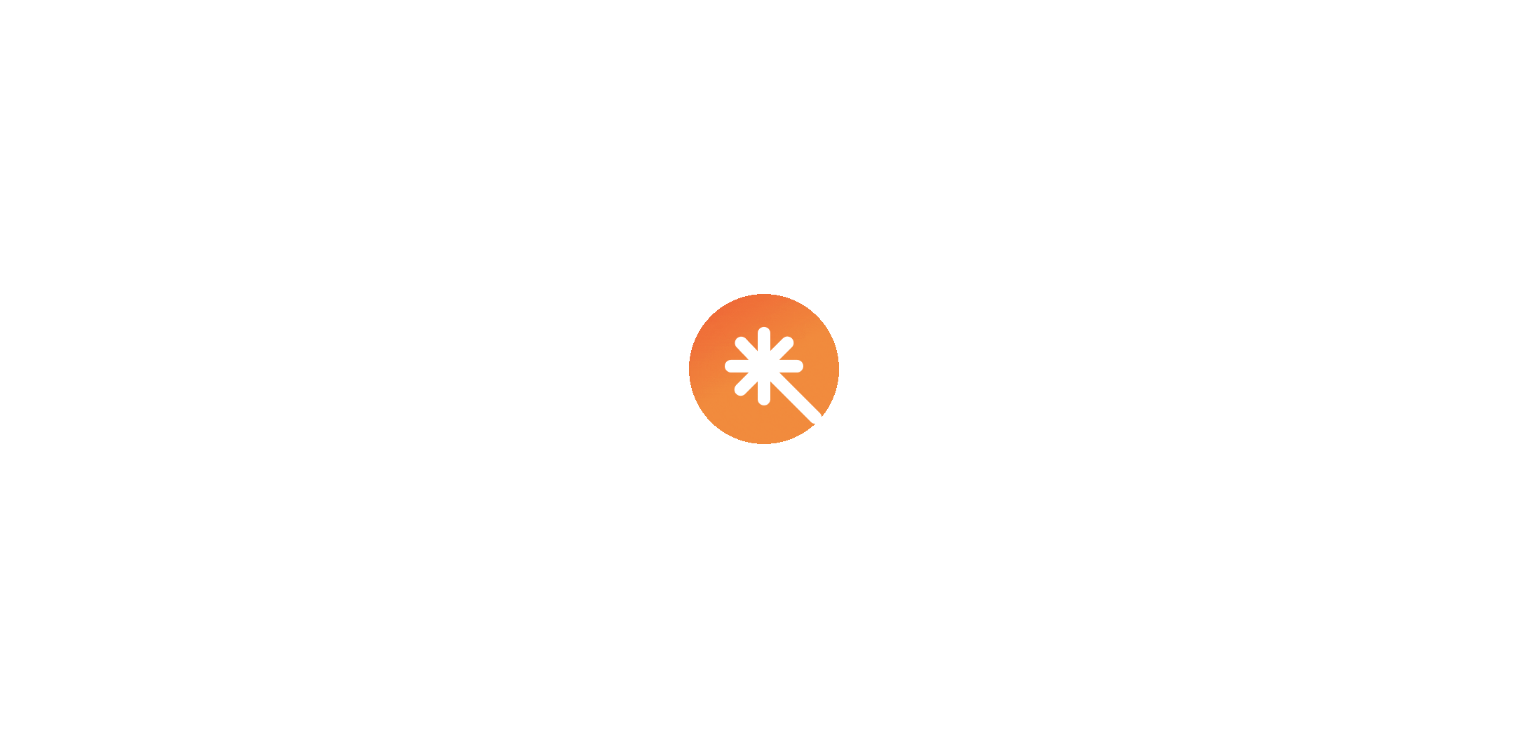 scroll, scrollTop: 0, scrollLeft: 0, axis: both 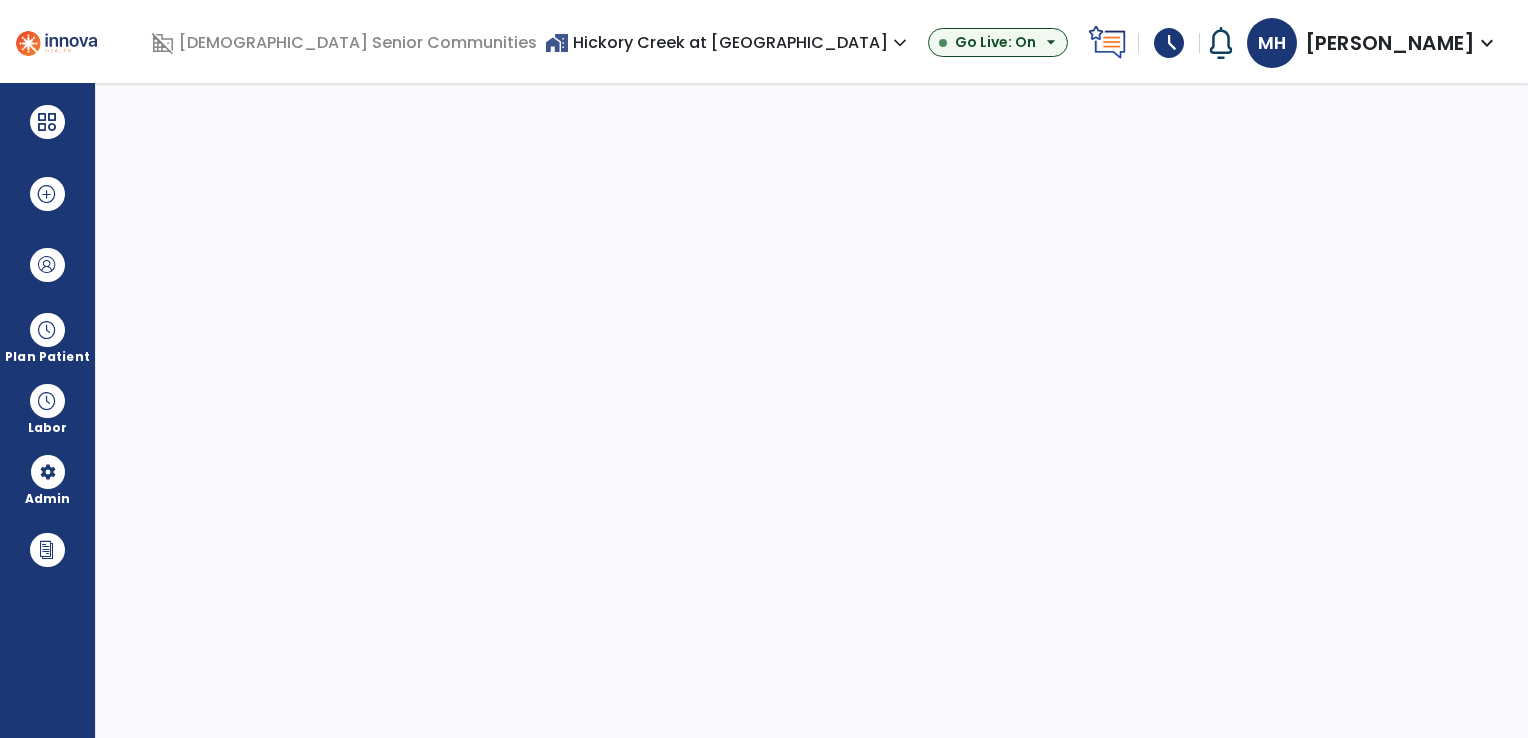 select on "***" 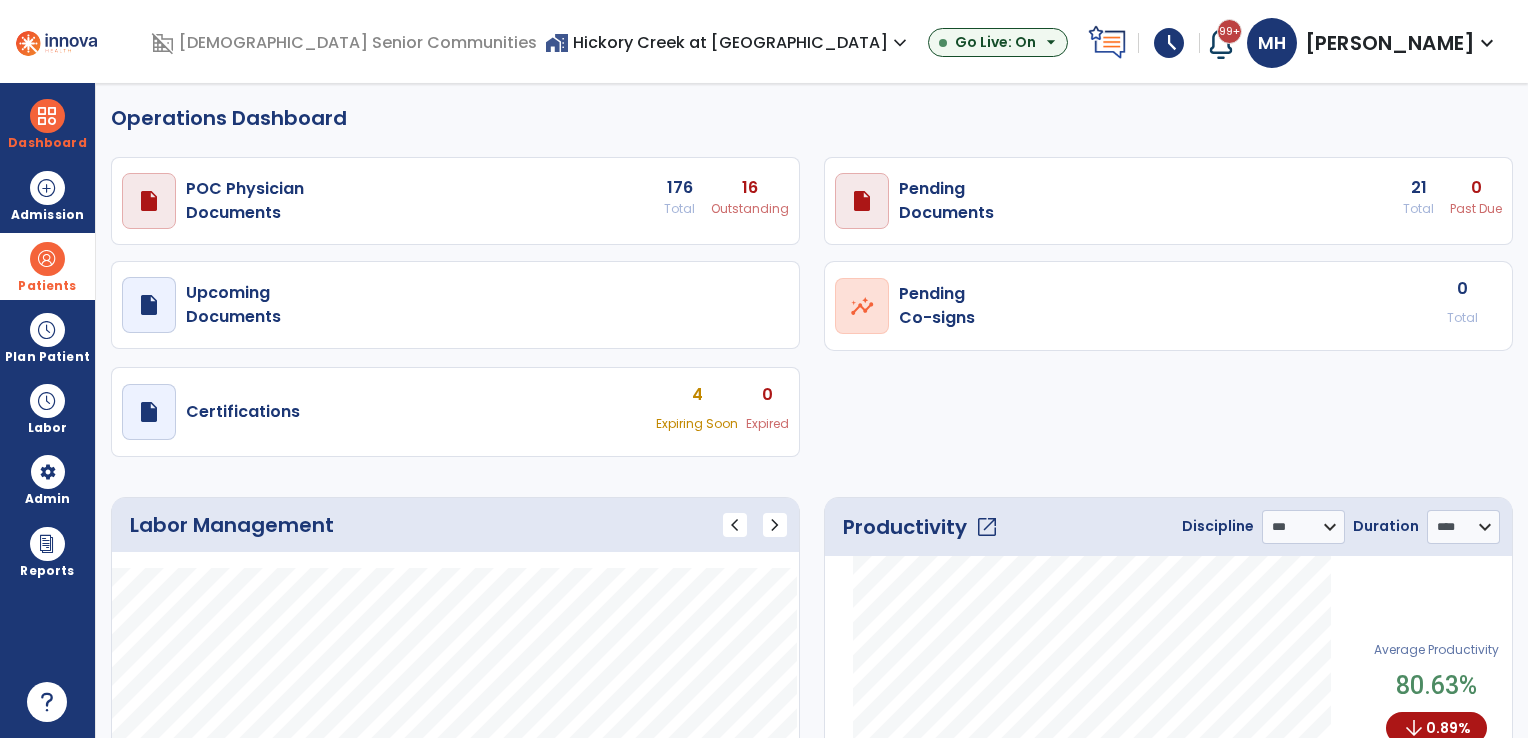 click at bounding box center (47, 259) 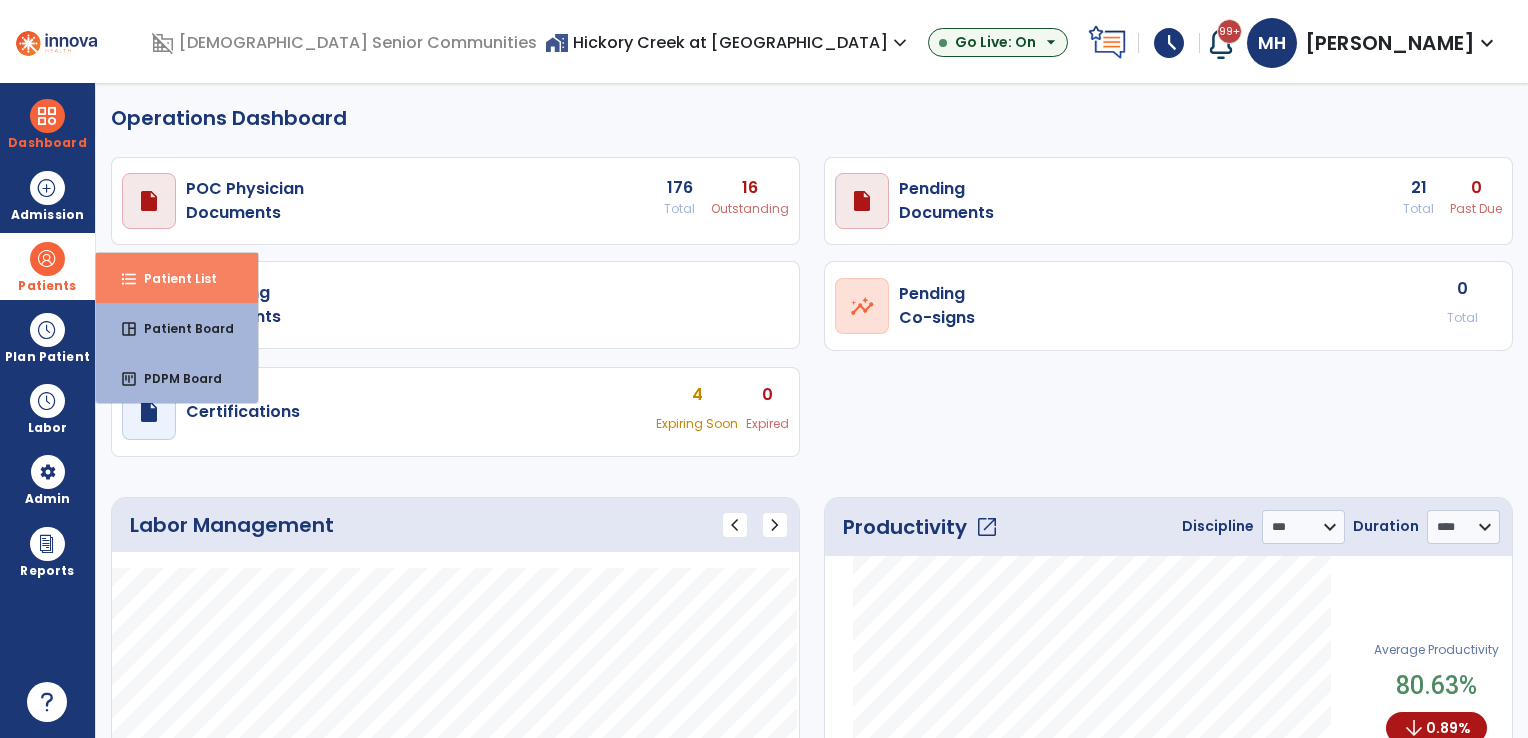 click on "format_list_bulleted" at bounding box center [129, 279] 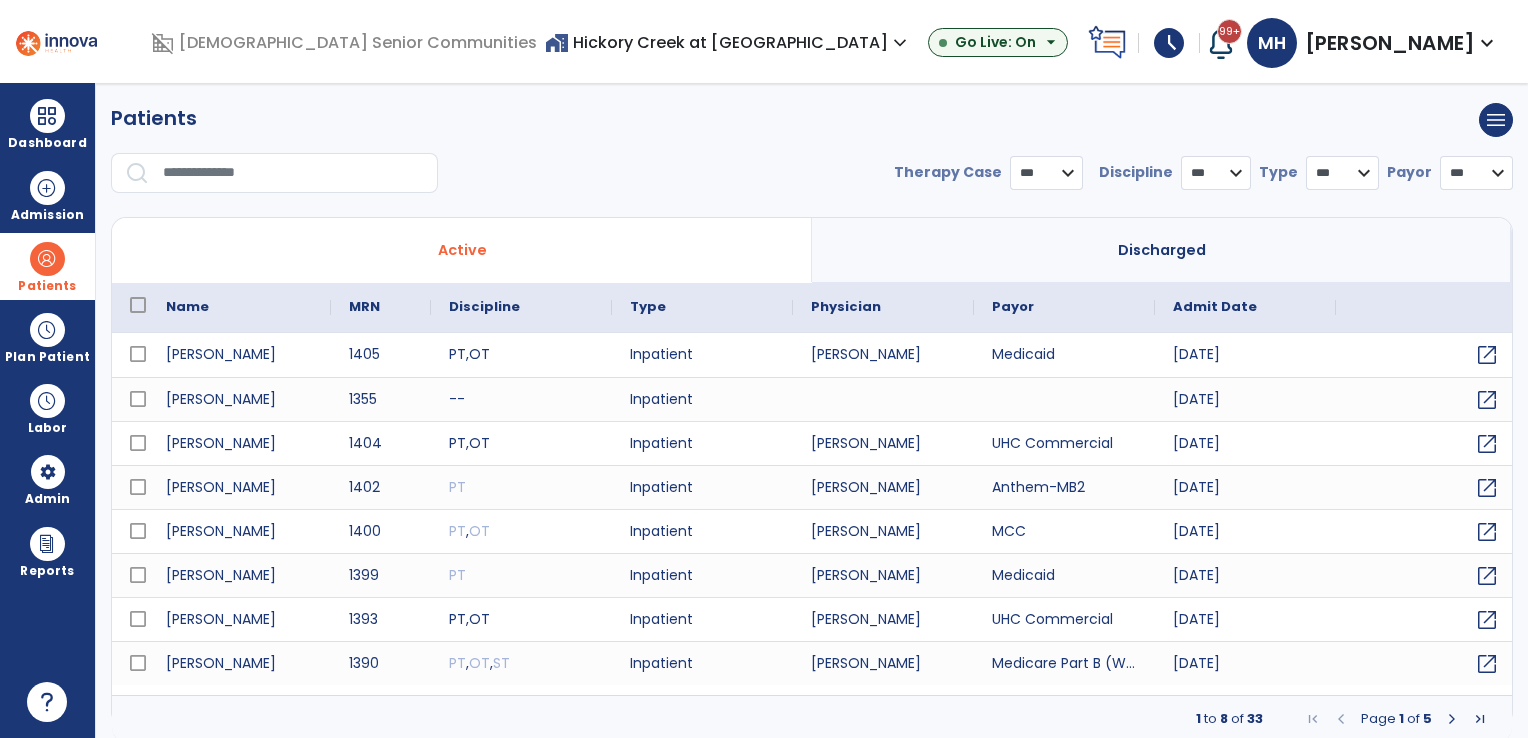 select on "***" 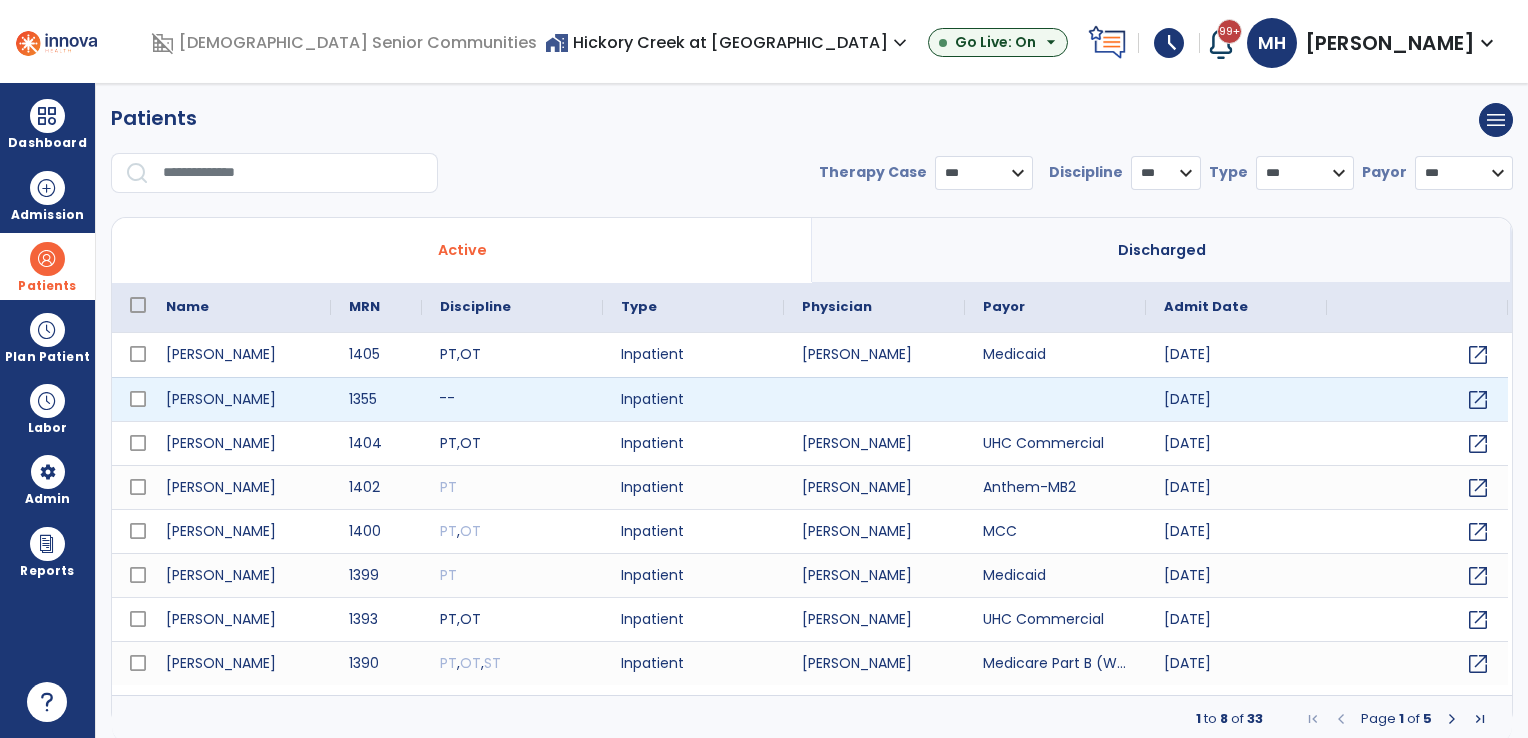 click on "--" at bounding box center (512, 399) 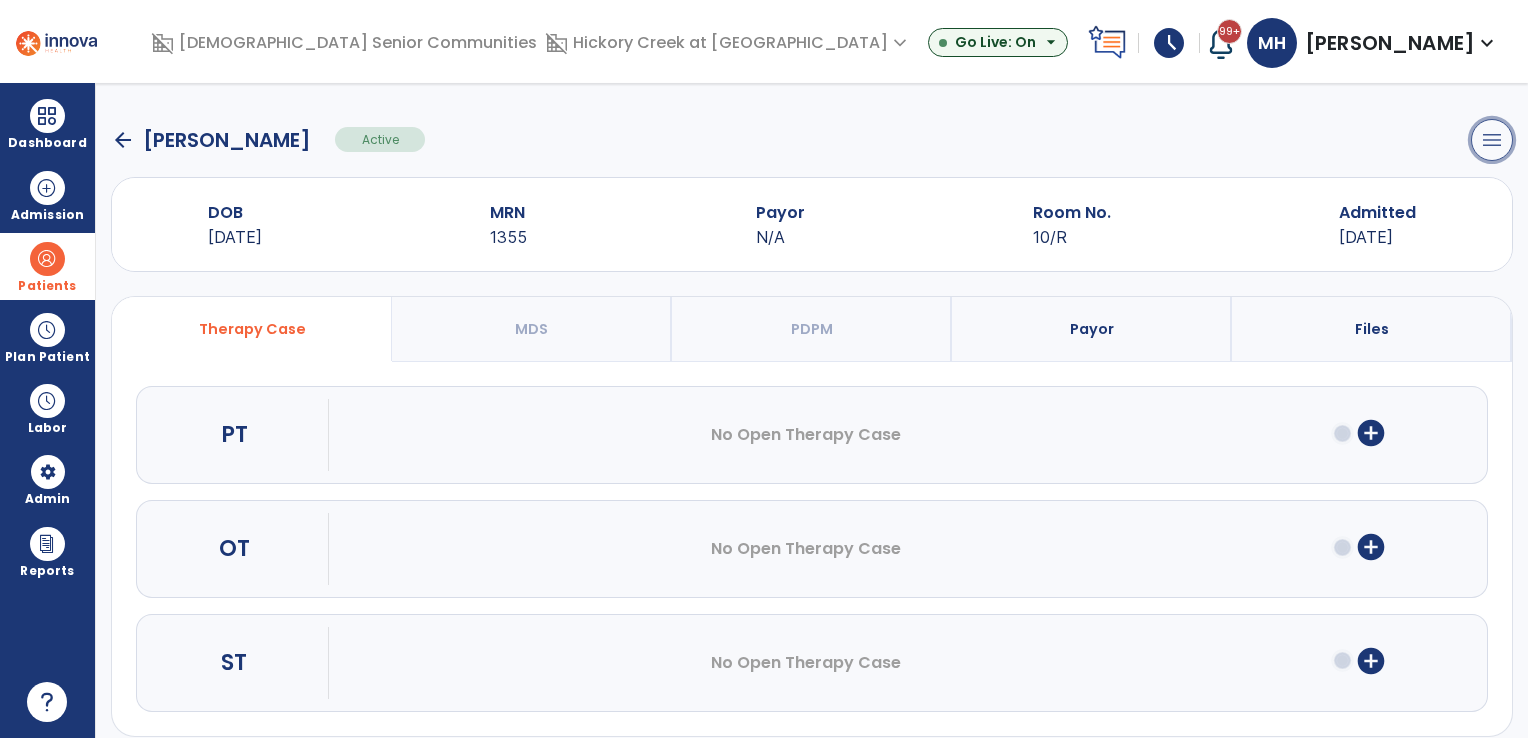 click on "menu" at bounding box center (1492, 140) 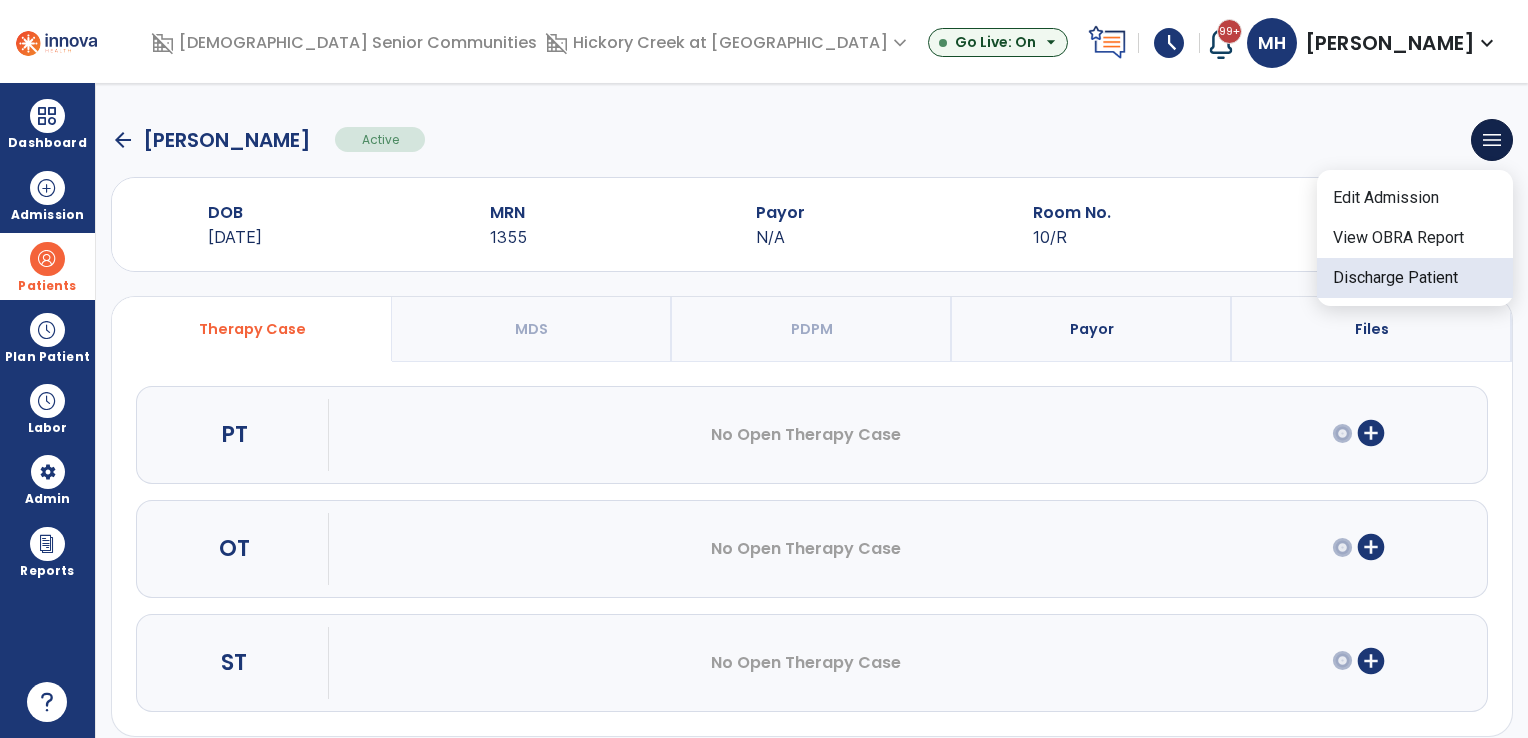 click on "Discharge Patient" 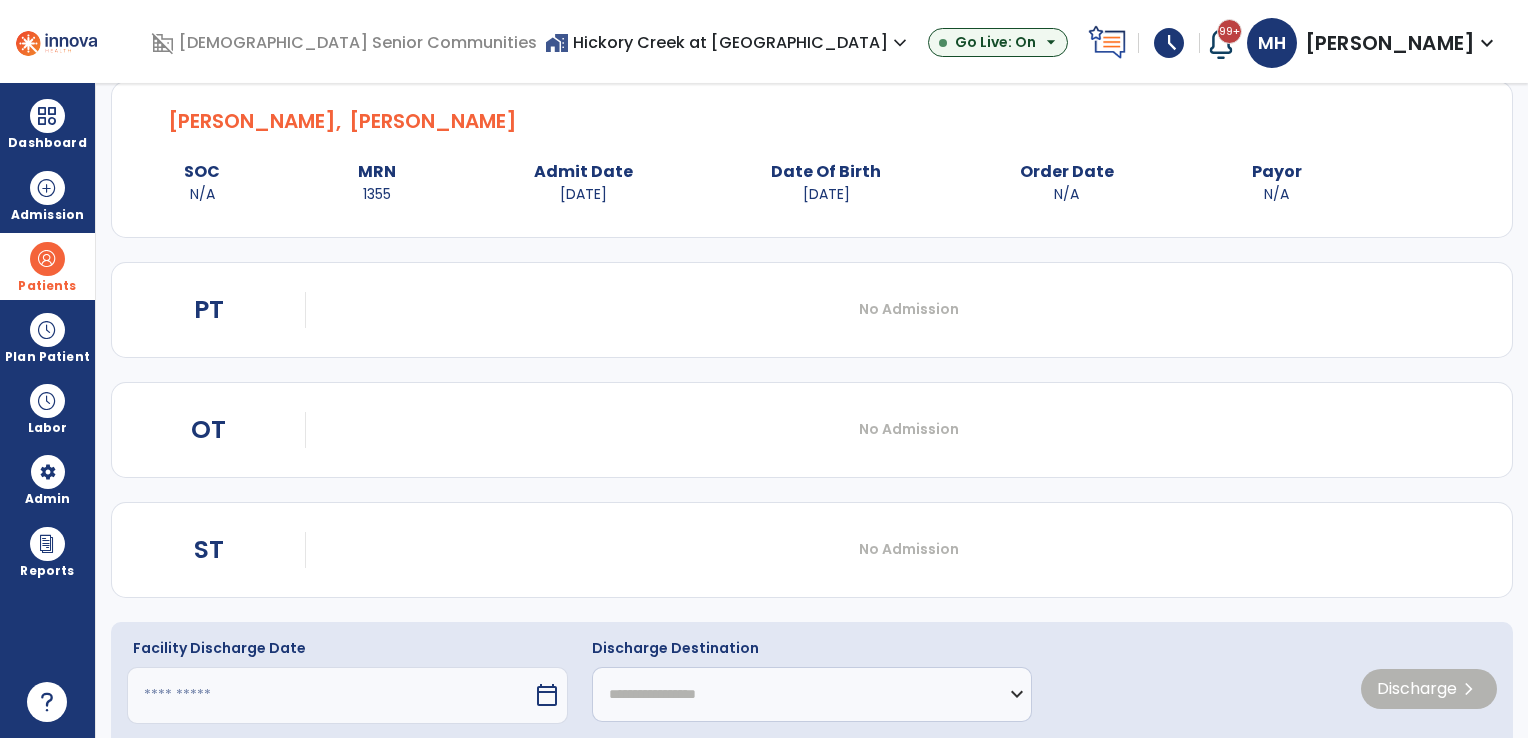 scroll, scrollTop: 116, scrollLeft: 0, axis: vertical 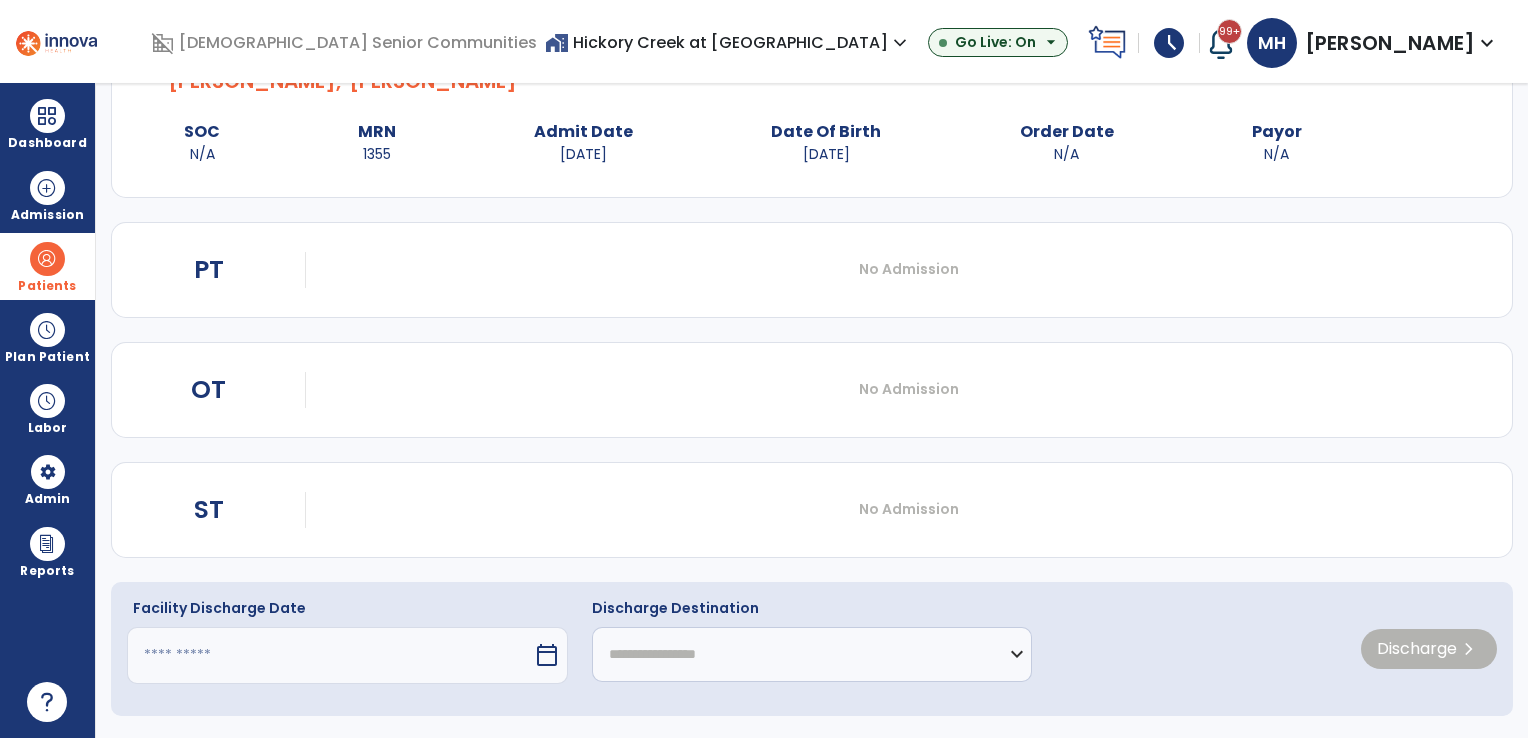 click at bounding box center [330, 655] 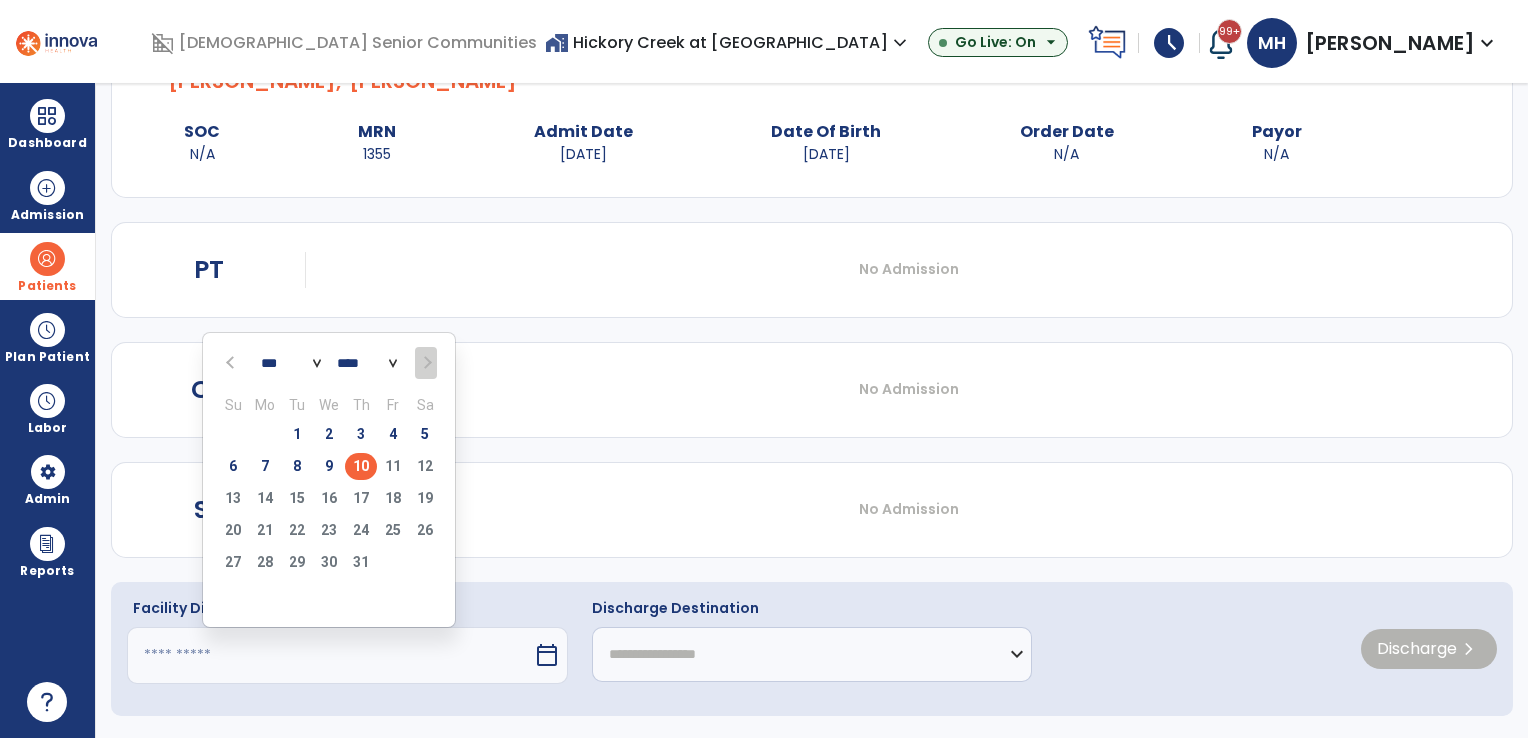 click on "10" at bounding box center (361, 466) 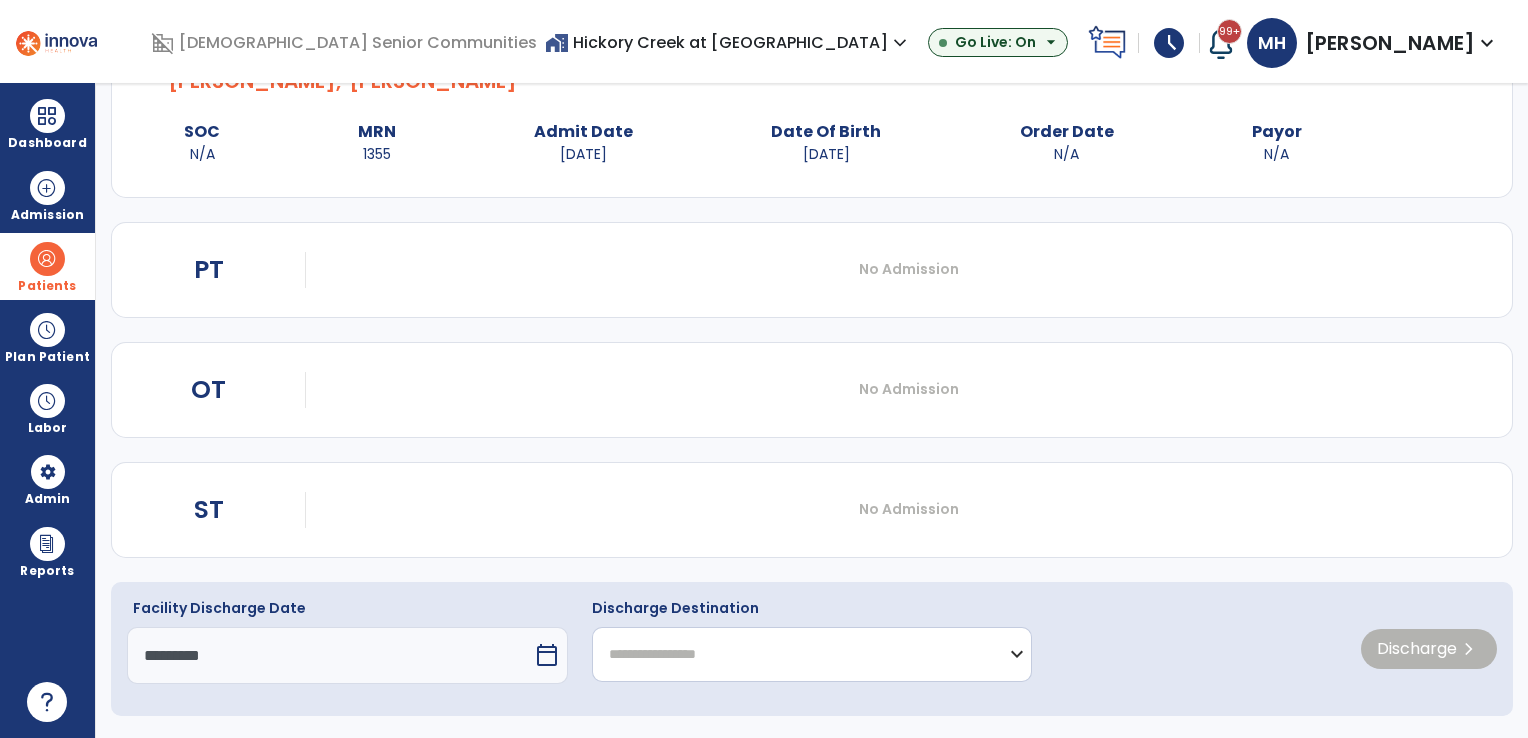 click on "**********" 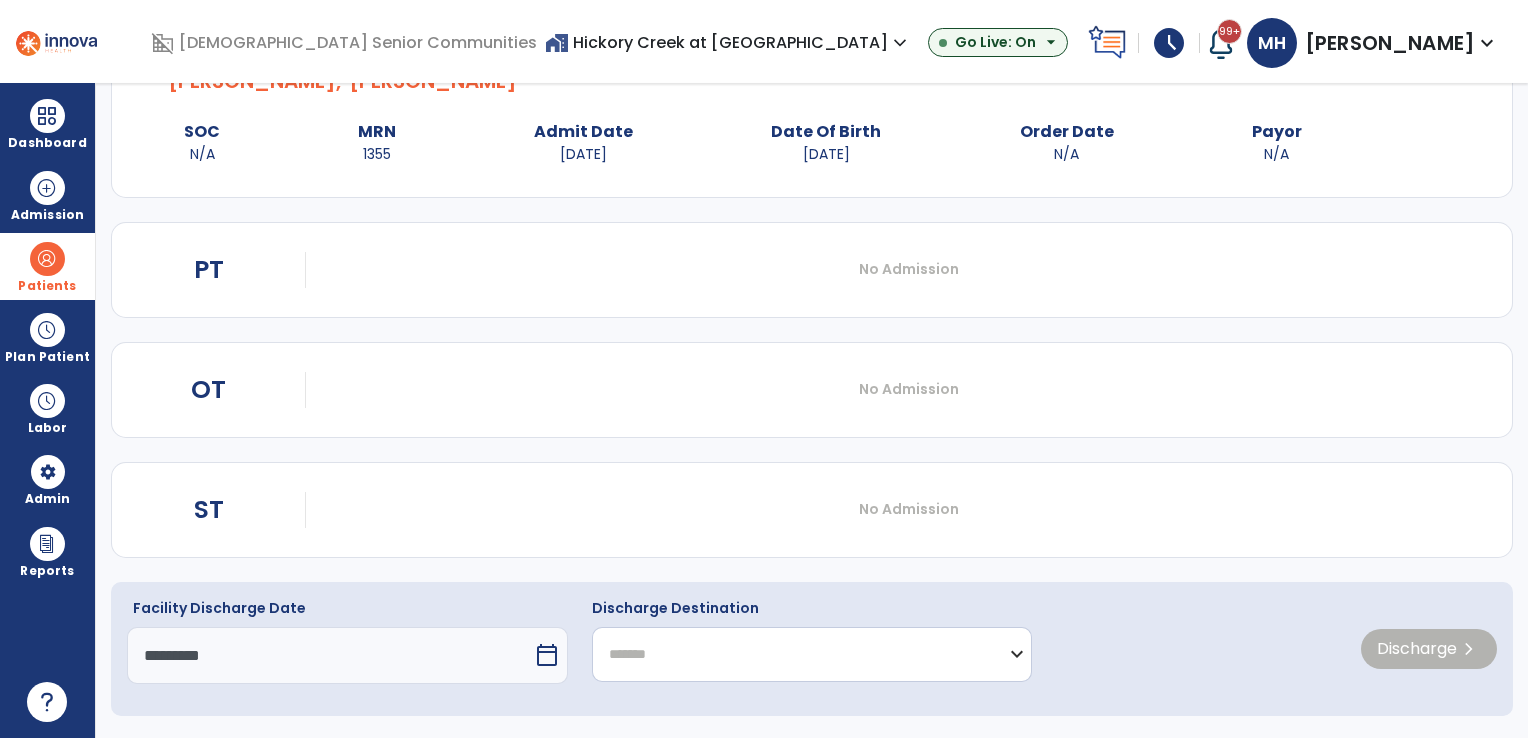 click on "**********" 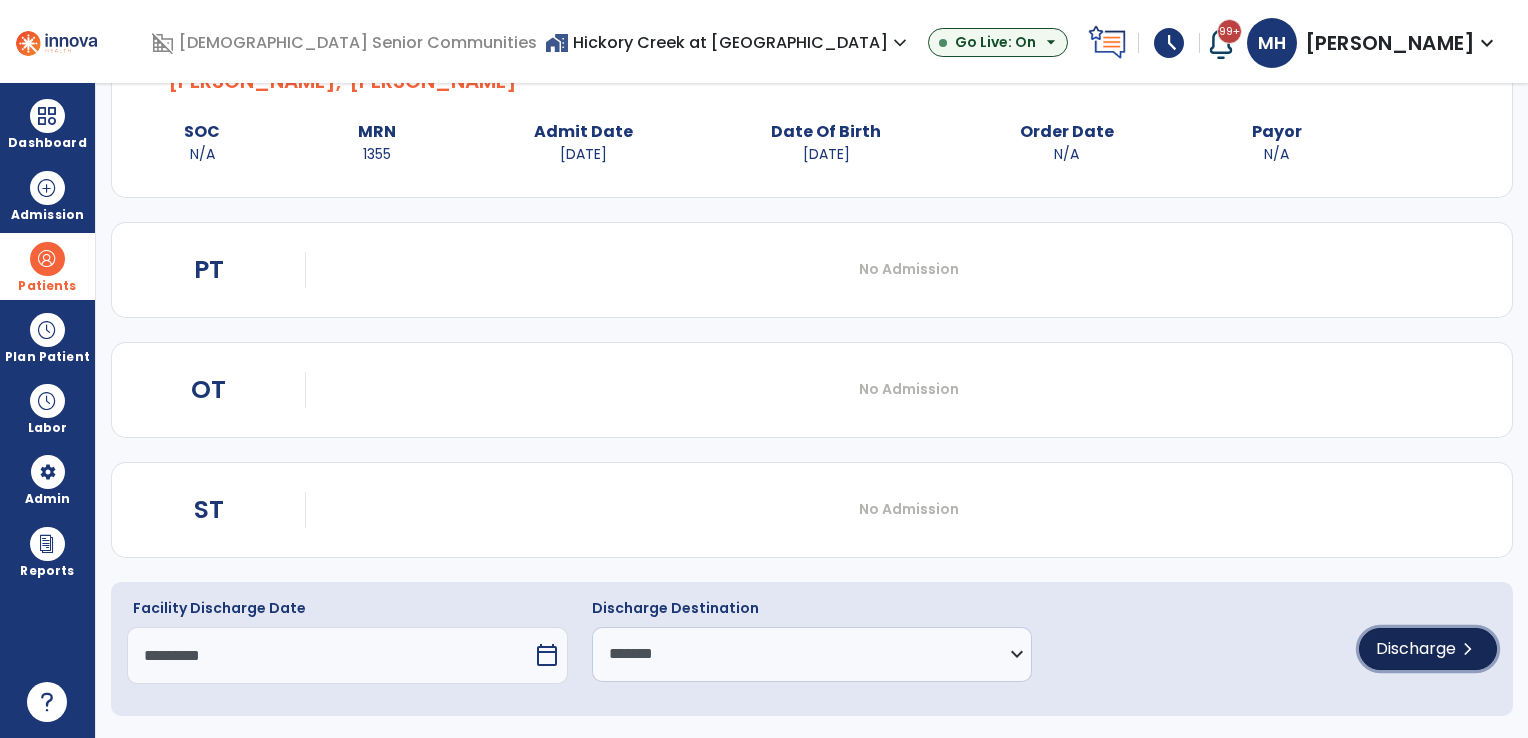 click on "chevron_right" 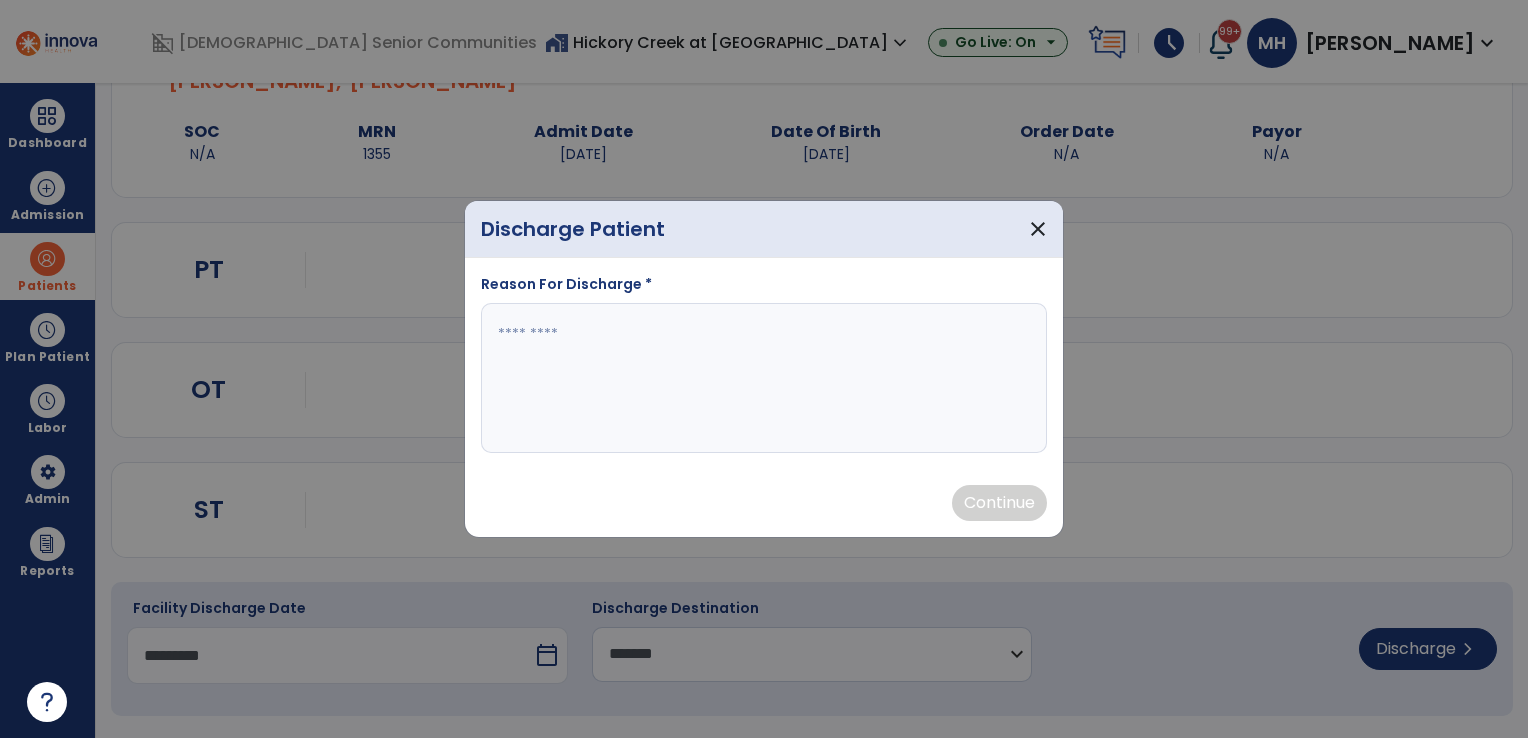 click at bounding box center (764, 378) 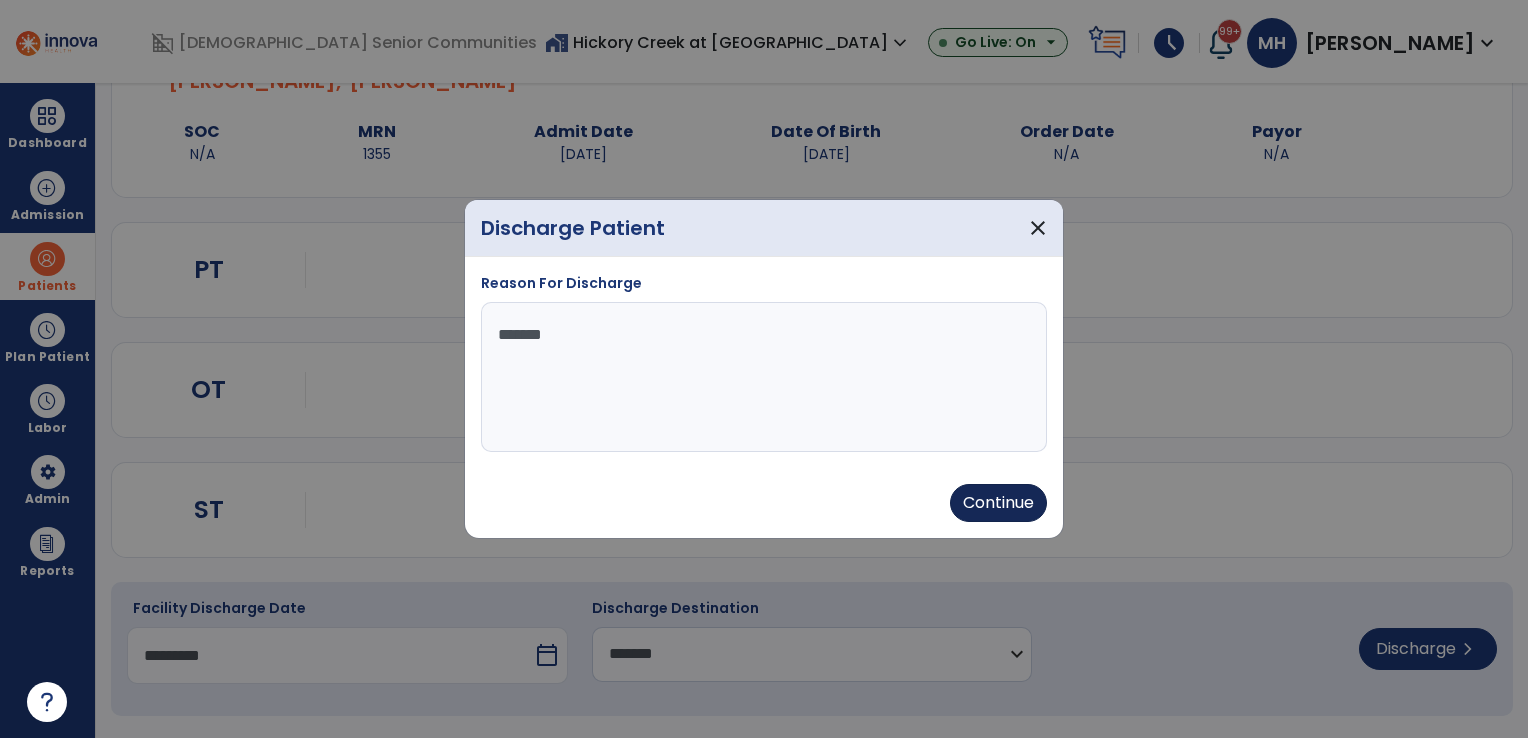 type on "*******" 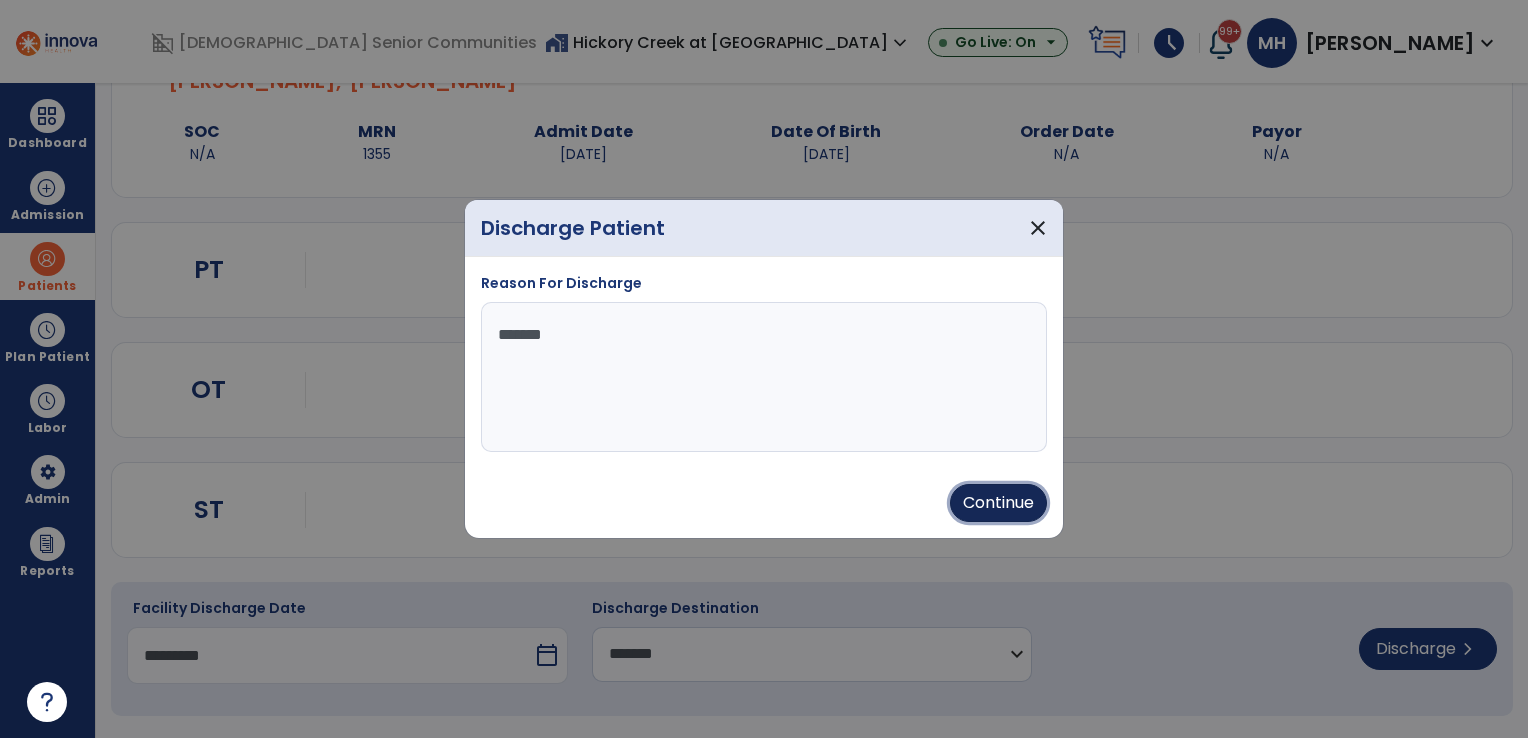 click on "Continue" at bounding box center [998, 503] 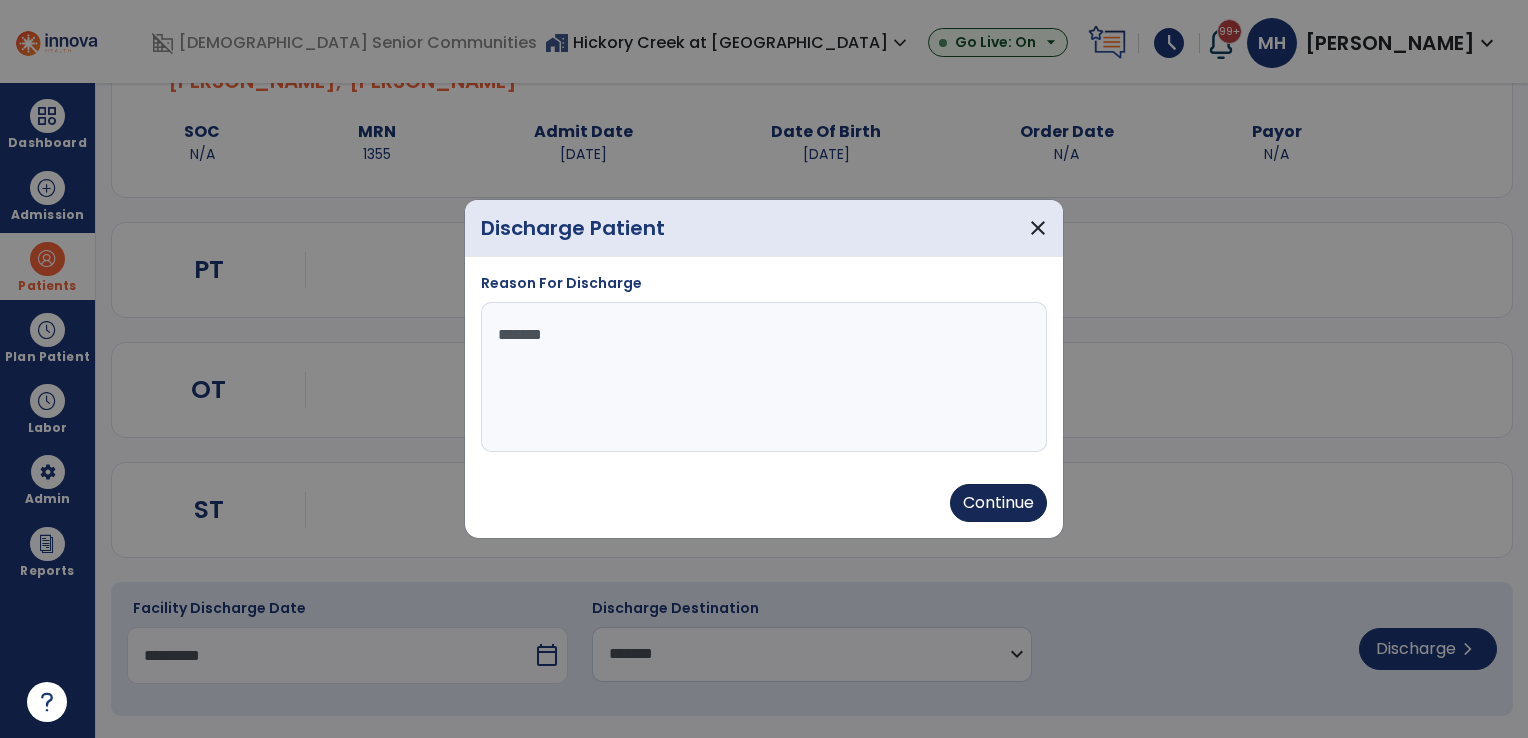 type on "*********" 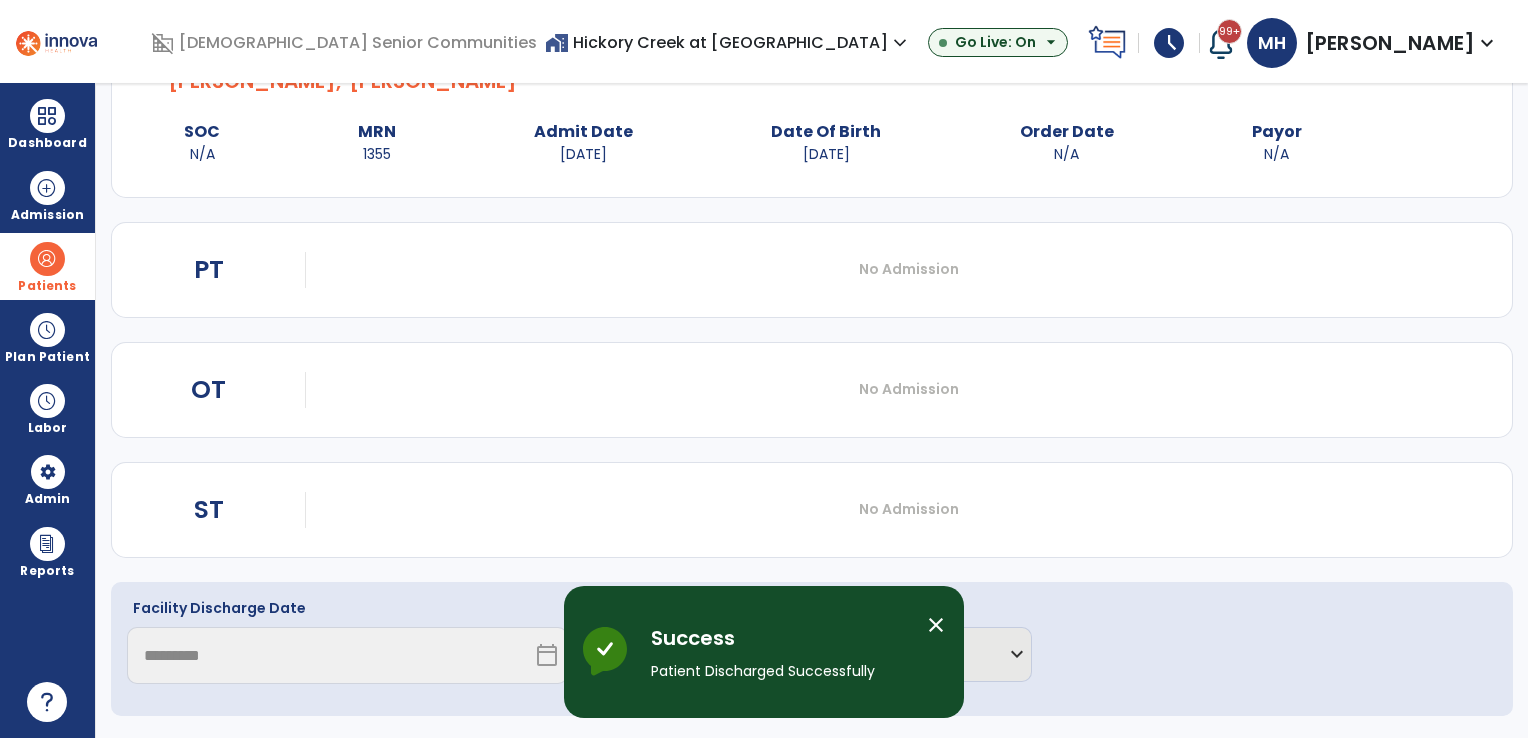 scroll, scrollTop: 19, scrollLeft: 0, axis: vertical 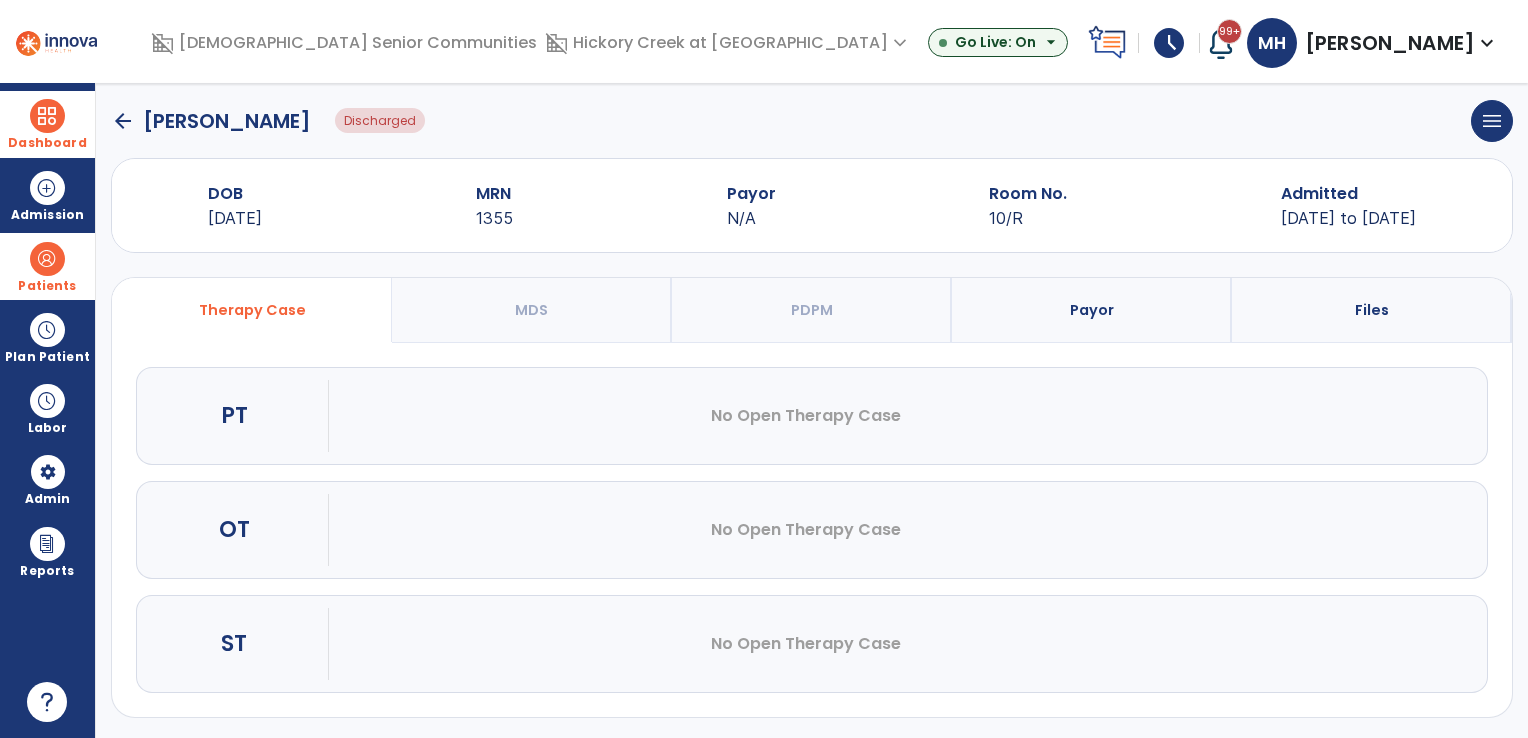 click at bounding box center (47, 116) 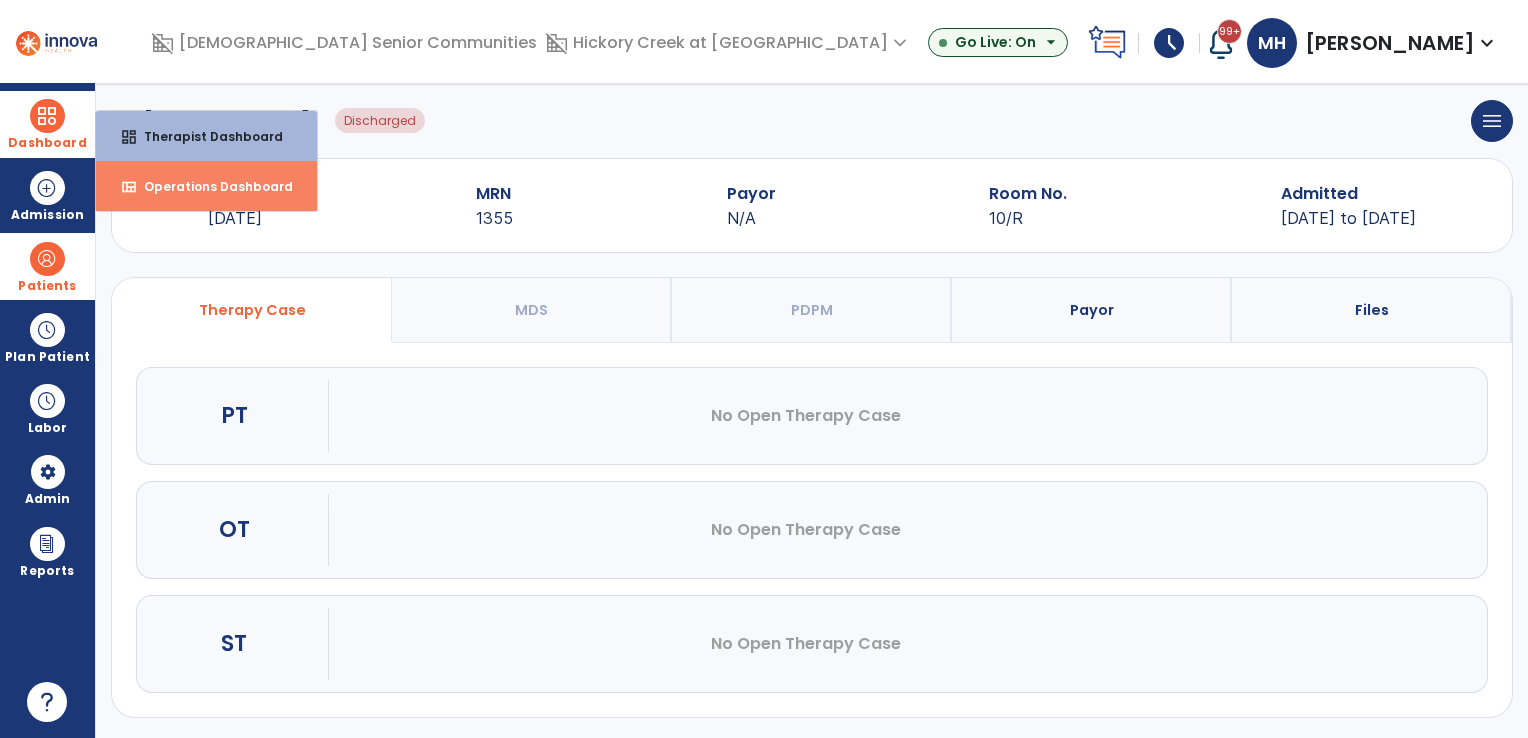 click on "view_quilt  Operations Dashboard" at bounding box center (206, 186) 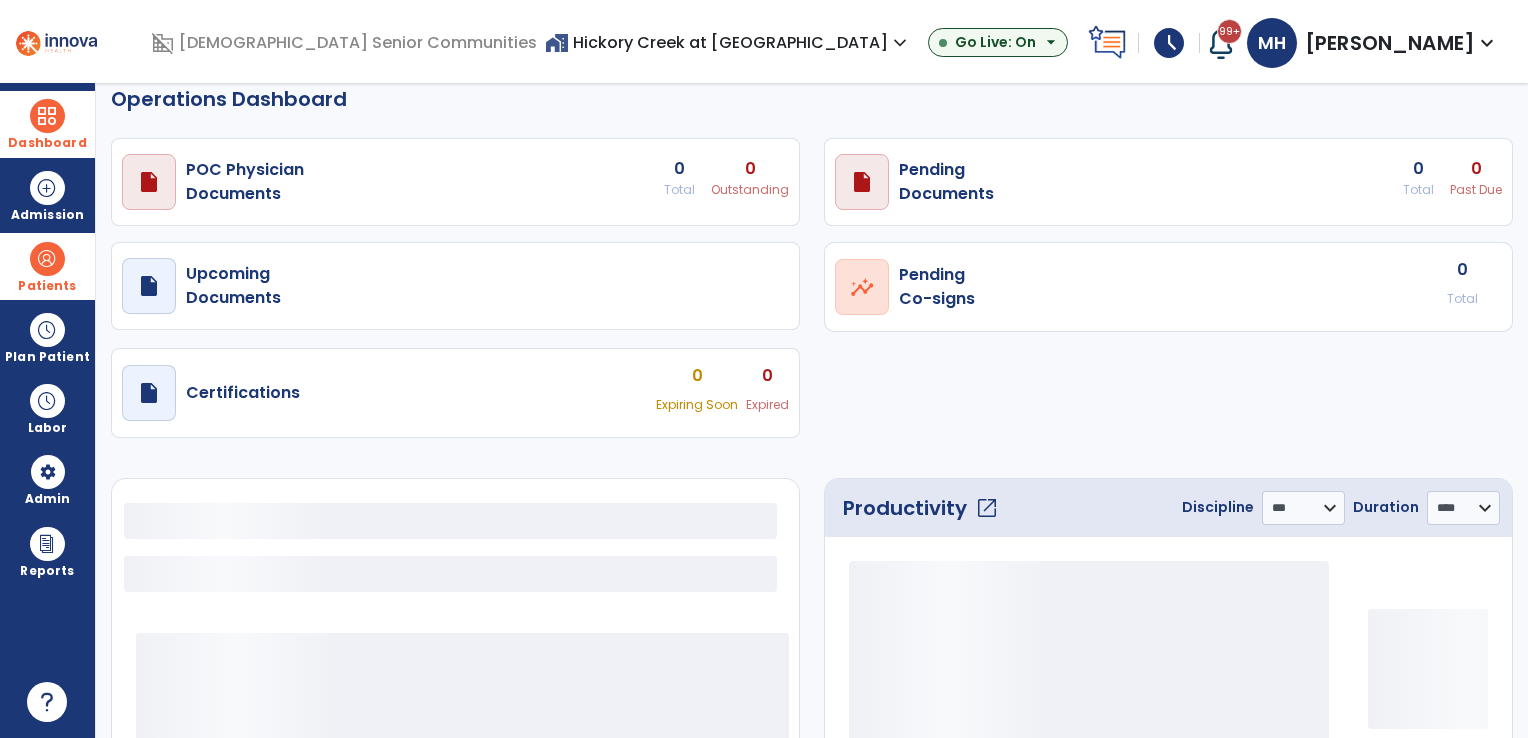 select on "***" 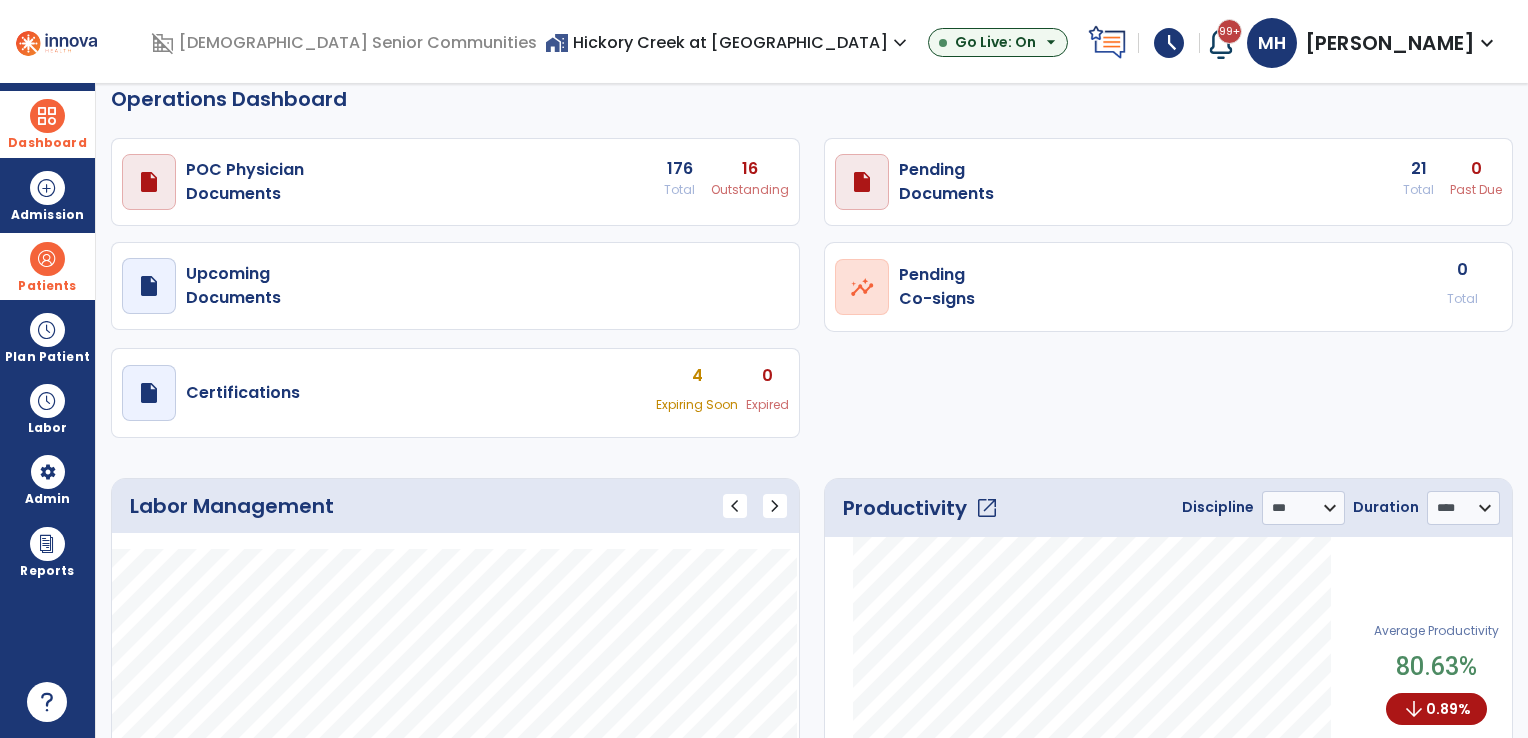 click on "Patients" at bounding box center (47, 266) 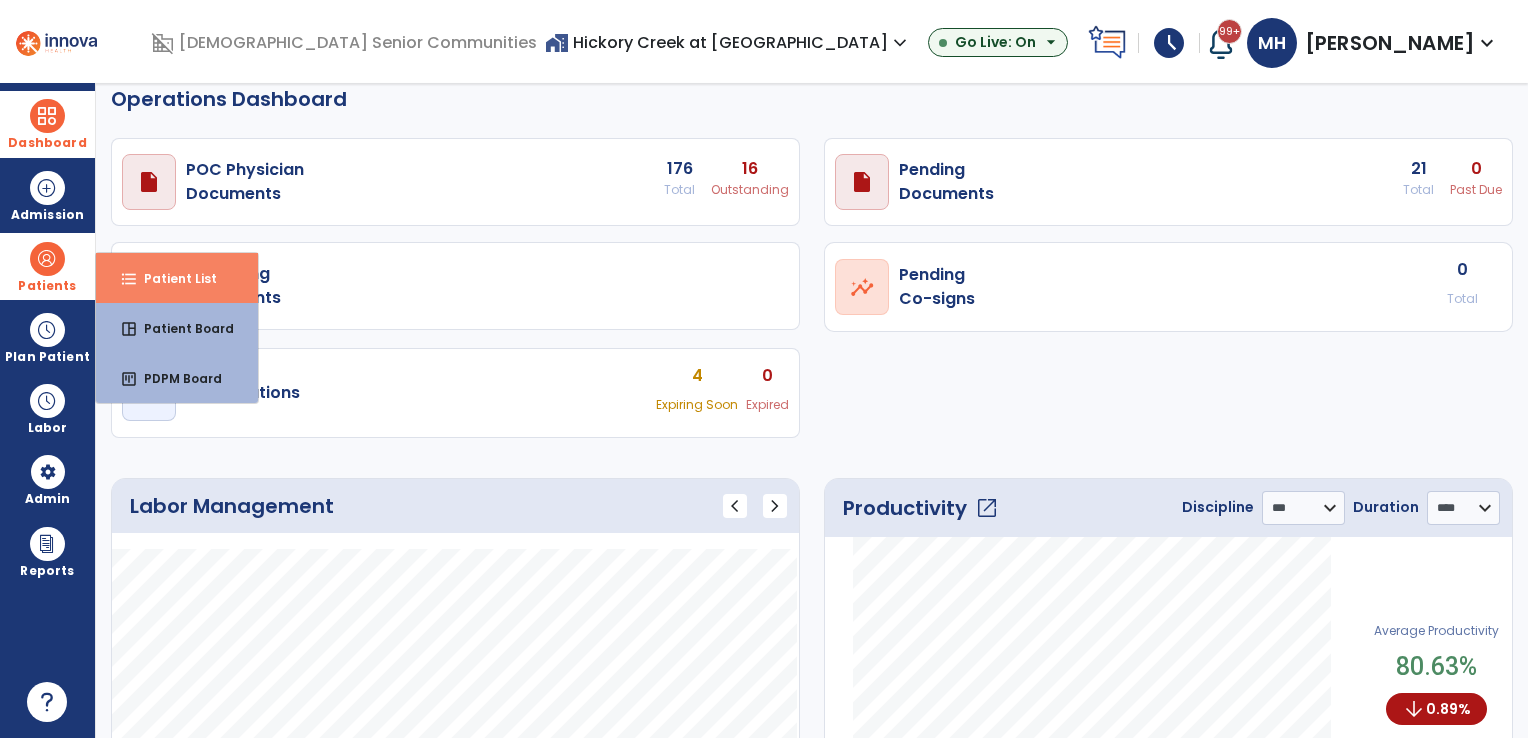 click on "Patient List" at bounding box center (172, 278) 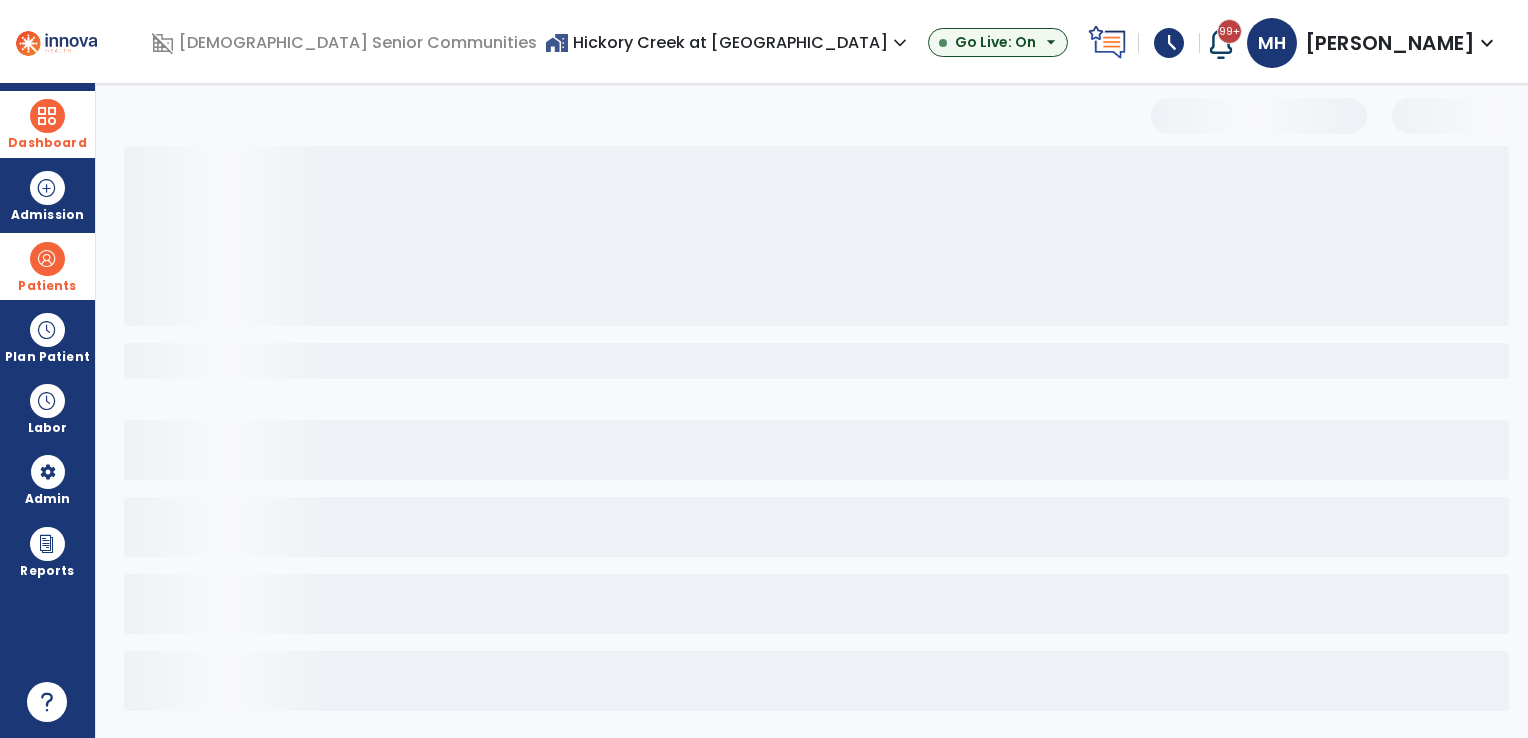 scroll, scrollTop: 3, scrollLeft: 0, axis: vertical 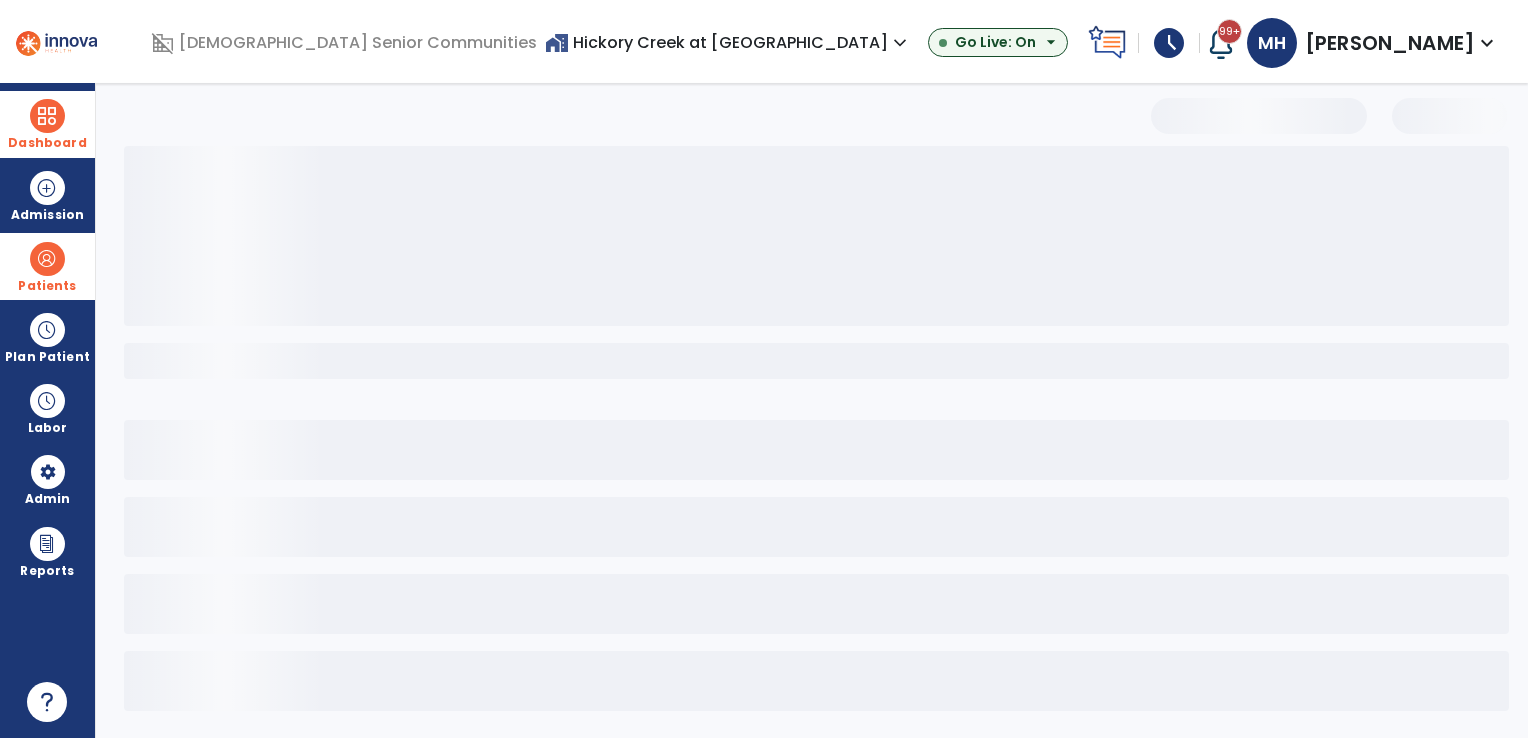 select on "***" 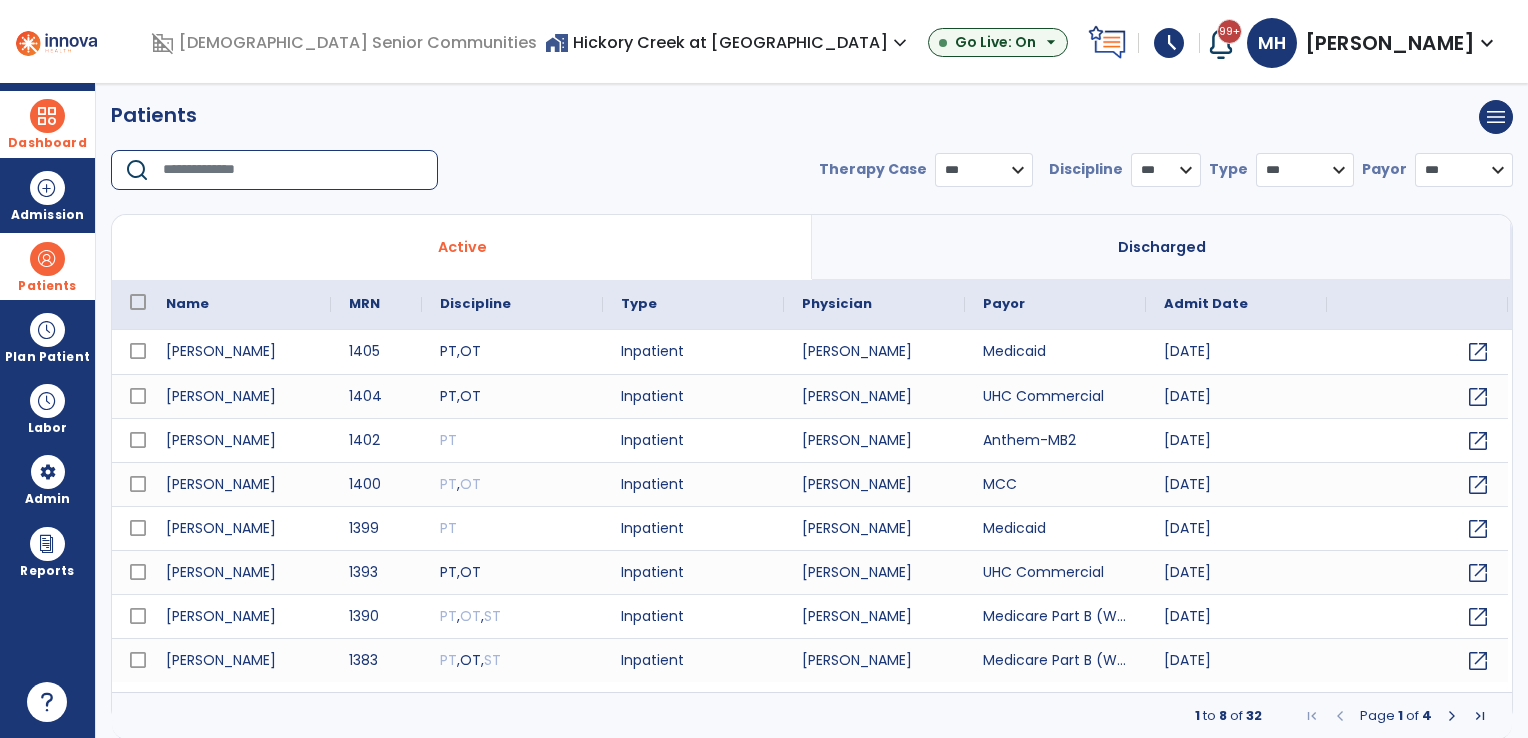 click at bounding box center (293, 170) 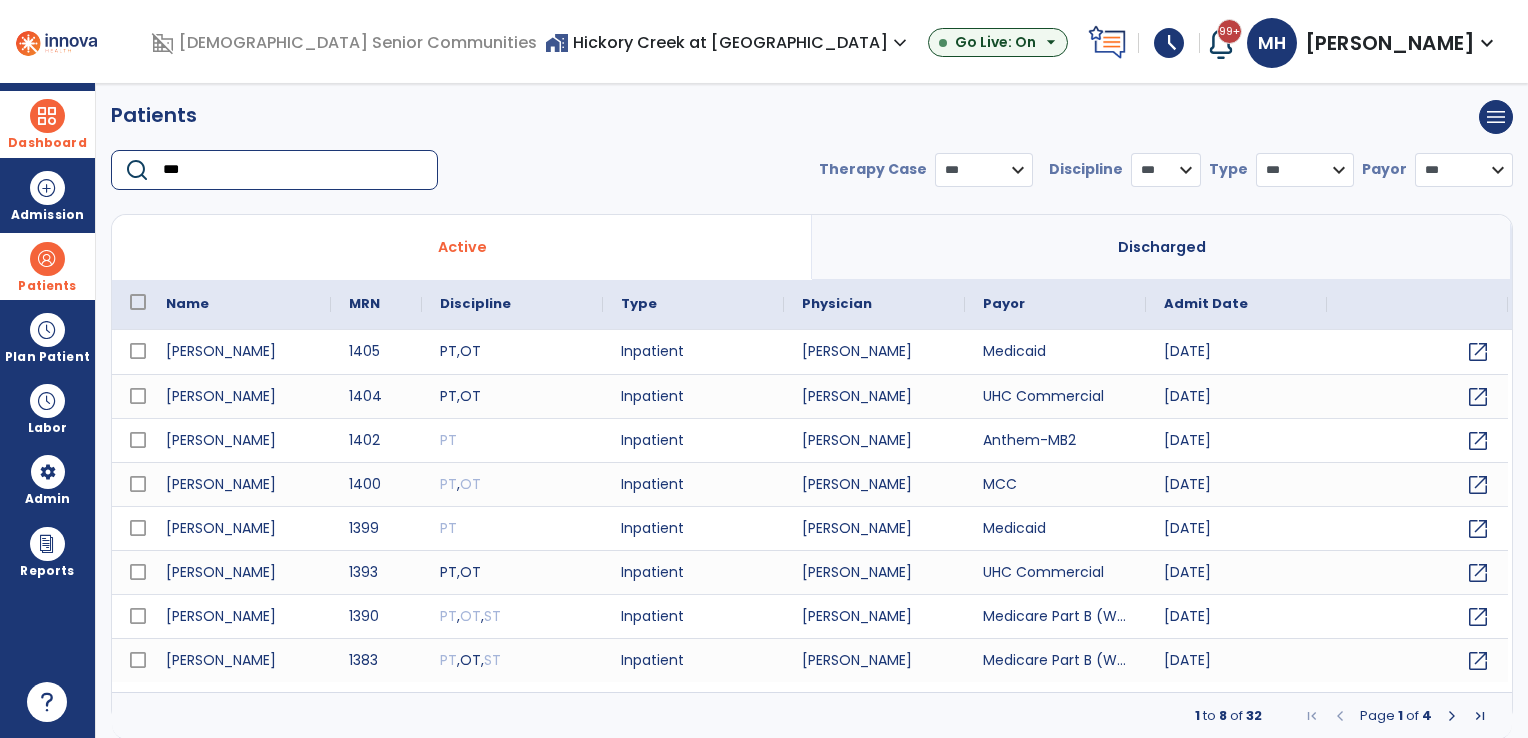 type on "****" 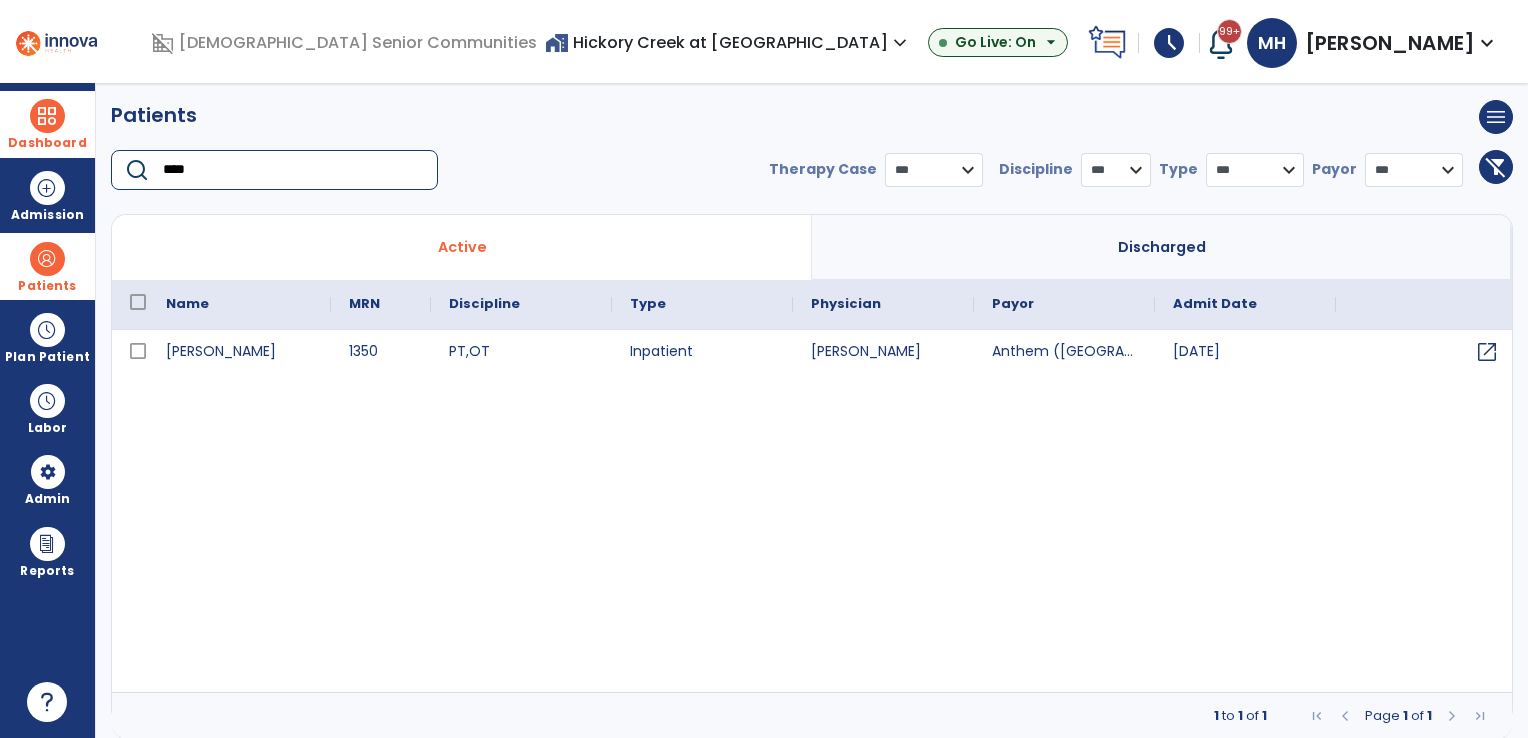 click on "****" at bounding box center [293, 170] 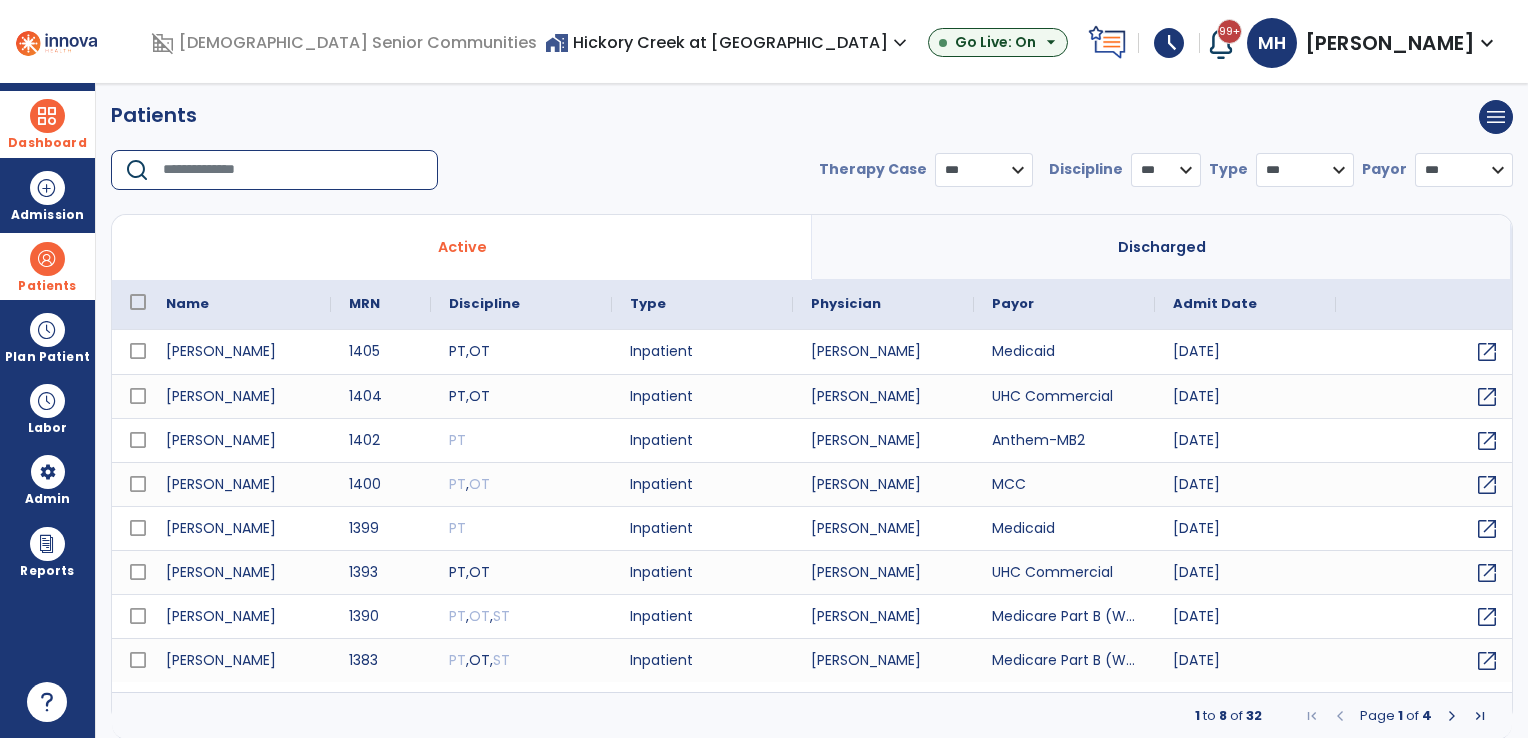 click at bounding box center (293, 170) 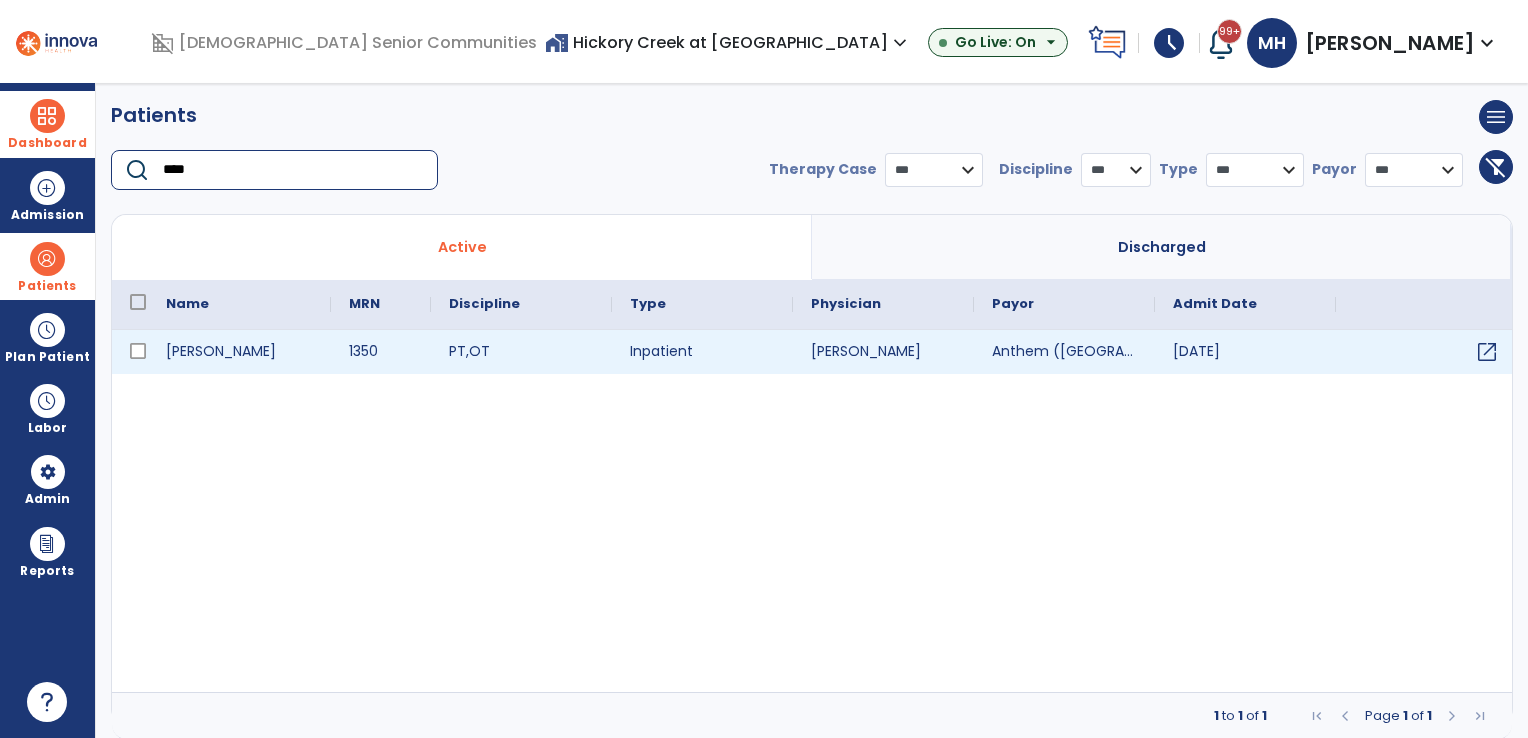 type on "****" 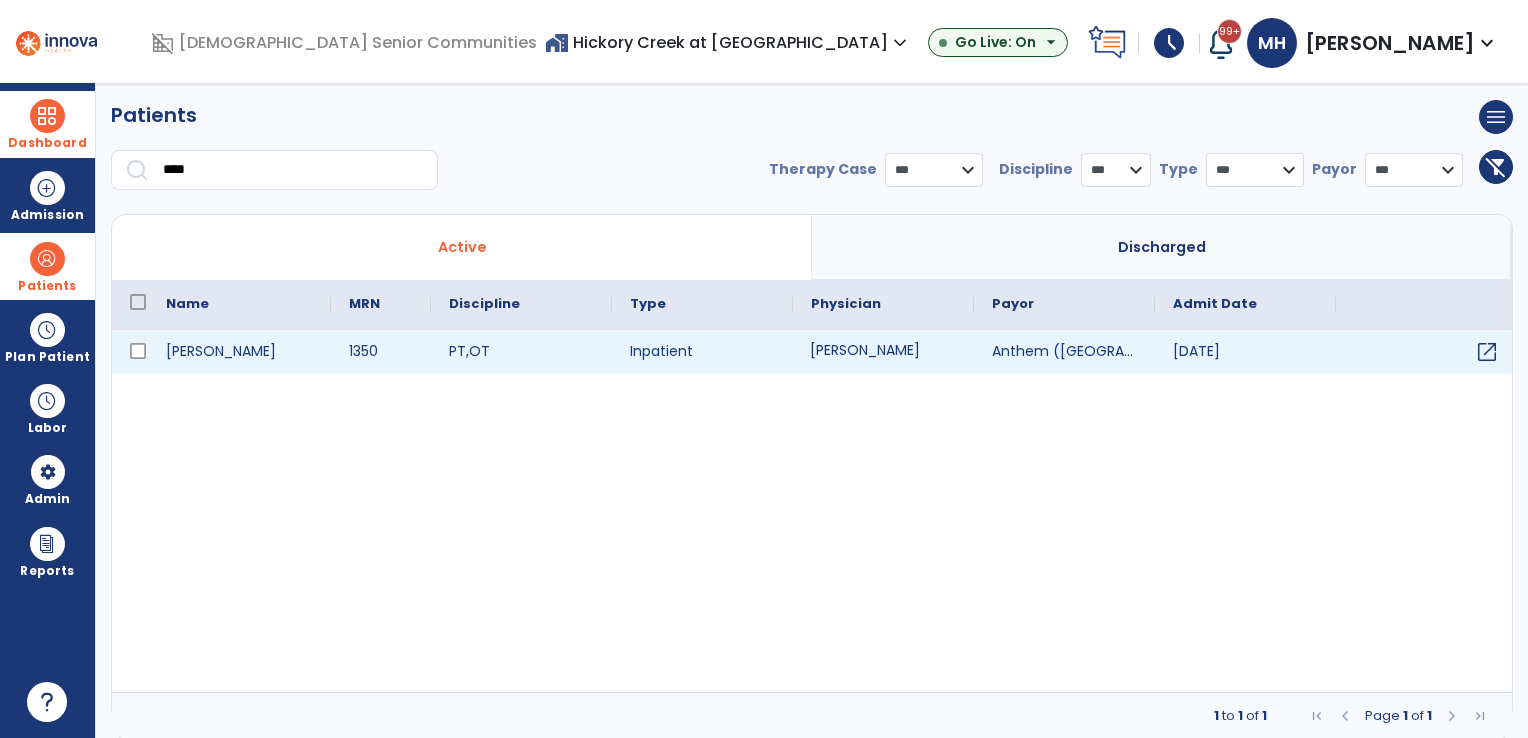 click on "YATES, PATRICE" at bounding box center [883, 352] 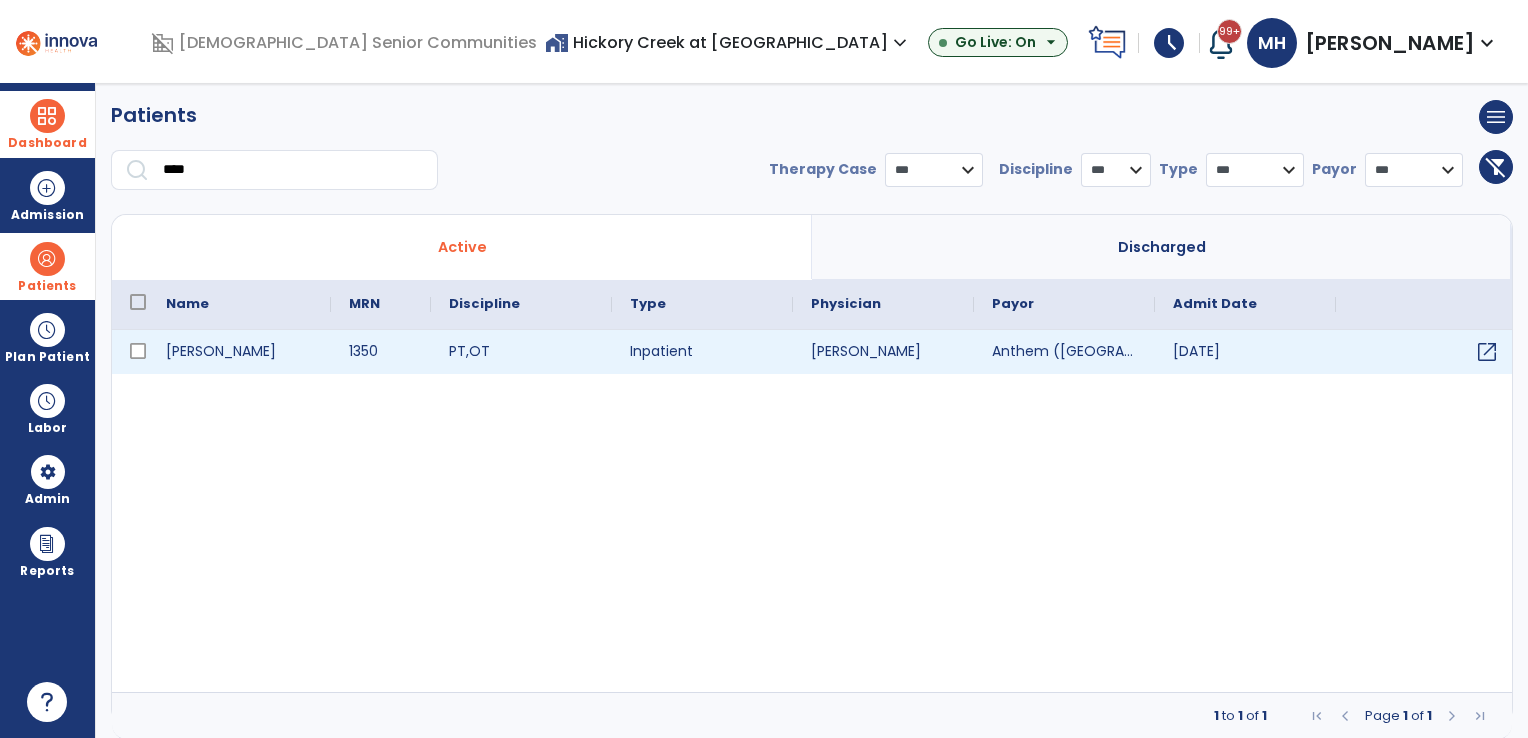 scroll, scrollTop: 0, scrollLeft: 0, axis: both 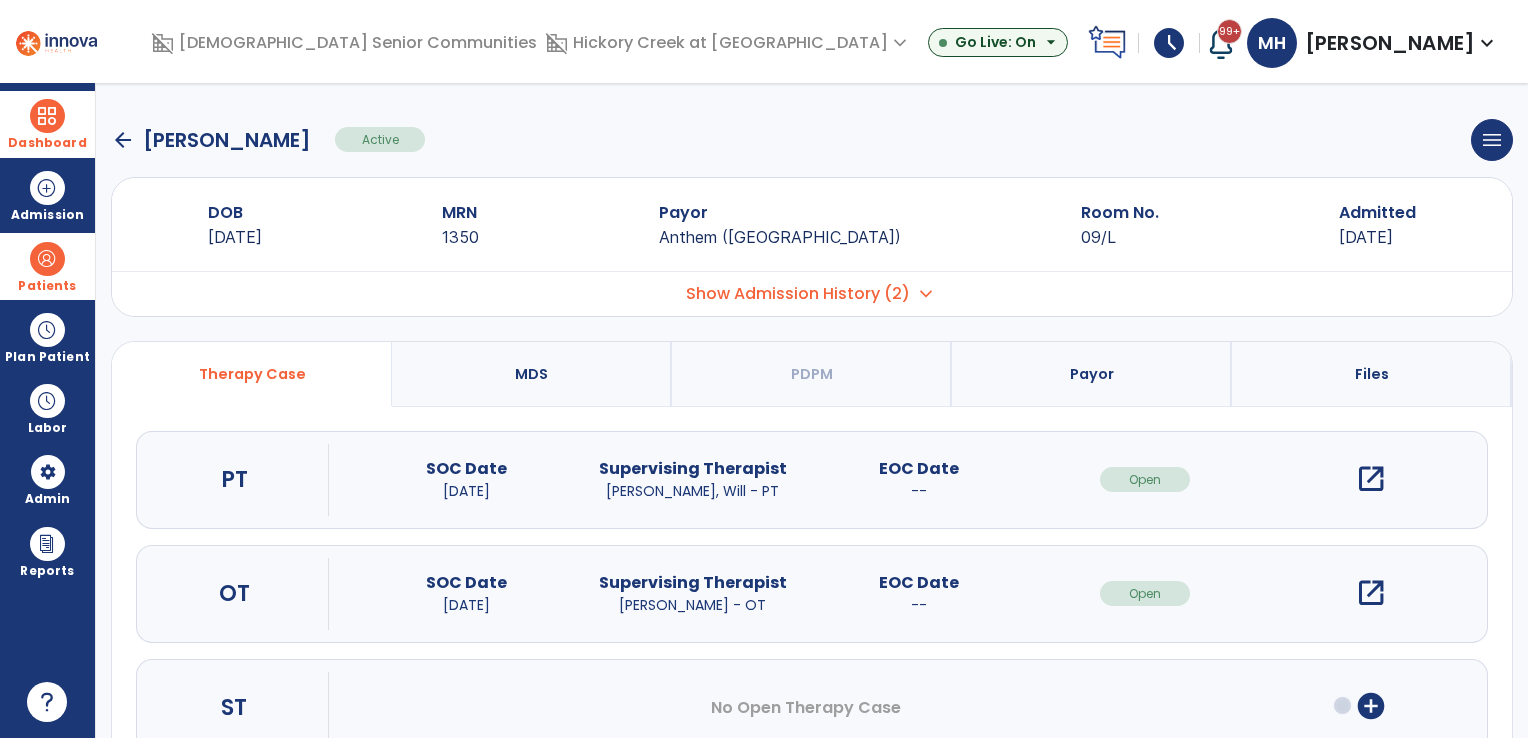 click on "Payor" at bounding box center [1092, 374] 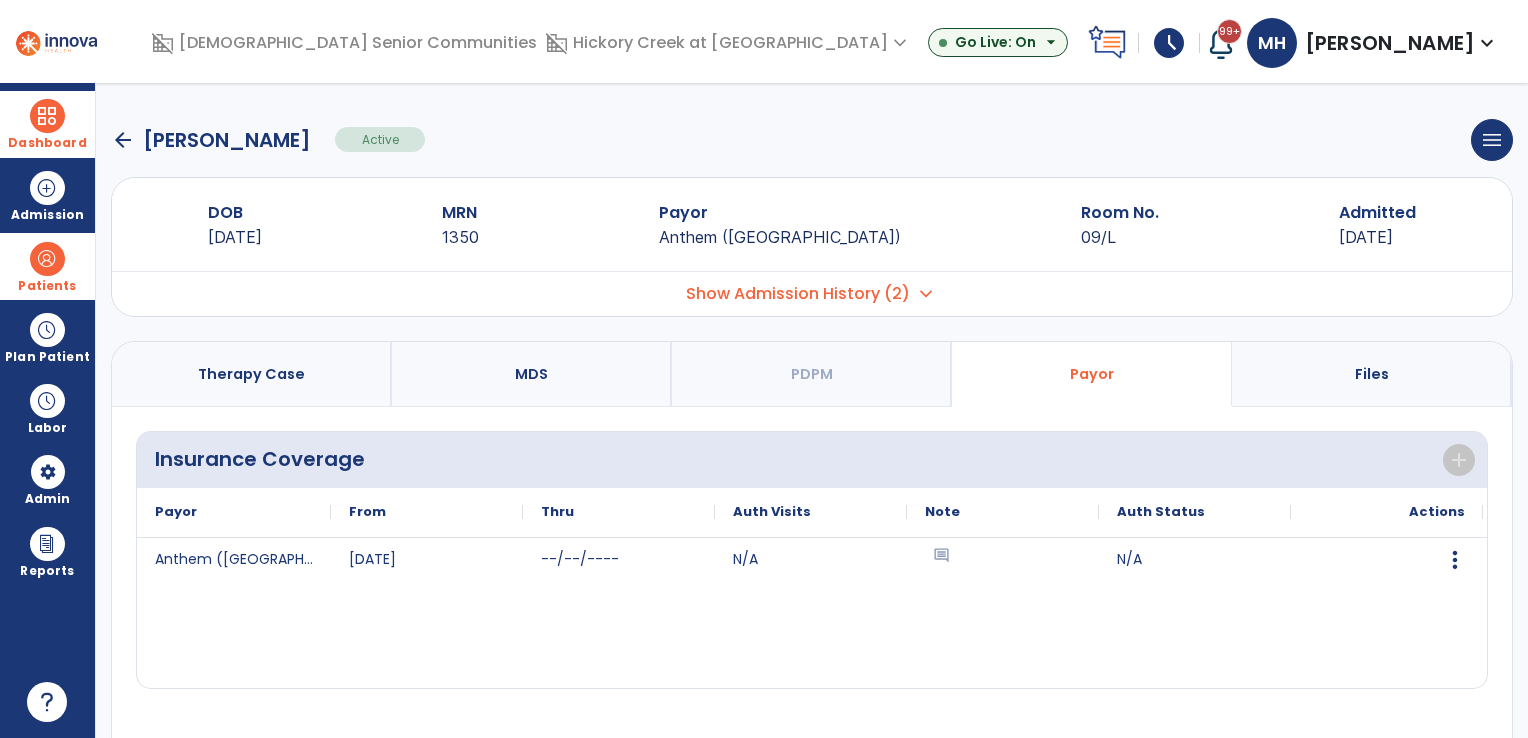 click at bounding box center [47, 259] 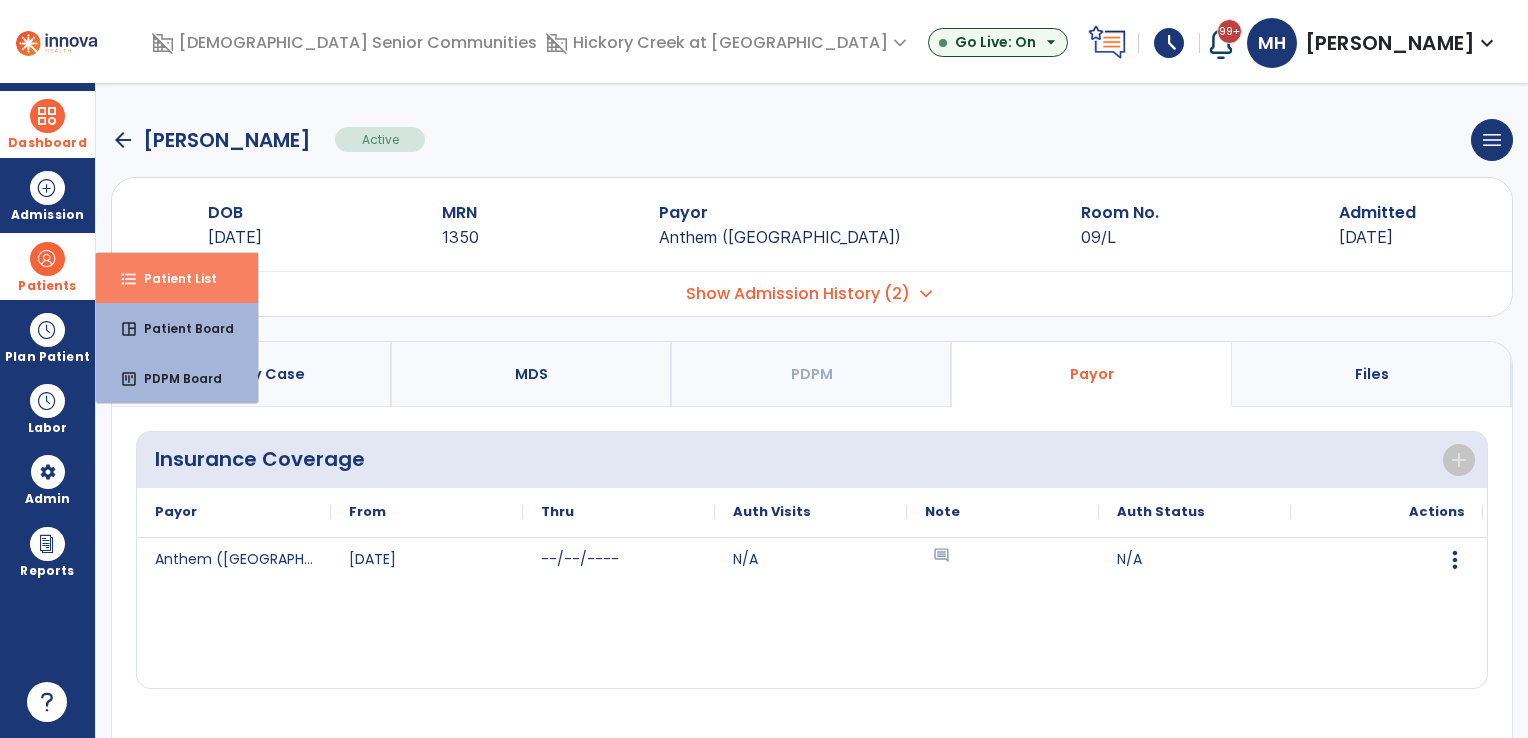 click on "format_list_bulleted" at bounding box center (129, 279) 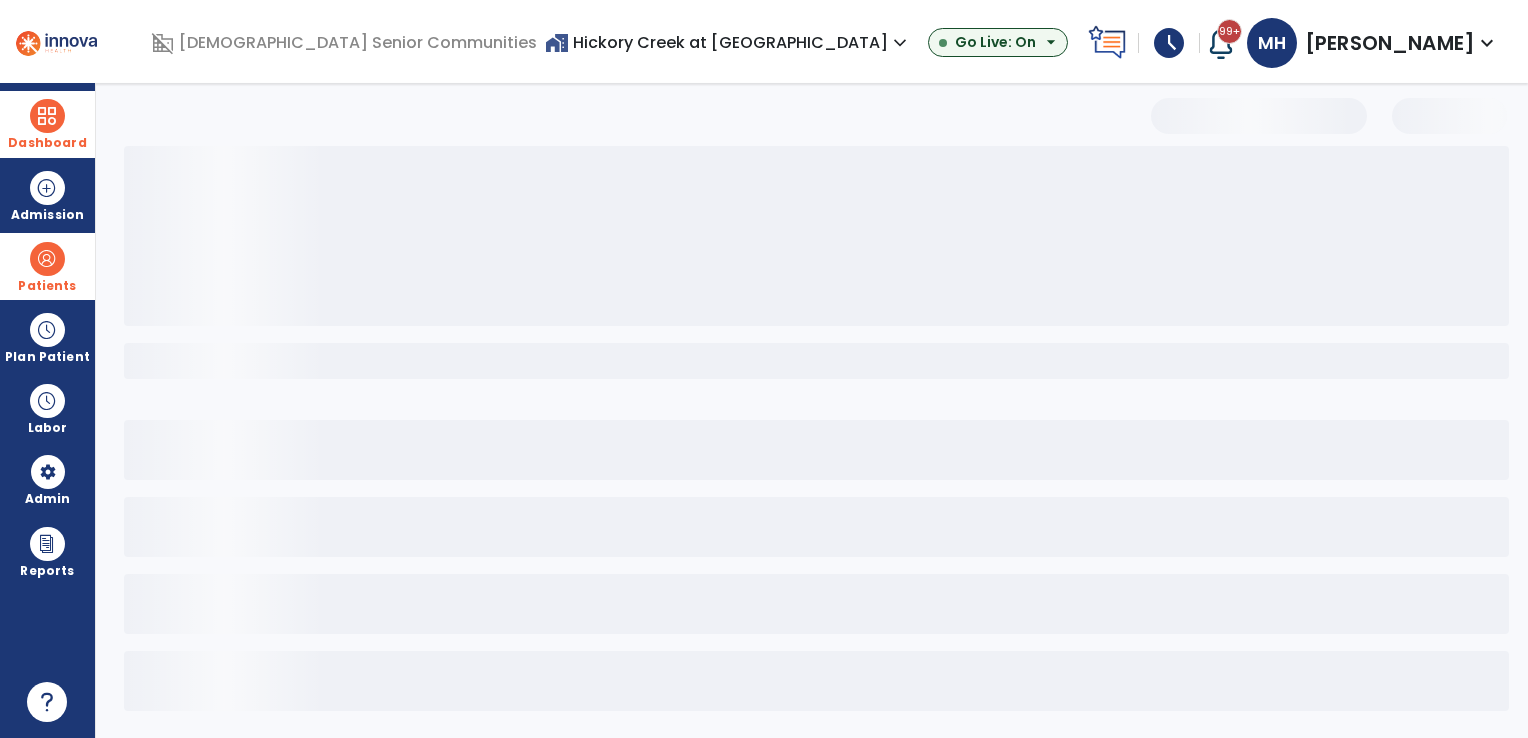 select on "***" 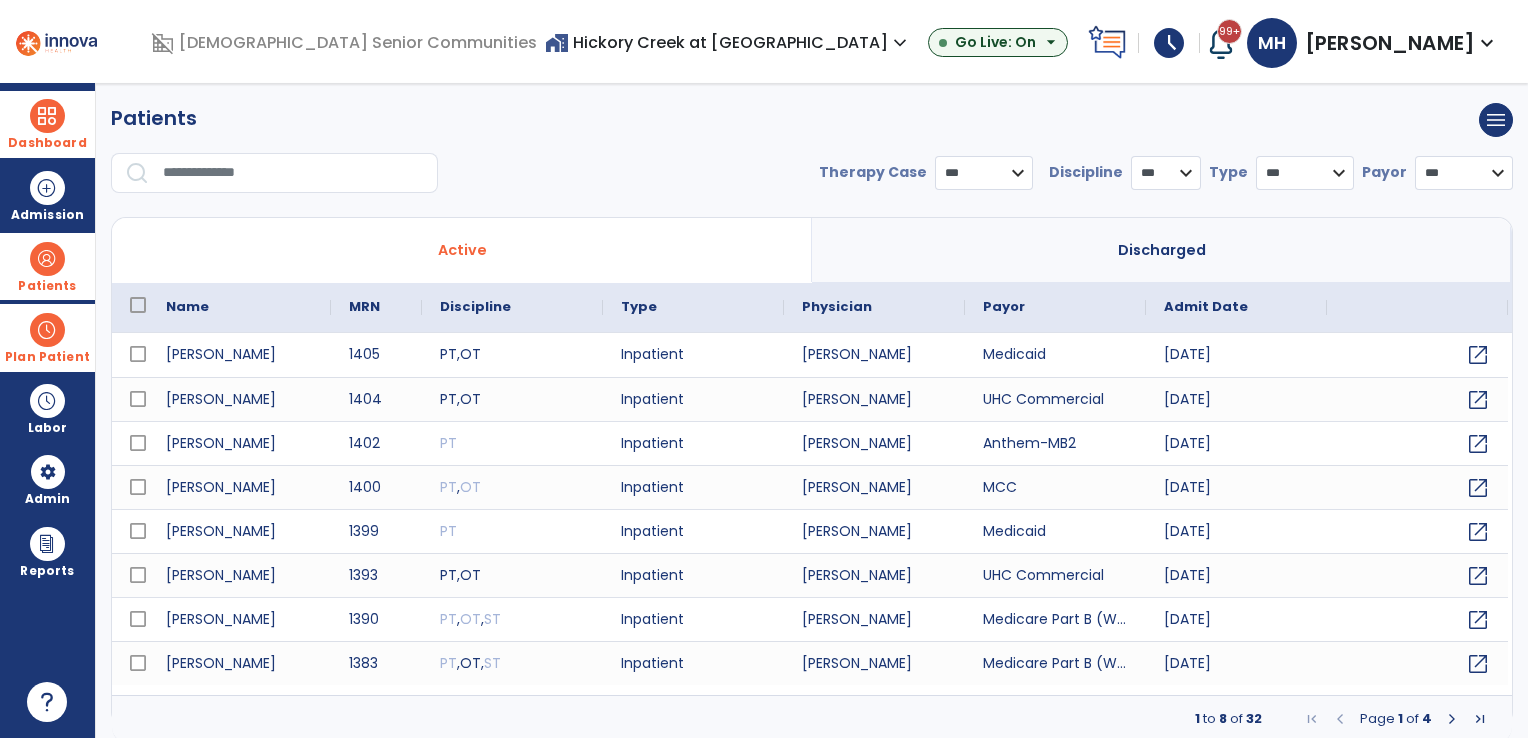 click on "Plan Patient" at bounding box center [47, 286] 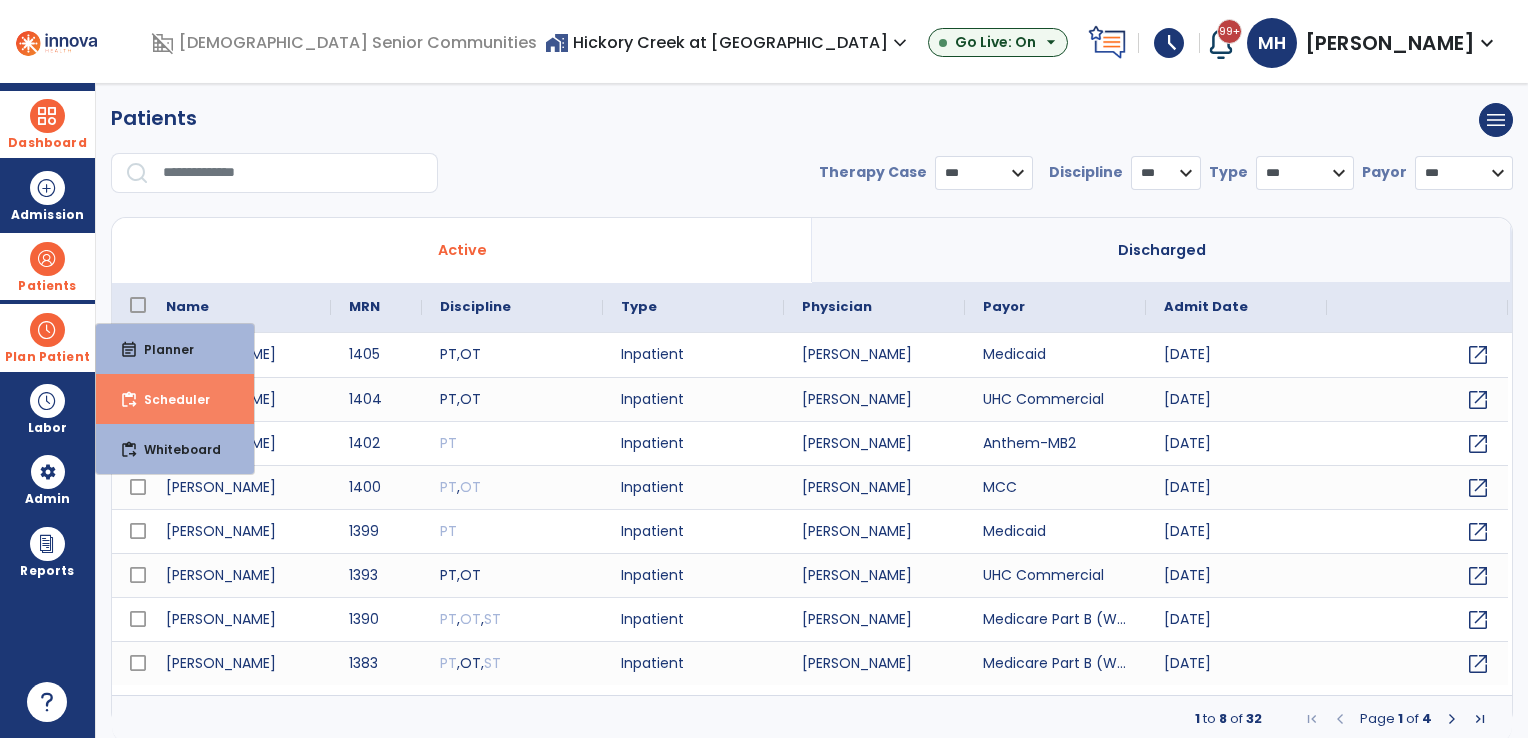 click on "Scheduler" at bounding box center [169, 399] 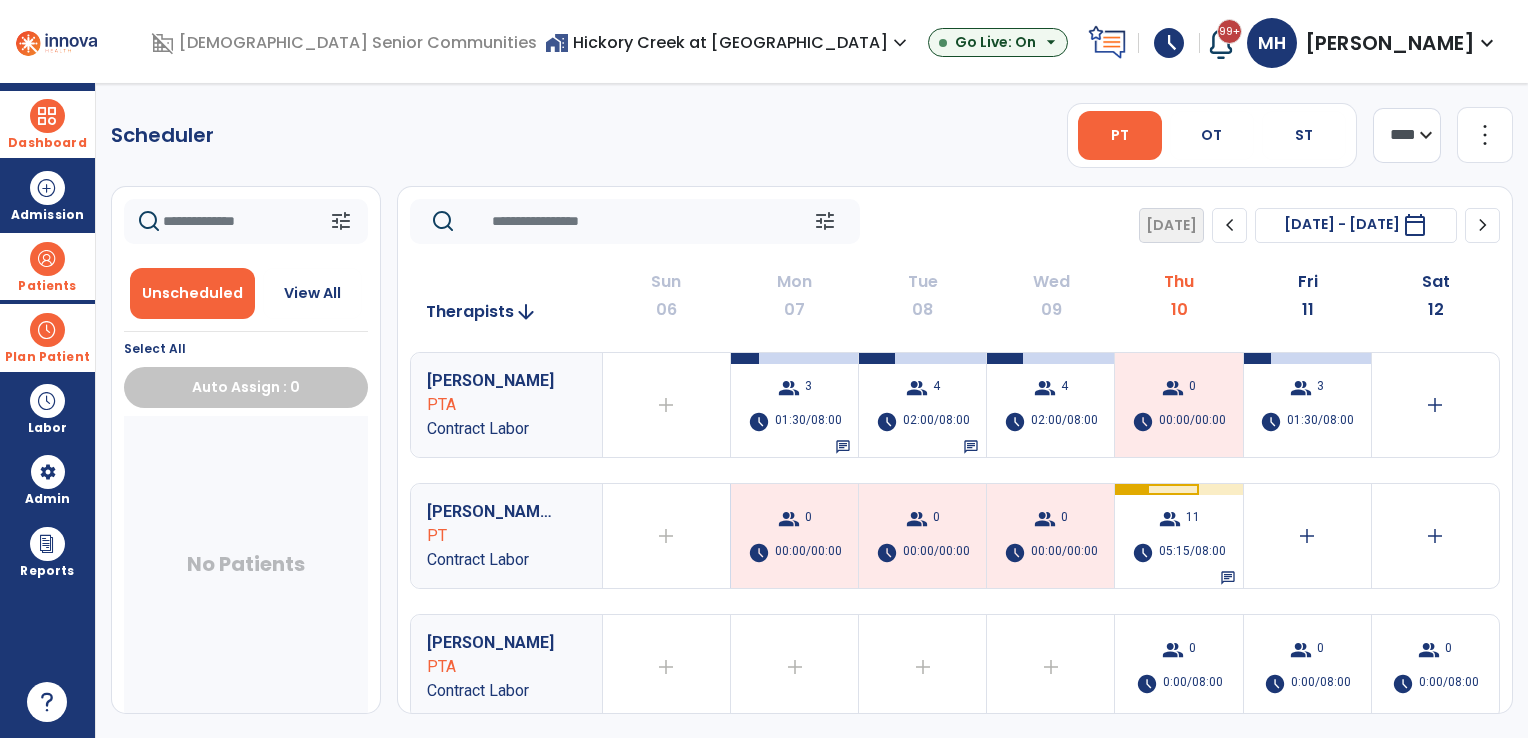 scroll, scrollTop: 4, scrollLeft: 0, axis: vertical 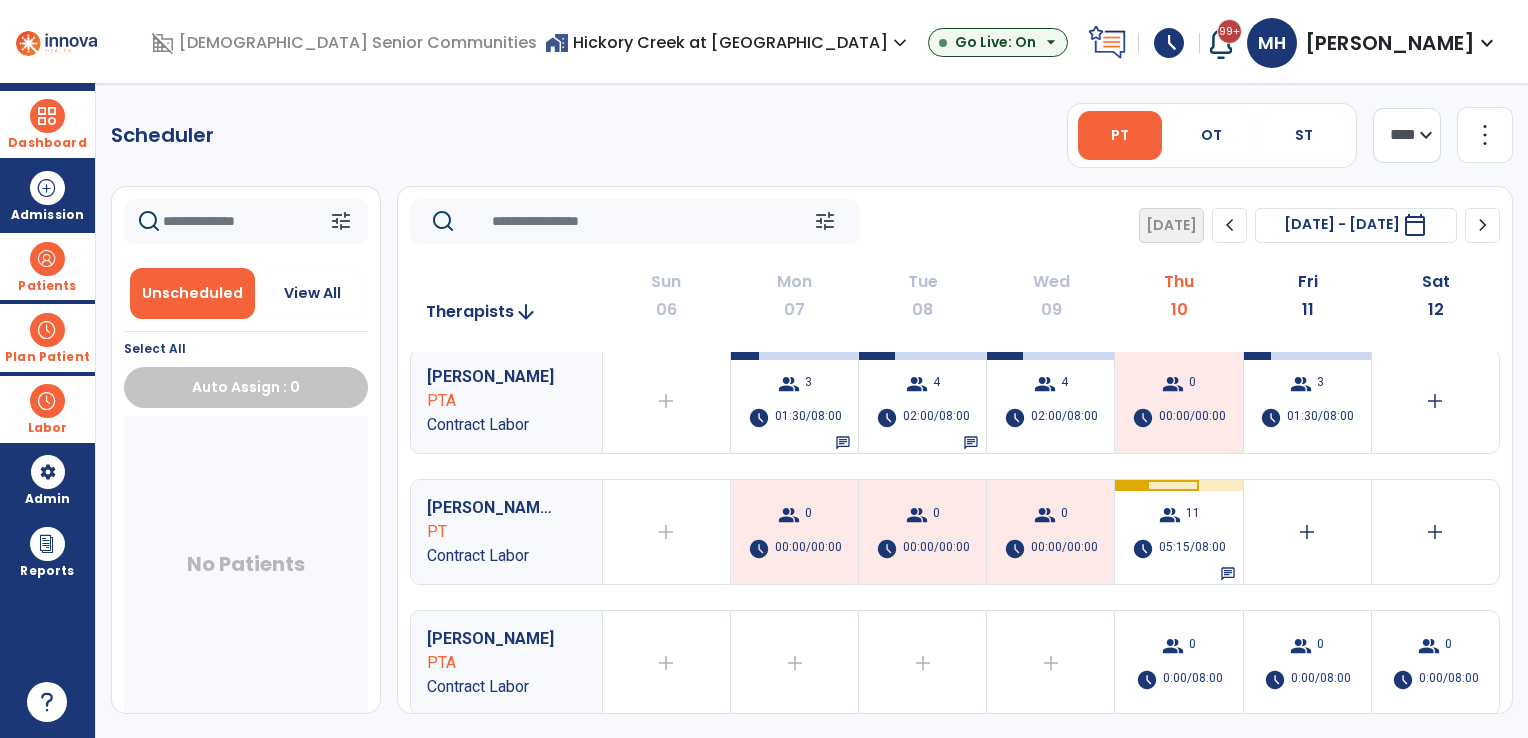 click at bounding box center [47, 401] 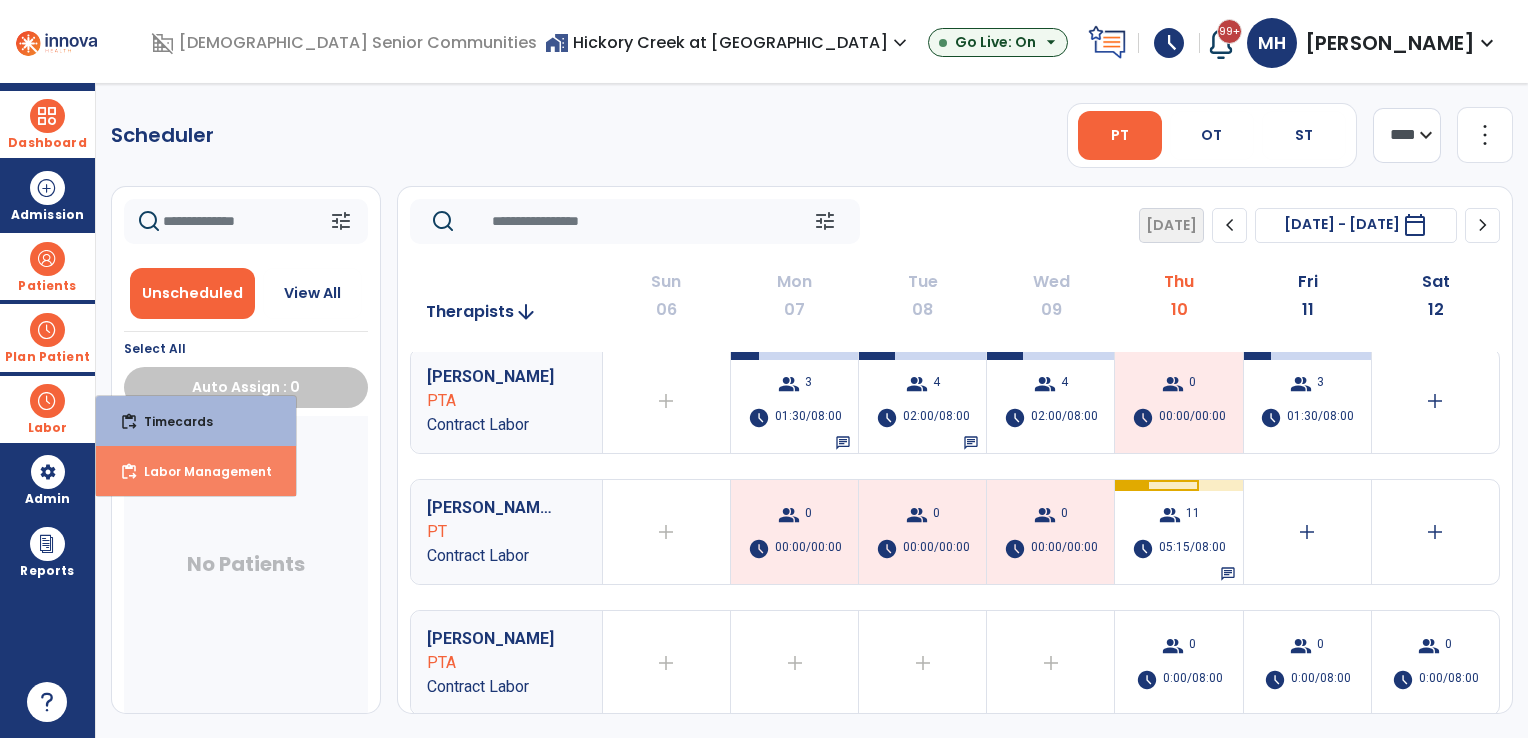 click on "Labor Management" at bounding box center (200, 471) 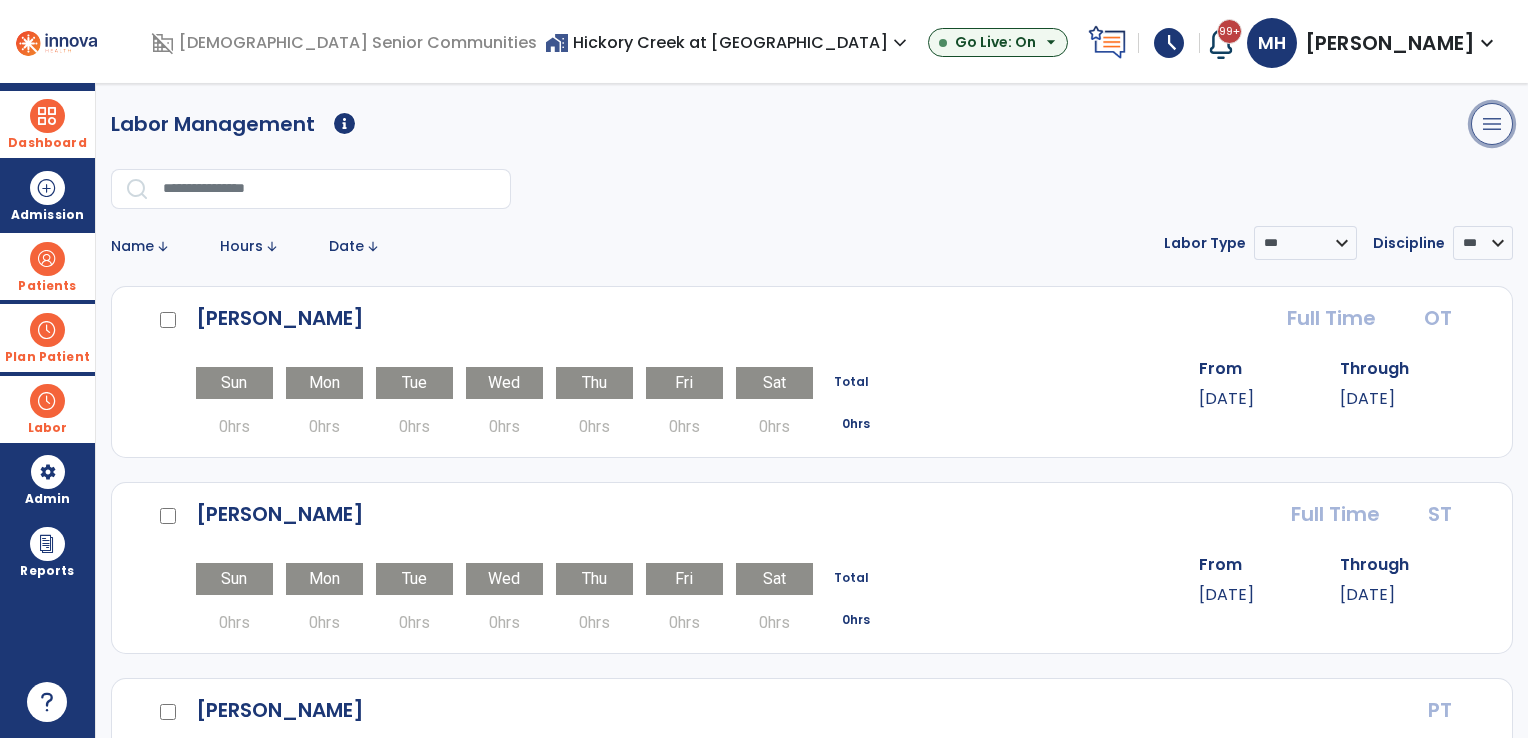 click on "menu" at bounding box center (1492, 124) 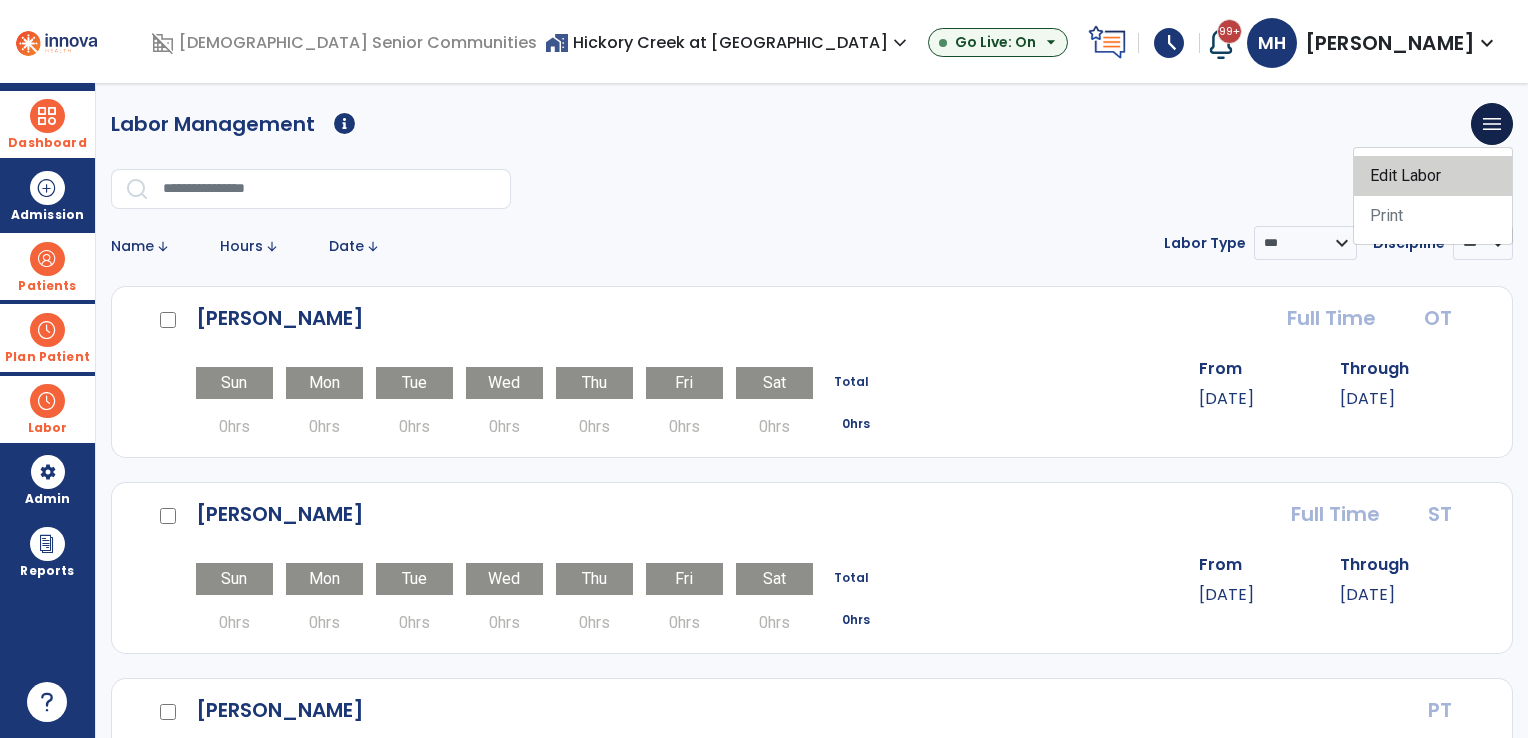 click on "Edit Labor" at bounding box center [1433, 176] 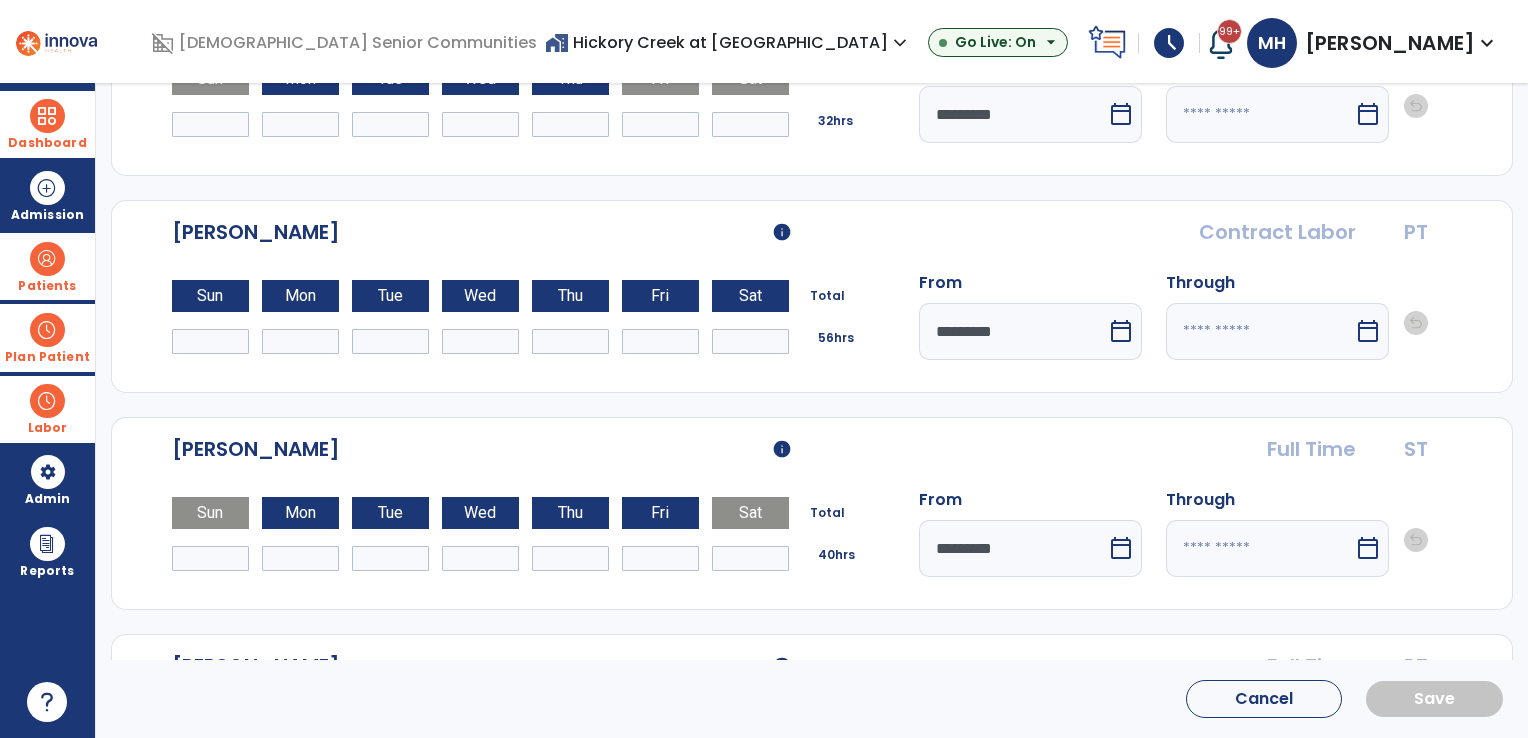 scroll, scrollTop: 1900, scrollLeft: 0, axis: vertical 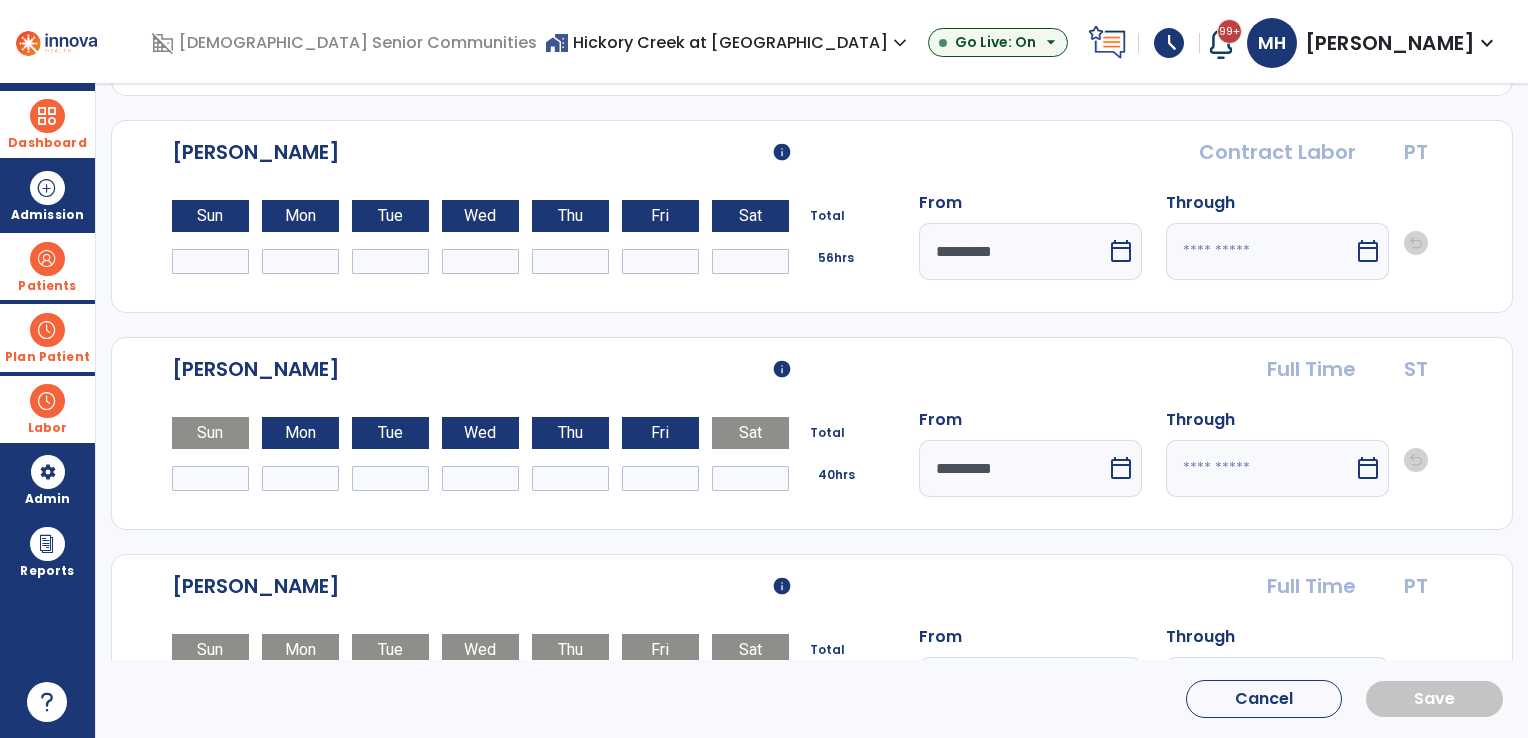 click on "*" at bounding box center [210, 261] 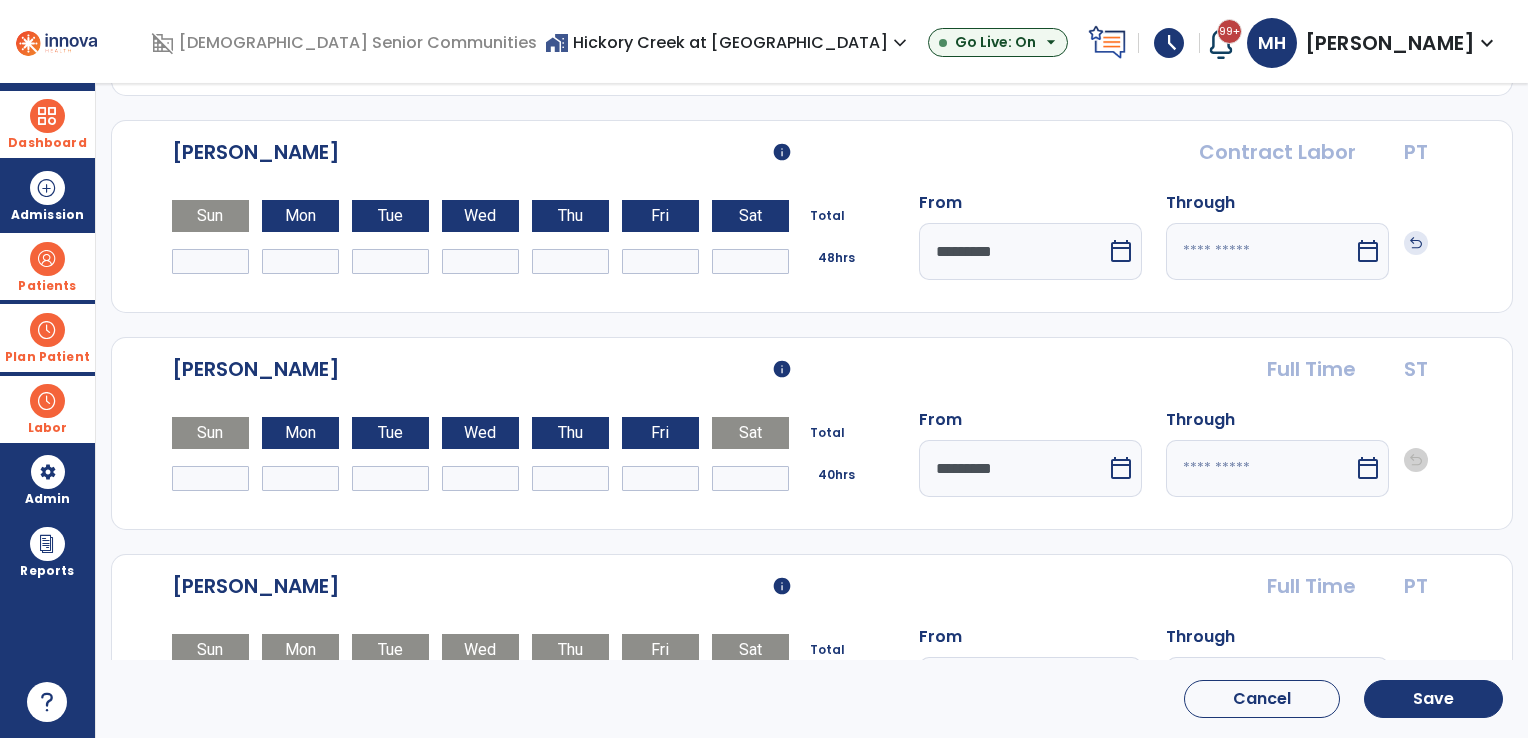 type 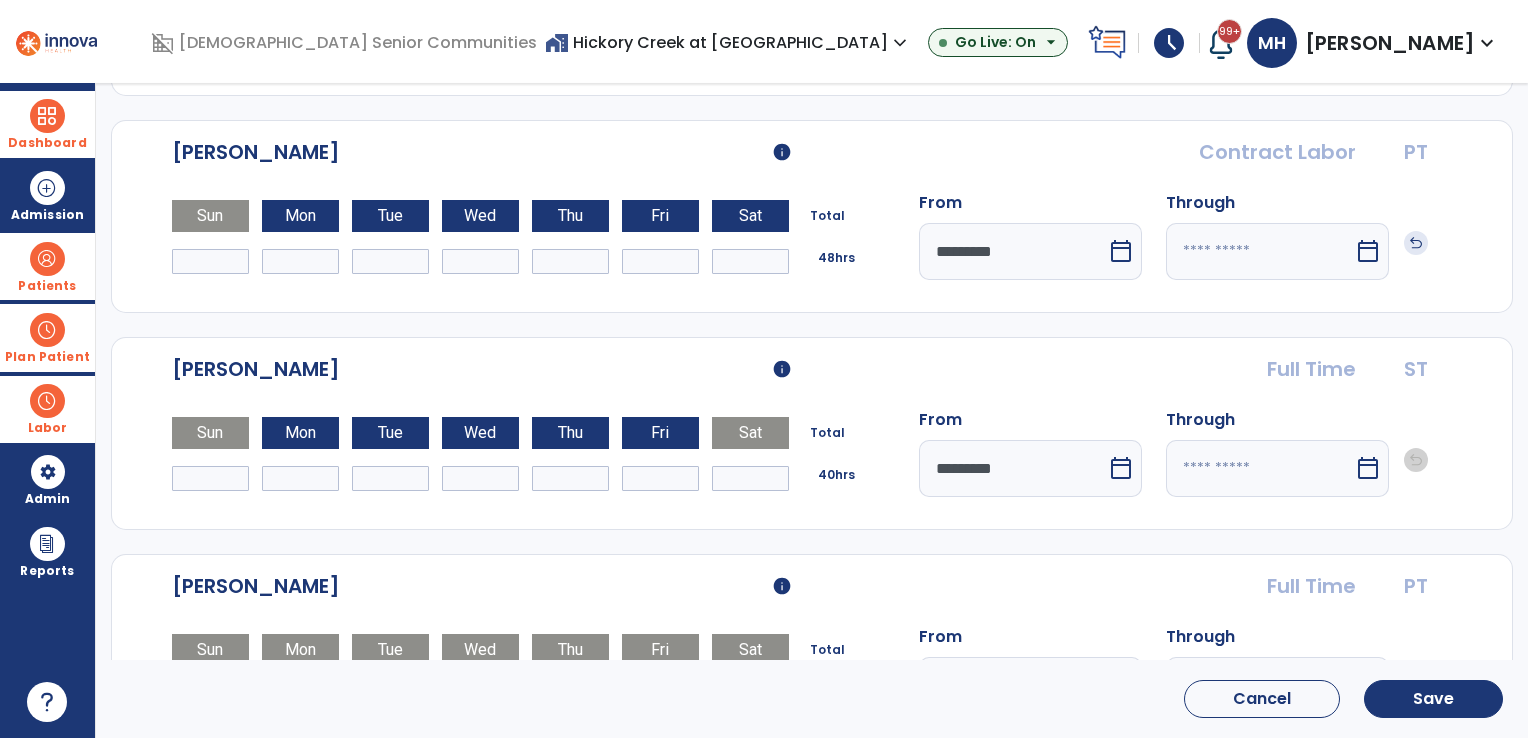 click on "*" at bounding box center (300, 261) 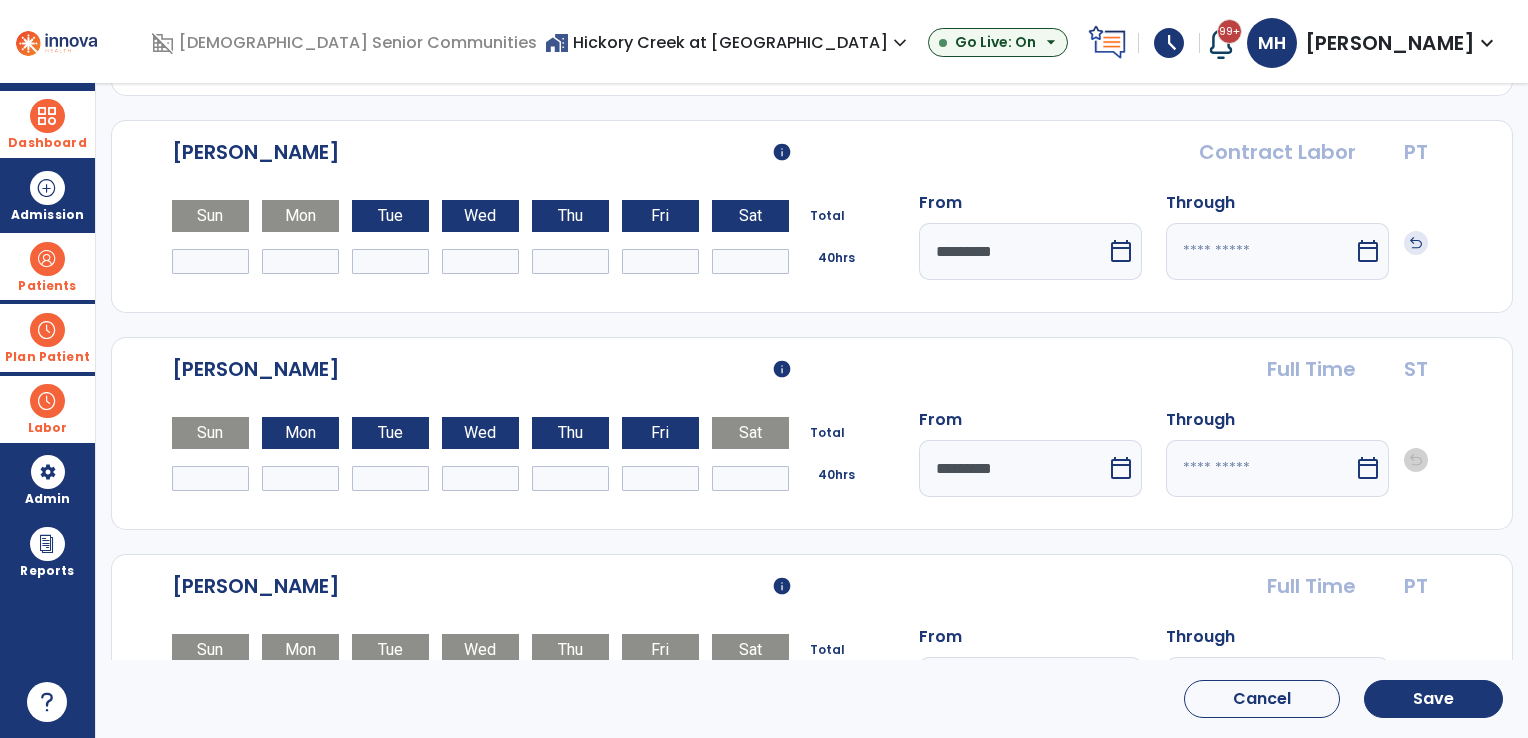 type 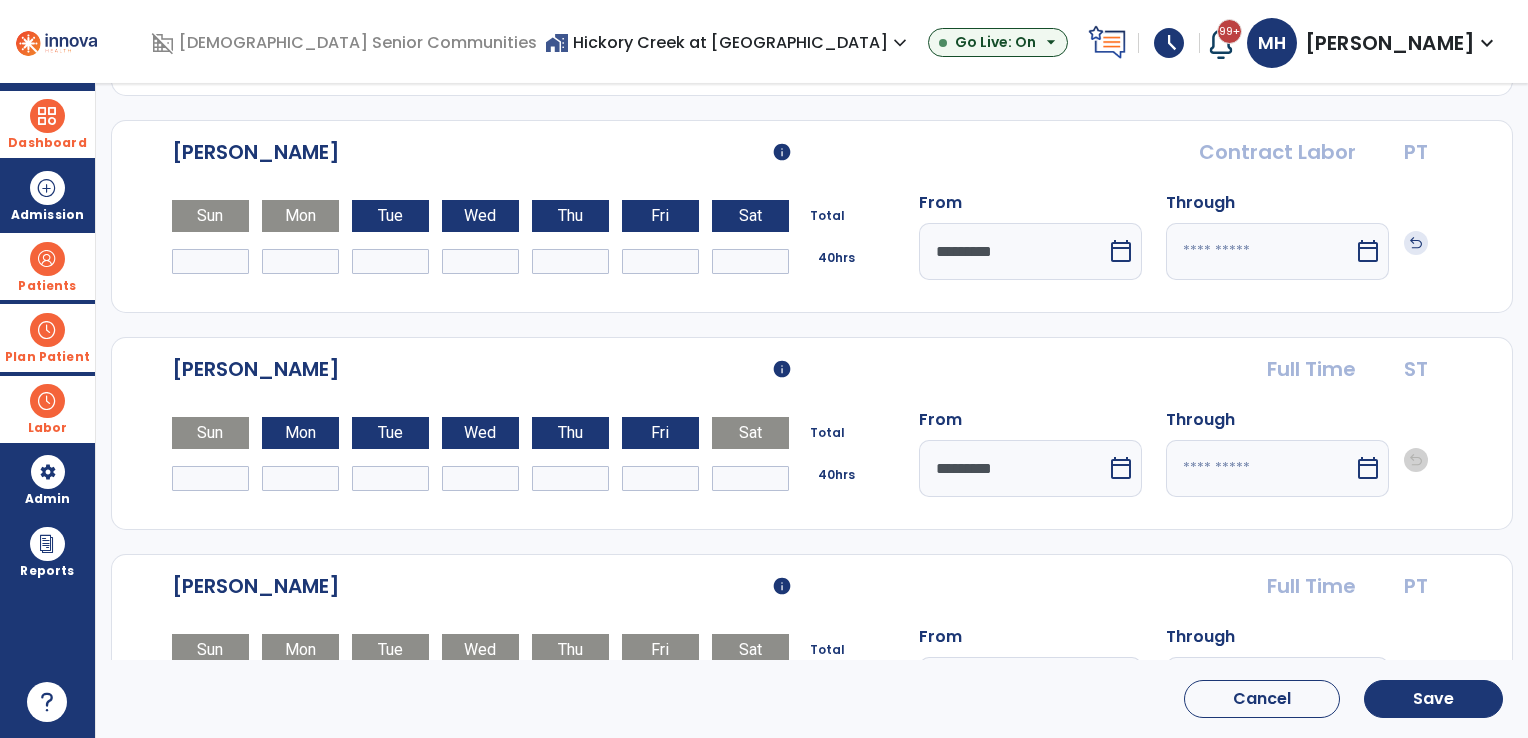 click on "*" at bounding box center (390, 261) 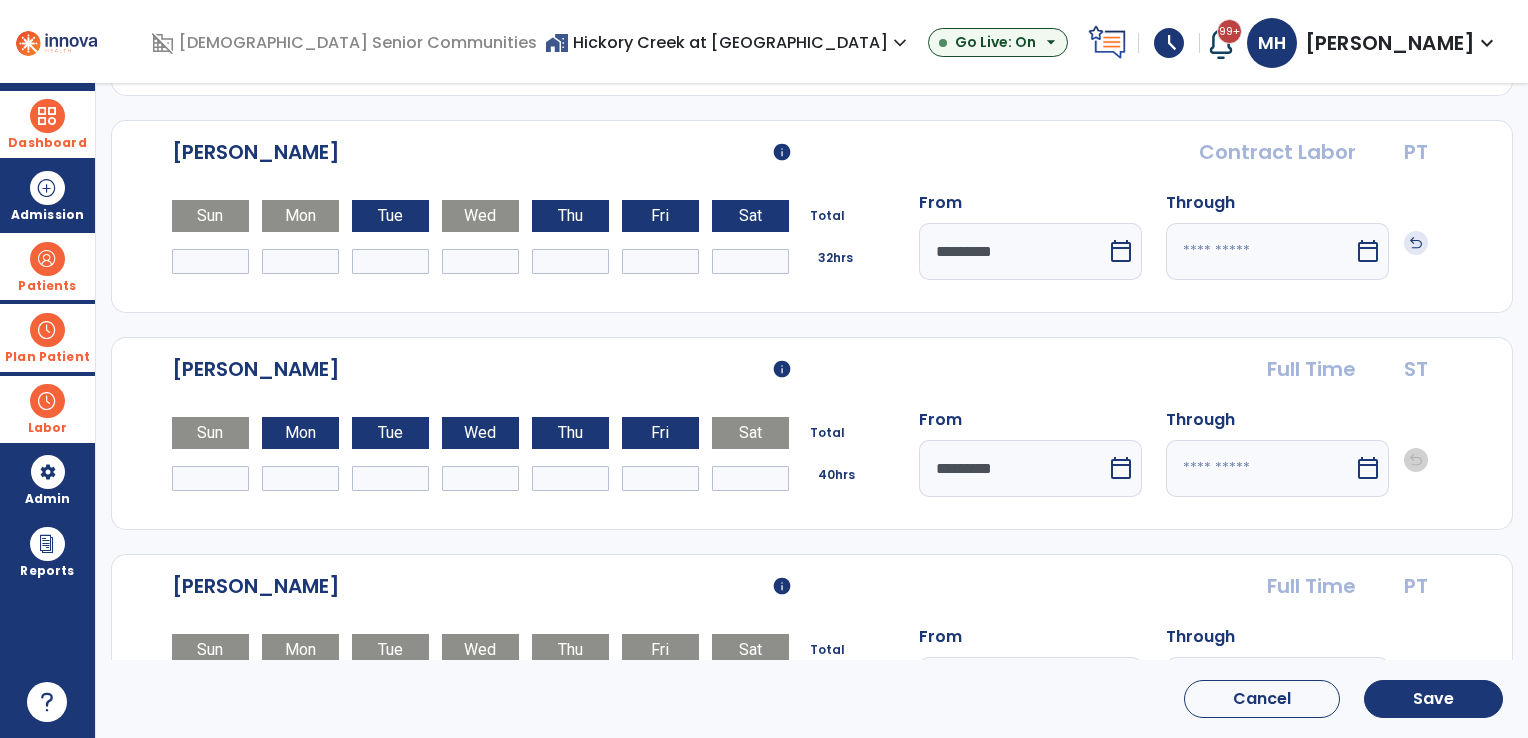 type 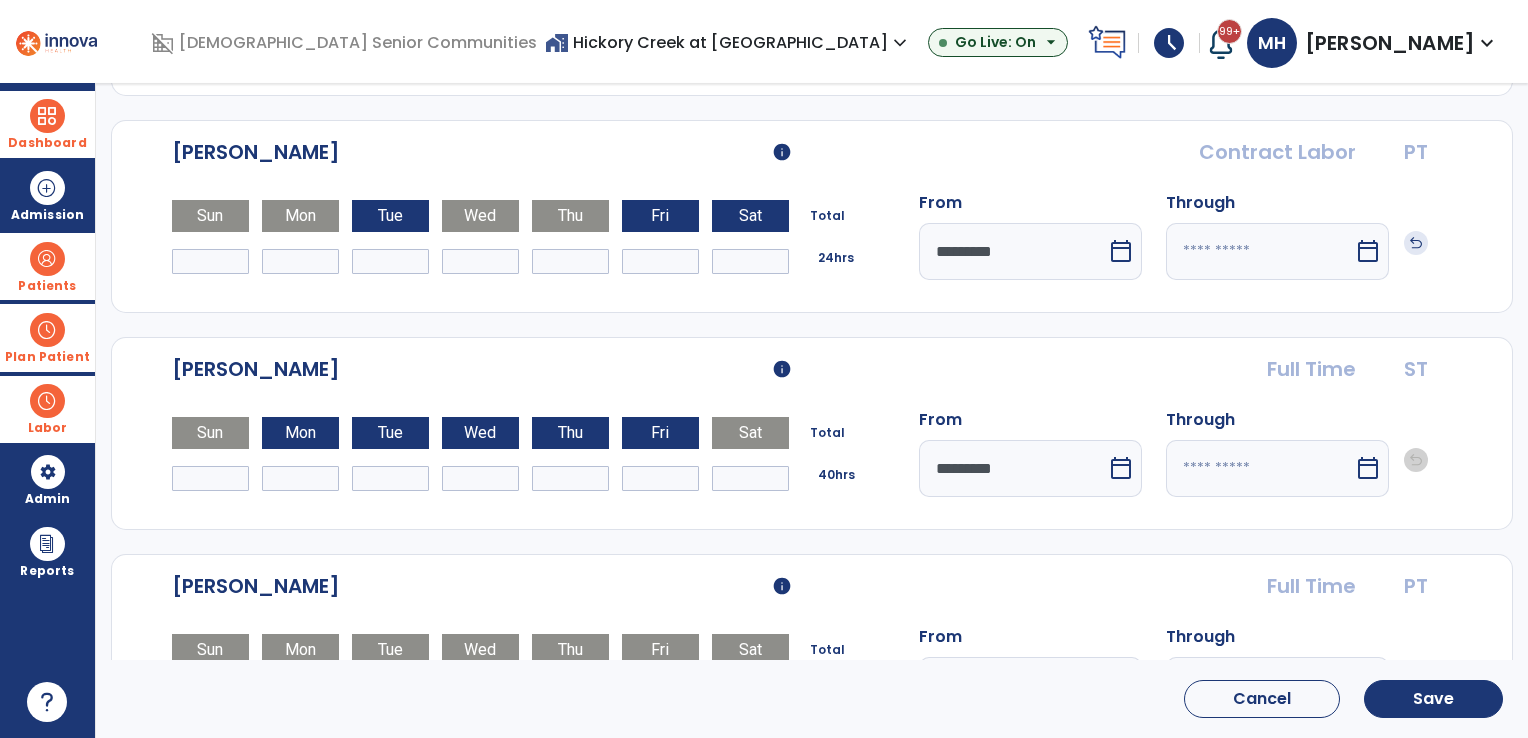 type 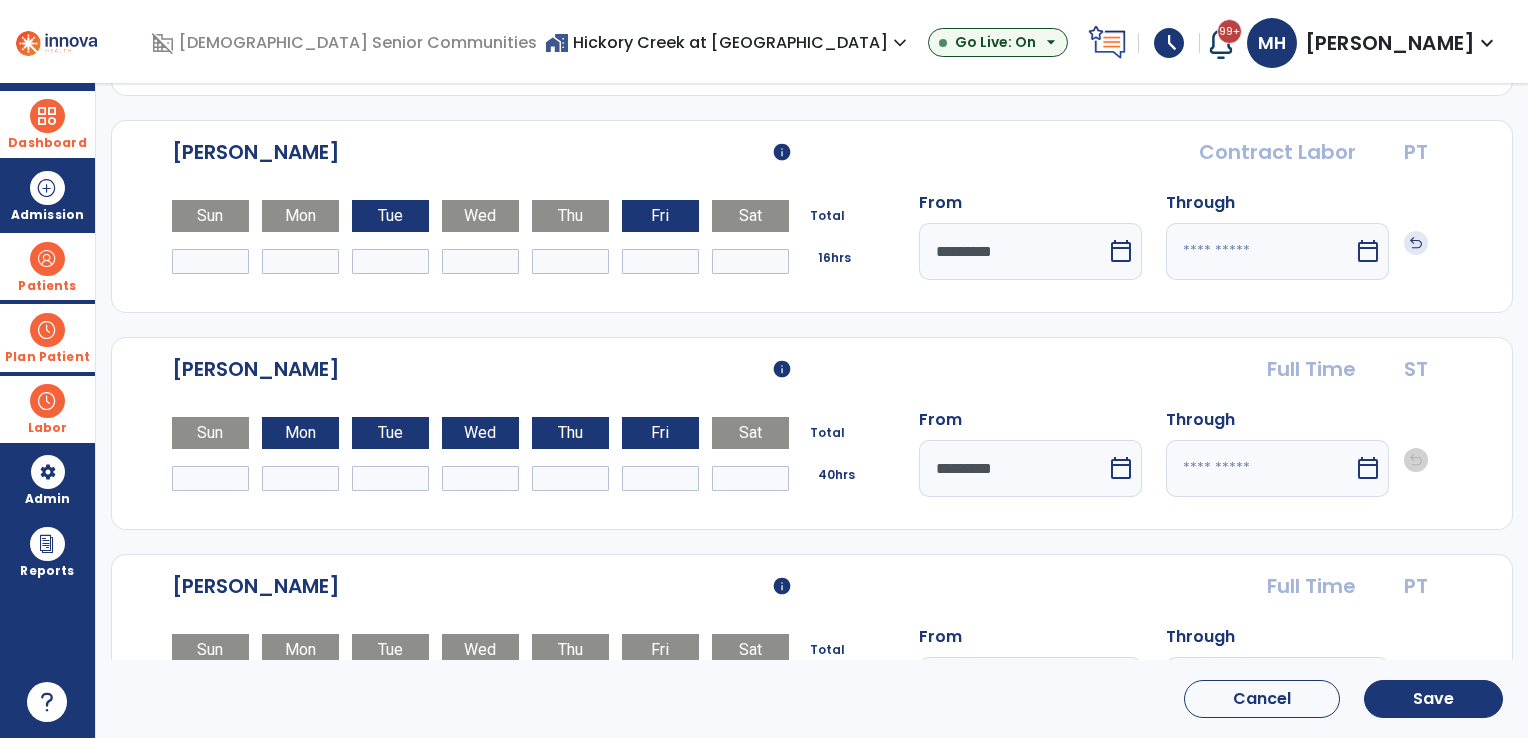 type 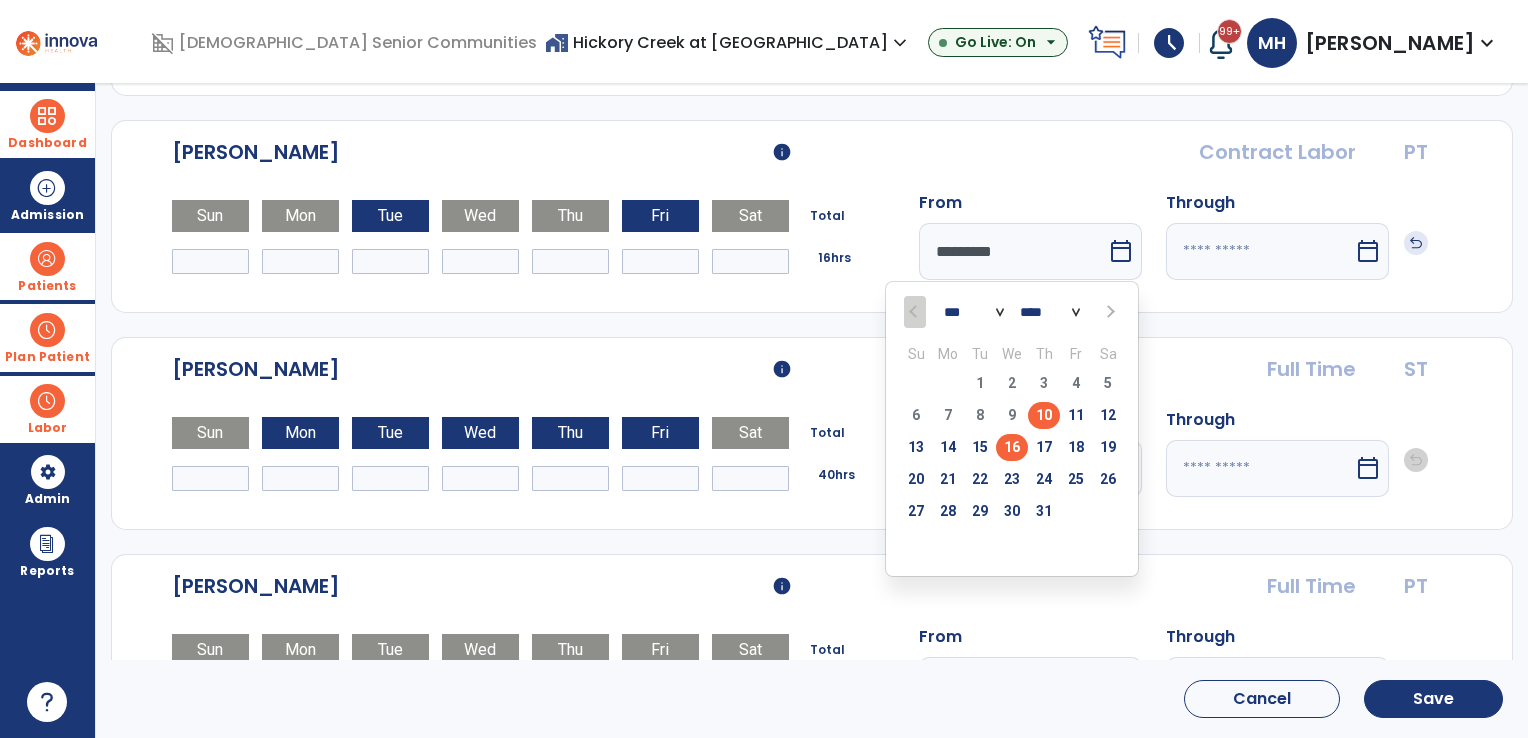 click on "16" at bounding box center [1012, 447] 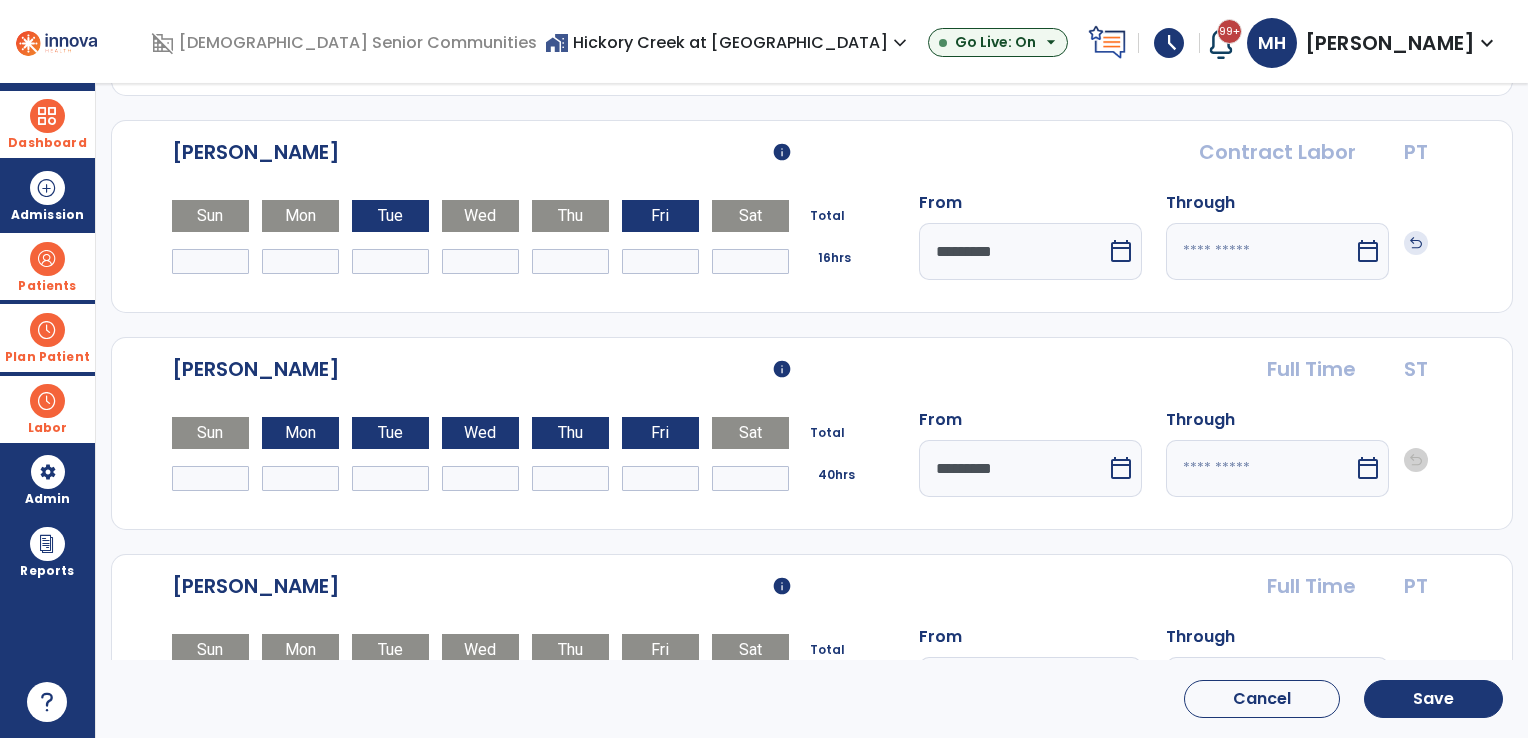 click at bounding box center [1260, 251] 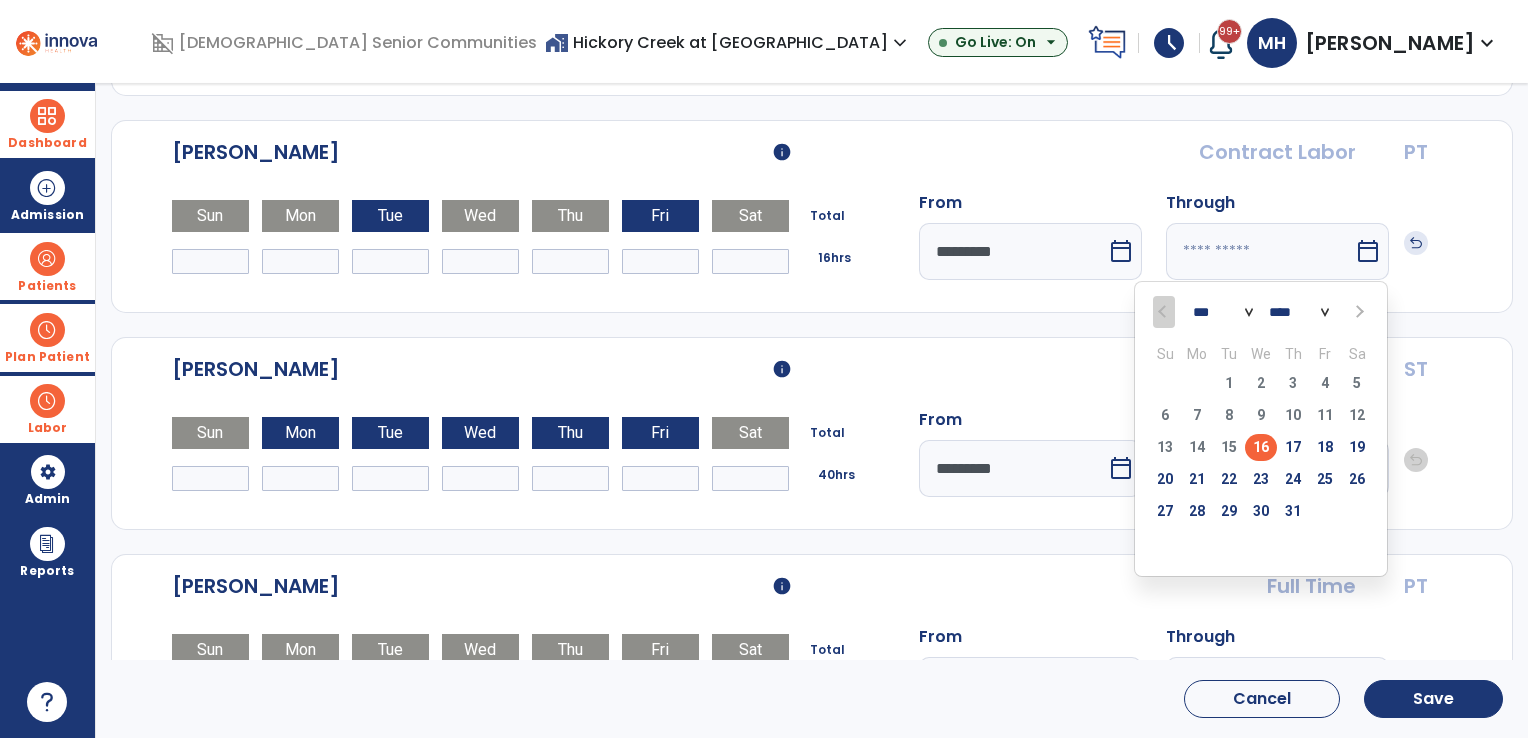 click on "Baca, Ryan  info  Current availability starts 11/05/2024 and ends 11/06/2024.  Sun * Mon * Tue * Wed * Thu * Fri * Sat * Total  0hrs  Full Time OT From *********  calendar_today  Through *********  calendar_today  undo  Brooks, Jean  info  Current availability starts 11/05/2024 and ends 11/06/2024.  Sun * Mon * Tue * Wed * Thu * Fri * Sat * Total  0hrs  Full Time ST From *********  calendar_today  Through *********  calendar_today  undo  Brown, Bethany  info  Current availability starts 03/21/2025 and ends 03/23/2025.  Sun * Mon * Tue * Wed * Thu * Fri * Sat * Total  3hrs  PT From *********  calendar_today  Through *********  calendar_today  undo  Burde, Joel  info  Current availability starts 11/05/2024 and ends 11/06/2024.  Sun * Mon * Tue * Wed * Thu * Fri * Sat * Total  0hrs  Full Time OT From *********  calendar_today  Through *********  calendar_today  undo  Byl, Andrea  info  Current availability starts 11/05/2024 and ends 11/06/2024.  Sun * Mon * Tue * Wed * Thu * Fri * Sat * Total  0hrs  Full Time *" at bounding box center (812, 759) 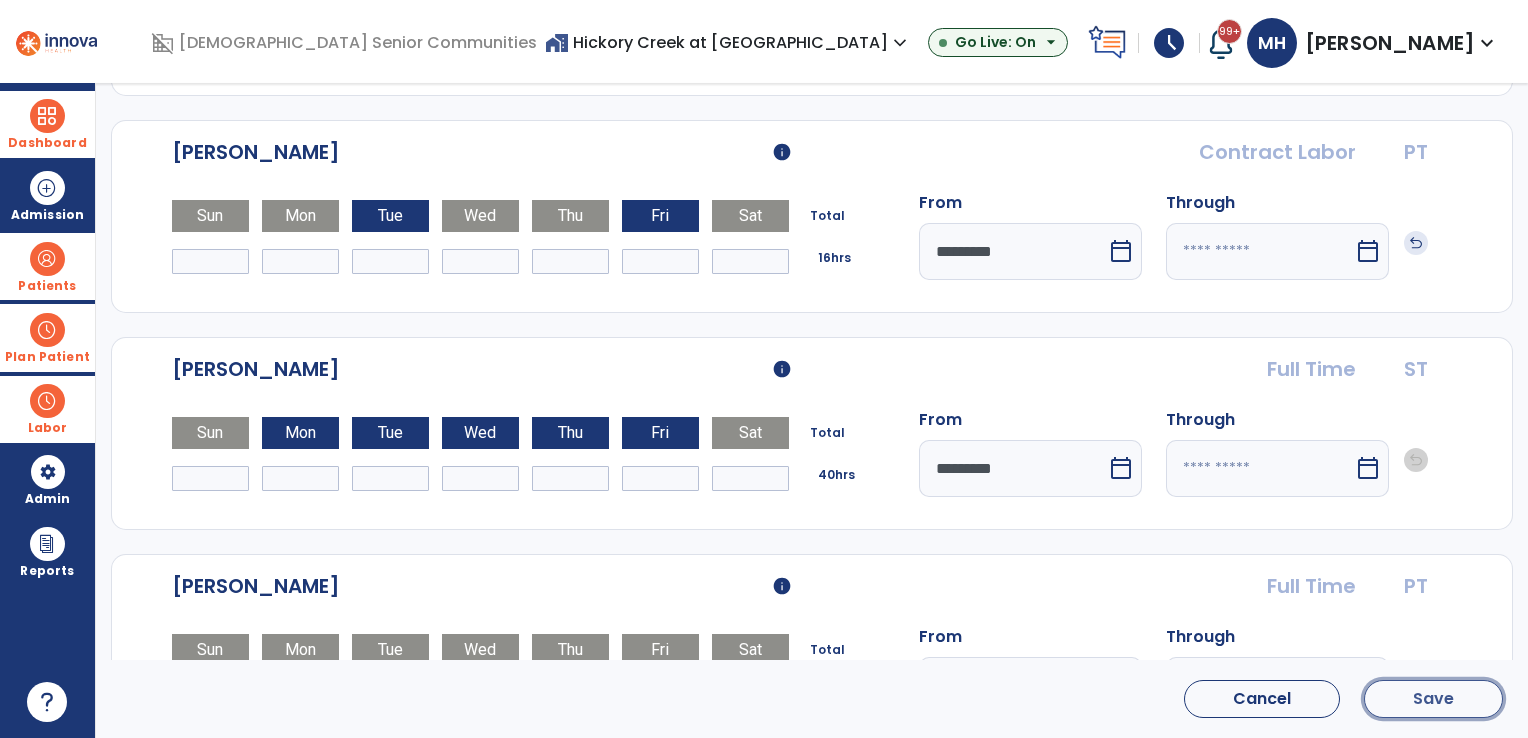 click on "Save" at bounding box center (1433, 699) 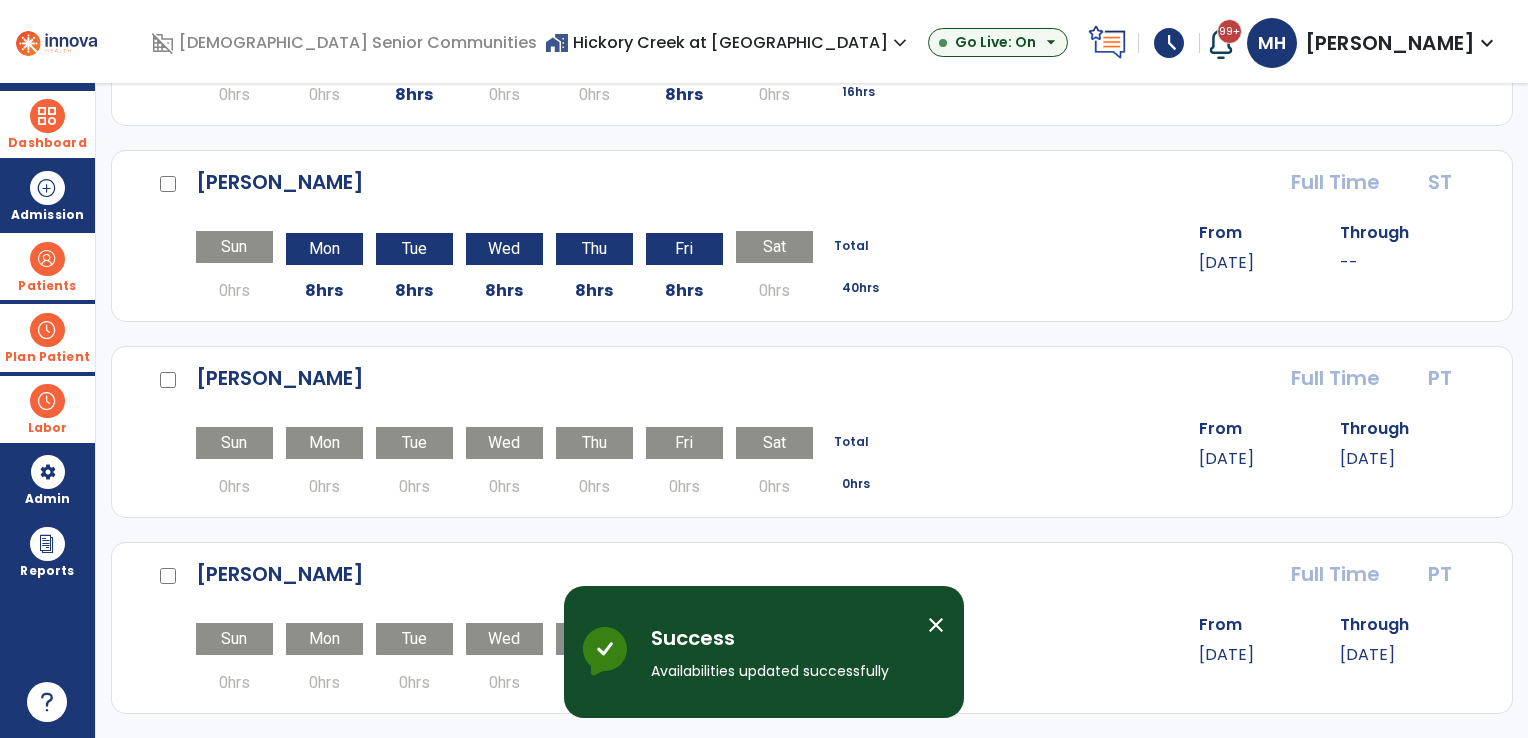 click at bounding box center (47, 330) 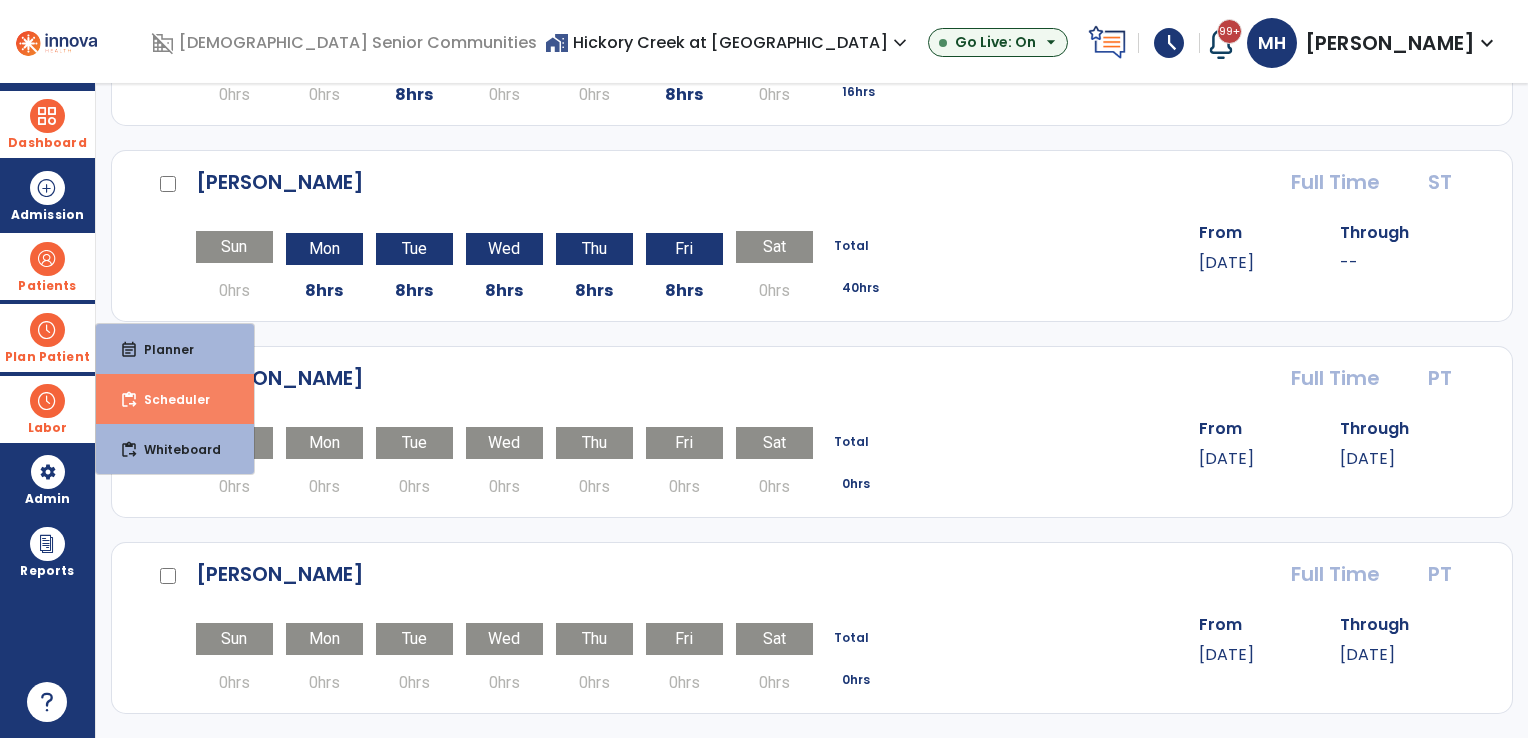 click on "content_paste_go  Scheduler" at bounding box center (175, 399) 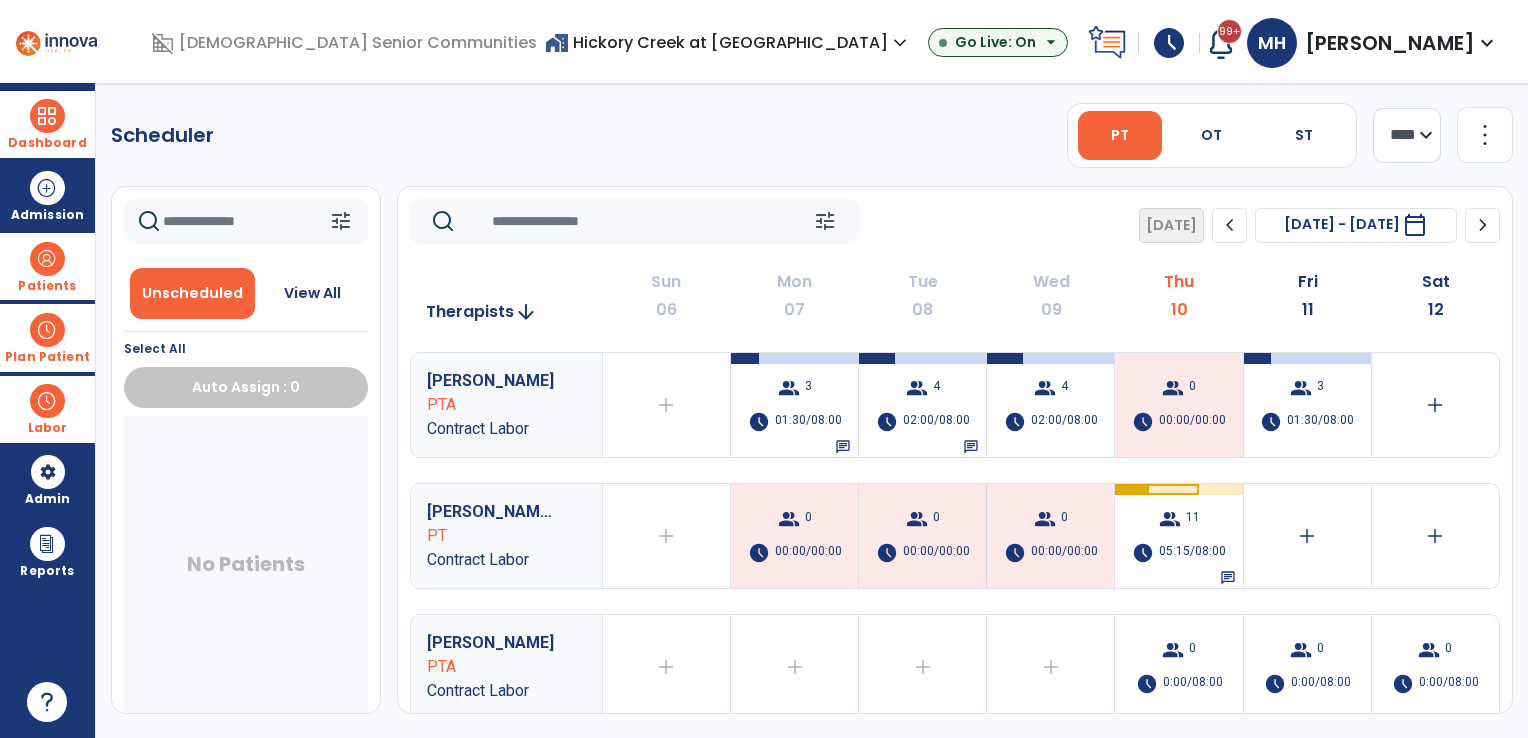 scroll, scrollTop: 4, scrollLeft: 0, axis: vertical 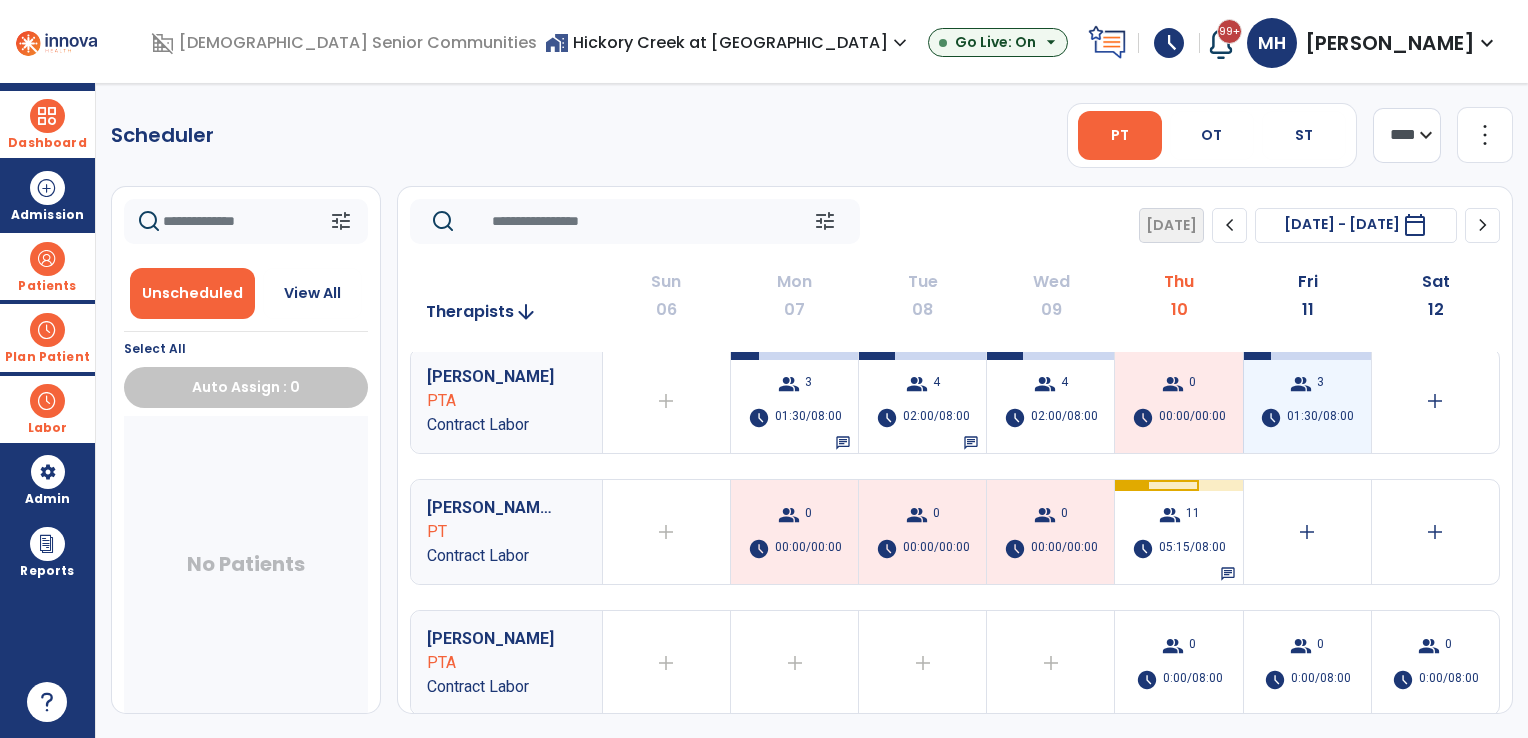 click on "group  3  schedule  01:30/08:00" at bounding box center [1307, 401] 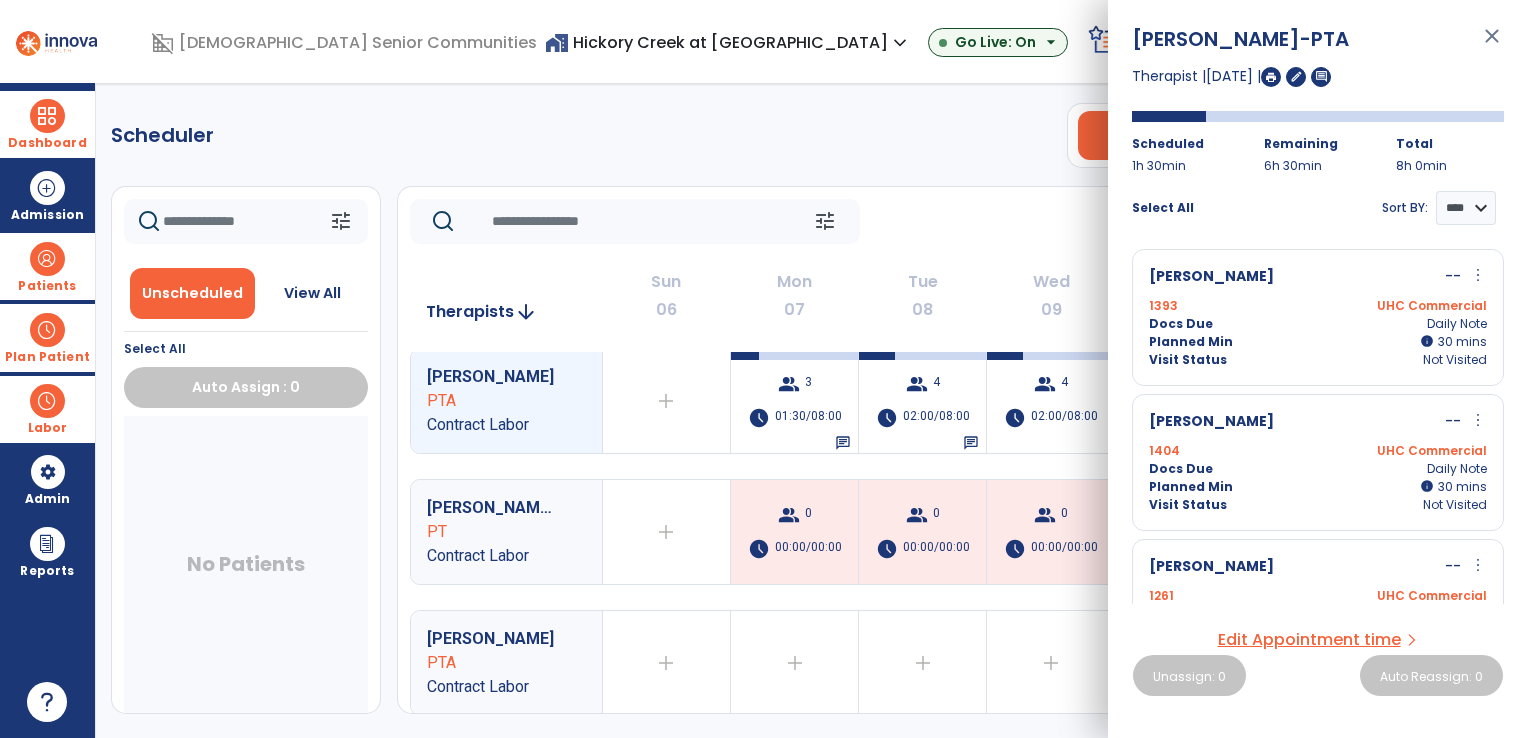 click on "Scheduler   PT   OT   ST  **** *** more_vert  Manage Labor   View All Therapists   Print" 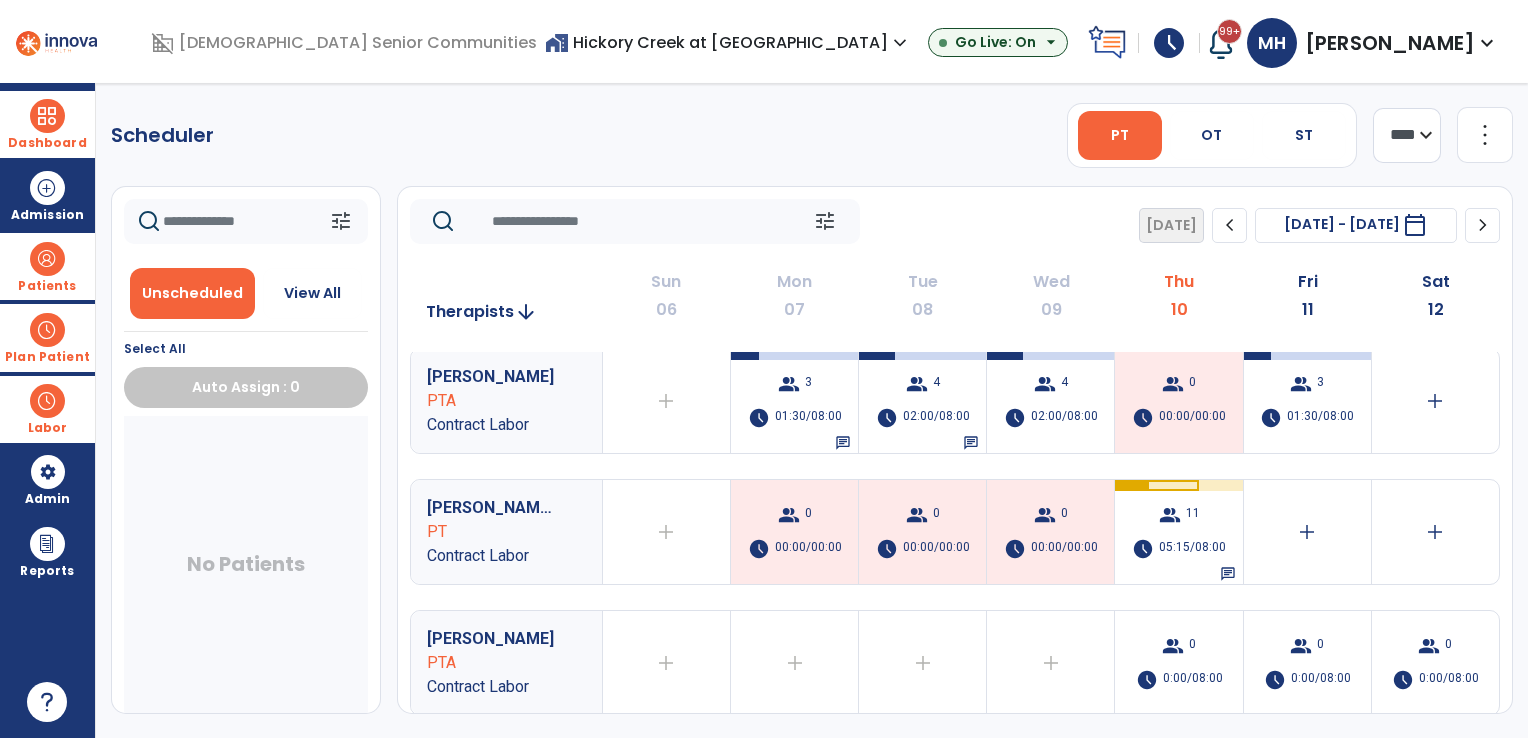click on "chevron_right" 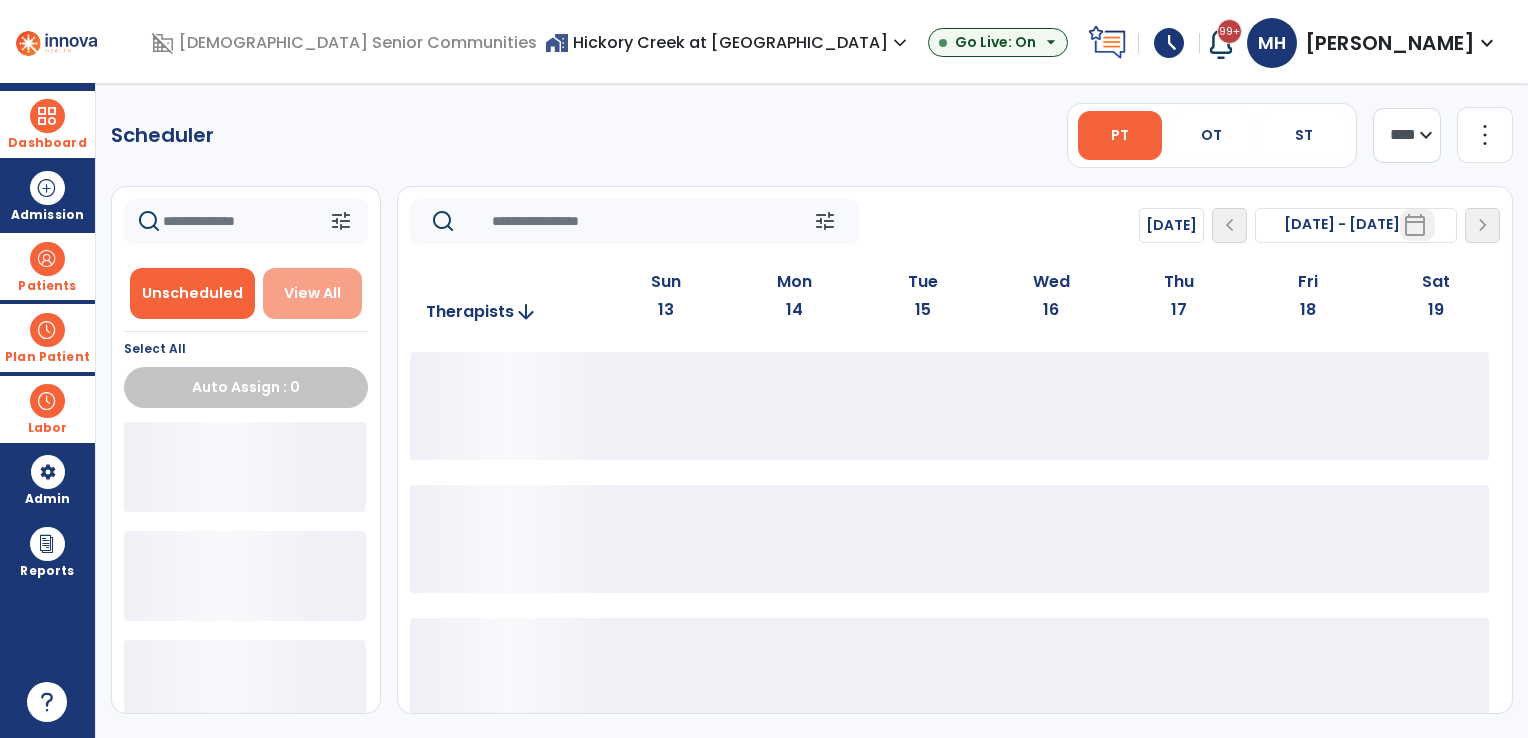 click on "View All" at bounding box center (312, 293) 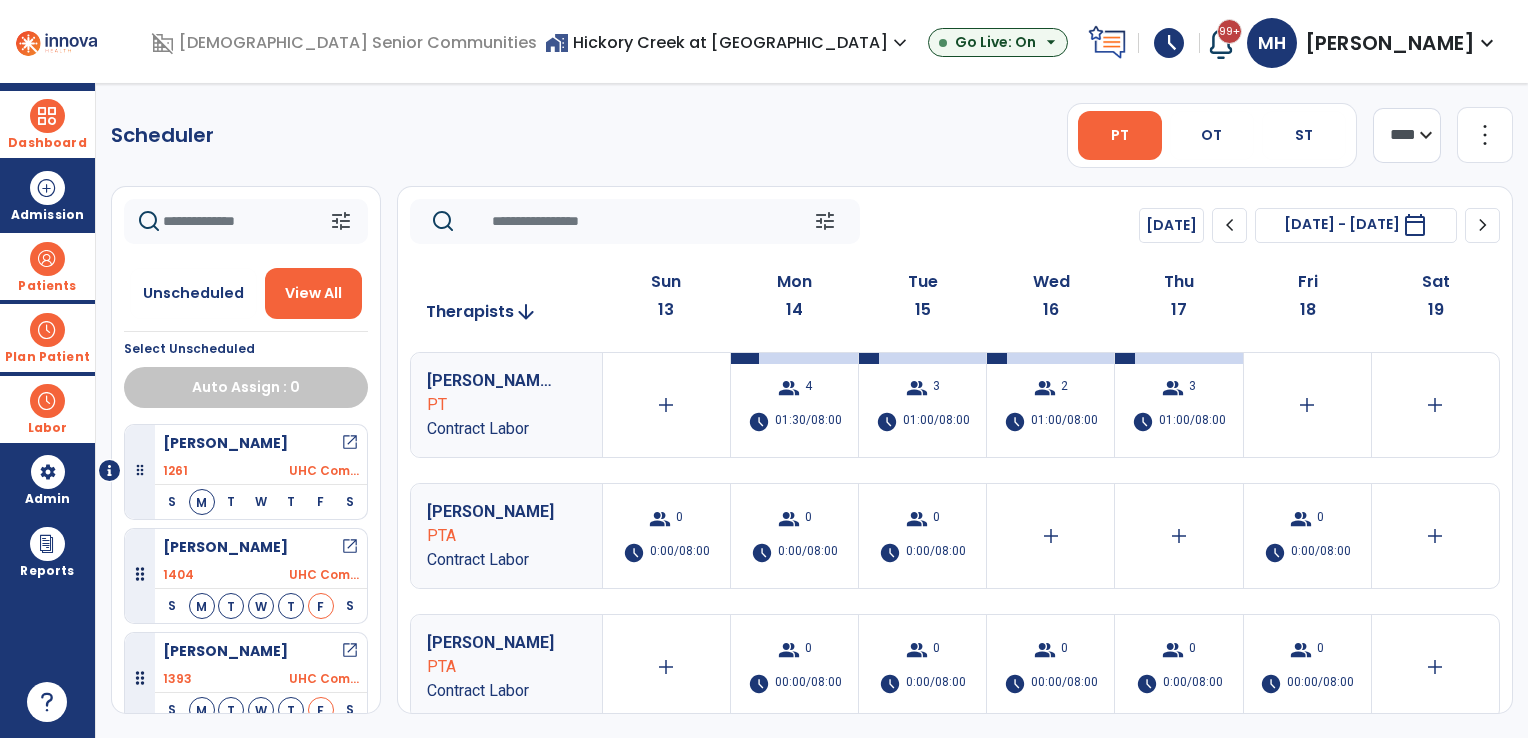 scroll, scrollTop: 3, scrollLeft: 0, axis: vertical 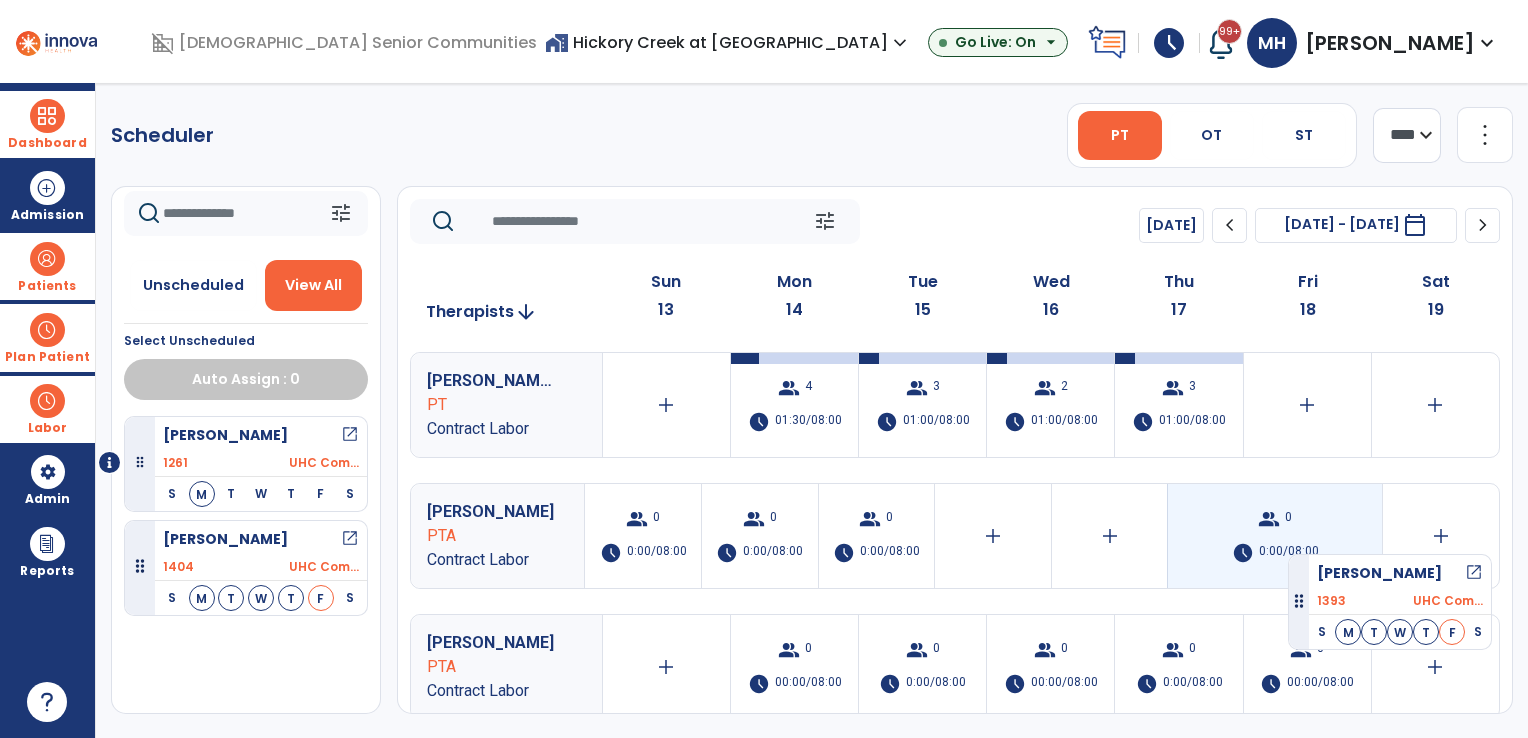 drag, startPoint x: 135, startPoint y: 668, endPoint x: 1290, endPoint y: 546, distance: 1161.4254 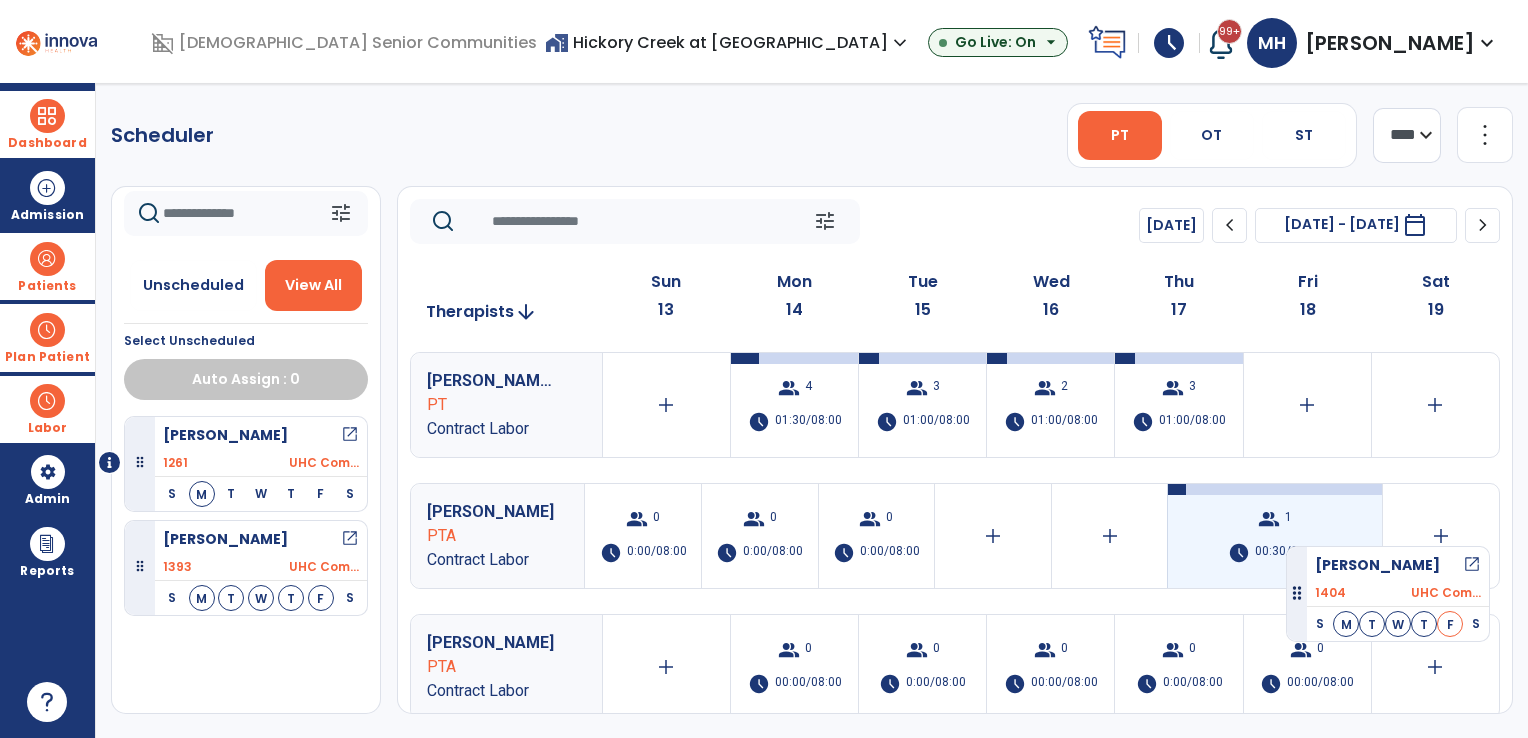 drag, startPoint x: 137, startPoint y: 562, endPoint x: 1288, endPoint y: 538, distance: 1151.2502 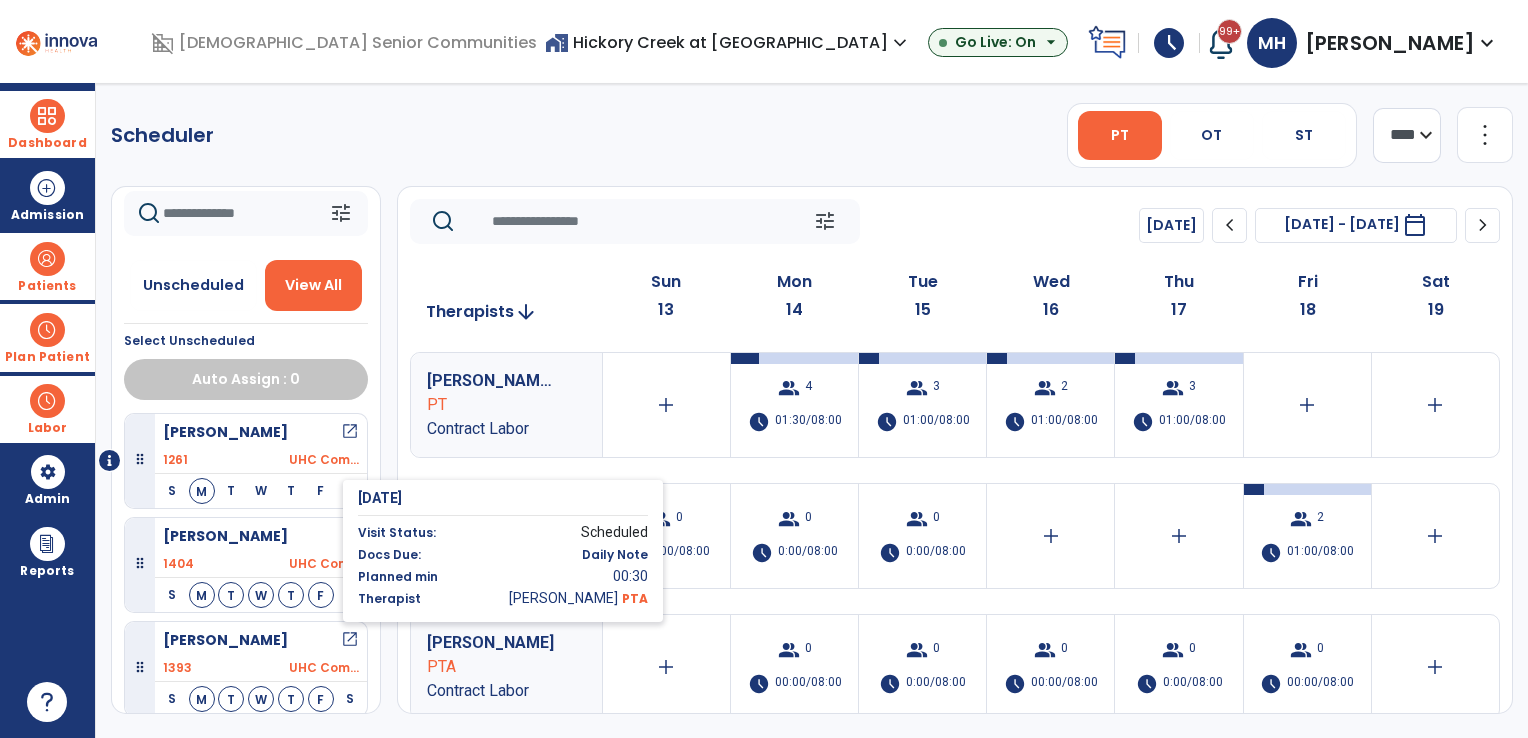 scroll, scrollTop: 0, scrollLeft: 0, axis: both 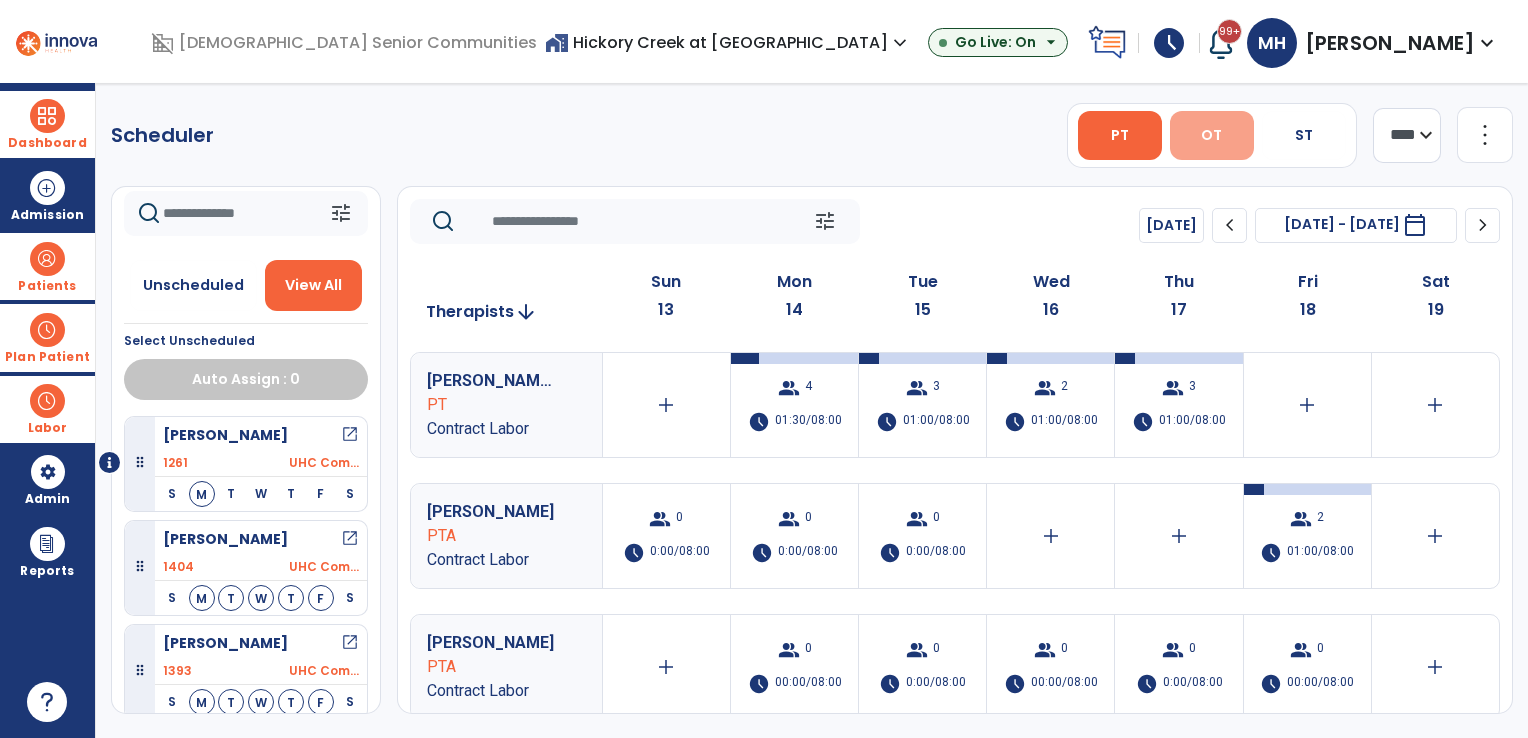 click on "OT" at bounding box center [1212, 135] 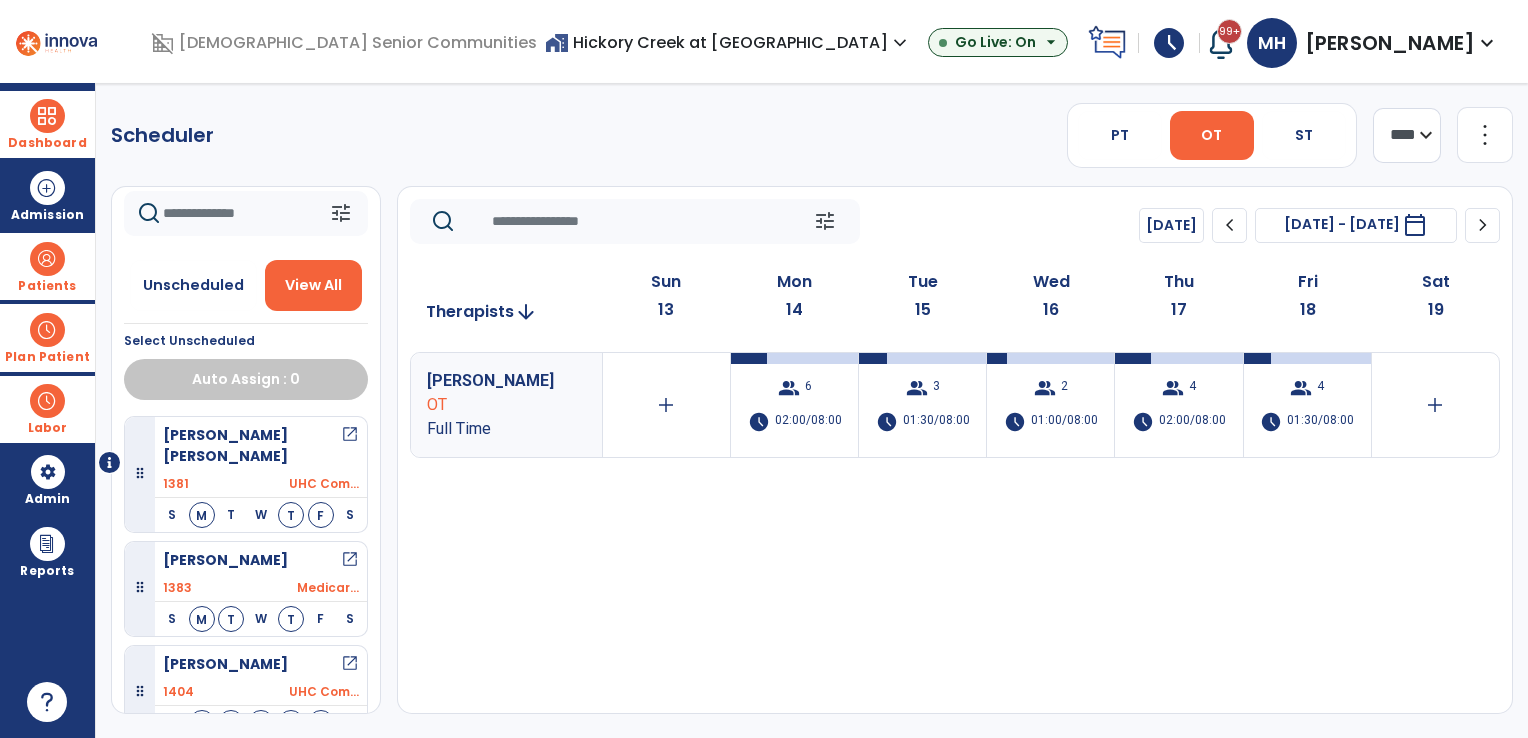 scroll, scrollTop: 0, scrollLeft: 0, axis: both 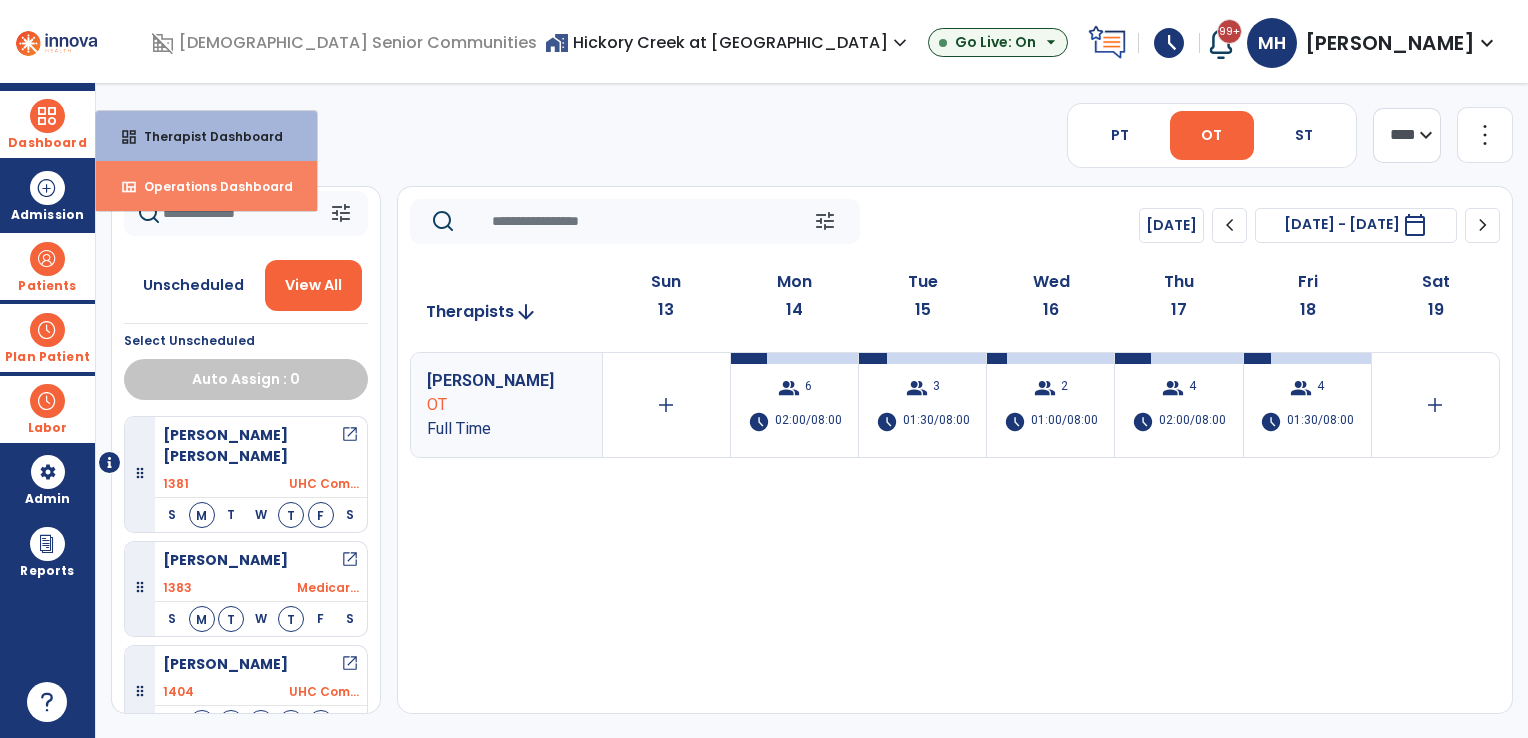 click on "Operations Dashboard" at bounding box center (210, 186) 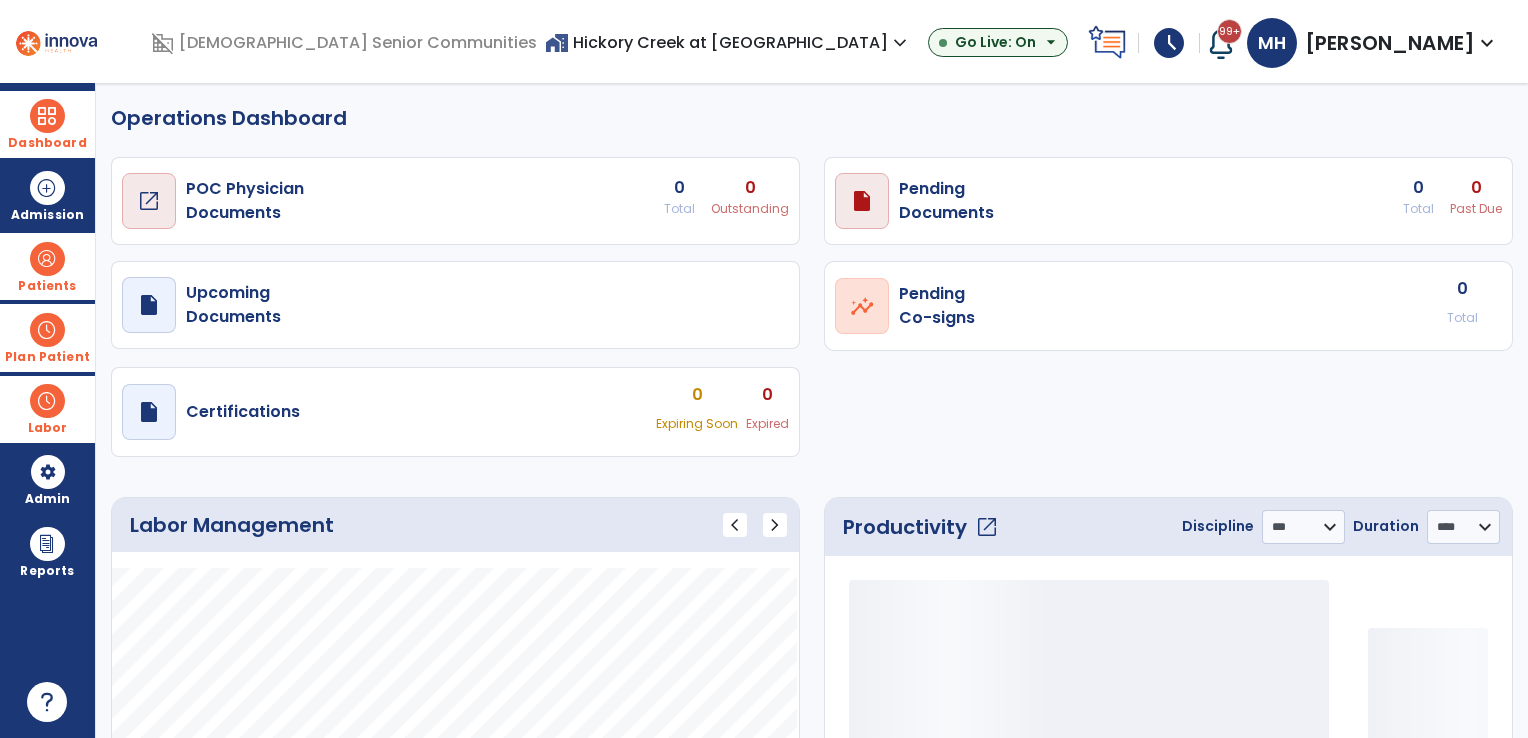 select on "***" 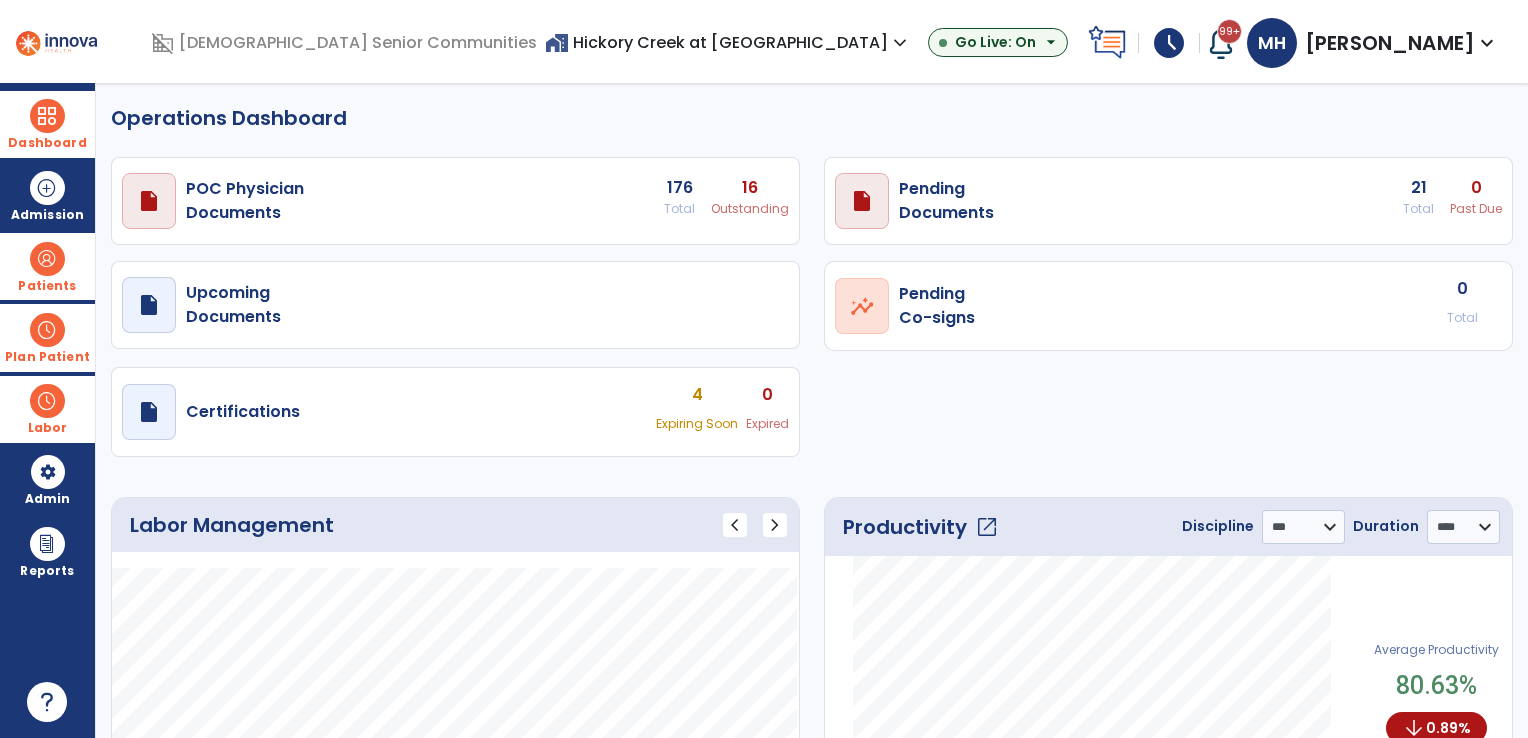 click on "home_work   Hickory Creek at Franklin   expand_more" at bounding box center [728, 42] 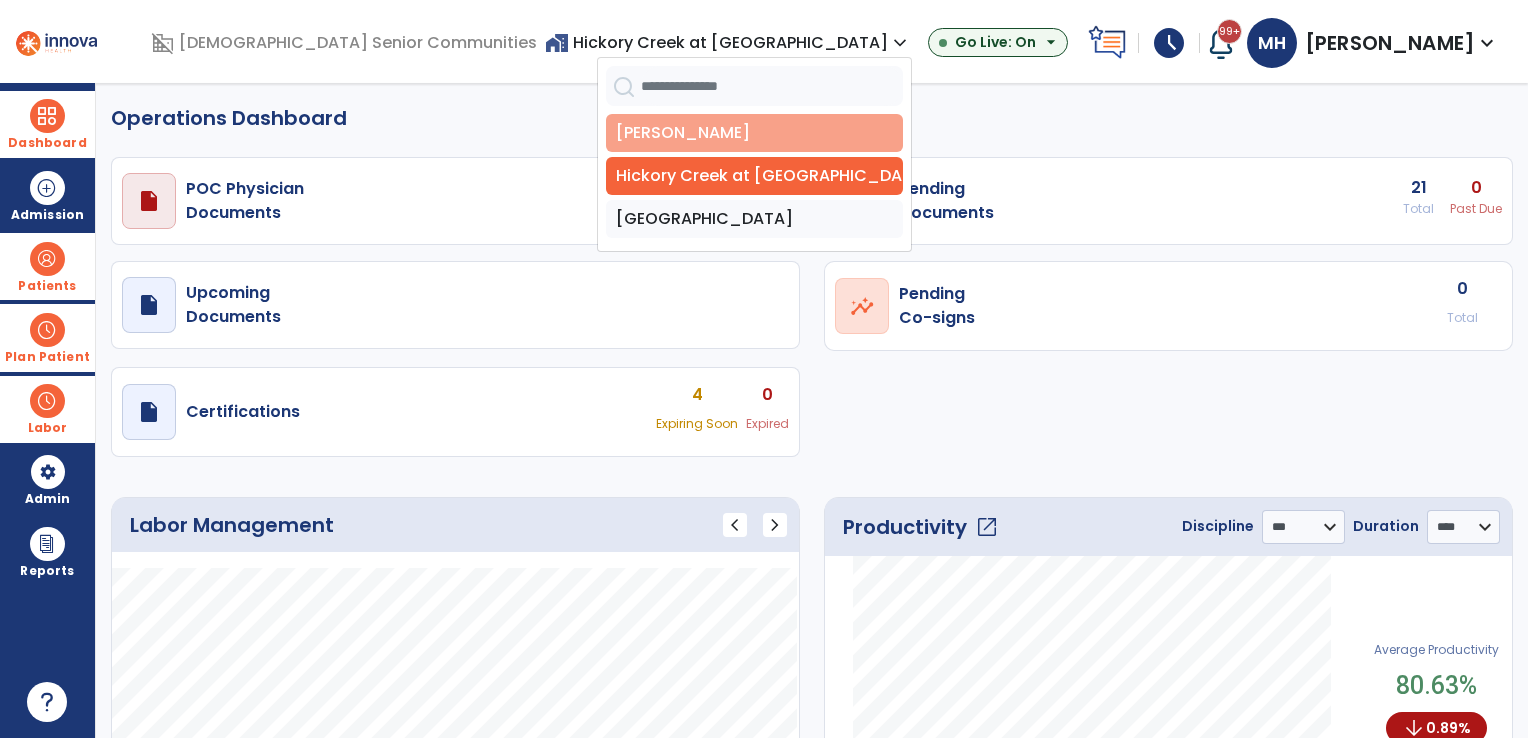 click on "[PERSON_NAME]" at bounding box center (754, 133) 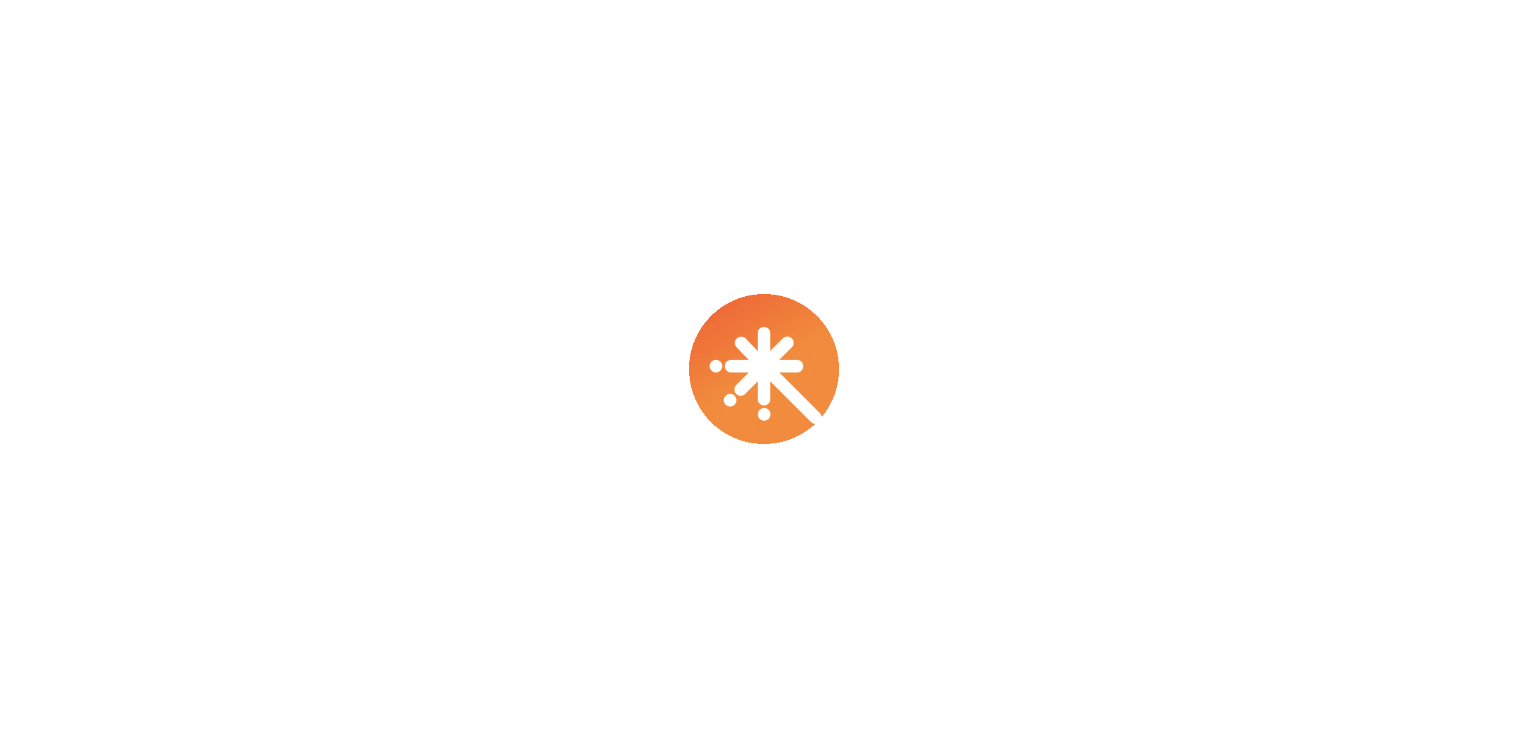 scroll, scrollTop: 0, scrollLeft: 0, axis: both 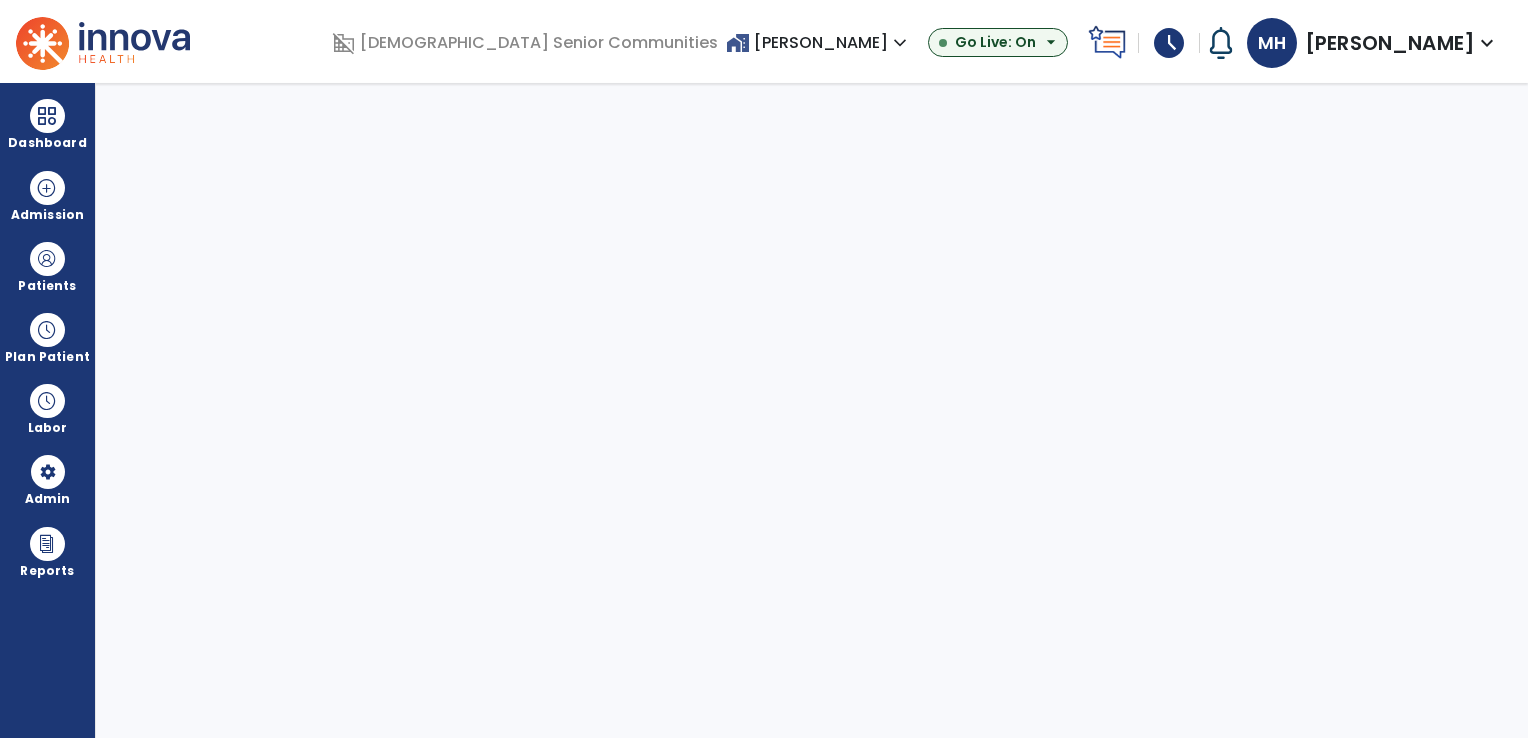 select on "***" 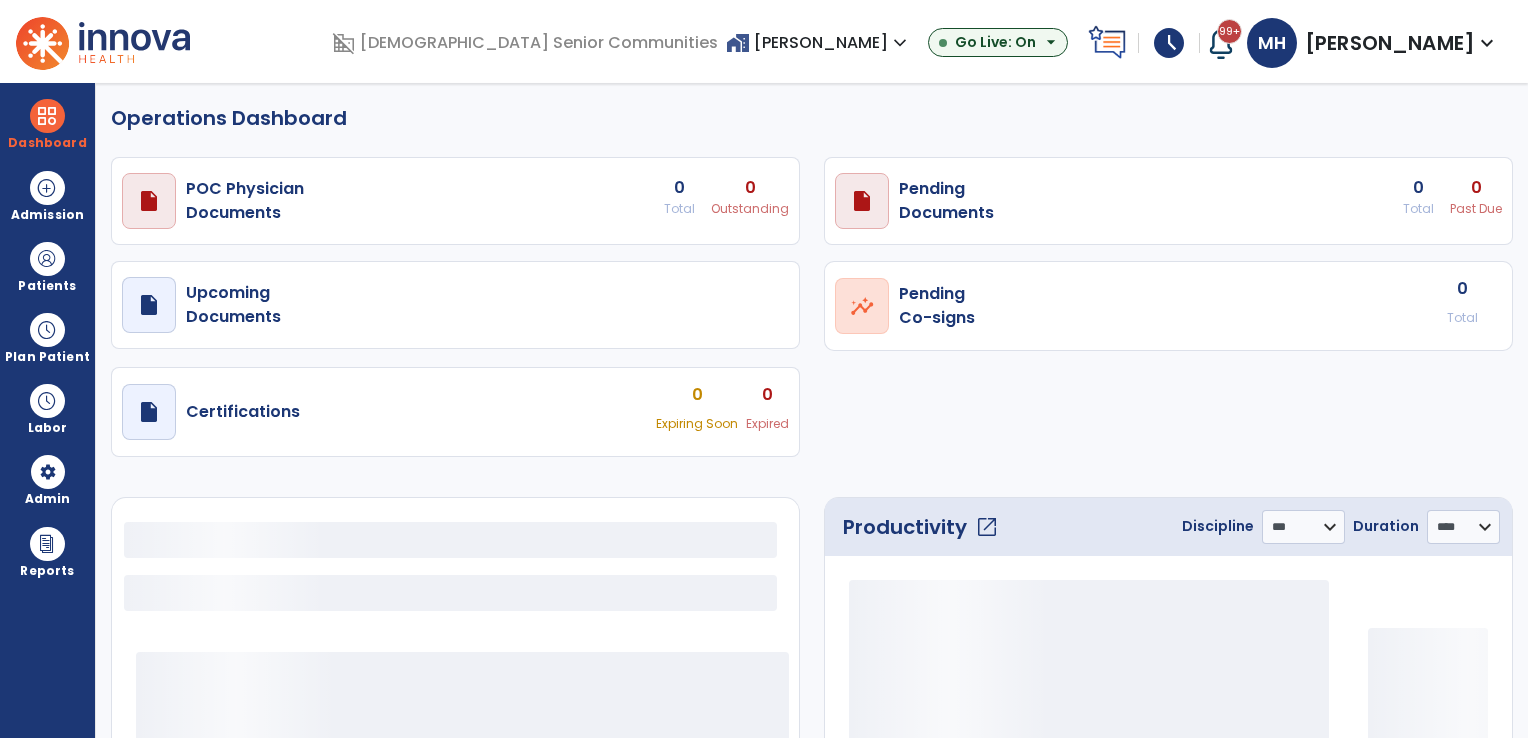 select on "***" 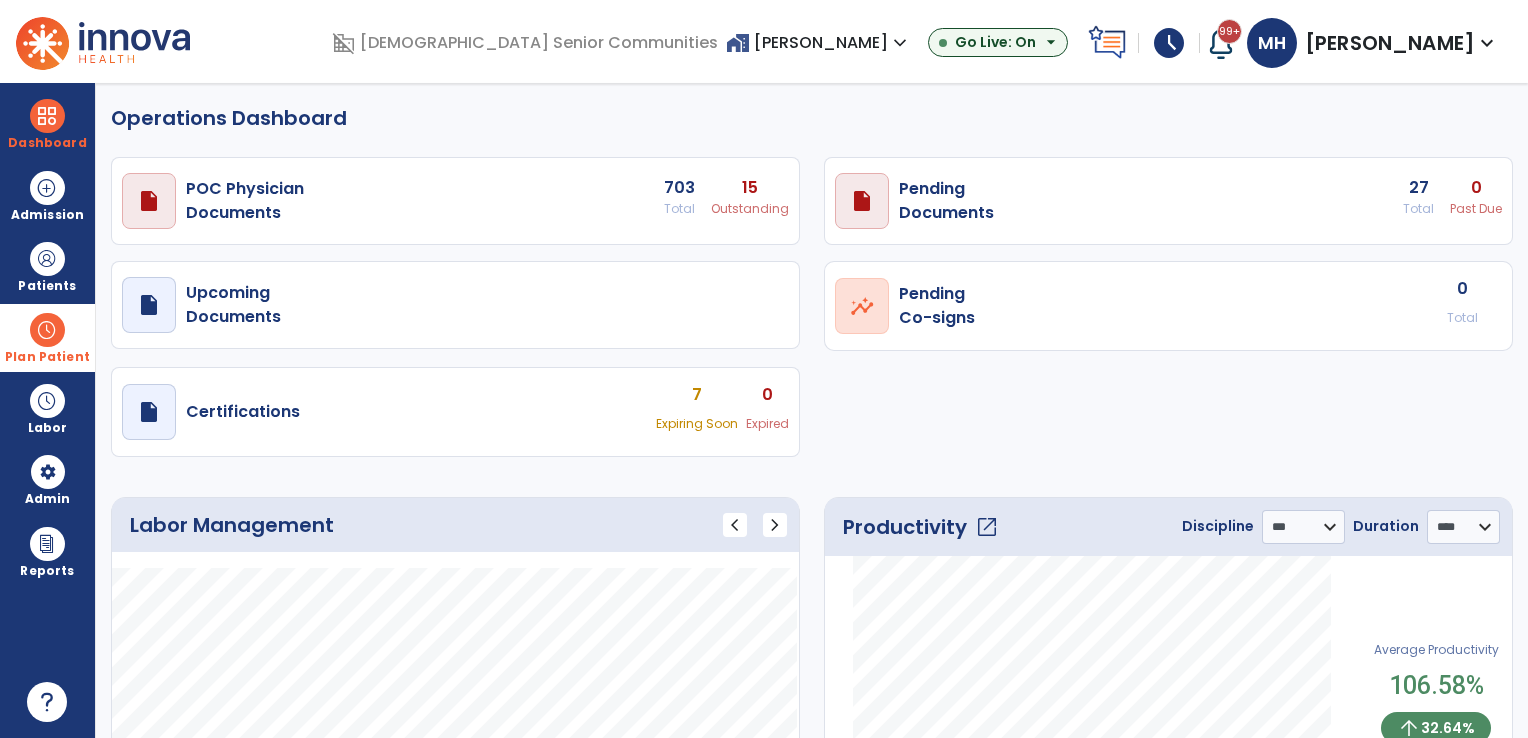 click on "Plan Patient" at bounding box center [47, 286] 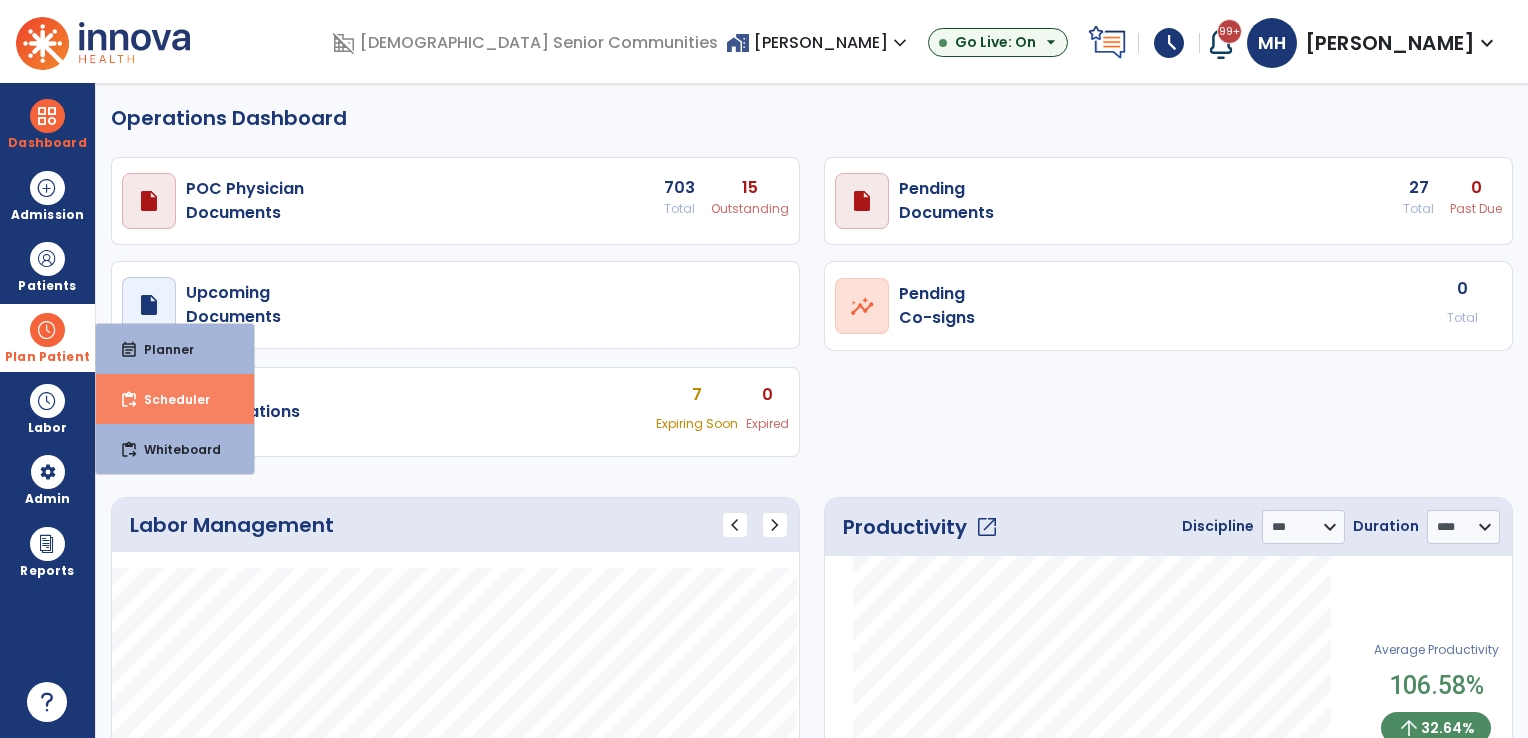 click on "content_paste_go  Scheduler" at bounding box center [175, 399] 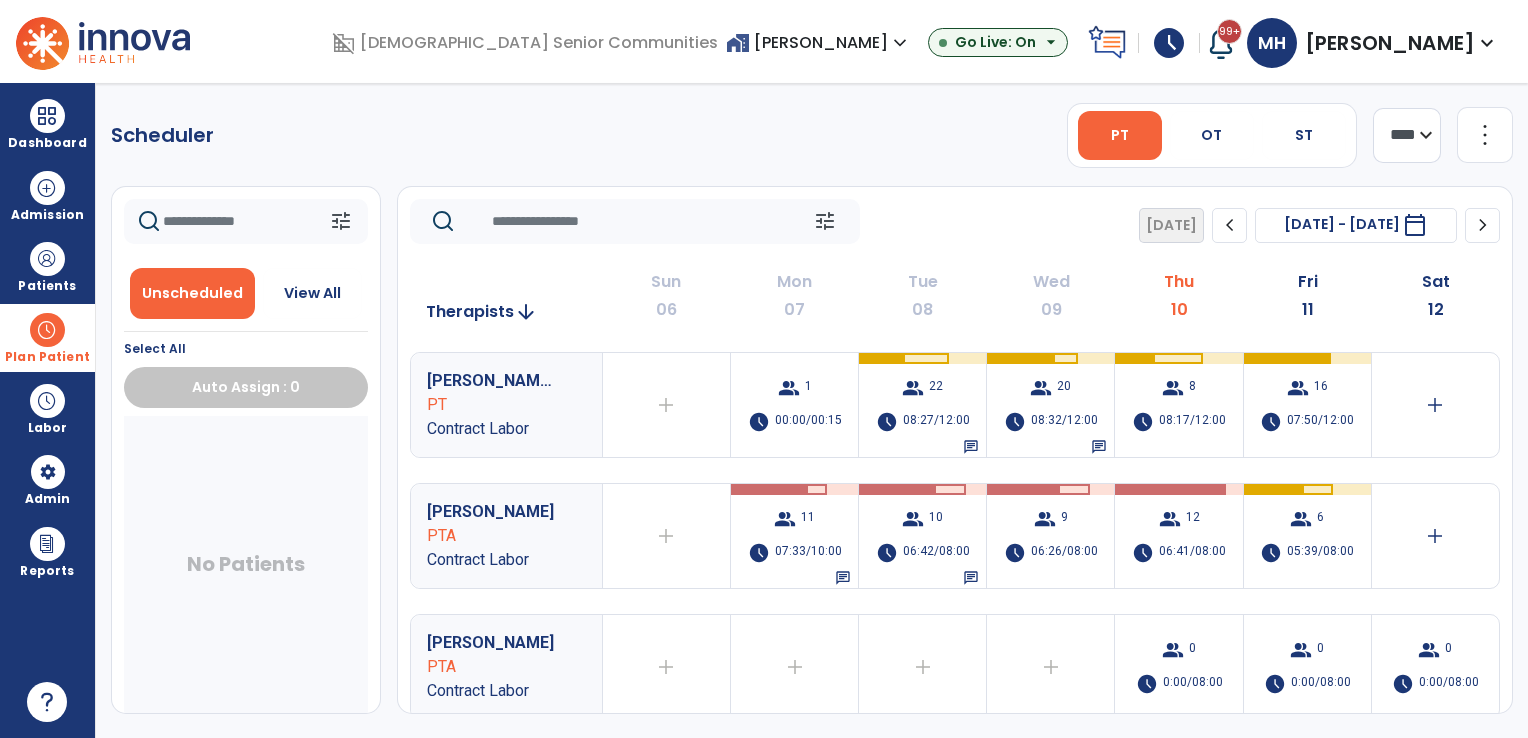 click on "home_work   [PERSON_NAME]   expand_more" at bounding box center [819, 42] 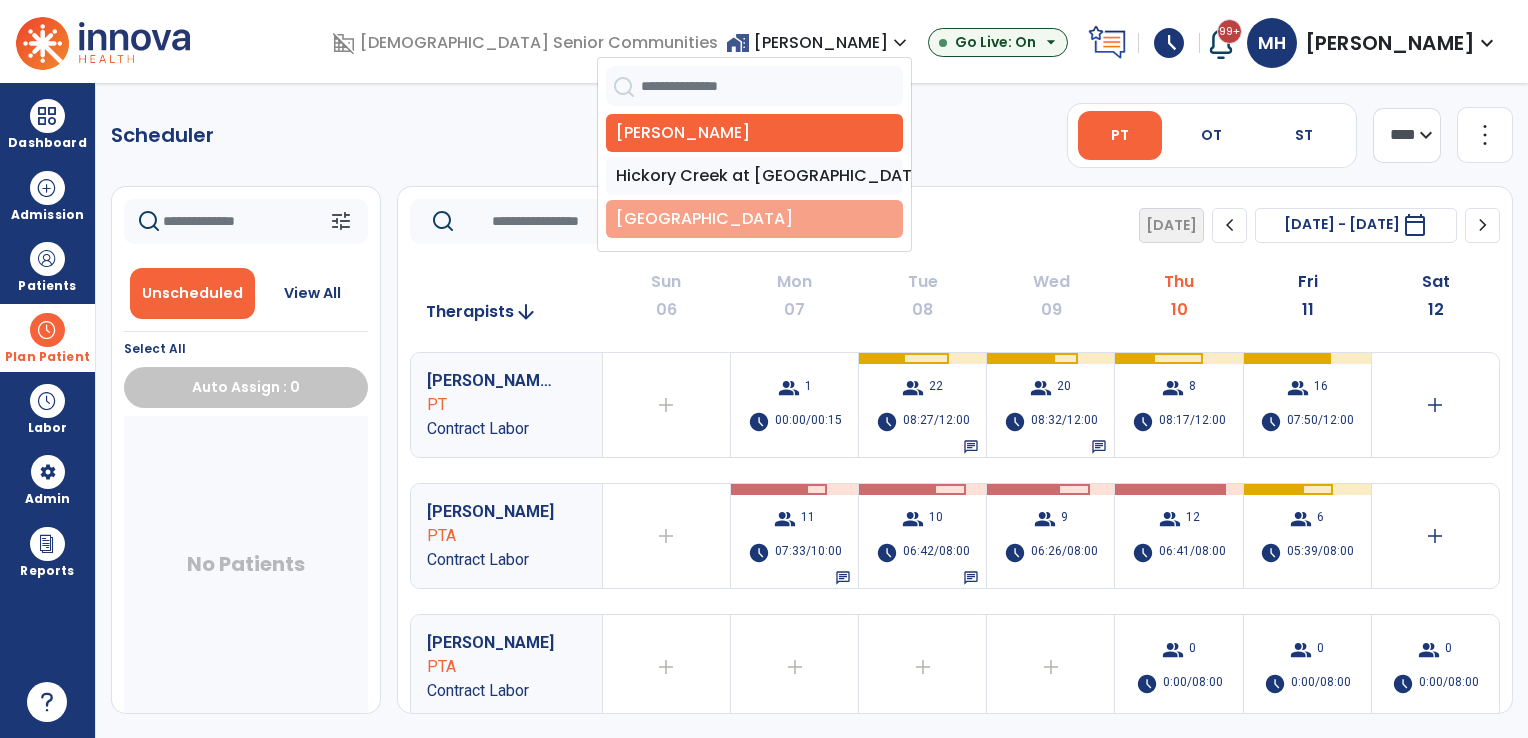 click on "[GEOGRAPHIC_DATA]" at bounding box center [754, 219] 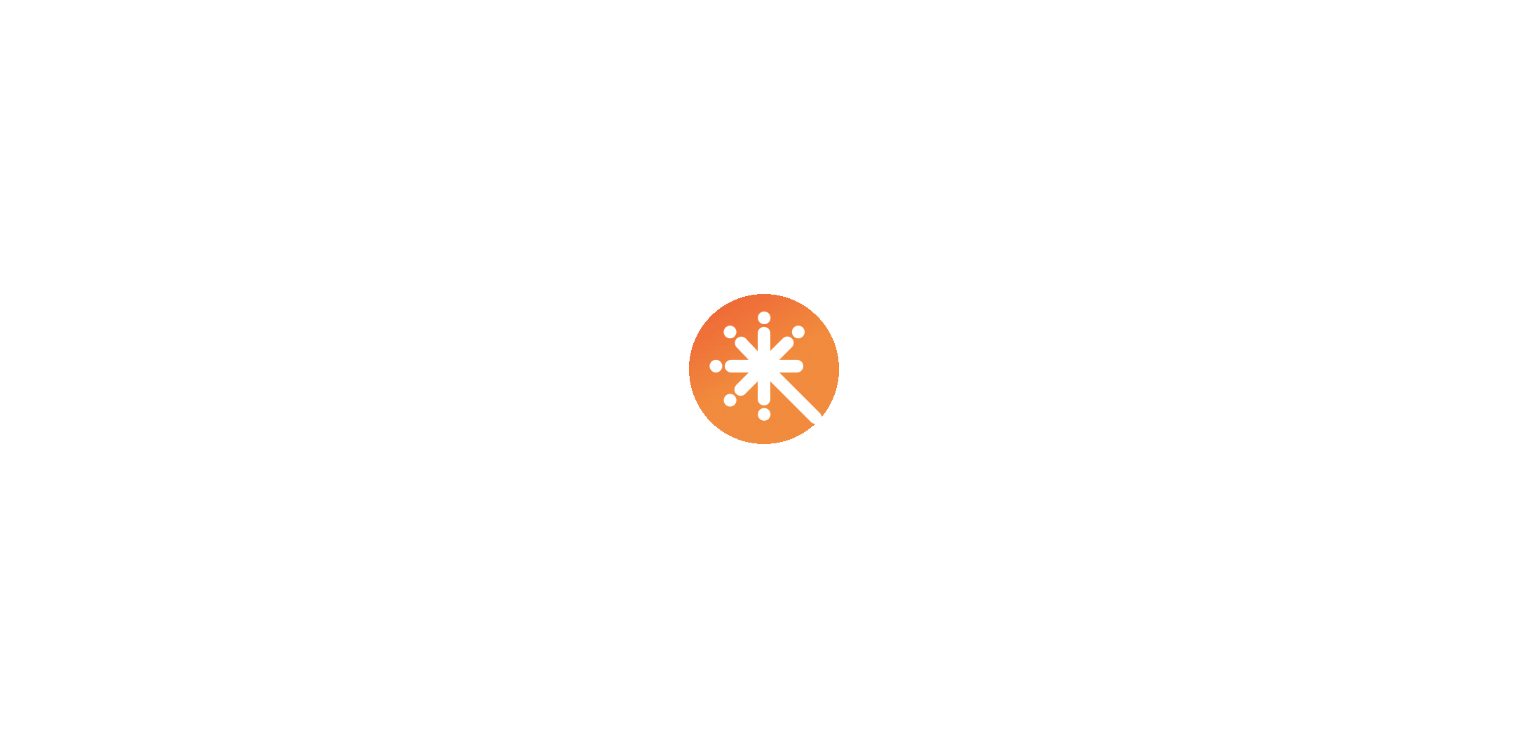 scroll, scrollTop: 0, scrollLeft: 0, axis: both 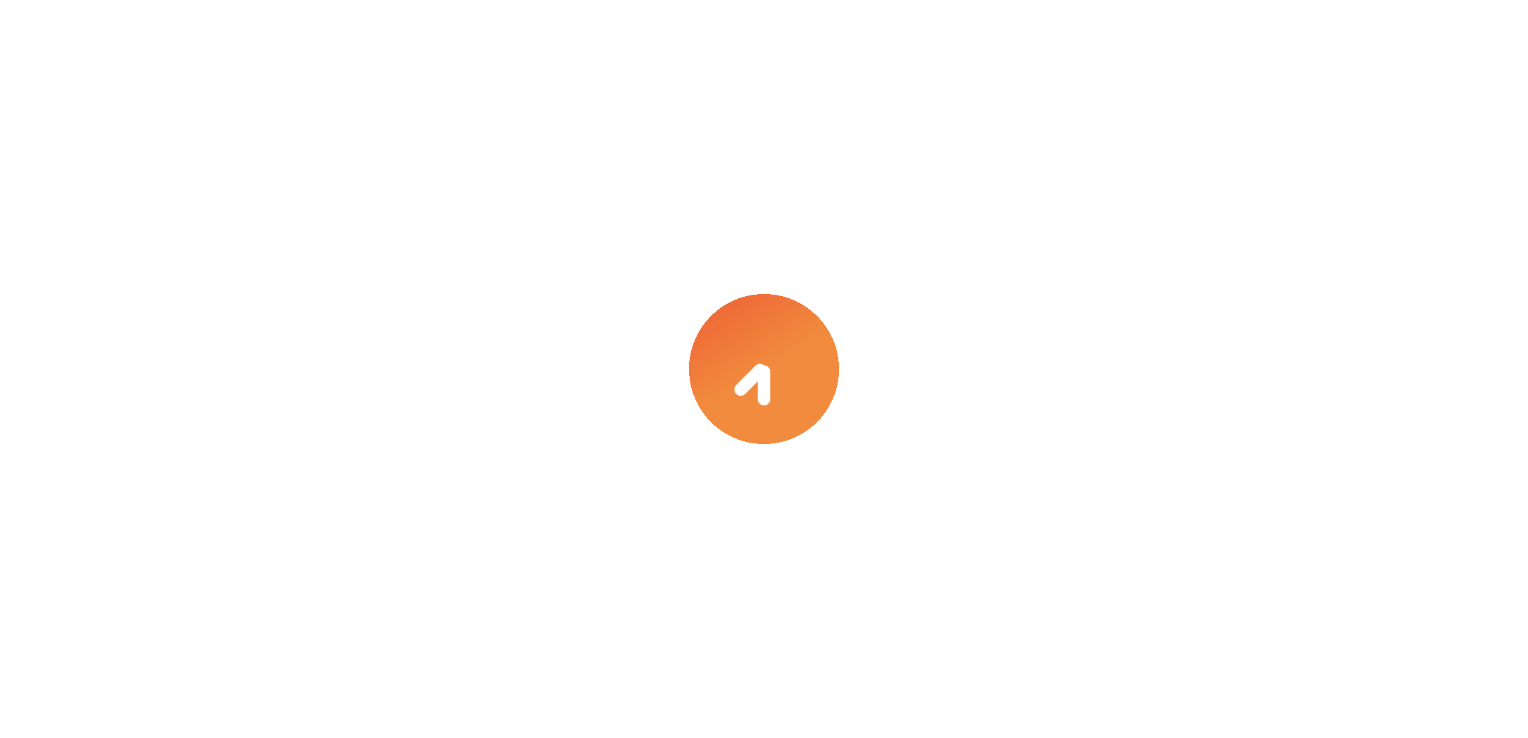 select on "***" 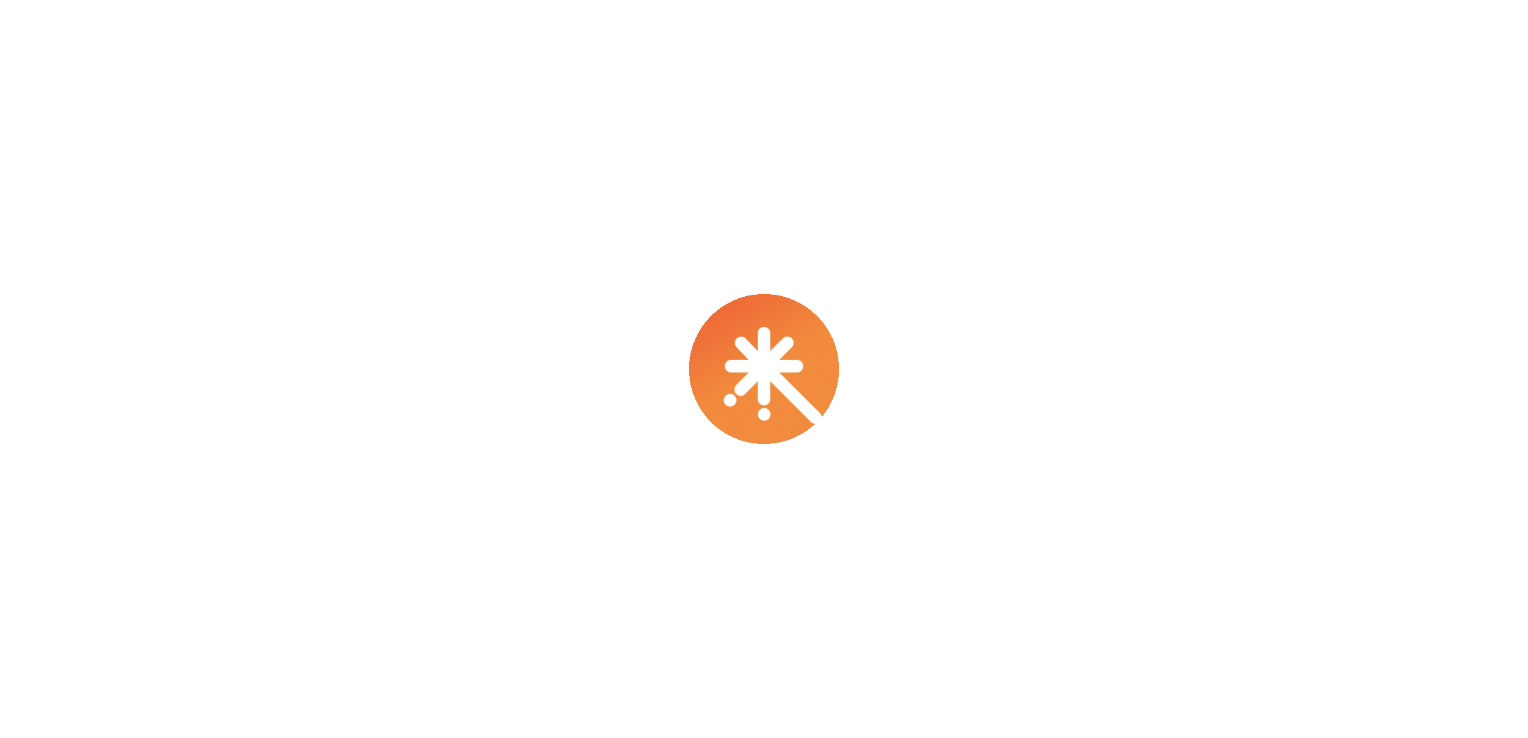 select on "****" 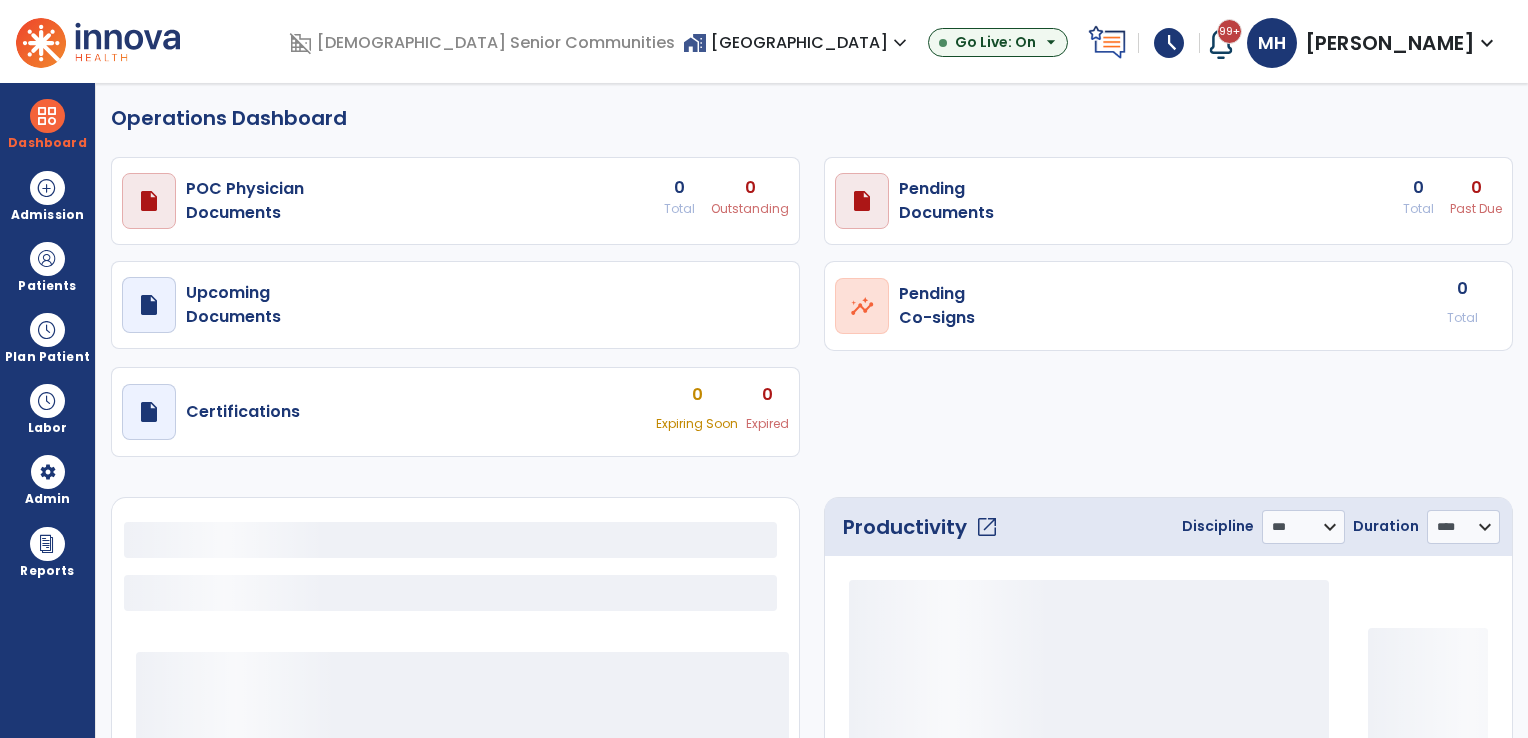 select on "***" 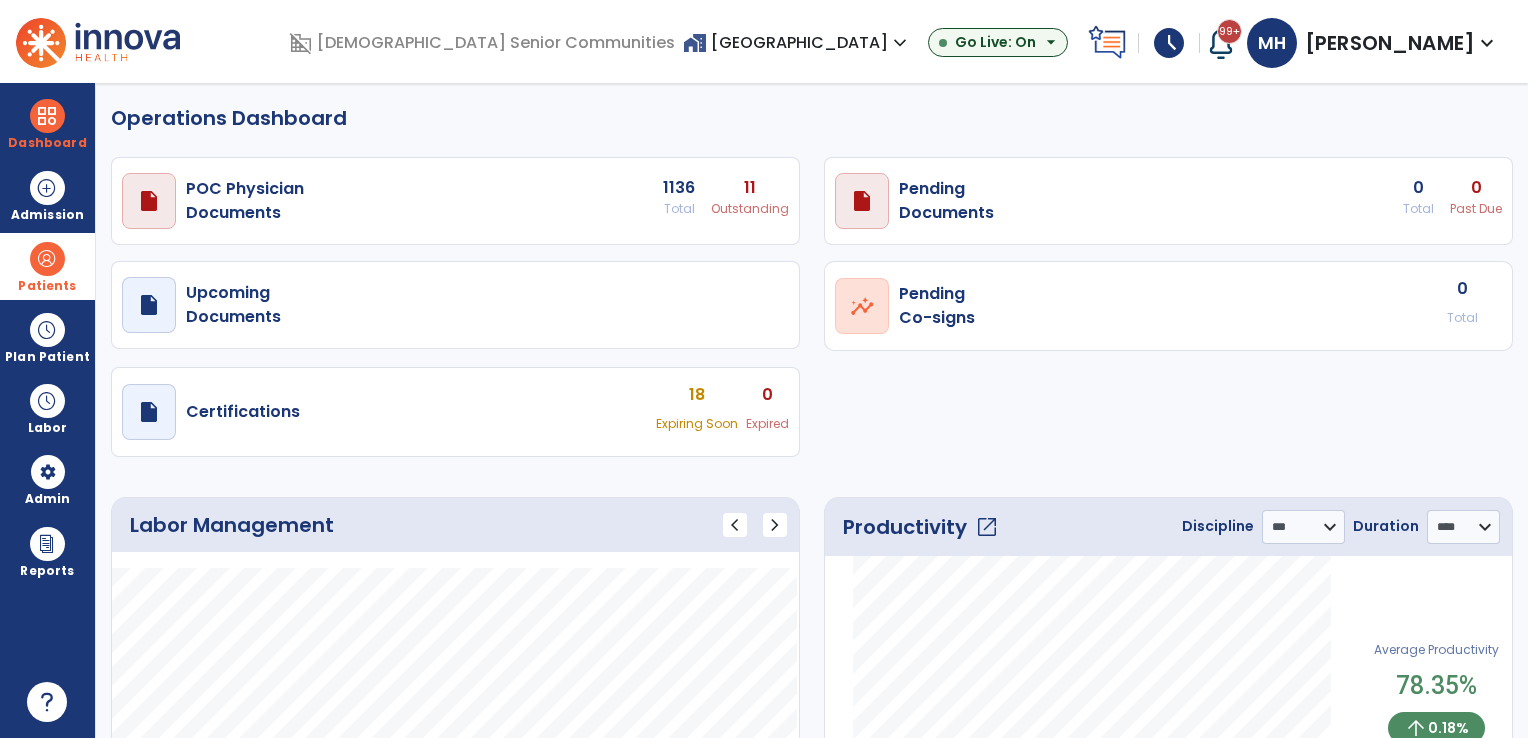click at bounding box center [47, 259] 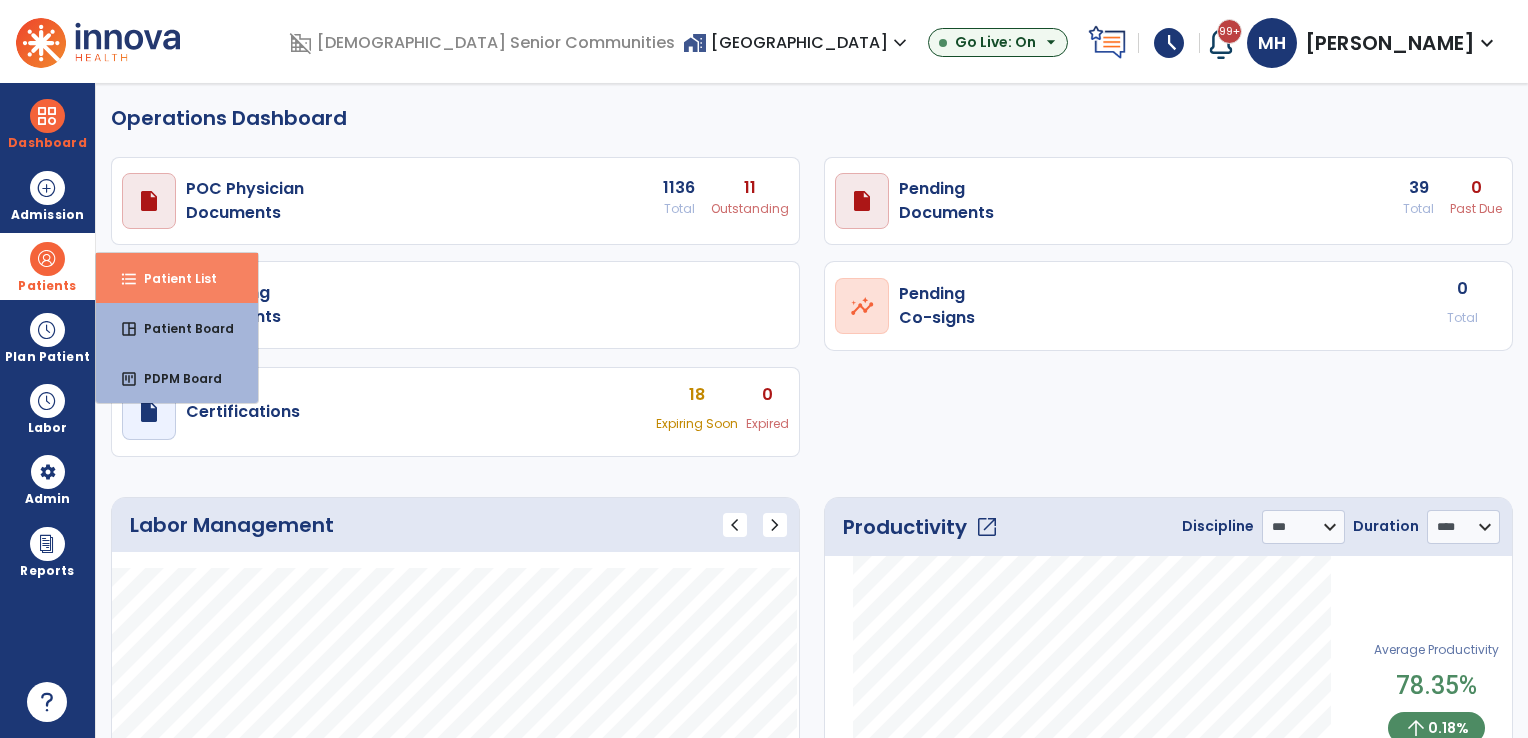 click on "Patient List" at bounding box center (172, 278) 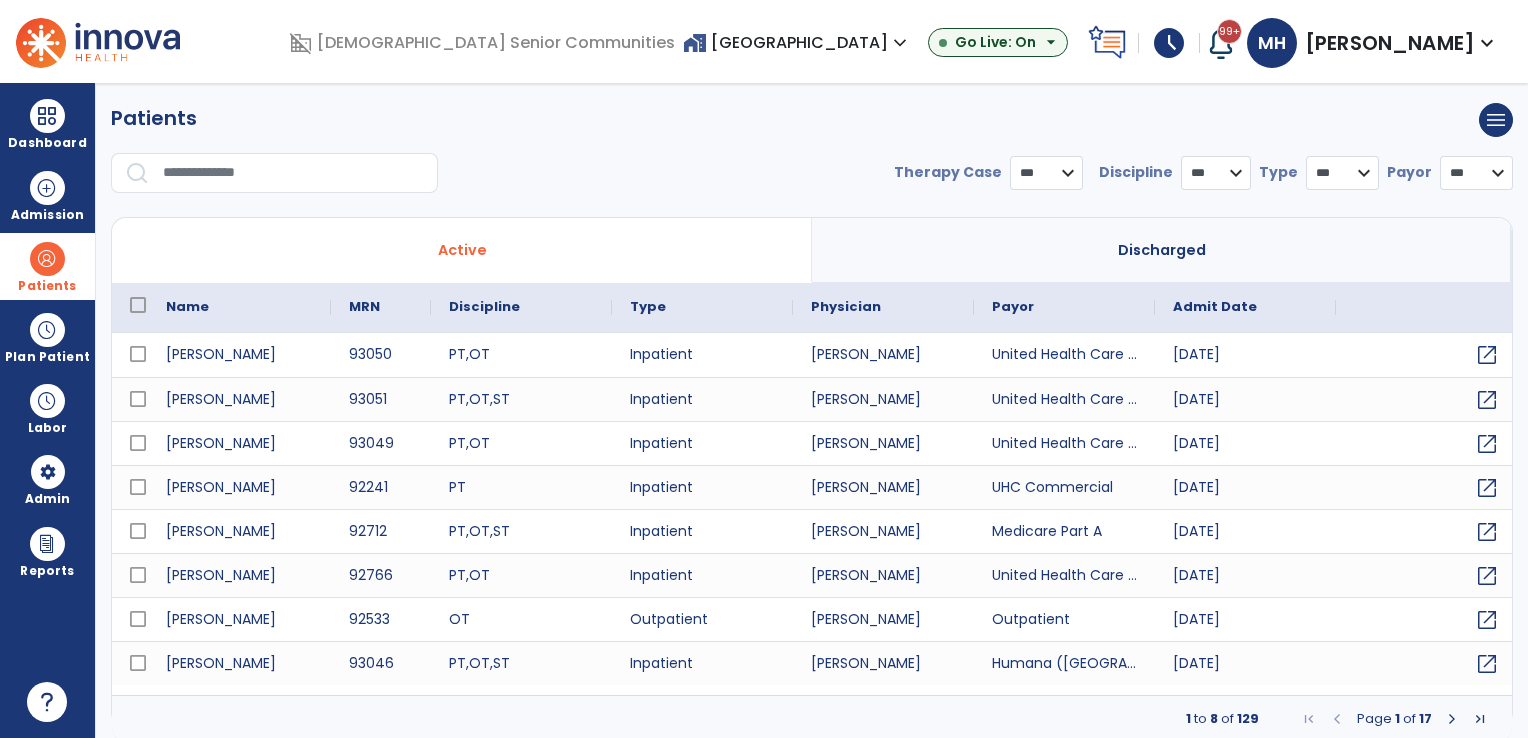 select on "***" 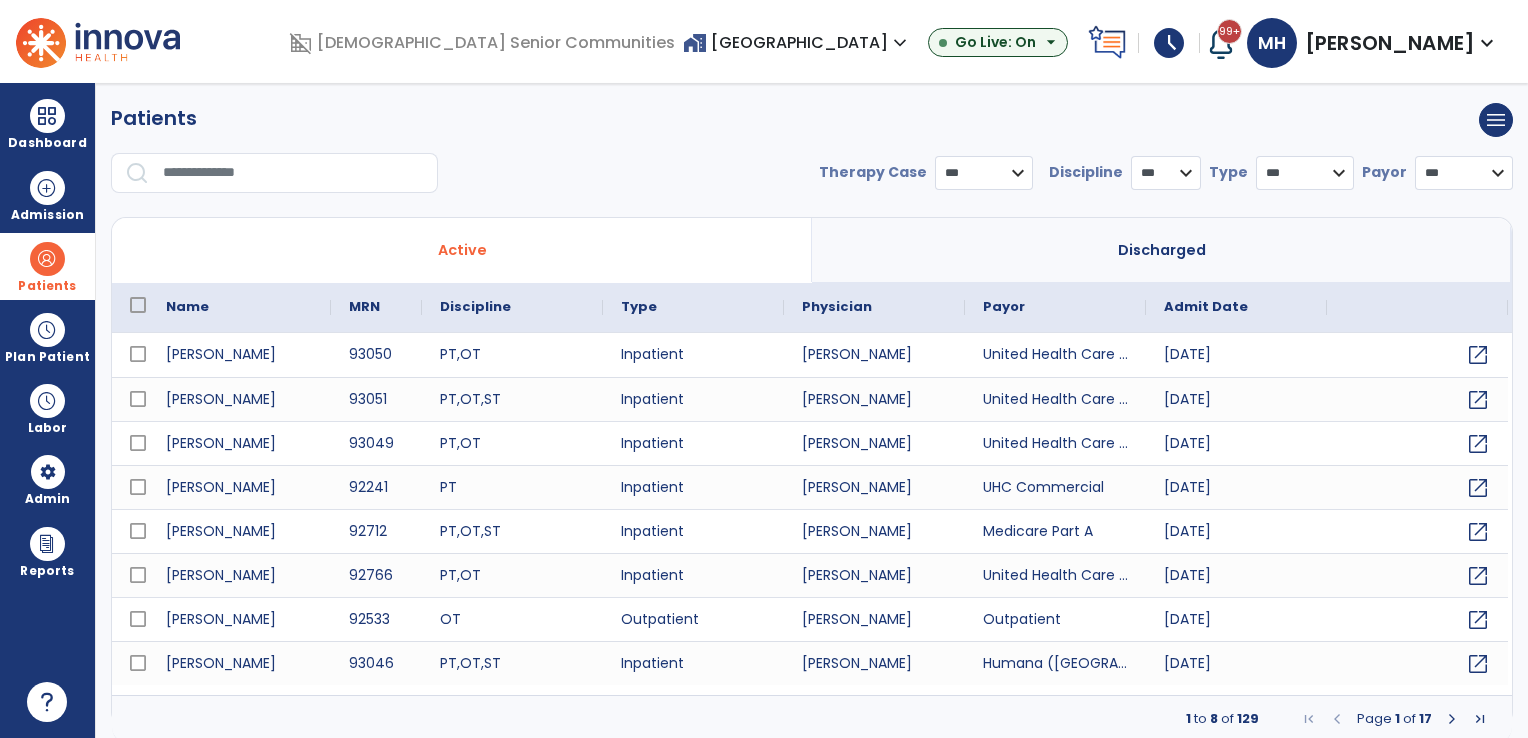 click at bounding box center (293, 173) 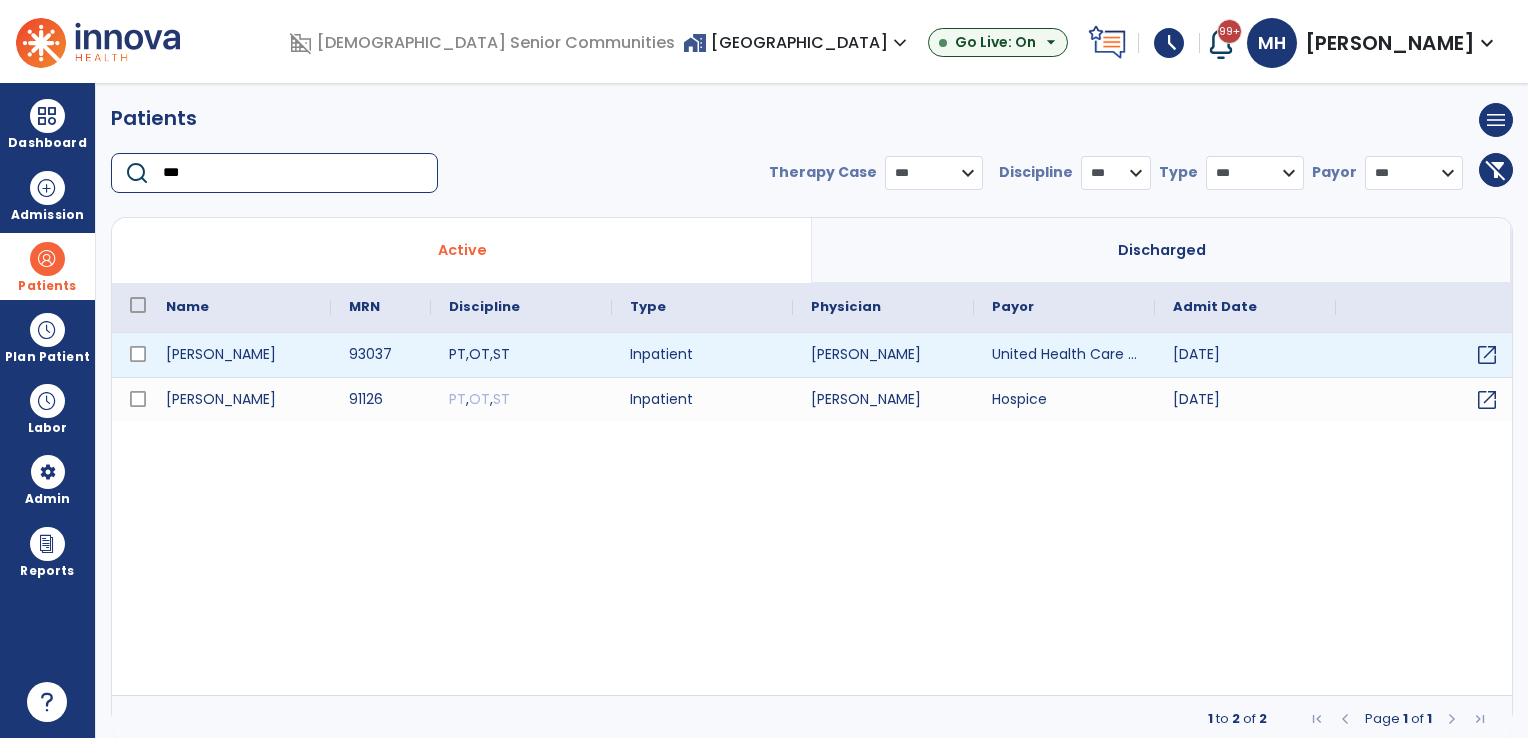 type on "***" 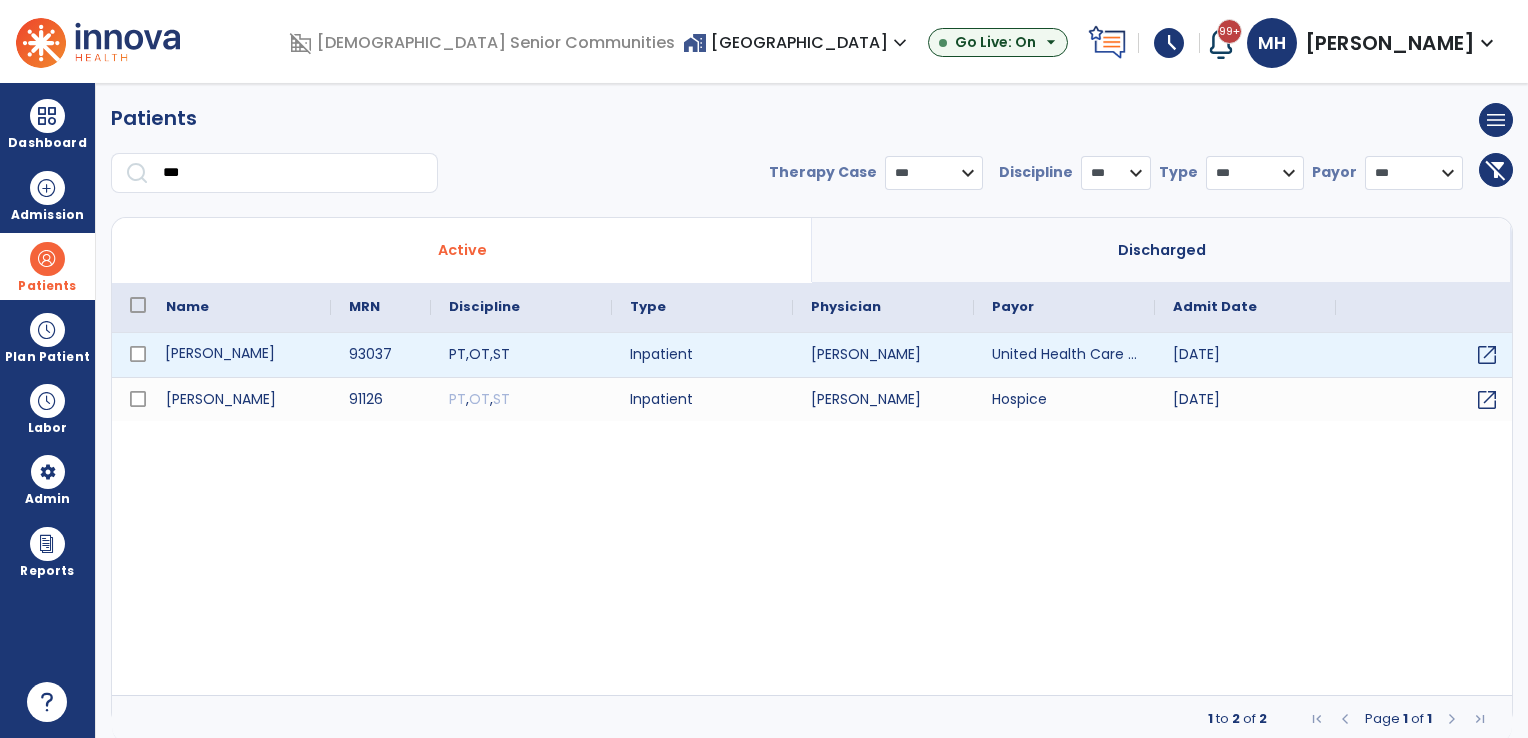 click on "[PERSON_NAME]" at bounding box center (239, 355) 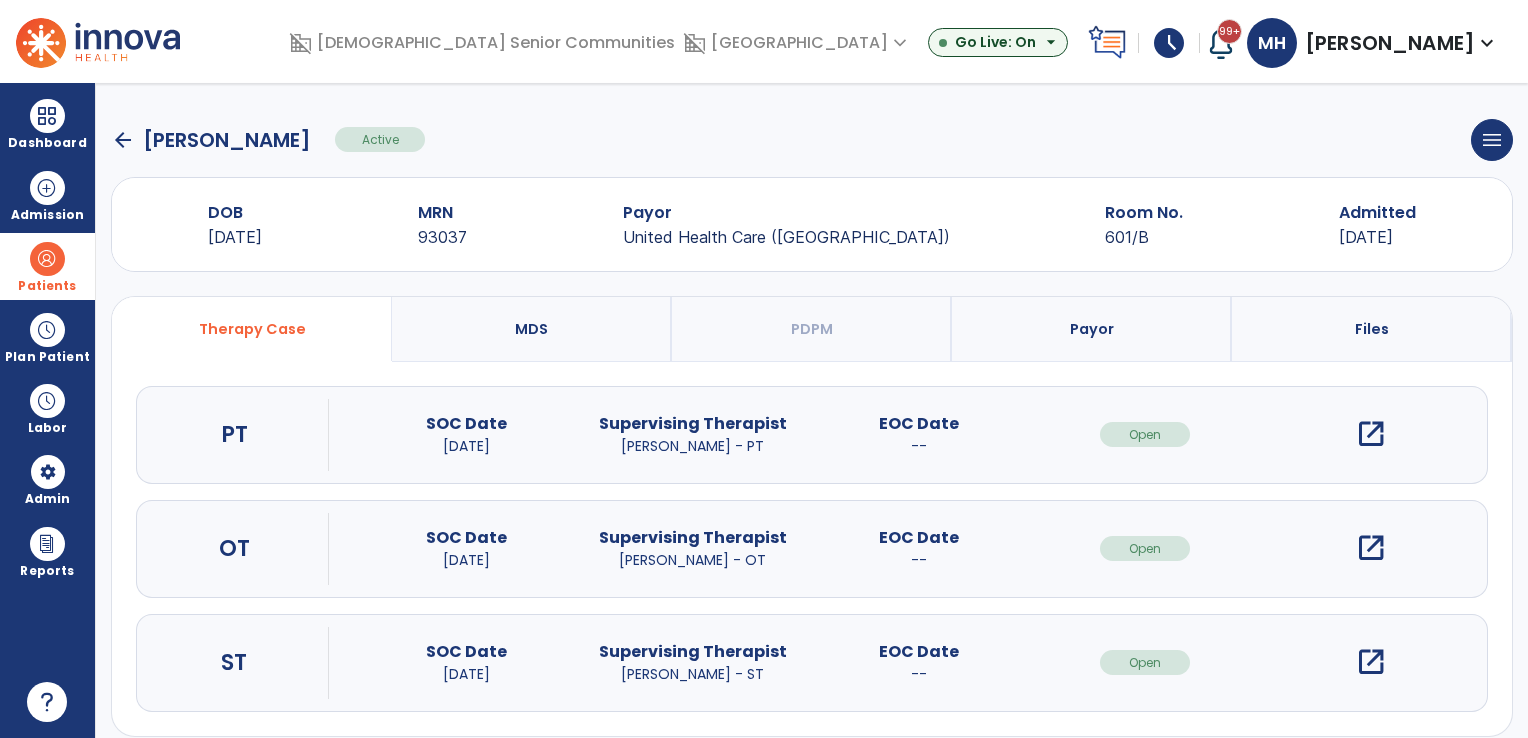 click on "open_in_new" at bounding box center (1371, 548) 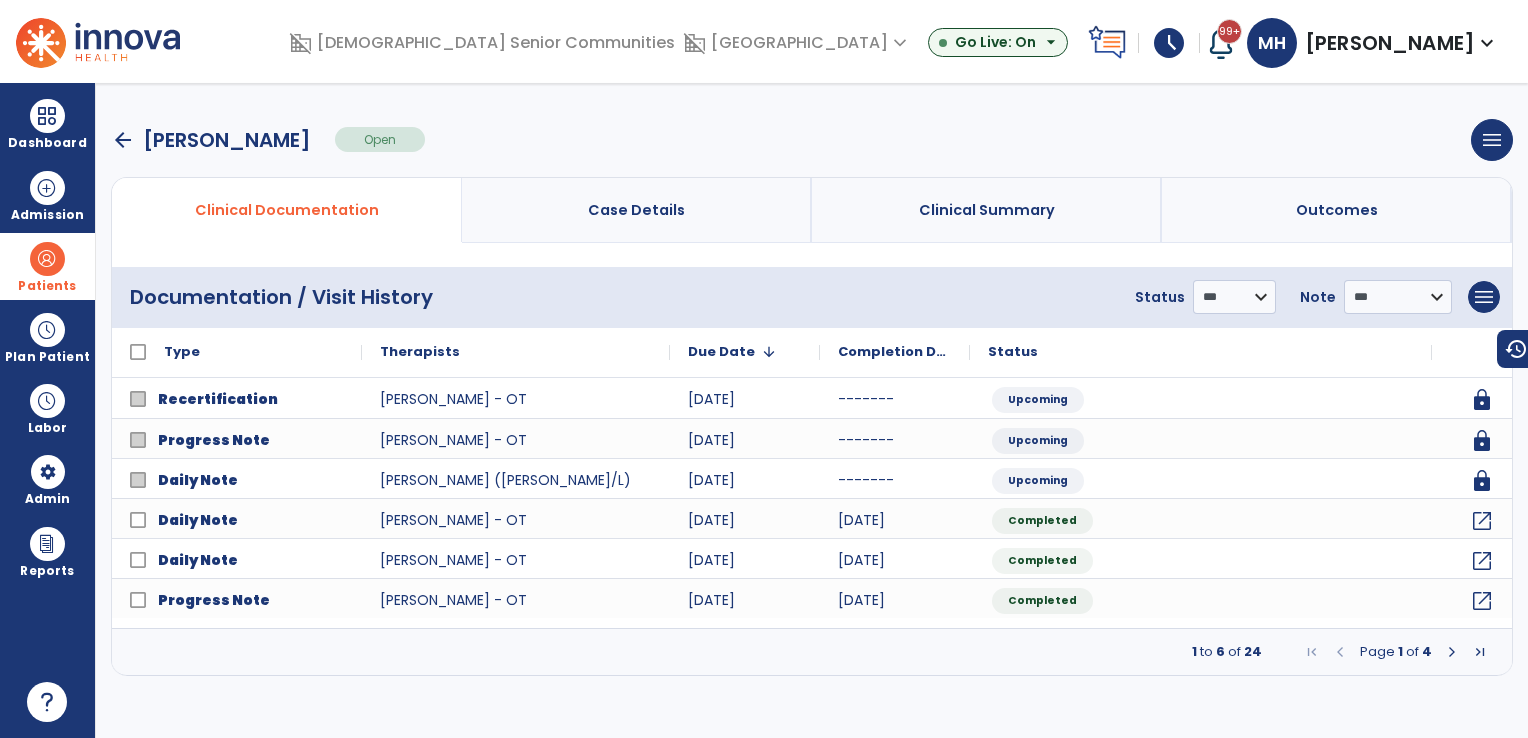 click on "arrow_back" at bounding box center [123, 140] 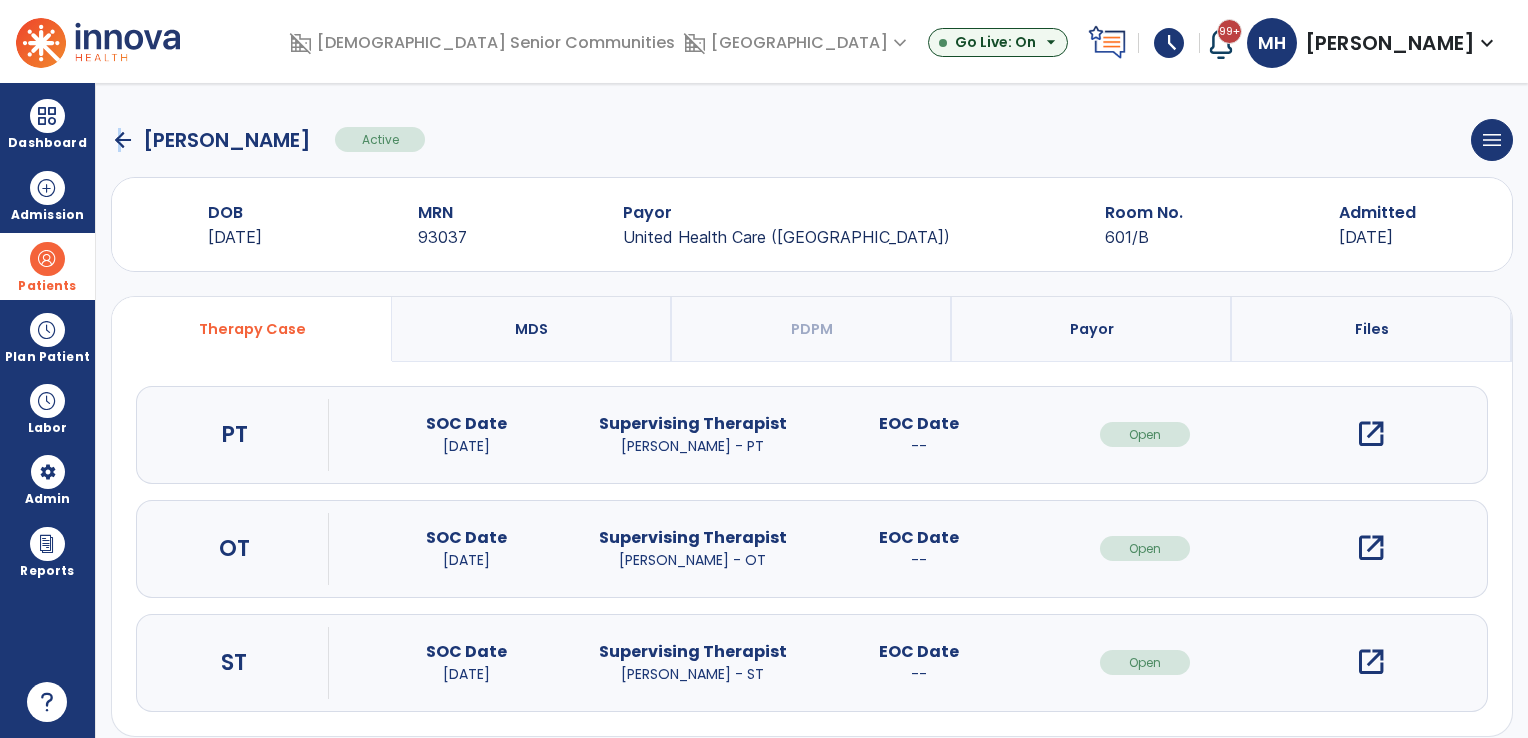 click on "arrow_back" 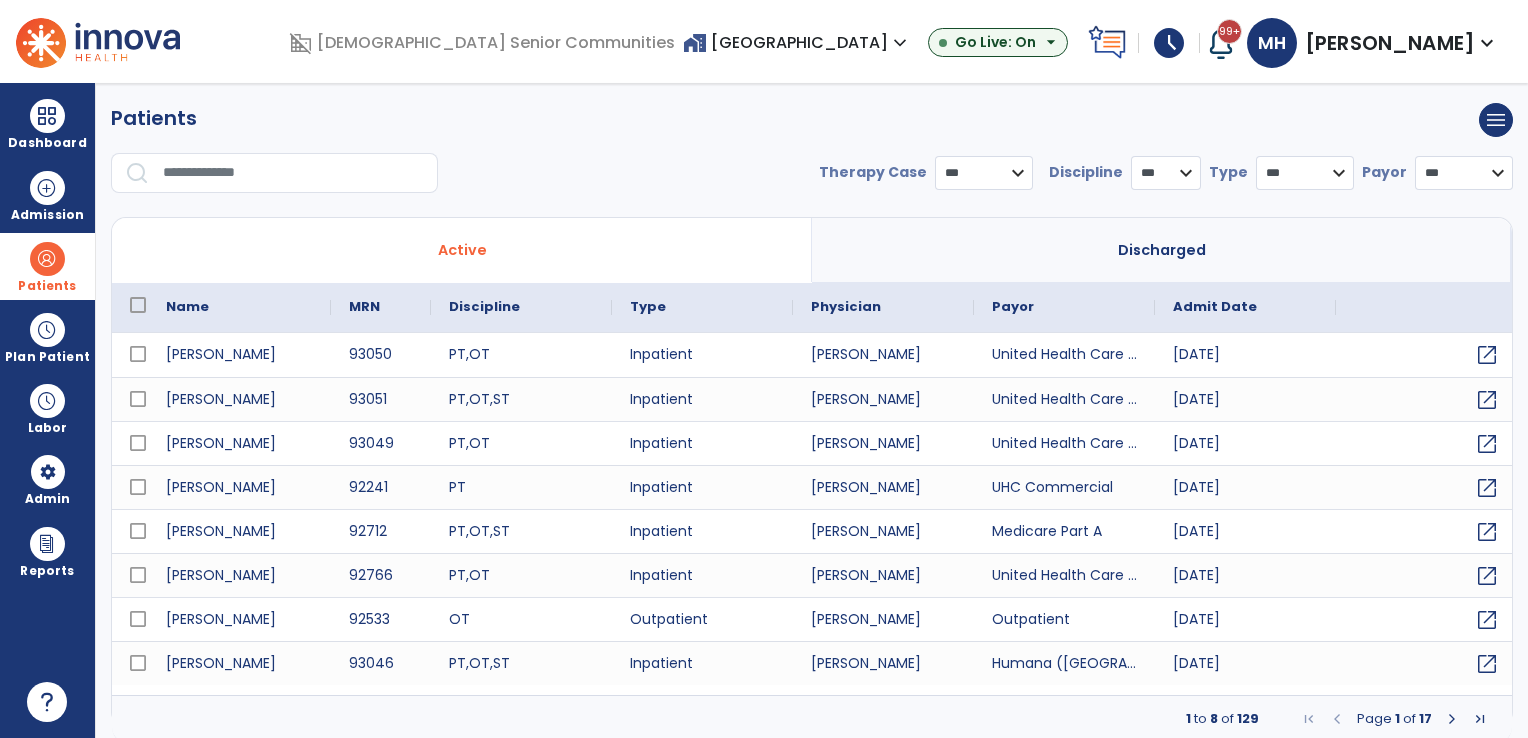 select on "***" 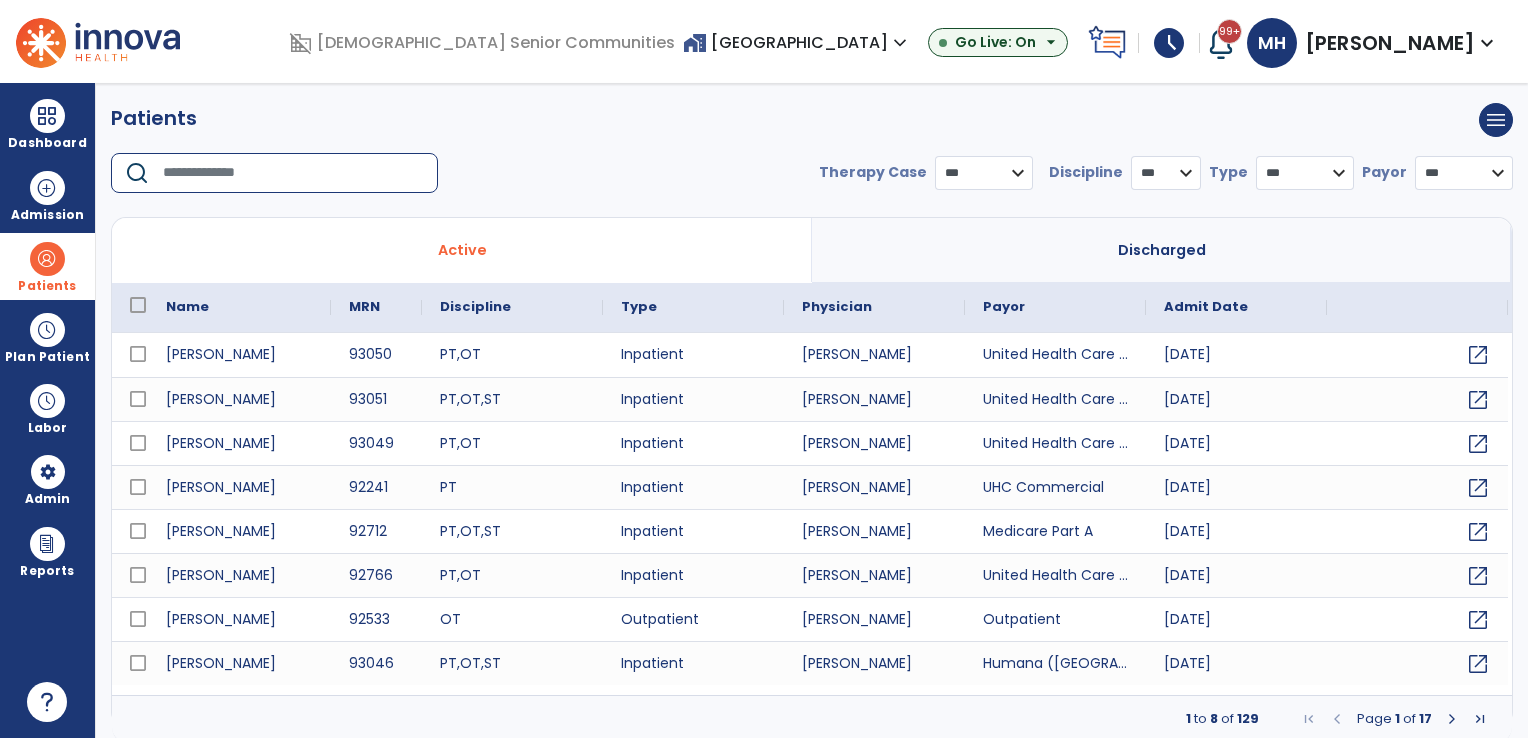 click at bounding box center (293, 173) 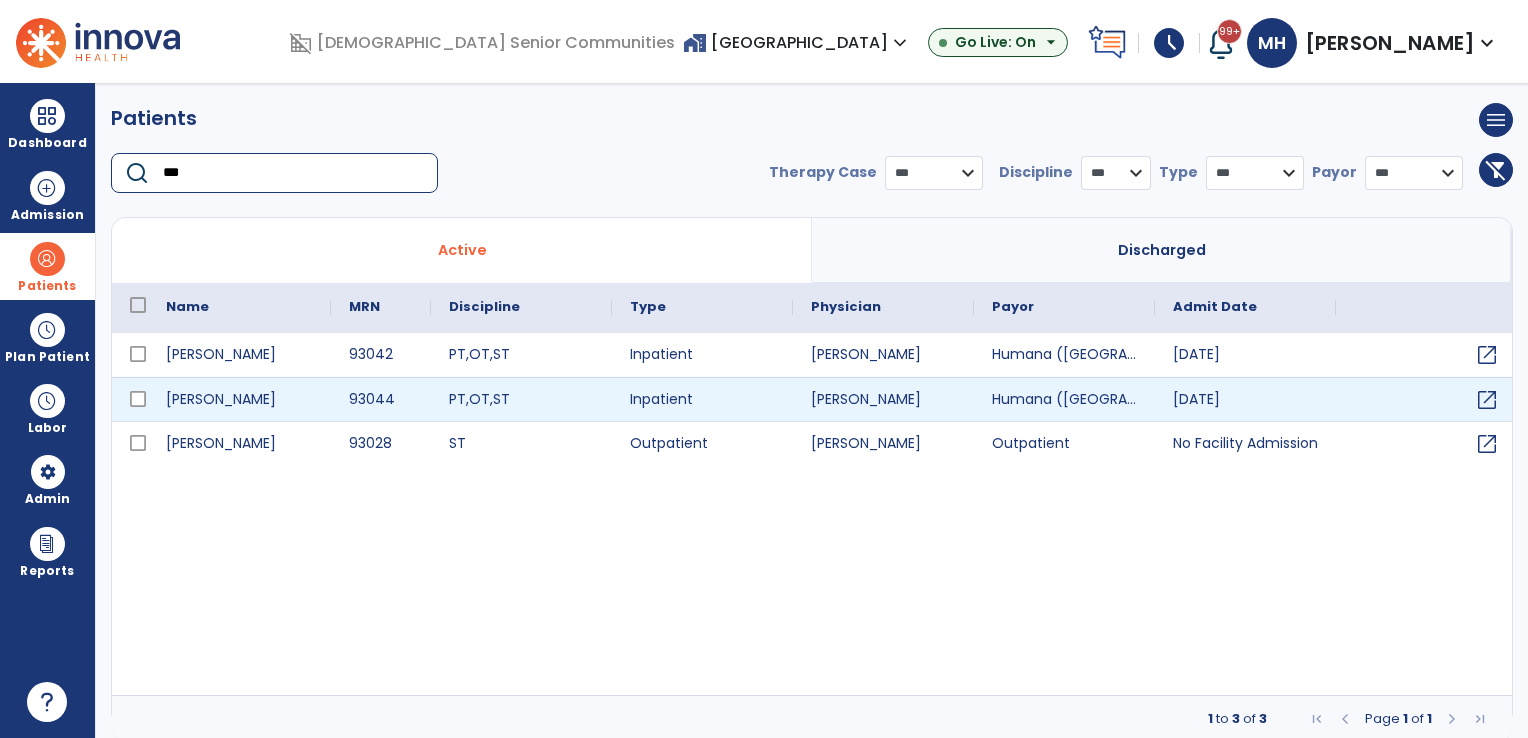 type on "***" 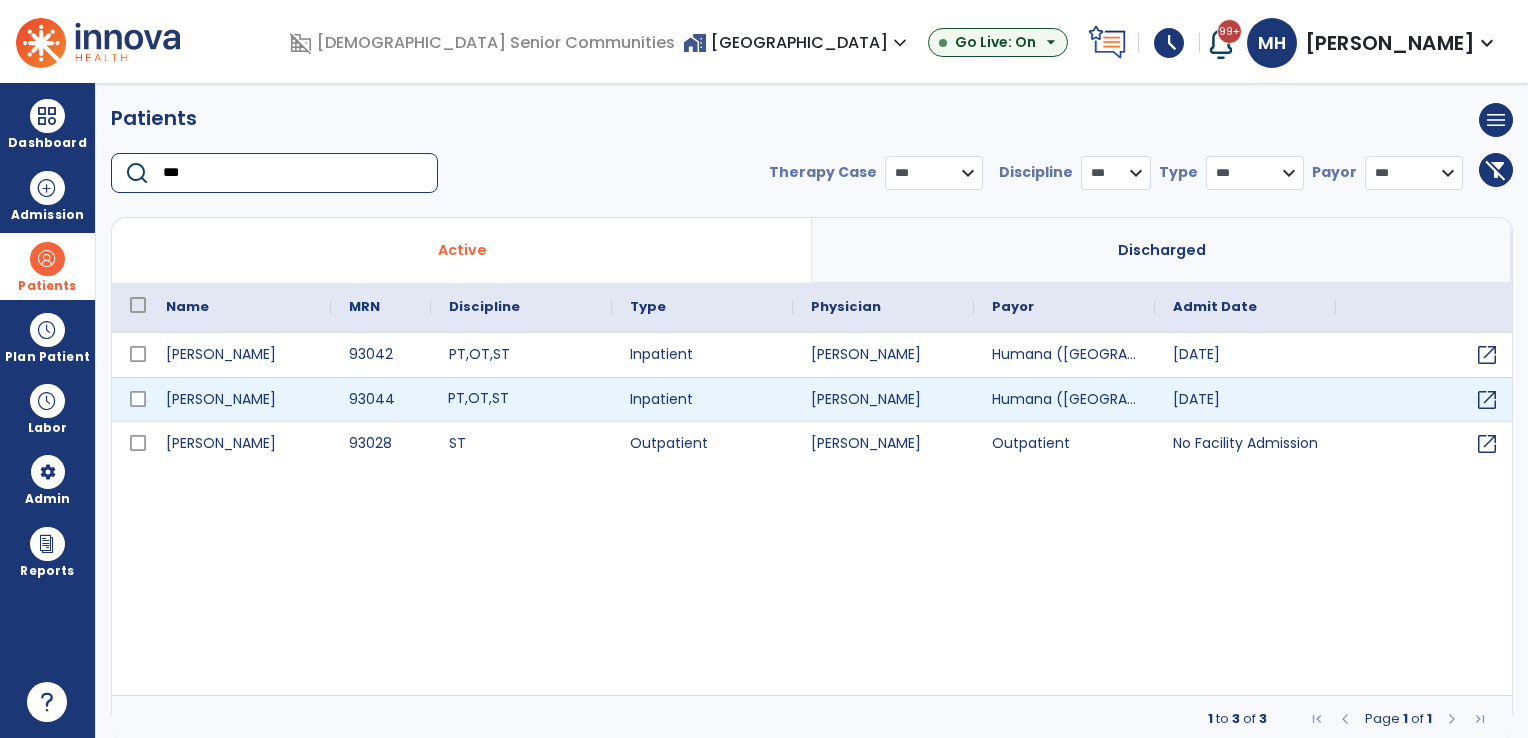 click on "PT , OT , ST" at bounding box center [521, 399] 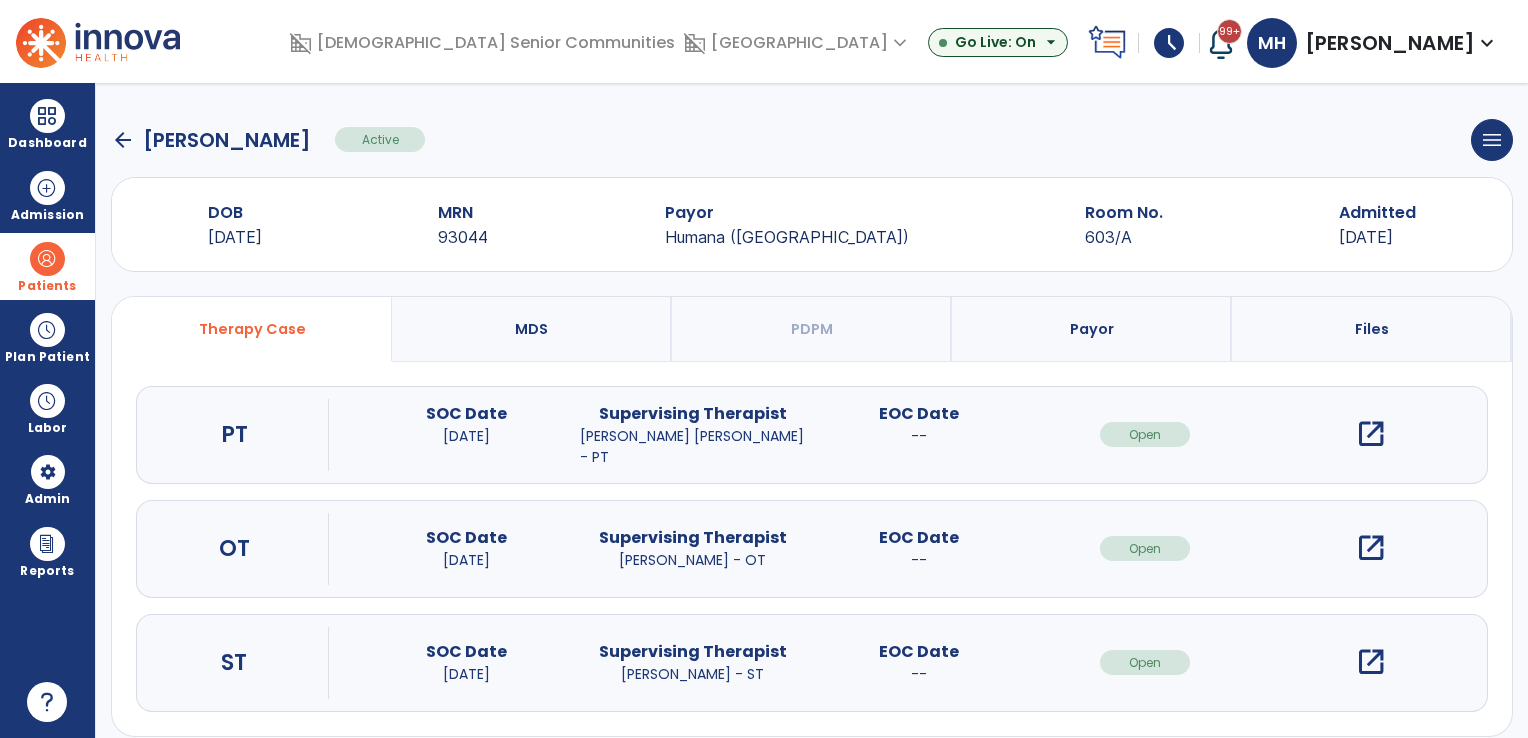 click on "open_in_new" at bounding box center [1371, 548] 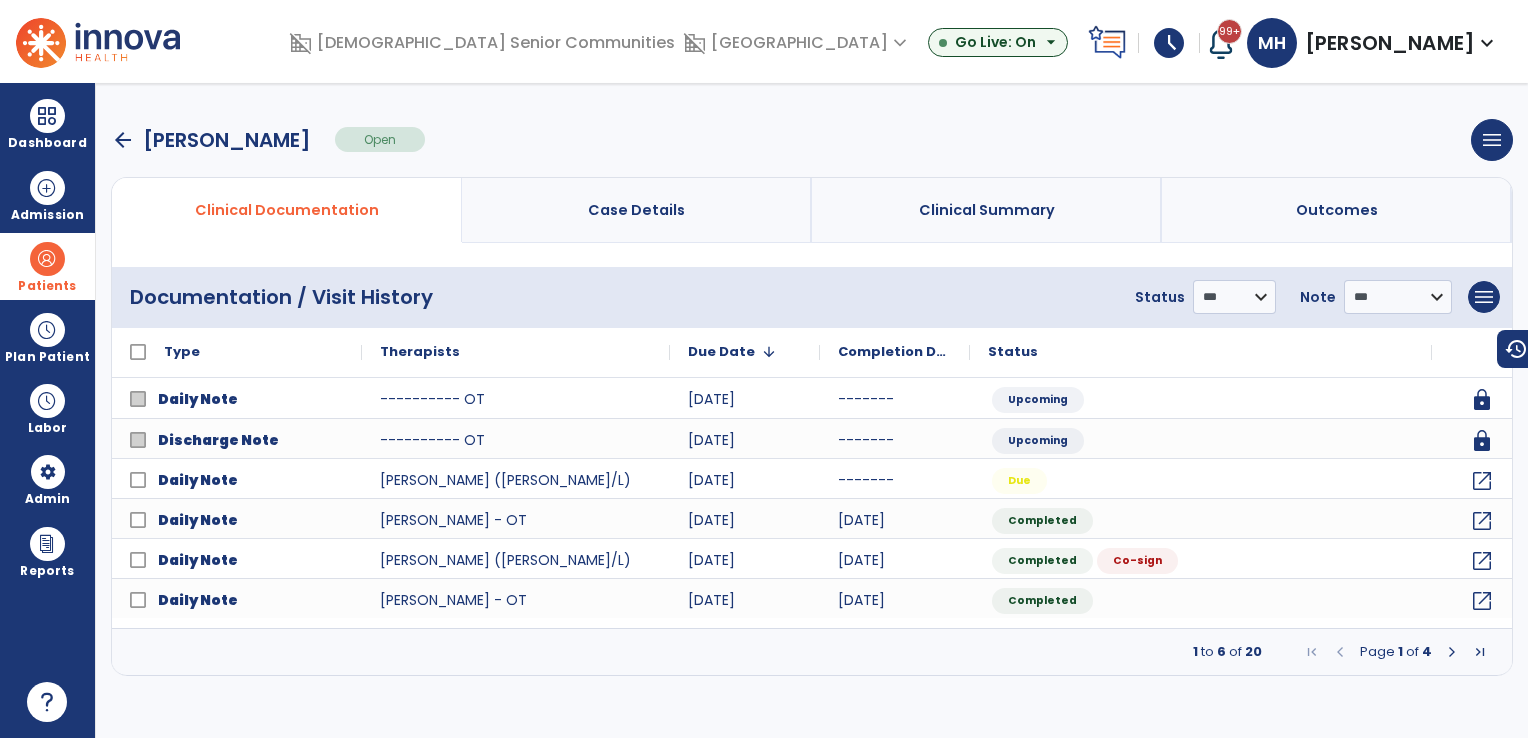 click on "arrow_back" at bounding box center [123, 140] 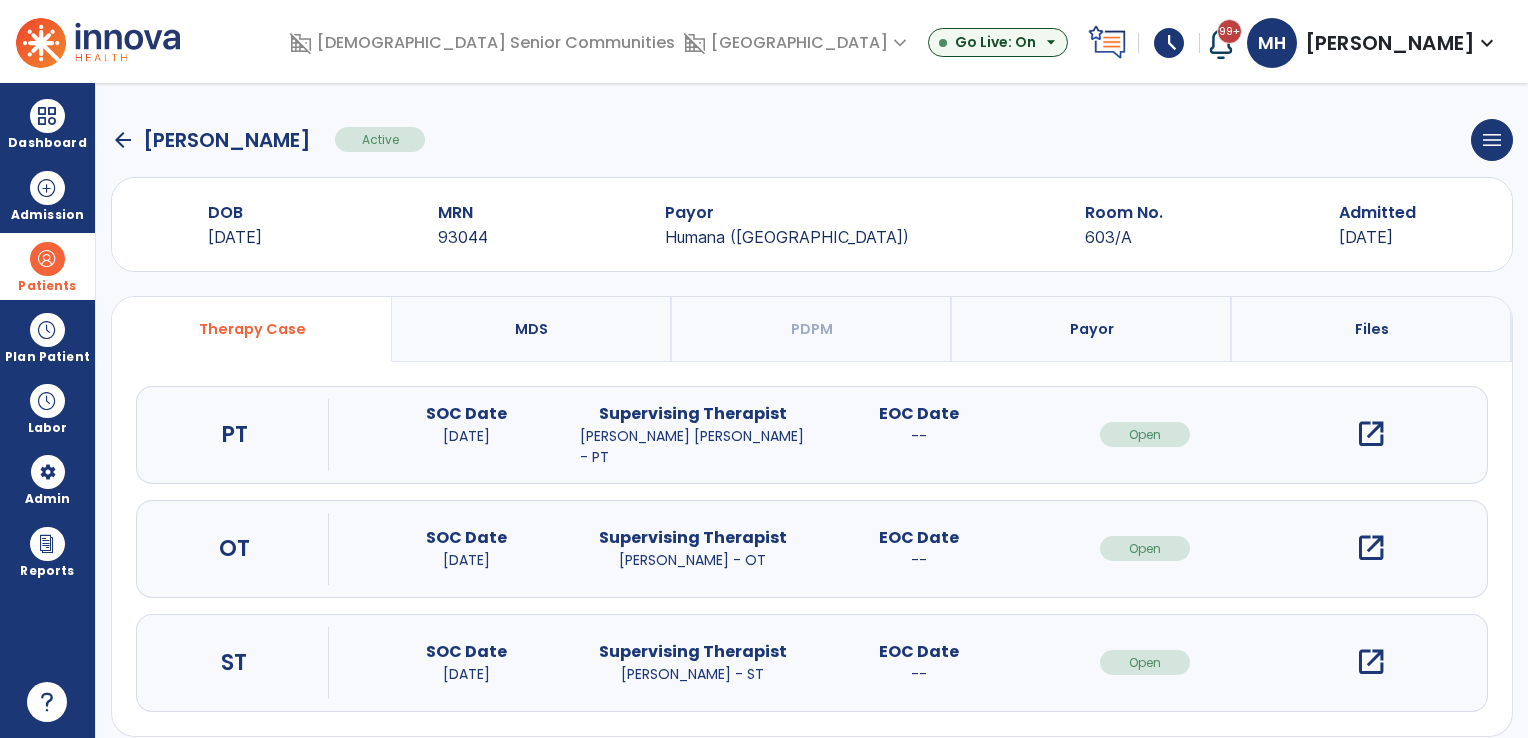 click on "arrow_back" 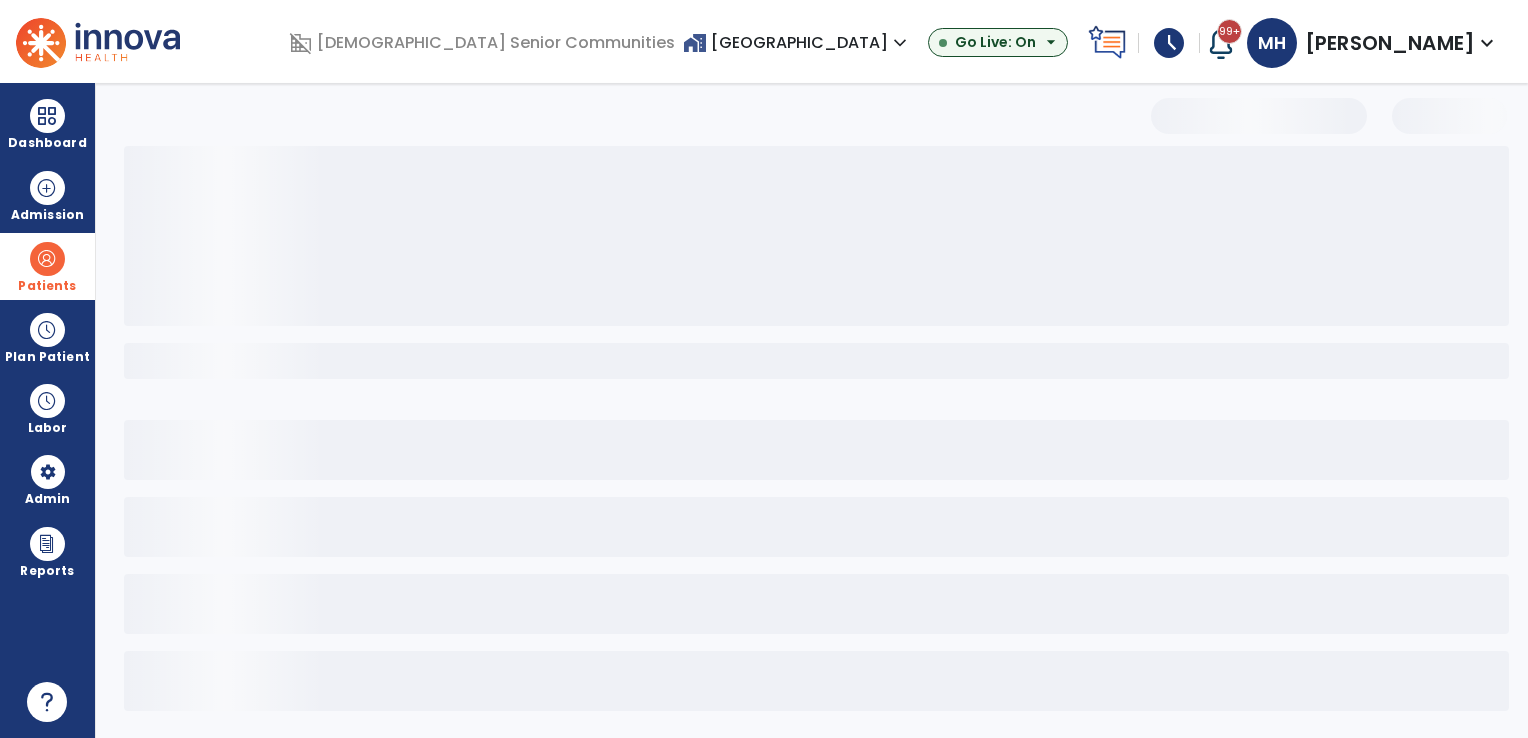 select on "***" 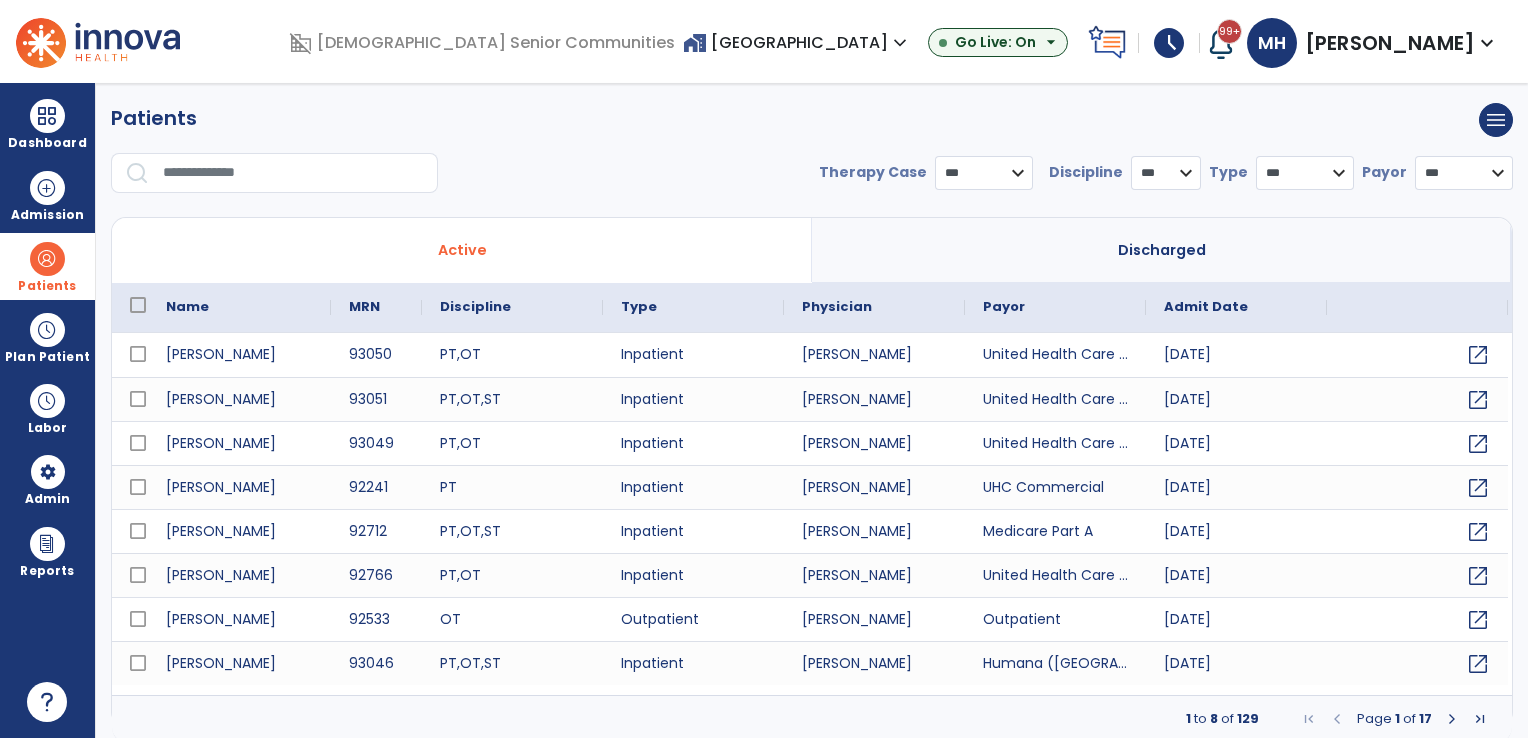 click at bounding box center (293, 173) 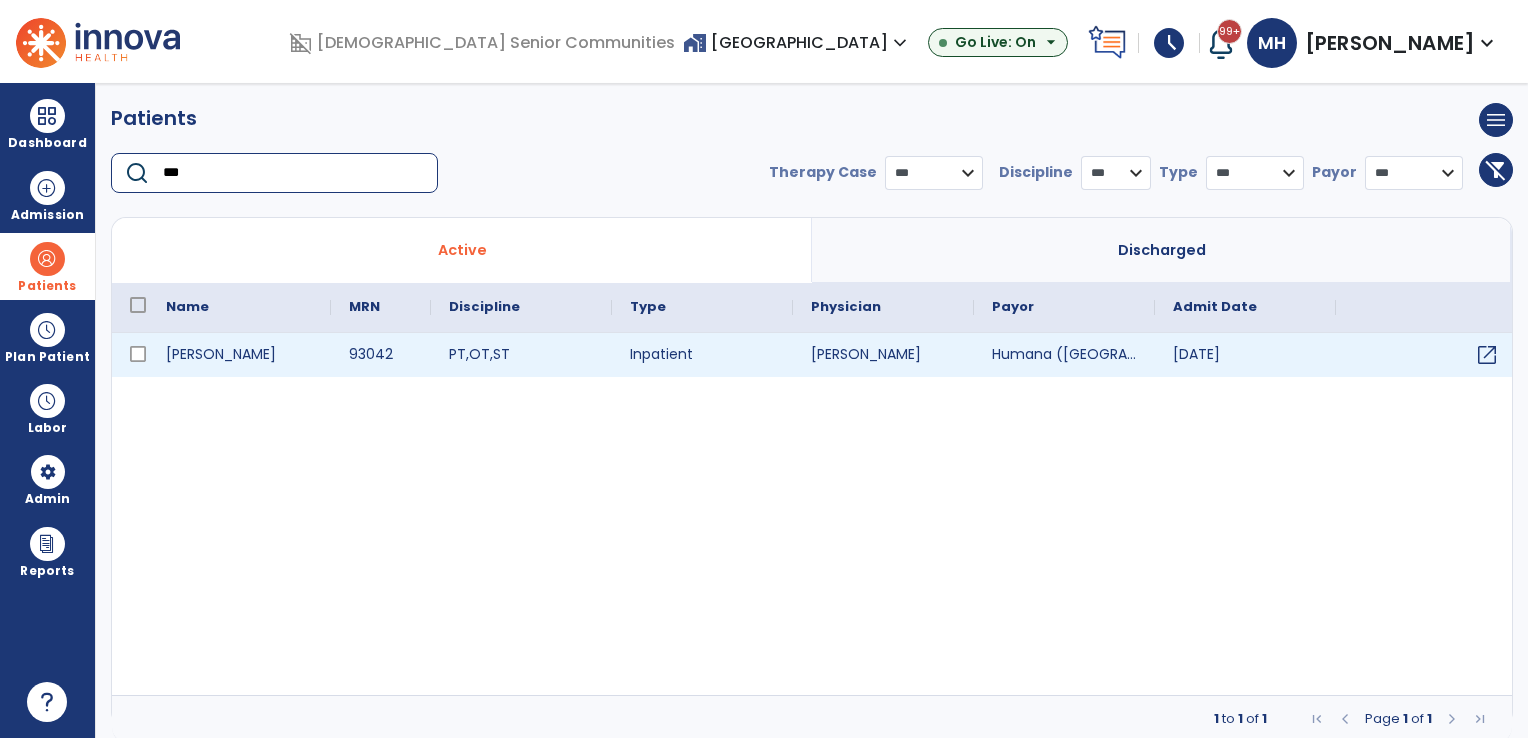 type on "***" 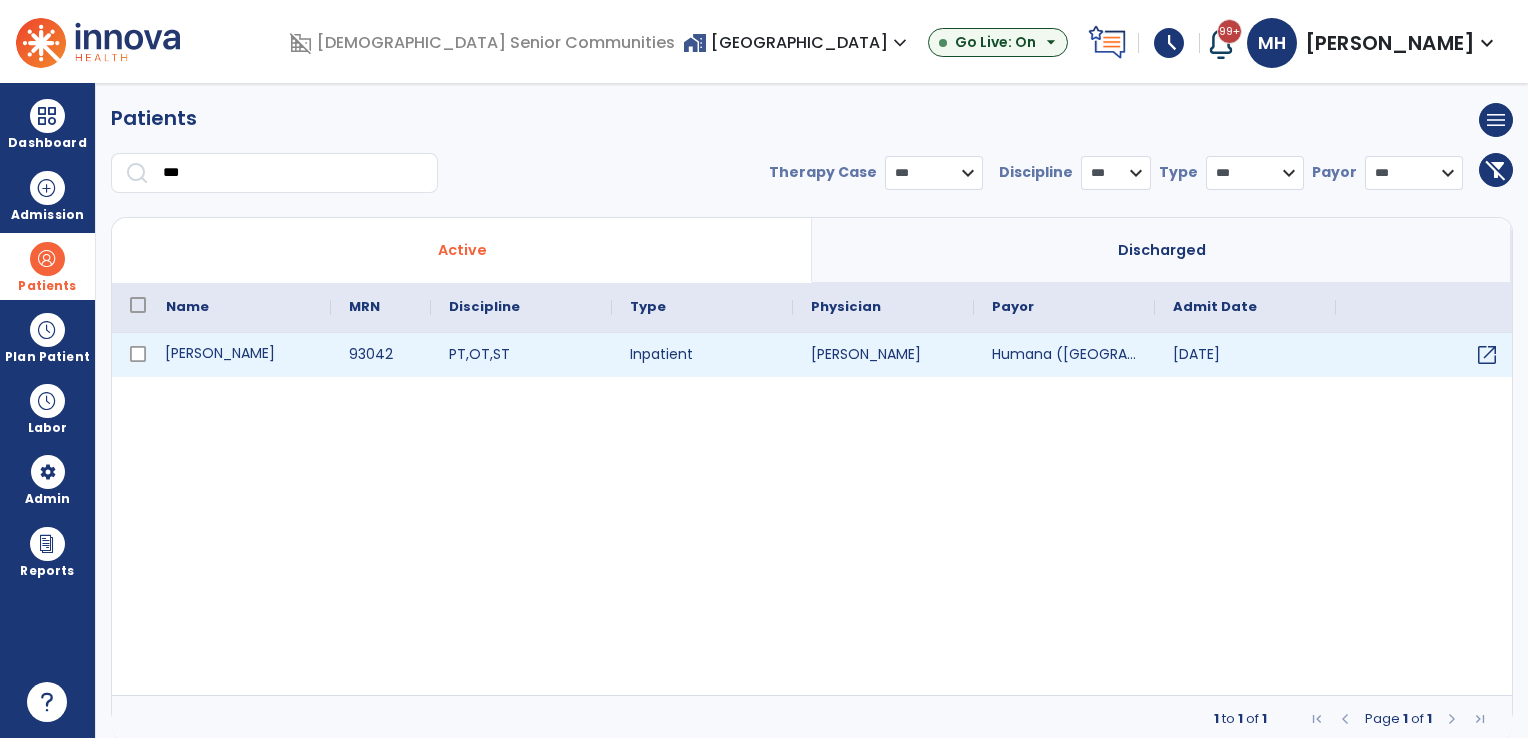 click on "[PERSON_NAME]" at bounding box center (239, 355) 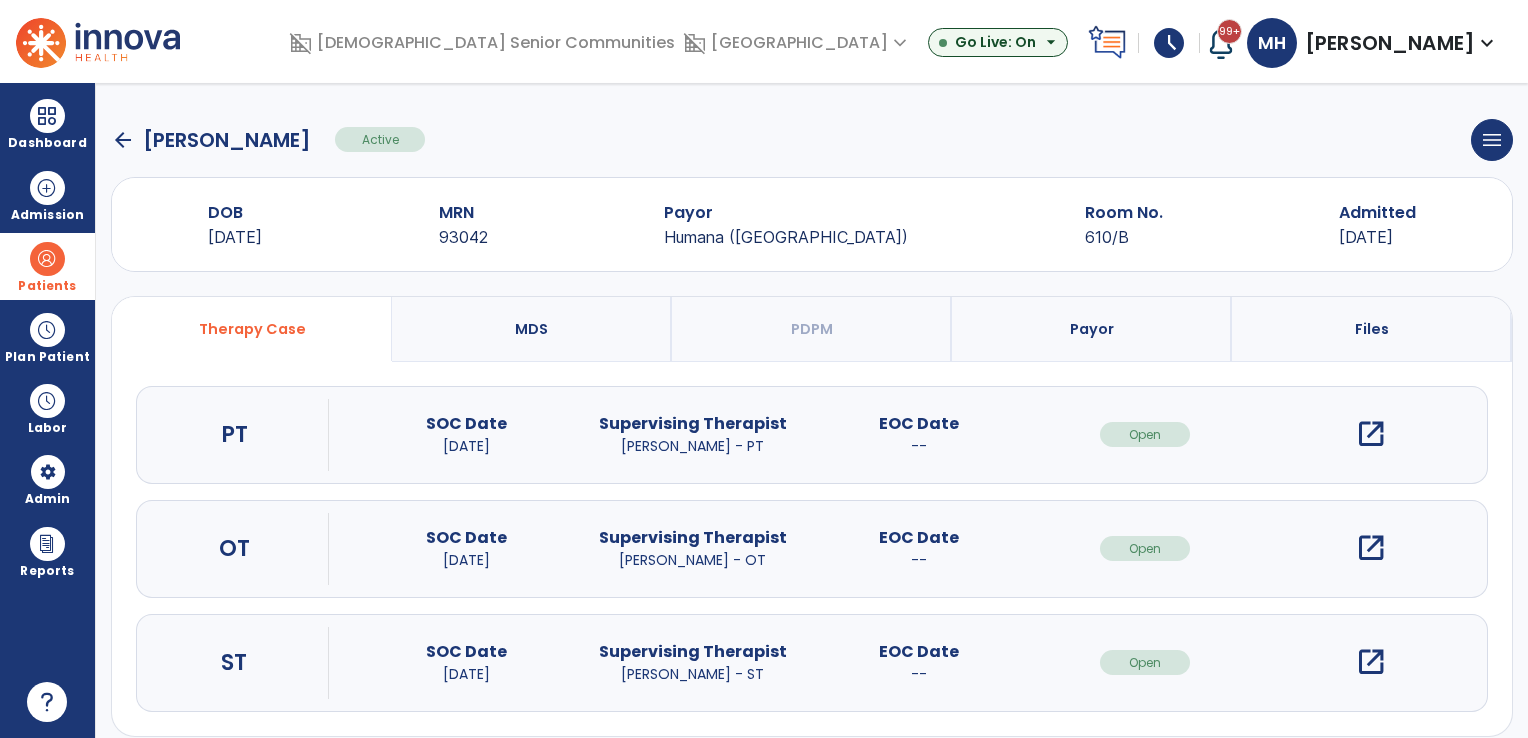 click on "open_in_new" at bounding box center [1371, 548] 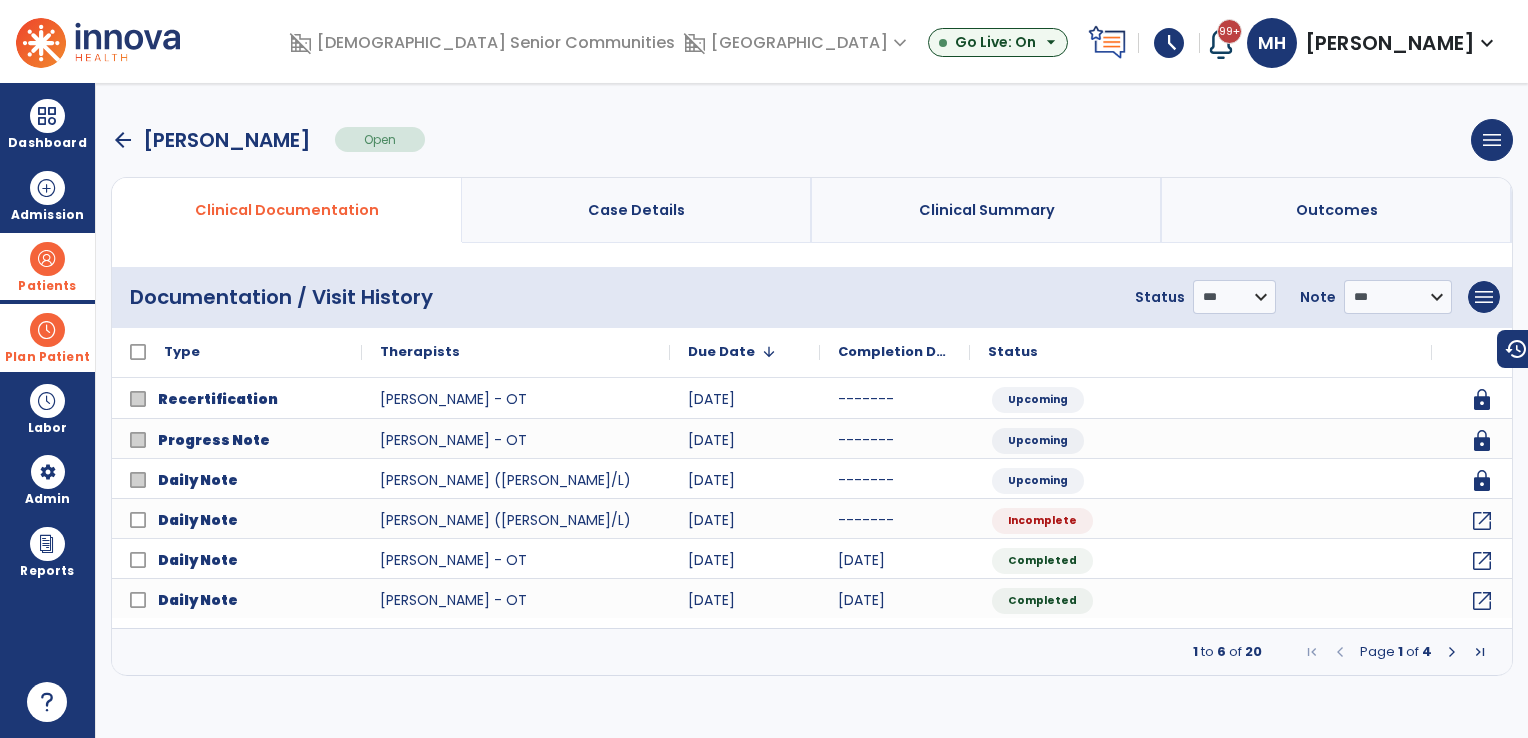 click at bounding box center (47, 330) 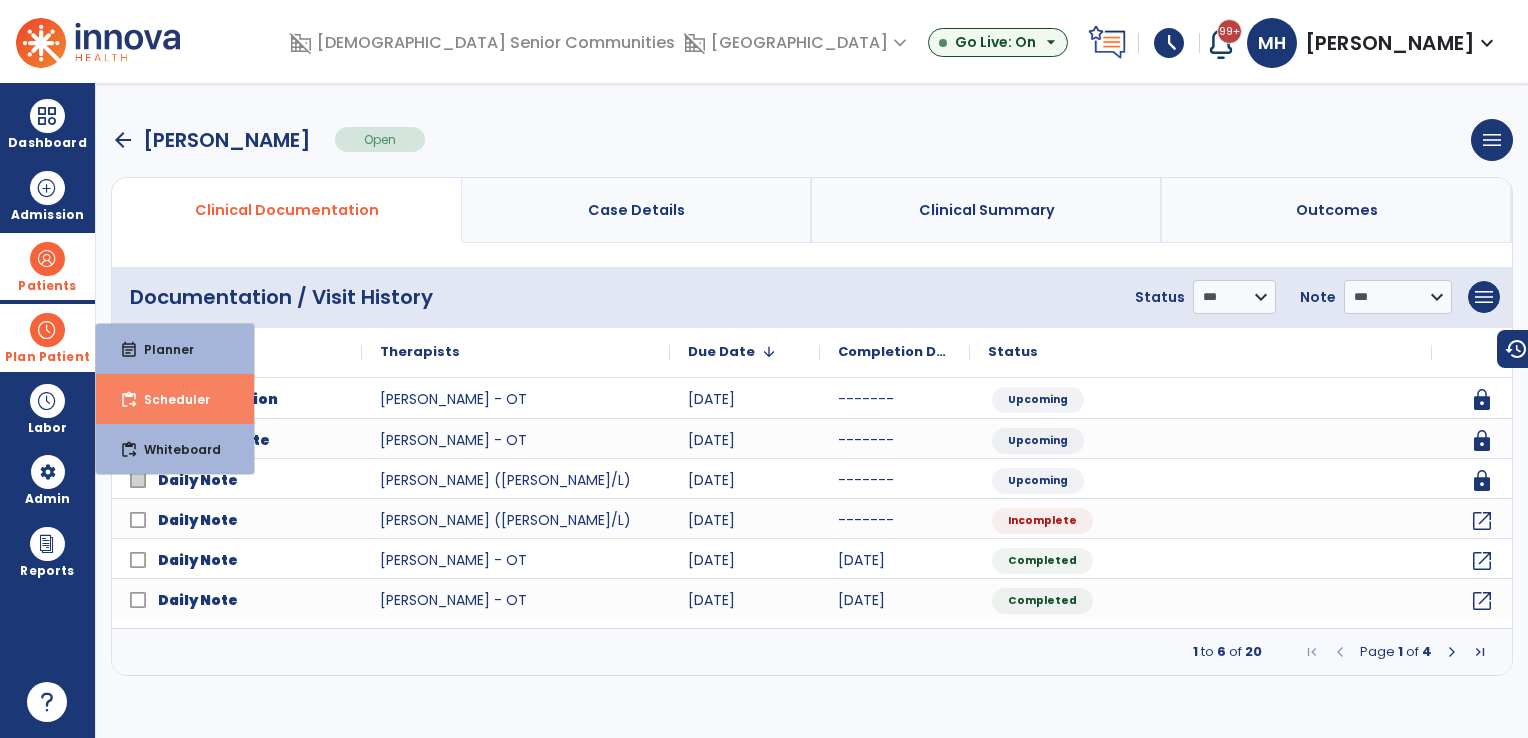click on "content_paste_go  Scheduler" at bounding box center (175, 399) 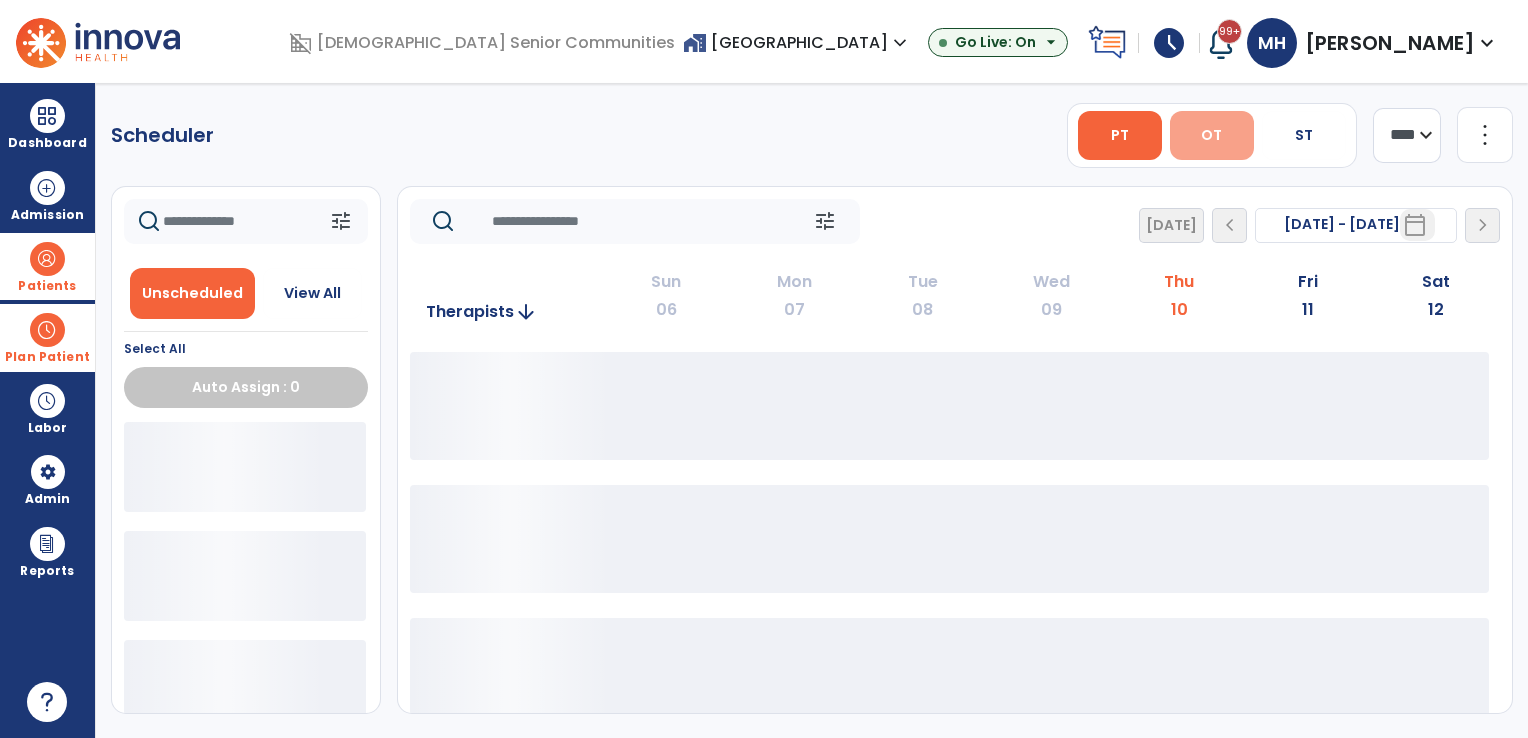 click on "OT" at bounding box center (1212, 135) 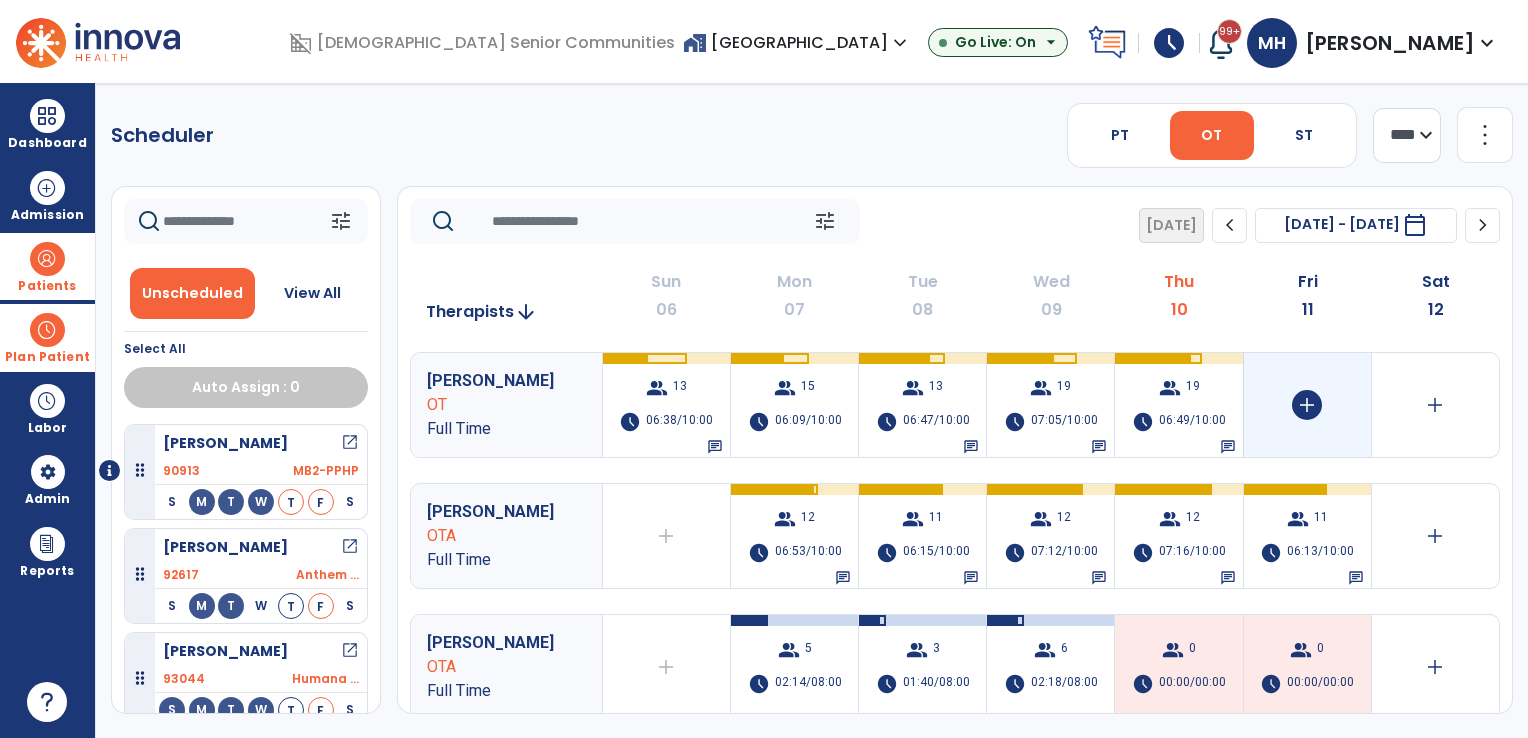 click on "add" 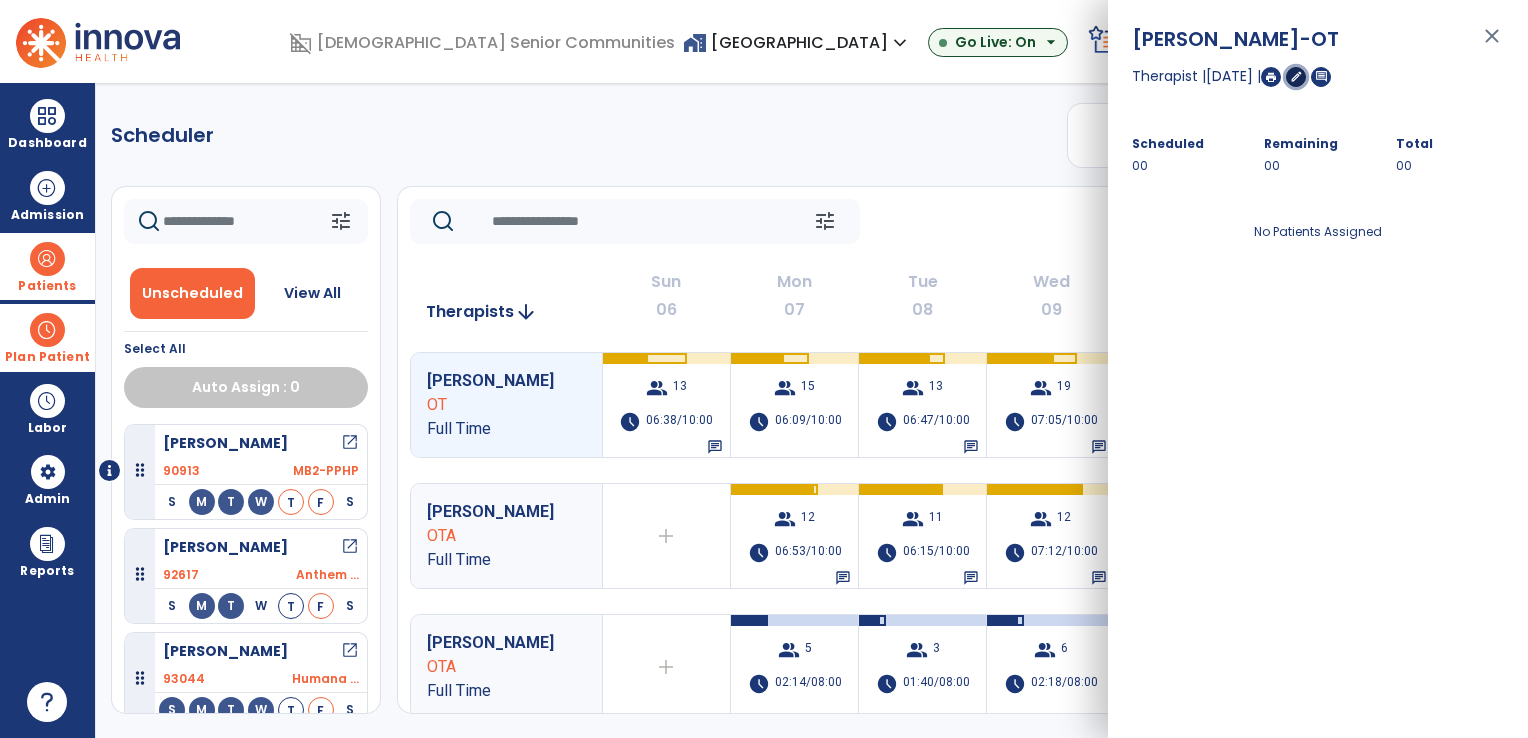 click on "edit" at bounding box center [1296, 76] 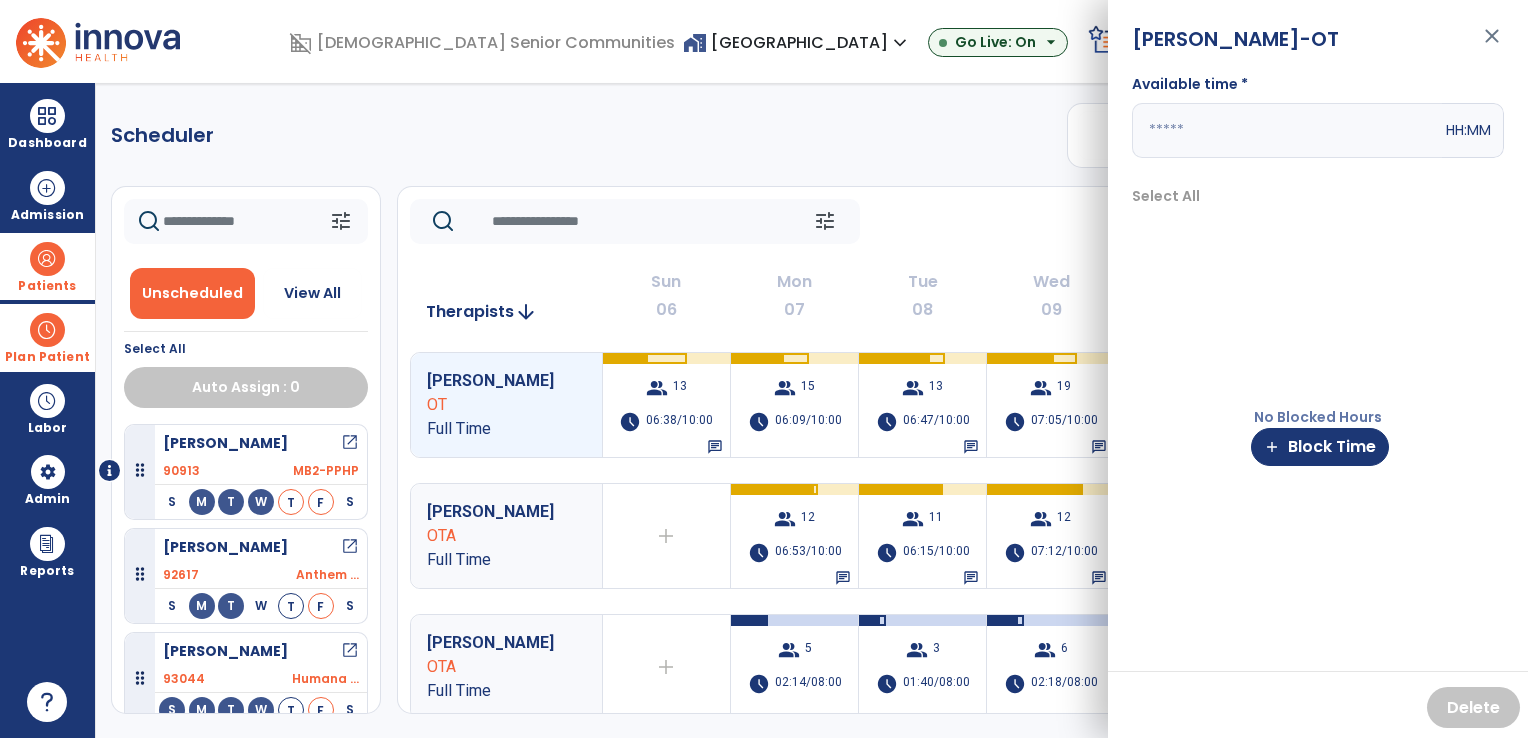 click at bounding box center (1287, 130) 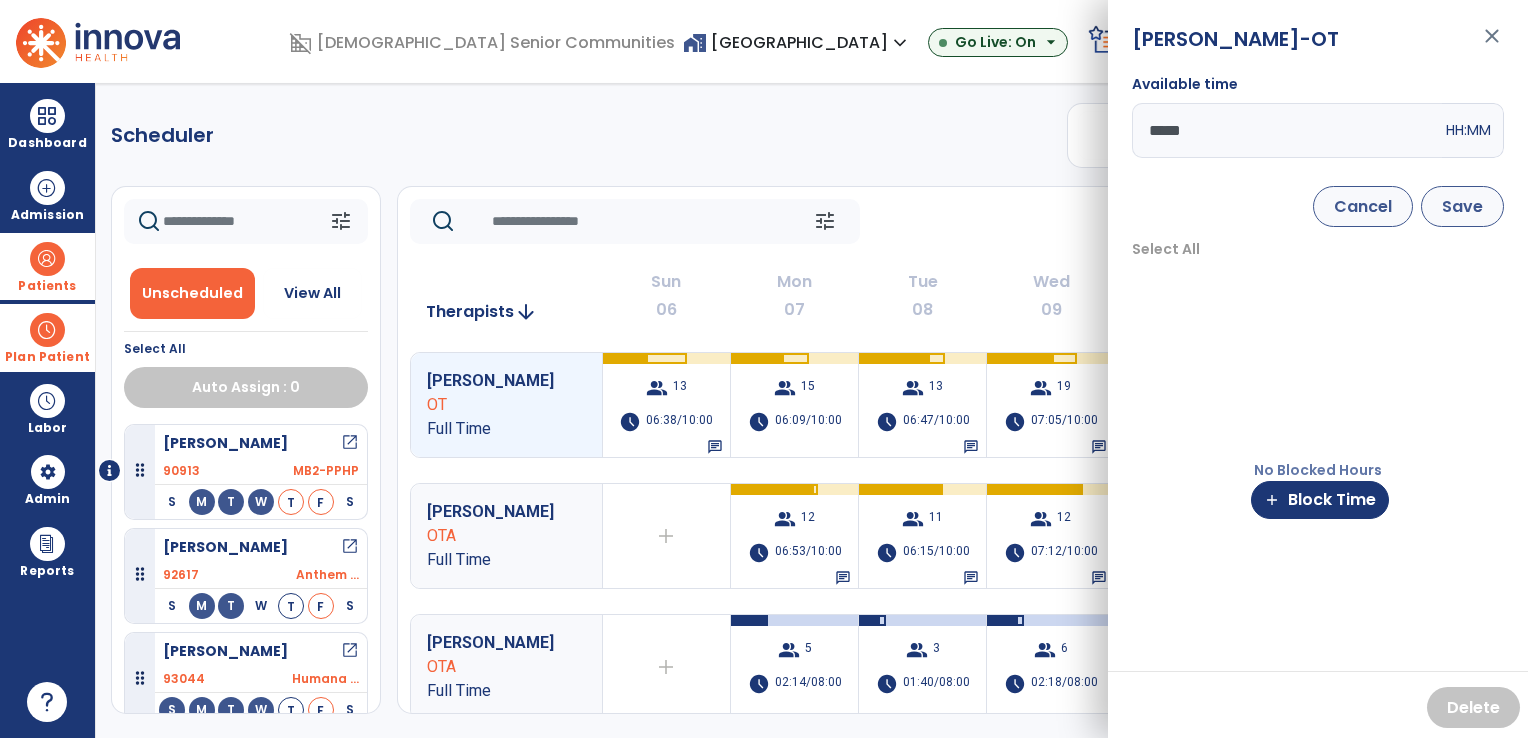 type on "*****" 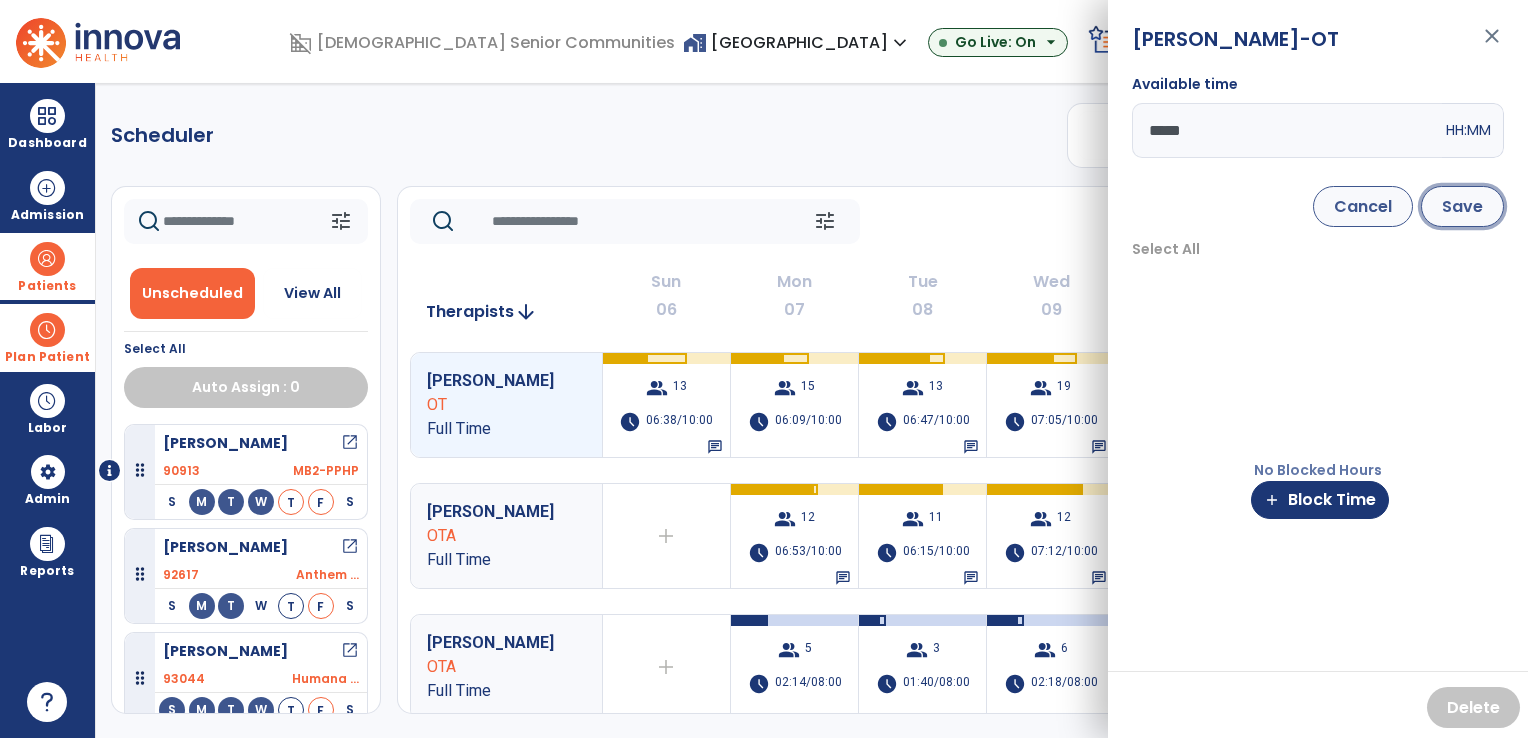 click on "Save" at bounding box center (1462, 206) 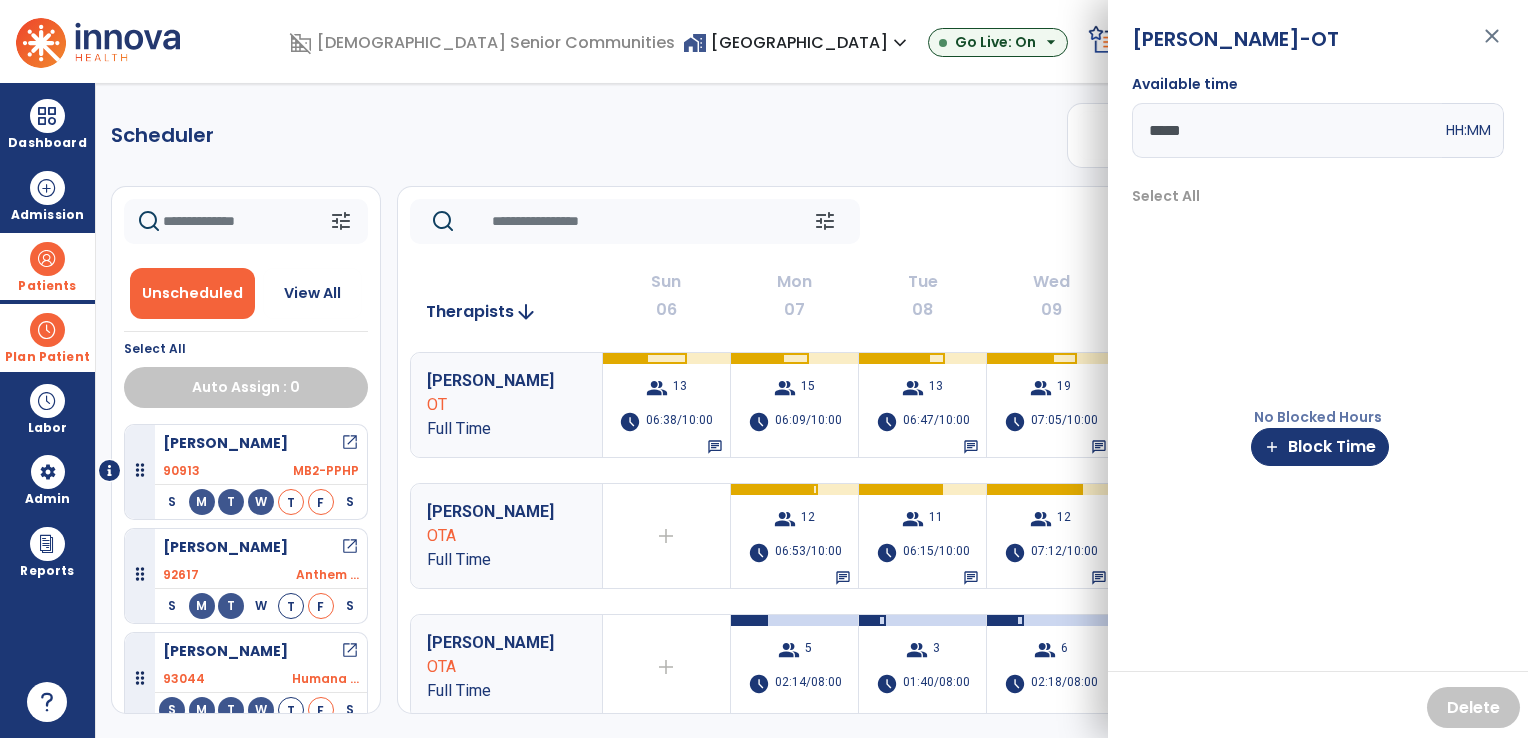 click on "Scheduler   PT   OT   ST  **** *** more_vert  Manage Labor   View All Therapists   Print   tune   Unscheduled   View All  Select All  Auto Assign : 0   [PERSON_NAME]   open_in_new  90913 MB2-PPHP  S M T W T F S  [PERSON_NAME]   open_in_new  92617 Anthem ...  S M T W T F S  [PERSON_NAME]   open_in_new  93044 Humana ...  S M T W T F S  tune   [DATE]  chevron_left [DATE] - [DATE]  *********  calendar_today  chevron_right   Therapists  arrow_downward Sun  06  Mon  07  Tue  08  Wed  09  Thu  10  Fri  11  Sat  12  [PERSON_NAME] OT Full Time  group  13  schedule  06:38/10:00   chat   group  15  schedule  06:09/10:00   group  13  schedule  06:47/10:00   chat   group  19  schedule  07:05/10:00   chat   group  19  schedule  06:49/10:00   chat   group  0  schedule  00:00/00:15   add  [PERSON_NAME] Full Time  add  Therapist not available for the day  group  12  schedule  06:53/10:00   chat   group  11  schedule  06:15/10:00   chat   group  12  schedule  07:12/10:00   chat   group  12  schedule   chat  5" at bounding box center (812, 410) 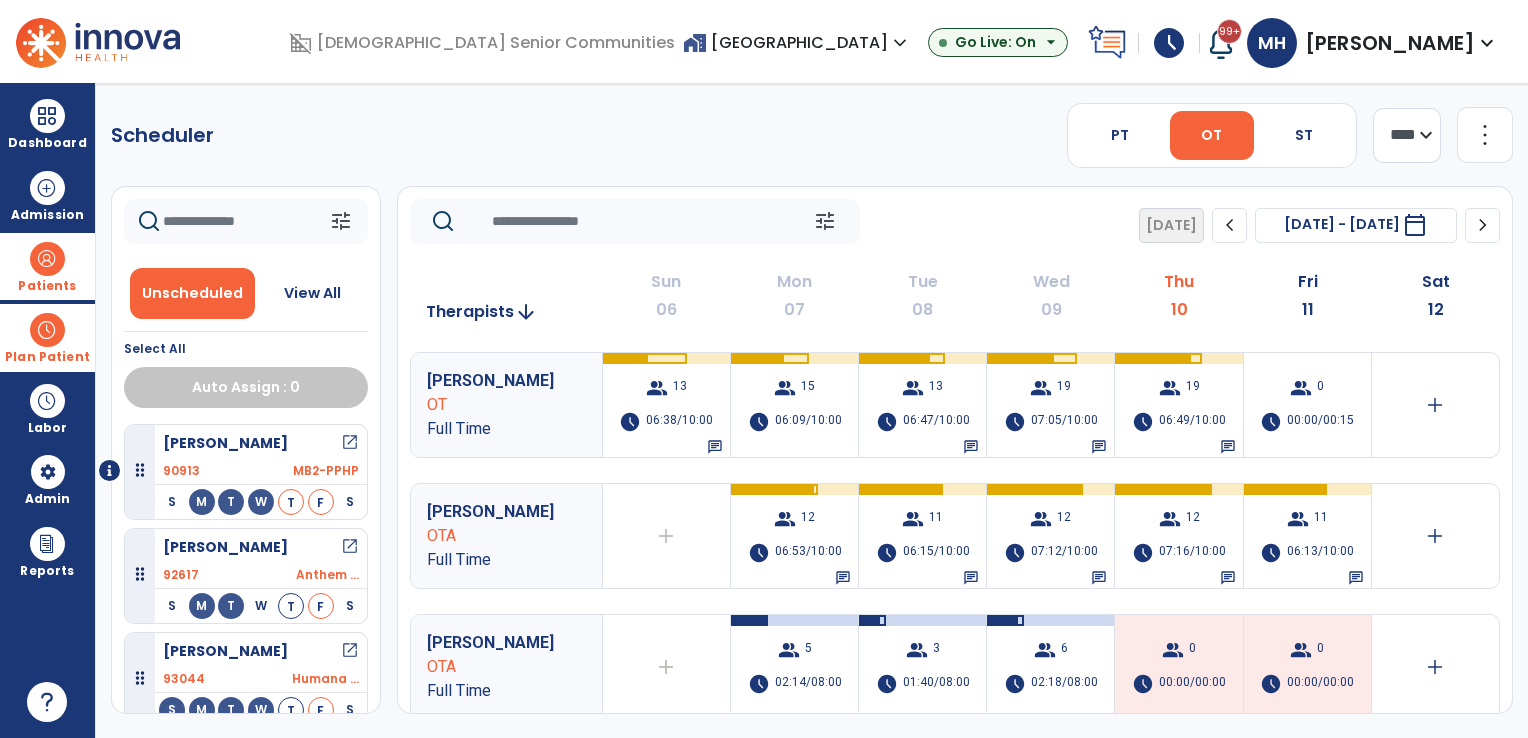 click on "chevron_right" 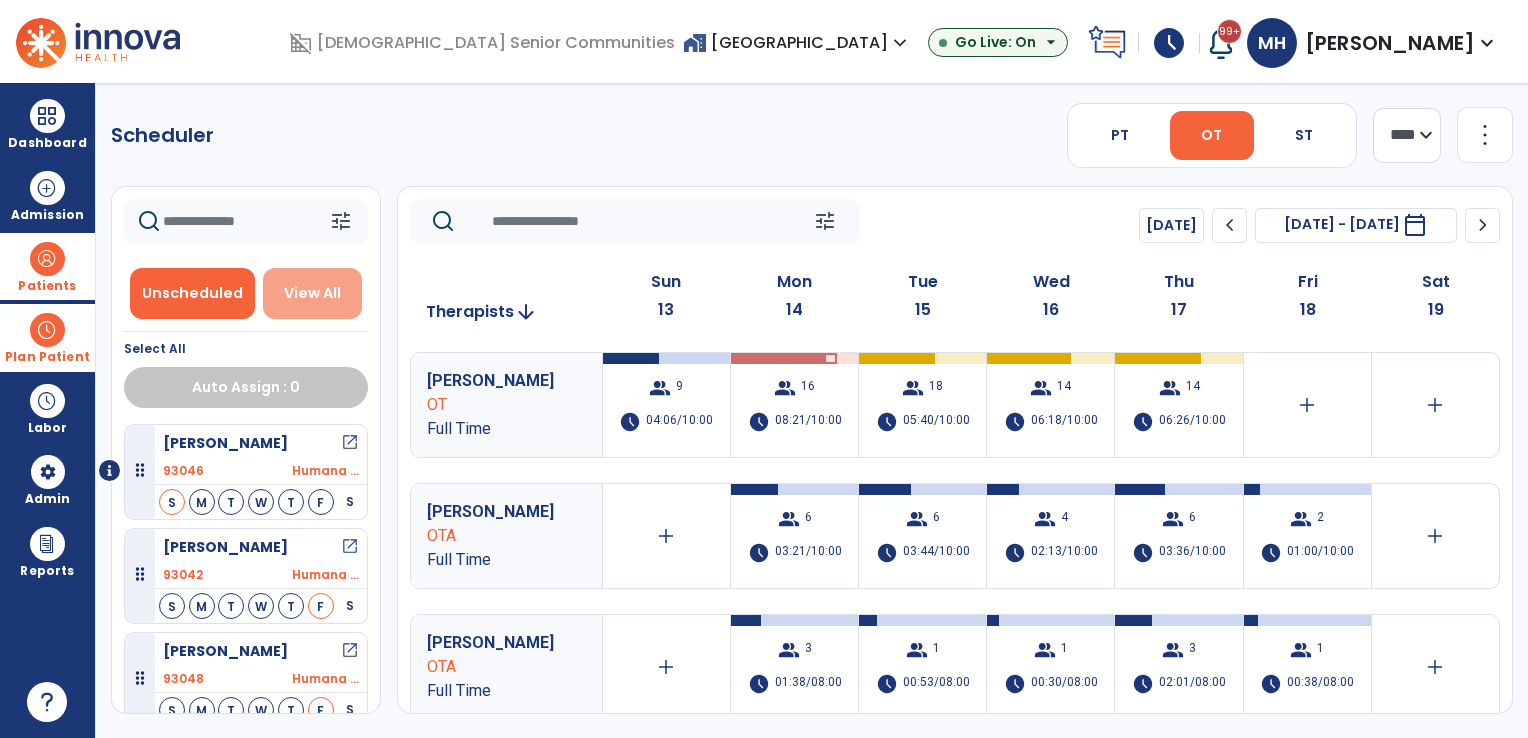 click on "View All" at bounding box center [312, 293] 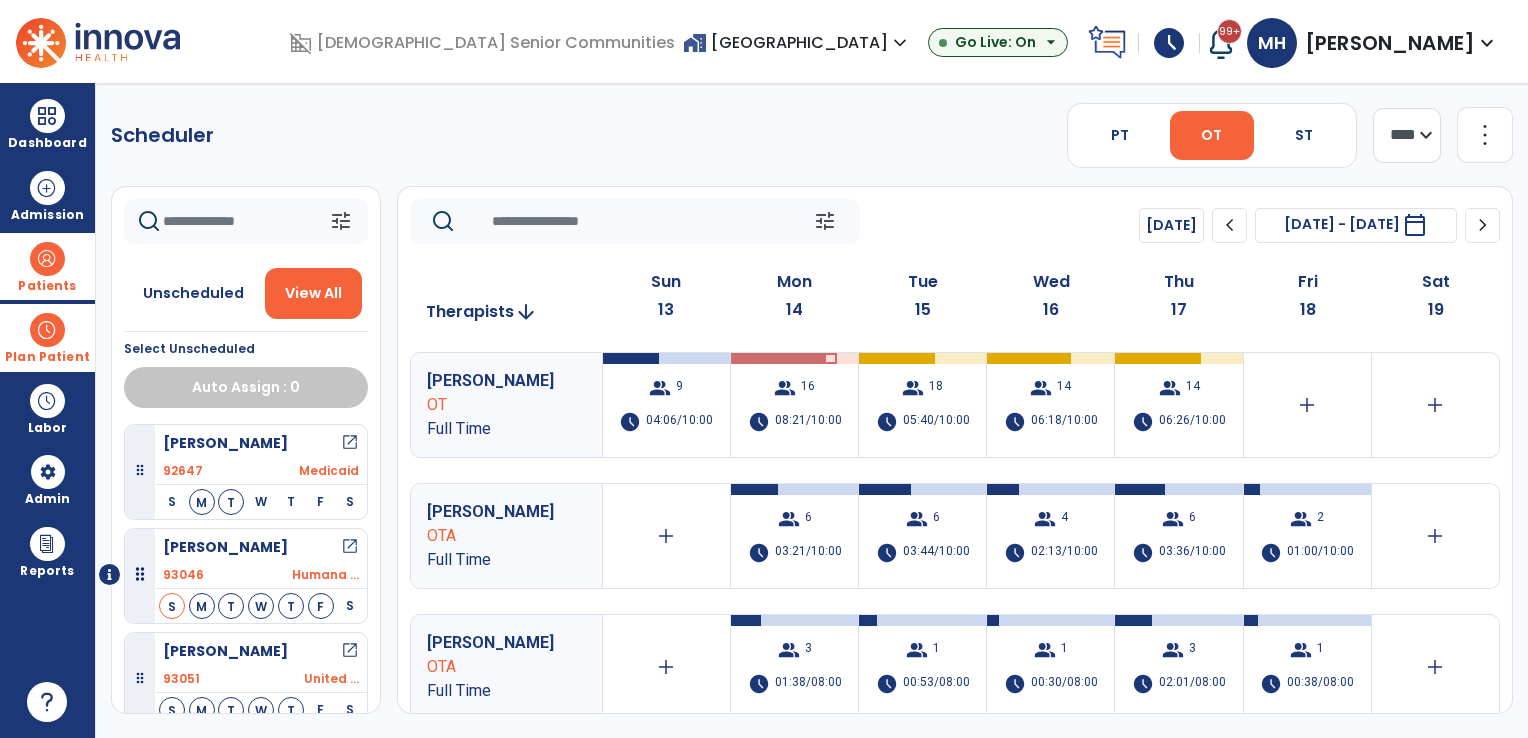 click 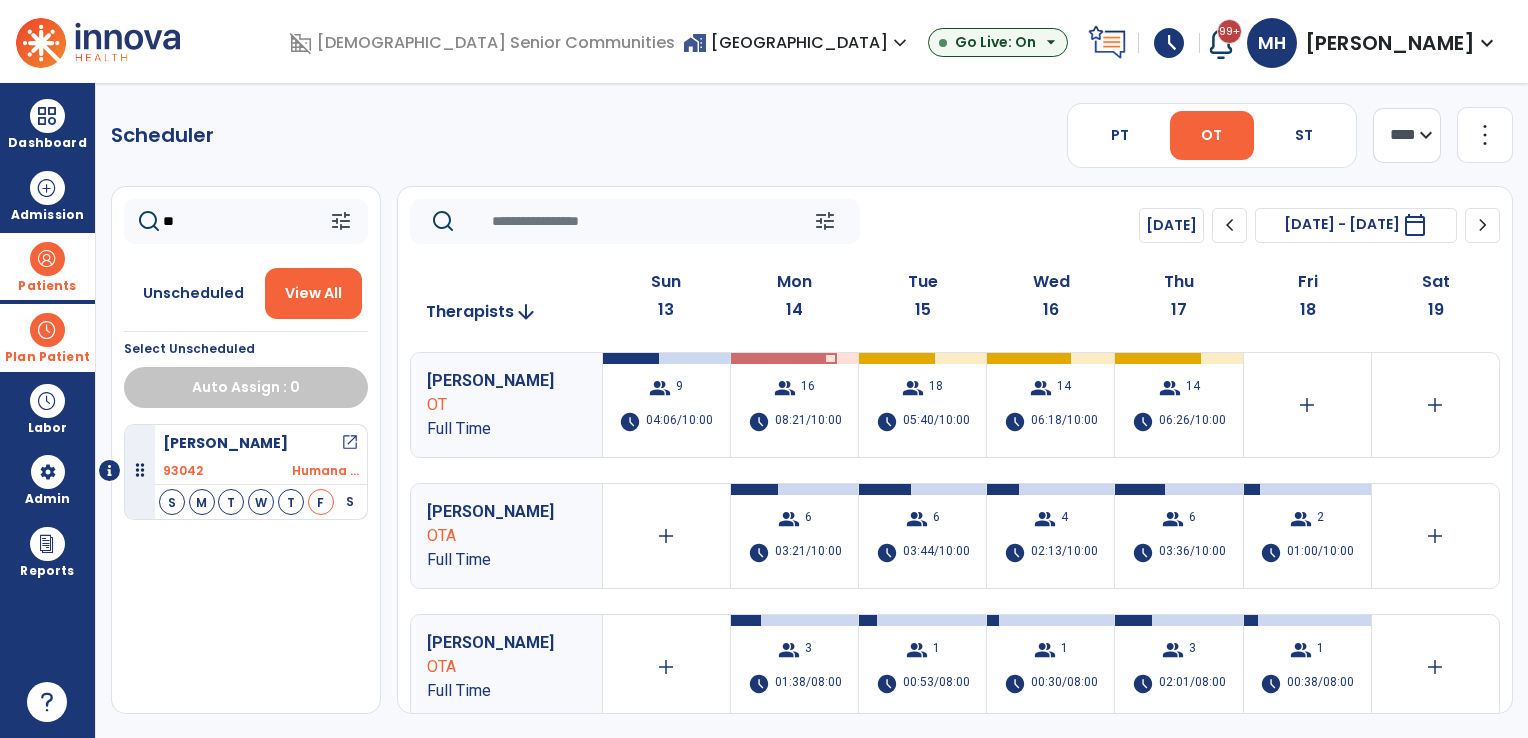 type on "*" 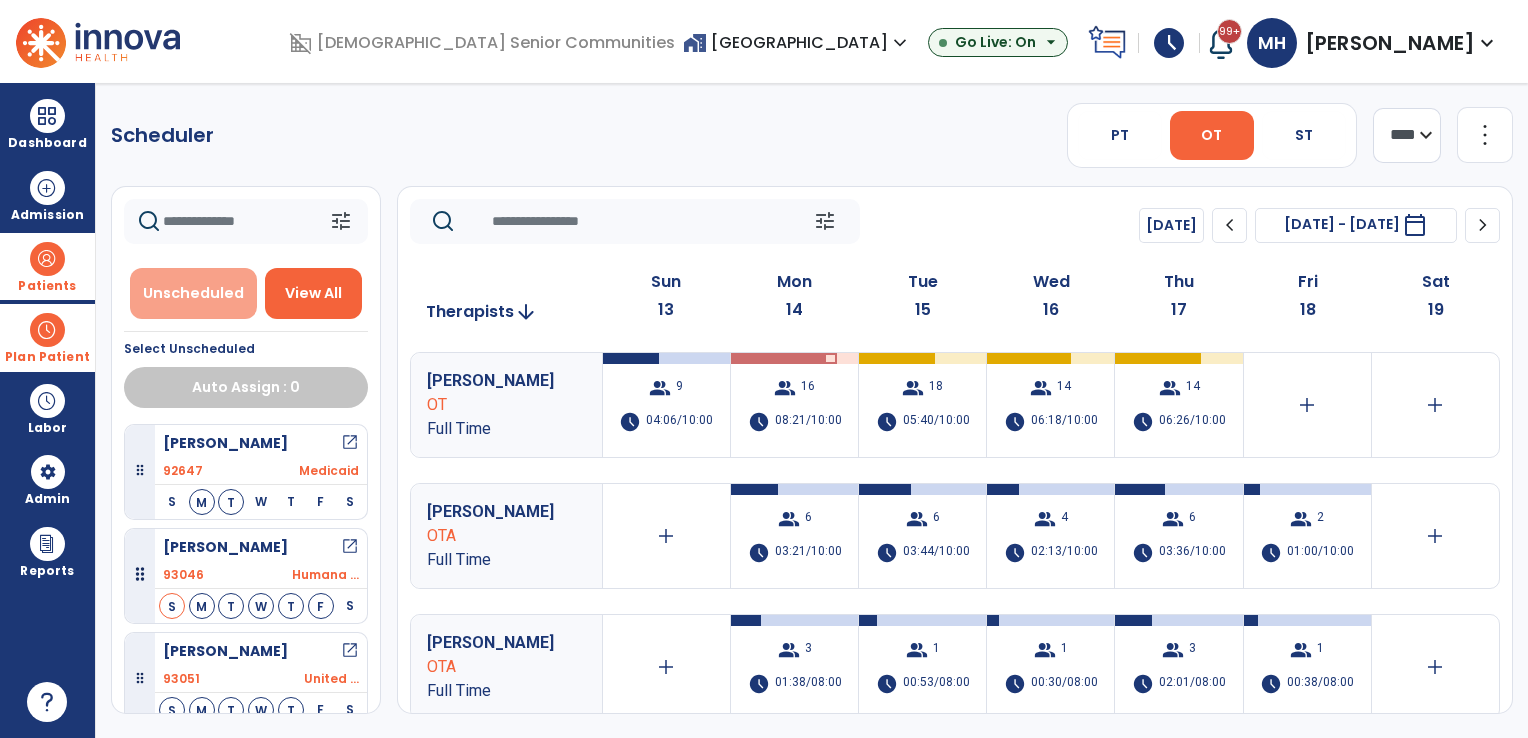 click on "Unscheduled" at bounding box center (193, 293) 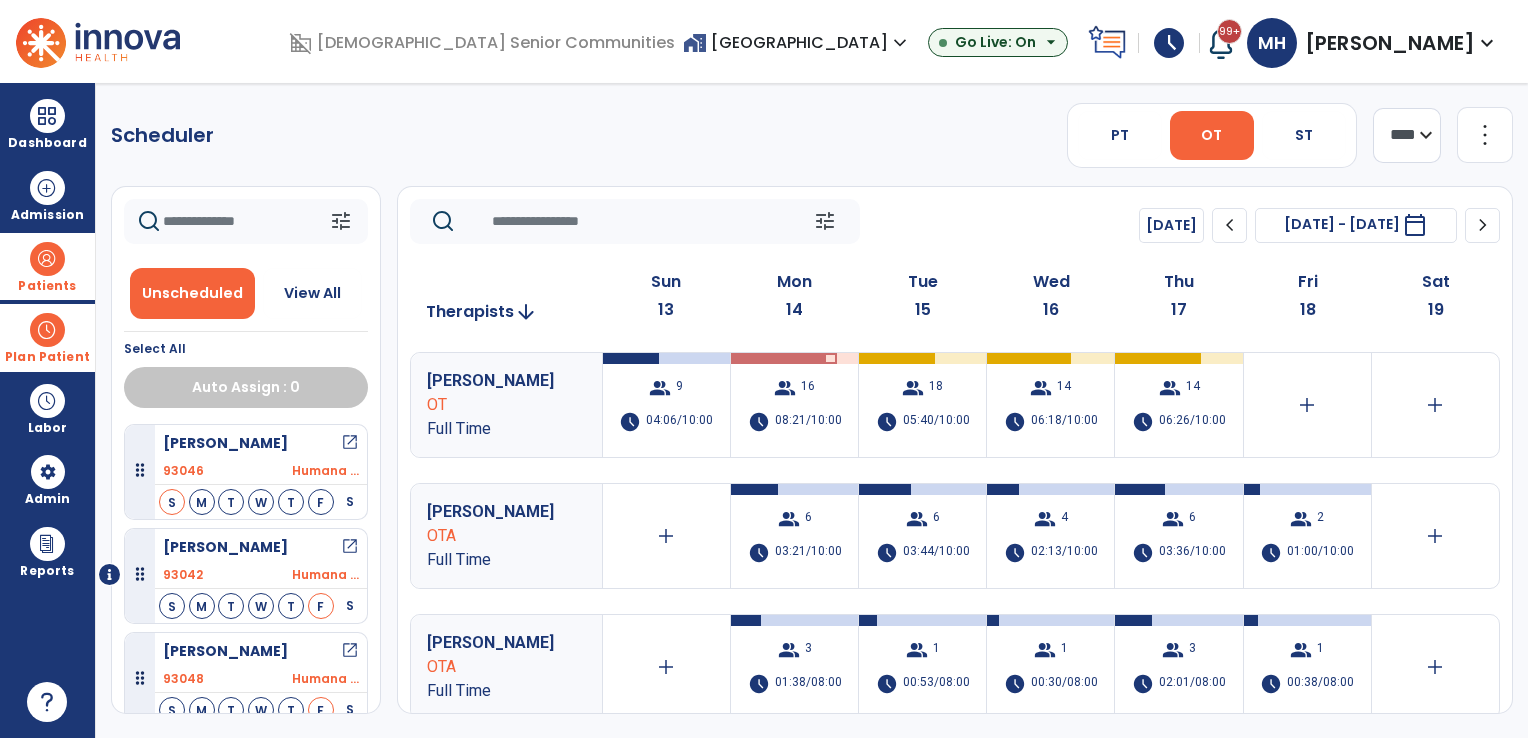 click 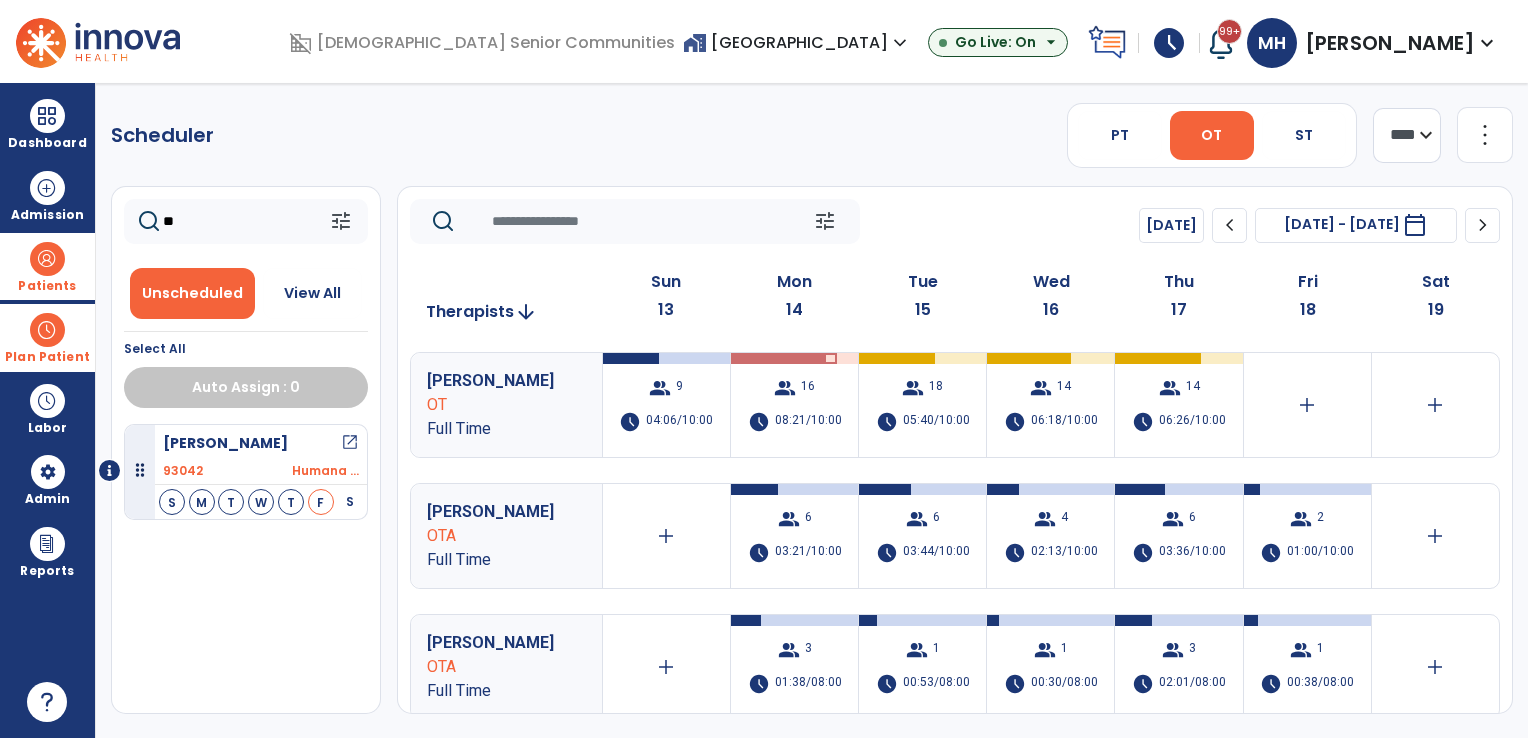 type on "*" 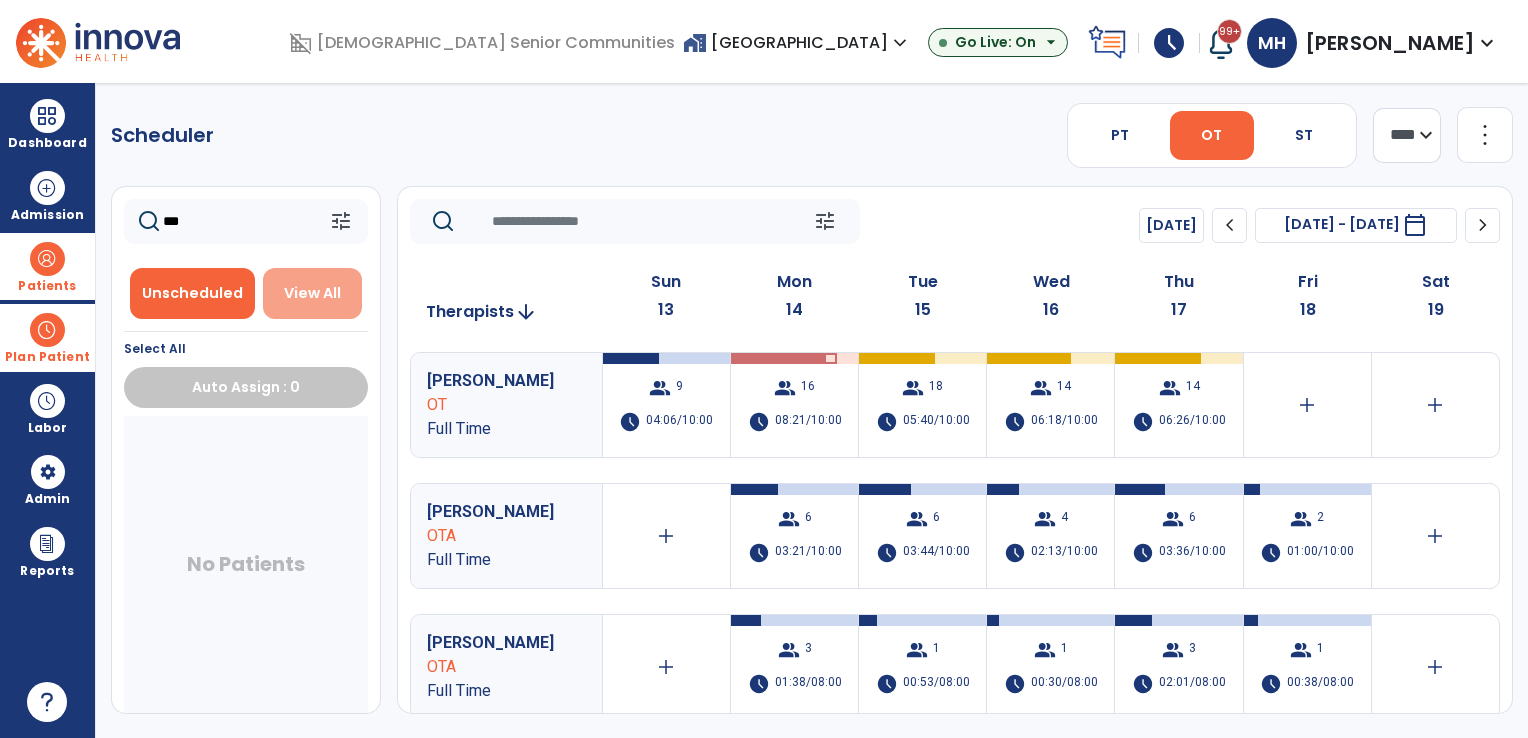 type on "***" 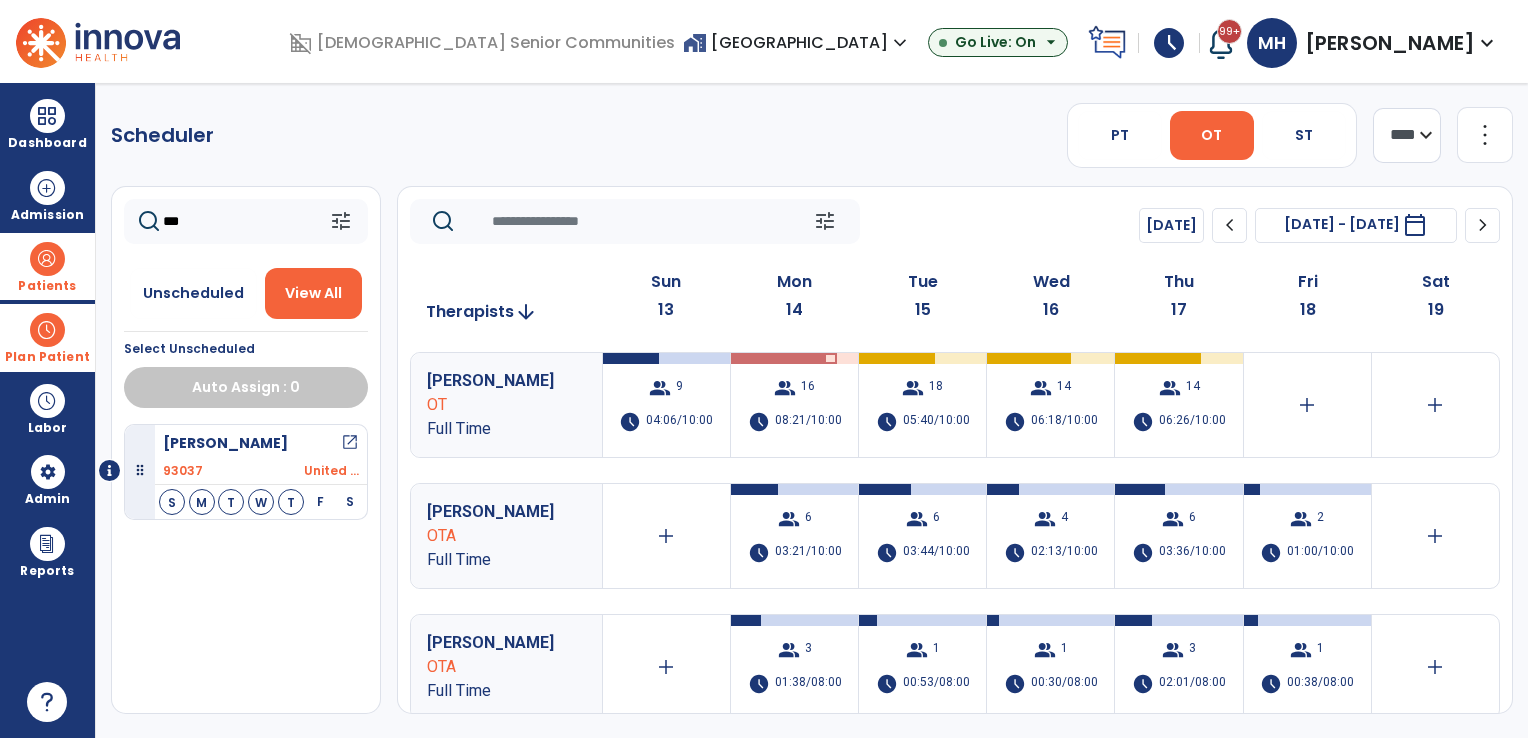 click on "***" 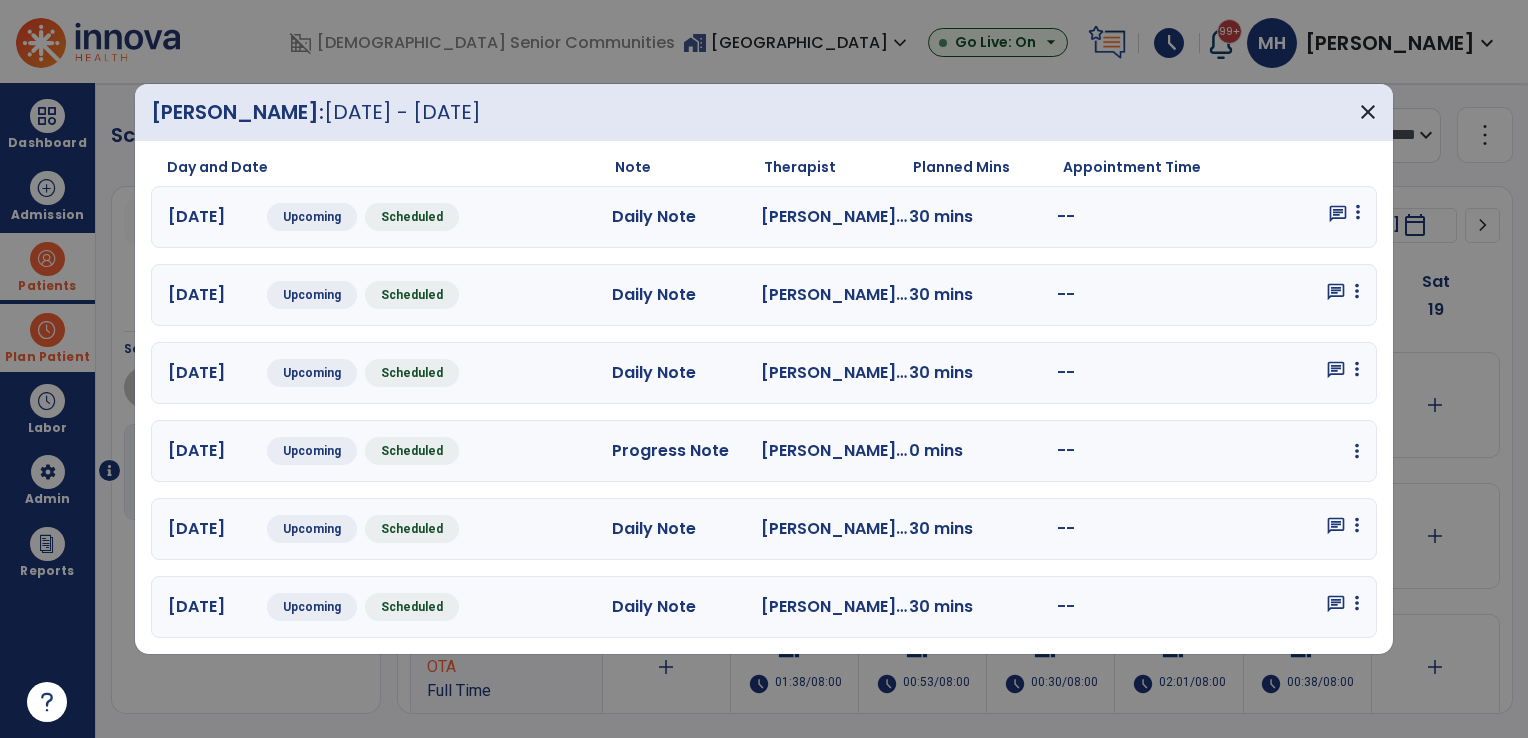 click at bounding box center (1358, 212) 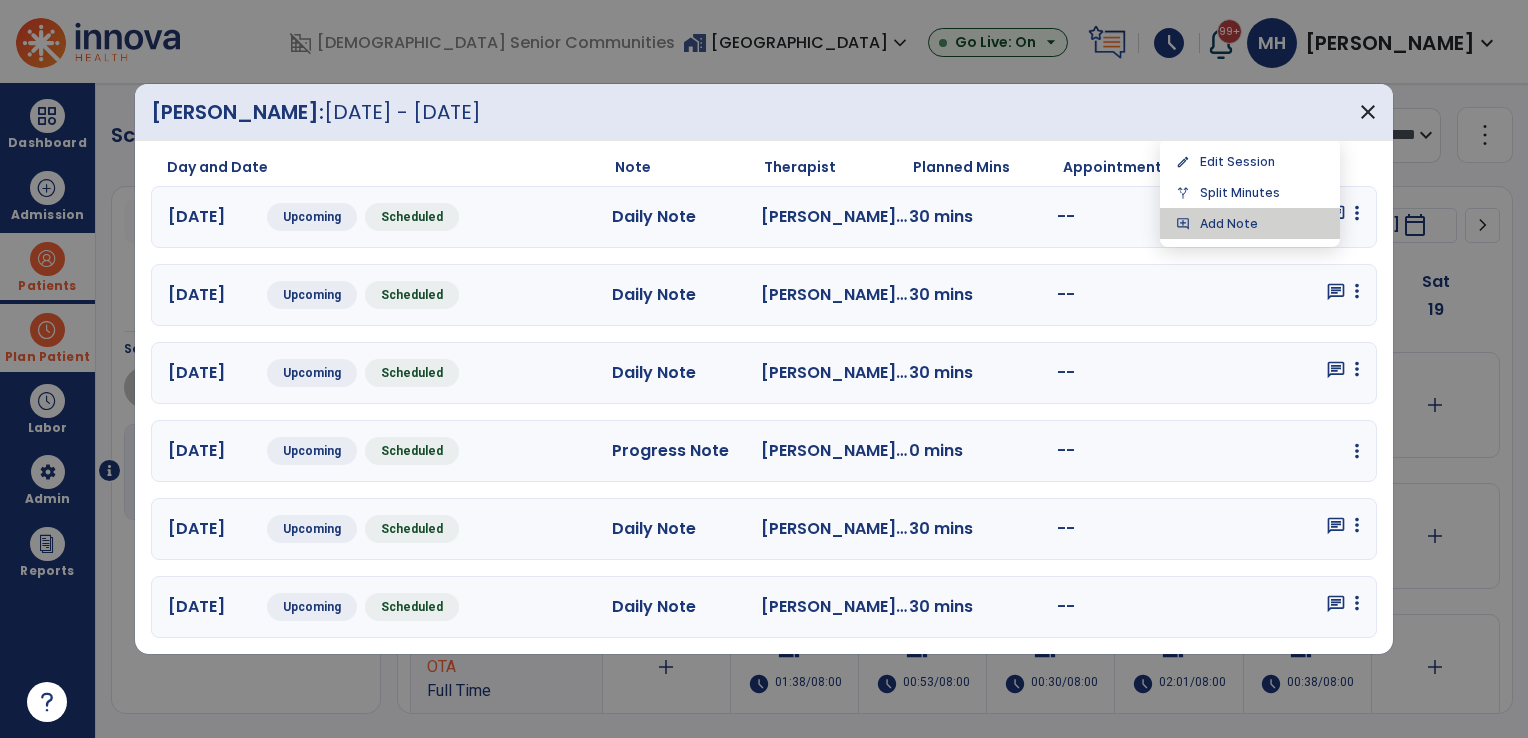 drag, startPoint x: 1287, startPoint y: 220, endPoint x: 1060, endPoint y: 231, distance: 227.26636 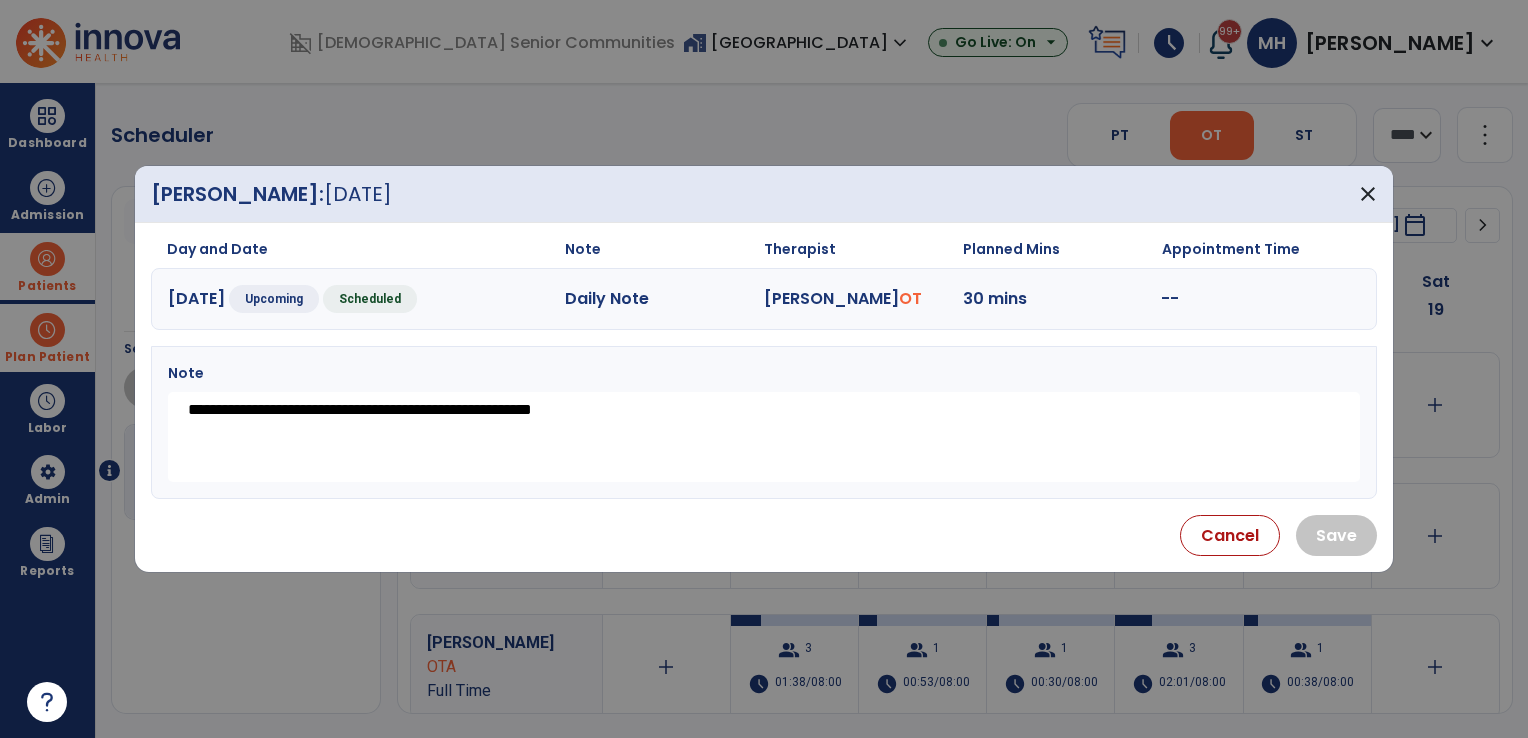 drag, startPoint x: 659, startPoint y: 408, endPoint x: 160, endPoint y: 407, distance: 499.001 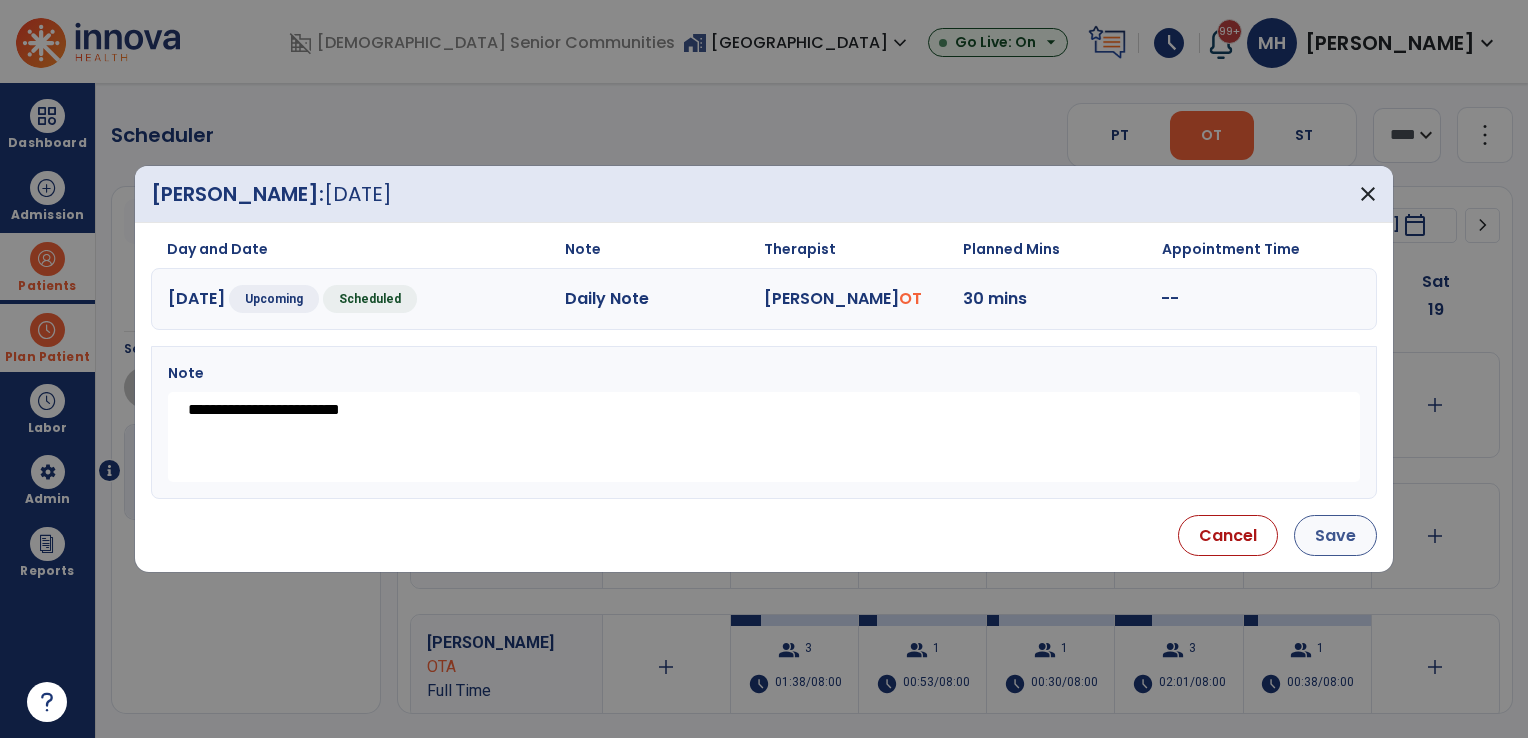 type on "**********" 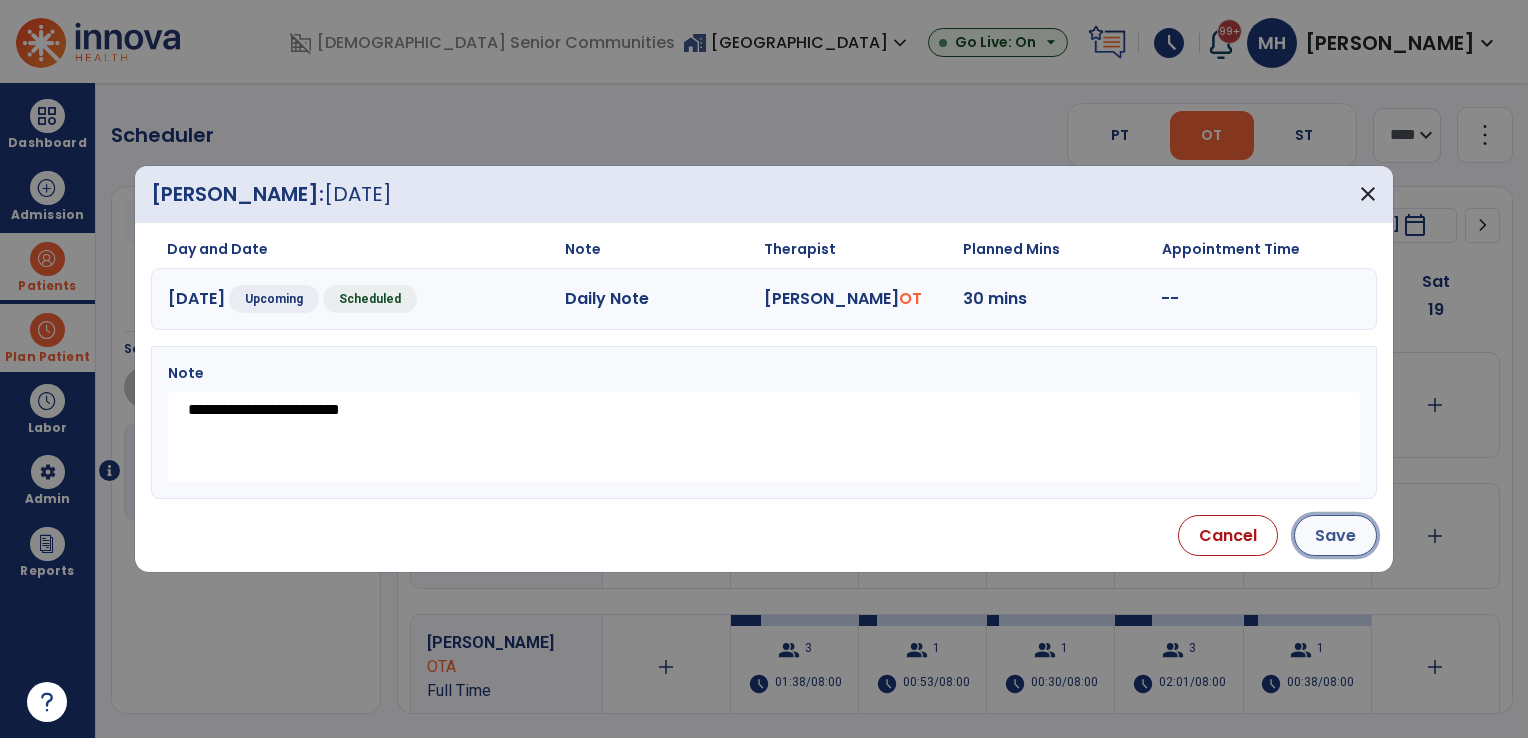 click on "Save" at bounding box center (1335, 535) 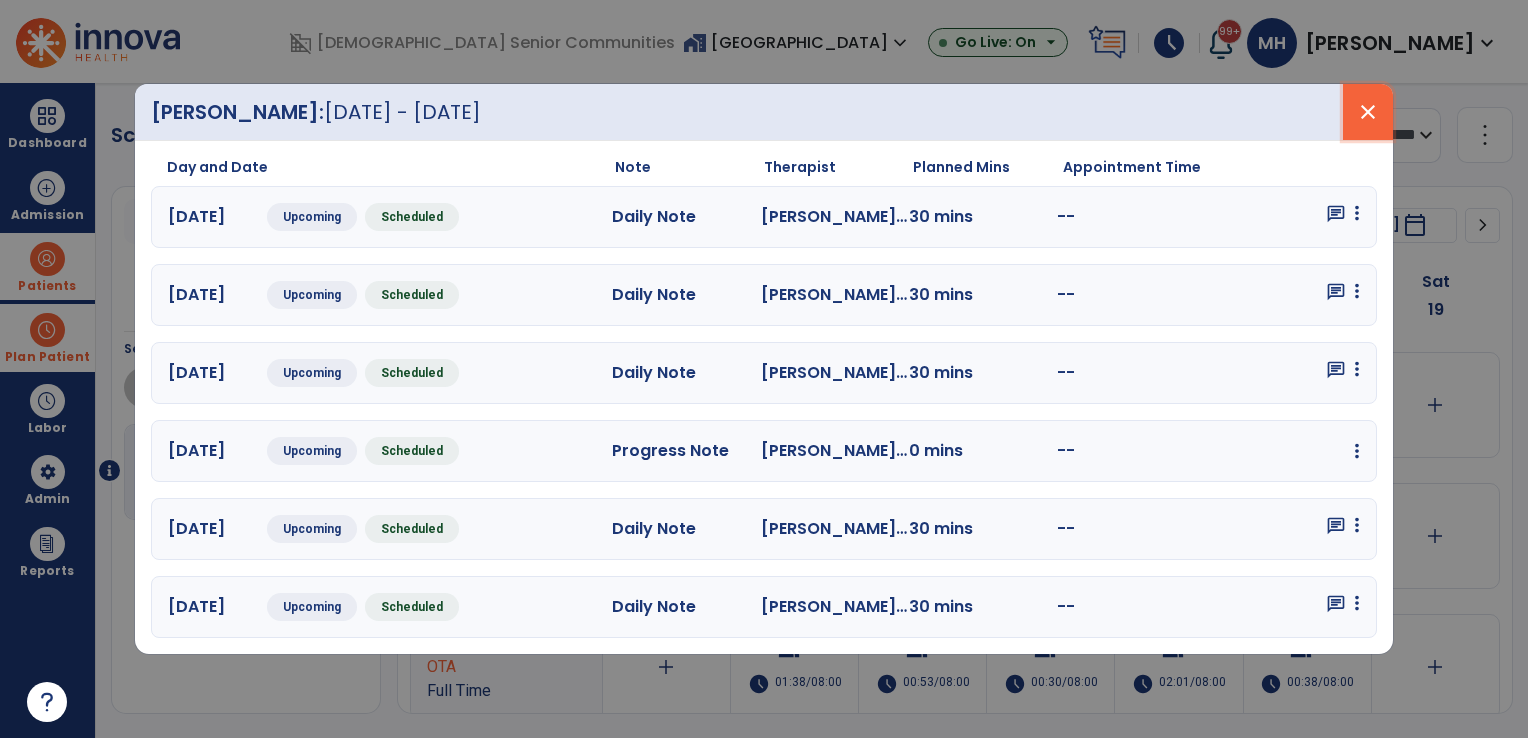 click on "close" at bounding box center (1368, 112) 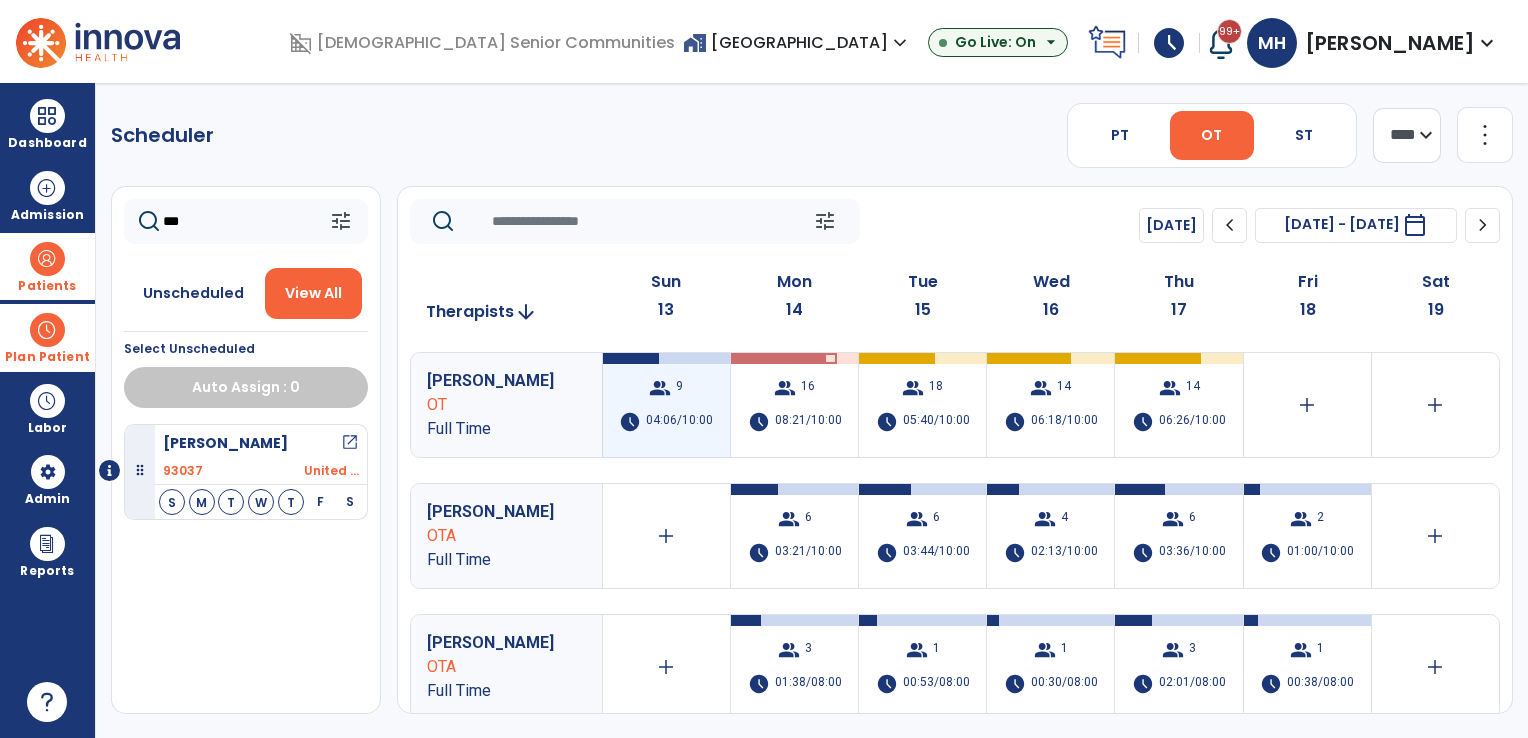 click on "04:06/10:00" at bounding box center [679, 422] 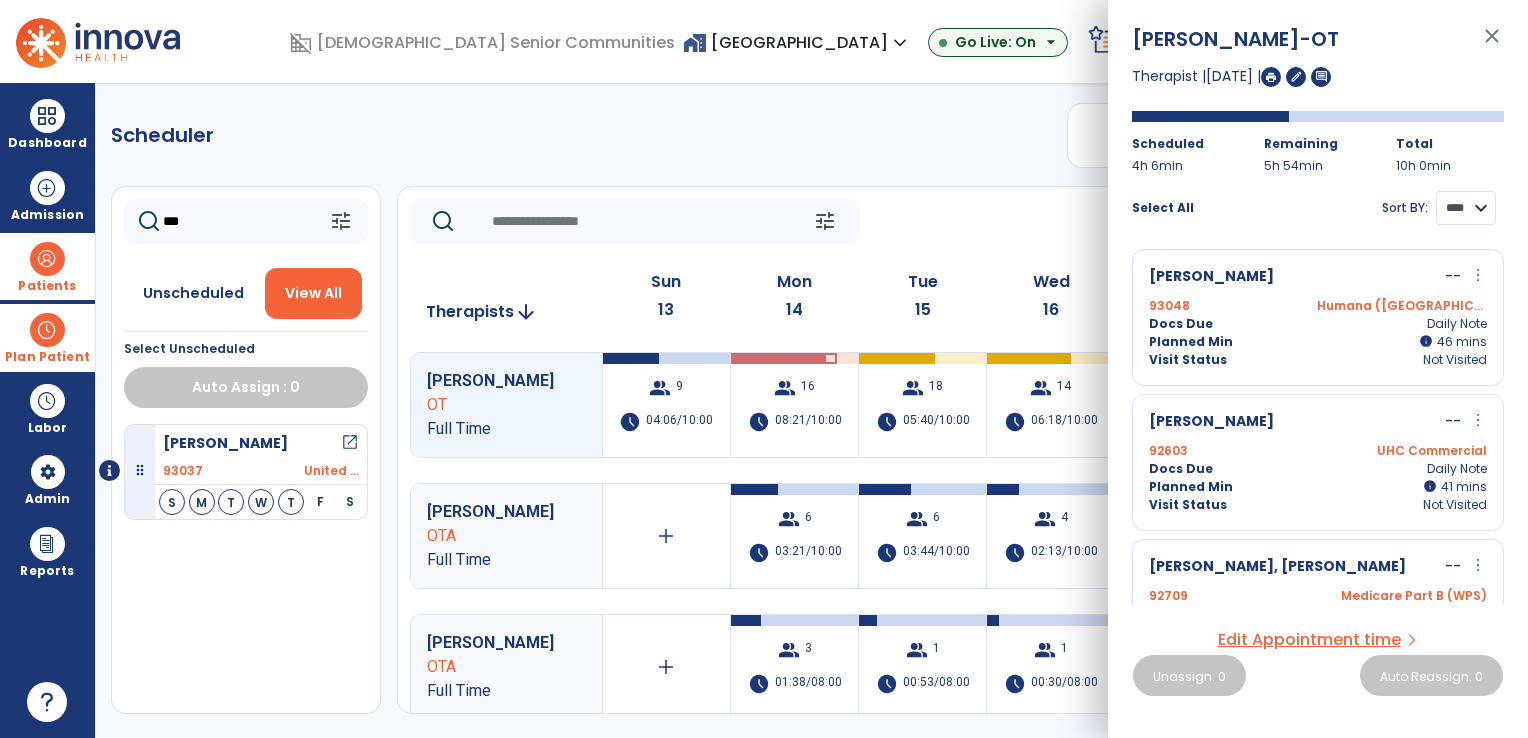 click on "**** ****" at bounding box center (1466, 208) 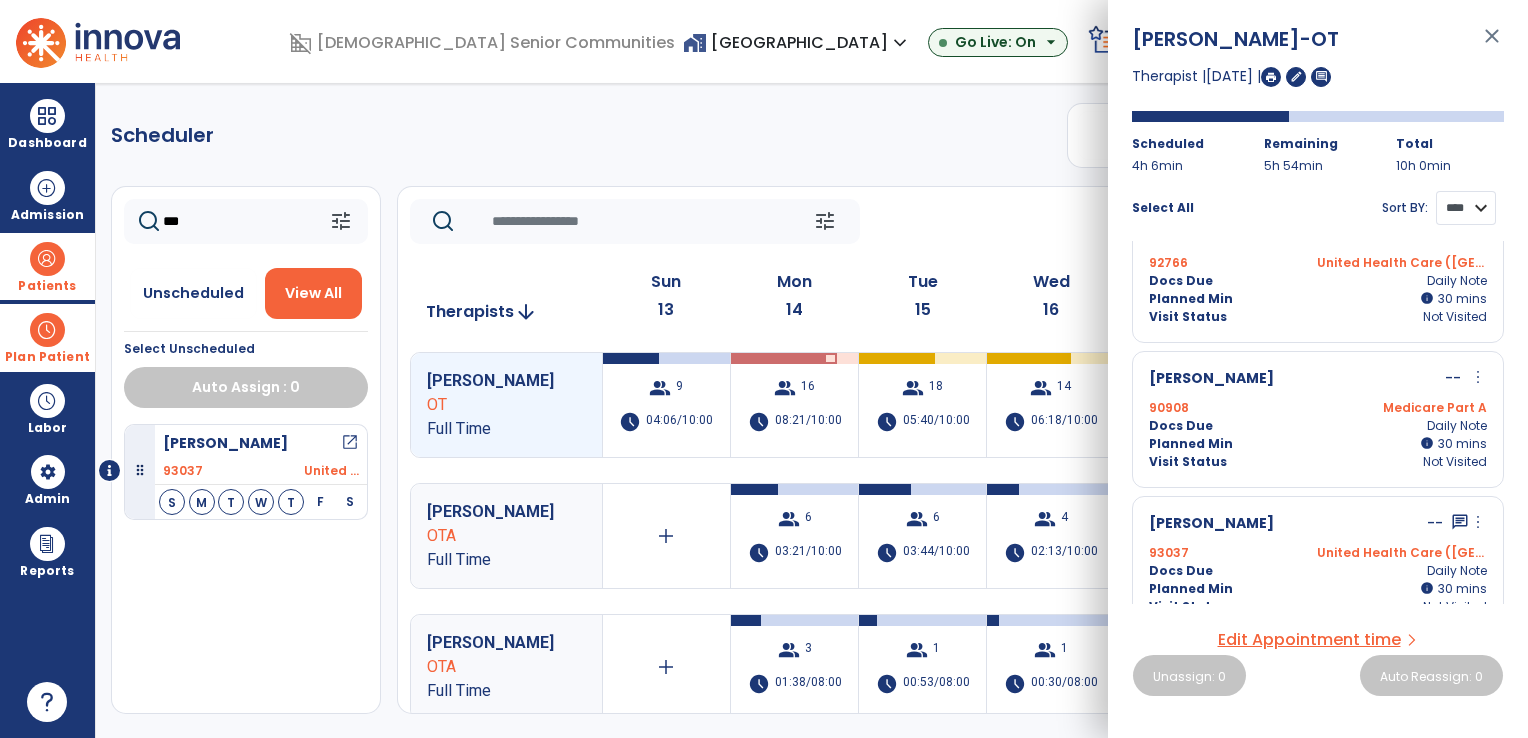 scroll, scrollTop: 934, scrollLeft: 0, axis: vertical 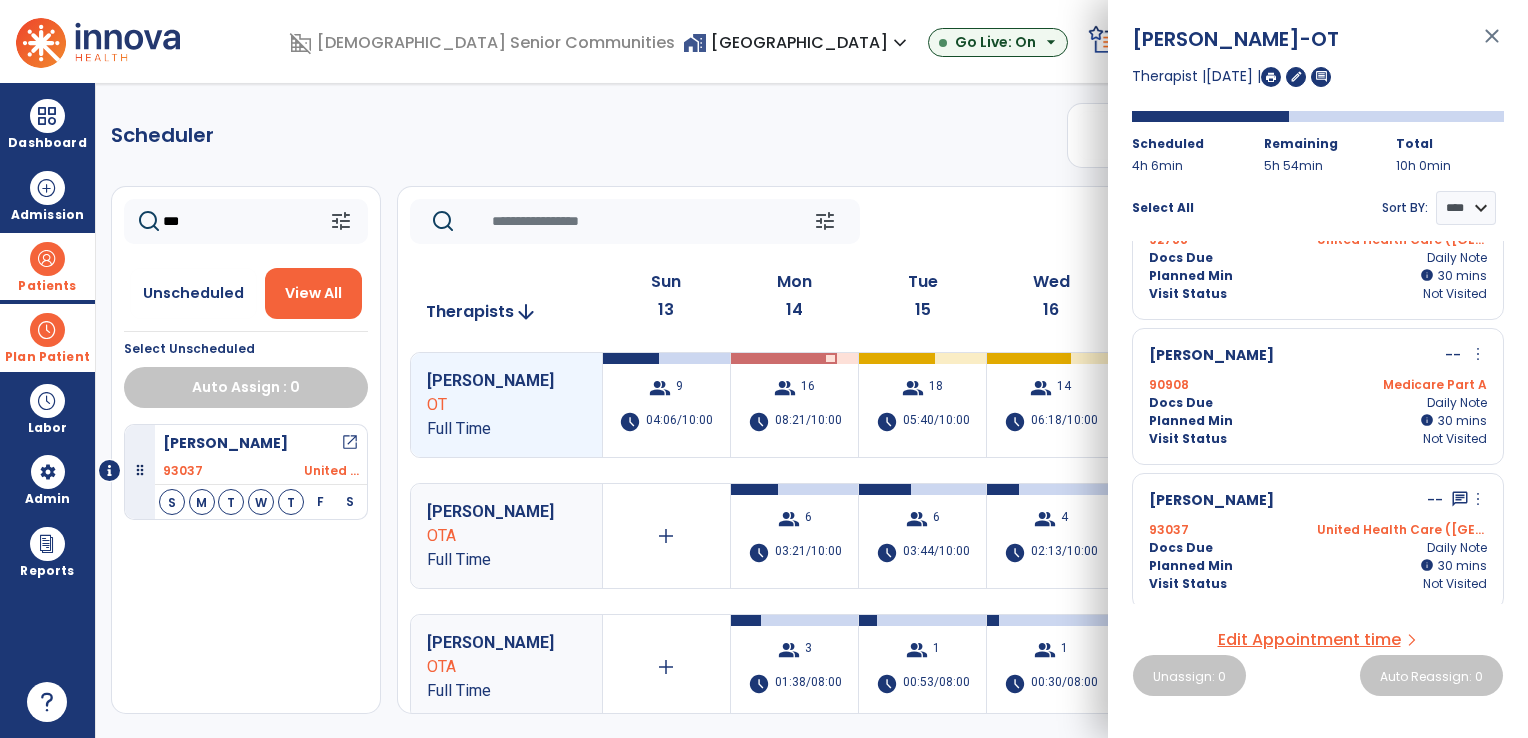 click on "more_vert" at bounding box center [1478, 499] 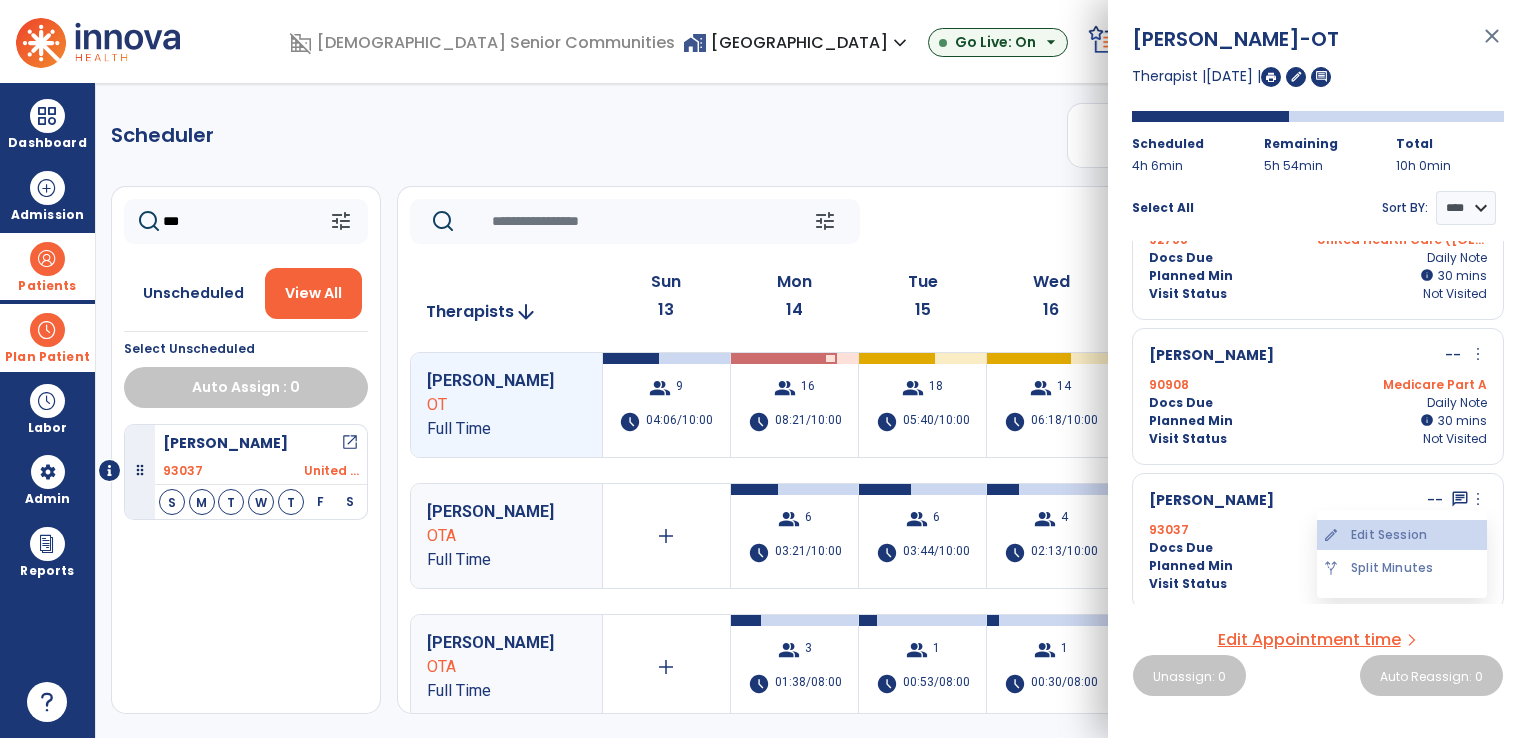 click on "edit   Edit Session" at bounding box center (1402, 535) 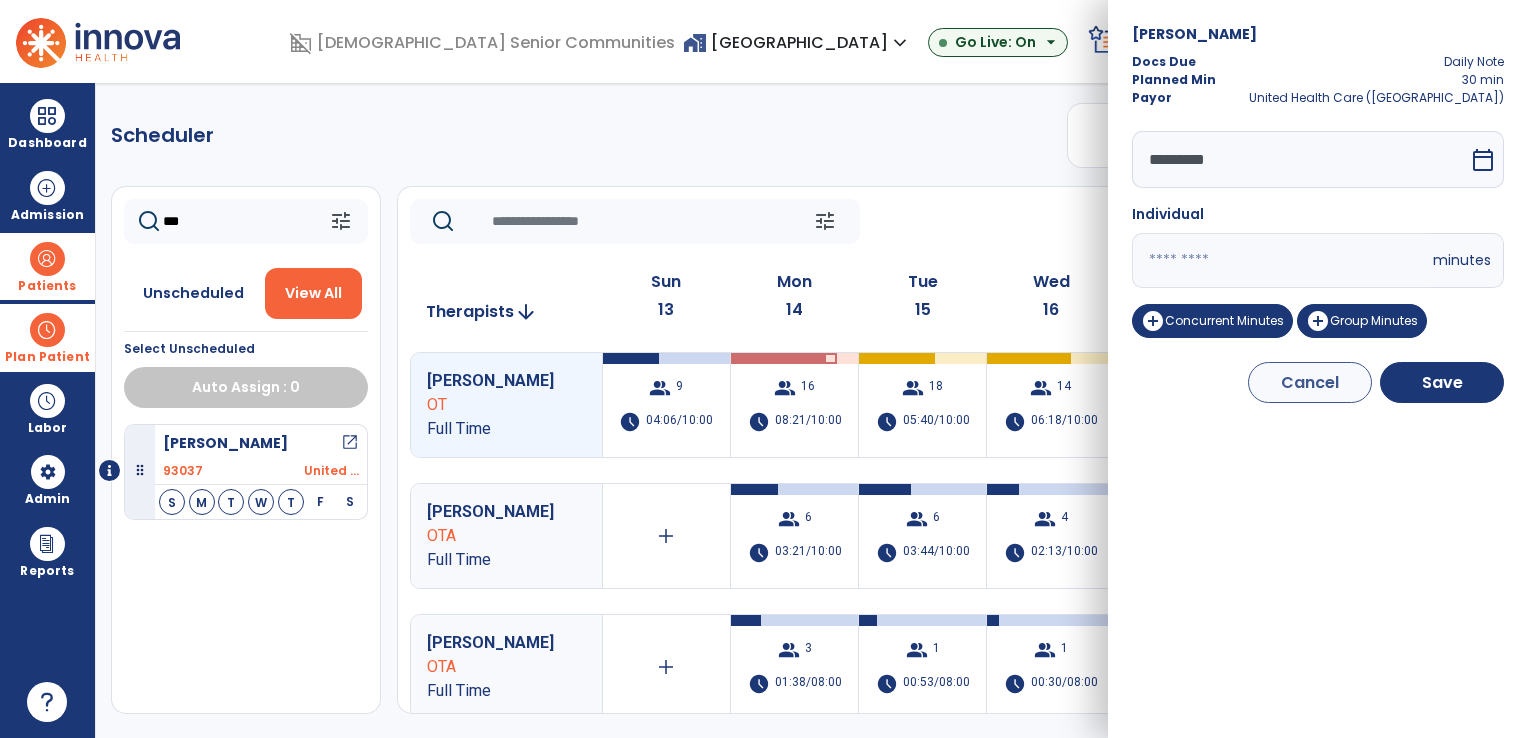 click on "**" at bounding box center (1280, 260) 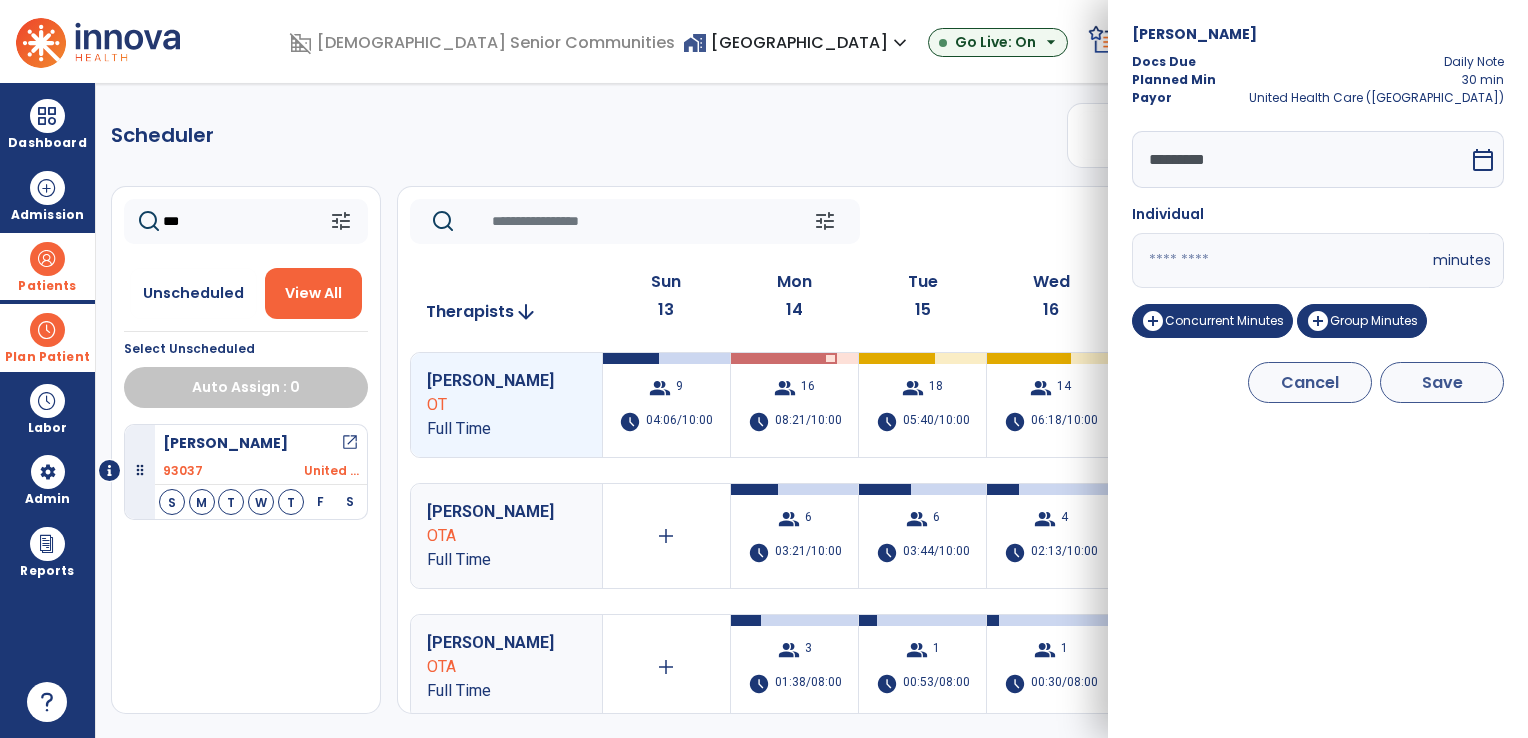 type on "*" 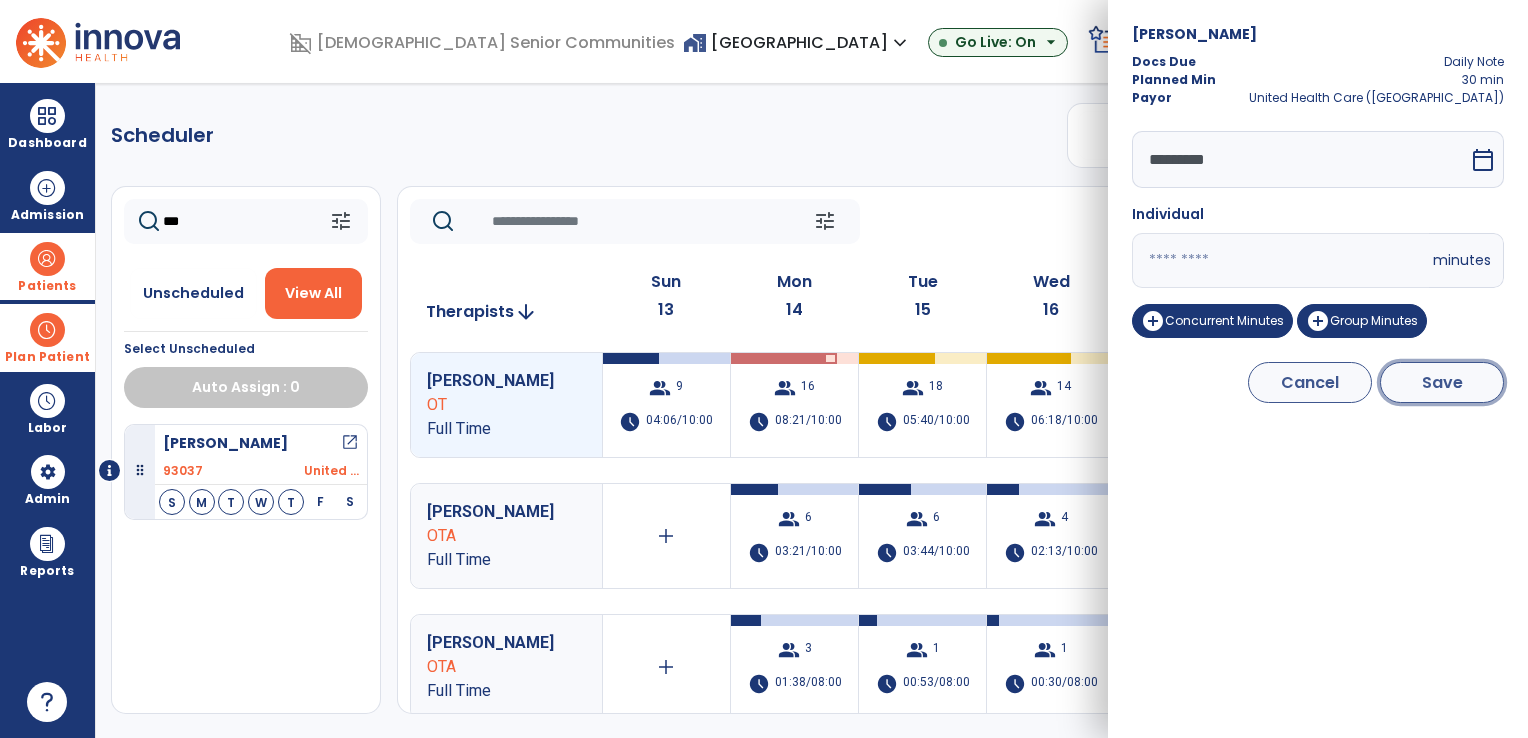 click on "Save" at bounding box center [1442, 382] 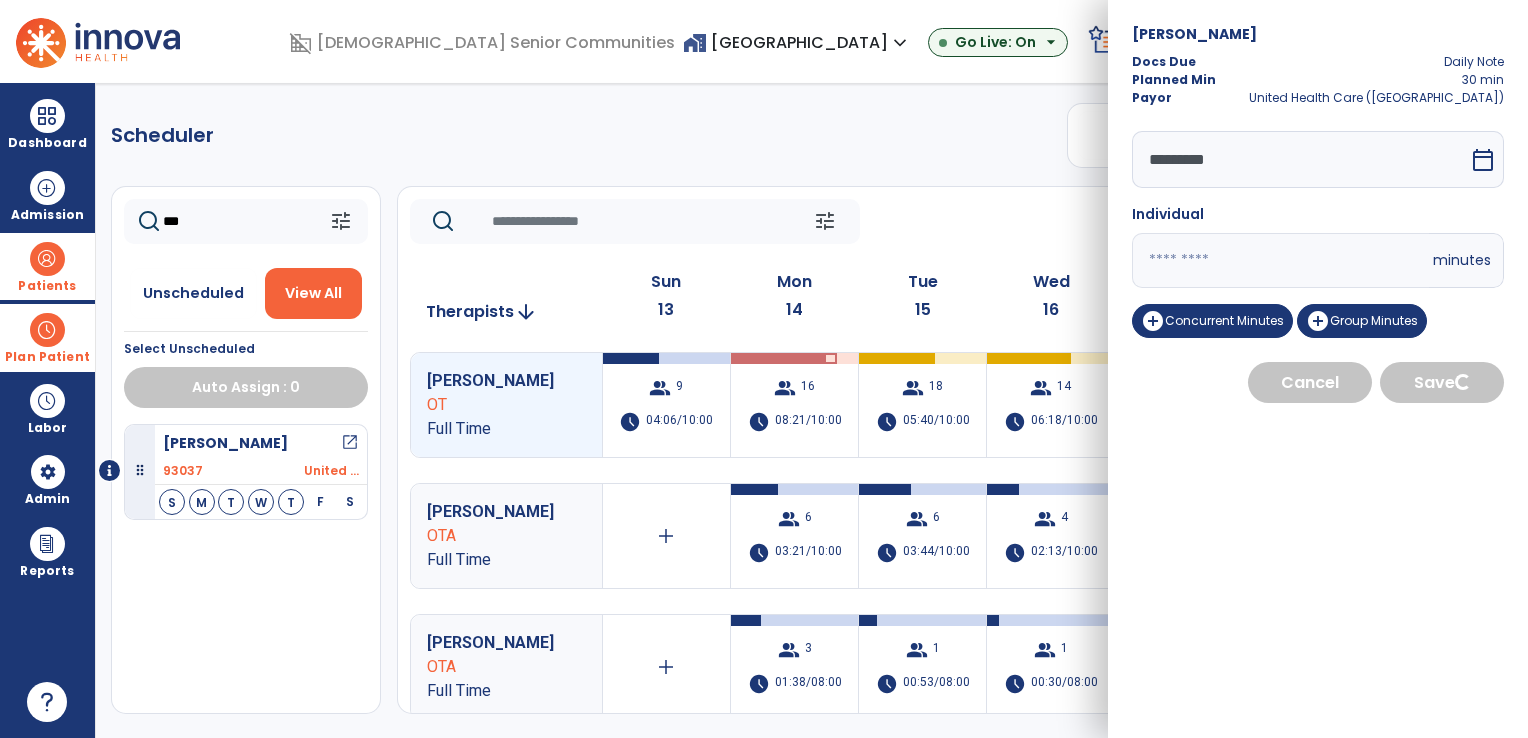 select on "****" 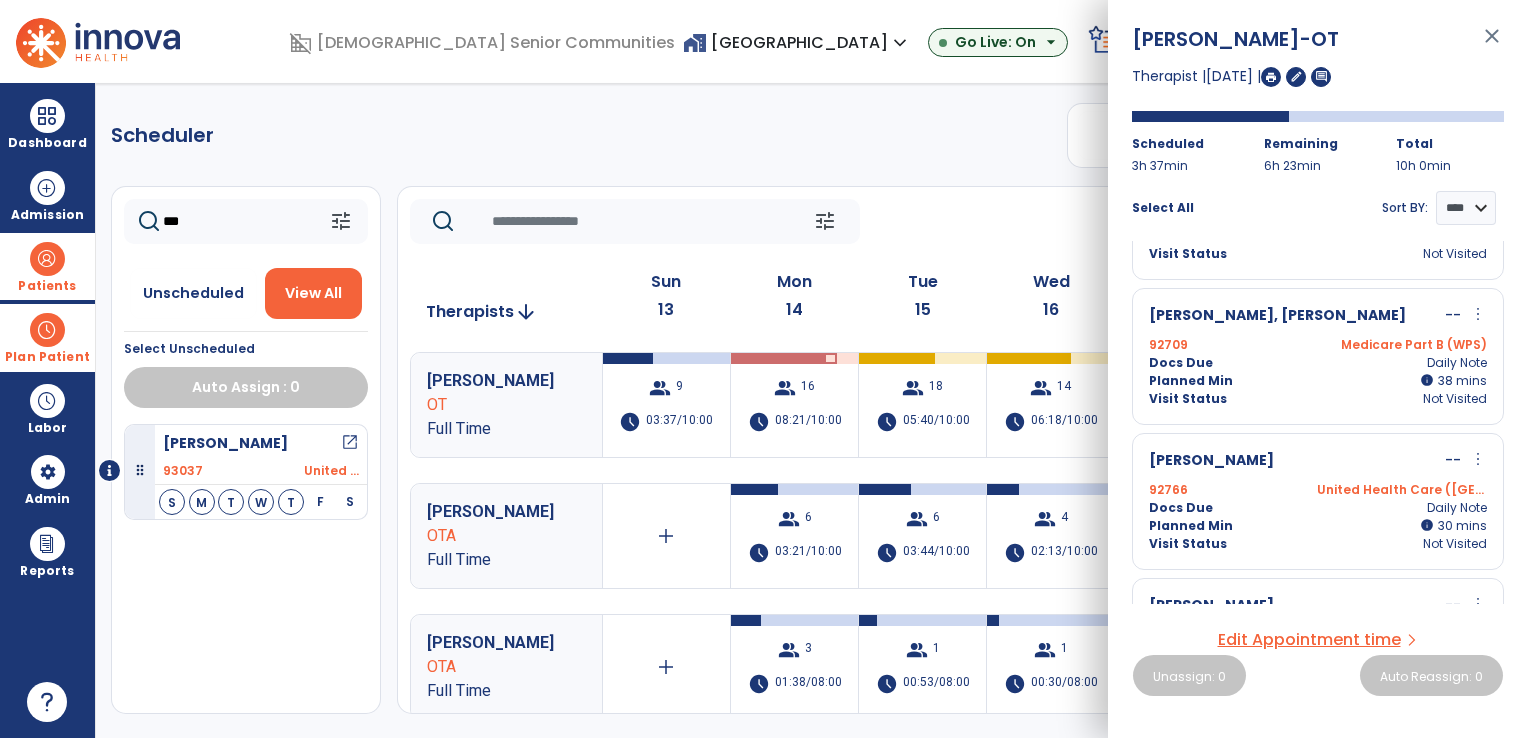 scroll, scrollTop: 934, scrollLeft: 0, axis: vertical 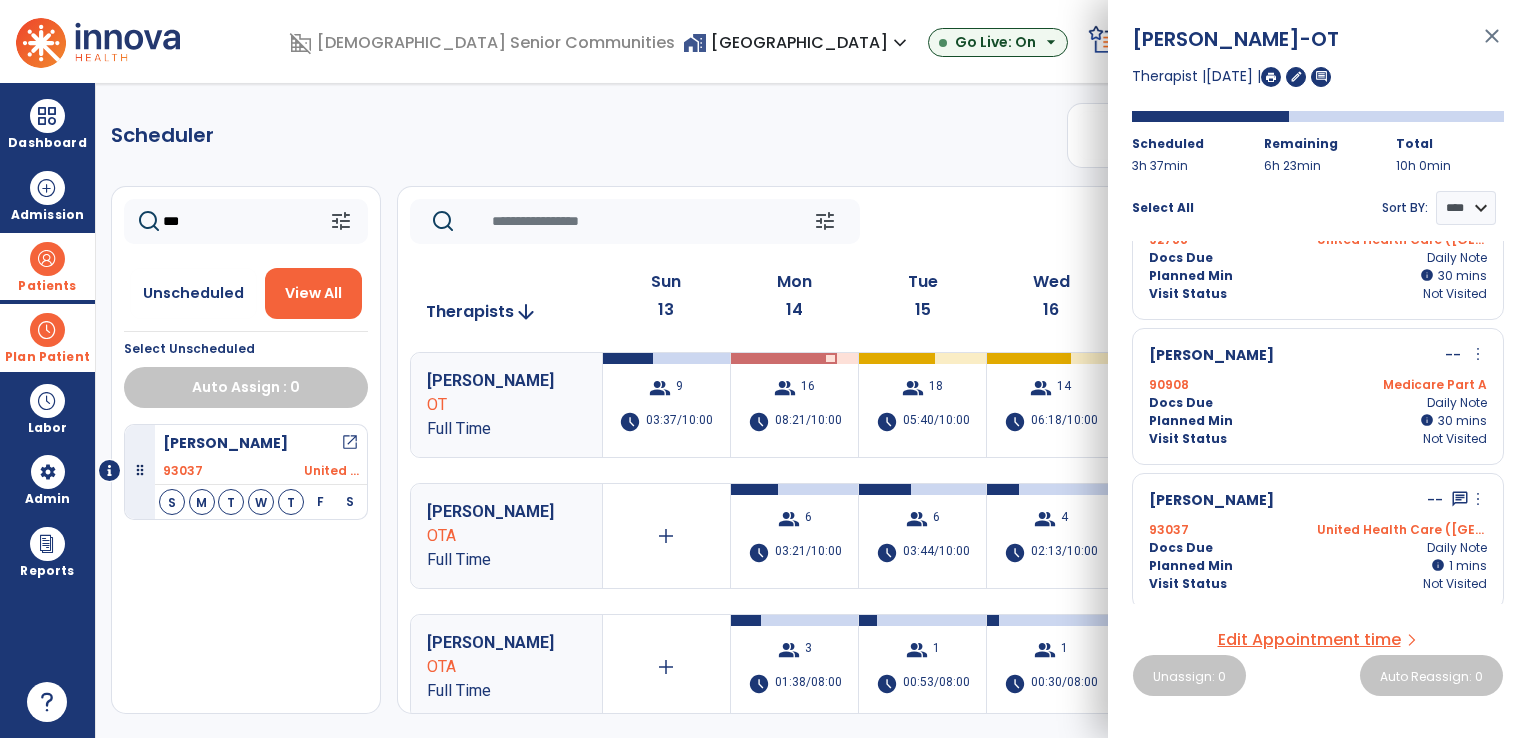 click on "Plan Patient" at bounding box center (47, 337) 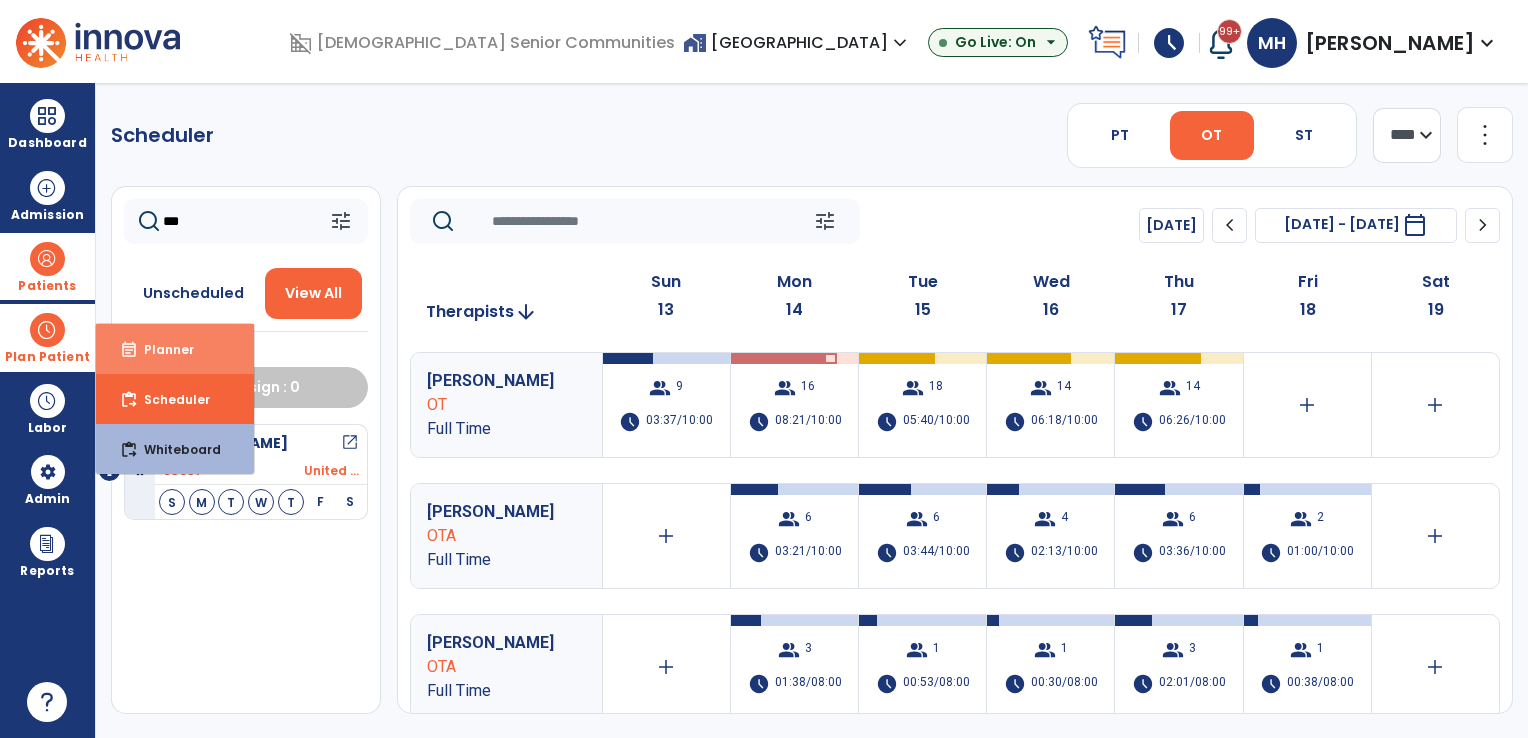 click on "event_note  Planner" at bounding box center (175, 349) 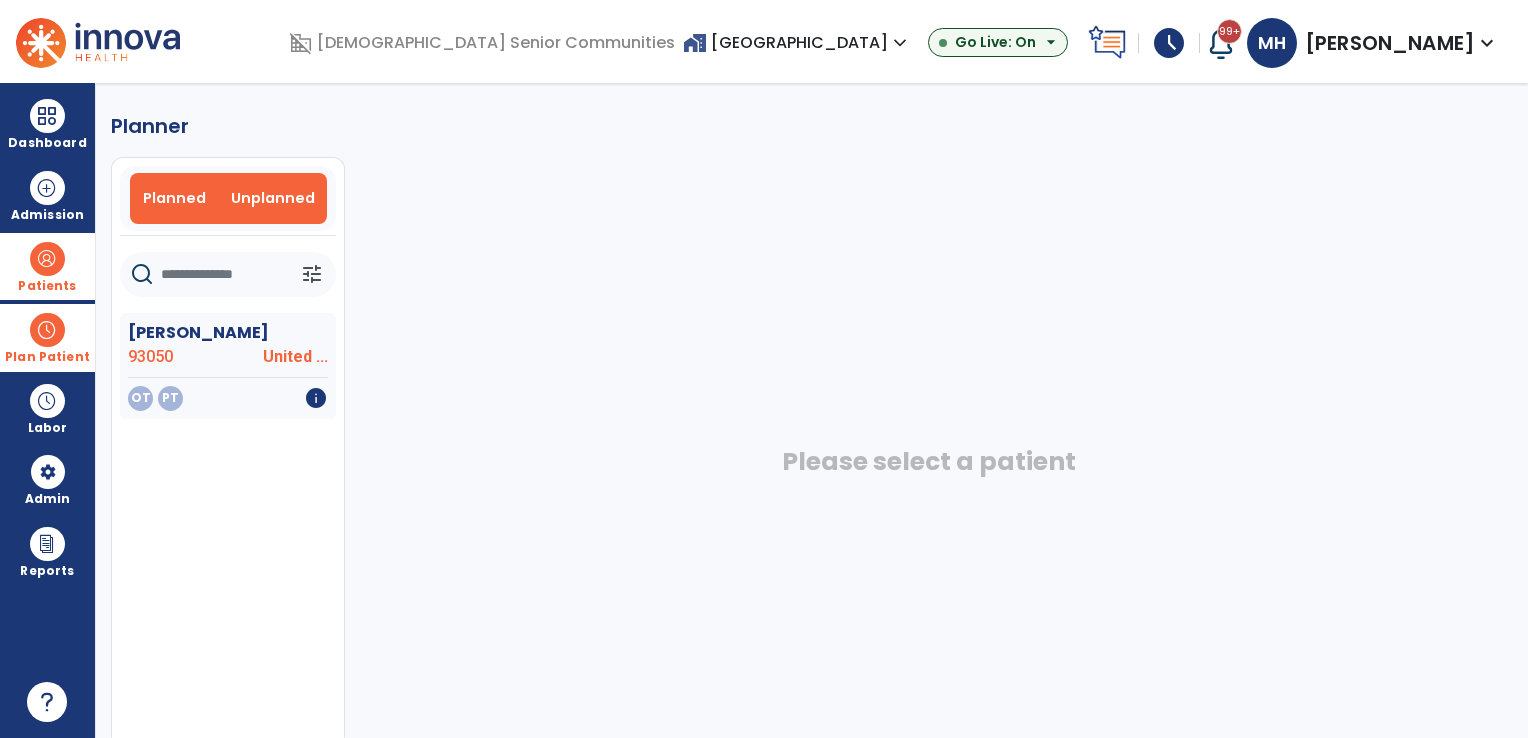 click on "Planned" at bounding box center (174, 198) 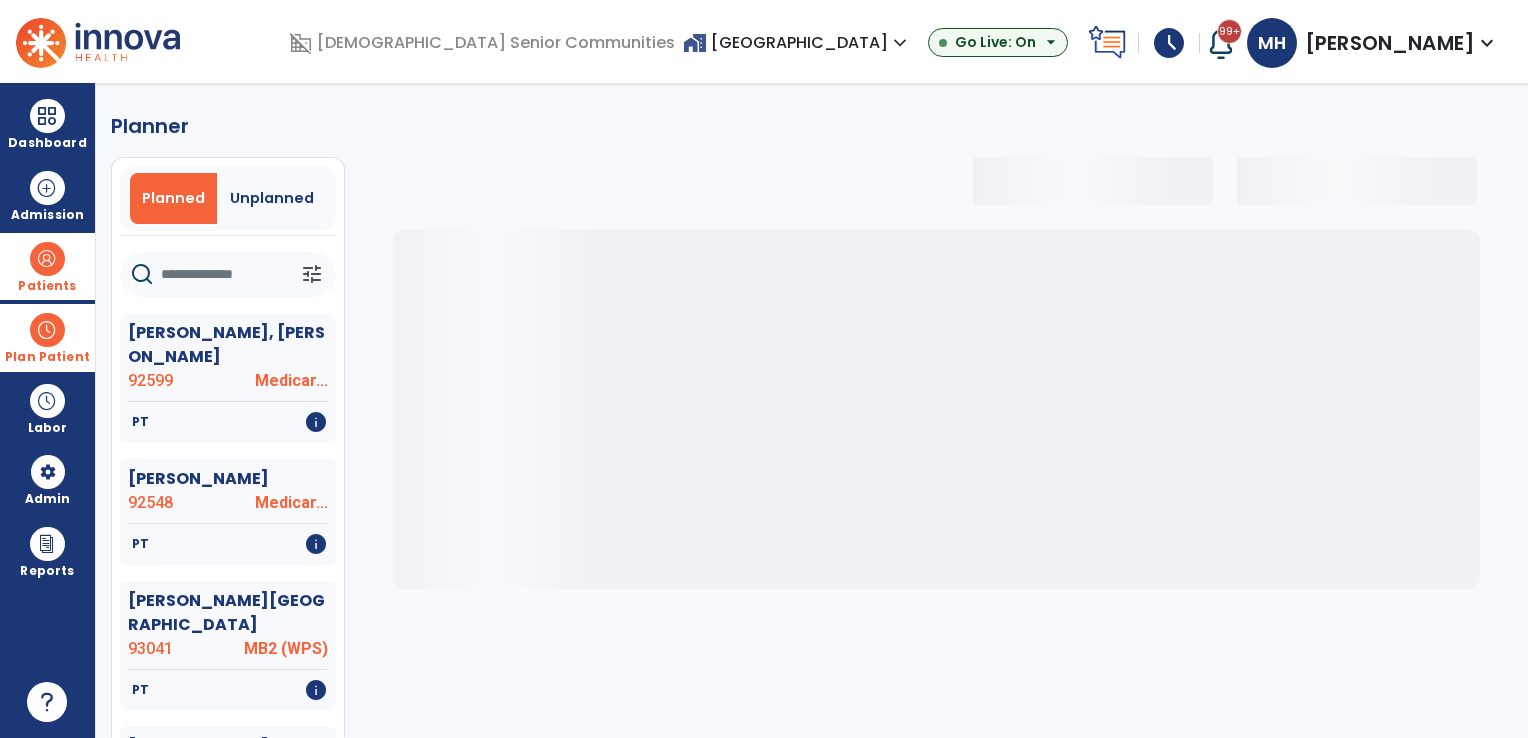click on "tune" 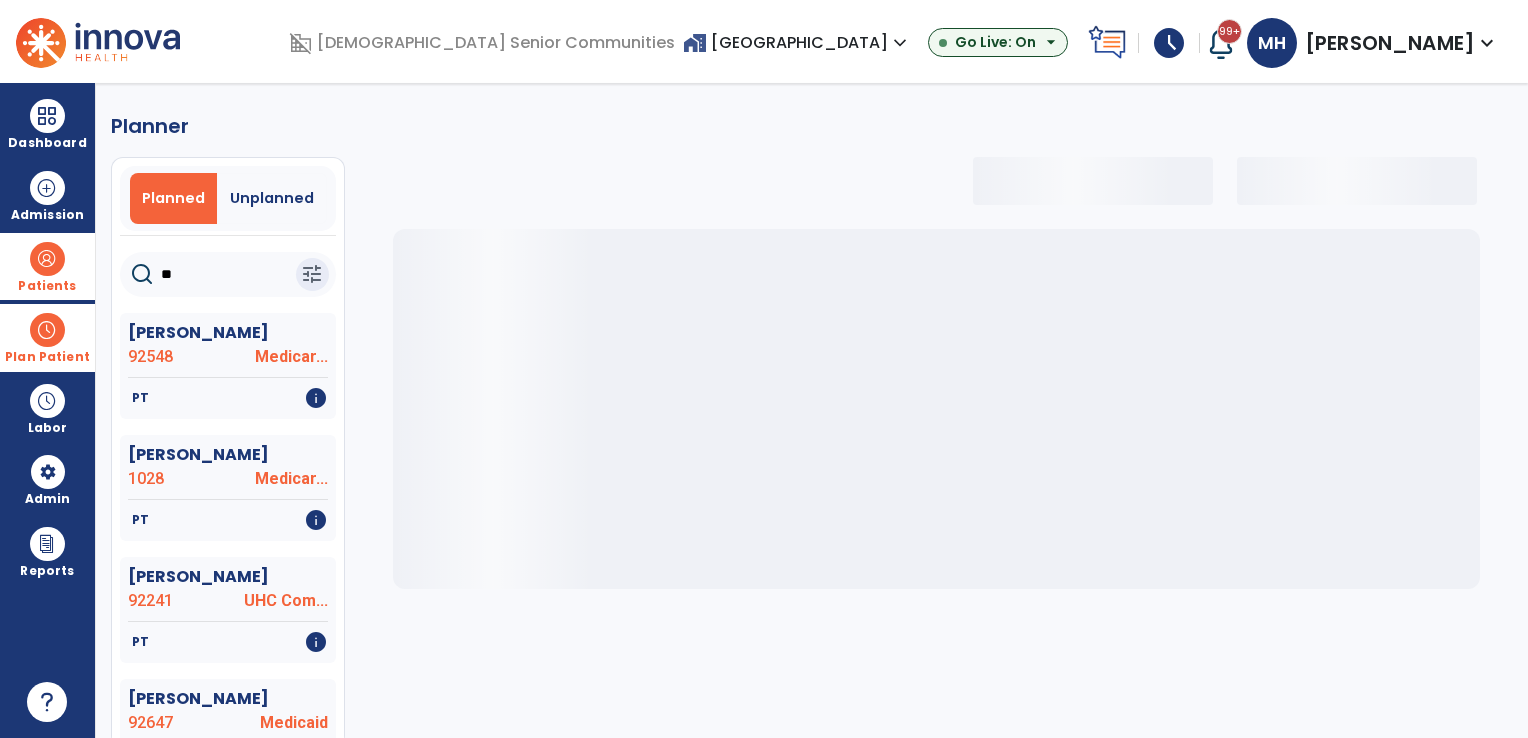 type on "***" 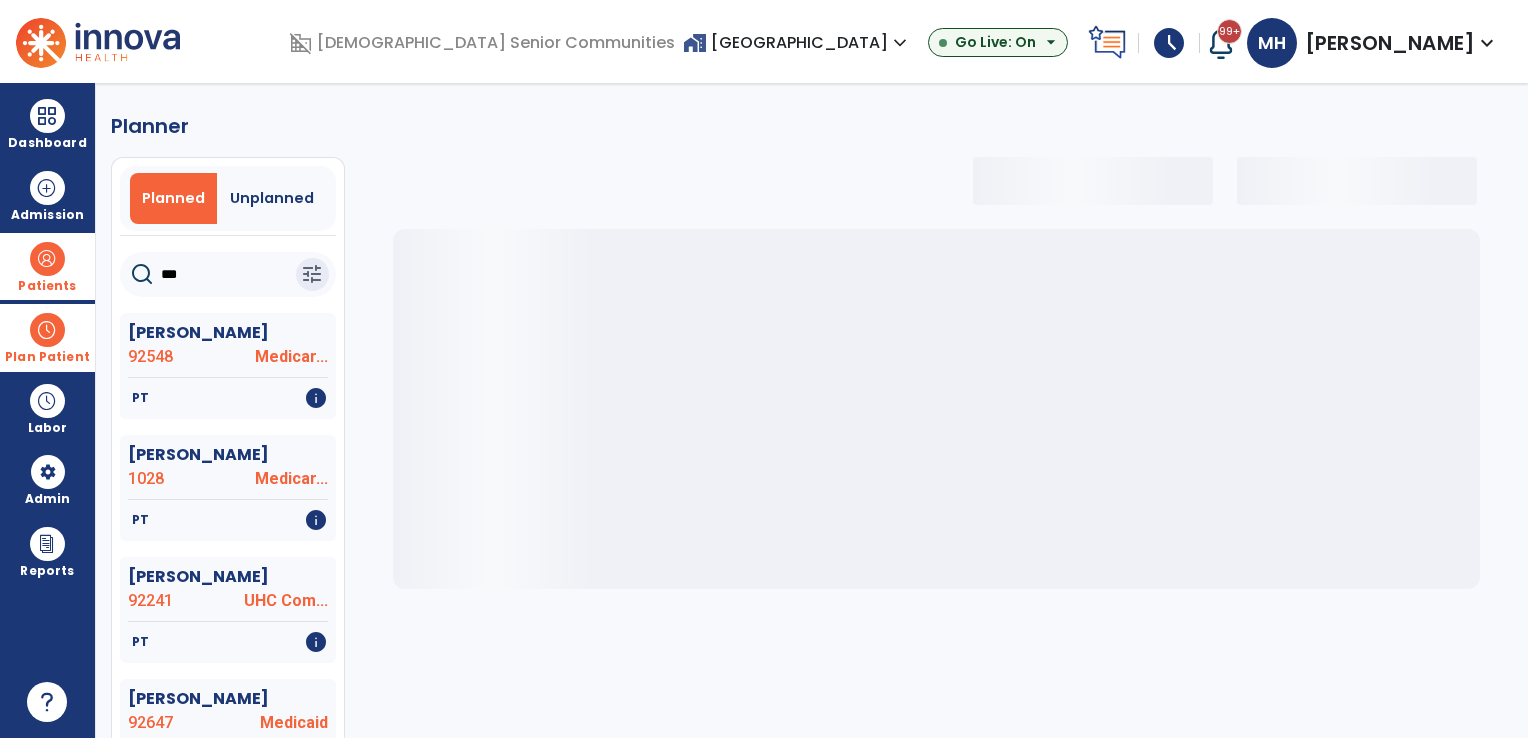 select on "***" 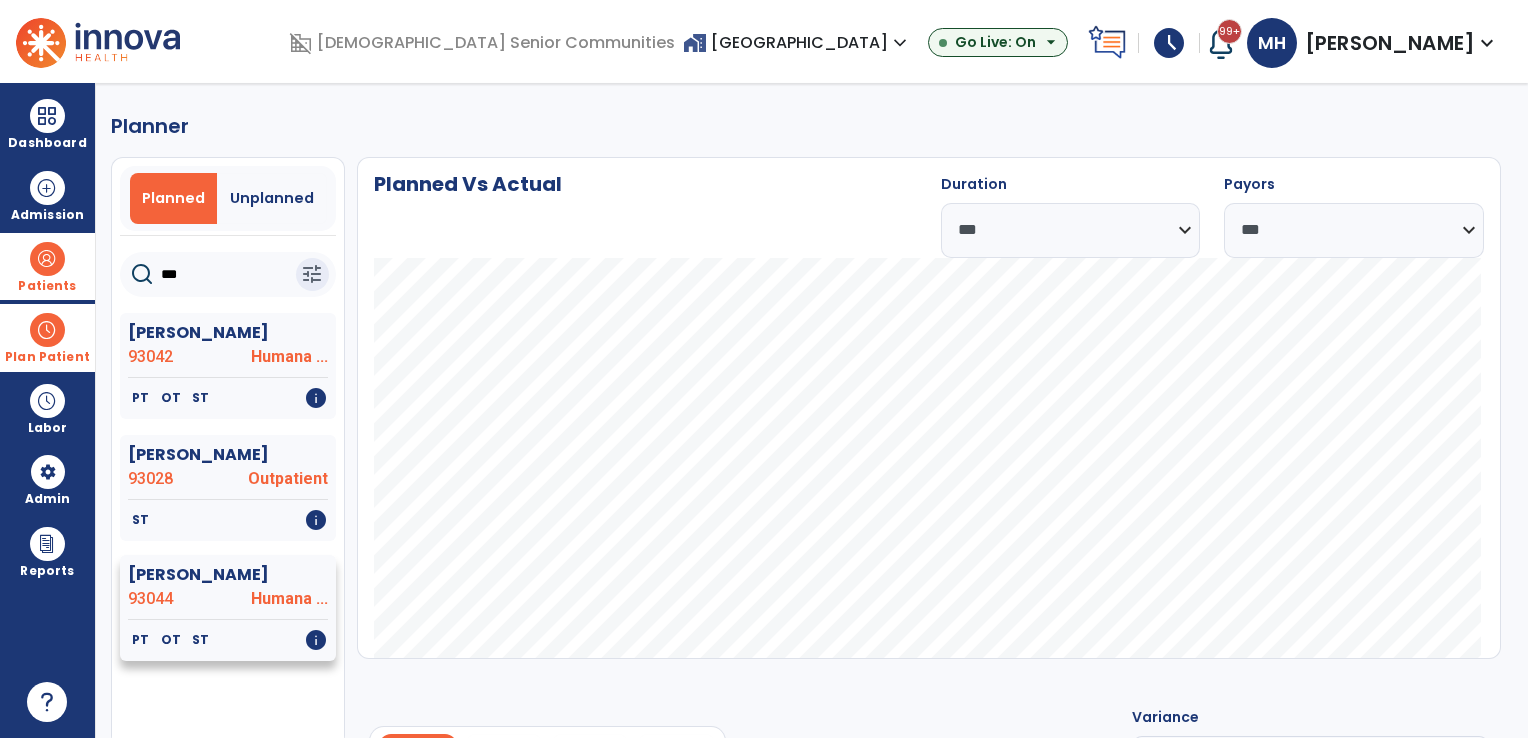 type on "***" 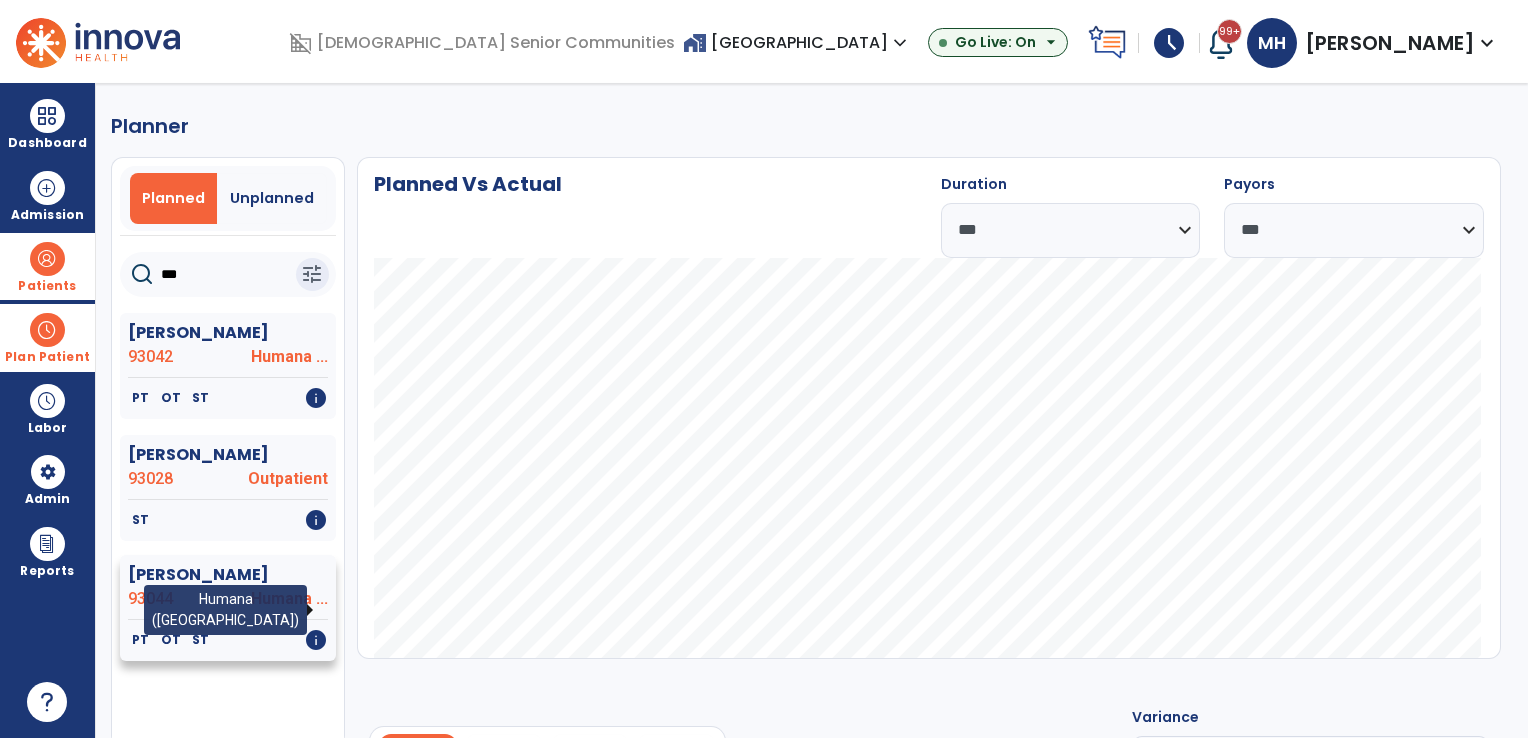 click on "Humana ..." 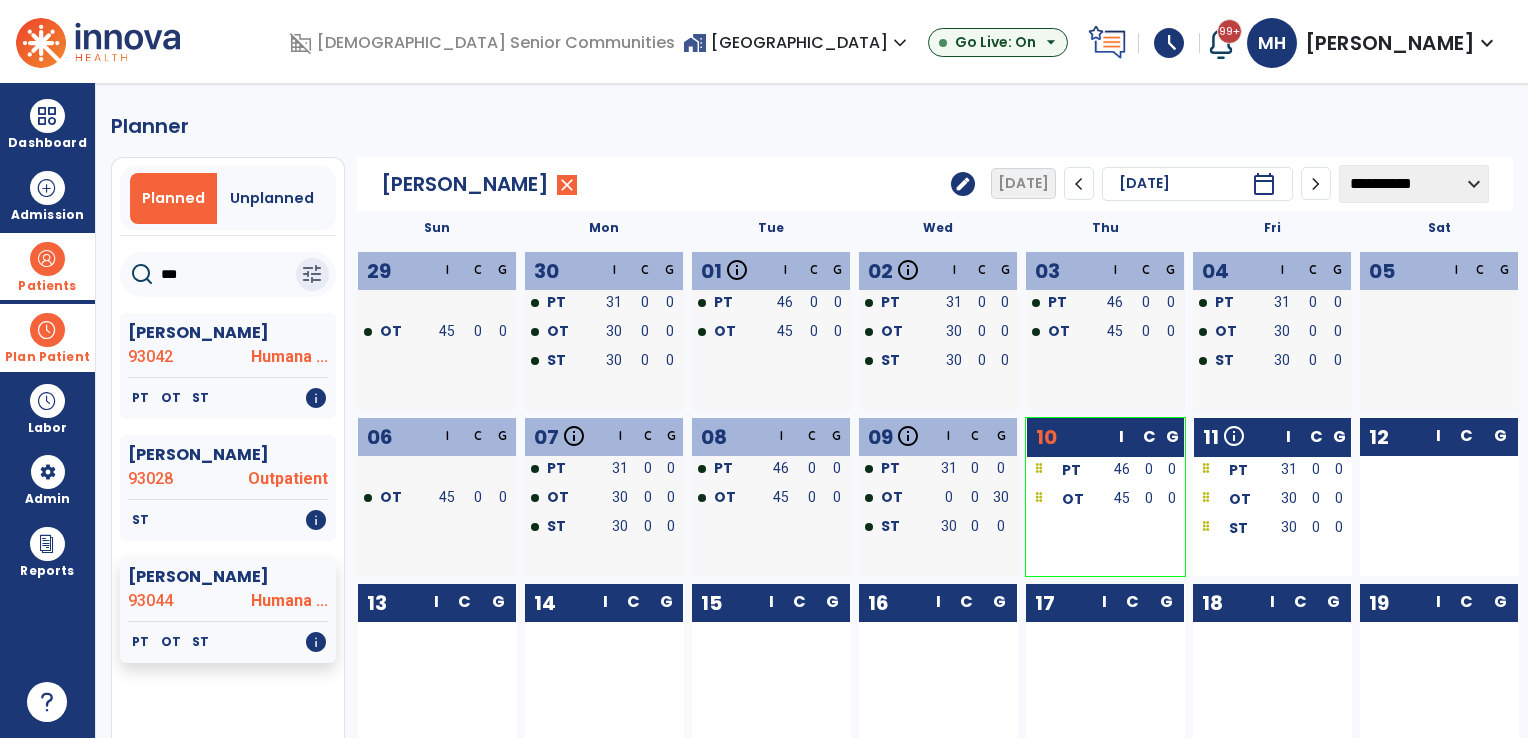 click on "edit" 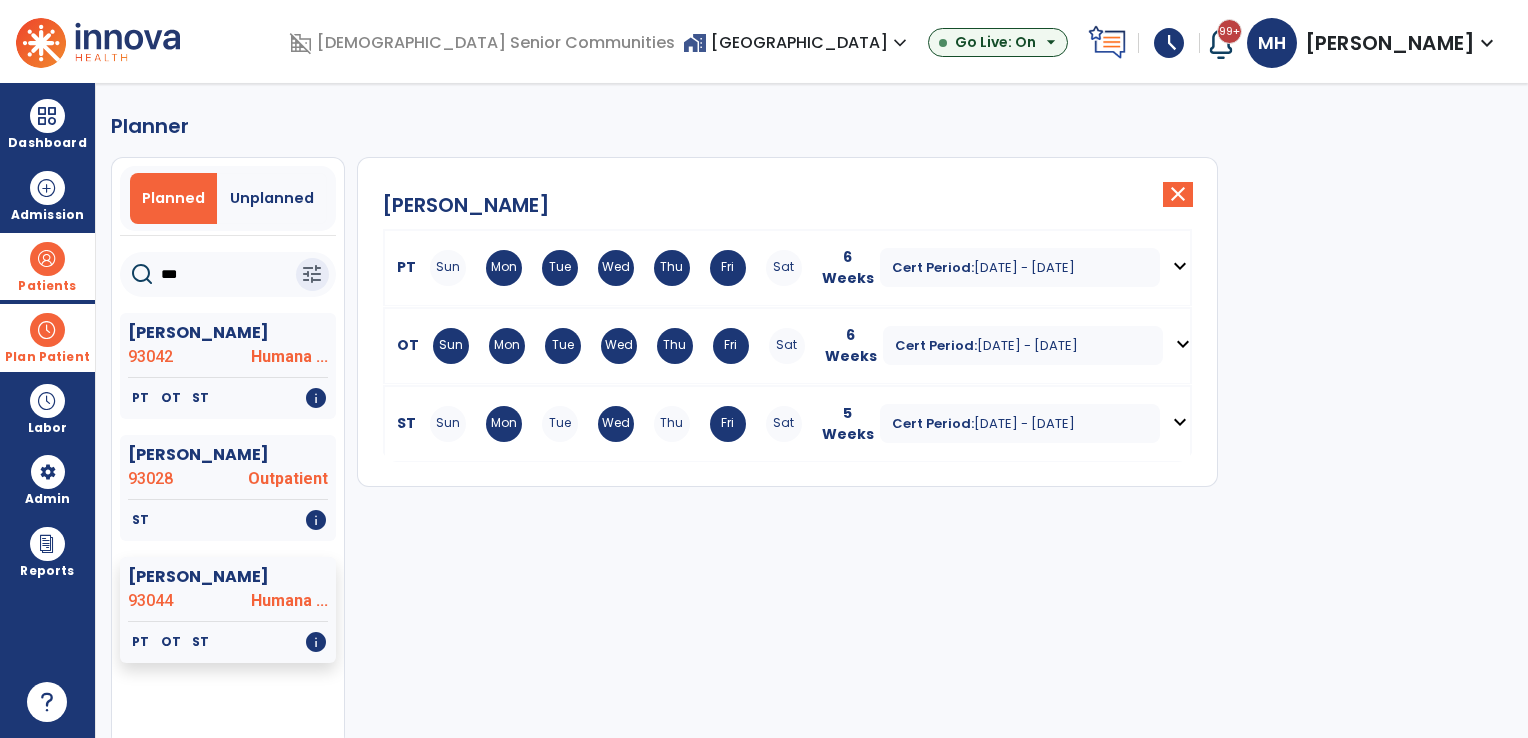click on "Sun Mon Tue Wed Thu Fri Sat" at bounding box center (619, 346) 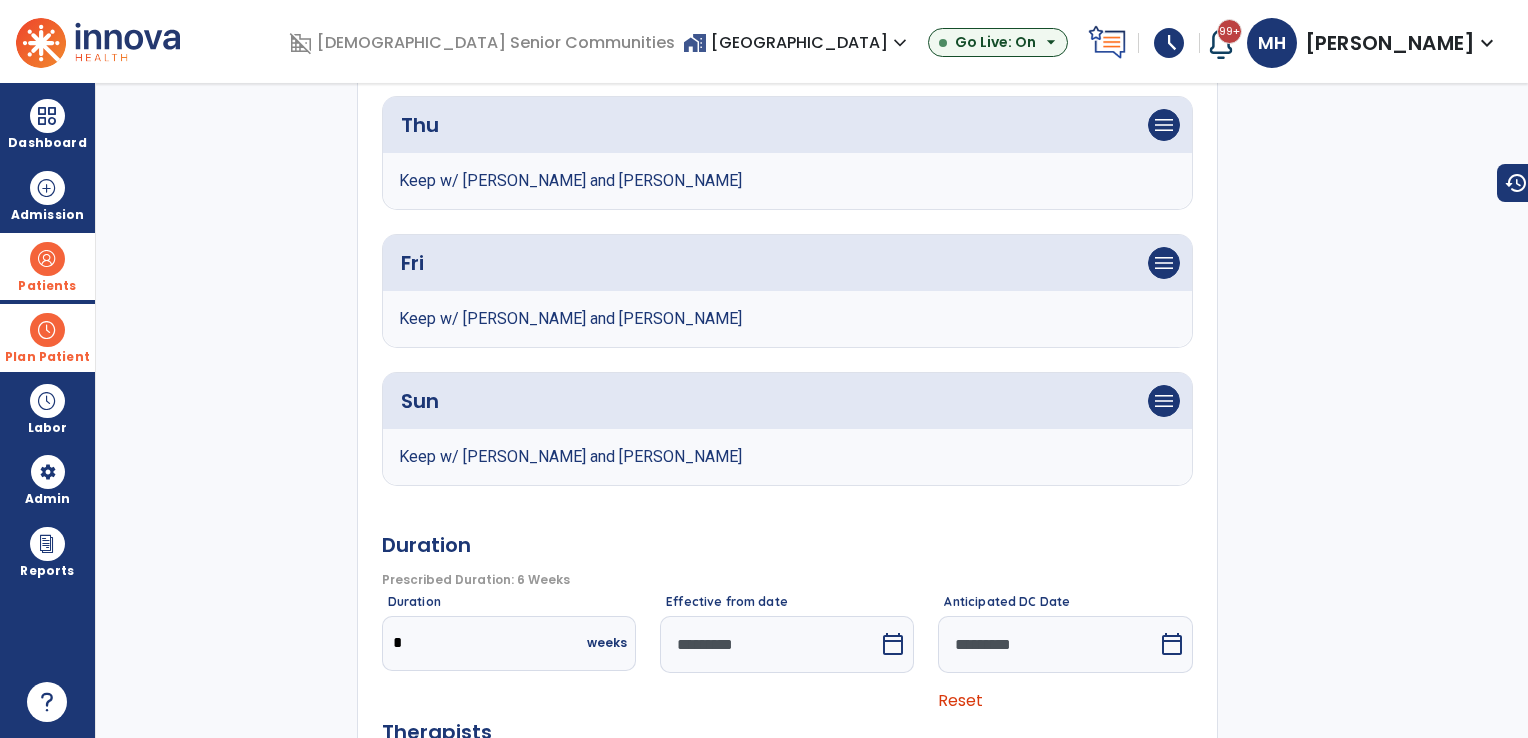 scroll, scrollTop: 1300, scrollLeft: 0, axis: vertical 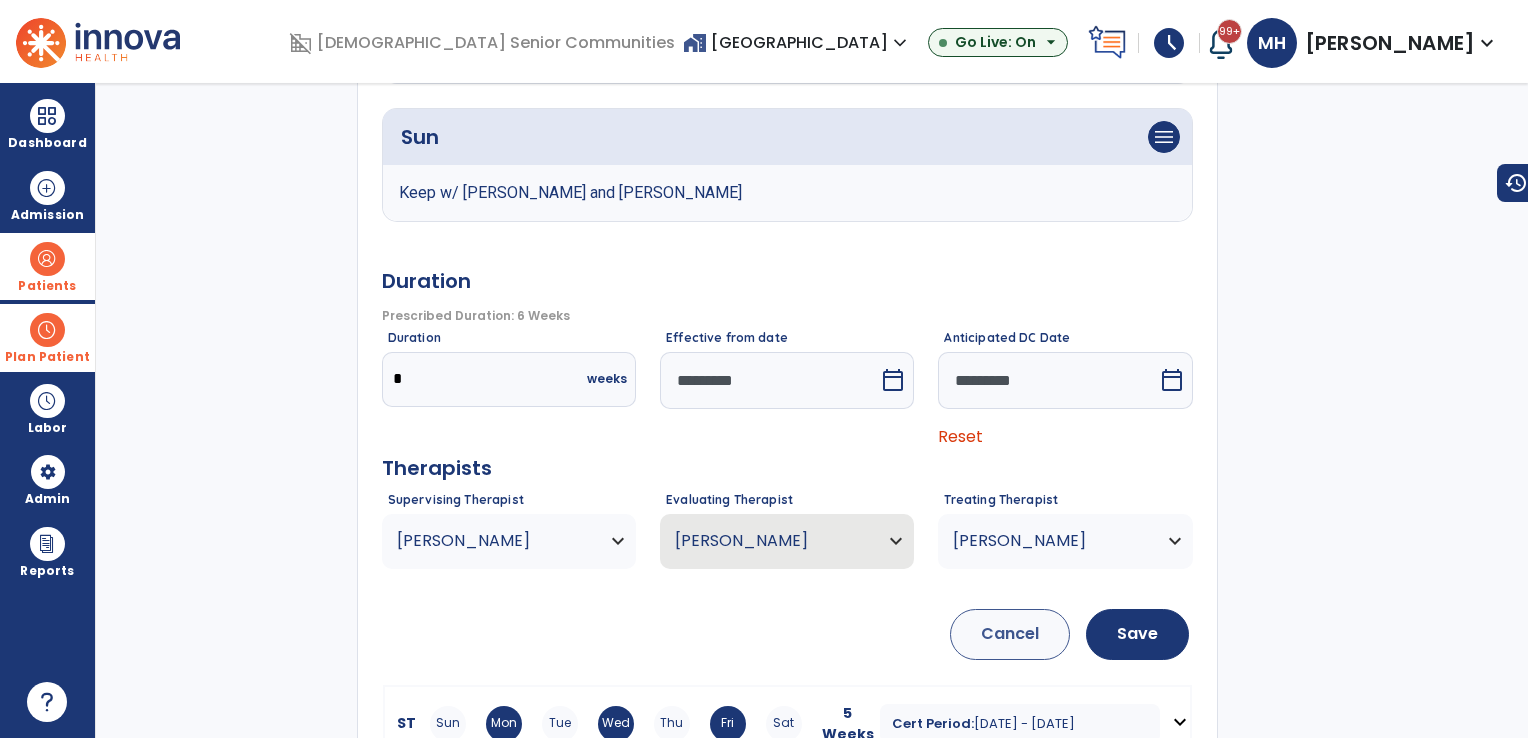 click on "Reset" at bounding box center (960, 436) 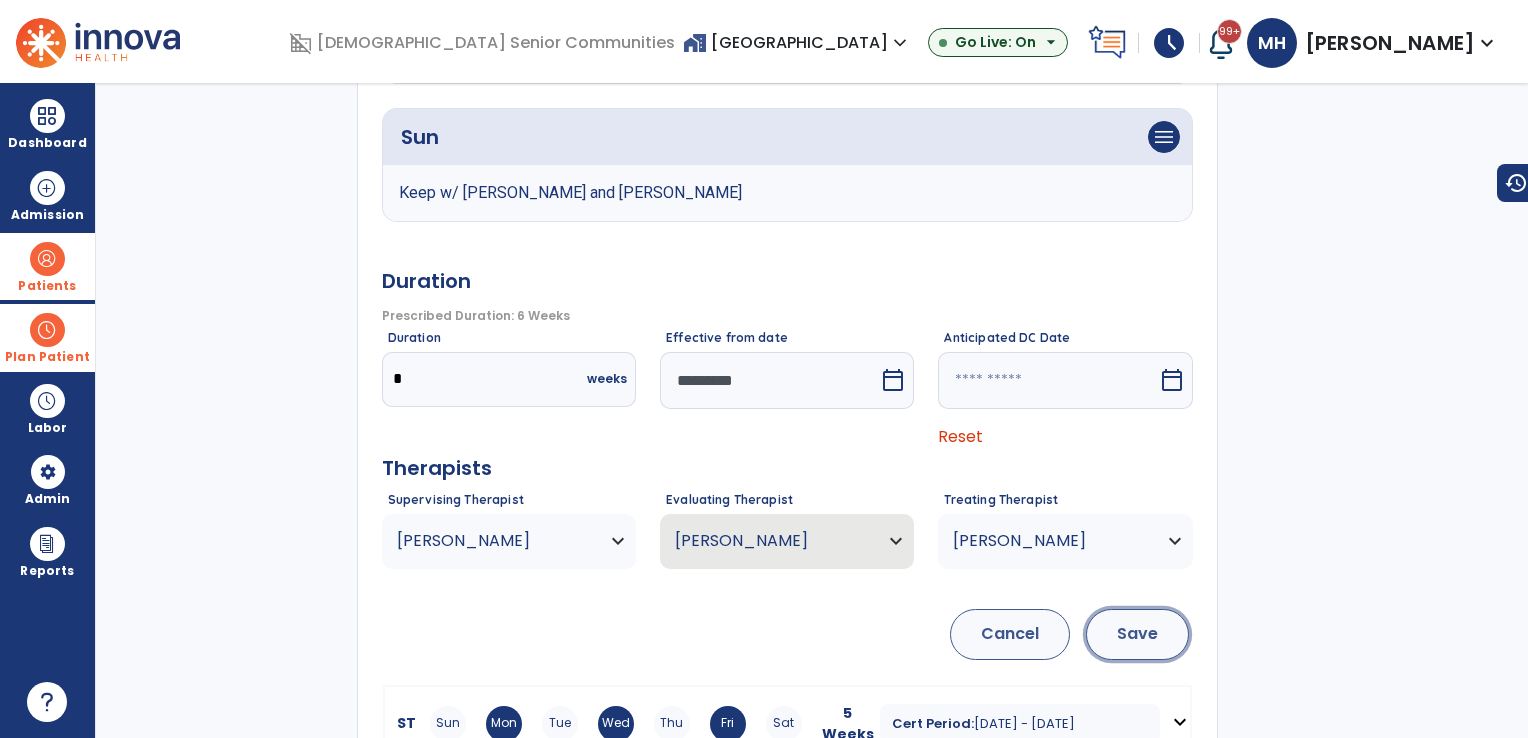 click on "Save" at bounding box center [1137, 634] 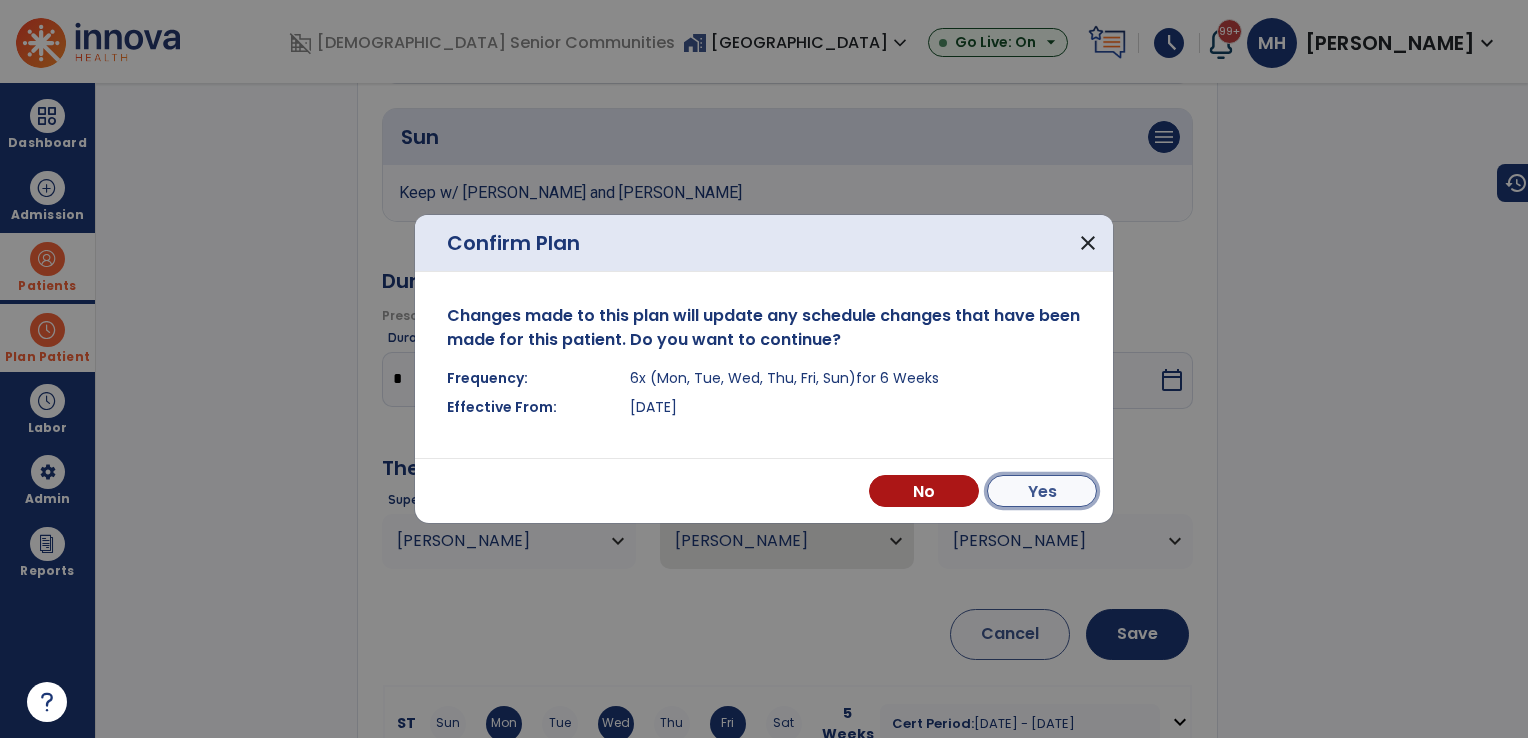click on "Yes" at bounding box center (1042, 491) 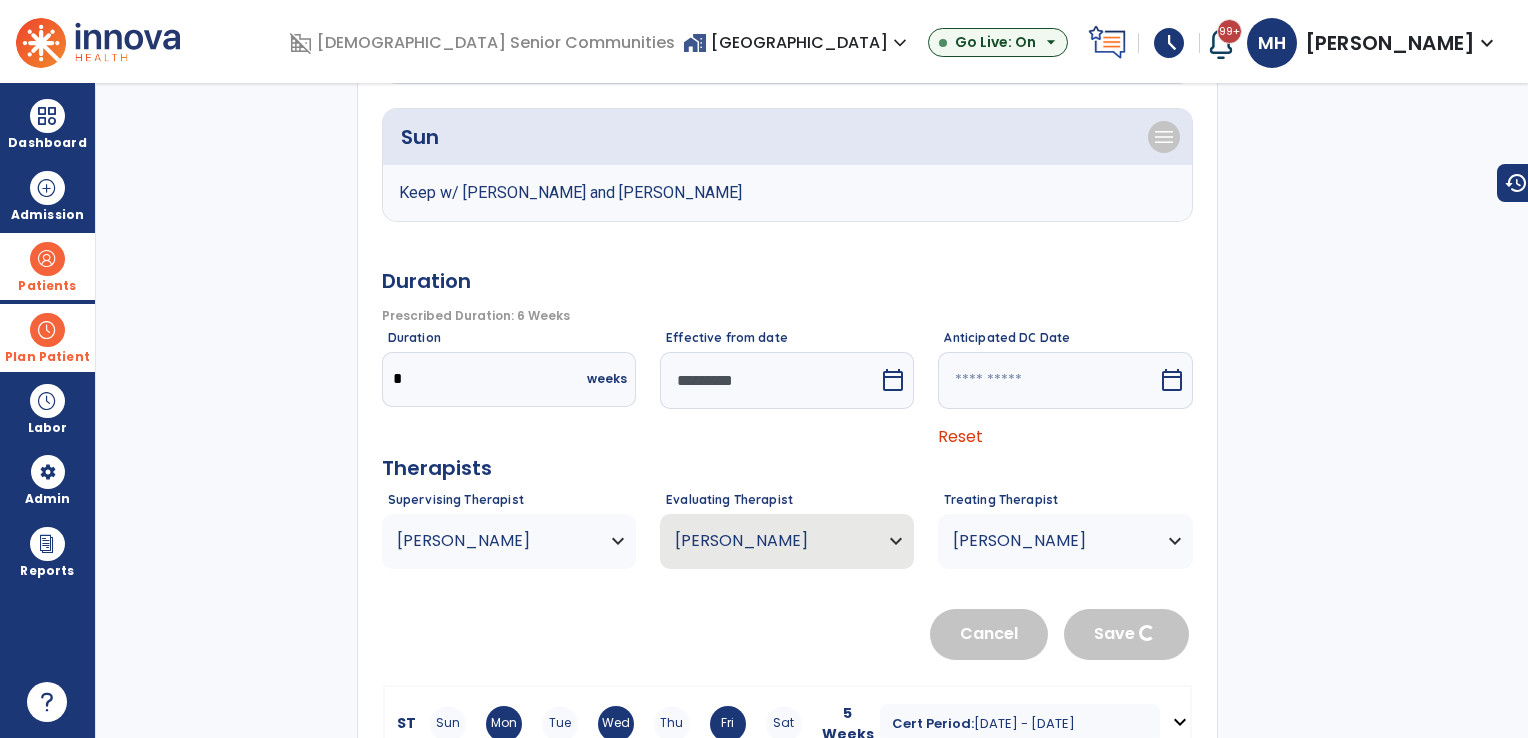 scroll, scrollTop: 336, scrollLeft: 0, axis: vertical 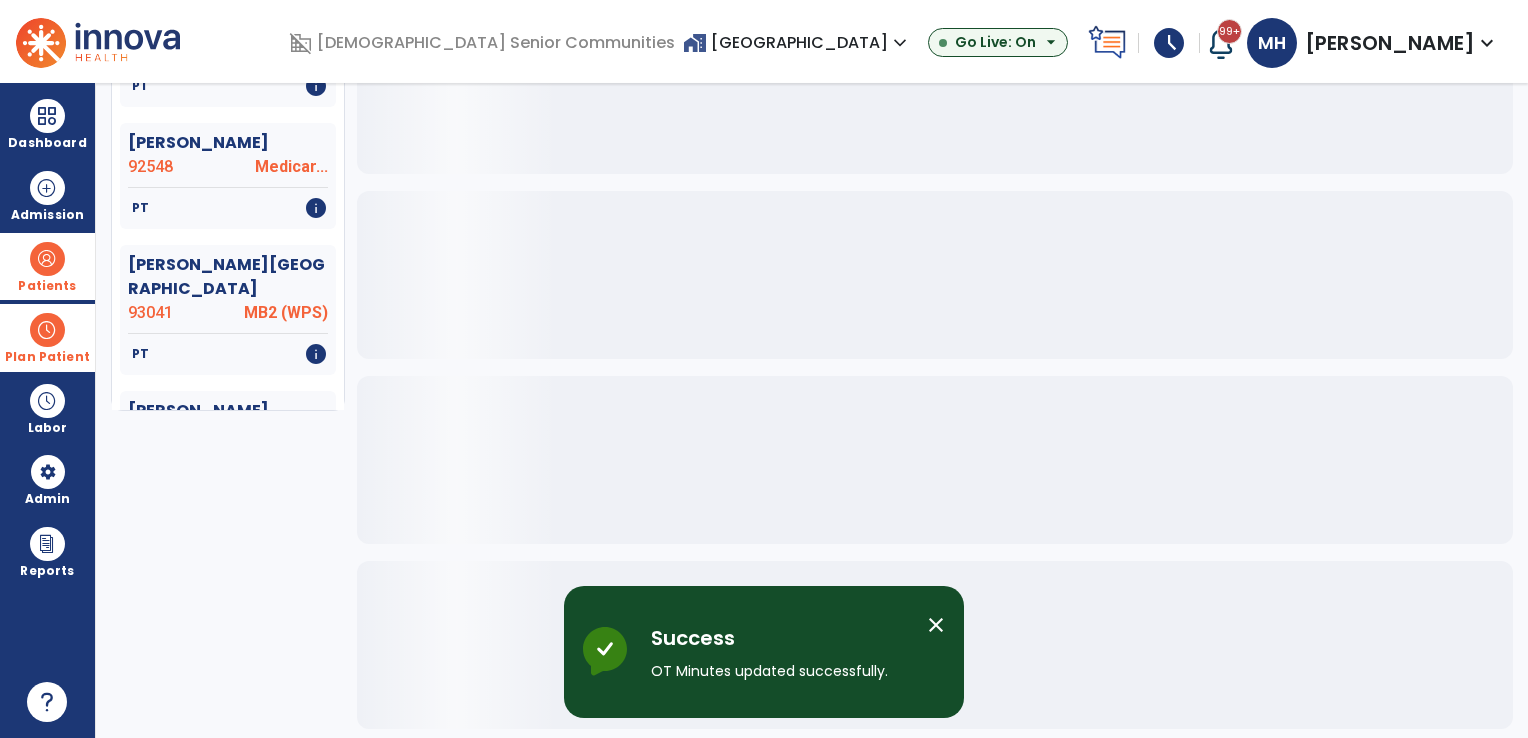click on "Plan Patient" at bounding box center [47, 337] 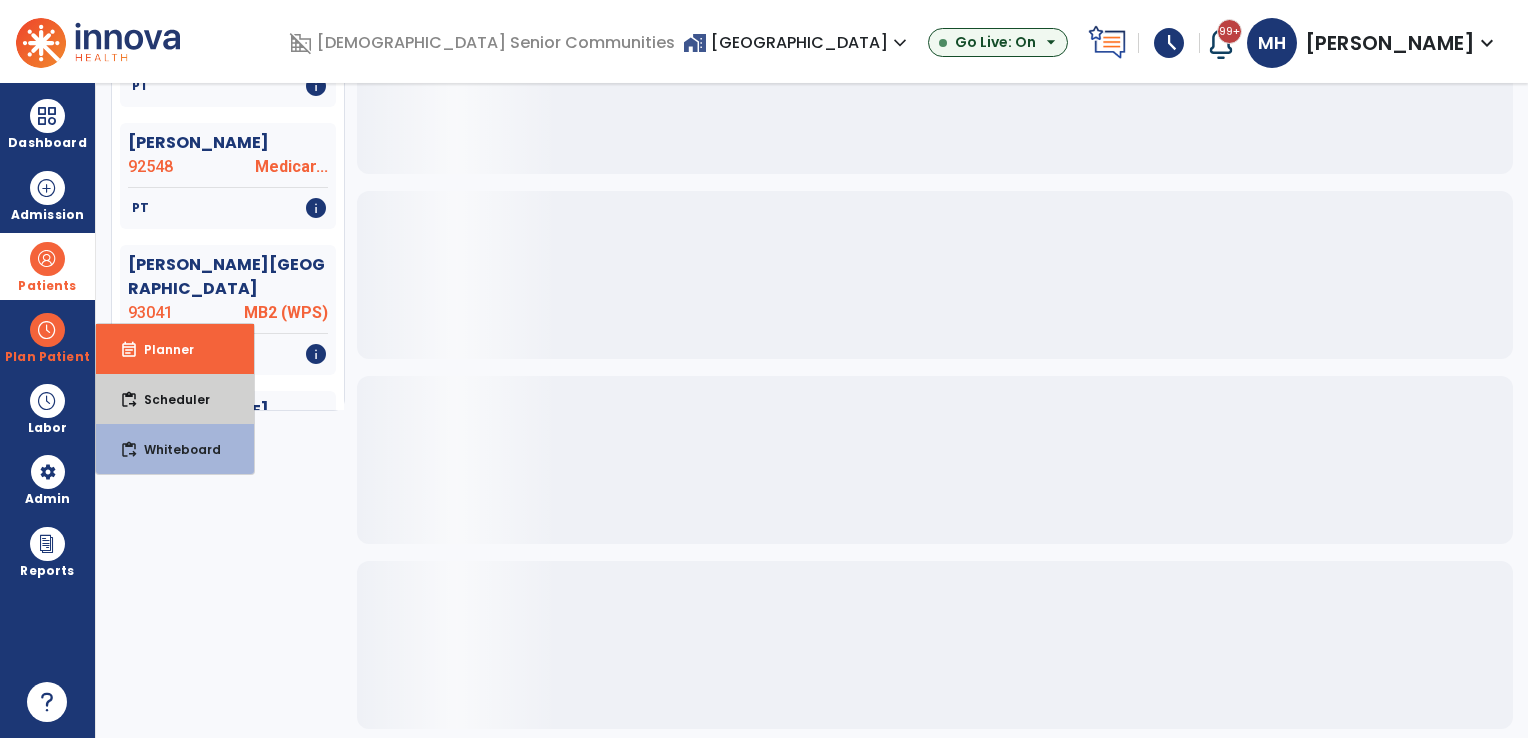 click on "Scheduler" at bounding box center [169, 399] 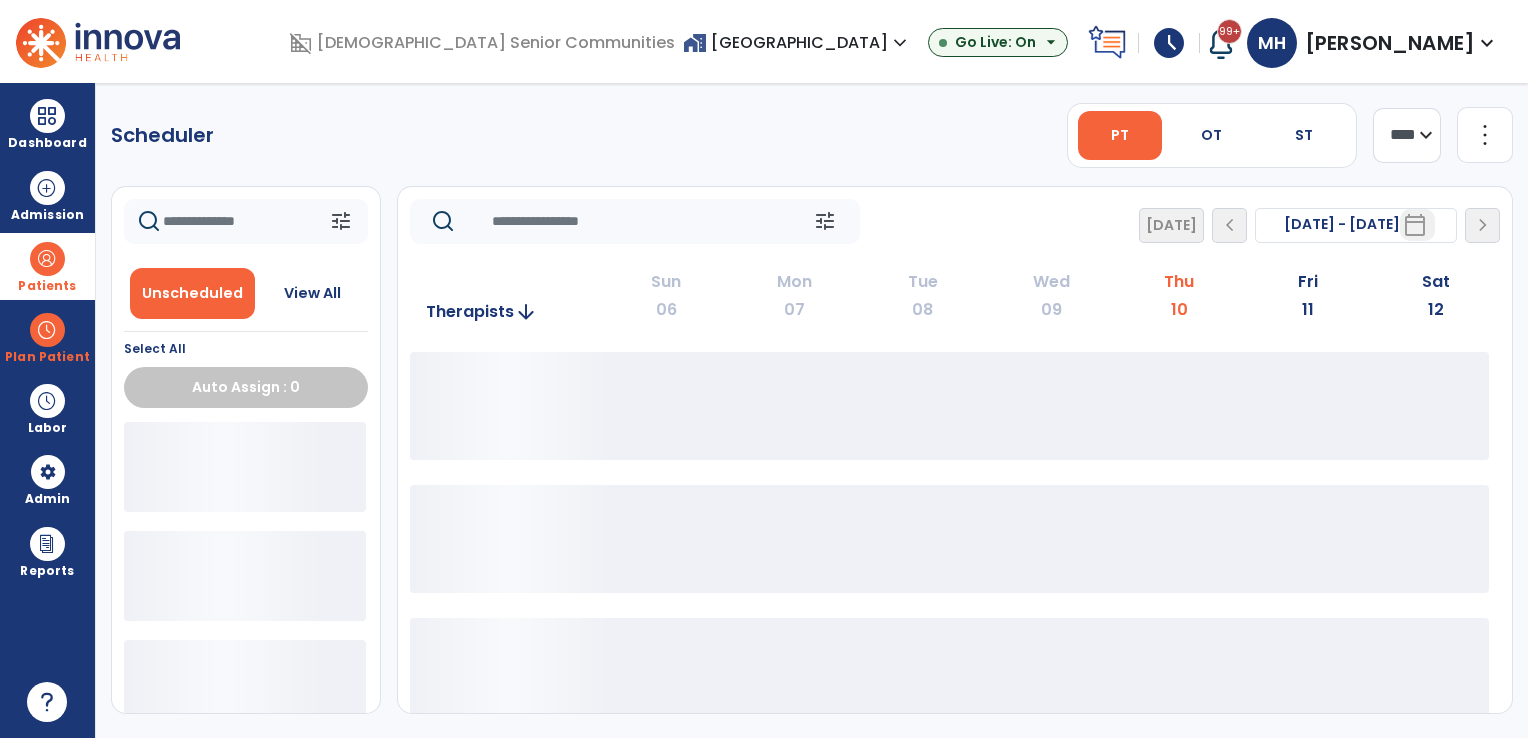 scroll, scrollTop: 0, scrollLeft: 0, axis: both 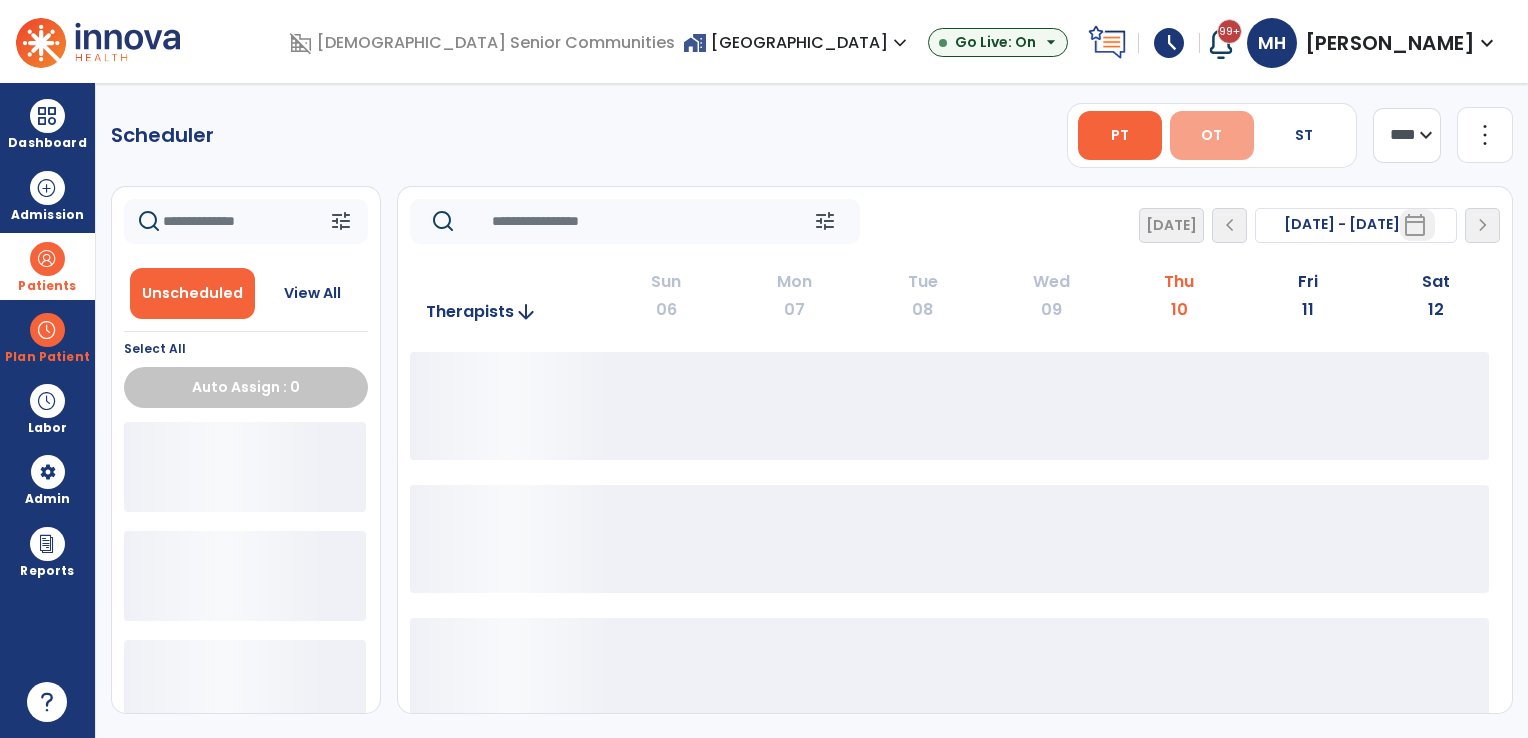 click on "OT" at bounding box center [1211, 135] 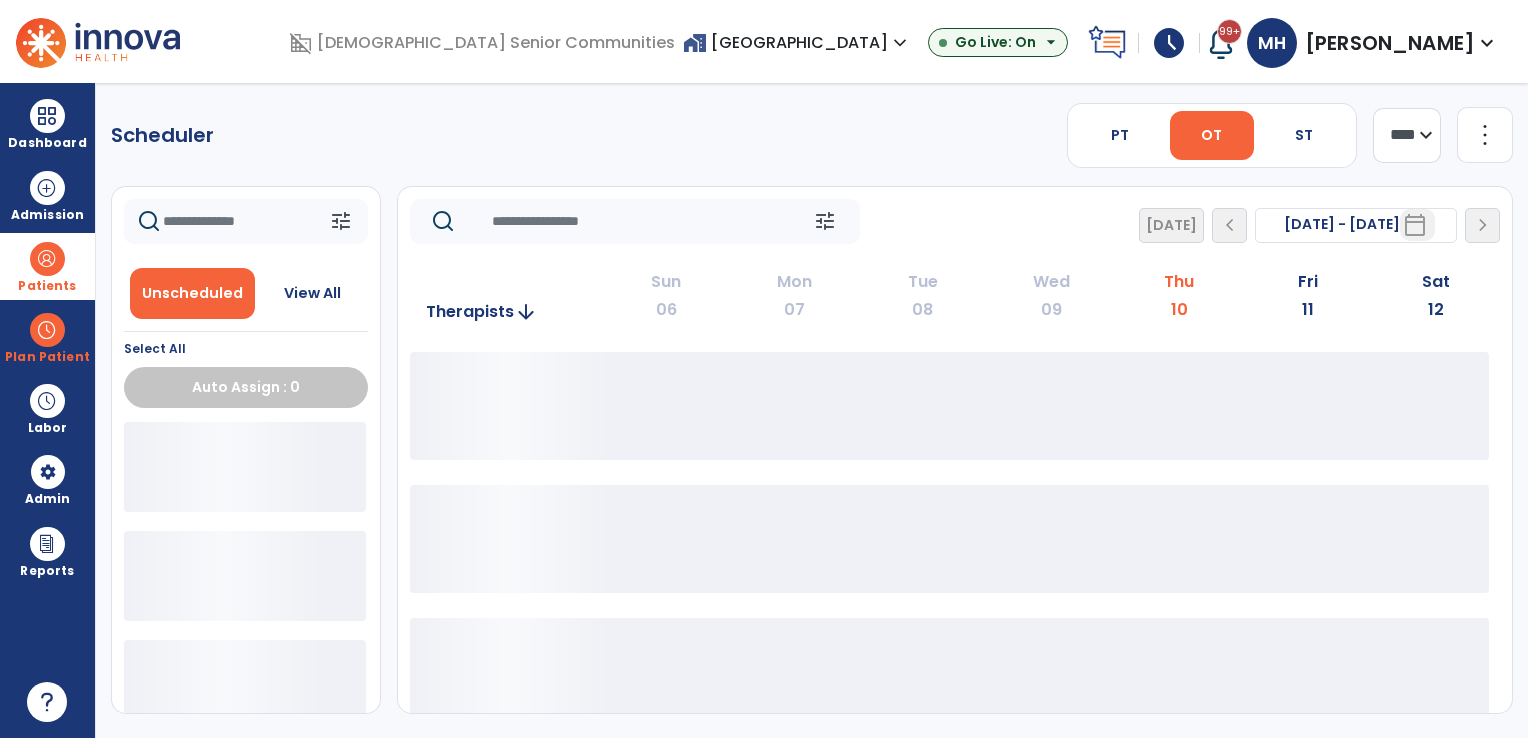 click on "Today  chevron_left Jul 6, 2025 - Jul 12, 2025  *********  calendar_today  chevron_right" 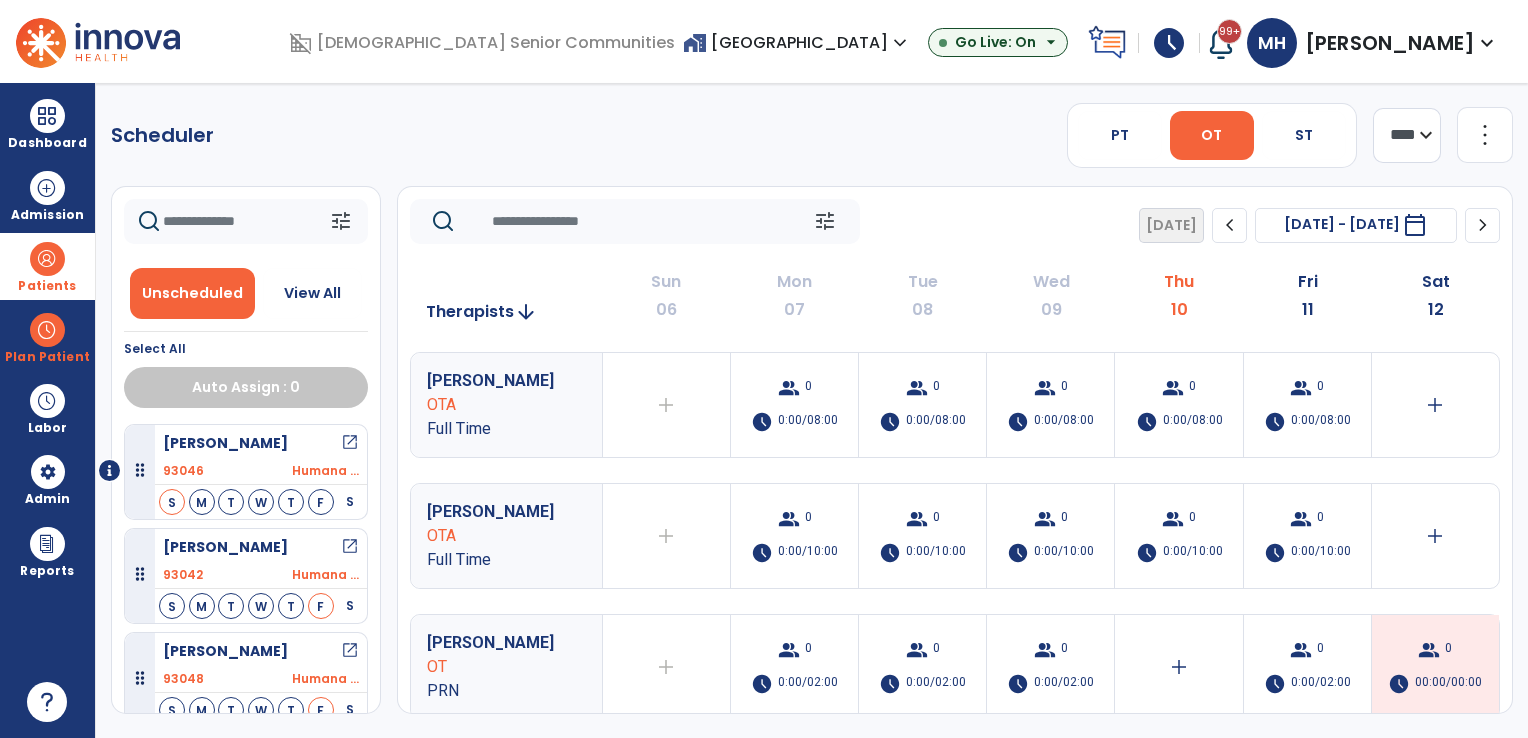 click on "chevron_right" 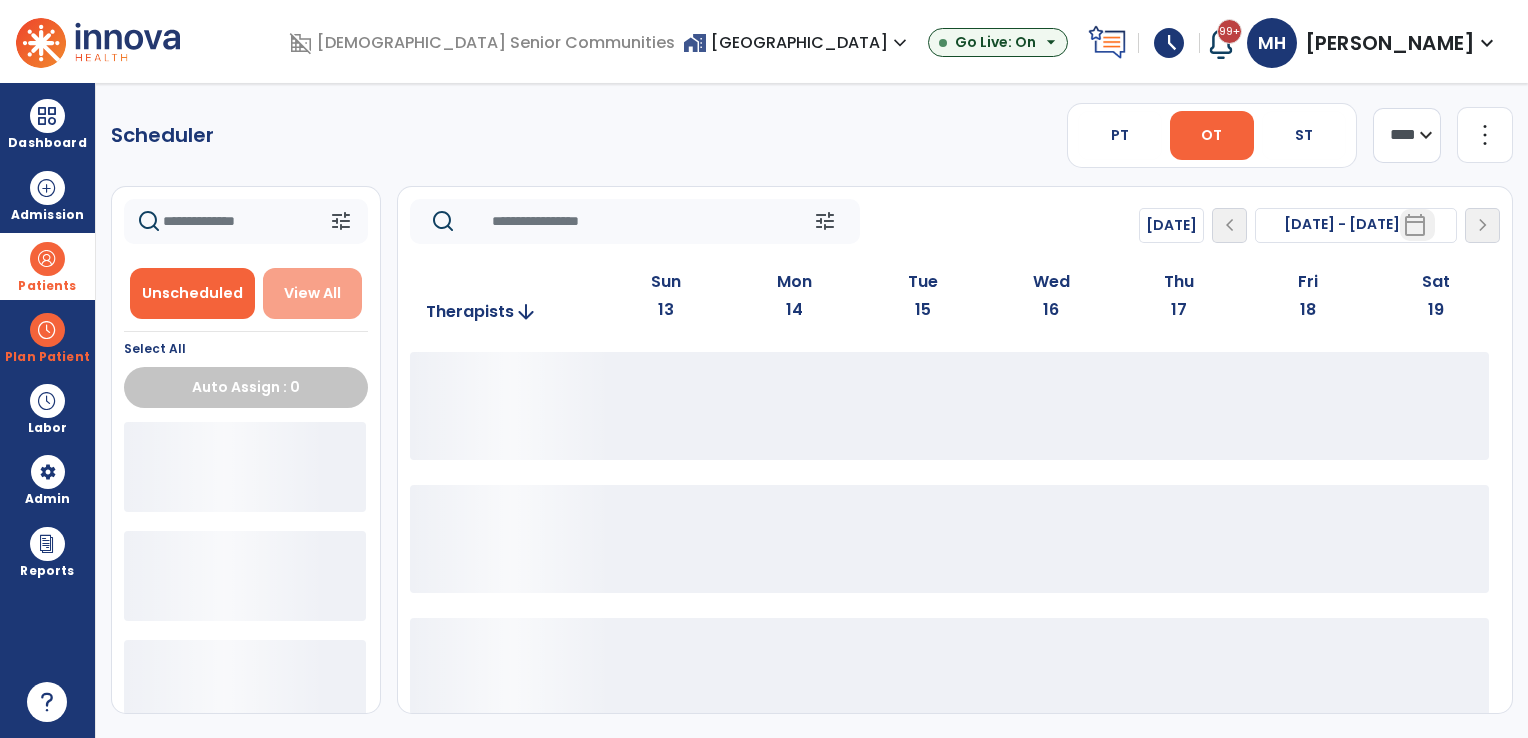 click on "View All" at bounding box center [312, 293] 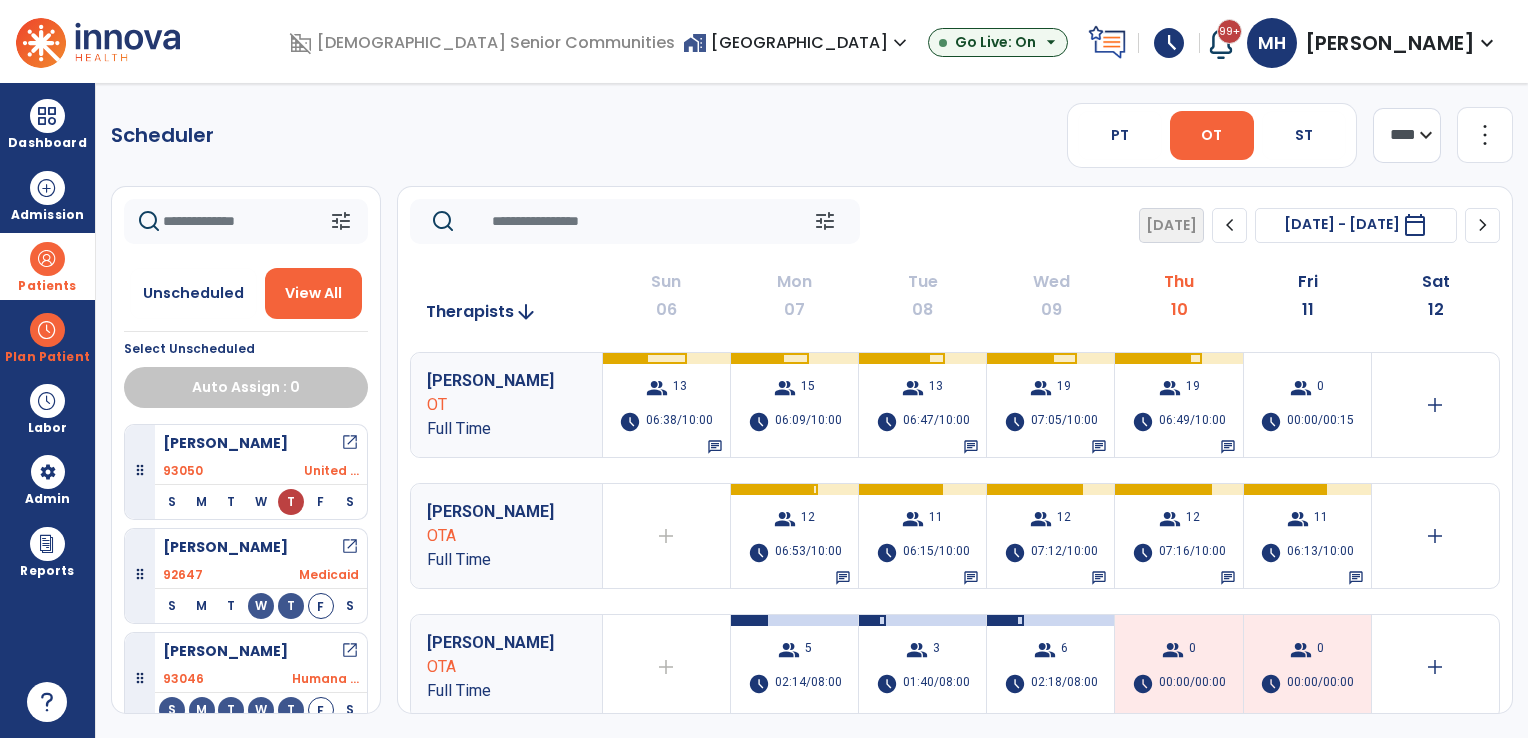 click 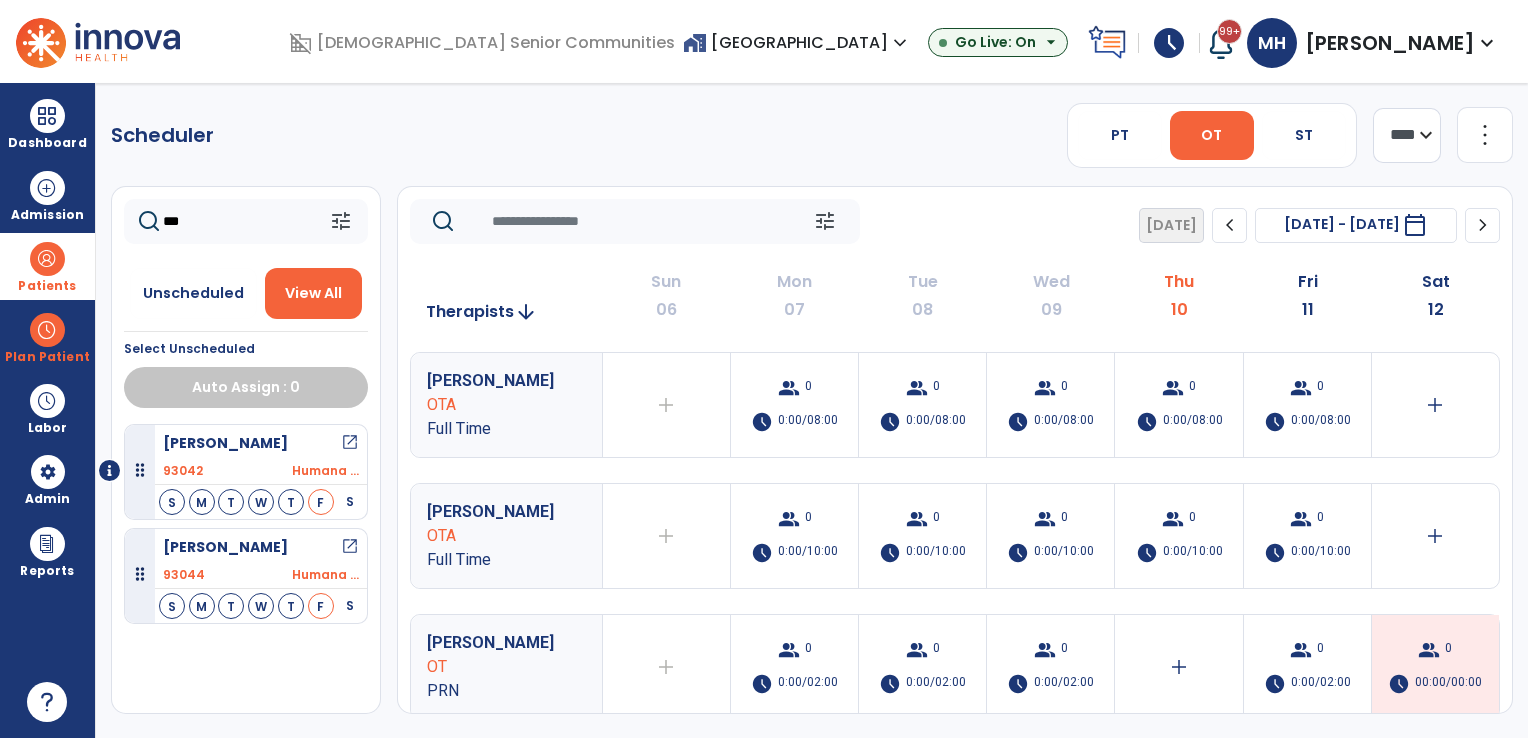 type on "***" 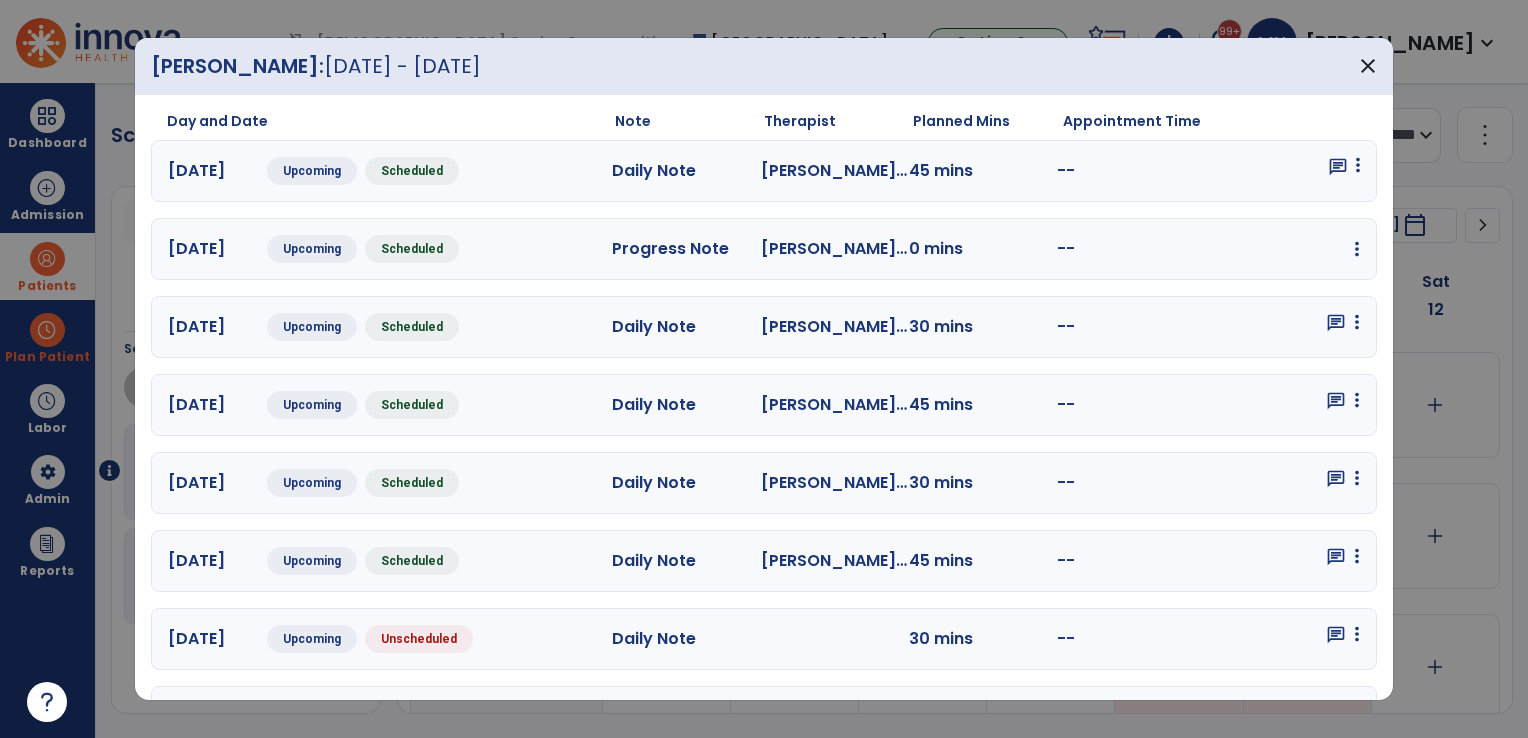 click at bounding box center (1358, 165) 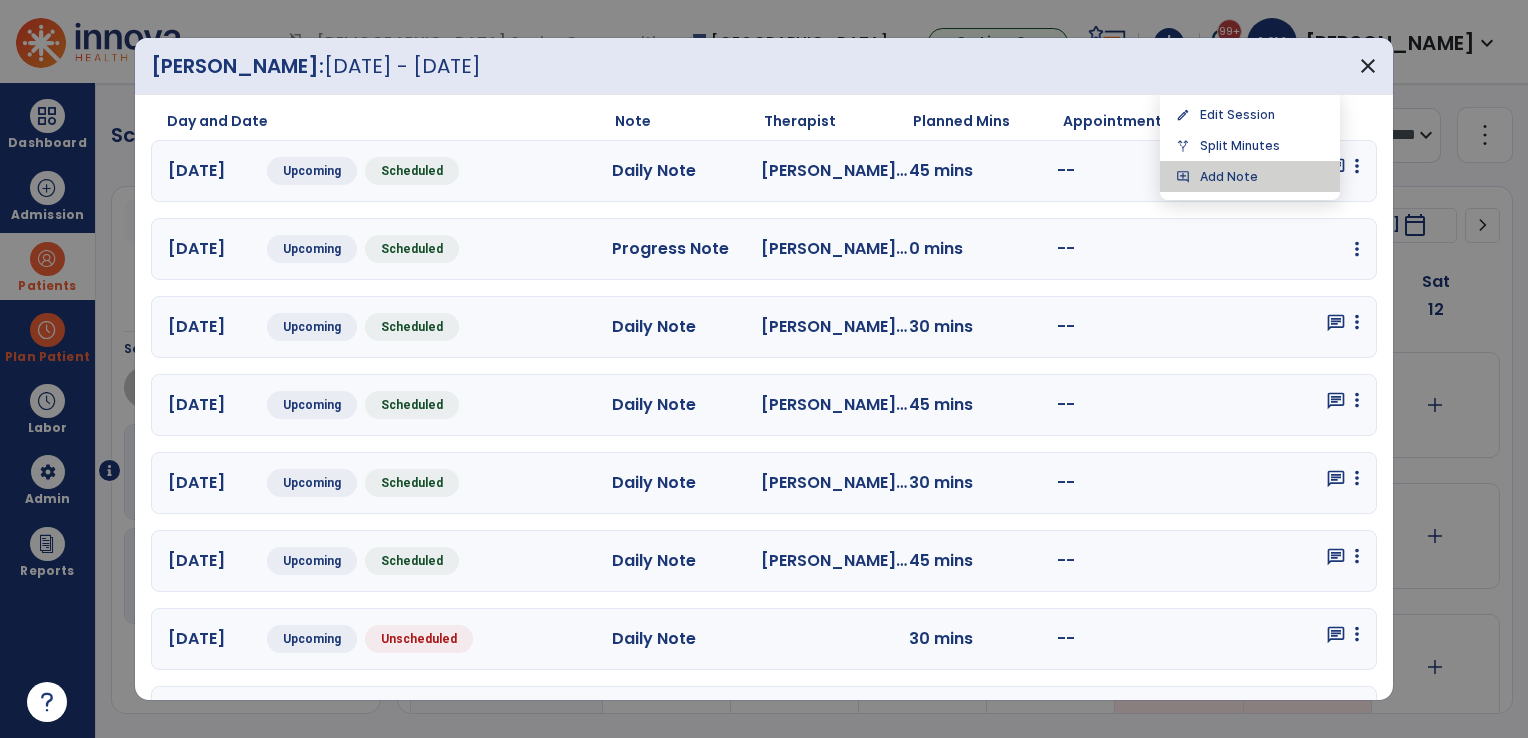 click on "add_comment  Add Note" at bounding box center [1250, 176] 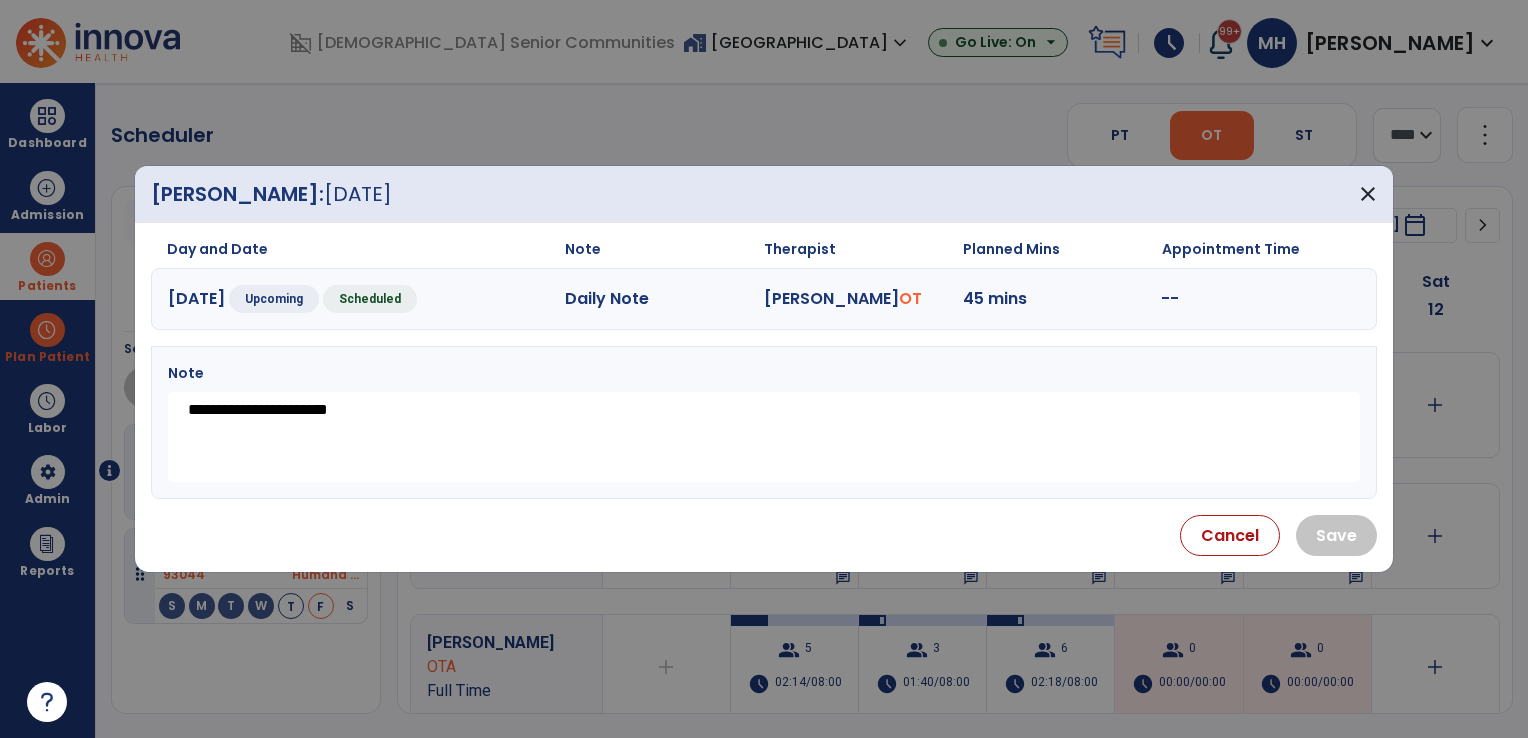 drag, startPoint x: 426, startPoint y: 419, endPoint x: 168, endPoint y: 422, distance: 258.01746 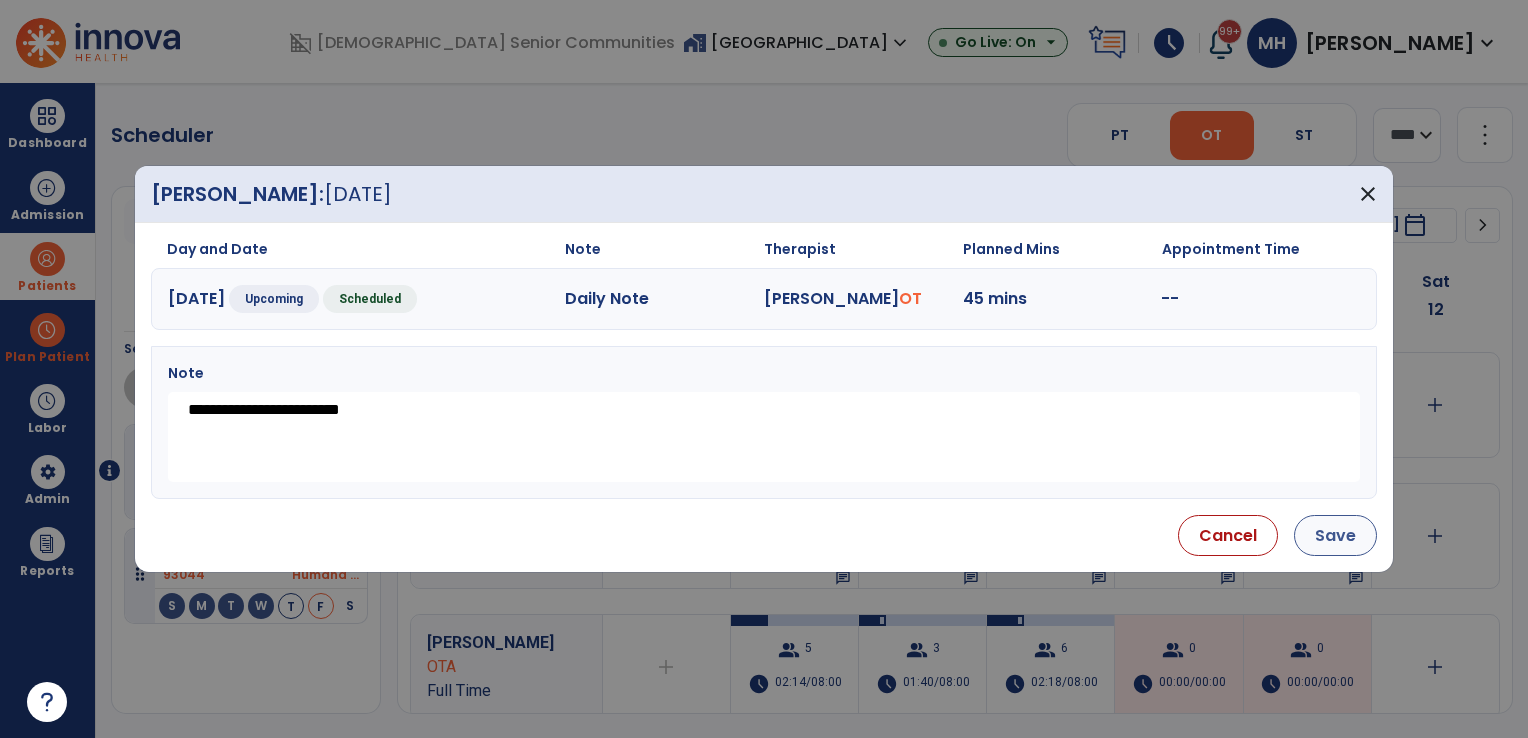 type on "**********" 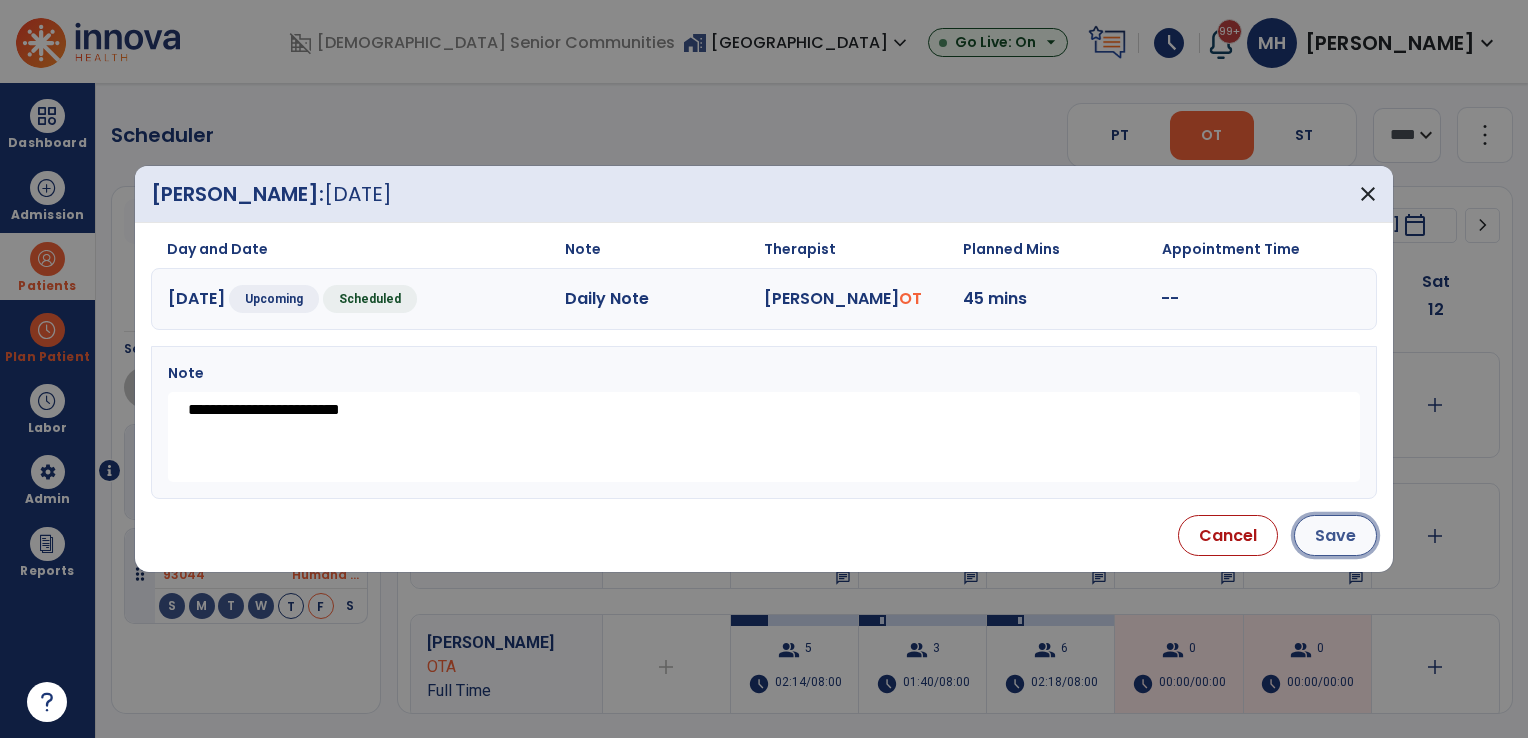 click on "Save" at bounding box center [1335, 535] 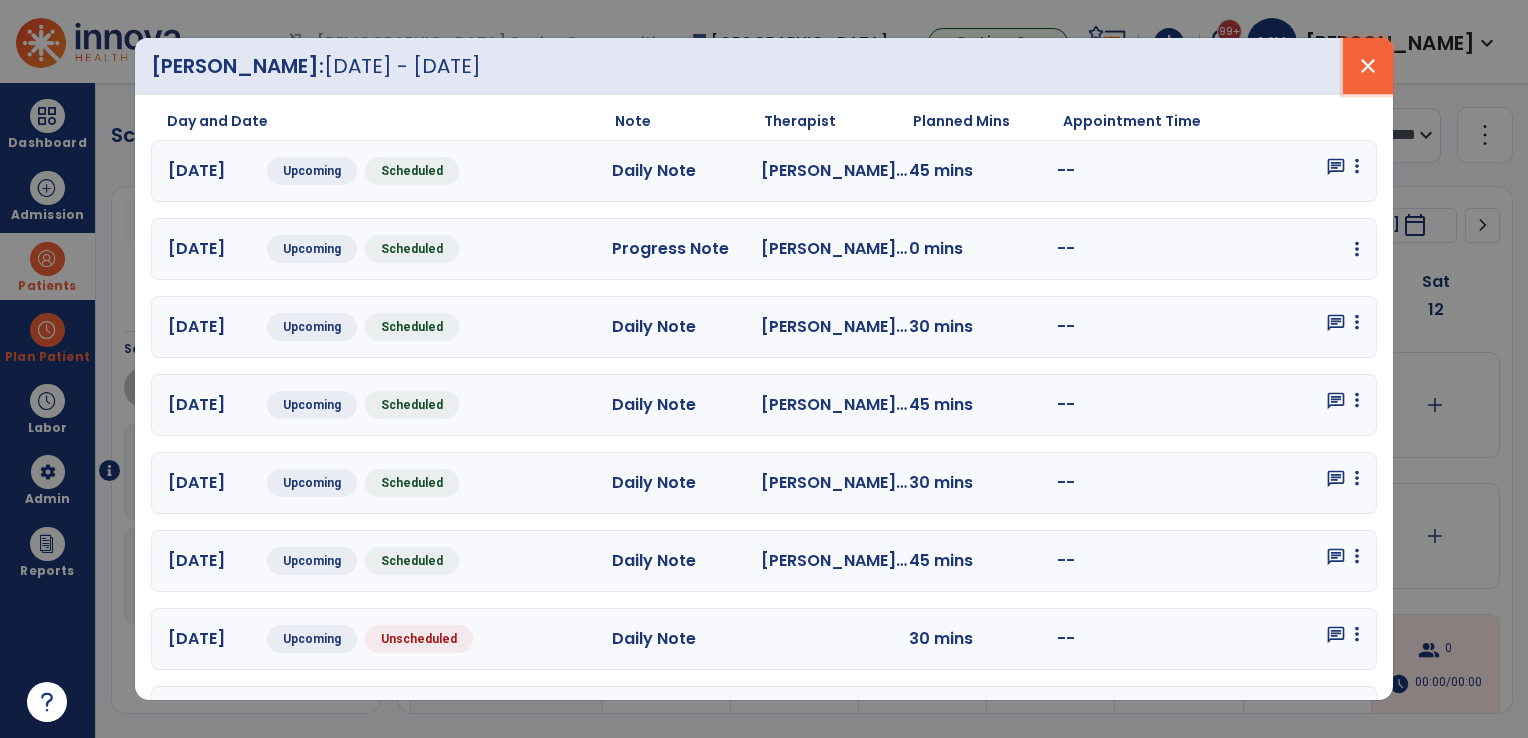 click on "close" at bounding box center [1368, 66] 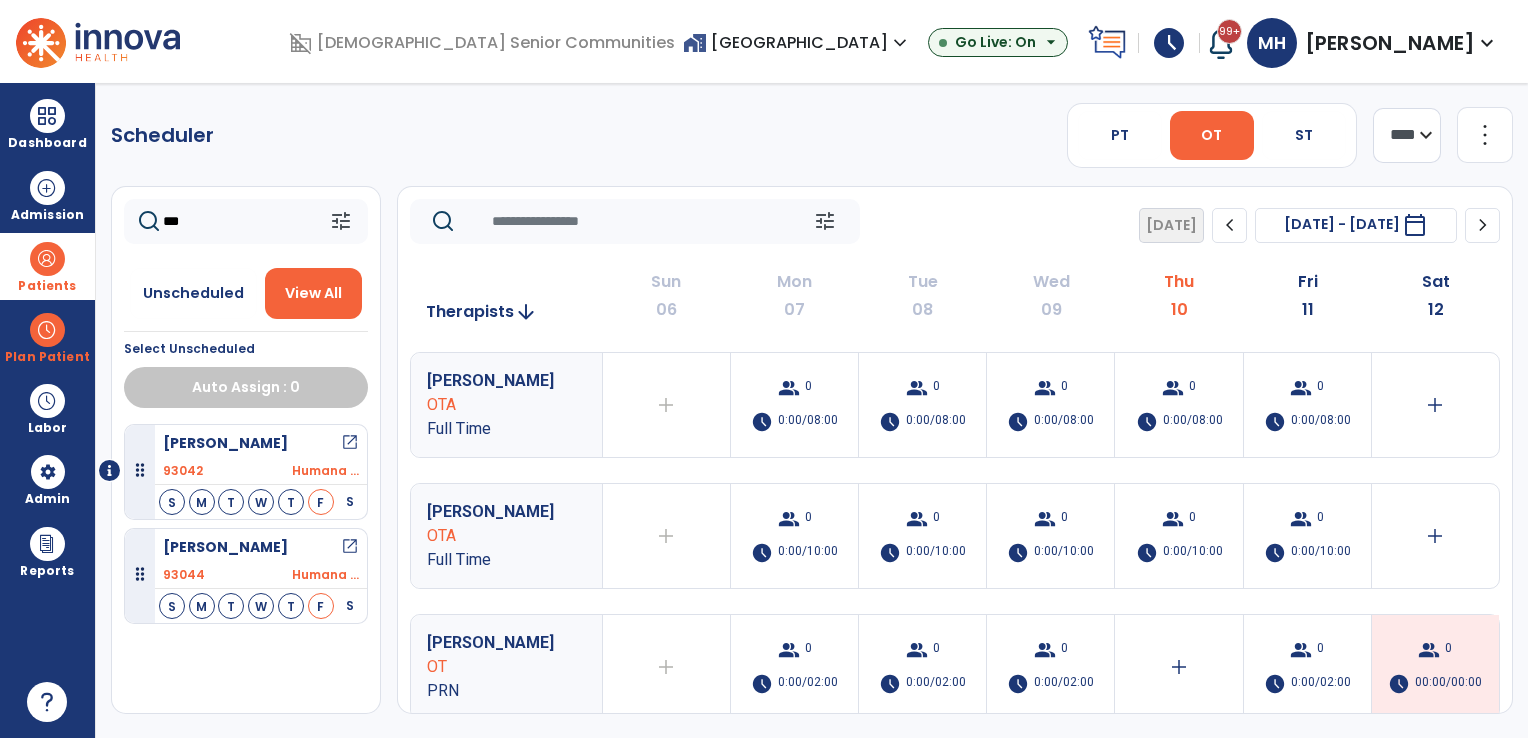 click on "chevron_right" 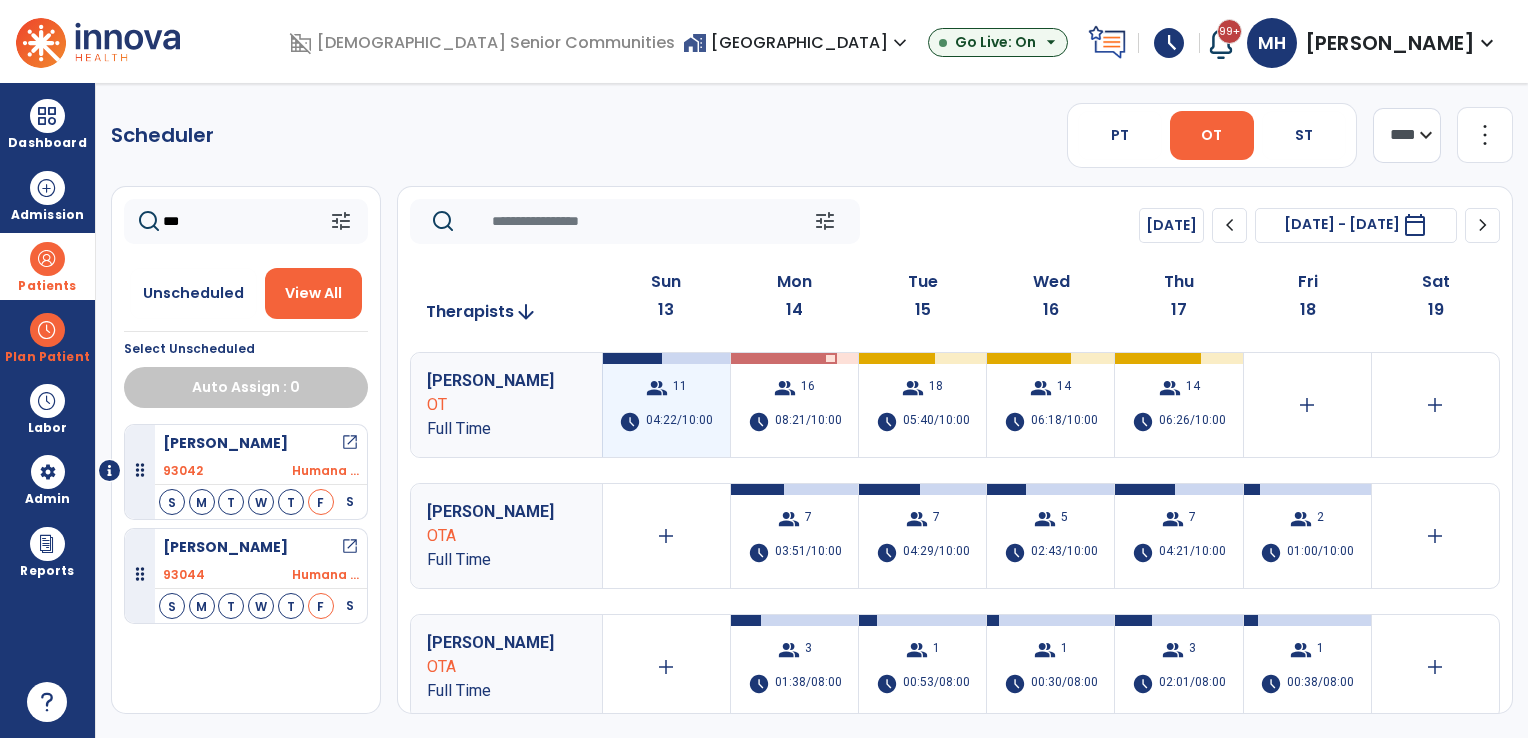 click on "04:22/10:00" at bounding box center (679, 422) 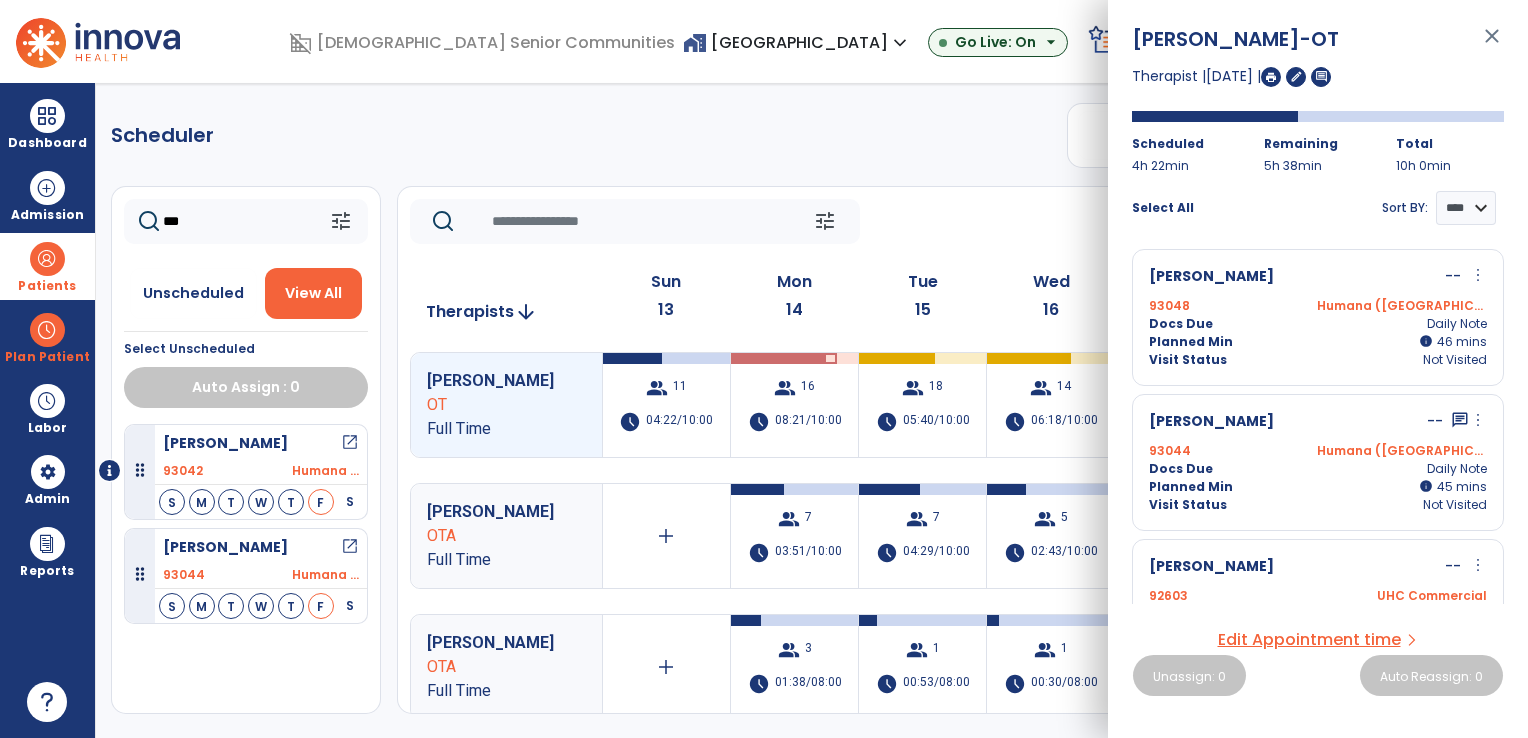 click on "more_vert" at bounding box center [1478, 420] 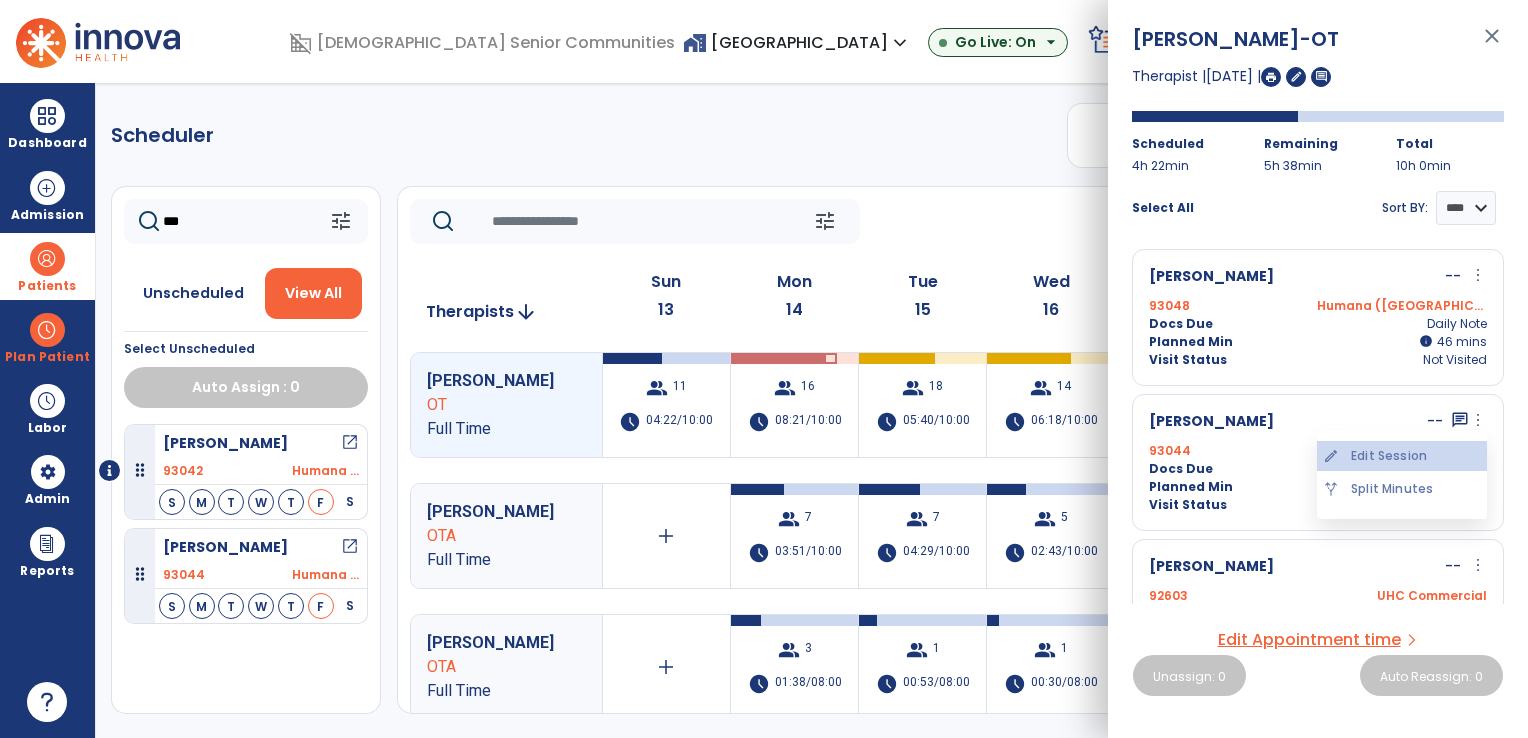 click on "edit   Edit Session" at bounding box center (1402, 456) 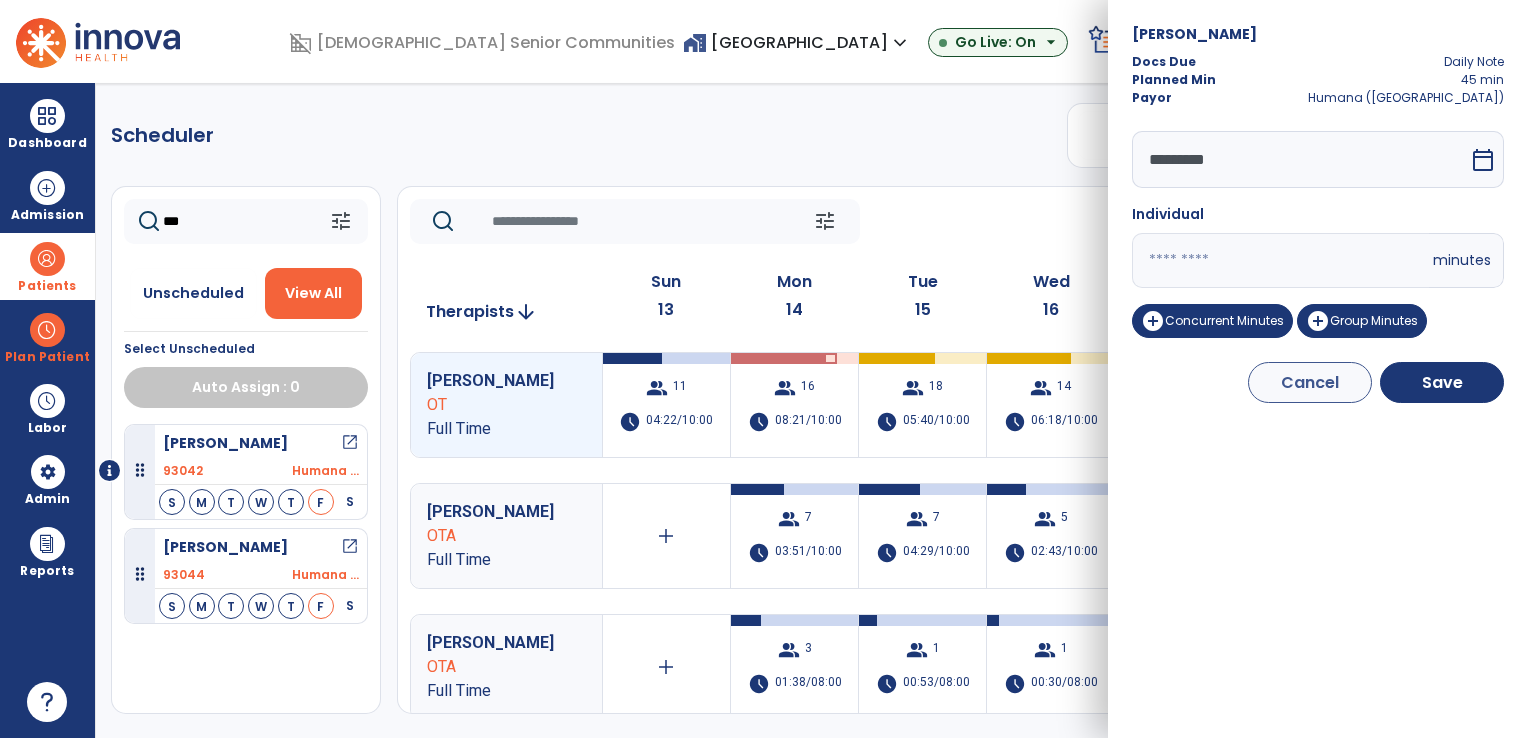 click on "**" at bounding box center [1280, 260] 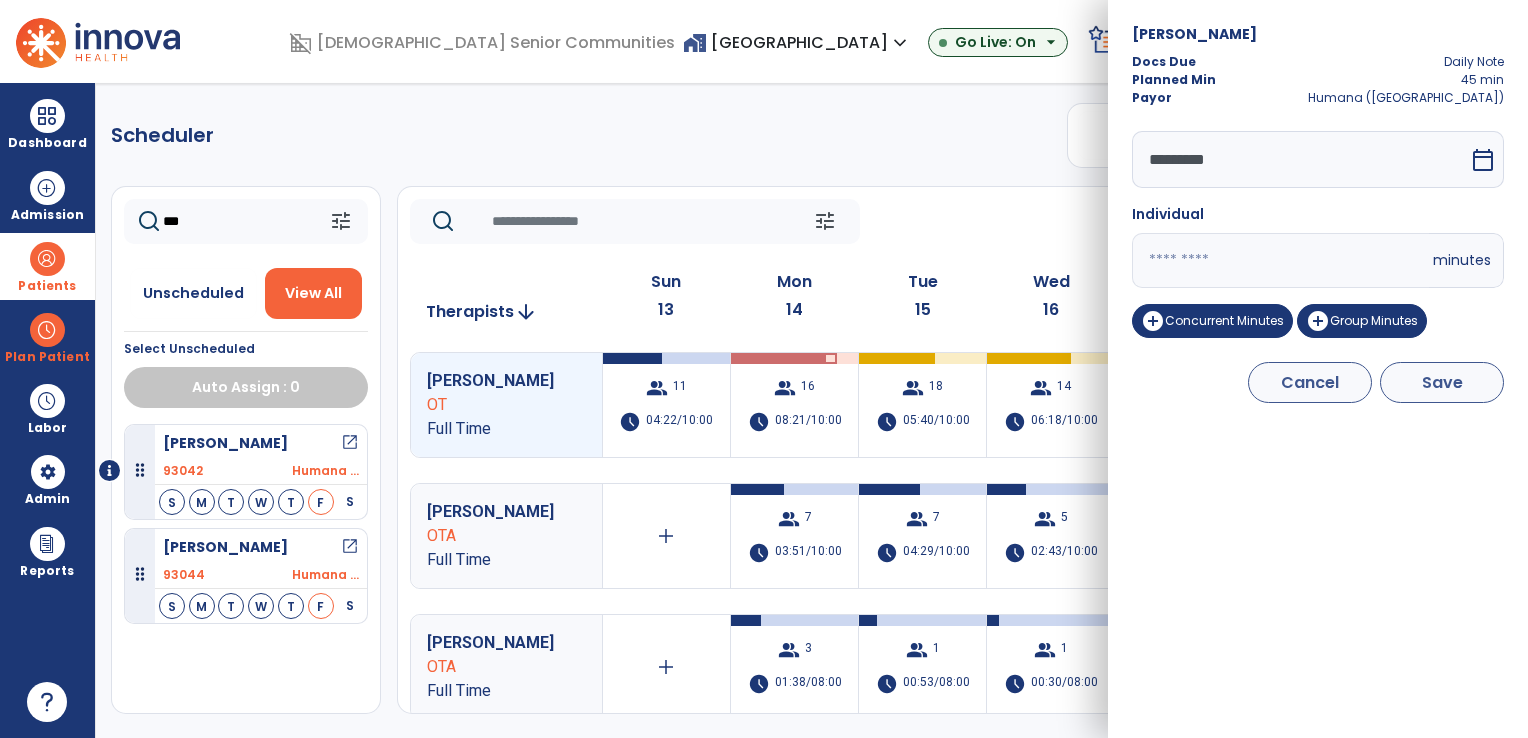 type on "*" 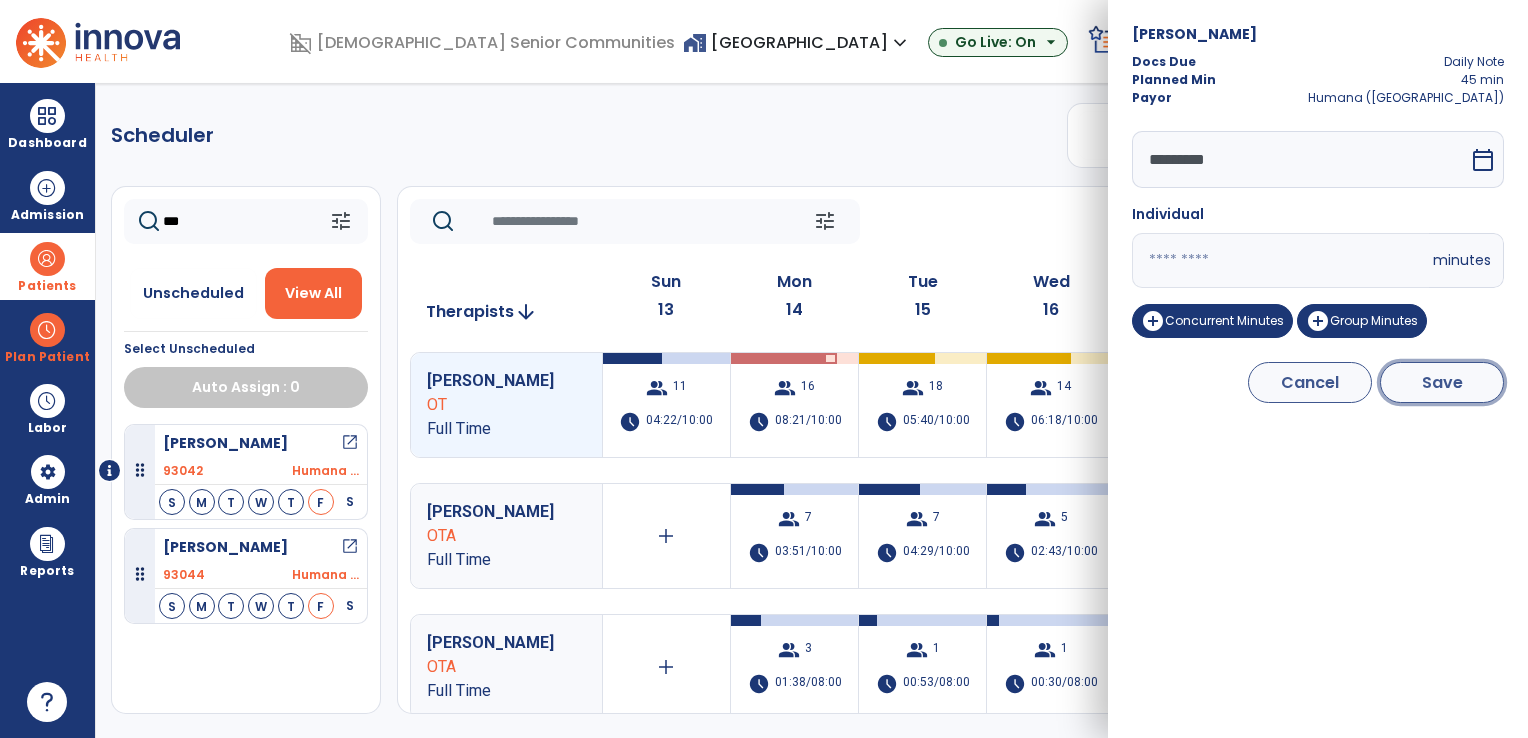 click on "Save" at bounding box center [1442, 382] 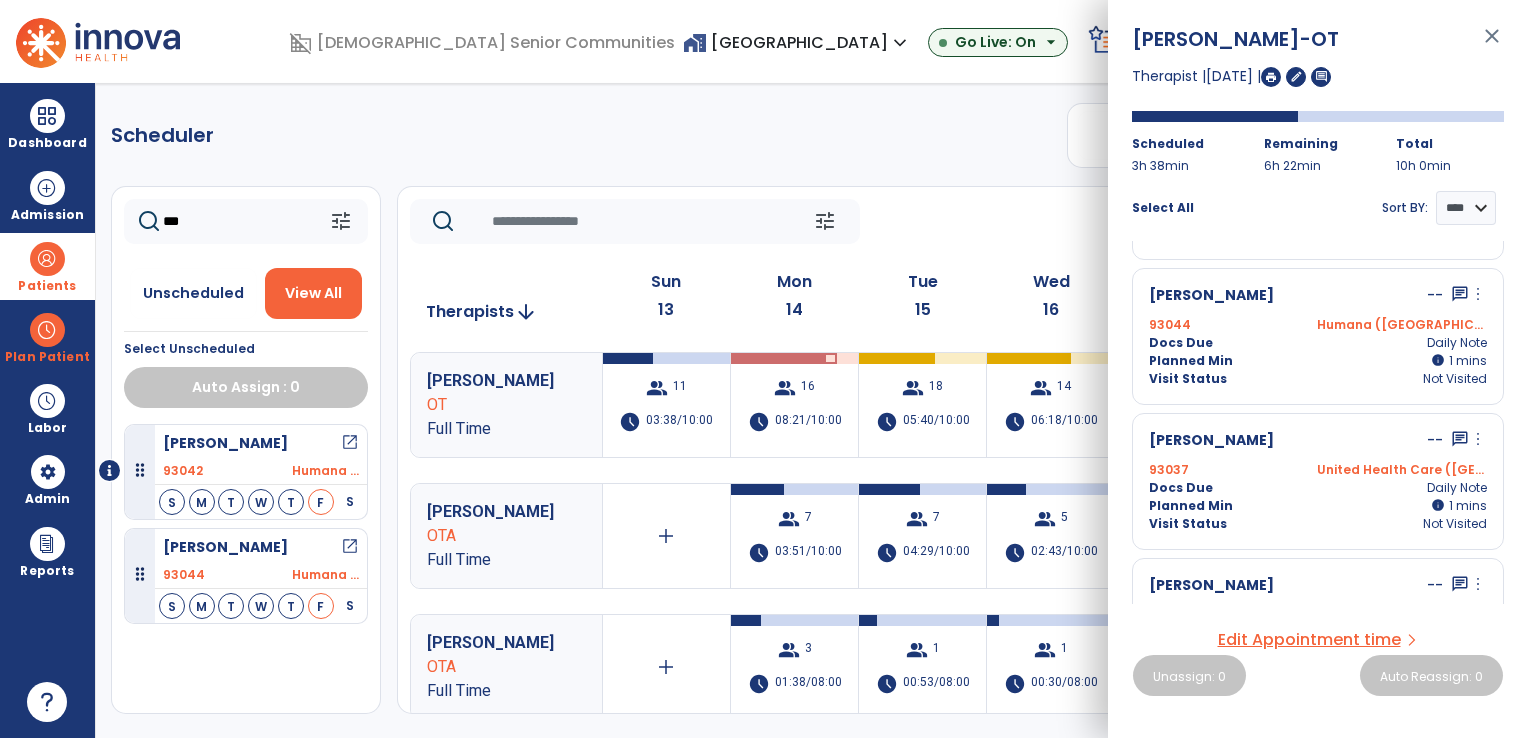 scroll, scrollTop: 821, scrollLeft: 0, axis: vertical 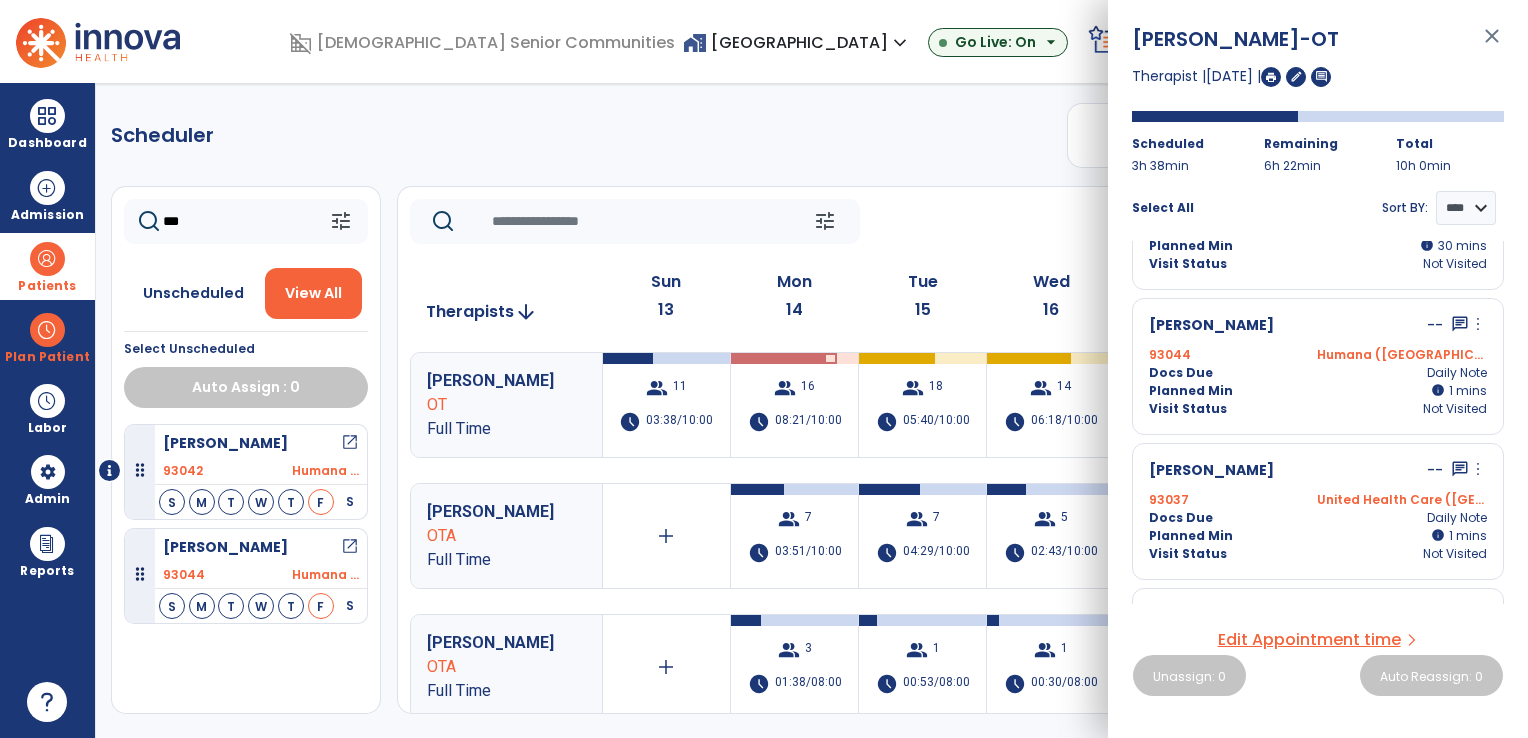 click on "Scheduler   PT   OT   ST  **** *** more_vert  Manage Labor   View All Therapists   Print" 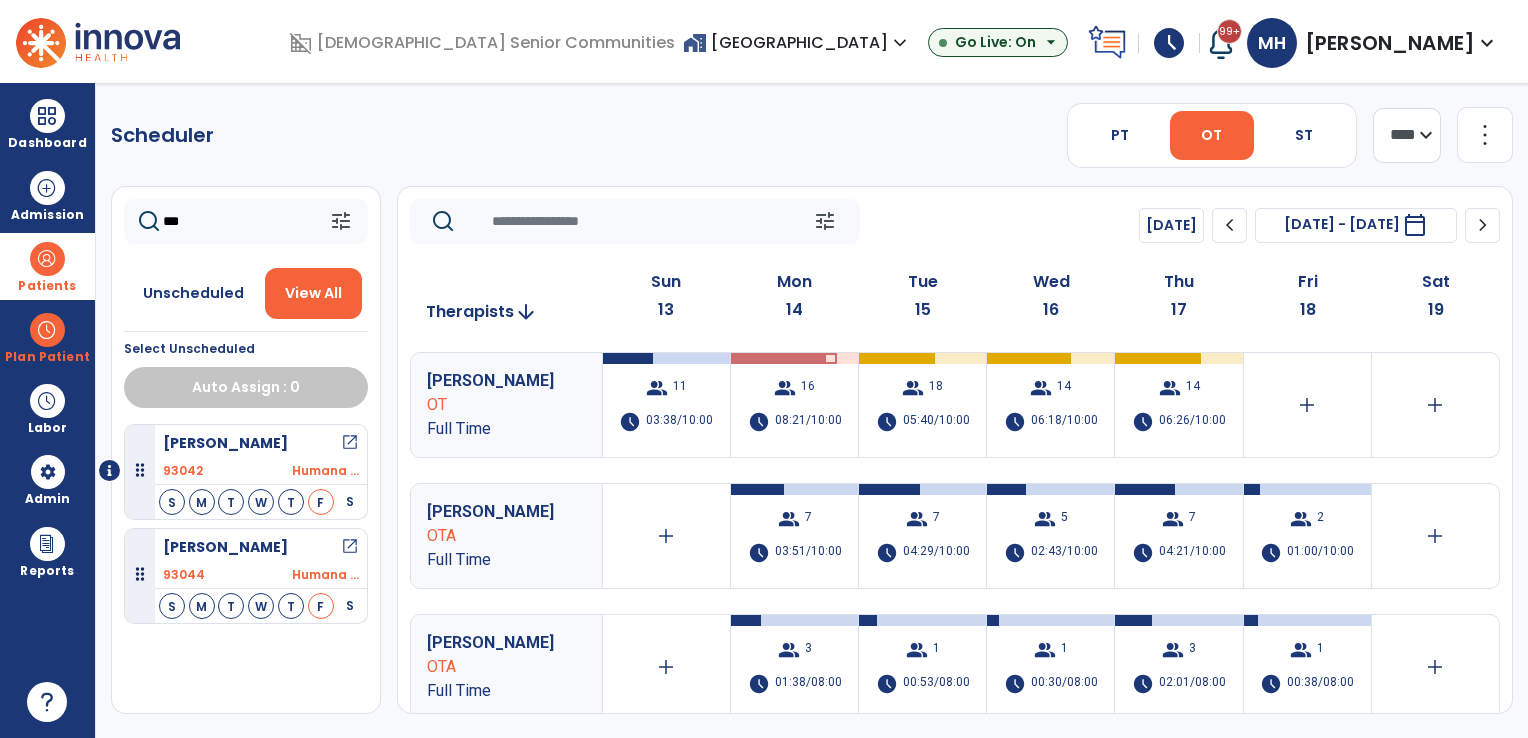 click on "Patients" at bounding box center (47, 266) 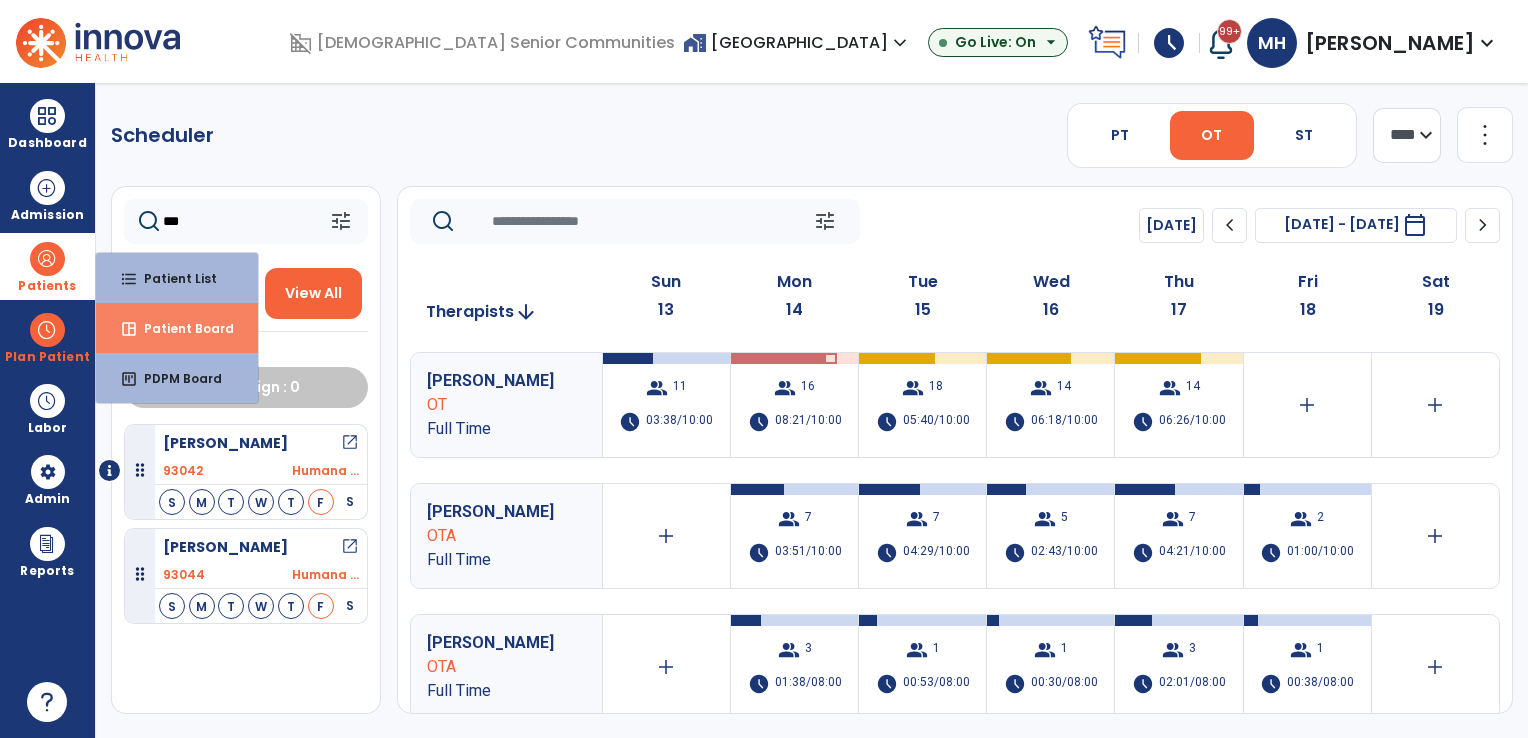 click on "space_dashboard  Patient Board" at bounding box center (177, 328) 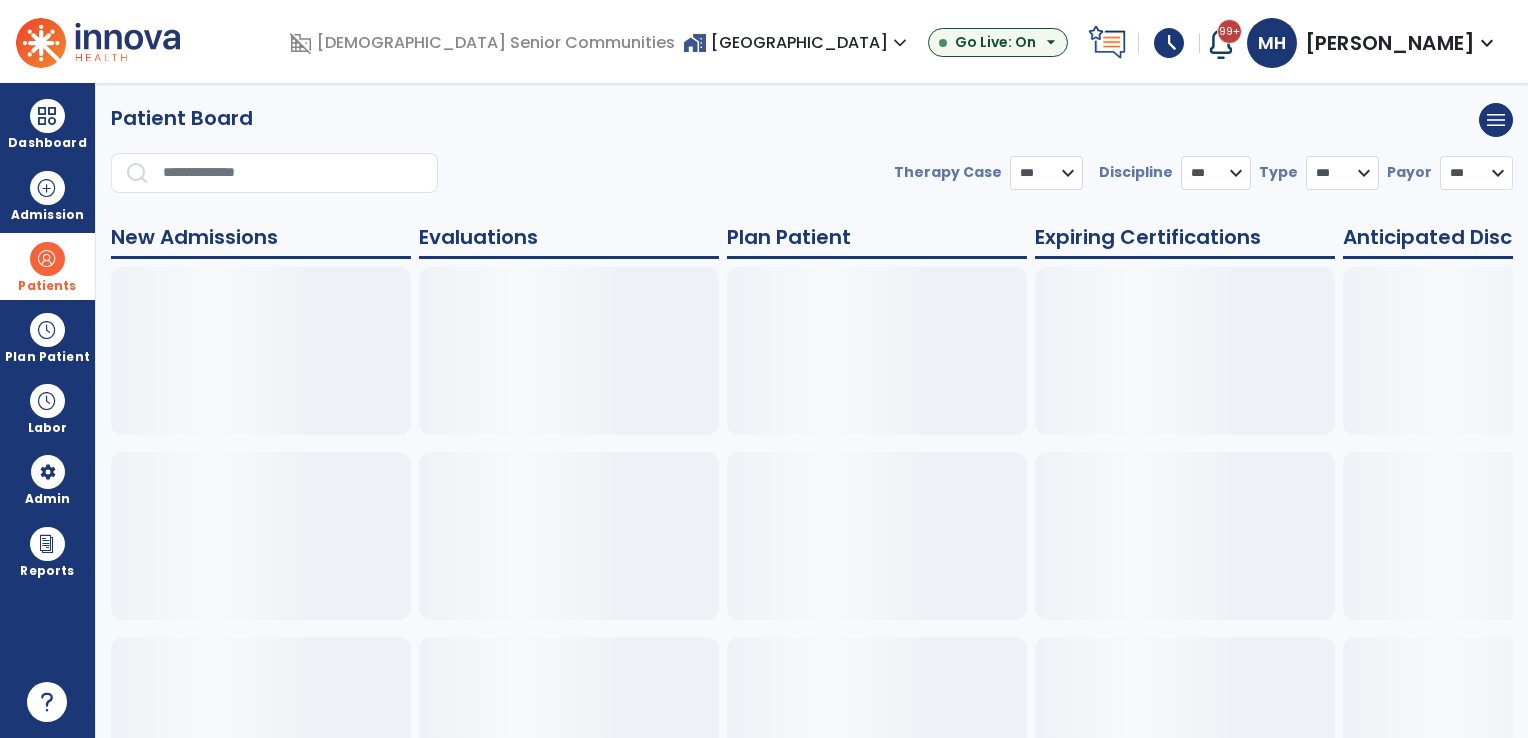select on "***" 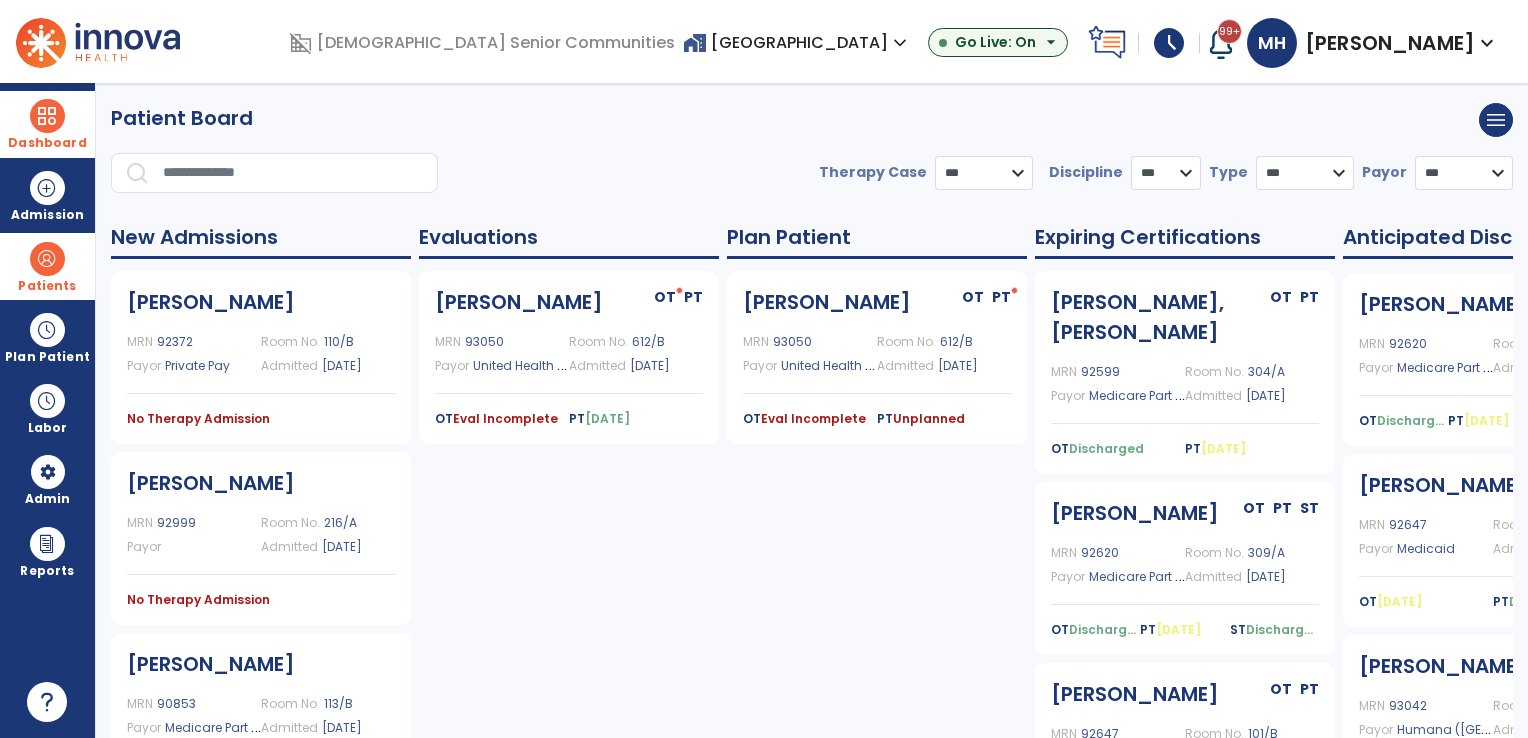 click at bounding box center (47, 116) 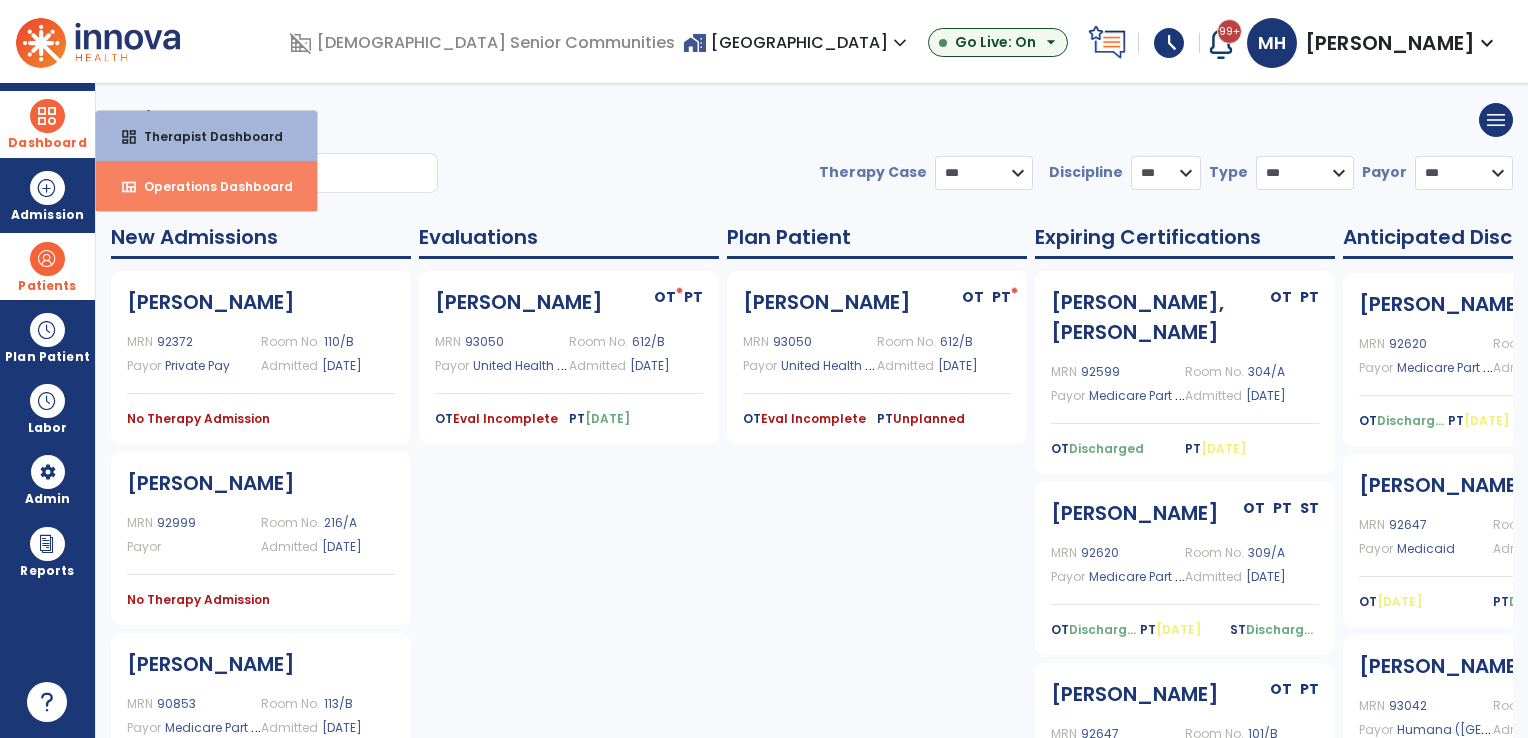 click on "view_quilt  Operations Dashboard" at bounding box center [206, 186] 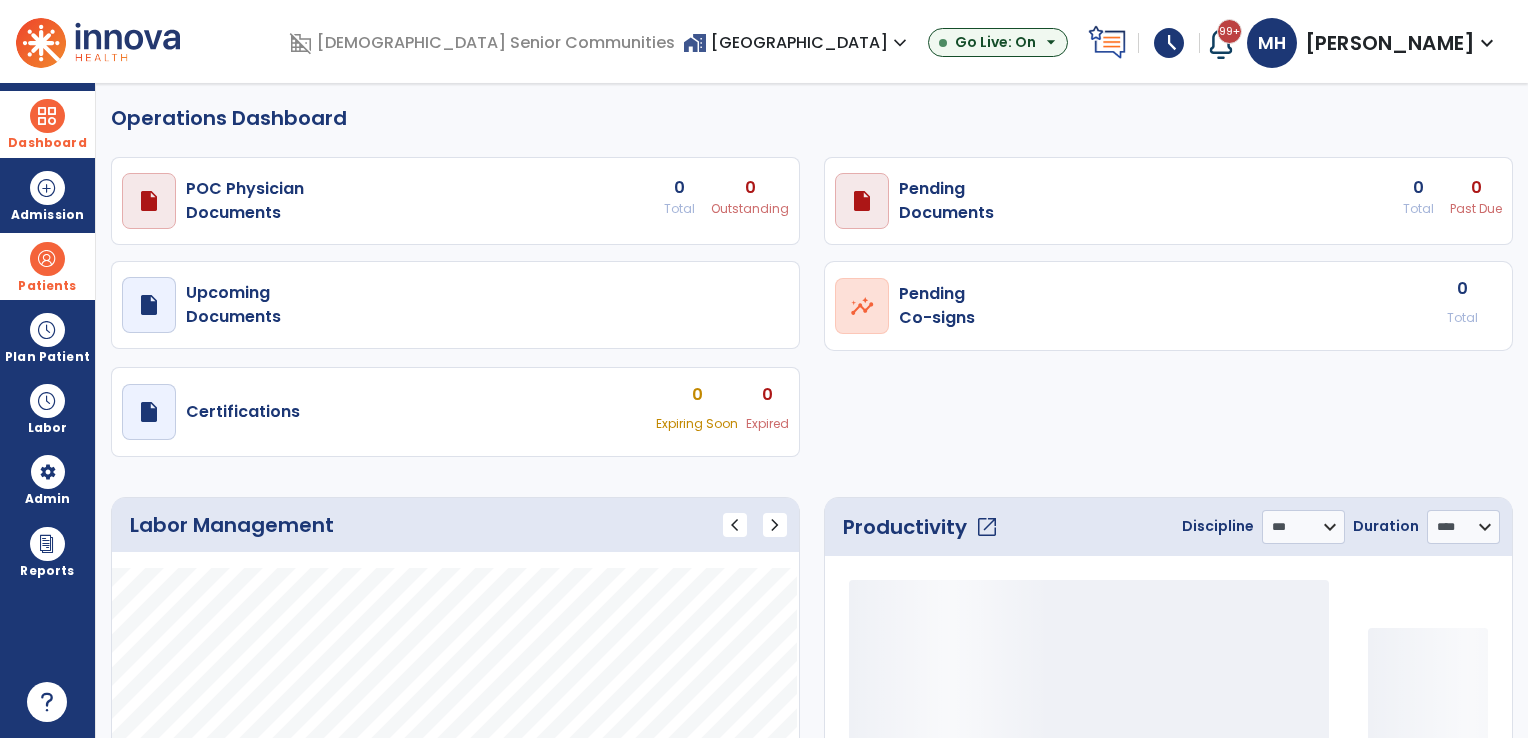 select on "***" 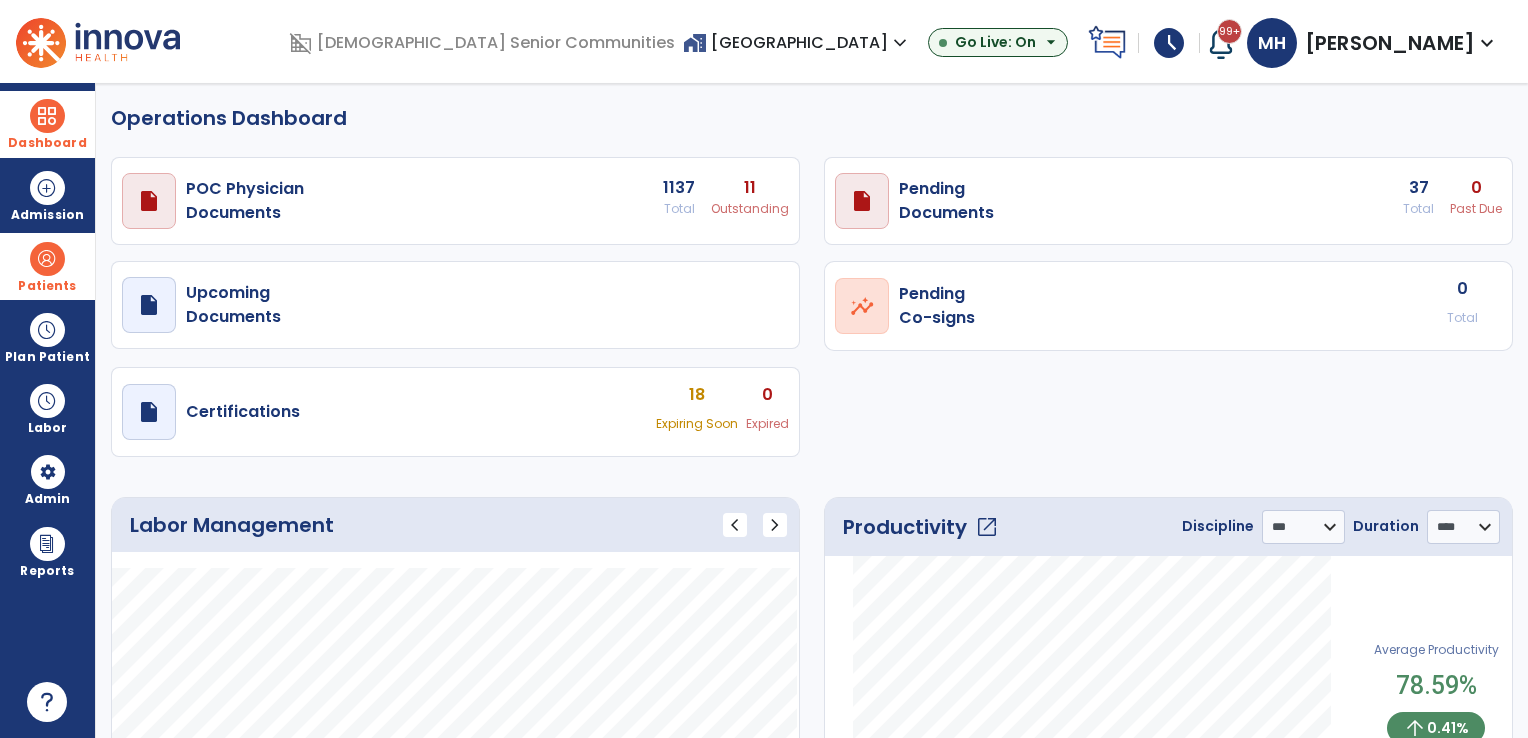 click on "home_work  Facilities  Meadow Lakes   expand_more" at bounding box center (797, 42) 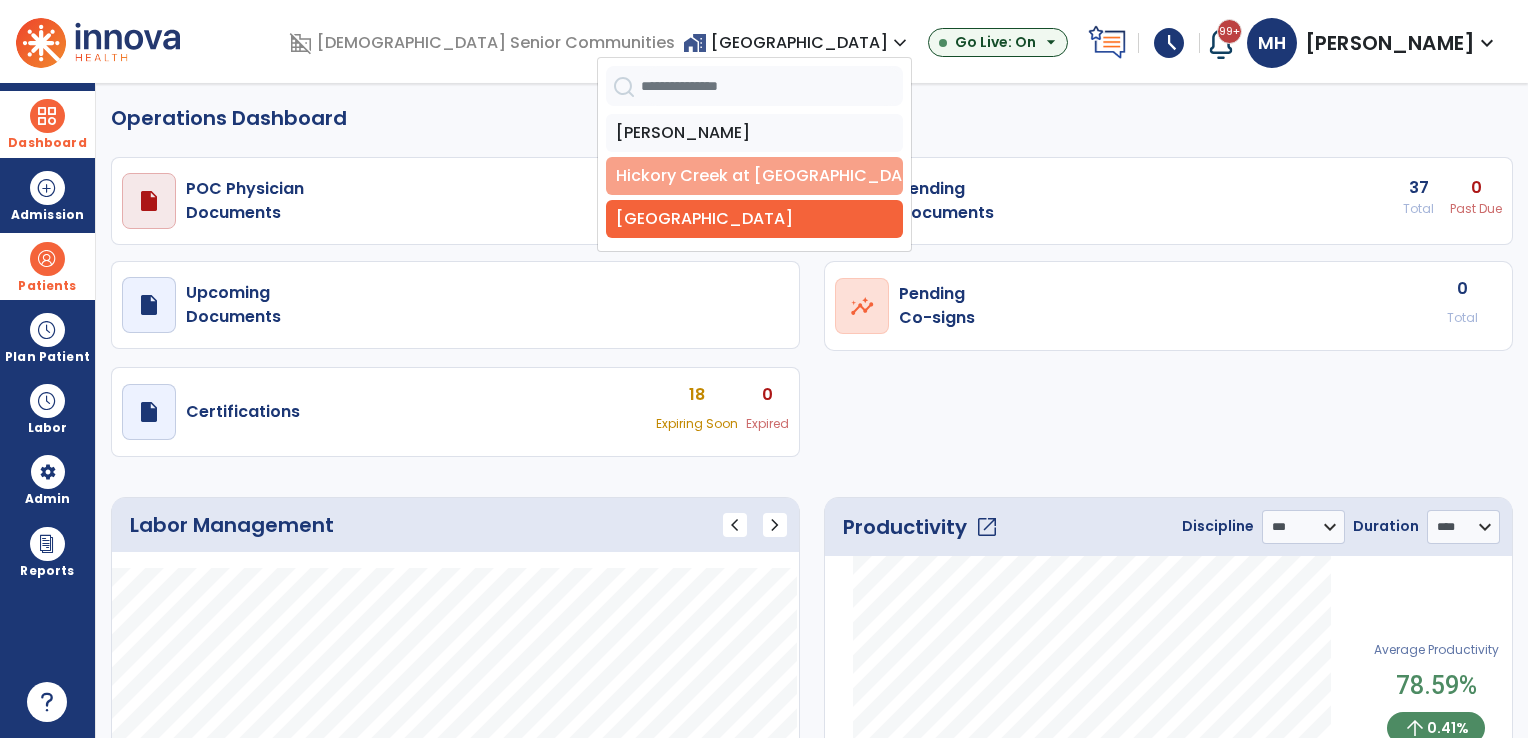 click on "Hickory Creek at [GEOGRAPHIC_DATA]" at bounding box center (754, 176) 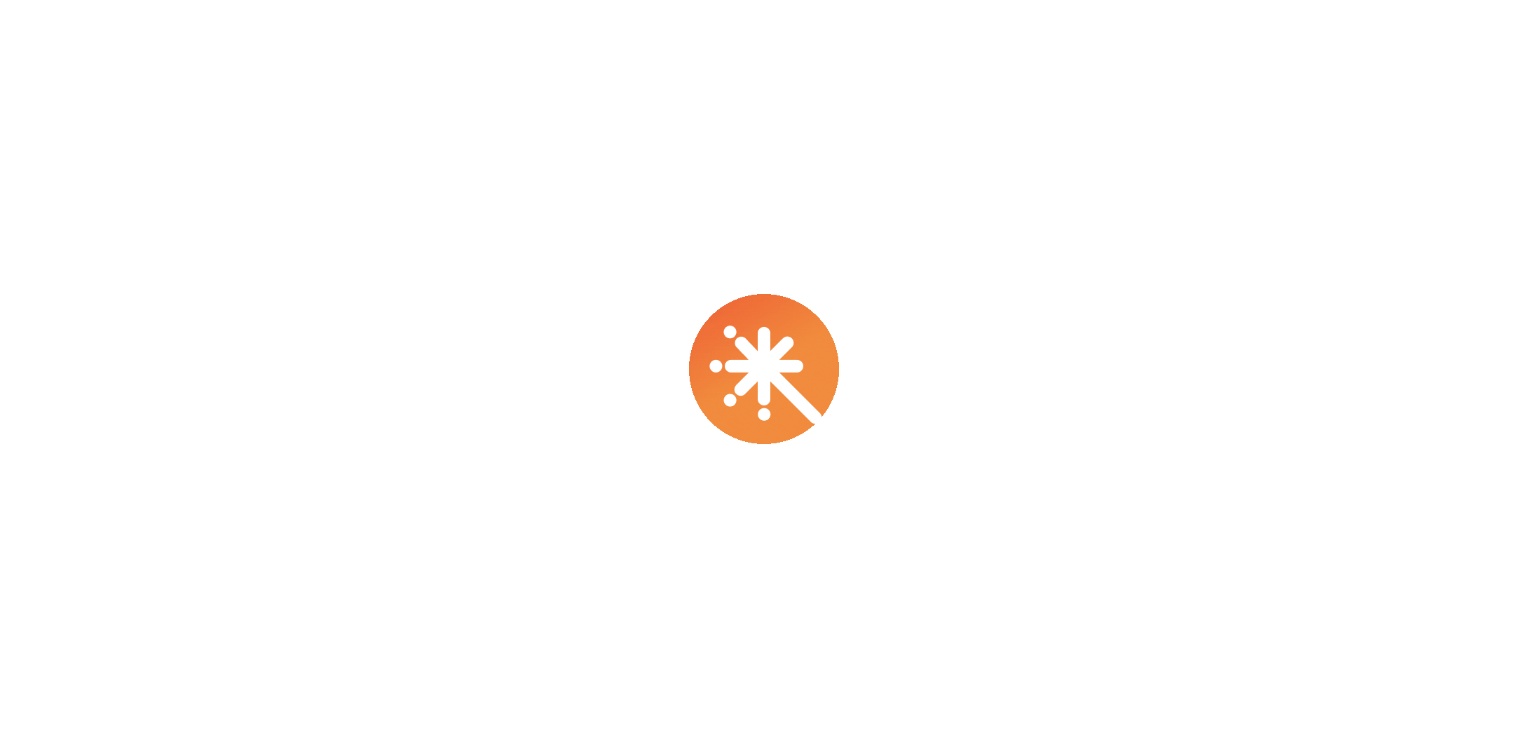 scroll, scrollTop: 0, scrollLeft: 0, axis: both 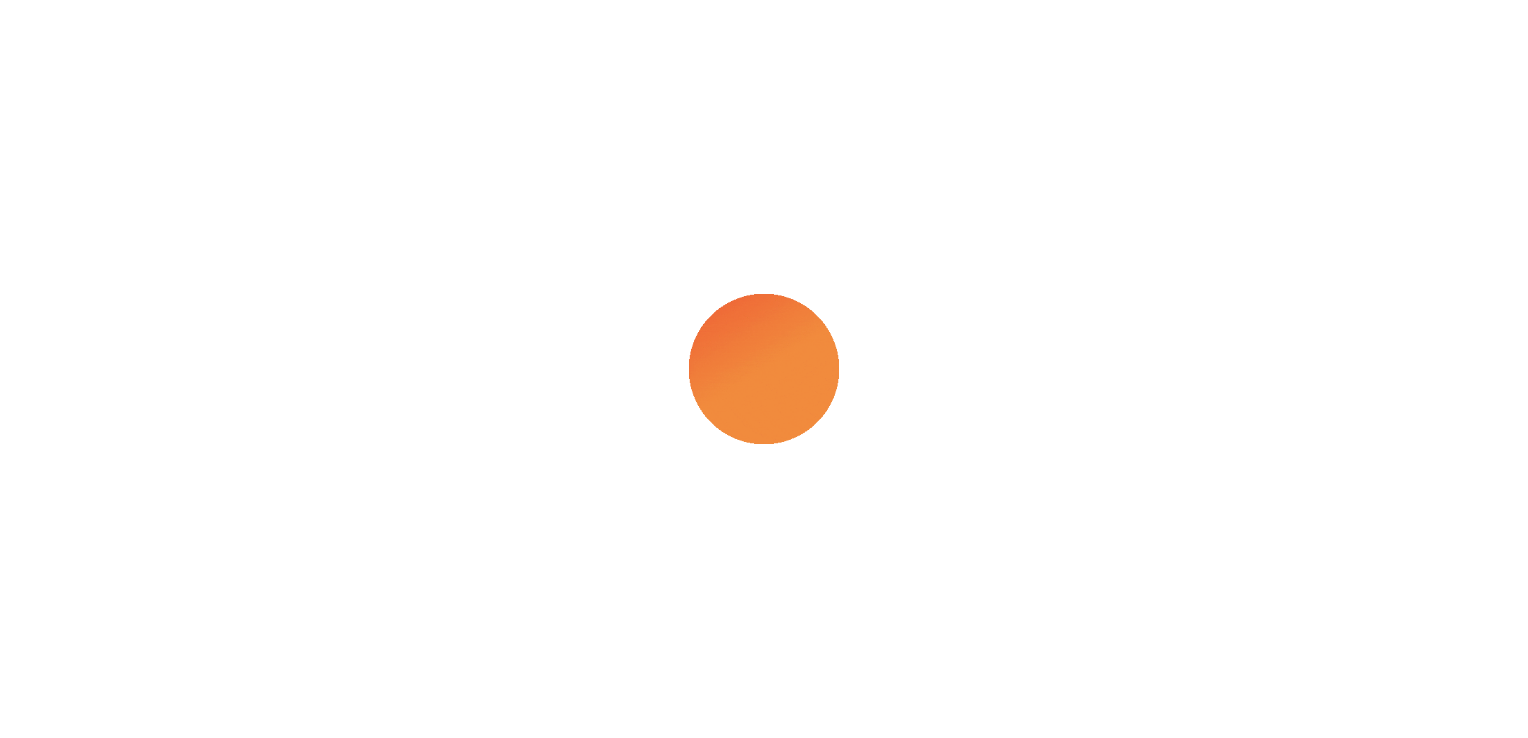 select on "***" 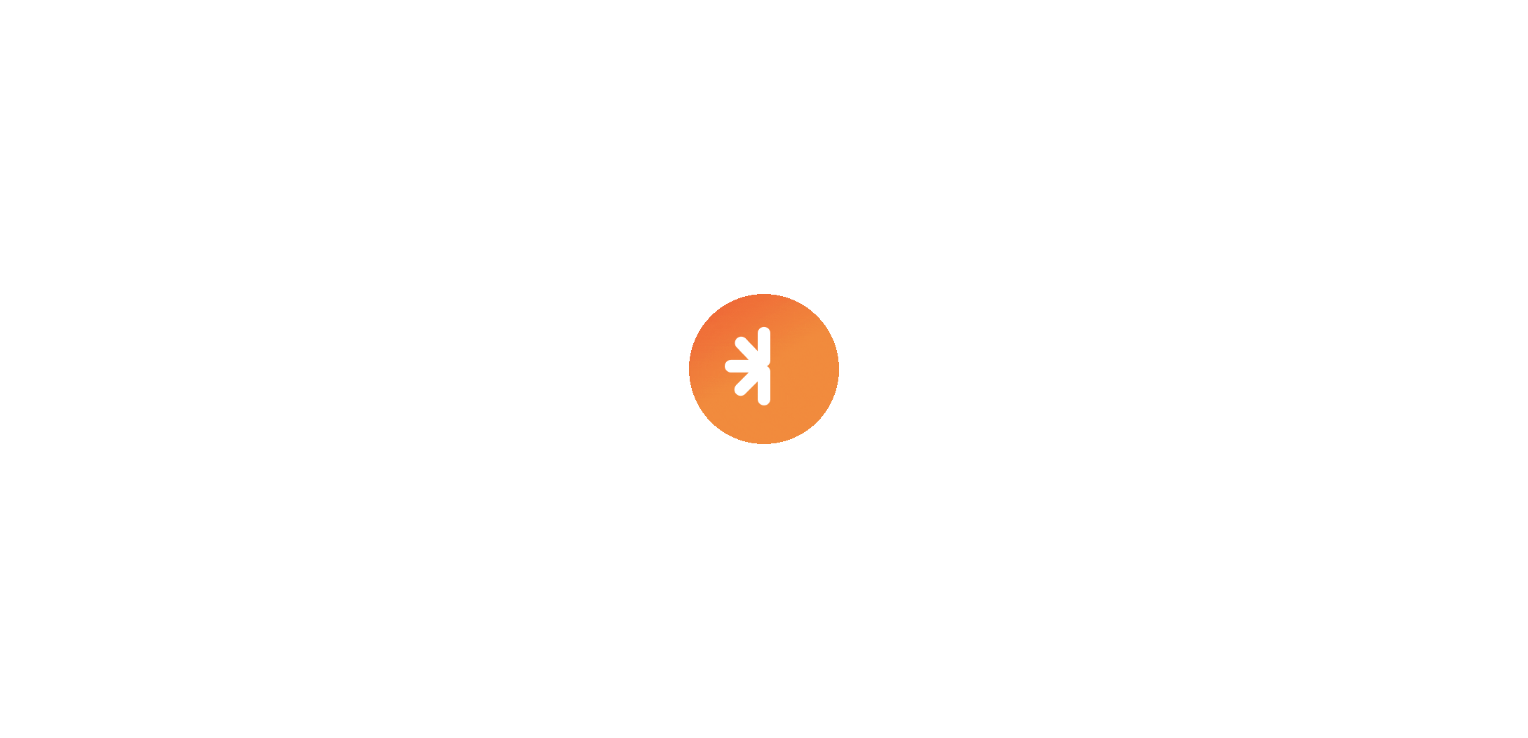 select on "****" 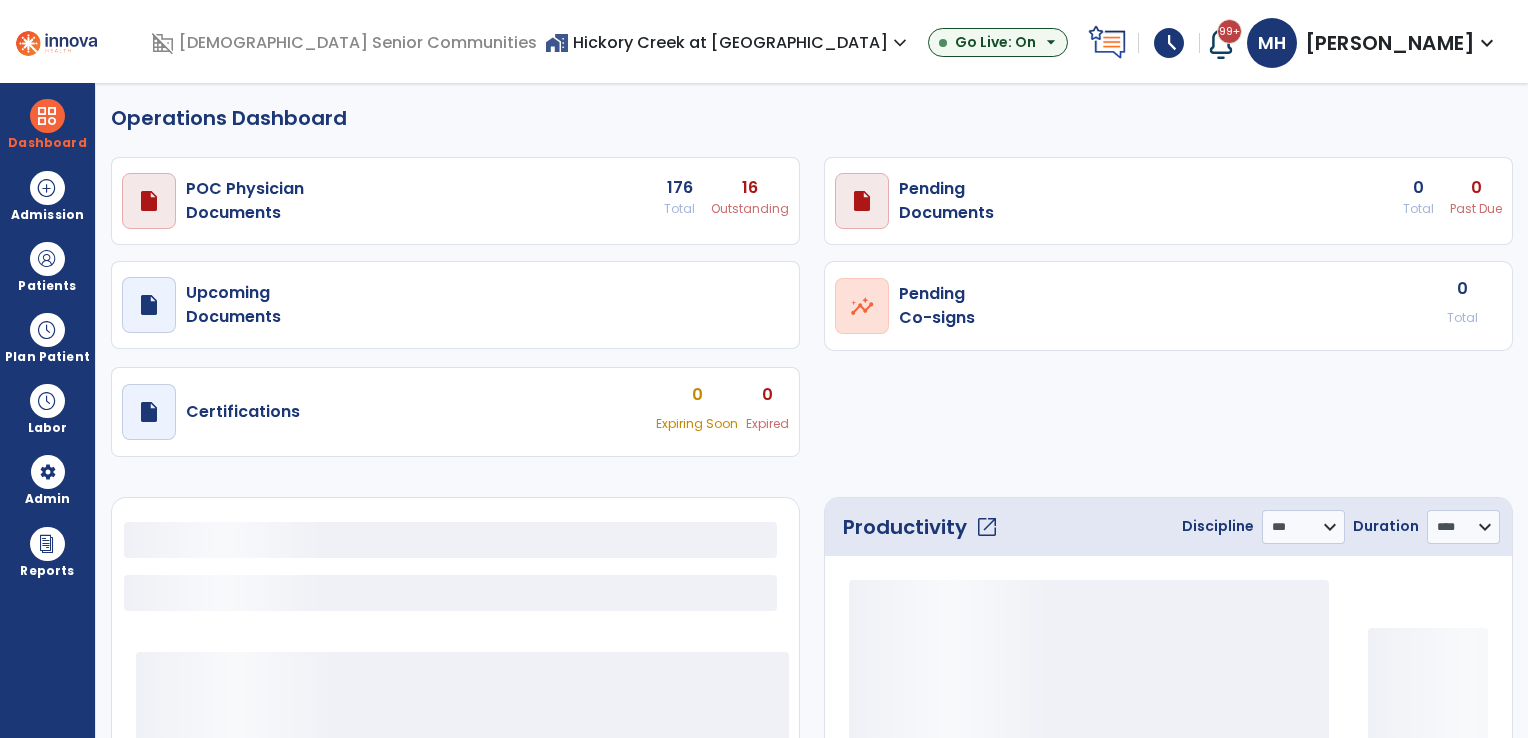 select on "***" 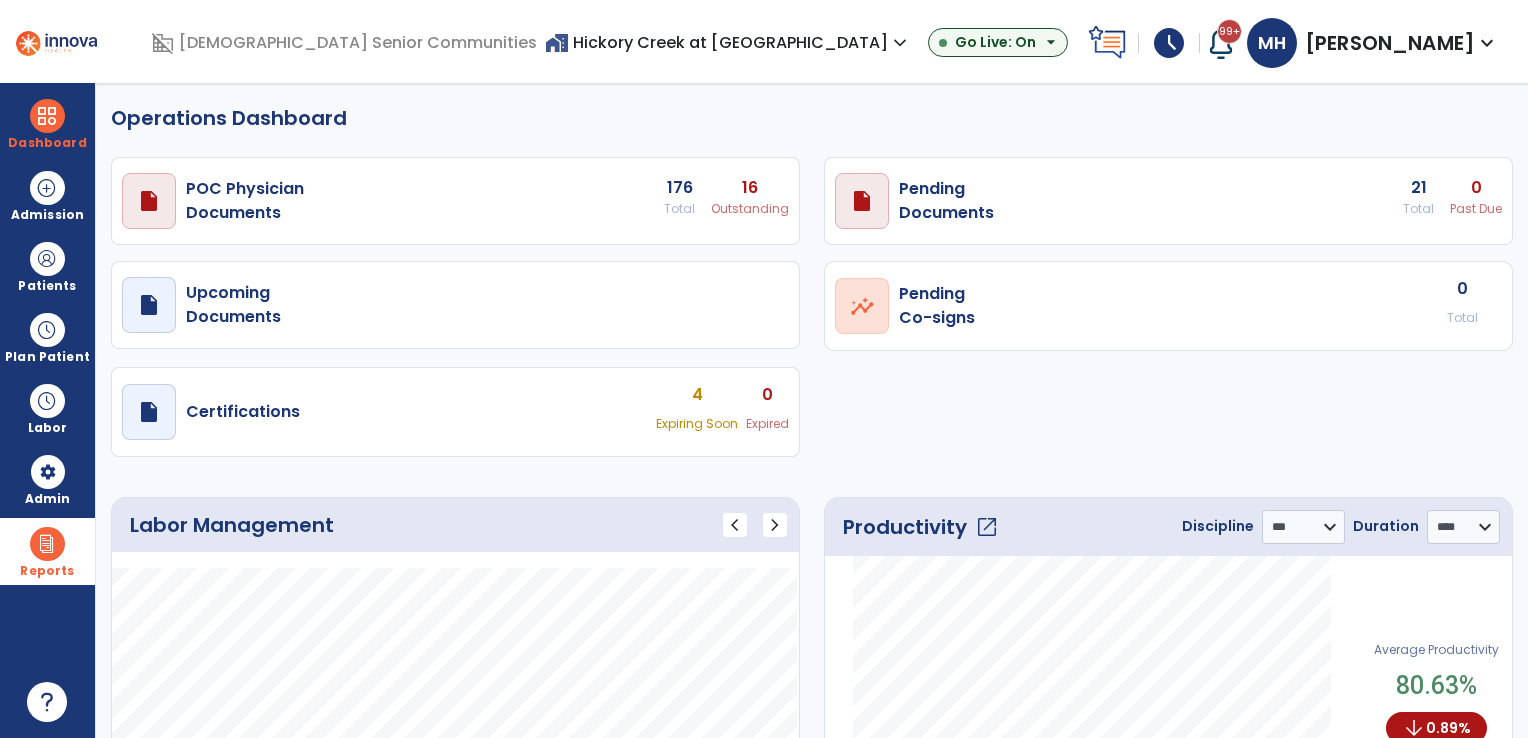 click on "Reports" at bounding box center [47, 571] 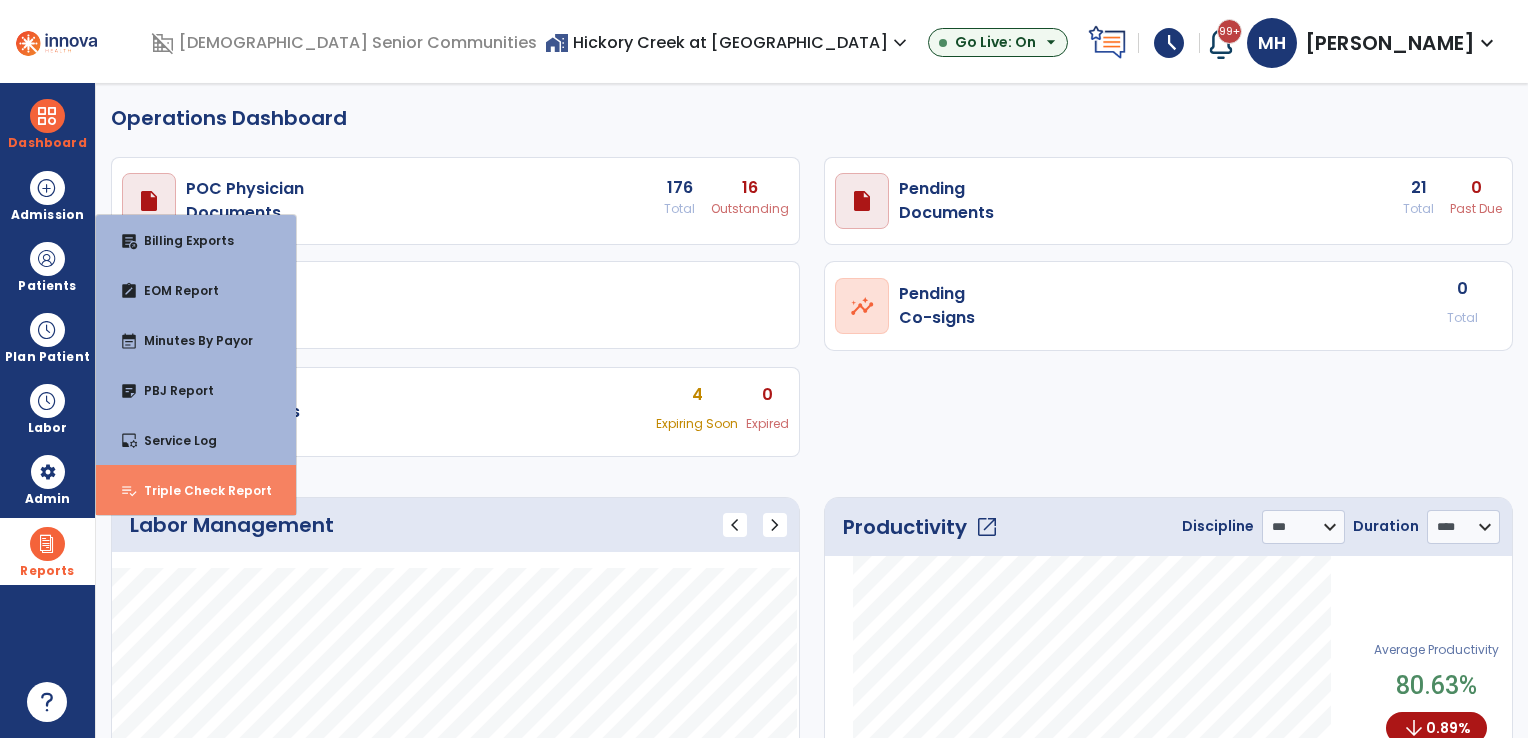 click on "Triple Check Report" at bounding box center (200, 490) 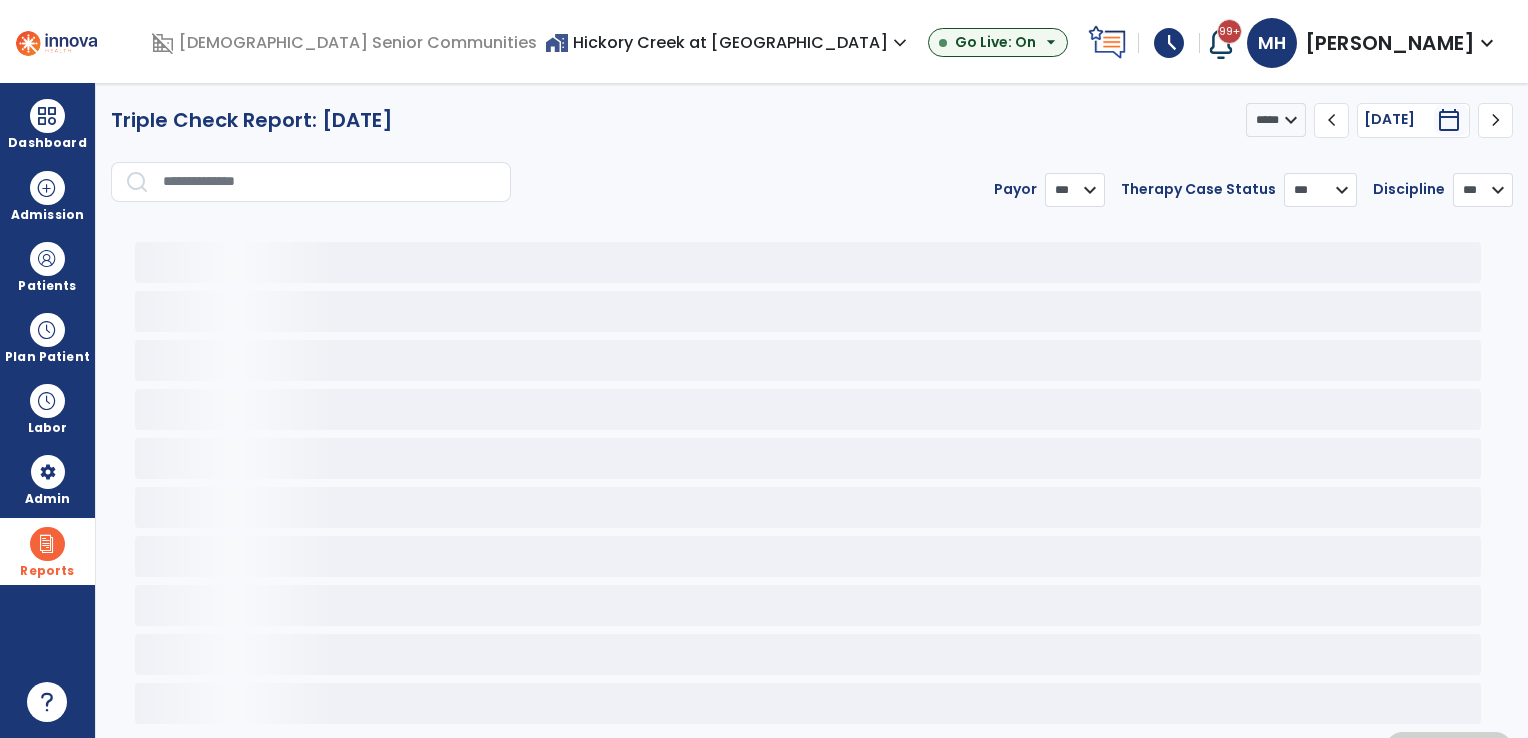 select on "***" 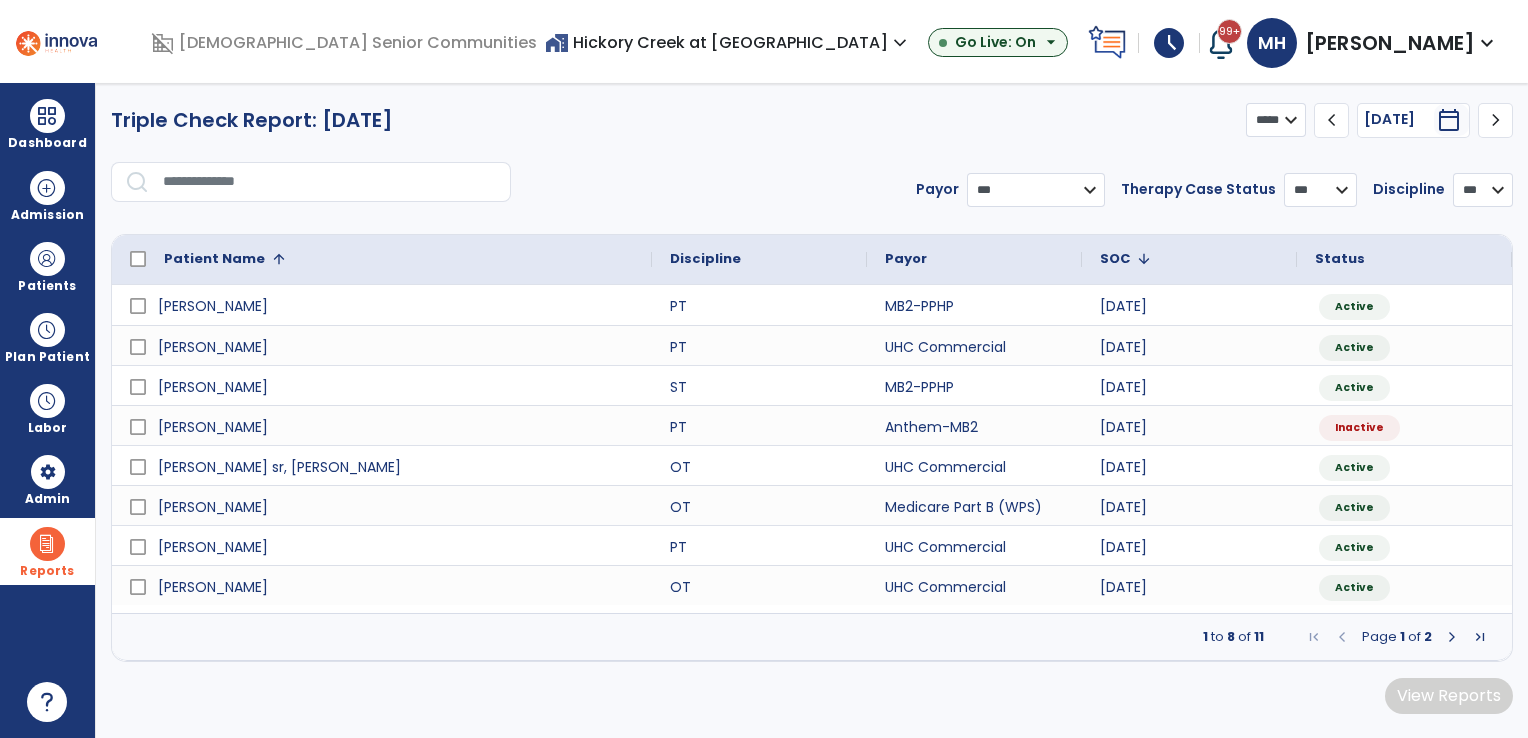 click on "***** **** *****" at bounding box center [1276, 120] 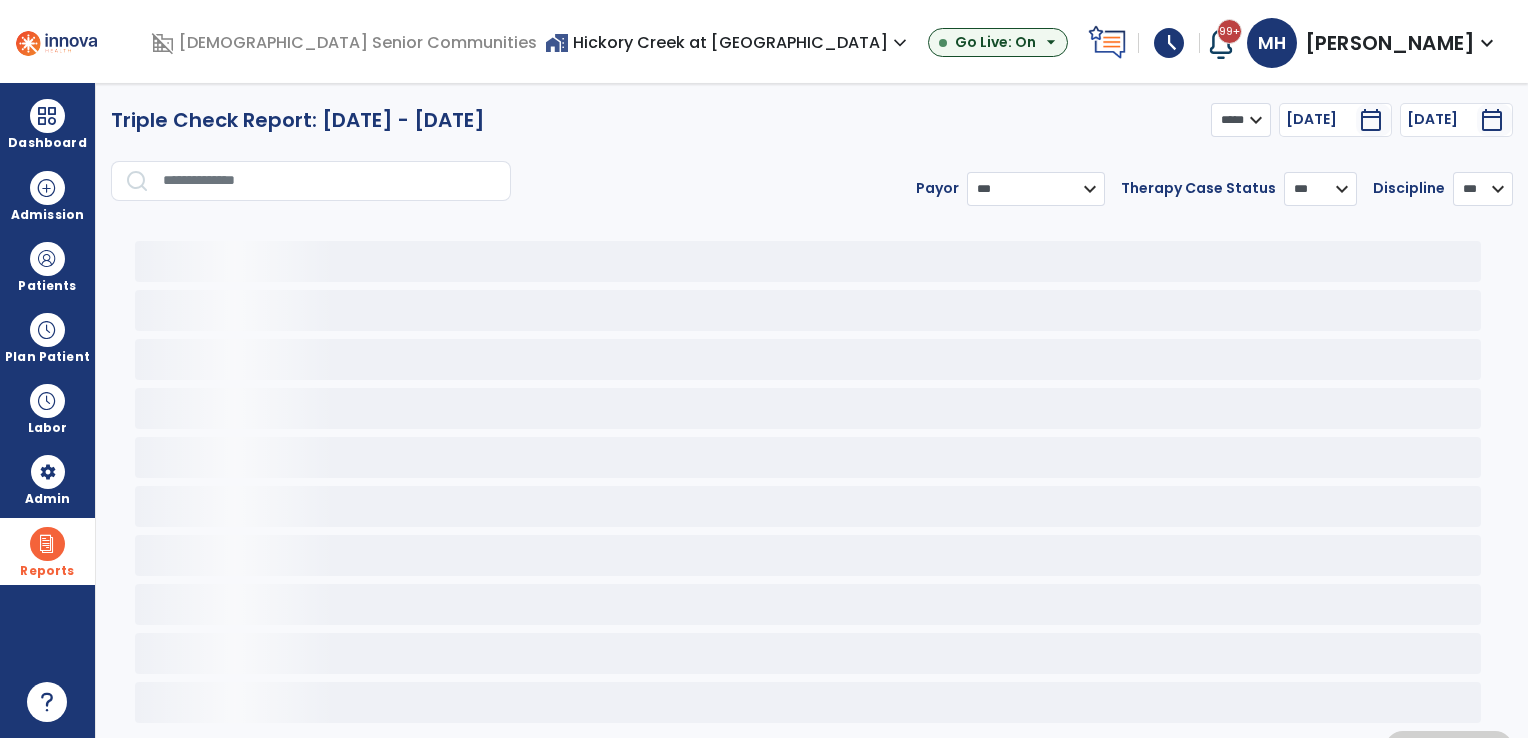 select on "***" 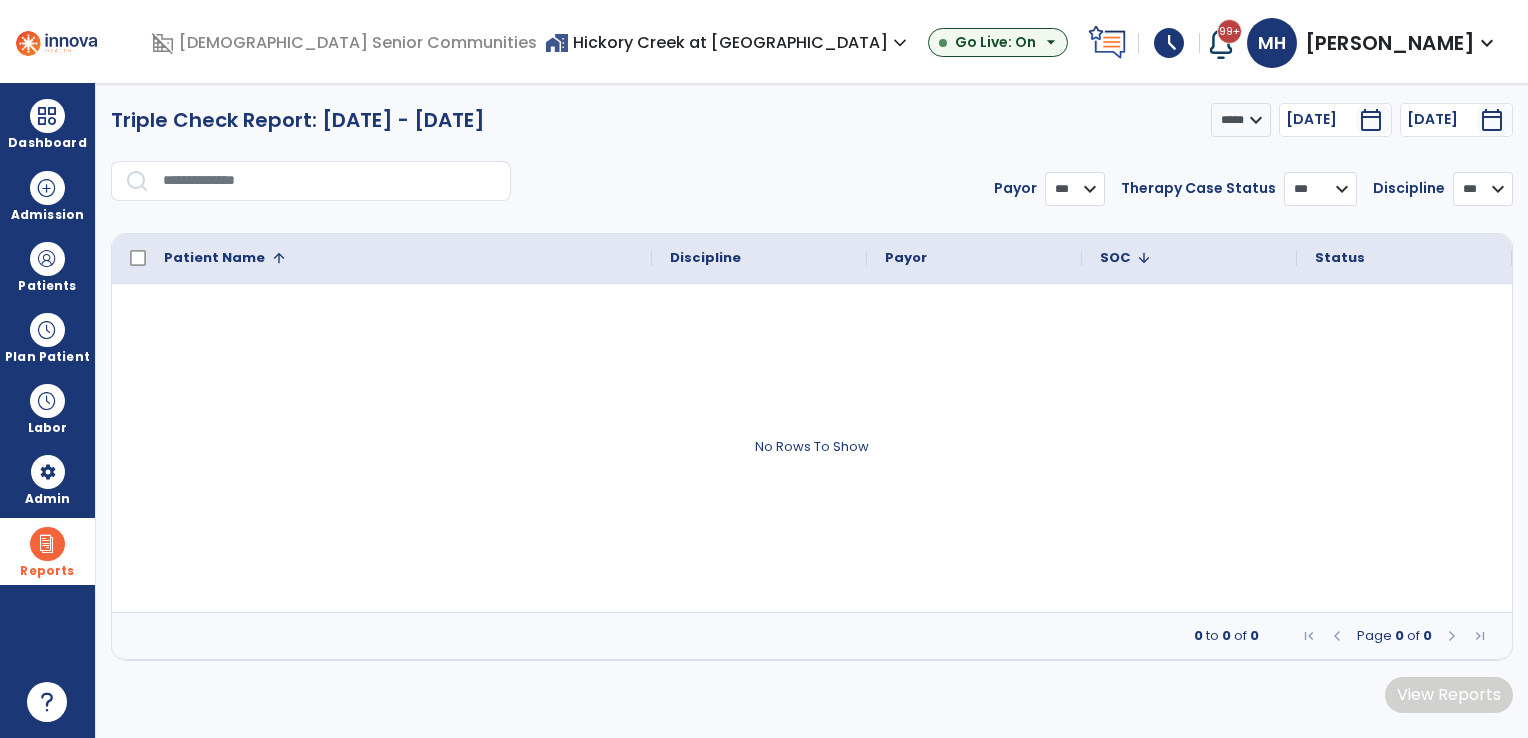 click on "[DATE]" at bounding box center [1321, 119] 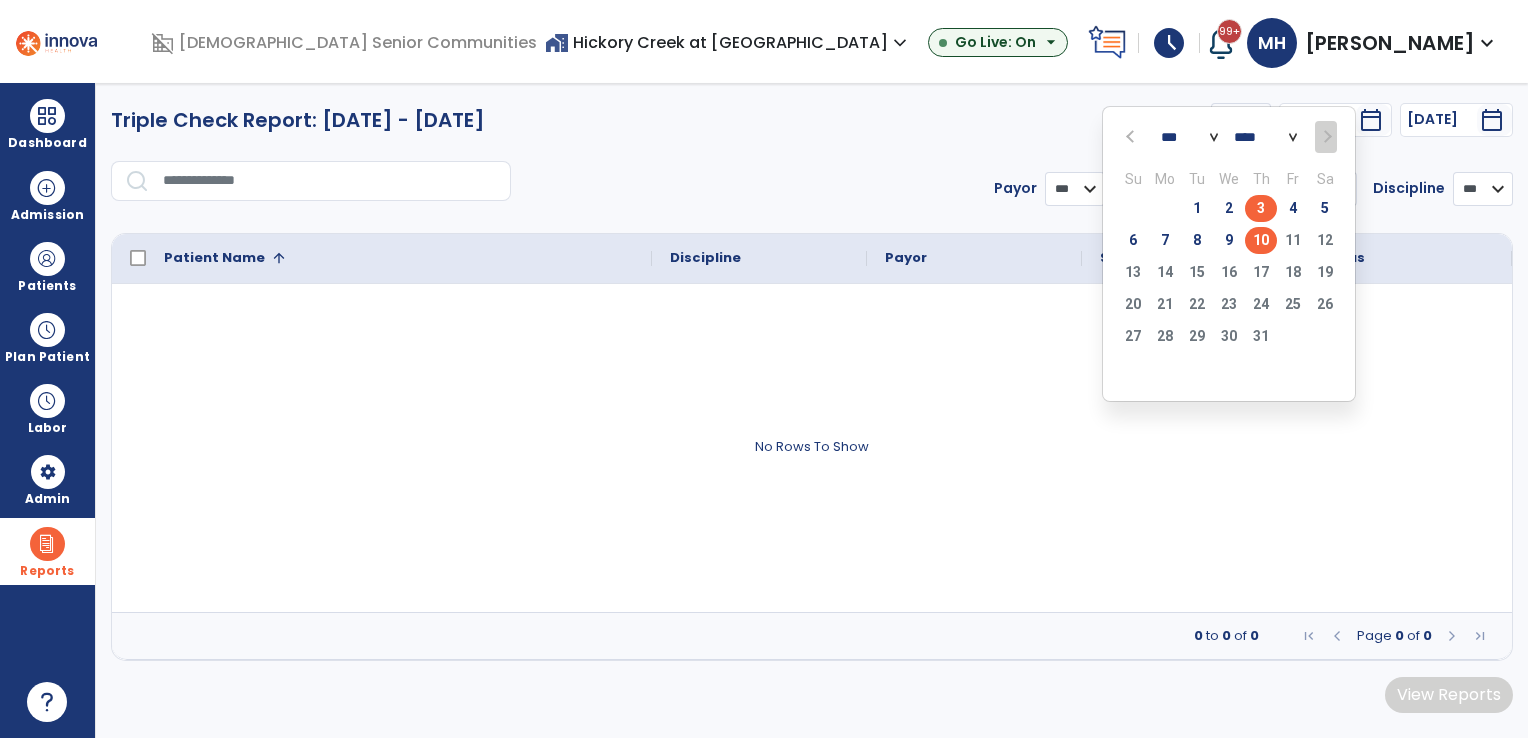 click on "3" at bounding box center (1261, 208) 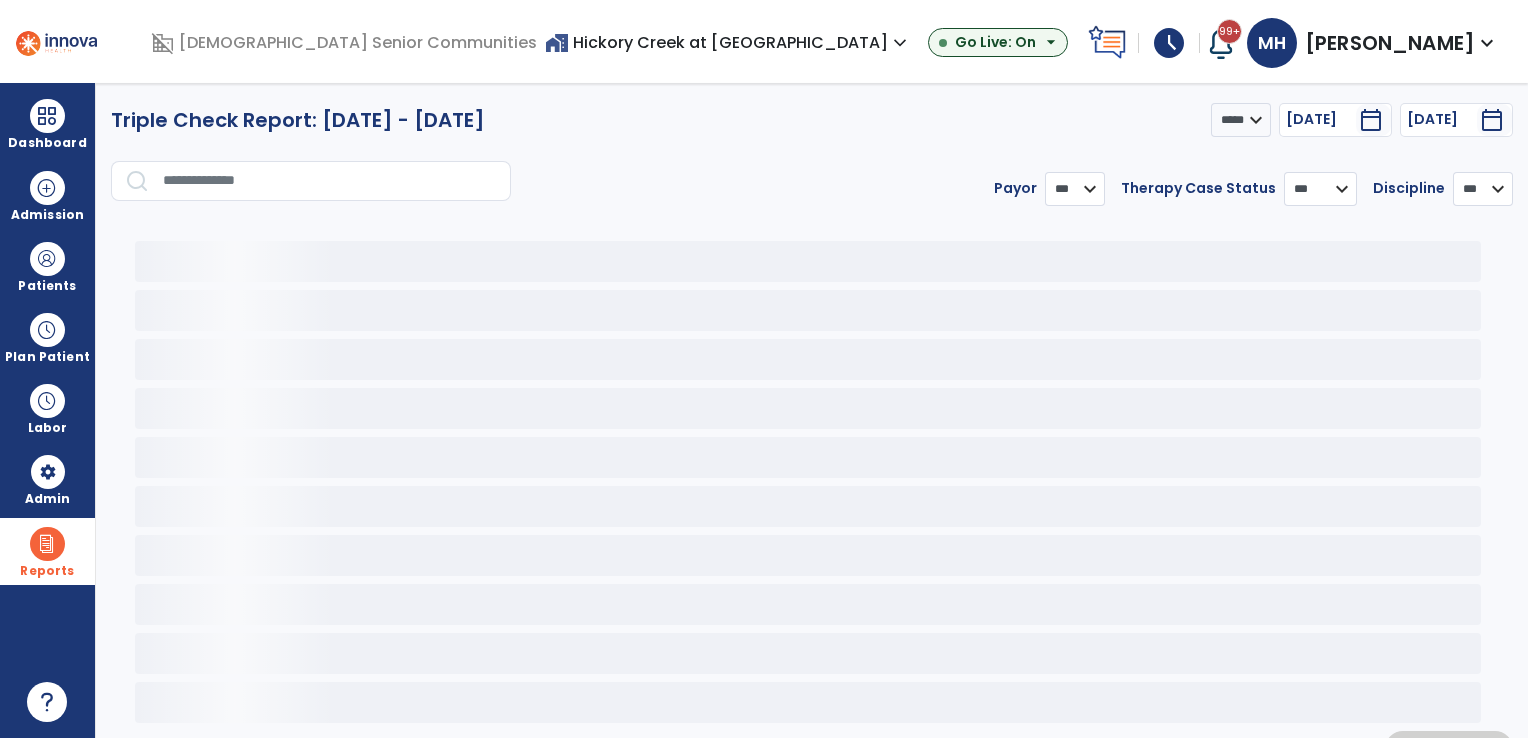 select on "***" 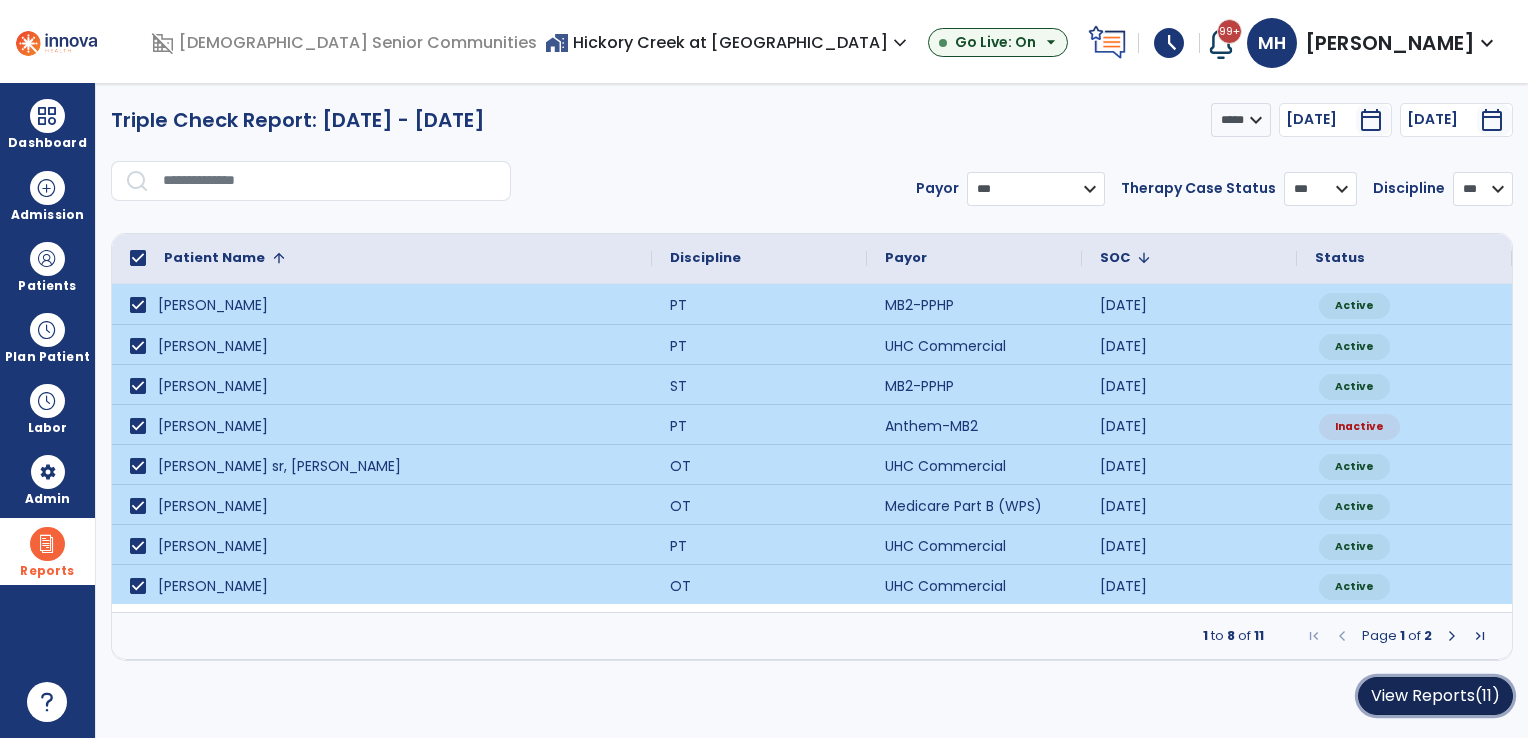 click on "View Reports  (11)" 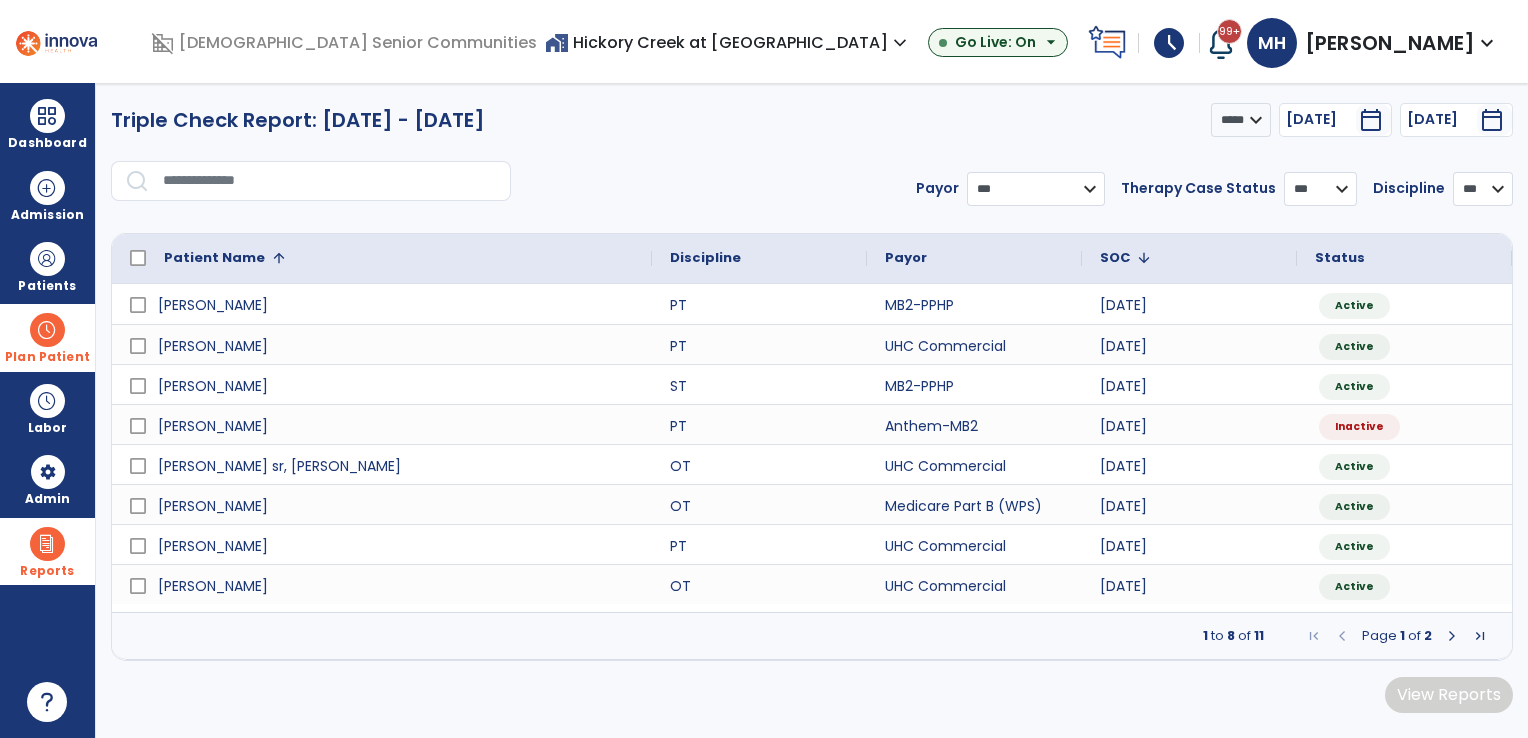 click at bounding box center [47, 330] 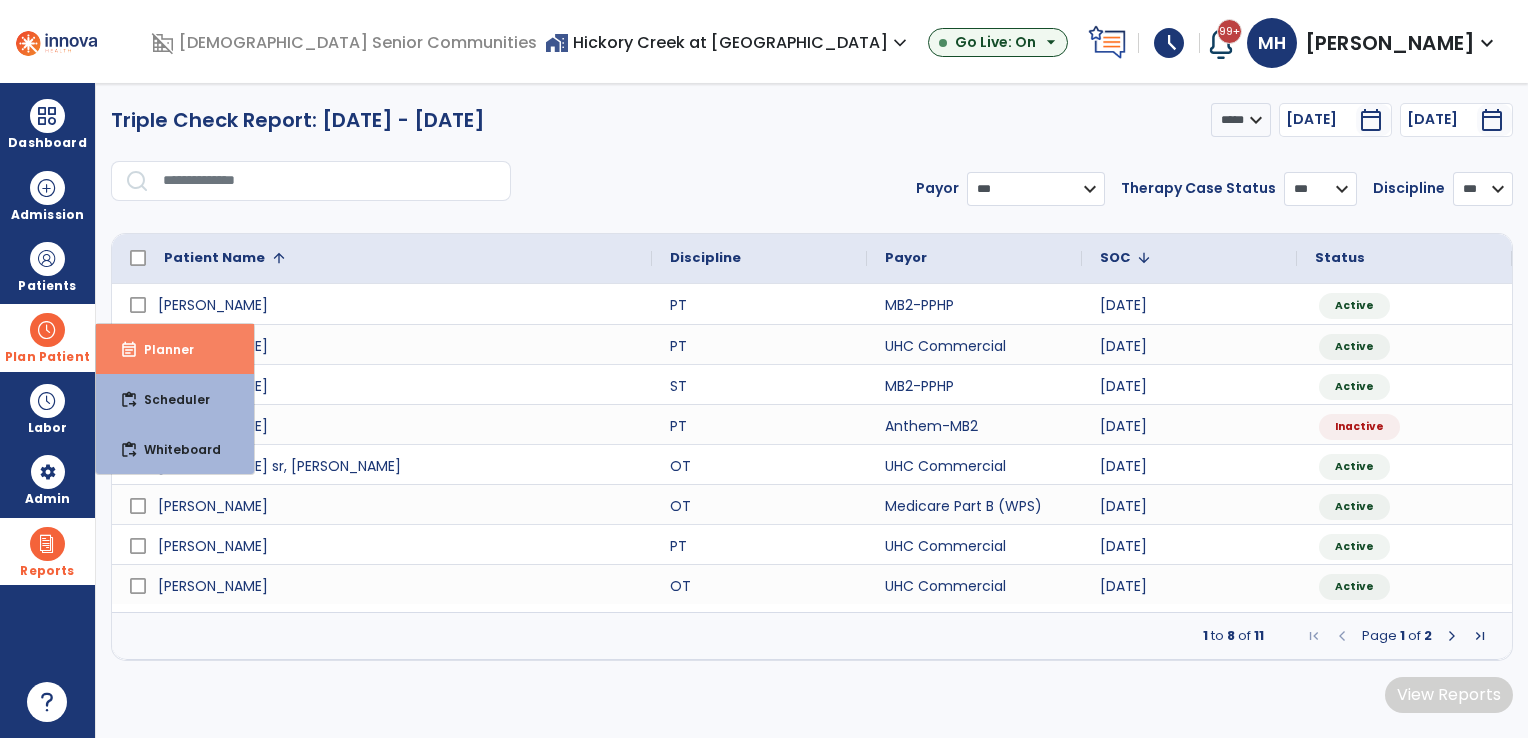click on "event_note  Planner" at bounding box center (175, 349) 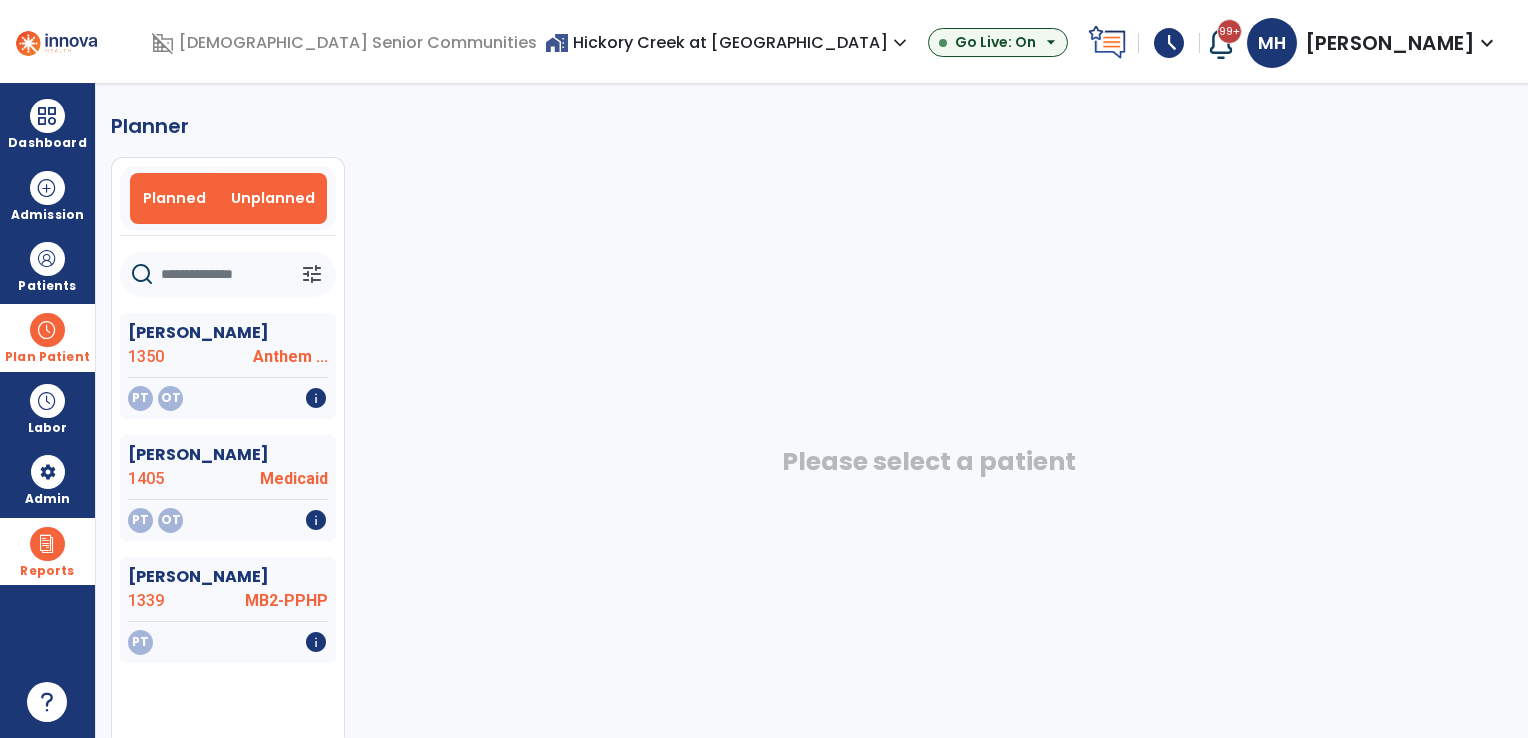 click on "Planned" at bounding box center [174, 198] 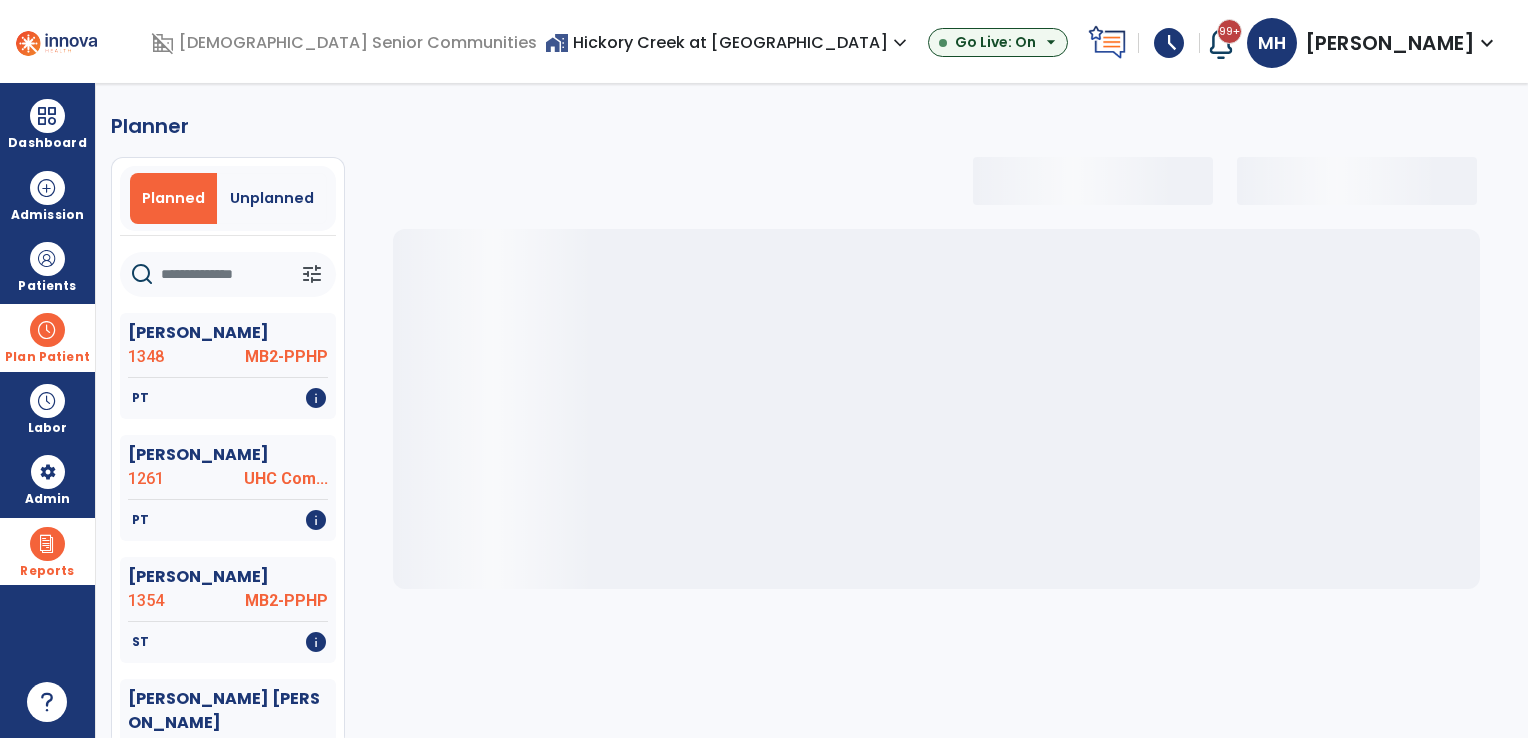 click 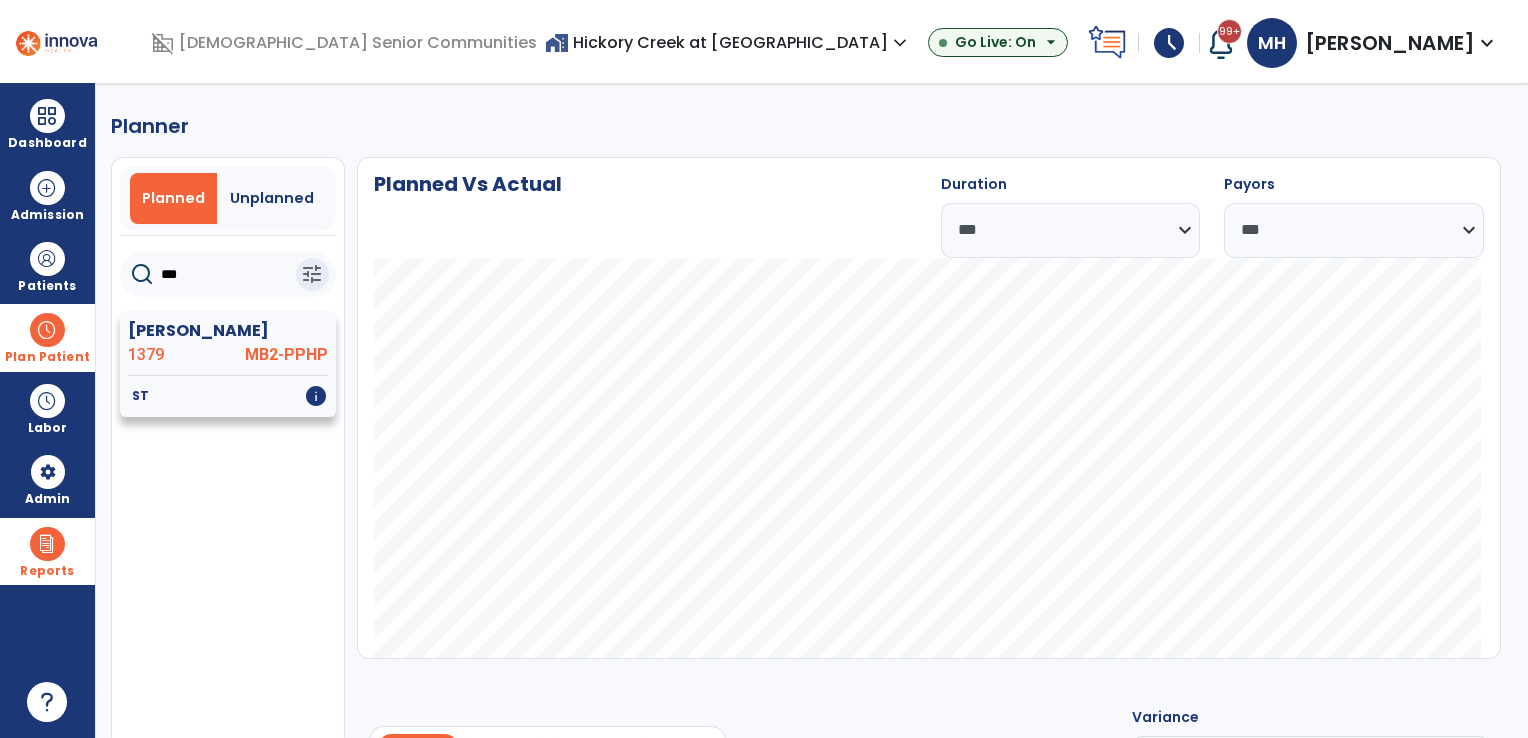 type on "***" 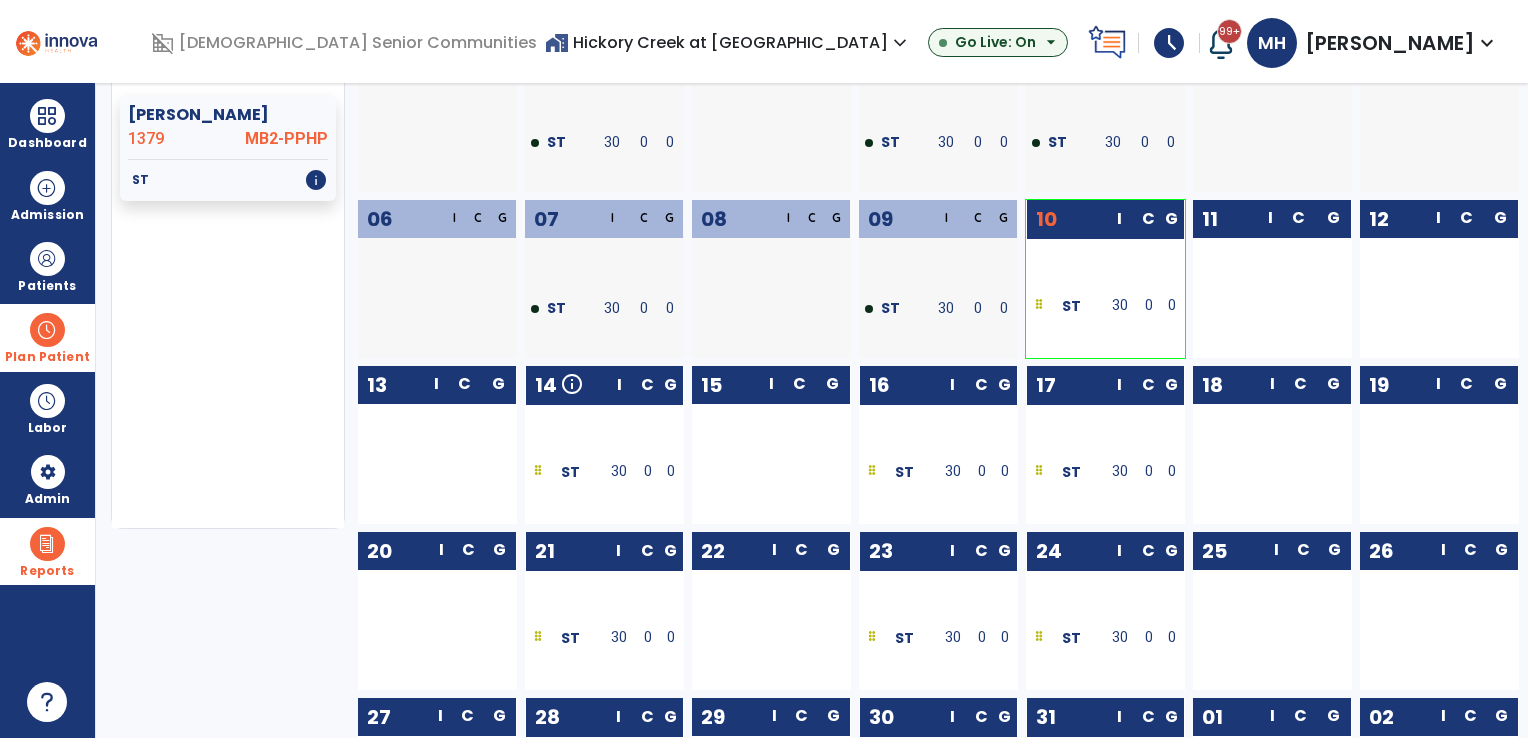 scroll, scrollTop: 300, scrollLeft: 0, axis: vertical 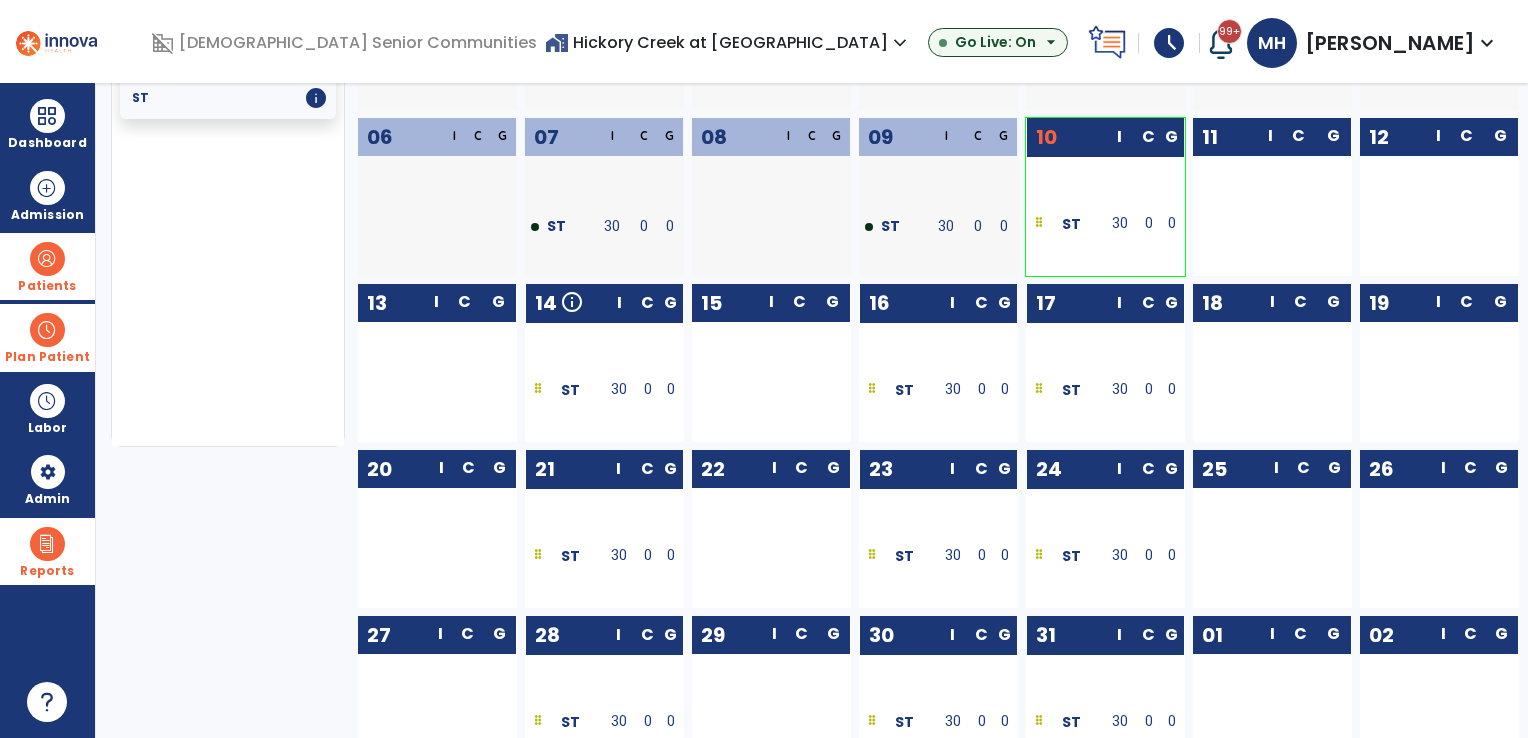 click at bounding box center [47, 259] 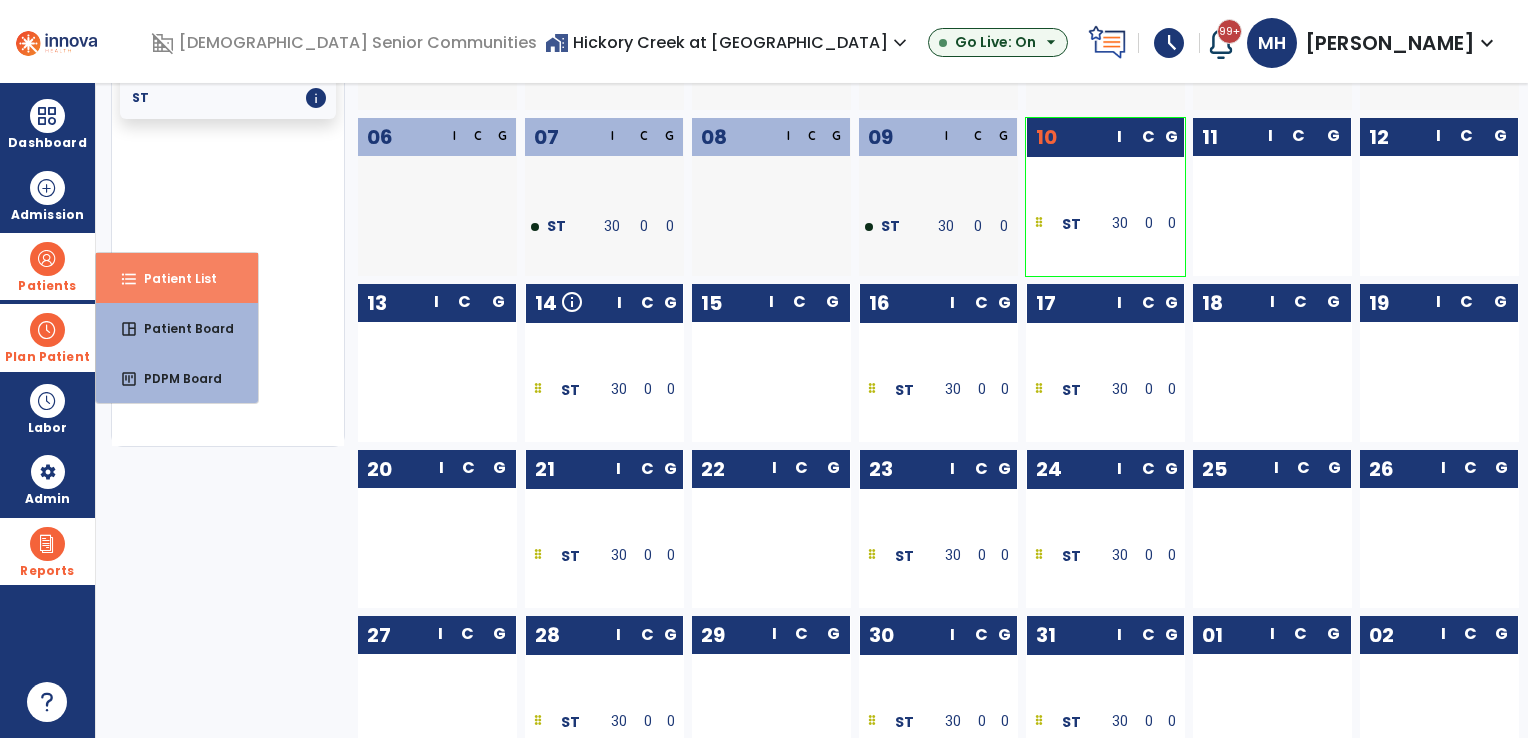 click on "Patient List" at bounding box center [172, 278] 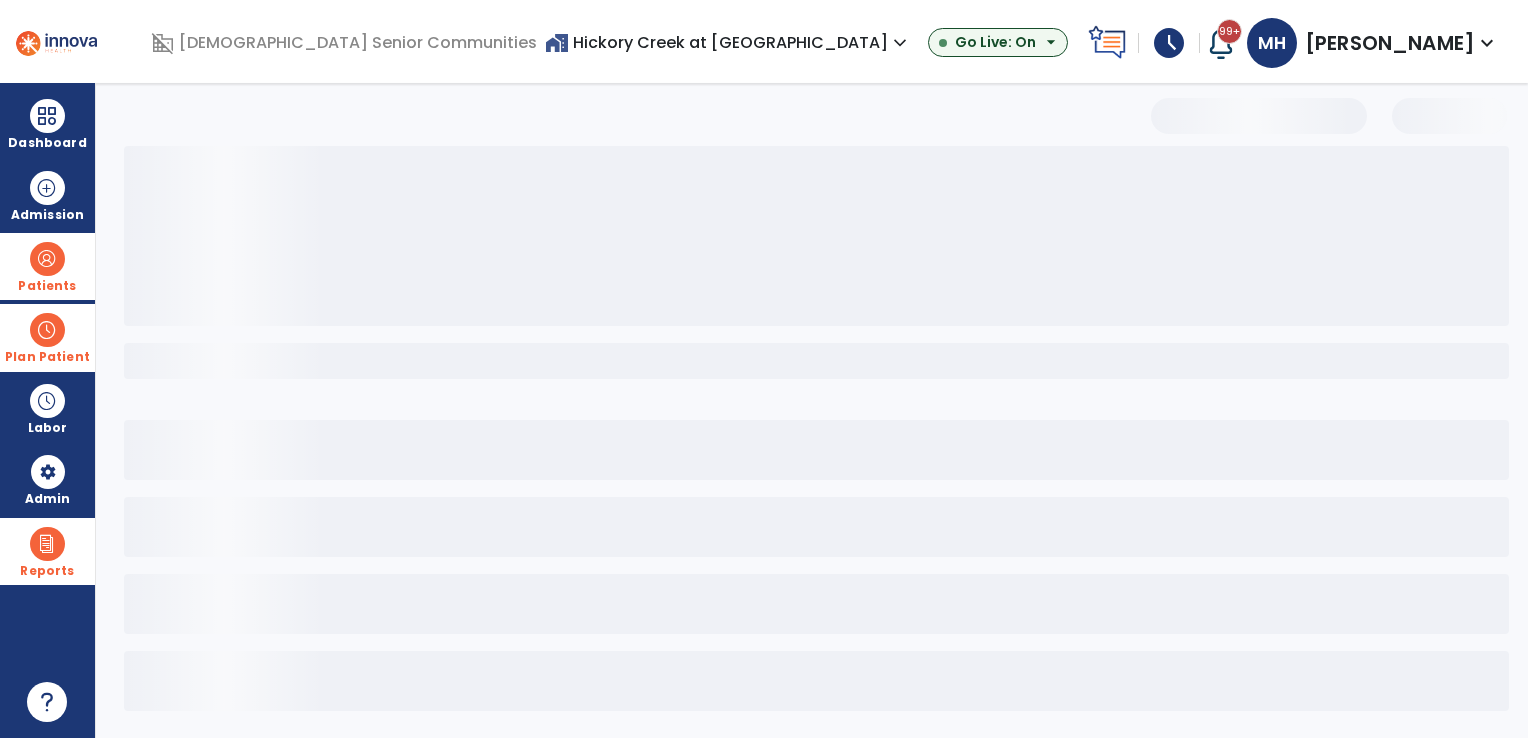scroll, scrollTop: 0, scrollLeft: 0, axis: both 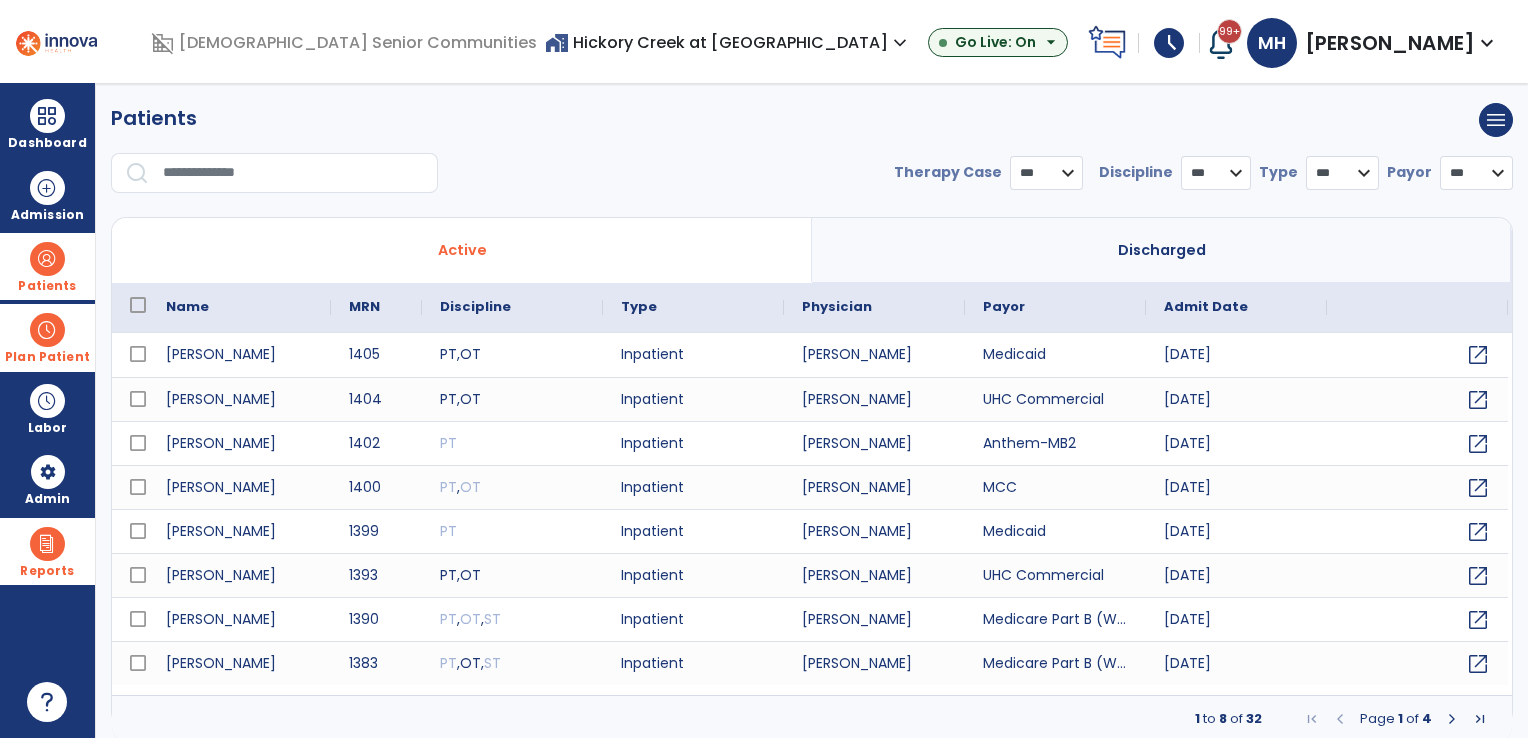 select on "***" 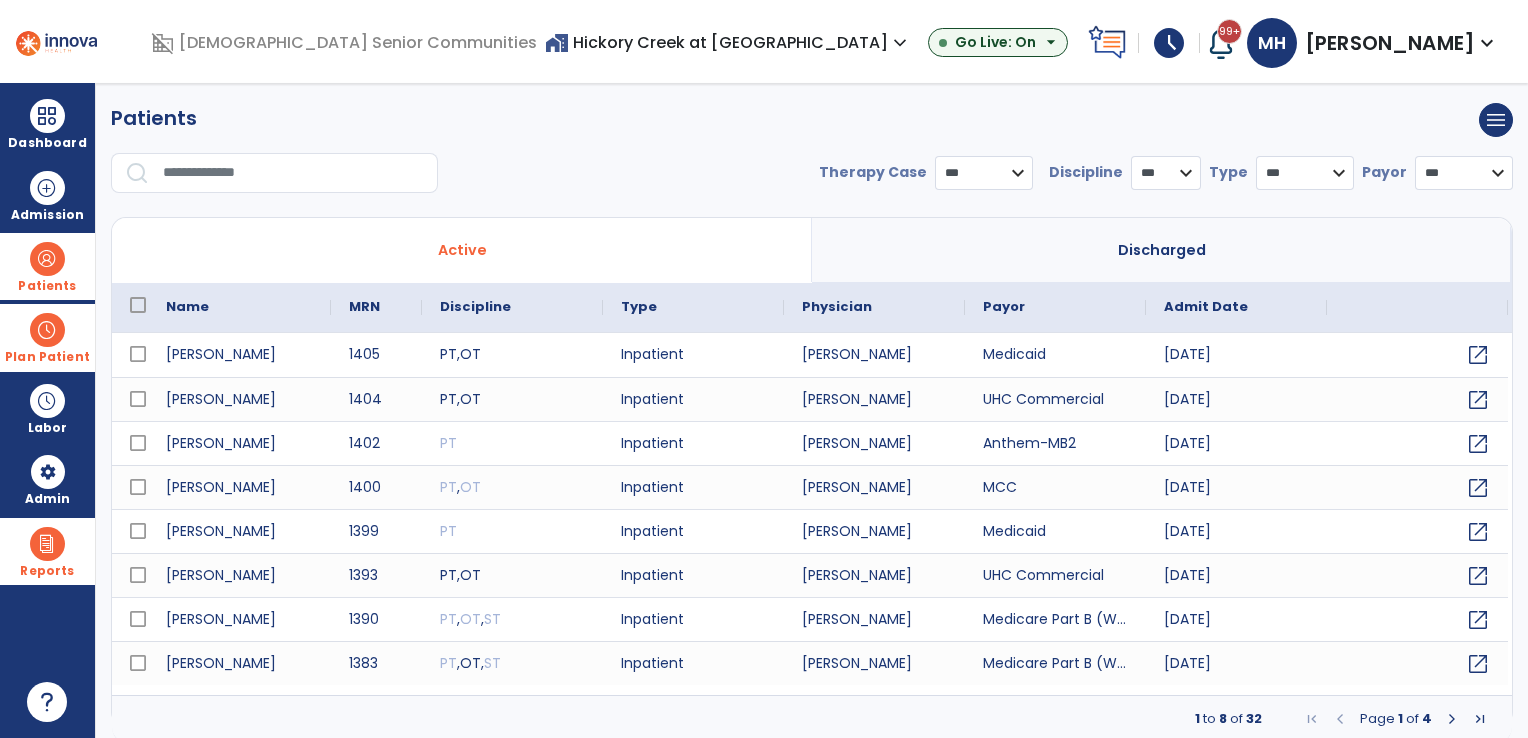 click at bounding box center (293, 173) 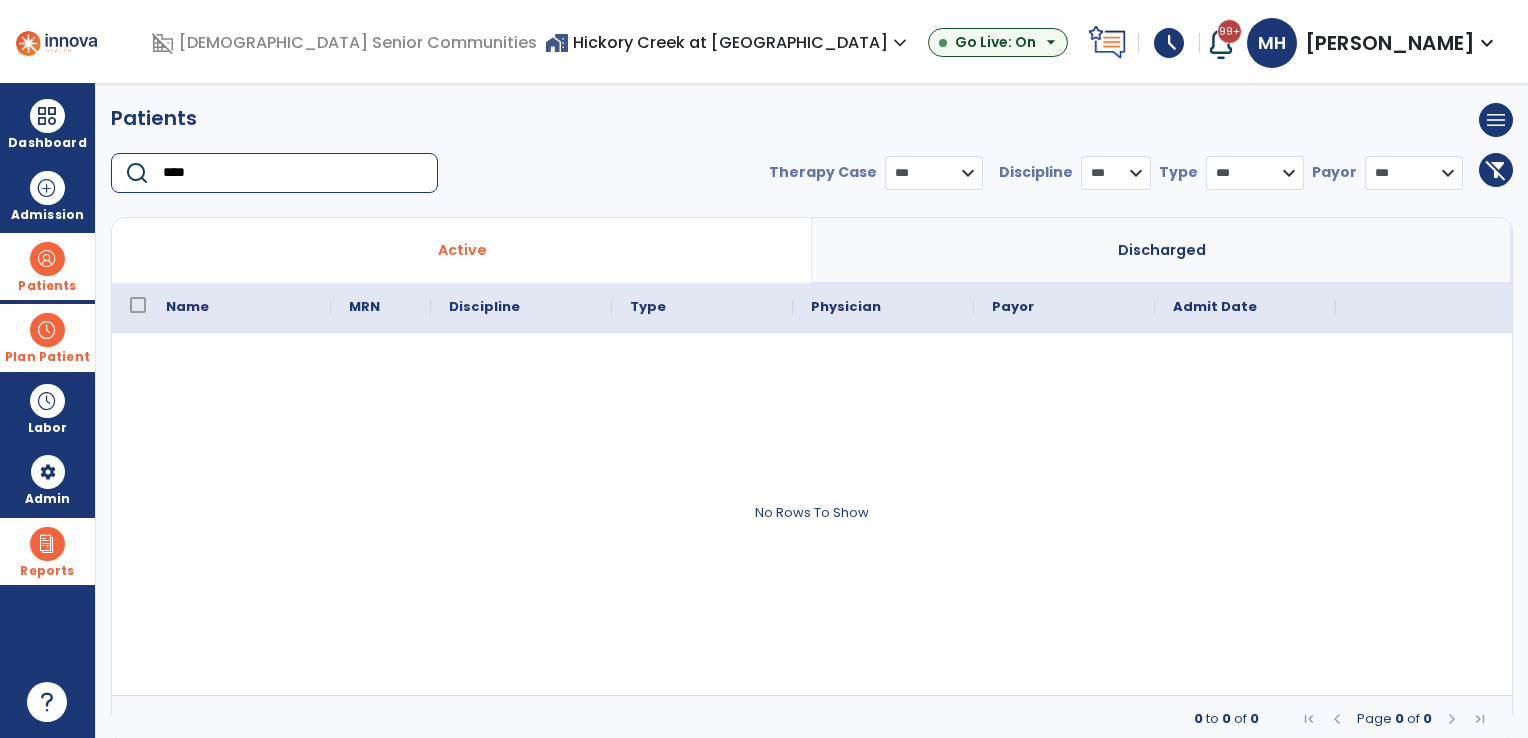 type on "****" 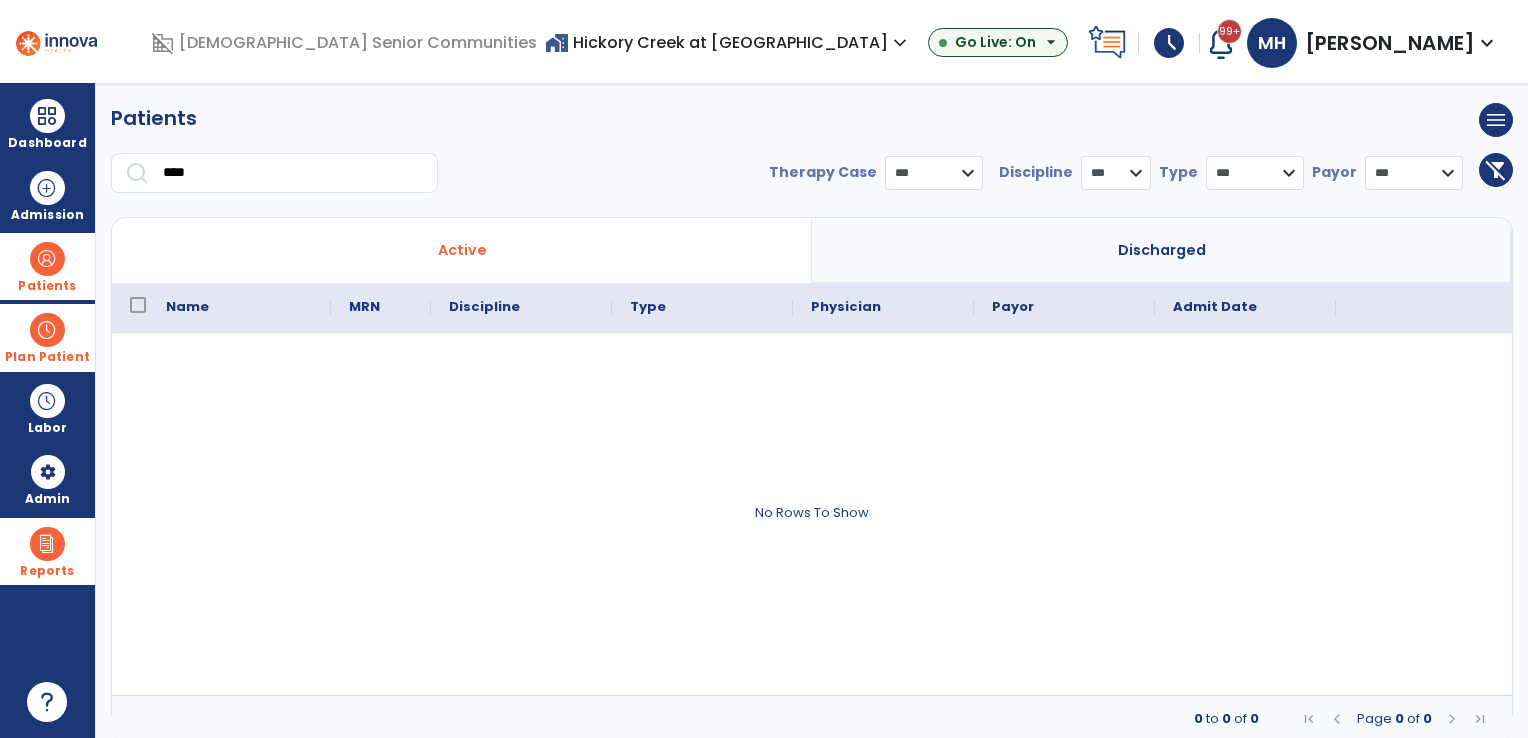 click on "home_work   Hickory Creek at [GEOGRAPHIC_DATA]   expand_more" at bounding box center (728, 42) 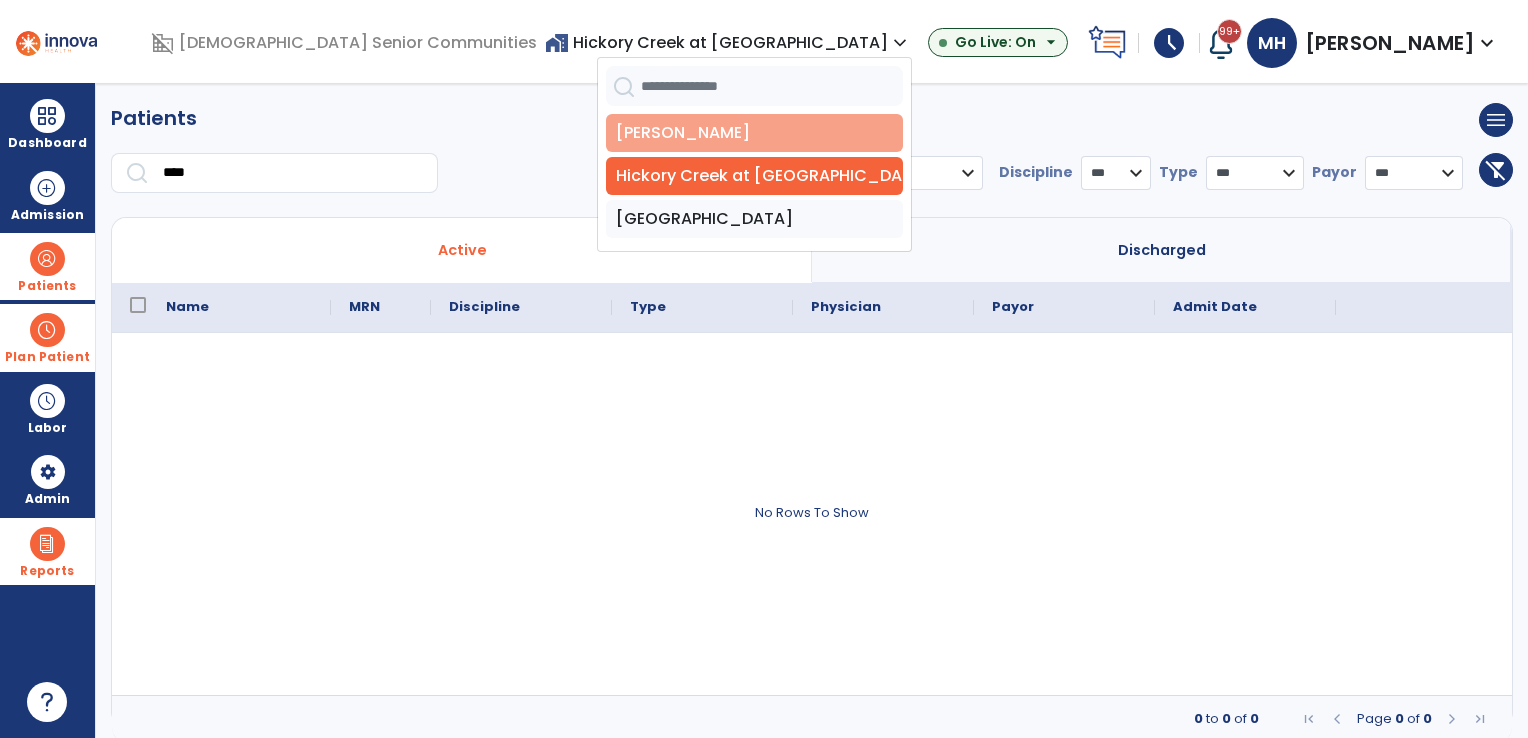 click on "[PERSON_NAME]" at bounding box center (754, 133) 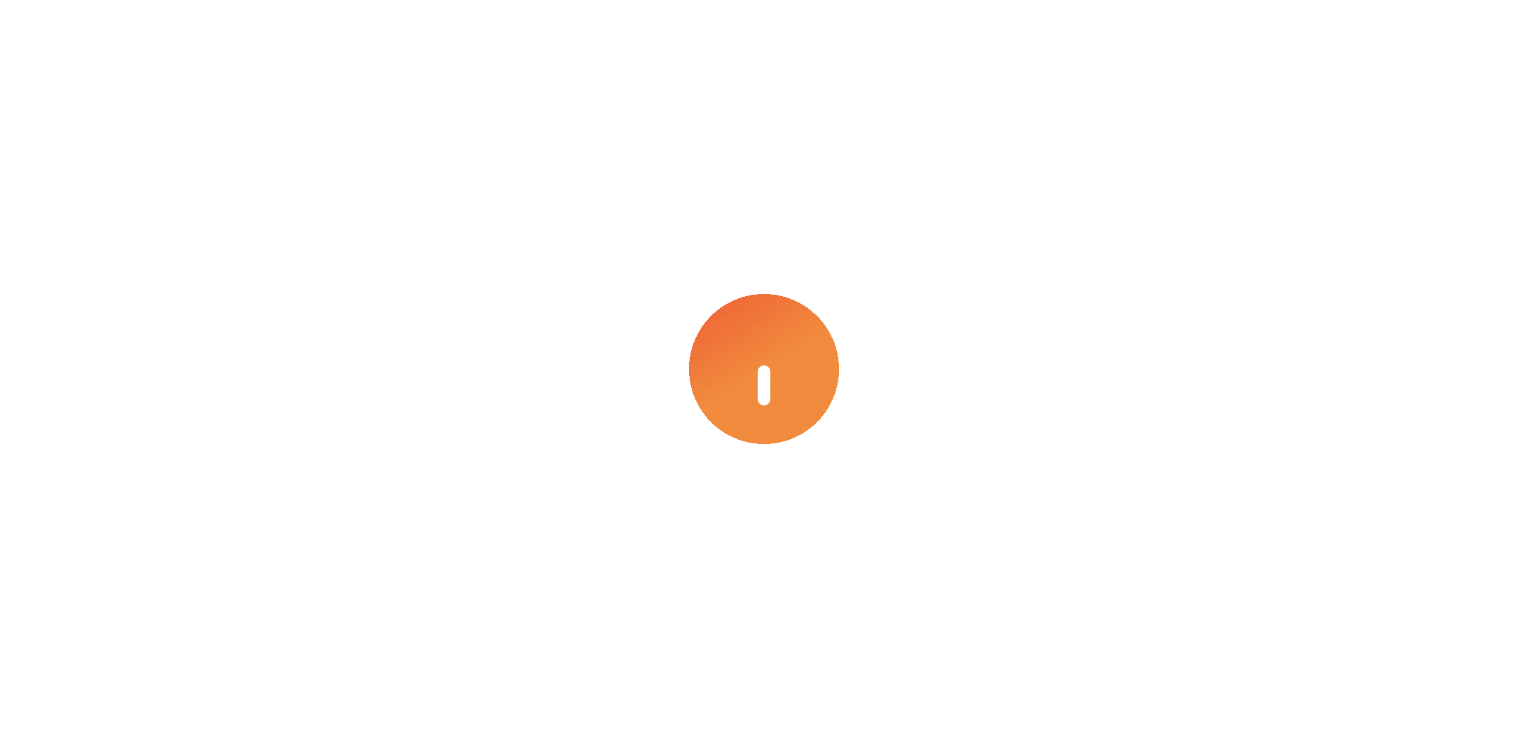 scroll, scrollTop: 0, scrollLeft: 0, axis: both 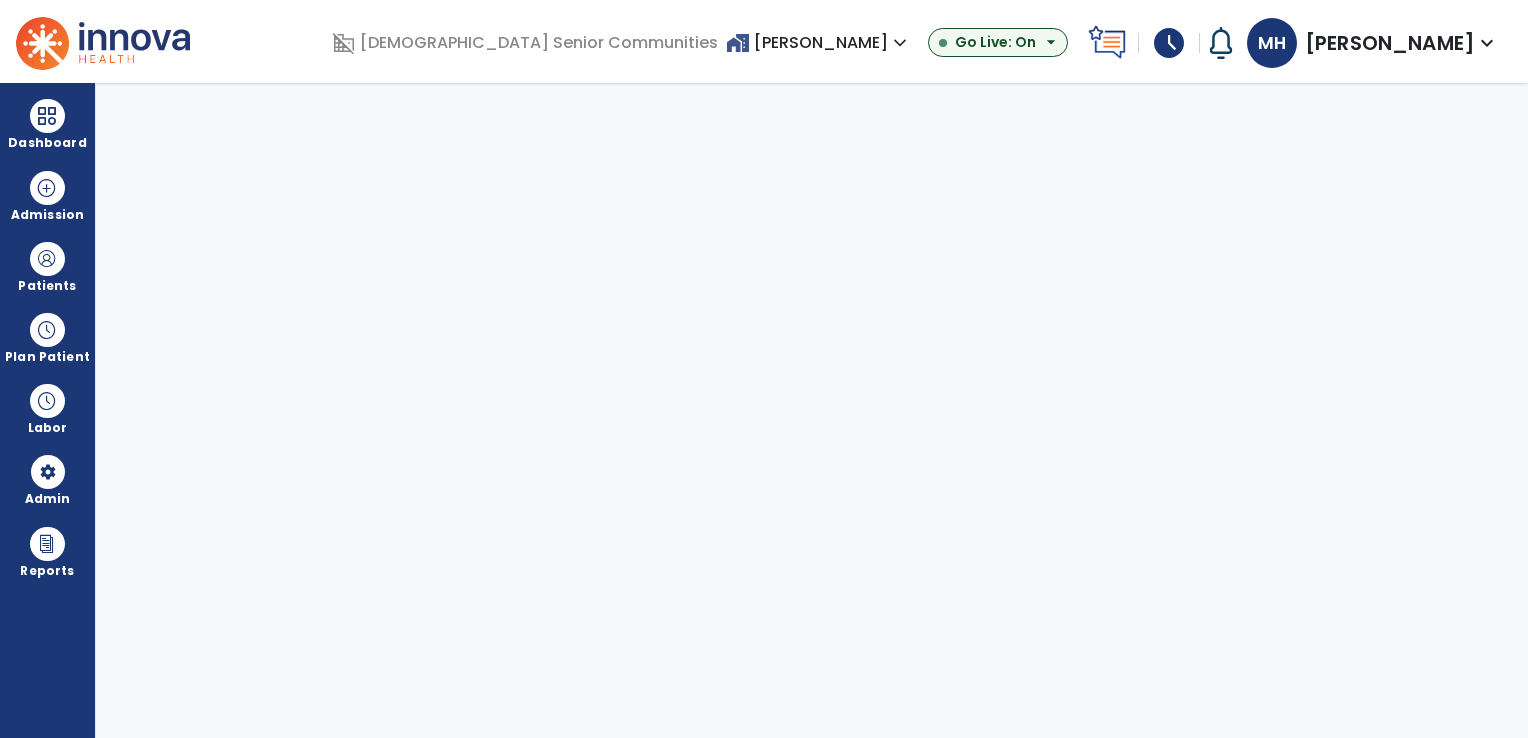 select on "***" 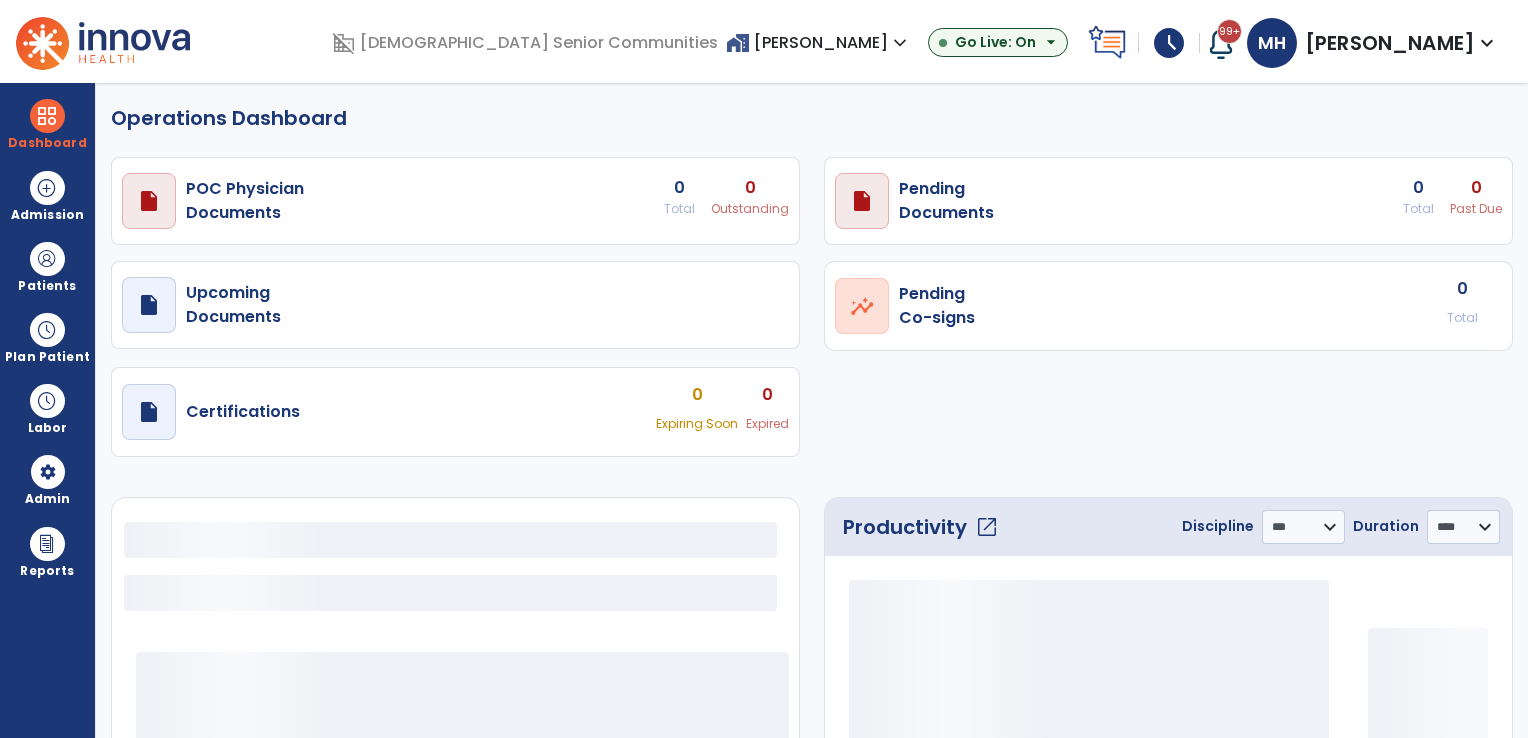 select on "***" 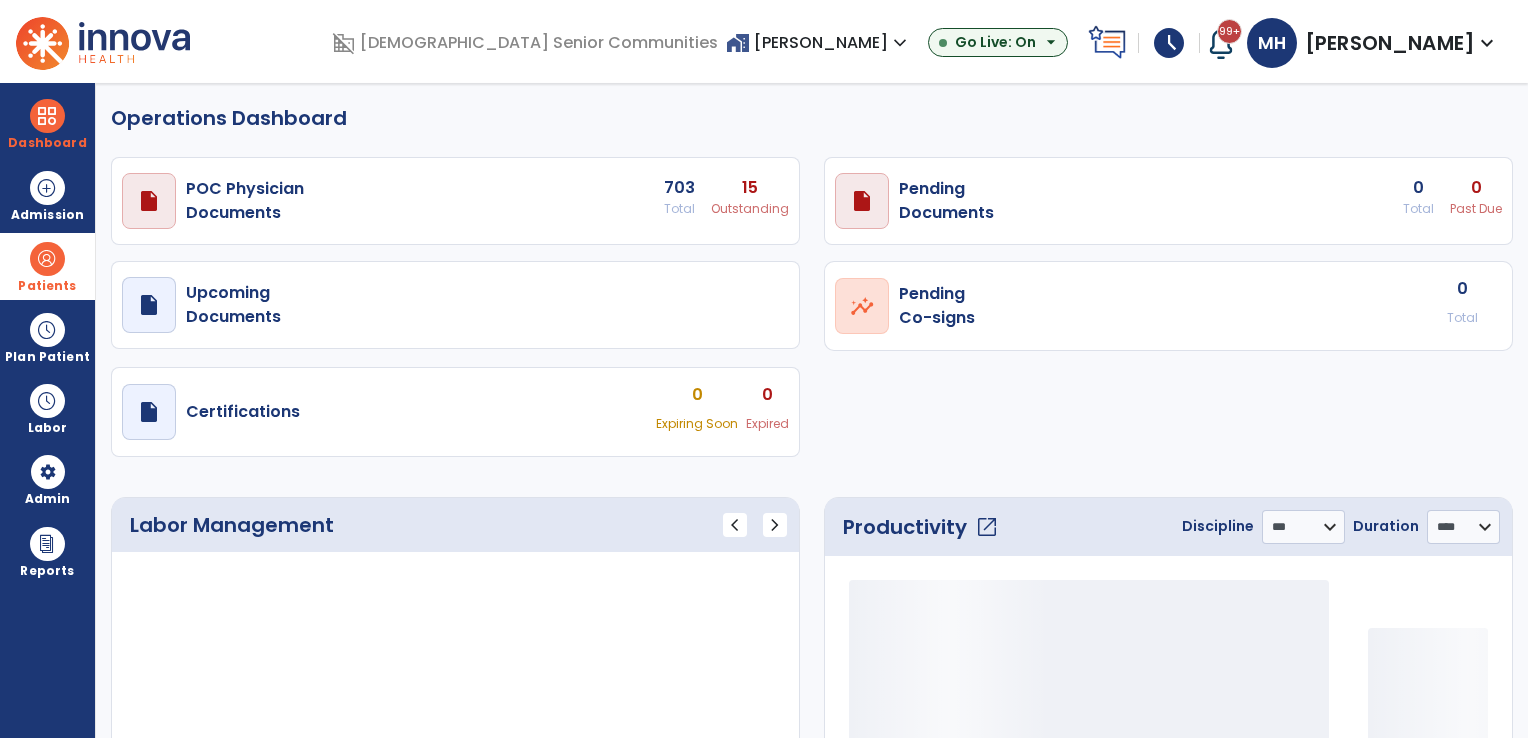 click at bounding box center [47, 259] 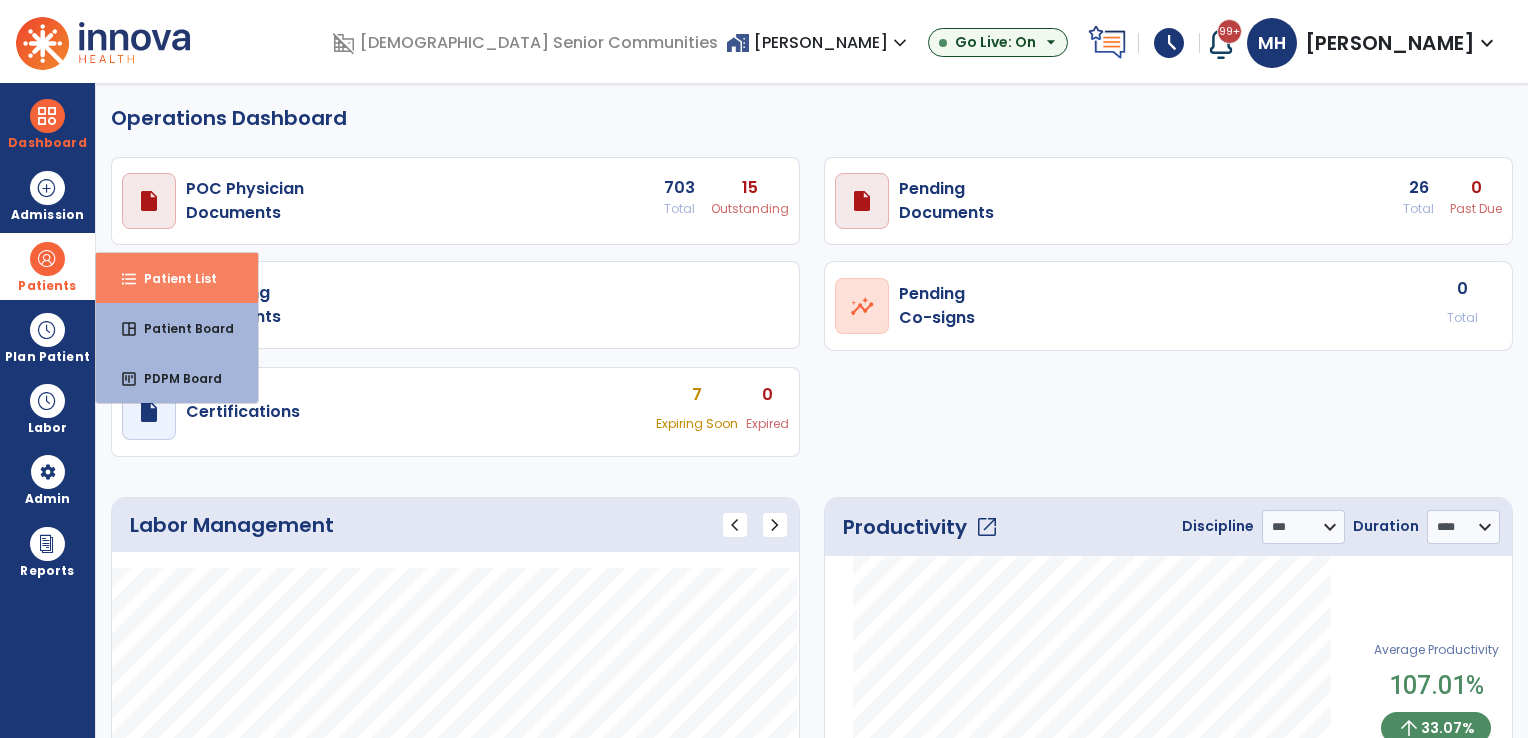 click on "Patient List" at bounding box center [172, 278] 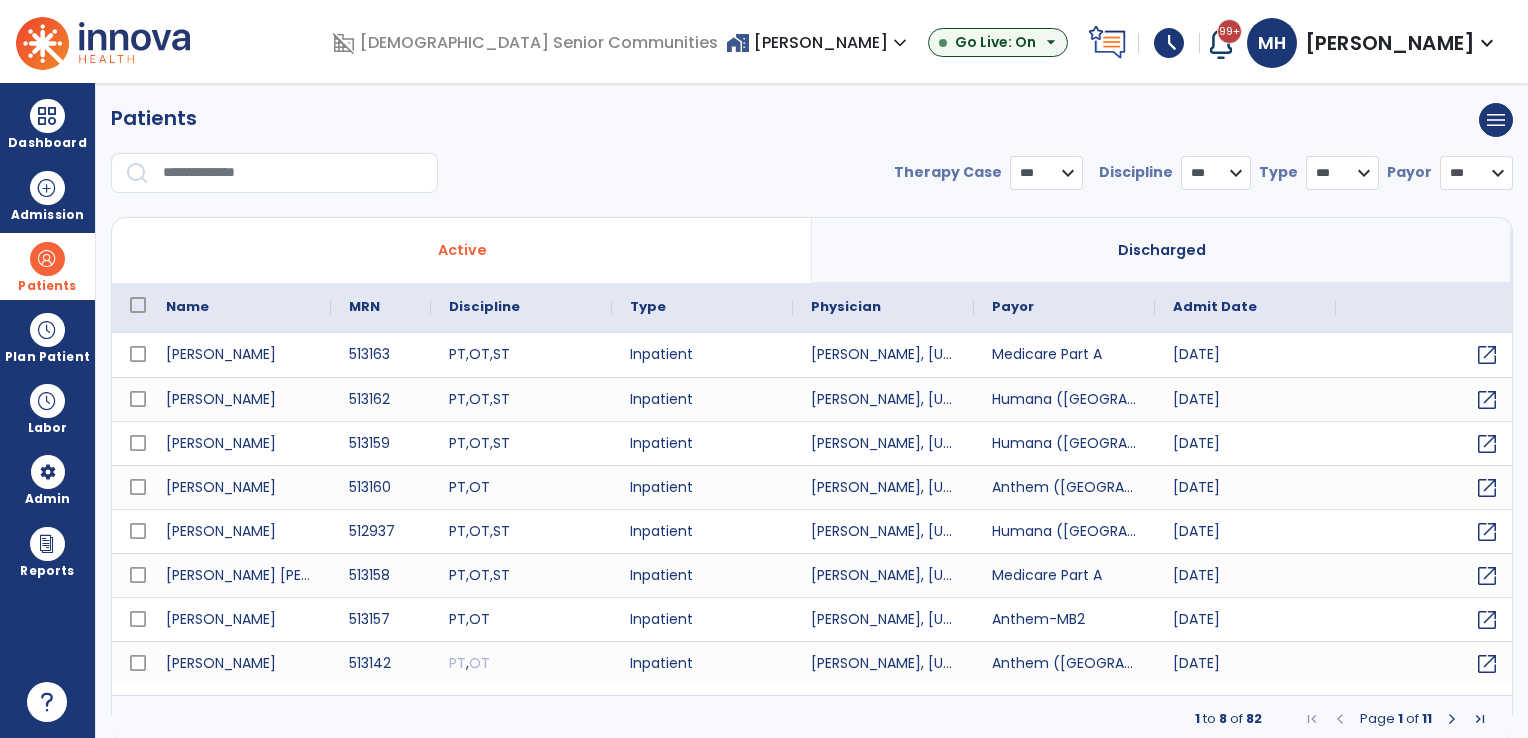 select on "***" 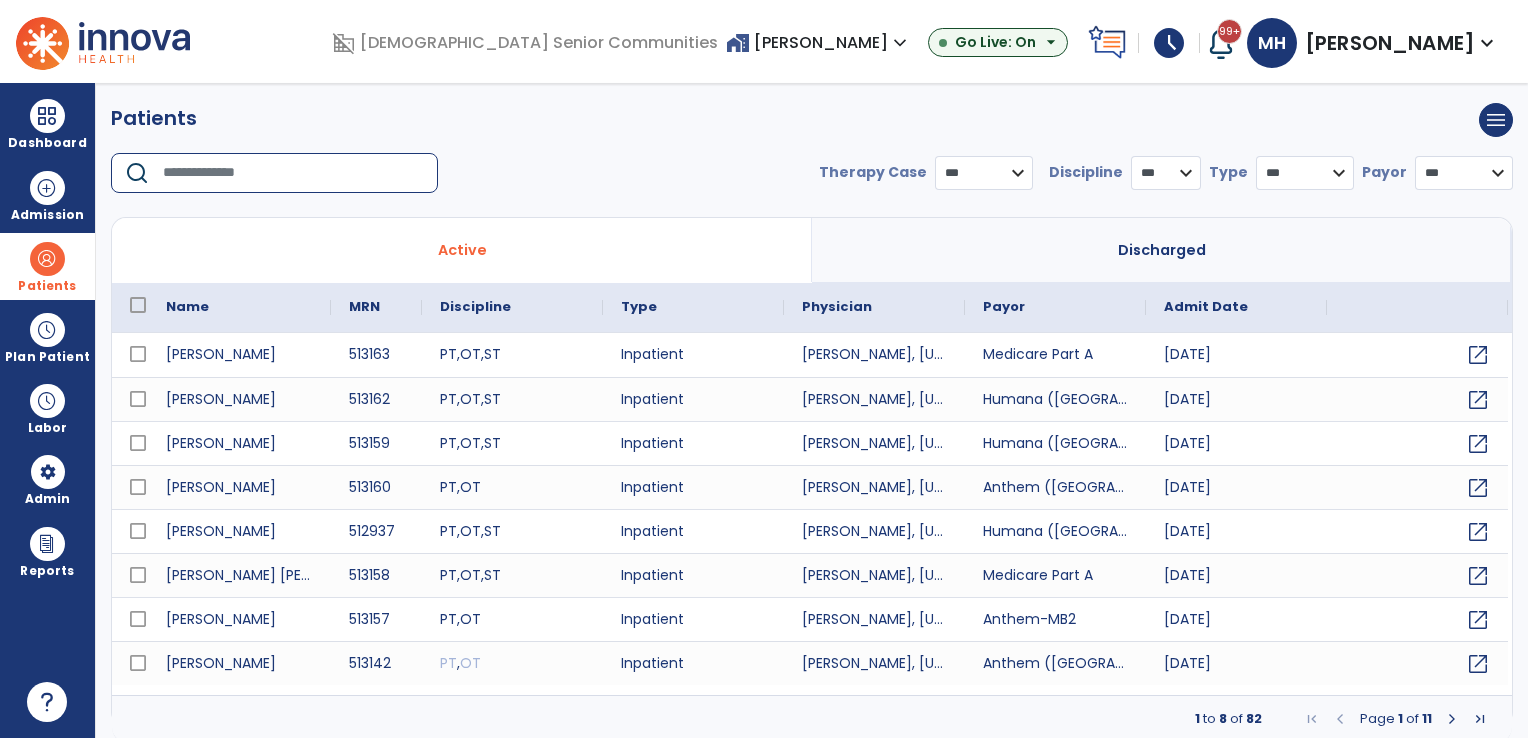 click at bounding box center (293, 173) 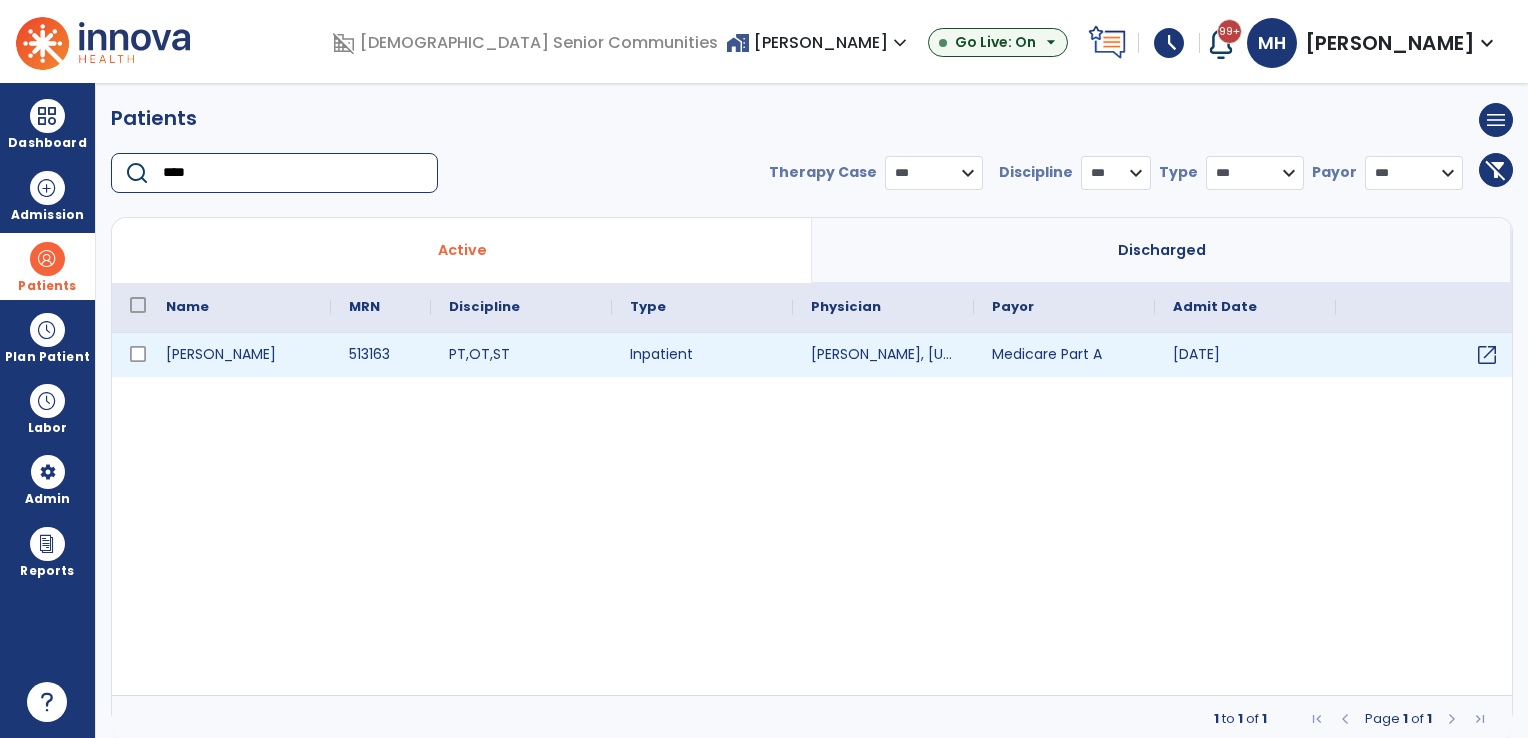 type on "****" 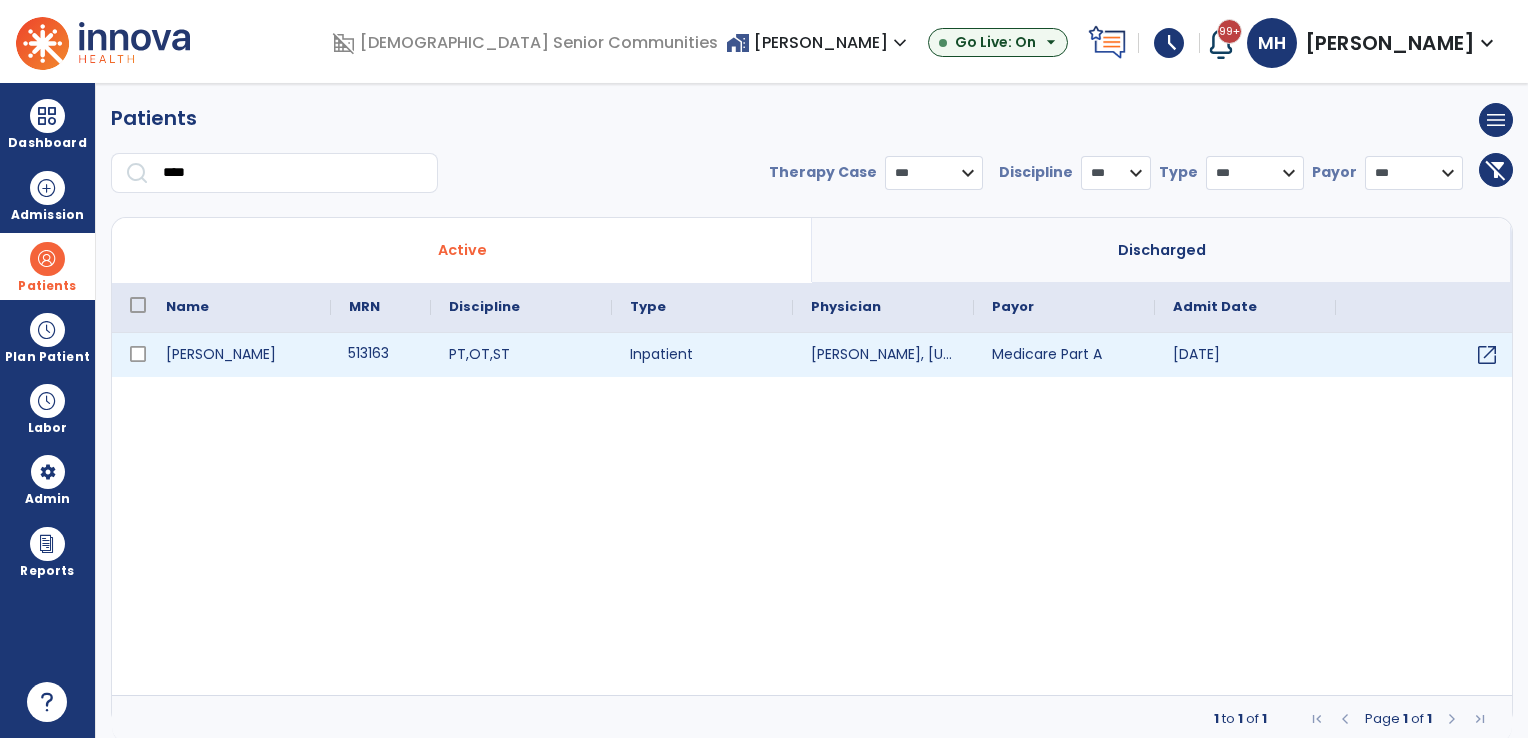 click on "513163" at bounding box center (381, 355) 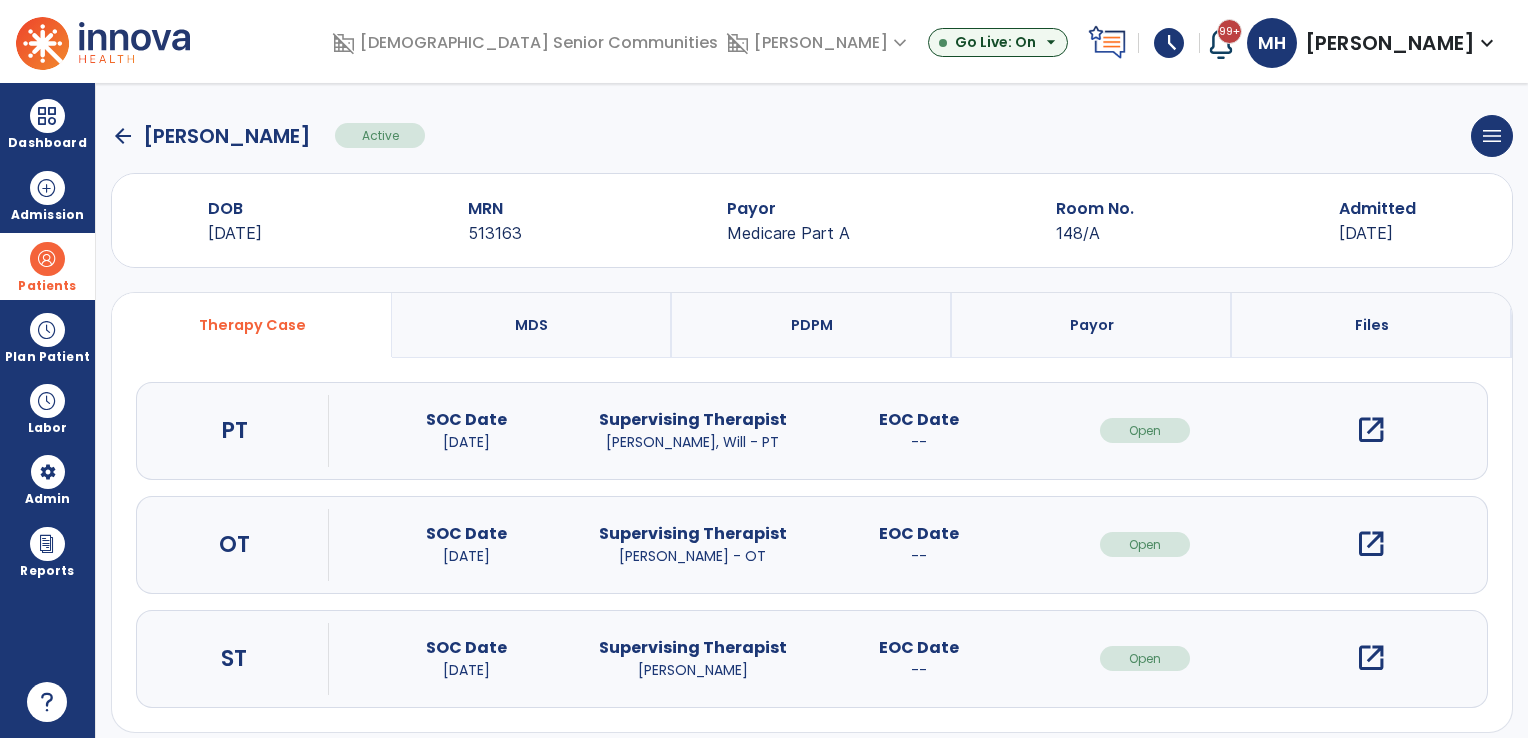 scroll, scrollTop: 0, scrollLeft: 0, axis: both 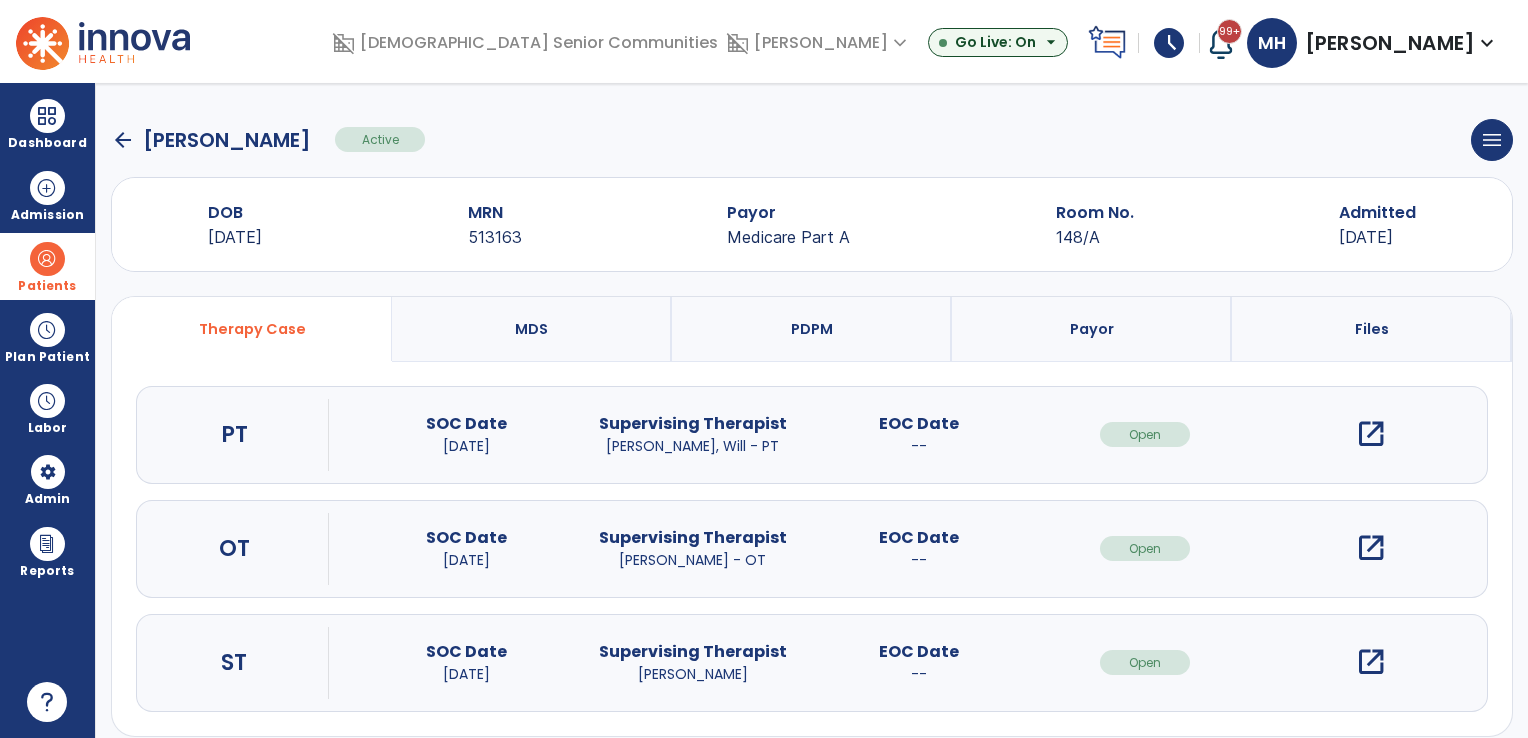 click on "open_in_new" at bounding box center [1371, 434] 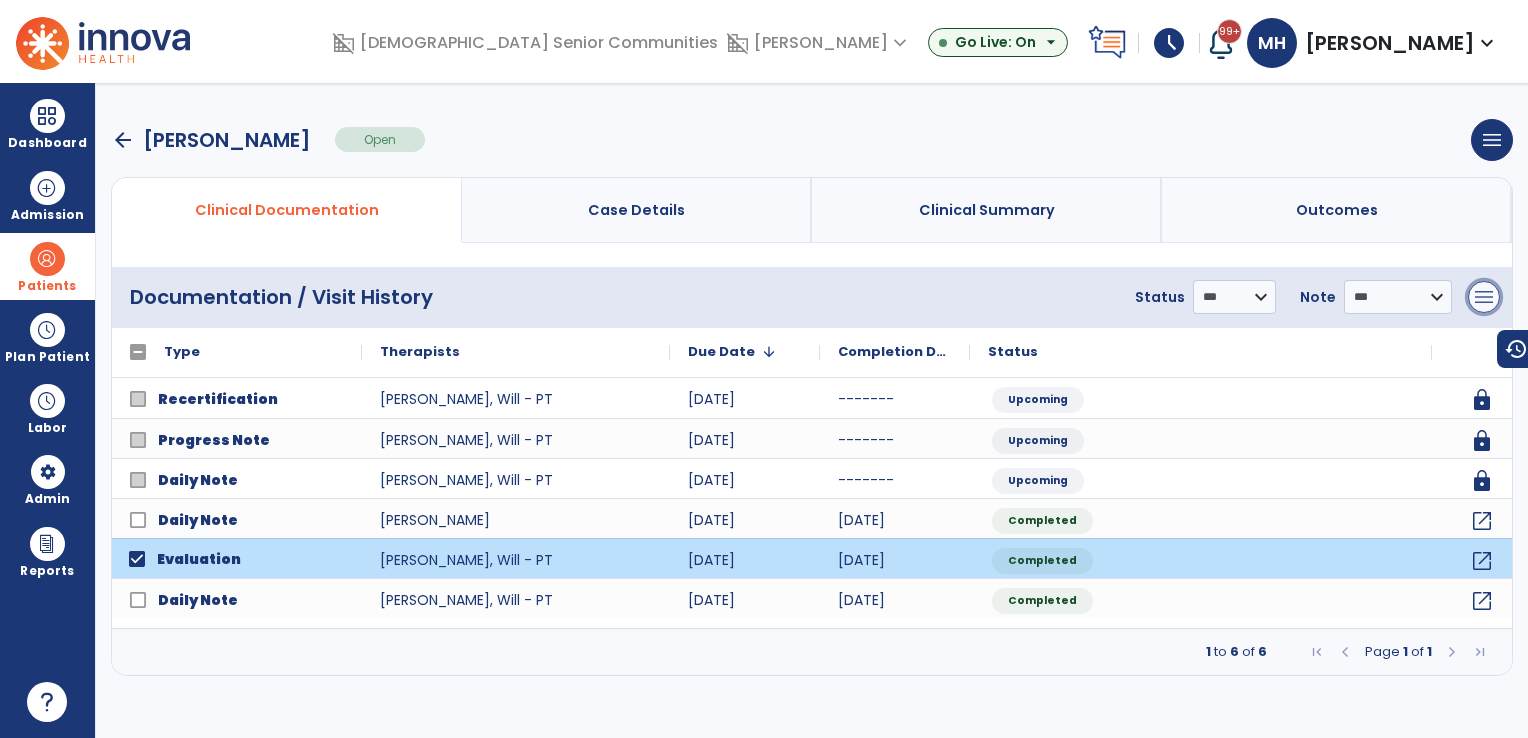 click on "menu" at bounding box center [1484, 297] 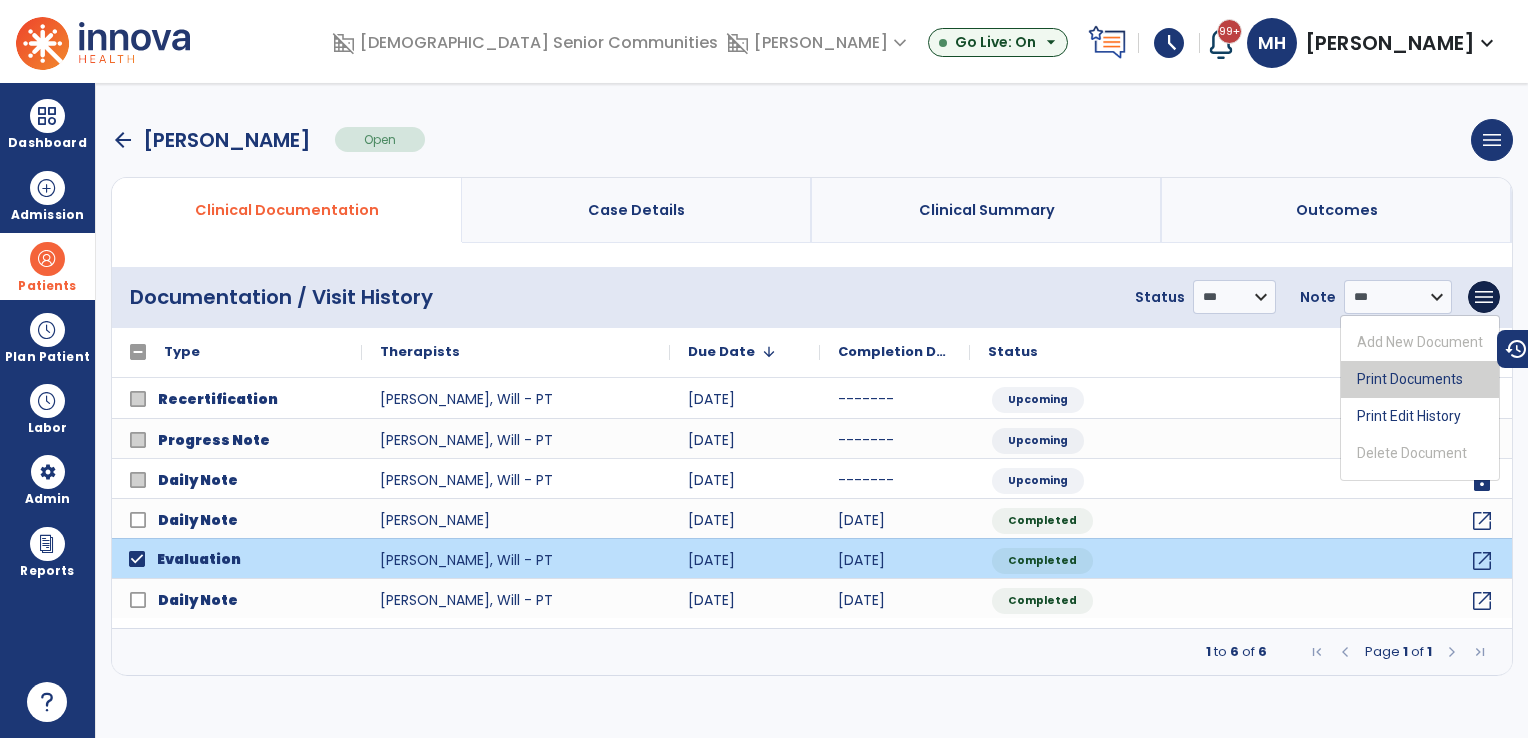 click on "Print Documents" at bounding box center [1420, 379] 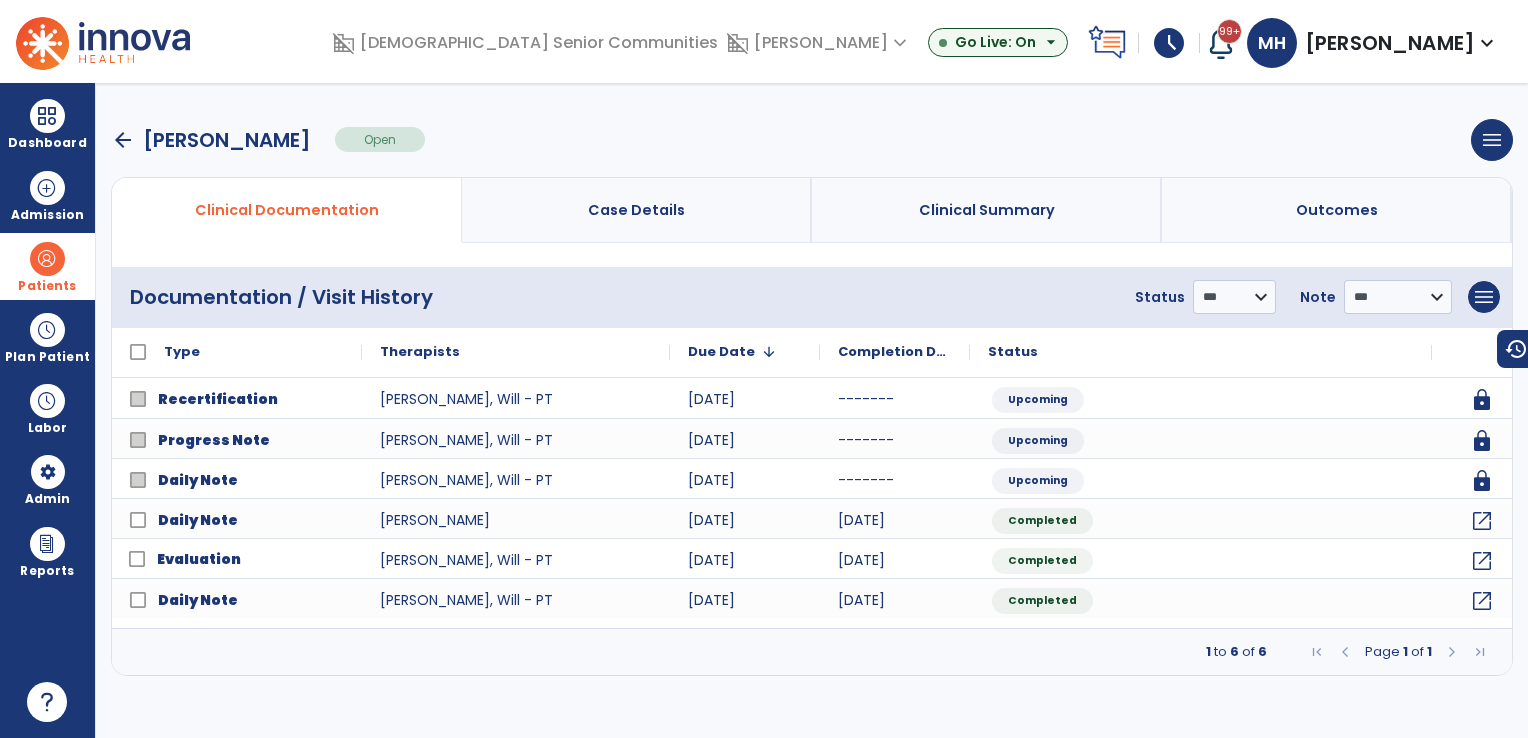 click on "arrow_back" at bounding box center (123, 140) 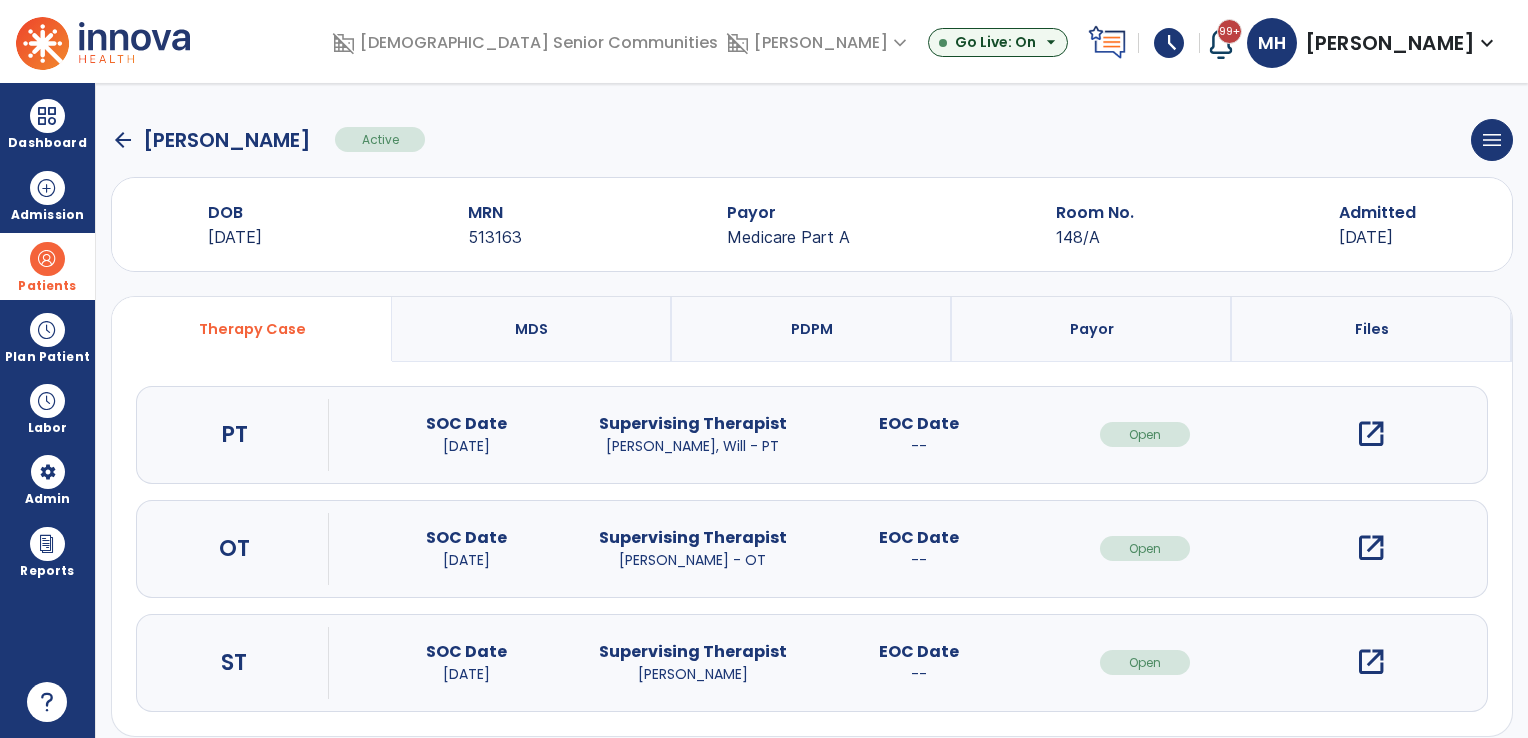 click on "open_in_new" at bounding box center [1371, 548] 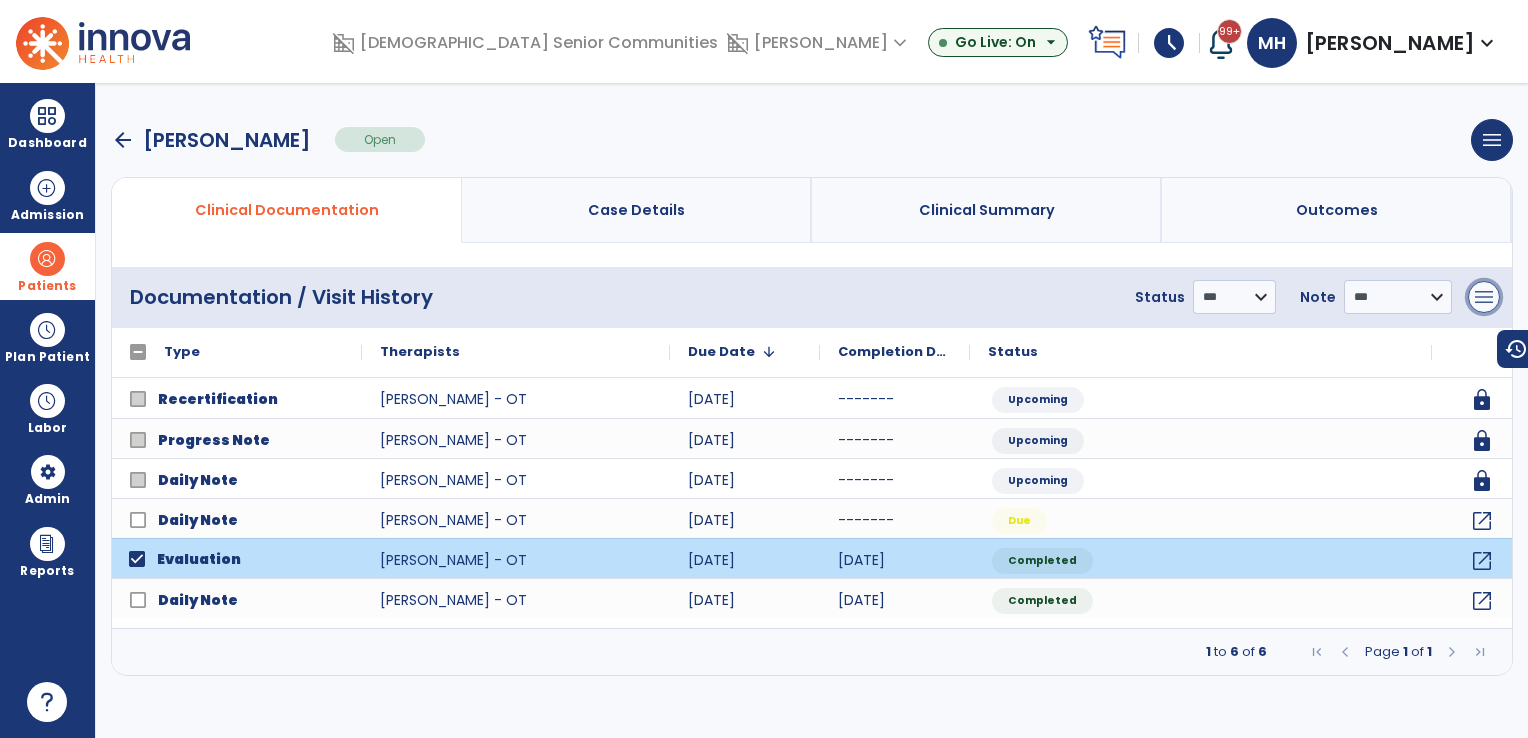 click on "menu" at bounding box center (1484, 297) 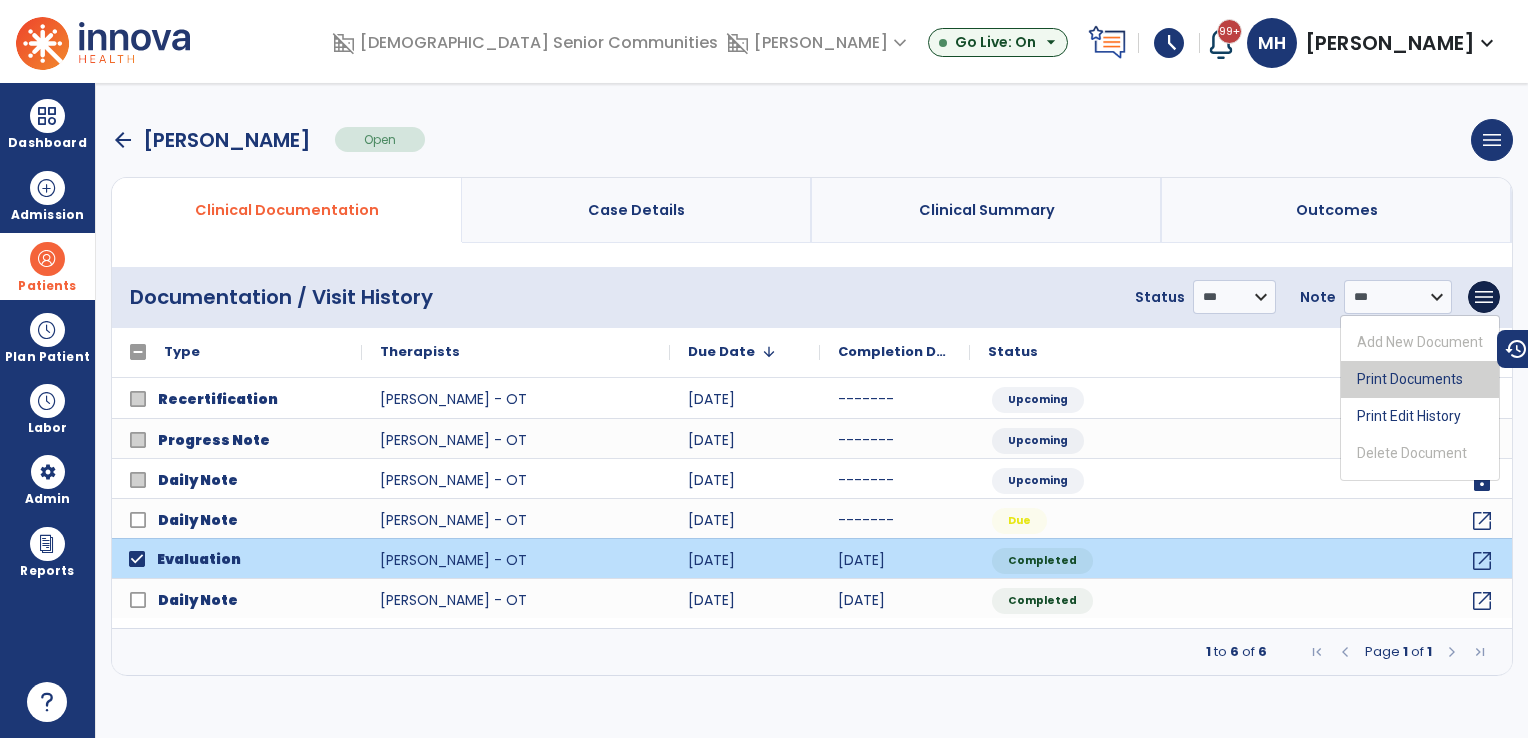 click on "Print Documents" at bounding box center (1420, 379) 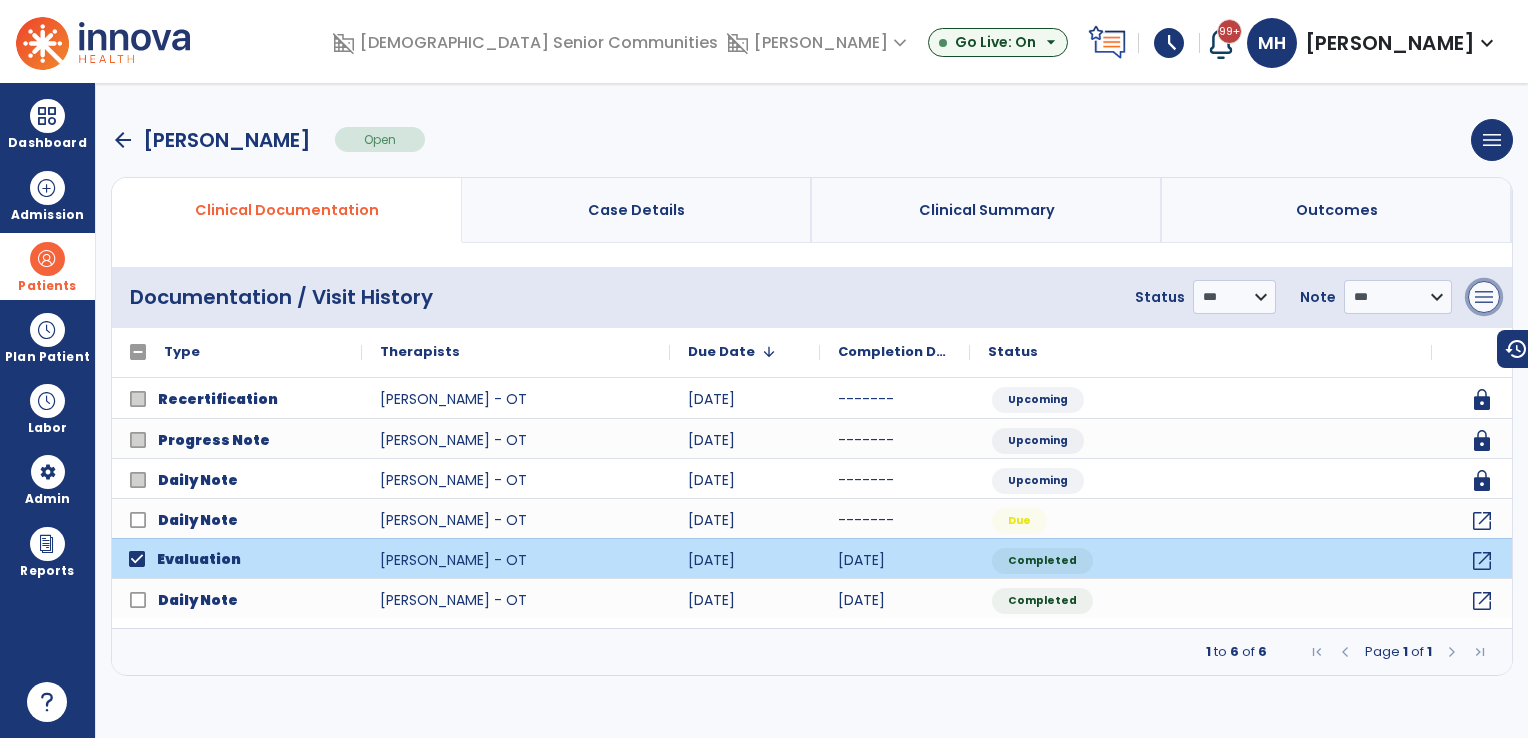 click on "menu" at bounding box center [1484, 297] 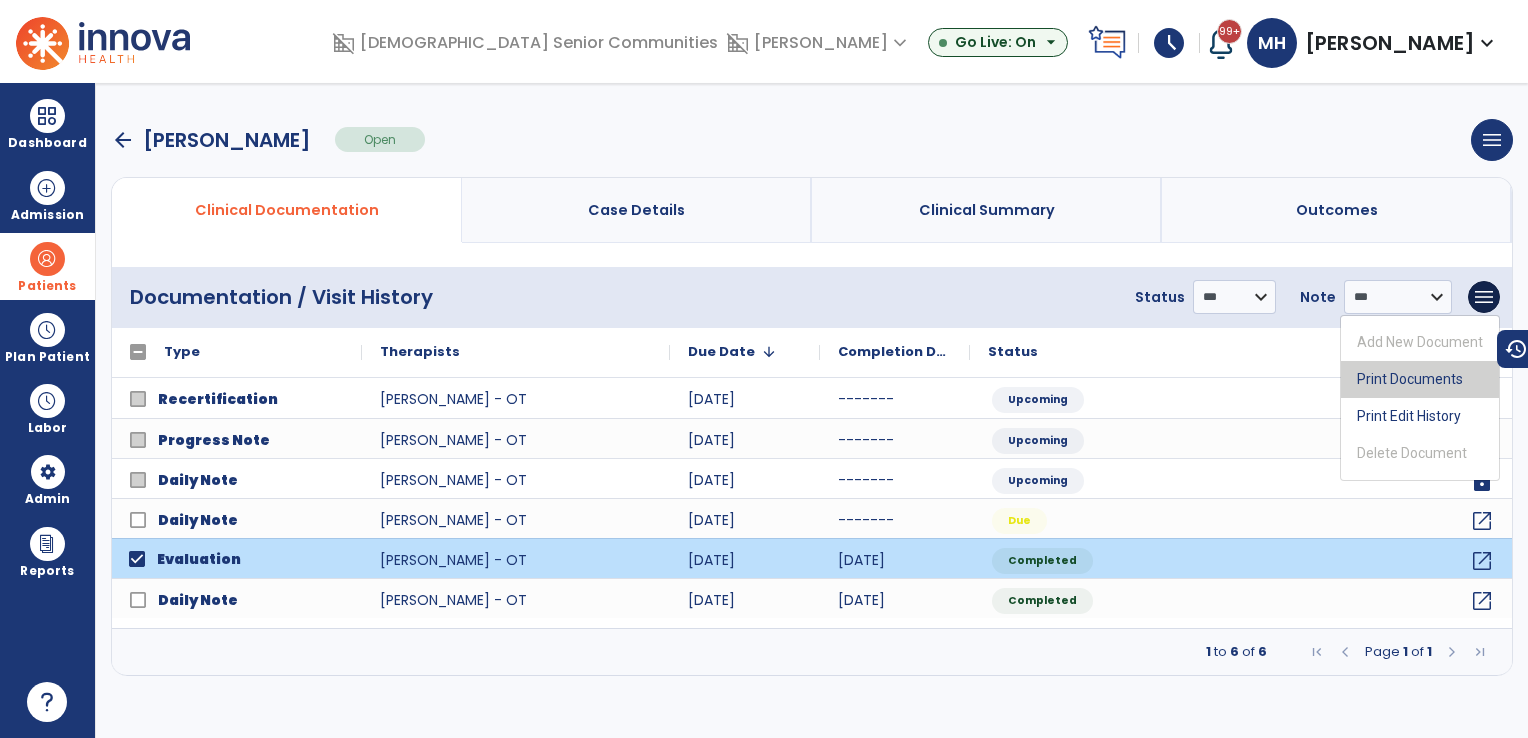 click on "Print Documents" at bounding box center (1420, 379) 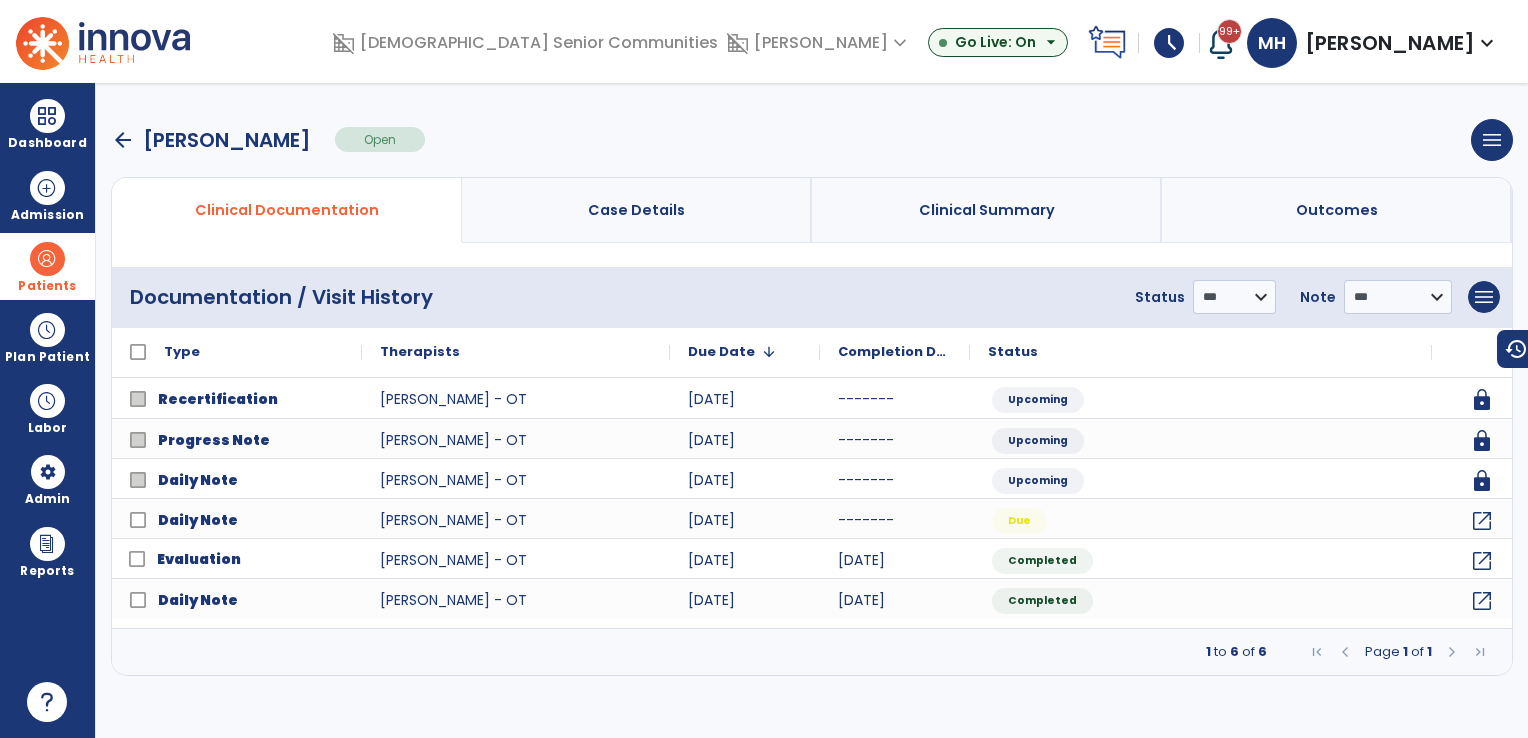 click on "arrow_back" at bounding box center [123, 140] 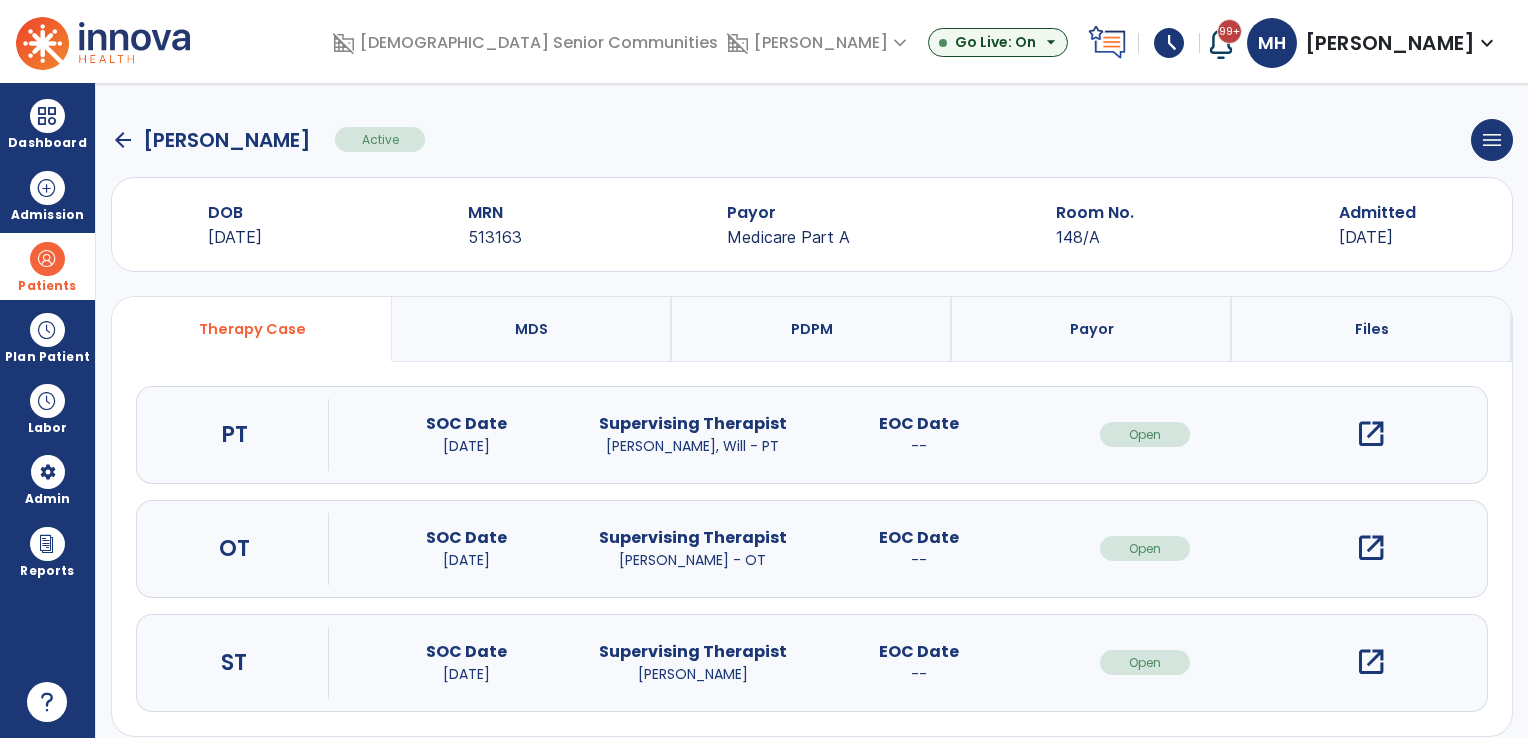 click on "open_in_new" at bounding box center [1371, 662] 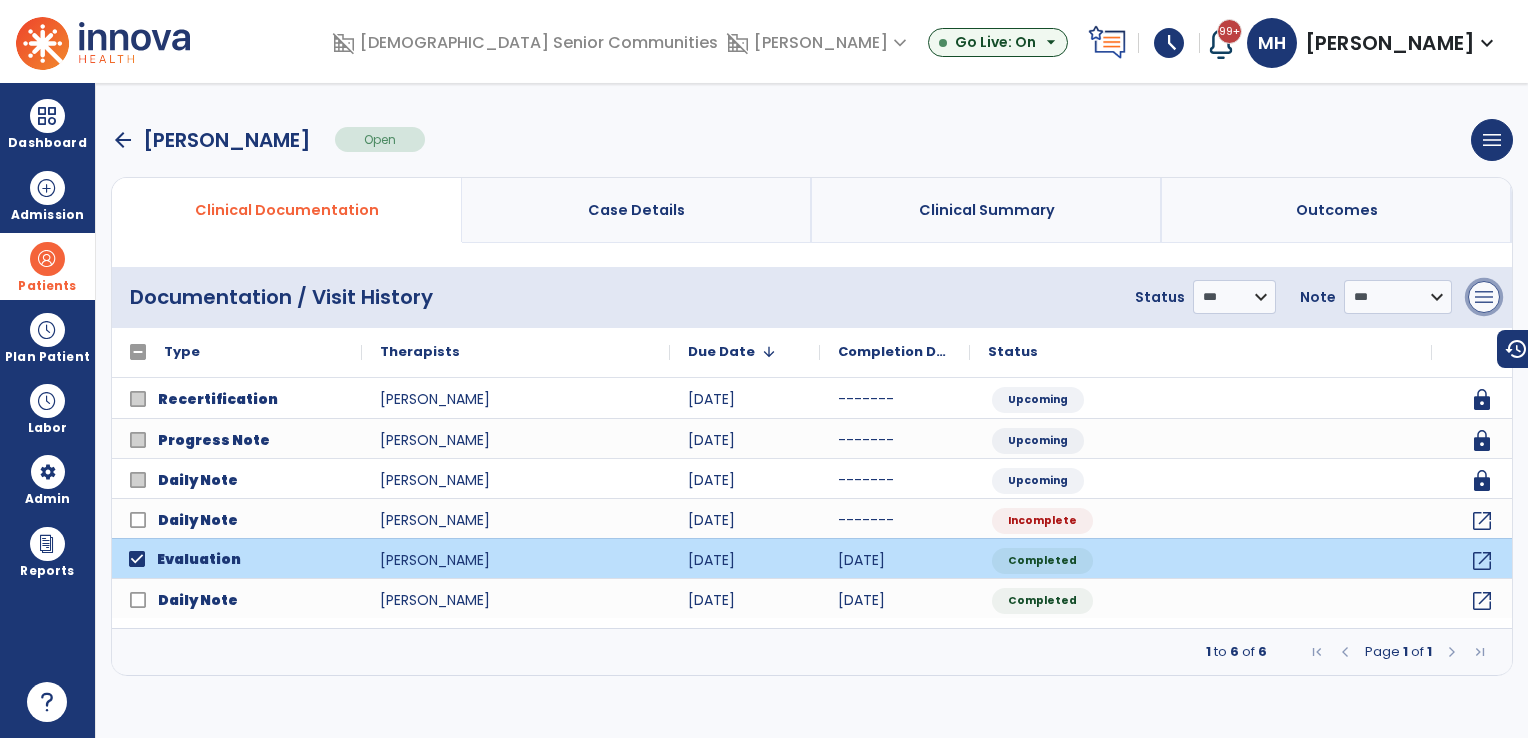 click on "menu" at bounding box center (1484, 297) 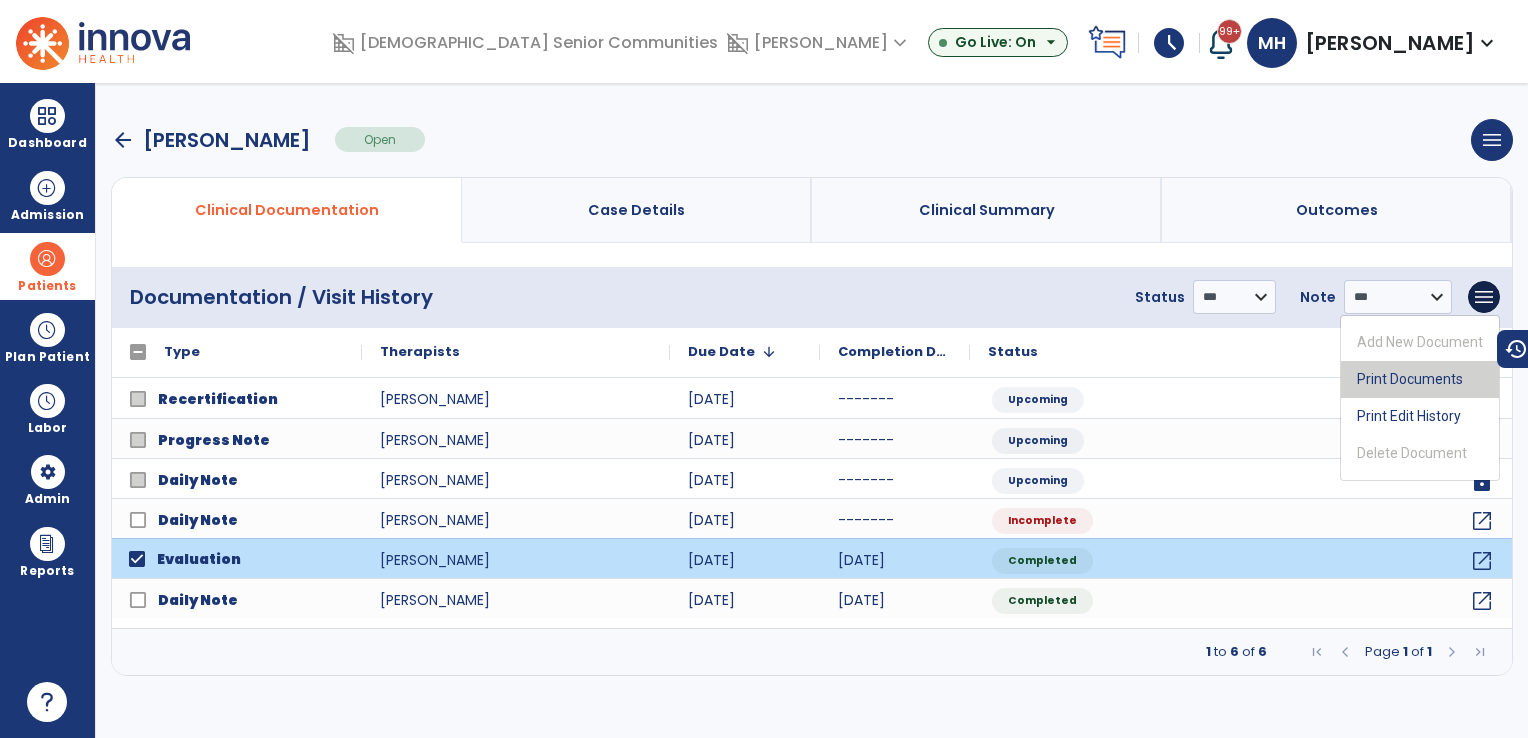 click on "Print Documents" at bounding box center (1420, 379) 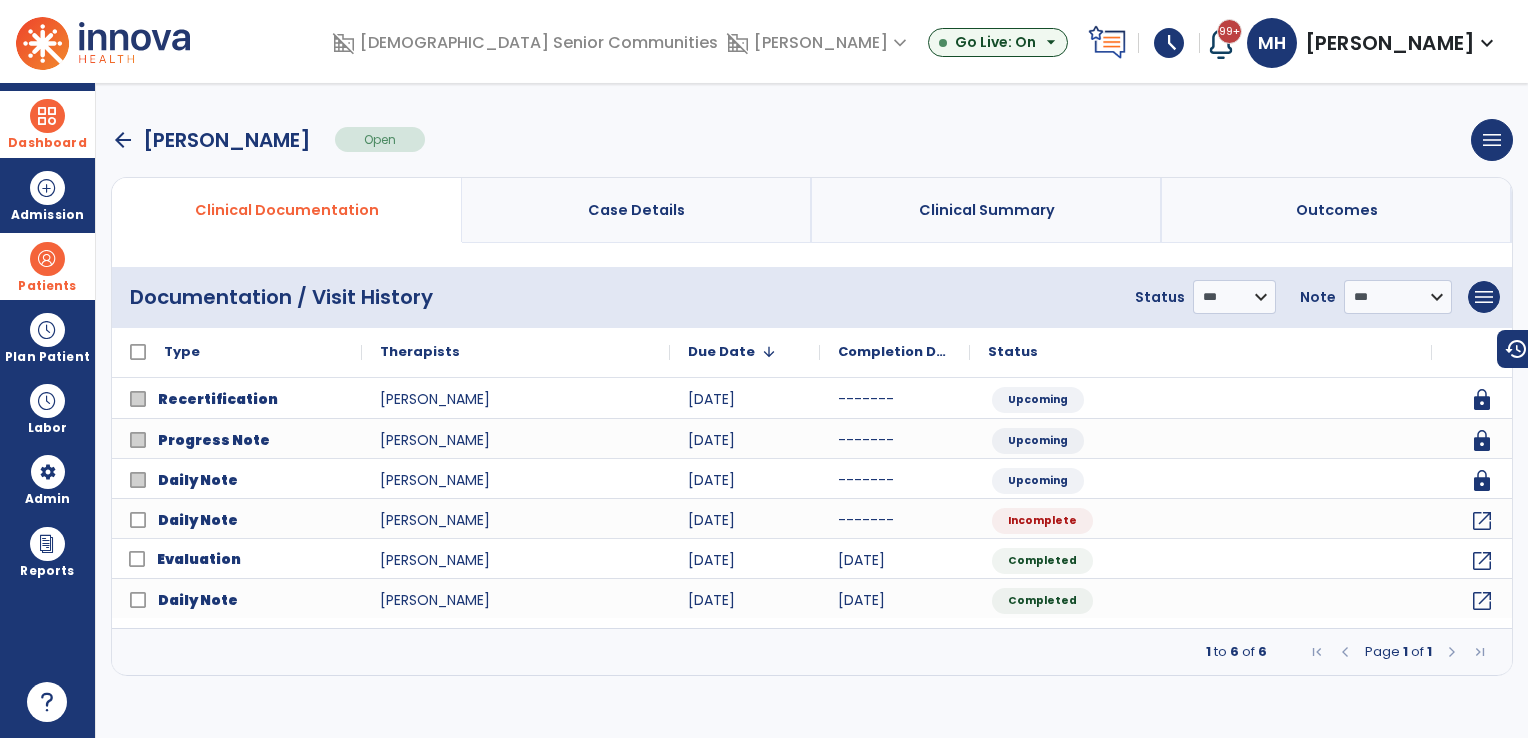 click at bounding box center [47, 116] 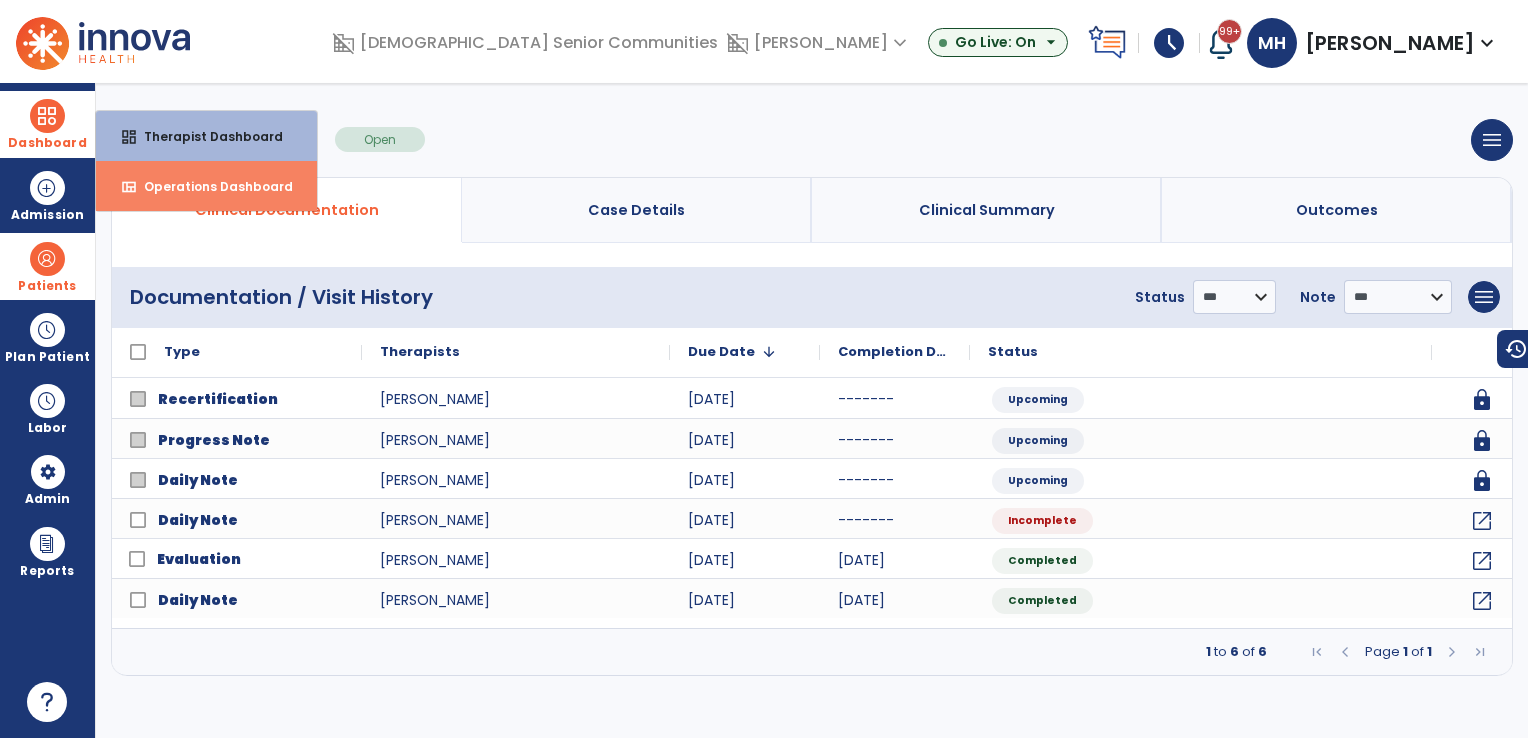 click on "Operations Dashboard" at bounding box center (210, 186) 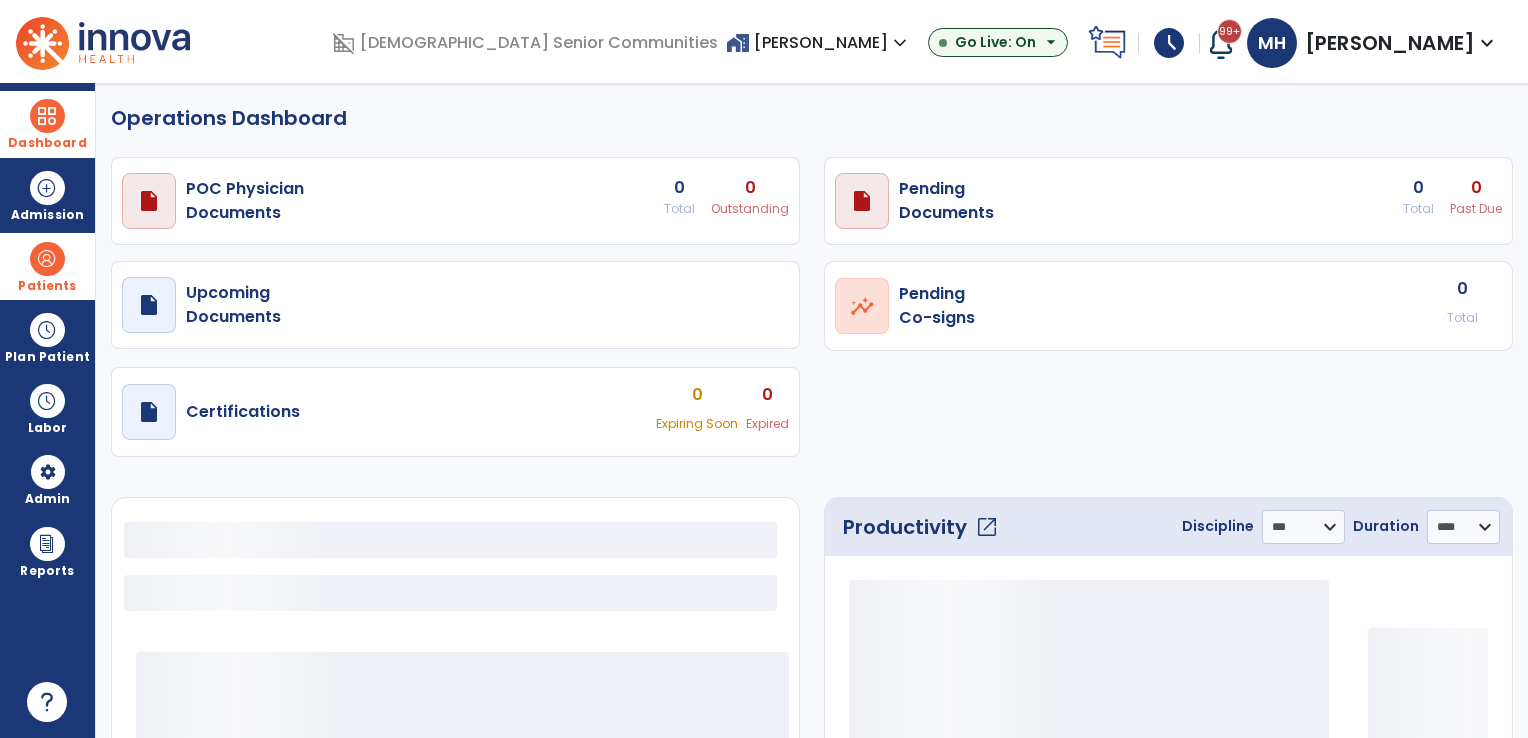 select on "***" 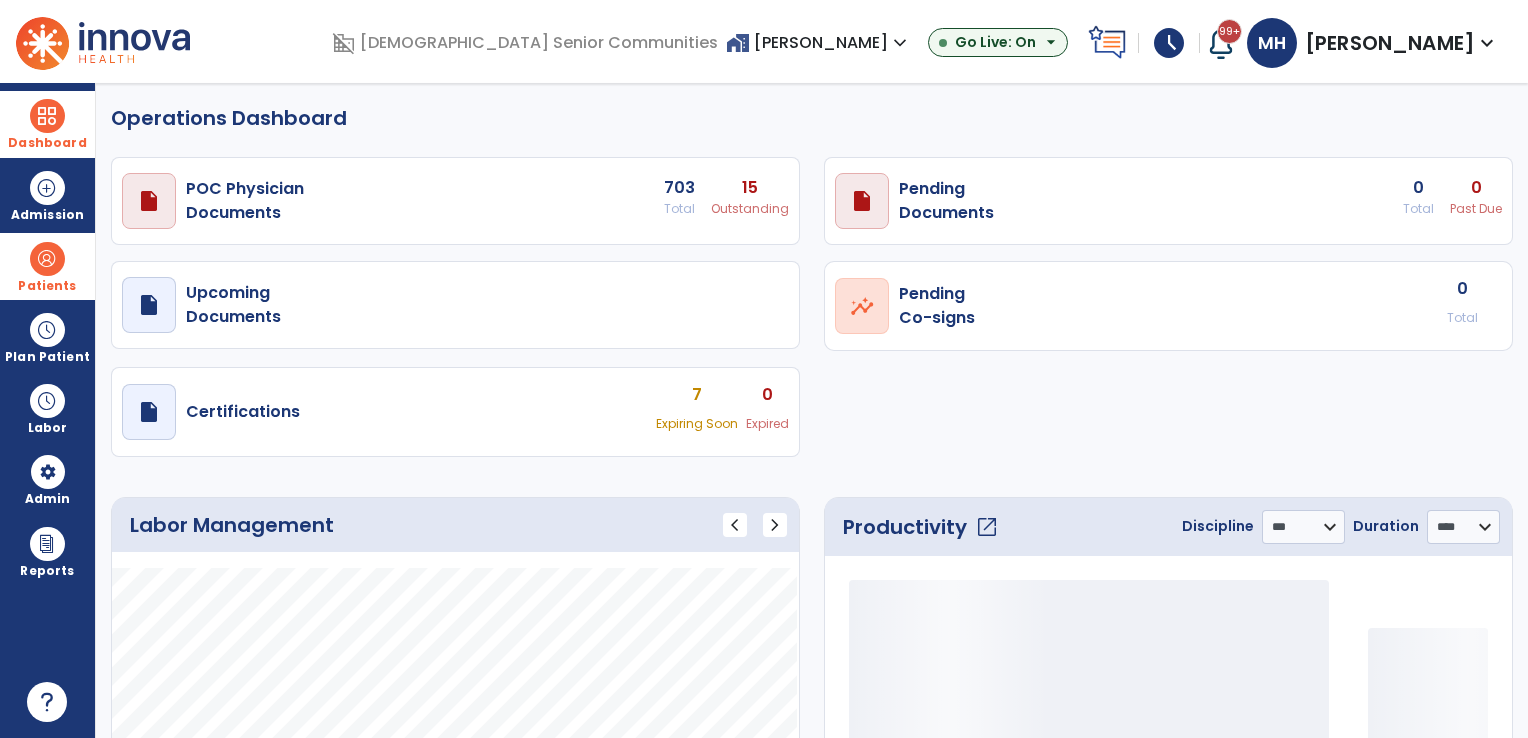 click on "home_work   [PERSON_NAME]   expand_more" at bounding box center (819, 42) 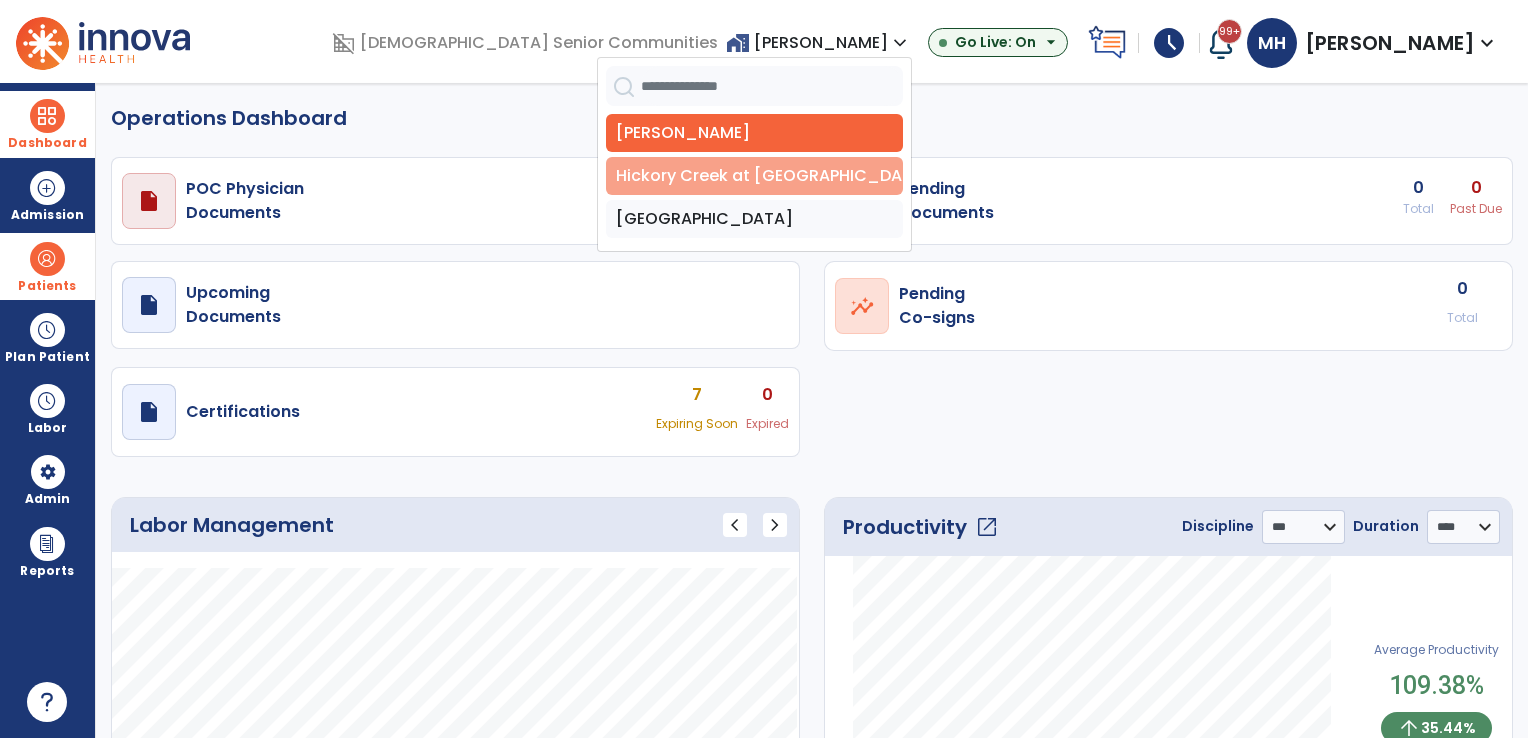 click on "Hickory Creek at [GEOGRAPHIC_DATA]" at bounding box center (754, 176) 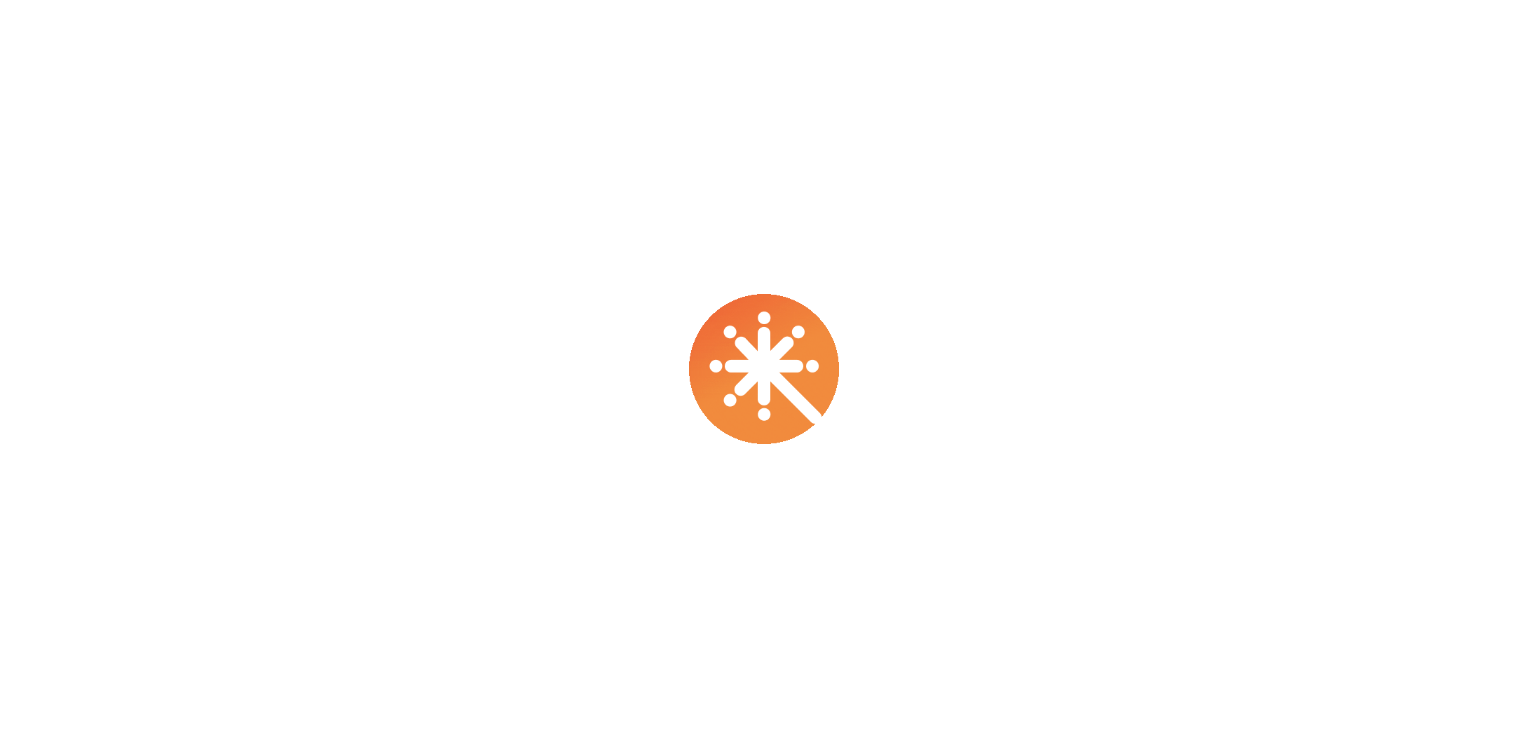 scroll, scrollTop: 0, scrollLeft: 0, axis: both 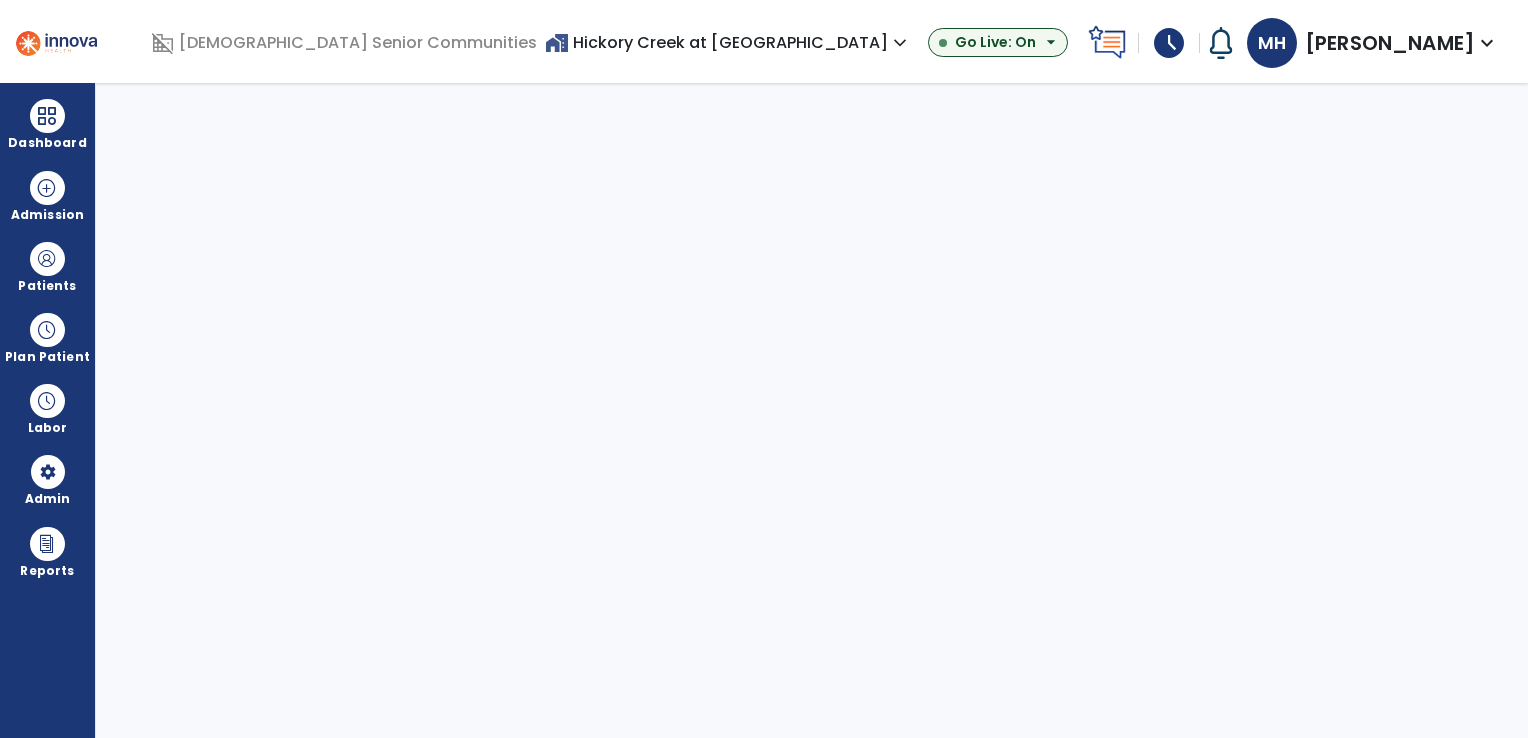 select on "***" 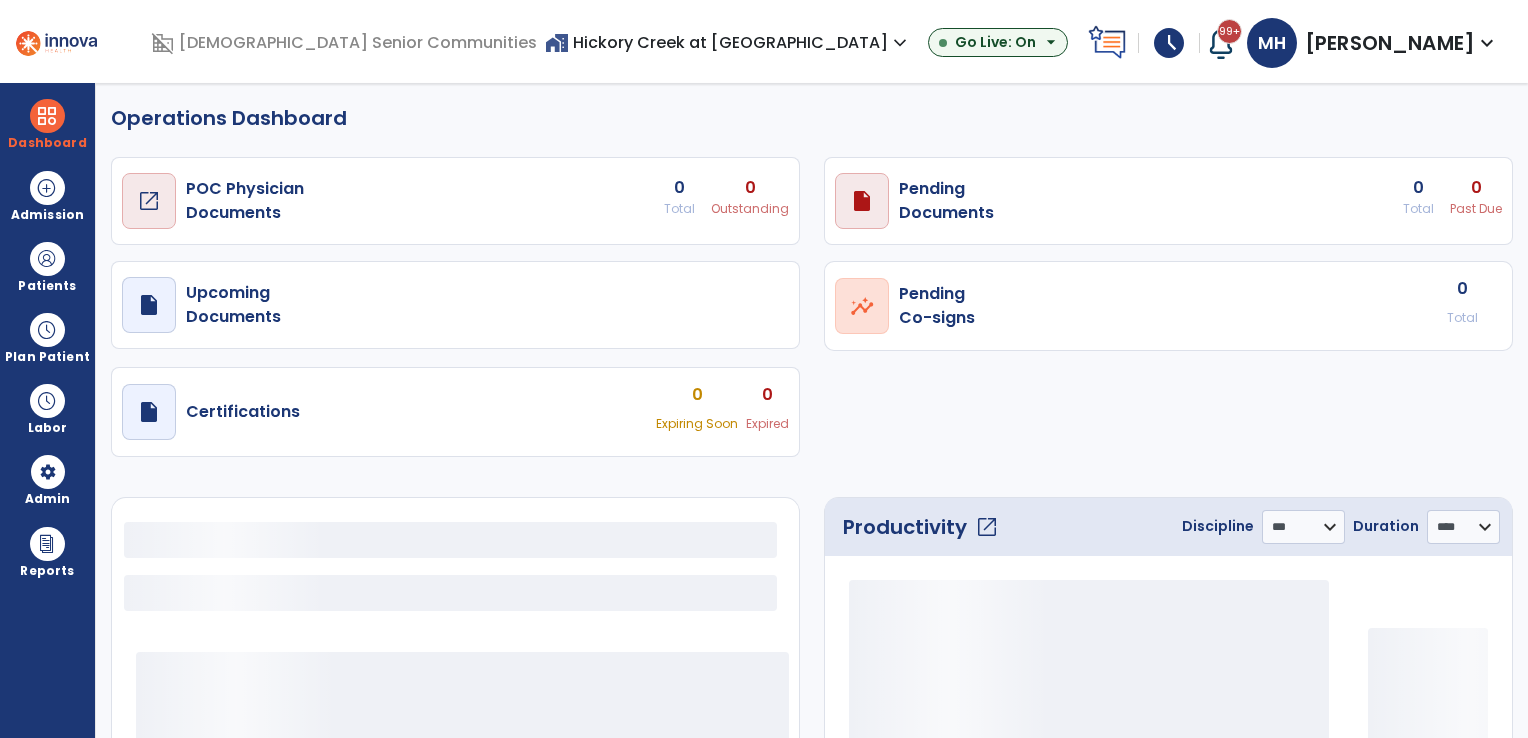 select on "***" 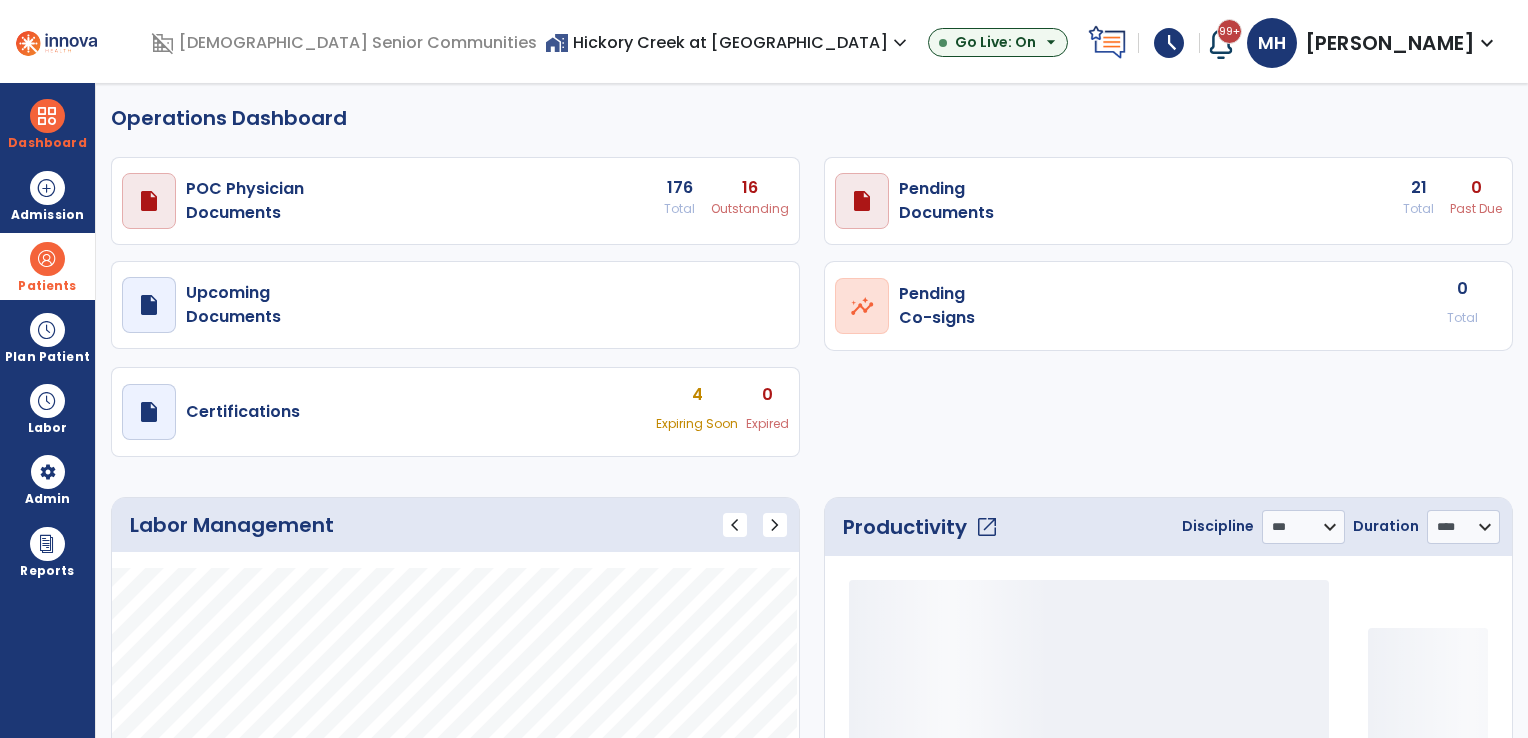 click on "Patients" at bounding box center [47, 266] 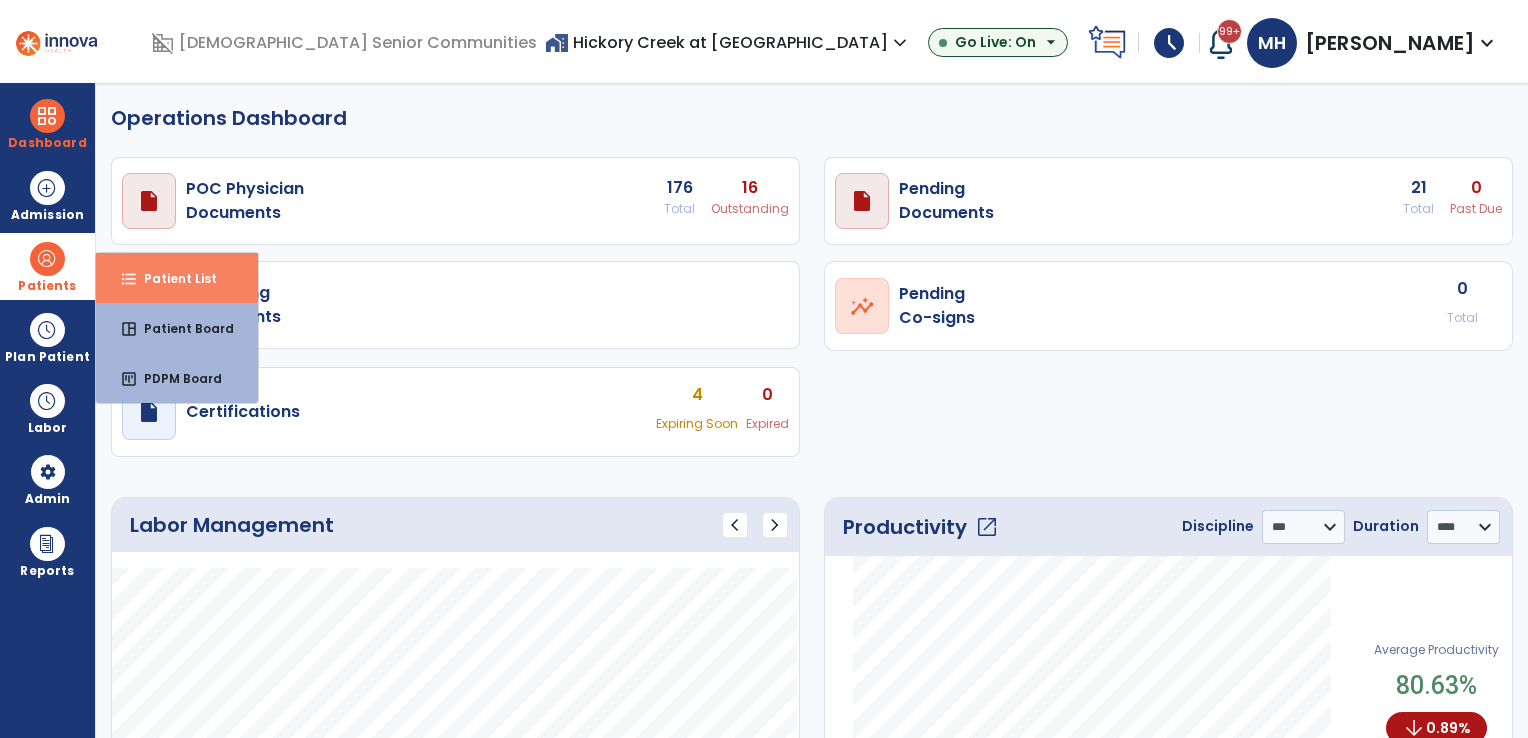 click on "Patient List" at bounding box center (172, 278) 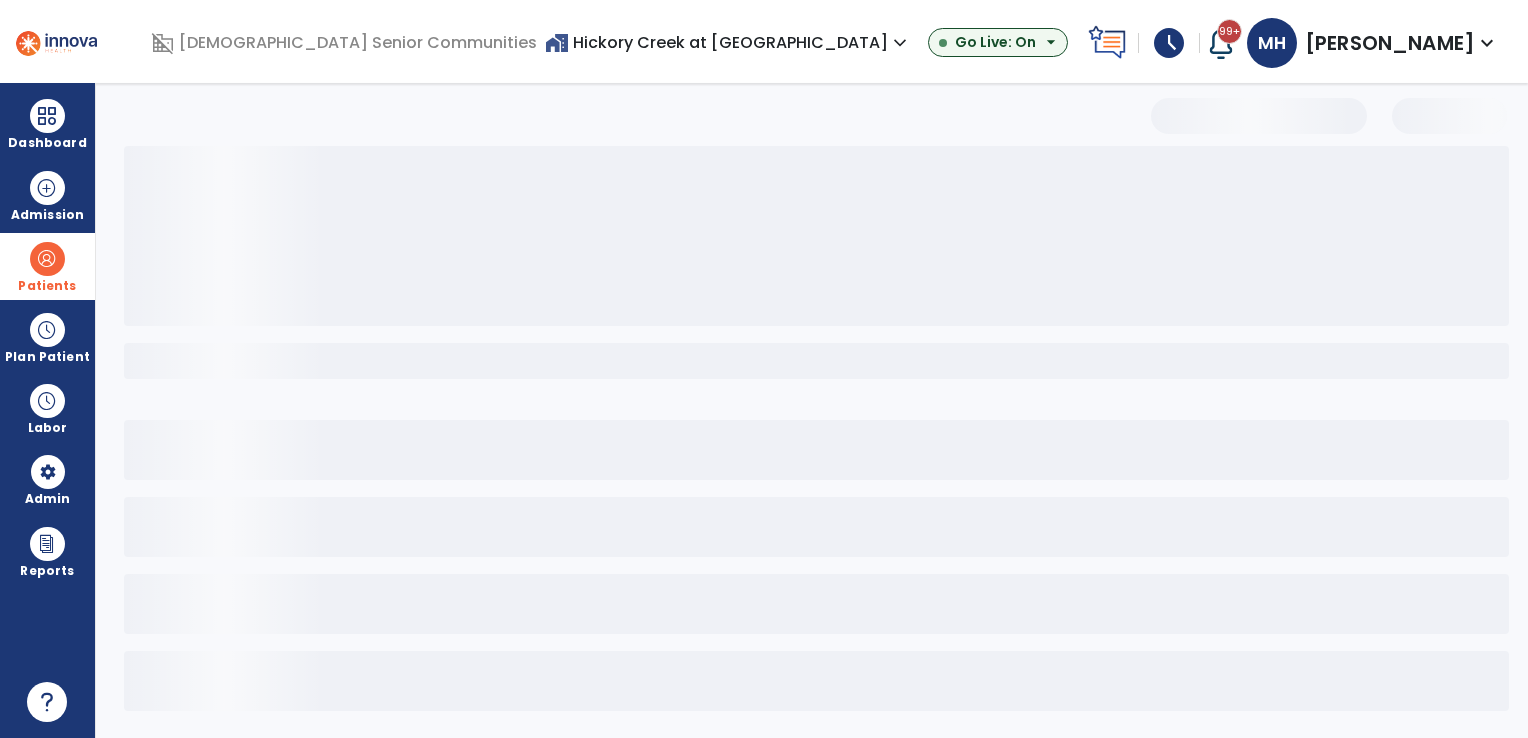 select on "***" 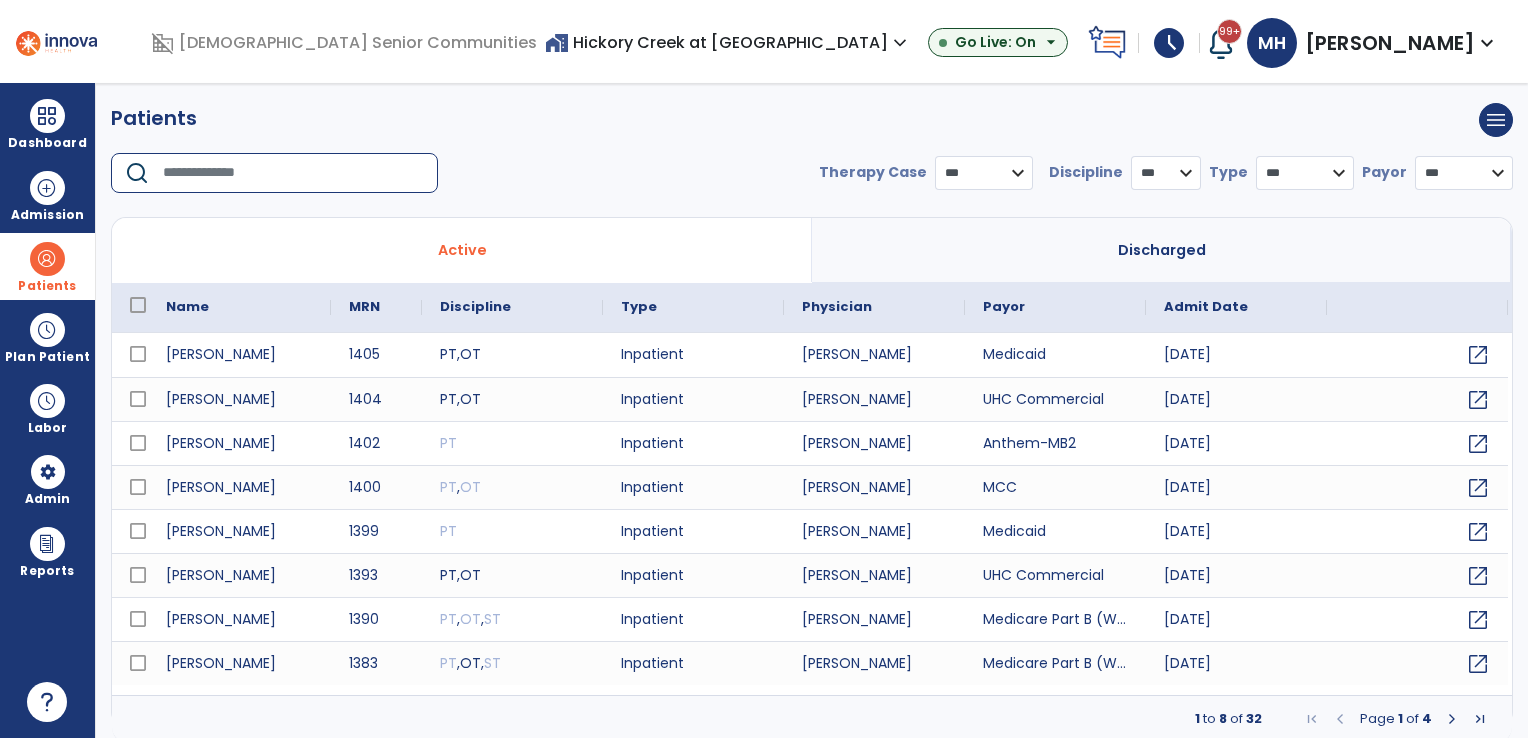 click at bounding box center (293, 173) 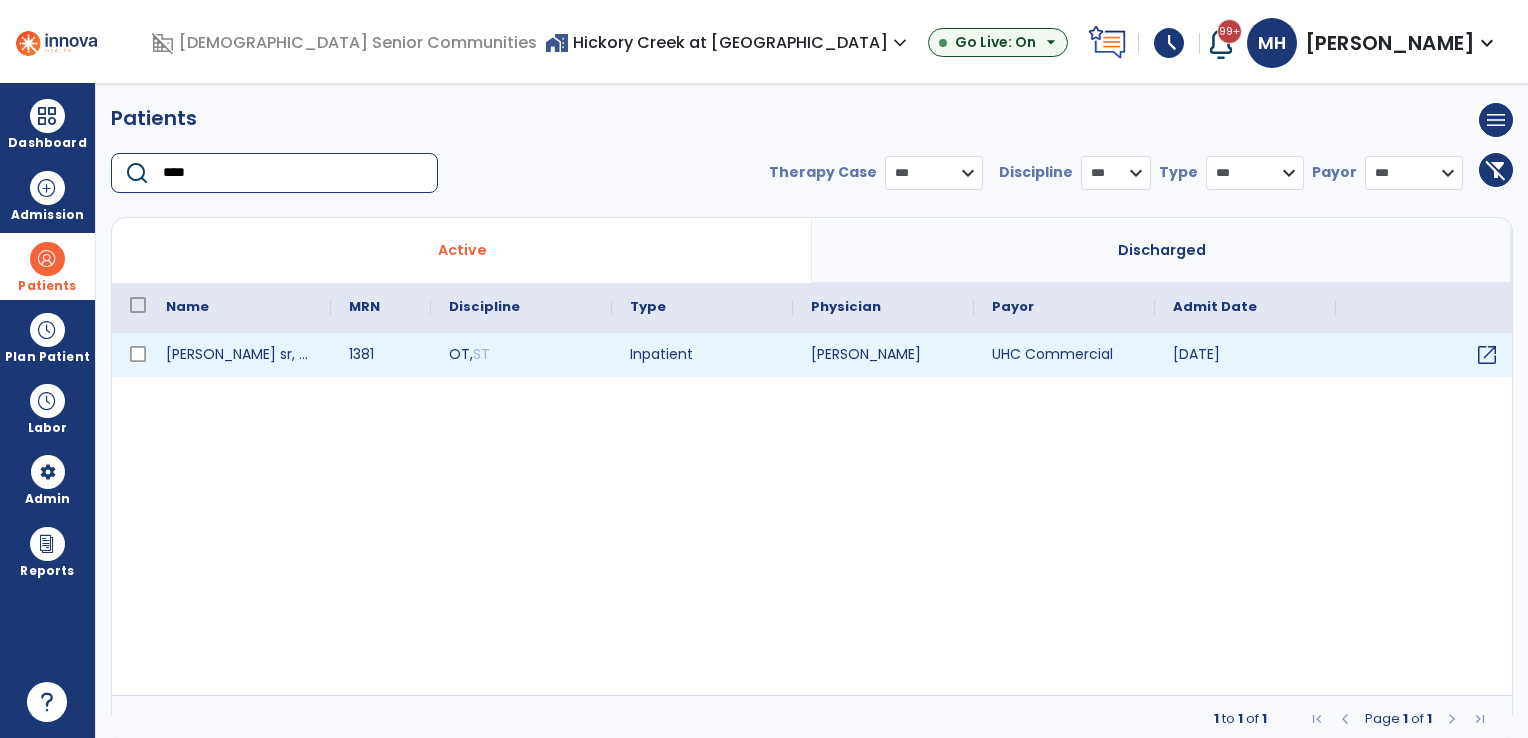 type on "****" 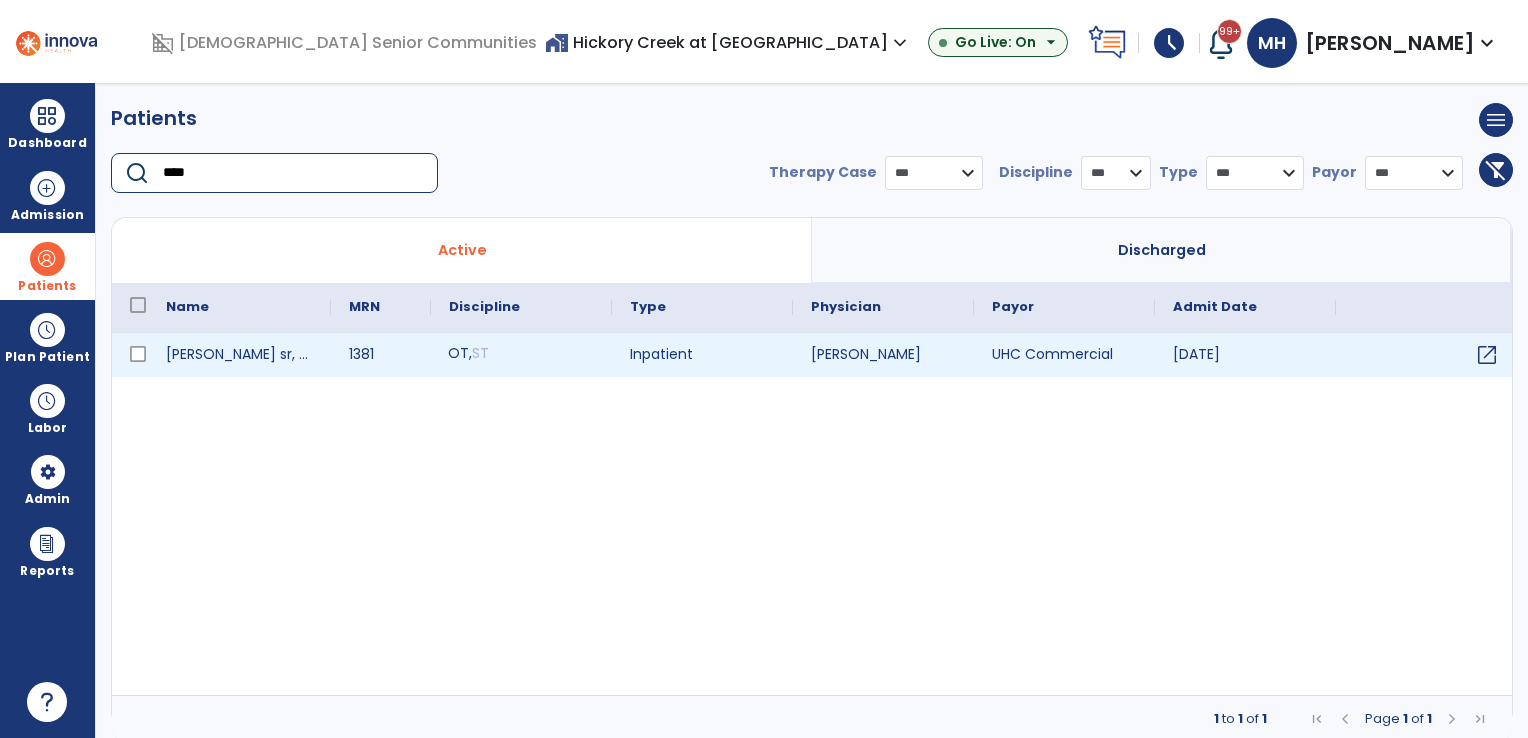 click on "OT , ST" at bounding box center (521, 355) 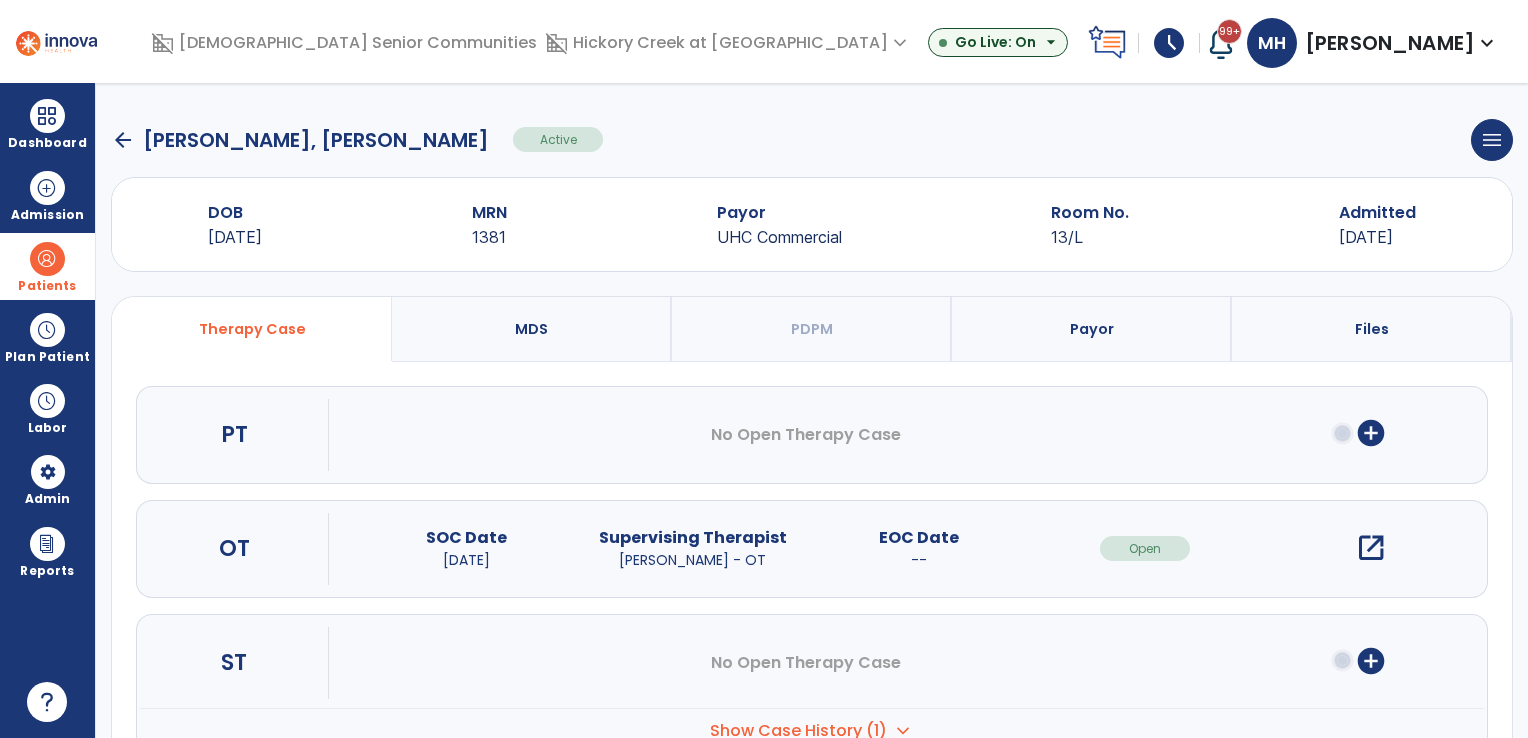 click on "open_in_new" at bounding box center [1371, 548] 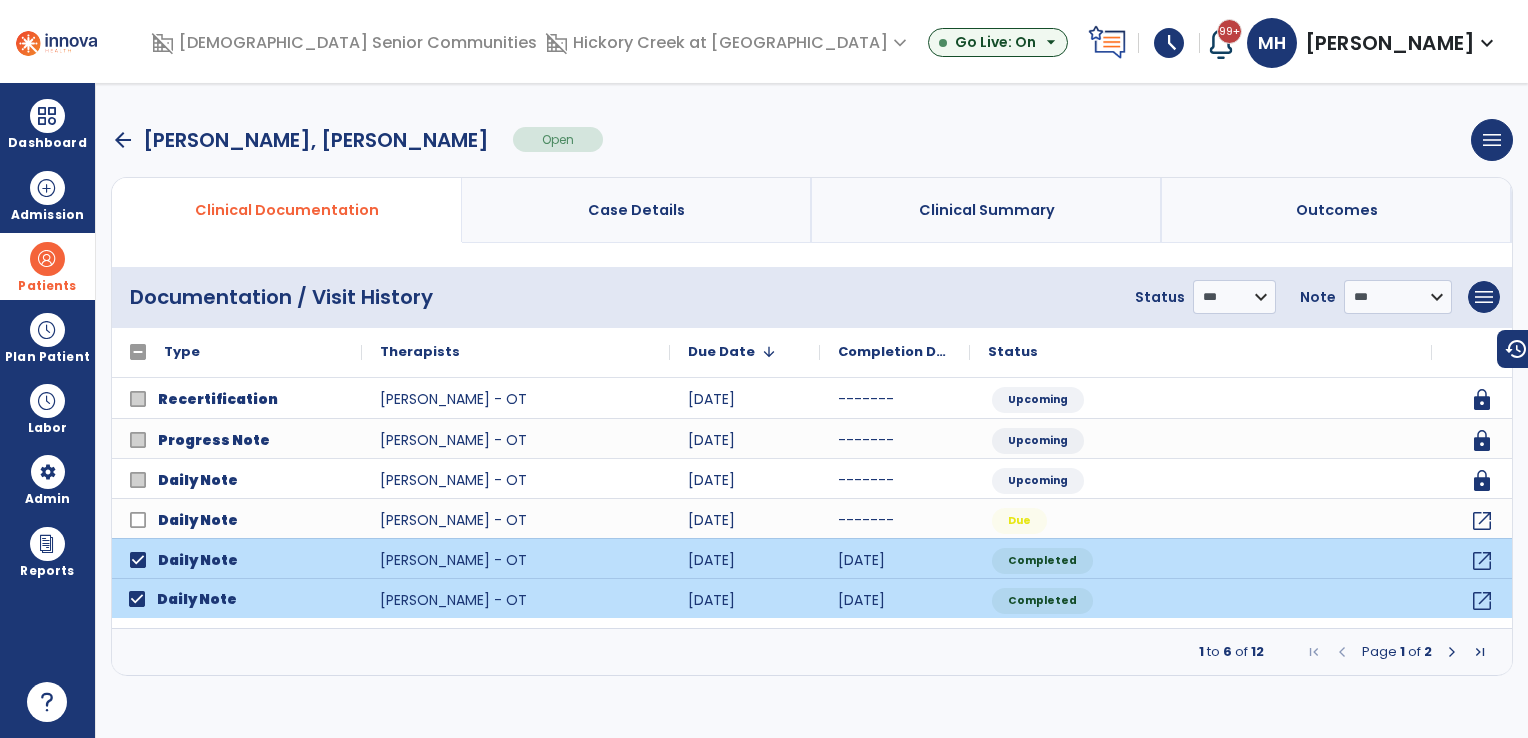 click at bounding box center (1452, 652) 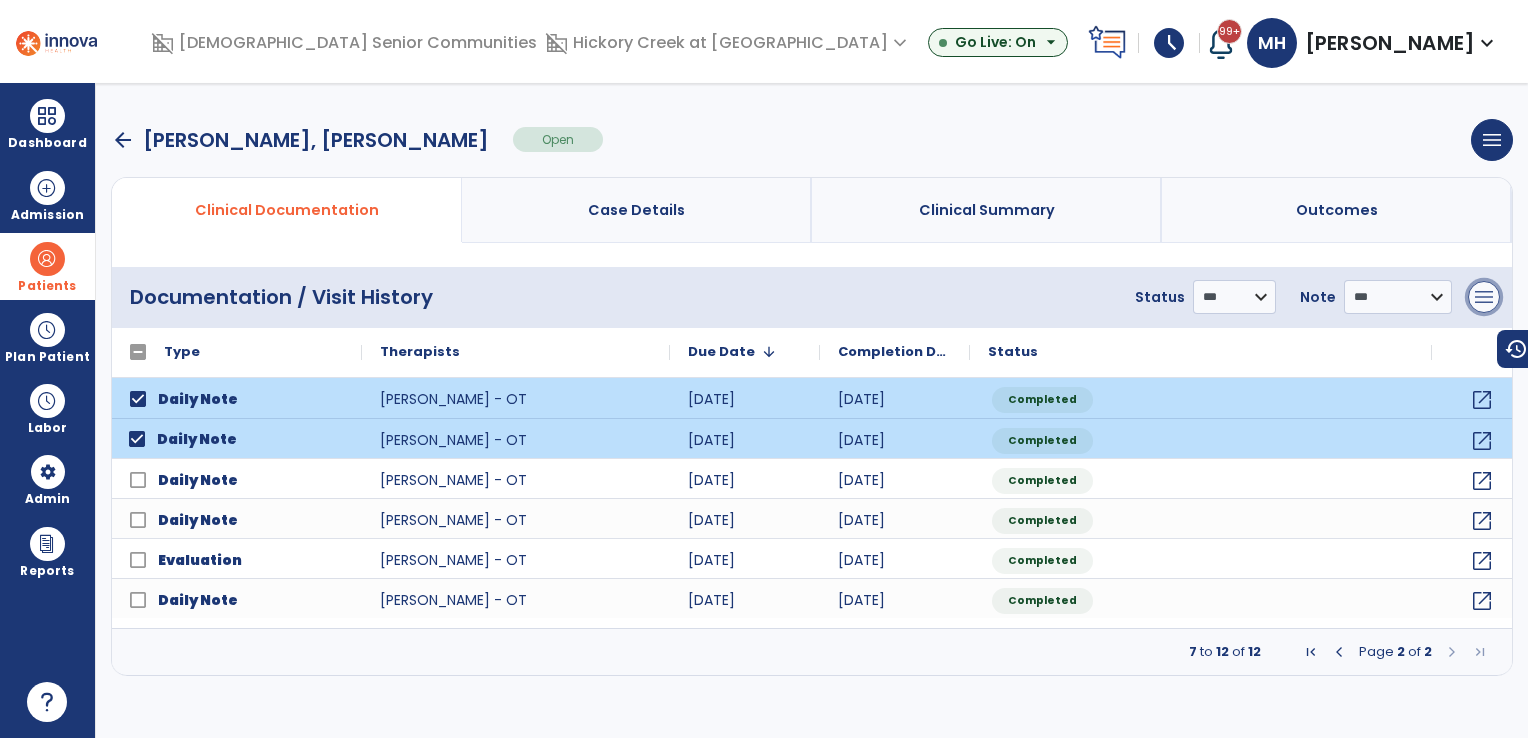 click on "menu" at bounding box center [1484, 297] 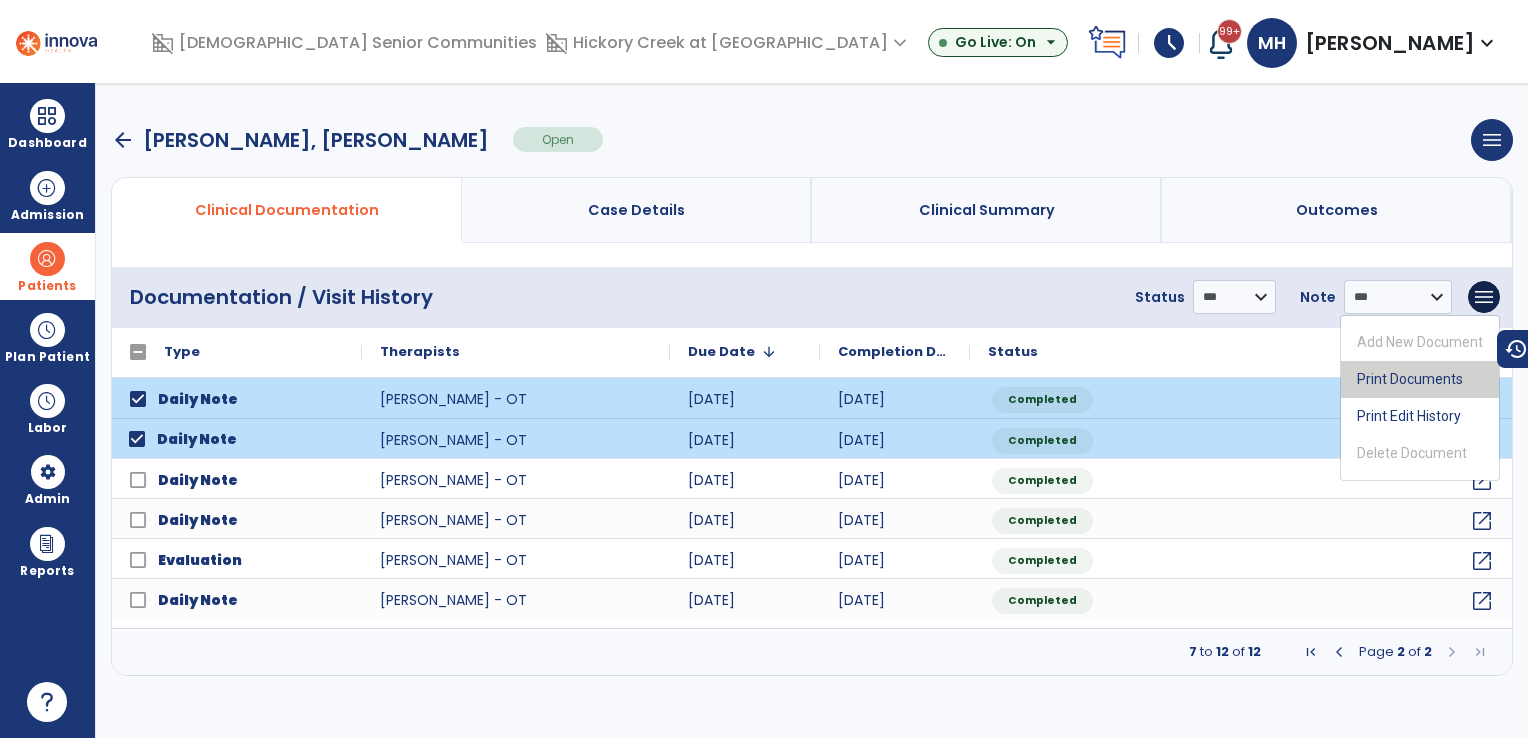 click on "Print Documents" at bounding box center (1420, 379) 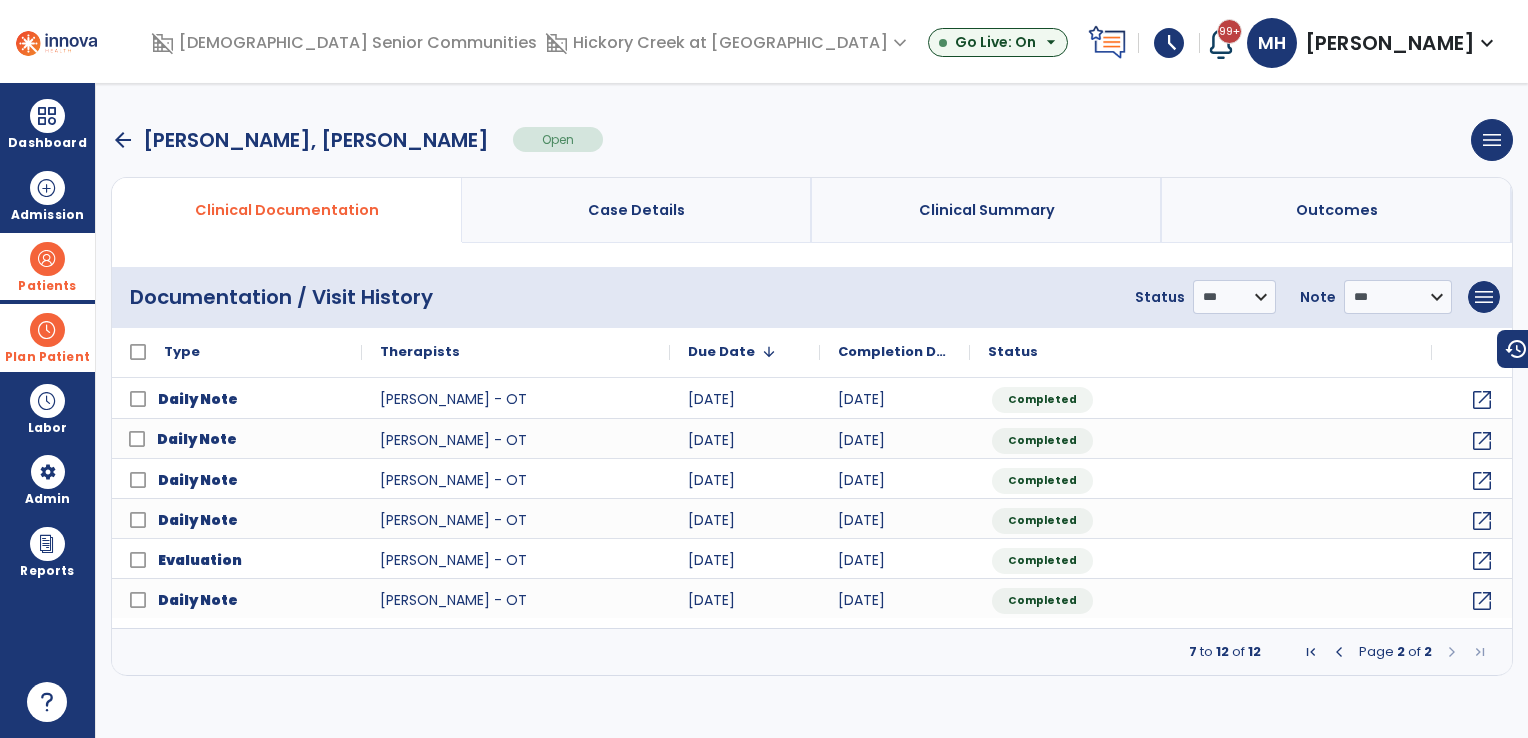 click at bounding box center [47, 330] 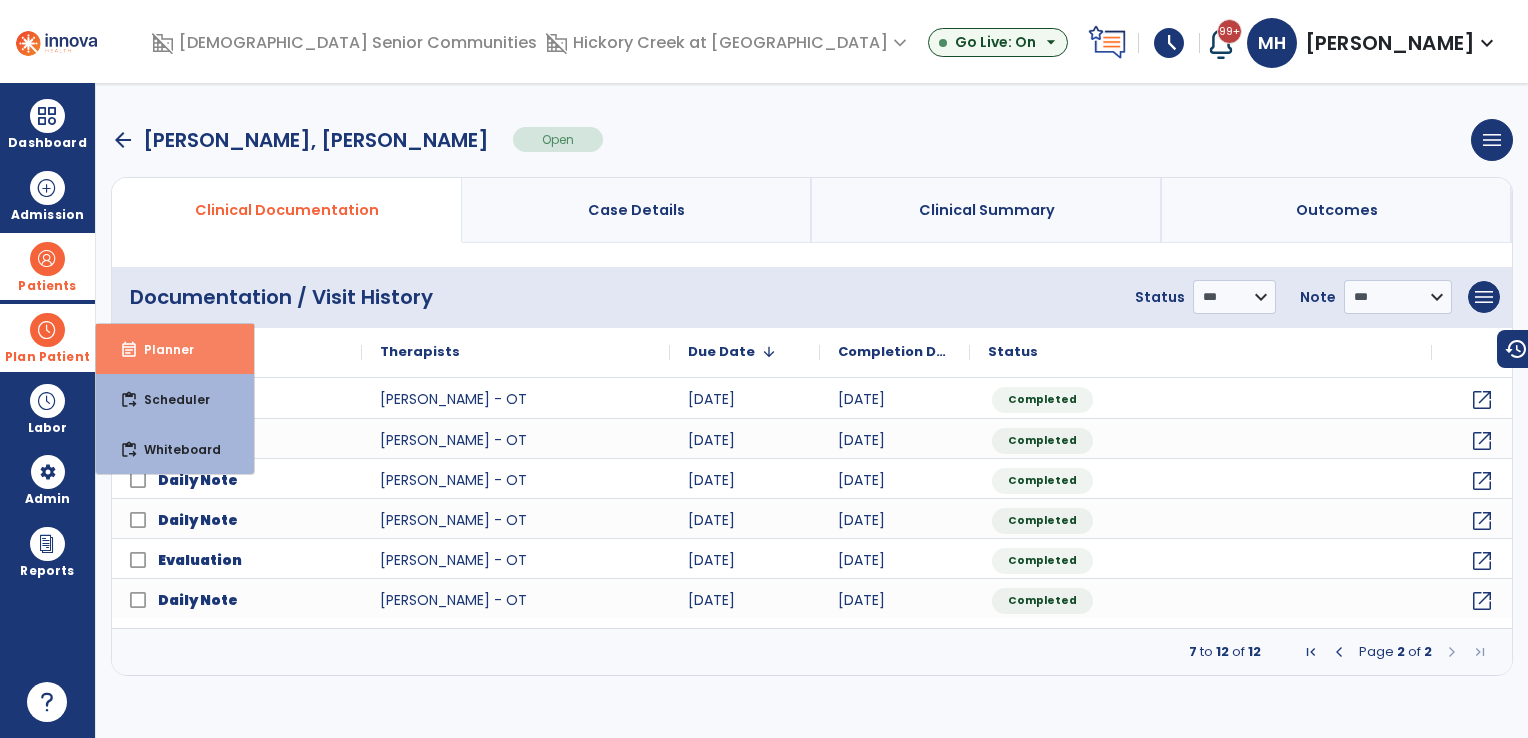 click on "event_note  Planner" at bounding box center (175, 349) 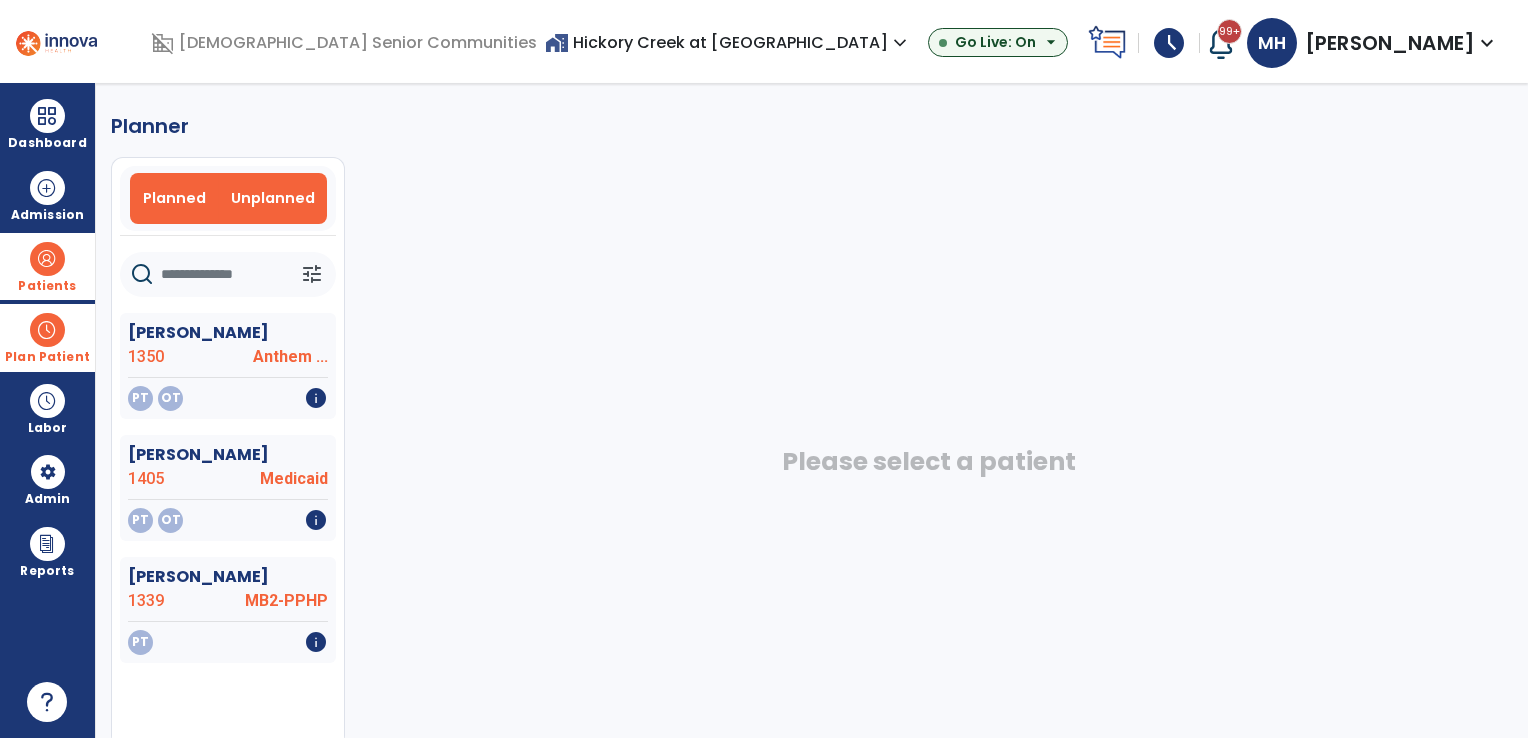 click on "Planned" at bounding box center [174, 198] 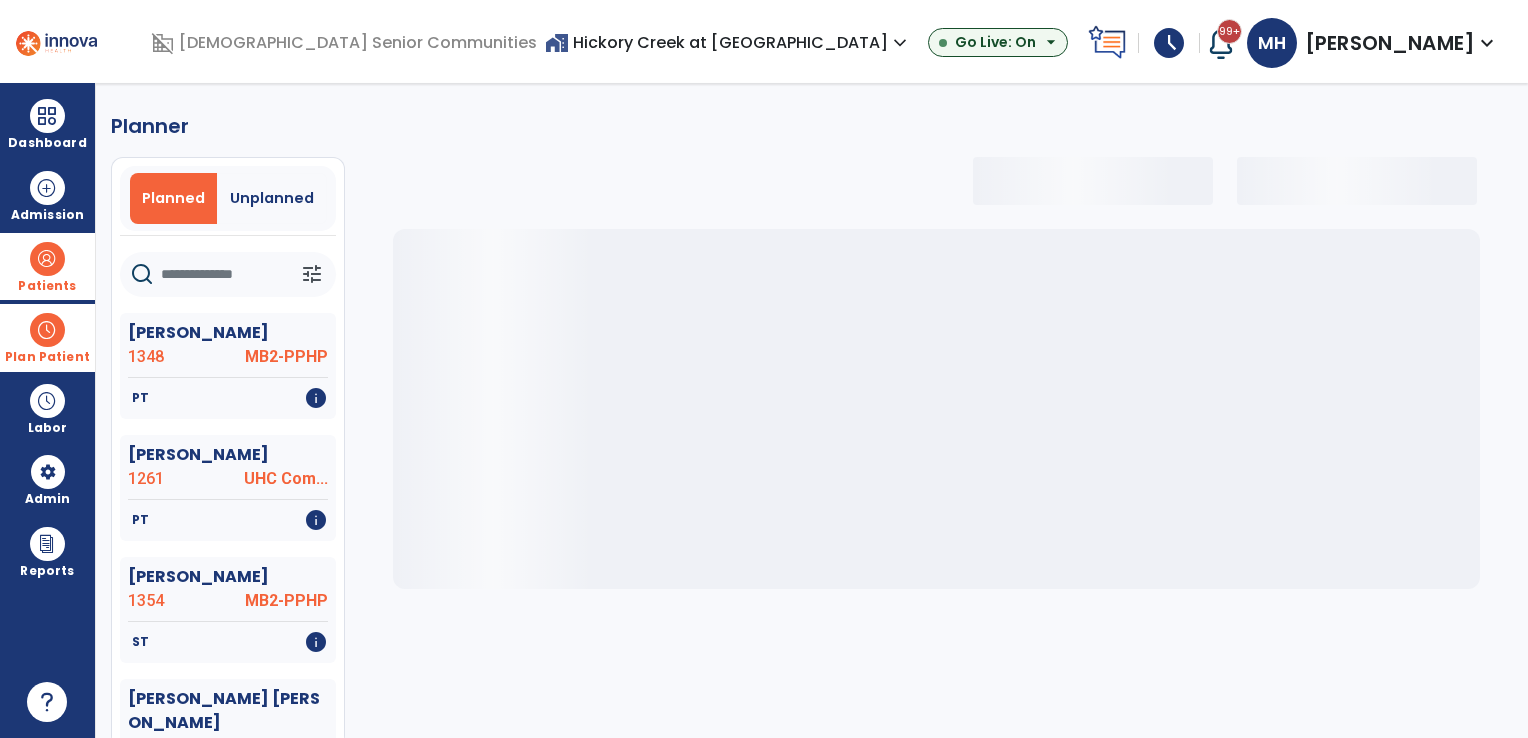 click 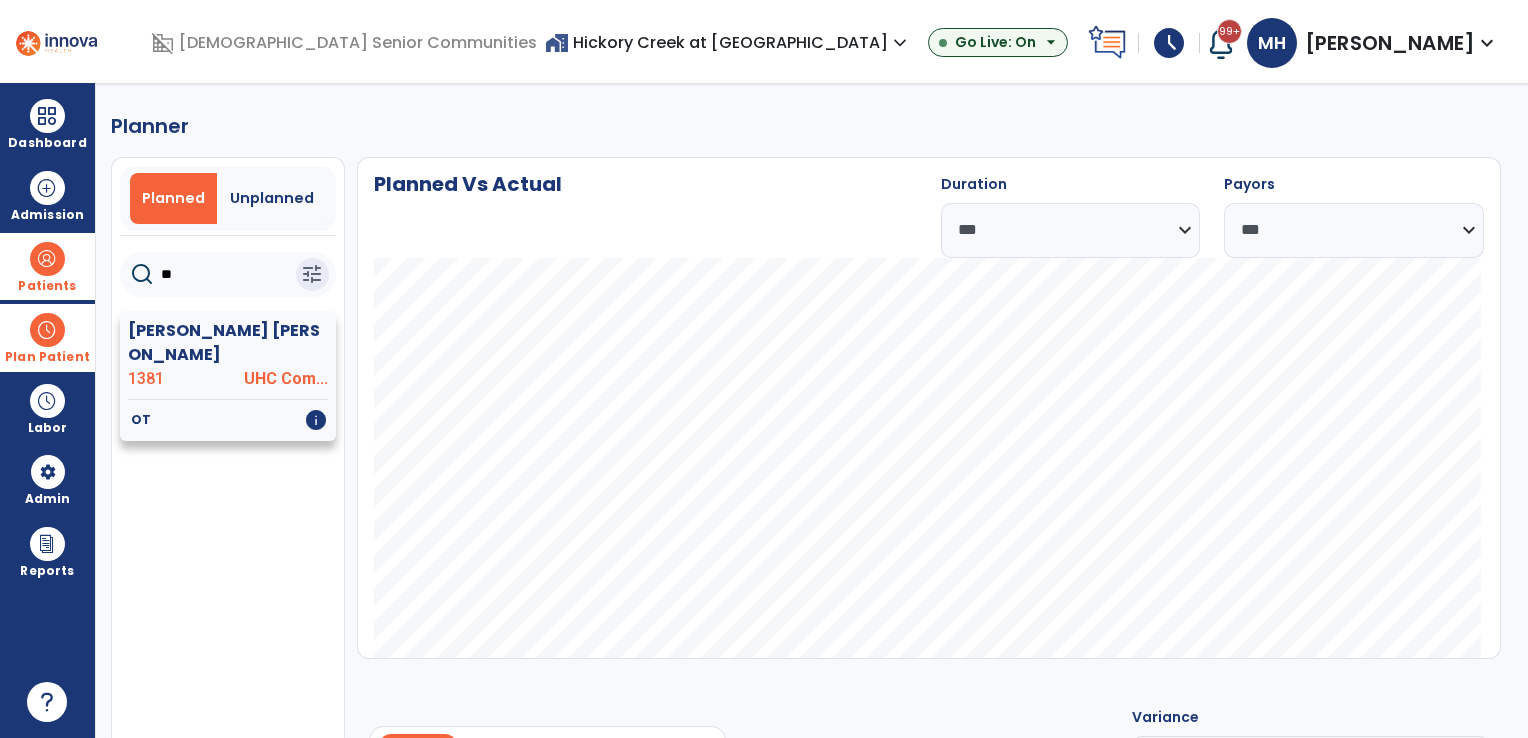 type on "**" 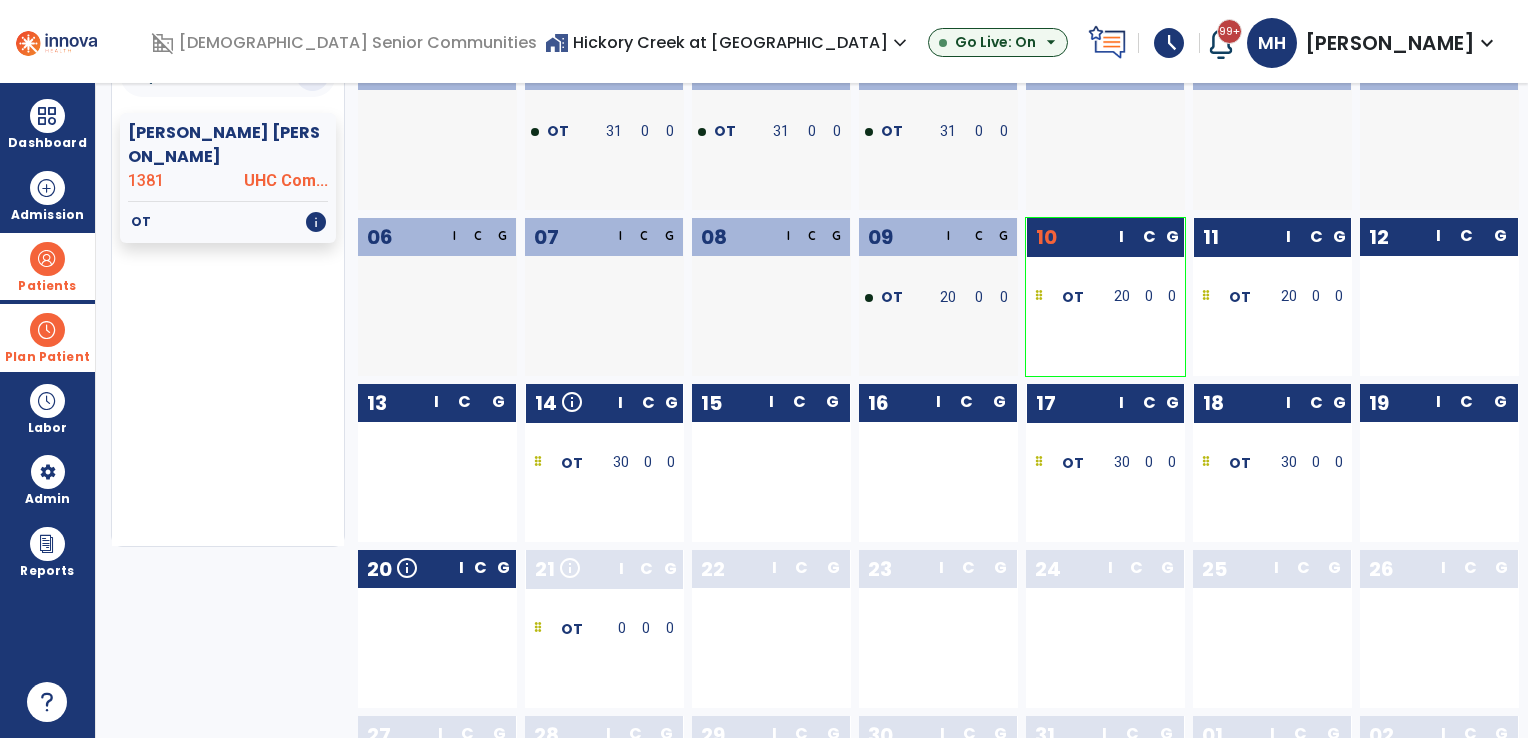 scroll, scrollTop: 0, scrollLeft: 0, axis: both 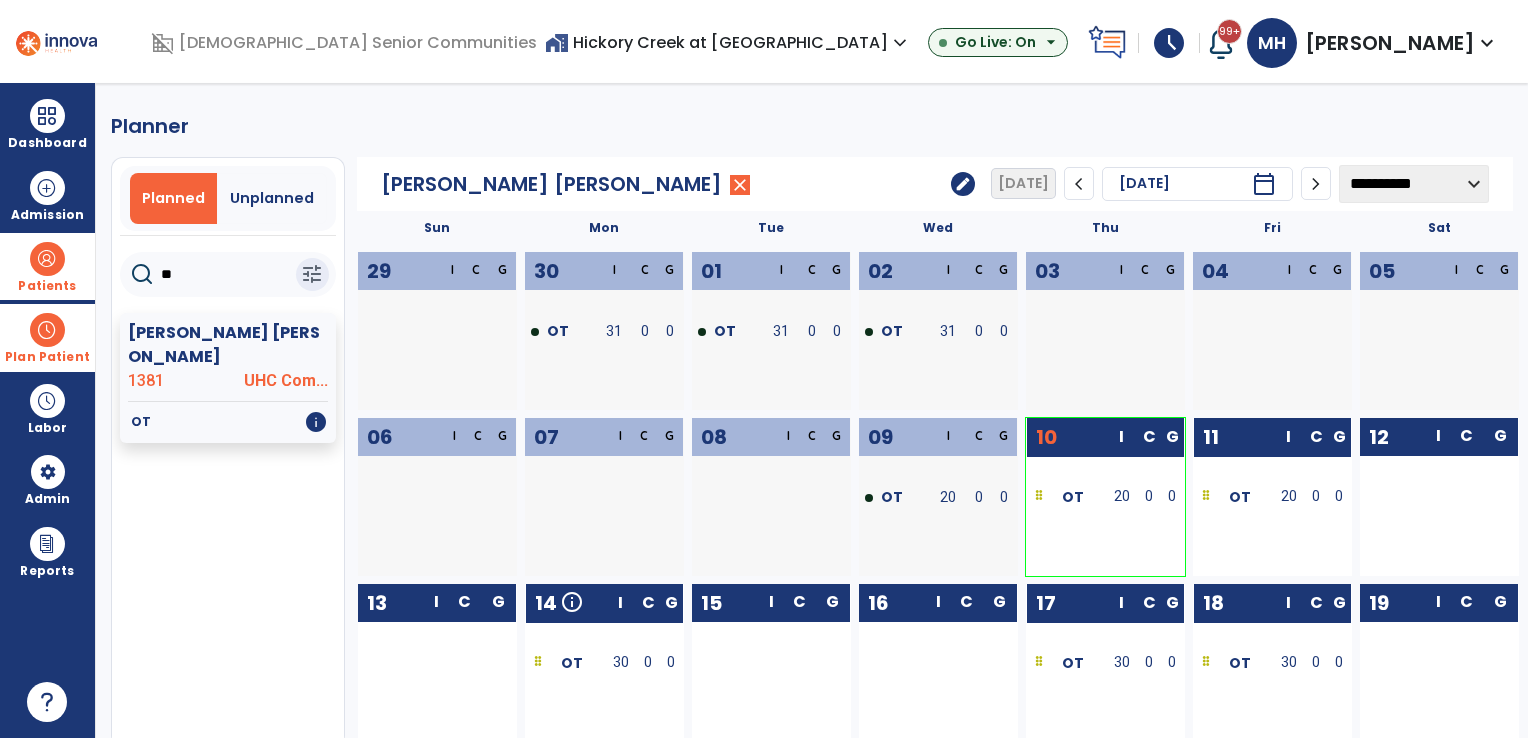 click on "edit" 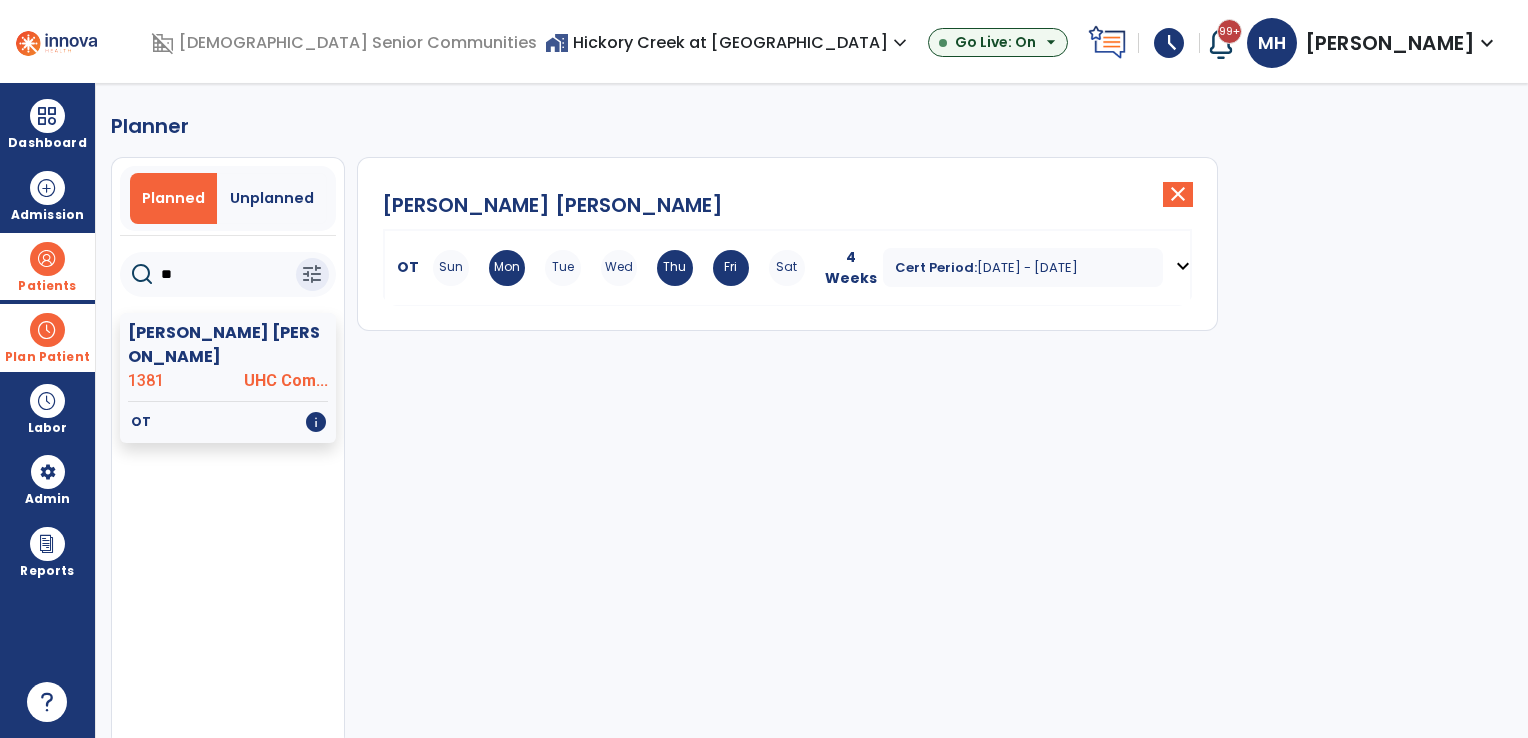 click on "Wed" at bounding box center (619, 268) 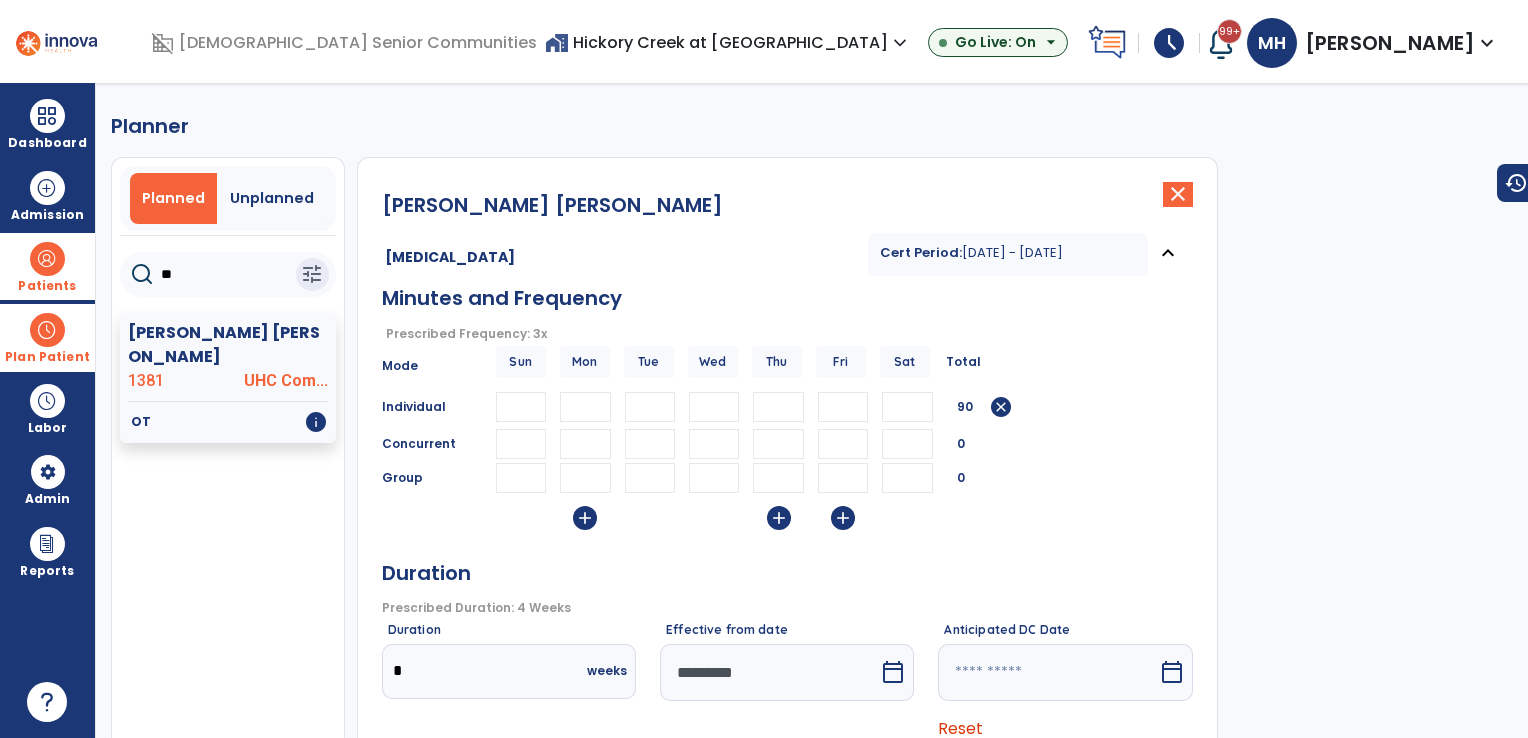 click on "**" at bounding box center [585, 407] 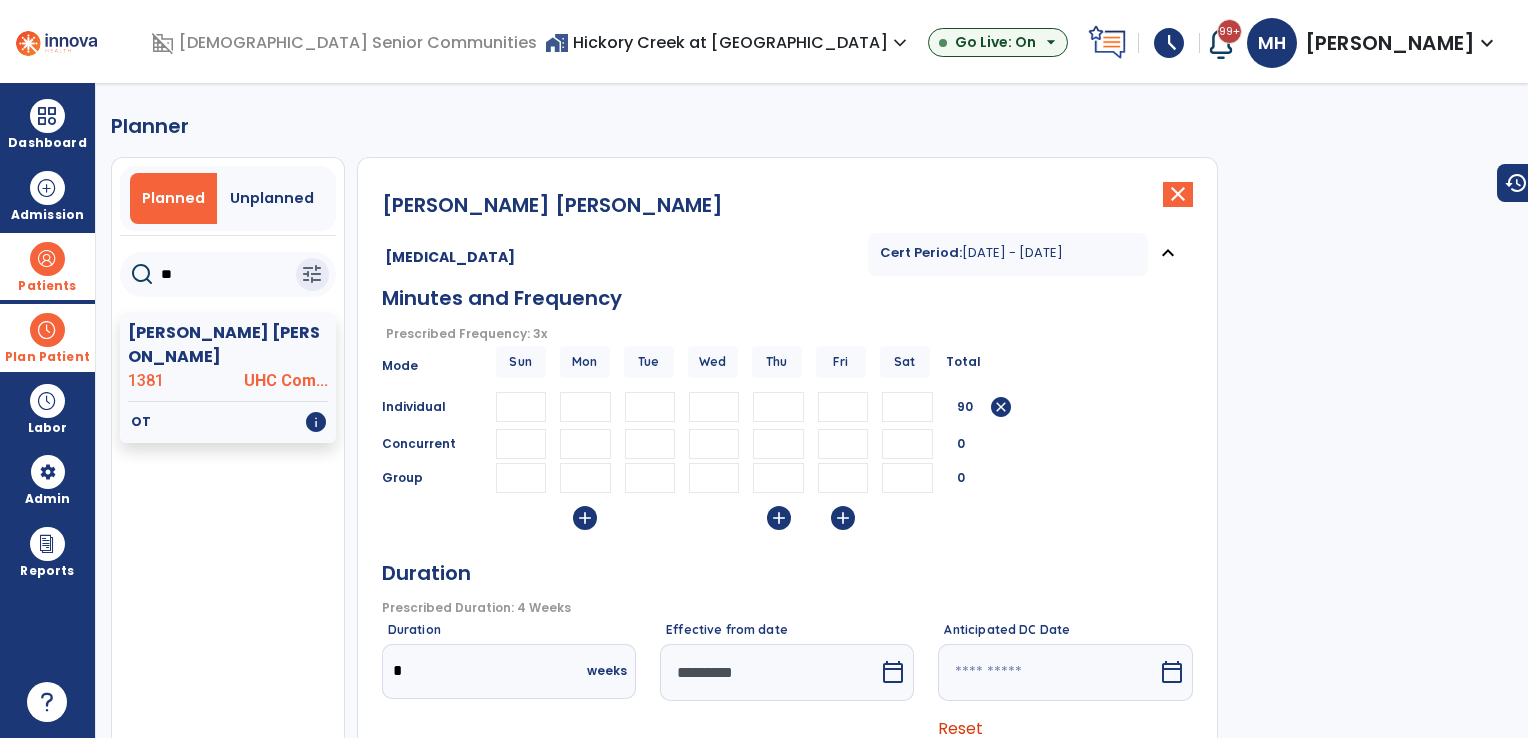 type on "*" 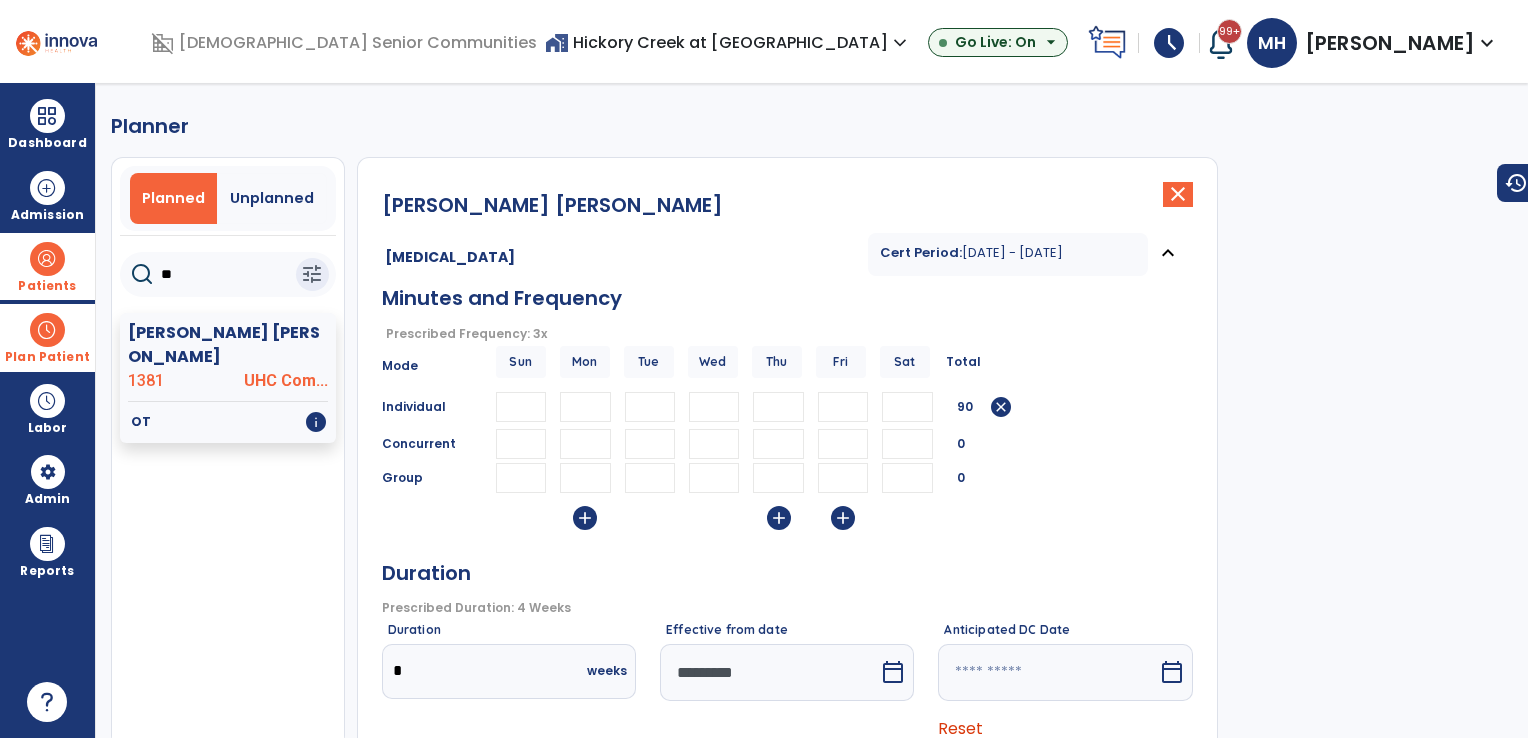type 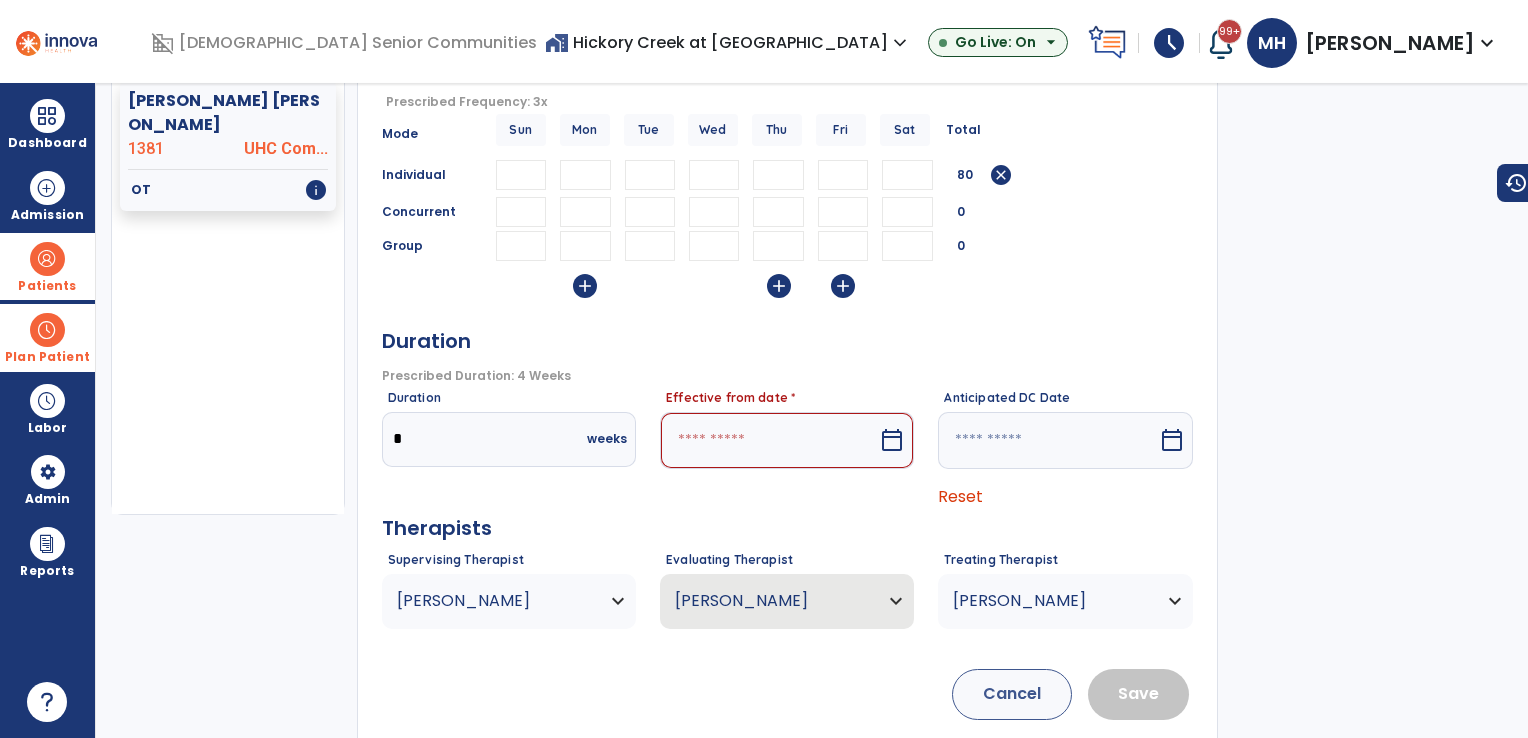 scroll, scrollTop: 260, scrollLeft: 0, axis: vertical 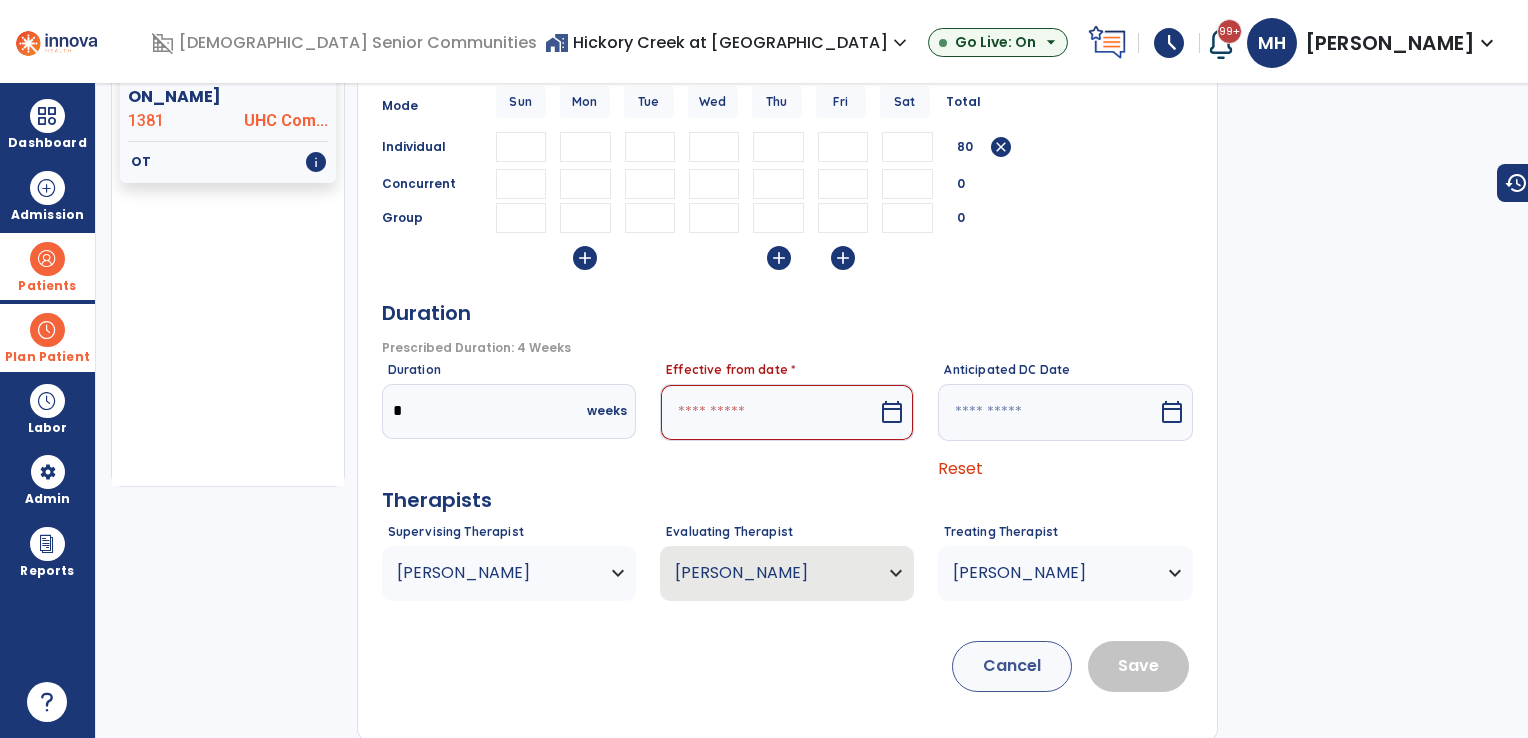 type on "**" 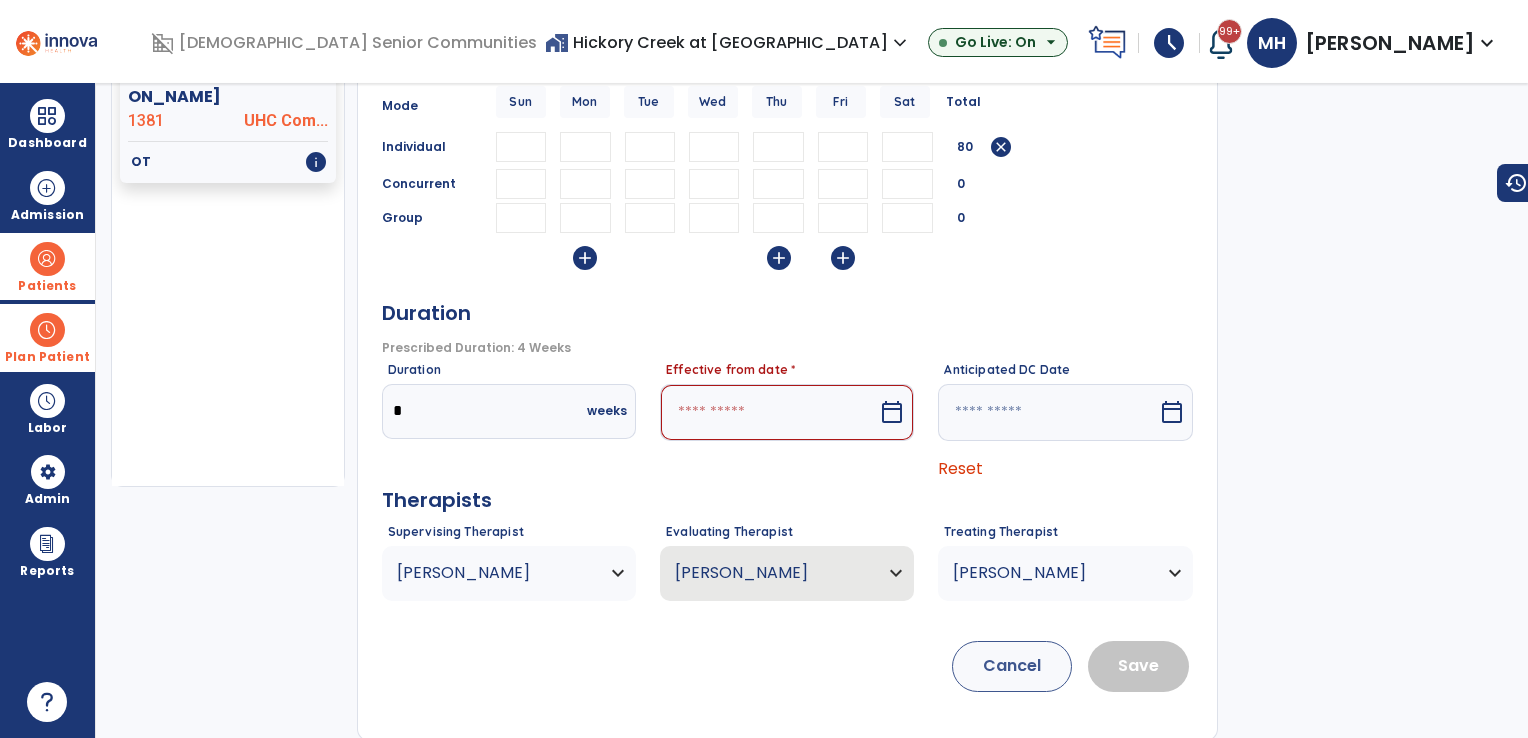 click at bounding box center [769, 412] 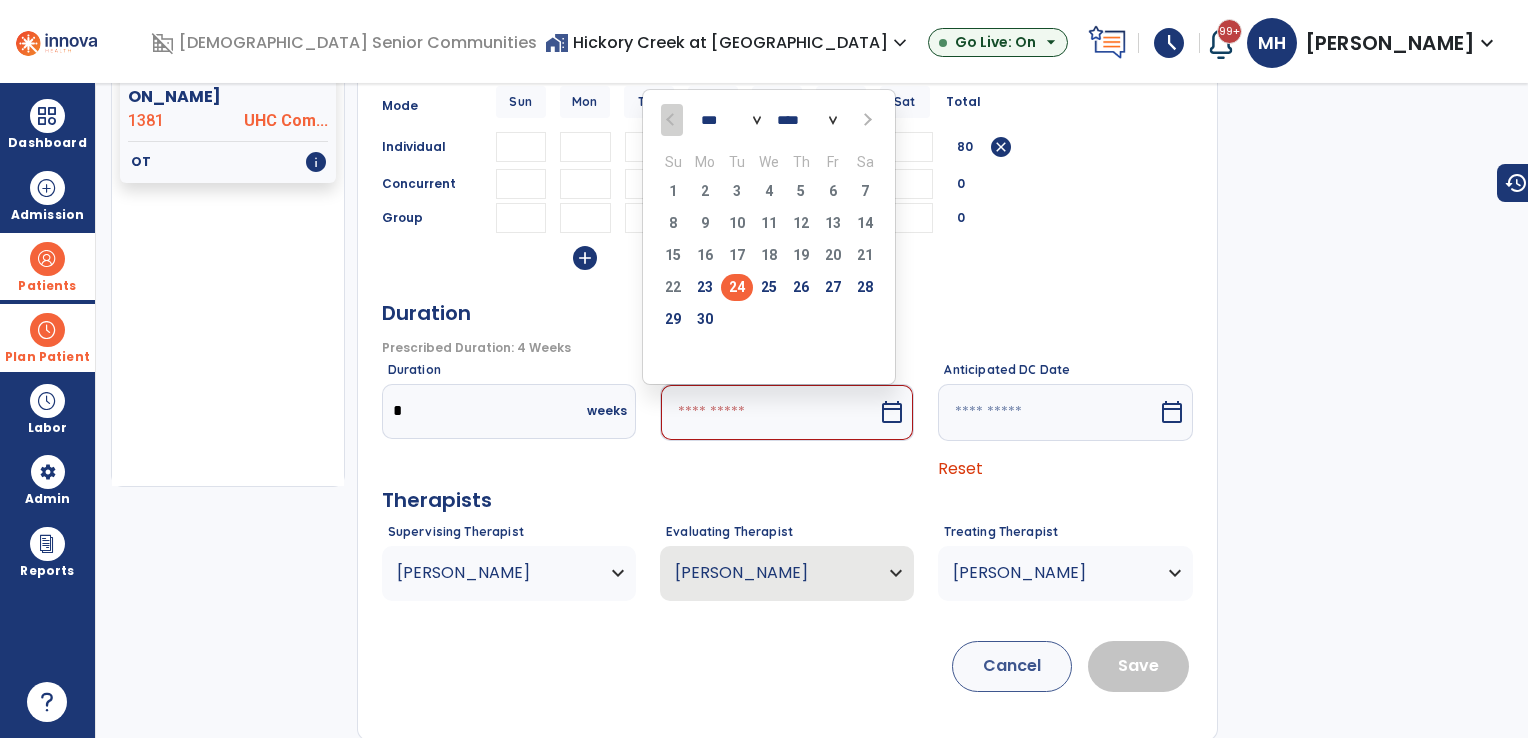click at bounding box center [866, 120] 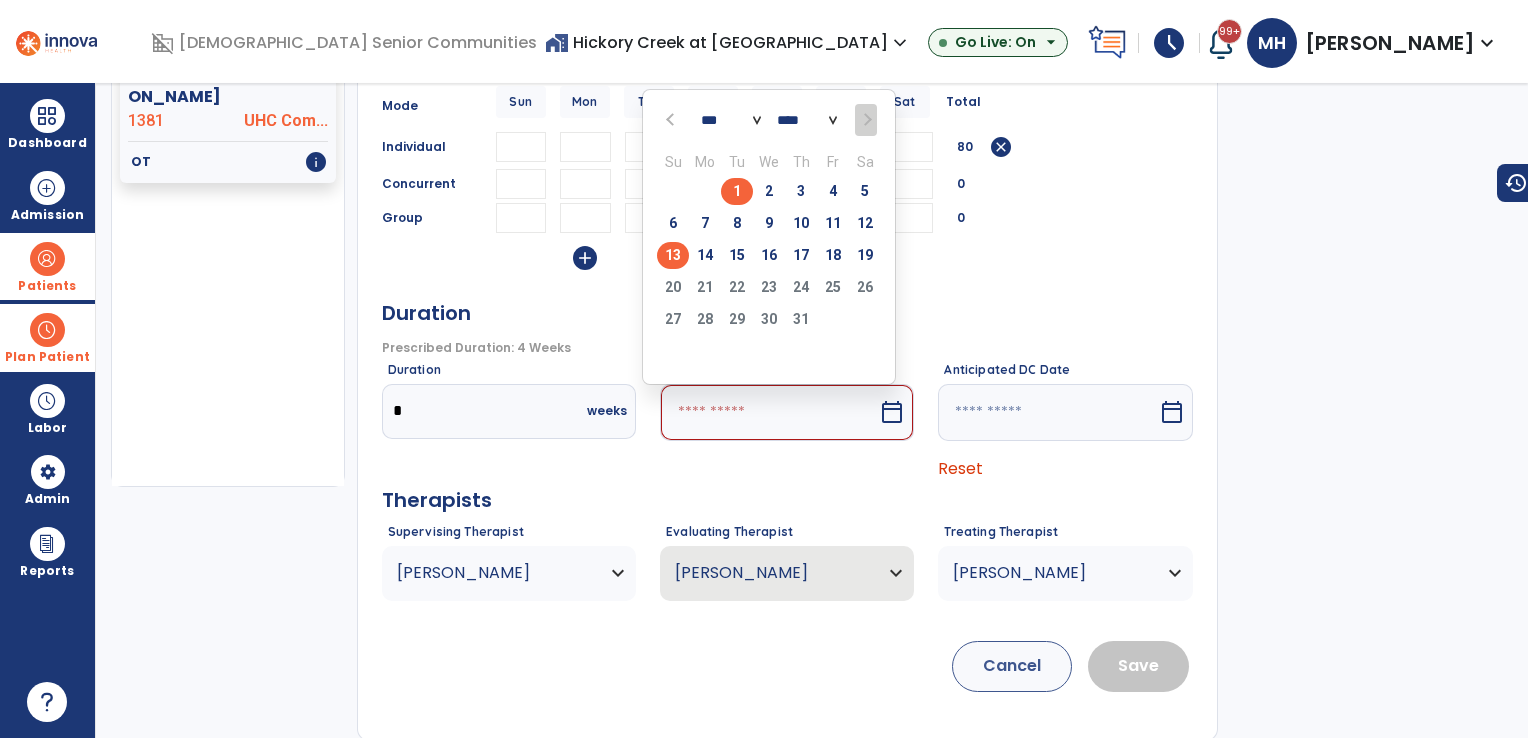 click on "13" at bounding box center [673, 255] 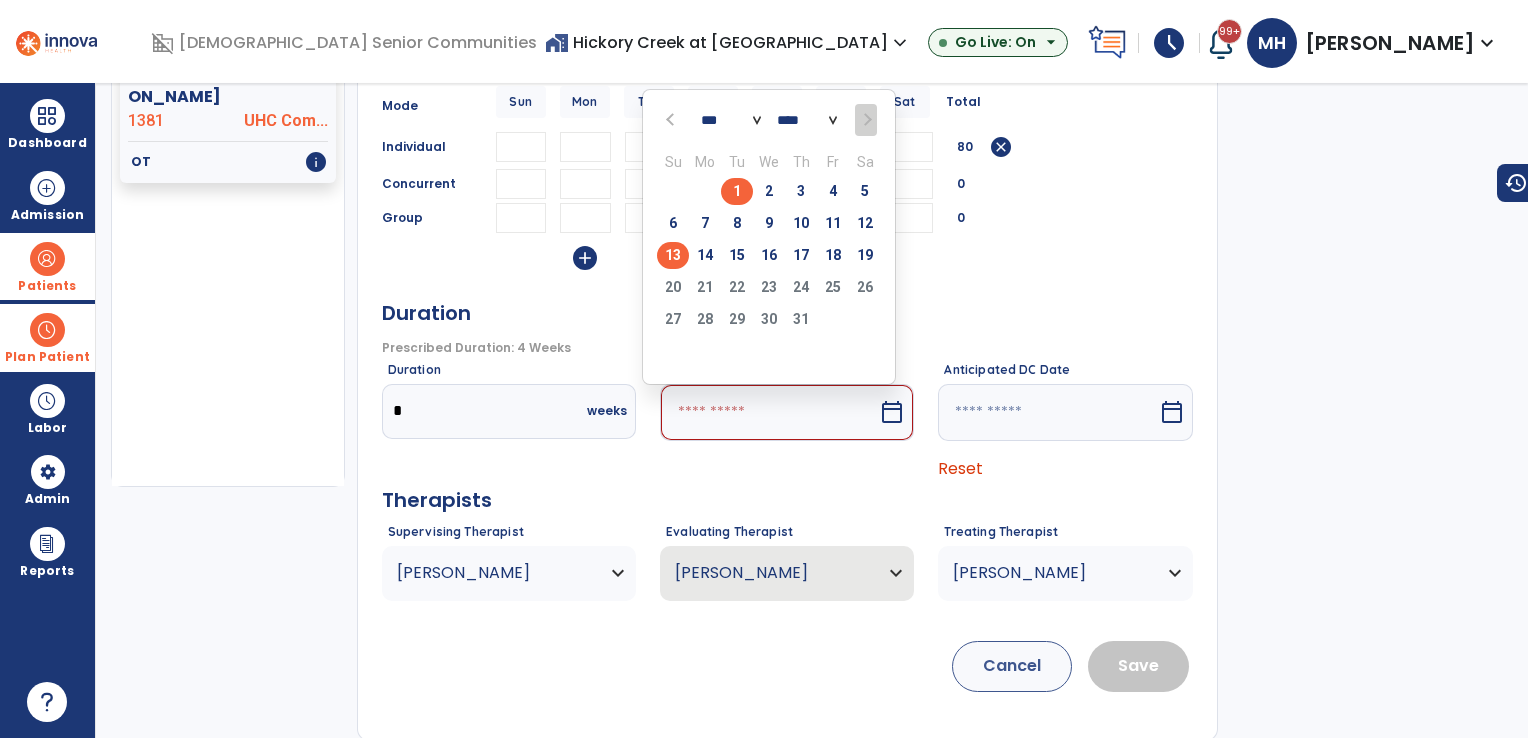 type on "*********" 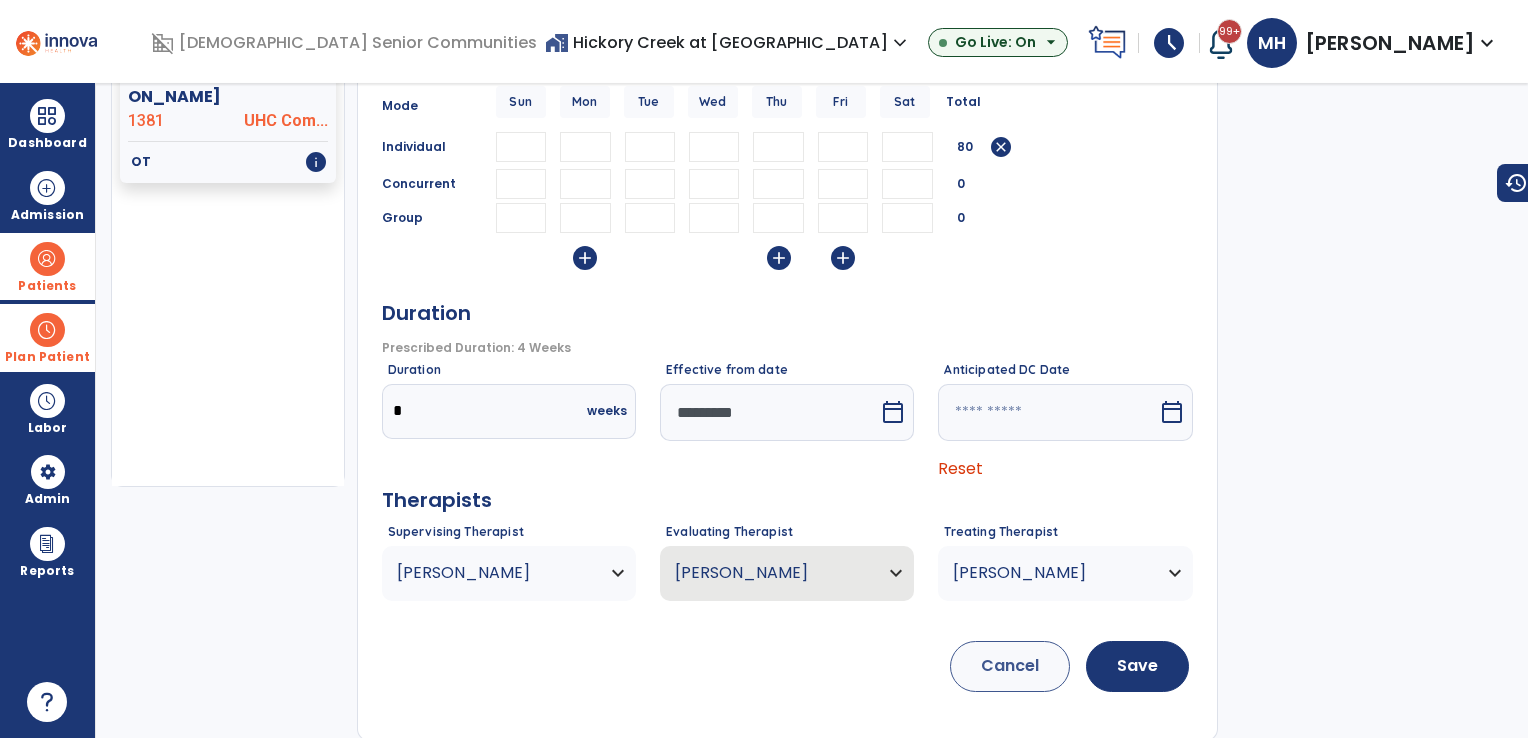 click at bounding box center (1047, 412) 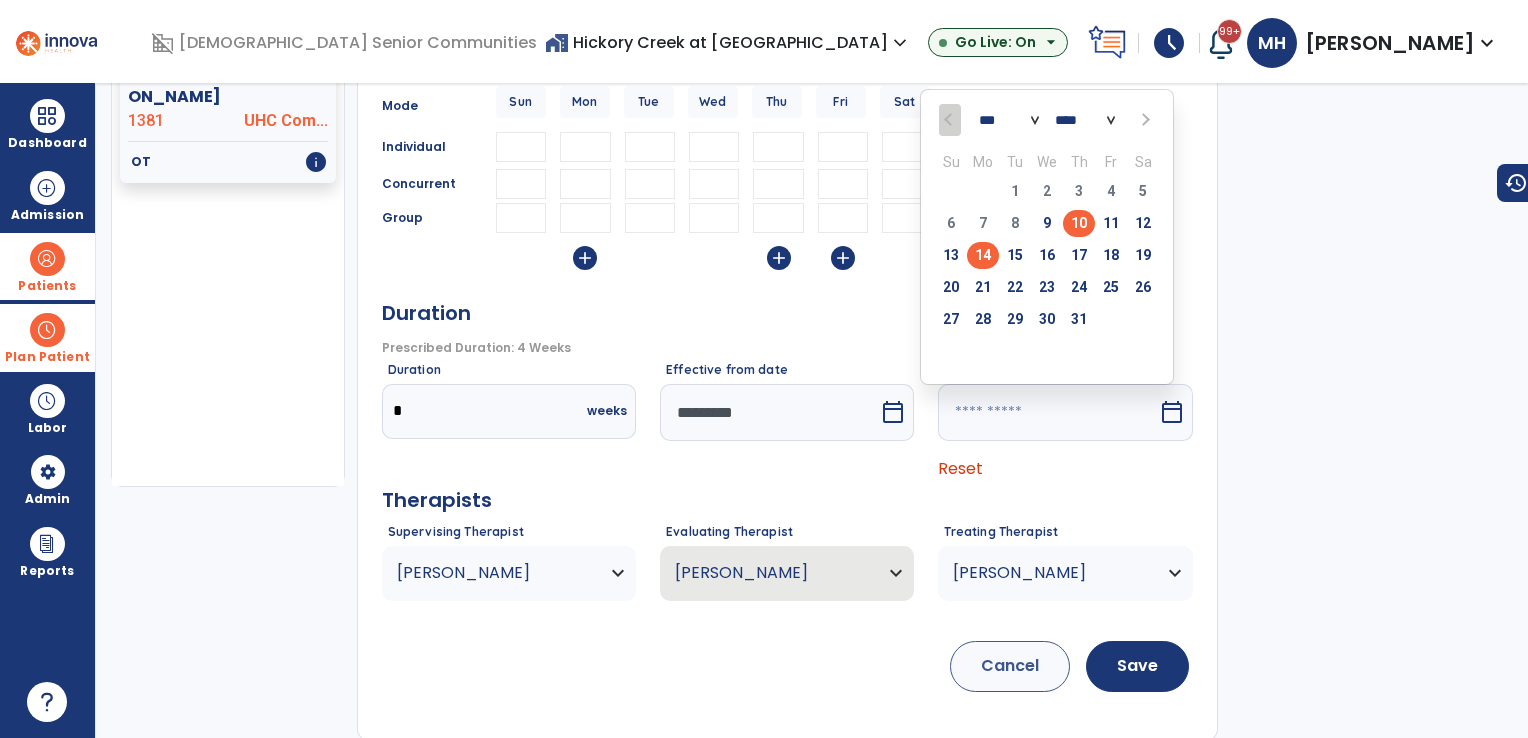 click on "14" at bounding box center [983, 255] 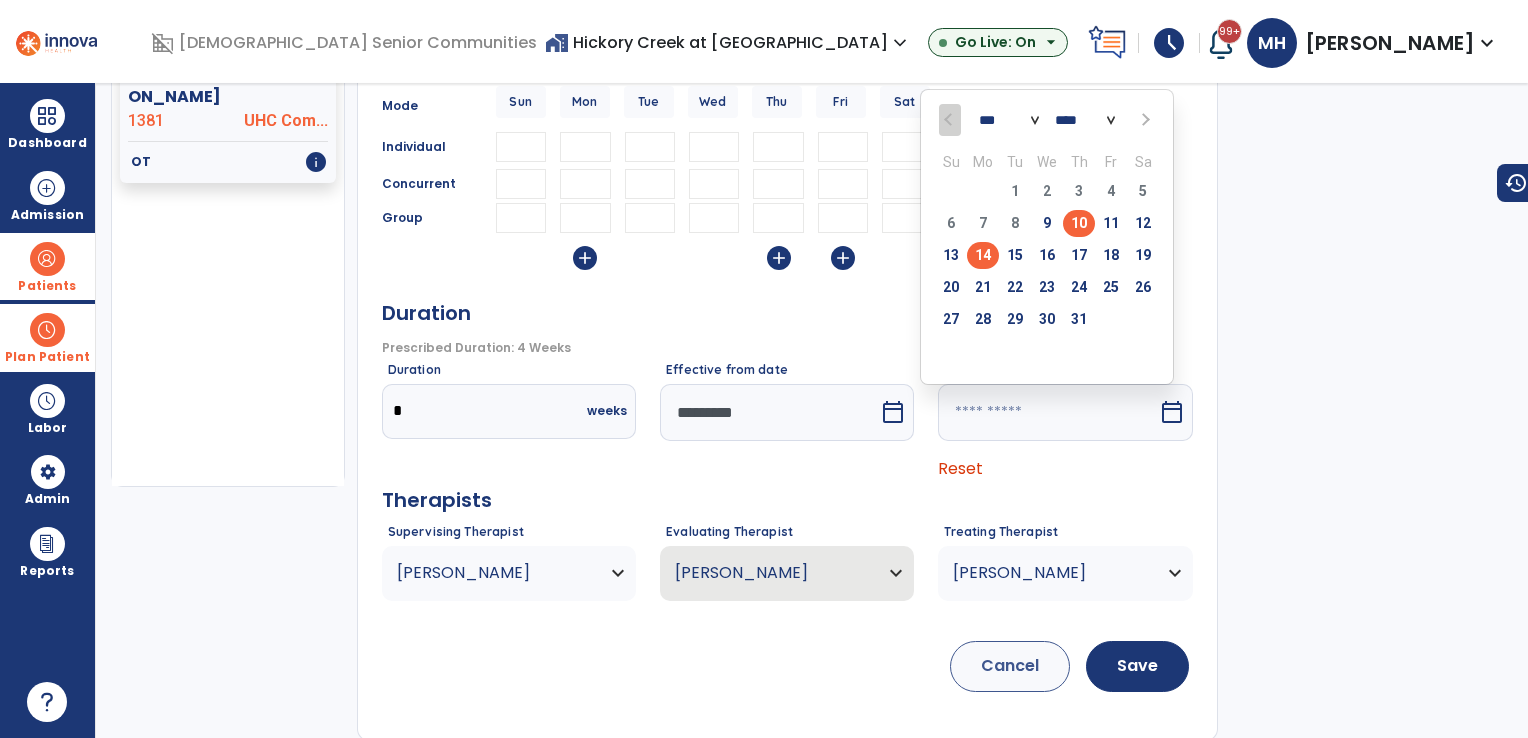 type on "*********" 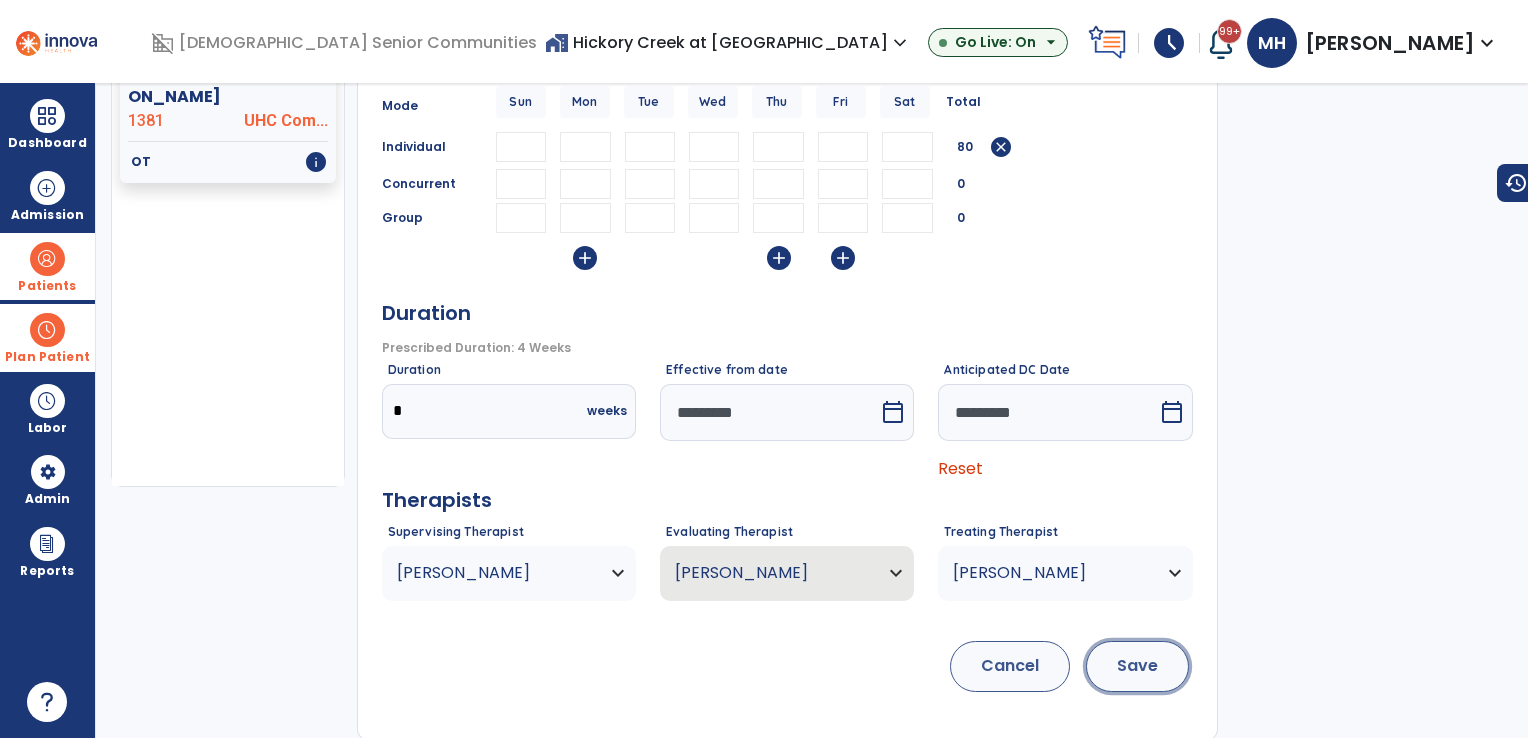 click on "Save" at bounding box center [1137, 666] 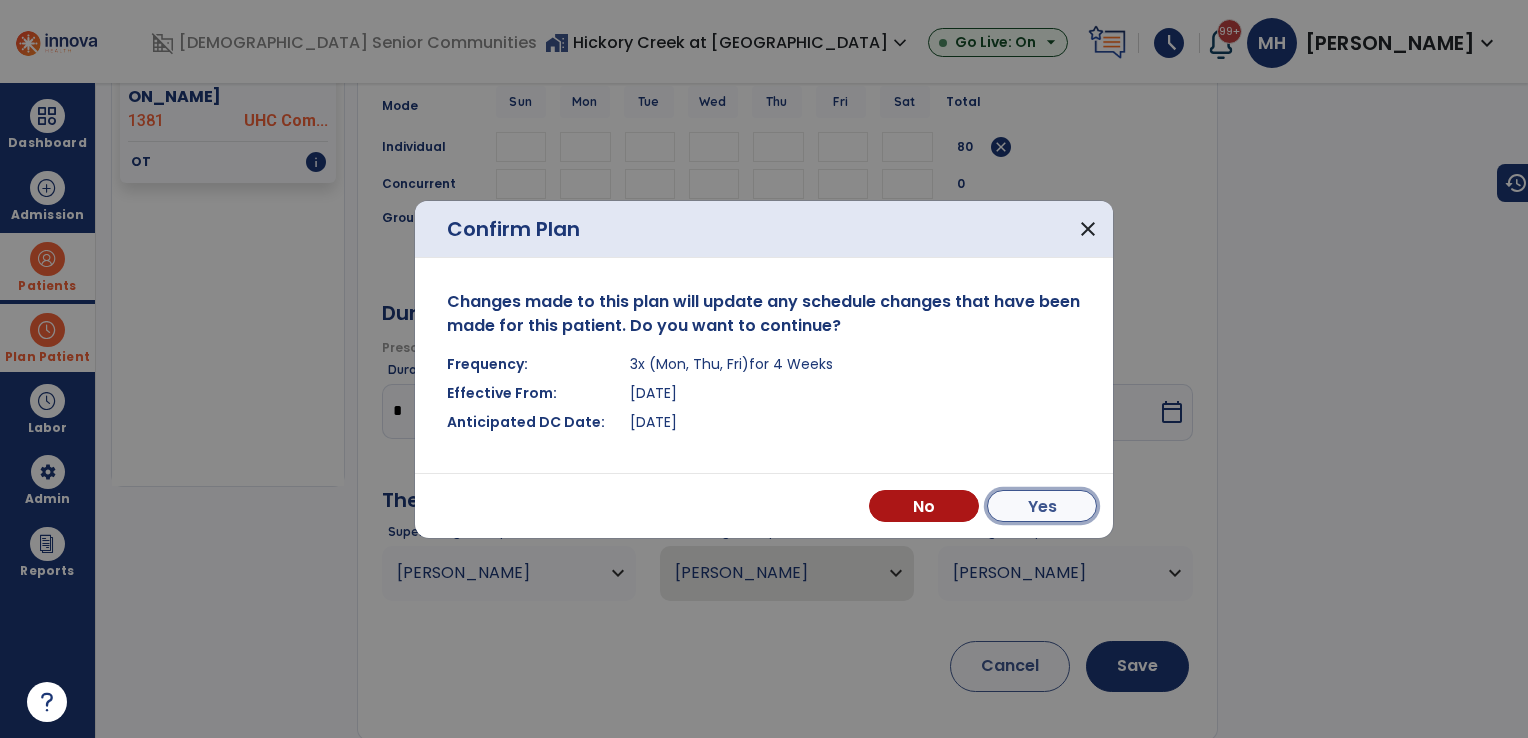 click on "Yes" at bounding box center [1042, 506] 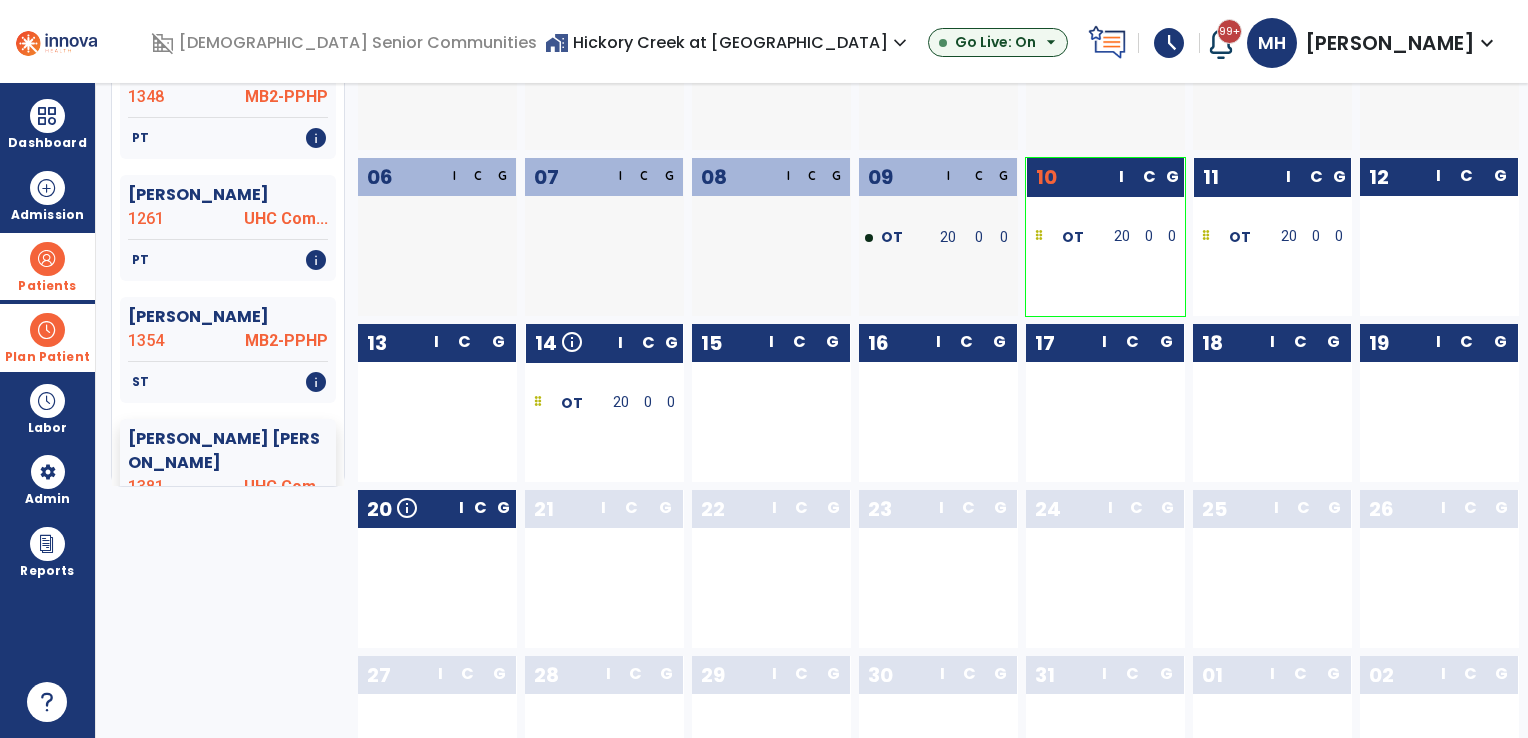 click at bounding box center [47, 259] 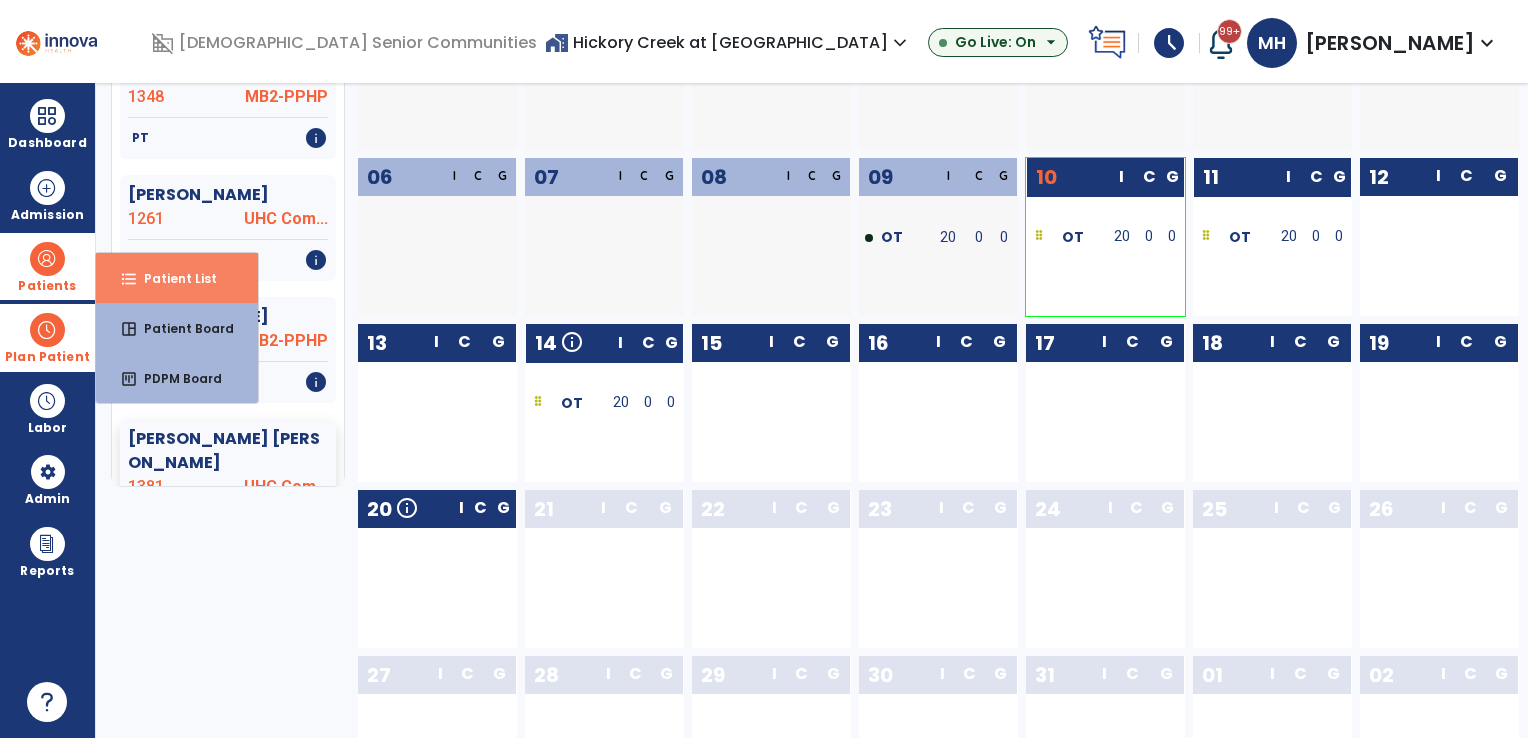 click on "Patient List" at bounding box center (172, 278) 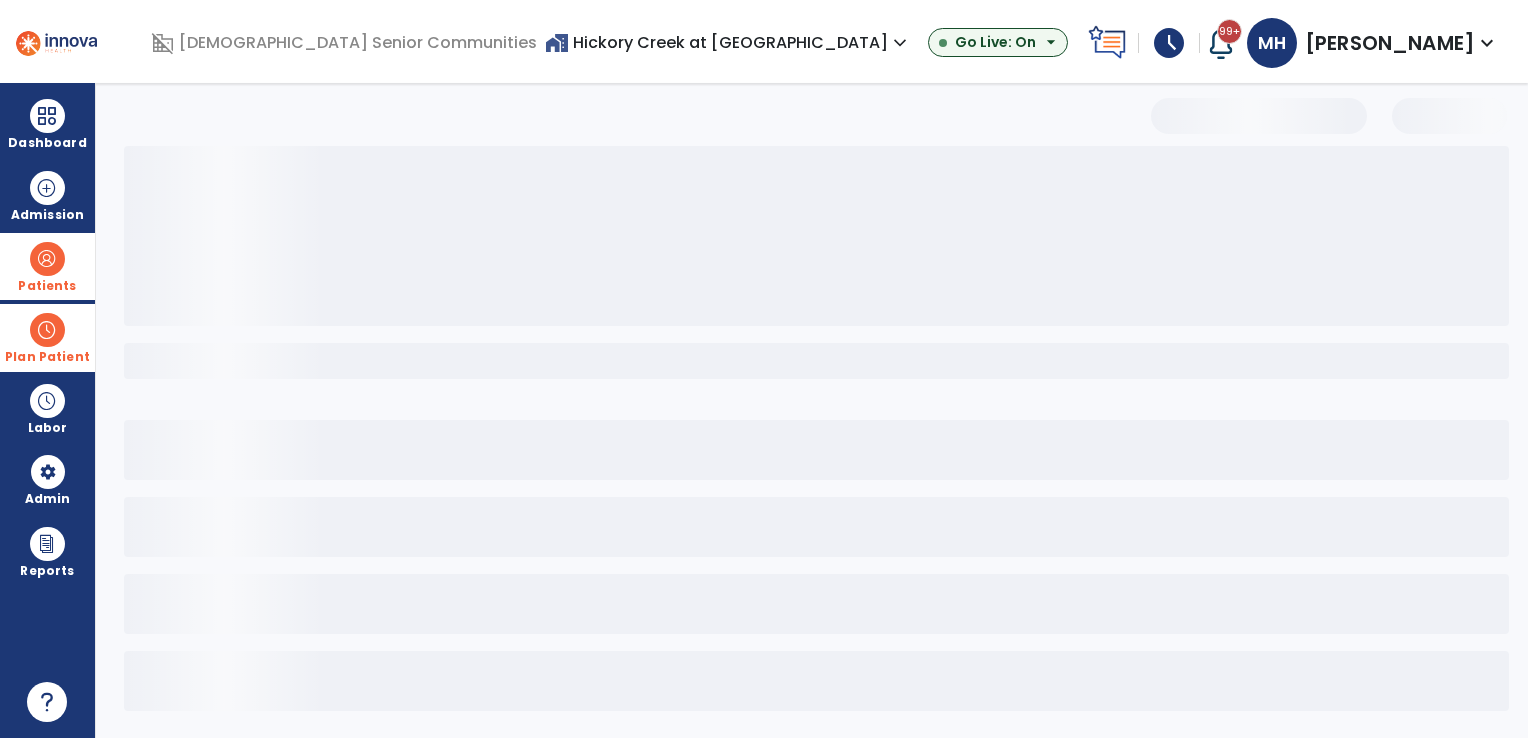 select on "***" 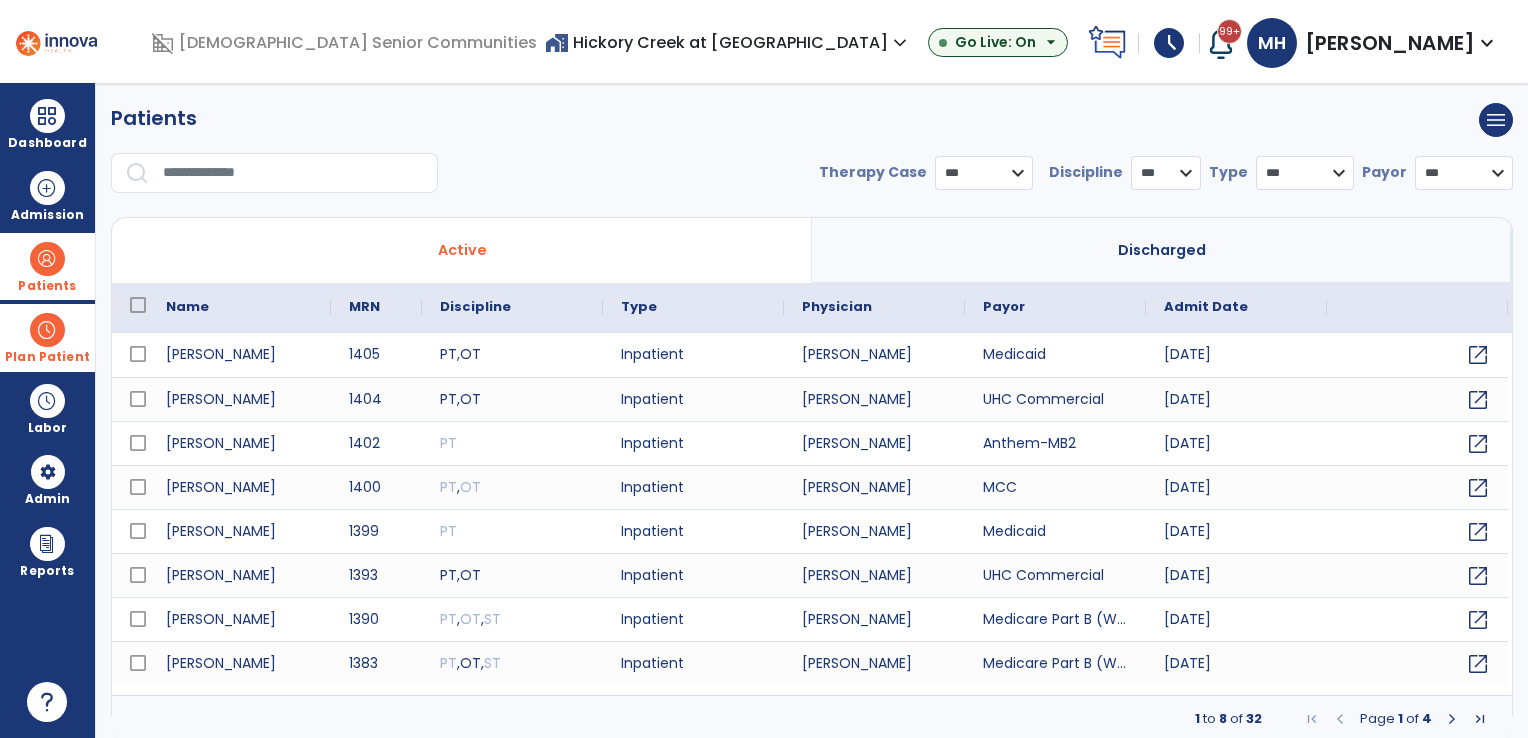 click at bounding box center [293, 173] 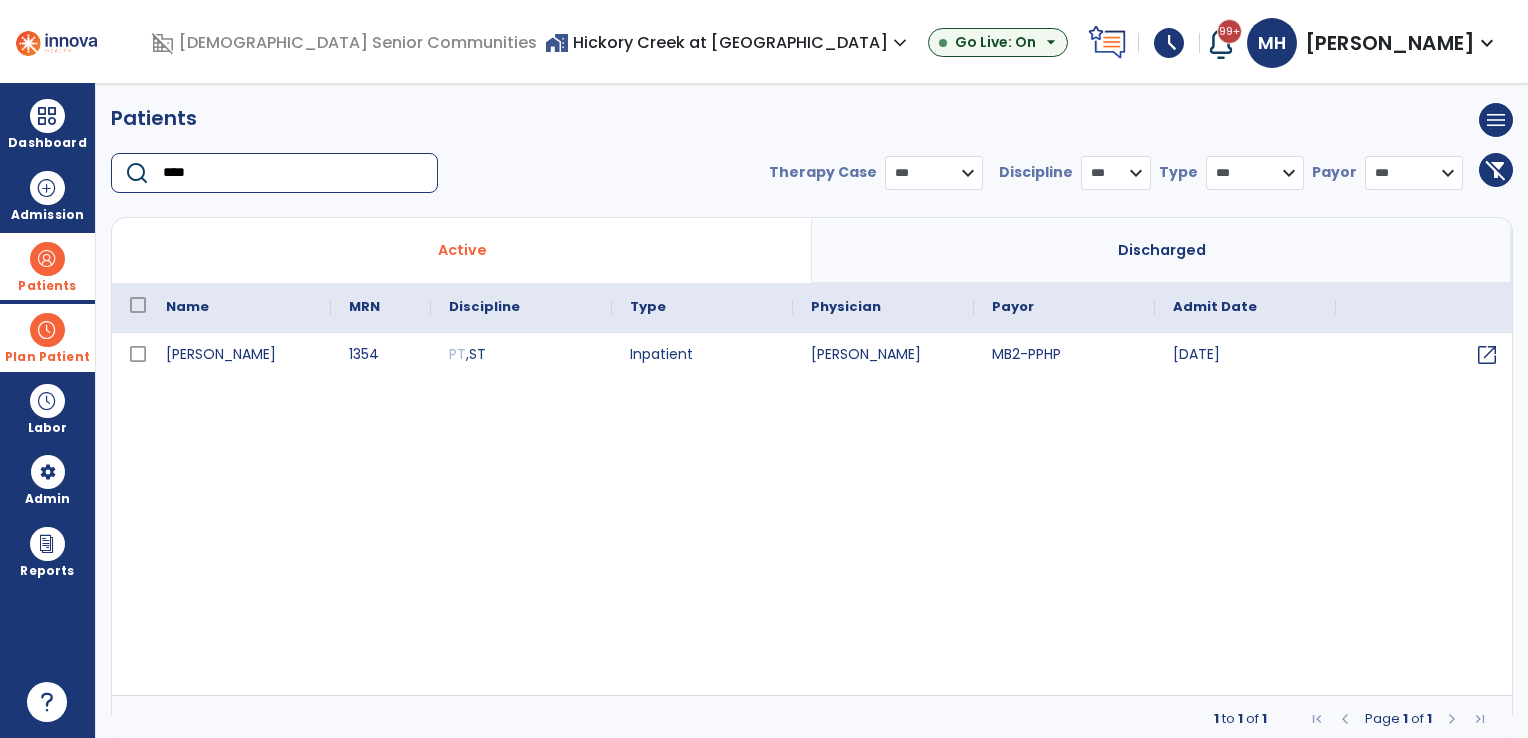 type on "****" 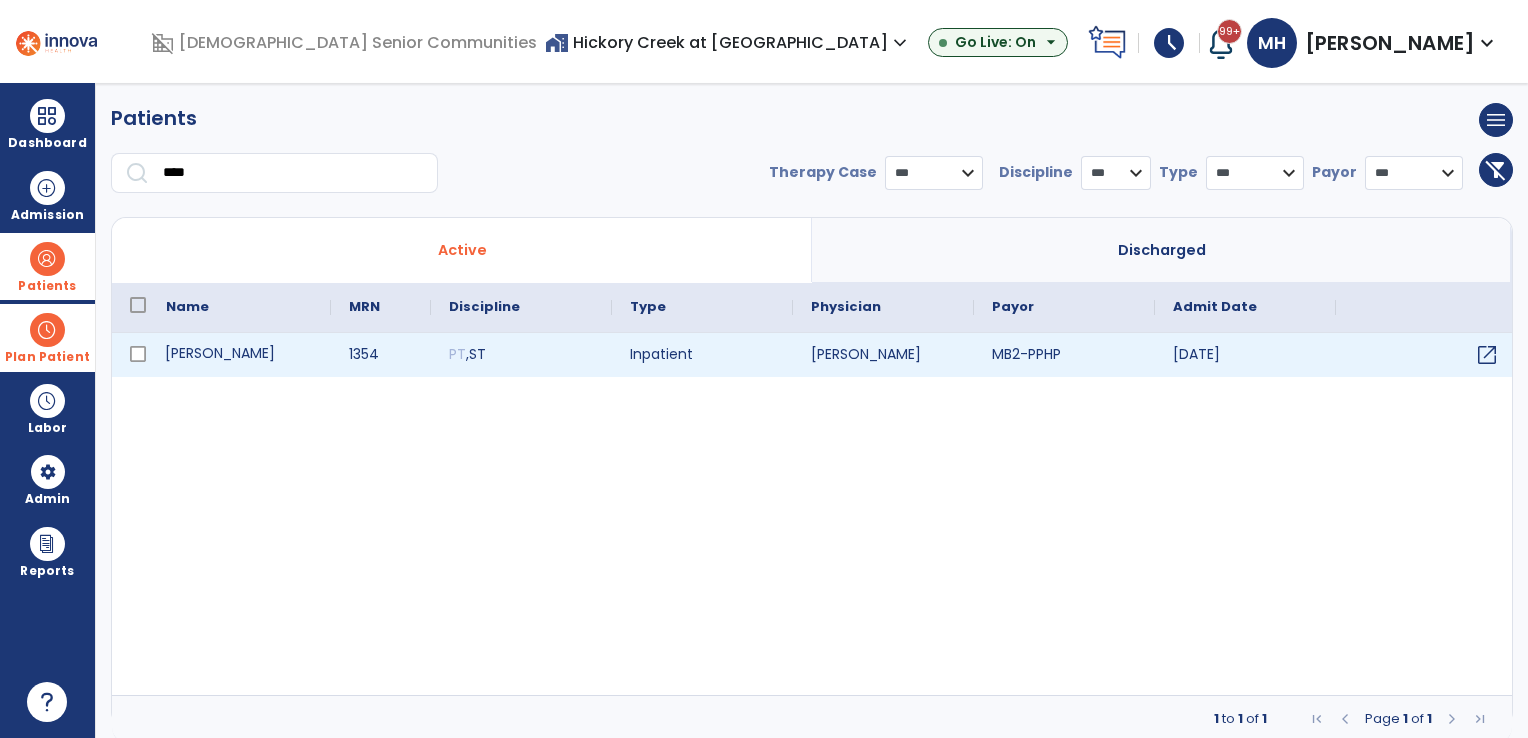 click on "Fechtman, Laura" at bounding box center (239, 355) 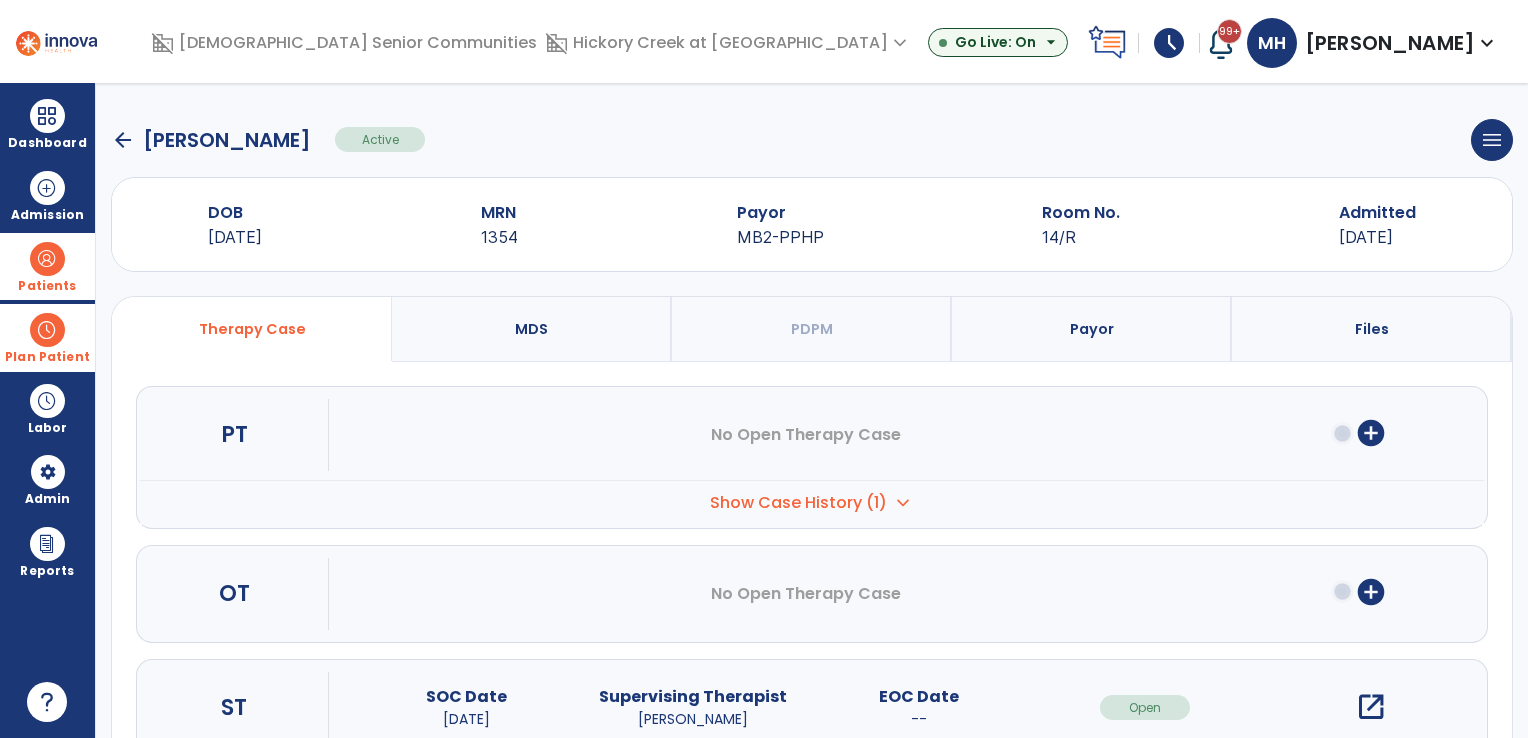 click on "open_in_new" at bounding box center [1371, 707] 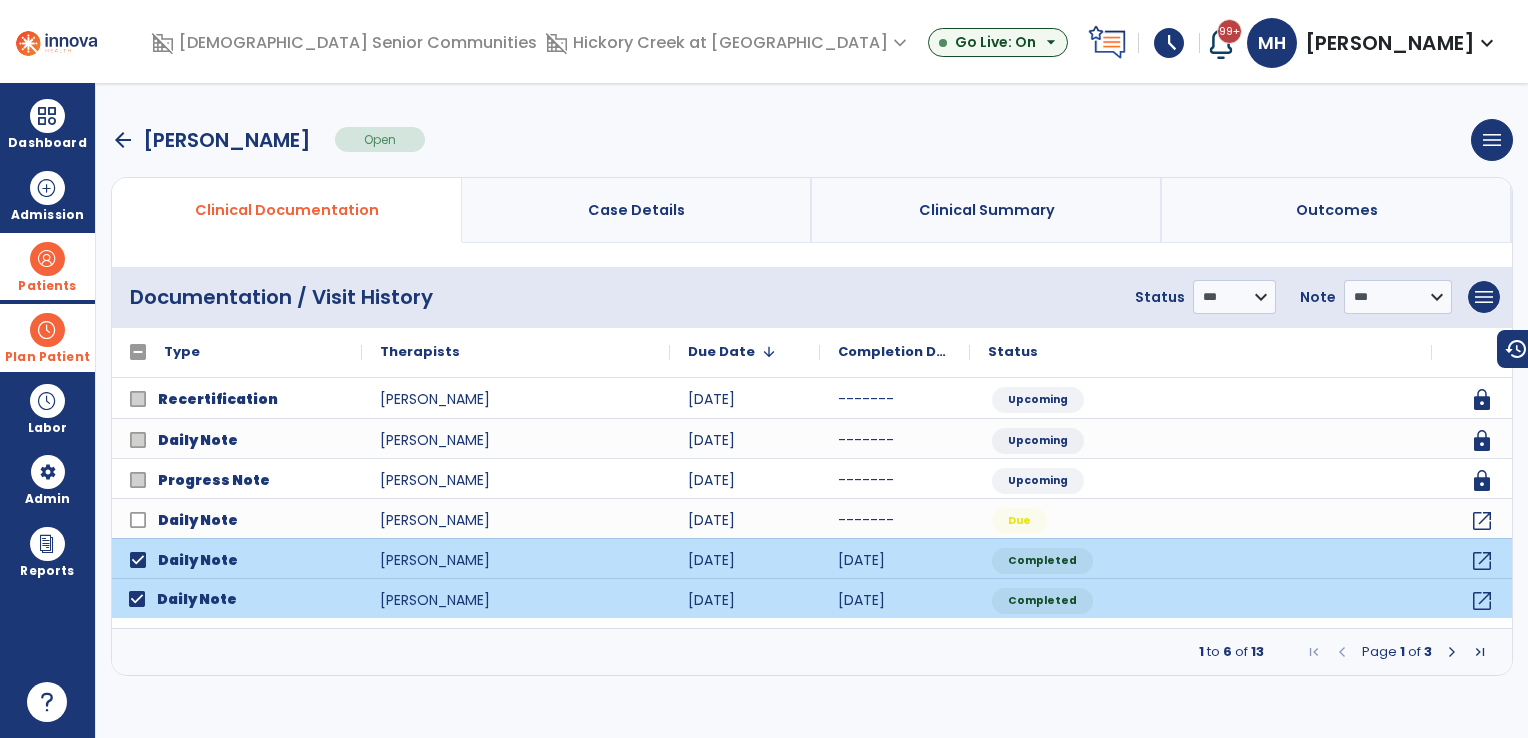 click at bounding box center [1452, 652] 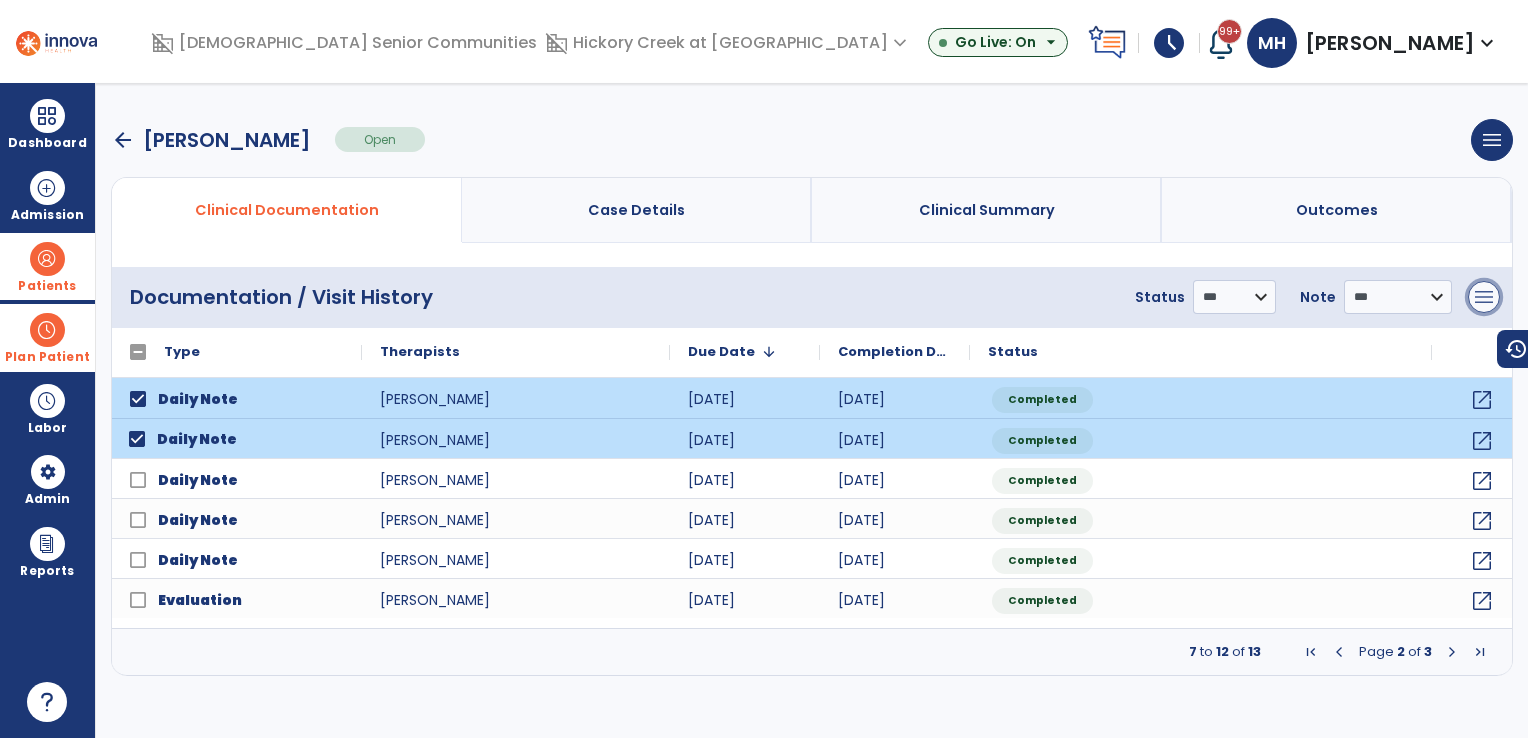 click on "menu" at bounding box center (1484, 297) 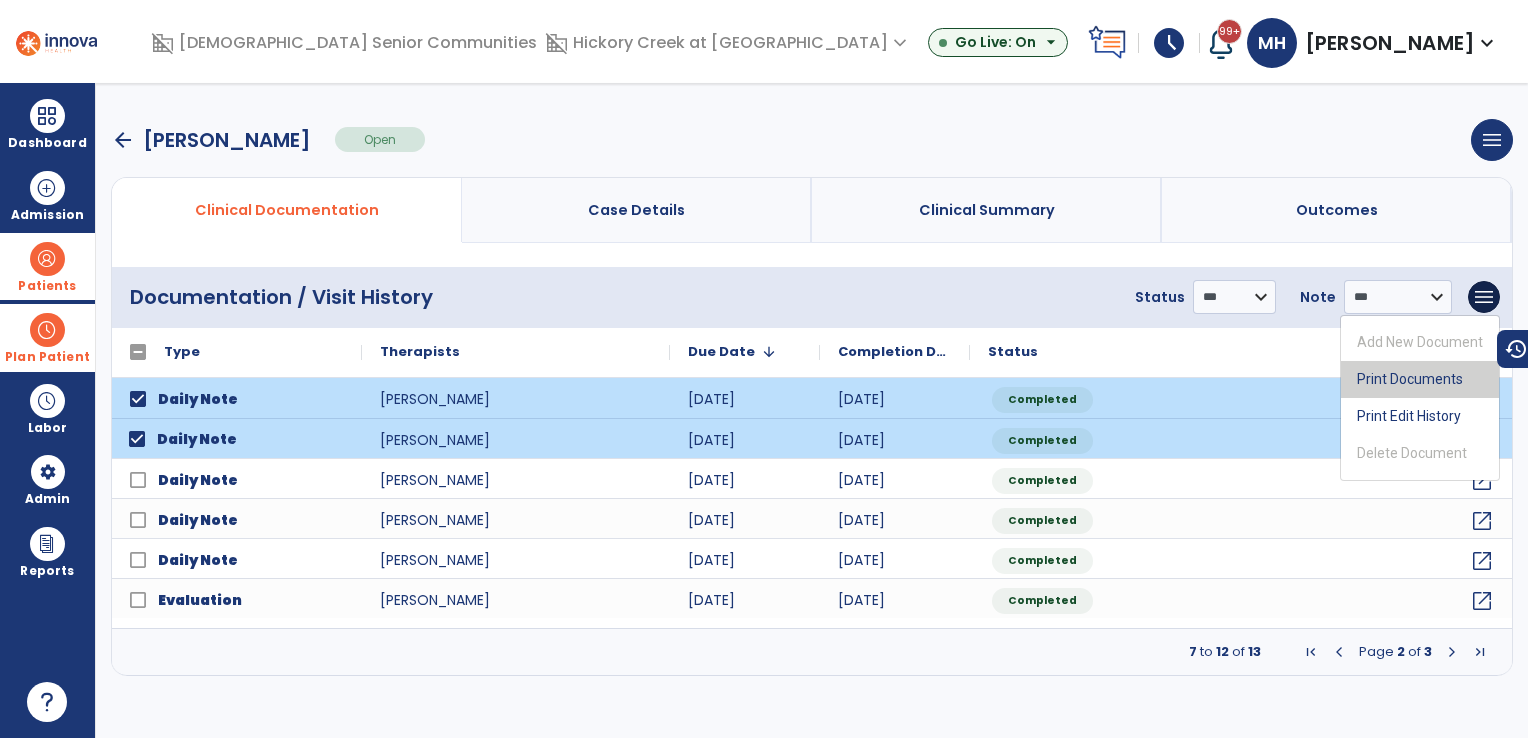 click on "Print Documents" at bounding box center [1420, 379] 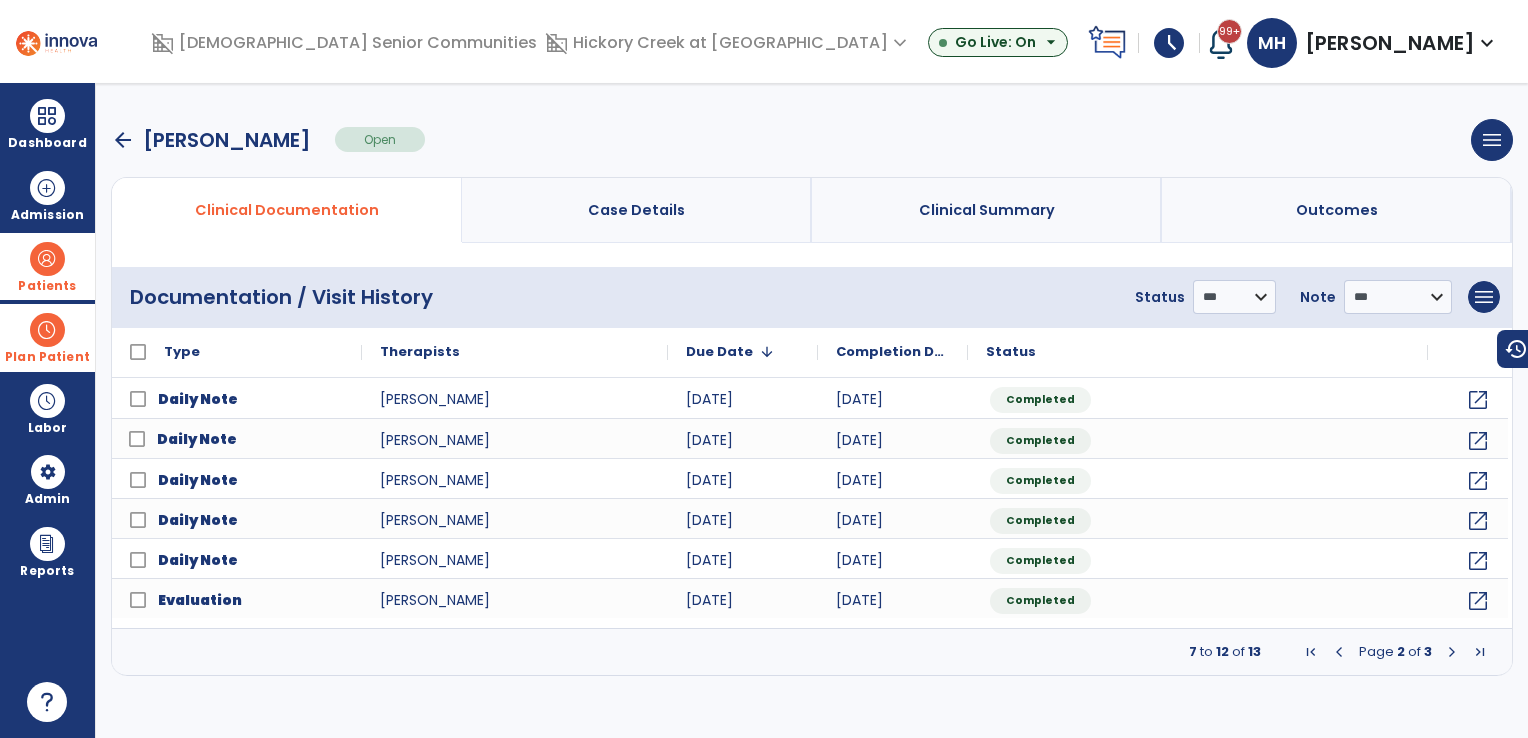 click on "Plan Patient" at bounding box center (47, 266) 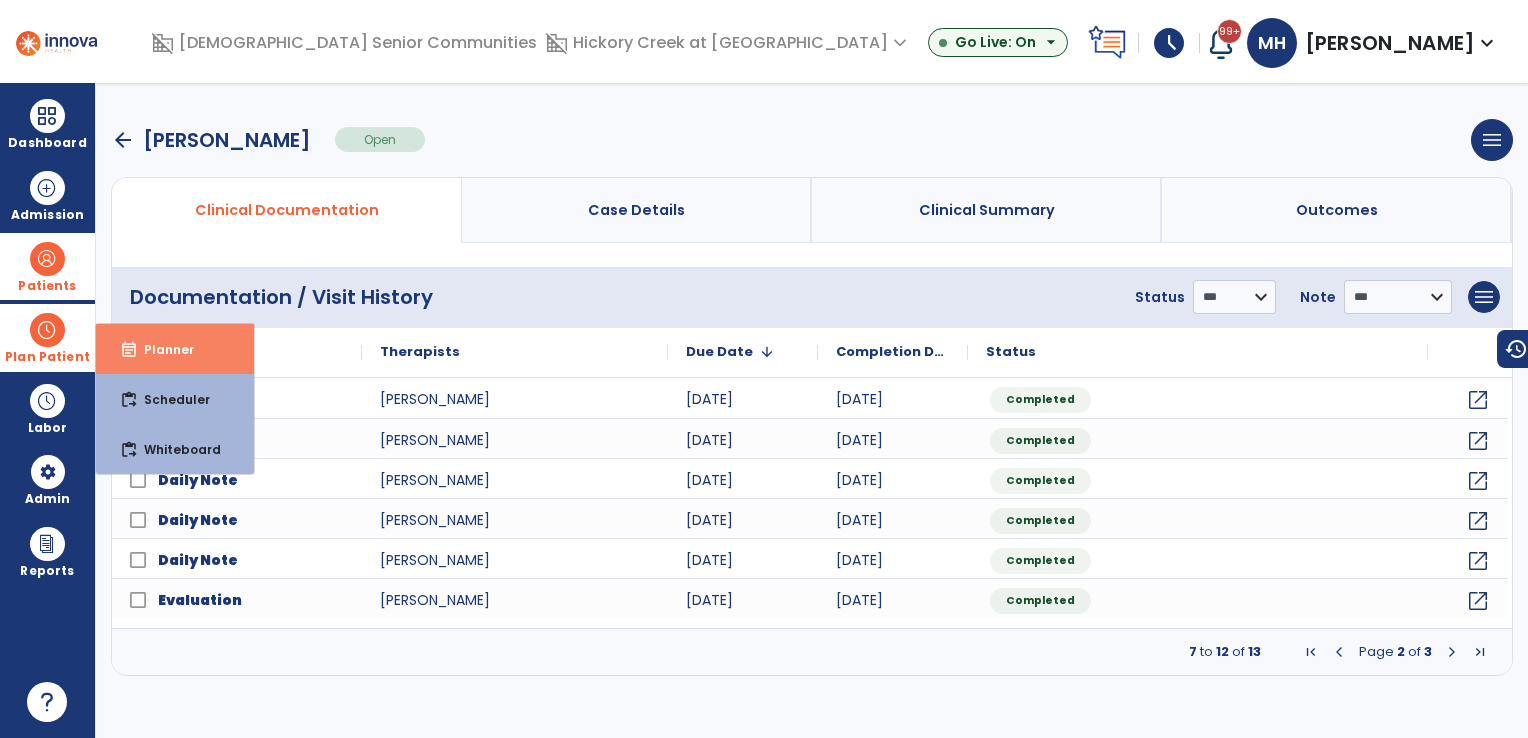 click on "event_note" at bounding box center (129, 350) 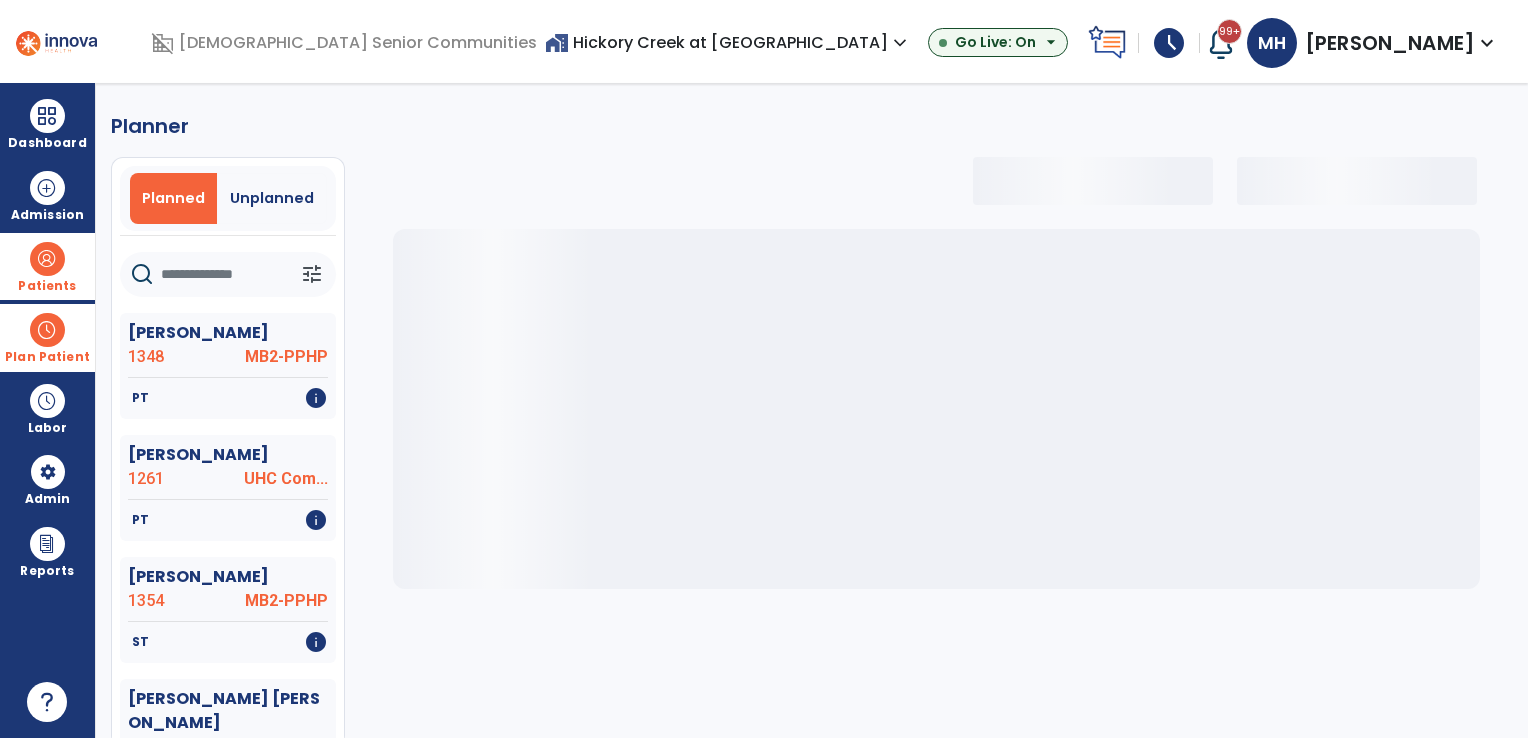 select on "***" 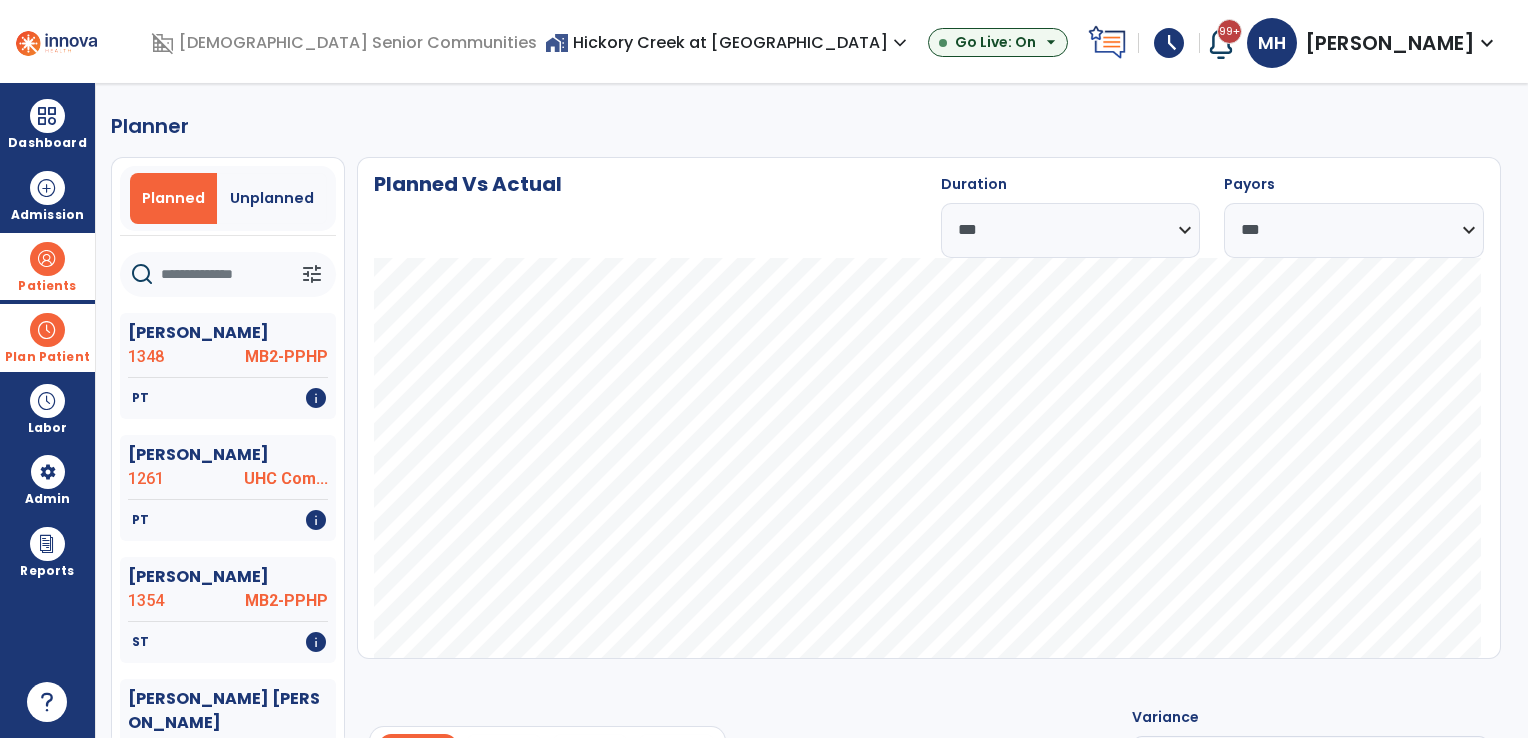 click 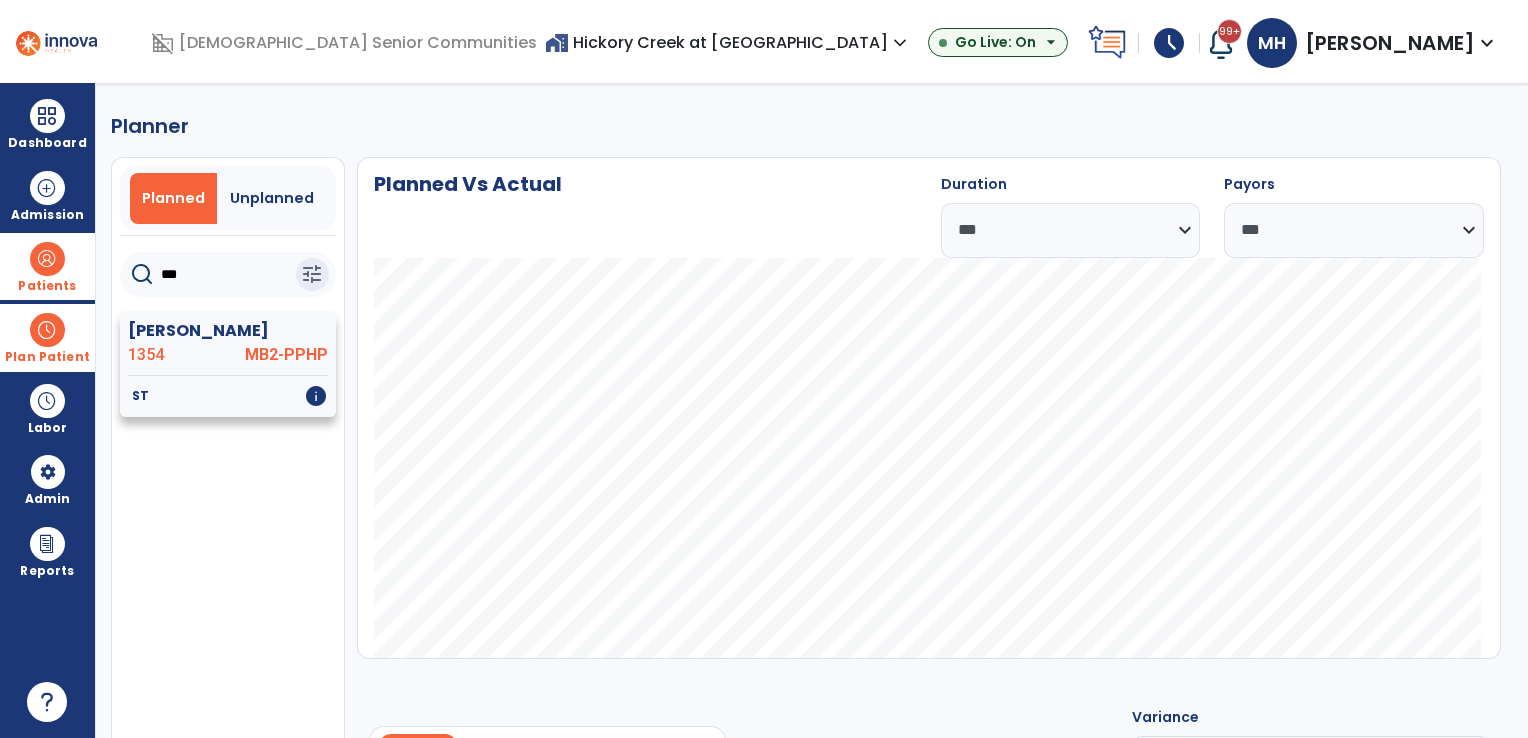 type on "***" 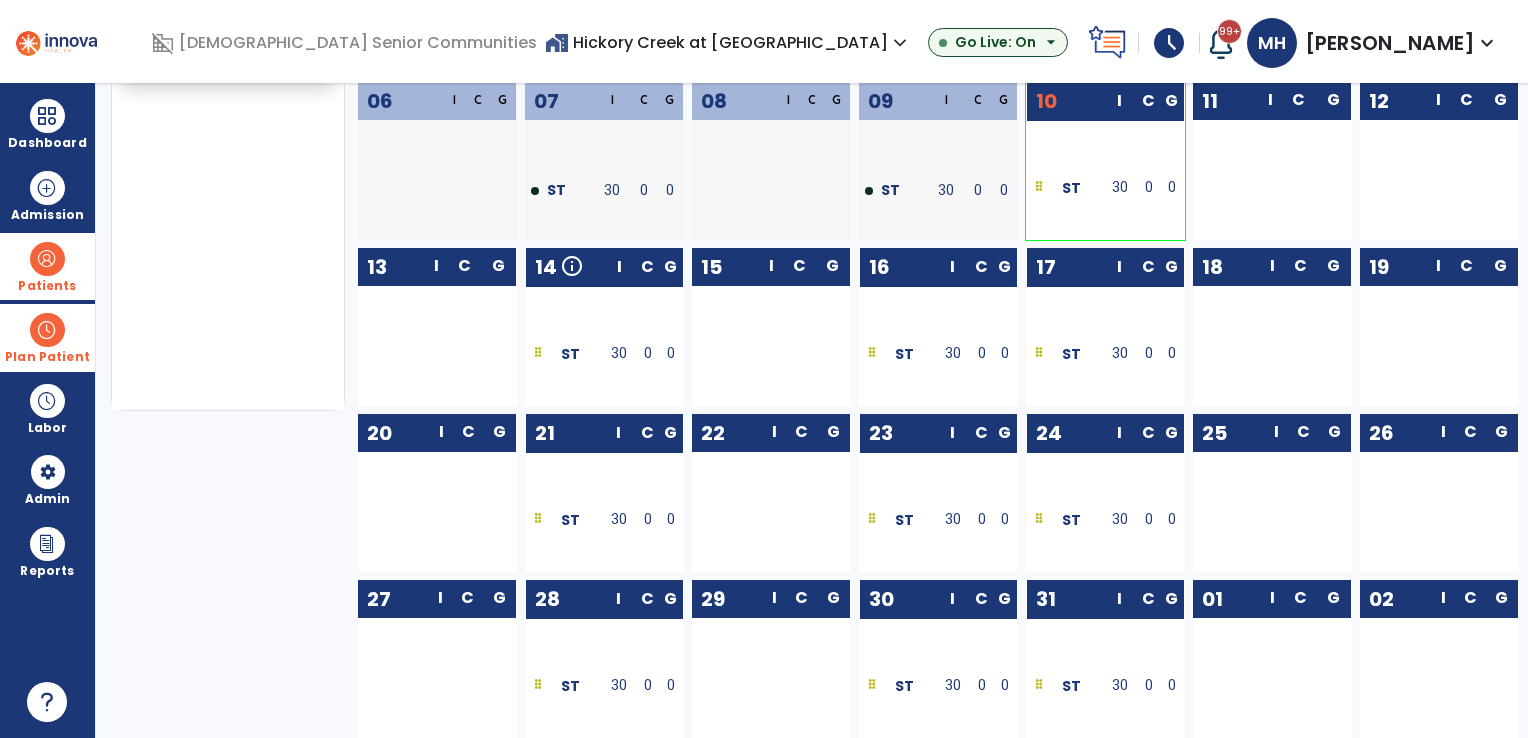 scroll, scrollTop: 0, scrollLeft: 0, axis: both 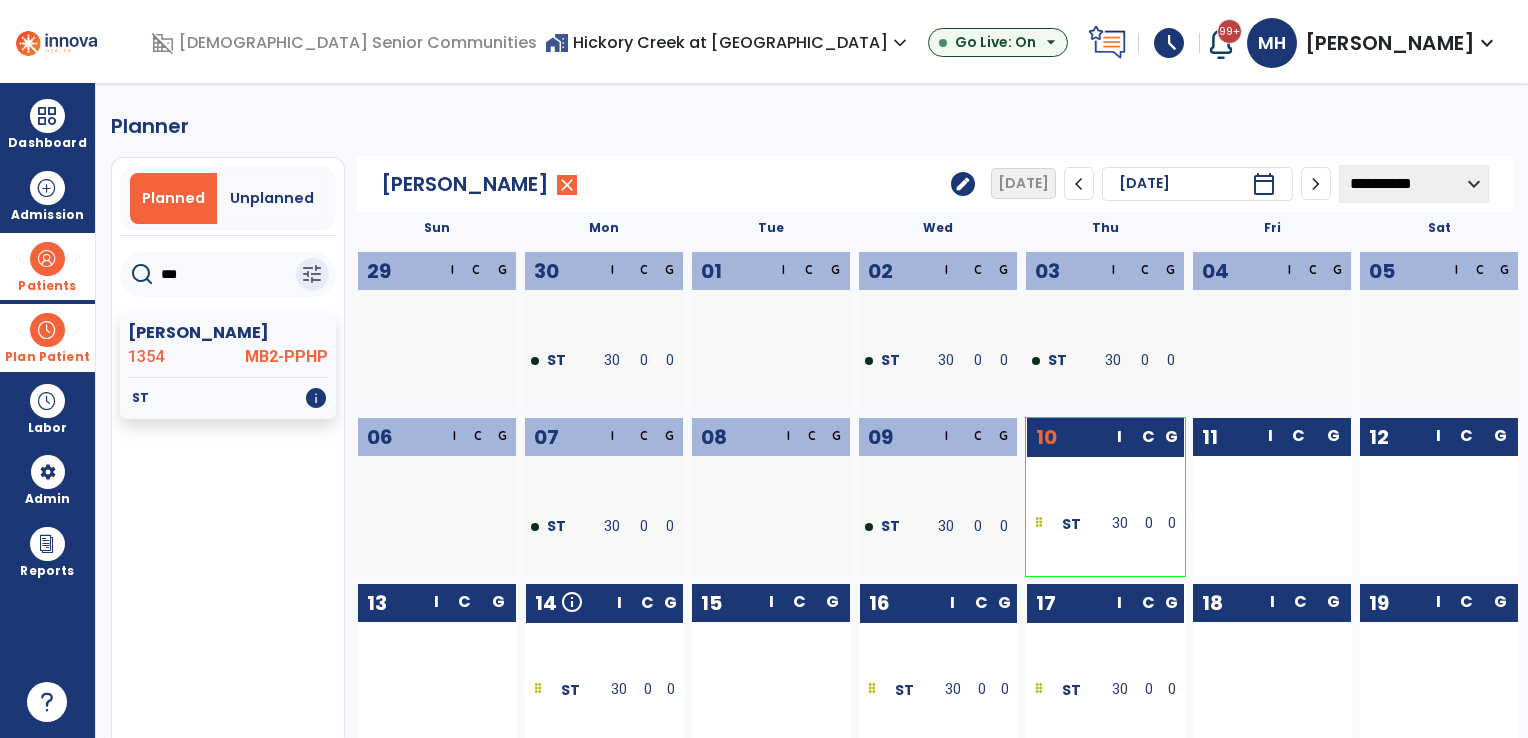 click on "edit" 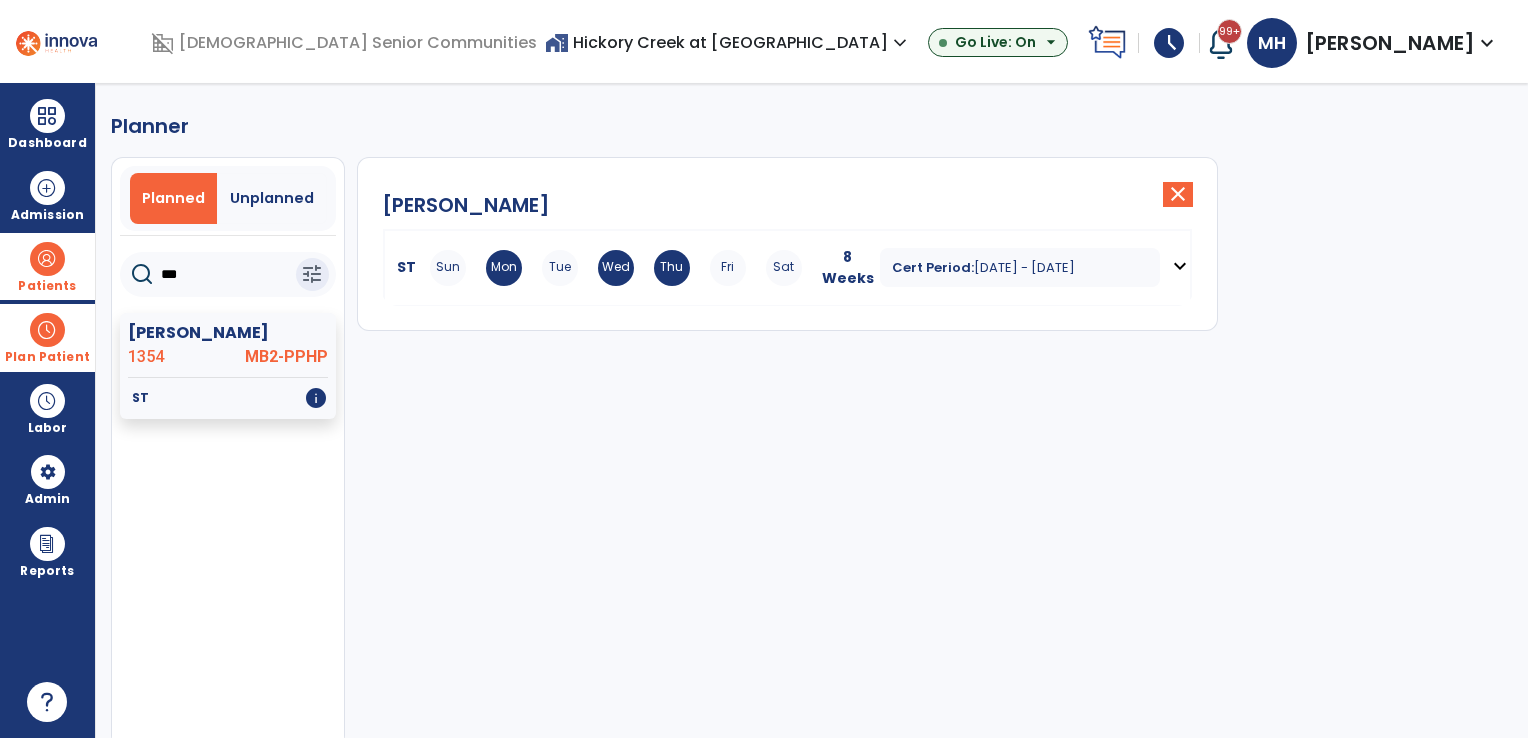 click on "Sun Mon Tue Wed Thu Fri Sat" at bounding box center (616, 268) 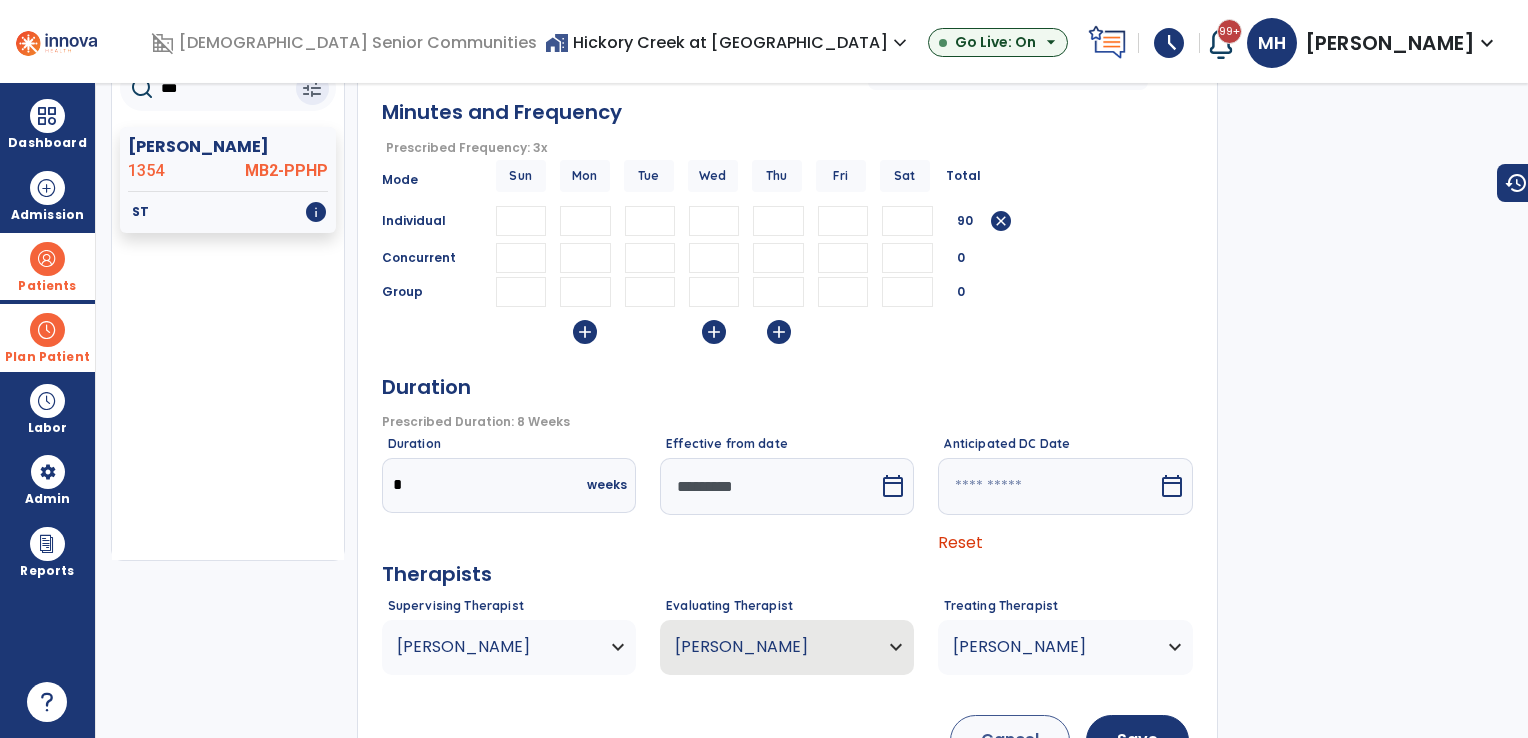 scroll, scrollTop: 204, scrollLeft: 0, axis: vertical 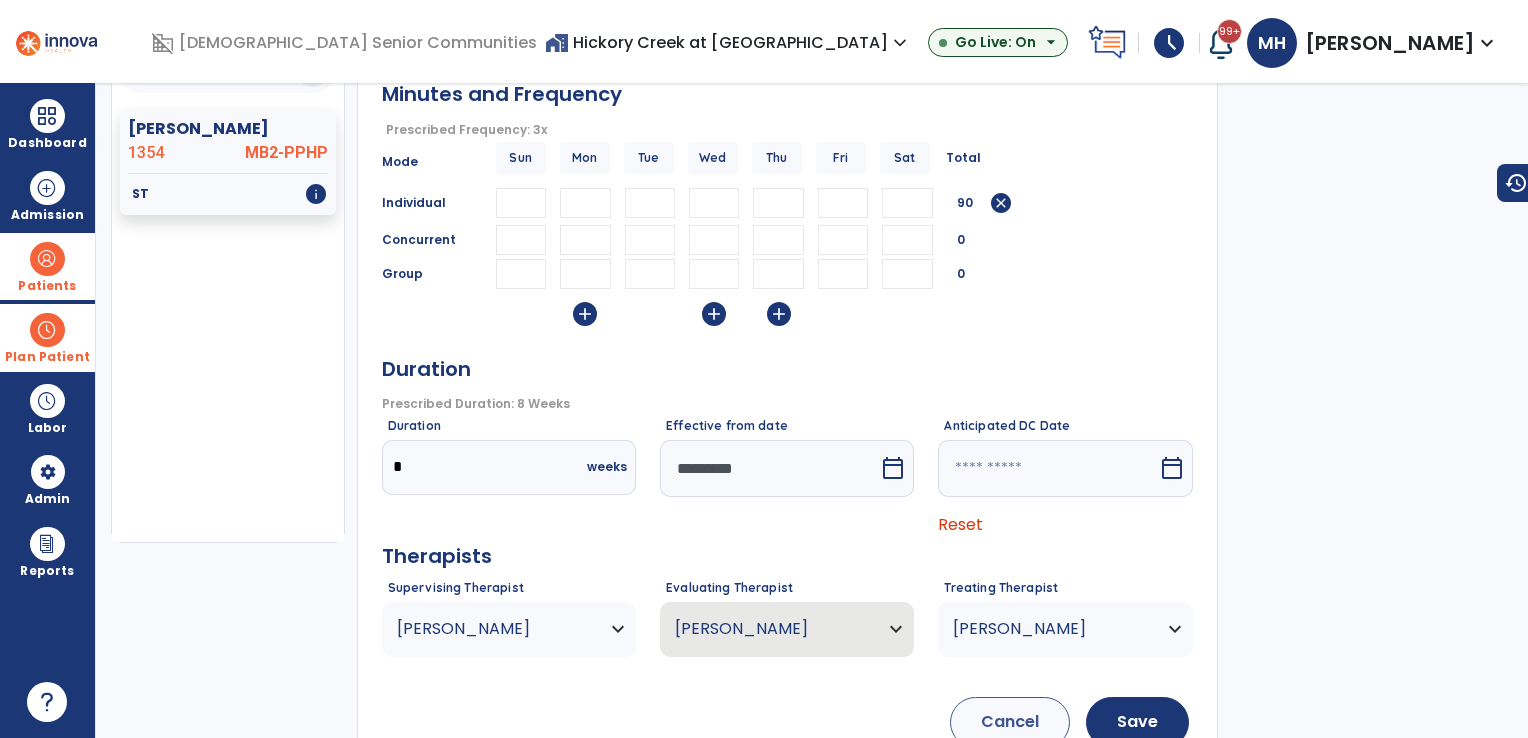 click on "*********" at bounding box center (769, 468) 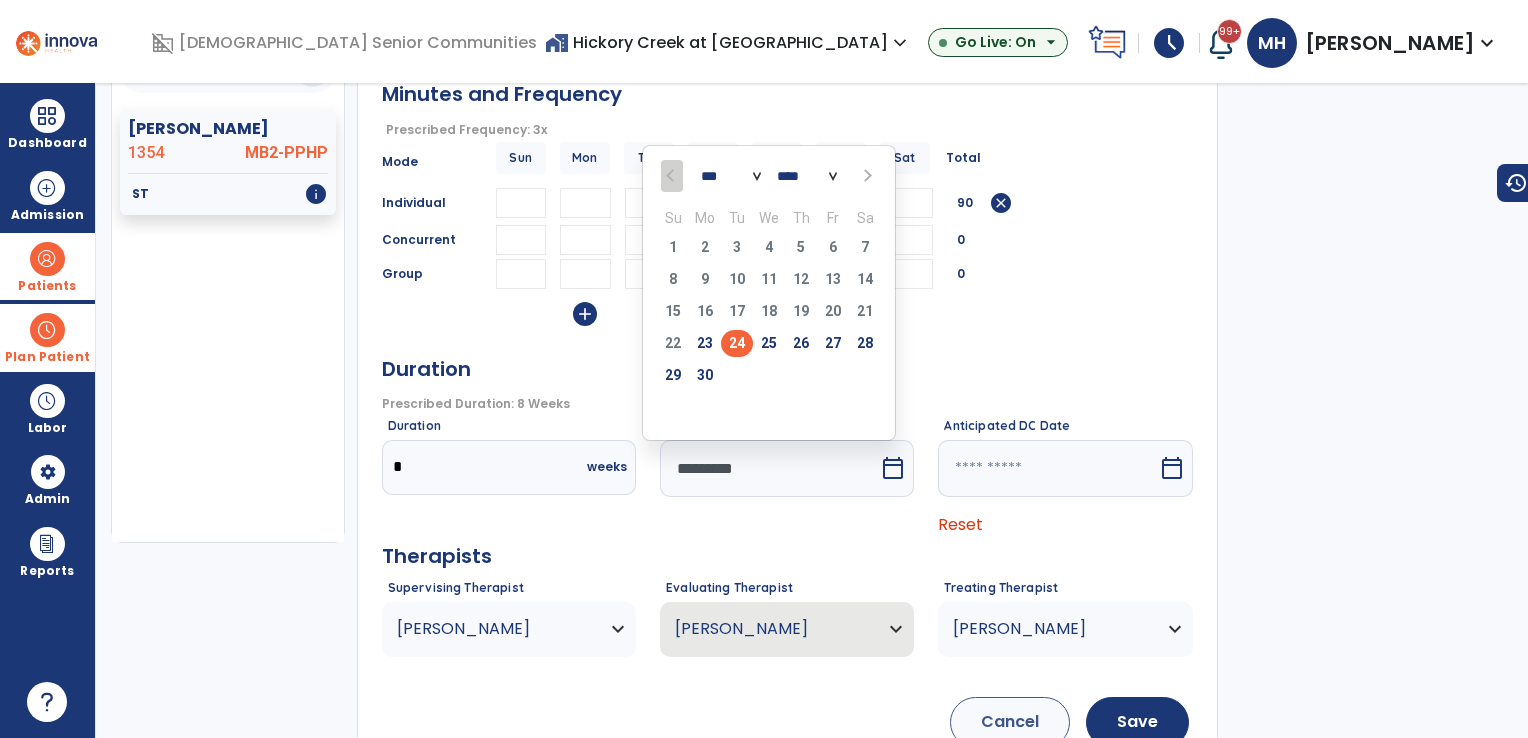click at bounding box center [865, 175] 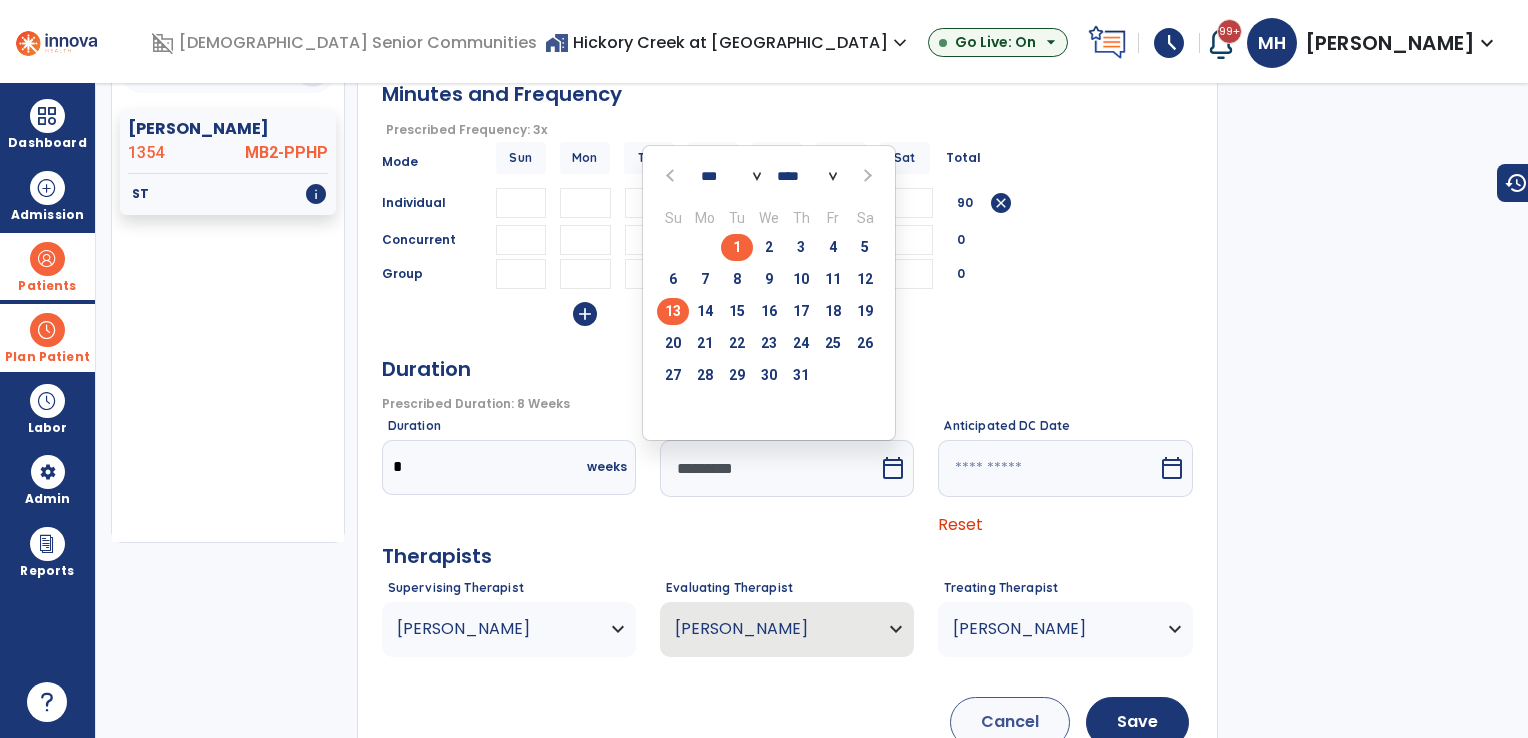 click on "13" at bounding box center (673, 311) 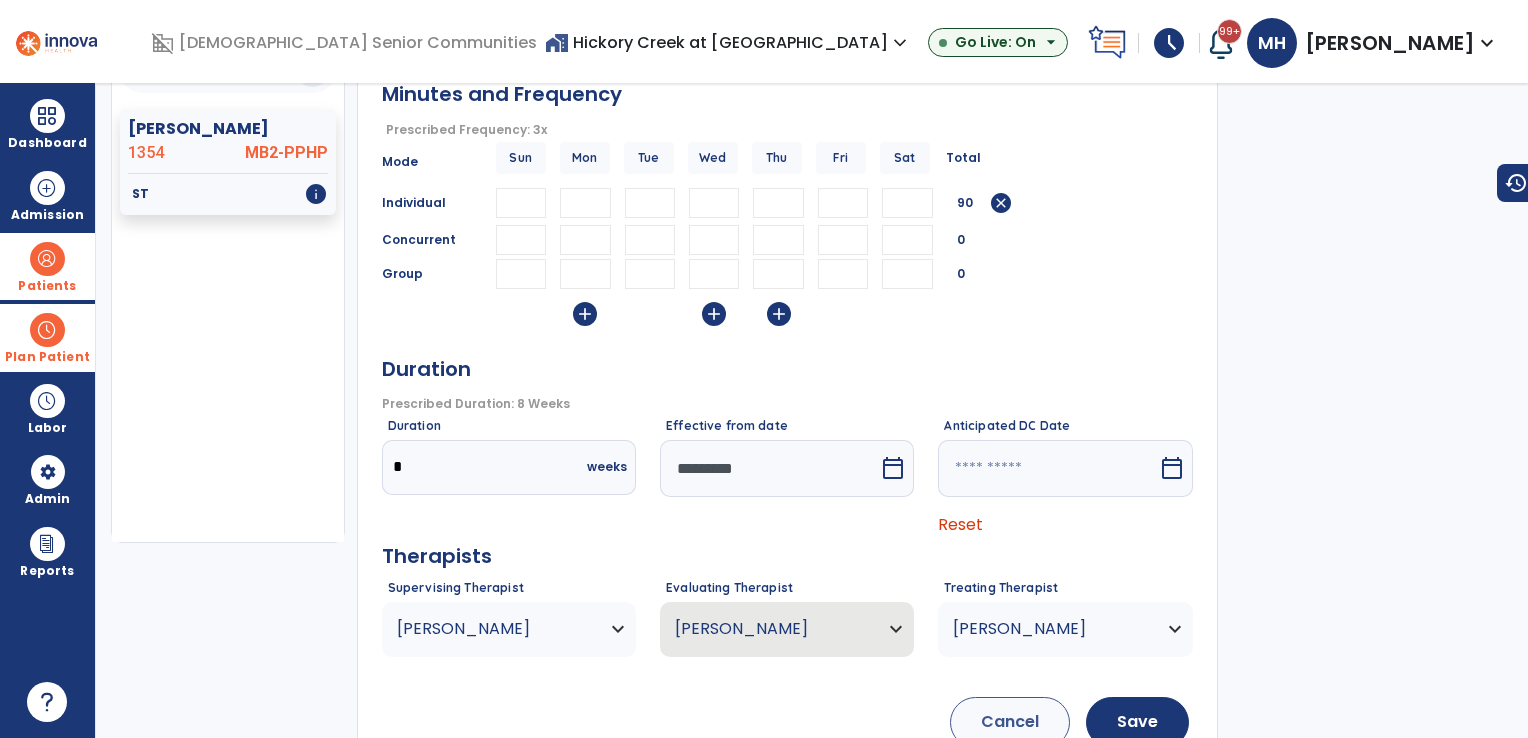 click at bounding box center [1047, 468] 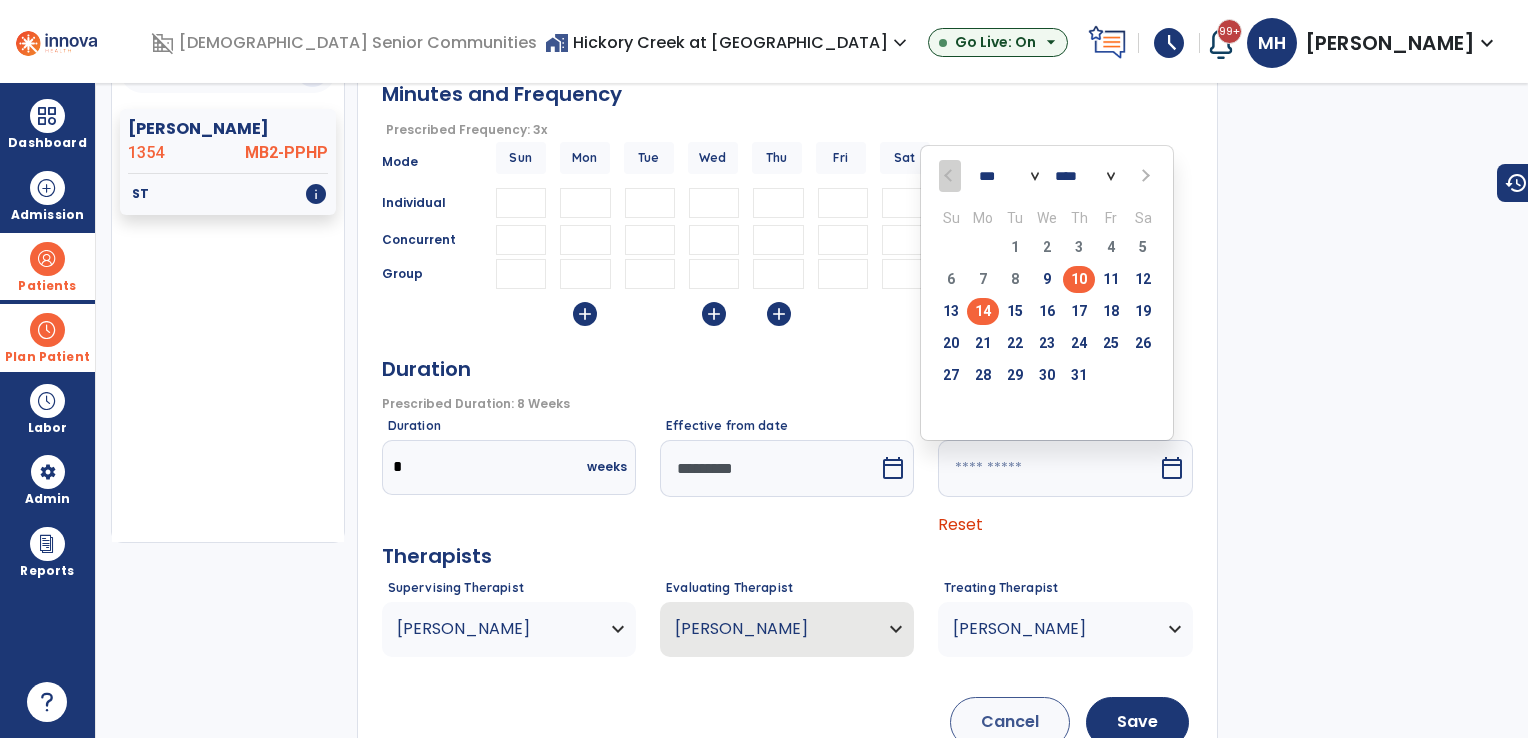 click on "14" at bounding box center [983, 311] 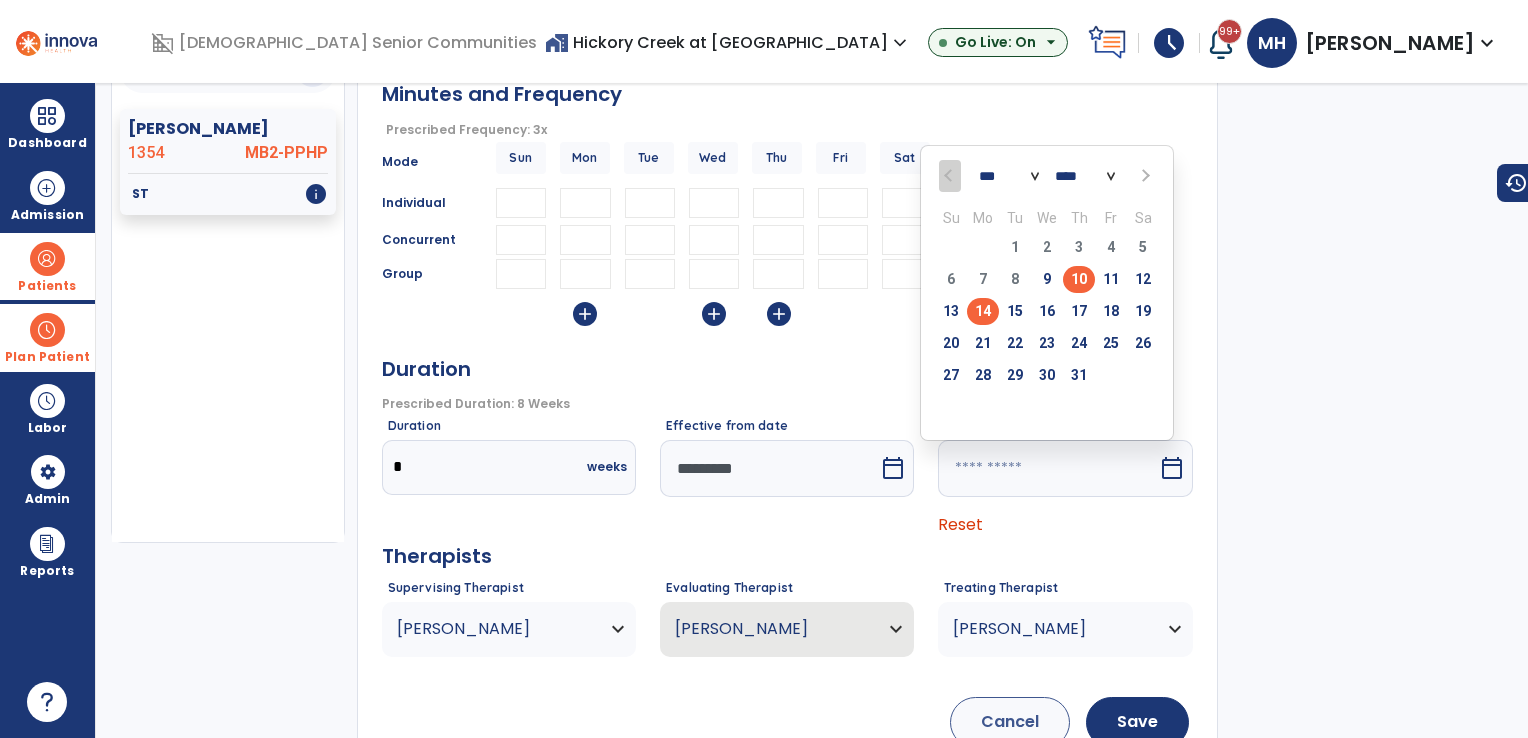 type on "*********" 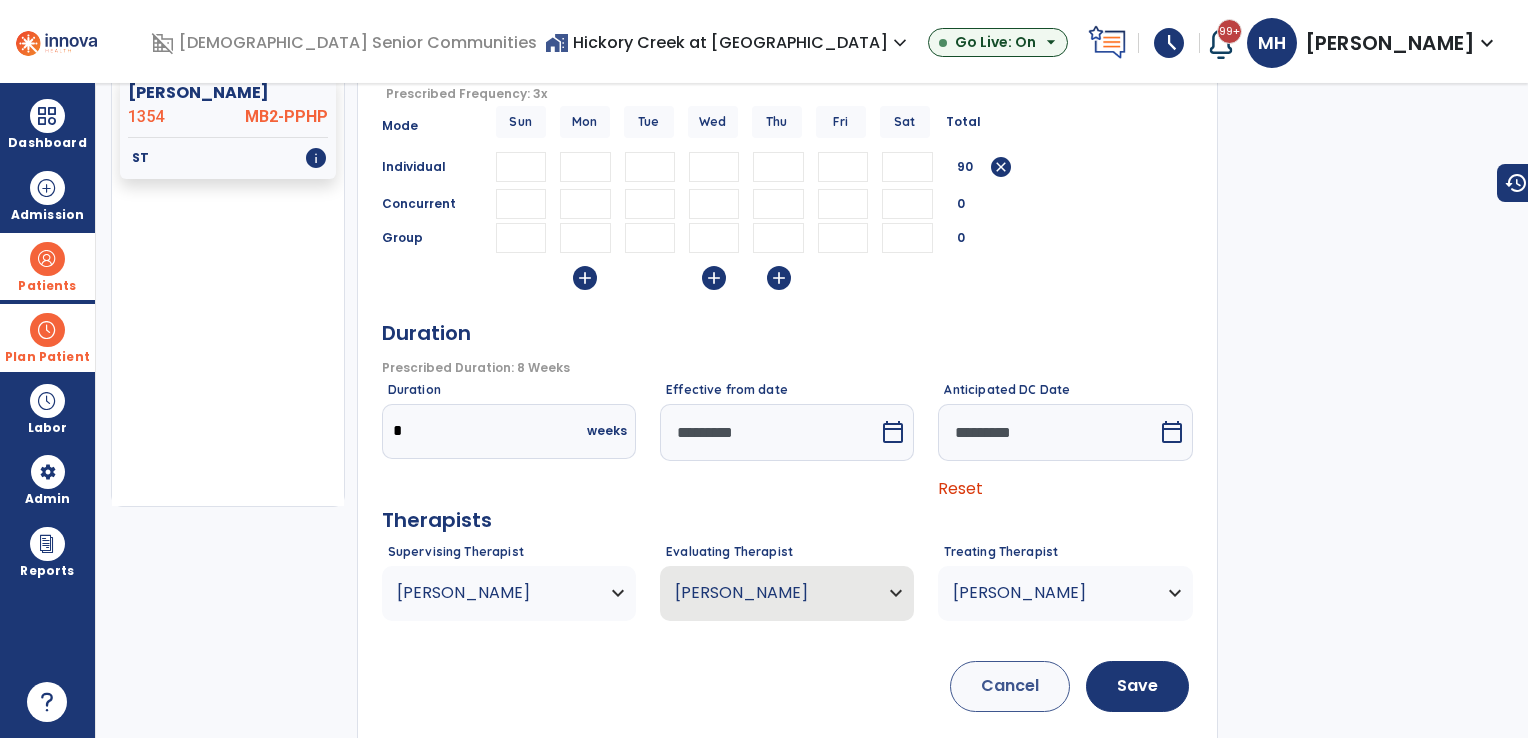 scroll, scrollTop: 260, scrollLeft: 0, axis: vertical 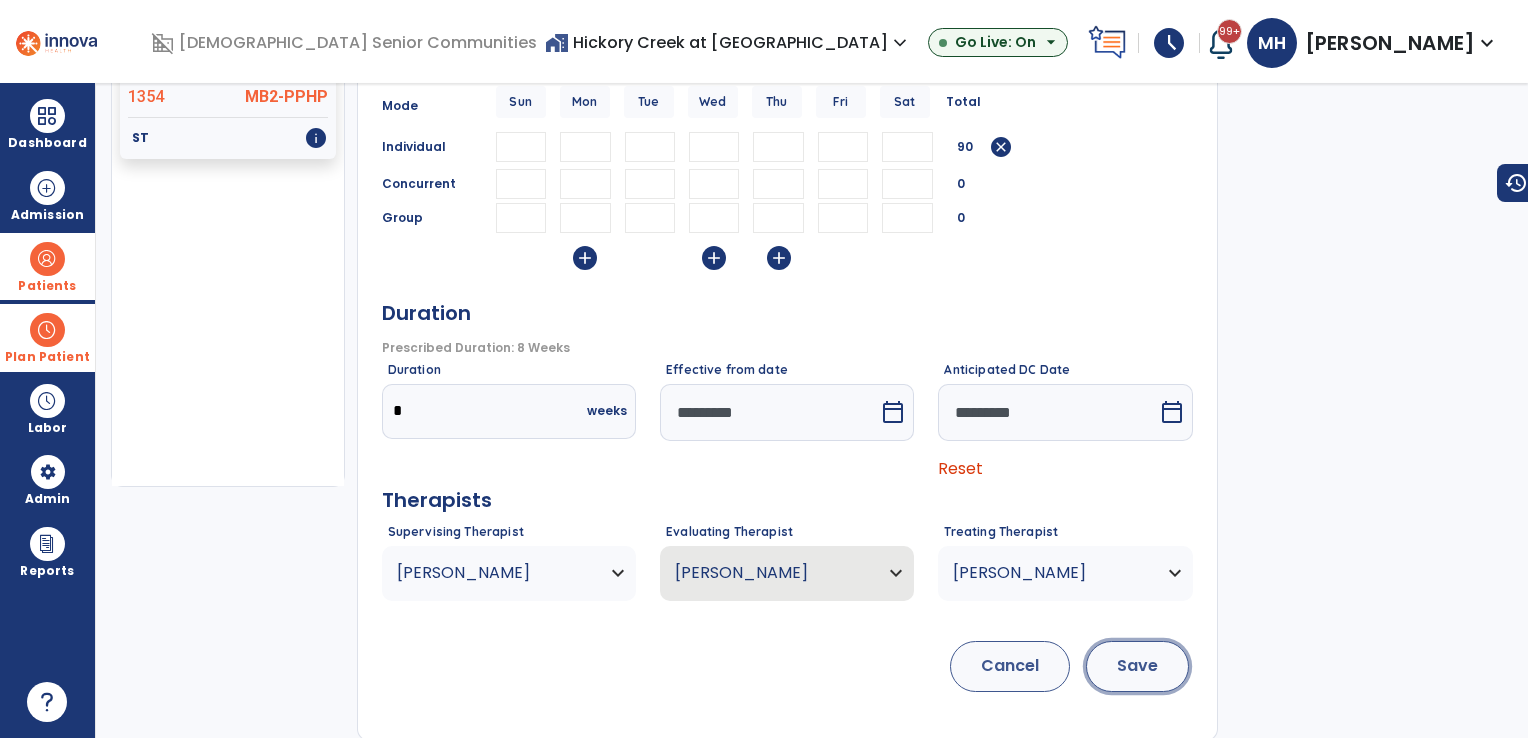 click on "Save" at bounding box center (1137, 666) 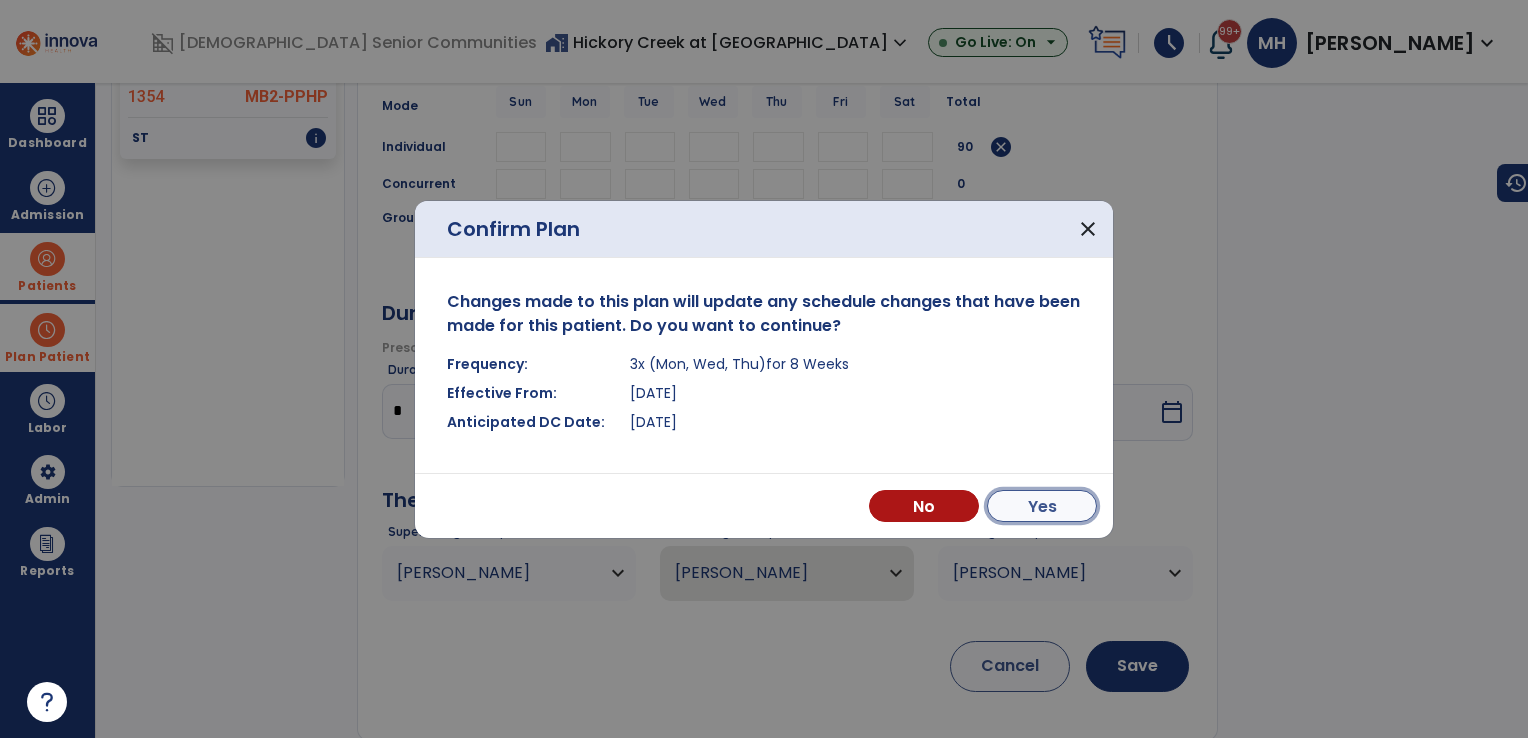 click on "Yes" at bounding box center [1042, 506] 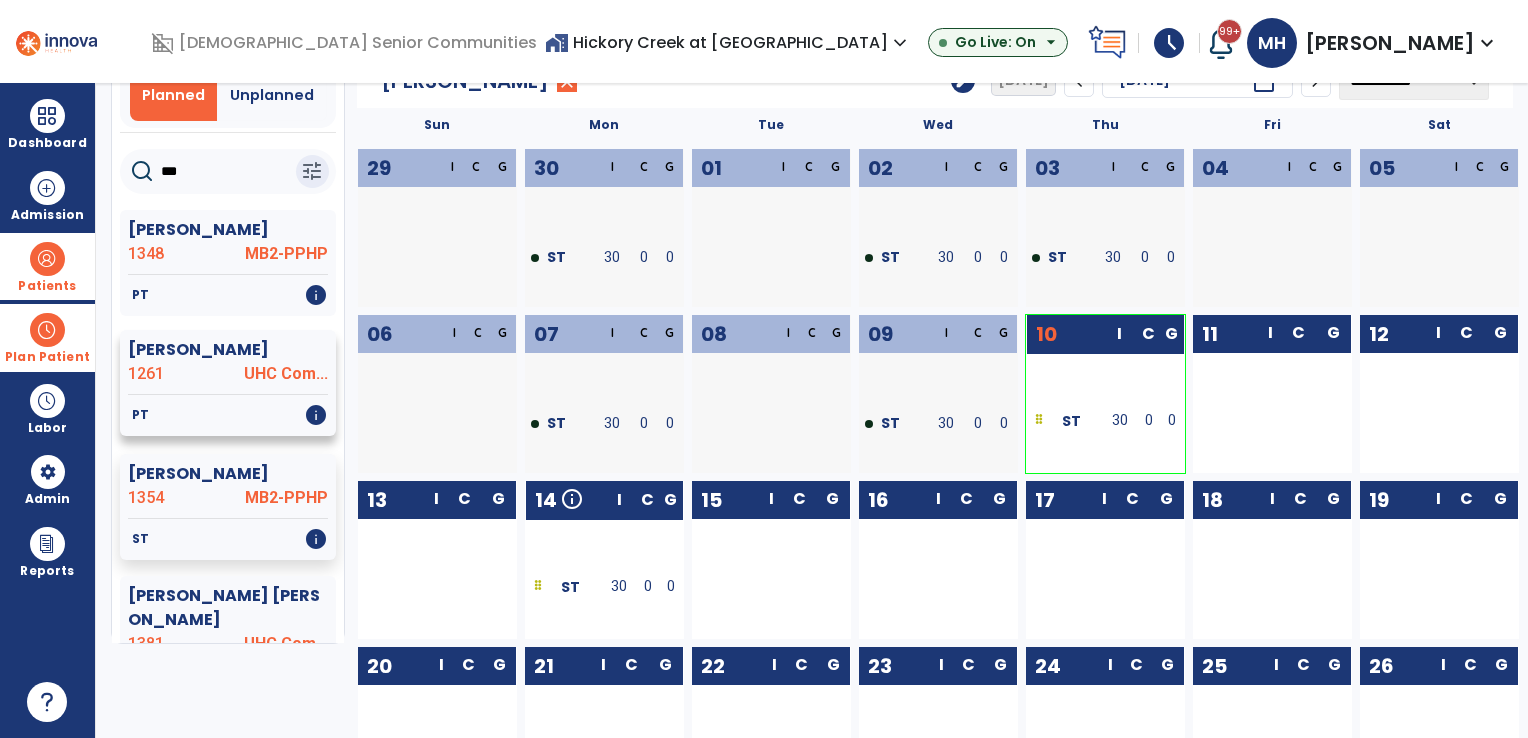 scroll, scrollTop: 0, scrollLeft: 0, axis: both 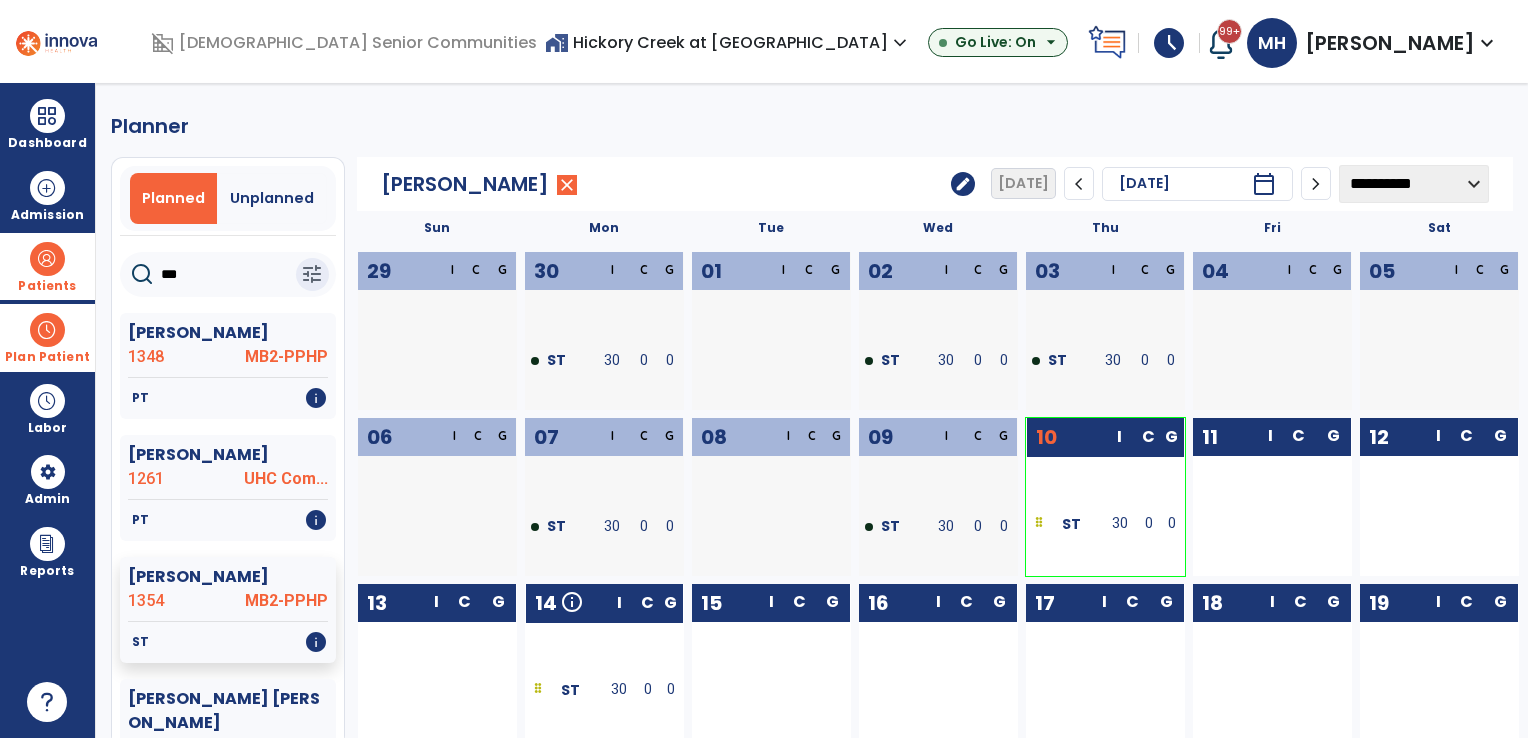 click on "***" 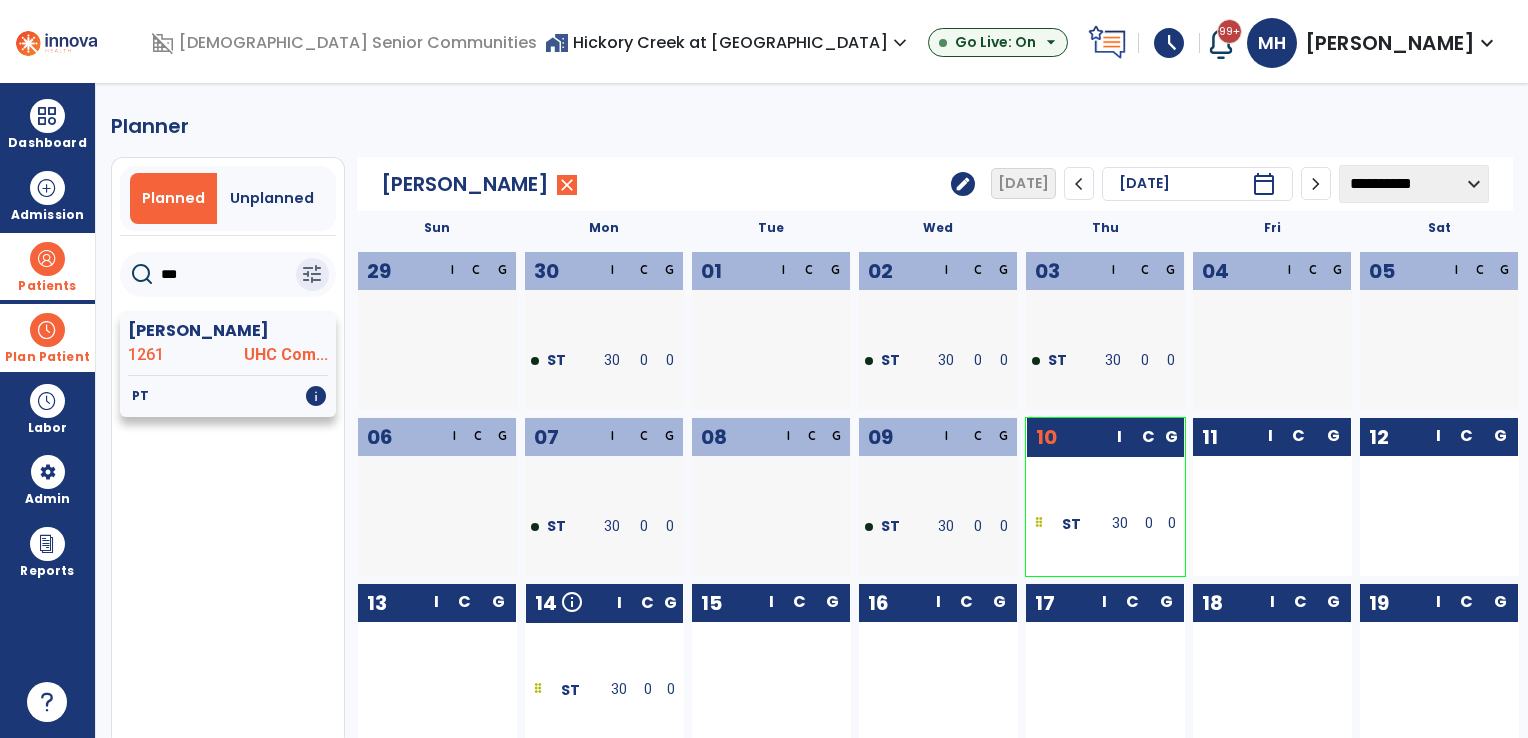 type on "***" 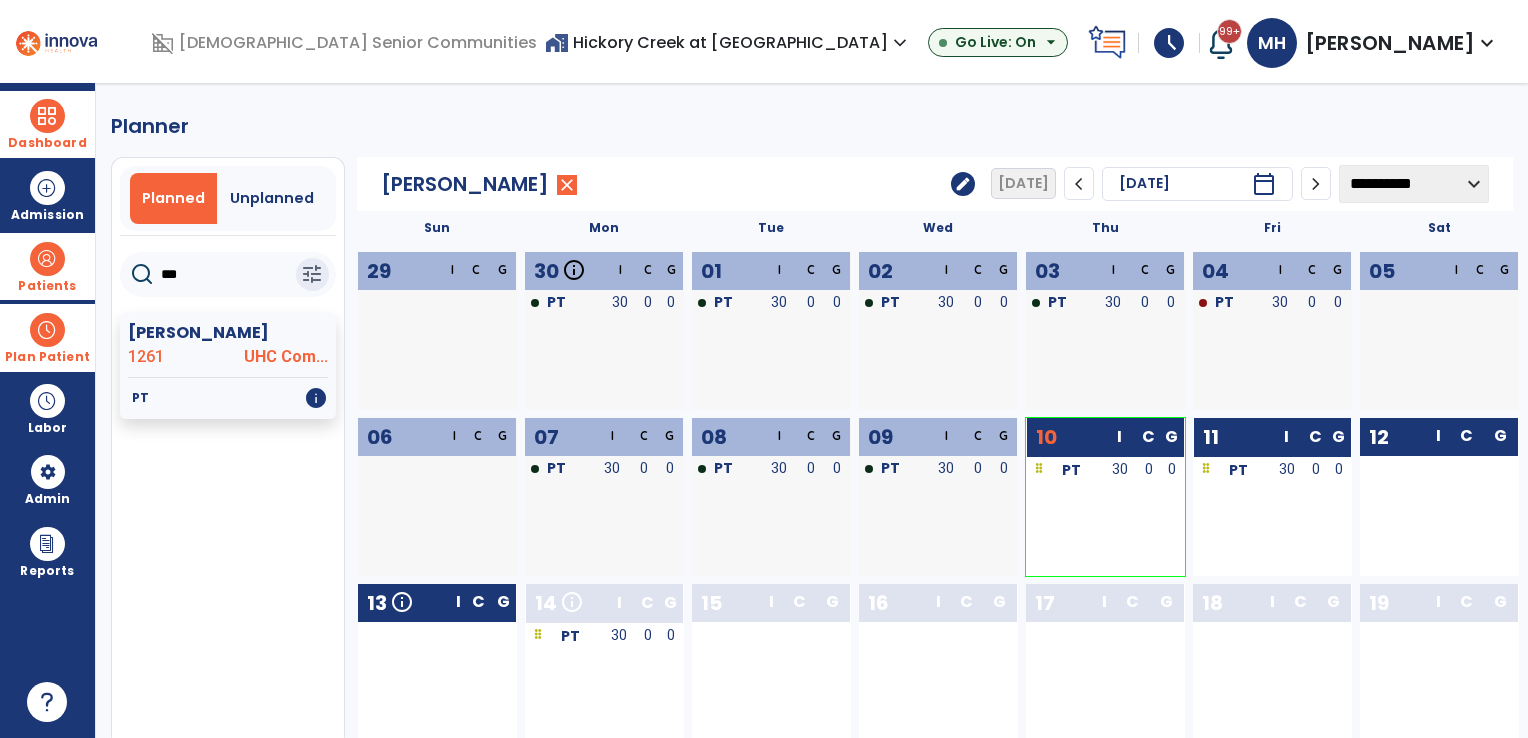 click at bounding box center [47, 116] 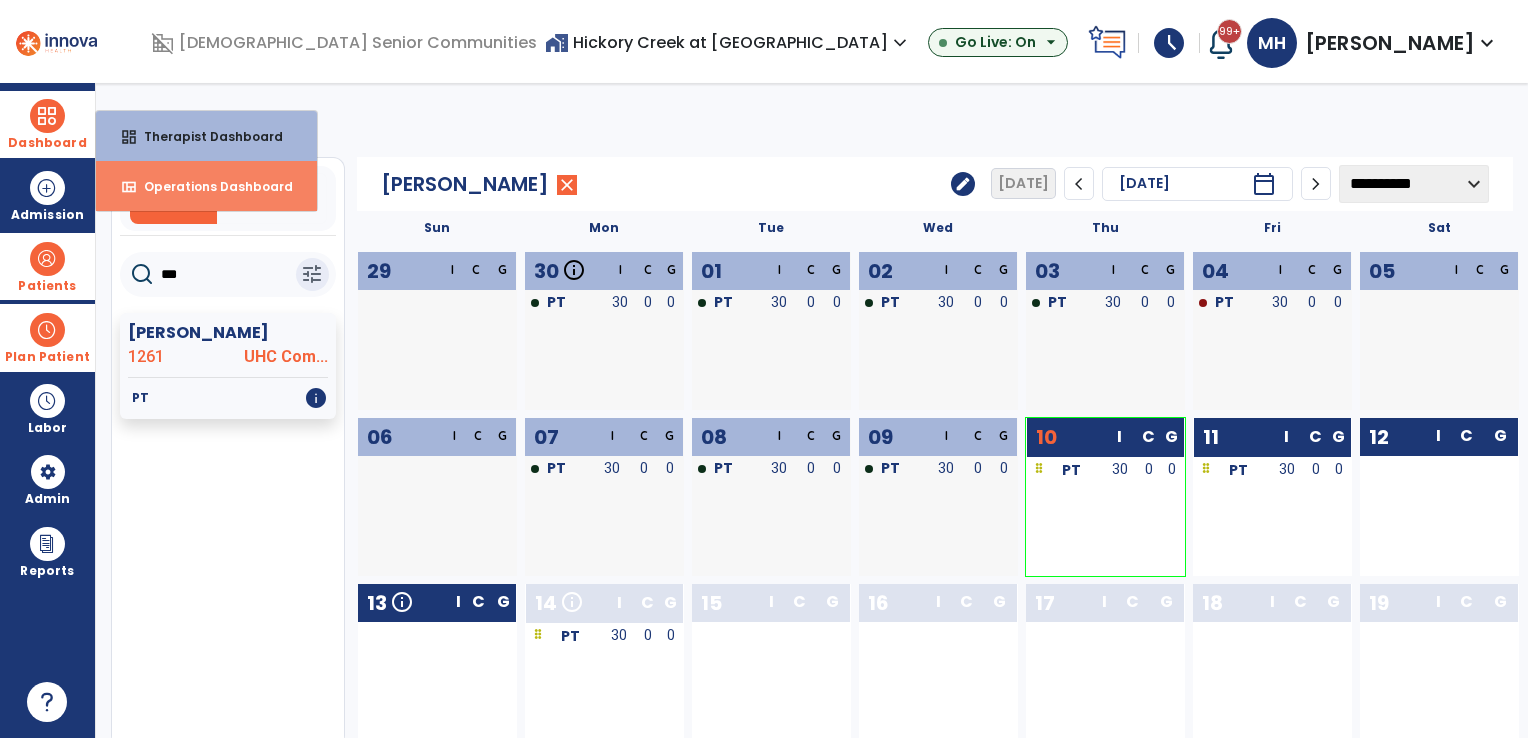 click on "Operations Dashboard" at bounding box center (210, 186) 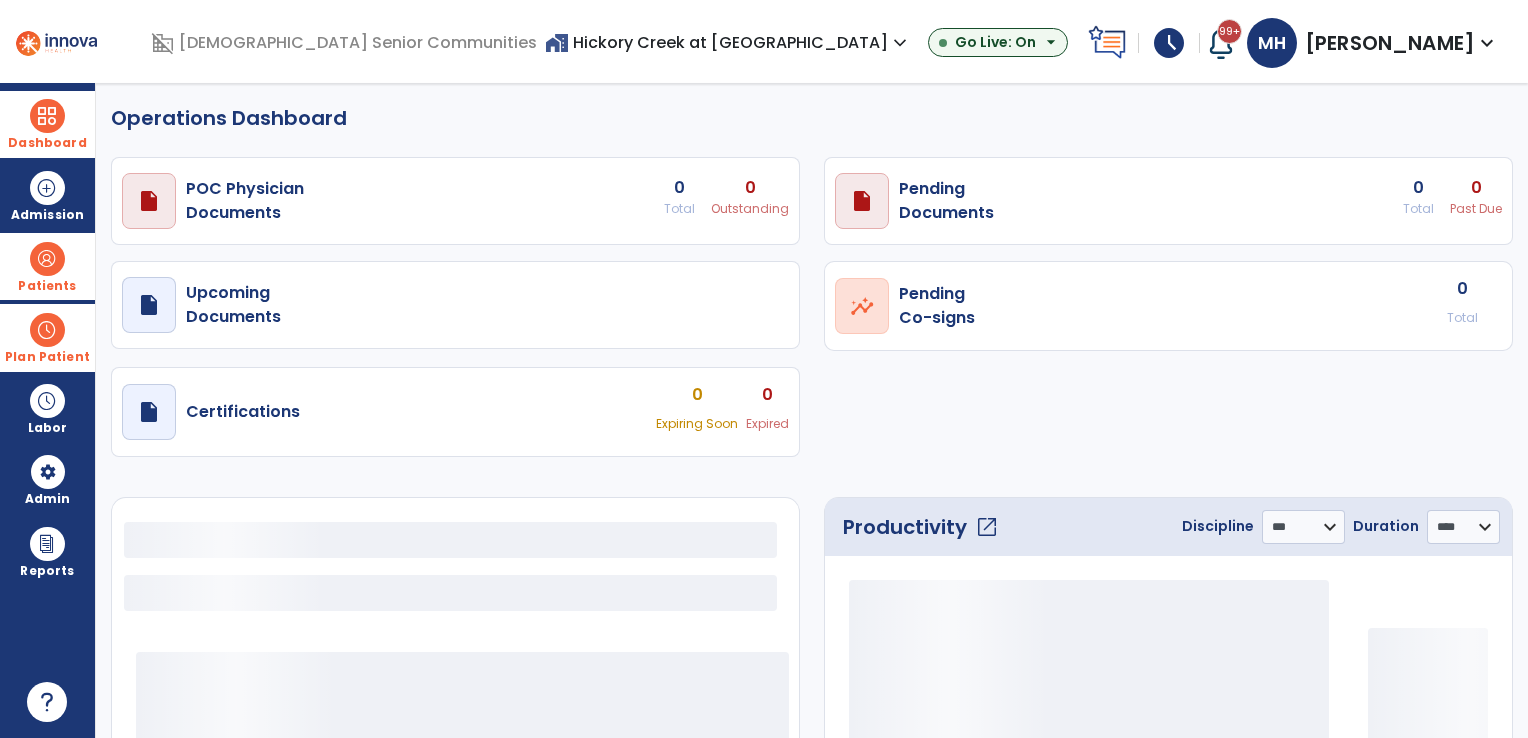select on "***" 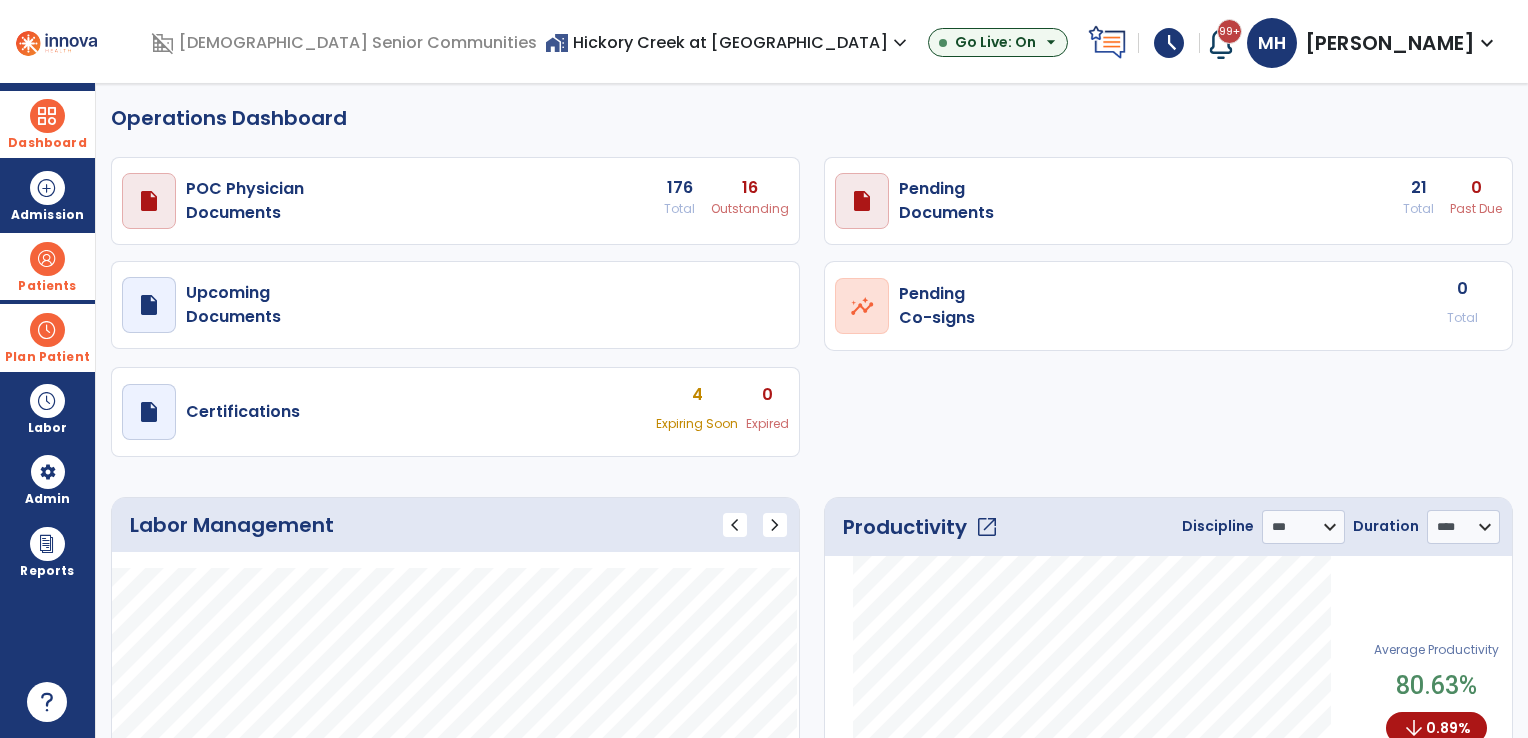 click on "home_work   Hickory Creek at [GEOGRAPHIC_DATA]   expand_more" at bounding box center (728, 42) 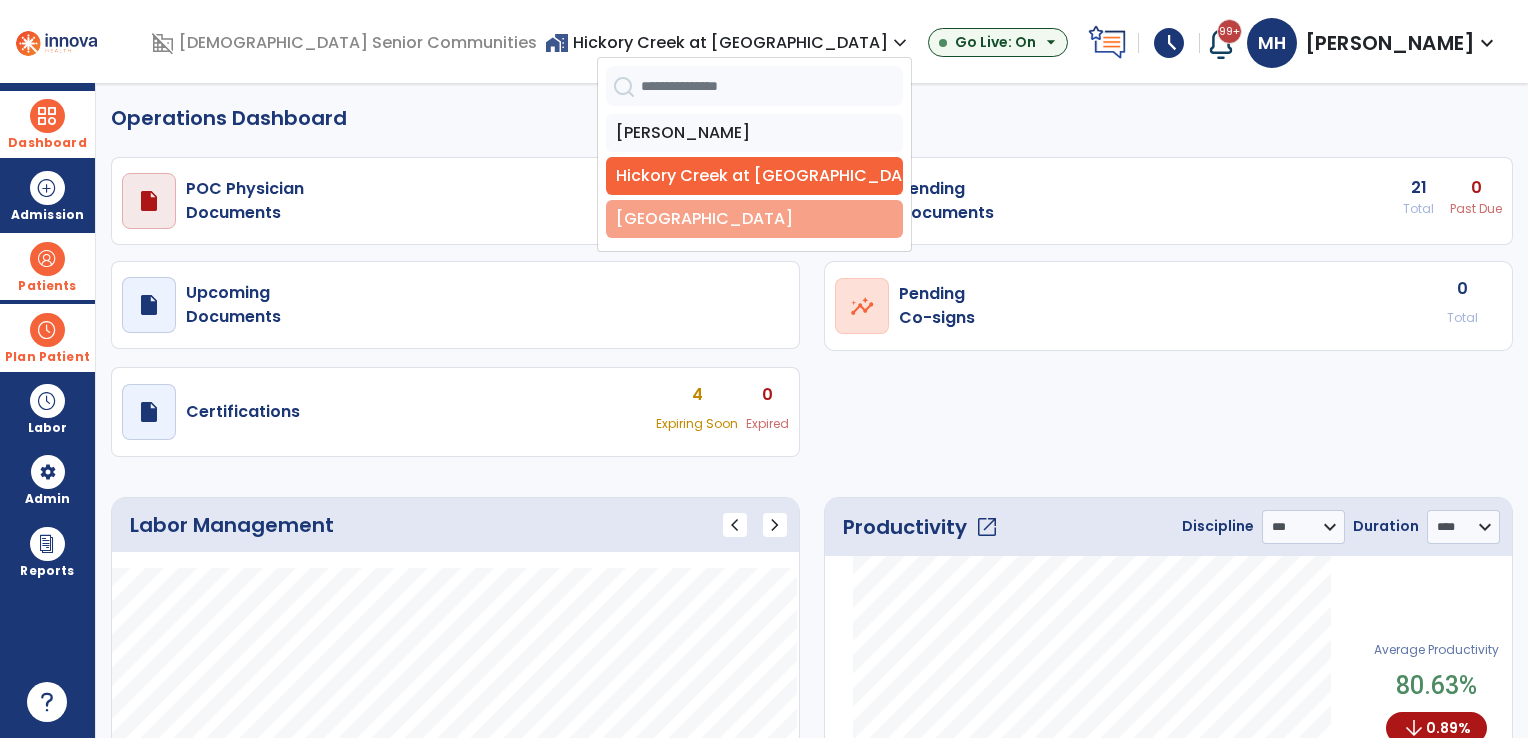 click on "[GEOGRAPHIC_DATA]" at bounding box center [754, 219] 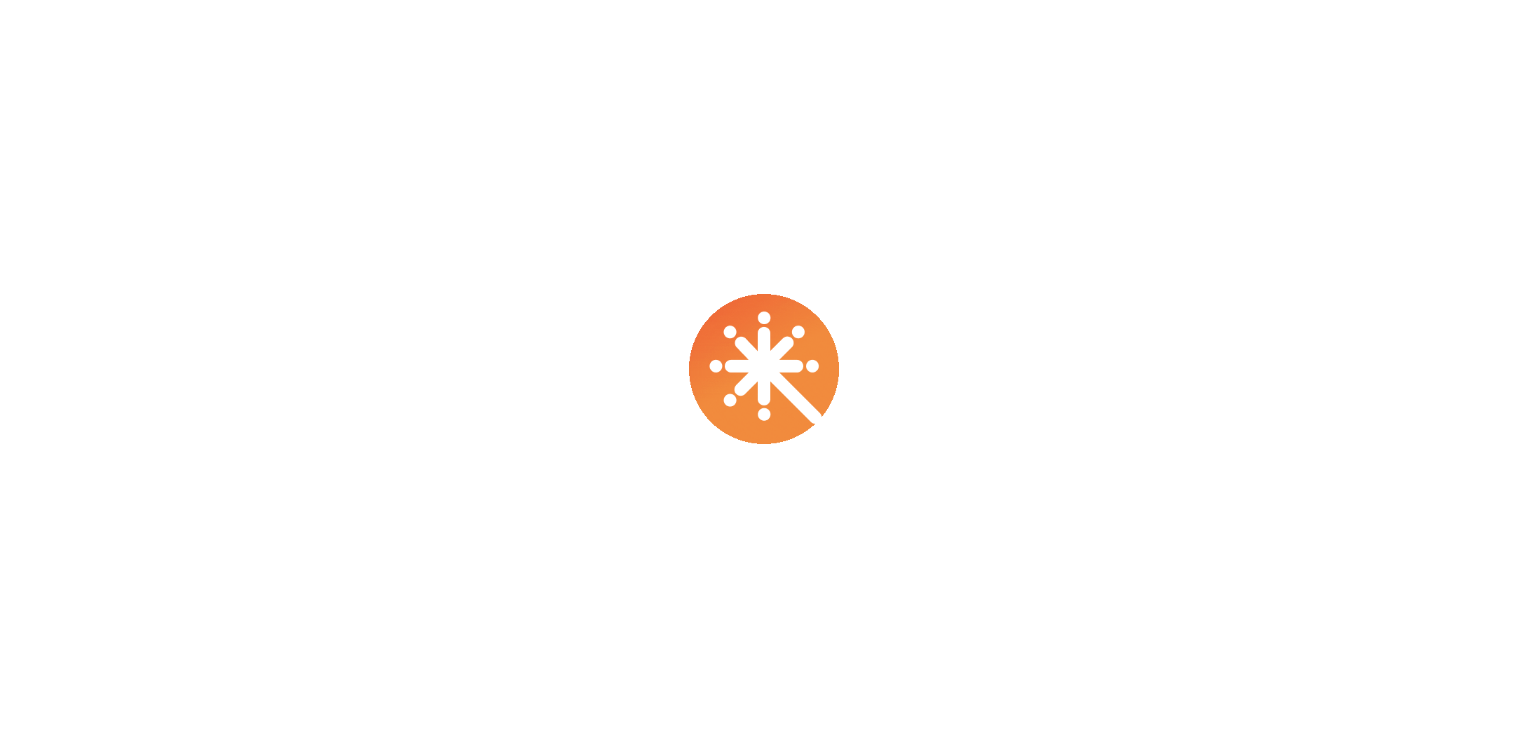 scroll, scrollTop: 0, scrollLeft: 0, axis: both 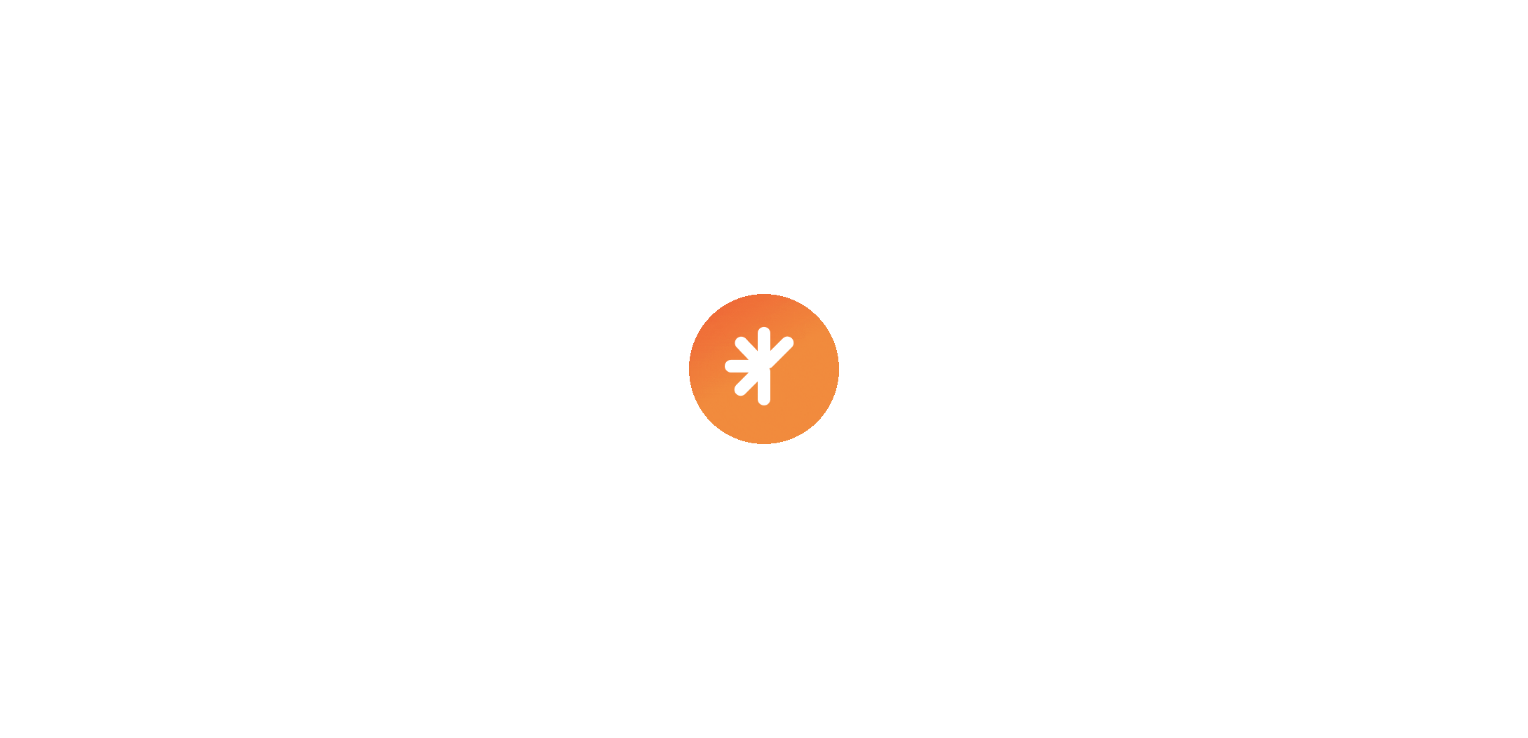 select on "***" 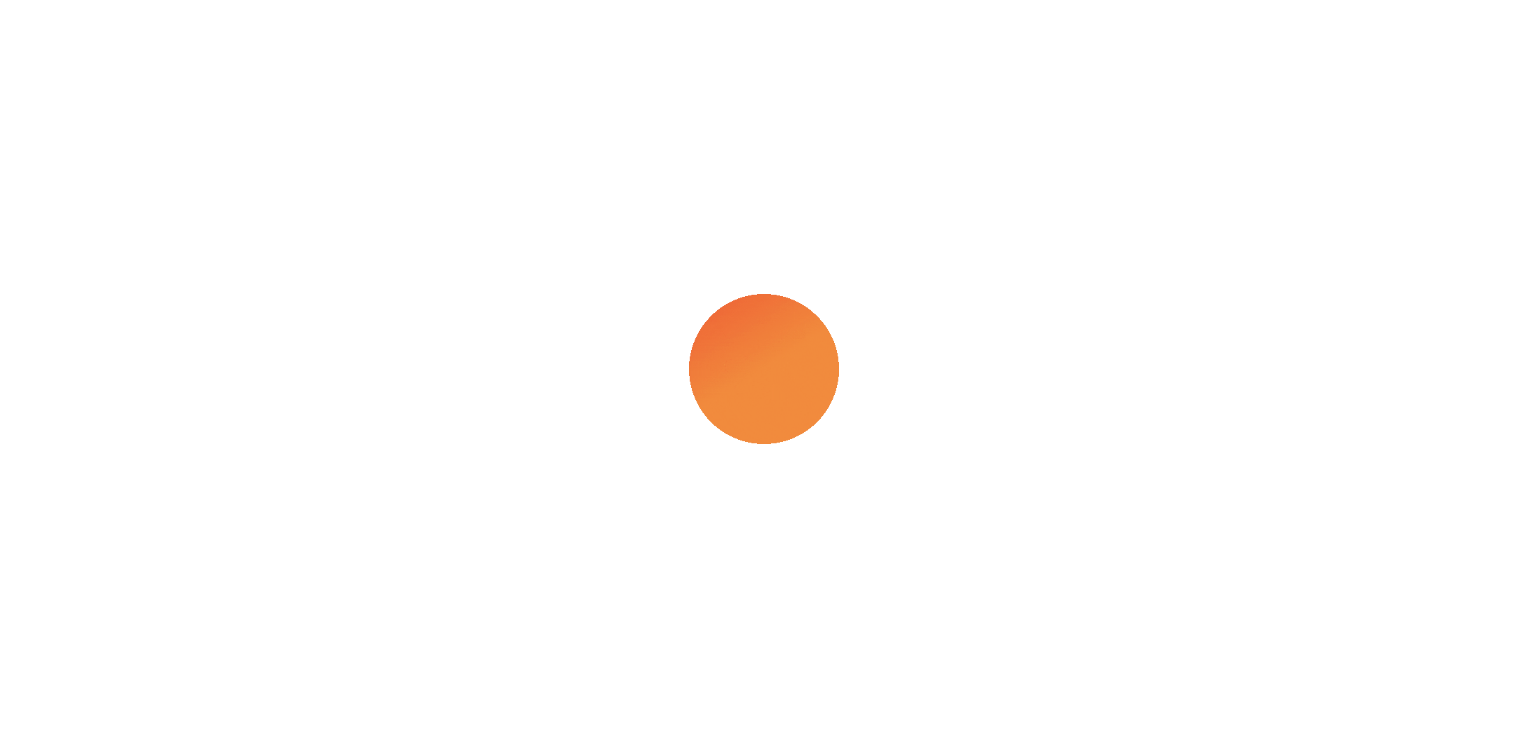 select on "****" 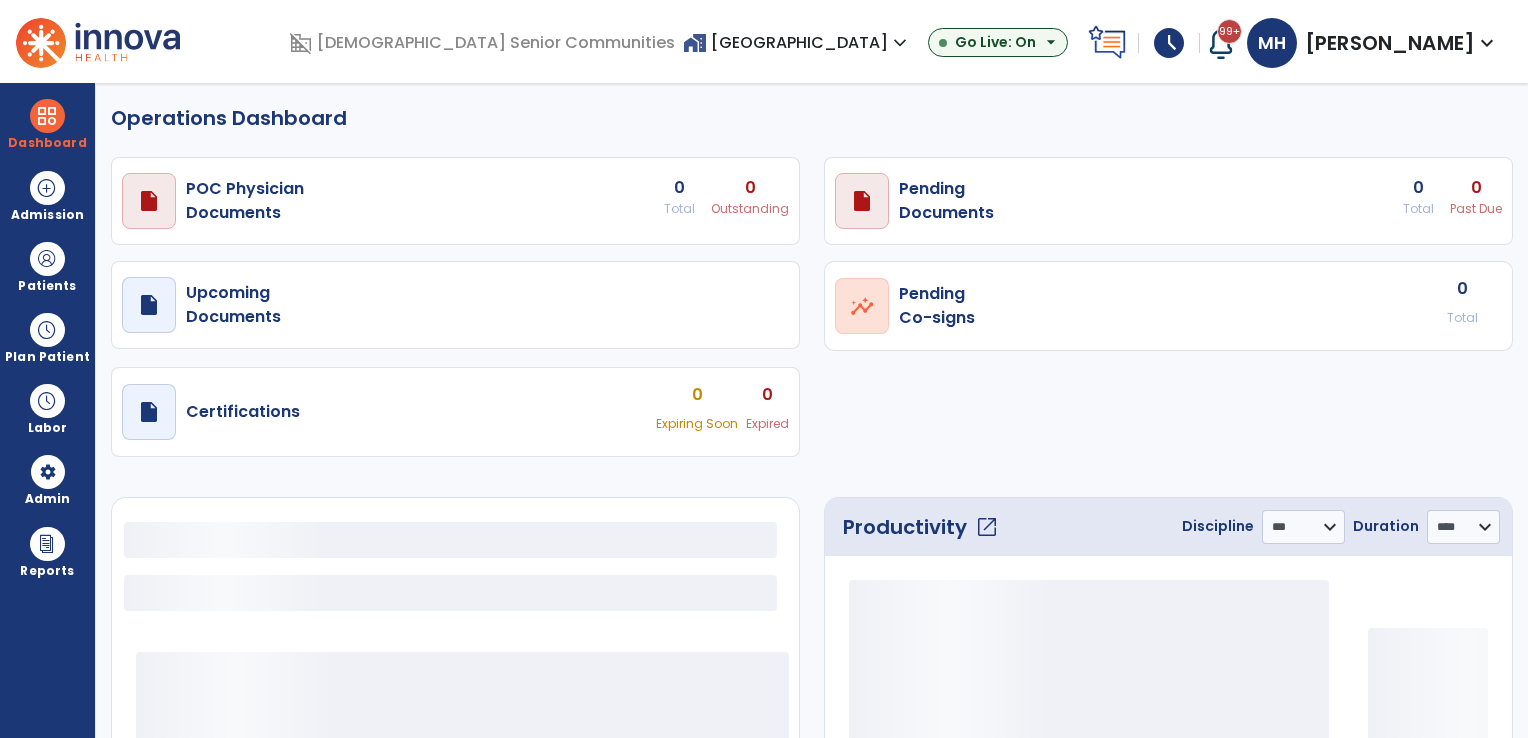 select on "***" 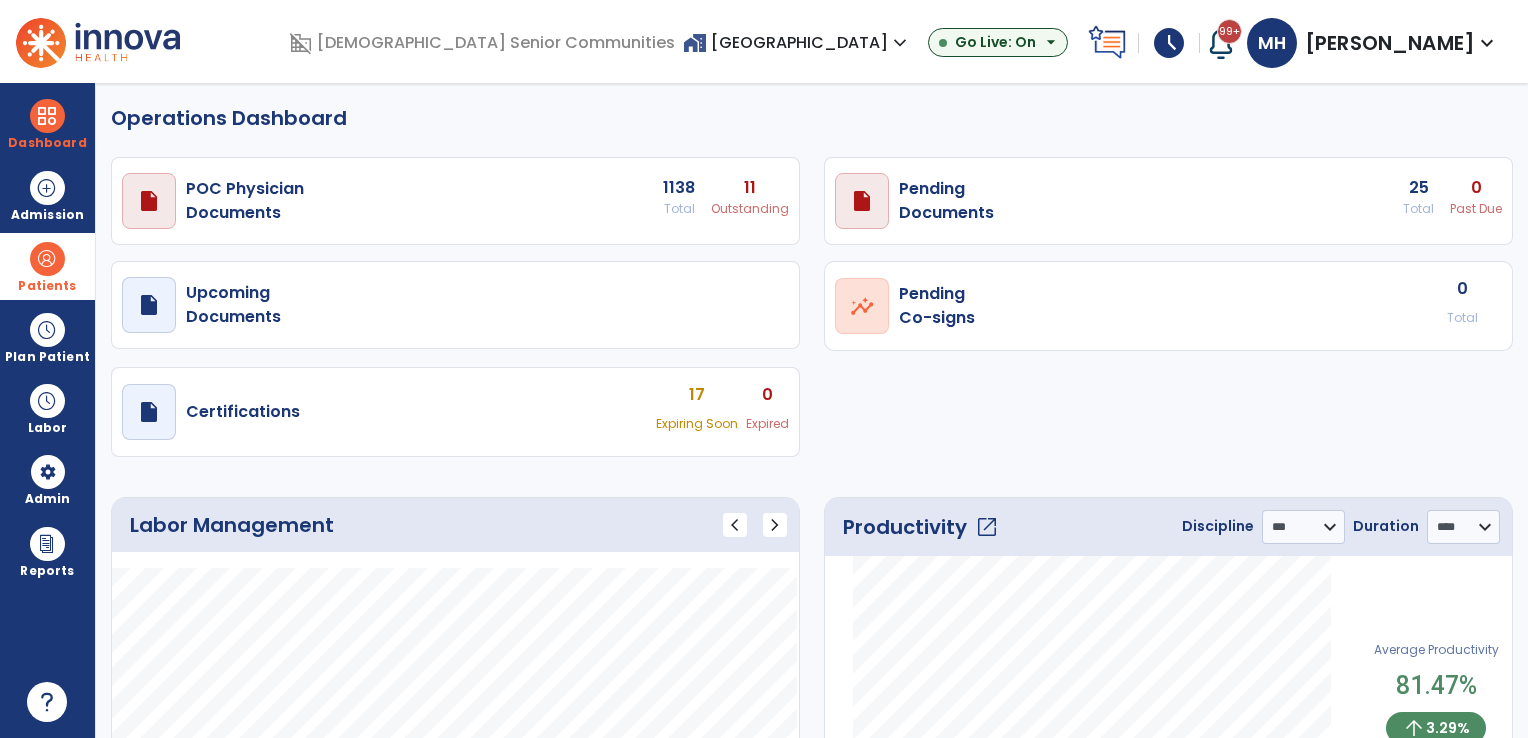 click on "Patients" at bounding box center (47, 266) 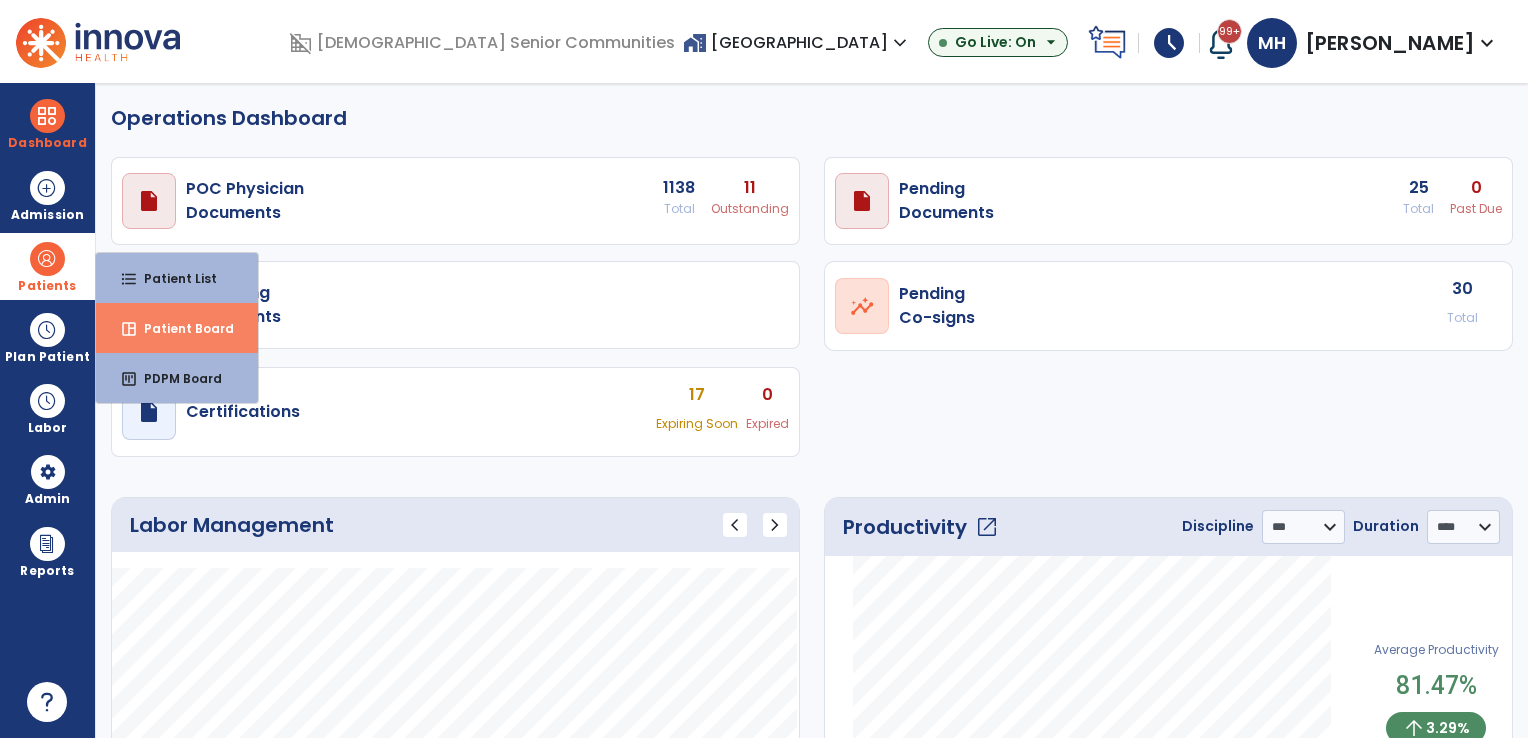 click on "space_dashboard  Patient Board" at bounding box center (177, 328) 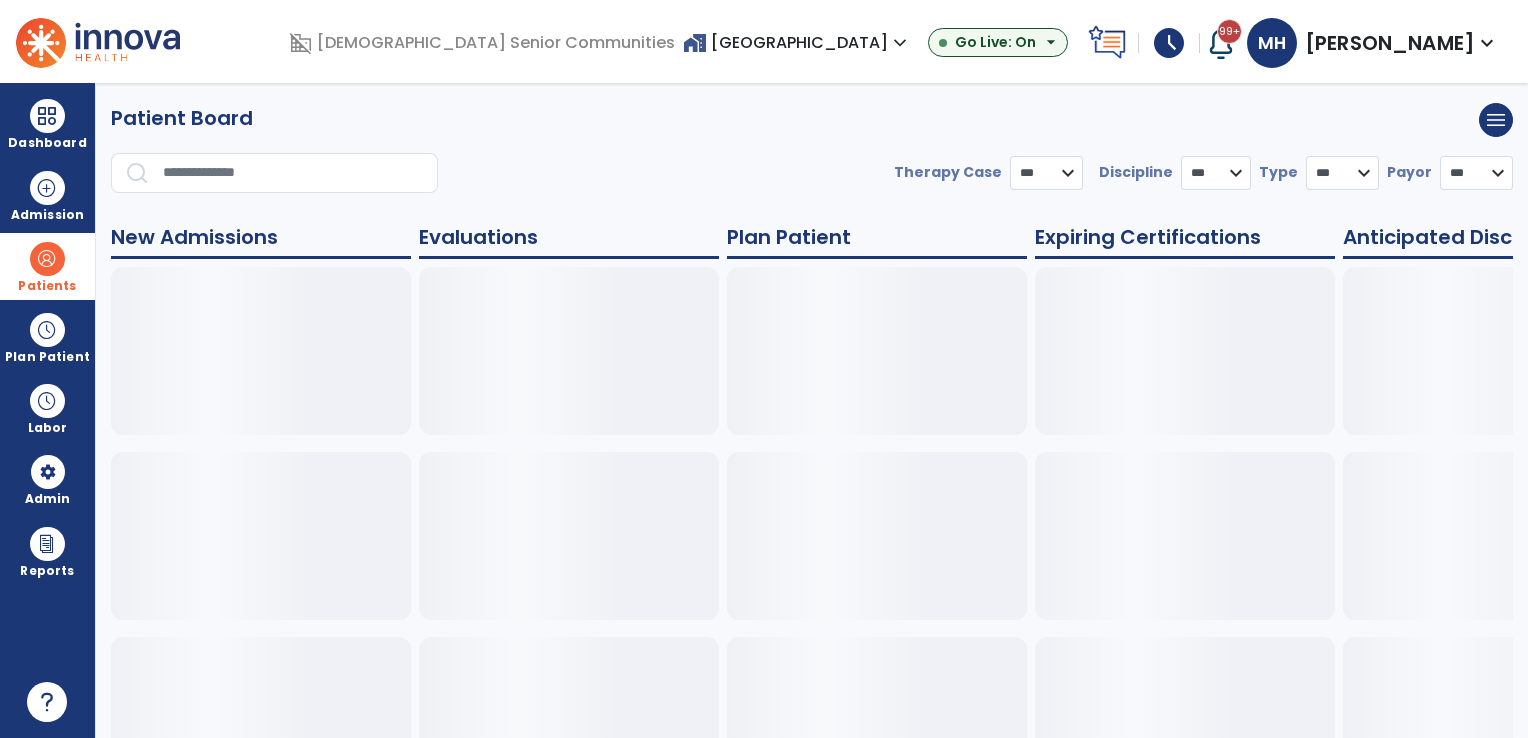 select on "***" 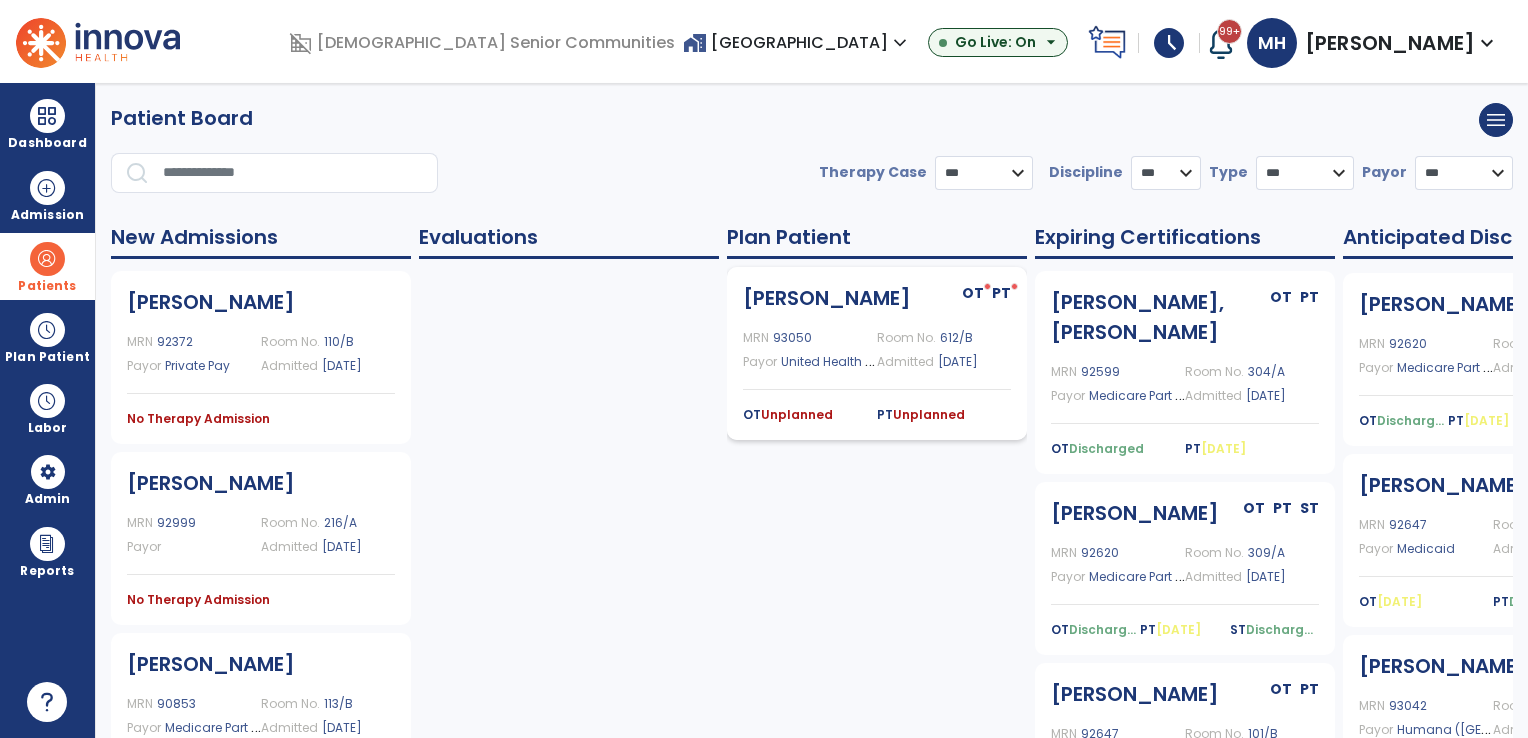 click on "MRN [MEDICAL_RECORD_NUMBER]" 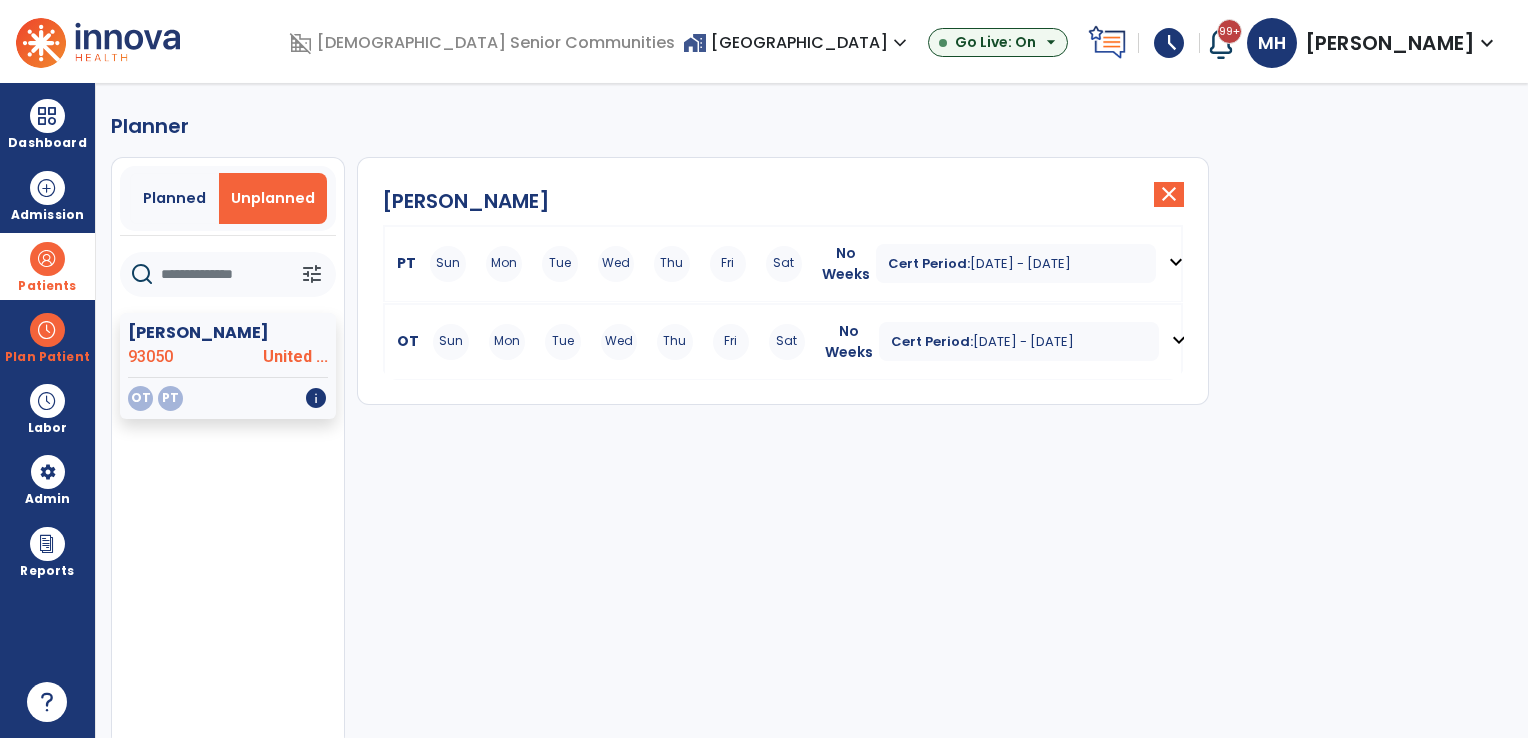 click on "Tue" at bounding box center [563, 342] 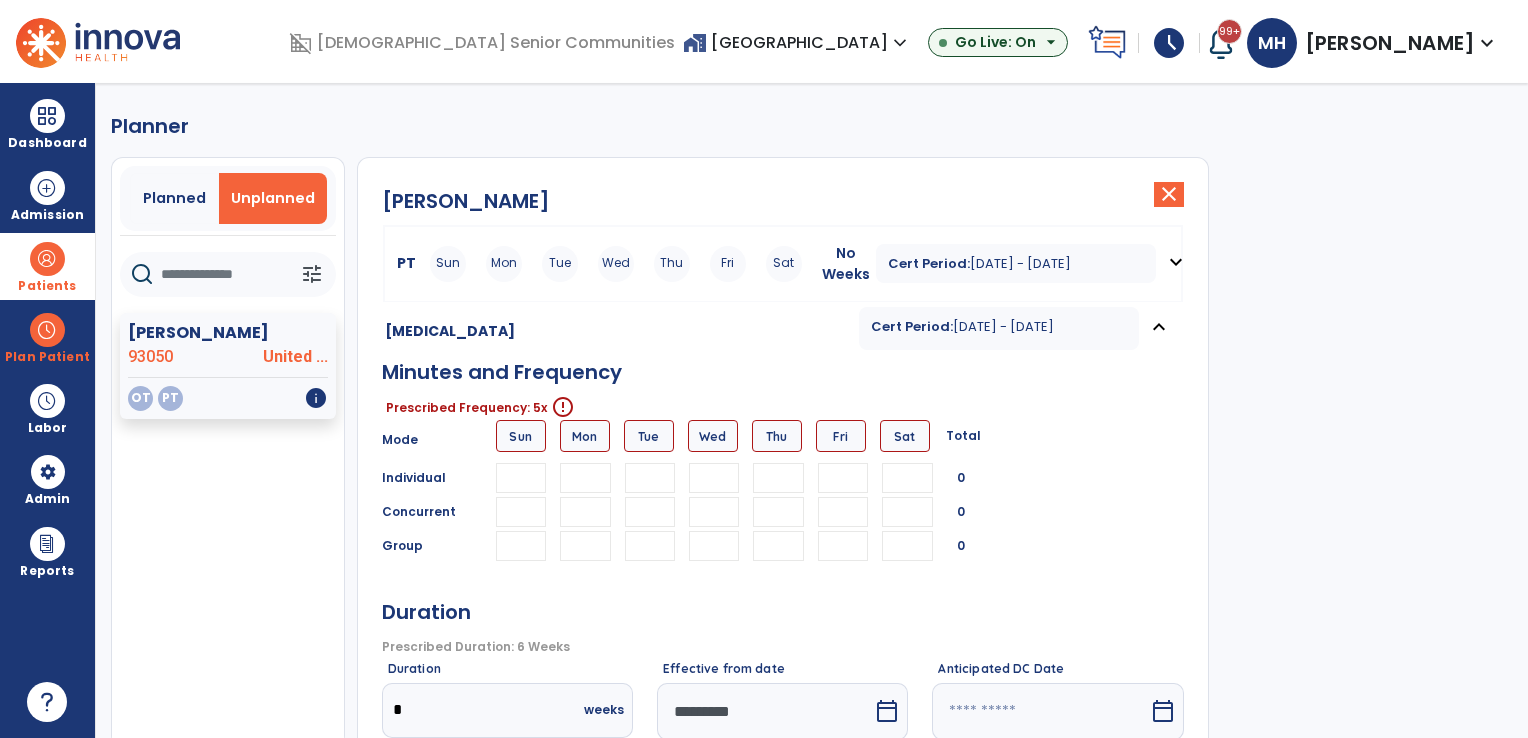 click at bounding box center [585, 478] 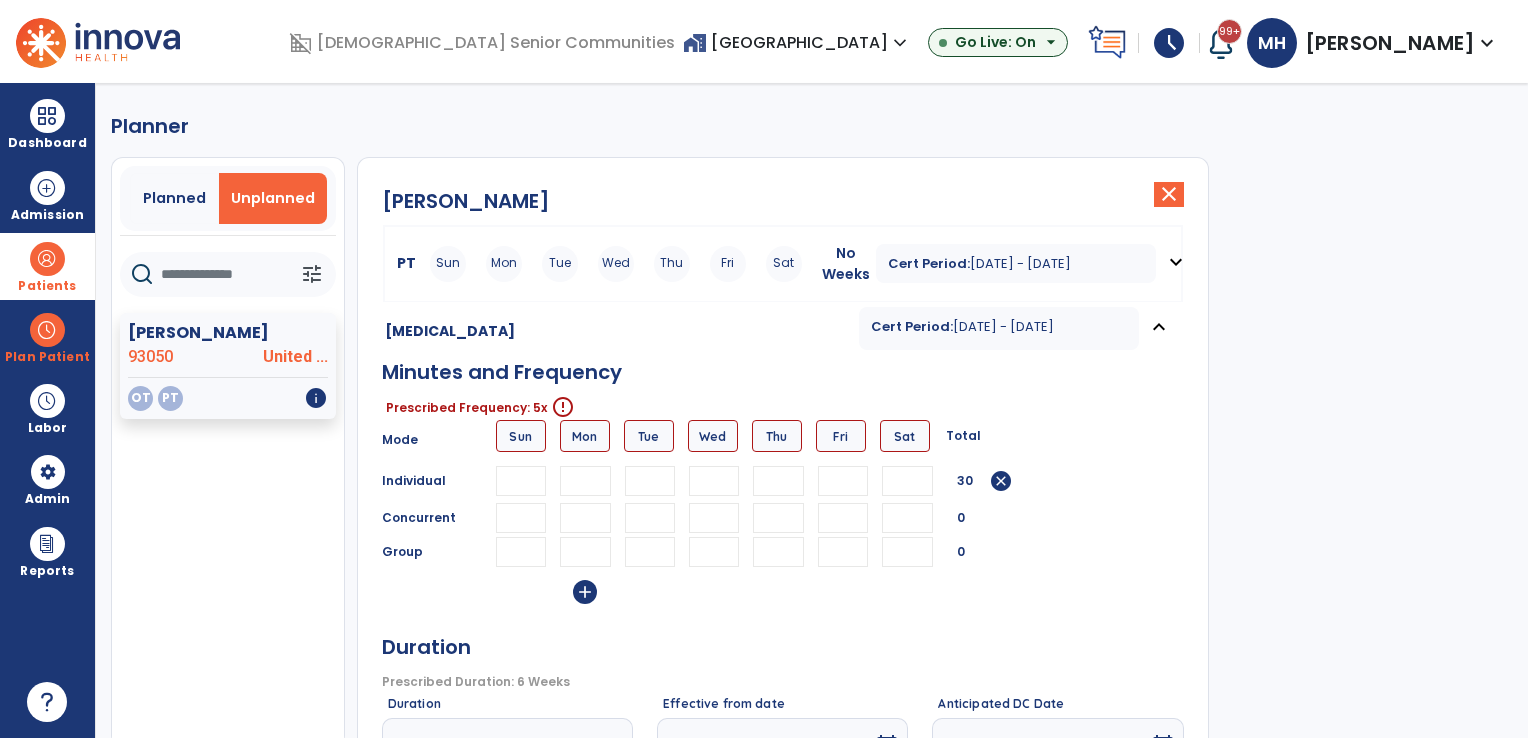 type on "**" 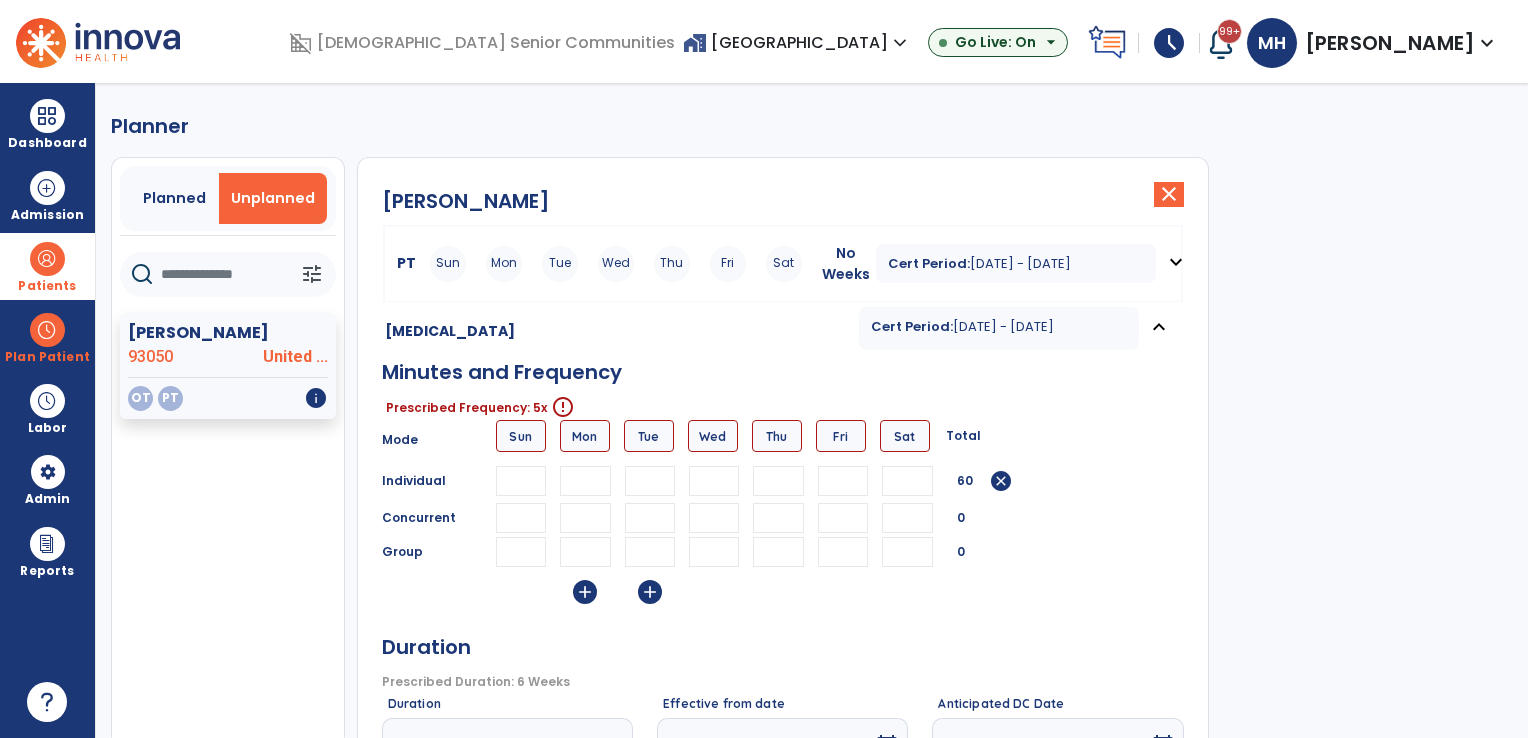type on "**" 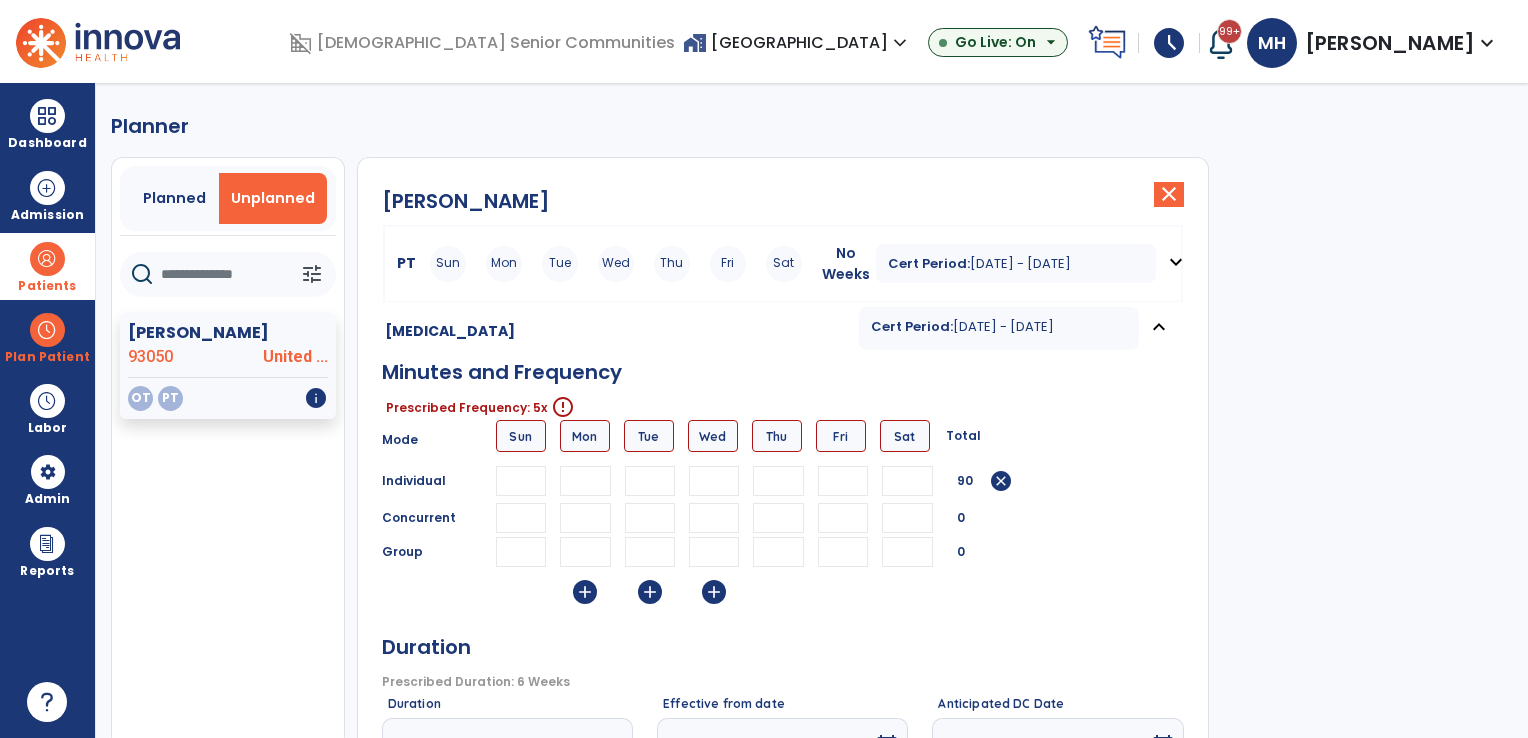 type on "**" 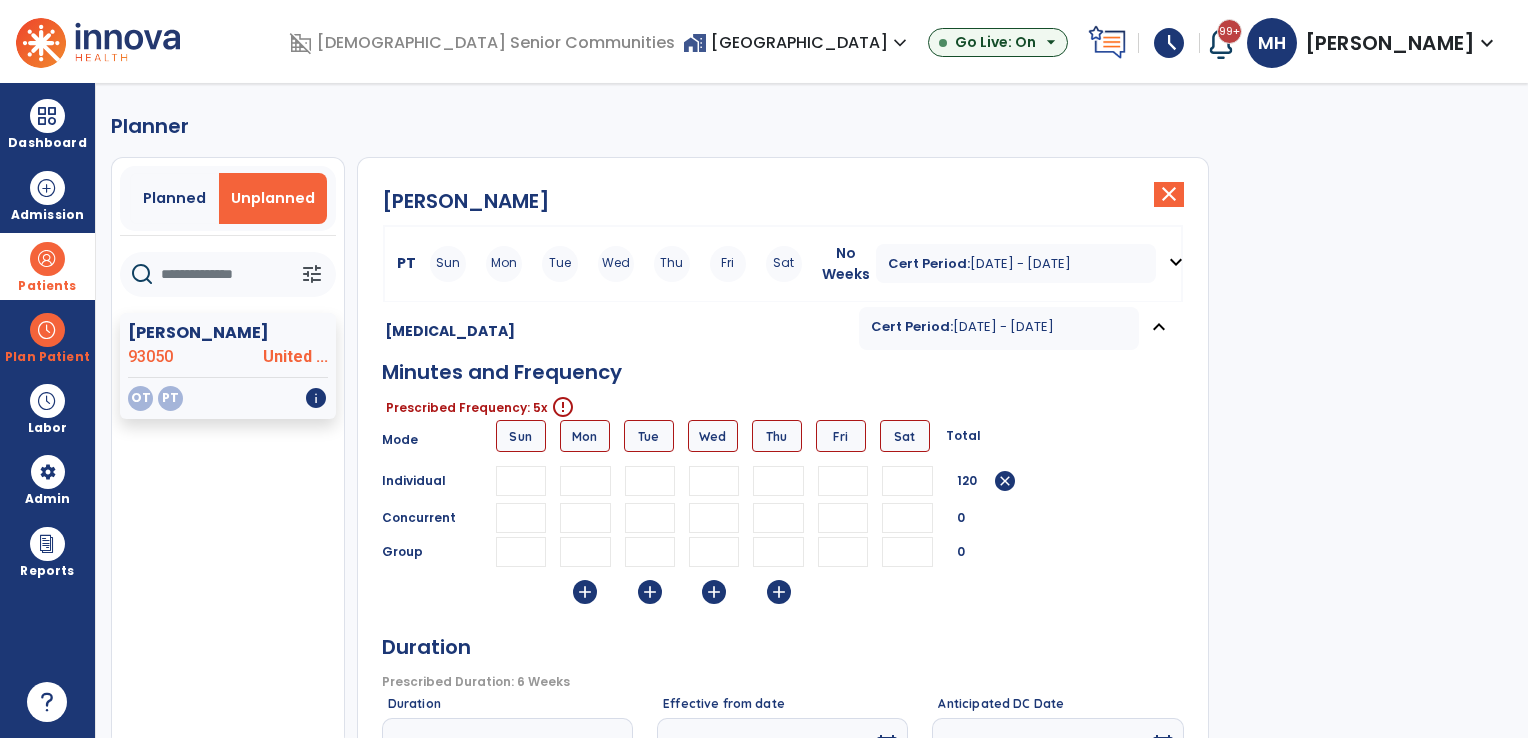 type on "**" 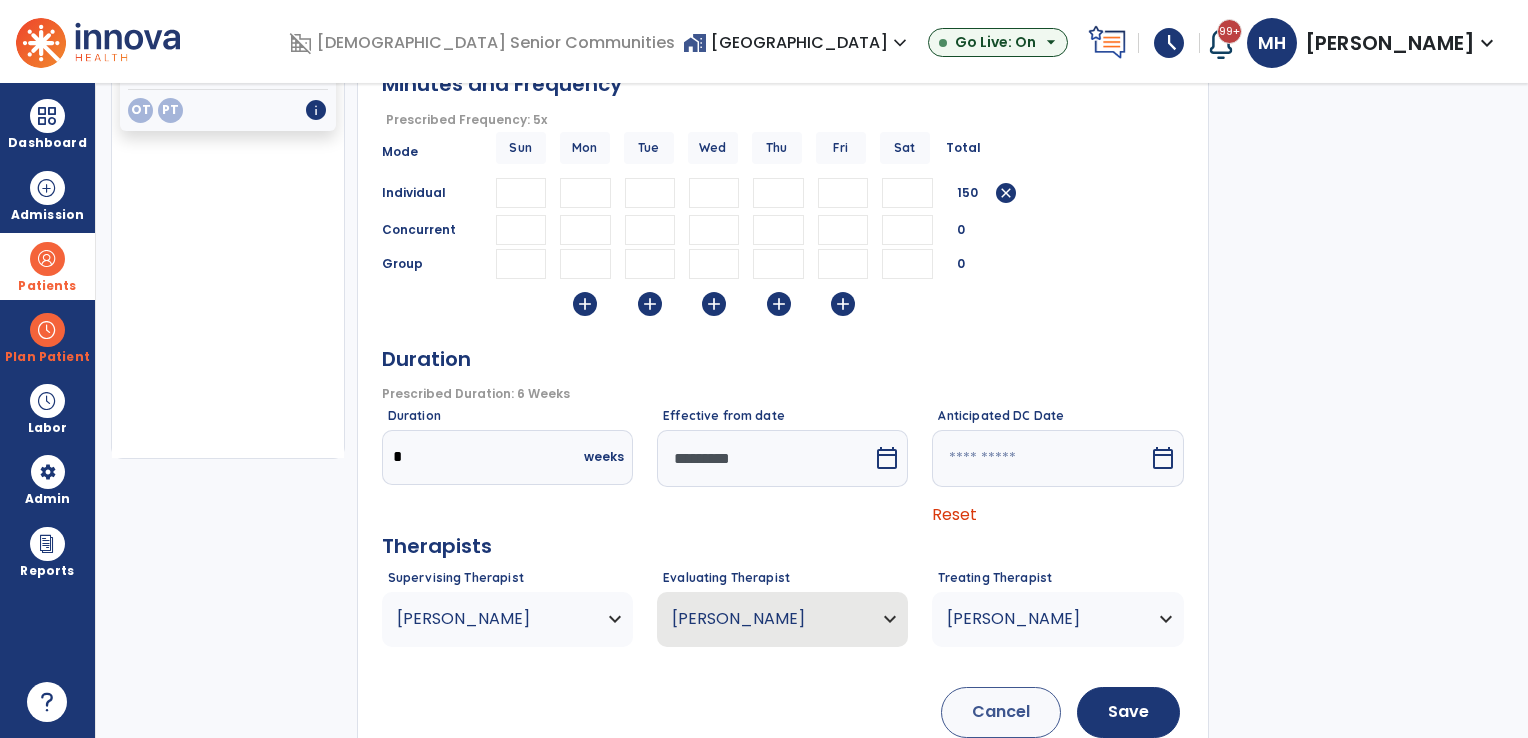 scroll, scrollTop: 300, scrollLeft: 0, axis: vertical 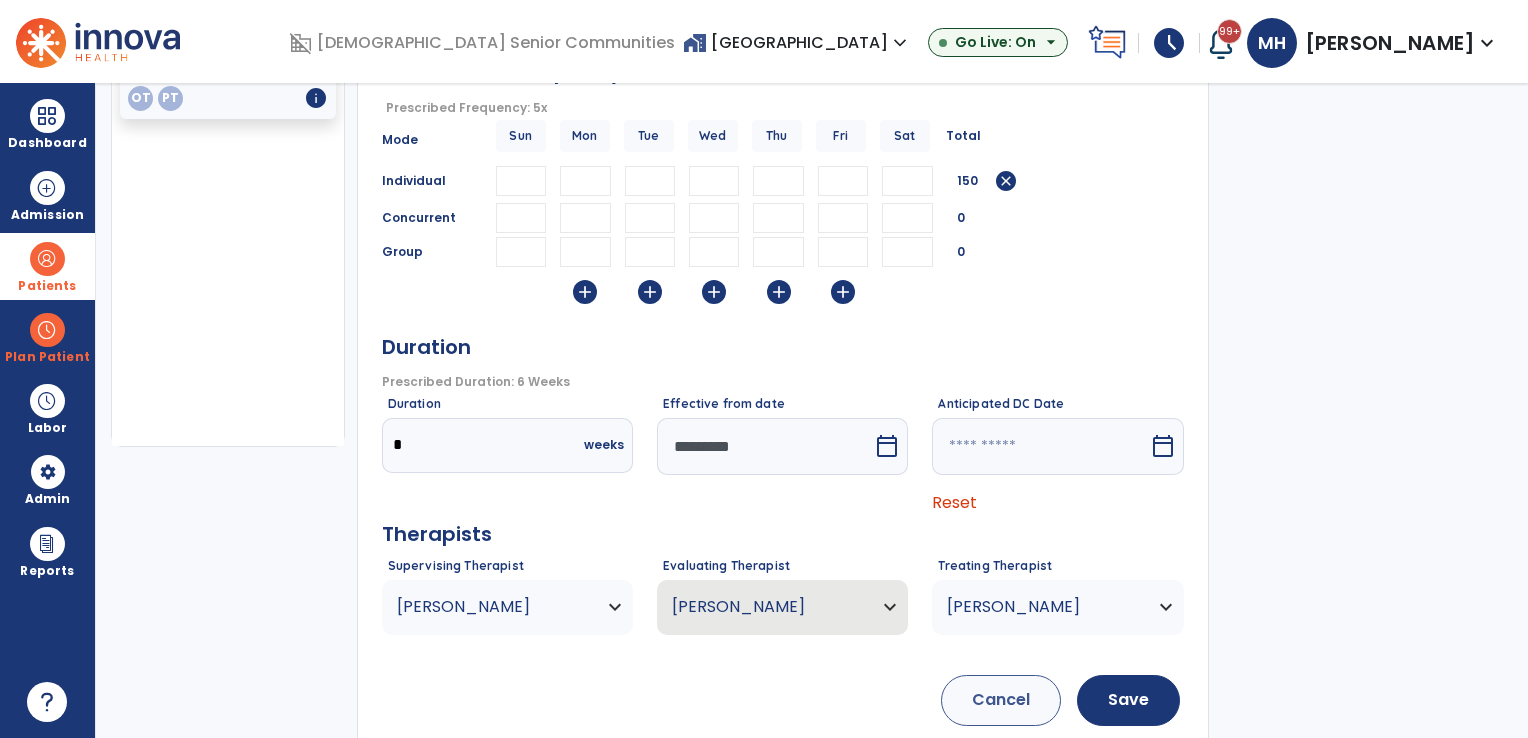 type on "**" 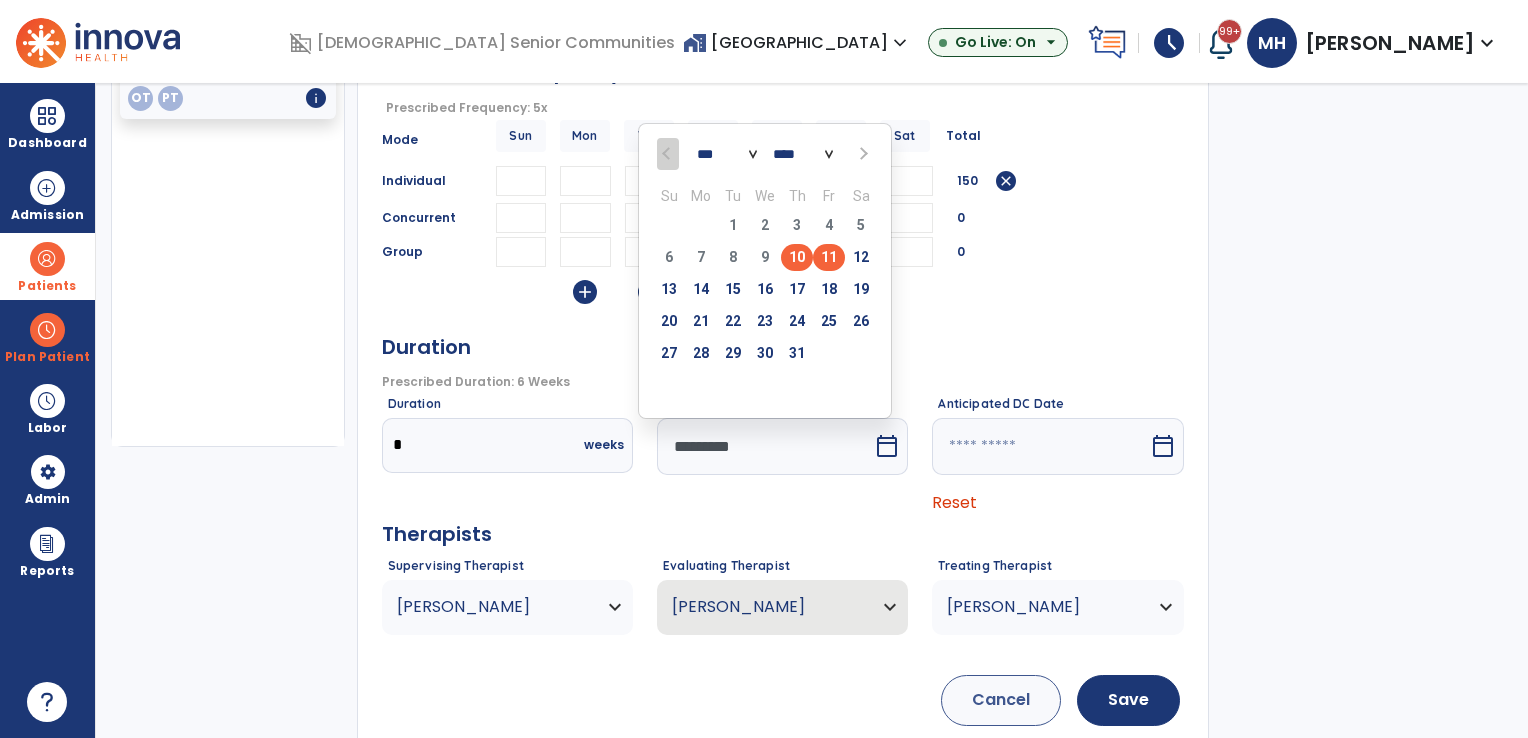 click on "11" at bounding box center (829, 257) 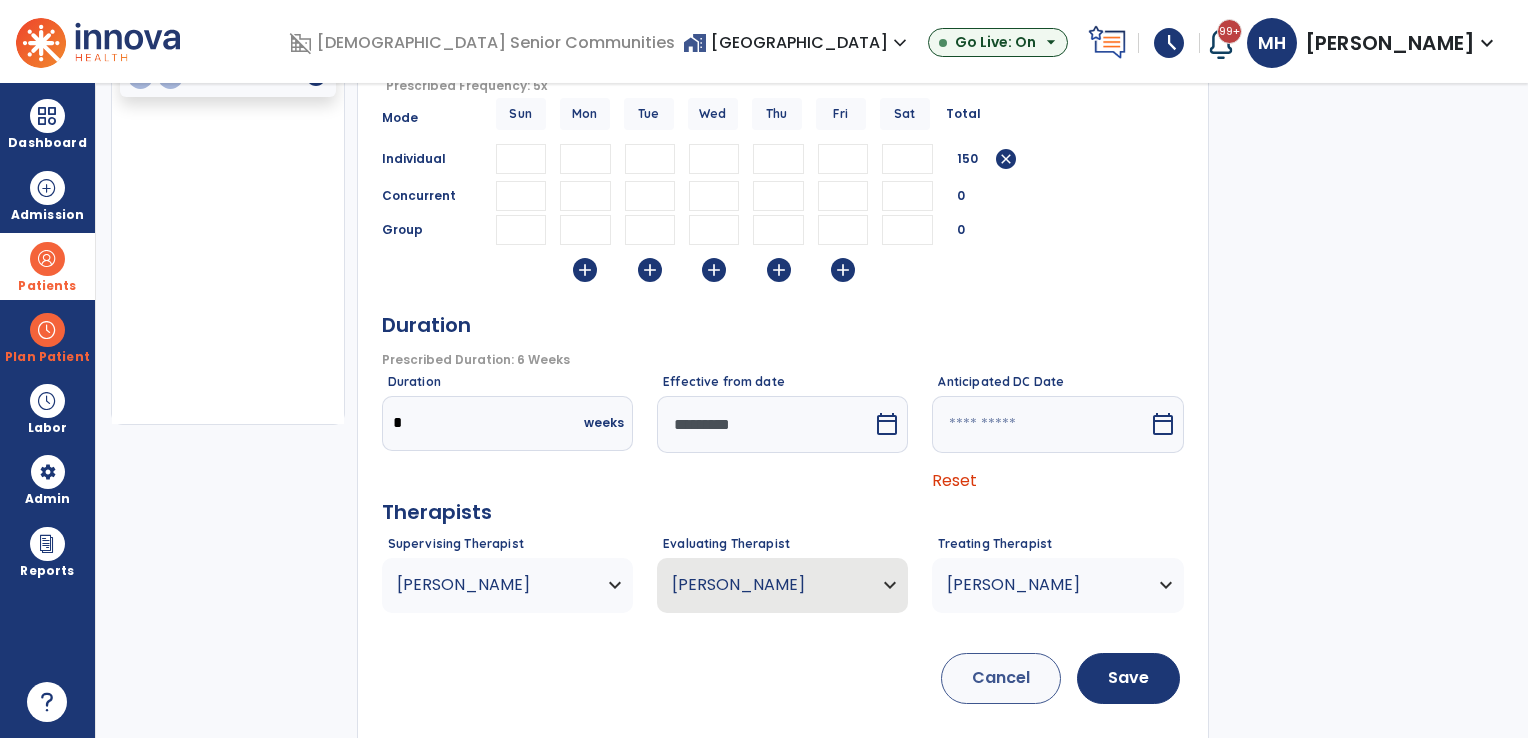 scroll, scrollTop: 333, scrollLeft: 0, axis: vertical 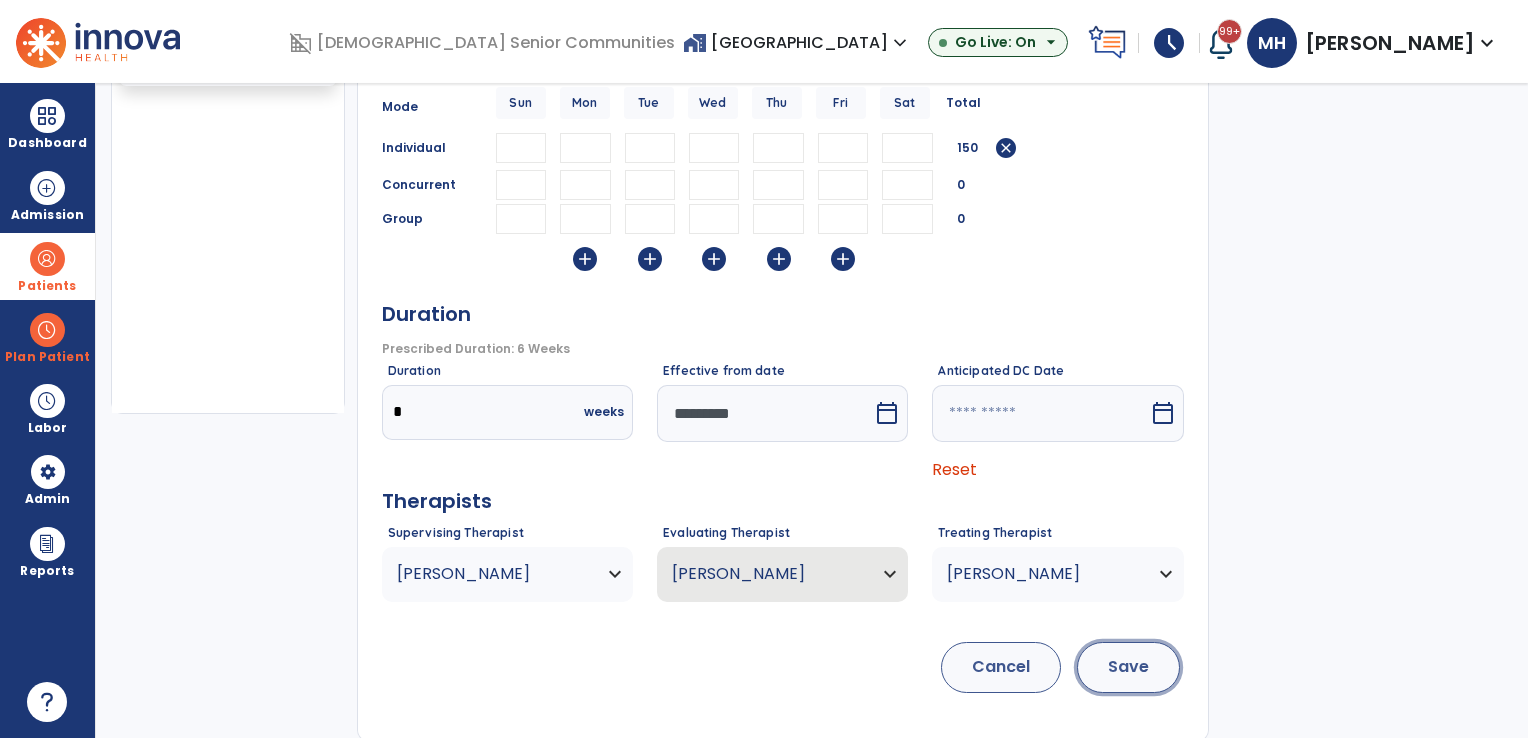 click on "Save" at bounding box center [1128, 667] 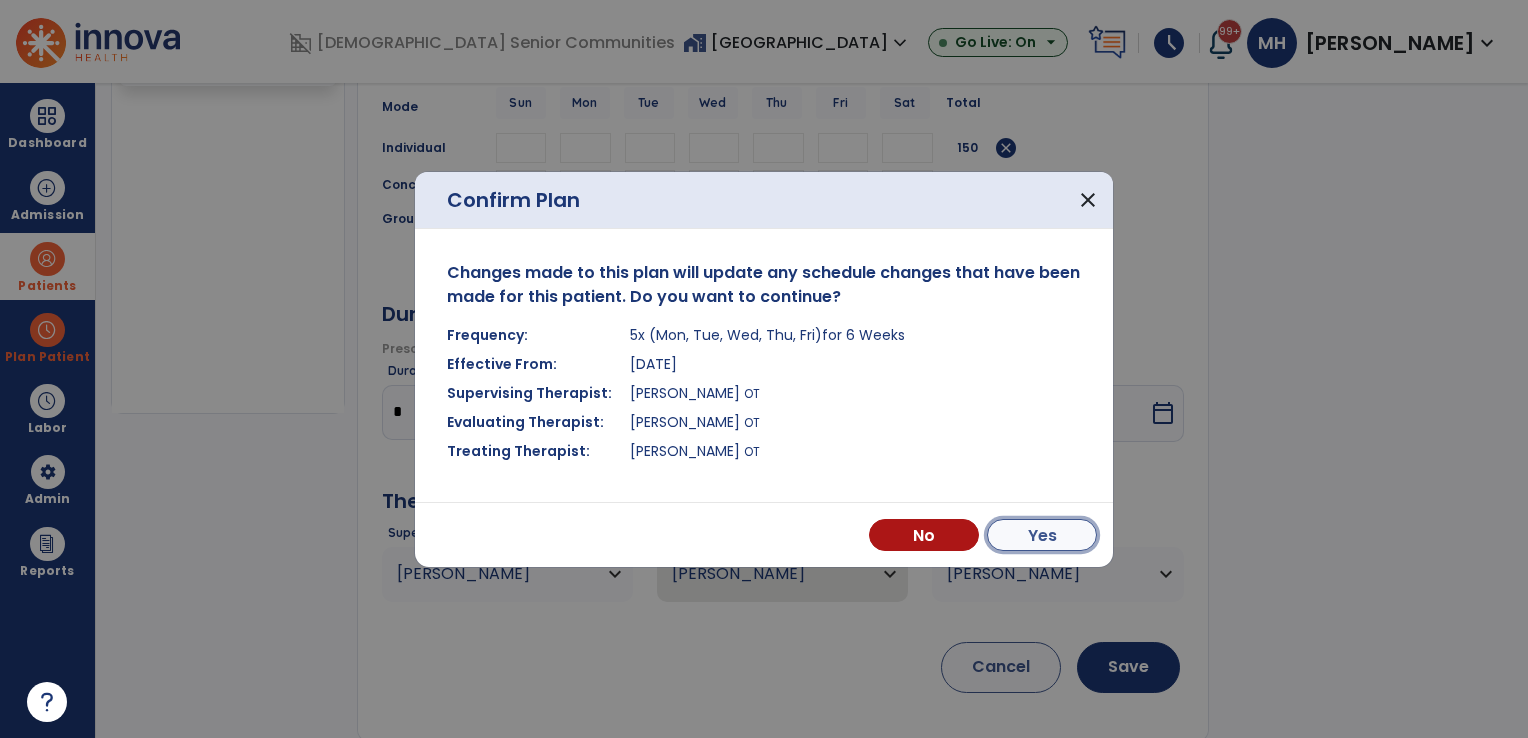 click on "Yes" at bounding box center [1042, 535] 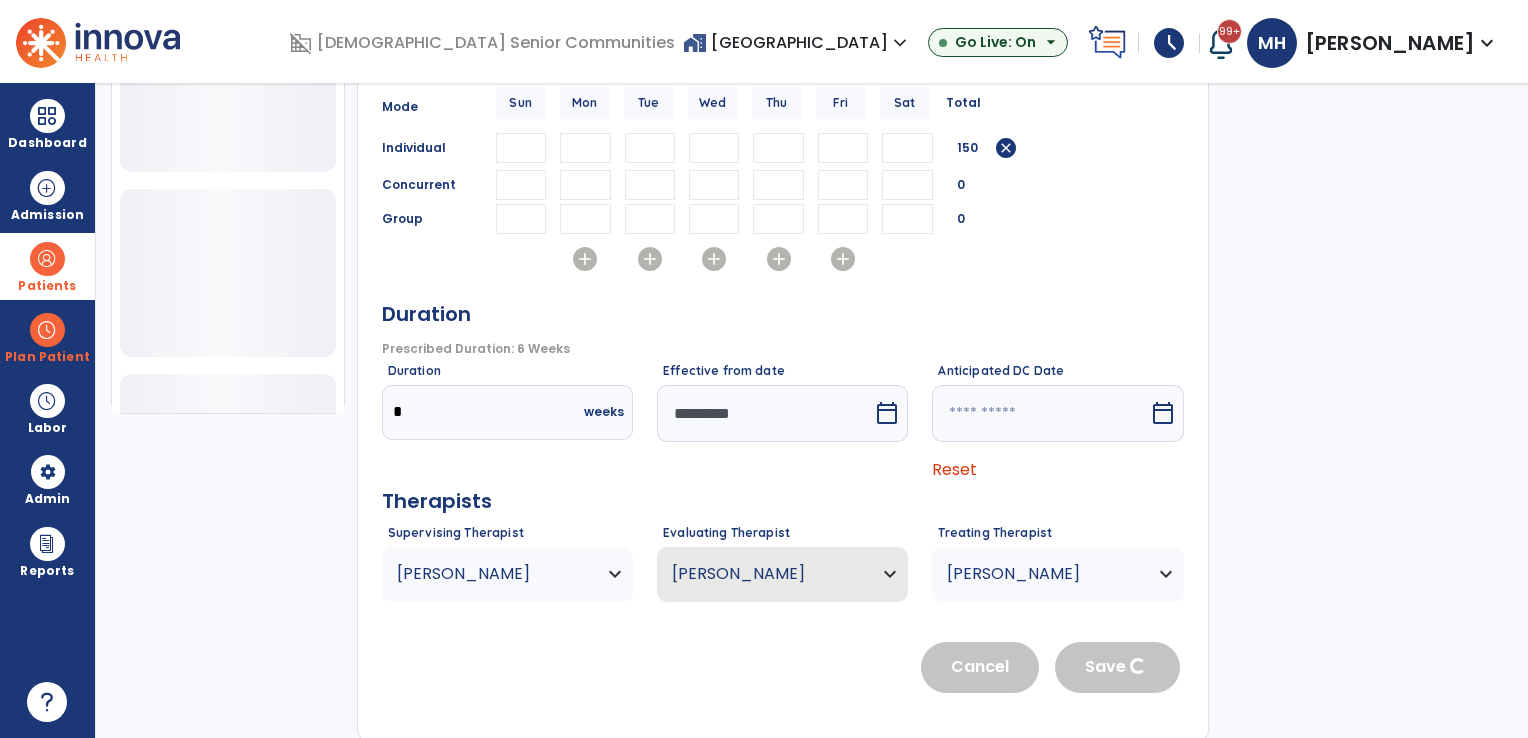 type 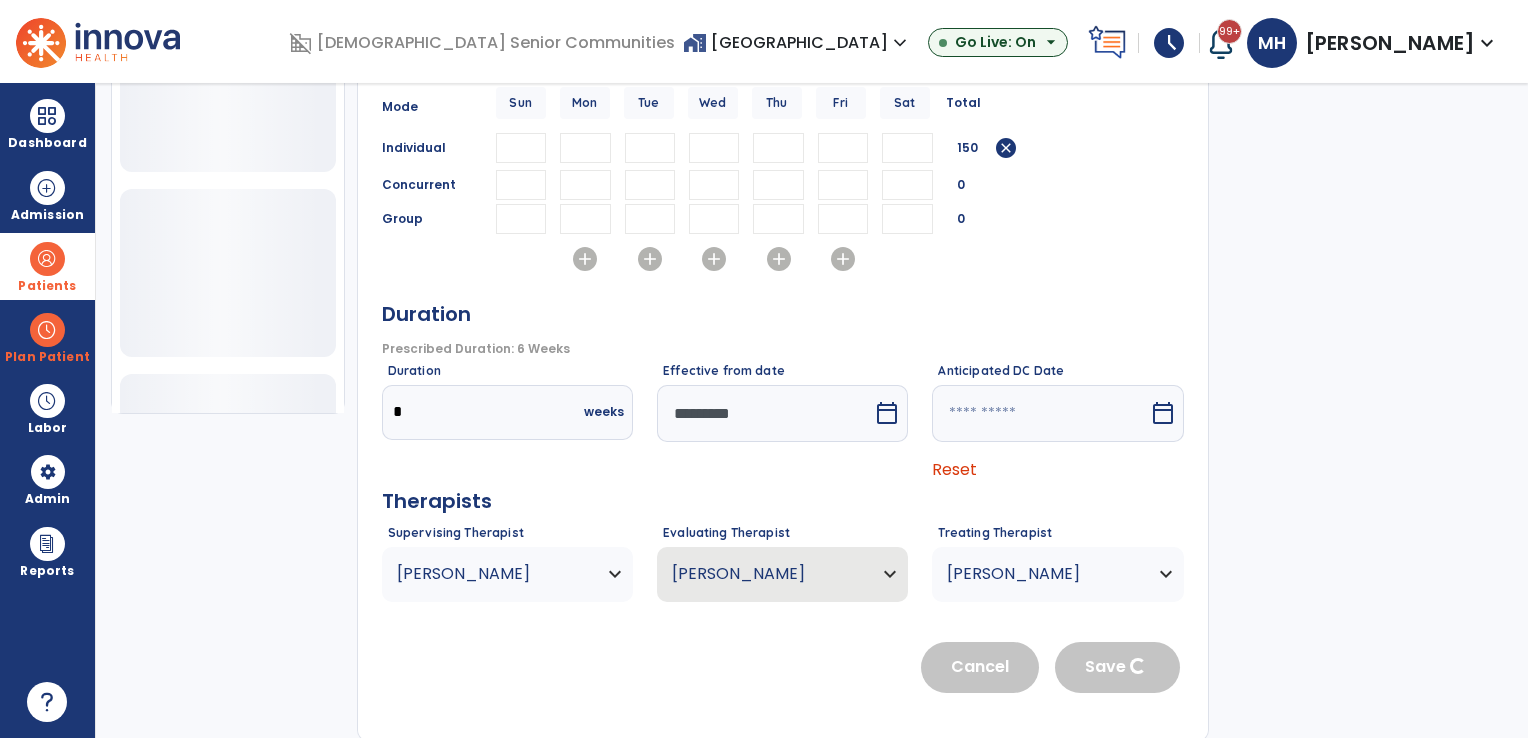 type 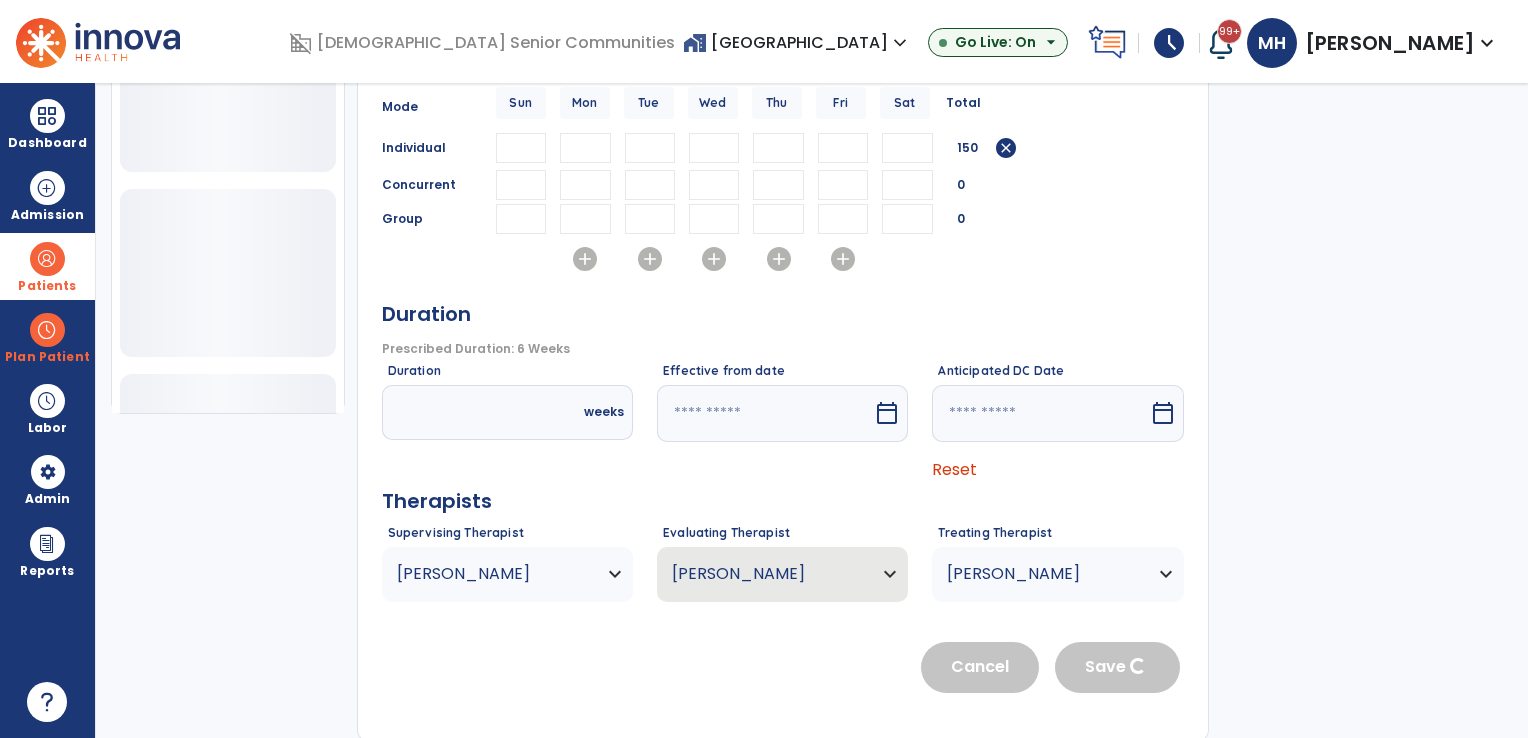 scroll, scrollTop: 36, scrollLeft: 0, axis: vertical 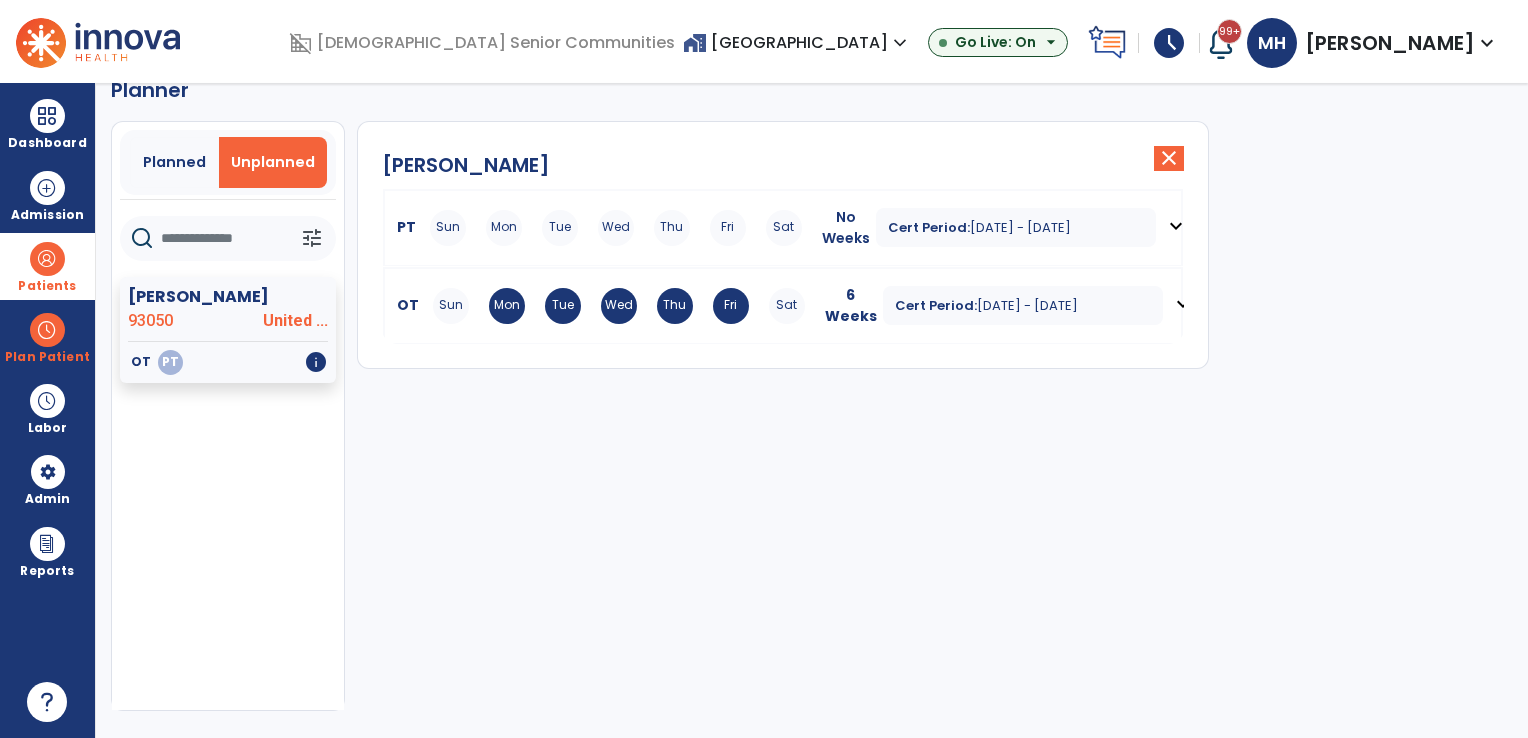 click on "Sun Mon Tue Wed Thu Fri Sat" at bounding box center (616, 228) 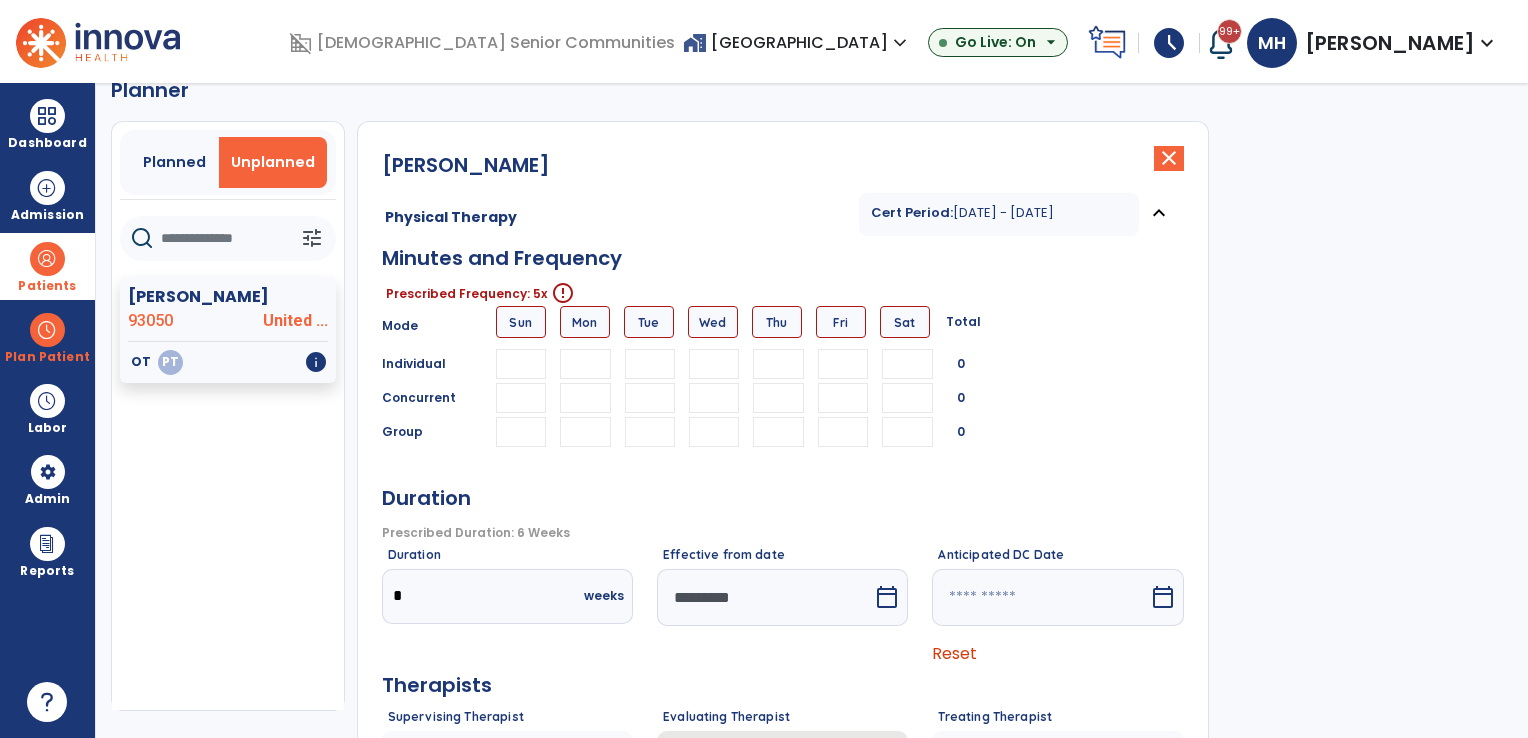 click at bounding box center (585, 364) 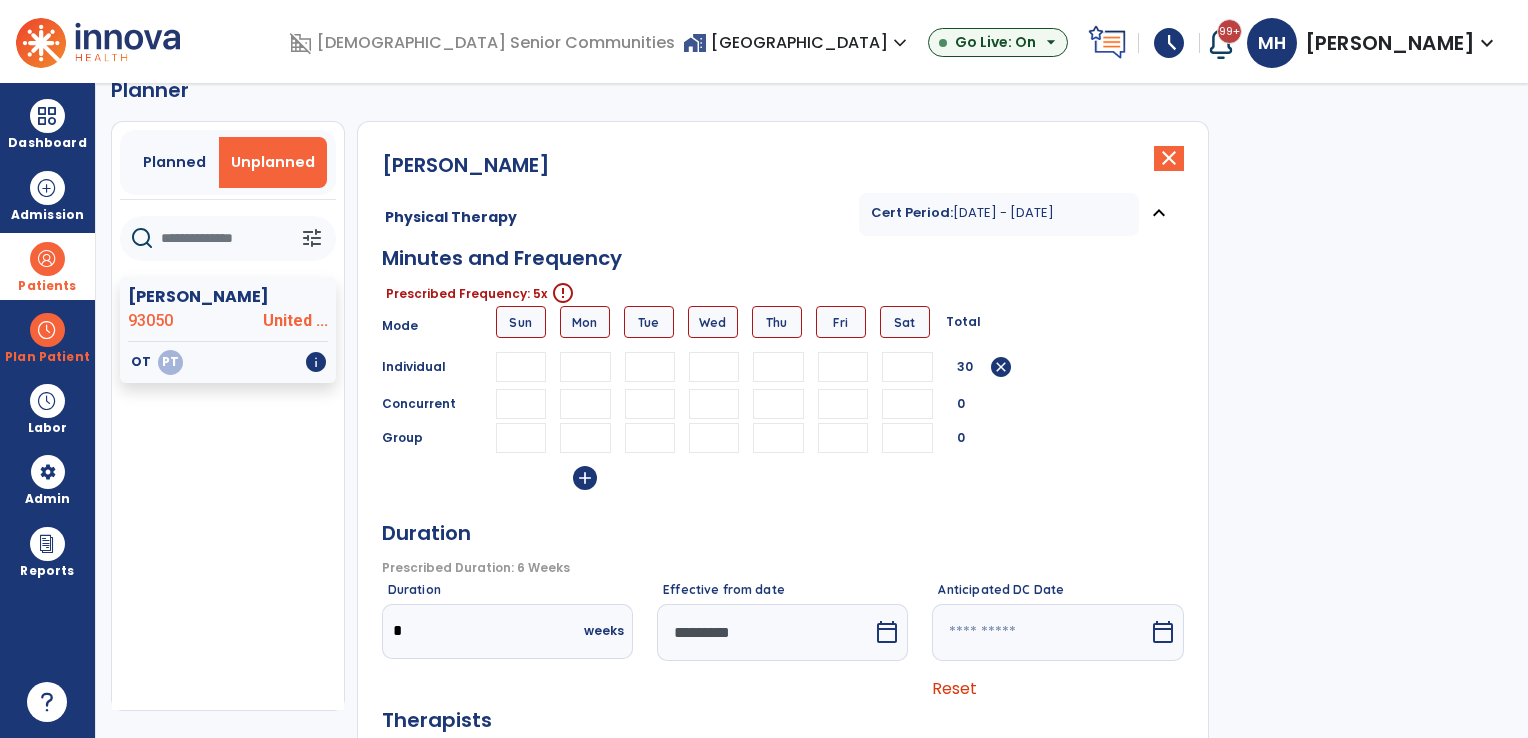 type on "**" 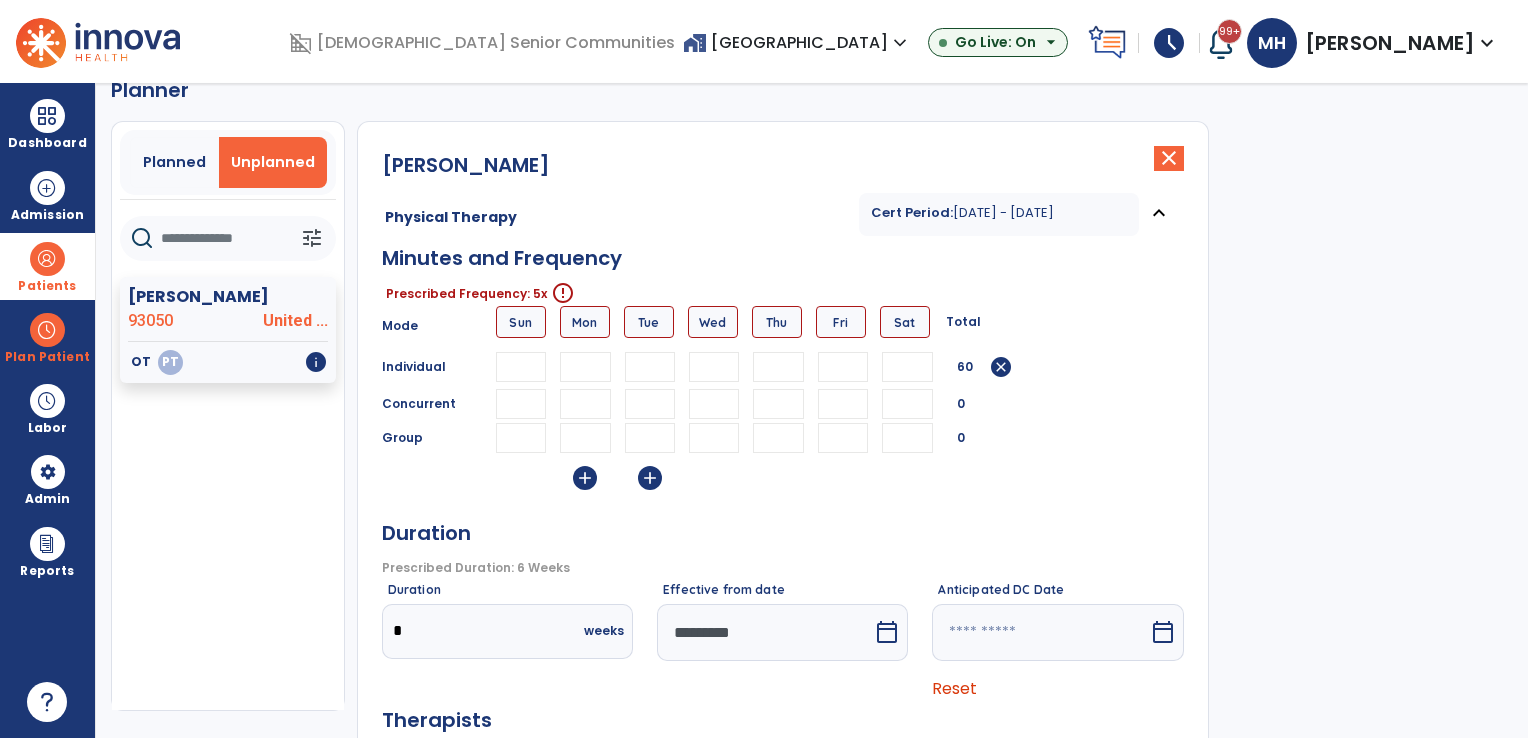 type on "**" 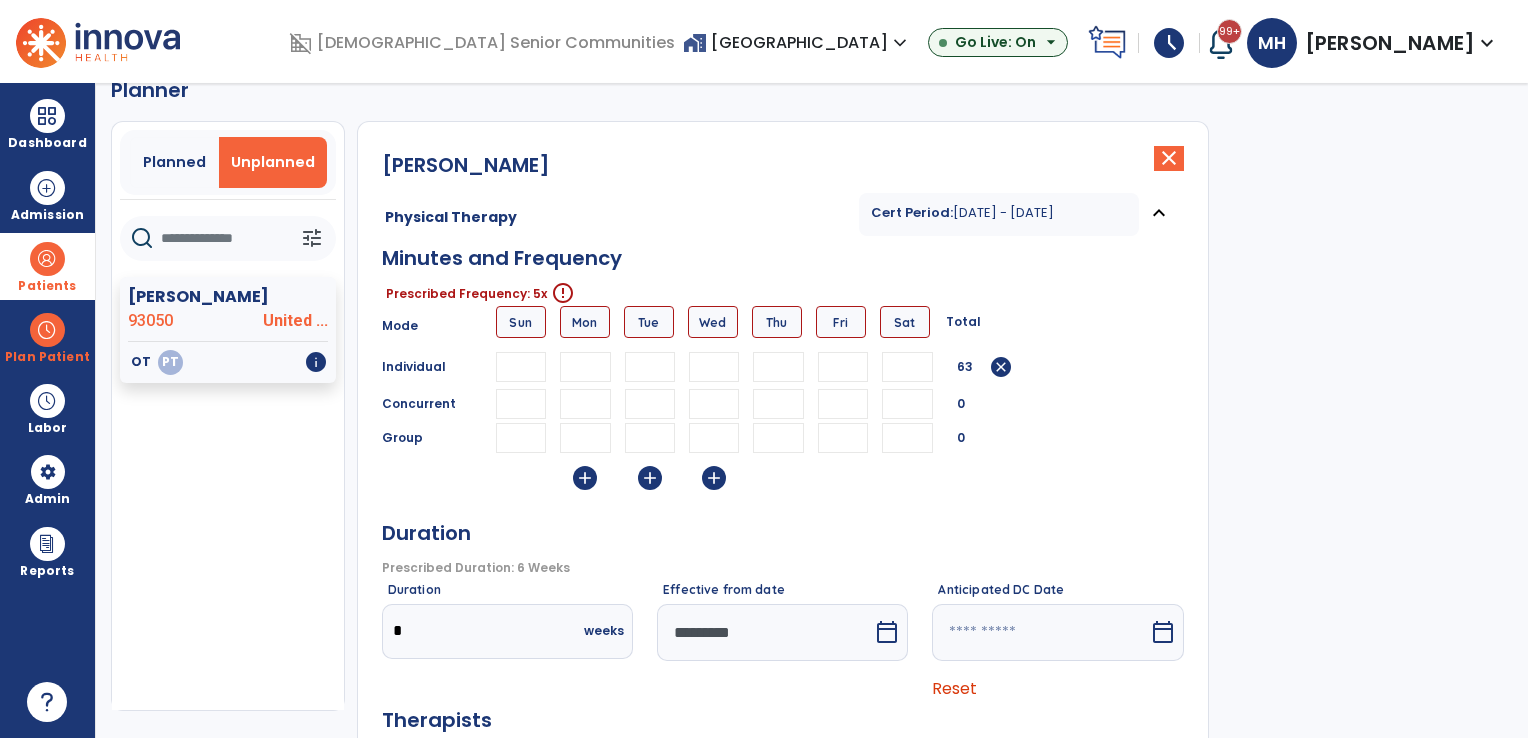 type on "**" 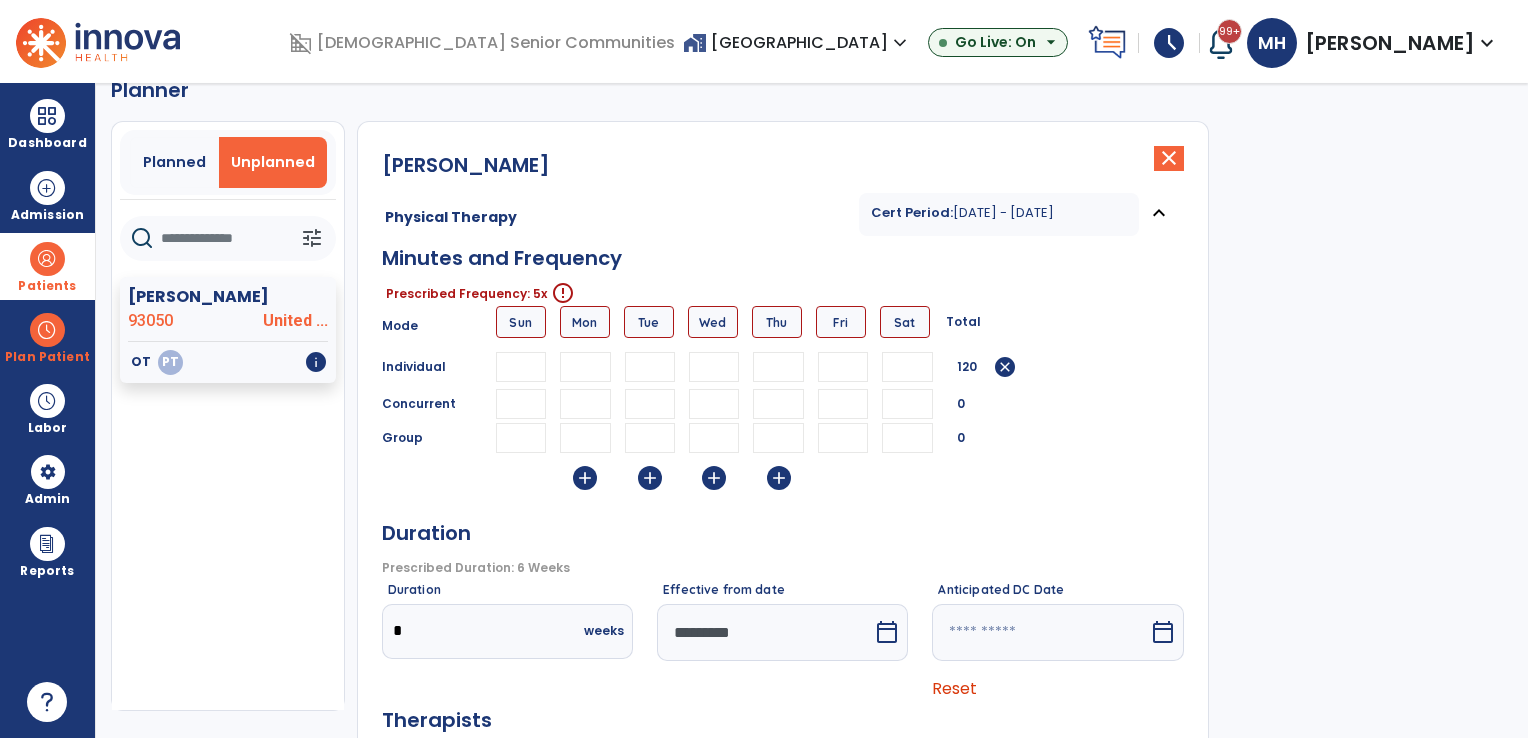 type on "**" 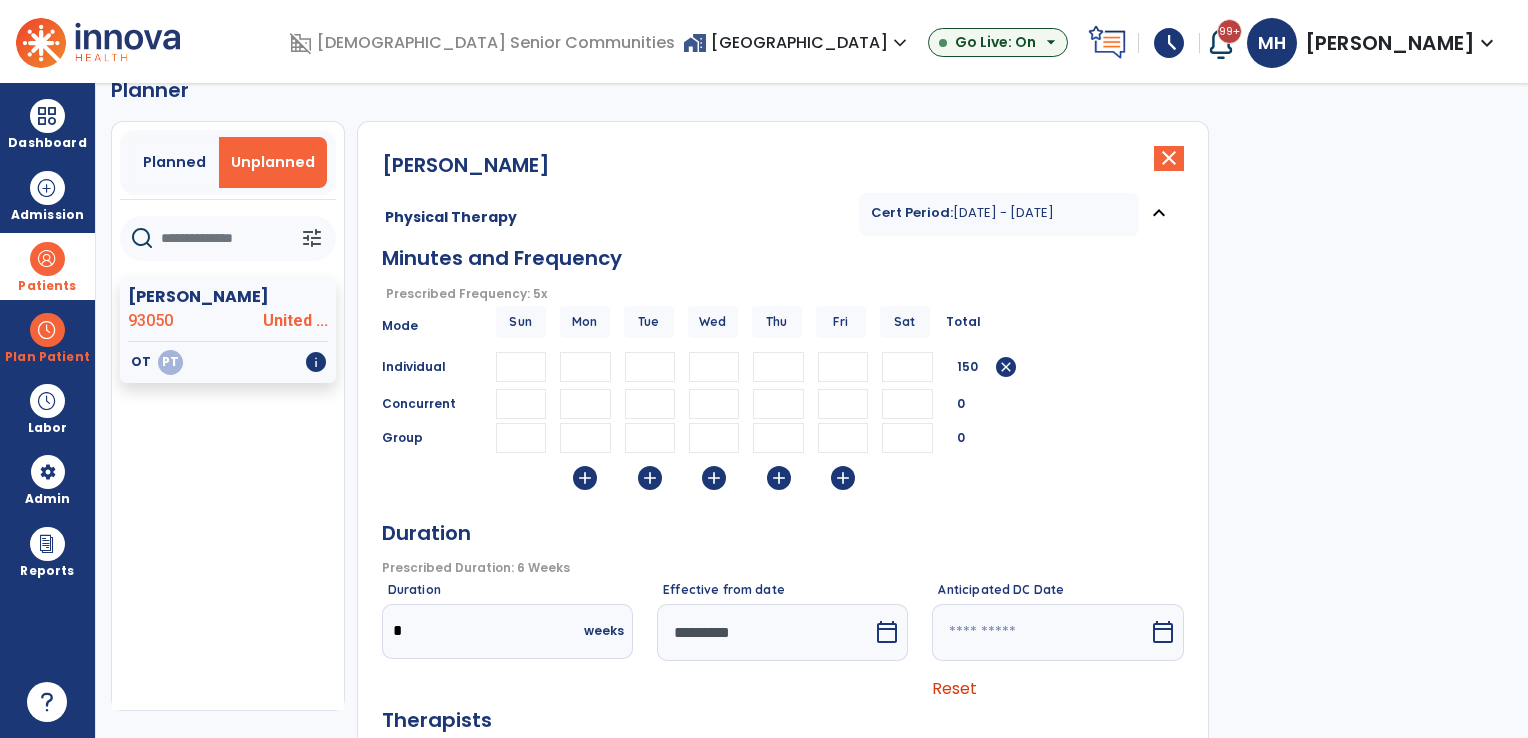 type on "**" 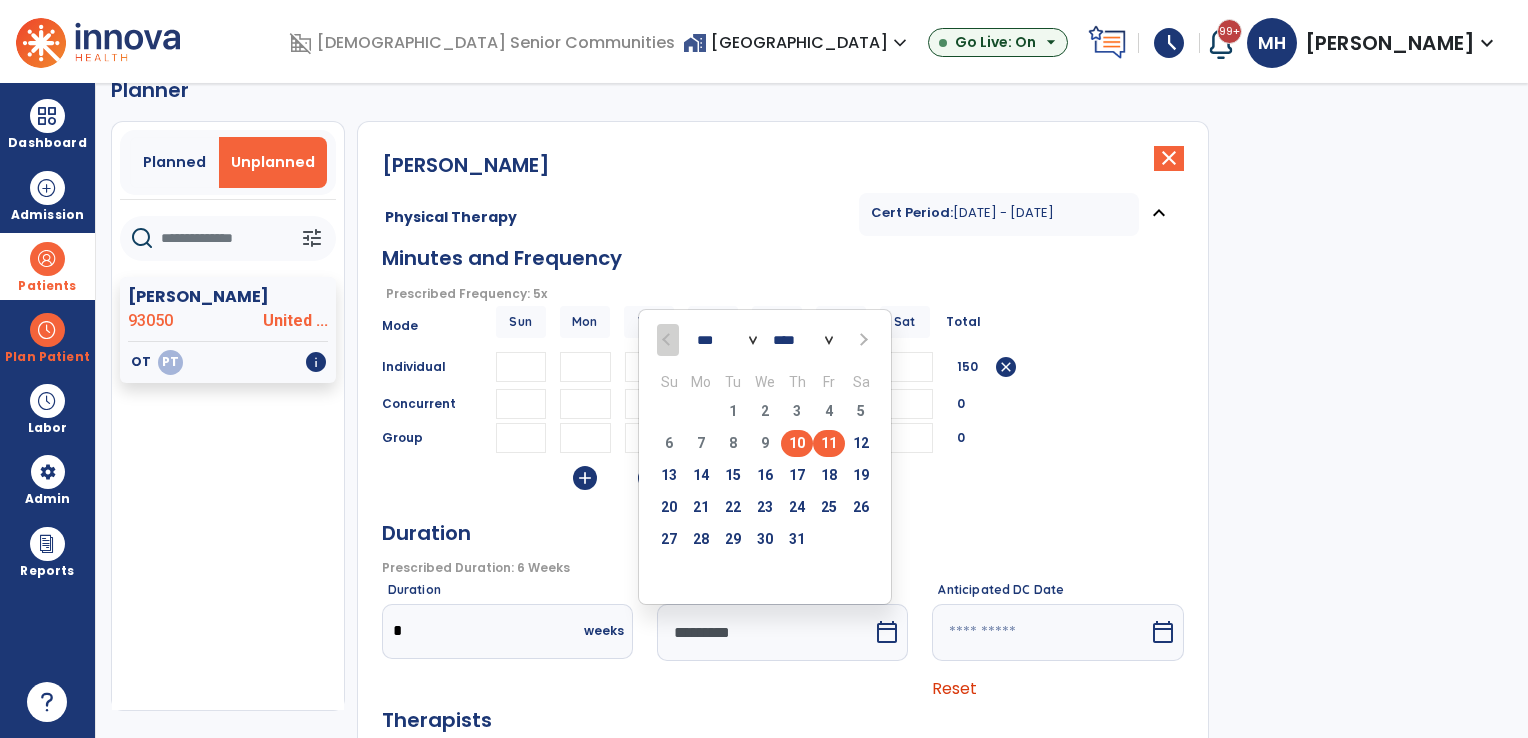 click on "11" at bounding box center (829, 443) 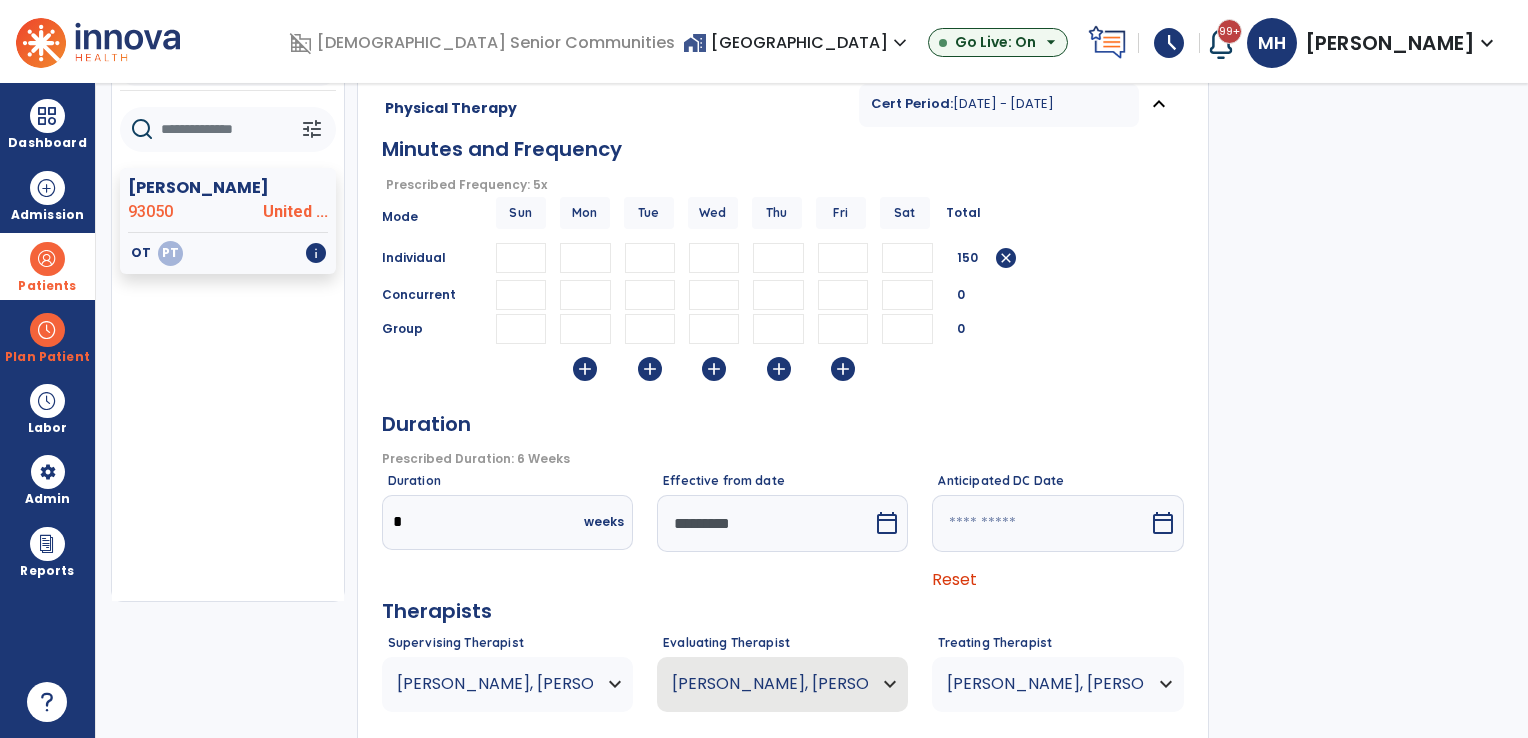 scroll, scrollTop: 333, scrollLeft: 0, axis: vertical 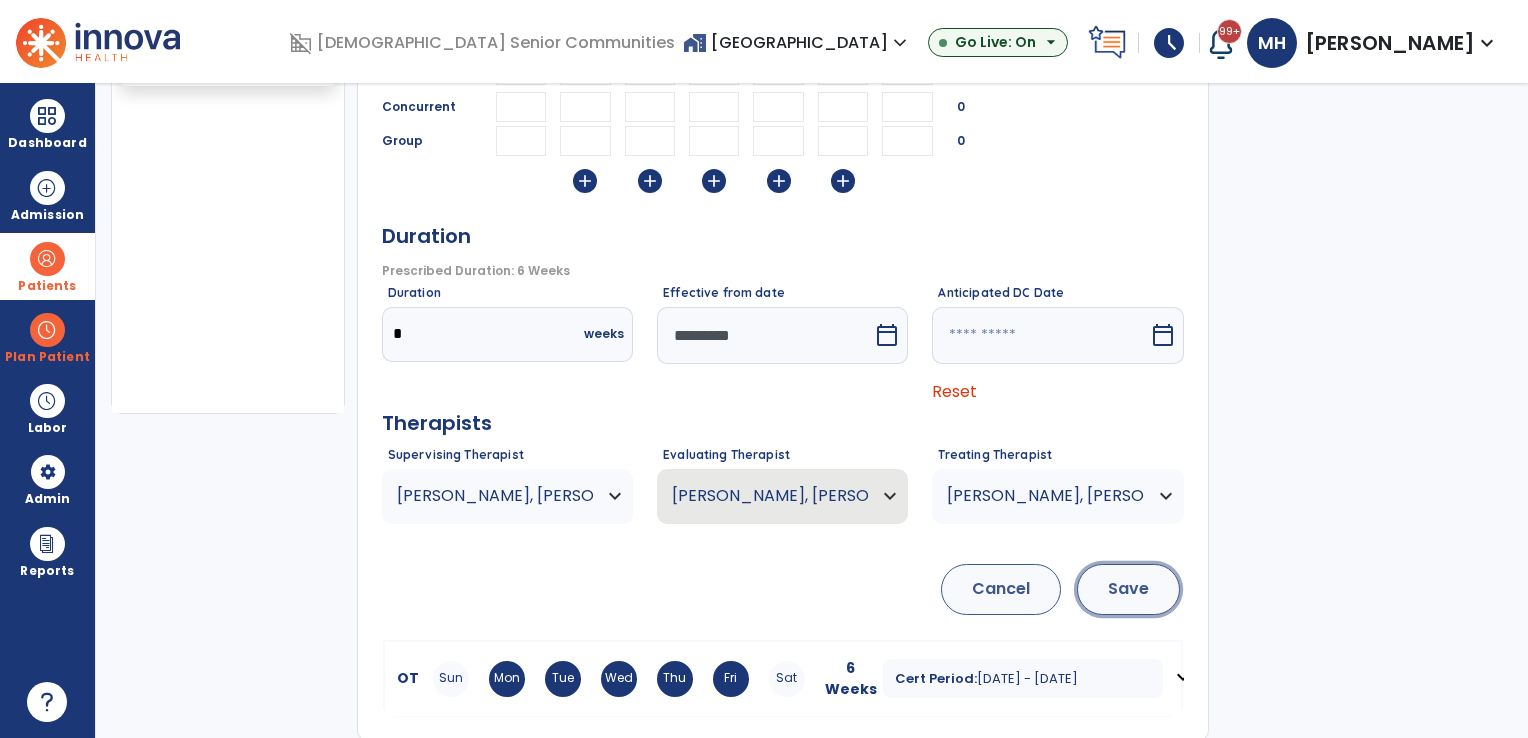 click on "Save" at bounding box center (1128, 589) 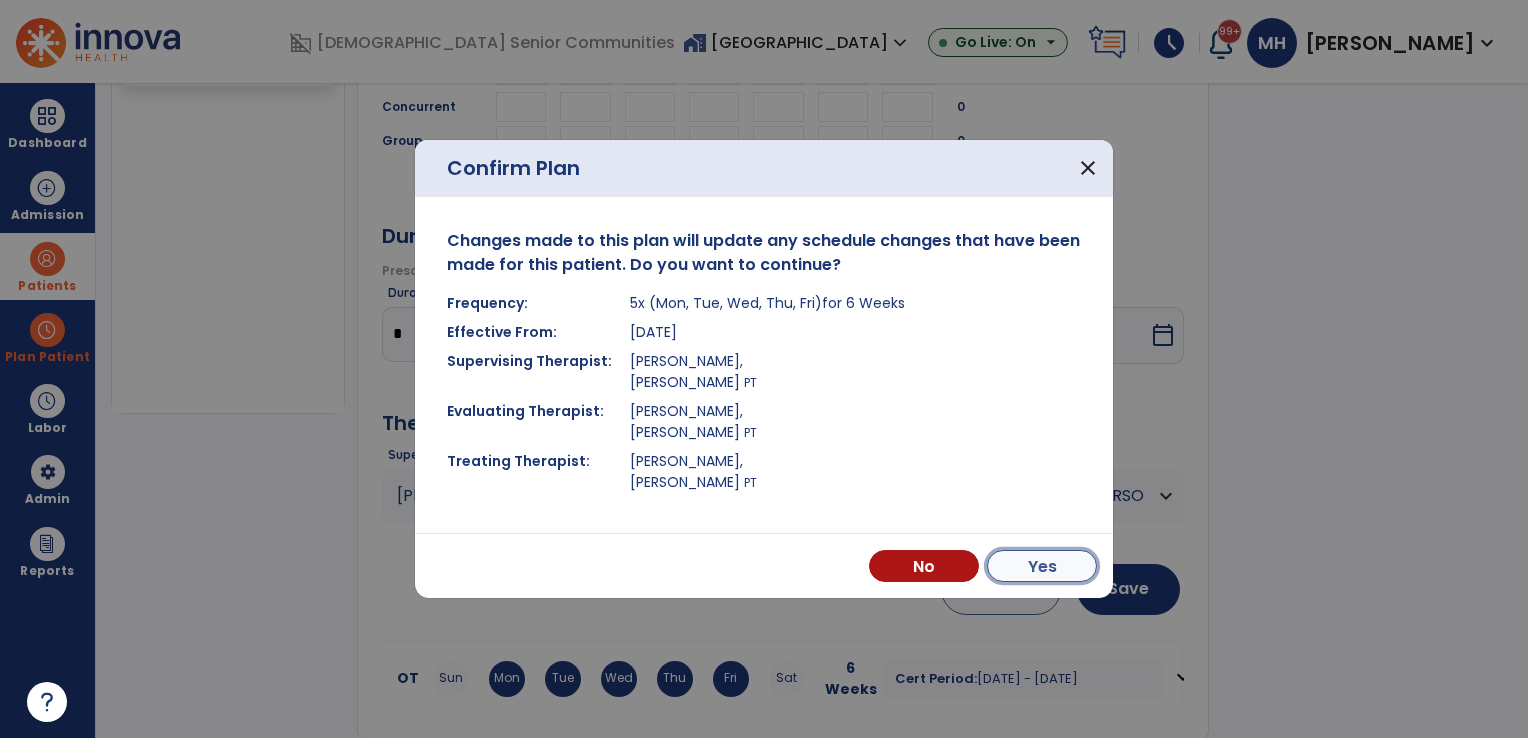 click on "Yes" at bounding box center (1042, 566) 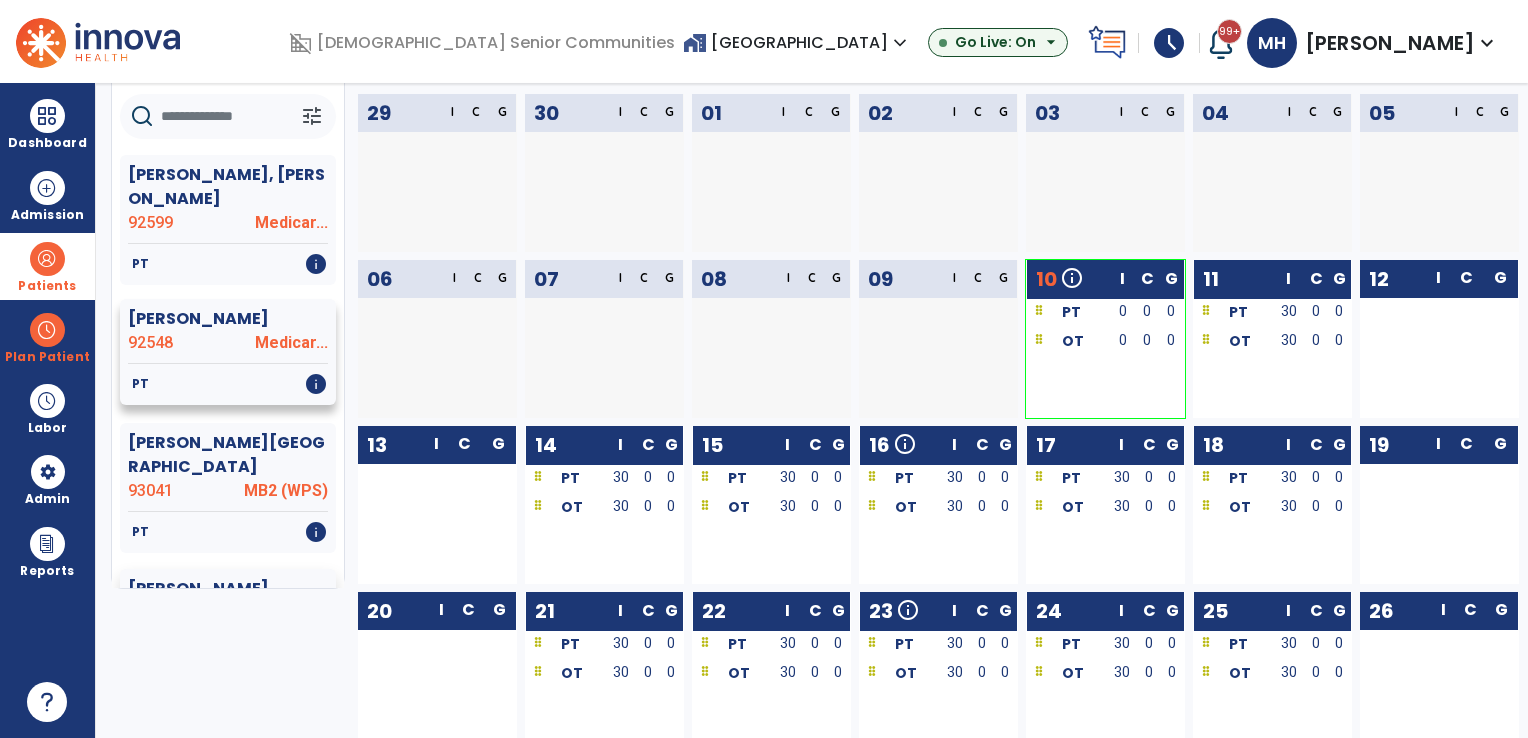 scroll, scrollTop: 0, scrollLeft: 0, axis: both 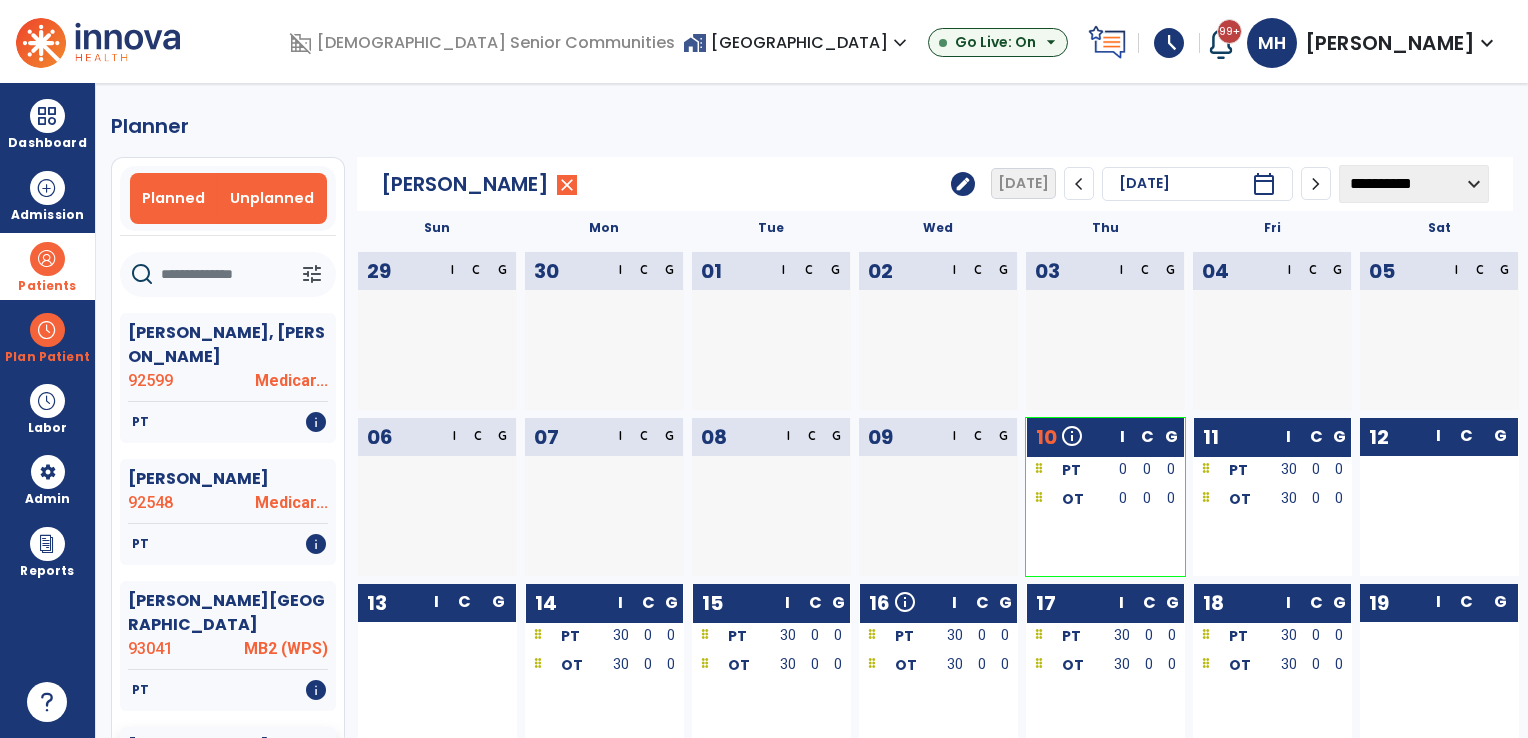 click on "Unplanned" at bounding box center (272, 198) 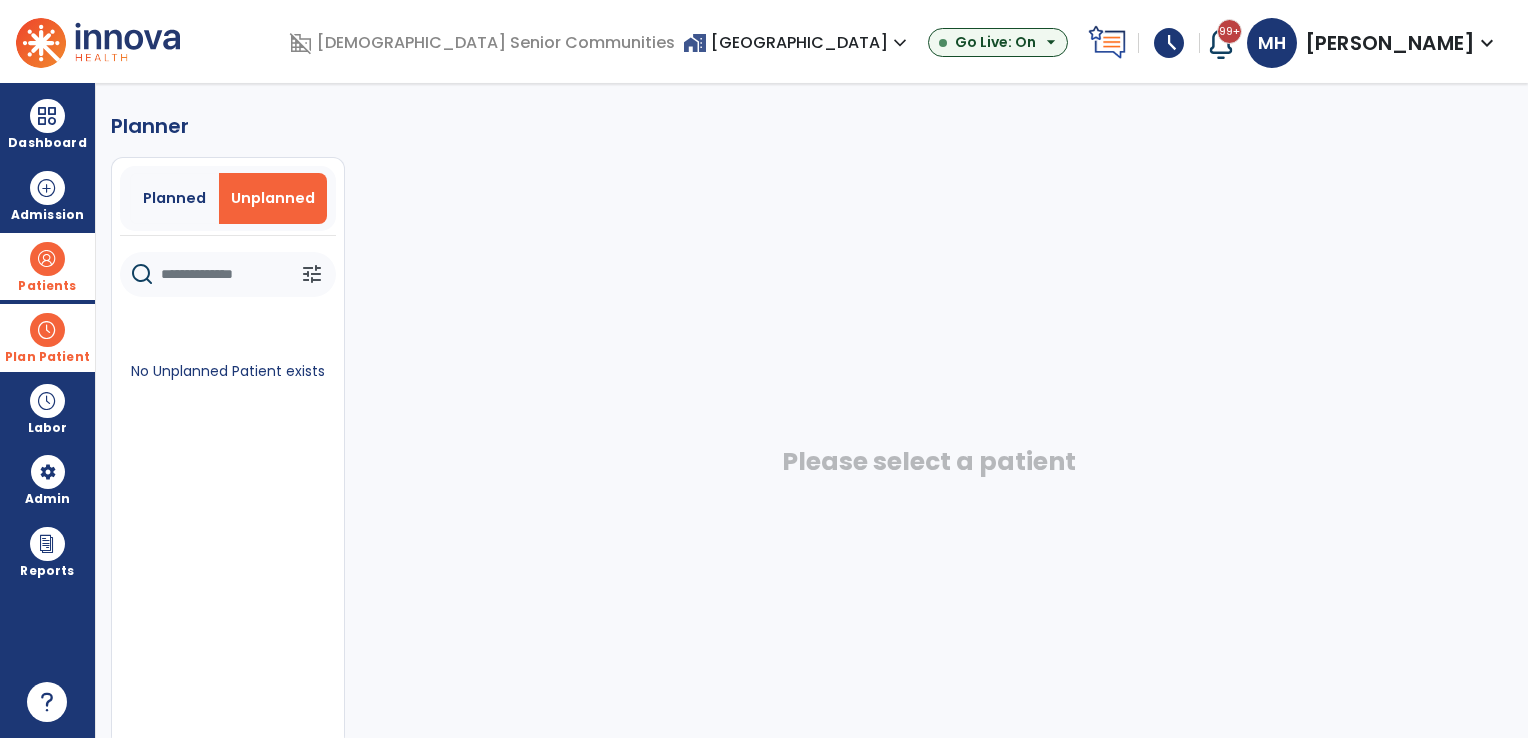 click on "Plan Patient" at bounding box center (47, 357) 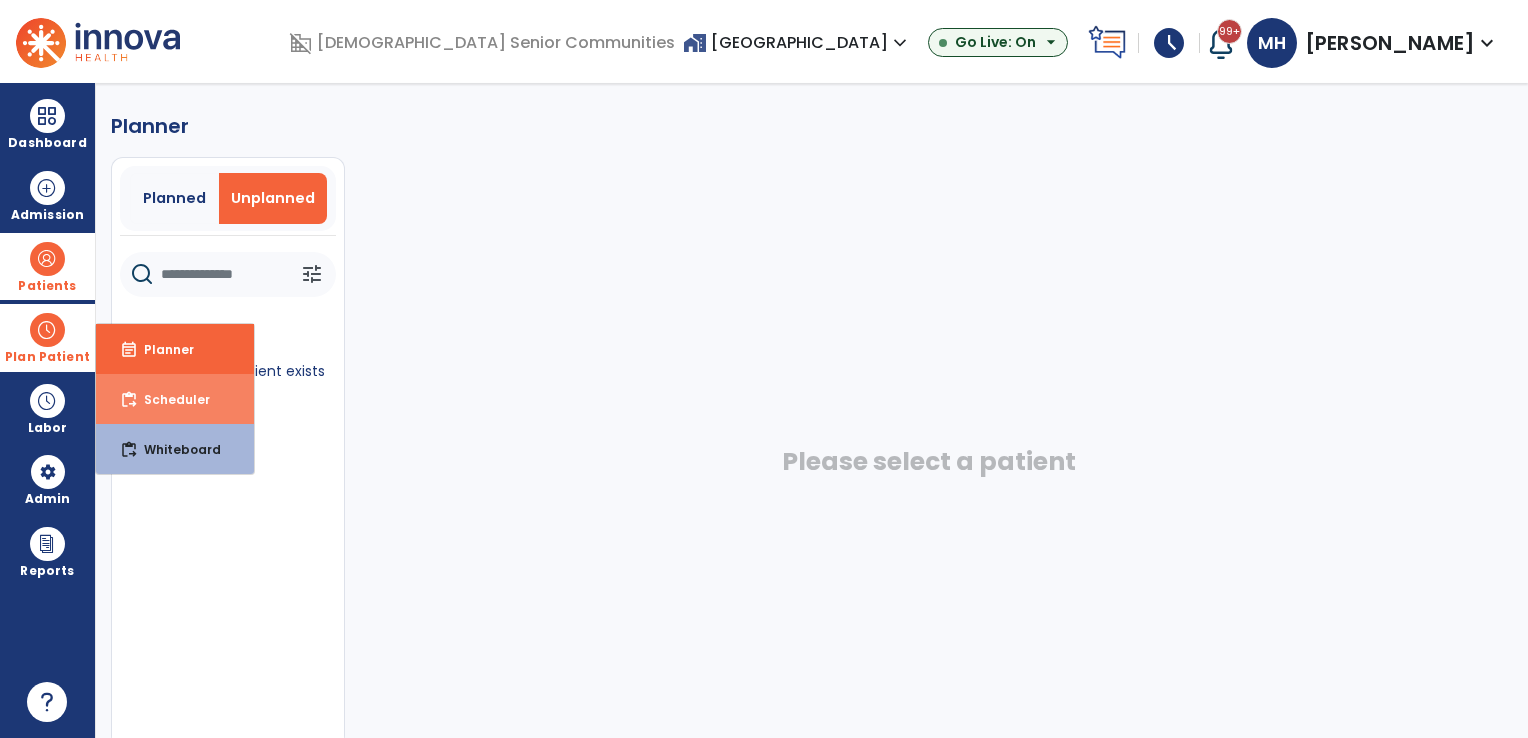 click on "content_paste_go  Scheduler" at bounding box center (175, 399) 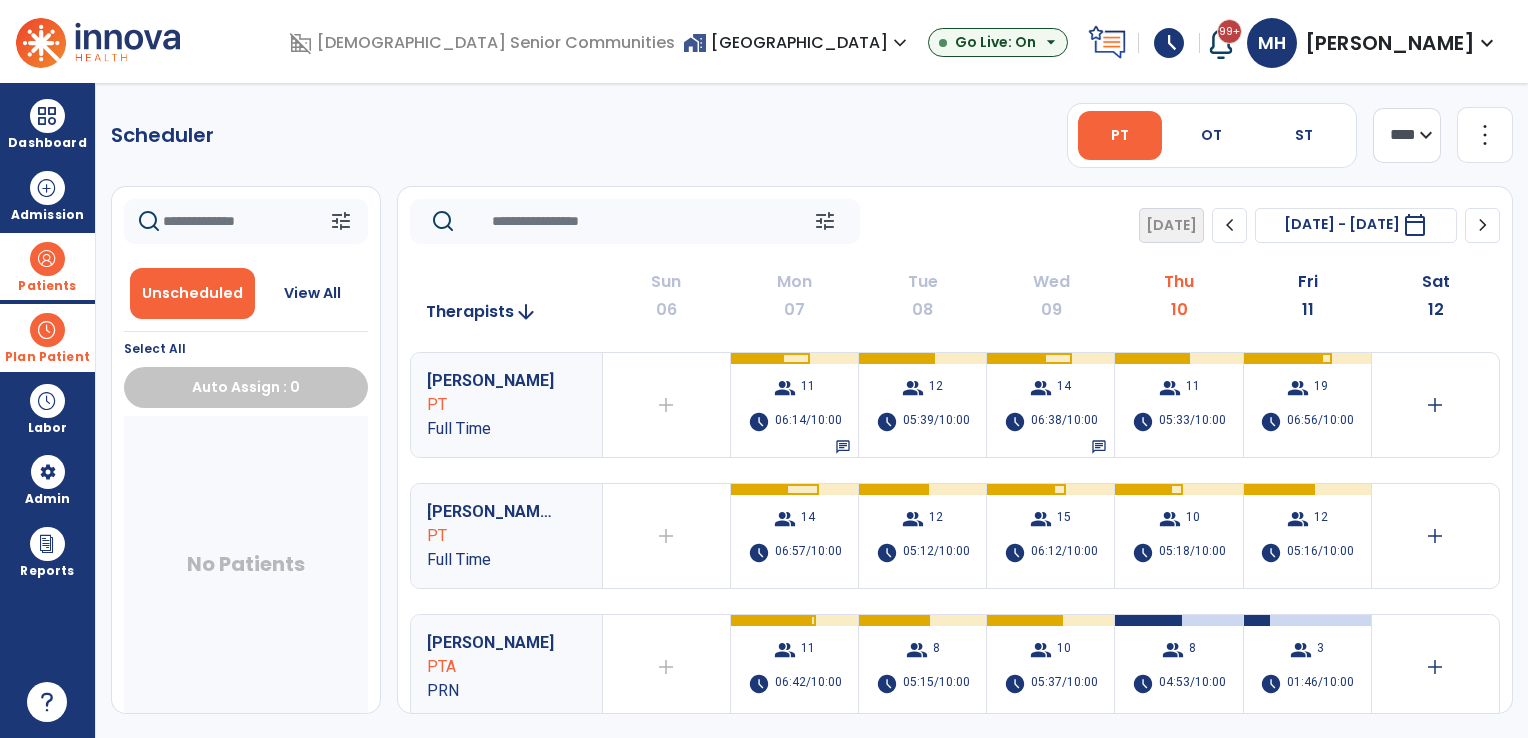 click on "home_work   [GEOGRAPHIC_DATA]   expand_more" at bounding box center [797, 42] 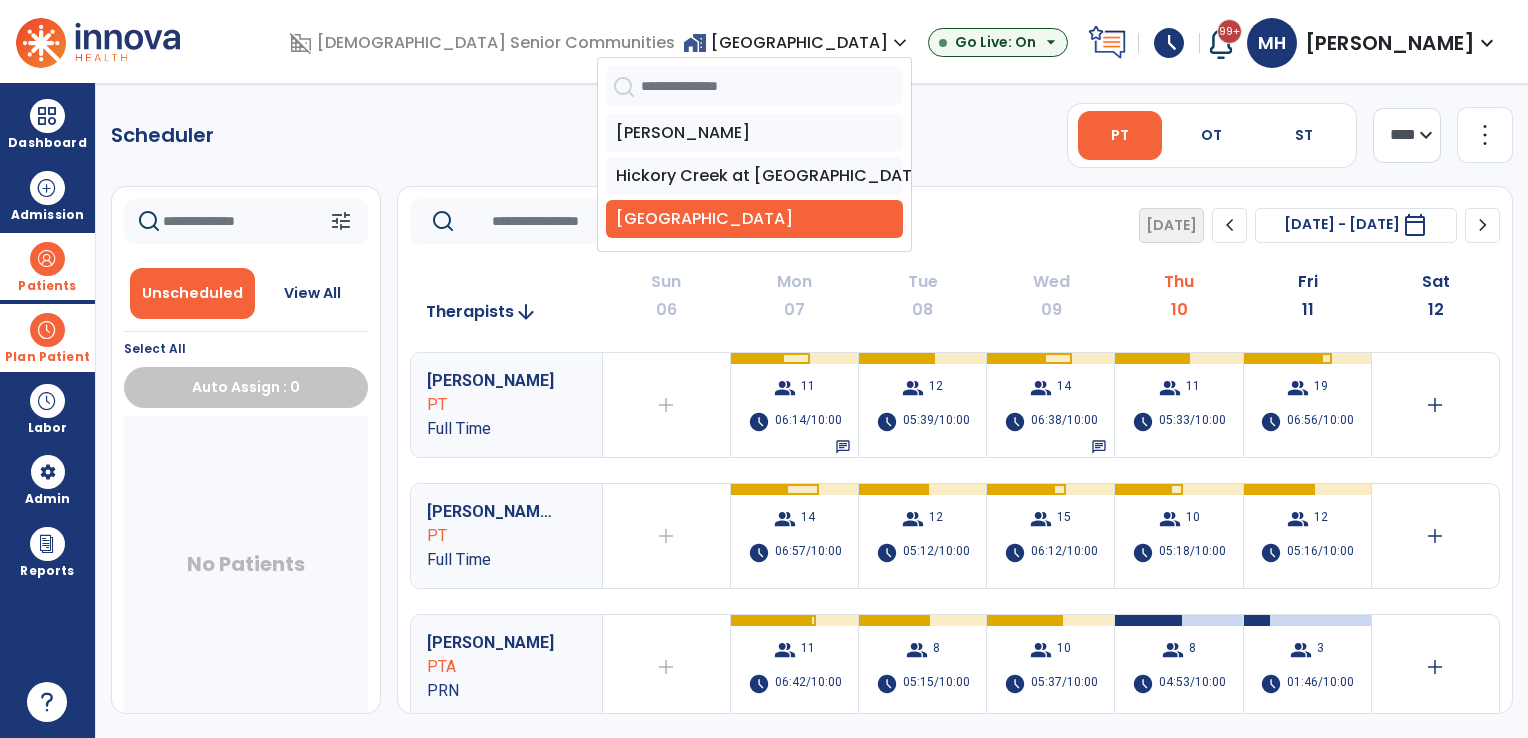 click on "Hickory Creek at [GEOGRAPHIC_DATA]" at bounding box center [754, 176] 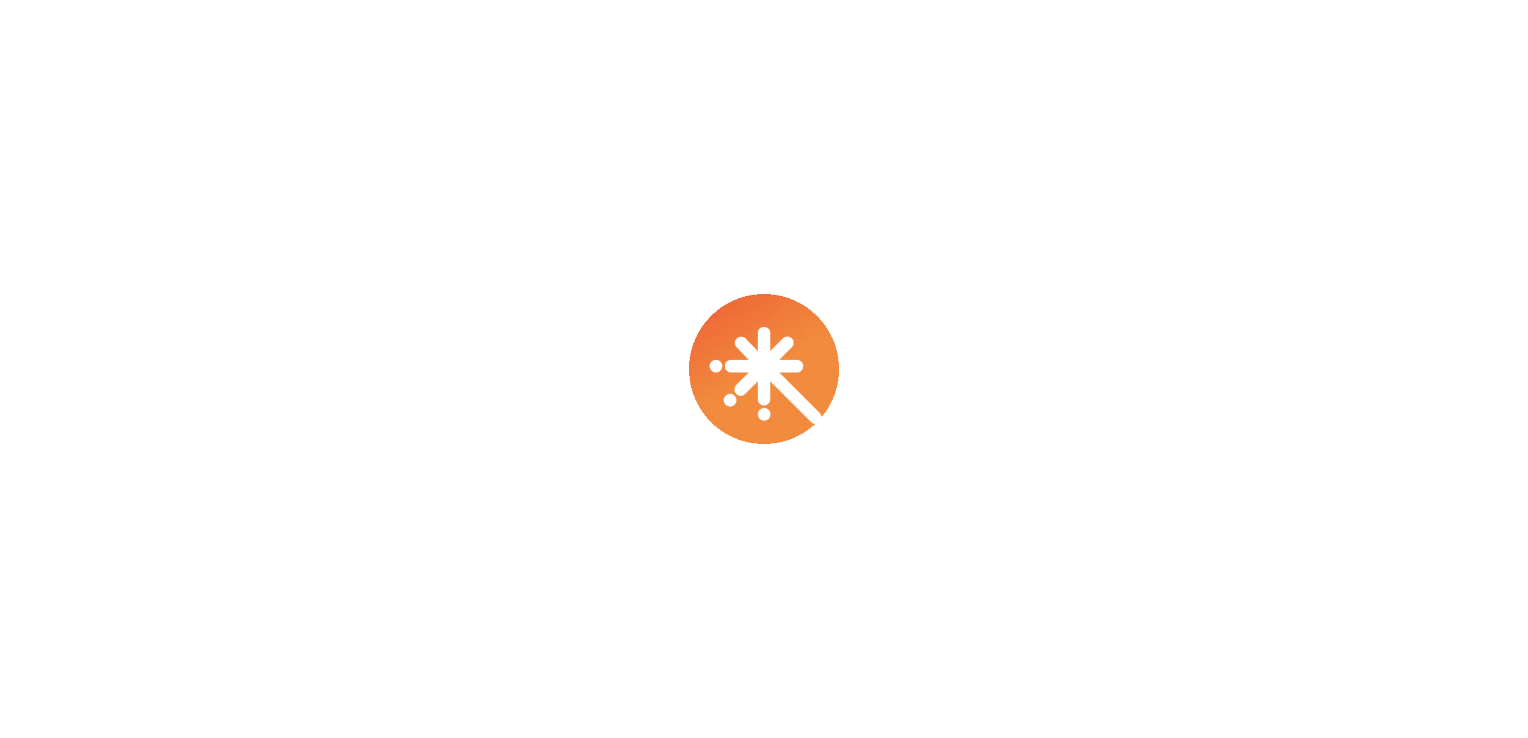 scroll, scrollTop: 0, scrollLeft: 0, axis: both 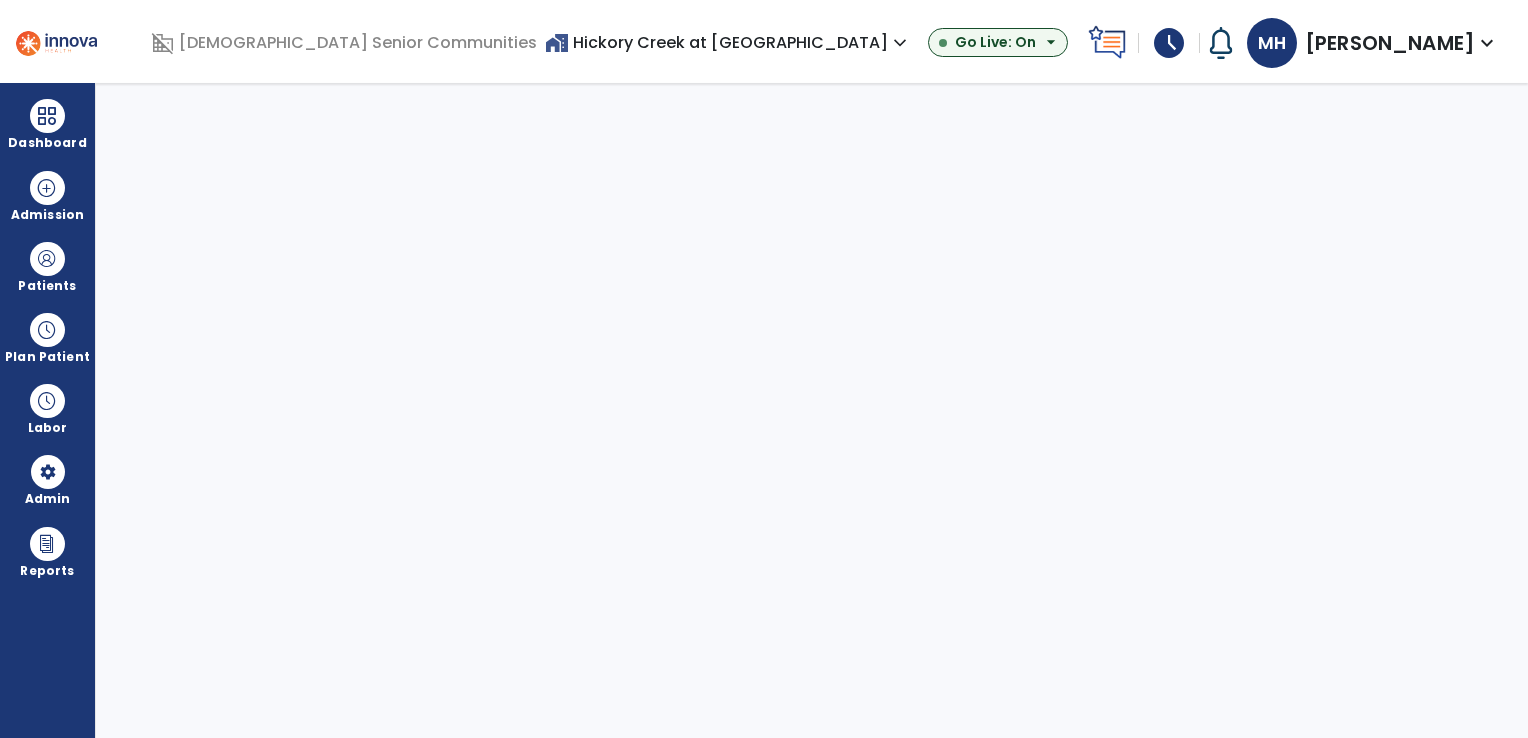 select on "***" 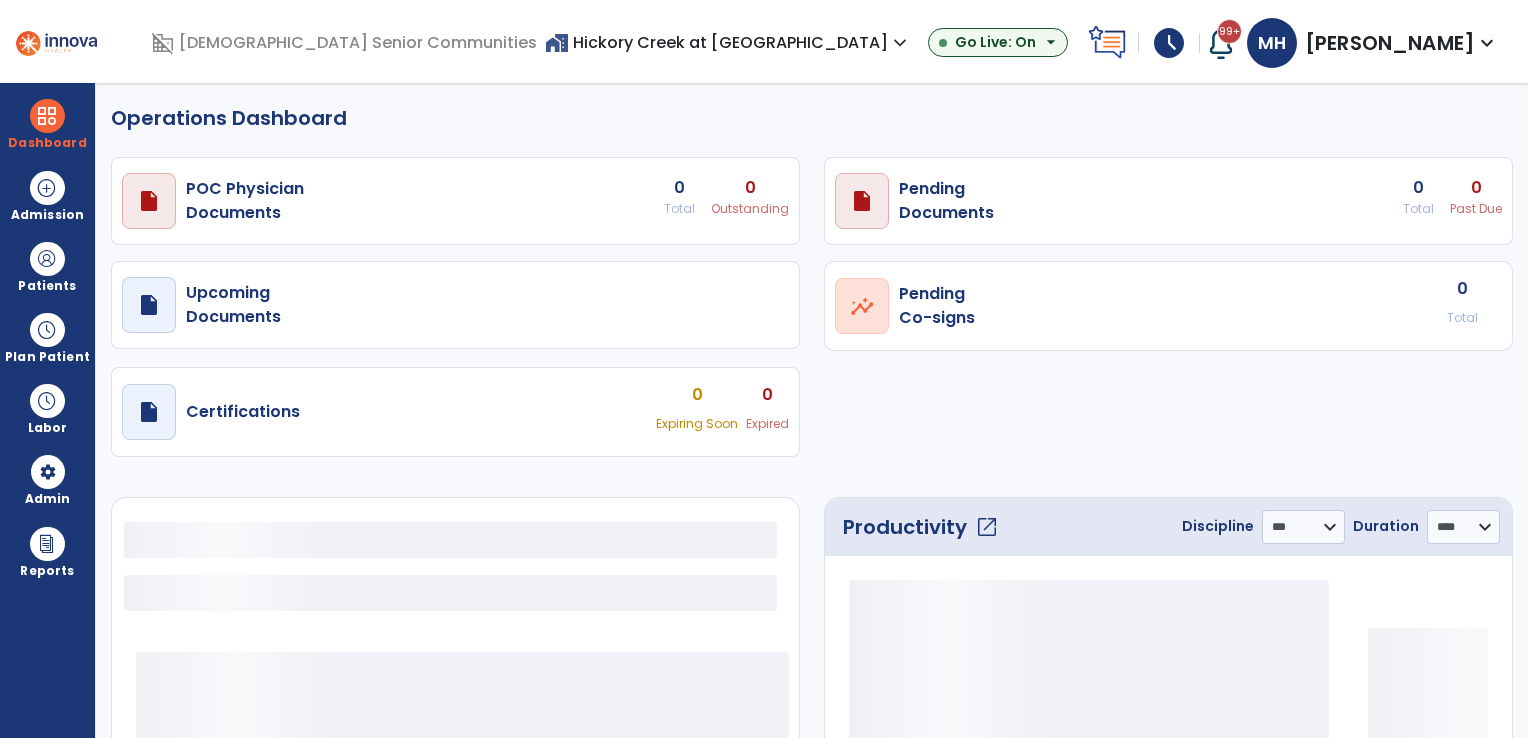 select on "***" 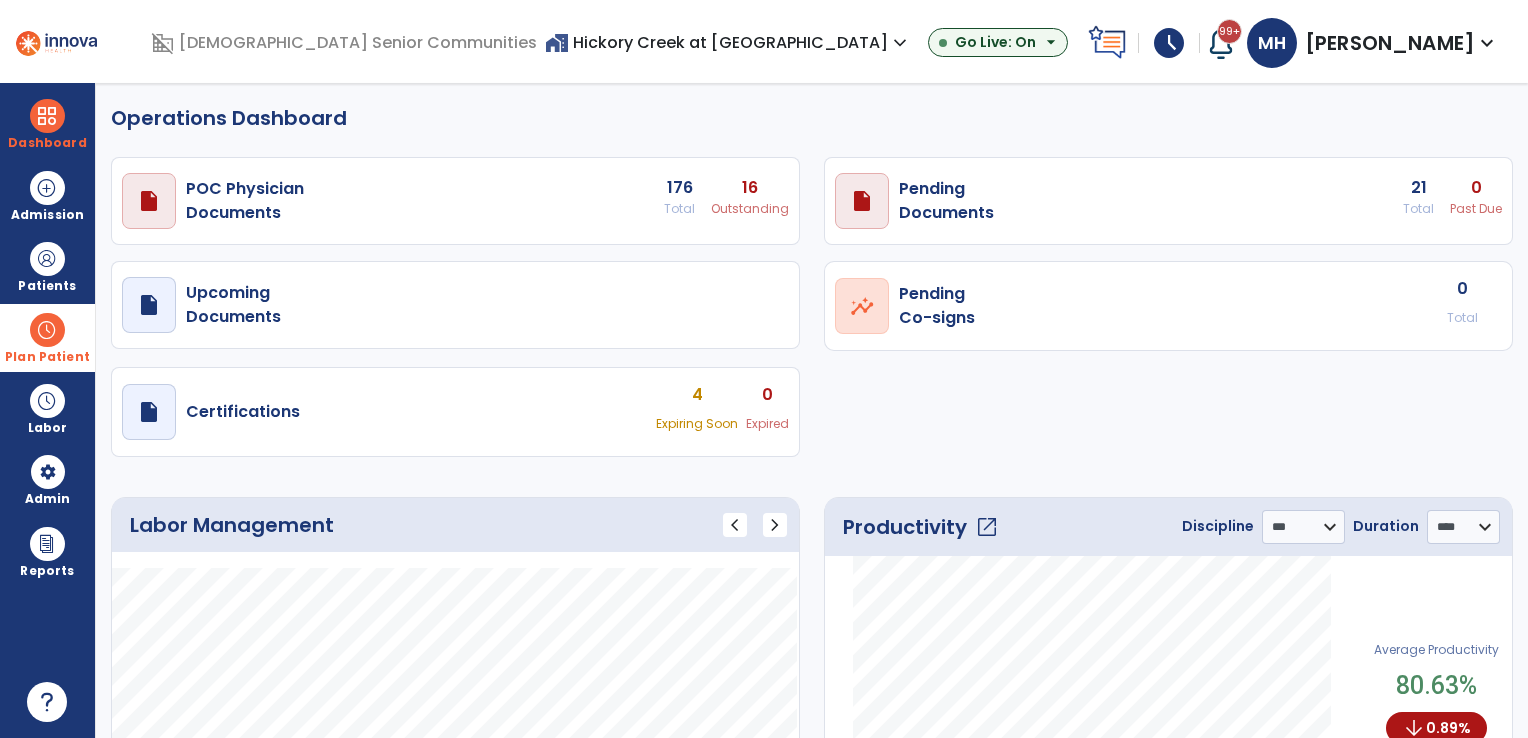 click at bounding box center [47, 330] 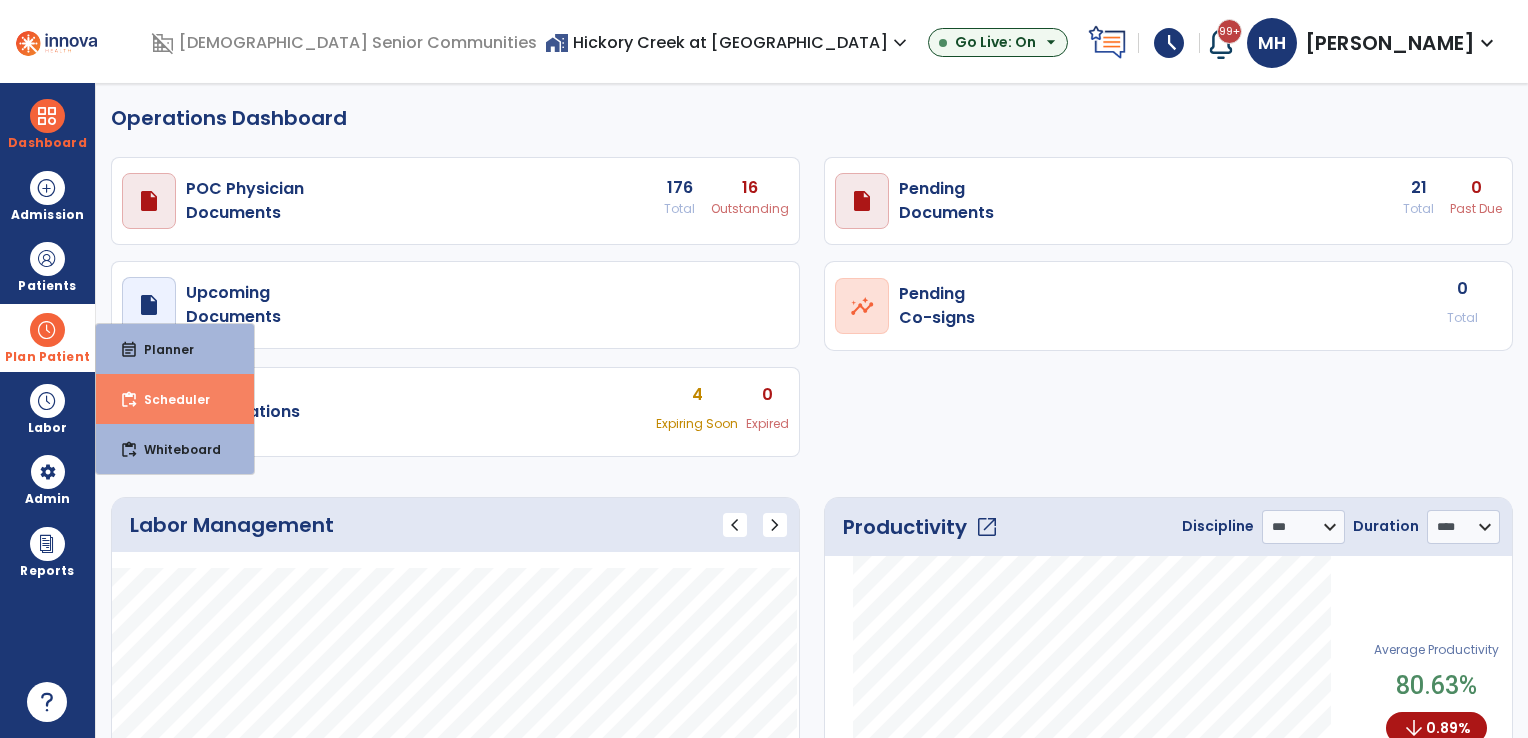 click on "content_paste_go  Scheduler" at bounding box center [175, 399] 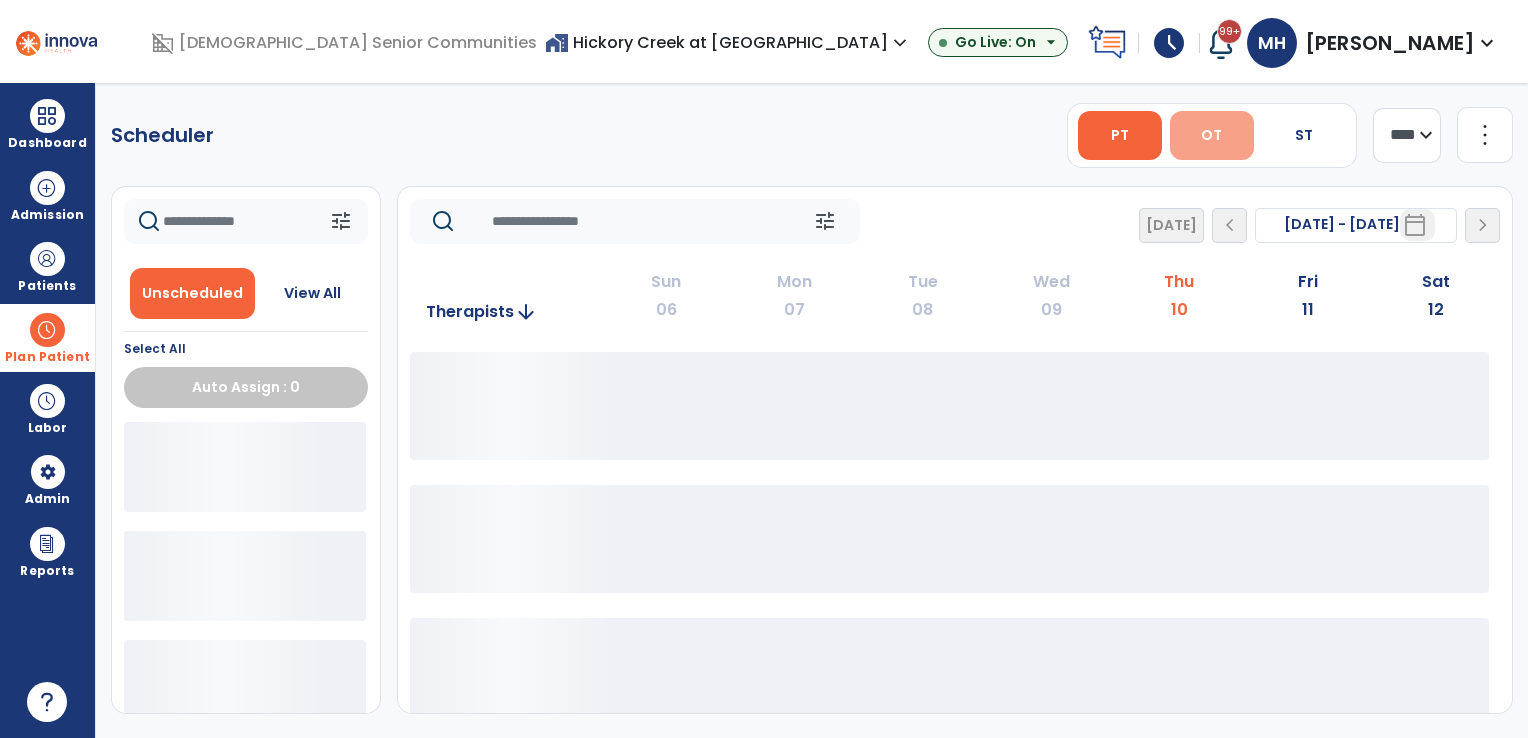 click on "OT" at bounding box center [1212, 135] 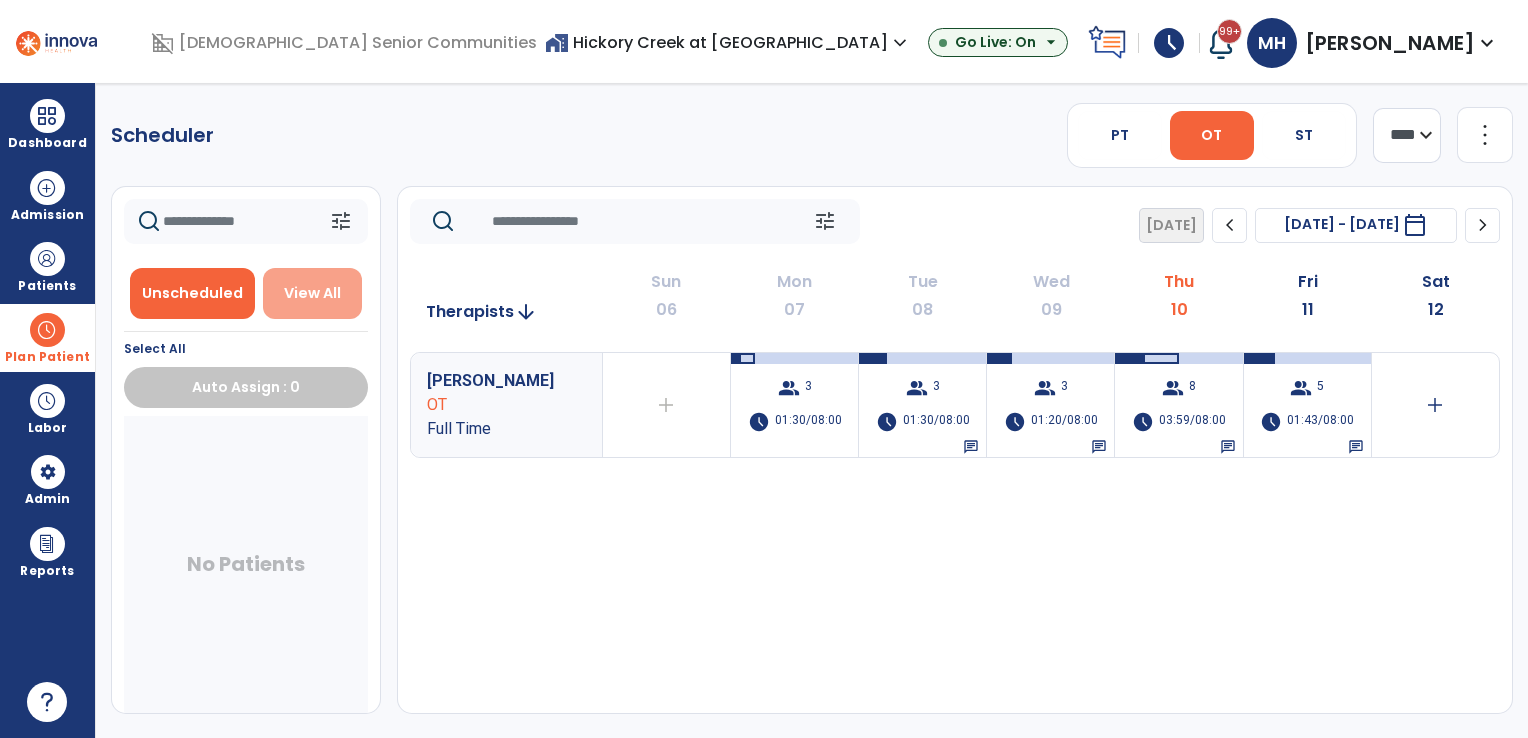click on "View All" at bounding box center [313, 293] 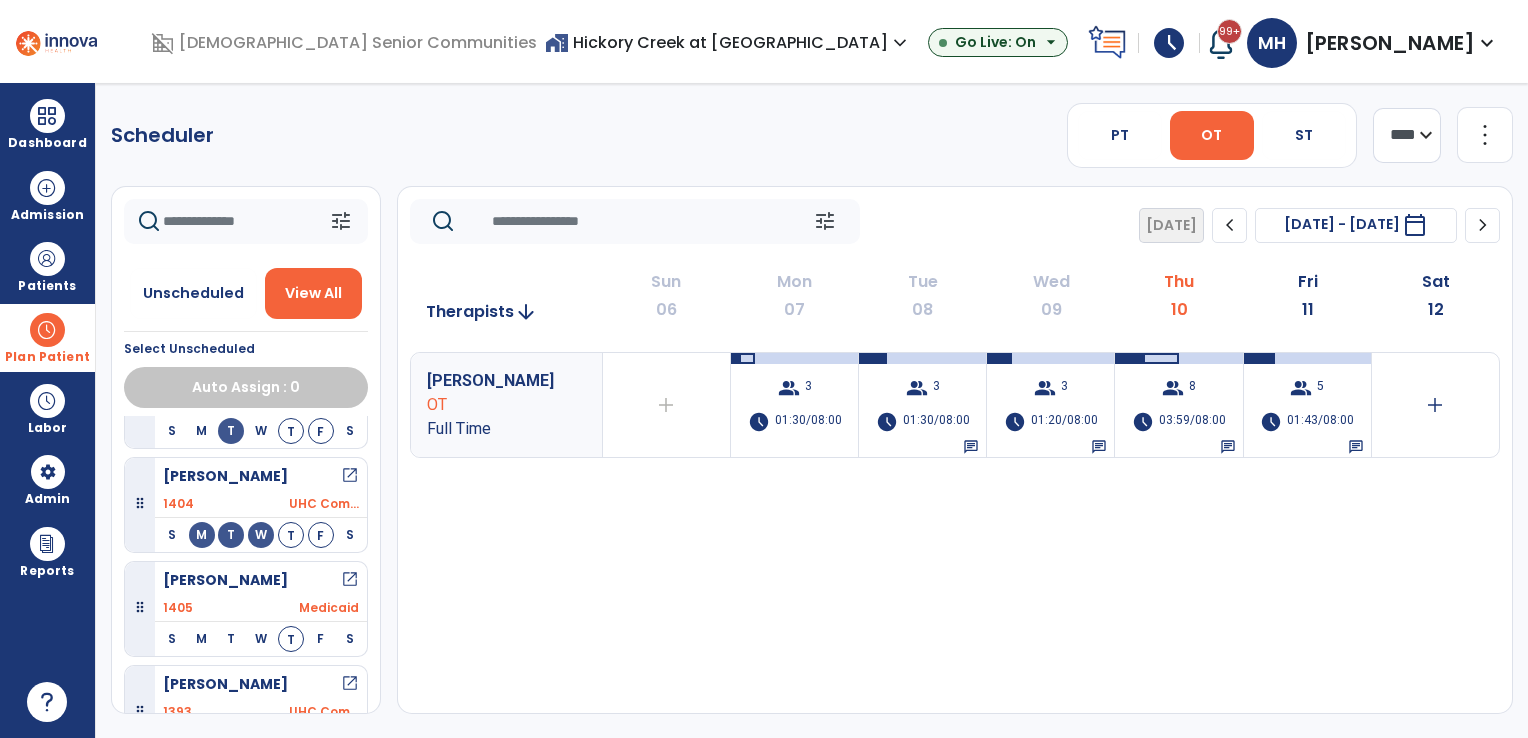 scroll, scrollTop: 313, scrollLeft: 0, axis: vertical 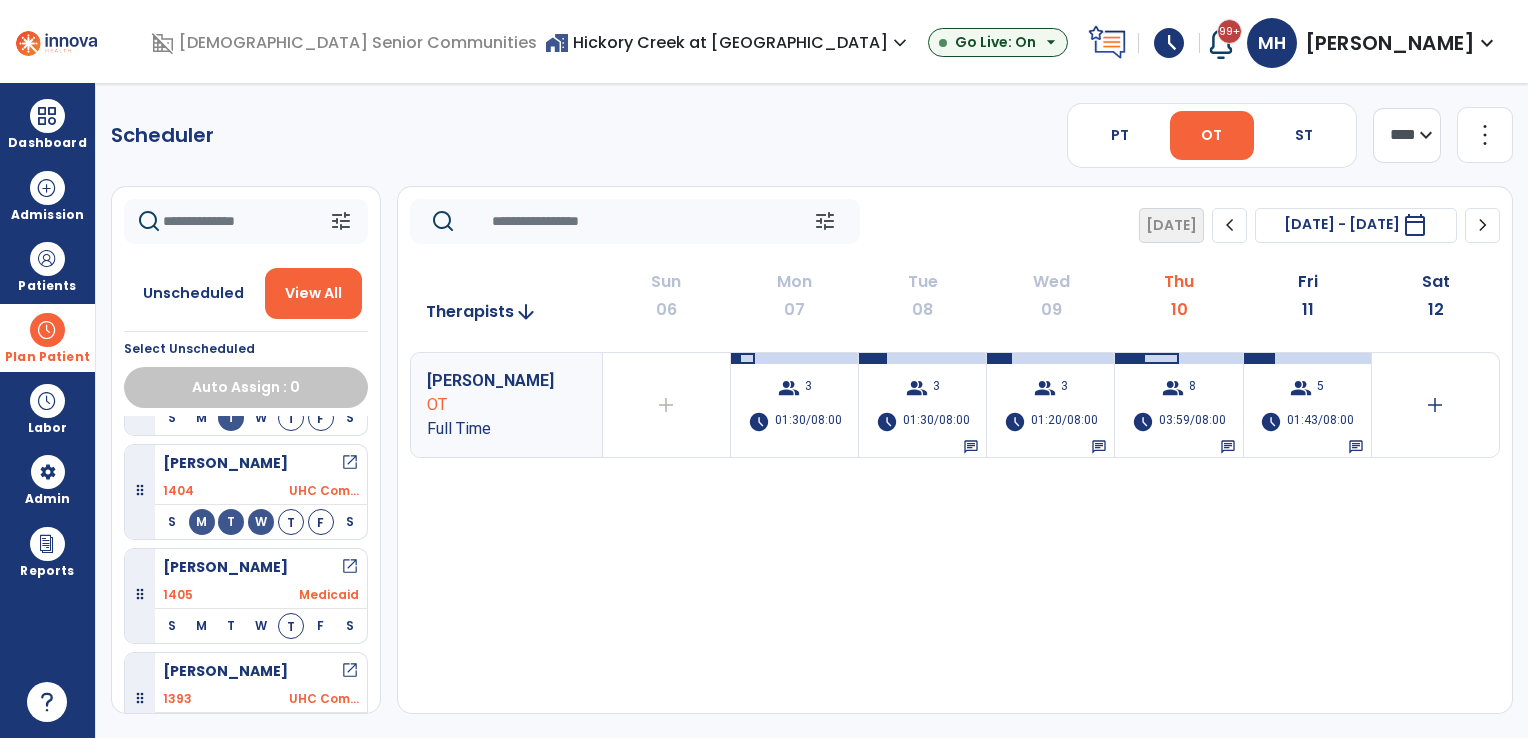 click on "home_work   Hickory Creek at [GEOGRAPHIC_DATA]   expand_more" at bounding box center (728, 42) 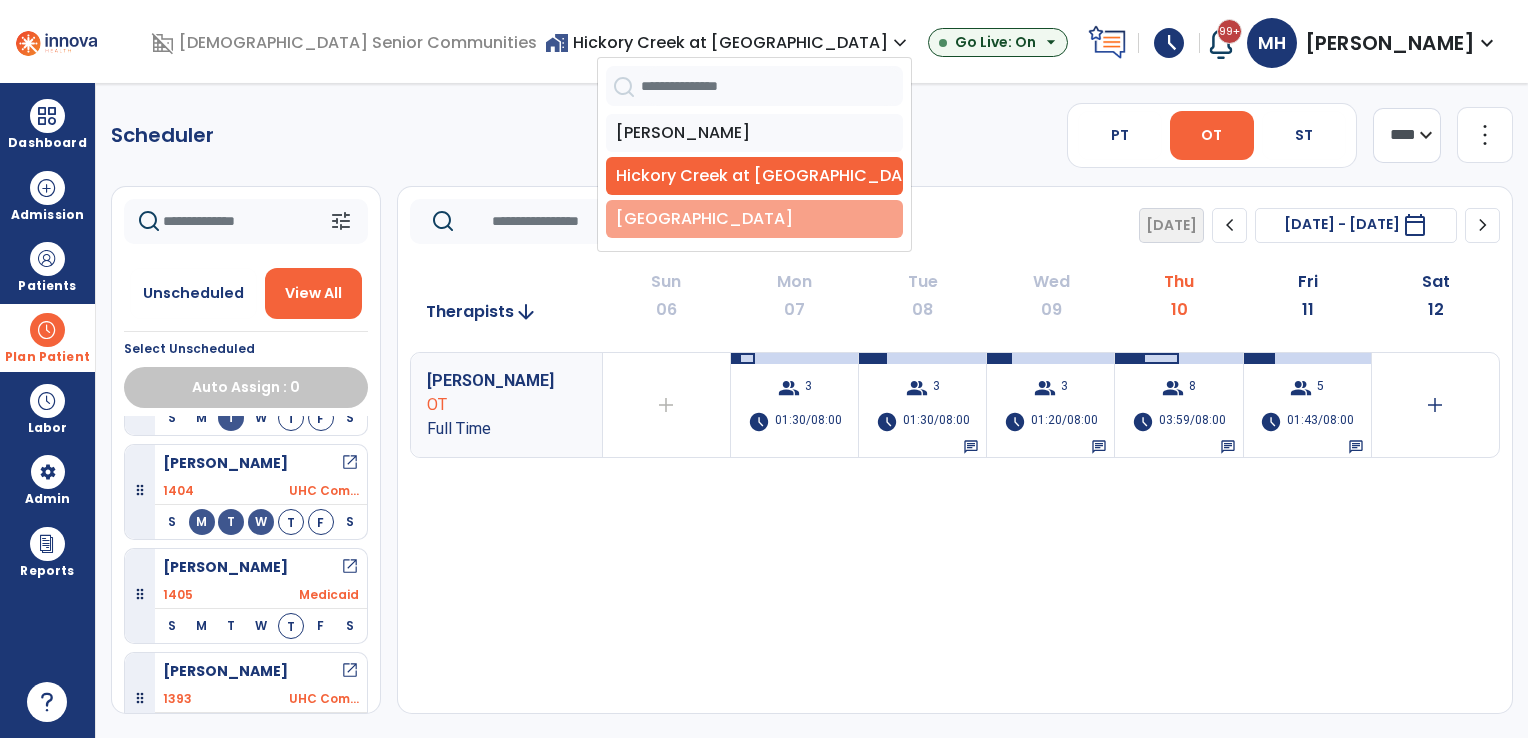 click on "[GEOGRAPHIC_DATA]" at bounding box center [754, 219] 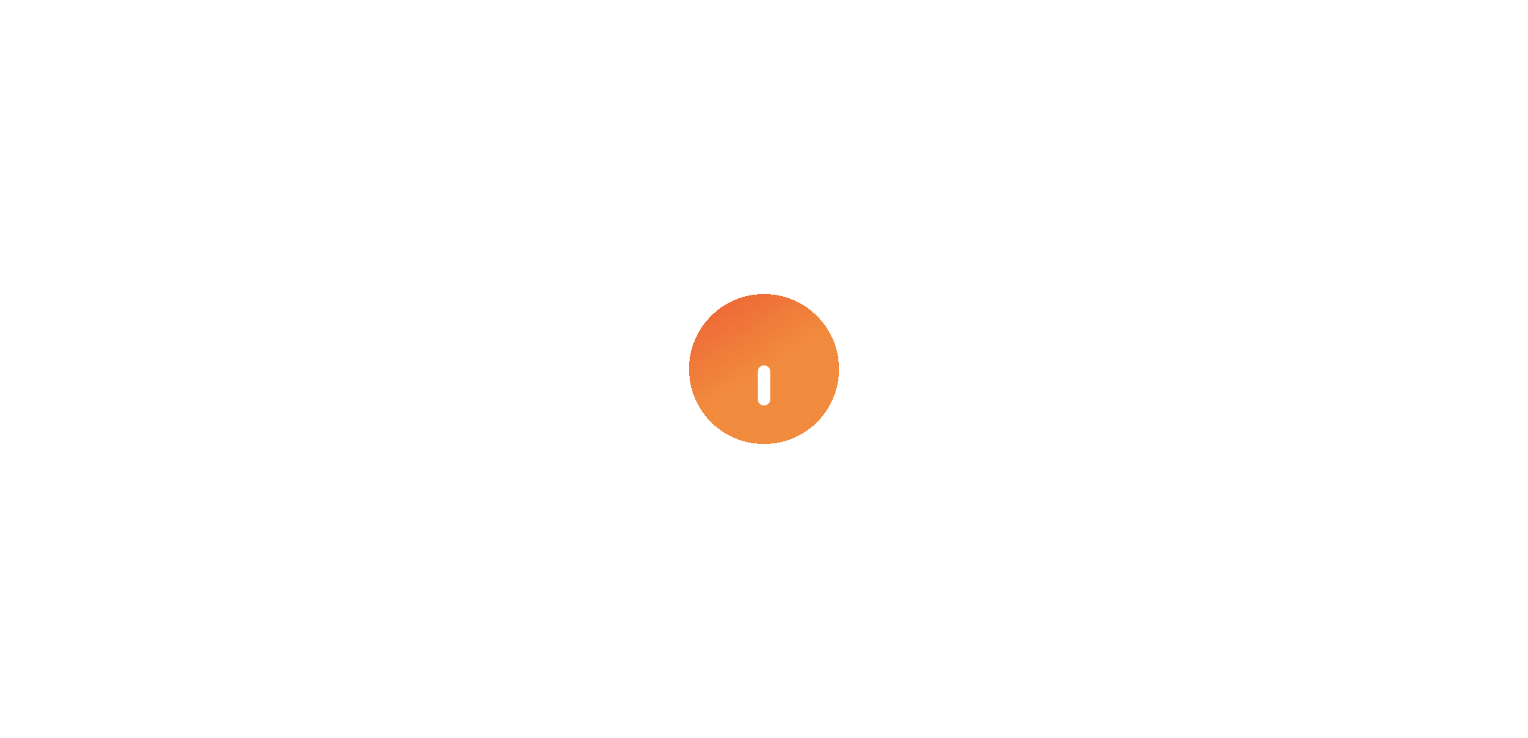 scroll, scrollTop: 0, scrollLeft: 0, axis: both 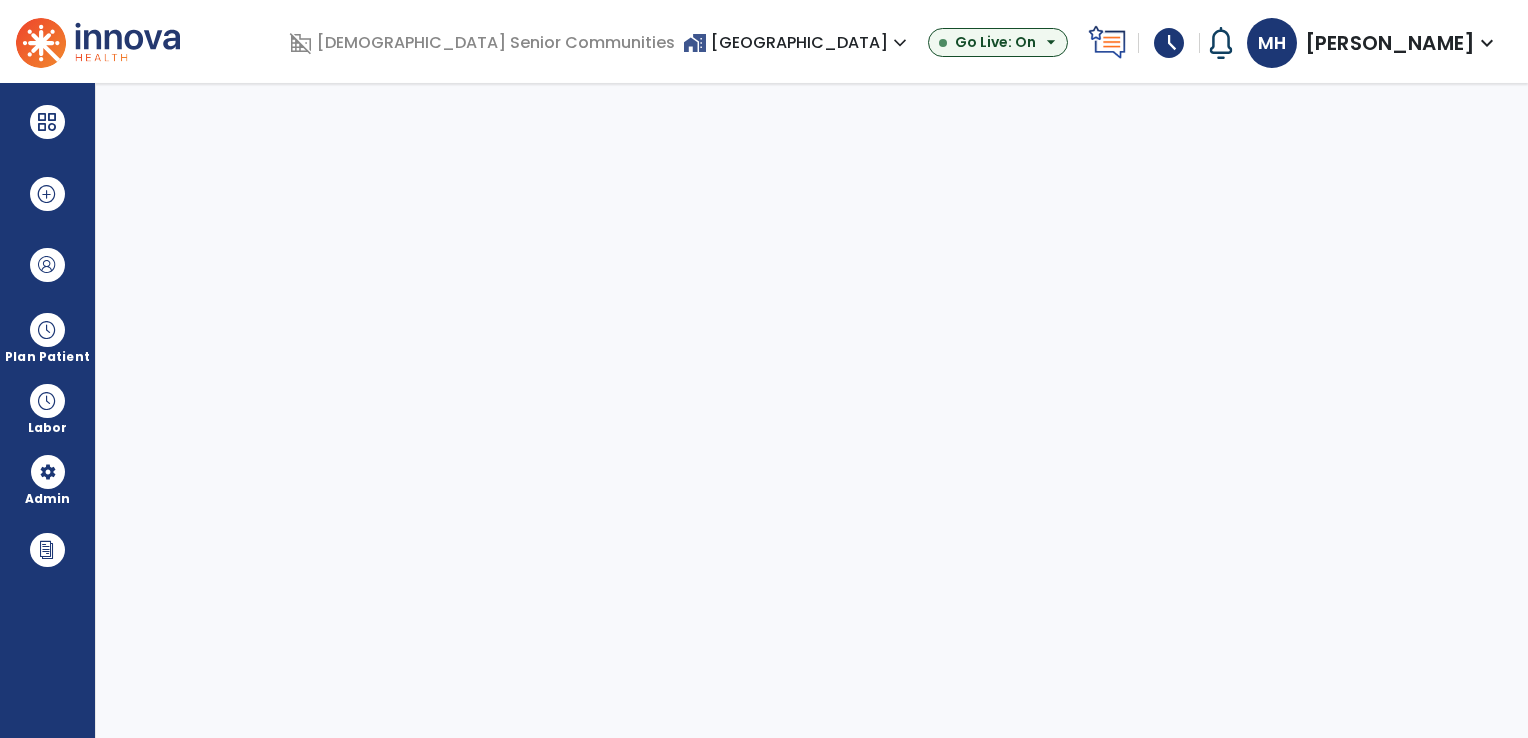 select on "***" 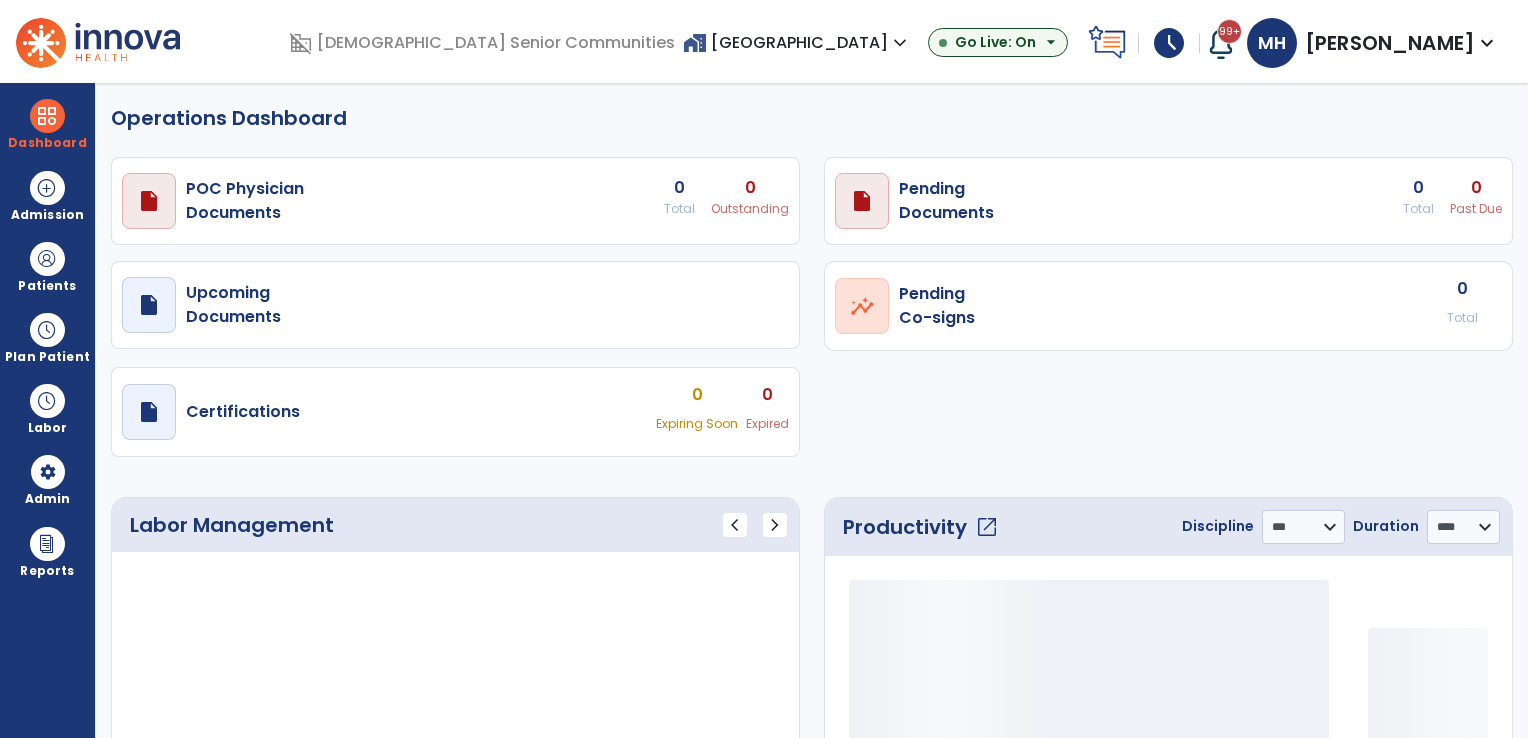 select on "***" 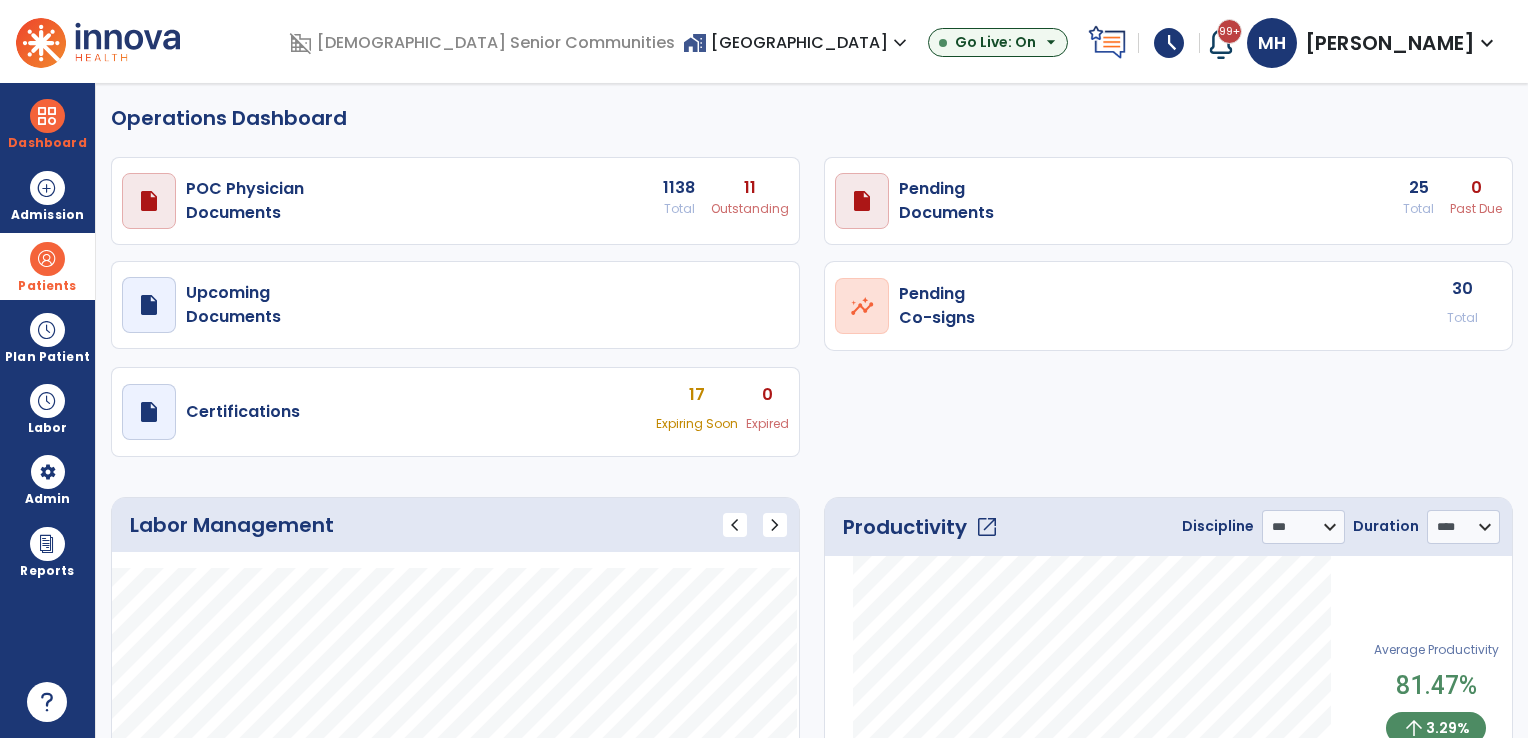 click on "Patients" at bounding box center [47, 286] 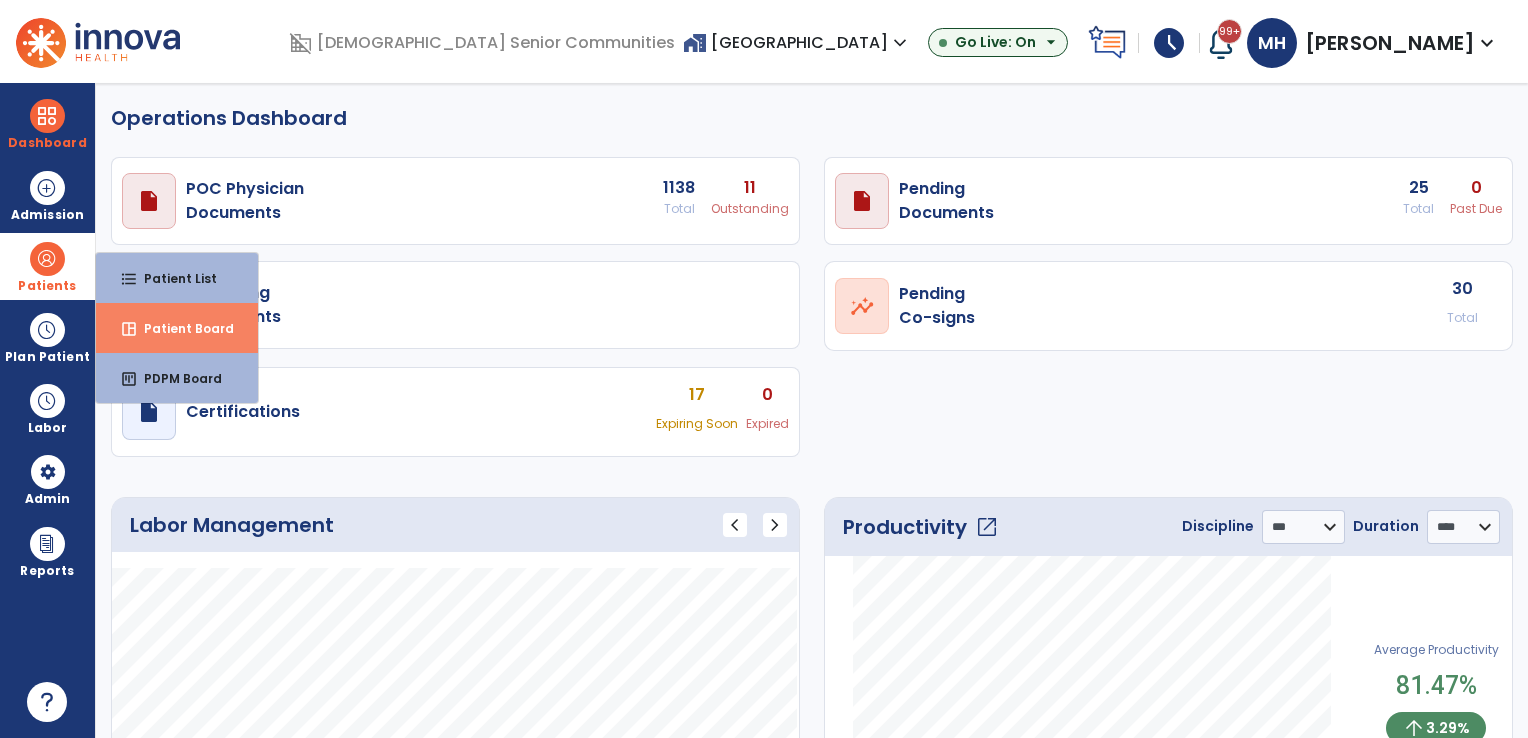 click on "Patient Board" at bounding box center (181, 328) 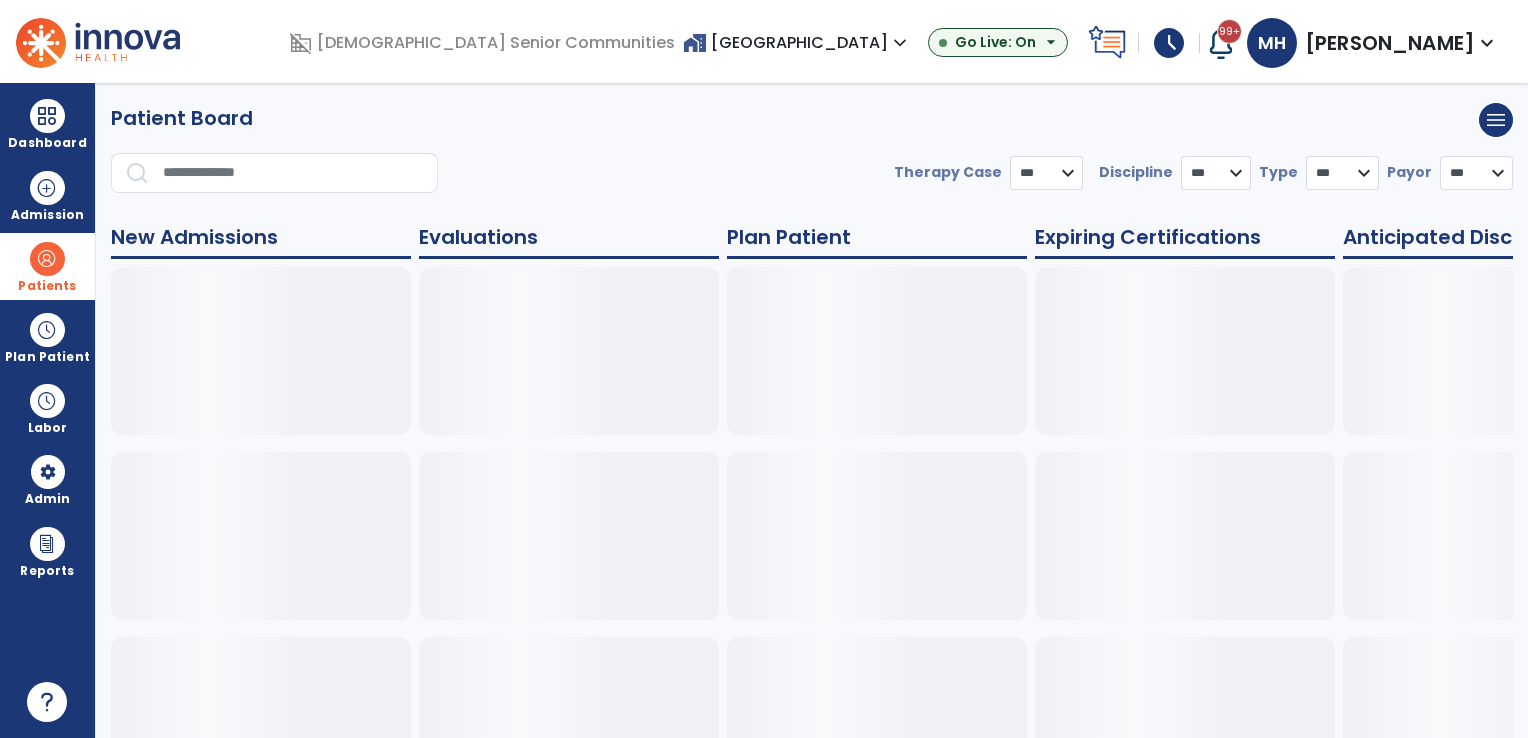 select on "***" 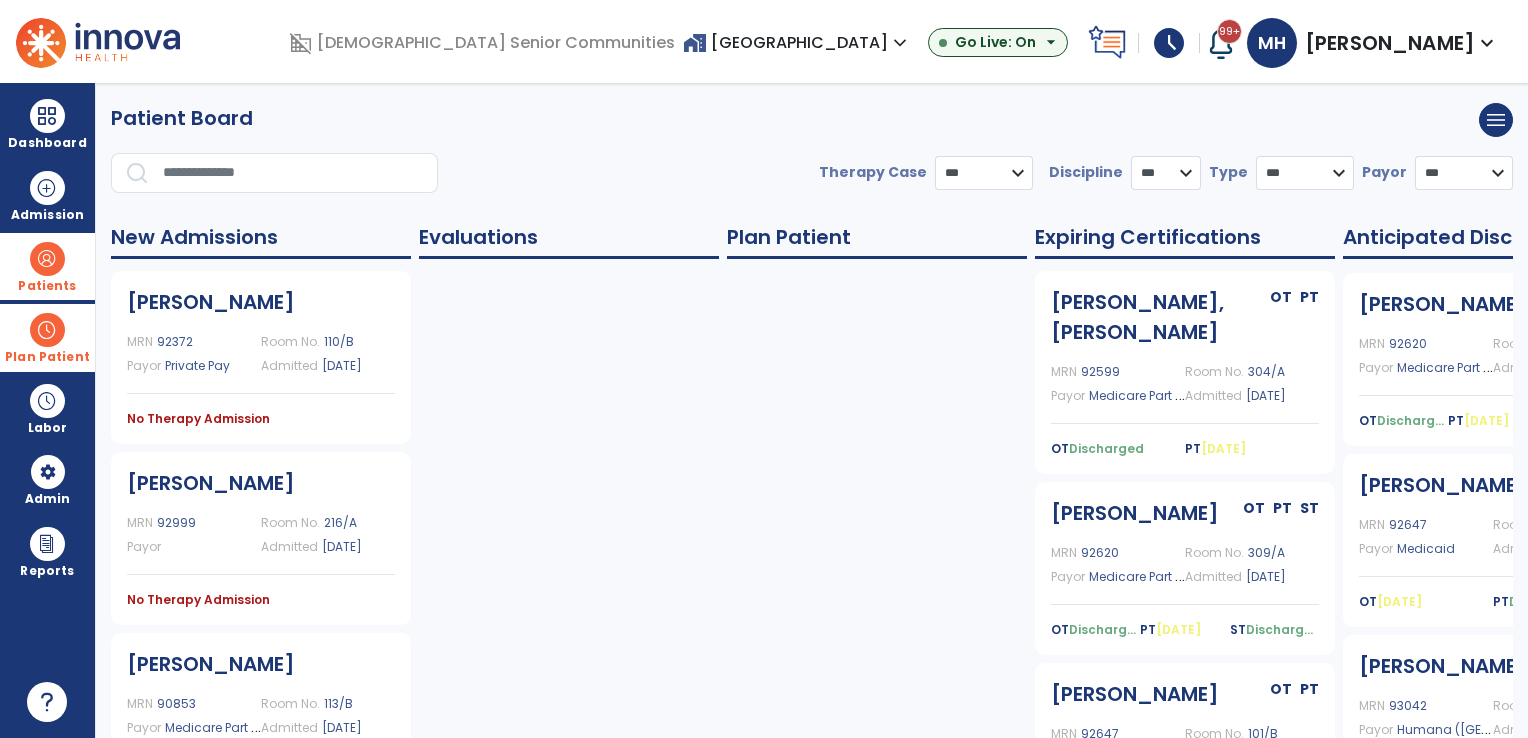 click at bounding box center (47, 330) 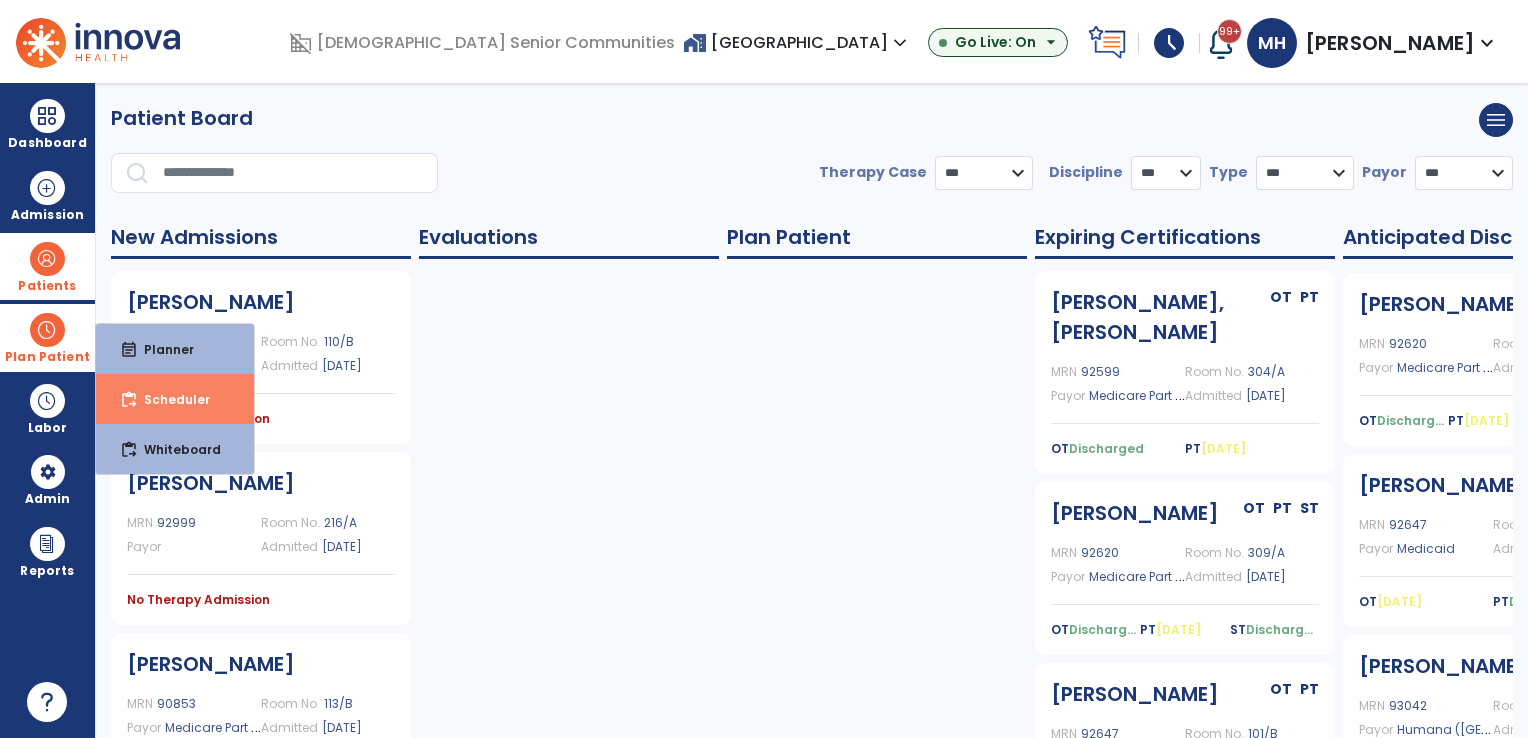 click on "Scheduler" at bounding box center (169, 399) 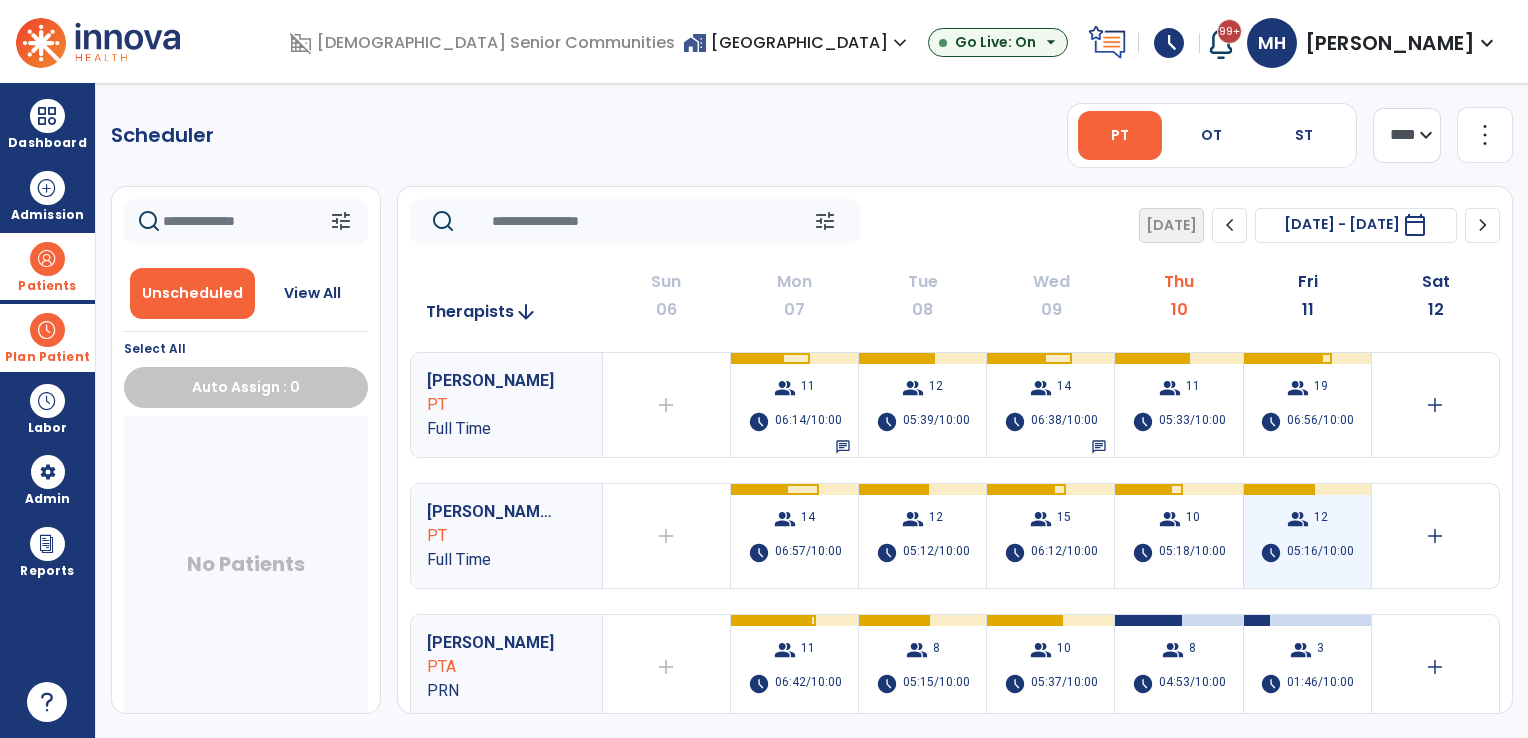click on "group  12  schedule  05:16/10:00" at bounding box center (1307, 536) 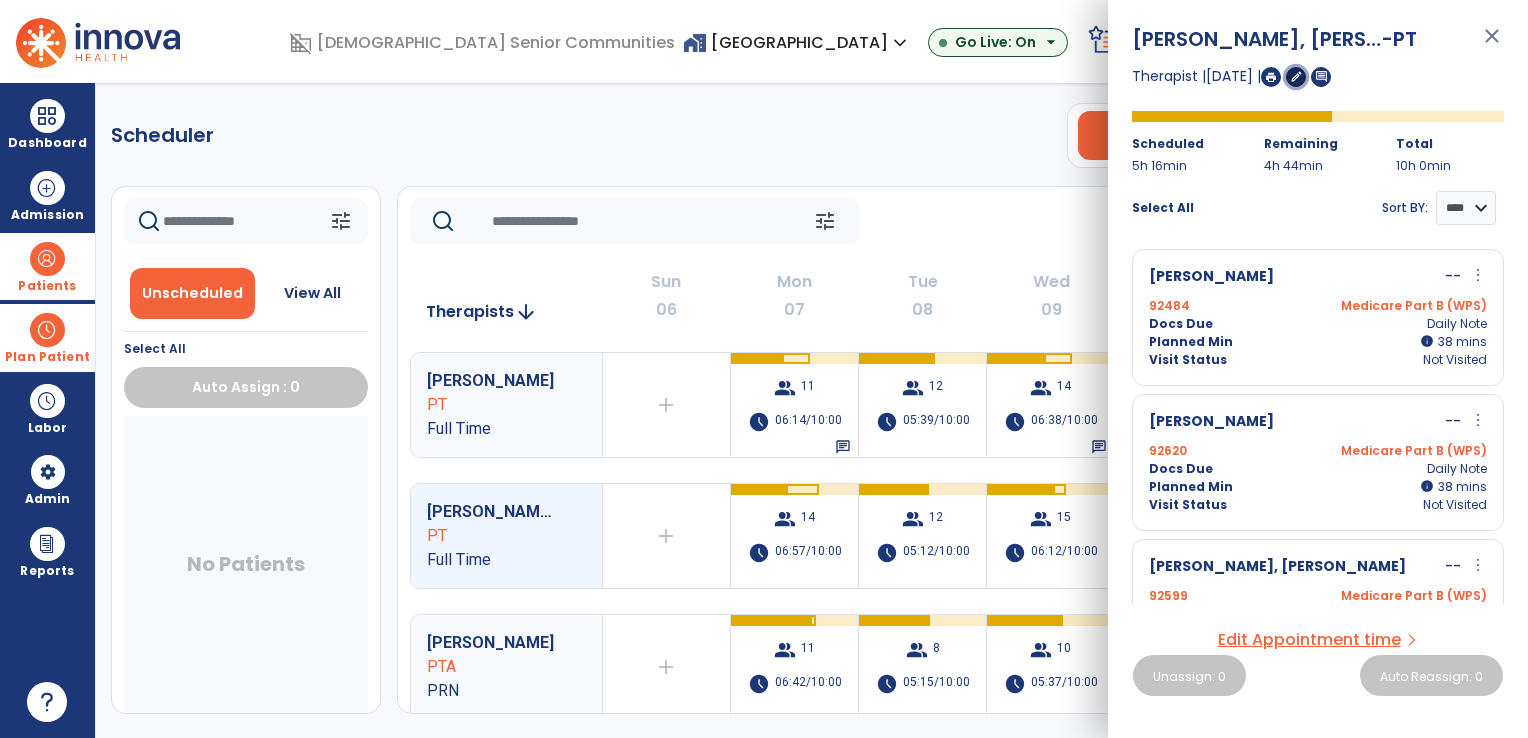 click on "edit" at bounding box center [1296, 76] 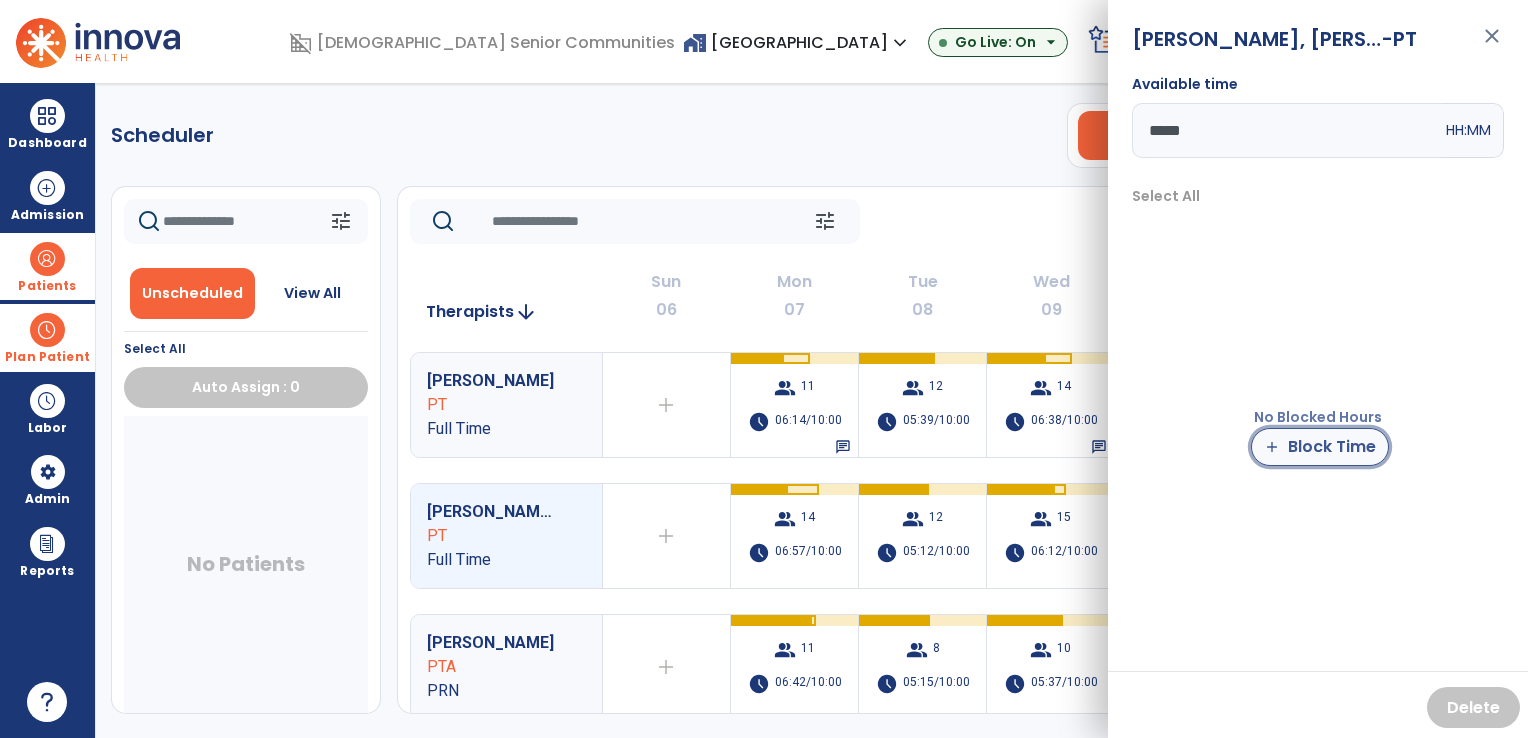 click on "add   Block Time" at bounding box center (1320, 447) 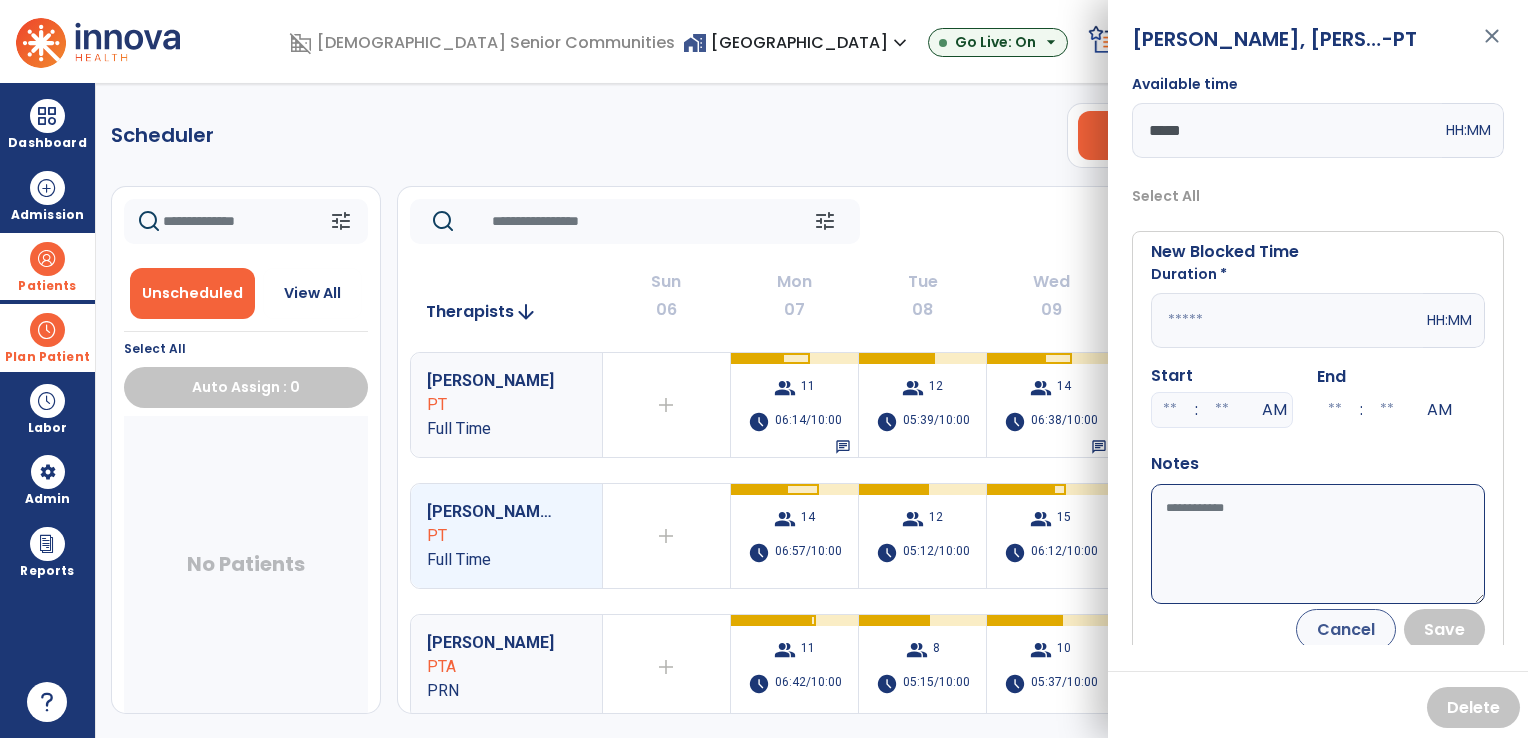 click at bounding box center (1287, 320) 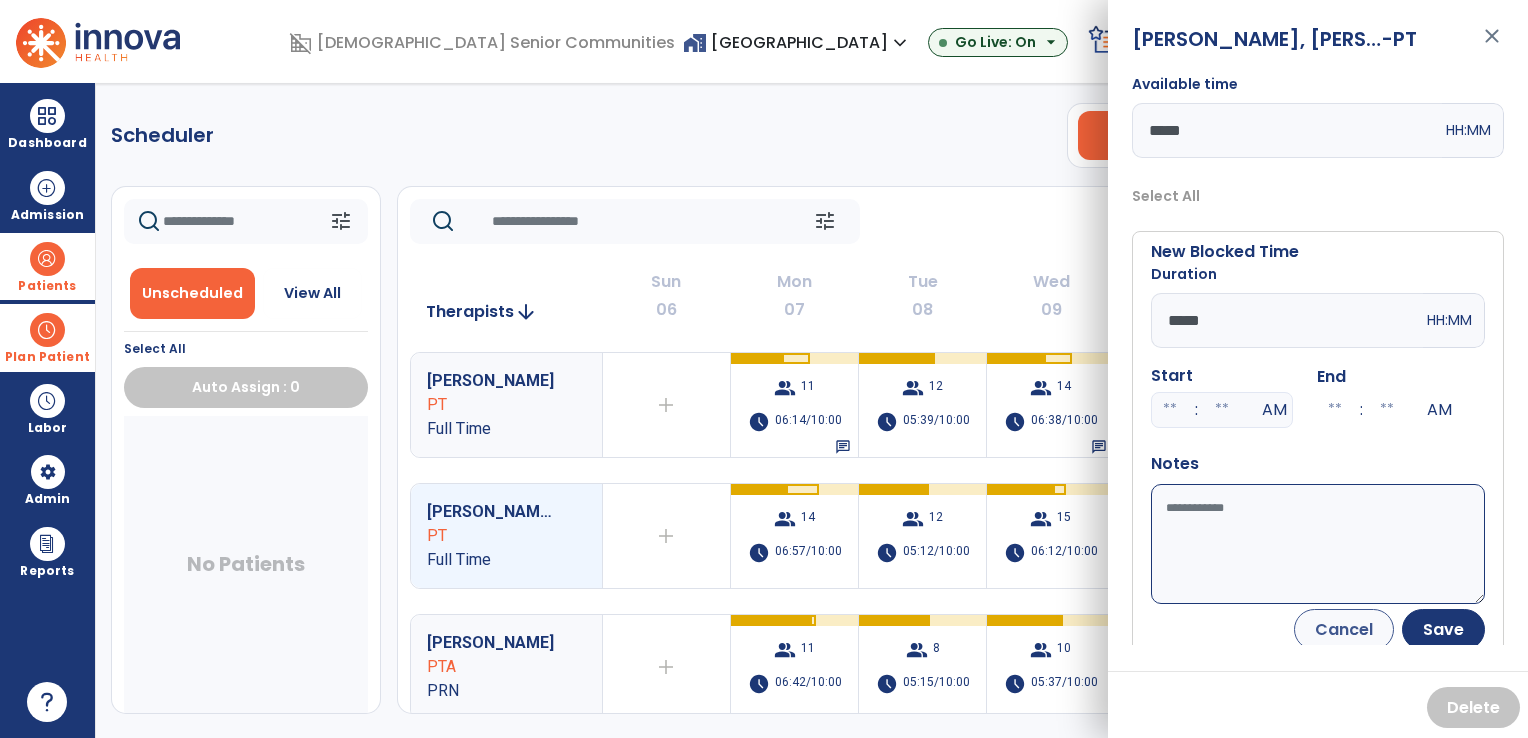 type on "*****" 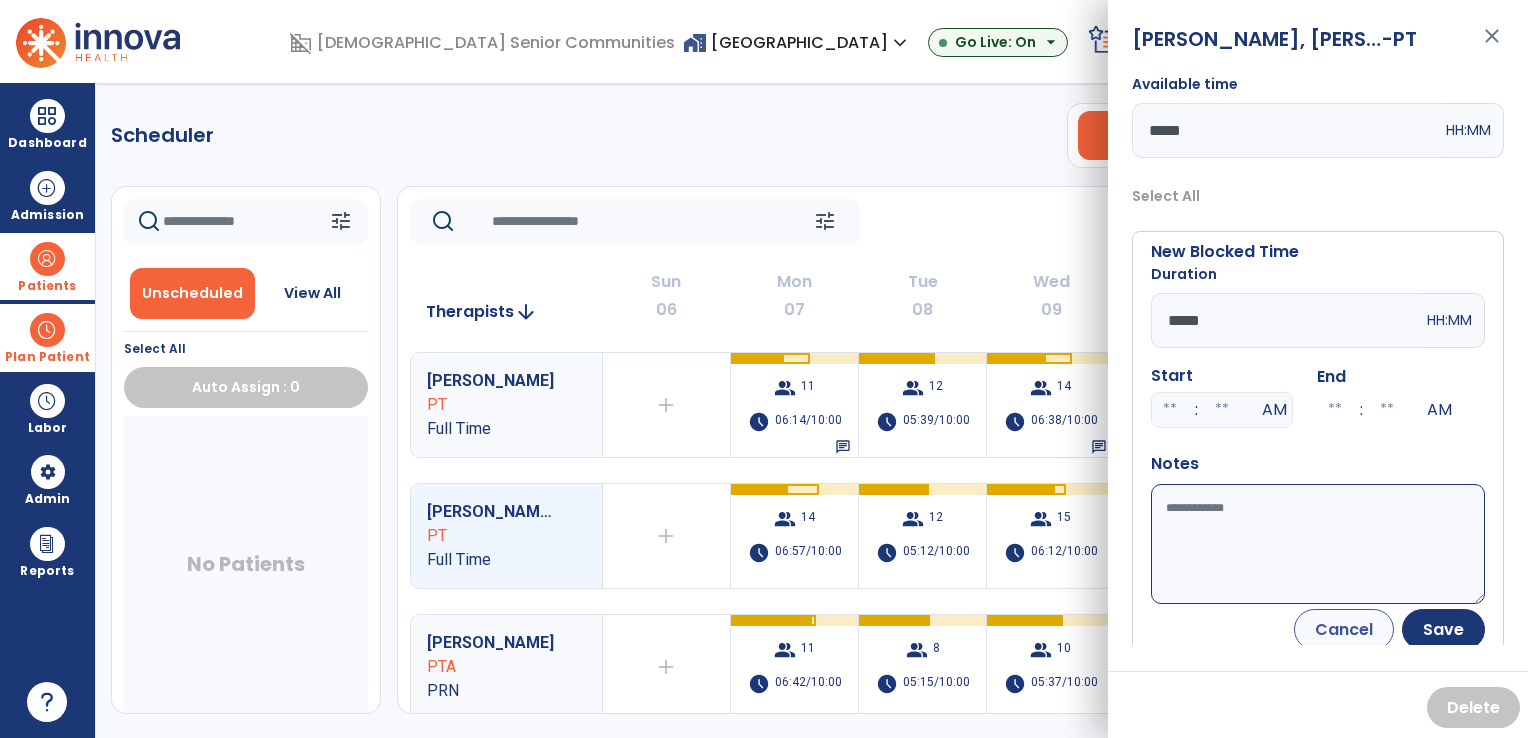click on "Available time" at bounding box center (1318, 544) 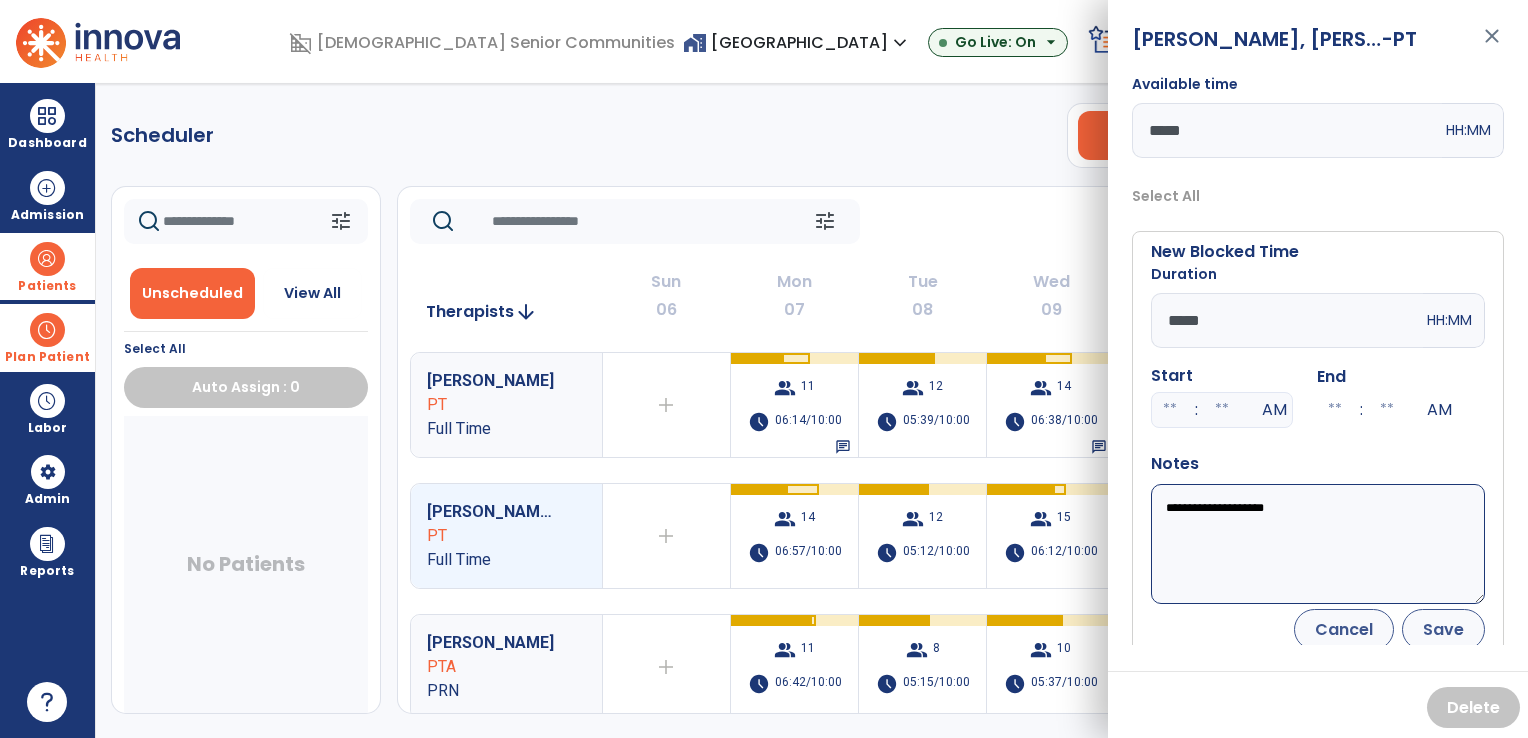 type on "**********" 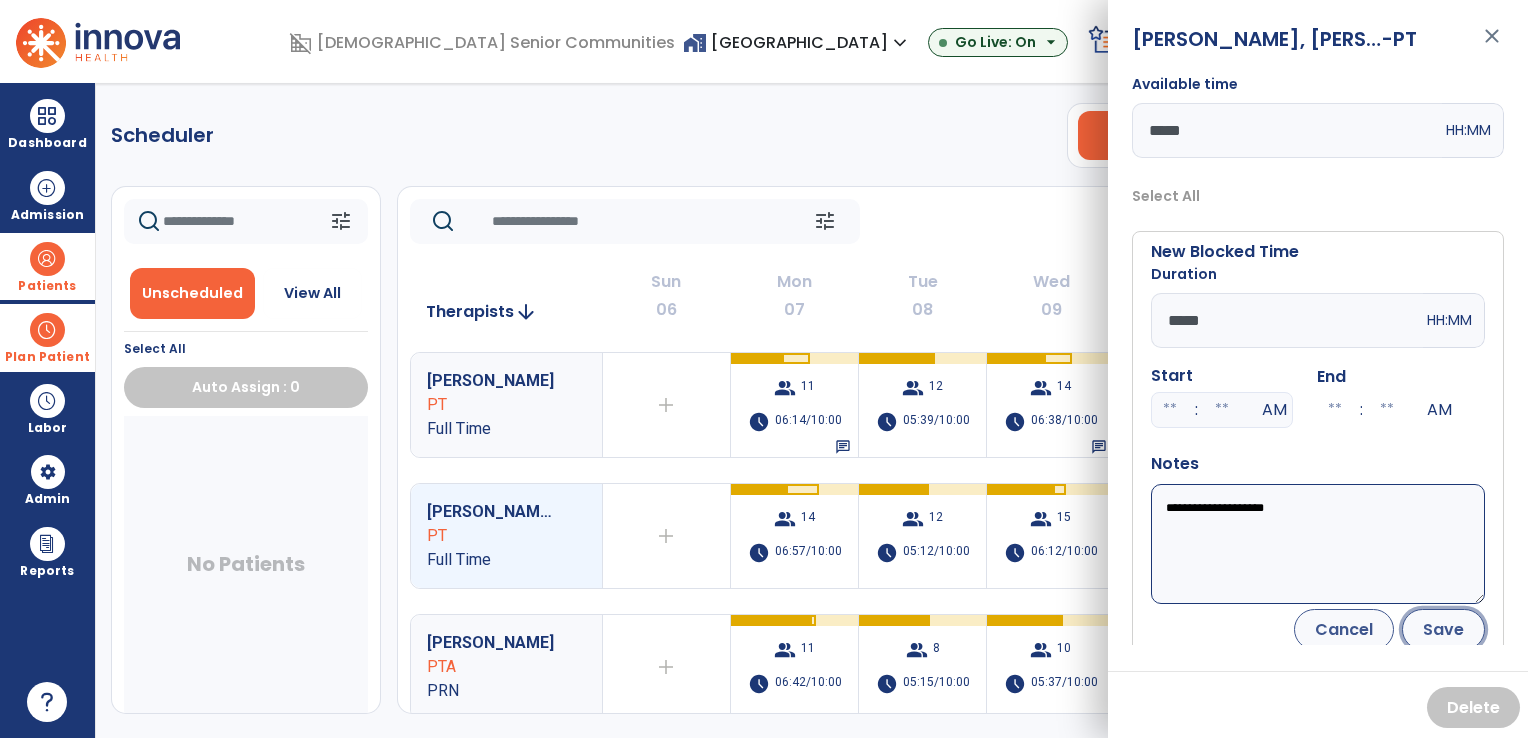 click on "Save" at bounding box center (1443, 629) 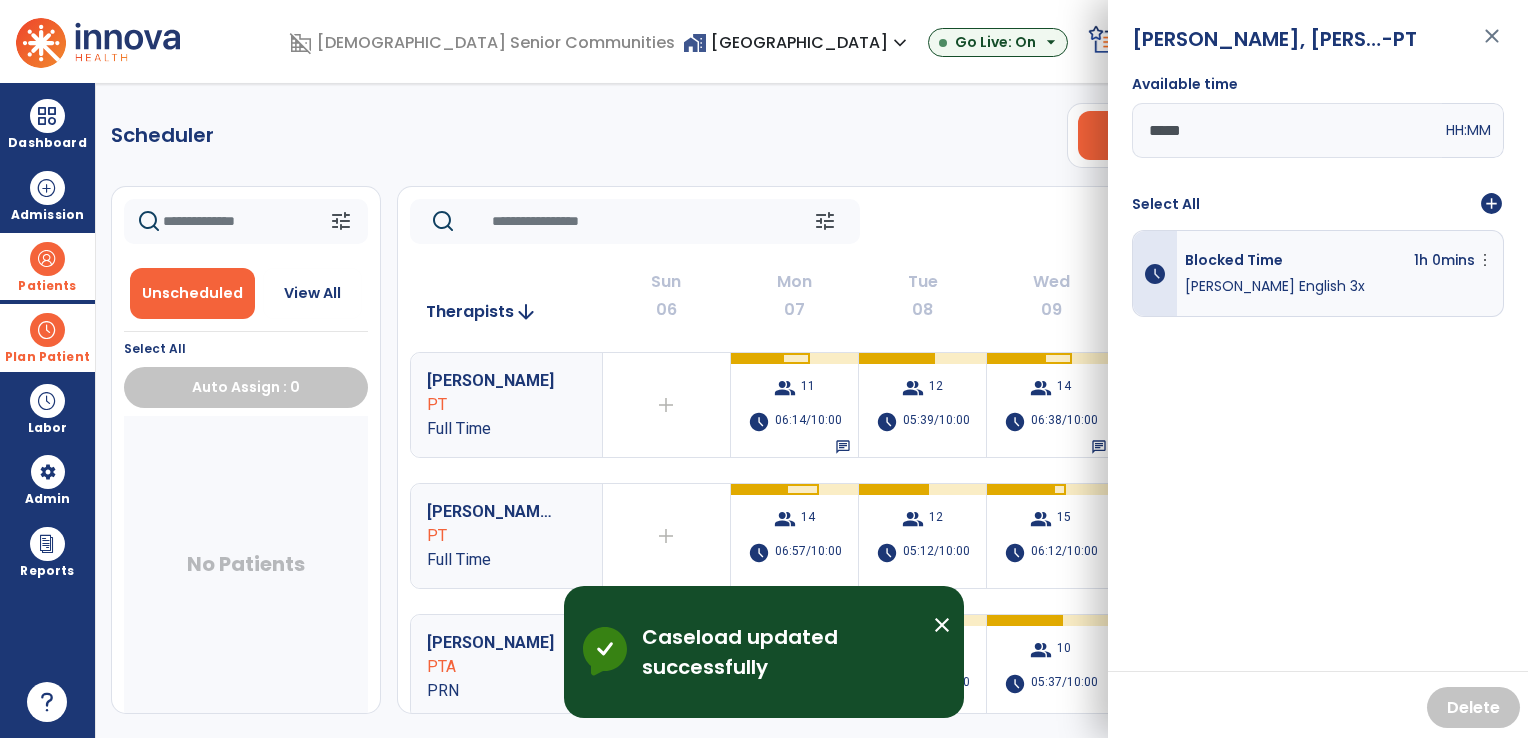 click on "Scheduler   PT   OT   ST  **** *** more_vert  Manage Labor   View All Therapists   Print" 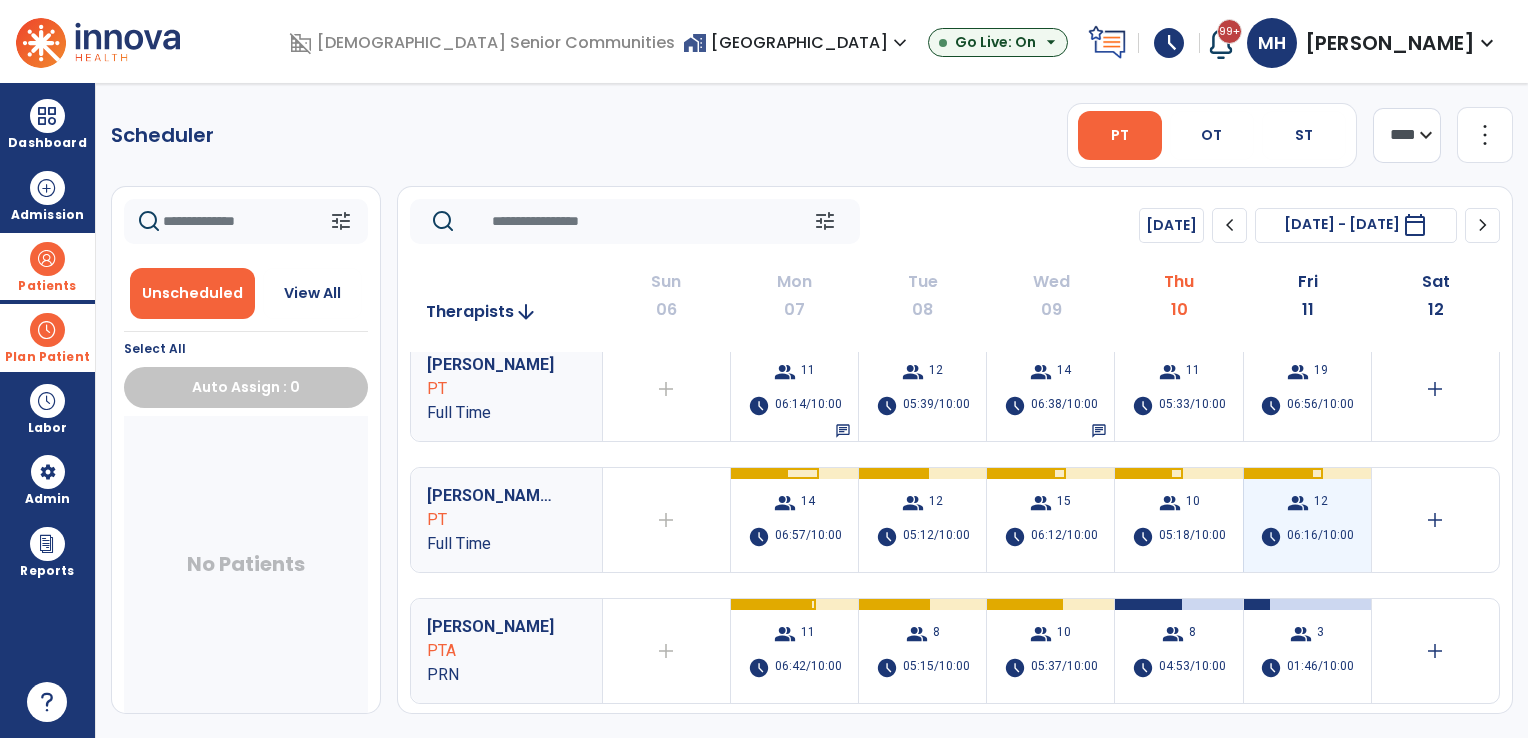 scroll, scrollTop: 0, scrollLeft: 0, axis: both 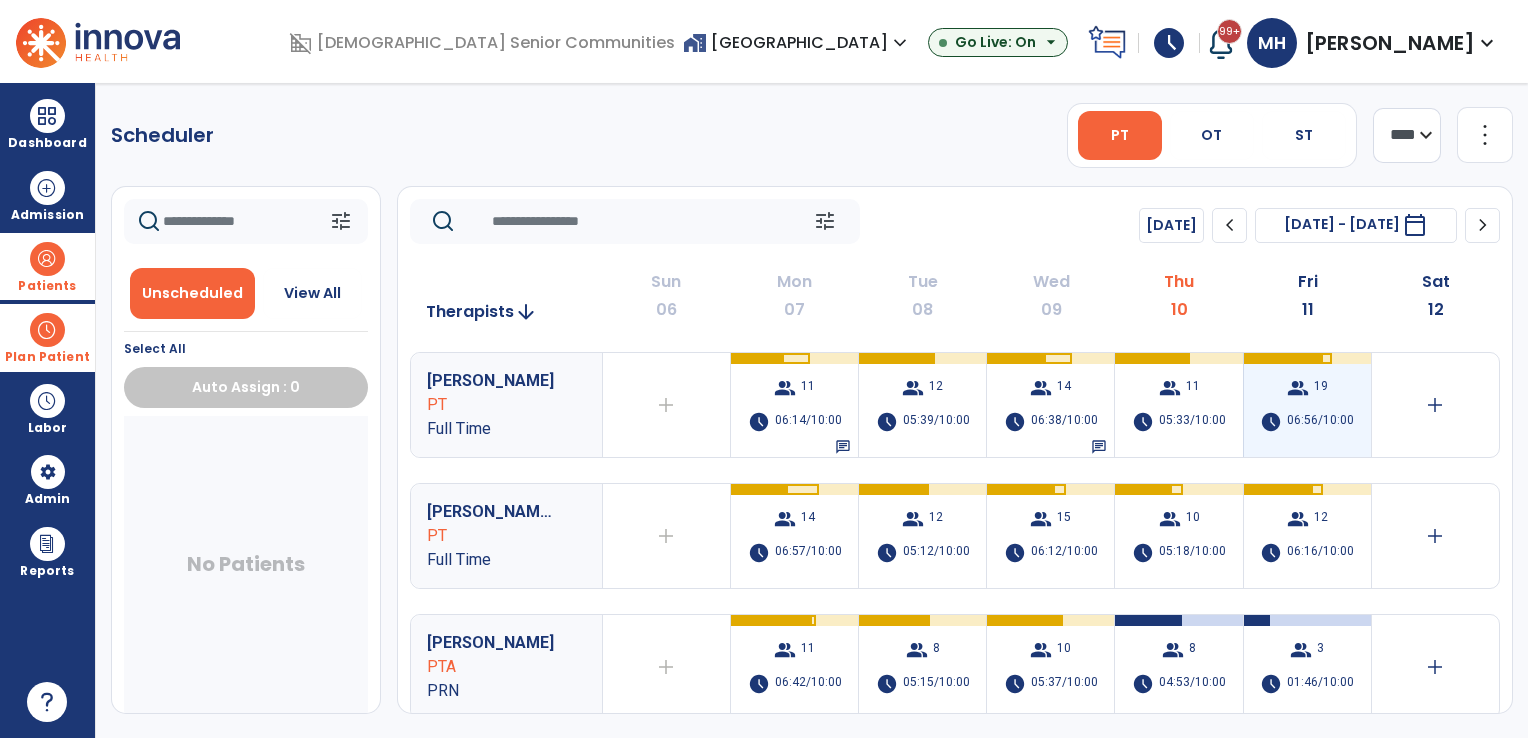 click on "06:56/10:00" at bounding box center (1320, 422) 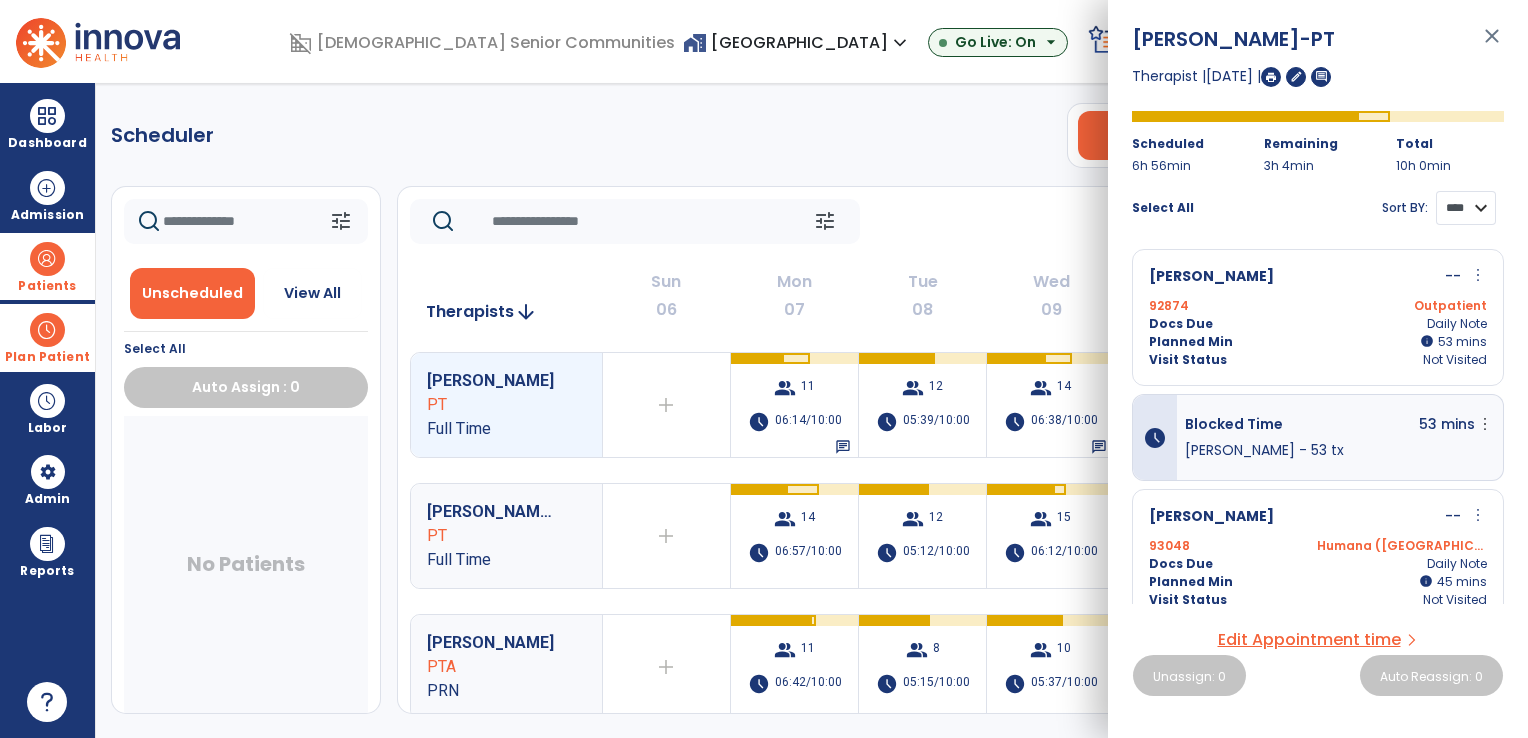 drag, startPoint x: 1456, startPoint y: 207, endPoint x: 1453, endPoint y: 218, distance: 11.401754 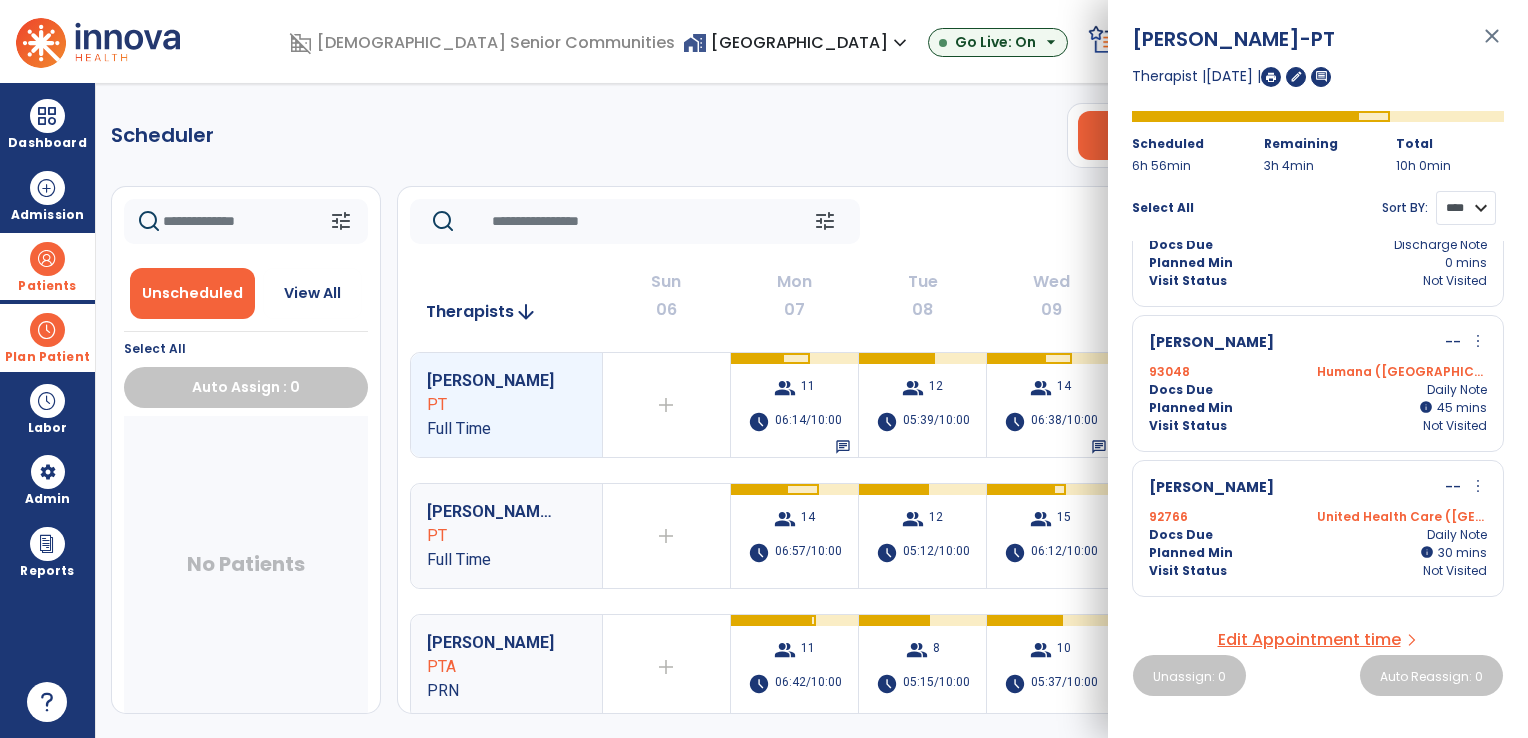 scroll, scrollTop: 0, scrollLeft: 0, axis: both 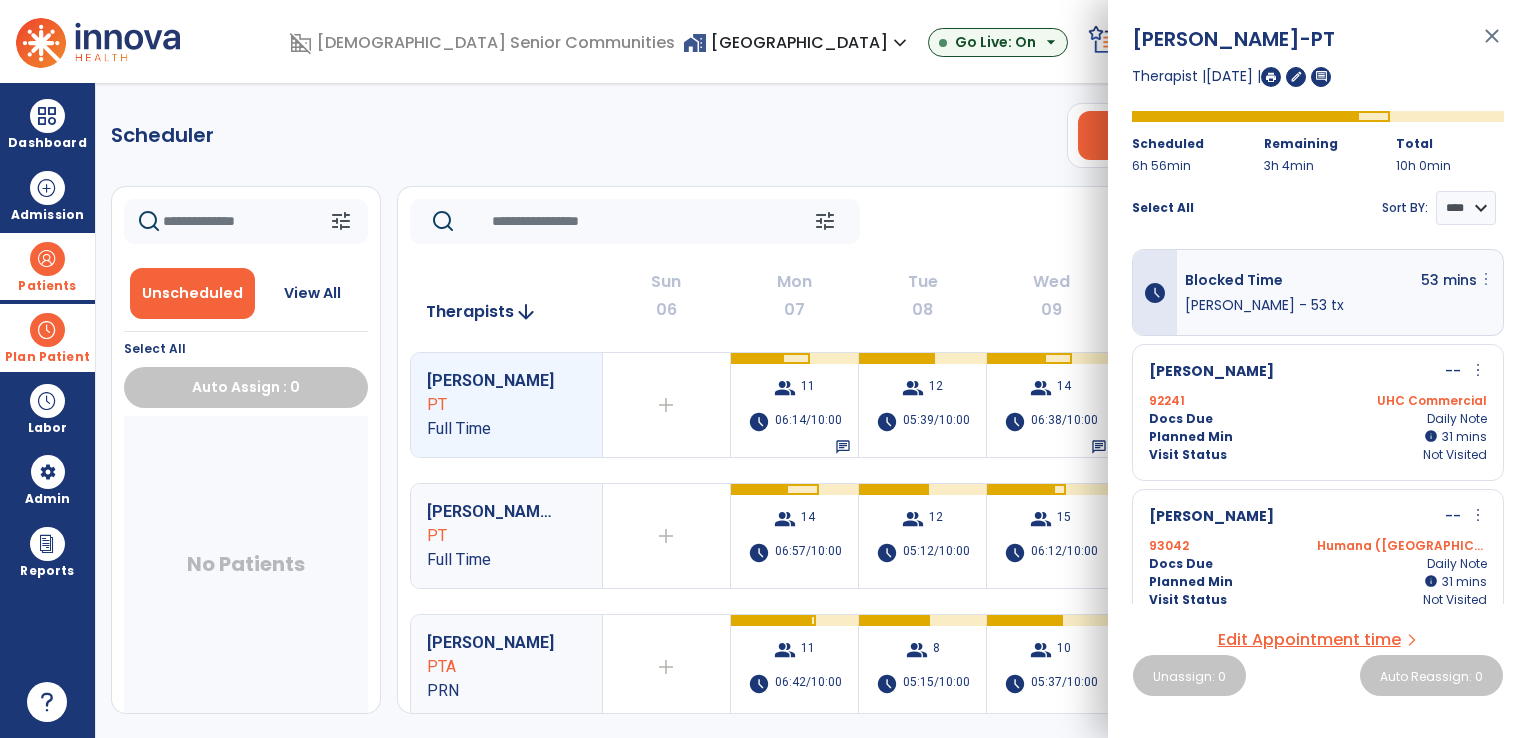 click on "more_vert" at bounding box center [1486, 279] 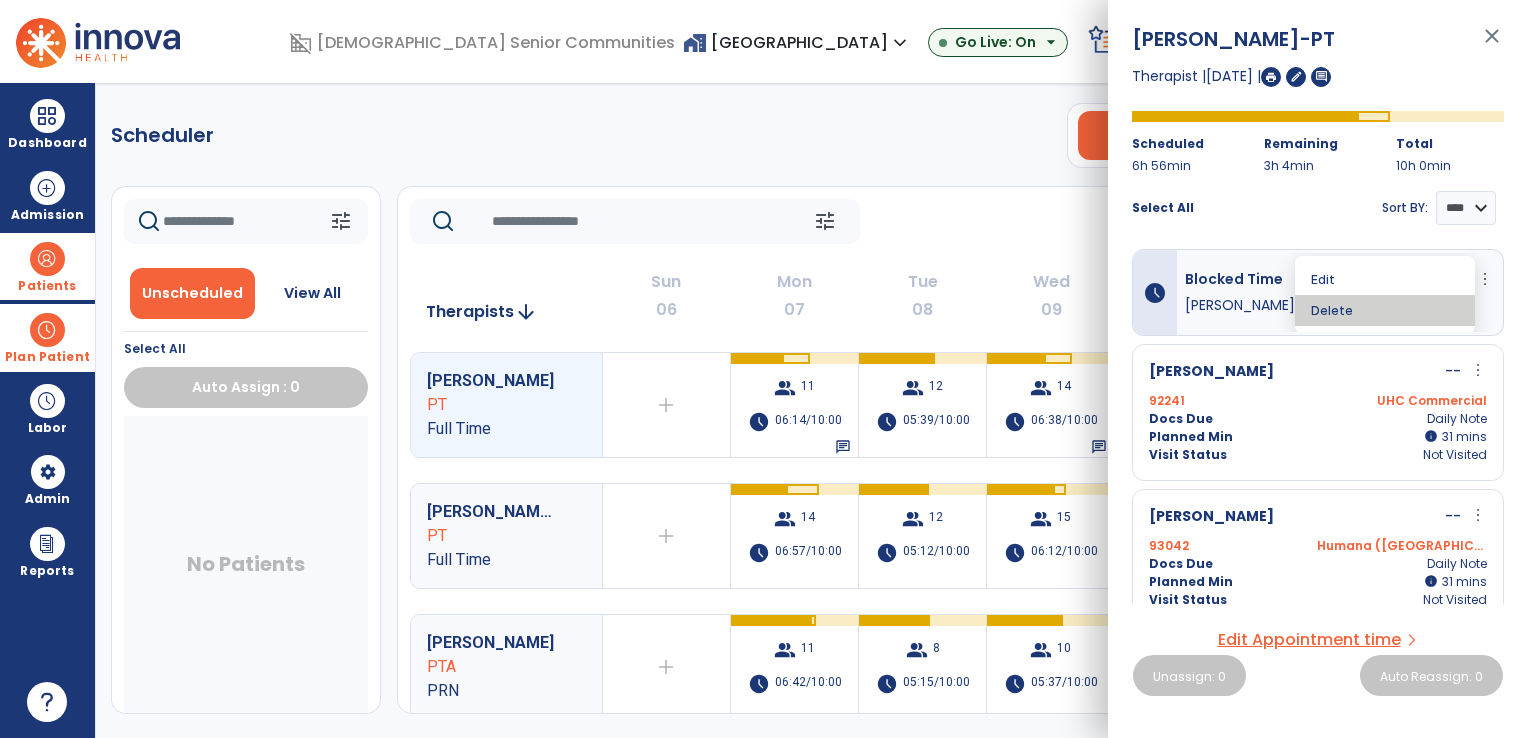 click on "Delete" at bounding box center (1385, 310) 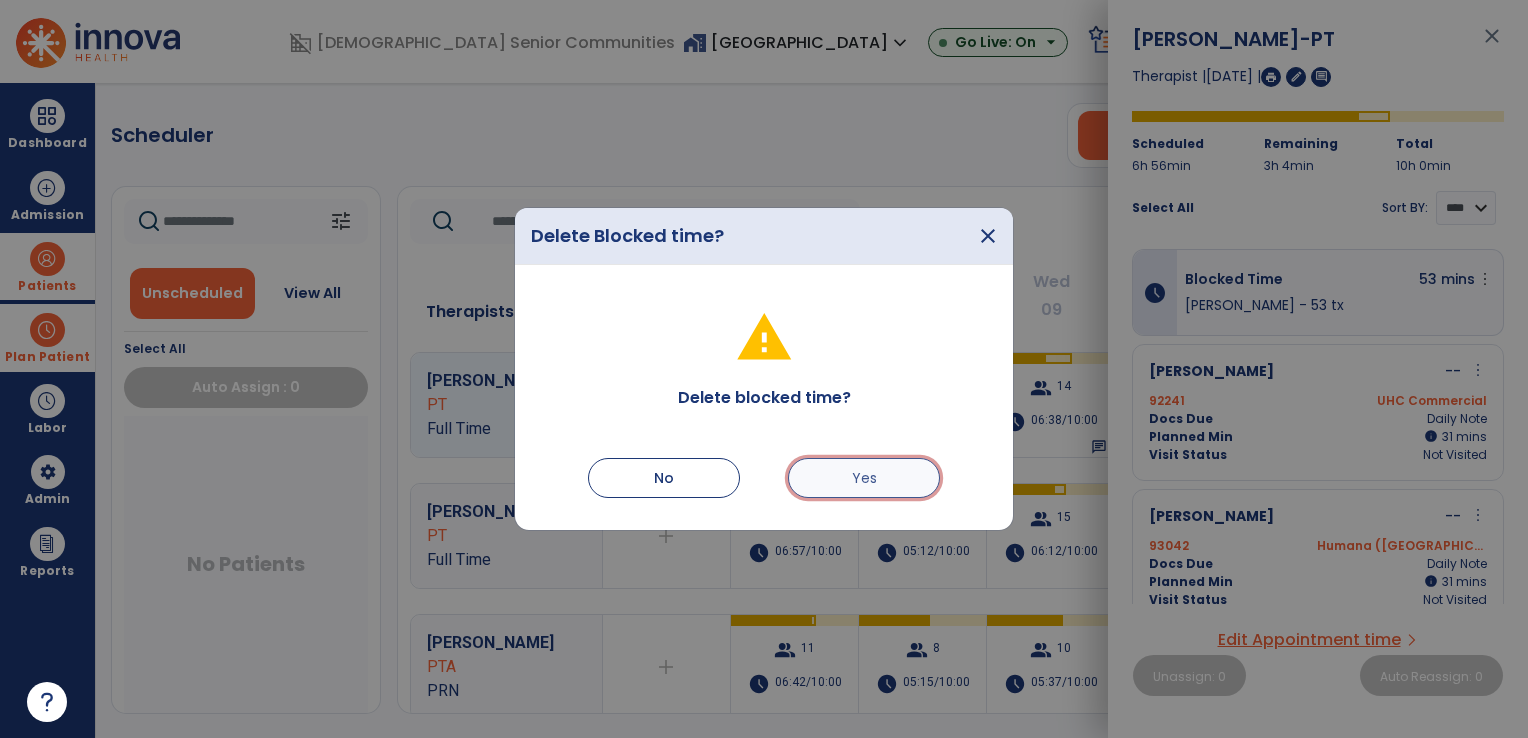 click on "Yes" at bounding box center [864, 478] 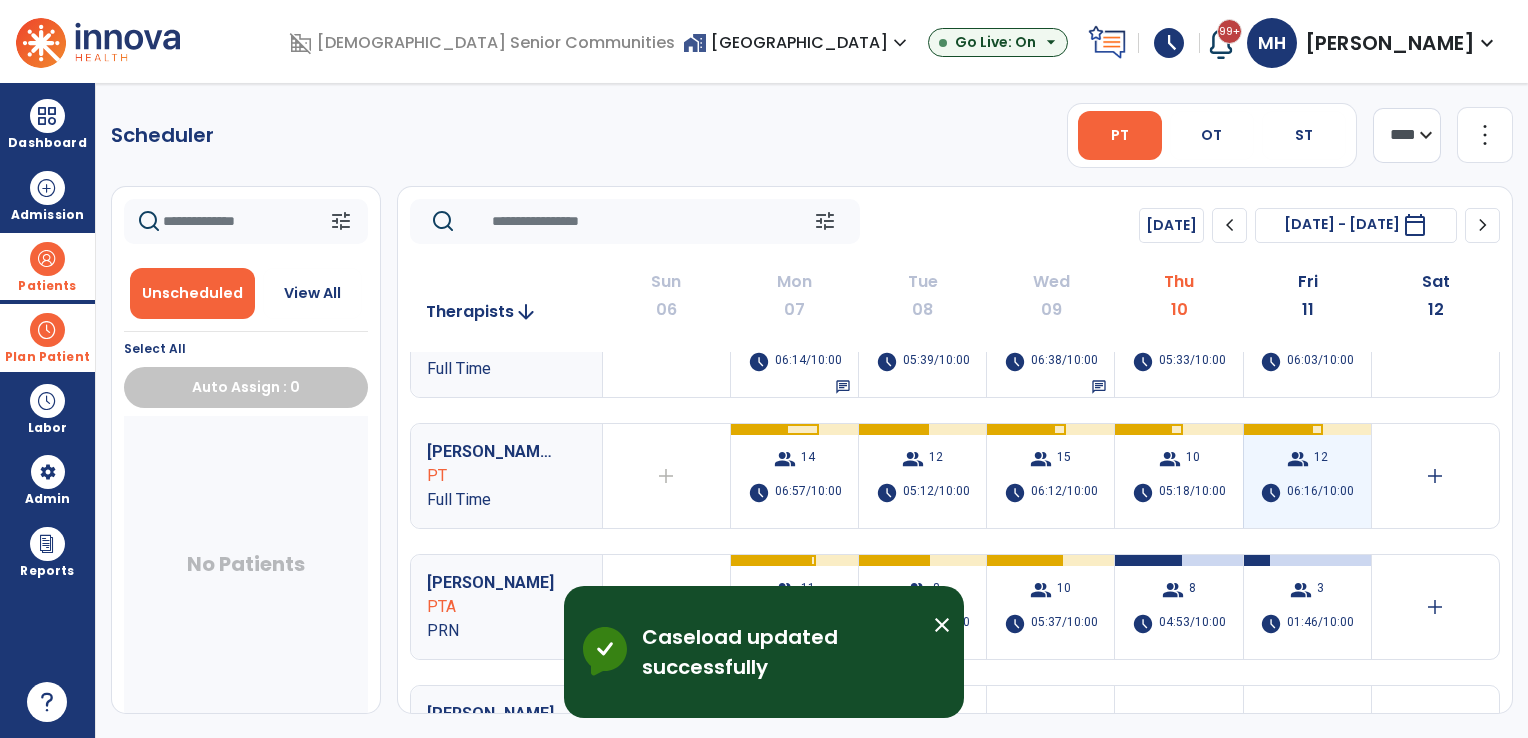 scroll, scrollTop: 0, scrollLeft: 0, axis: both 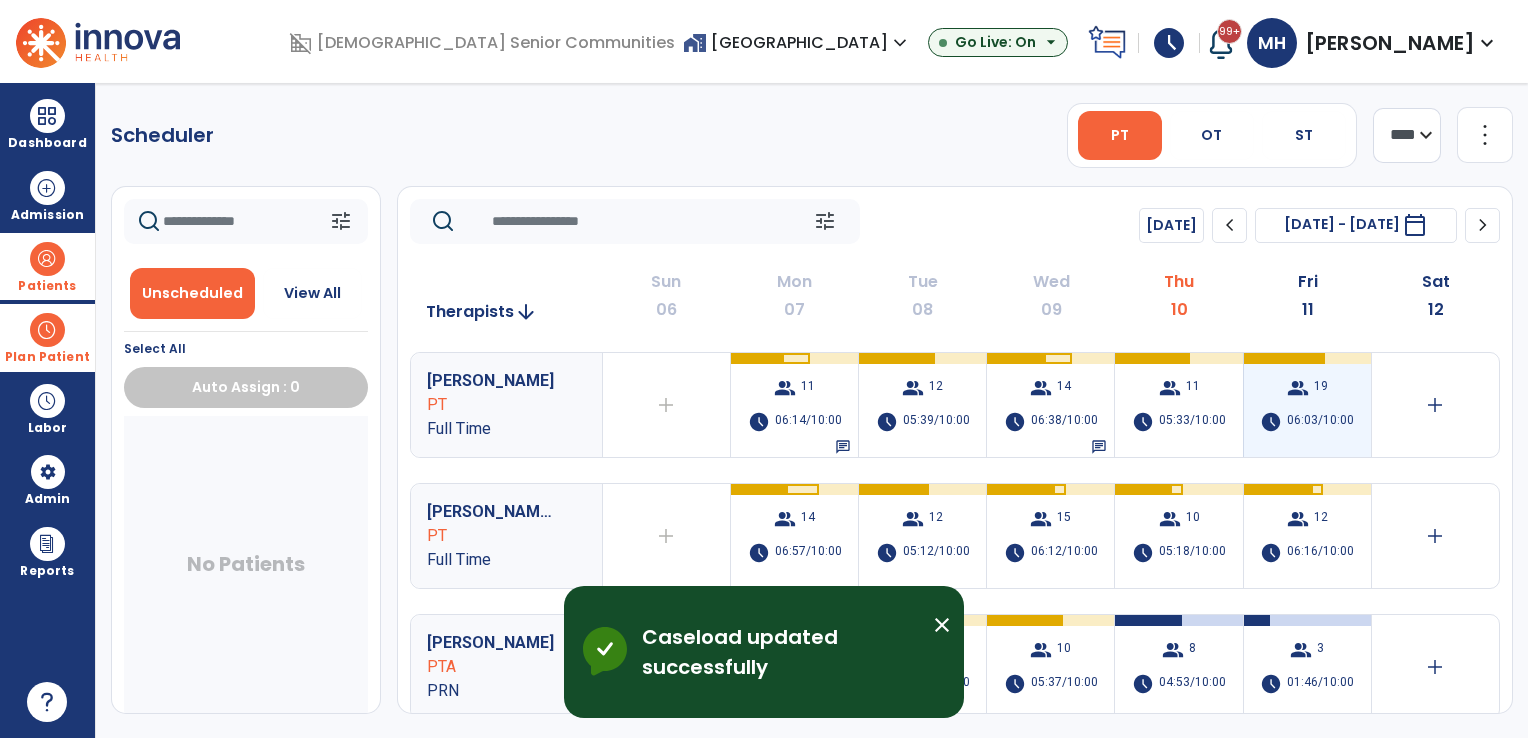 click on "06:03/10:00" at bounding box center (1320, 422) 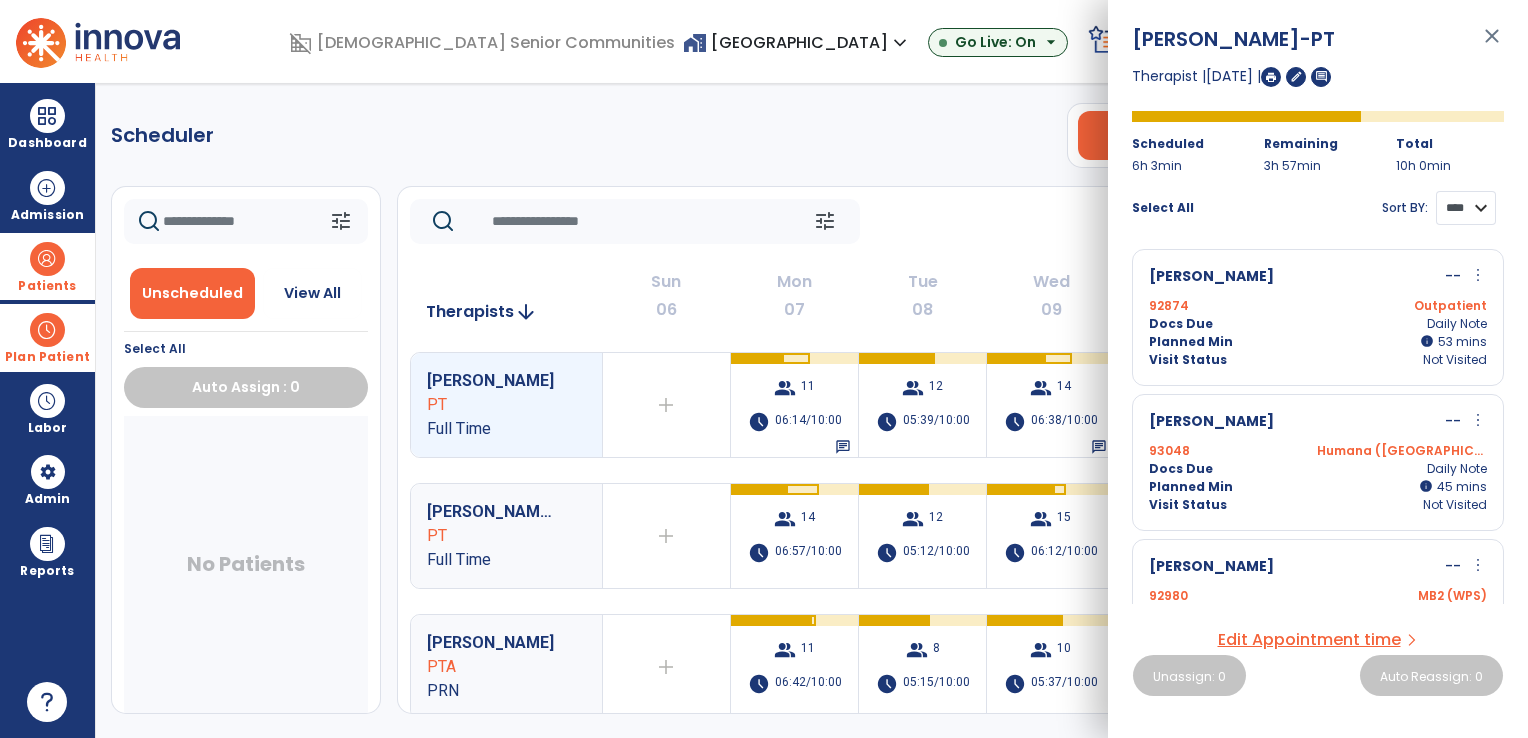 click on "**** ****" at bounding box center [1466, 208] 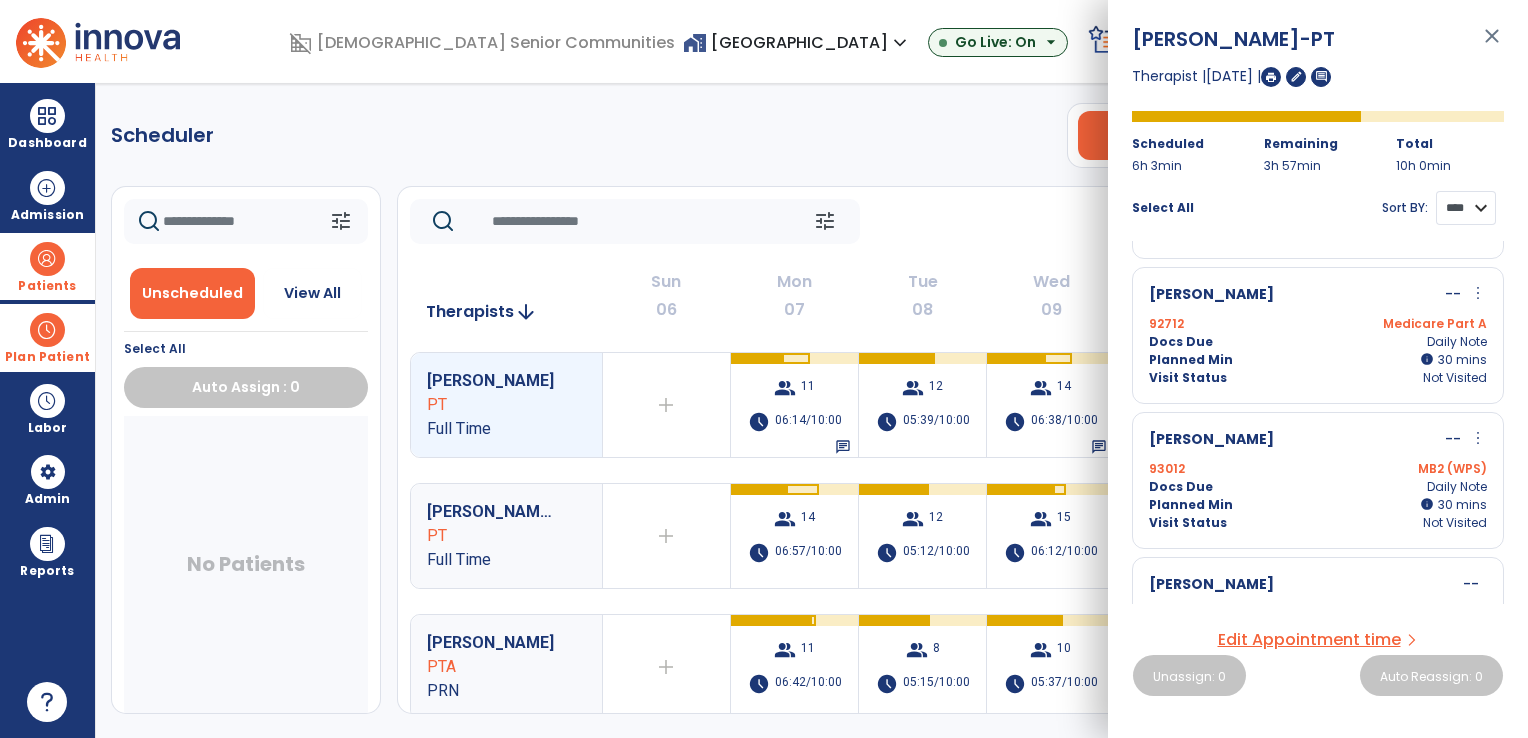 scroll, scrollTop: 1967, scrollLeft: 0, axis: vertical 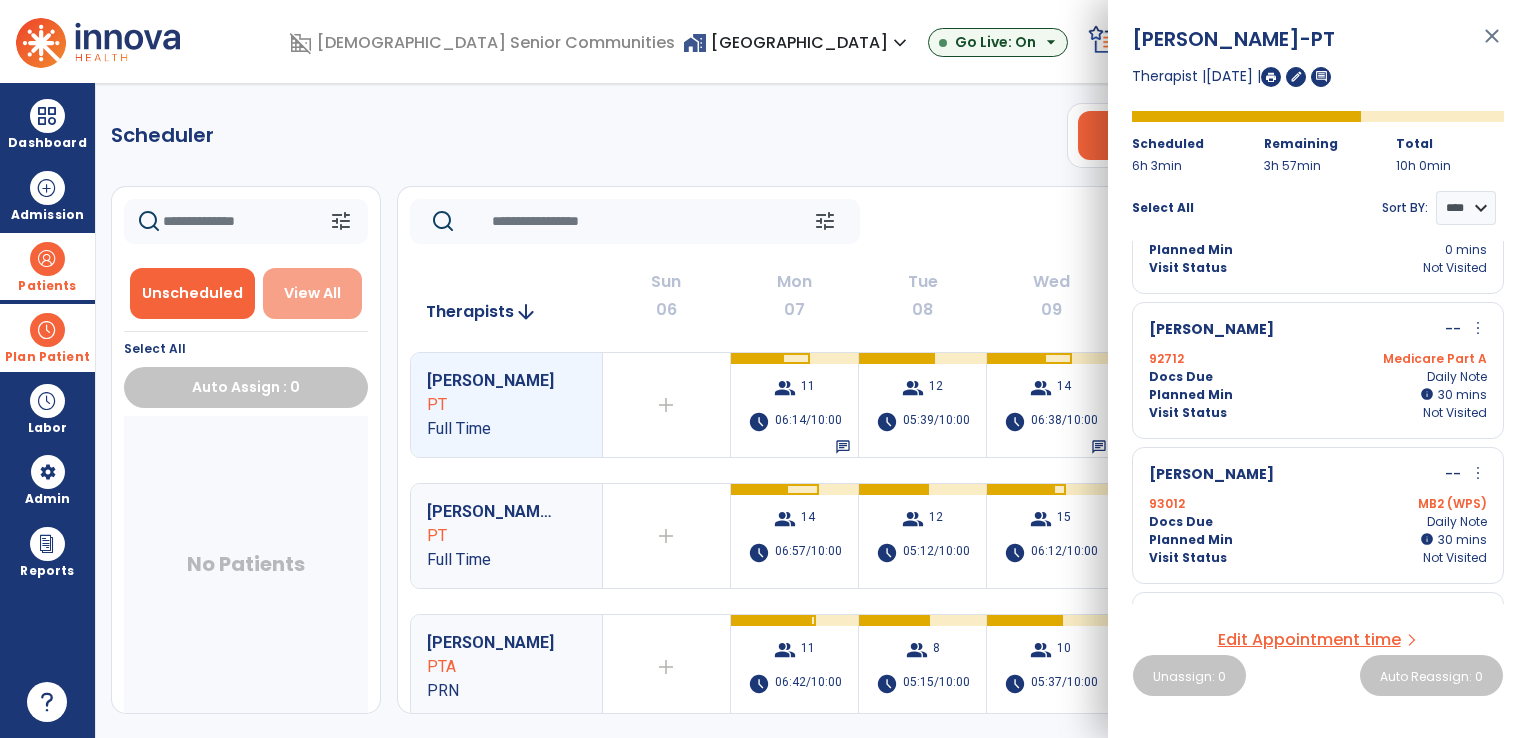 click on "View All" at bounding box center (312, 293) 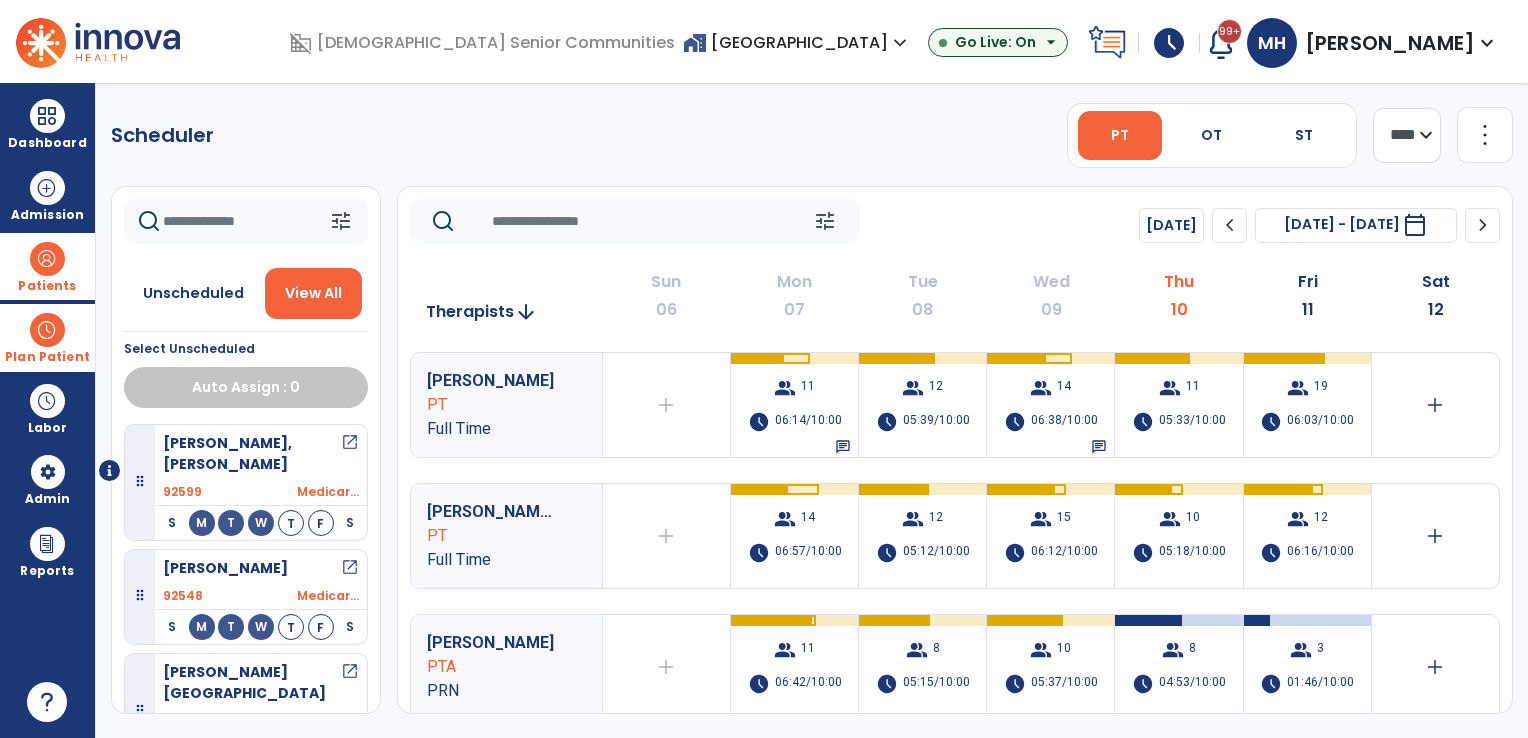 click 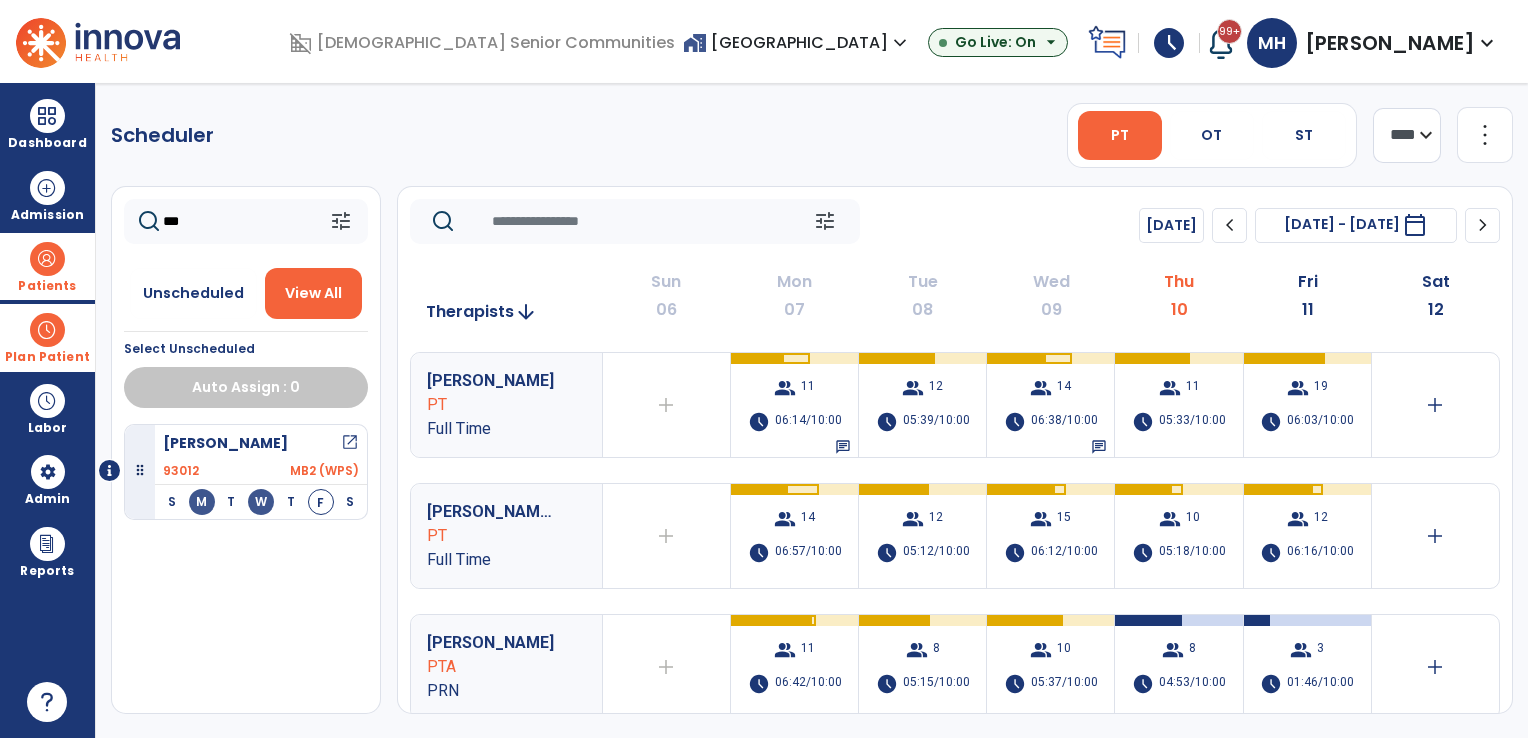 type on "***" 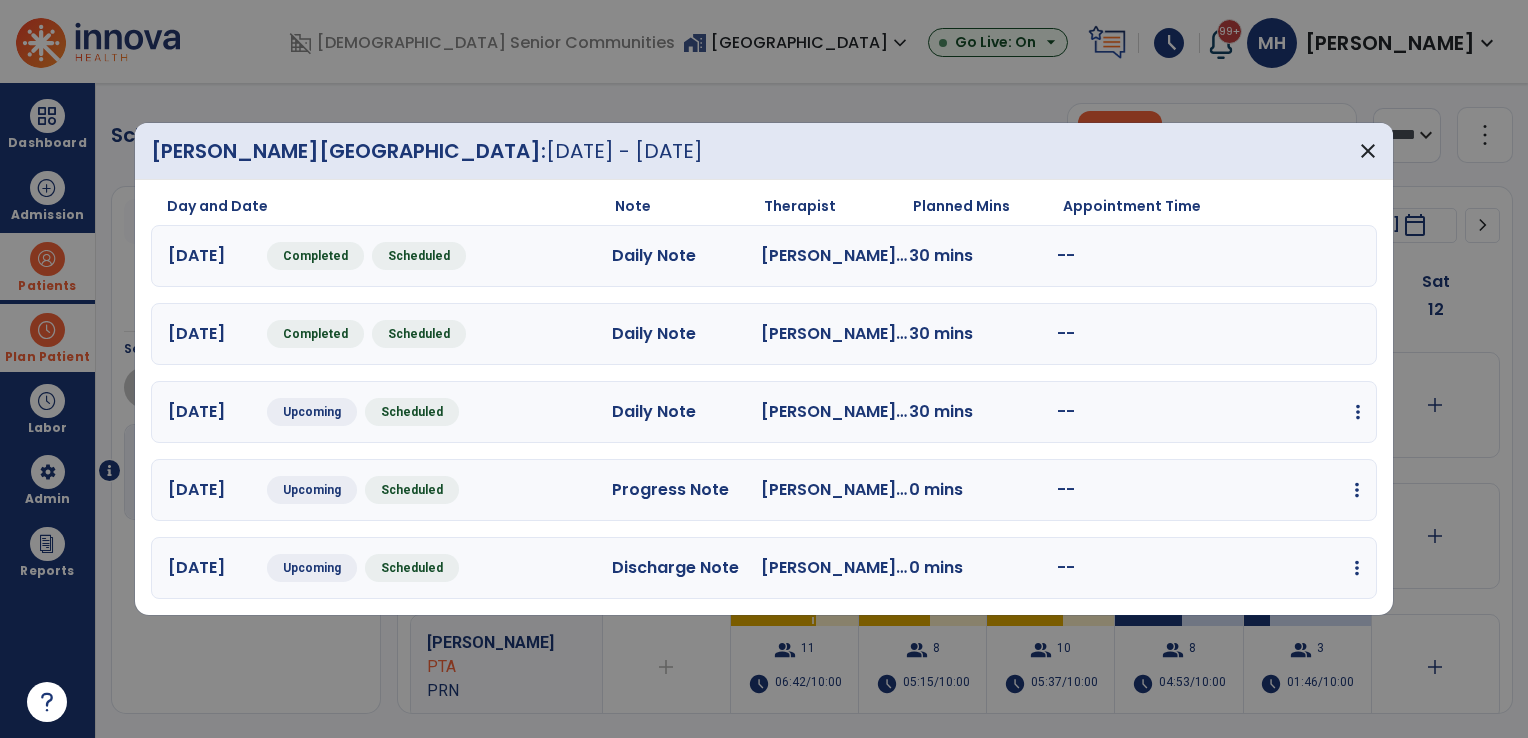click at bounding box center [1358, 412] 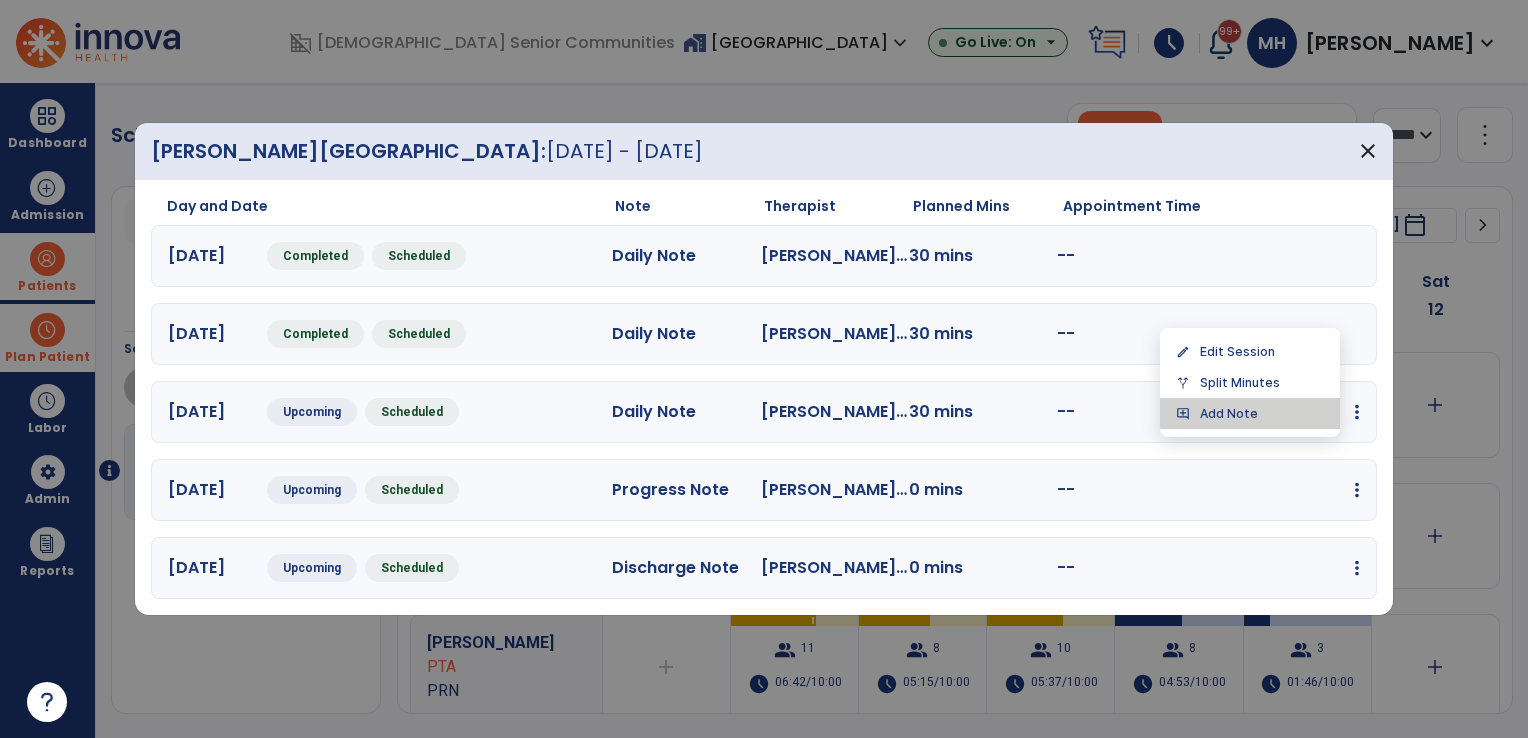 click on "add_comment  Add Note" at bounding box center (1250, 413) 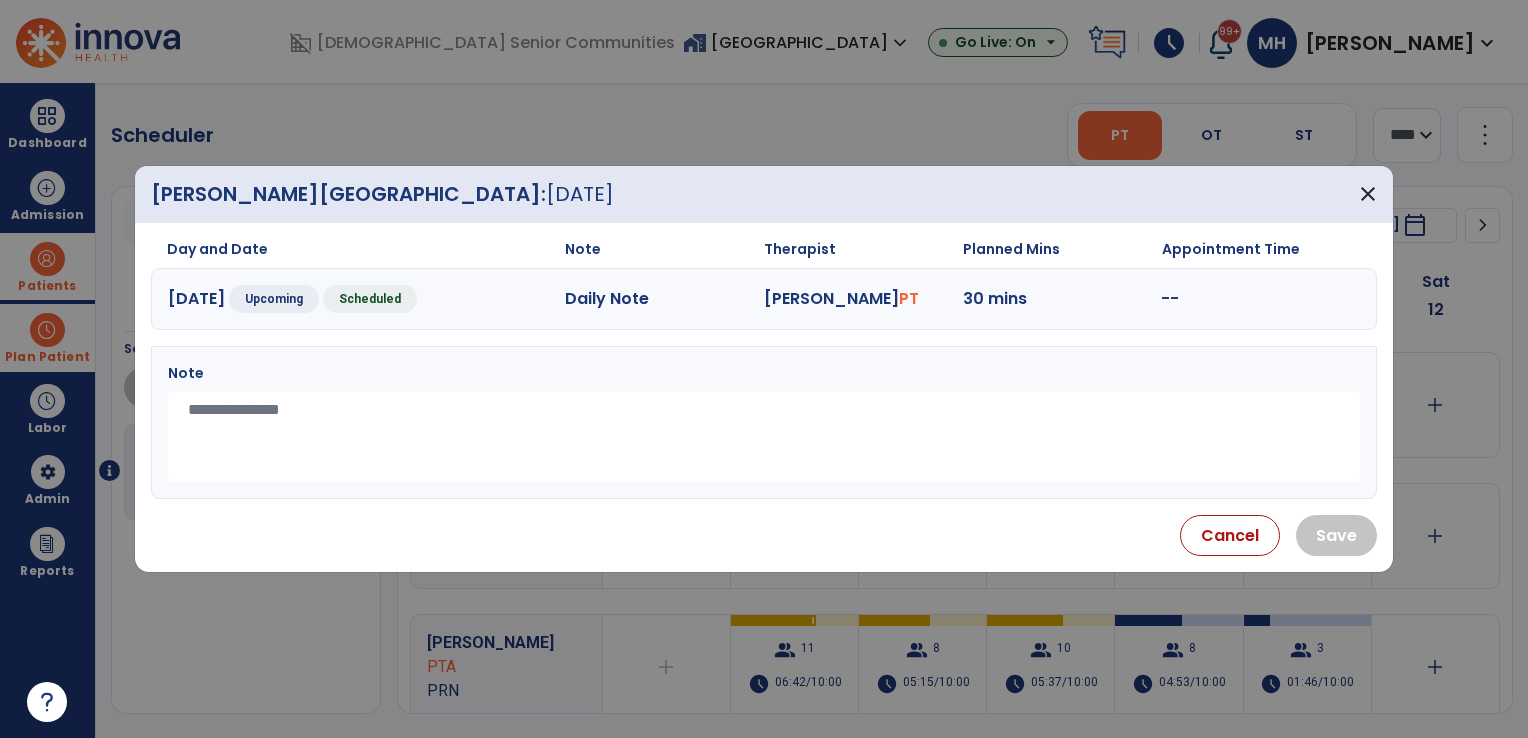 click at bounding box center [764, 437] 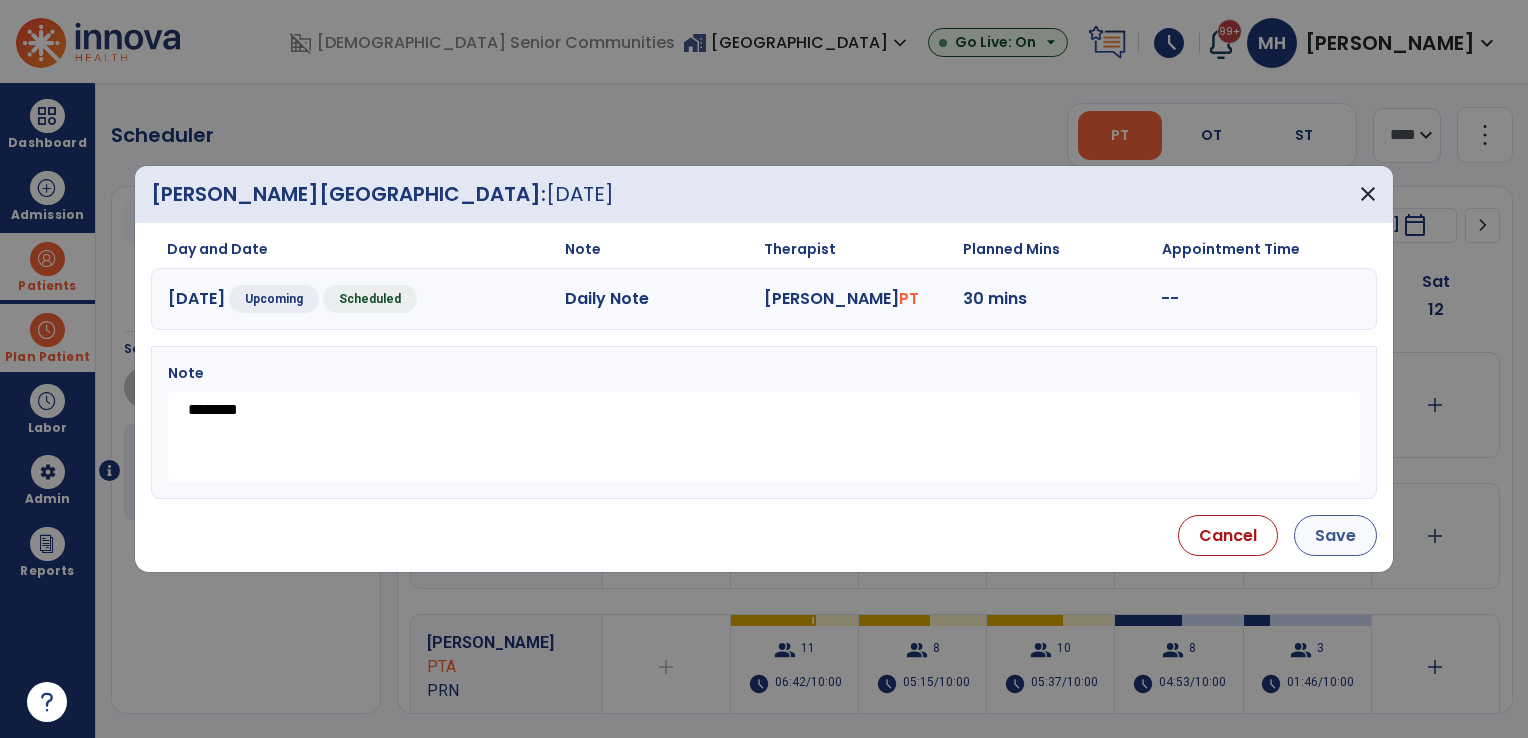 type on "********" 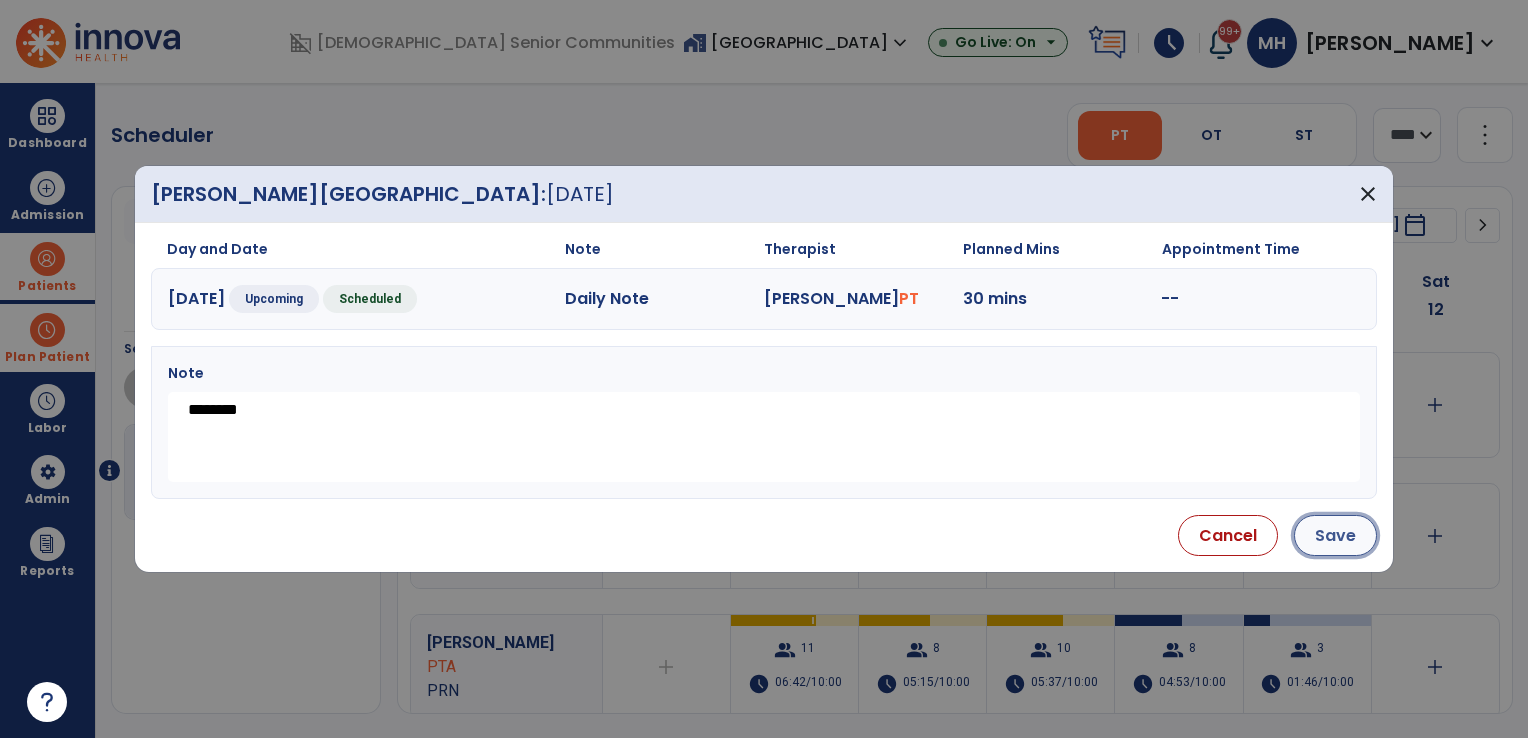 click on "Save" at bounding box center [1335, 535] 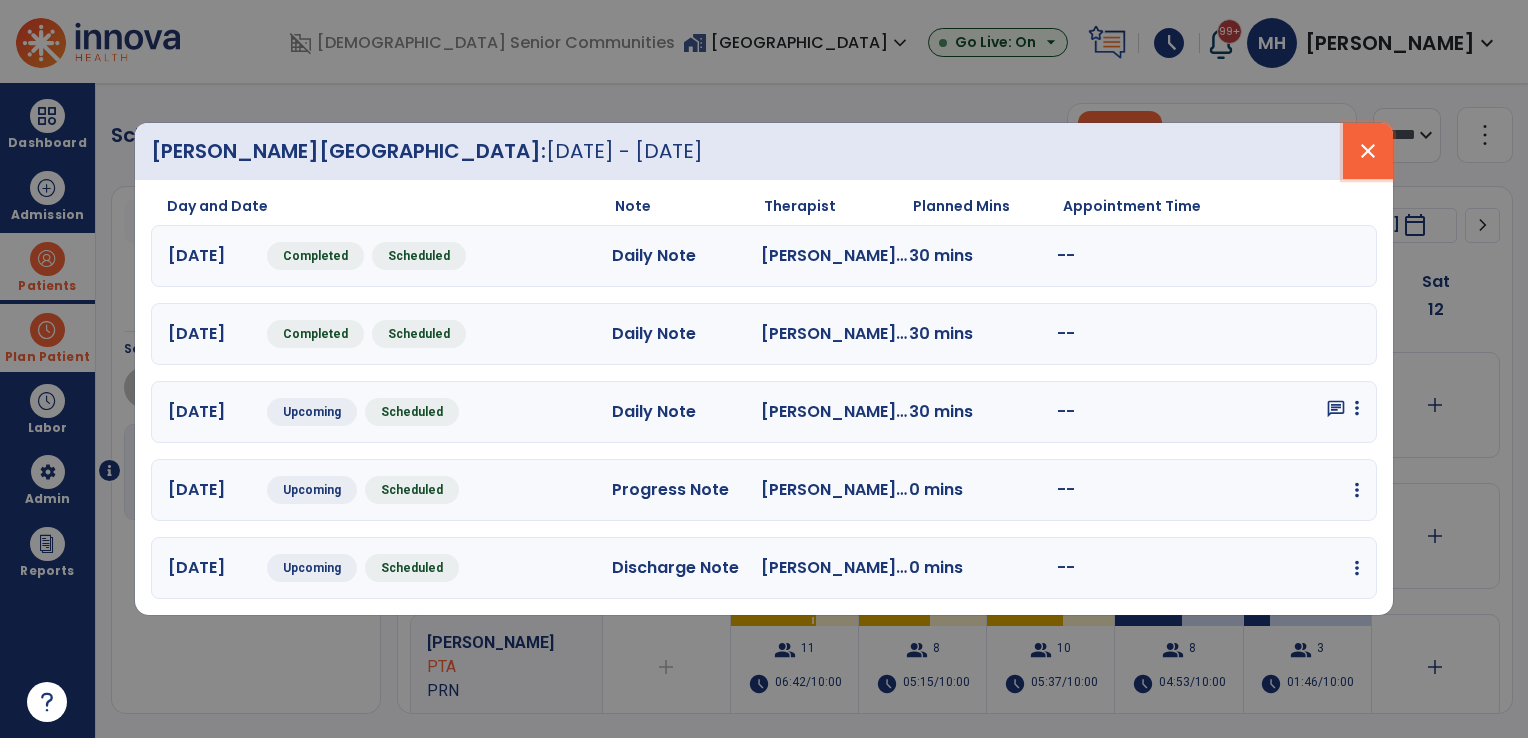 click on "close" at bounding box center [1368, 151] 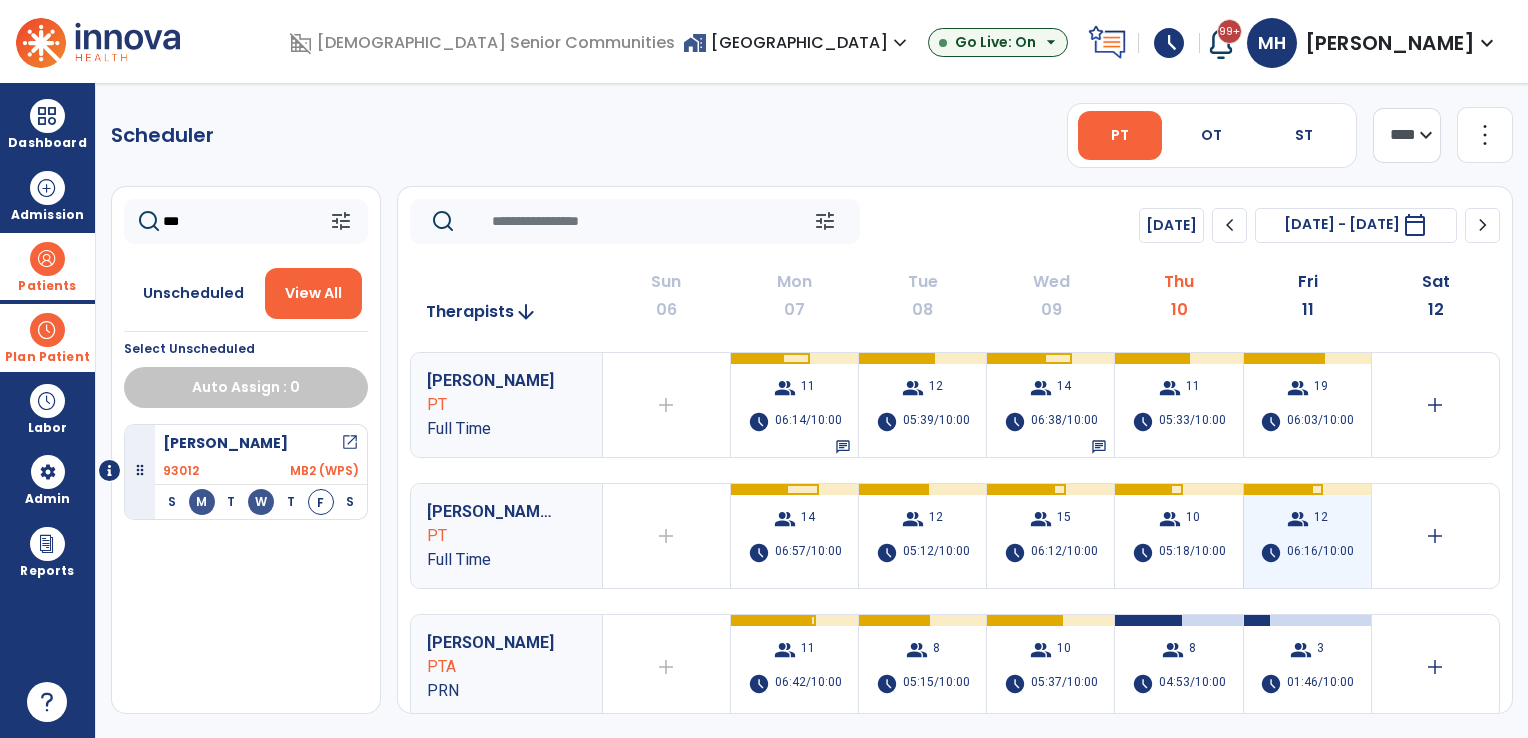 click on "06:16/10:00" at bounding box center [1320, 553] 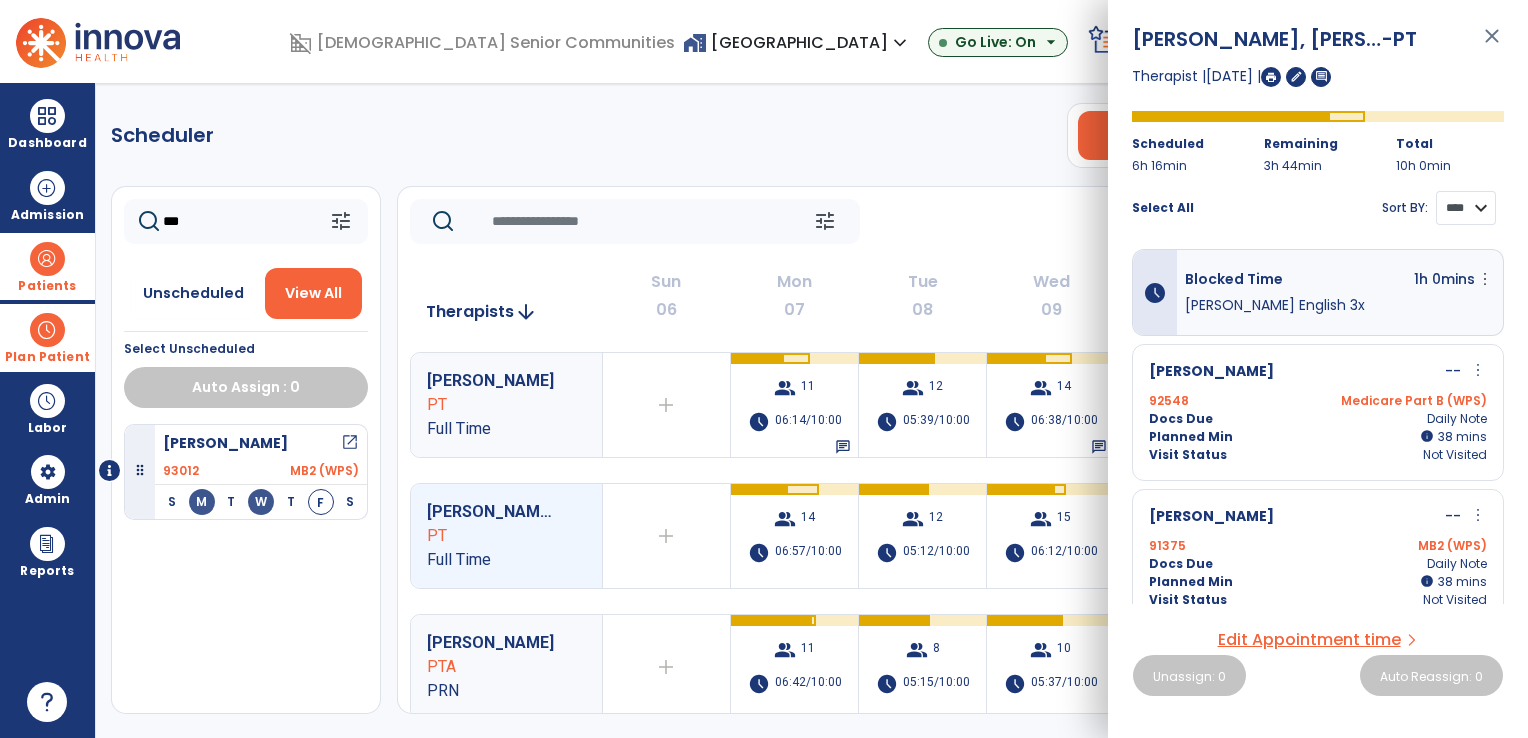 drag, startPoint x: 1456, startPoint y: 202, endPoint x: 1456, endPoint y: 214, distance: 12 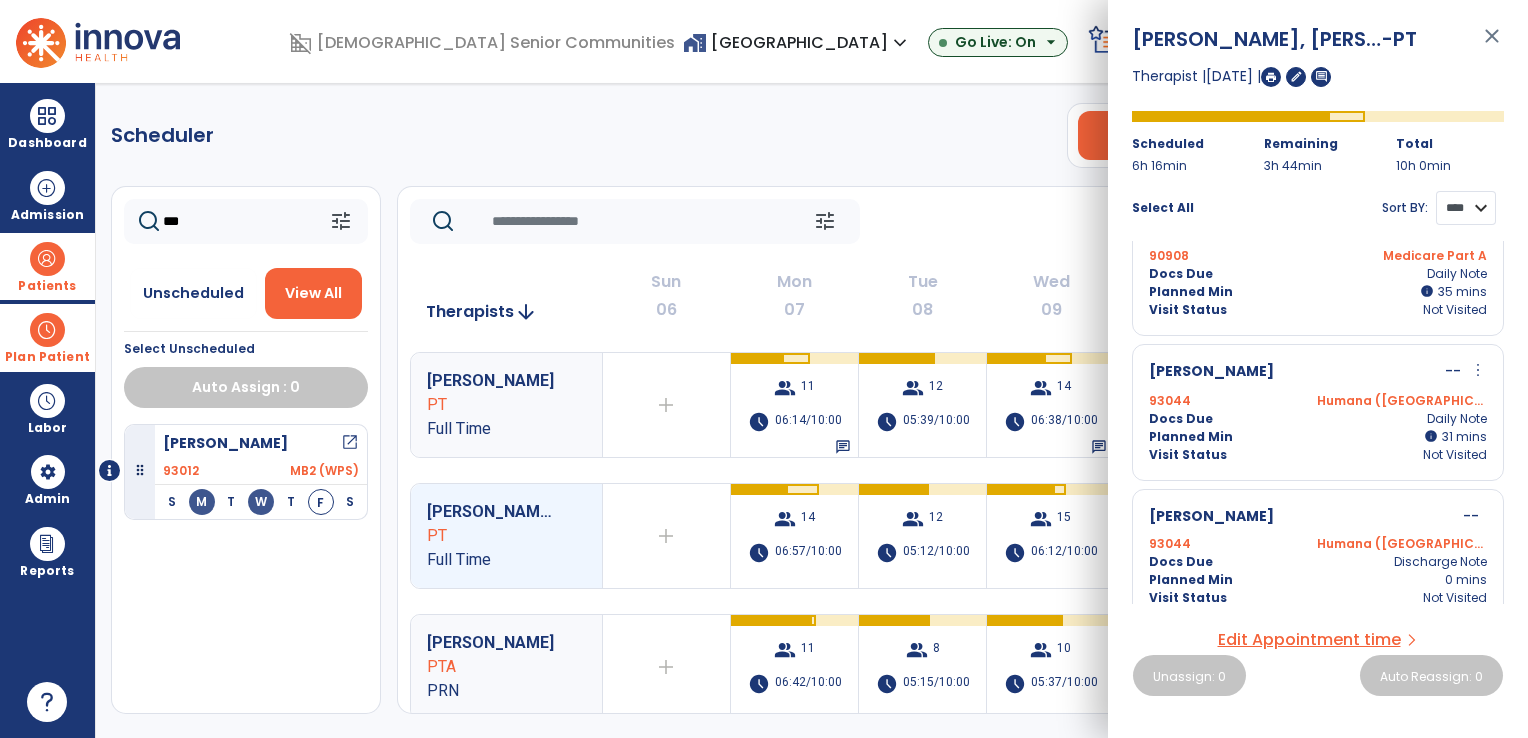 scroll, scrollTop: 1458, scrollLeft: 0, axis: vertical 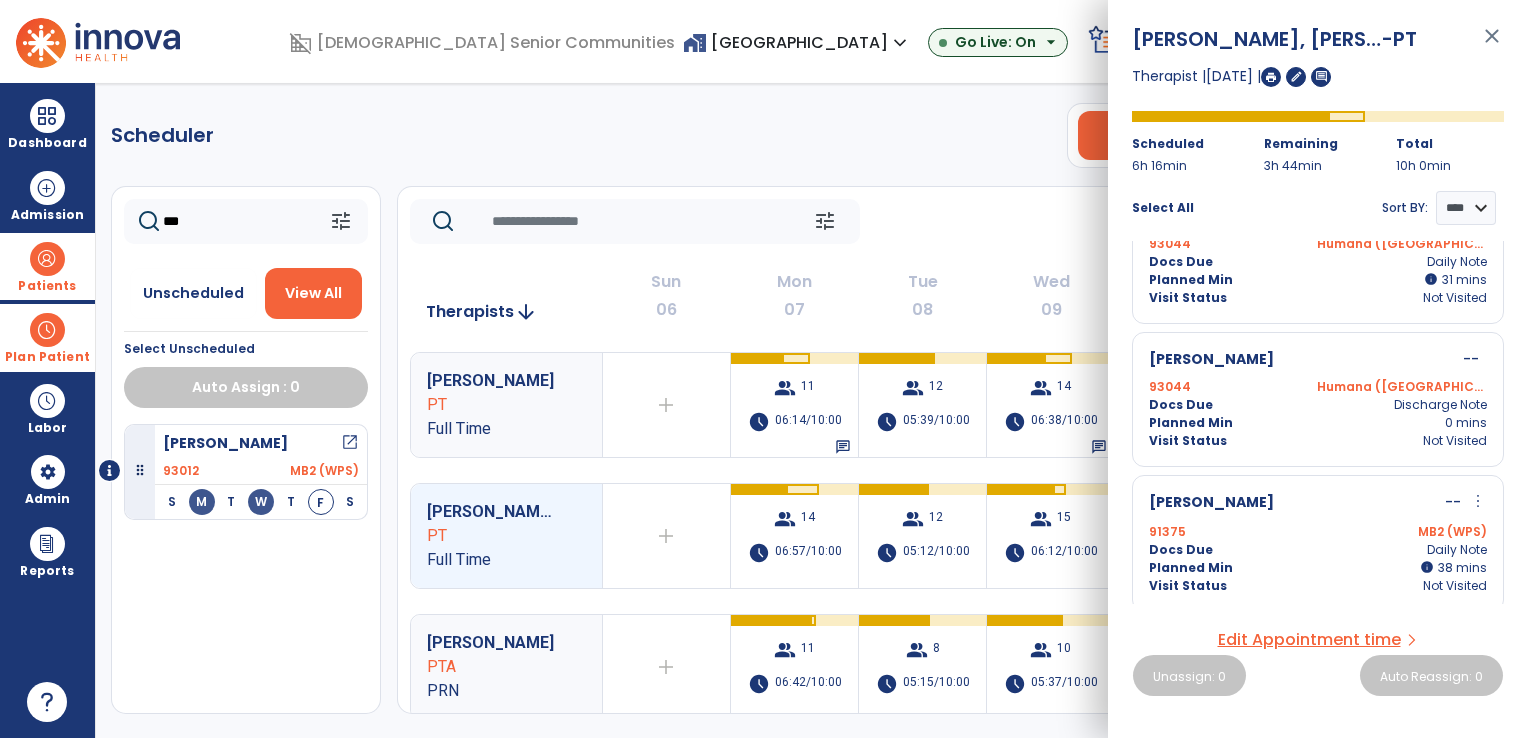 click on "Scheduler   PT   OT   ST  **** *** more_vert  Manage Labor   View All Therapists   Print" 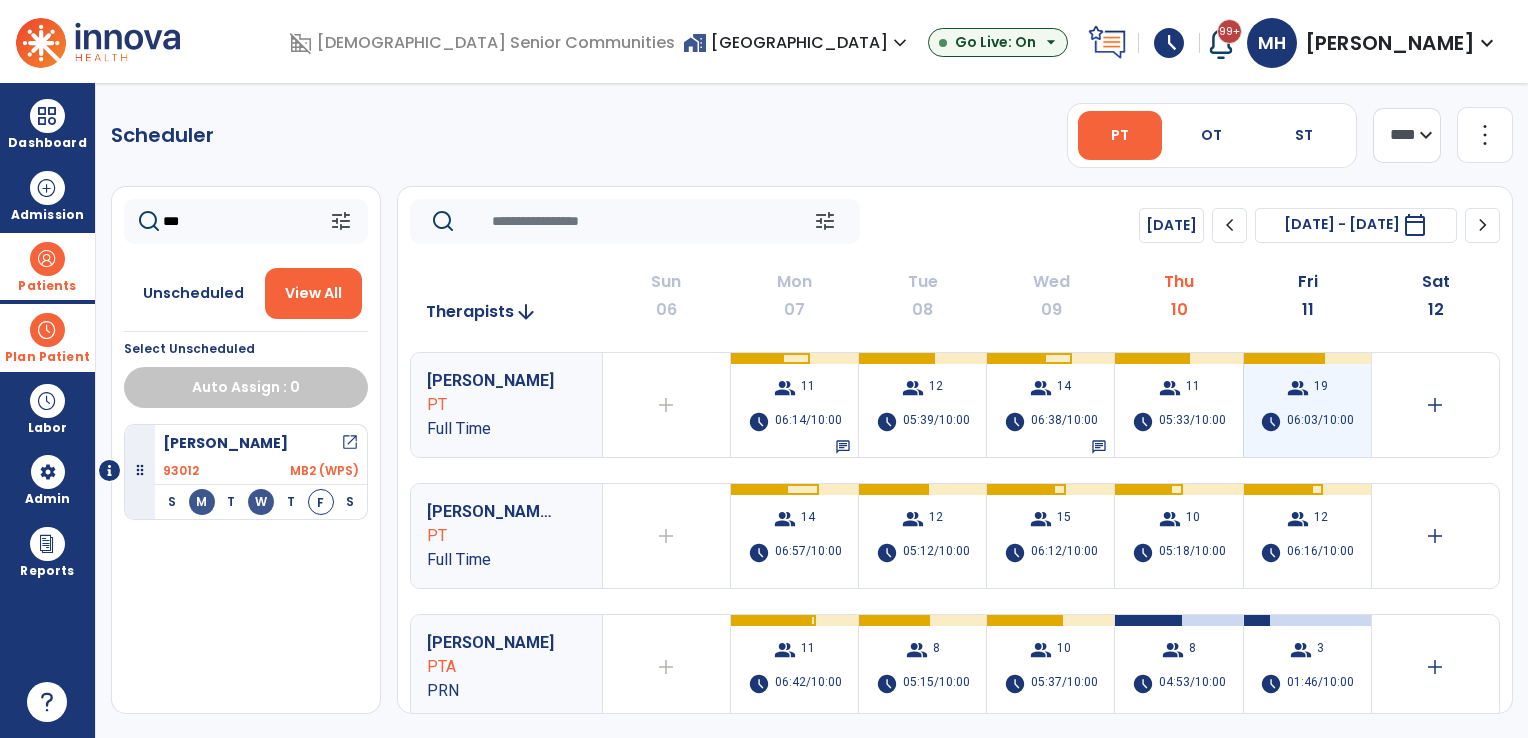 click on "06:03/10:00" at bounding box center [1320, 422] 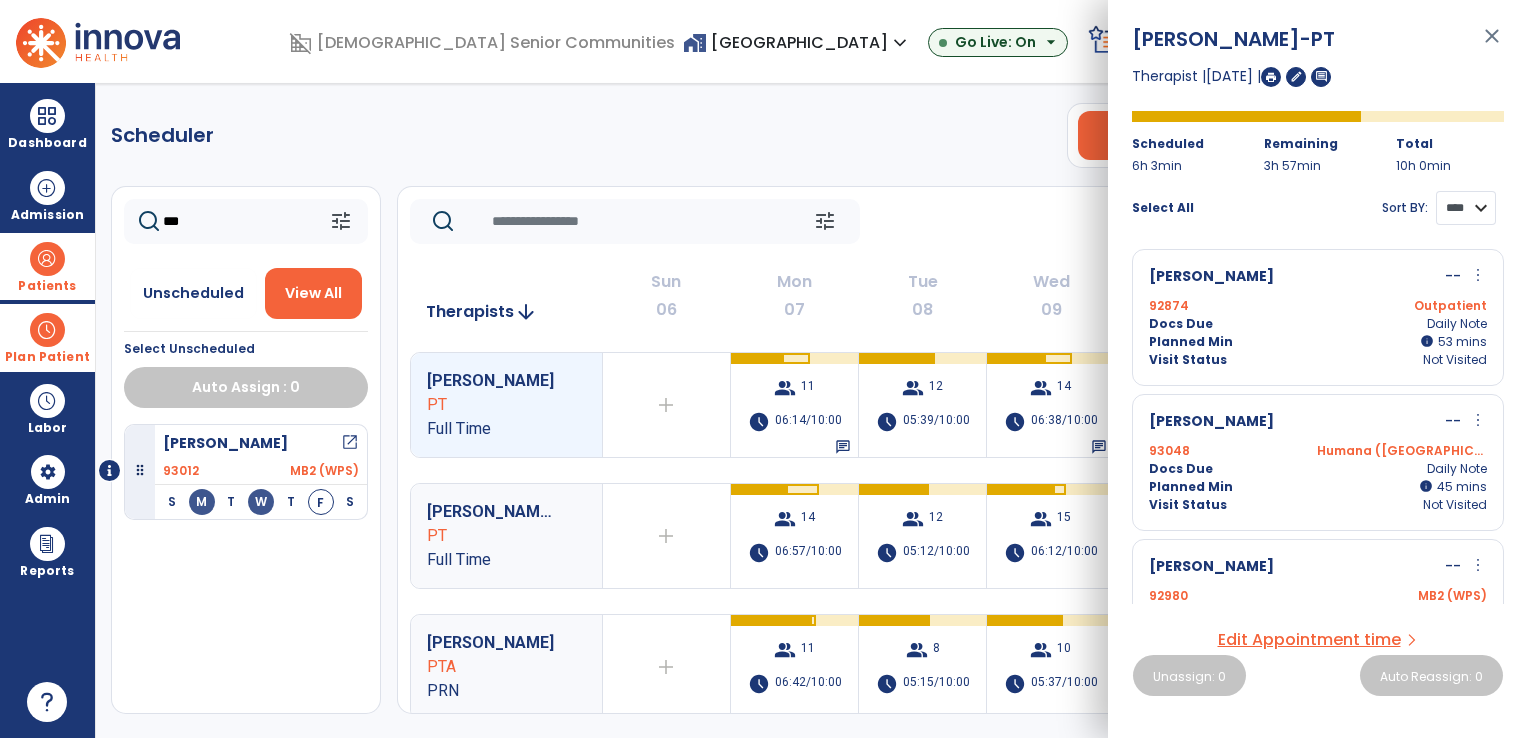 click on "**** ****" at bounding box center (1466, 208) 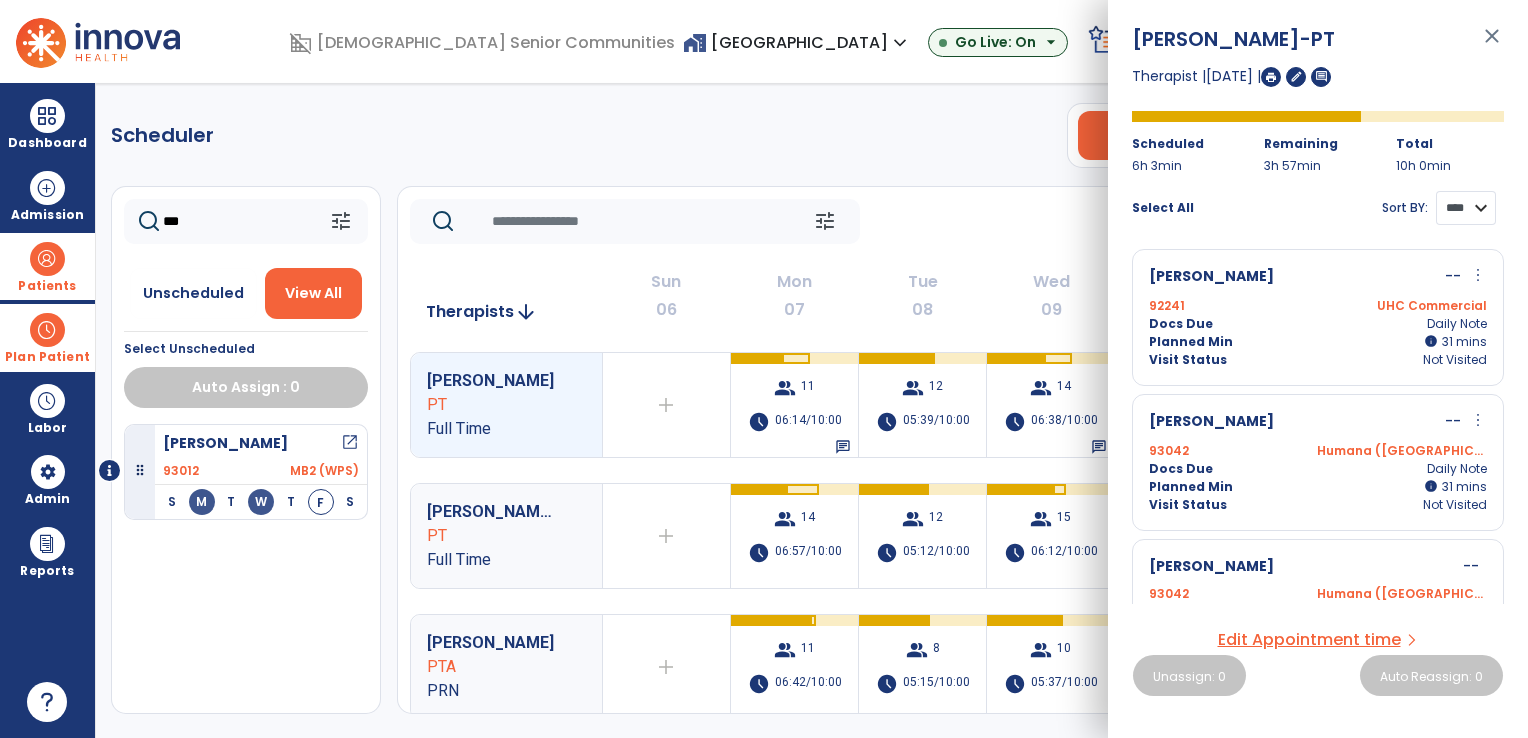 scroll, scrollTop: 100, scrollLeft: 0, axis: vertical 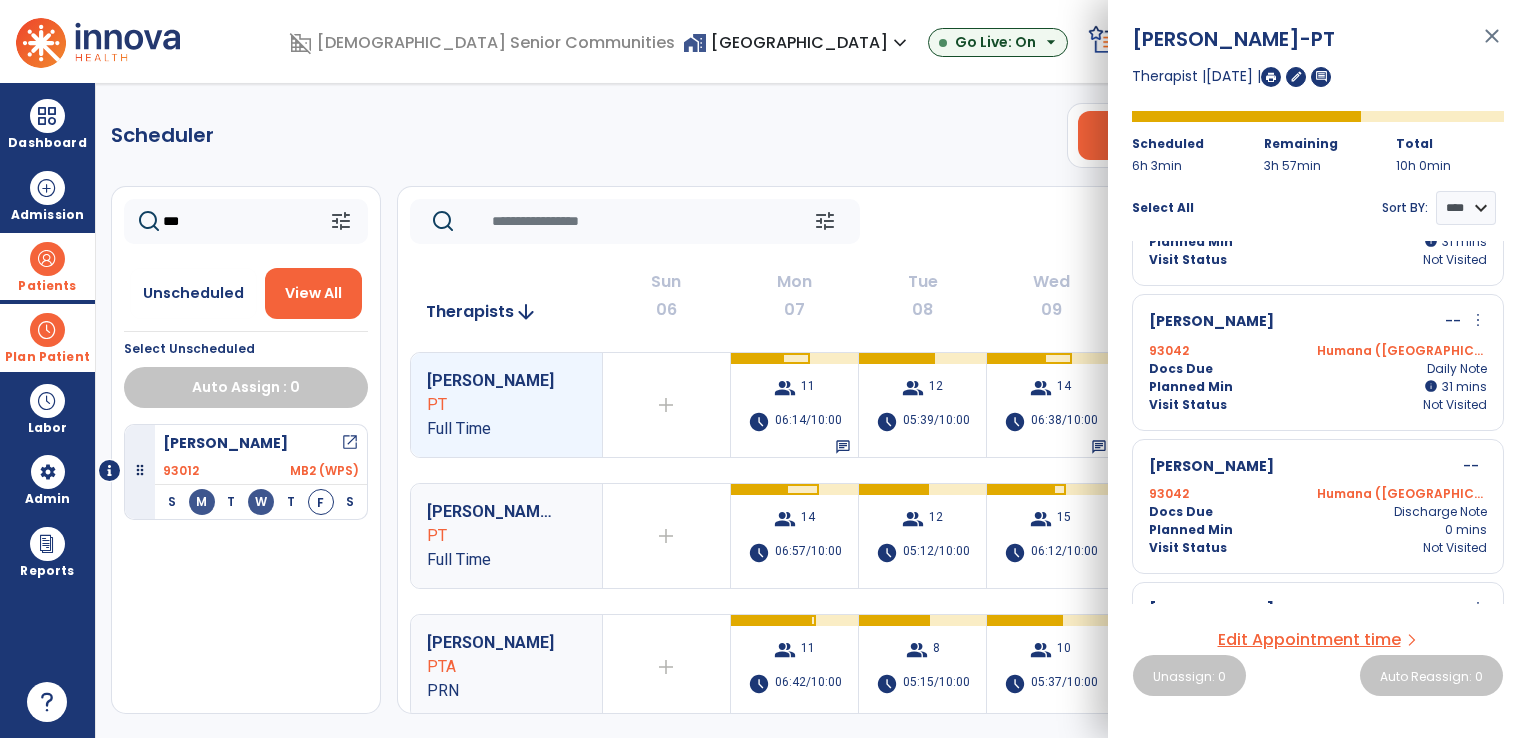 click on "***" 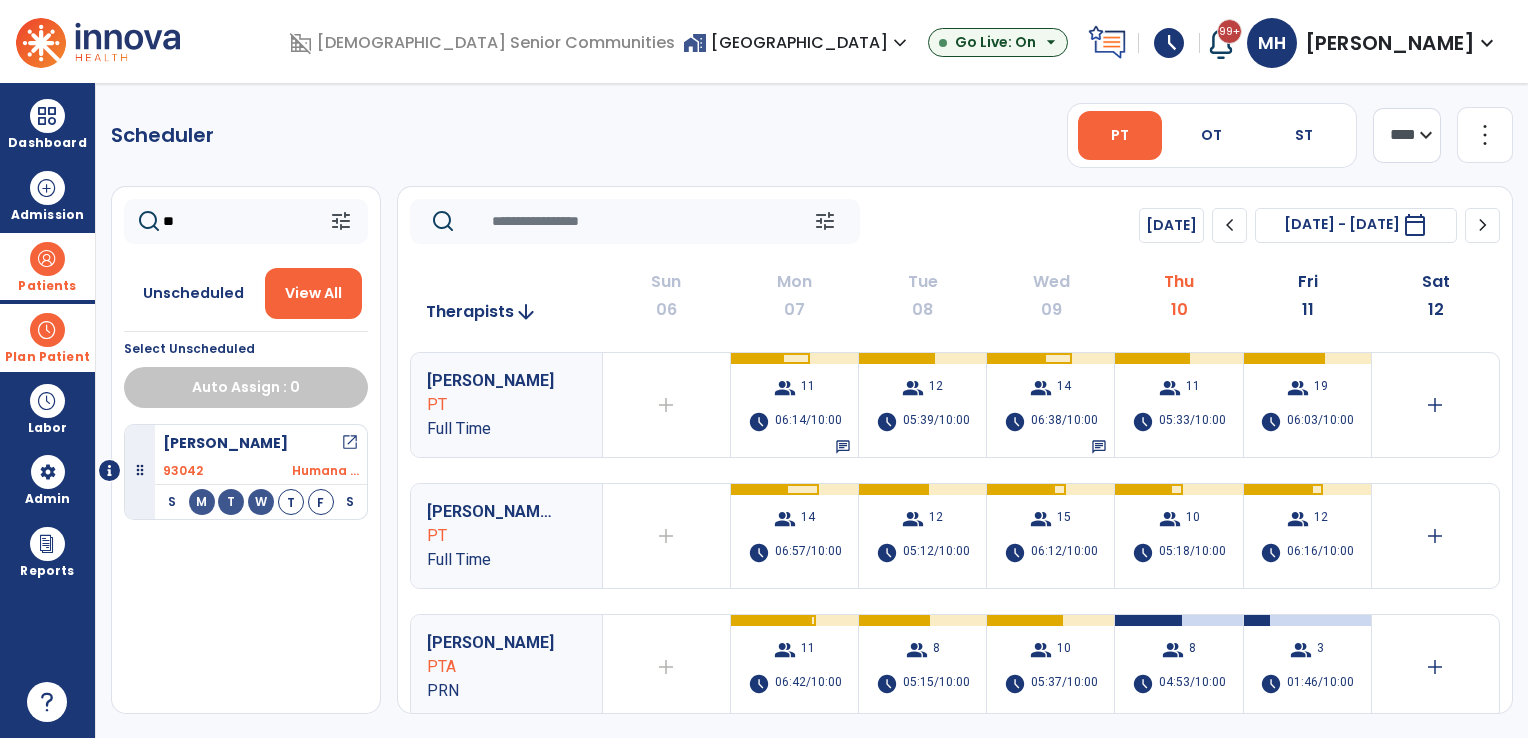 type on "**" 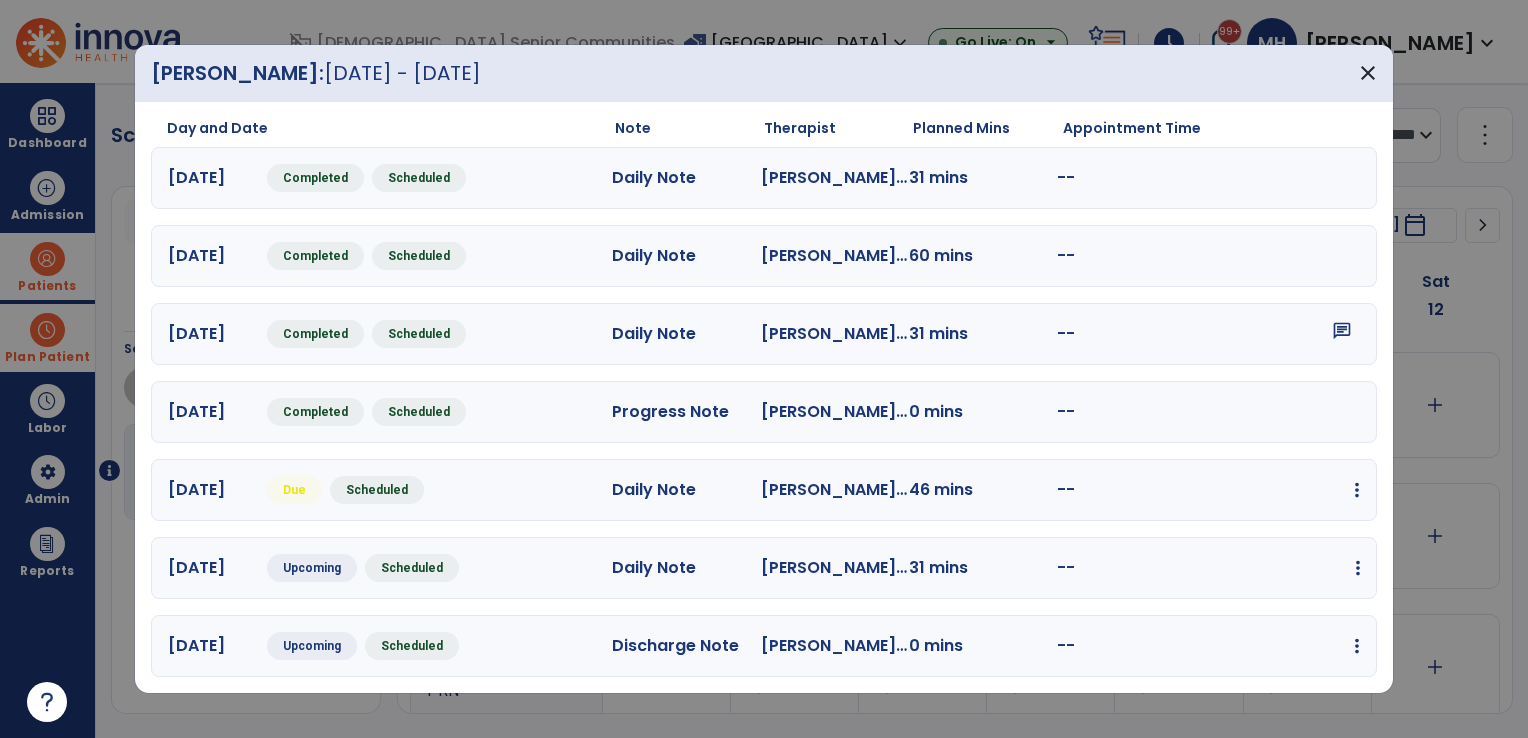 click at bounding box center [1357, 490] 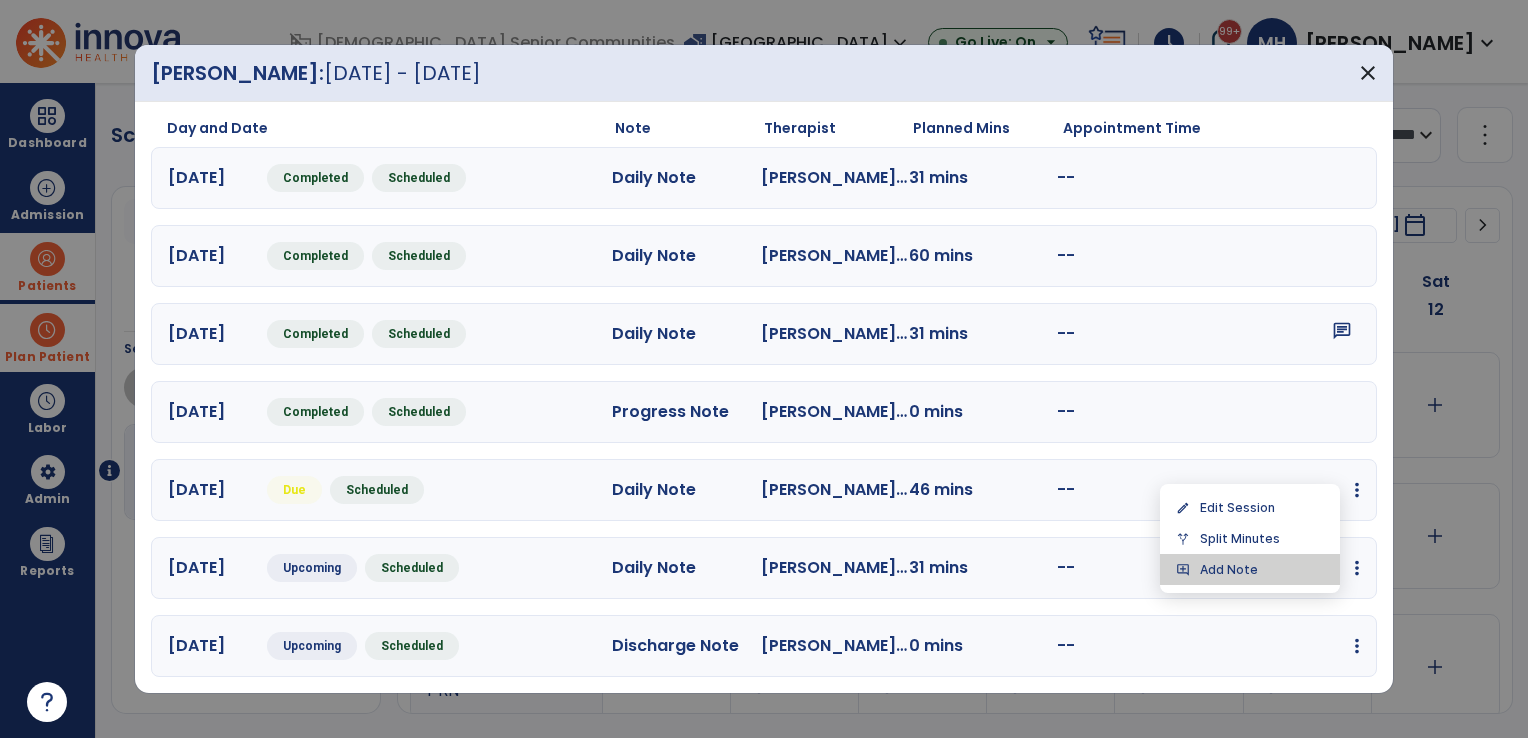 click on "add_comment  Add Note" at bounding box center (1250, 569) 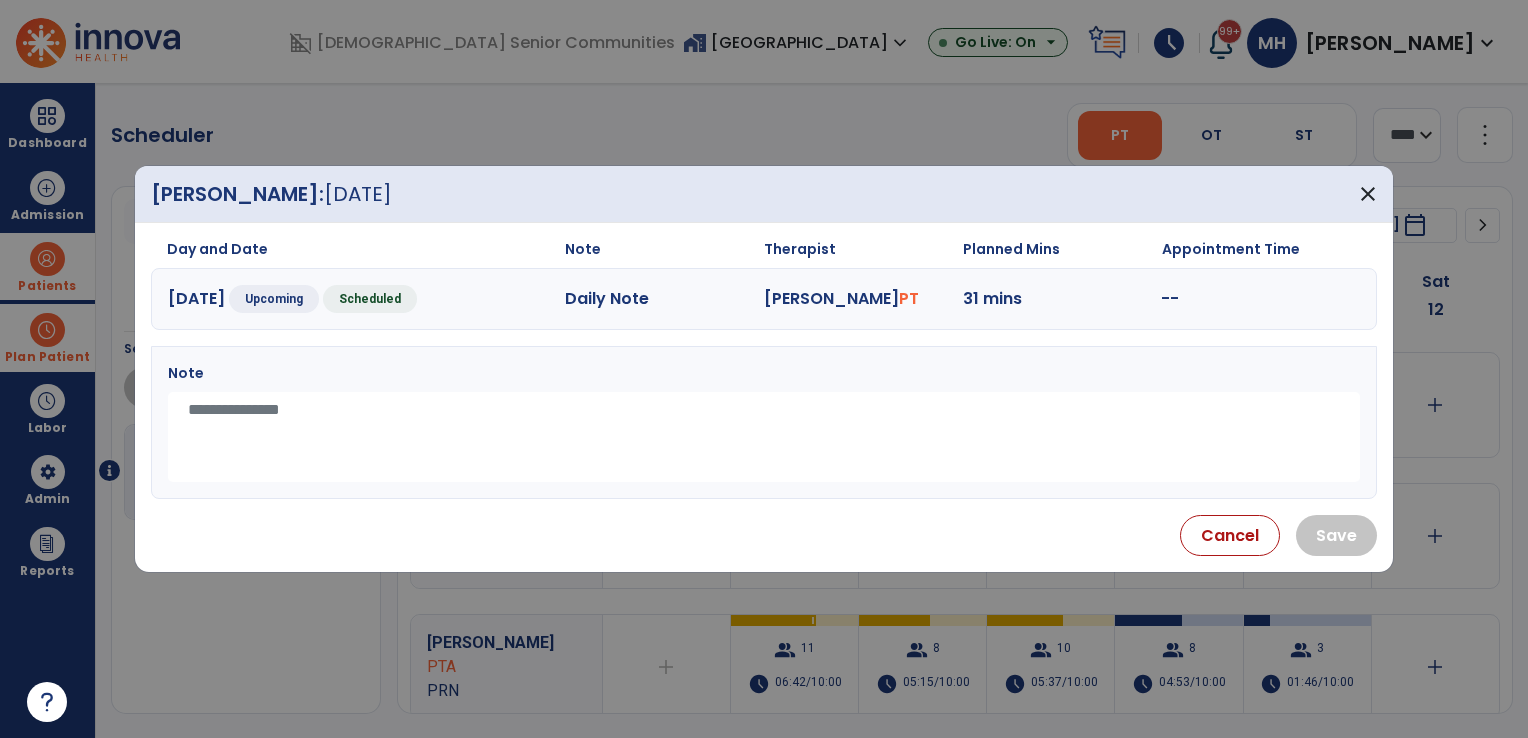 click at bounding box center (764, 437) 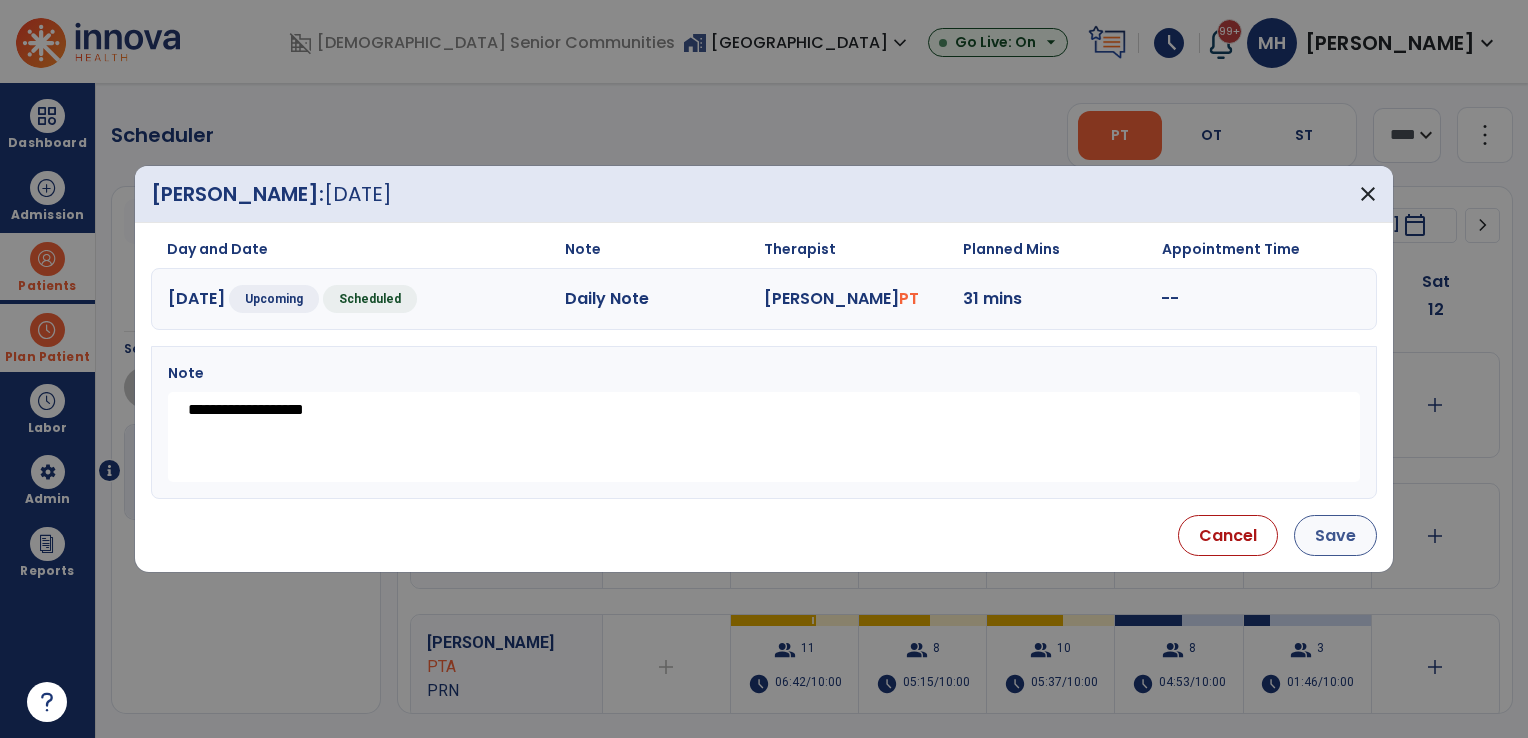 type on "**********" 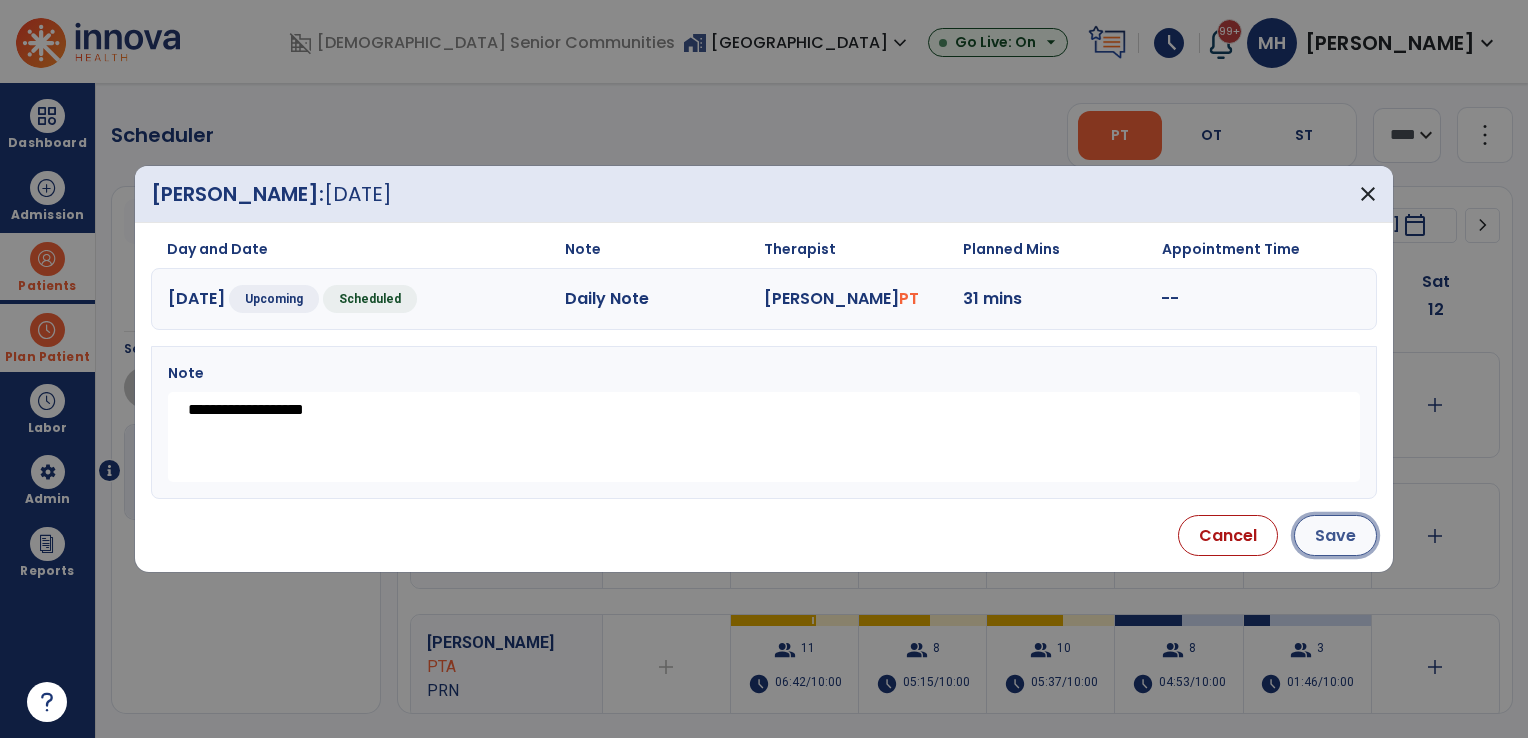 click on "Save" at bounding box center (1335, 535) 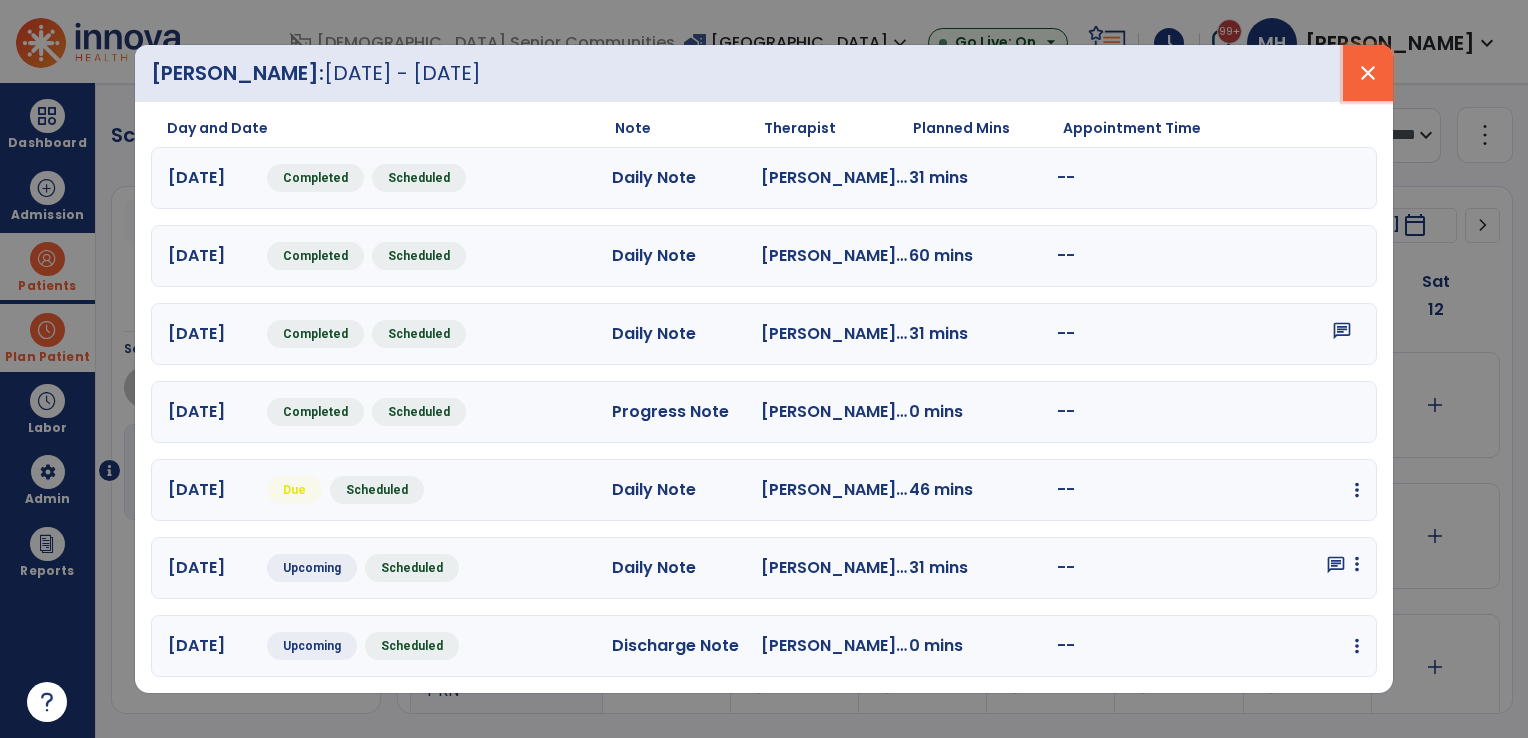 click on "close" at bounding box center [1368, 73] 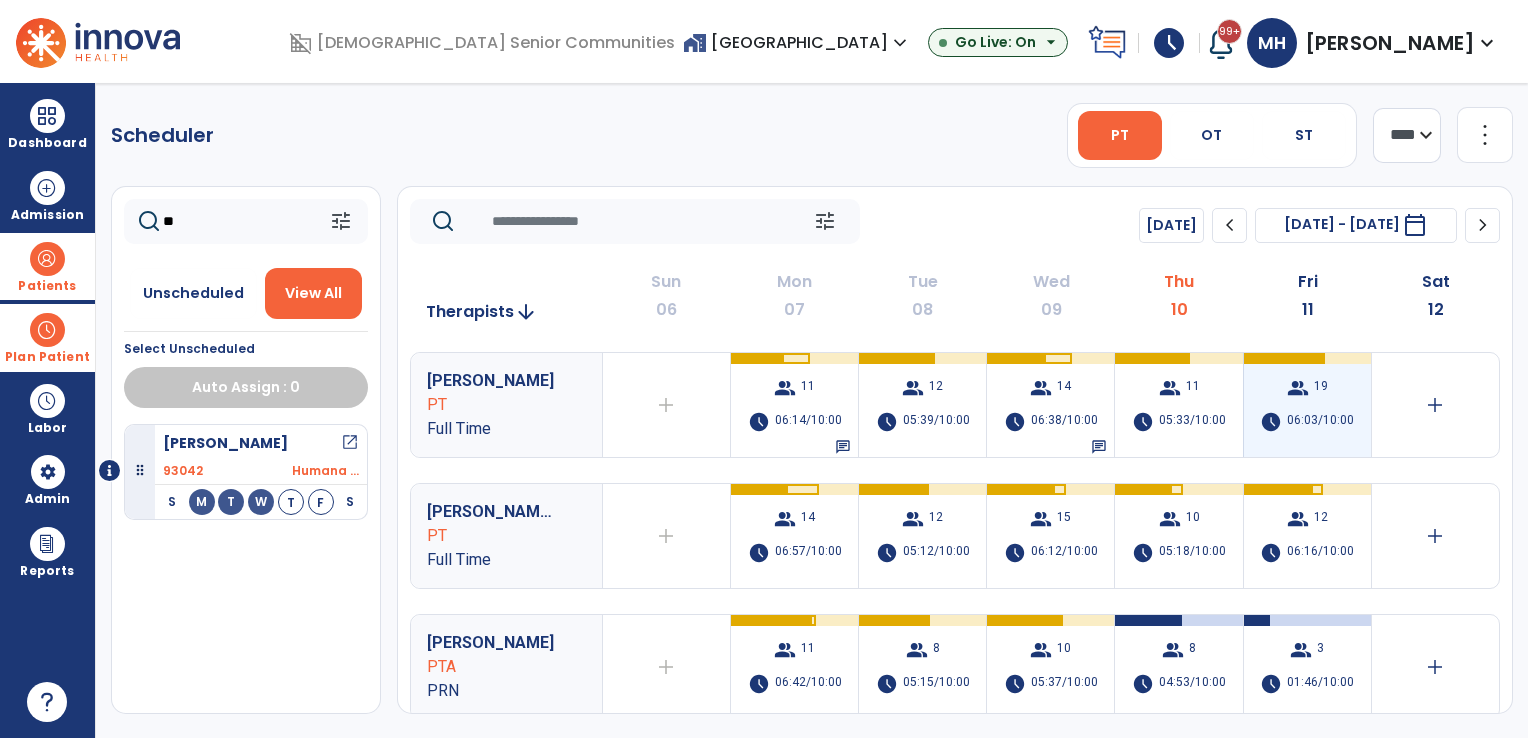 click on "group  19  schedule  06:03/10:00" at bounding box center [1307, 405] 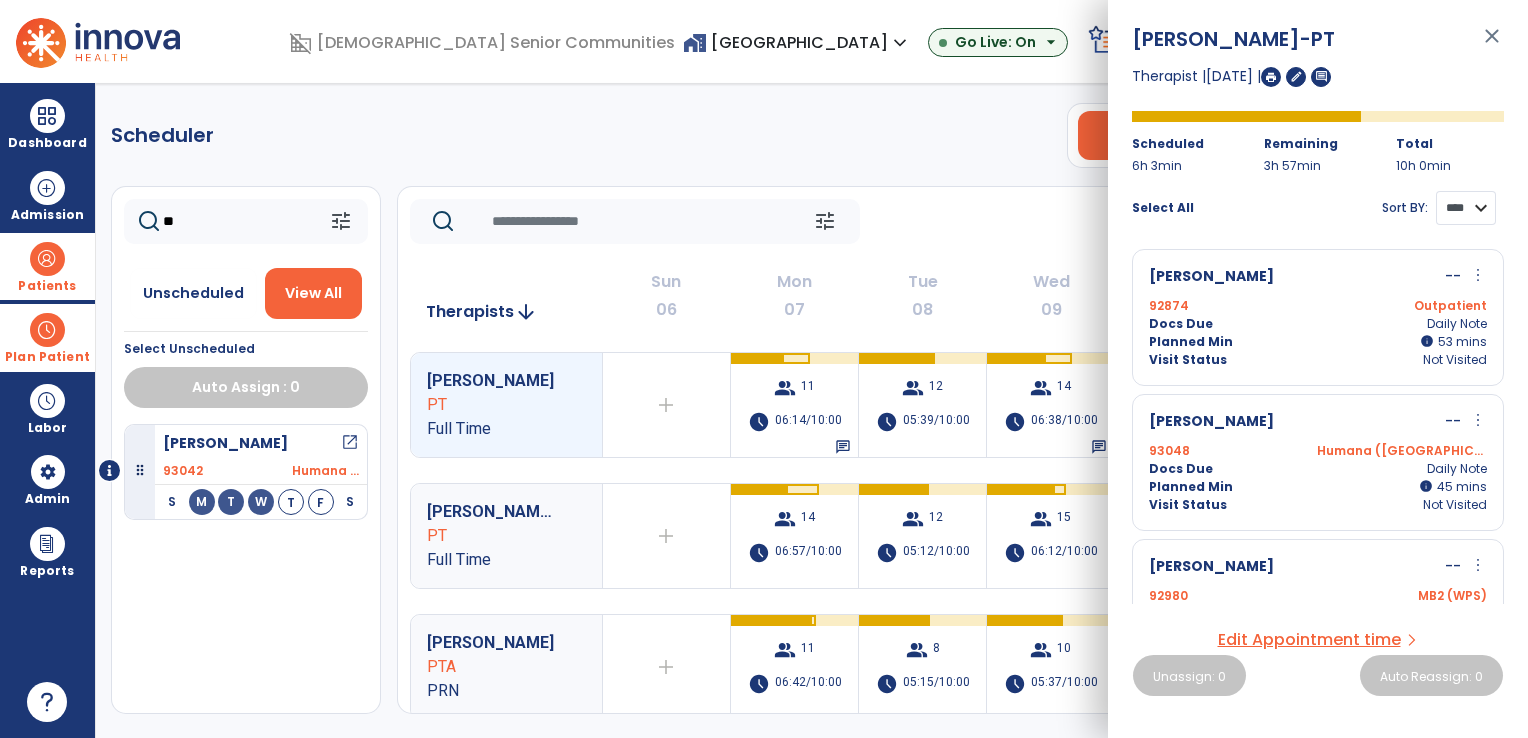click on "**** ****" at bounding box center (1466, 208) 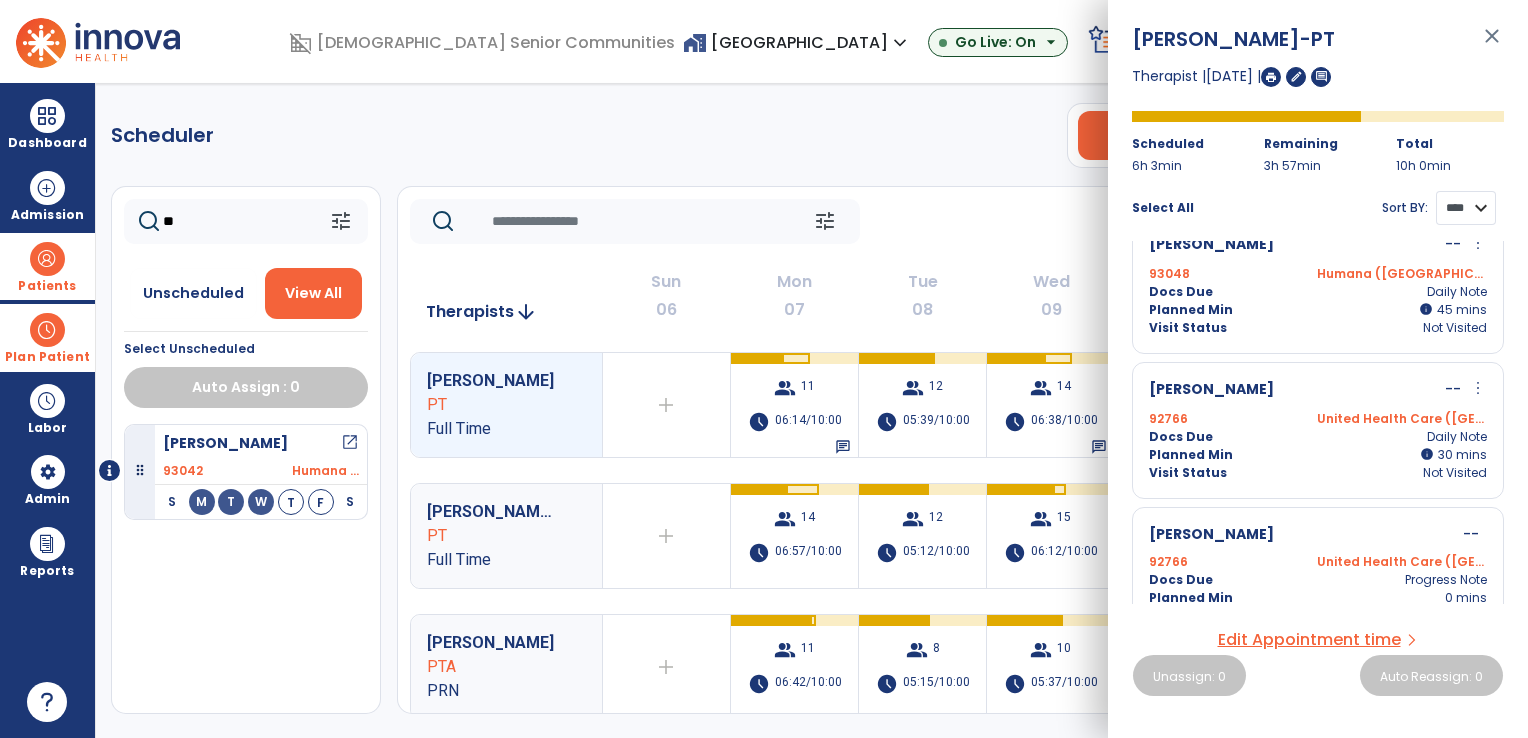 scroll, scrollTop: 500, scrollLeft: 0, axis: vertical 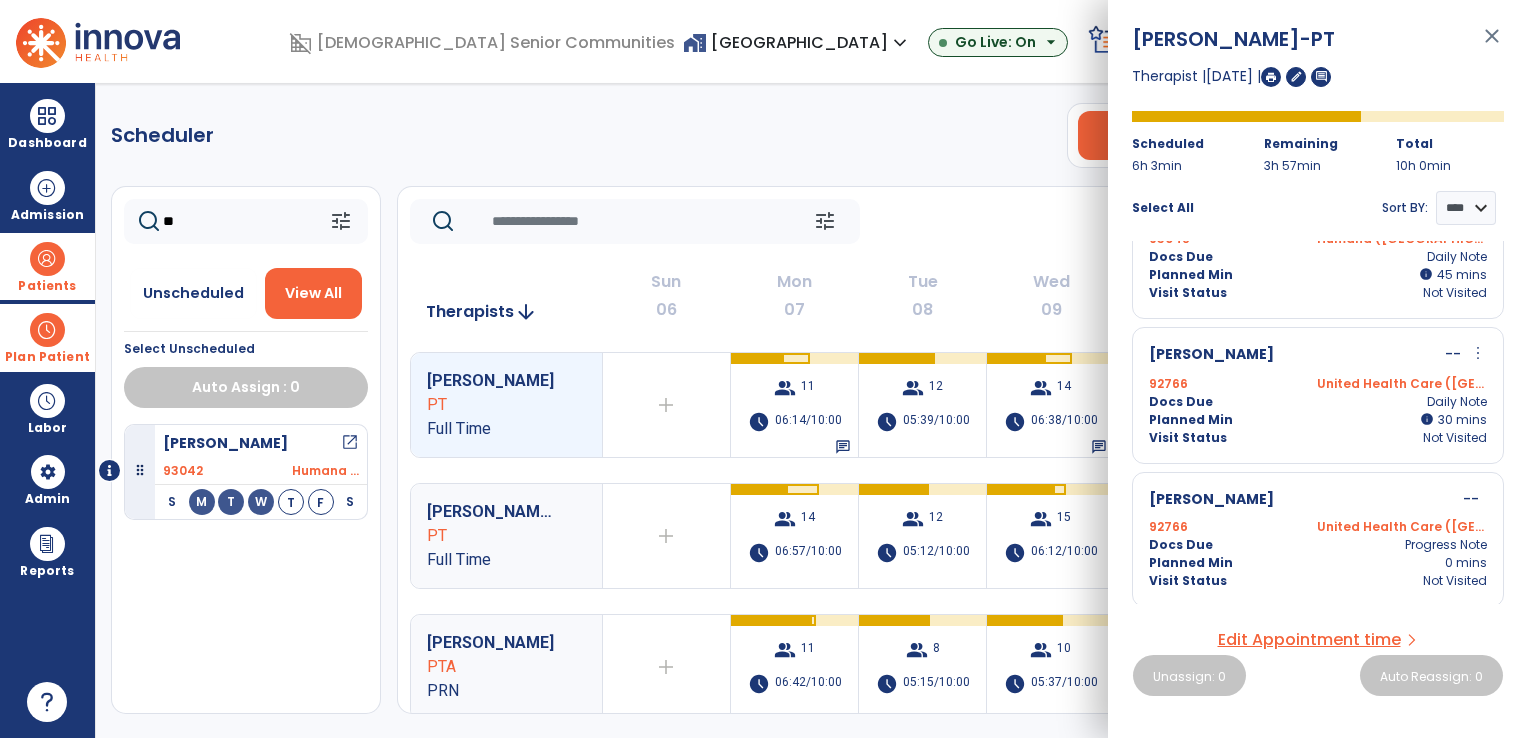 click on "**" 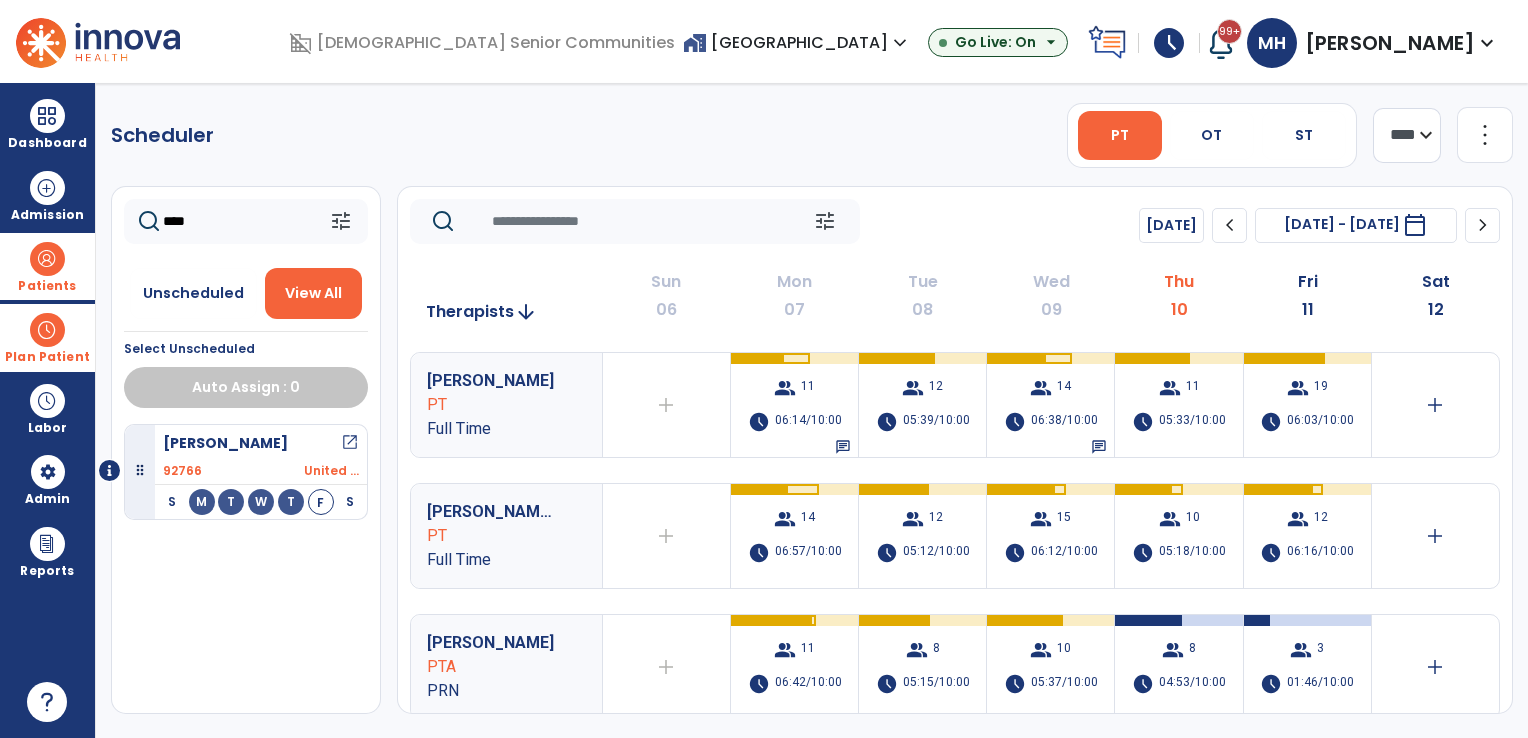 type on "****" 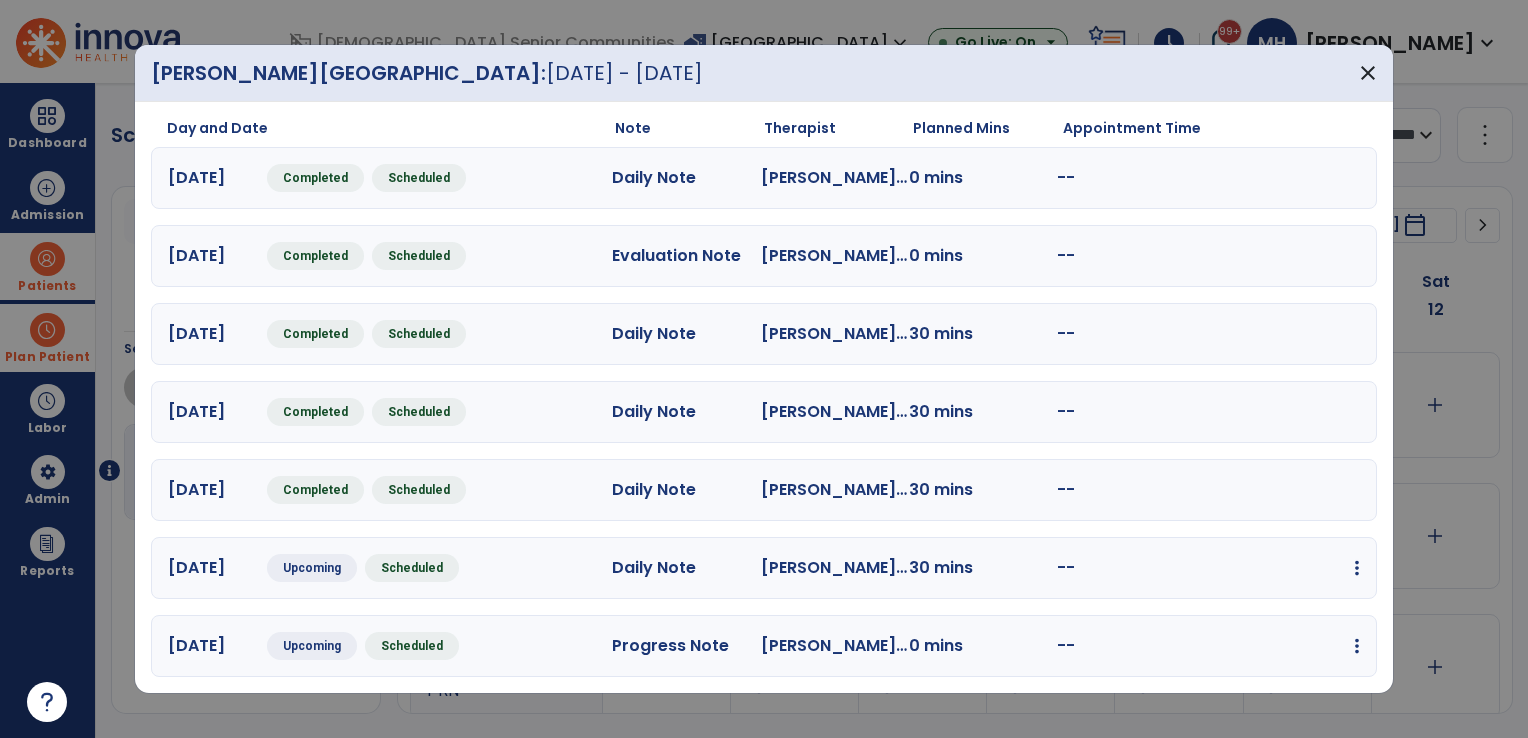 click on "Fri Jul 11 Upcoming Scheduled Daily Note  Pereira Neil  PT  30 mins   --   edit   Edit Session   alt_route   Split Minutes  add_comment  Add Note" at bounding box center [764, 568] 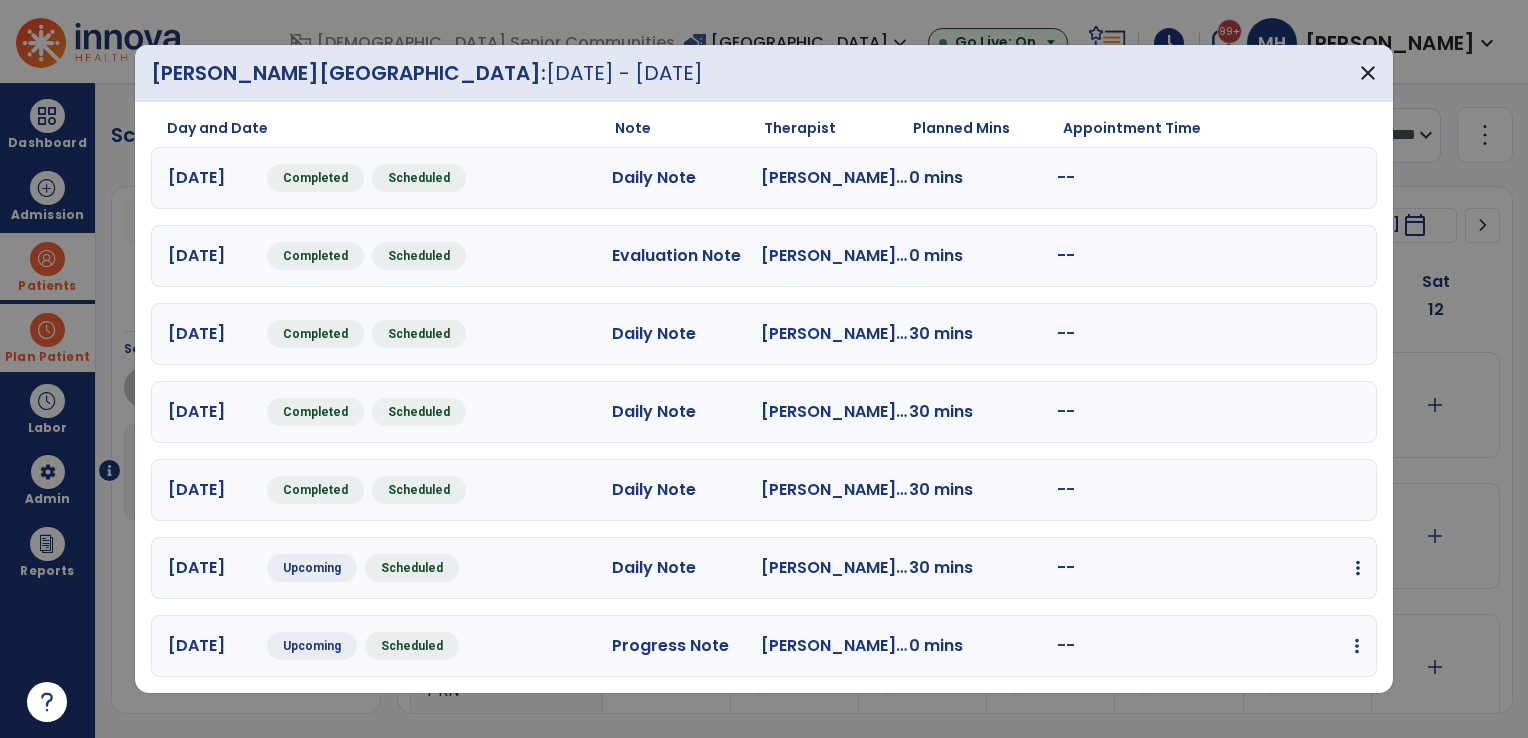 click on "edit   Edit Session   alt_route   Split Minutes  add_comment  Add Note" at bounding box center (1286, 568) 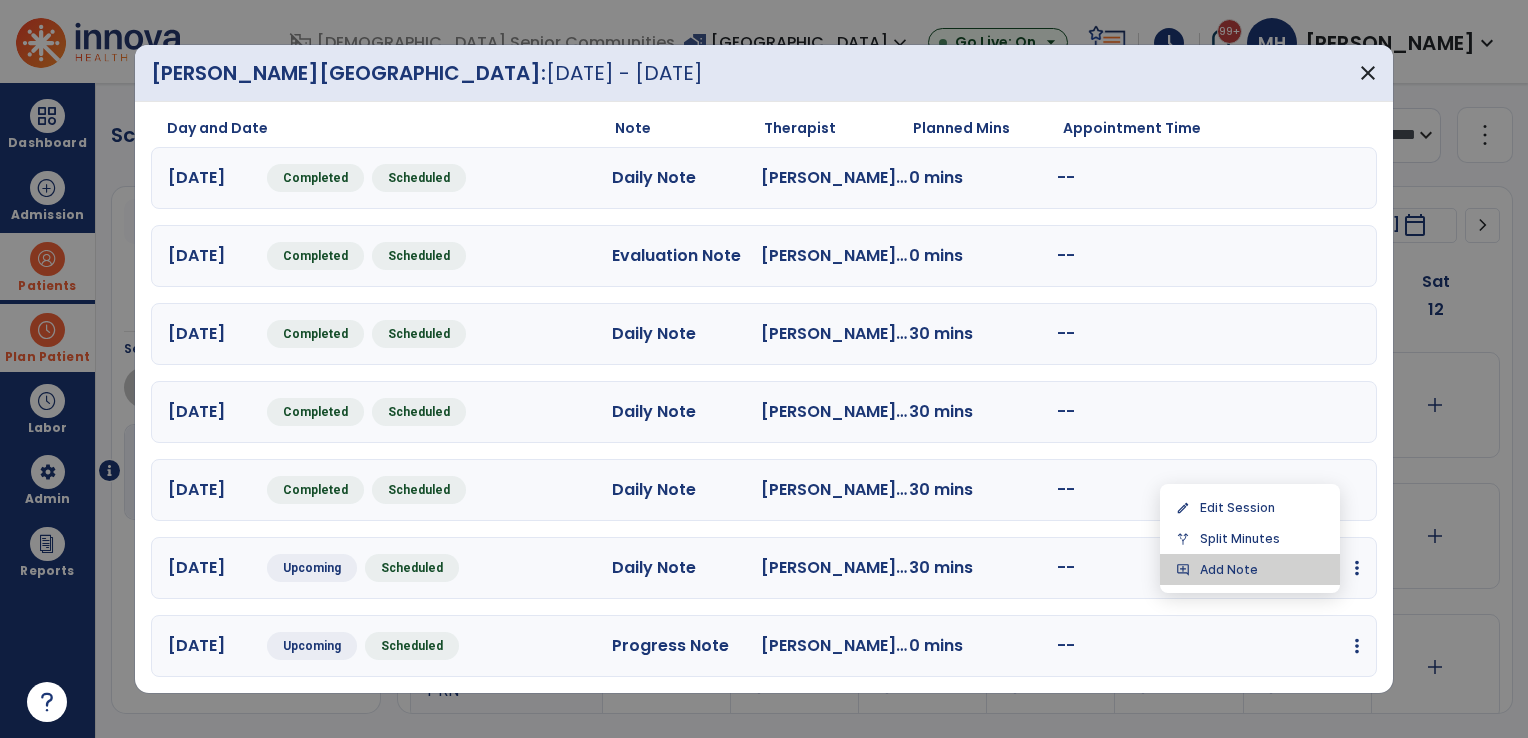 drag, startPoint x: 1311, startPoint y: 566, endPoint x: 860, endPoint y: 562, distance: 451.01773 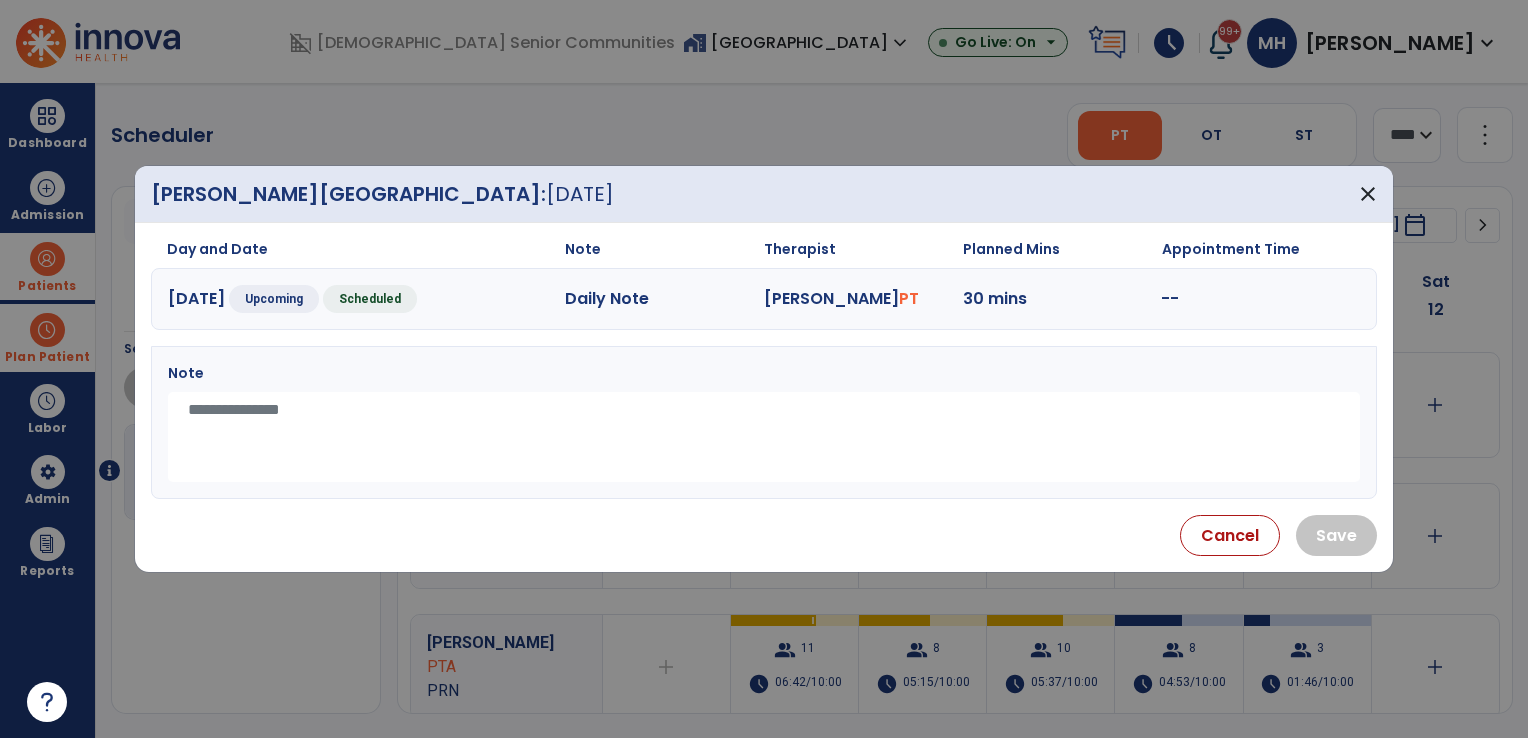 click at bounding box center [764, 437] 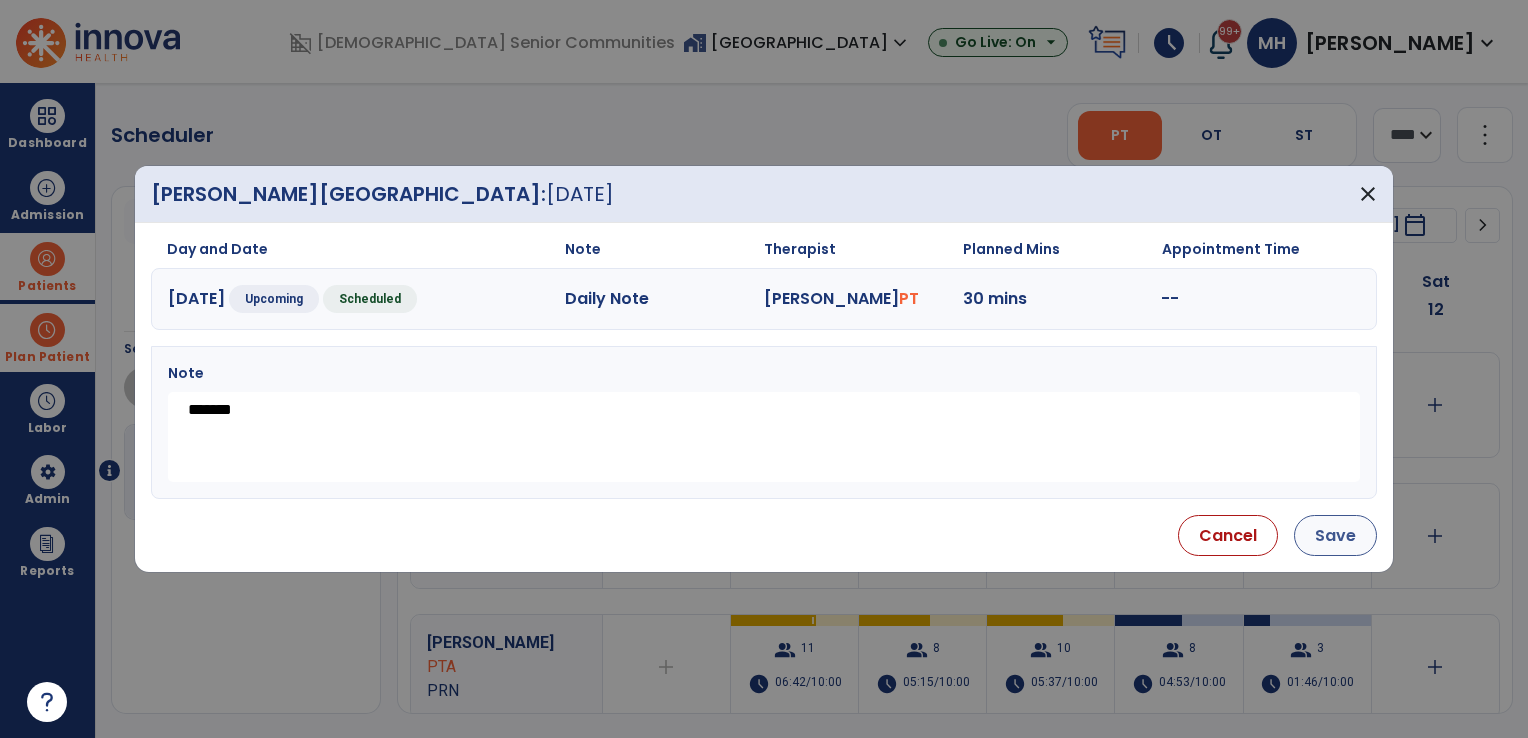 type on "*******" 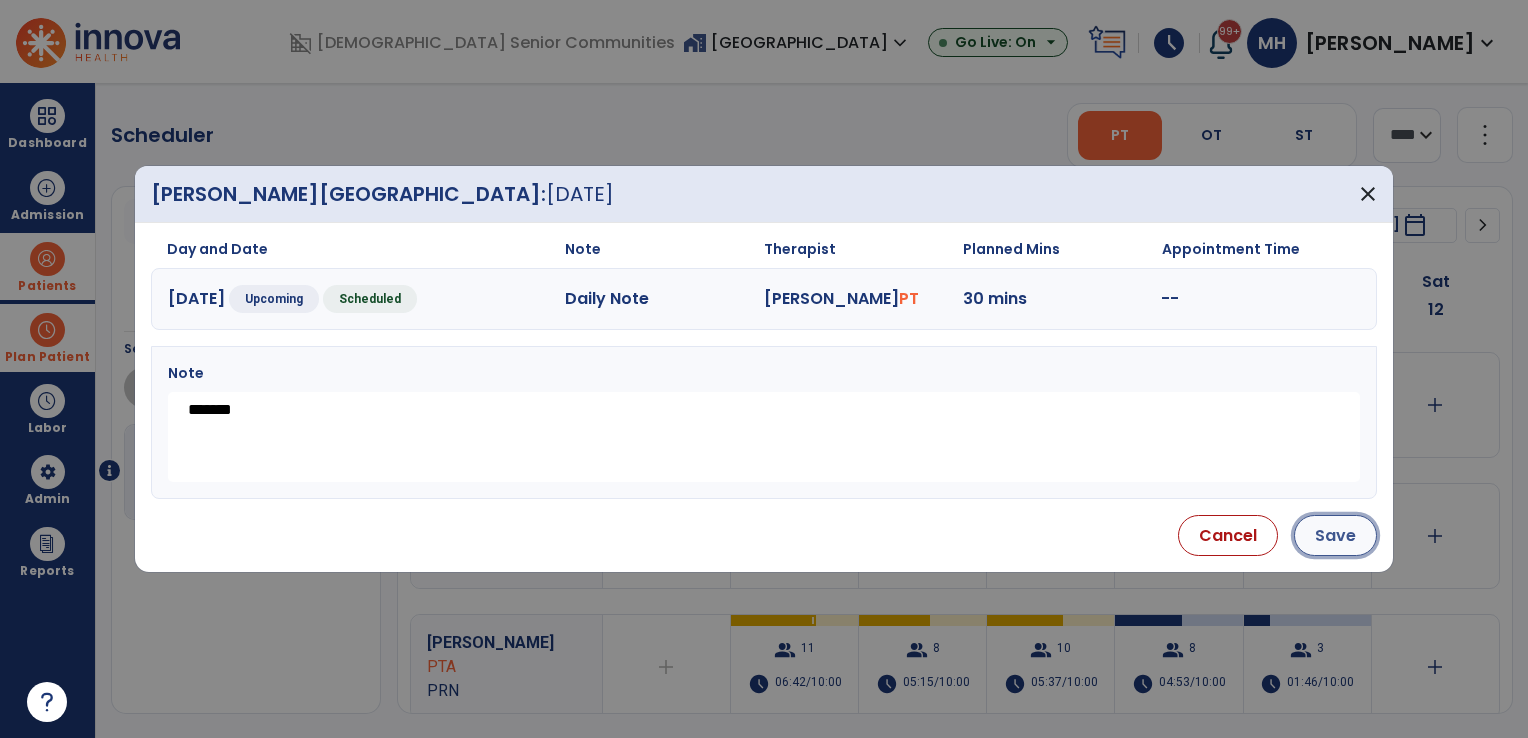 click on "Save" at bounding box center (1335, 535) 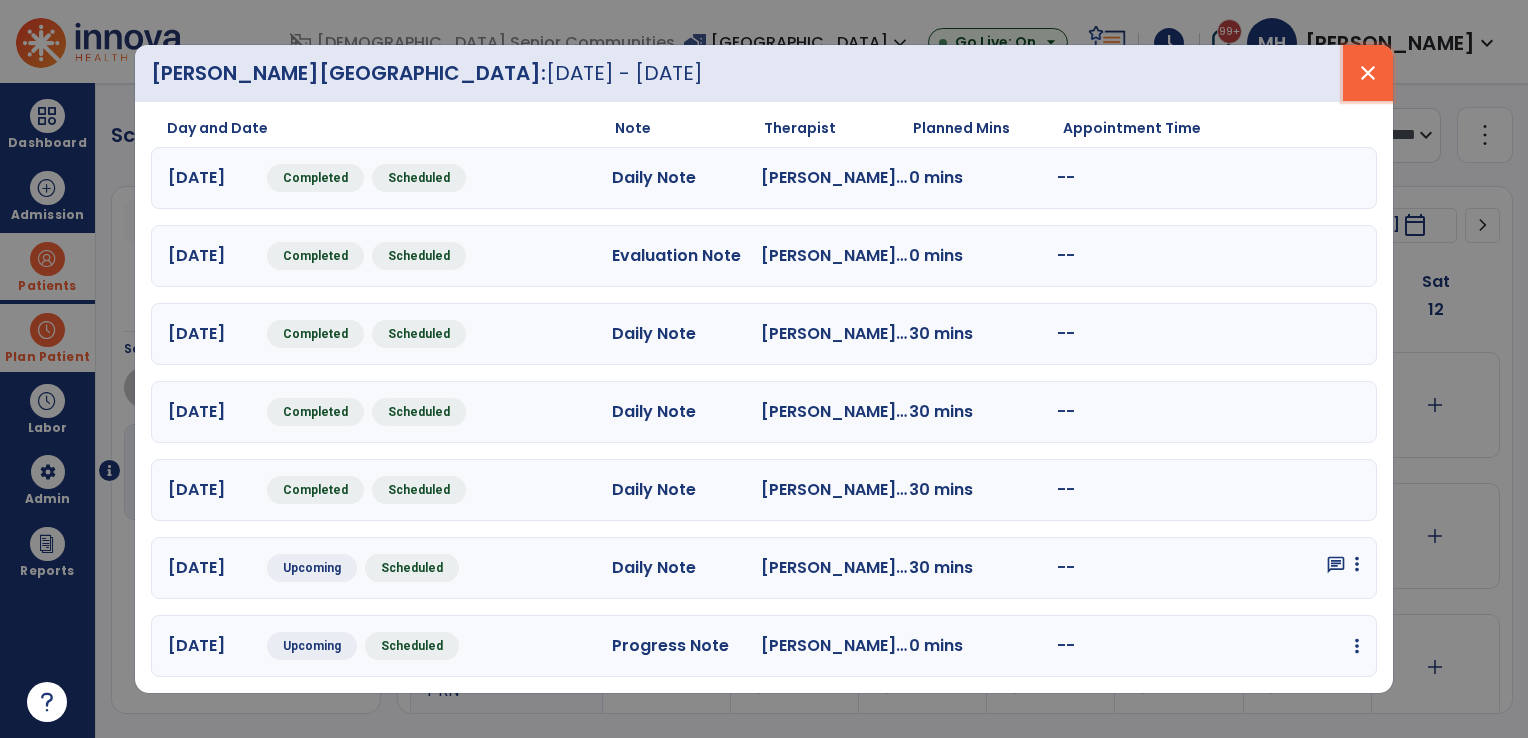 click on "close" at bounding box center [1368, 73] 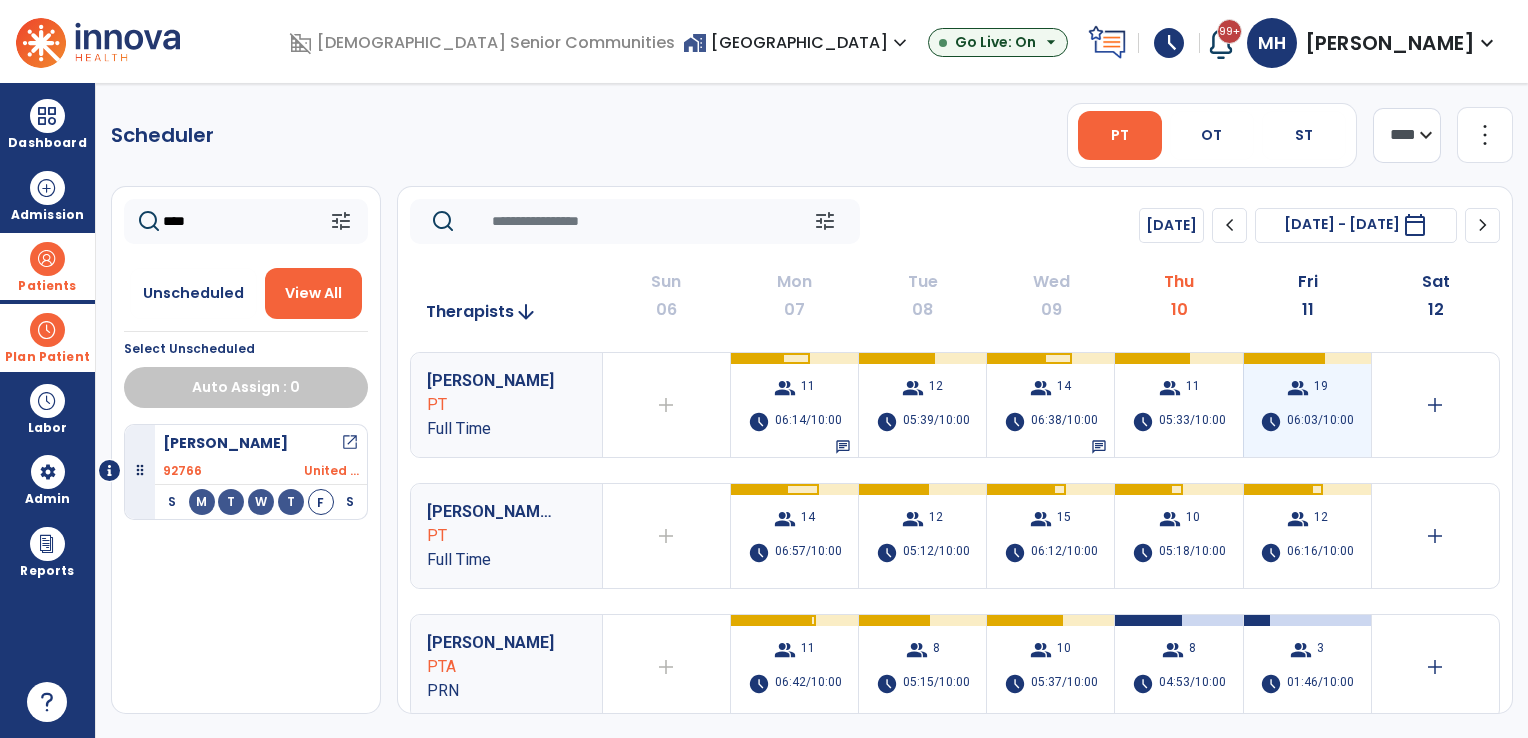 click on "06:03/10:00" at bounding box center [1320, 422] 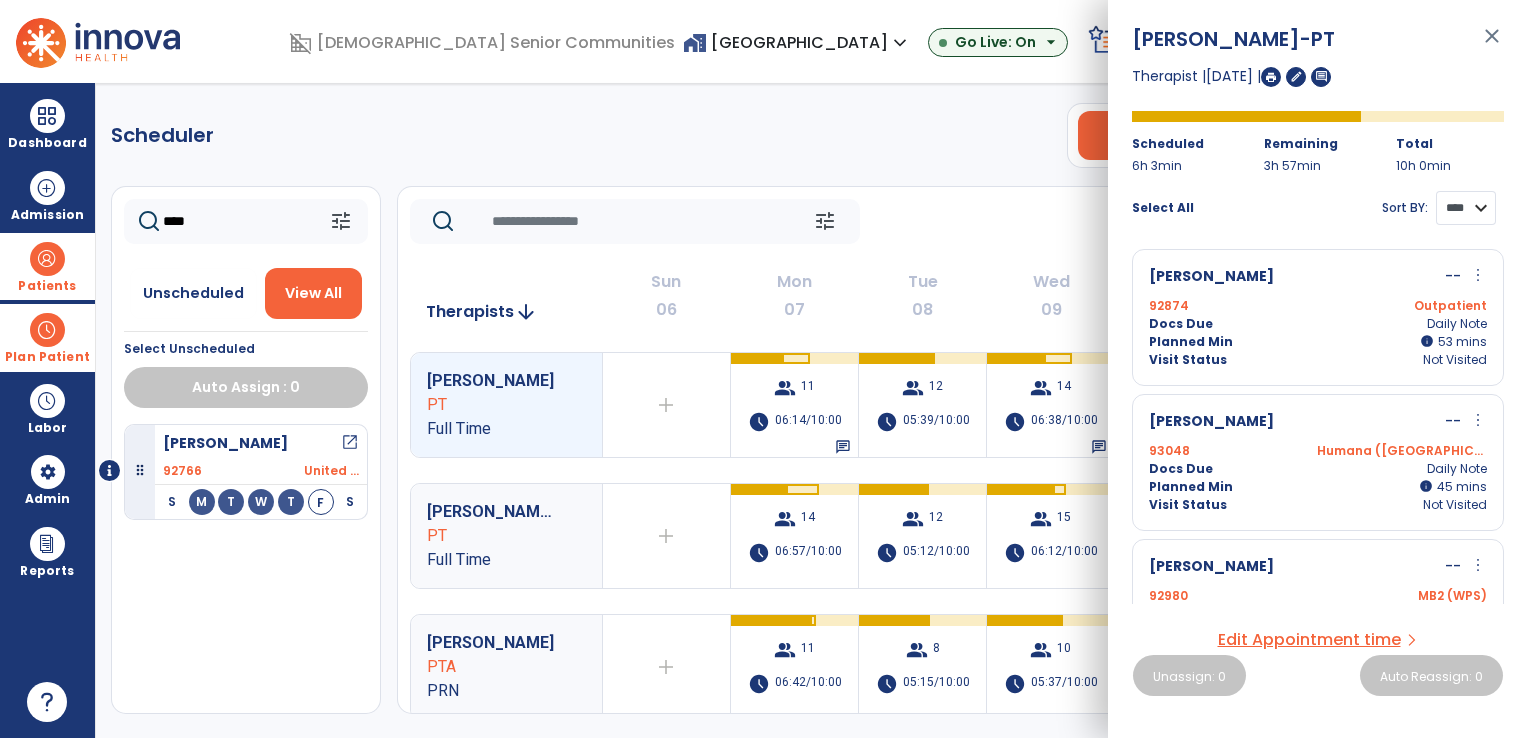 click on "**** ****" at bounding box center (1466, 208) 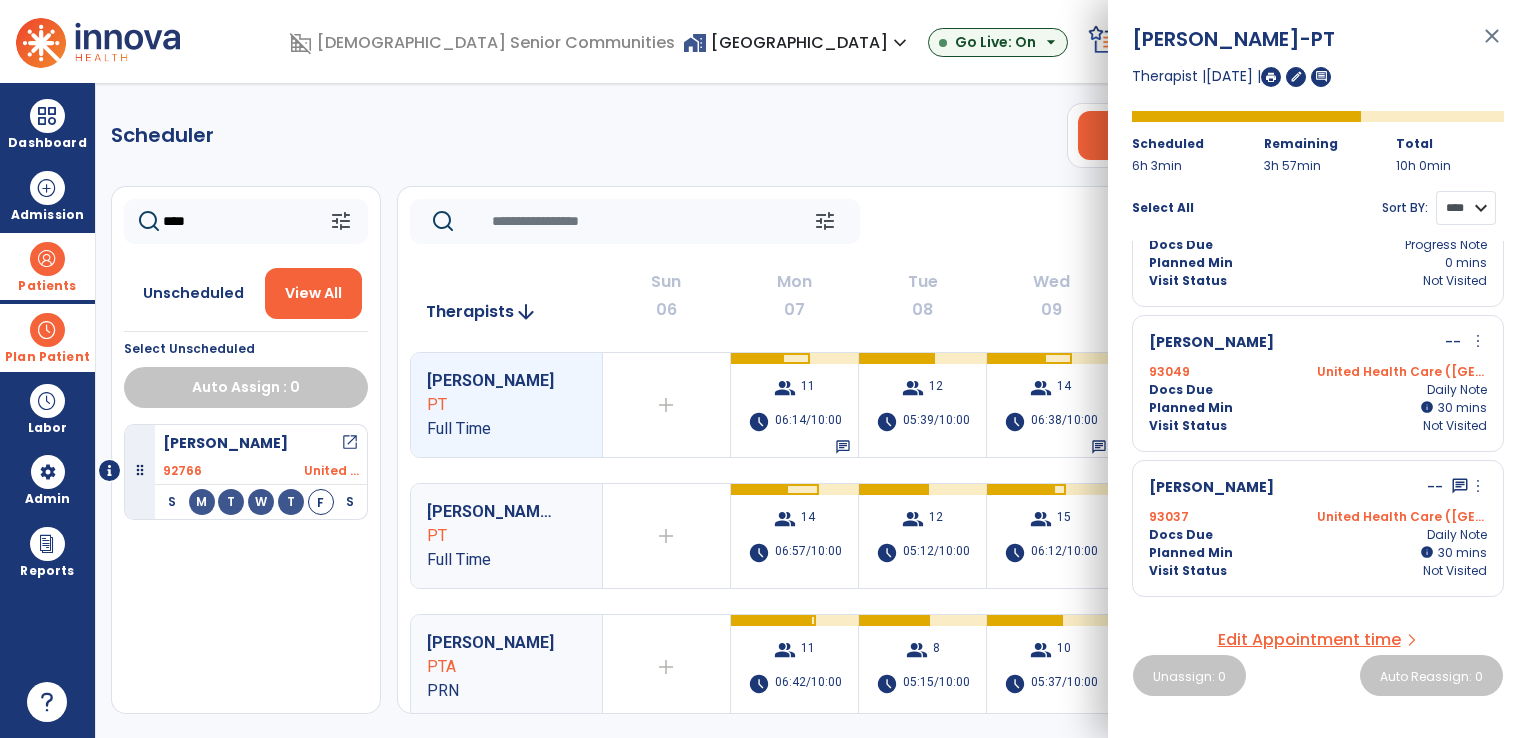scroll, scrollTop: 900, scrollLeft: 0, axis: vertical 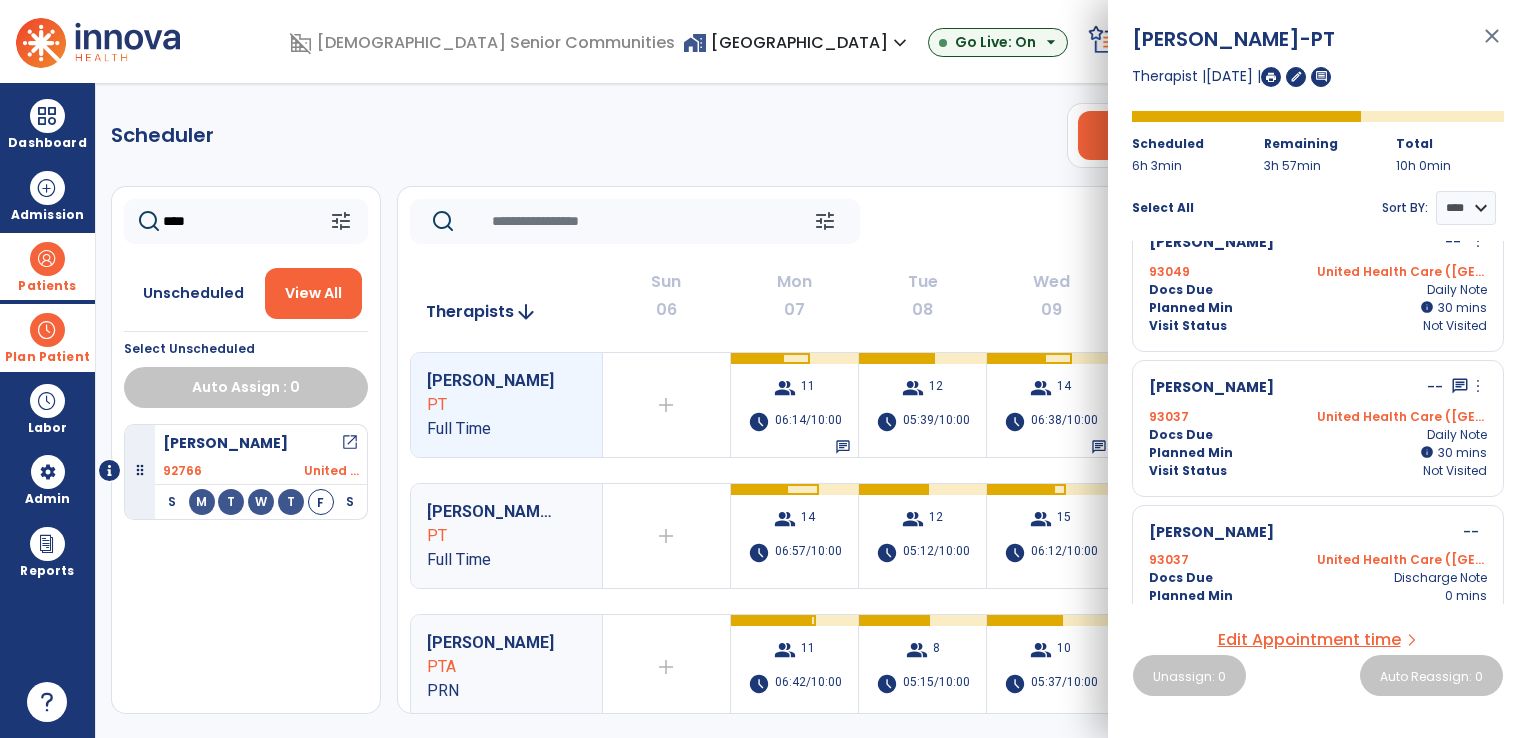 click on "****" 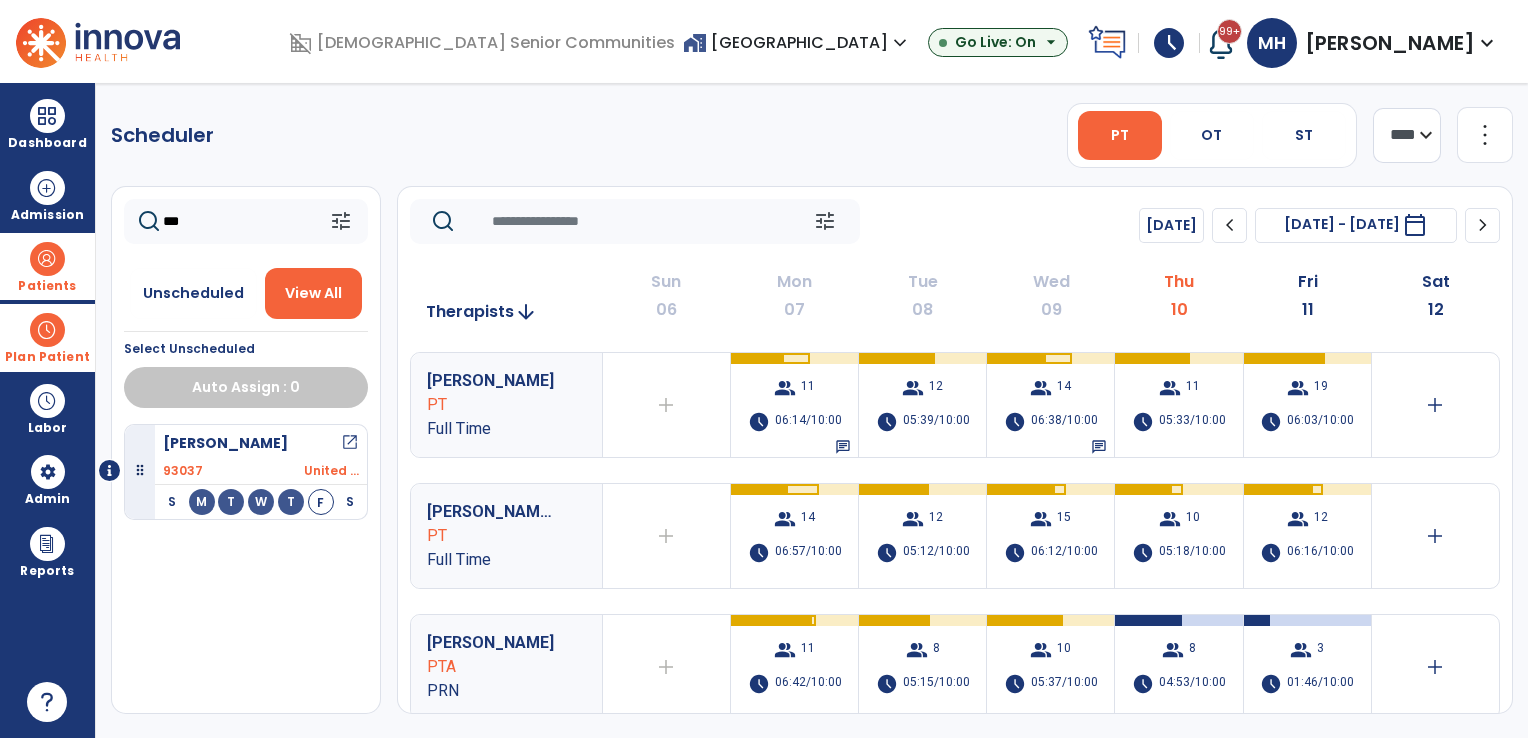 type on "***" 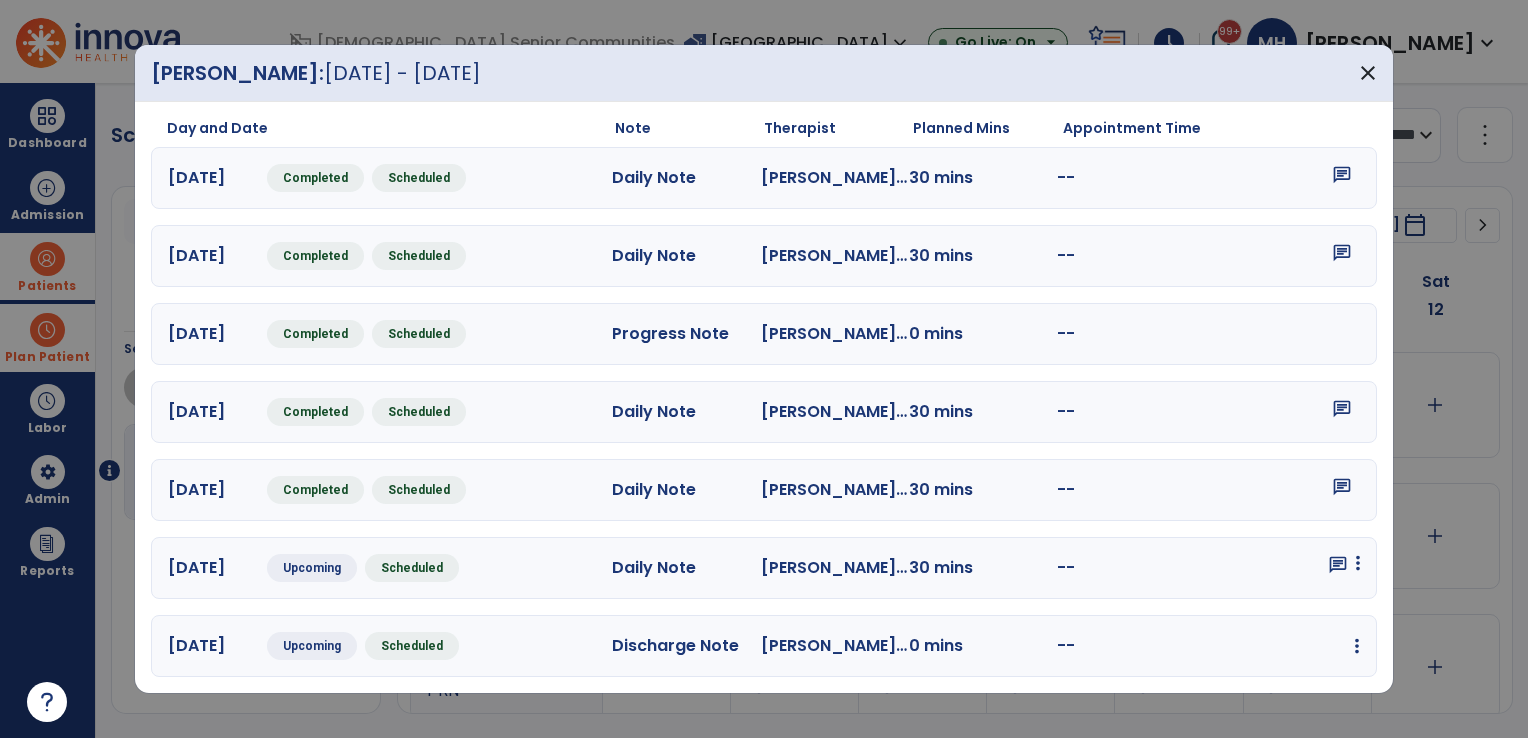 click at bounding box center (1358, 563) 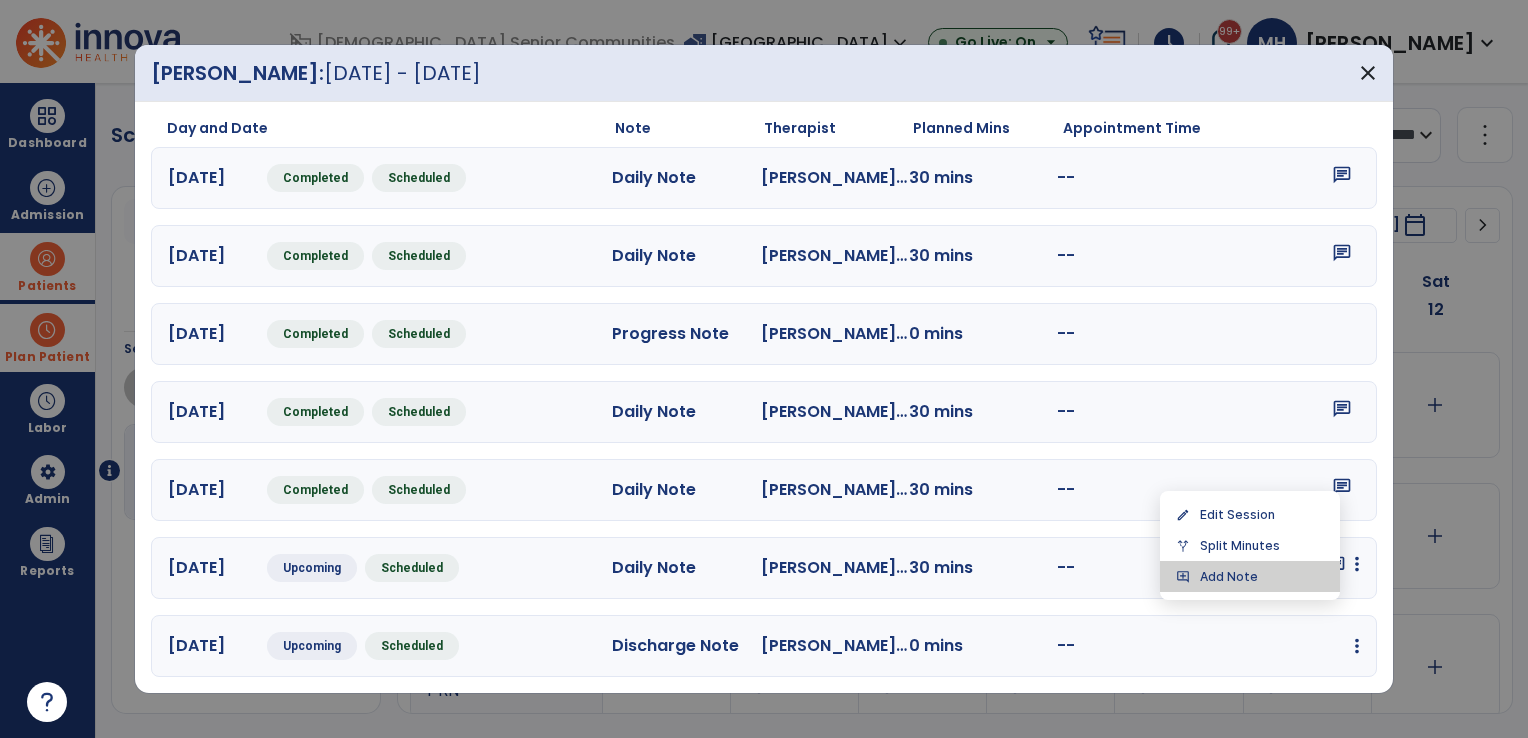 drag, startPoint x: 1296, startPoint y: 571, endPoint x: 732, endPoint y: 558, distance: 564.1498 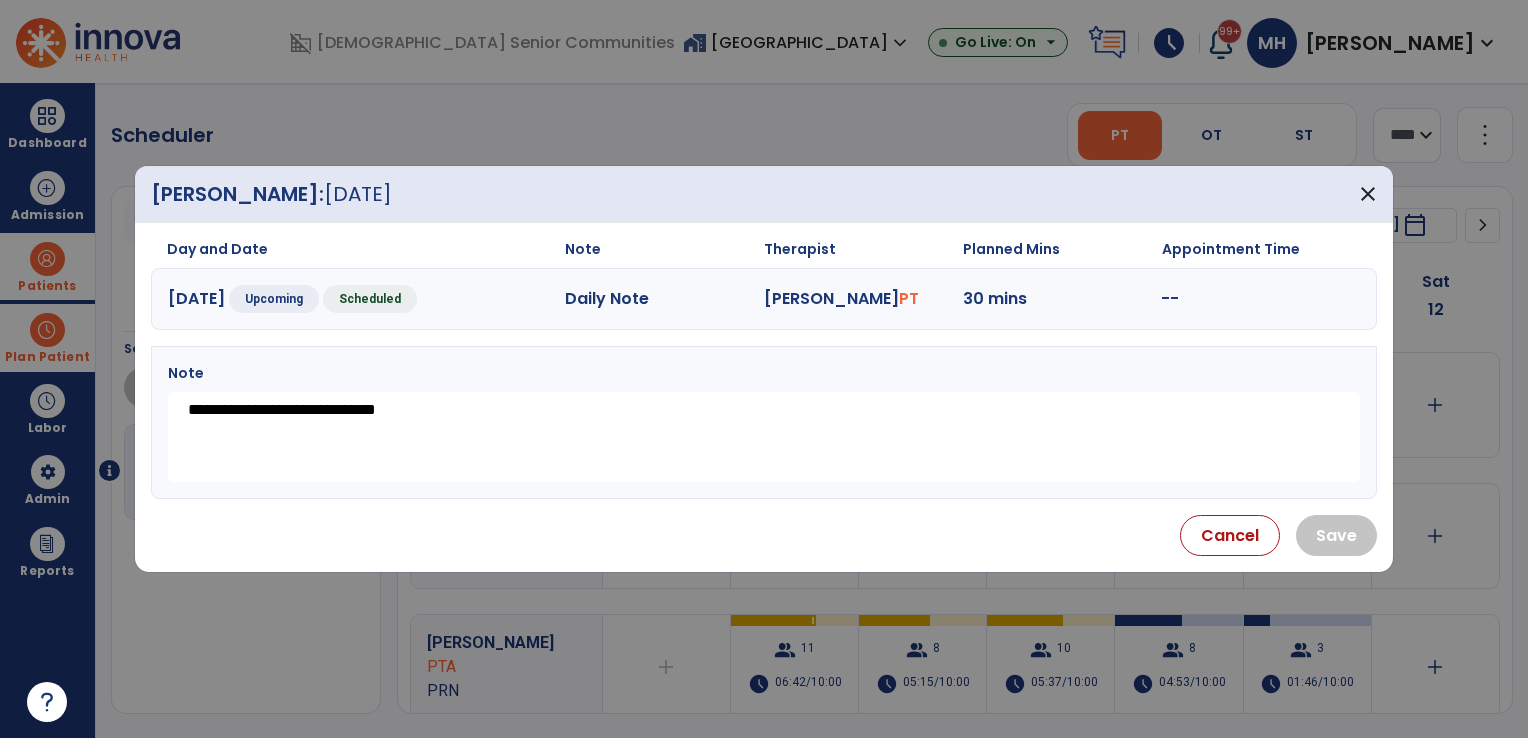 click on "**********" at bounding box center [764, 437] 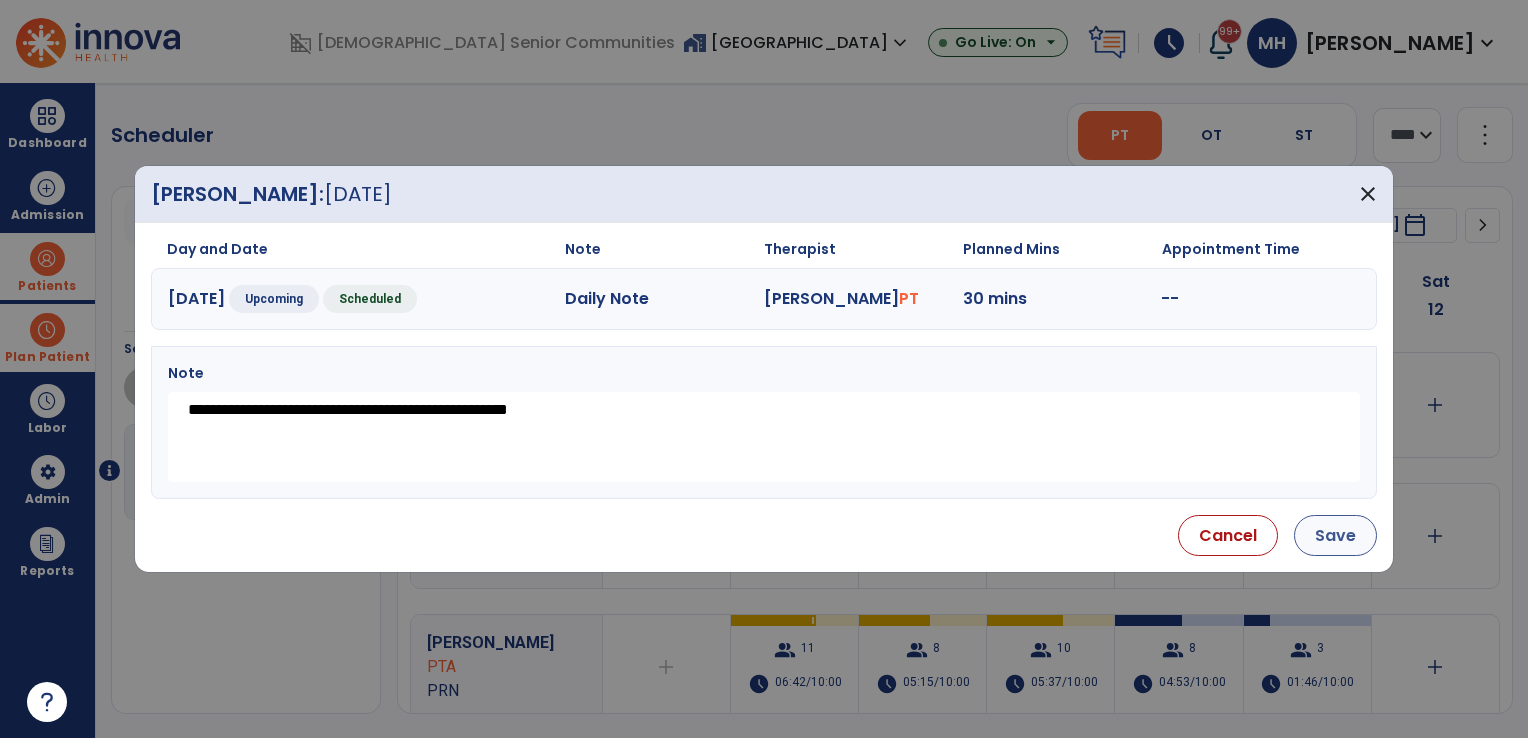 type on "**********" 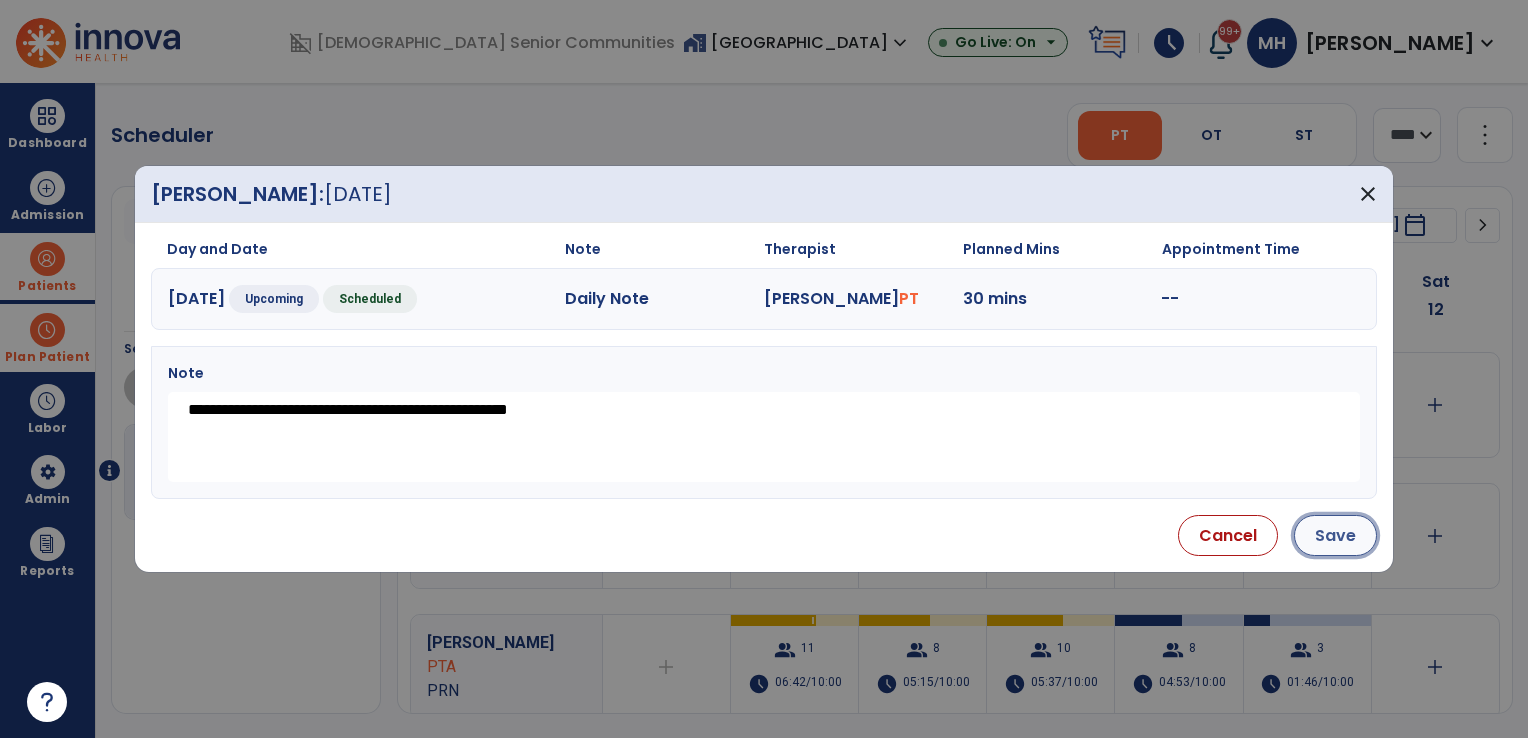 click on "Save" at bounding box center [1335, 535] 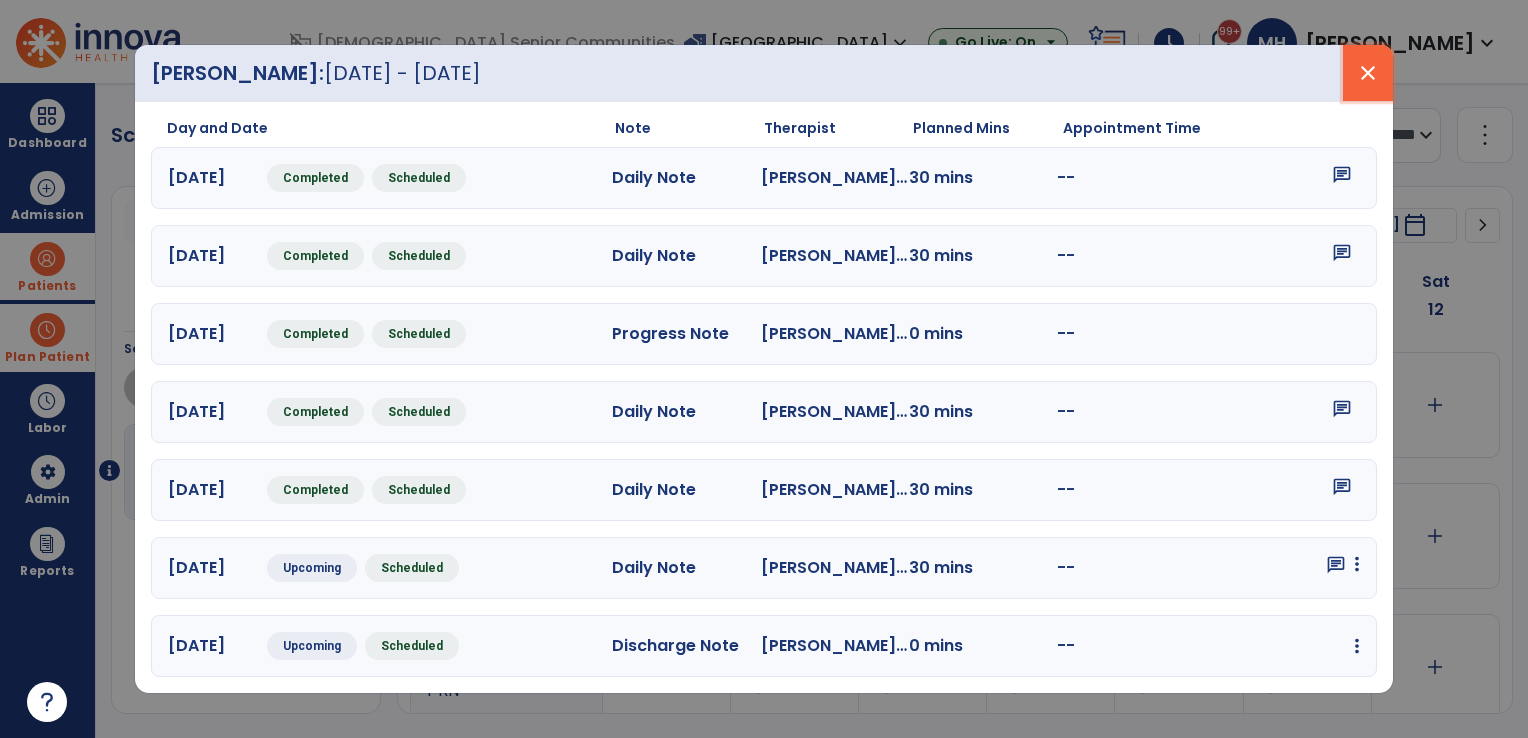 click on "close" at bounding box center [1368, 73] 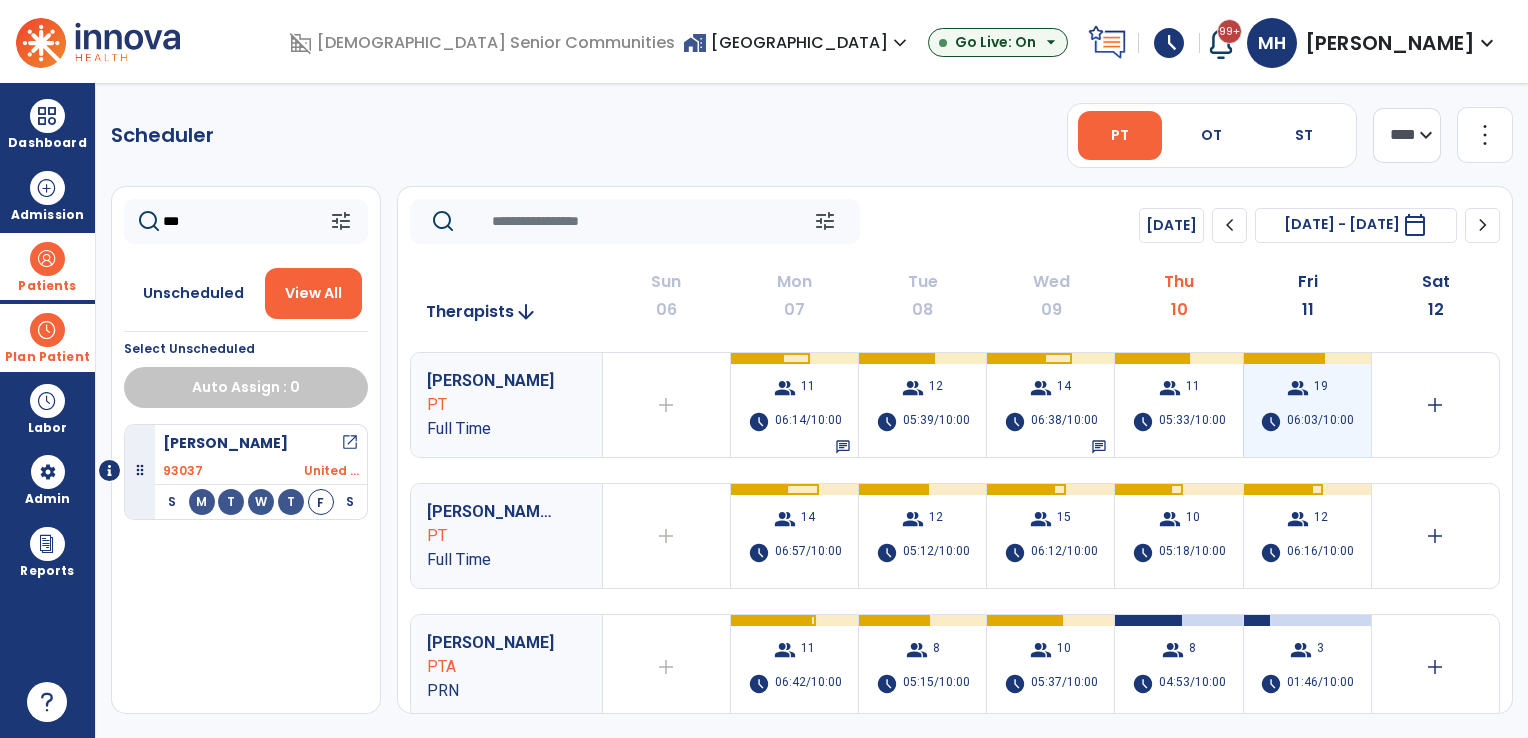 click on "group  19  schedule  06:03/10:00" at bounding box center (1307, 405) 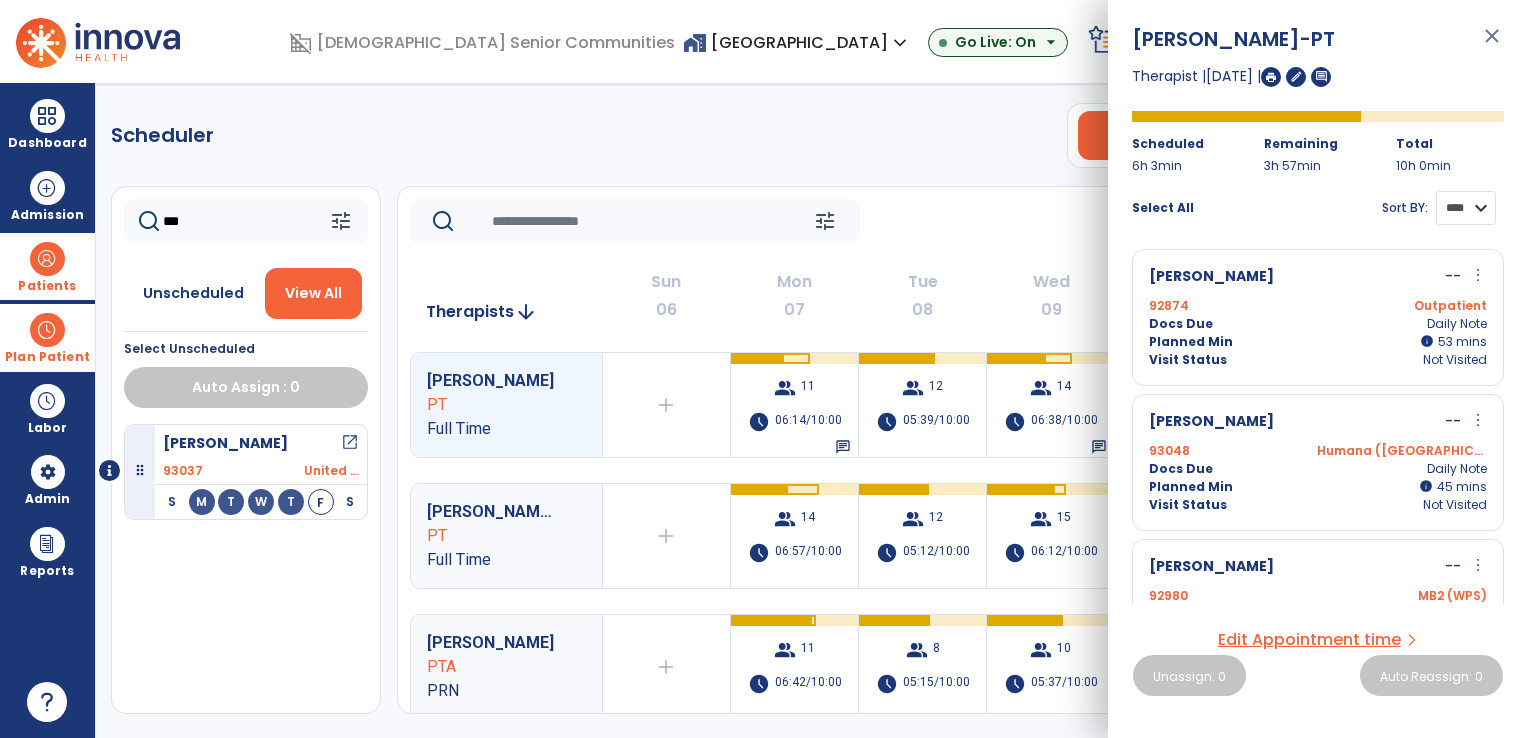click on "**** ****" at bounding box center [1466, 208] 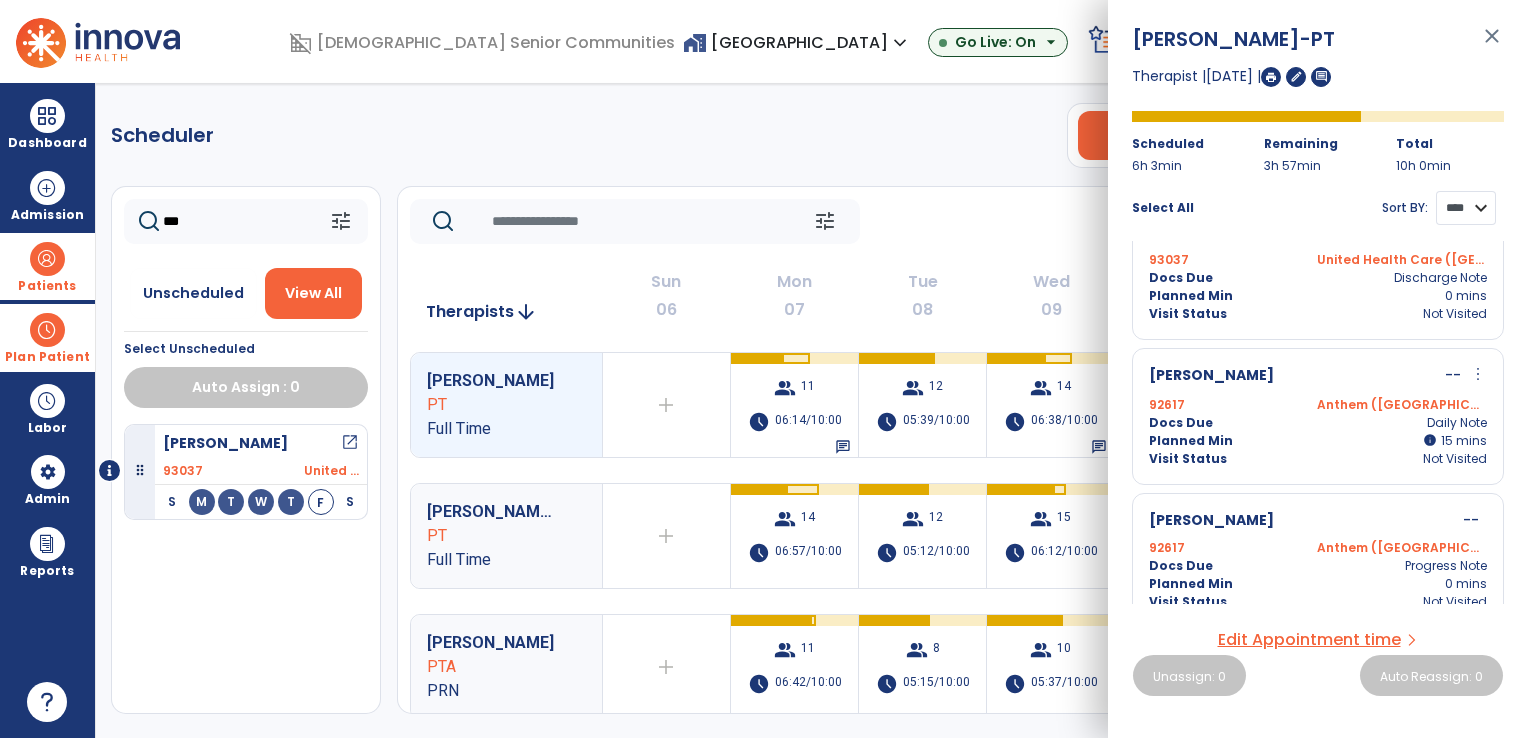 scroll, scrollTop: 1300, scrollLeft: 0, axis: vertical 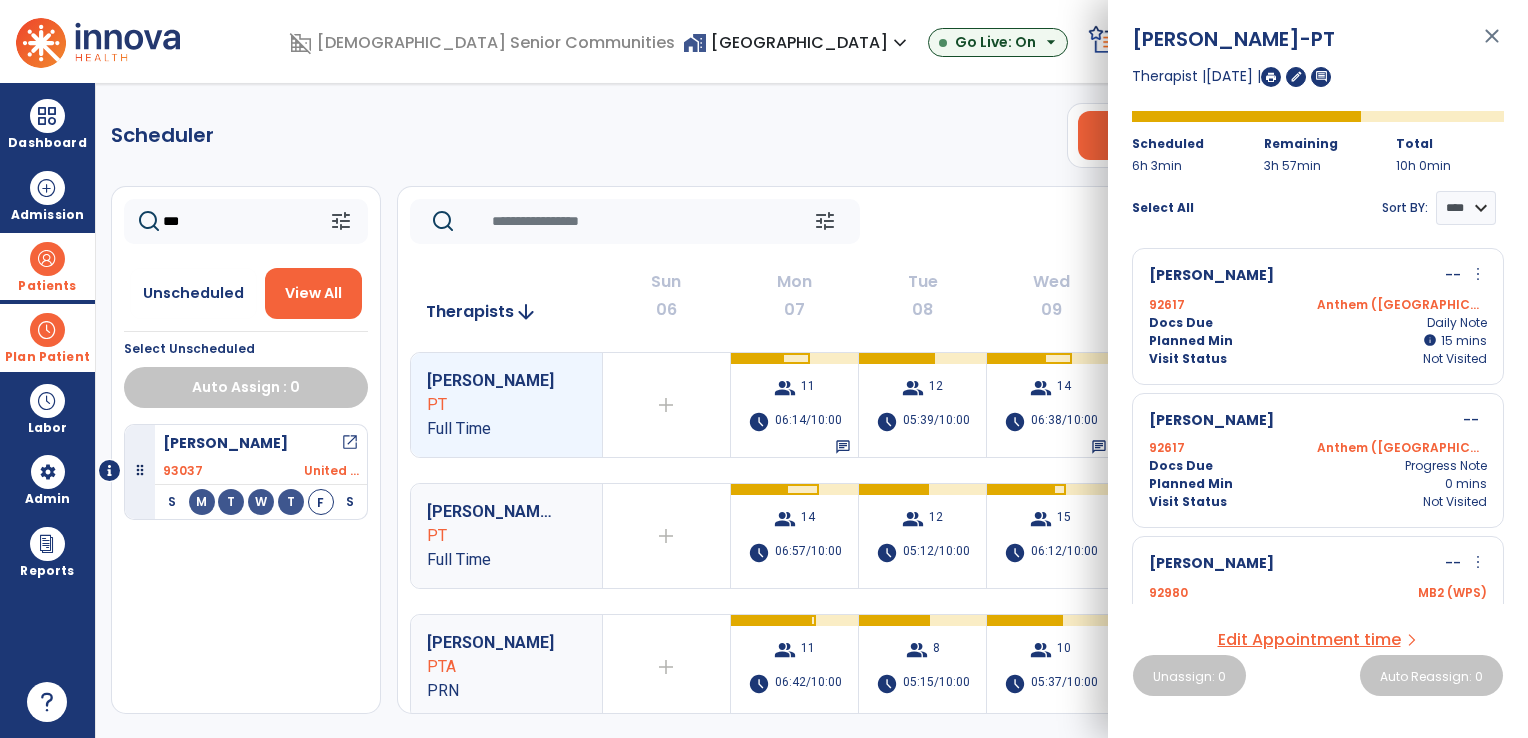 drag, startPoint x: 301, startPoint y: 222, endPoint x: 284, endPoint y: 227, distance: 17.720045 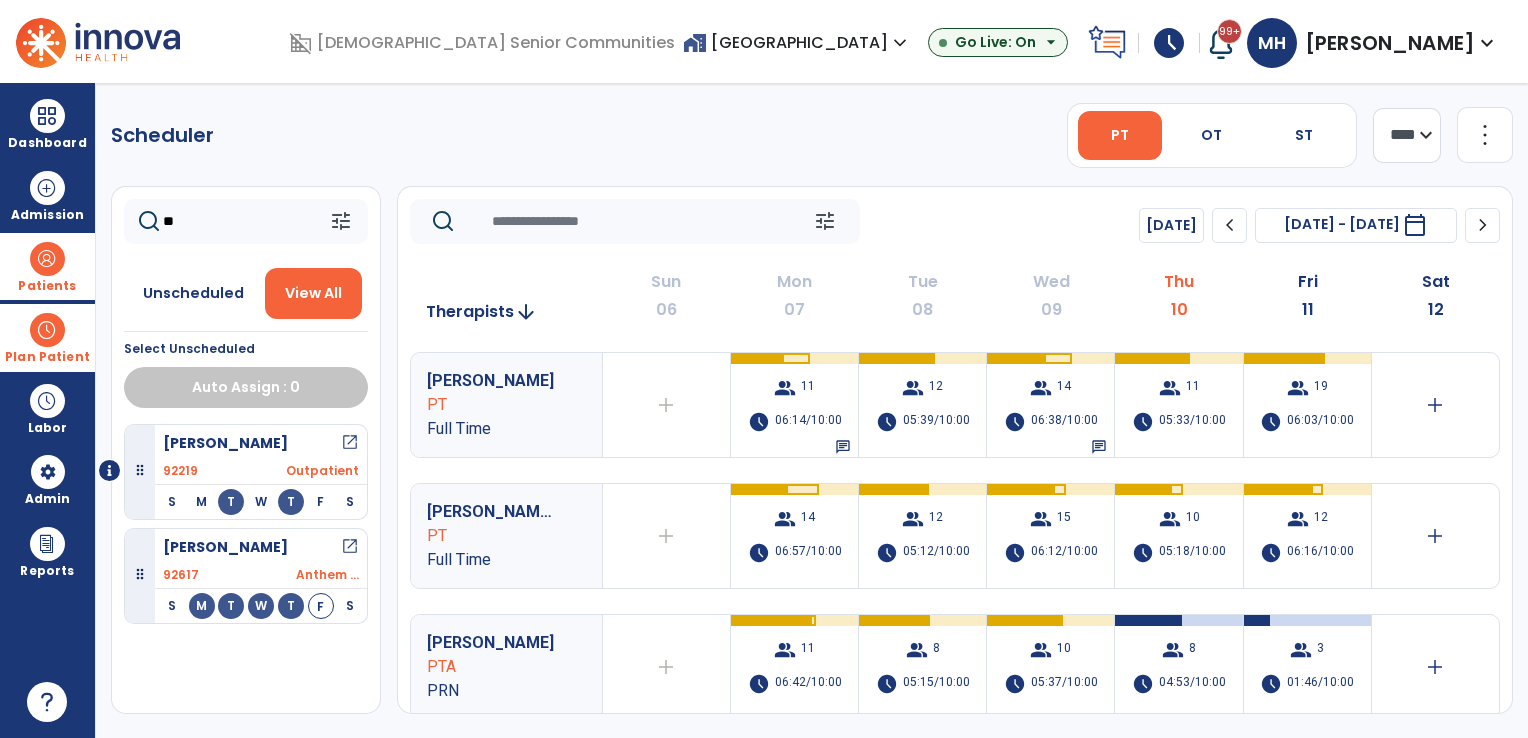 type on "**" 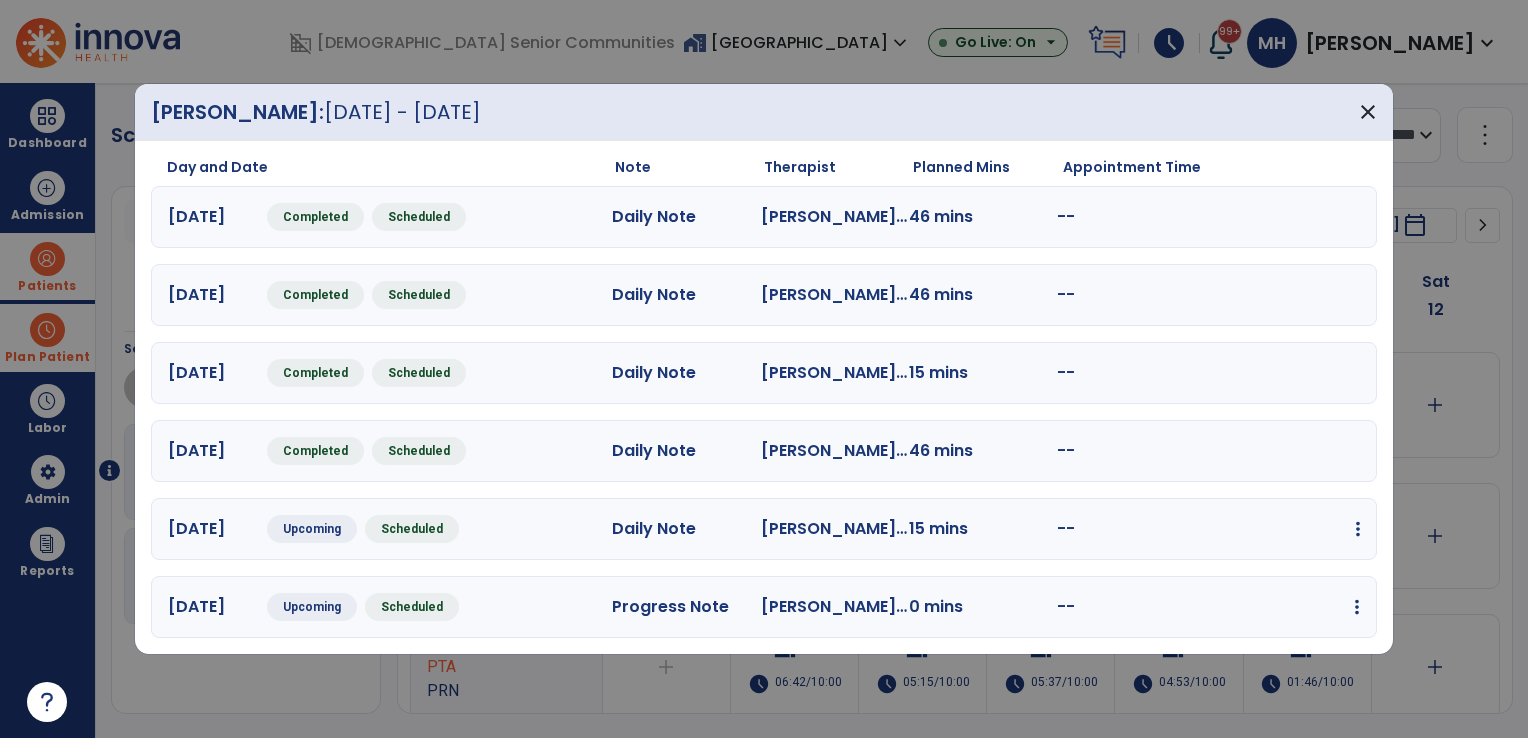 click at bounding box center [1358, 529] 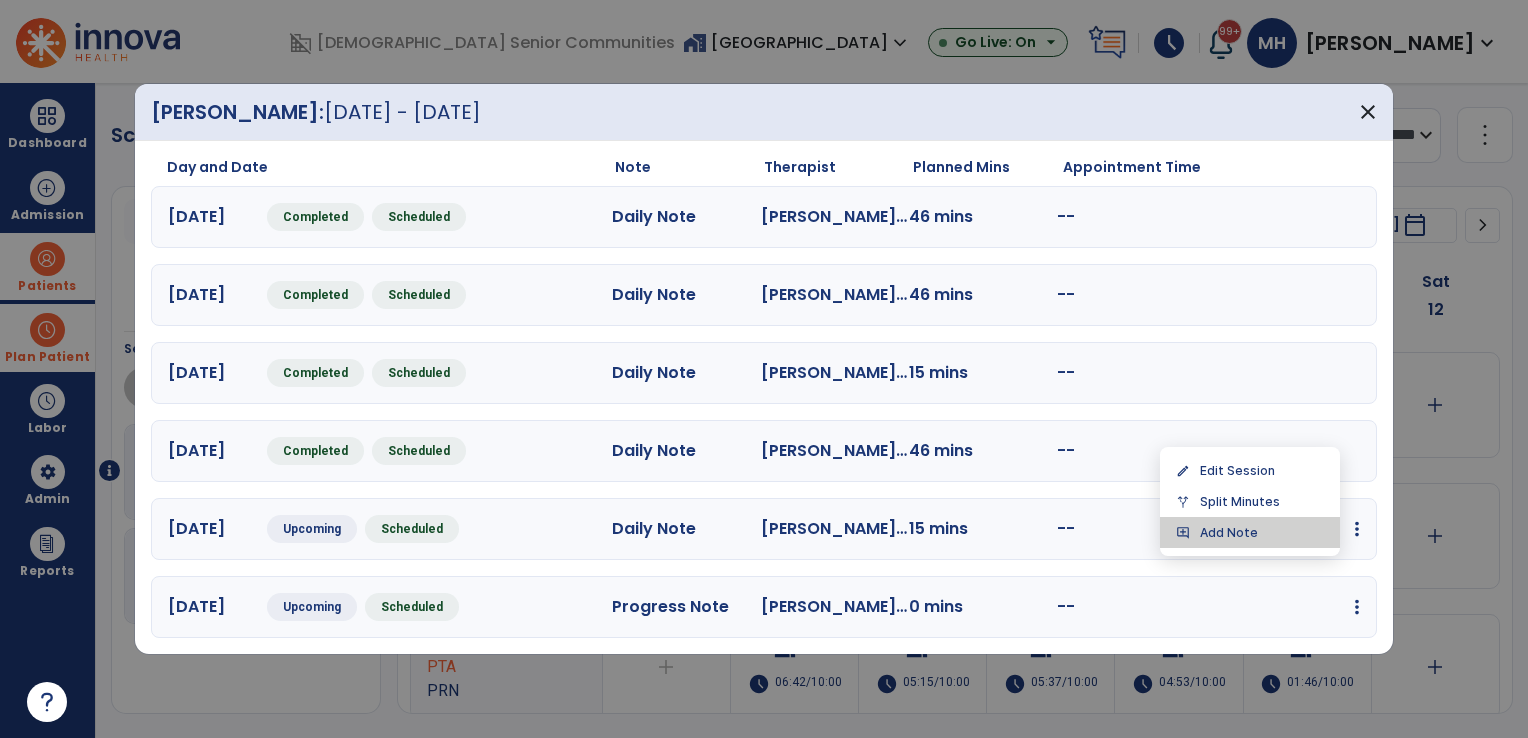 click on "add_comment  Add Note" at bounding box center [1250, 532] 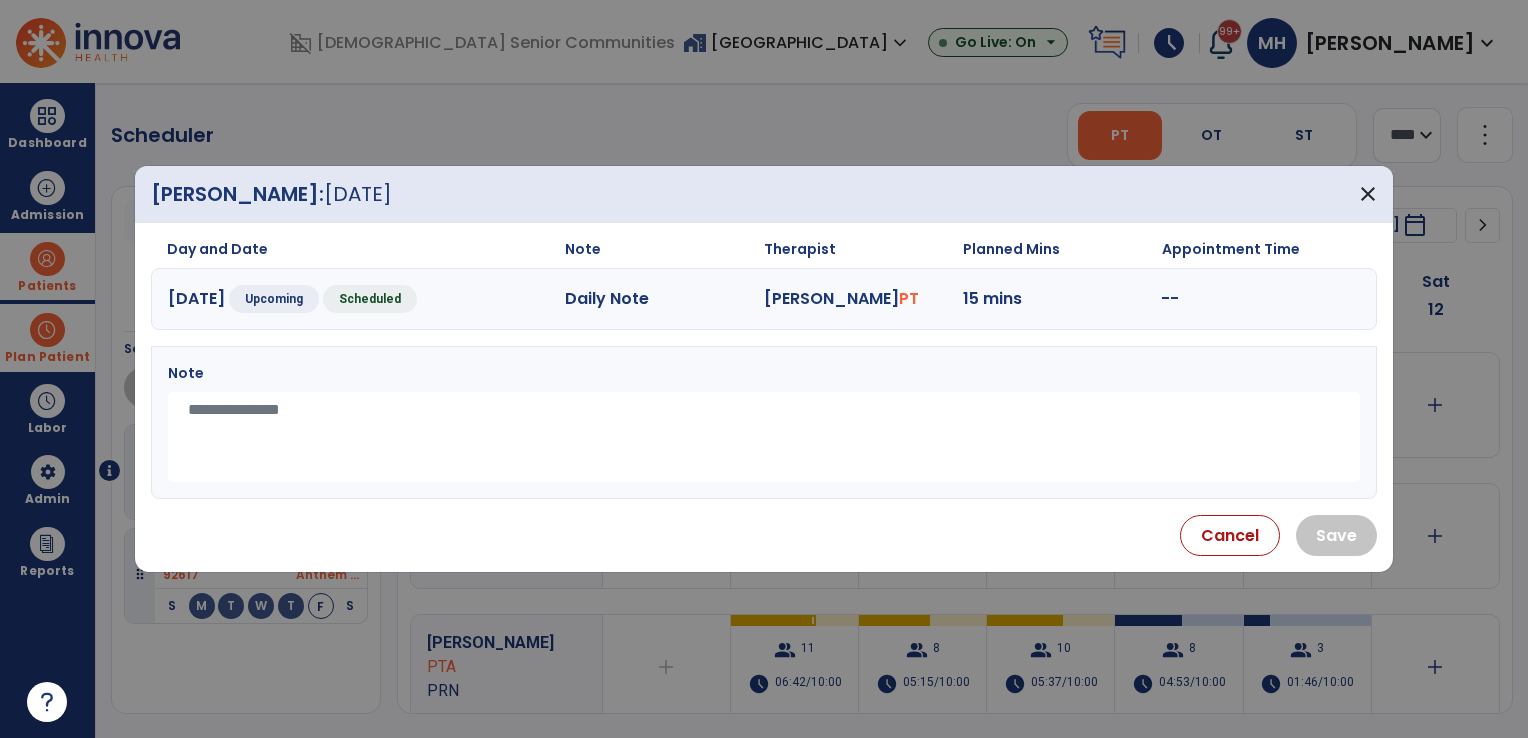 click at bounding box center [764, 437] 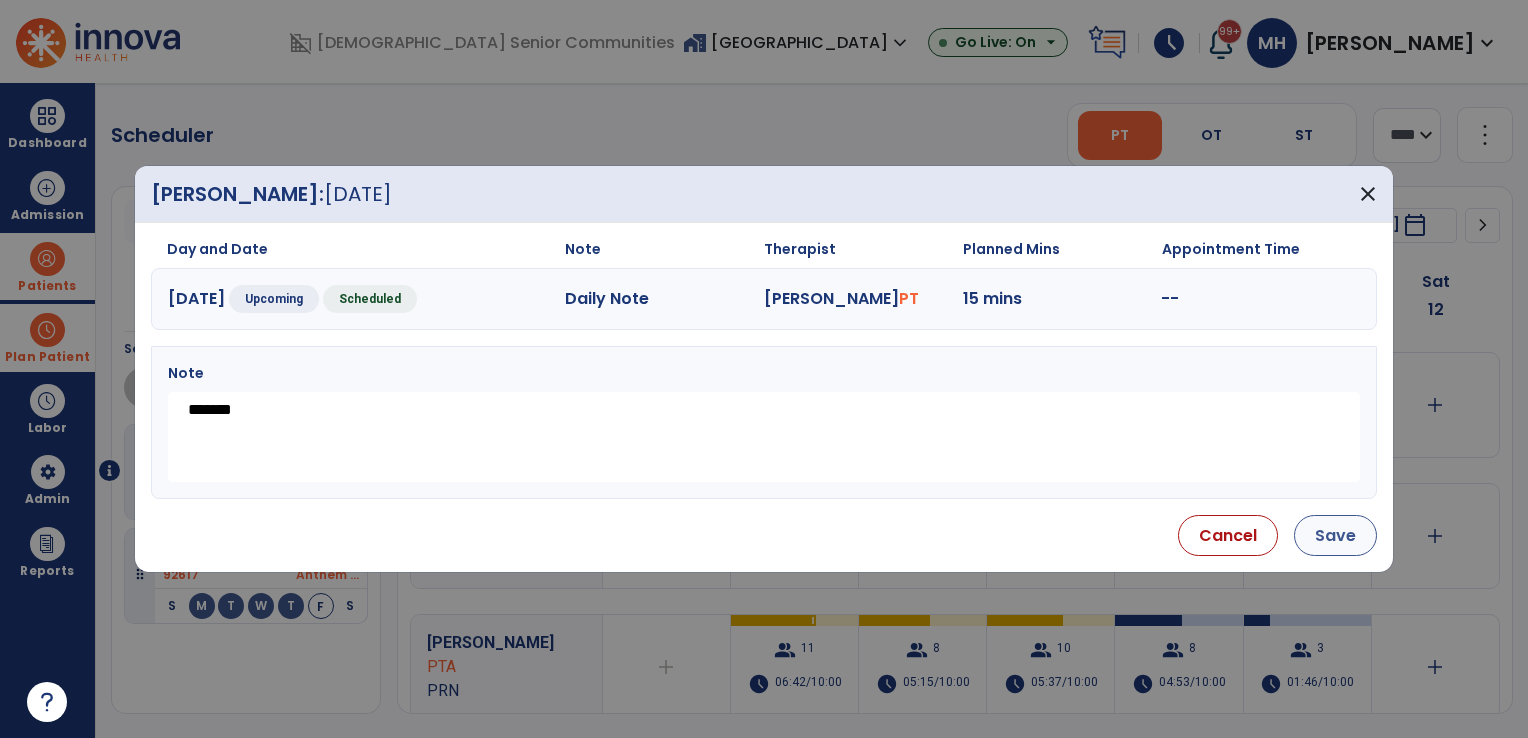 type on "*******" 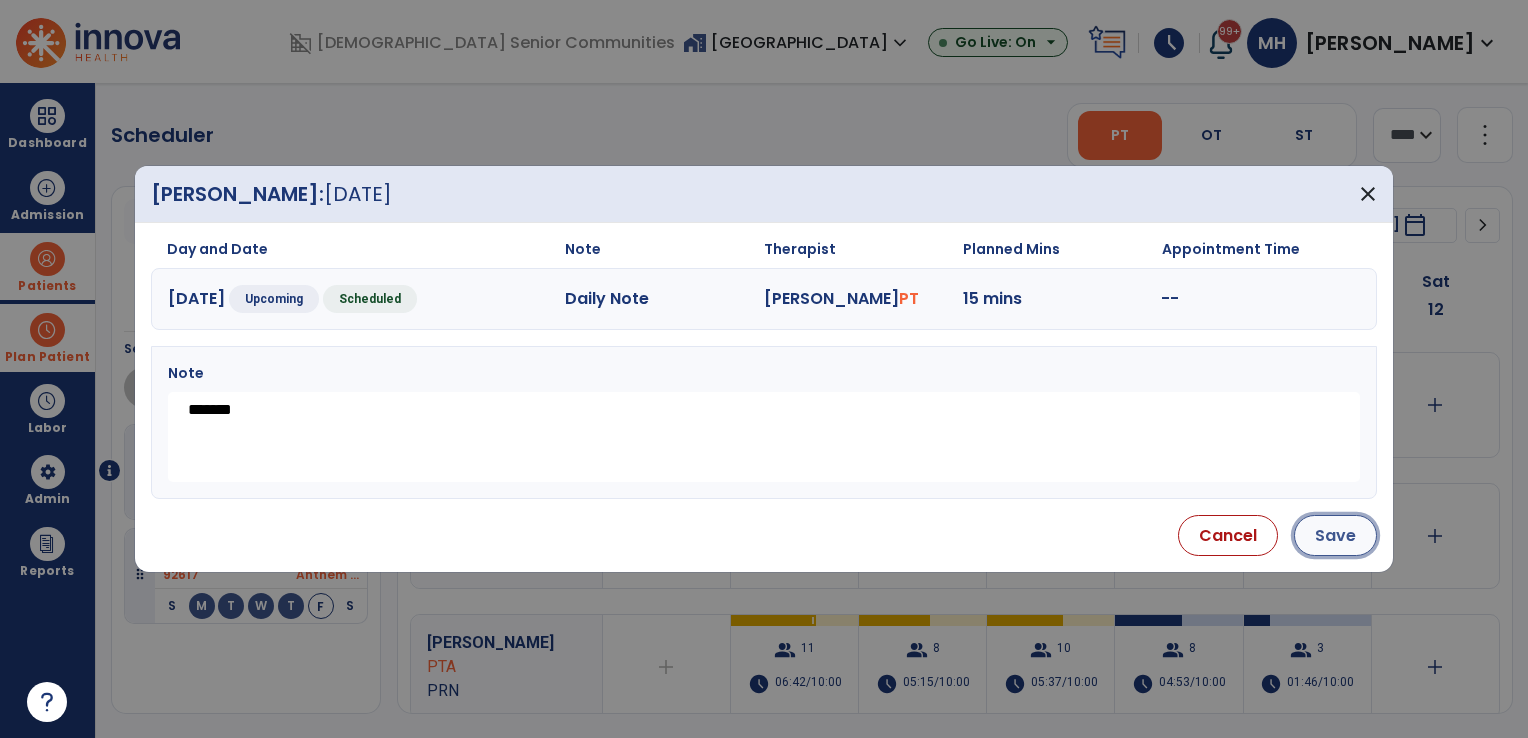 click on "Save" at bounding box center [1335, 535] 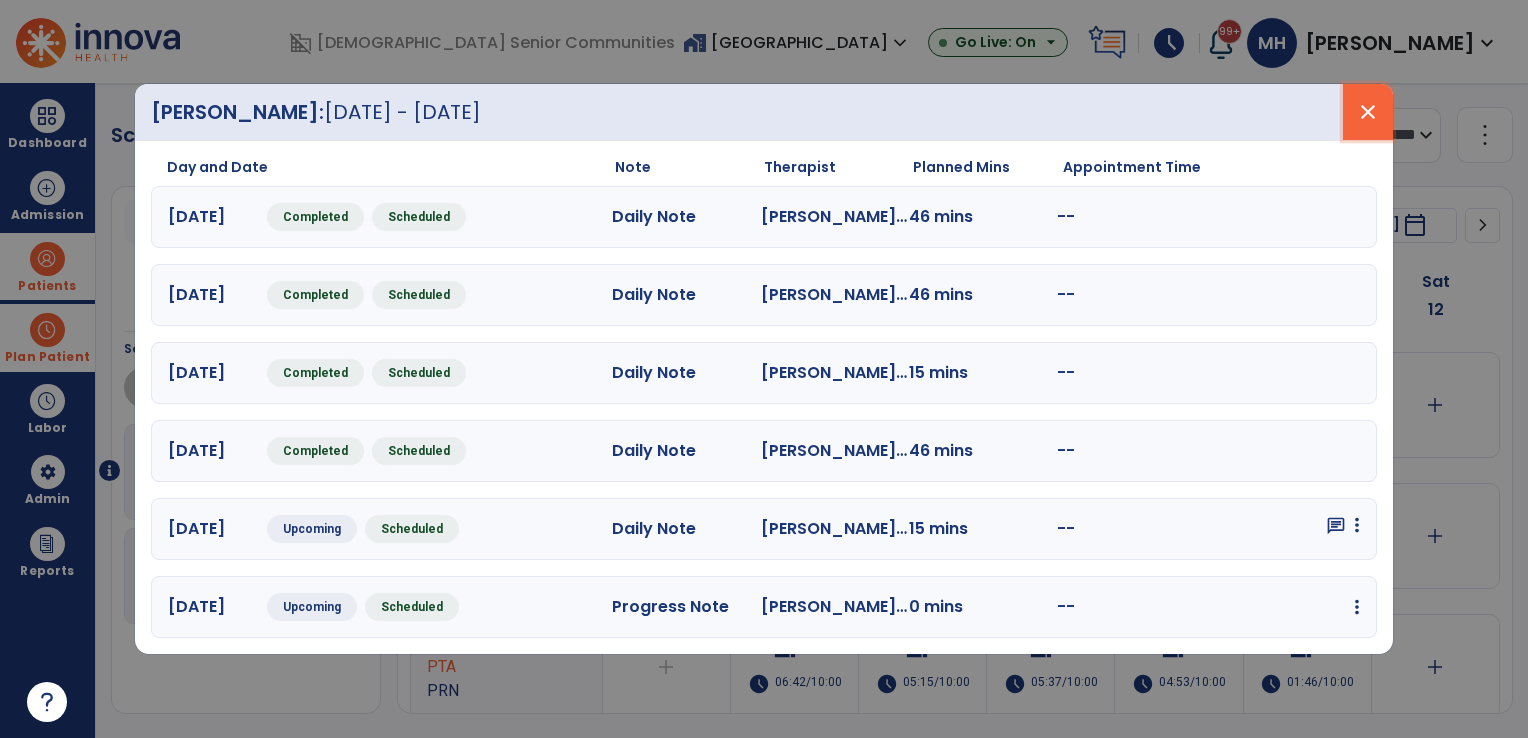 click on "close" at bounding box center (1368, 112) 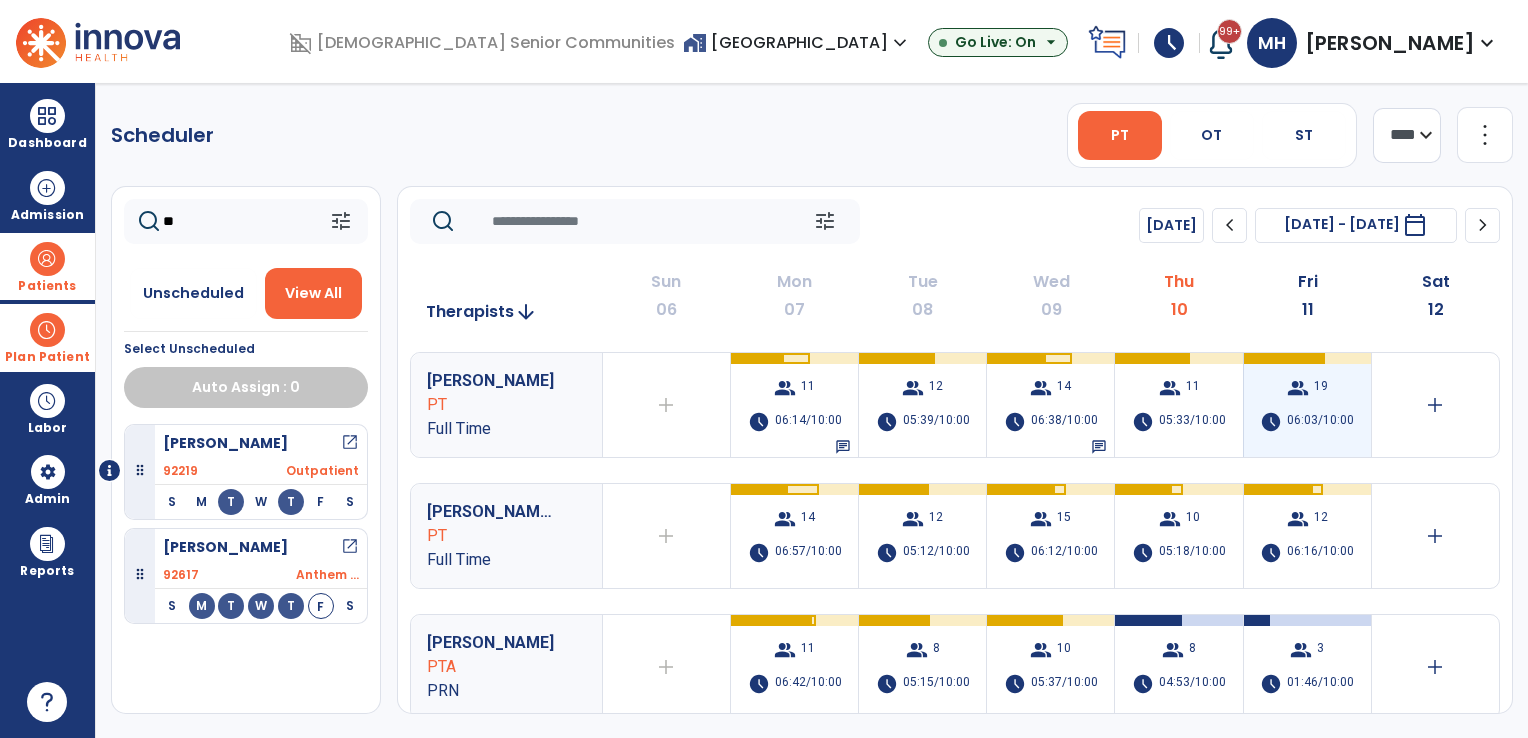 click on "06:03/10:00" at bounding box center [1320, 422] 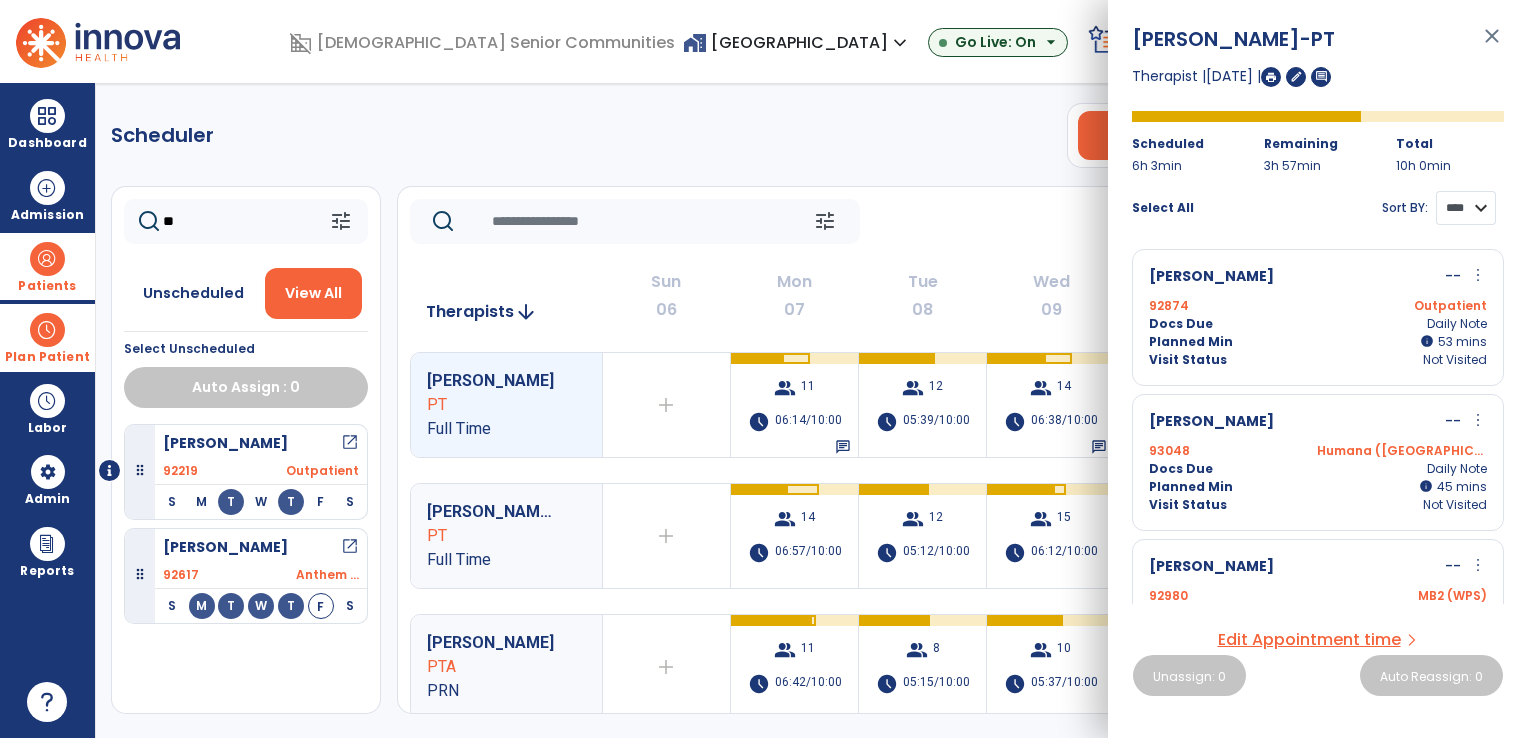 drag, startPoint x: 1449, startPoint y: 212, endPoint x: 1449, endPoint y: 225, distance: 13 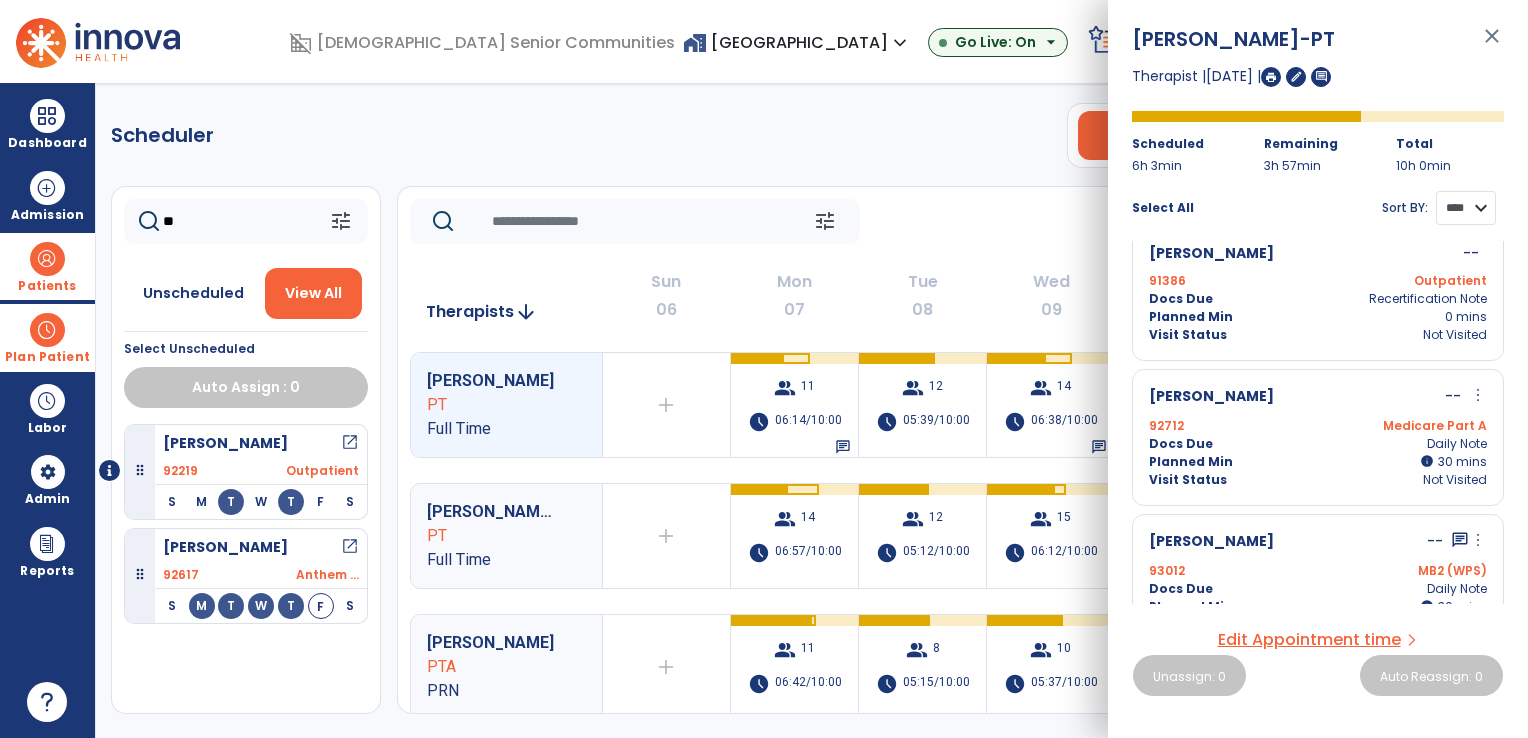 scroll, scrollTop: 1867, scrollLeft: 0, axis: vertical 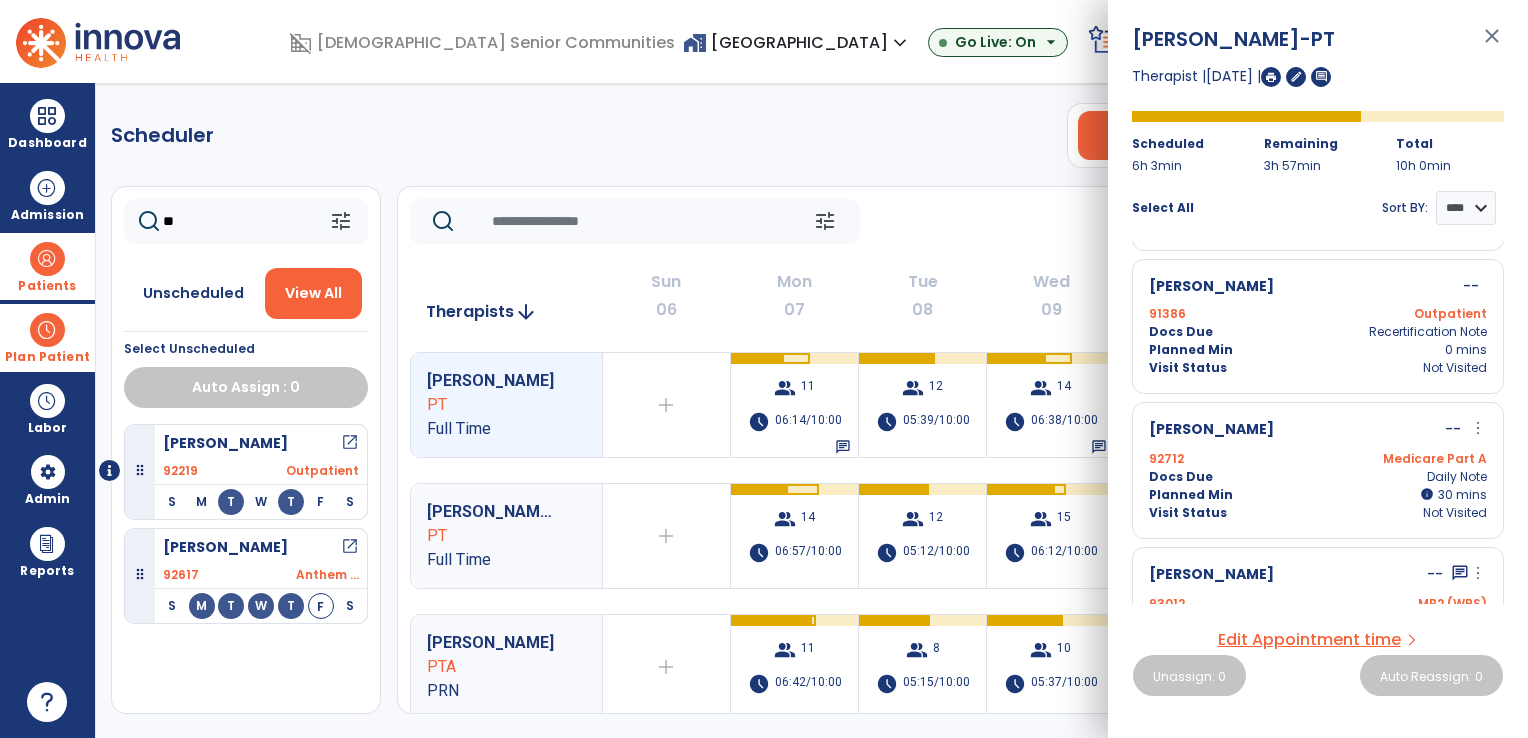 click on "more_vert" at bounding box center [1478, 428] 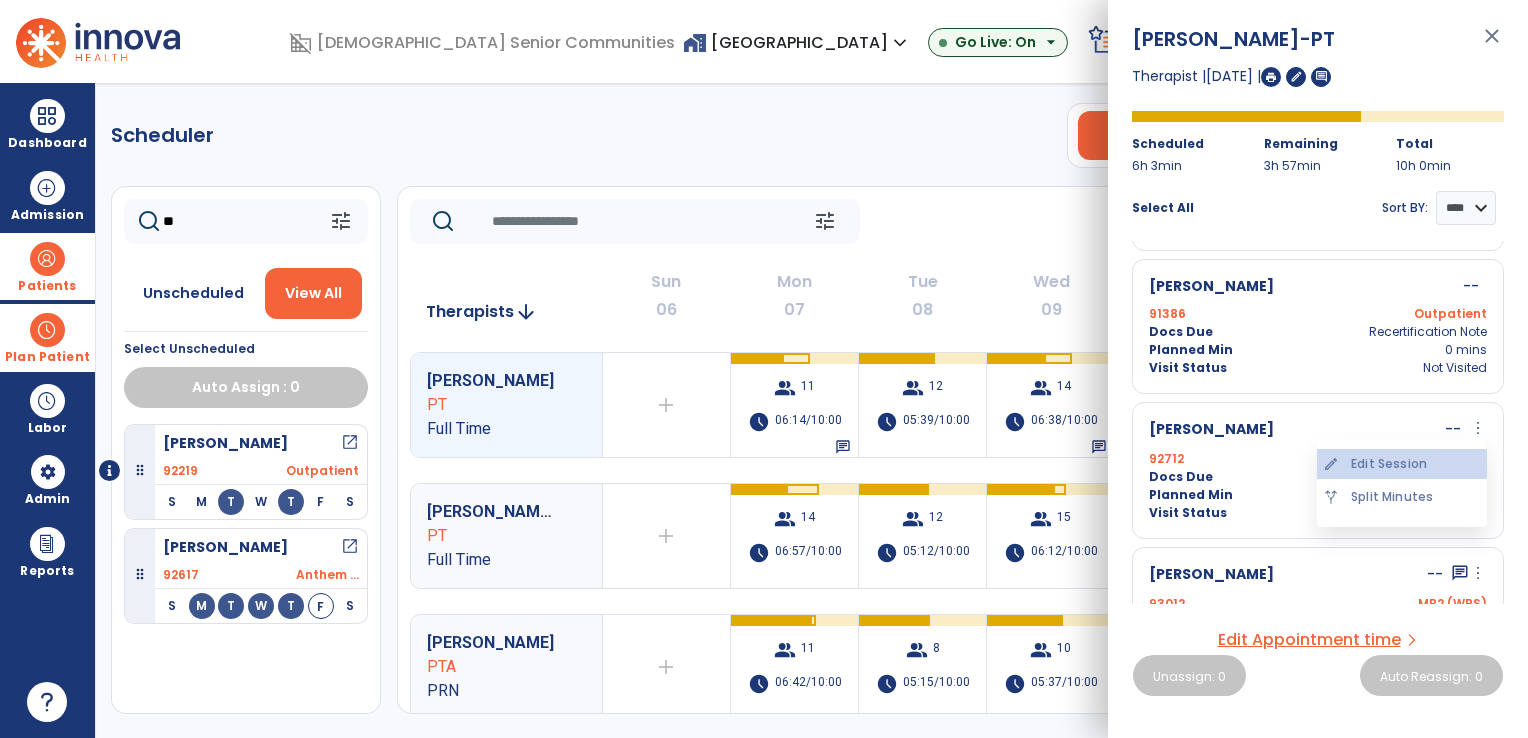 click on "edit   Edit Session" at bounding box center [1402, 464] 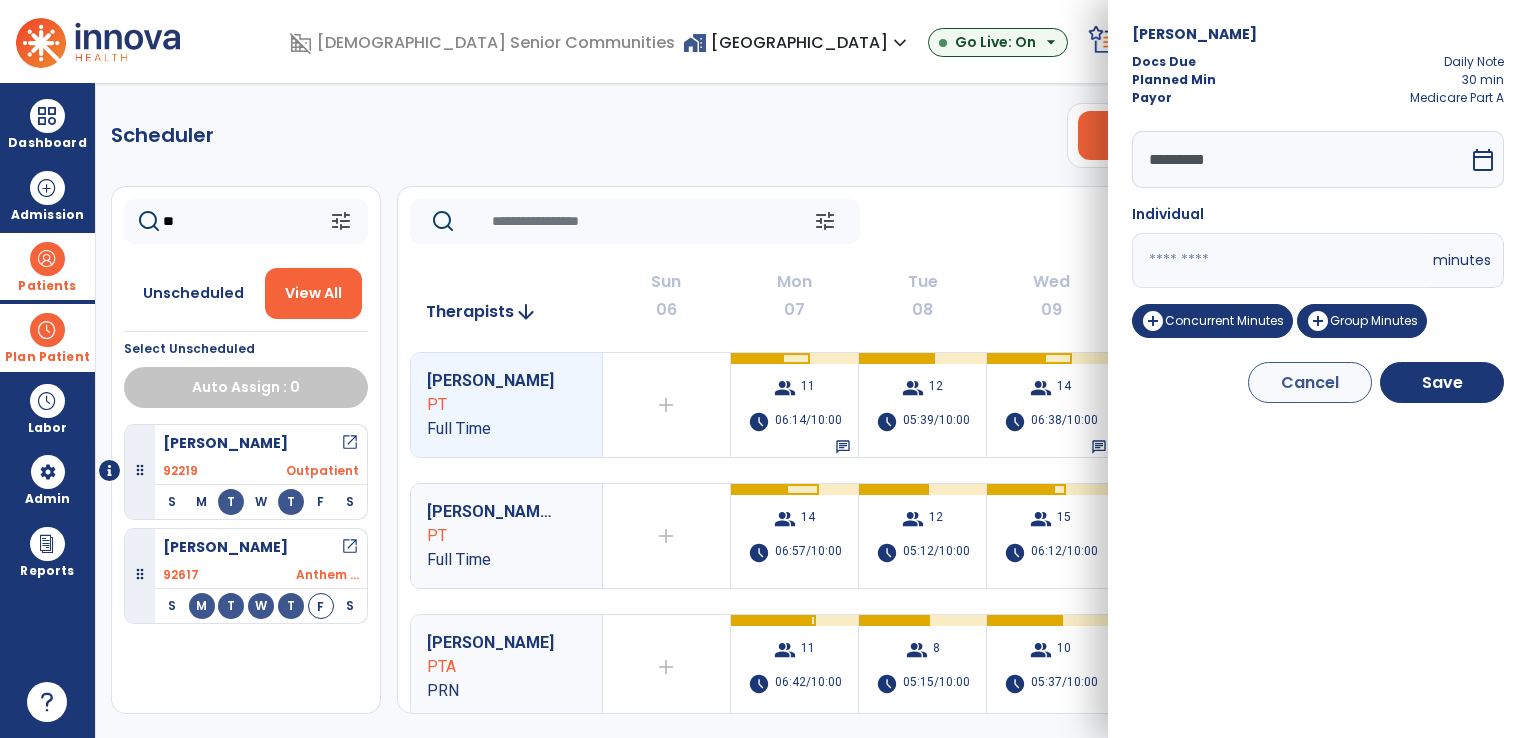 click on "**" at bounding box center [1280, 260] 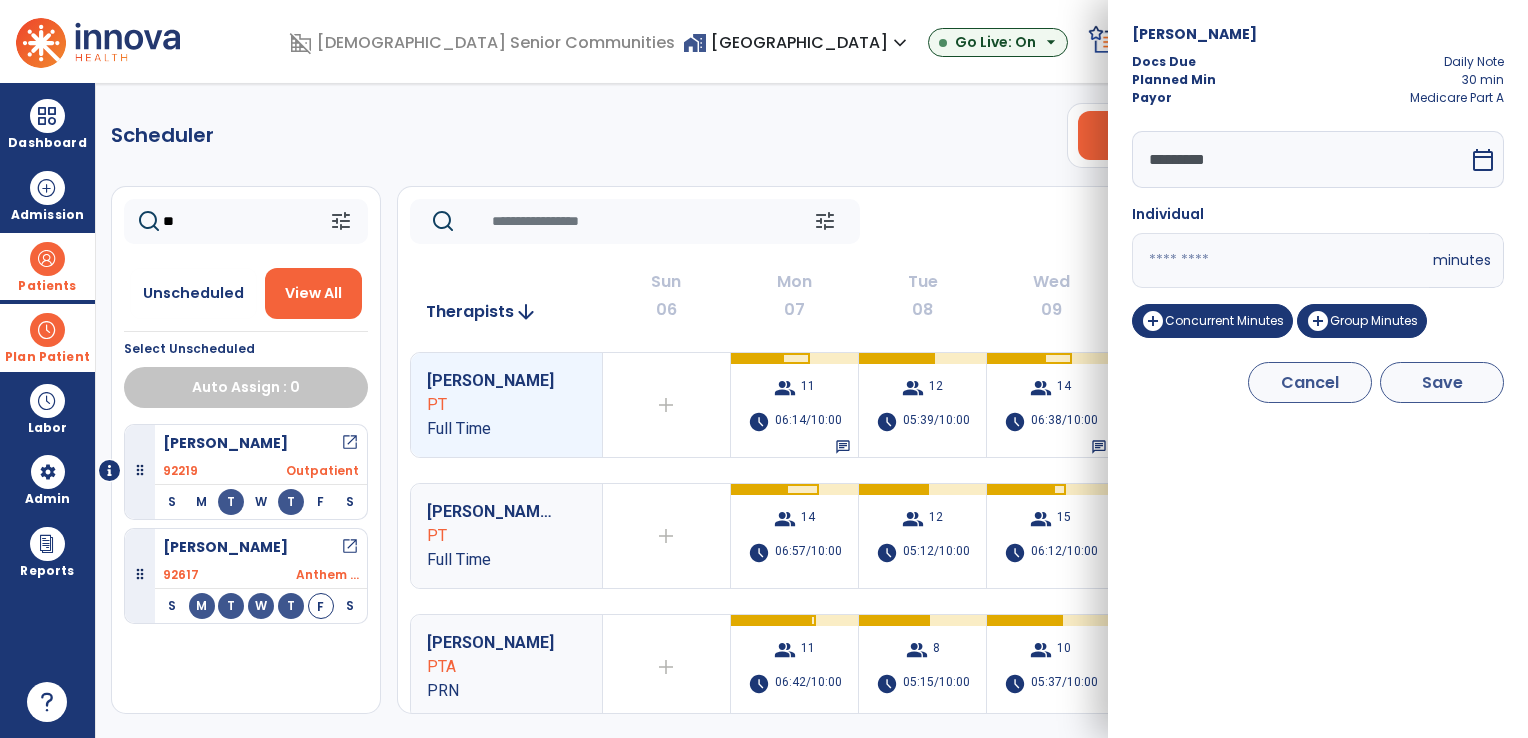 type on "**" 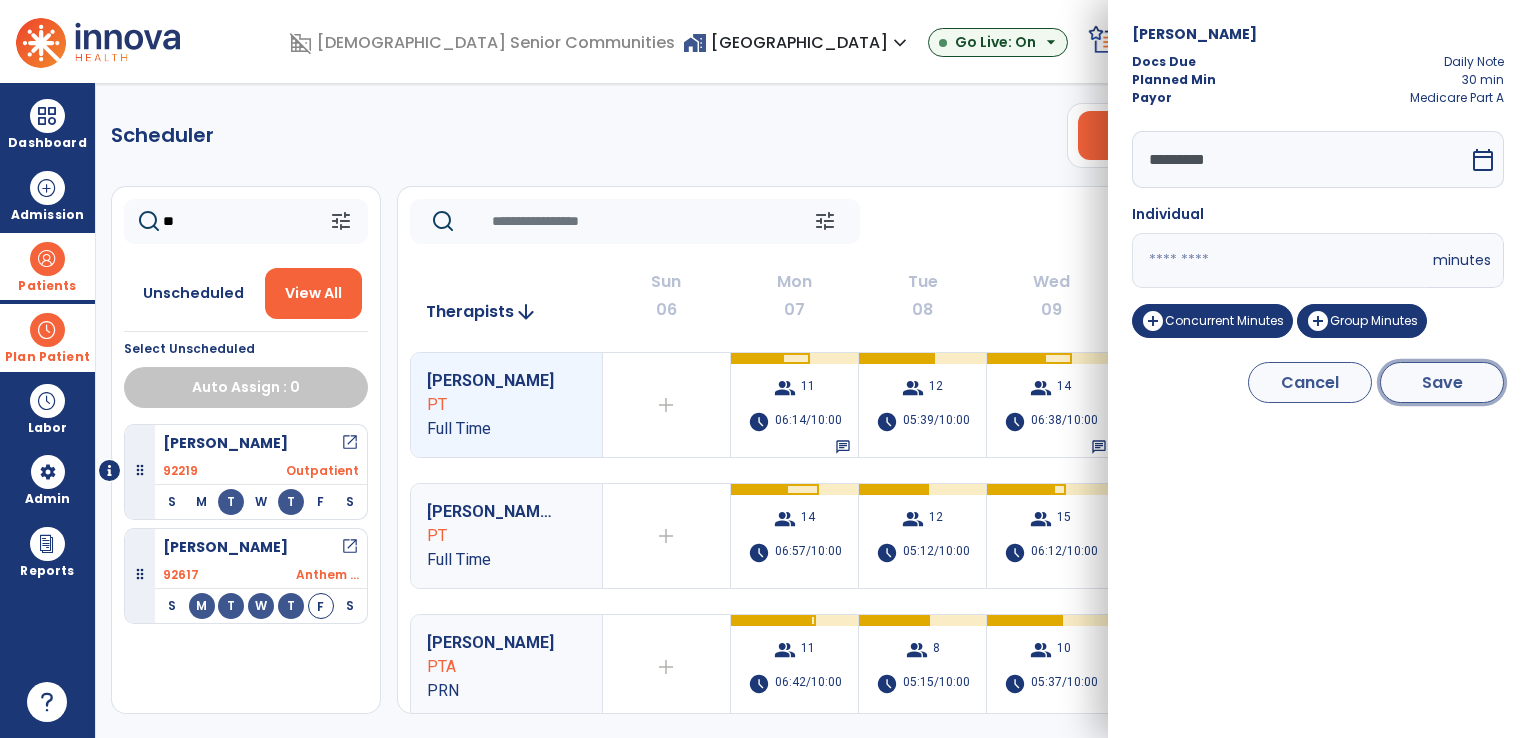 click on "Save" at bounding box center (1442, 382) 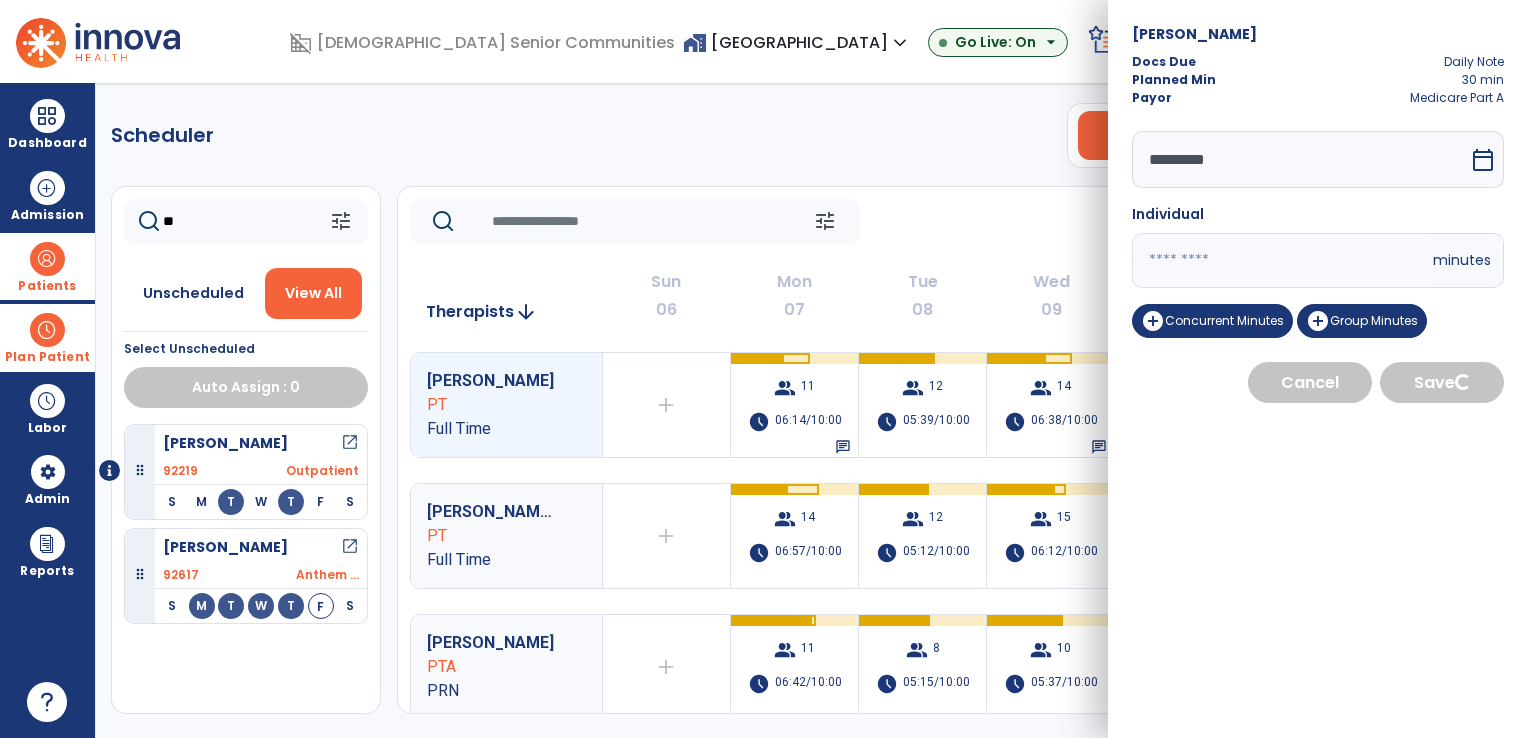 select on "****" 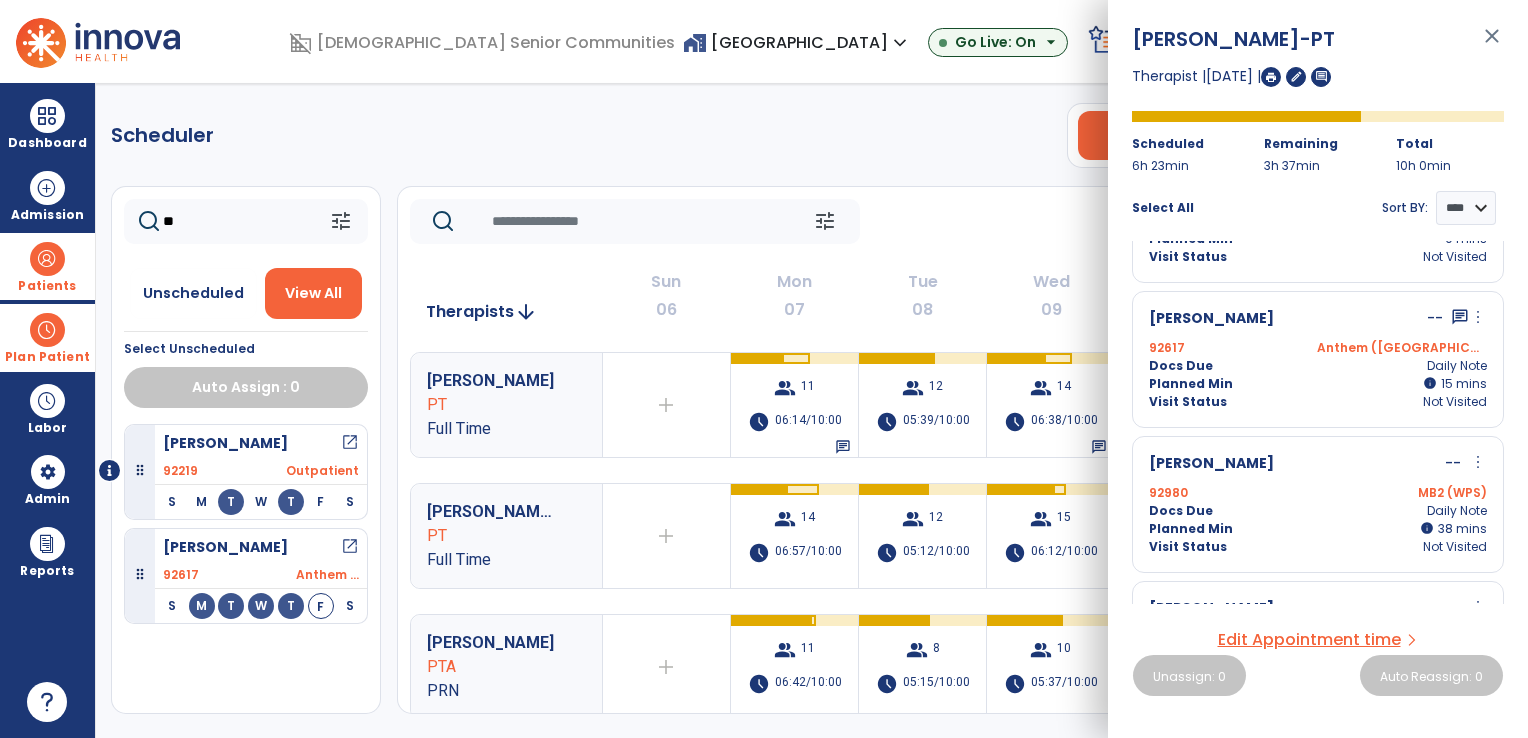 scroll, scrollTop: 1500, scrollLeft: 0, axis: vertical 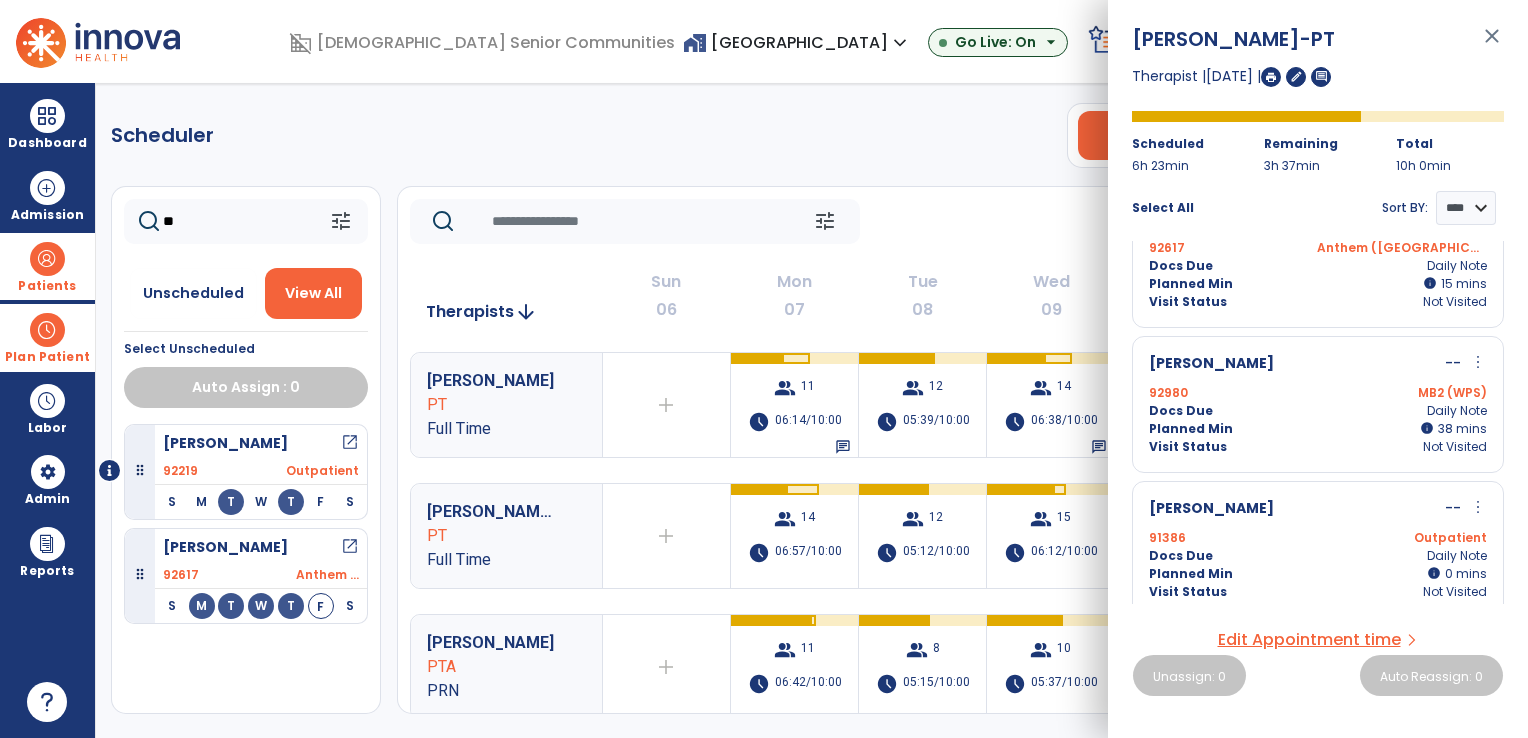 click on "more_vert" at bounding box center [1478, 362] 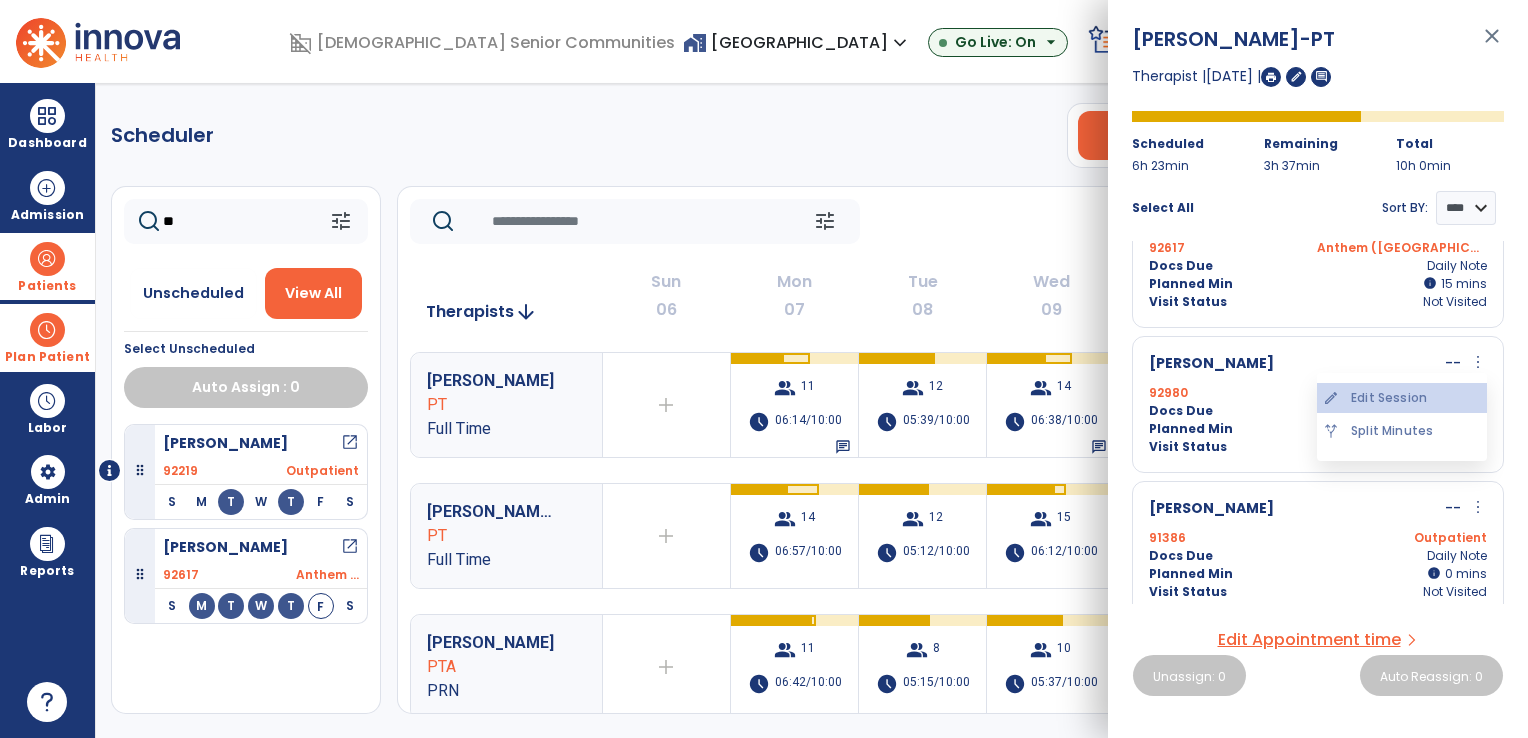 click on "edit   Edit Session" at bounding box center (1402, 398) 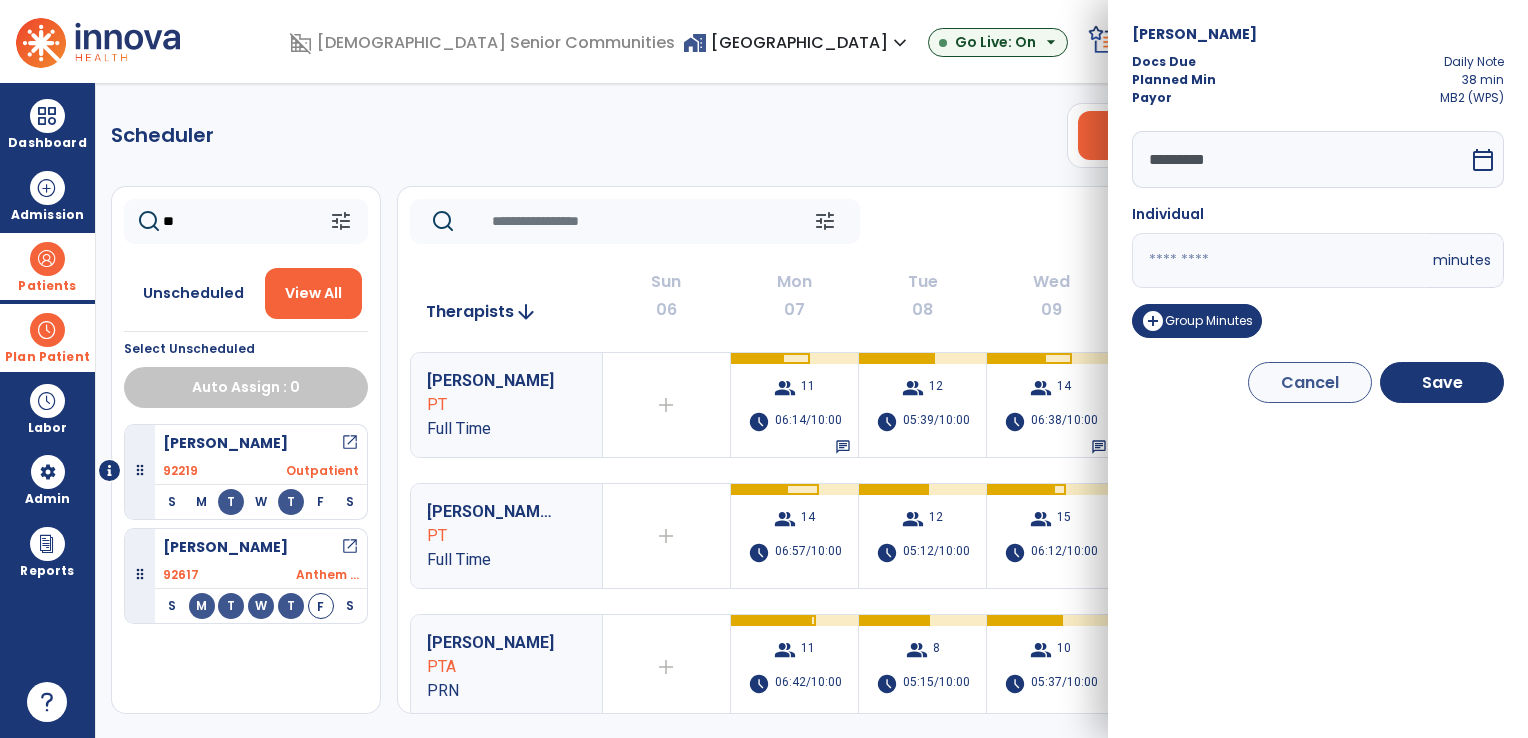 click on "**" at bounding box center (1280, 260) 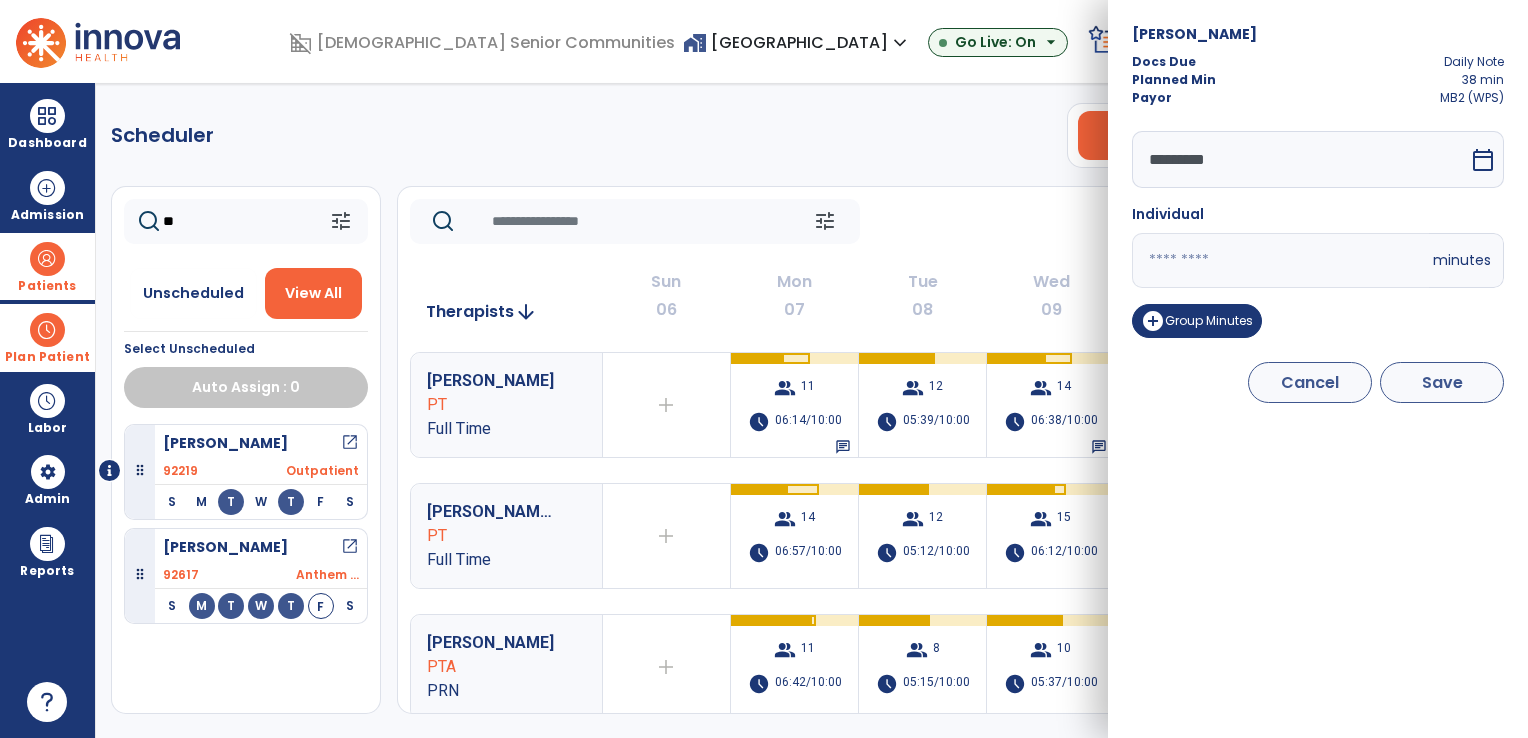 type on "**" 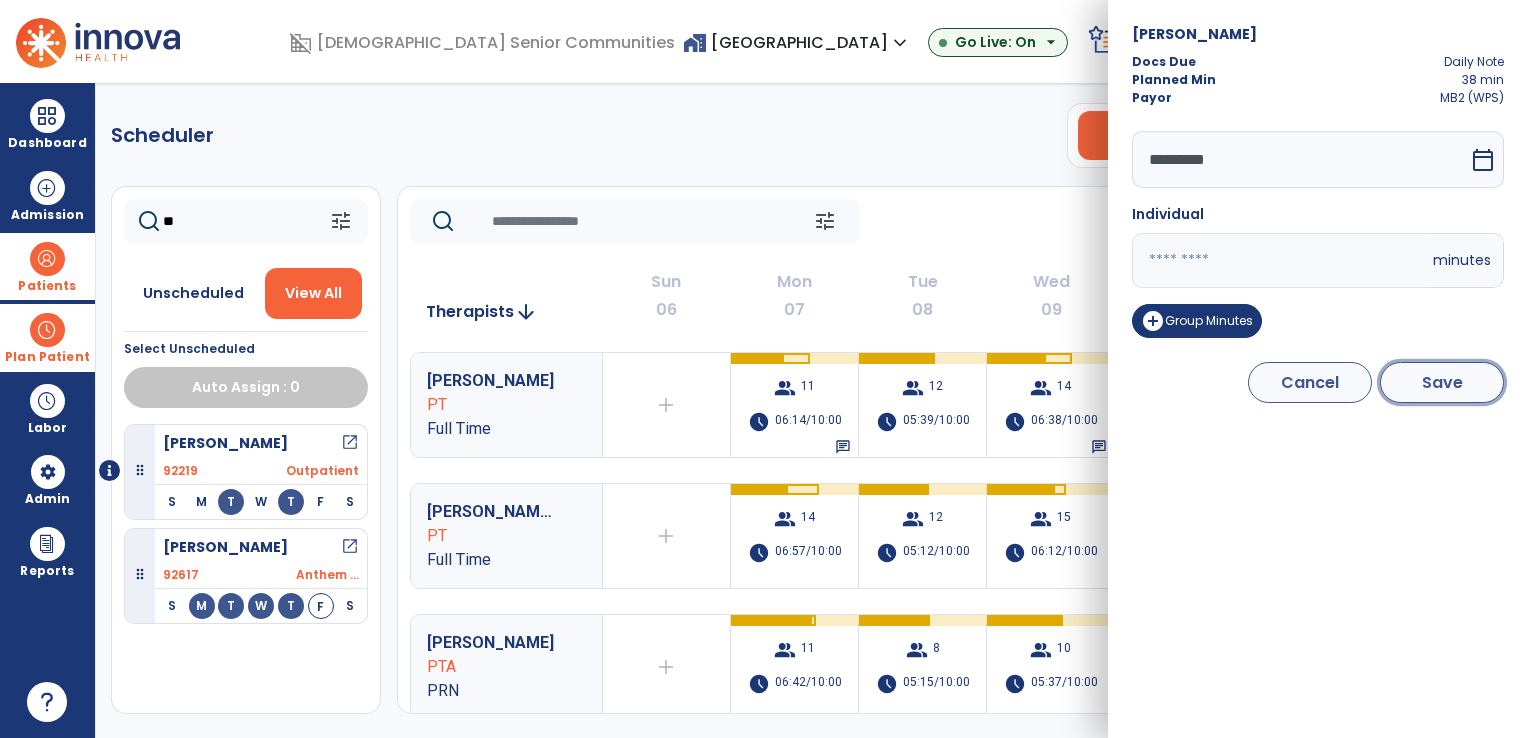 click on "Save" at bounding box center [1442, 382] 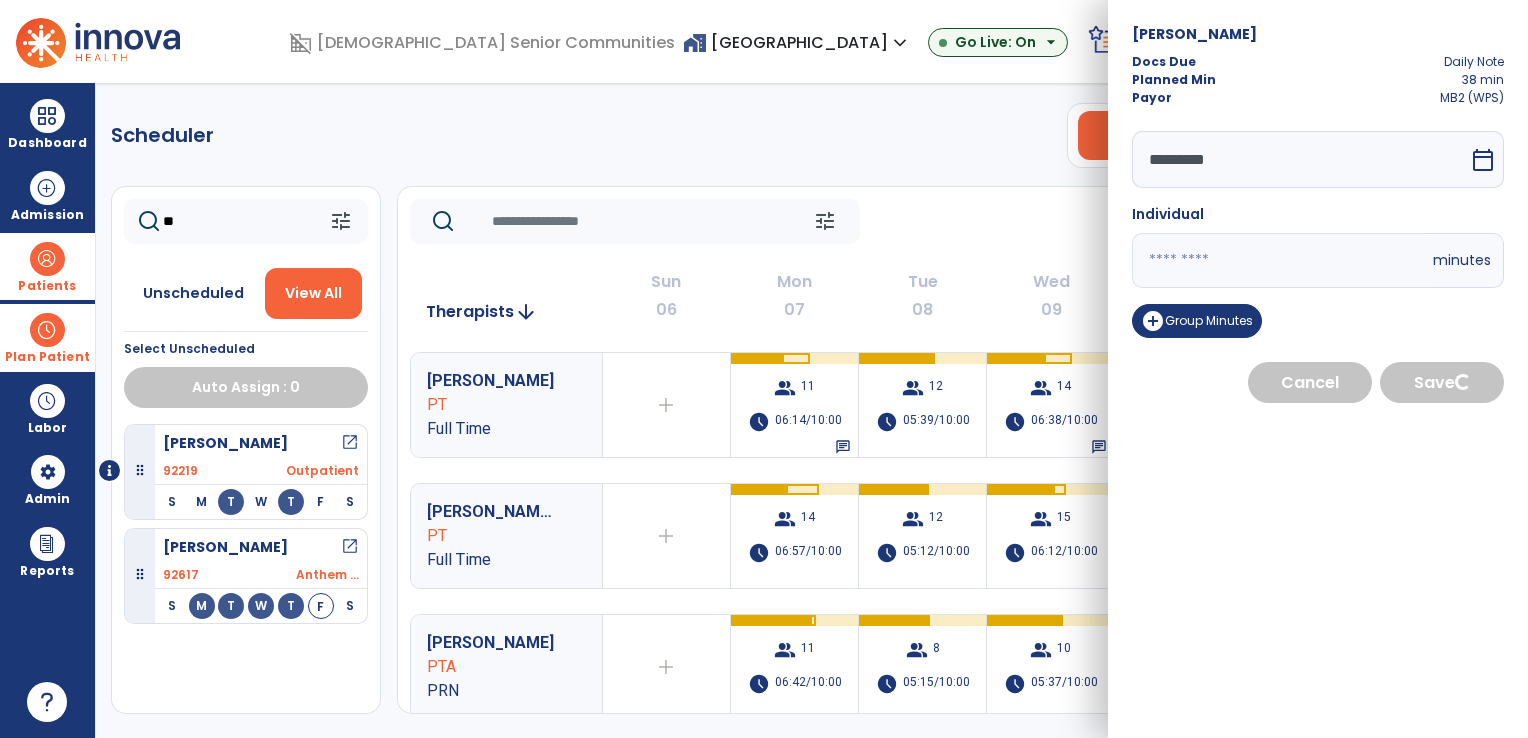select on "****" 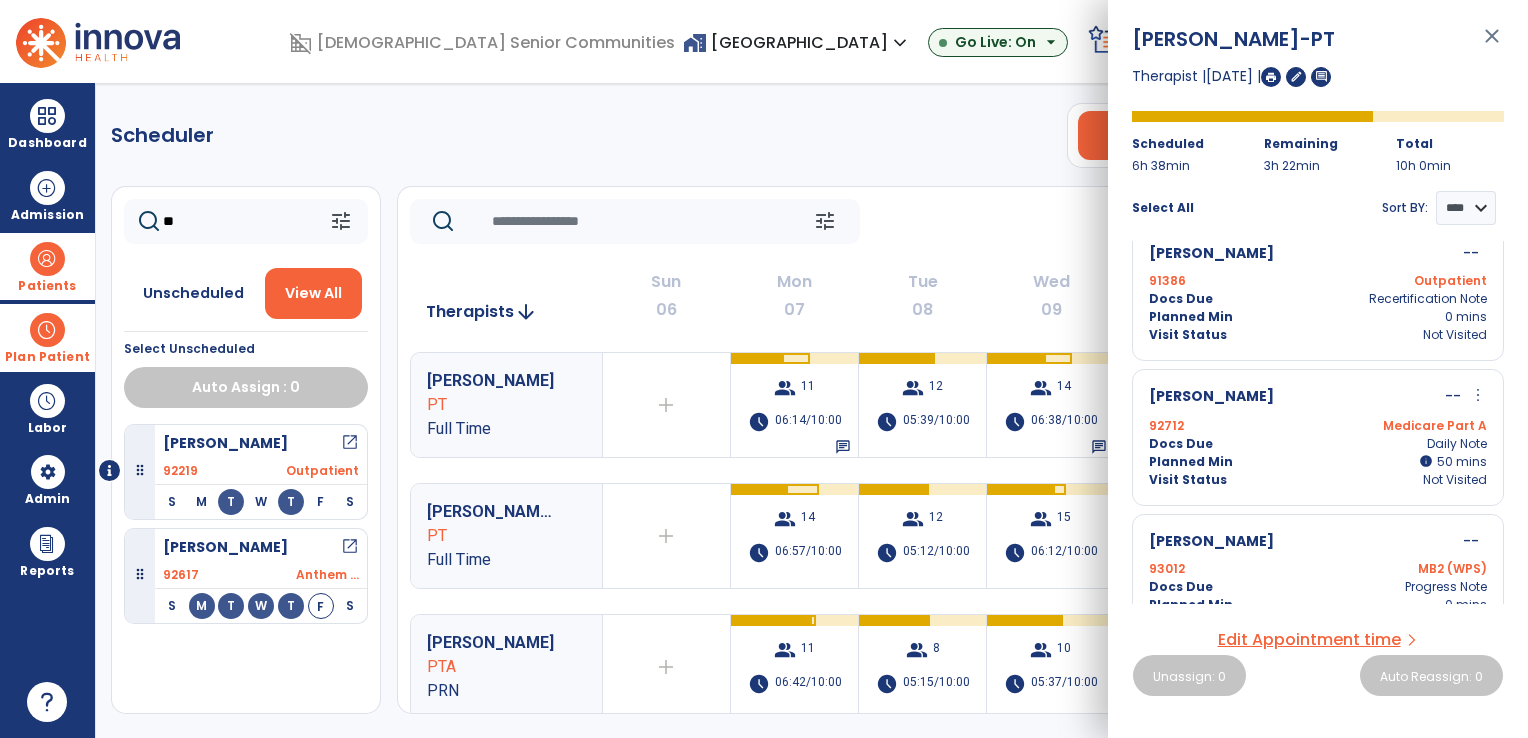 scroll, scrollTop: 2000, scrollLeft: 0, axis: vertical 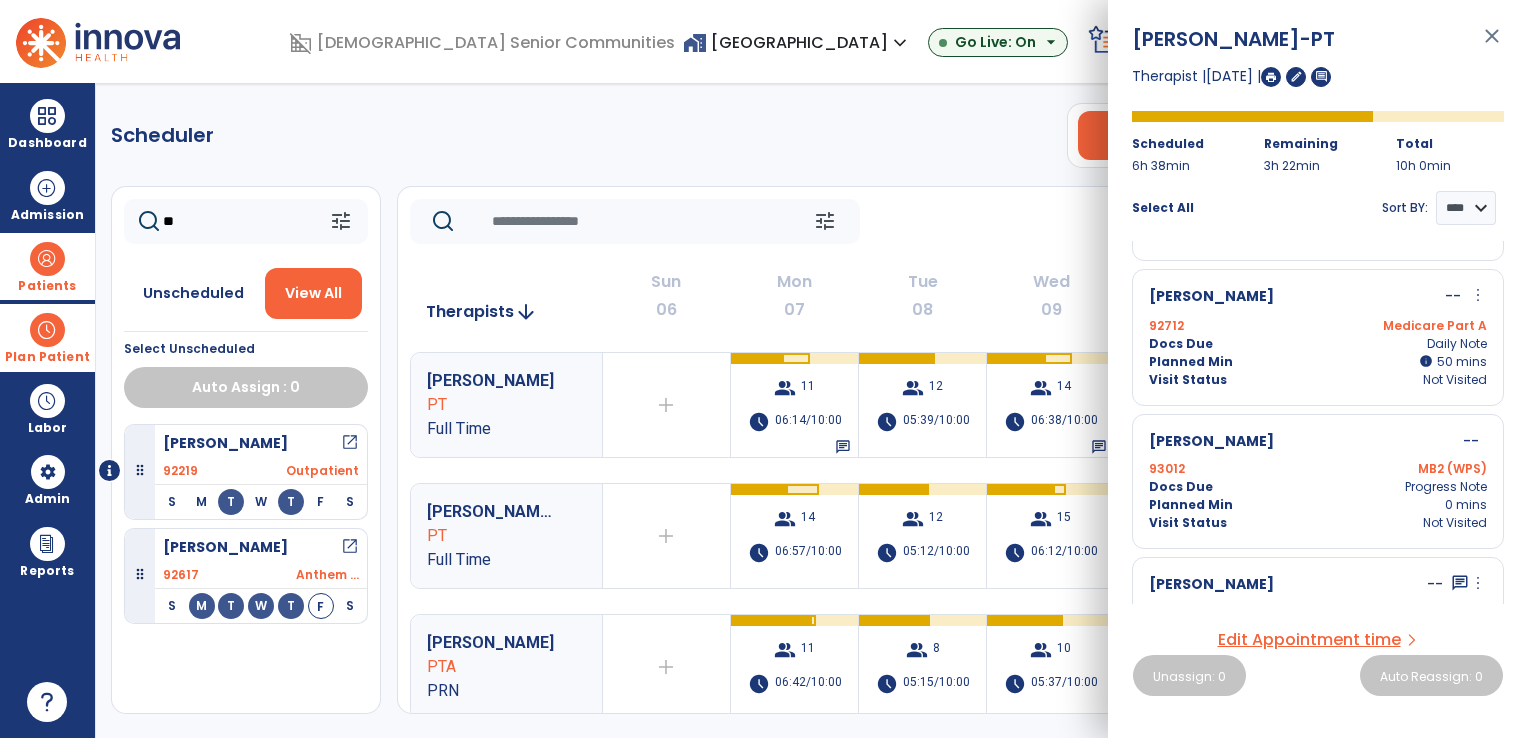 click on "**" 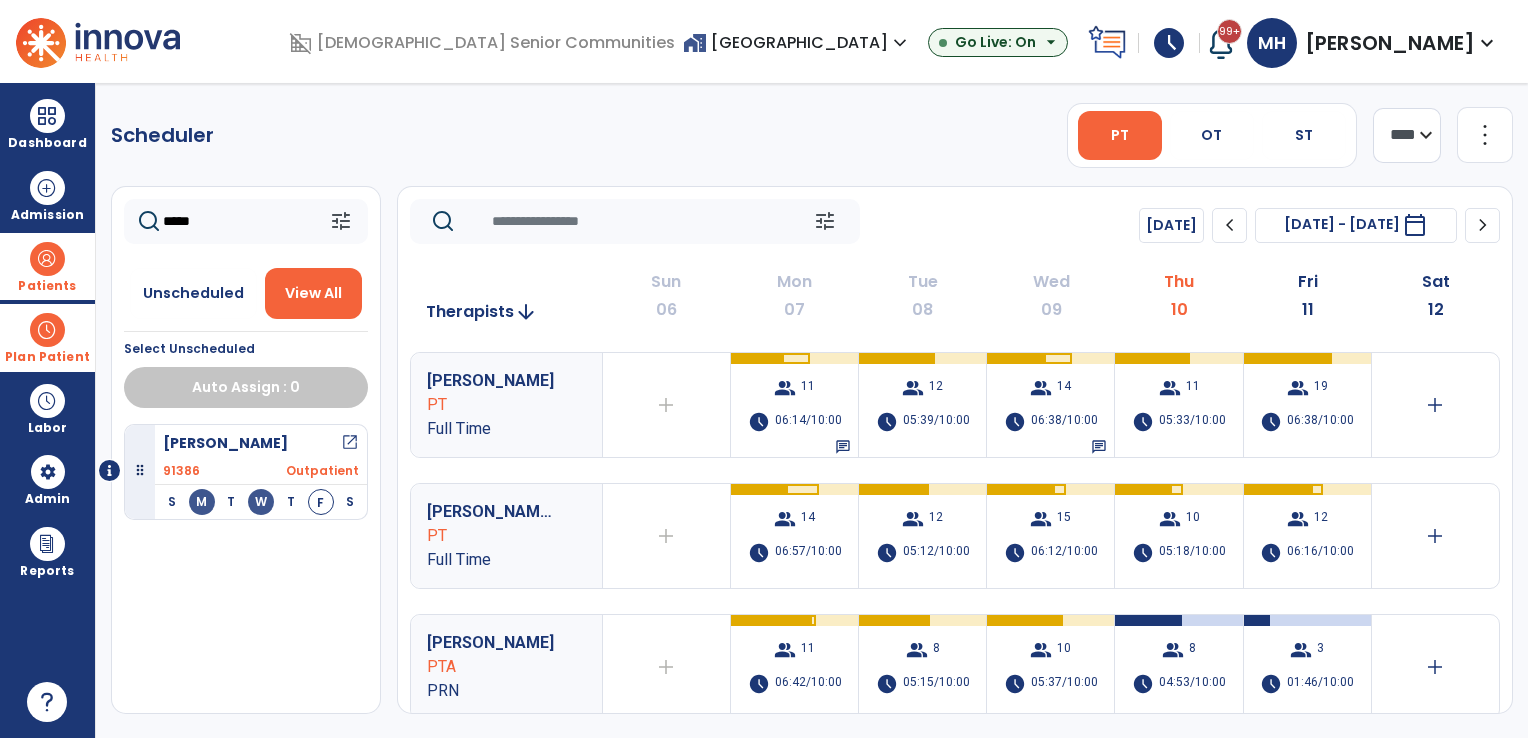 type on "*****" 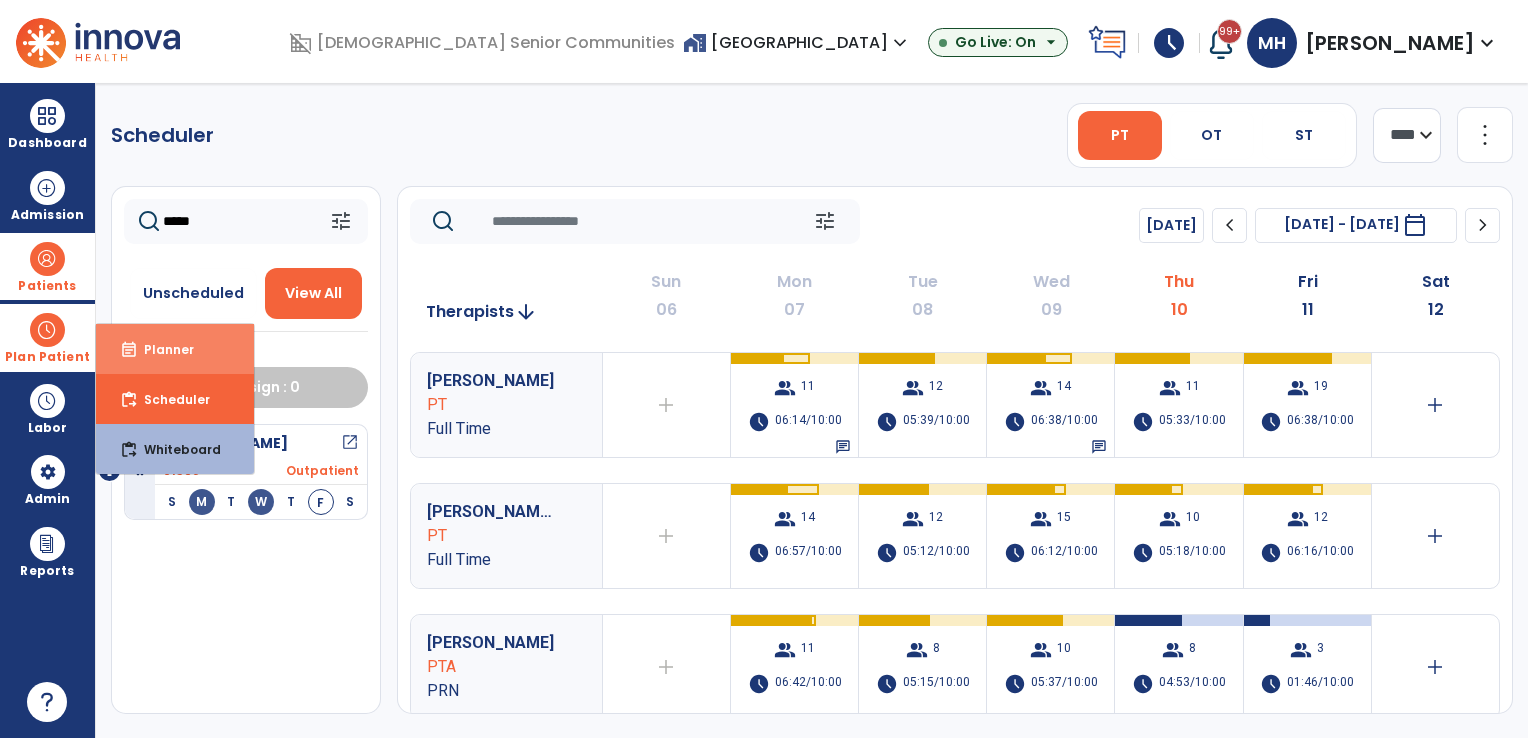 click on "event_note" at bounding box center (129, 350) 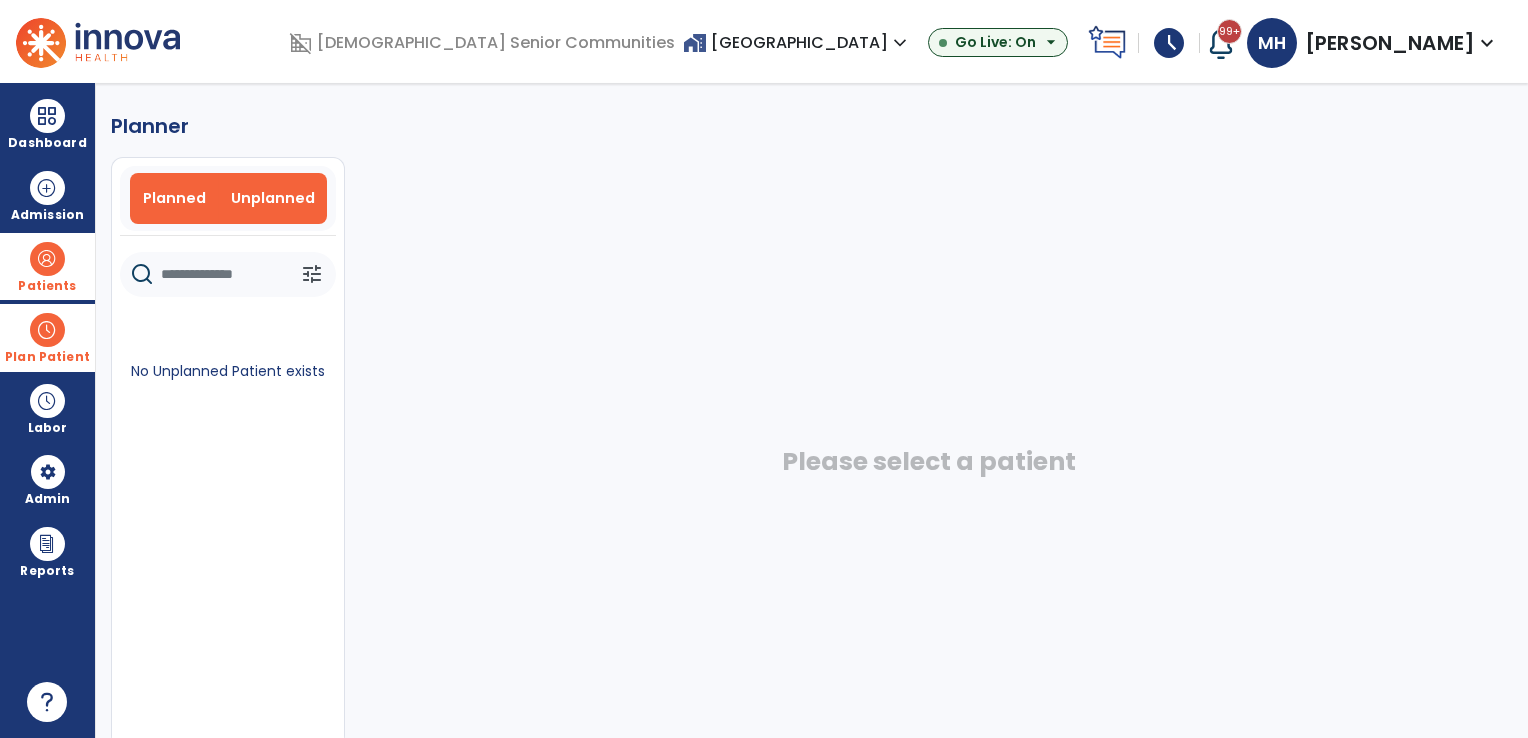 click on "Planned" at bounding box center [174, 198] 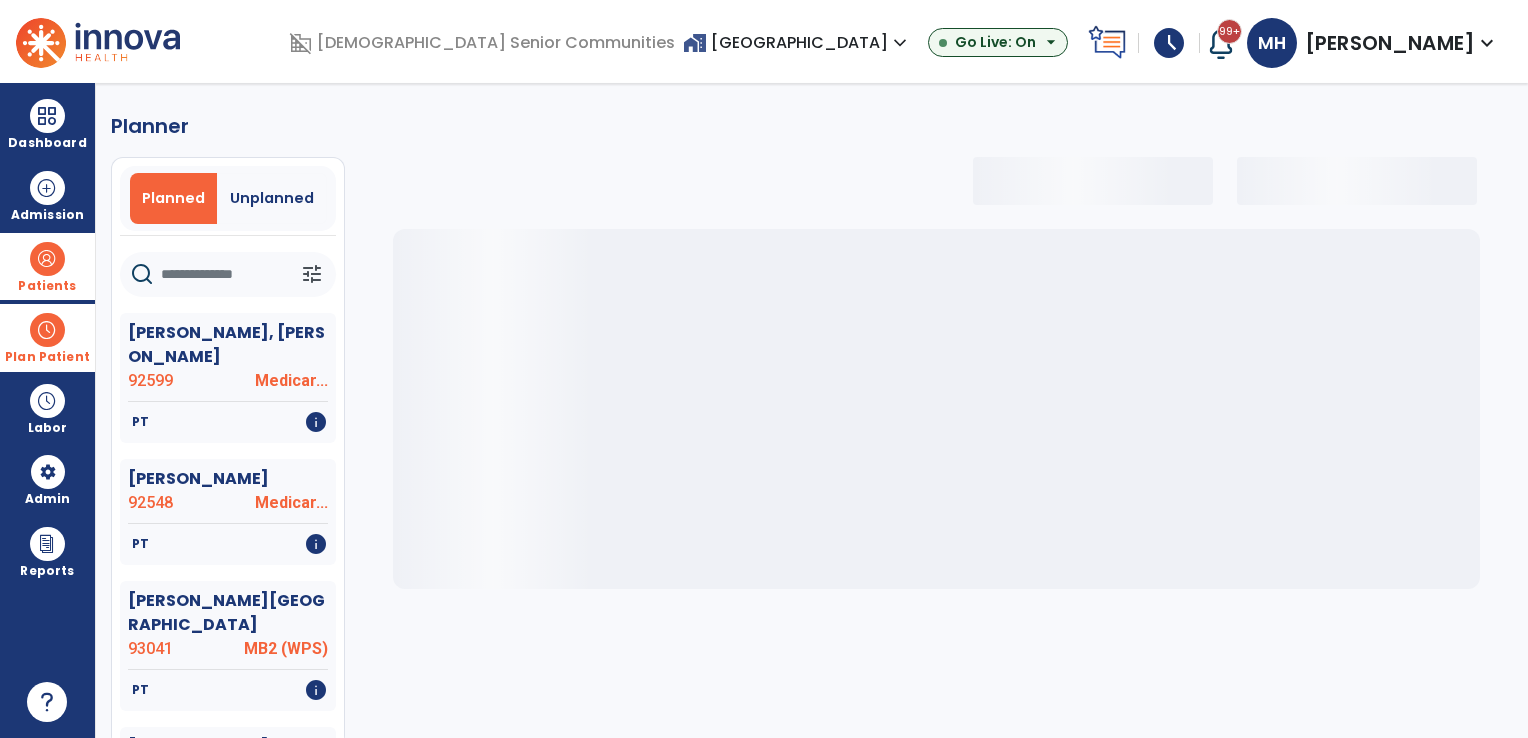 click 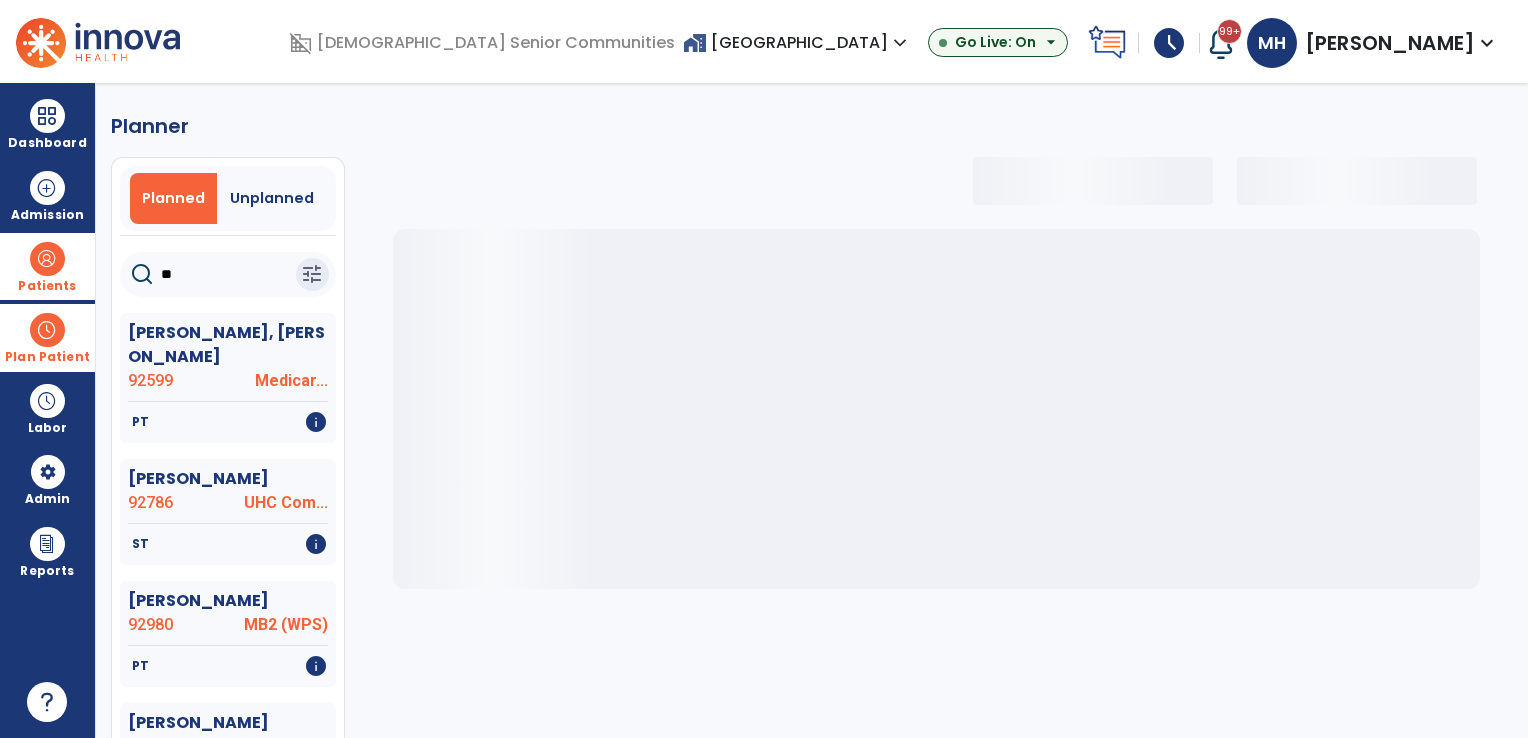 type on "***" 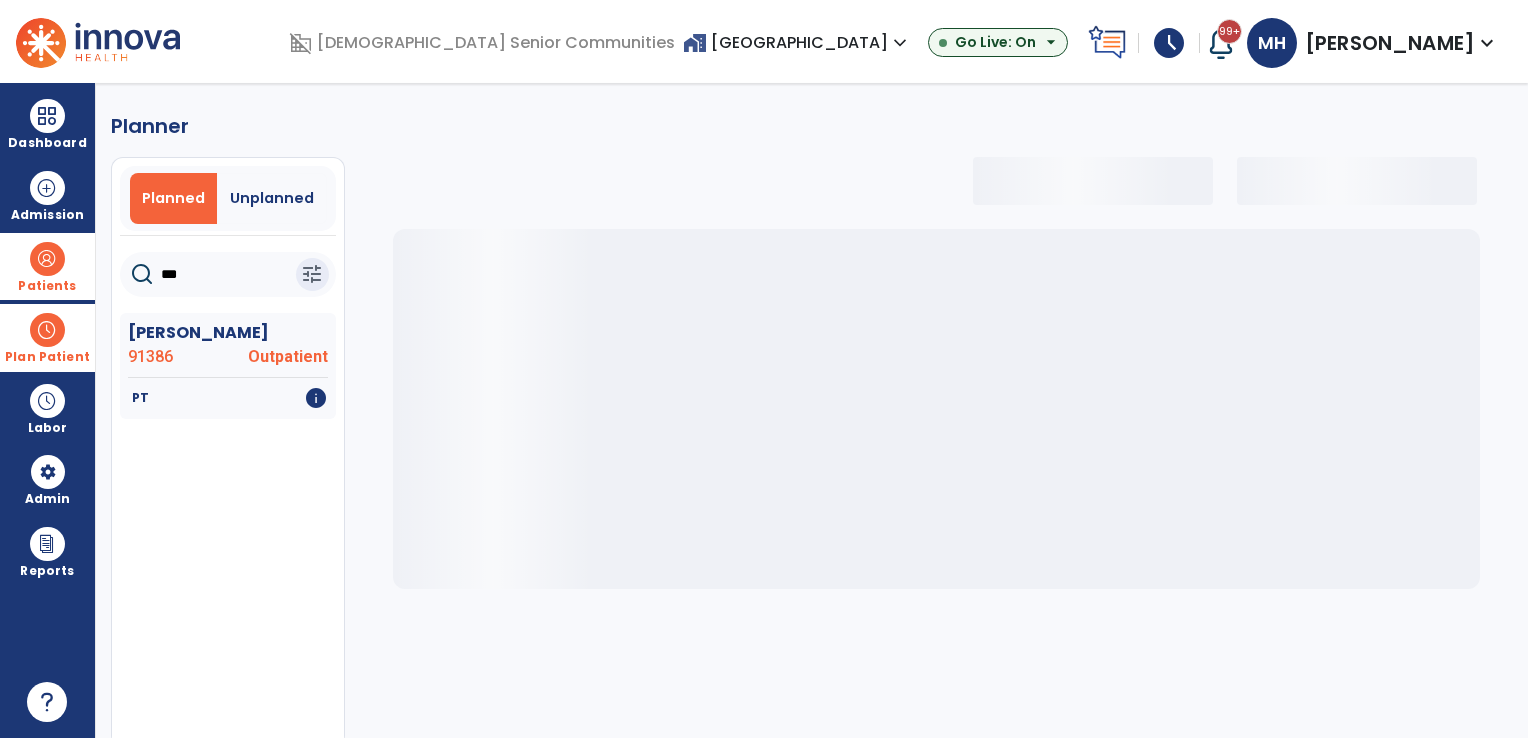 select on "***" 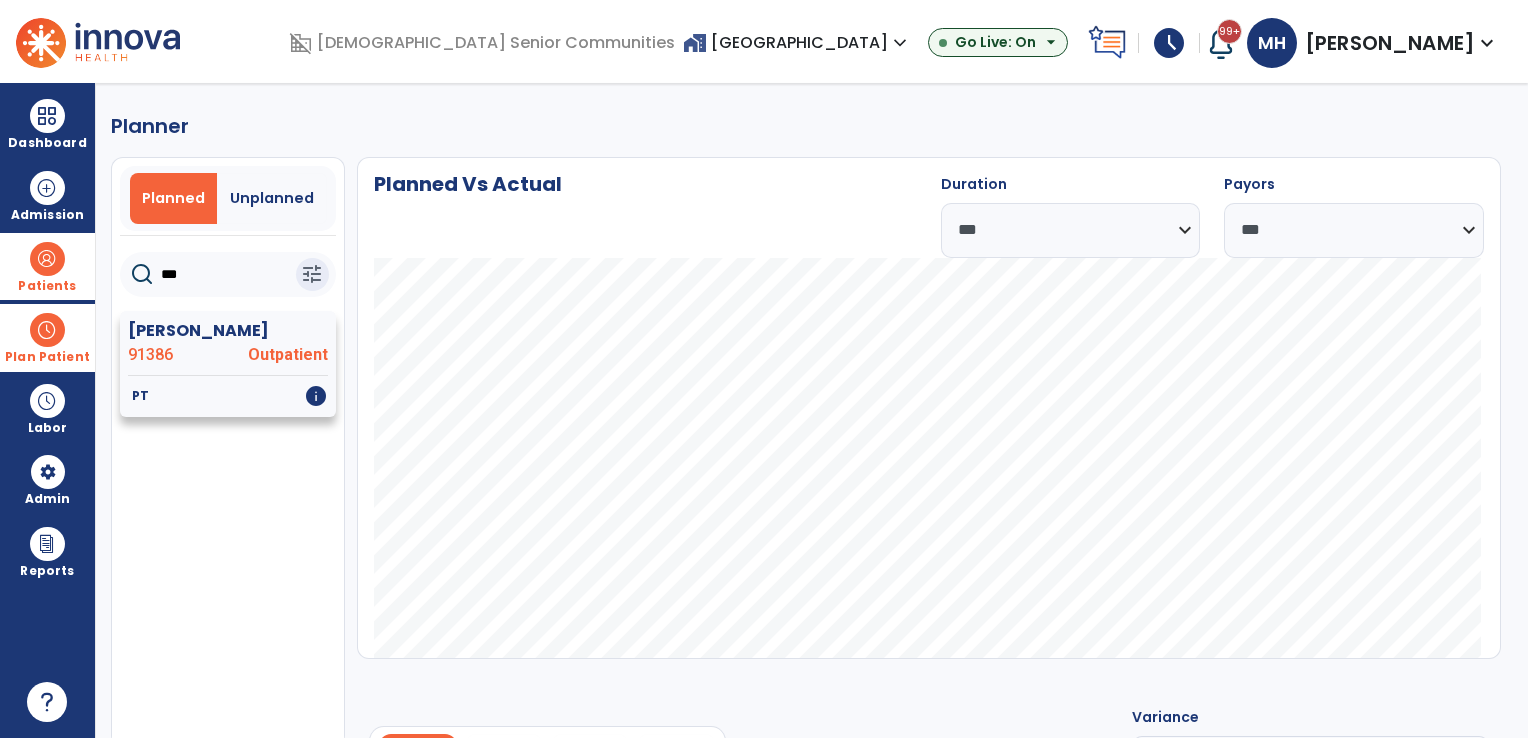 type on "***" 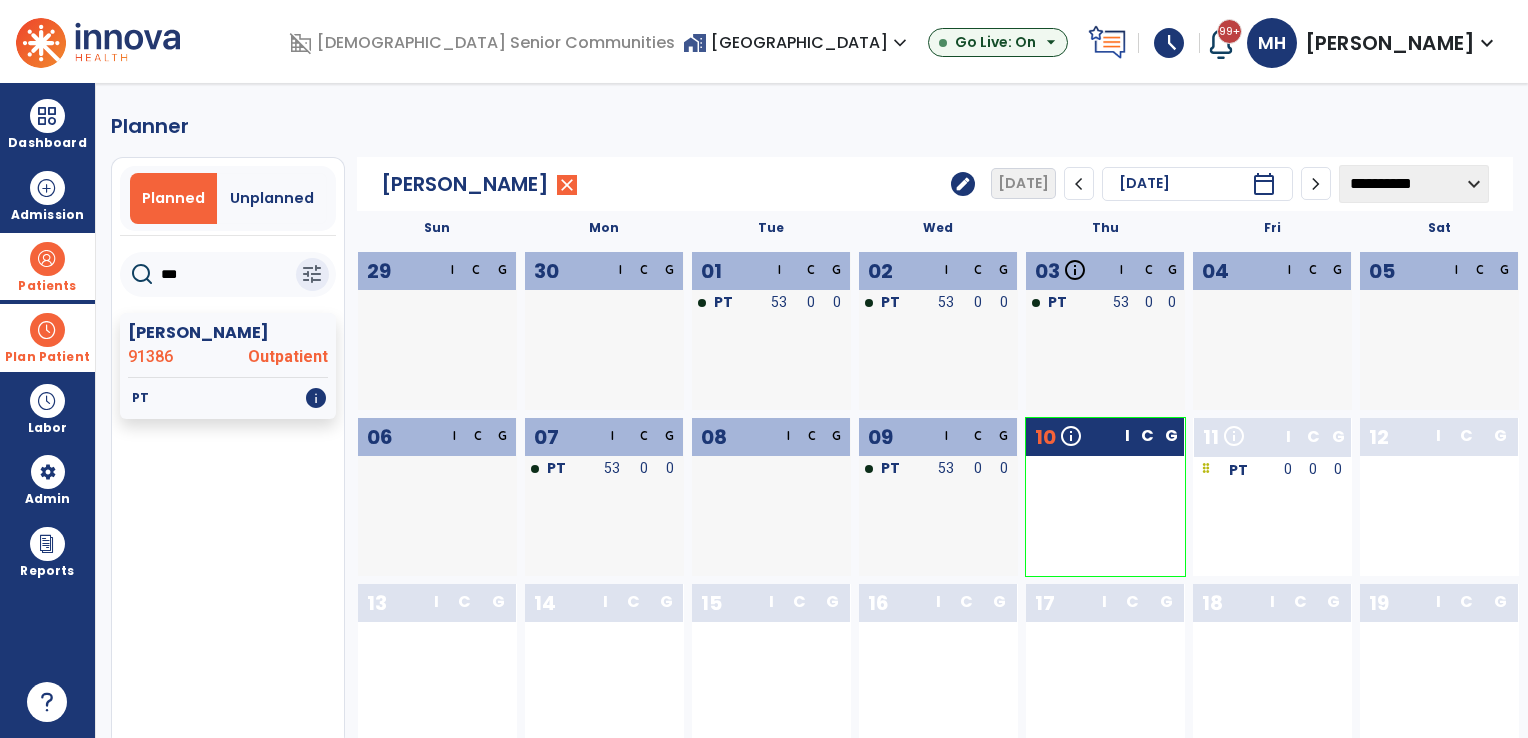 click at bounding box center (47, 330) 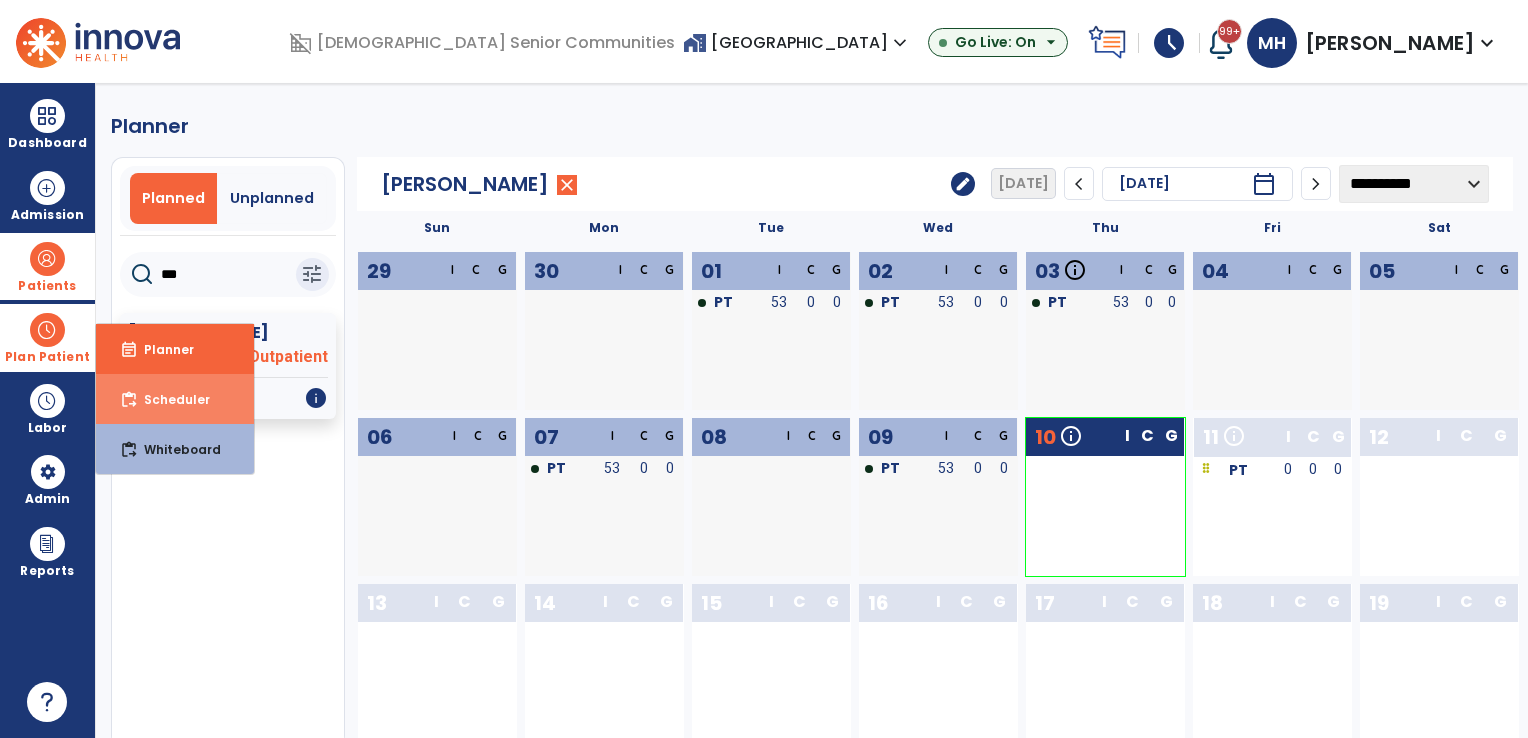 click on "content_paste_go  Scheduler" at bounding box center [175, 399] 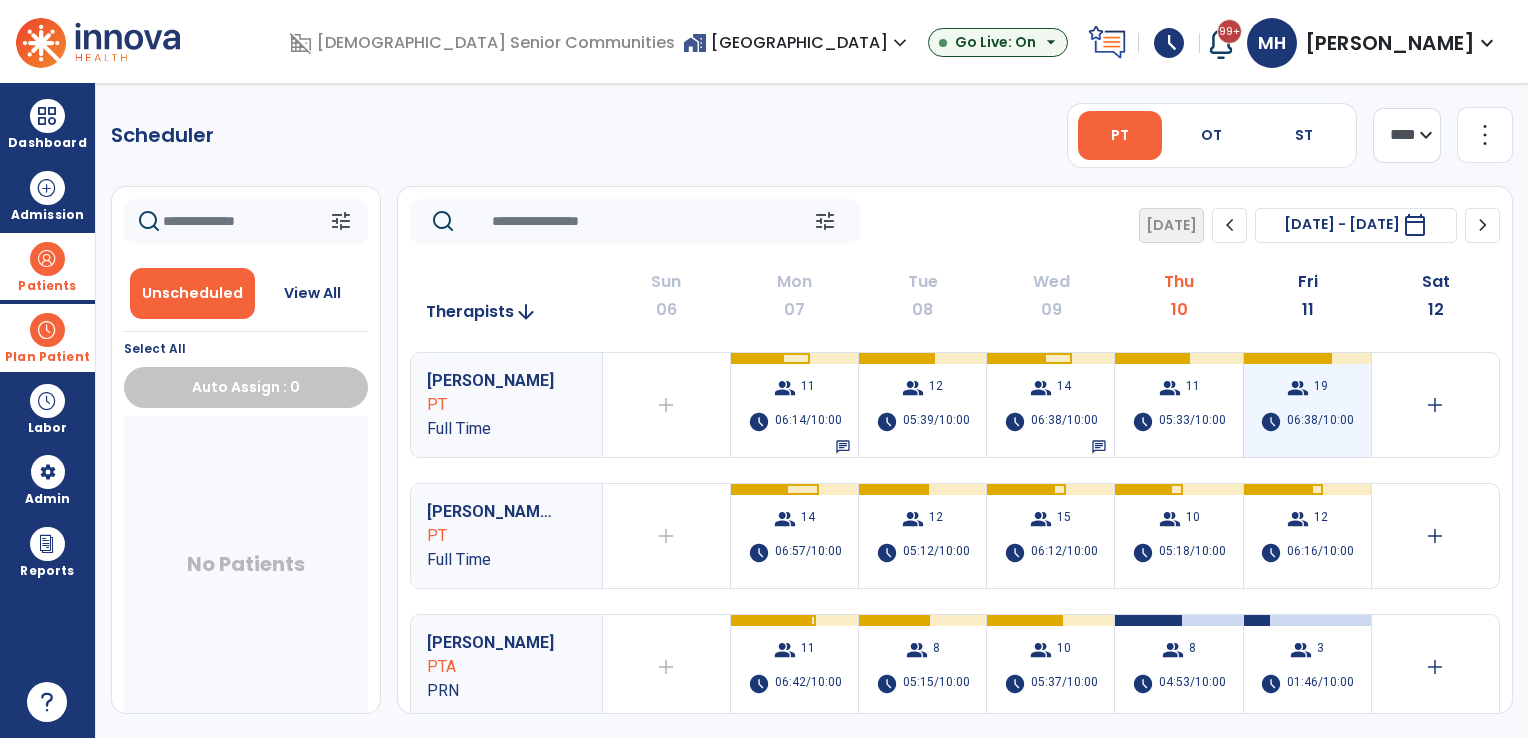 click on "group  19  schedule  06:38/10:00" at bounding box center (1307, 405) 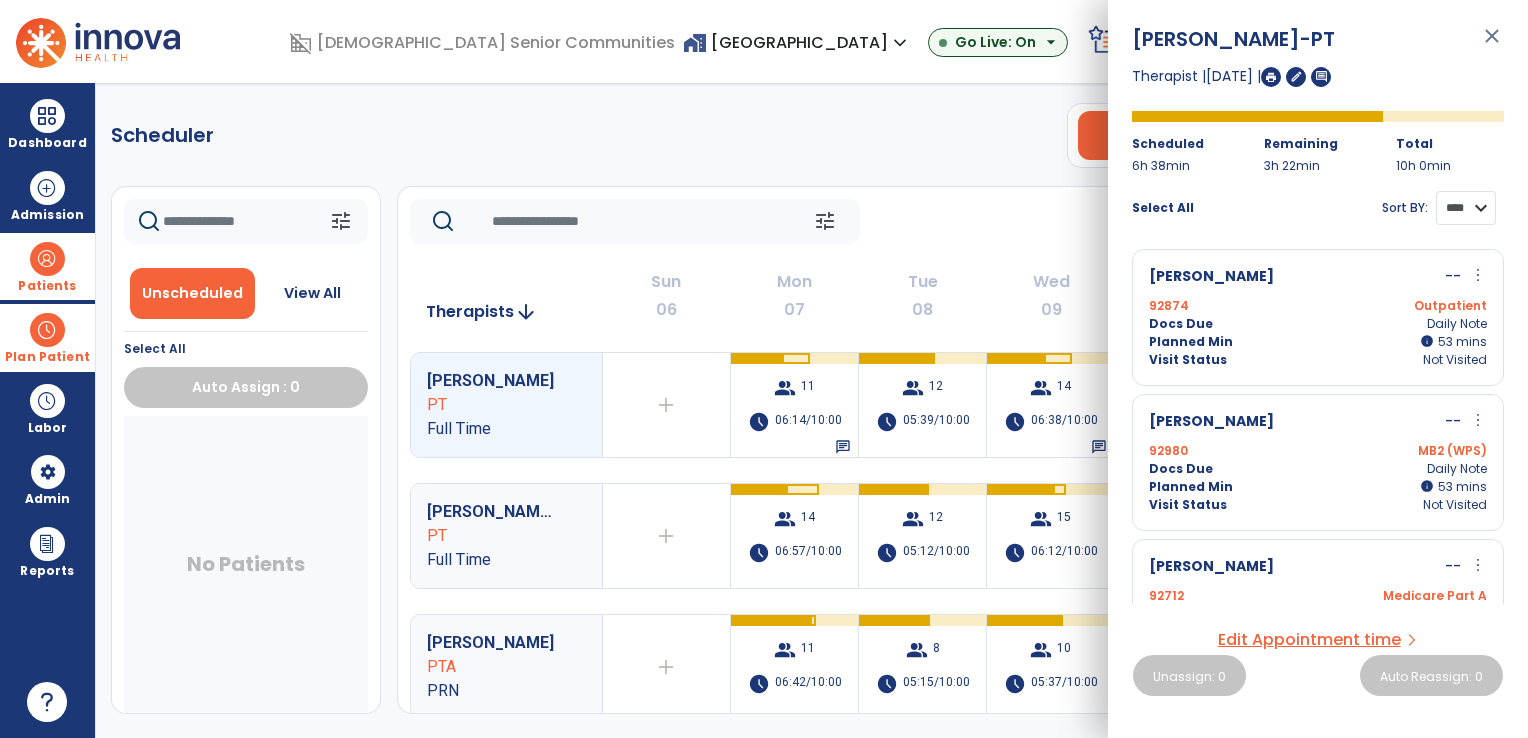 click on "**** ****" at bounding box center (1466, 208) 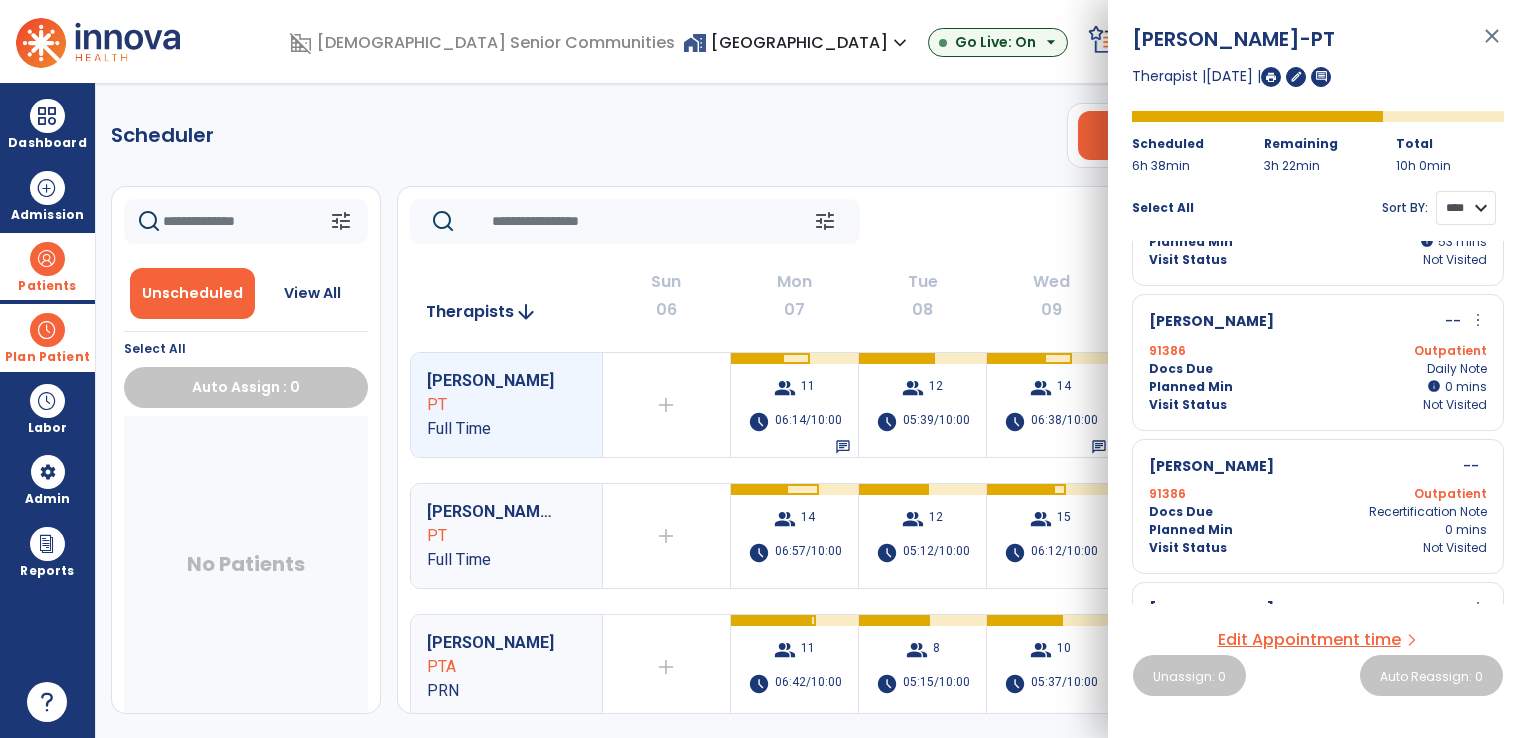 scroll, scrollTop: 1700, scrollLeft: 0, axis: vertical 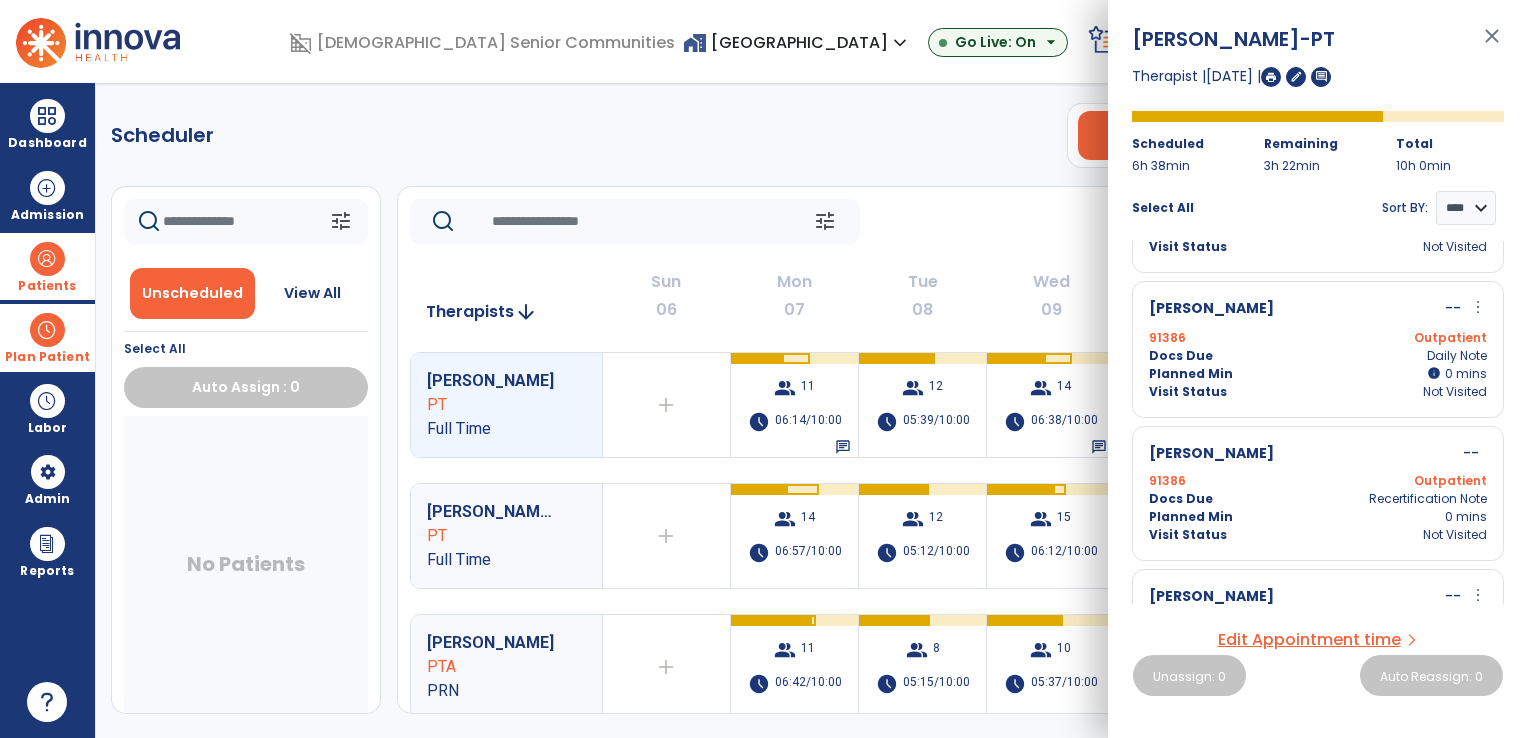 click on "more_vert" at bounding box center [1478, 307] 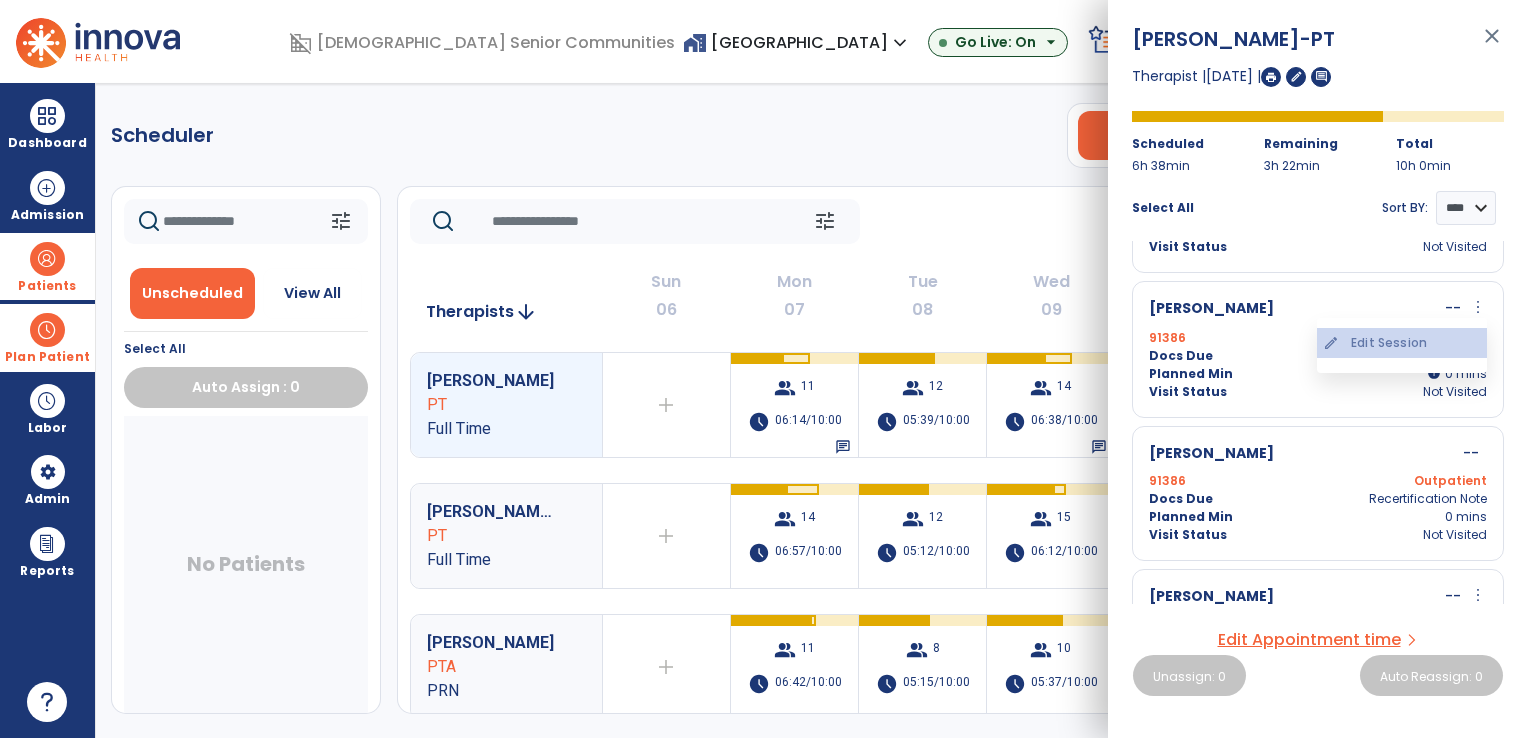 click on "edit   Edit Session" at bounding box center [1402, 343] 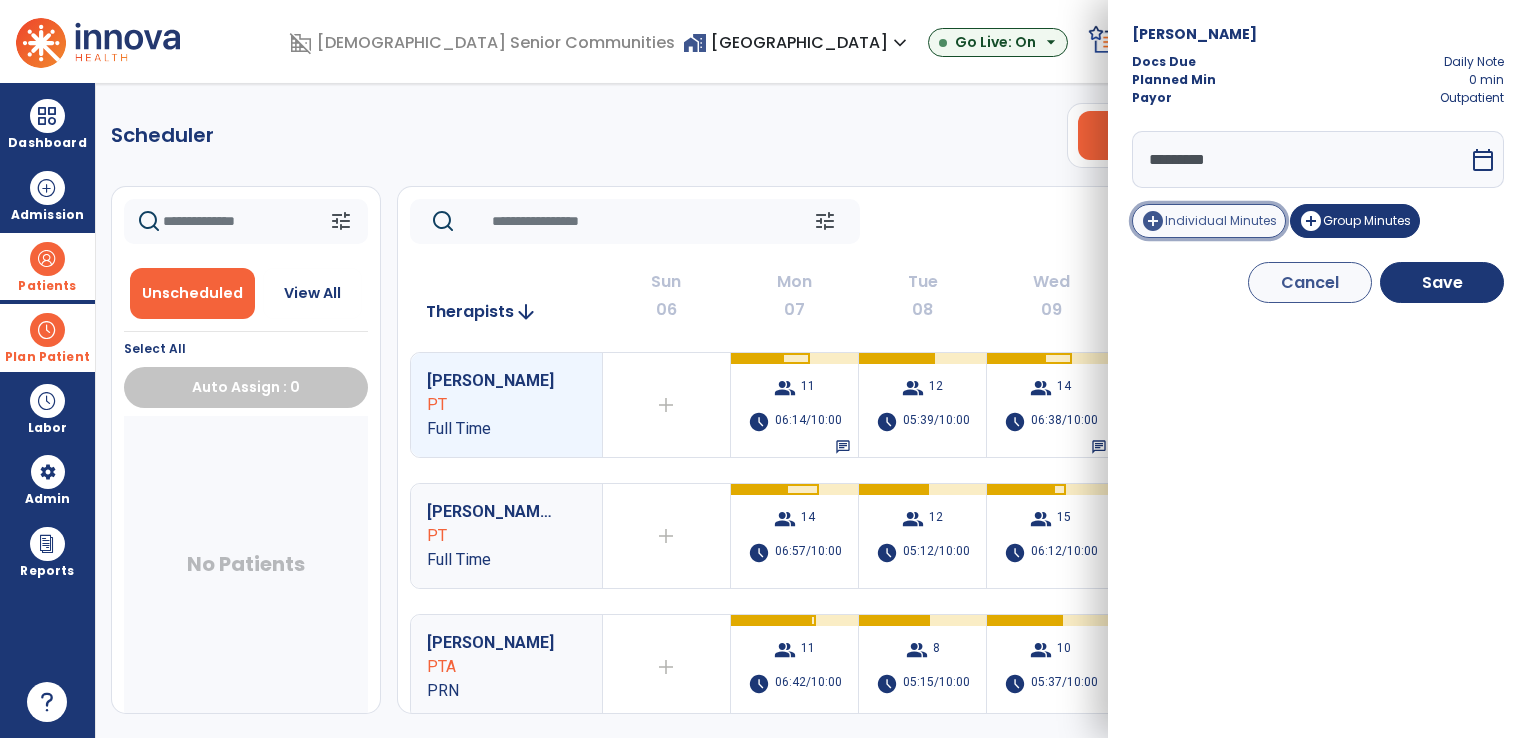 click on "add_circle   Individual Minutes" at bounding box center (1209, 221) 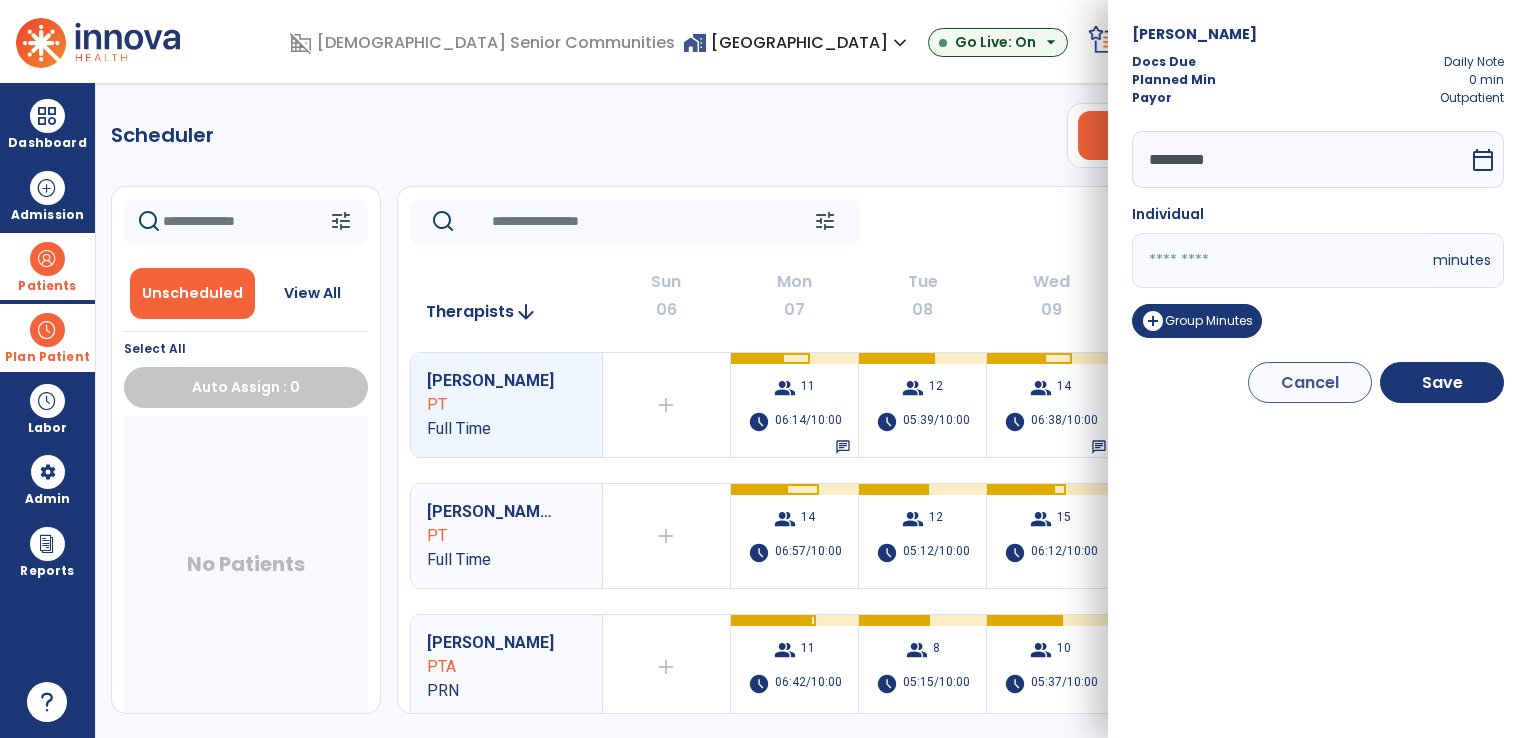 click on "*" at bounding box center (1280, 260) 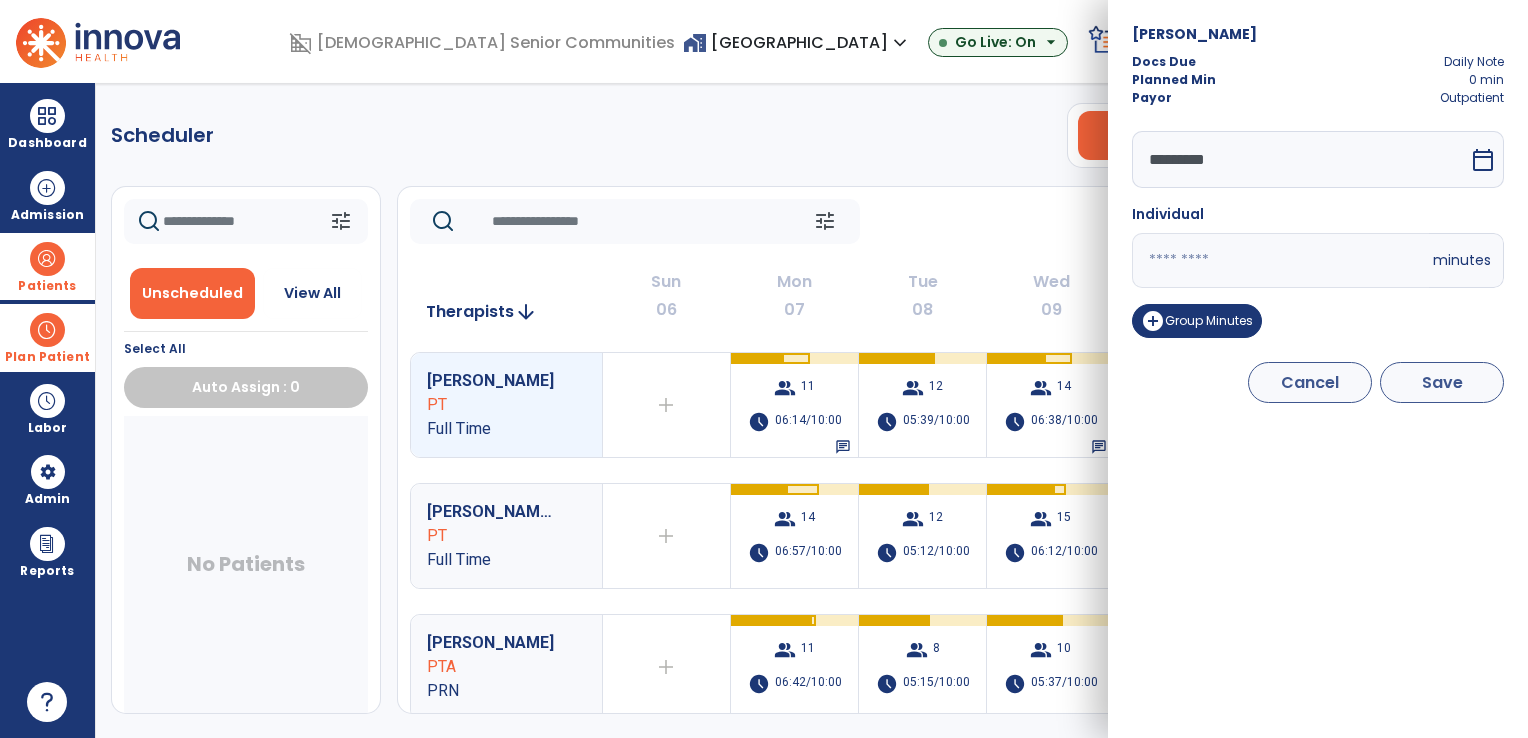 type on "**" 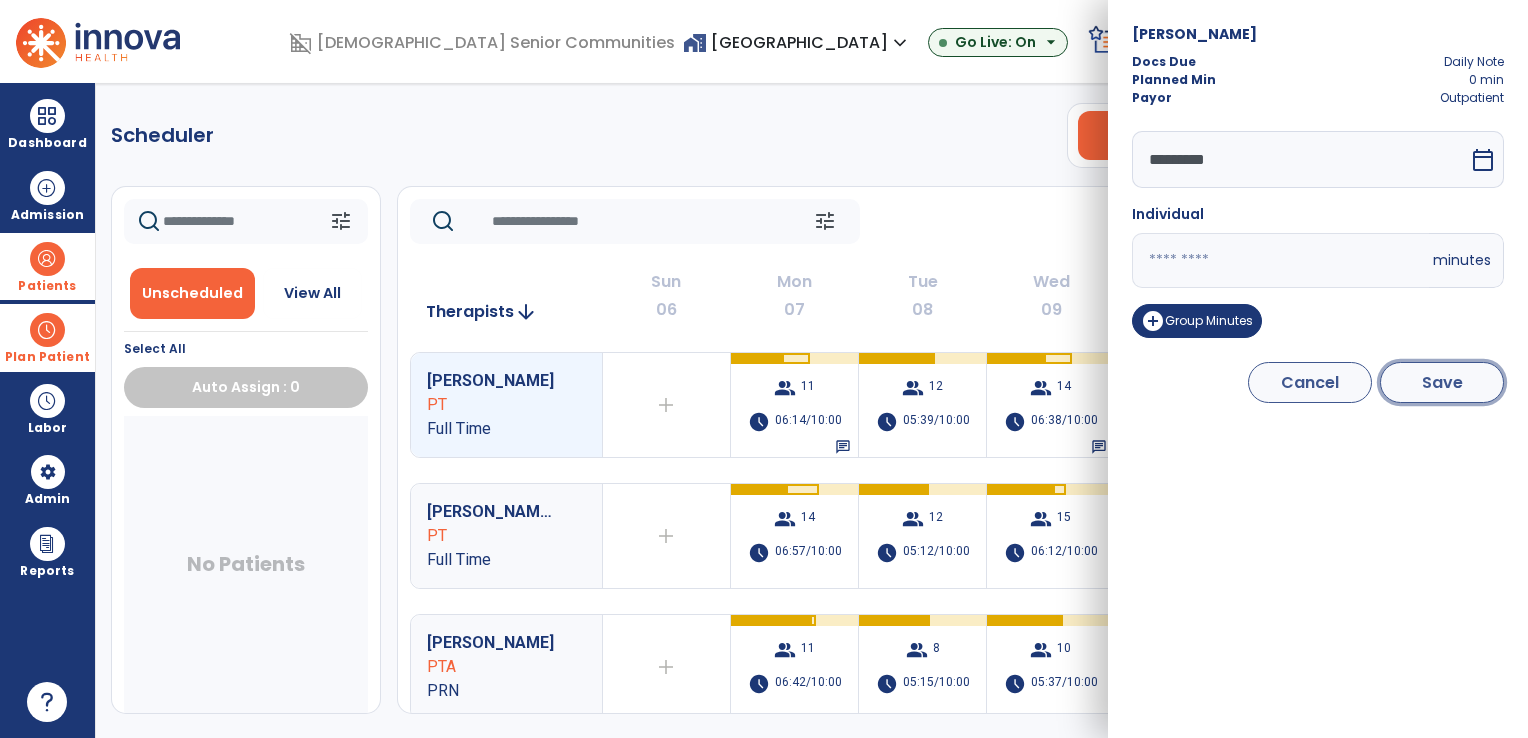 click on "Save" at bounding box center (1442, 382) 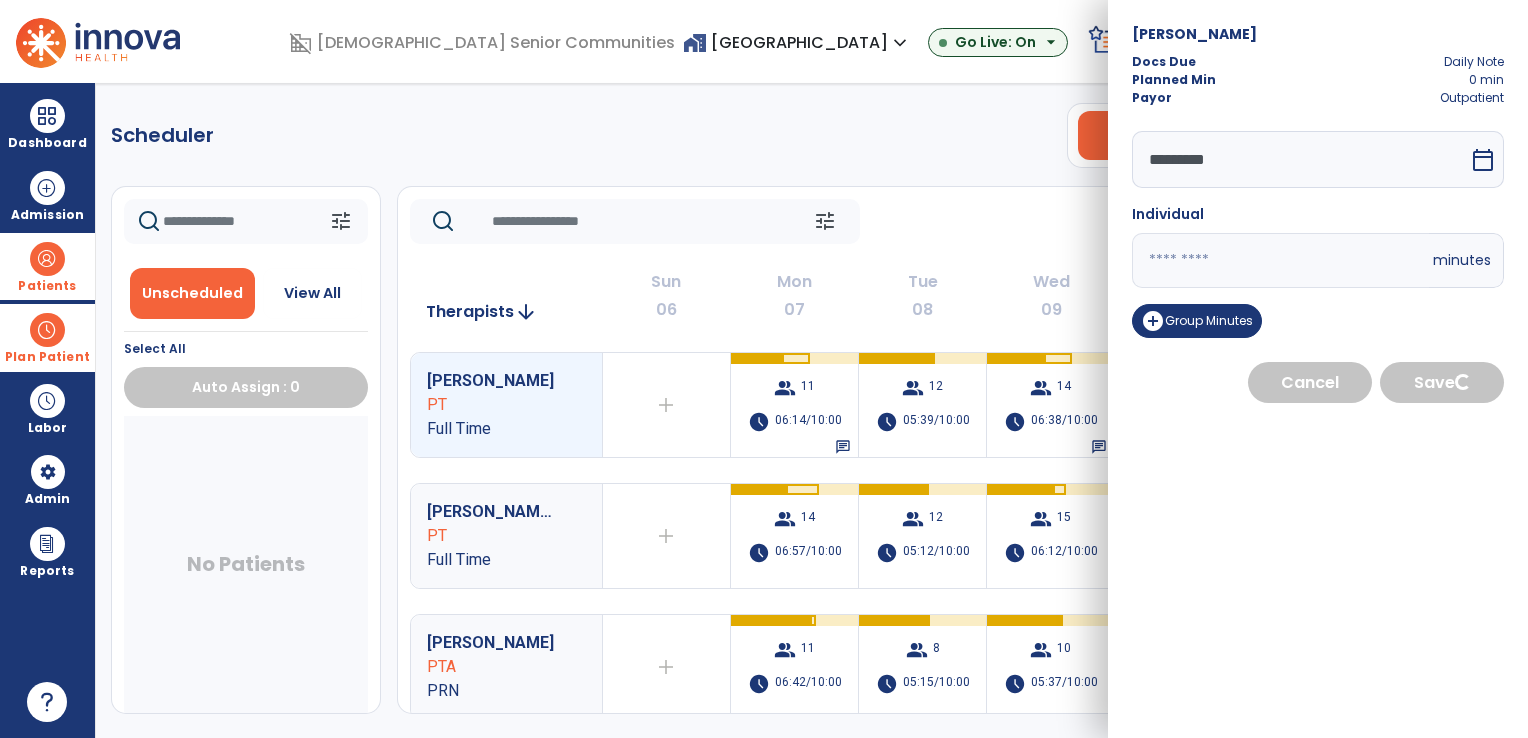 select on "****" 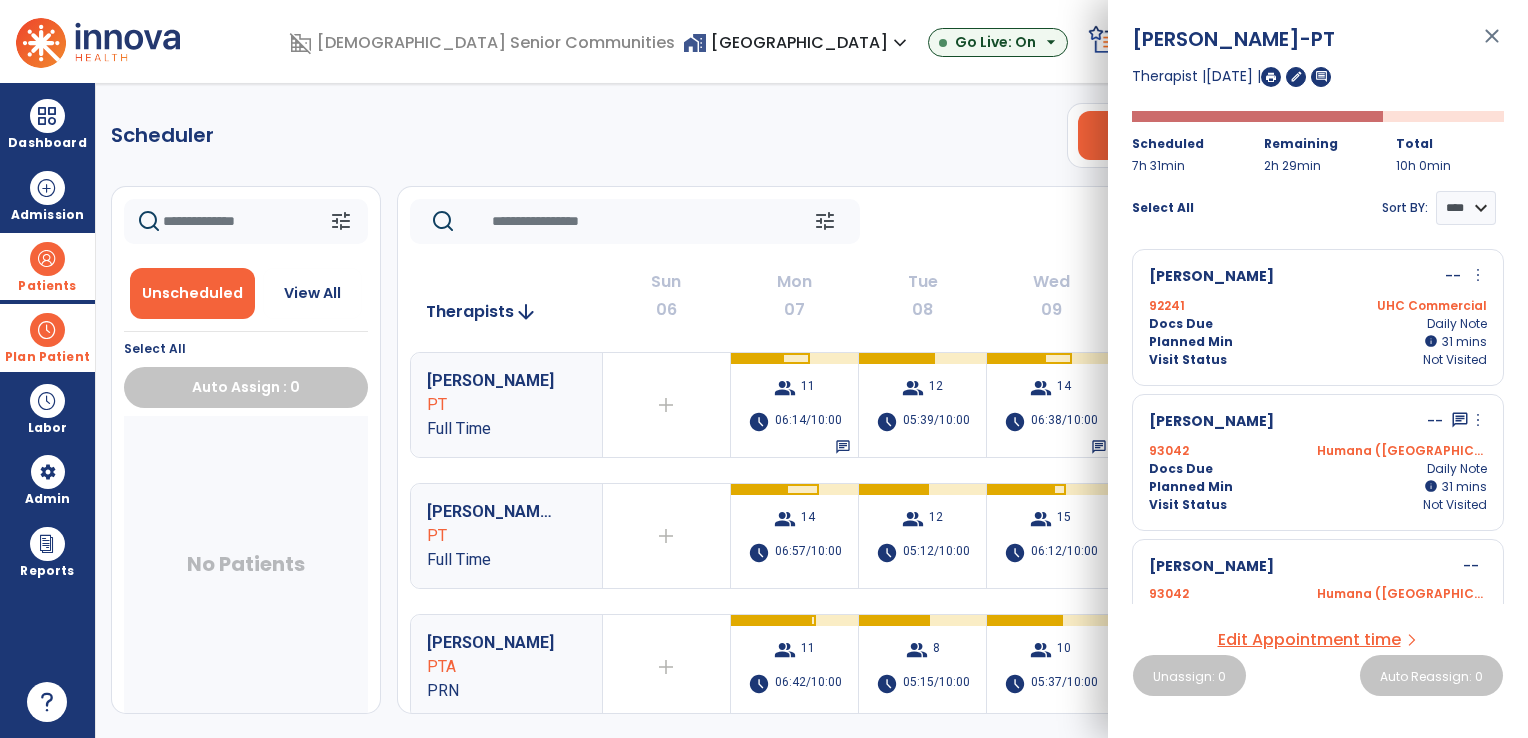click on "Scheduler   PT   OT   ST  **** *** more_vert  Manage Labor   View All Therapists   Print" 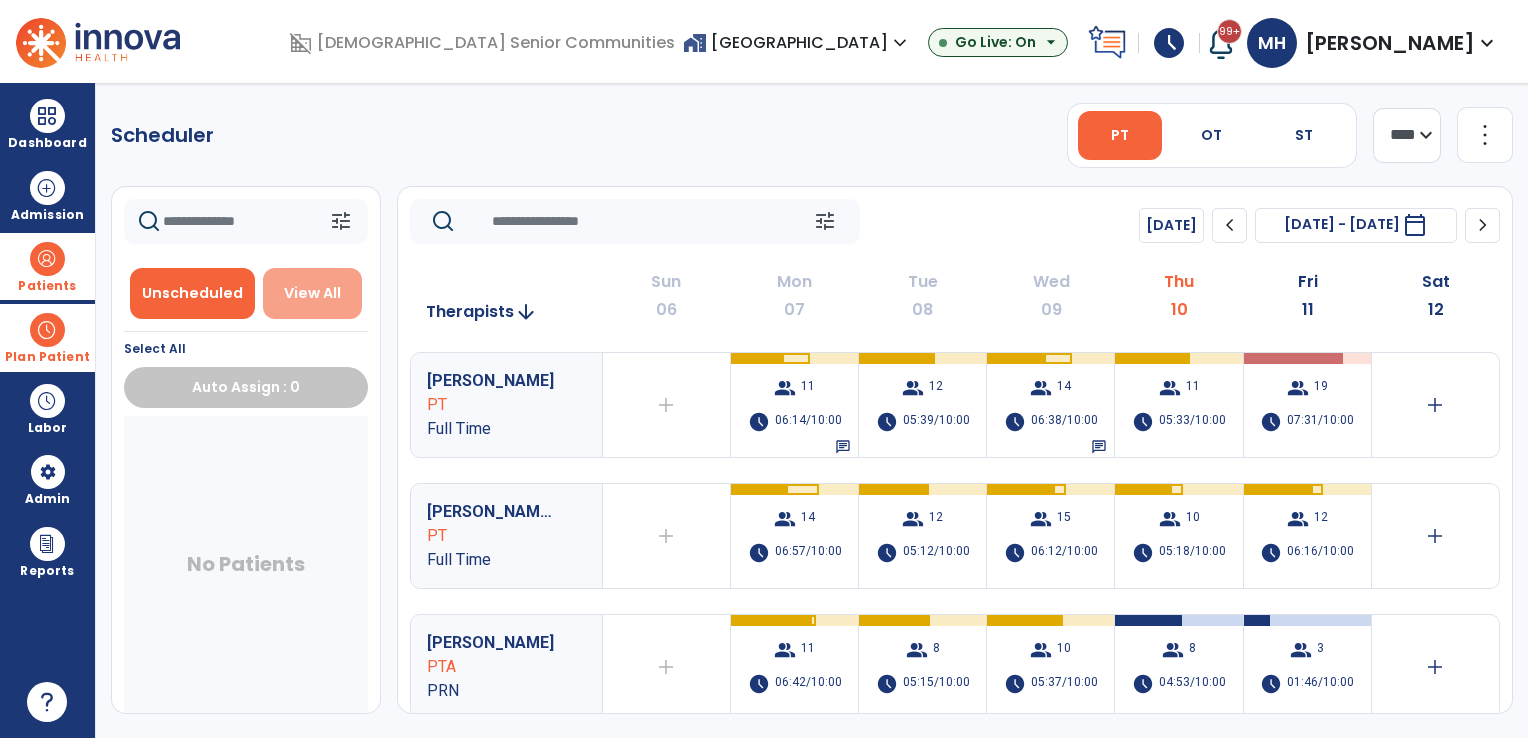 click on "View All" at bounding box center [313, 293] 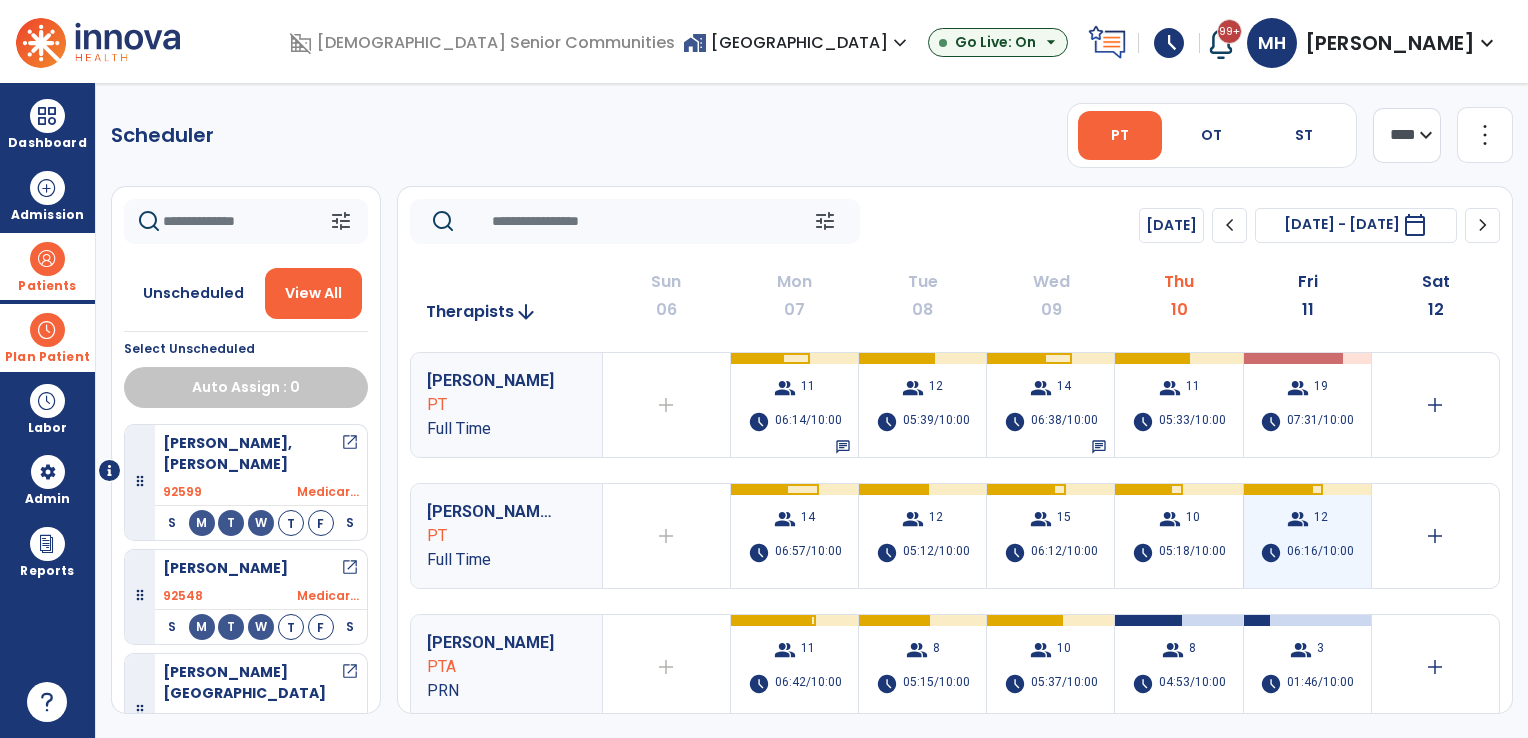 click on "06:16/10:00" at bounding box center (1320, 553) 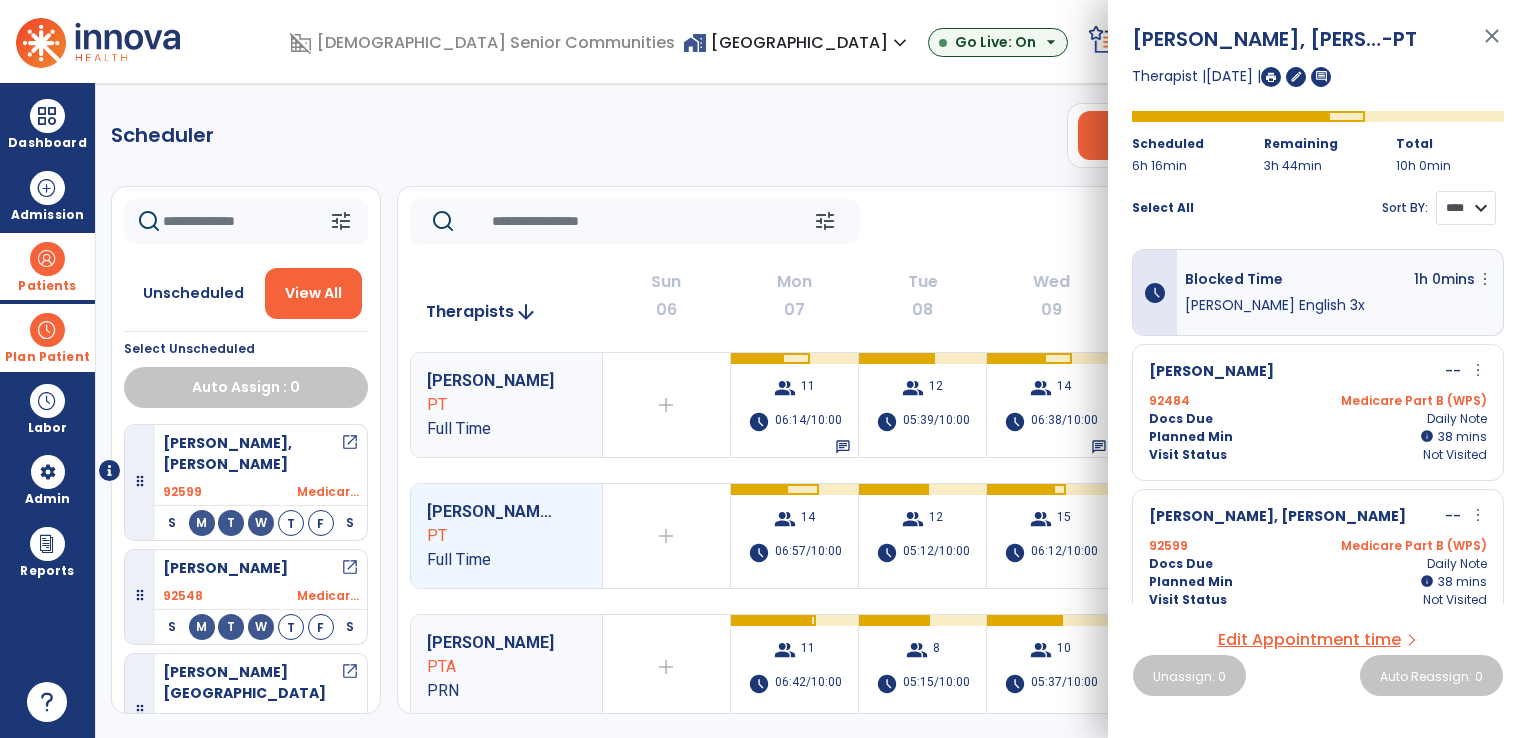 click on "**** ****" at bounding box center [1466, 208] 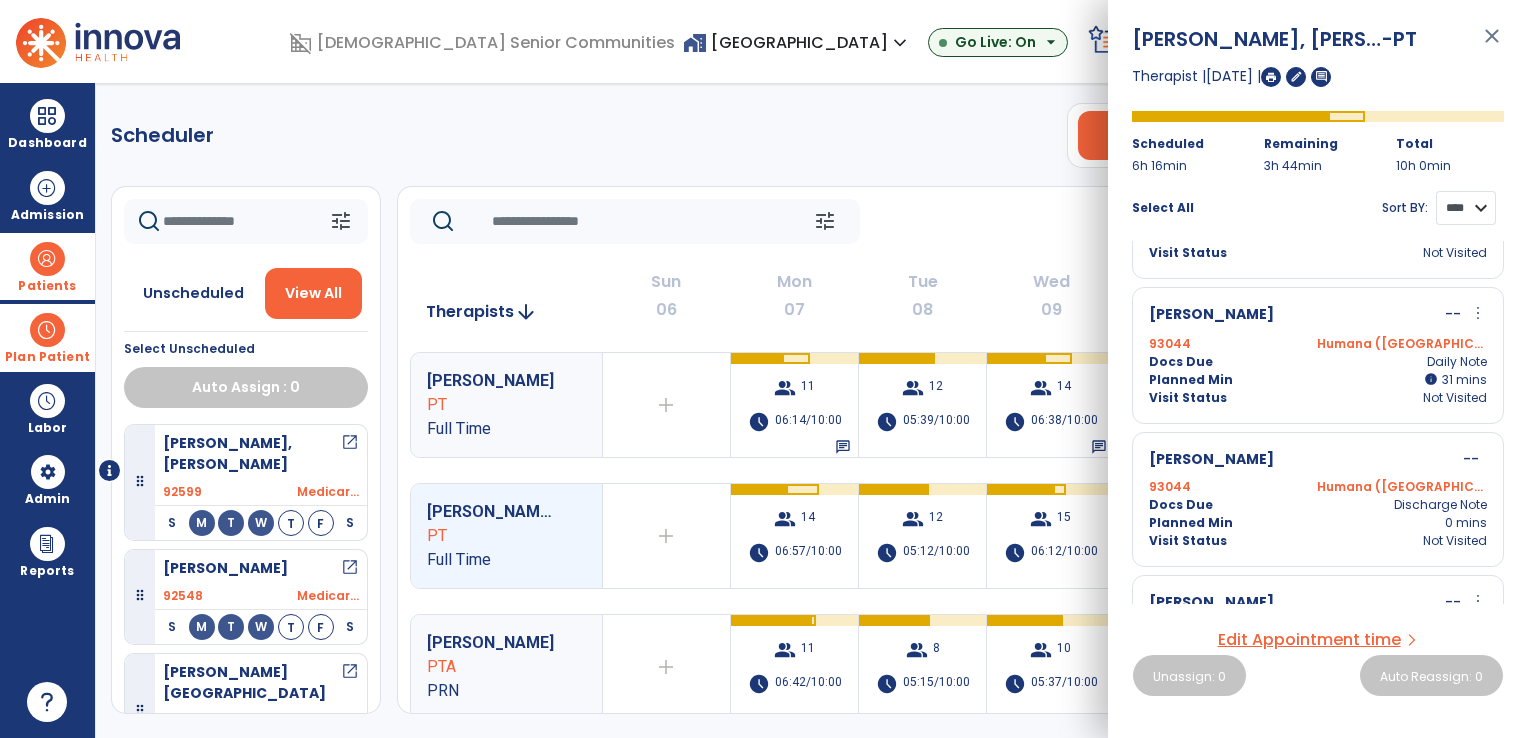 scroll, scrollTop: 1258, scrollLeft: 0, axis: vertical 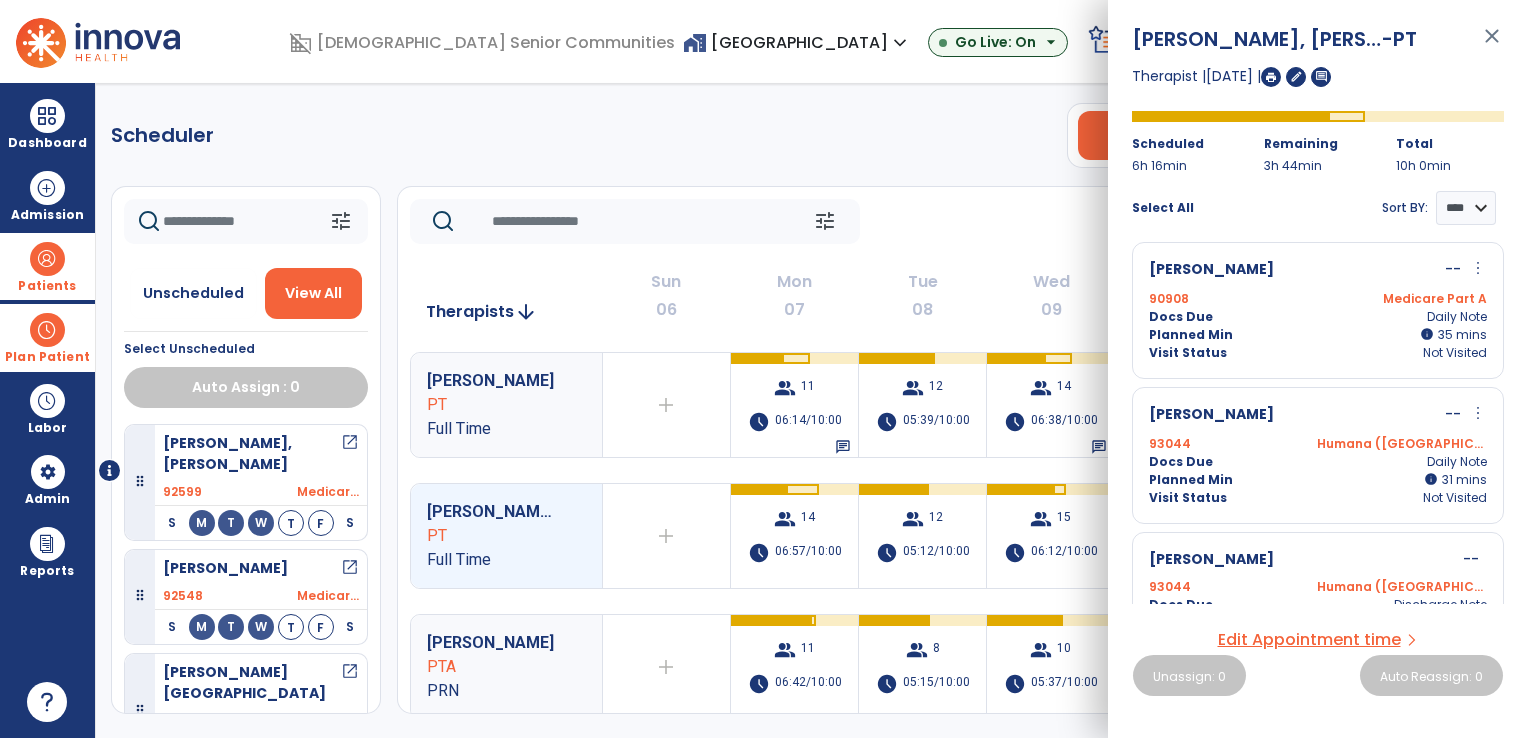 click 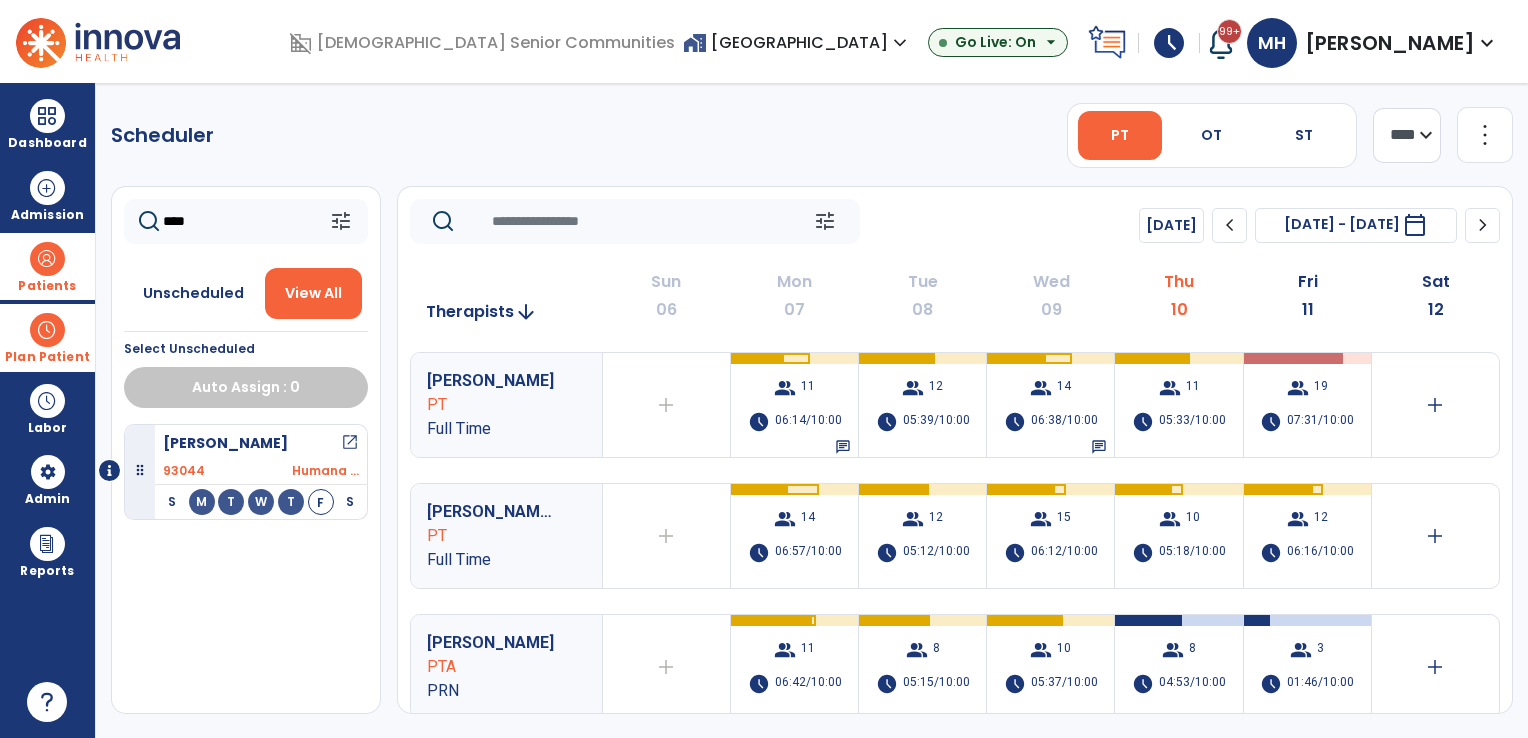 type on "****" 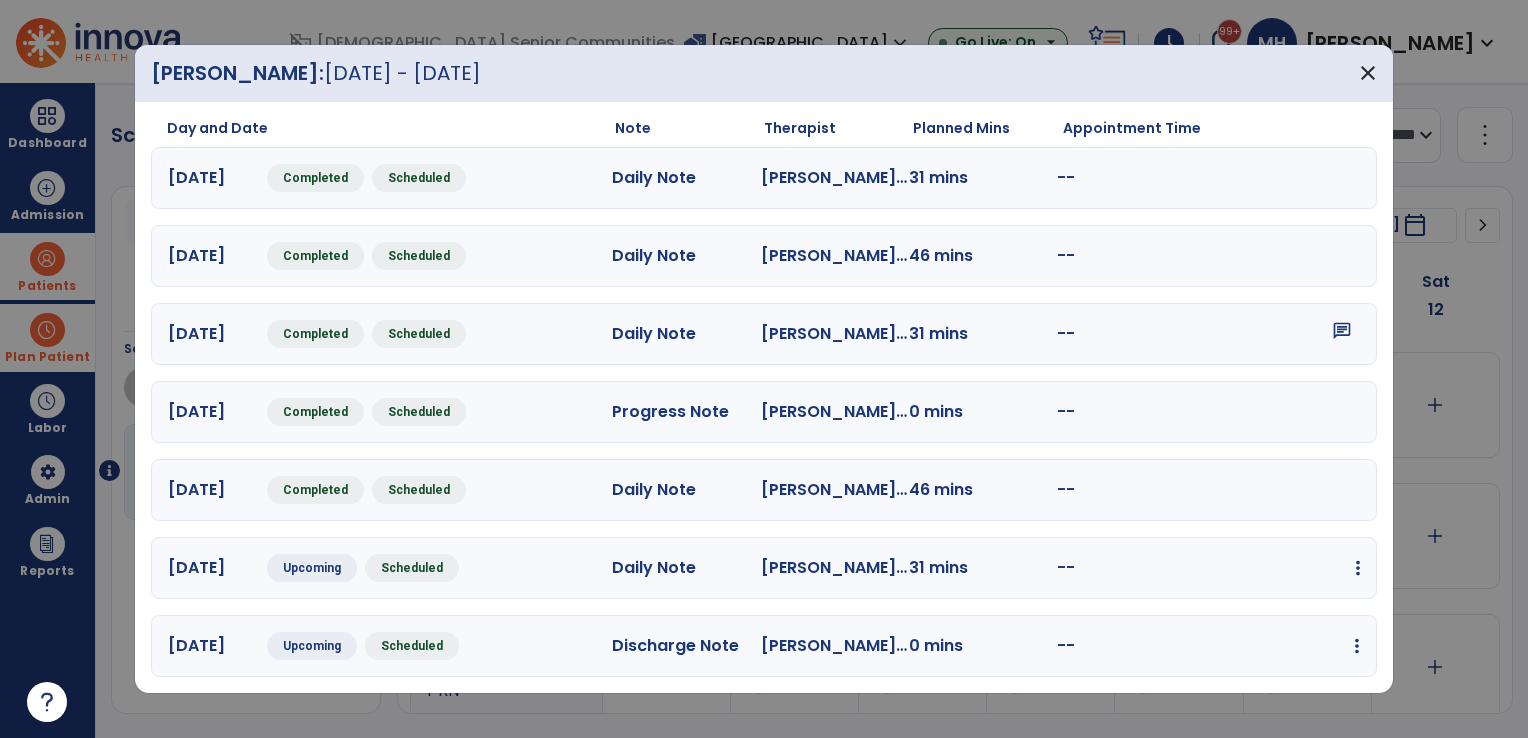 click at bounding box center [1358, 568] 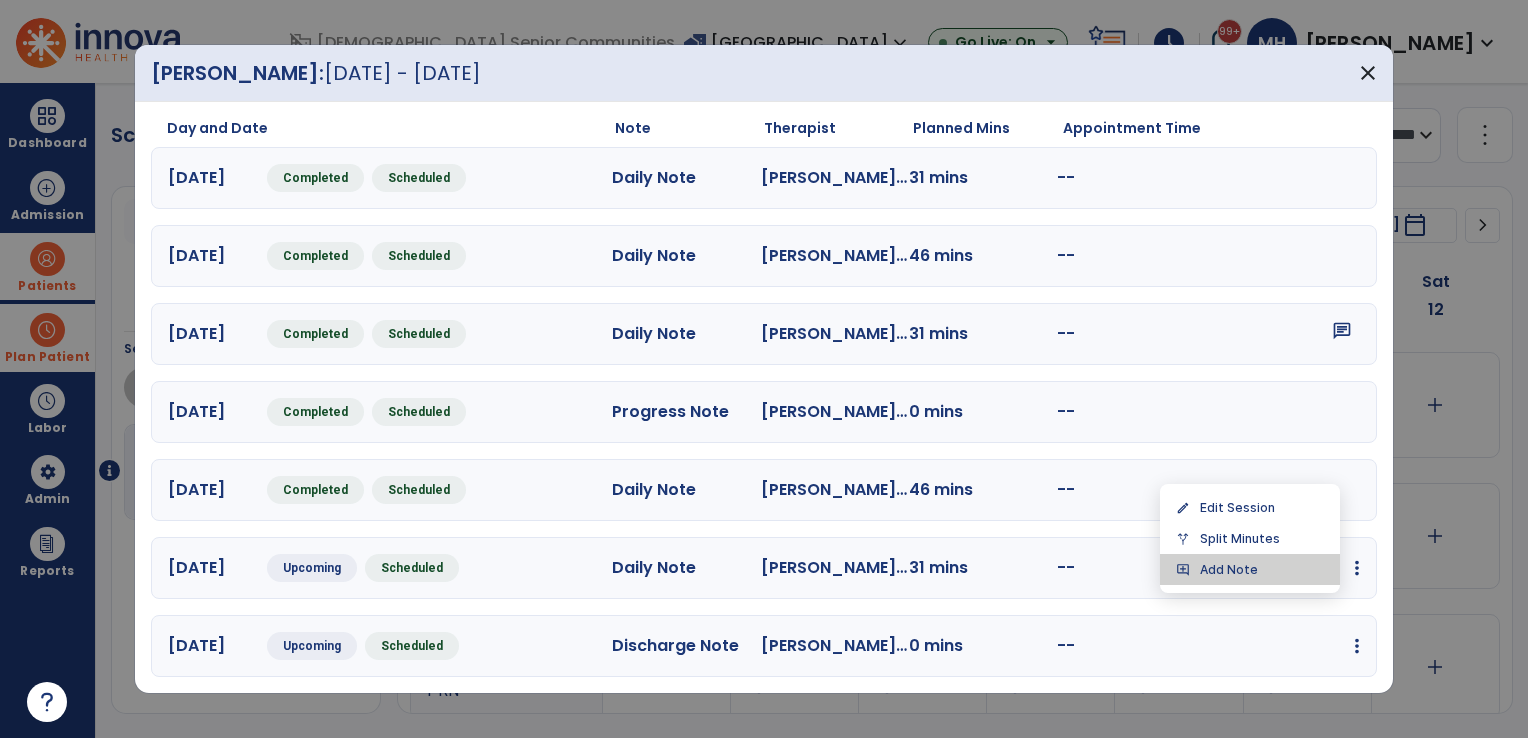 drag, startPoint x: 1299, startPoint y: 572, endPoint x: 1014, endPoint y: 556, distance: 285.44876 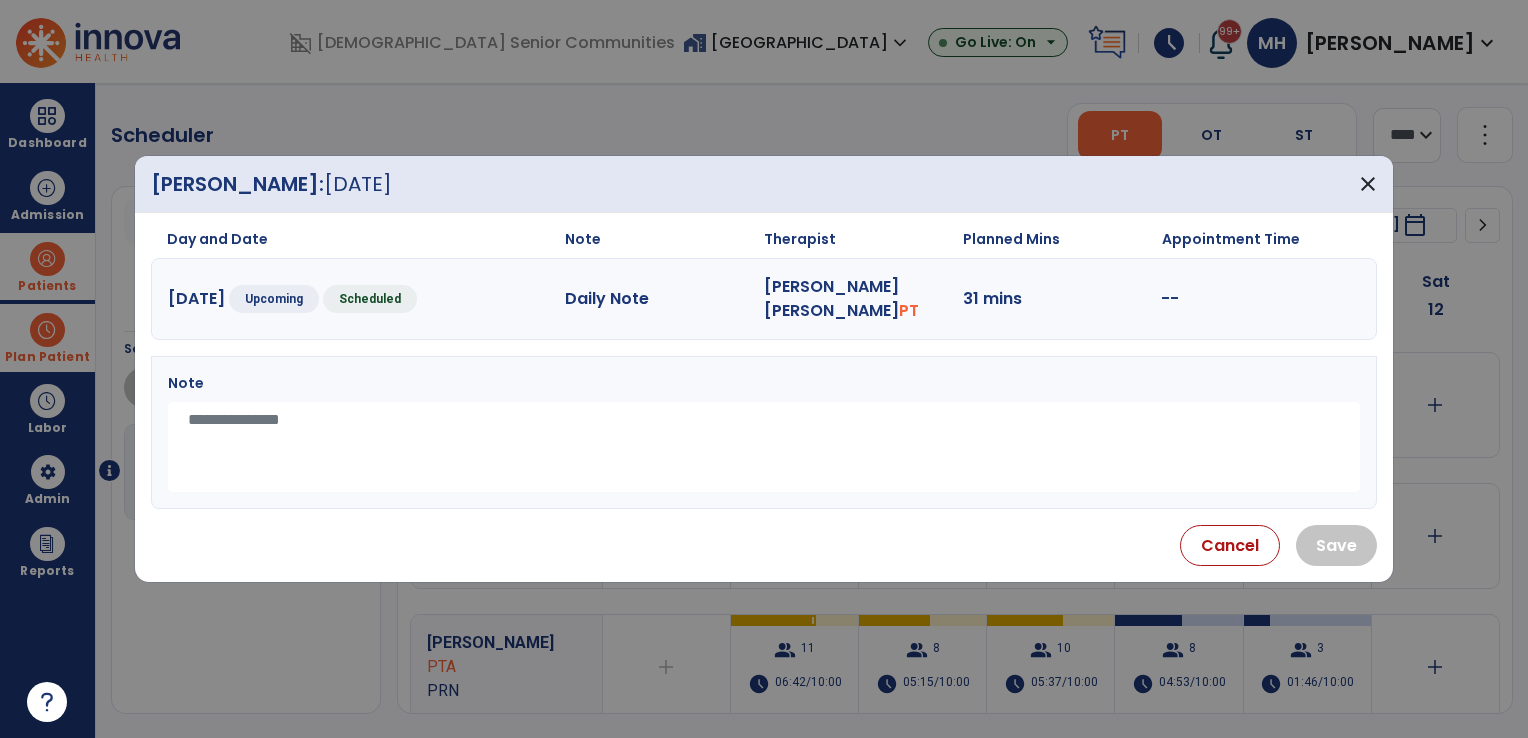 click at bounding box center (764, 447) 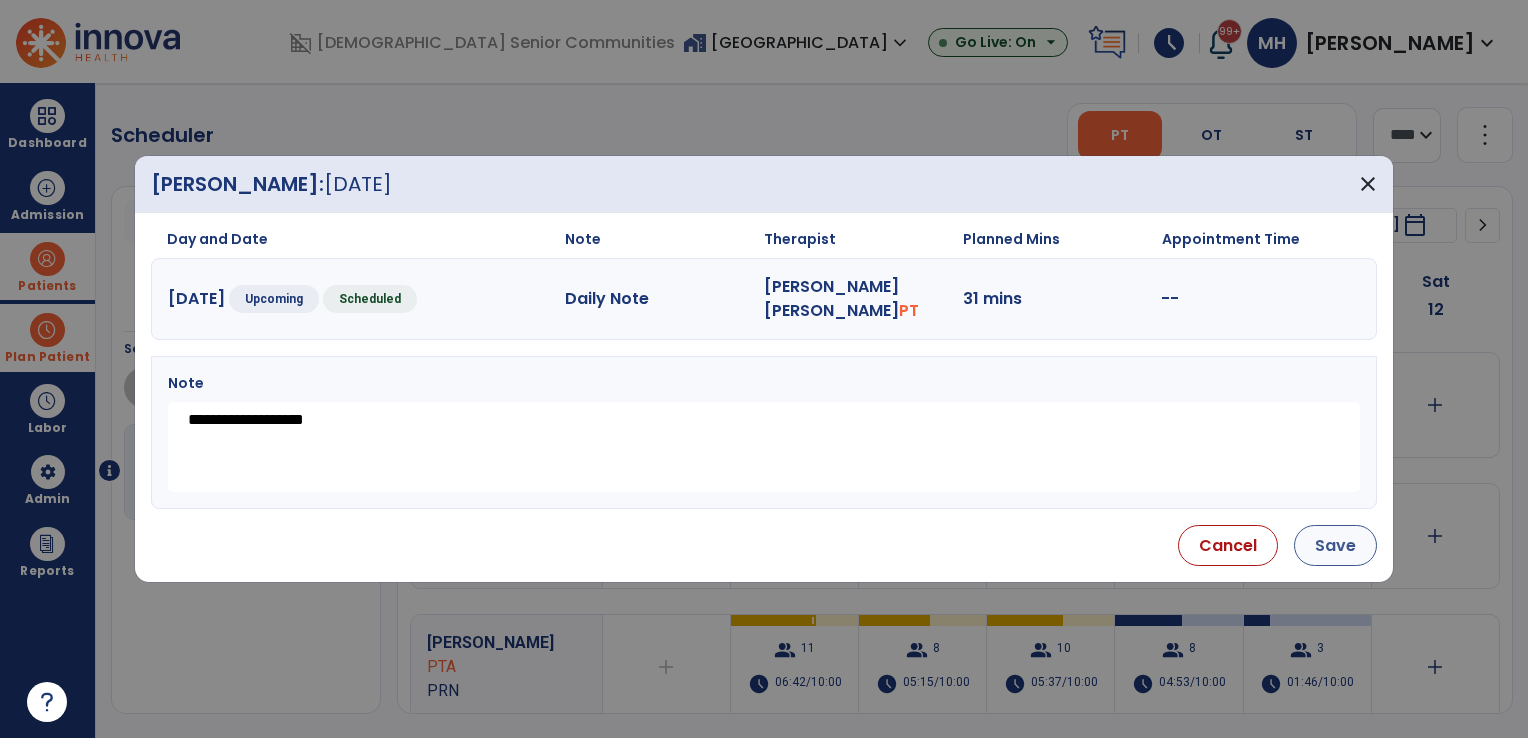 type on "**********" 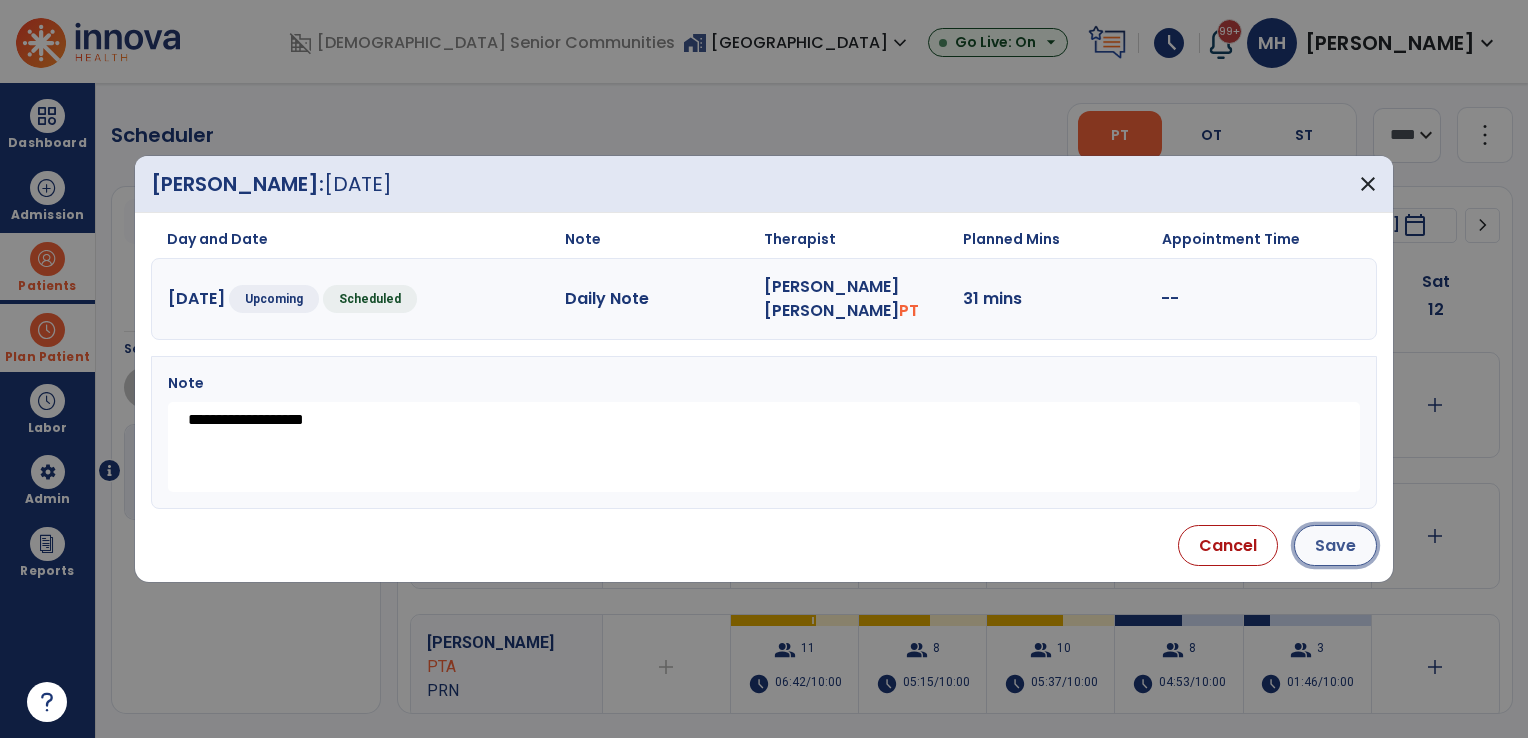 click on "Save" at bounding box center (1335, 545) 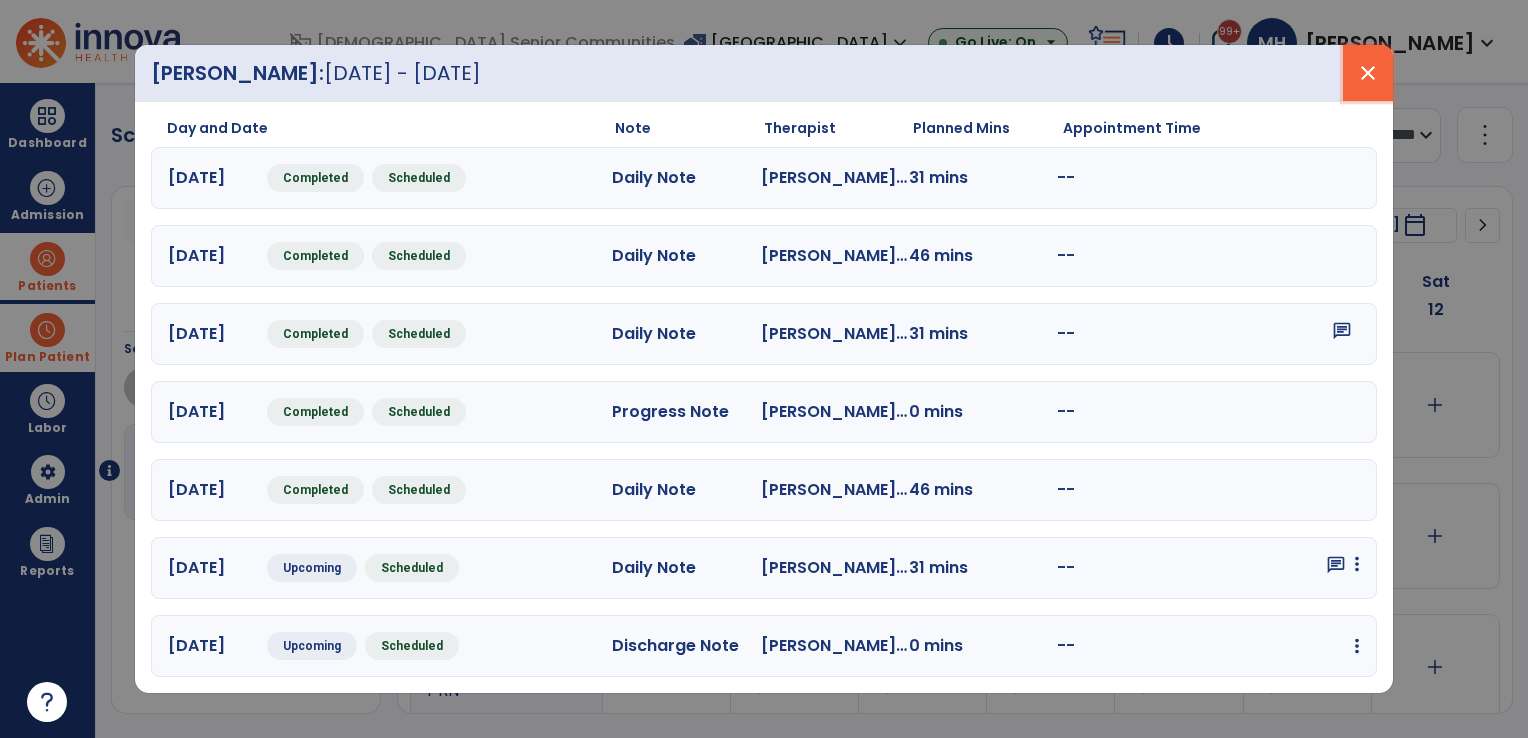 click on "close" at bounding box center (1368, 73) 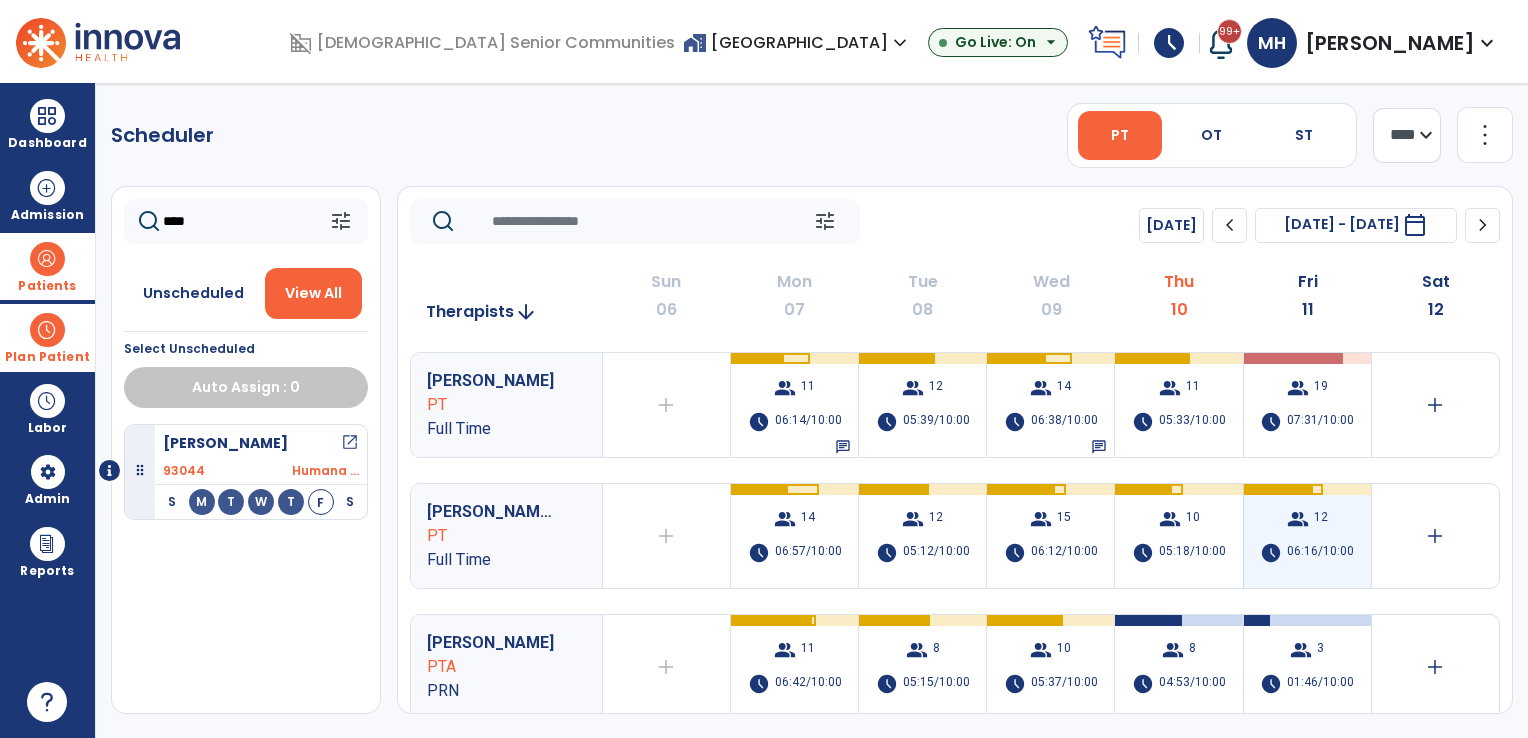 click on "06:16/10:00" at bounding box center [1320, 553] 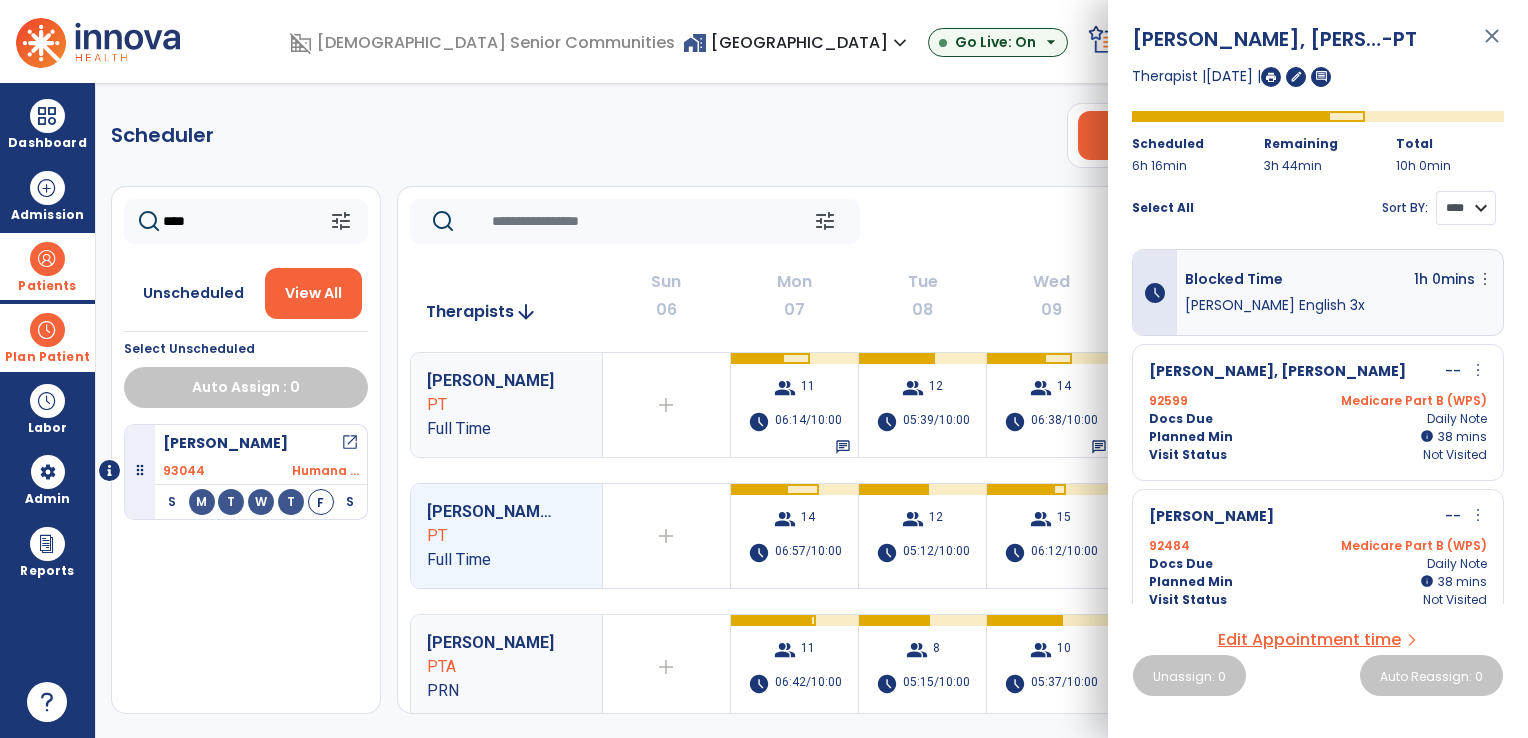 click on "**** ****" at bounding box center [1466, 208] 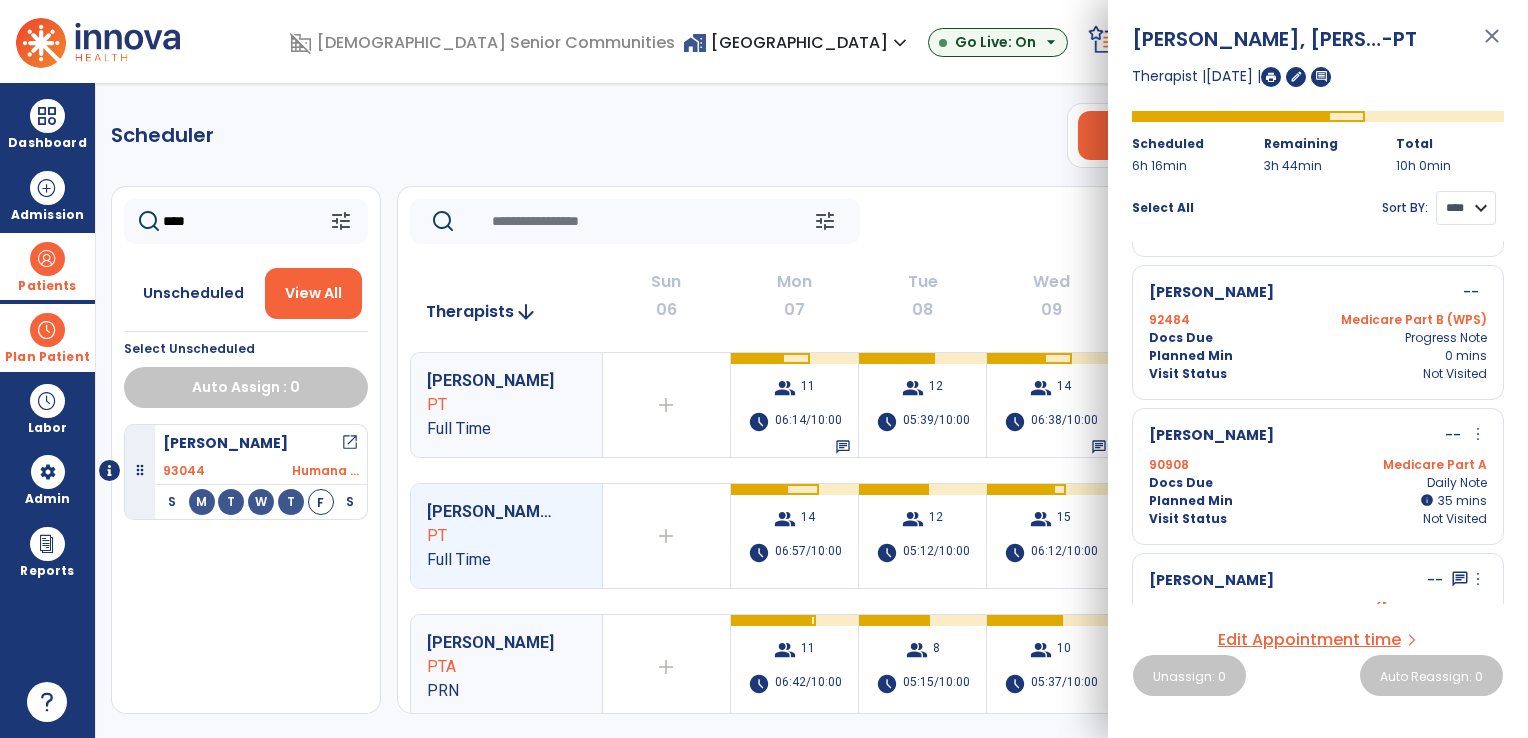 scroll, scrollTop: 1058, scrollLeft: 0, axis: vertical 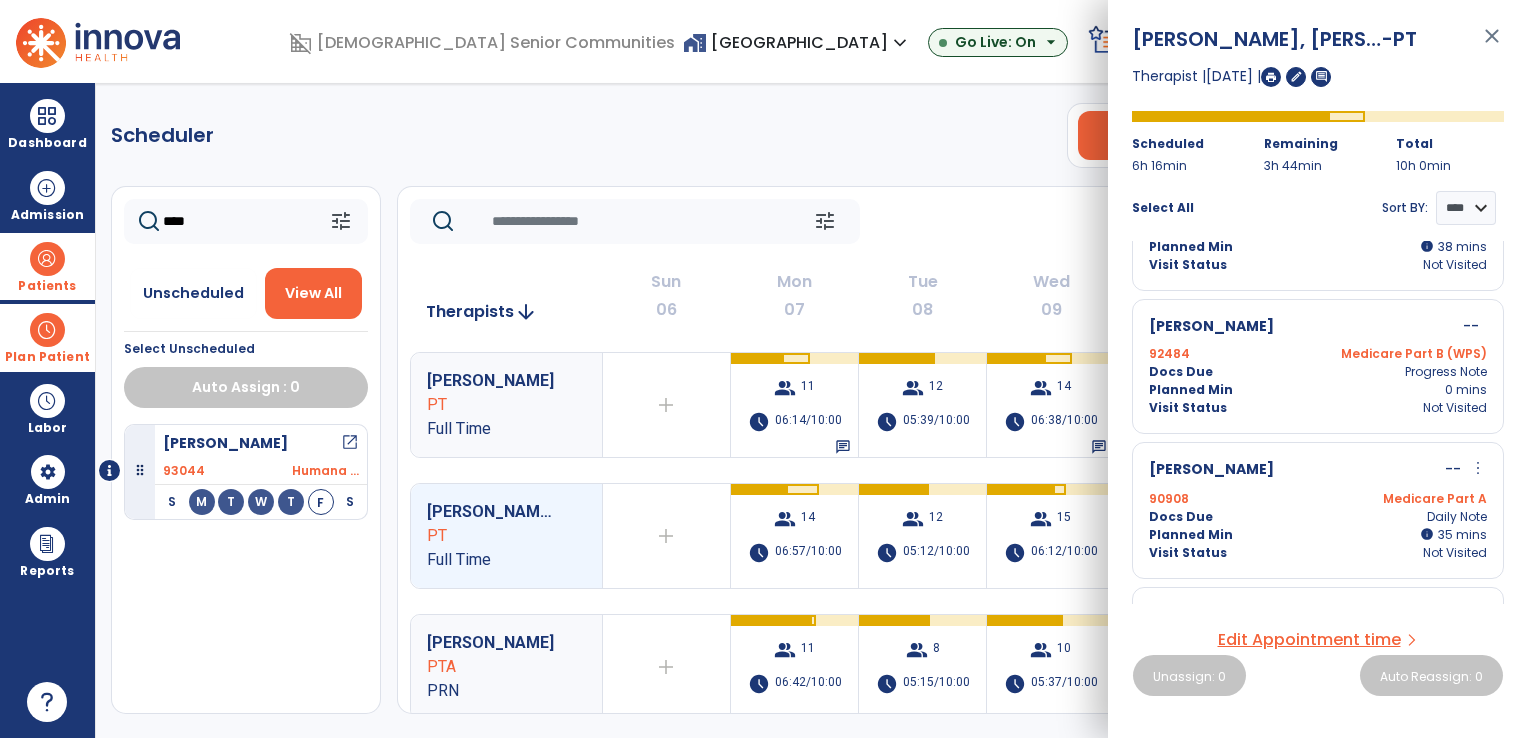 click on "more_vert" at bounding box center [1478, 468] 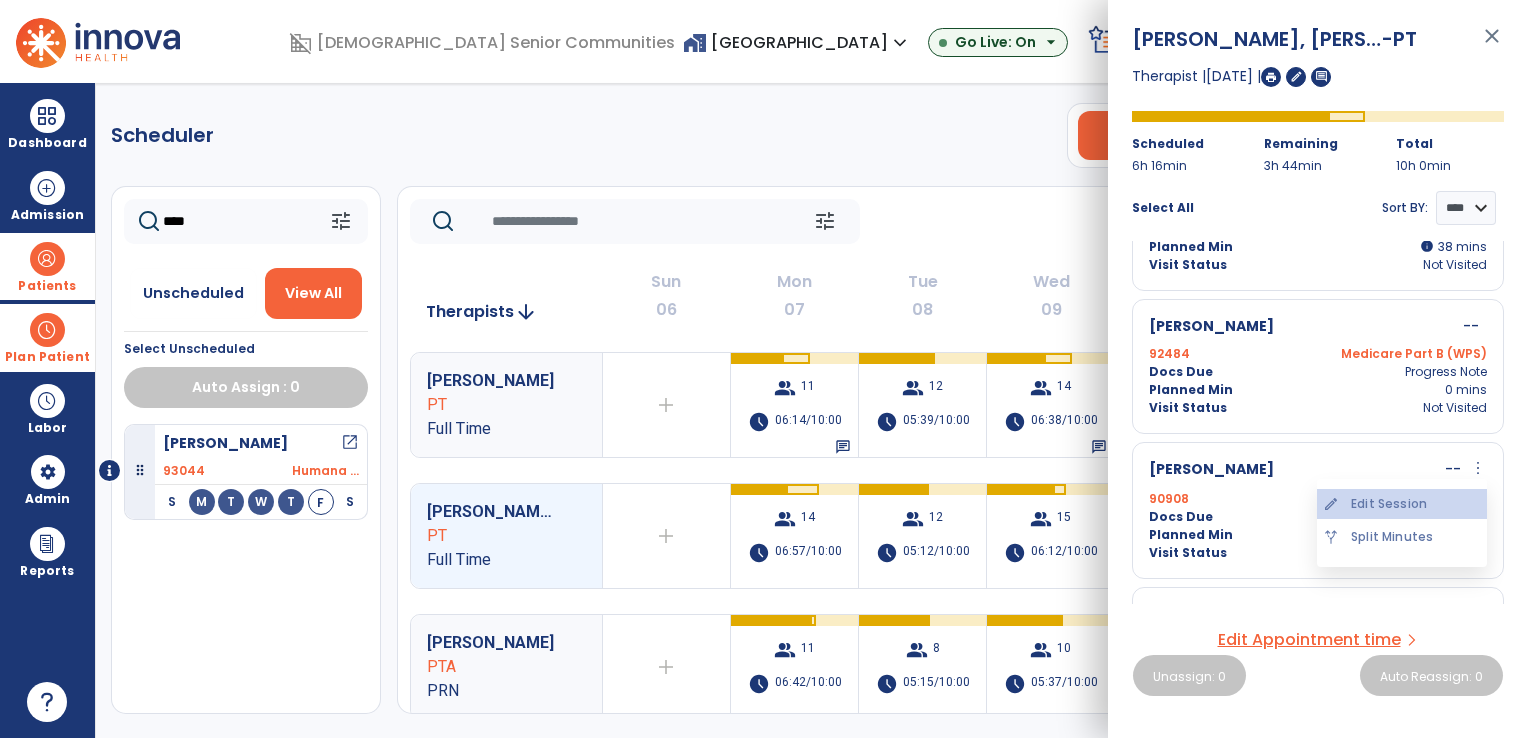 click on "edit   Edit Session" at bounding box center (1402, 504) 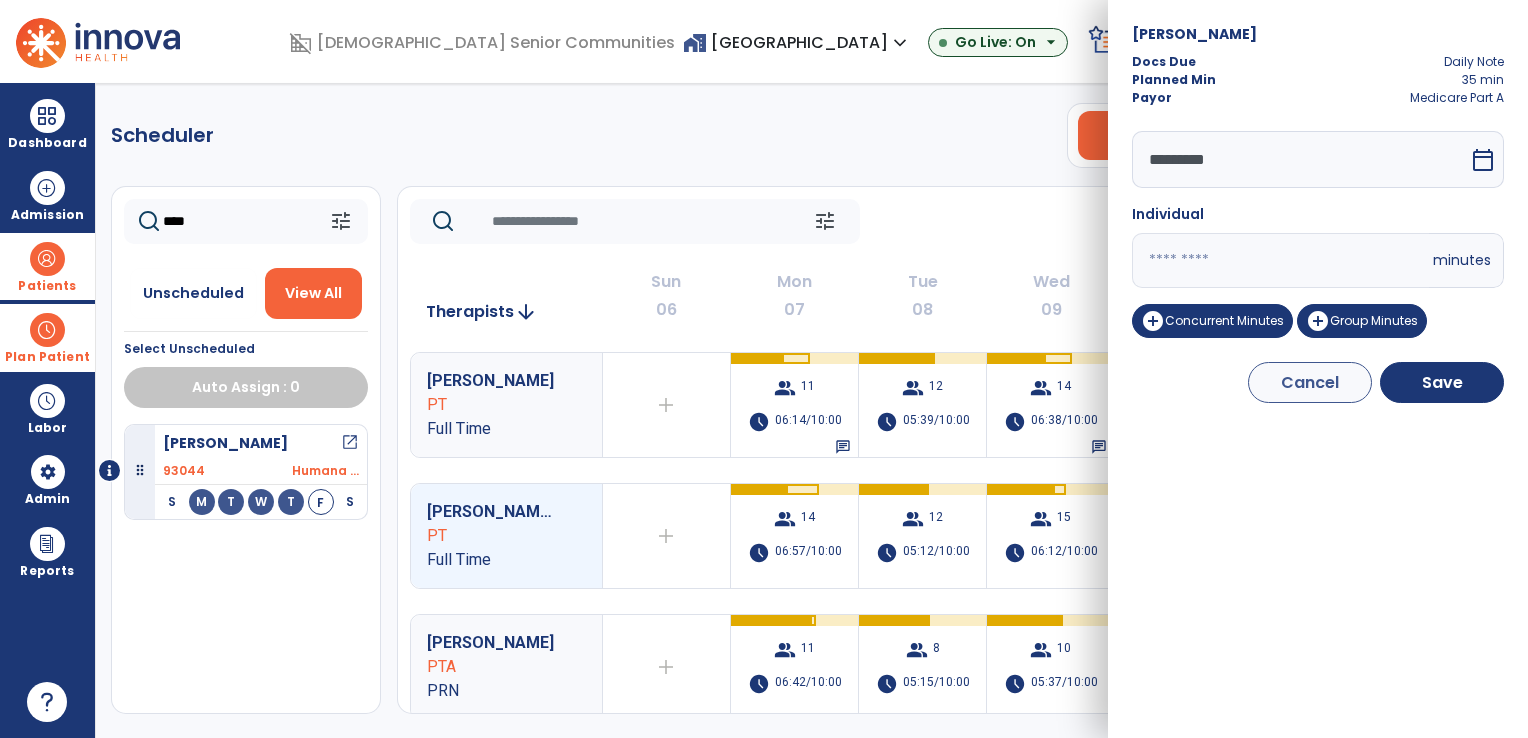 click on "**" at bounding box center [1280, 260] 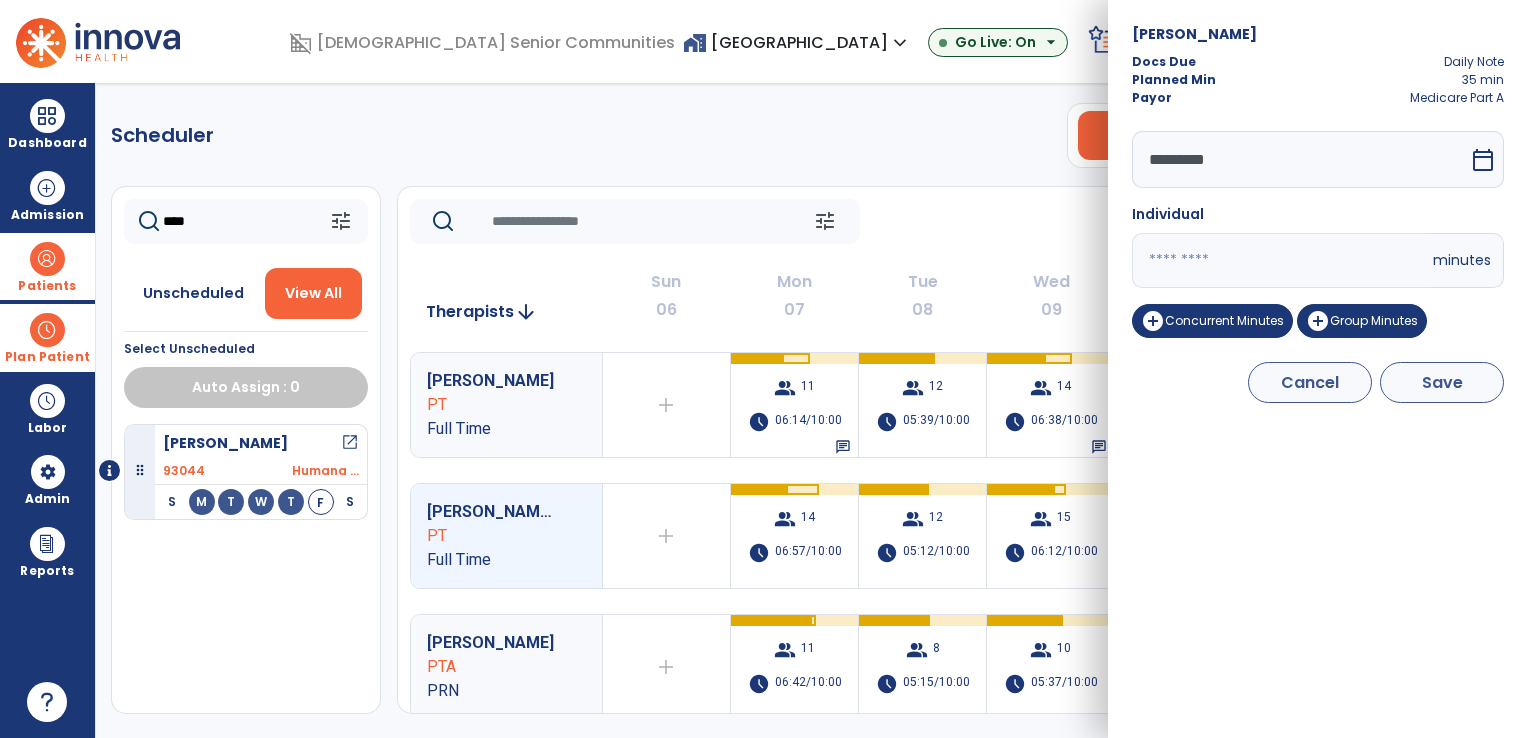 type on "**" 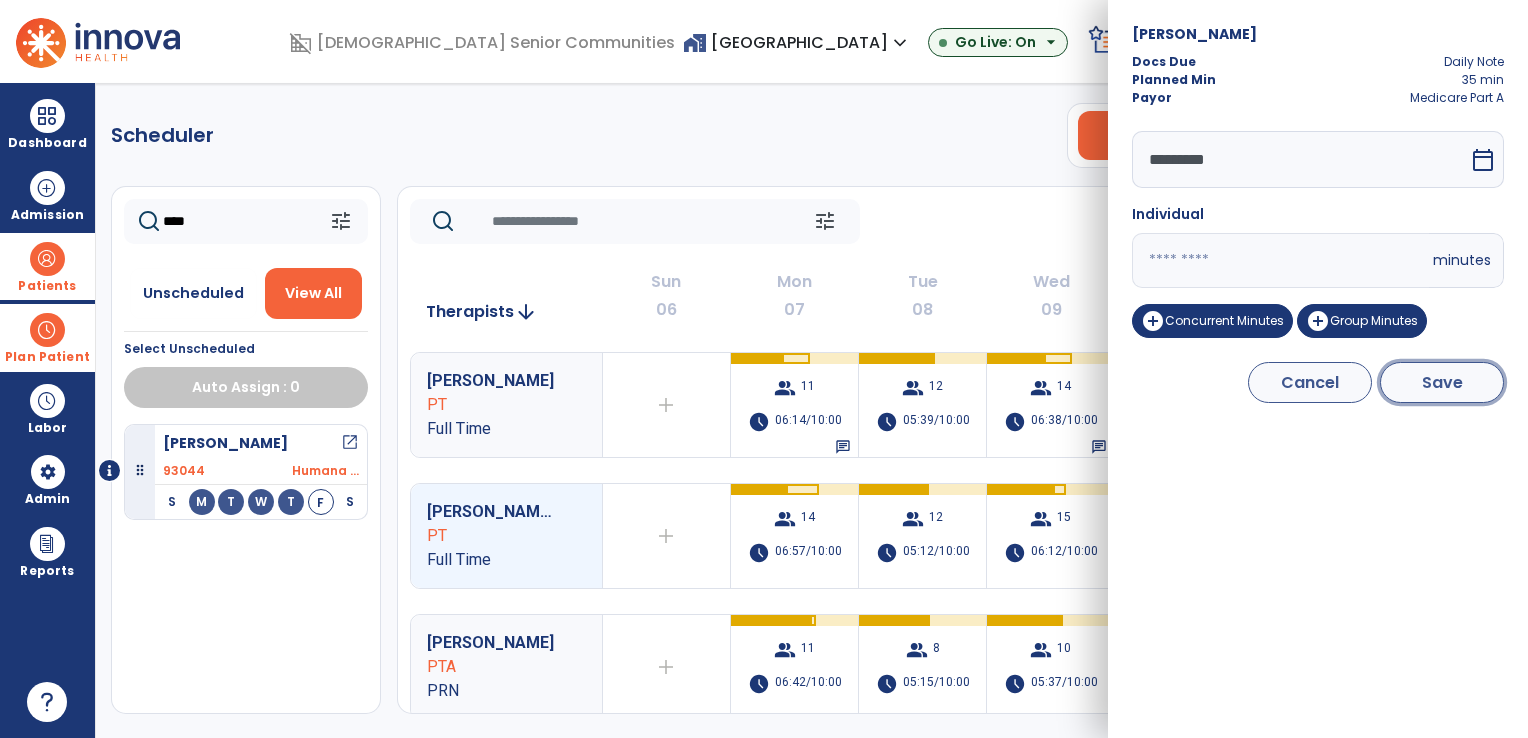 click on "Save" at bounding box center [1442, 382] 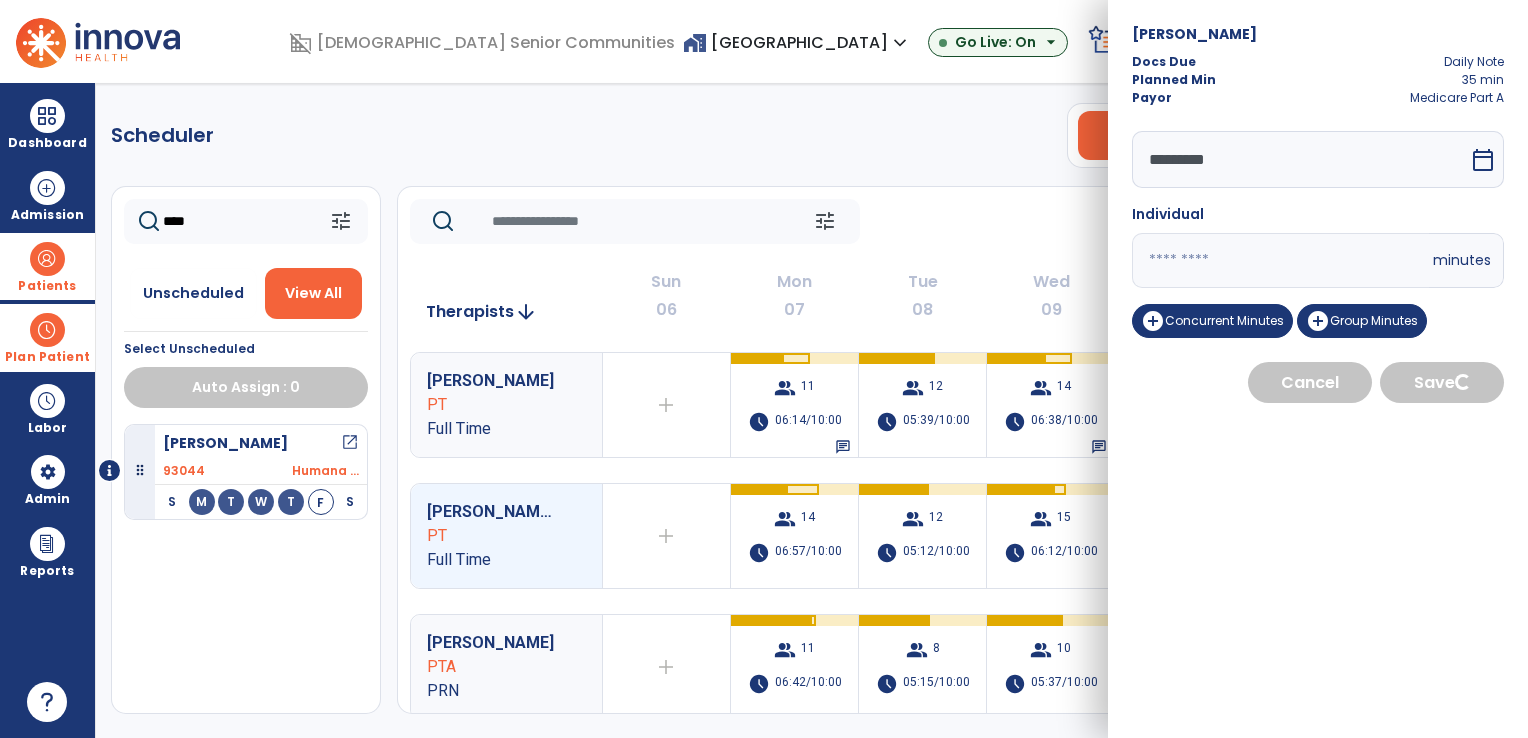 select on "****" 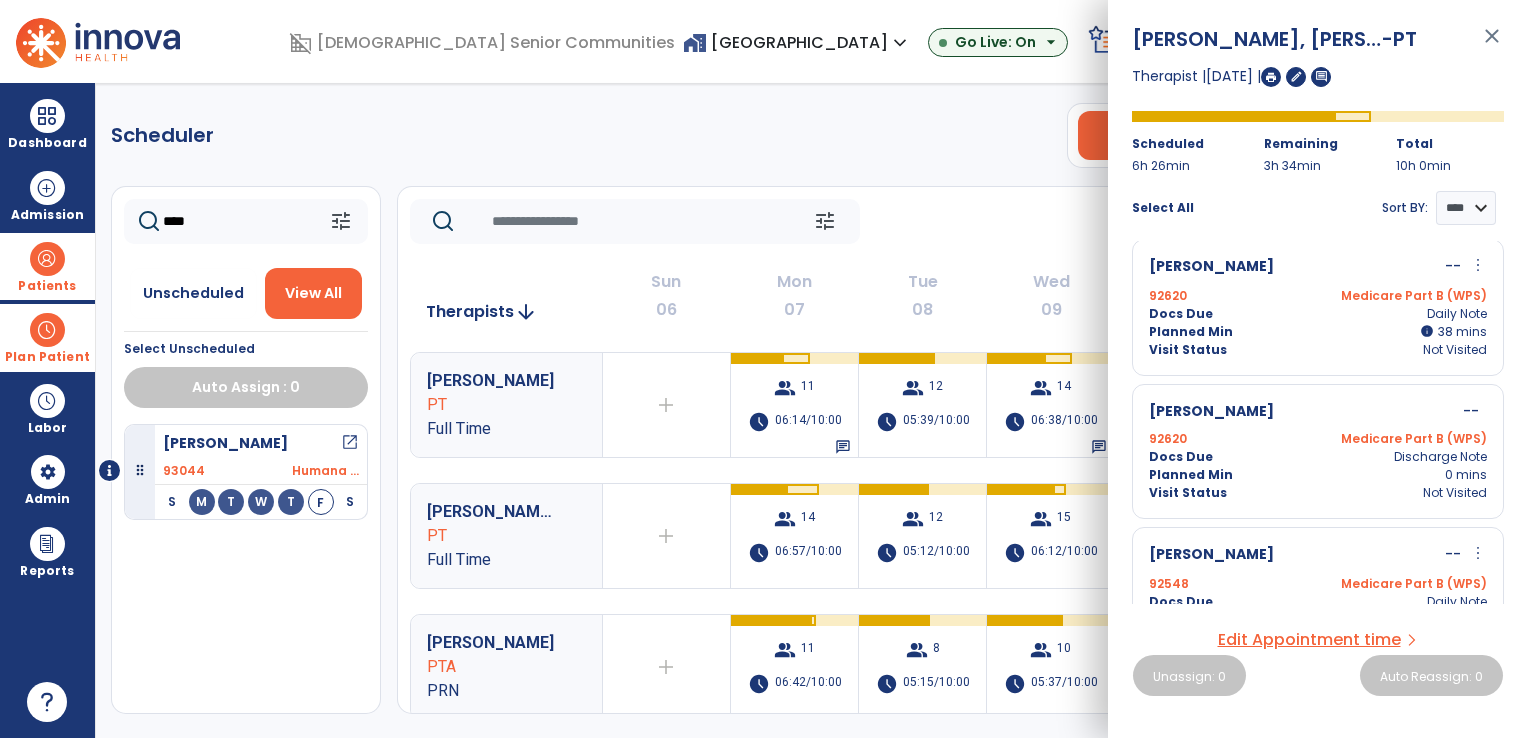scroll, scrollTop: 200, scrollLeft: 0, axis: vertical 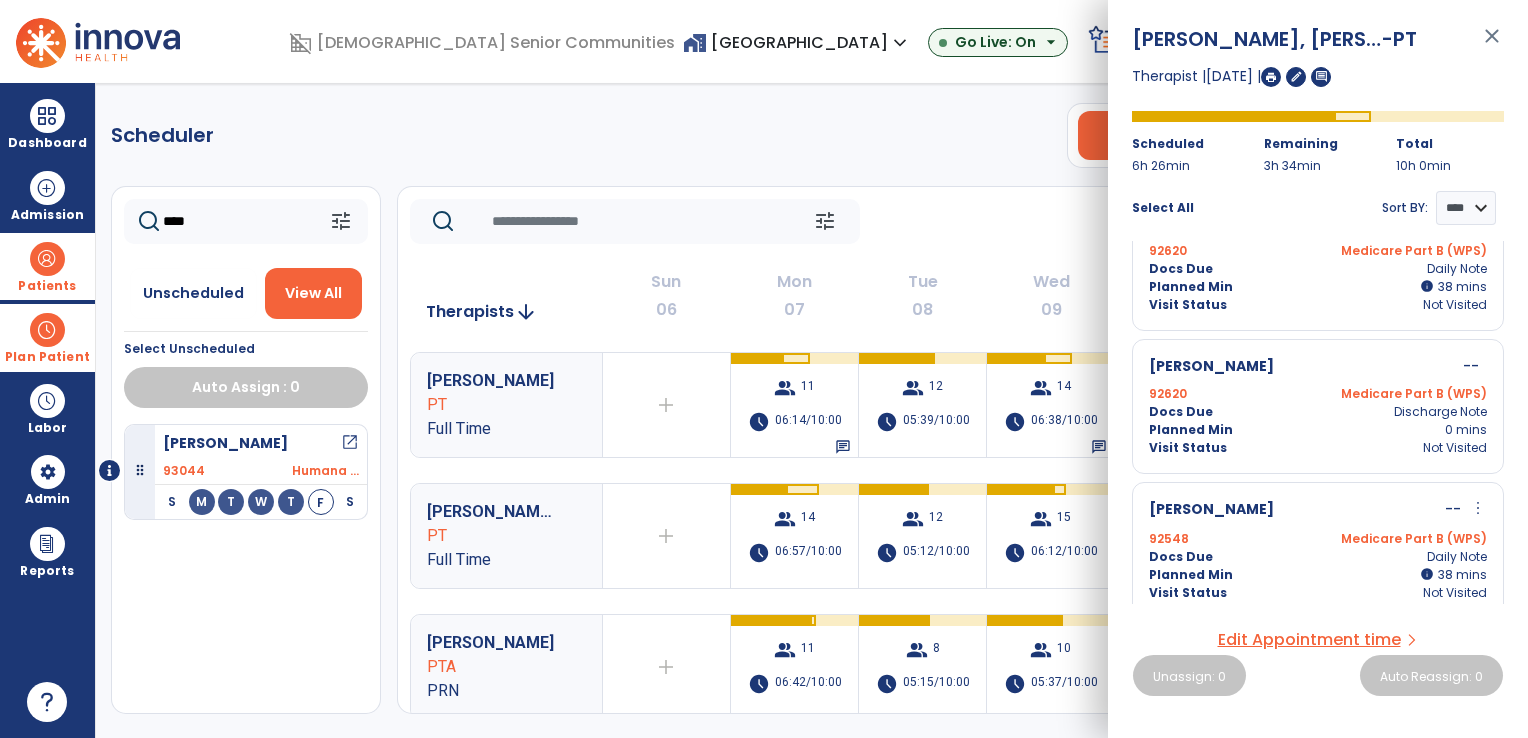 click on "****" 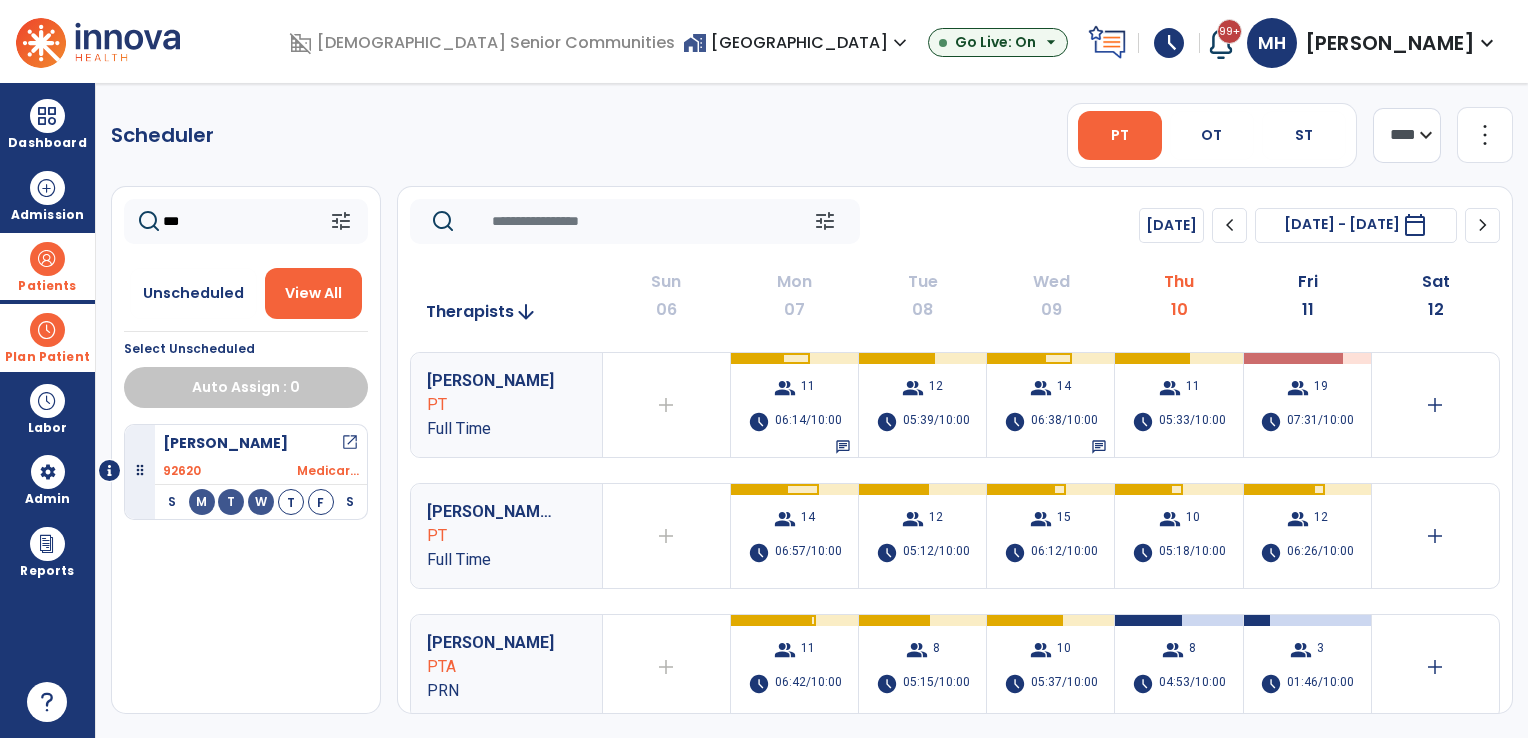 type on "***" 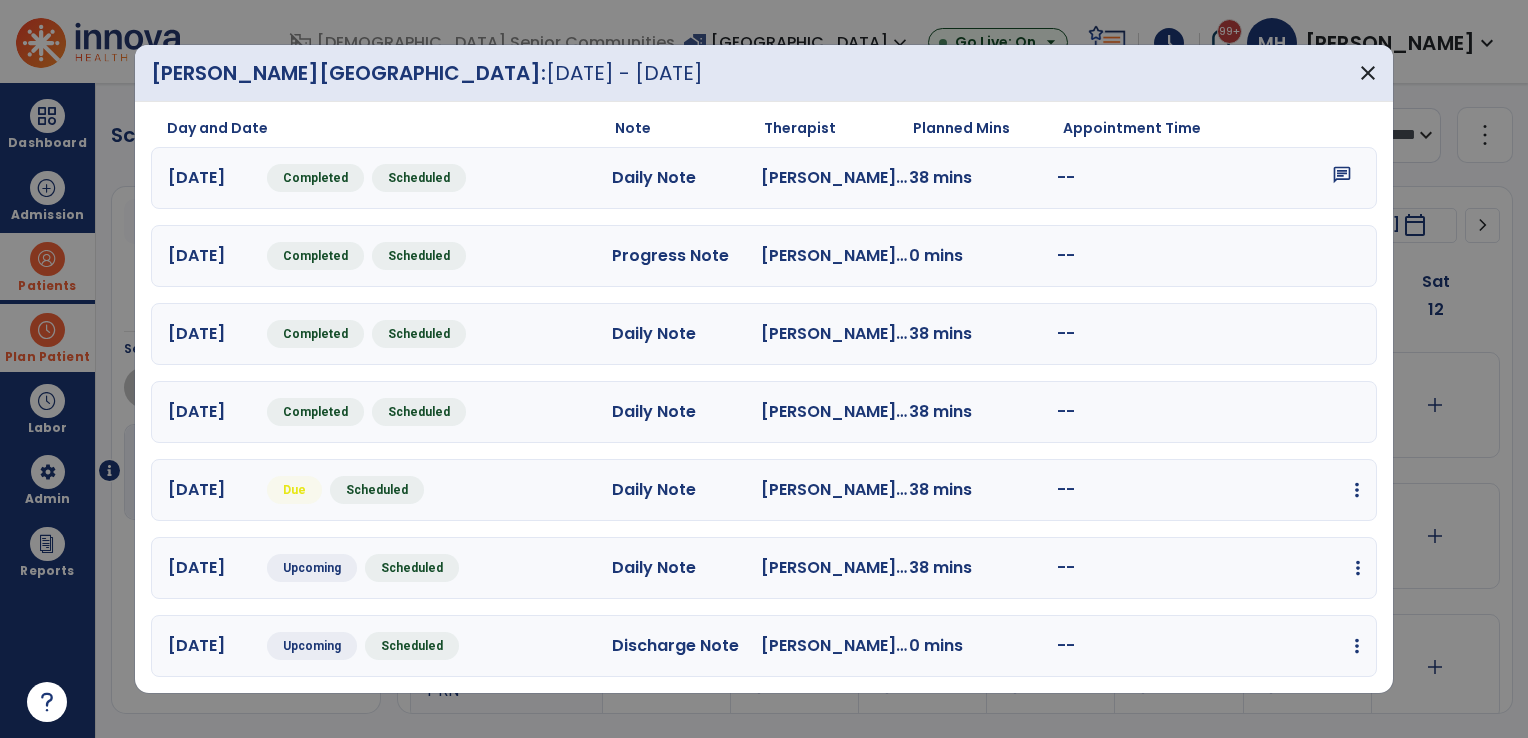 click on "edit   Edit Session   alt_route   Split Minutes  add_comment  Add Note" at bounding box center [1286, 568] 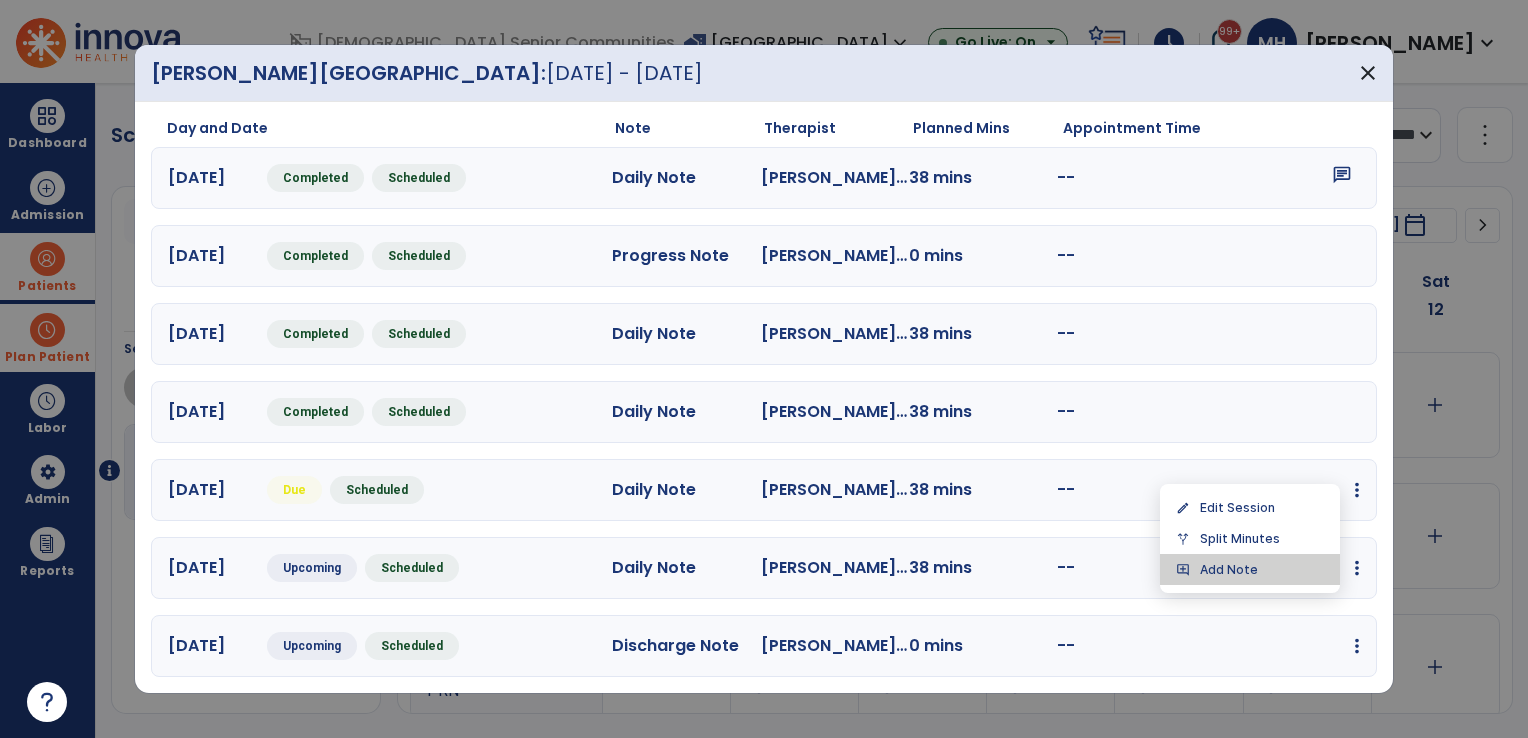 drag, startPoint x: 1295, startPoint y: 566, endPoint x: 1194, endPoint y: 561, distance: 101.12369 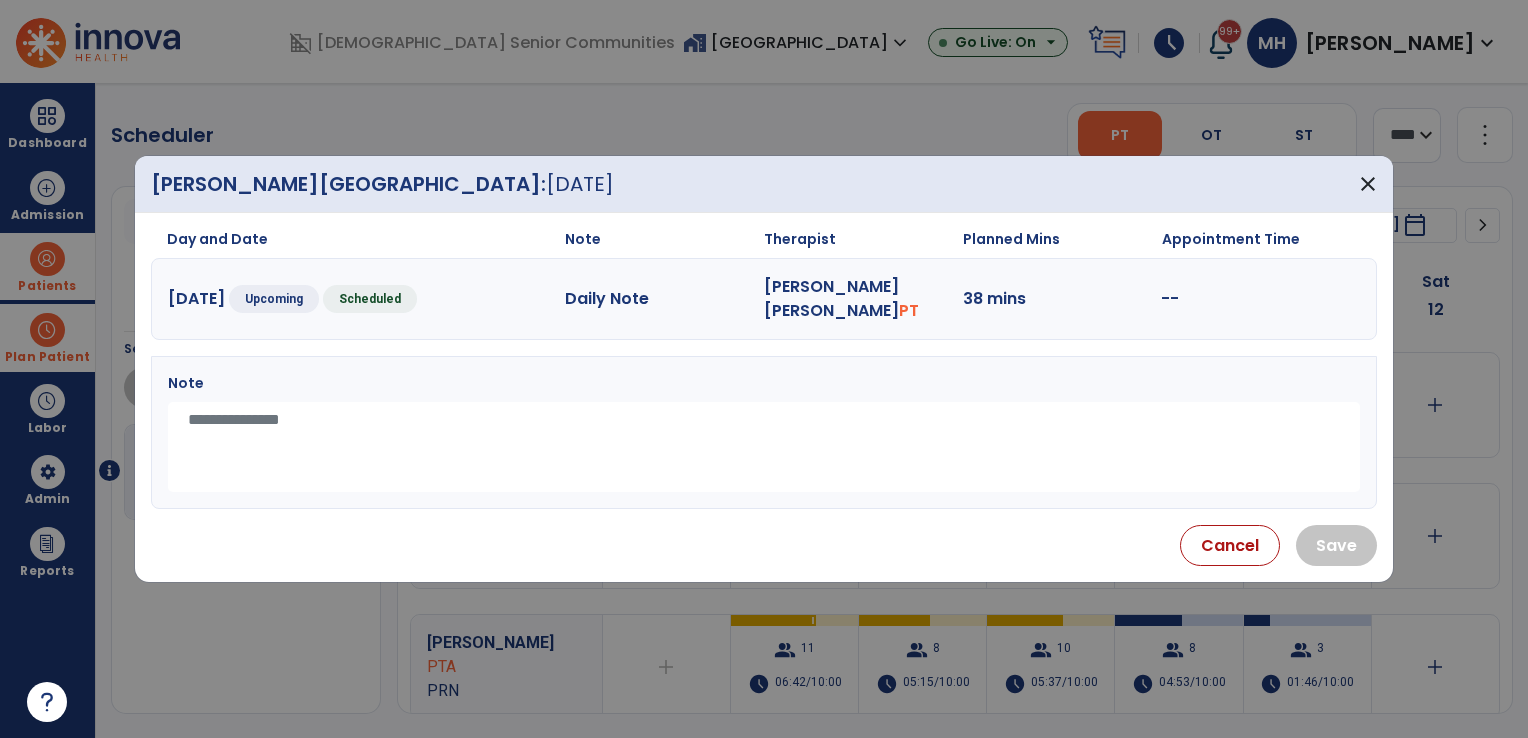 click at bounding box center [764, 447] 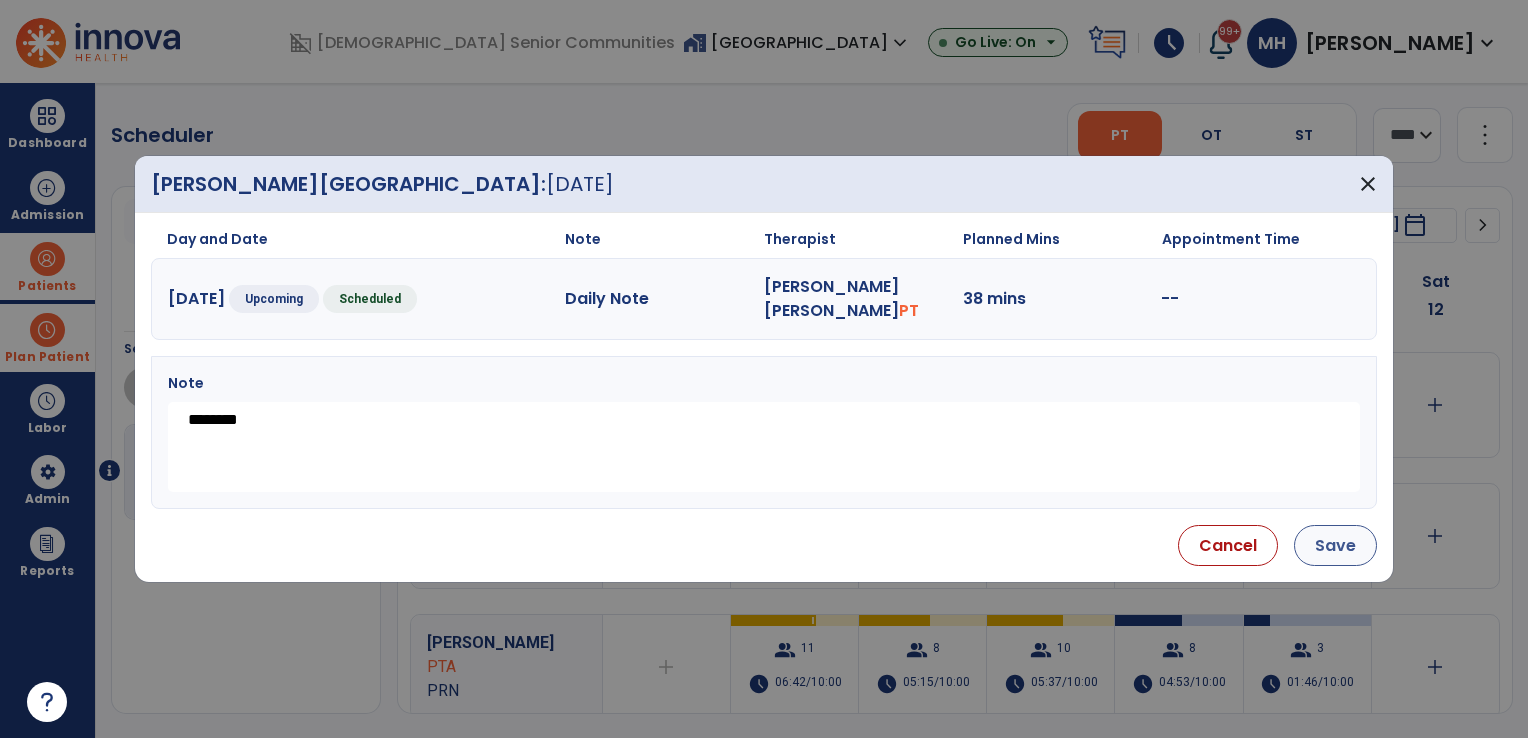 type on "********" 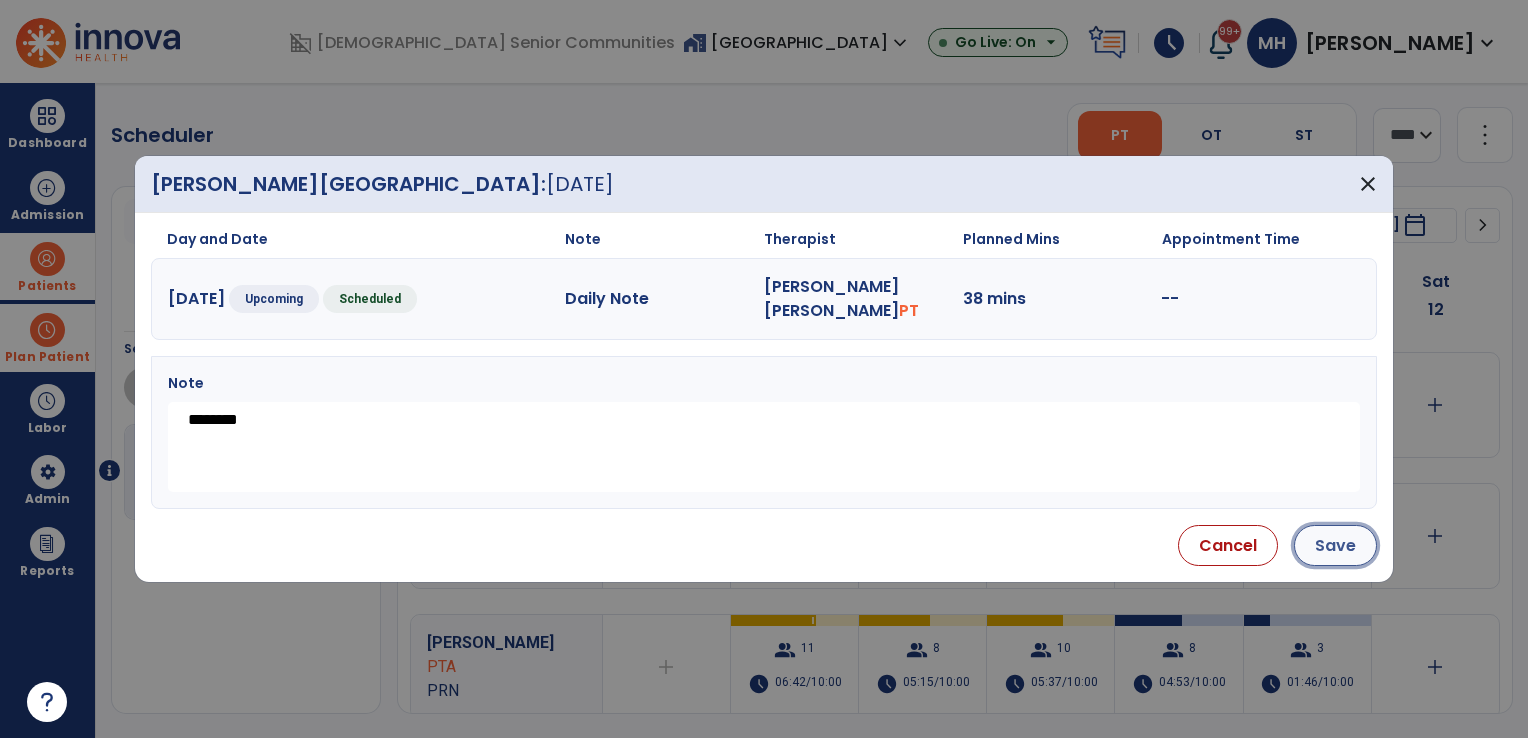 click on "Save" at bounding box center [1335, 545] 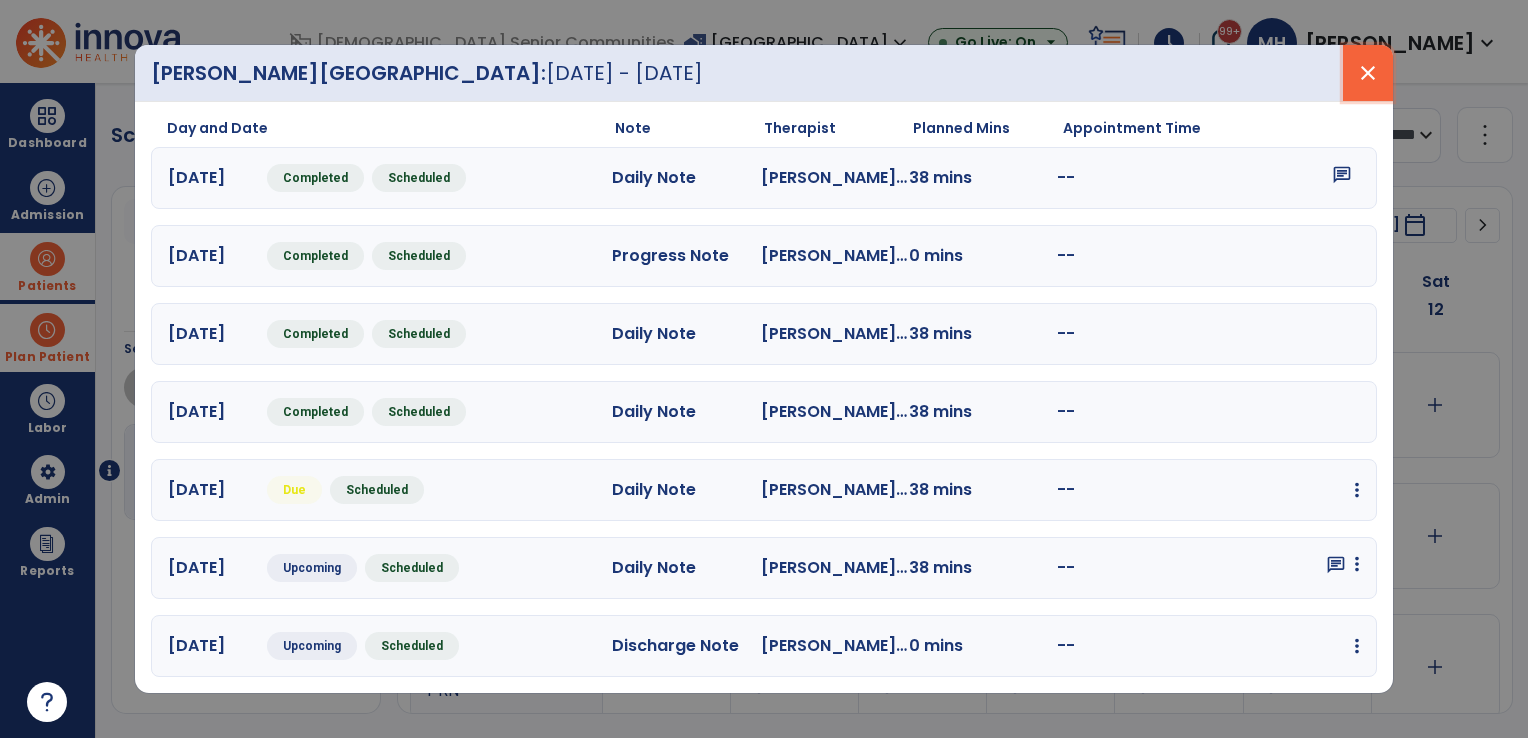 click on "close" at bounding box center [1368, 73] 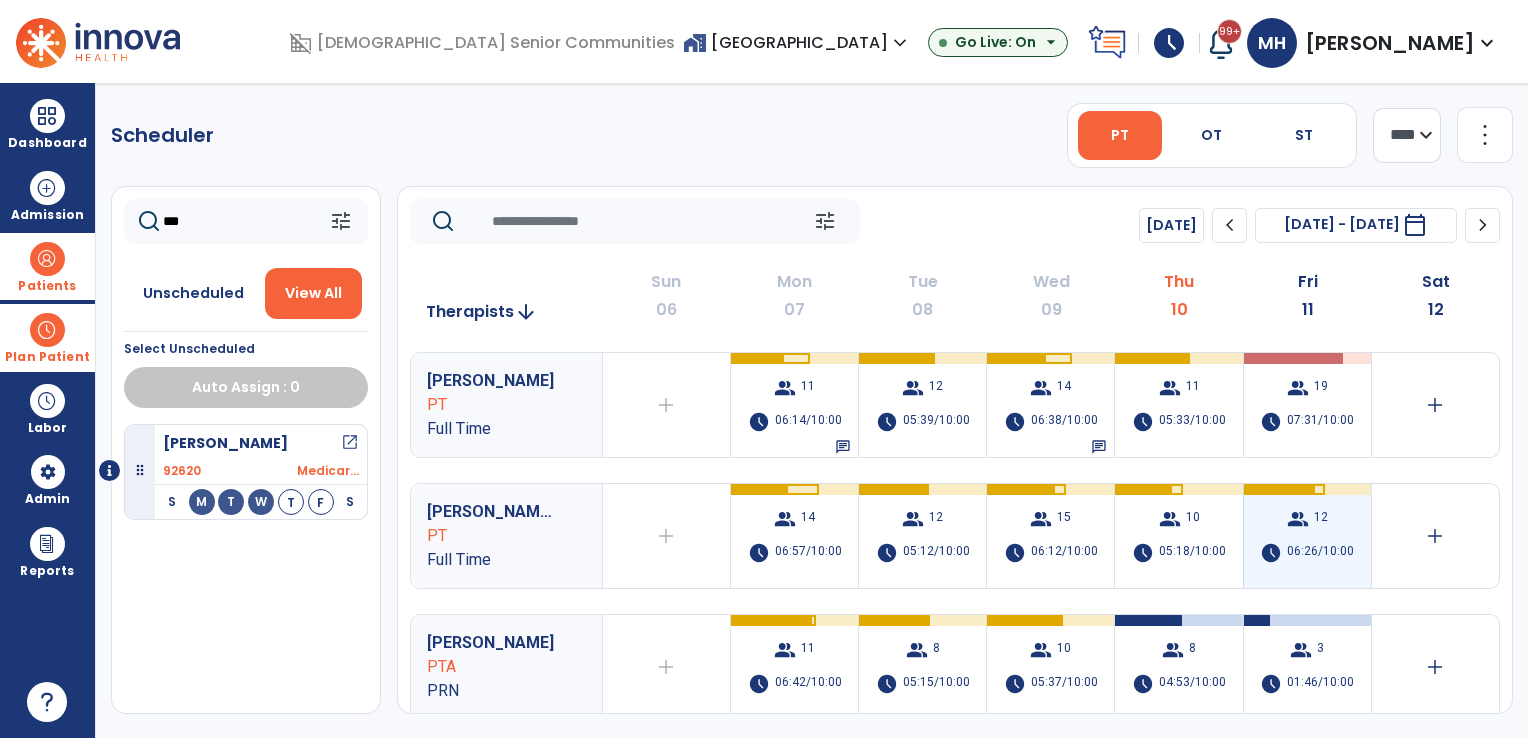click on "06:26/10:00" at bounding box center (1320, 553) 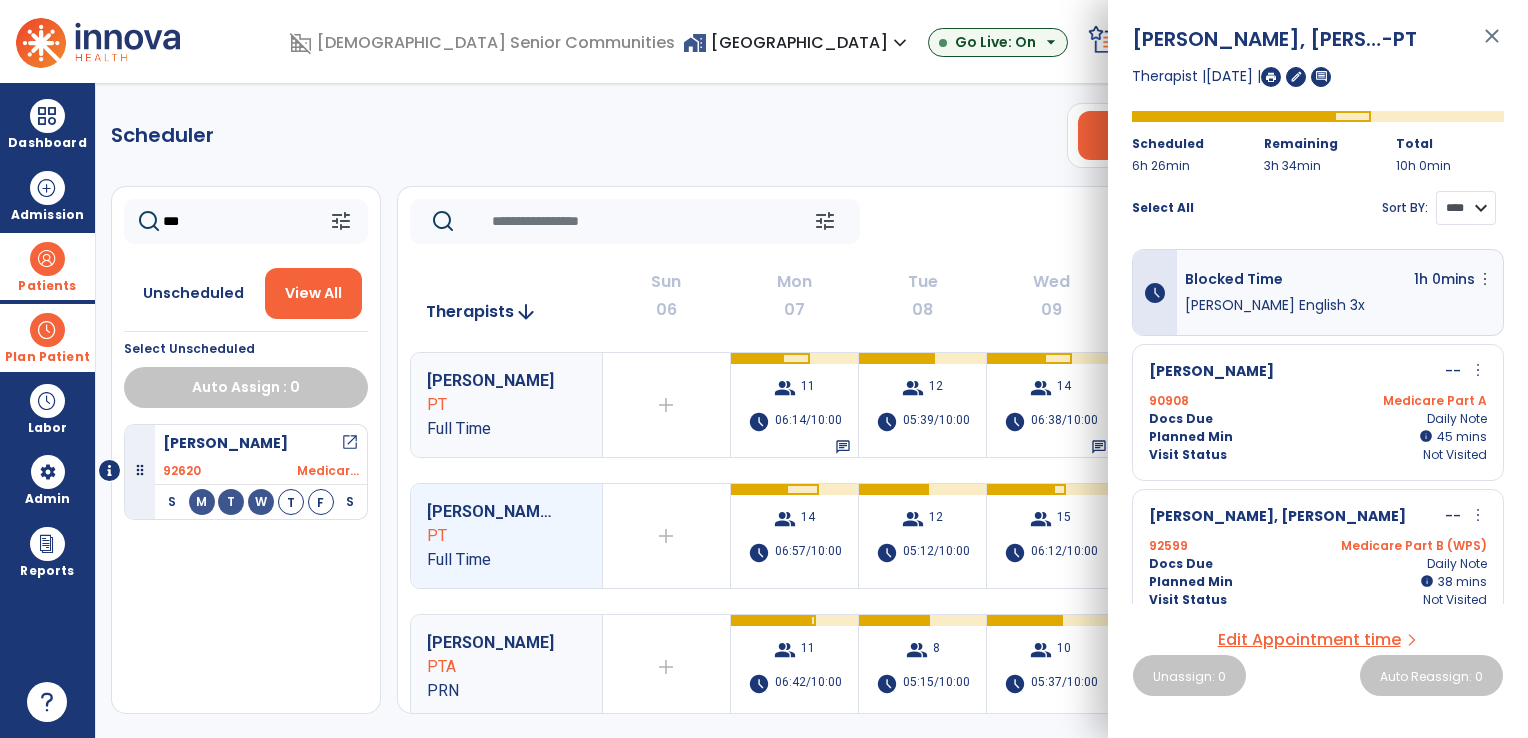 click on "**** ****" at bounding box center (1466, 208) 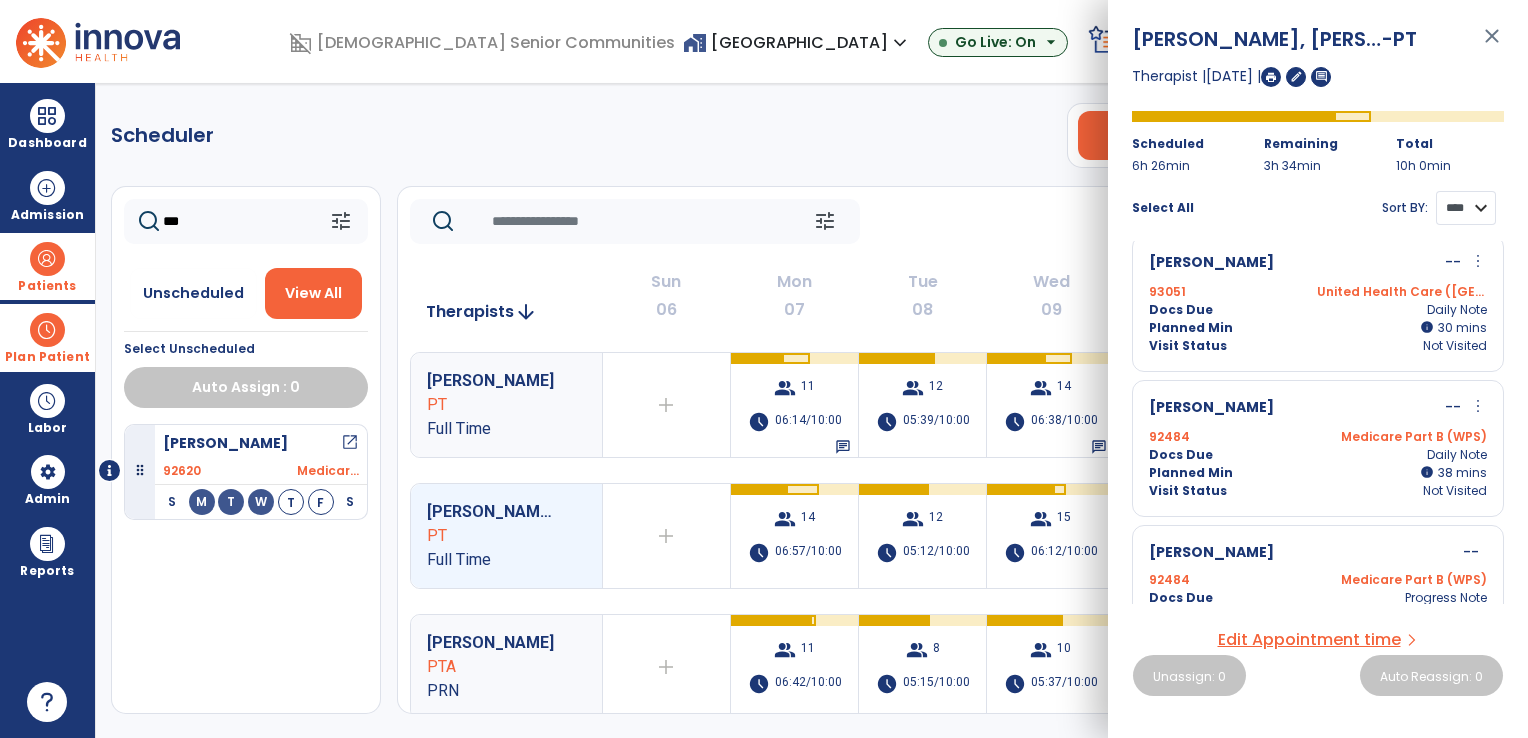 scroll, scrollTop: 800, scrollLeft: 0, axis: vertical 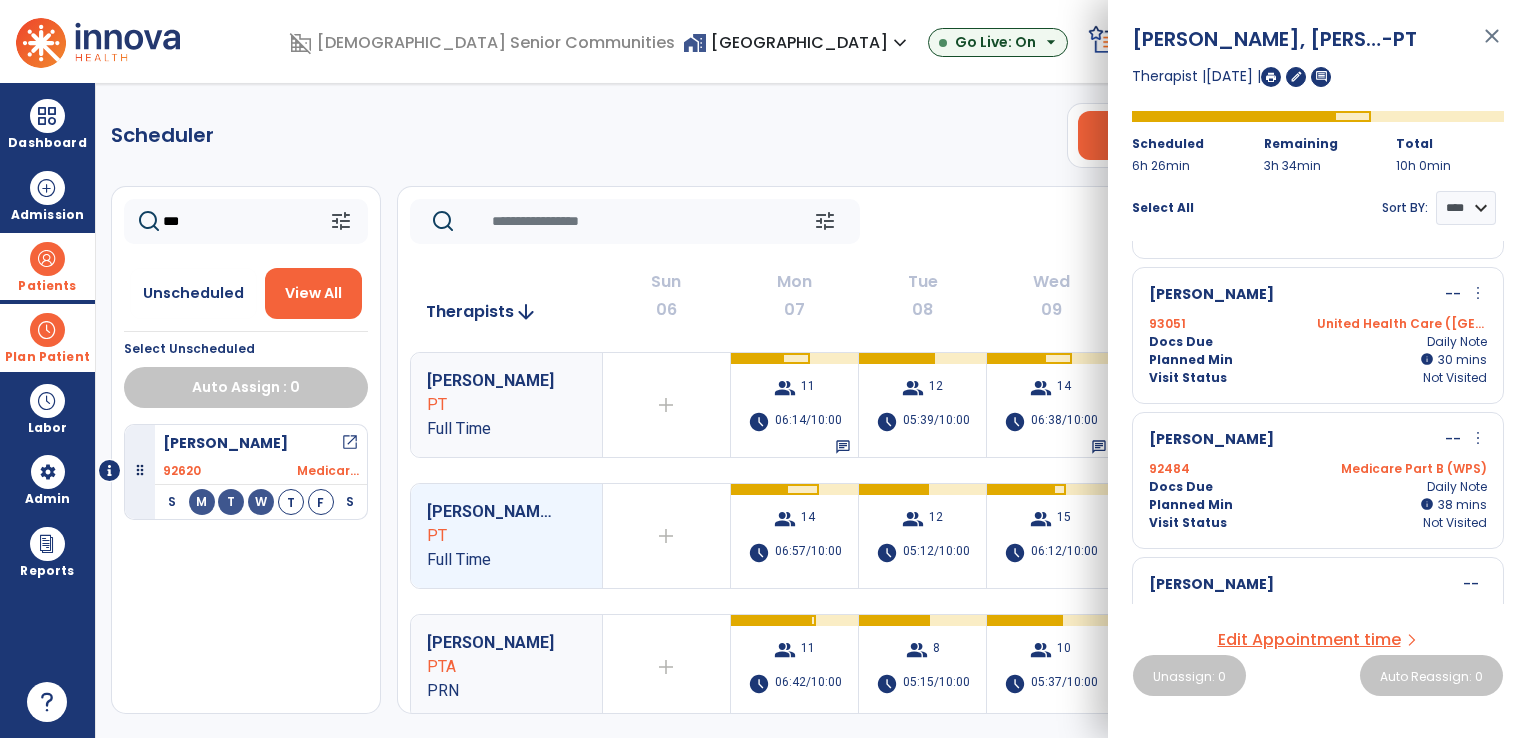 click on "more_vert" at bounding box center (1478, 438) 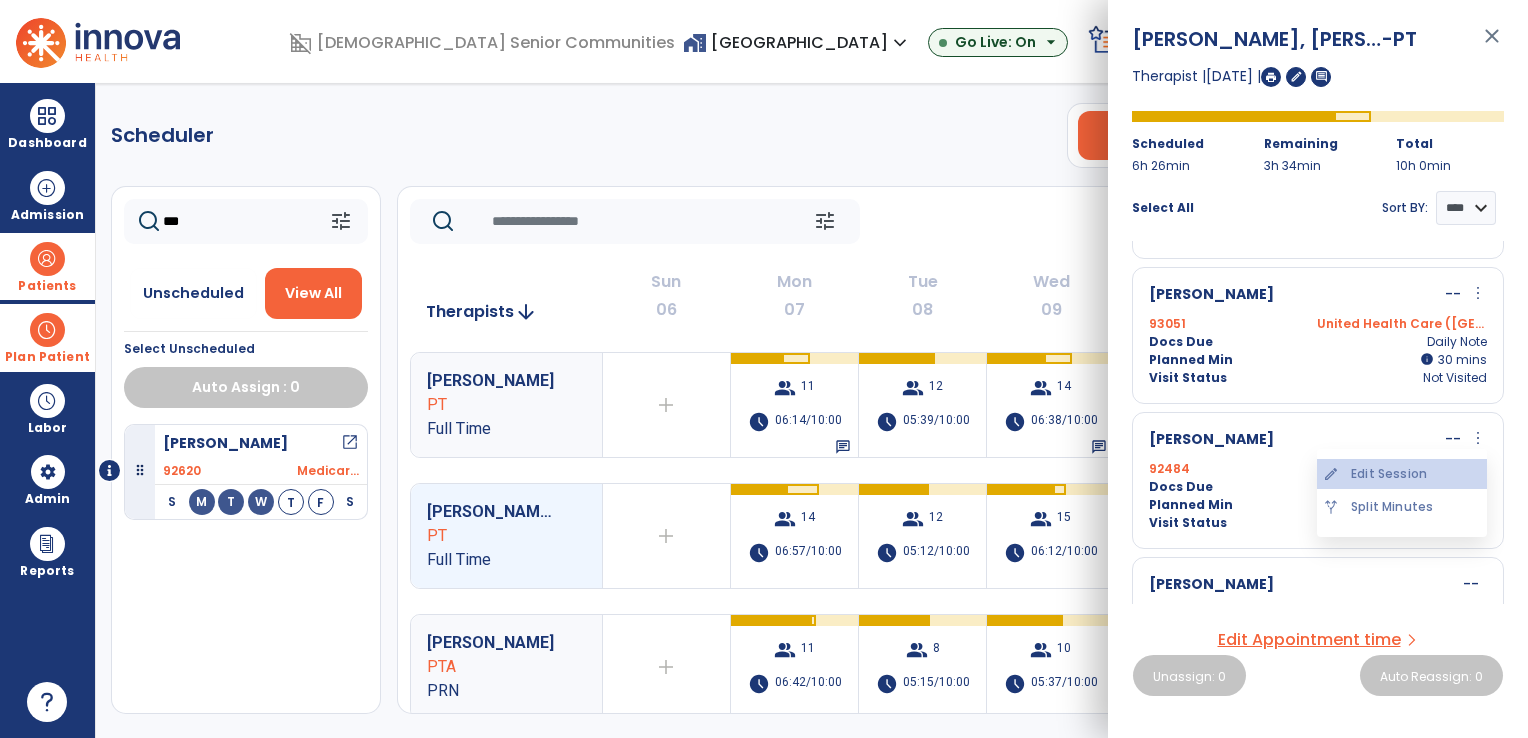 click on "edit   Edit Session" at bounding box center (1402, 474) 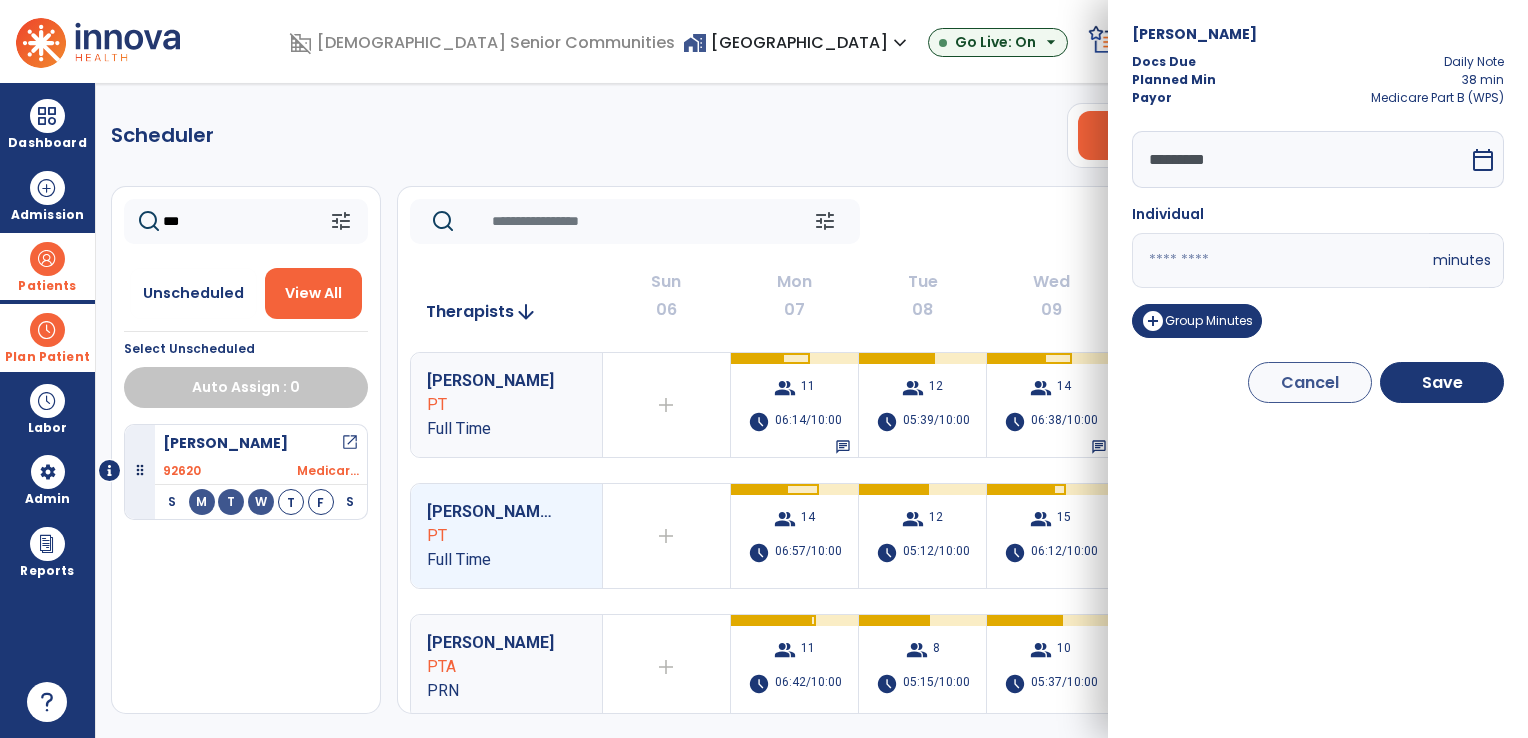 click on "**" at bounding box center (1280, 260) 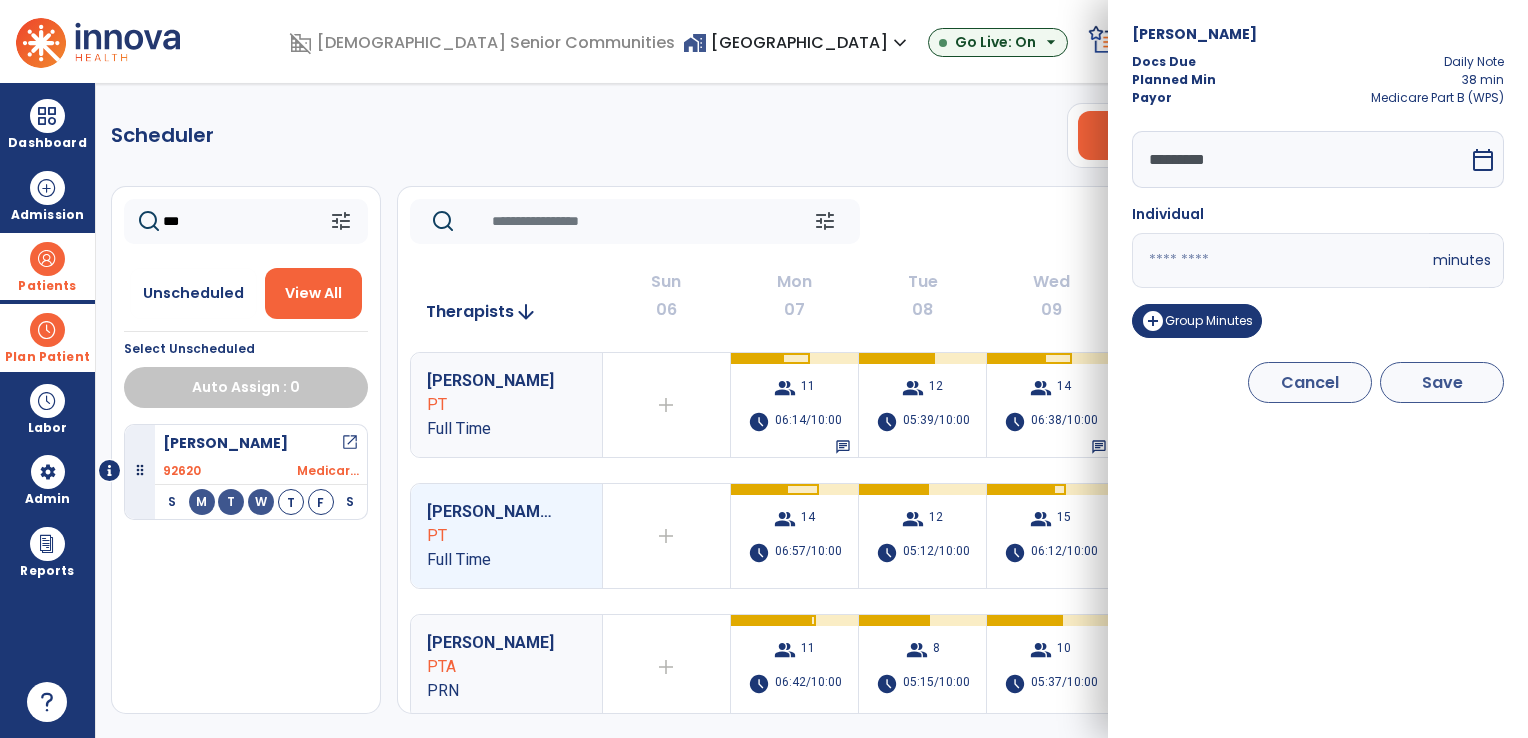 type on "**" 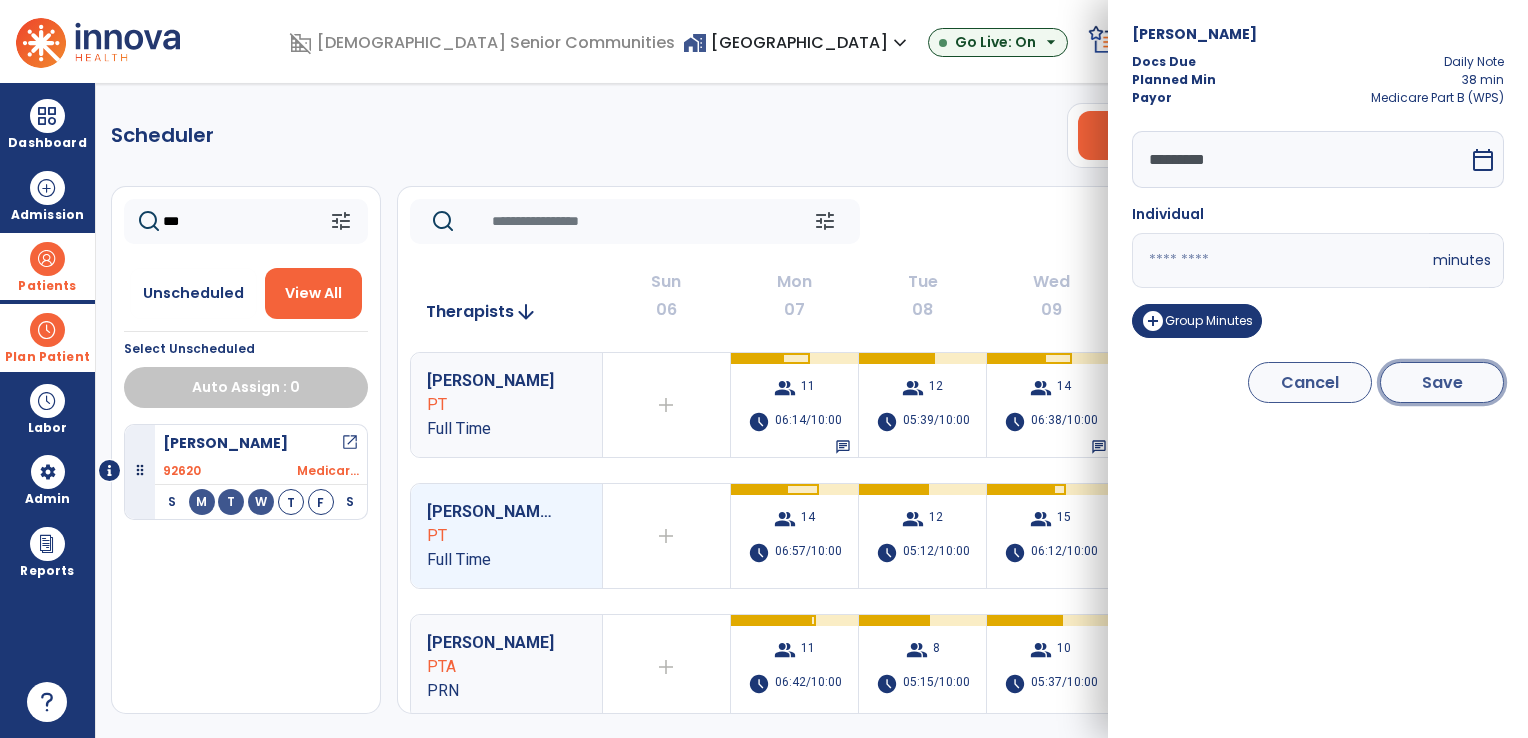 click on "Save" at bounding box center (1442, 382) 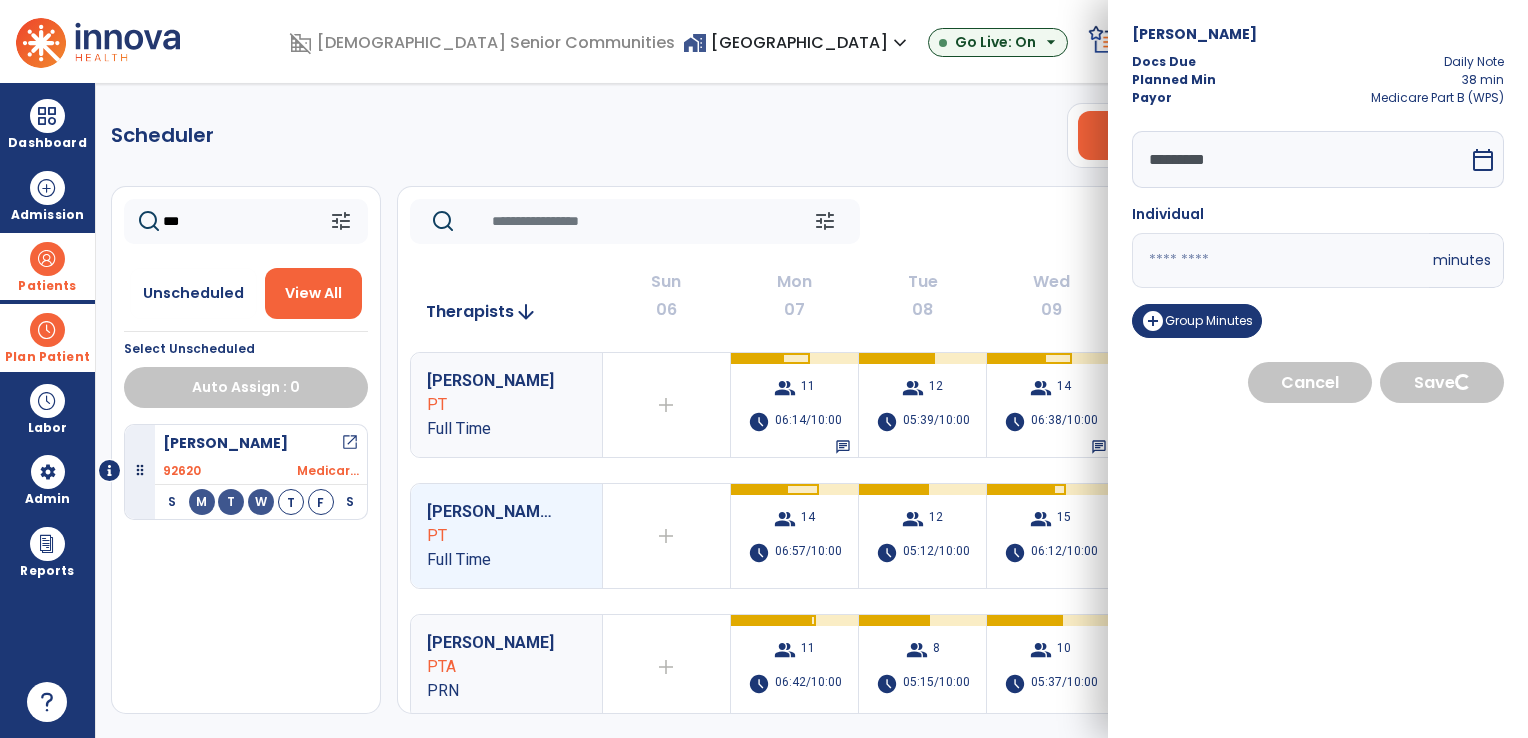 select on "****" 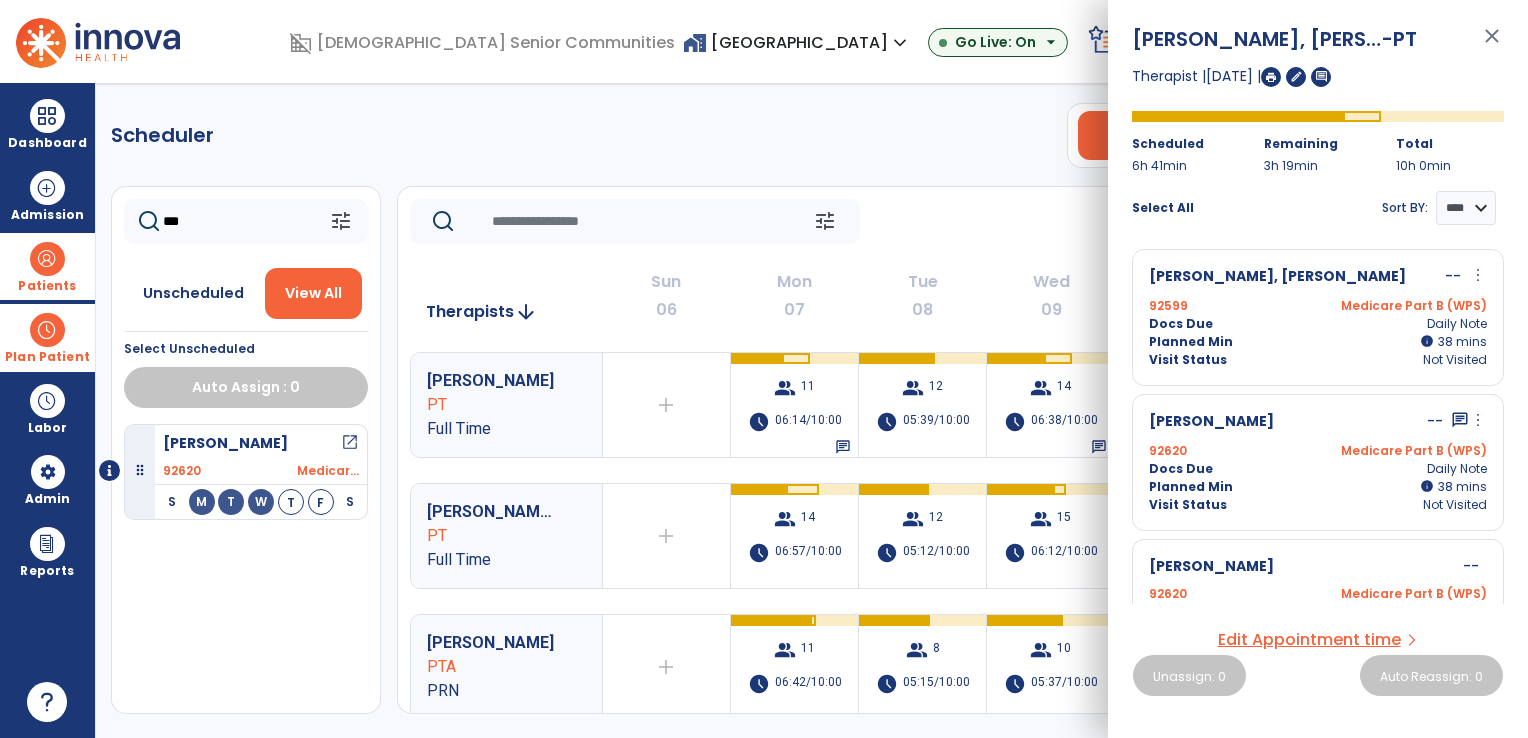 click on "***" 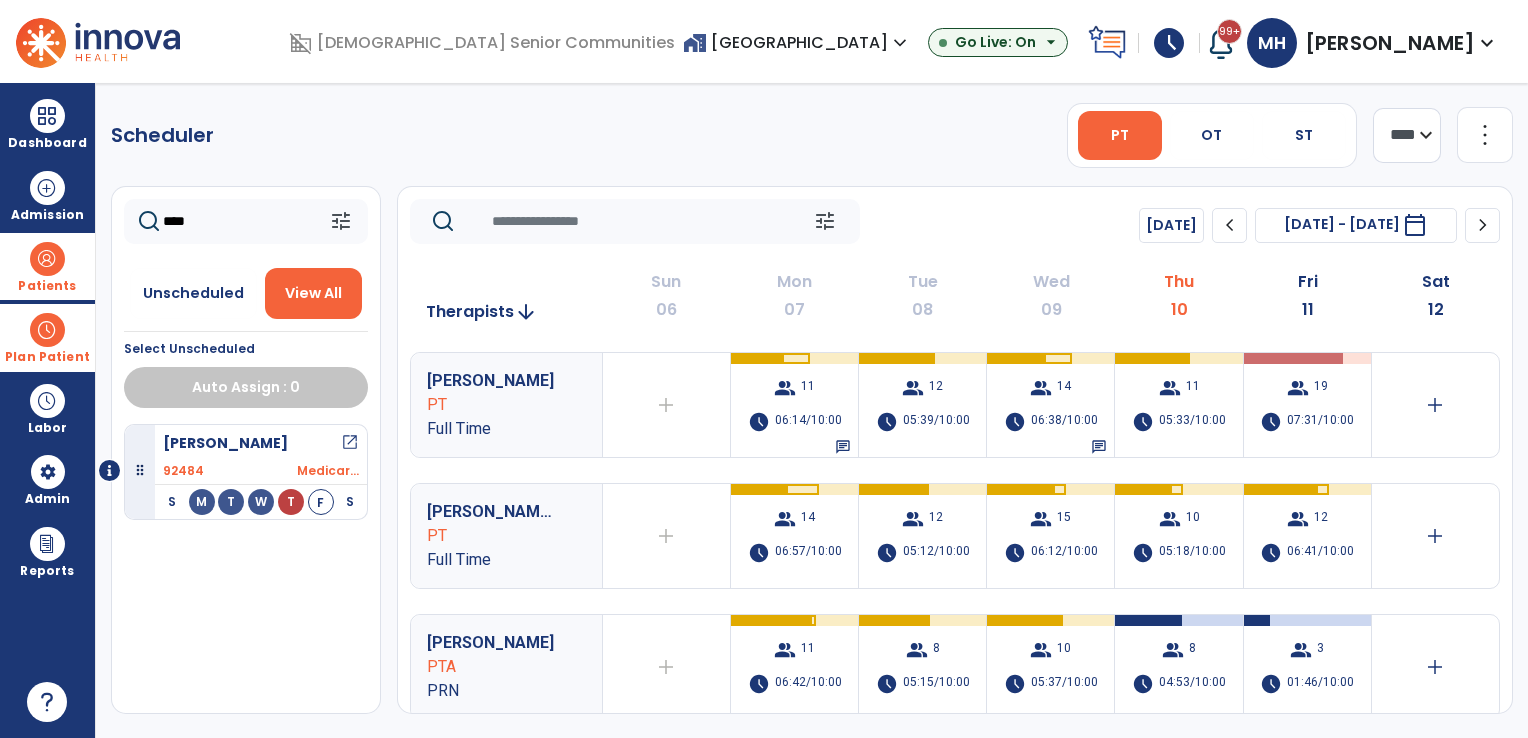 type on "****" 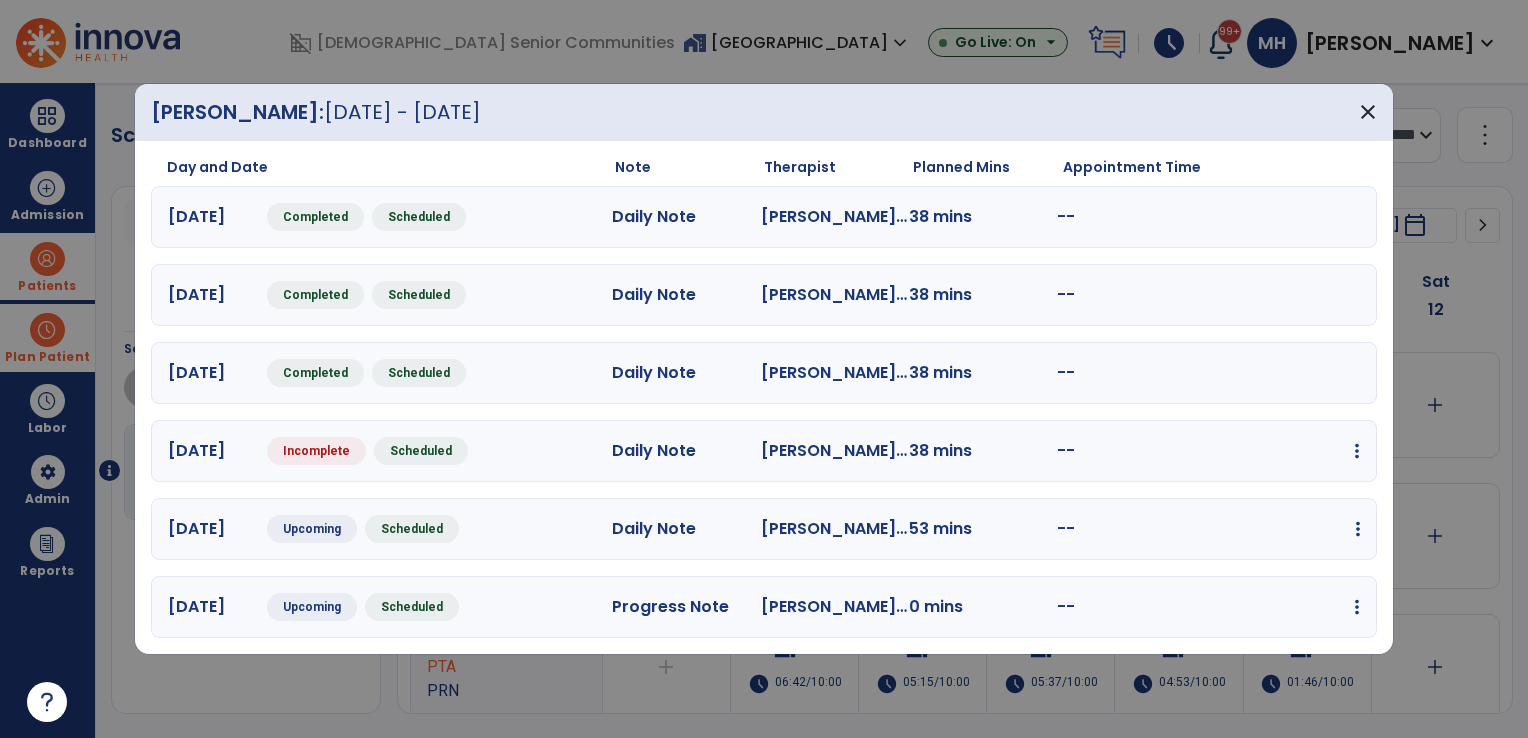 click at bounding box center [1357, 451] 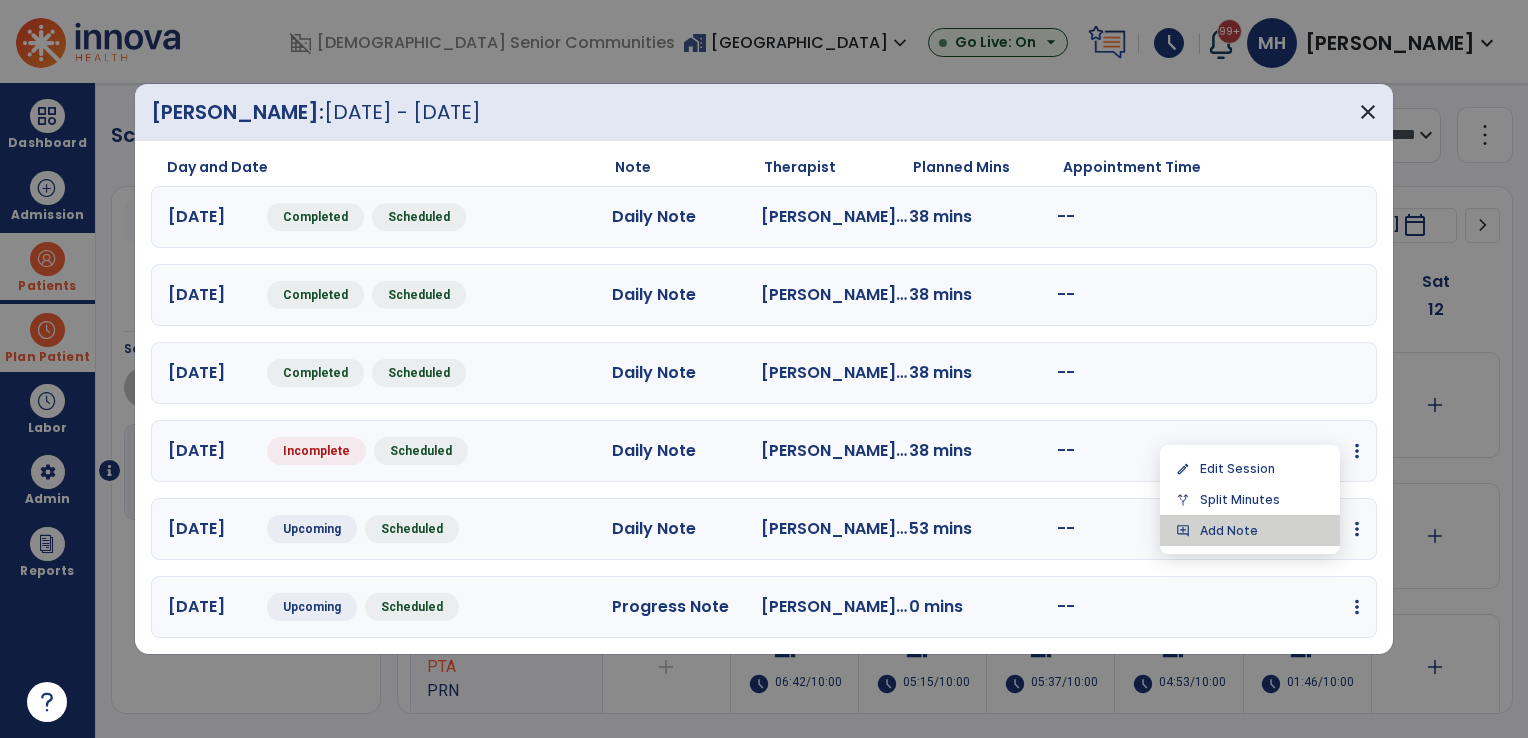 click on "add_comment  Add Note" at bounding box center (1250, 530) 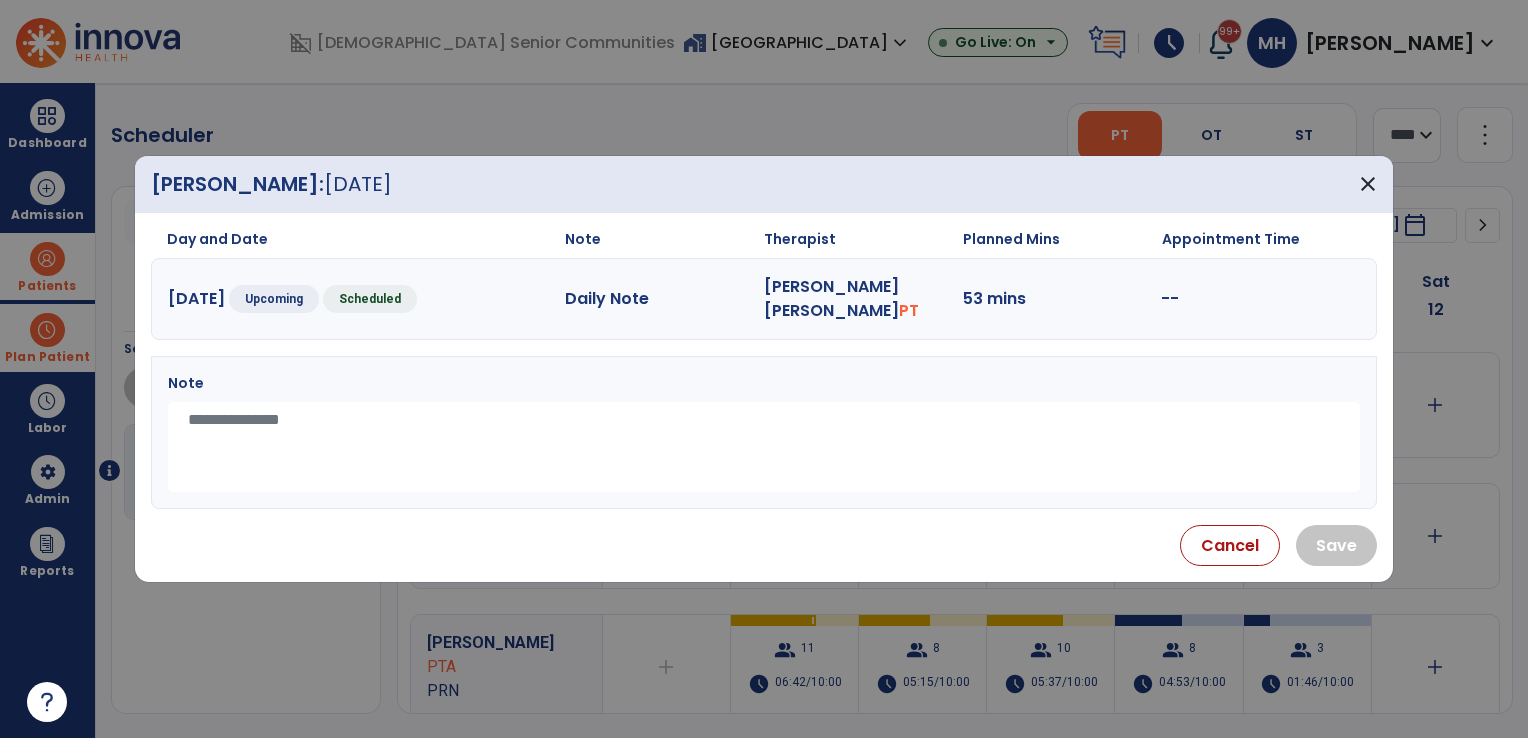 click at bounding box center [764, 447] 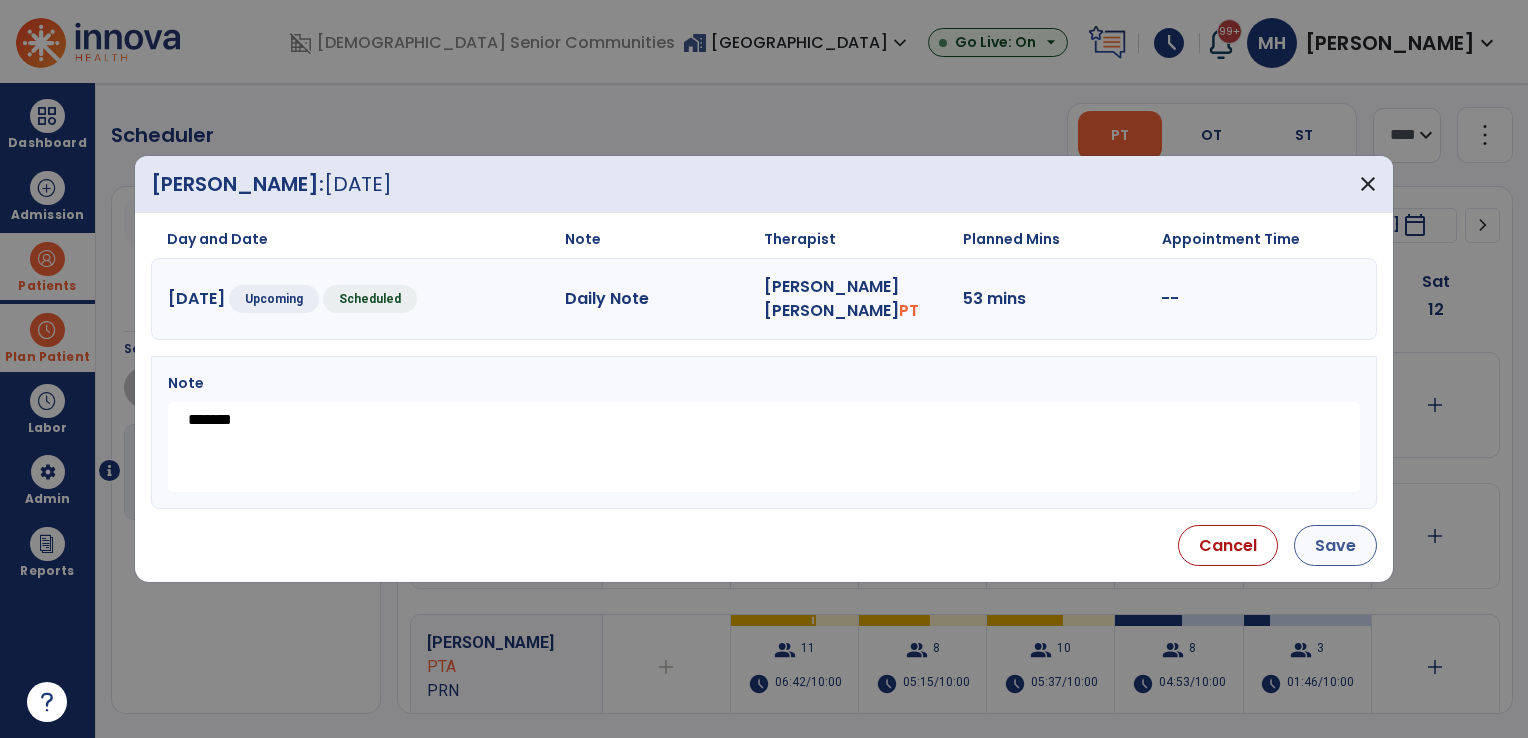 type on "*******" 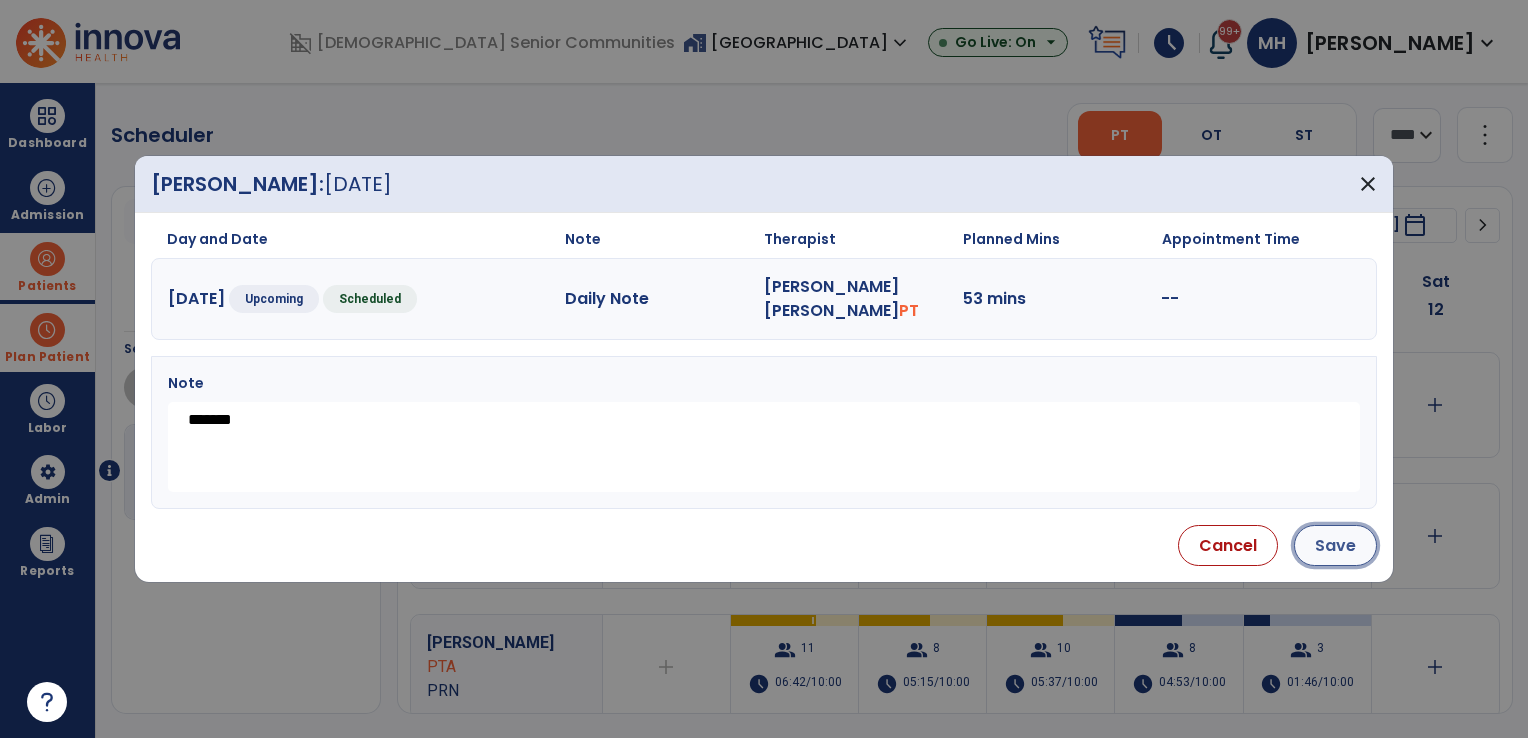 click on "Save" at bounding box center (1335, 545) 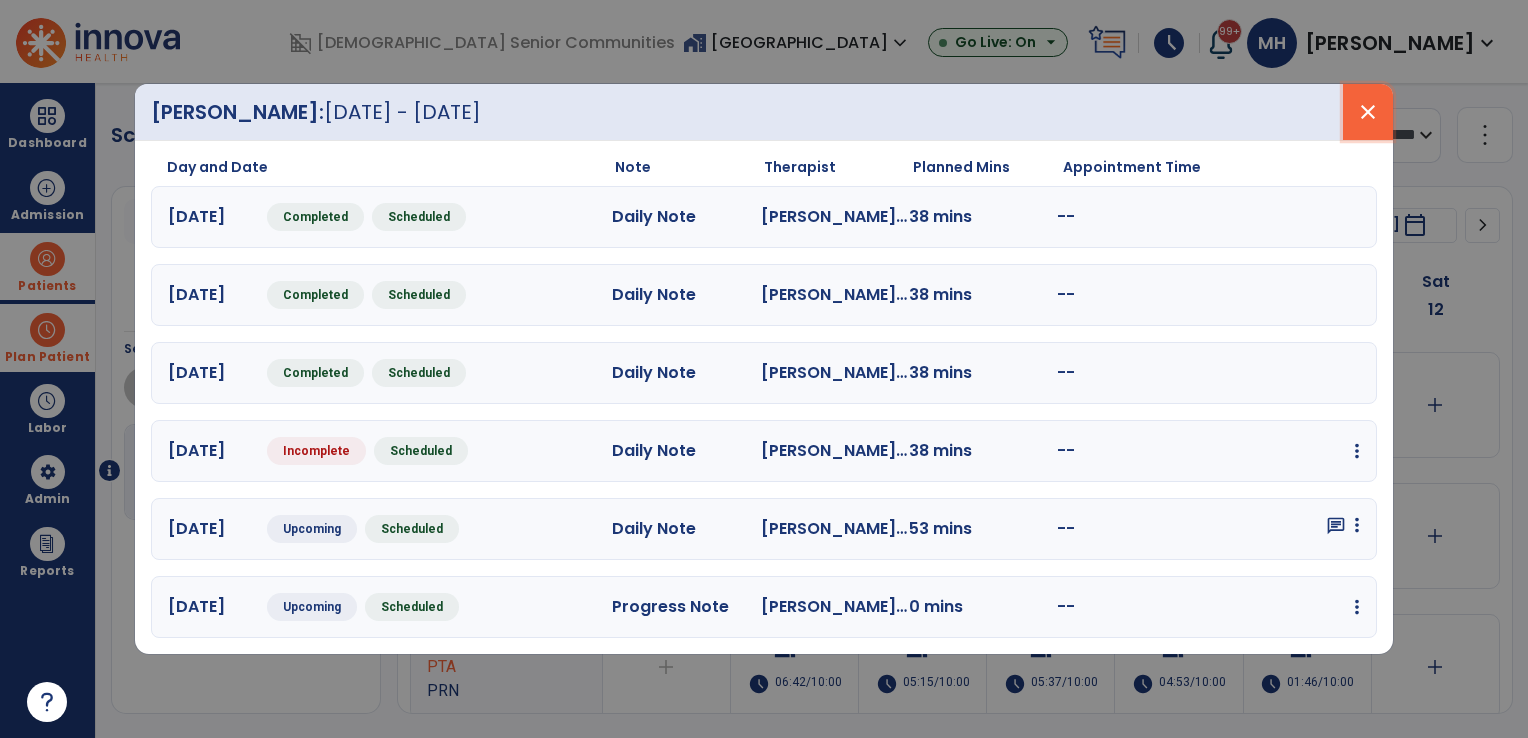 click on "close" at bounding box center (1368, 112) 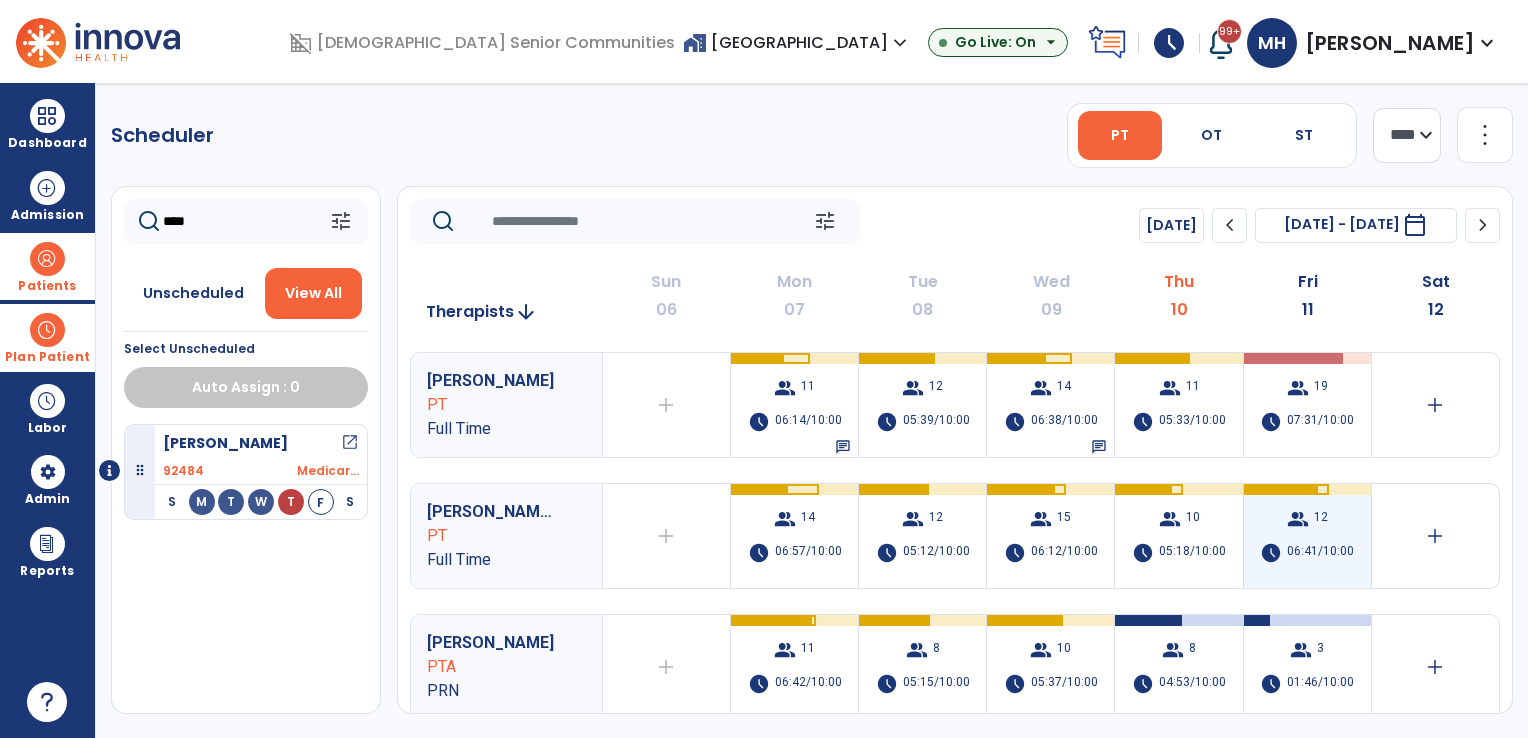 click on "group  12  schedule  06:41/10:00" at bounding box center [1307, 536] 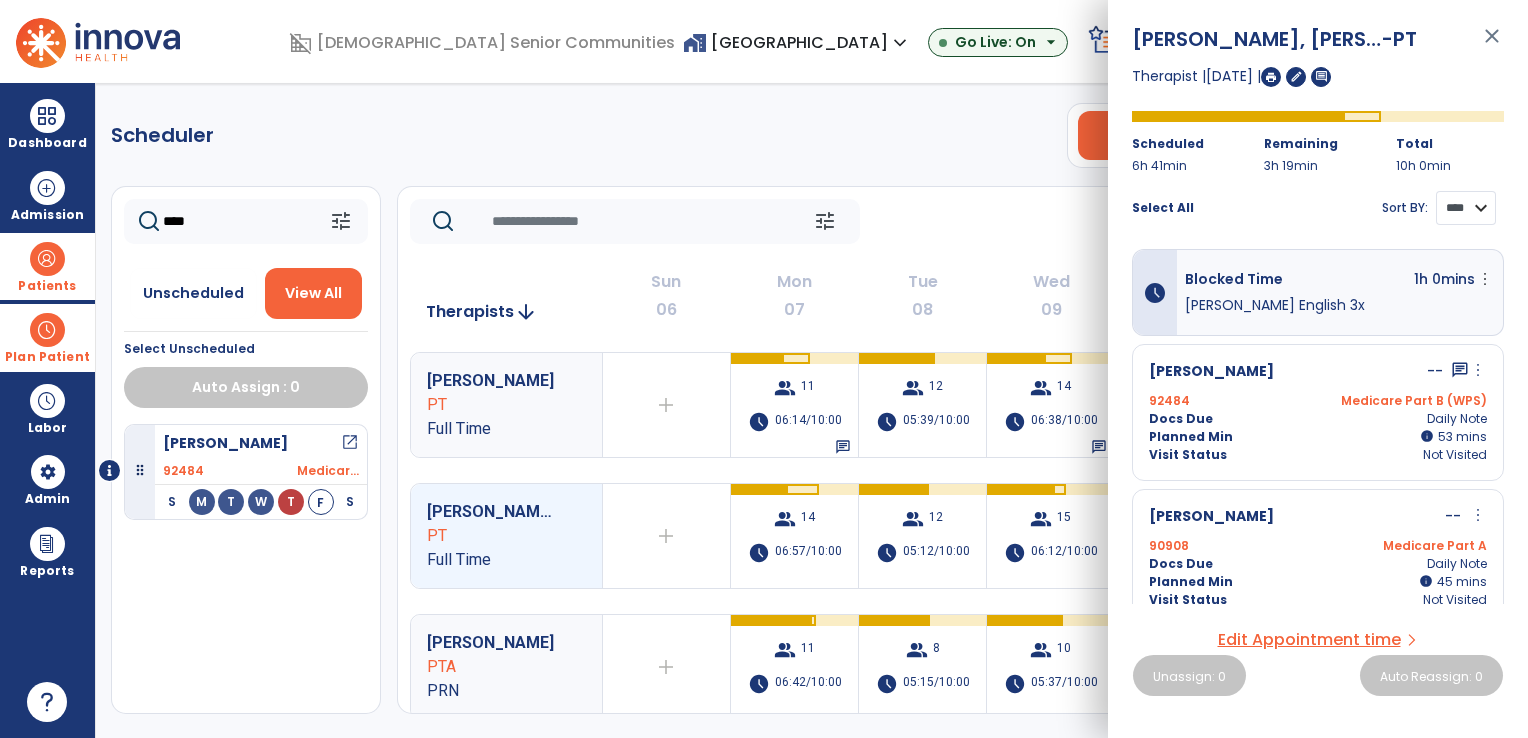 click on "**** ****" at bounding box center [1466, 208] 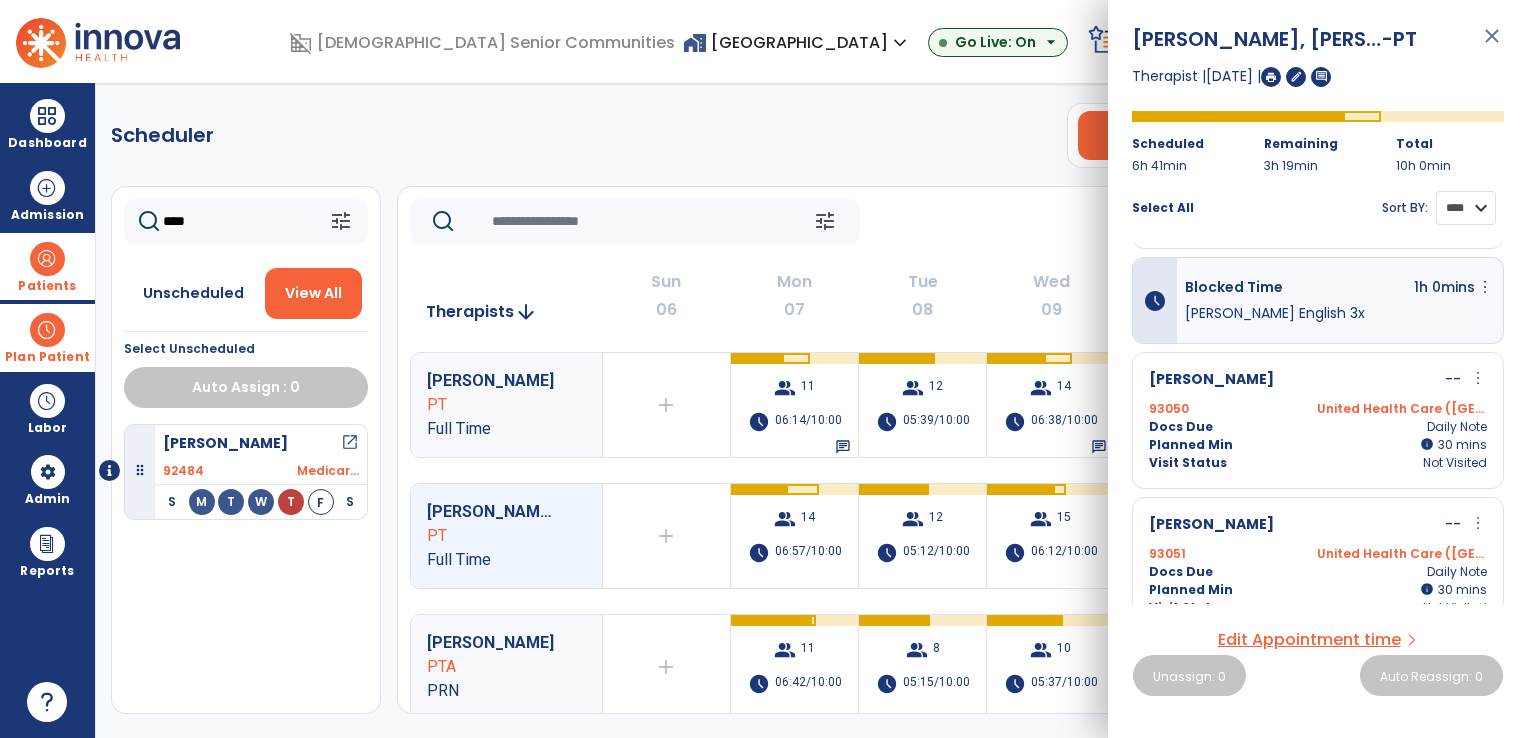 scroll, scrollTop: 600, scrollLeft: 0, axis: vertical 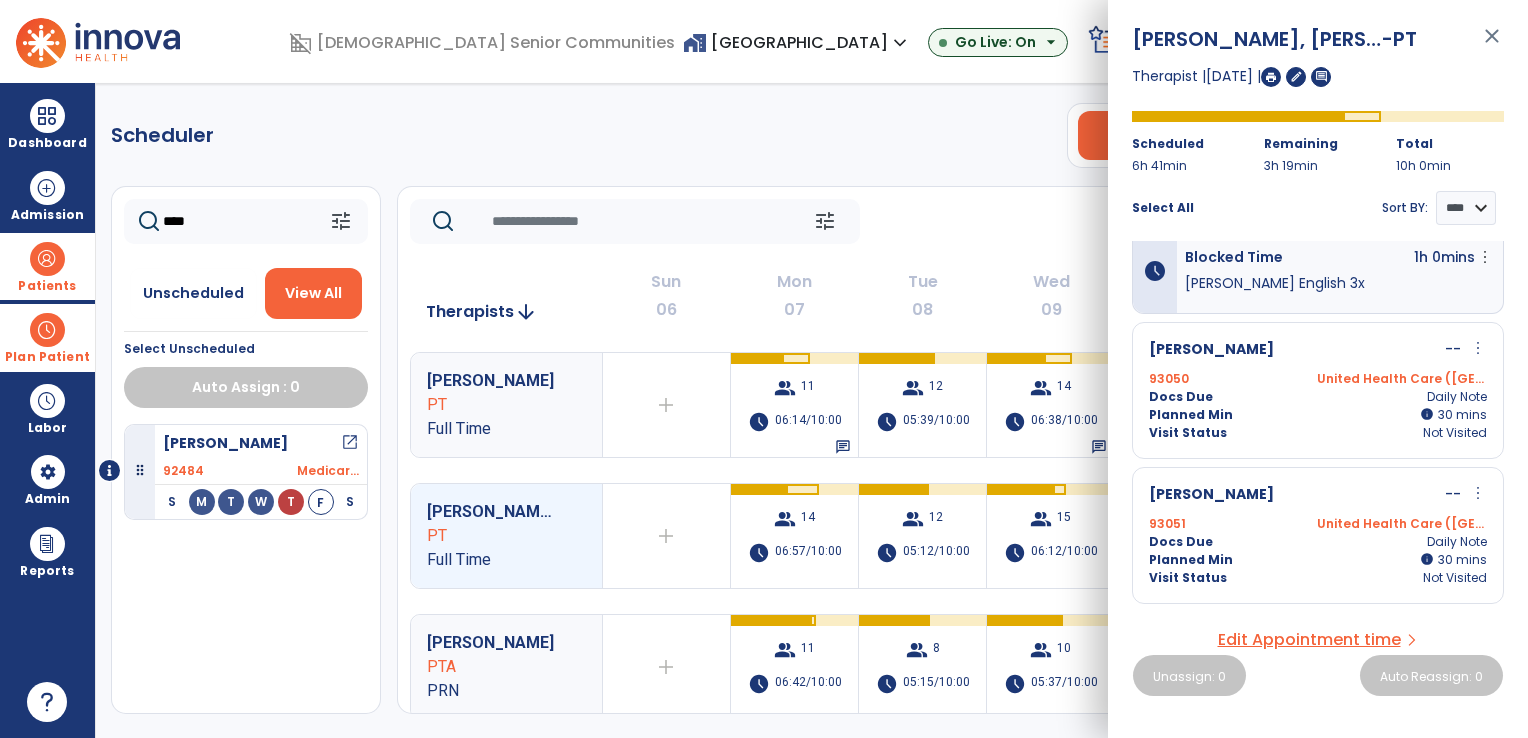 click on "93050 United Health Care (MI)" at bounding box center [1318, 379] 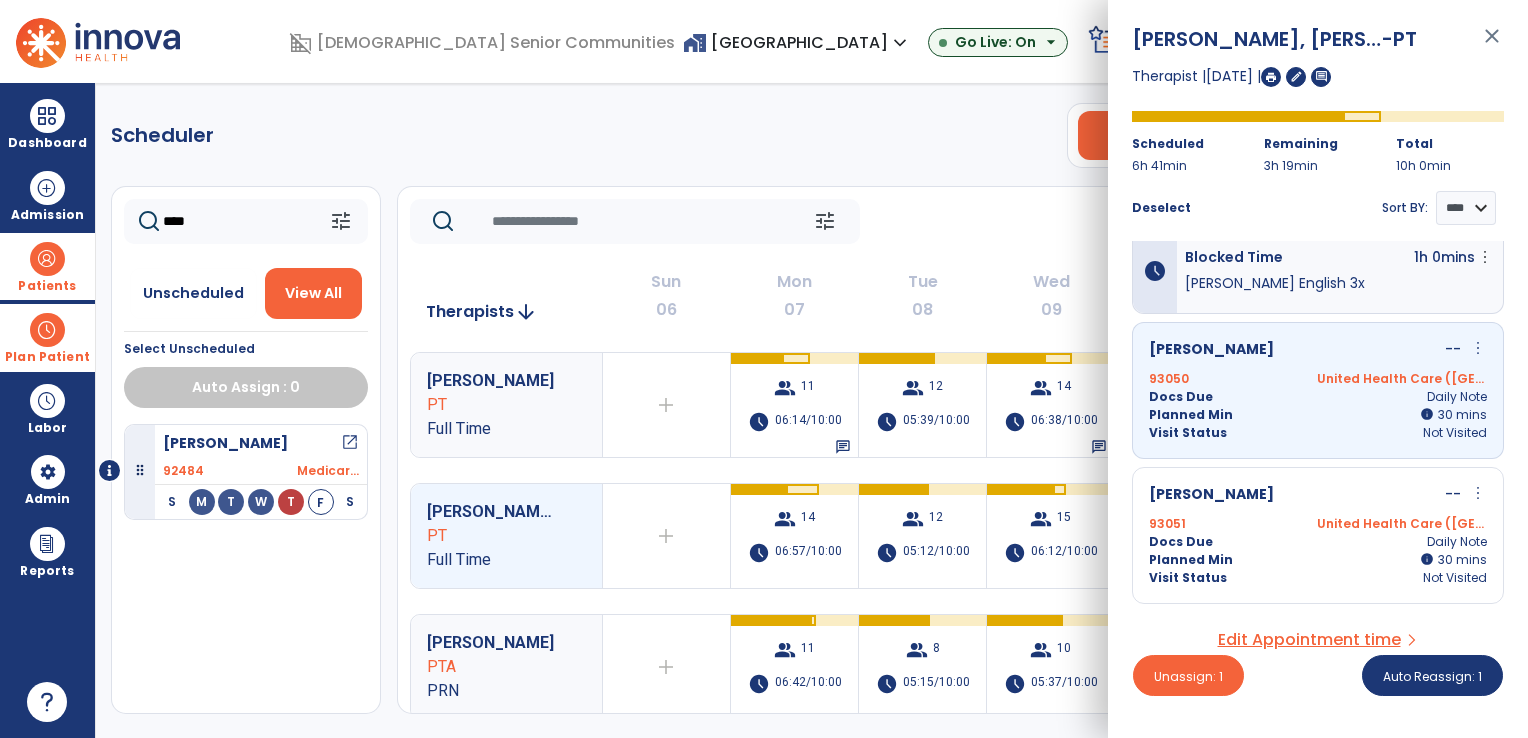 click on "93051 United Health Care (MI)" at bounding box center (1318, 524) 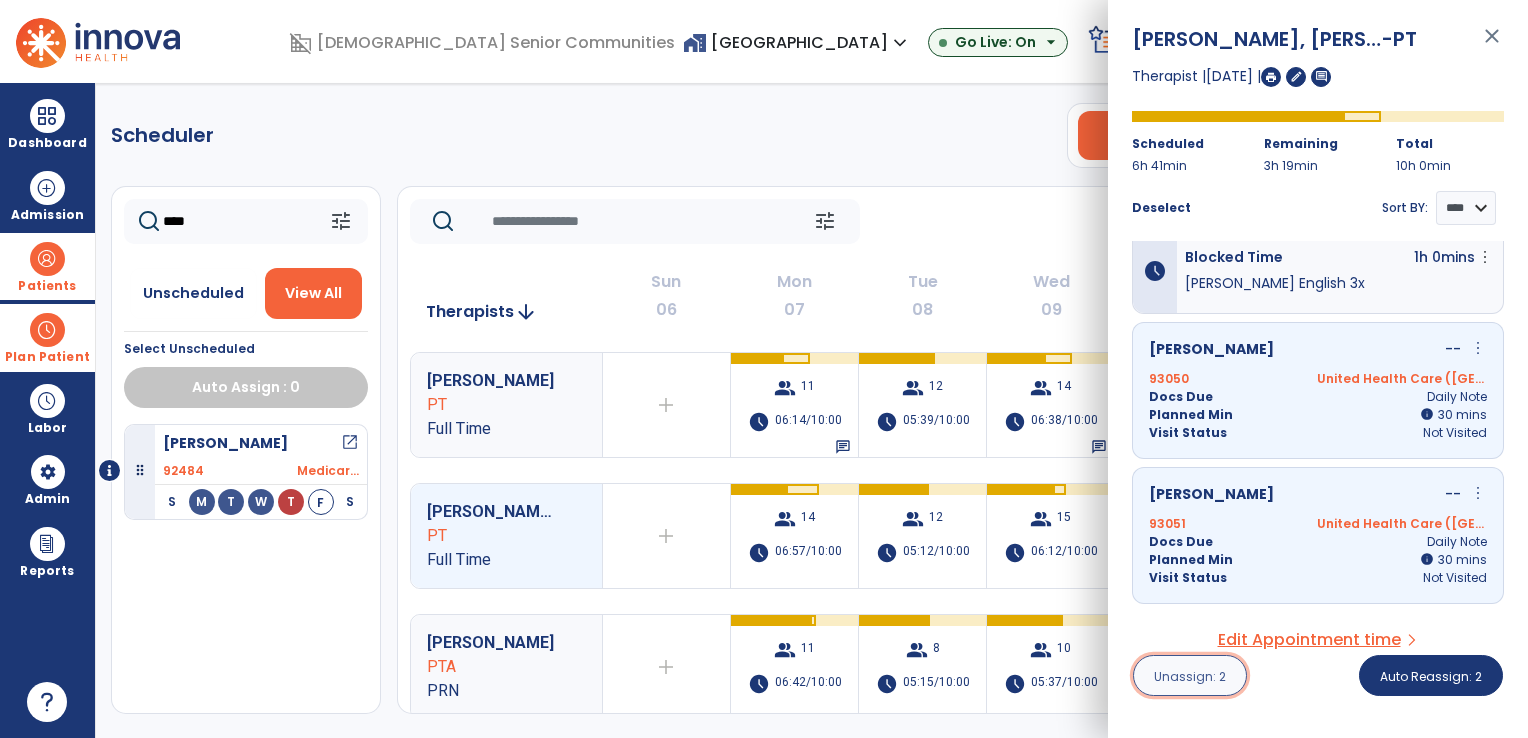 click on "Unassign: 2" at bounding box center [1190, 676] 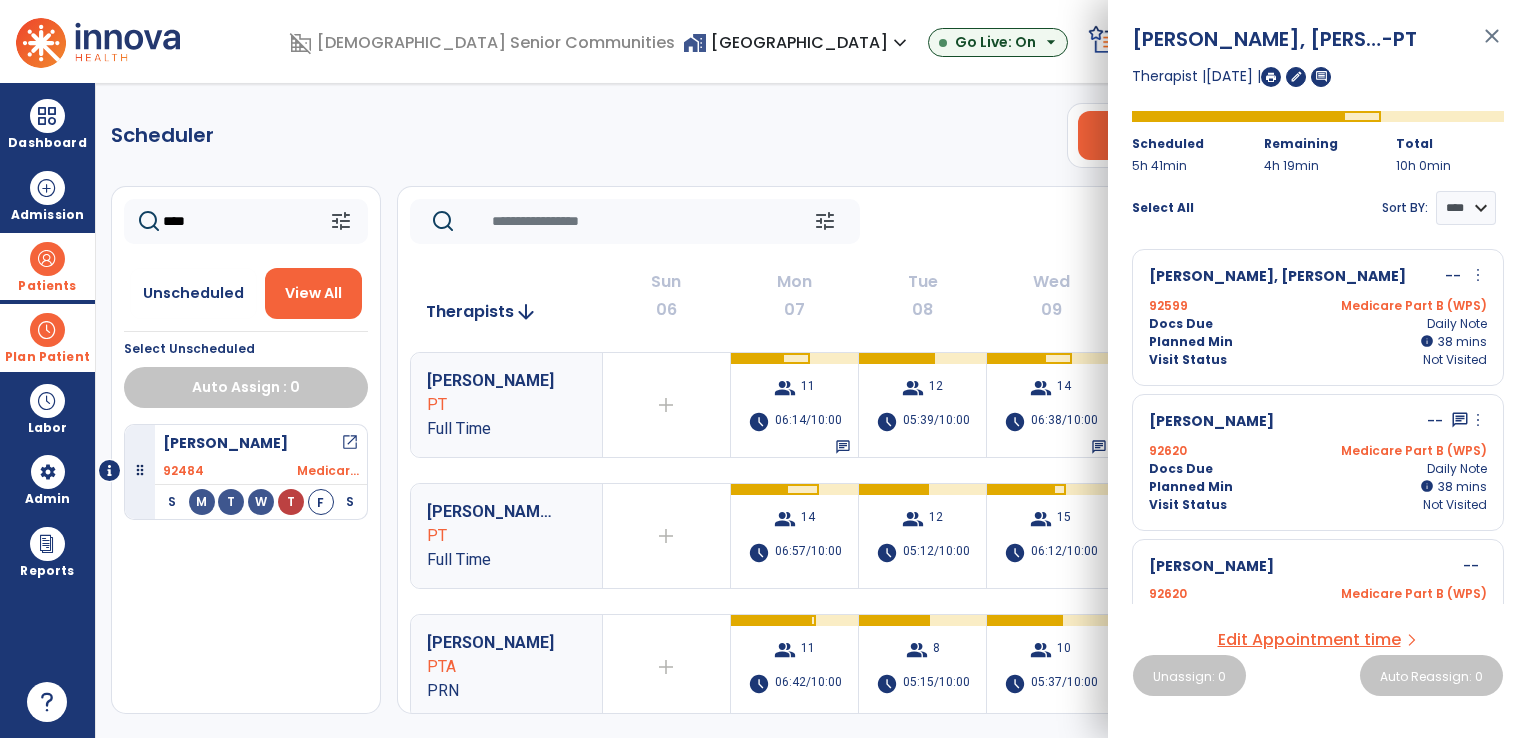 click on "close" at bounding box center [1492, 45] 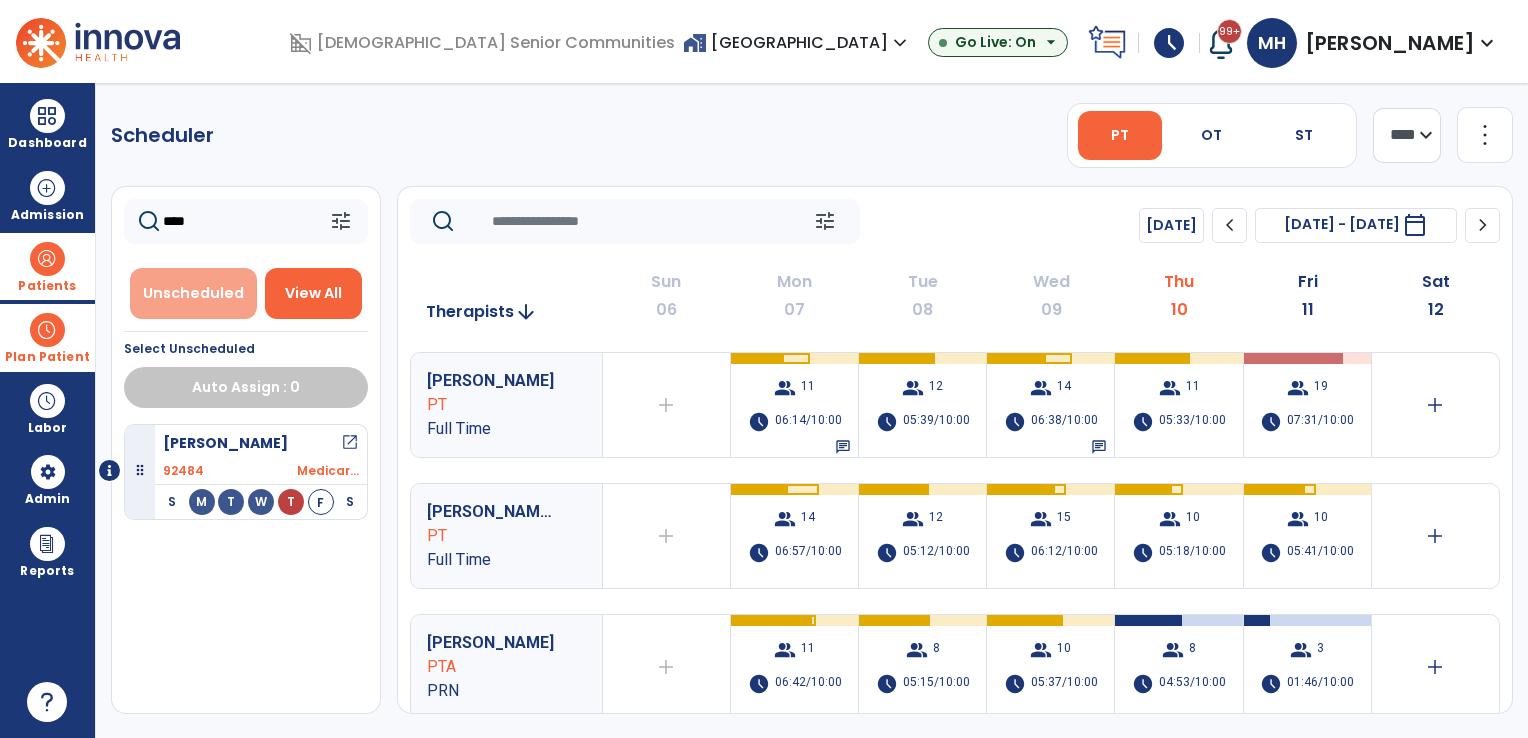 click on "Unscheduled" at bounding box center [193, 293] 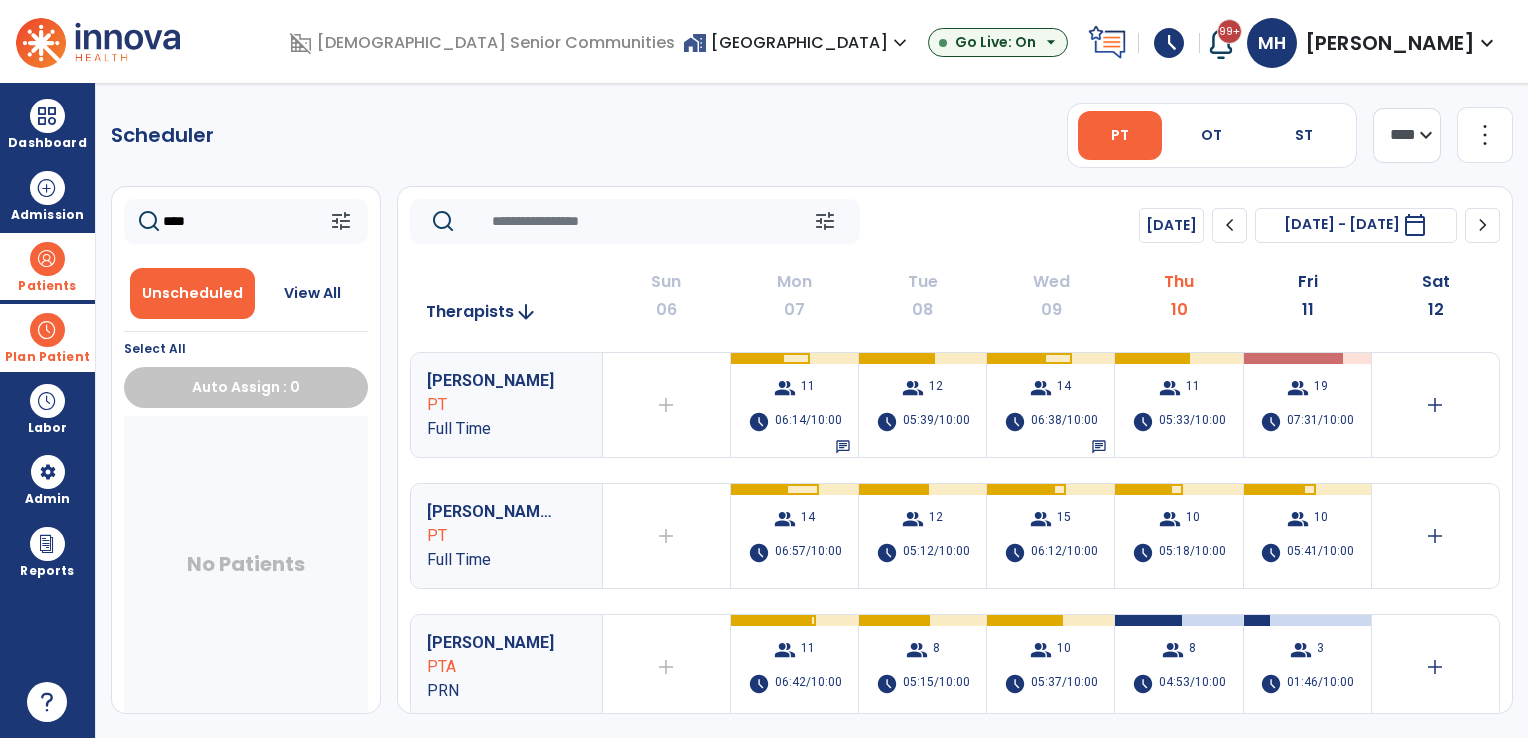 click on "****" 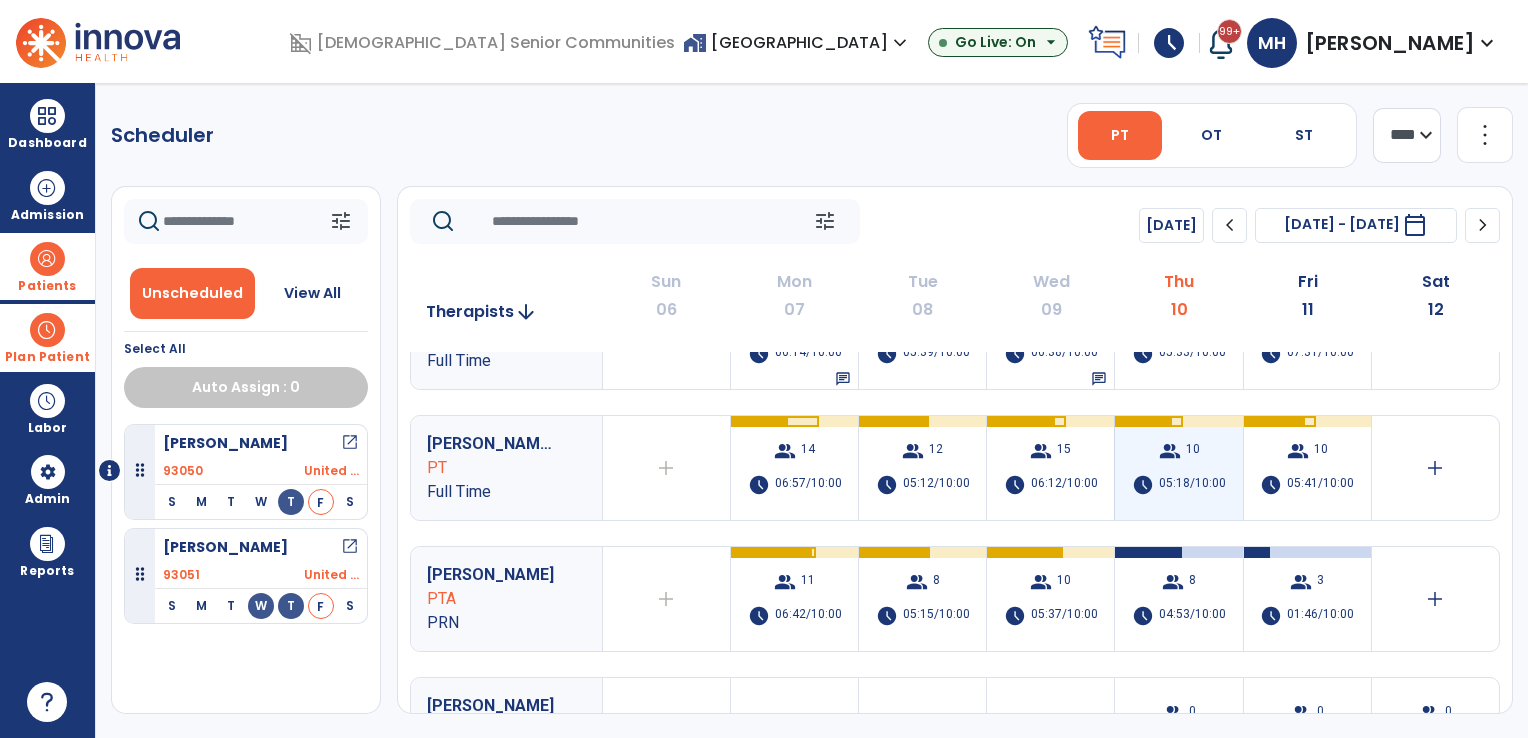 scroll, scrollTop: 135, scrollLeft: 0, axis: vertical 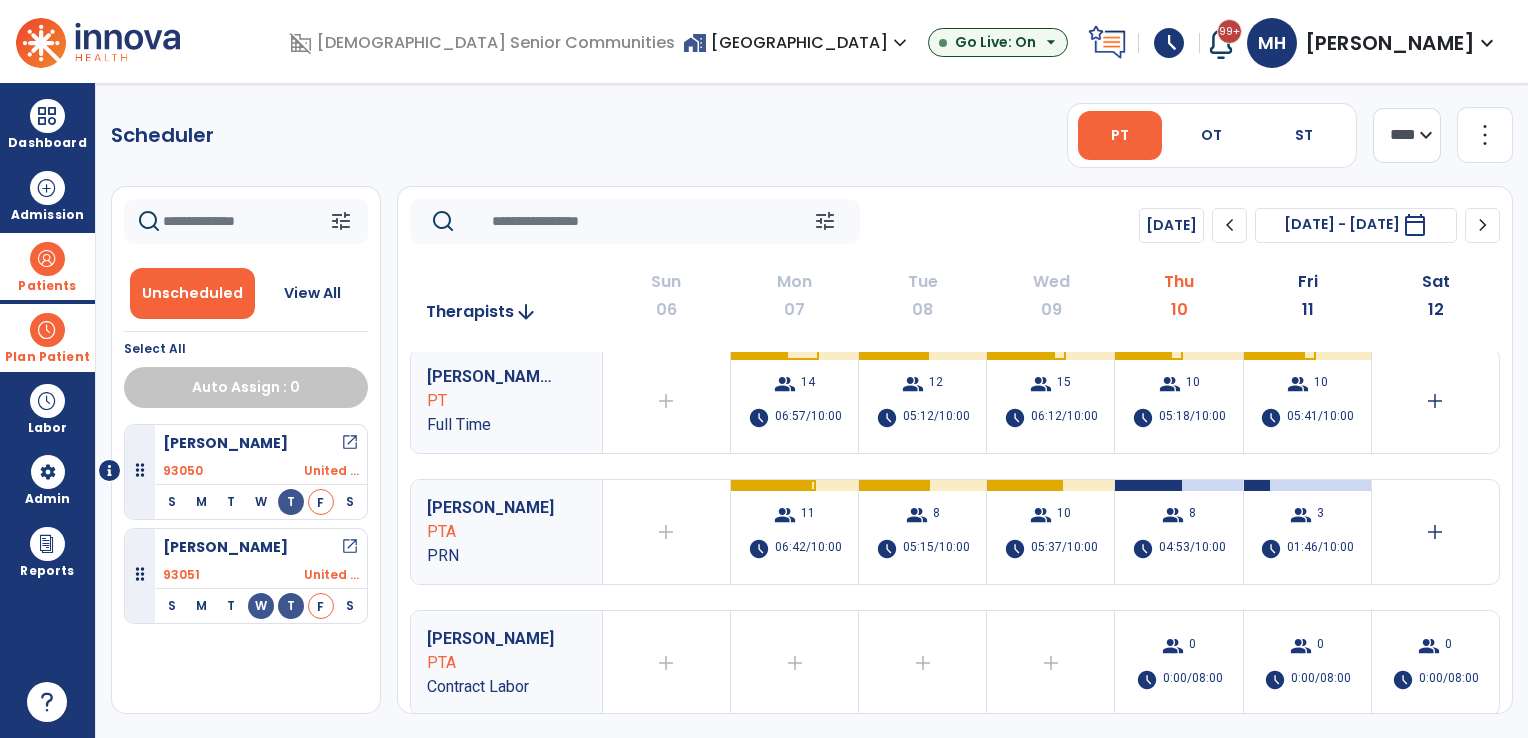 type 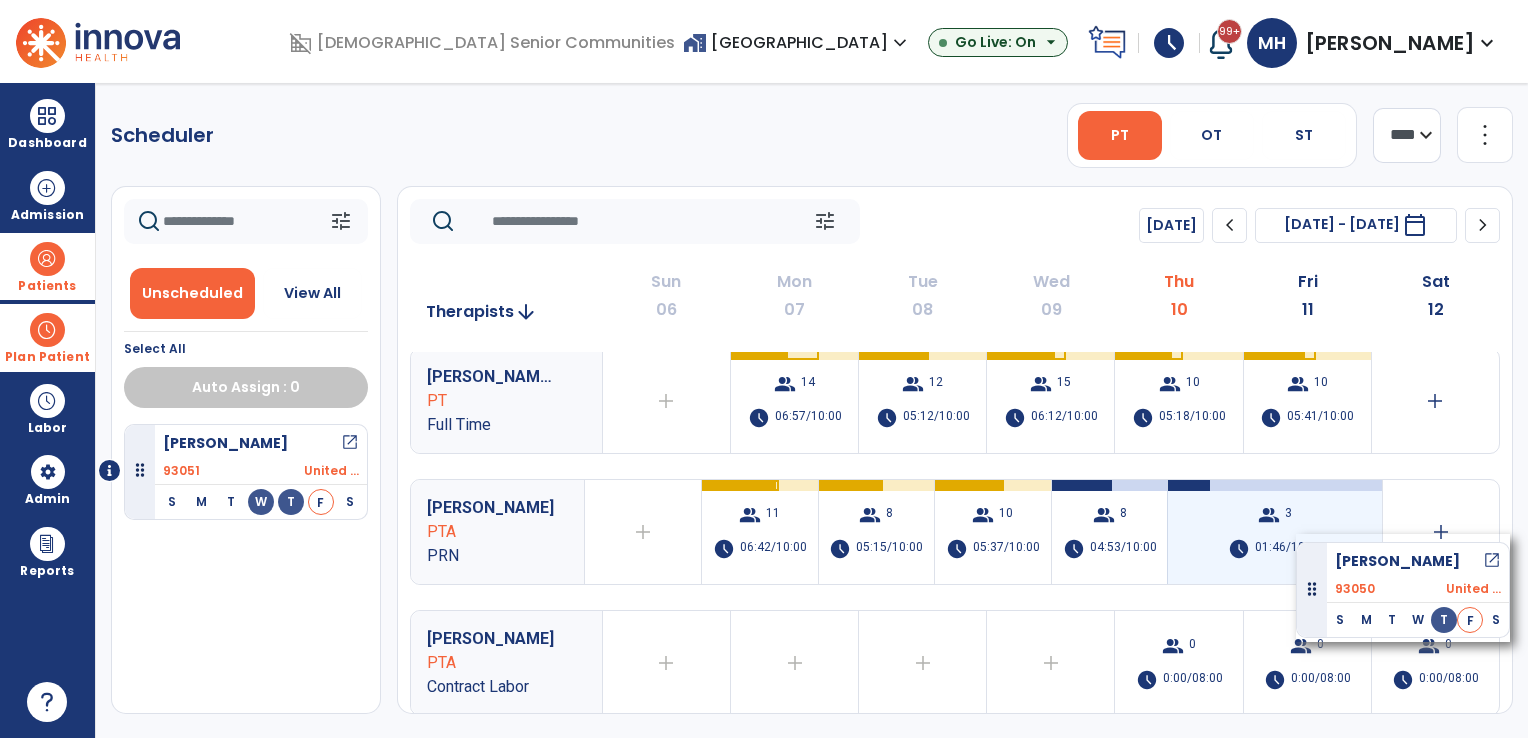 drag, startPoint x: 137, startPoint y: 474, endPoint x: 1323, endPoint y: 534, distance: 1187.5167 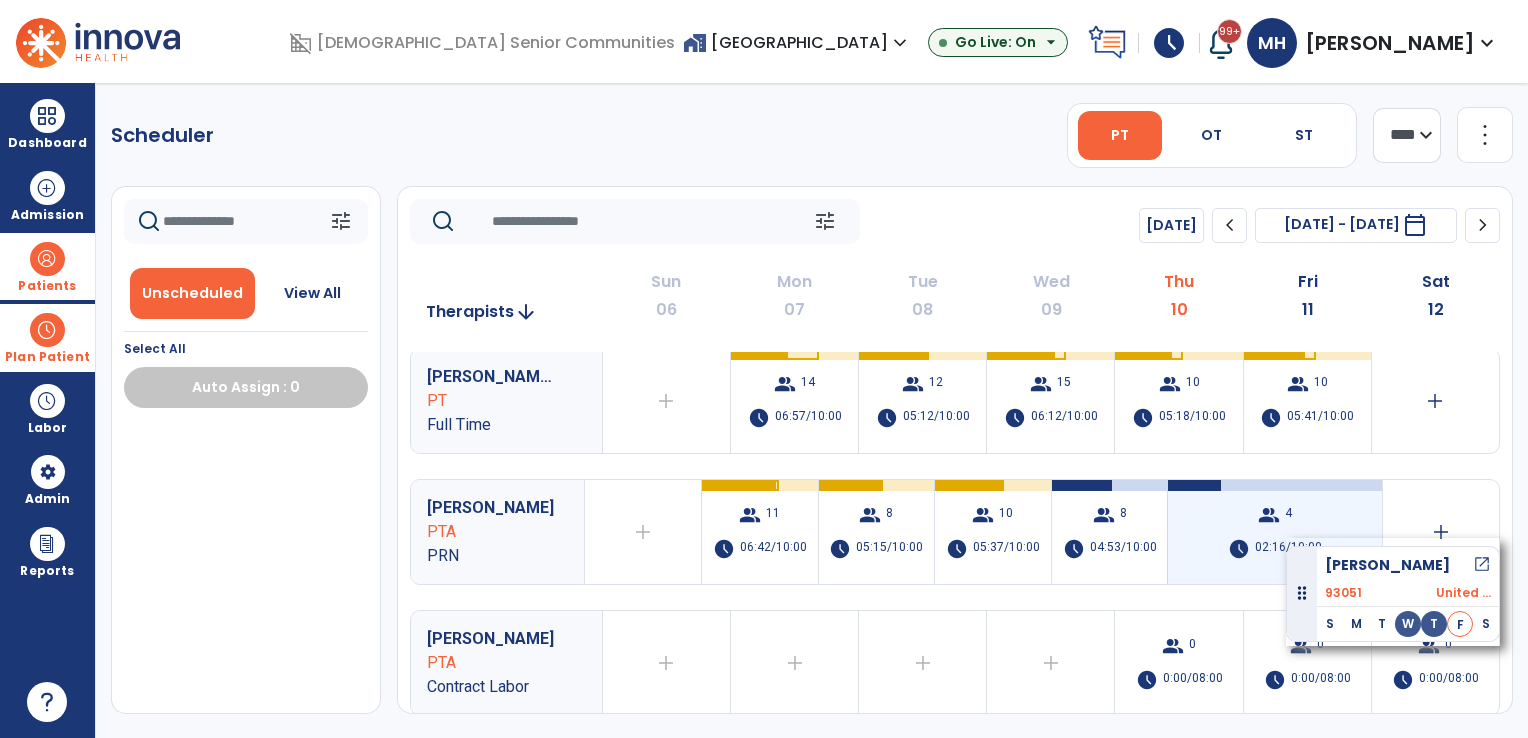 drag, startPoint x: 135, startPoint y: 465, endPoint x: 1286, endPoint y: 538, distance: 1153.3126 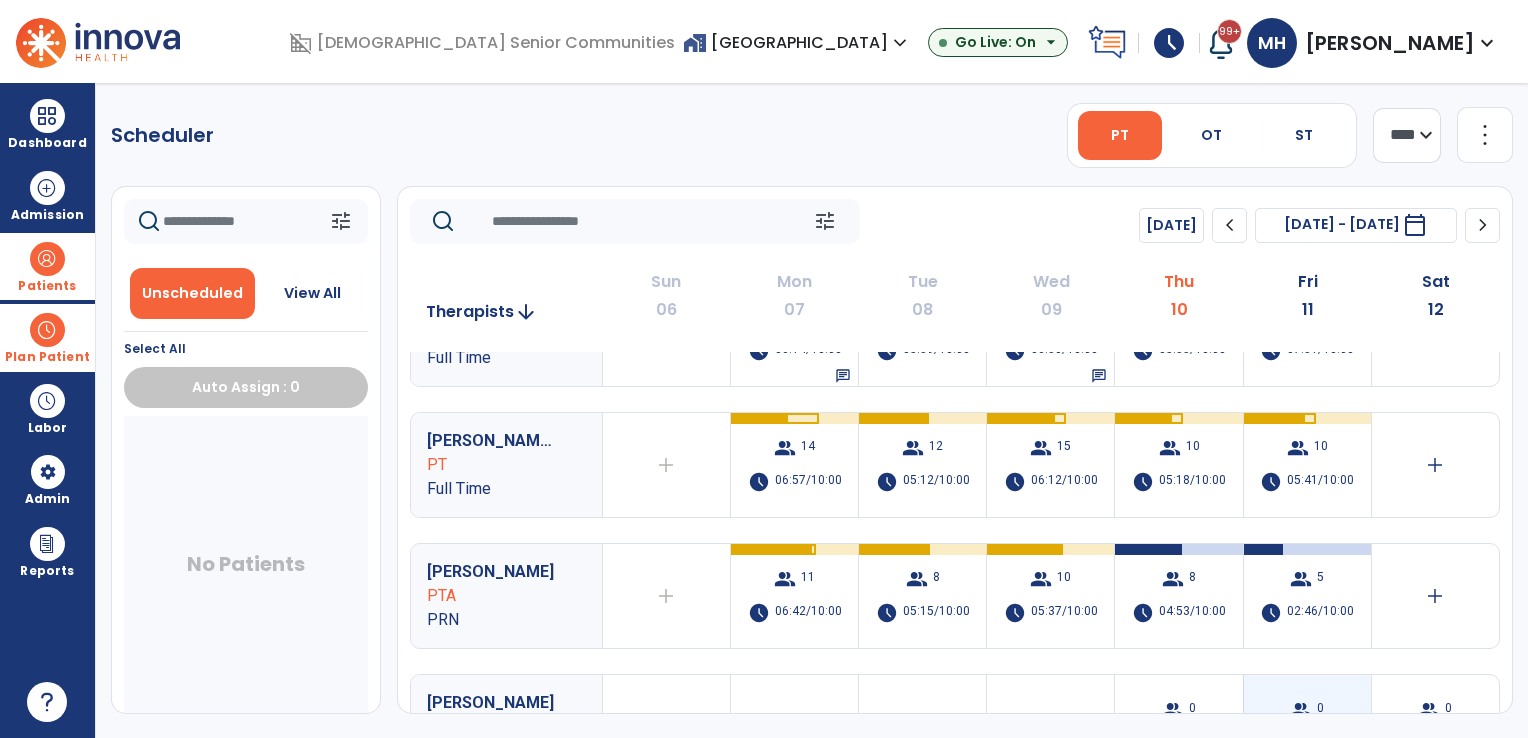 scroll, scrollTop: 0, scrollLeft: 0, axis: both 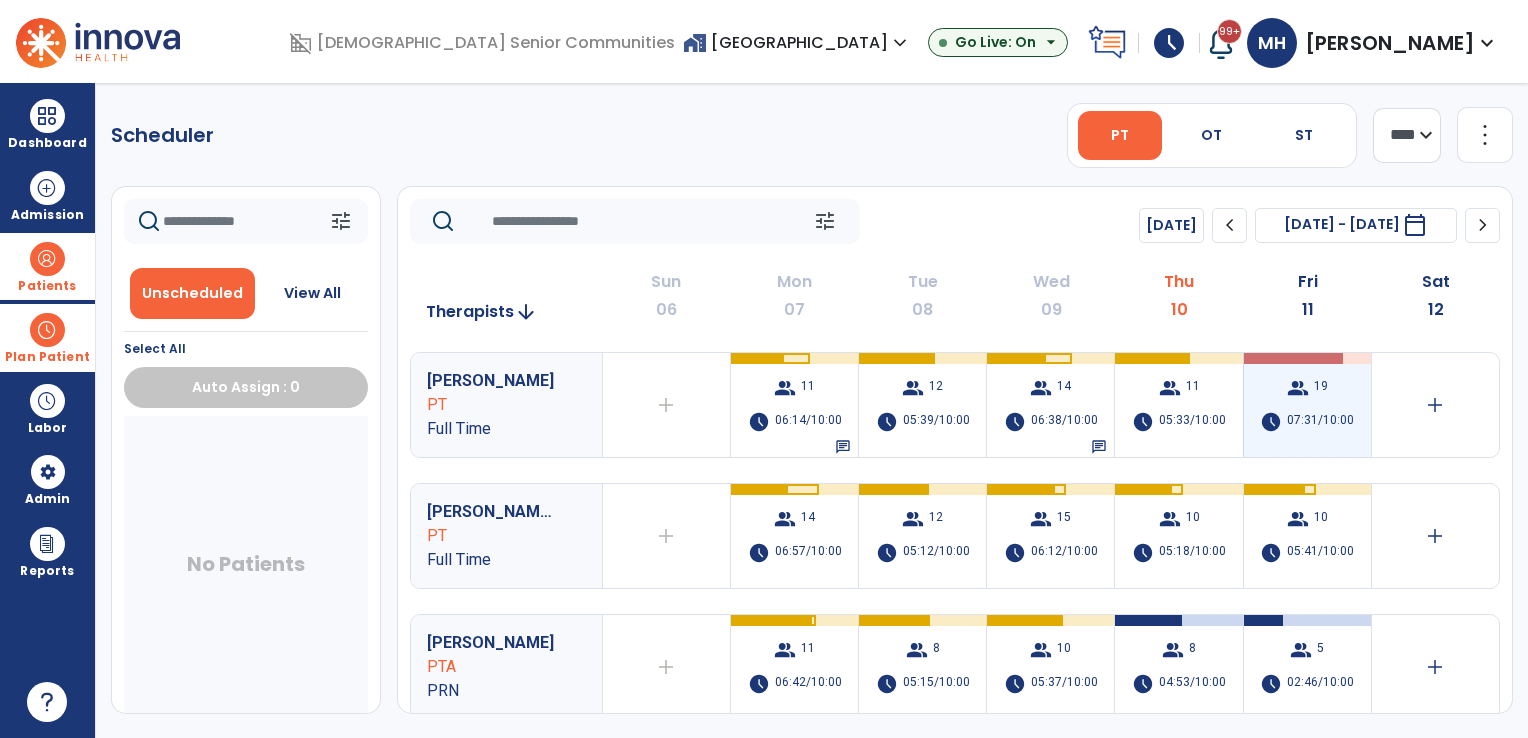 click on "07:31/10:00" at bounding box center [1320, 422] 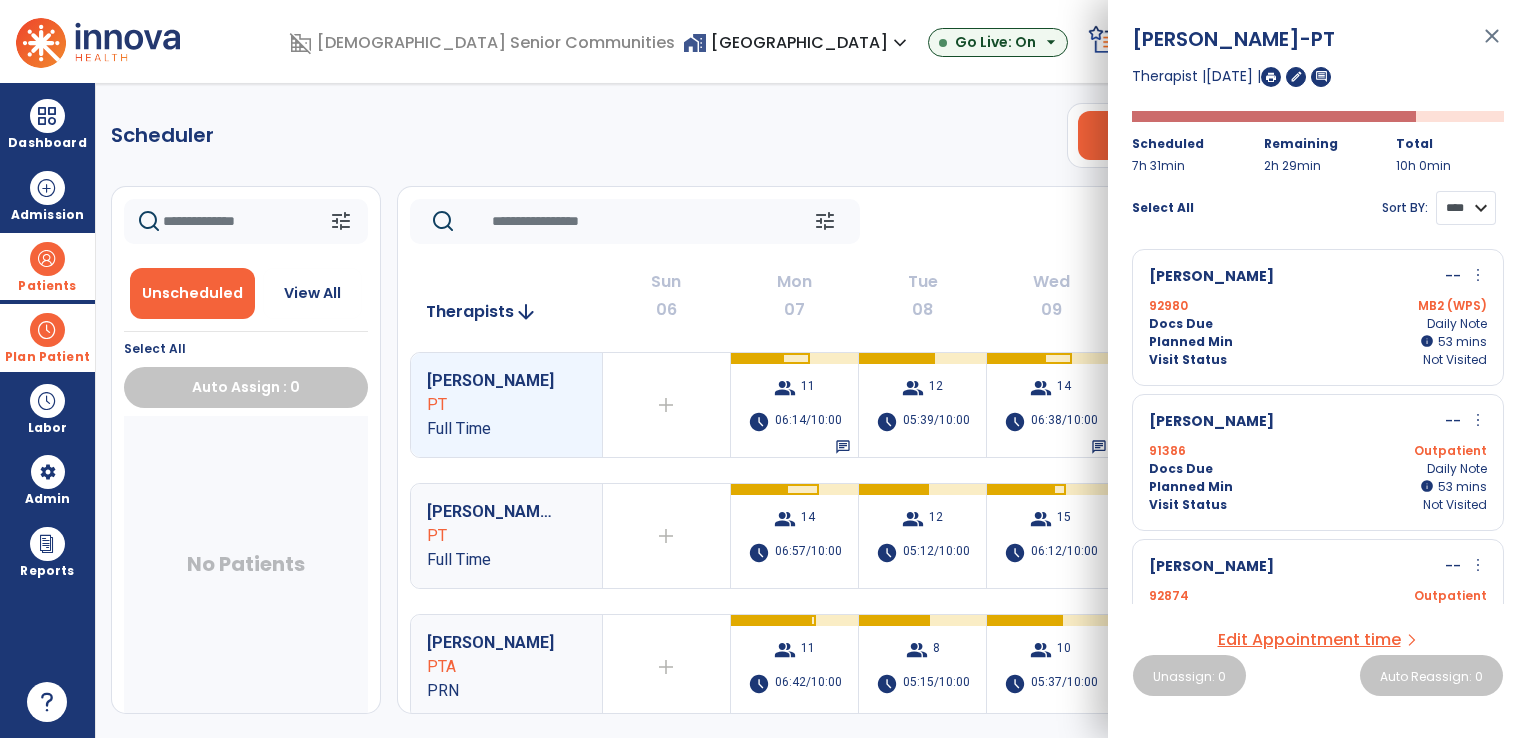 click on "**** ****" at bounding box center (1466, 208) 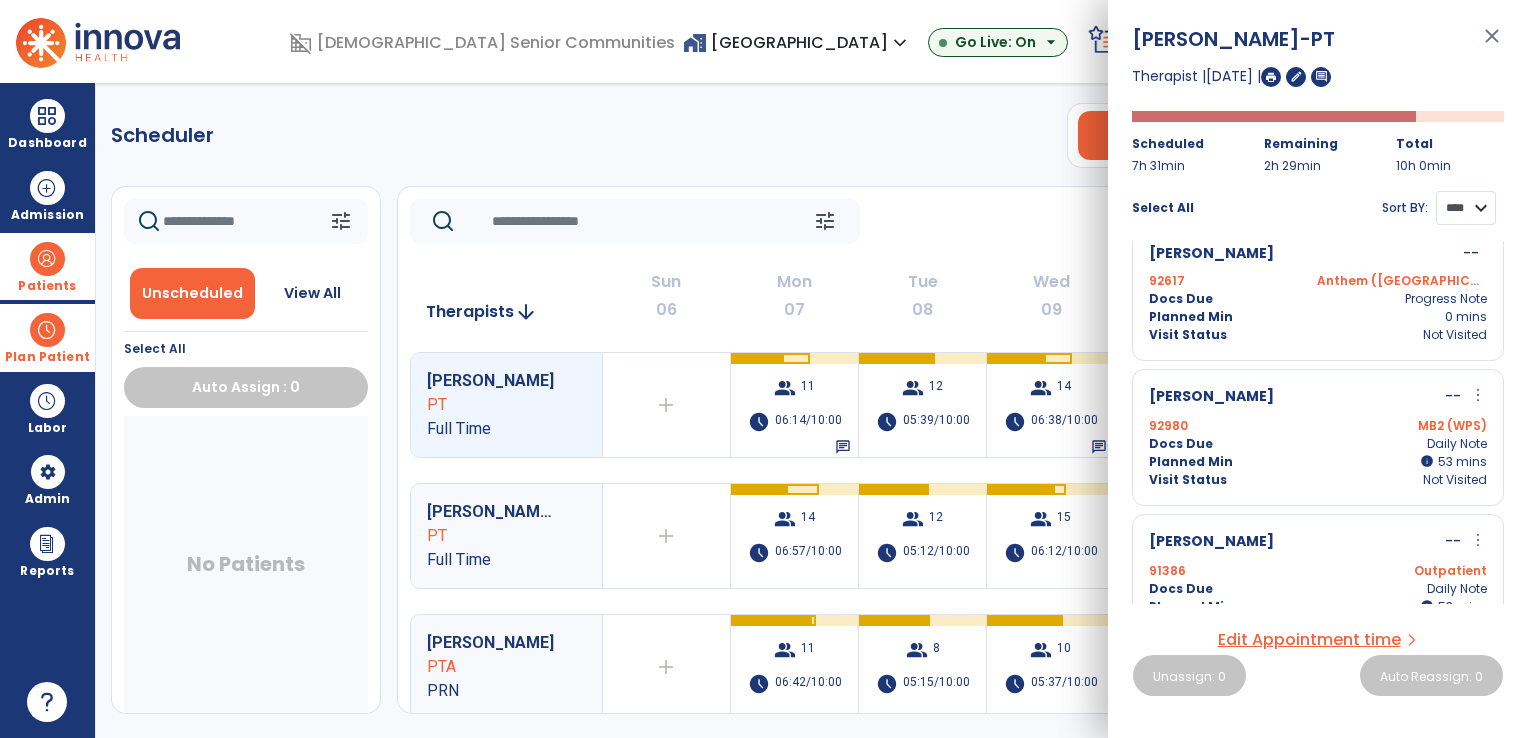 scroll, scrollTop: 1367, scrollLeft: 0, axis: vertical 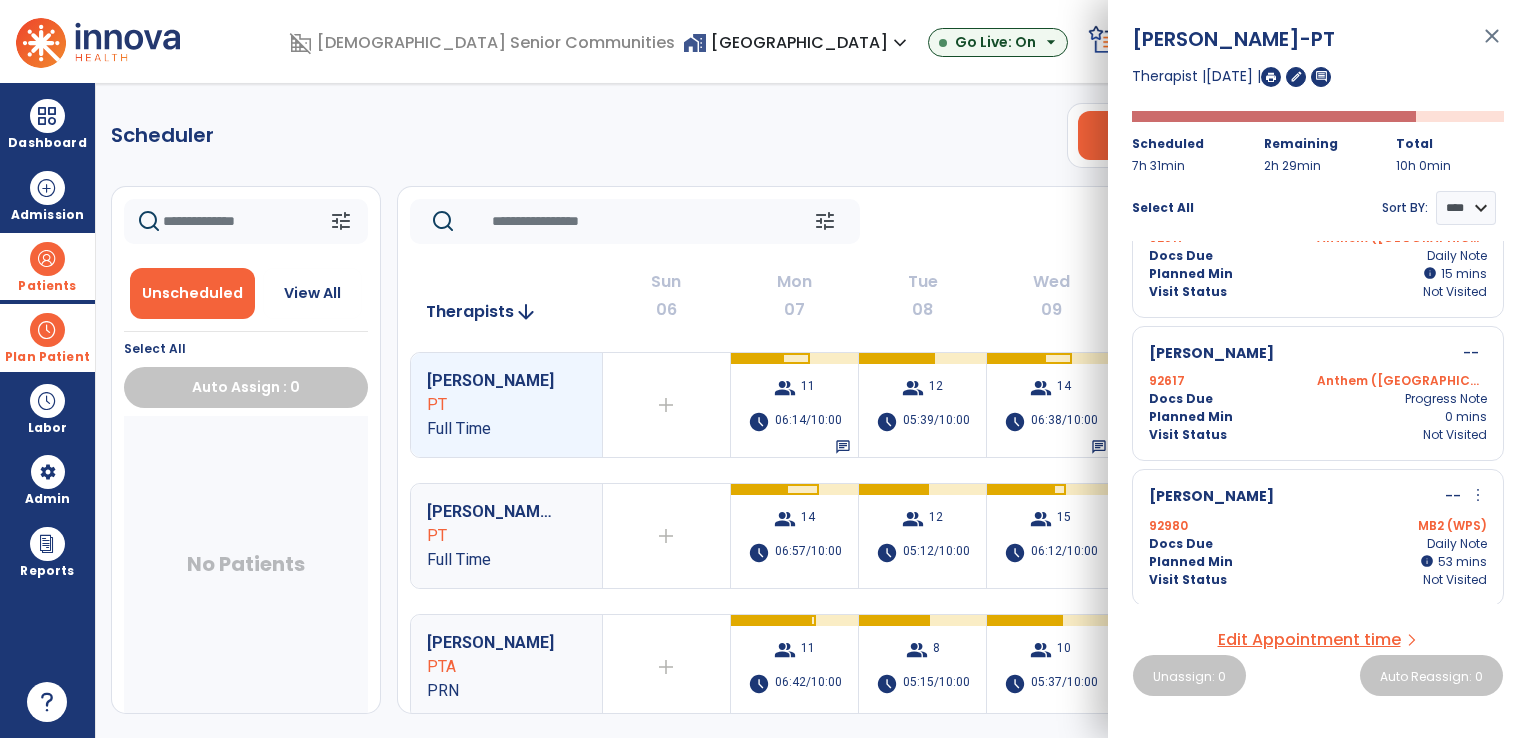 click on "Docs Due Daily Note" at bounding box center [1318, 544] 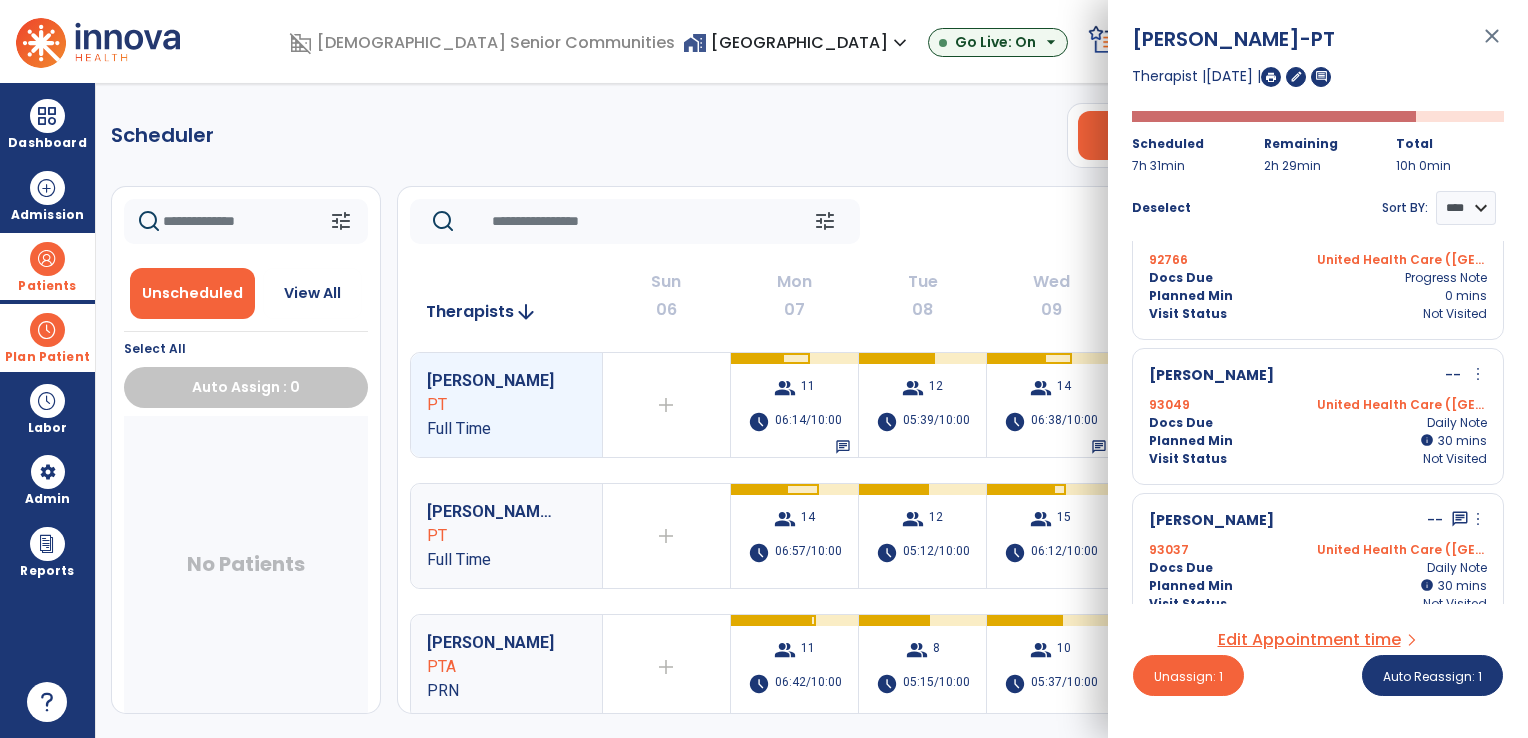 scroll, scrollTop: 667, scrollLeft: 0, axis: vertical 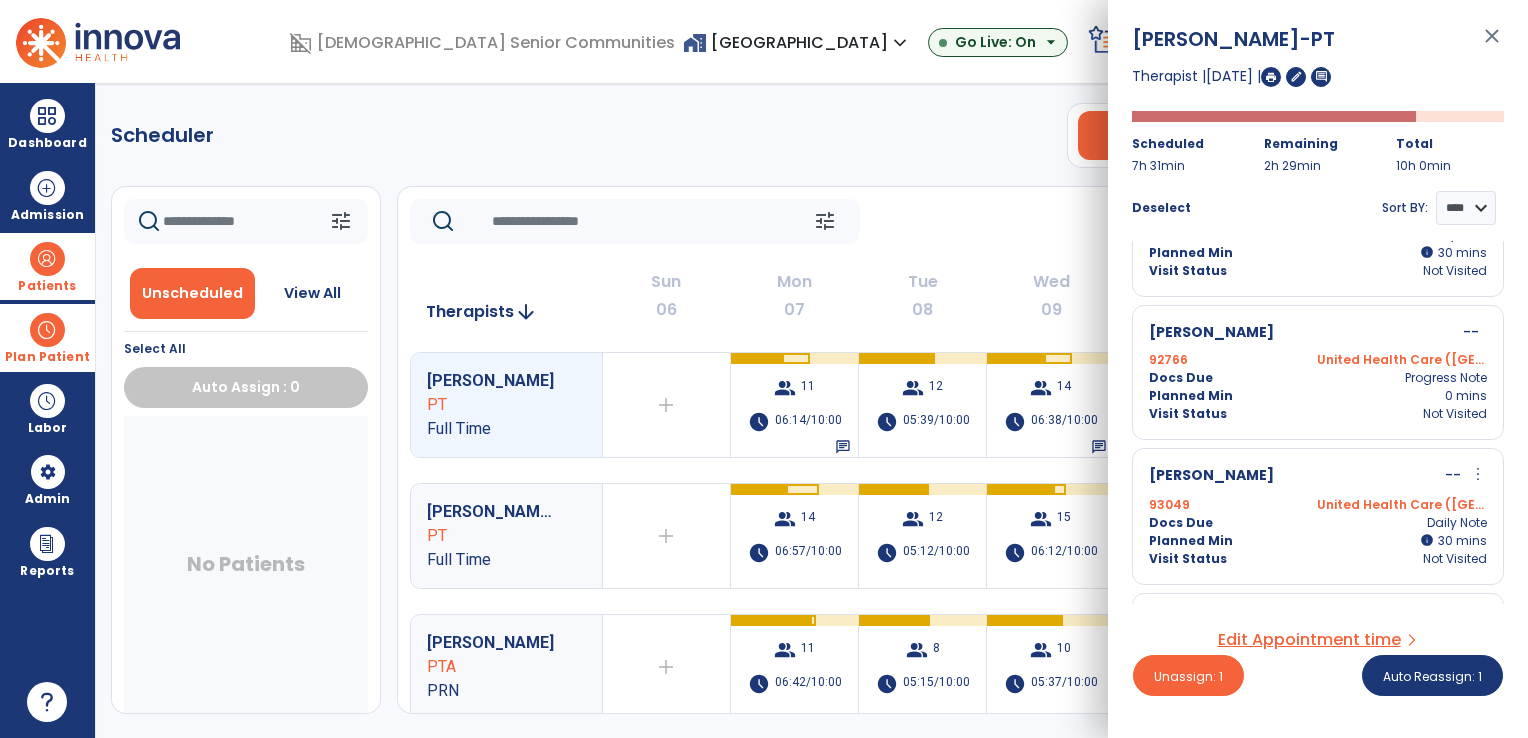 click on "Planned Min  info   30 I 30 mins" at bounding box center [1318, 541] 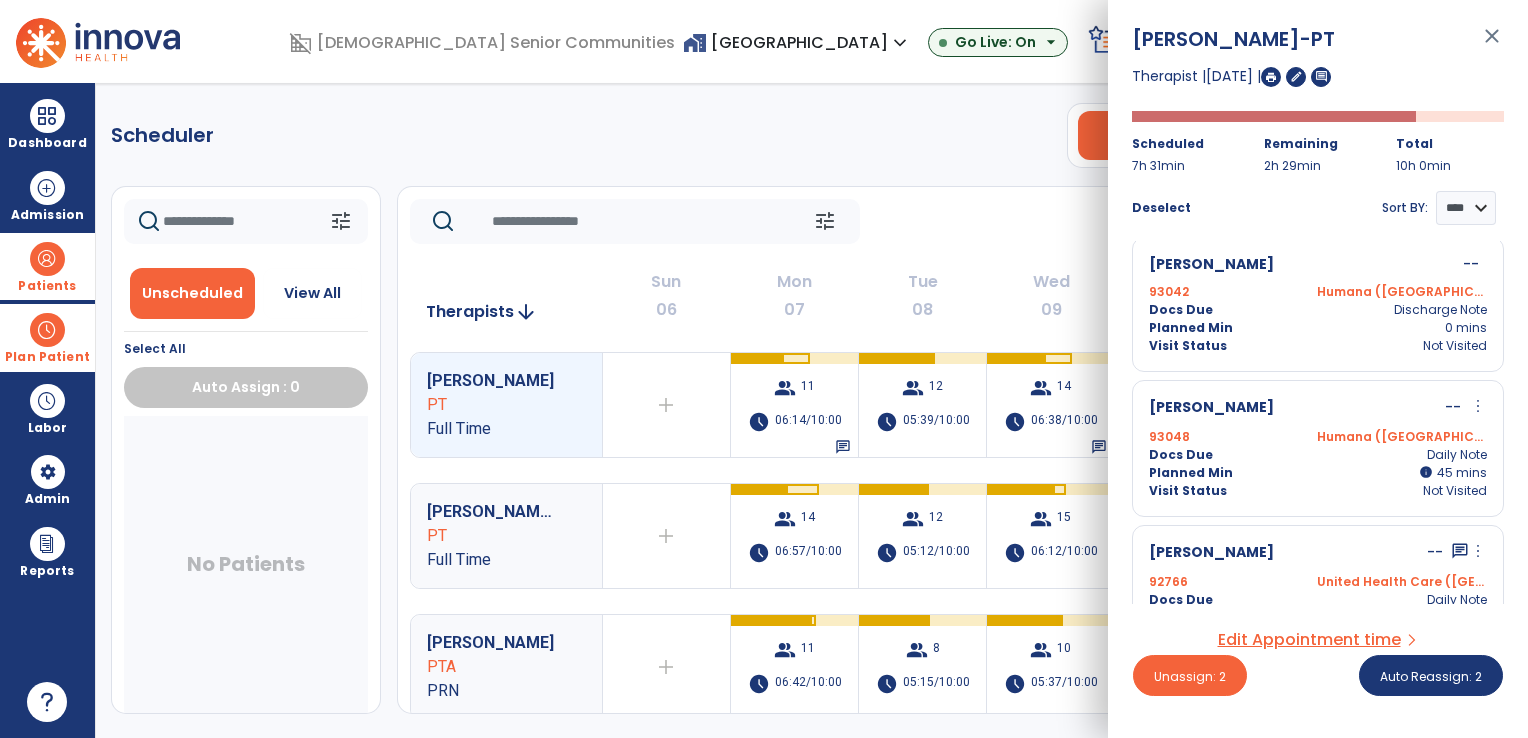 scroll, scrollTop: 267, scrollLeft: 0, axis: vertical 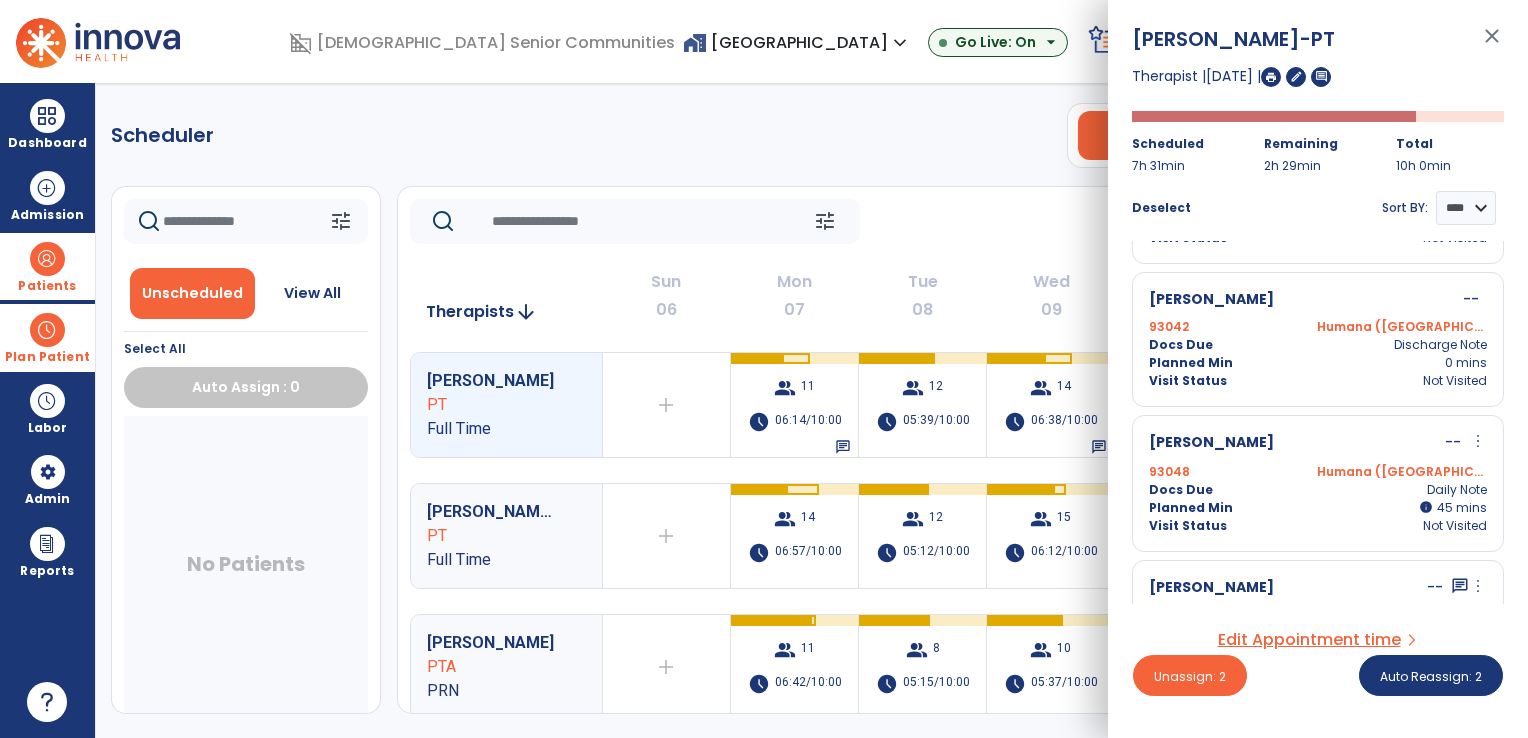 click on "Planned Min  info   45 I 45 mins" at bounding box center [1318, 508] 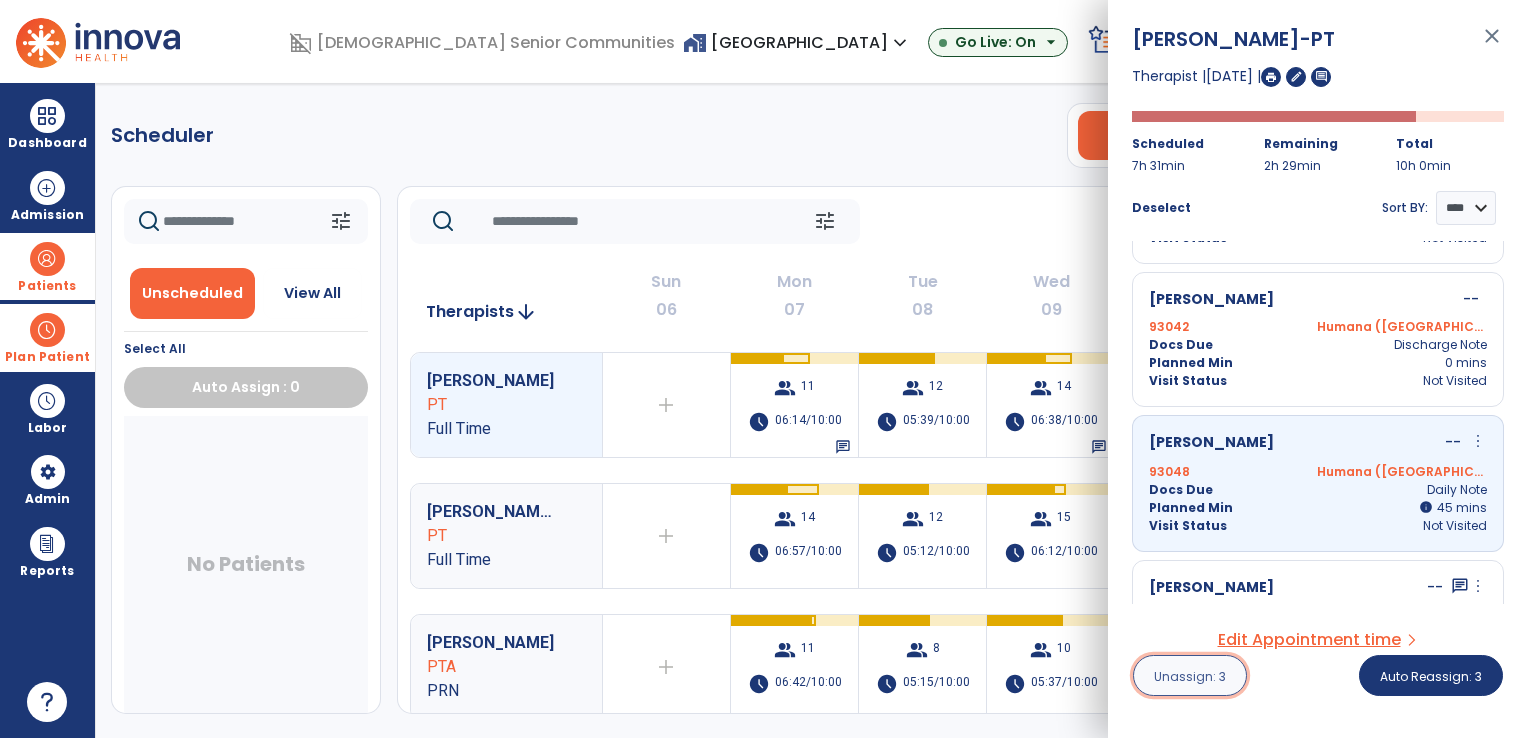 click on "Unassign: 3" at bounding box center [1190, 676] 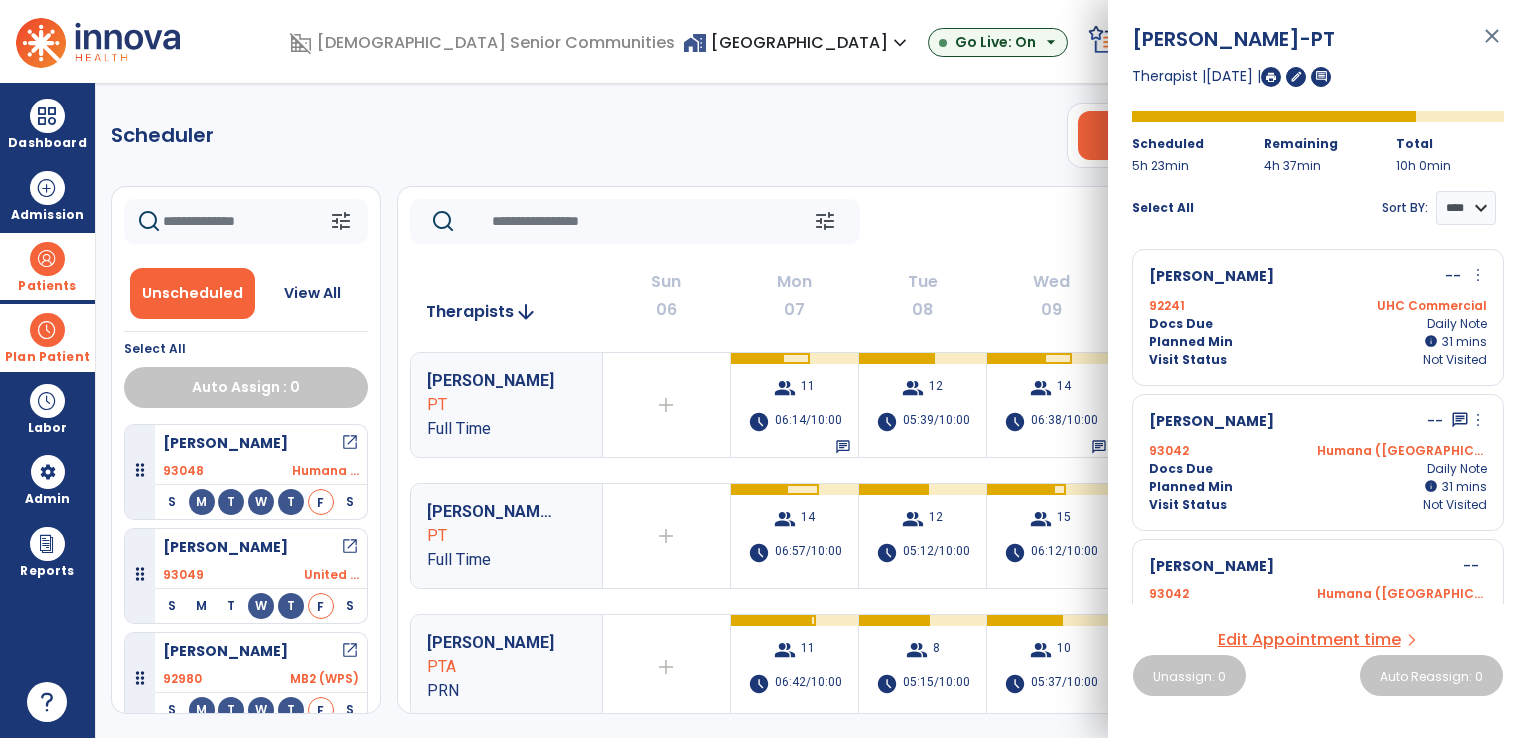 click on "Scheduler   PT   OT   ST  **** *** more_vert  Manage Labor   View All Therapists   Print" 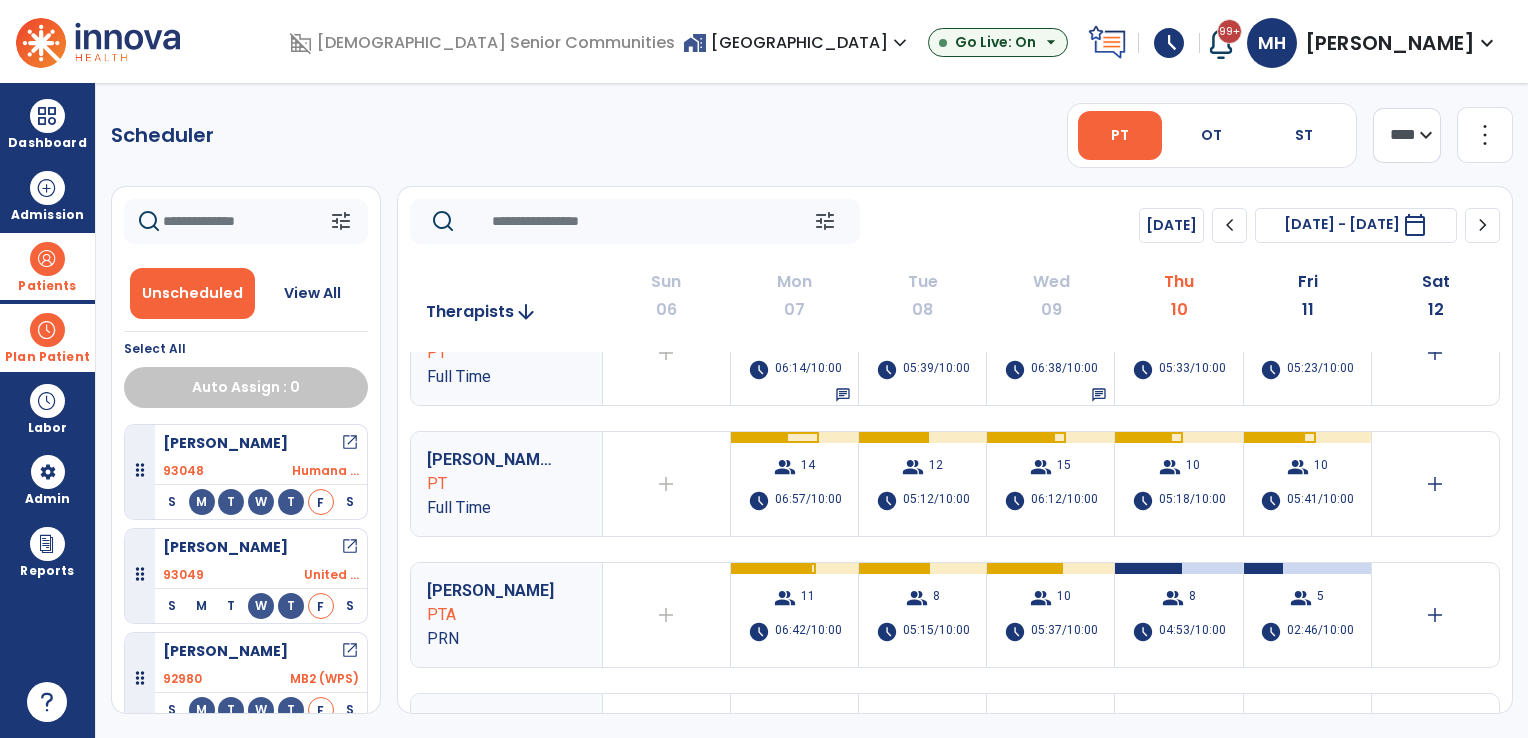 scroll, scrollTop: 100, scrollLeft: 0, axis: vertical 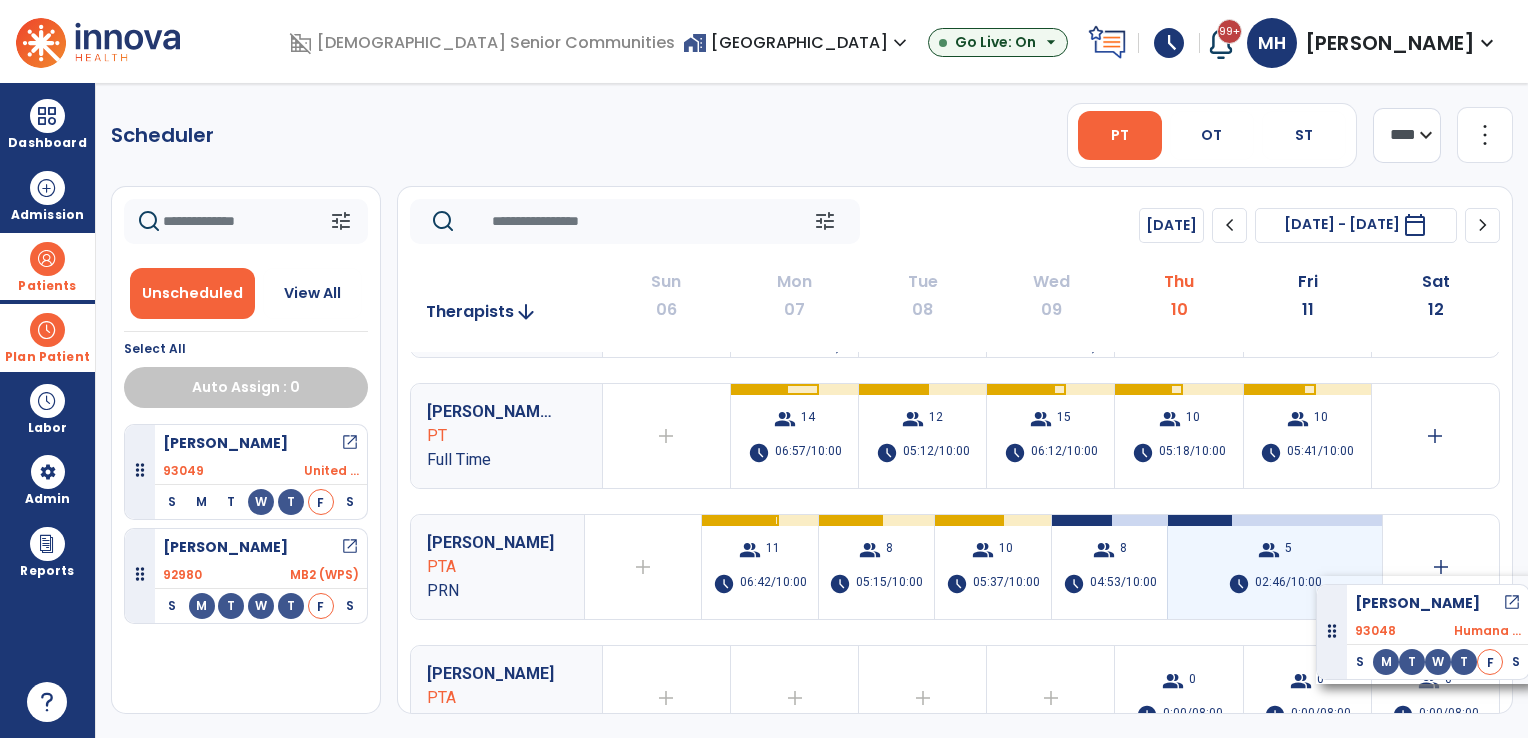 drag, startPoint x: 139, startPoint y: 464, endPoint x: 1316, endPoint y: 576, distance: 1182.3168 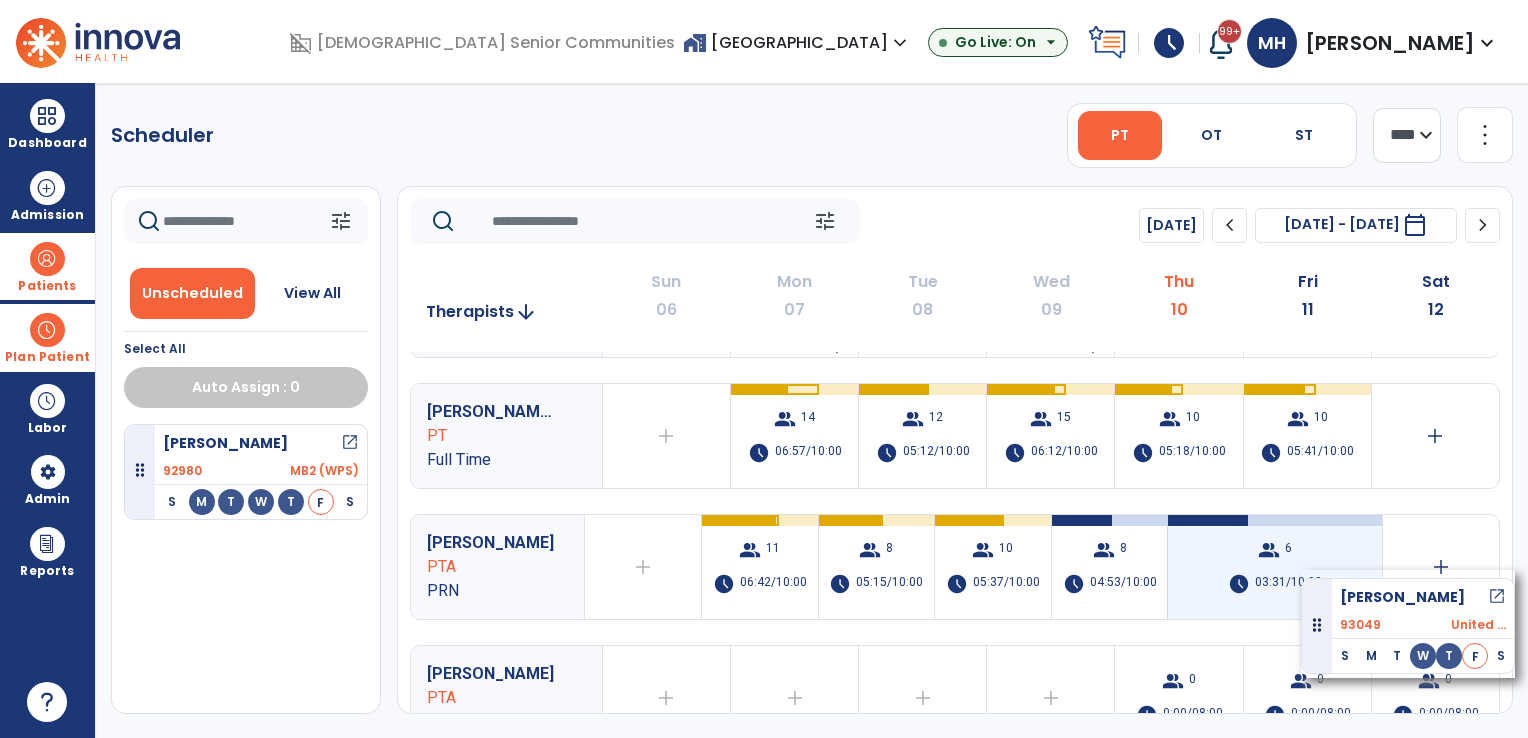 drag, startPoint x: 132, startPoint y: 471, endPoint x: 1301, endPoint y: 570, distance: 1173.1846 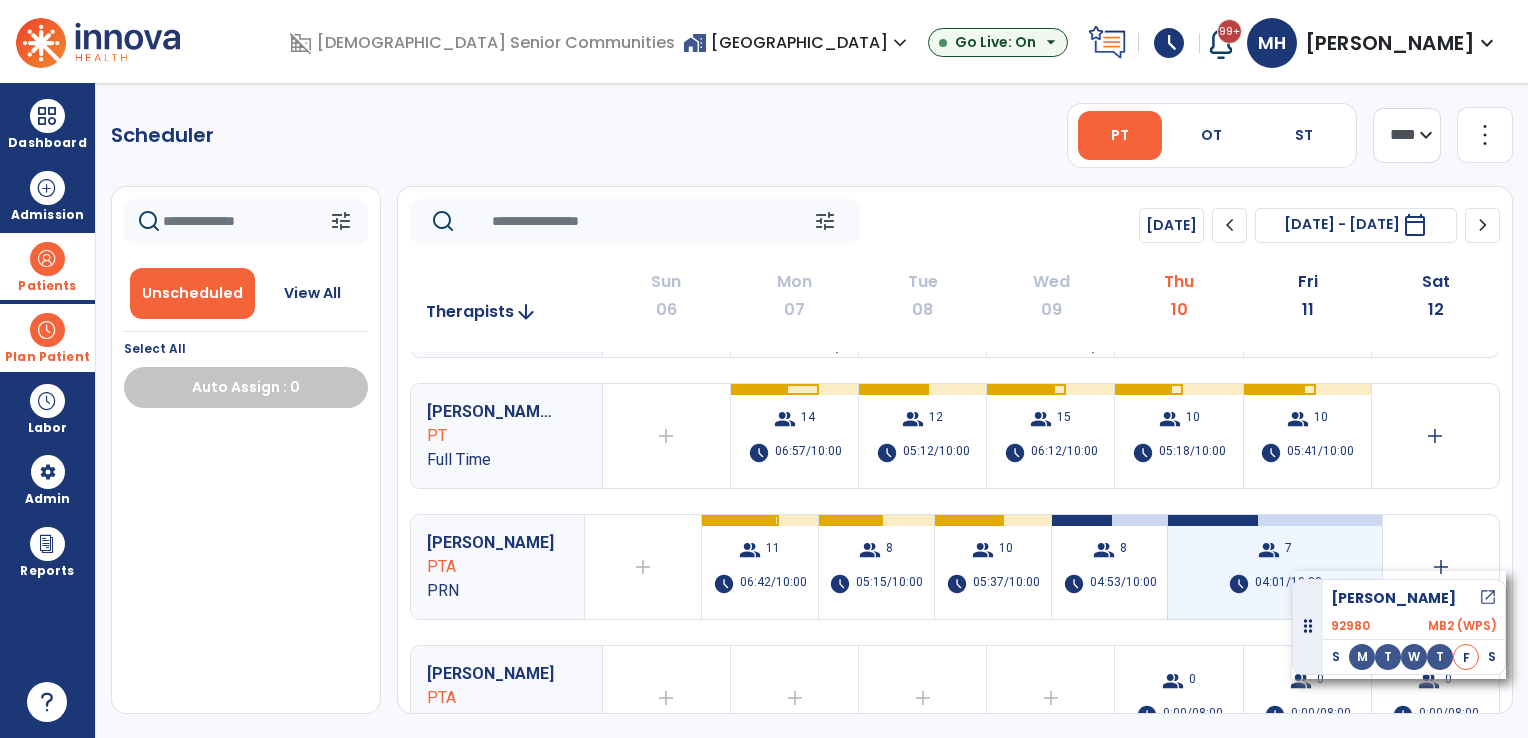 drag, startPoint x: 140, startPoint y: 467, endPoint x: 1296, endPoint y: 570, distance: 1160.5796 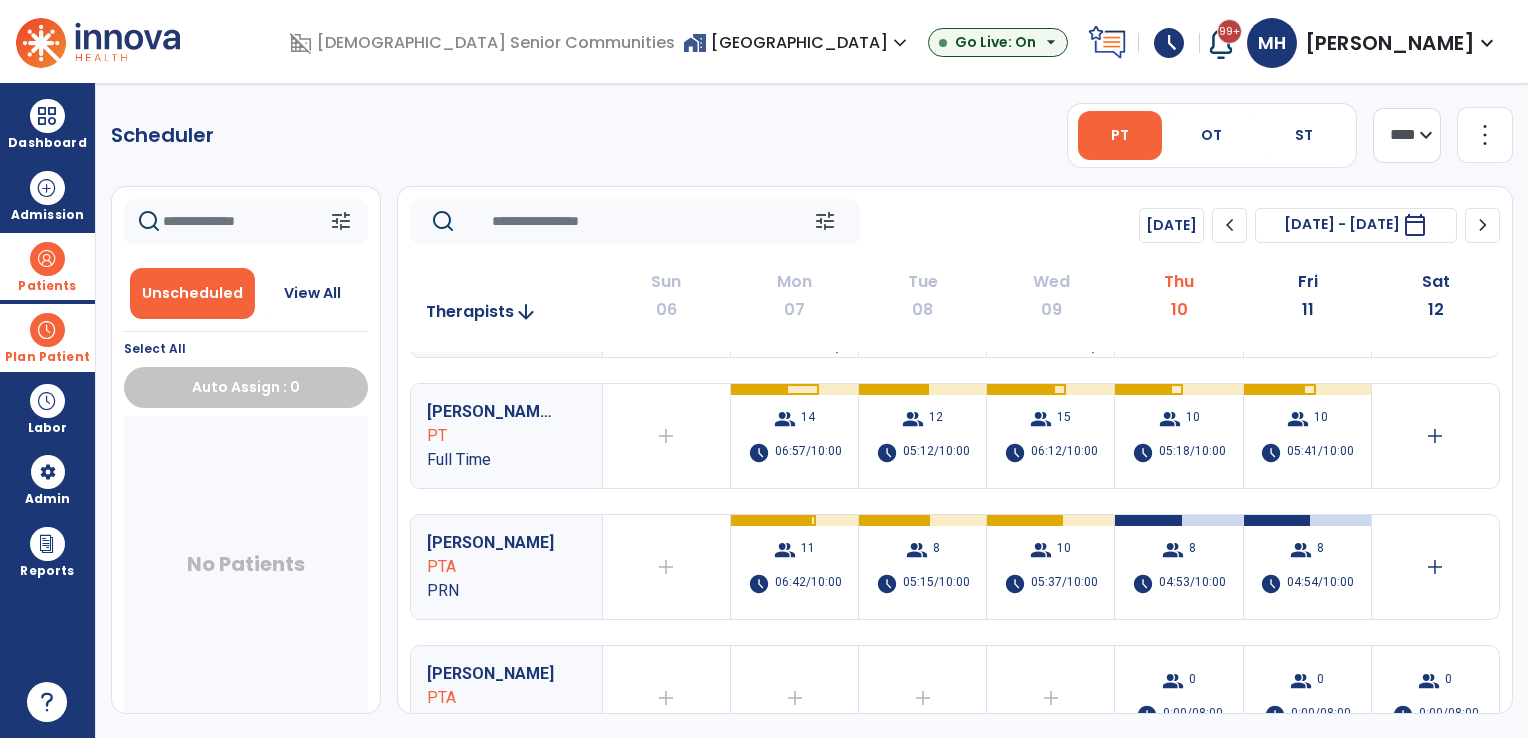 scroll, scrollTop: 0, scrollLeft: 0, axis: both 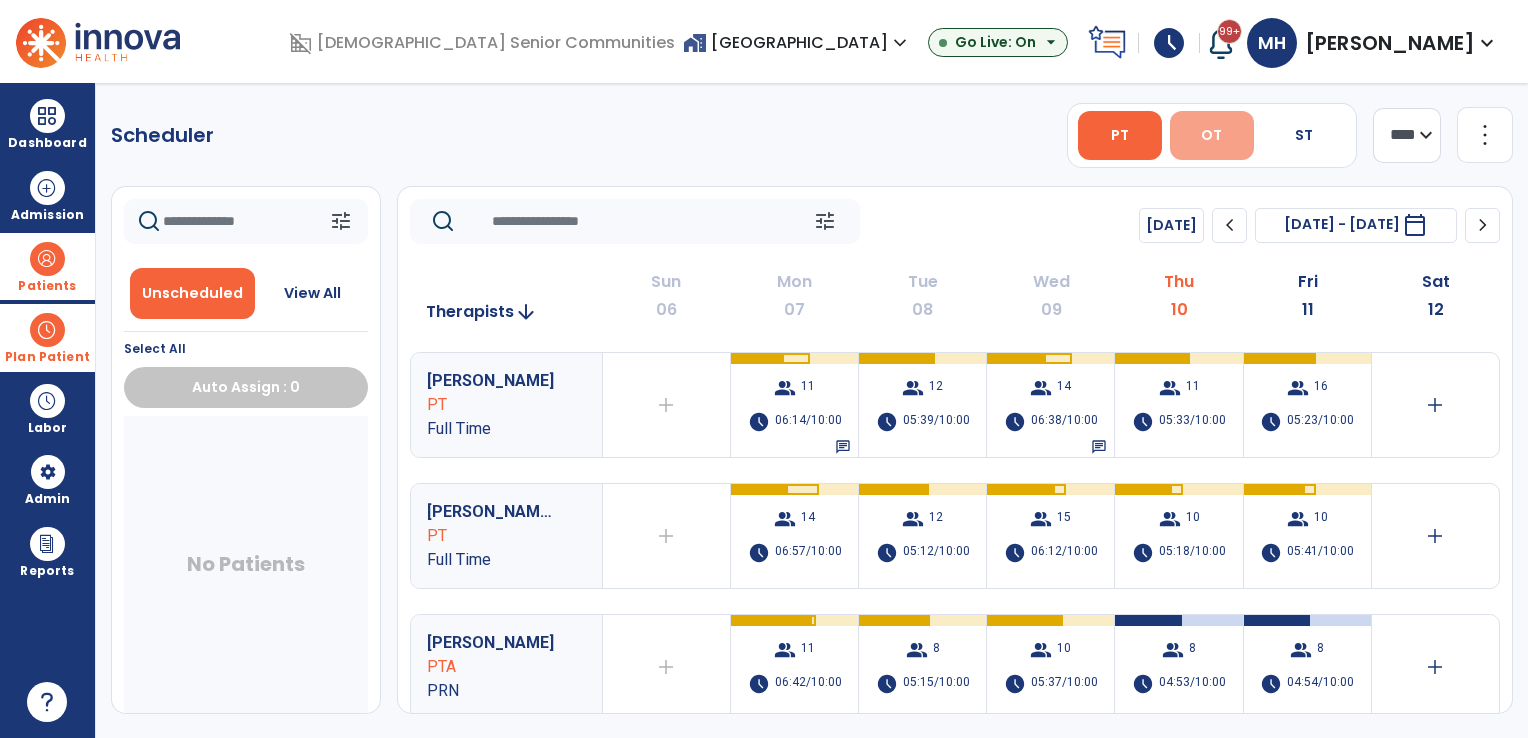 click on "OT" at bounding box center (1212, 135) 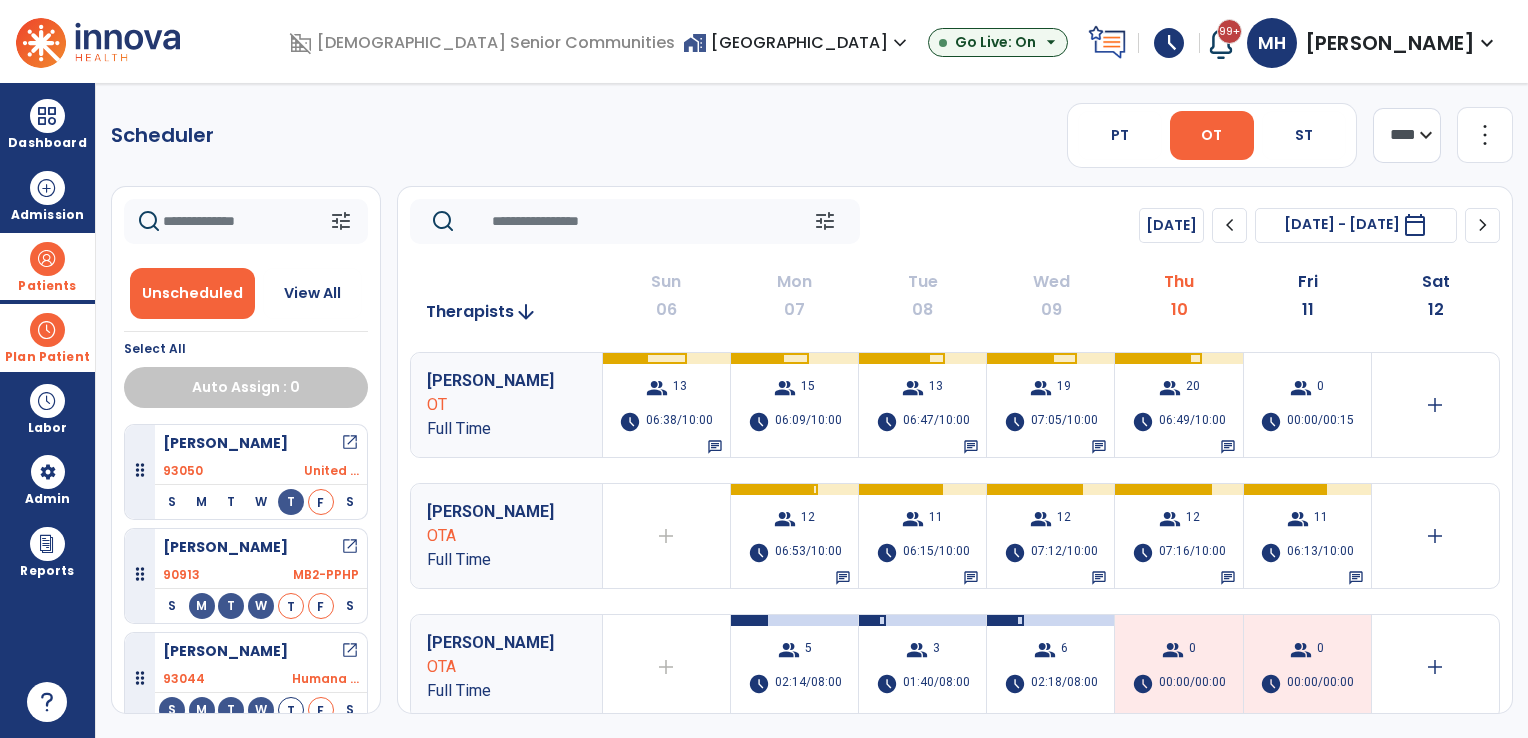 scroll, scrollTop: 3, scrollLeft: 0, axis: vertical 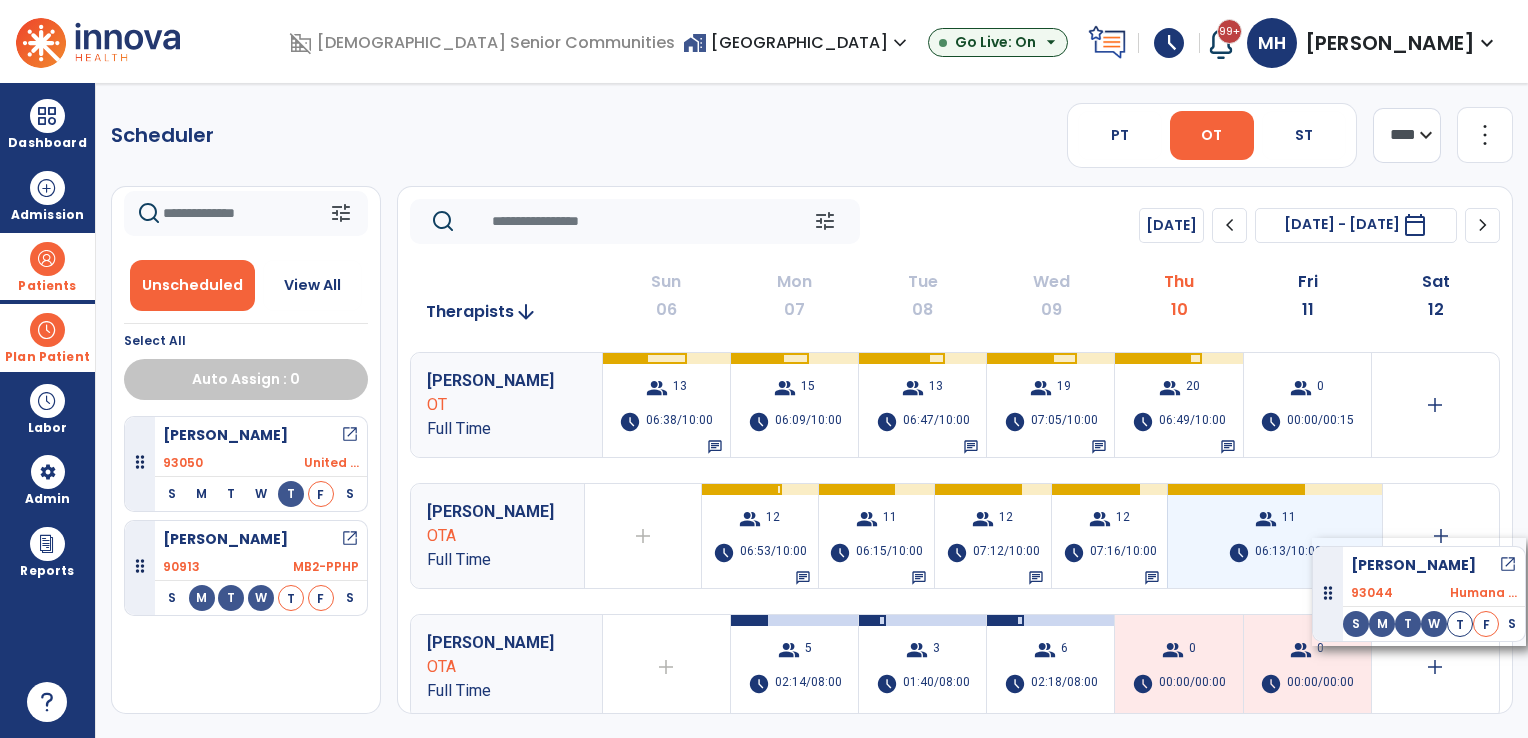 drag, startPoint x: 145, startPoint y: 661, endPoint x: 1312, endPoint y: 538, distance: 1173.4641 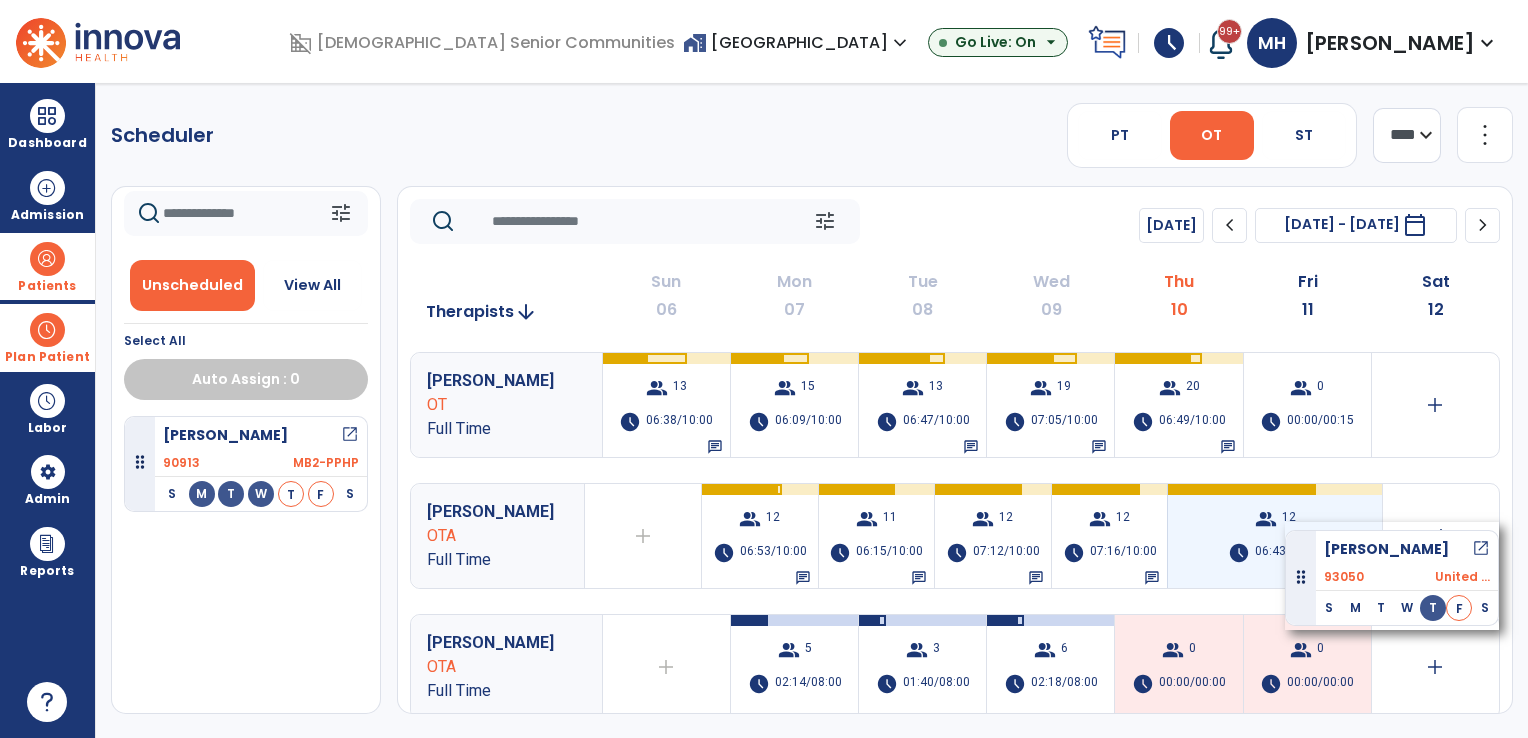 drag, startPoint x: 139, startPoint y: 458, endPoint x: 1285, endPoint y: 522, distance: 1147.7856 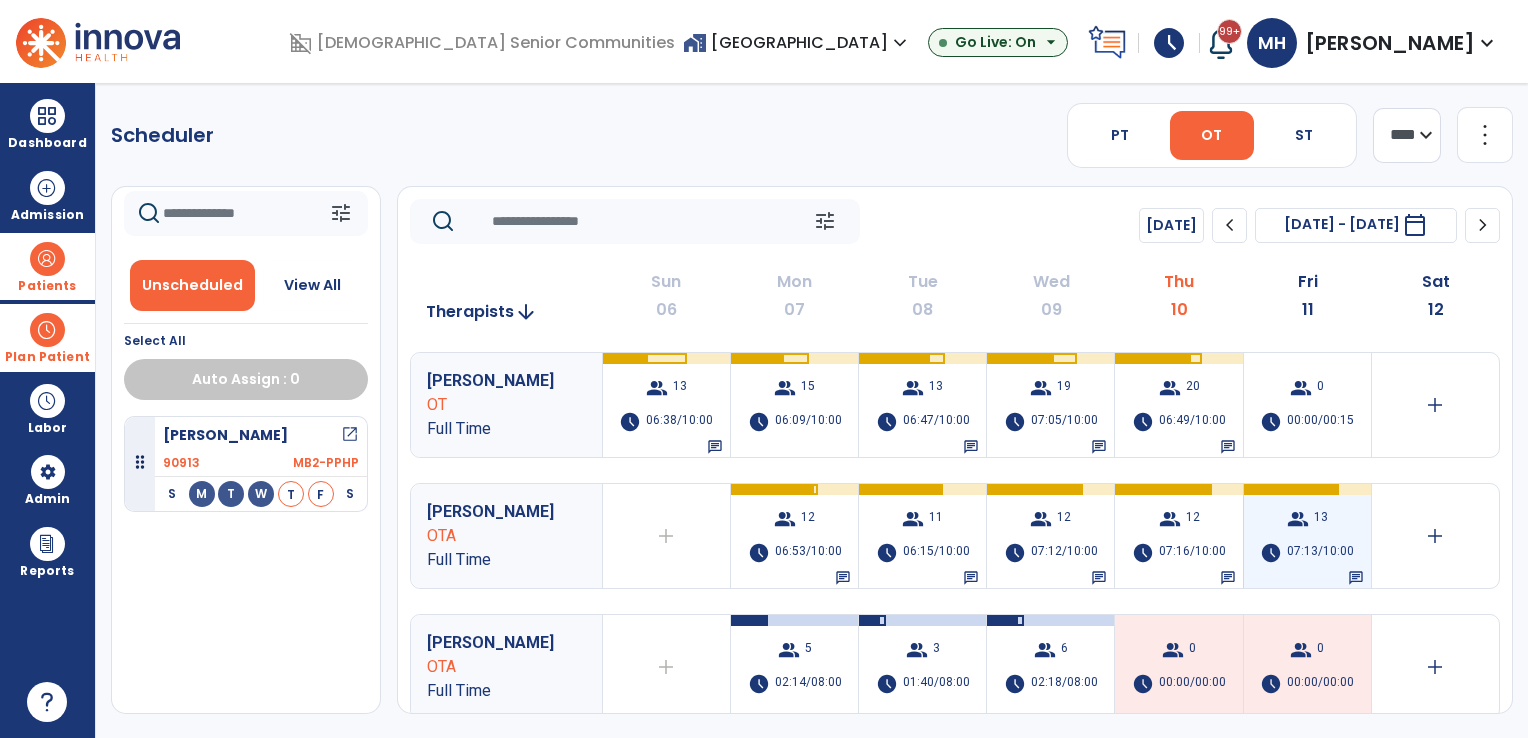 click on "group  13  schedule  07:13/10:00   chat" at bounding box center (1307, 536) 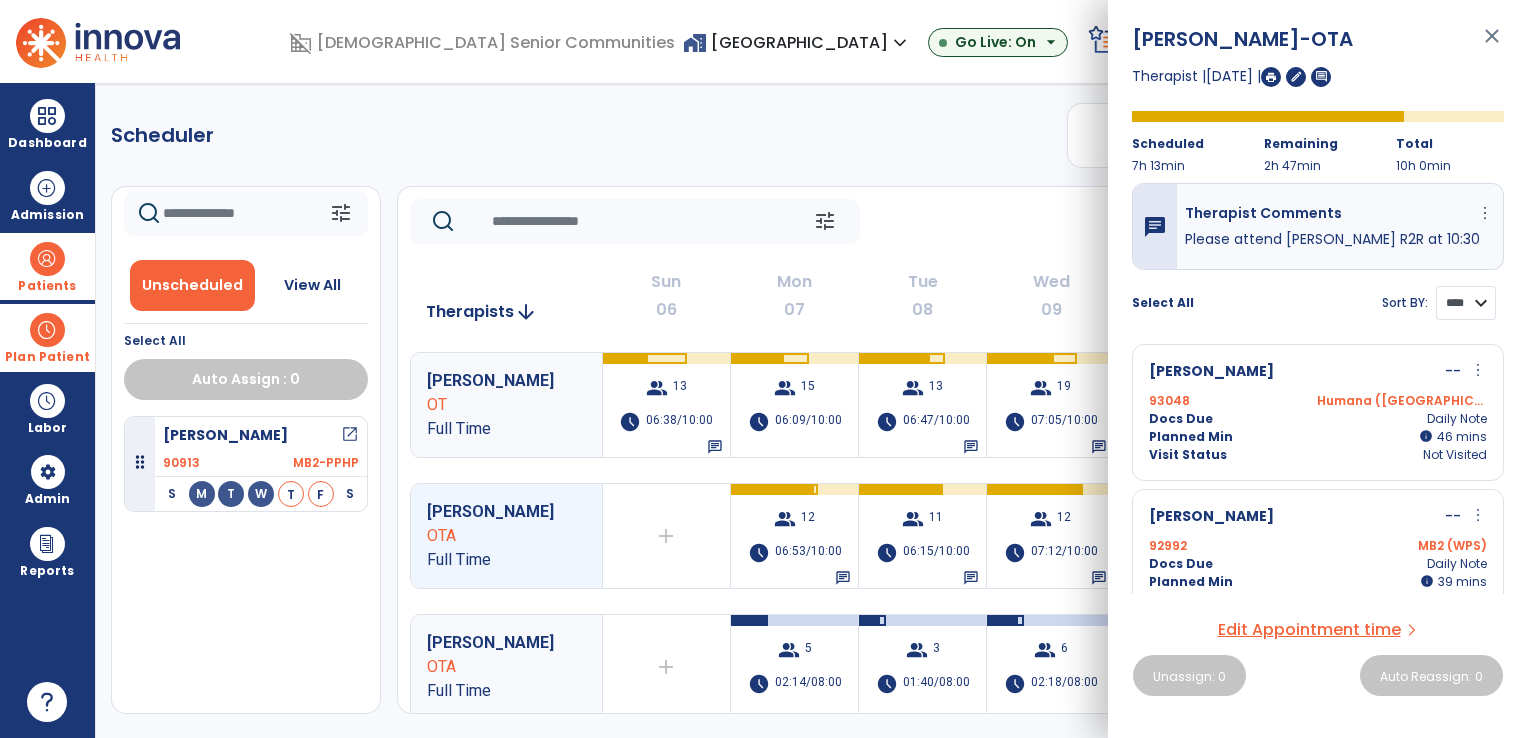 click on "**** ****" at bounding box center (1466, 303) 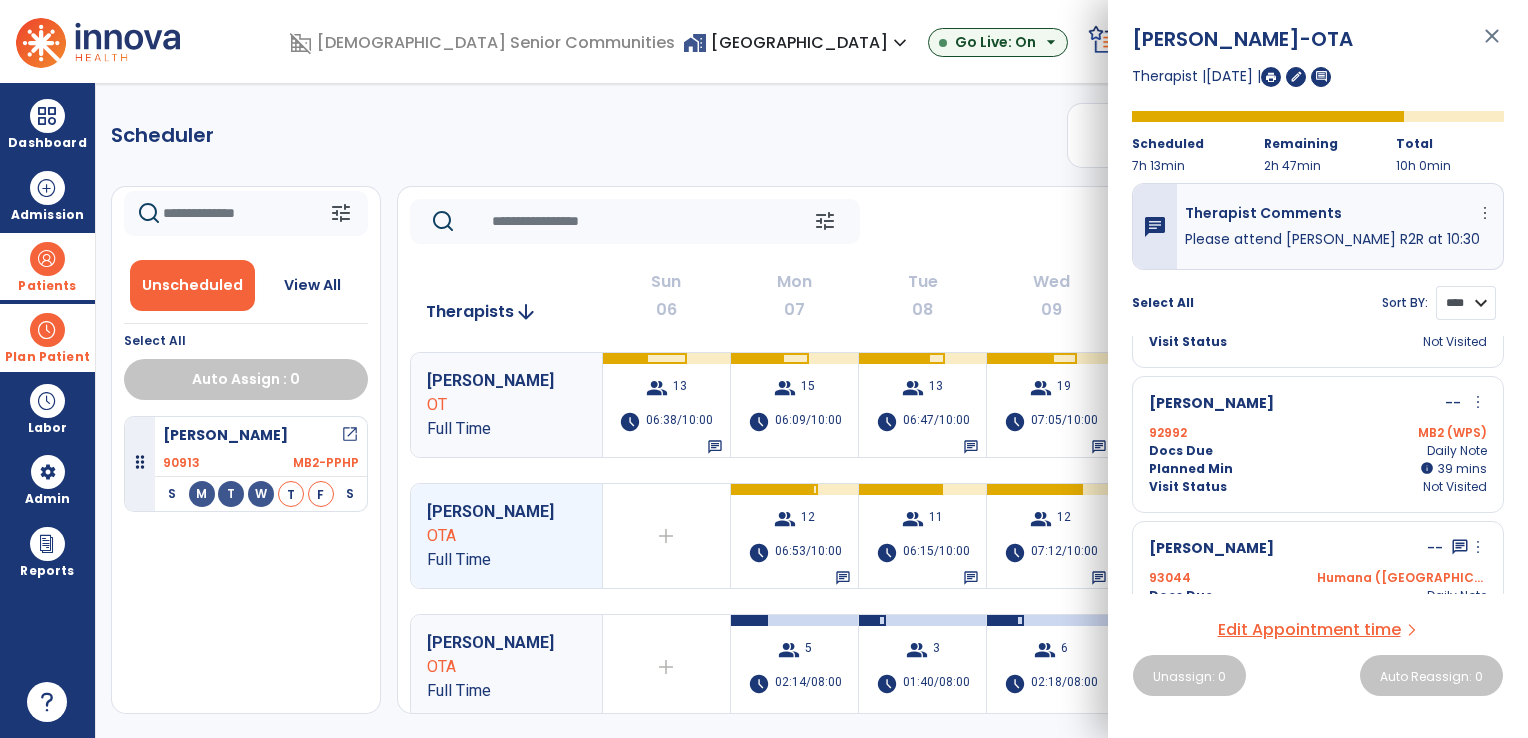 scroll, scrollTop: 1518, scrollLeft: 0, axis: vertical 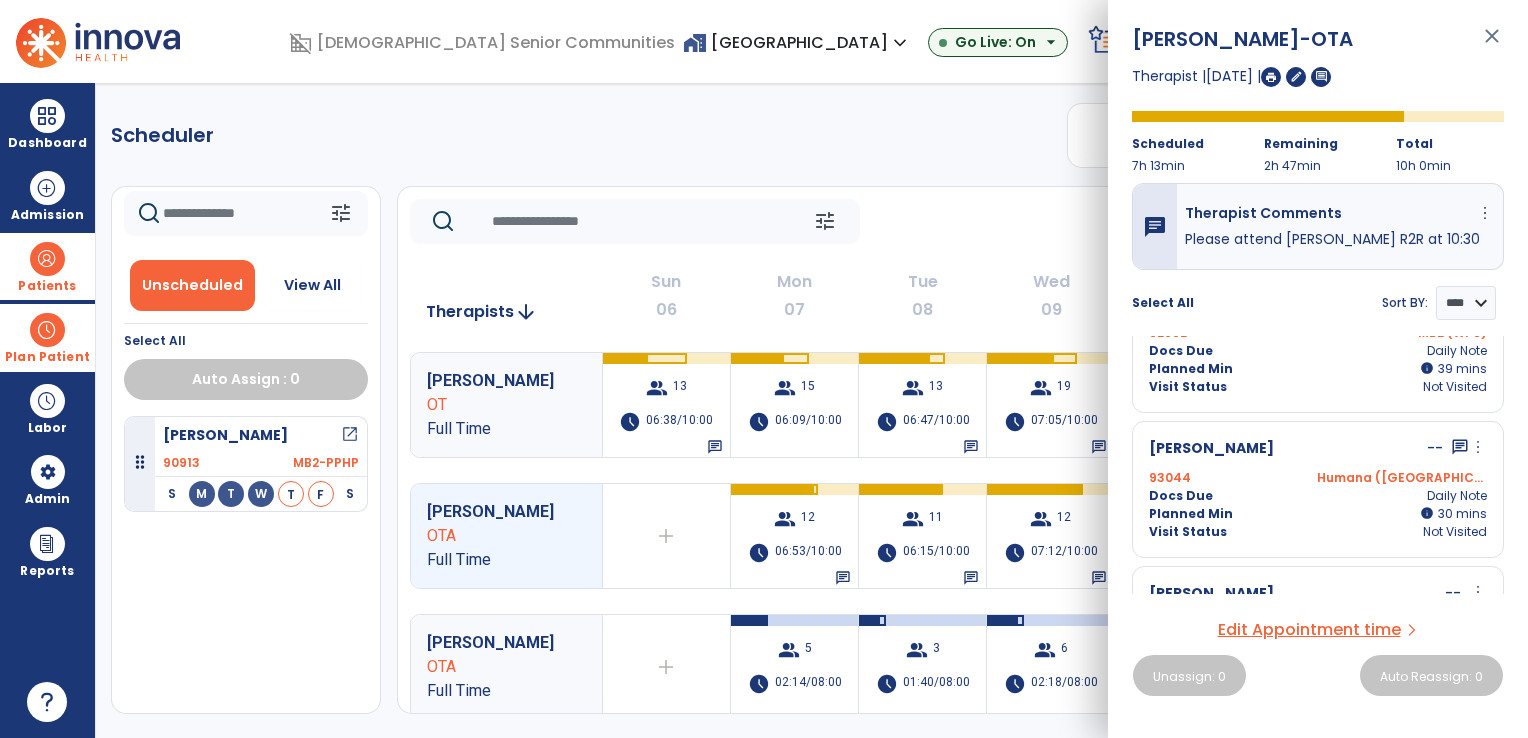 click on "View All" at bounding box center (312, 285) 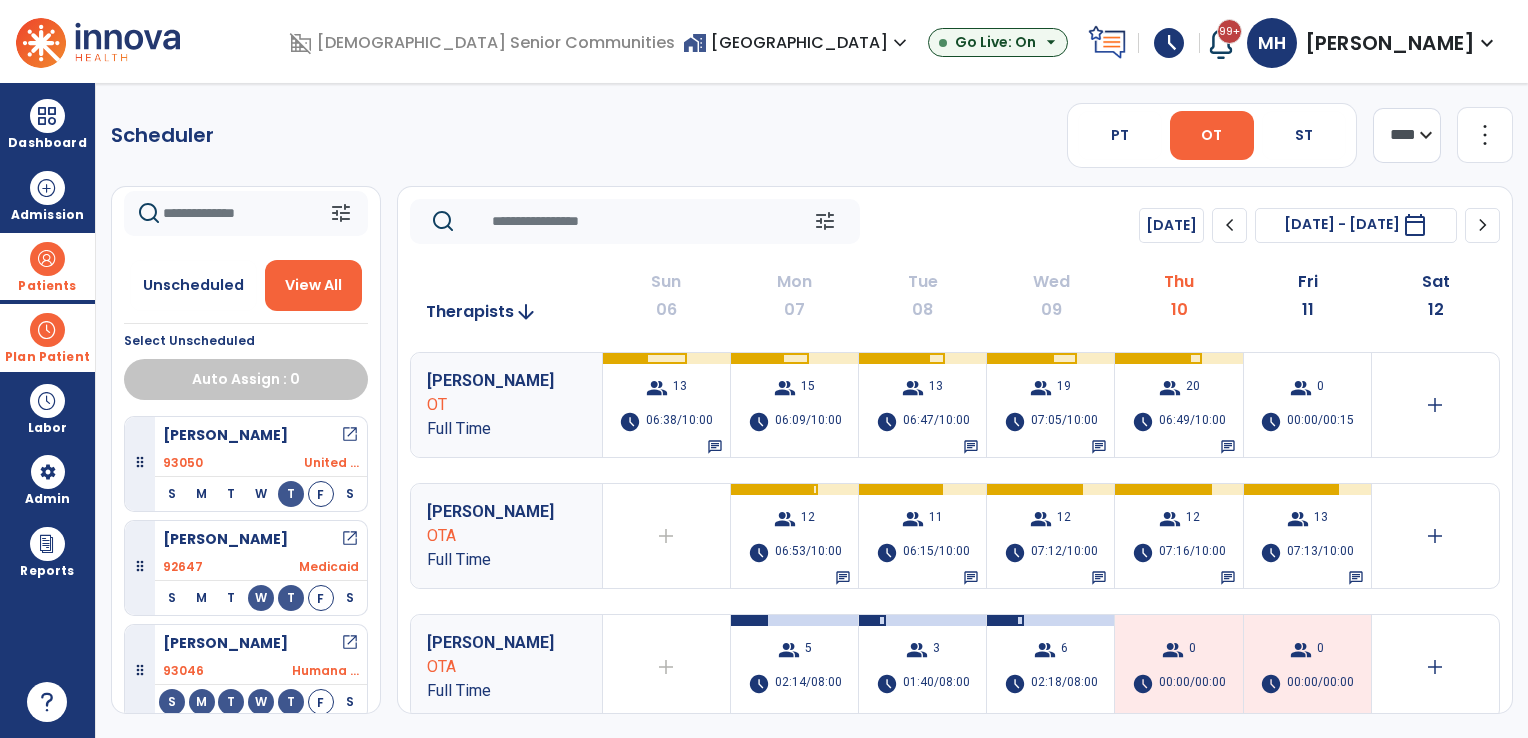 click 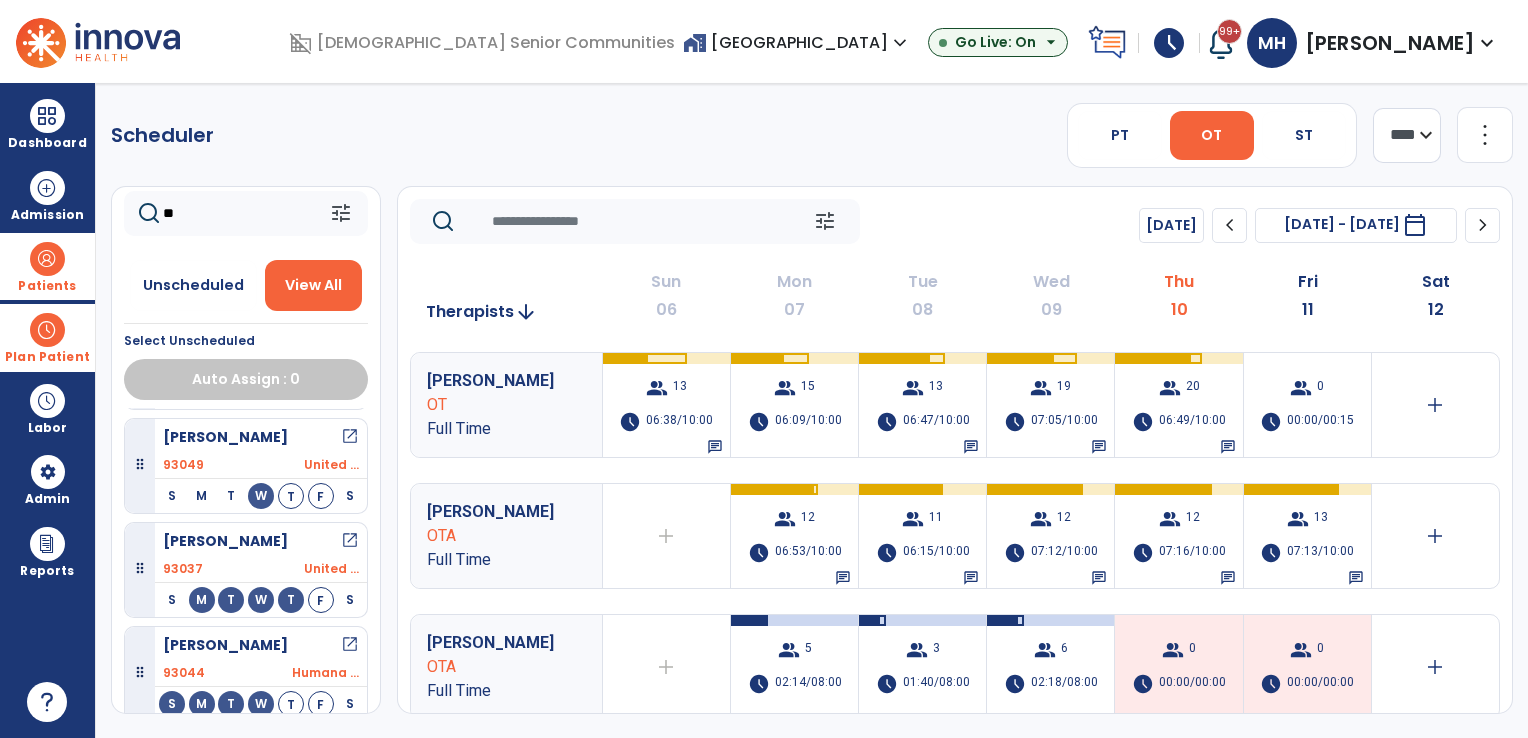 scroll, scrollTop: 209, scrollLeft: 0, axis: vertical 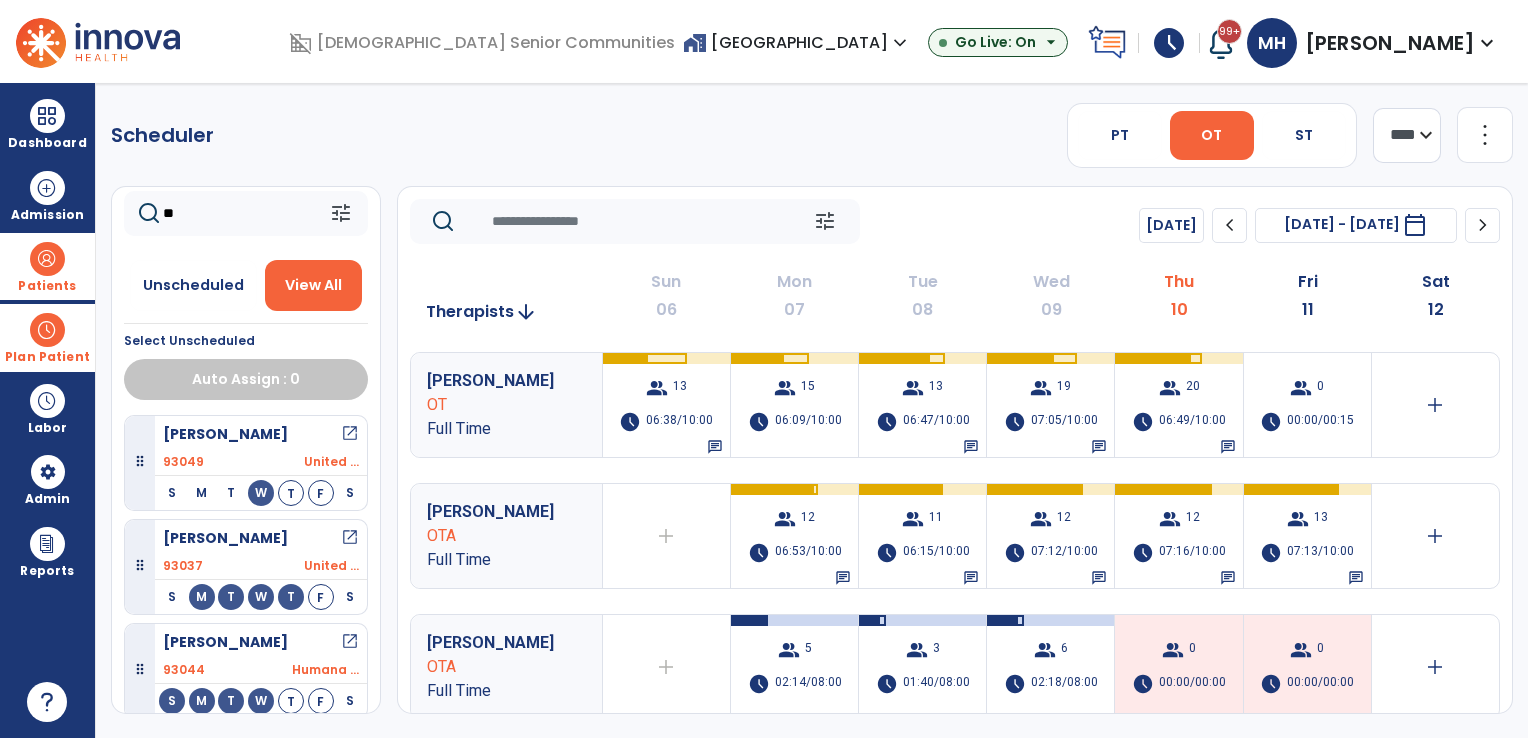 type on "**" 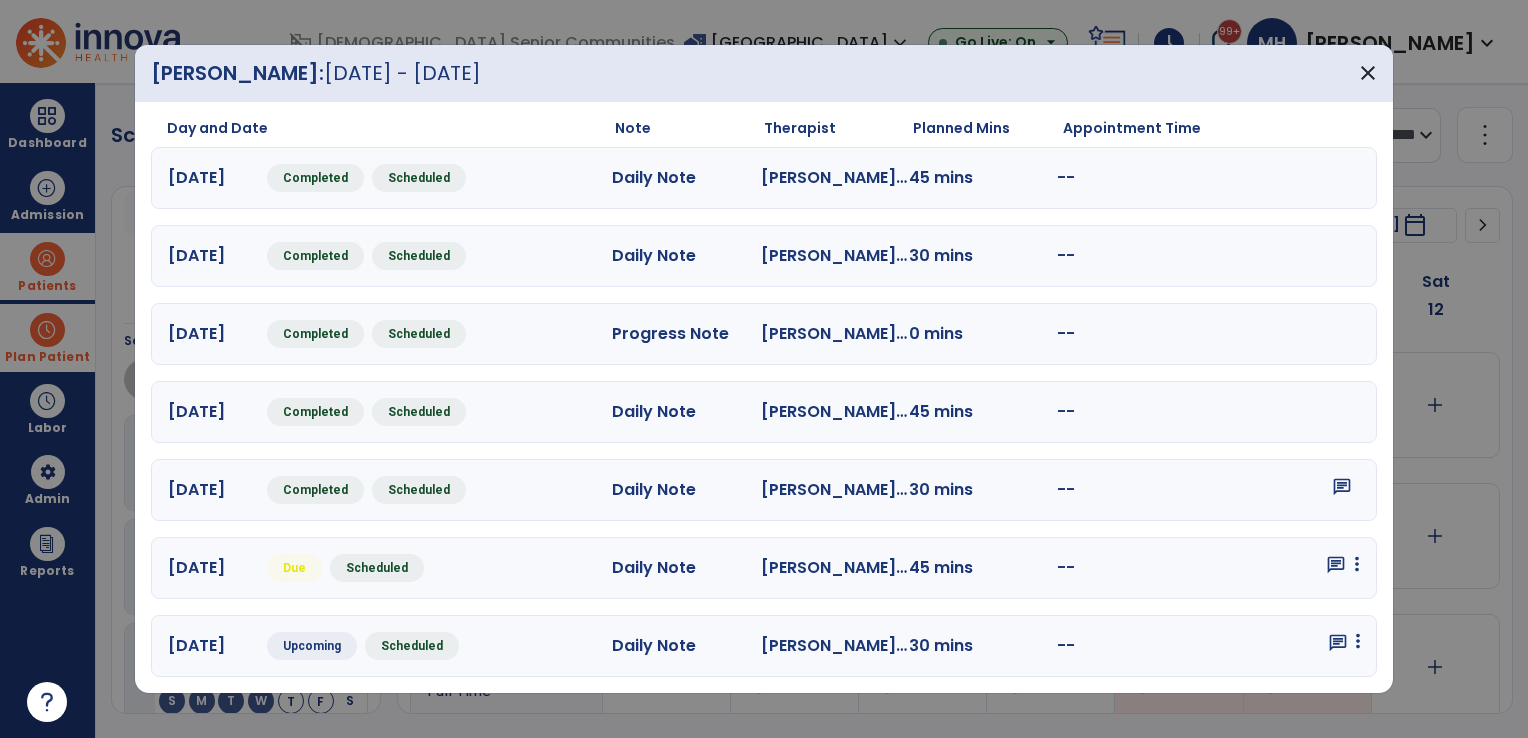 click at bounding box center [1357, 564] 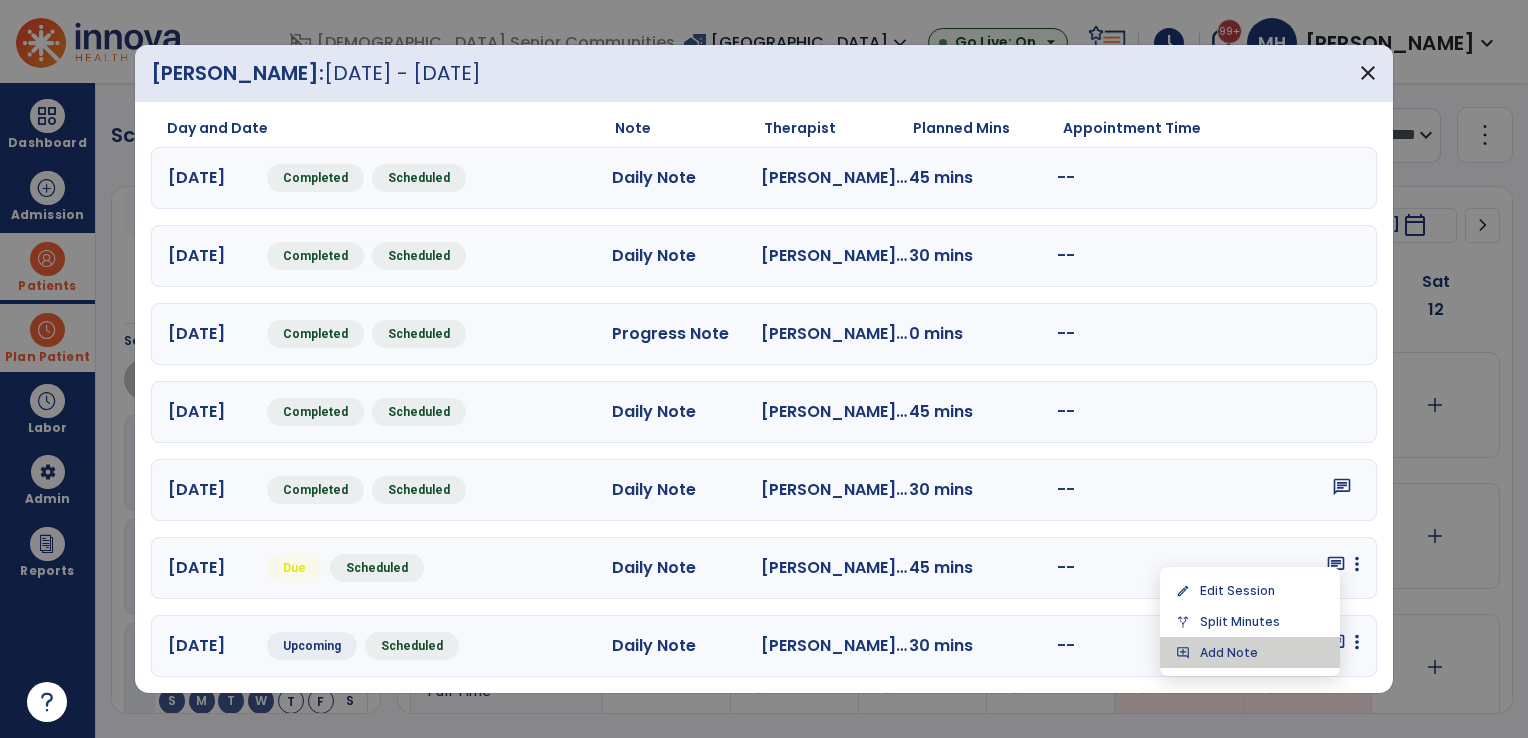click on "add_comment  Add Note" at bounding box center (1250, 652) 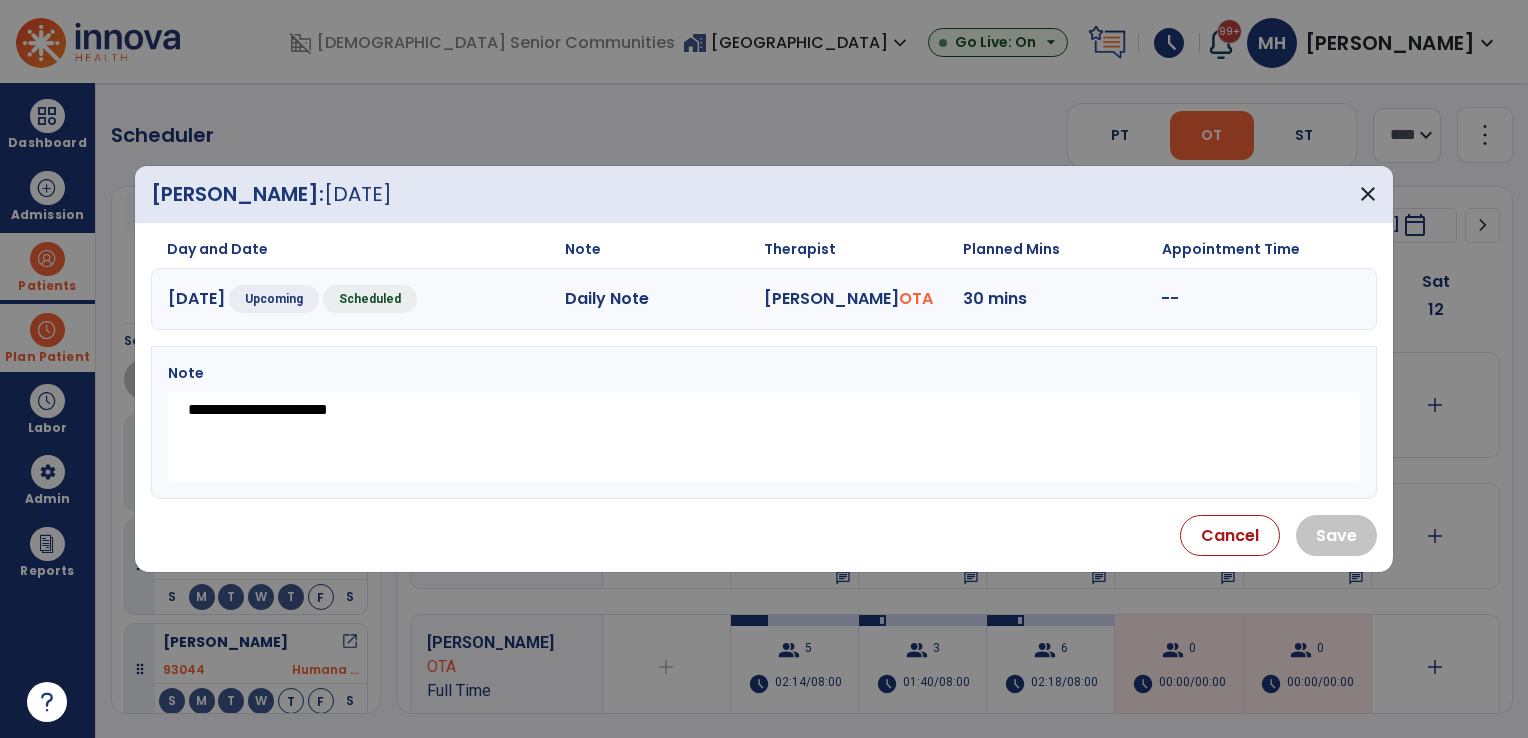 drag, startPoint x: 419, startPoint y: 406, endPoint x: 175, endPoint y: 408, distance: 244.0082 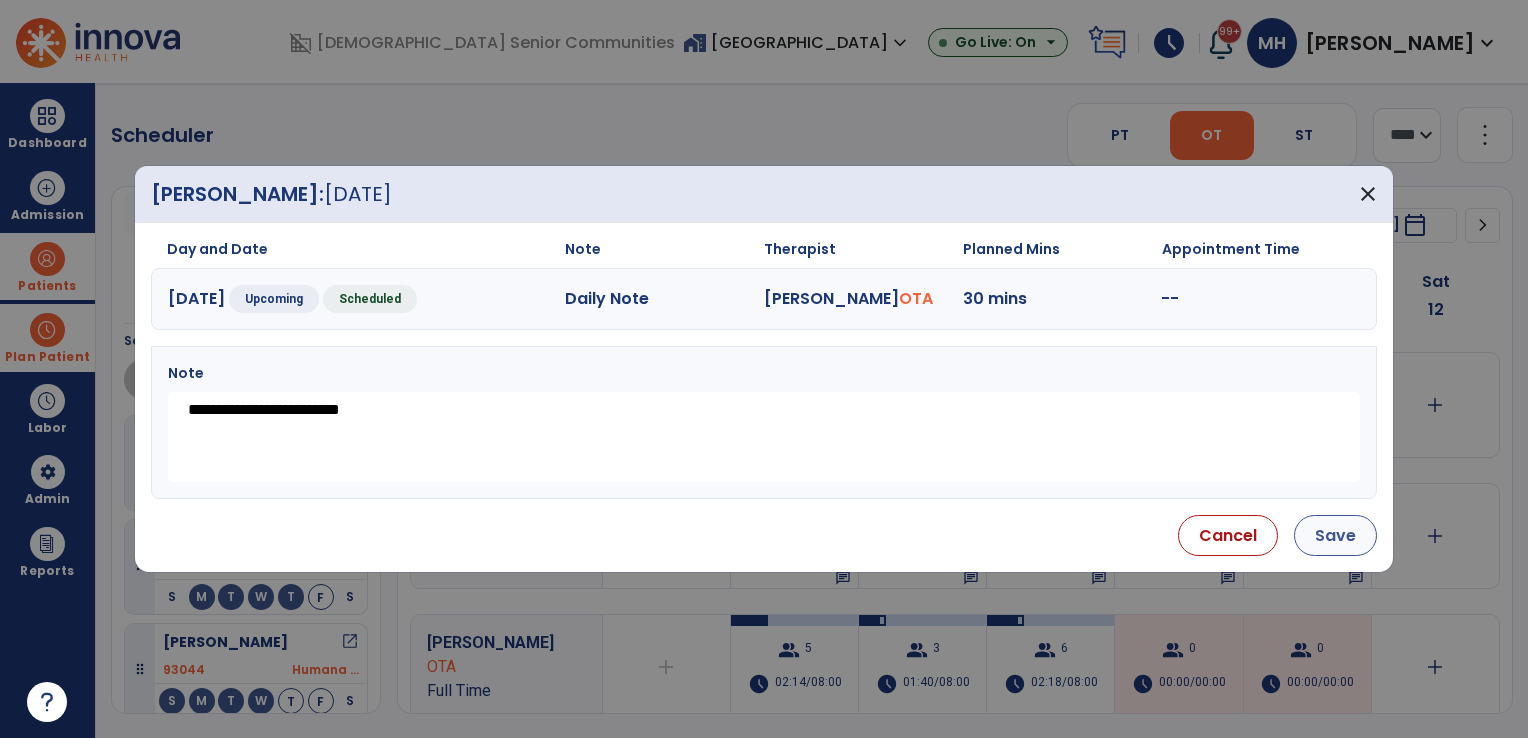 type on "**********" 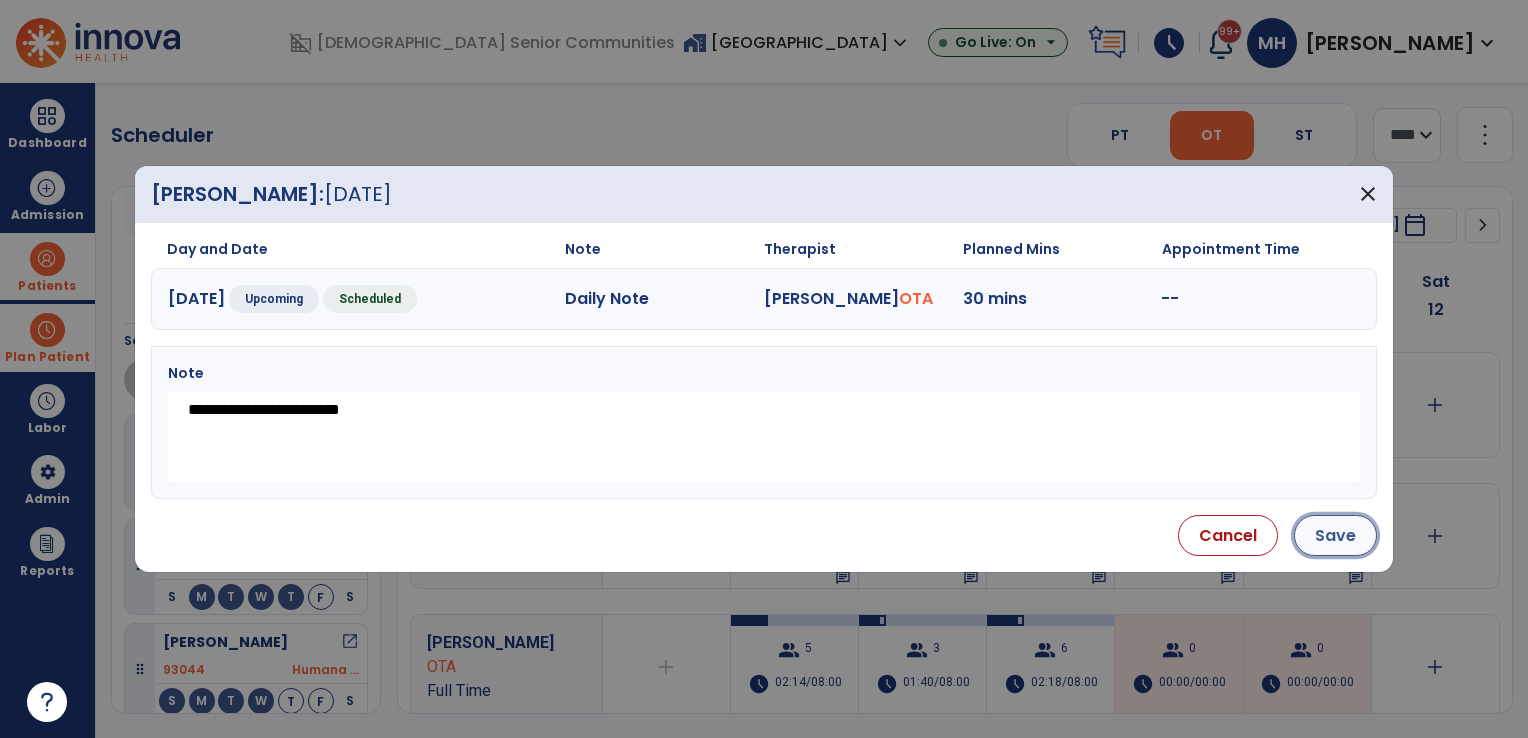 click on "Save" at bounding box center [1335, 535] 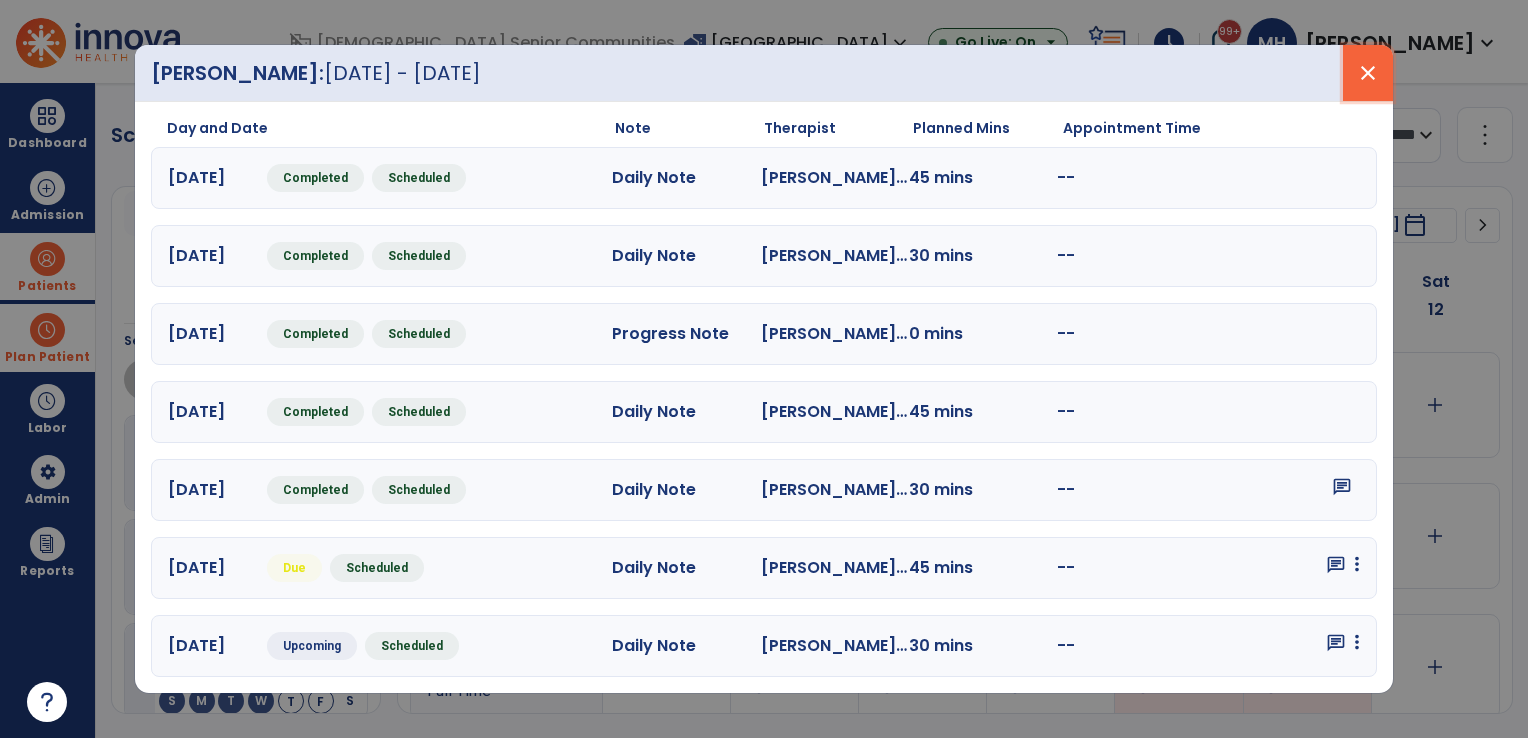 click on "close" at bounding box center (1368, 73) 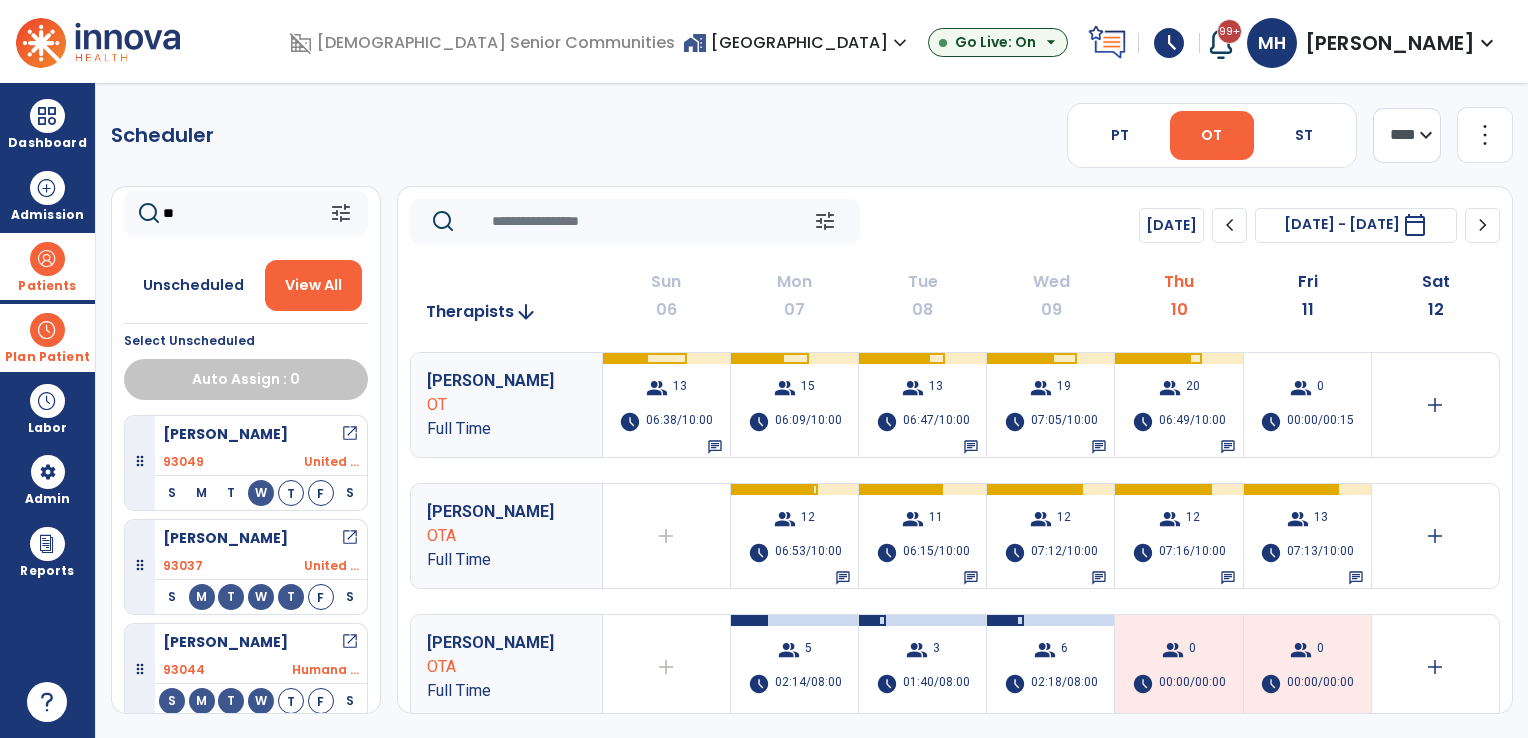 click on "open_in_new" at bounding box center (350, 538) 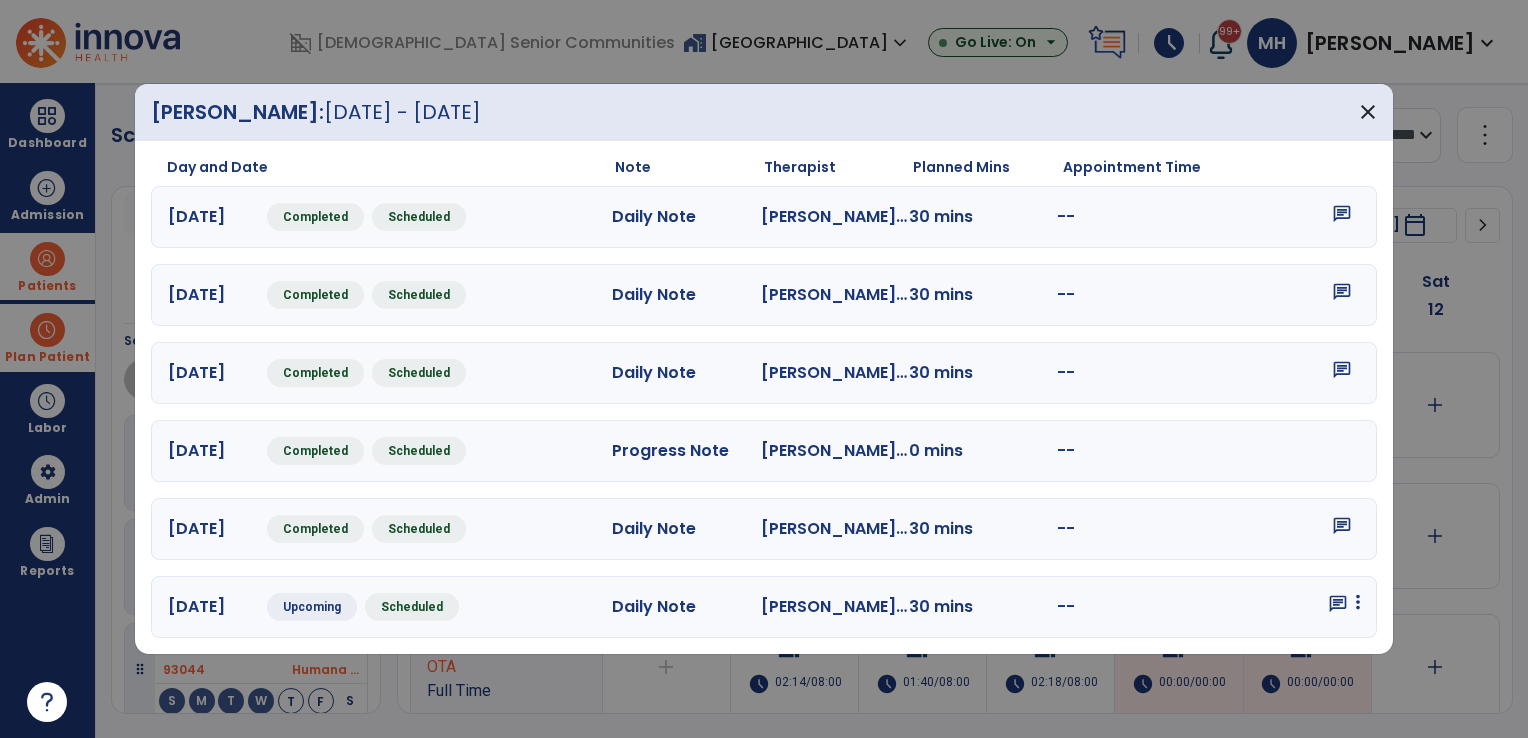 click at bounding box center [1358, 602] 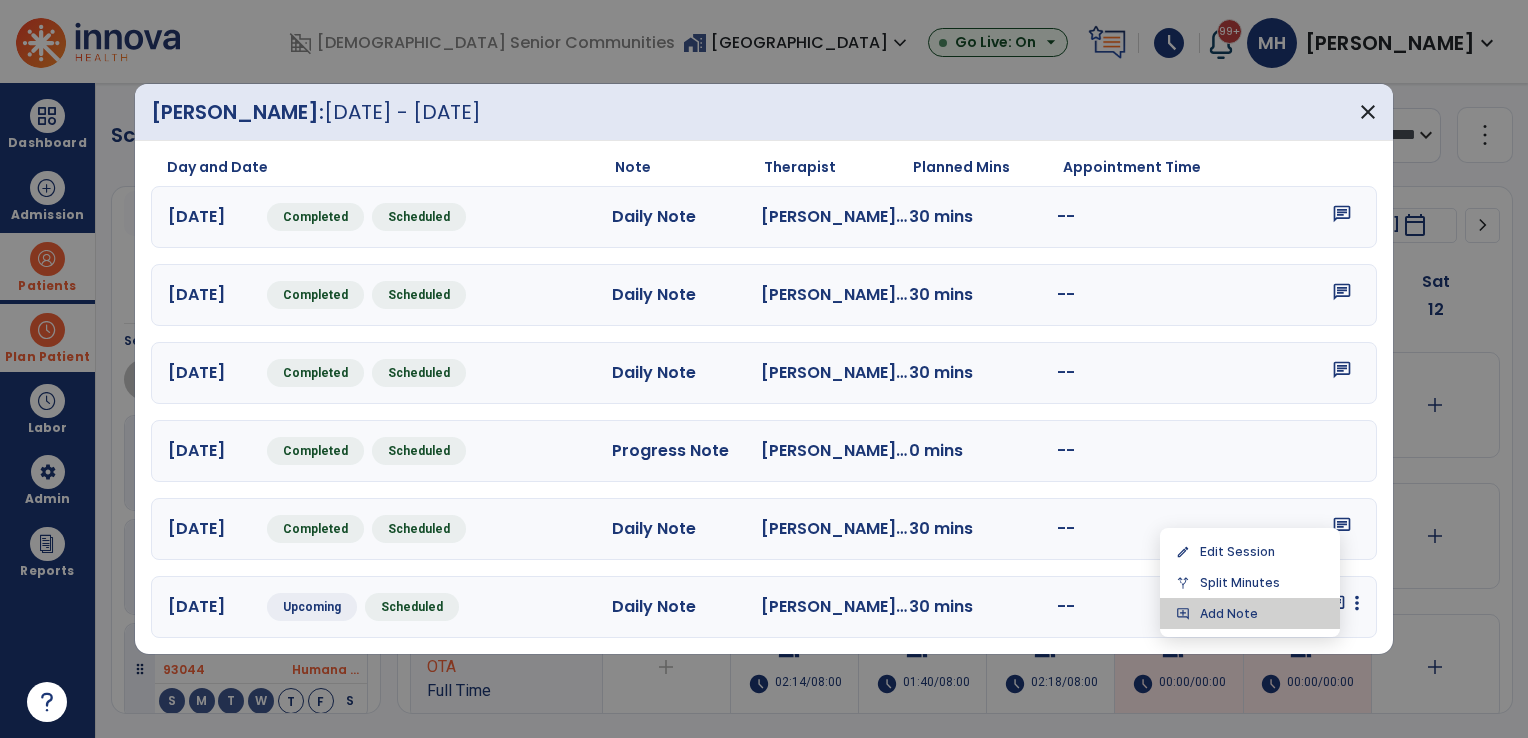 drag, startPoint x: 1292, startPoint y: 612, endPoint x: 755, endPoint y: 573, distance: 538.41437 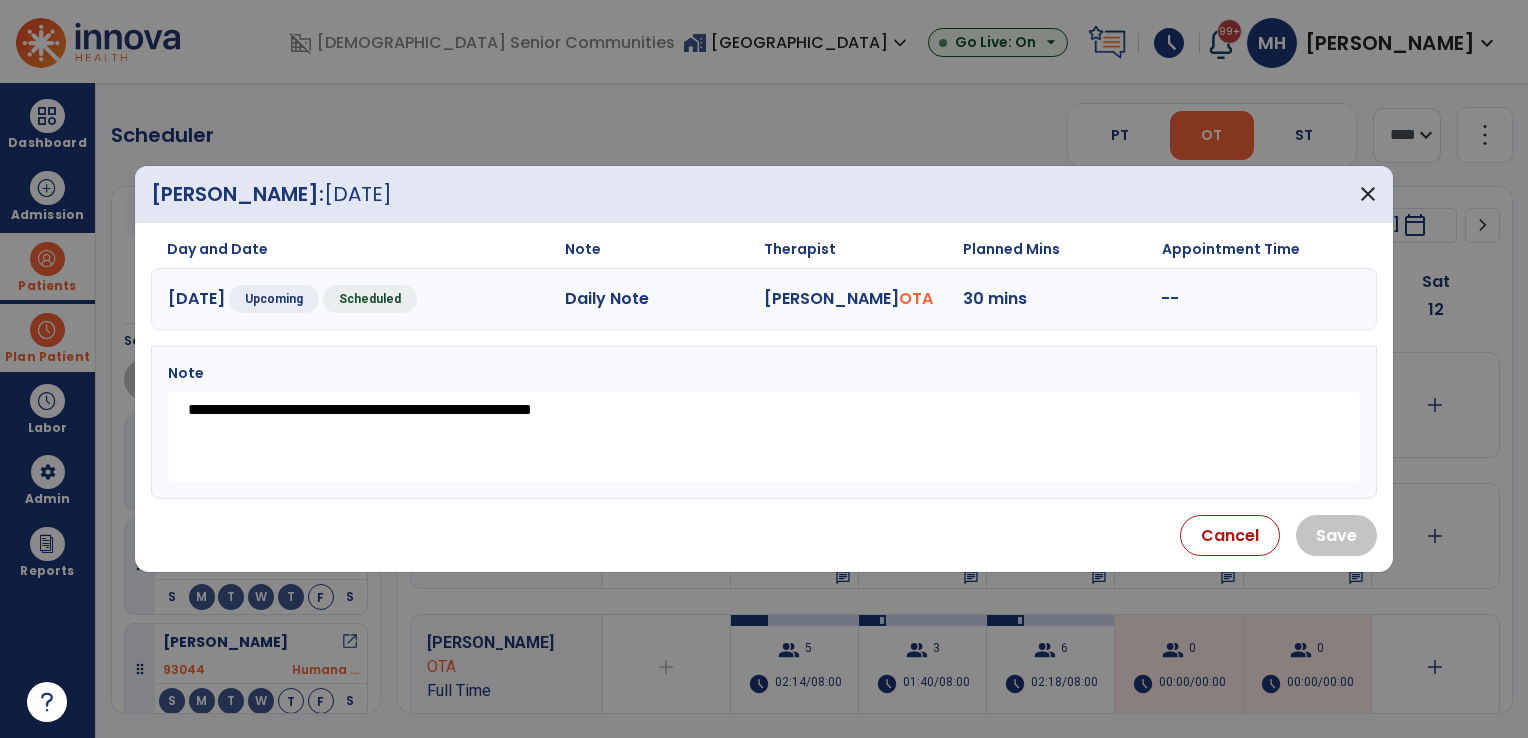 drag, startPoint x: 662, startPoint y: 418, endPoint x: 166, endPoint y: 422, distance: 496.01614 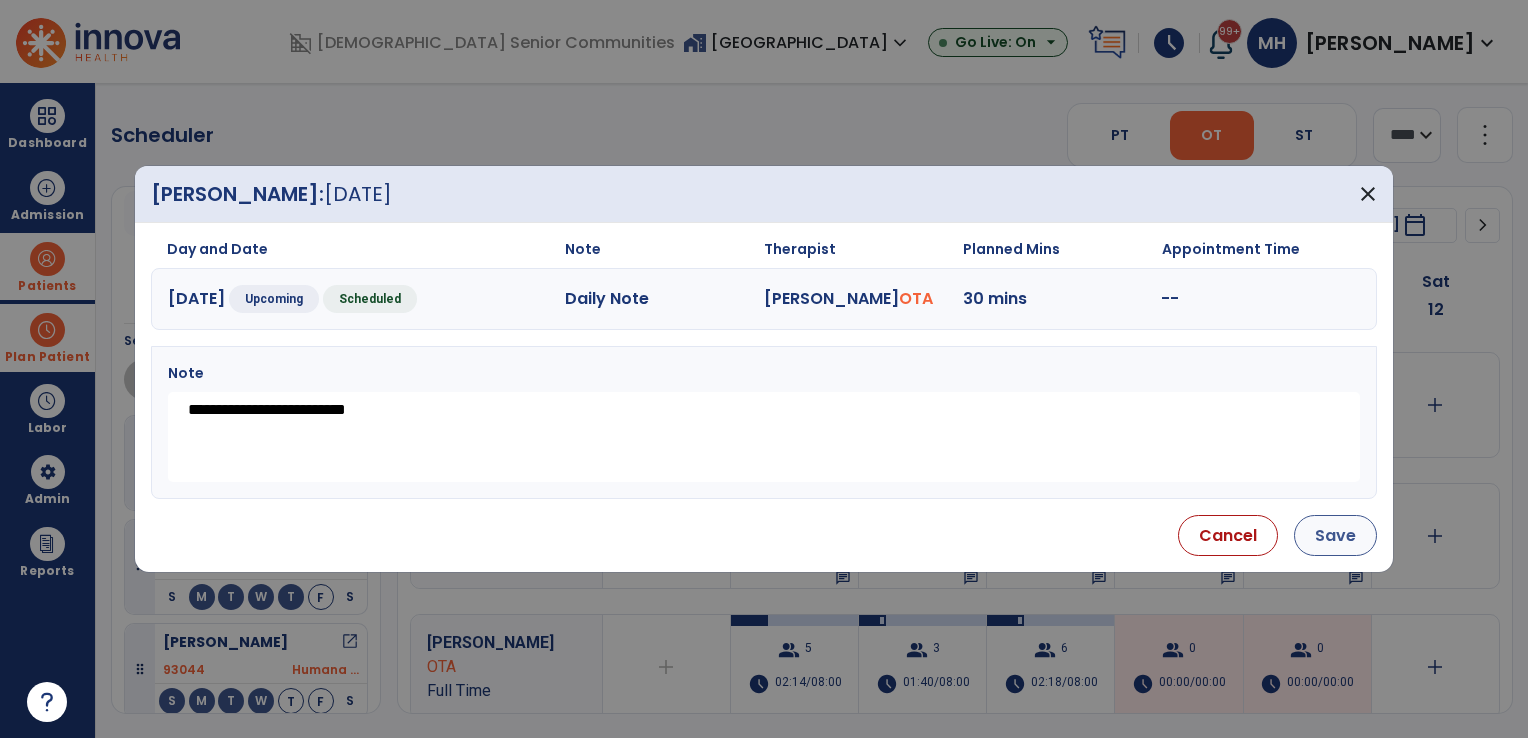 type on "**********" 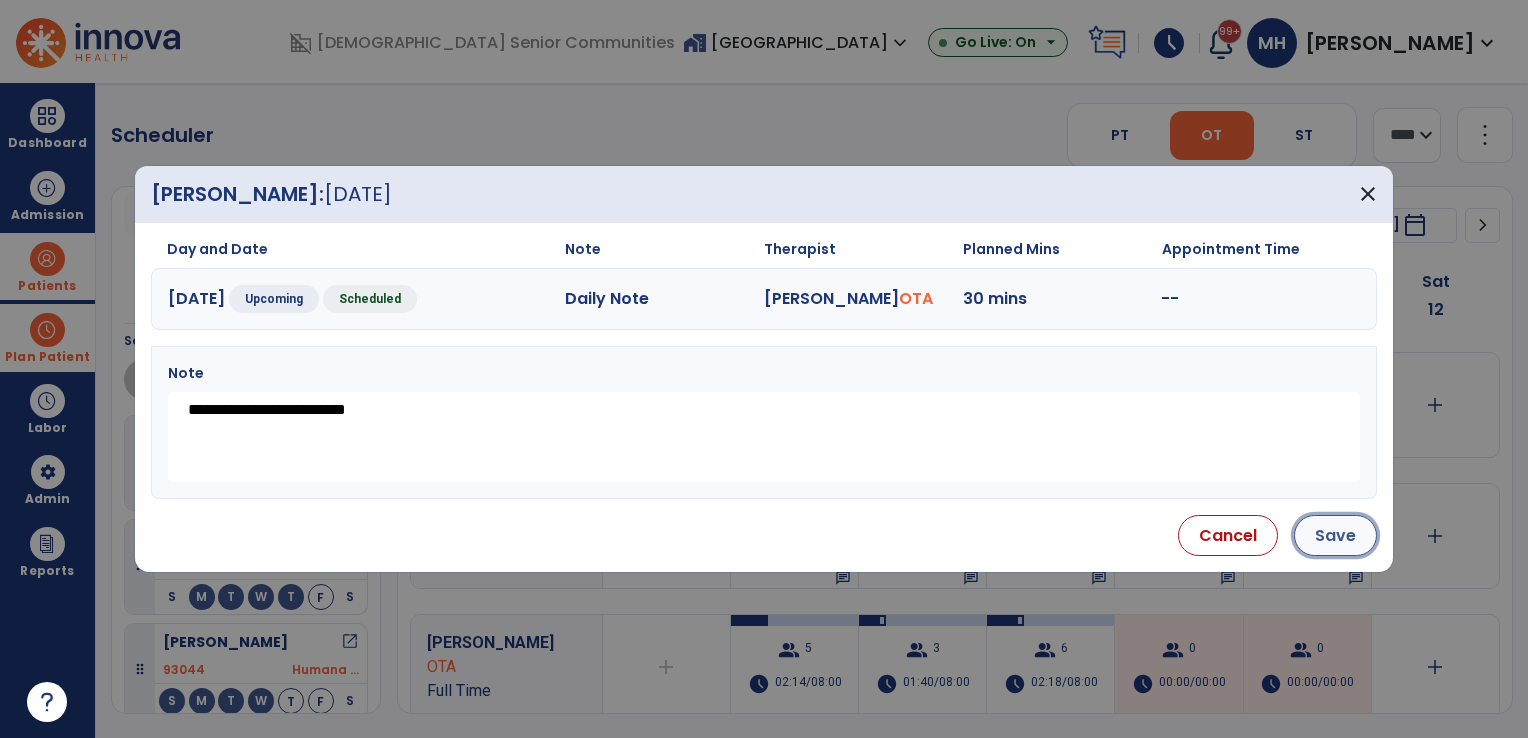 click on "Save" at bounding box center (1335, 535) 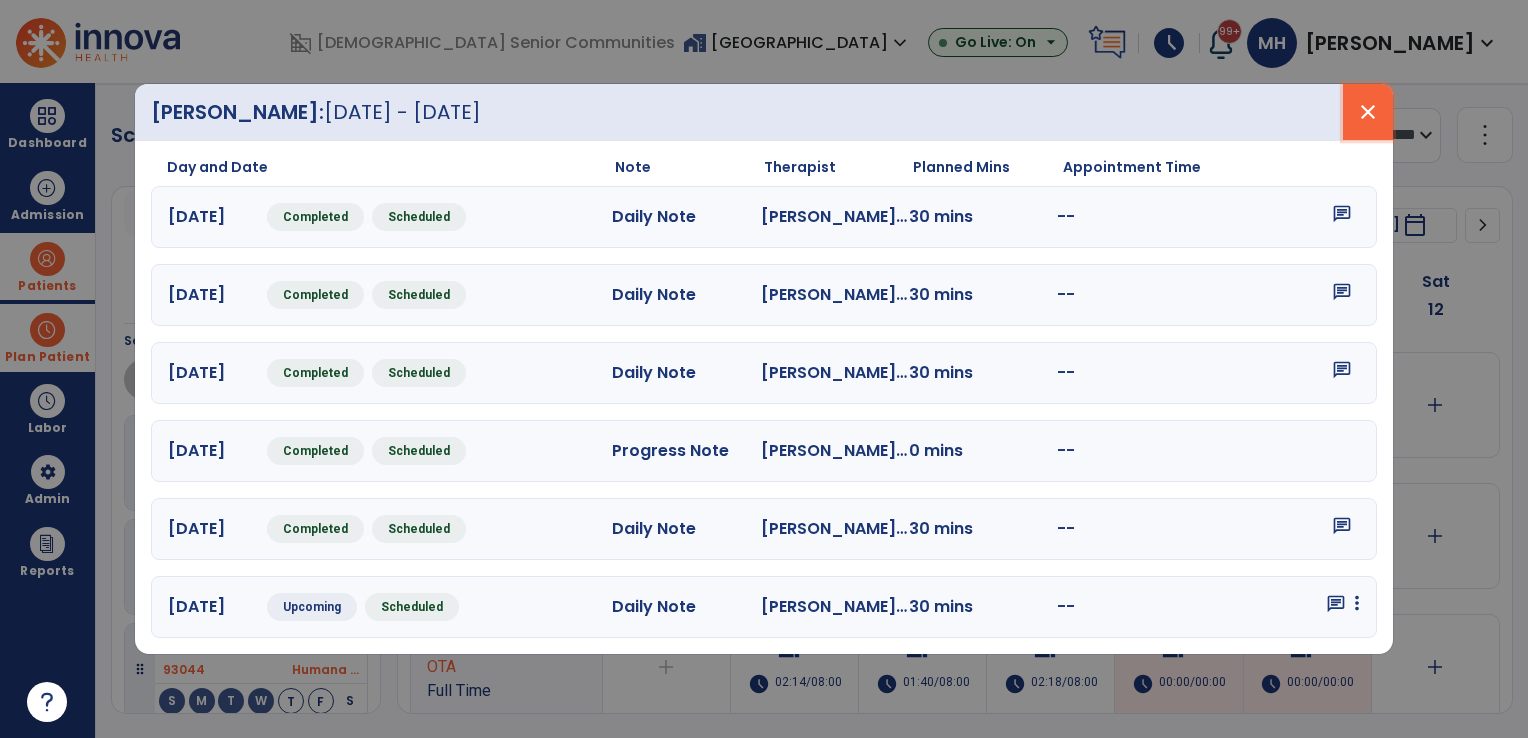 click on "close" at bounding box center [1368, 112] 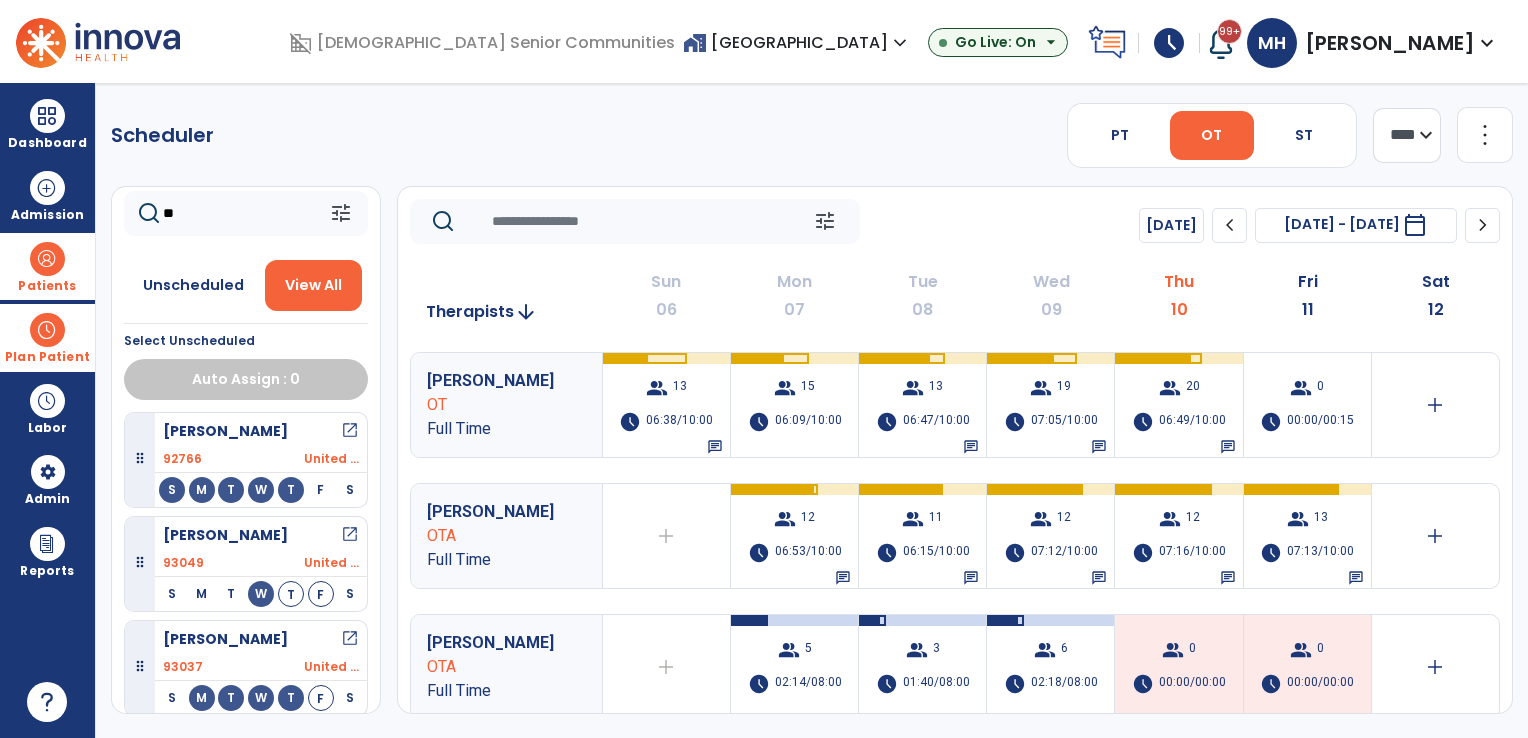 scroll, scrollTop: 0, scrollLeft: 0, axis: both 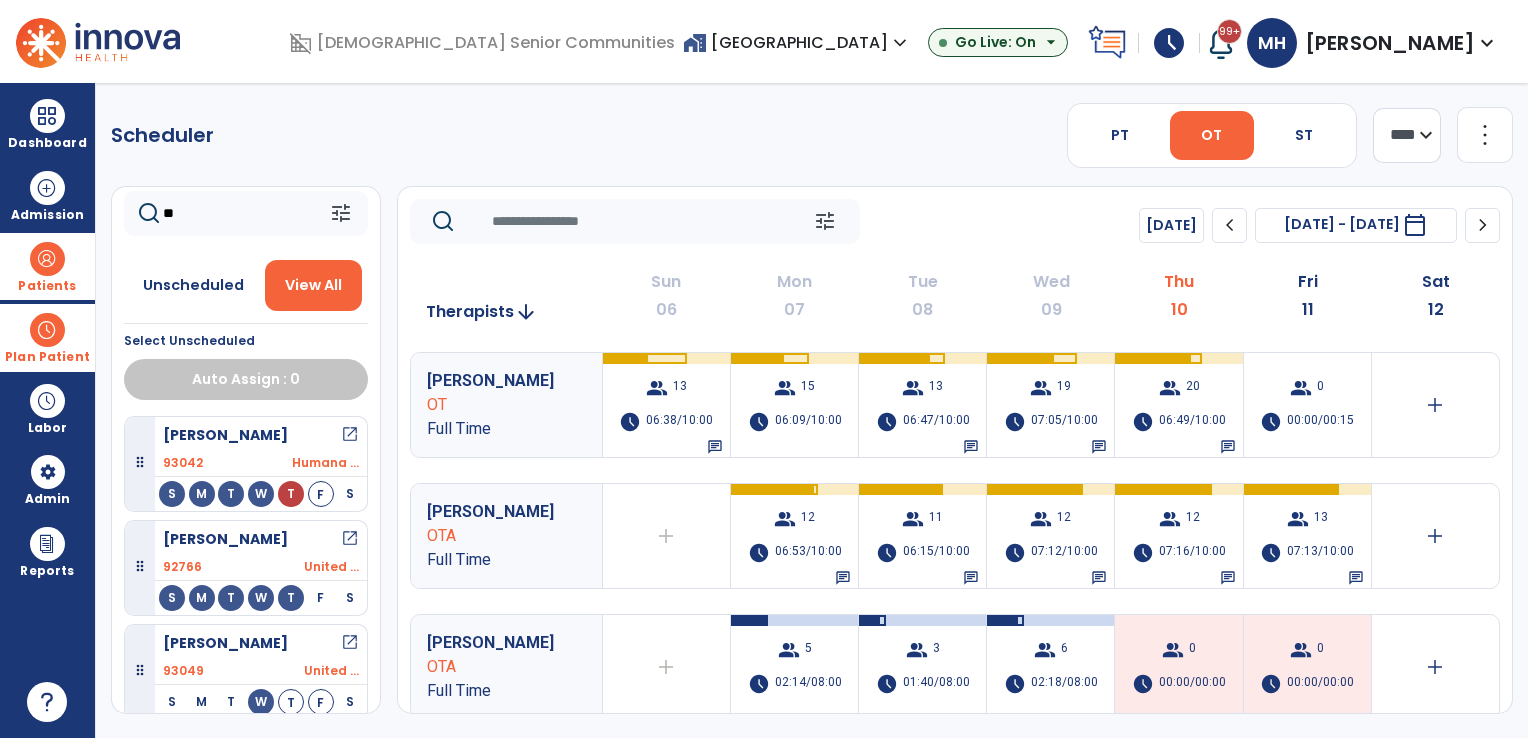 click on "open_in_new" at bounding box center [350, 435] 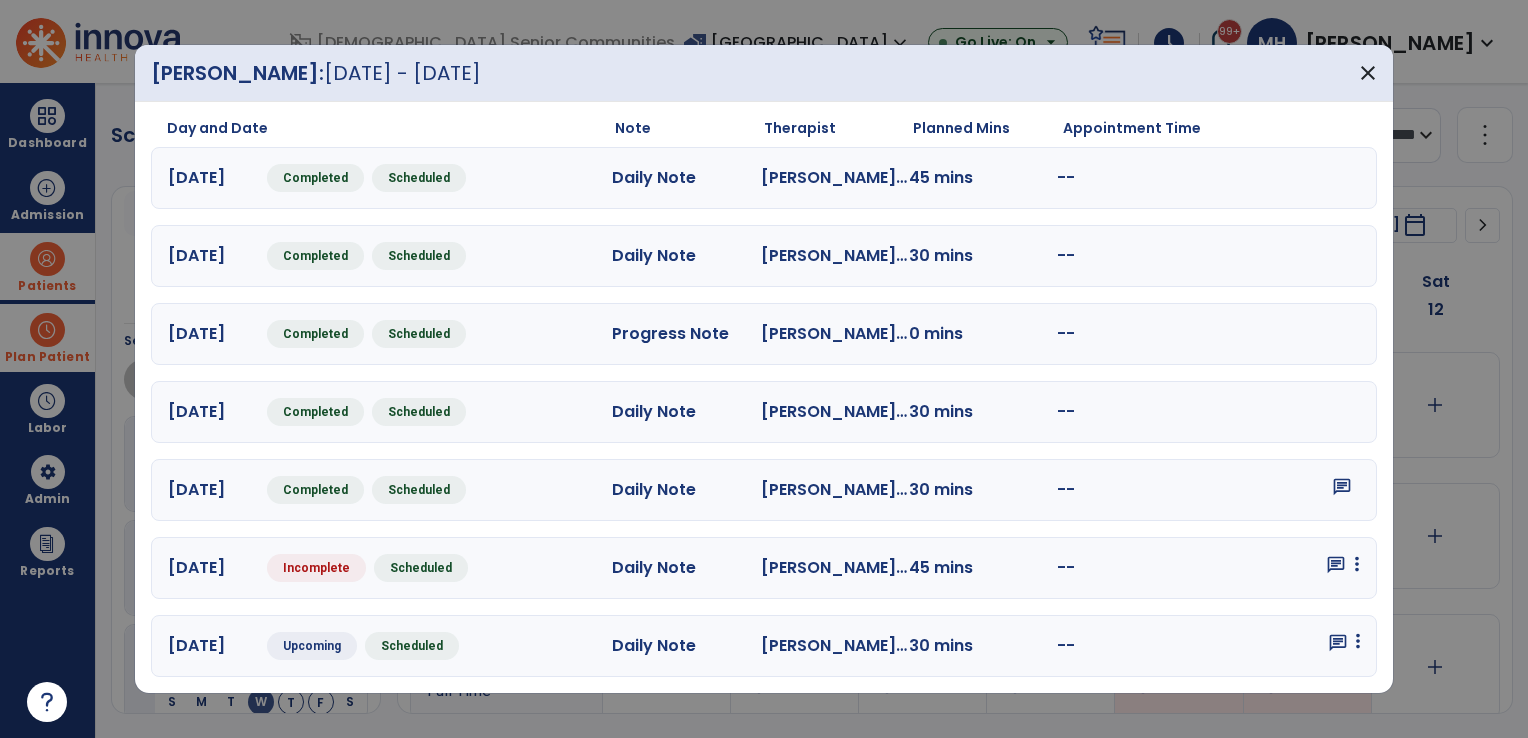 click at bounding box center [1357, 564] 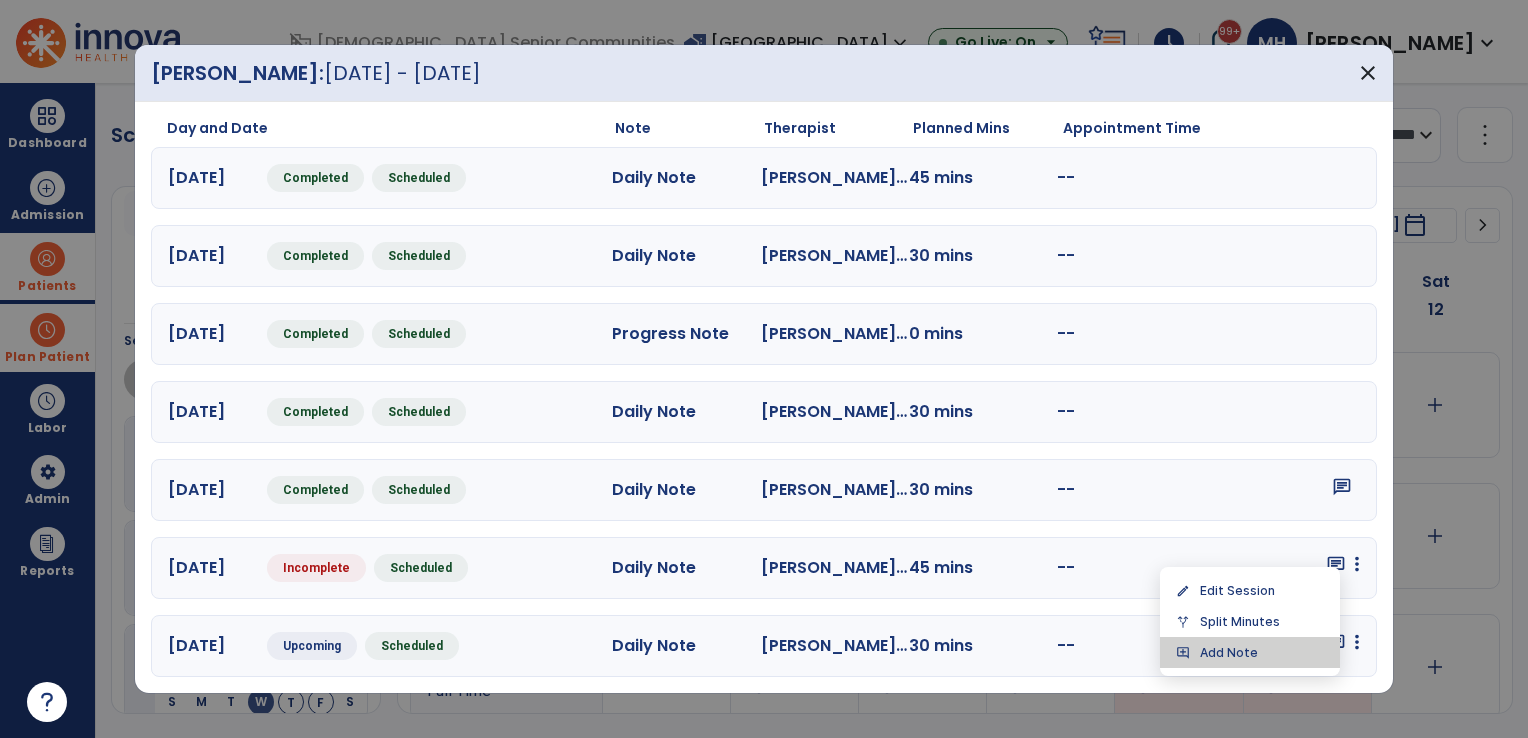 drag, startPoint x: 1266, startPoint y: 647, endPoint x: 1232, endPoint y: 645, distance: 34.058773 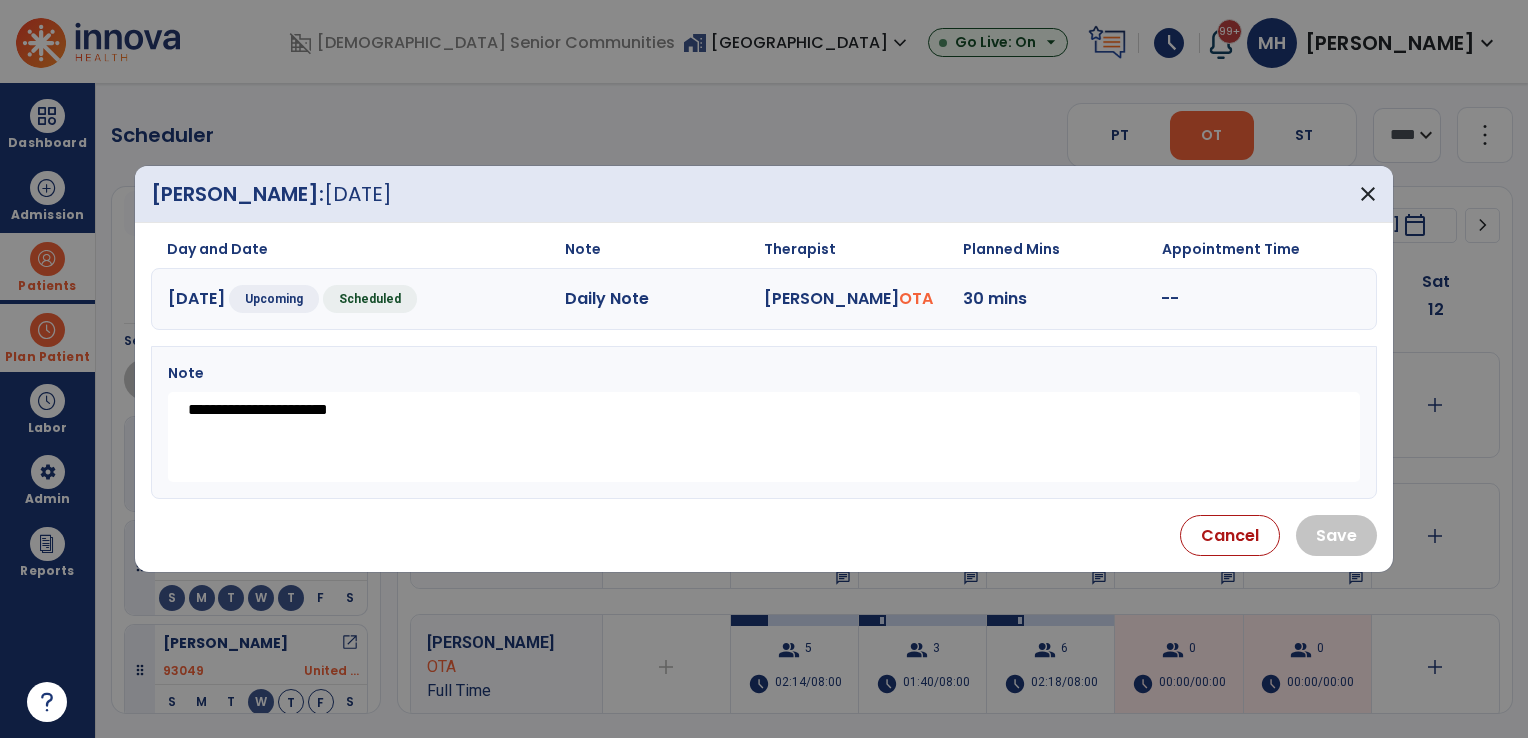 drag, startPoint x: 405, startPoint y: 413, endPoint x: 159, endPoint y: 402, distance: 246.24582 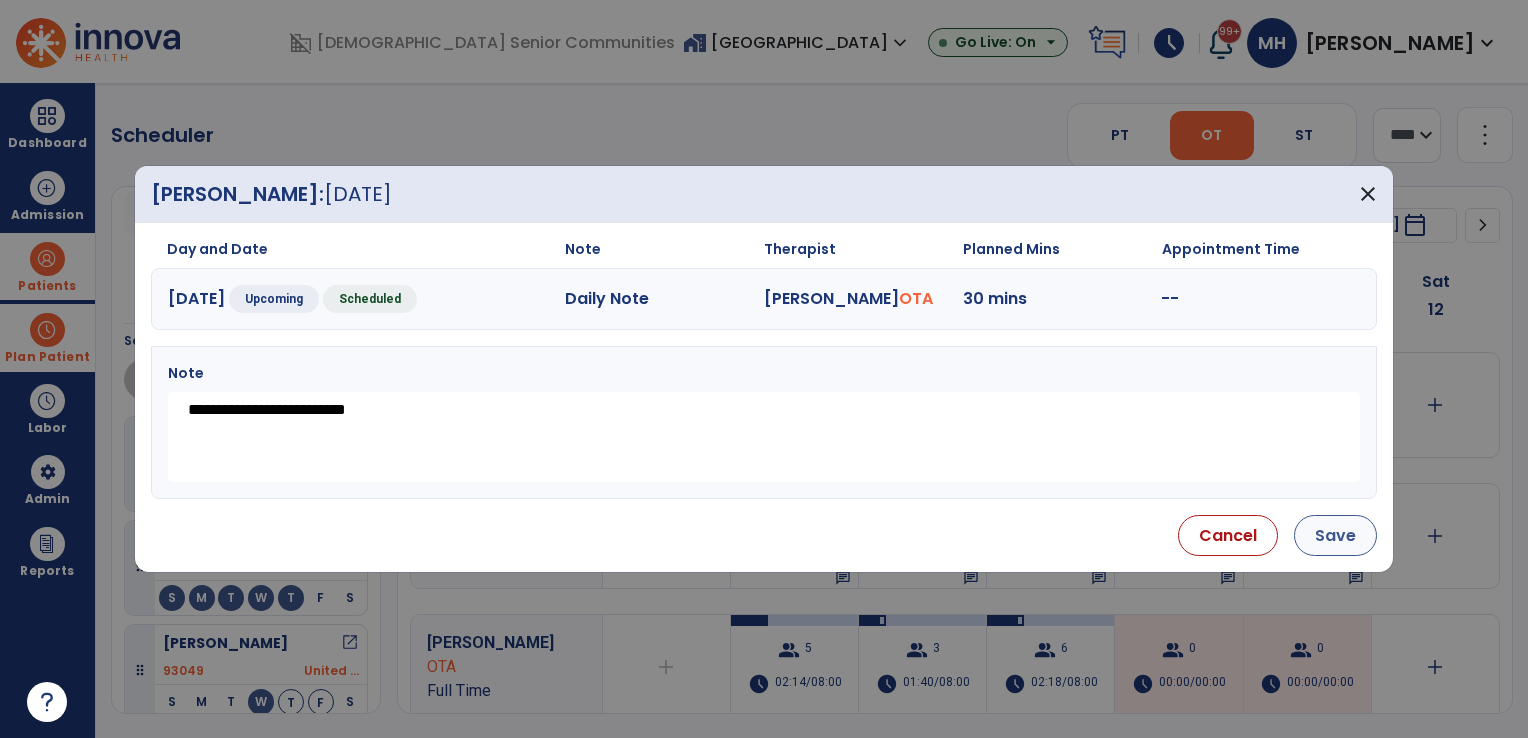 type on "**********" 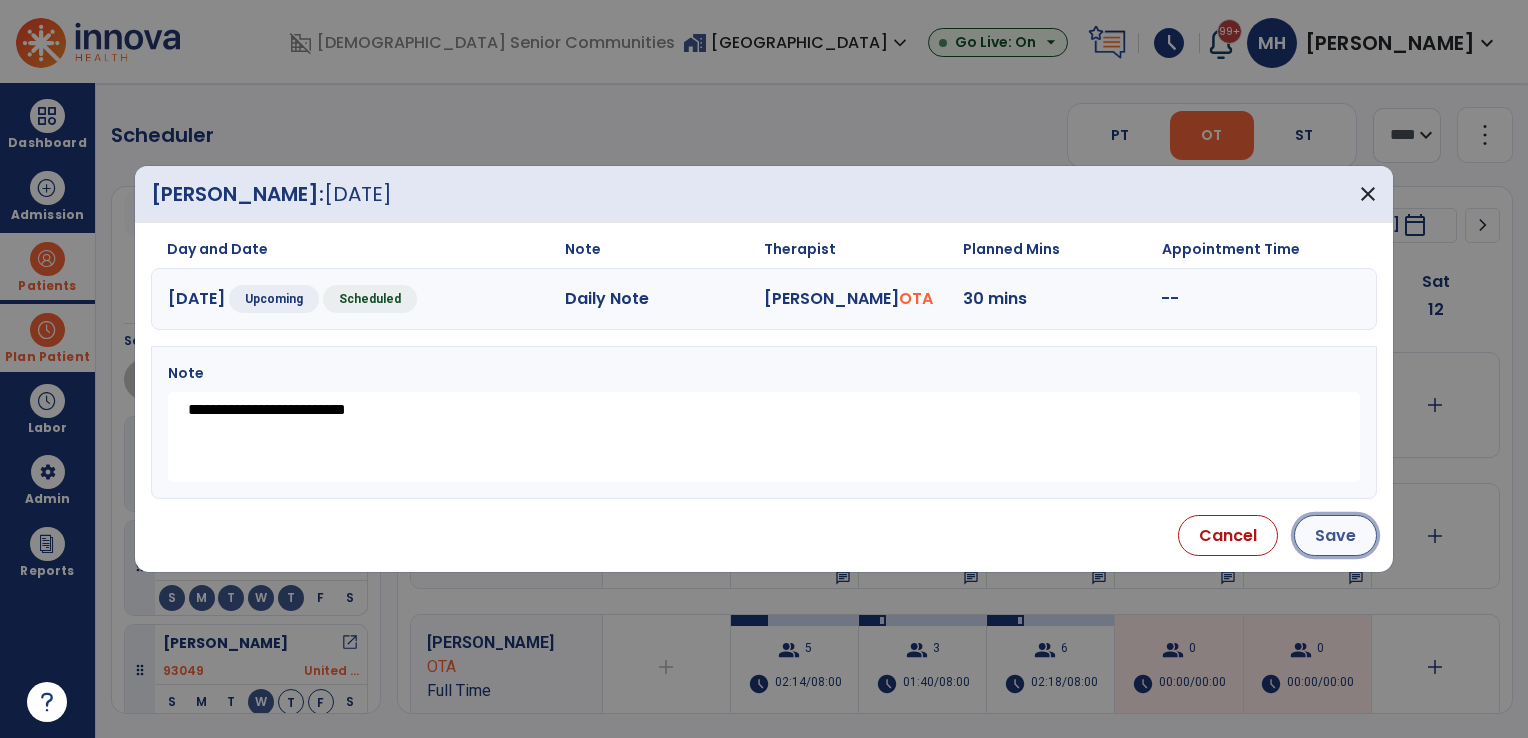 click on "Save" at bounding box center [1335, 535] 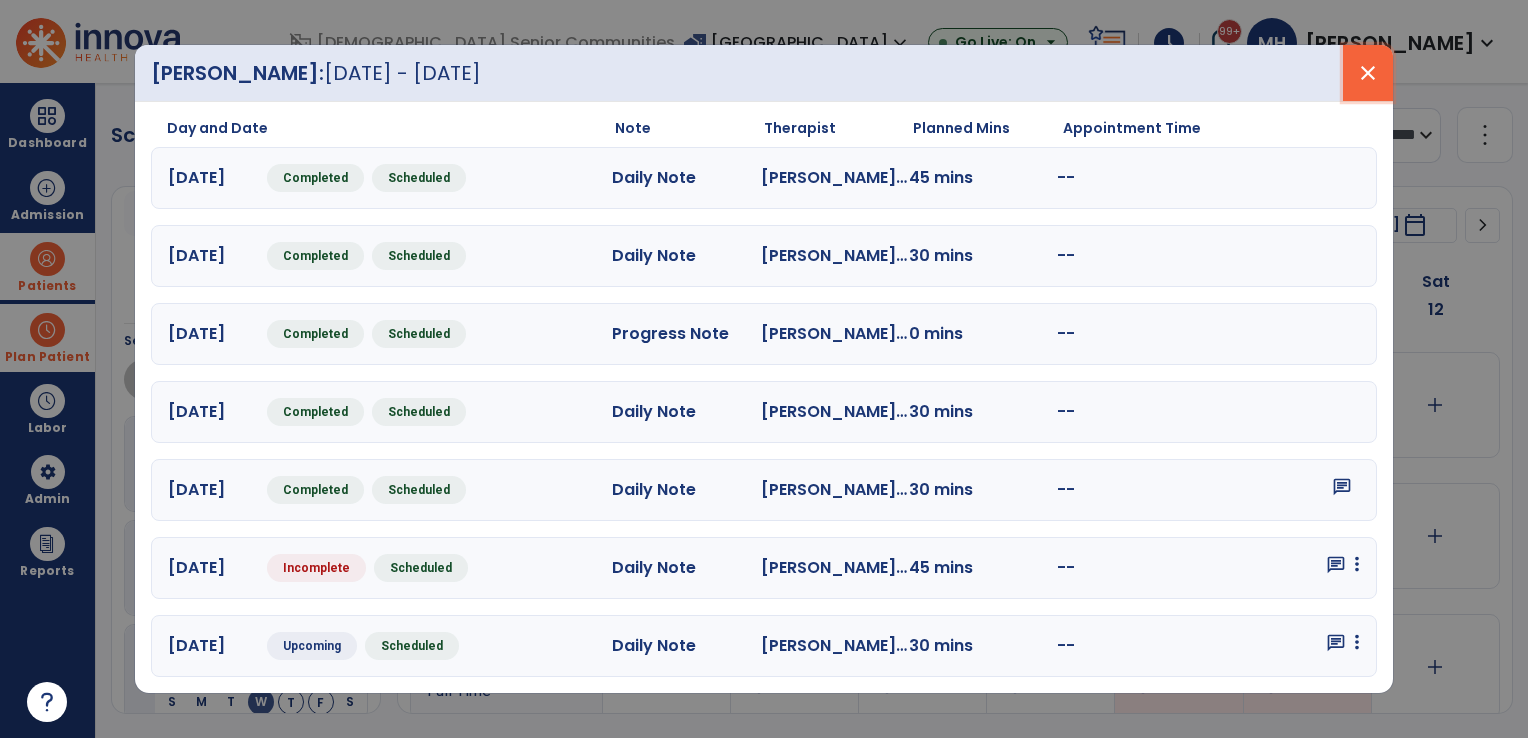 click on "close" at bounding box center (1368, 73) 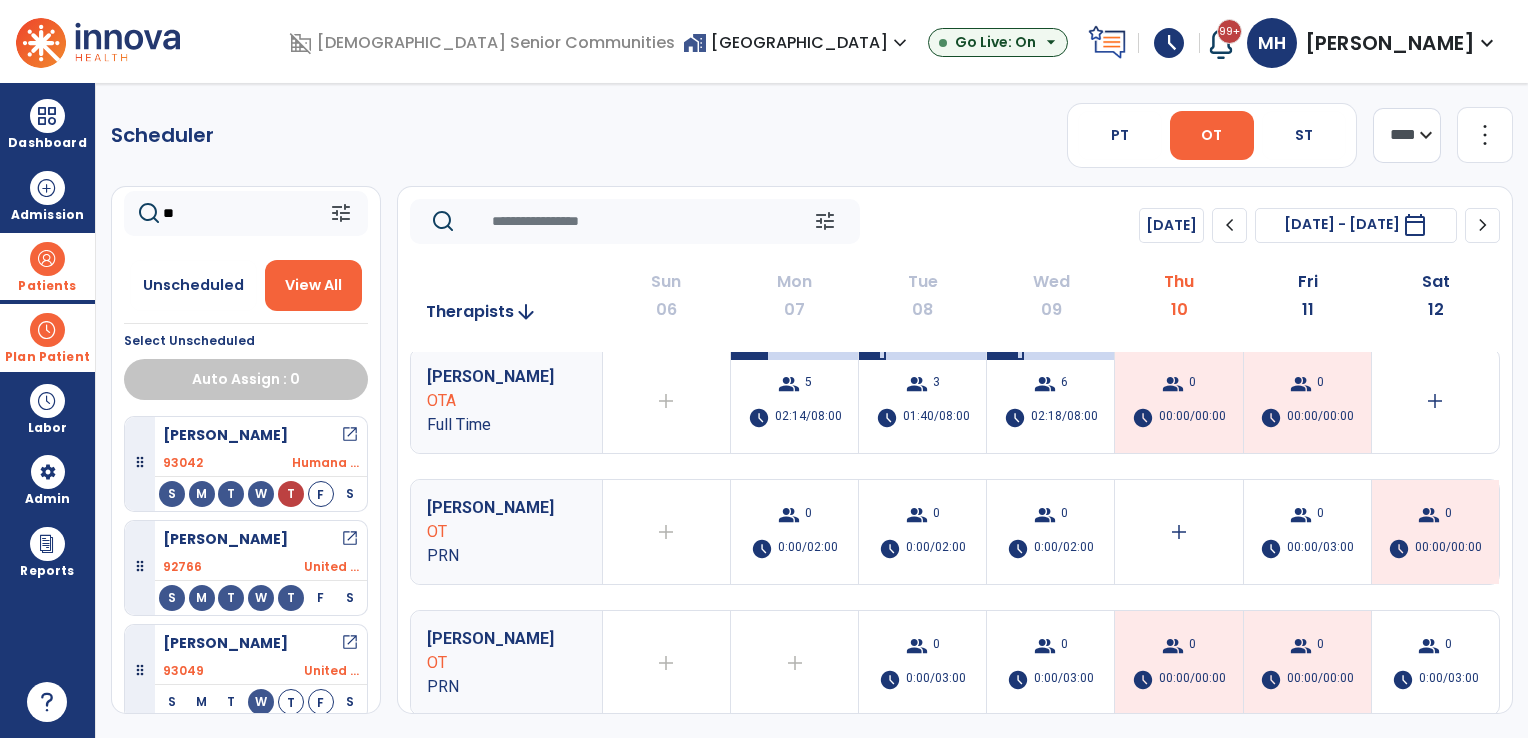 scroll, scrollTop: 0, scrollLeft: 0, axis: both 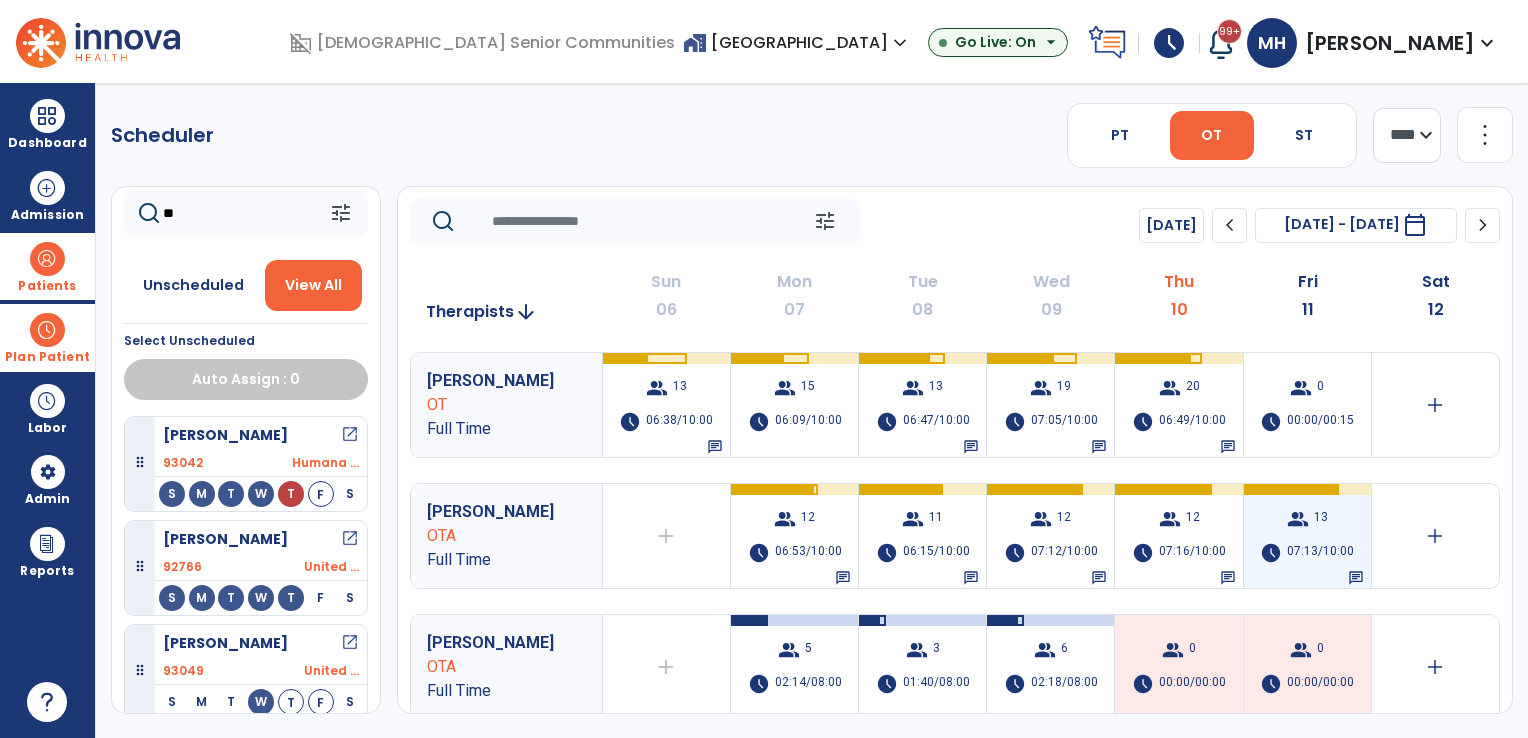 click on "07:13/10:00" at bounding box center (1320, 553) 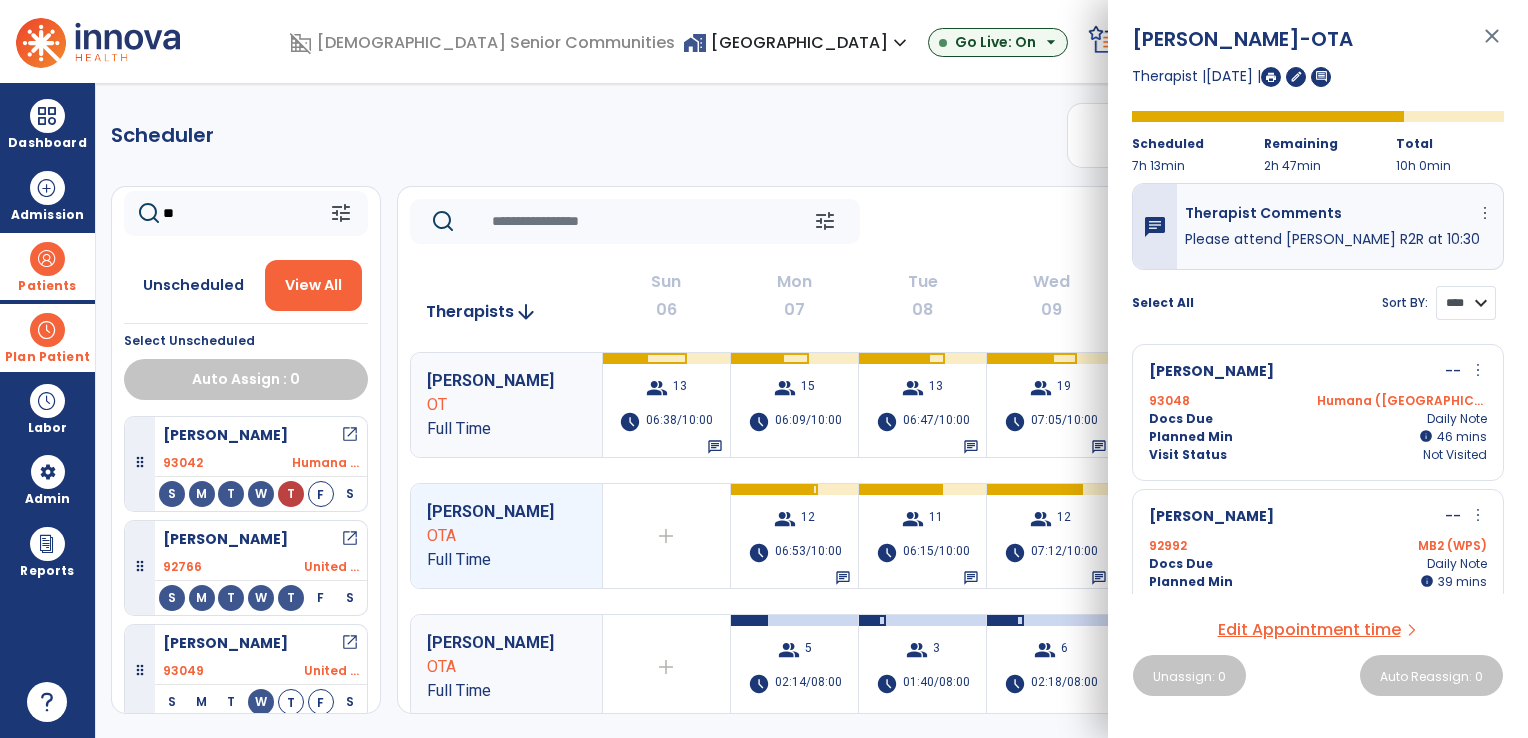 click on "**** ****" at bounding box center (1466, 303) 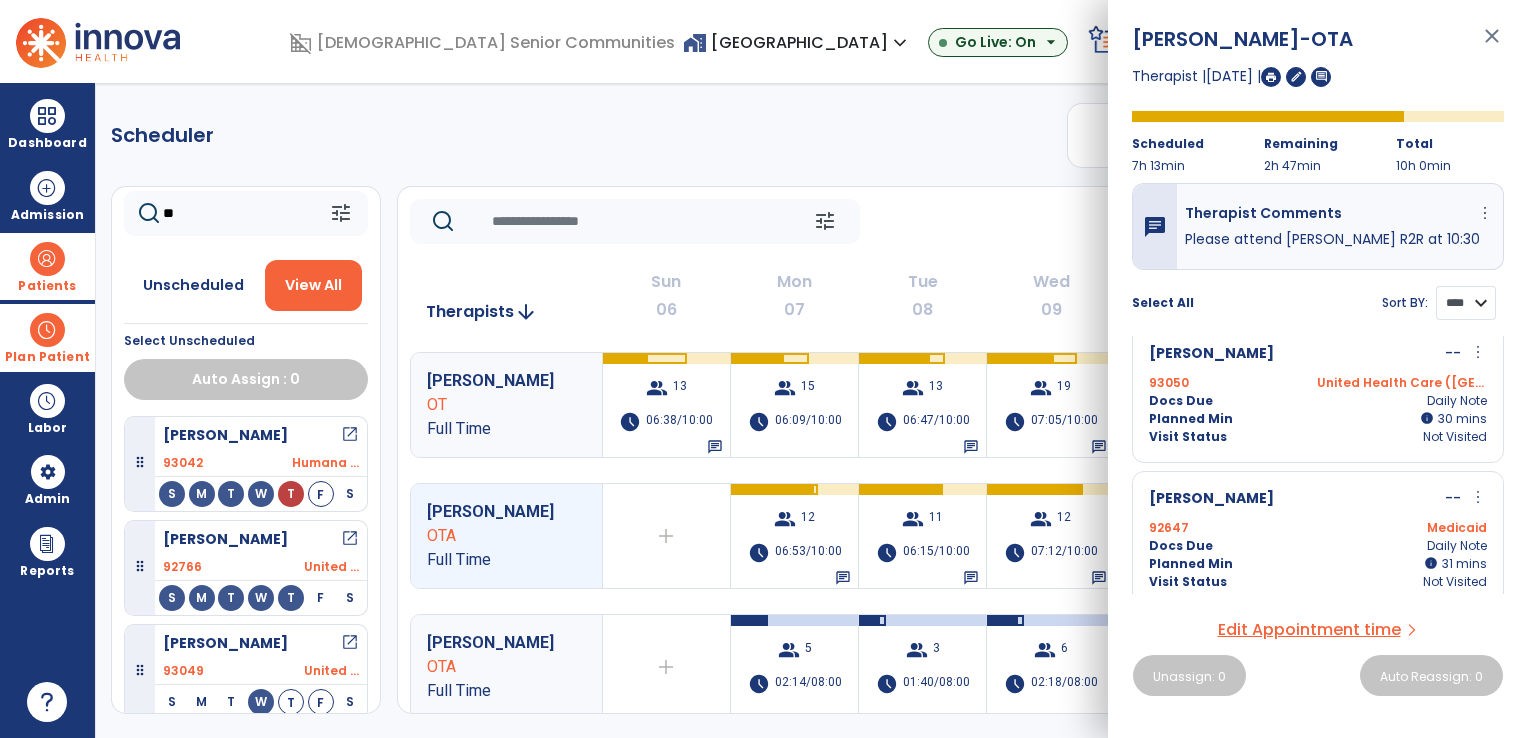 scroll, scrollTop: 0, scrollLeft: 0, axis: both 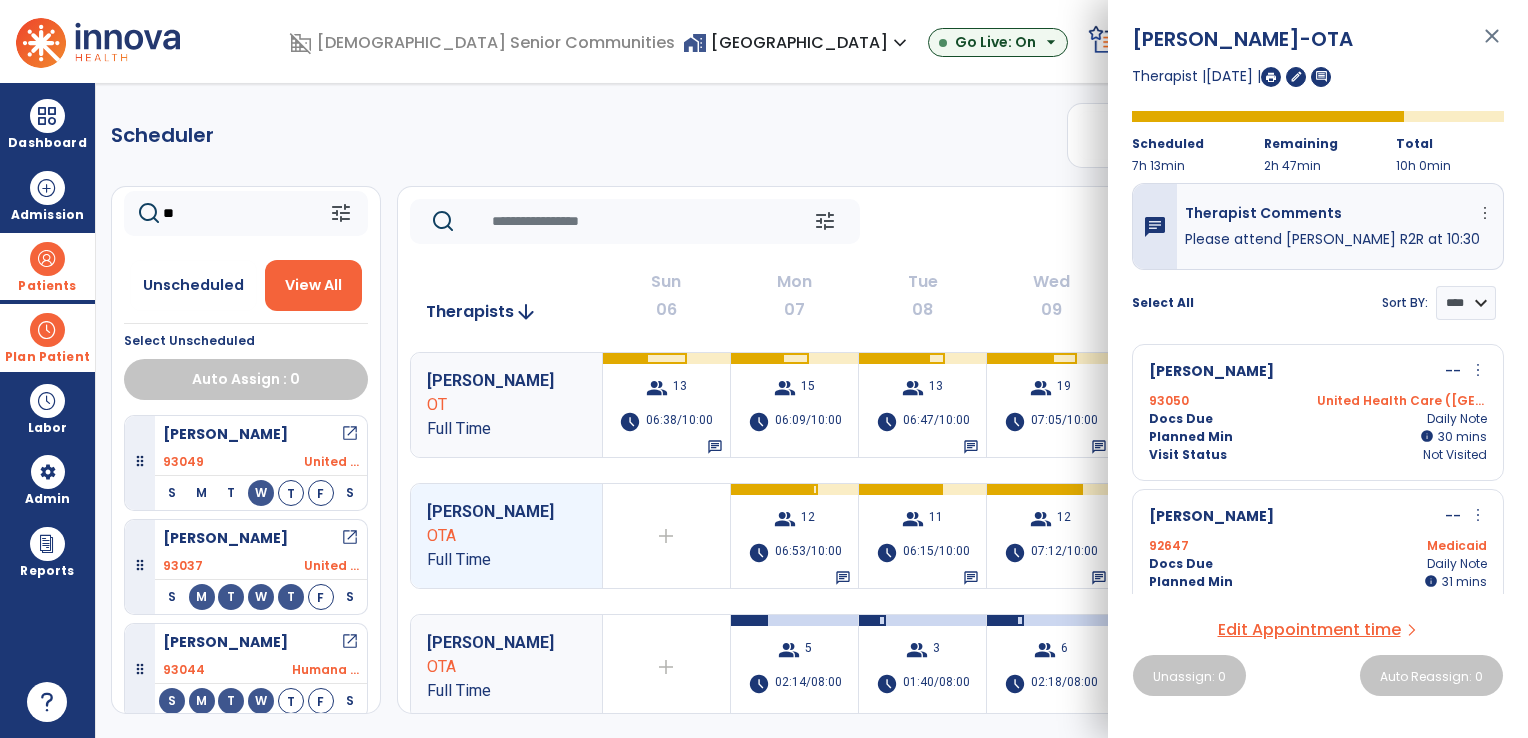 click on "Scheduler   PT   OT   ST  **** *** more_vert  Manage Labor   View All Therapists   Print" 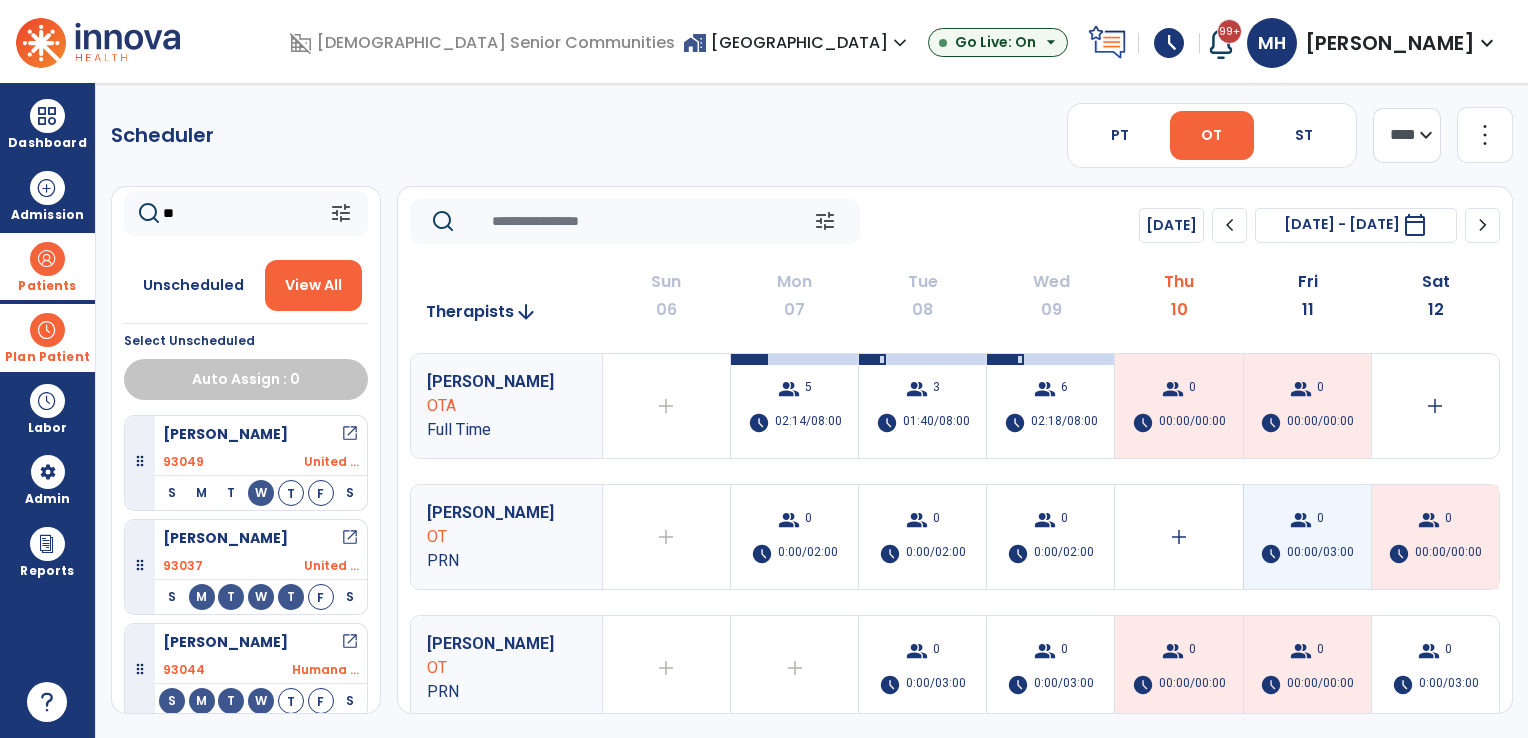 scroll, scrollTop: 266, scrollLeft: 0, axis: vertical 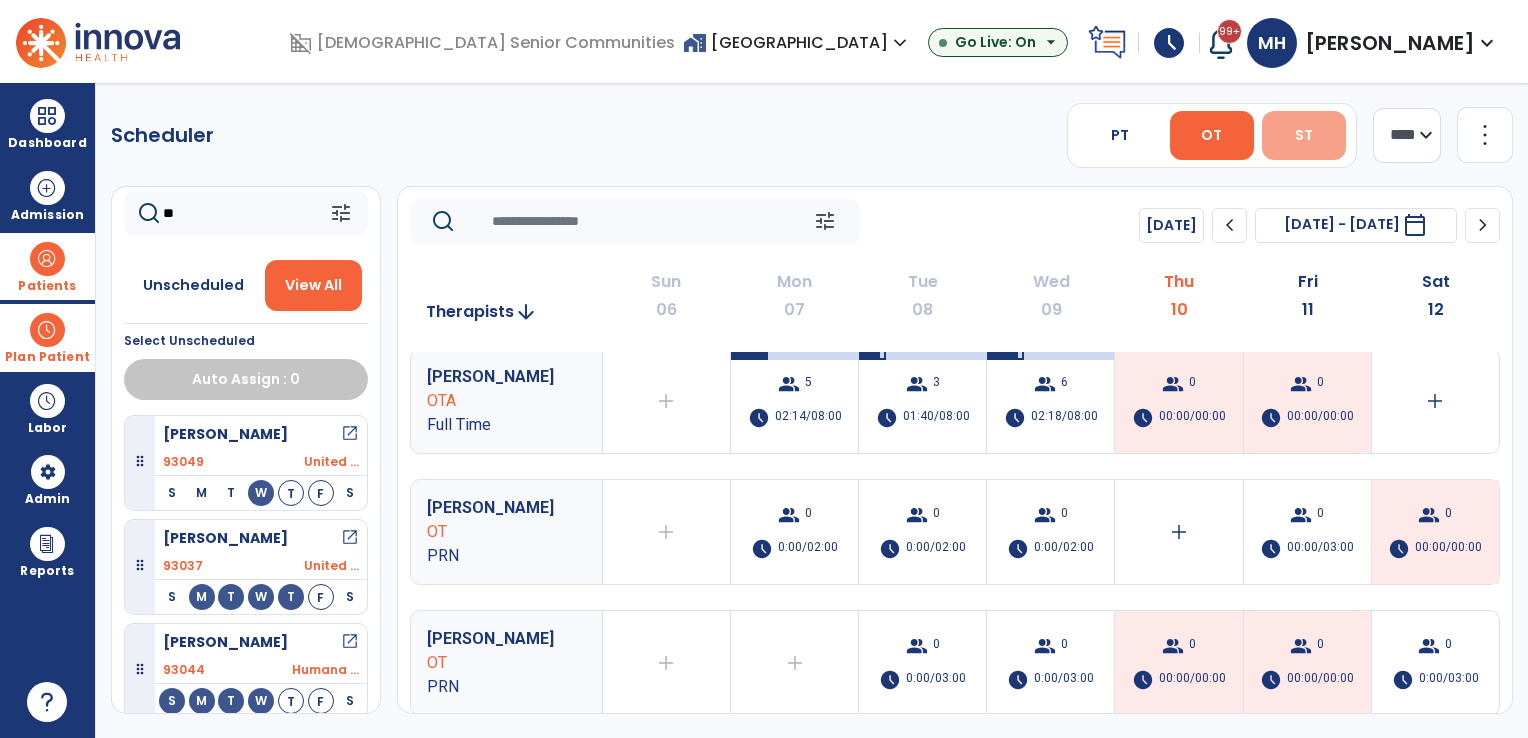 click on "ST" at bounding box center (1304, 135) 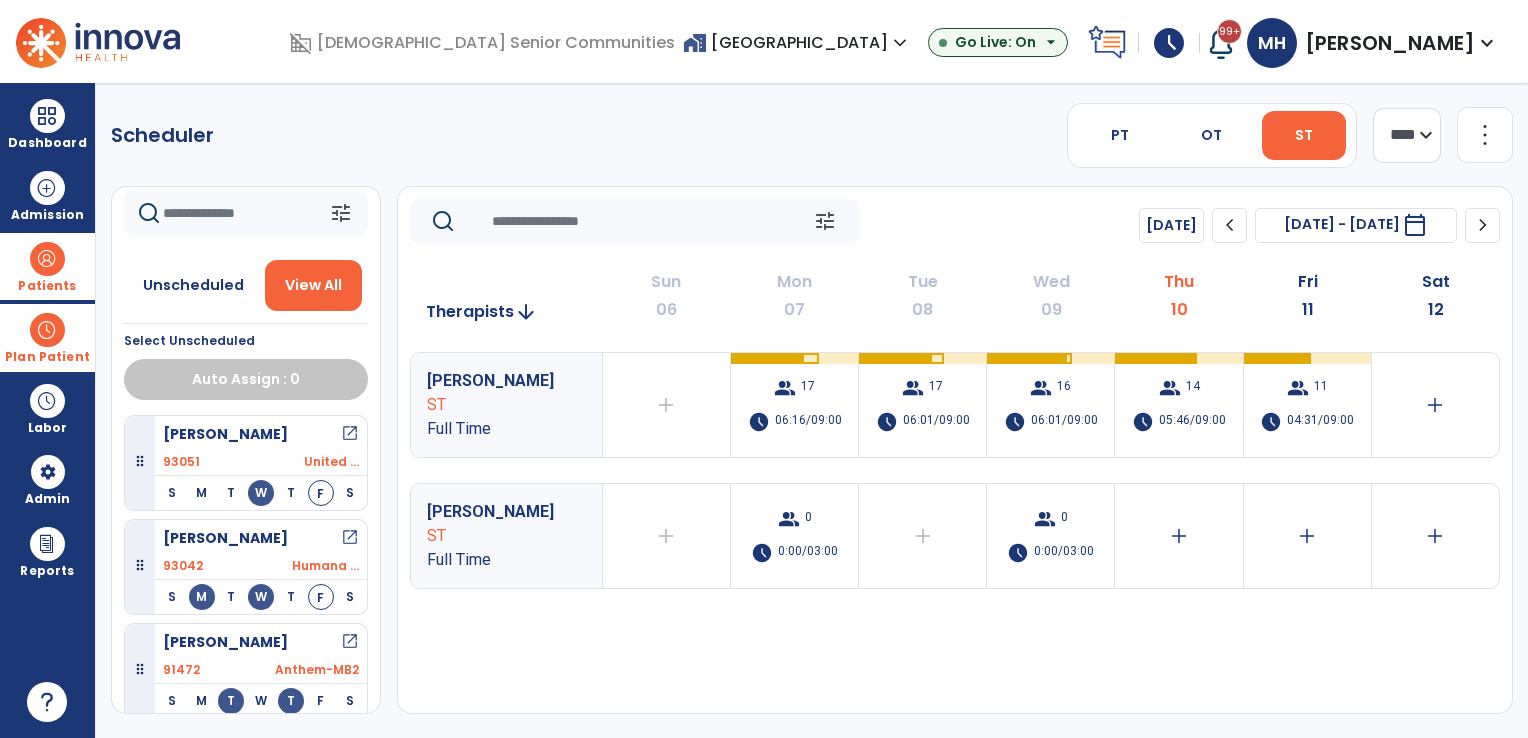 scroll, scrollTop: 0, scrollLeft: 0, axis: both 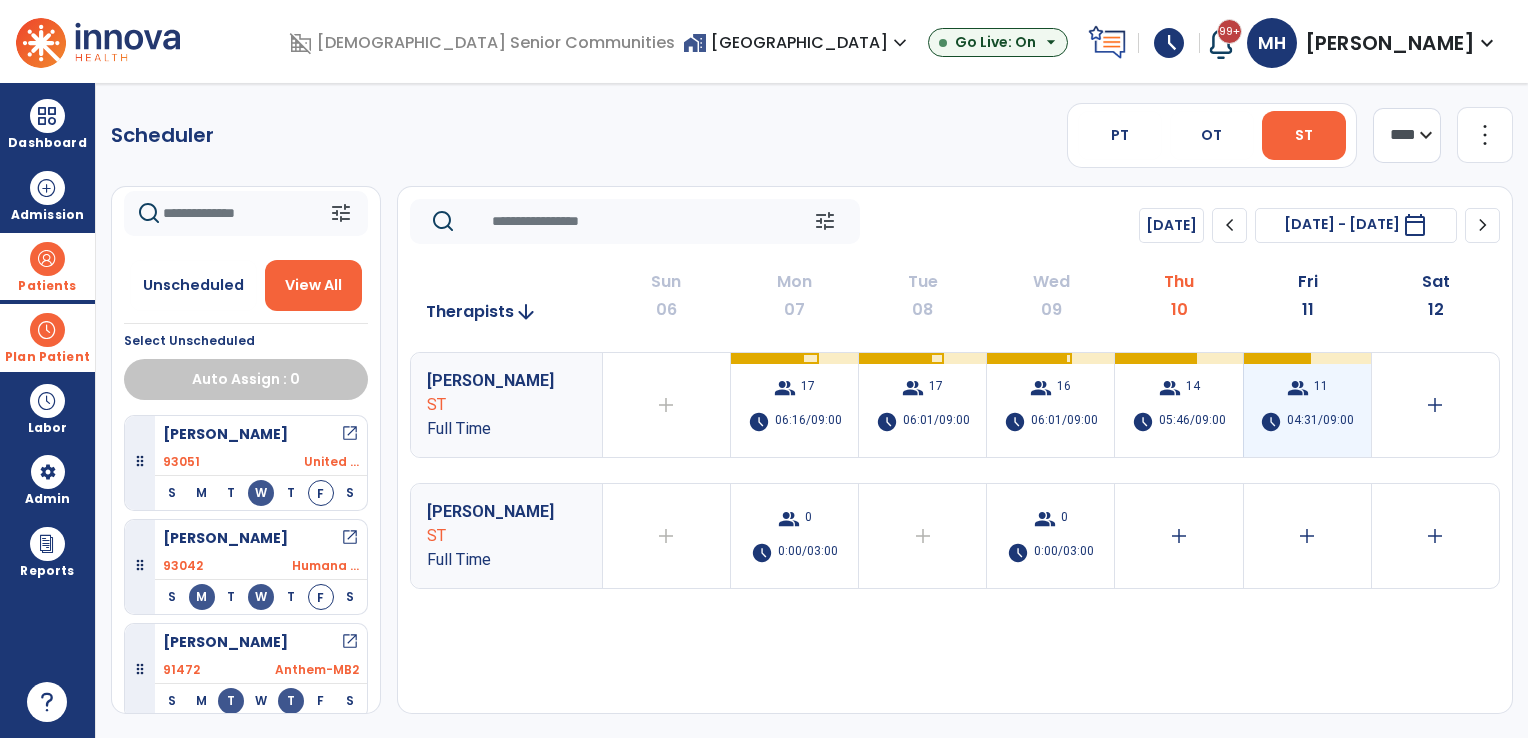 click on "04:31/09:00" at bounding box center [1320, 422] 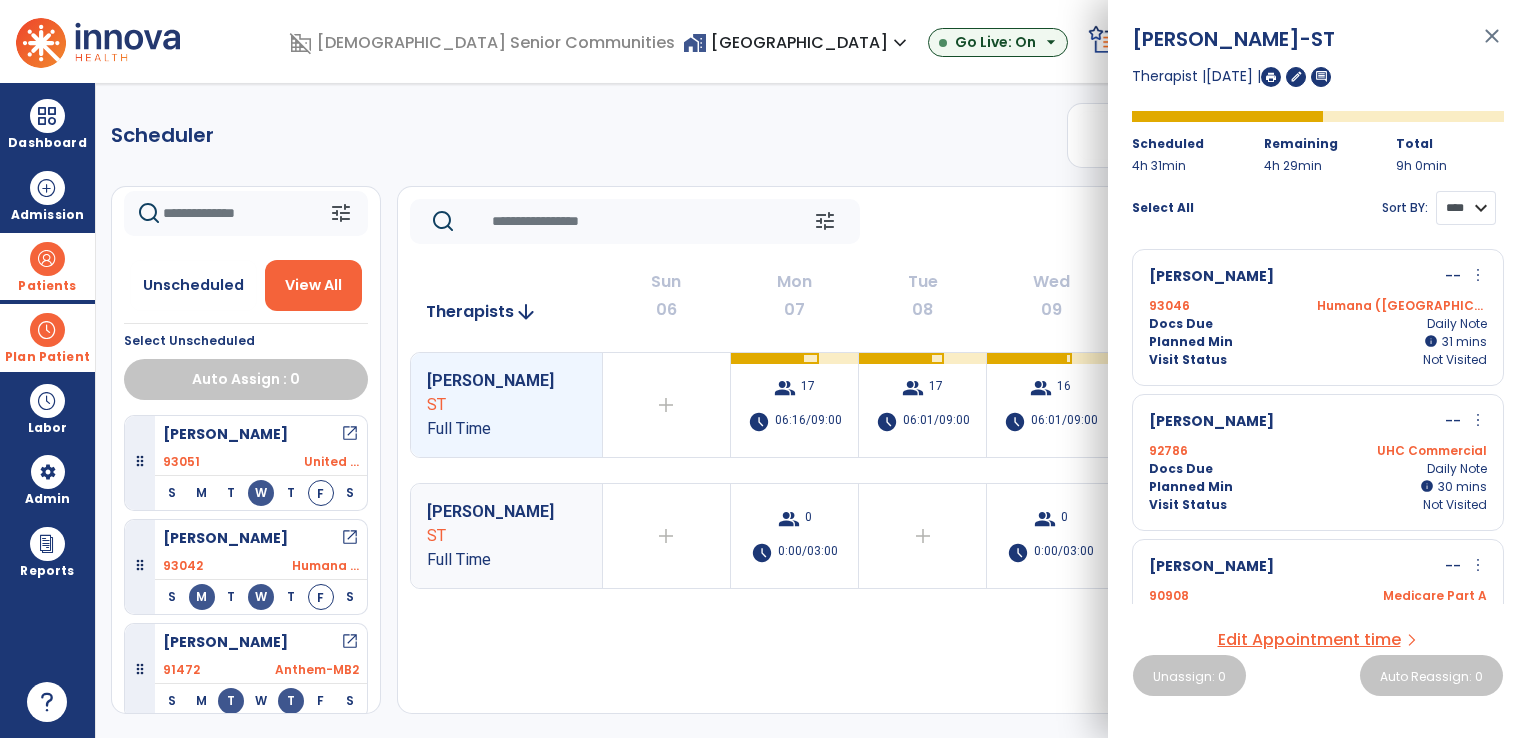 click on "**** ****" at bounding box center [1466, 208] 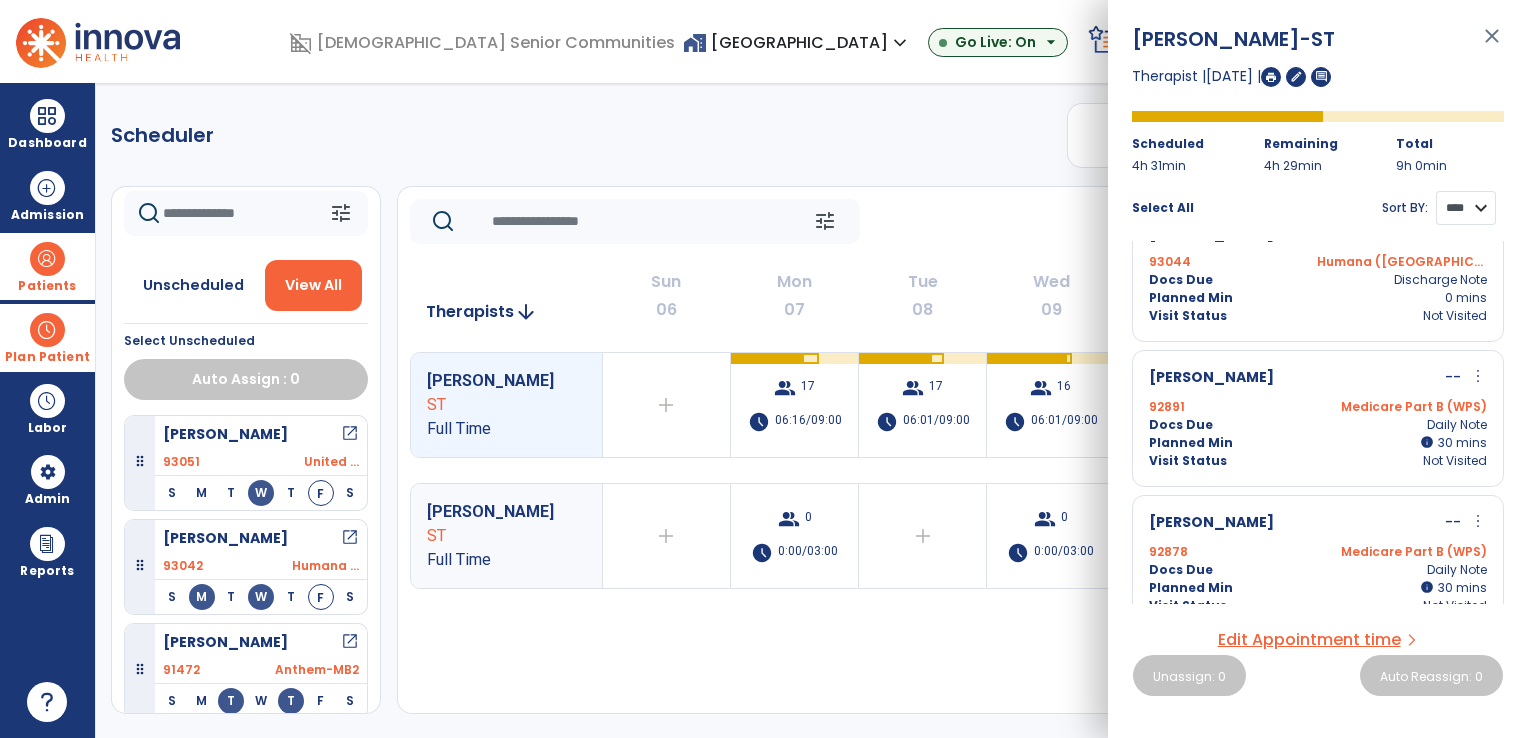 scroll, scrollTop: 1221, scrollLeft: 0, axis: vertical 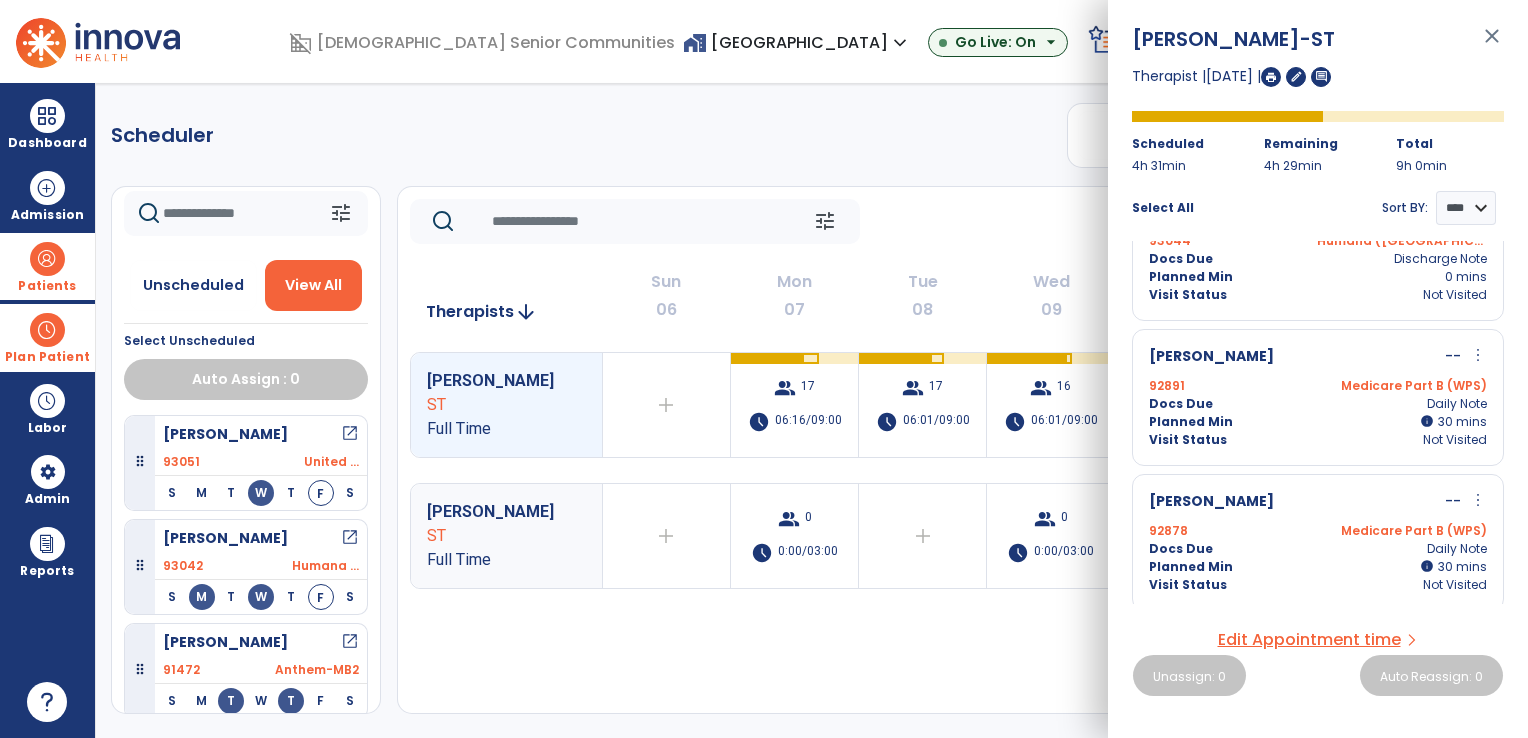 click on "open_in_new" at bounding box center (350, 538) 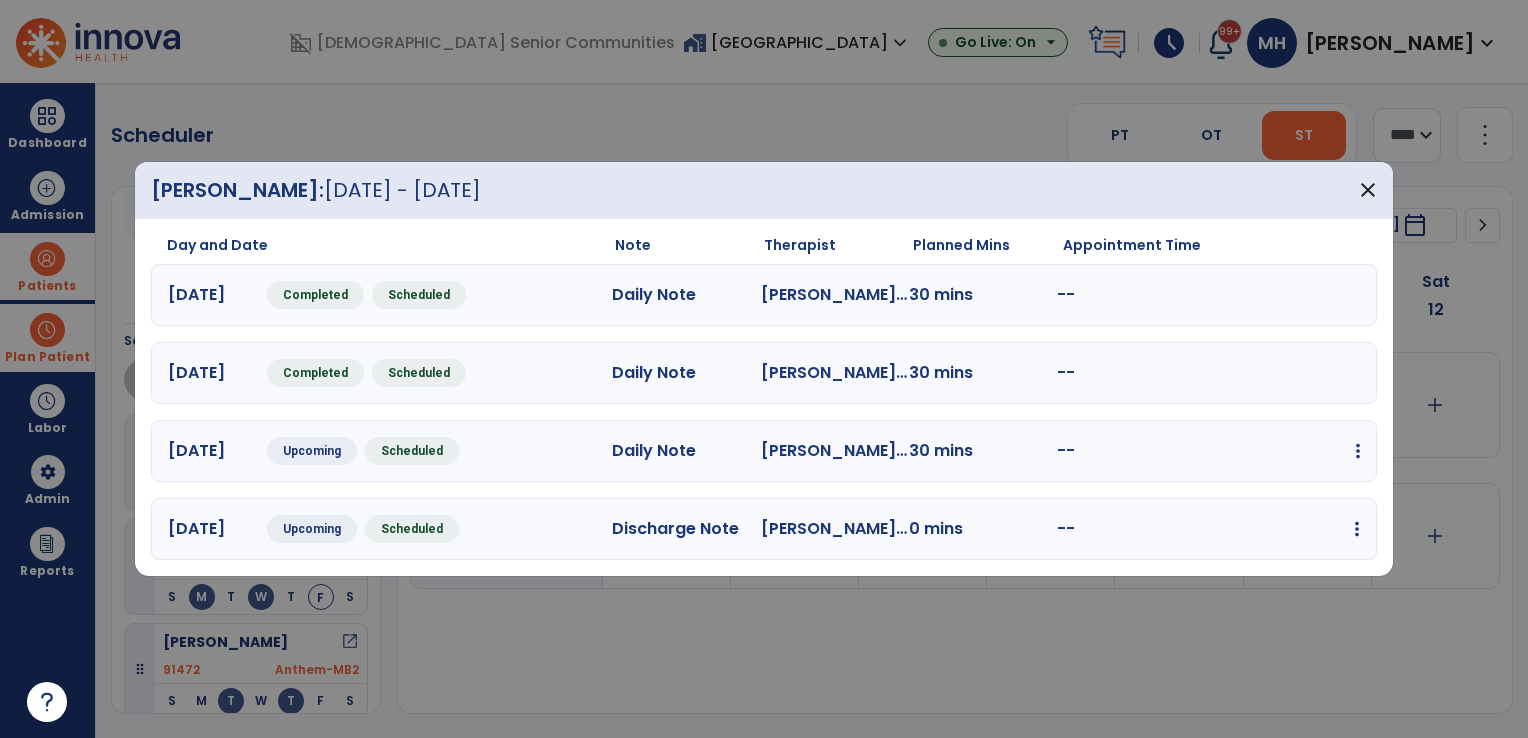 click on "edit   Edit Session   alt_route   Split Minutes  add_comment  Add Note" at bounding box center [1286, 451] 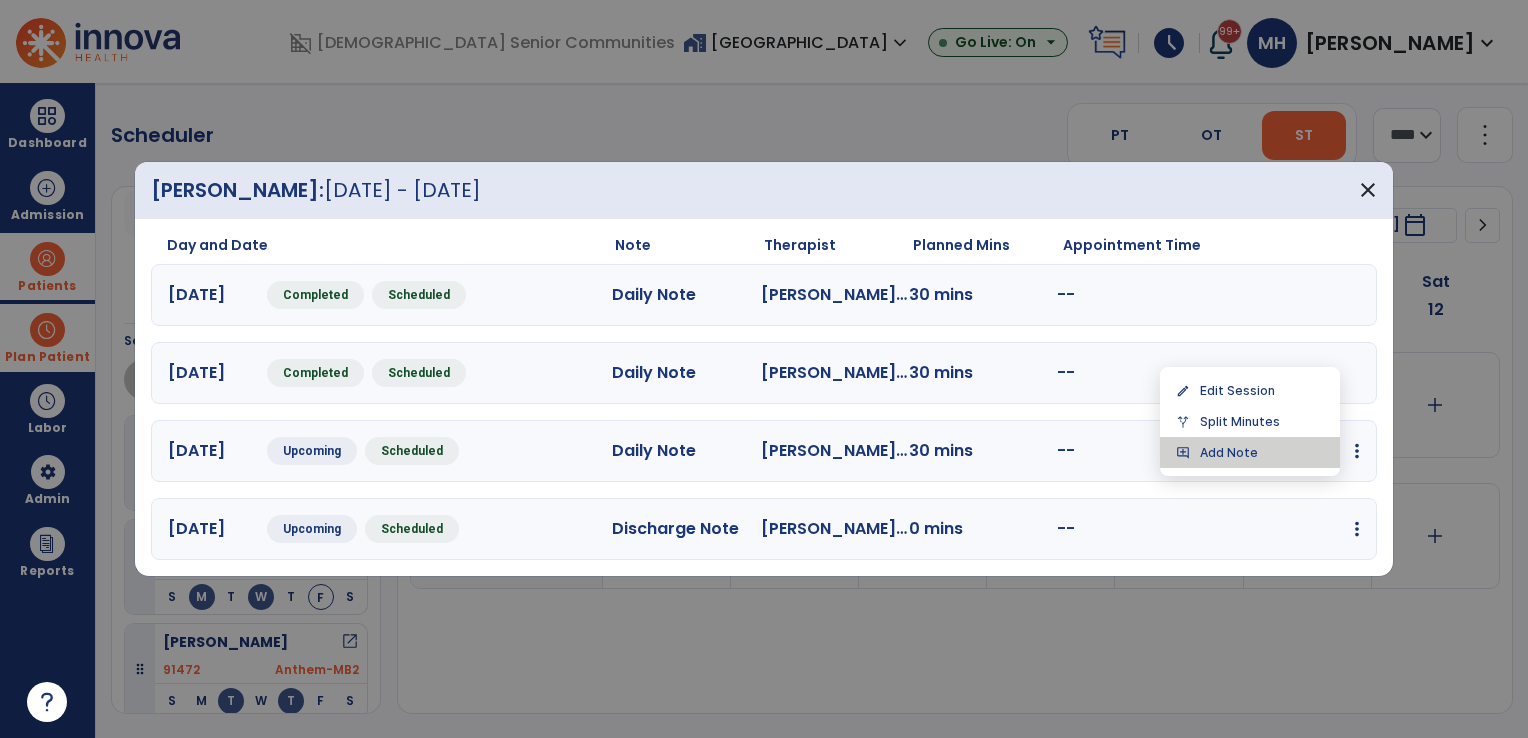 click on "add_comment  Add Note" at bounding box center [1250, 452] 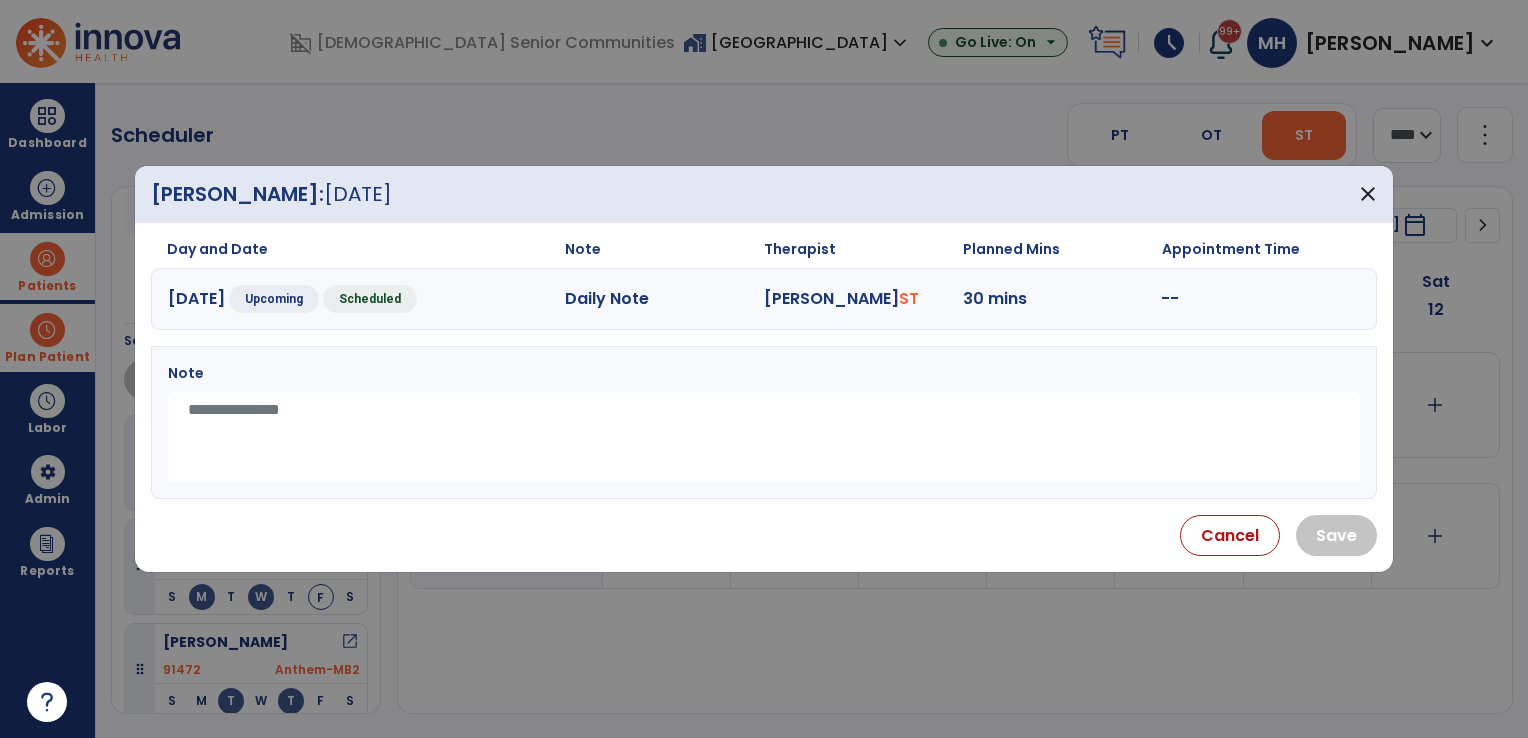 click at bounding box center (764, 437) 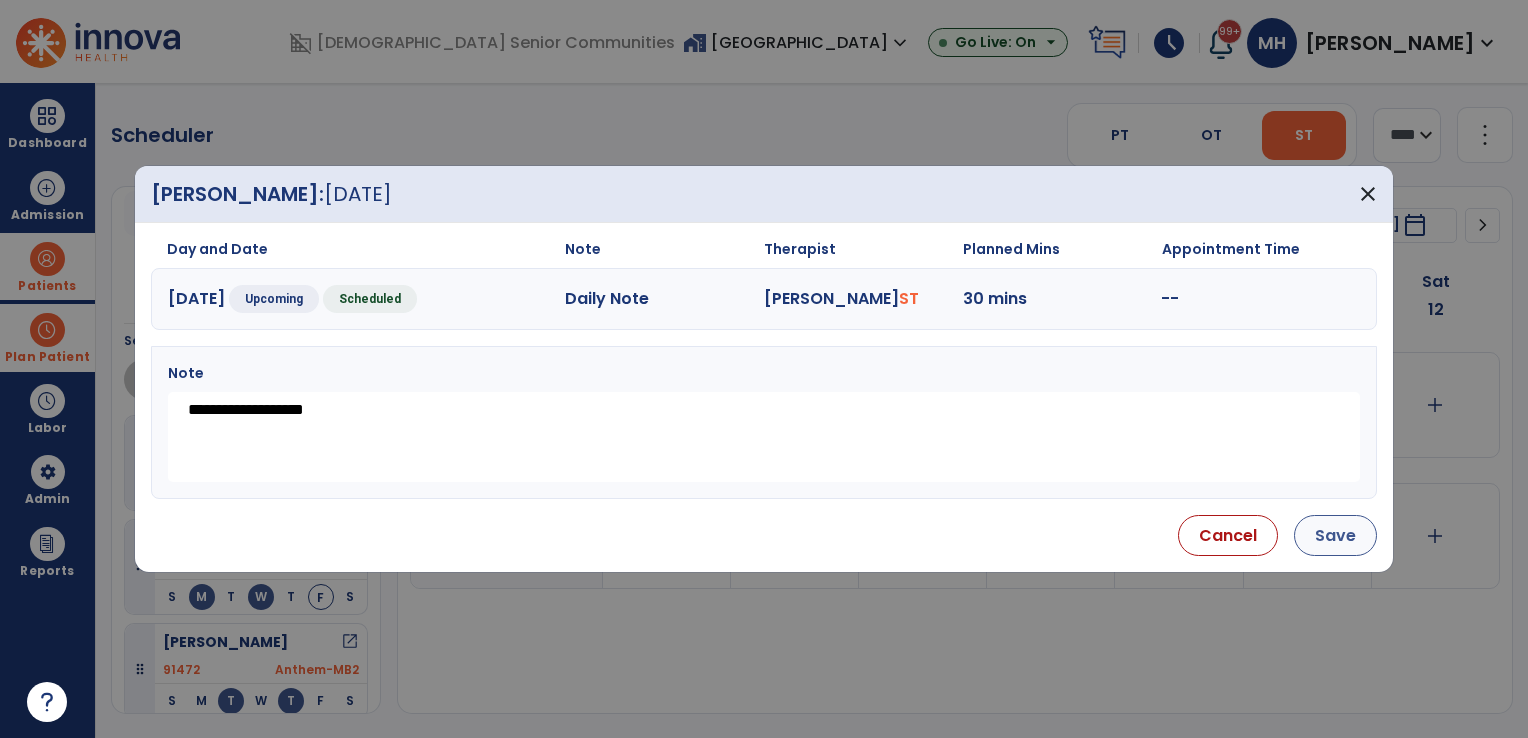 type on "**********" 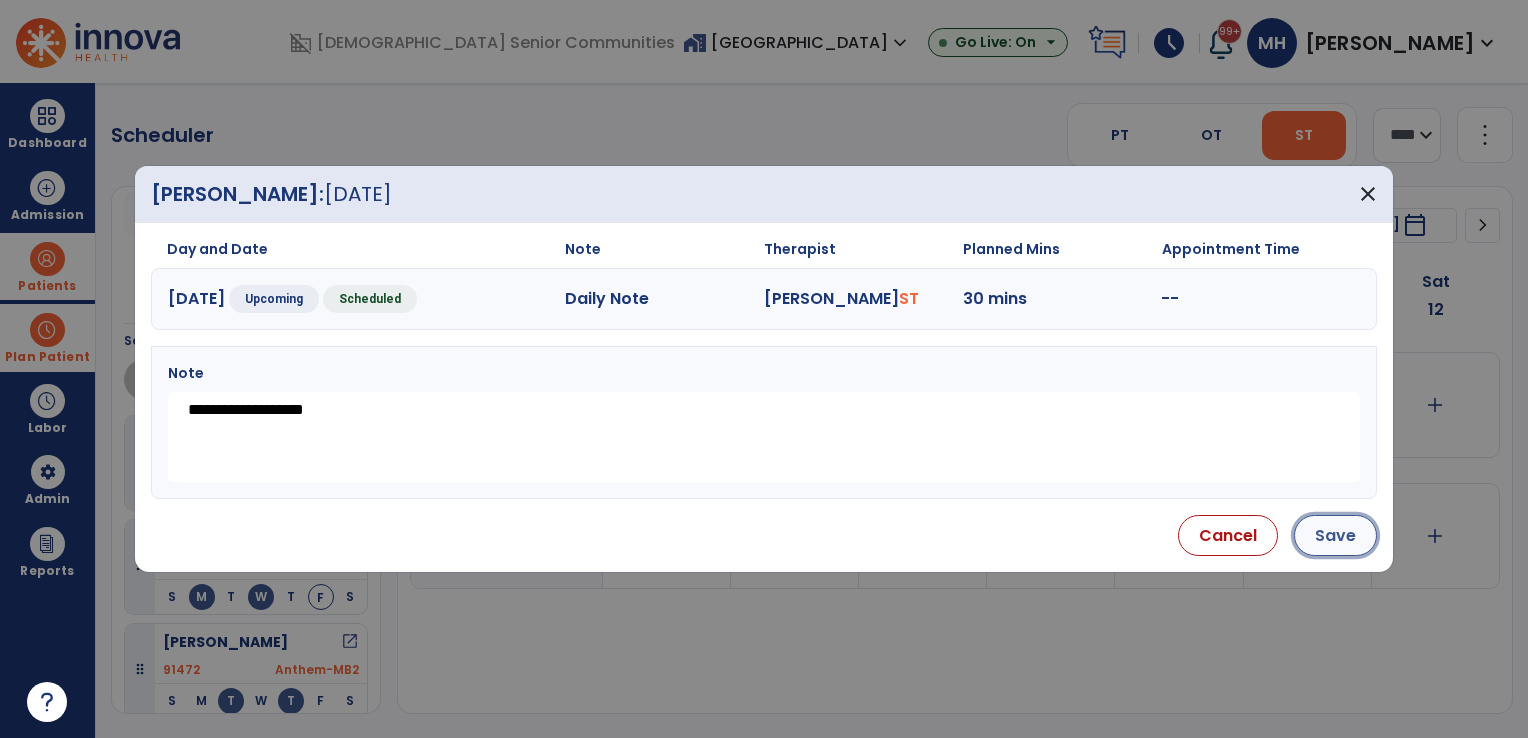 click on "Save" at bounding box center (1335, 535) 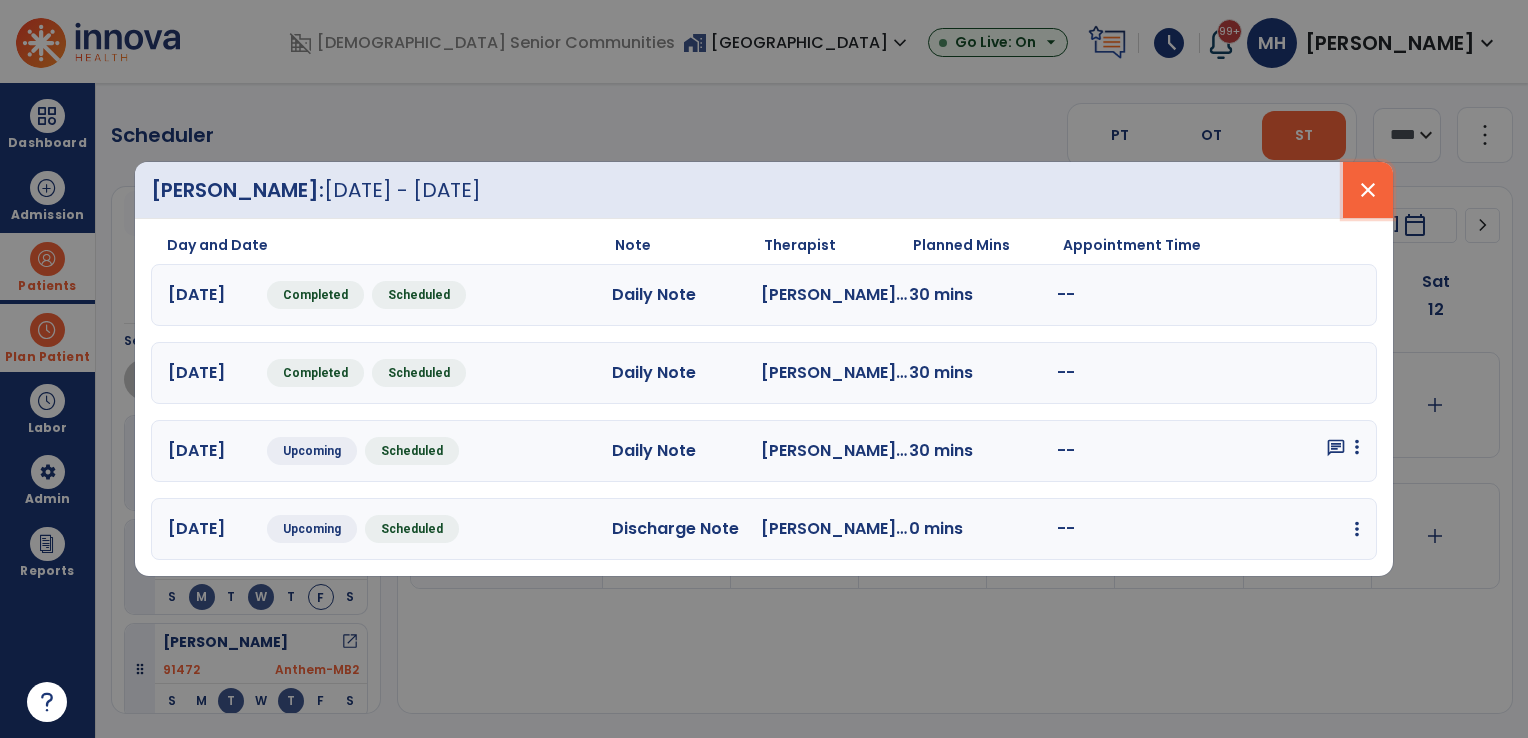 click on "close" at bounding box center (1368, 190) 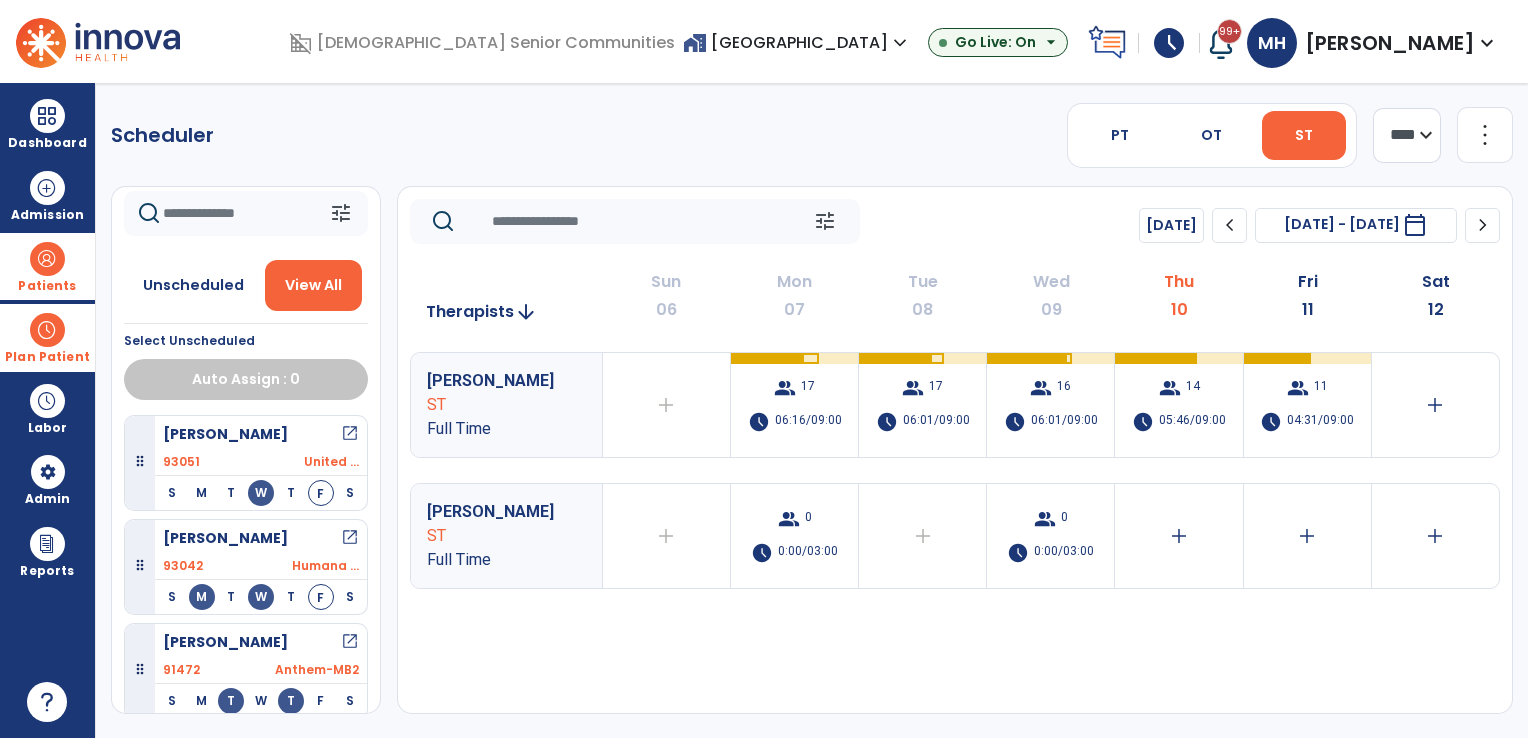 click 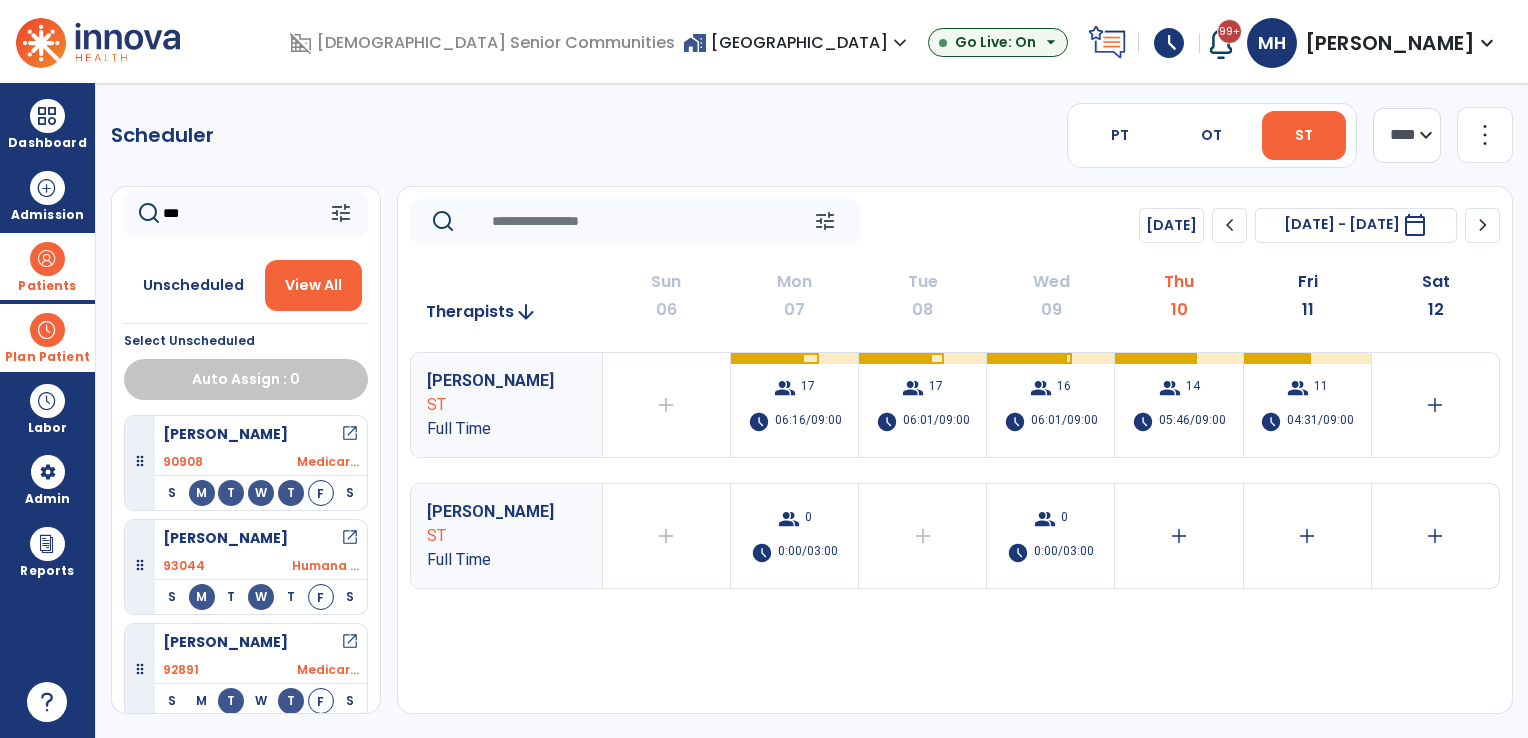 scroll, scrollTop: 3, scrollLeft: 0, axis: vertical 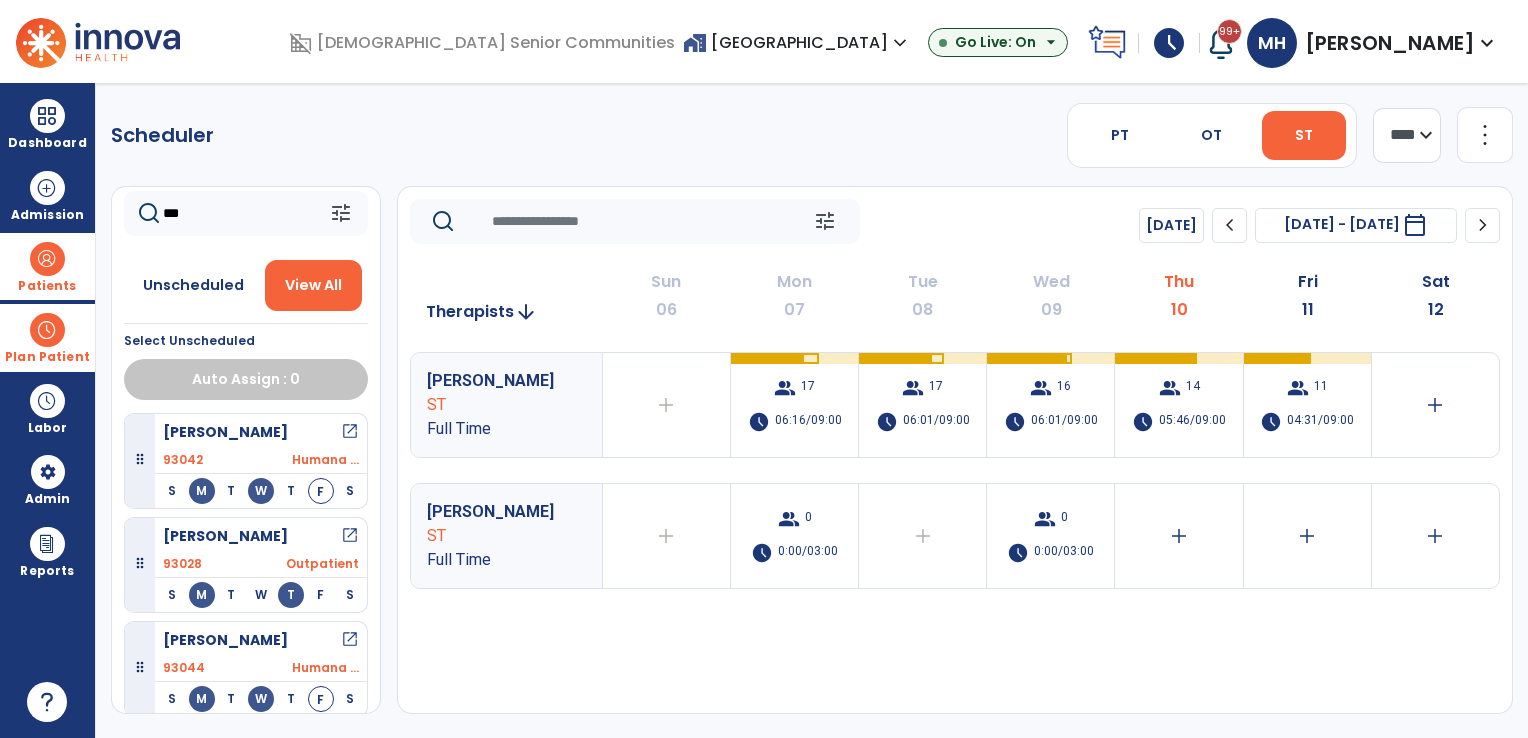 type on "***" 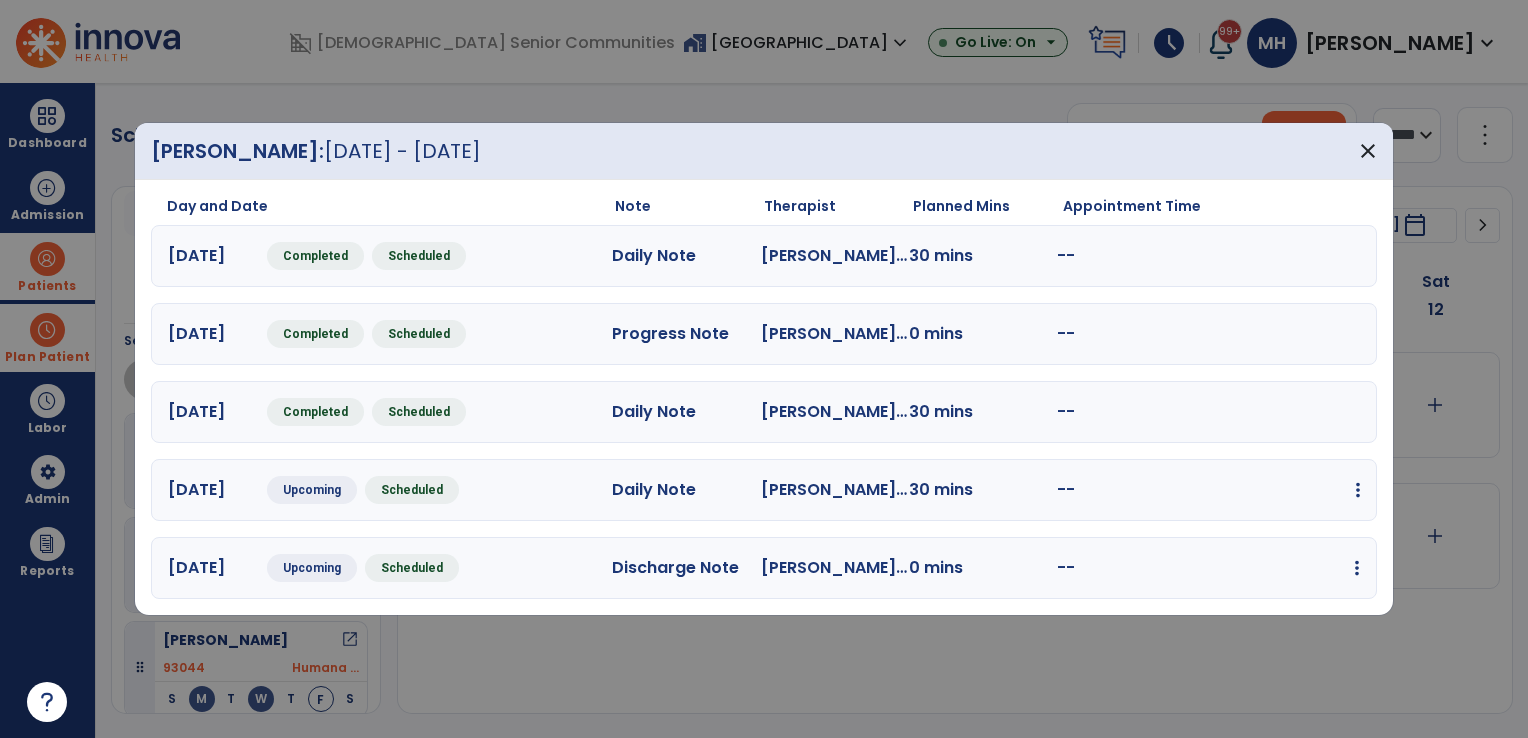 click on "edit   Edit Session   alt_route   Split Minutes  add_comment  Add Note" at bounding box center [1286, 490] 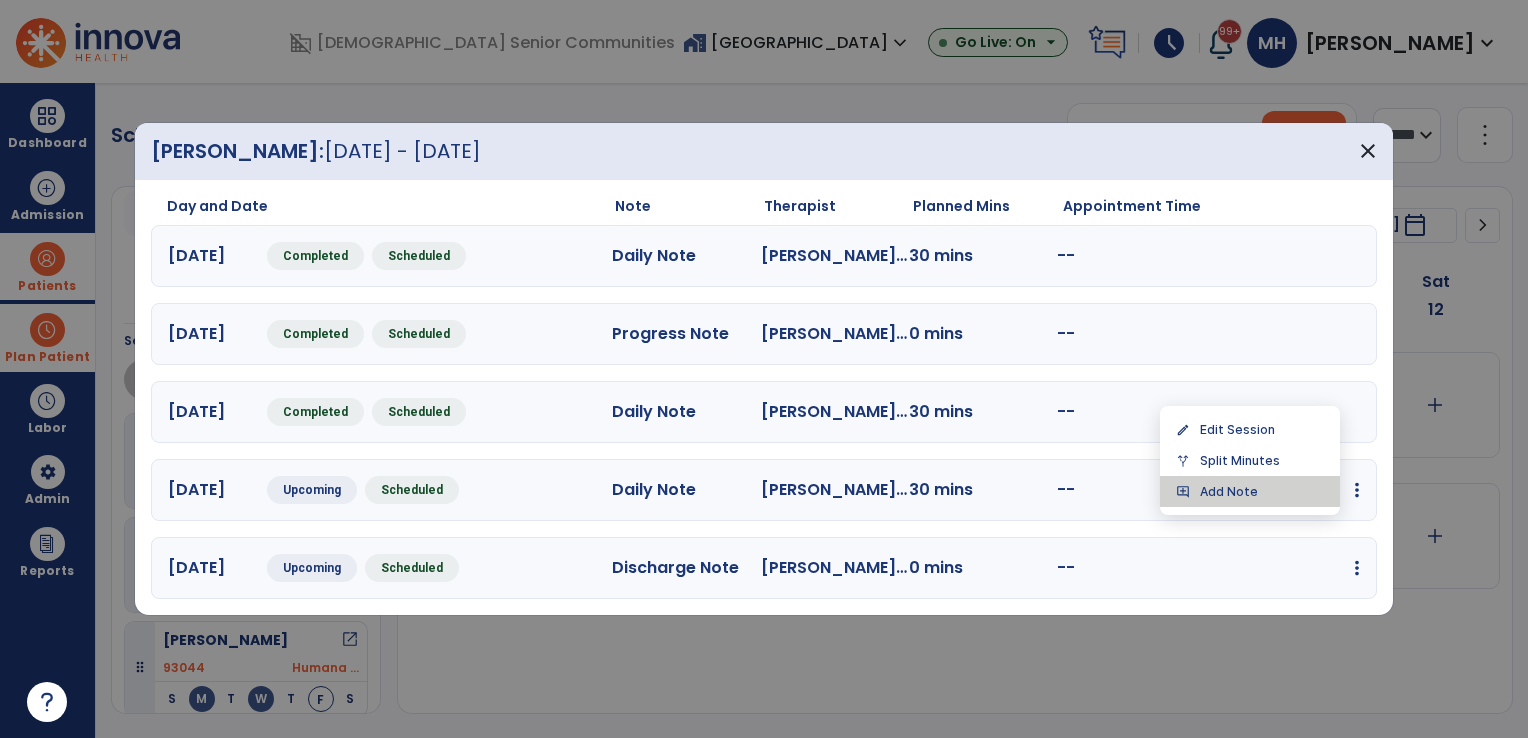 click on "add_comment  Add Note" at bounding box center [1250, 491] 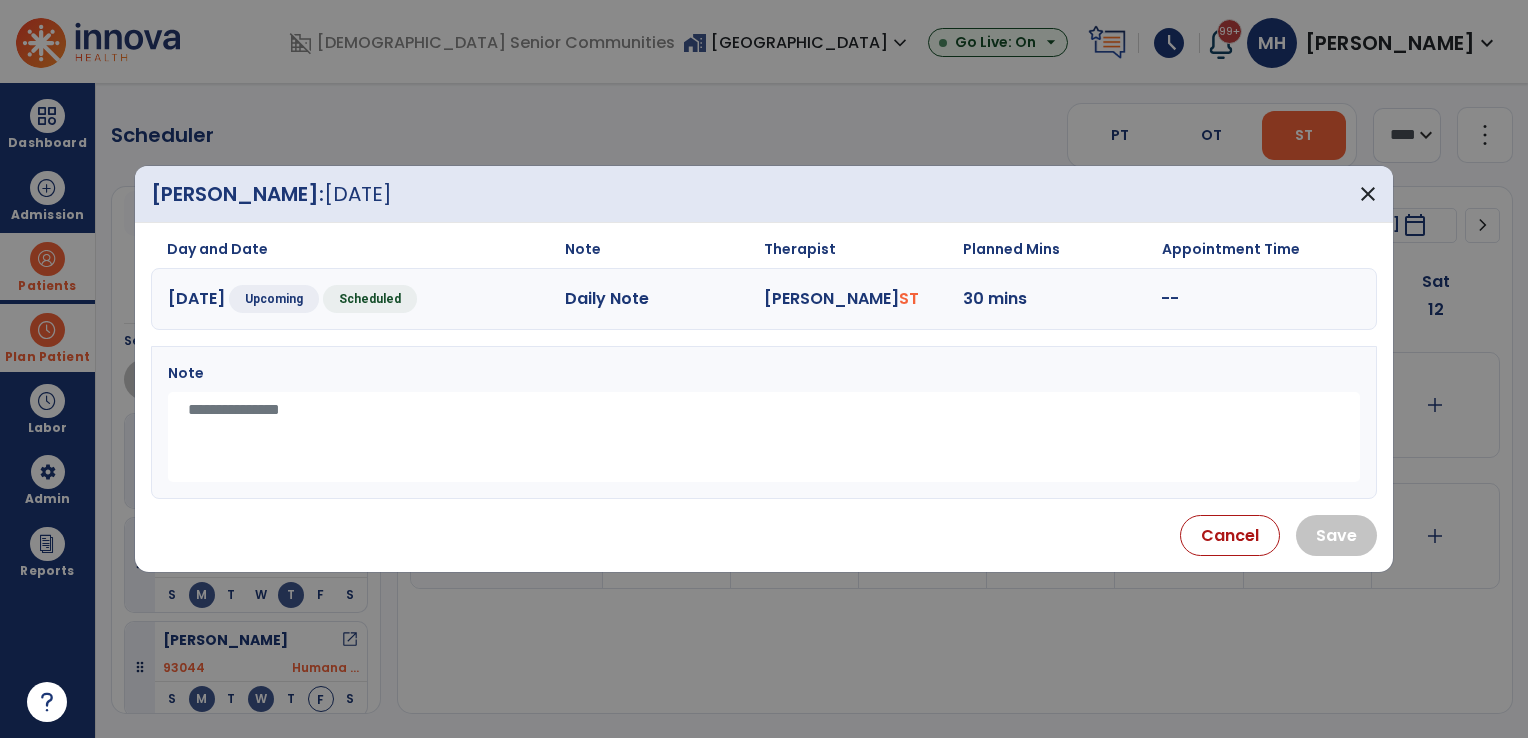 click at bounding box center [764, 437] 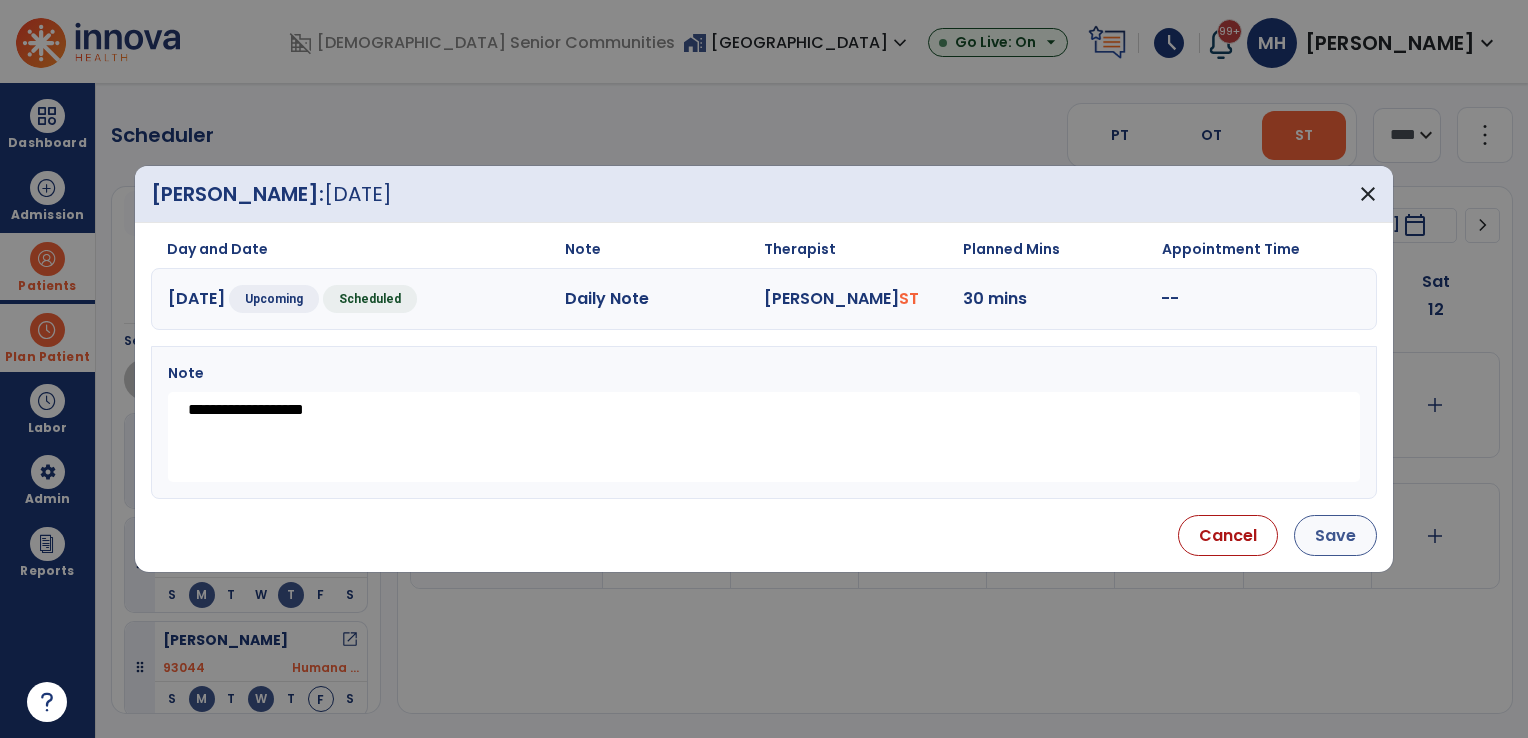 type on "**********" 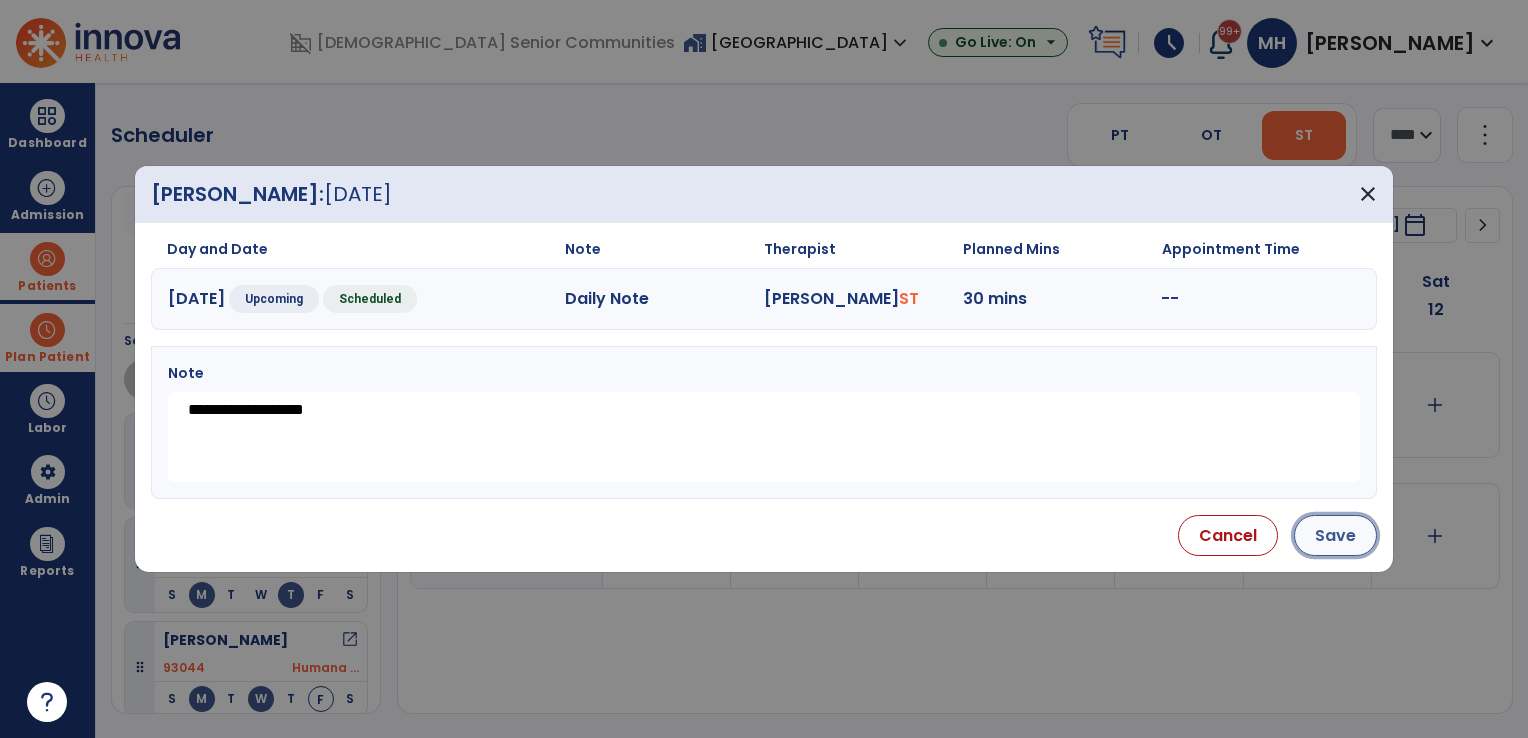 click on "Save" at bounding box center (1335, 535) 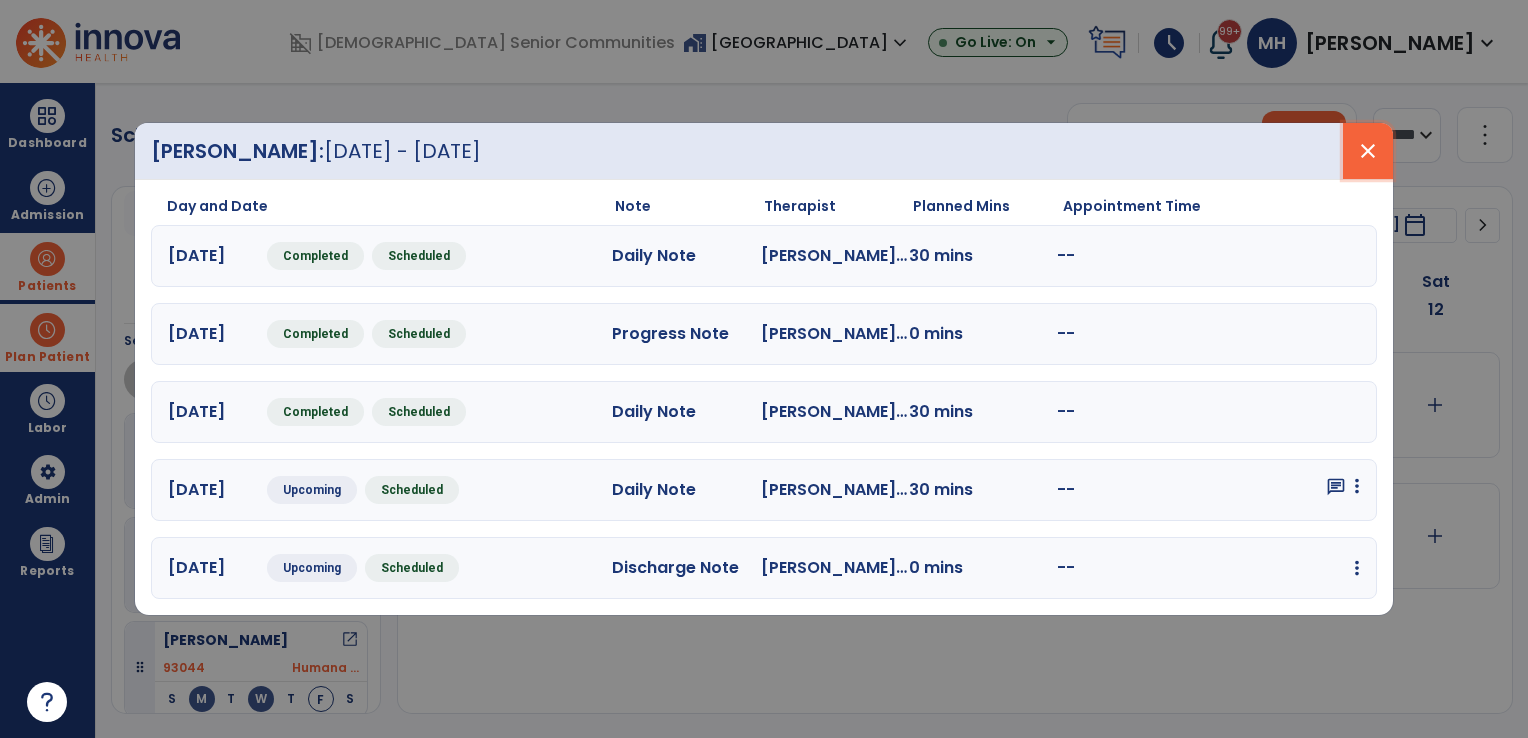 click on "close" at bounding box center (1368, 151) 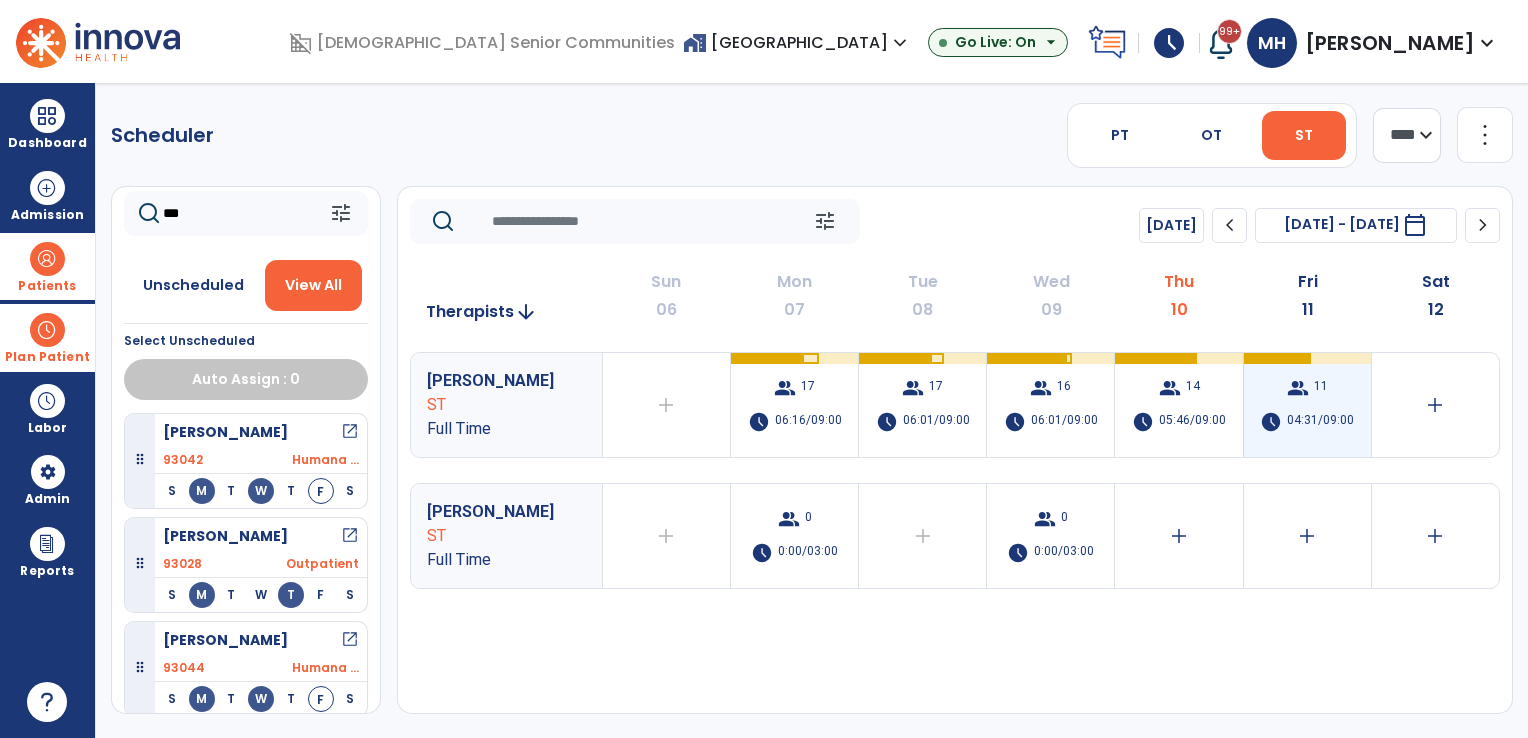 click on "04:31/09:00" at bounding box center (1320, 422) 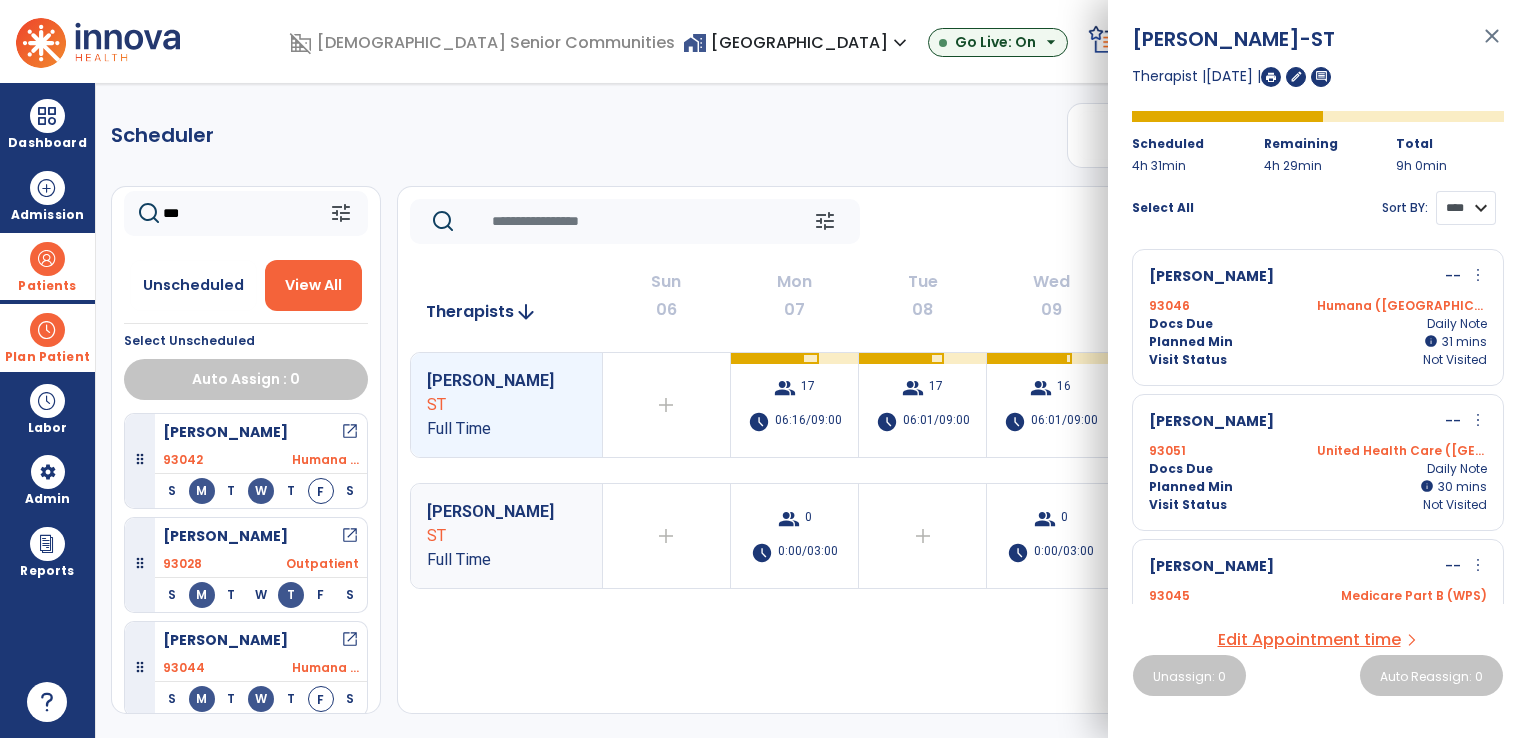 click on "**** ****" at bounding box center [1466, 208] 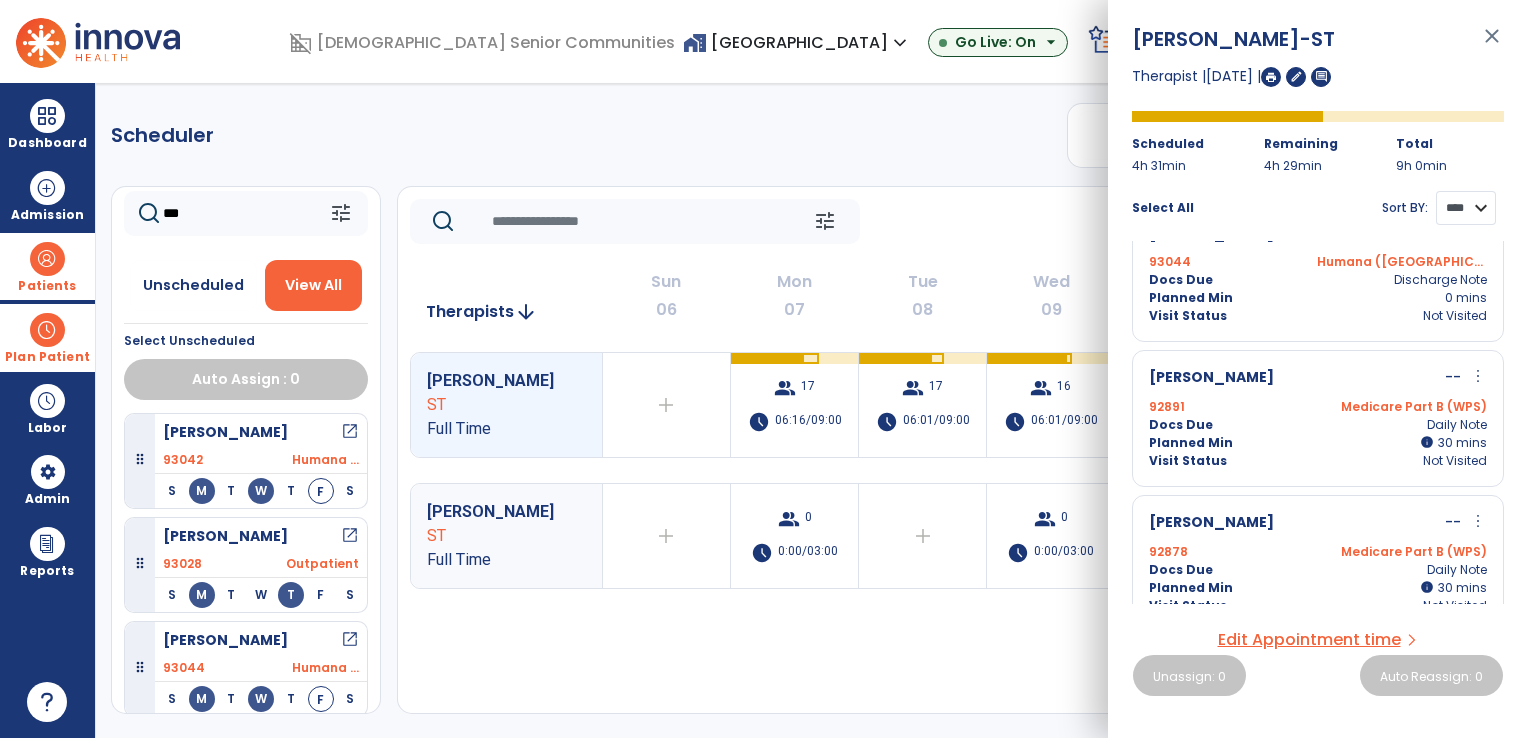 scroll, scrollTop: 1221, scrollLeft: 0, axis: vertical 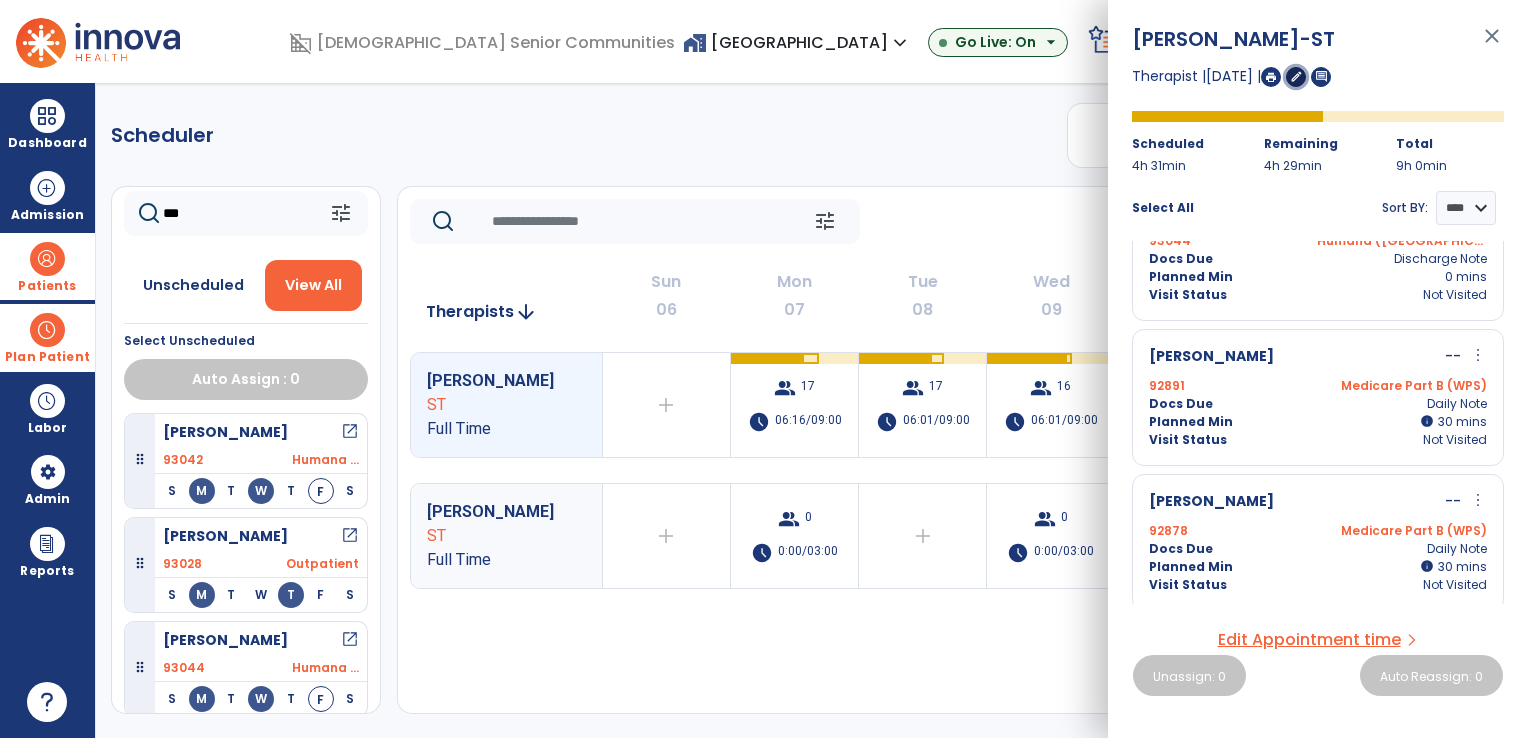 click on "edit" at bounding box center [1296, 76] 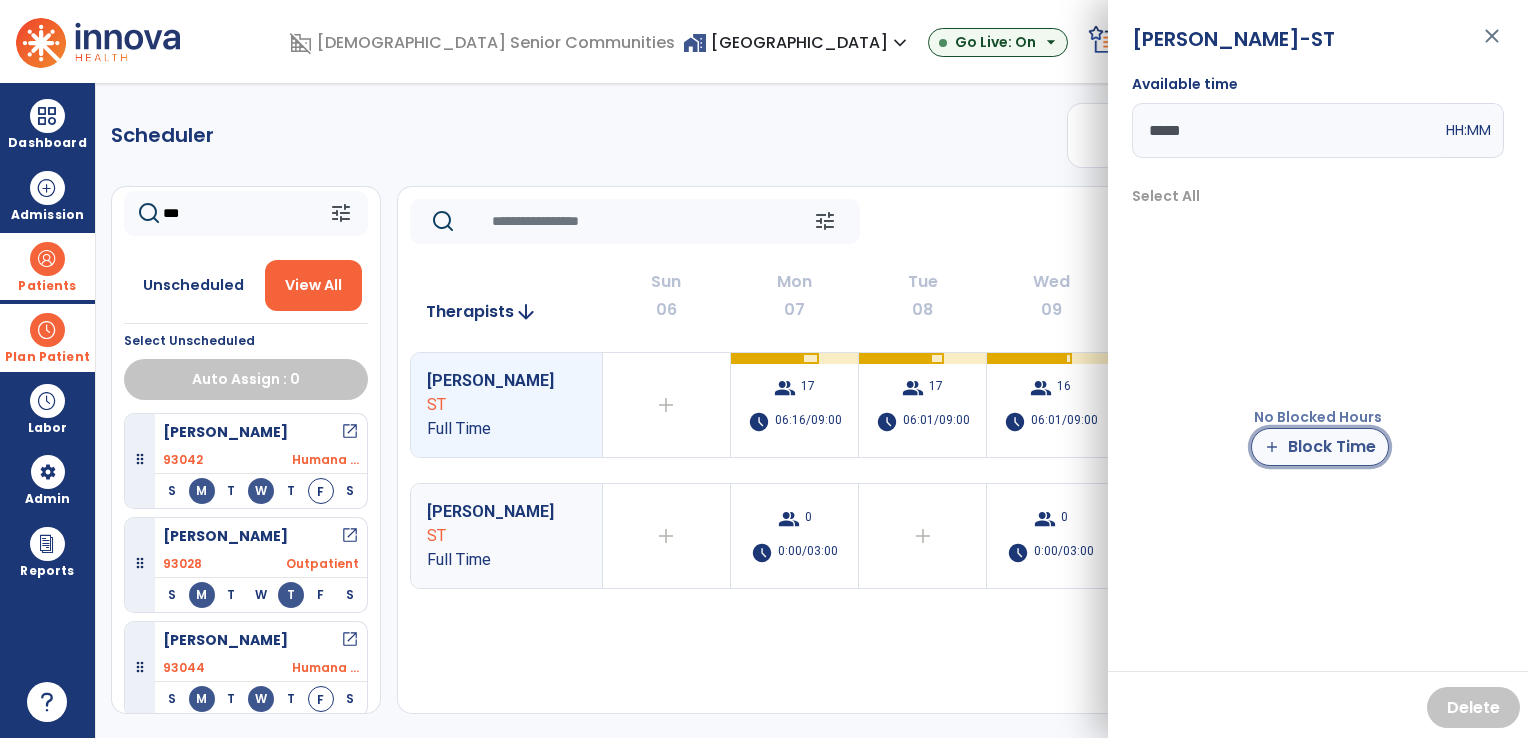 click on "add   Block Time" at bounding box center [1320, 447] 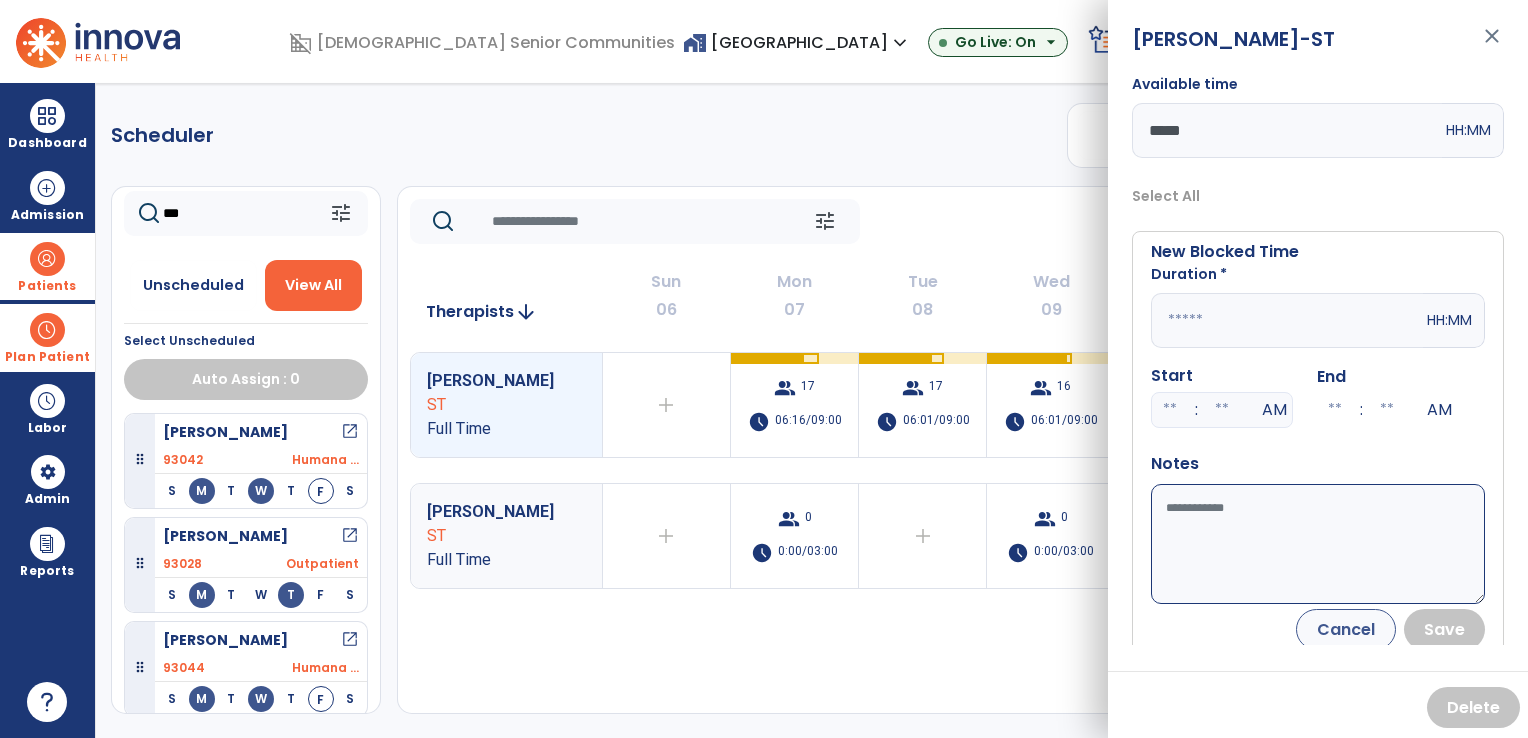 click at bounding box center [1287, 320] 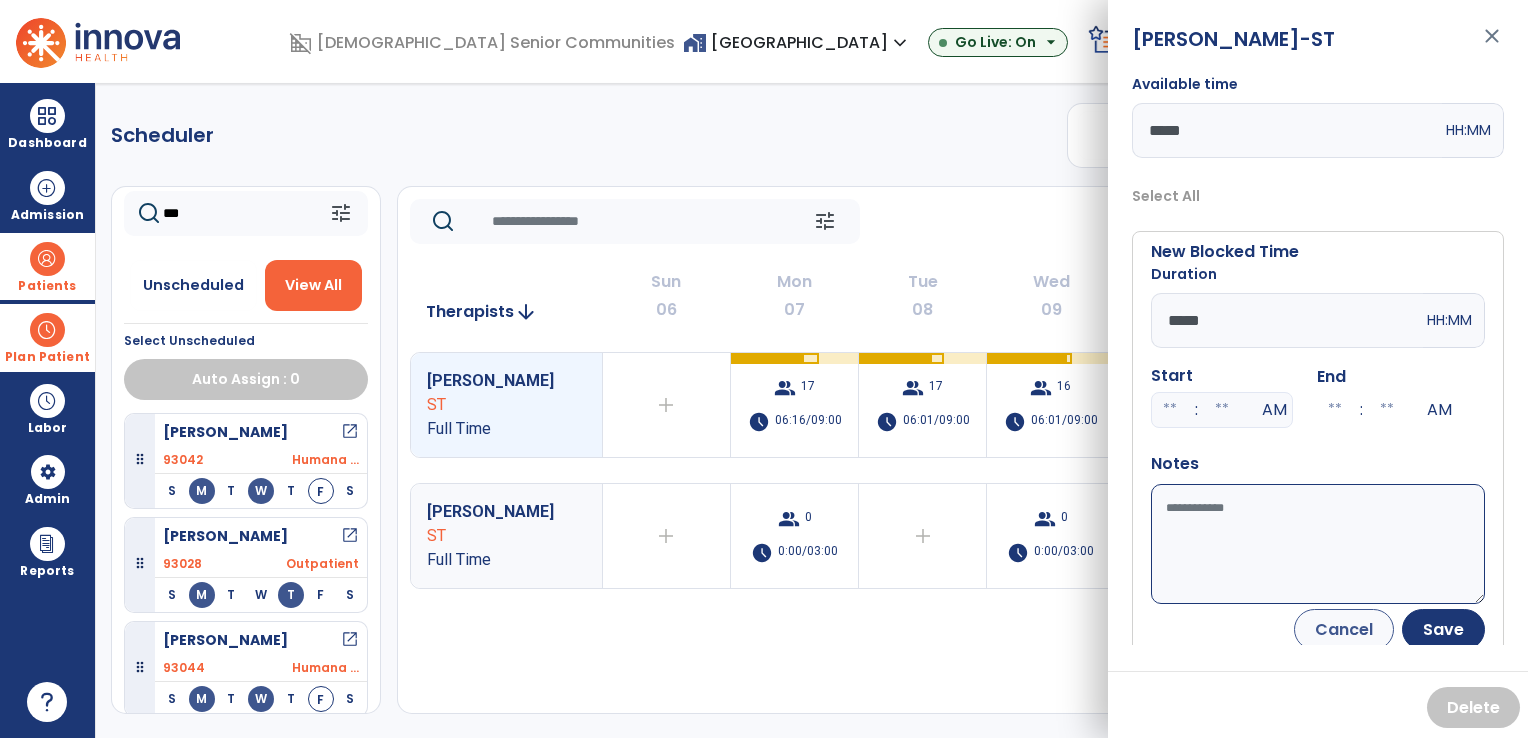 type on "*****" 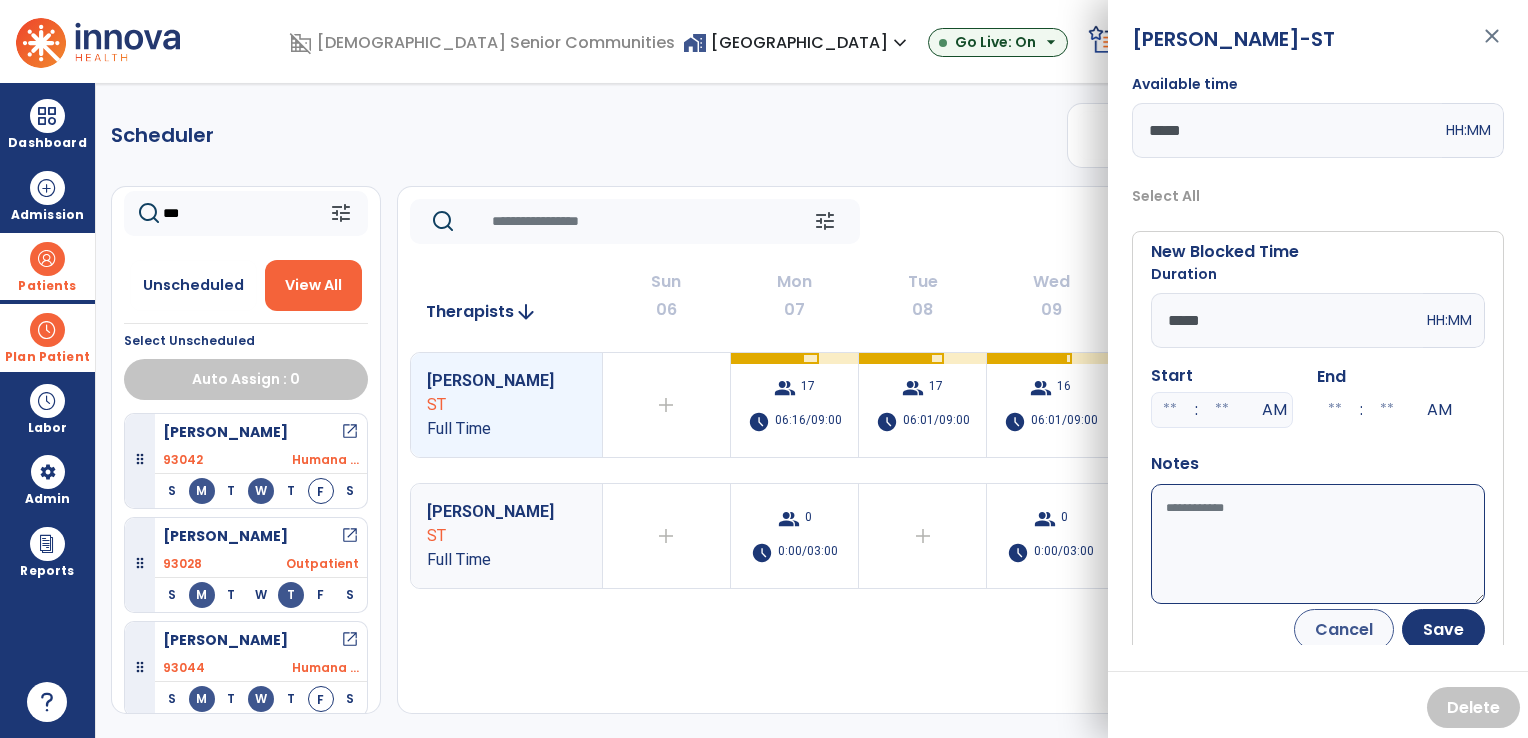 click on "Available time" at bounding box center [1318, 544] 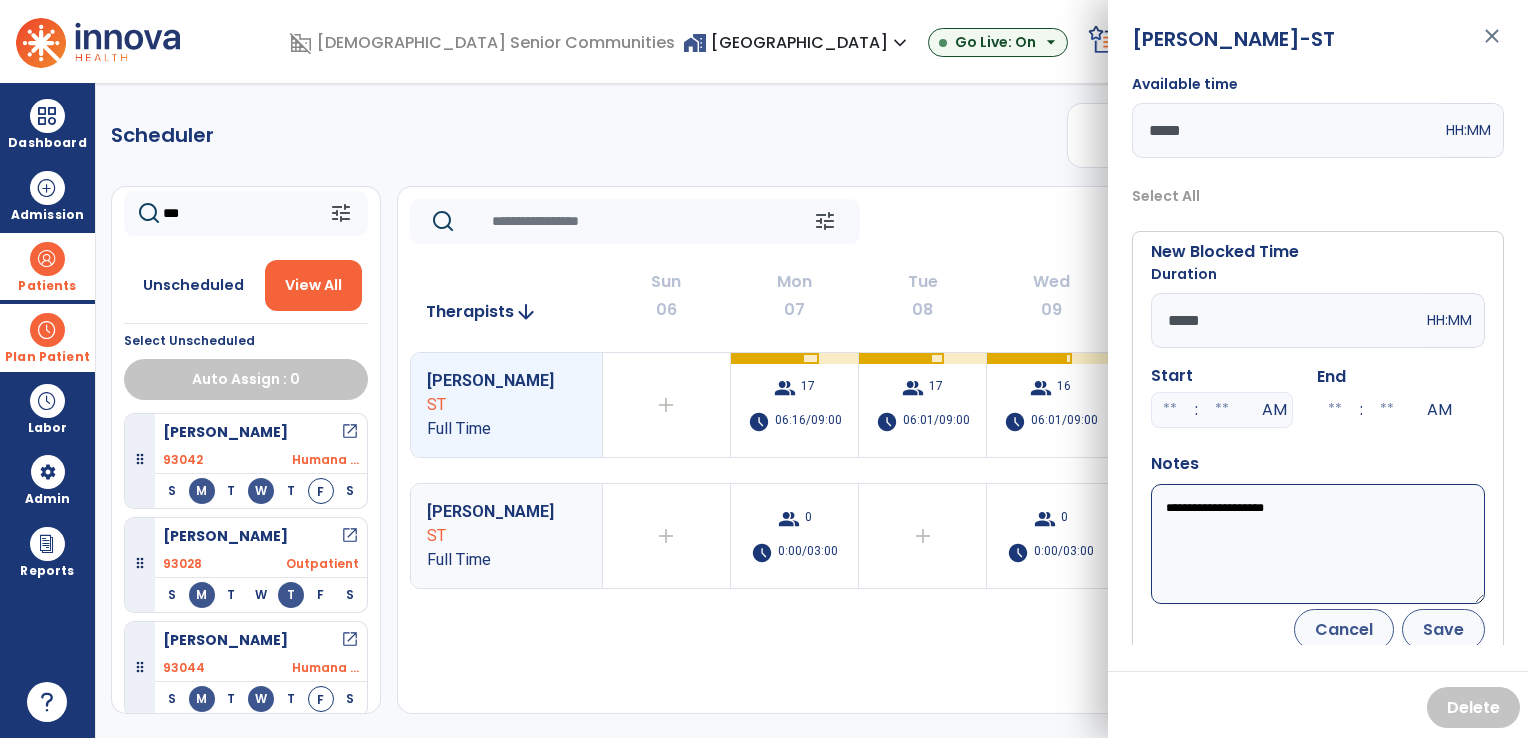 type on "**********" 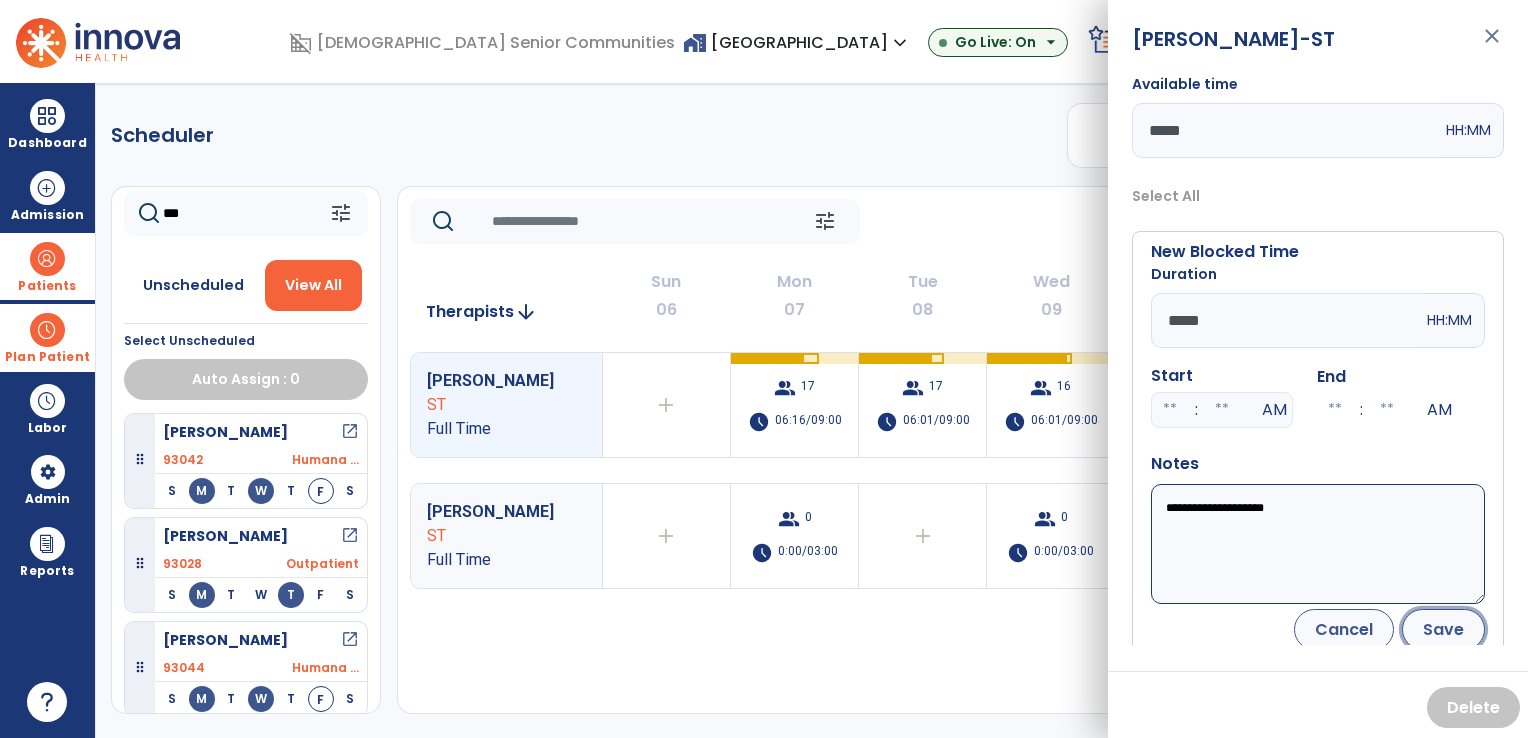 click on "Save" at bounding box center [1443, 629] 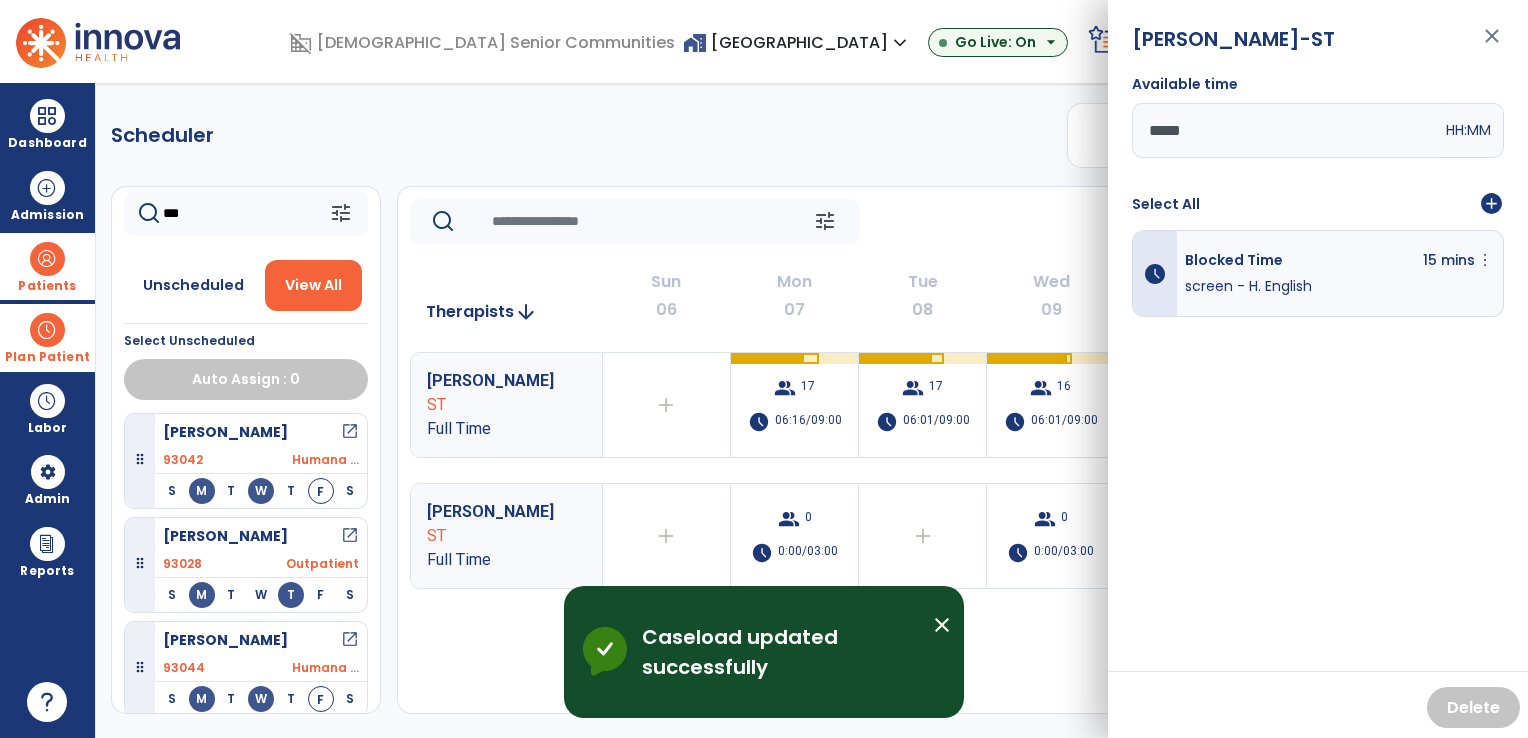 click on "Scheduler   PT   OT   ST  **** *** more_vert  Manage Labor   View All Therapists   Print" 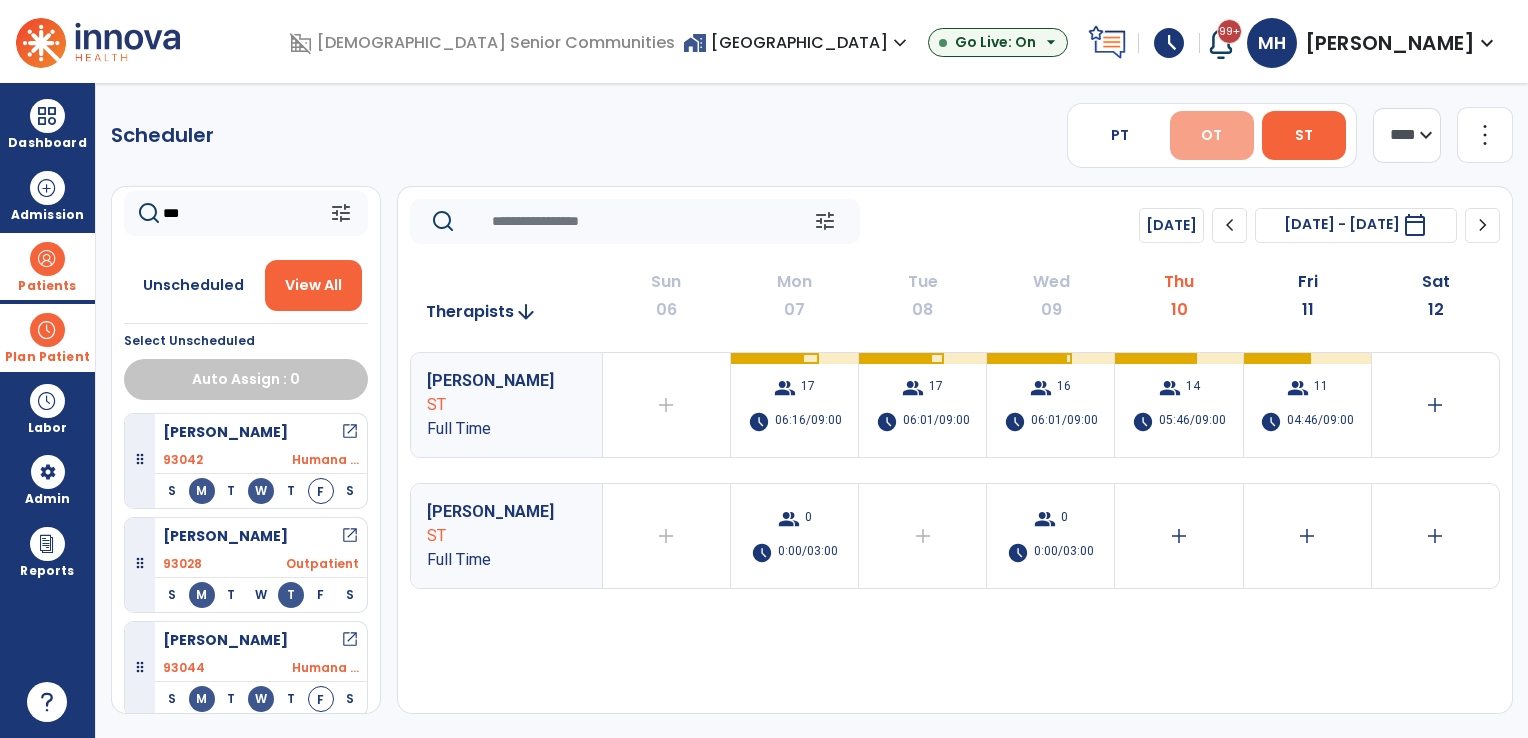 click on "OT" at bounding box center [1211, 135] 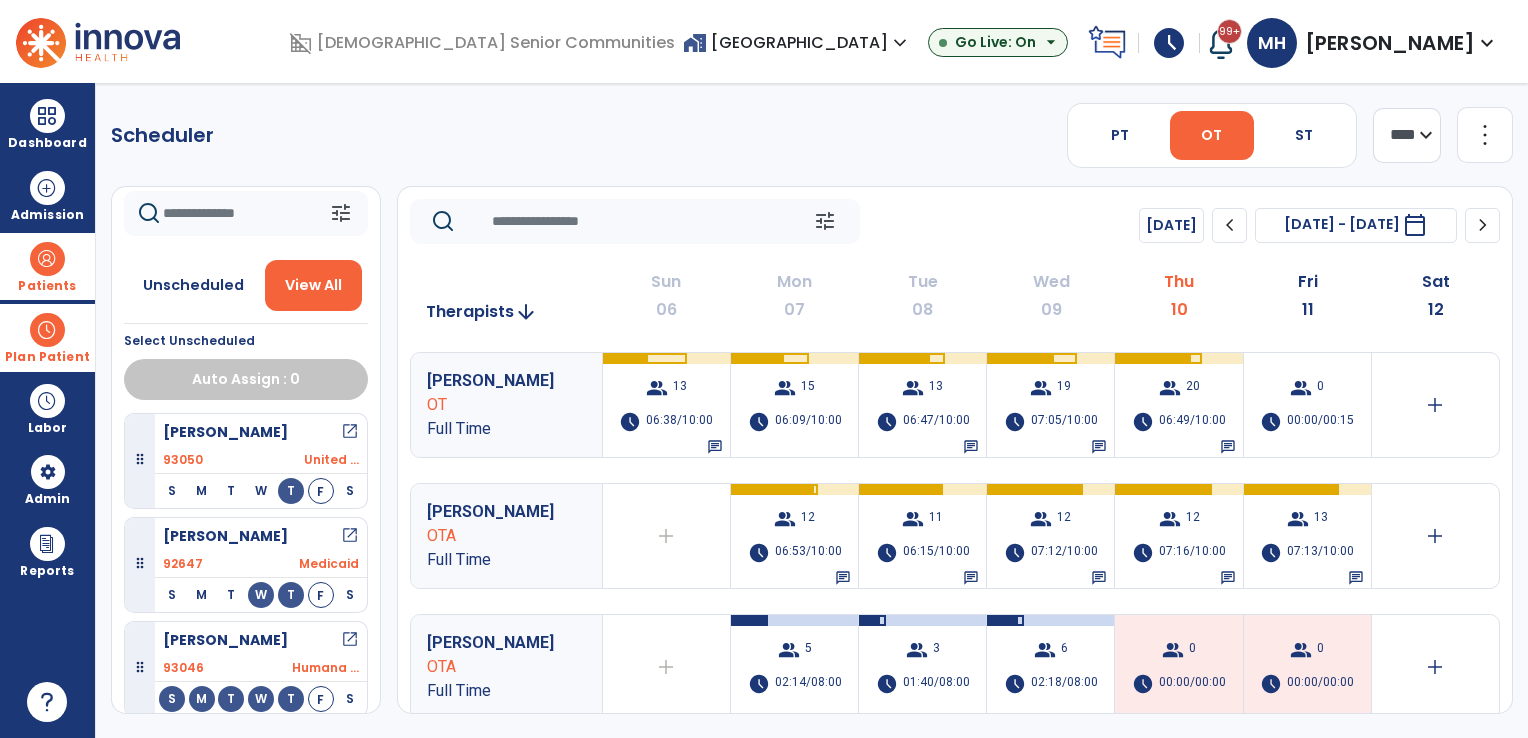 scroll, scrollTop: 209, scrollLeft: 0, axis: vertical 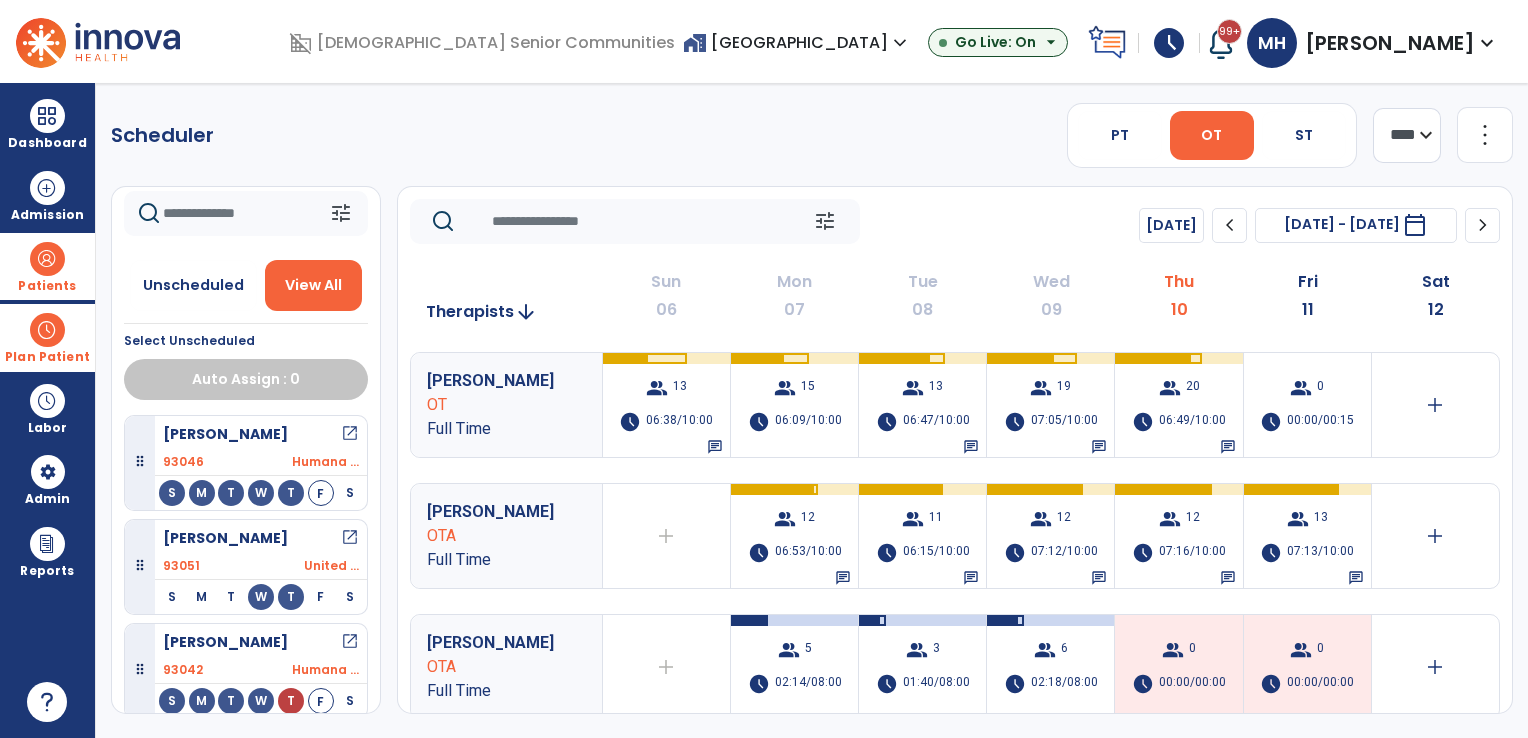 click on "home_work   Meadow Lakes   expand_more   Franklin Meadows   Hickory Creek at Franklin   Meadow Lakes" at bounding box center [797, 43] 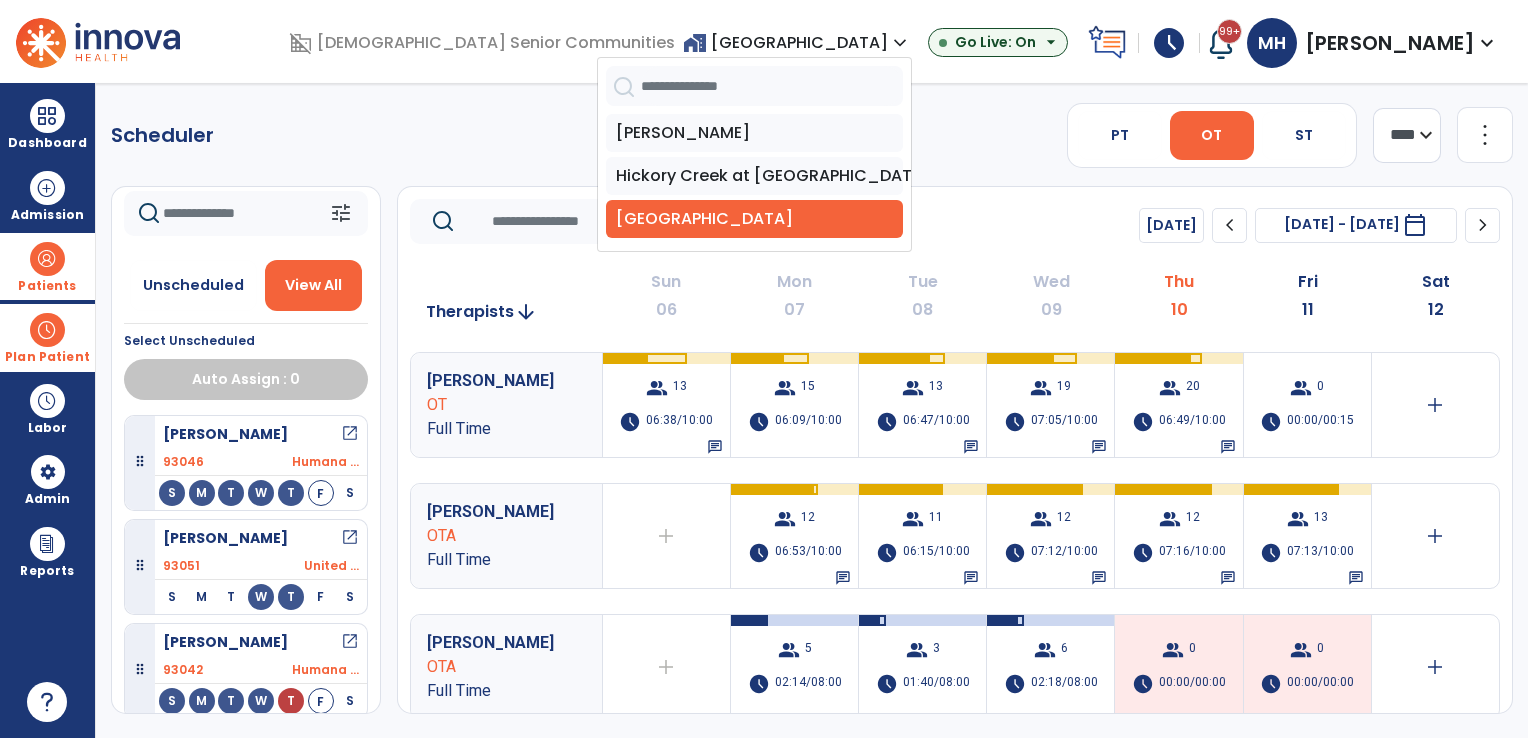 click on "Hickory Creek at [GEOGRAPHIC_DATA]" at bounding box center (754, 176) 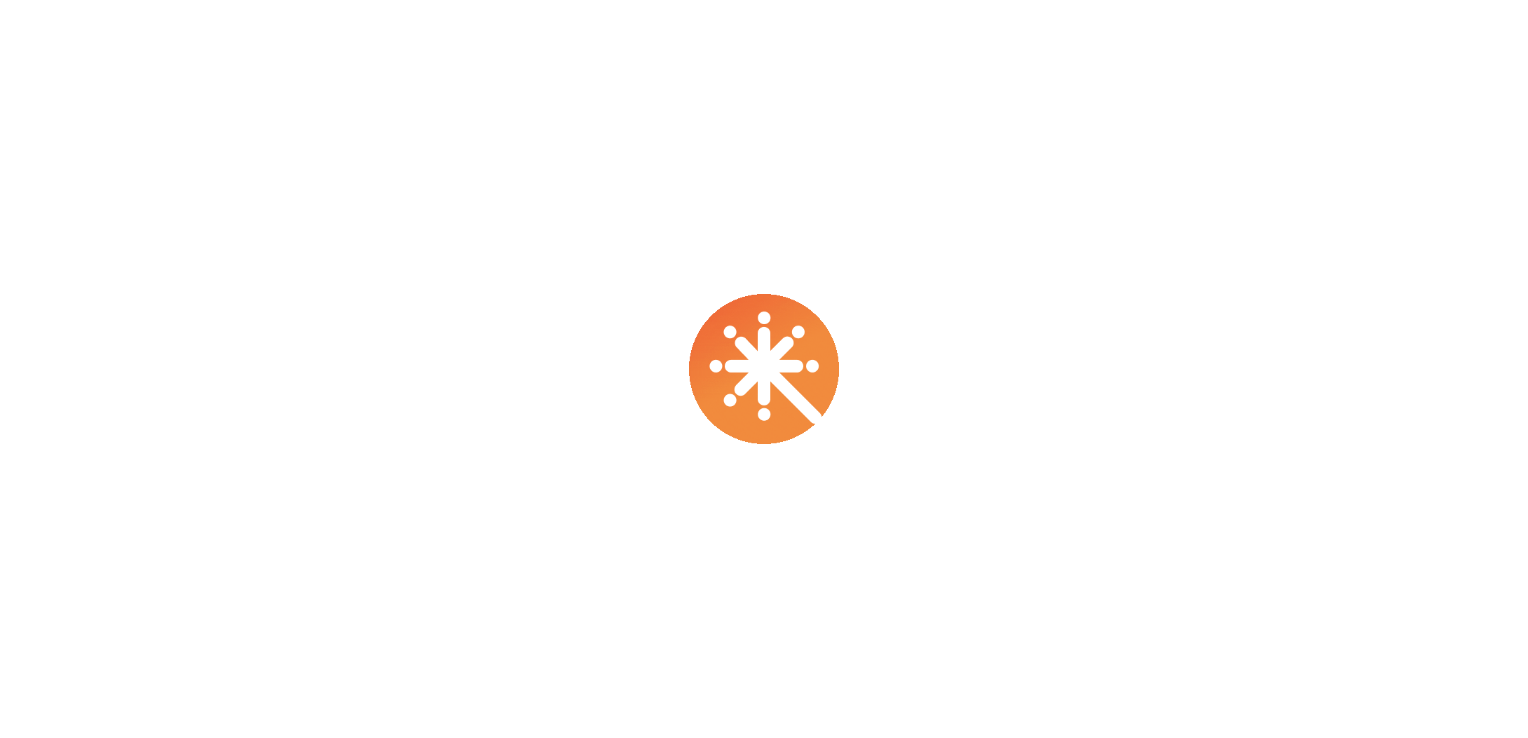 scroll, scrollTop: 0, scrollLeft: 0, axis: both 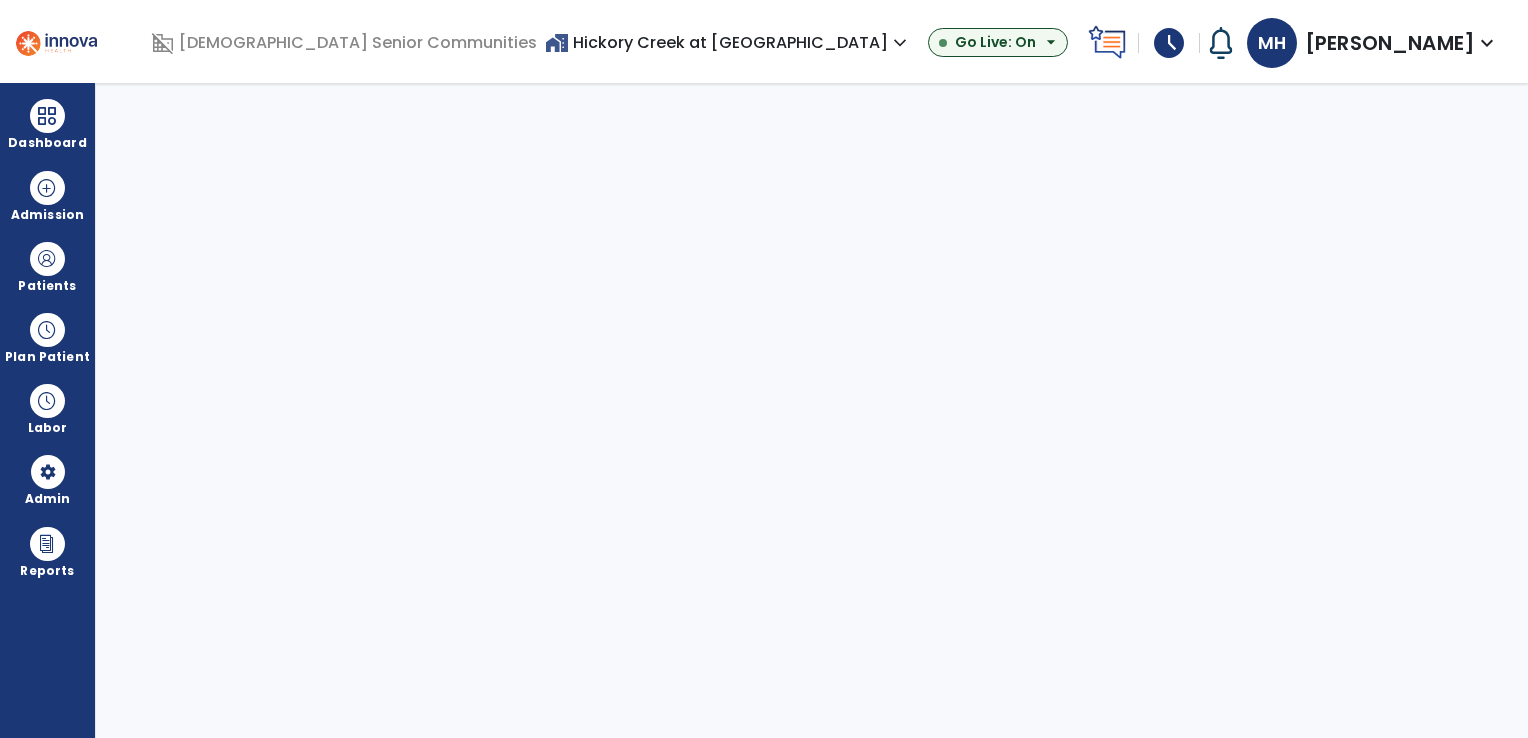 select on "***" 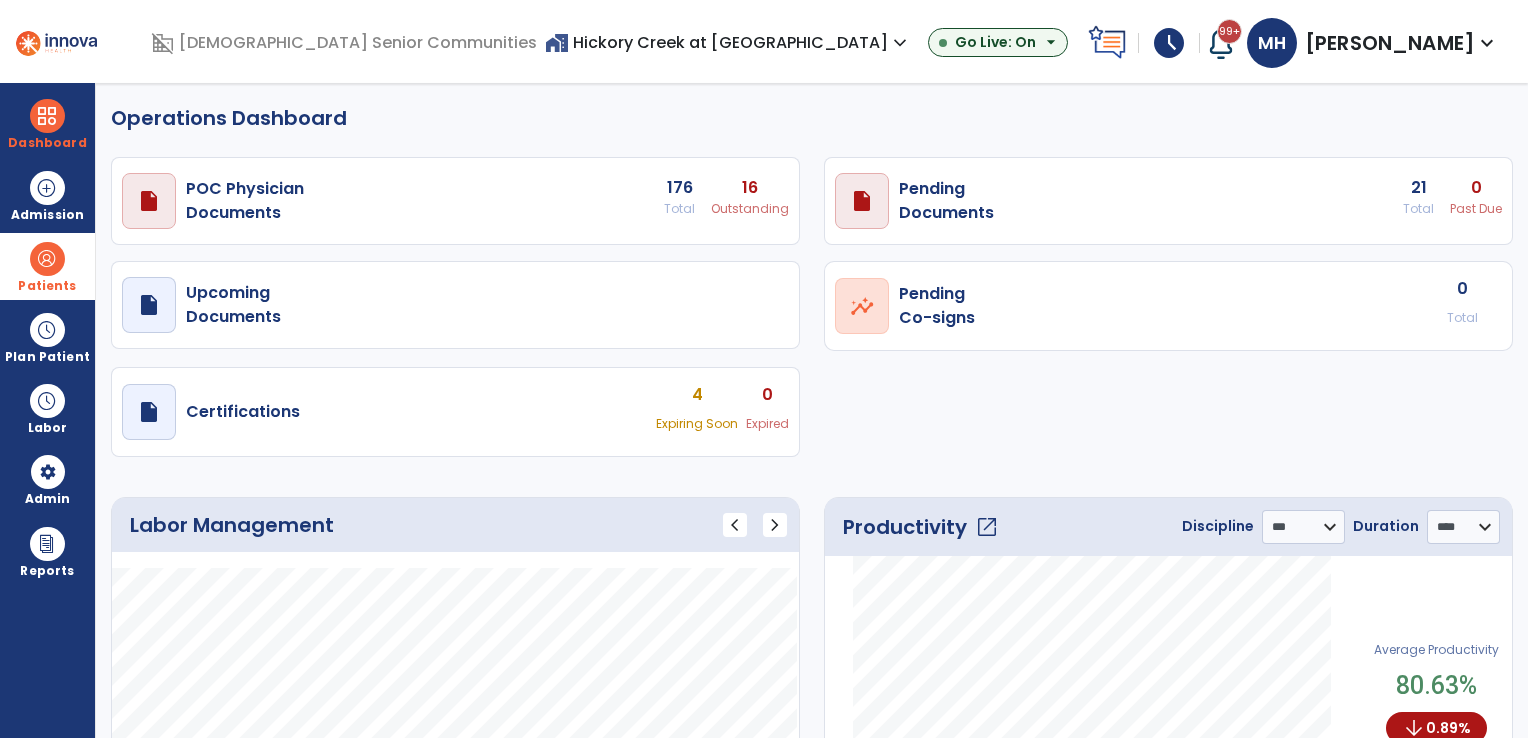 click at bounding box center [47, 259] 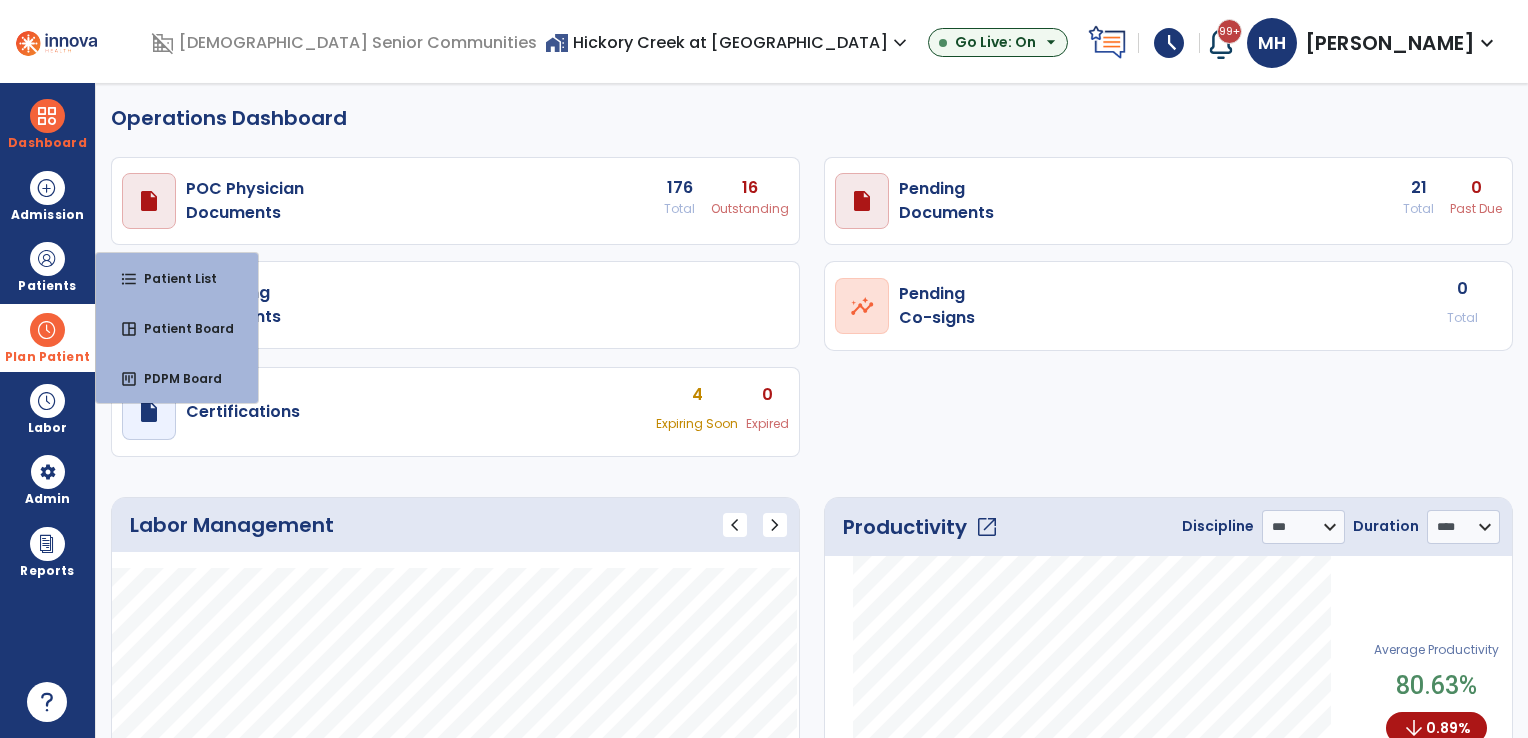 click on "Plan Patient" at bounding box center [47, 266] 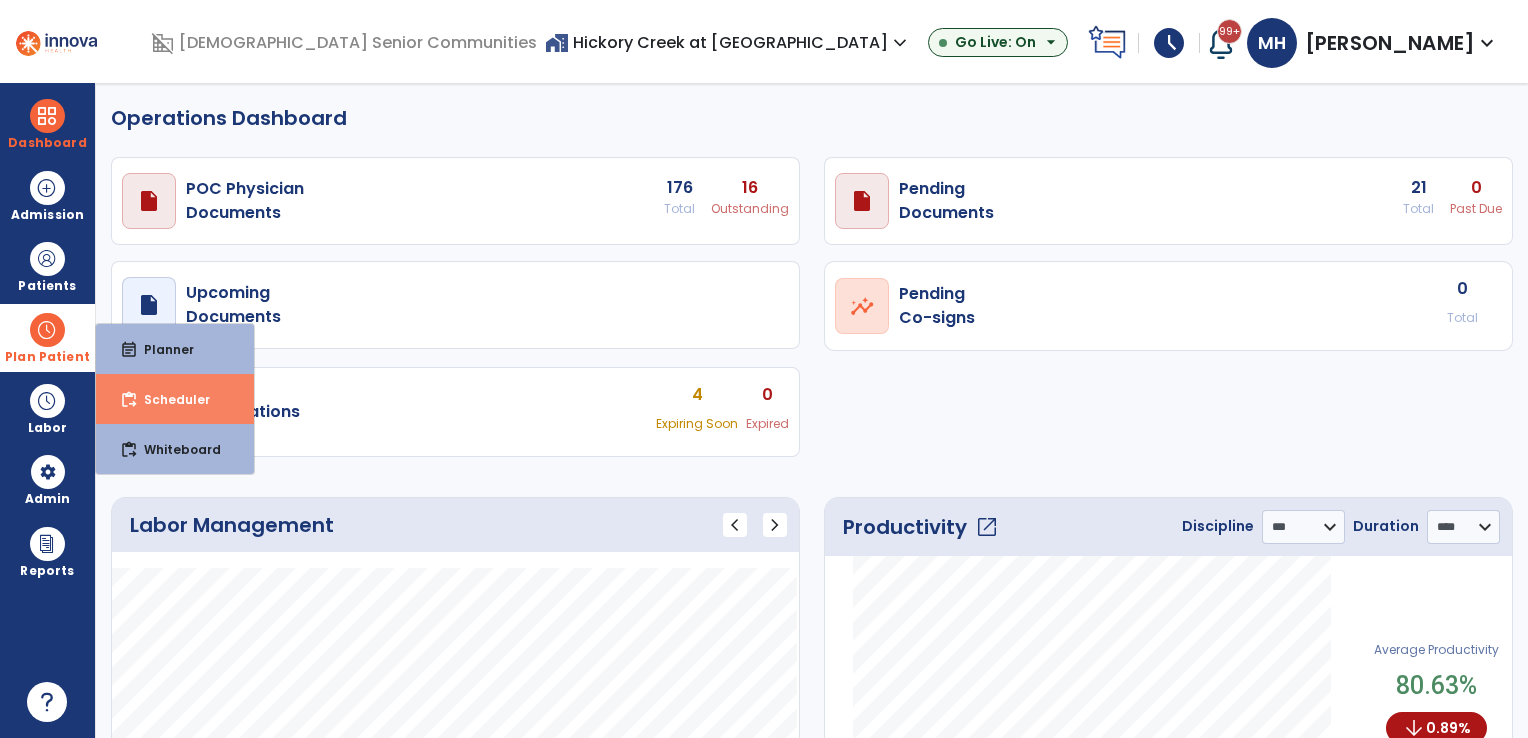 click on "content_paste_go  Scheduler" at bounding box center (175, 399) 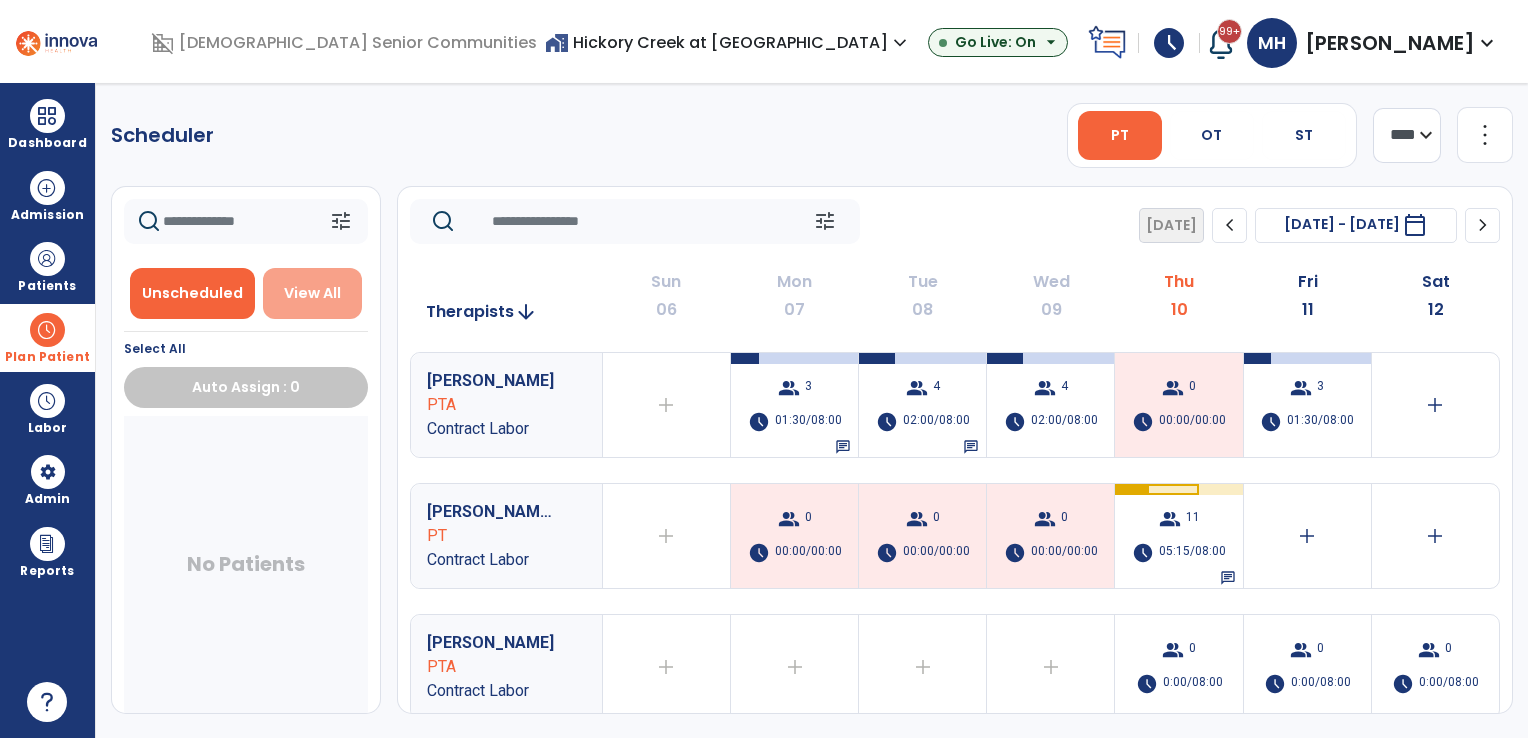 click on "View All" at bounding box center (313, 293) 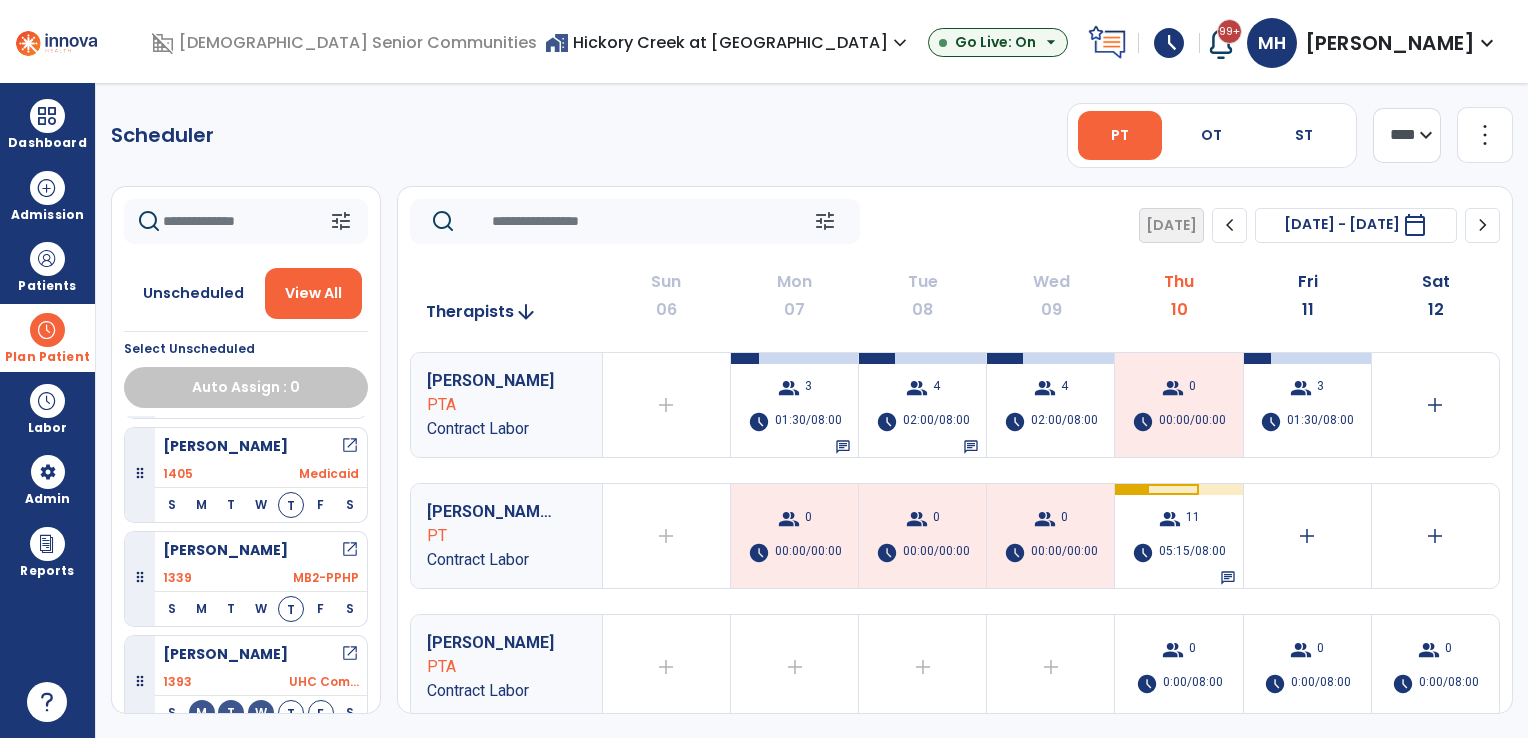scroll, scrollTop: 416, scrollLeft: 0, axis: vertical 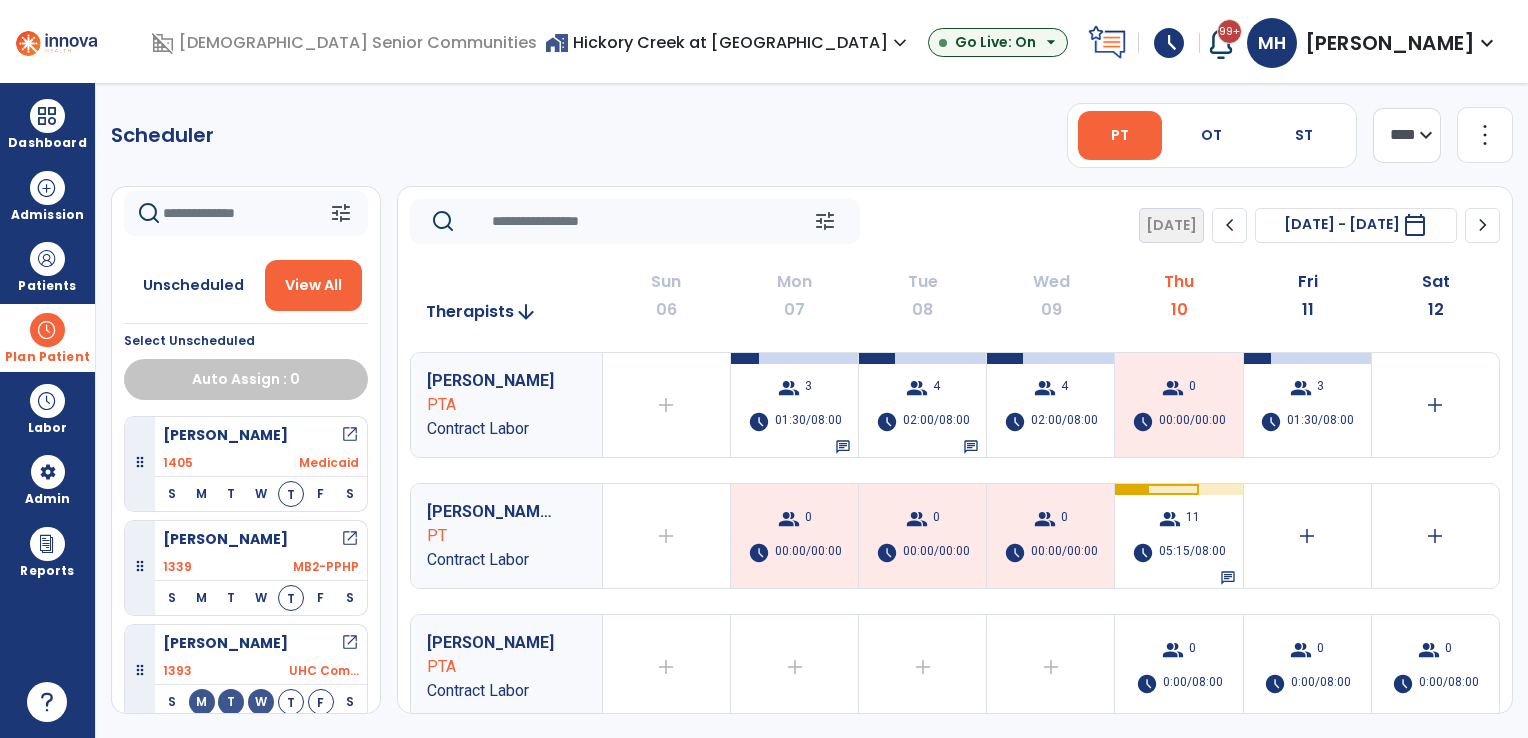 click on "home_work   Hickory Creek at [GEOGRAPHIC_DATA]   expand_more" at bounding box center (728, 42) 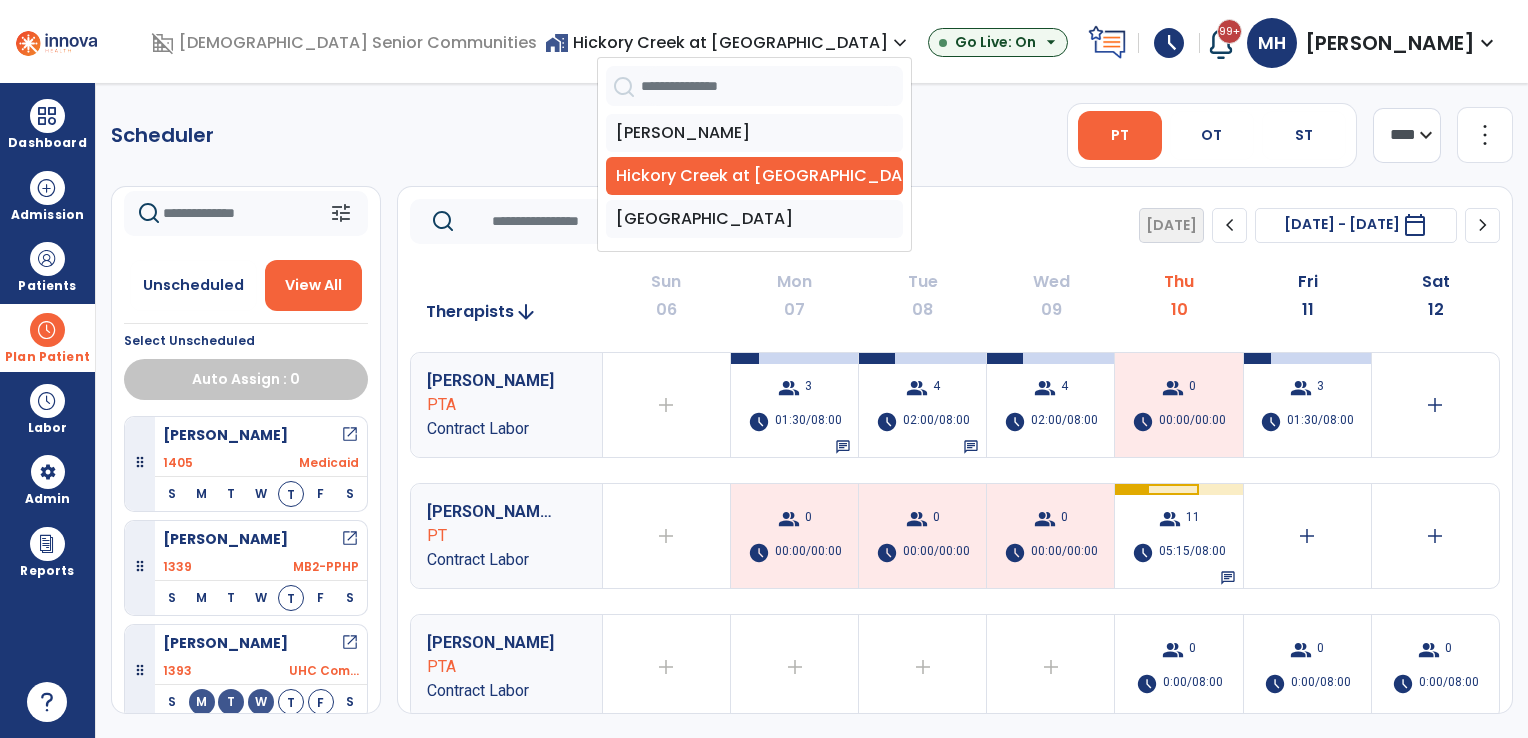 click on "[PERSON_NAME]" at bounding box center (754, 133) 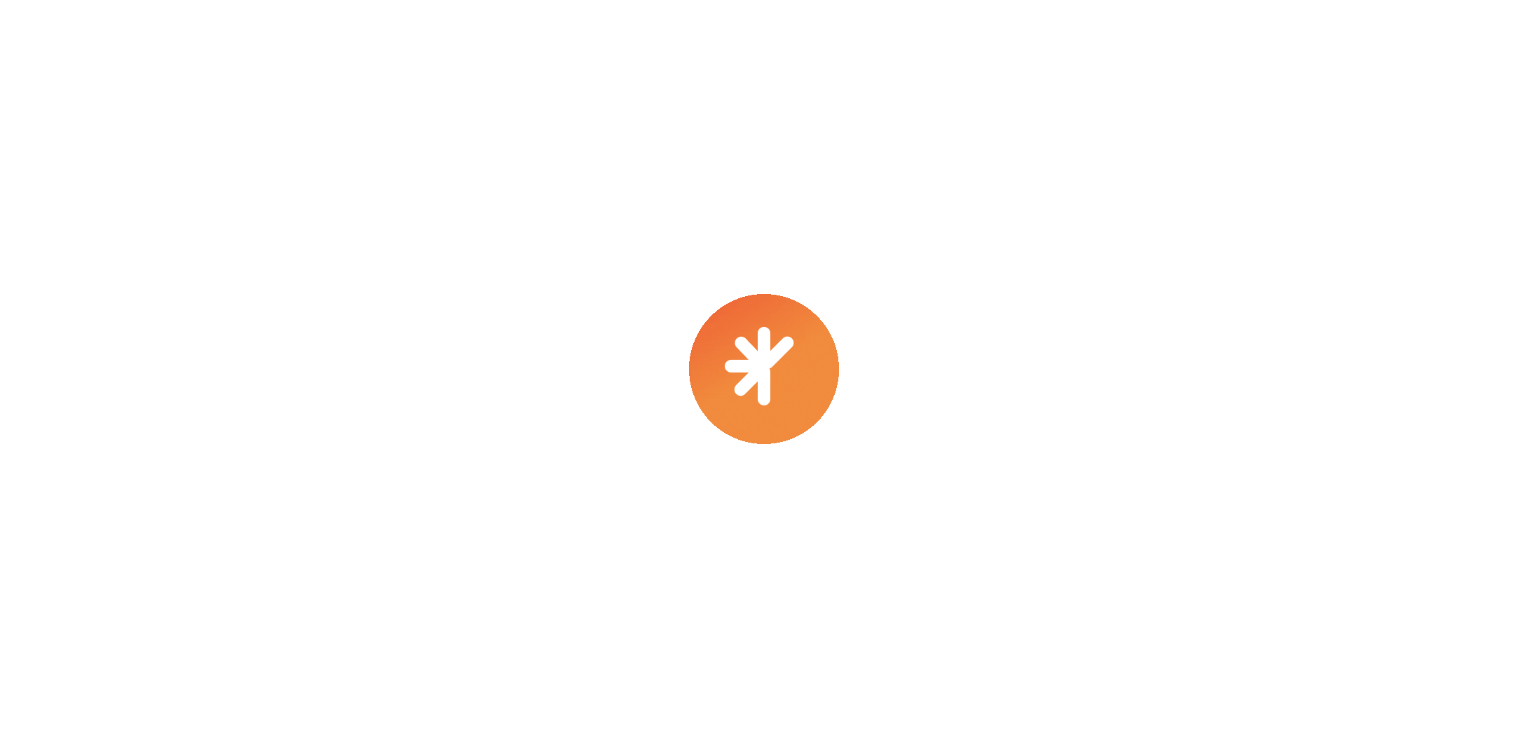 scroll, scrollTop: 0, scrollLeft: 0, axis: both 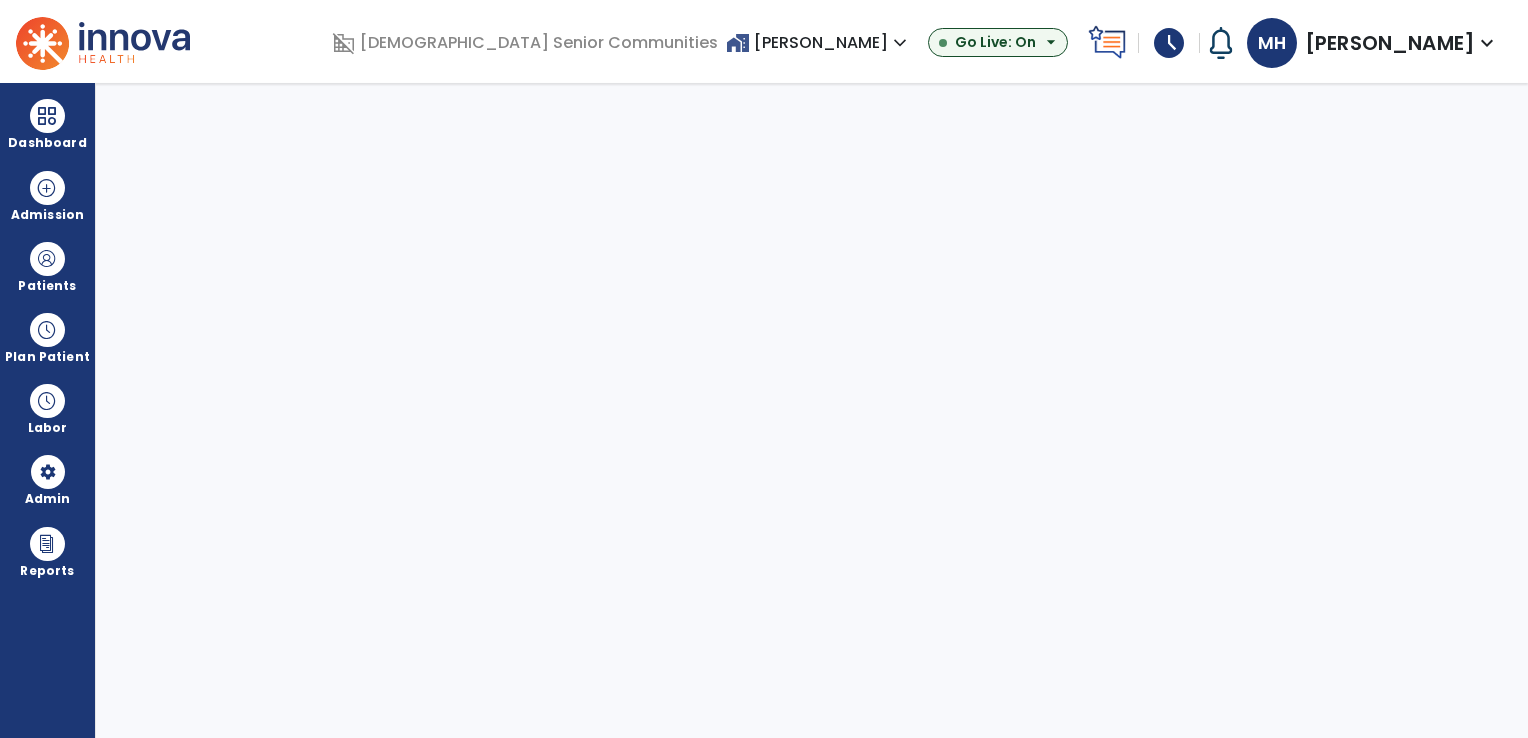select on "***" 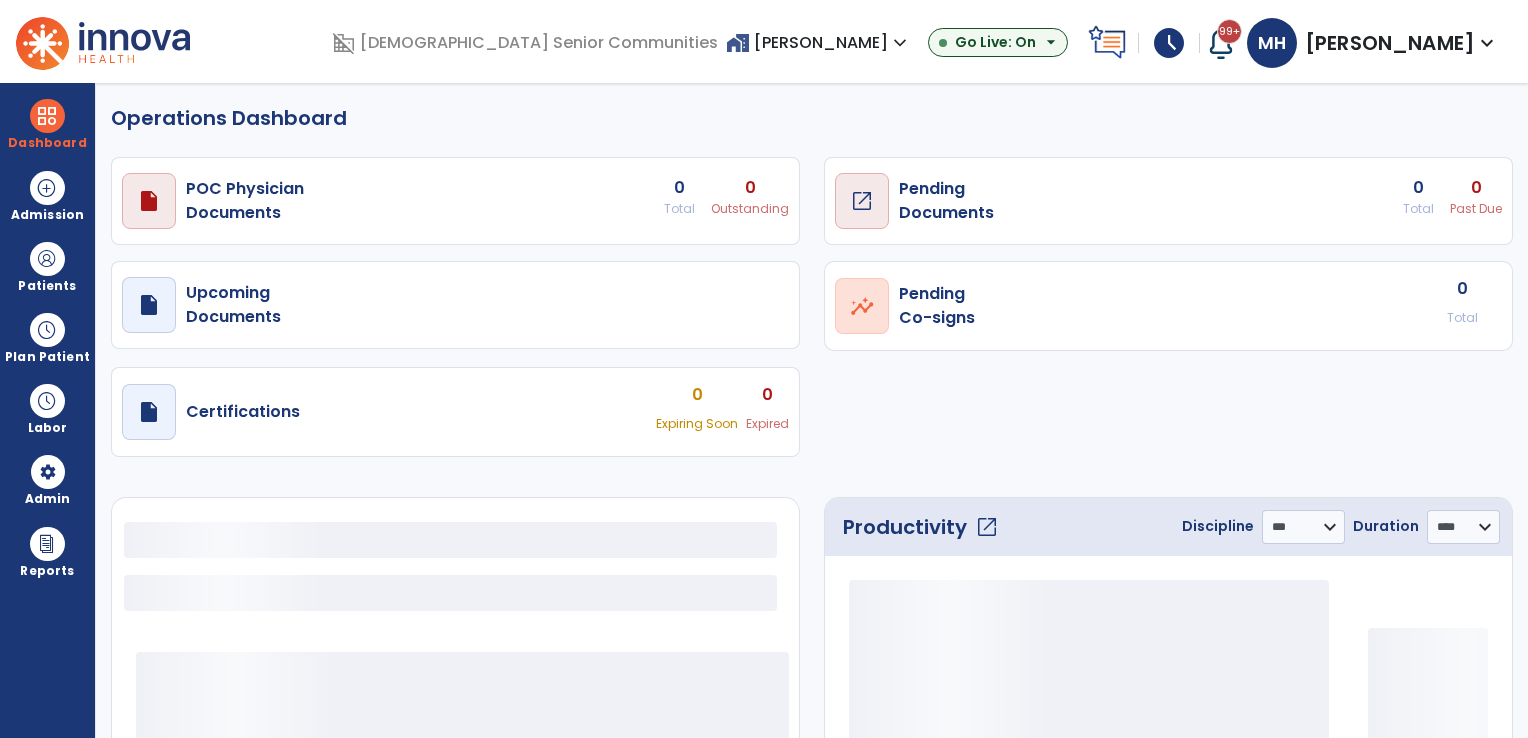 select on "***" 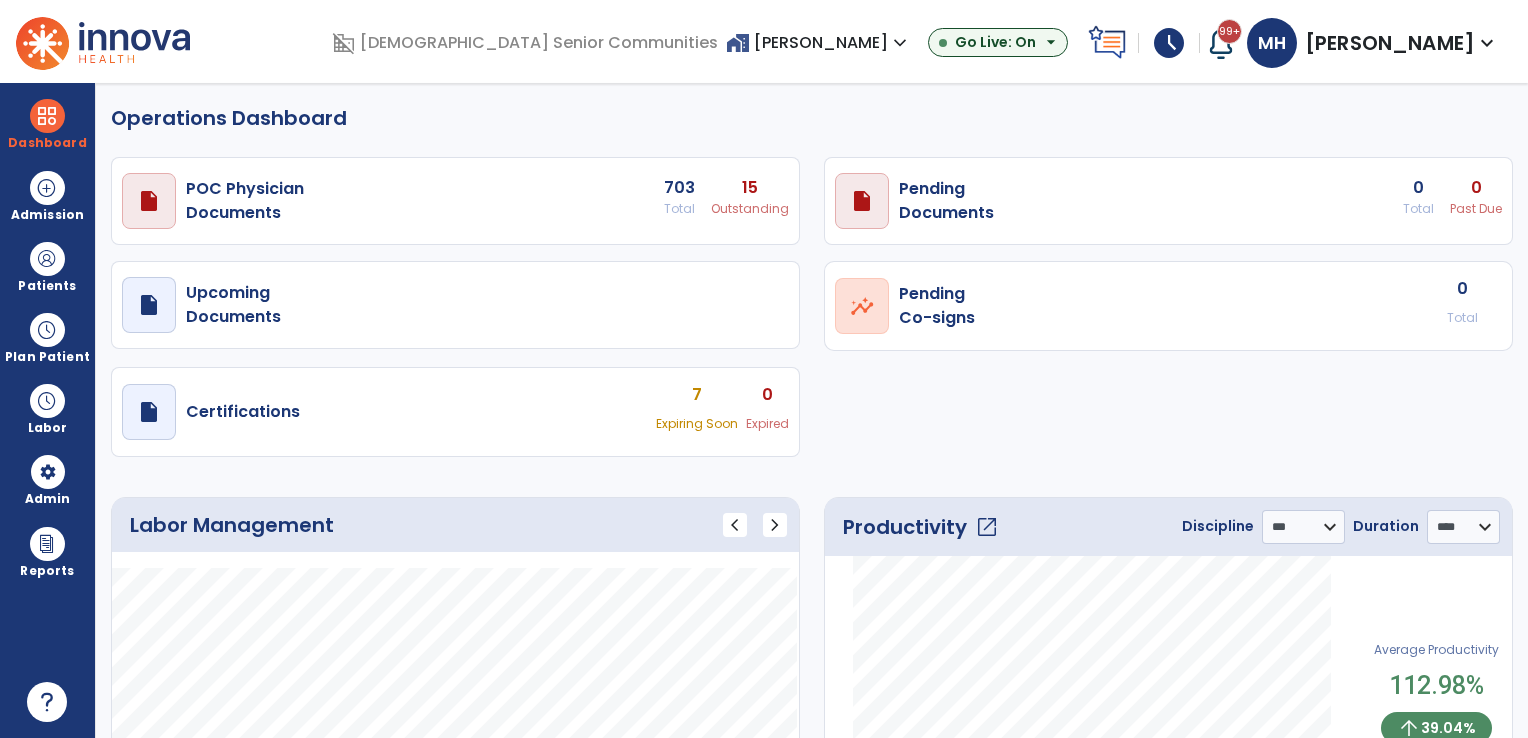 drag, startPoint x: 48, startPoint y: 342, endPoint x: 88, endPoint y: 373, distance: 50.606323 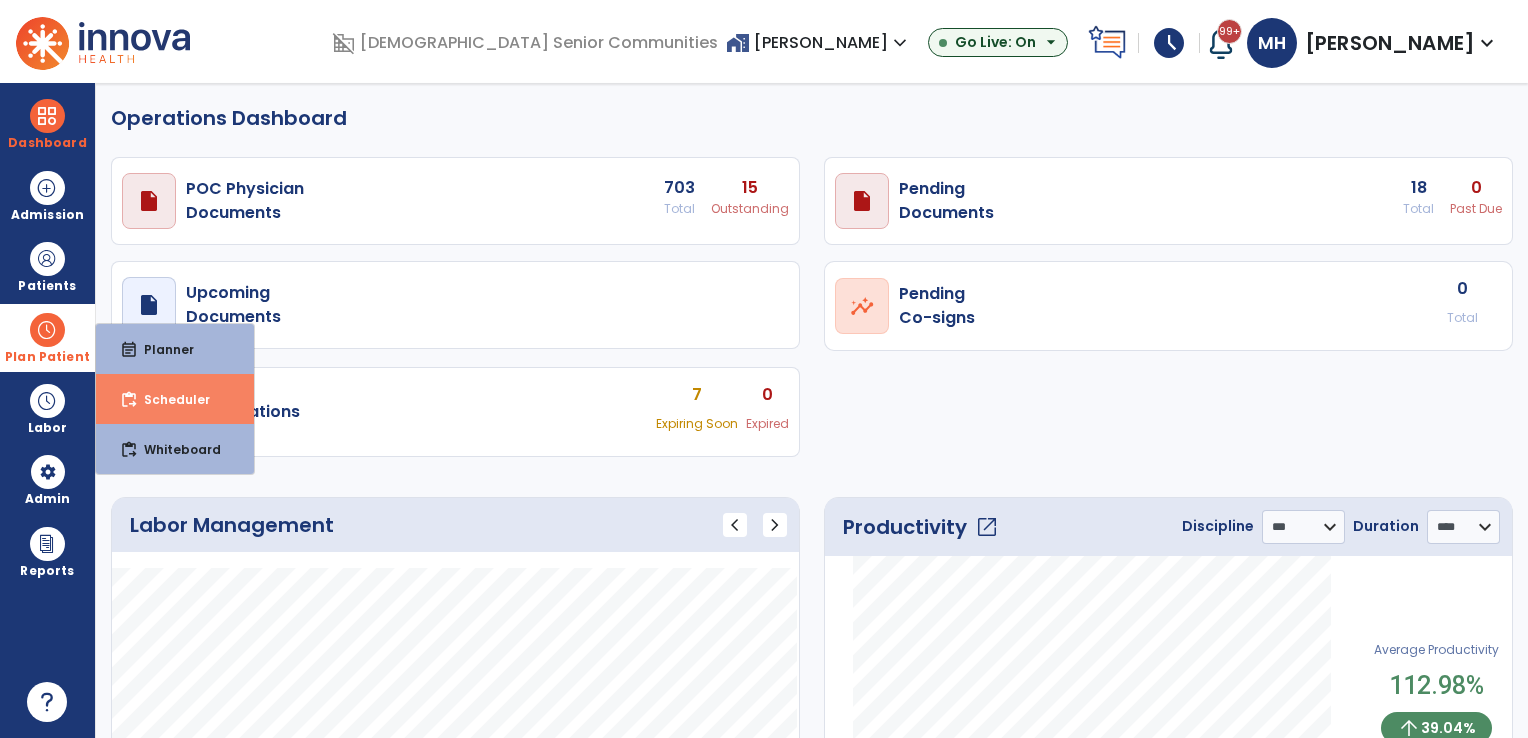 click on "content_paste_go" at bounding box center [129, 400] 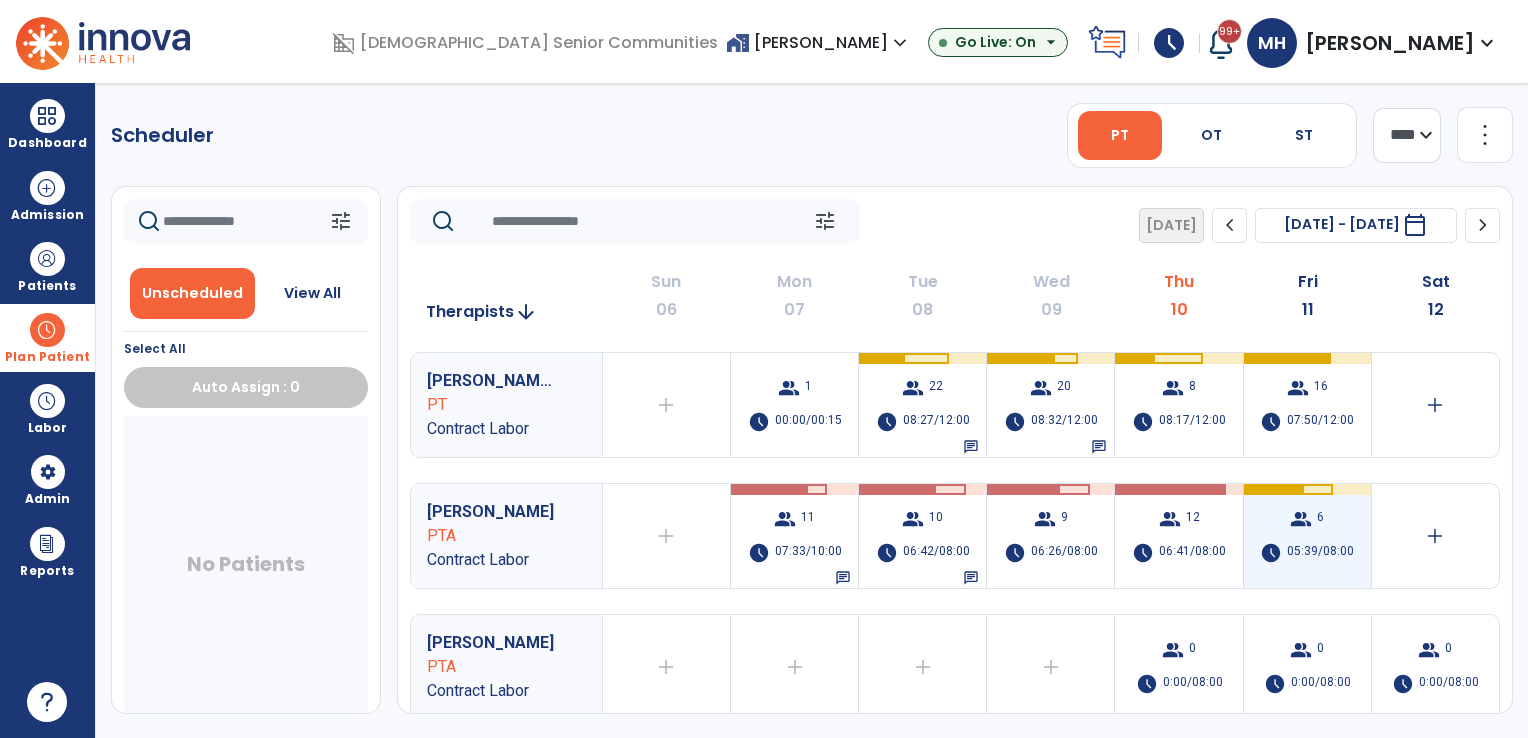 click on "group" at bounding box center [1301, 519] 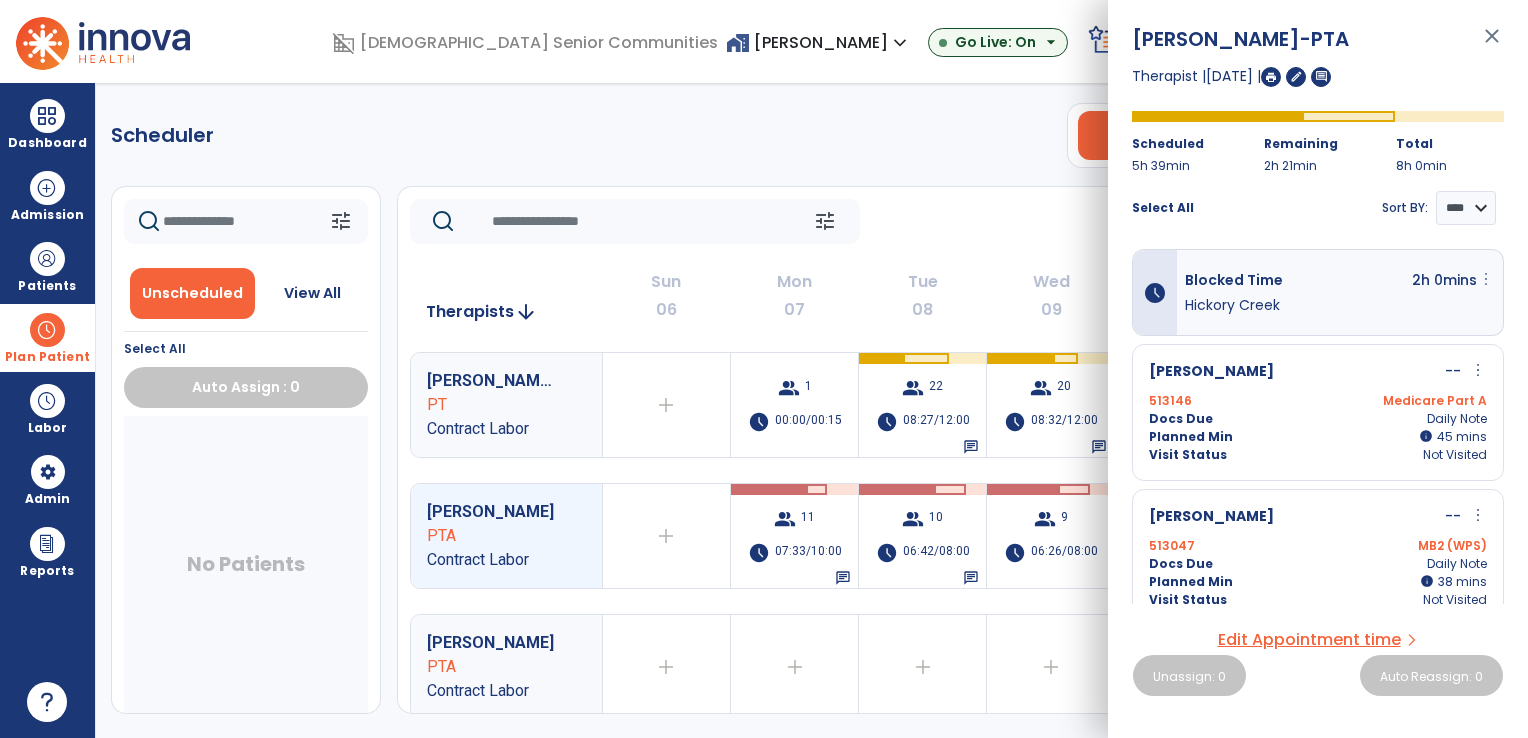 click on "more_vert" at bounding box center (1486, 279) 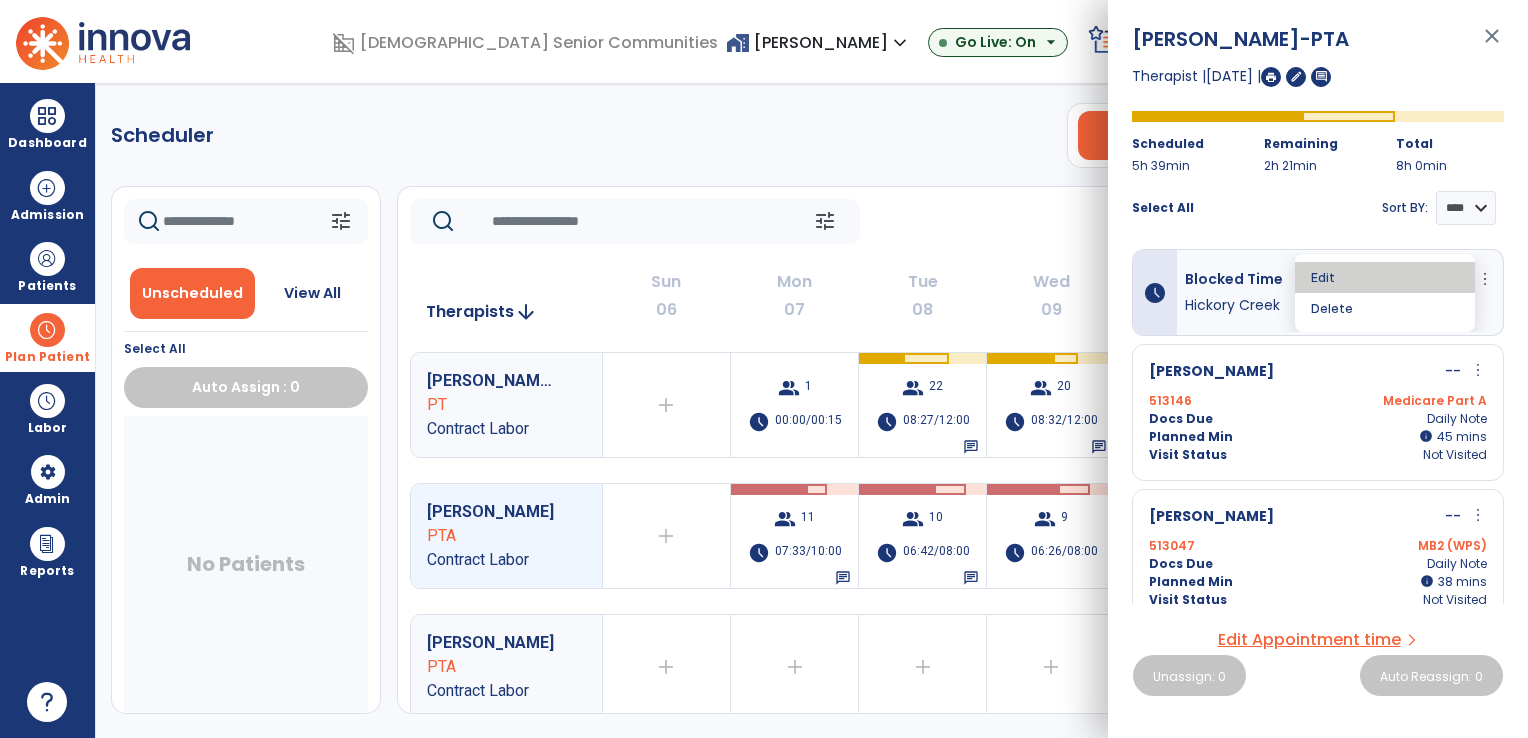 click on "Edit" at bounding box center [1385, 277] 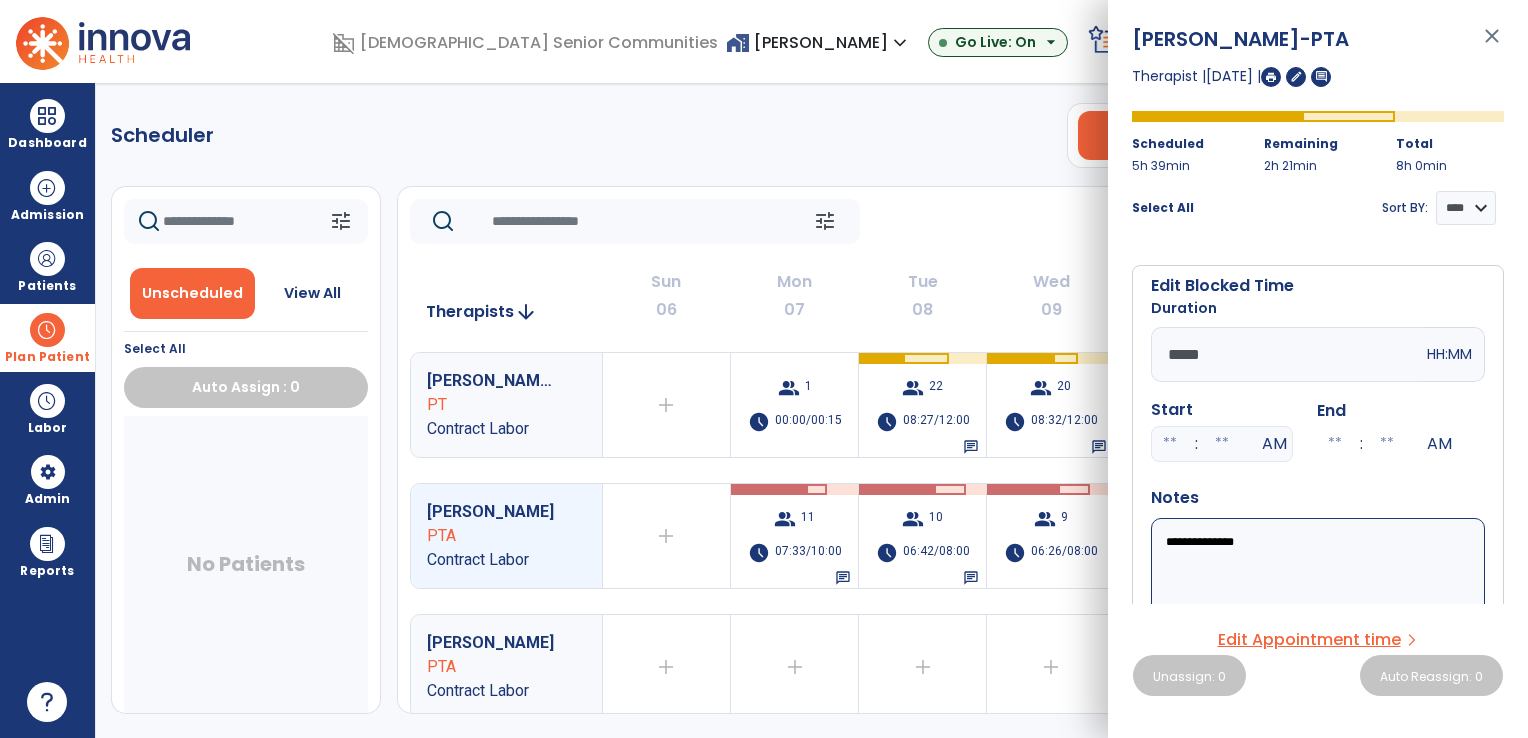 click on "*****" at bounding box center [1287, 354] 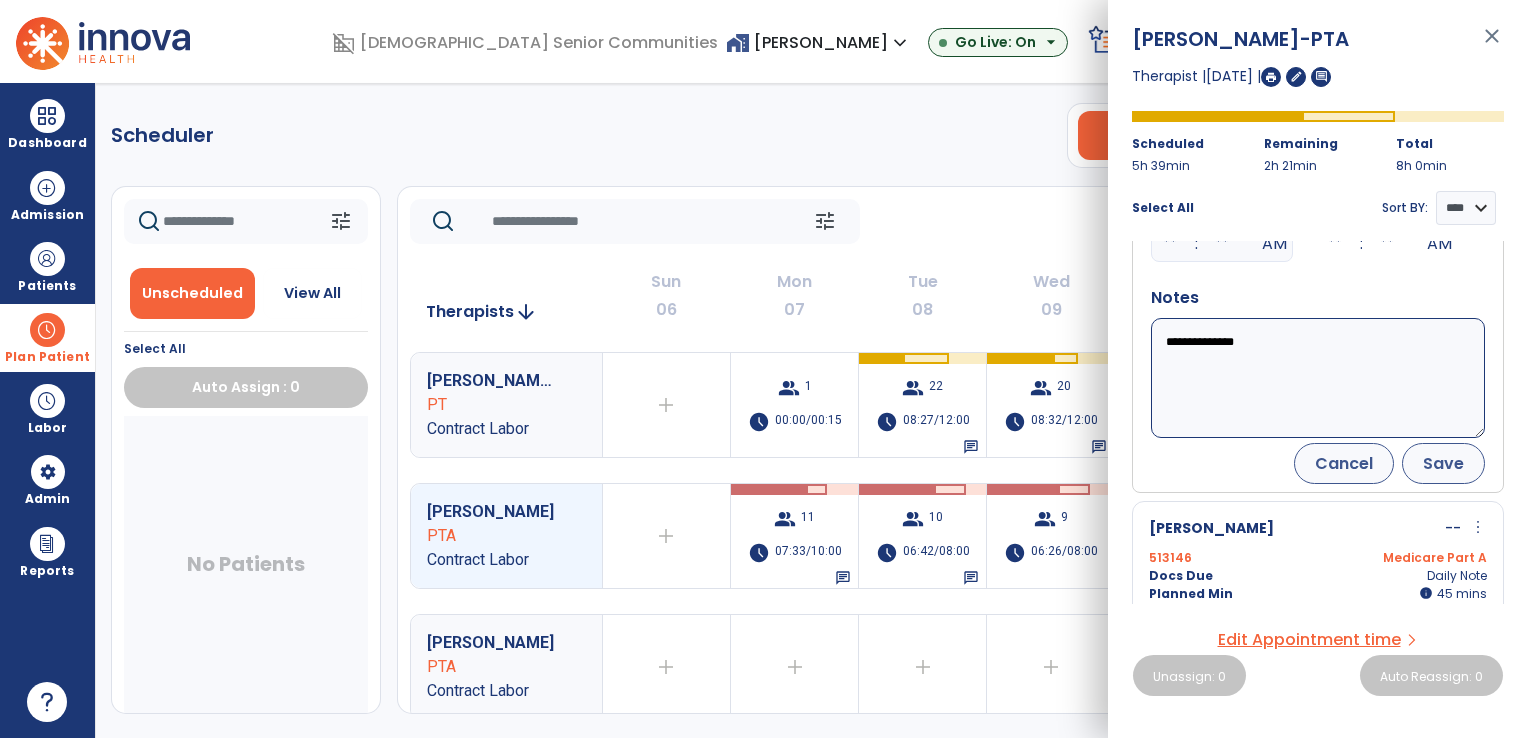type on "*****" 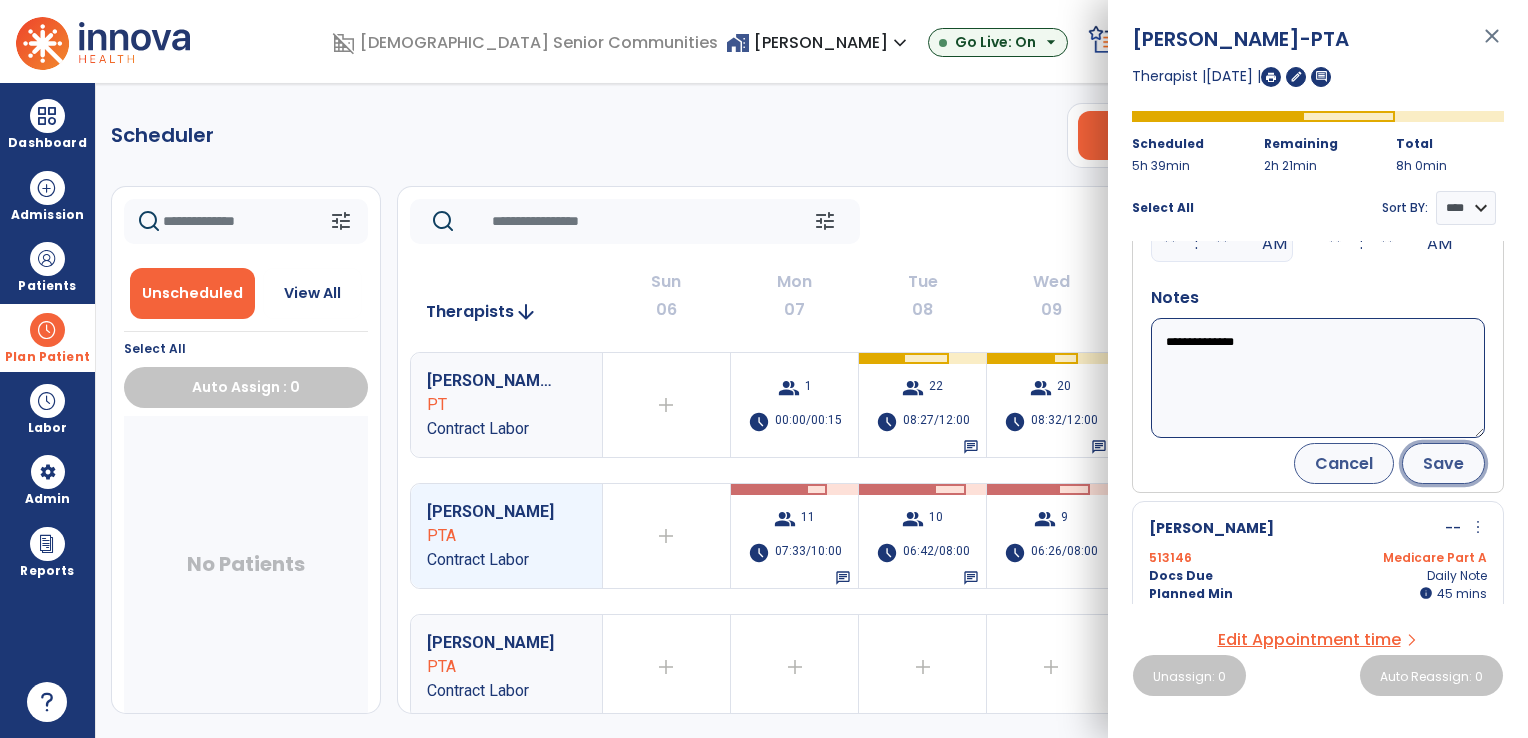 click on "Save" at bounding box center [1443, 463] 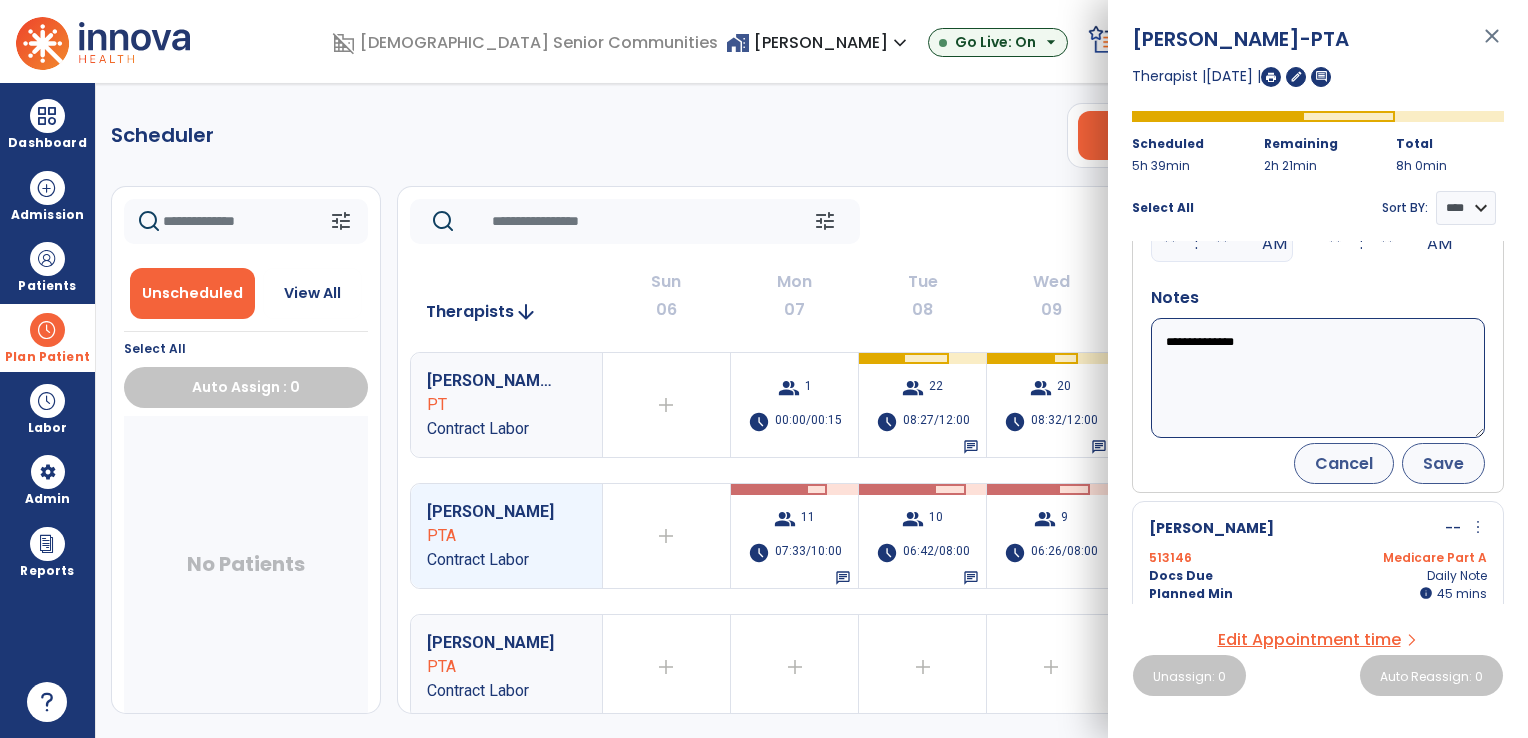 scroll, scrollTop: 184, scrollLeft: 0, axis: vertical 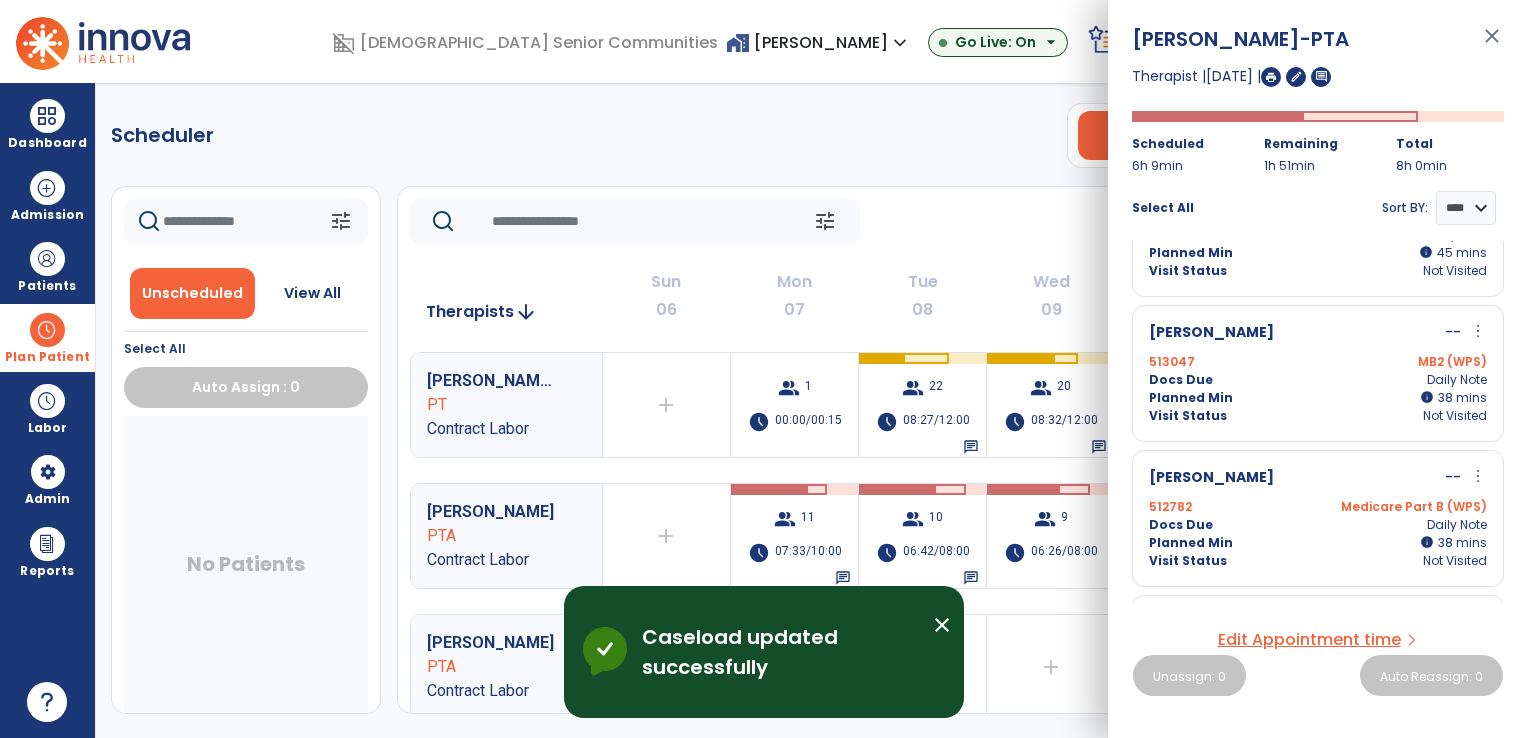 click on "Scheduler   PT   OT   ST  **** *** more_vert  Manage Labor   View All Therapists   Print" 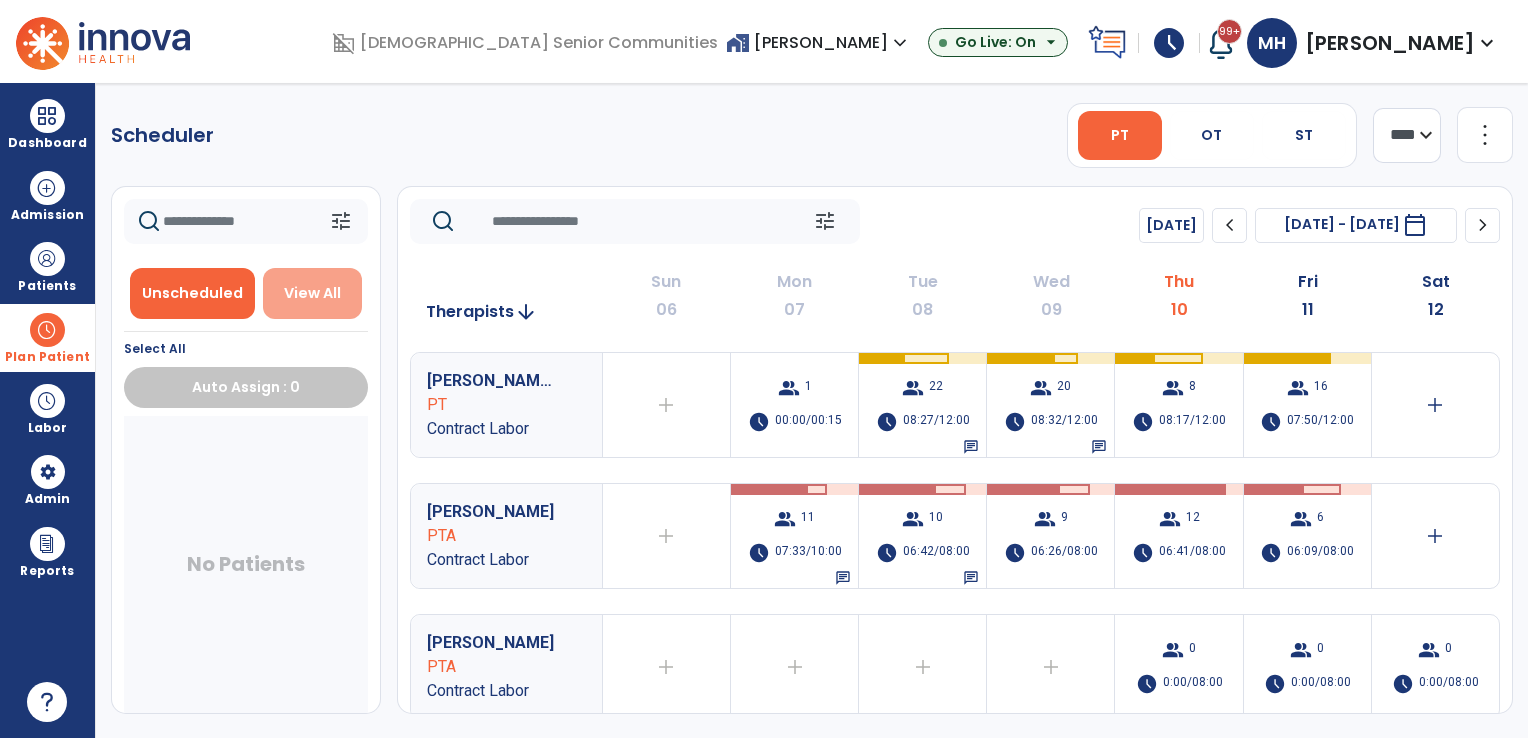 click on "View All" at bounding box center [312, 293] 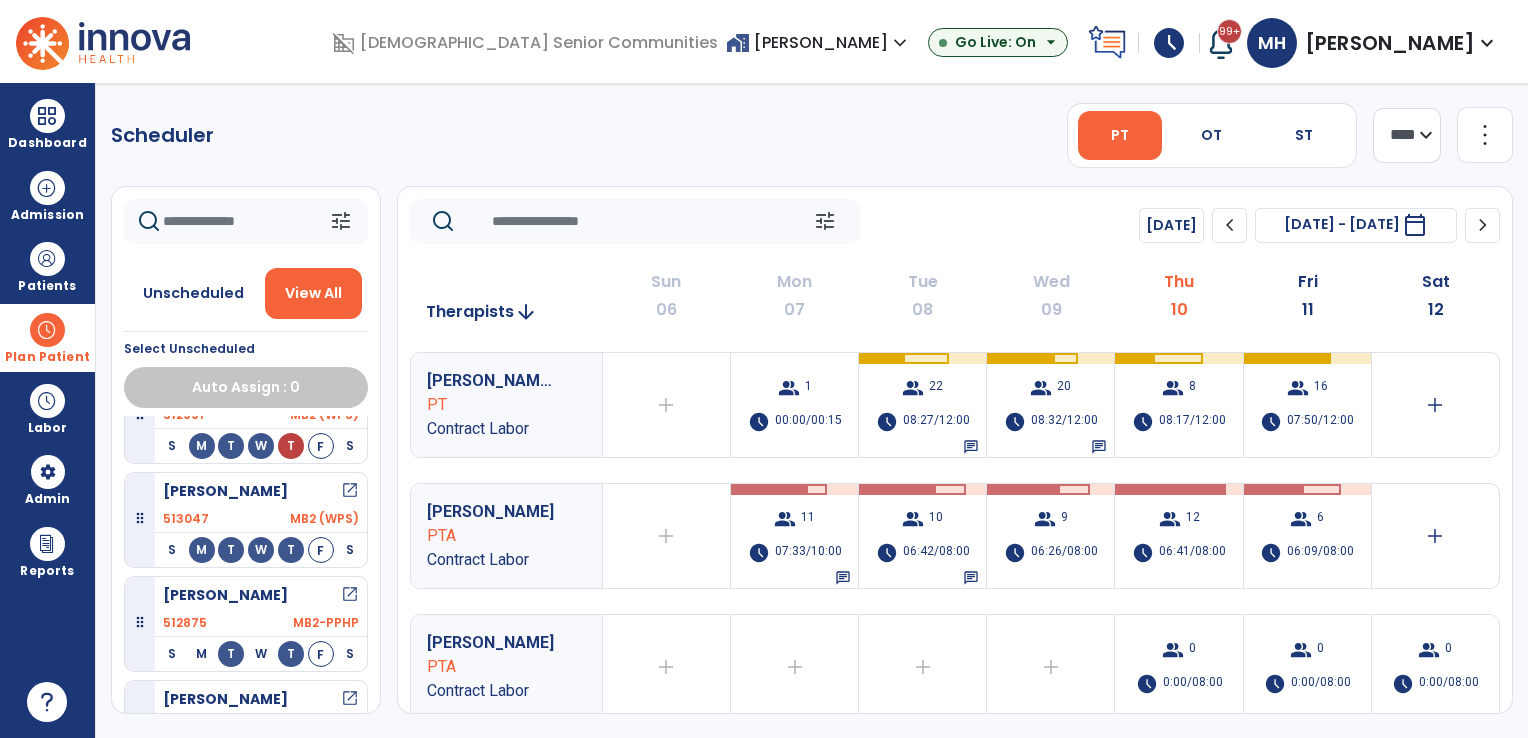 scroll, scrollTop: 1968, scrollLeft: 0, axis: vertical 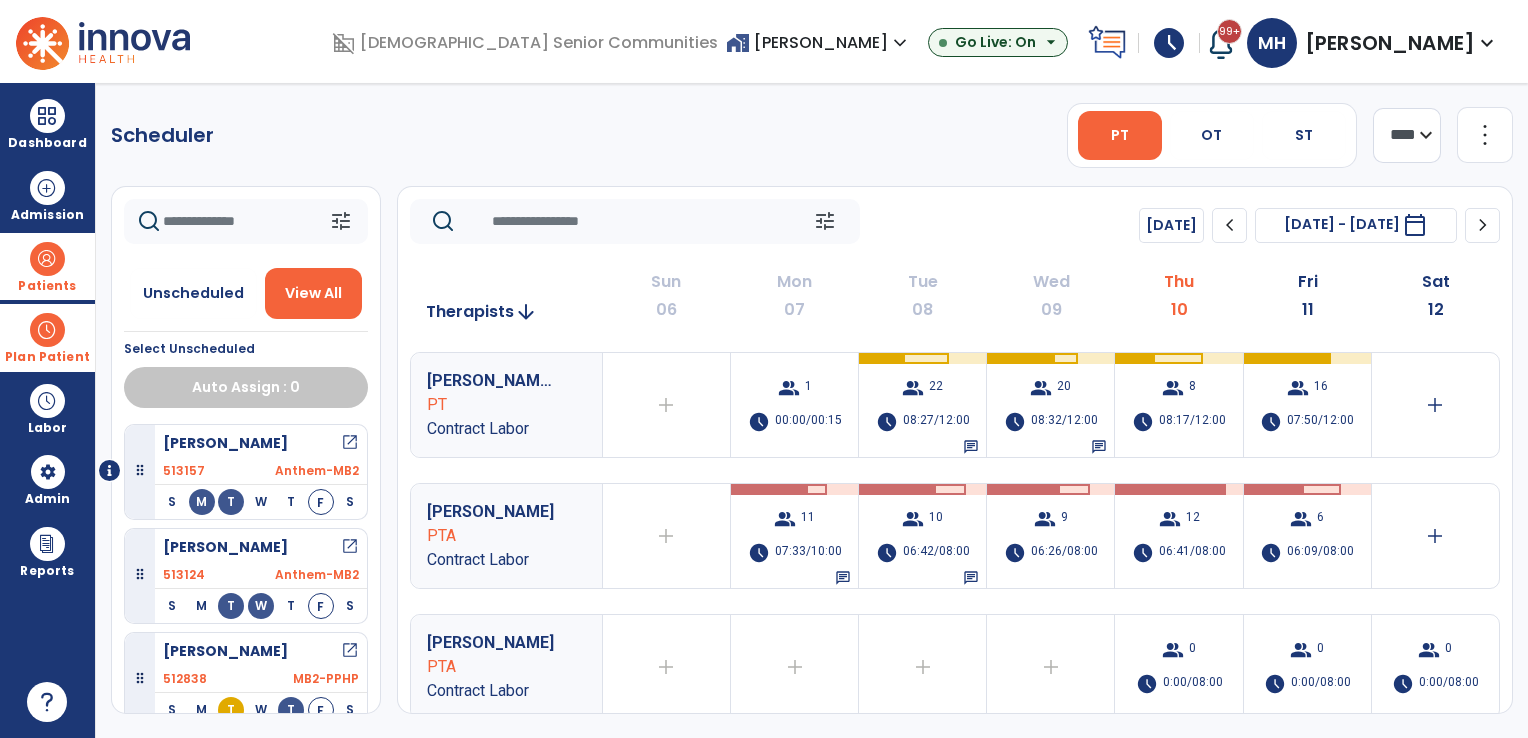 click on "Patients  format_list_bulleted  Patient List  space_dashboard  Patient Board  insert_chart  PDPM Board" at bounding box center (47, 266) 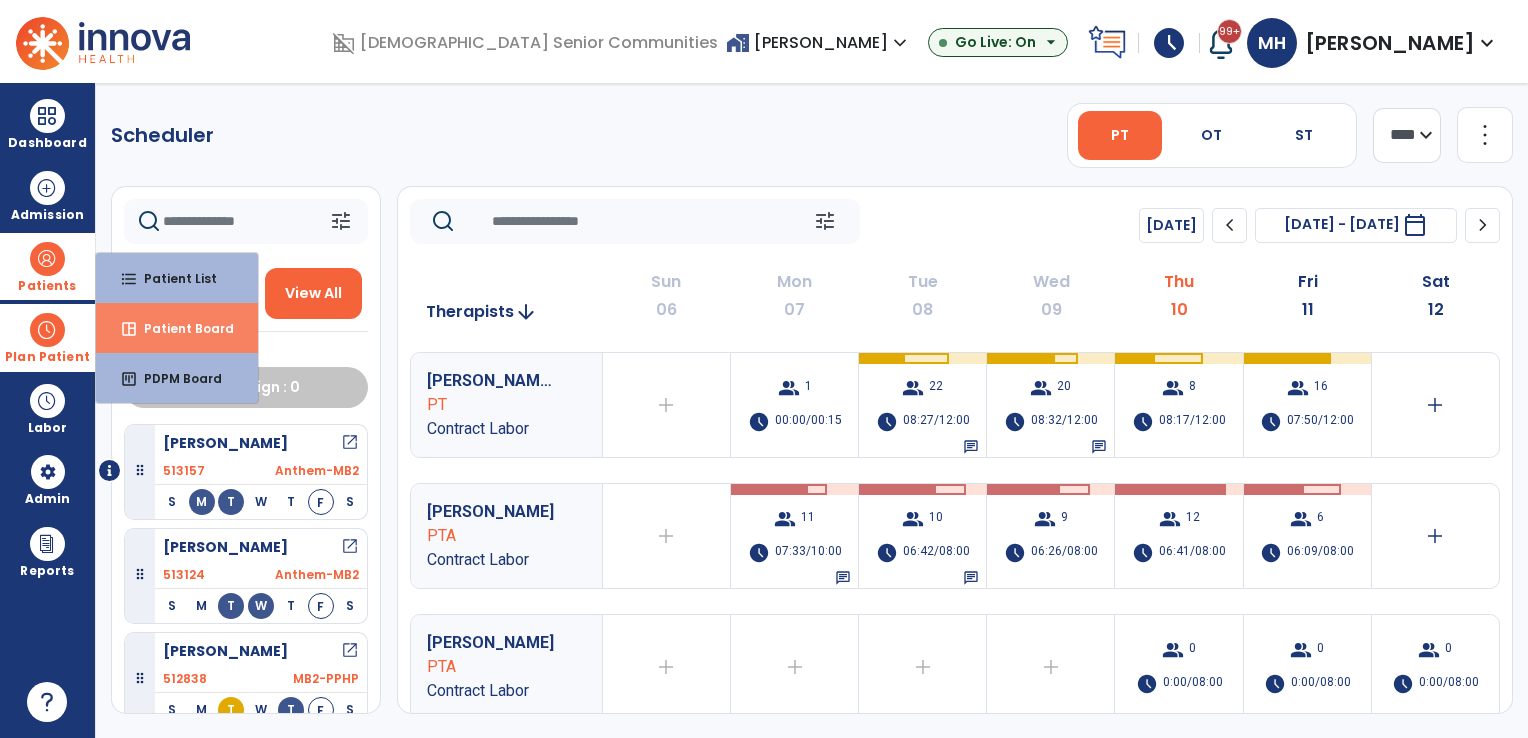 click on "Patient Board" at bounding box center [181, 328] 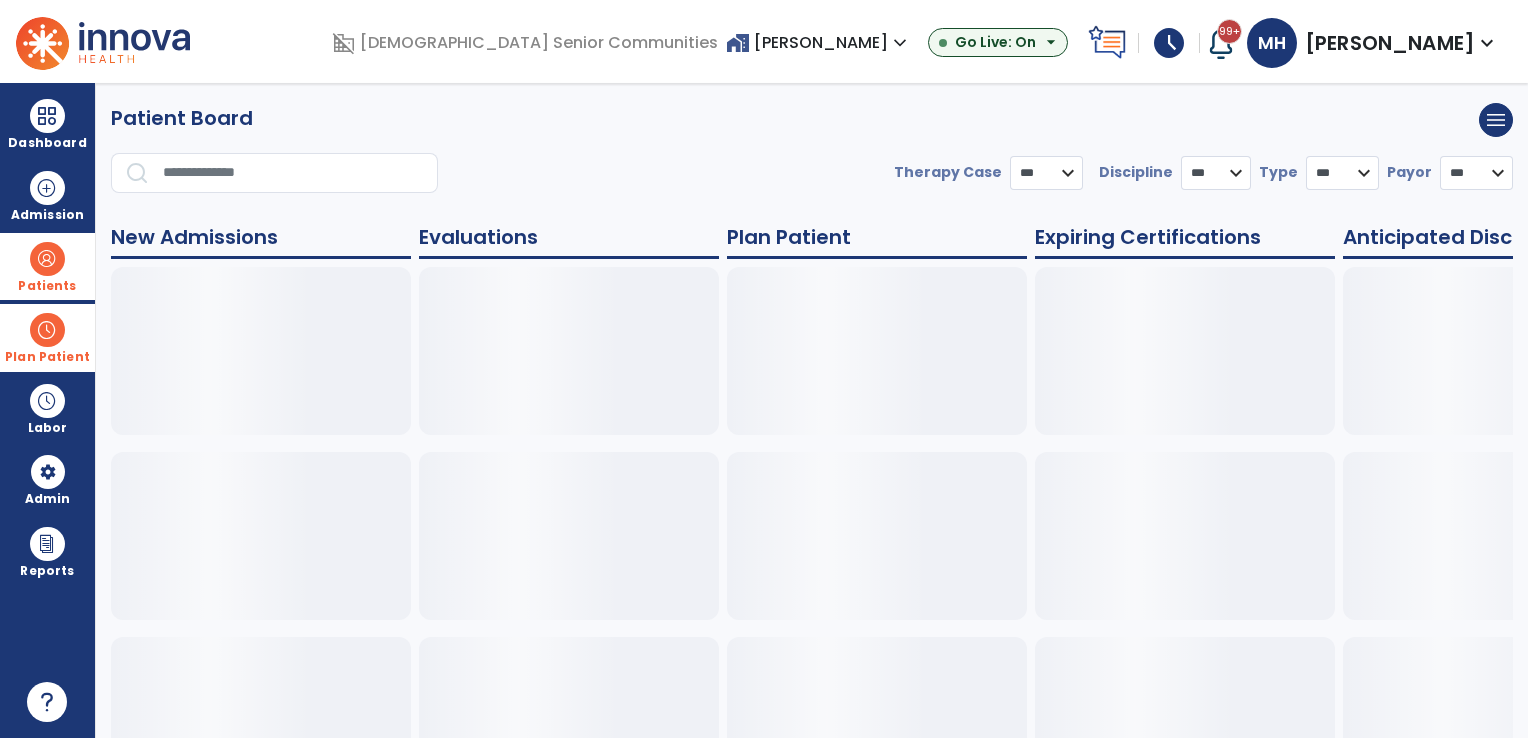 select on "***" 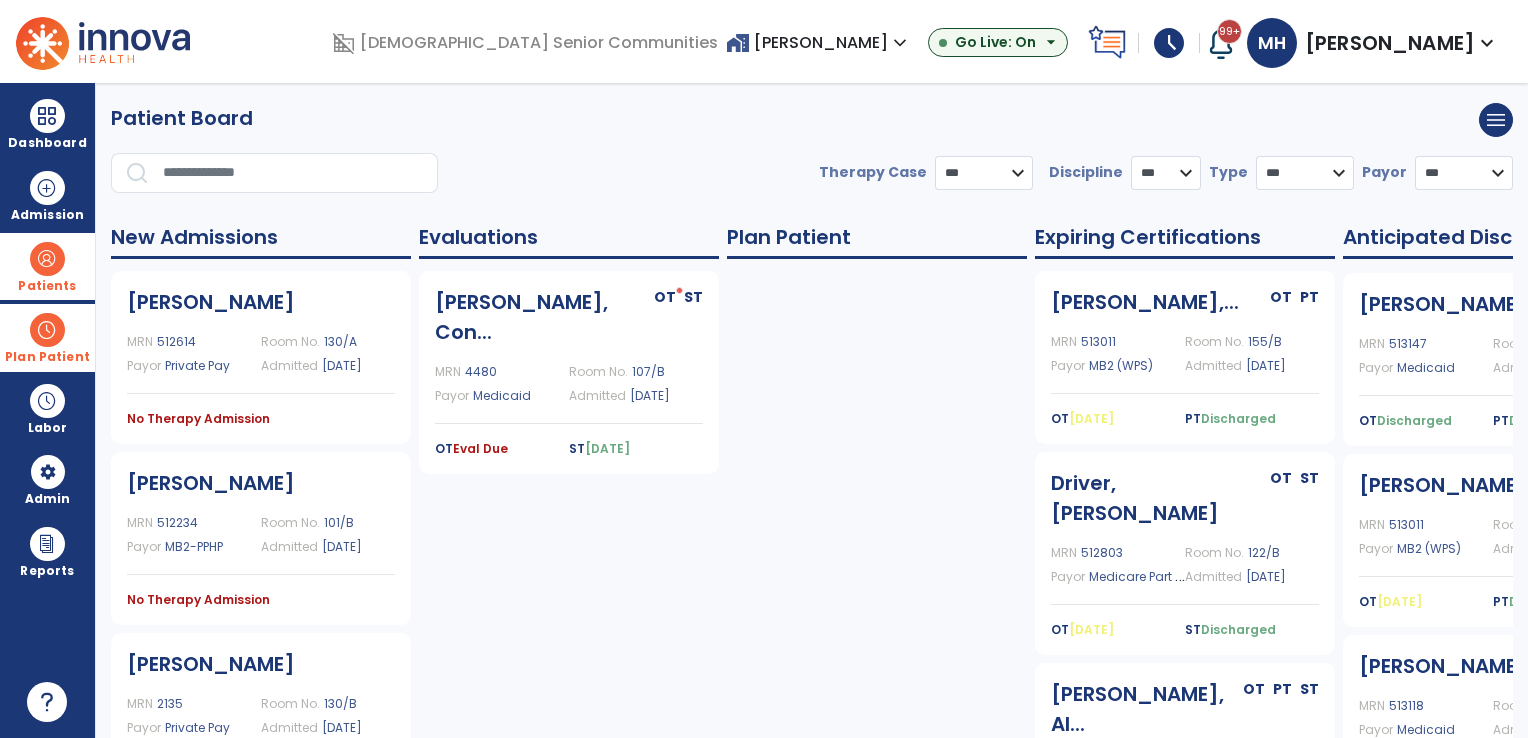 click at bounding box center (47, 330) 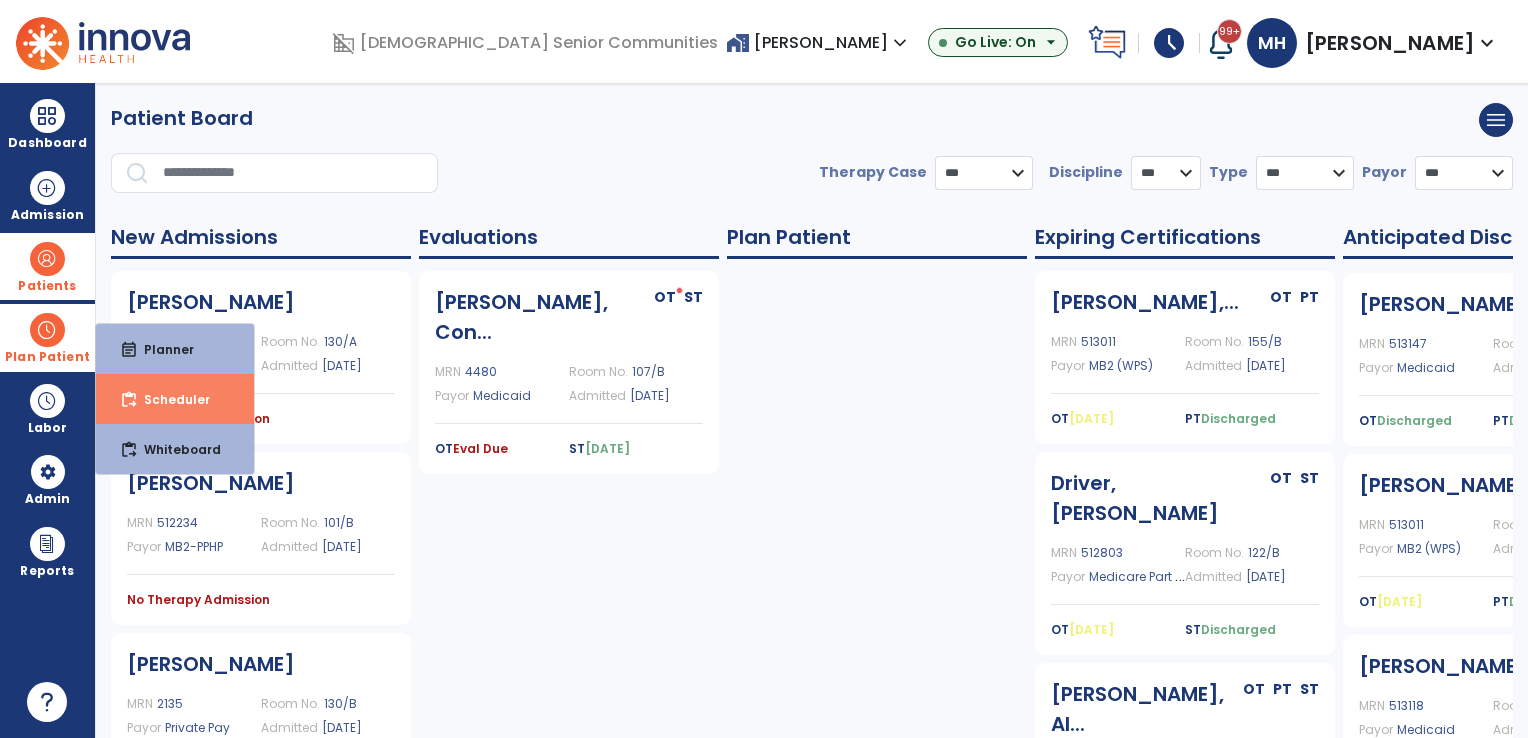 click on "Scheduler" at bounding box center [169, 399] 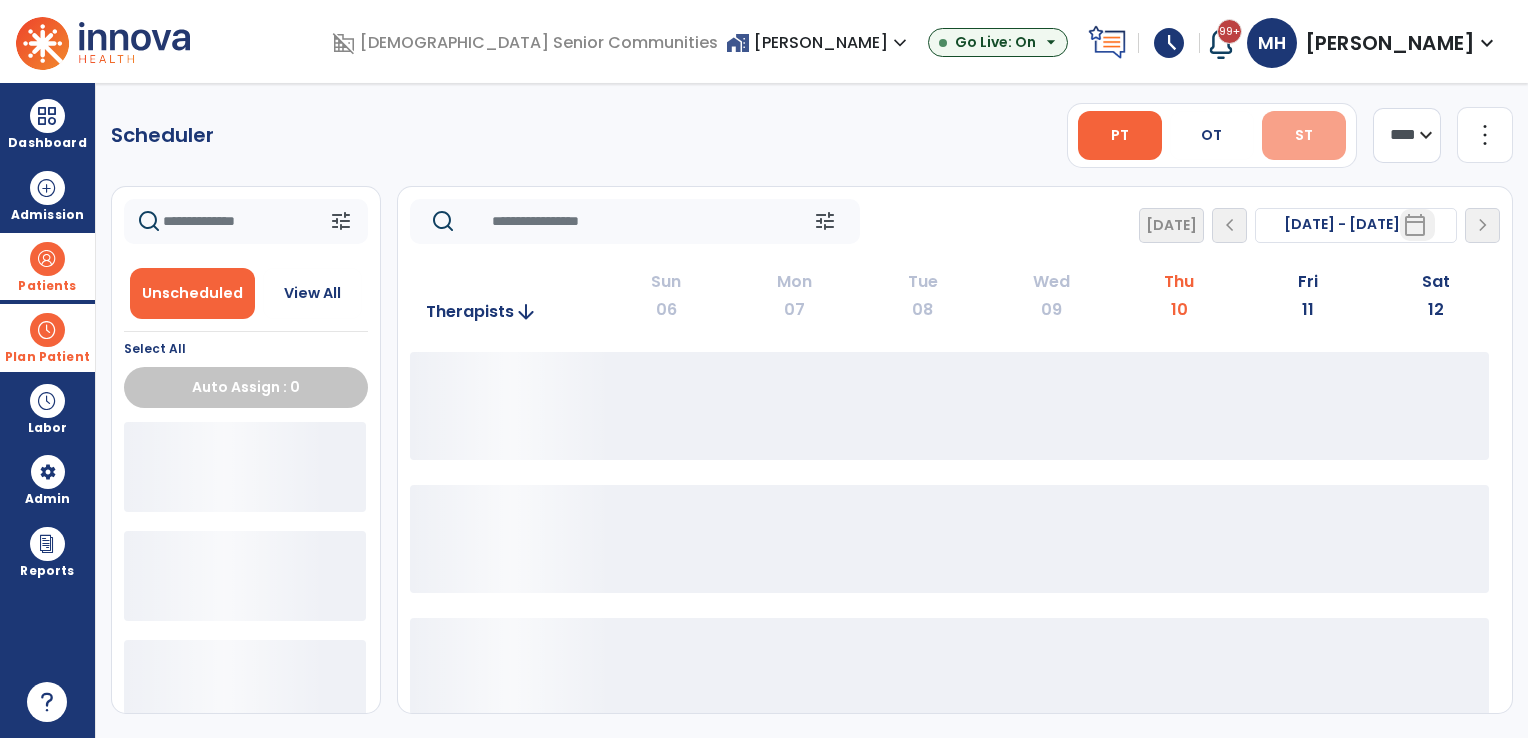 click on "ST" at bounding box center (1304, 135) 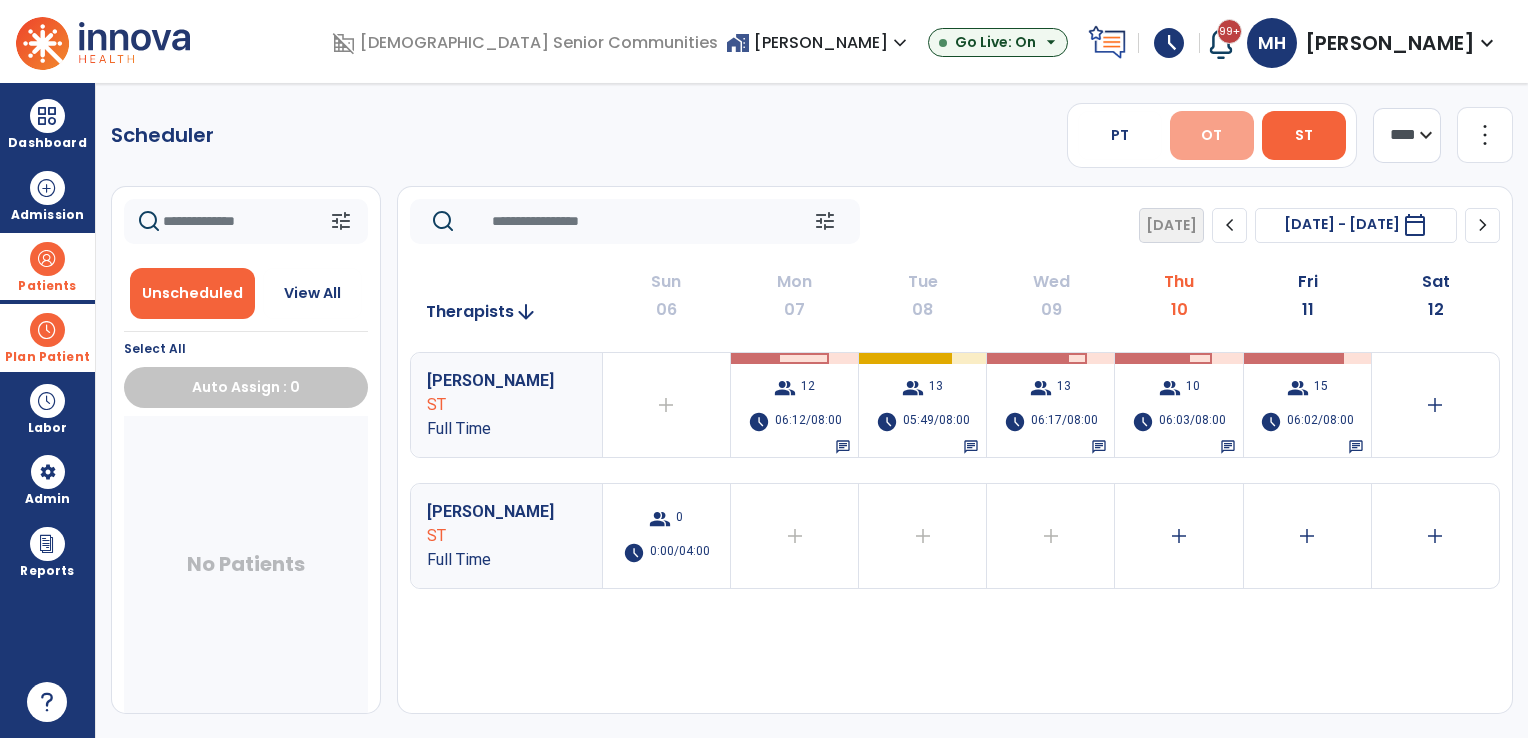 click on "OT" at bounding box center (1212, 135) 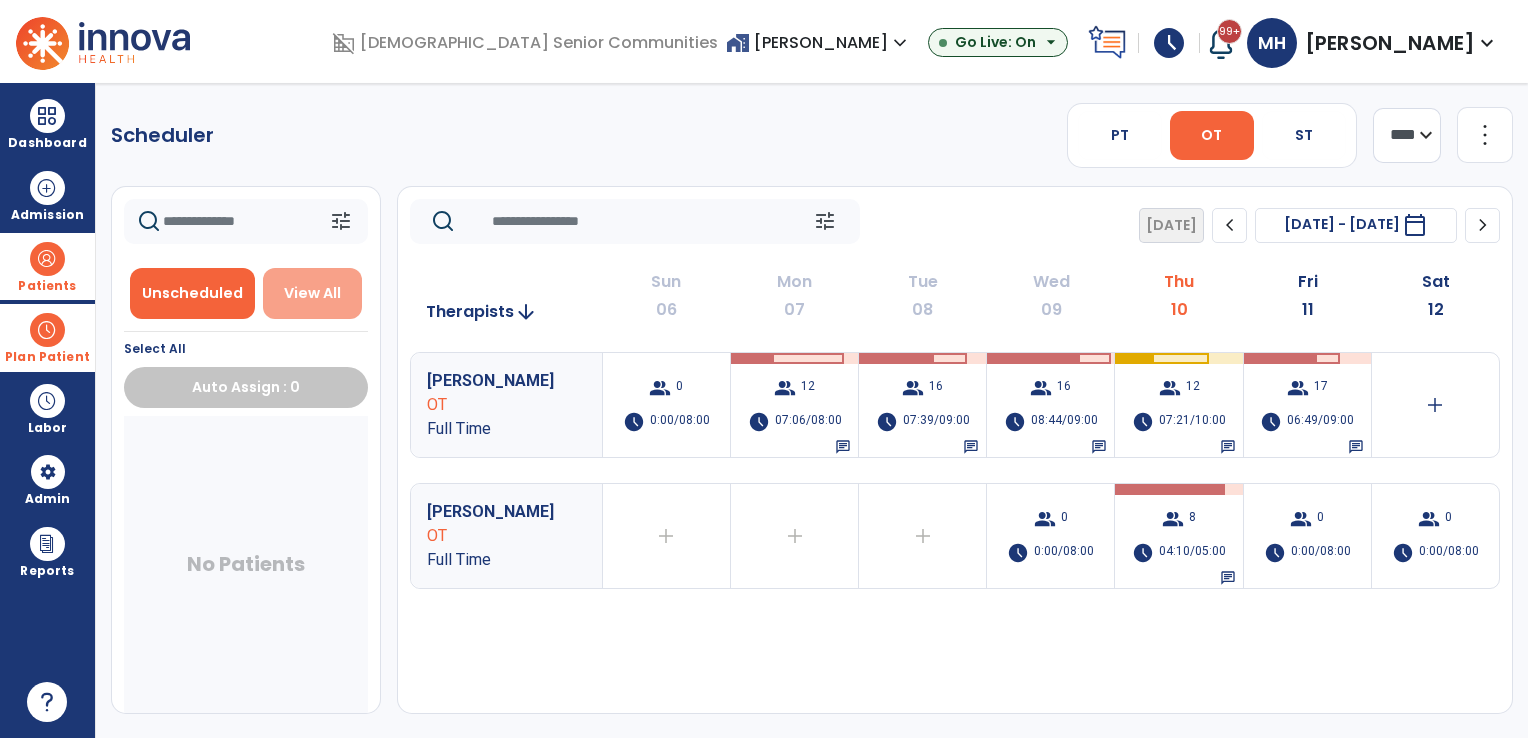 click on "View All" at bounding box center [313, 293] 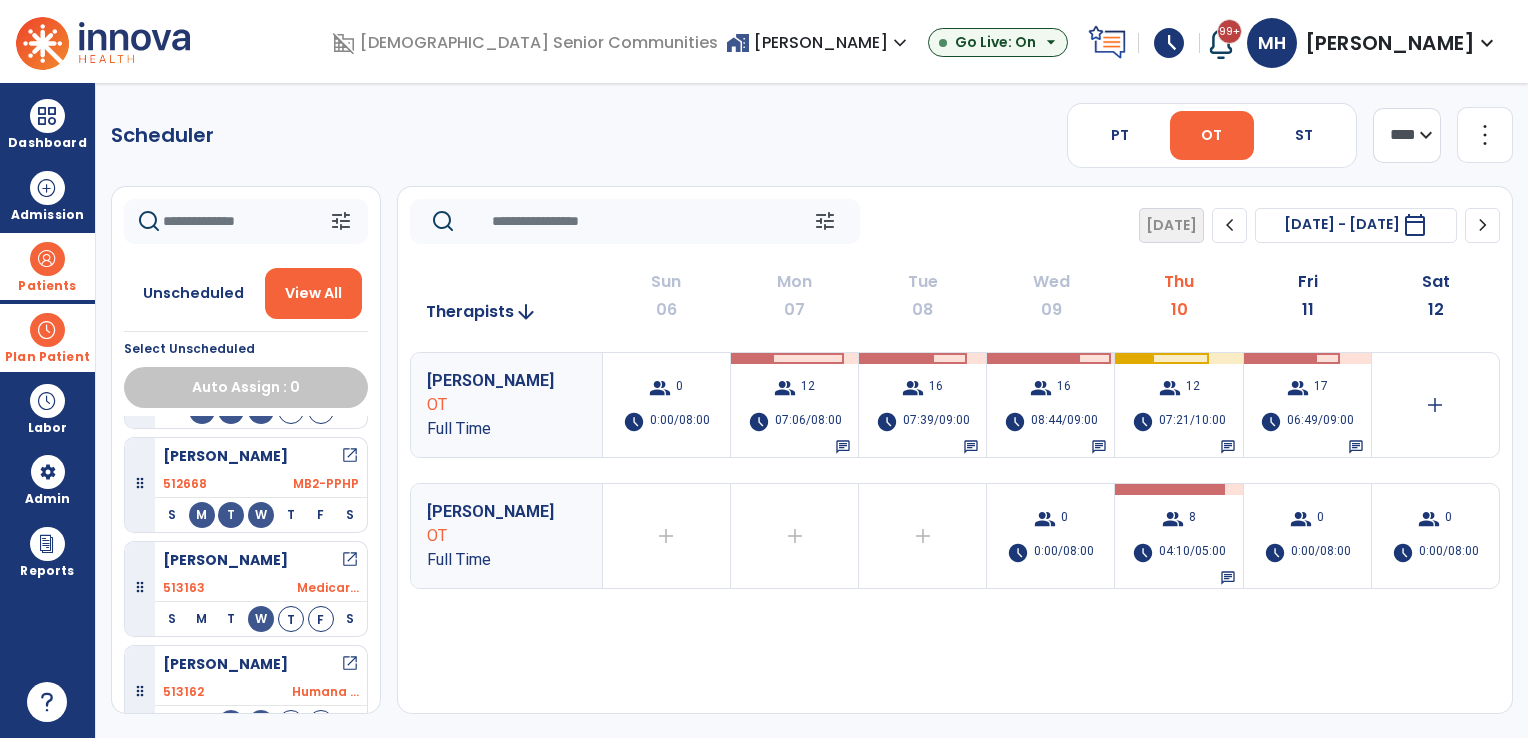 scroll, scrollTop: 1450, scrollLeft: 0, axis: vertical 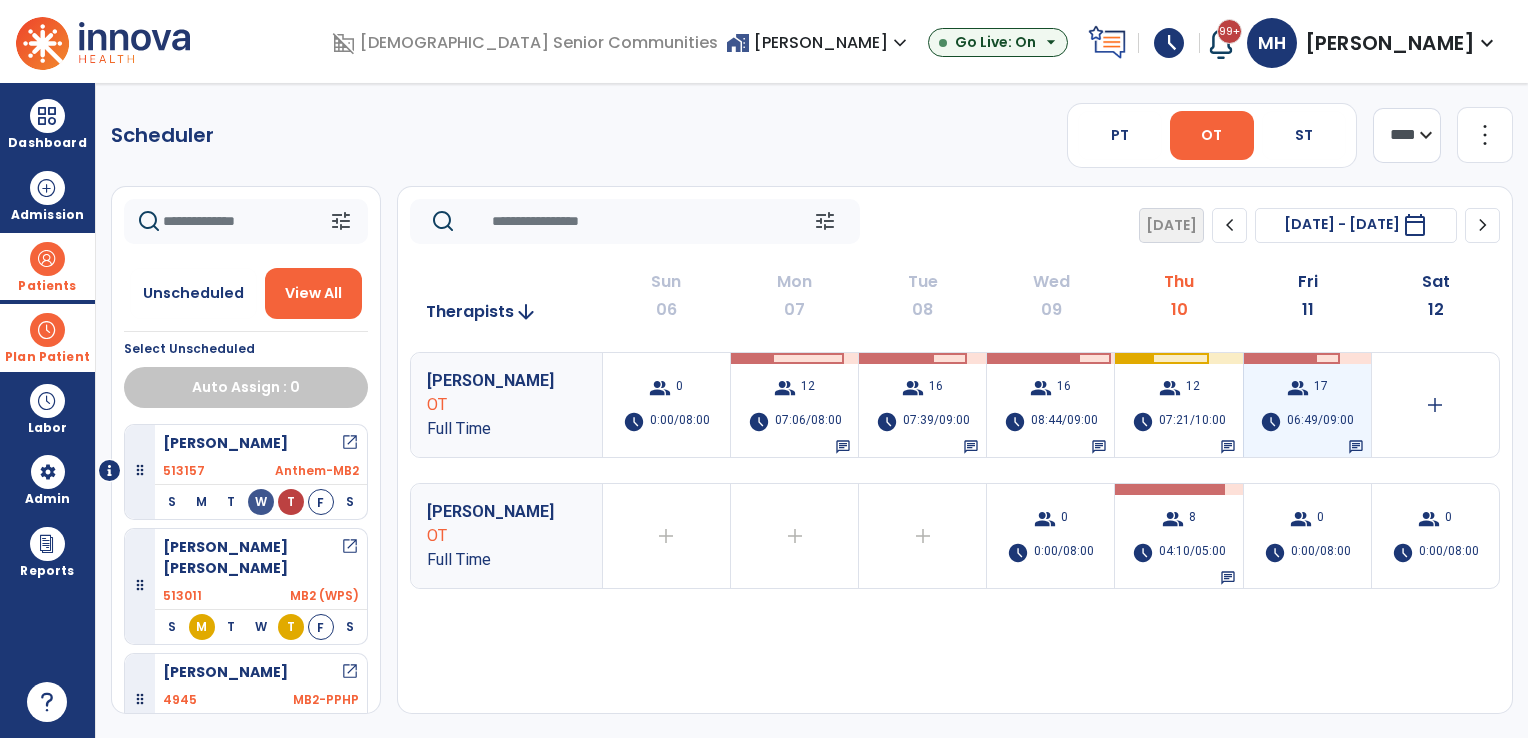 click on "06:49/09:00" at bounding box center (1320, 422) 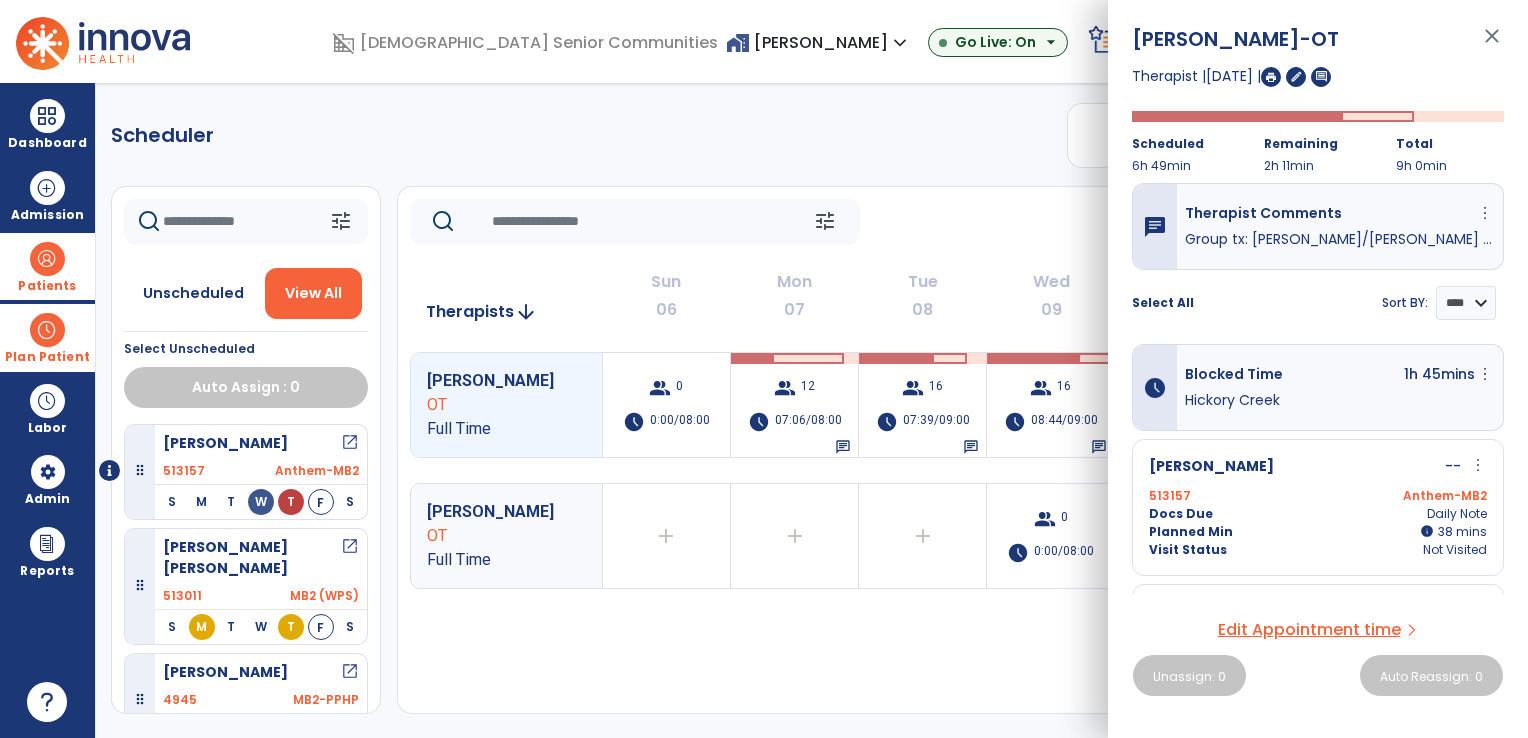 click on "Patients" at bounding box center (47, 266) 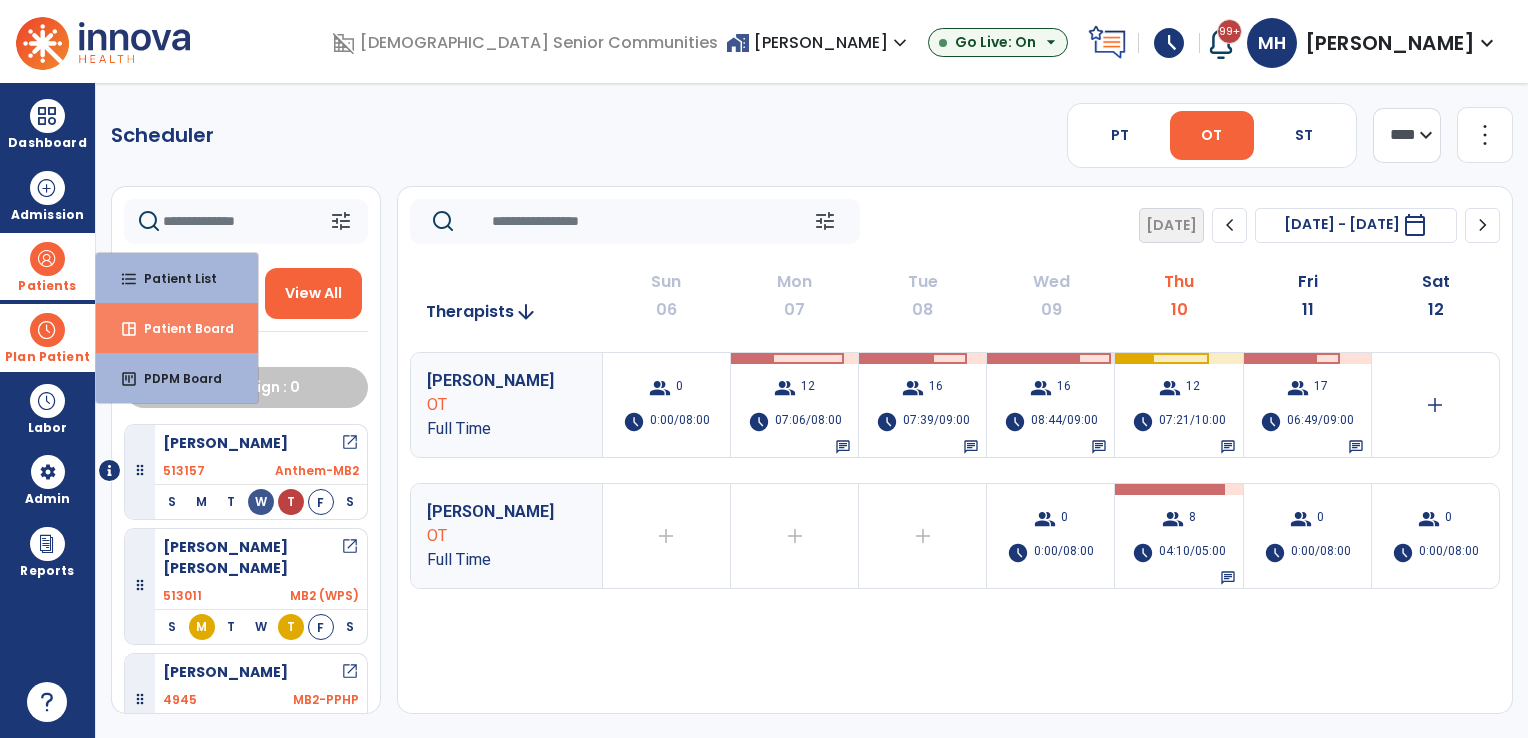 click on "space_dashboard  Patient Board" at bounding box center (177, 328) 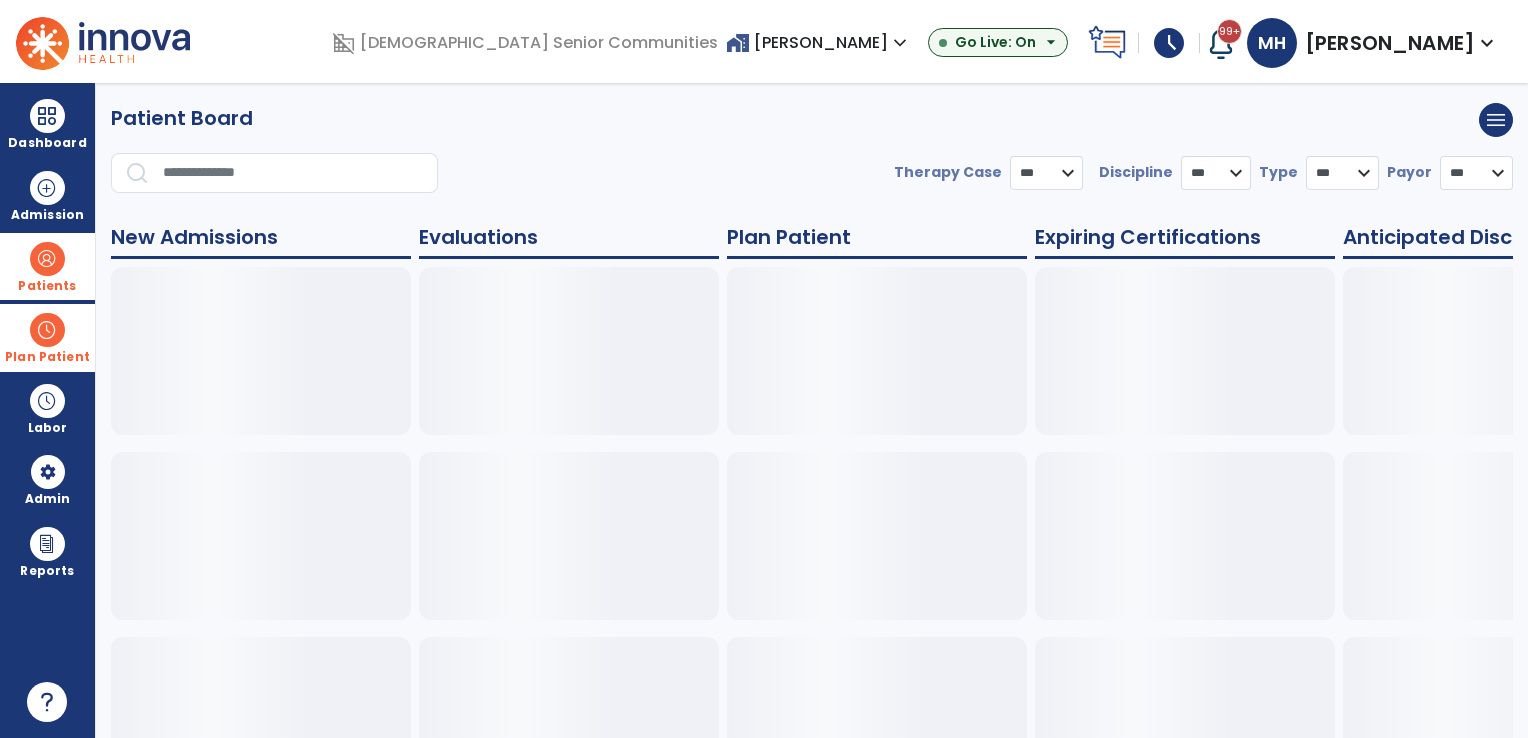 select on "***" 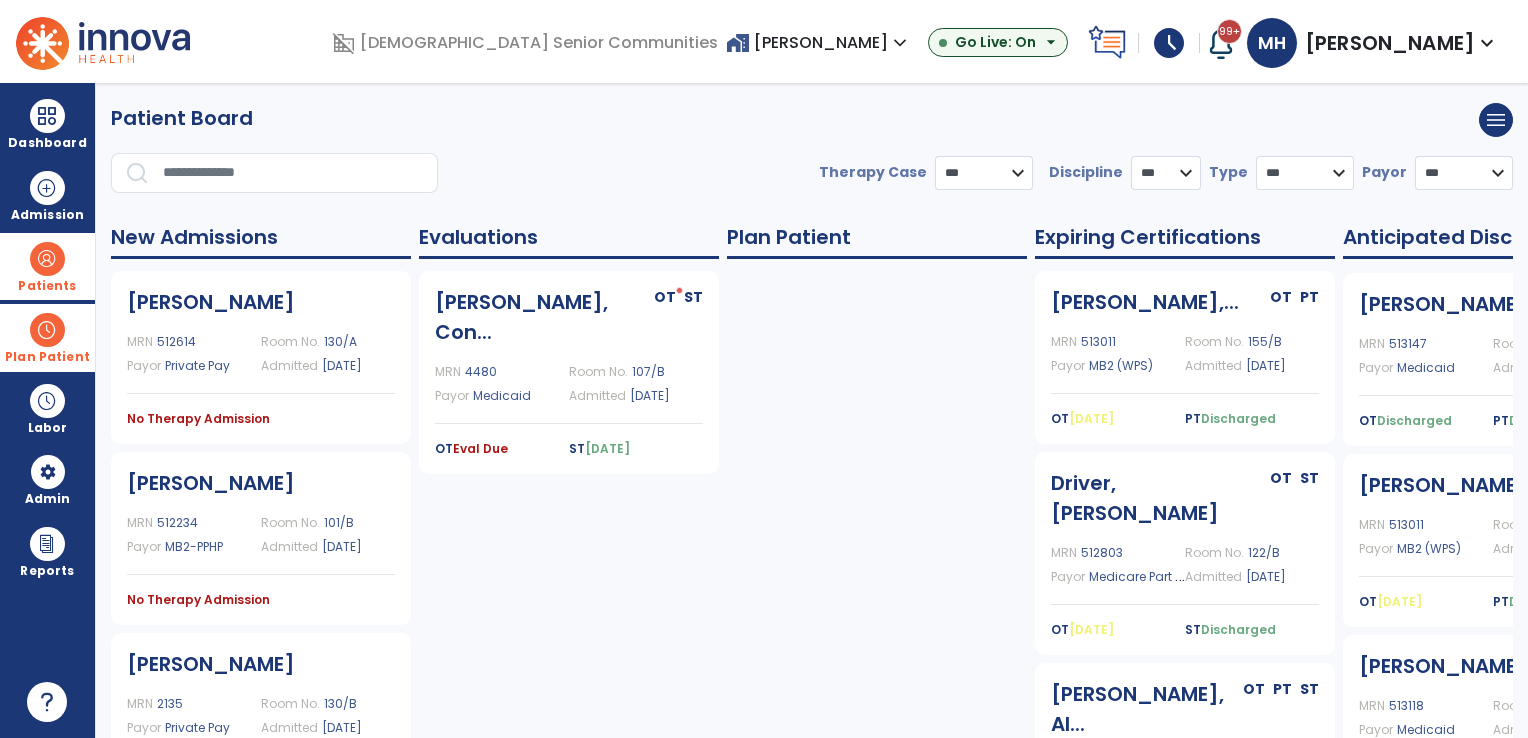 click on "Plan Patient" at bounding box center [47, 266] 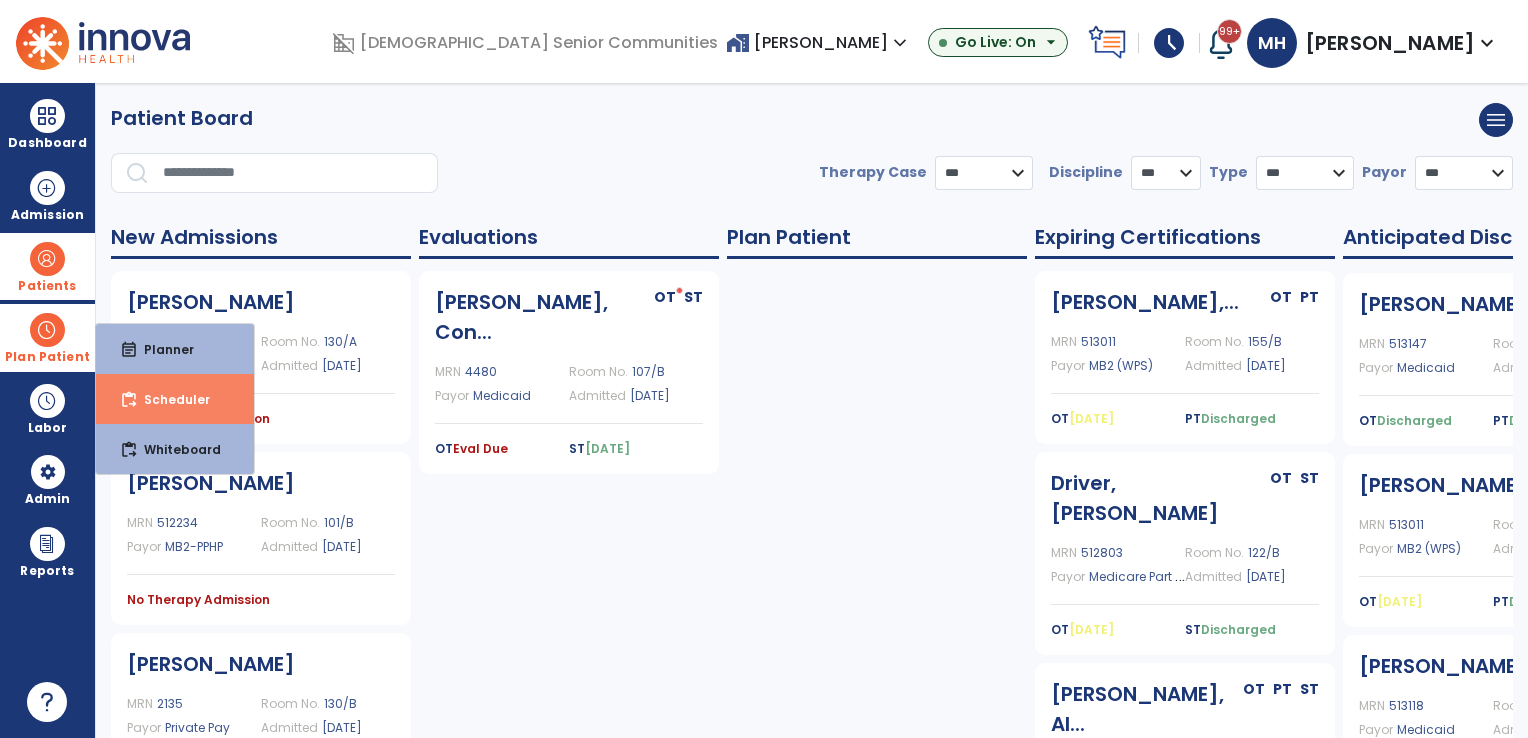 click on "content_paste_go  Scheduler" at bounding box center (175, 399) 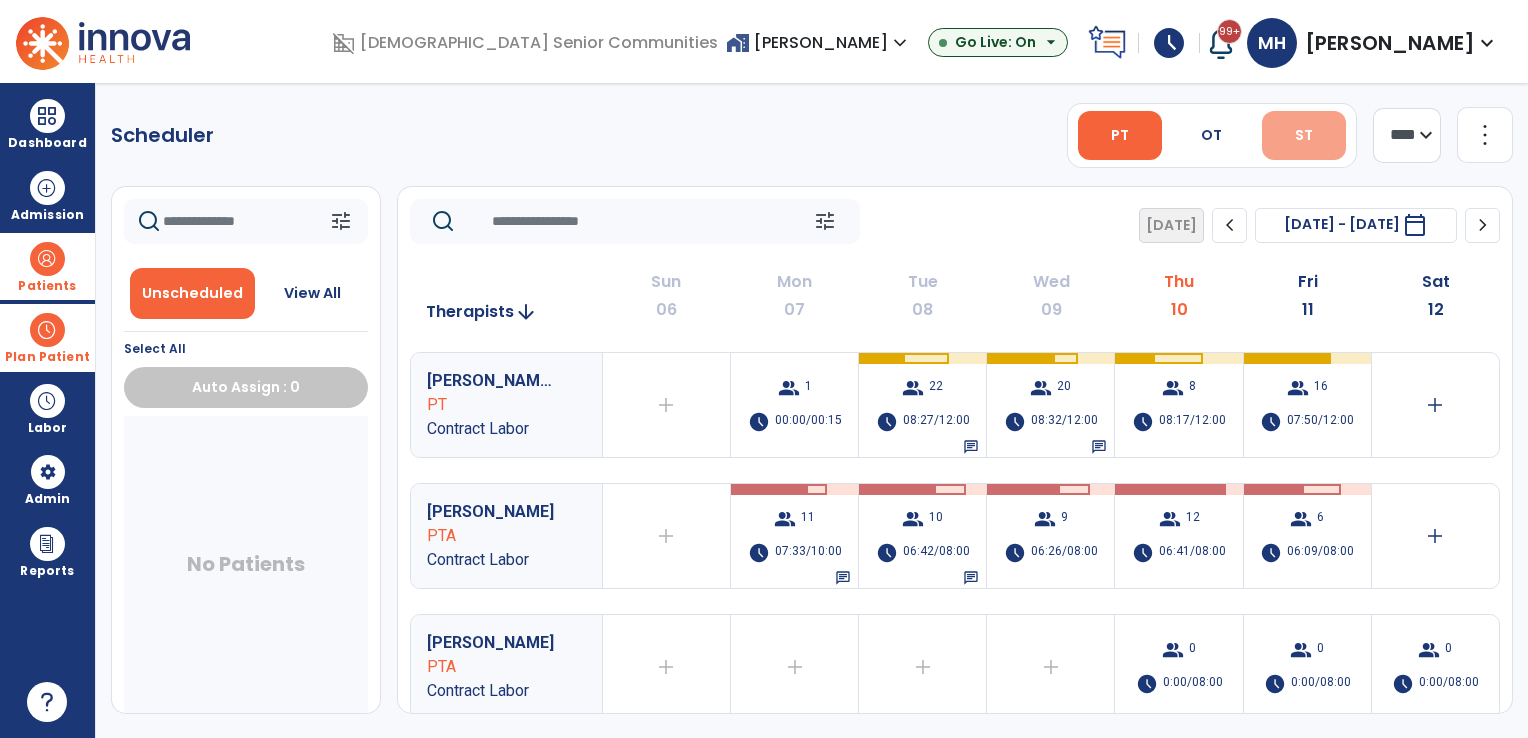 click on "ST" at bounding box center [1304, 135] 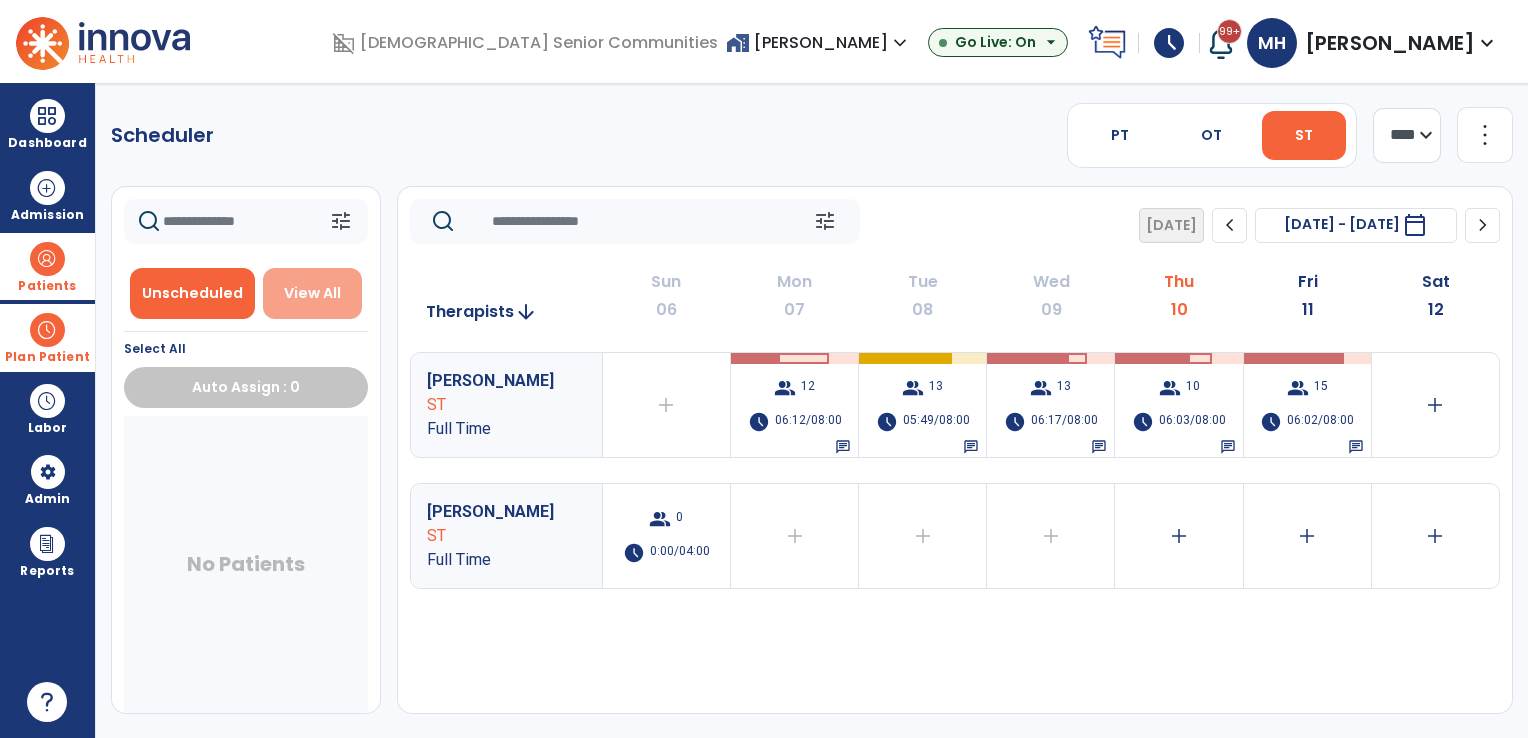 click on "View All" at bounding box center (312, 293) 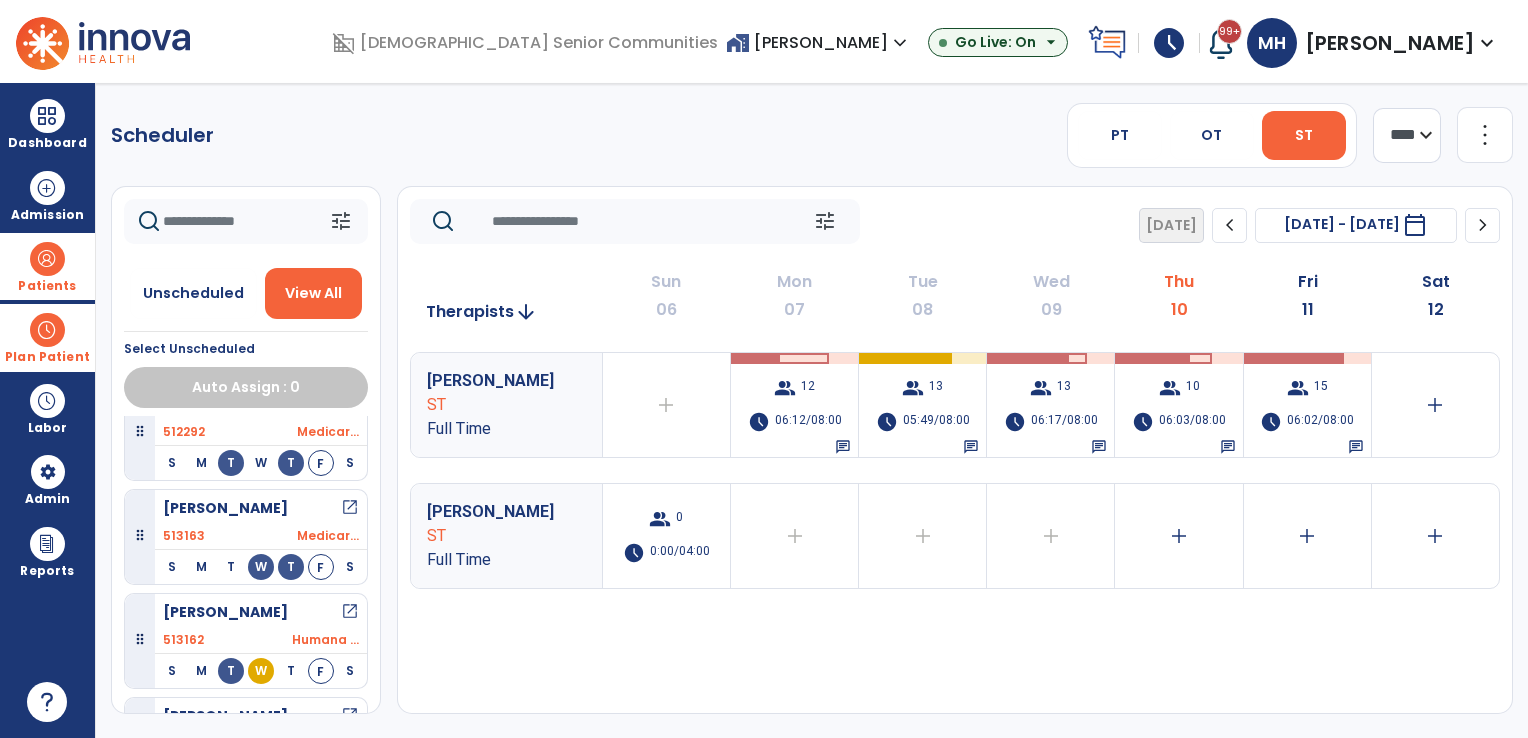 scroll, scrollTop: 1140, scrollLeft: 0, axis: vertical 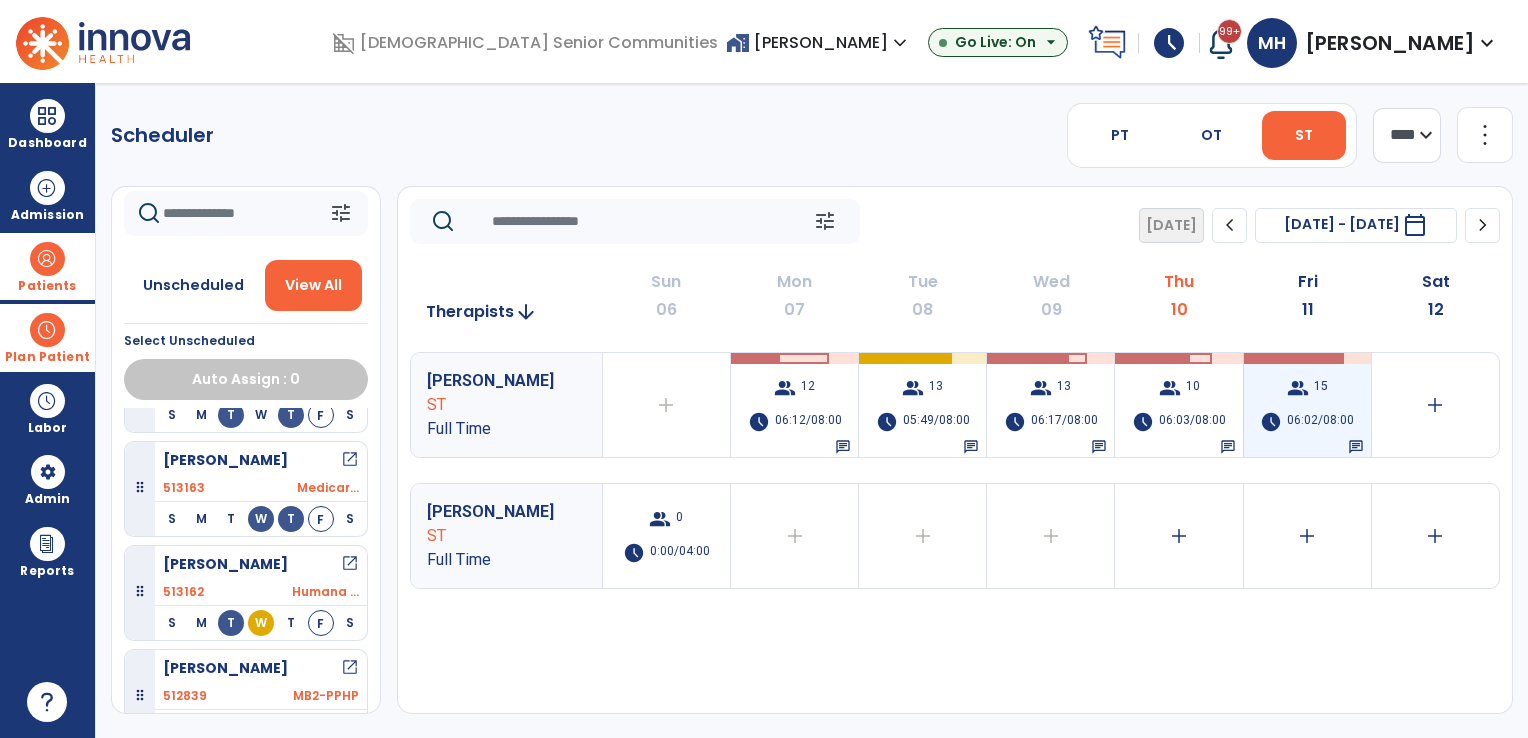 click on "06:02/08:00" at bounding box center [1320, 422] 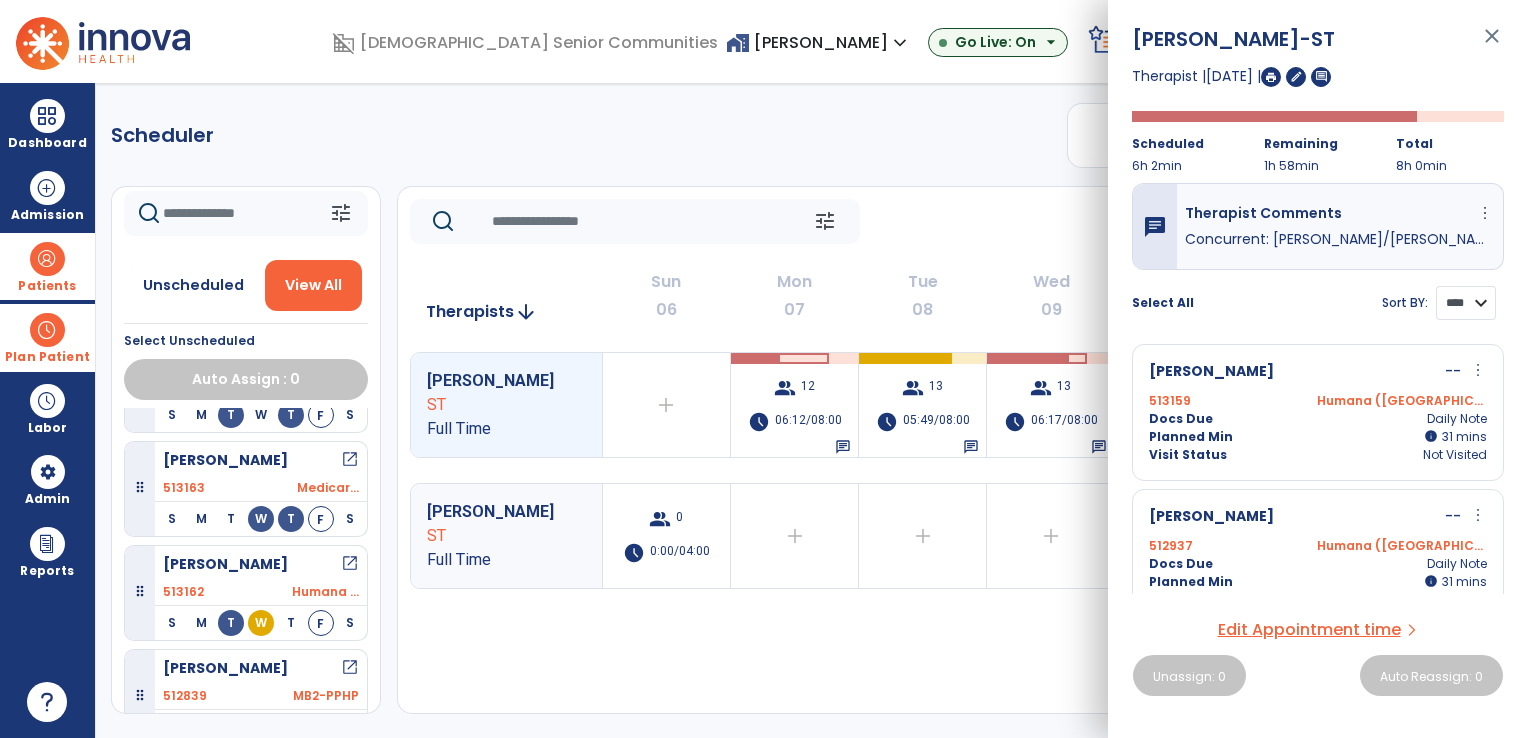 drag, startPoint x: 1463, startPoint y: 298, endPoint x: 1468, endPoint y: 318, distance: 20.615528 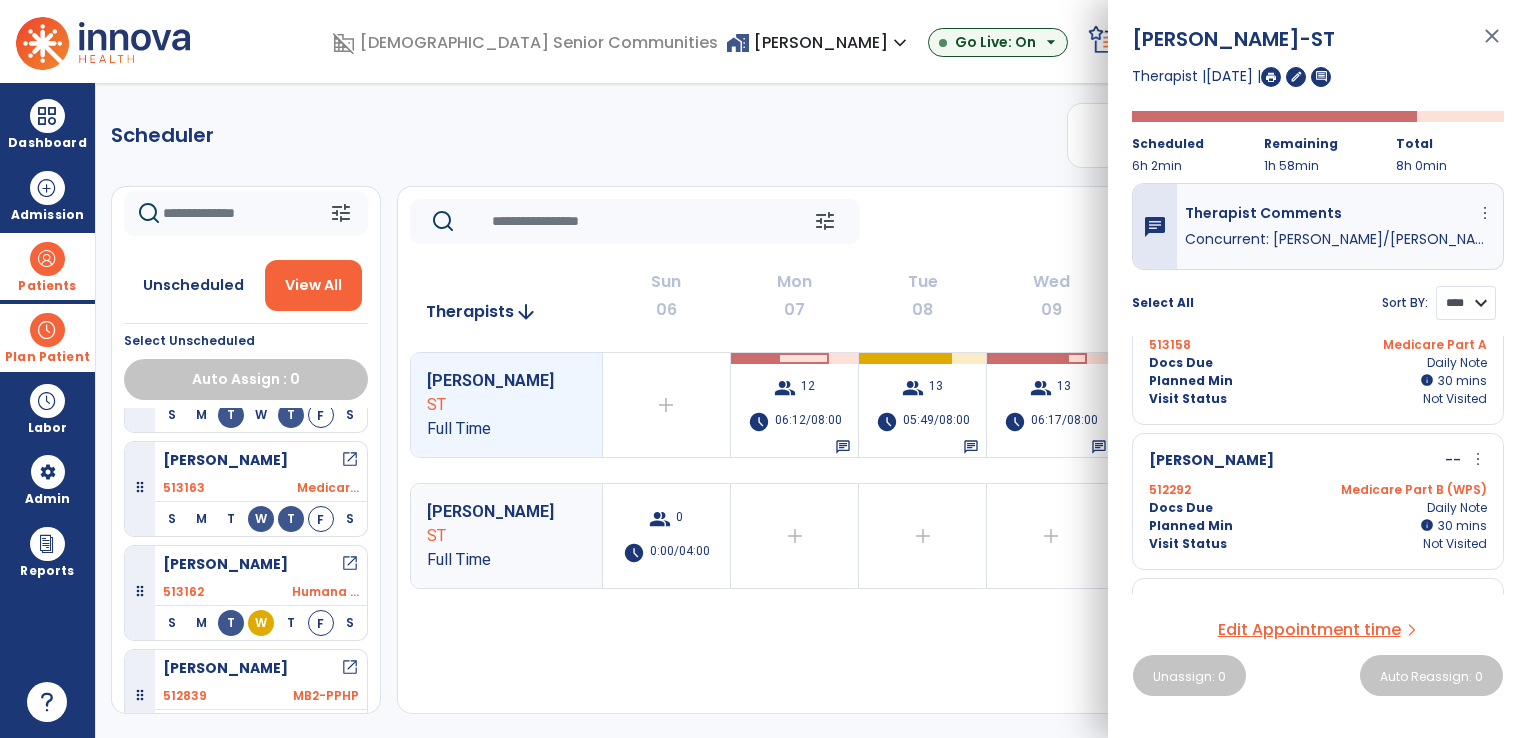 scroll, scrollTop: 1902, scrollLeft: 0, axis: vertical 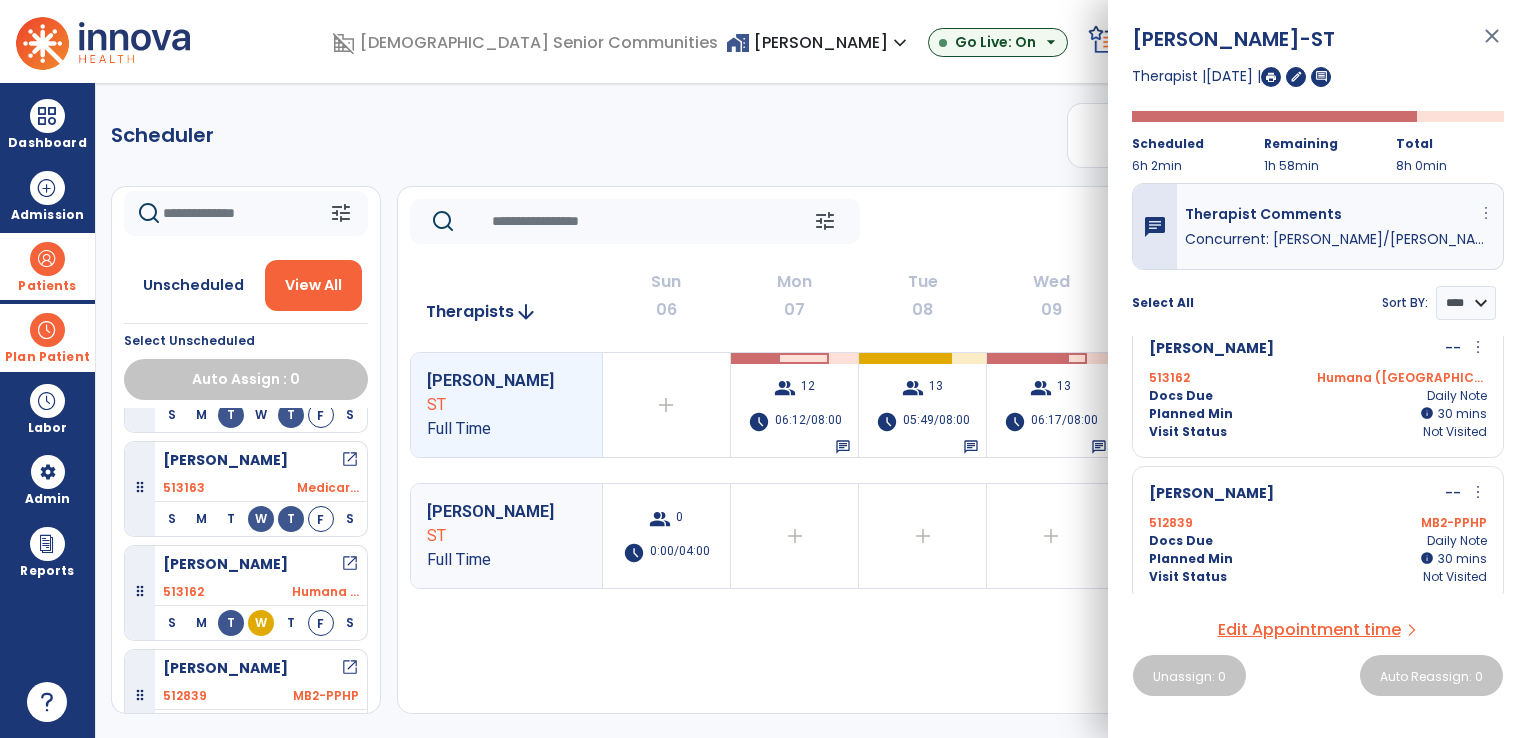click on "more_vert" at bounding box center [1486, 213] 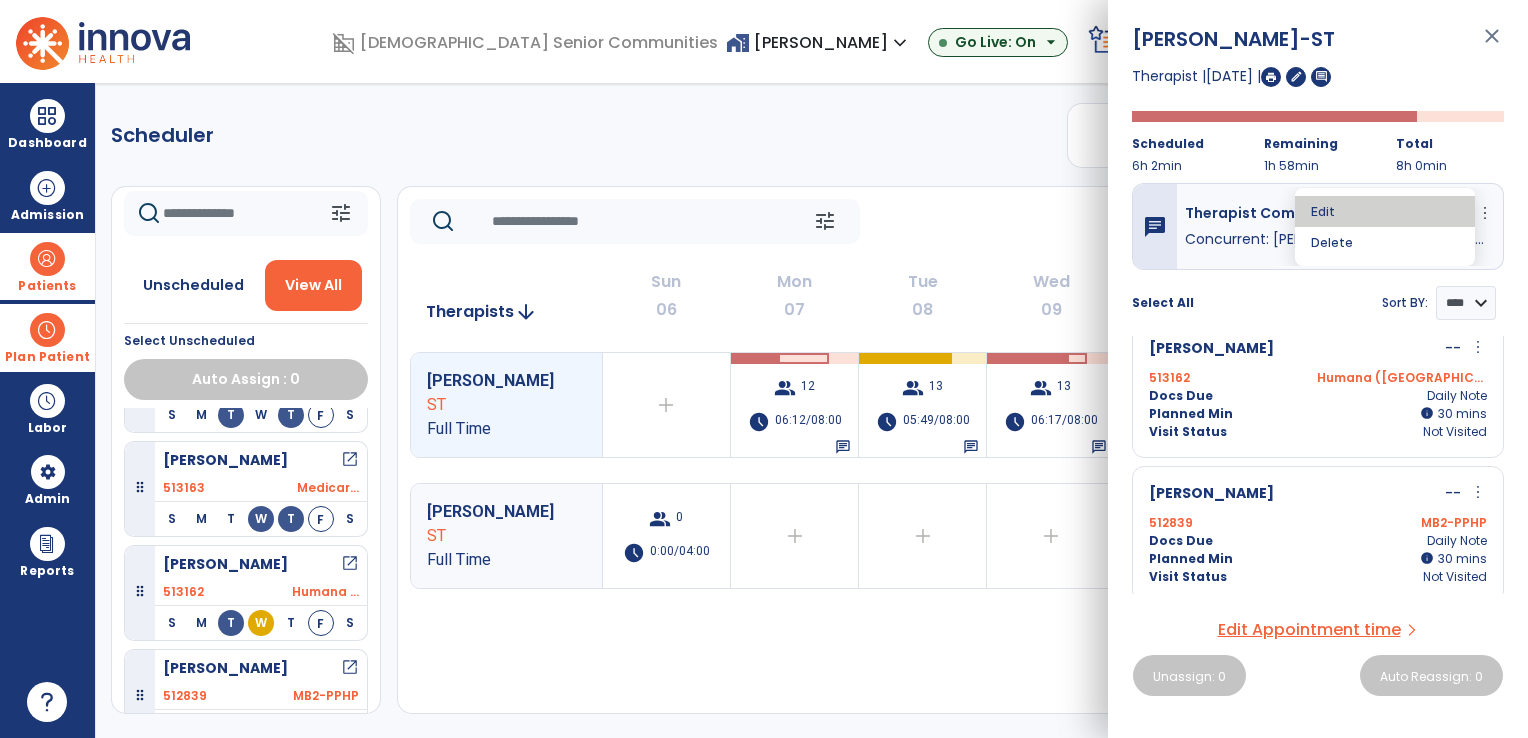 click on "Edit" at bounding box center (1385, 211) 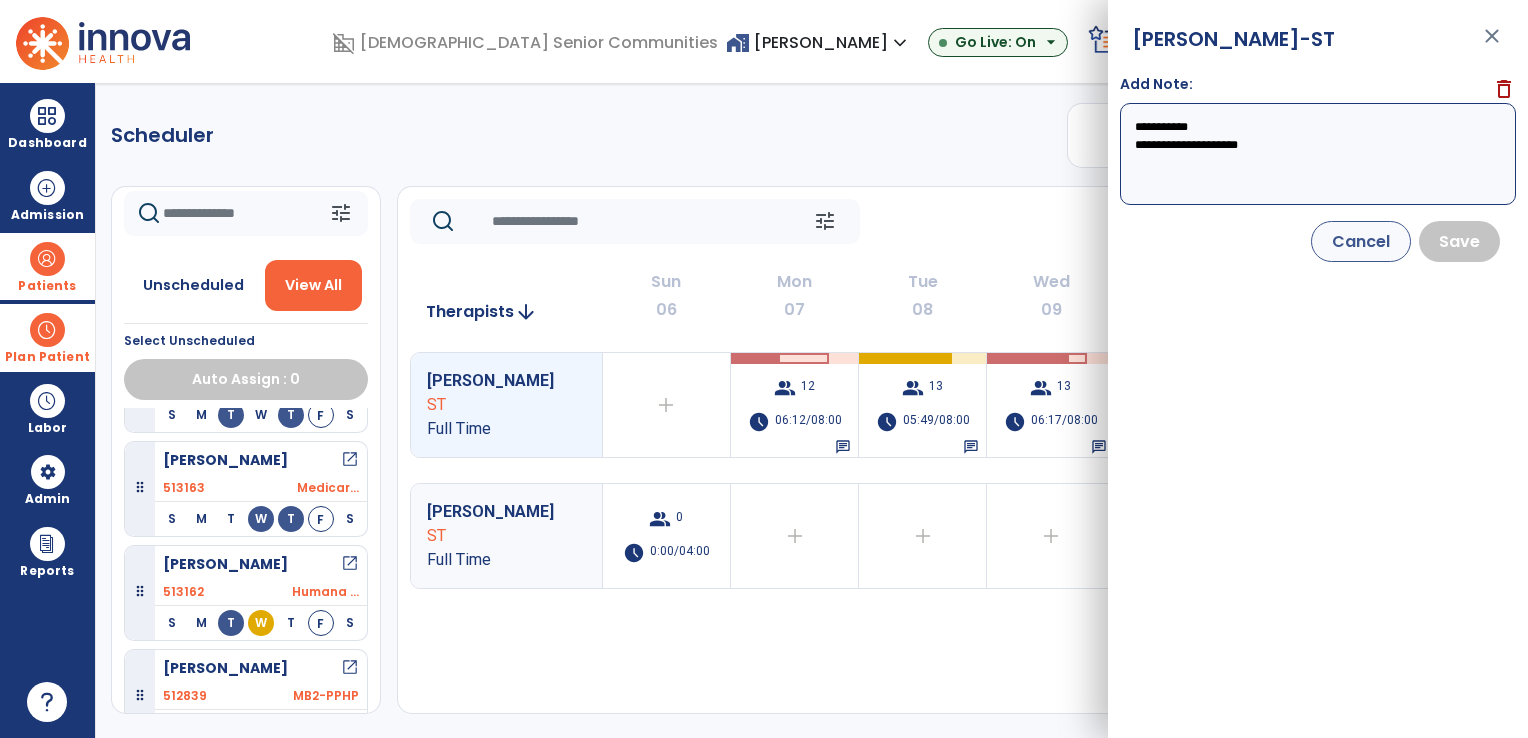drag, startPoint x: 1208, startPoint y: 121, endPoint x: 1109, endPoint y: 121, distance: 99 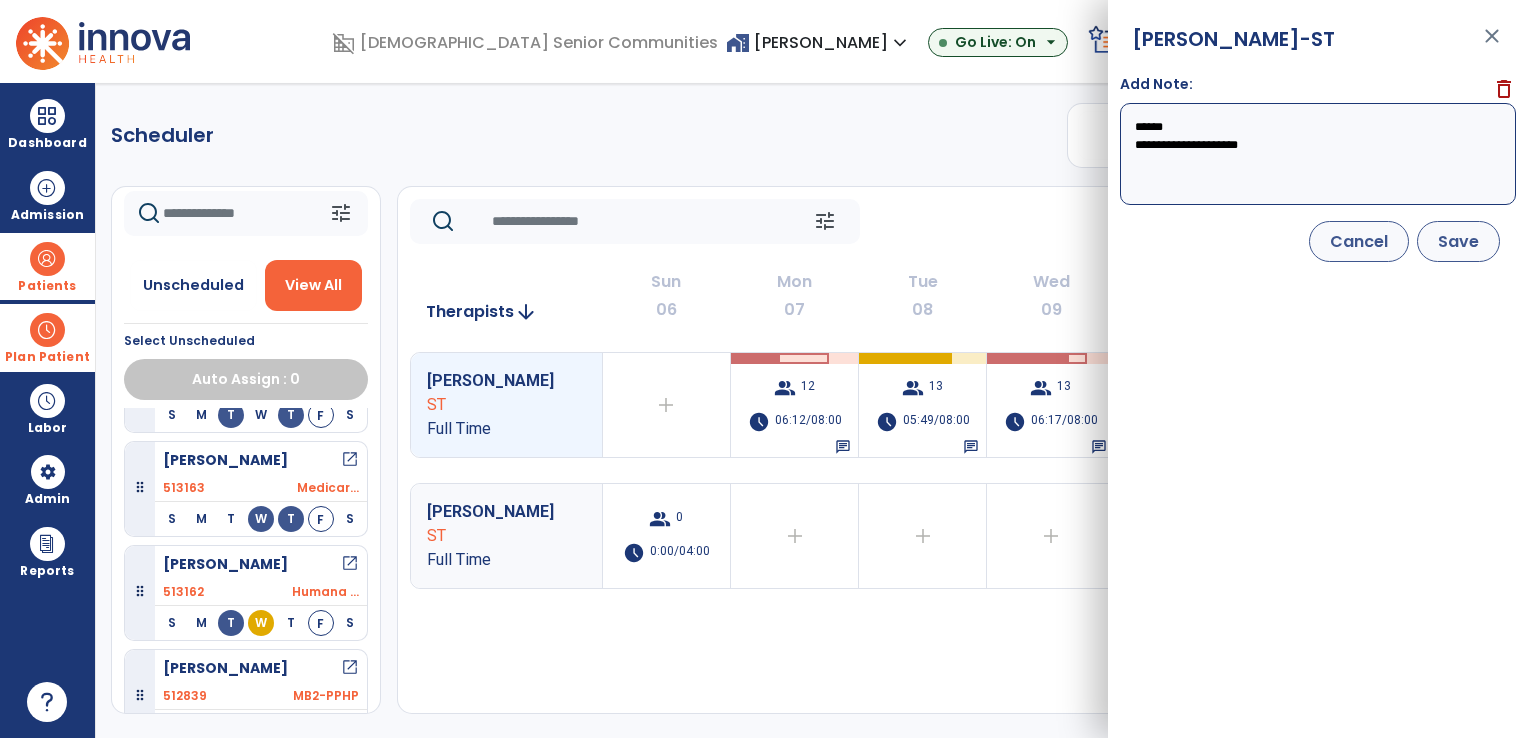 type on "**********" 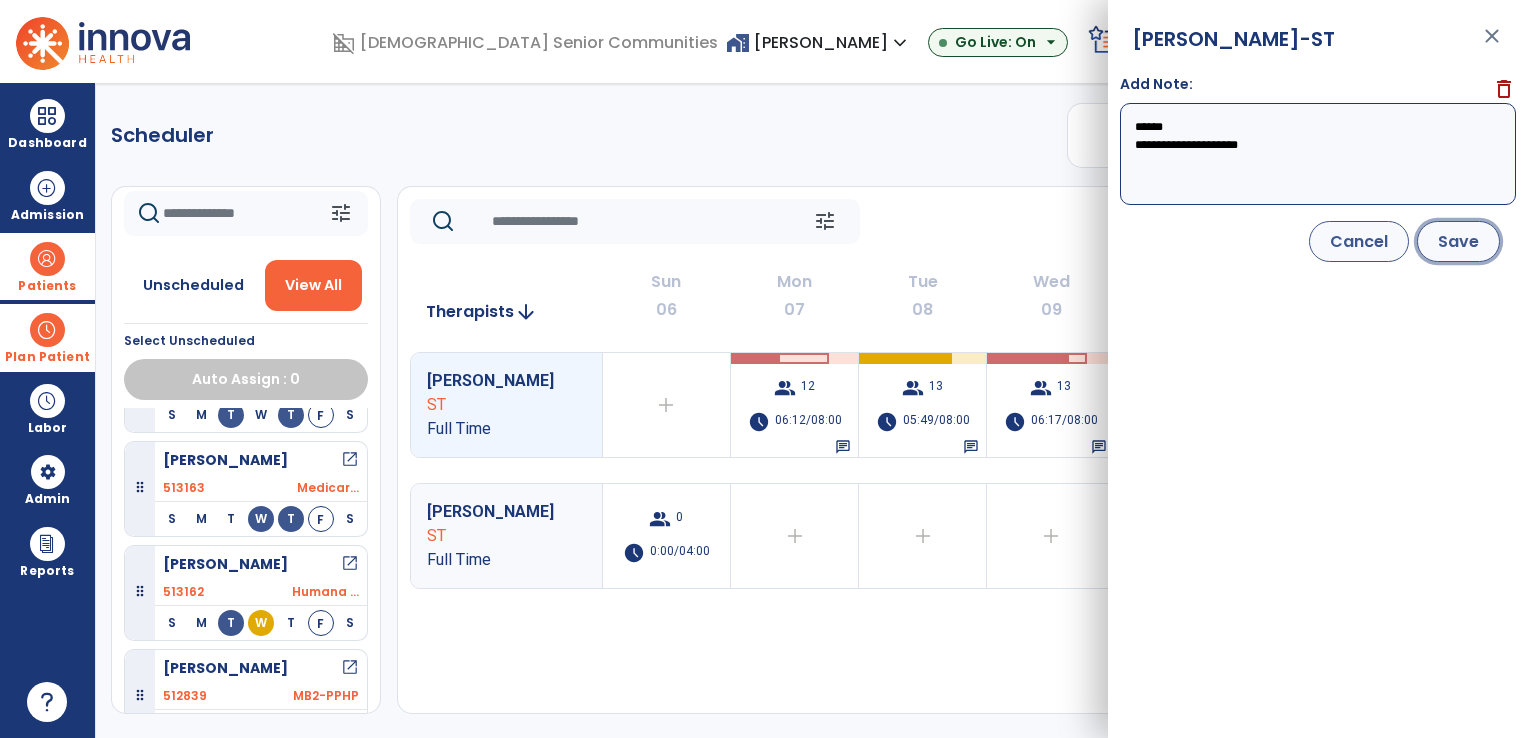 click on "Save" at bounding box center [1458, 241] 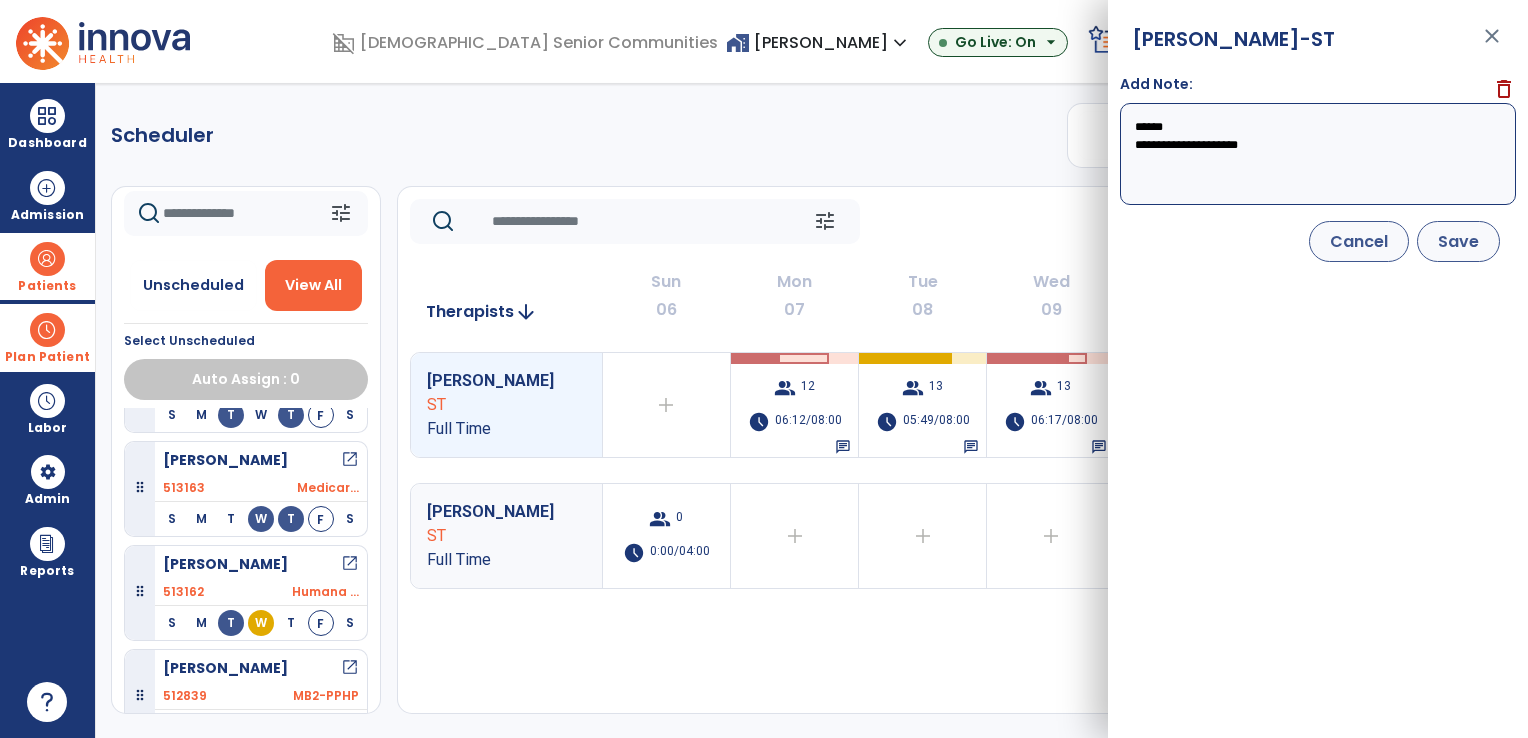 select on "****" 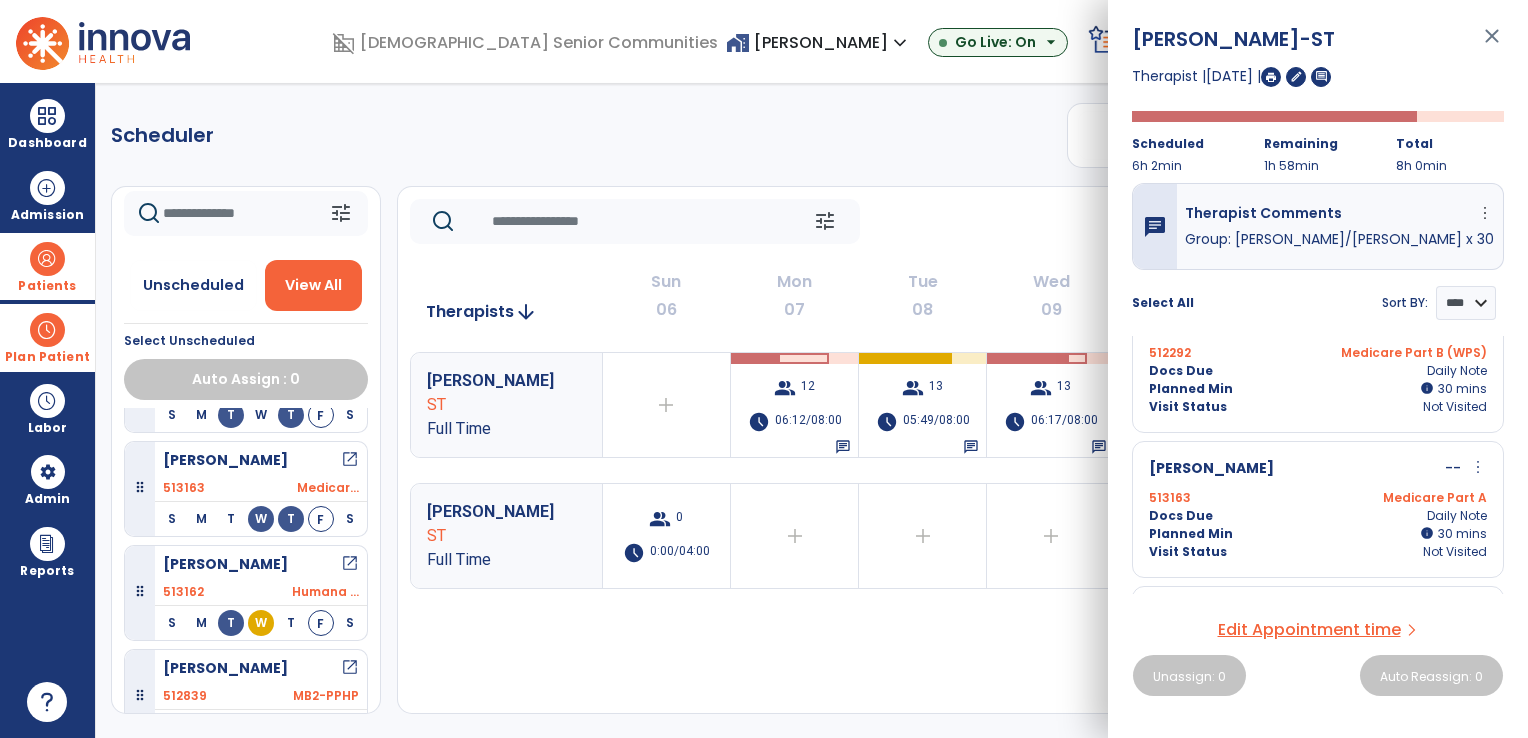 scroll, scrollTop: 1602, scrollLeft: 0, axis: vertical 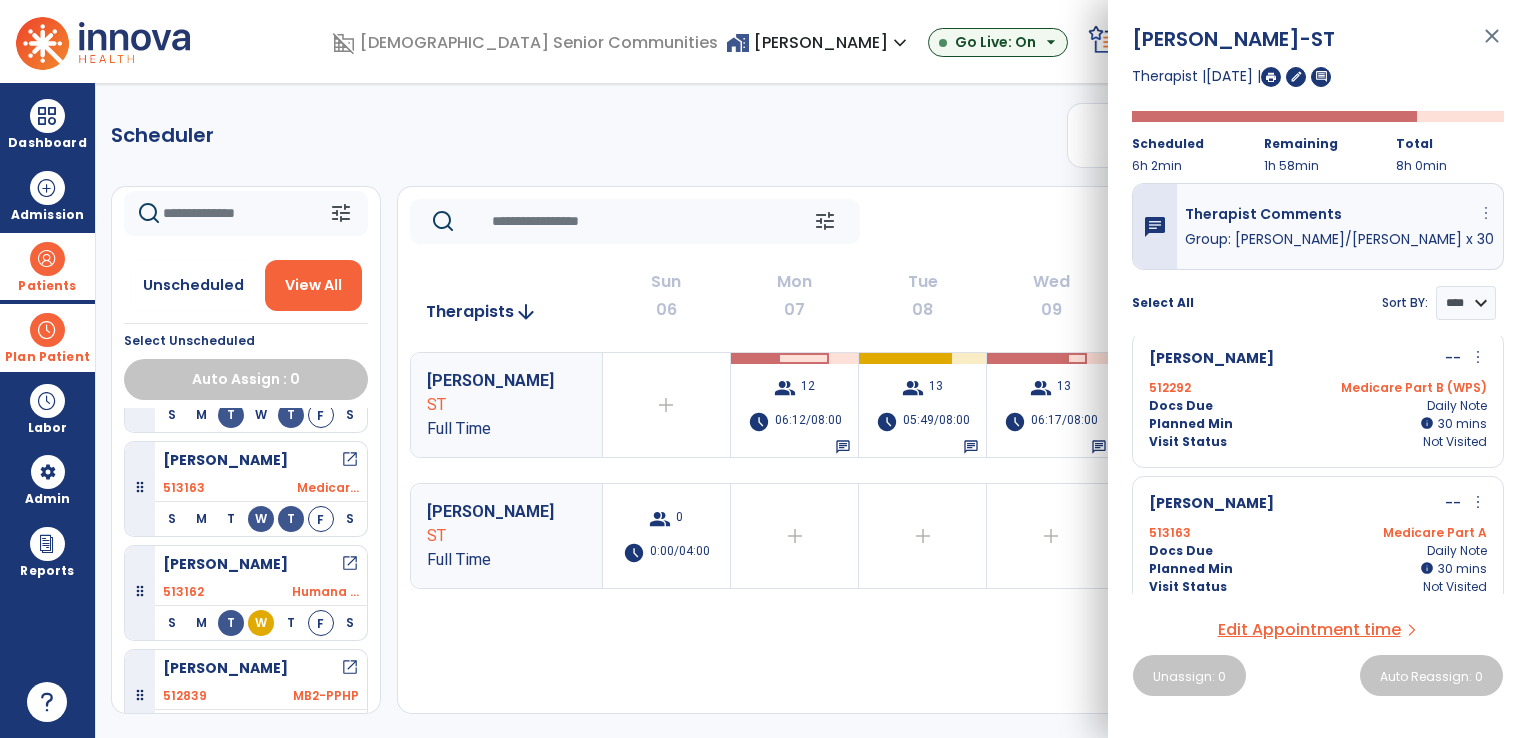 click on "more_vert" at bounding box center [1486, 213] 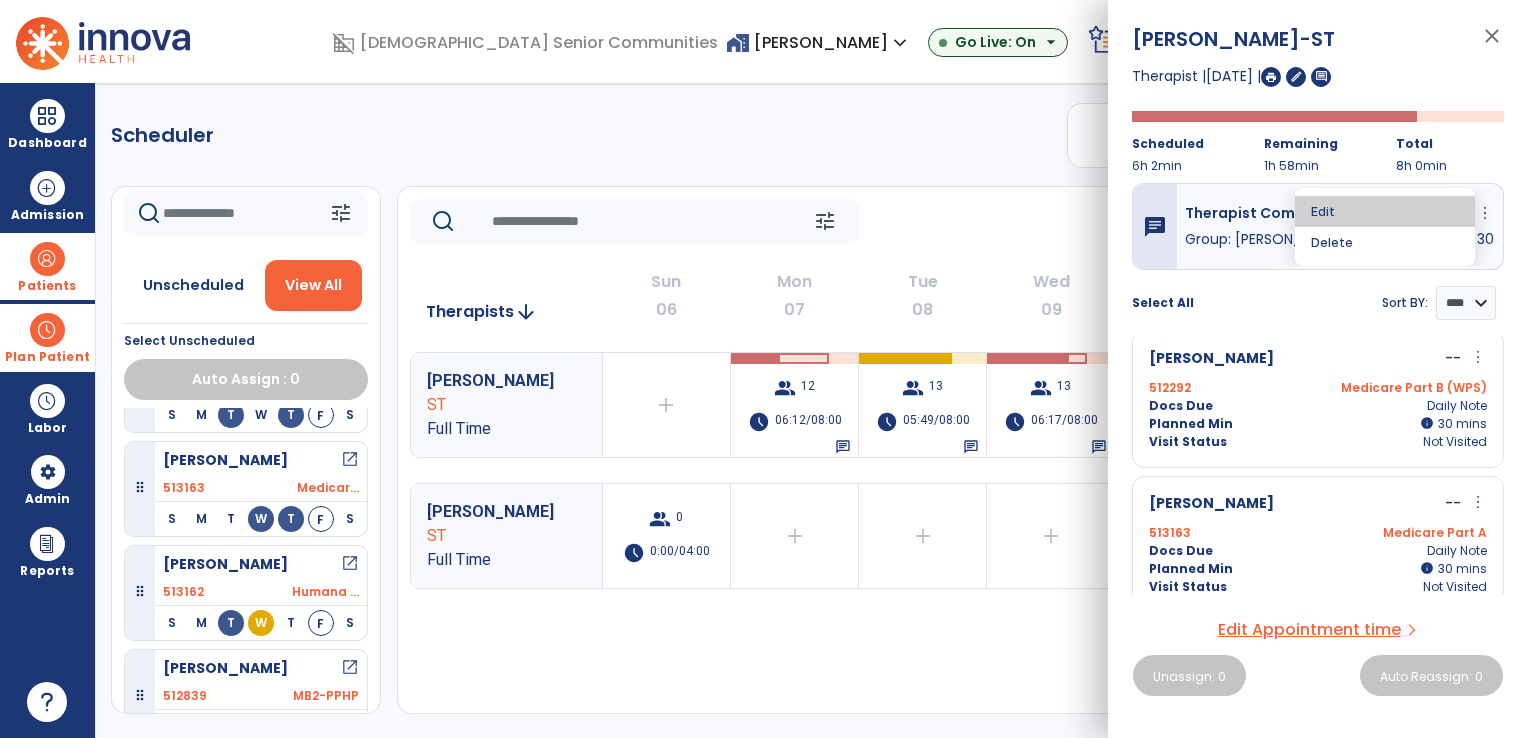 click on "Edit" at bounding box center [1385, 211] 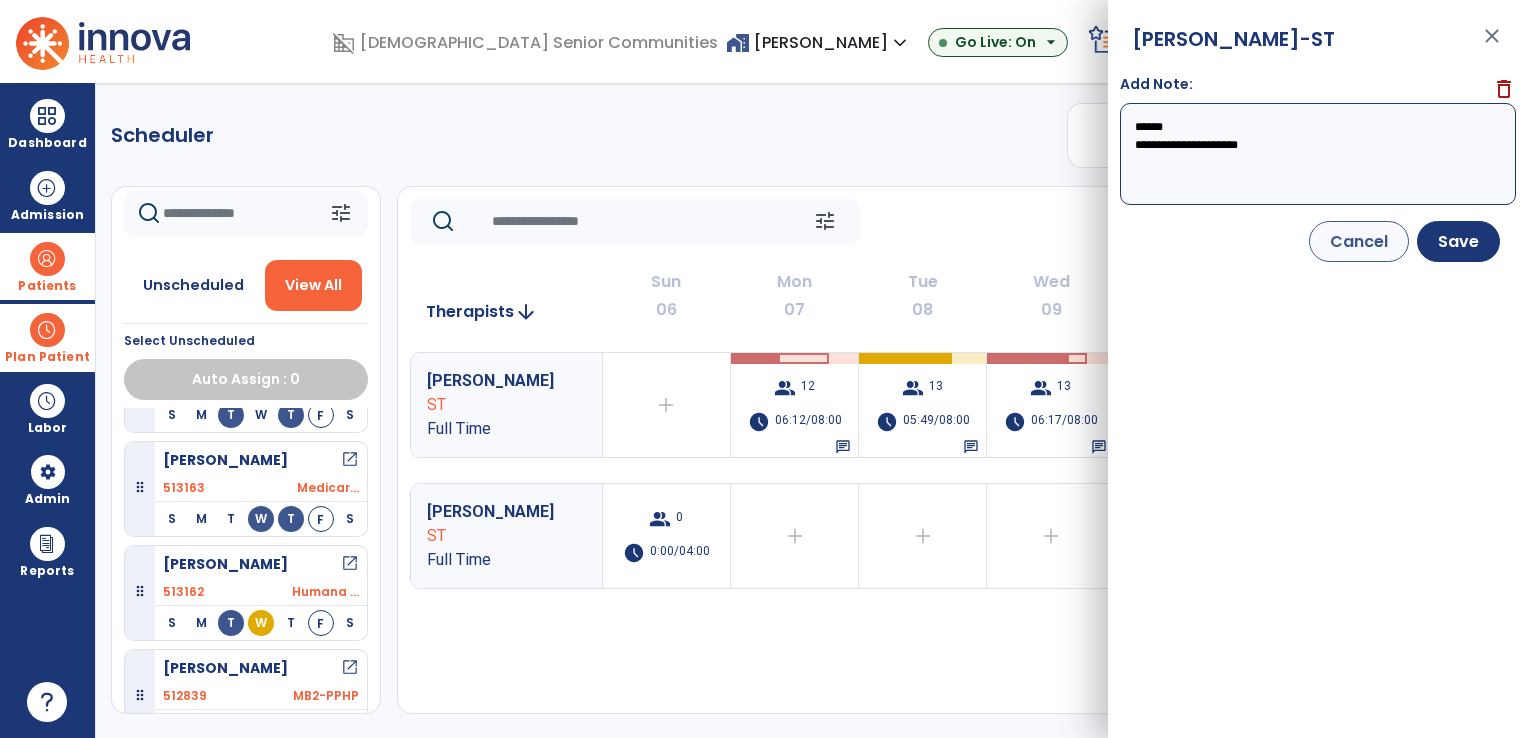 click on "**********" at bounding box center (1318, 154) 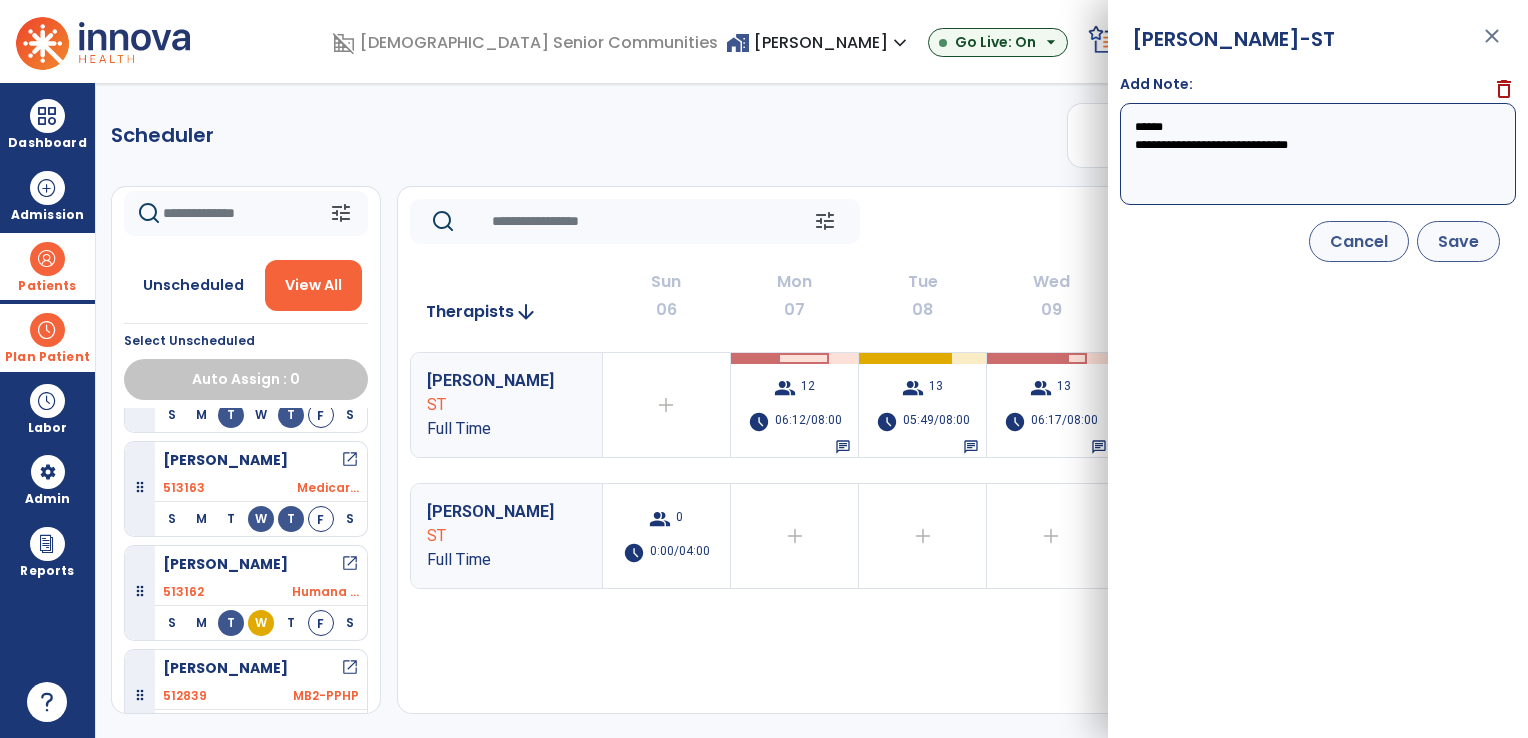 type on "**********" 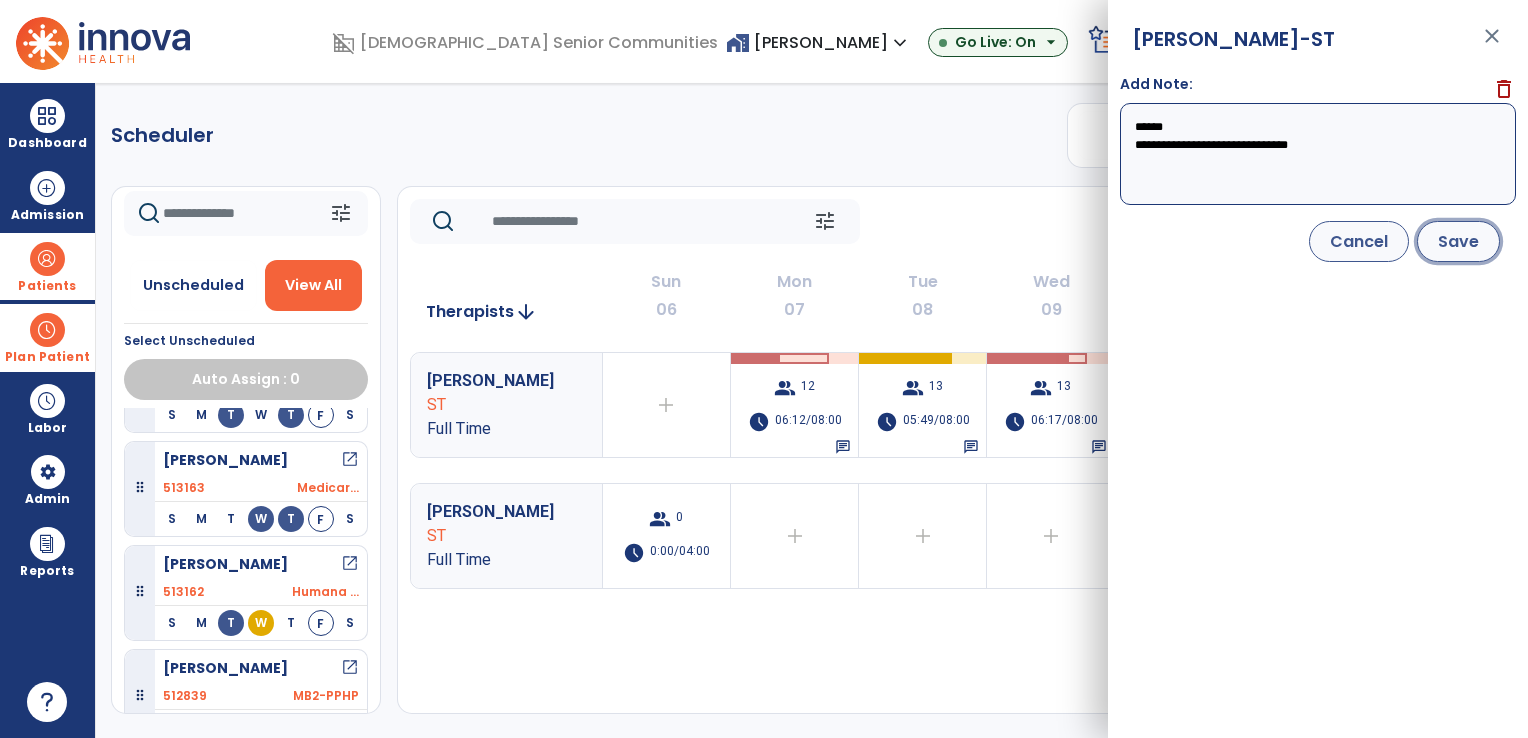 click on "Save" at bounding box center [1458, 241] 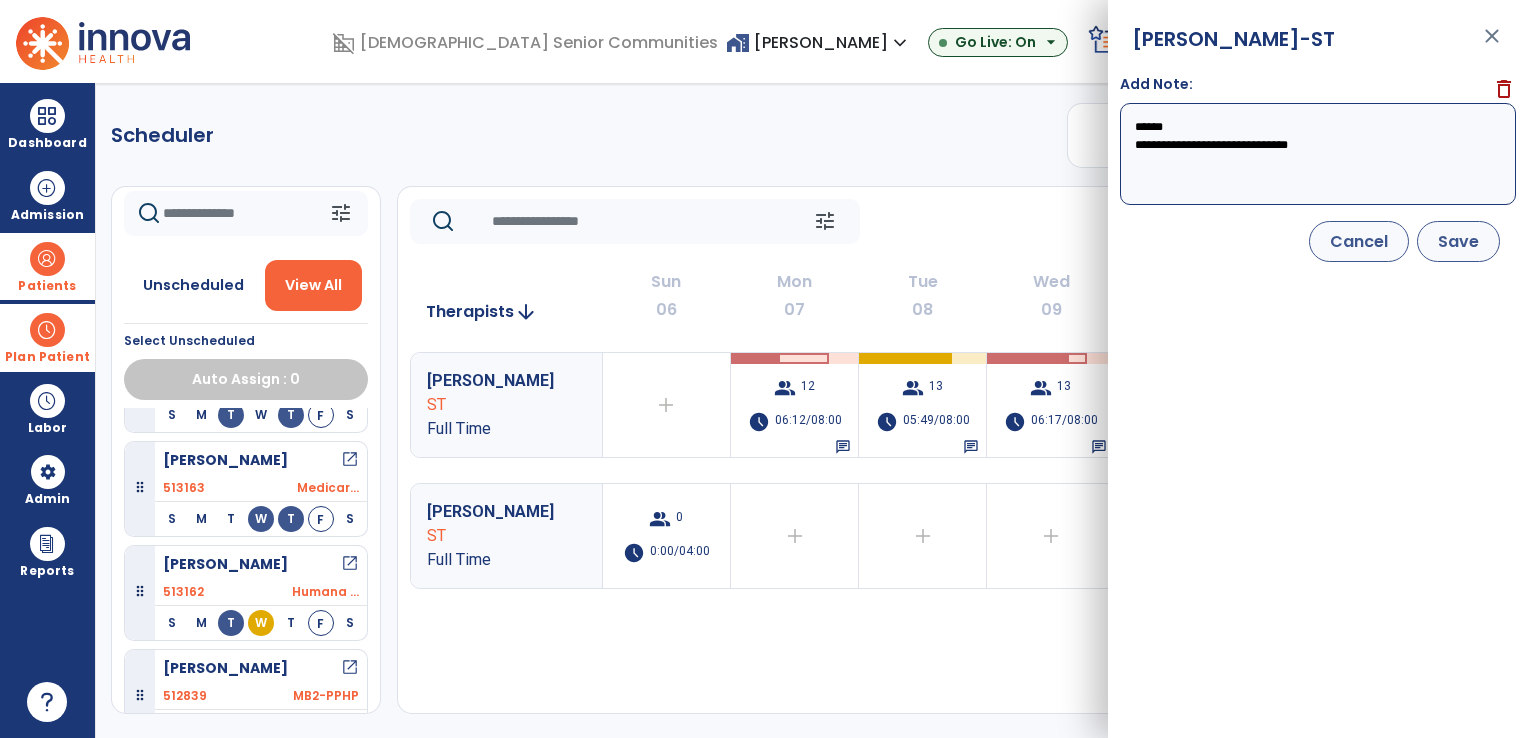 select on "****" 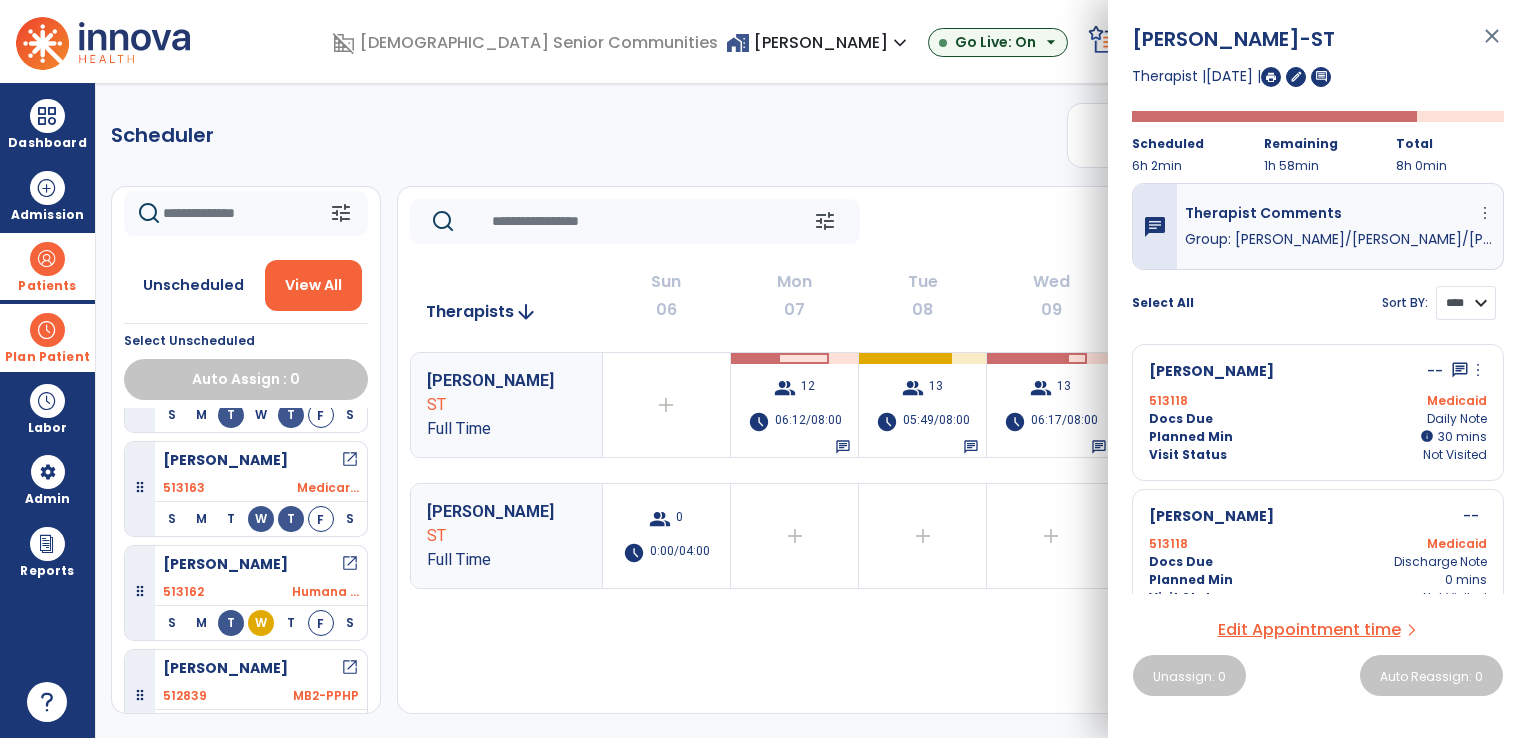 click on "**** ****" at bounding box center [1466, 303] 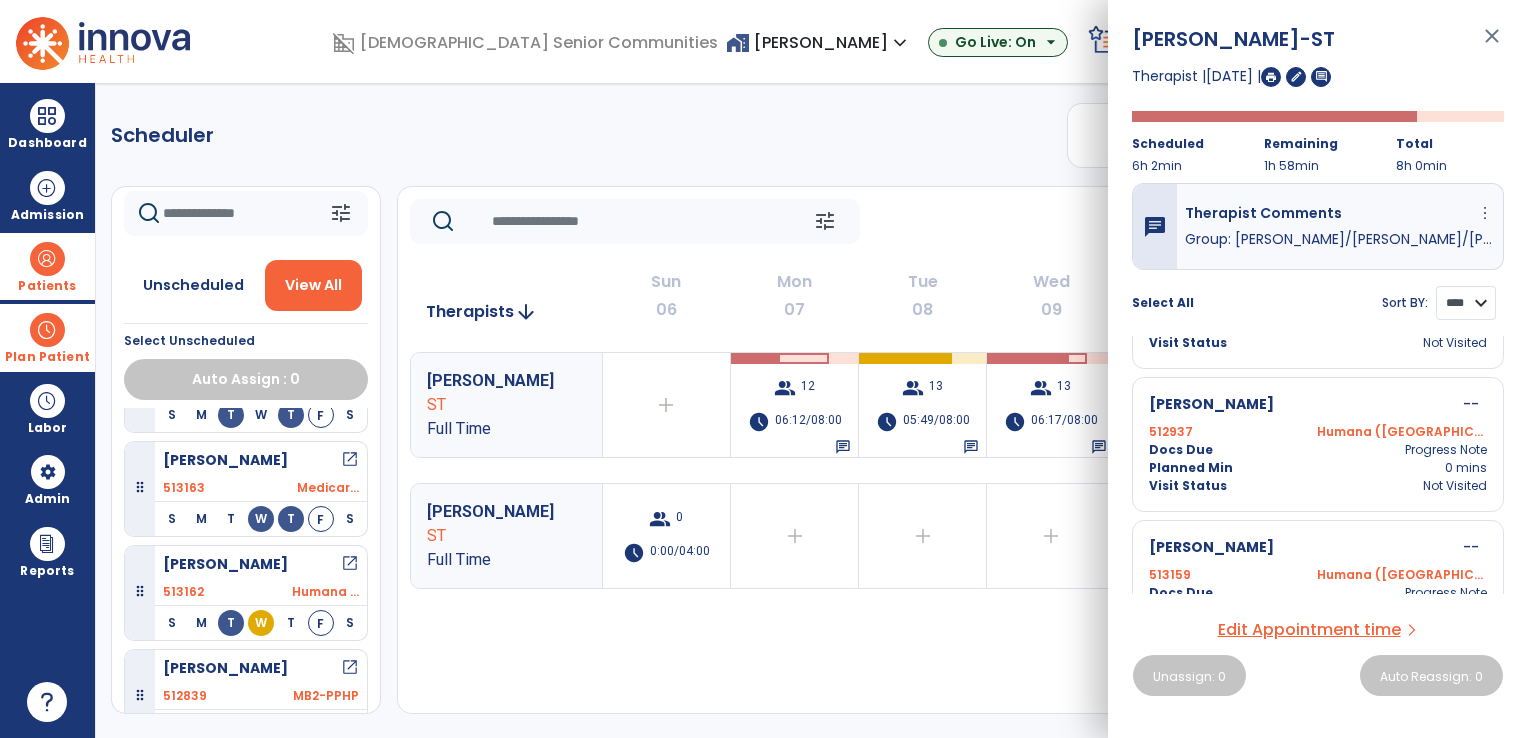 scroll, scrollTop: 0, scrollLeft: 0, axis: both 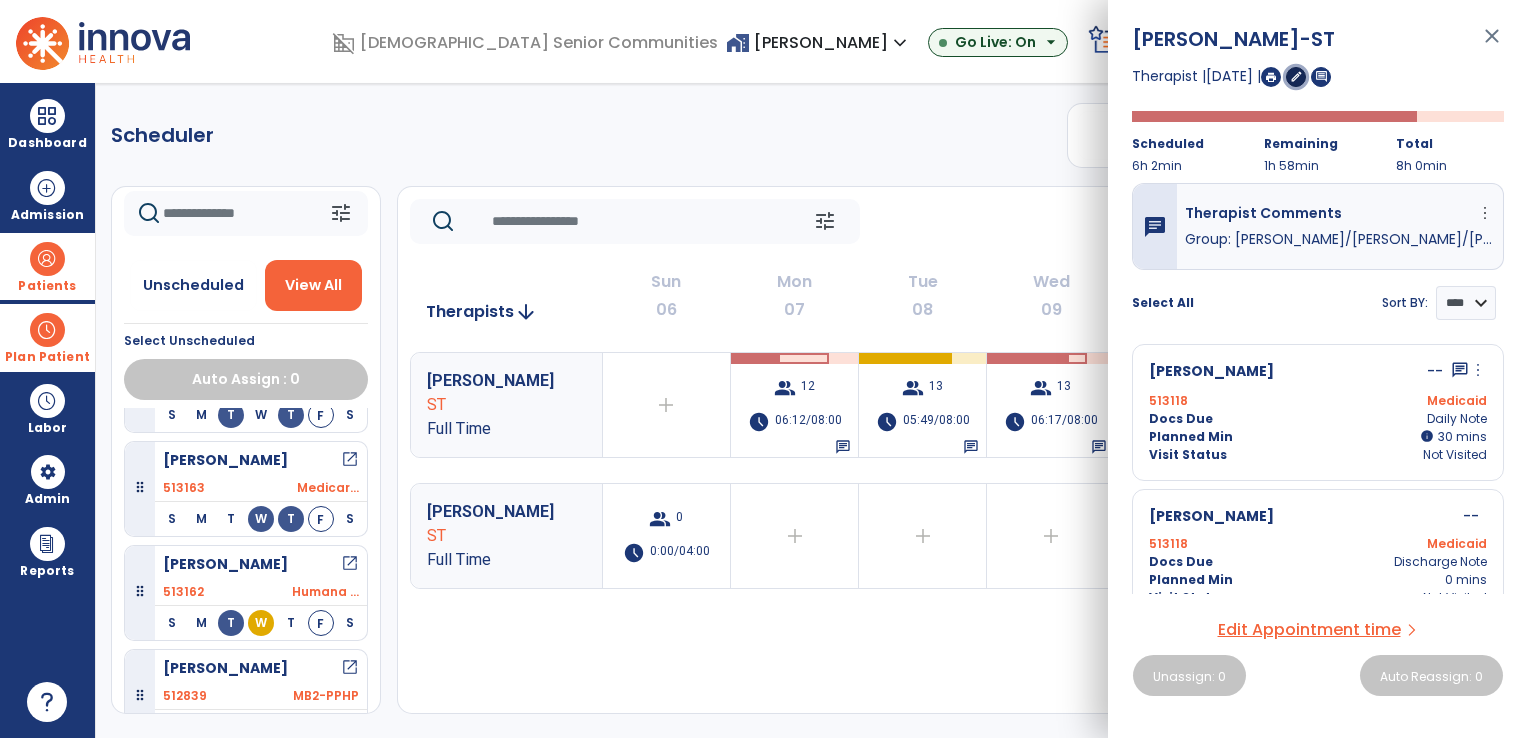 click on "edit" at bounding box center (1296, 76) 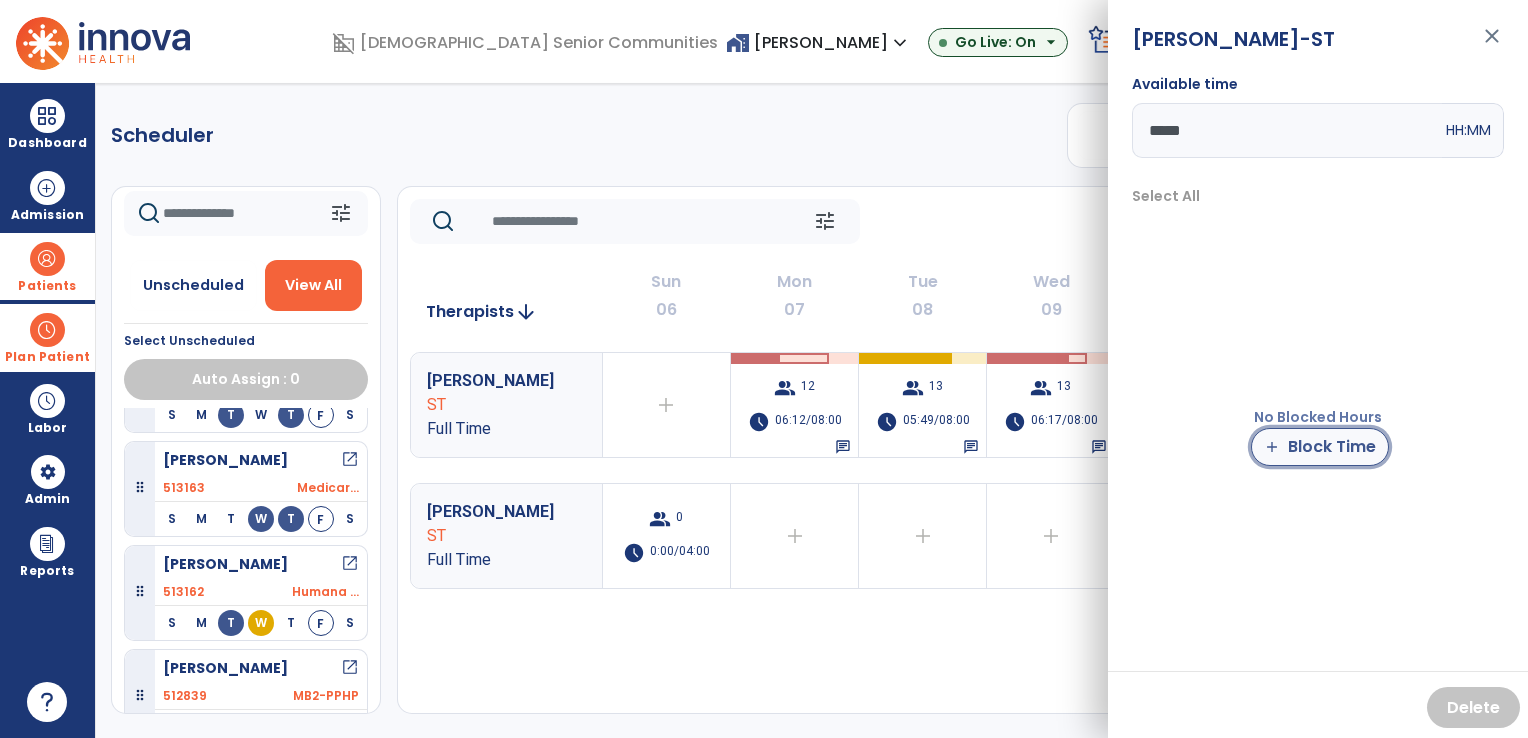 click on "add   Block Time" at bounding box center [1320, 447] 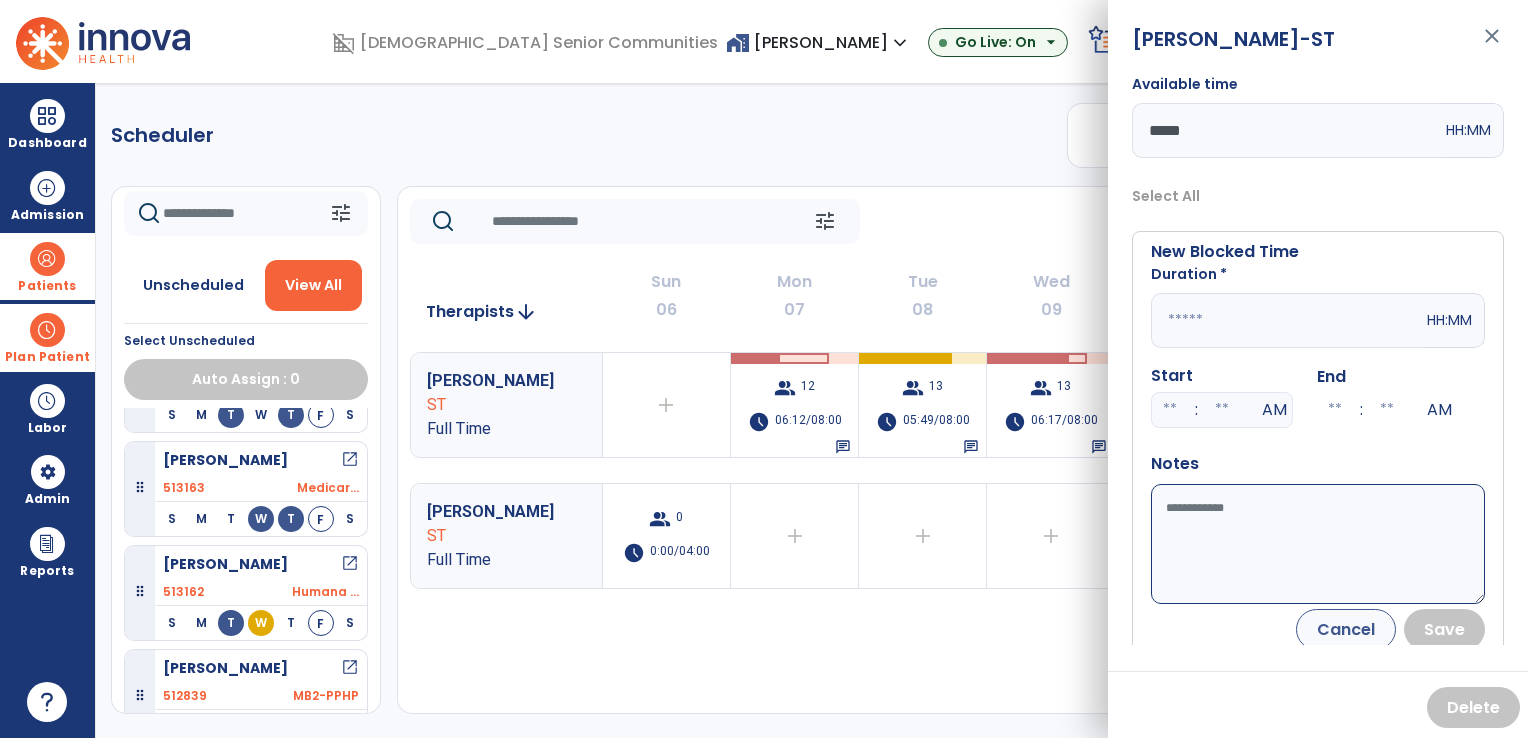 click at bounding box center [1287, 320] 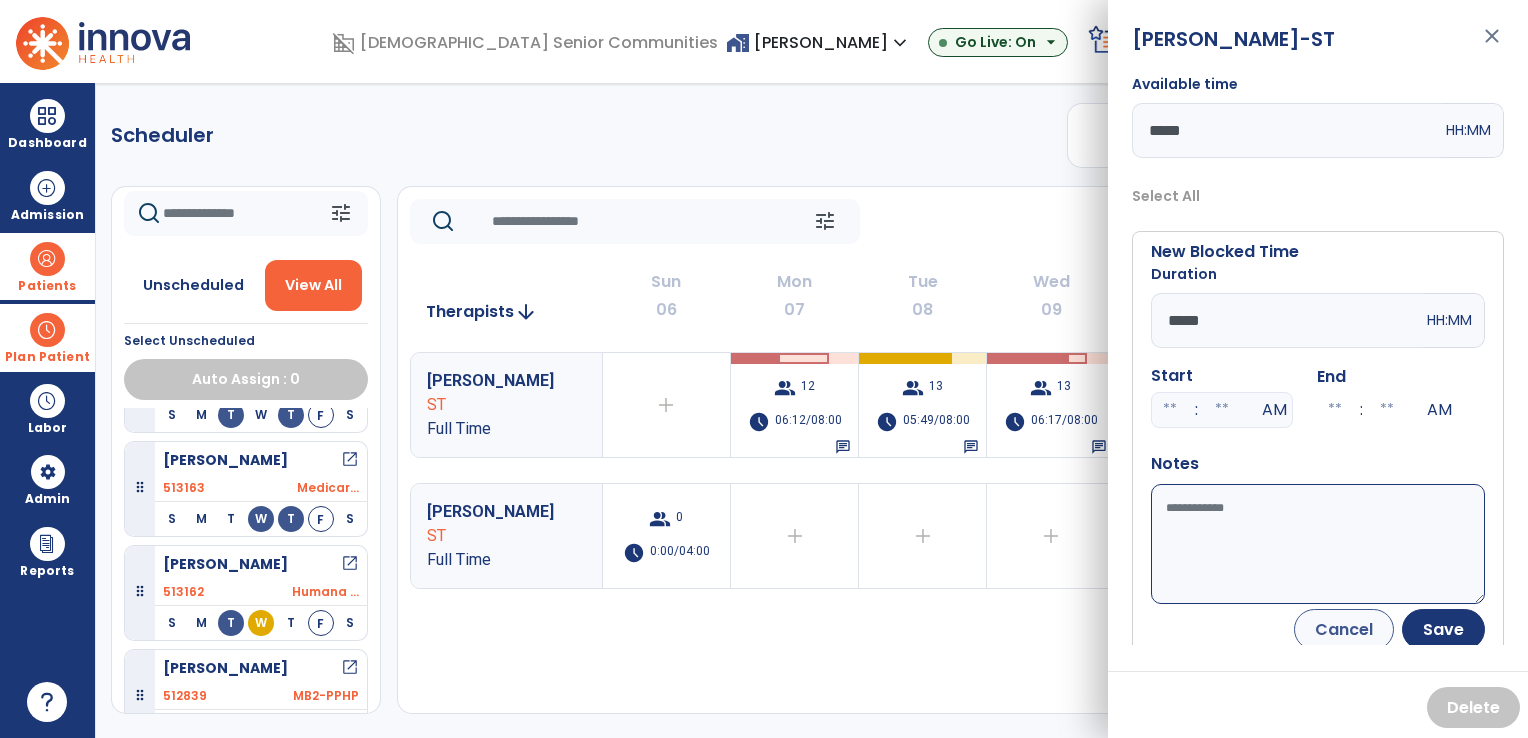 type on "*****" 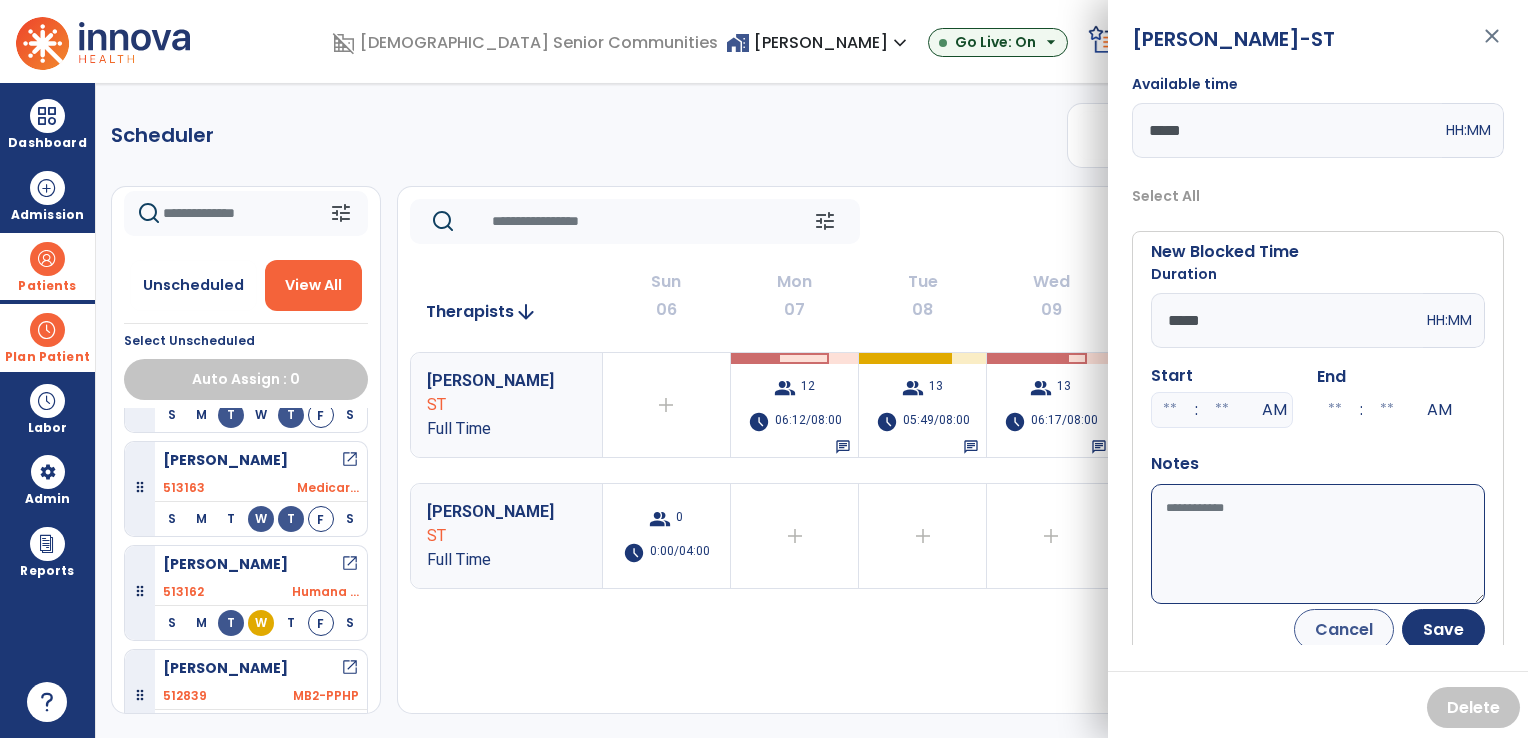 click on "Available time" at bounding box center (1318, 544) 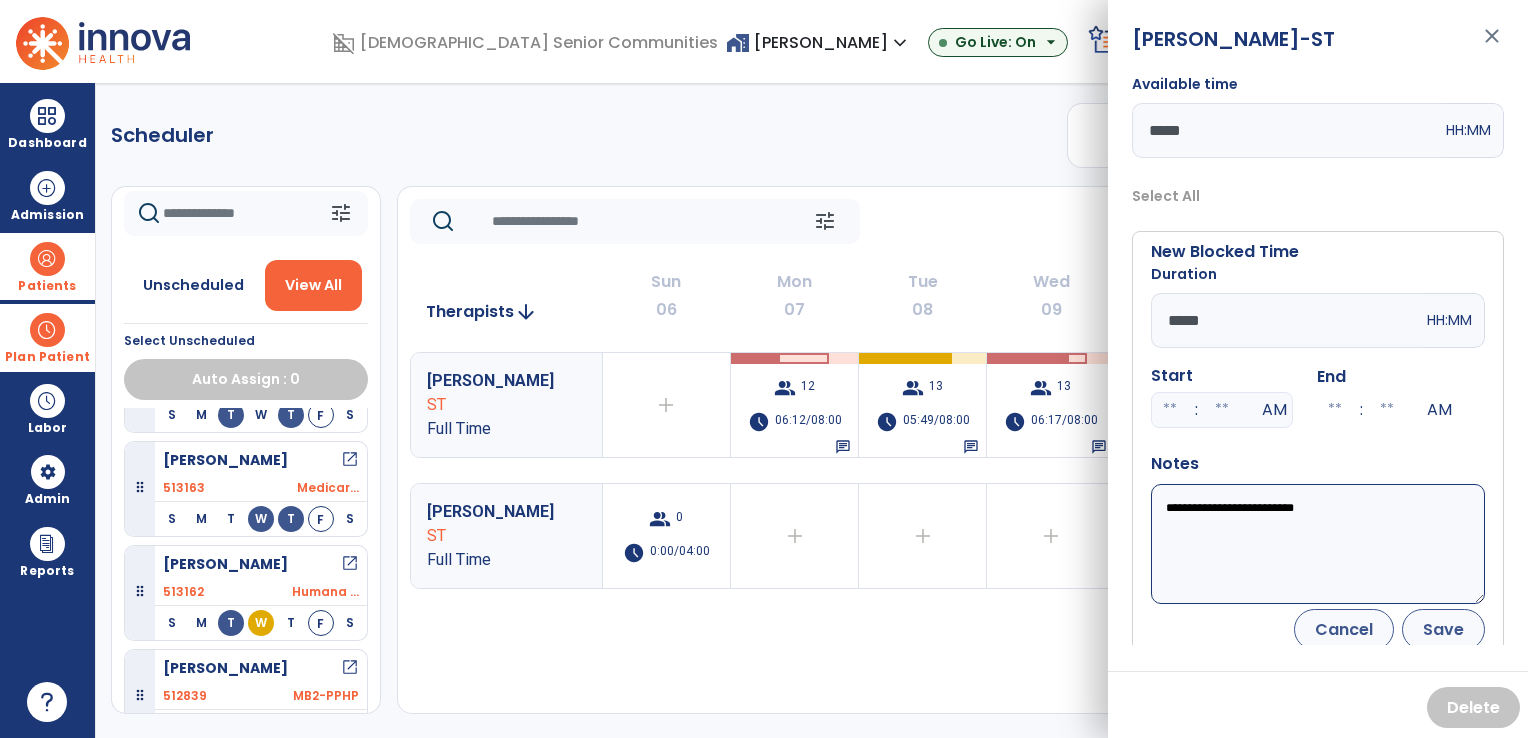 type on "**********" 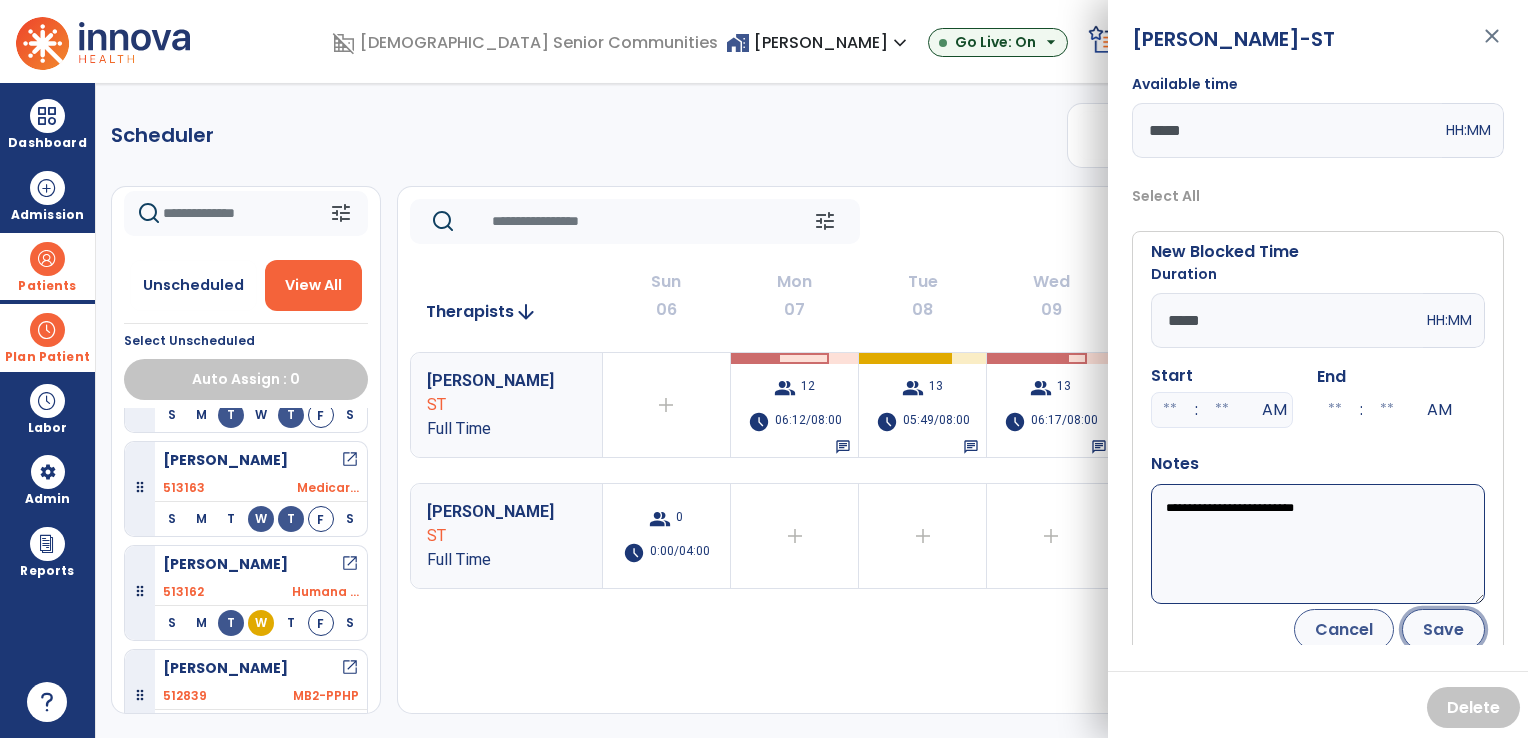 click on "Save" at bounding box center [1443, 629] 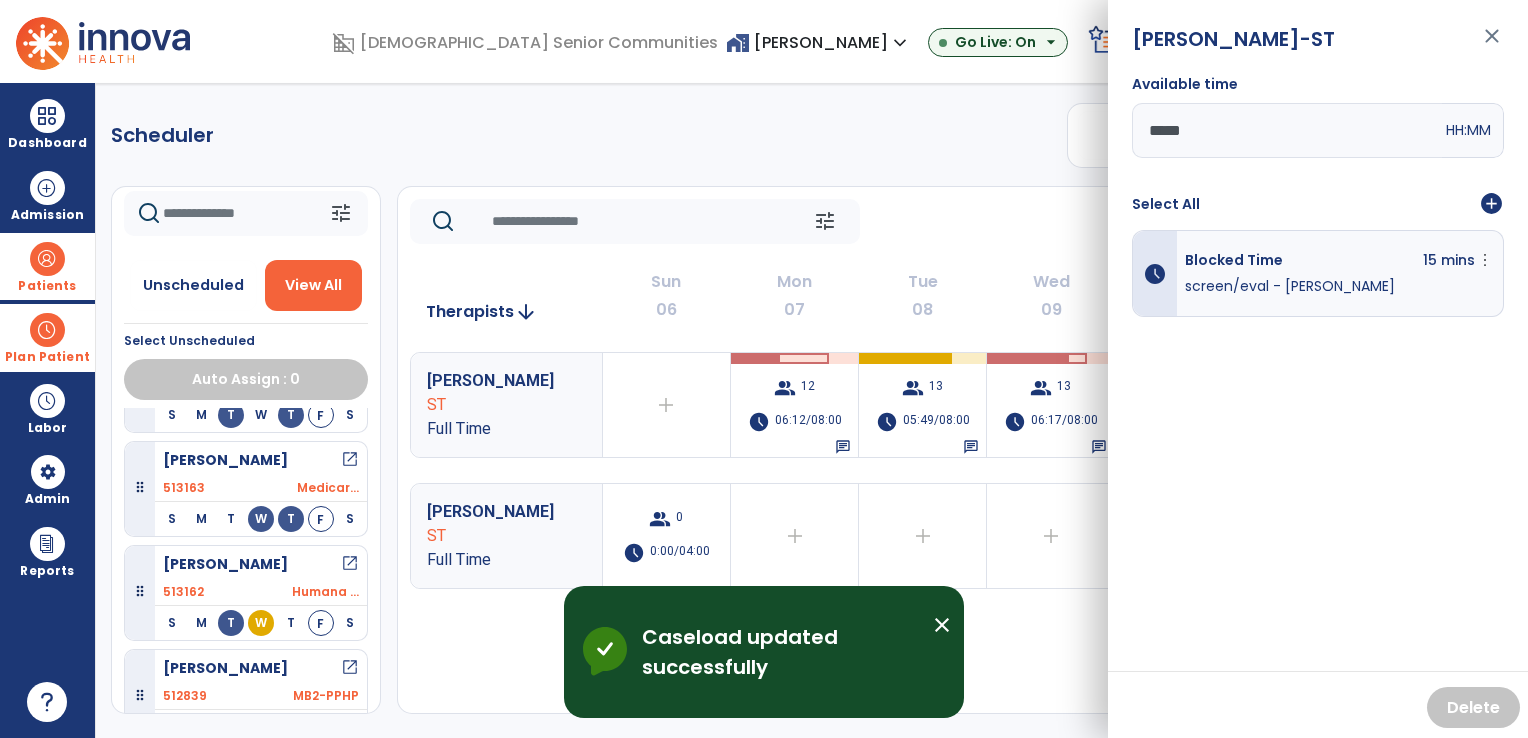 click on "Scheduler   PT   OT   ST  **** *** more_vert  Manage Labor   View All Therapists   Print" 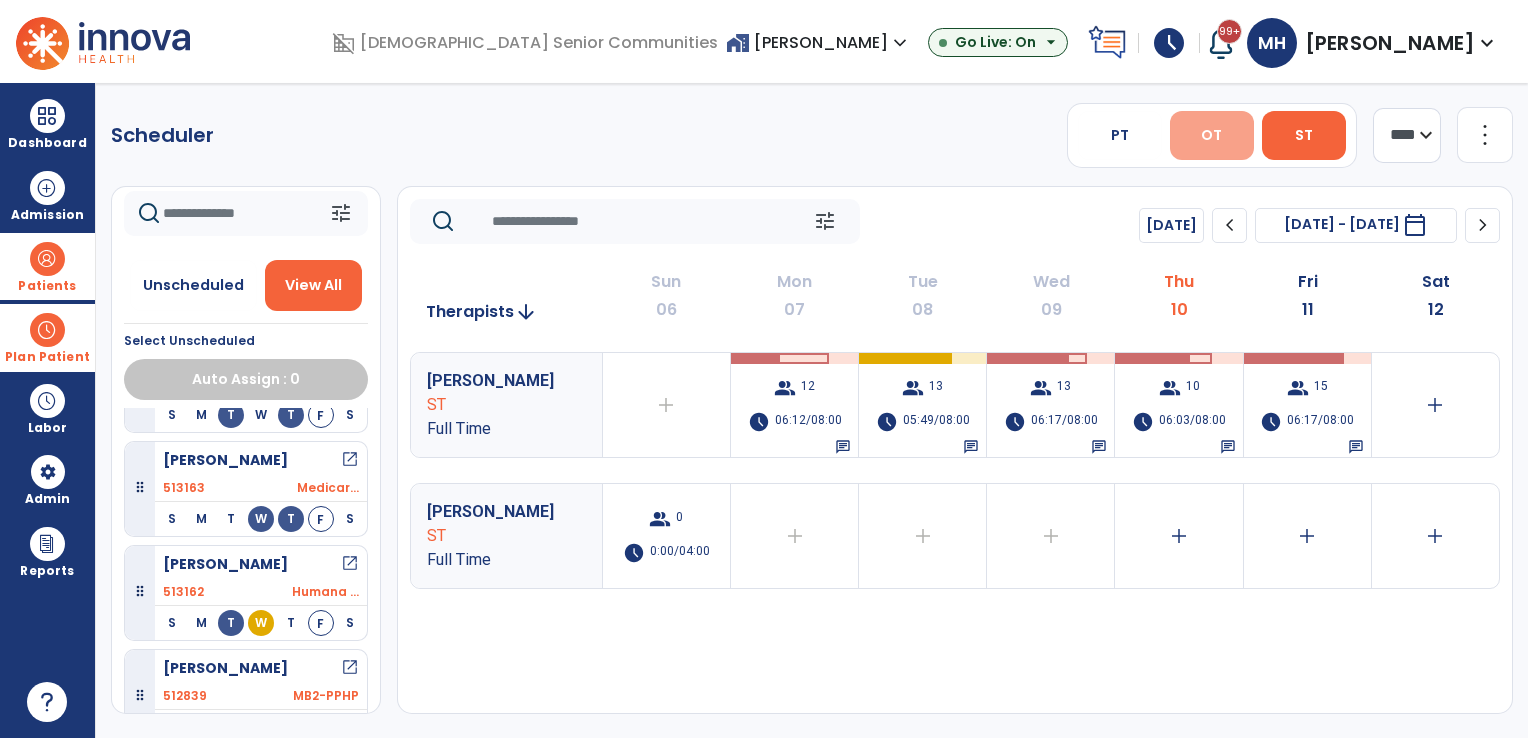 click on "OT" at bounding box center (1212, 135) 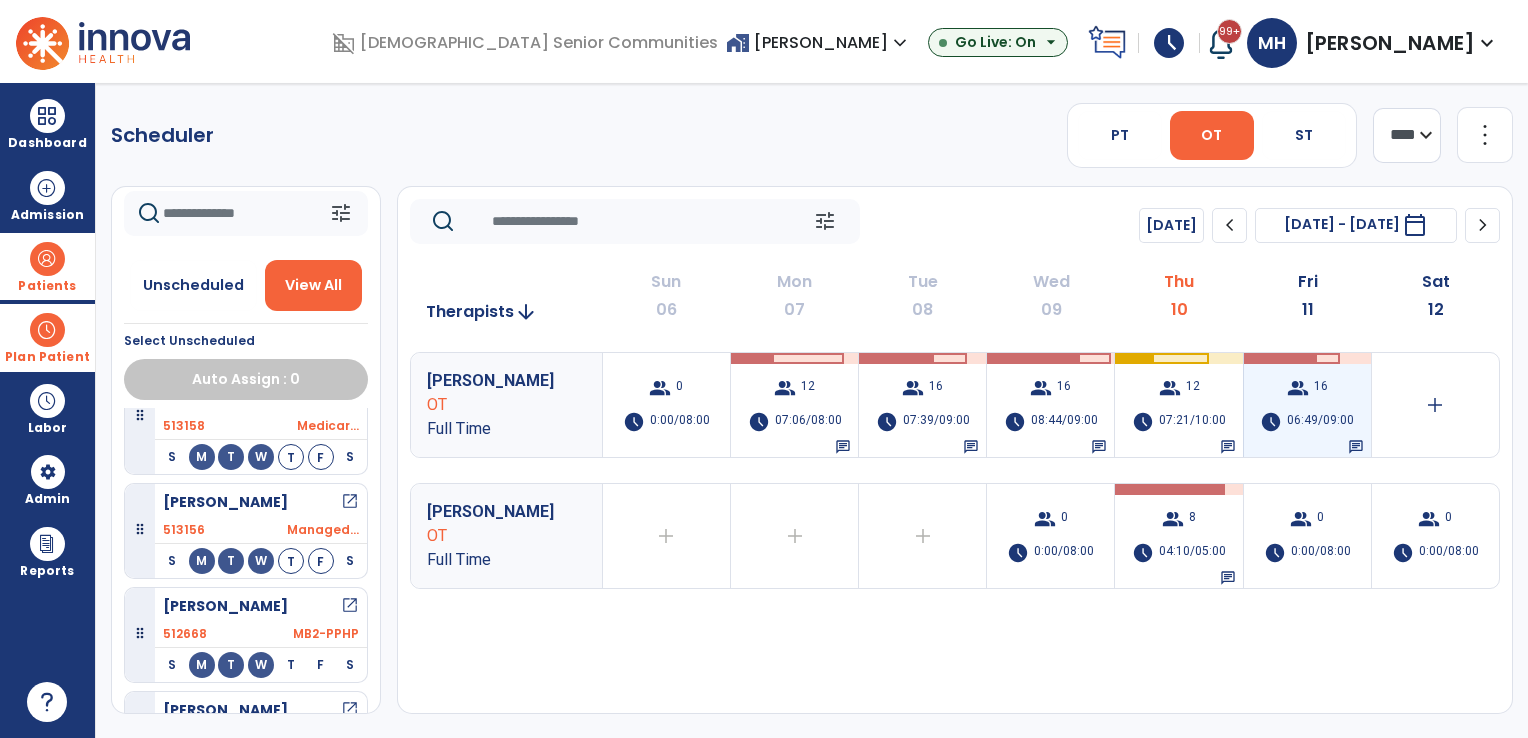click on "06:49/09:00" at bounding box center [1320, 422] 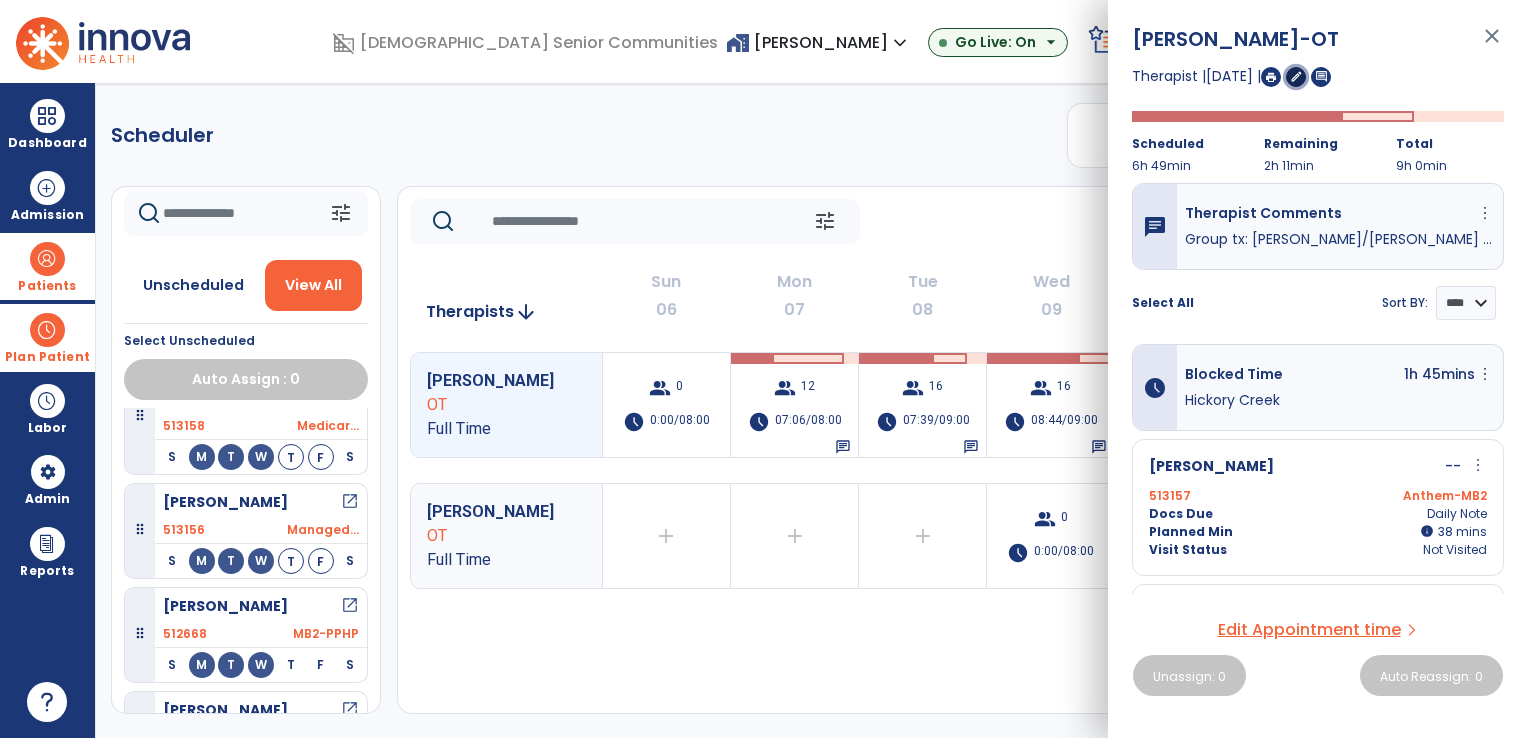 click on "edit" at bounding box center [1296, 76] 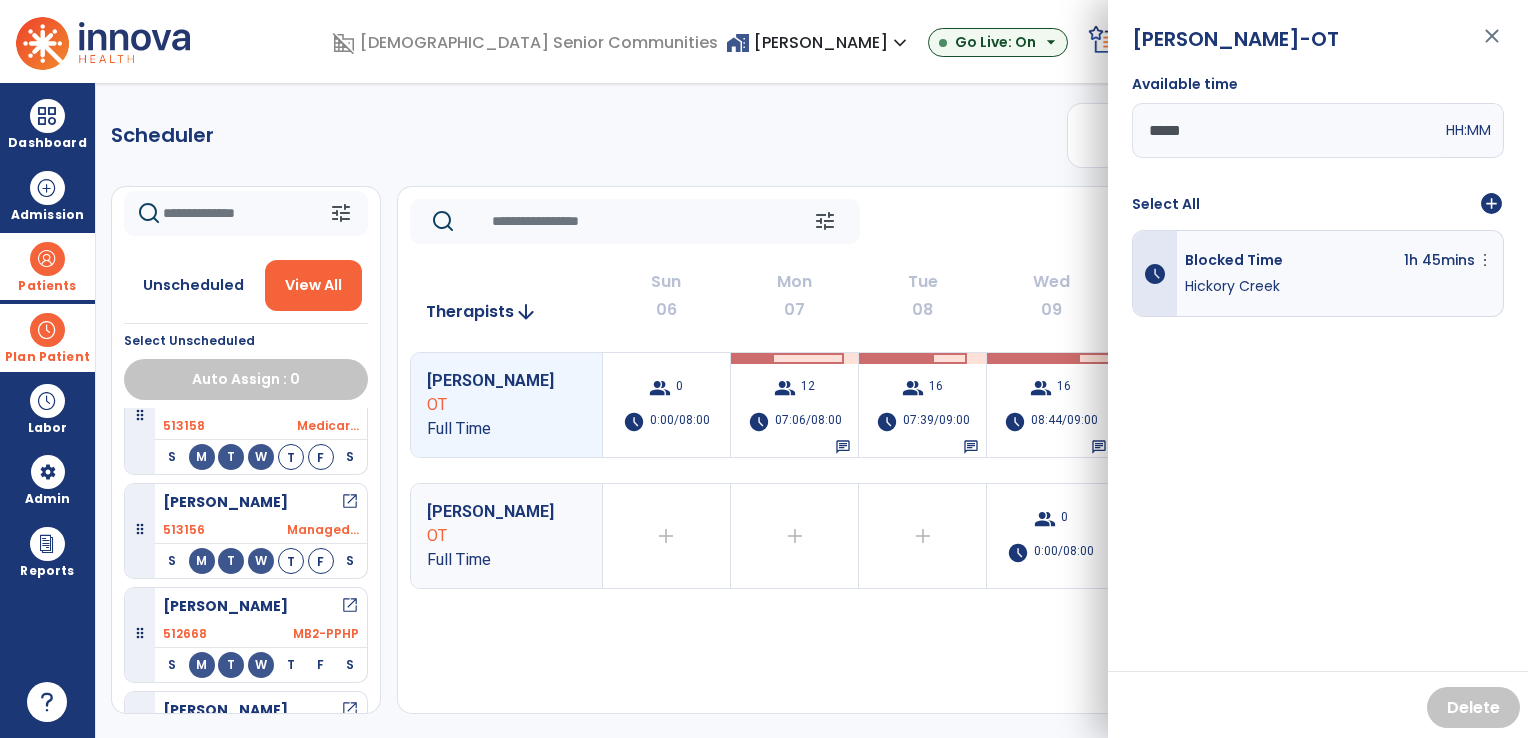 drag, startPoint x: 1493, startPoint y: 201, endPoint x: 1471, endPoint y: 210, distance: 23.769728 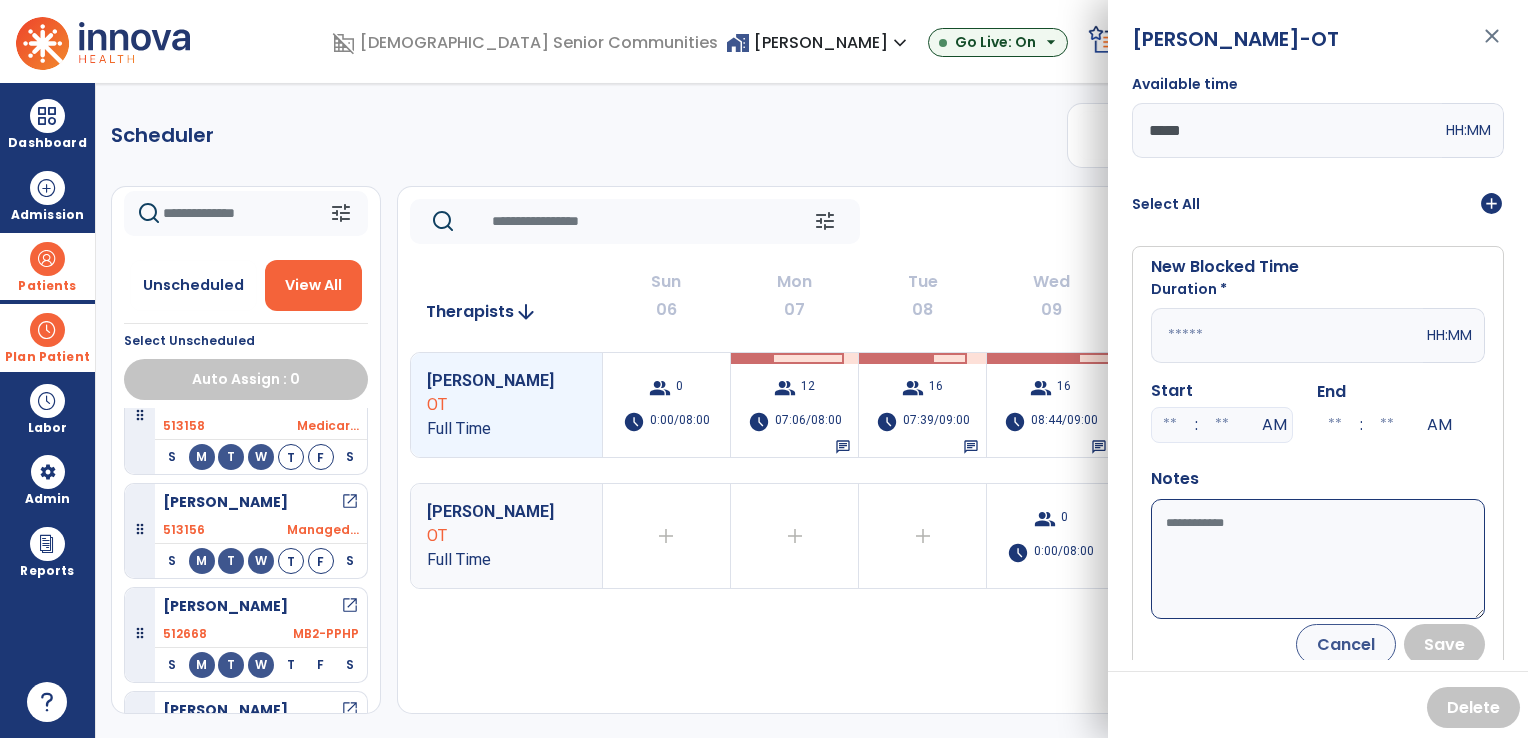 click at bounding box center [1287, 335] 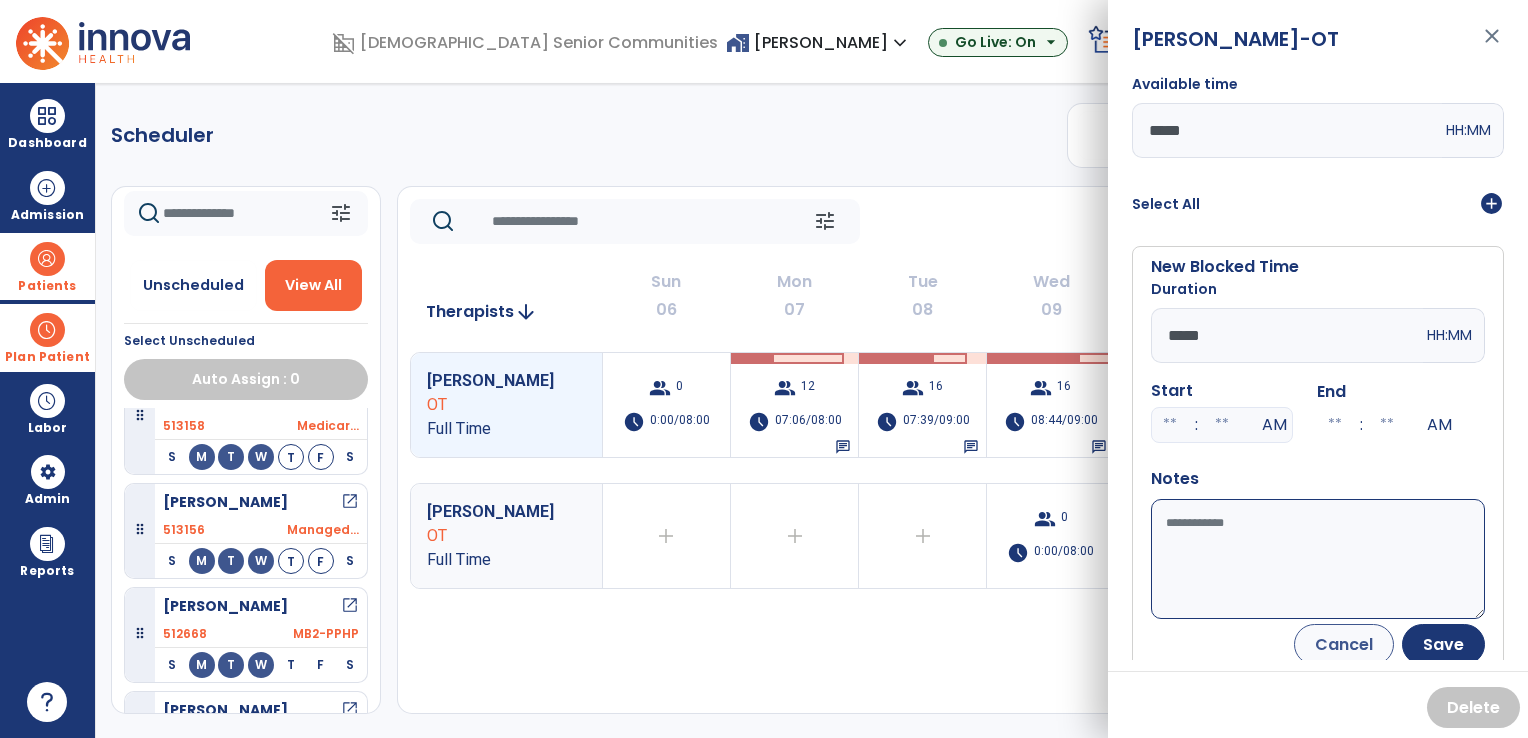type on "*****" 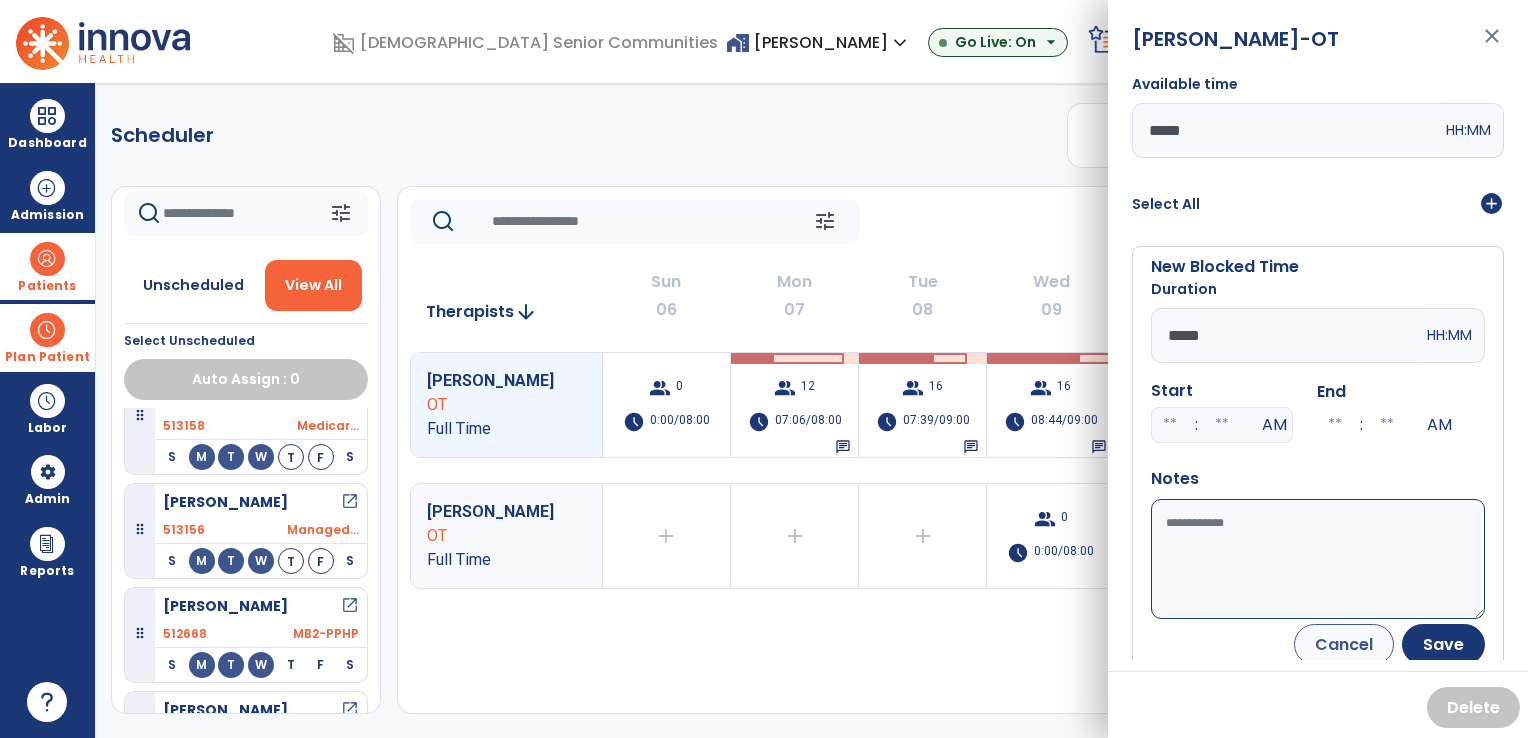 click on "Available time" at bounding box center (1318, 559) 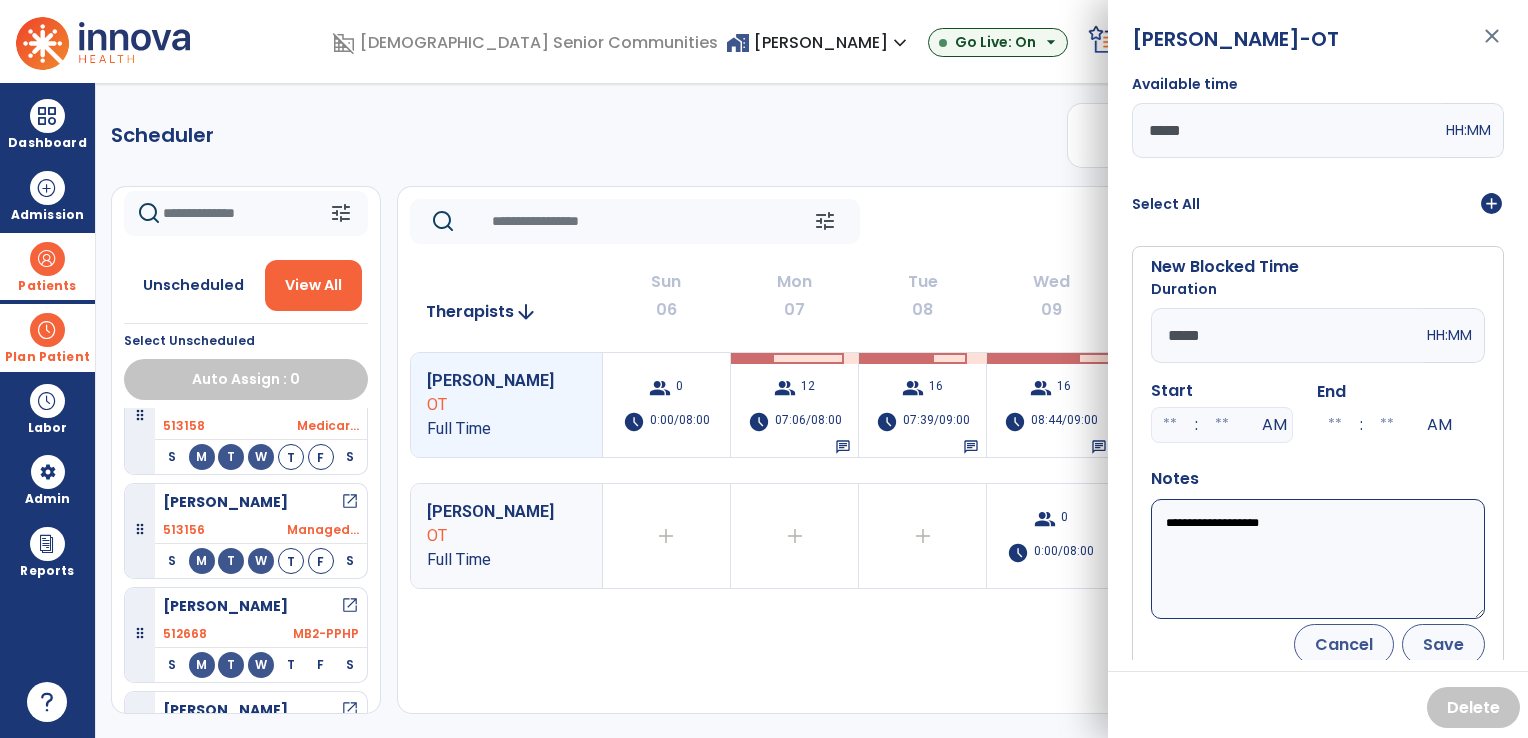 type on "**********" 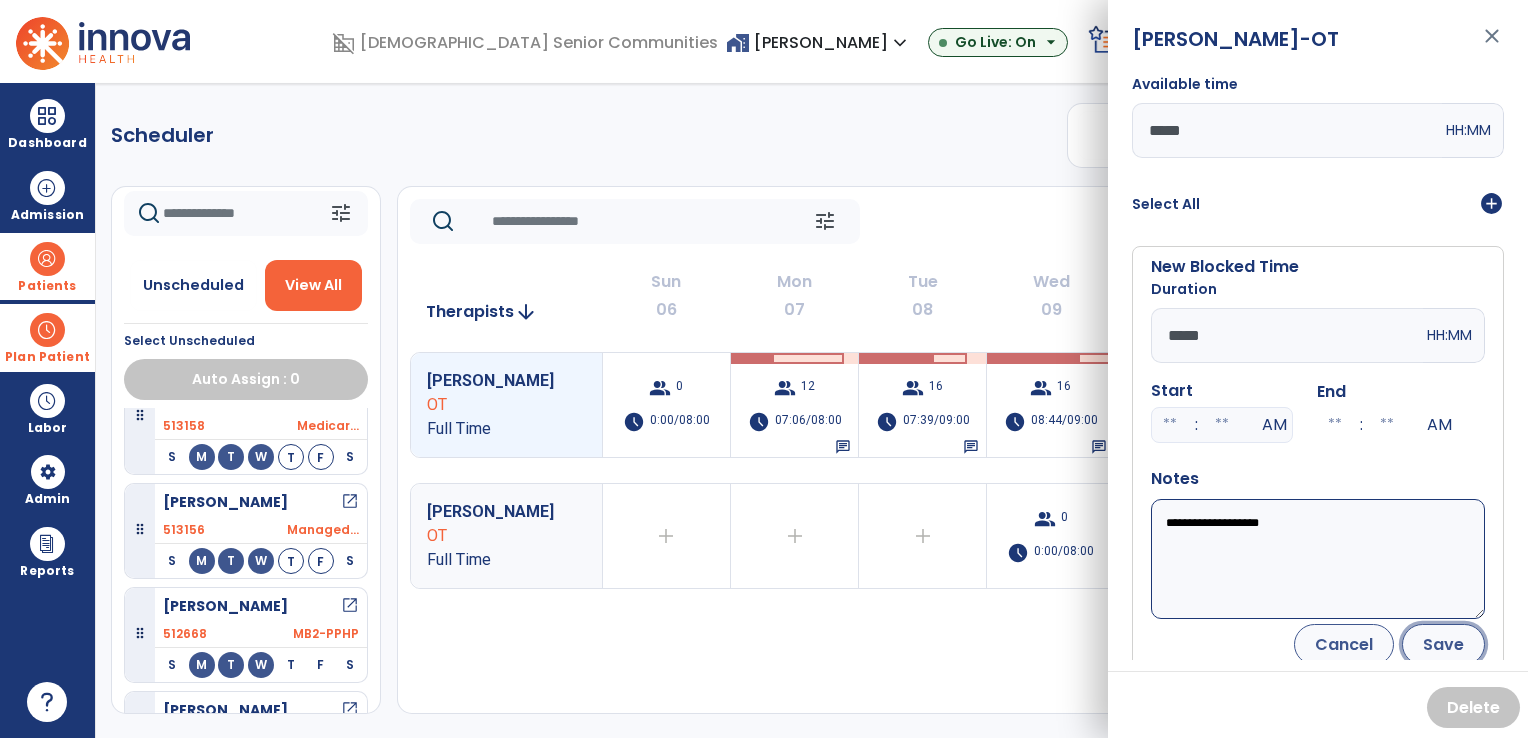 click on "Save" at bounding box center (1443, 644) 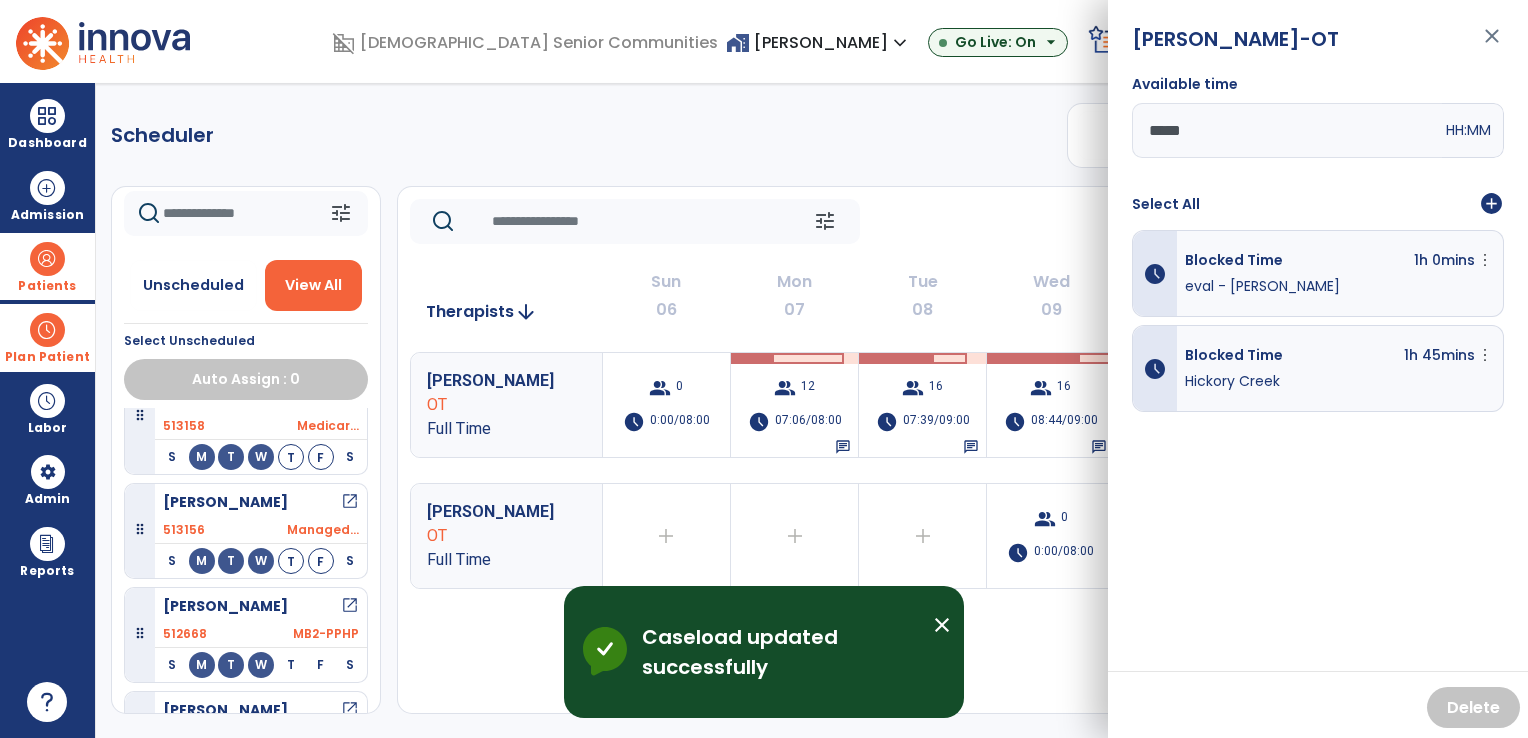 click on "Scheduler   PT   OT   ST  **** *** more_vert  Manage Labor   View All Therapists   Print" 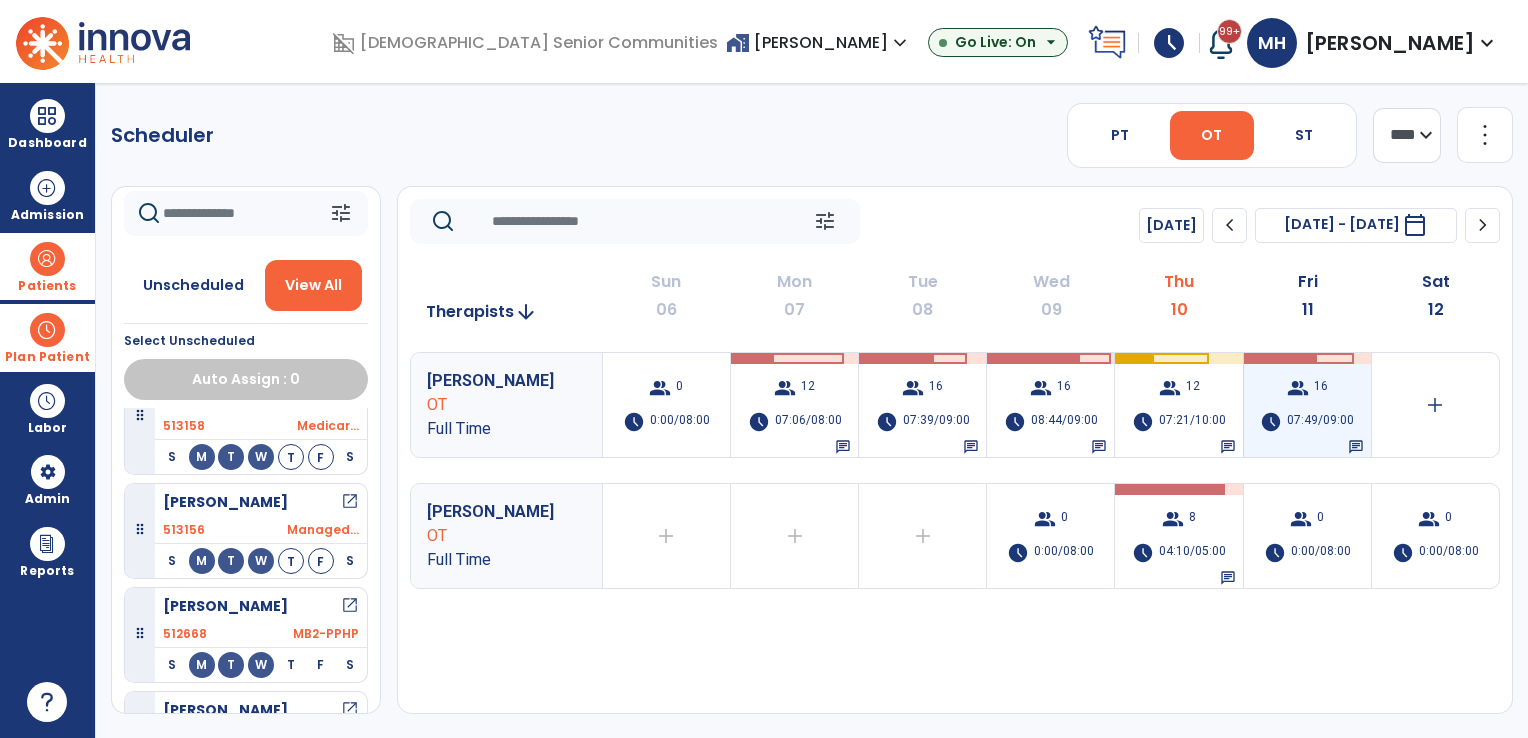 click on "07:49/09:00" at bounding box center [1320, 422] 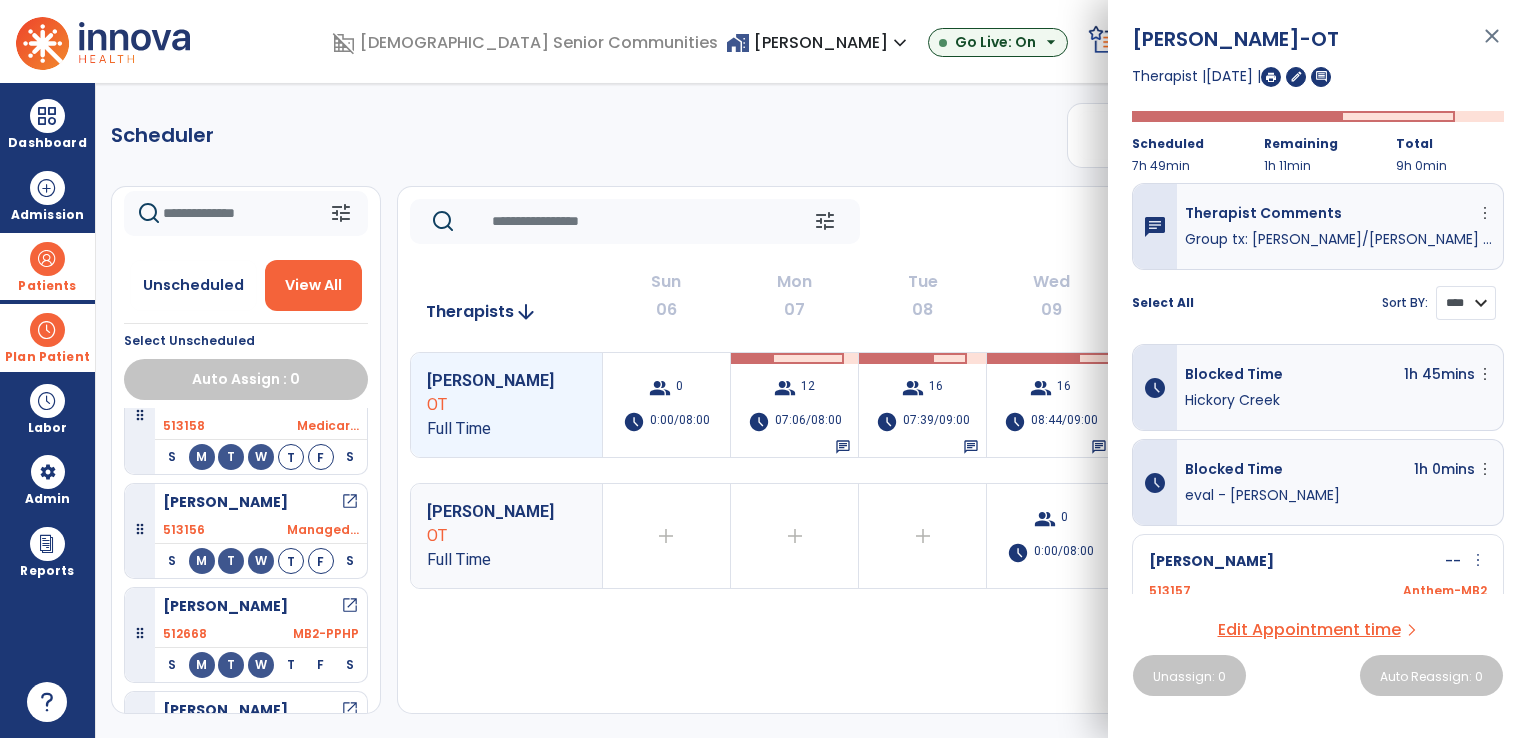 click on "**** ****" at bounding box center [1466, 303] 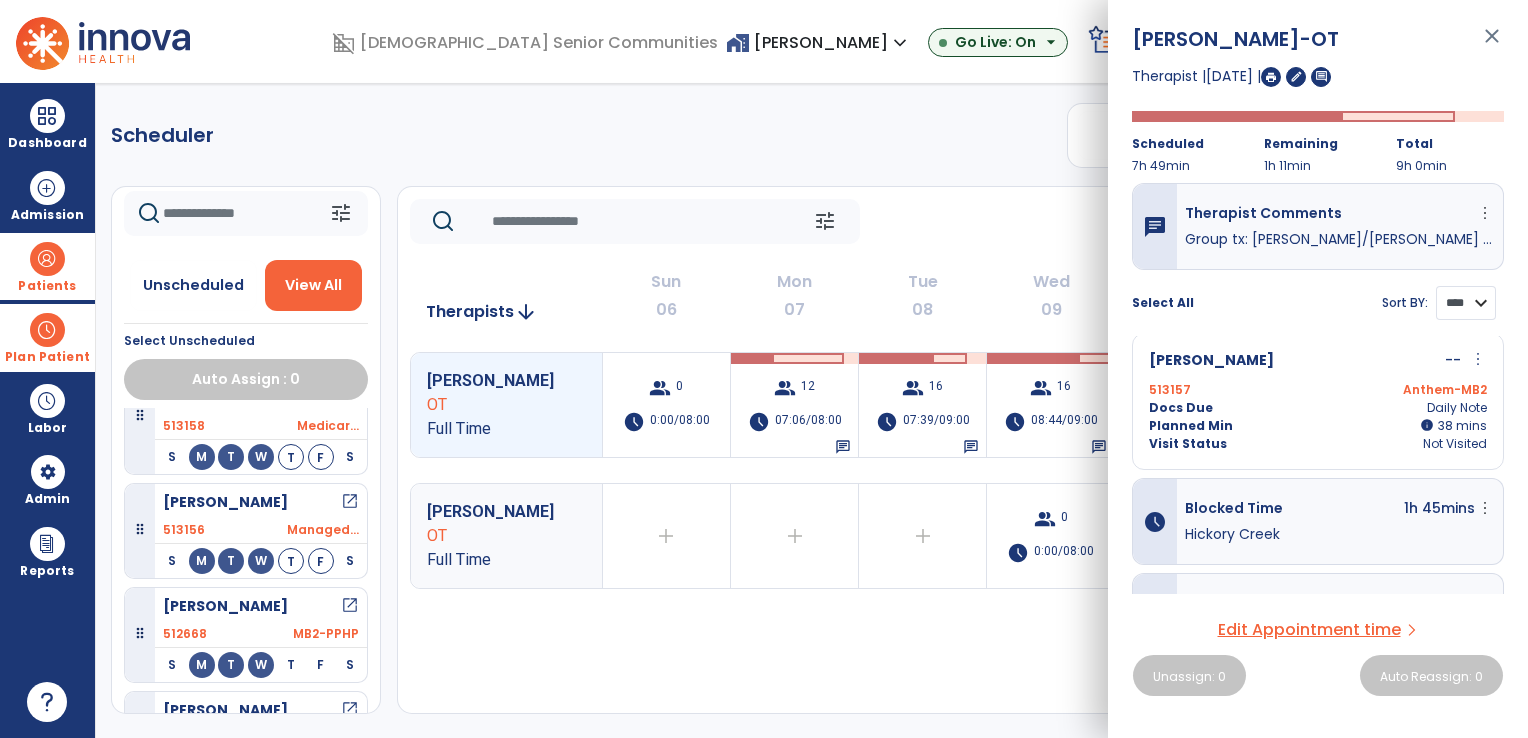 scroll, scrollTop: 0, scrollLeft: 0, axis: both 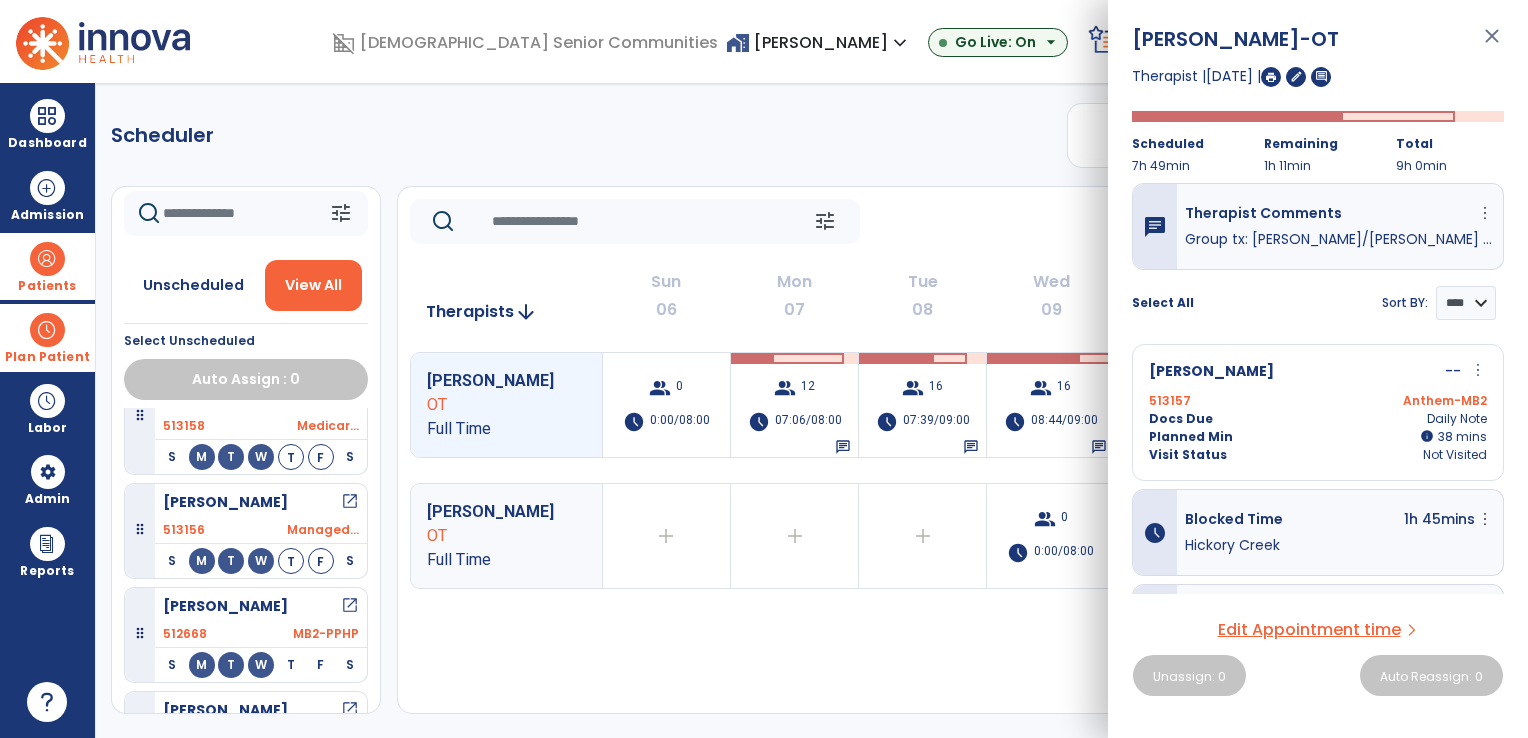 click on "Scheduler   PT   OT   ST  **** *** more_vert  Manage Labor   View All Therapists   Print" 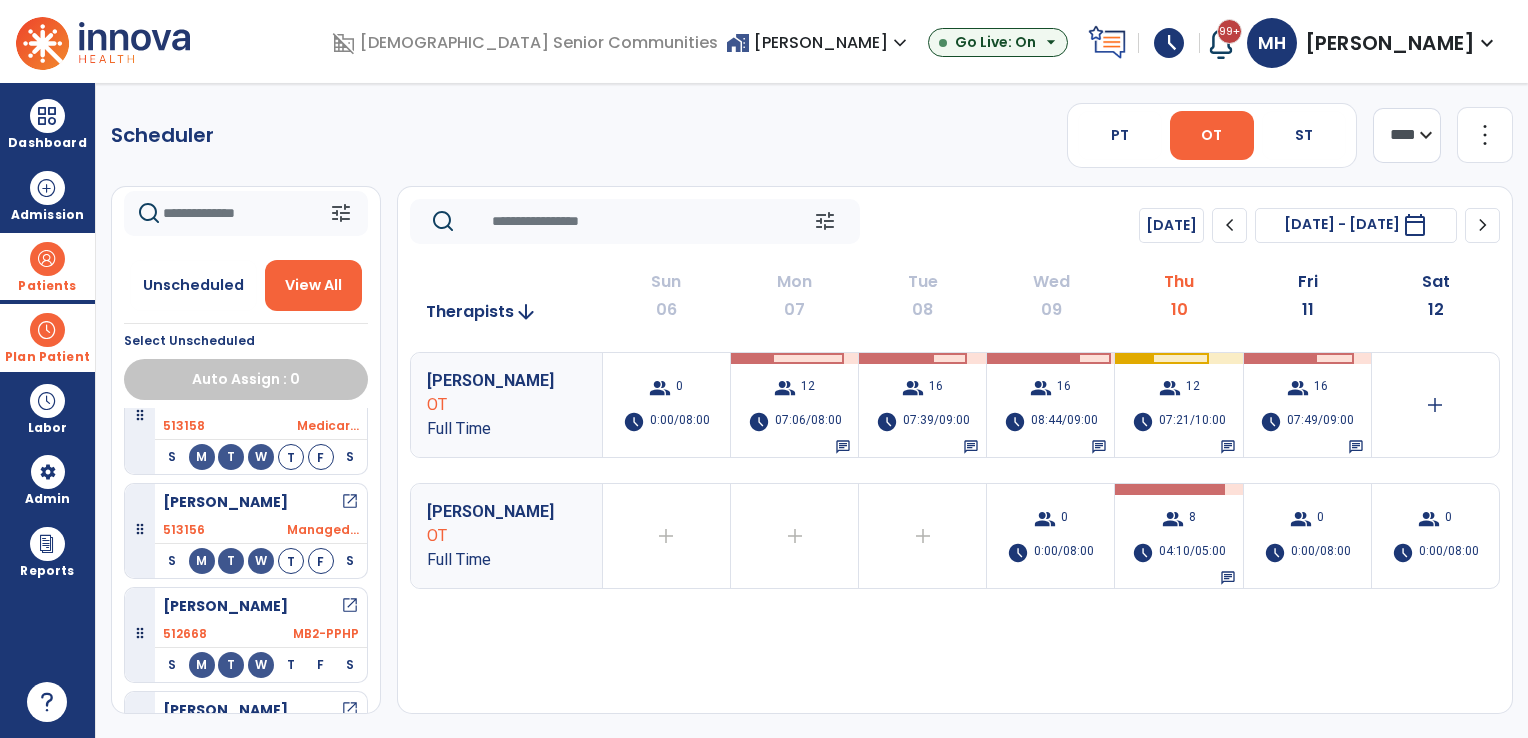 click on "home_work   [PERSON_NAME]   expand_more" at bounding box center (819, 42) 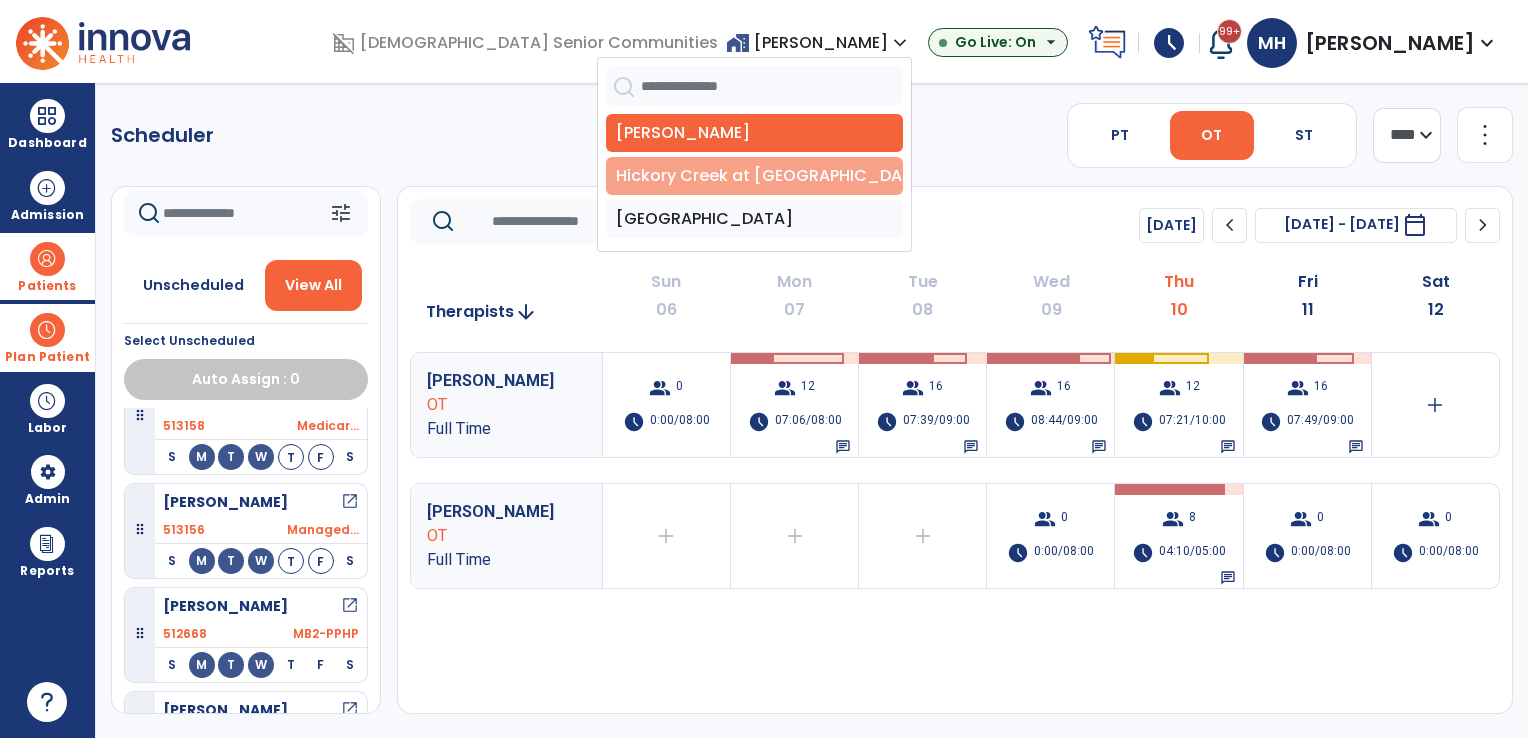 click on "Hickory Creek at [GEOGRAPHIC_DATA]" at bounding box center (754, 176) 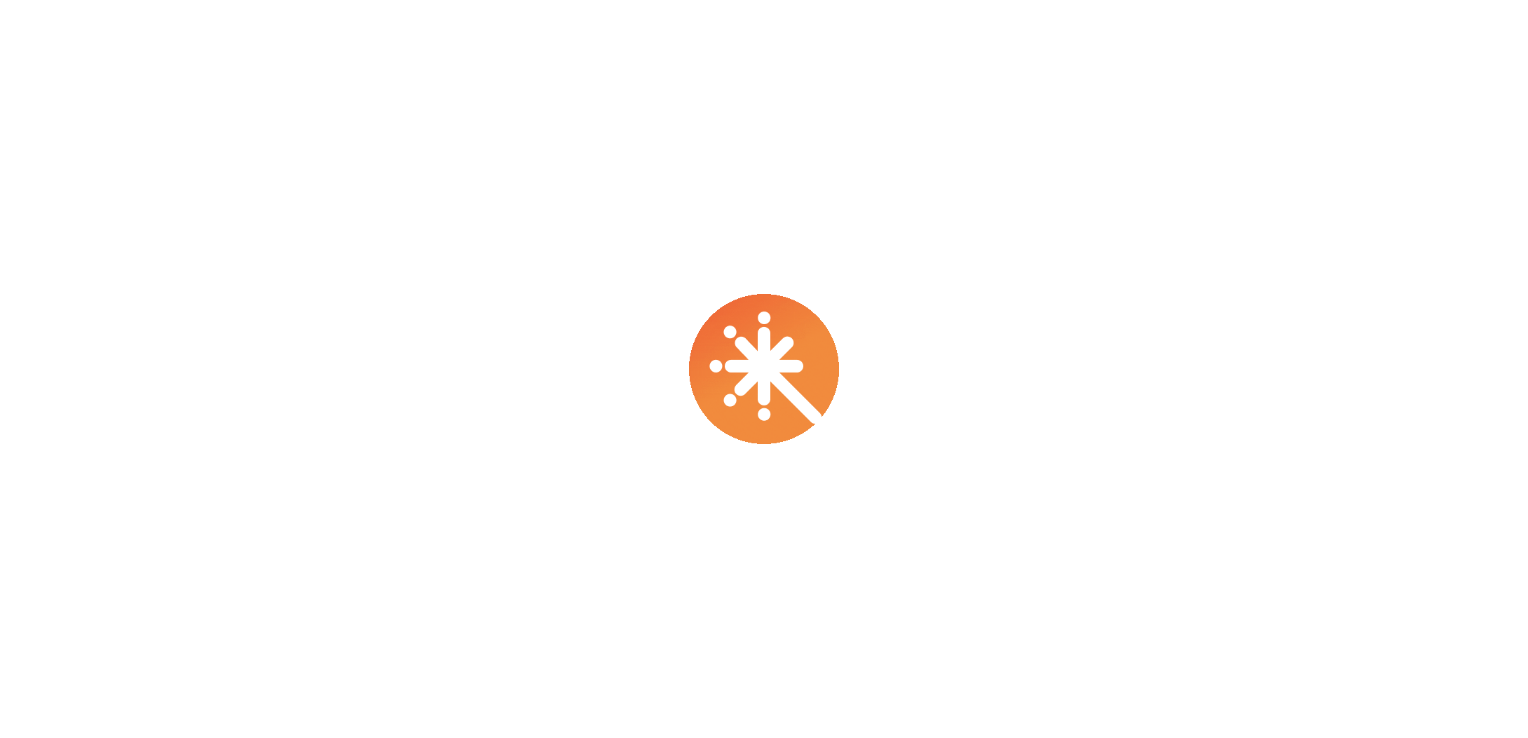 scroll, scrollTop: 0, scrollLeft: 0, axis: both 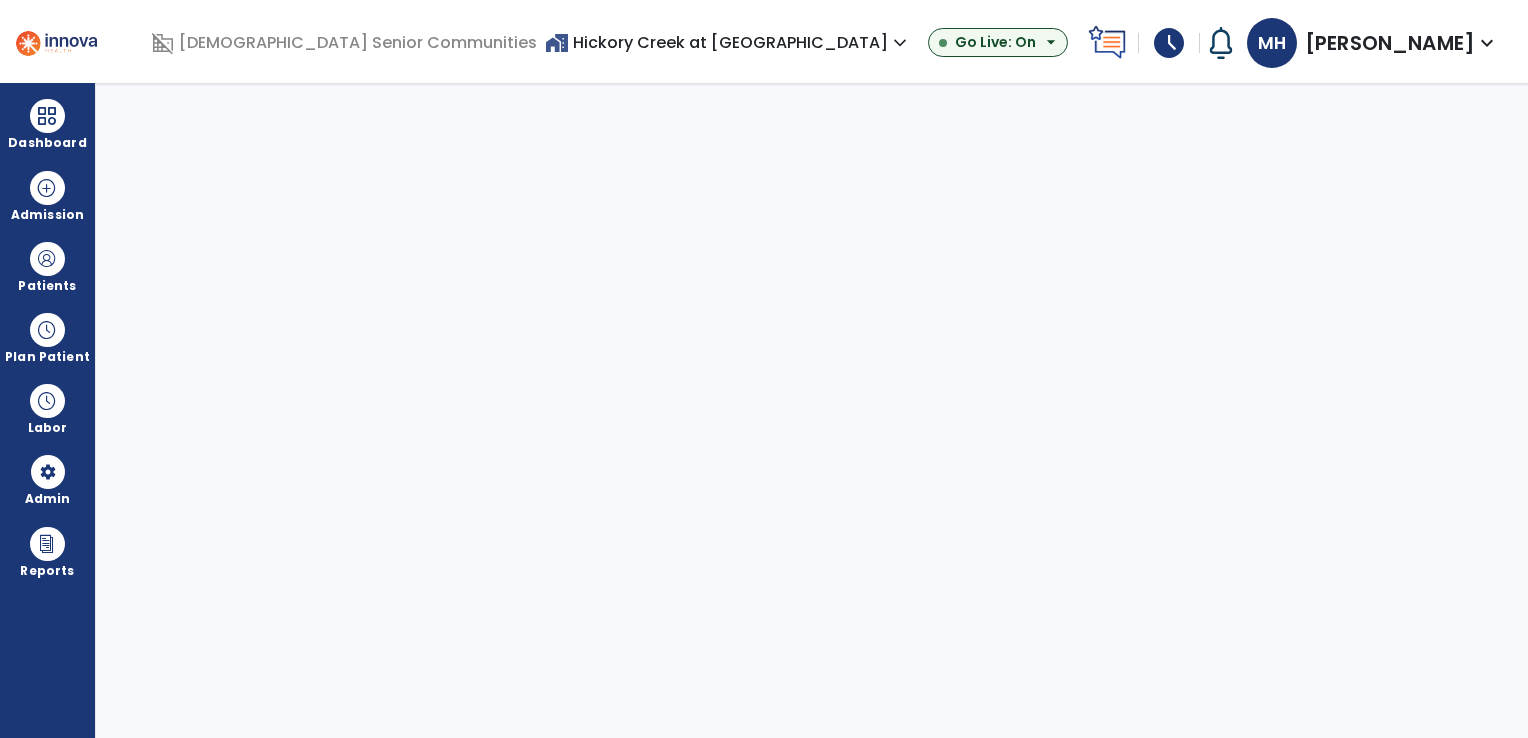 select on "***" 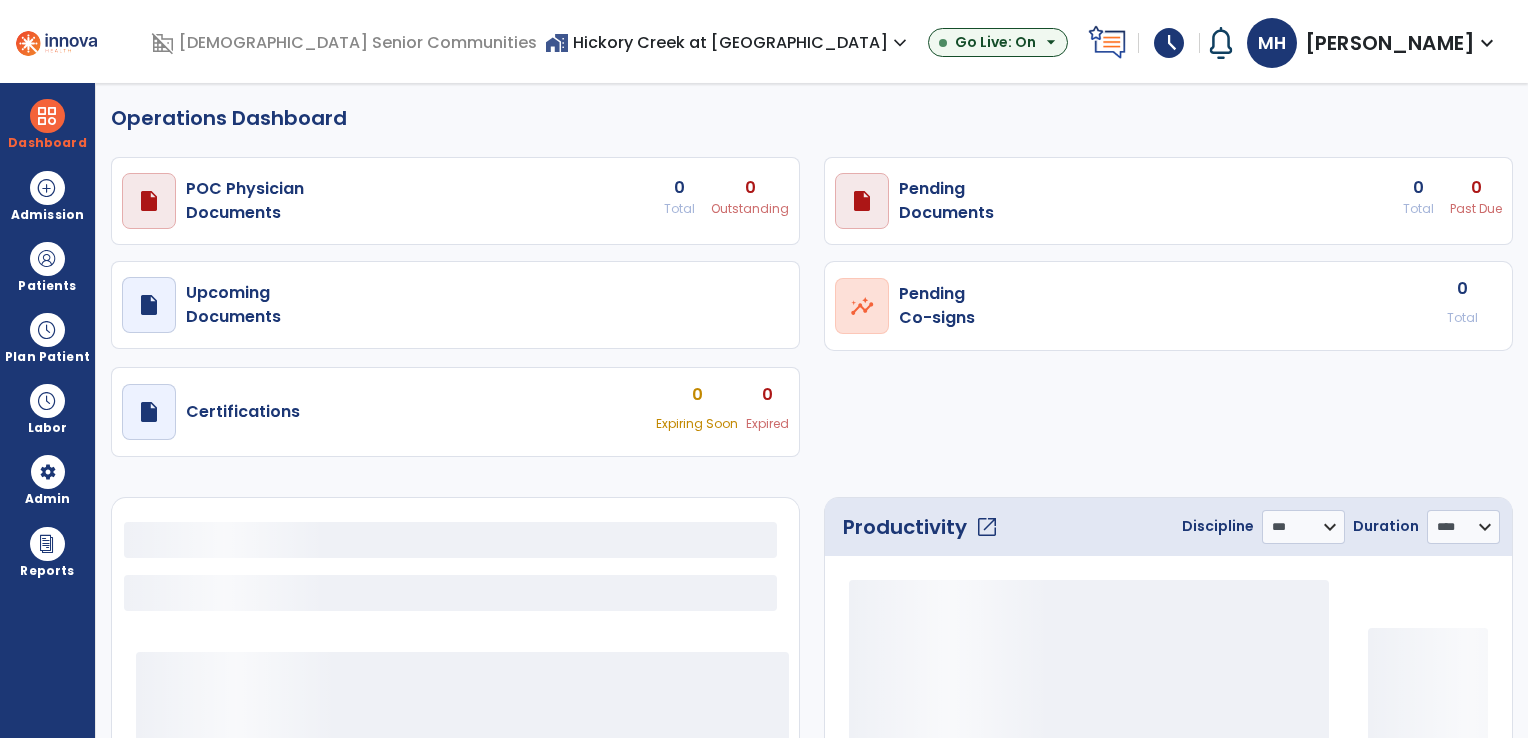 select on "***" 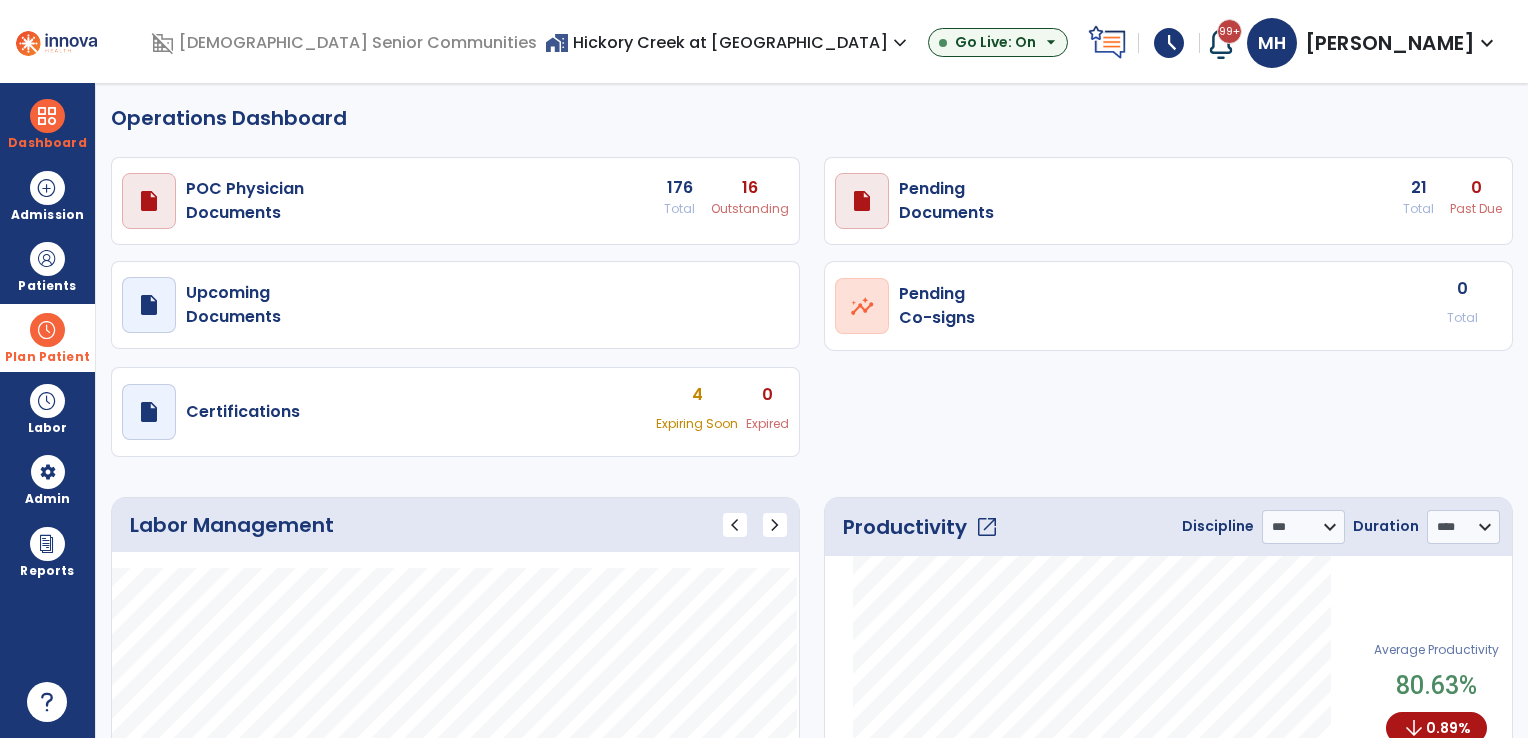 click on "Plan Patient" at bounding box center [47, 266] 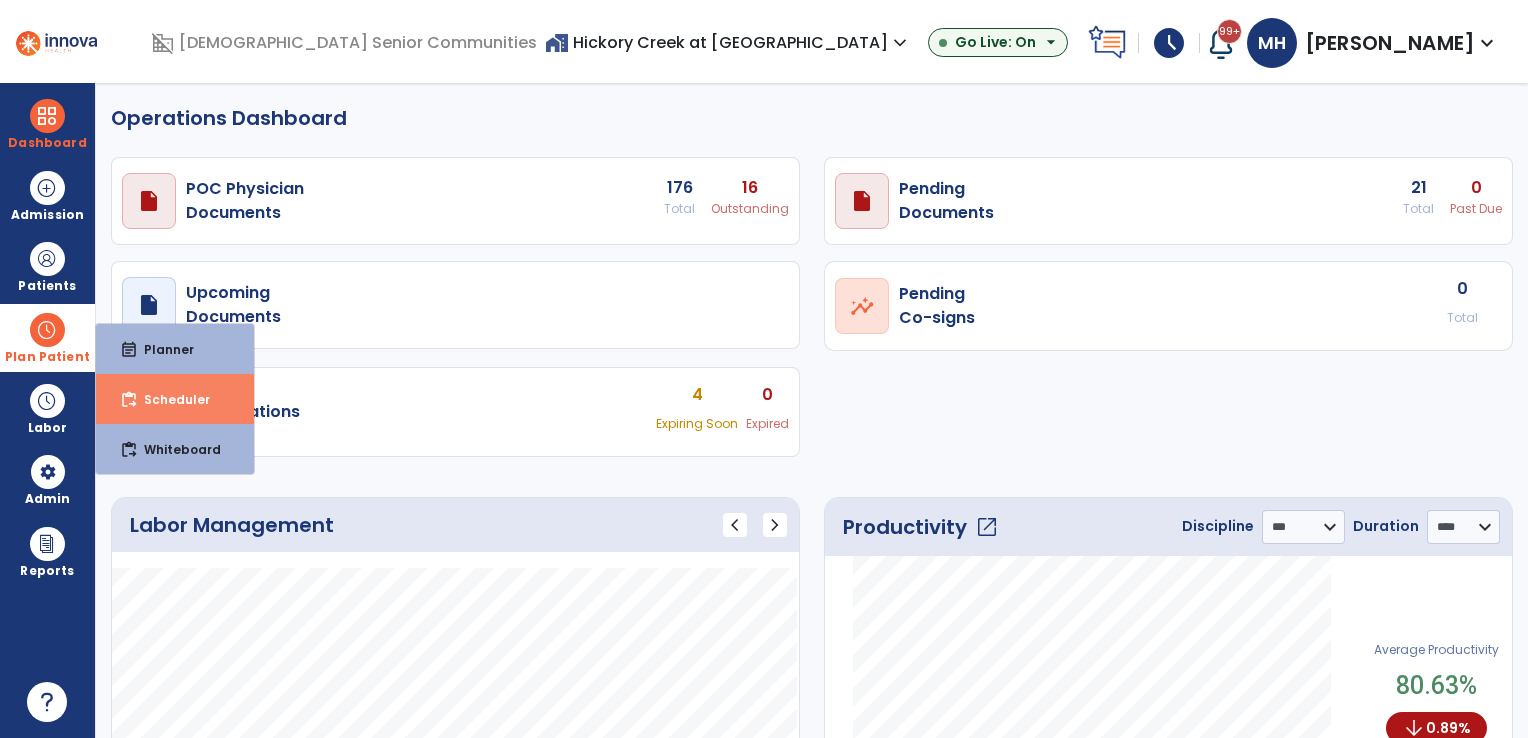 click on "content_paste_go  Scheduler" at bounding box center [175, 399] 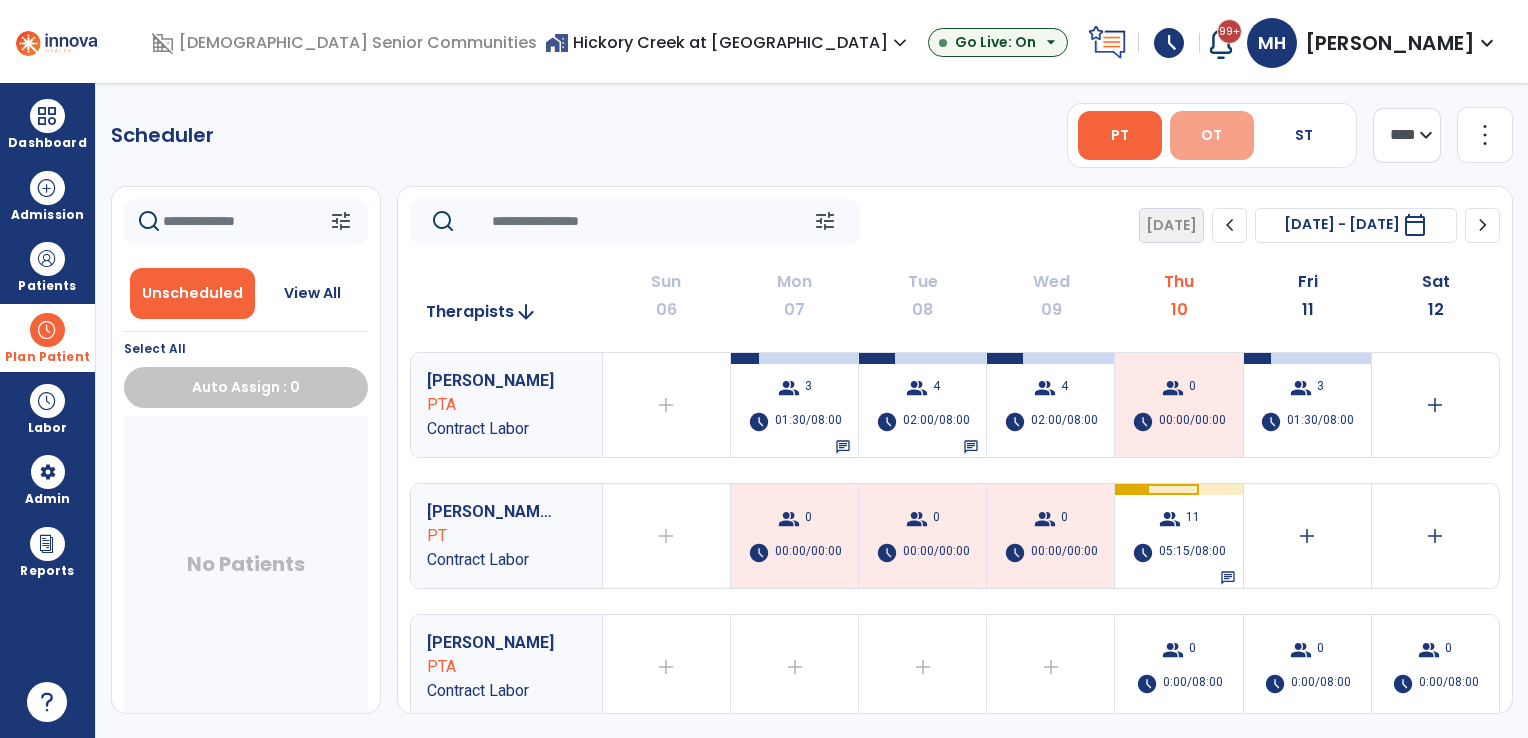 click on "OT" at bounding box center (1211, 135) 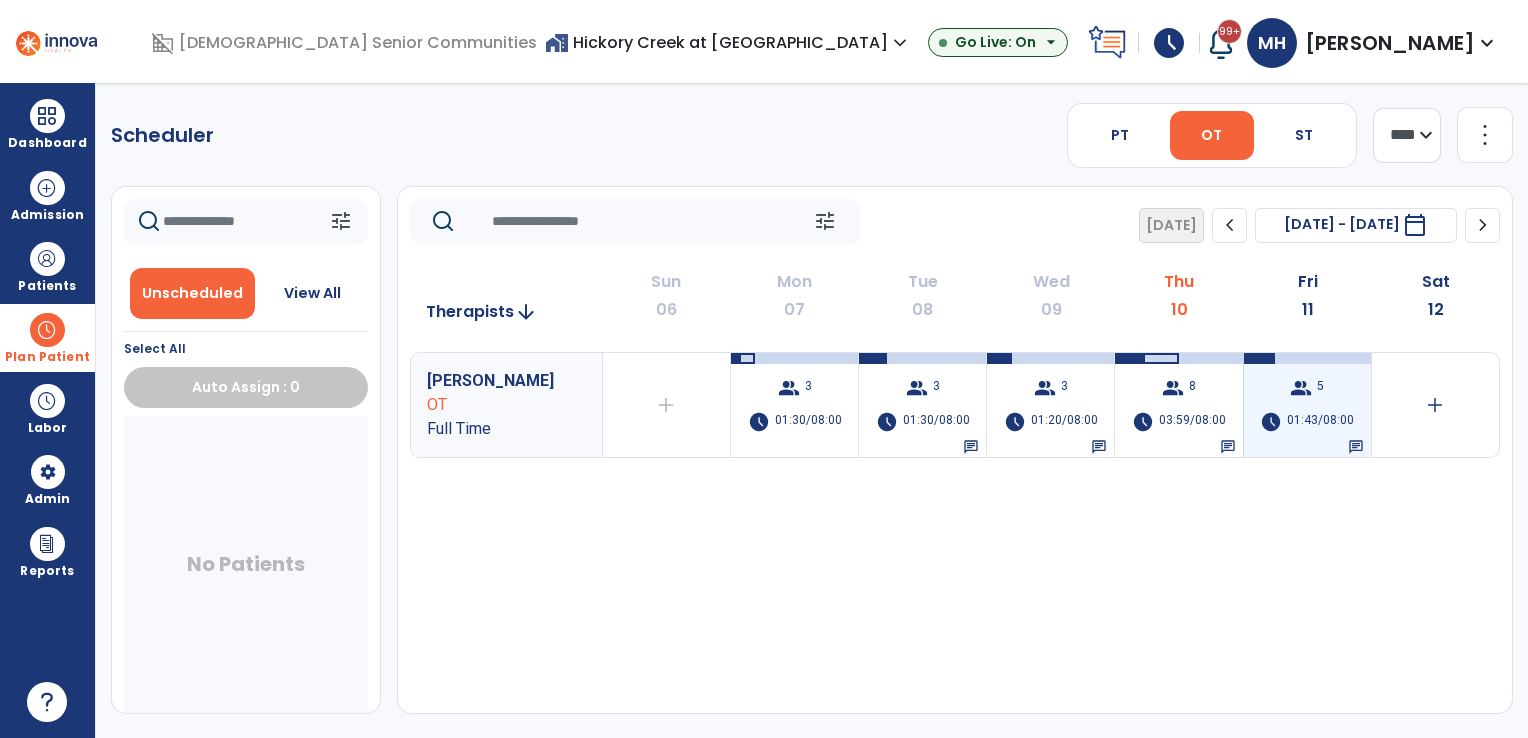 click on "group  5  schedule  01:43/08:00   chat" at bounding box center [1307, 405] 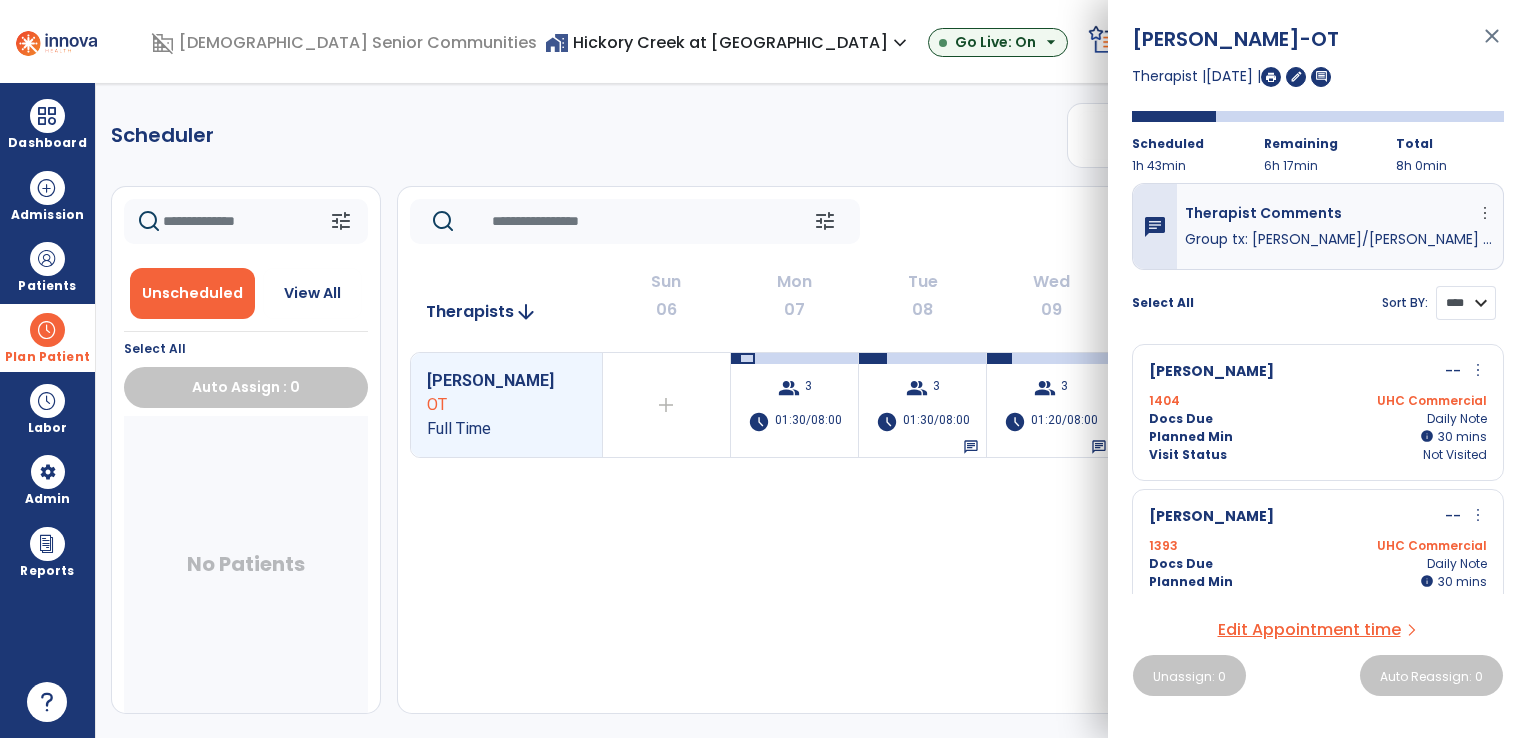 click on "**** ****" at bounding box center [1466, 303] 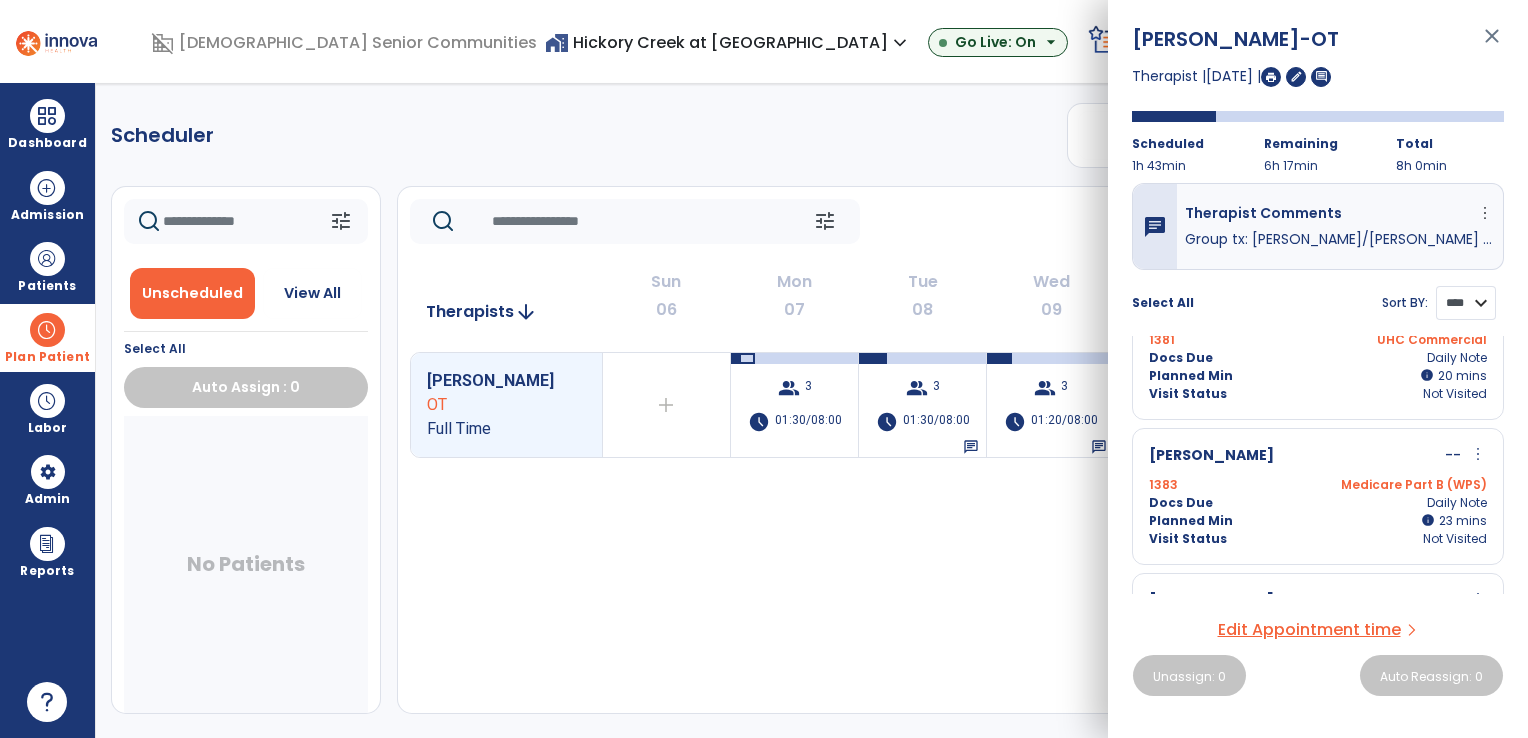 scroll, scrollTop: 0, scrollLeft: 0, axis: both 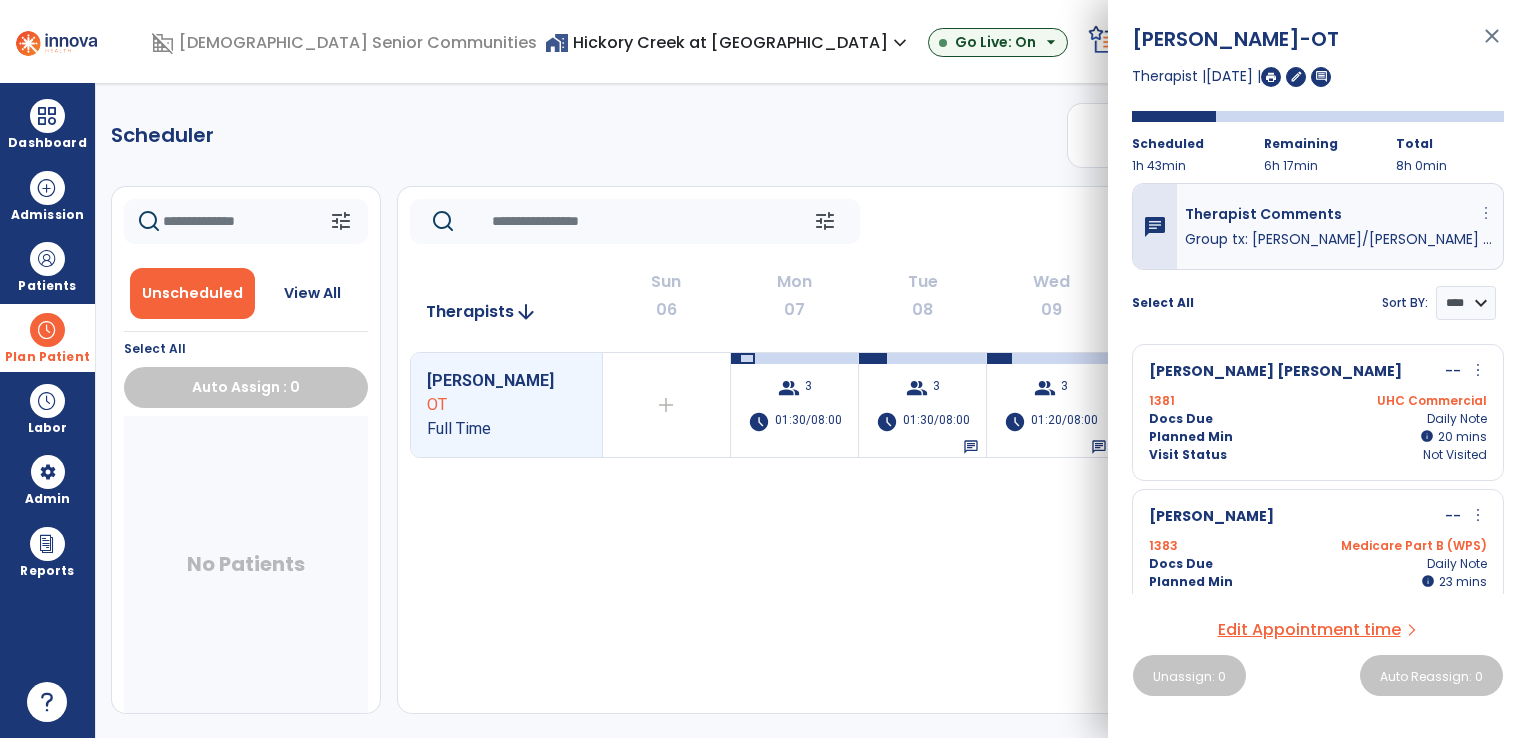 click on "more_vert" at bounding box center [1486, 213] 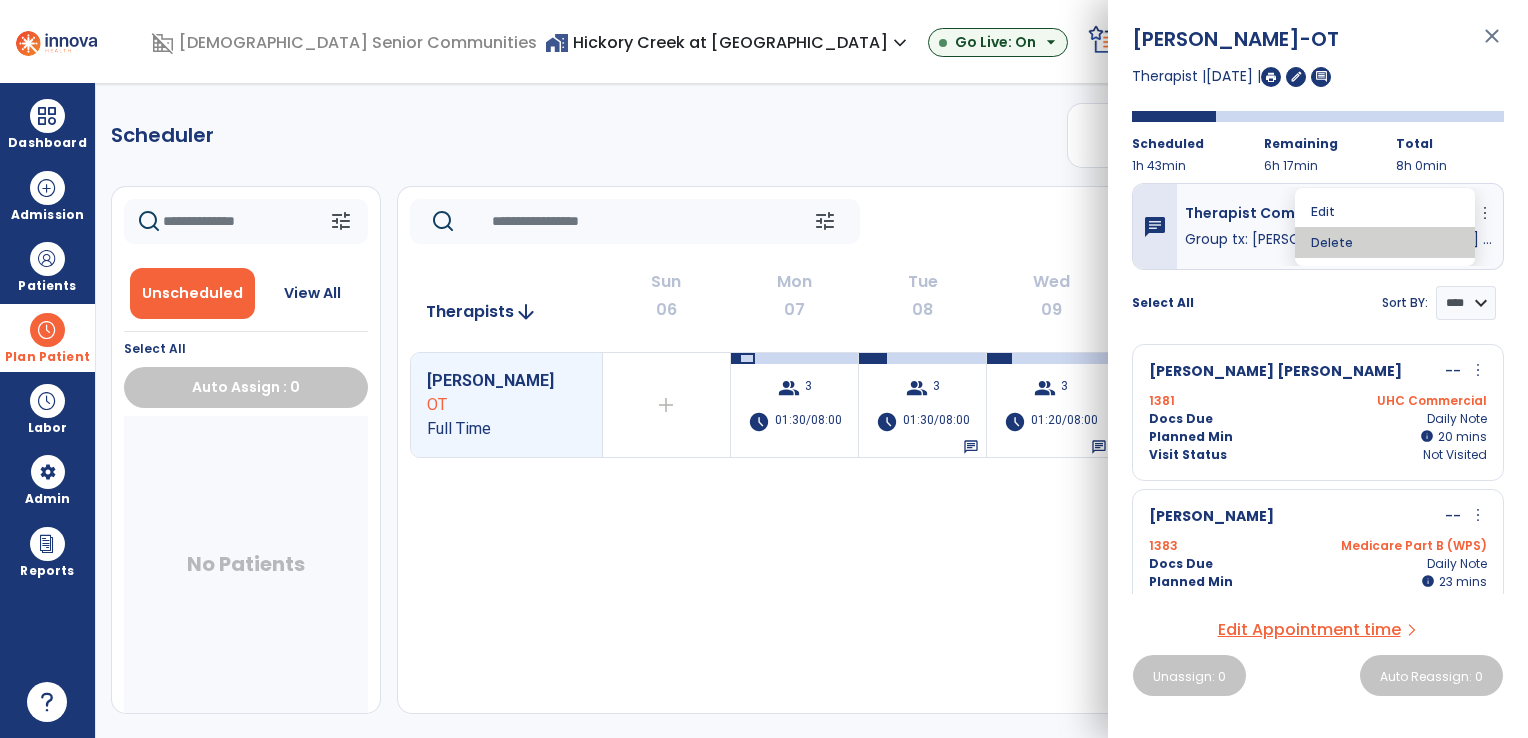 click on "Delete" at bounding box center [1385, 242] 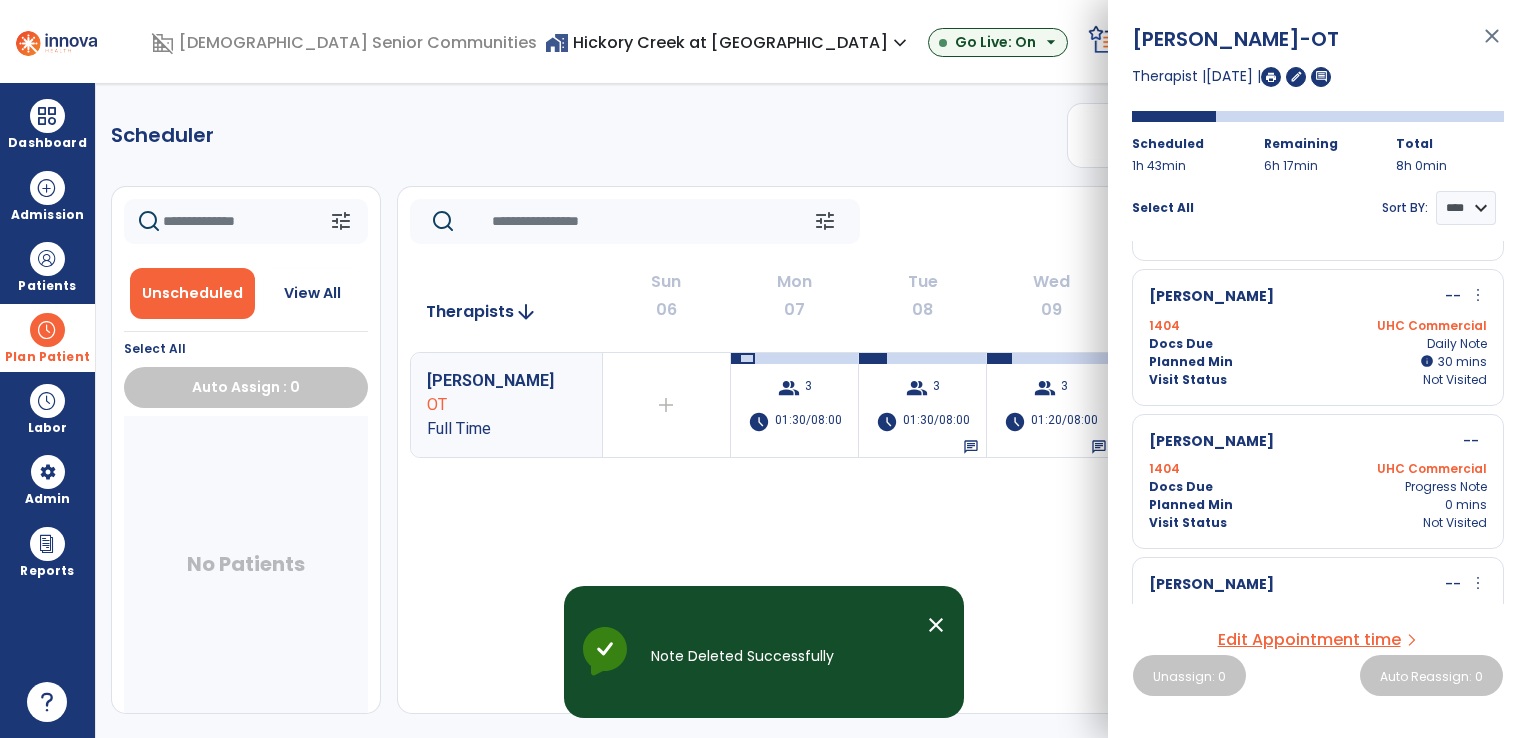 scroll, scrollTop: 356, scrollLeft: 0, axis: vertical 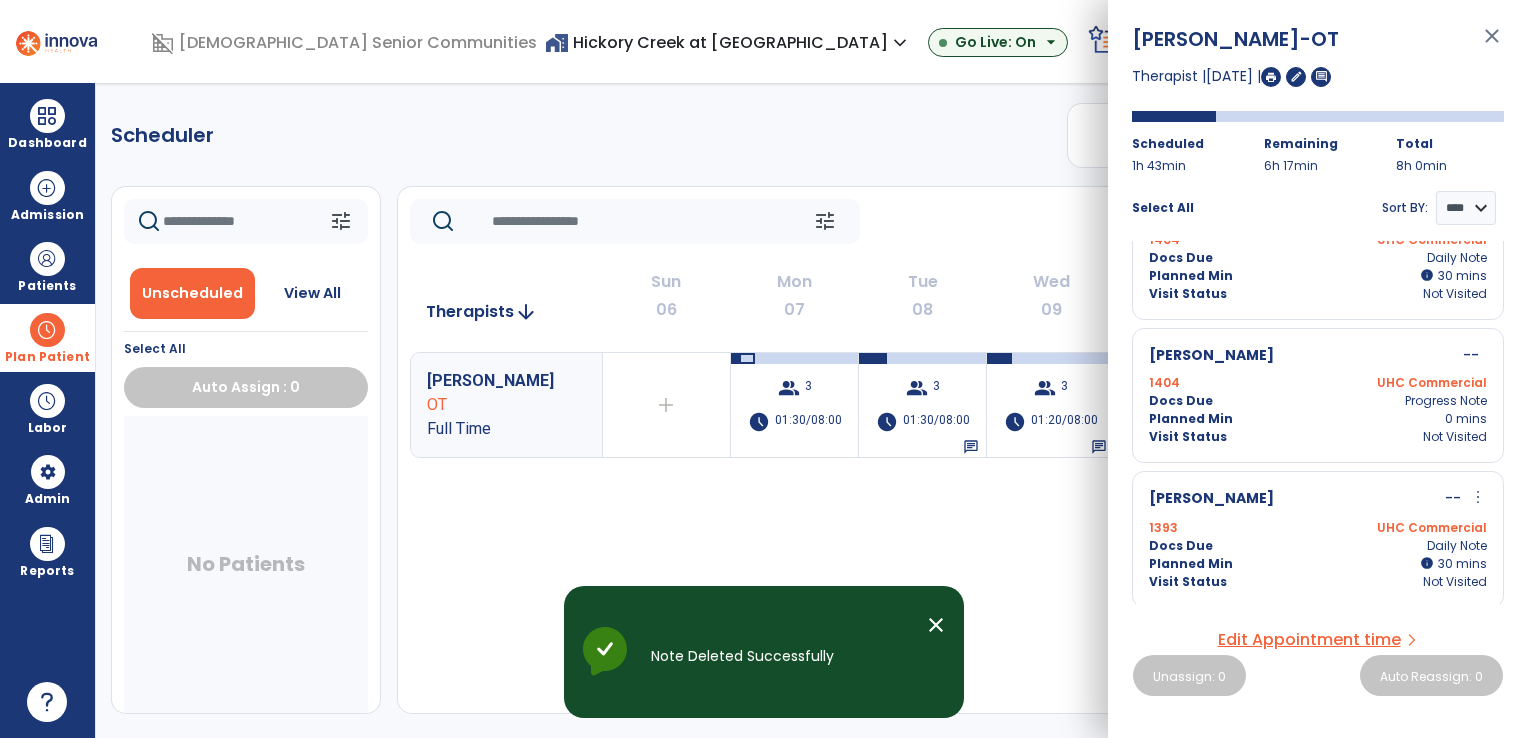 click on "more_vert" at bounding box center [1478, 497] 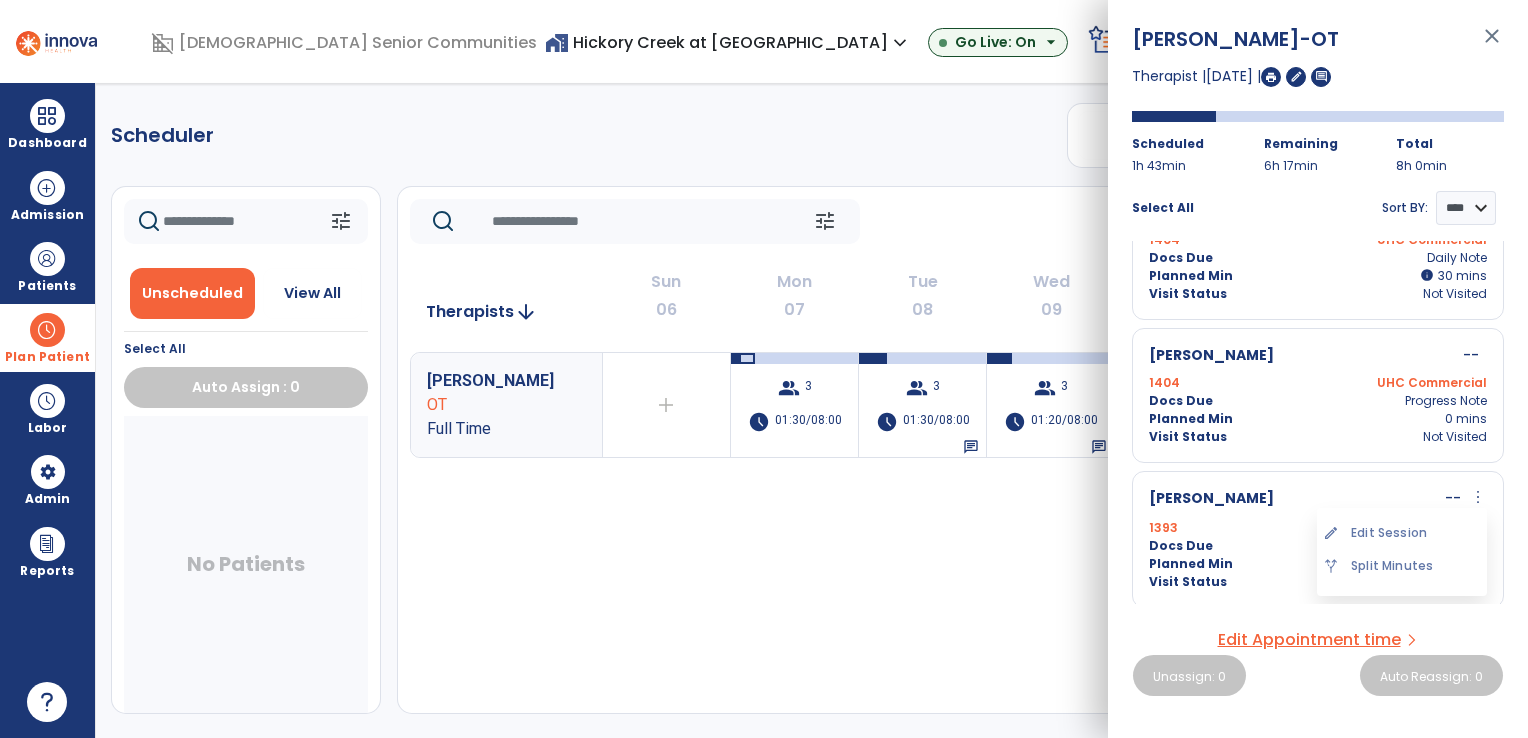 click on "edit   Edit Session" at bounding box center [1402, 533] 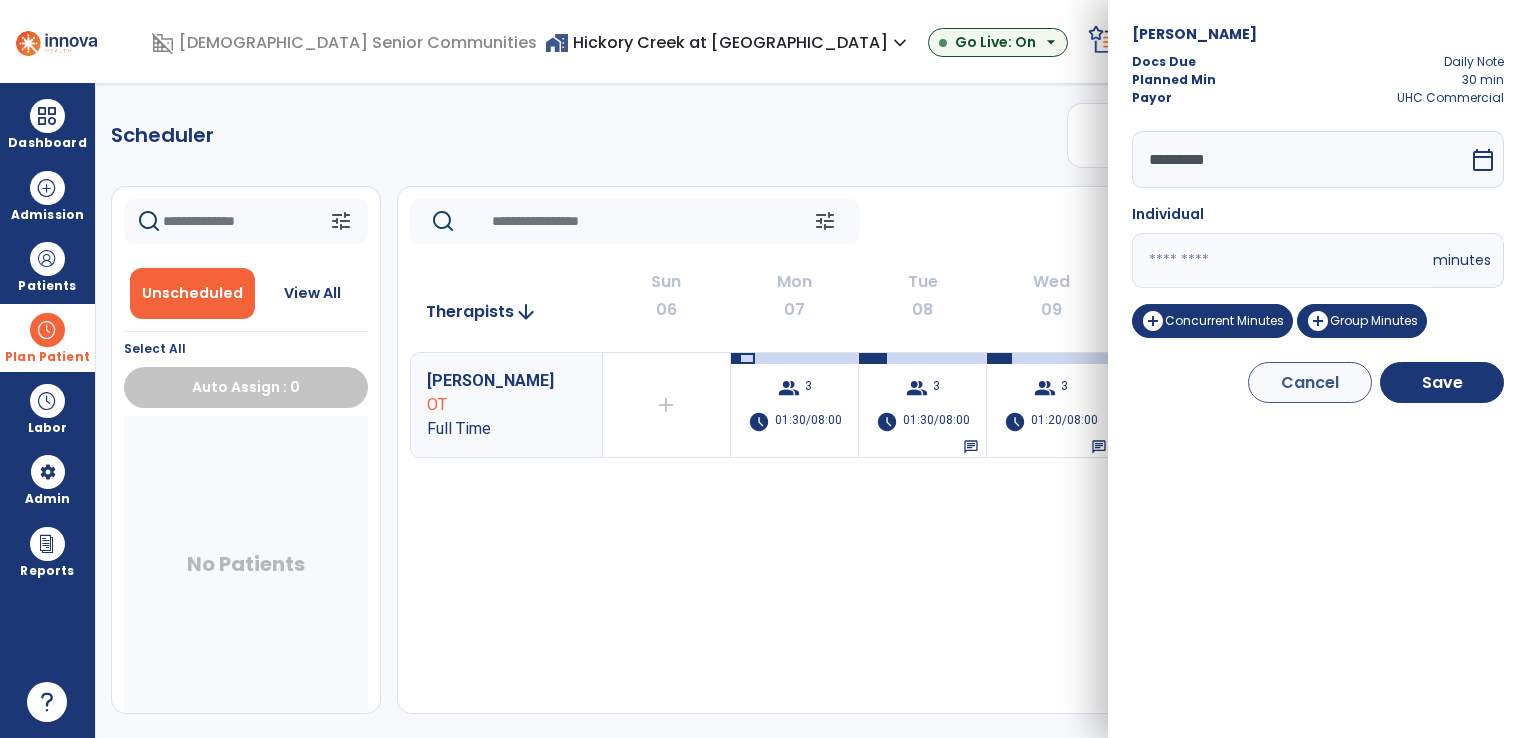 click on "**" at bounding box center [1280, 260] 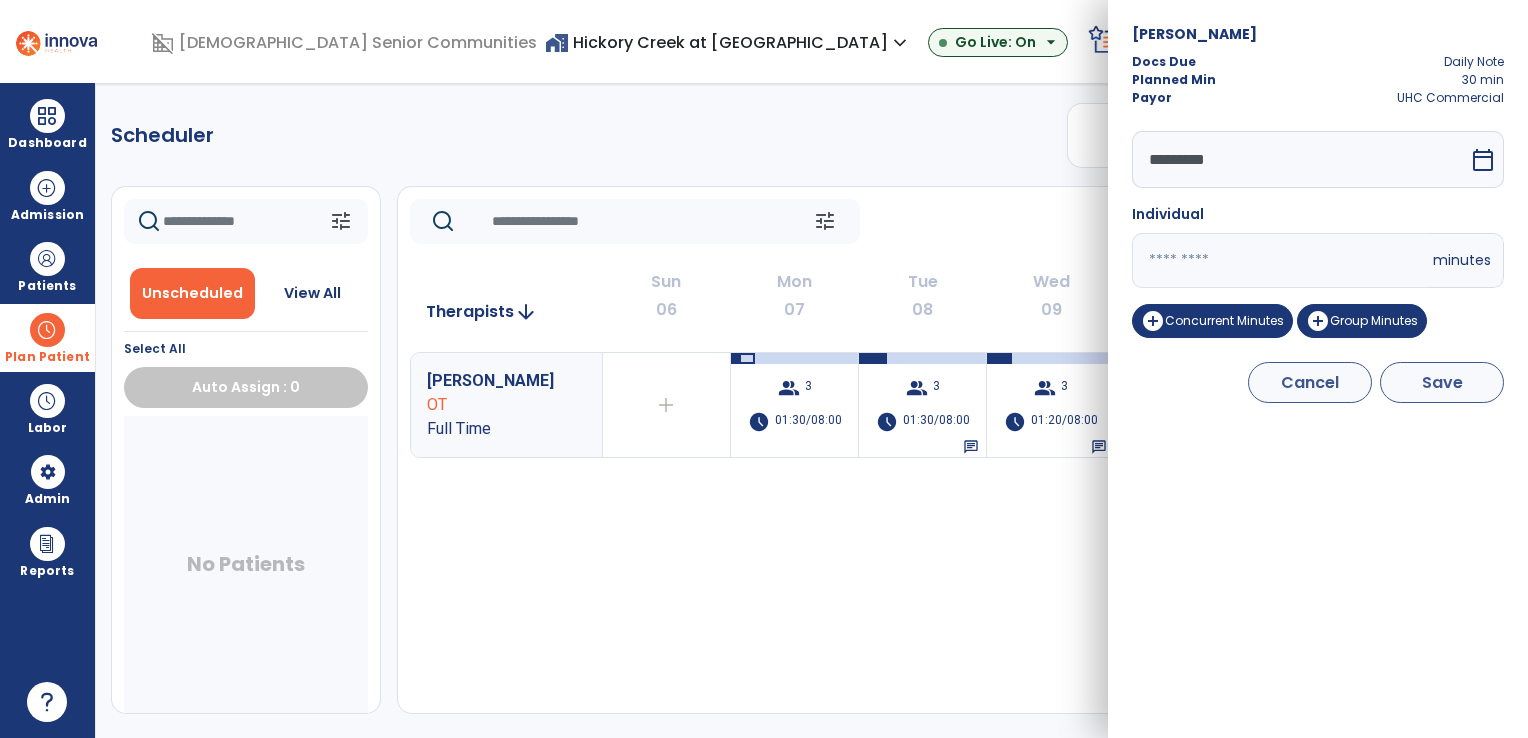 type on "**" 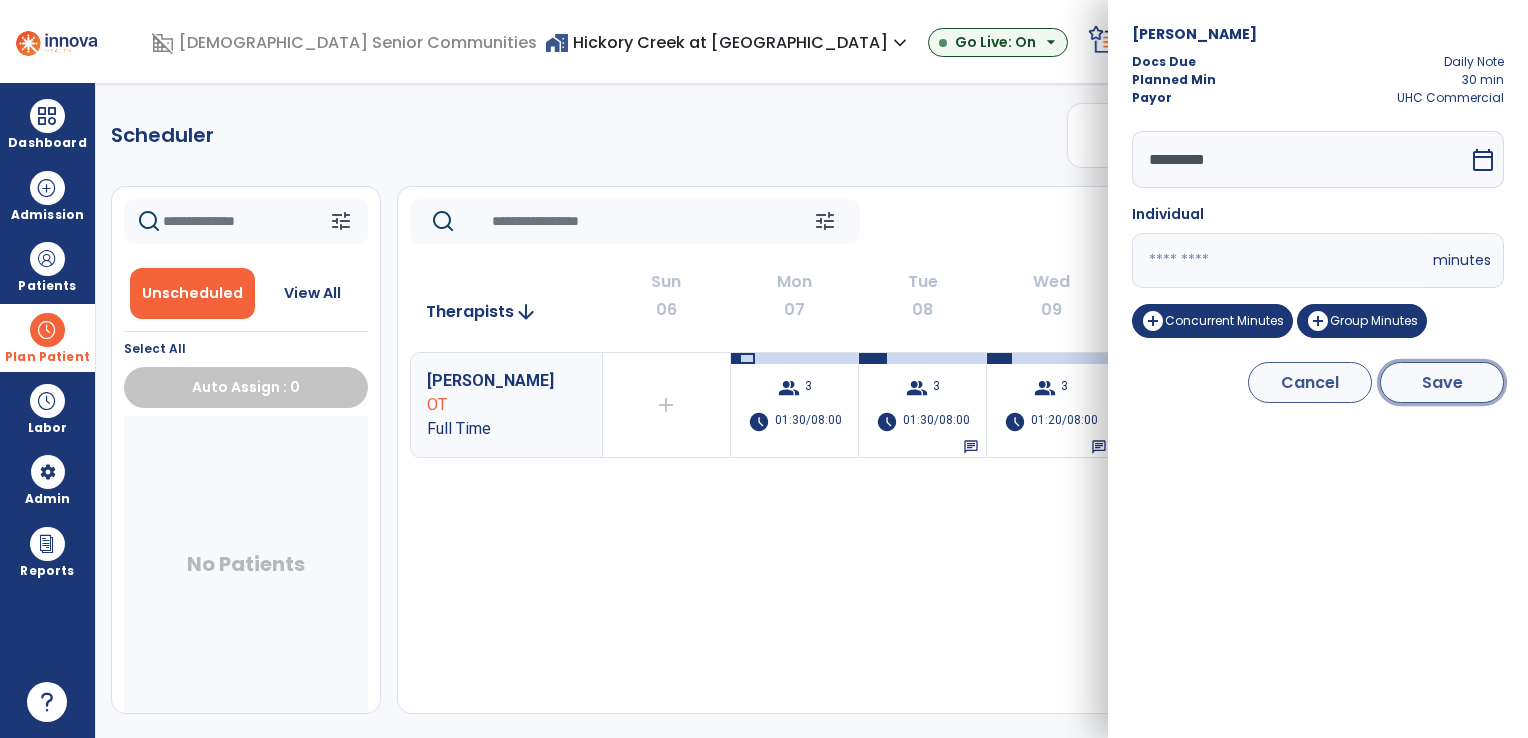 click on "Save" at bounding box center (1442, 382) 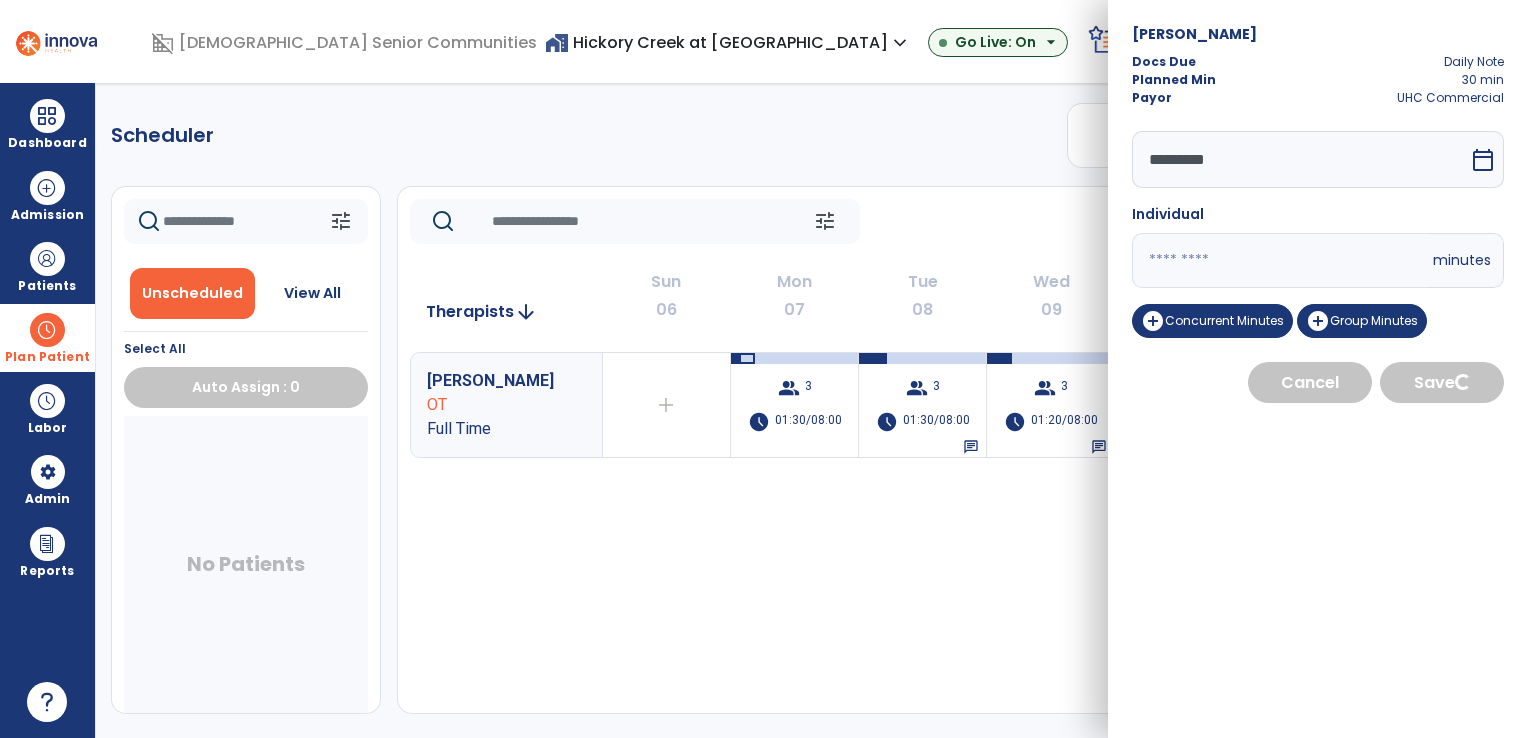 select on "****" 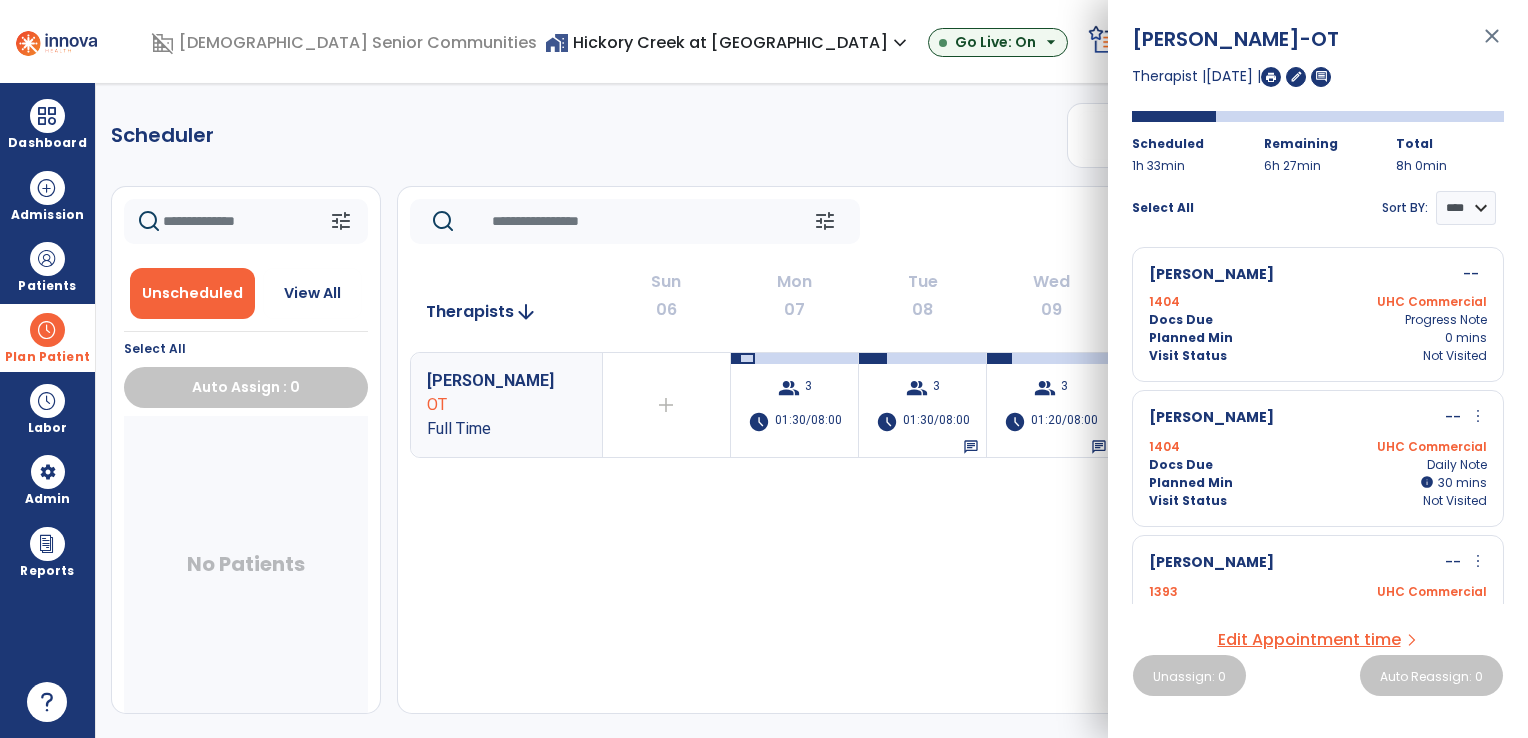 scroll, scrollTop: 256, scrollLeft: 0, axis: vertical 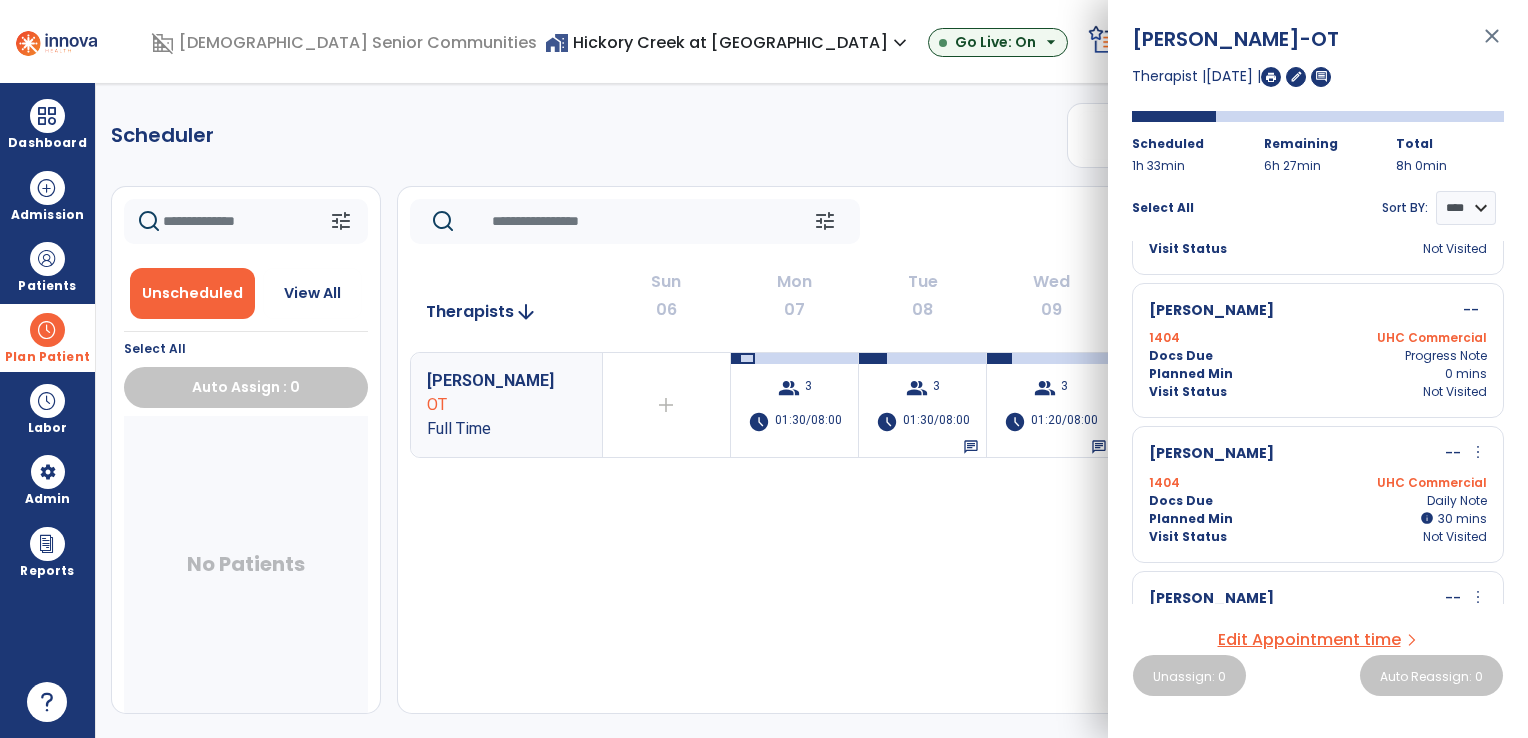 click on "more_vert" at bounding box center (1478, 452) 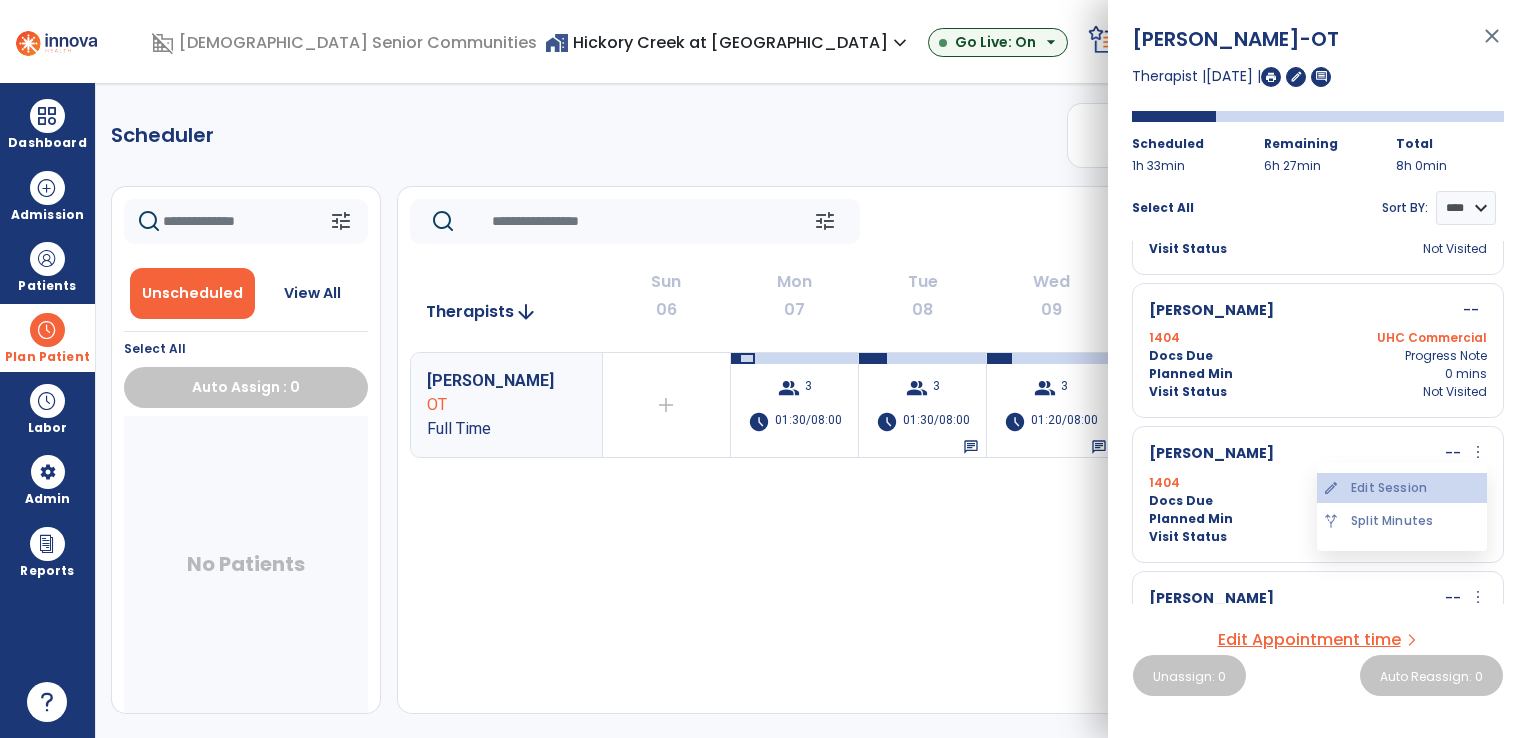 click on "edit   Edit Session" at bounding box center [1402, 488] 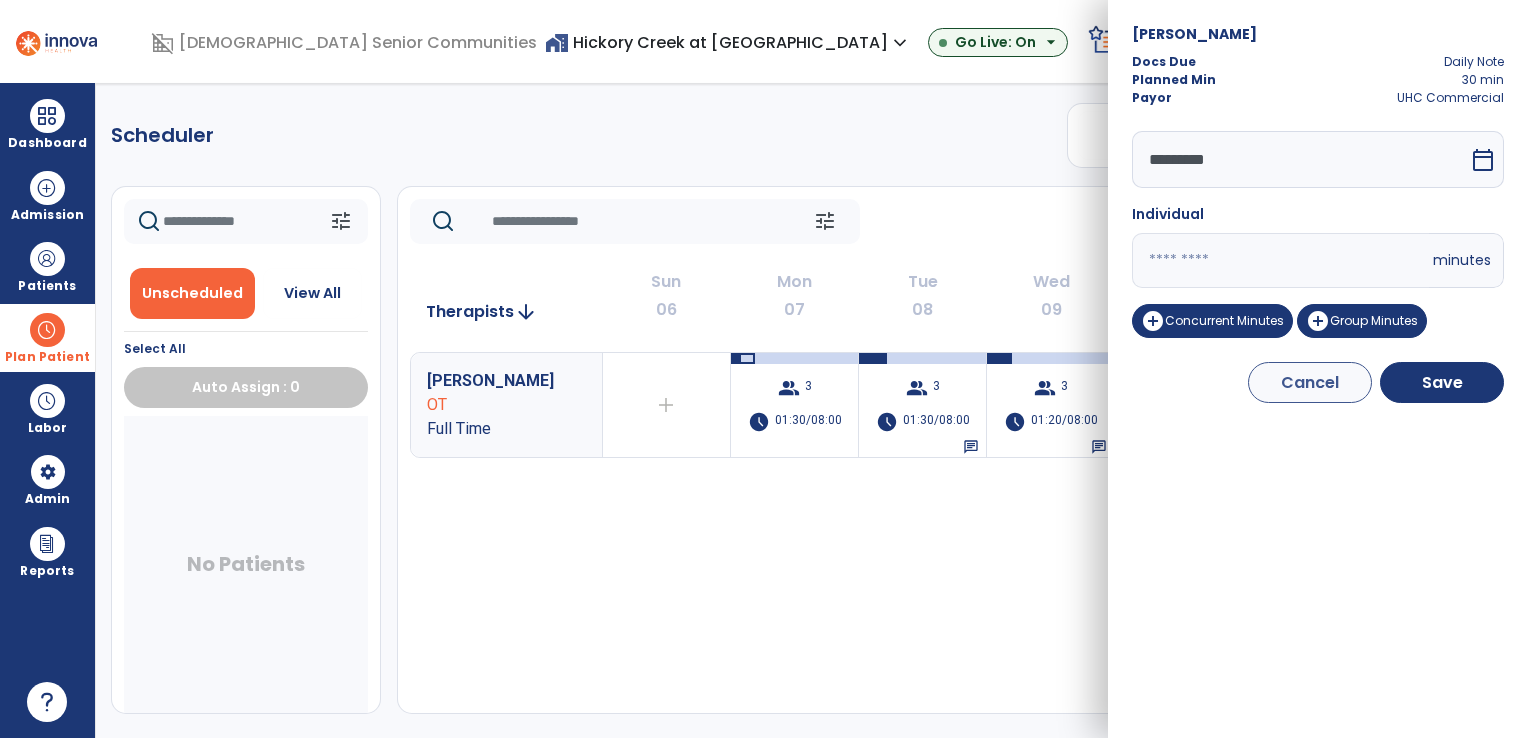 click on "**" at bounding box center [1280, 260] 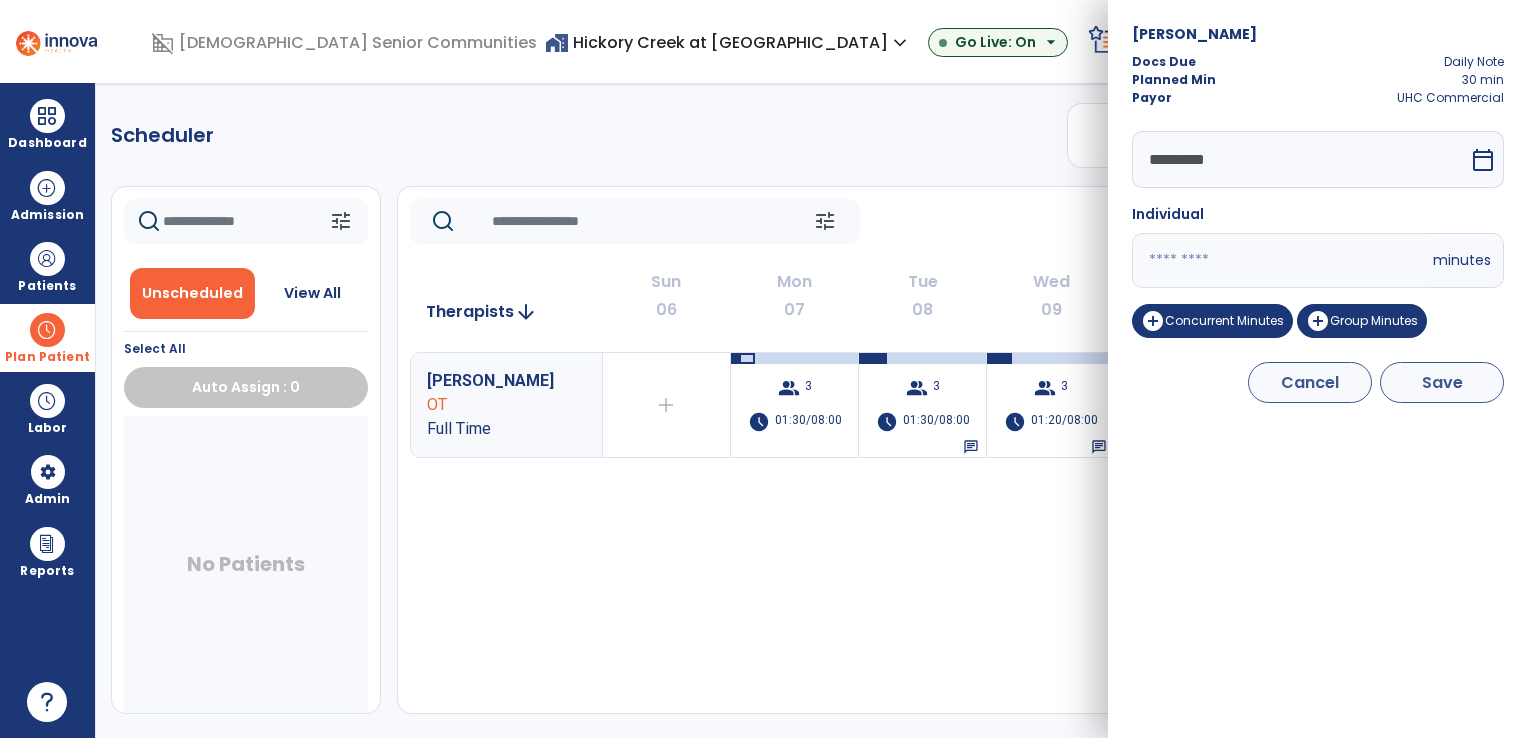 type on "**" 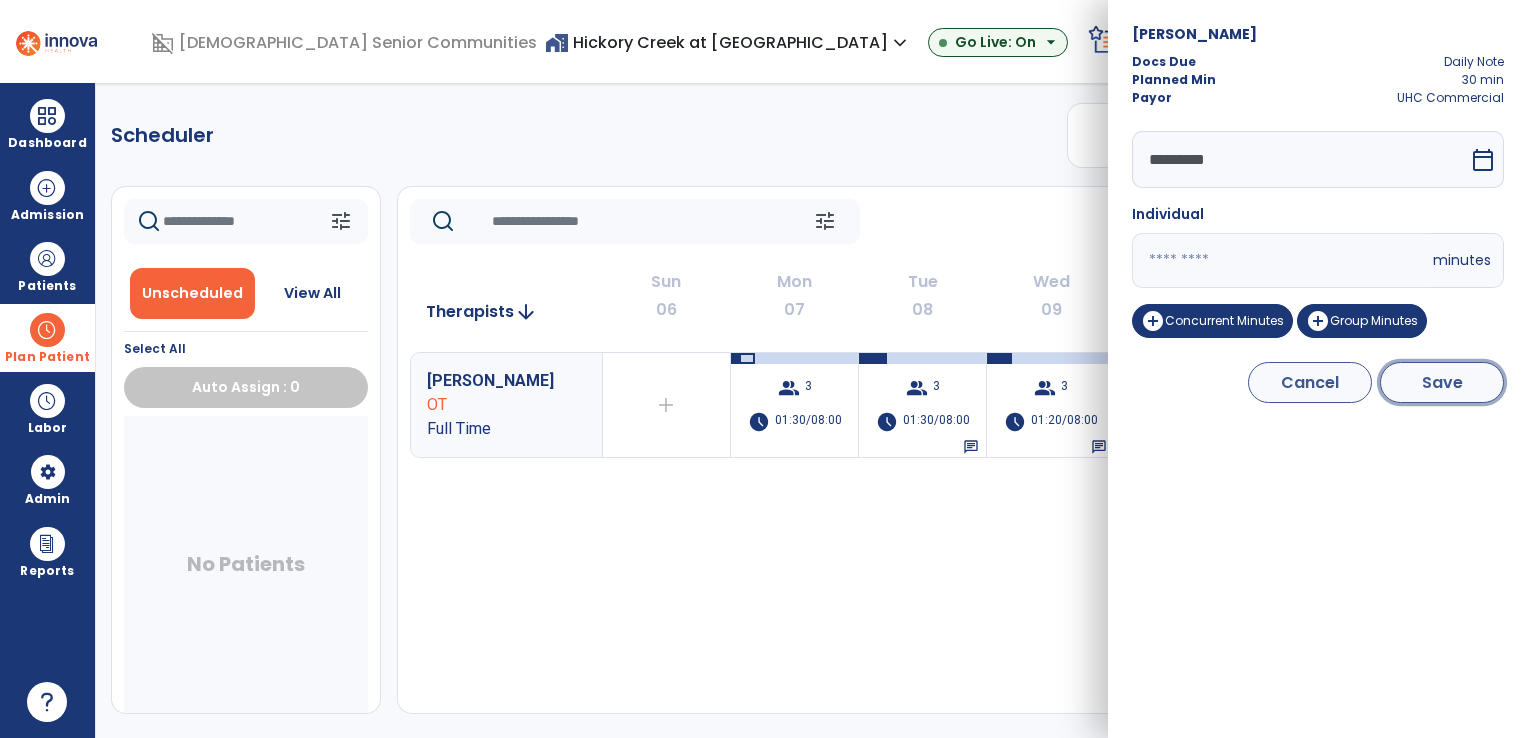click on "Save" at bounding box center [1442, 382] 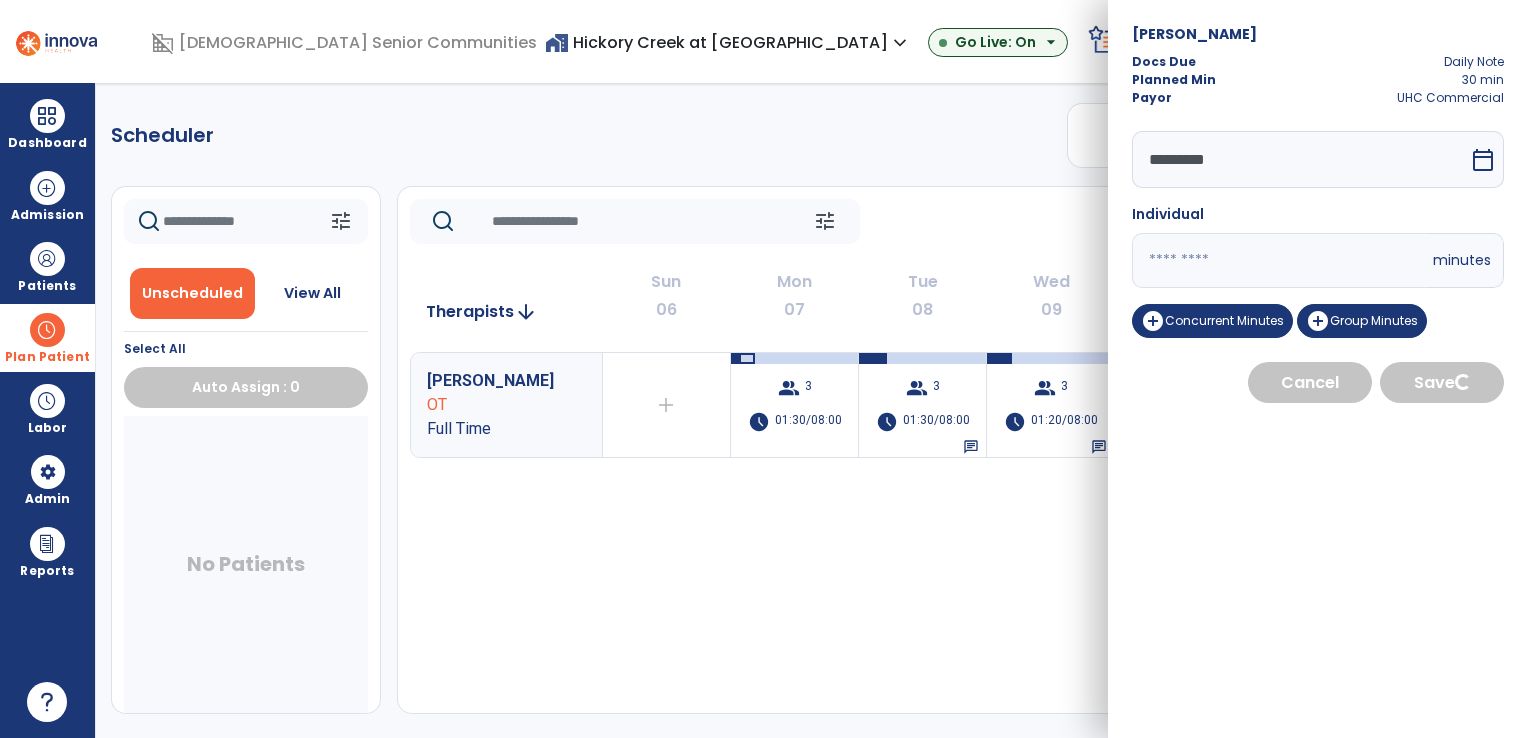 select on "****" 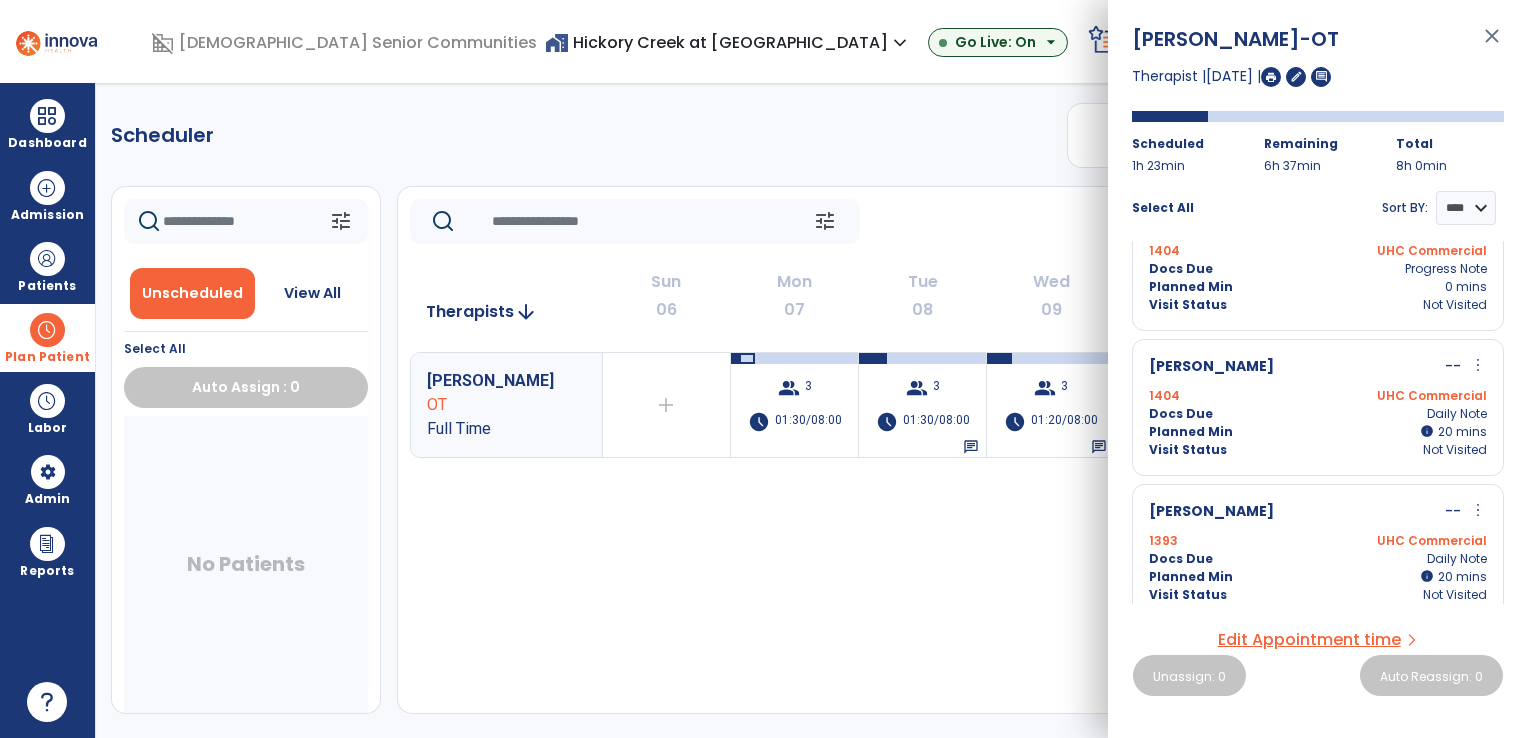 scroll, scrollTop: 356, scrollLeft: 0, axis: vertical 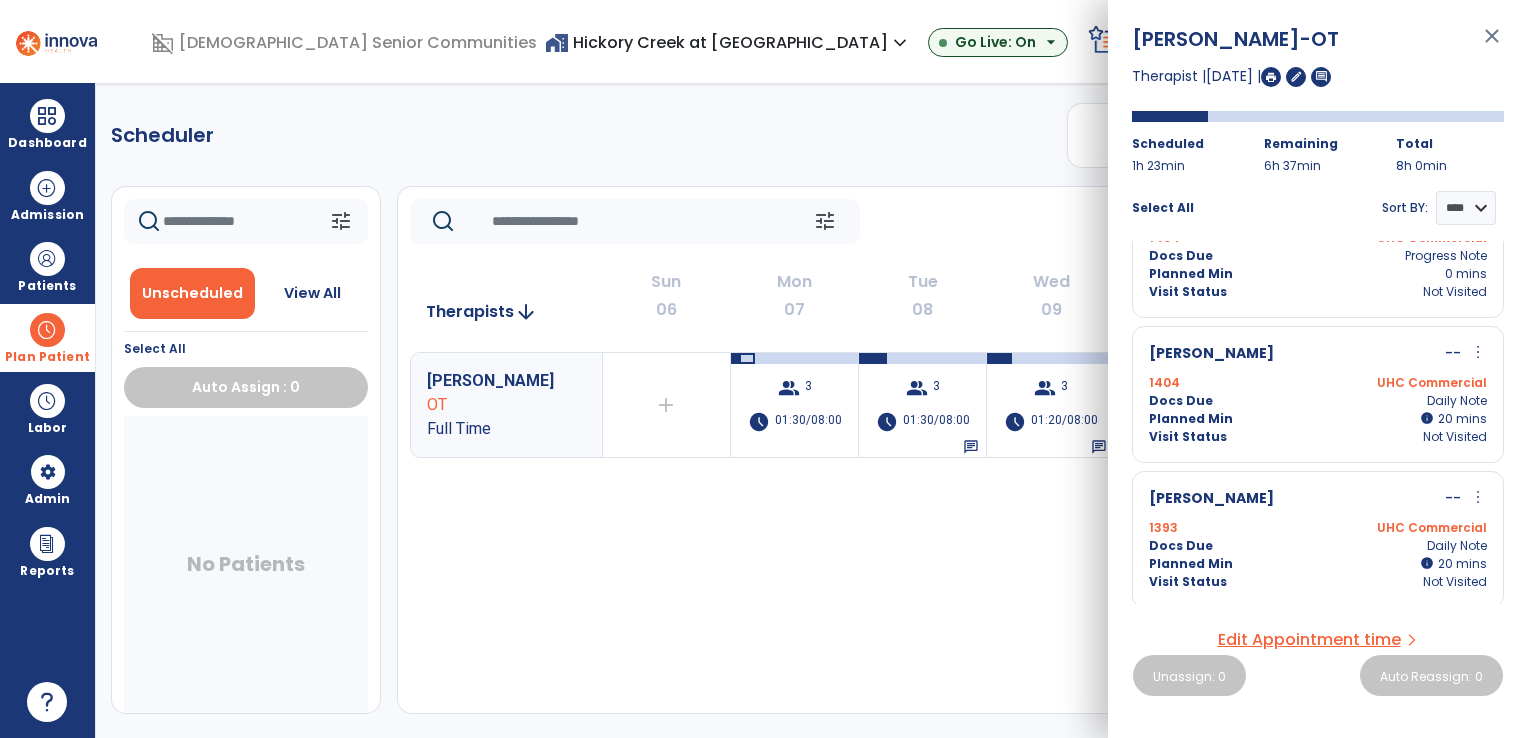 click on "Scheduler   PT   OT   ST  **** *** more_vert  Manage Labor   View All Therapists   Print" 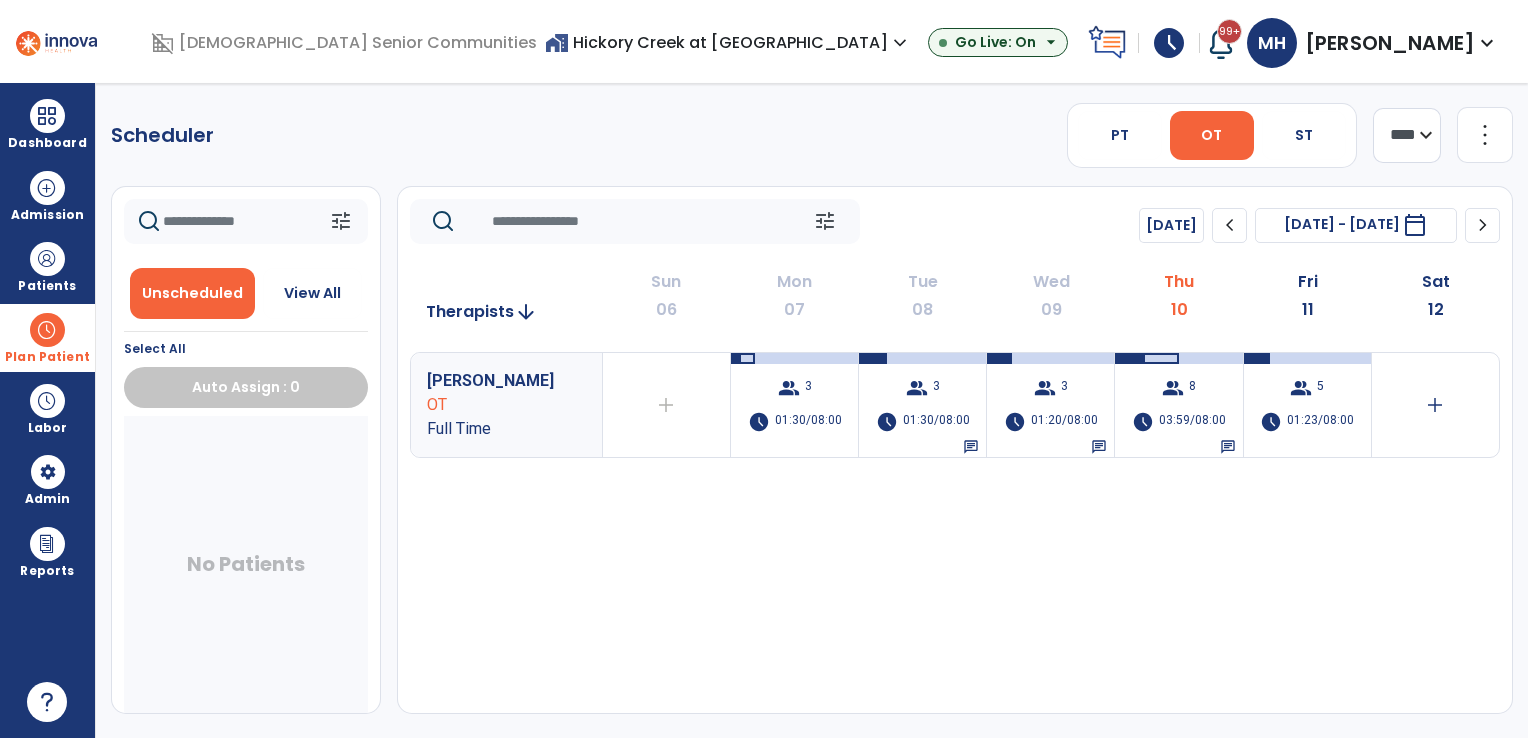 click on "home_work   Hickory Creek at [GEOGRAPHIC_DATA]   expand_more" at bounding box center [728, 42] 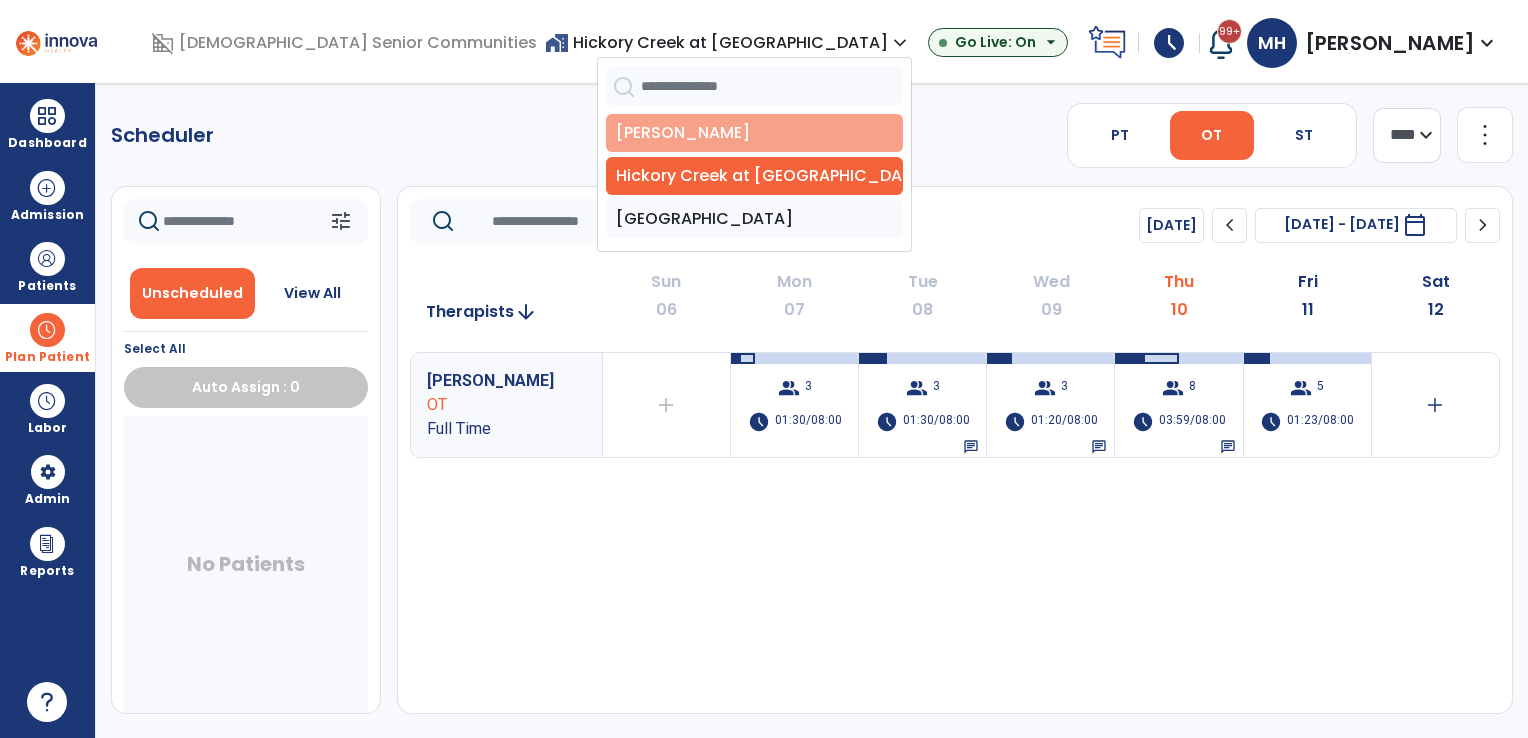 click on "[PERSON_NAME]" at bounding box center [754, 133] 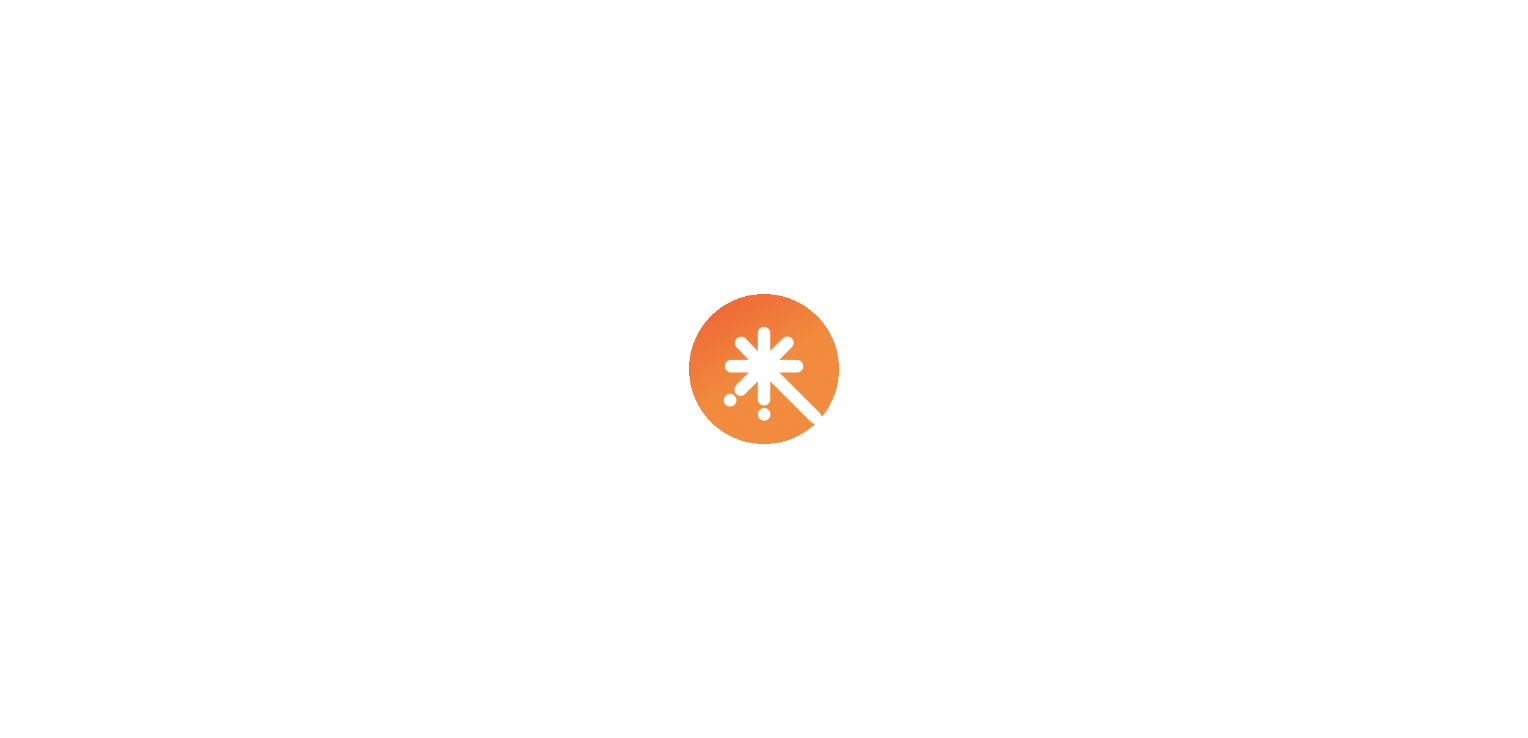 scroll, scrollTop: 0, scrollLeft: 0, axis: both 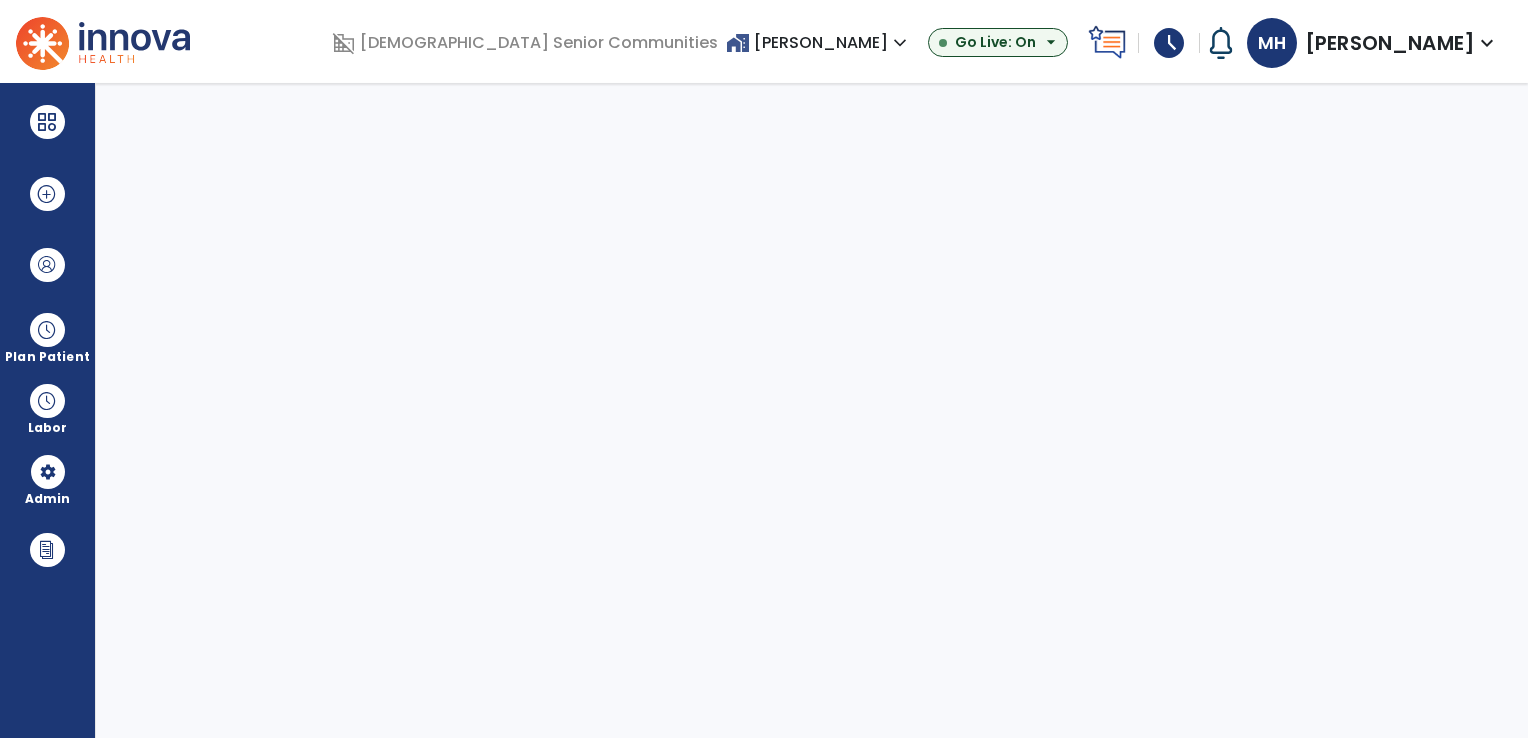 select on "***" 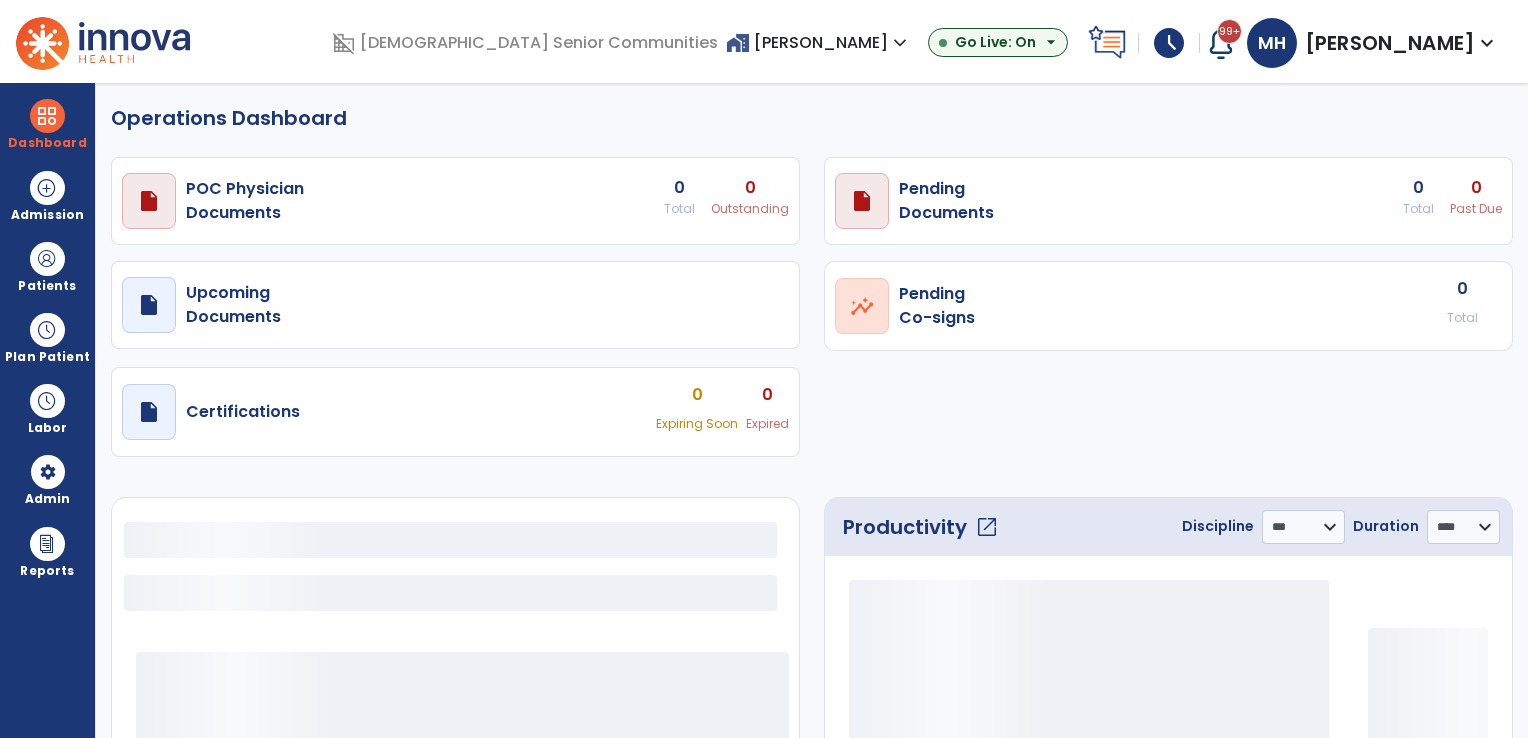 select on "***" 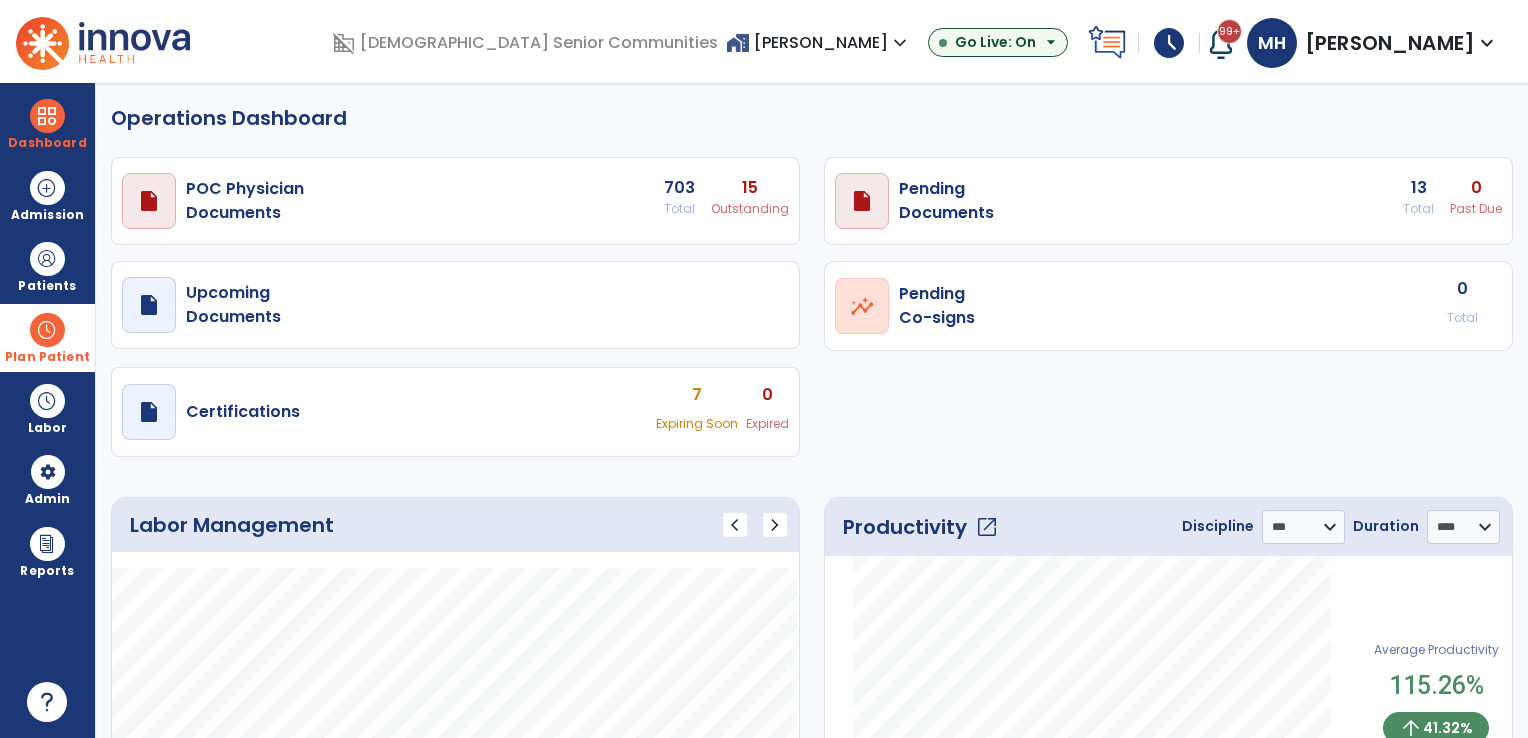 click on "Plan Patient" at bounding box center [47, 266] 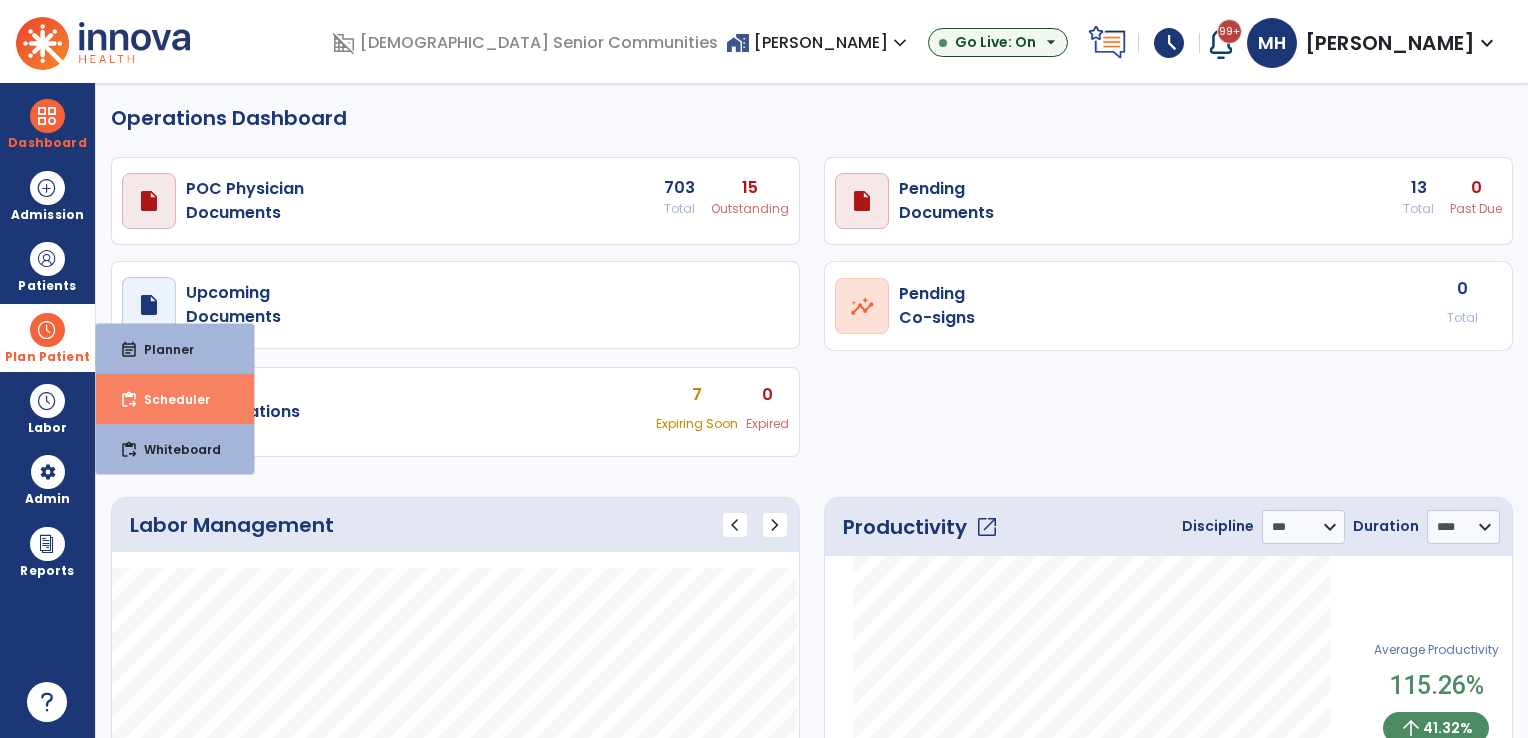 click on "Scheduler" at bounding box center [169, 399] 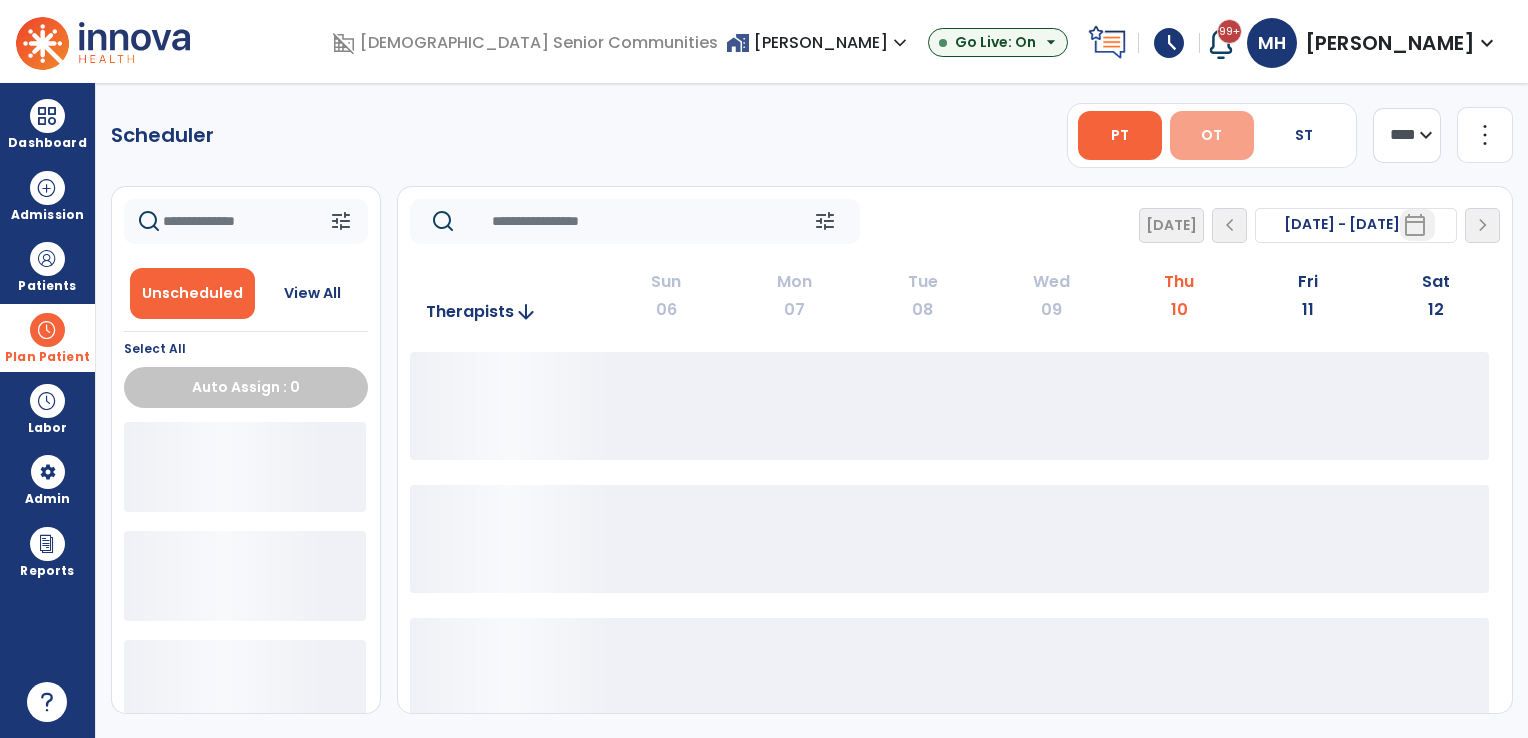 click on "OT" at bounding box center (1211, 135) 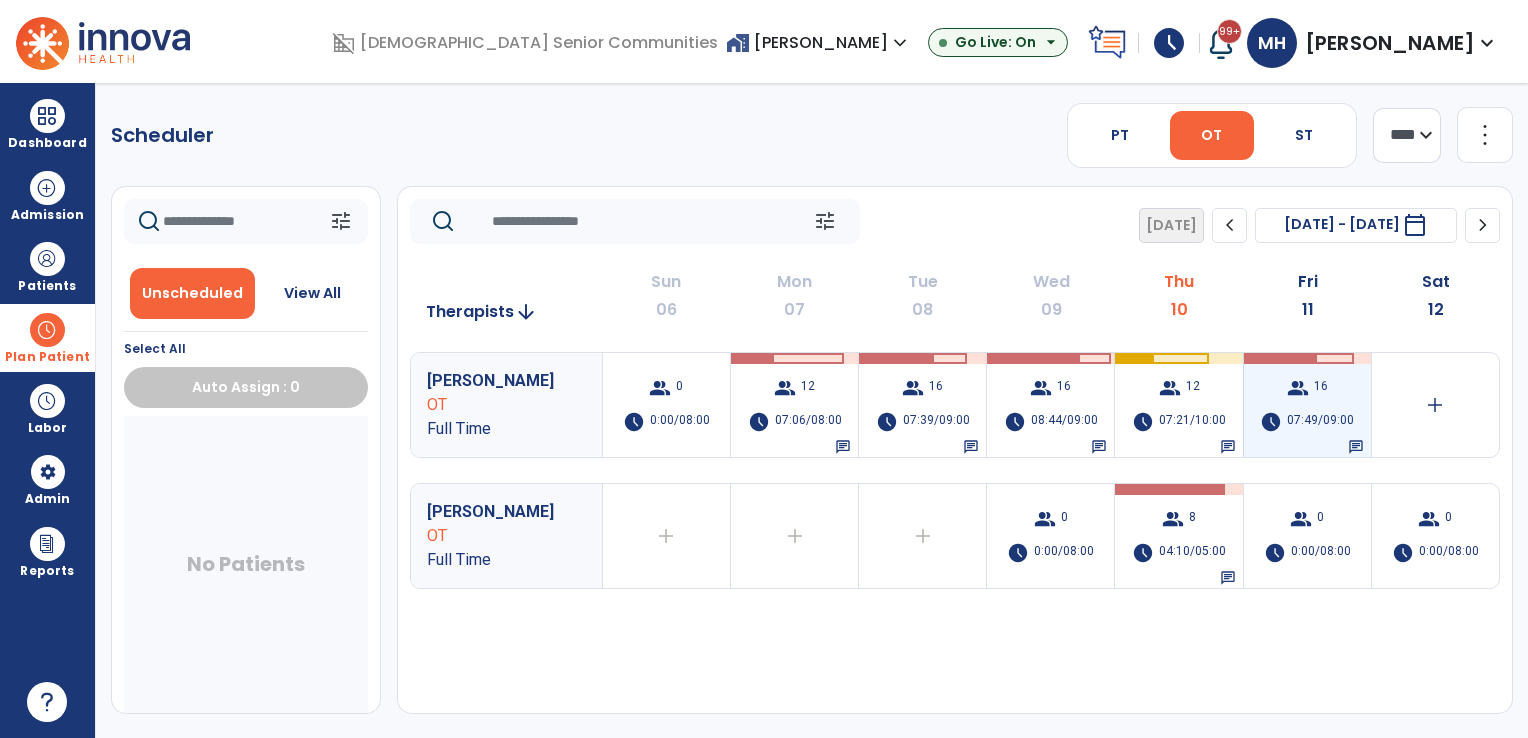 click on "07:49/09:00" at bounding box center (1320, 422) 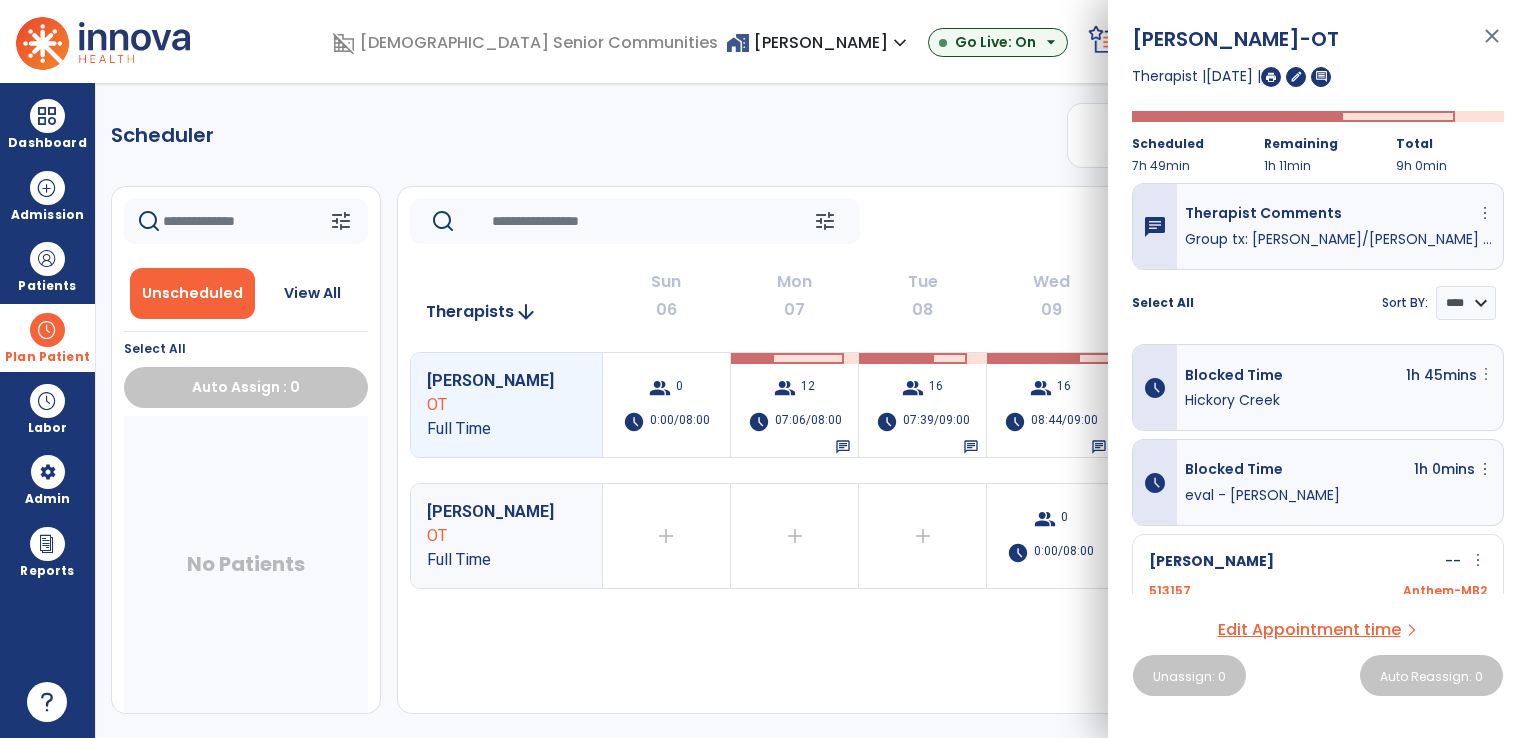 click on "more_vert" at bounding box center [1486, 374] 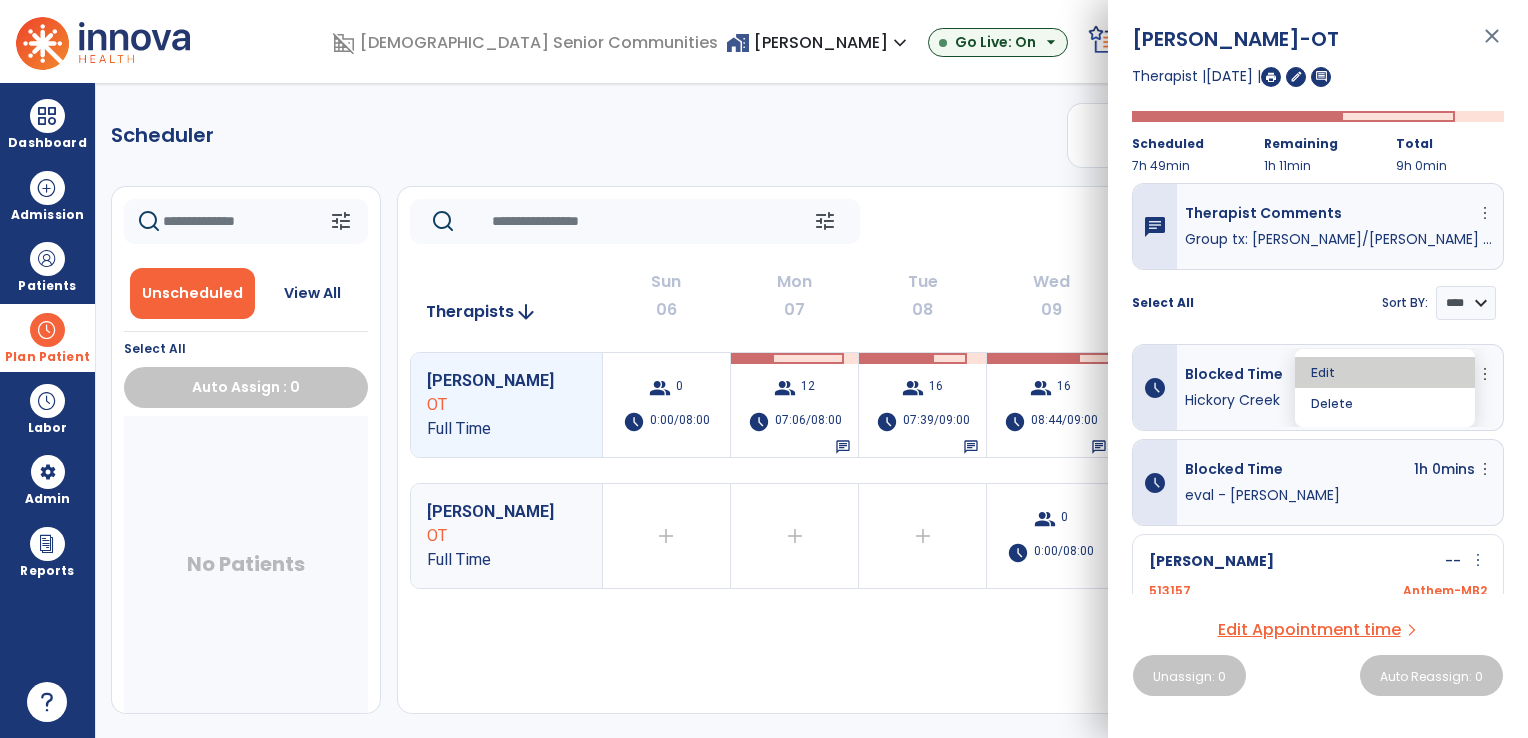 click on "Edit" at bounding box center (1385, 372) 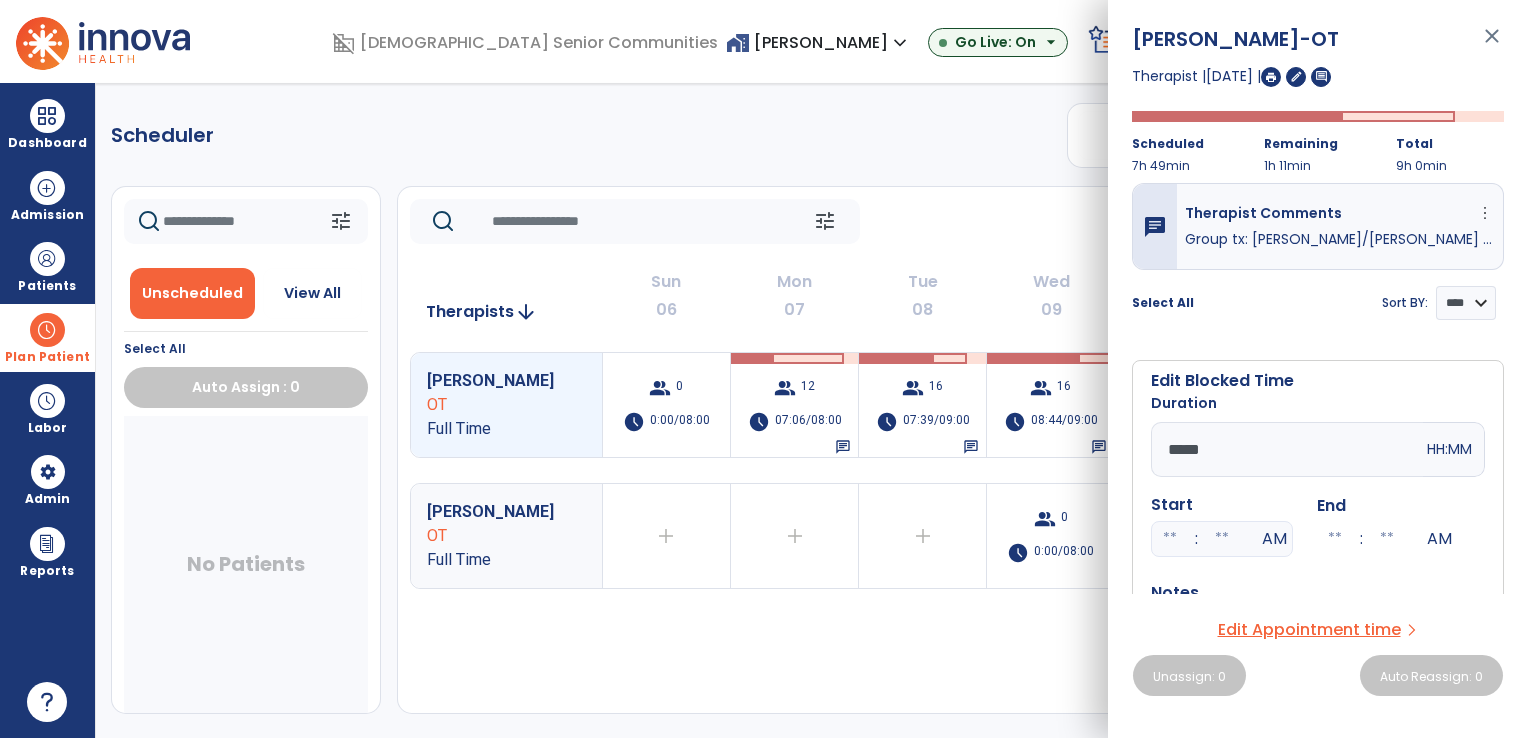 click on "*****" at bounding box center (1287, 449) 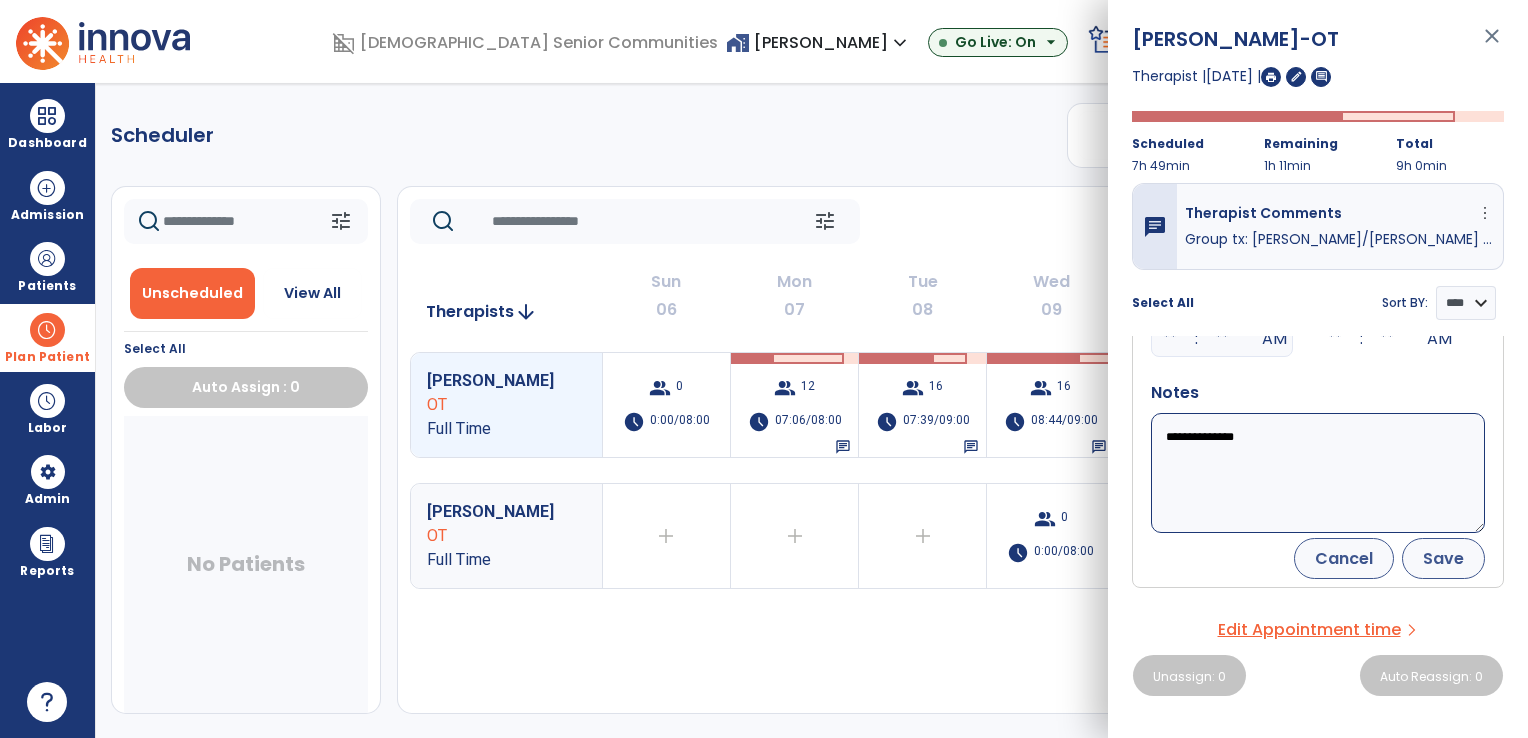 type on "*****" 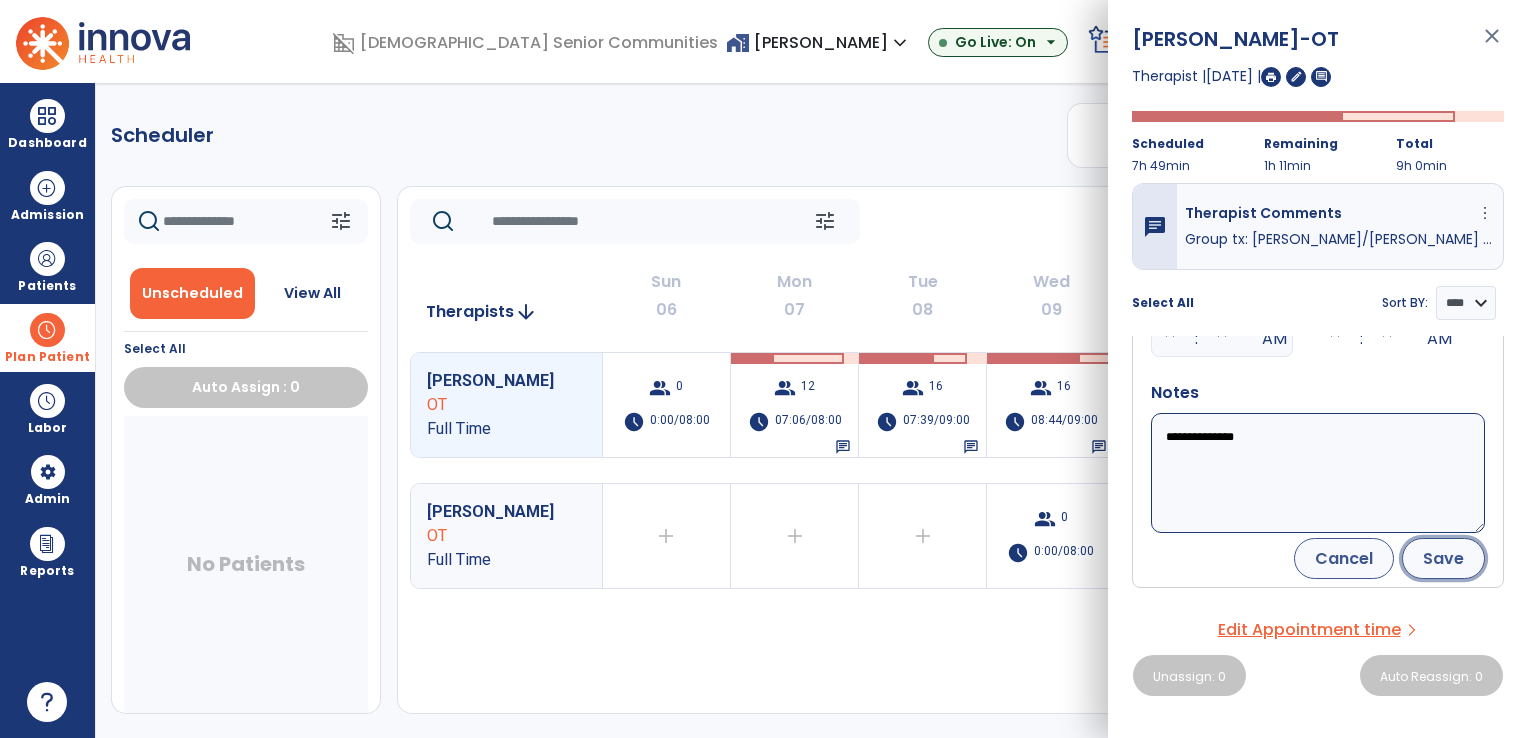 click on "Save" at bounding box center (1443, 558) 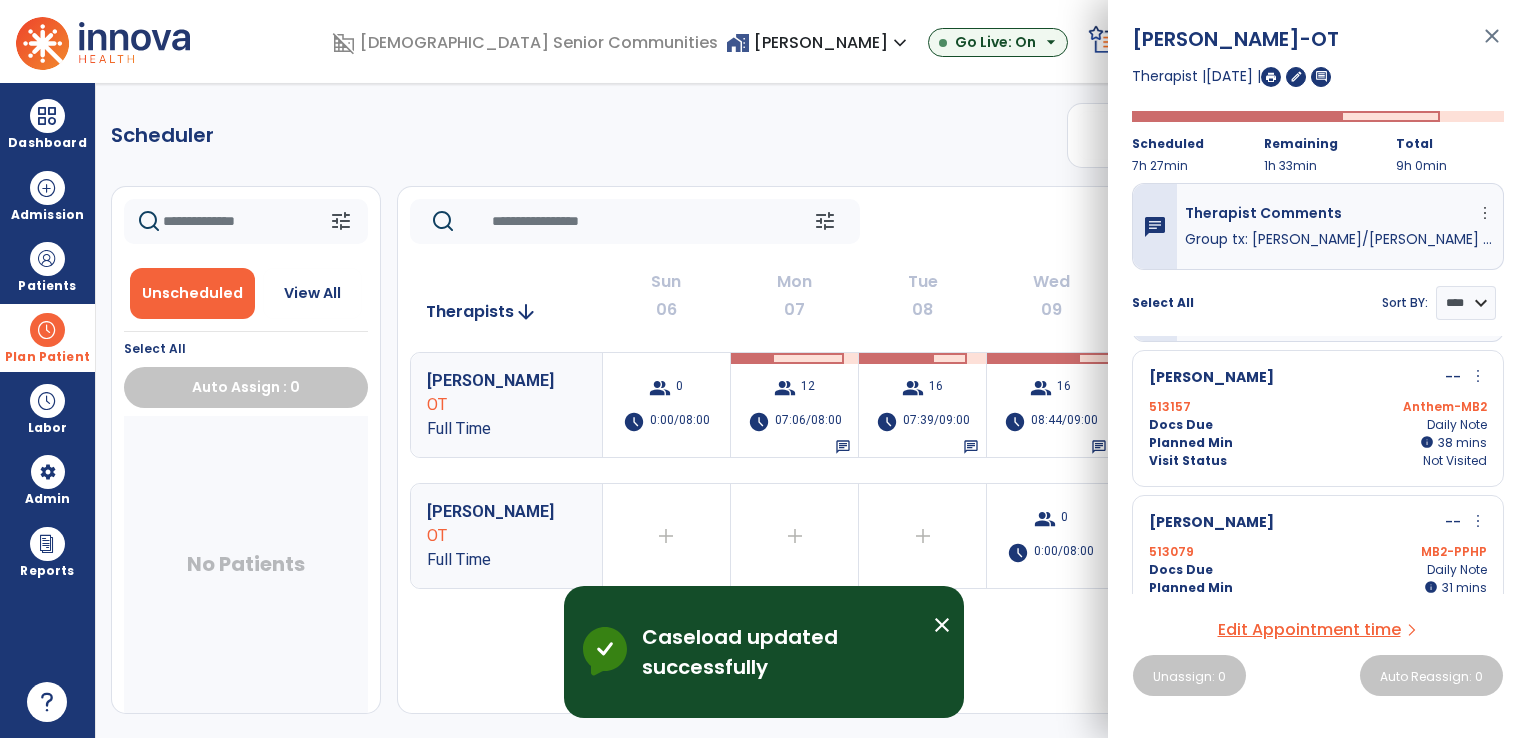 scroll, scrollTop: 0, scrollLeft: 0, axis: both 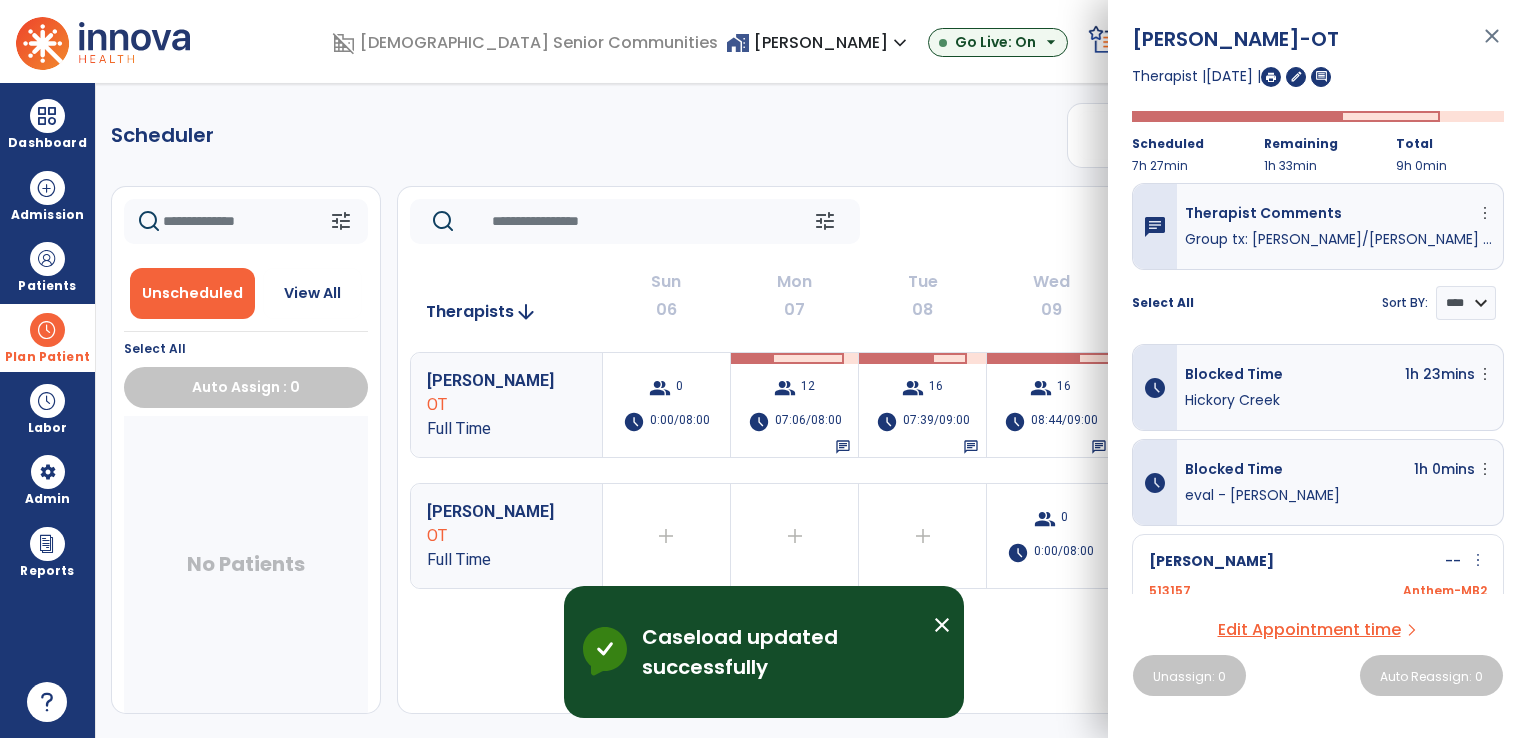 click on "Scheduler   PT   OT   ST  **** *** more_vert  Manage Labor   View All Therapists   Print" 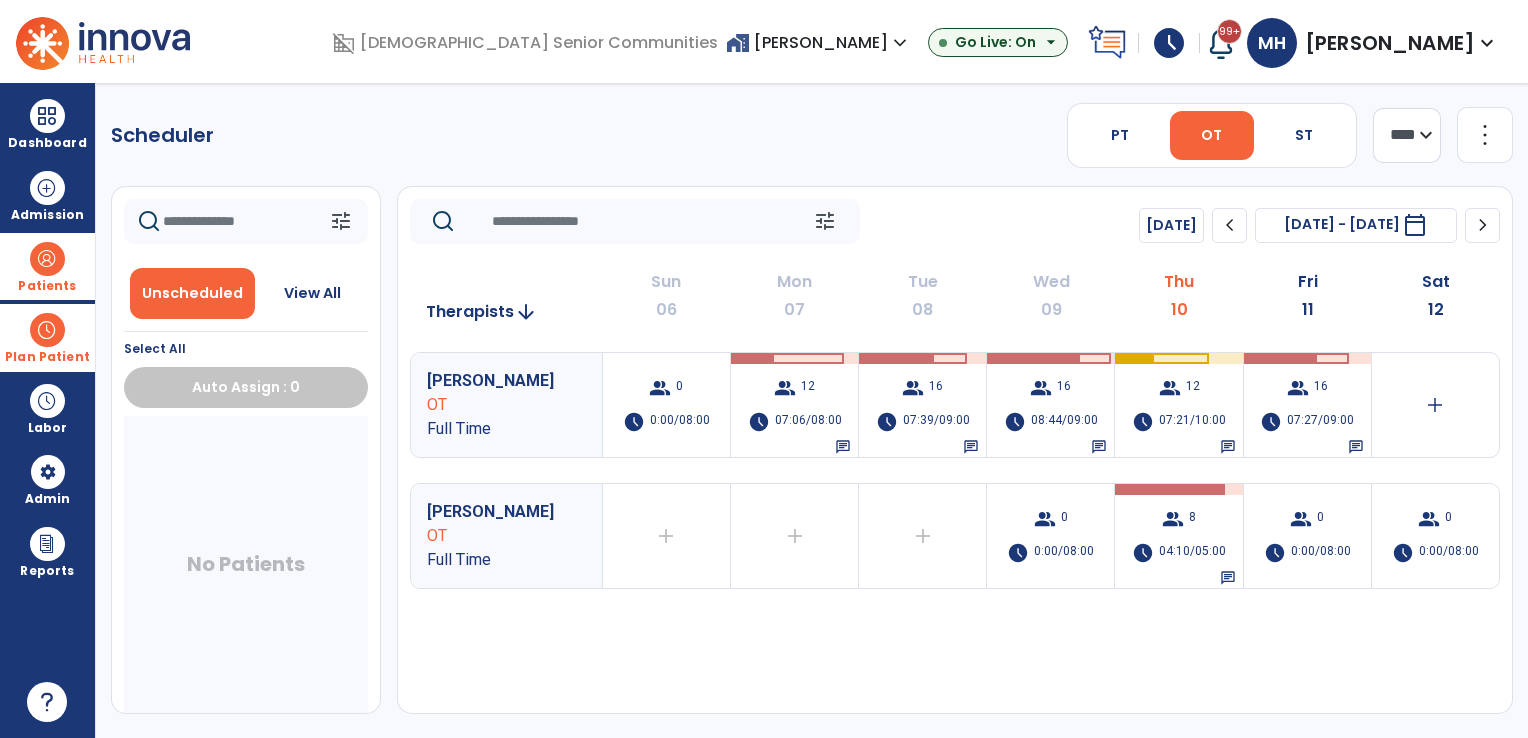 click on "Patients" at bounding box center [47, 266] 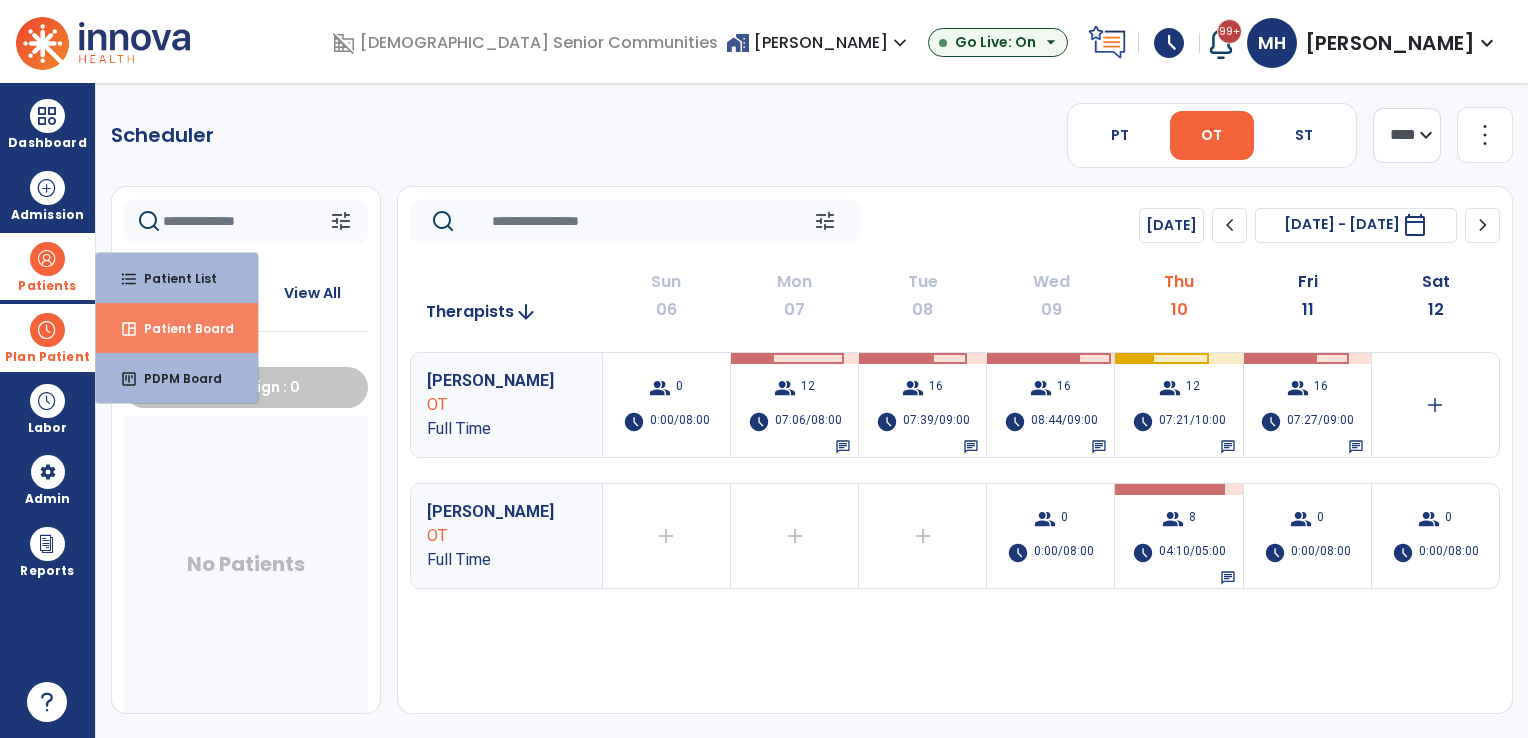 click on "Patient Board" at bounding box center [181, 328] 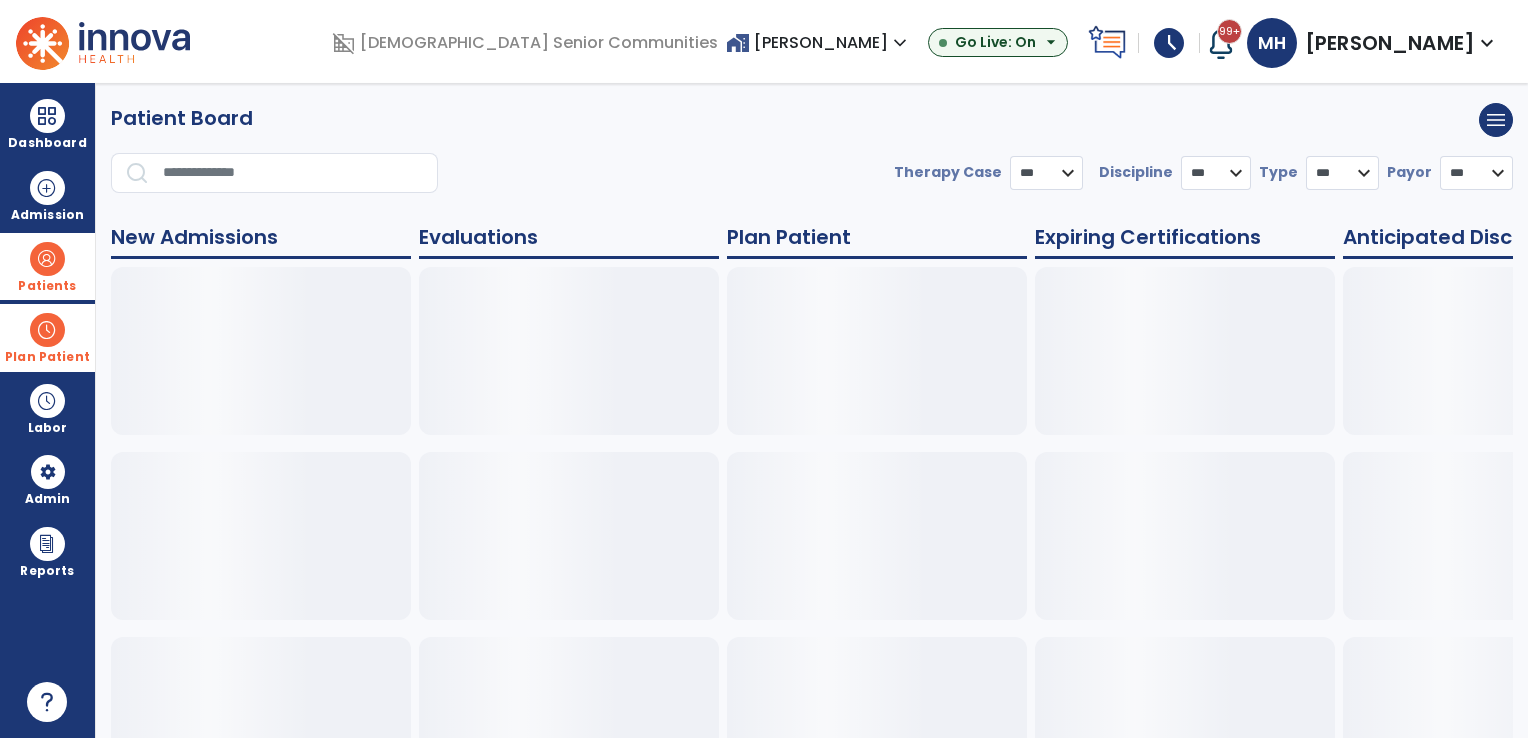 select on "***" 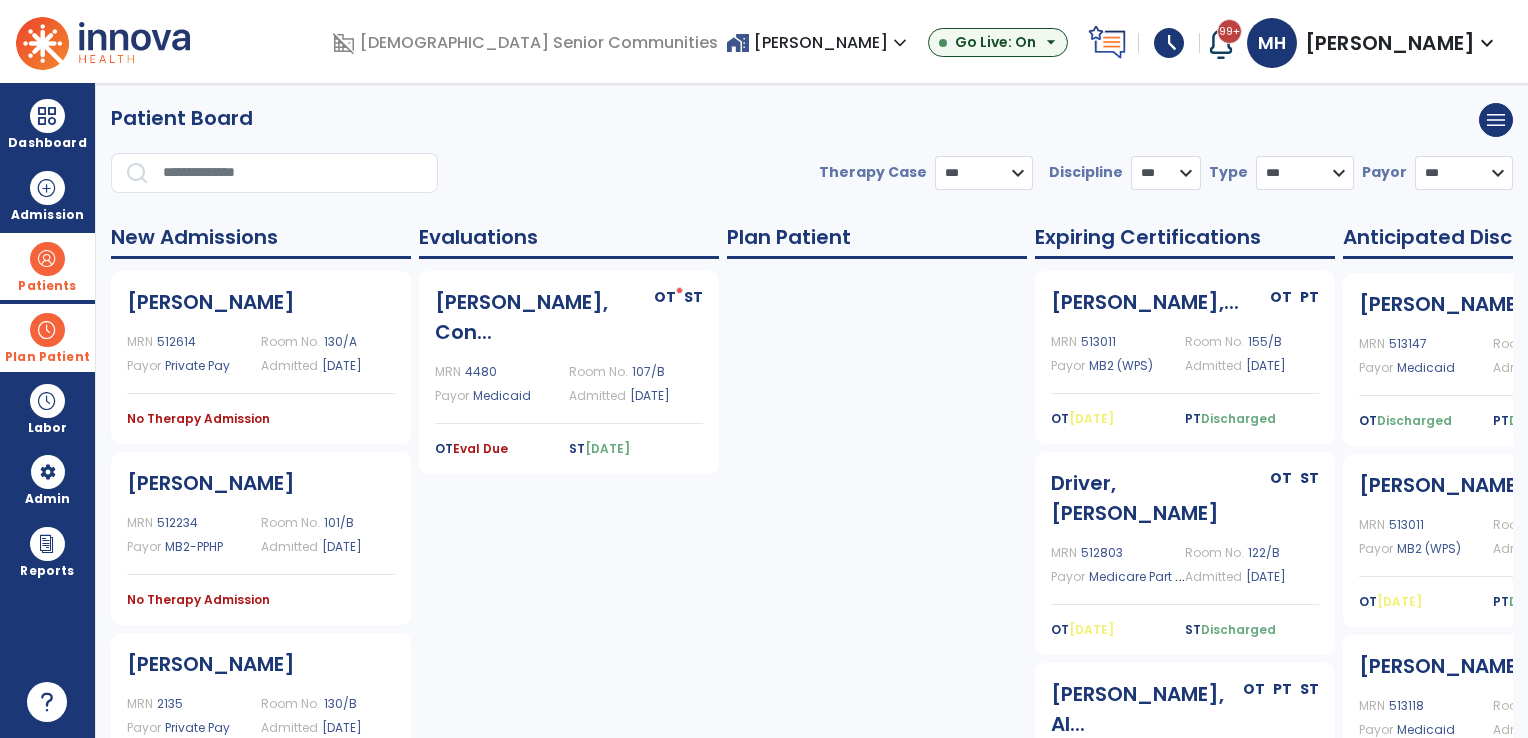click on "Plan Patient" at bounding box center [47, 266] 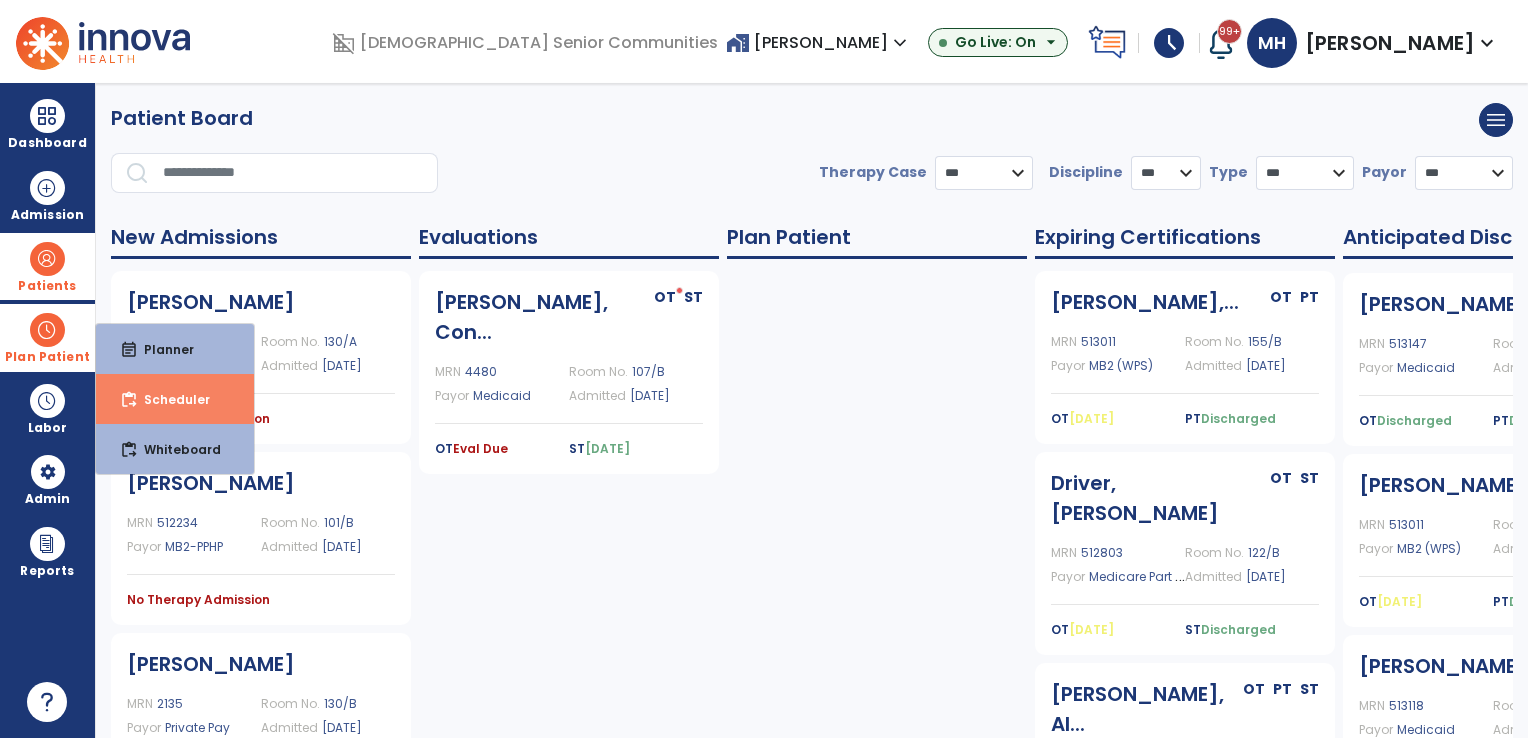 click on "content_paste_go  Scheduler" at bounding box center (175, 399) 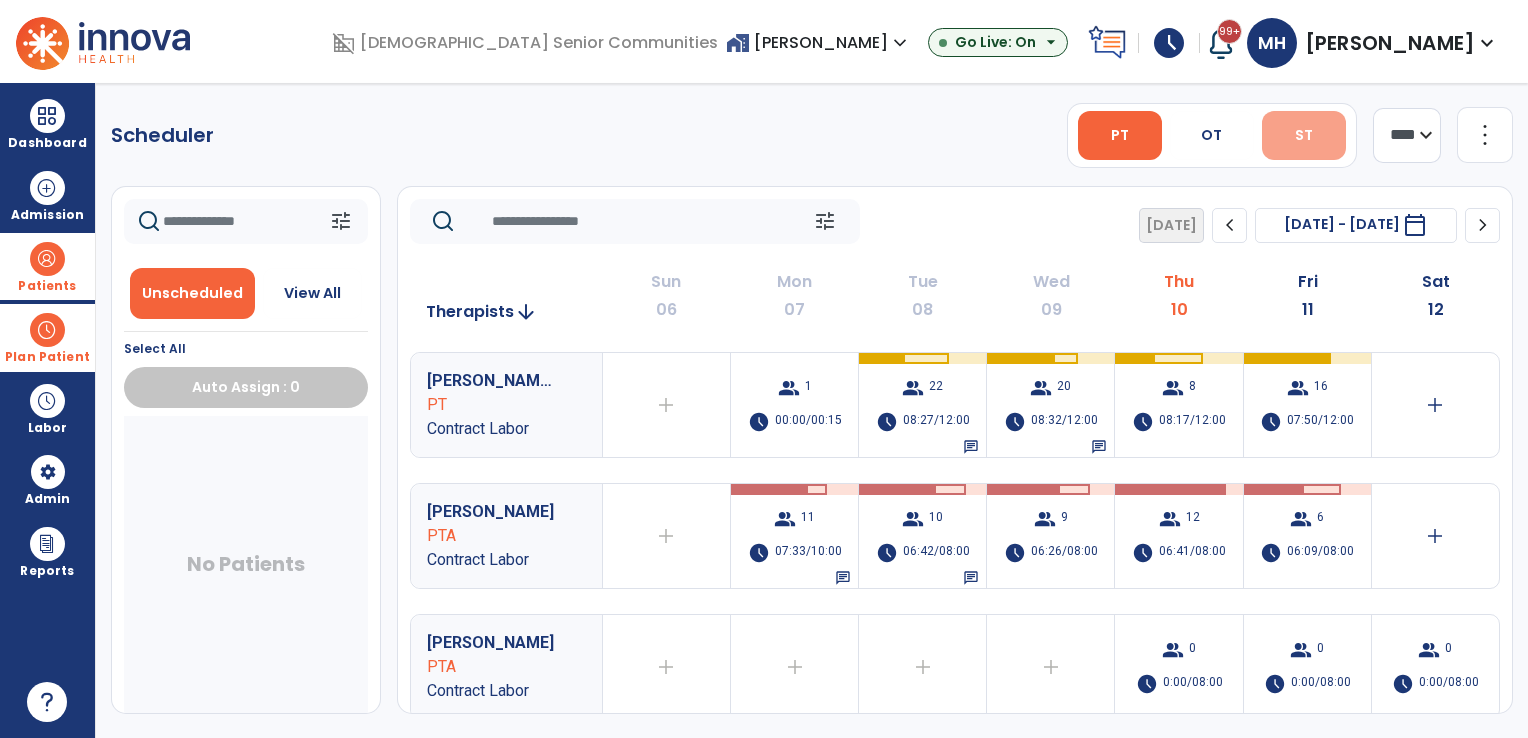 click on "ST" at bounding box center [1304, 135] 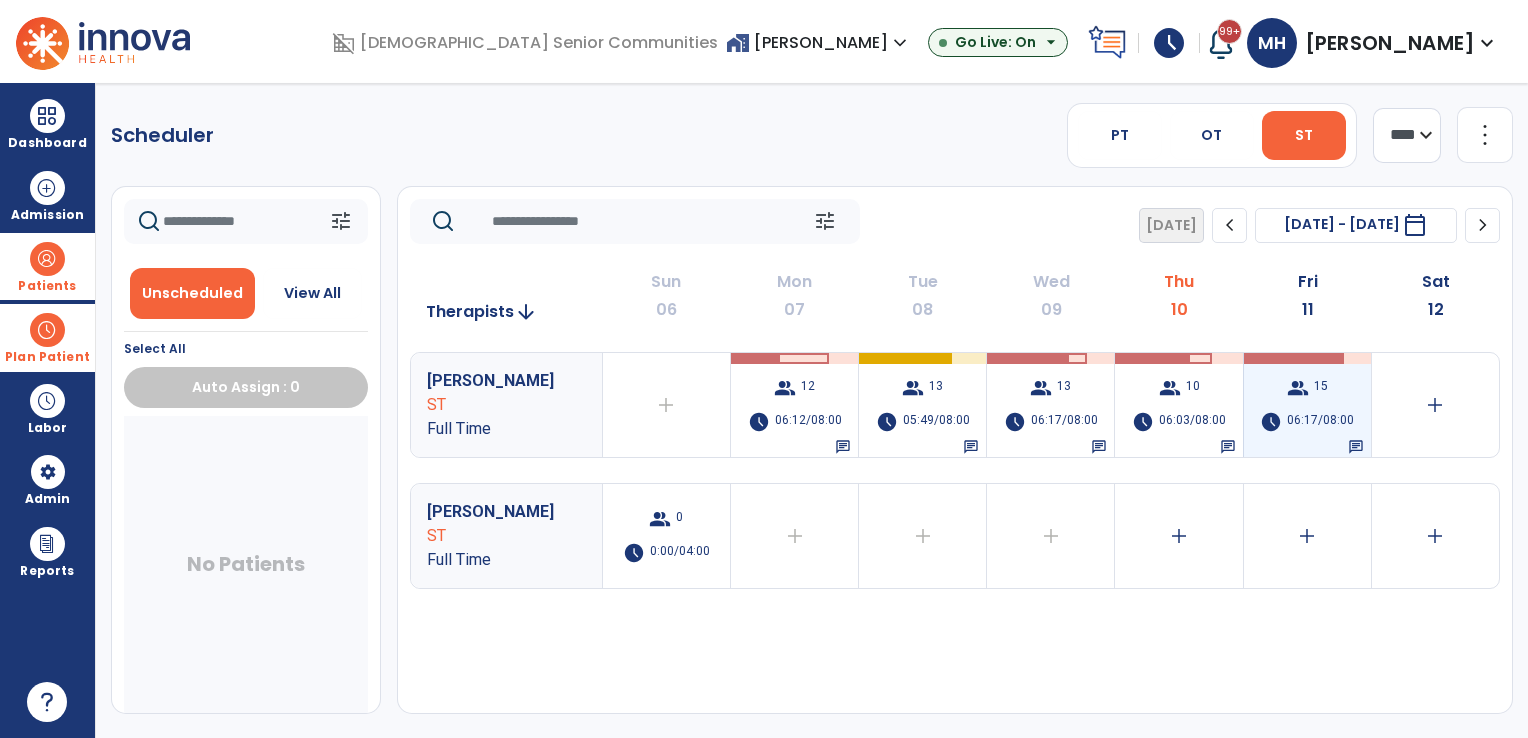 click on "06:17/08:00" at bounding box center (1320, 422) 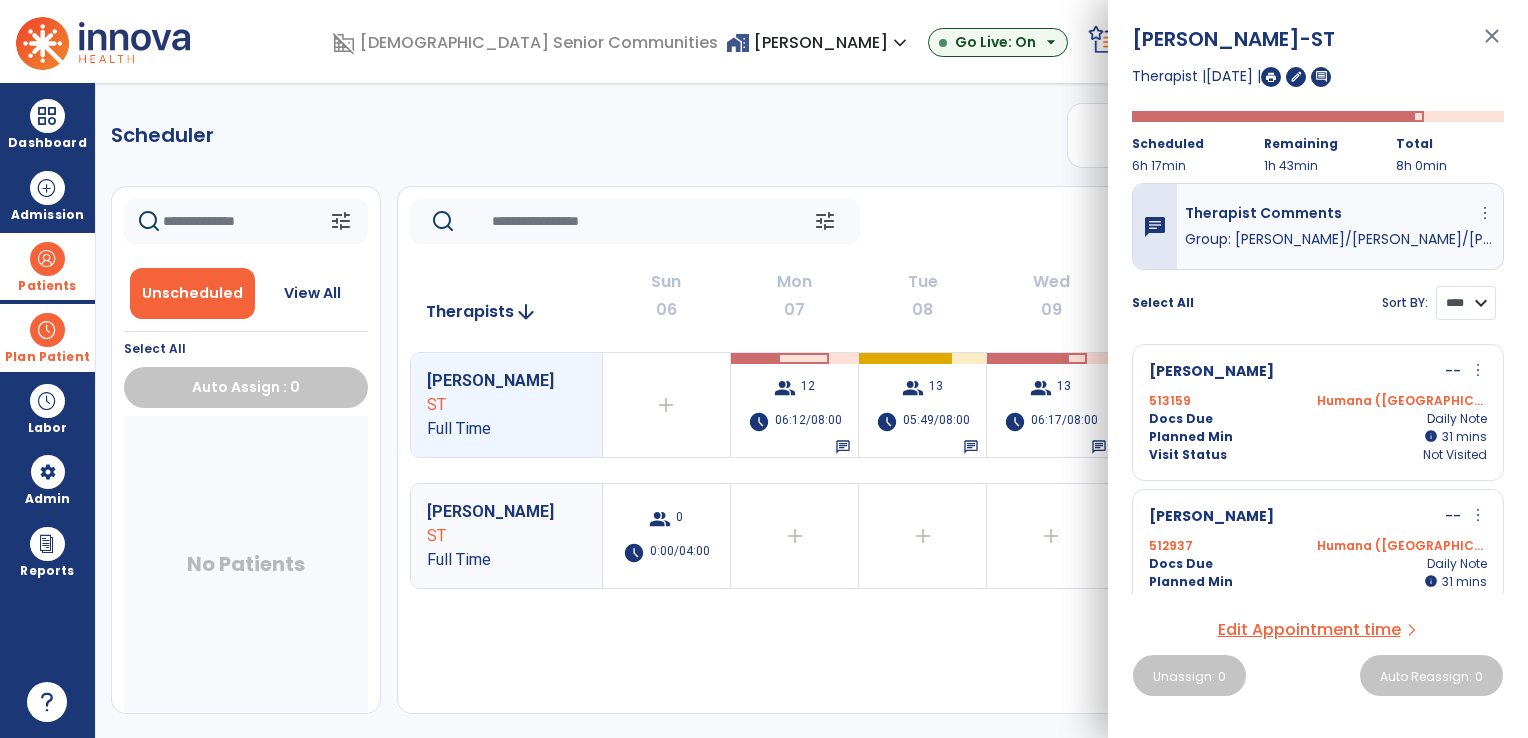 click on "**** ****" at bounding box center (1466, 303) 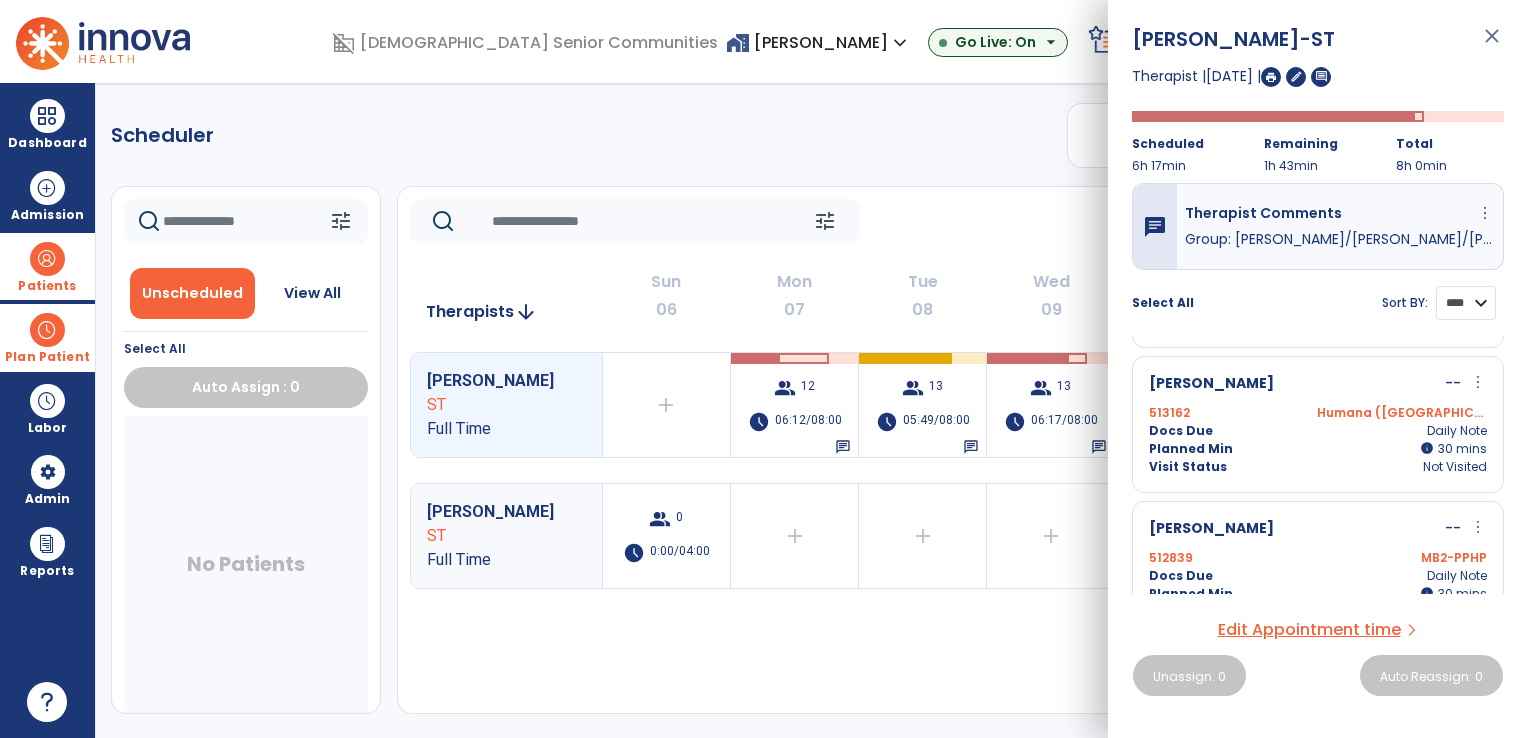 scroll, scrollTop: 1996, scrollLeft: 0, axis: vertical 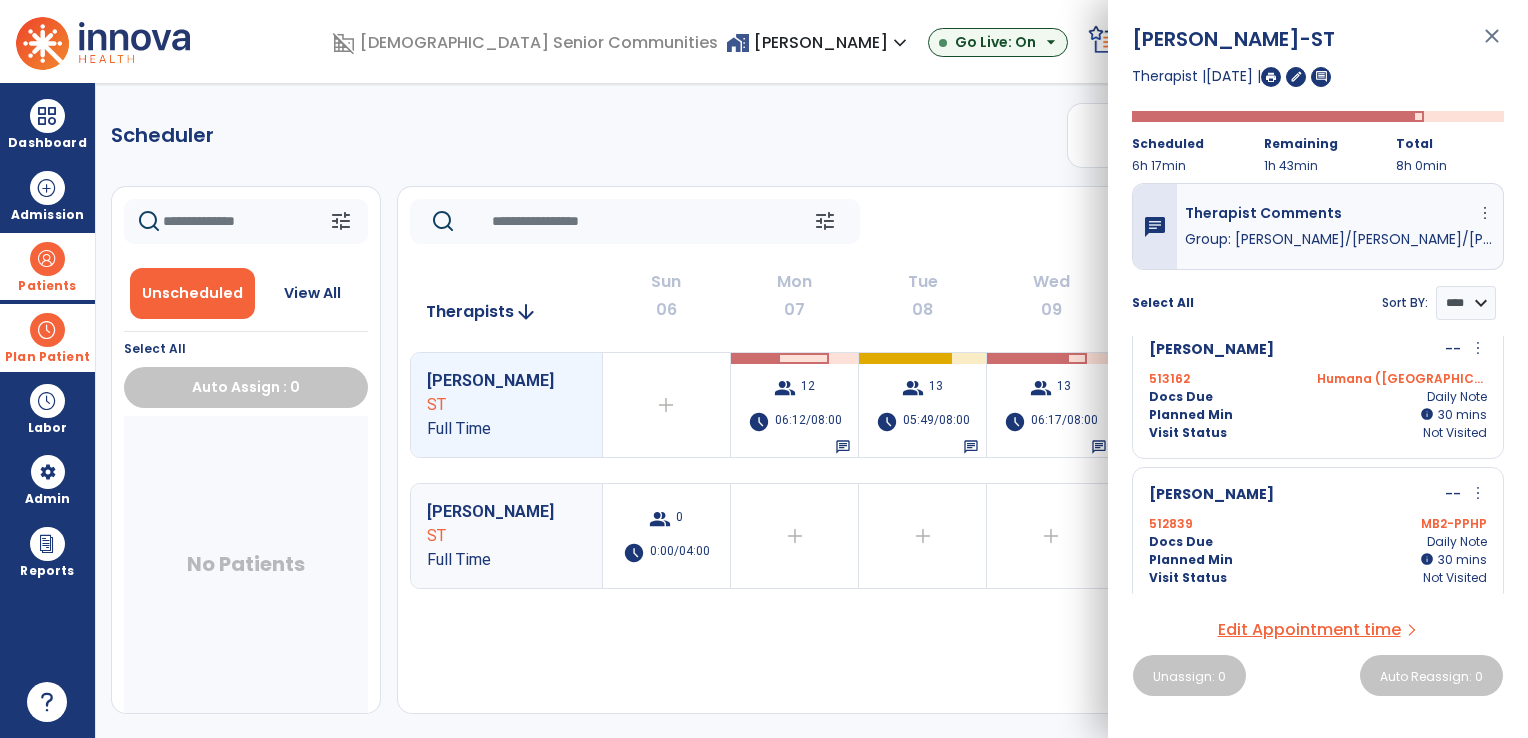 click on "Scheduler   PT   OT   ST  **** *** more_vert  Manage Labor   View All Therapists   Print" 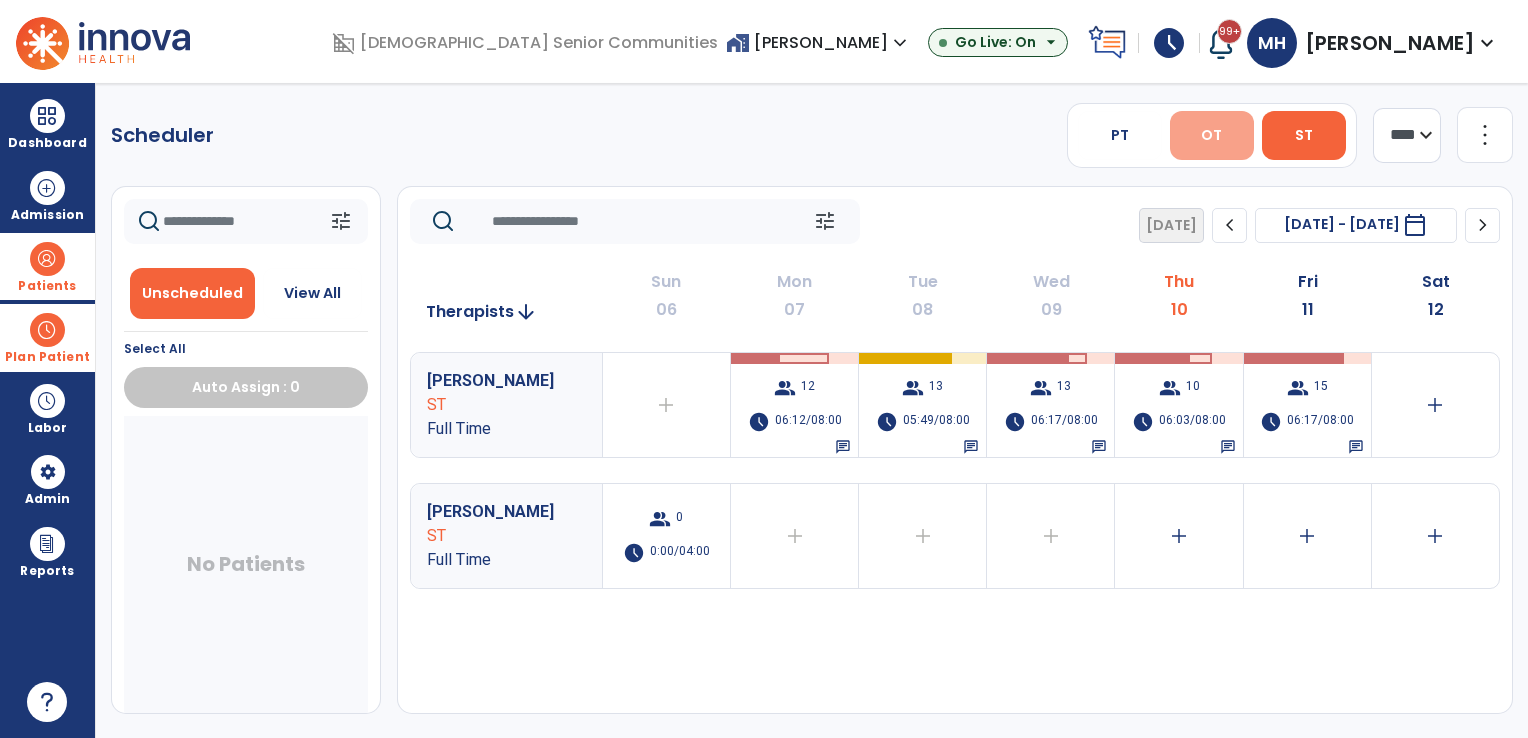 click on "OT" at bounding box center (1211, 135) 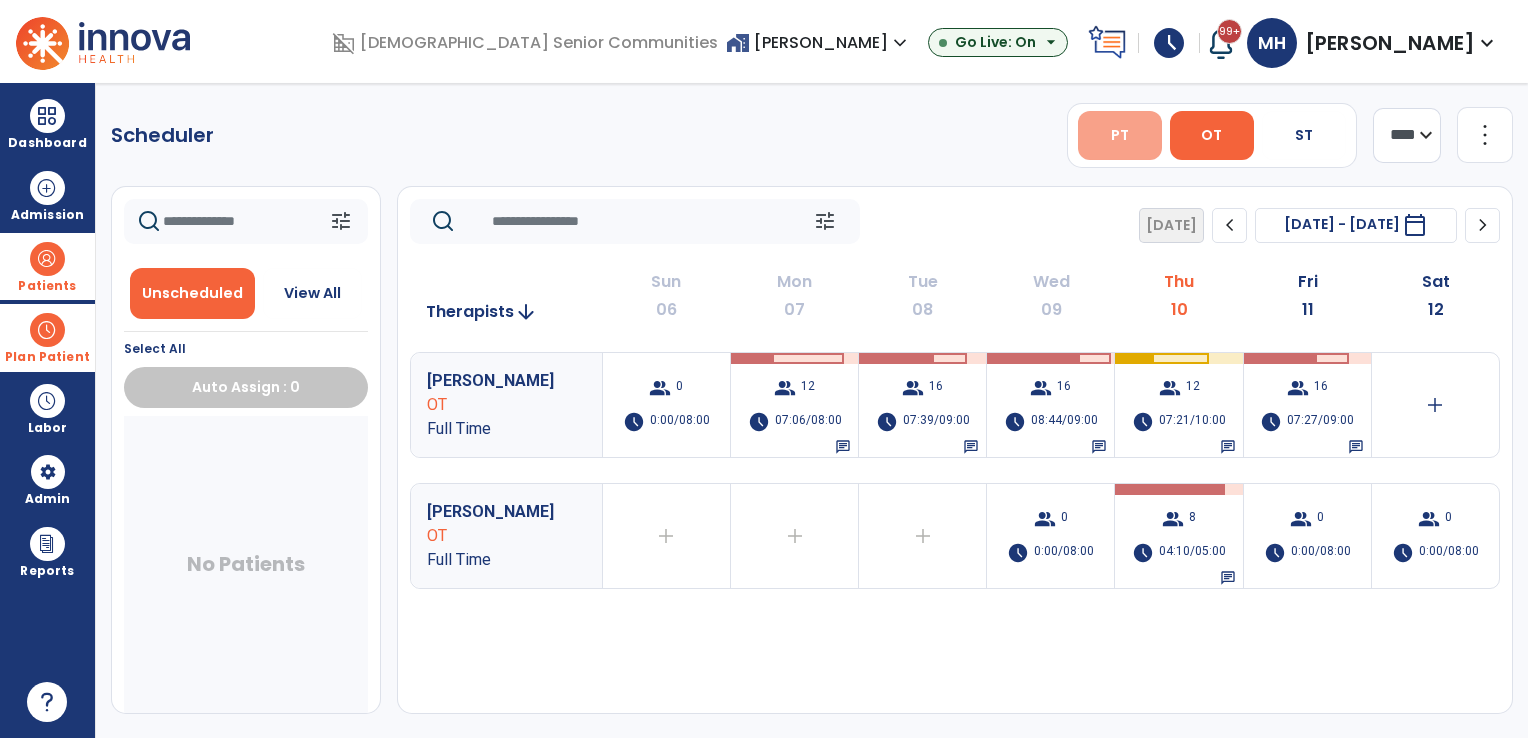 click on "PT" at bounding box center (1120, 135) 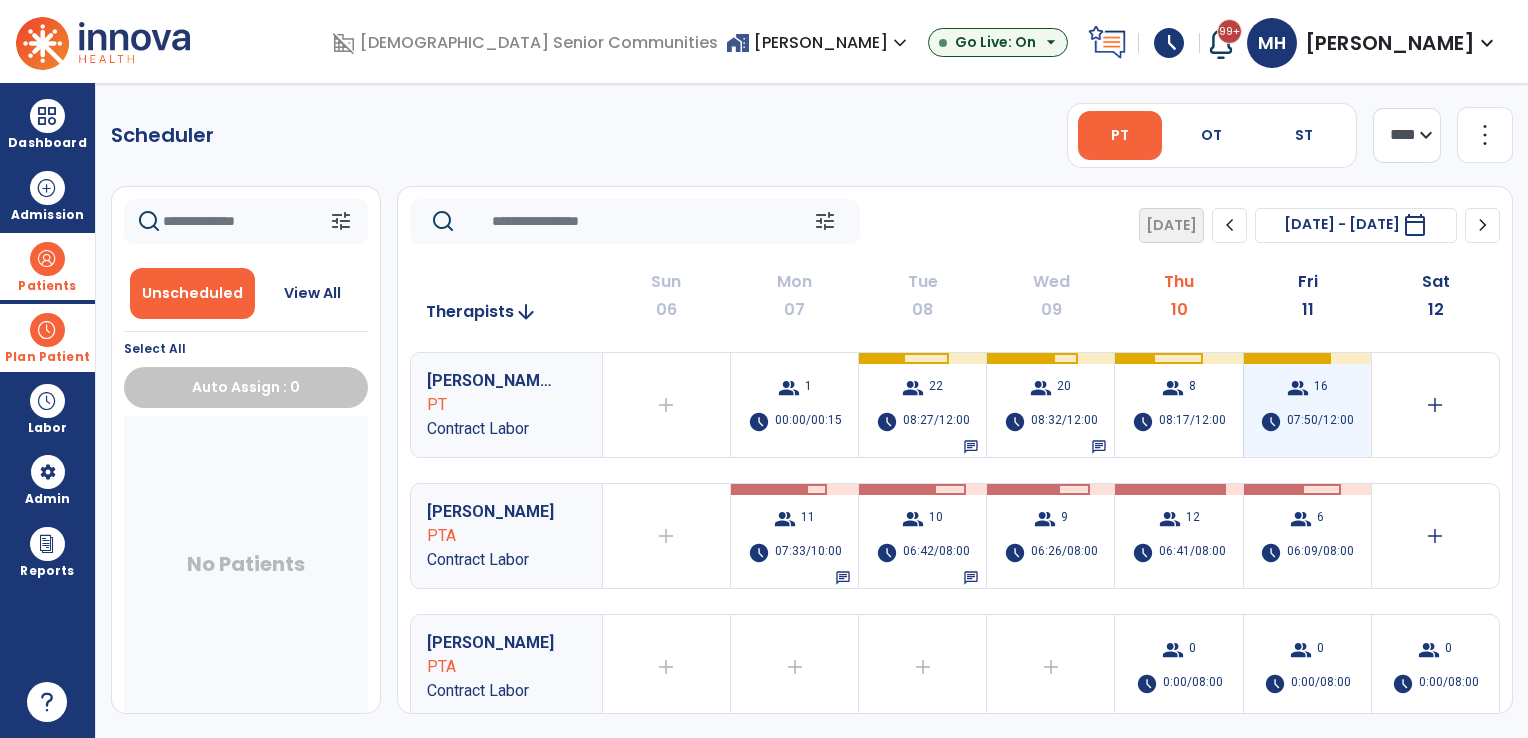 click on "07:50/12:00" at bounding box center (1320, 422) 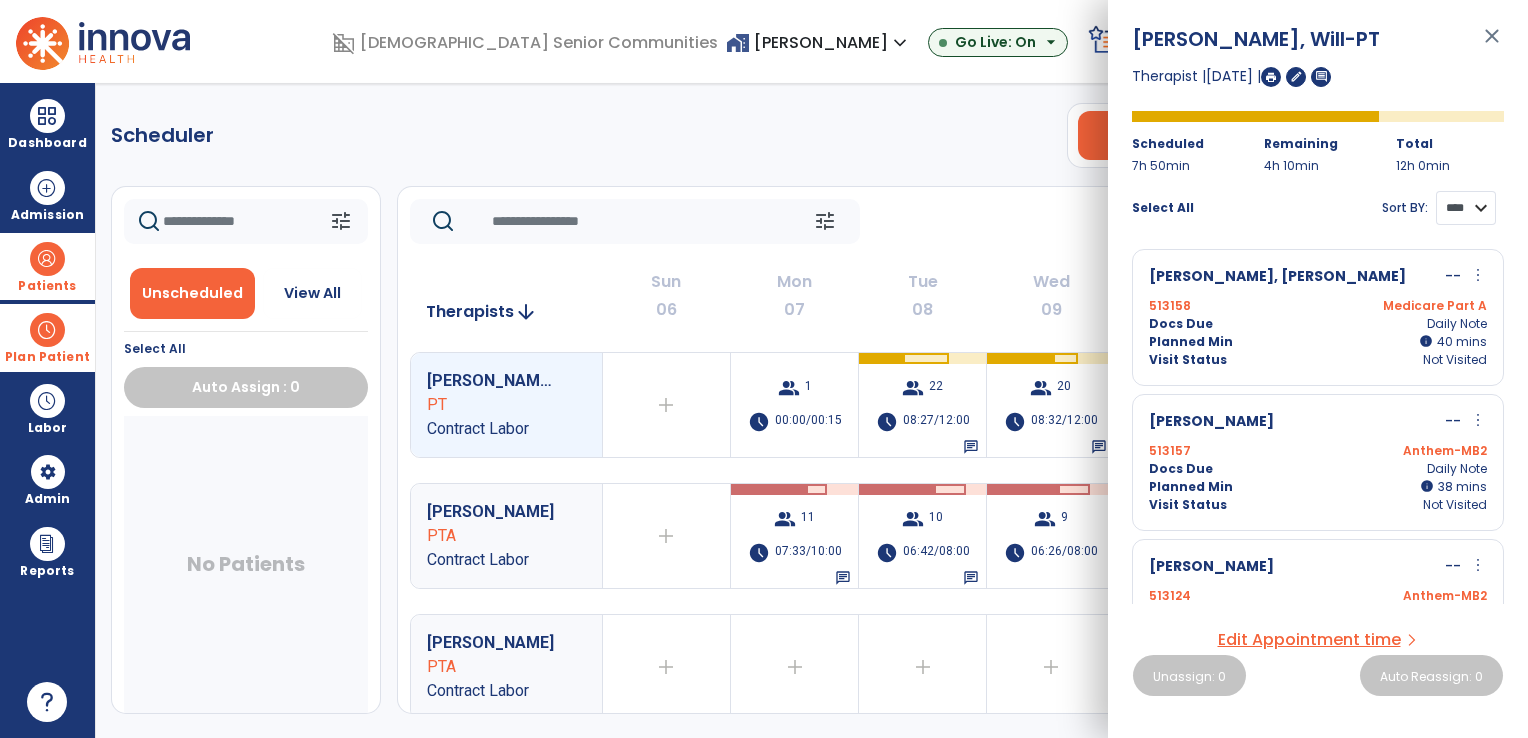 click on "**** ****" at bounding box center (1466, 208) 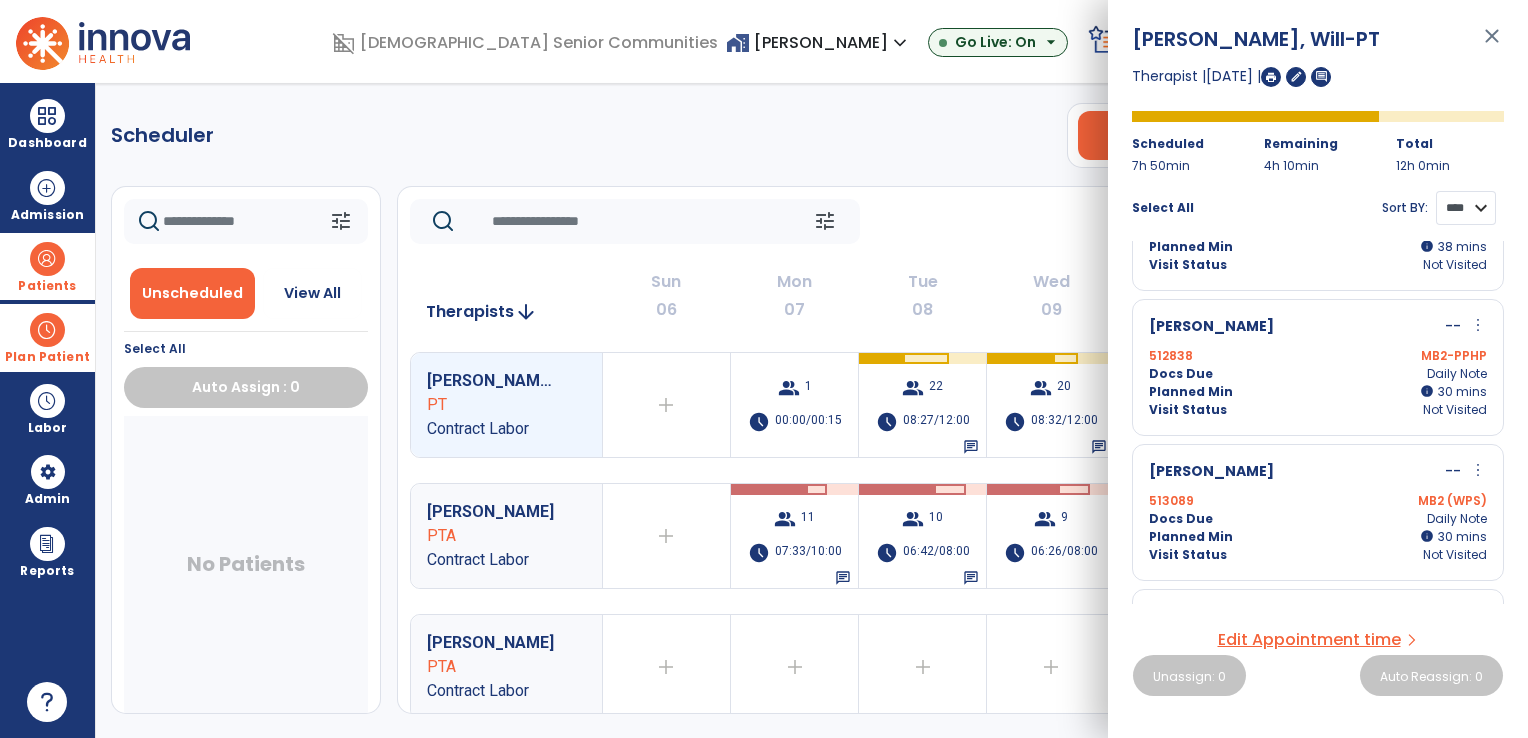 scroll, scrollTop: 0, scrollLeft: 0, axis: both 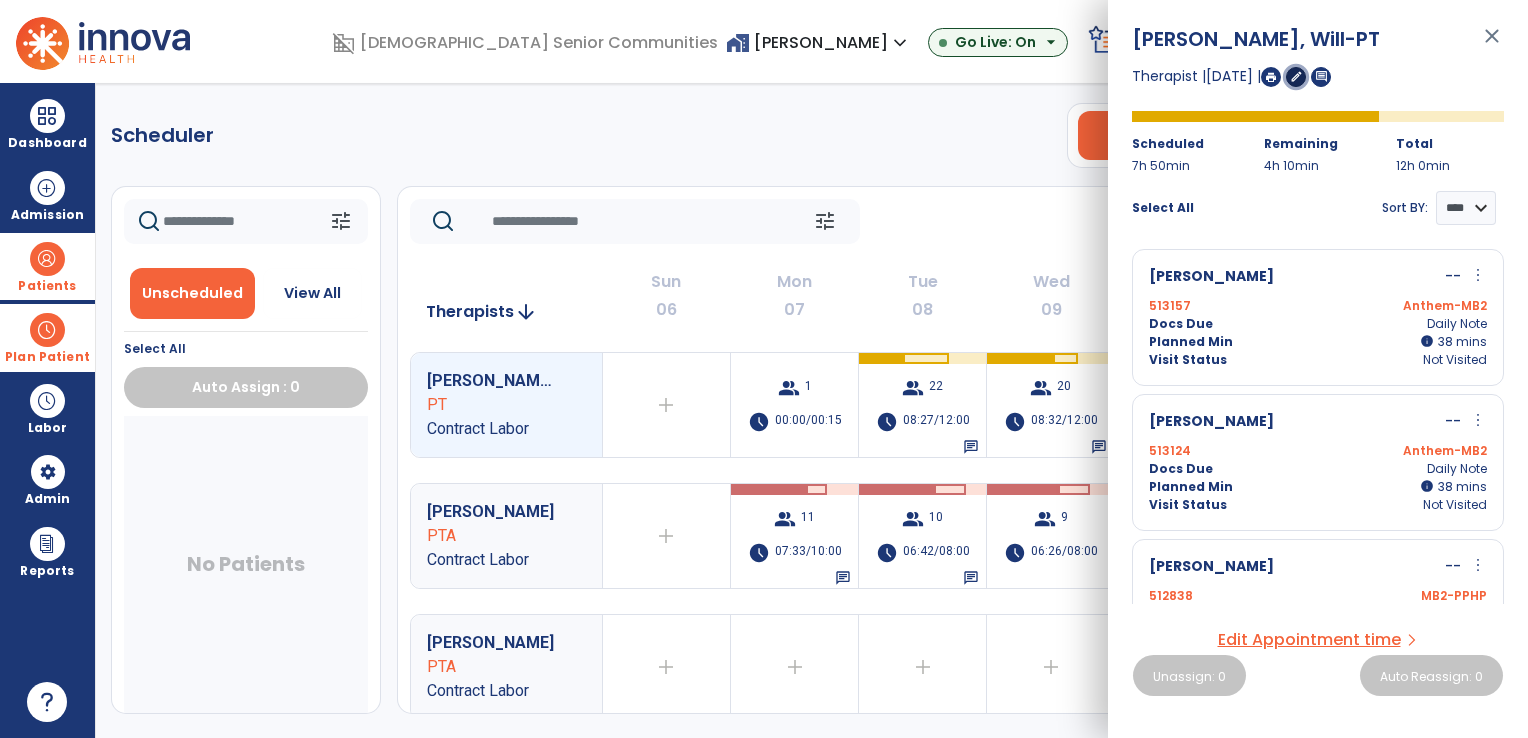 click on "edit" at bounding box center [1296, 76] 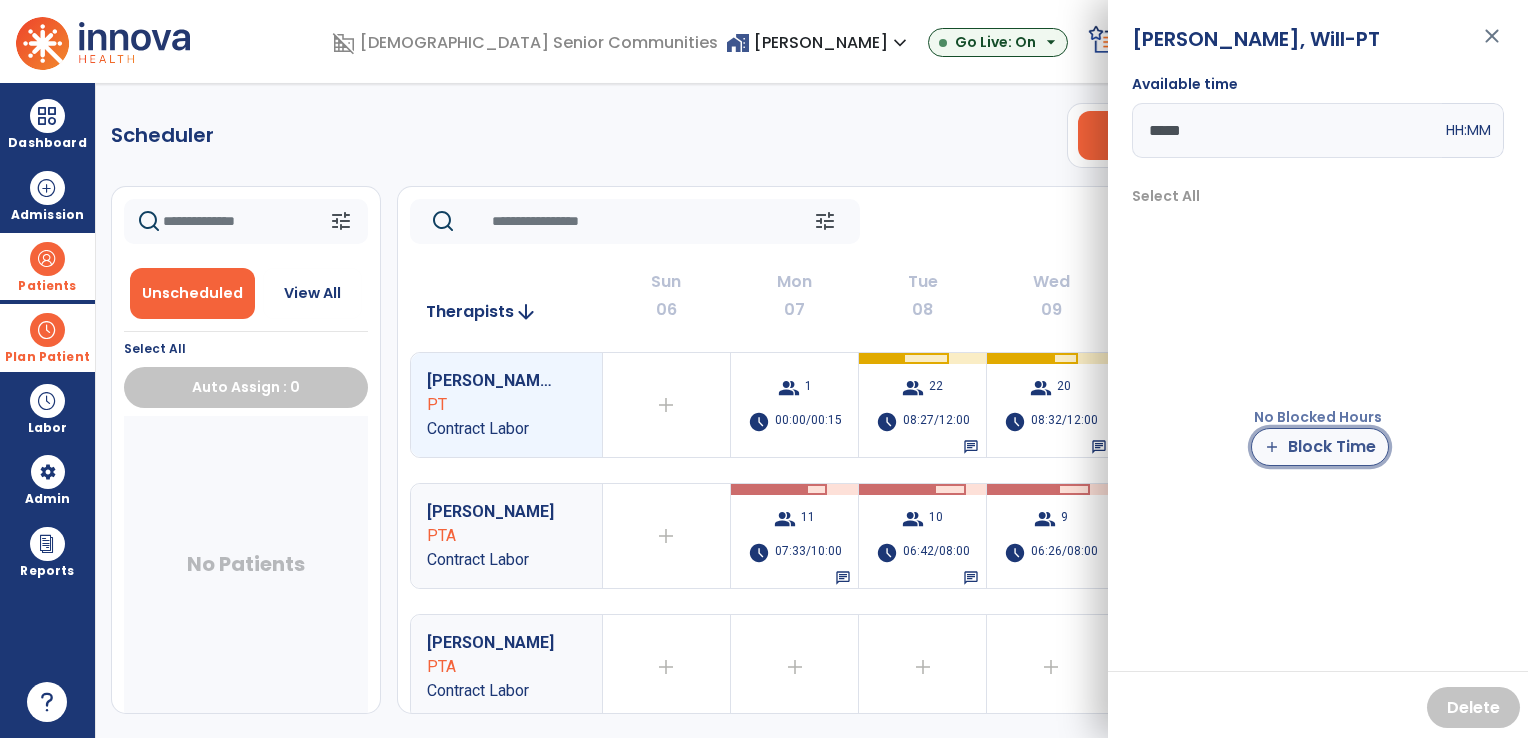 click on "add   Block Time" at bounding box center [1320, 447] 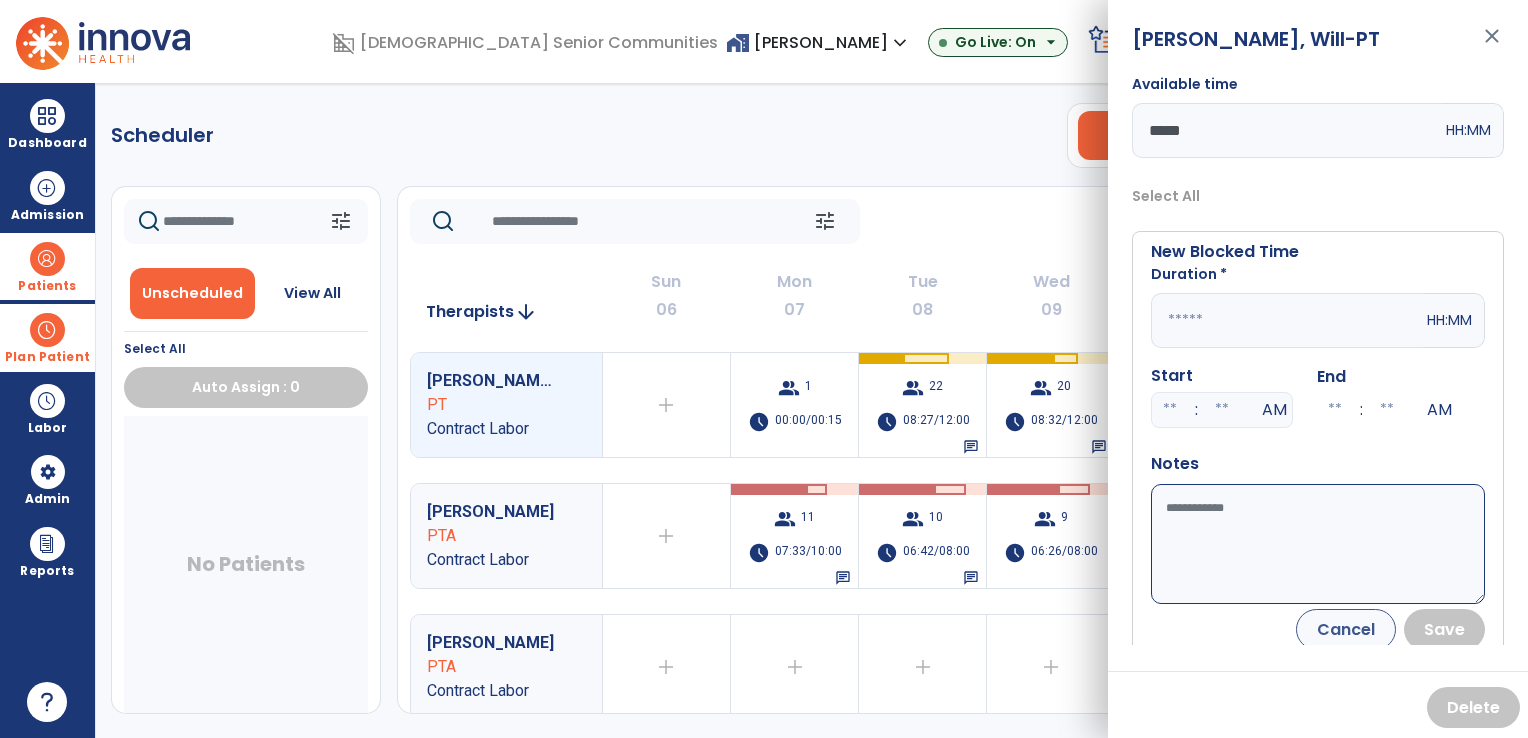 click at bounding box center [1287, 320] 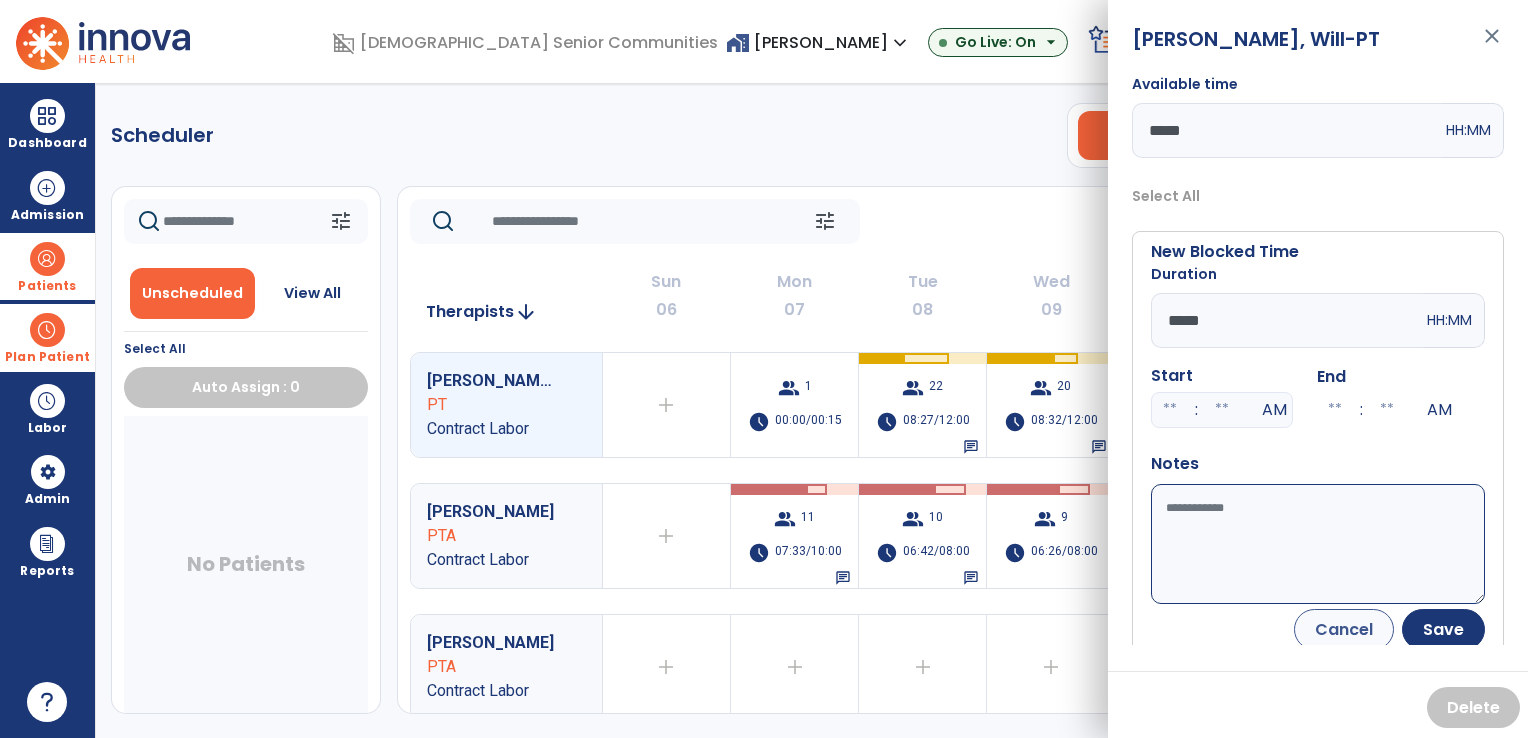 type on "*****" 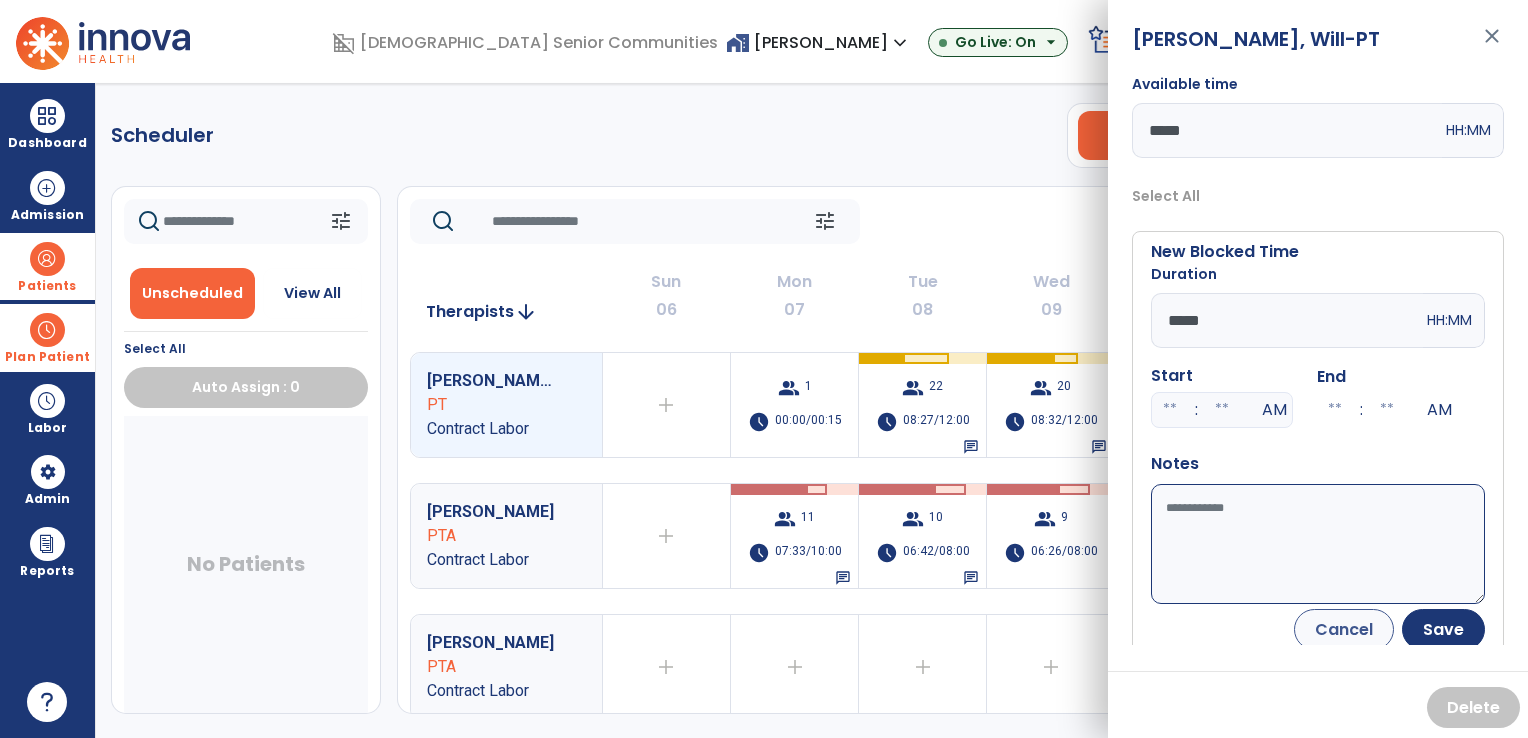 click on "Available time" at bounding box center (1318, 544) 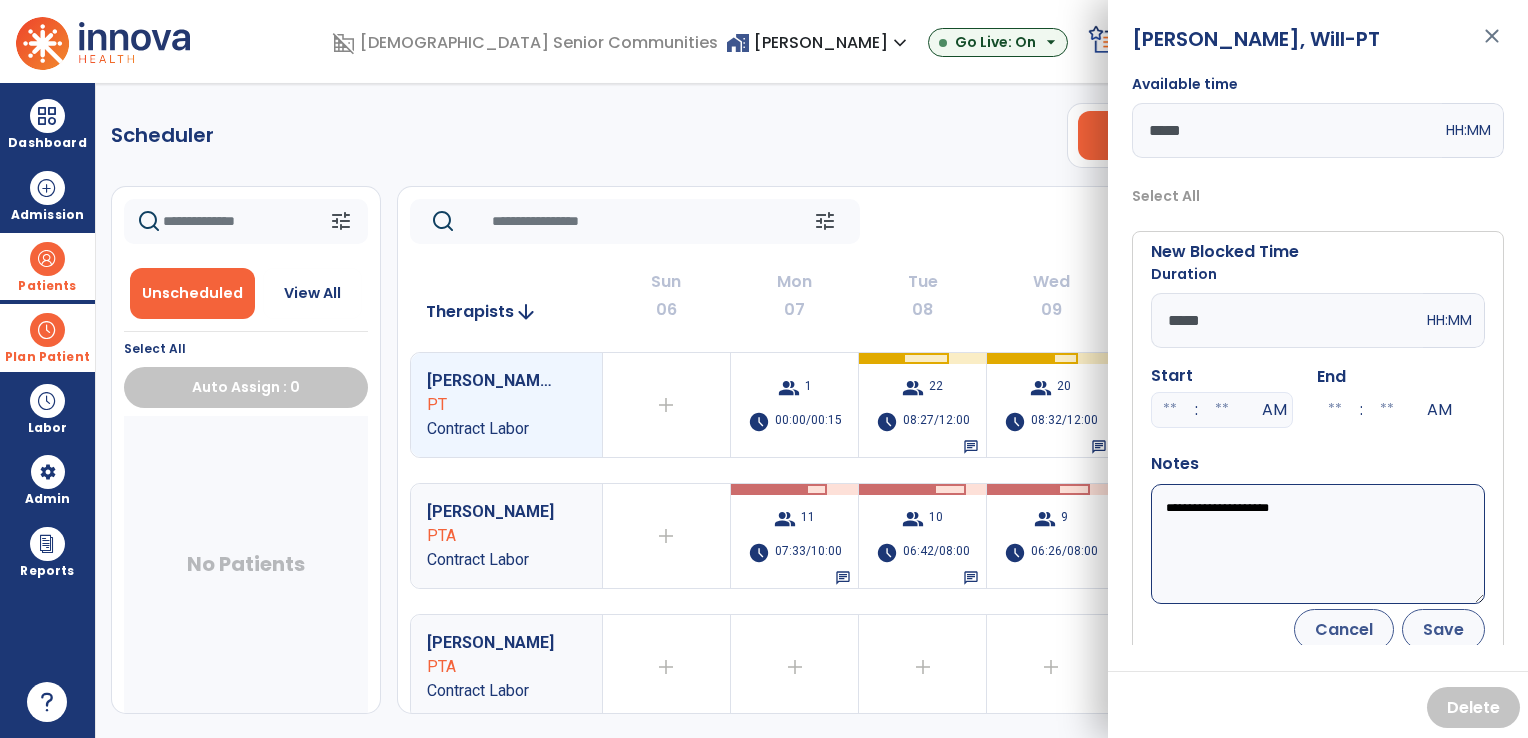 type on "**********" 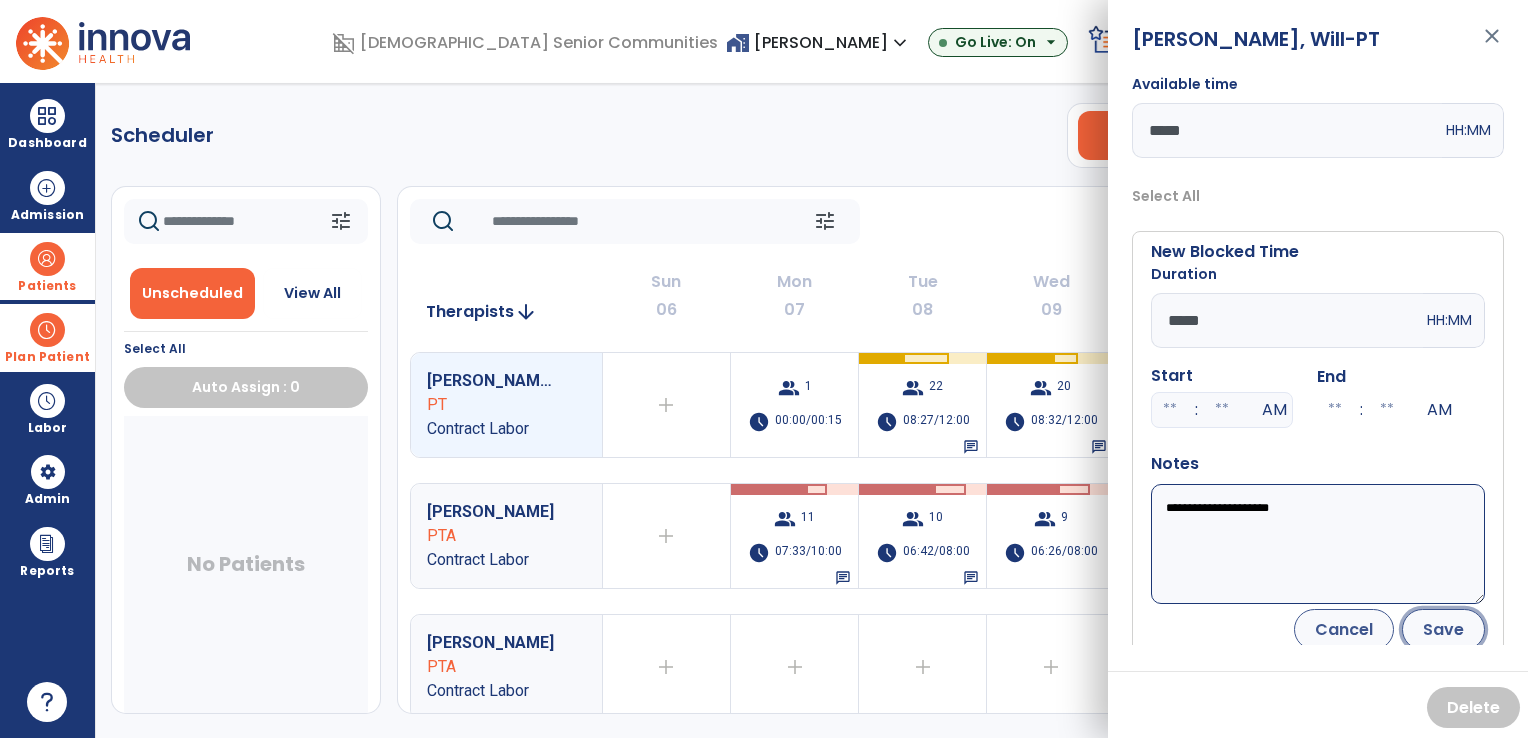 click on "Save" at bounding box center [1443, 629] 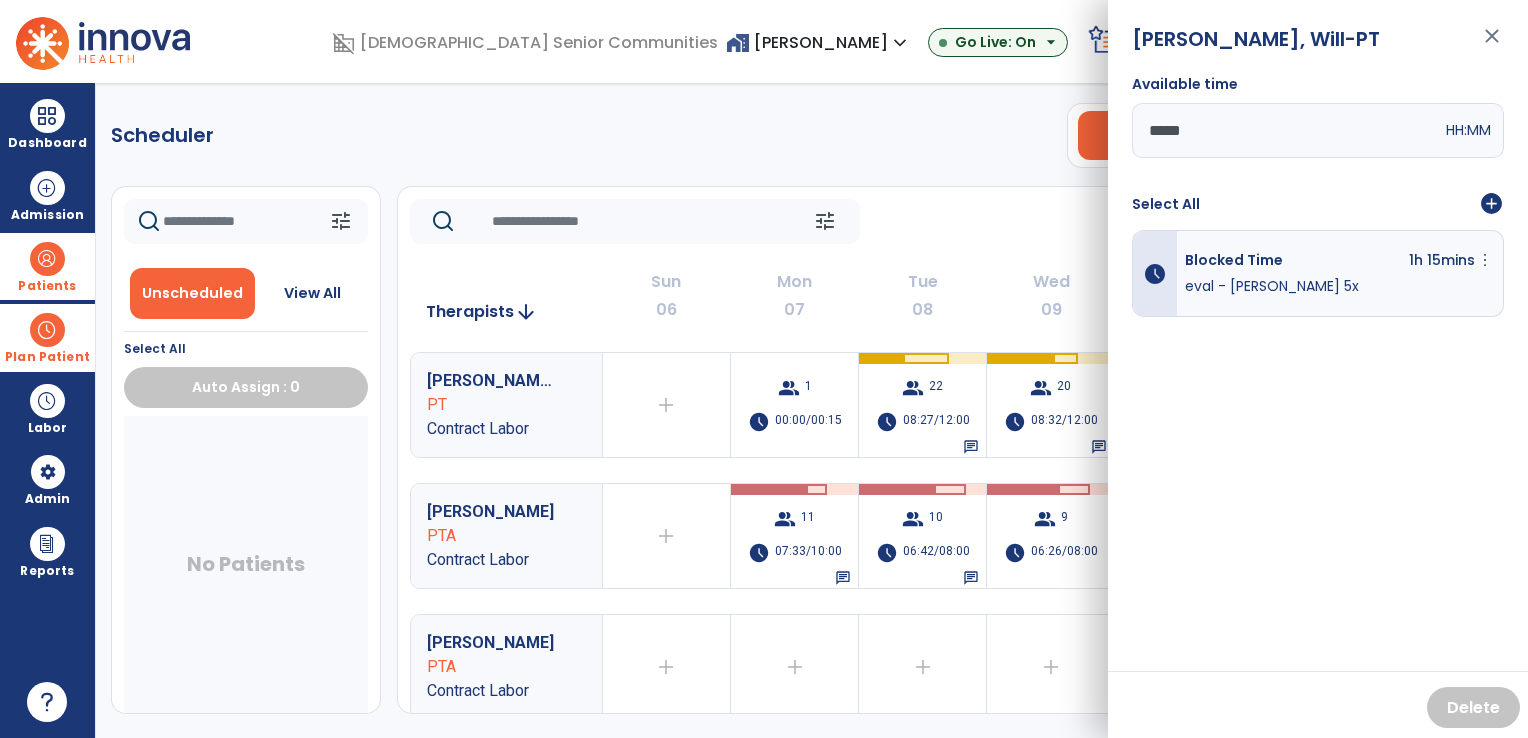 click on "Scheduler   PT   OT   ST  **** *** more_vert  Manage Labor   View All Therapists   Print" 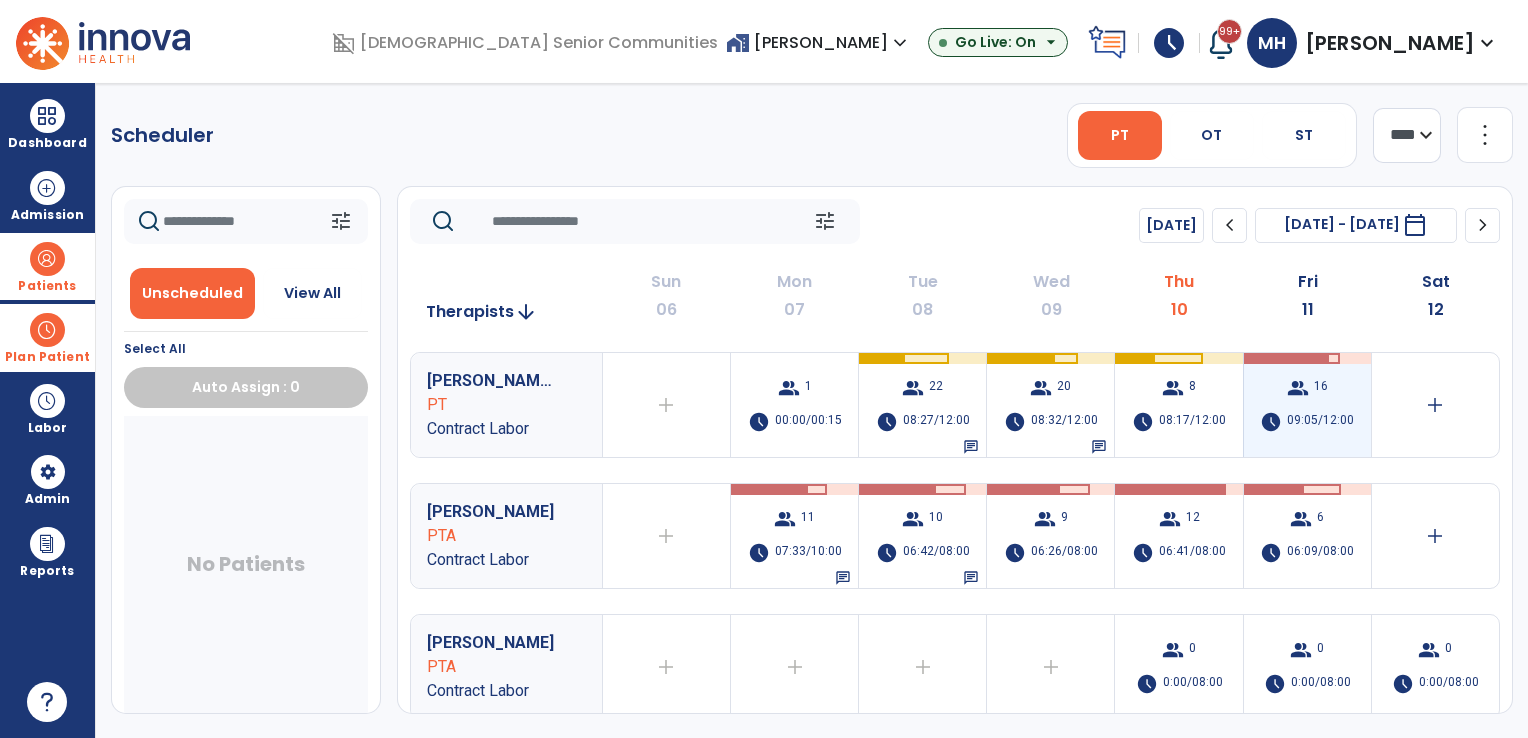 click on "09:05/12:00" at bounding box center [1320, 422] 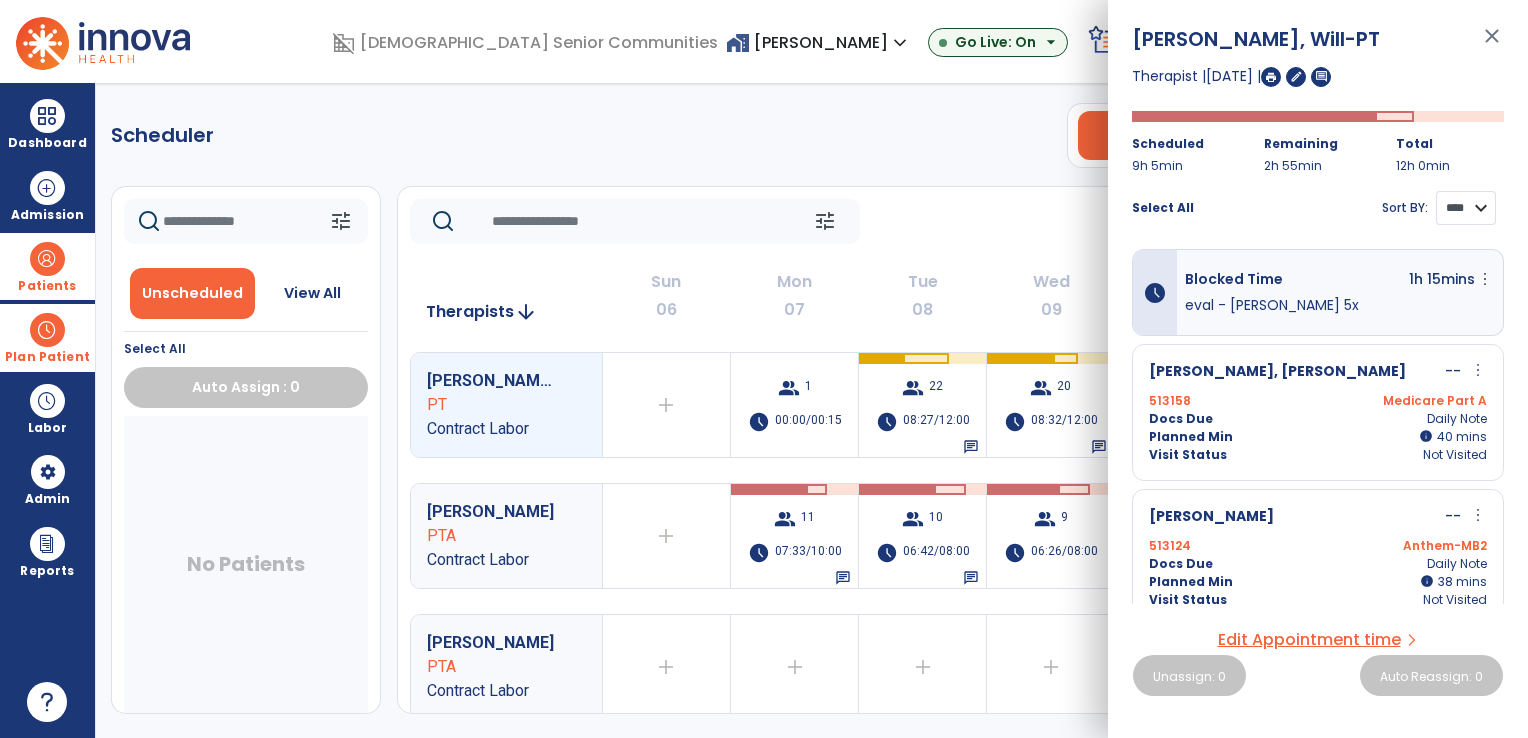click on "**** ****" at bounding box center [1466, 208] 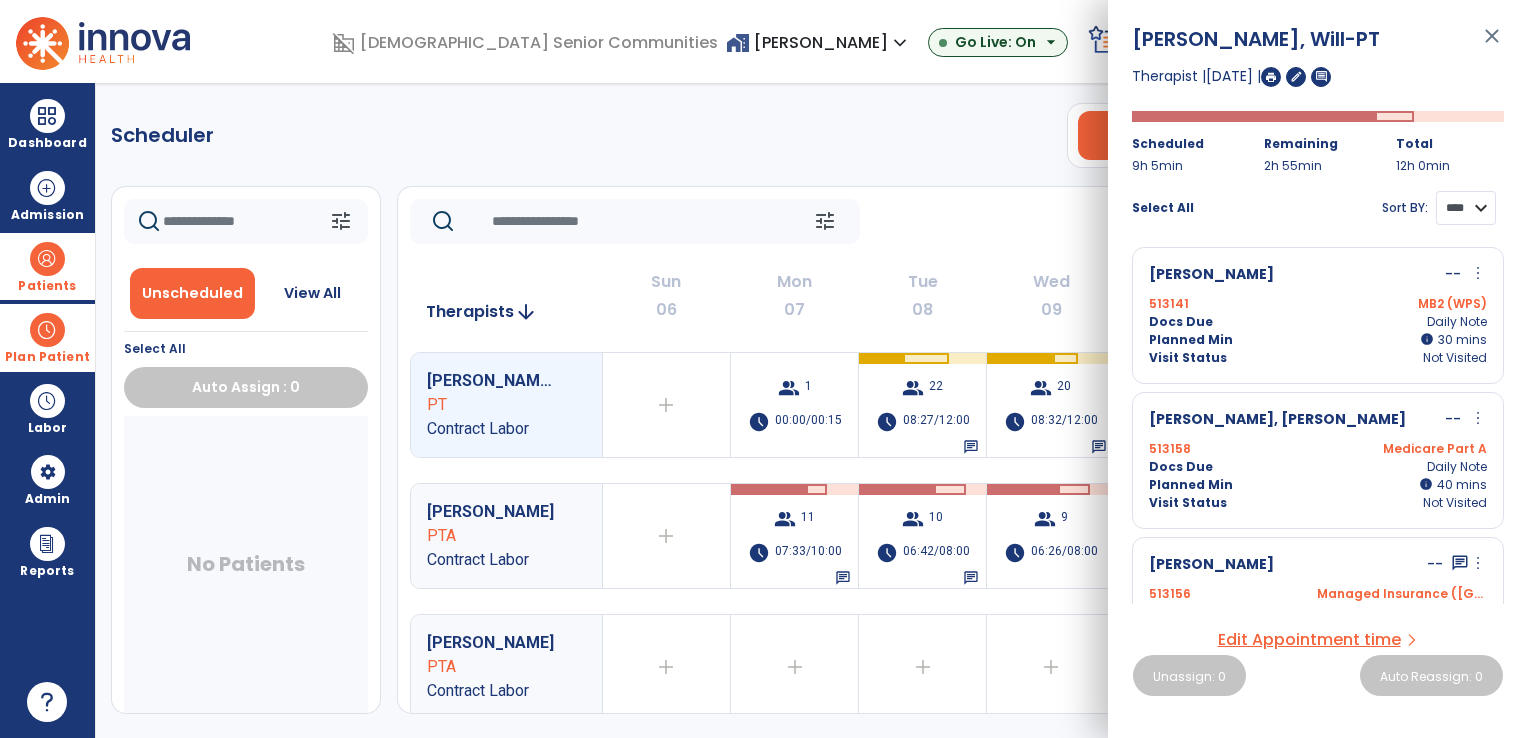 scroll, scrollTop: 1500, scrollLeft: 0, axis: vertical 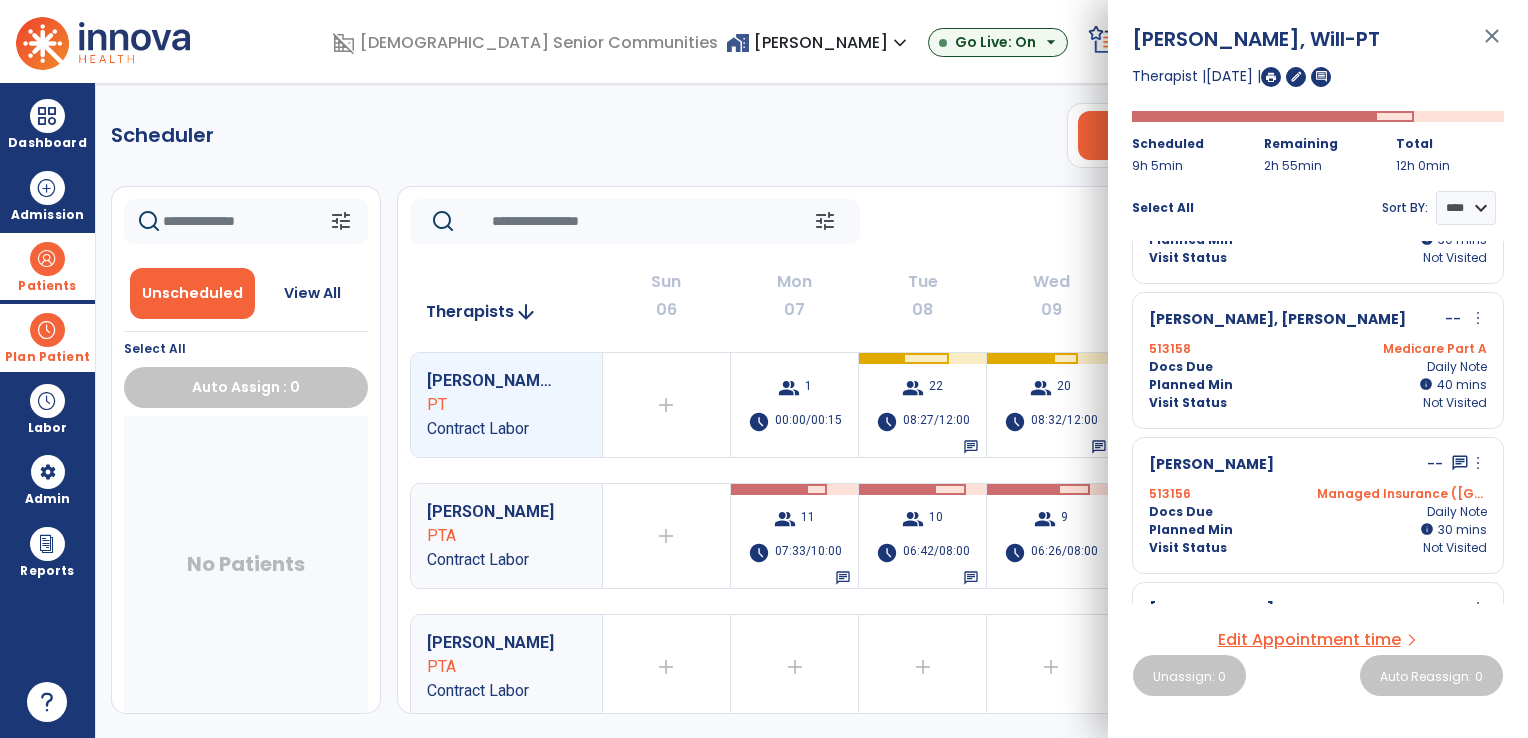 click on "more_vert" at bounding box center (1478, 318) 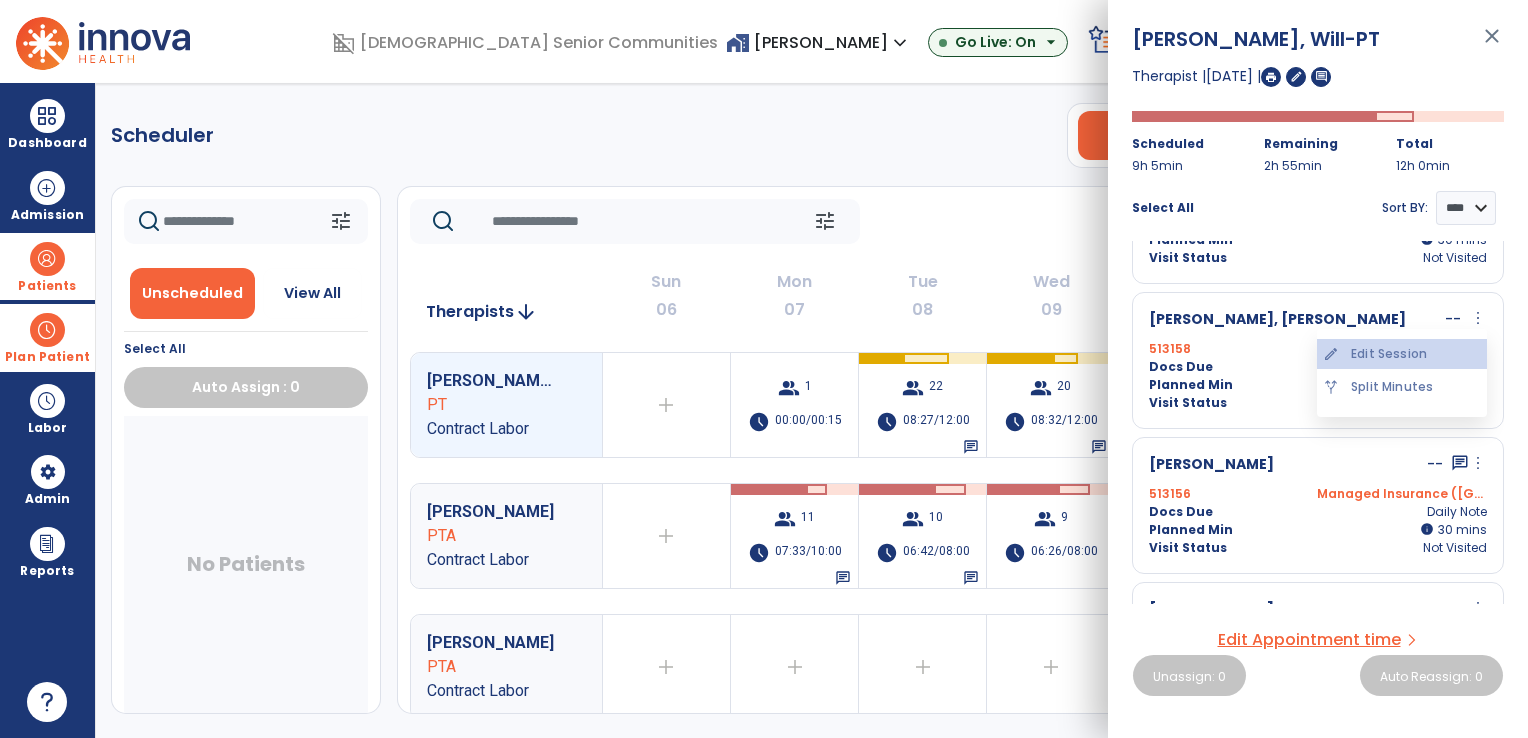 click on "edit   Edit Session" at bounding box center [1402, 354] 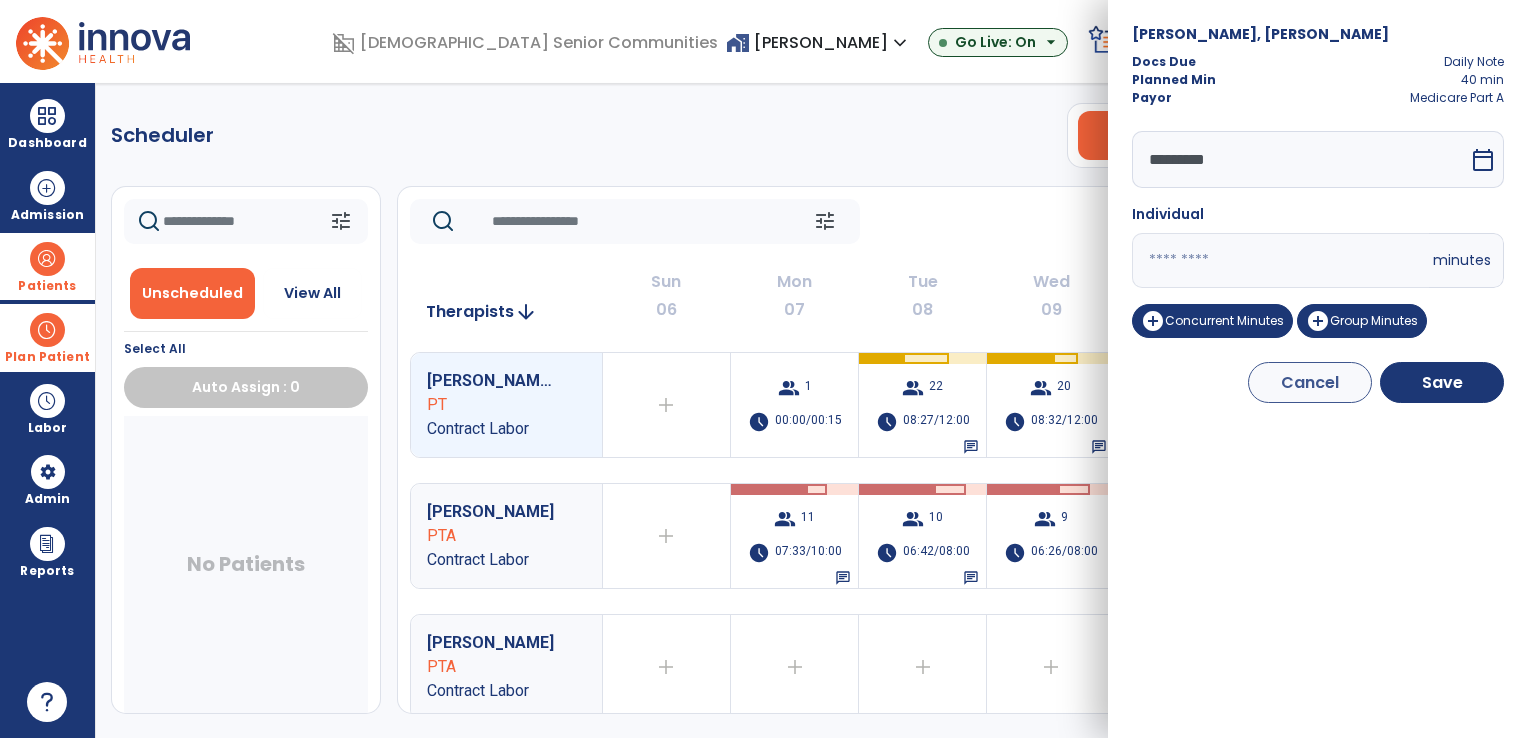 click on "**" at bounding box center [1280, 260] 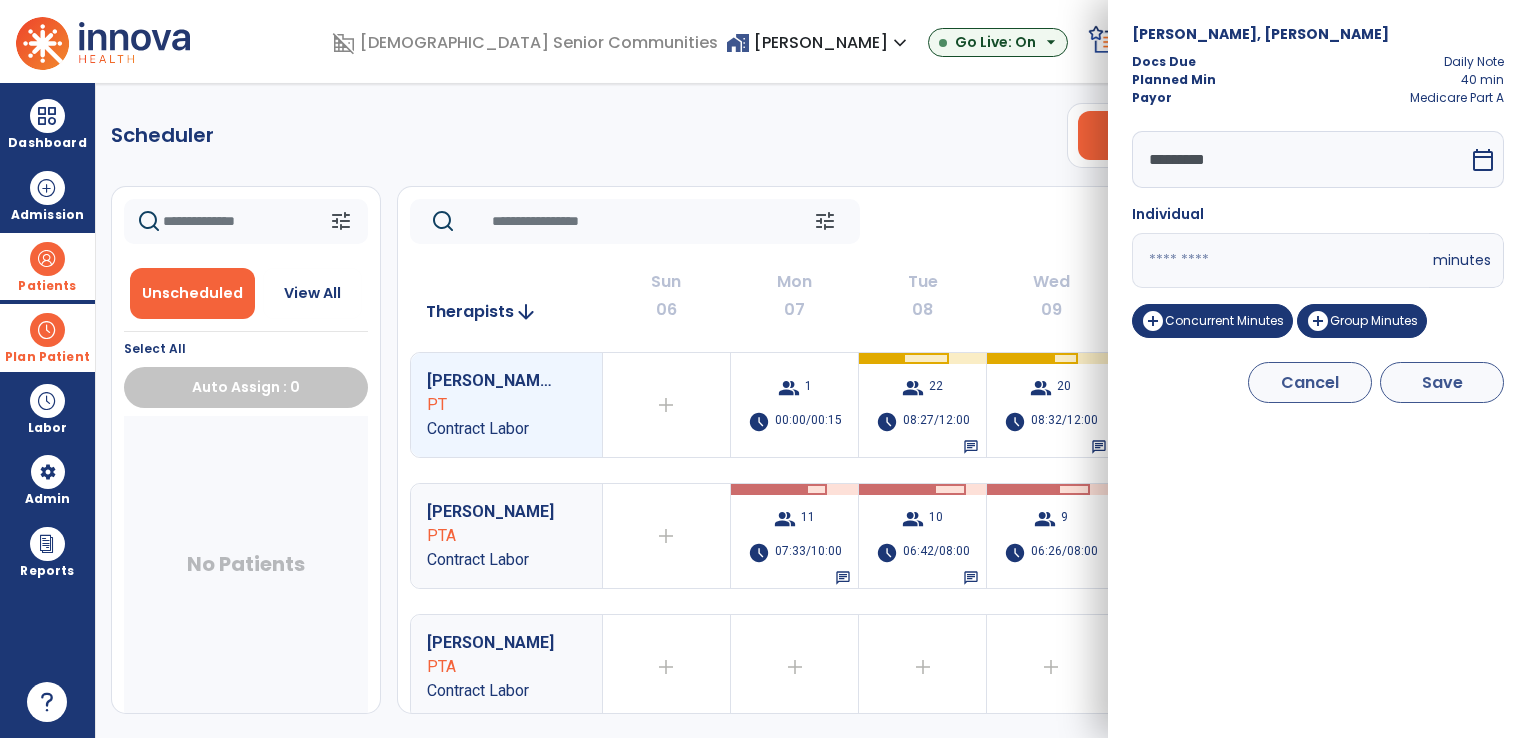 type on "**" 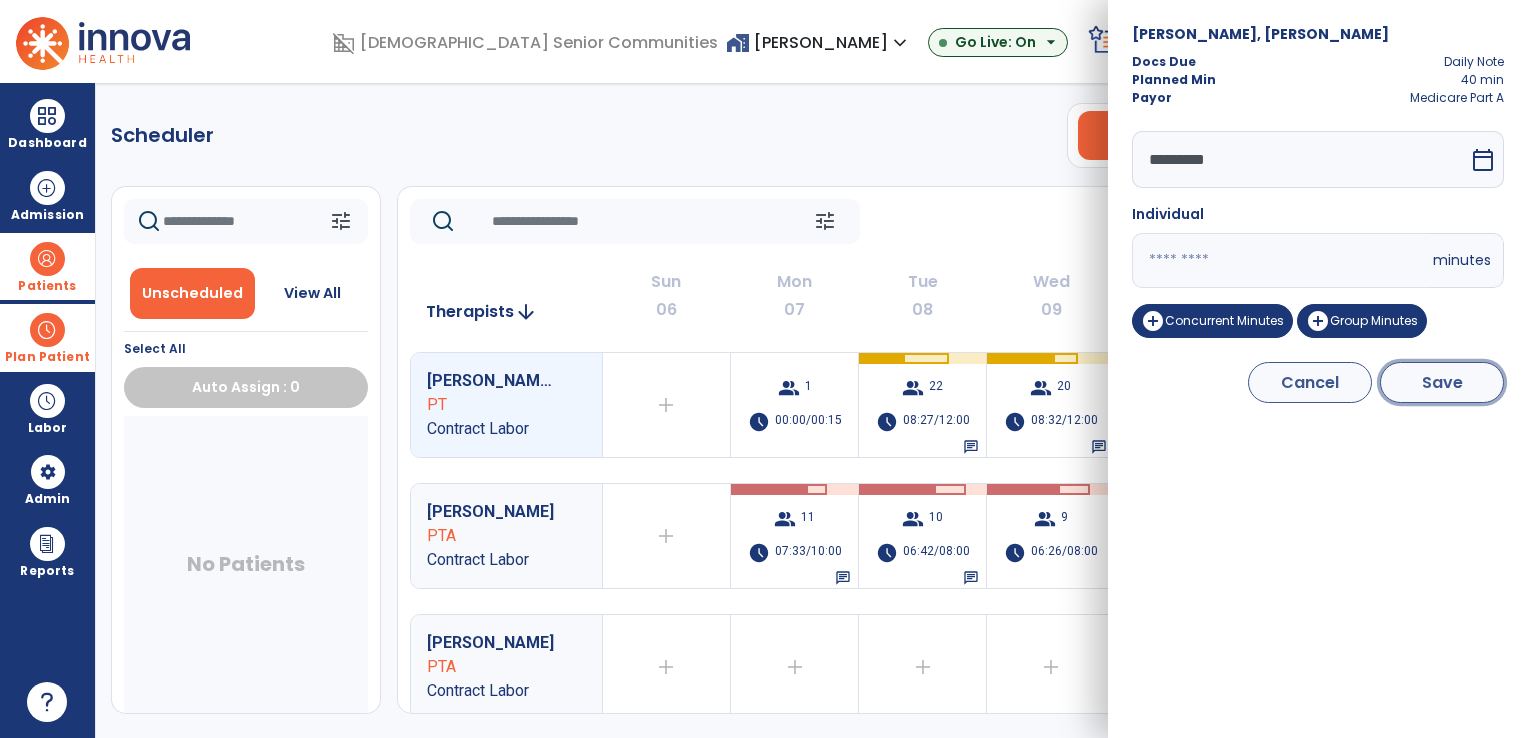 click on "Save" at bounding box center [1442, 382] 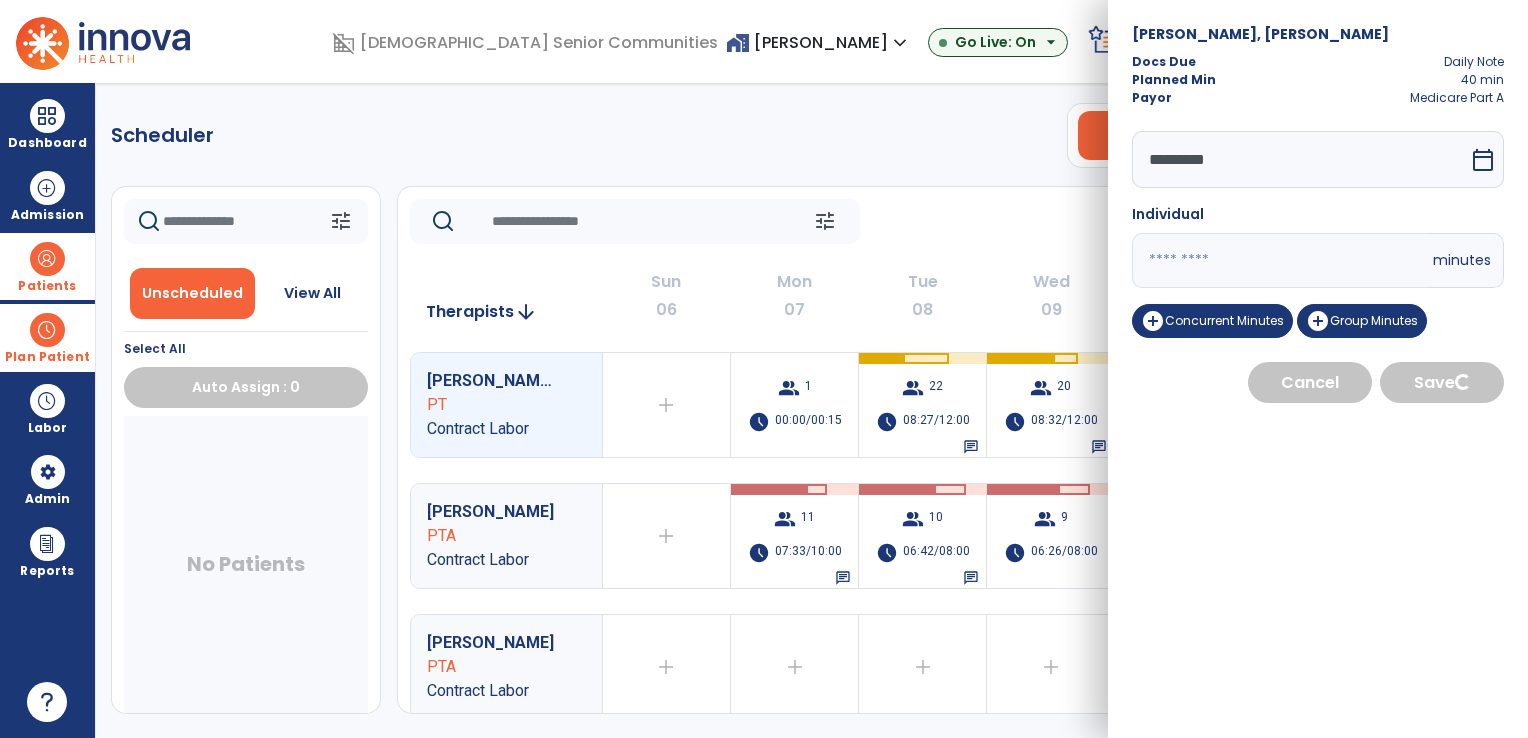 select on "****" 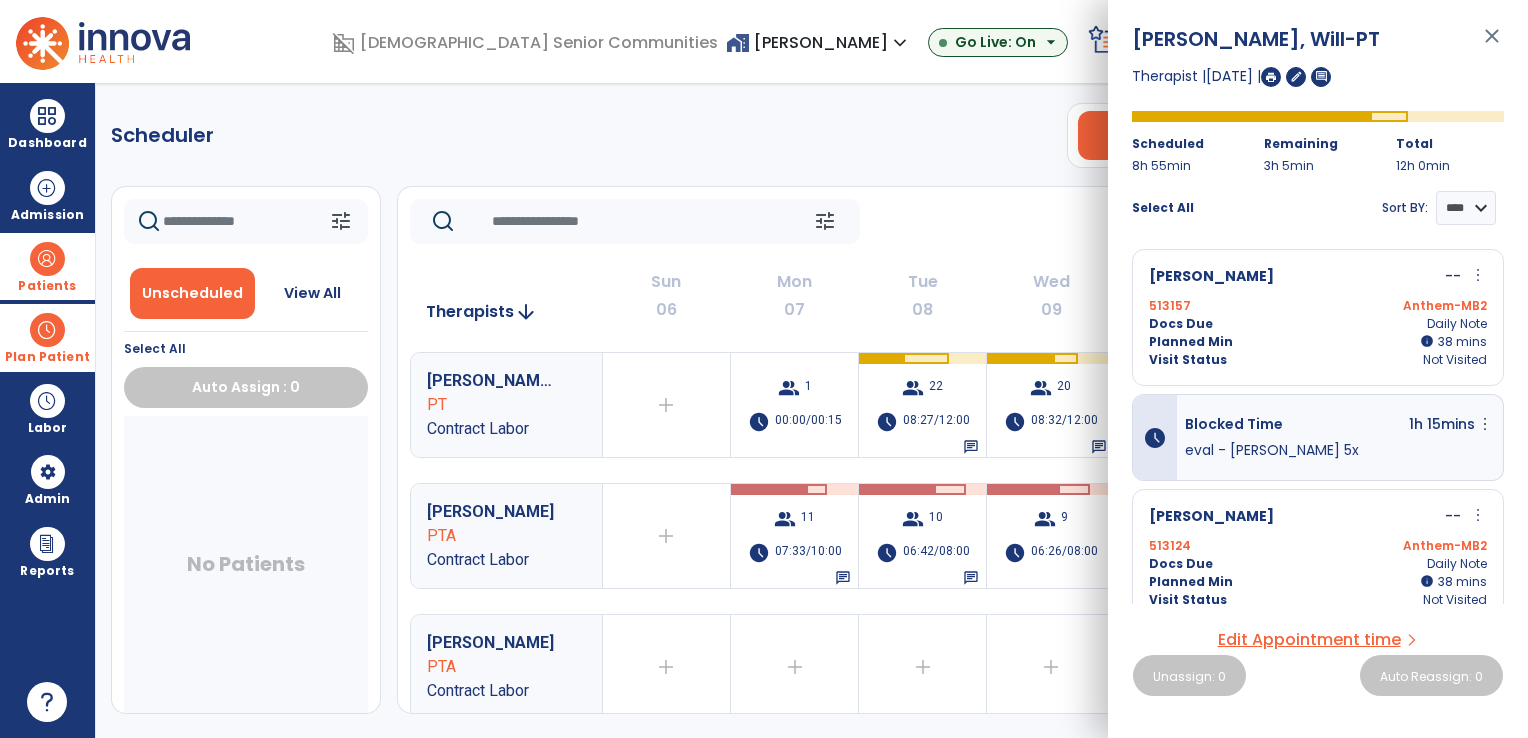 click on "Scheduler   PT   OT   ST  **** *** more_vert  Manage Labor   View All Therapists   Print" 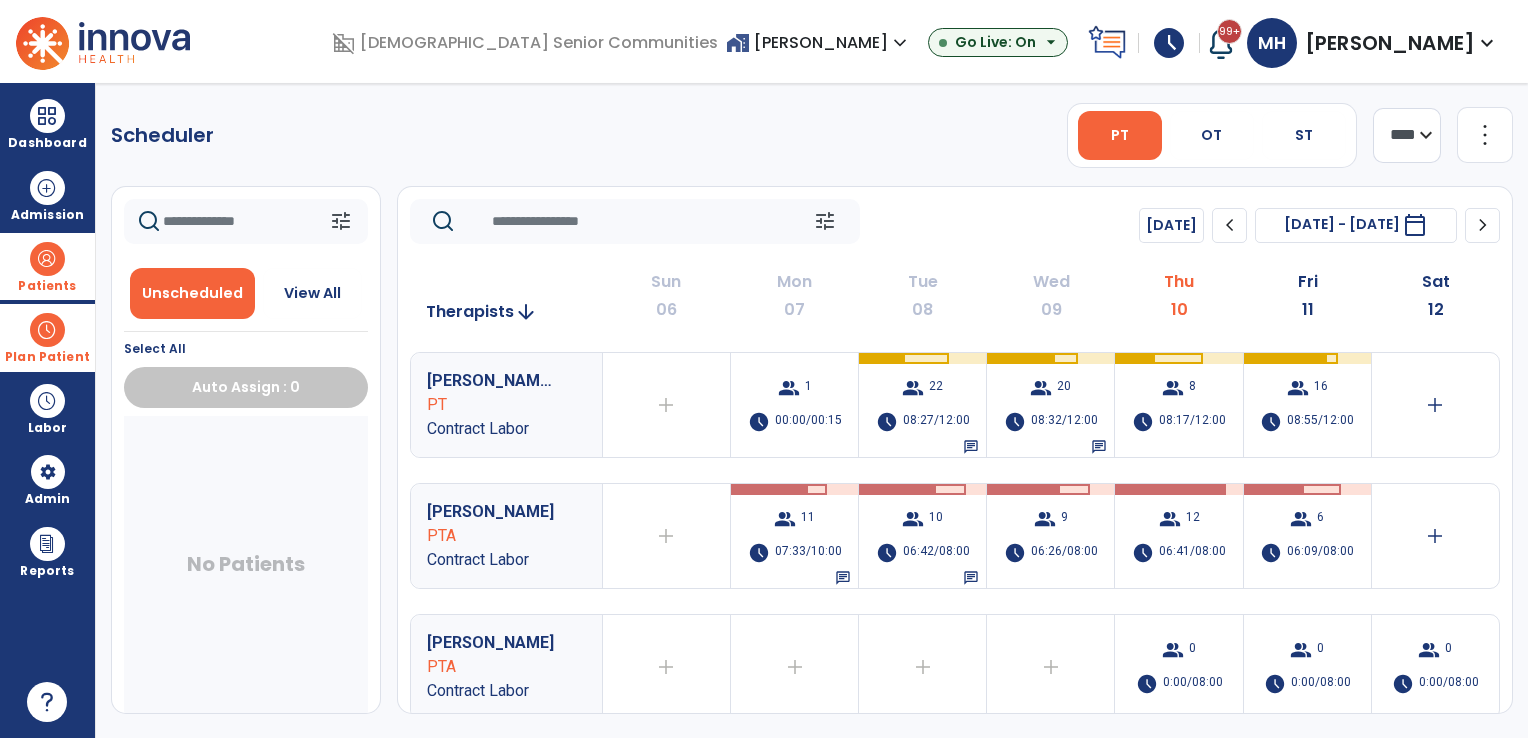 click on "home_work   Franklin Meadows   expand_more" at bounding box center (819, 42) 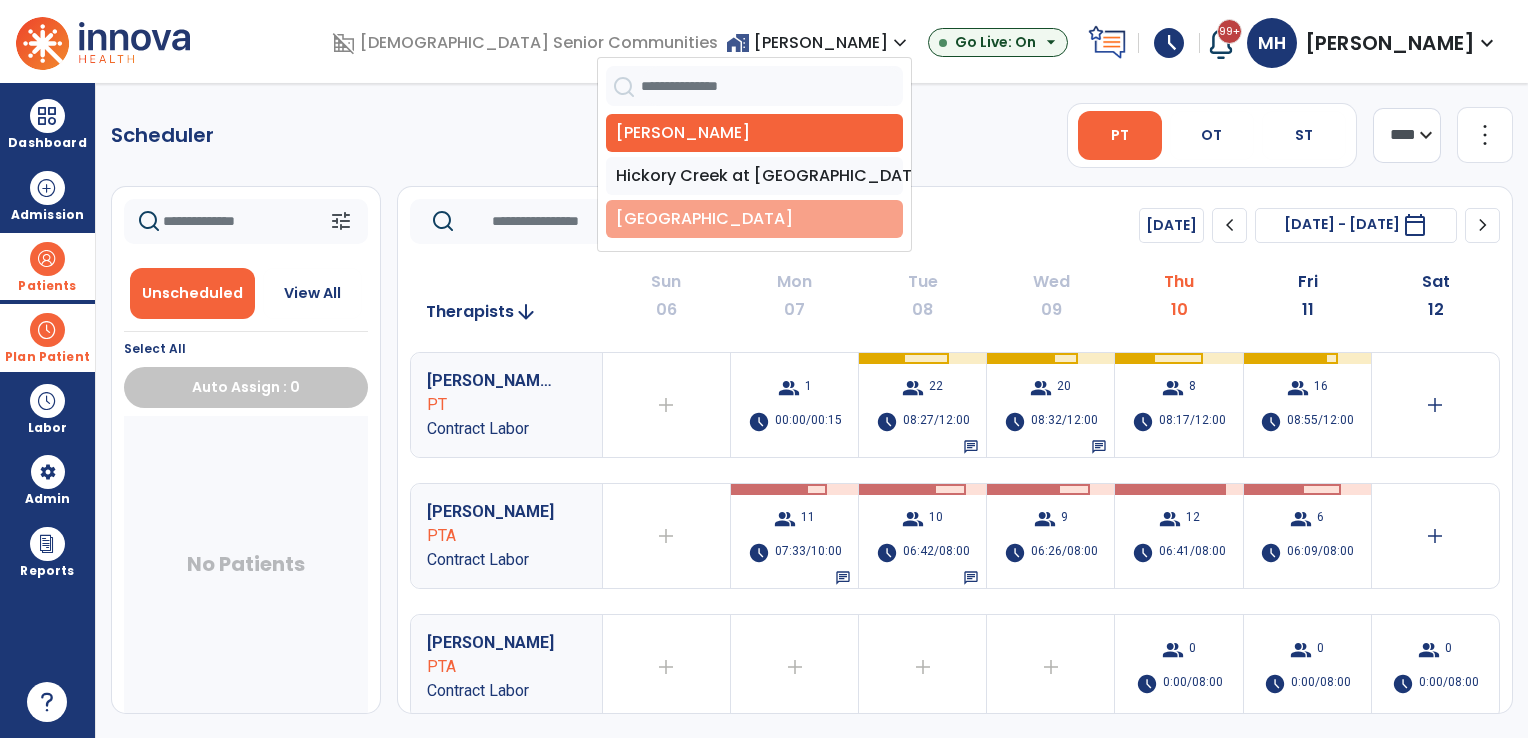 click on "[GEOGRAPHIC_DATA]" at bounding box center (754, 219) 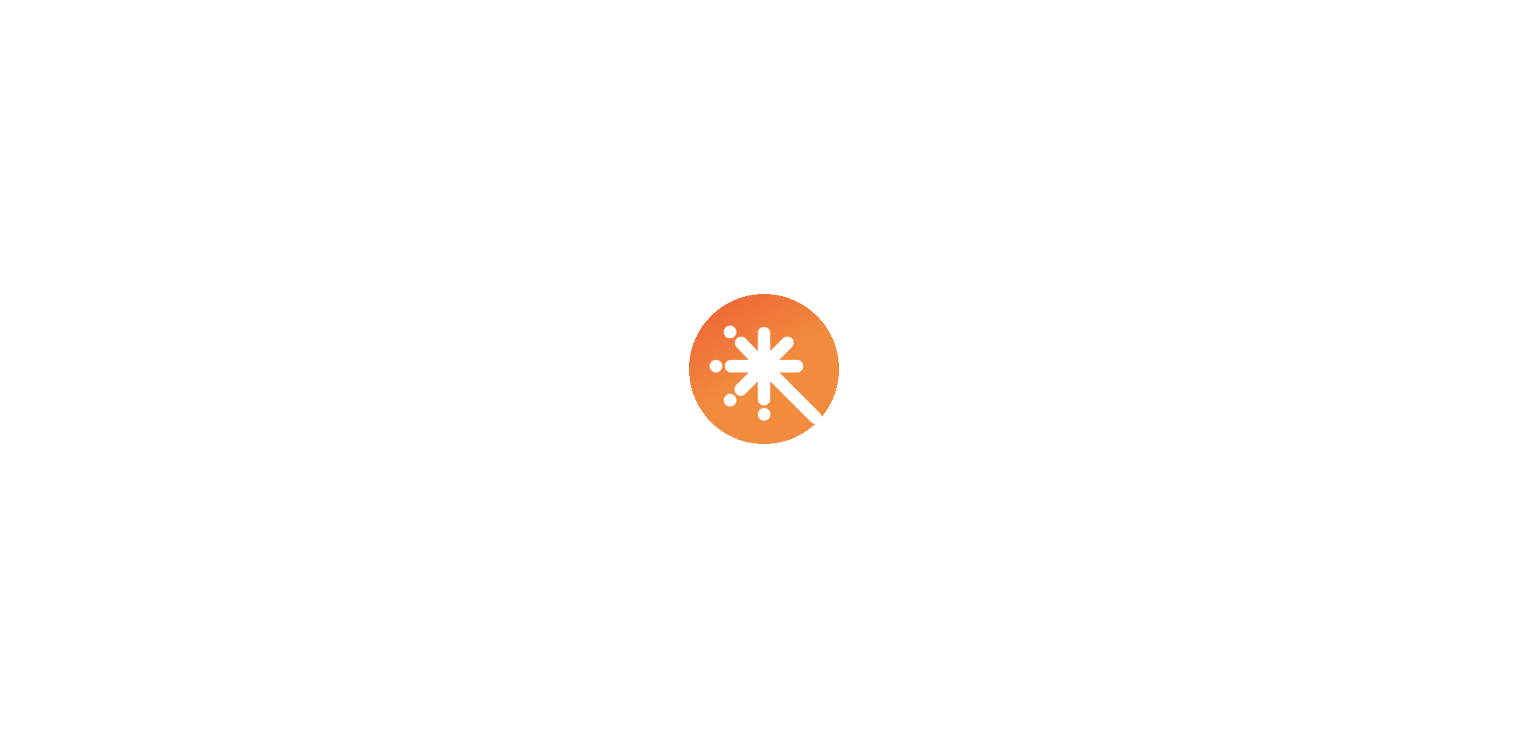 scroll, scrollTop: 0, scrollLeft: 0, axis: both 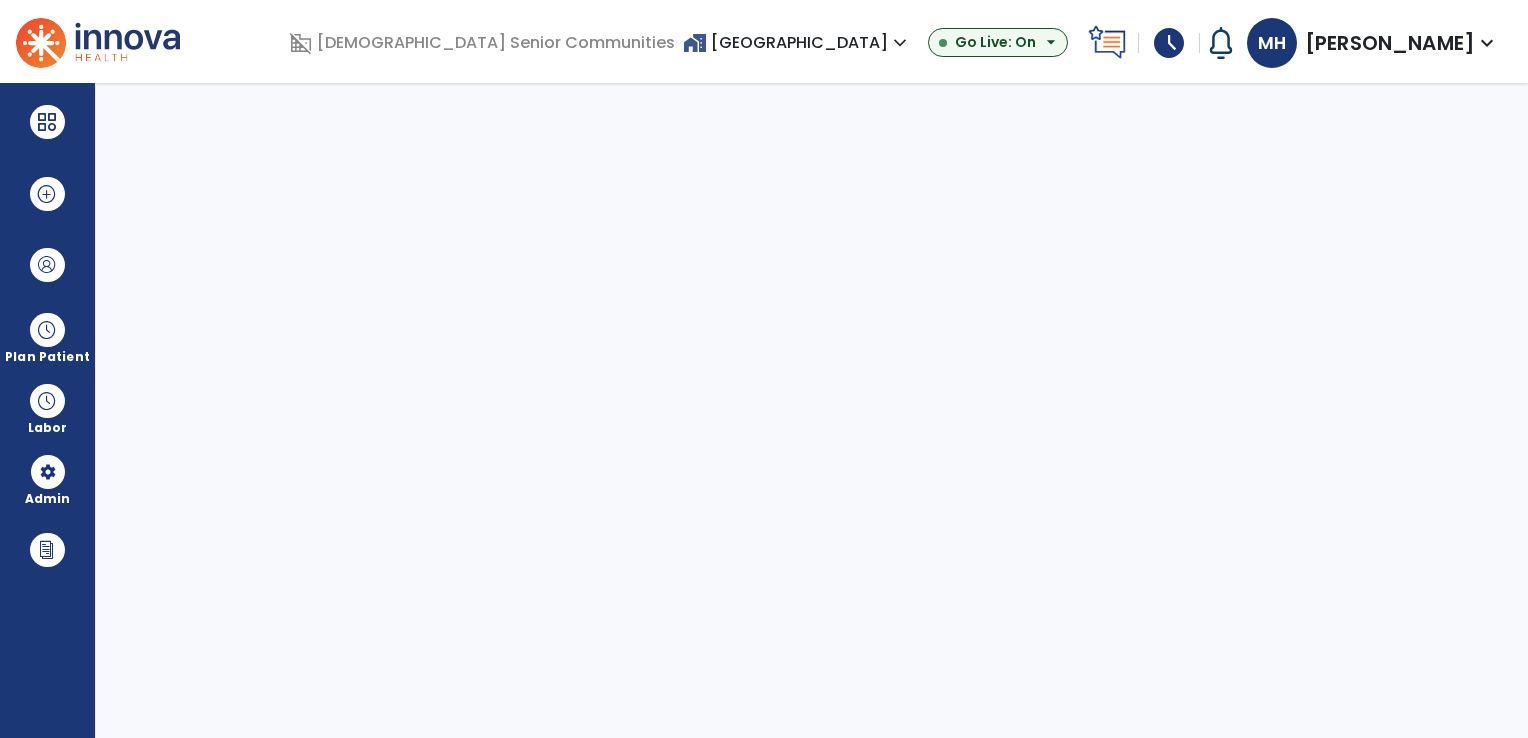 select on "***" 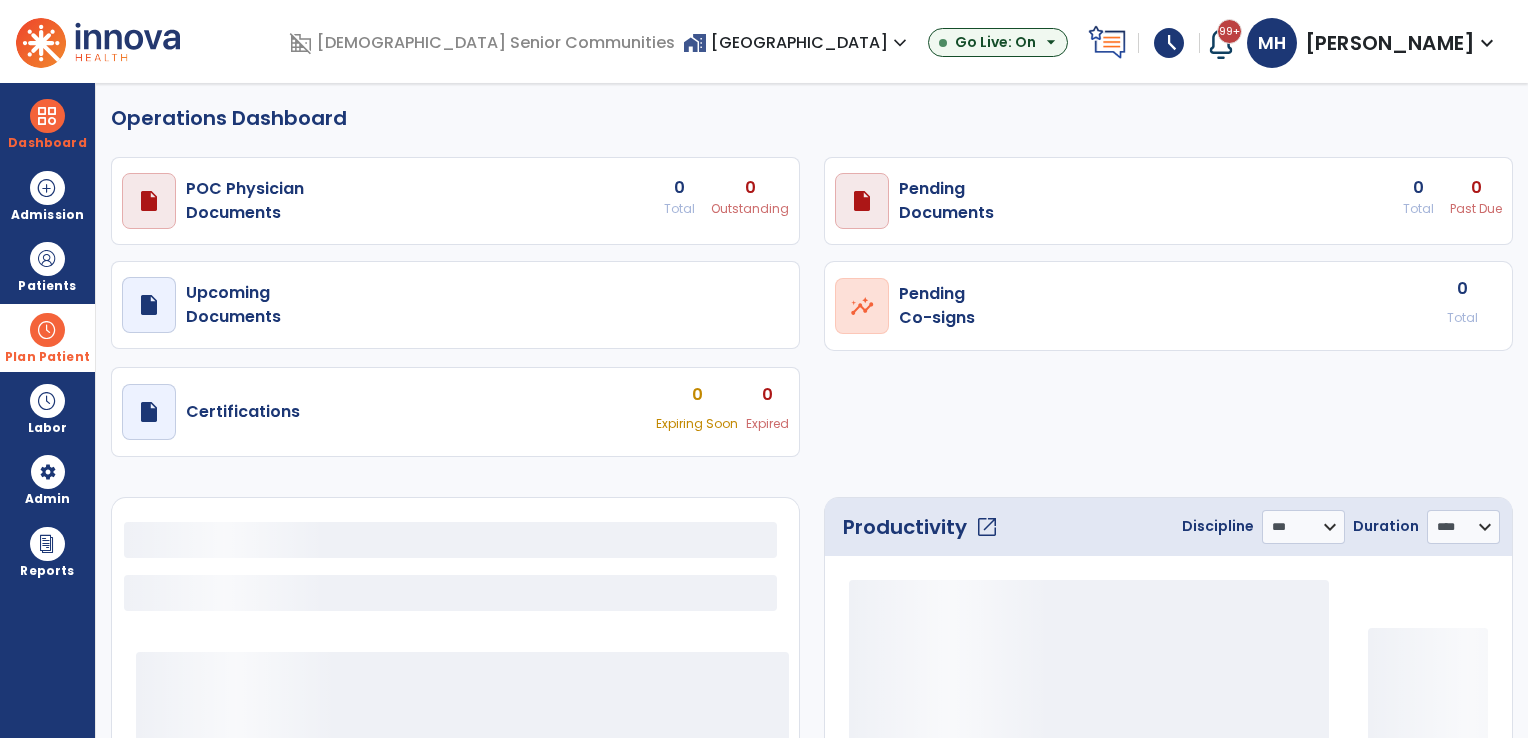 click at bounding box center [47, 330] 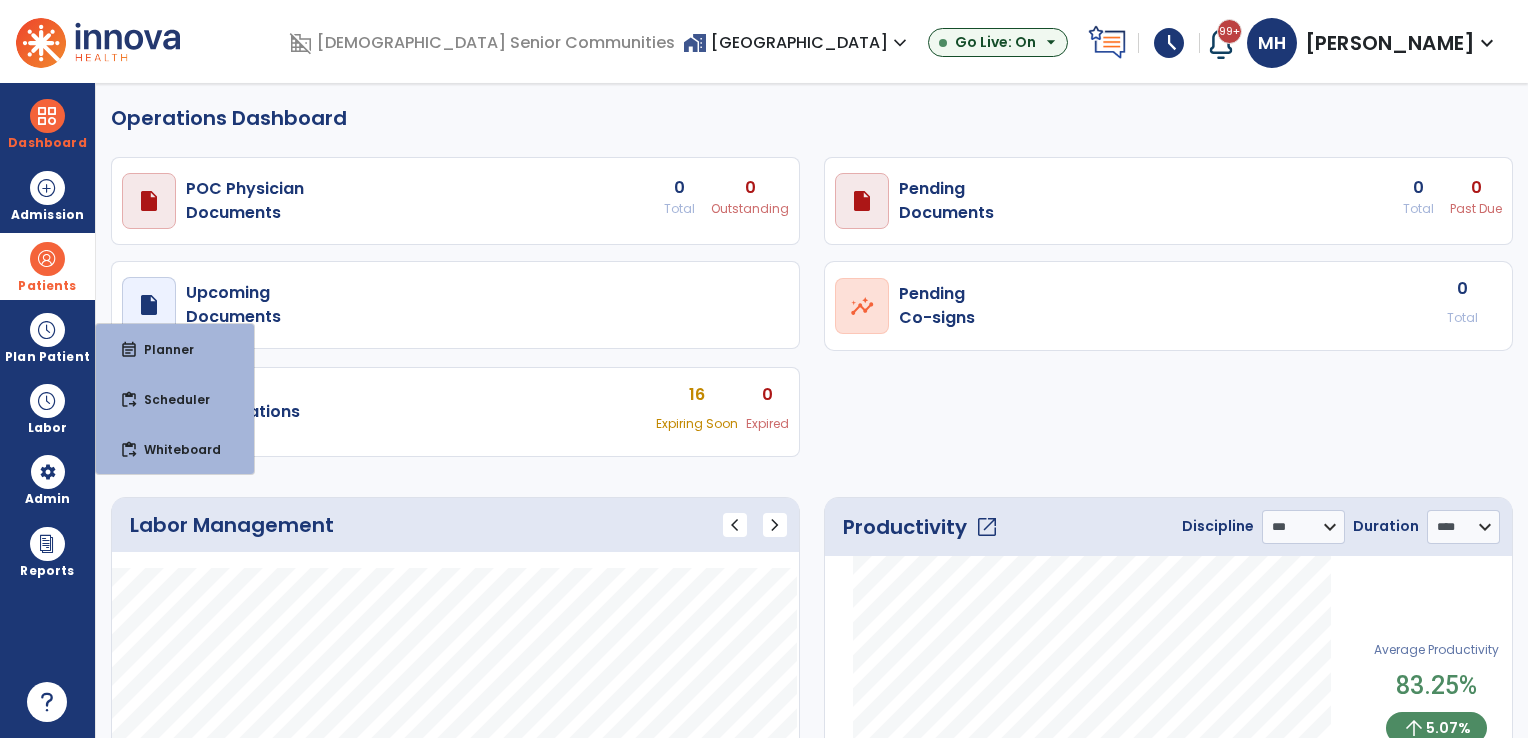 click on "Patients" at bounding box center [47, 266] 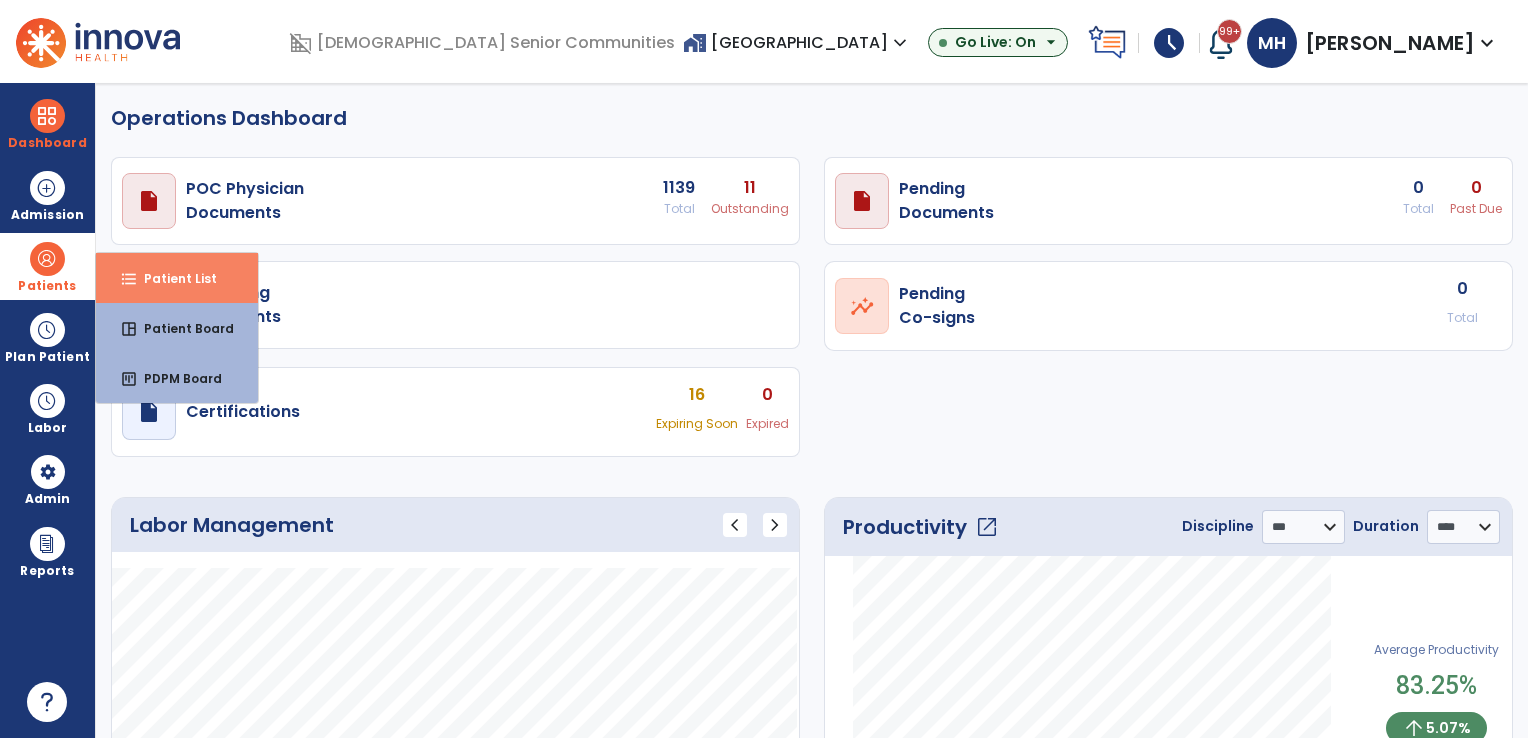click on "Patient List" at bounding box center [172, 278] 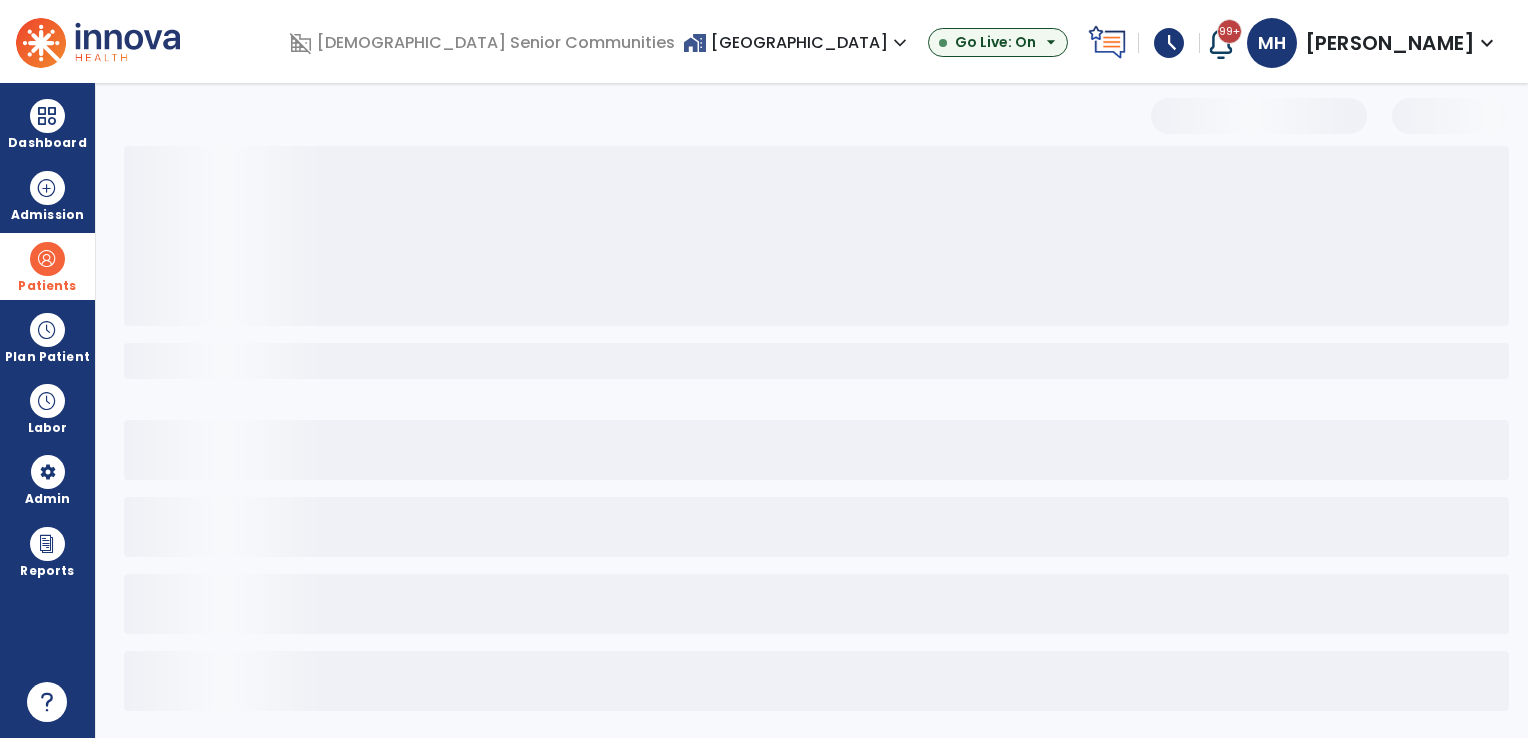 select on "***" 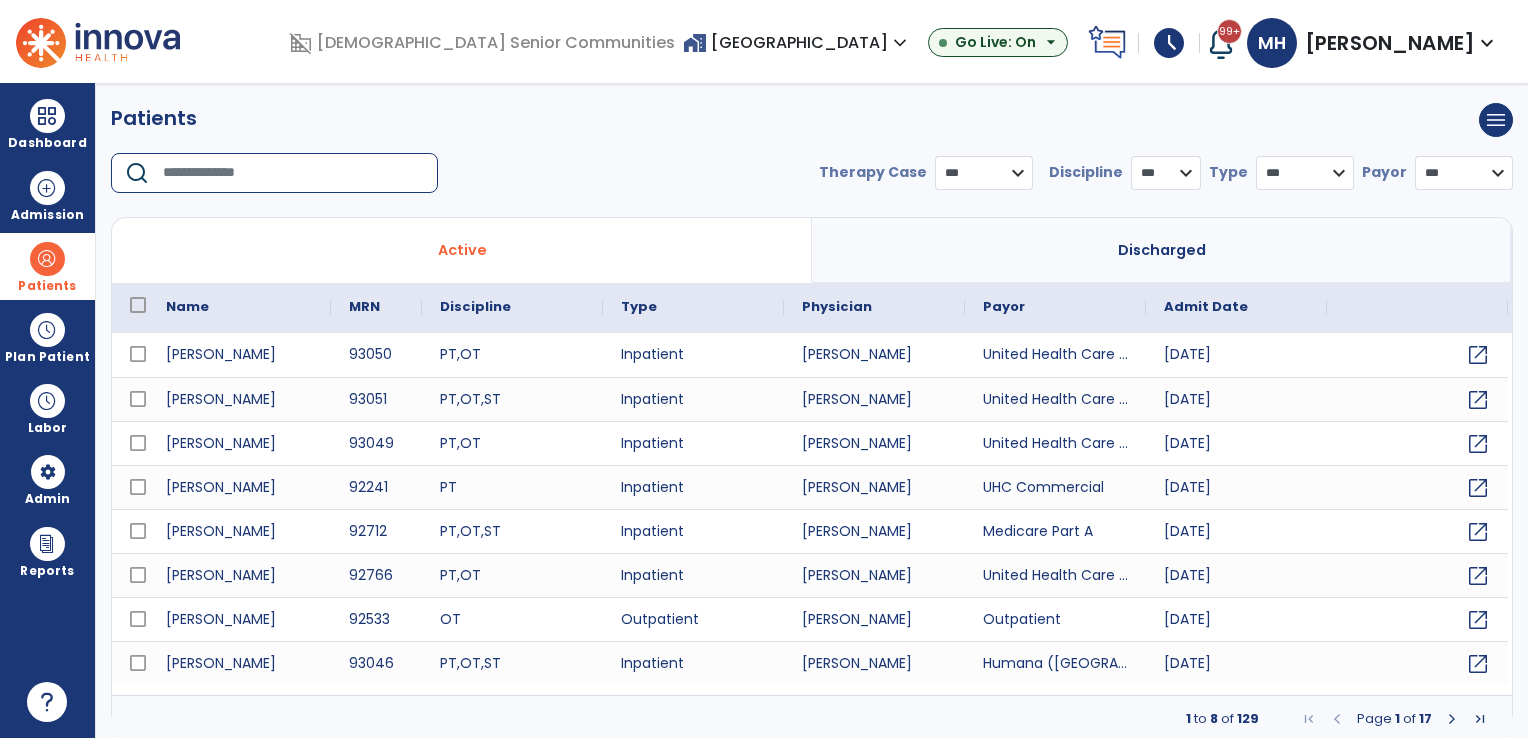 click at bounding box center [293, 173] 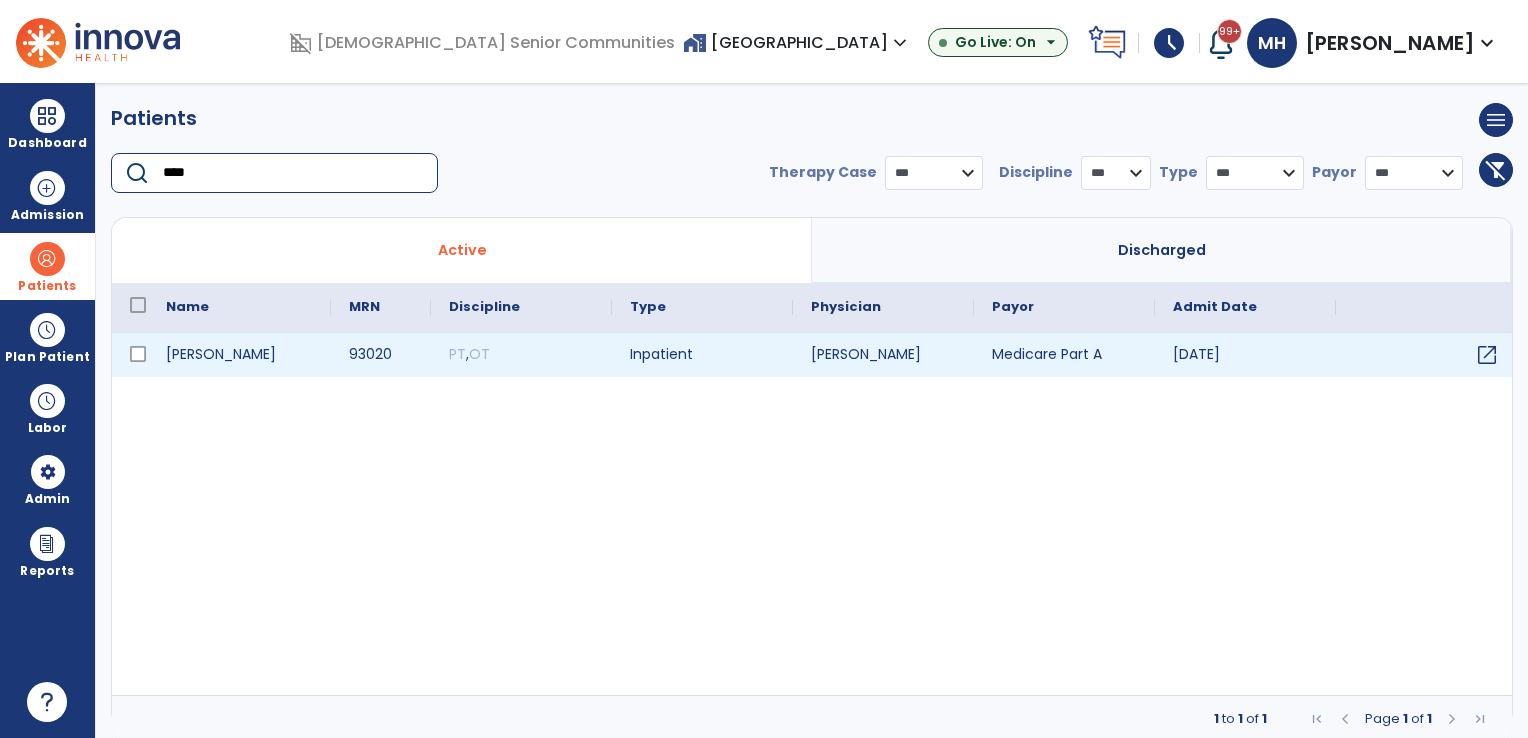 type on "****" 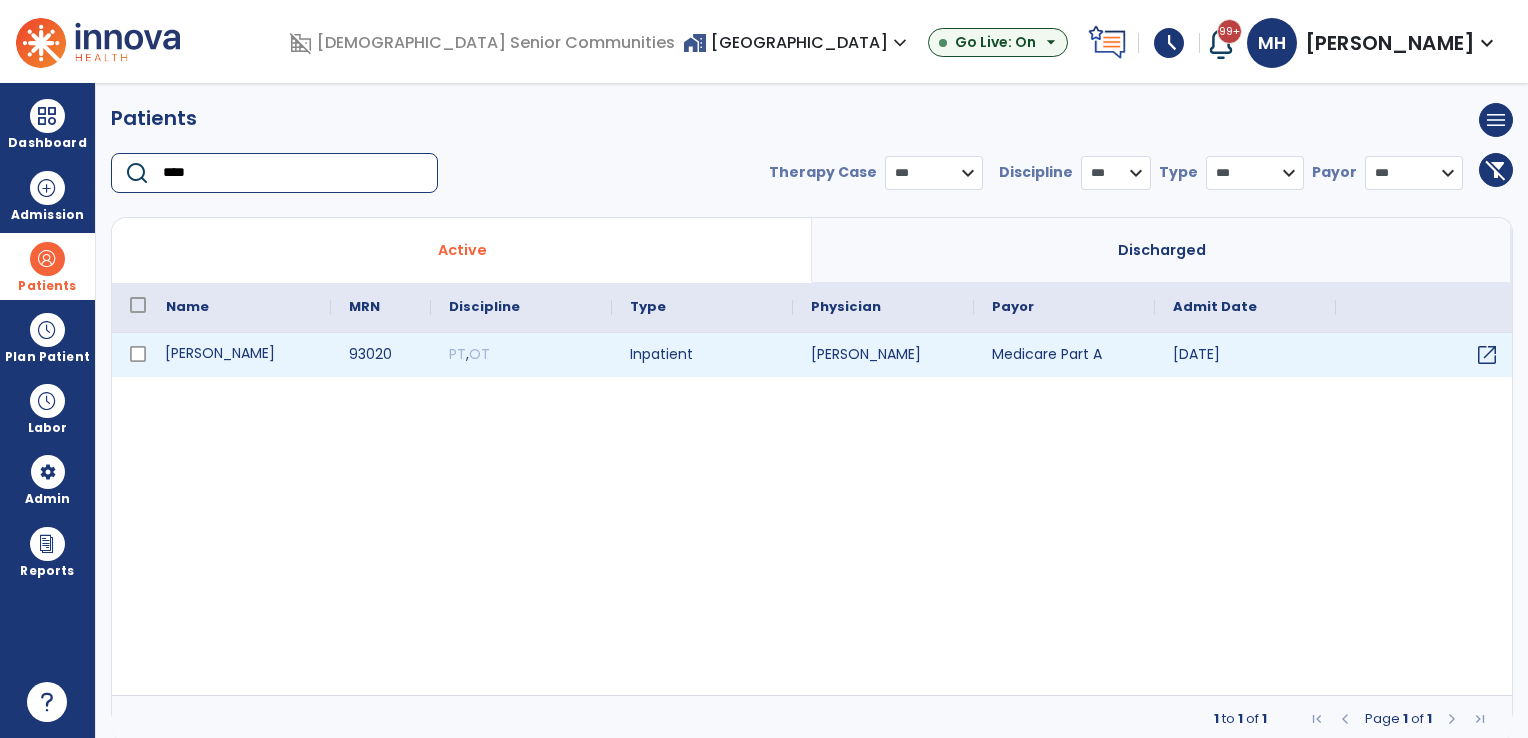click on "[PERSON_NAME]" at bounding box center (239, 355) 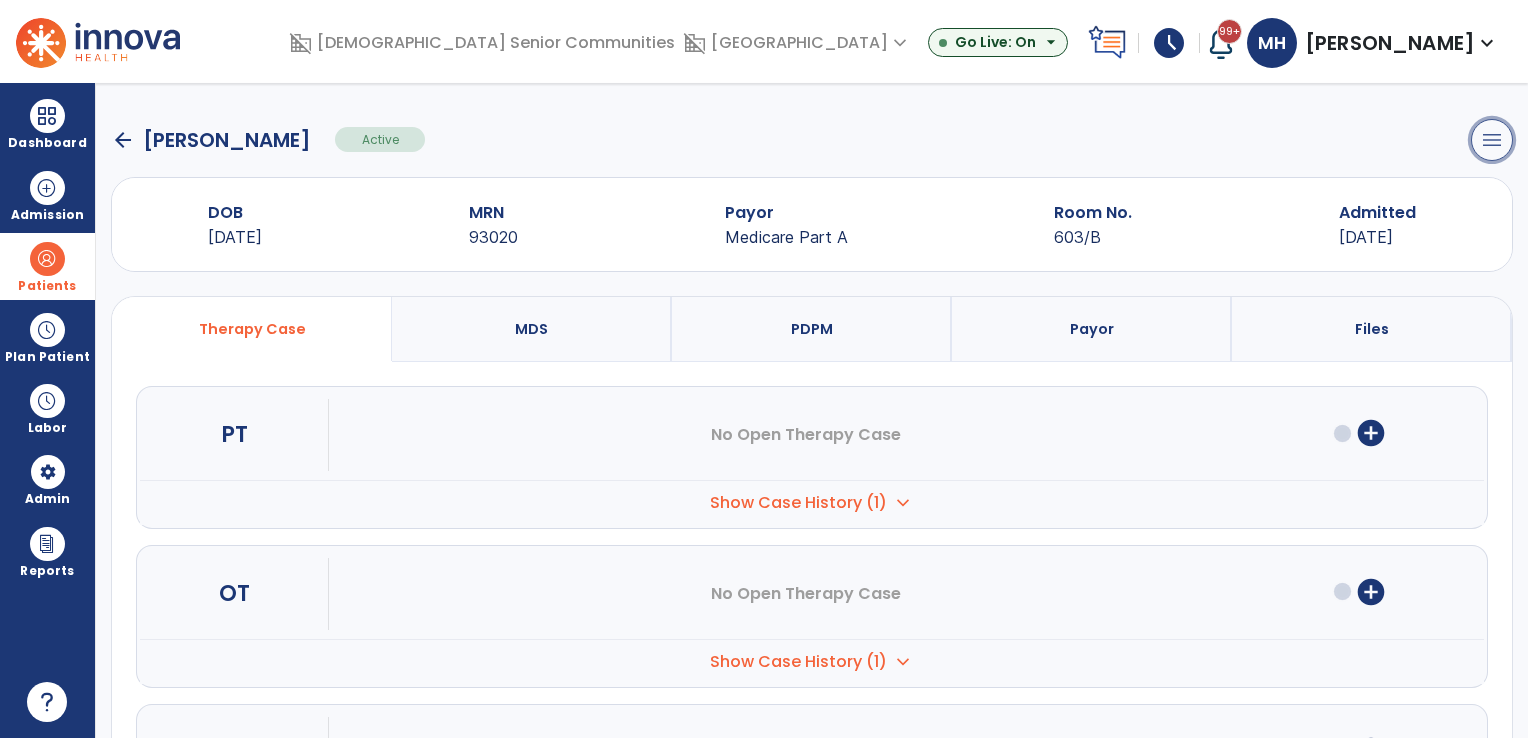 click on "menu" at bounding box center [1492, 140] 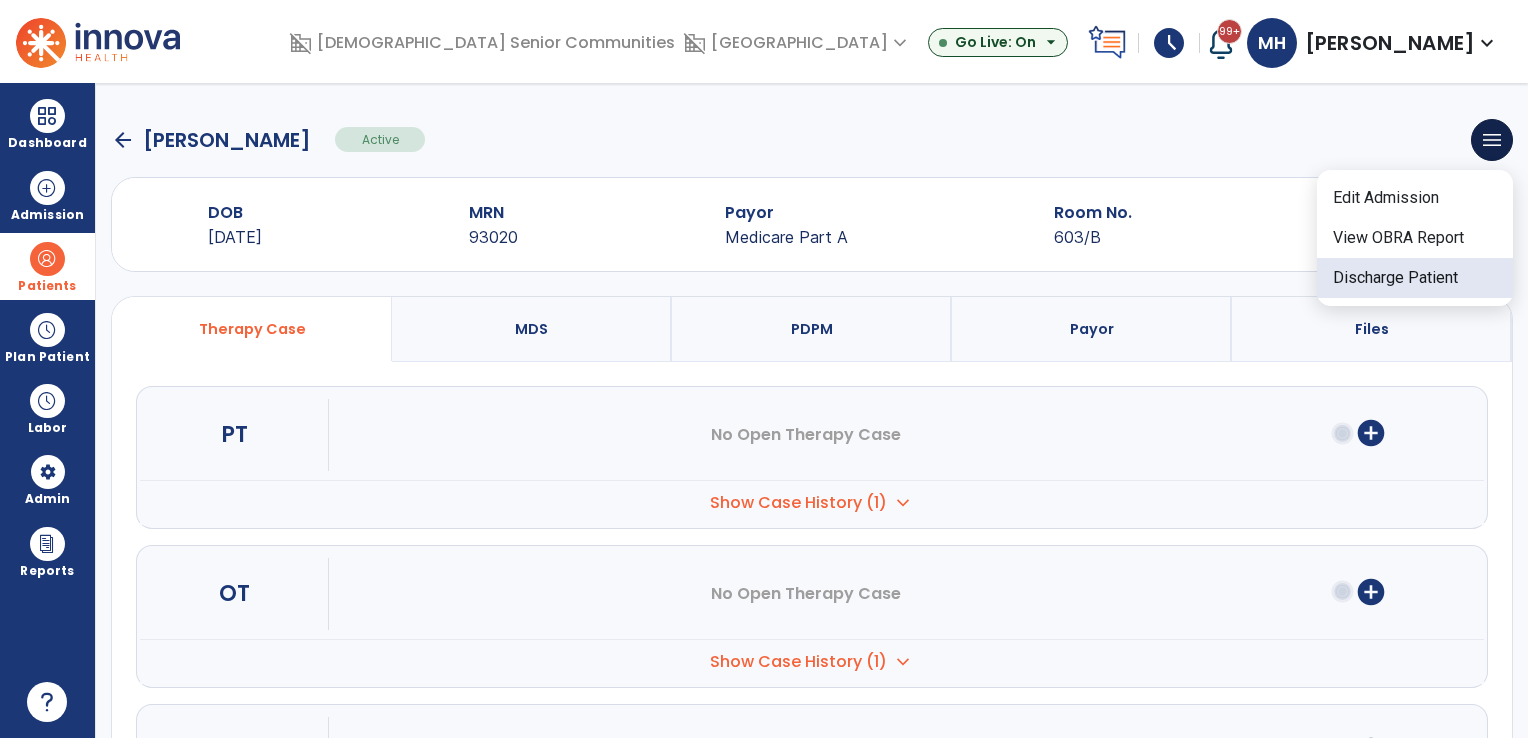 click on "Discharge Patient" 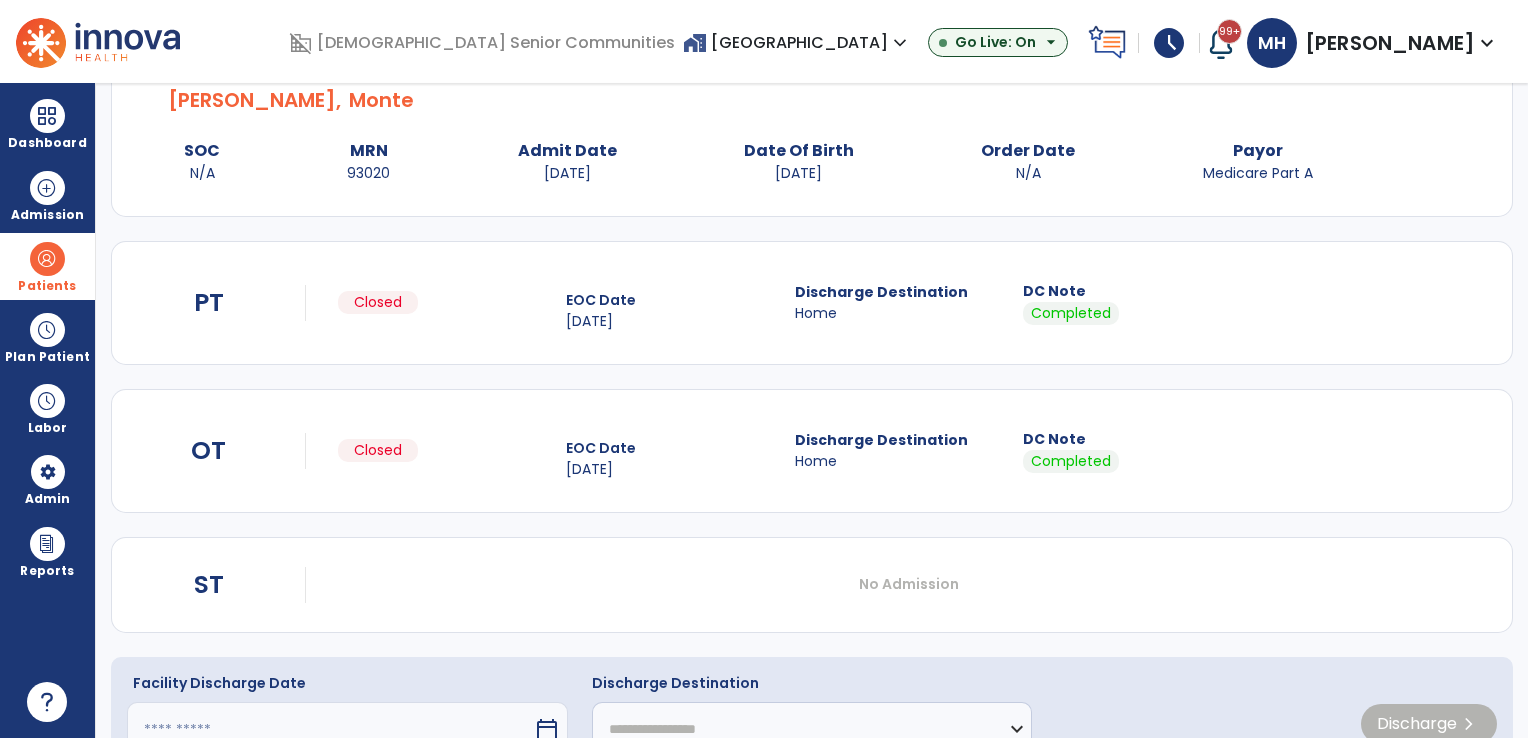 scroll, scrollTop: 171, scrollLeft: 0, axis: vertical 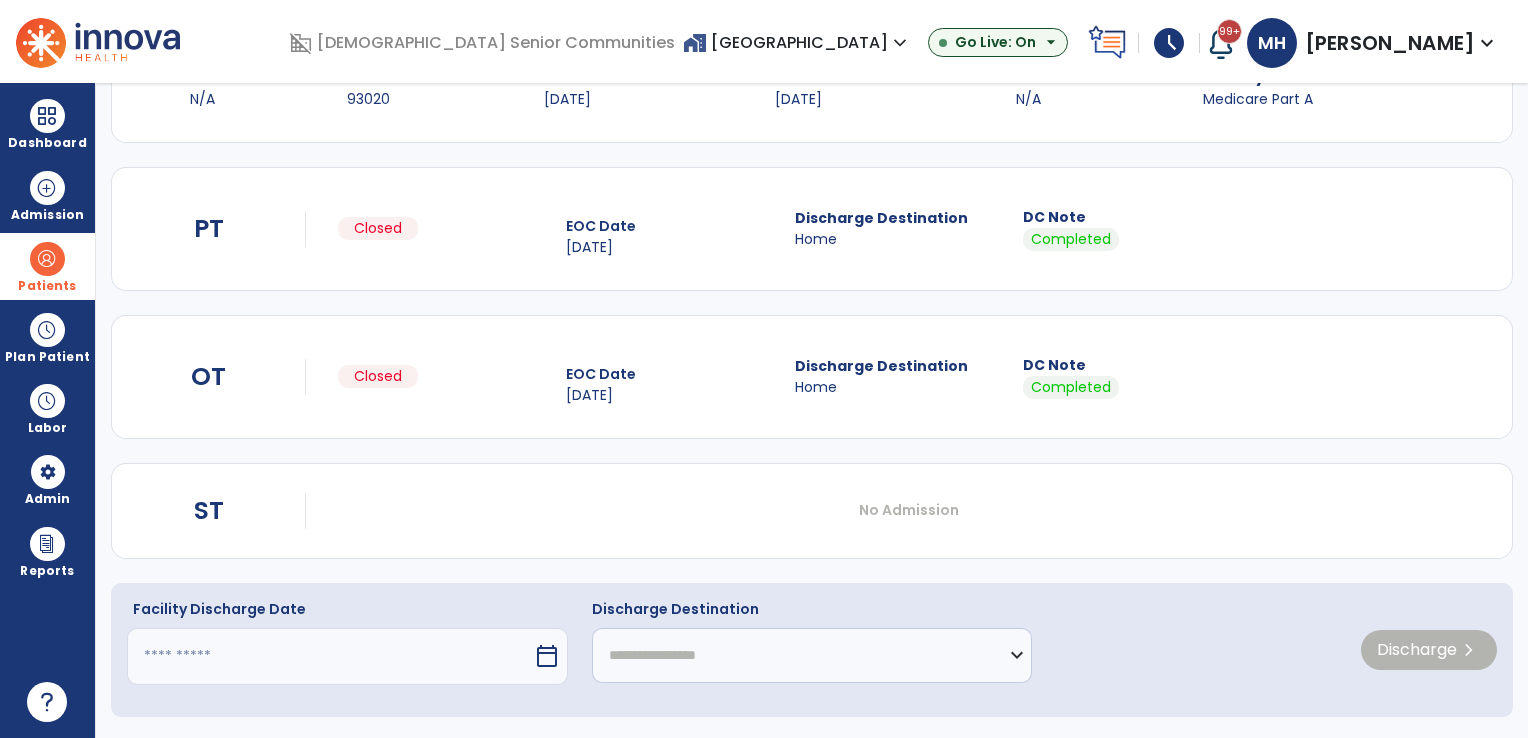click at bounding box center [330, 656] 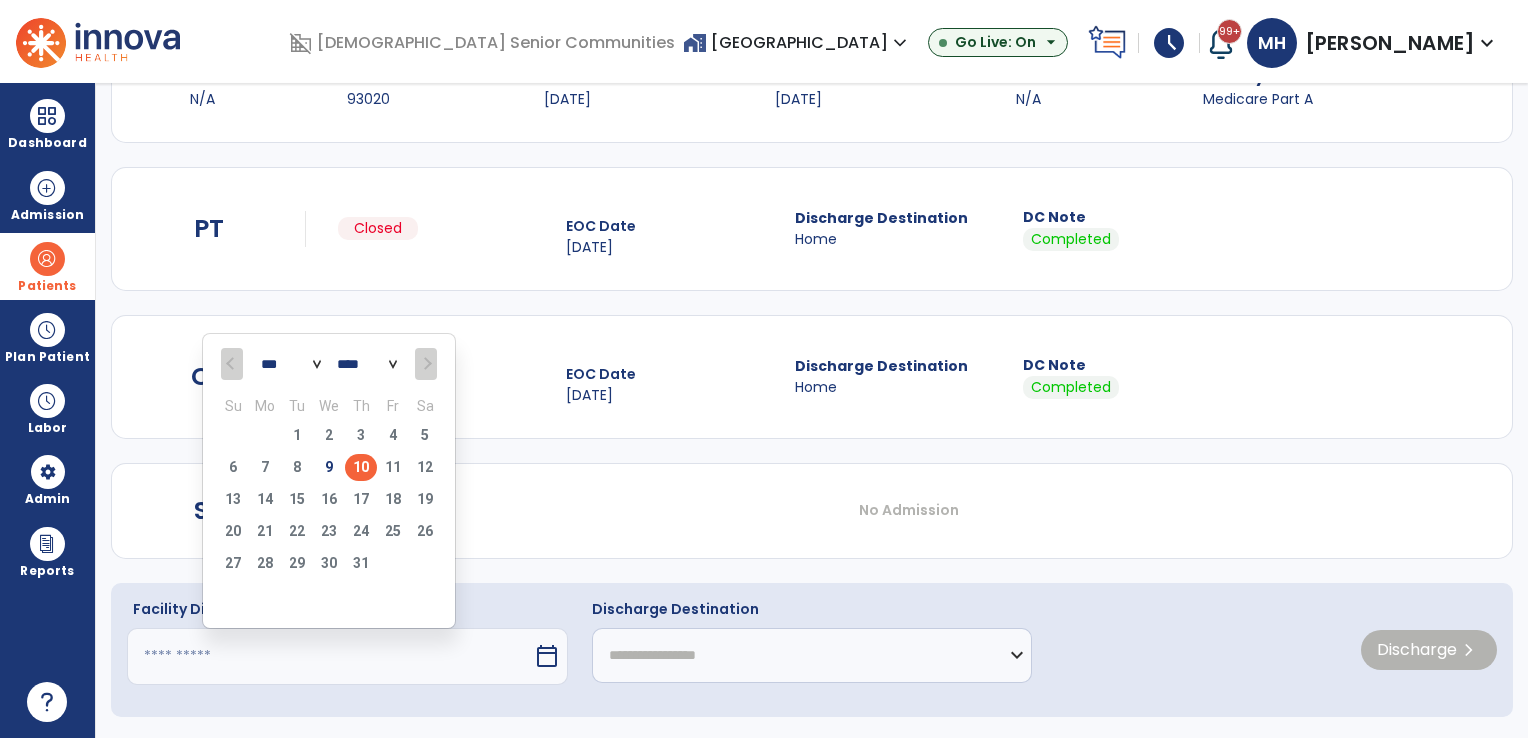 click on "10" at bounding box center [361, 467] 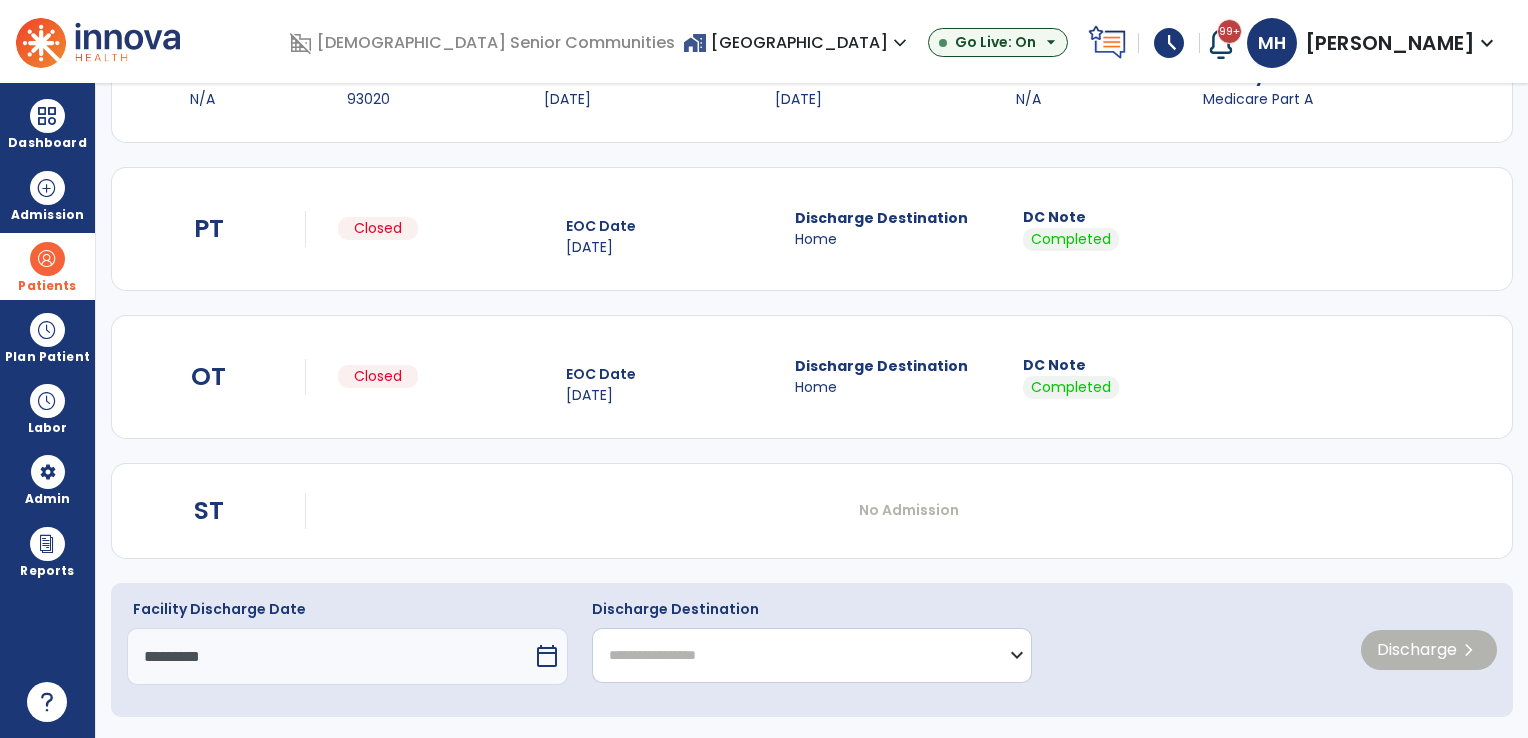 click on "**********" 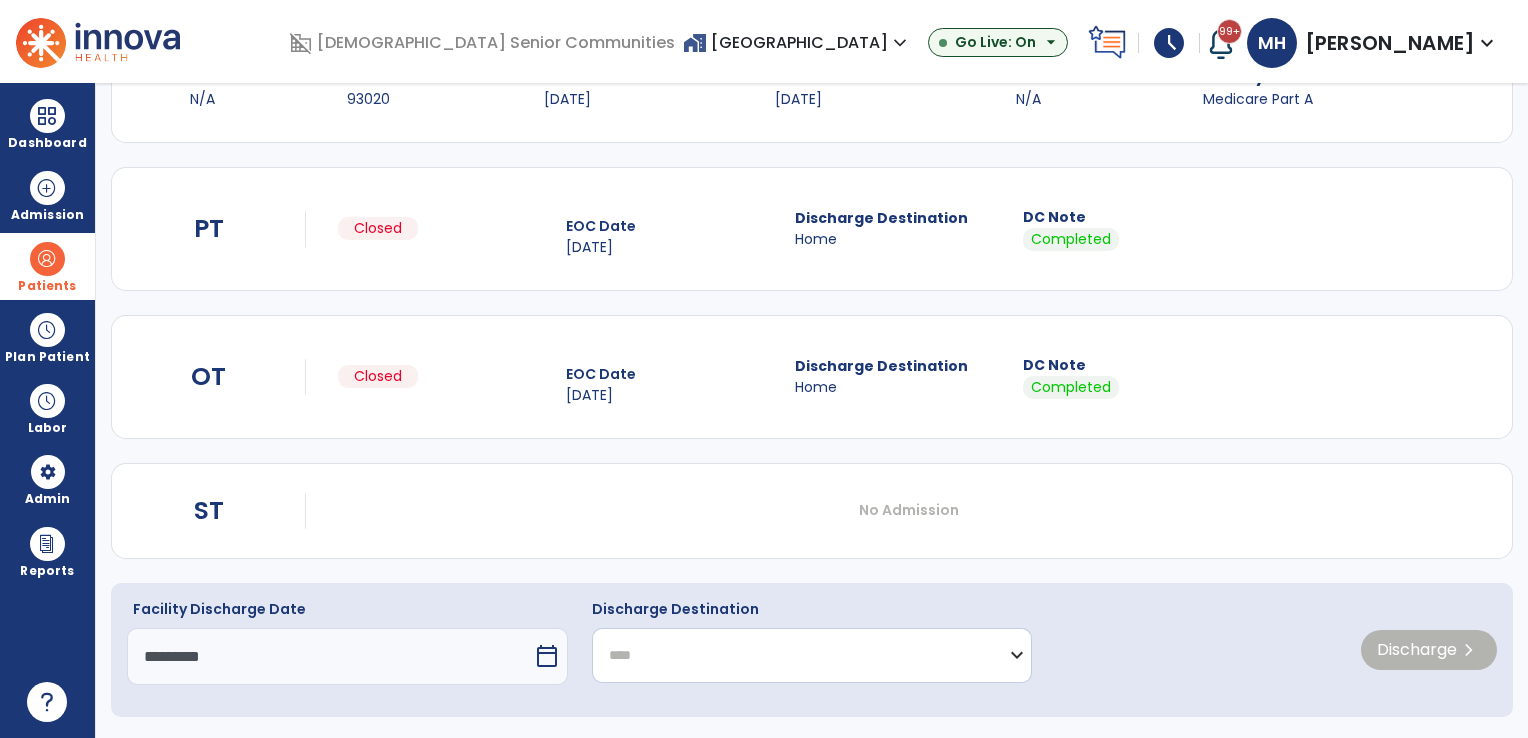 click on "**********" 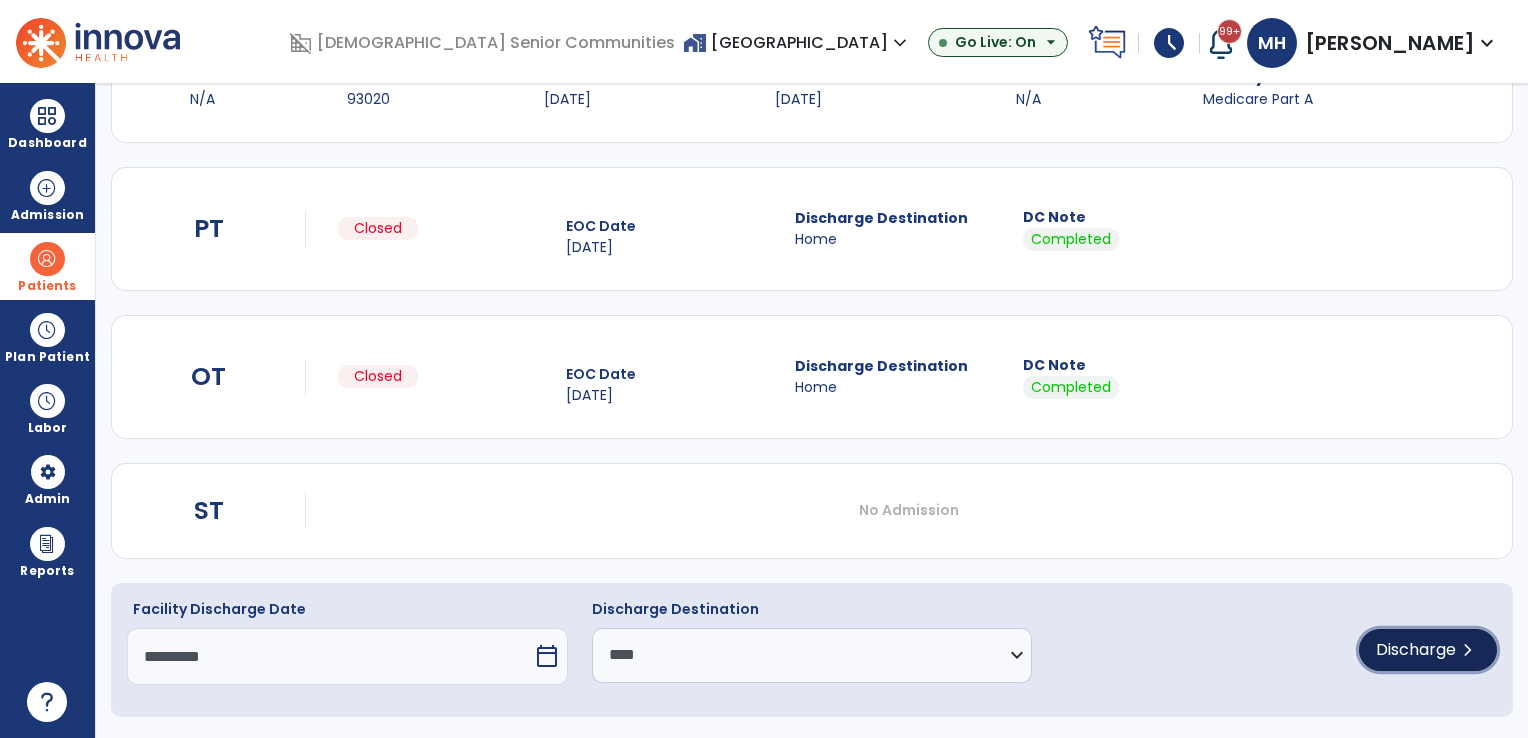 click on "Discharge" 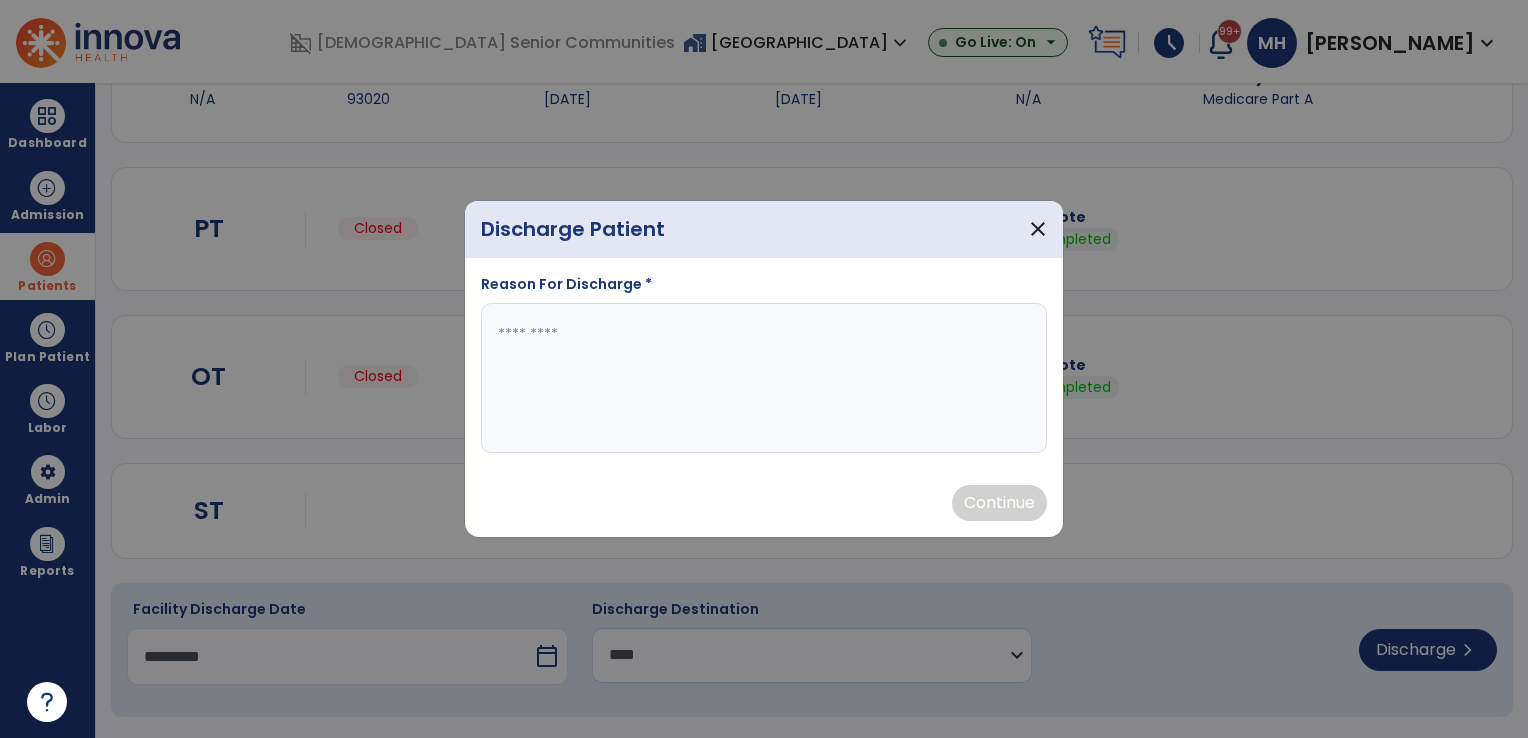 click at bounding box center [764, 378] 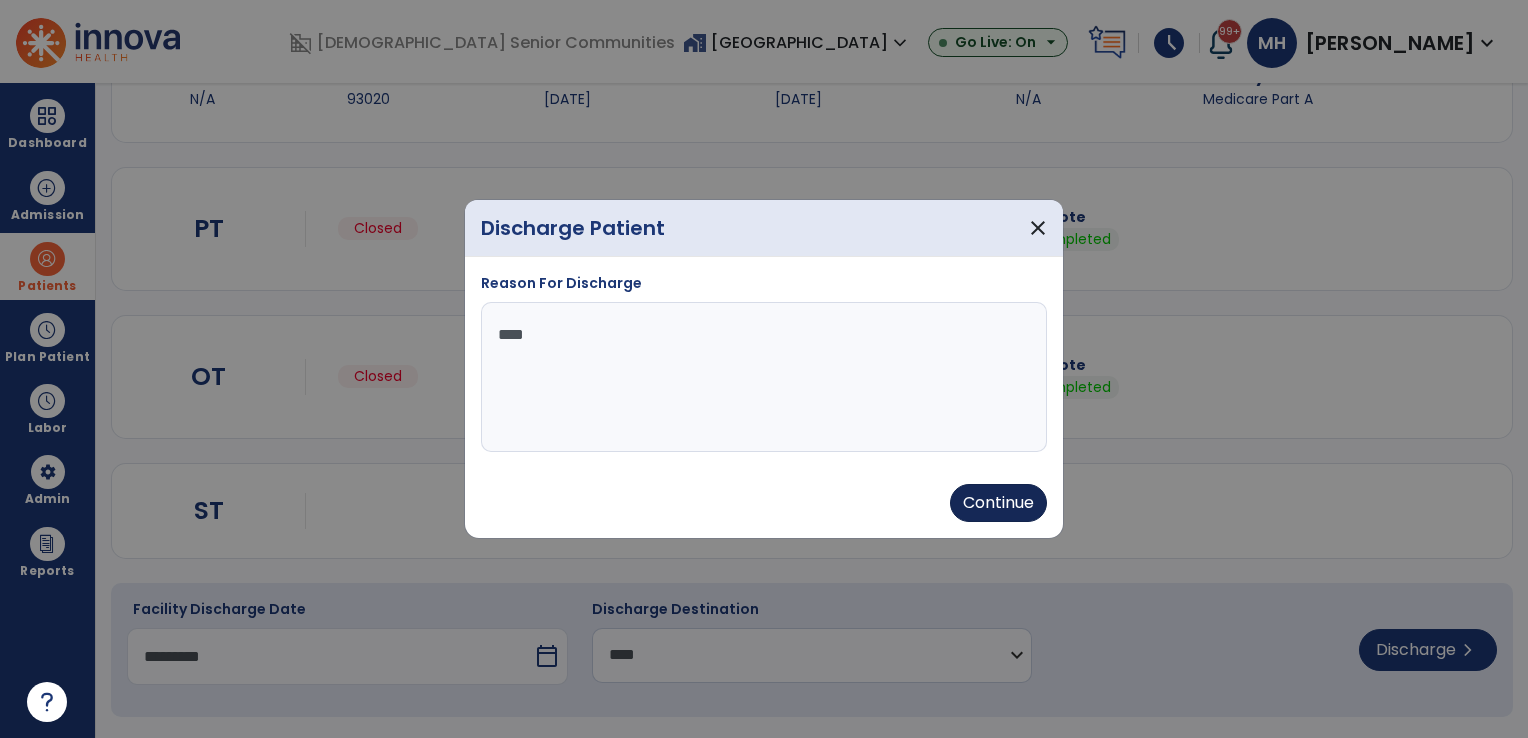type on "****" 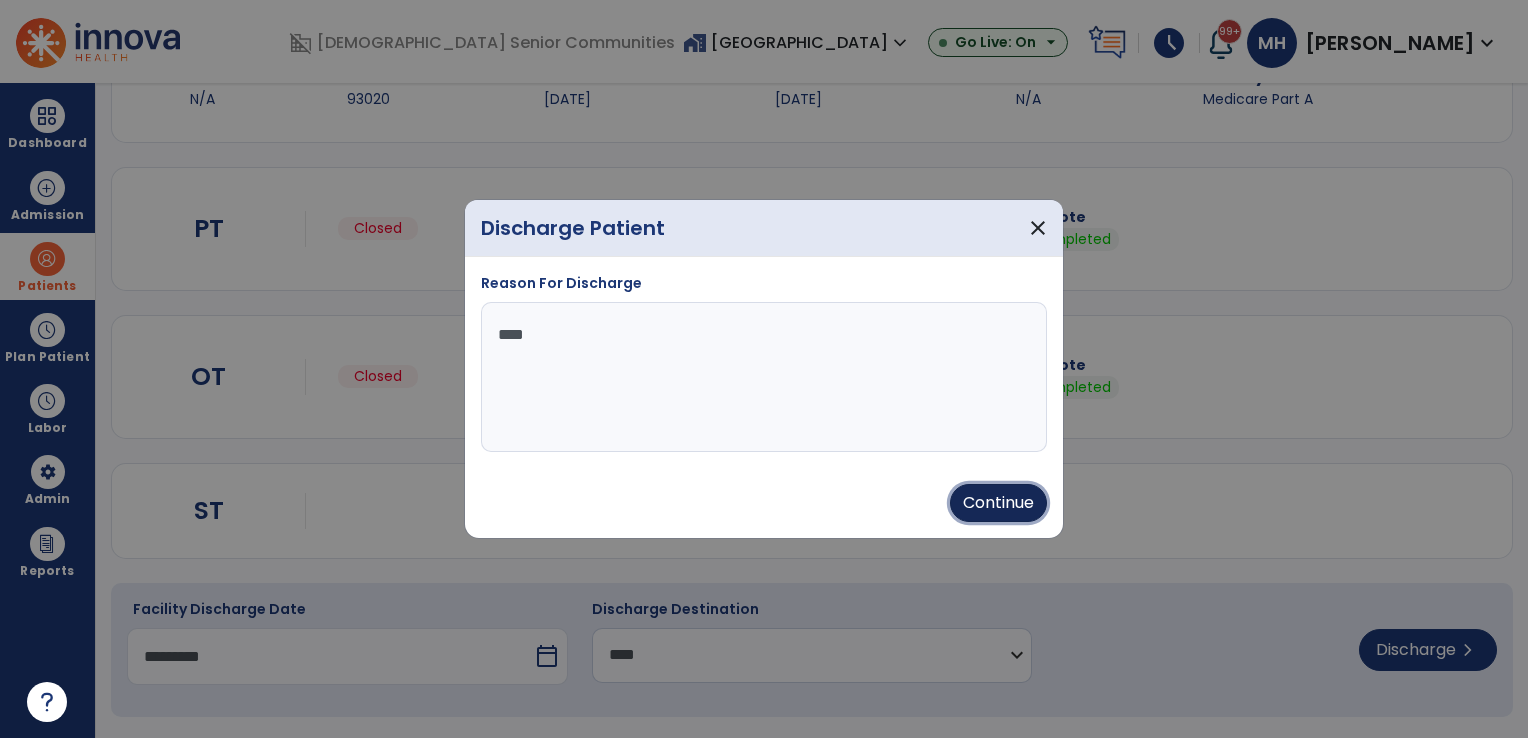 click on "Continue" at bounding box center (998, 503) 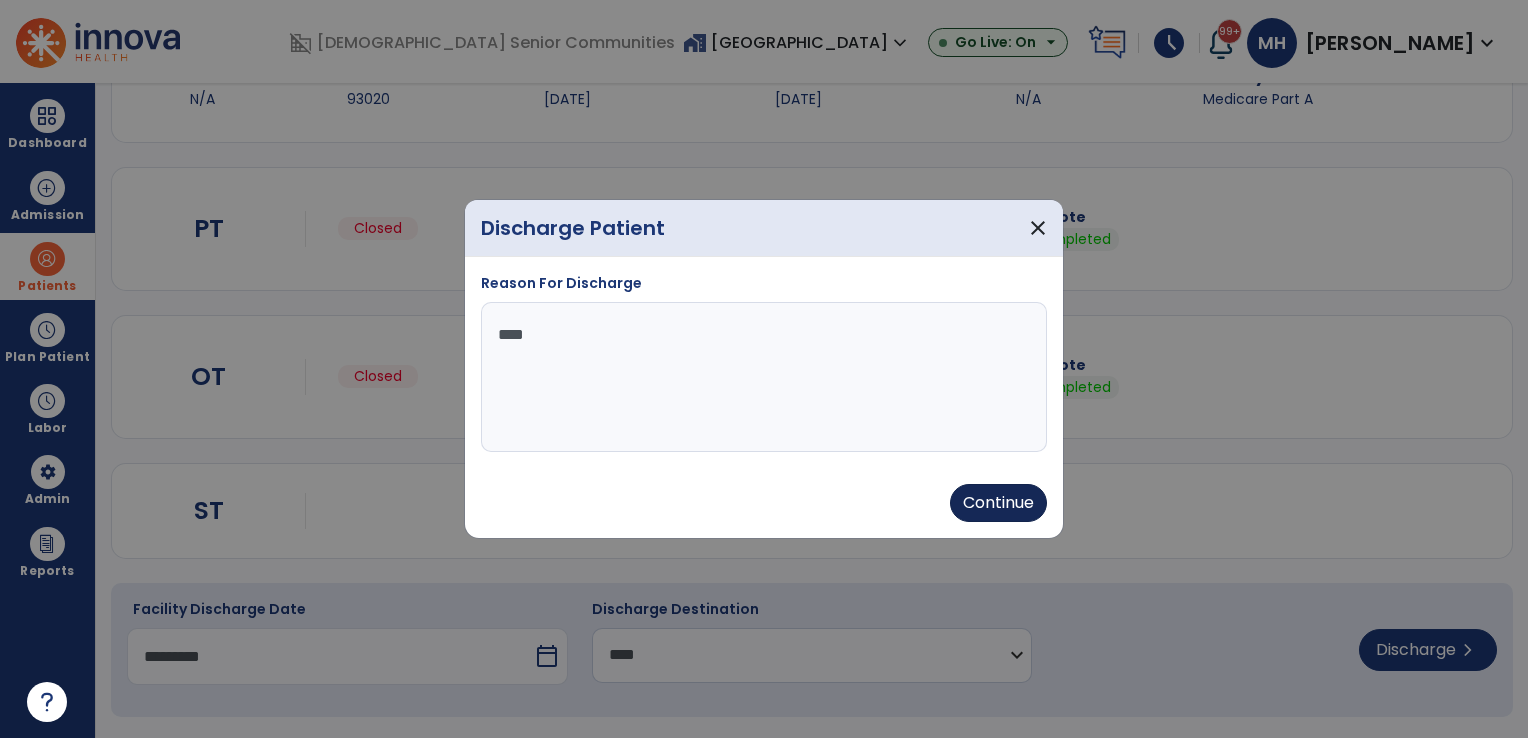 type on "*********" 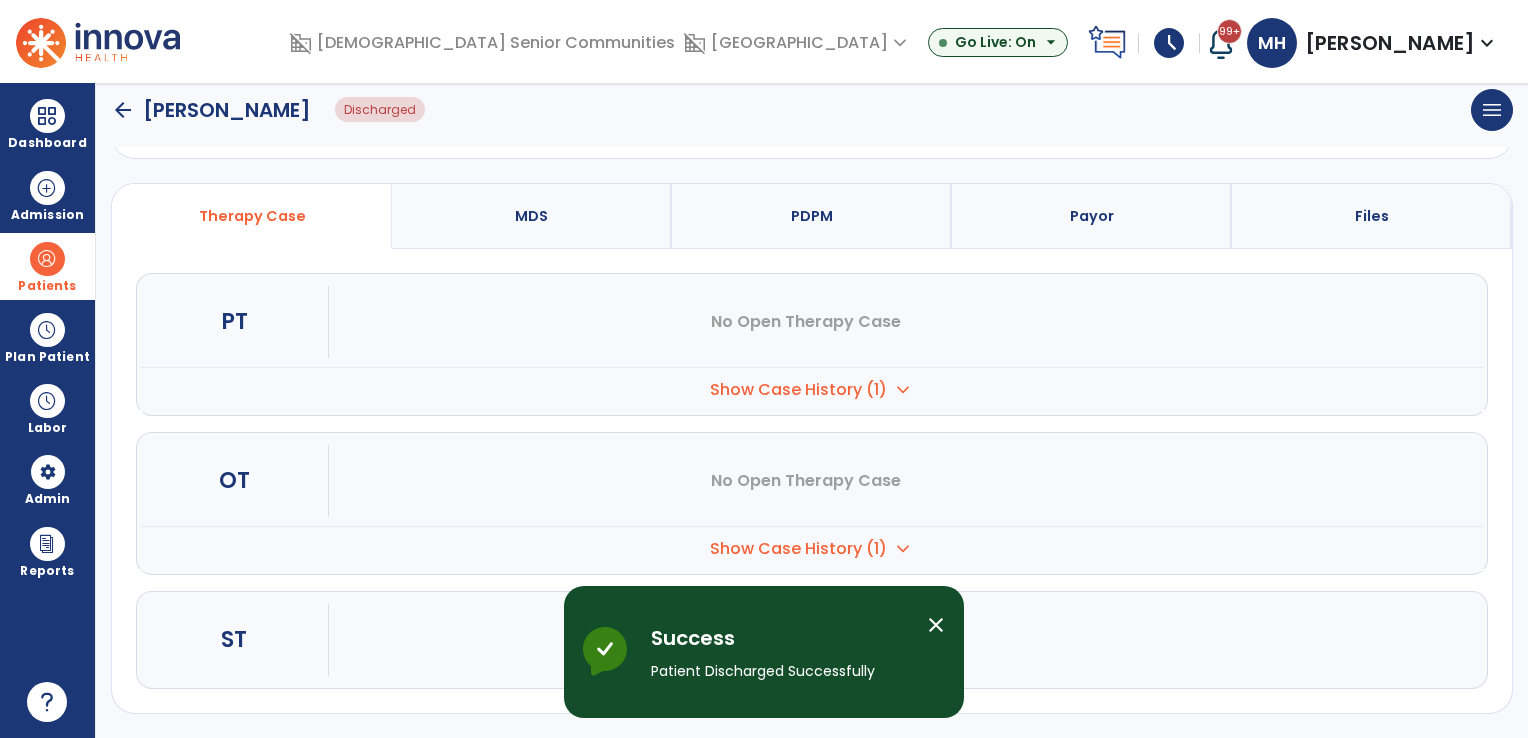 scroll, scrollTop: 108, scrollLeft: 0, axis: vertical 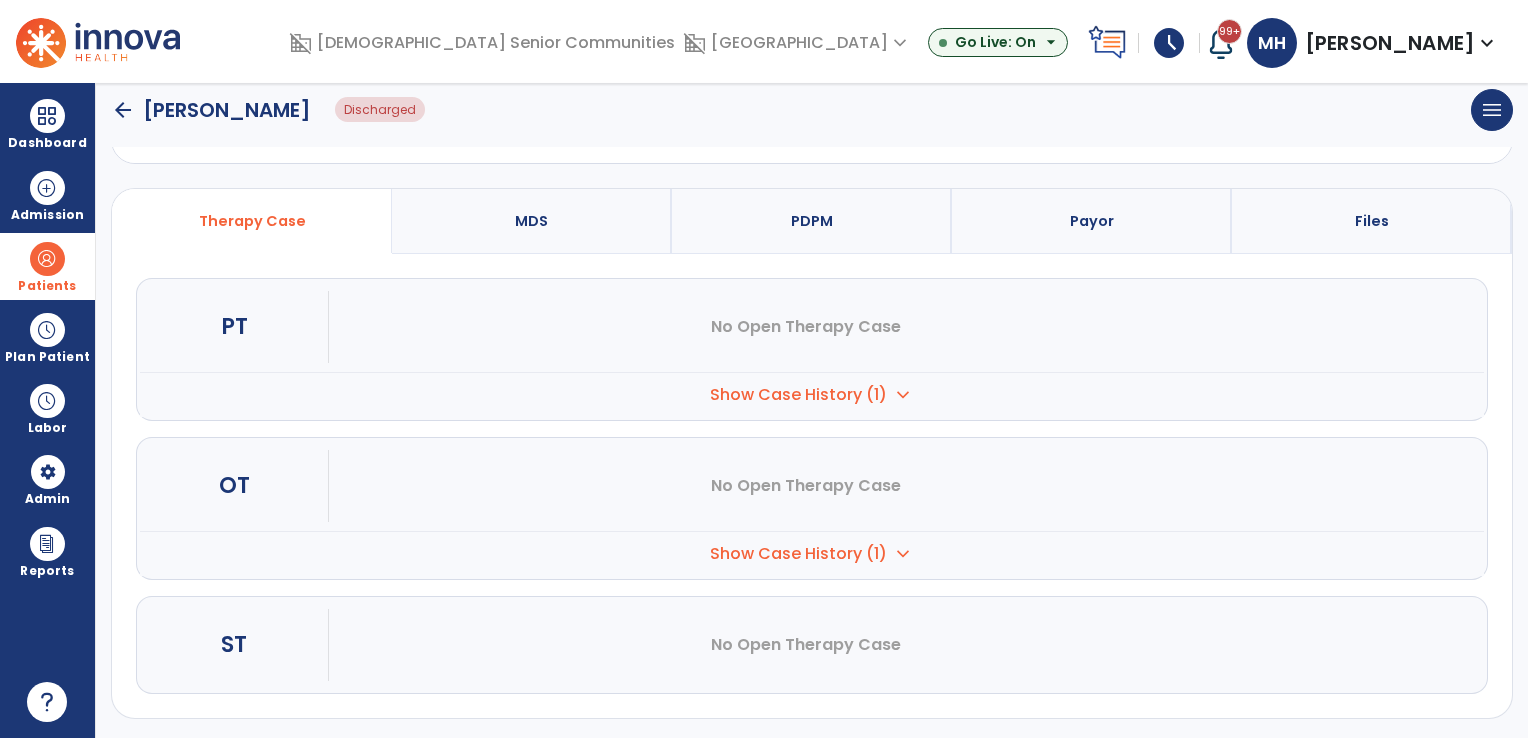 click at bounding box center [47, 259] 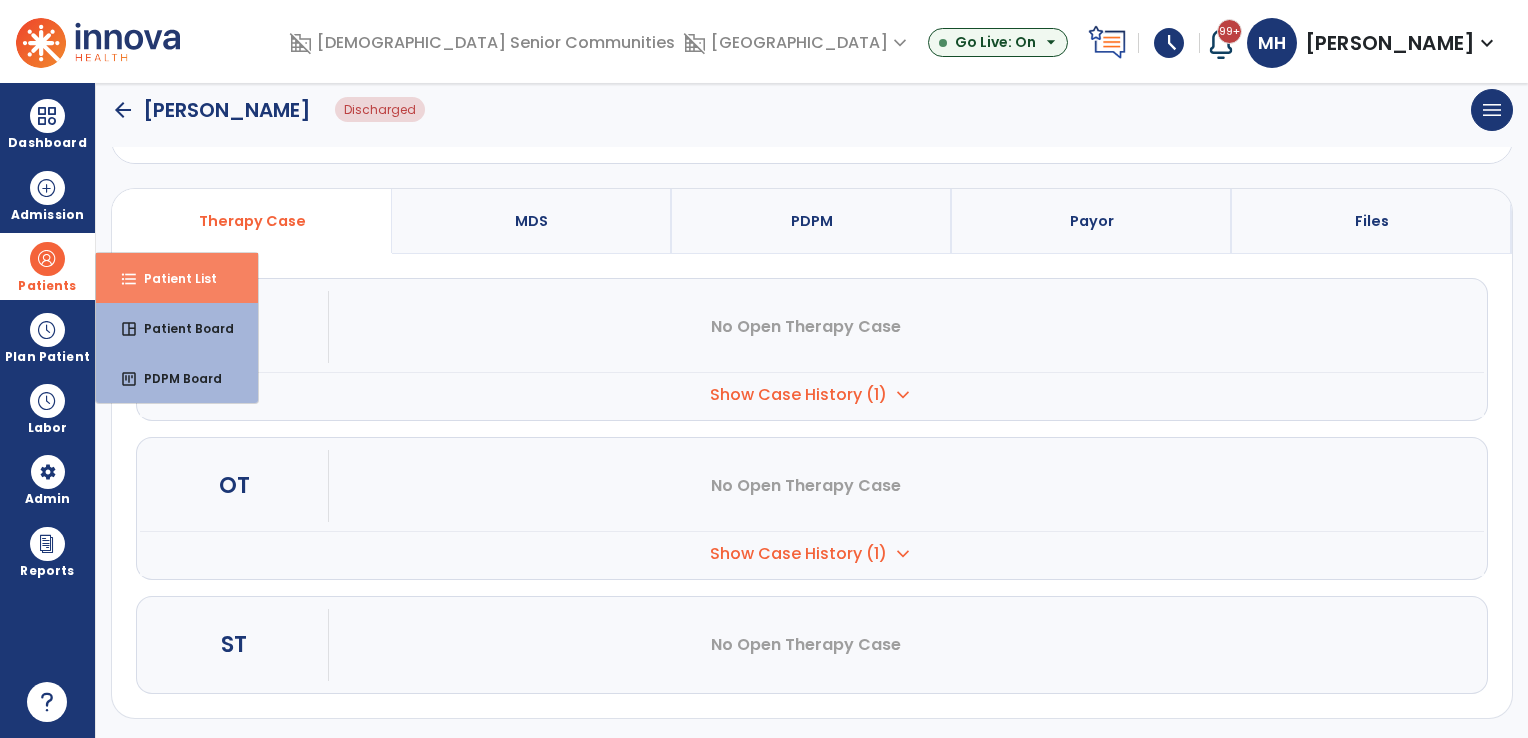 click on "format_list_bulleted  Patient List" at bounding box center [177, 278] 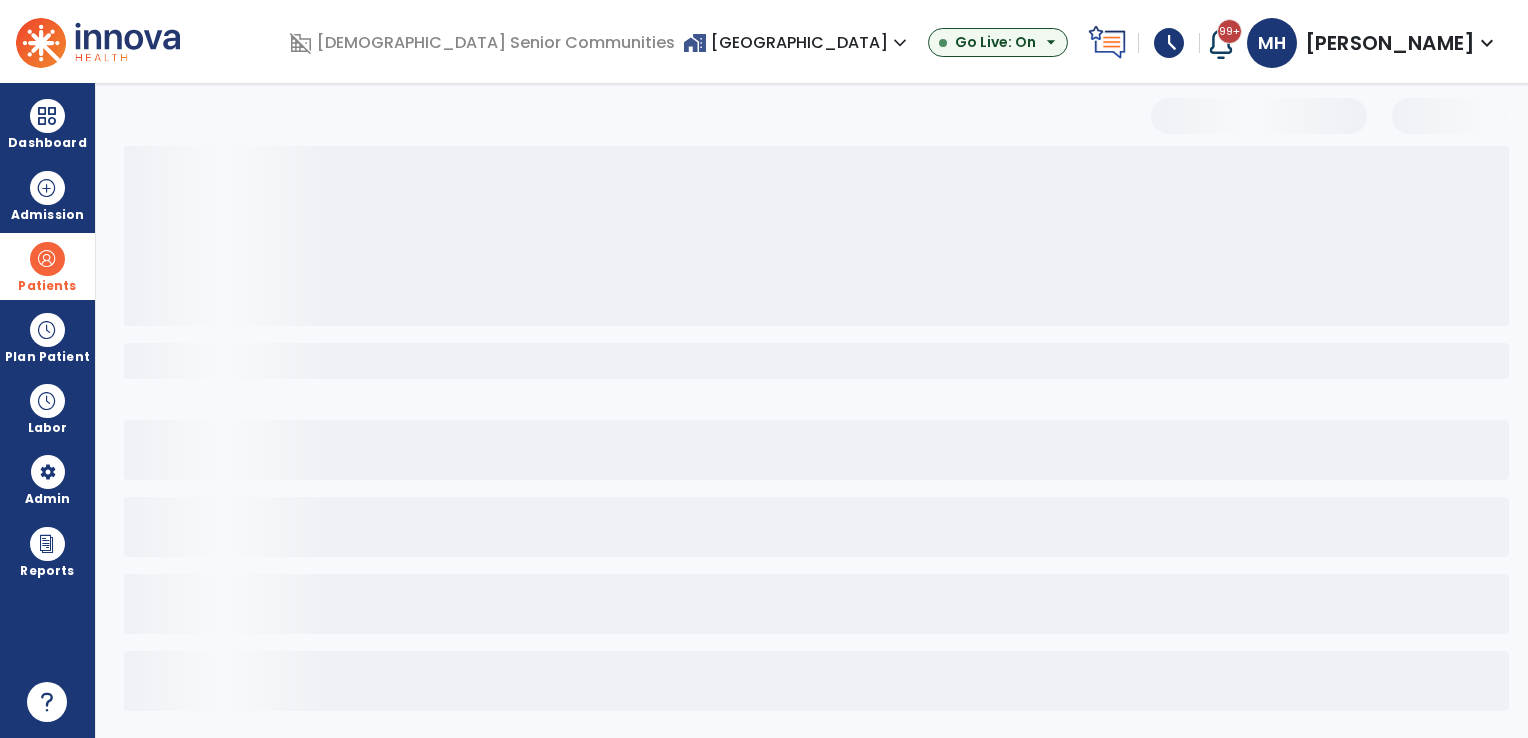 scroll, scrollTop: 3, scrollLeft: 0, axis: vertical 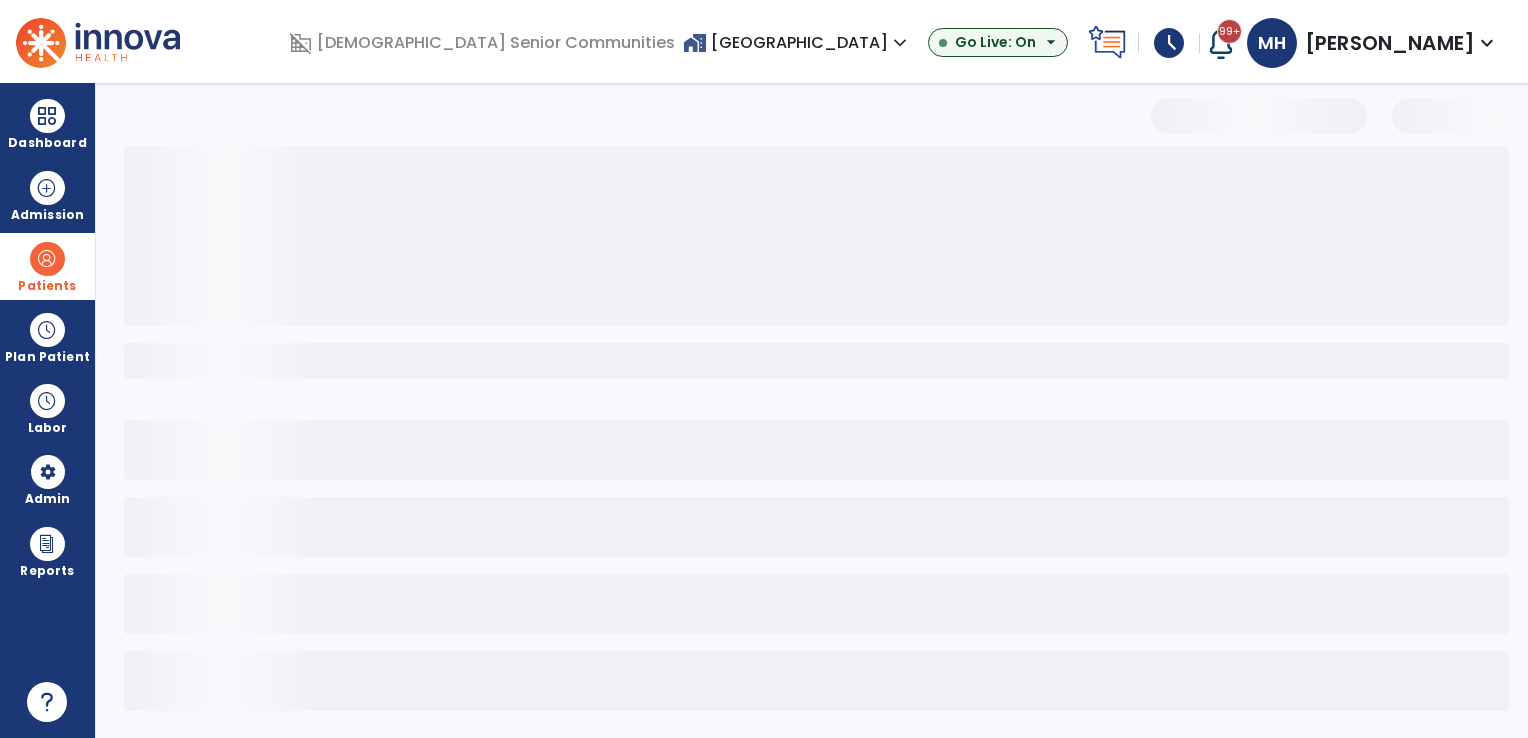 select on "***" 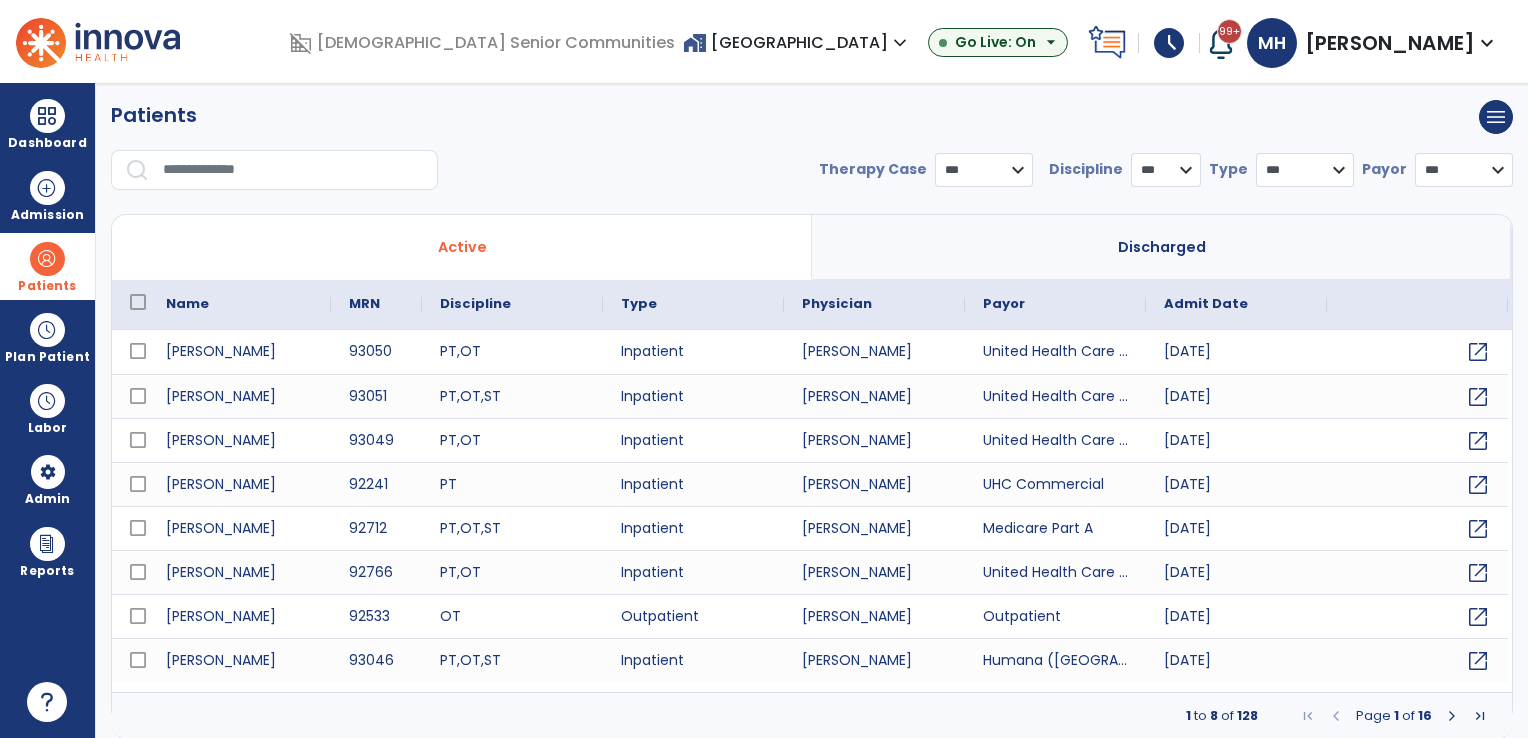 click at bounding box center (1452, 716) 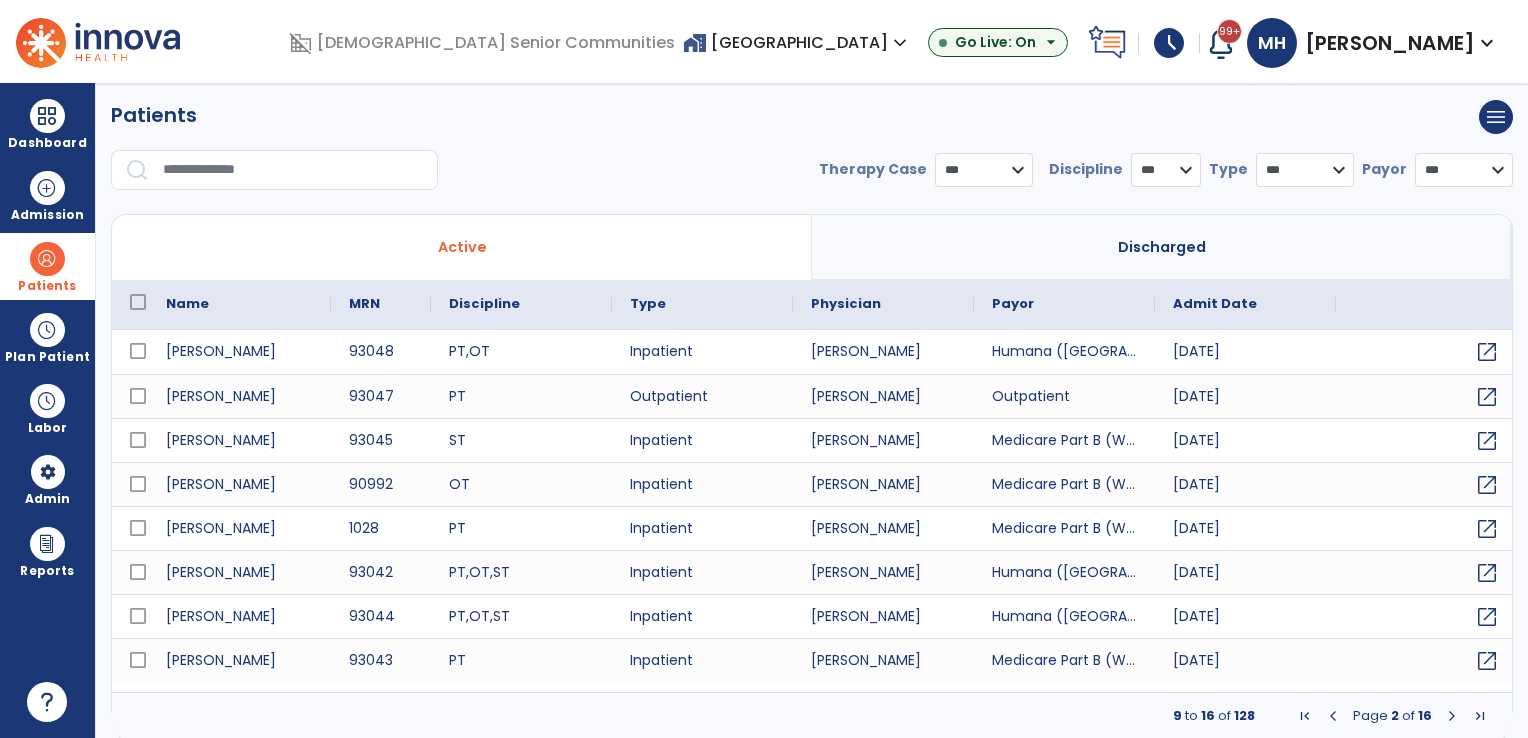 click at bounding box center [1452, 716] 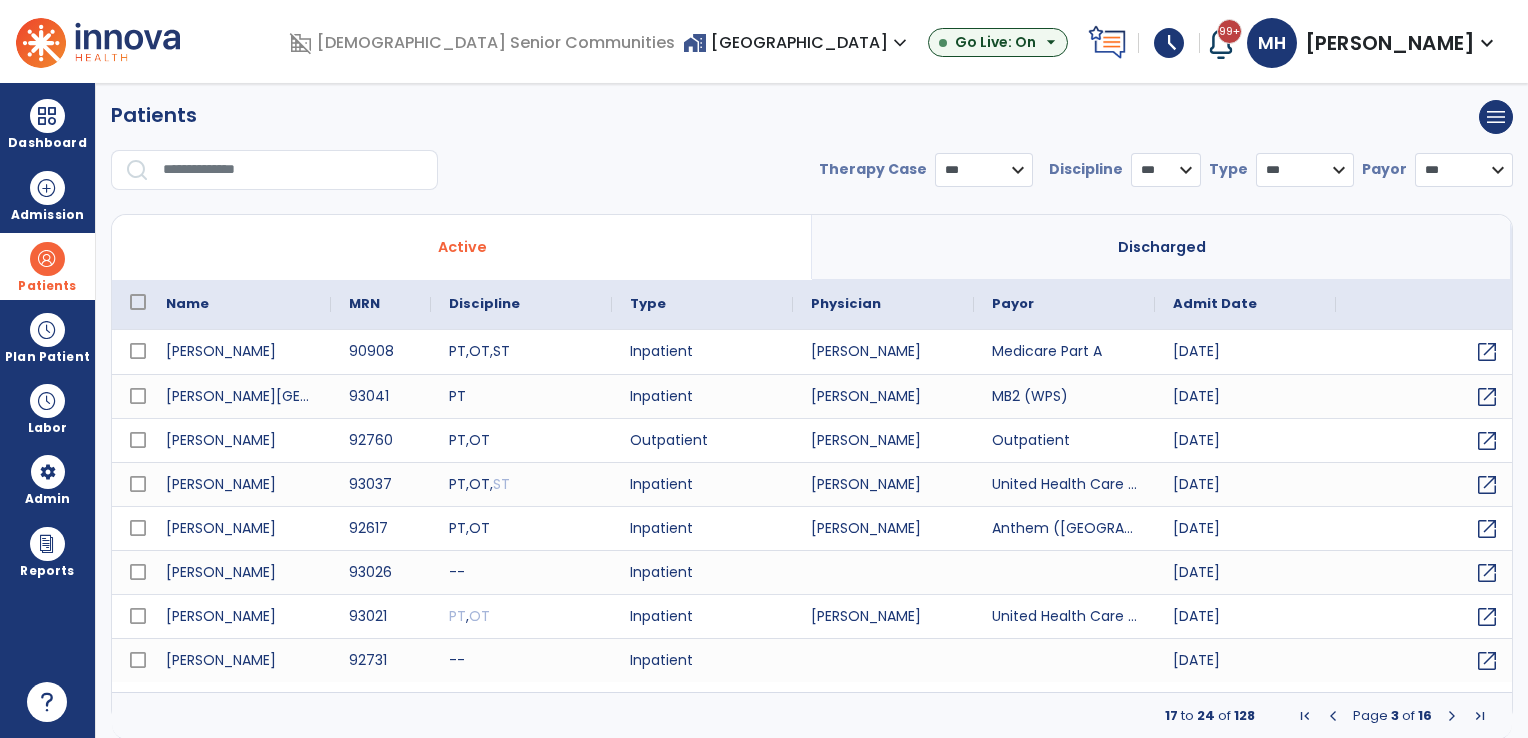 click at bounding box center (1452, 716) 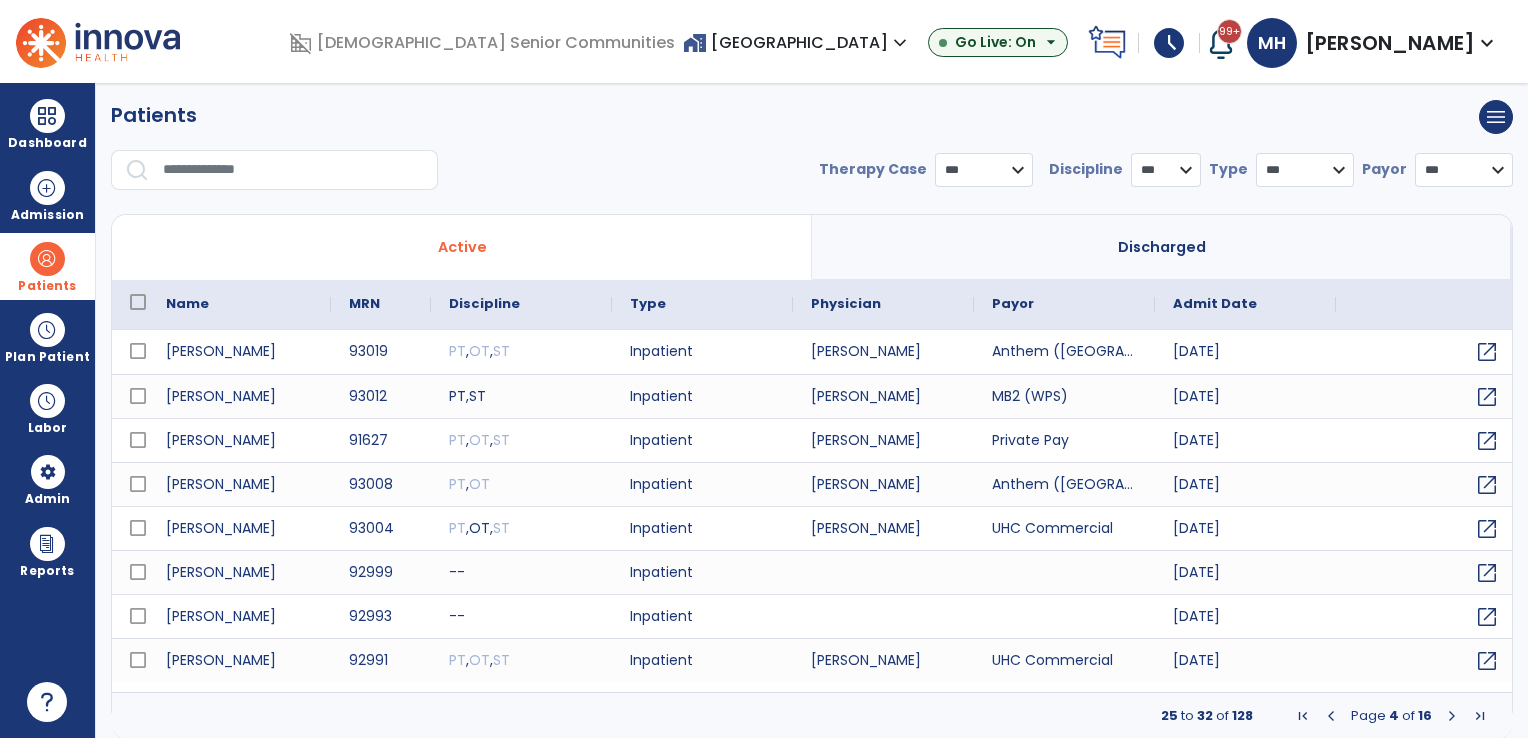 click on "home_work   [GEOGRAPHIC_DATA]   expand_more" at bounding box center [797, 42] 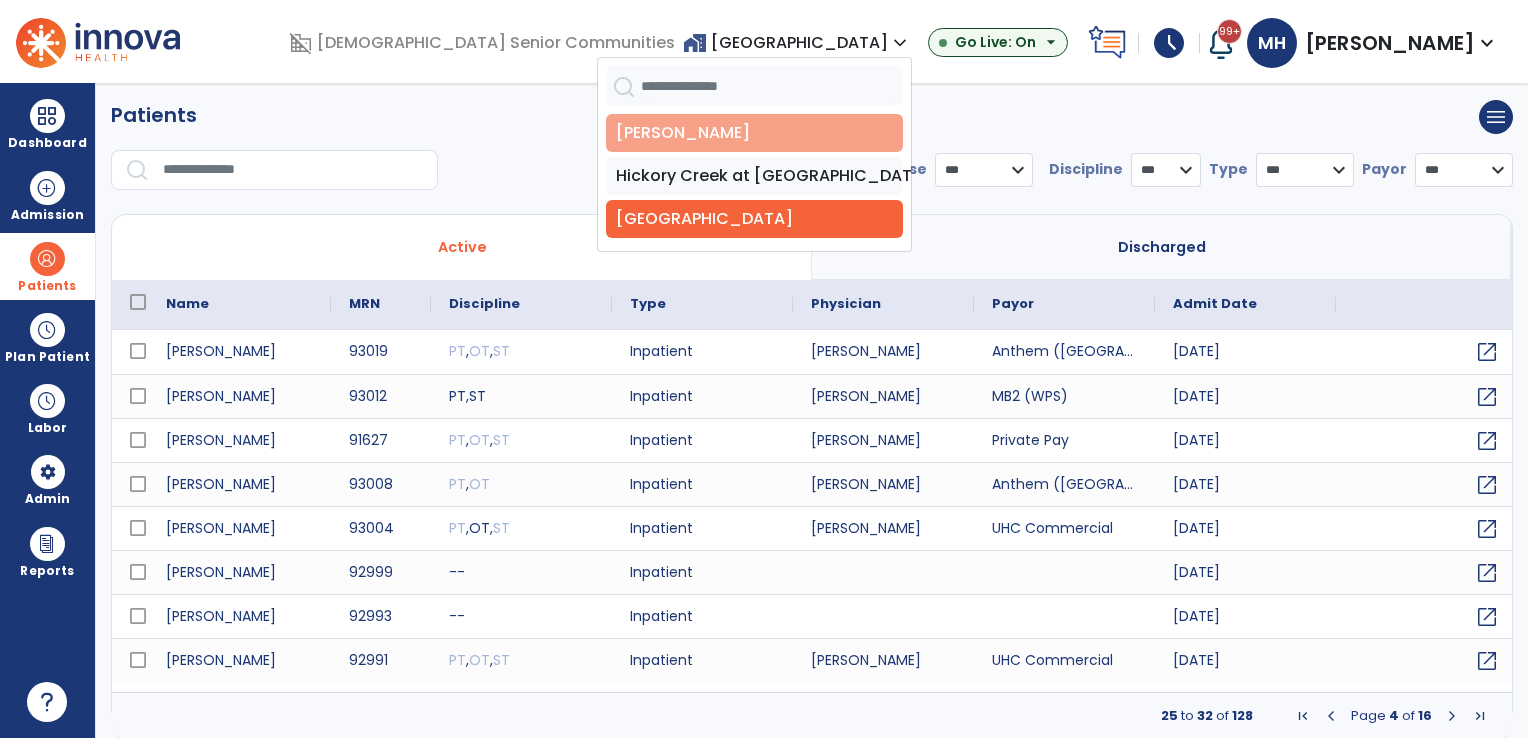 click on "[PERSON_NAME]" at bounding box center [754, 133] 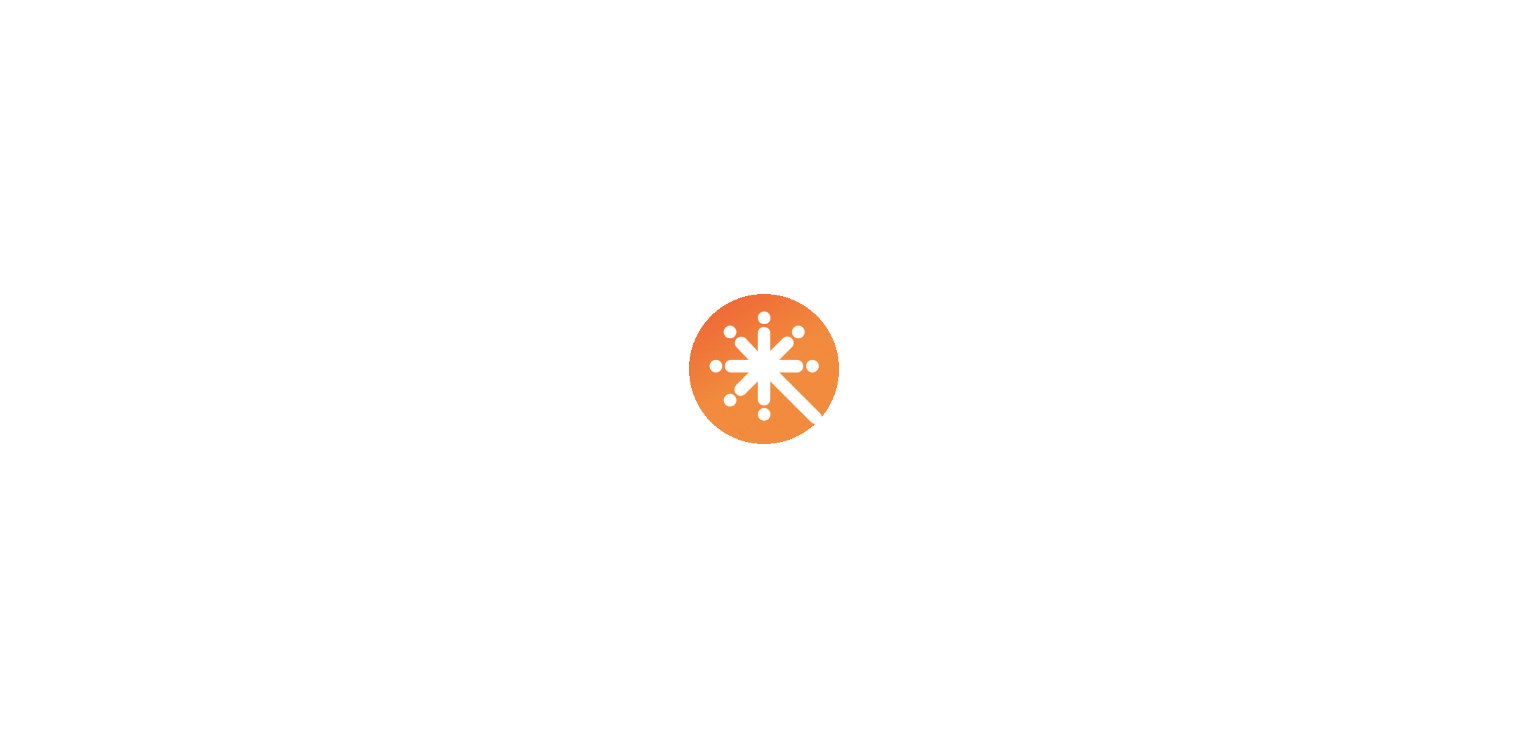 scroll, scrollTop: 0, scrollLeft: 0, axis: both 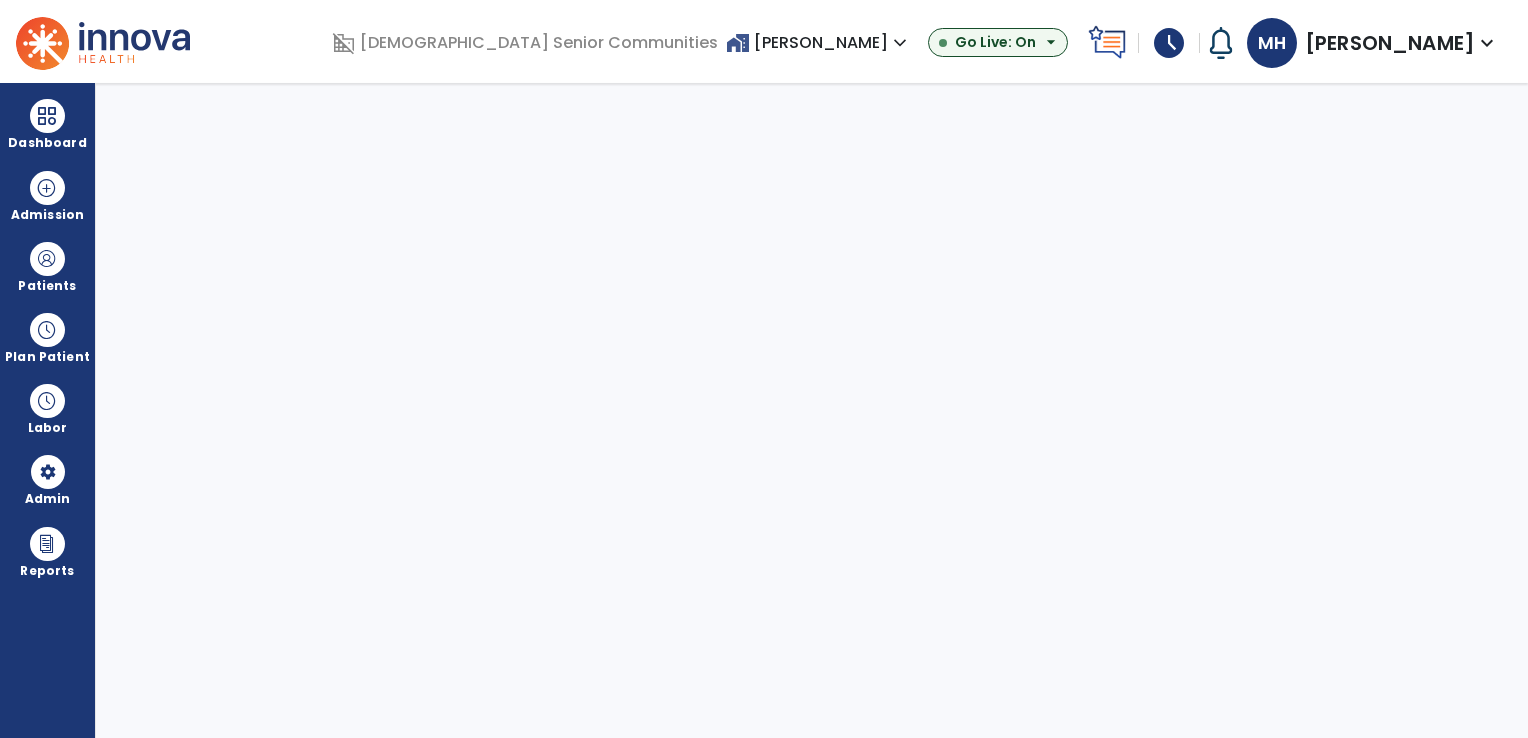 select on "***" 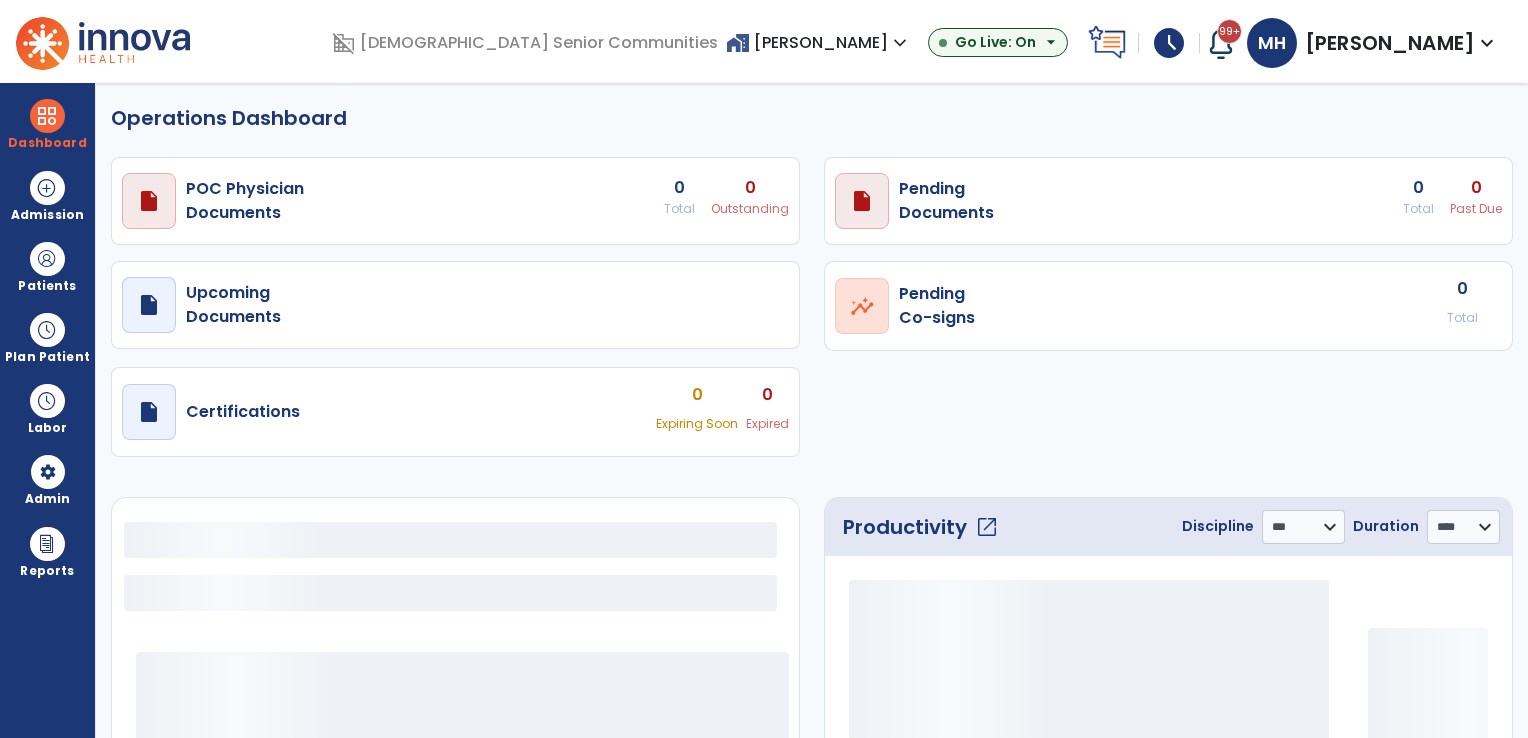 select on "***" 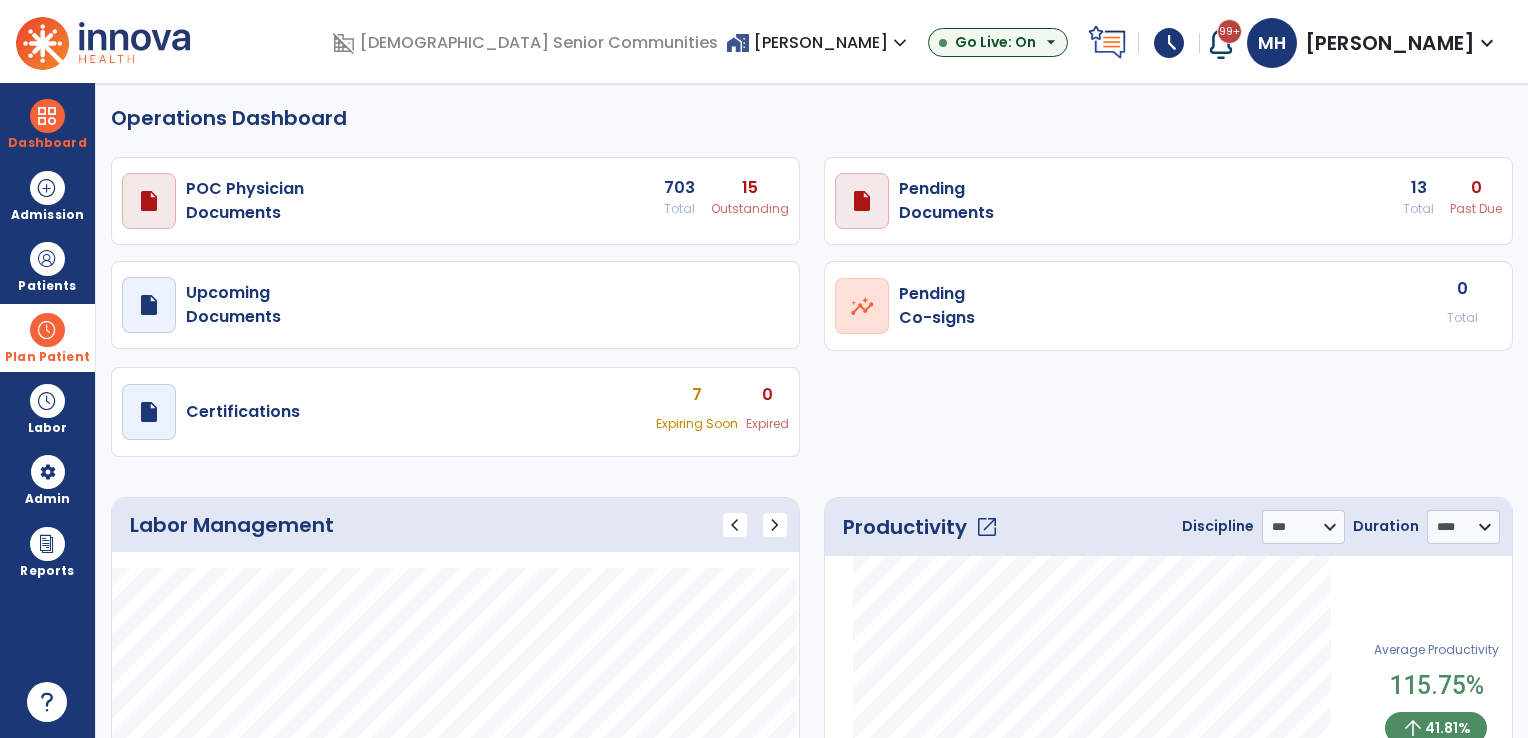 click on "Plan Patient" at bounding box center [47, 266] 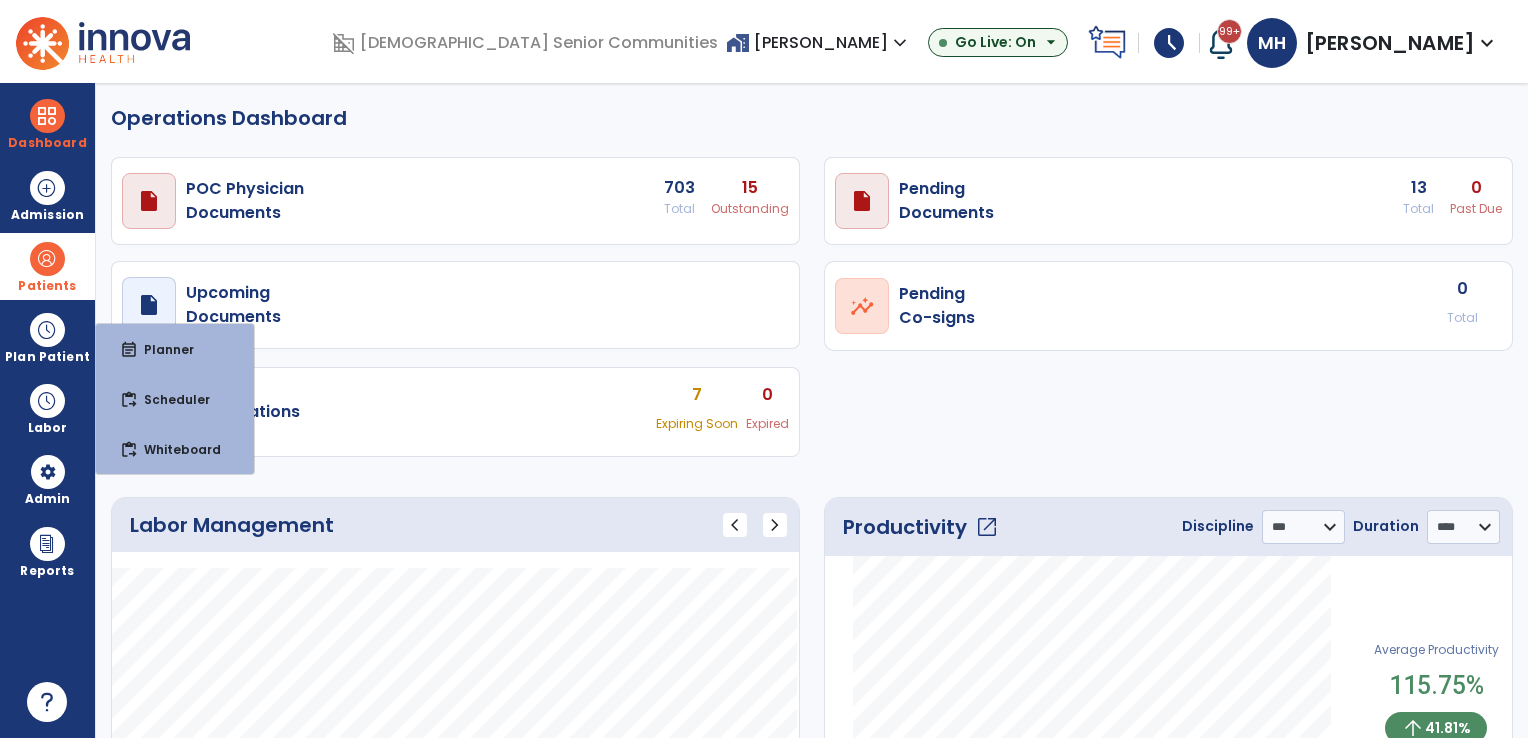 click at bounding box center [47, 259] 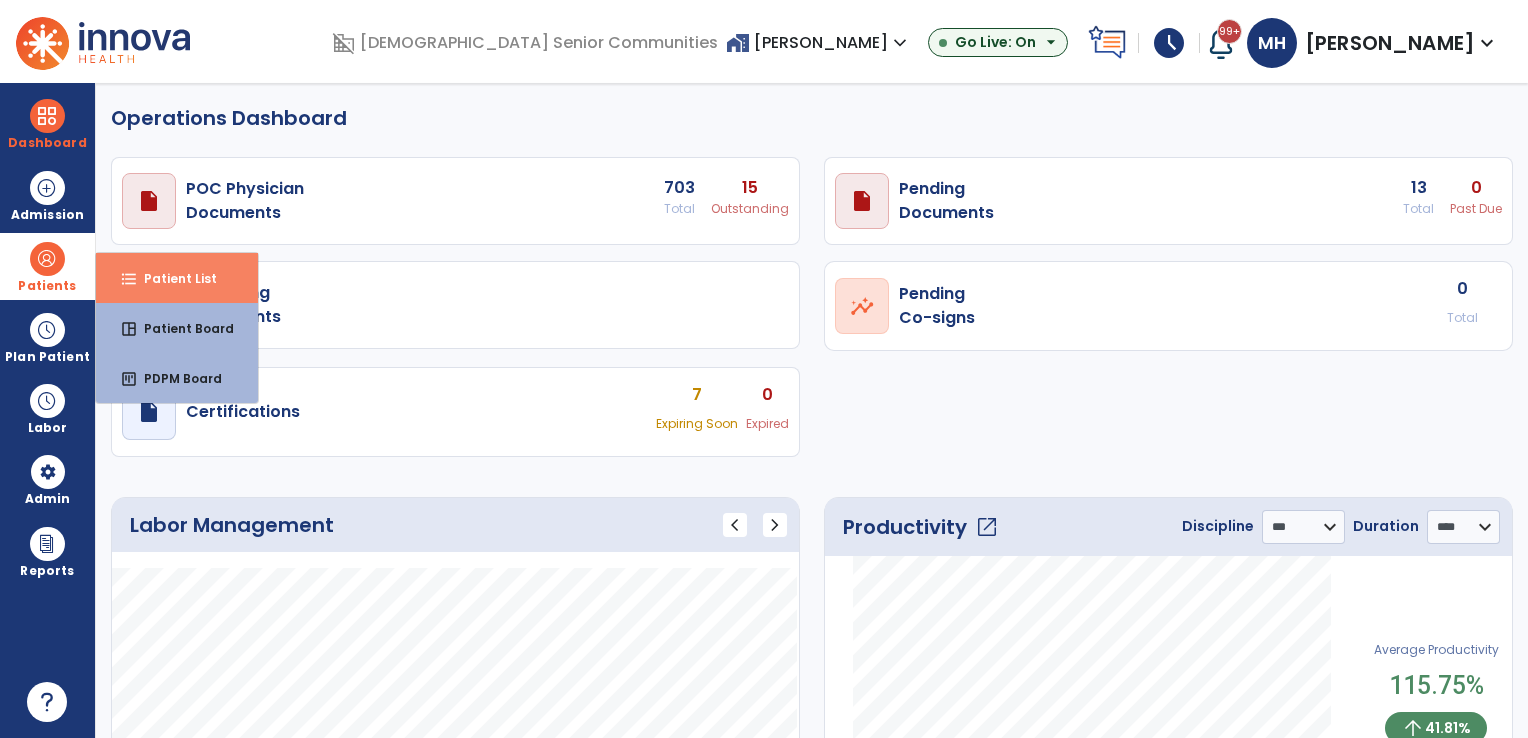 click on "Patient List" at bounding box center (172, 278) 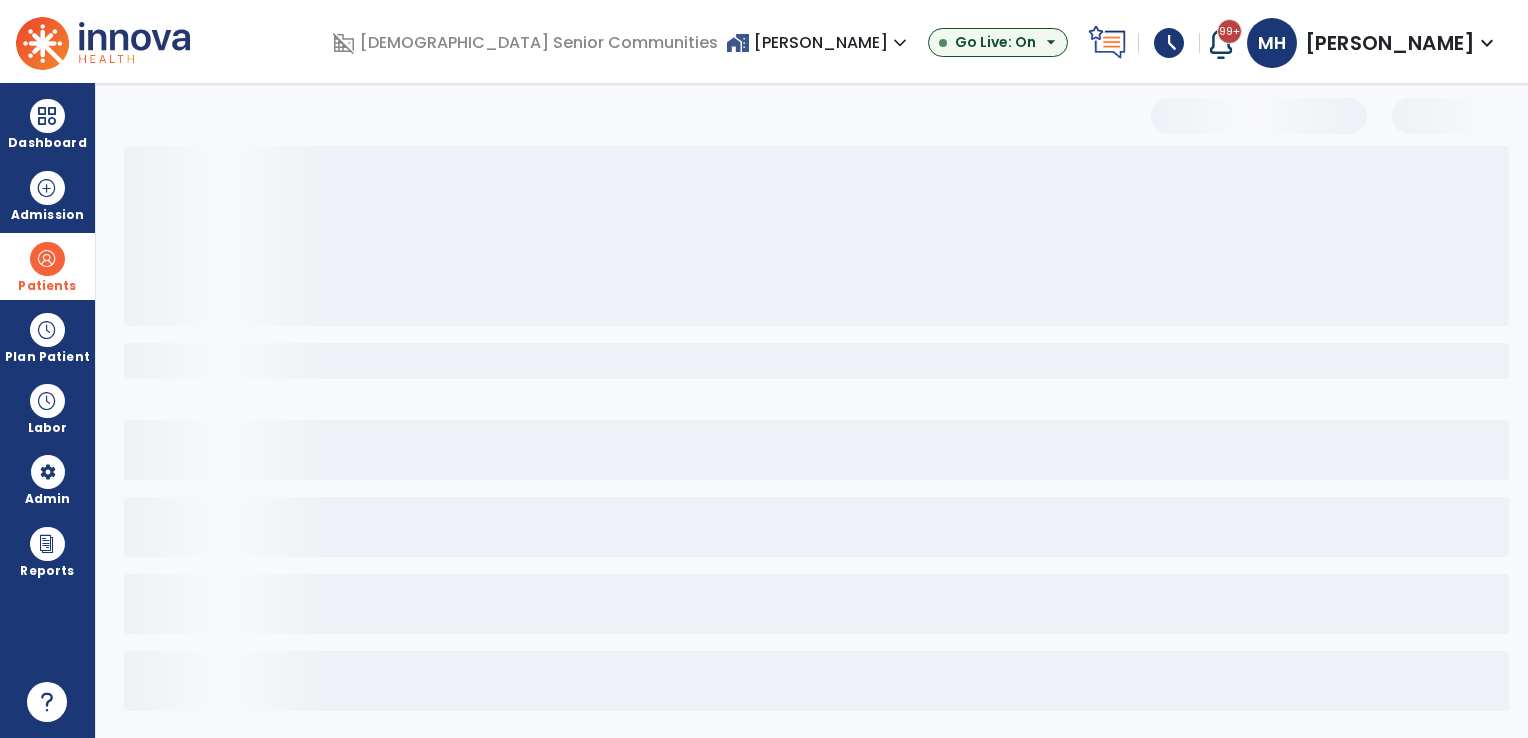select on "***" 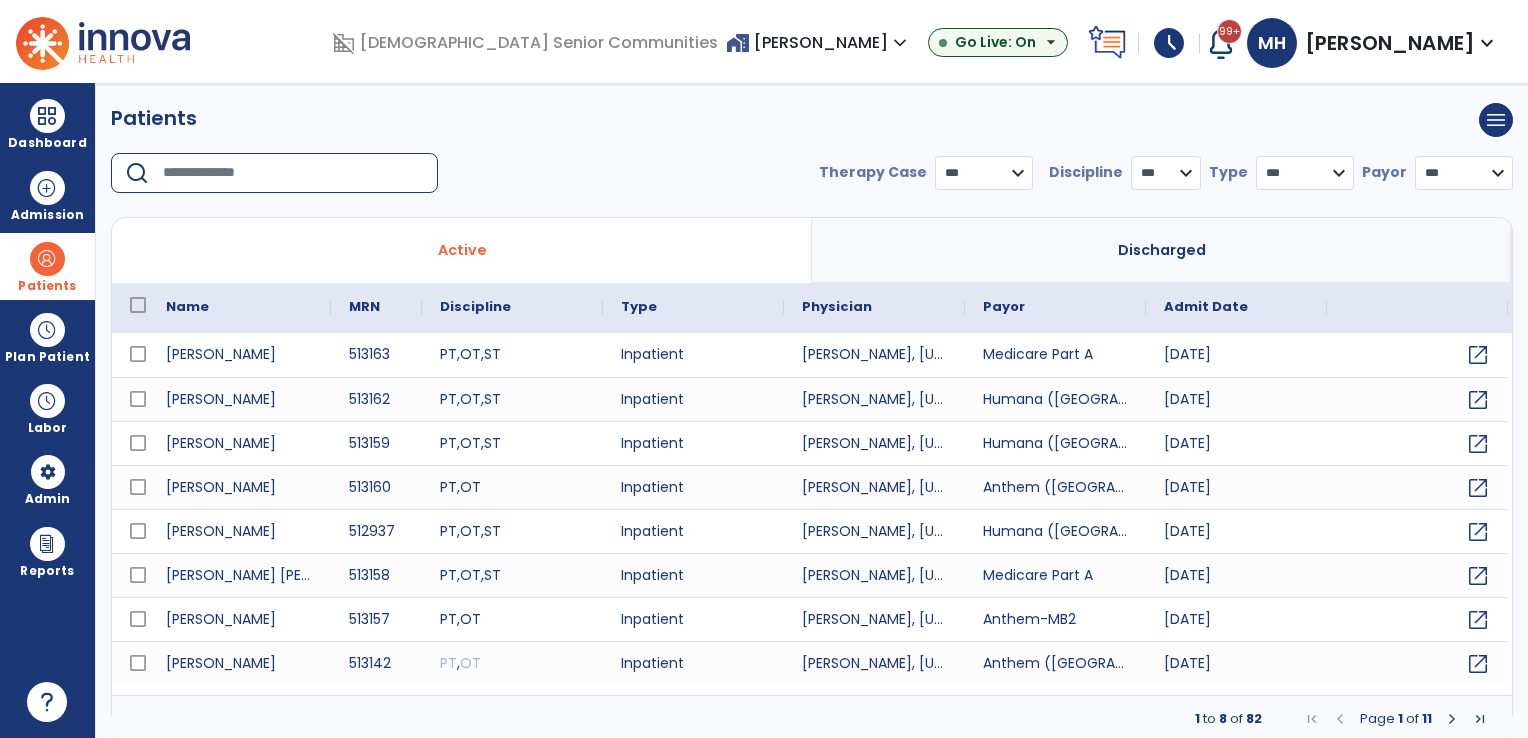 click at bounding box center [293, 173] 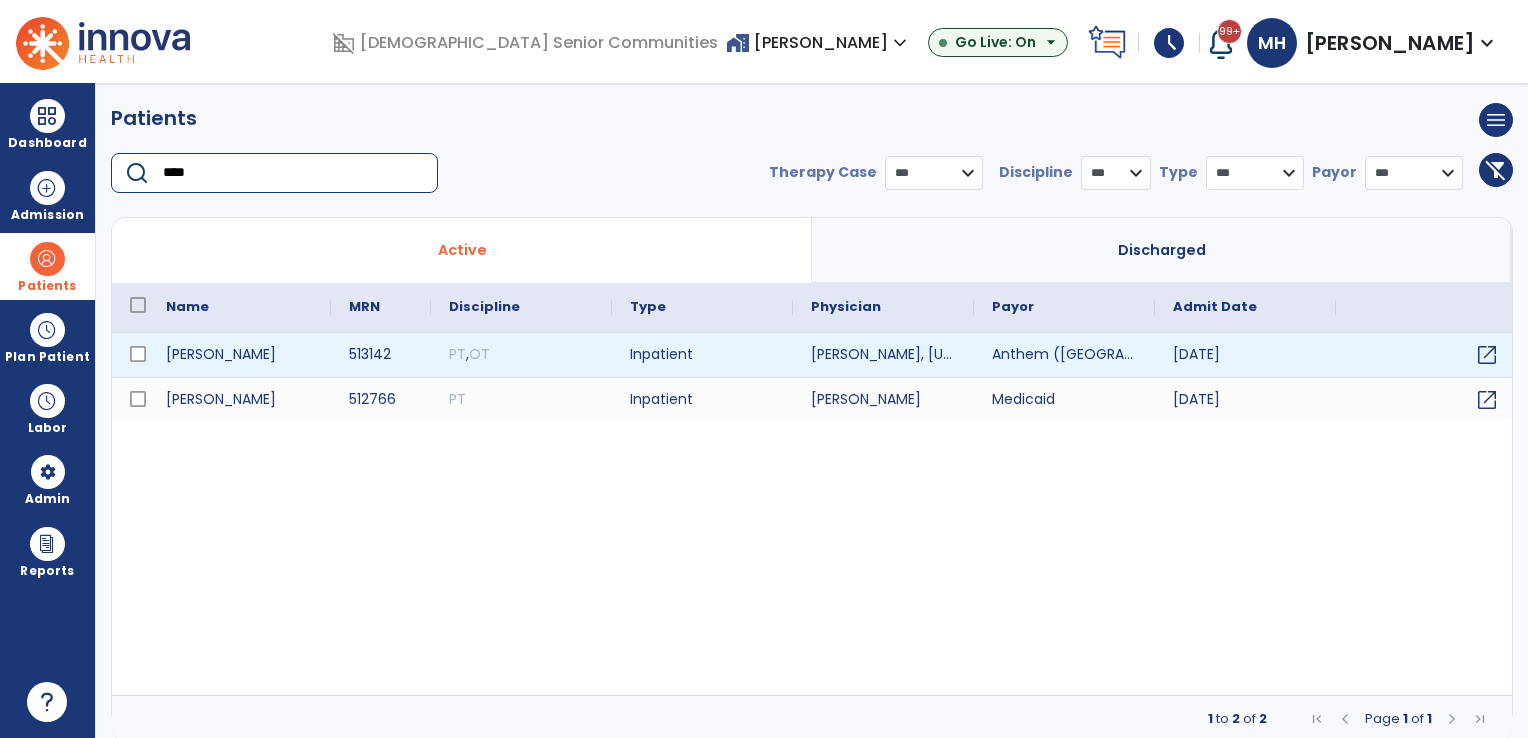 type on "****" 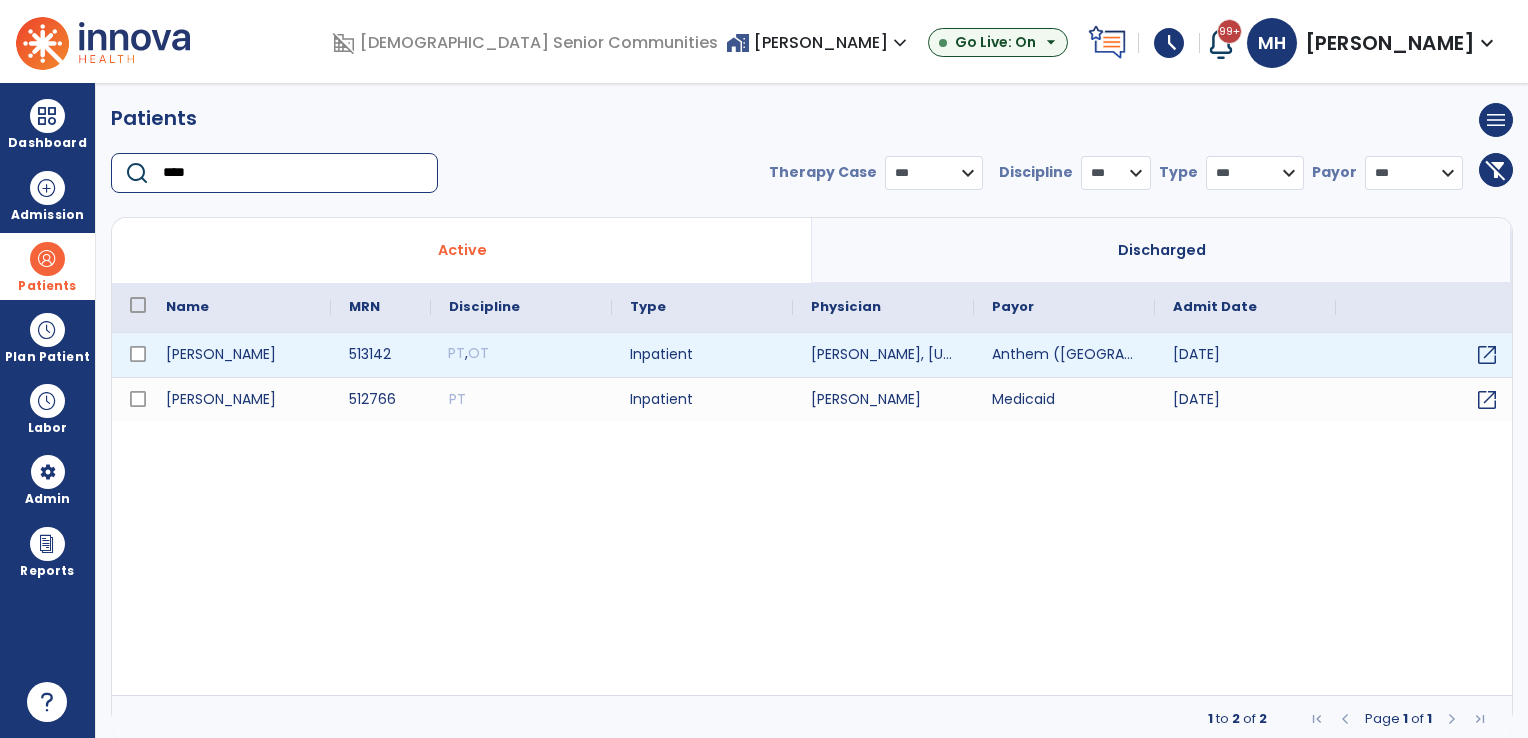 click on "PT , OT" at bounding box center [521, 355] 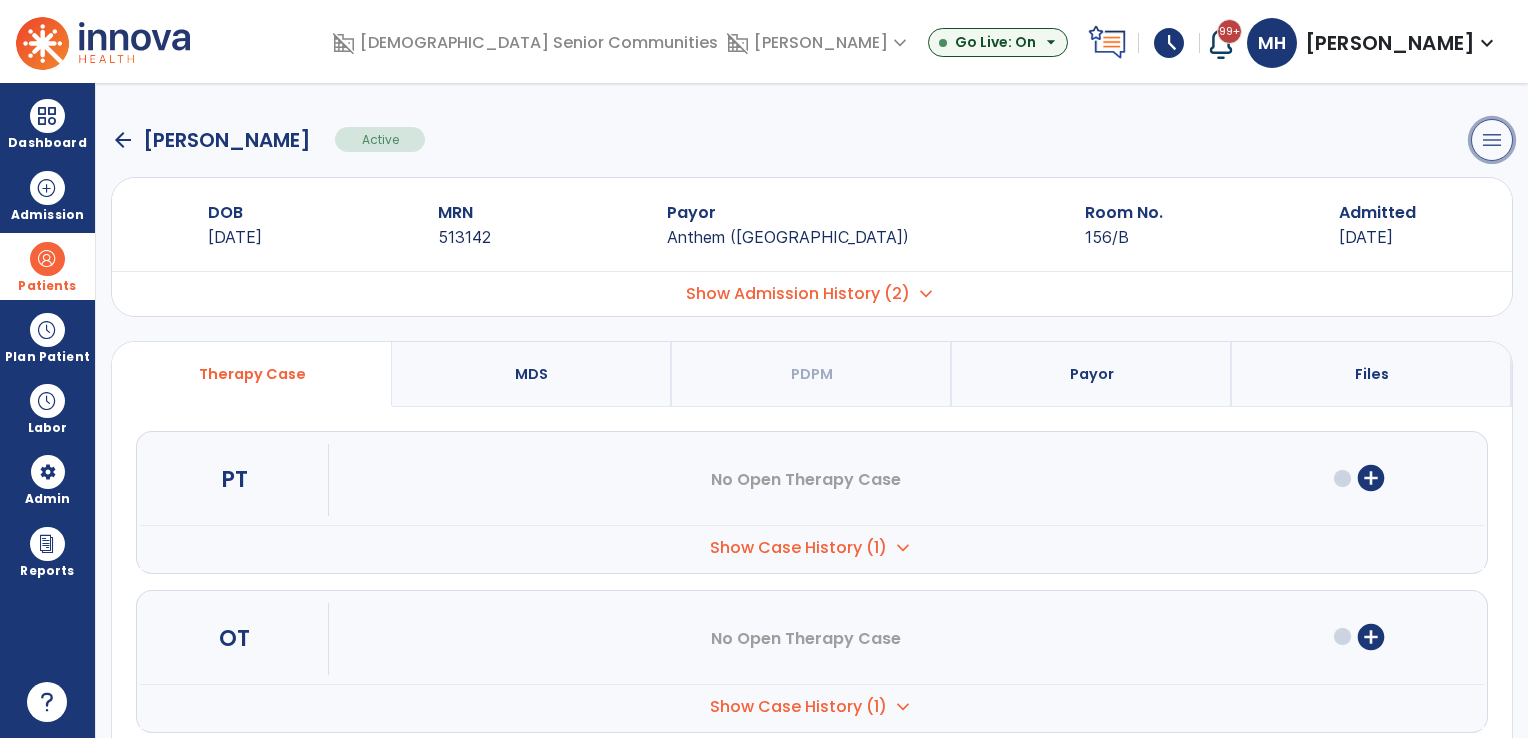 click on "menu" at bounding box center [1492, 140] 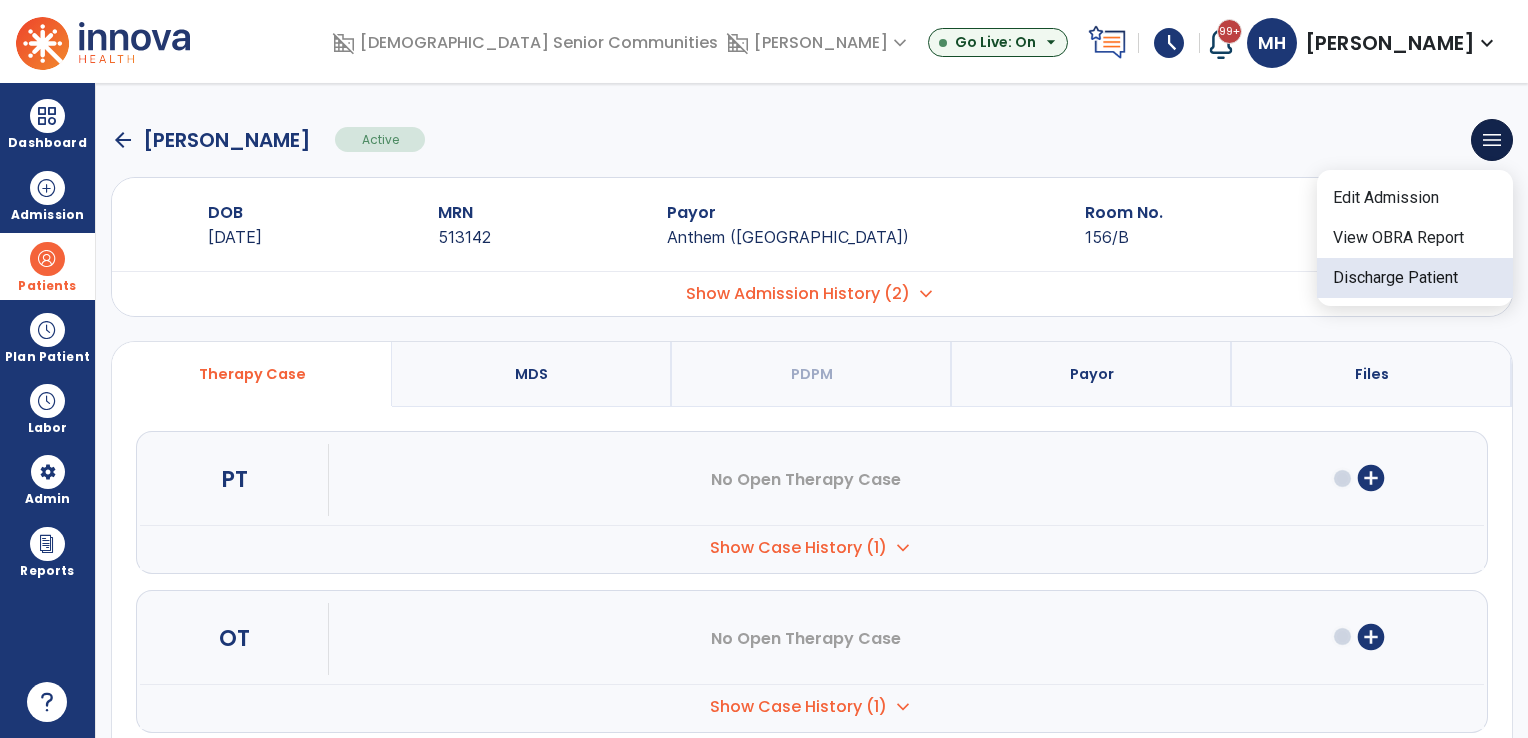click on "Discharge Patient" 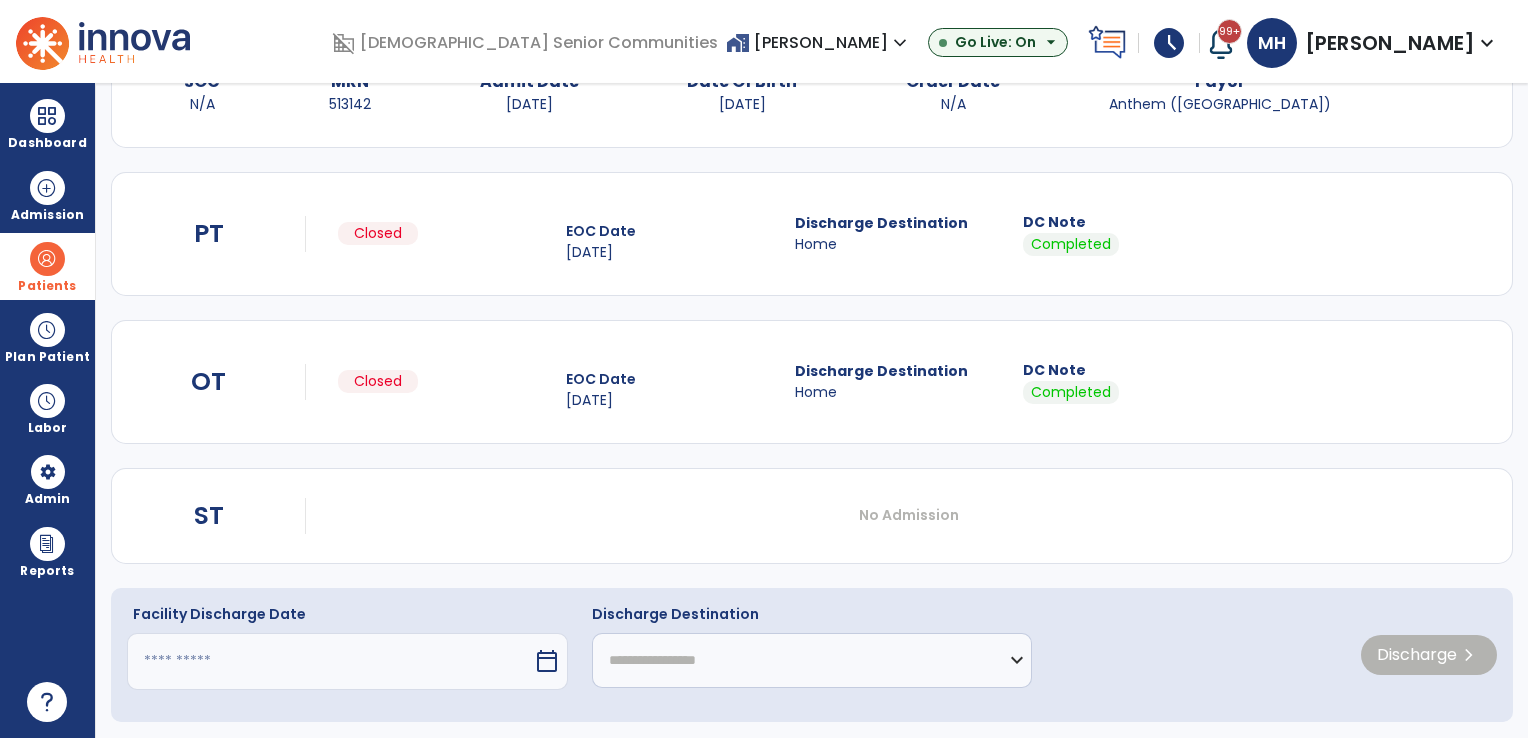scroll, scrollTop: 171, scrollLeft: 0, axis: vertical 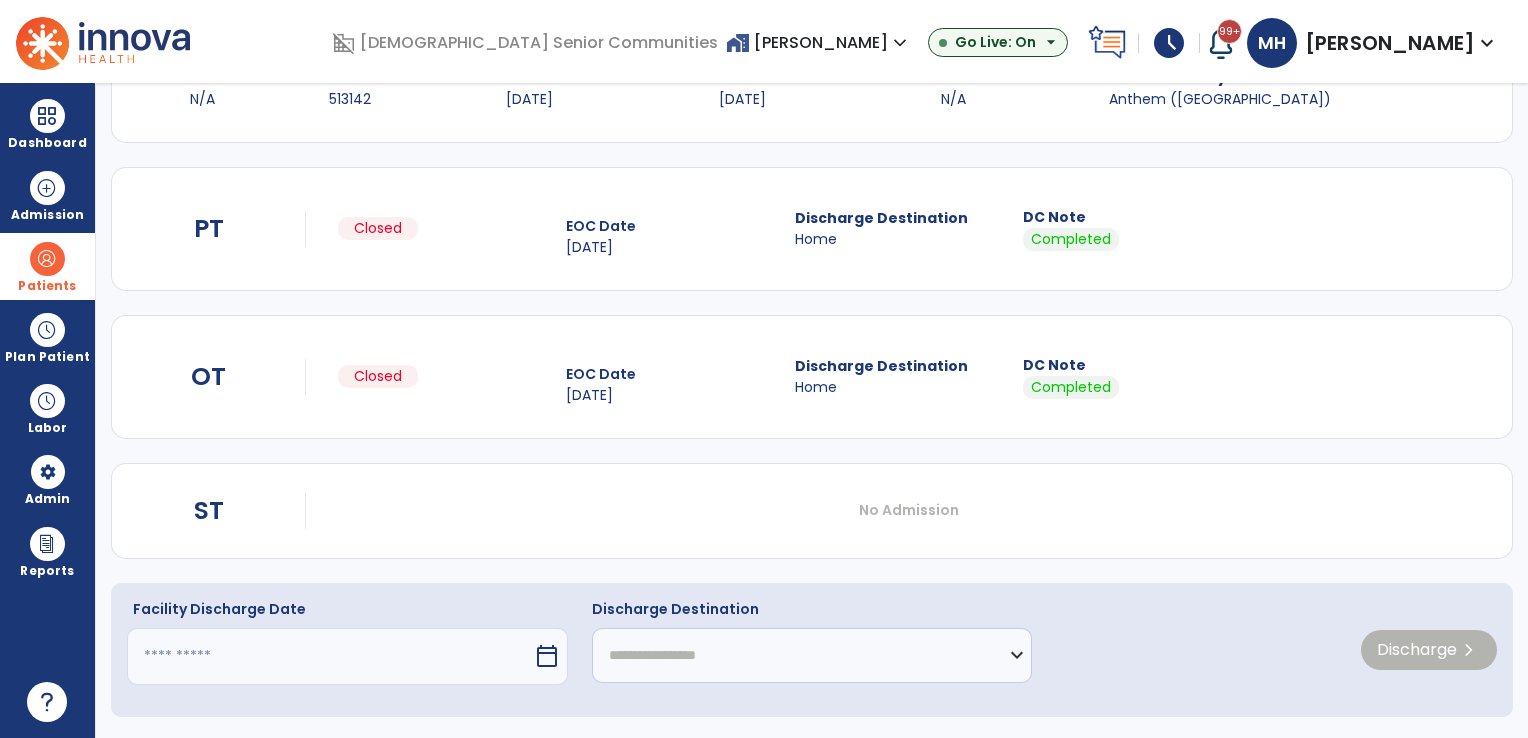 click at bounding box center (330, 656) 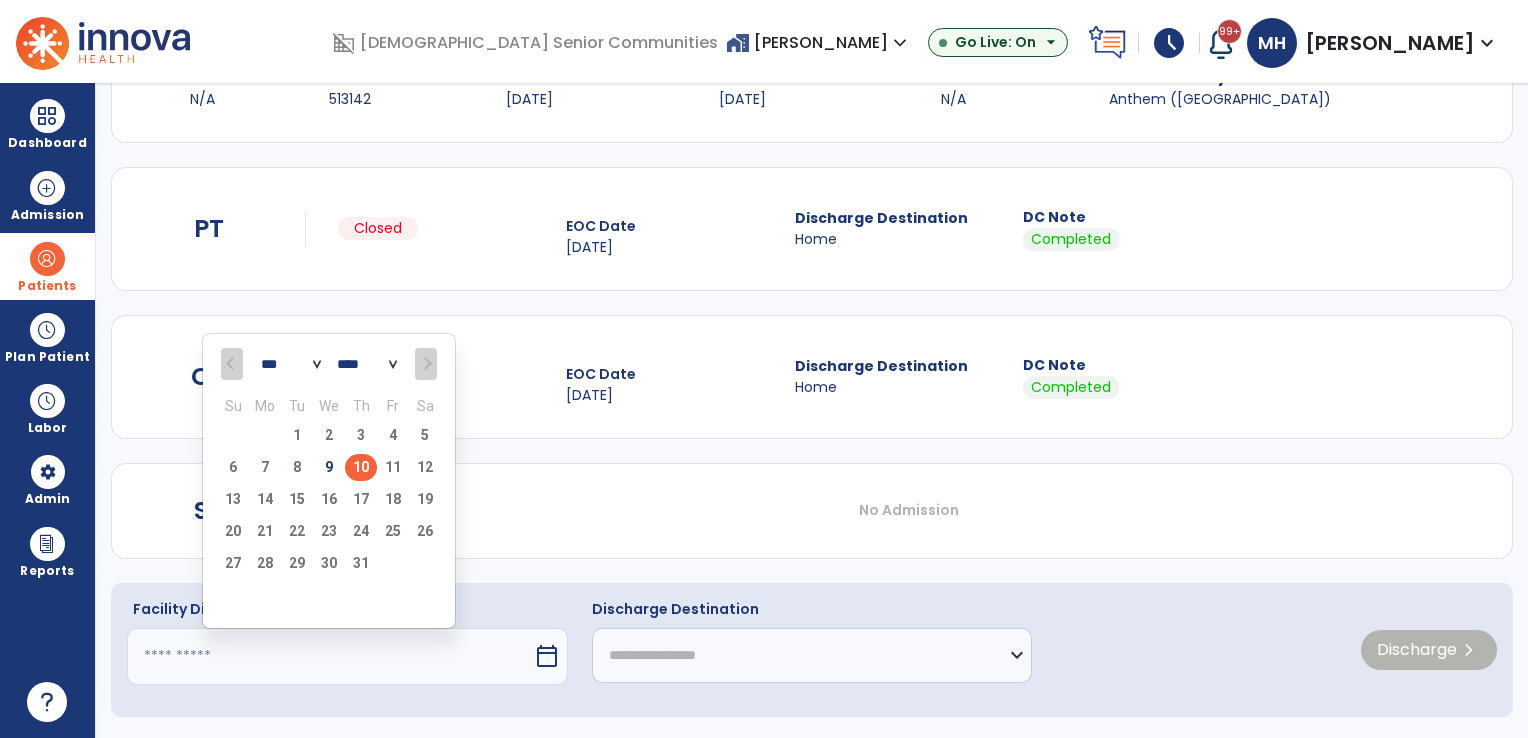 click on "10" at bounding box center [361, 467] 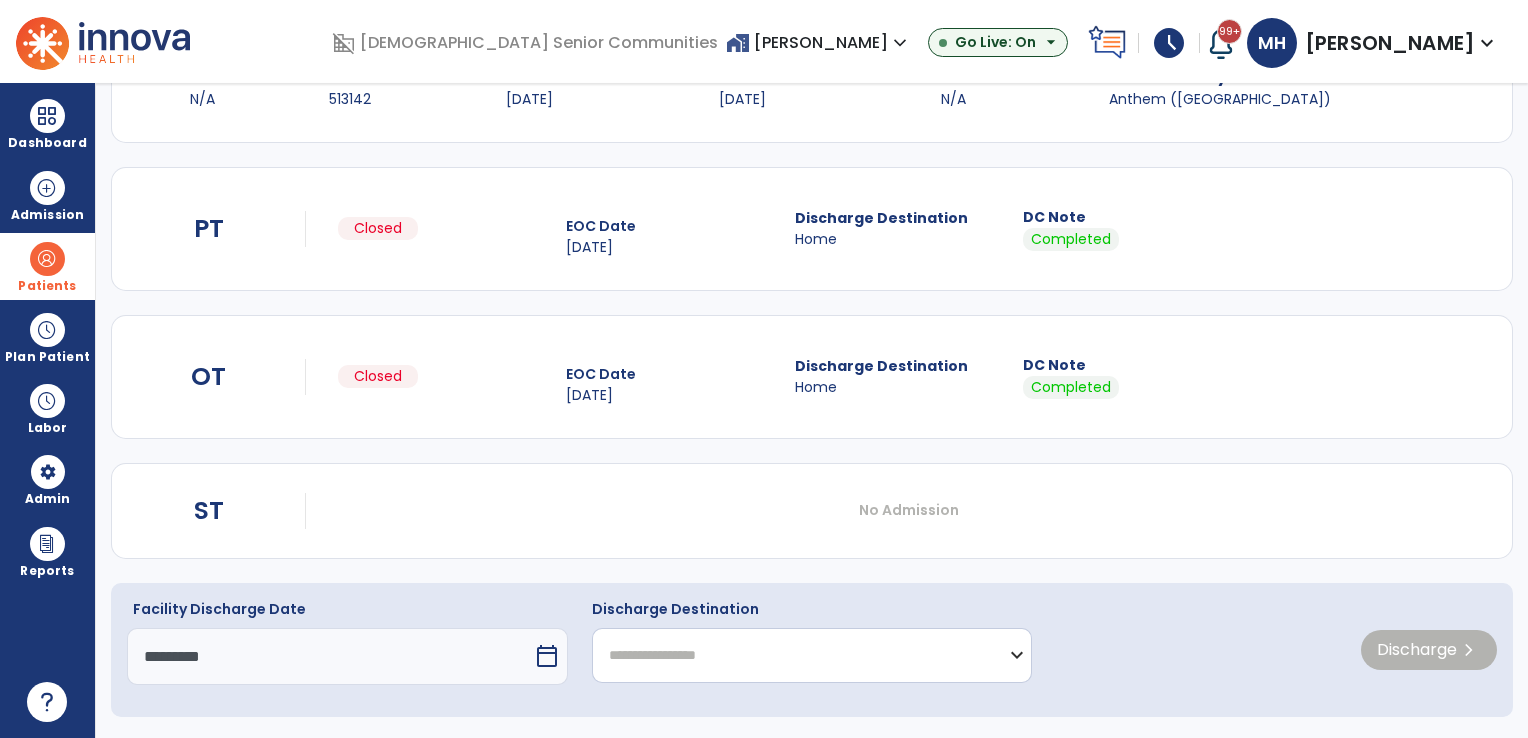 click on "**********" 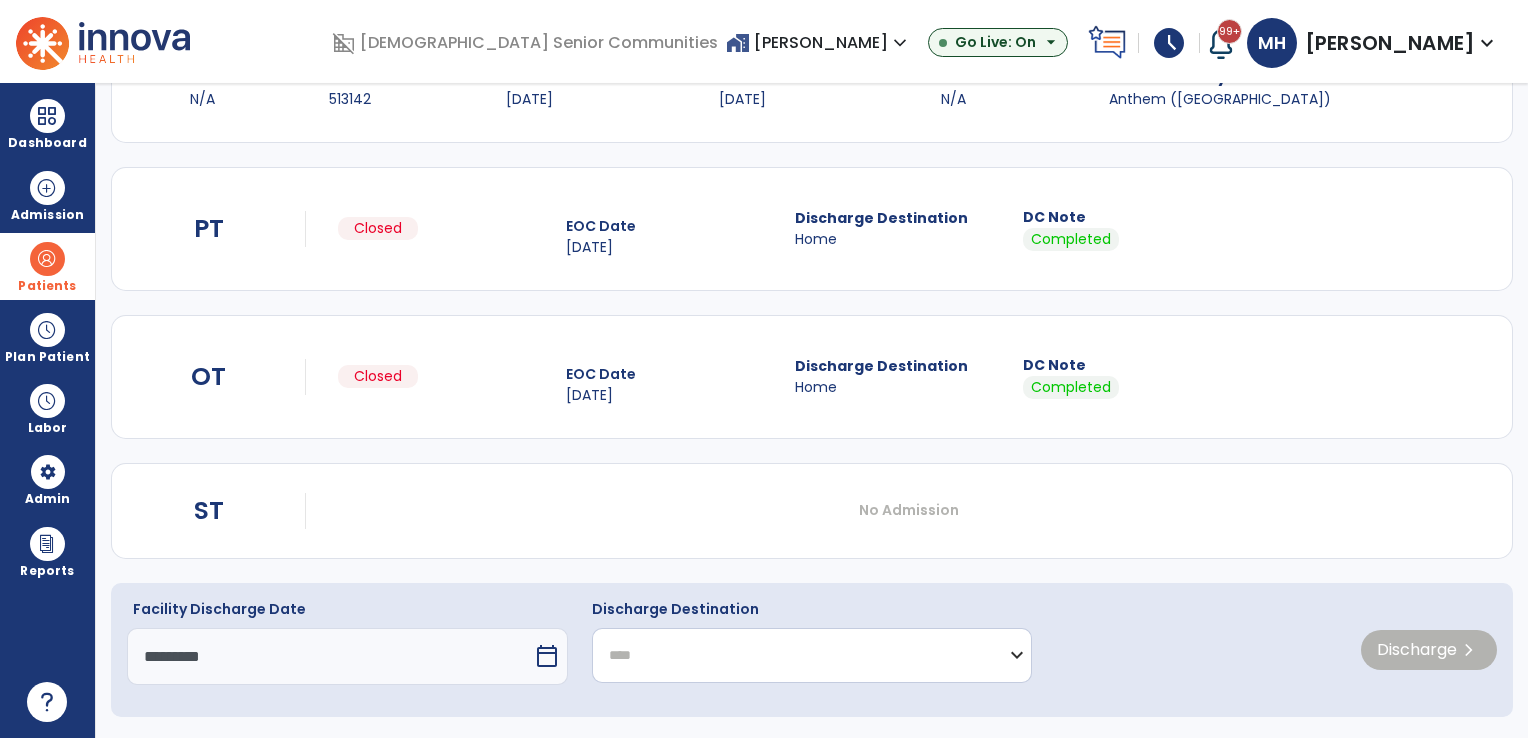 click on "**********" 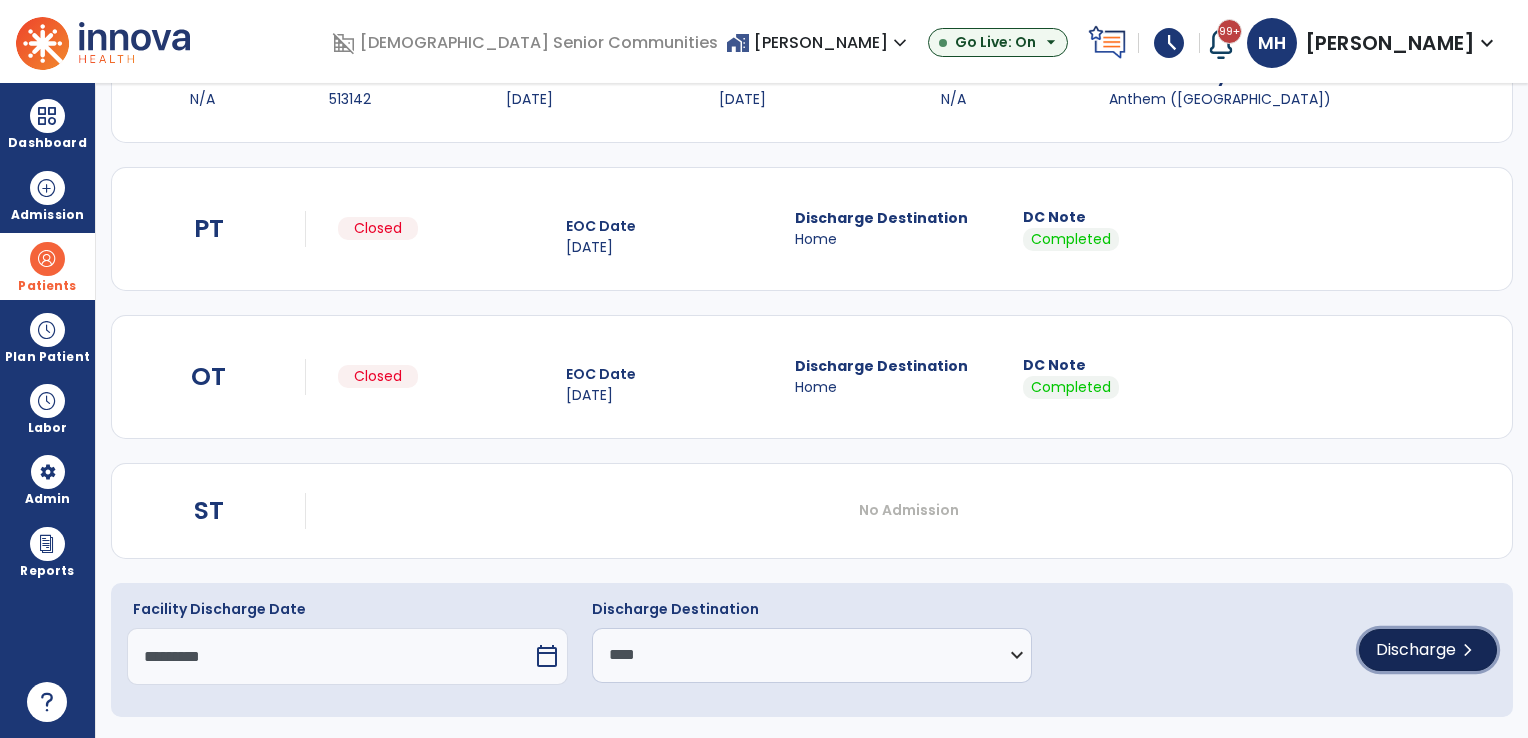 click on "Discharge" 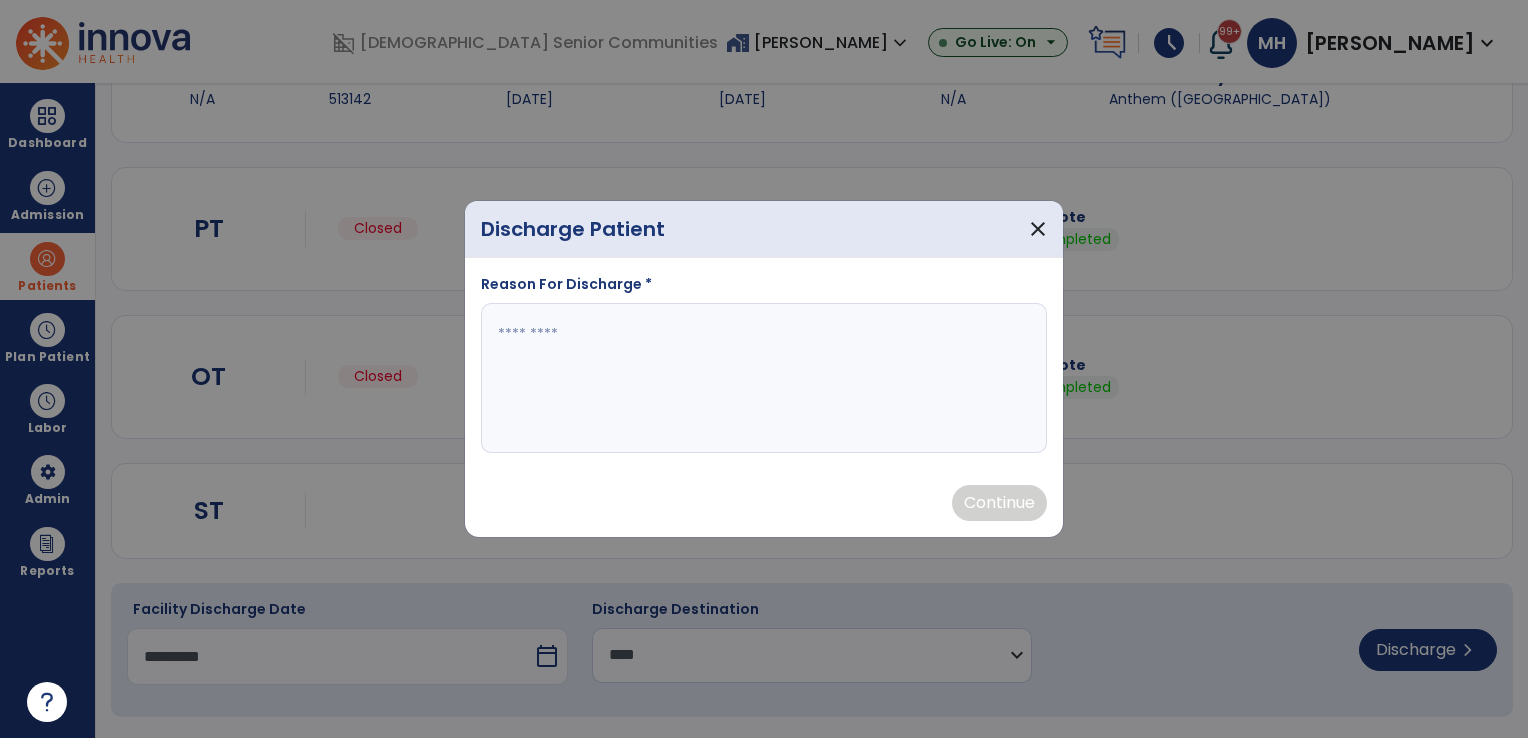 click at bounding box center (764, 378) 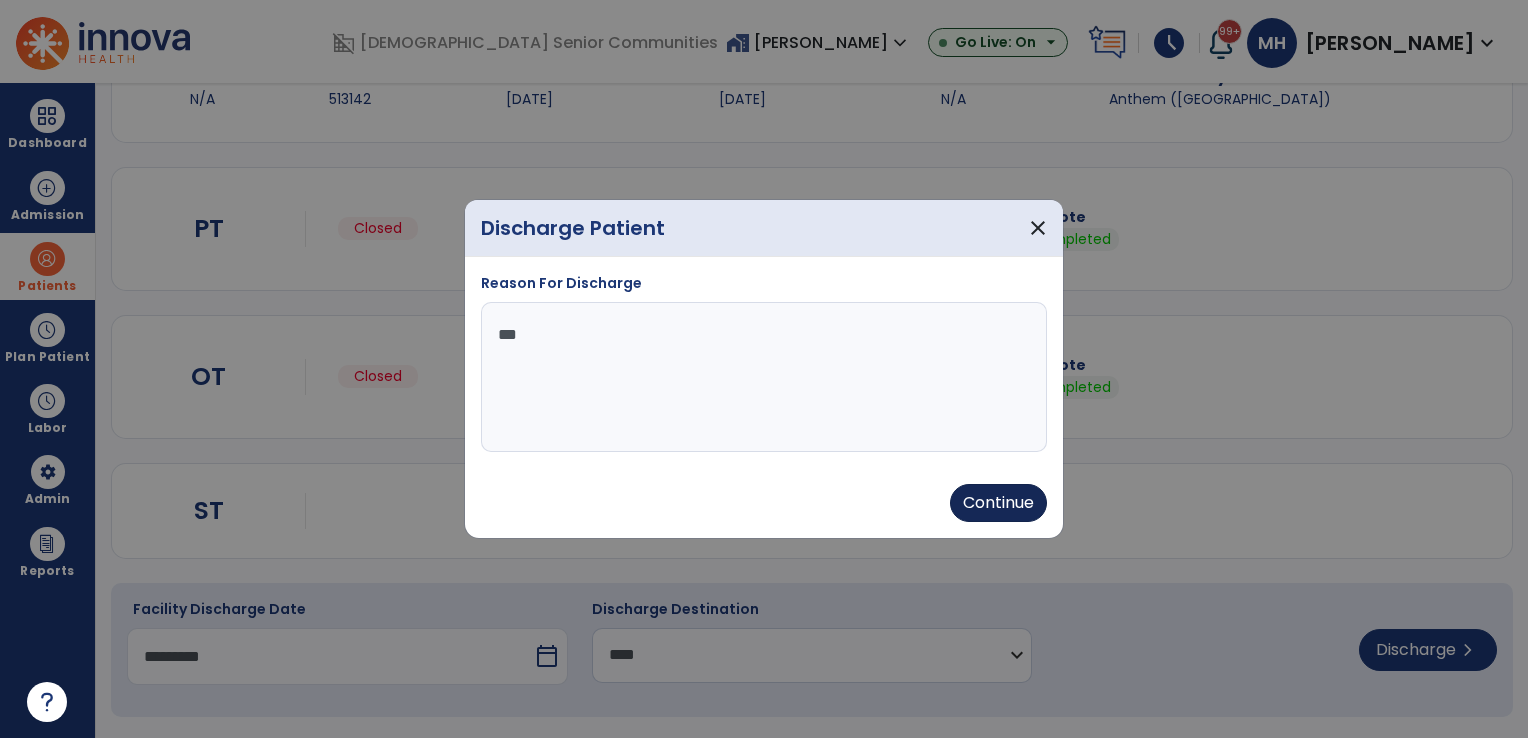 type on "***" 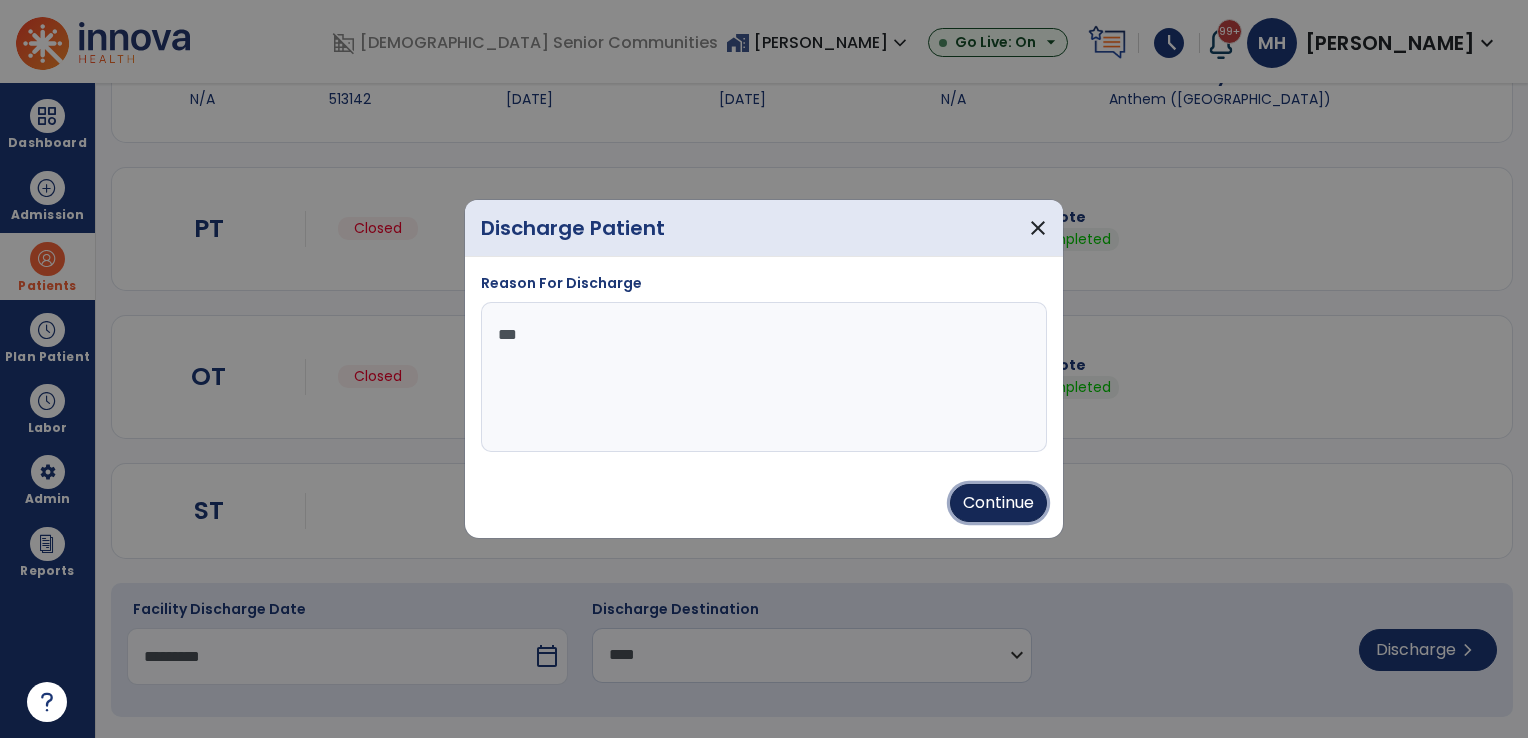 click on "Continue" at bounding box center [998, 503] 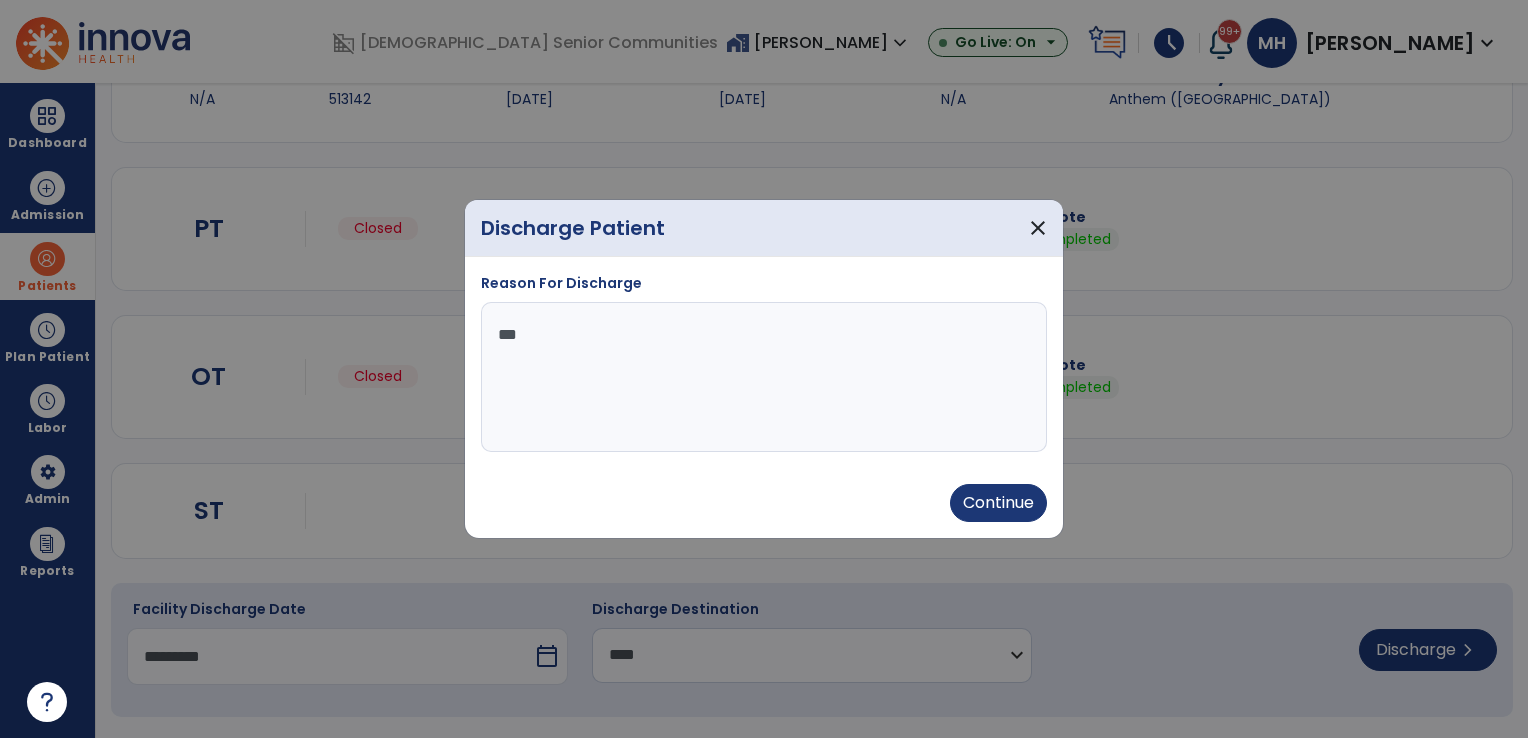 type on "*********" 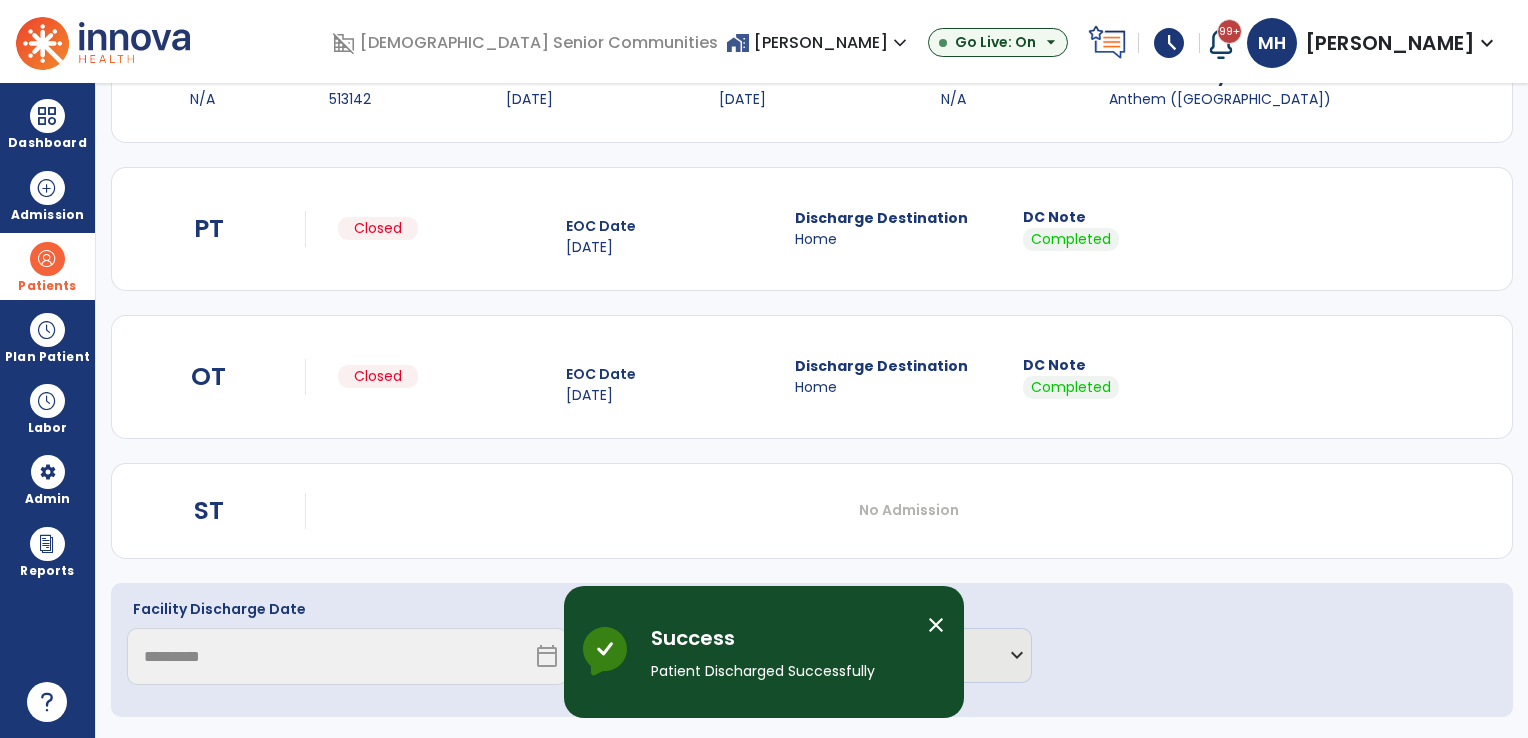 scroll, scrollTop: 153, scrollLeft: 0, axis: vertical 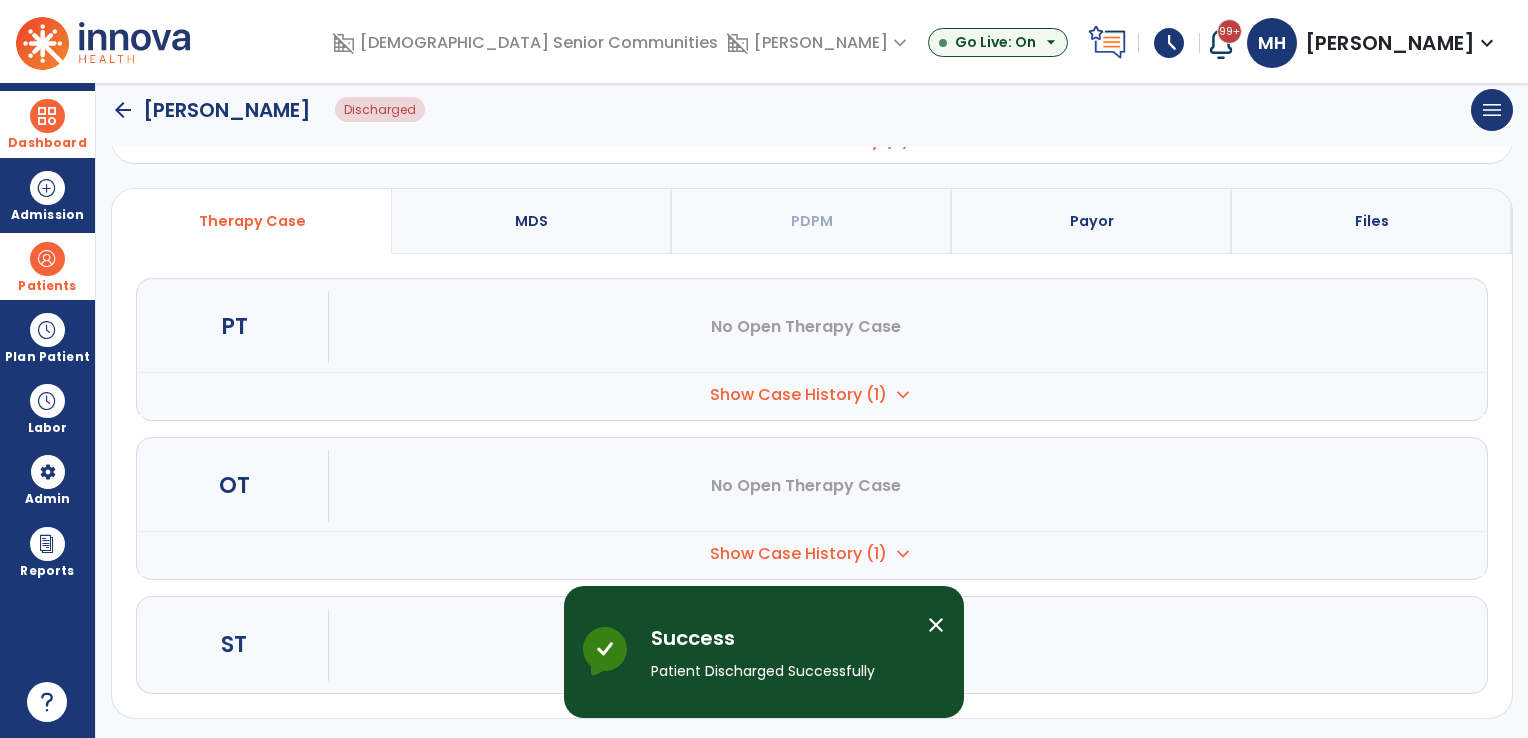 click at bounding box center (47, 116) 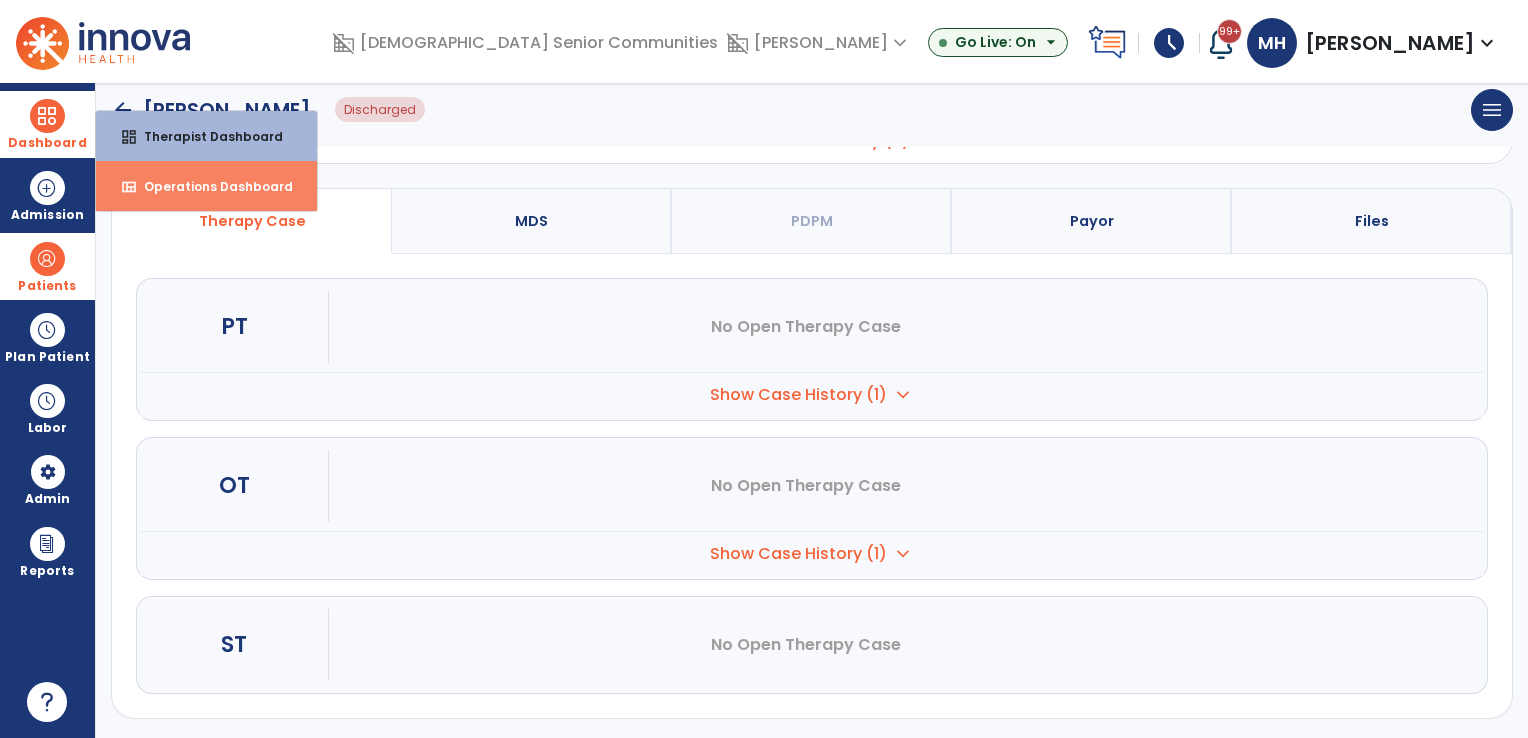 click on "Operations Dashboard" at bounding box center [210, 186] 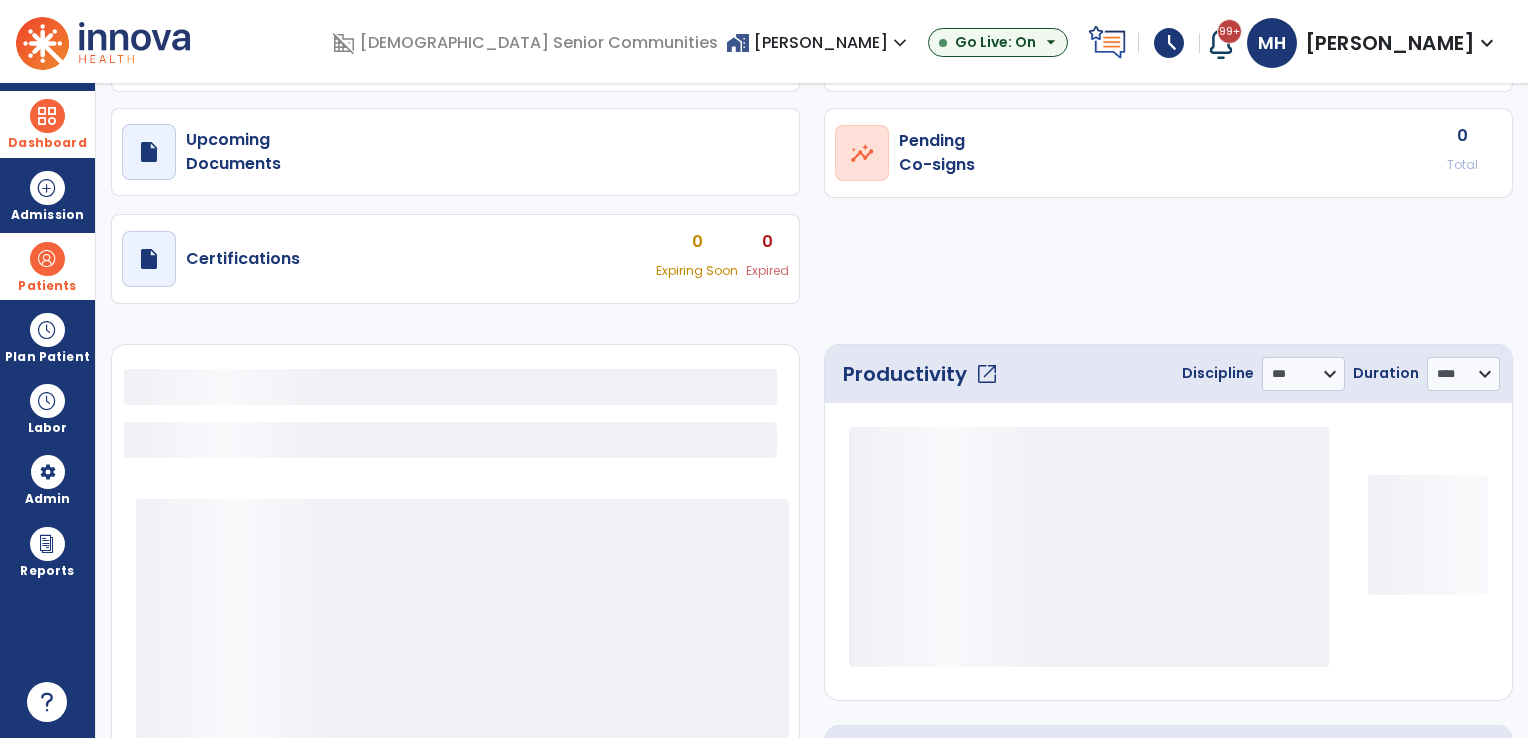 select on "***" 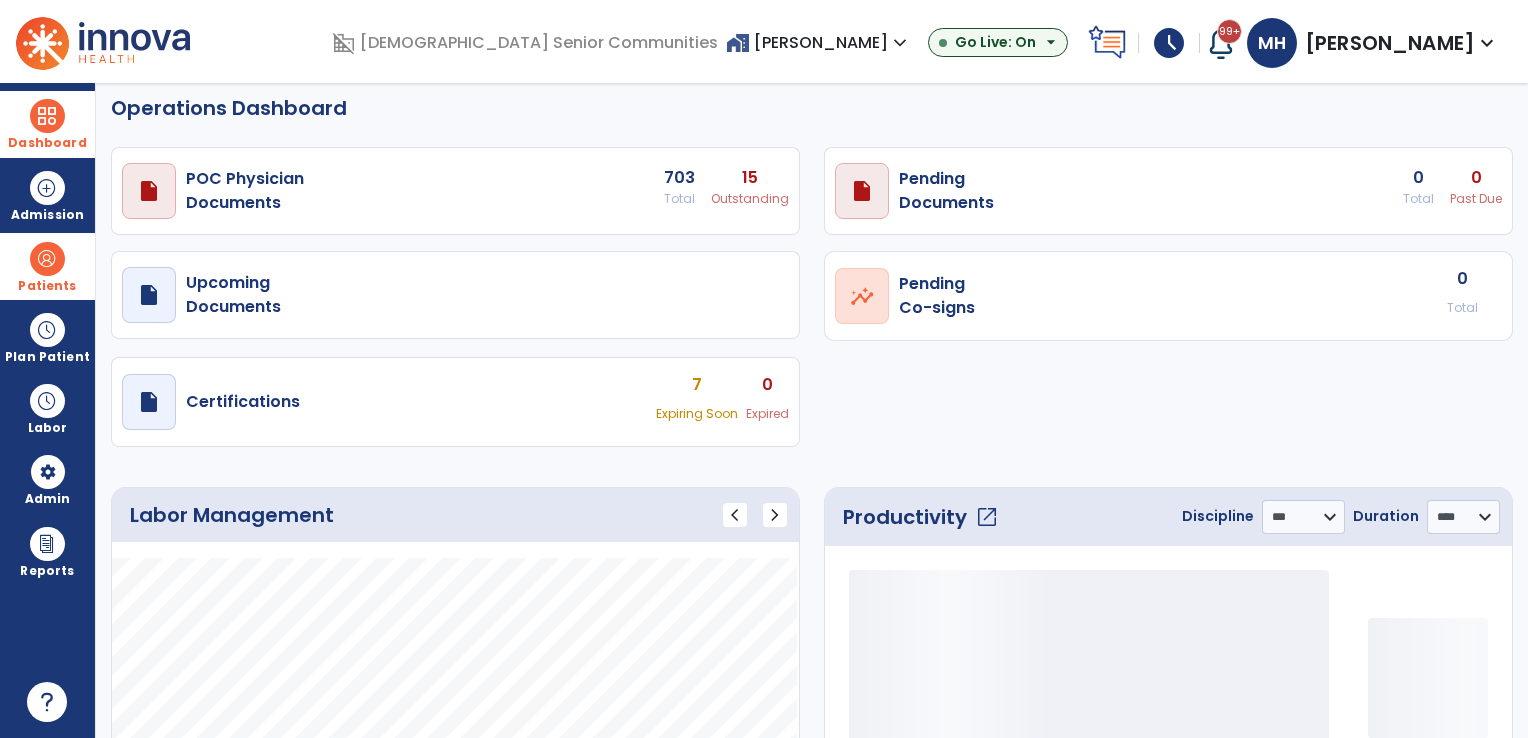 scroll, scrollTop: 0, scrollLeft: 0, axis: both 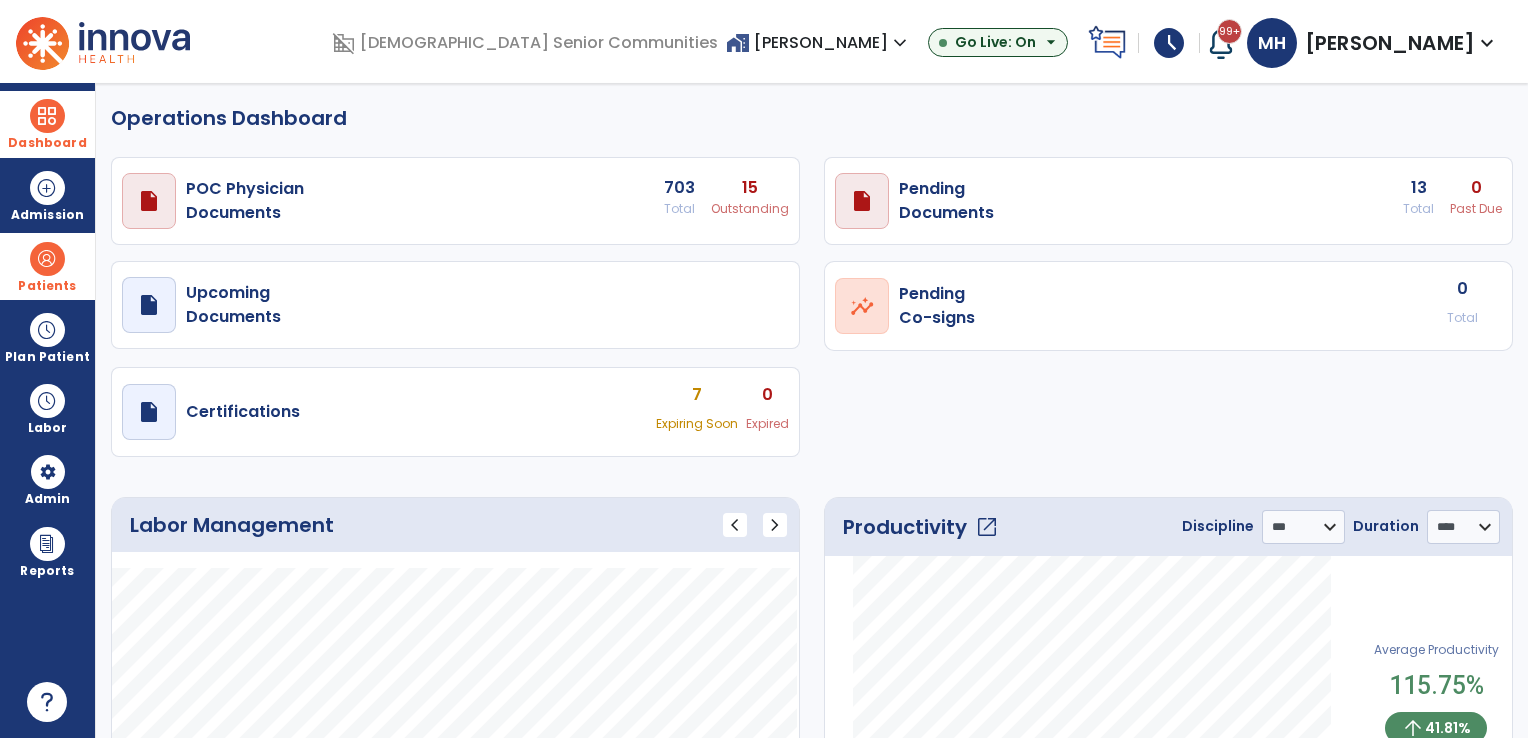 click on "Patients" at bounding box center [47, 286] 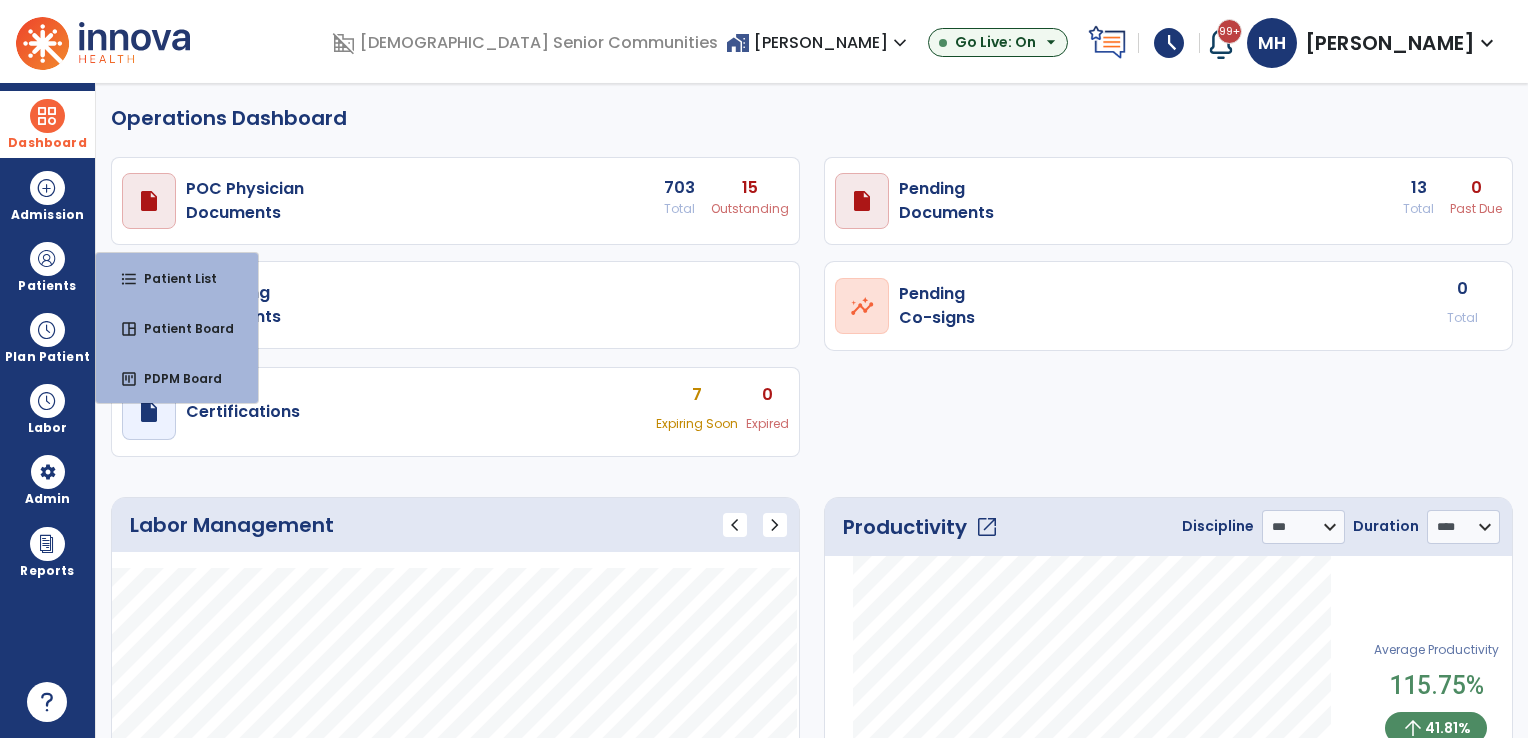 click on "home_work   Franklin Meadows   expand_more" at bounding box center [819, 42] 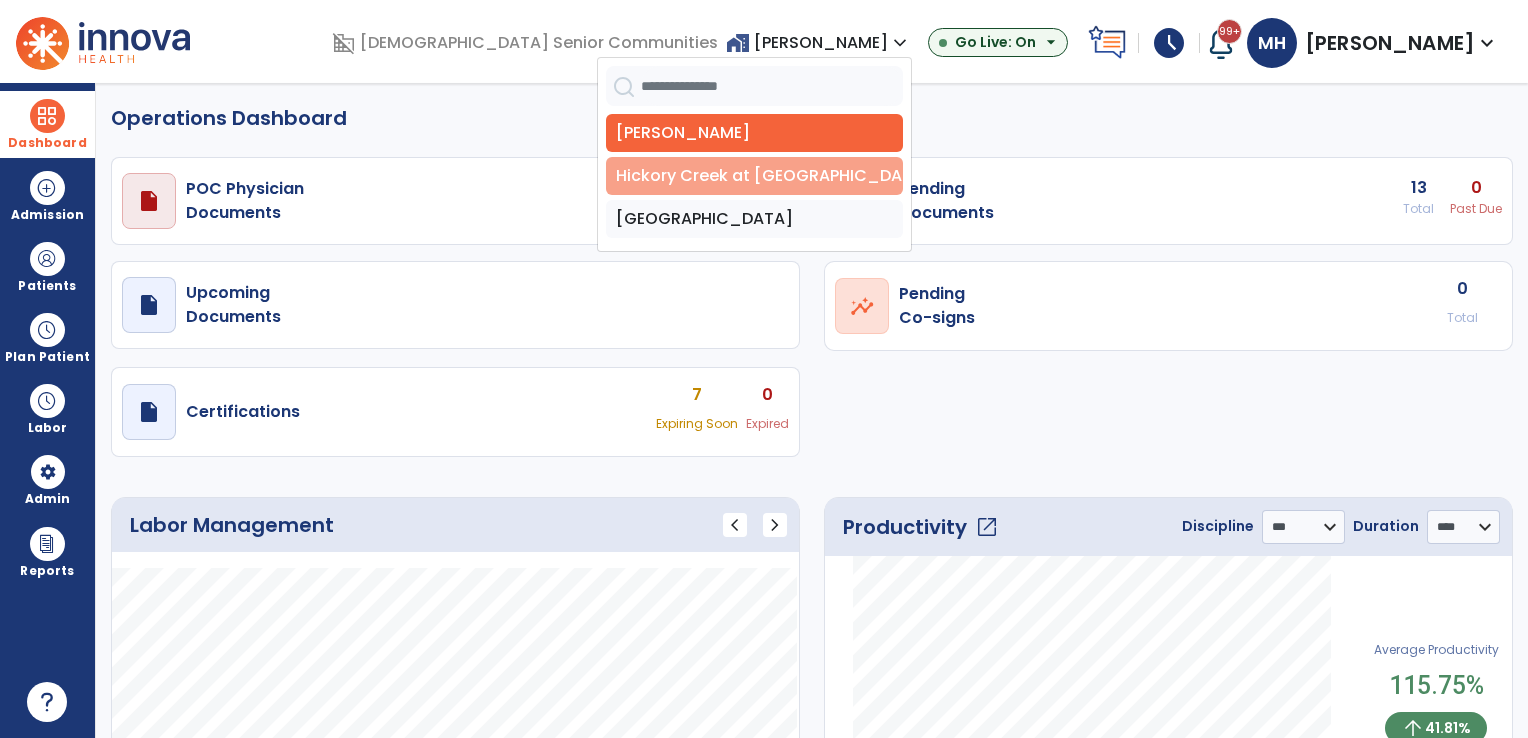 click on "Hickory Creek at [GEOGRAPHIC_DATA]" at bounding box center (754, 176) 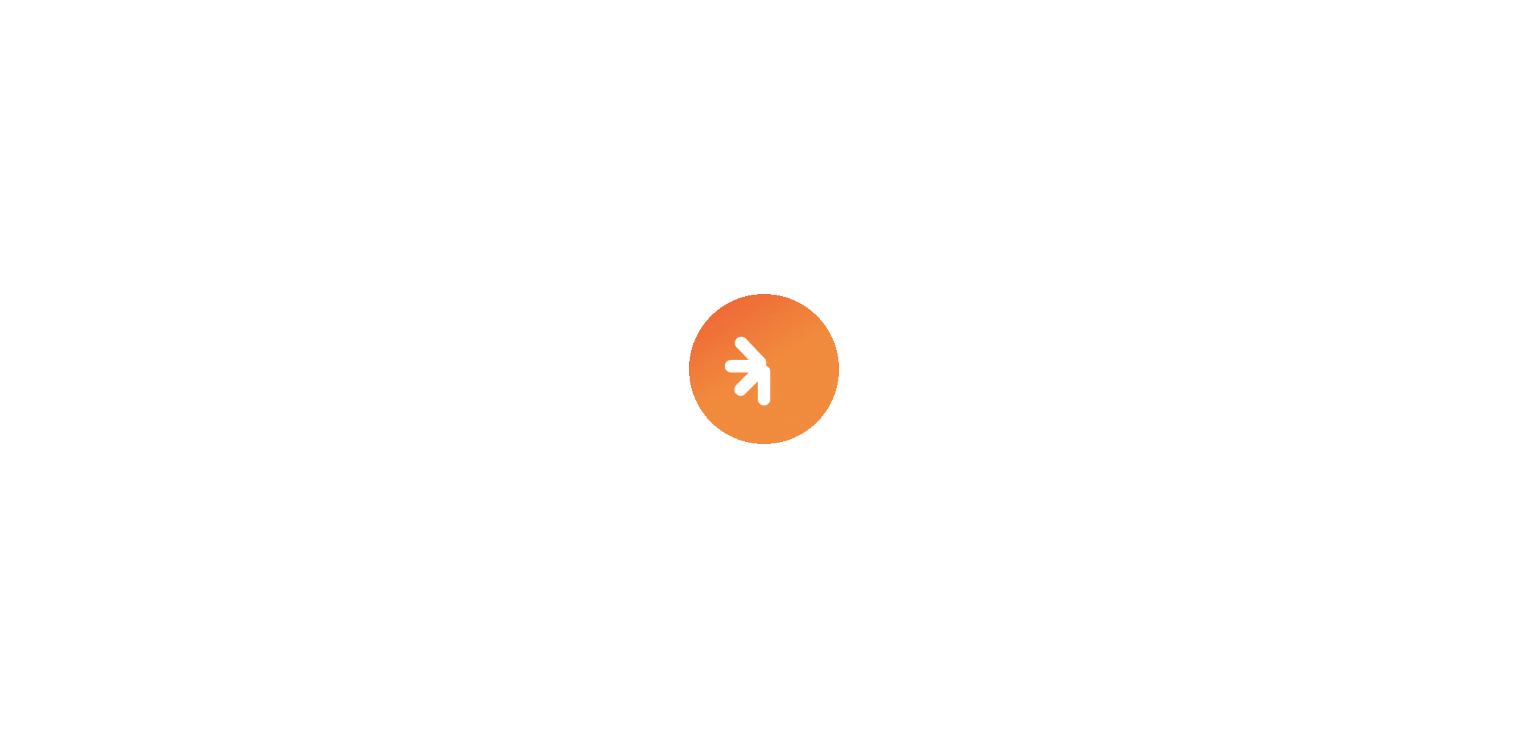 scroll, scrollTop: 0, scrollLeft: 0, axis: both 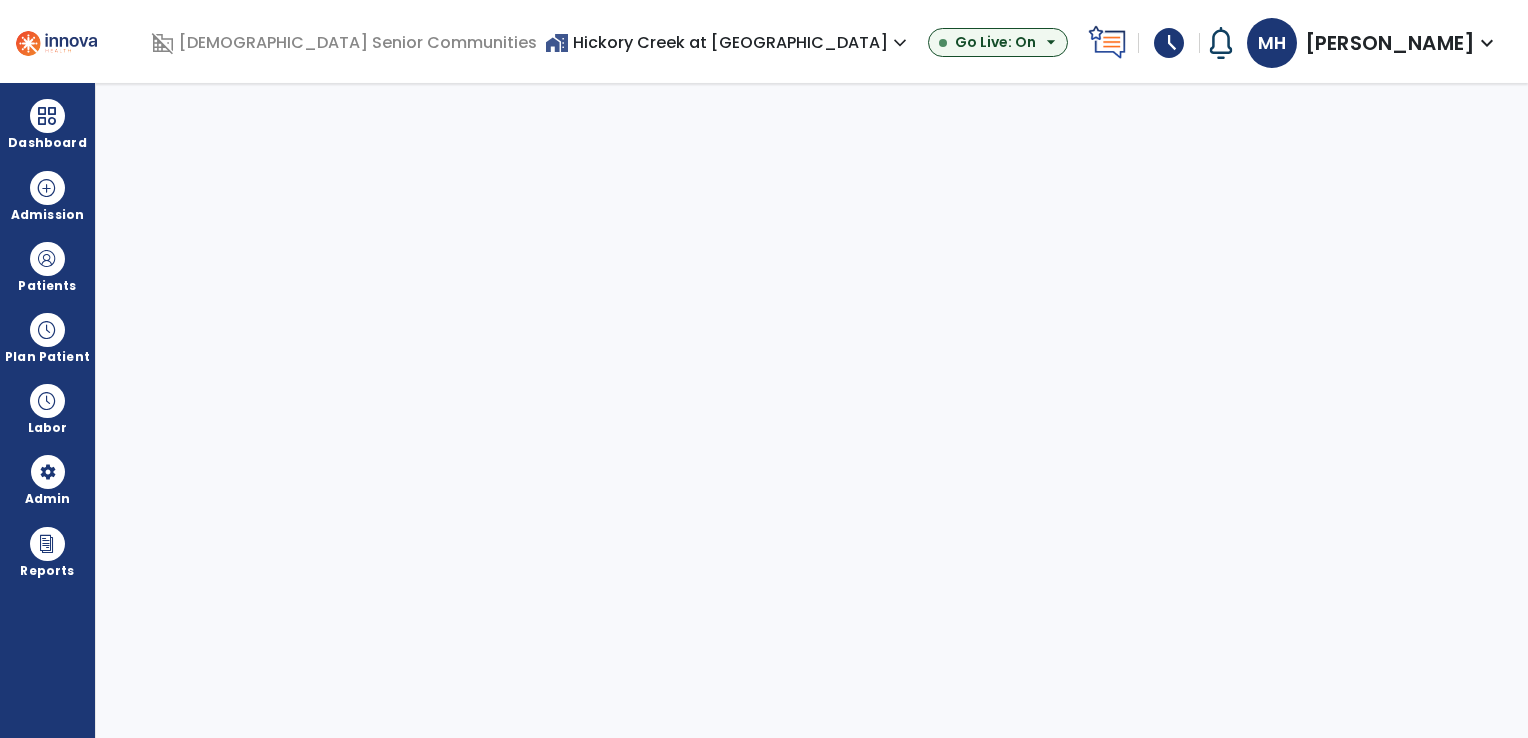 select on "***" 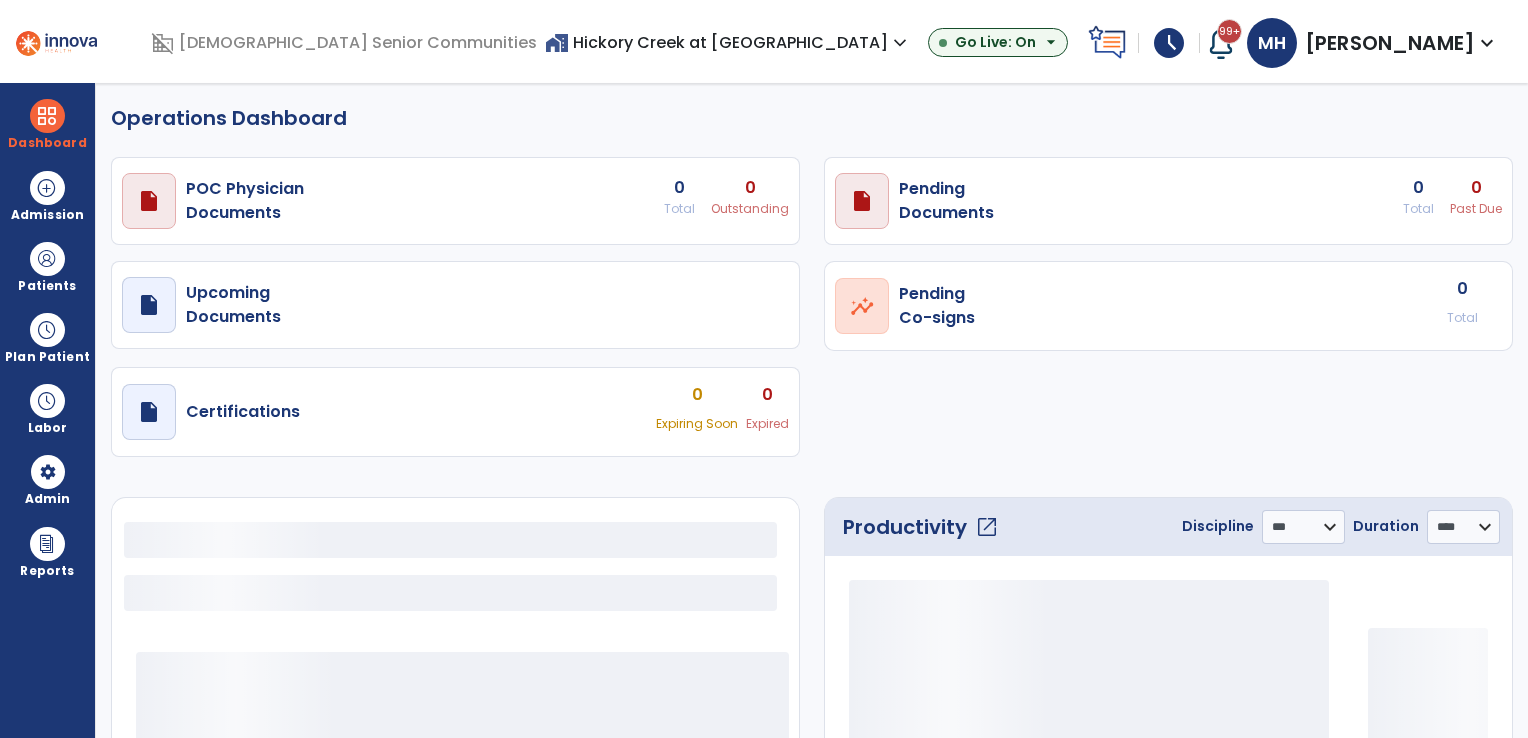 select on "***" 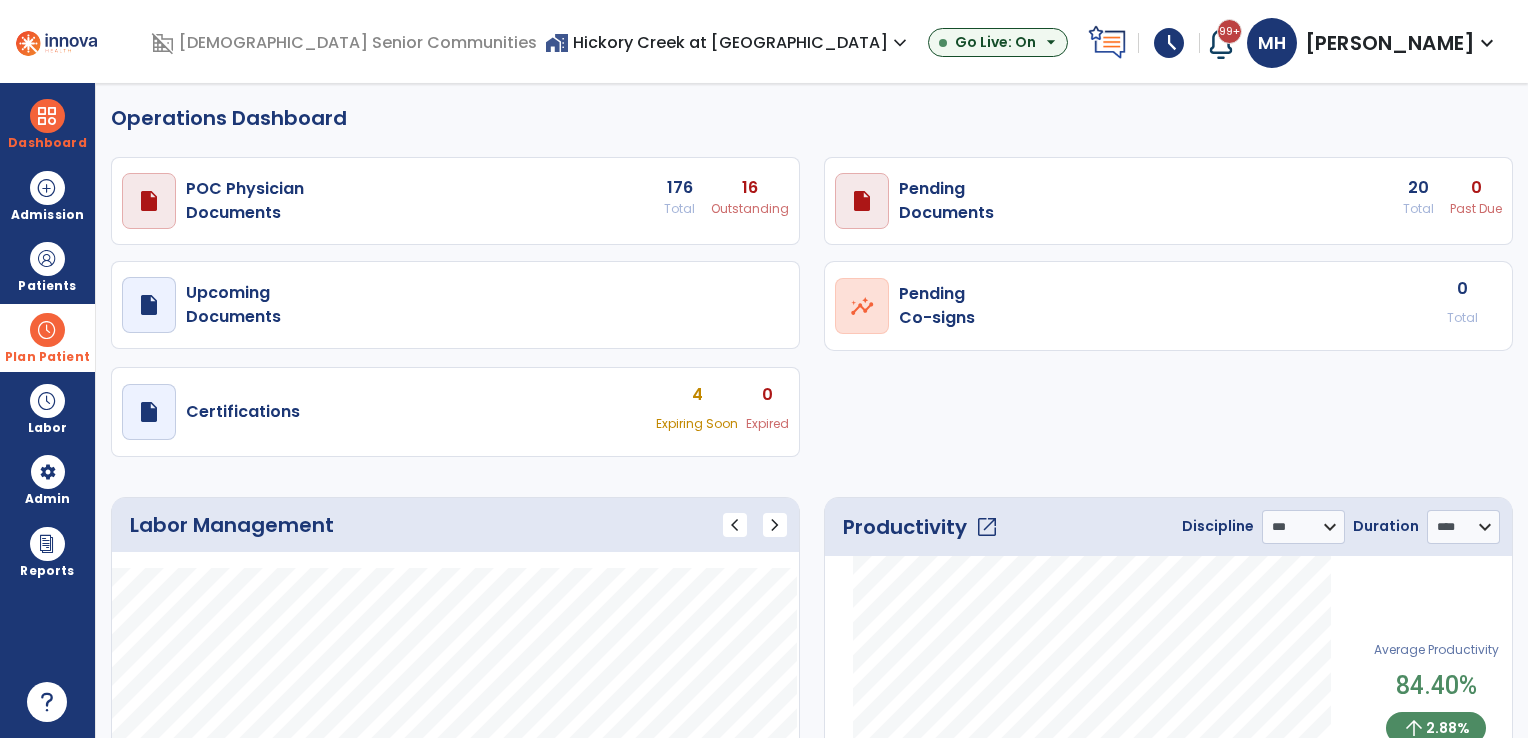 click on "Plan Patient" at bounding box center (47, 286) 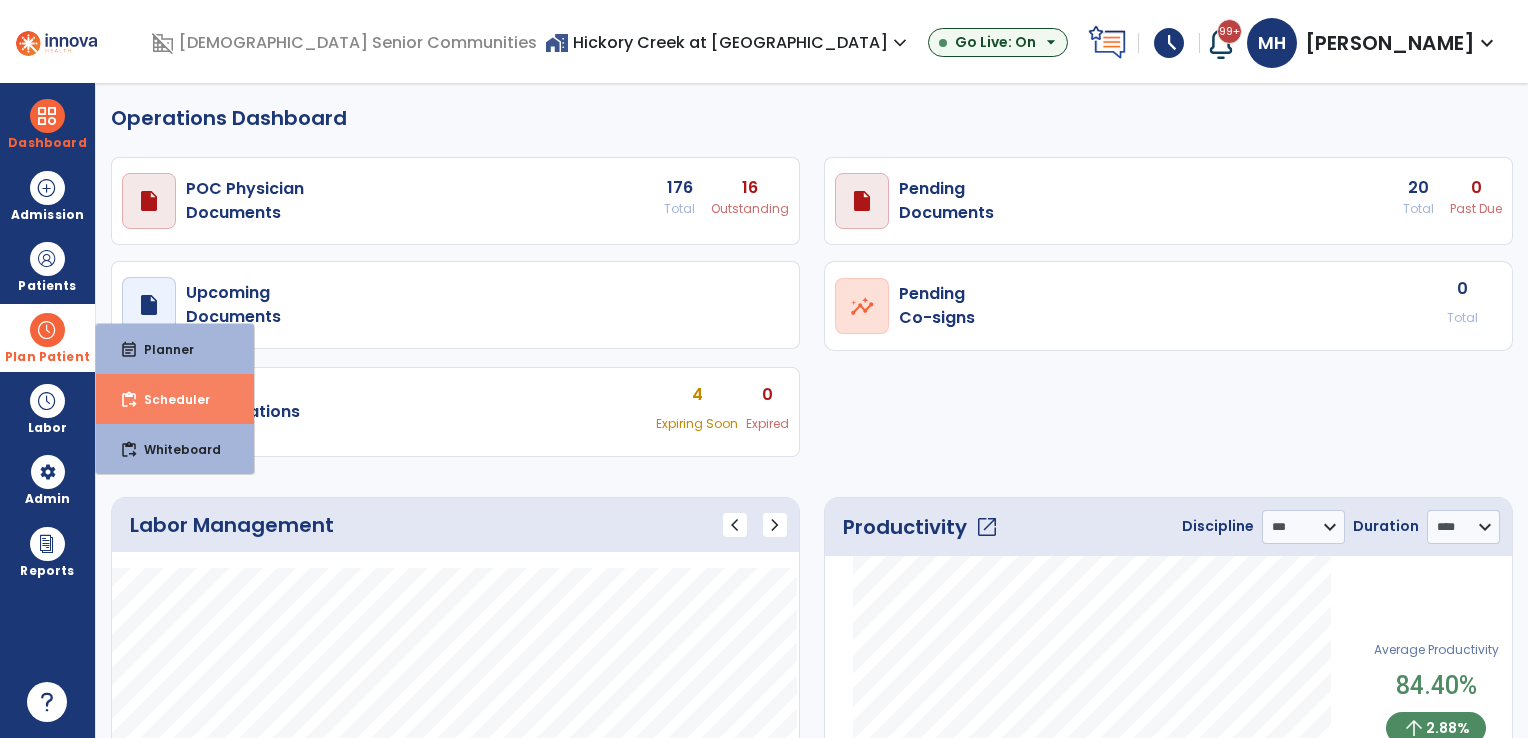 click on "Scheduler" at bounding box center (169, 399) 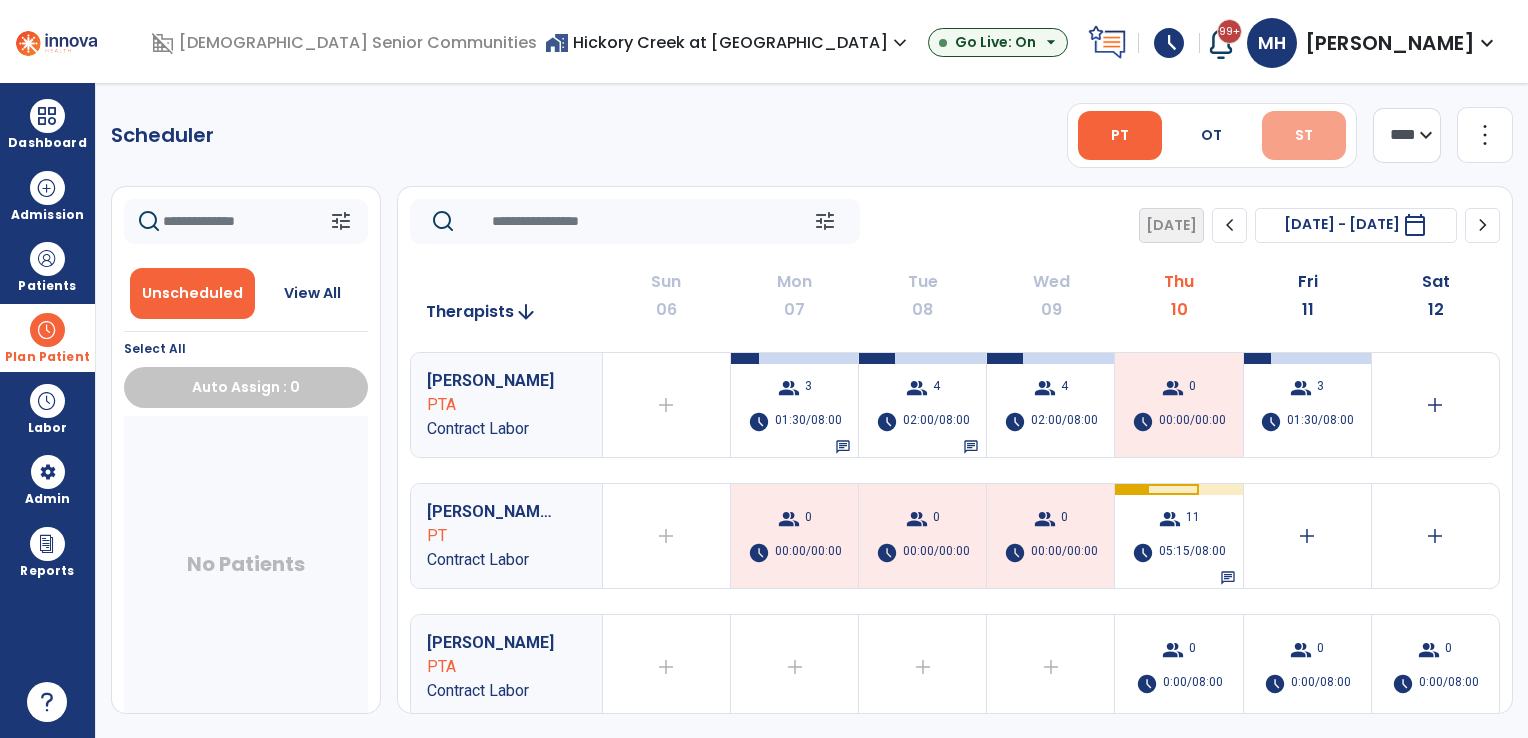click on "ST" at bounding box center [1304, 135] 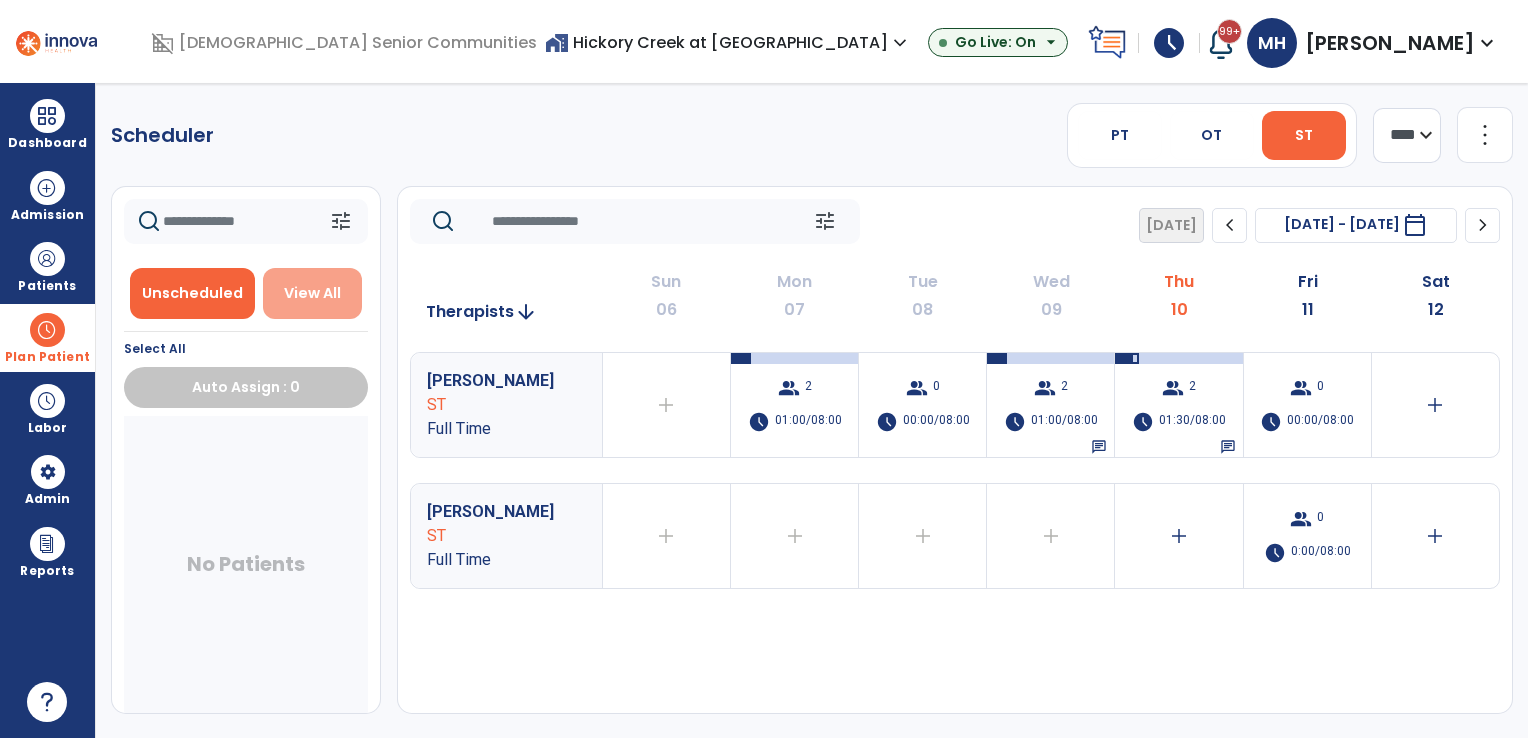 click on "View All" at bounding box center [313, 293] 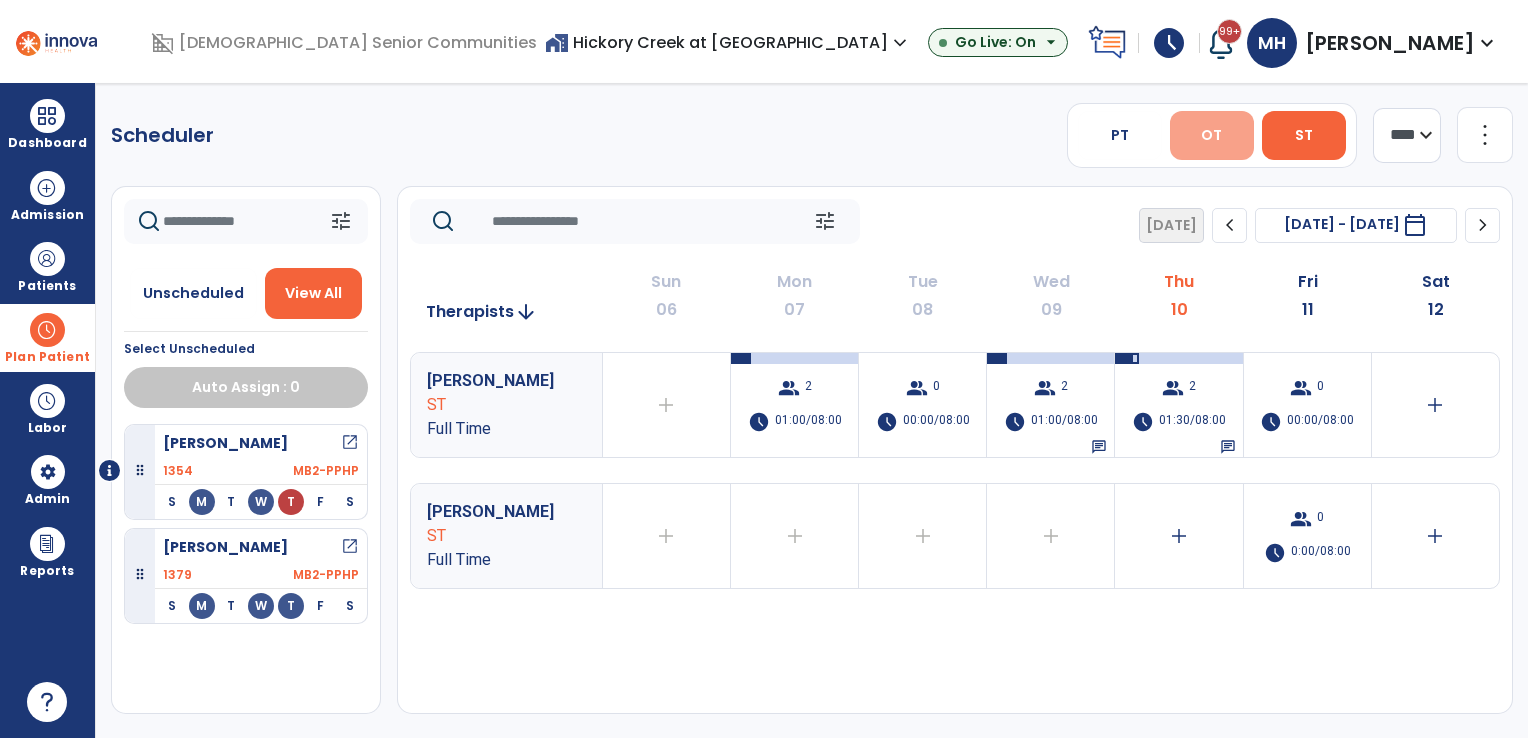 click on "OT" at bounding box center (1211, 135) 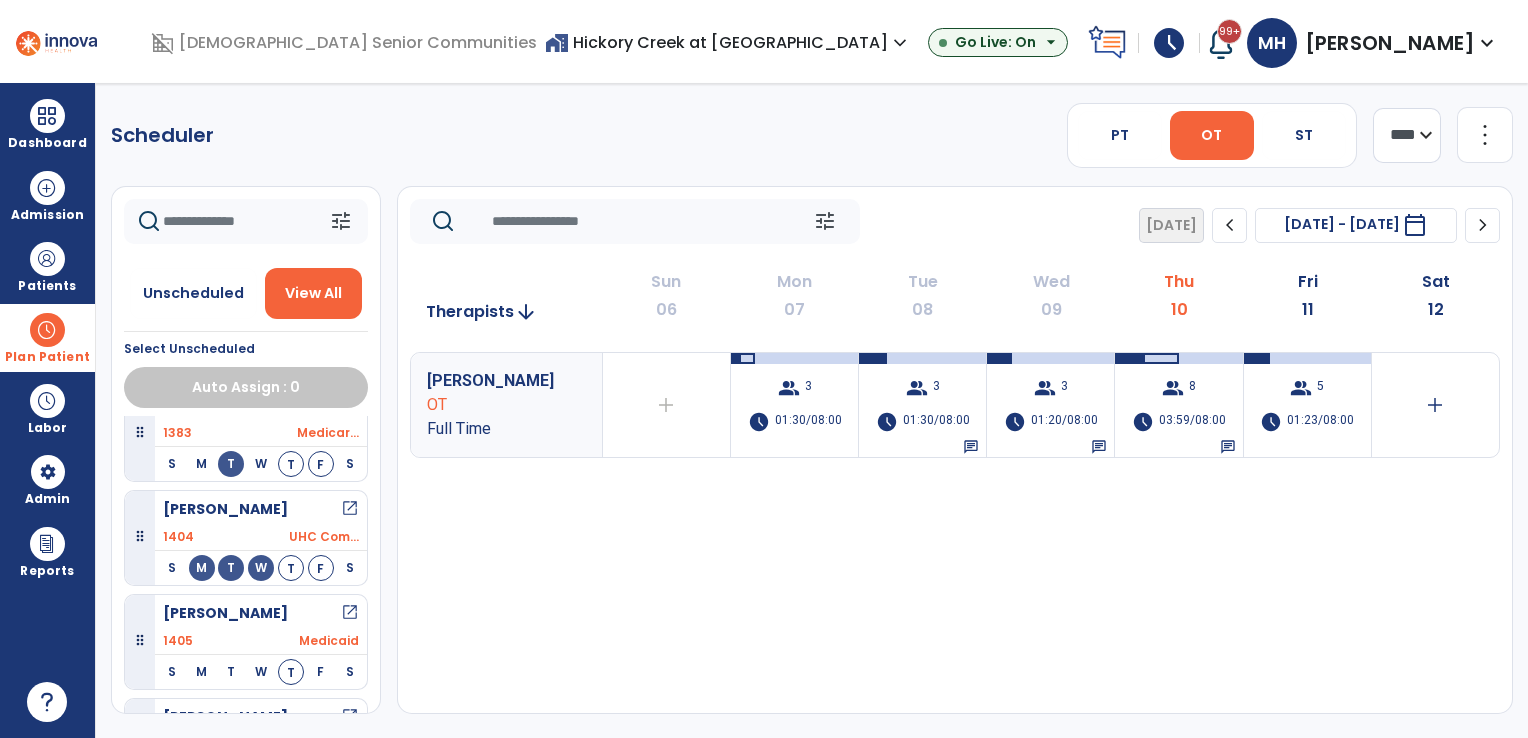 scroll, scrollTop: 313, scrollLeft: 0, axis: vertical 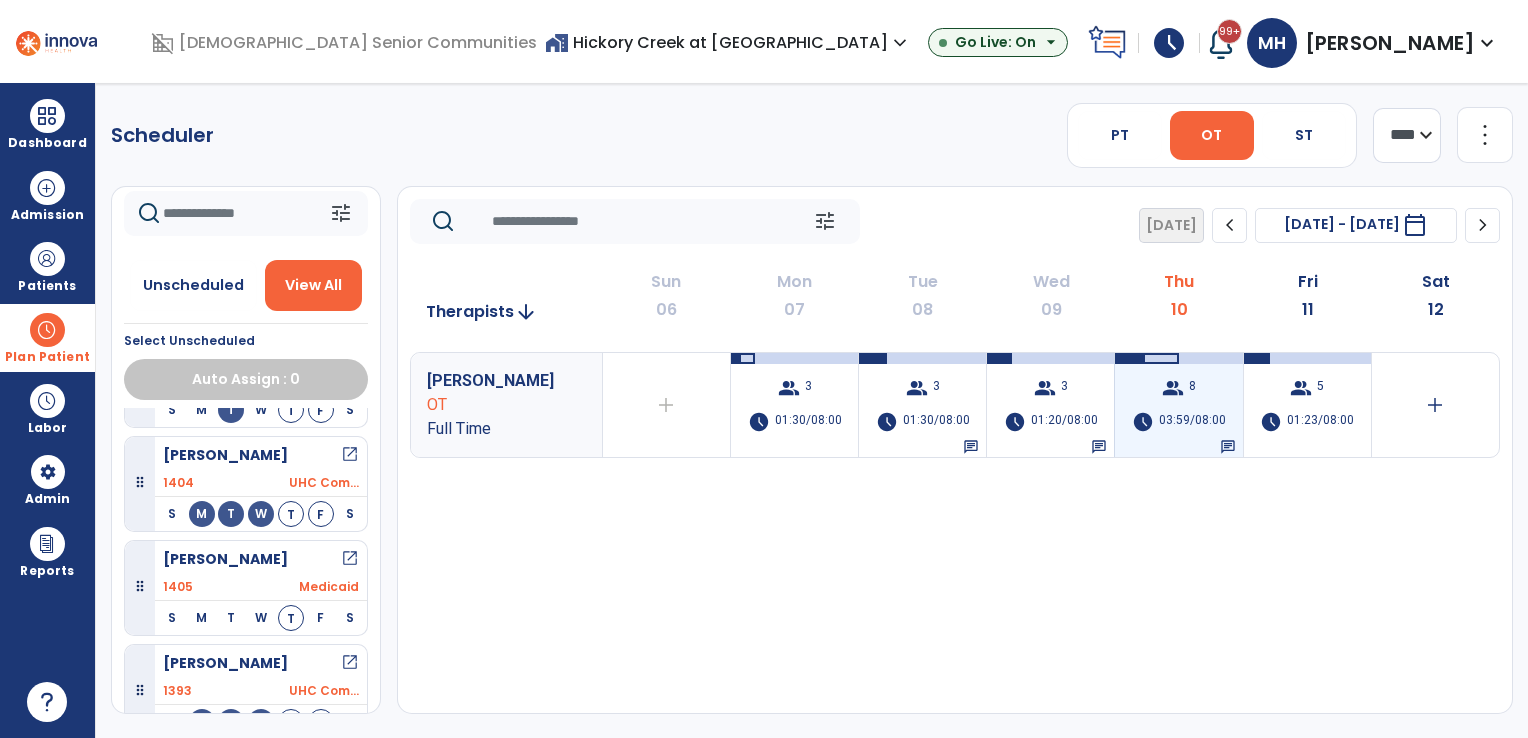 click on "03:59/08:00" at bounding box center (1192, 422) 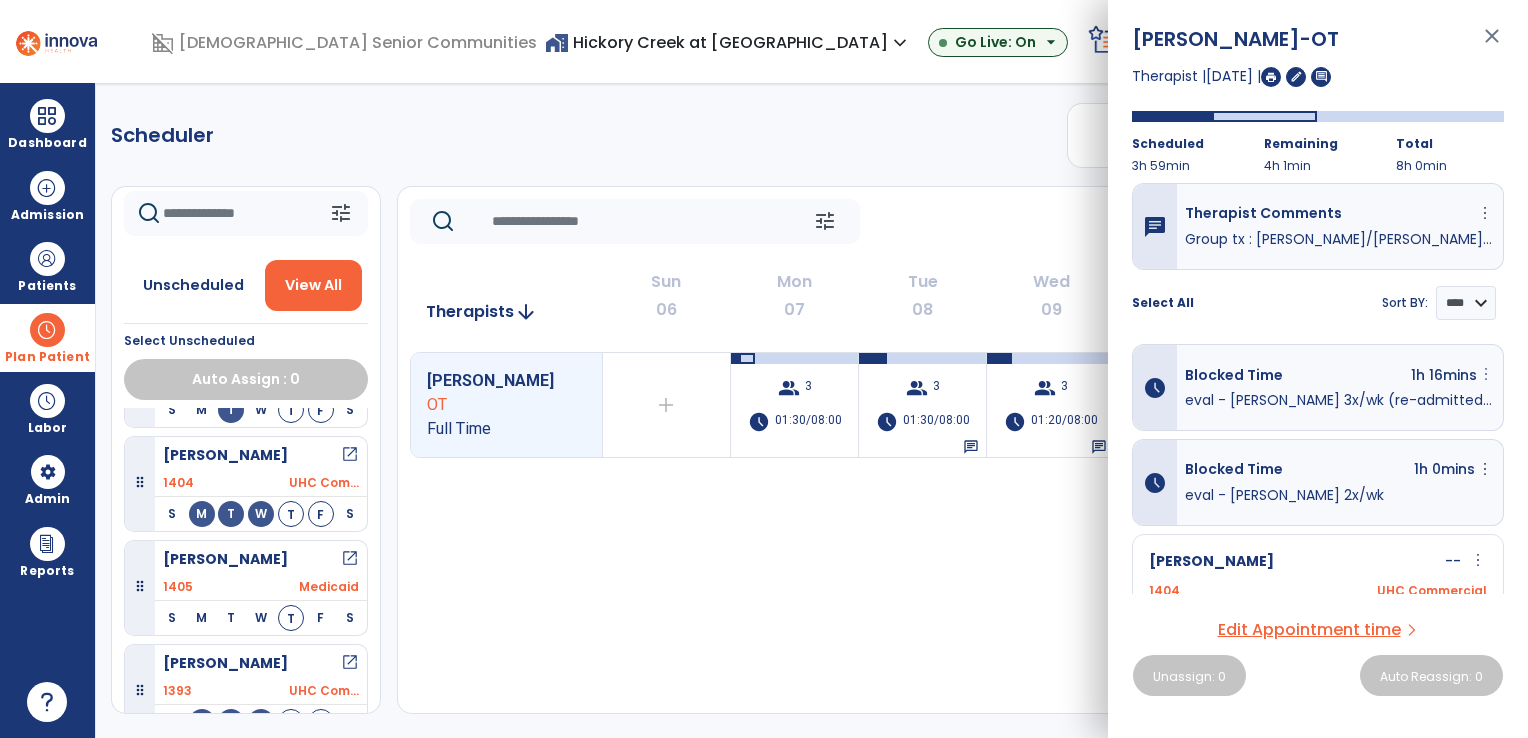 click on "more_vert" at bounding box center (1486, 374) 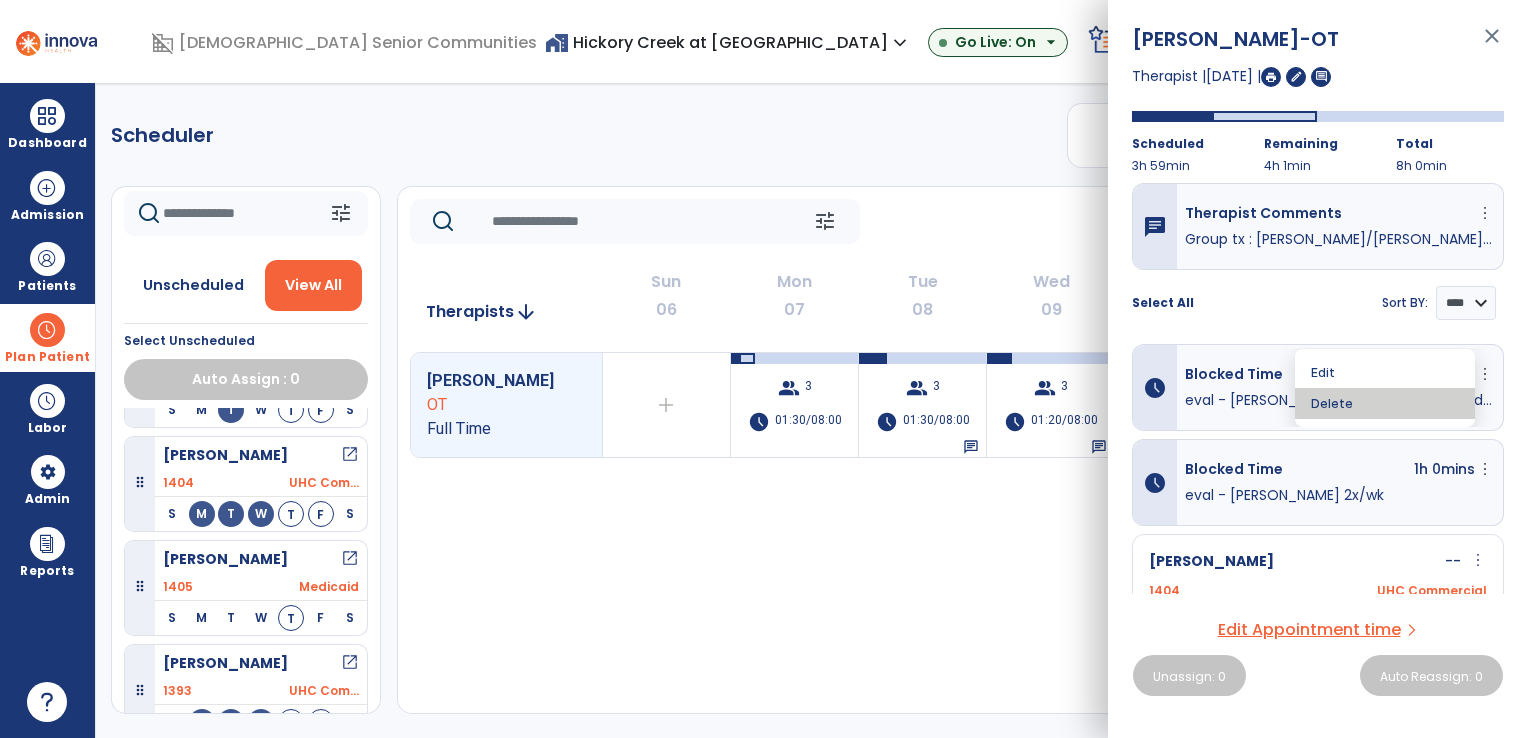 click on "Delete" at bounding box center [1385, 403] 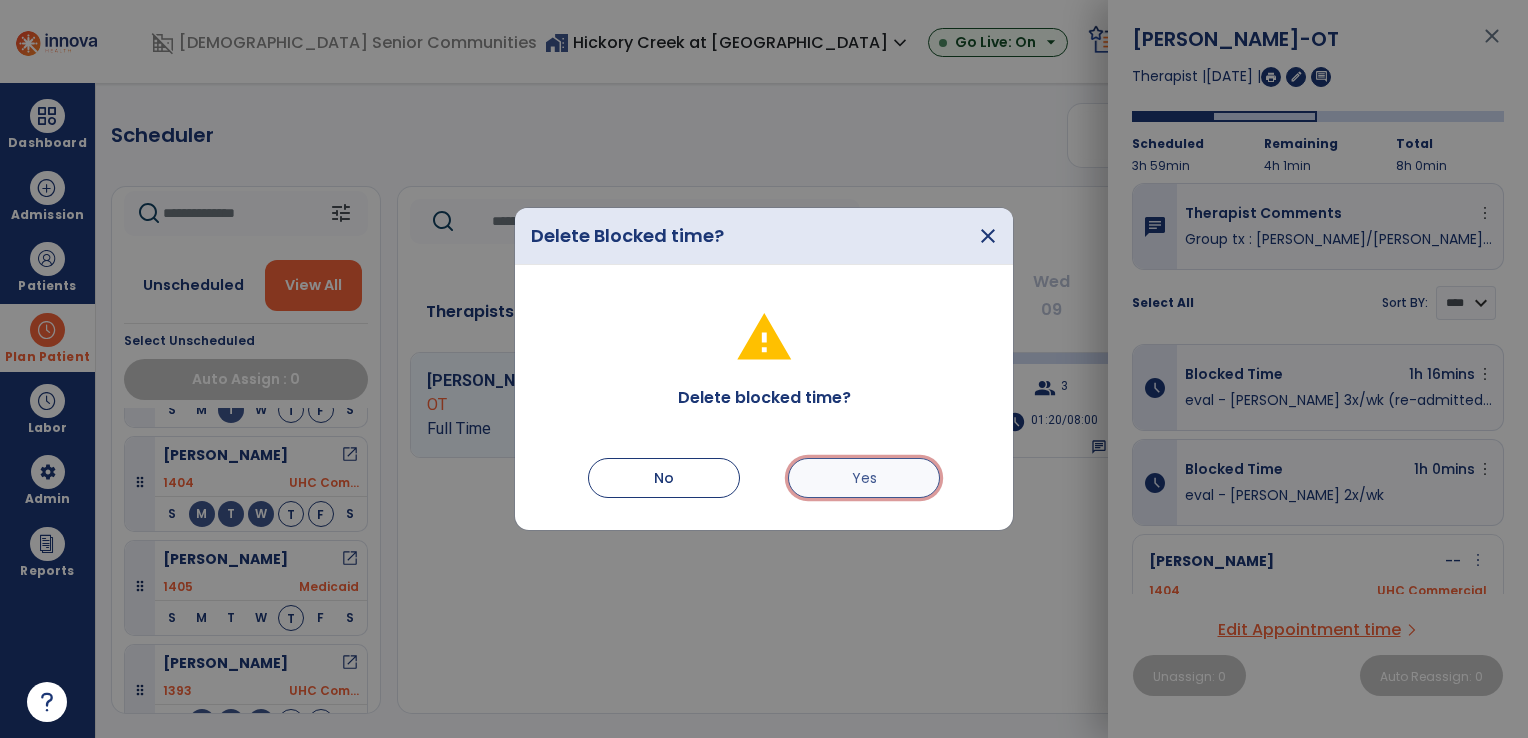 click on "Yes" at bounding box center [864, 478] 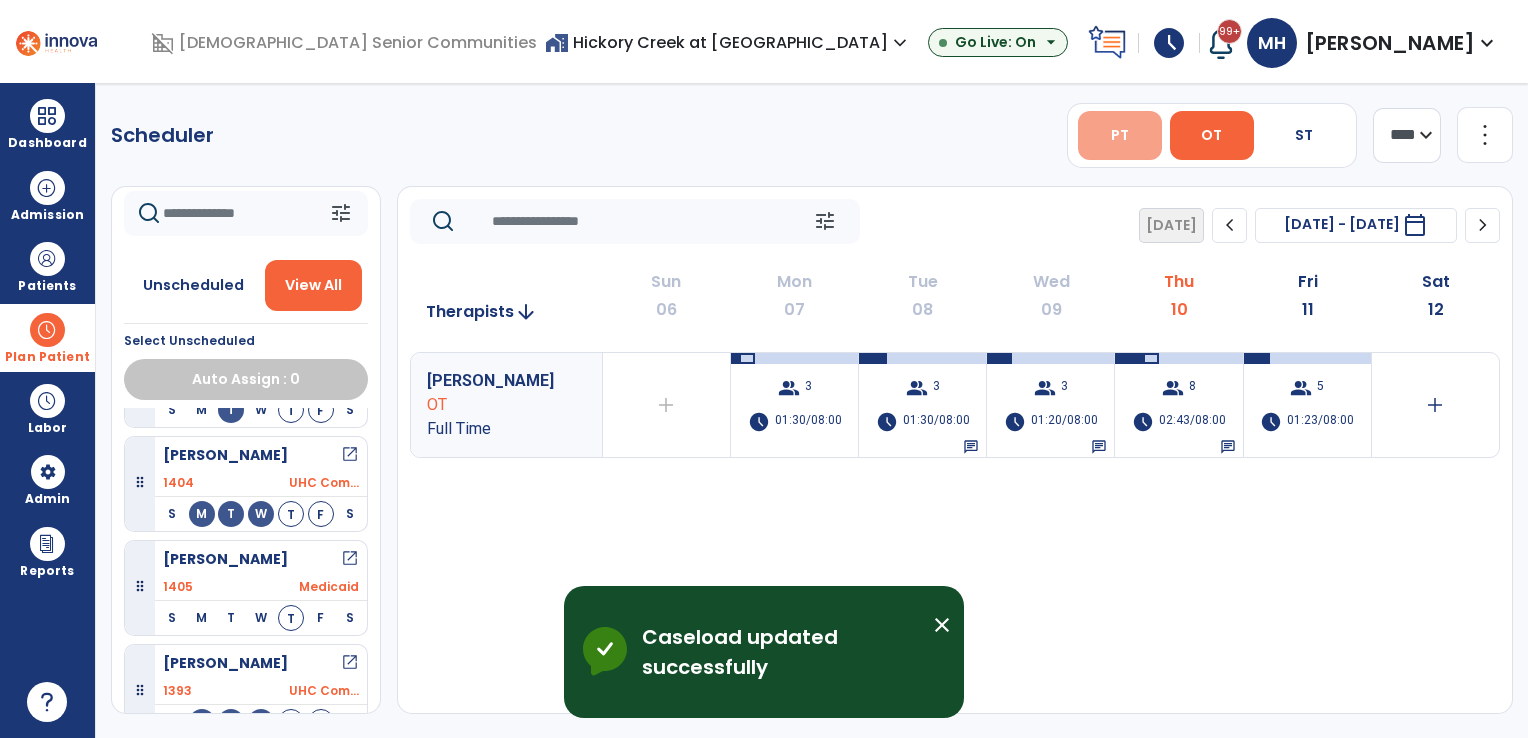 click on "PT" at bounding box center [1120, 135] 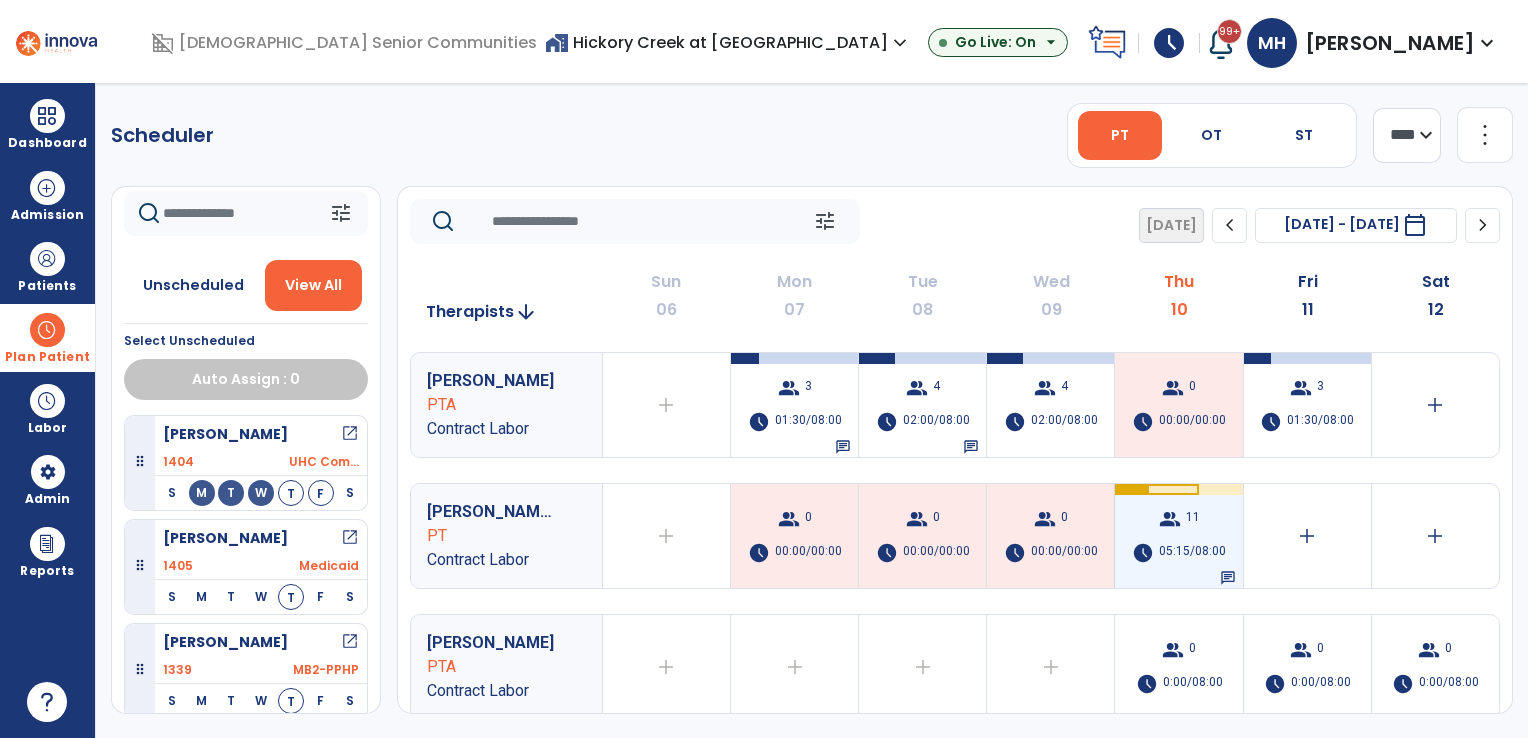 click on "group  11  schedule  05:15/08:00   chat" at bounding box center [1178, 536] 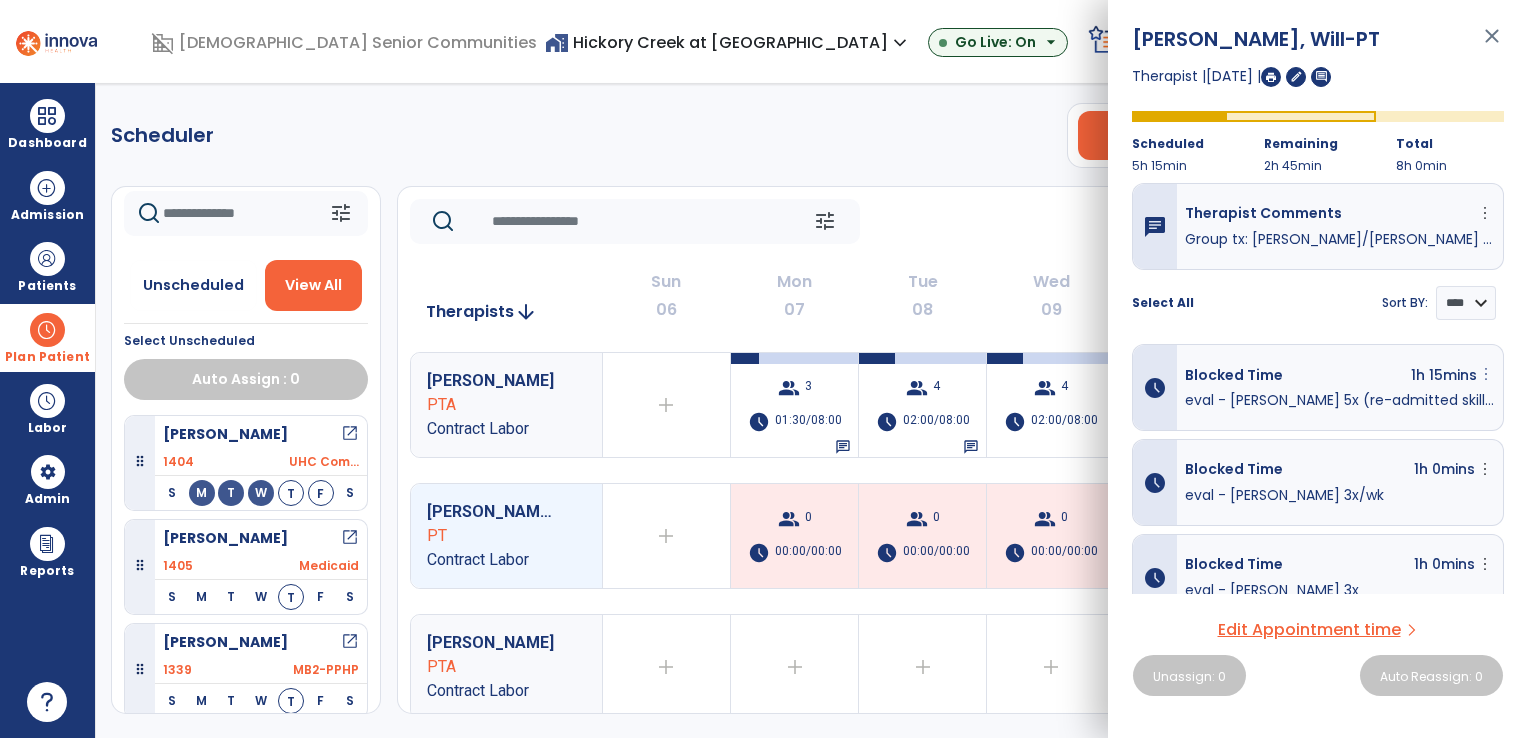 click on "more_vert" at bounding box center [1486, 374] 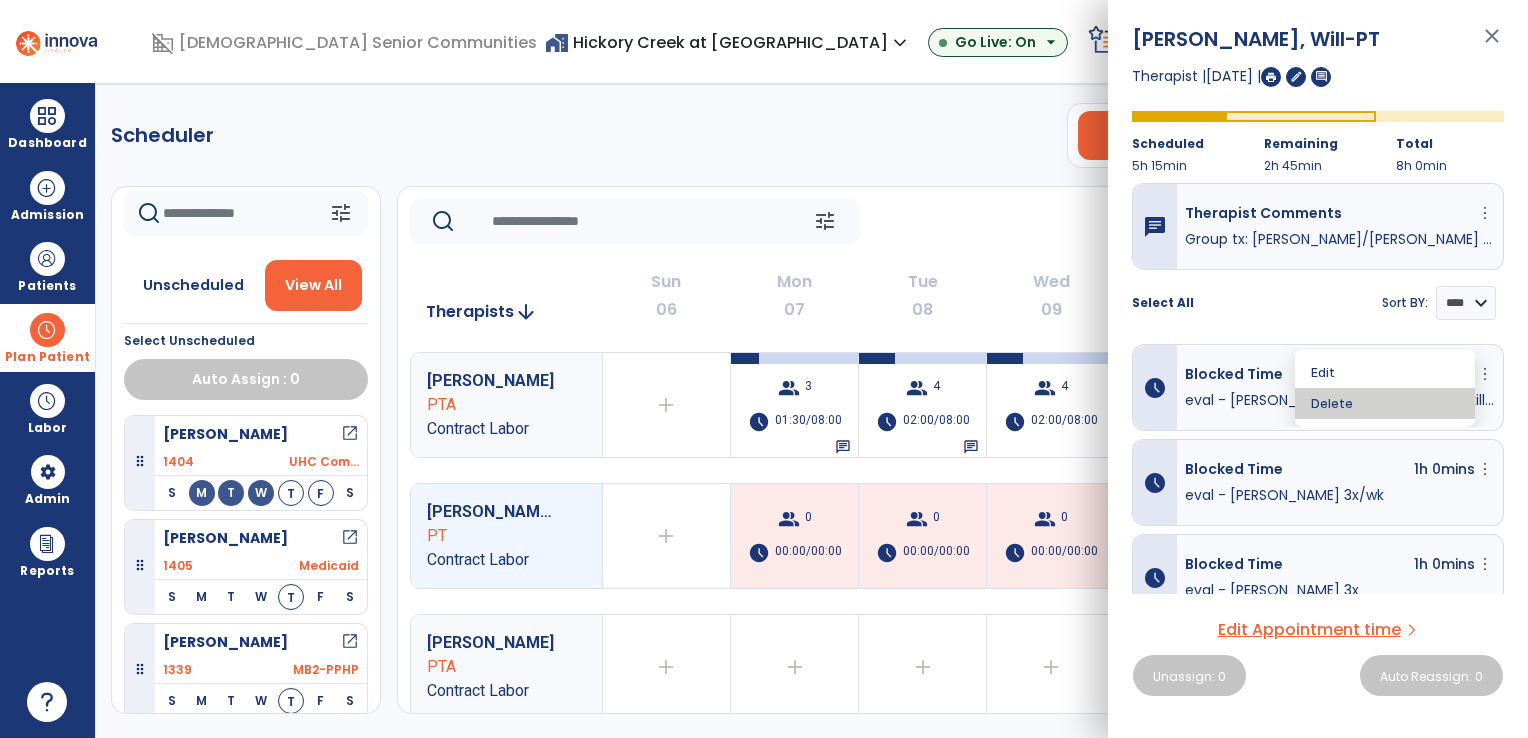 click on "Delete" at bounding box center [1385, 403] 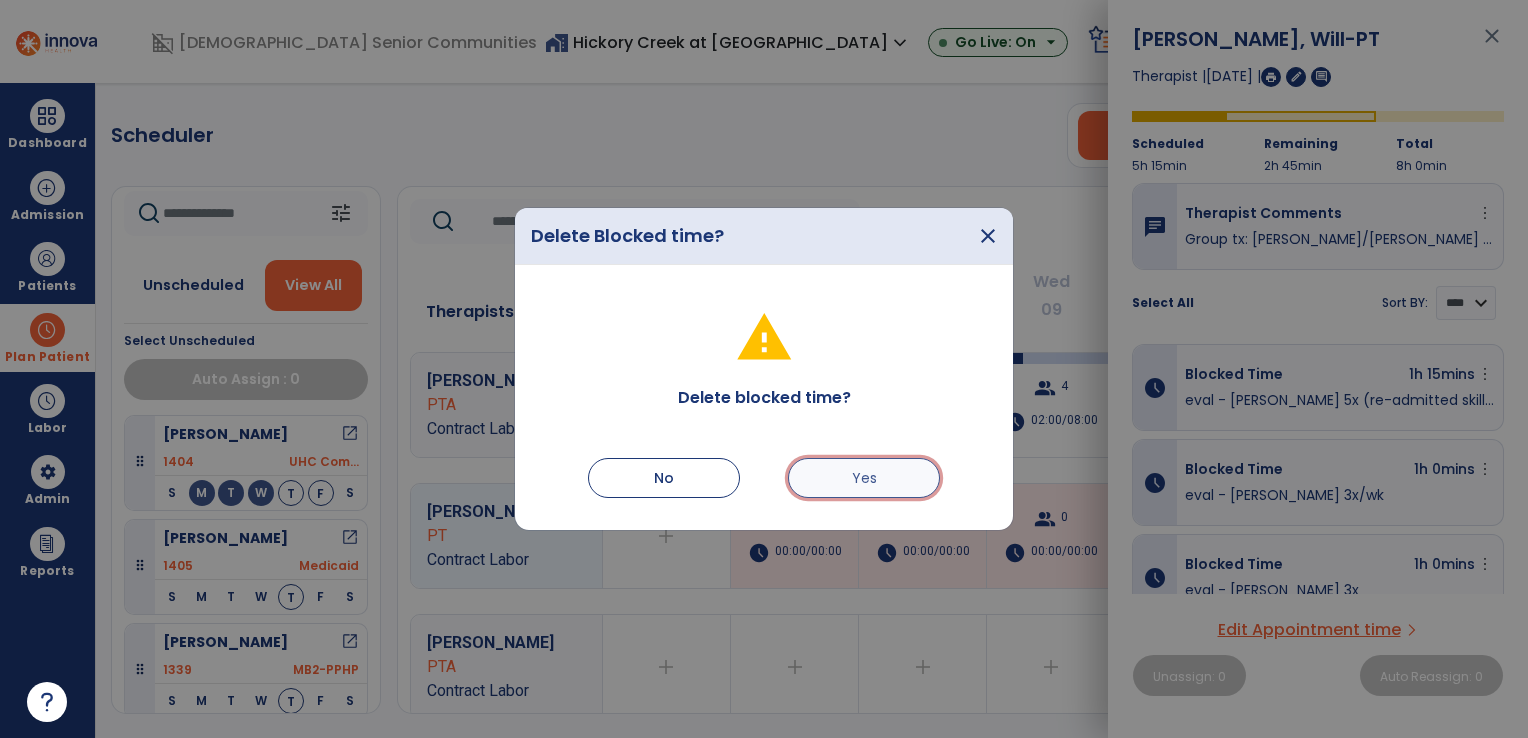 click on "Yes" at bounding box center [864, 478] 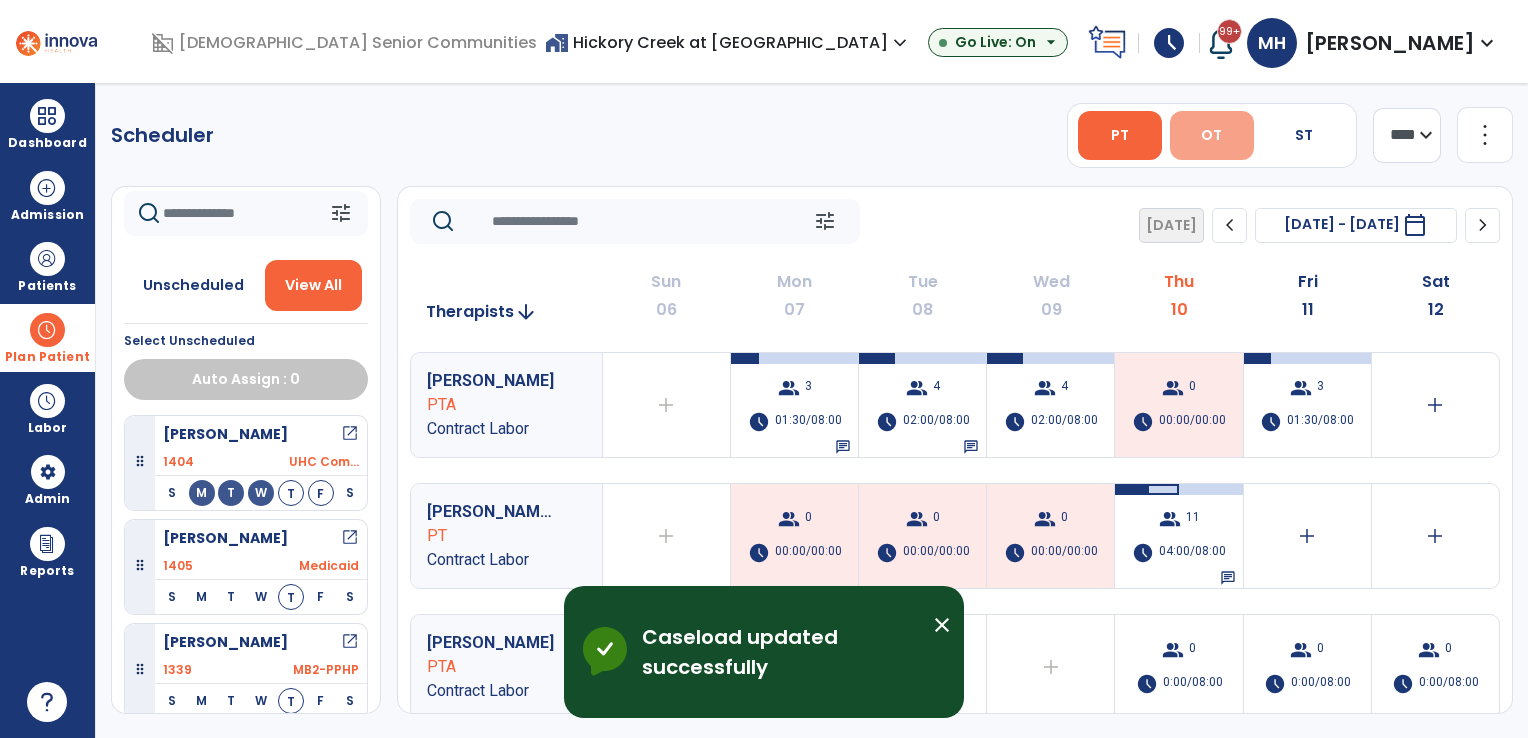 click on "OT" at bounding box center [1212, 135] 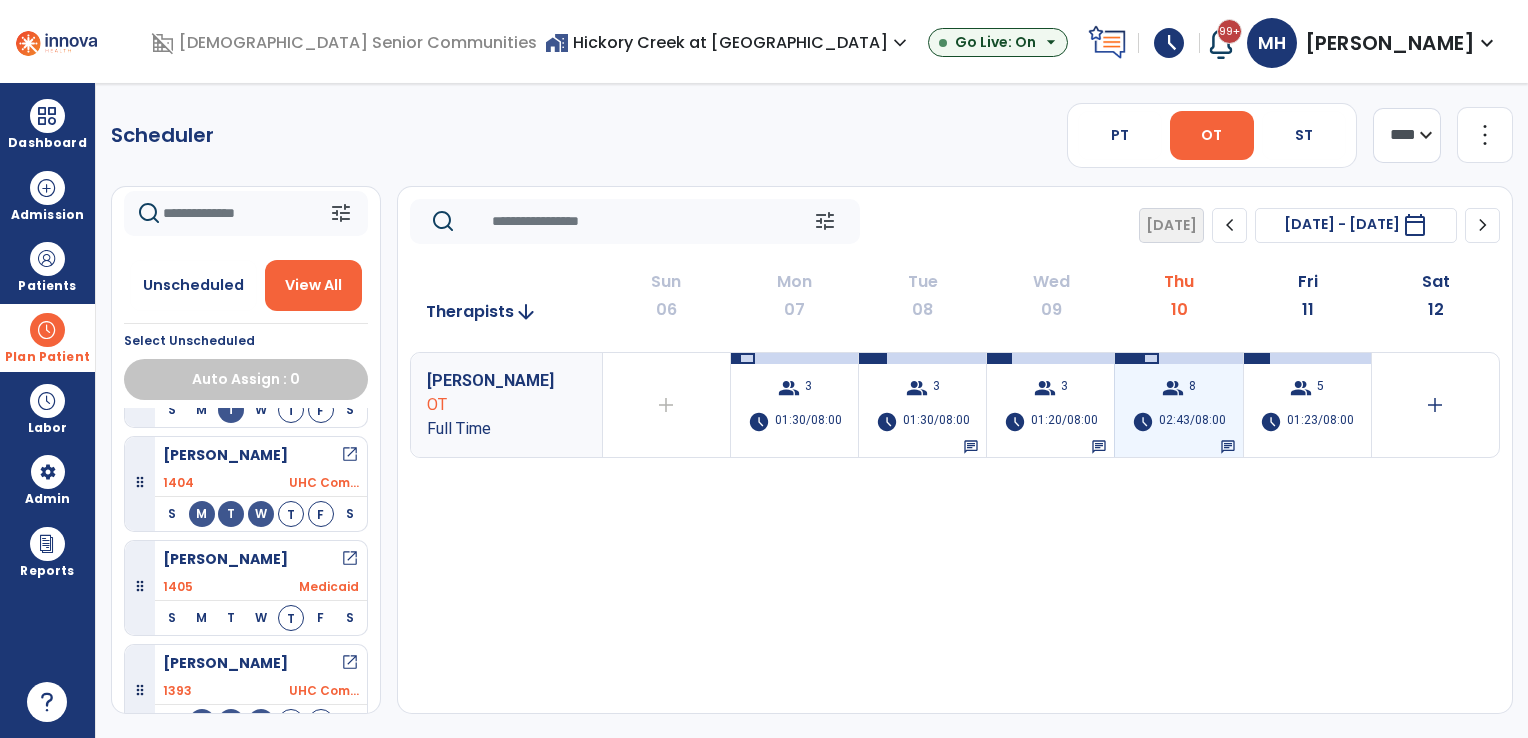 click on "02:43/08:00" at bounding box center [1192, 422] 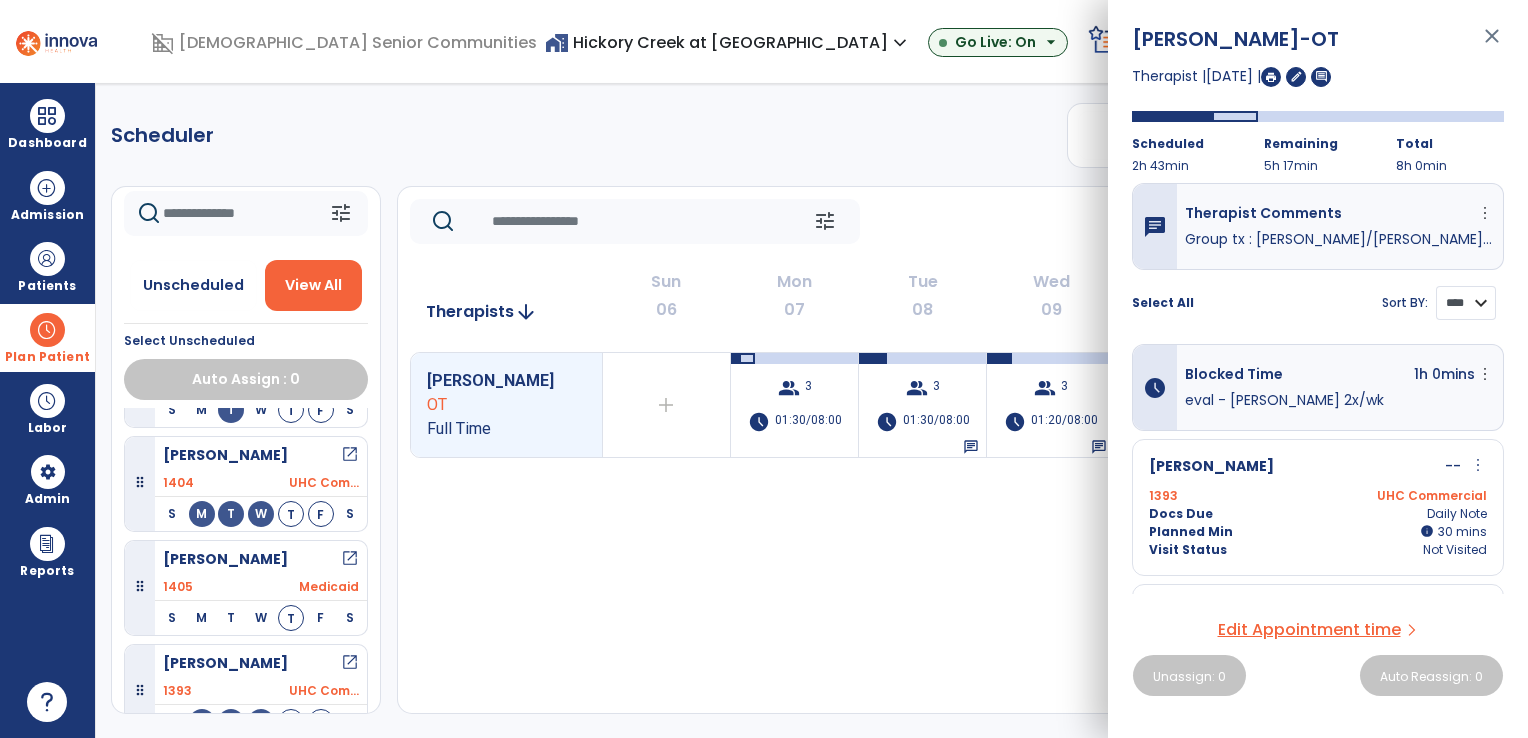 click on "**** ****" at bounding box center (1466, 303) 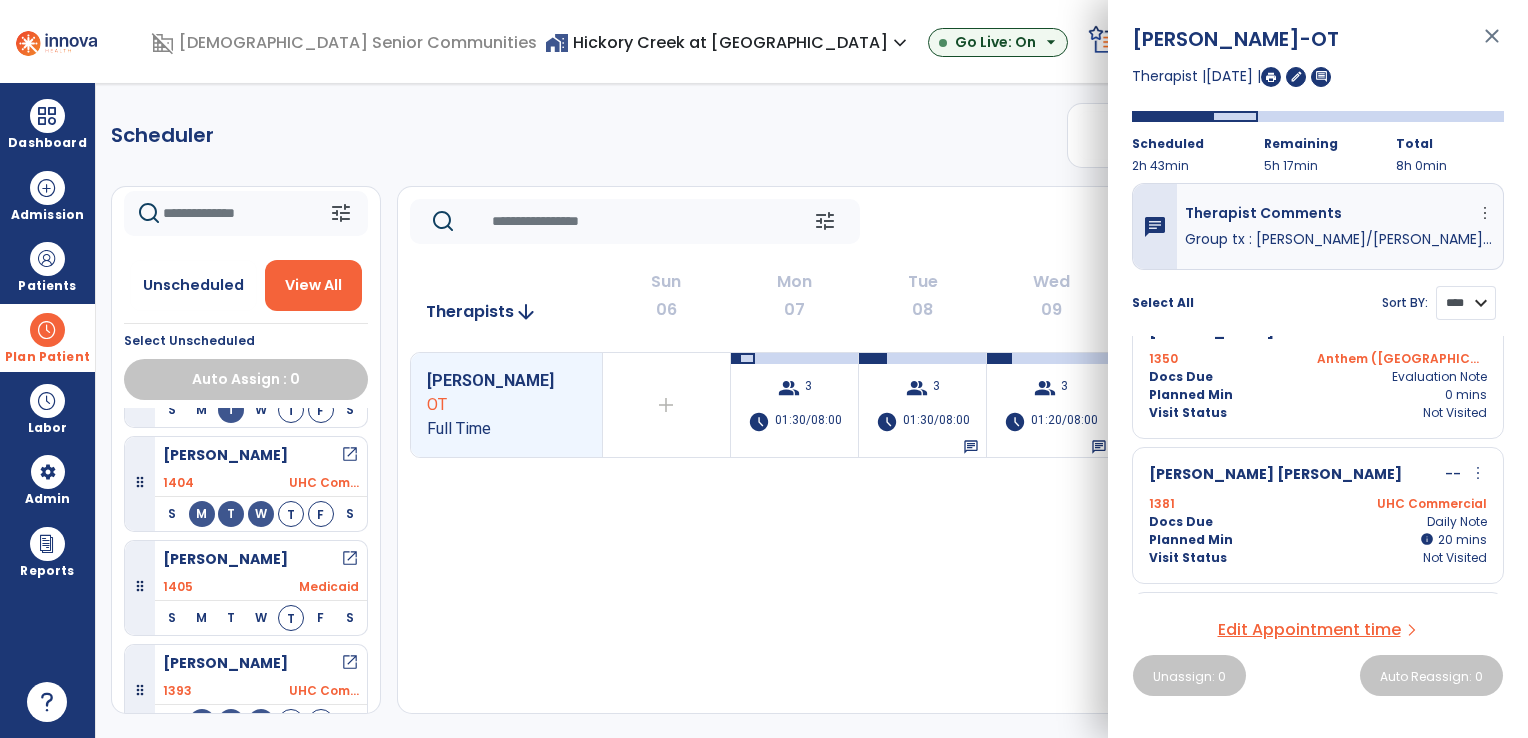 scroll, scrollTop: 188, scrollLeft: 0, axis: vertical 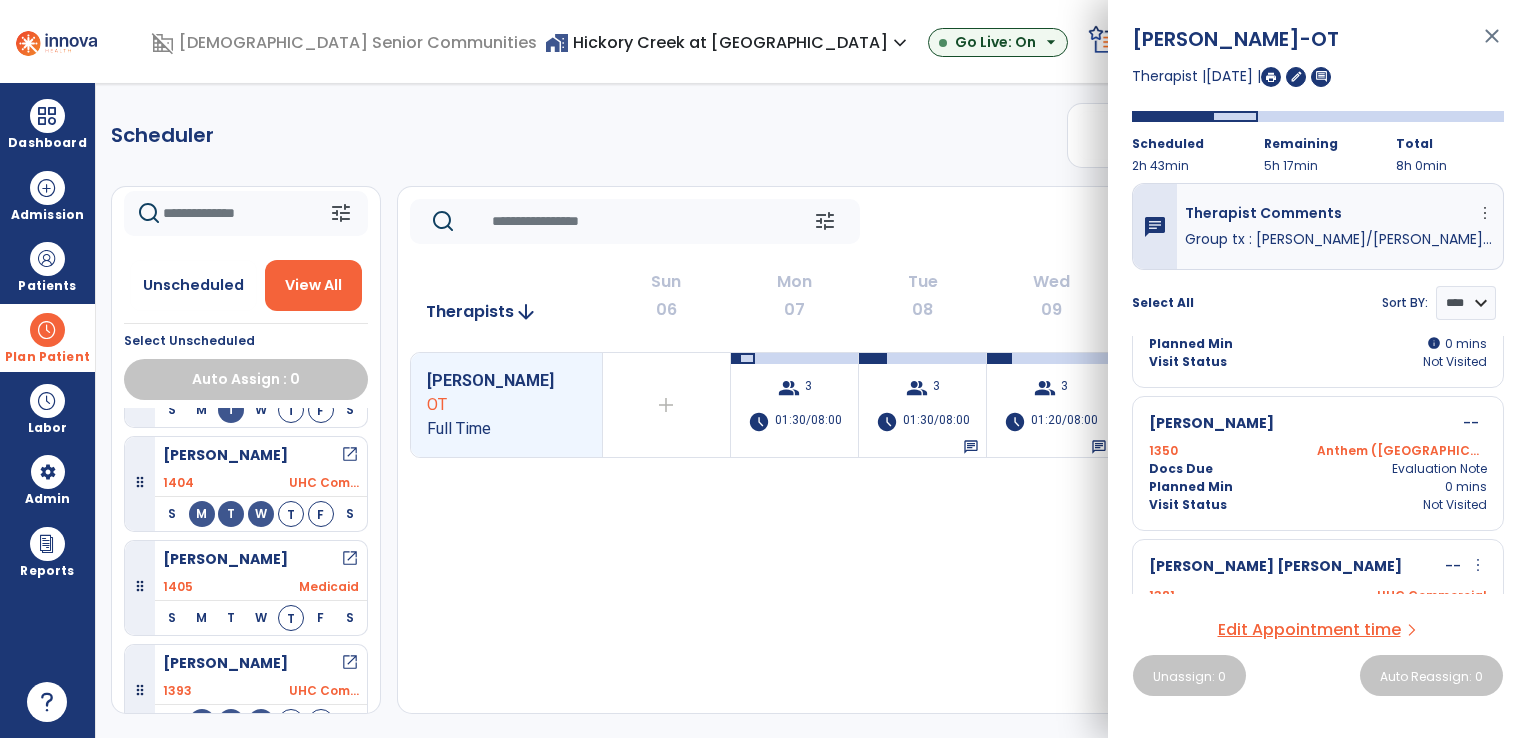 click on "Scheduler   PT   OT   ST  **** *** more_vert  Manage Labor   View All Therapists   Print" 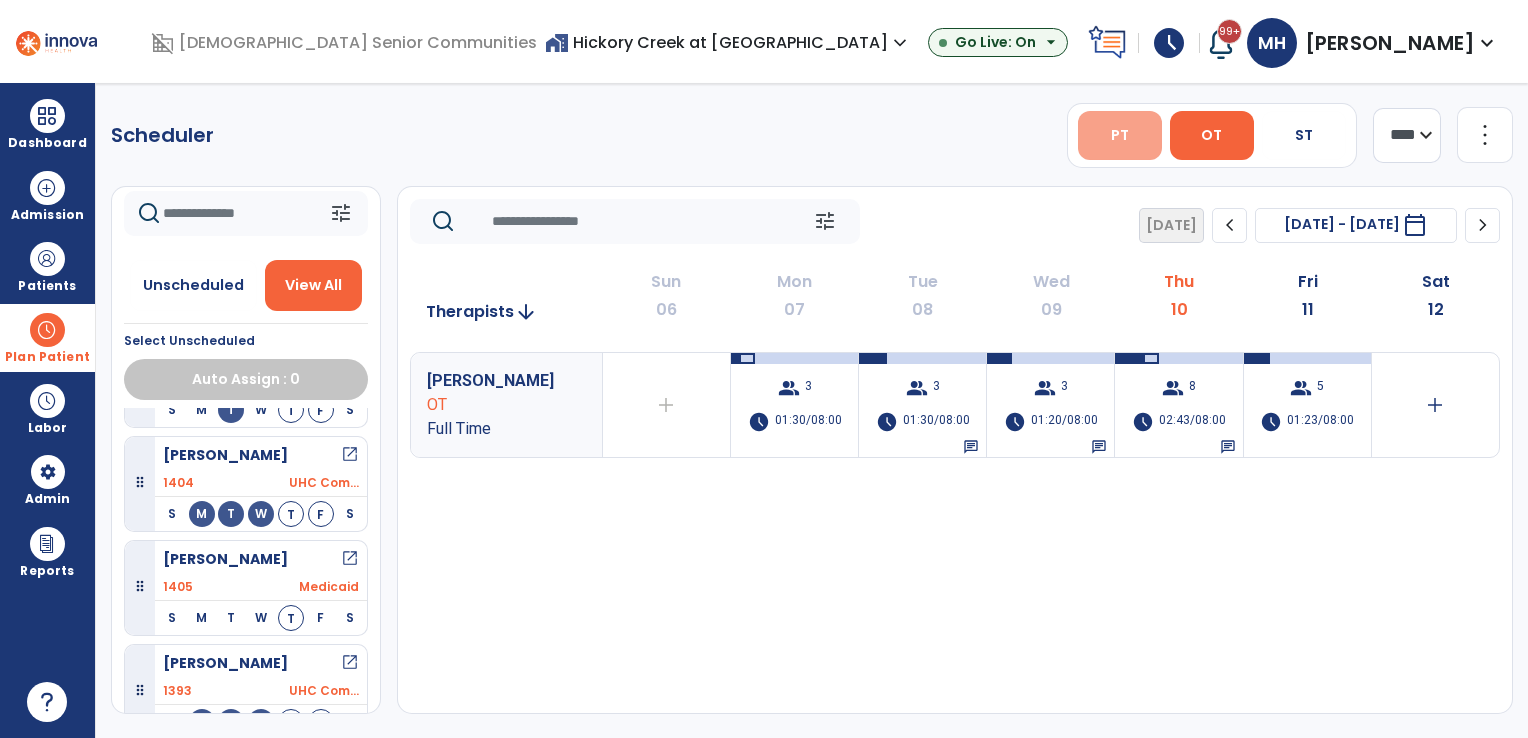click on "PT" at bounding box center (1120, 135) 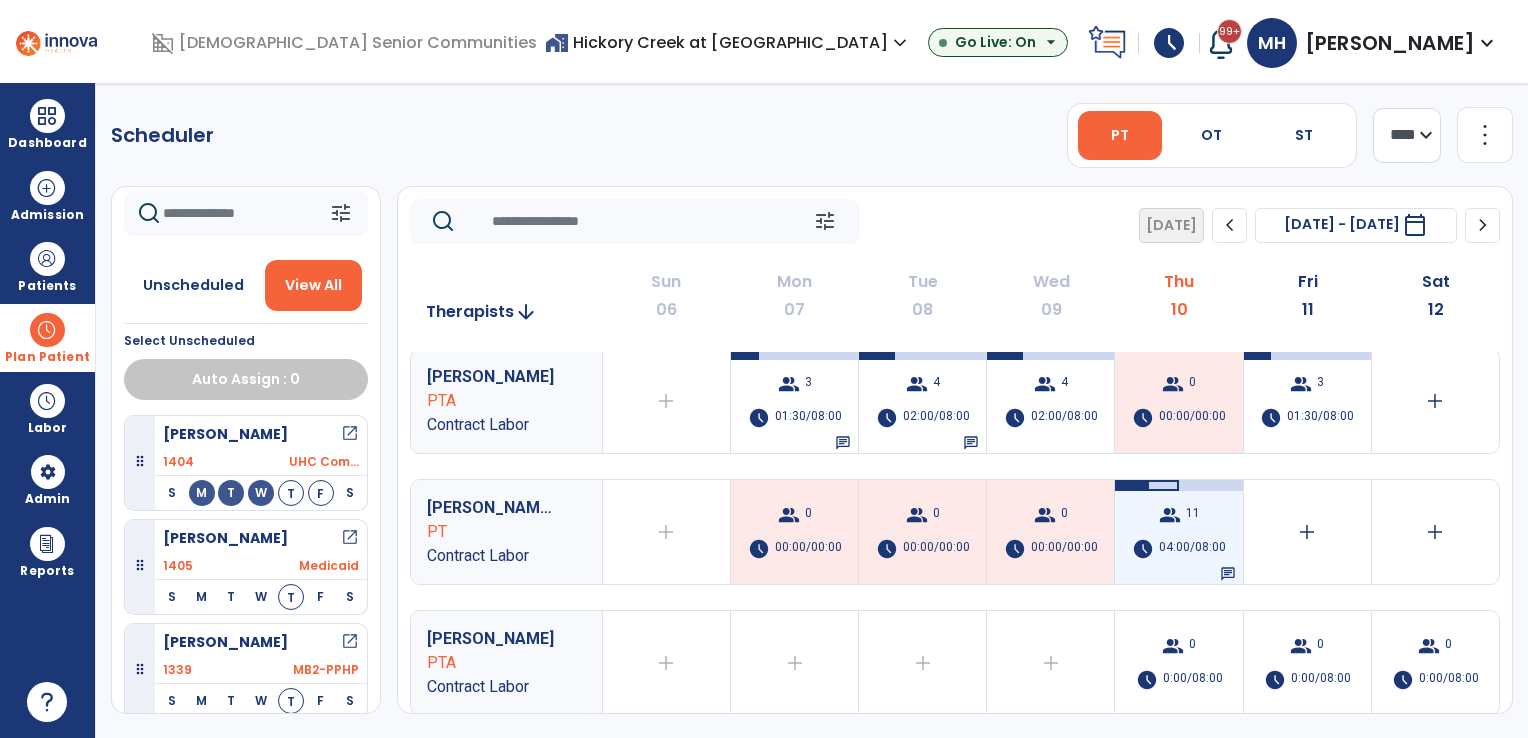 scroll, scrollTop: 0, scrollLeft: 0, axis: both 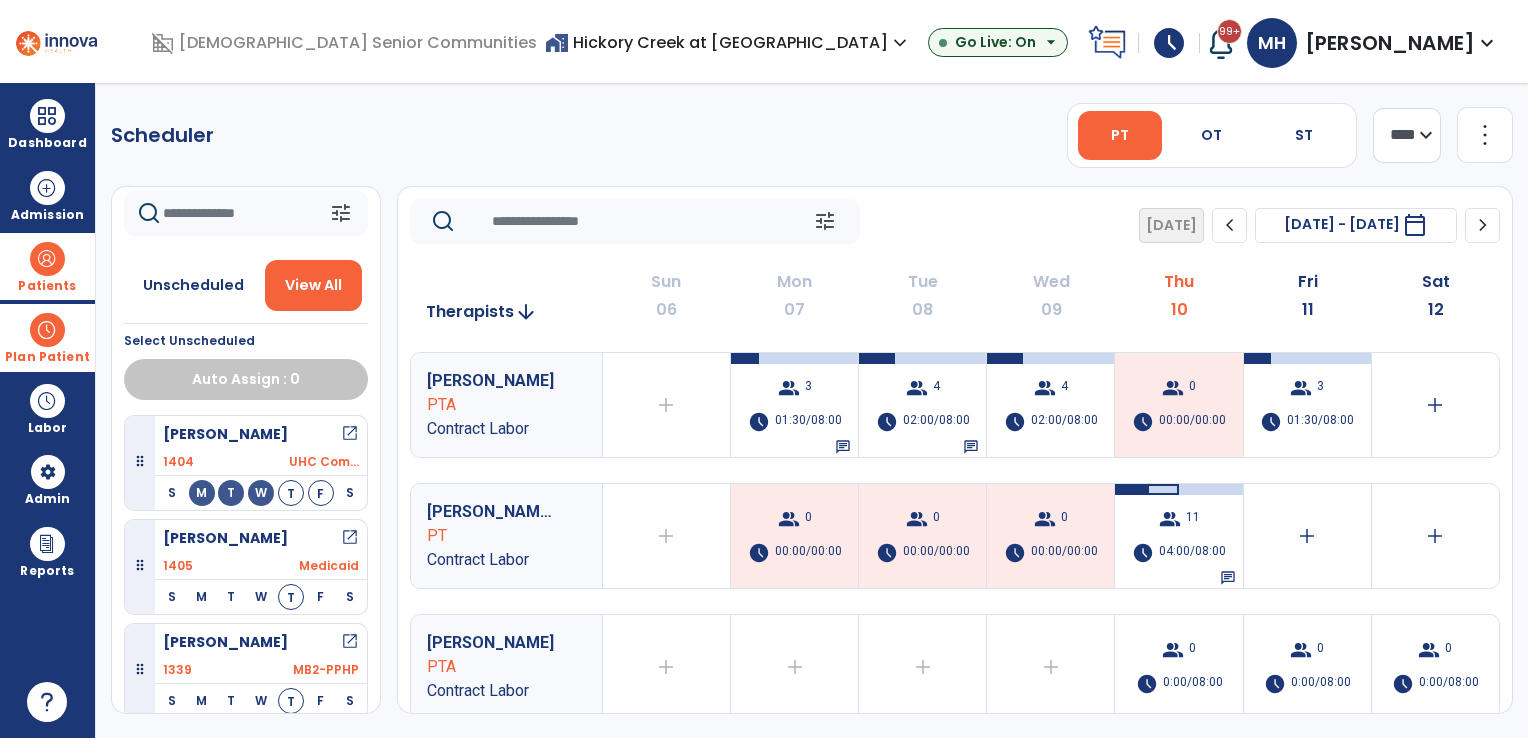 click at bounding box center [47, 259] 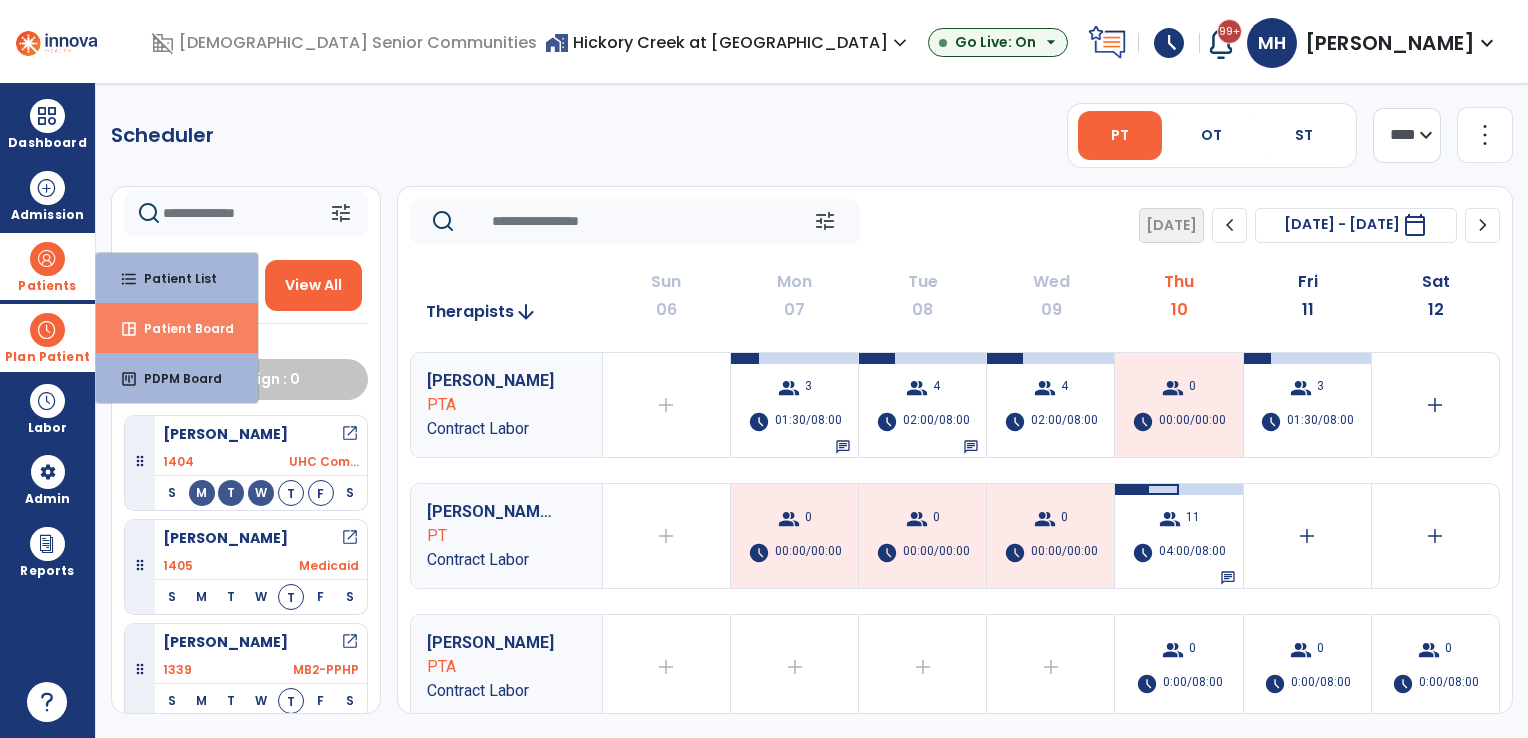 click on "space_dashboard  Patient Board" at bounding box center (177, 328) 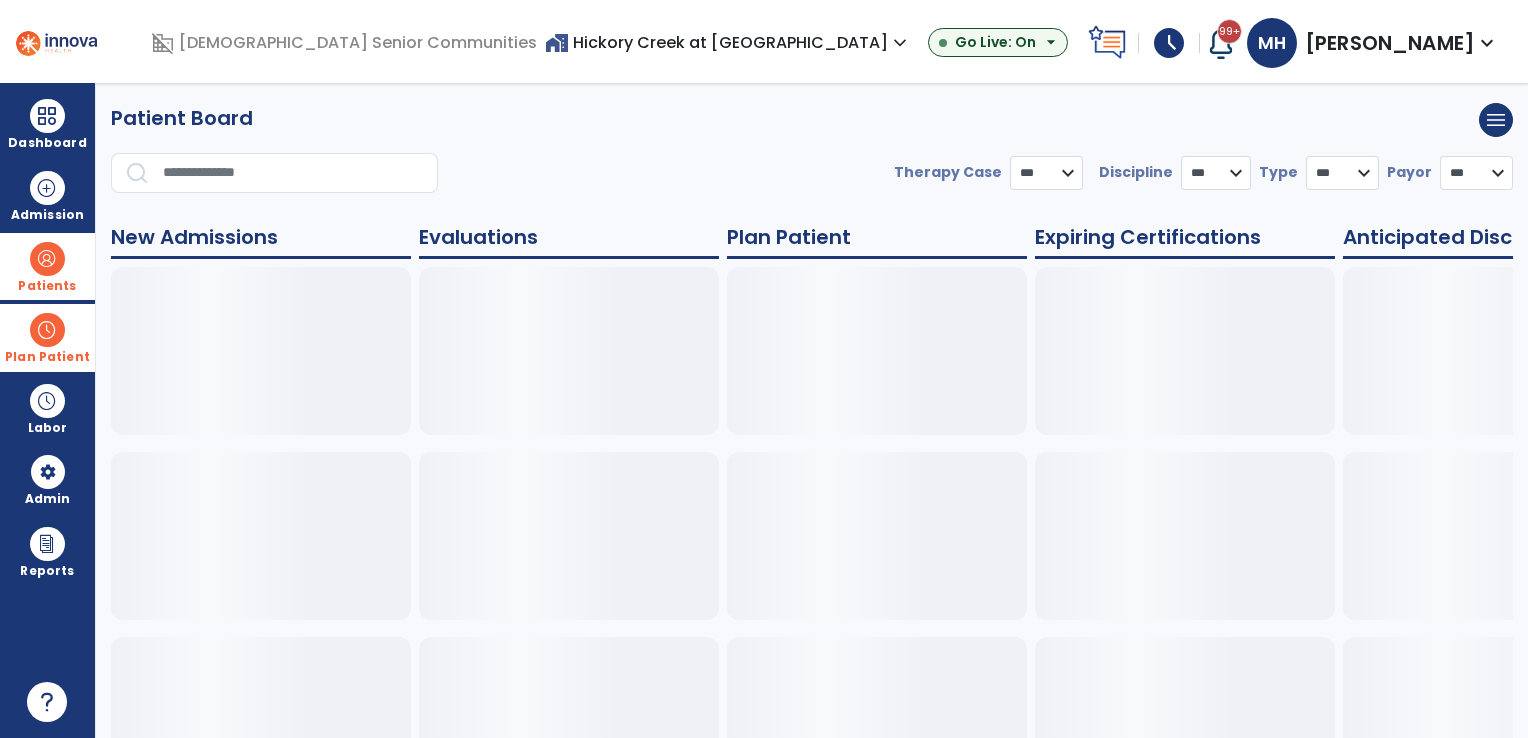 select on "***" 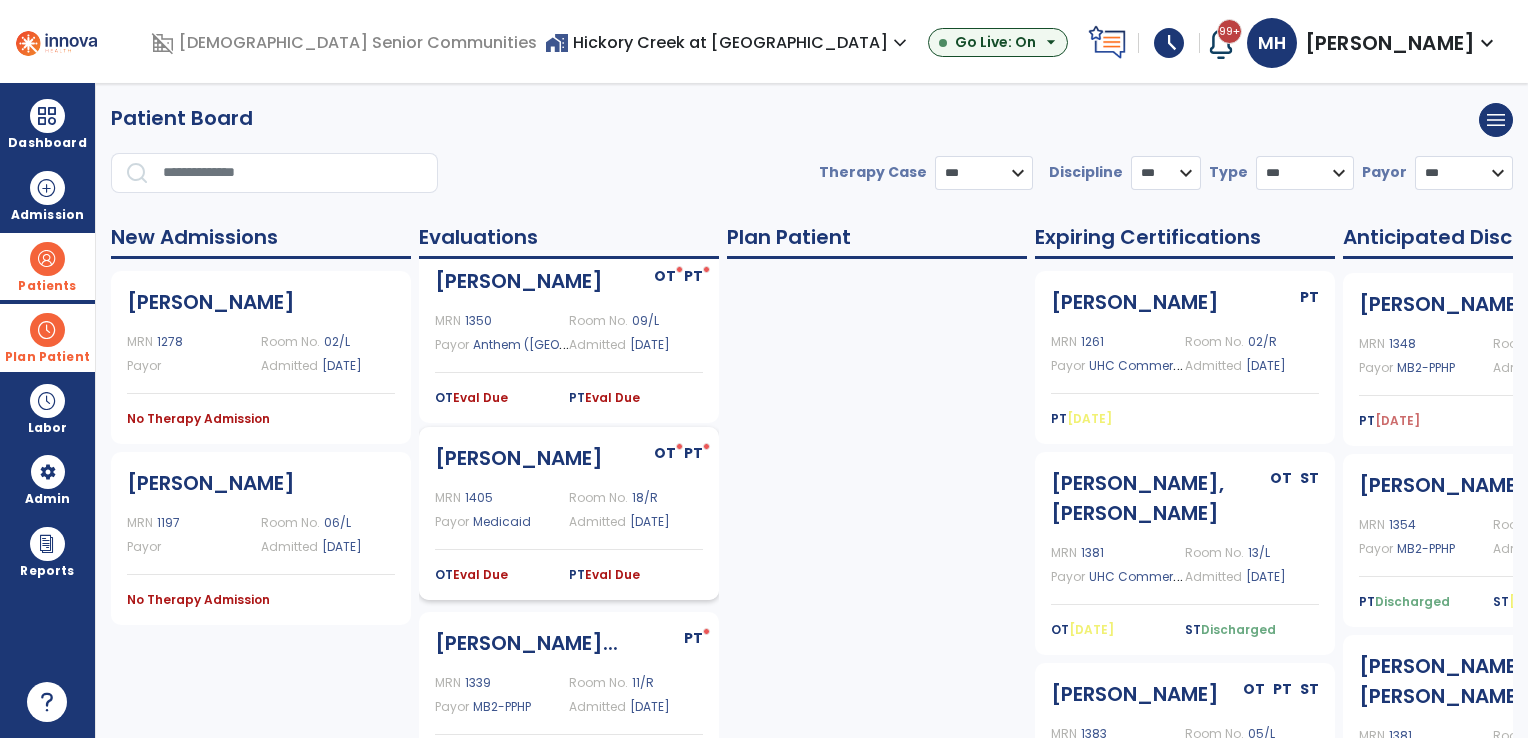 scroll, scrollTop: 40, scrollLeft: 0, axis: vertical 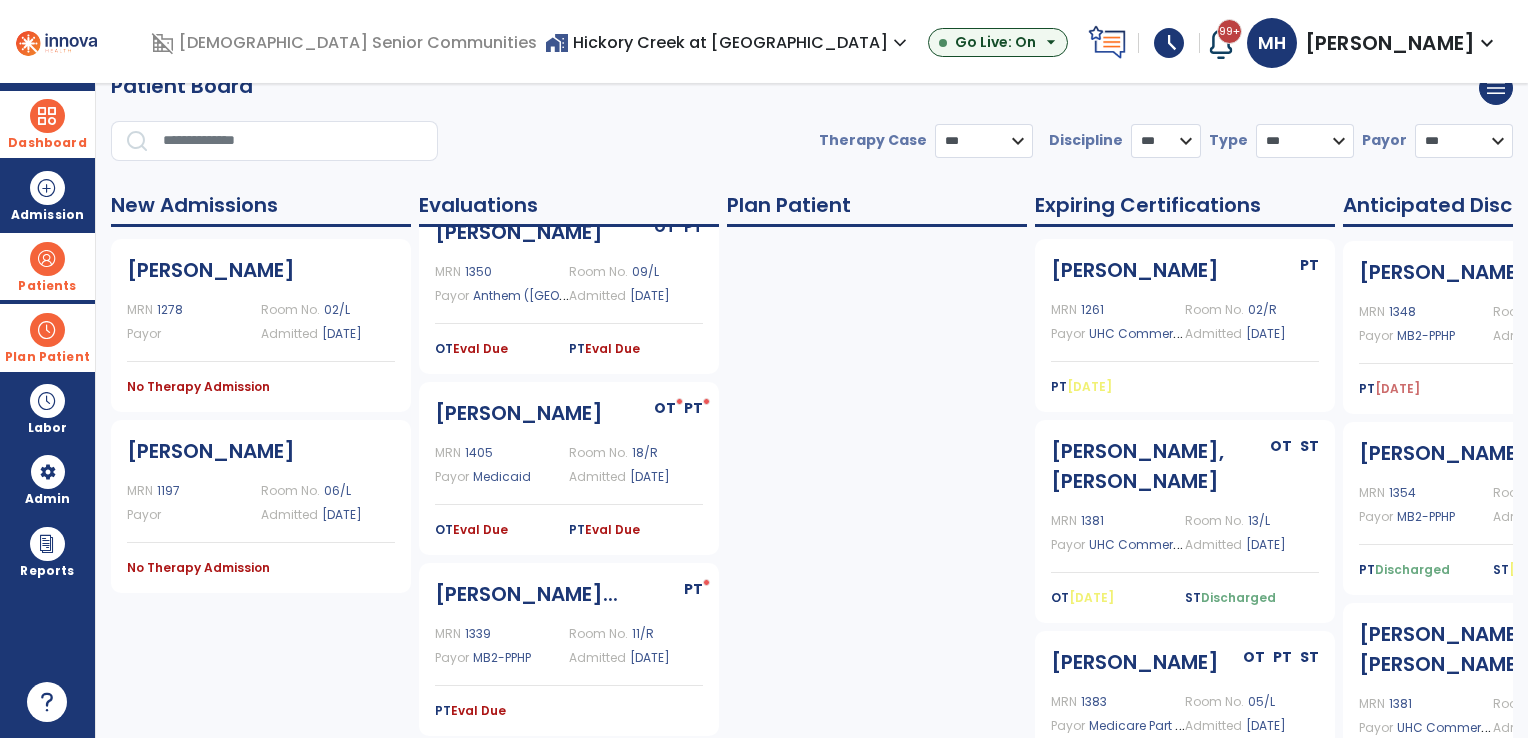 click on "Dashboard" at bounding box center (47, 143) 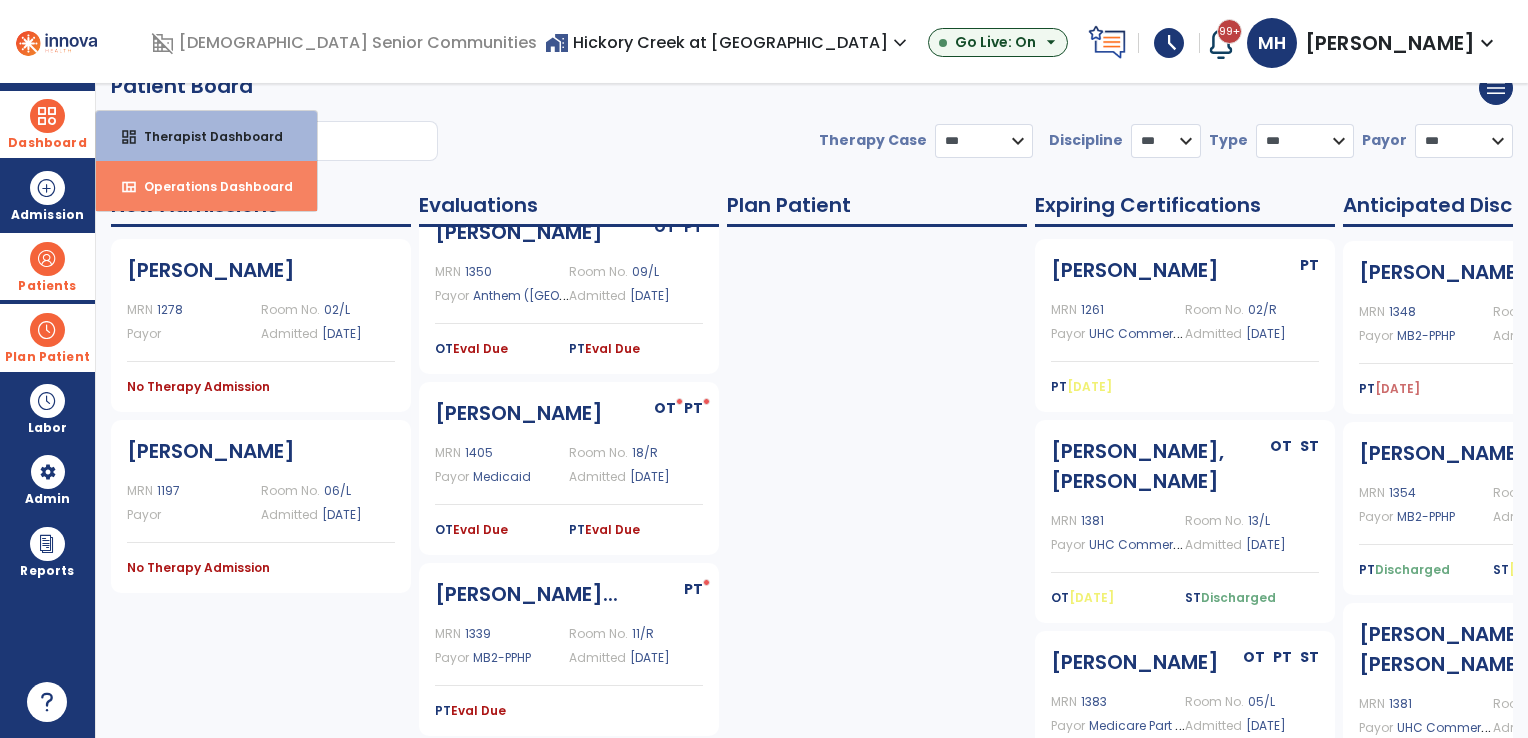 click on "Operations Dashboard" at bounding box center [210, 186] 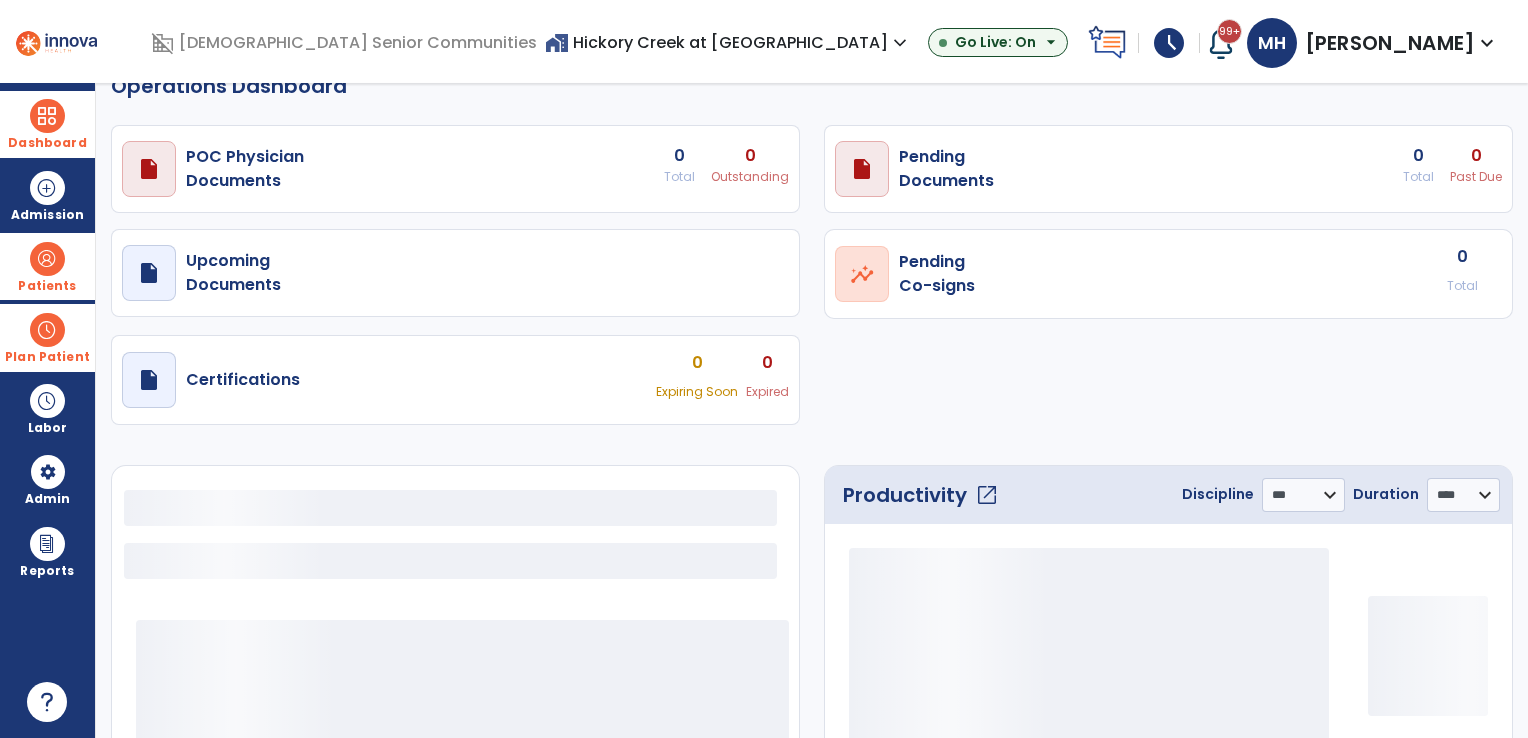 select on "***" 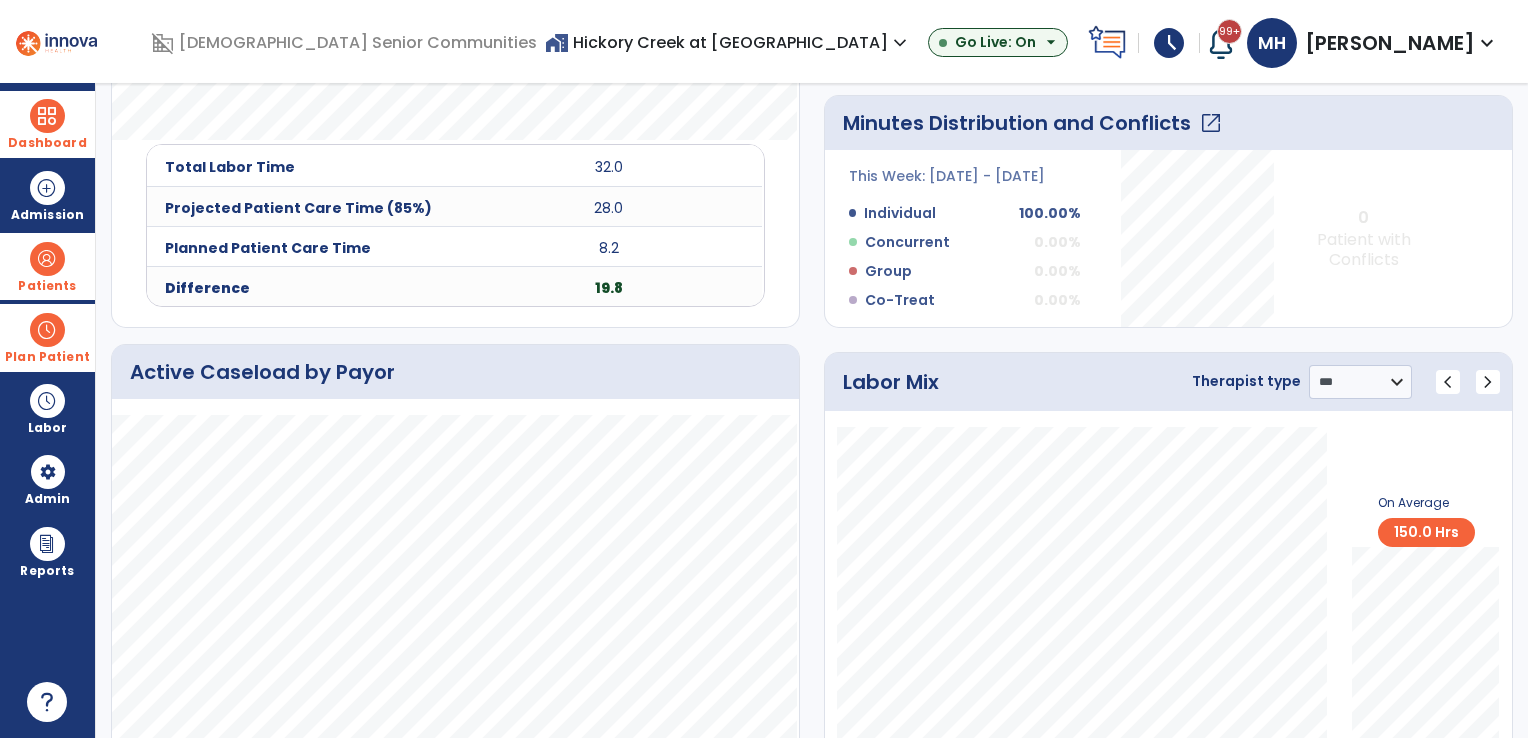 scroll, scrollTop: 1012, scrollLeft: 0, axis: vertical 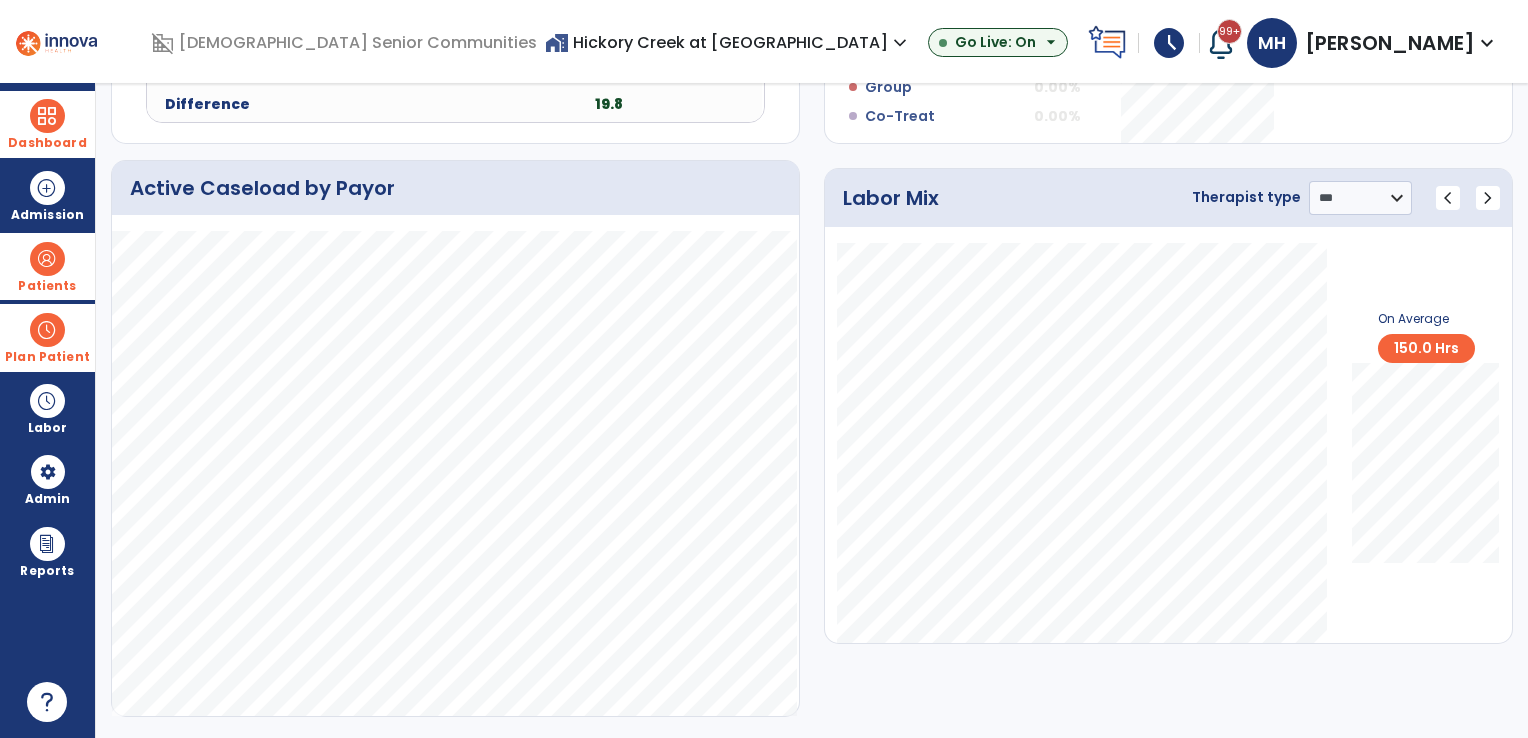 select on "****" 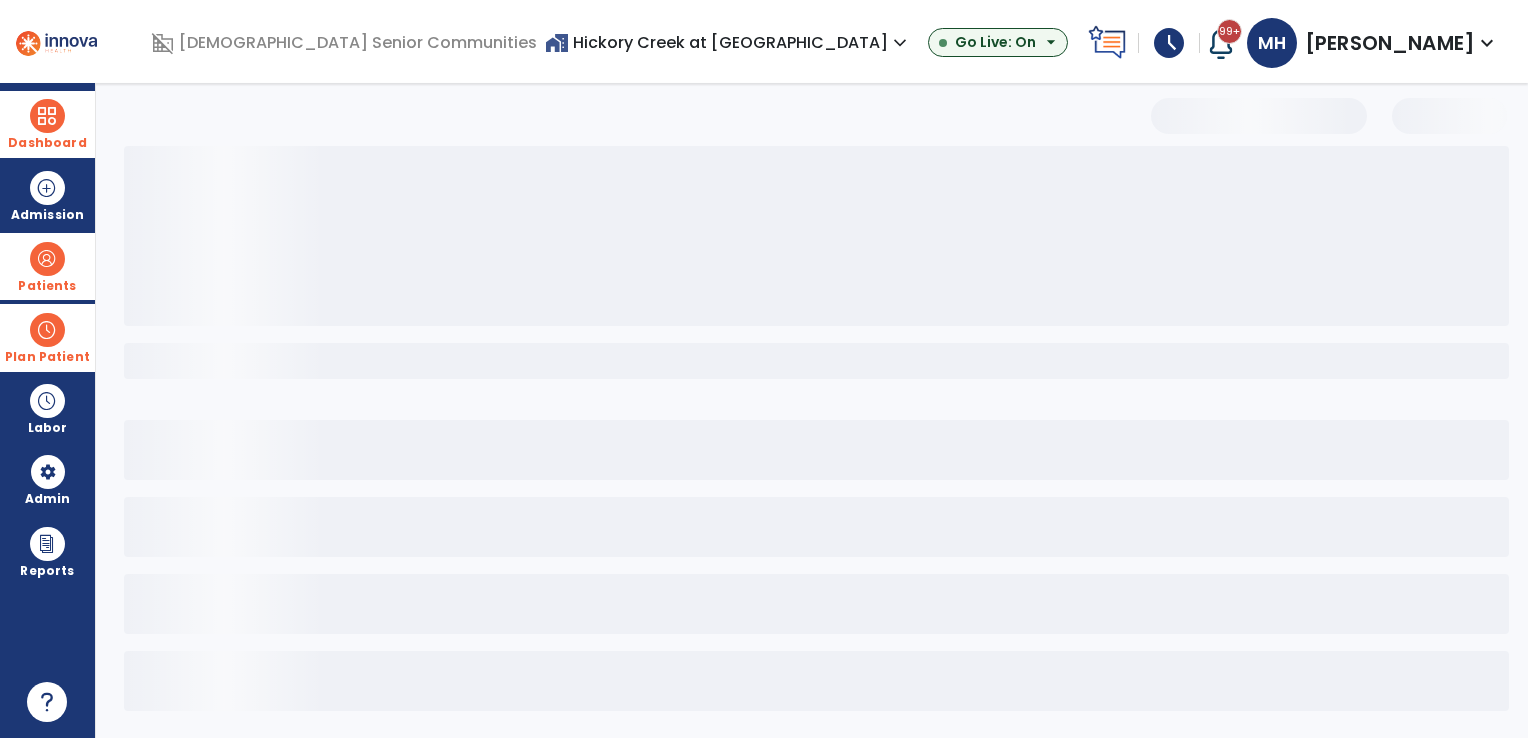scroll, scrollTop: 3, scrollLeft: 0, axis: vertical 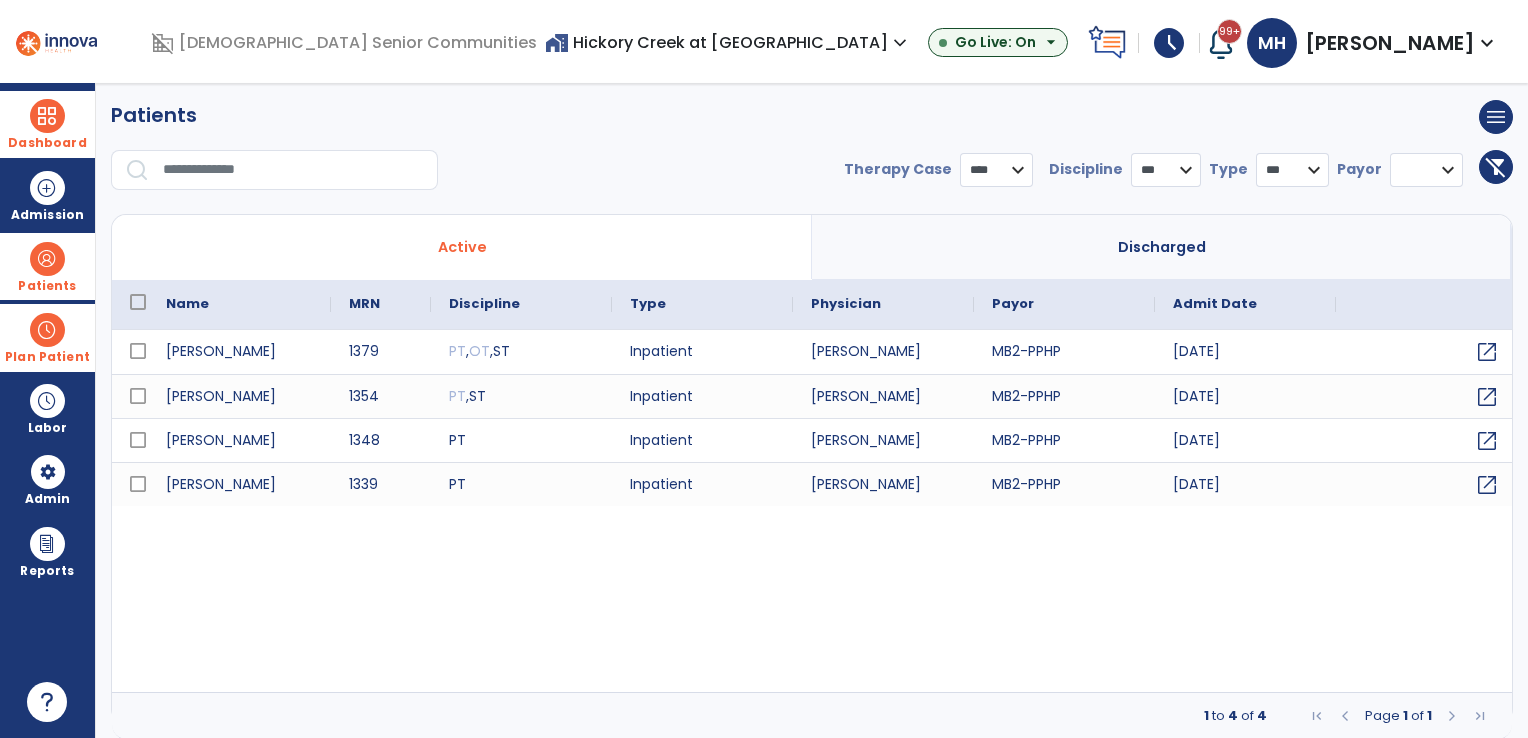 select on "********" 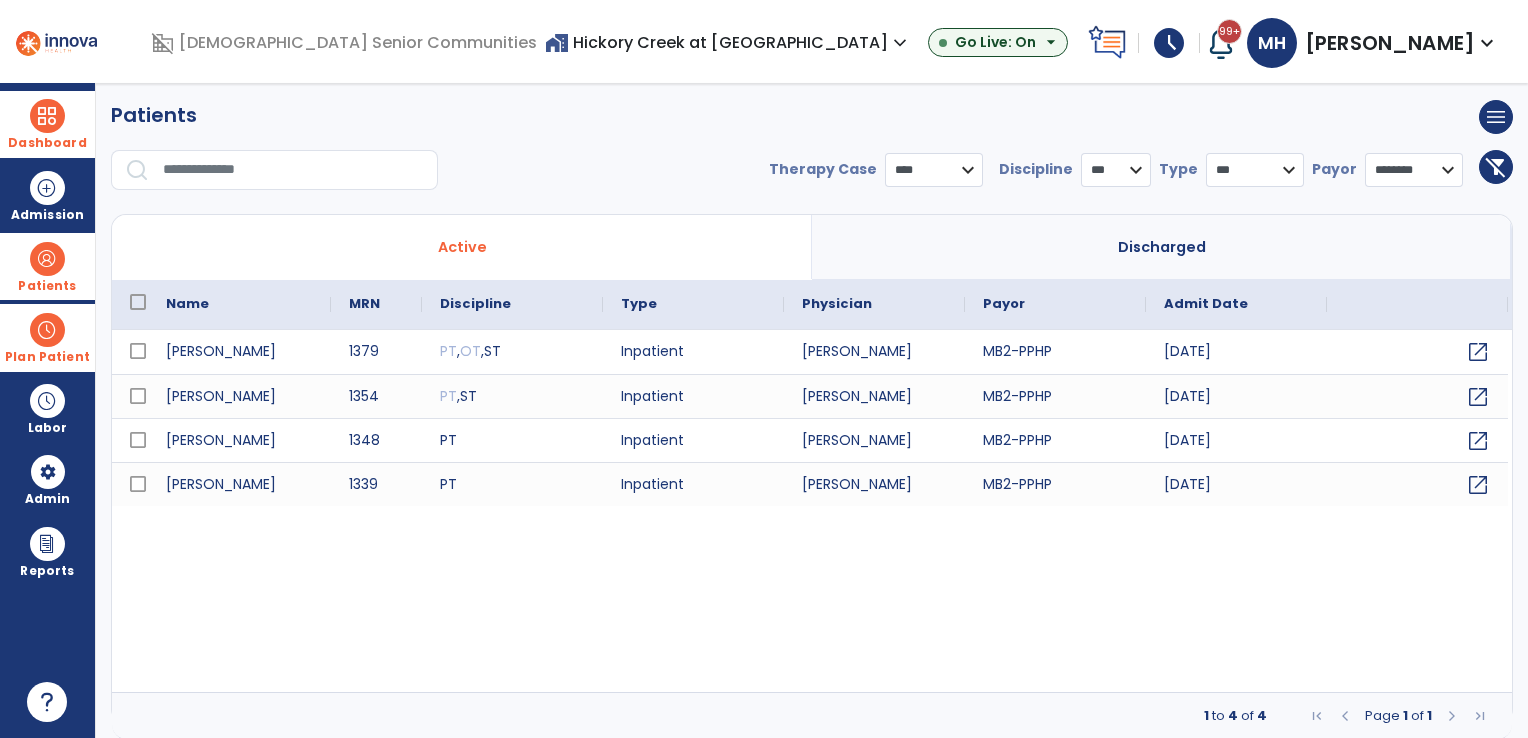 click on "Dashboard" at bounding box center [47, 143] 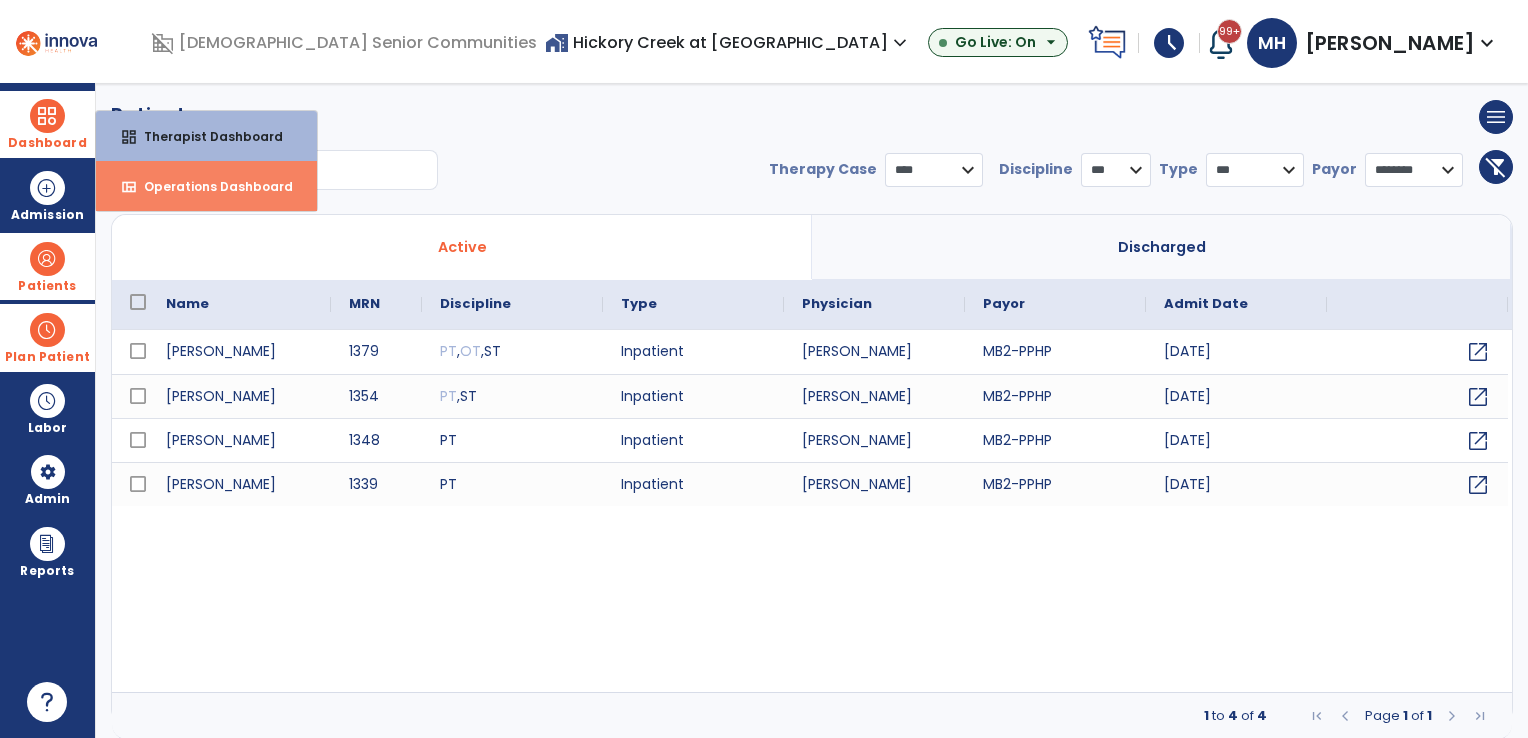 click on "view_quilt  Operations Dashboard" at bounding box center [206, 186] 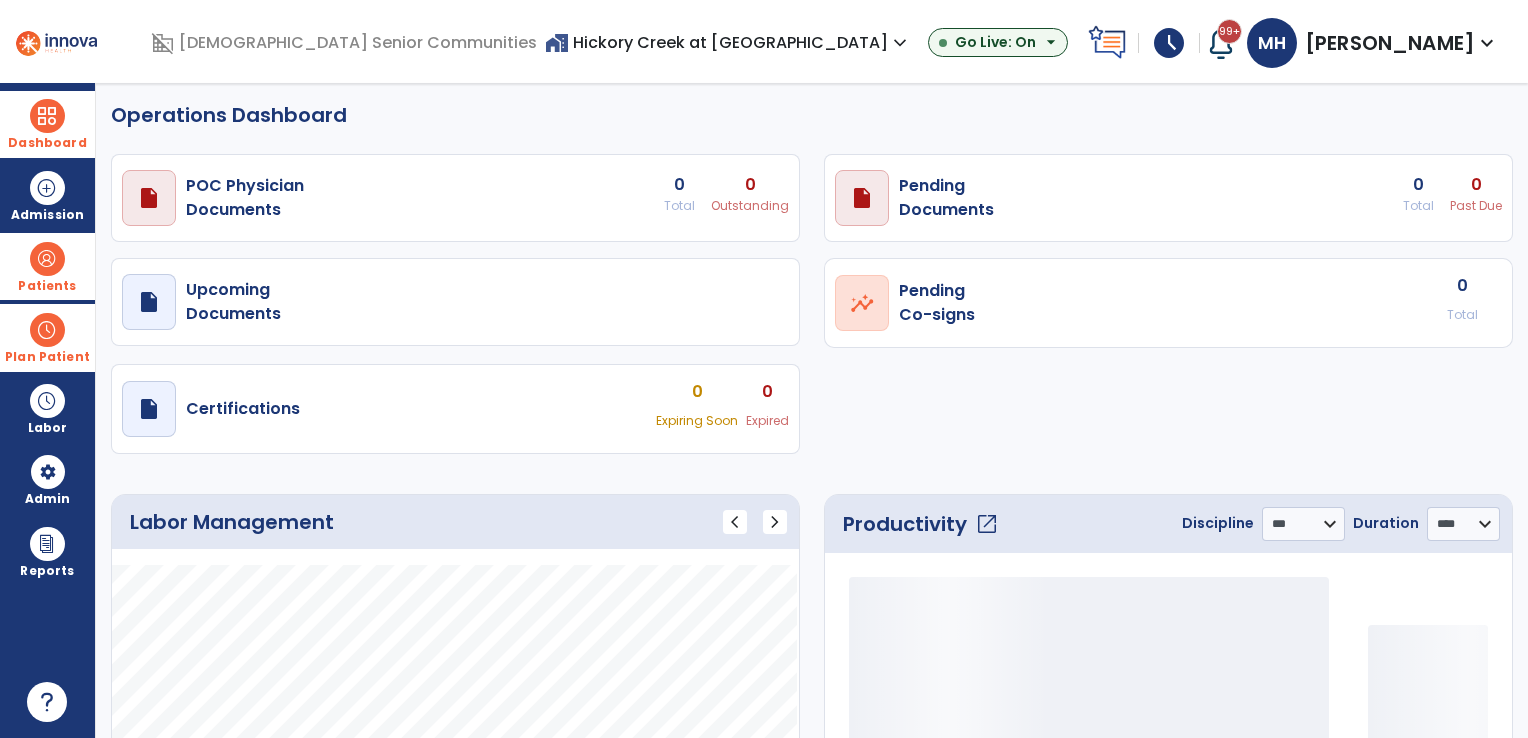 select on "***" 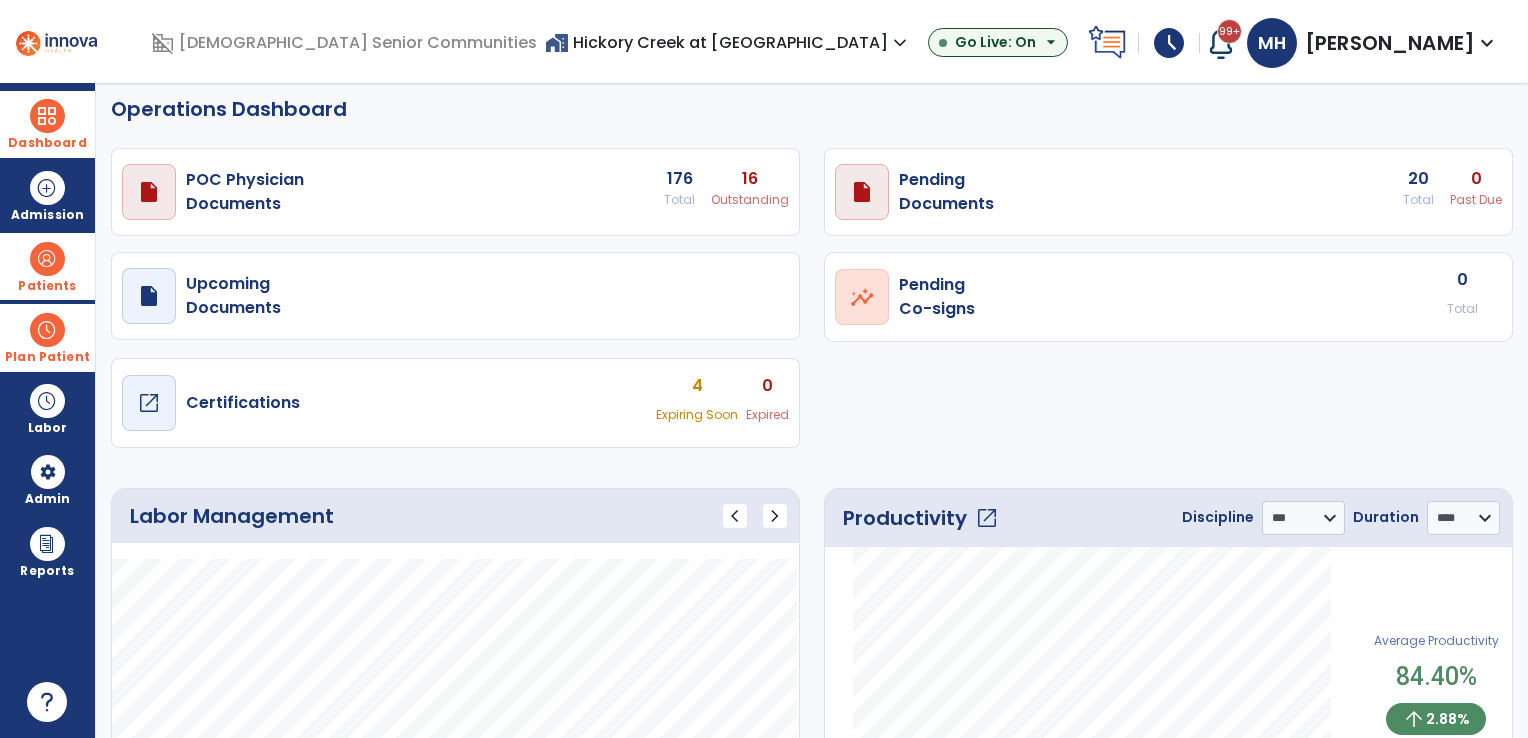 scroll, scrollTop: 0, scrollLeft: 0, axis: both 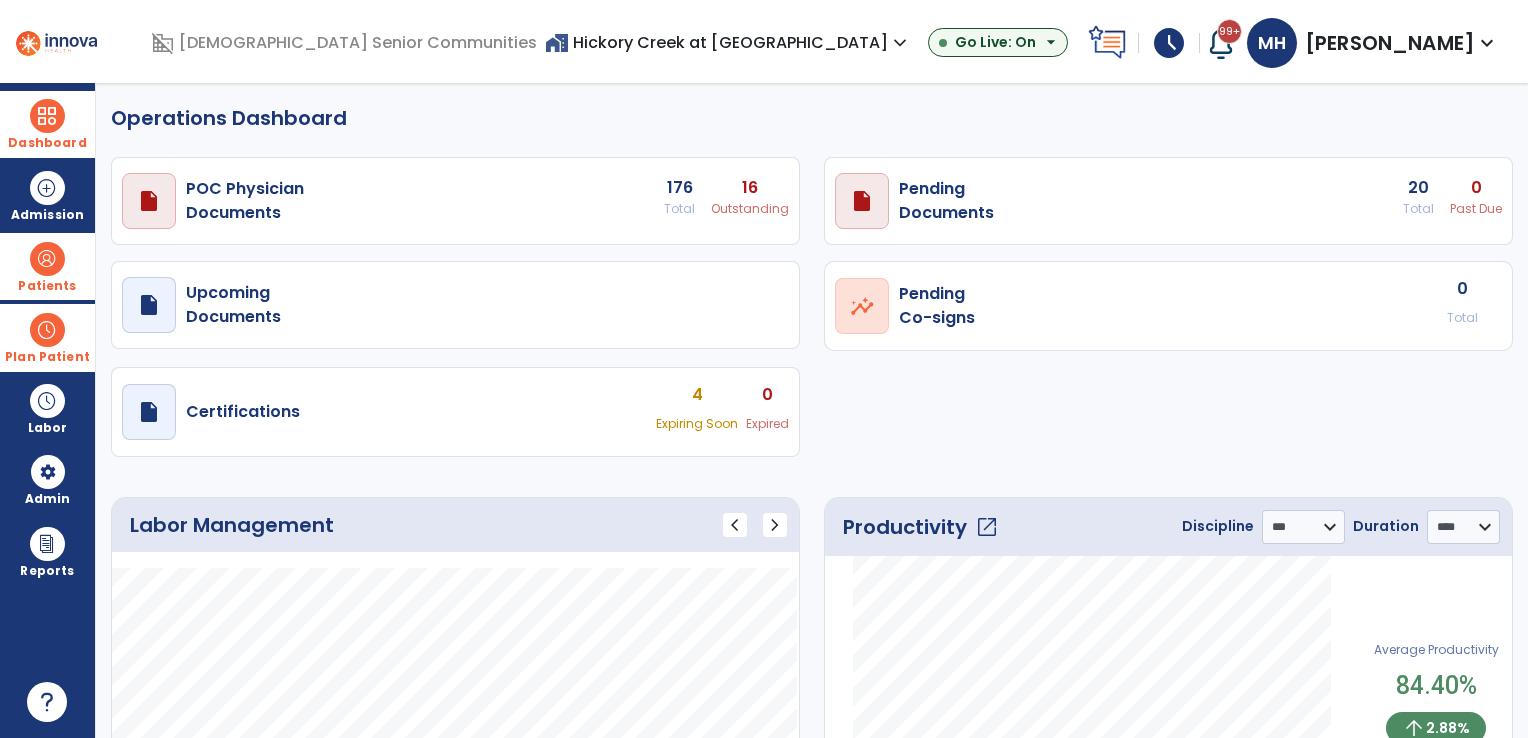 click on "home_work   Hickory Creek at [GEOGRAPHIC_DATA]   expand_more" at bounding box center [728, 42] 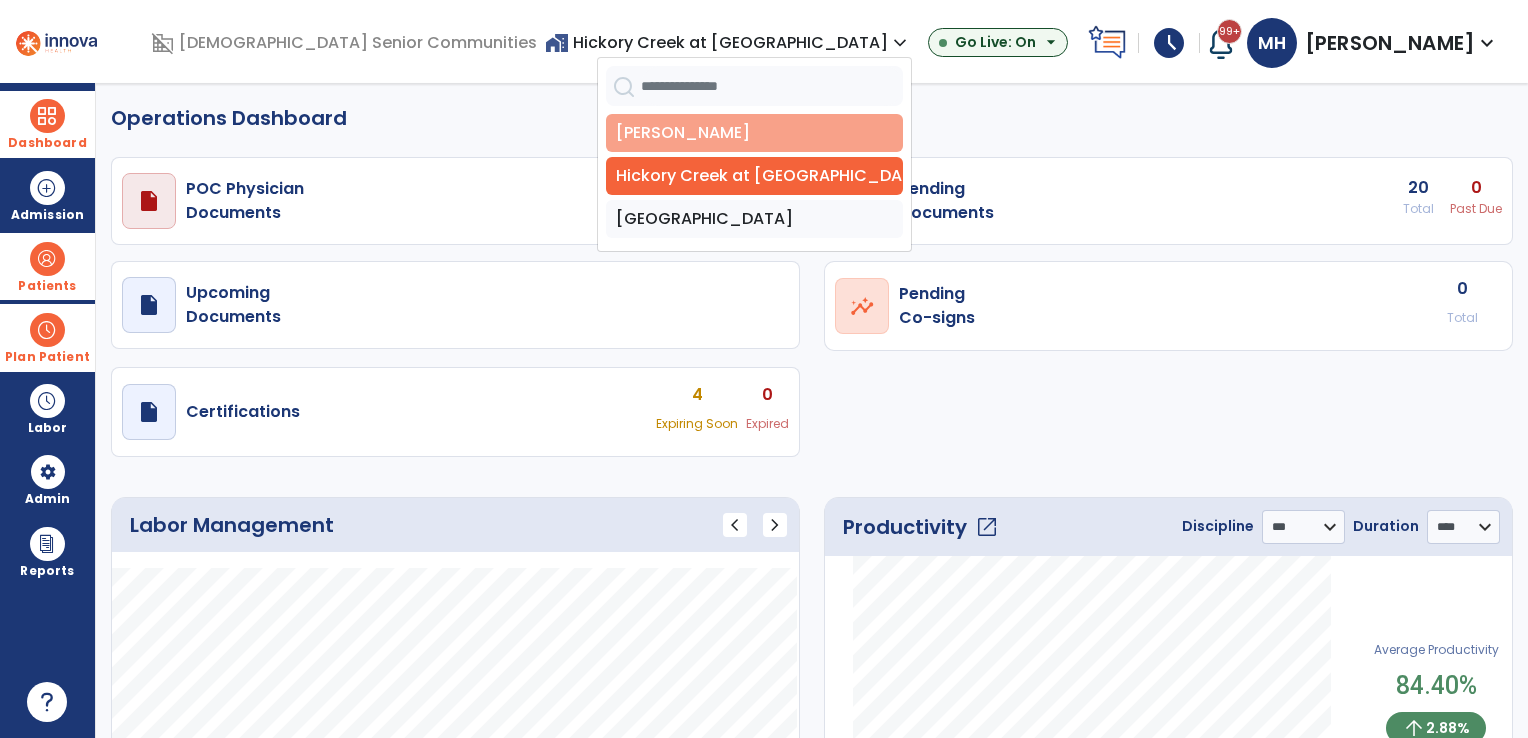 click on "[PERSON_NAME]" at bounding box center [754, 133] 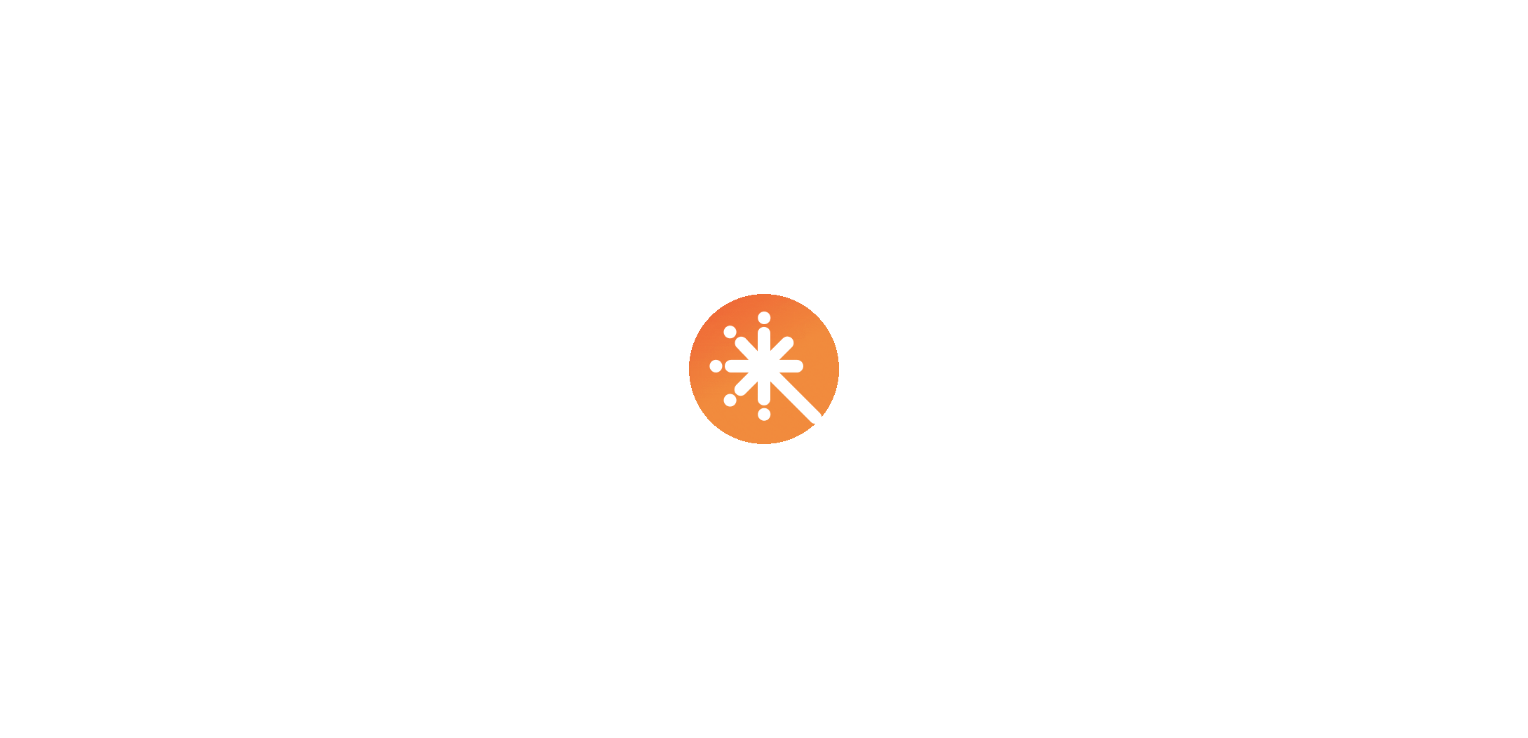 scroll, scrollTop: 0, scrollLeft: 0, axis: both 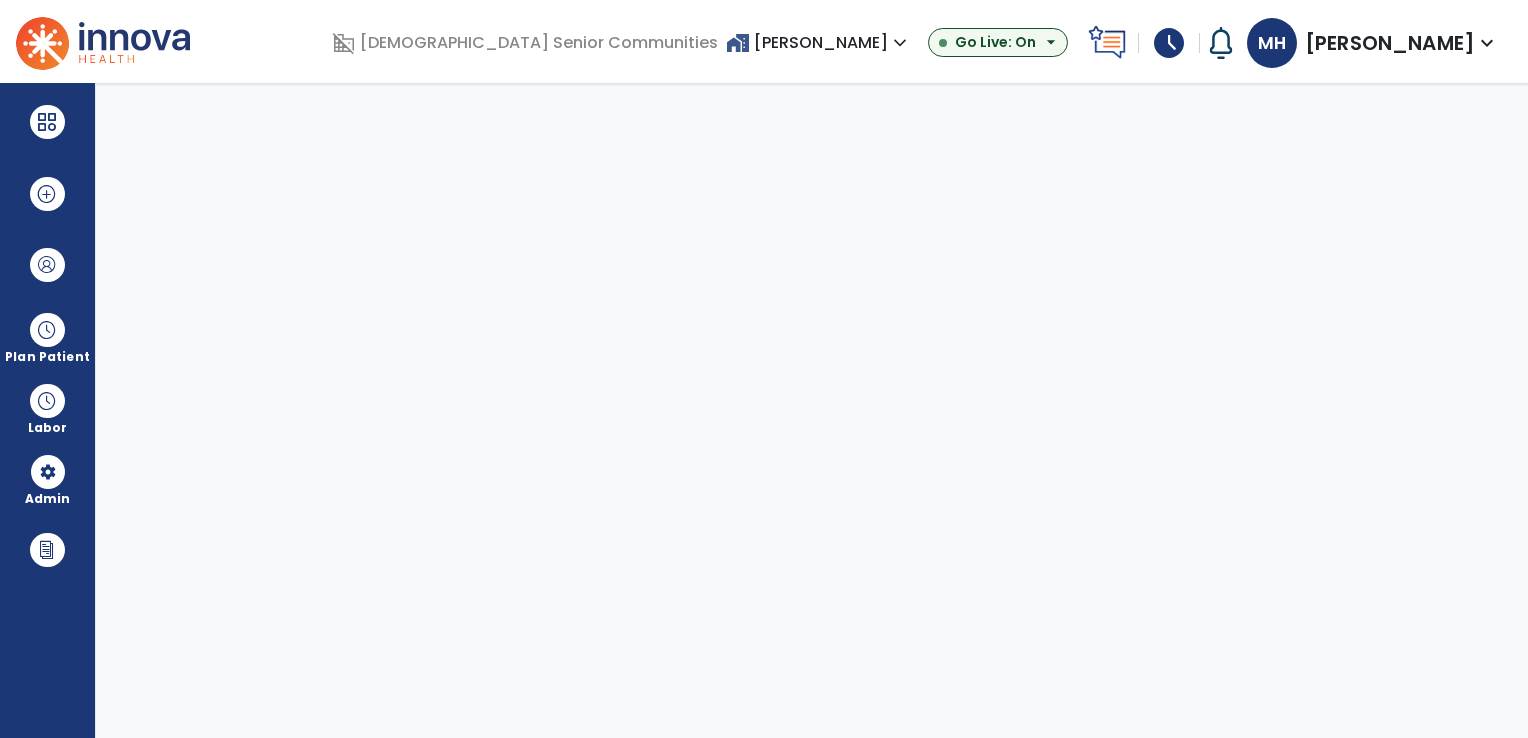 select on "***" 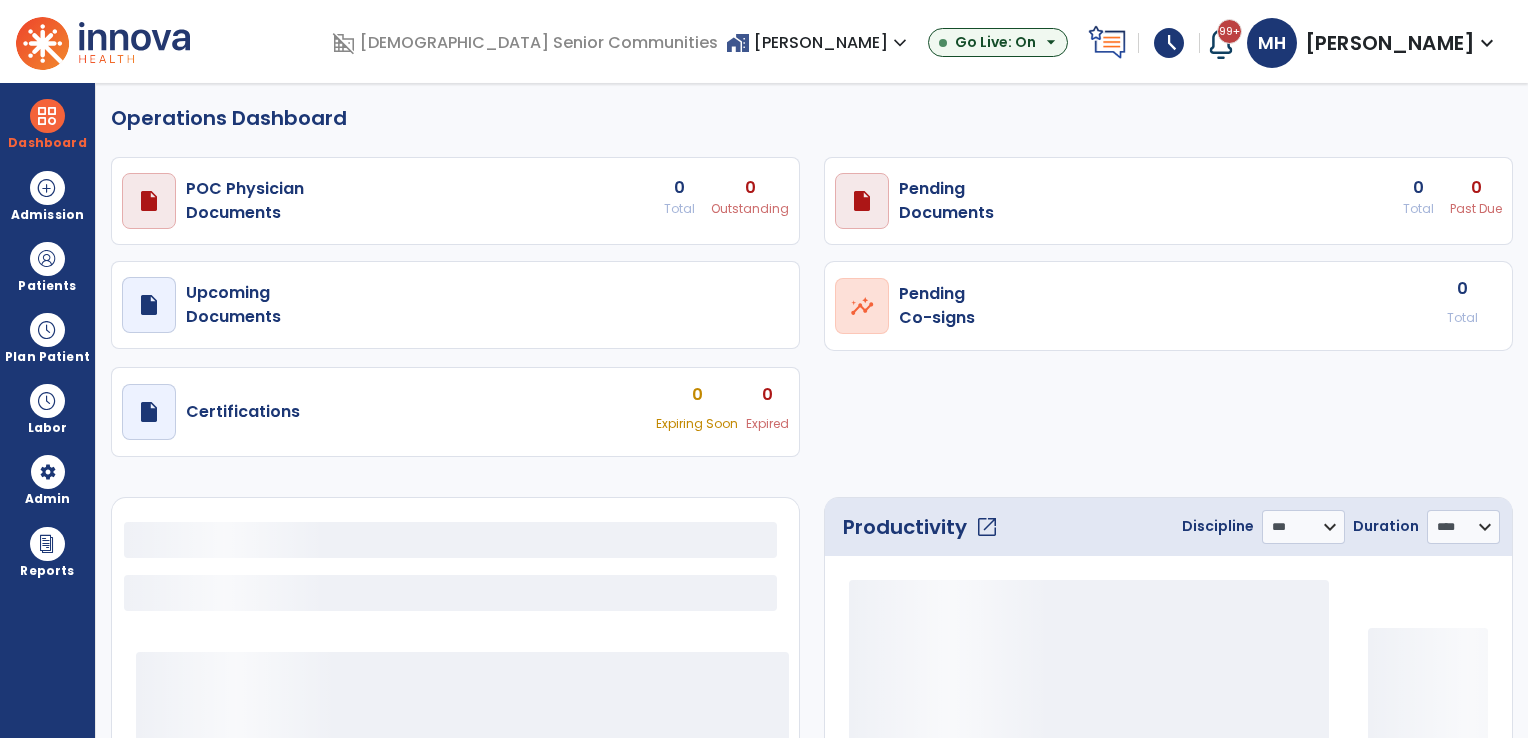 select on "***" 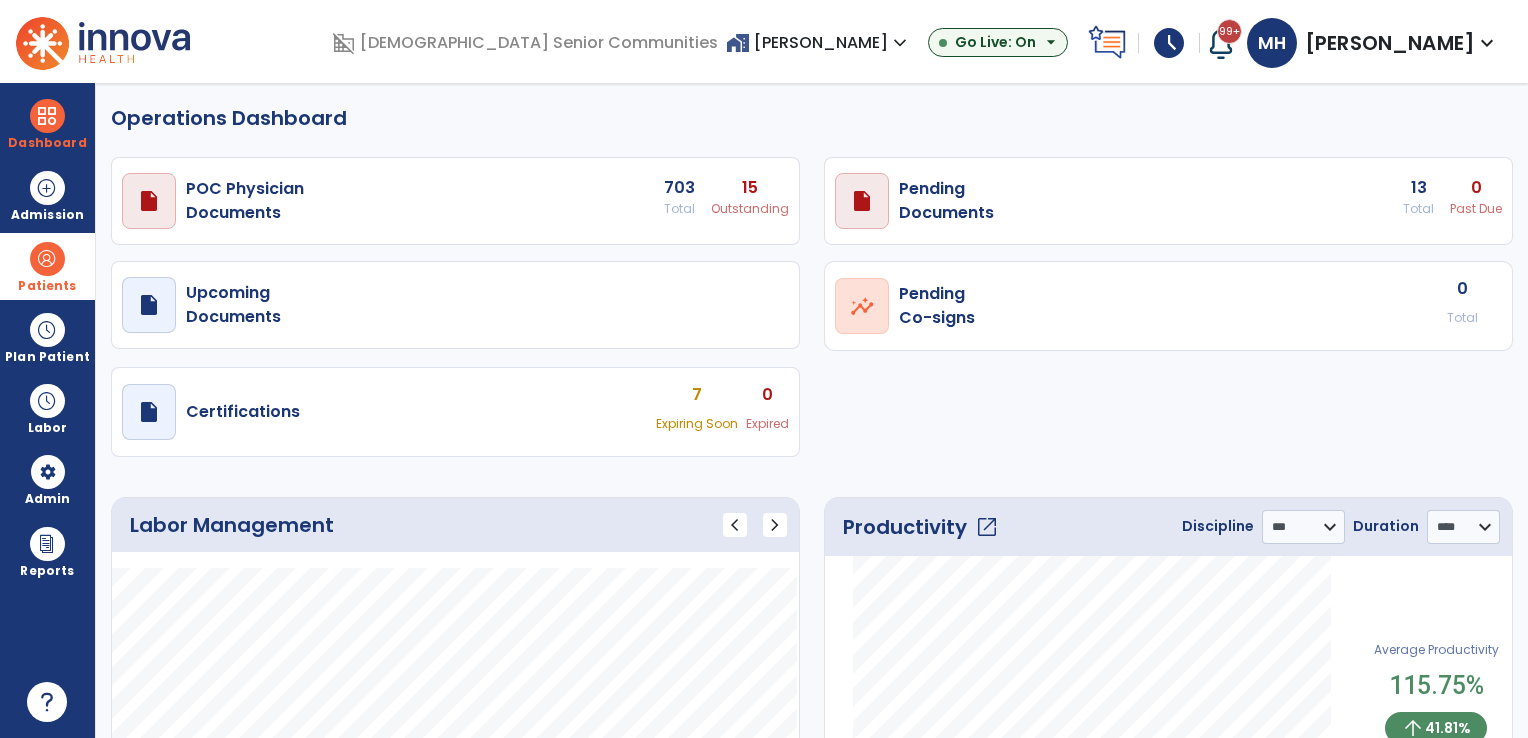 click at bounding box center (47, 259) 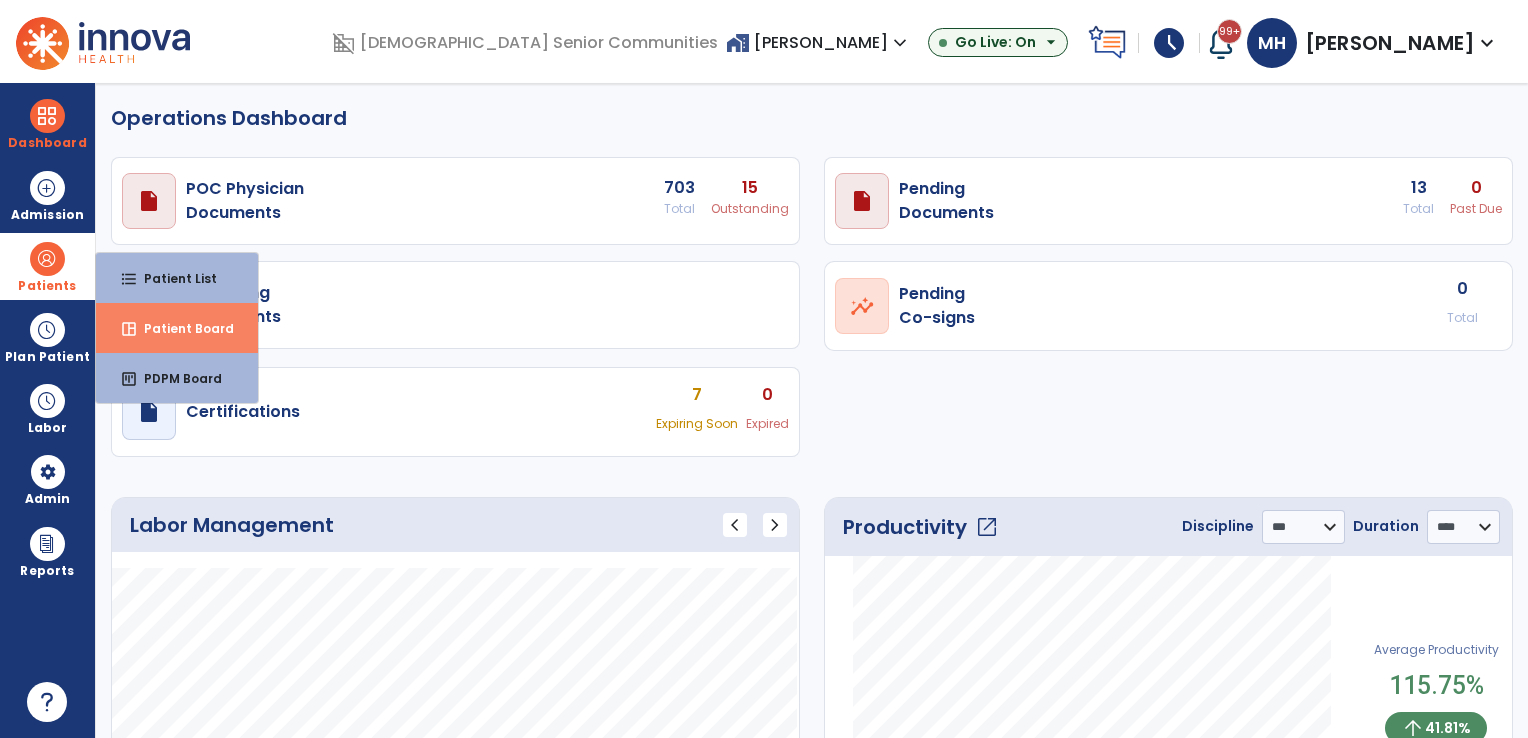 click on "Patient Board" at bounding box center [181, 328] 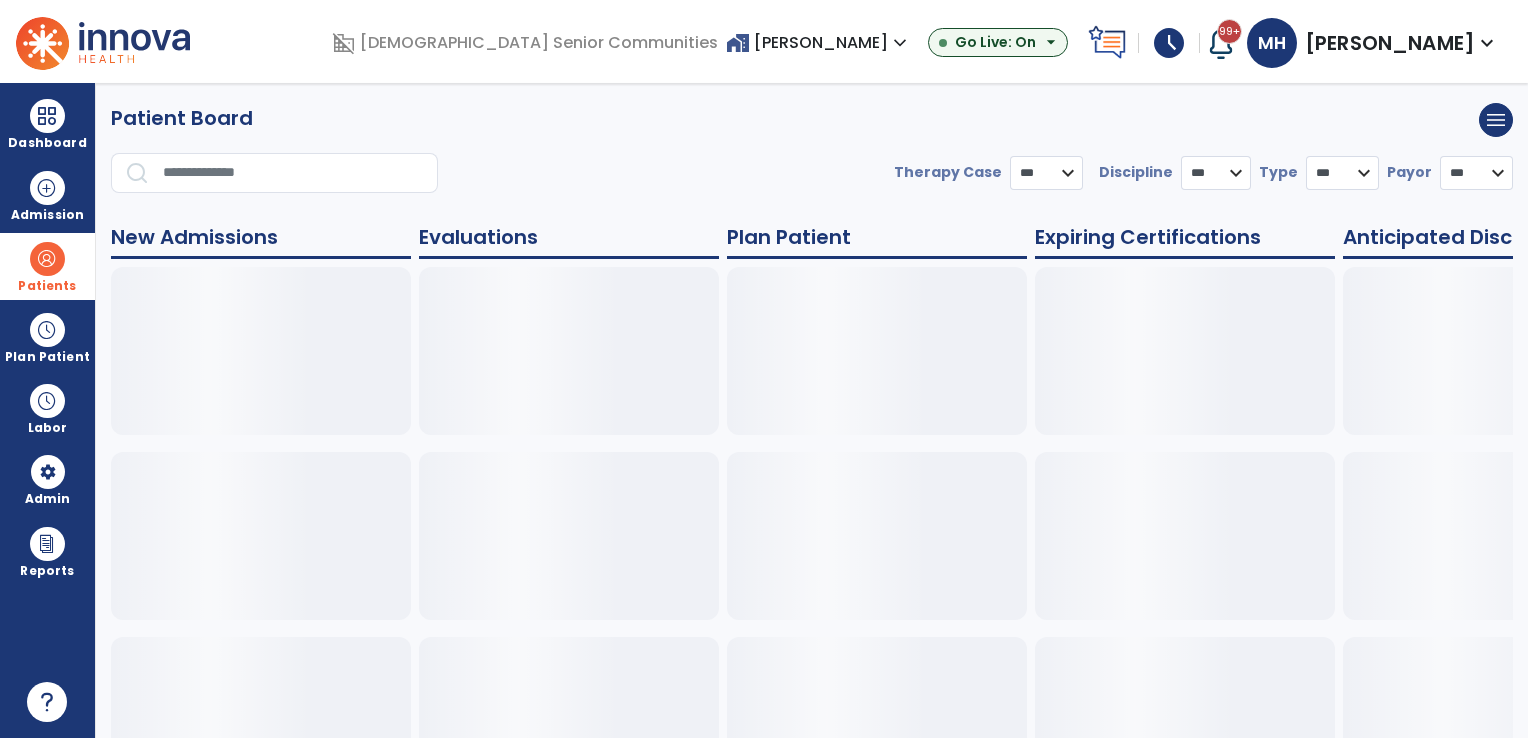 select on "***" 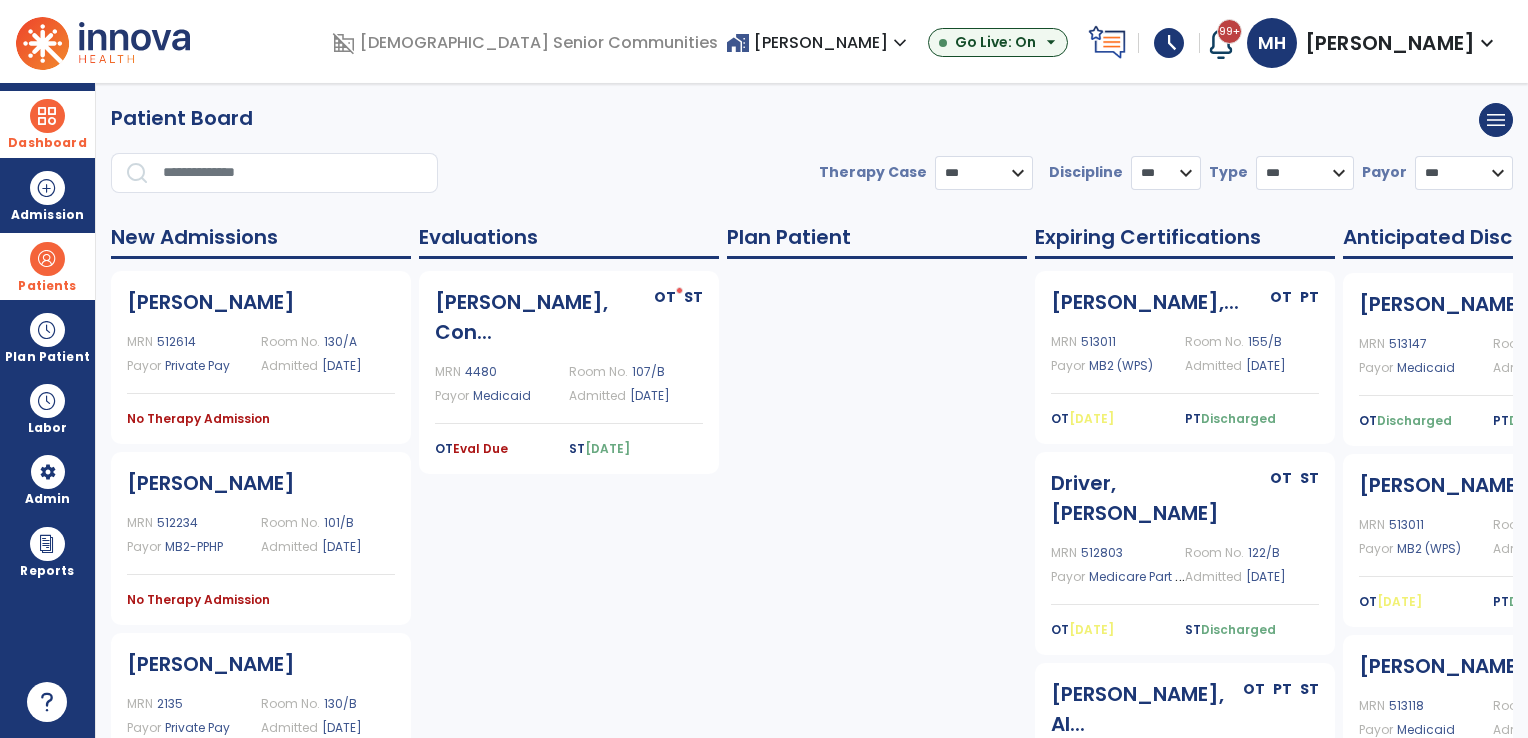 click on "Dashboard" at bounding box center (47, 124) 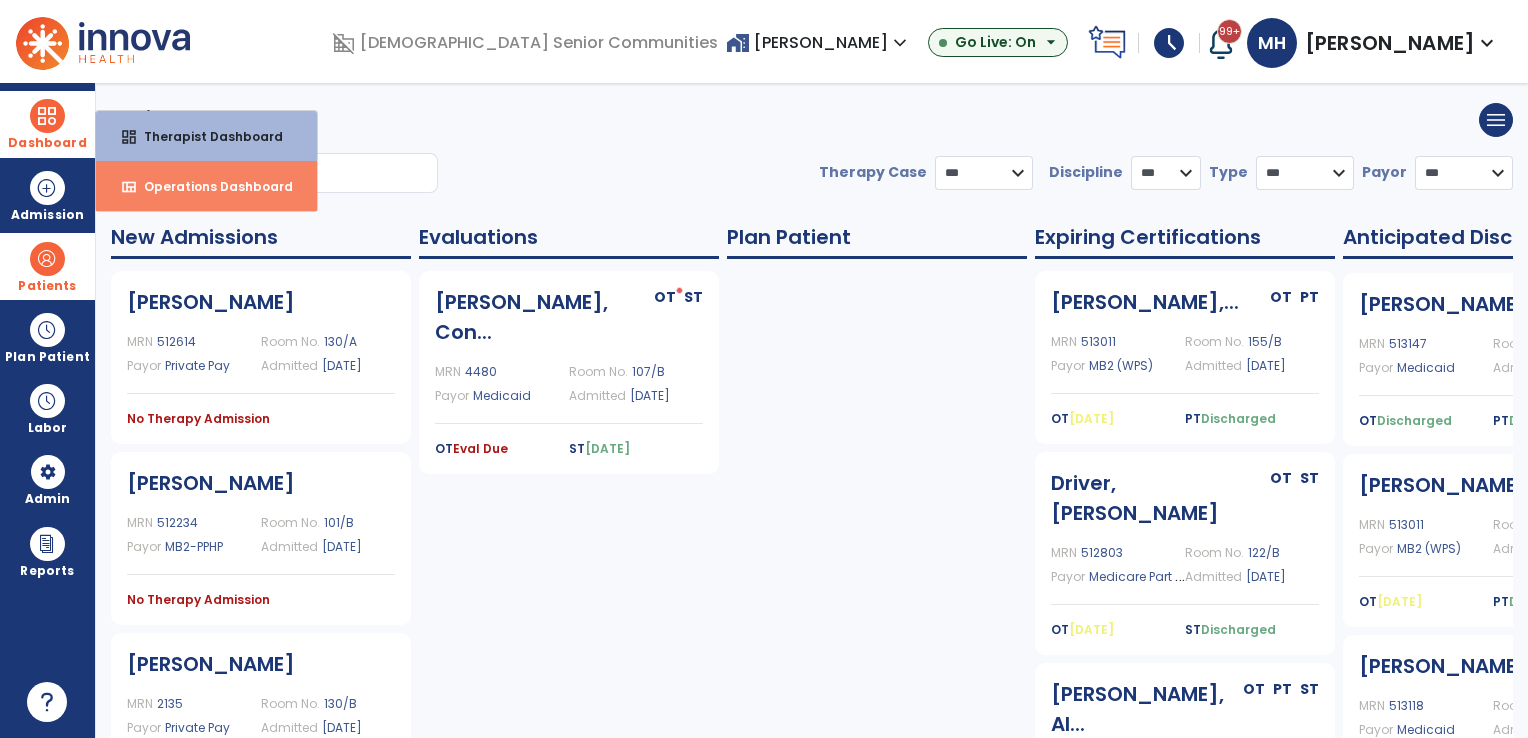 click on "Operations Dashboard" at bounding box center [210, 186] 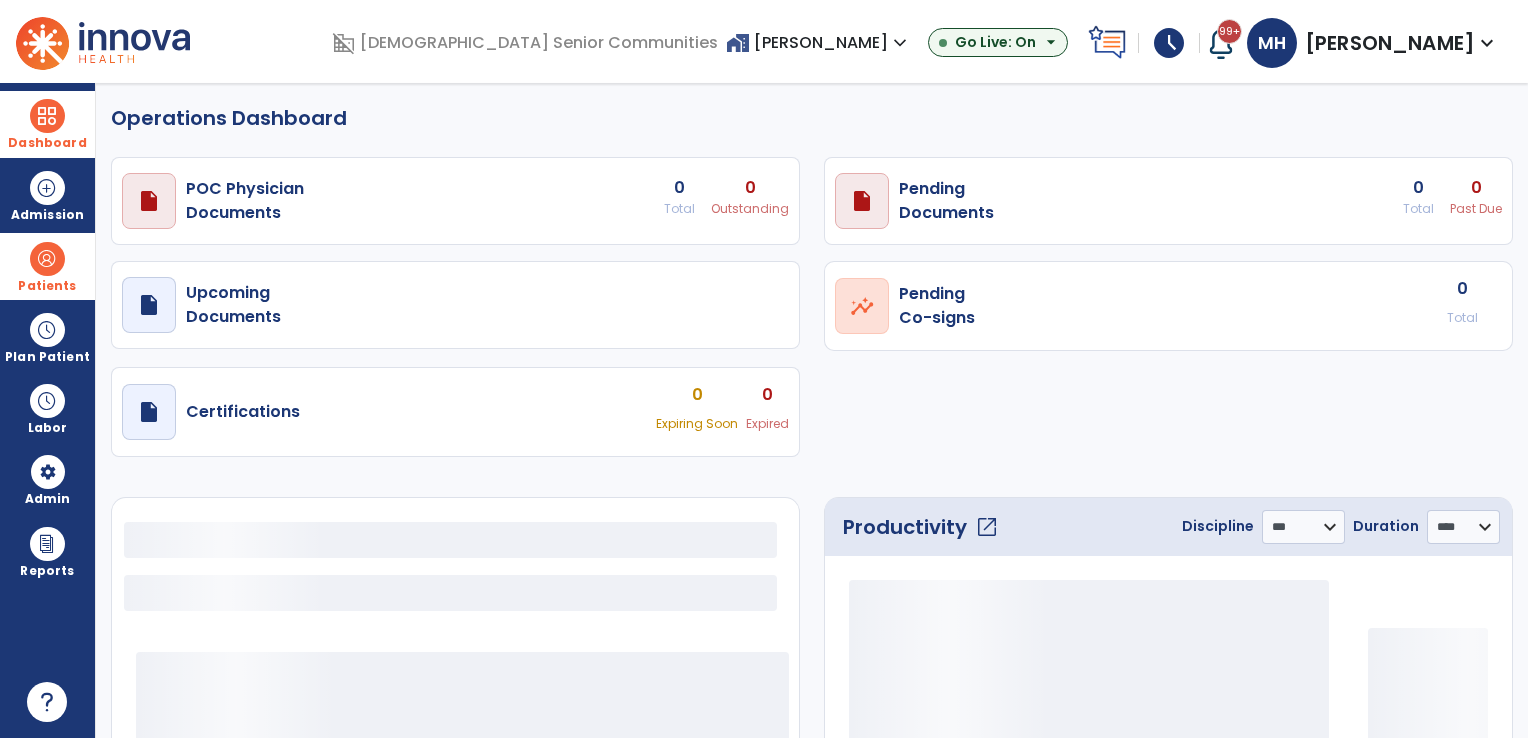 select on "***" 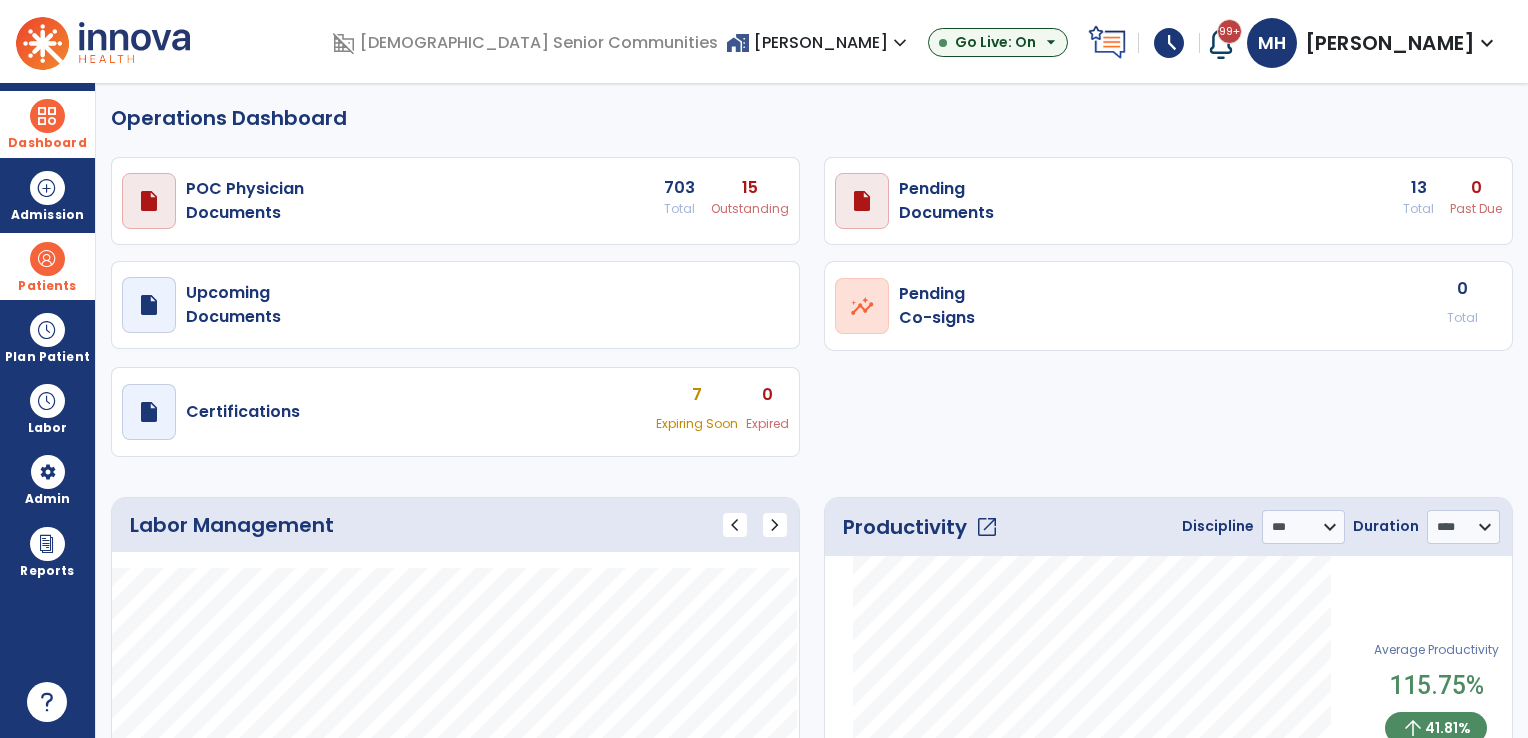 click on "home_work   [PERSON_NAME]   expand_more" at bounding box center (819, 42) 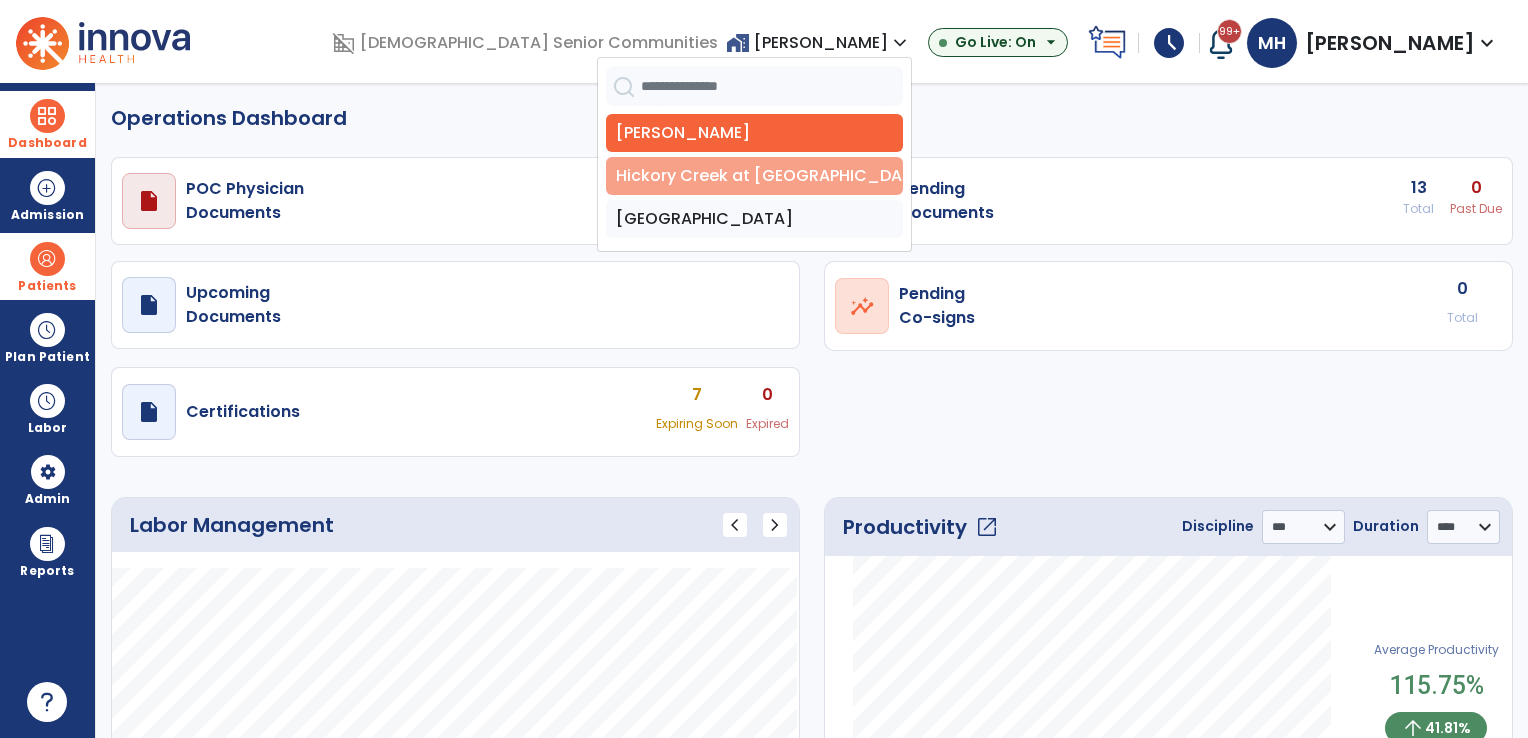 click on "Hickory Creek at [GEOGRAPHIC_DATA]" at bounding box center [754, 176] 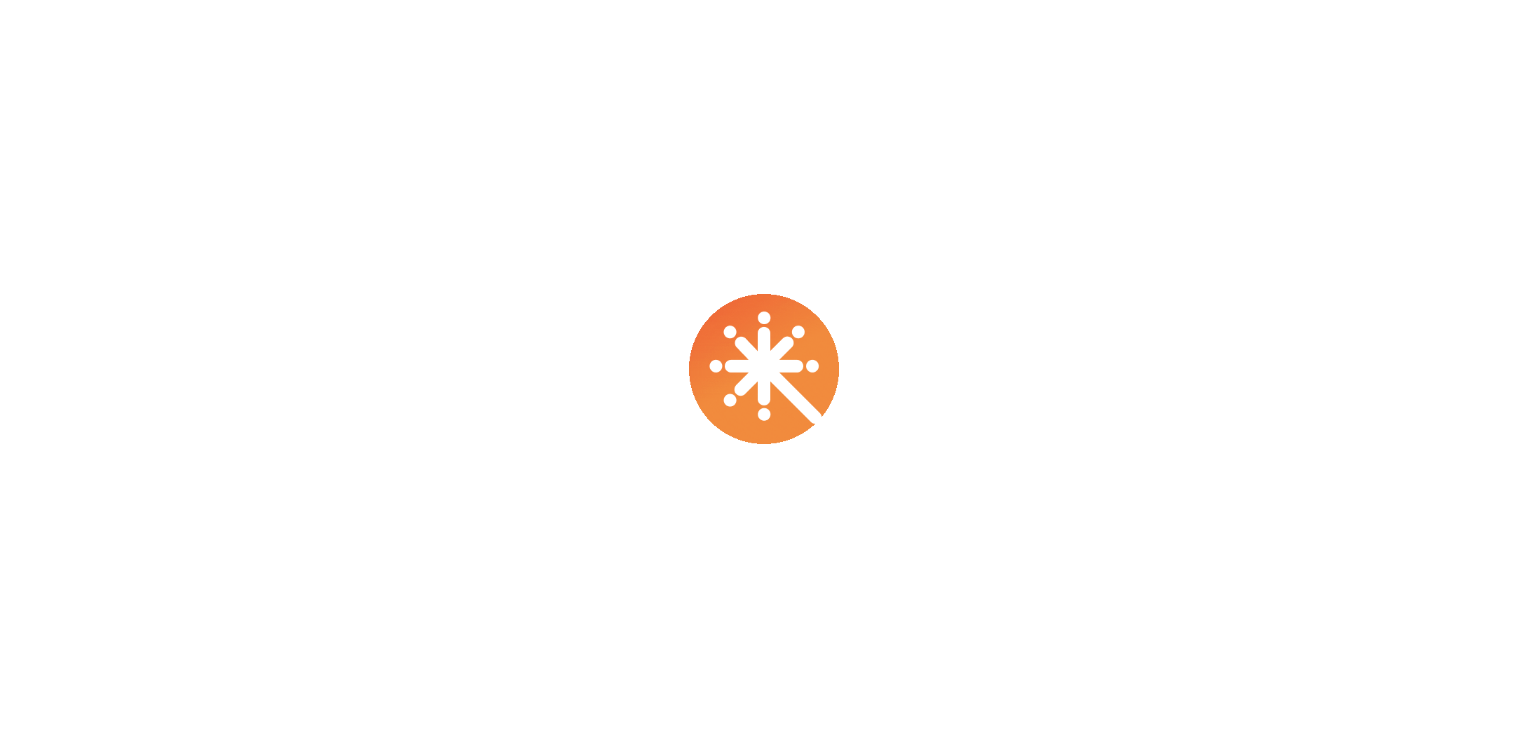 scroll, scrollTop: 0, scrollLeft: 0, axis: both 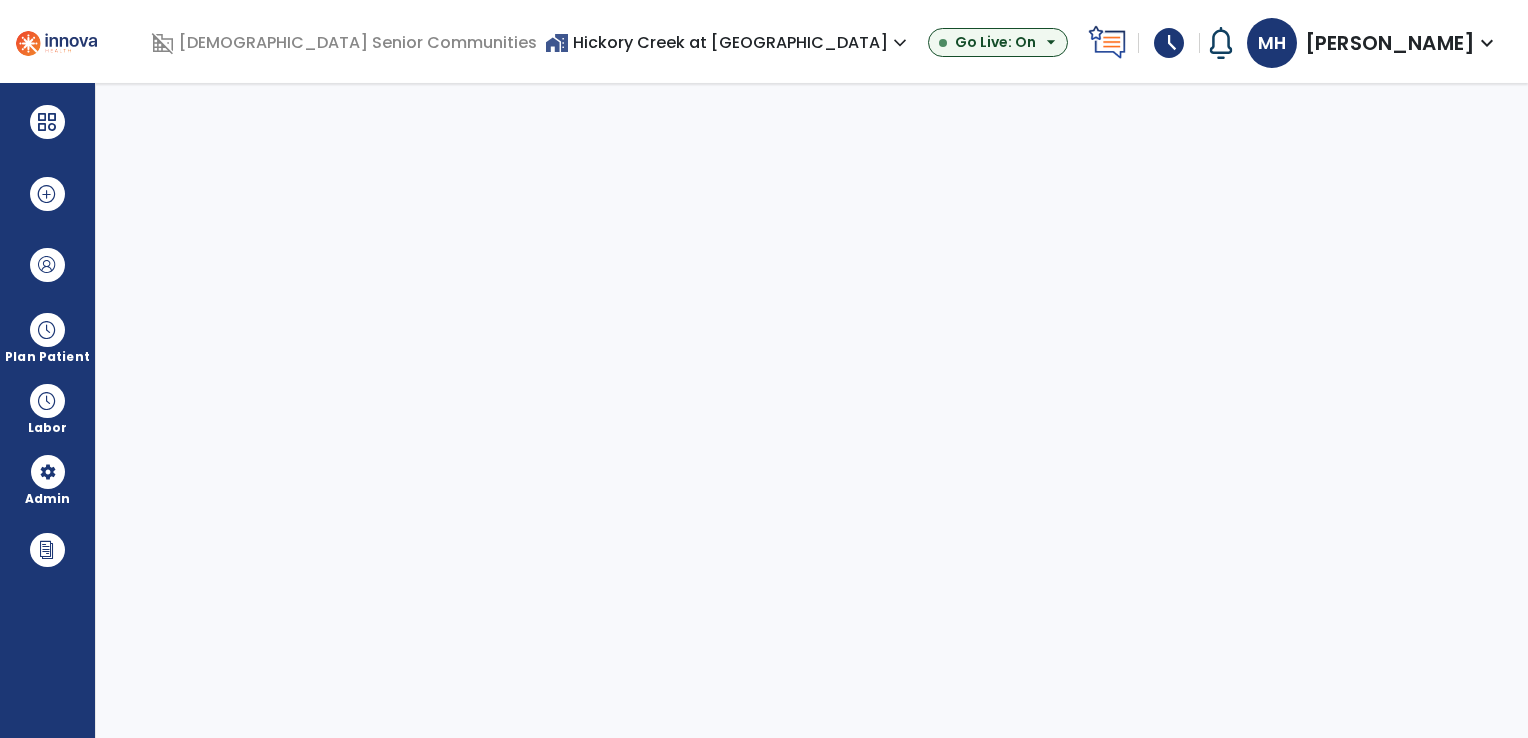 select on "***" 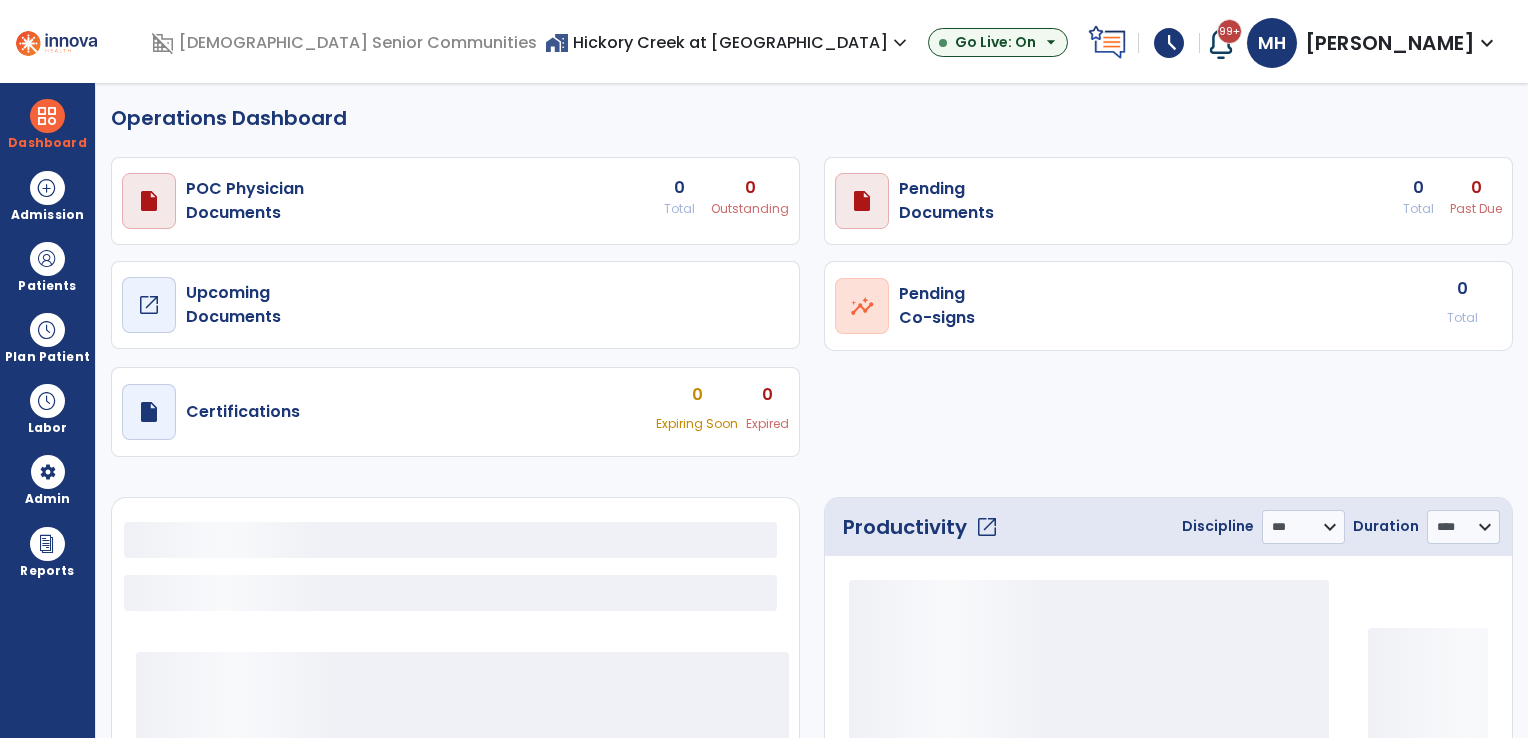 select on "***" 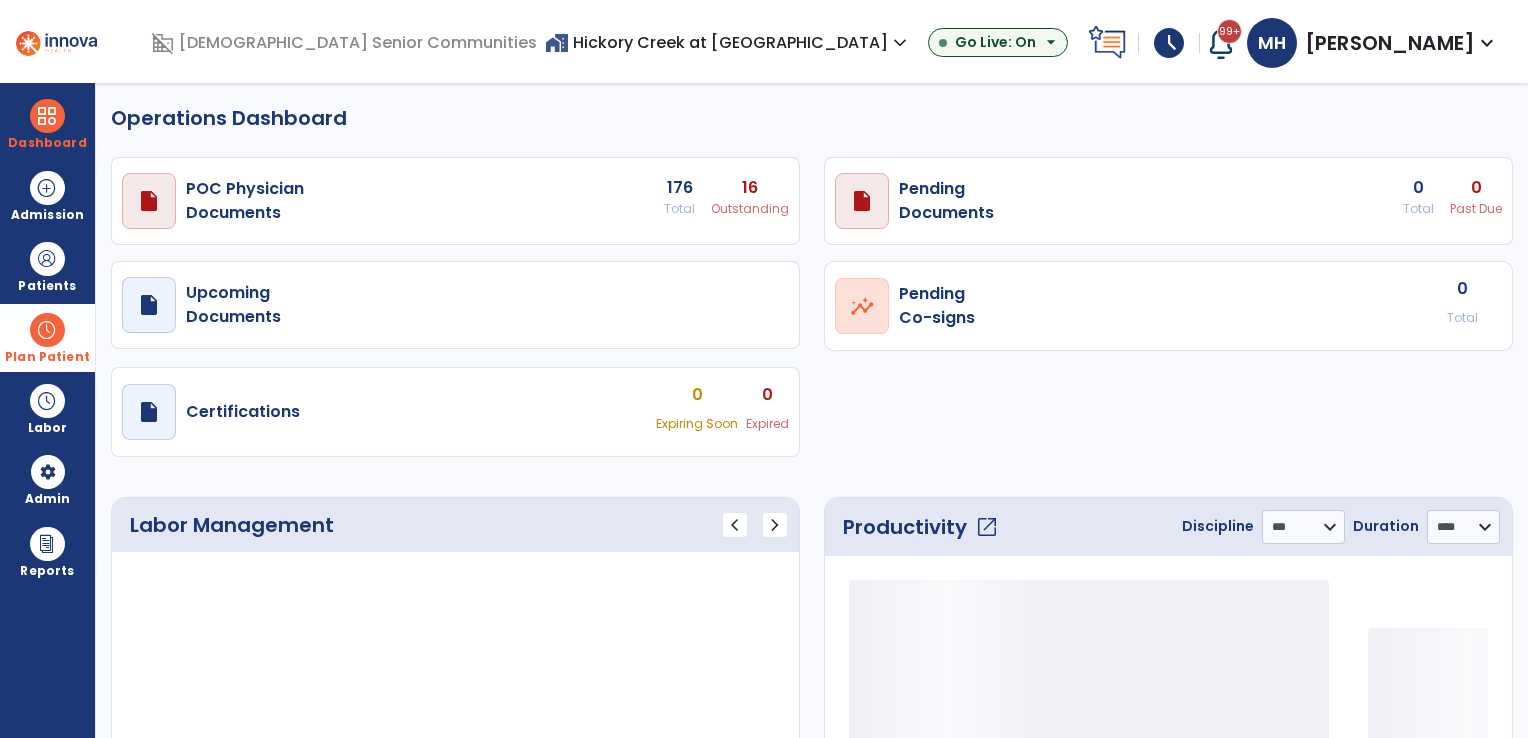 click at bounding box center [47, 330] 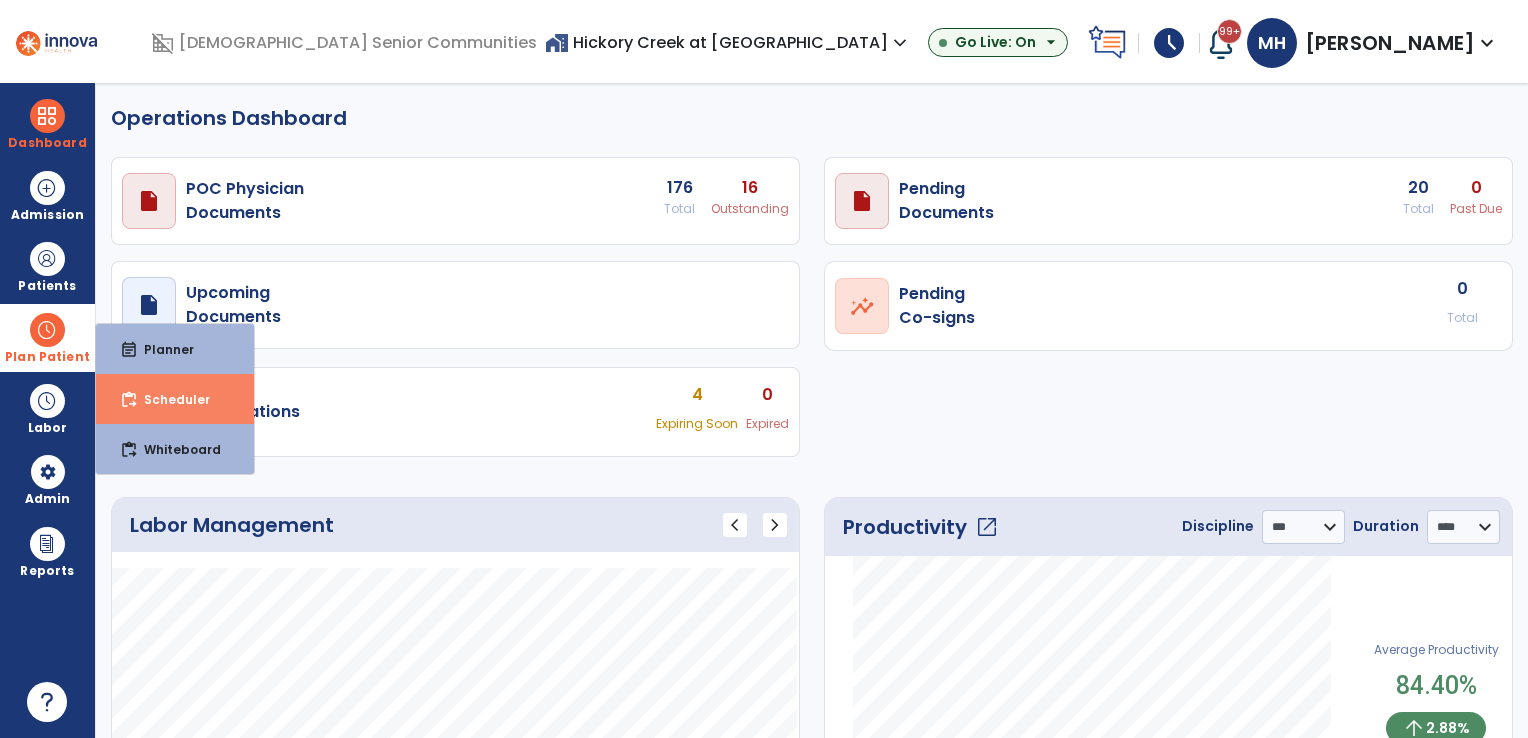click on "content_paste_go  Scheduler" at bounding box center (175, 399) 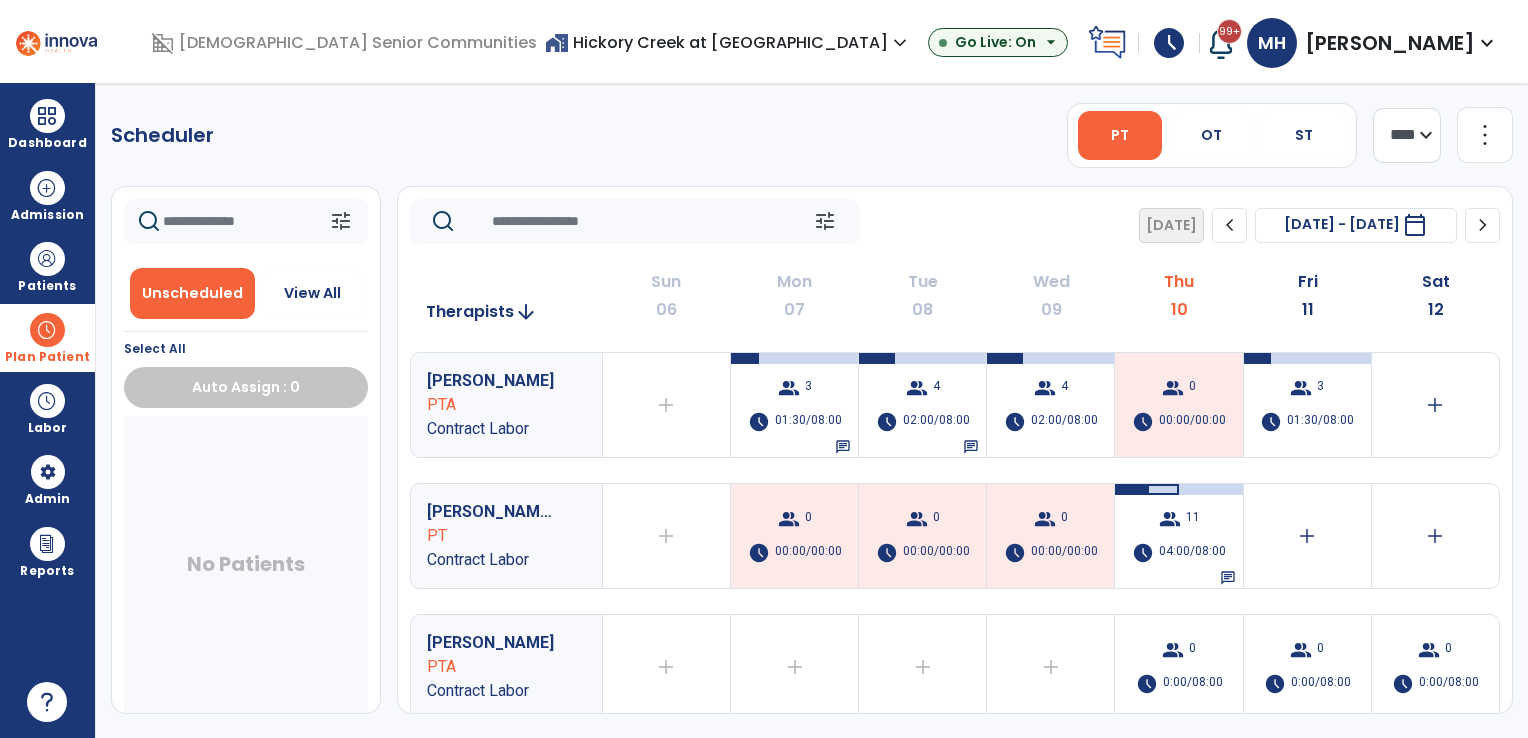drag, startPoint x: 1313, startPoint y: 128, endPoint x: 1321, endPoint y: 159, distance: 32.01562 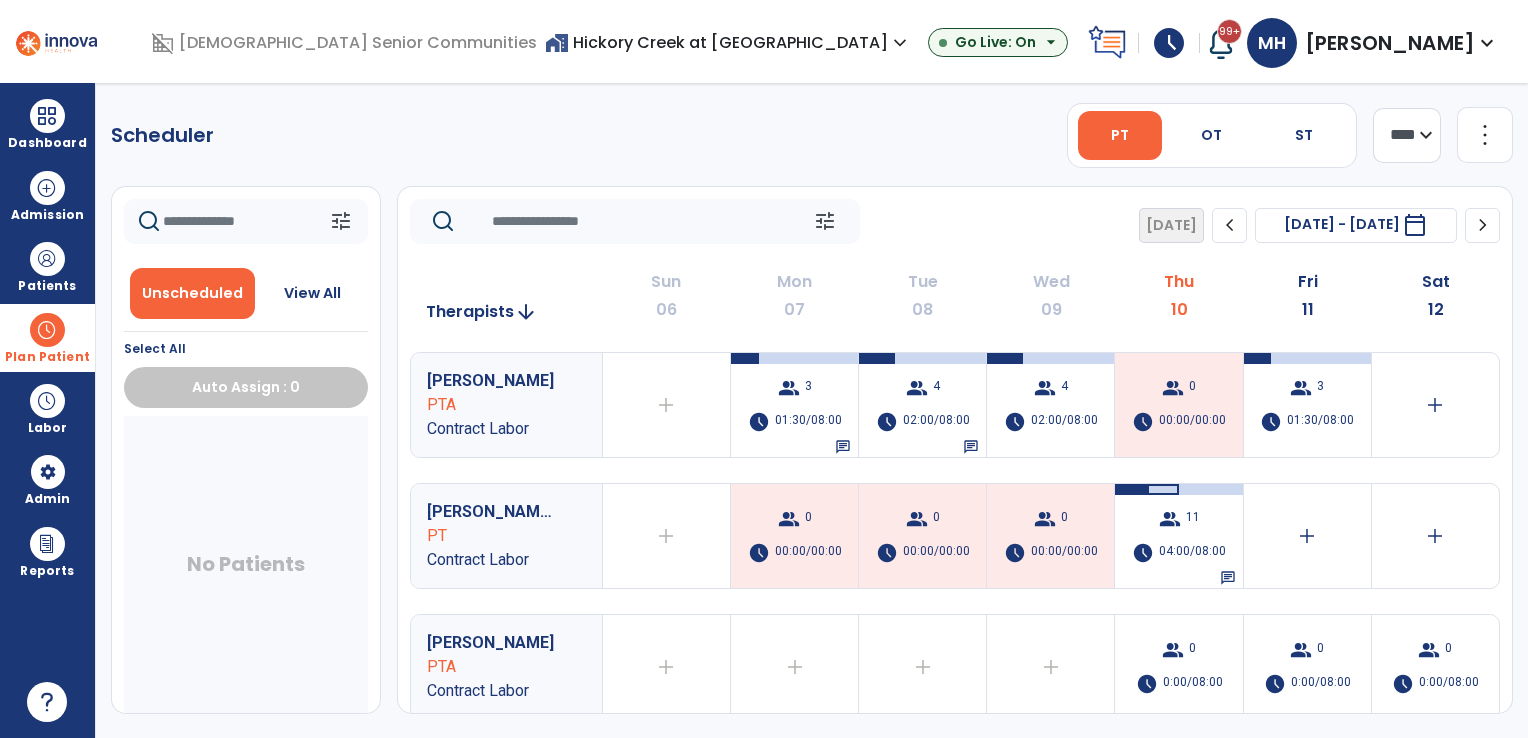 click on "ST" at bounding box center (1304, 135) 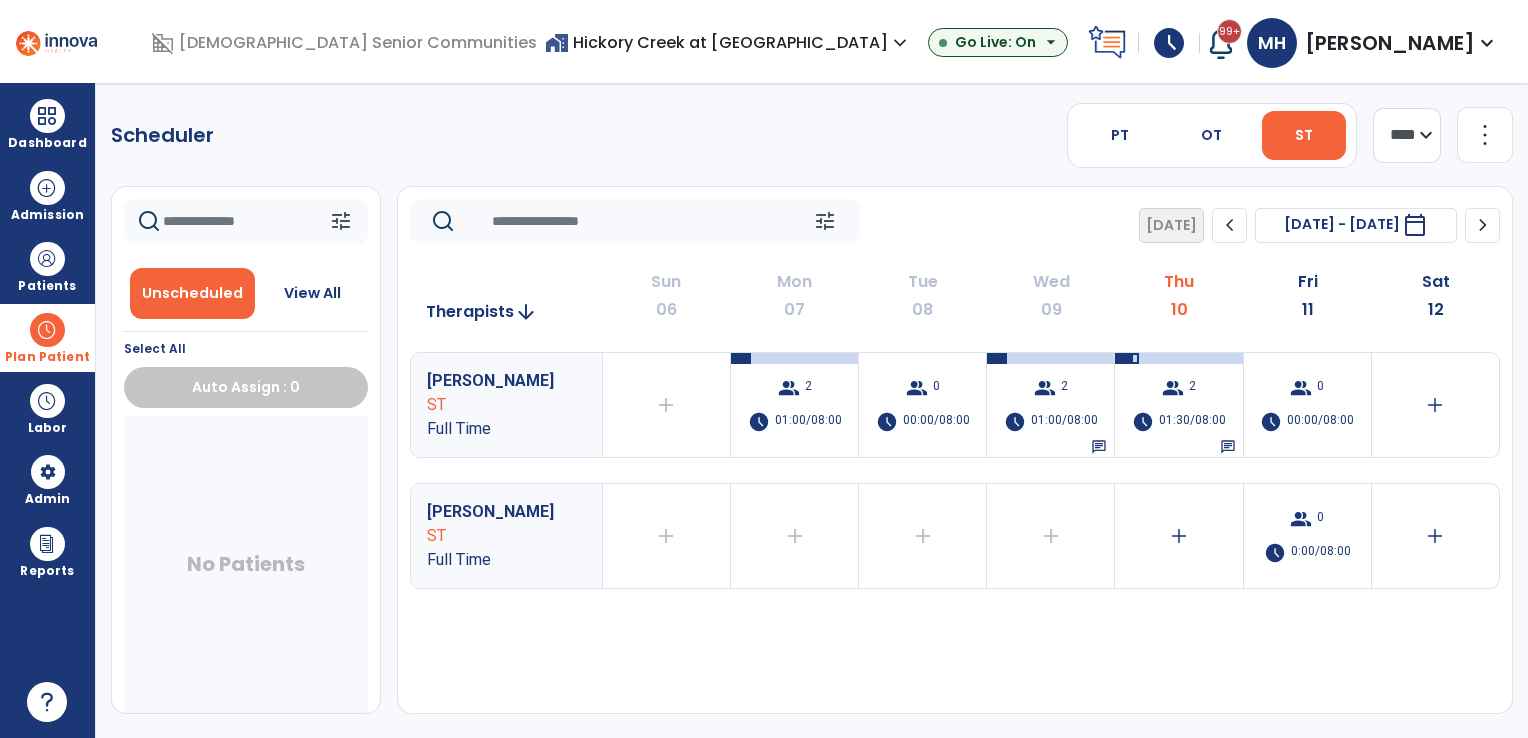 click on "chevron_right" 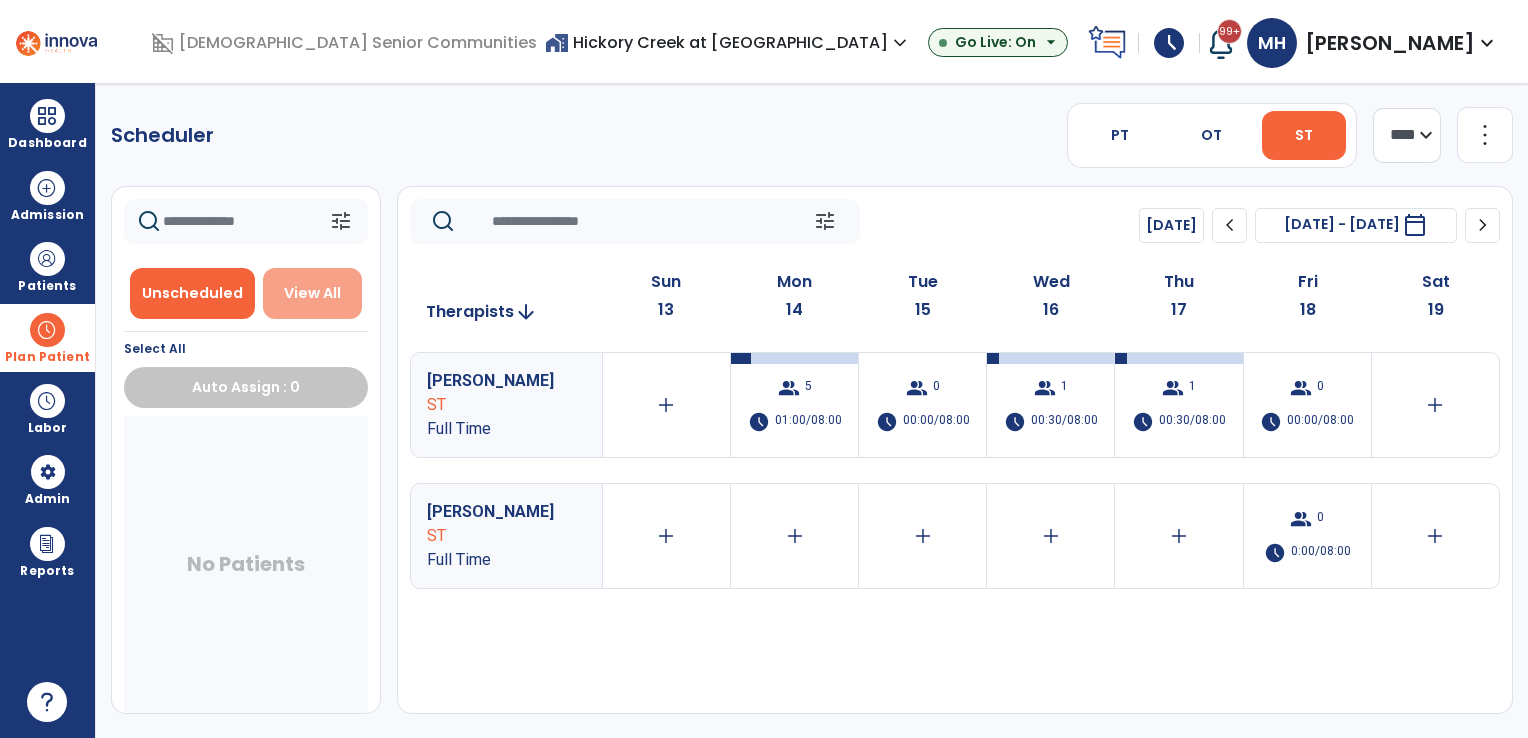 click on "View All" at bounding box center [313, 293] 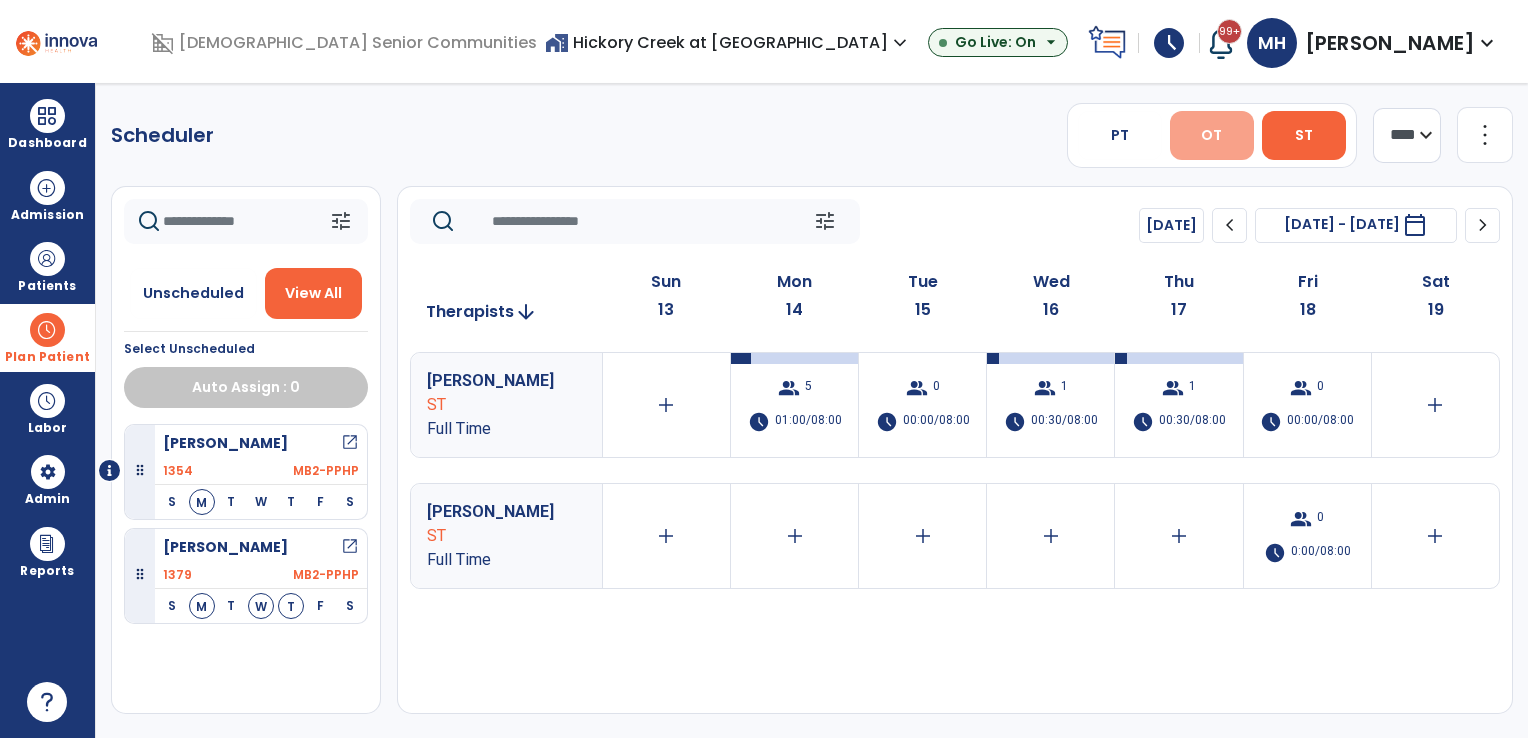 click on "OT" at bounding box center (1212, 135) 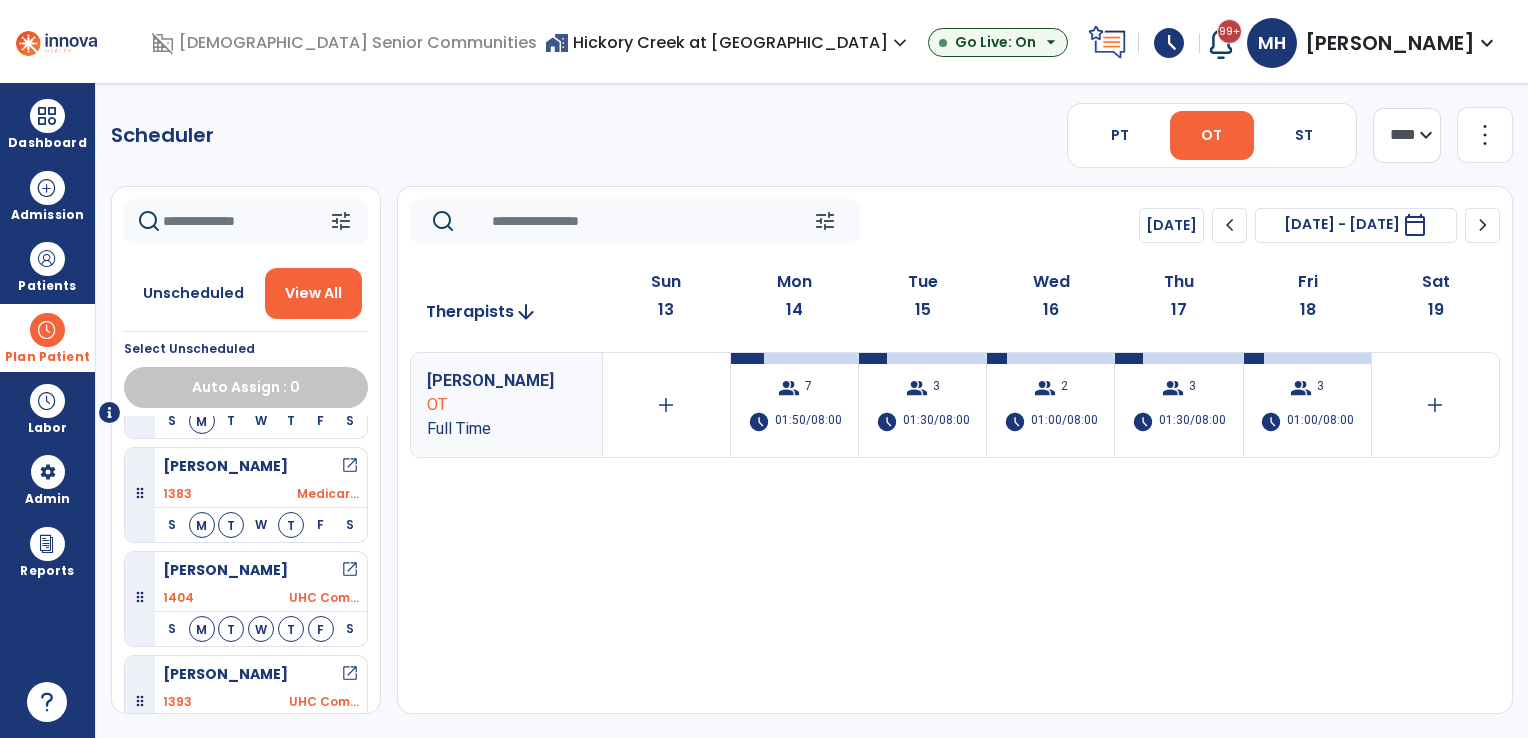 scroll, scrollTop: 106, scrollLeft: 0, axis: vertical 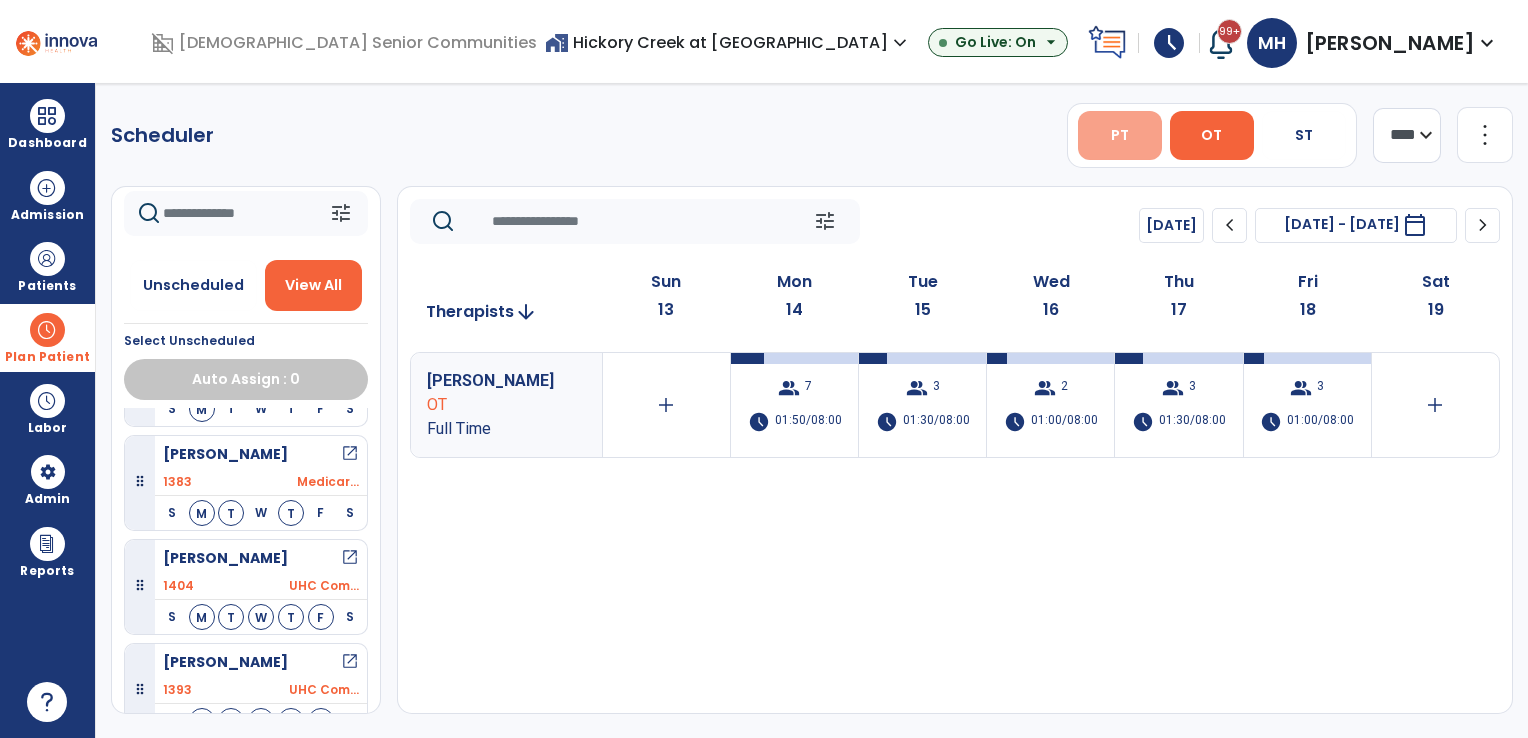 click on "PT" at bounding box center (1120, 135) 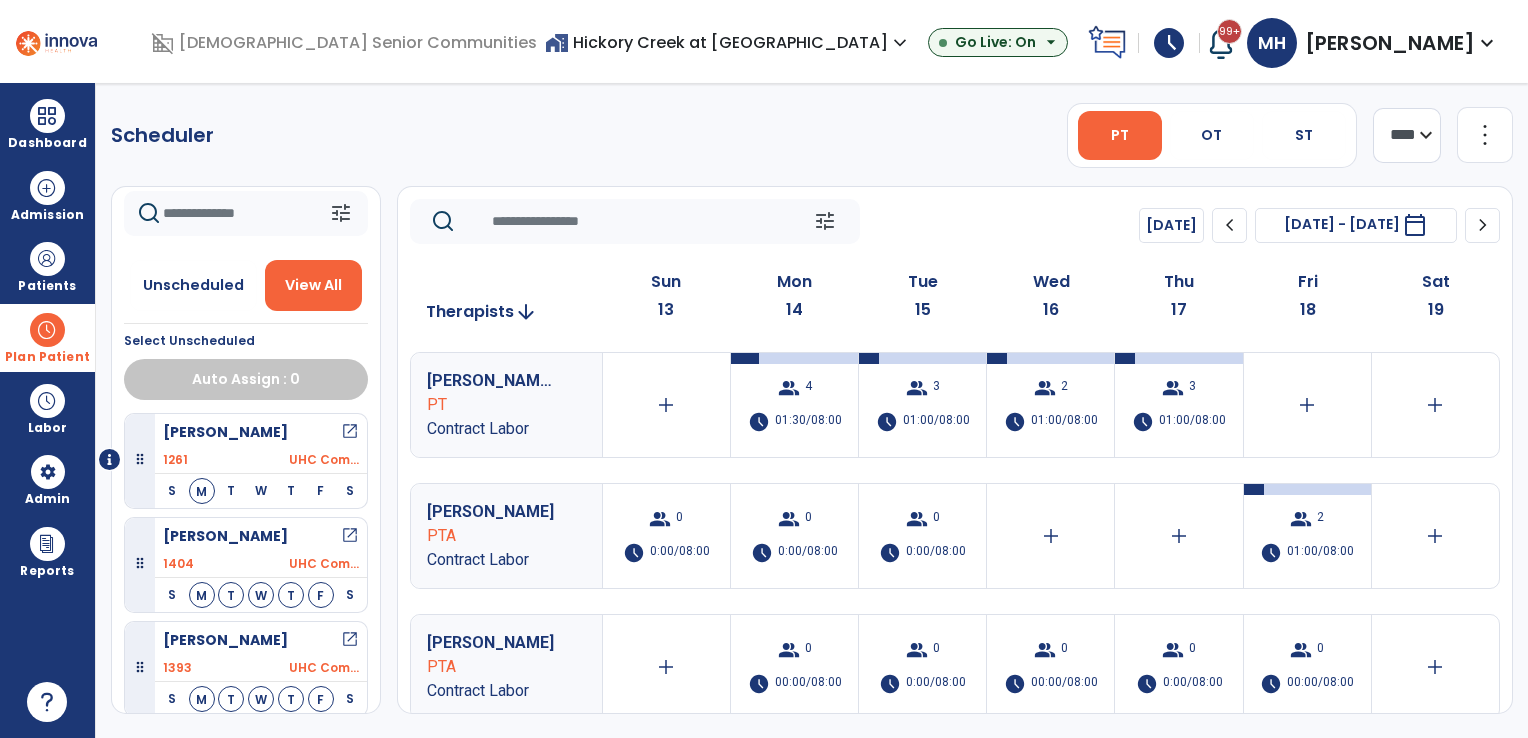 scroll, scrollTop: 0, scrollLeft: 0, axis: both 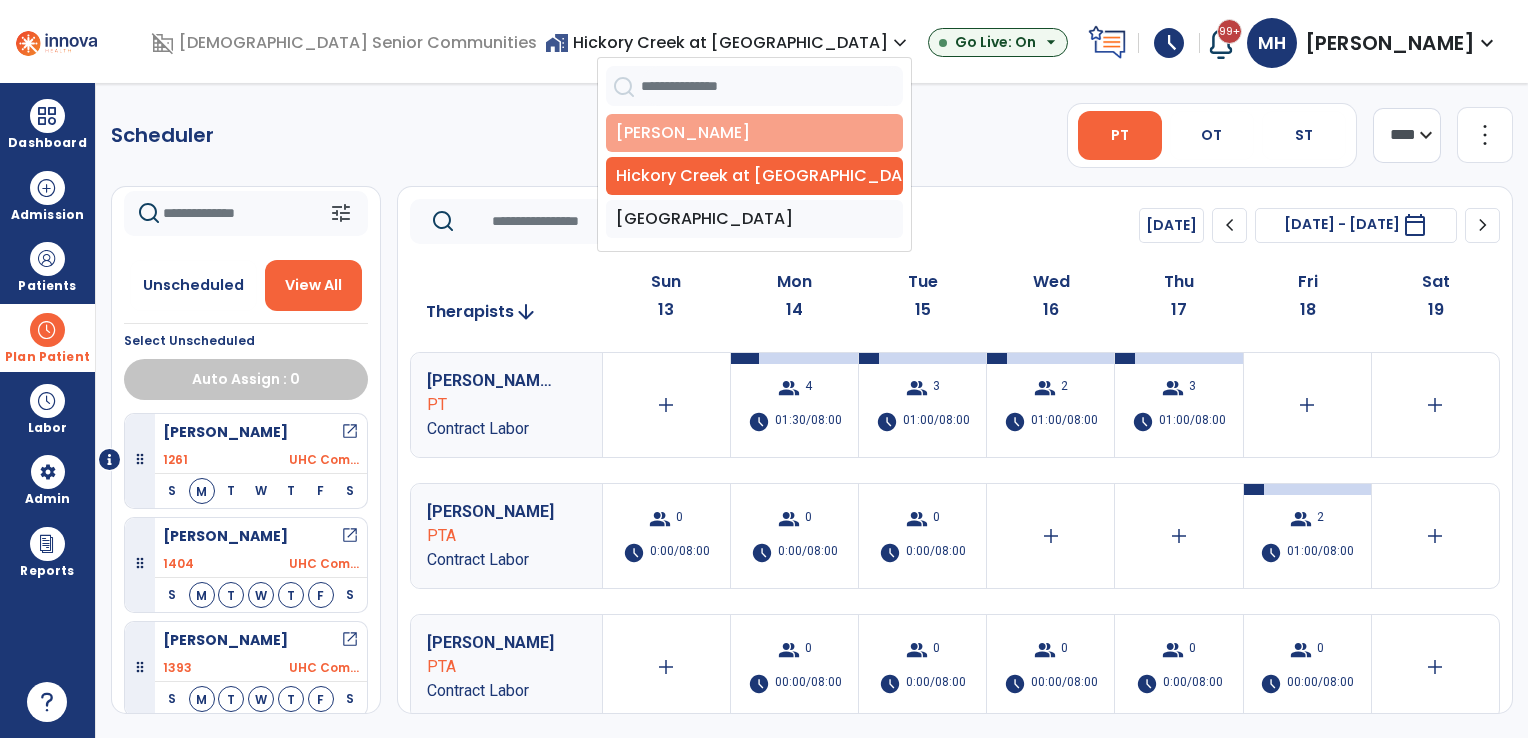 click on "[PERSON_NAME]" at bounding box center [754, 133] 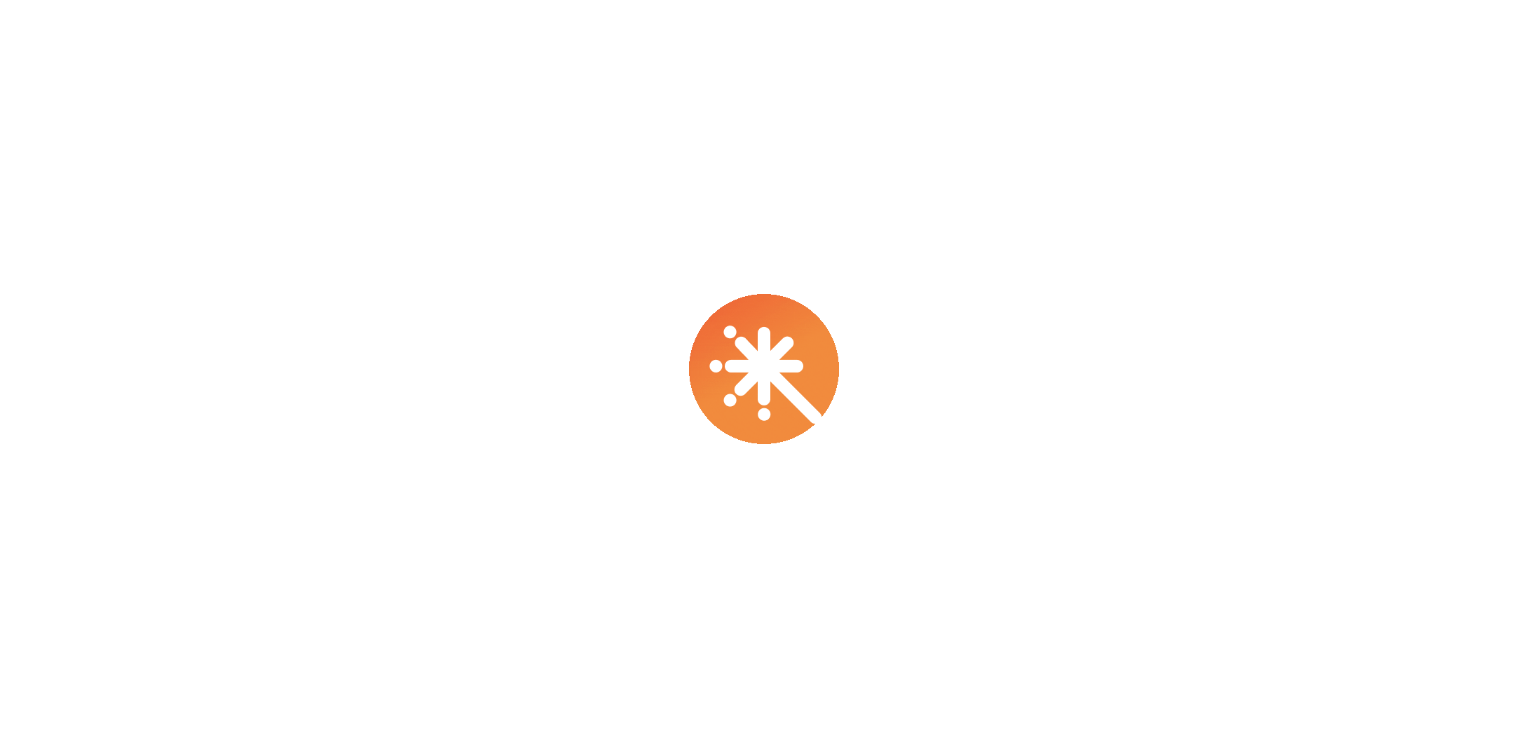 scroll, scrollTop: 0, scrollLeft: 0, axis: both 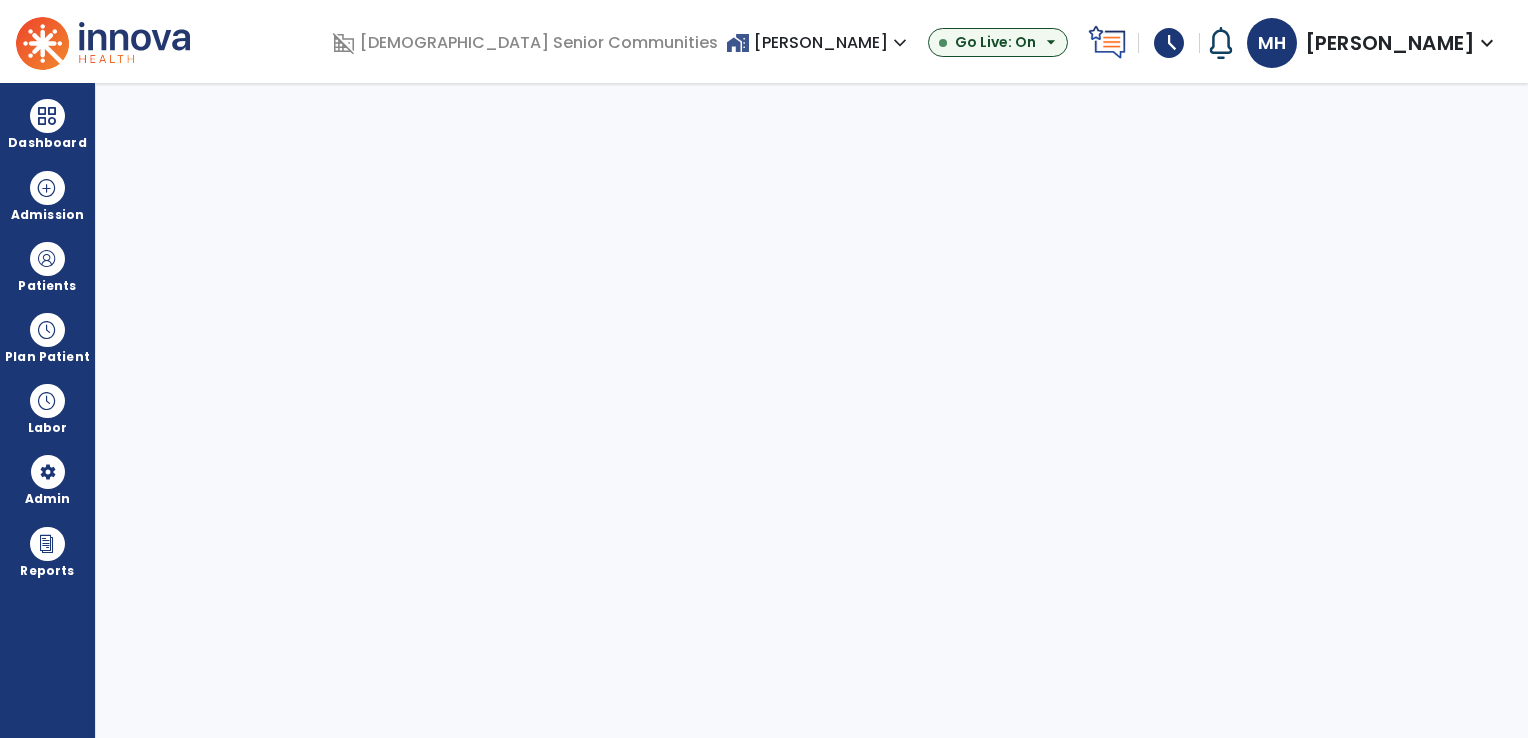 select on "***" 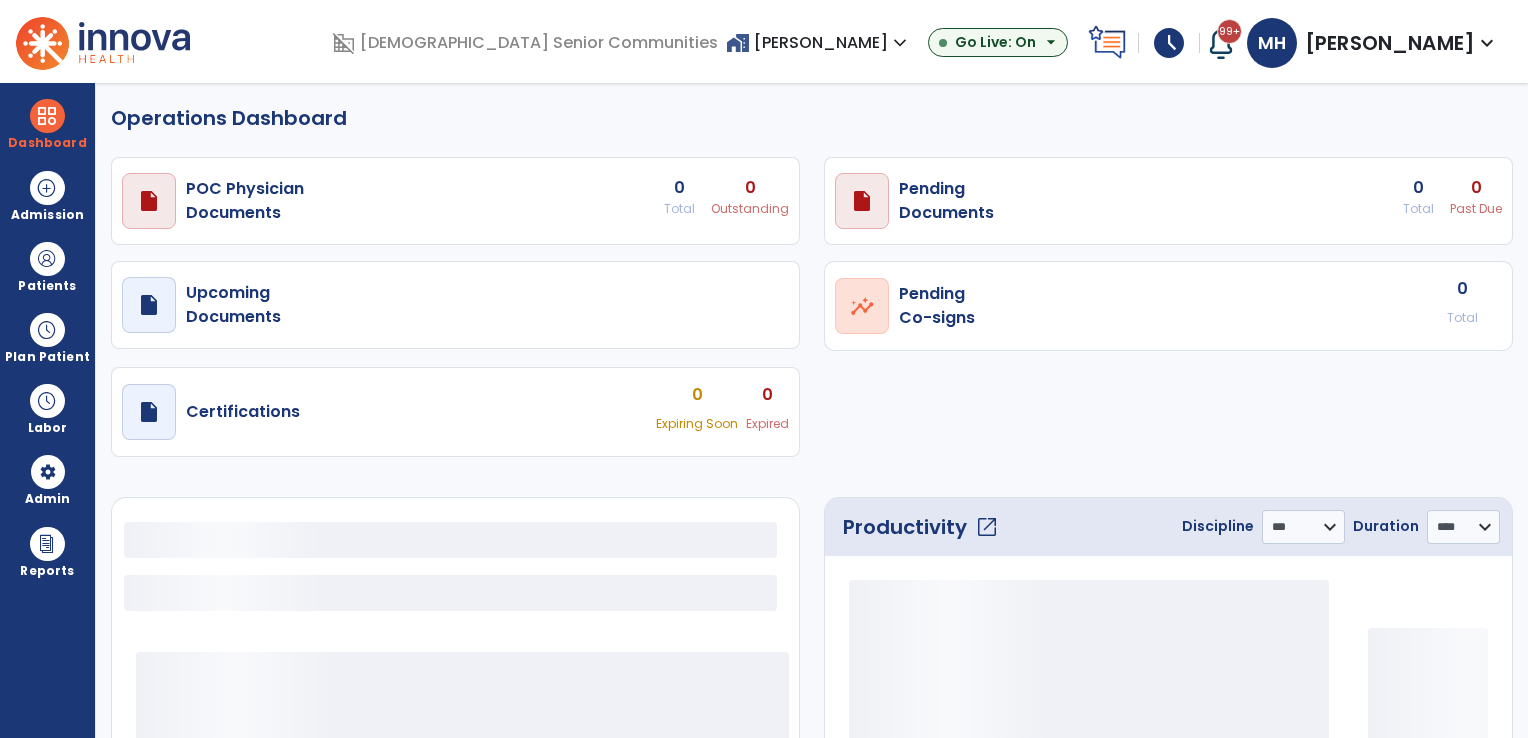 select on "***" 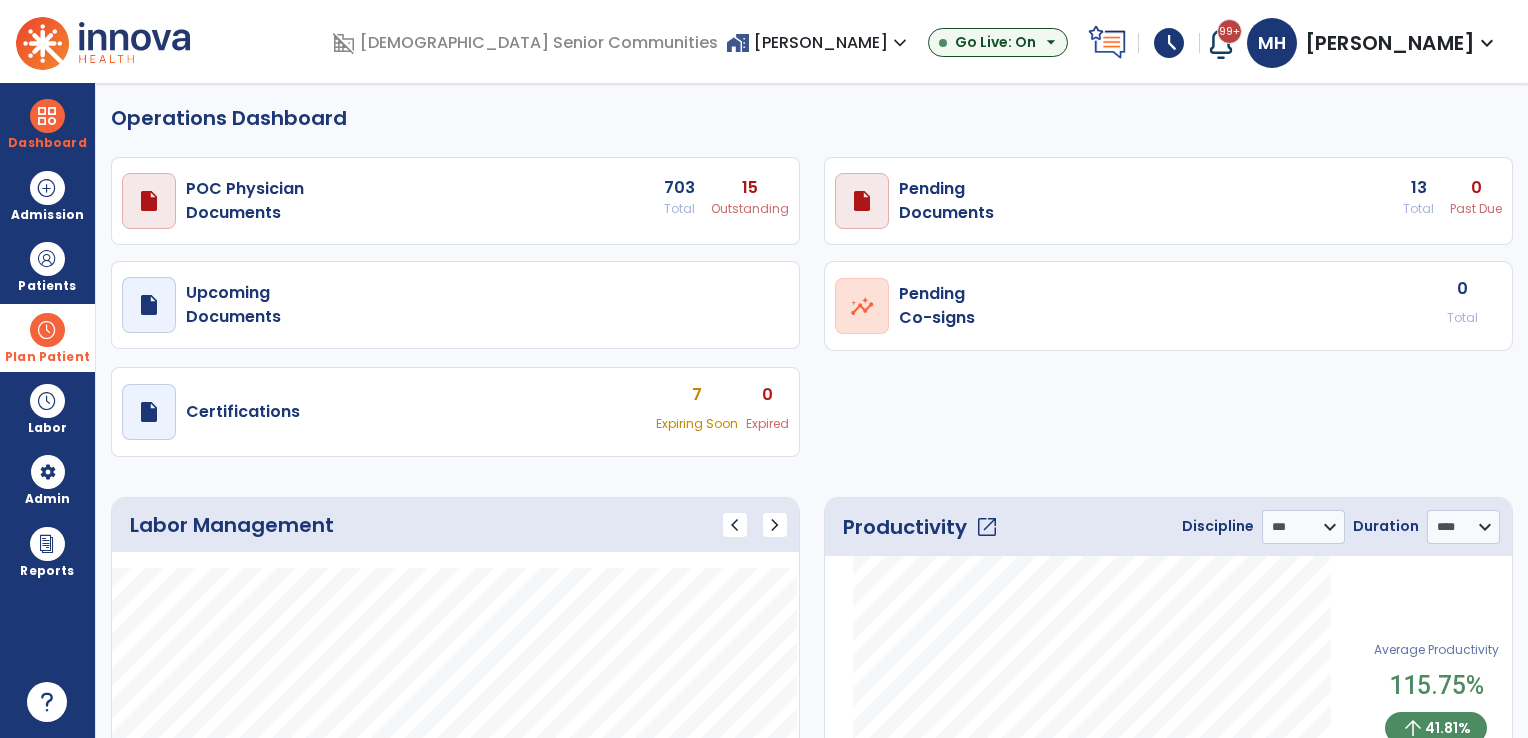 click at bounding box center (47, 330) 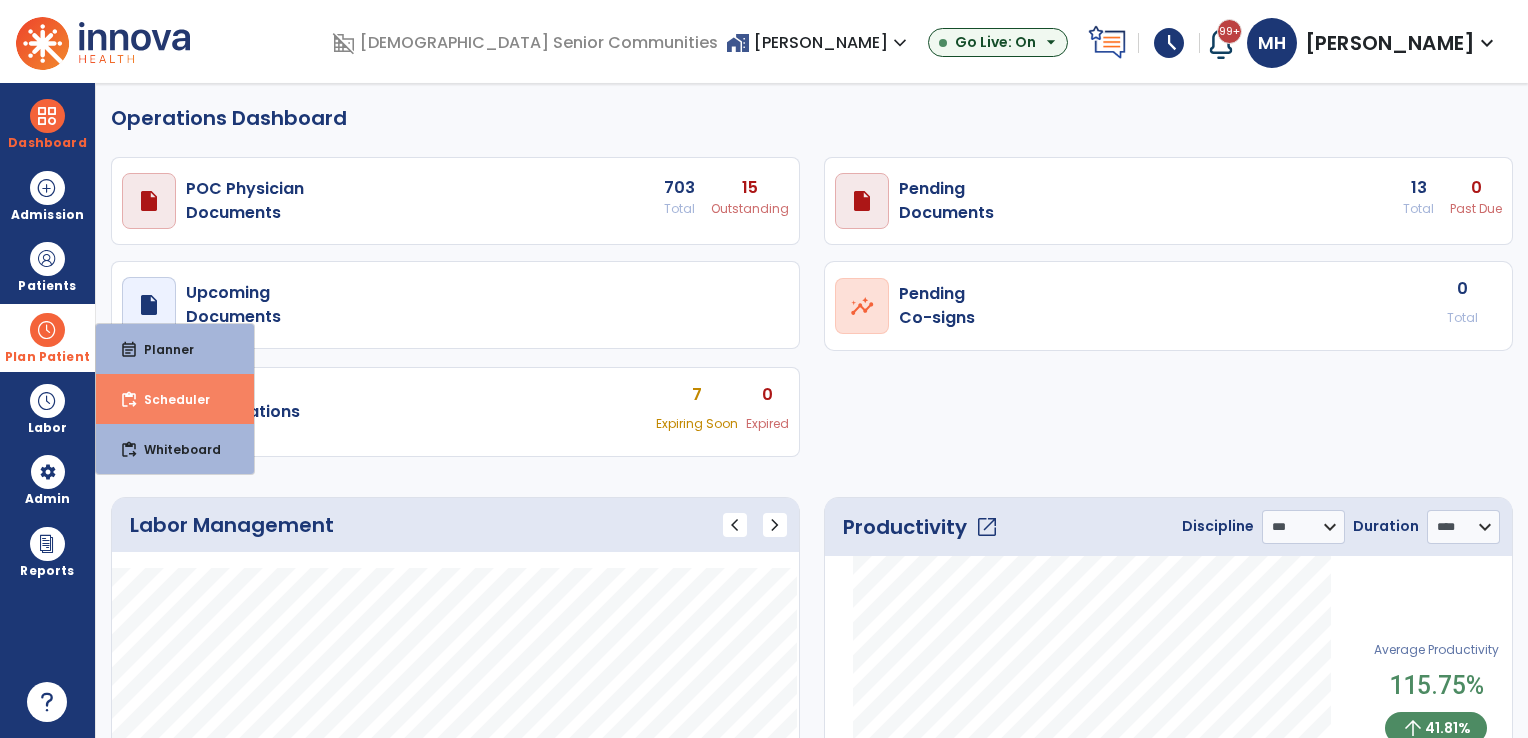 click on "content_paste_go  Scheduler" at bounding box center [175, 399] 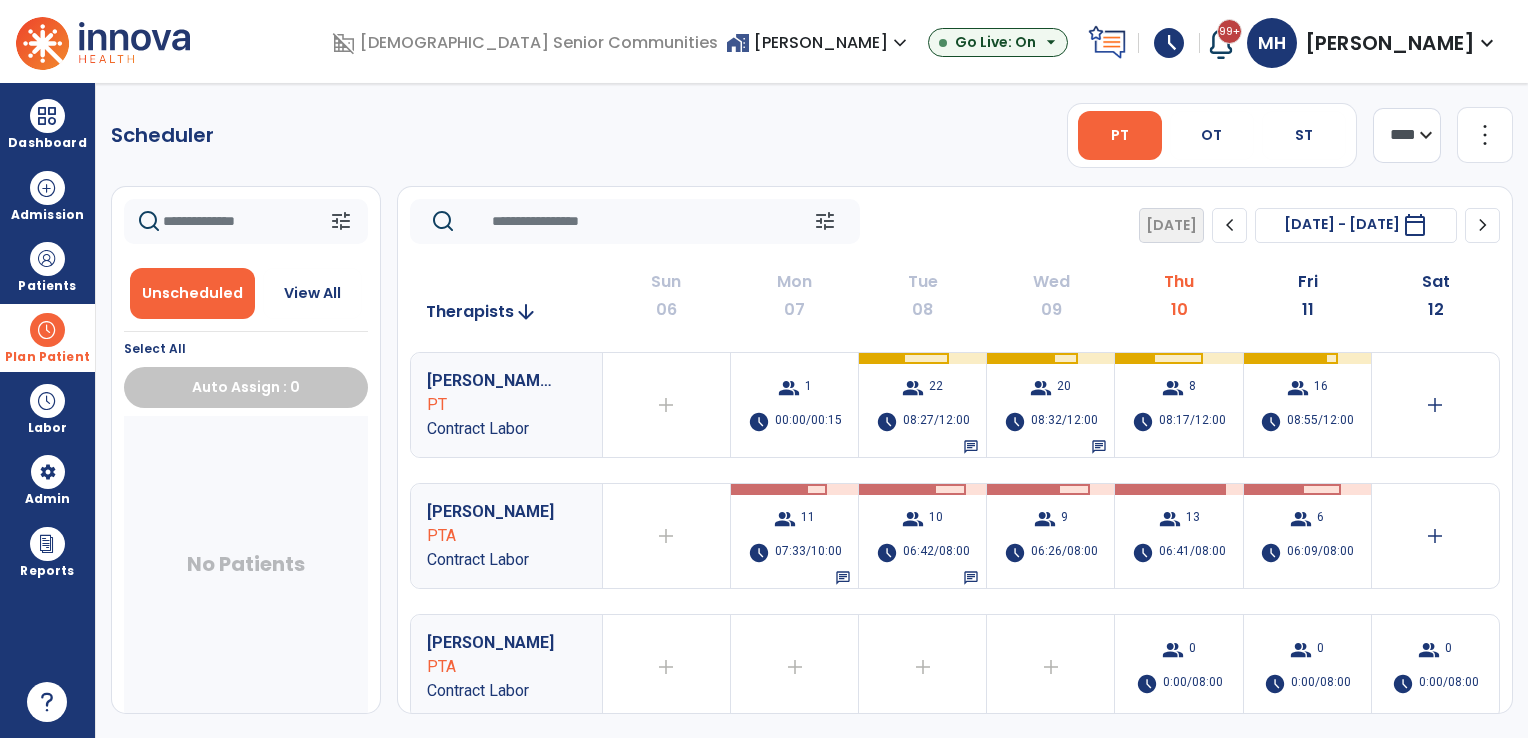 click on "chevron_right" 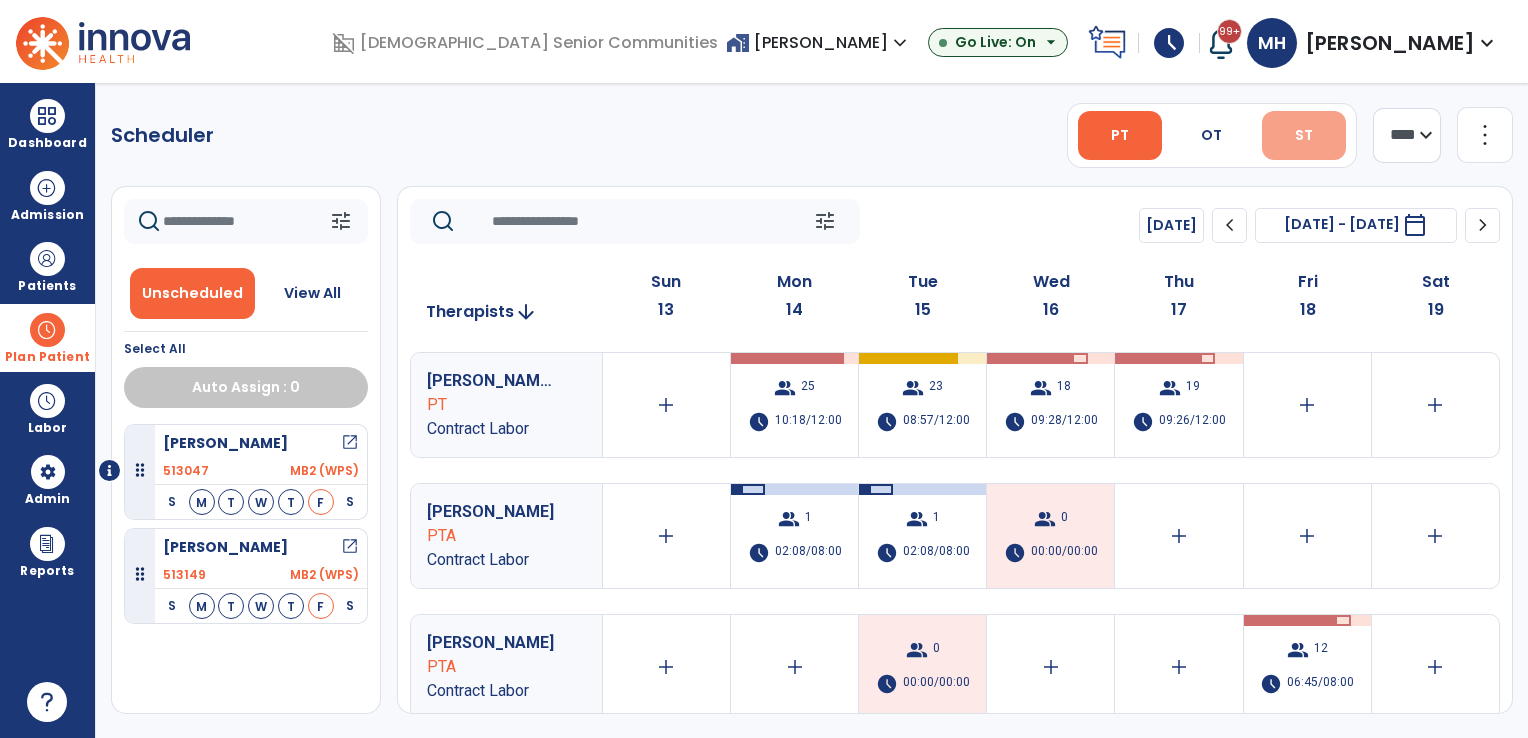 click on "ST" at bounding box center [1304, 135] 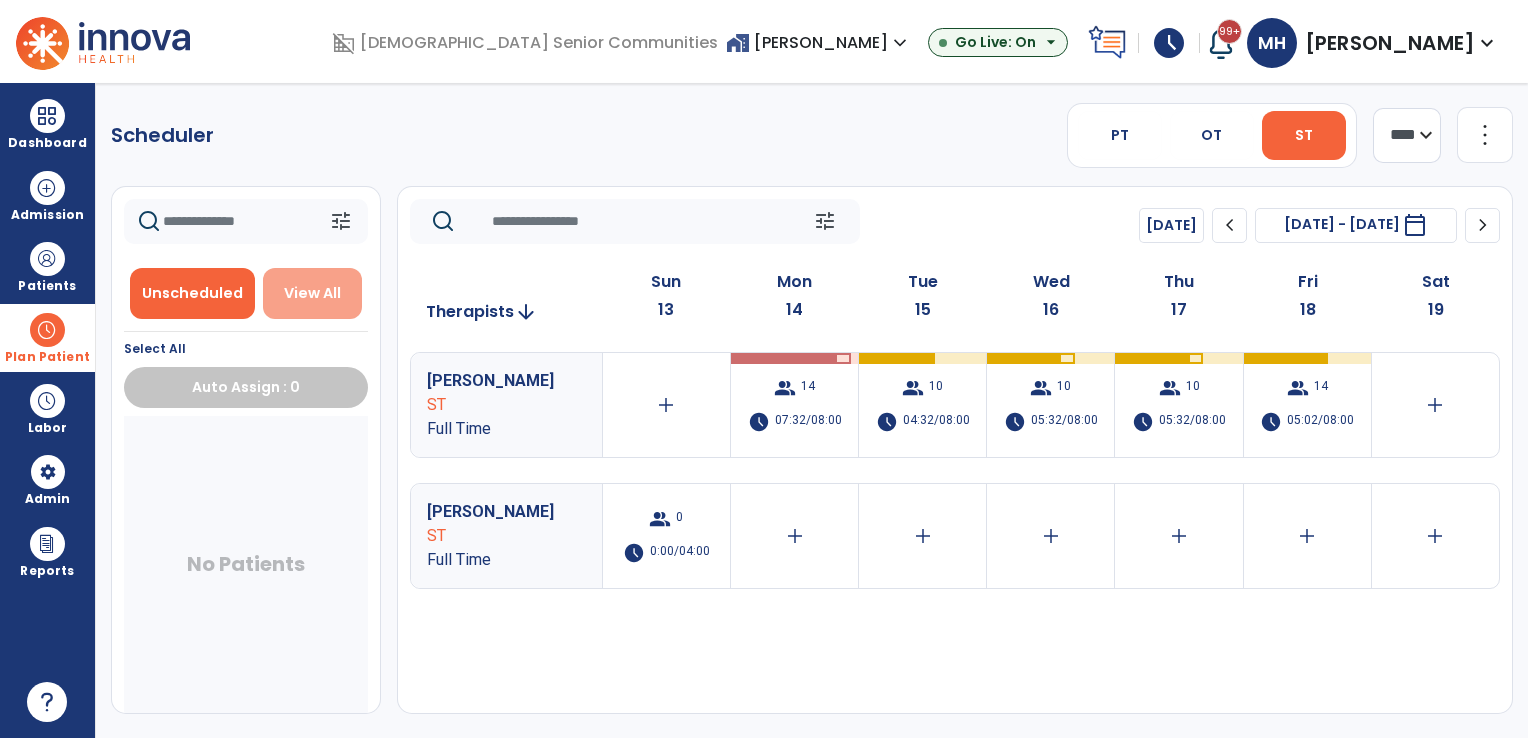 click on "View All" at bounding box center (312, 293) 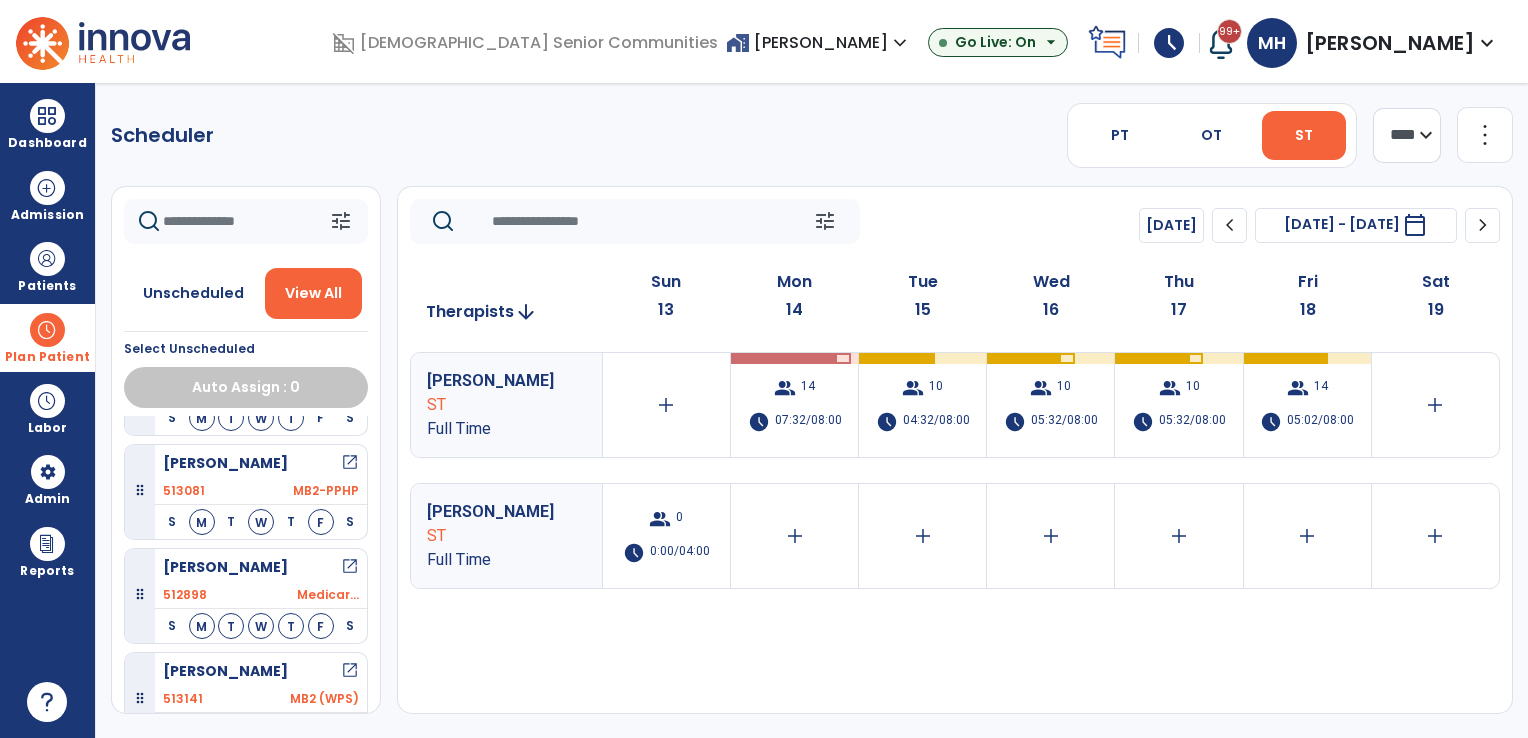 scroll, scrollTop: 1036, scrollLeft: 0, axis: vertical 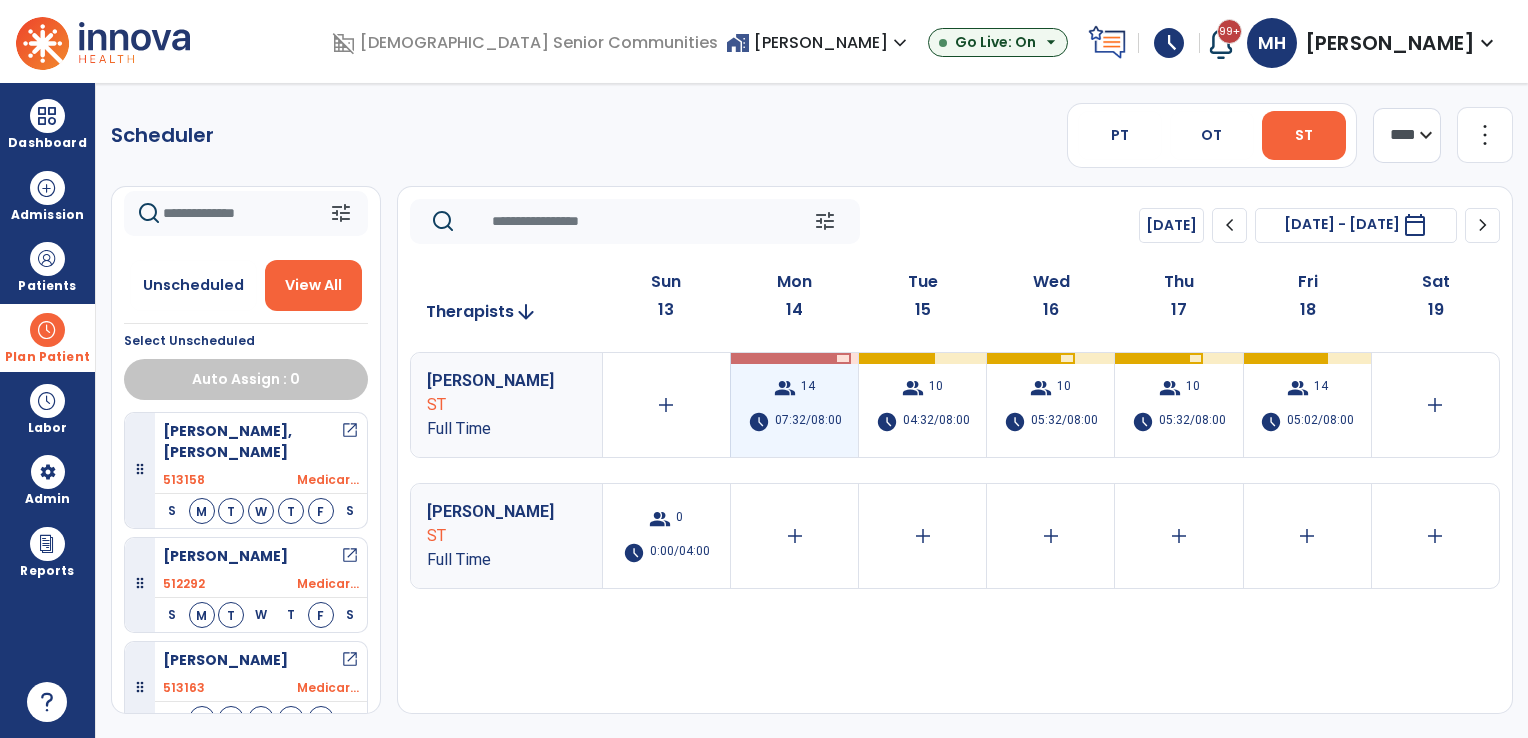 click on "07:32/08:00" at bounding box center (808, 422) 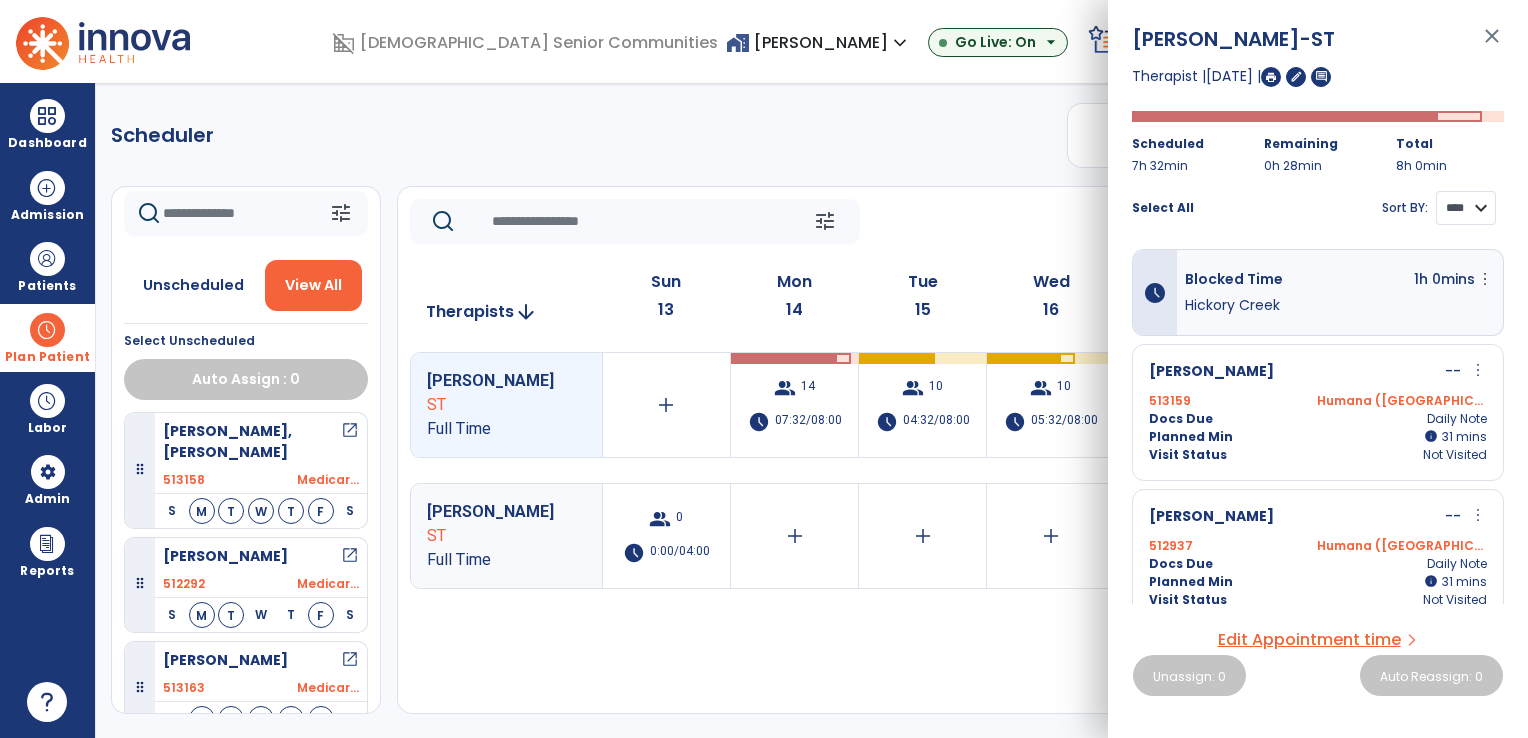 click on "**** ****" at bounding box center (1466, 208) 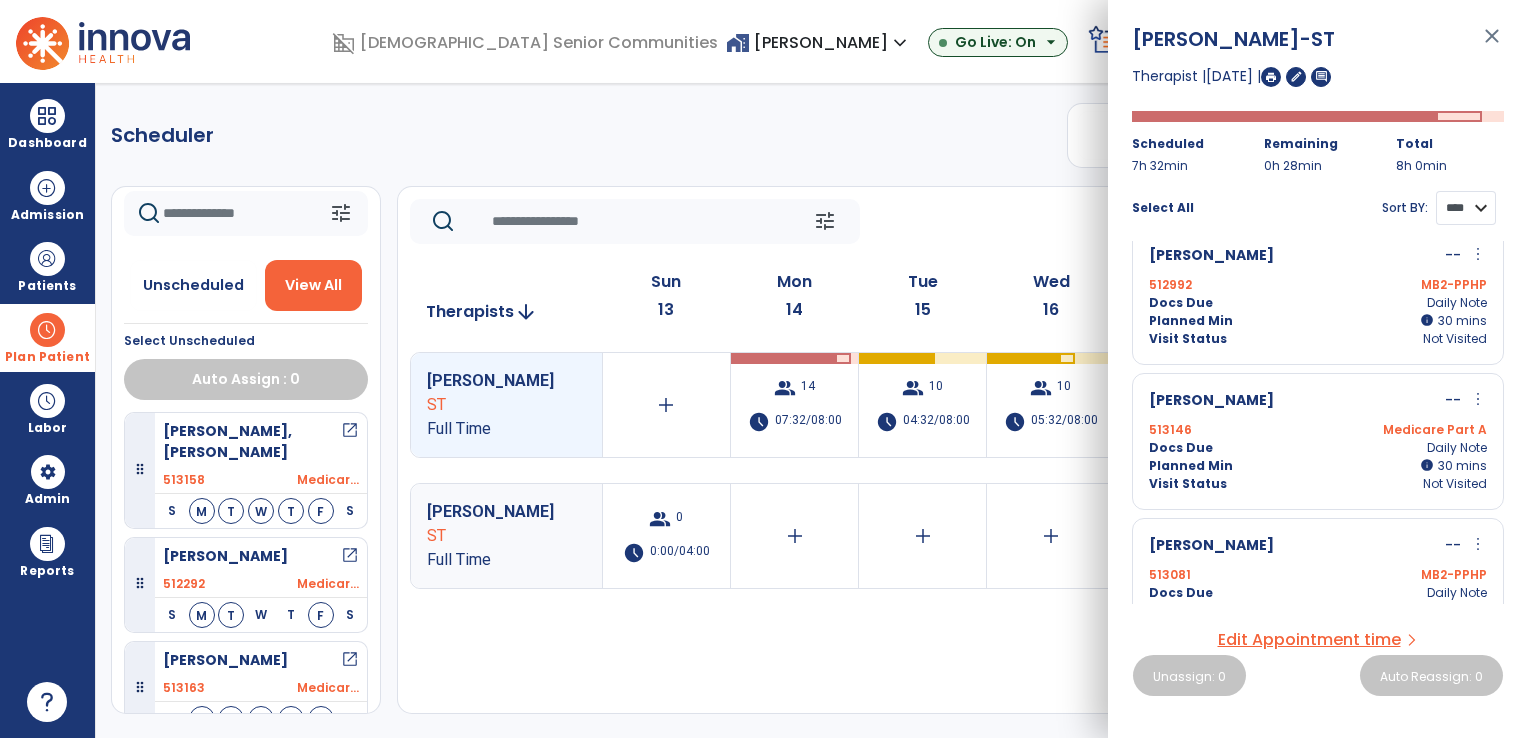 scroll, scrollTop: 0, scrollLeft: 0, axis: both 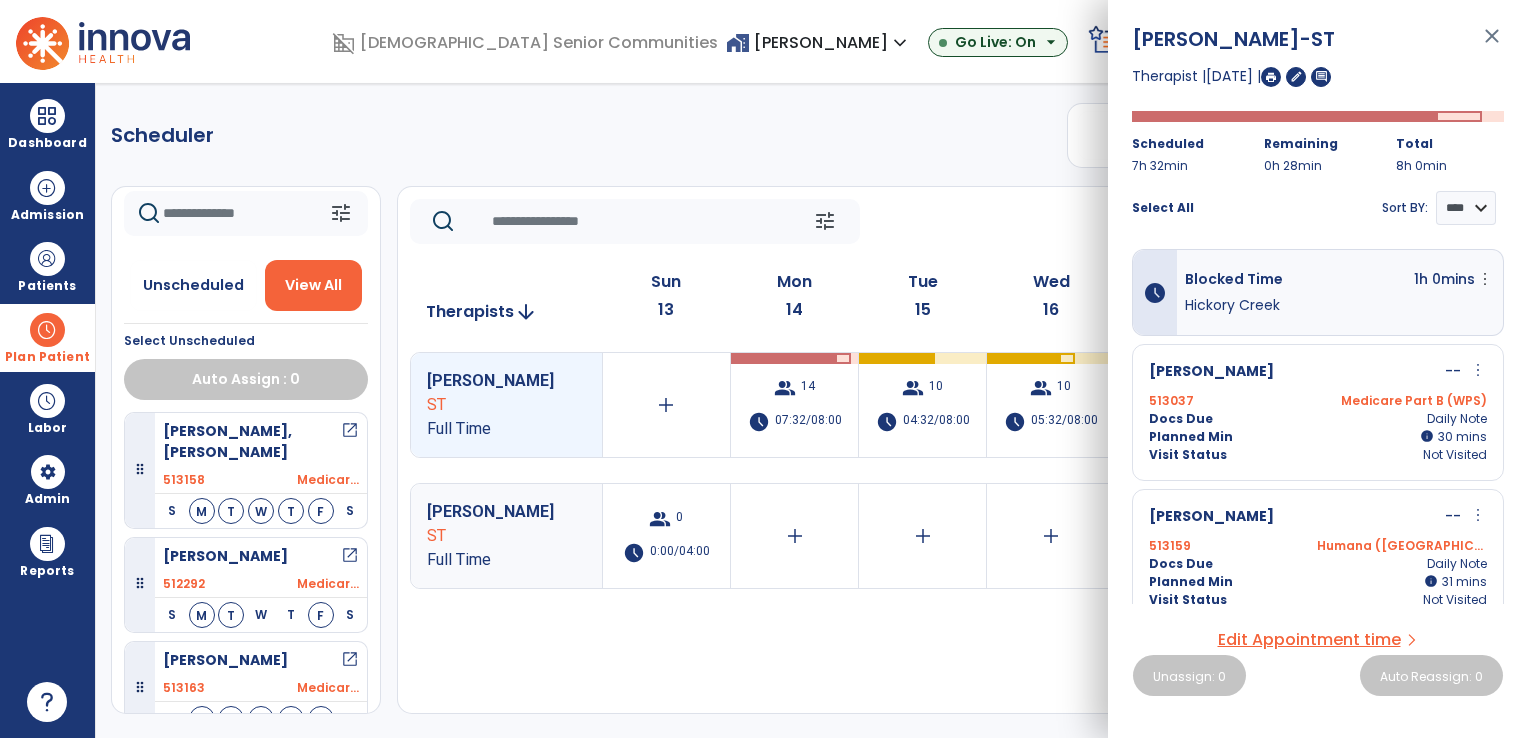 click on "Scheduler   PT   OT   ST  **** *** more_vert  Manage Labor   View All Therapists   Print" 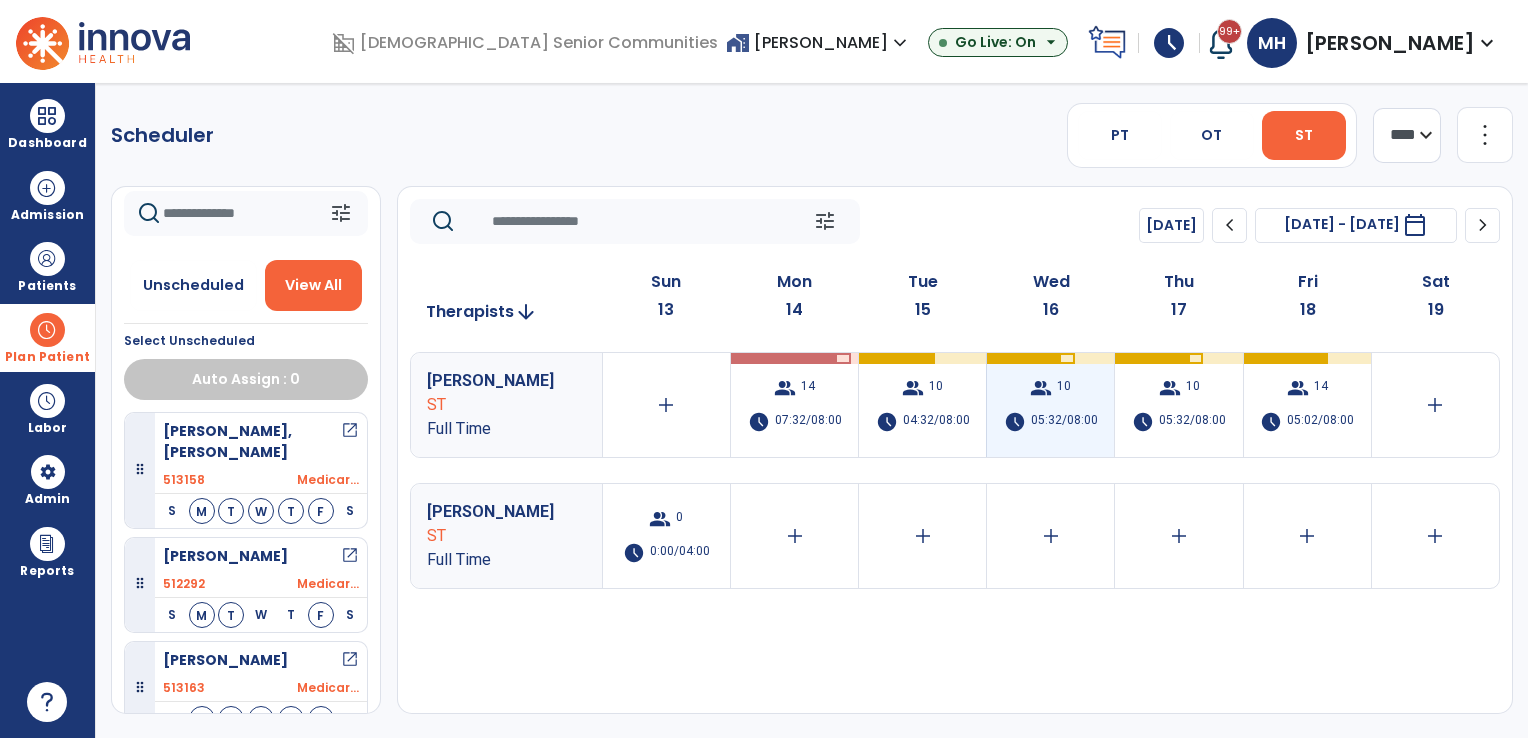 click on "05:32/08:00" at bounding box center (1064, 422) 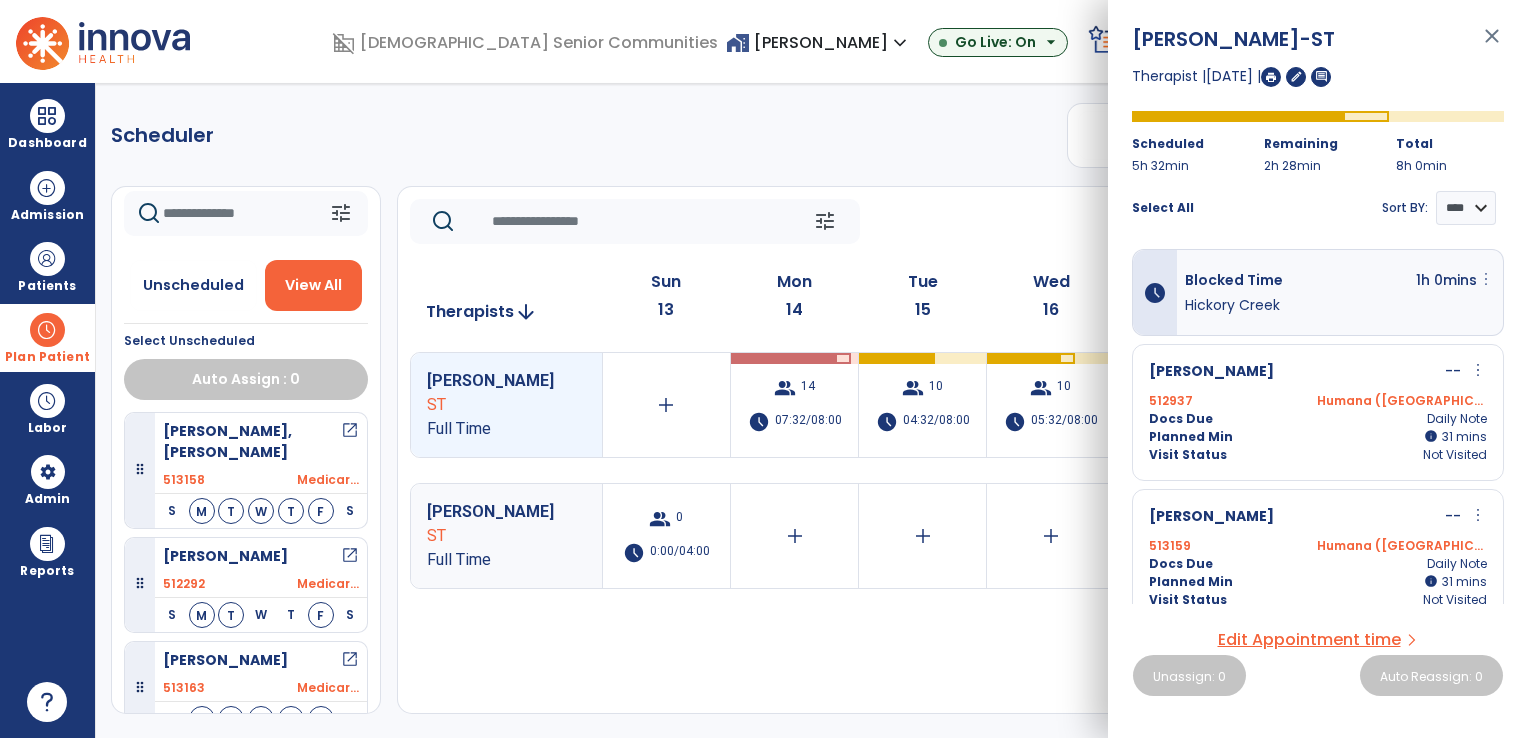 click on "more_vert" at bounding box center (1486, 279) 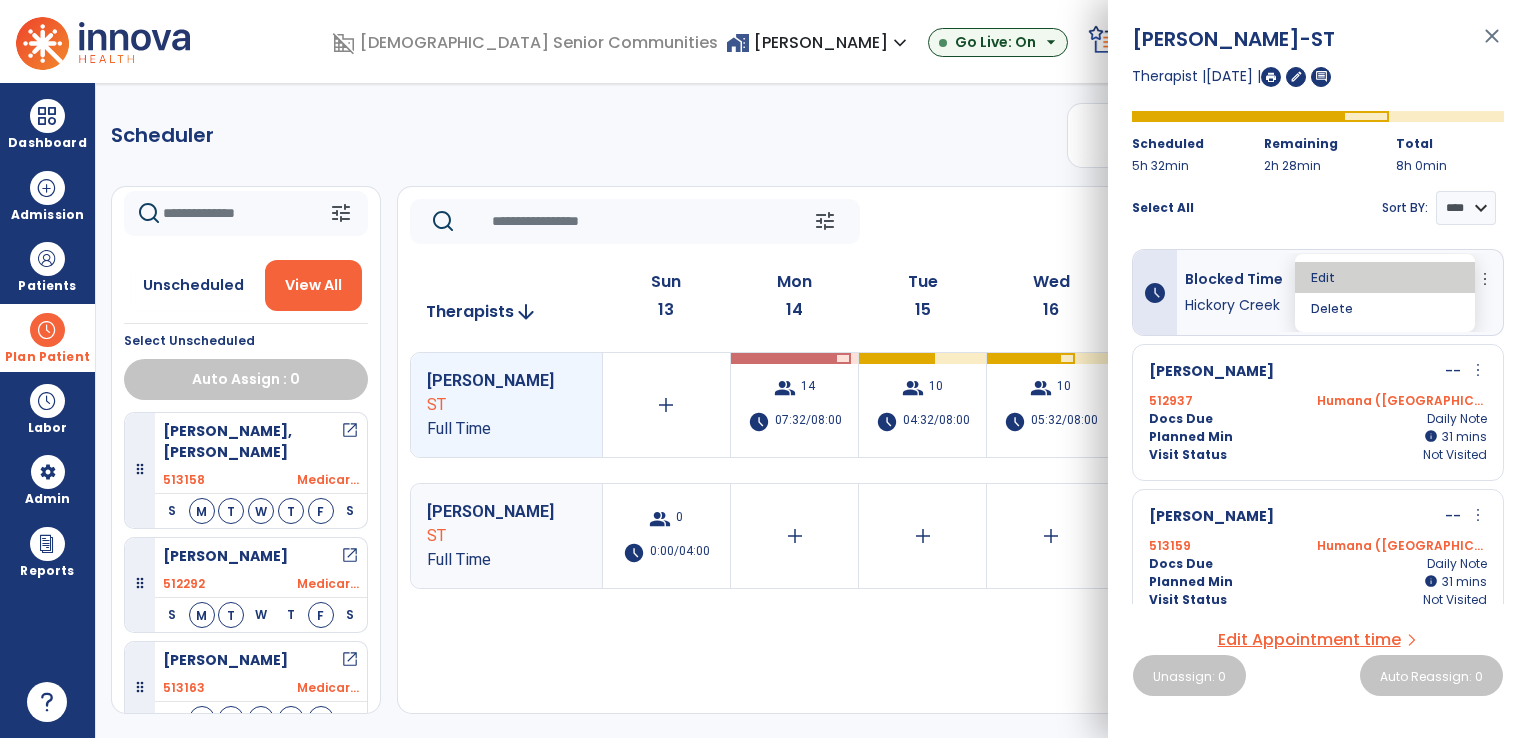 click on "Edit" at bounding box center [1385, 277] 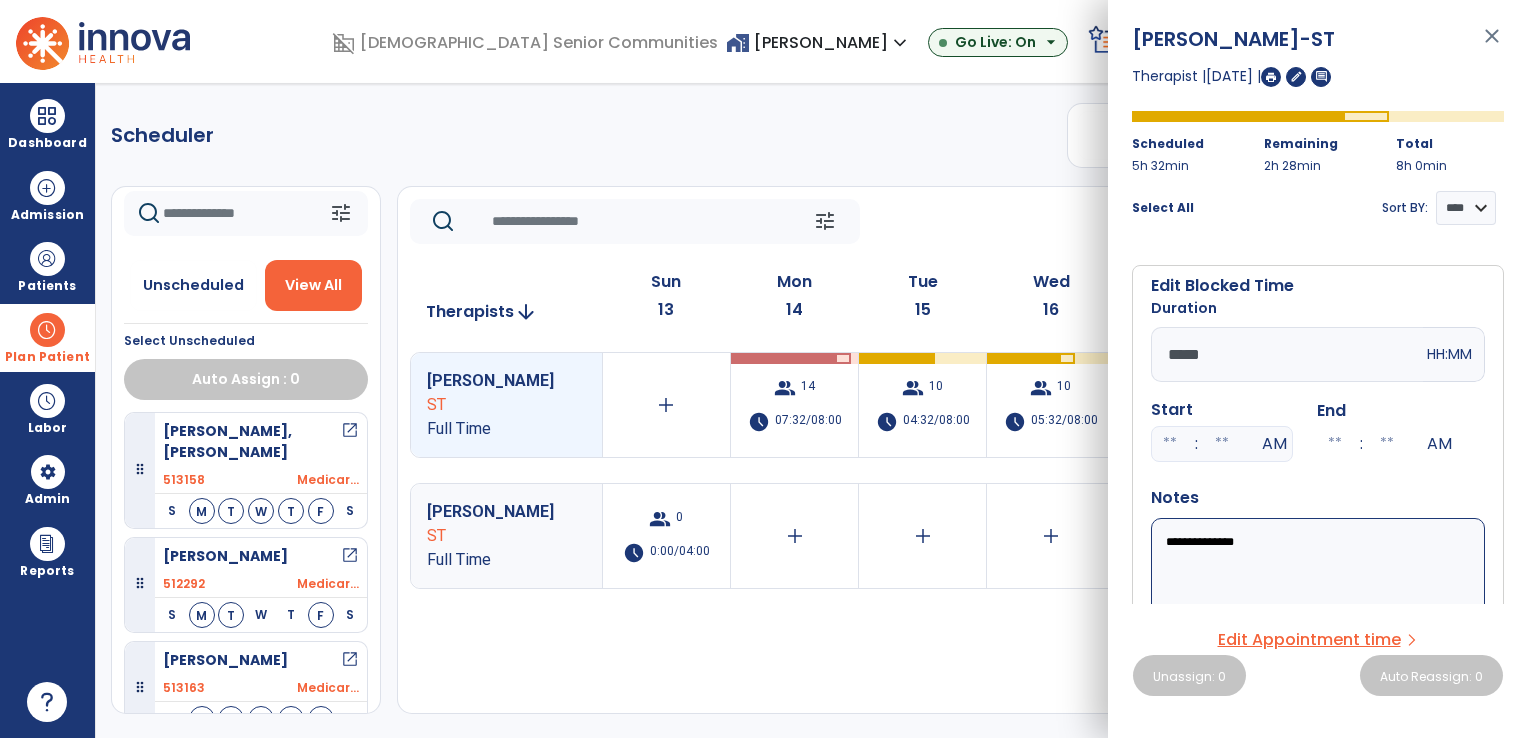 click on "*****" at bounding box center [1287, 354] 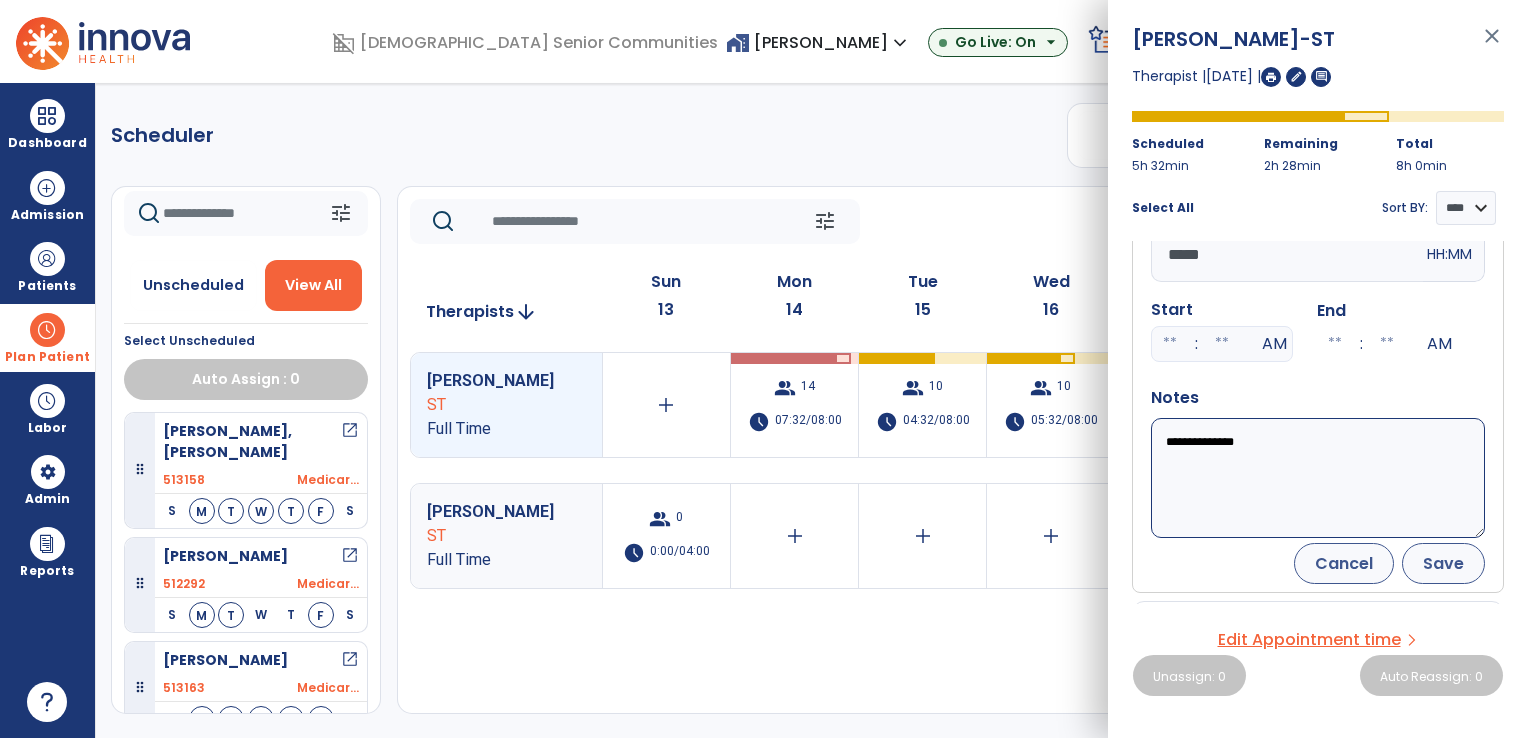 type on "*****" 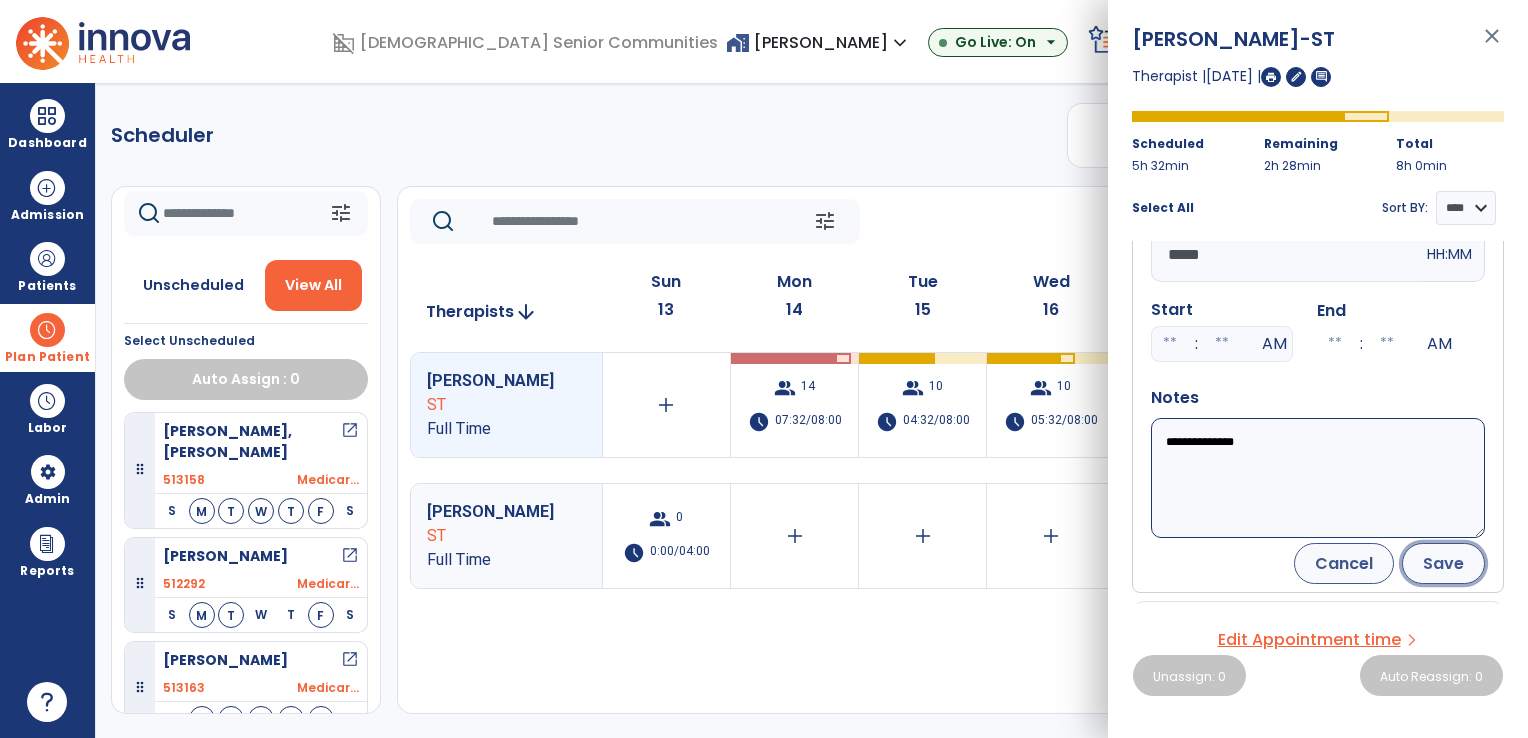 click on "Save" at bounding box center [1443, 563] 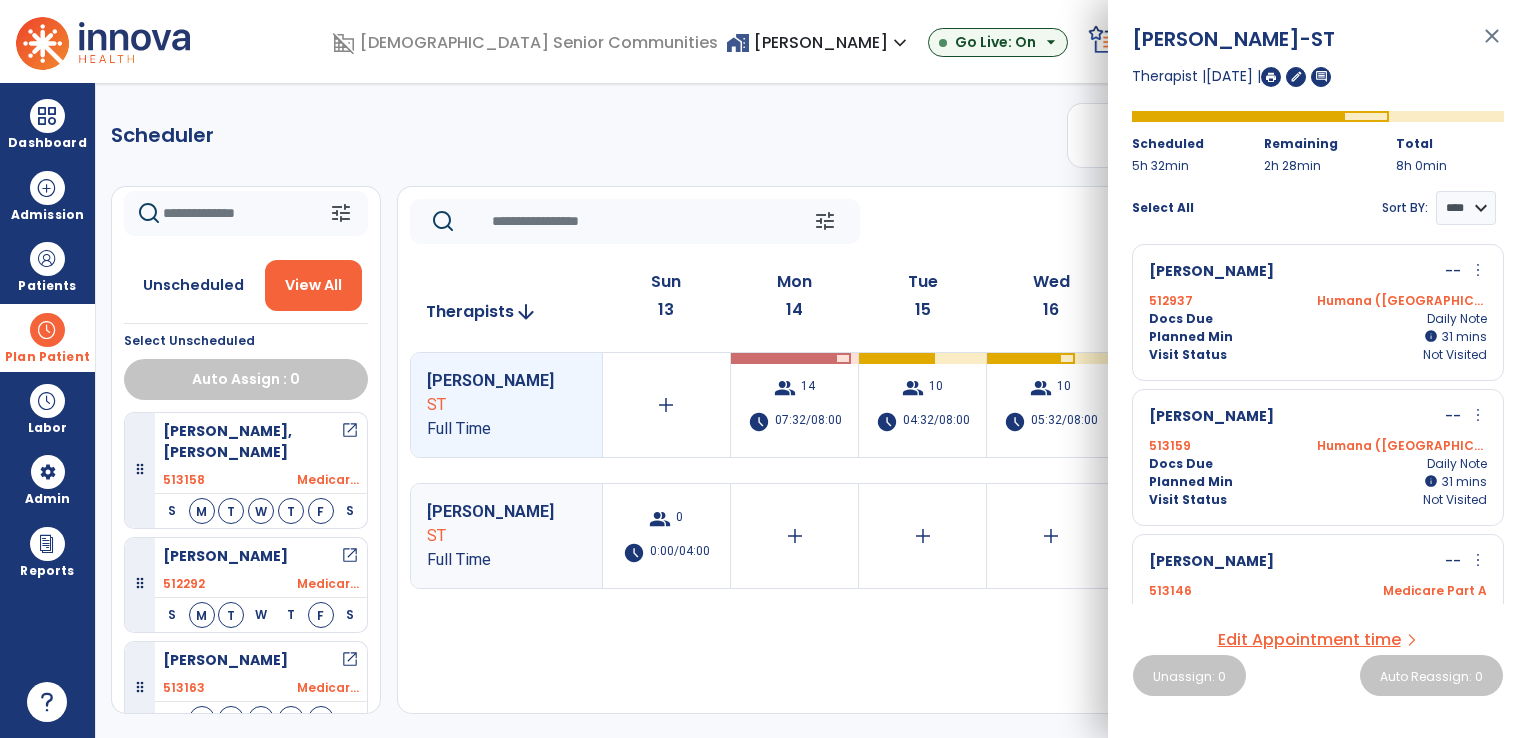 scroll, scrollTop: 84, scrollLeft: 0, axis: vertical 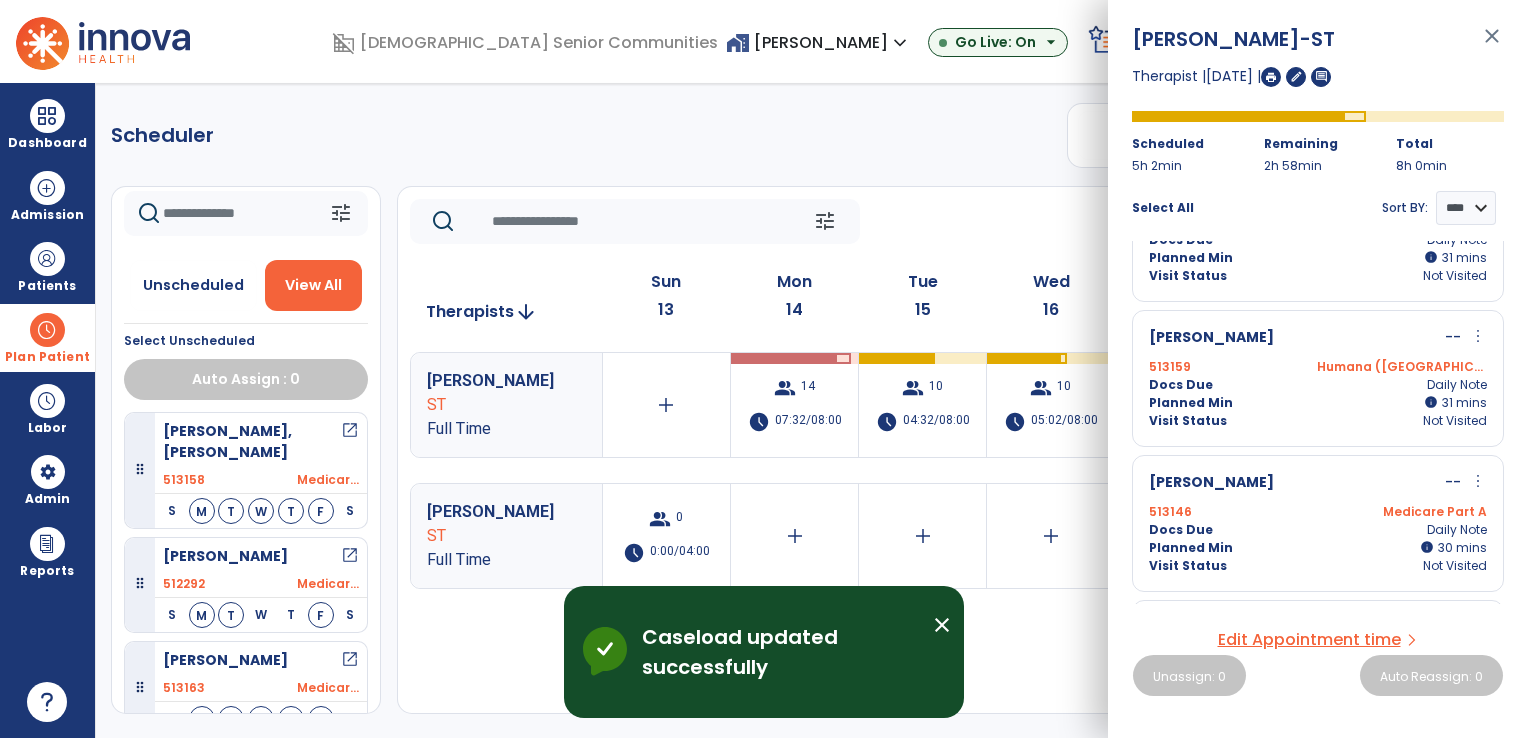 click on "Scheduler   PT   OT   ST  **** *** more_vert  Manage Labor   View All Therapists   Print" 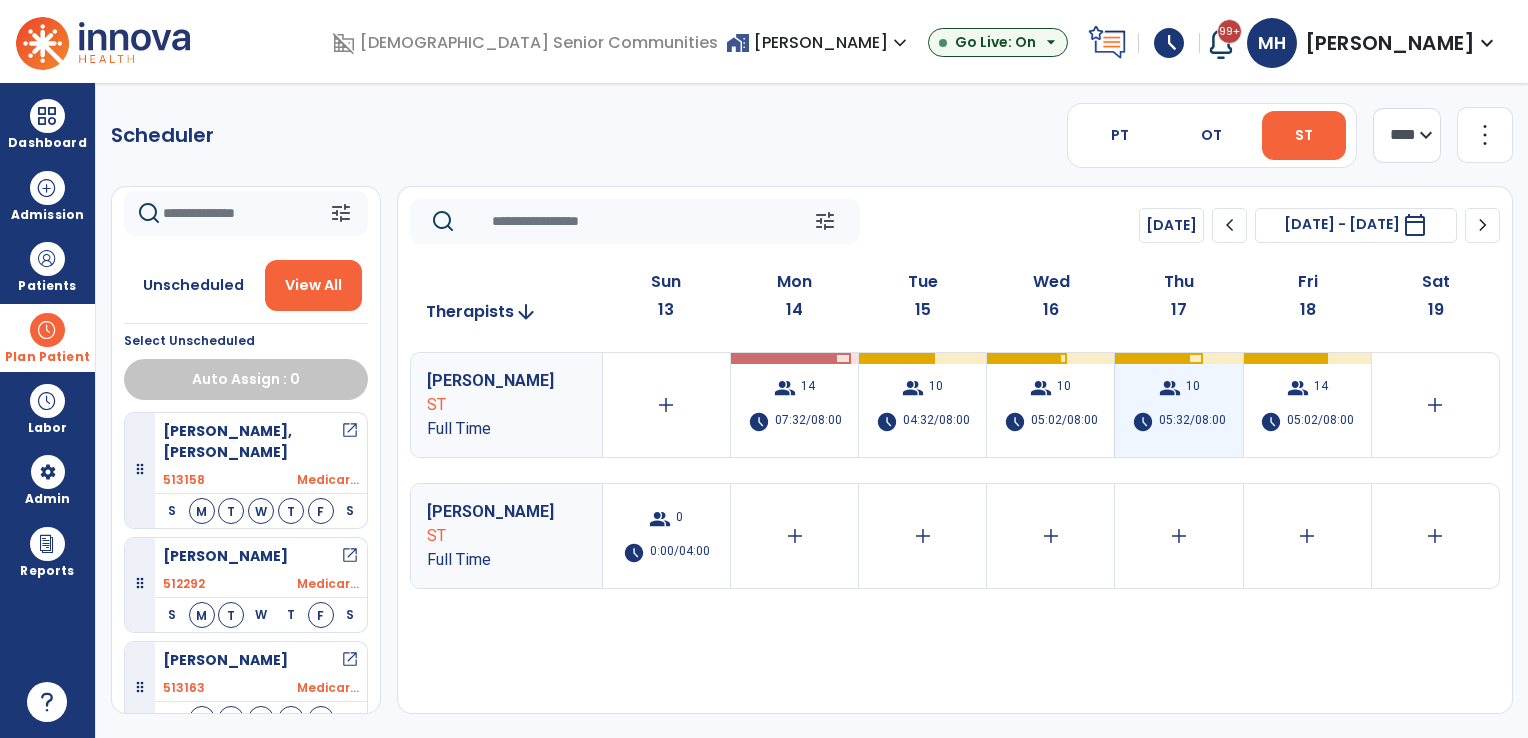 click on "group  10  schedule  05:32/08:00" at bounding box center (1178, 405) 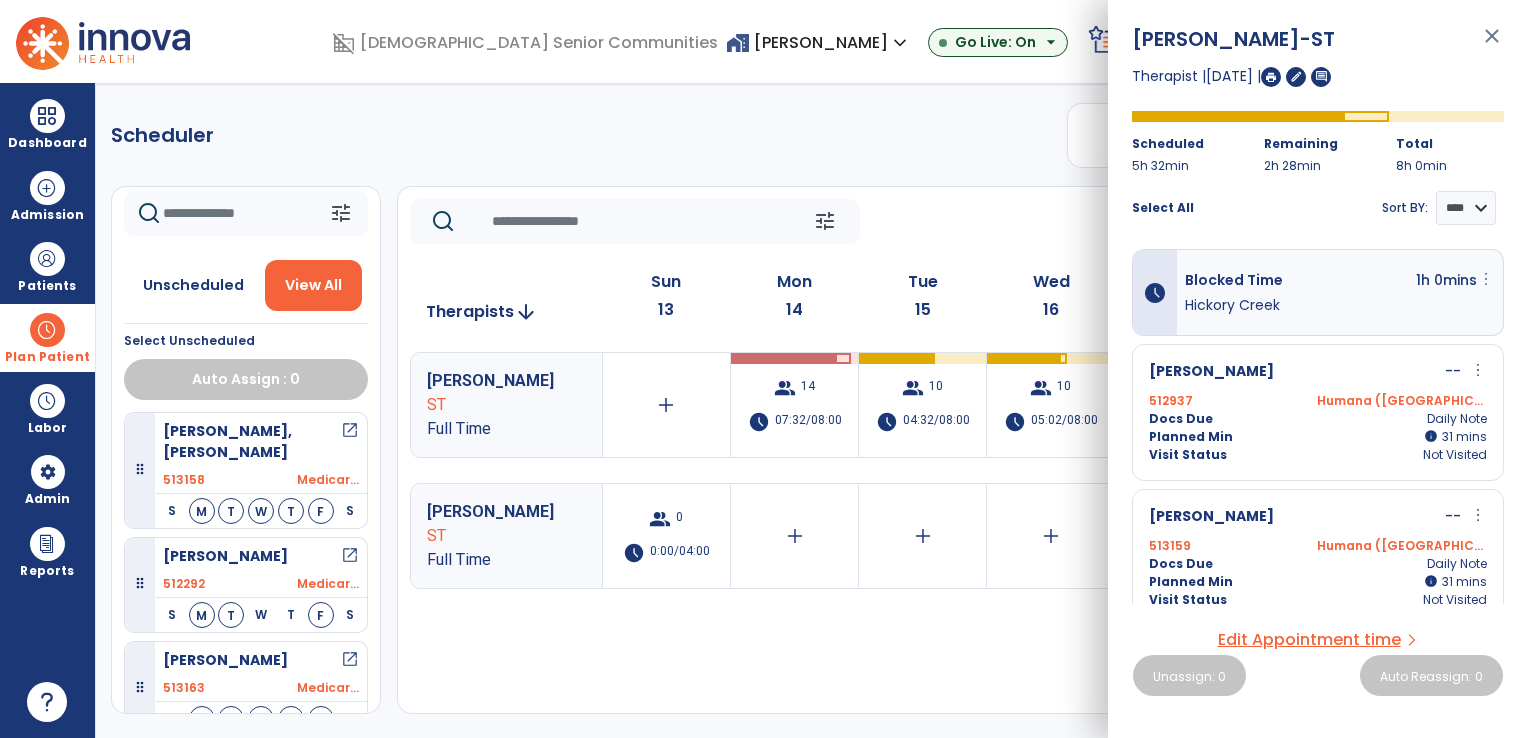 click on "more_vert" at bounding box center [1486, 279] 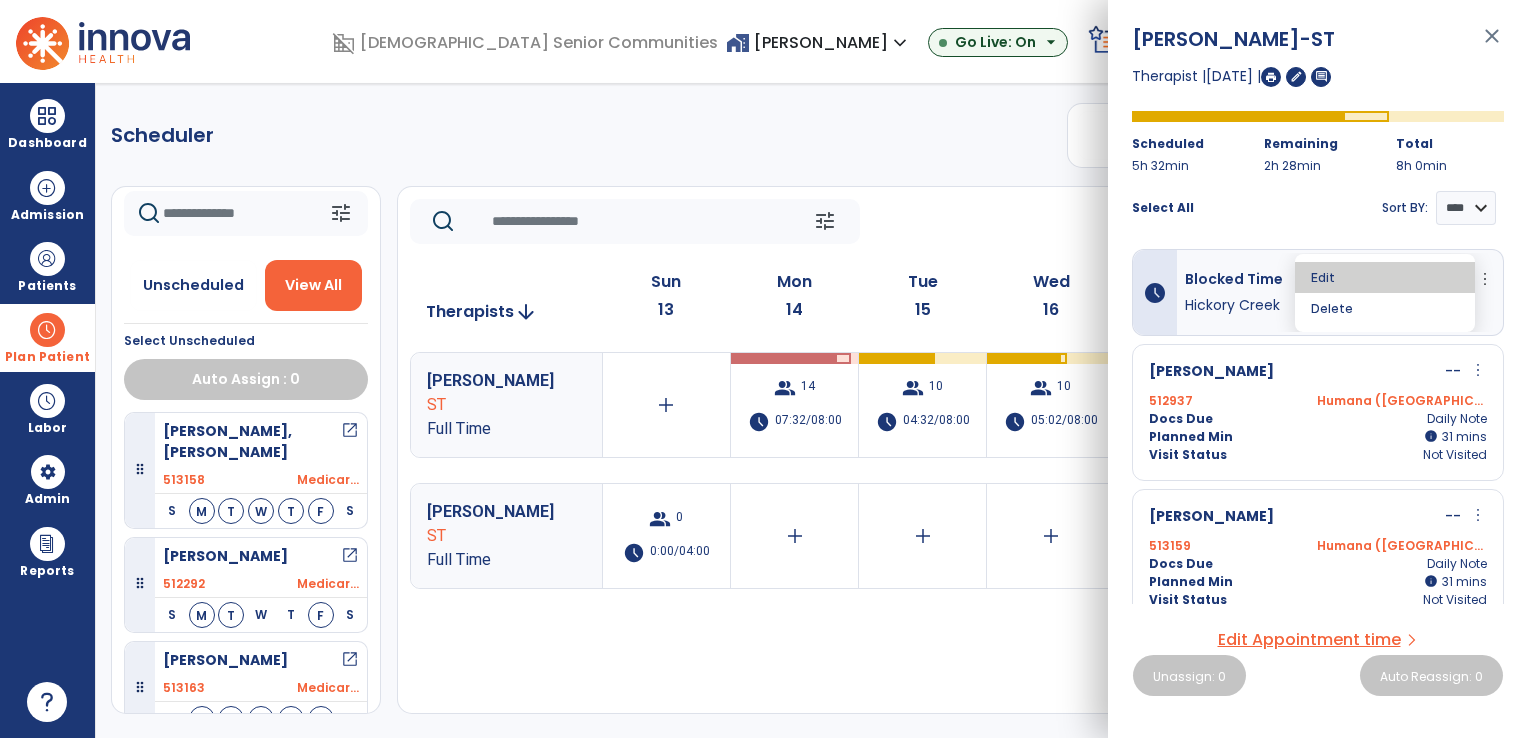 click on "Edit" at bounding box center (1385, 277) 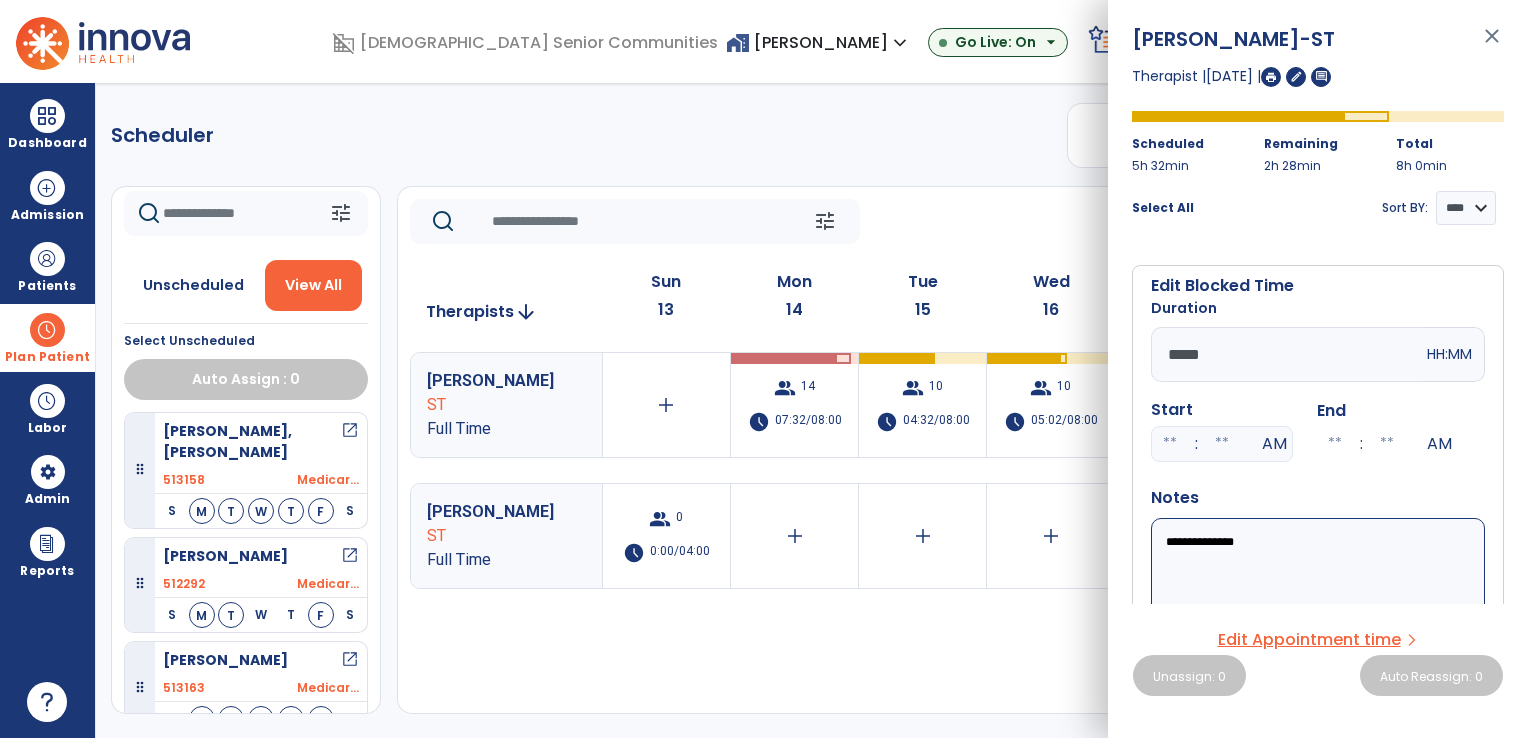 click on "*****" at bounding box center [1287, 354] 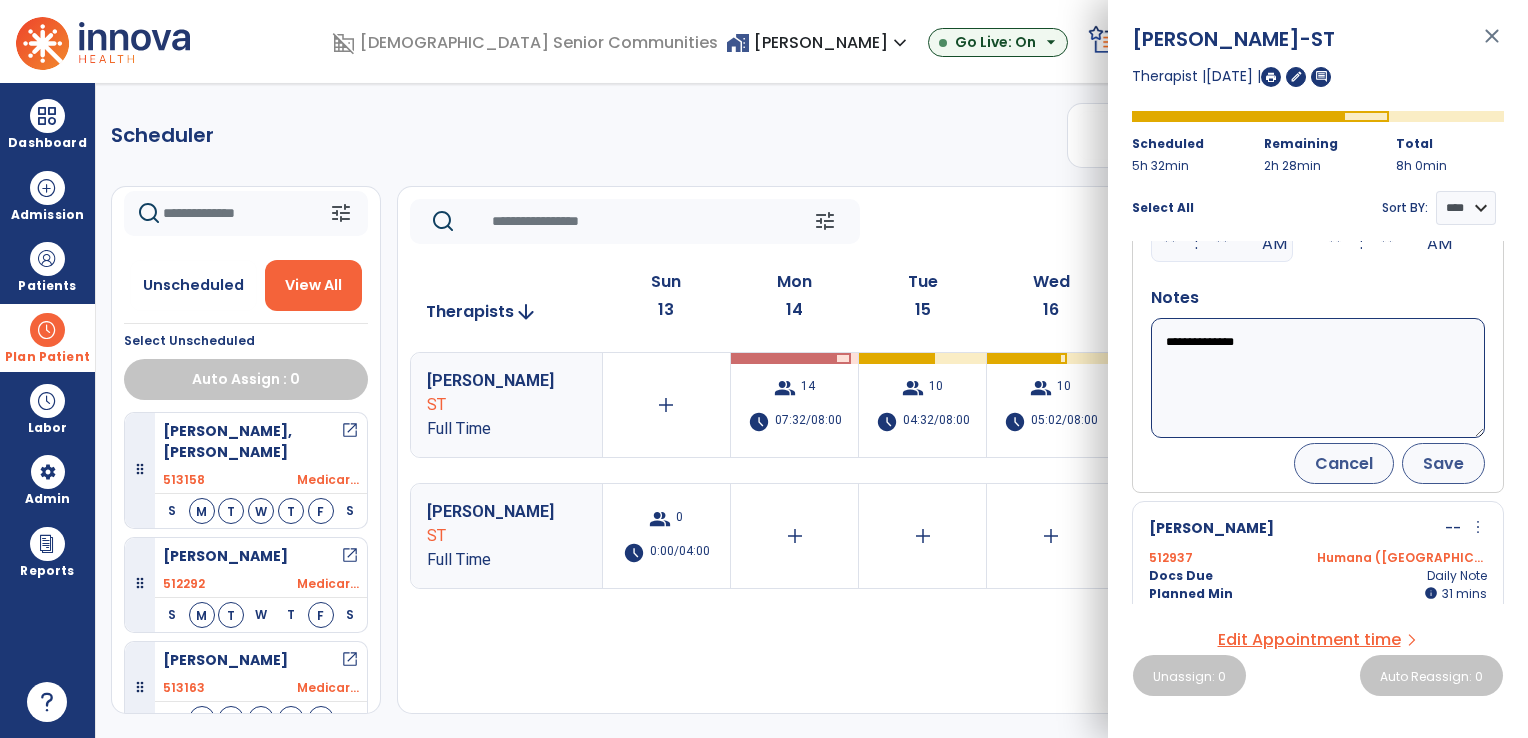 type on "*****" 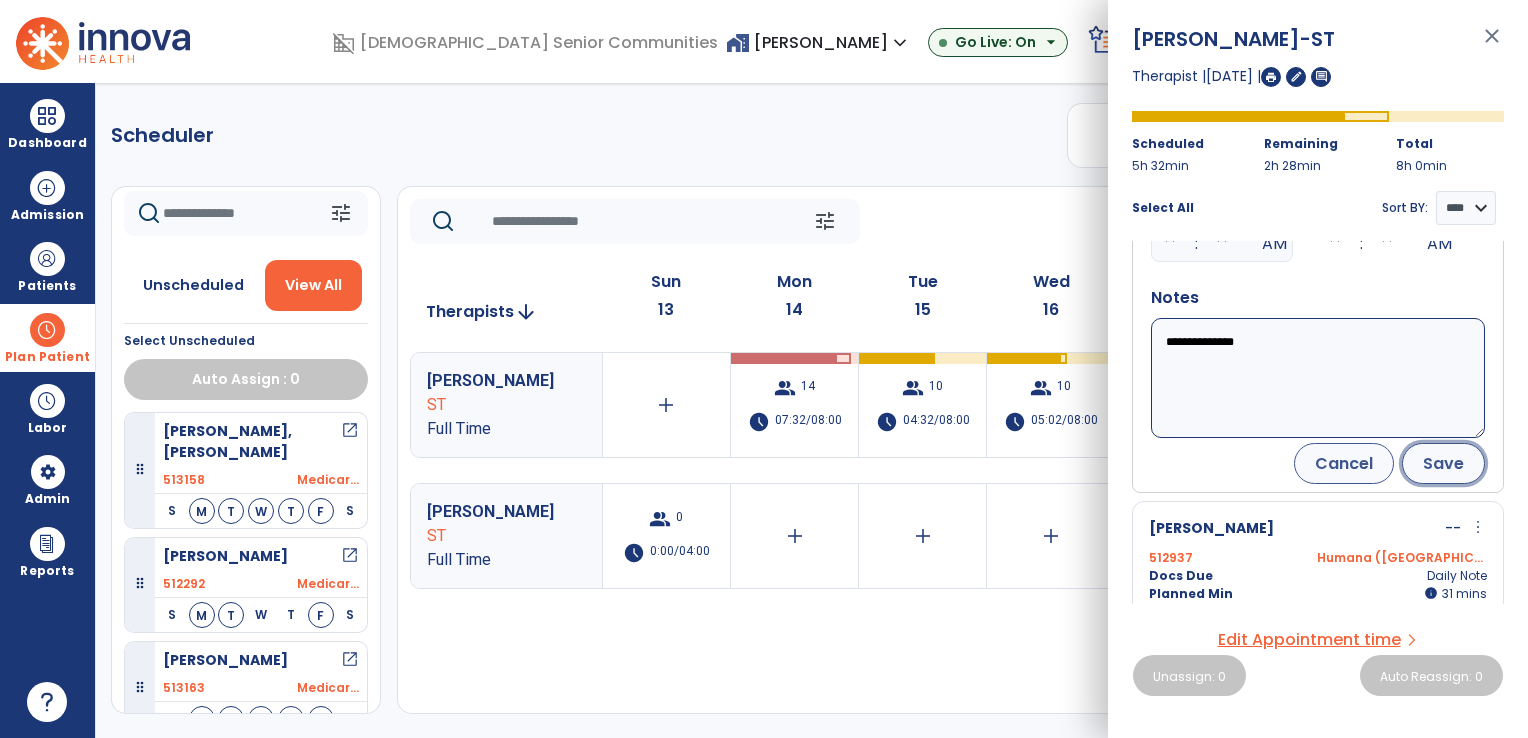 click on "Save" at bounding box center (1443, 463) 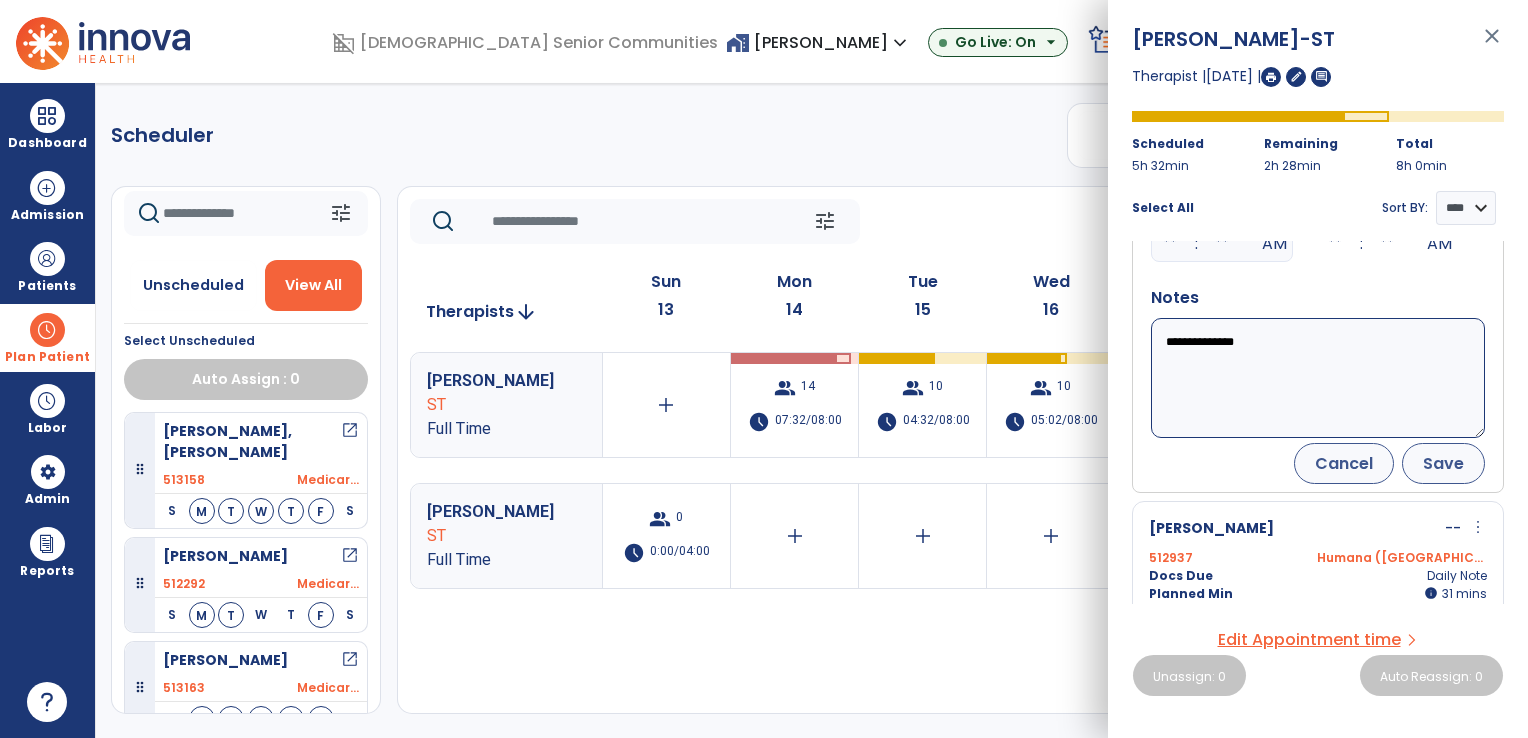 scroll, scrollTop: 184, scrollLeft: 0, axis: vertical 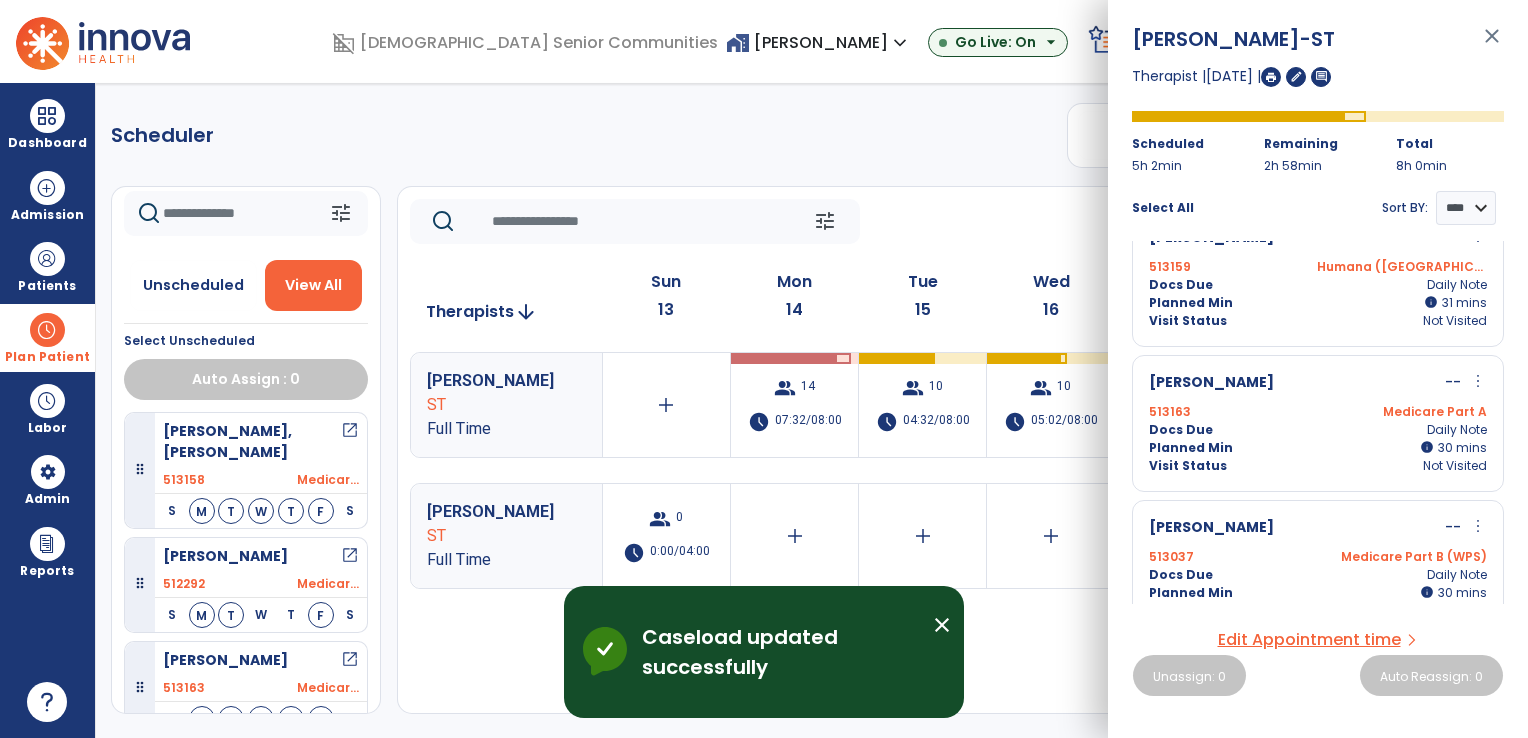 click on "Scheduler   PT   OT   ST  **** *** more_vert  Manage Labor   View All Therapists   Print" 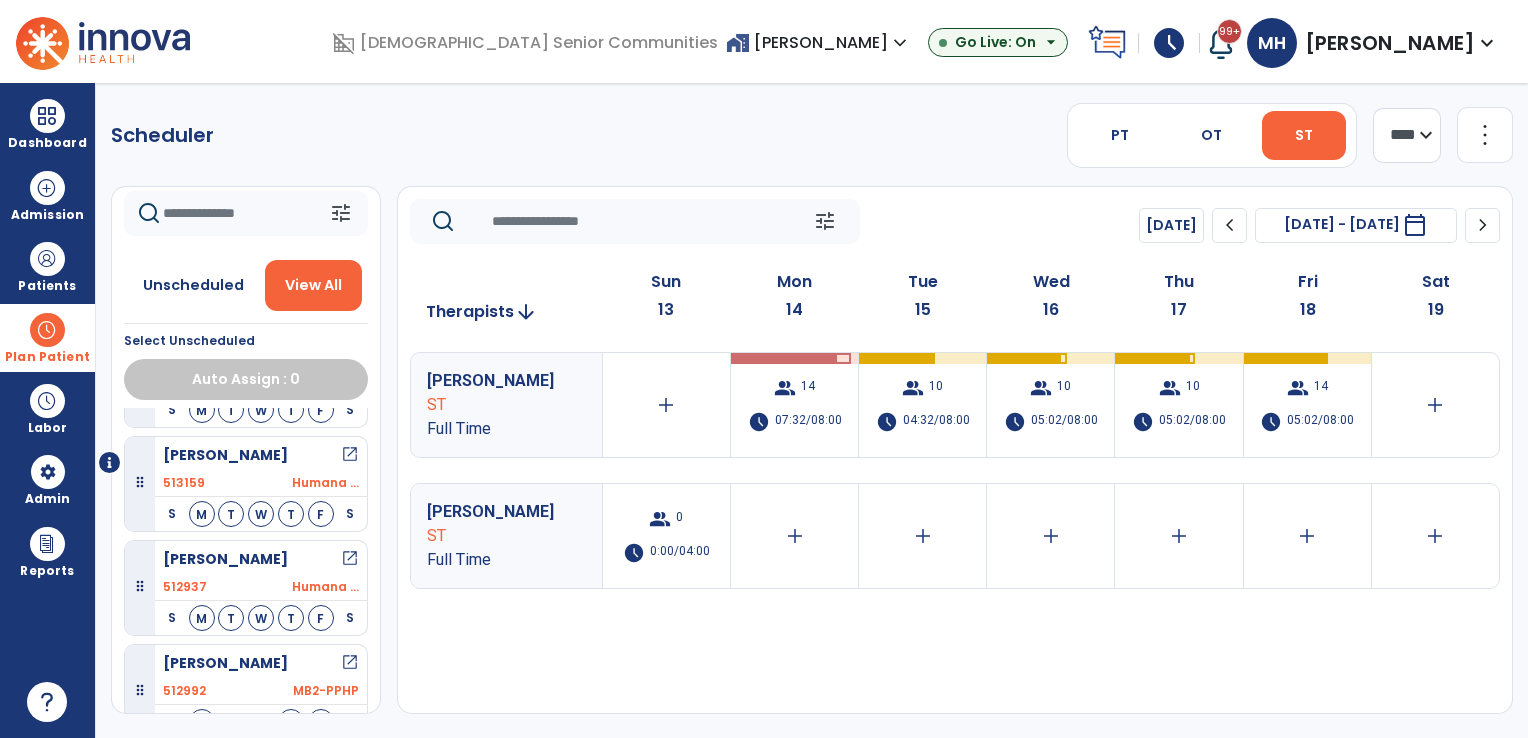 scroll, scrollTop: 0, scrollLeft: 0, axis: both 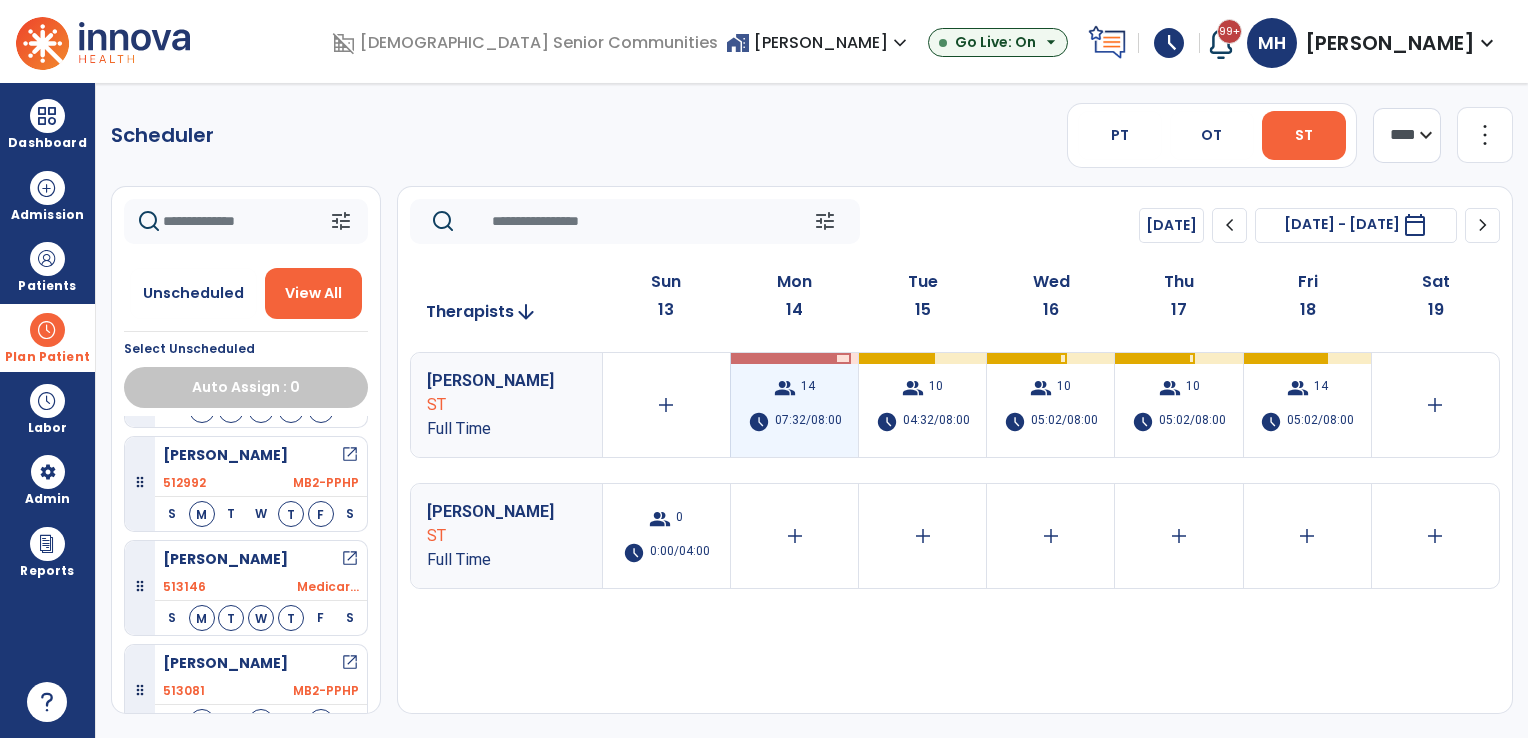 click on "07:32/08:00" at bounding box center [808, 422] 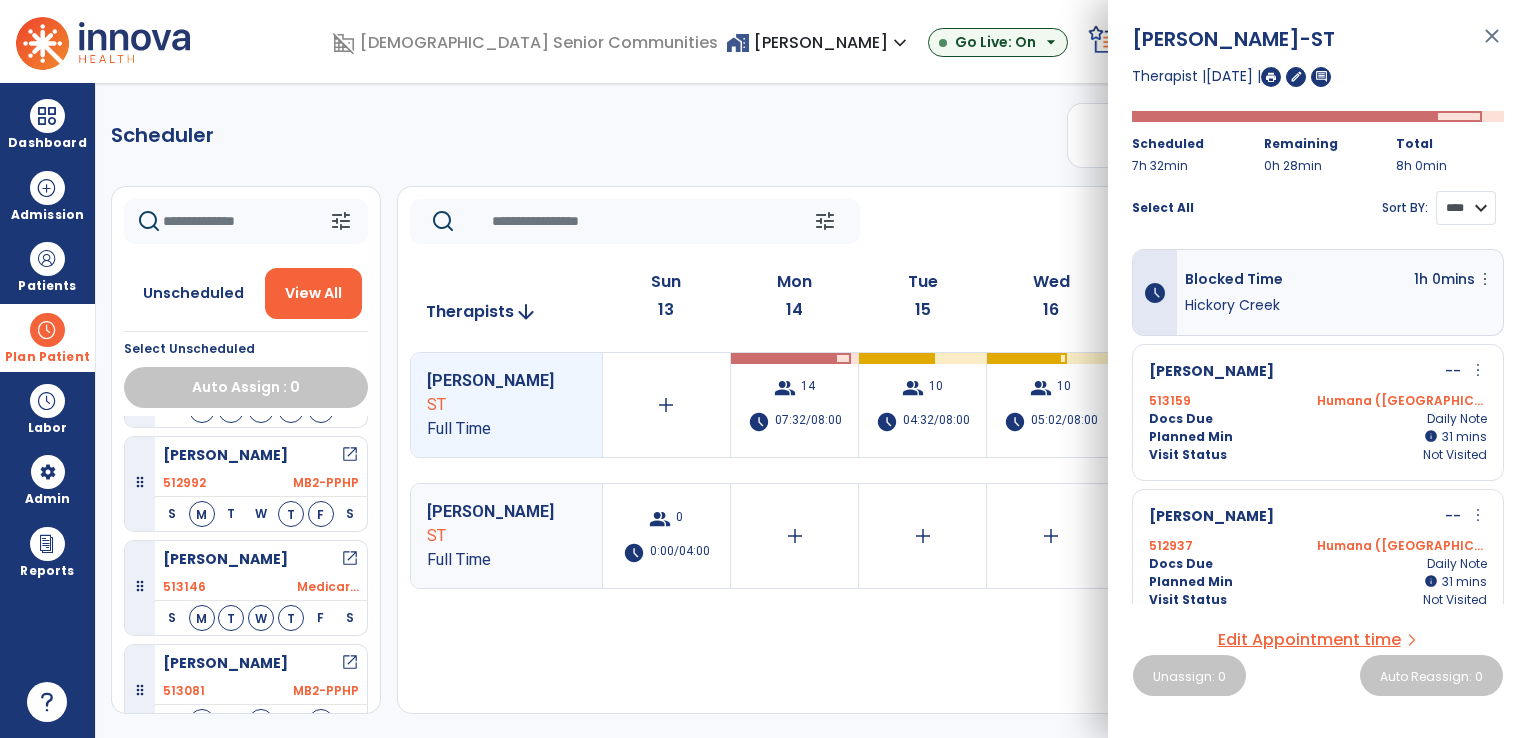 click on "**** ****" at bounding box center [1466, 208] 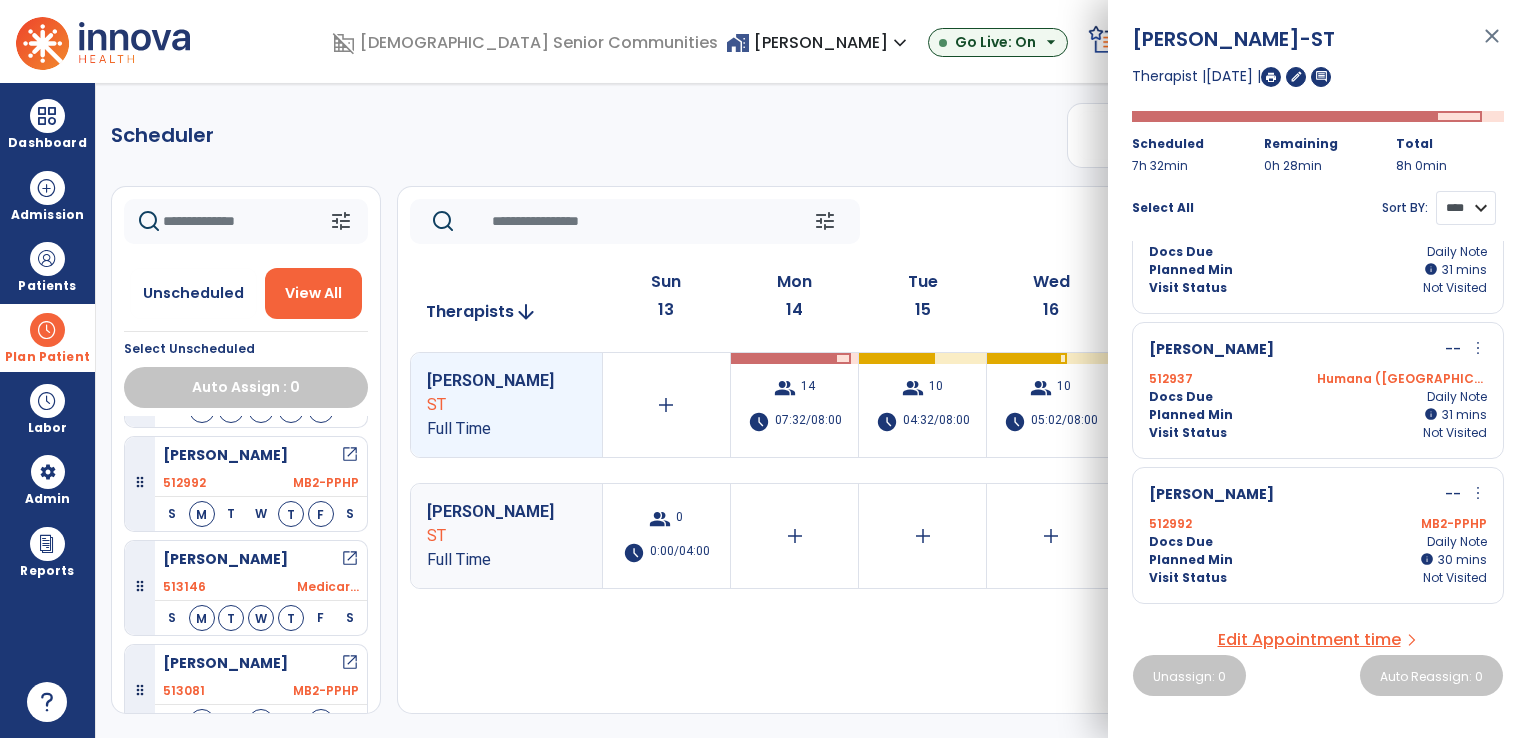 scroll, scrollTop: 500, scrollLeft: 0, axis: vertical 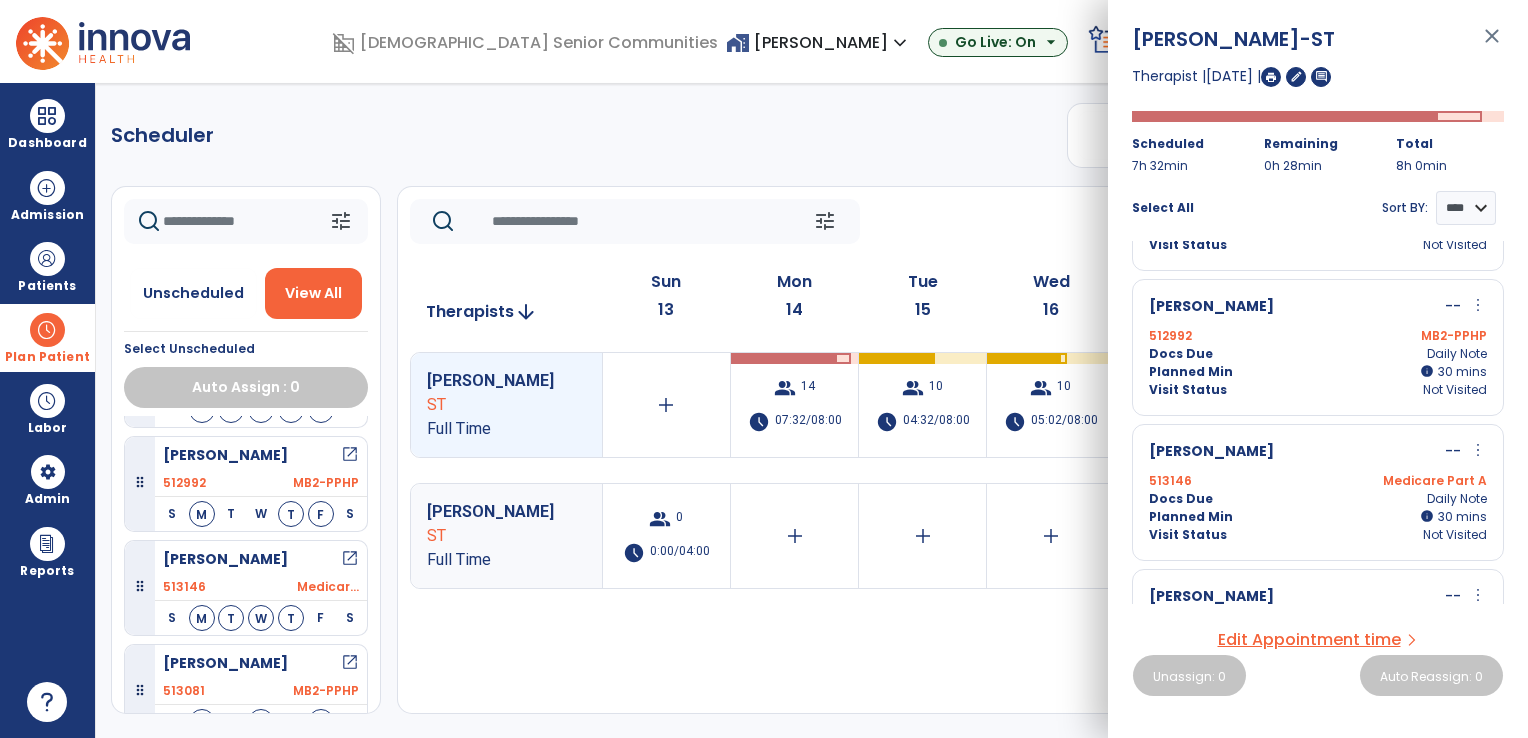 click on "more_vert" at bounding box center [1478, 305] 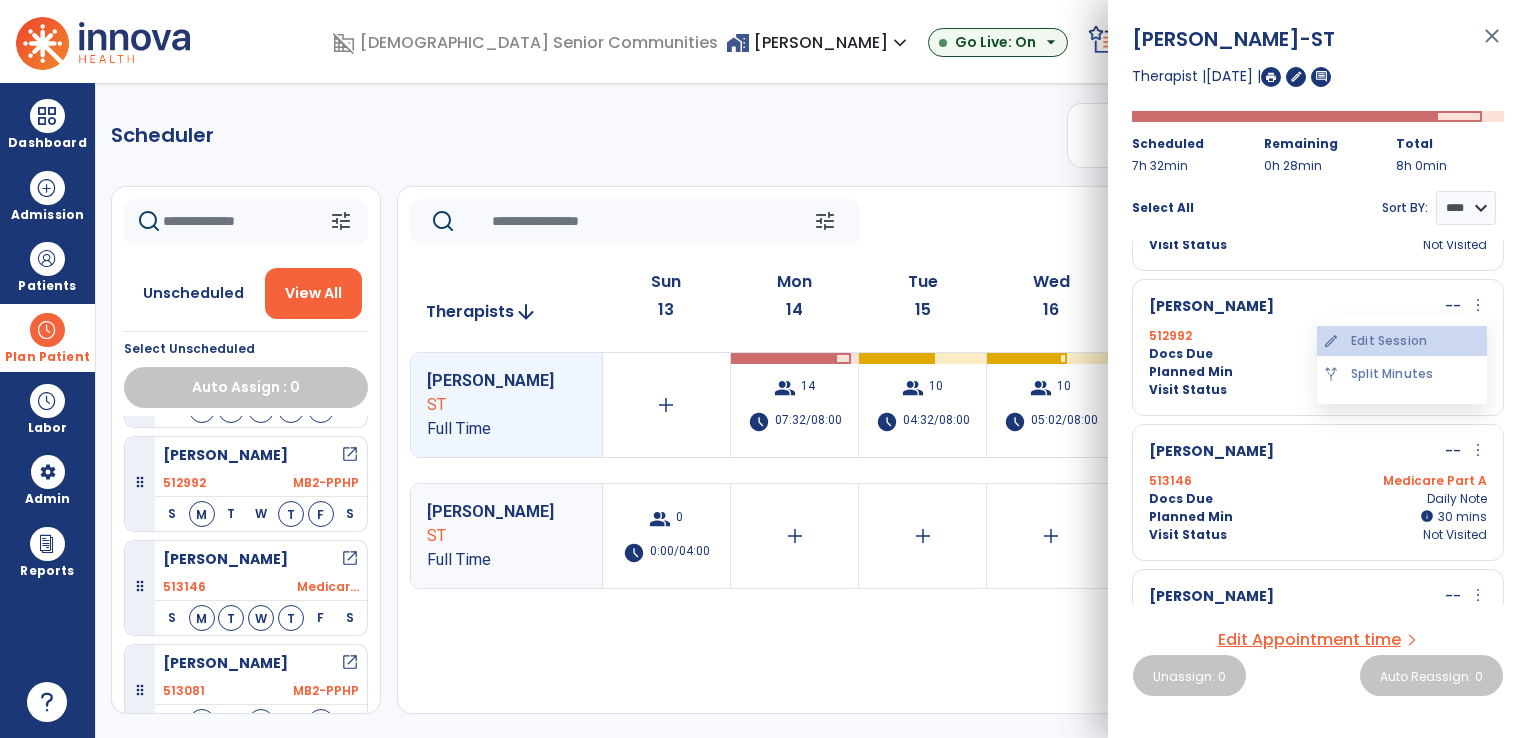 click on "edit   Edit Session" at bounding box center (1402, 341) 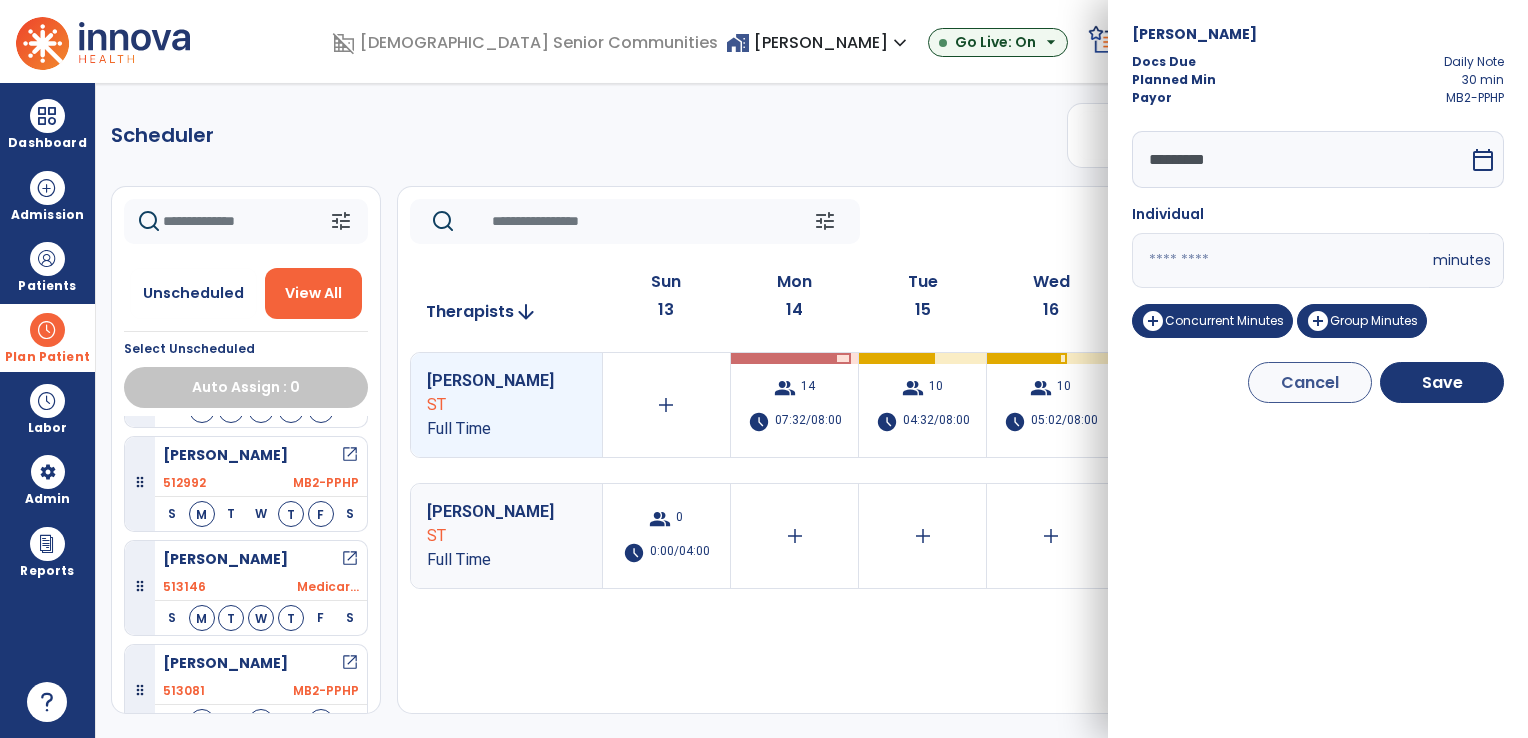 click on "*********" at bounding box center (1300, 159) 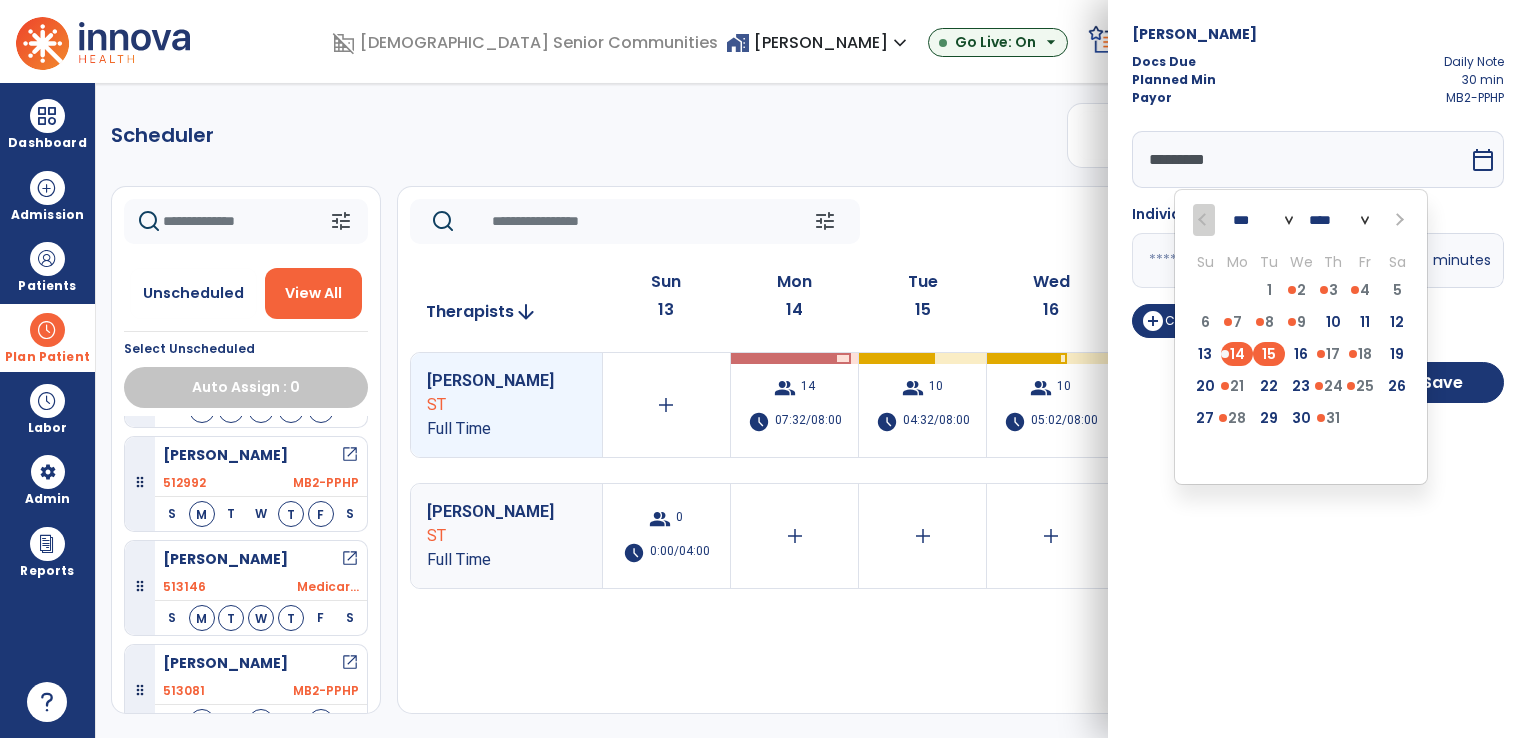 click on "15" at bounding box center [1269, 354] 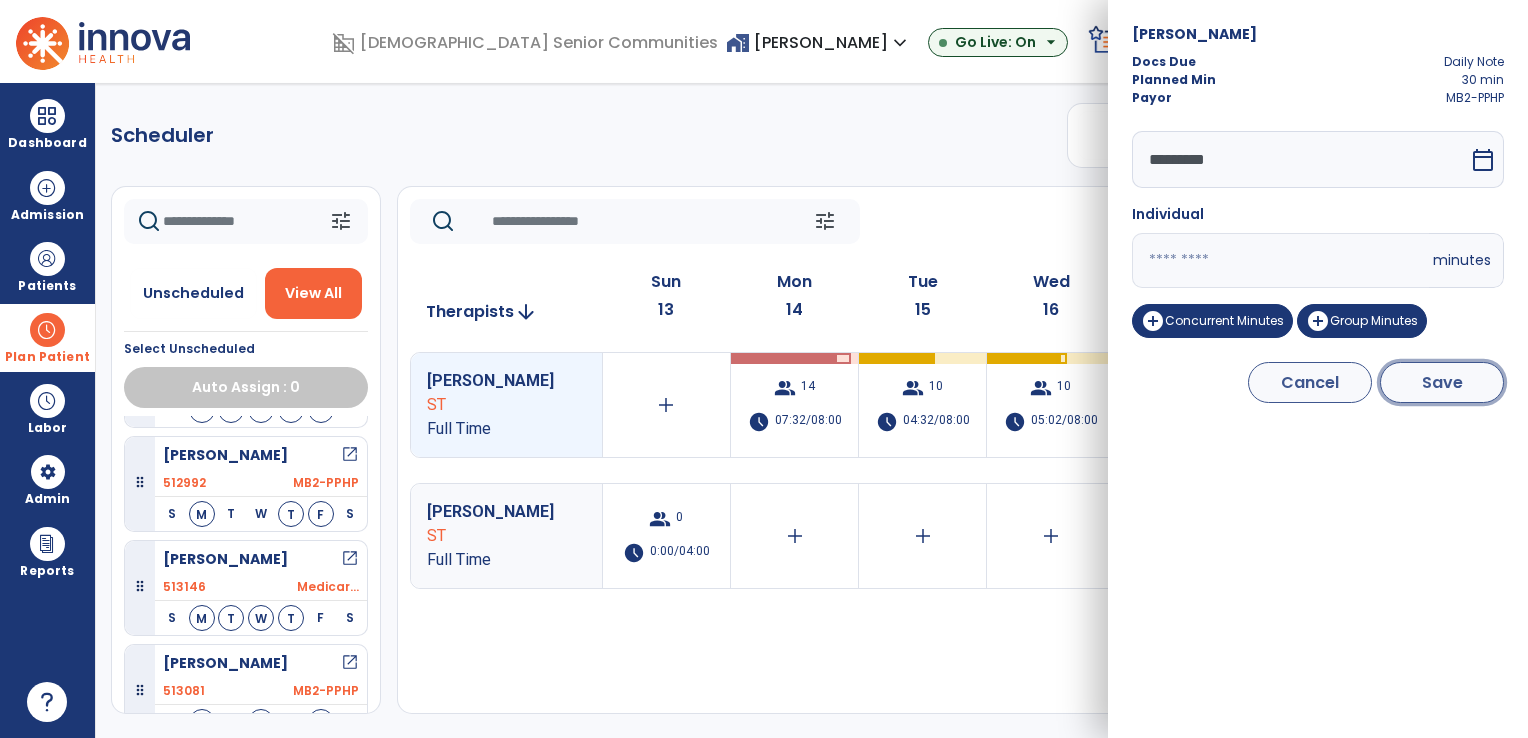 click on "Save" at bounding box center (1442, 382) 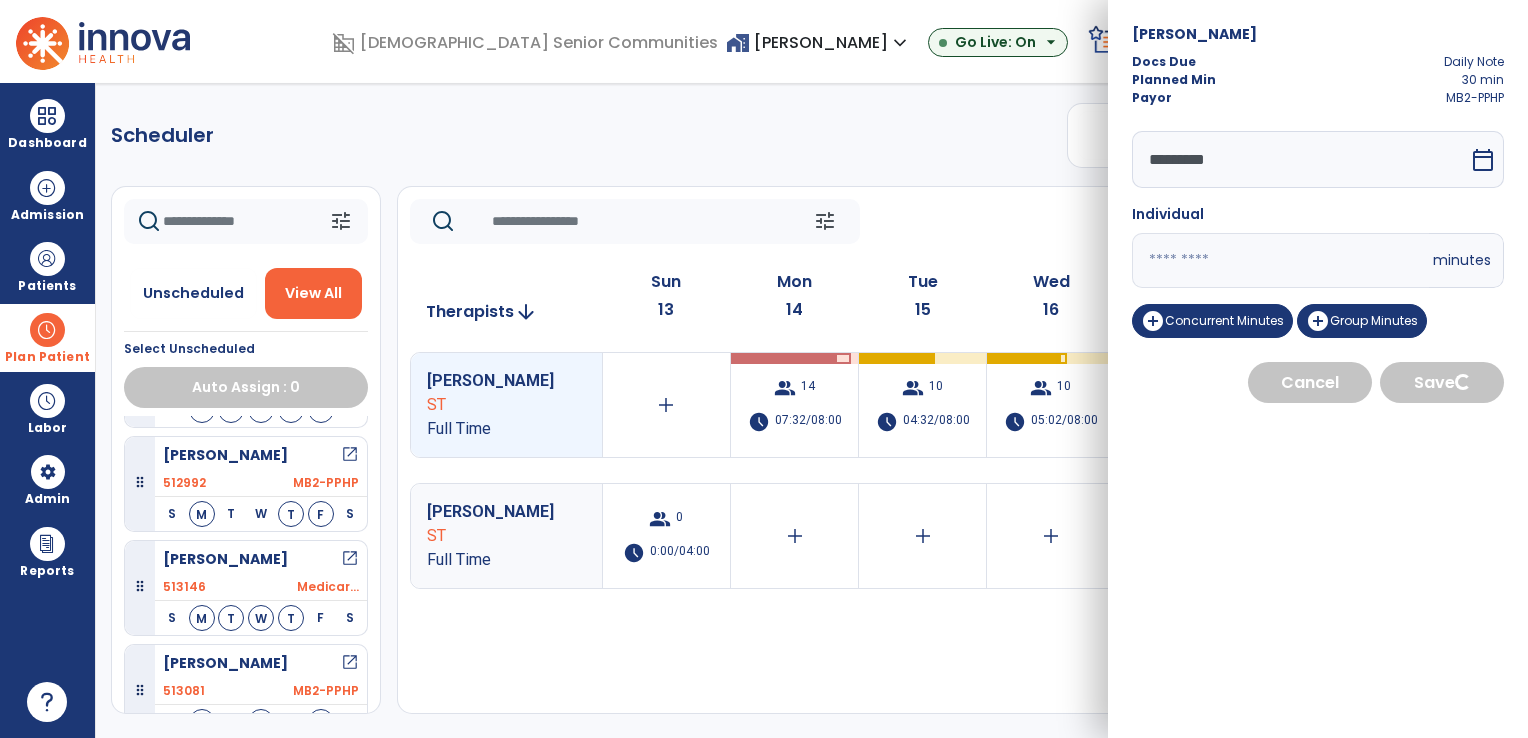 select on "****" 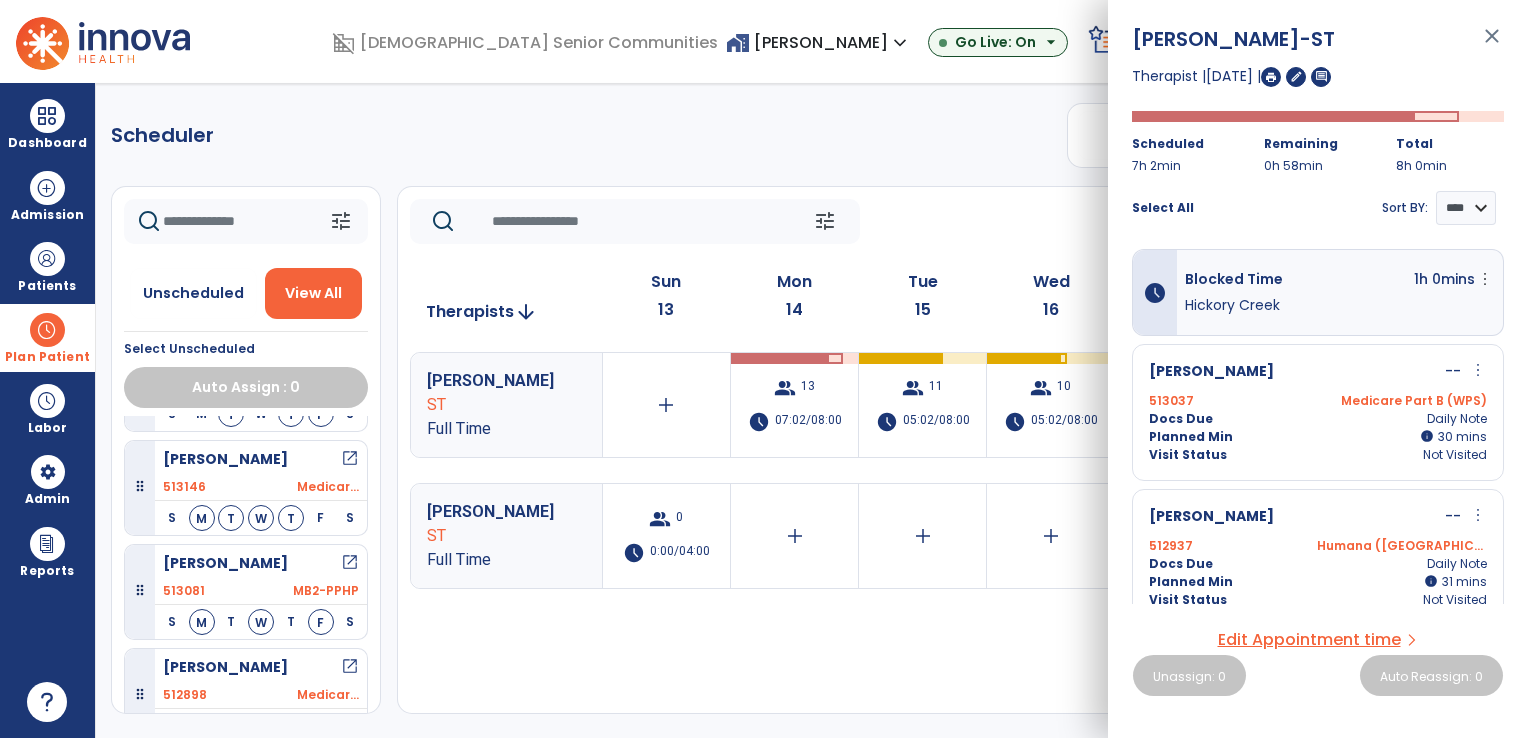 scroll, scrollTop: 500, scrollLeft: 0, axis: vertical 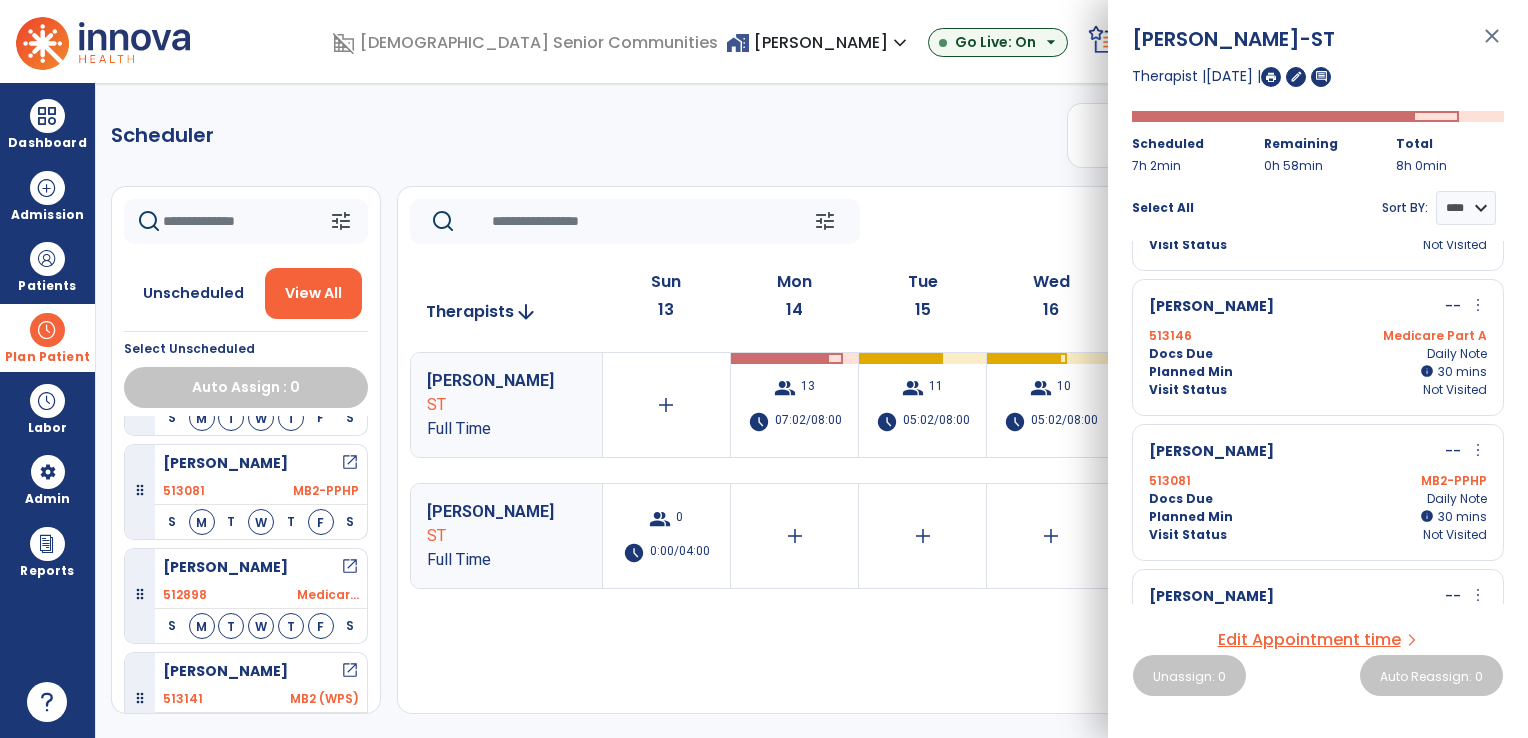 click on "more_vert" at bounding box center (1478, 450) 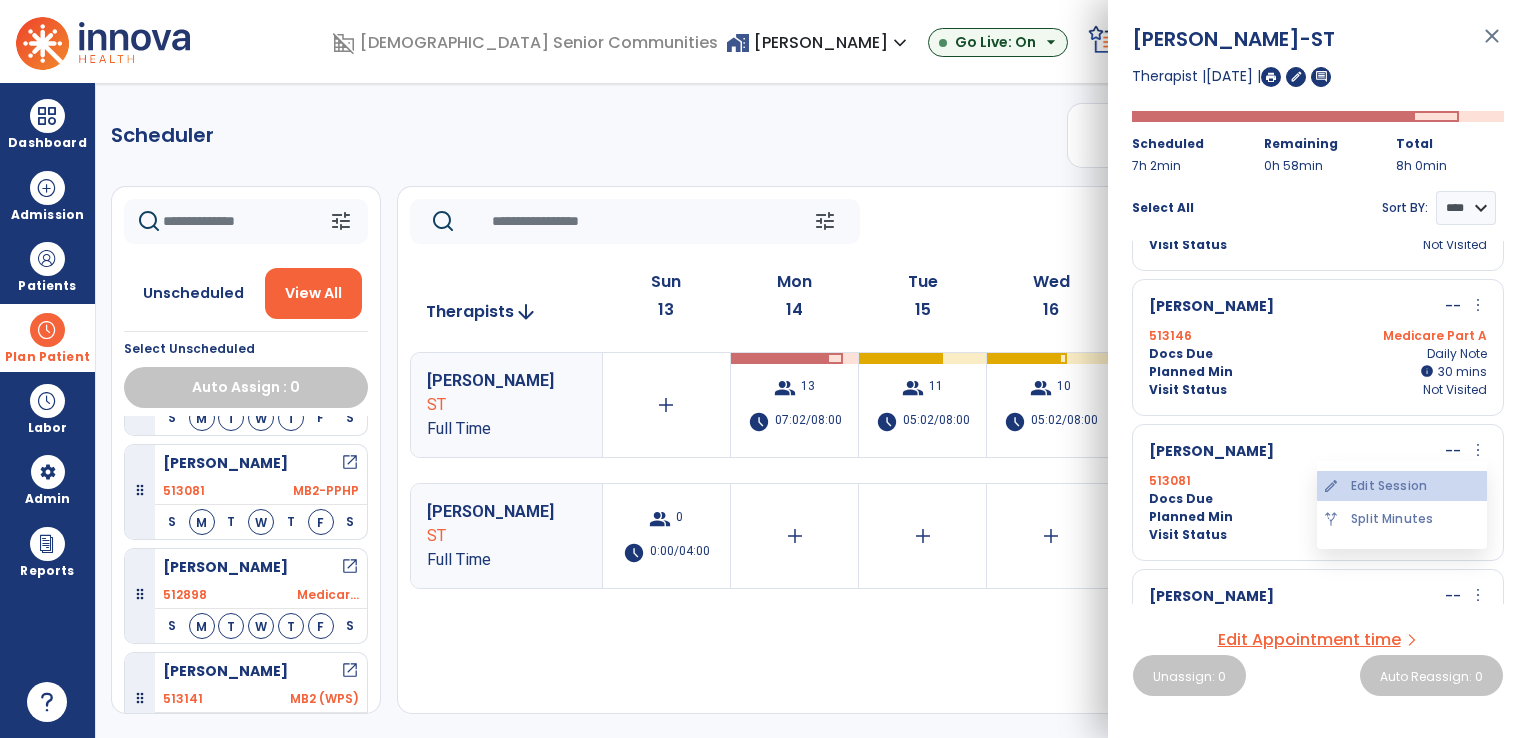 click on "edit   Edit Session" at bounding box center [1402, 486] 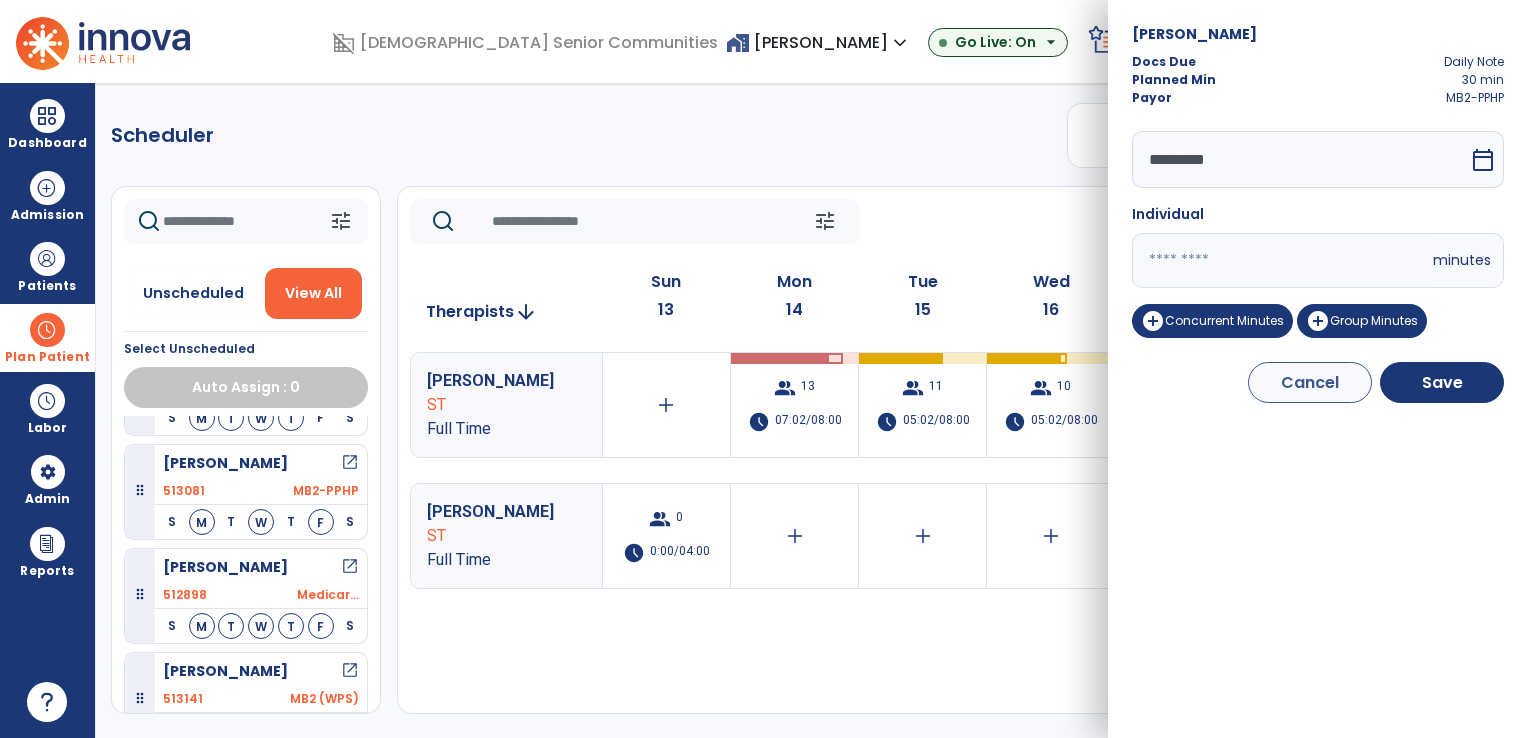 click on "*********" at bounding box center (1300, 159) 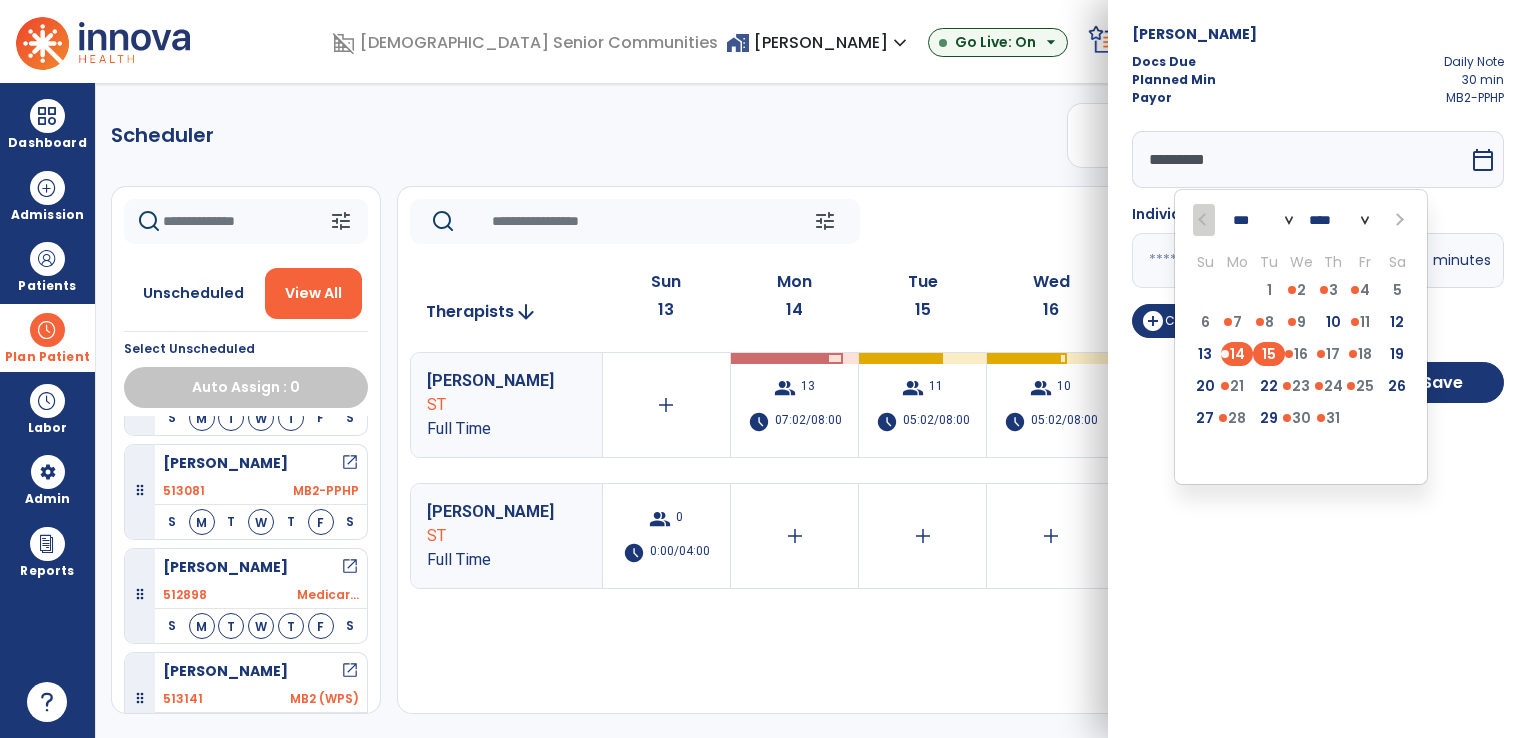 click on "15" at bounding box center [1269, 354] 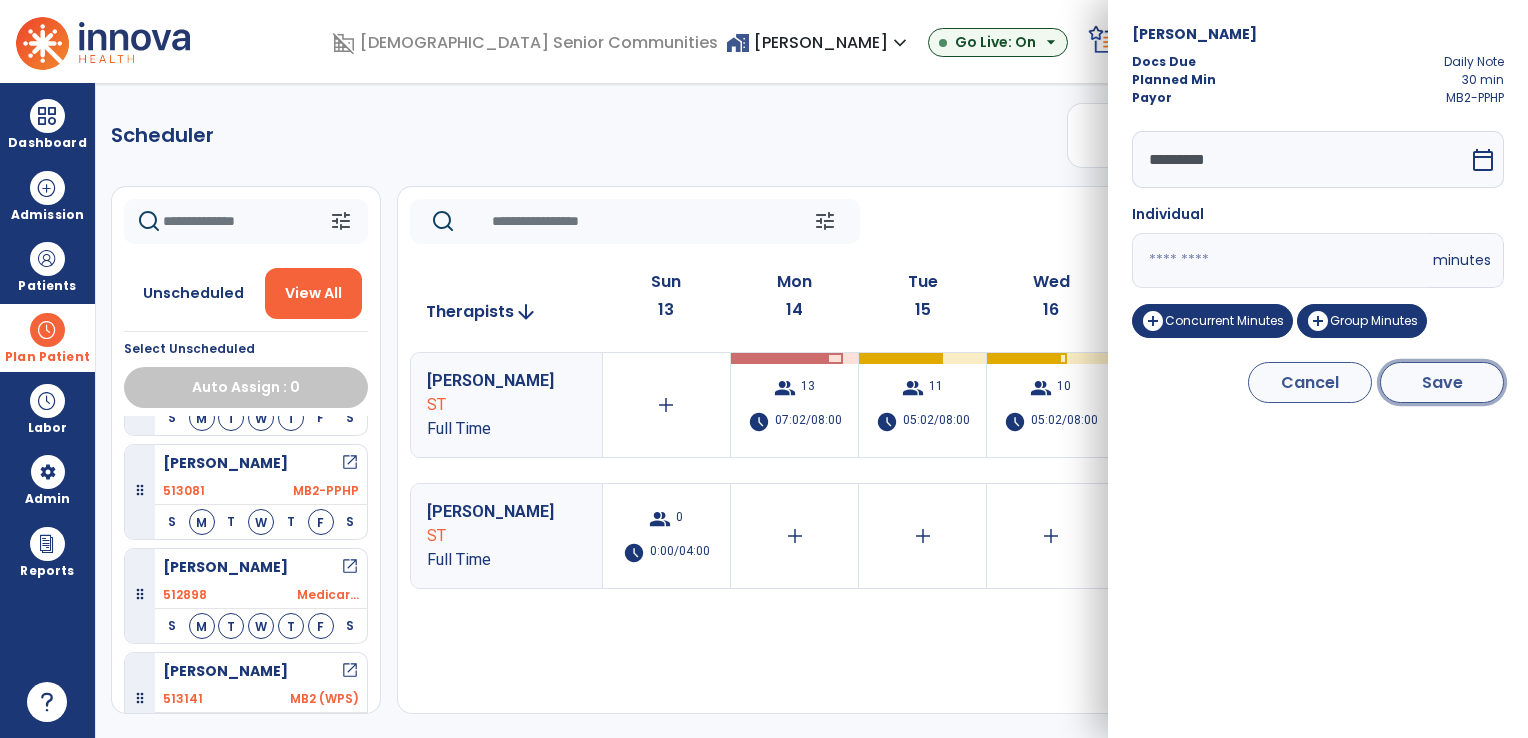 click on "Save" at bounding box center (1442, 382) 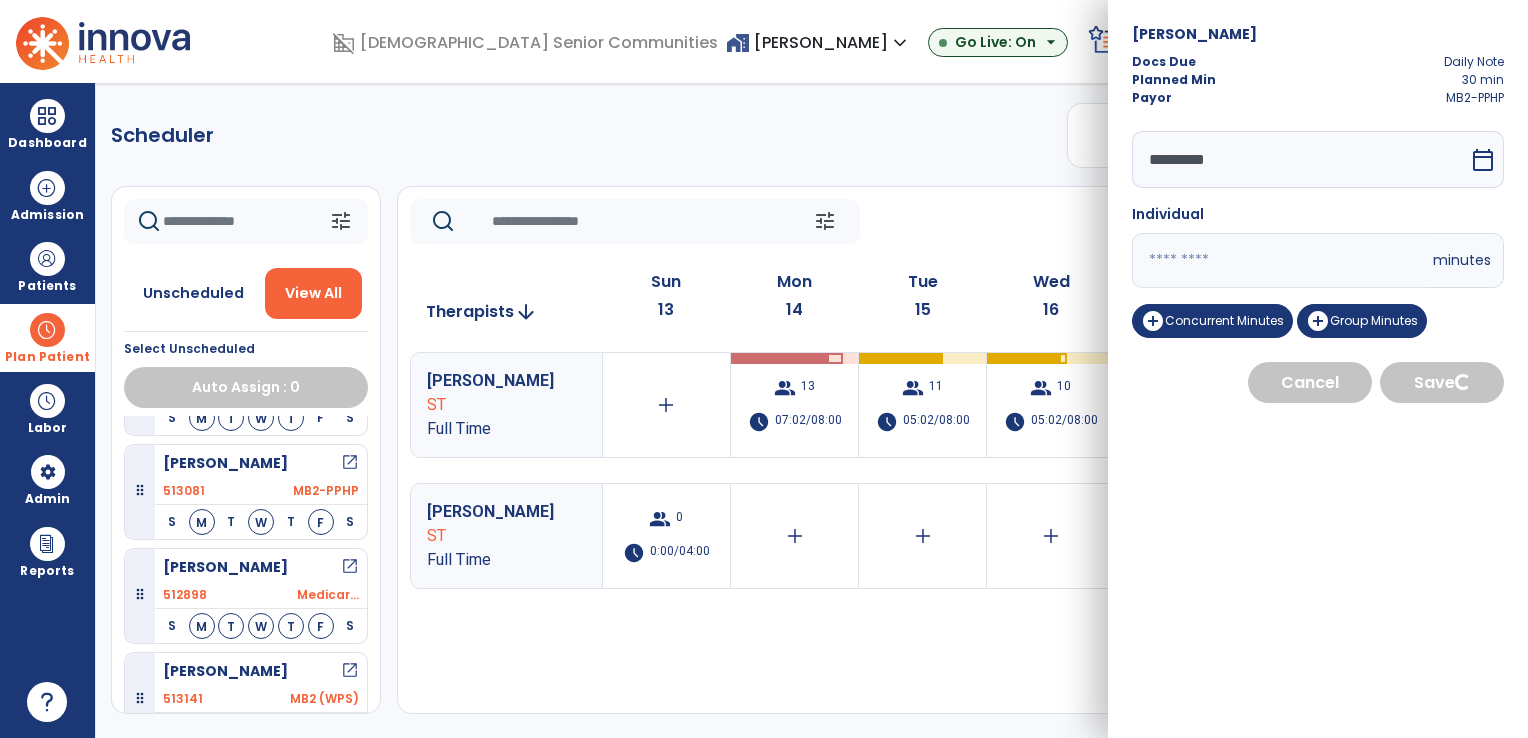 select on "****" 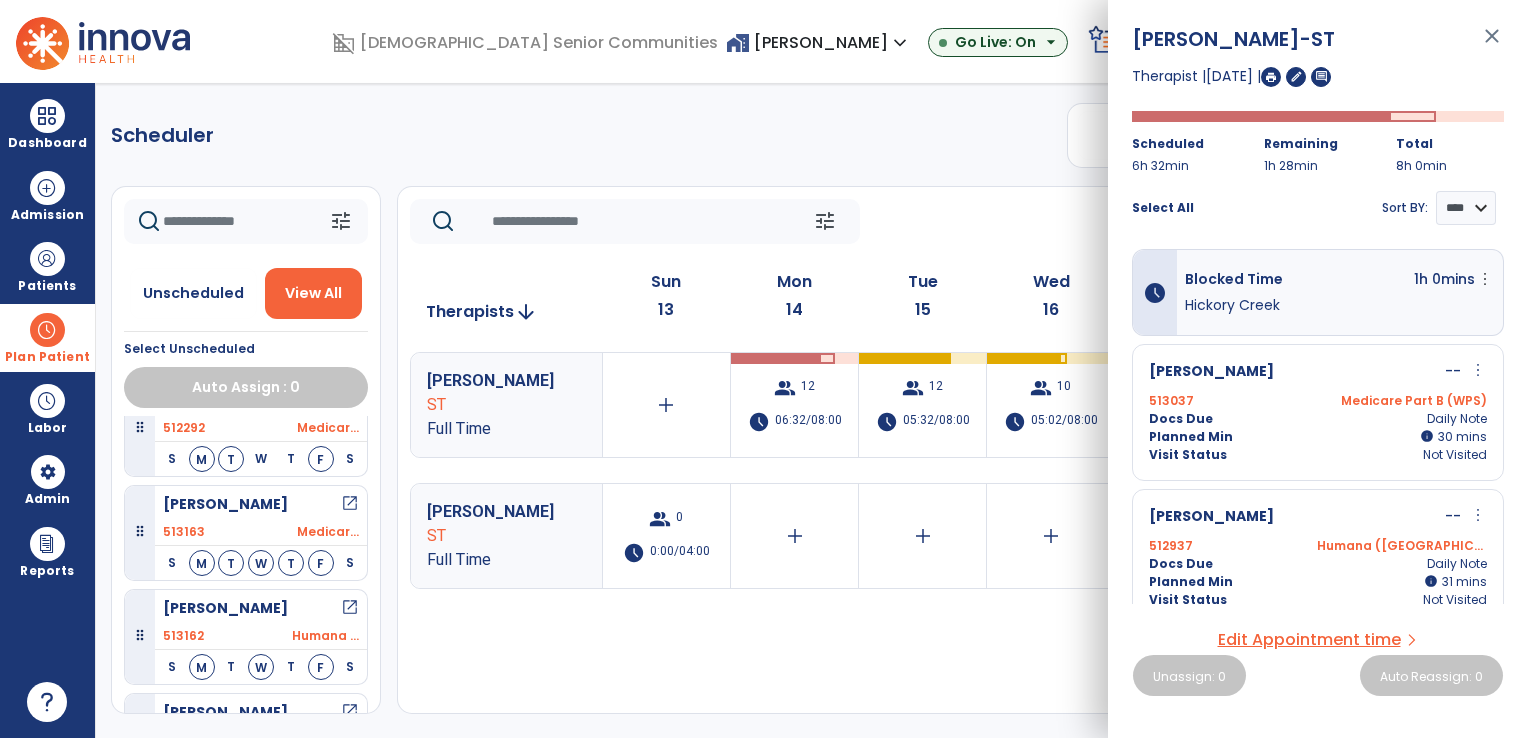 scroll, scrollTop: 1036, scrollLeft: 0, axis: vertical 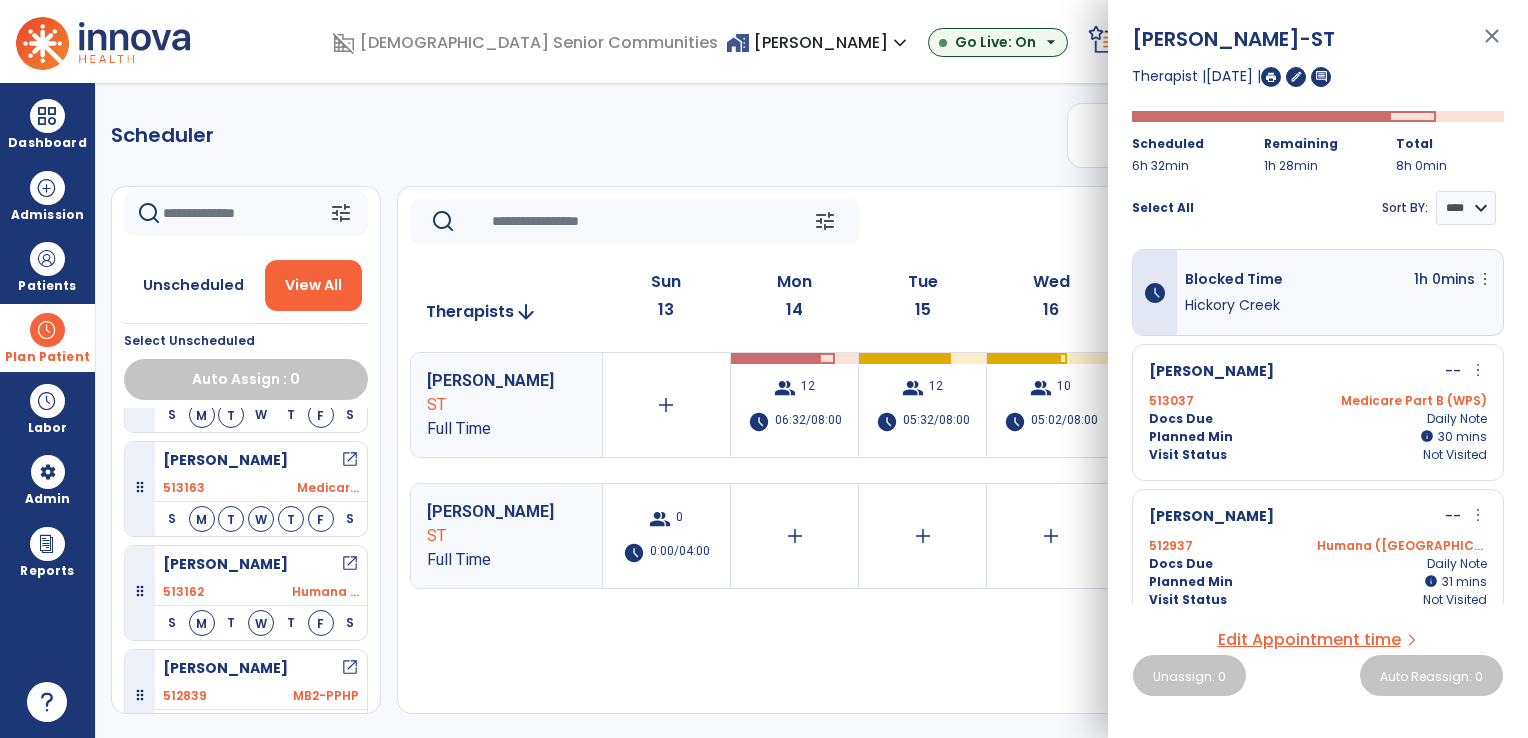 click on "Doyle, Katherine ST Full Time  add   group  12  schedule  06:32/08:00   group  12  schedule  05:32/08:00   group  10  schedule  05:02/08:00   group  10  schedule  05:02/08:00   group  14  schedule  05:02/08:00   add  Hall, Molly ST Full Time  group  0  schedule  0:00/04:00  add   add   add   add   add   add" 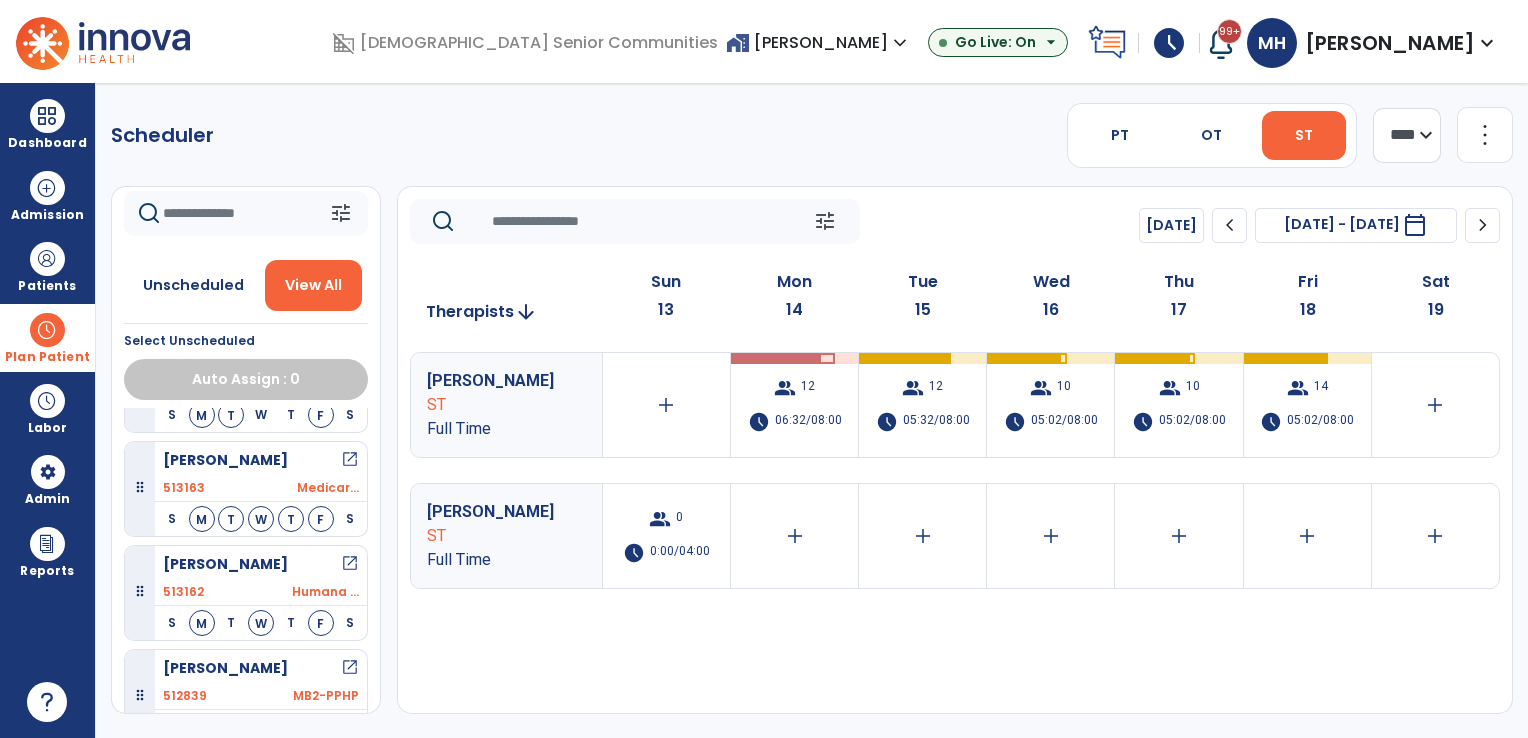 click on "PT   OT   ST" 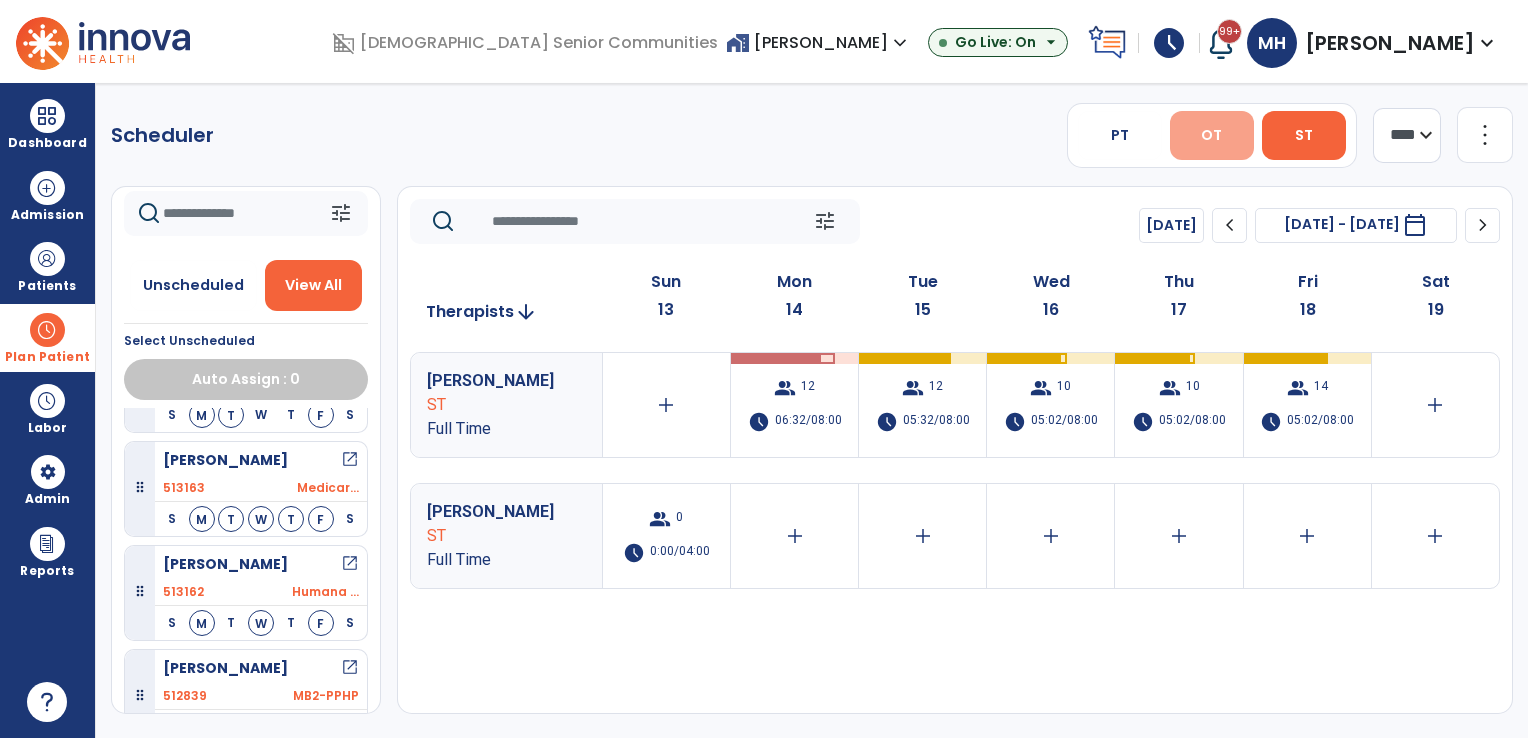 click on "OT" at bounding box center [1211, 135] 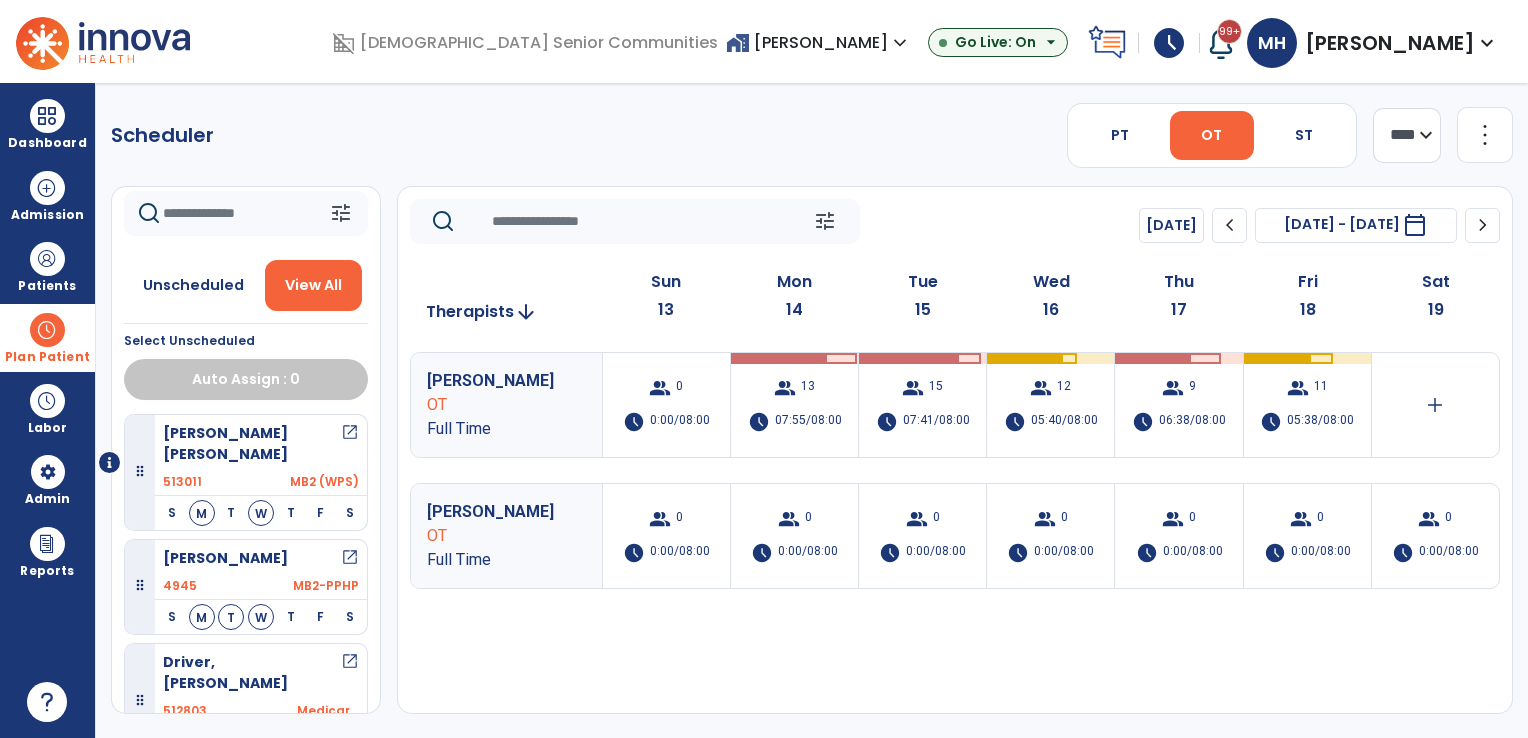 scroll, scrollTop: 0, scrollLeft: 0, axis: both 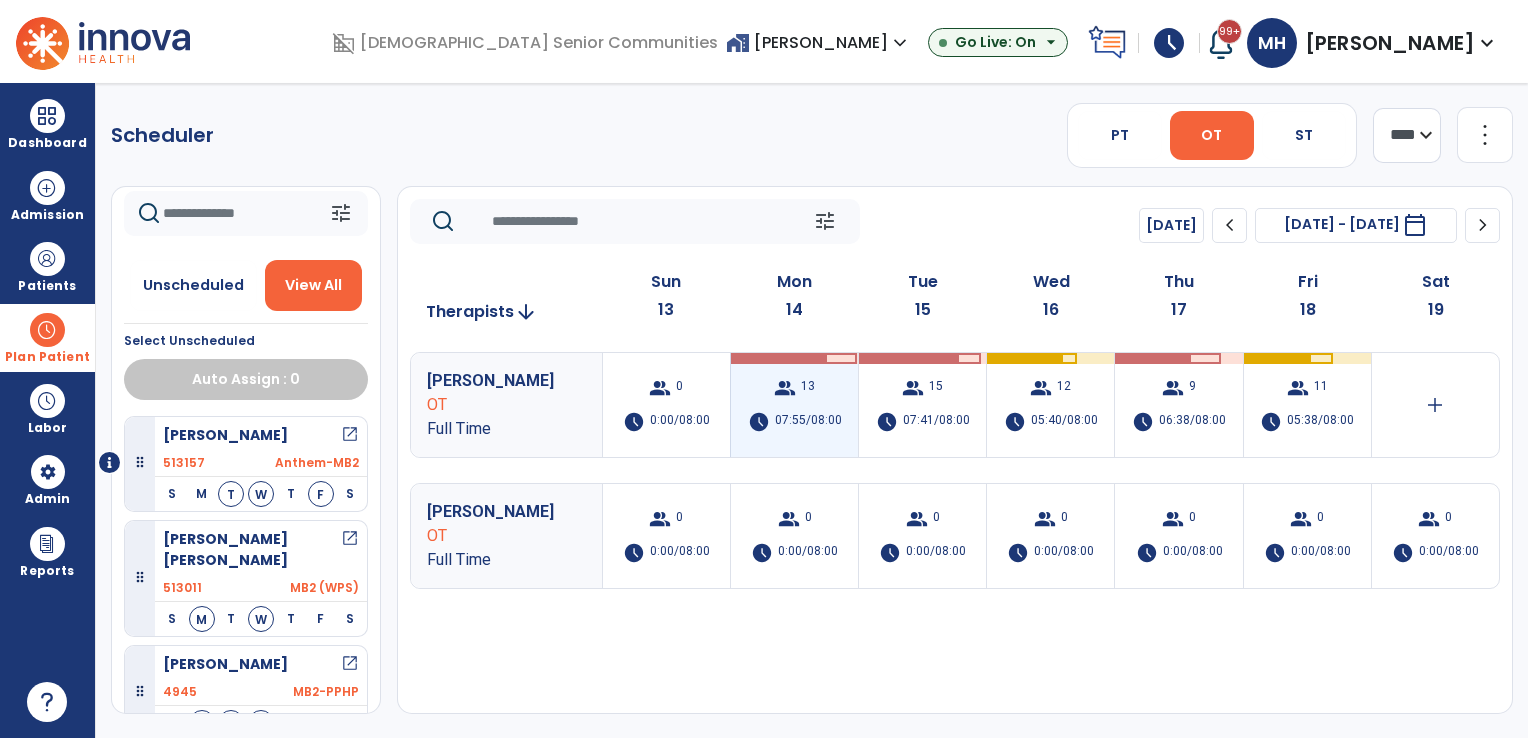 click on "group  13  schedule  07:55/08:00" at bounding box center (794, 405) 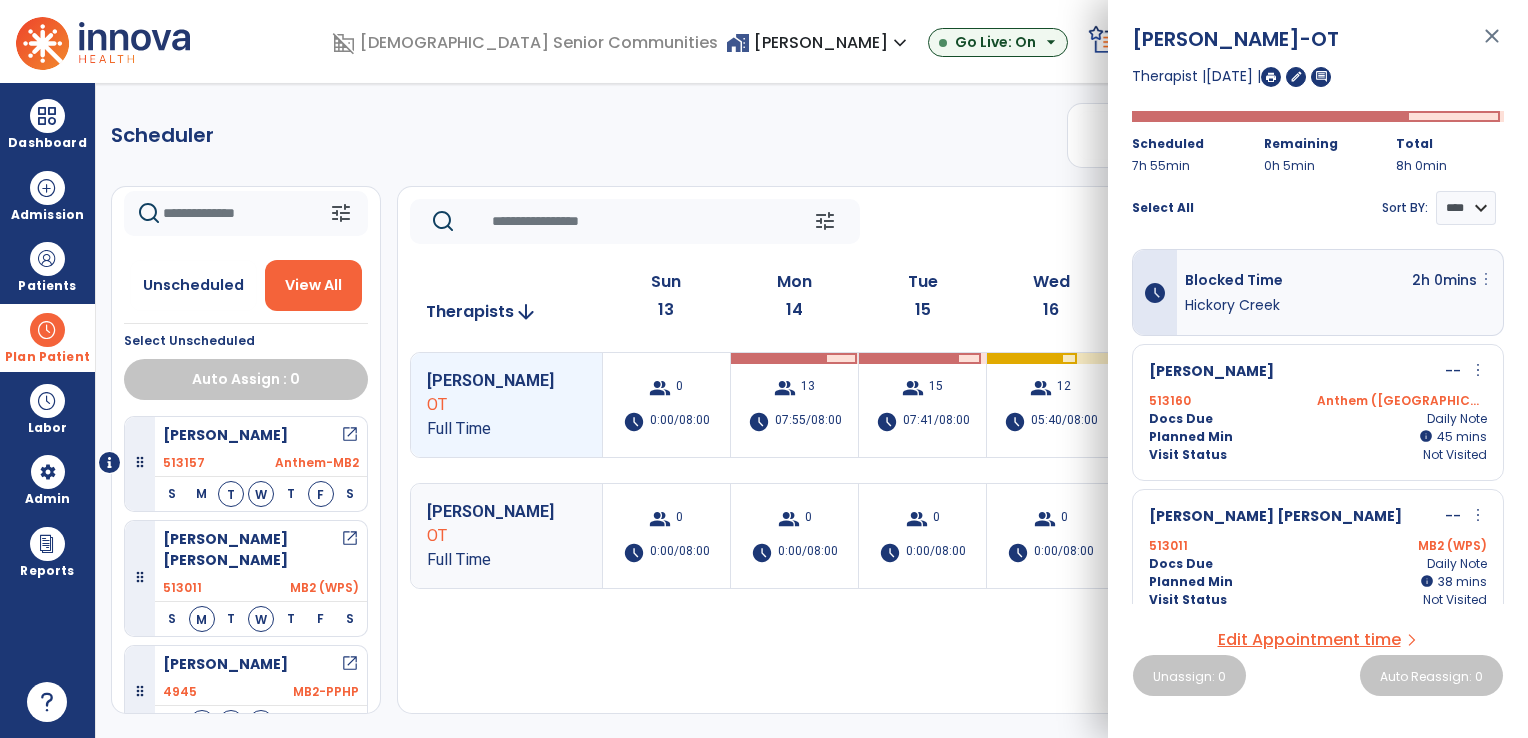 click on "more_vert" at bounding box center [1486, 279] 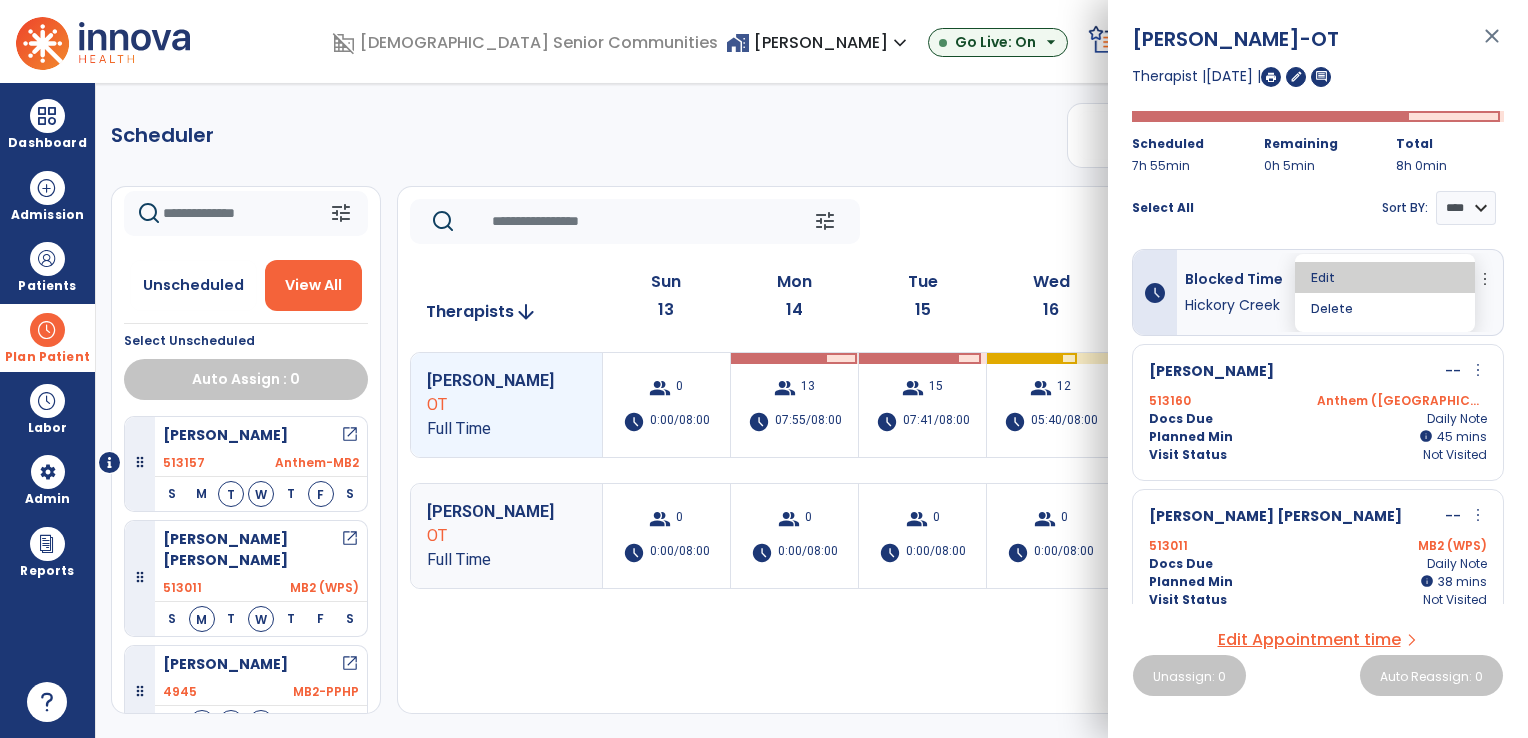 click on "Edit" at bounding box center (1385, 277) 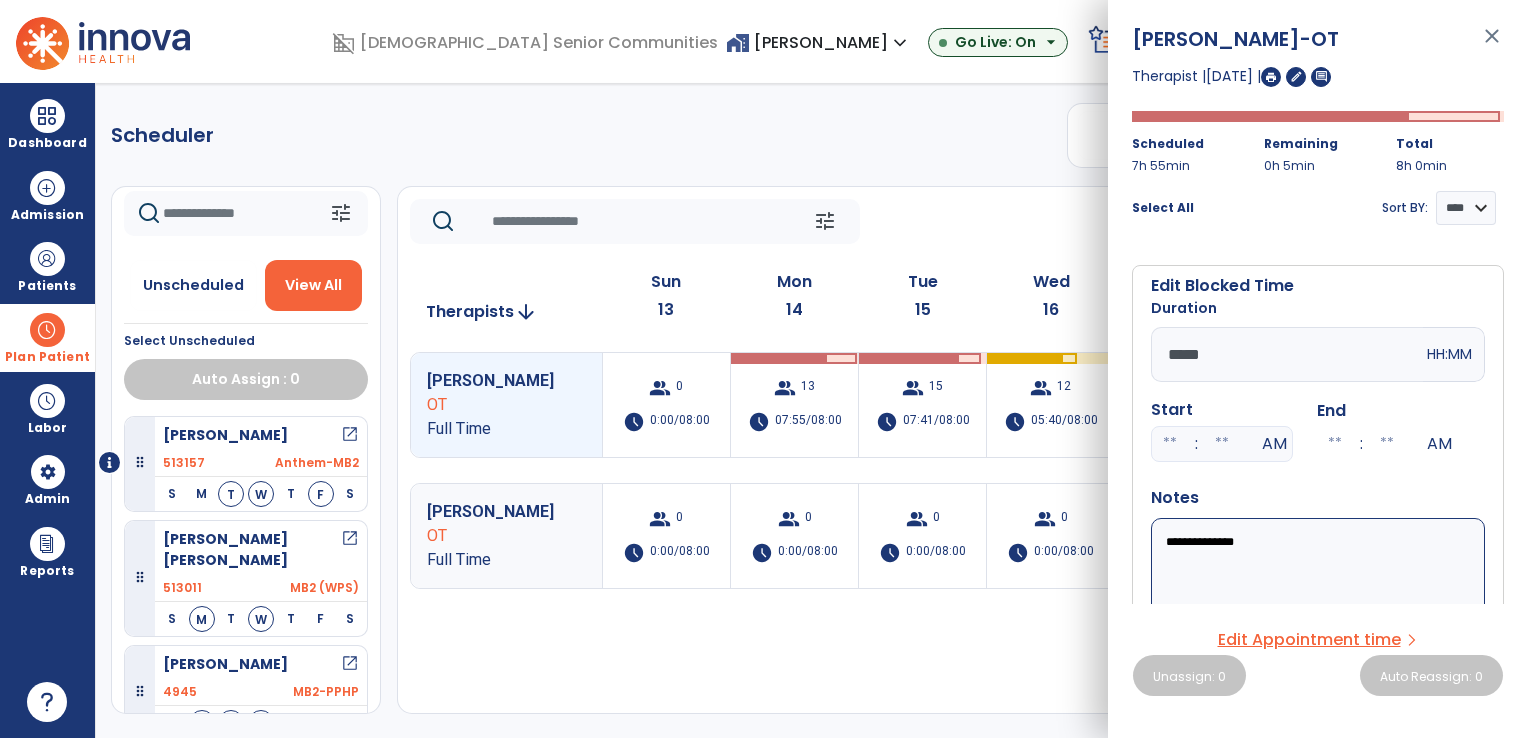 click on "*****" at bounding box center (1287, 354) 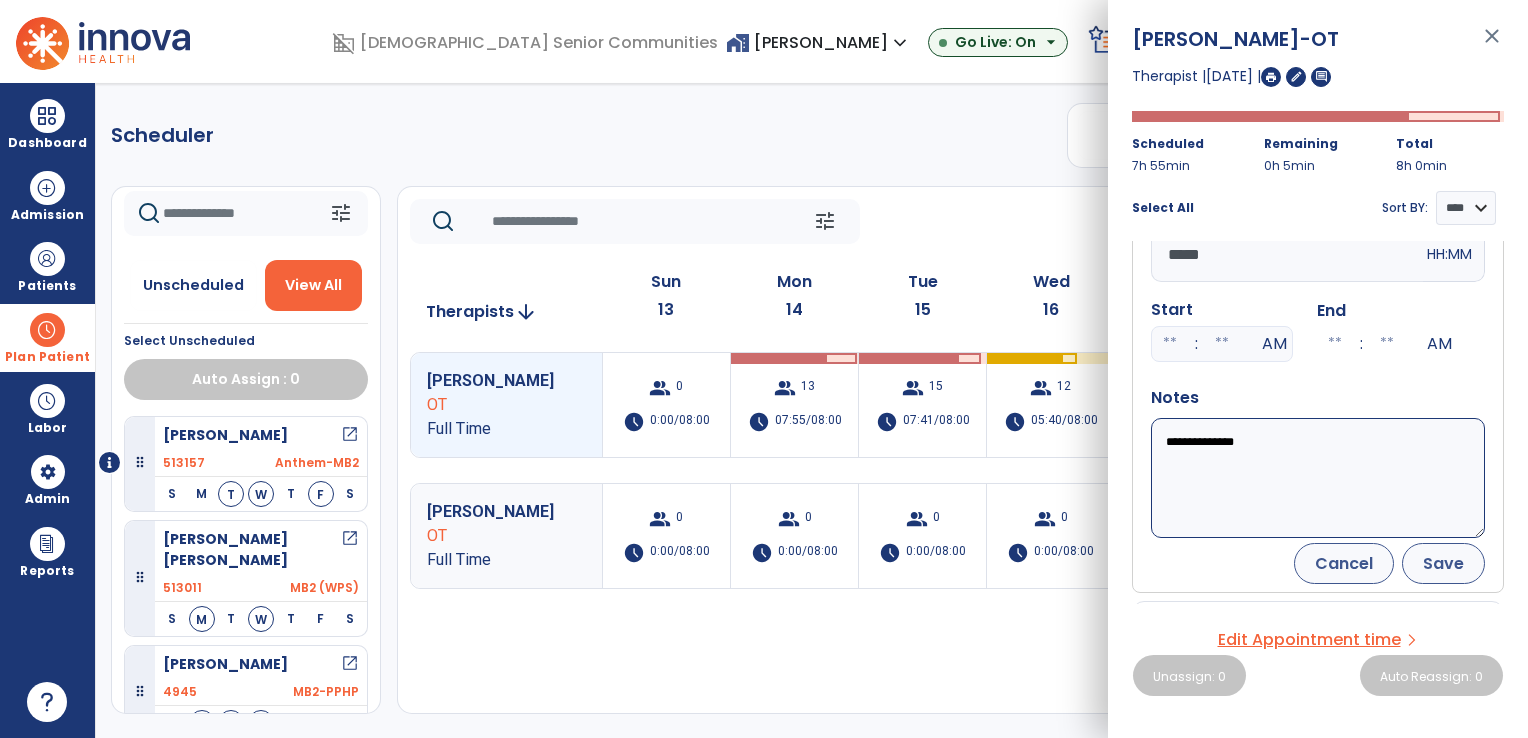 type on "*****" 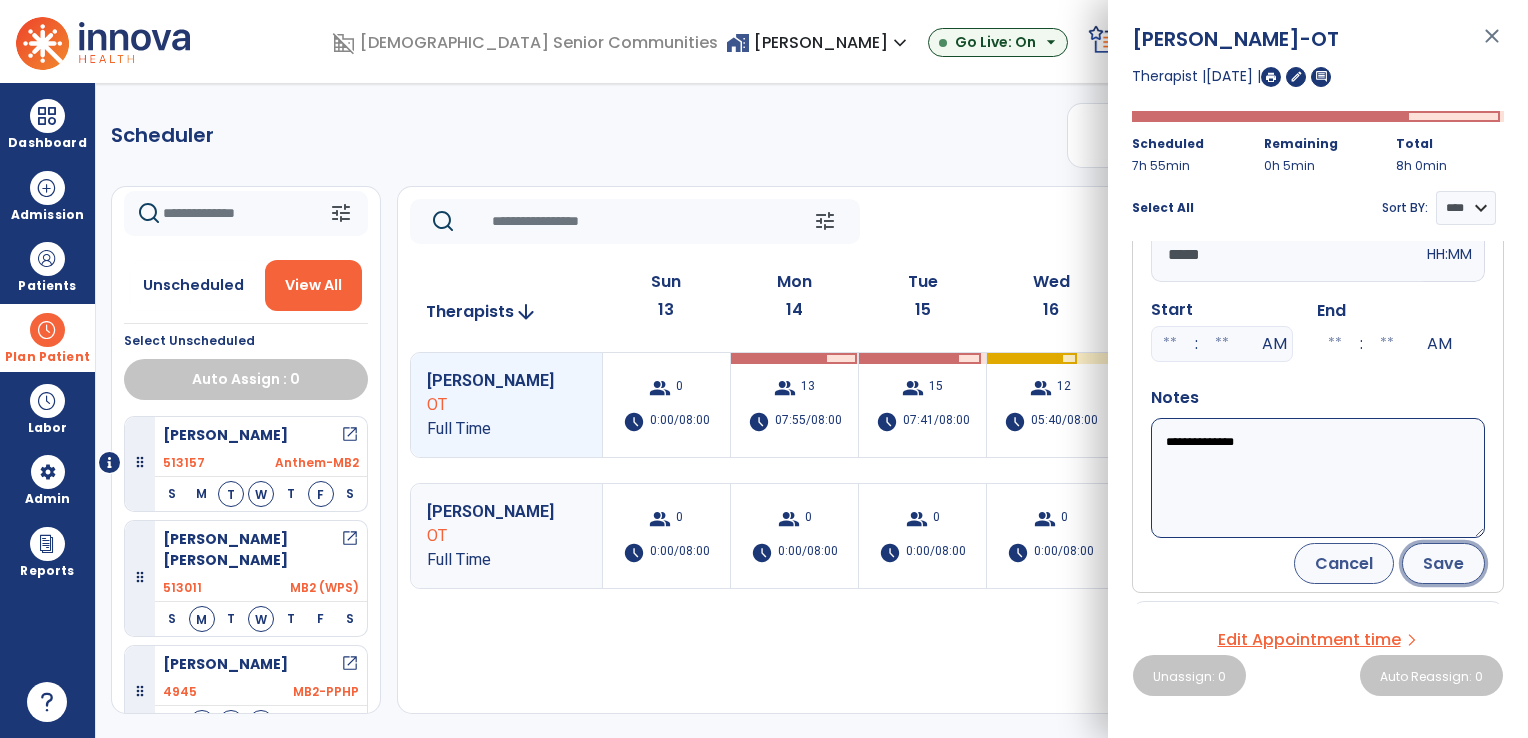 click on "Save" at bounding box center [1443, 563] 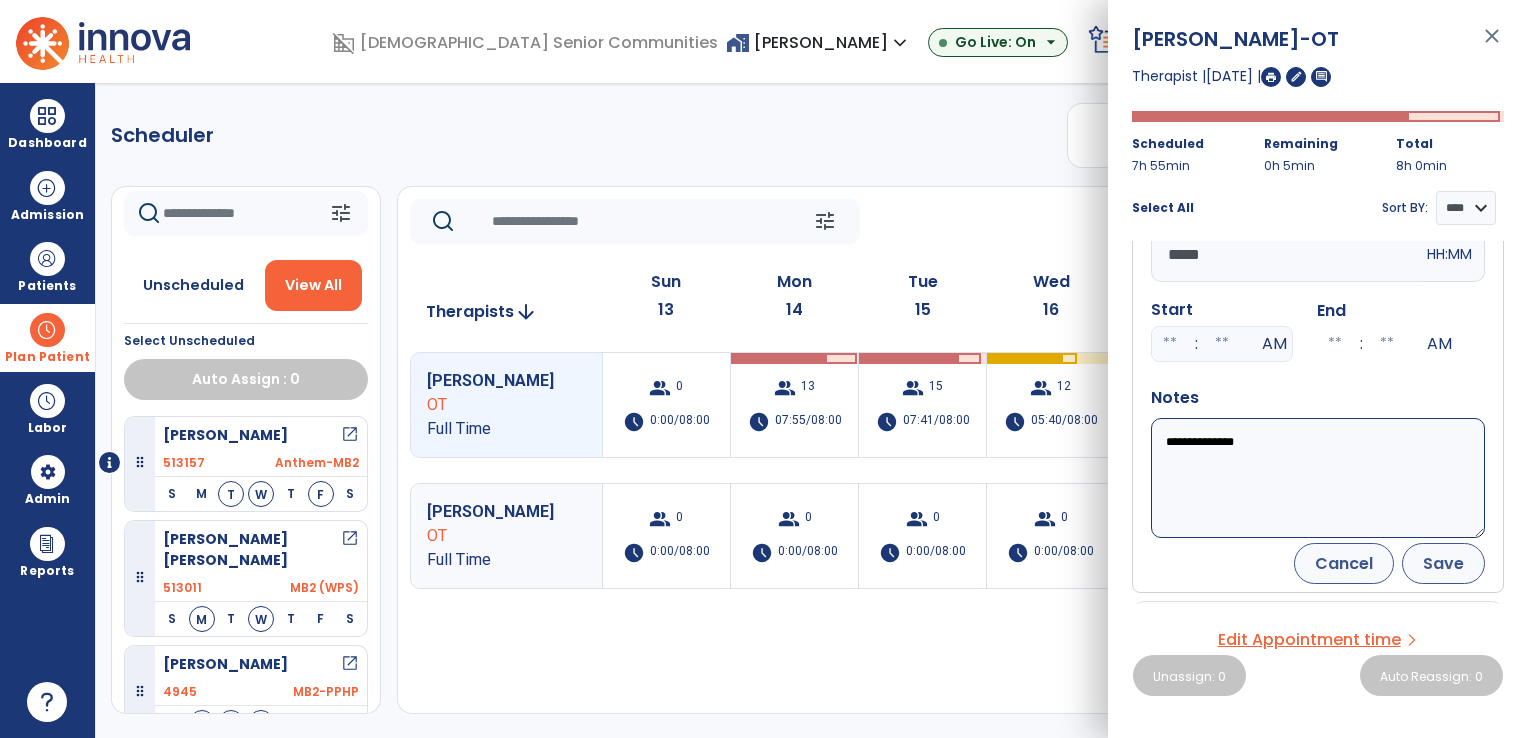 scroll, scrollTop: 84, scrollLeft: 0, axis: vertical 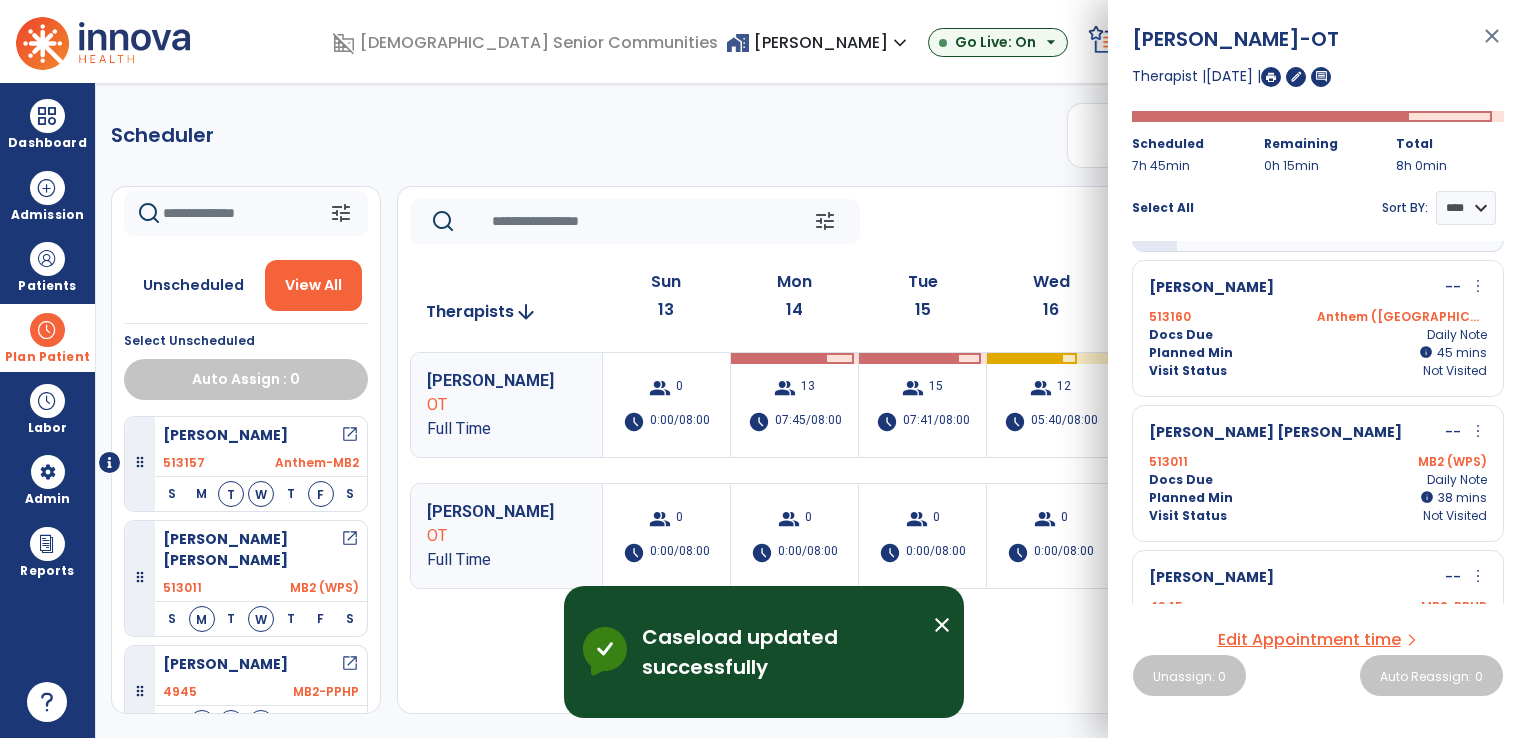 click on "Scheduler   PT   OT   ST  **** *** more_vert  Manage Labor   View All Therapists   Print" 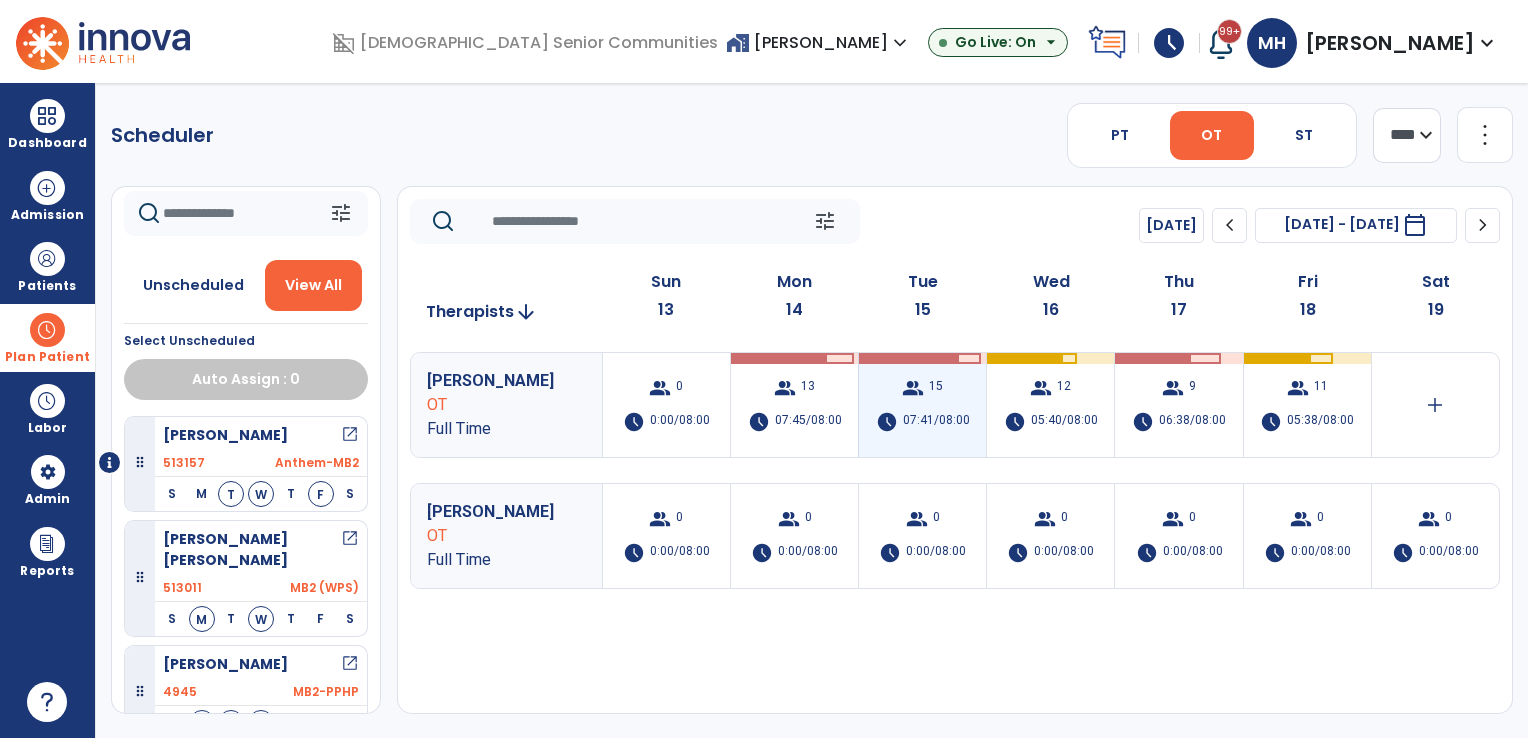 click on "group  15  schedule  07:41/08:00" at bounding box center (922, 405) 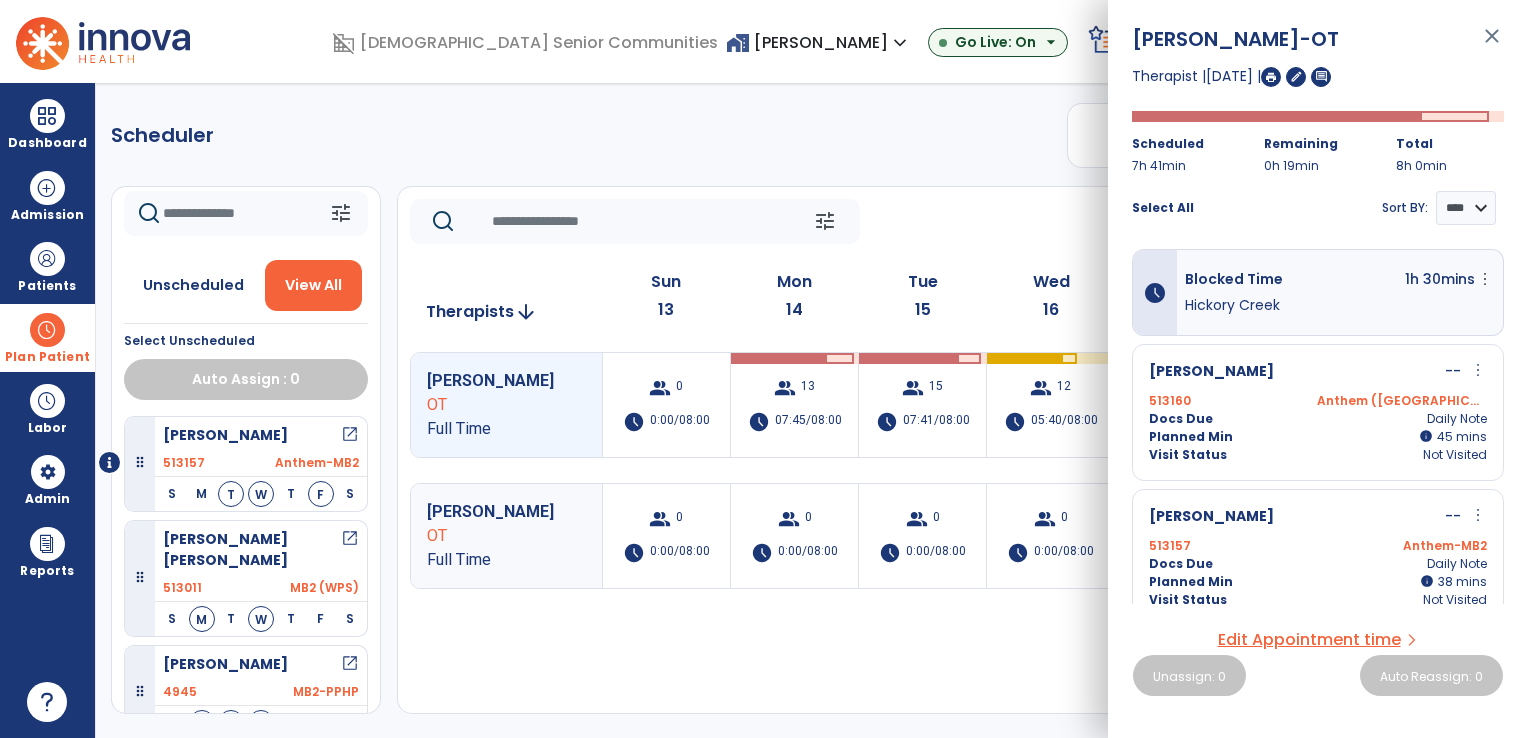 click on "Scheduler   PT   OT   ST  **** *** more_vert  Manage Labor   View All Therapists   Print" 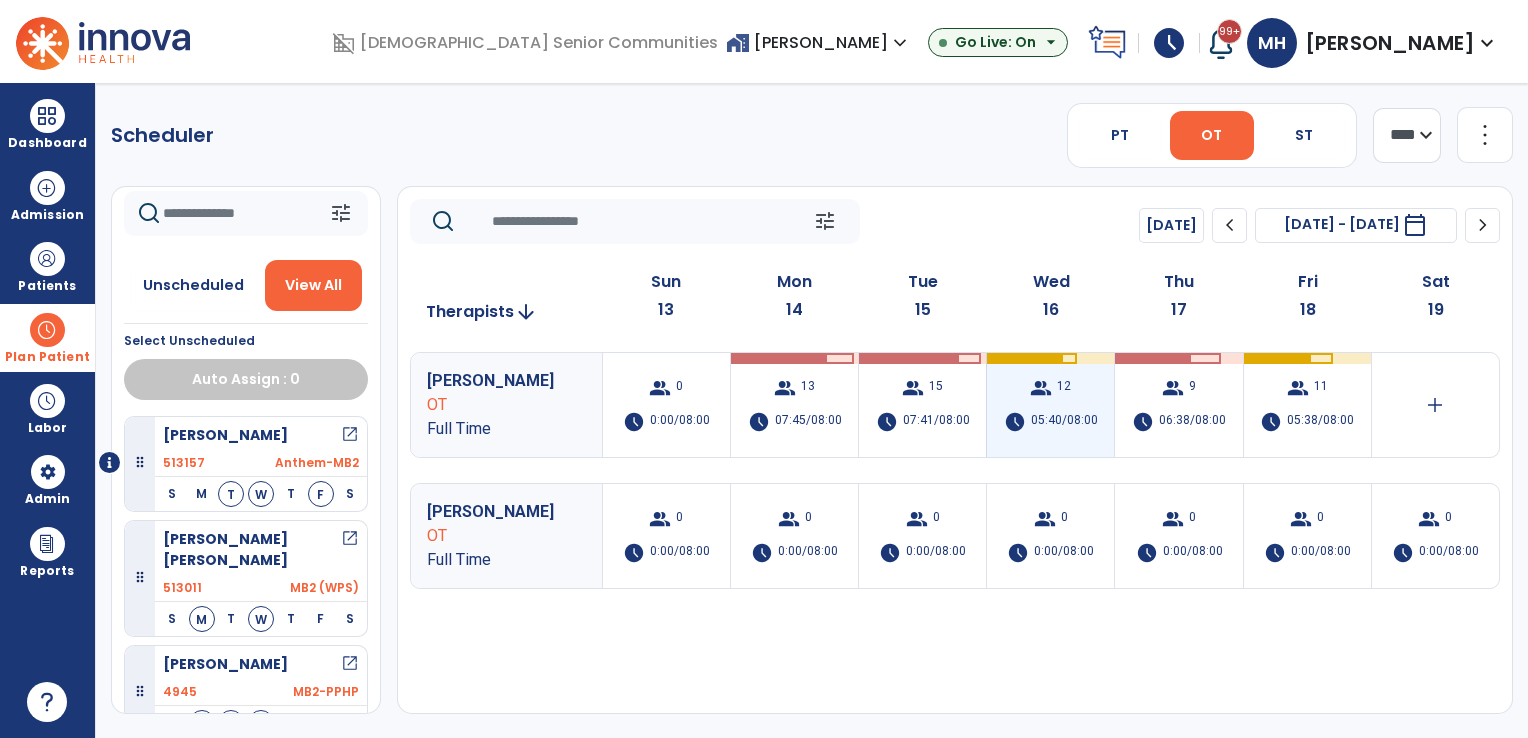 click on "05:40/08:00" at bounding box center [1064, 422] 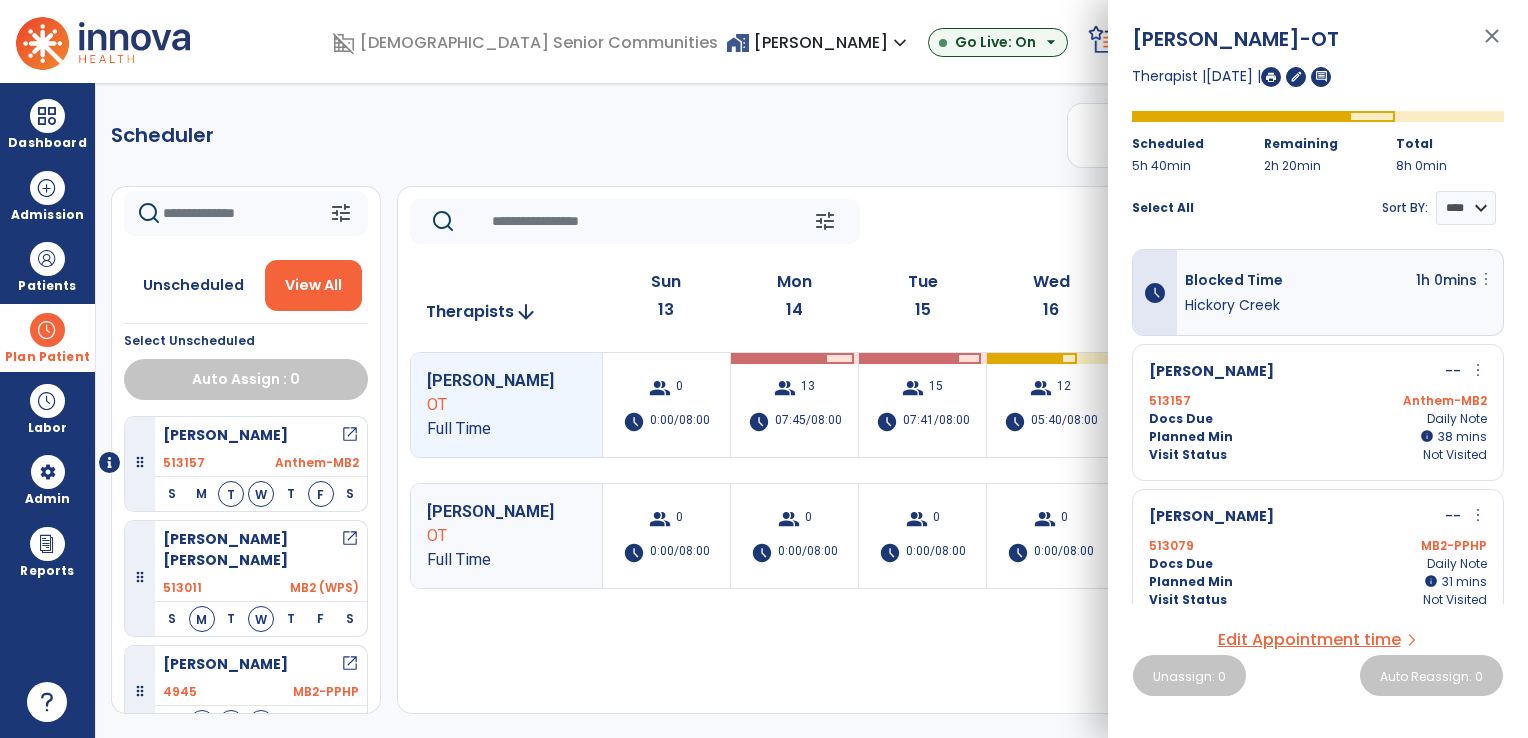 click on "more_vert" at bounding box center [1486, 279] 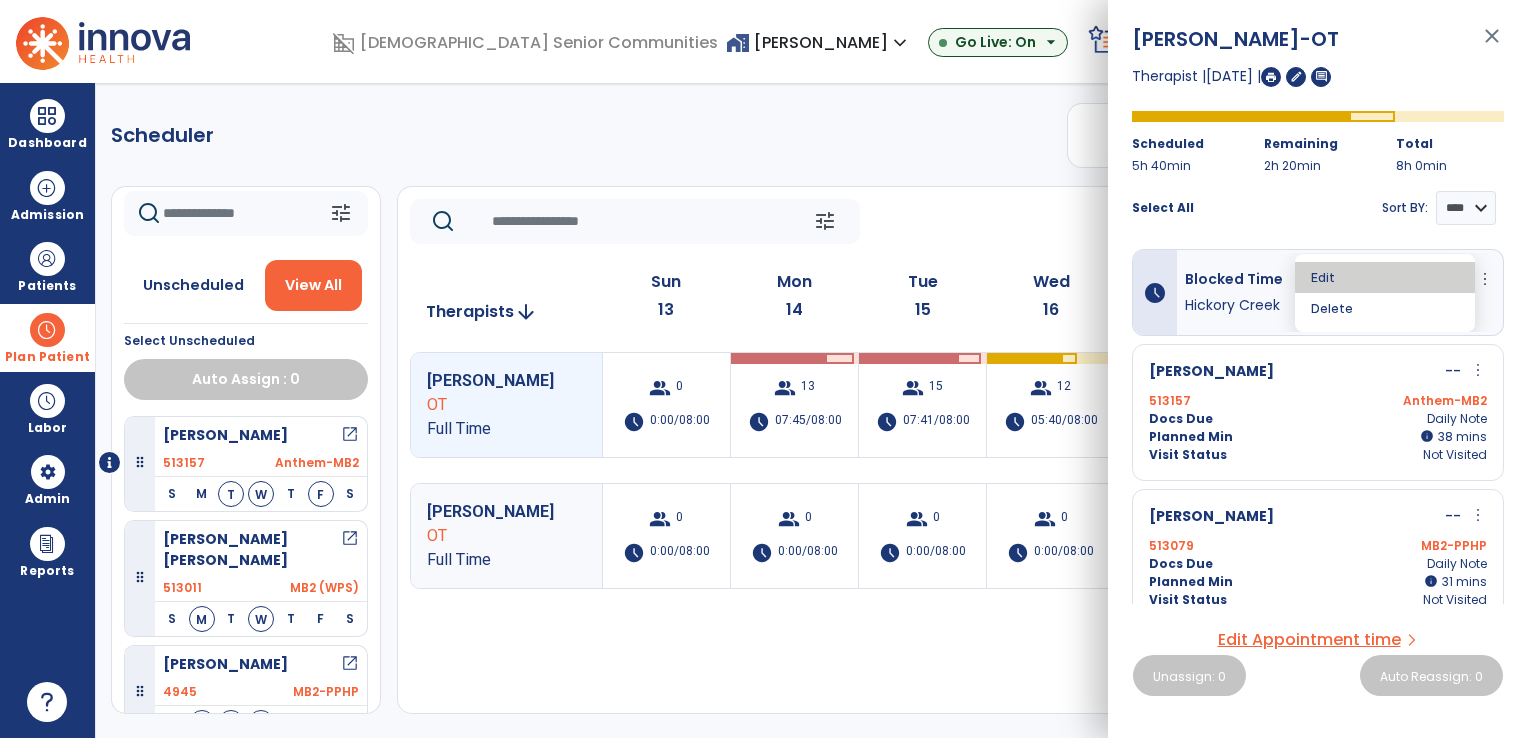 click on "Edit" at bounding box center [1385, 277] 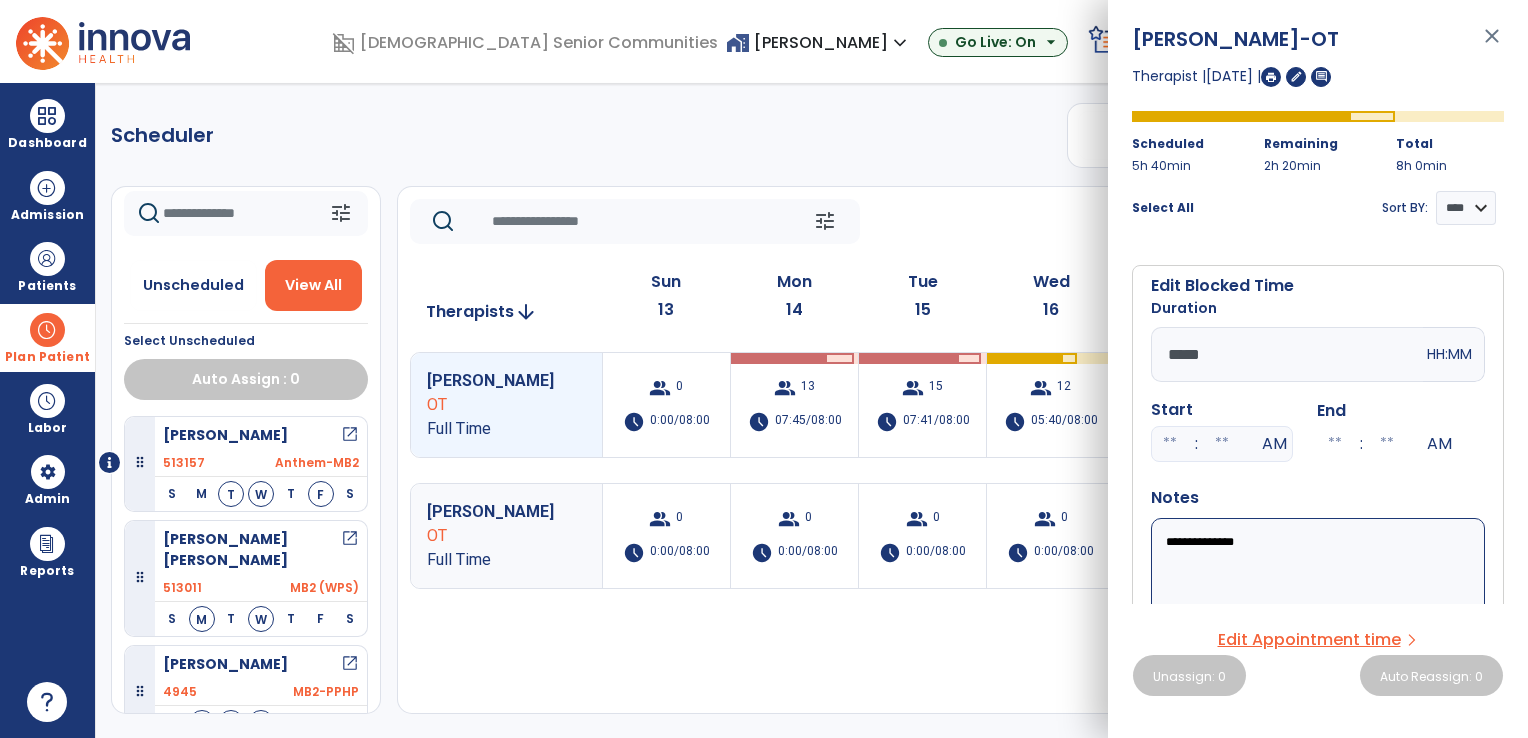 click on "*****" at bounding box center [1287, 354] 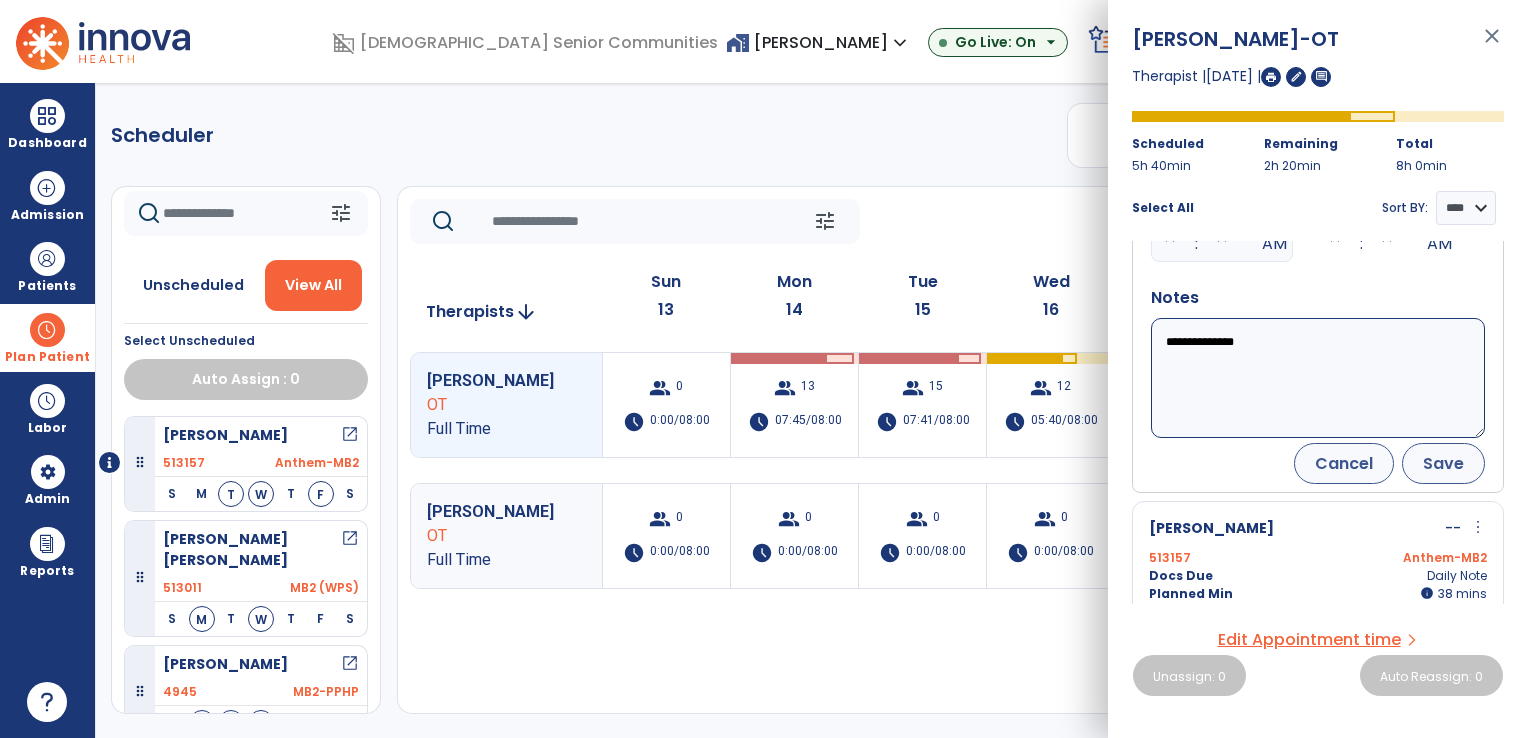 type on "*****" 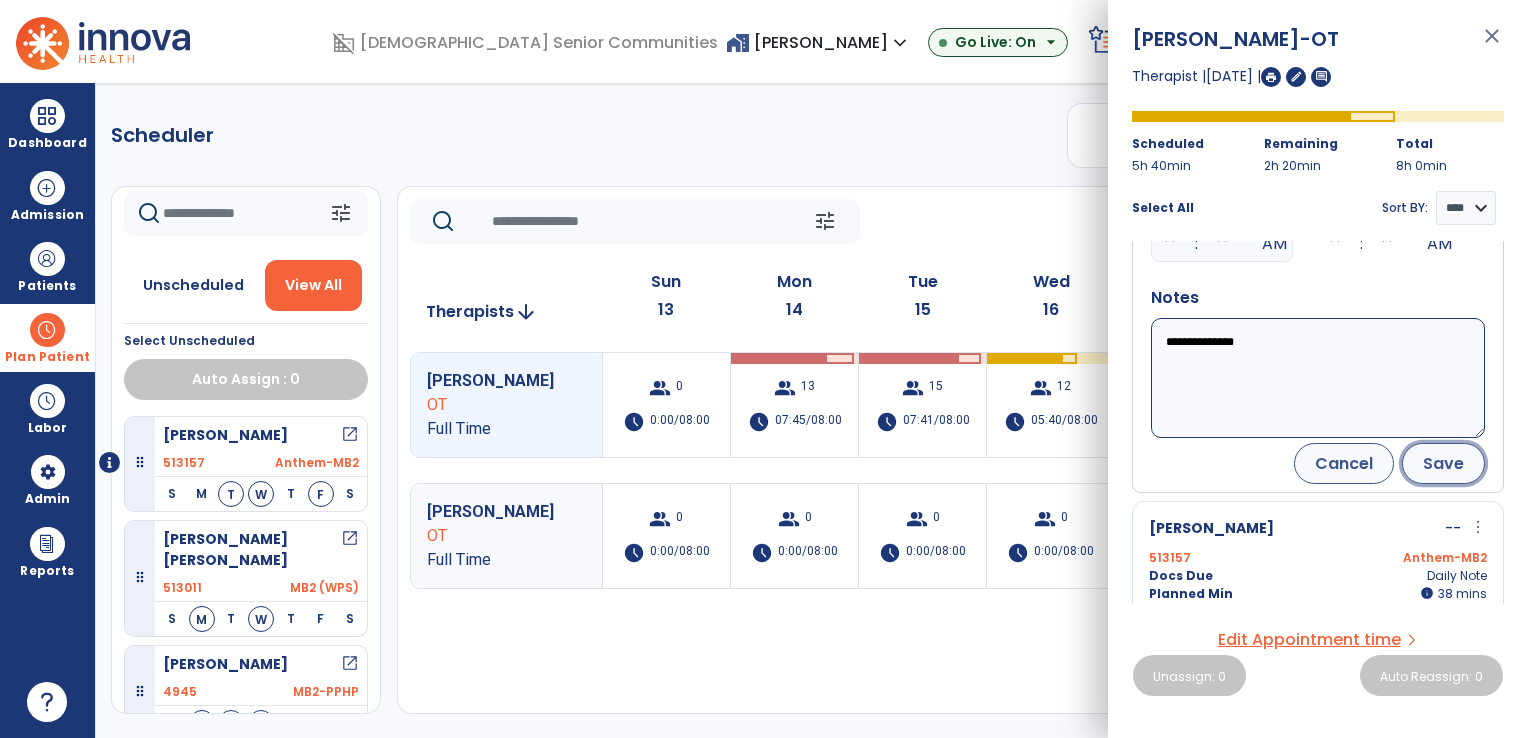 click on "Save" at bounding box center (1443, 463) 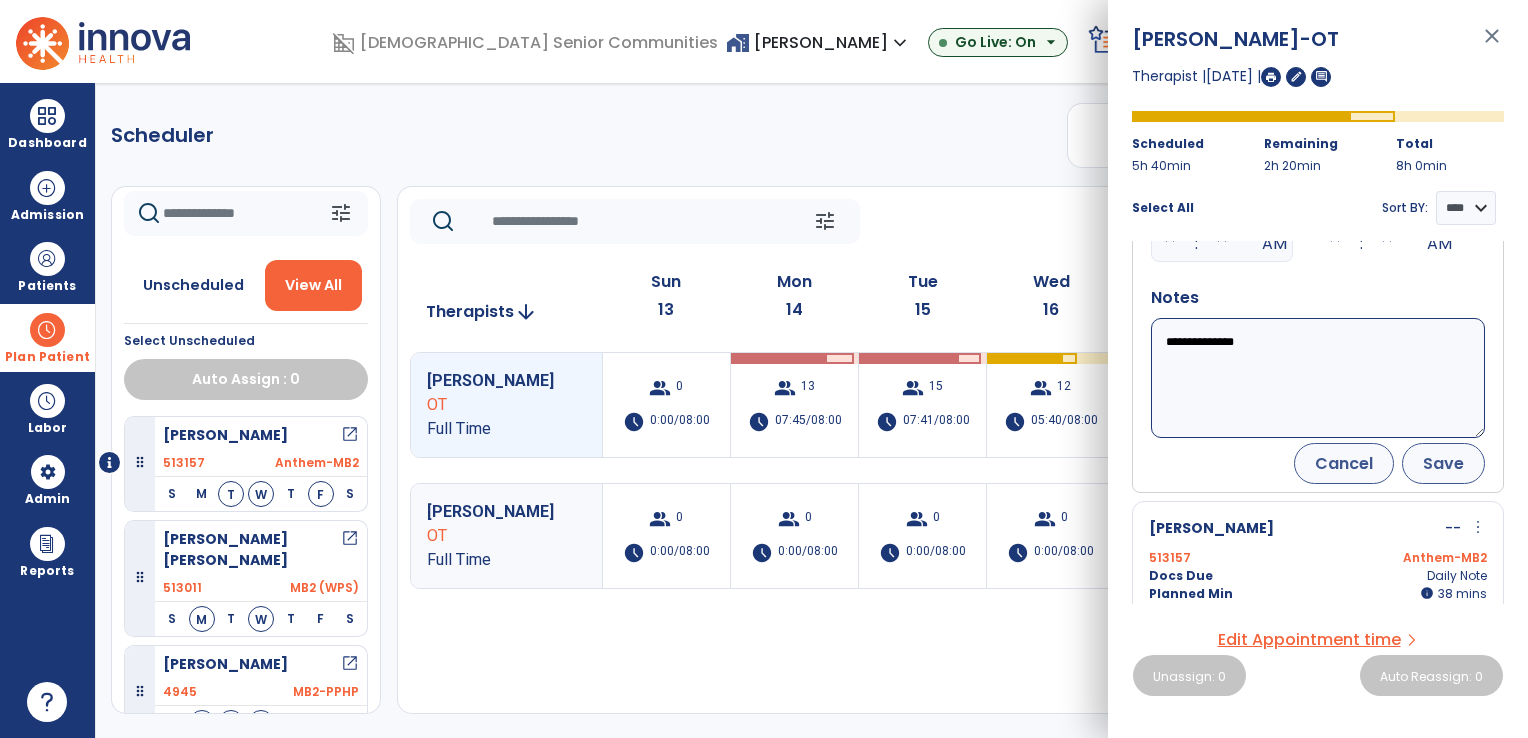 scroll, scrollTop: 184, scrollLeft: 0, axis: vertical 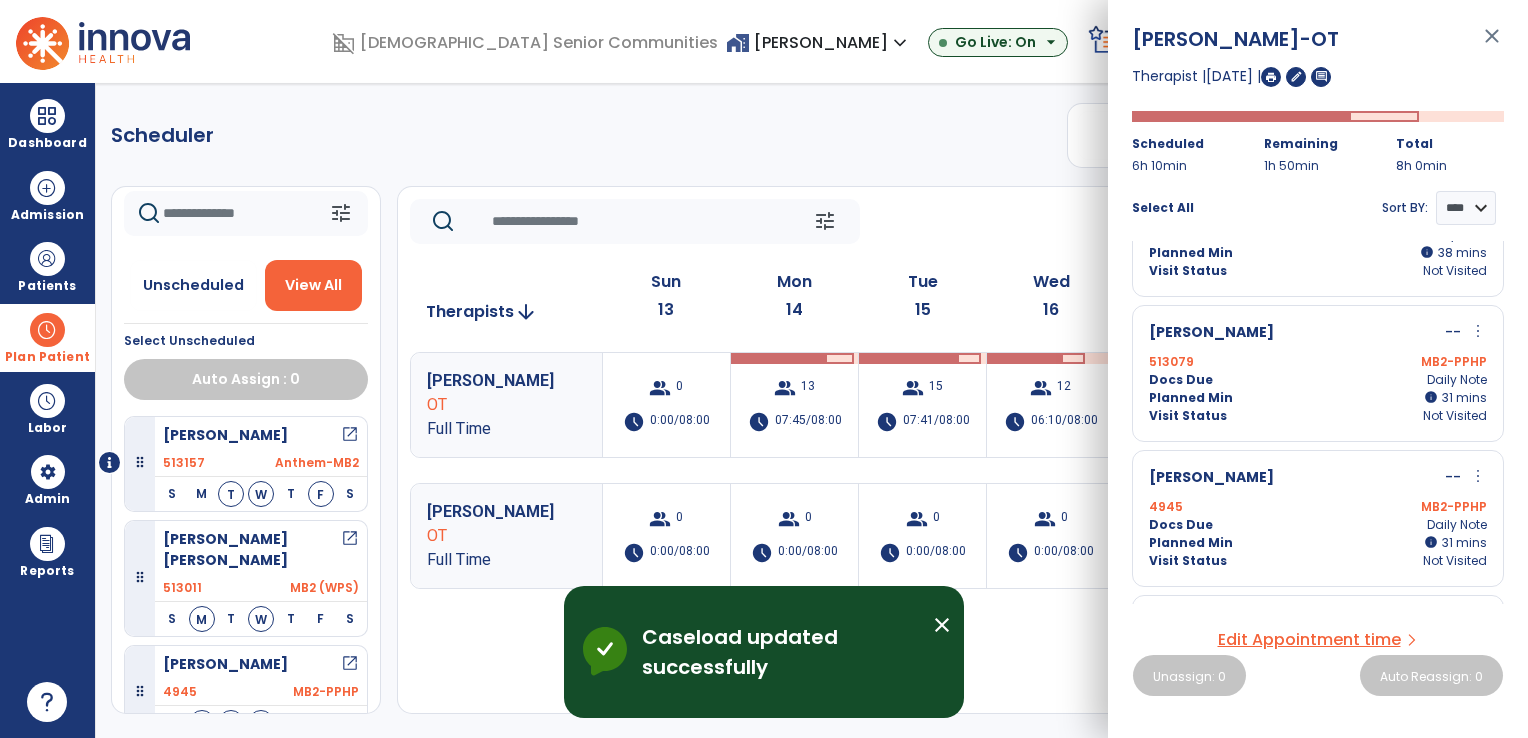 click on "Scheduler   PT   OT   ST  **** *** more_vert  Manage Labor   View All Therapists   Print" 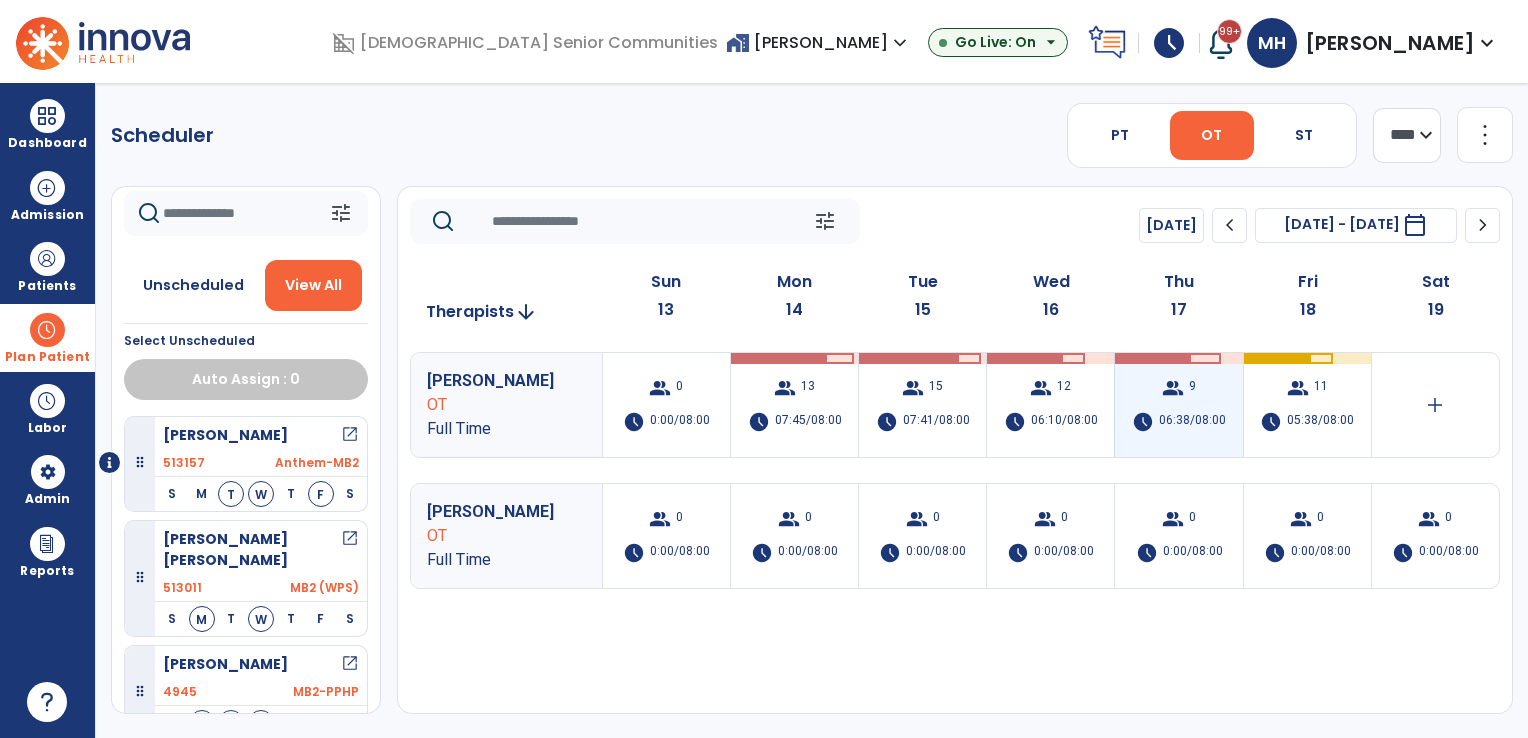 click on "06:38/08:00" at bounding box center [1192, 422] 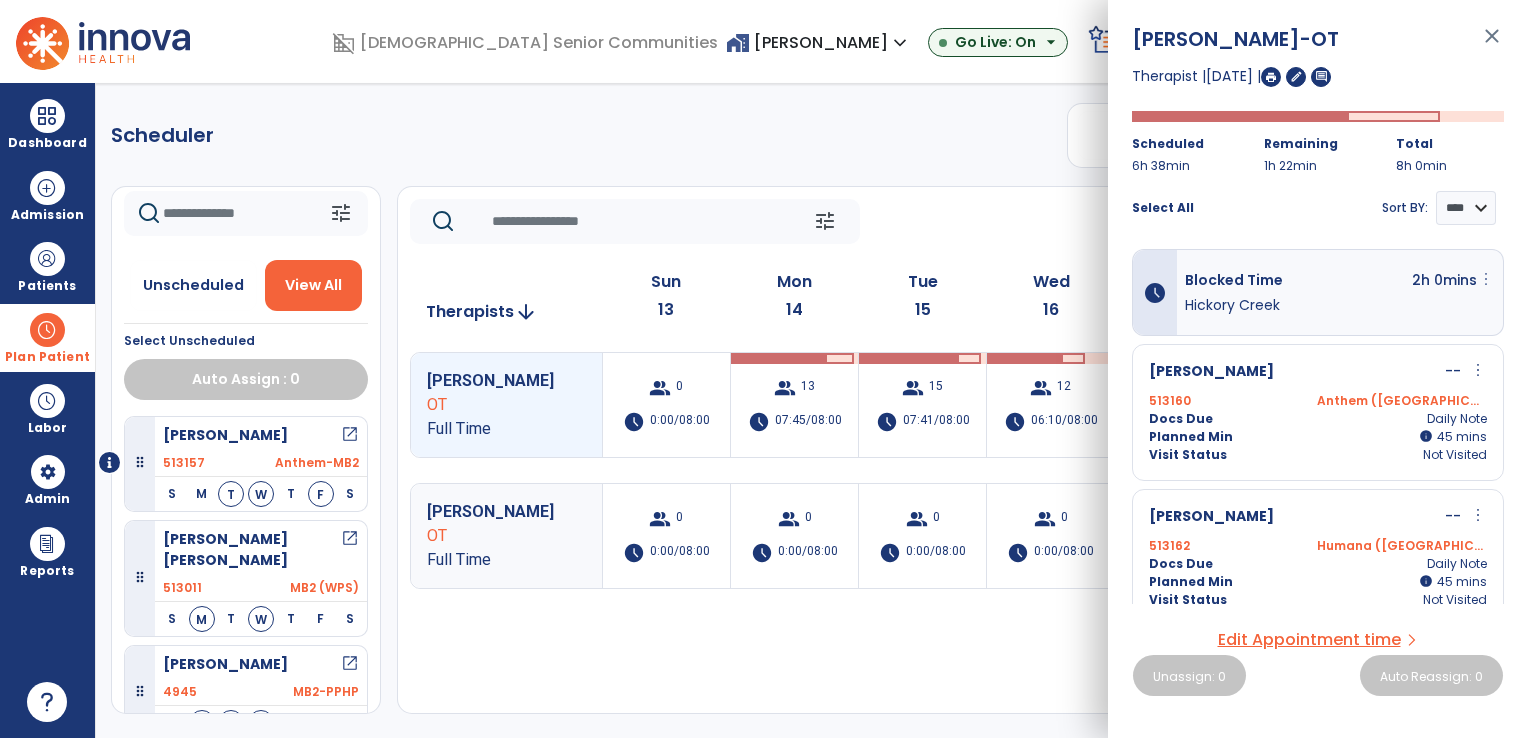 click on "more_vert" at bounding box center [1486, 279] 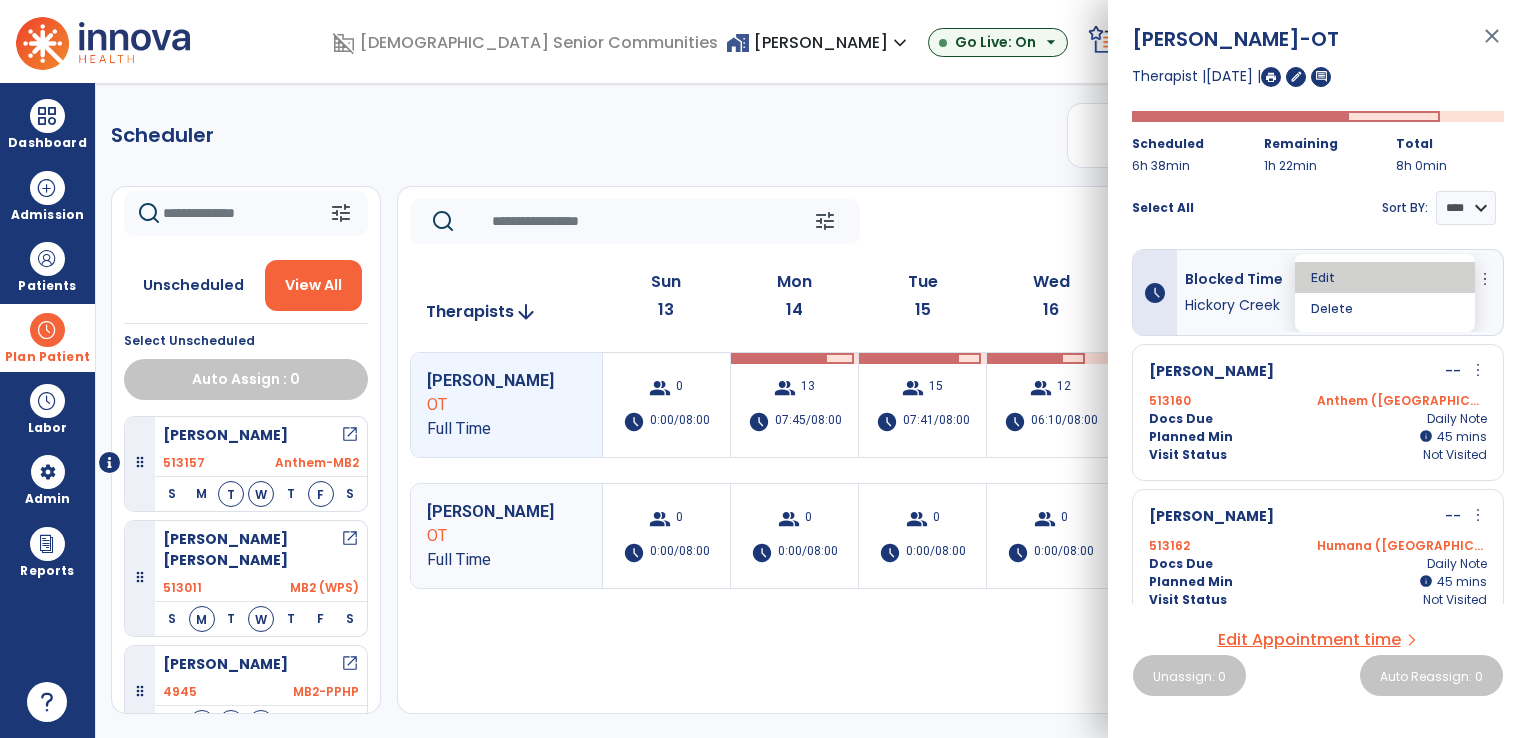 click on "Edit" at bounding box center [1385, 277] 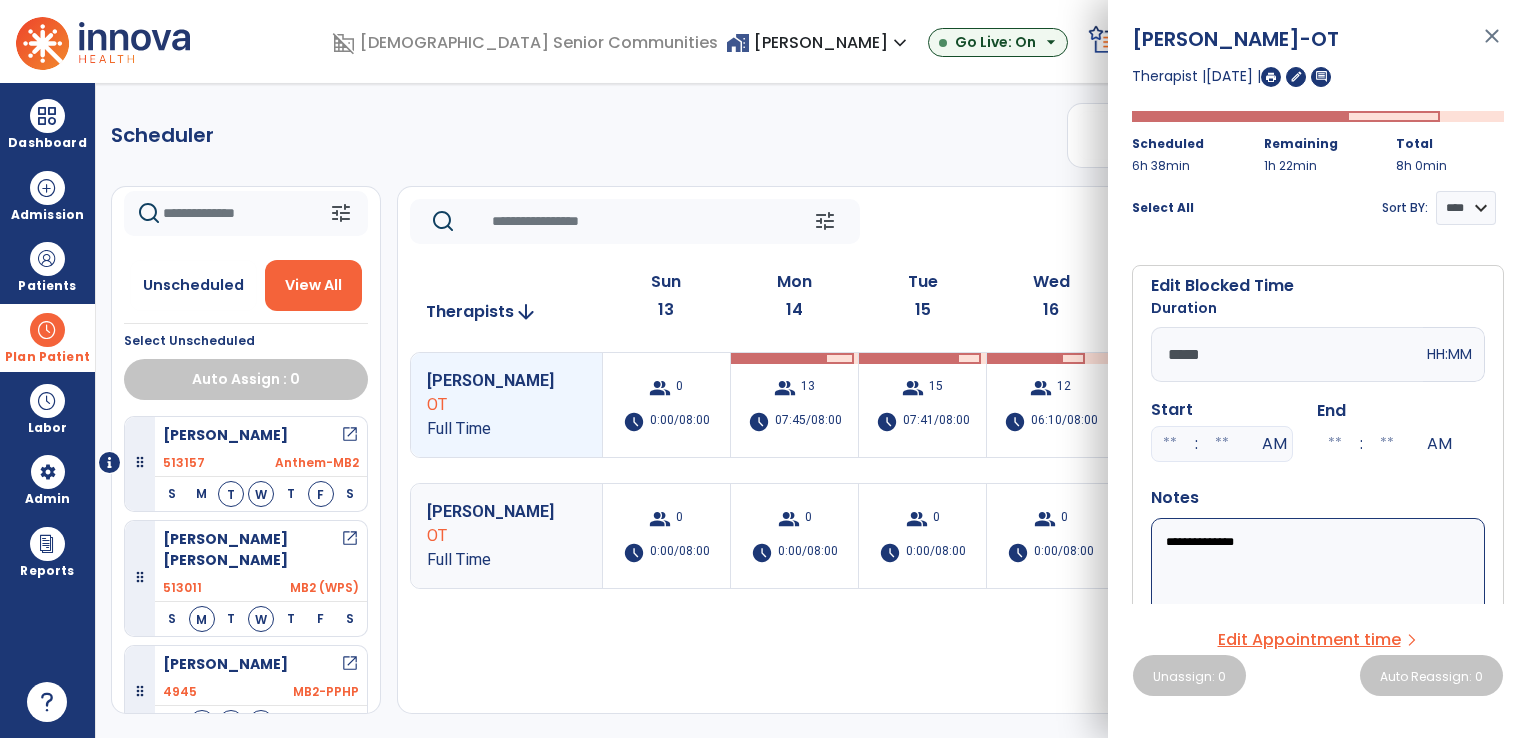click on "*****" at bounding box center (1287, 354) 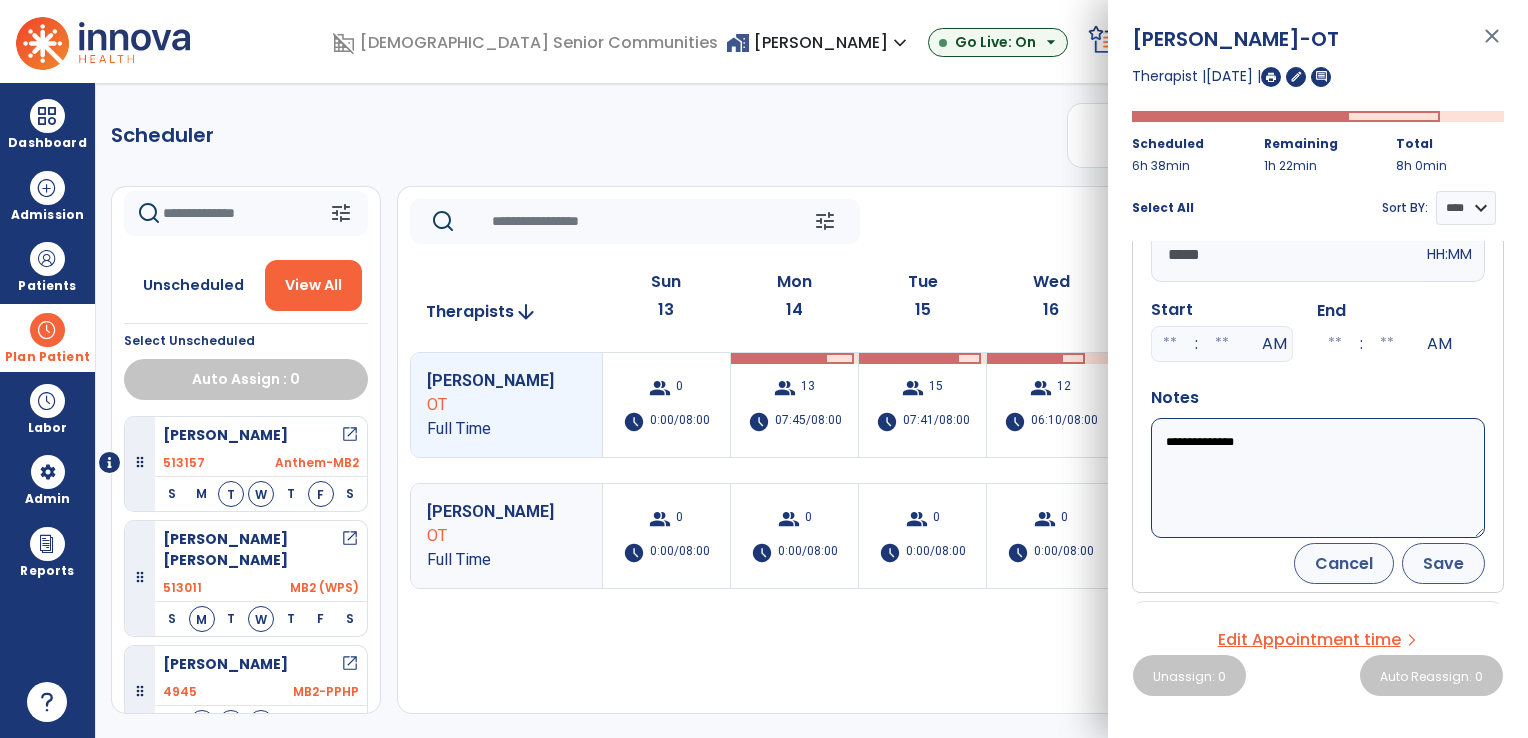 type on "*****" 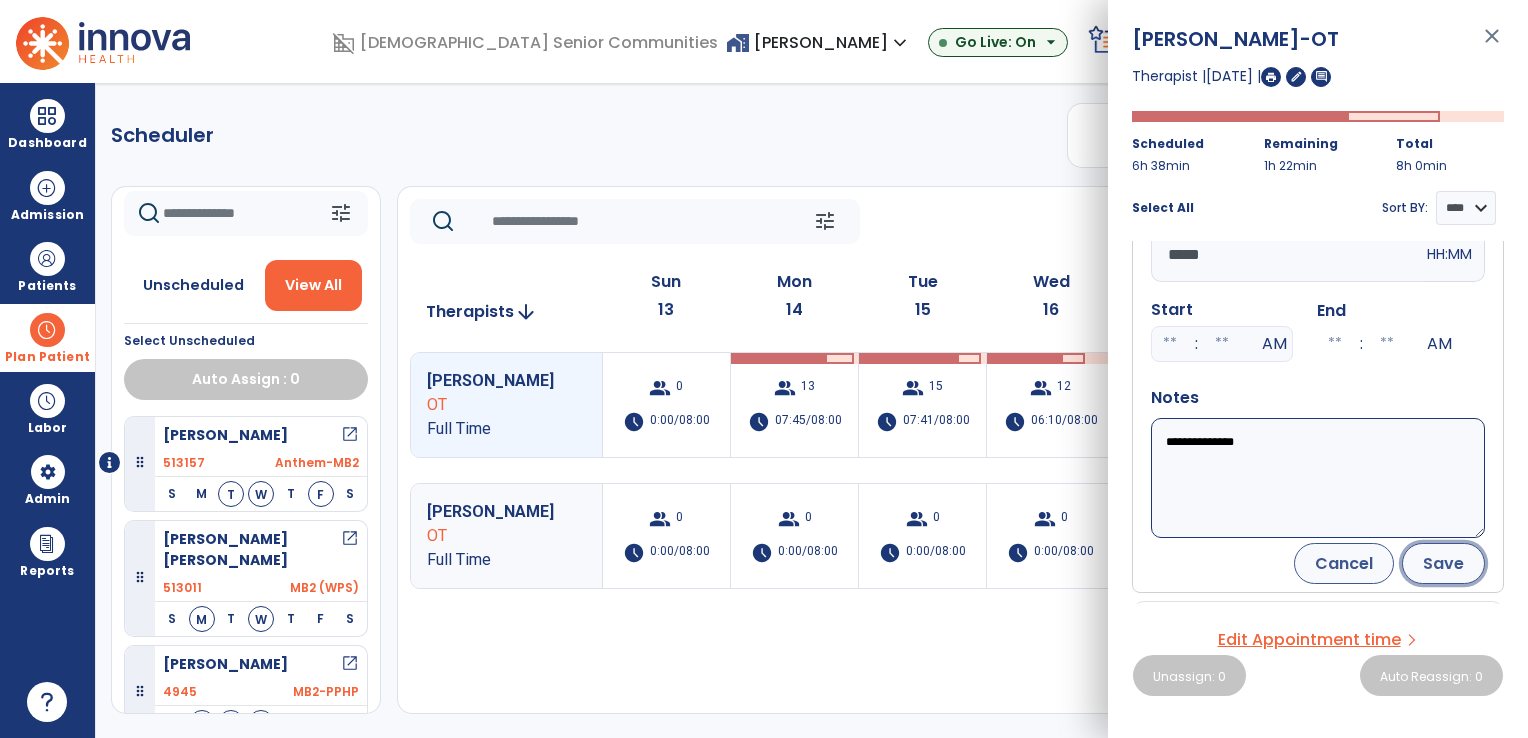 click on "Save" at bounding box center (1443, 563) 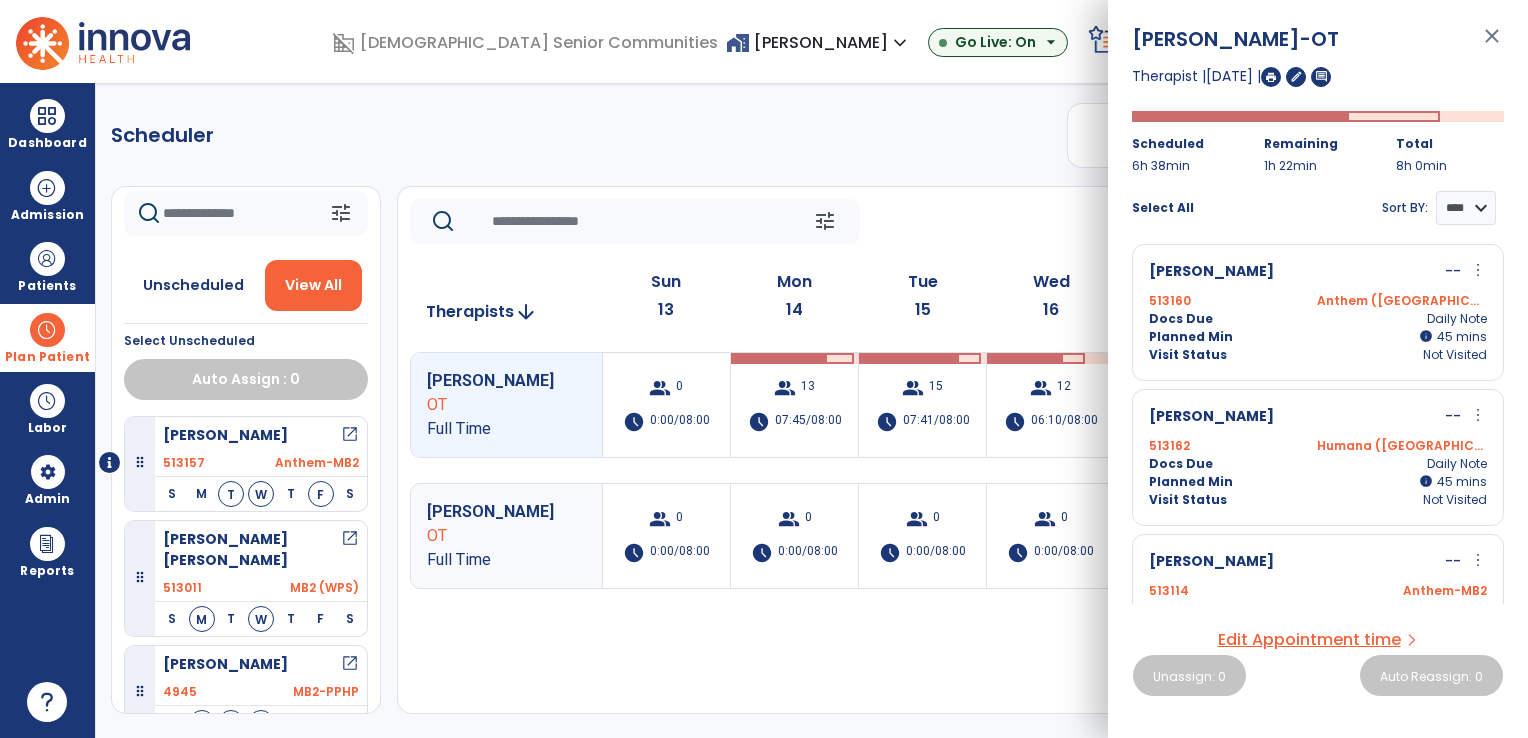 scroll, scrollTop: 84, scrollLeft: 0, axis: vertical 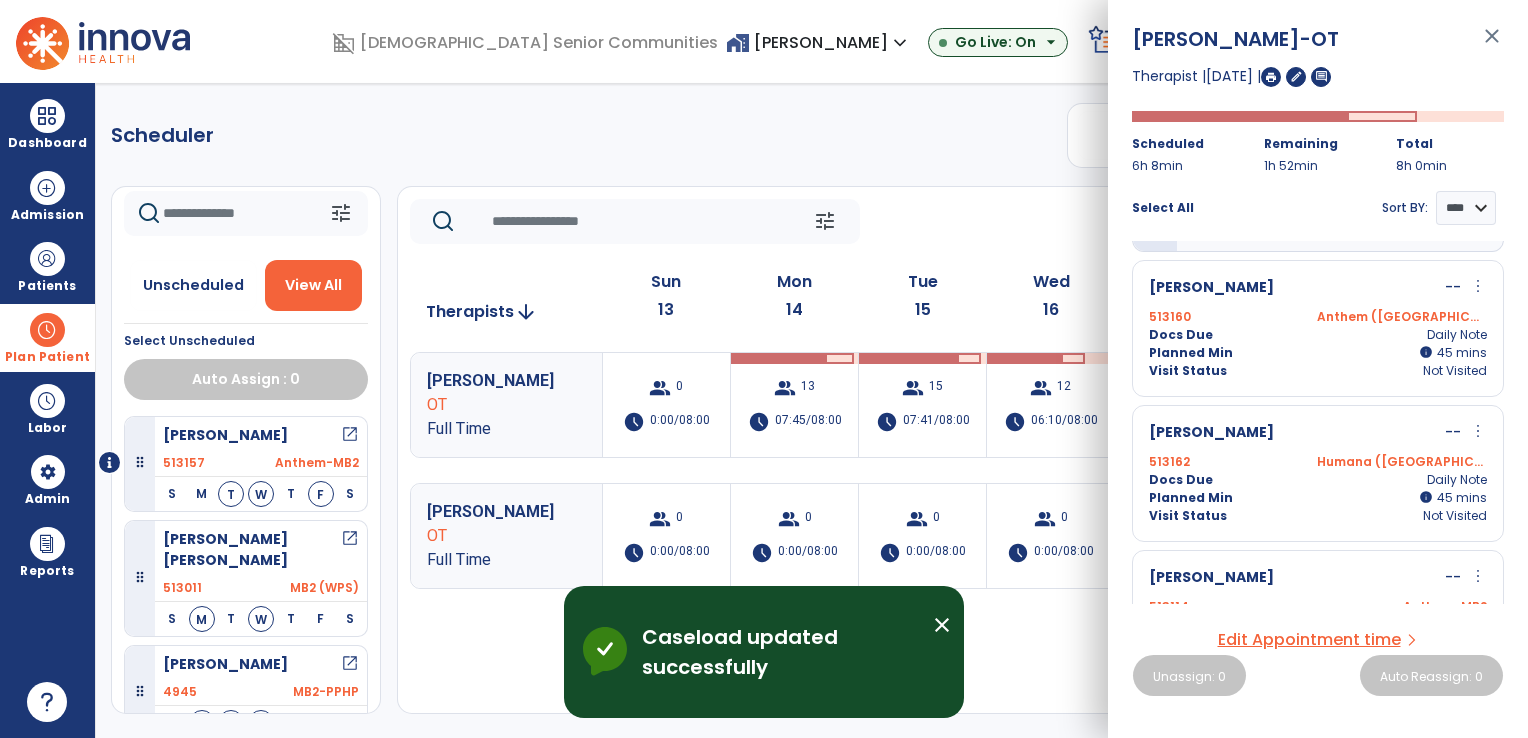 drag, startPoint x: 924, startPoint y: 141, endPoint x: 947, endPoint y: 156, distance: 27.45906 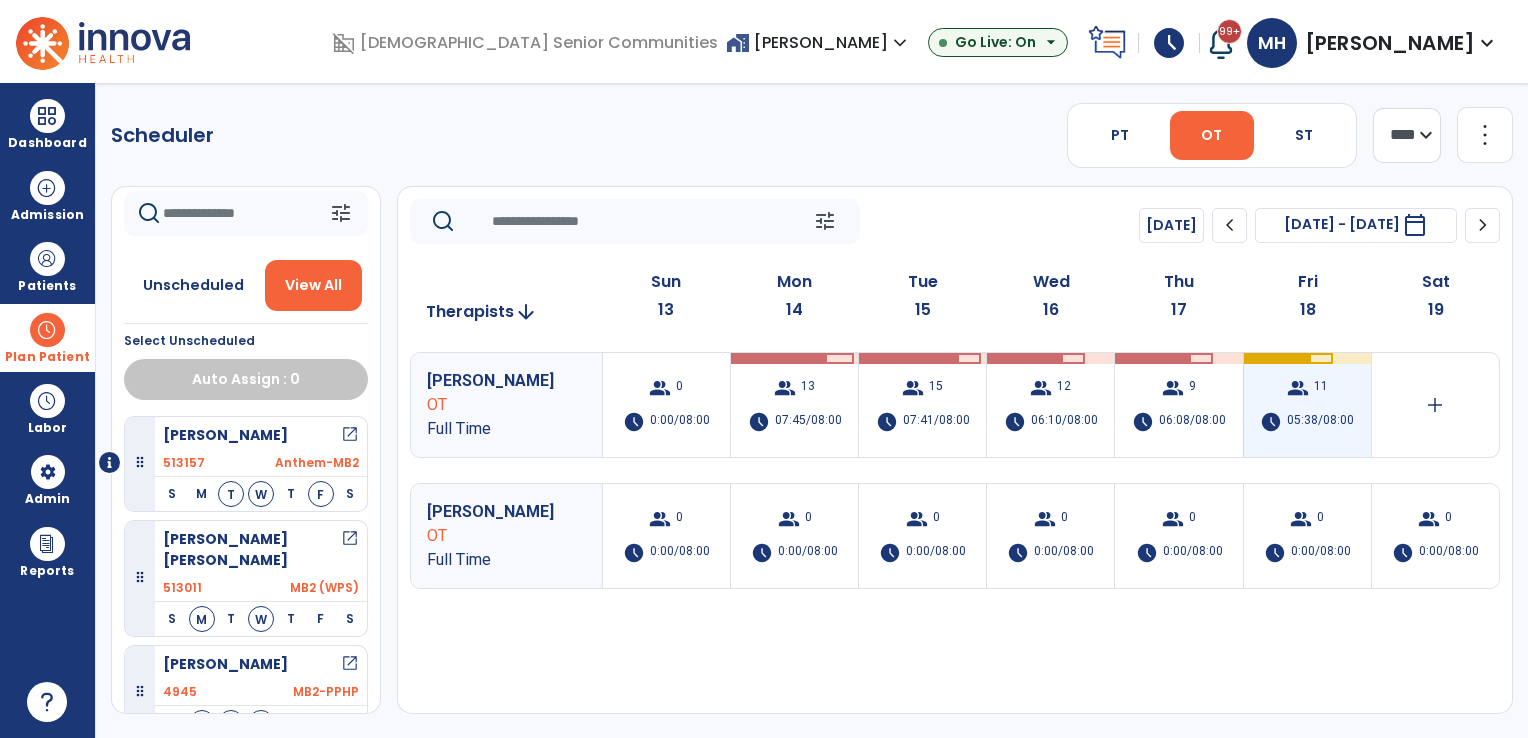 drag, startPoint x: 1290, startPoint y: 414, endPoint x: 1311, endPoint y: 417, distance: 21.213203 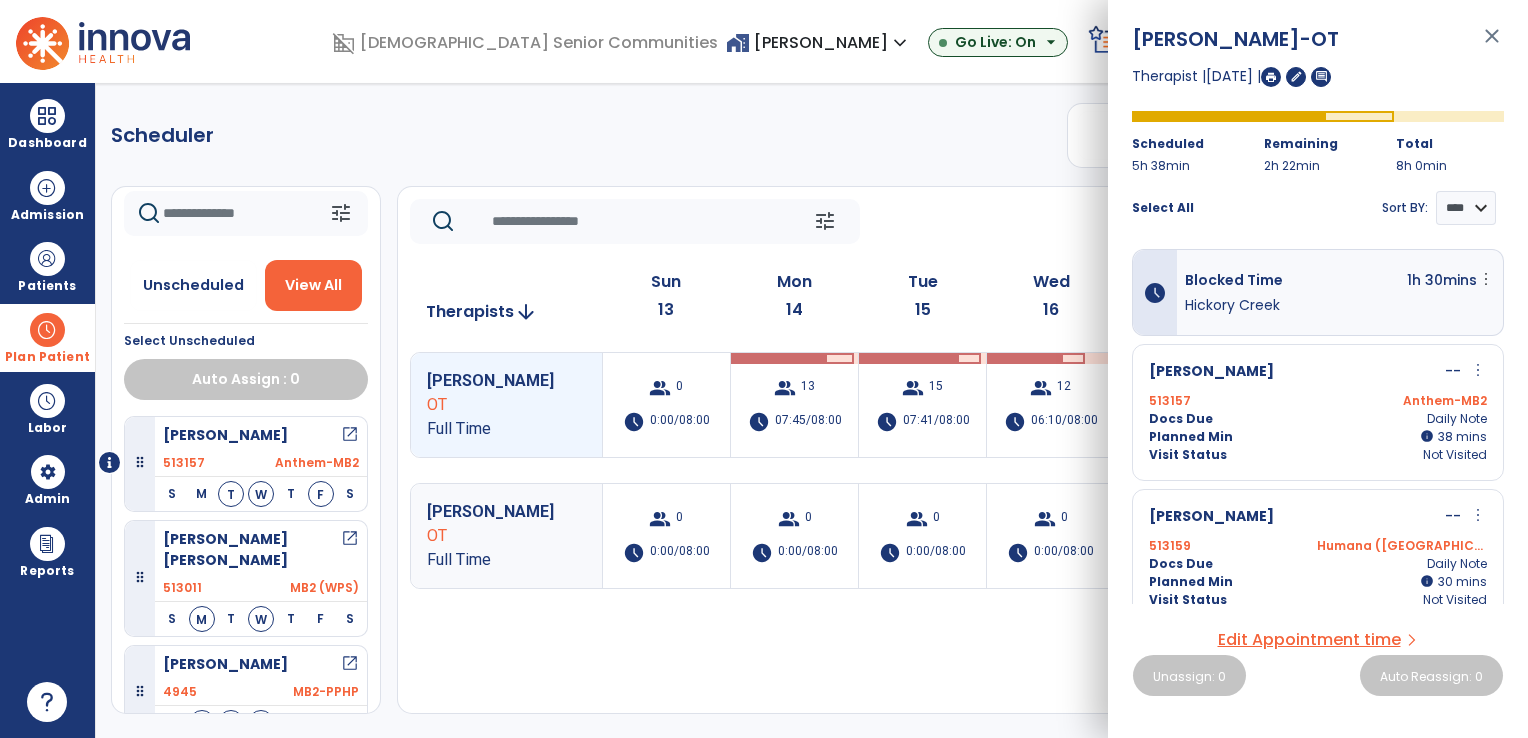 click on "more_vert" at bounding box center [1486, 279] 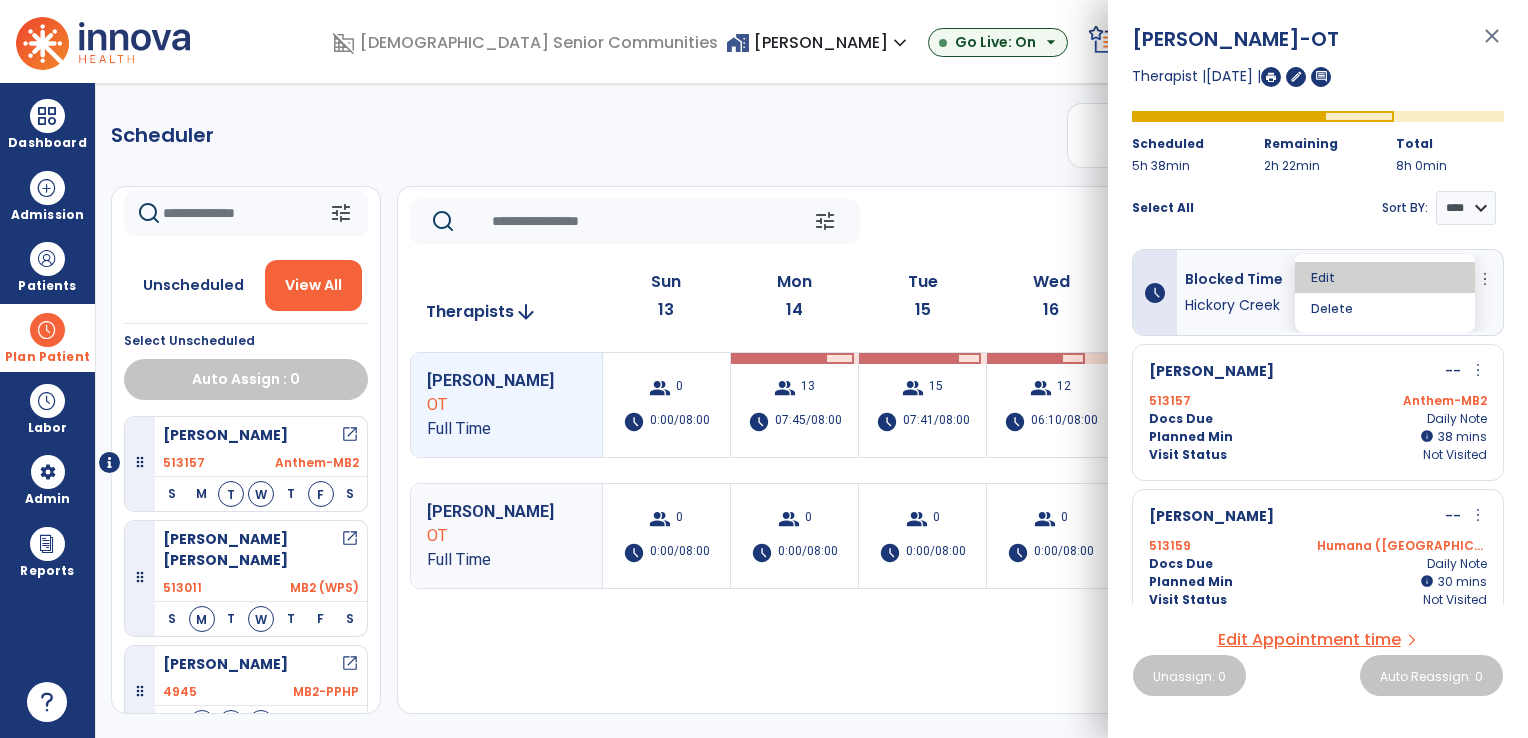 click on "Edit" at bounding box center (1385, 277) 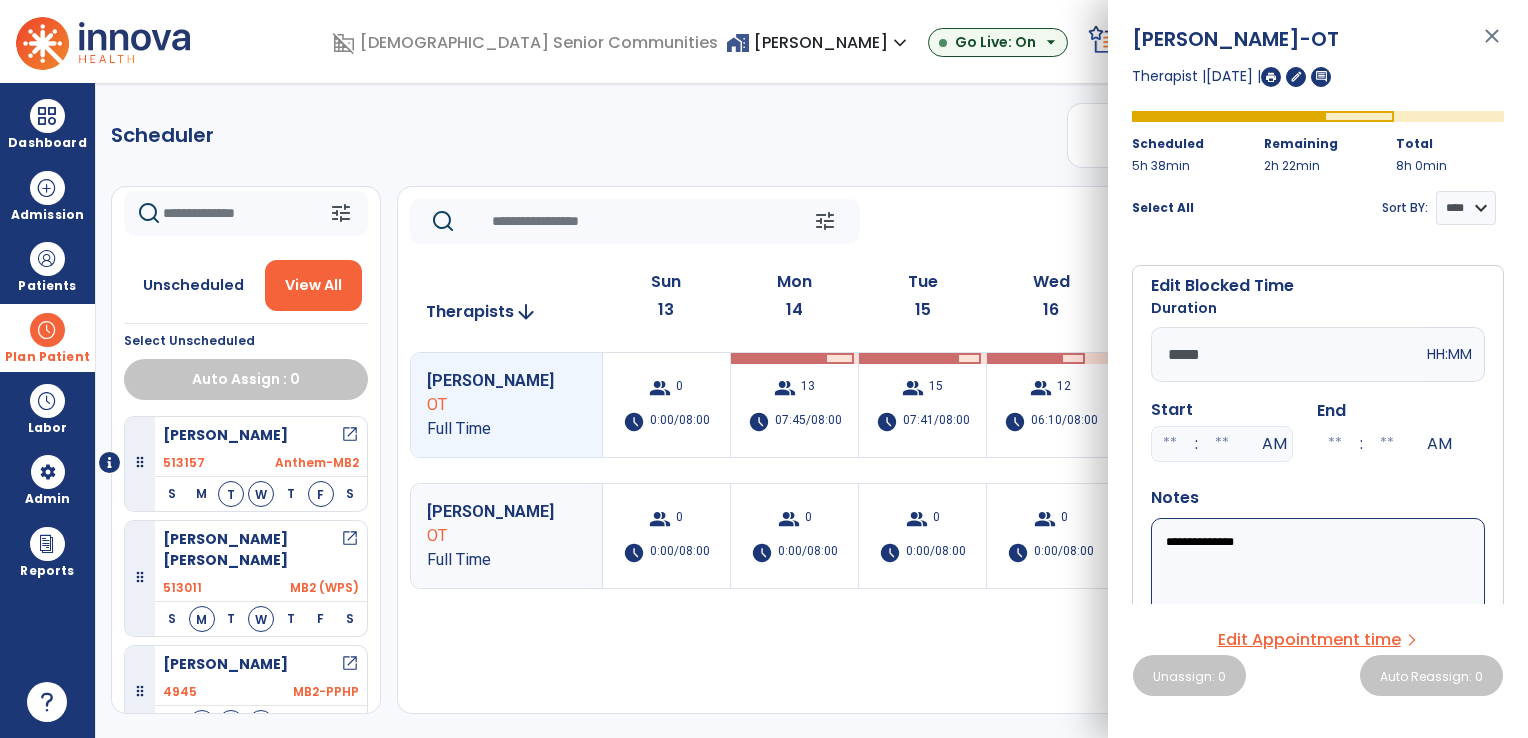 click on "*****" at bounding box center (1287, 354) 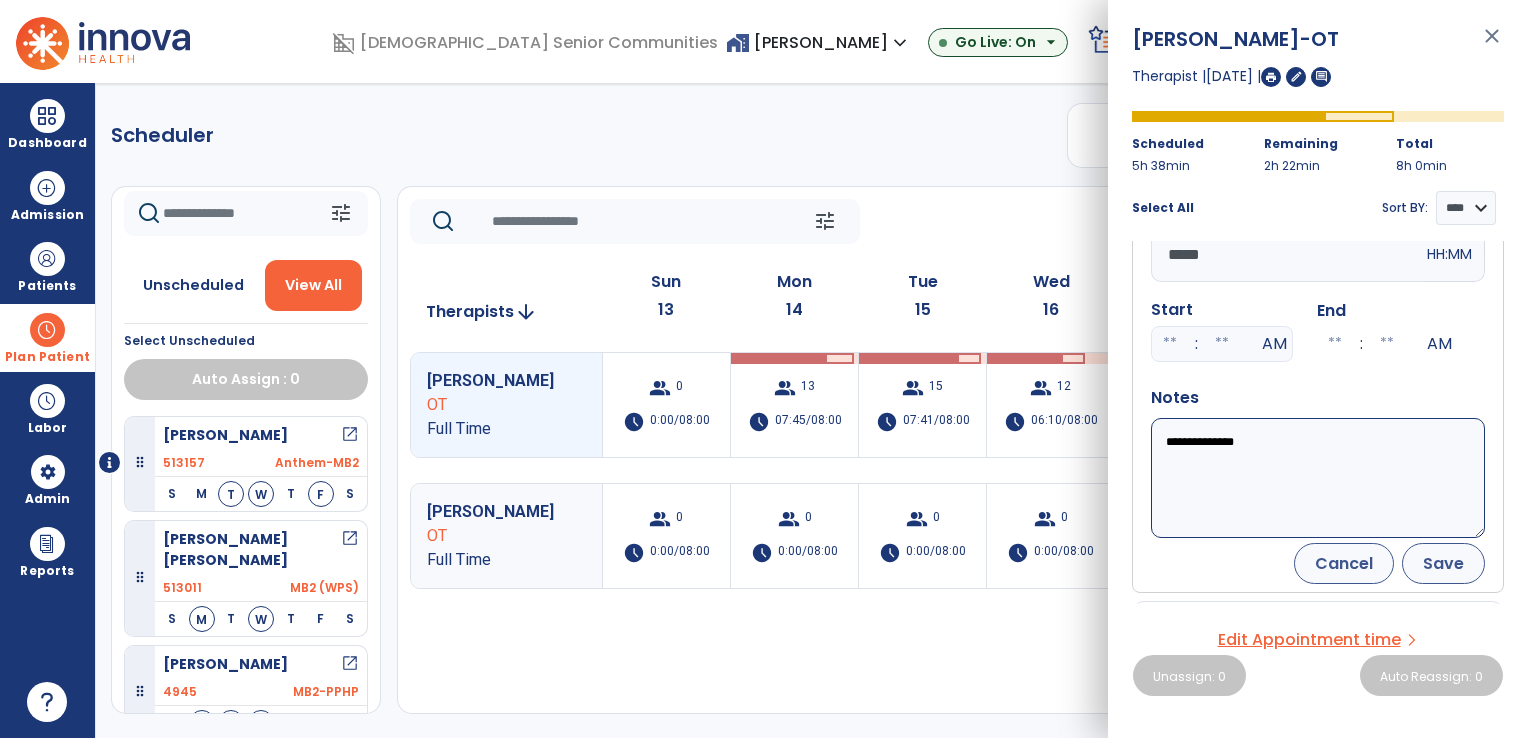 type on "*****" 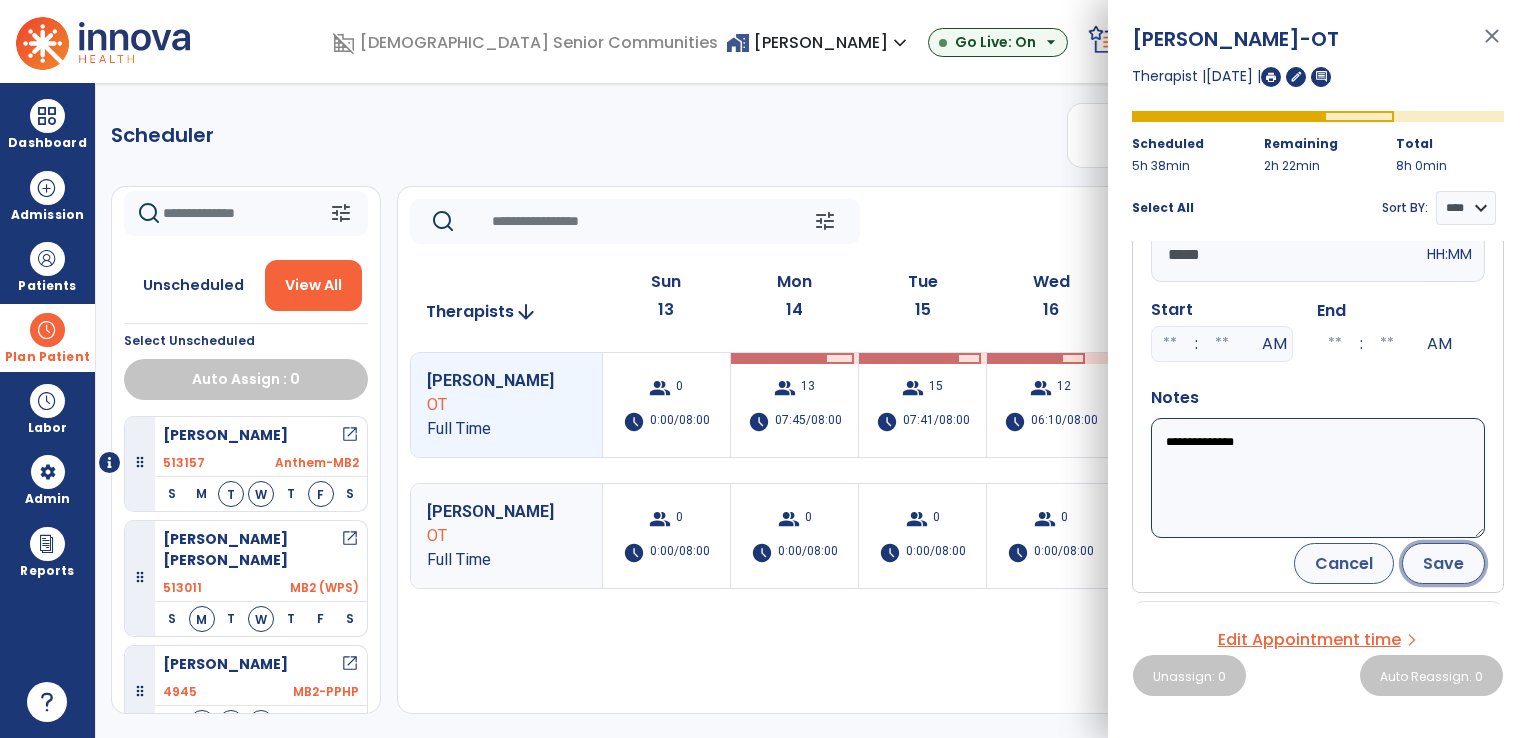 click on "Save" at bounding box center [1443, 563] 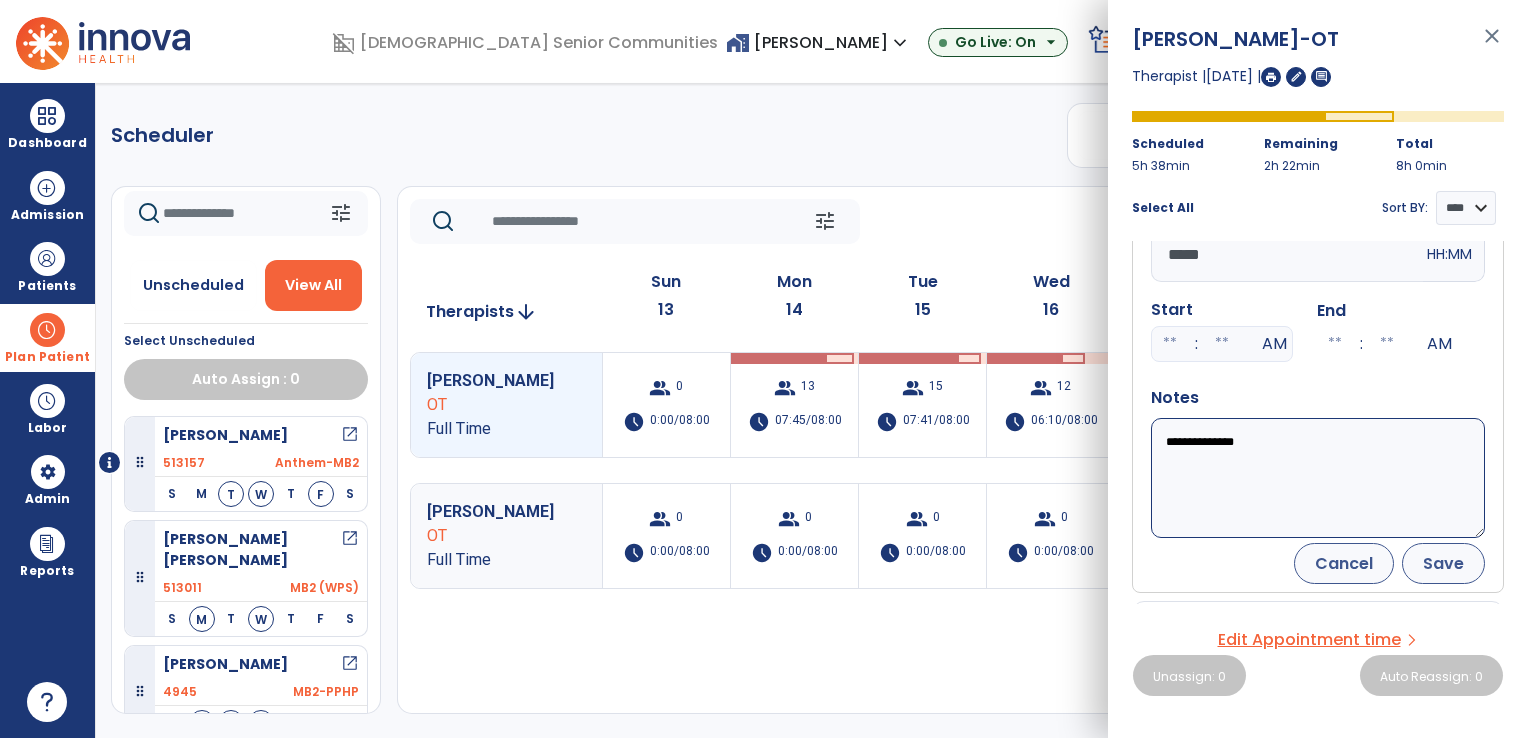 scroll, scrollTop: 84, scrollLeft: 0, axis: vertical 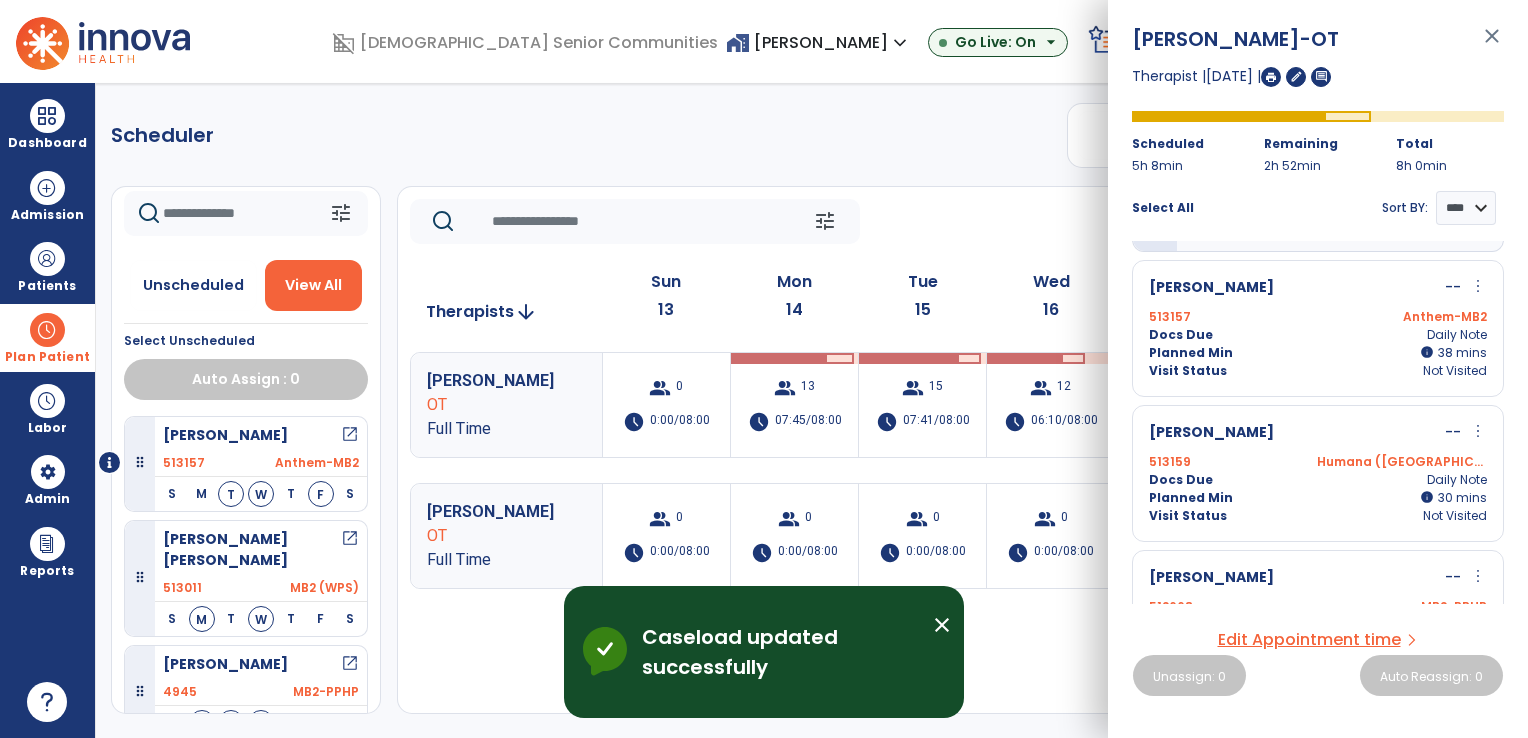 click on "Scheduler   PT   OT   ST  **** *** more_vert  Manage Labor   View All Therapists   Print" 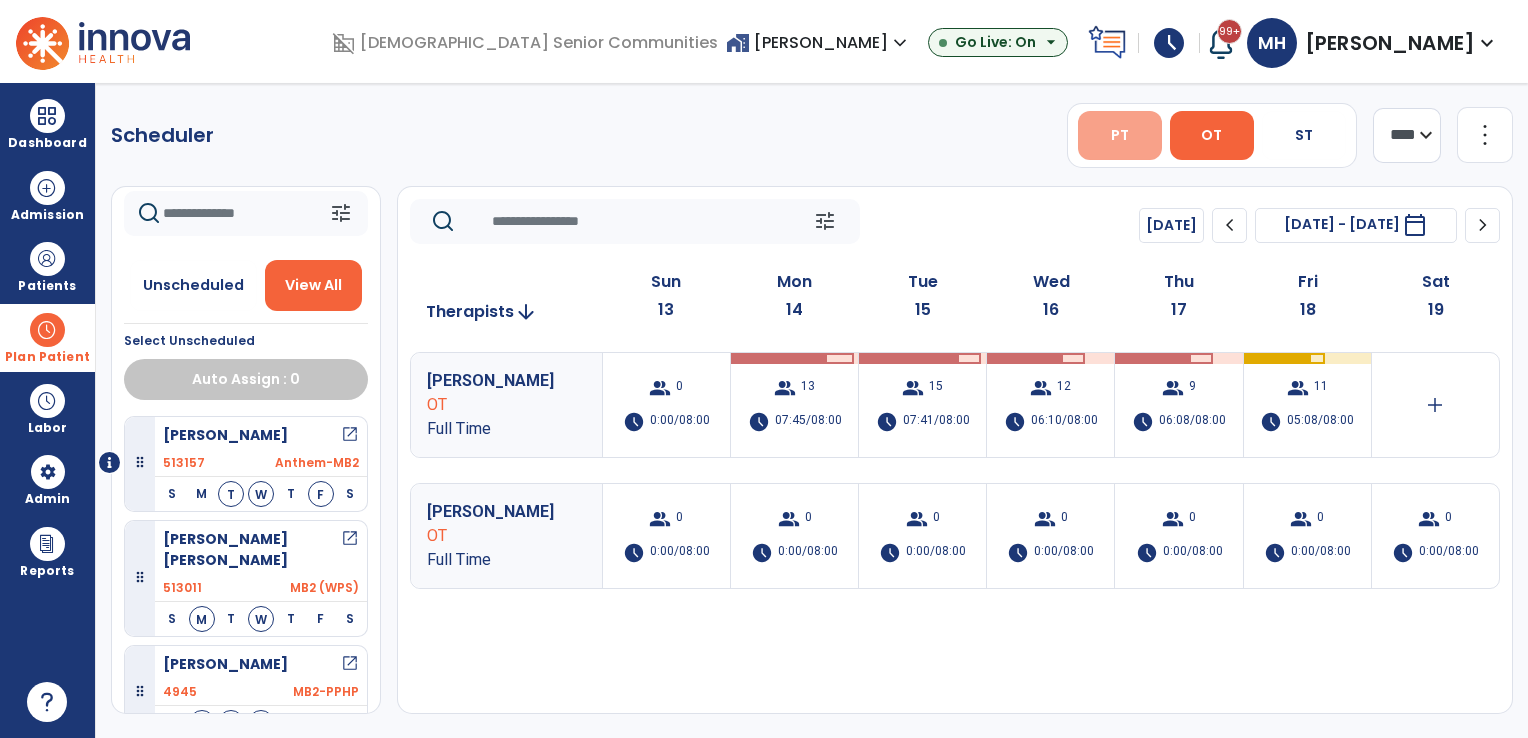 click on "PT" at bounding box center (1120, 135) 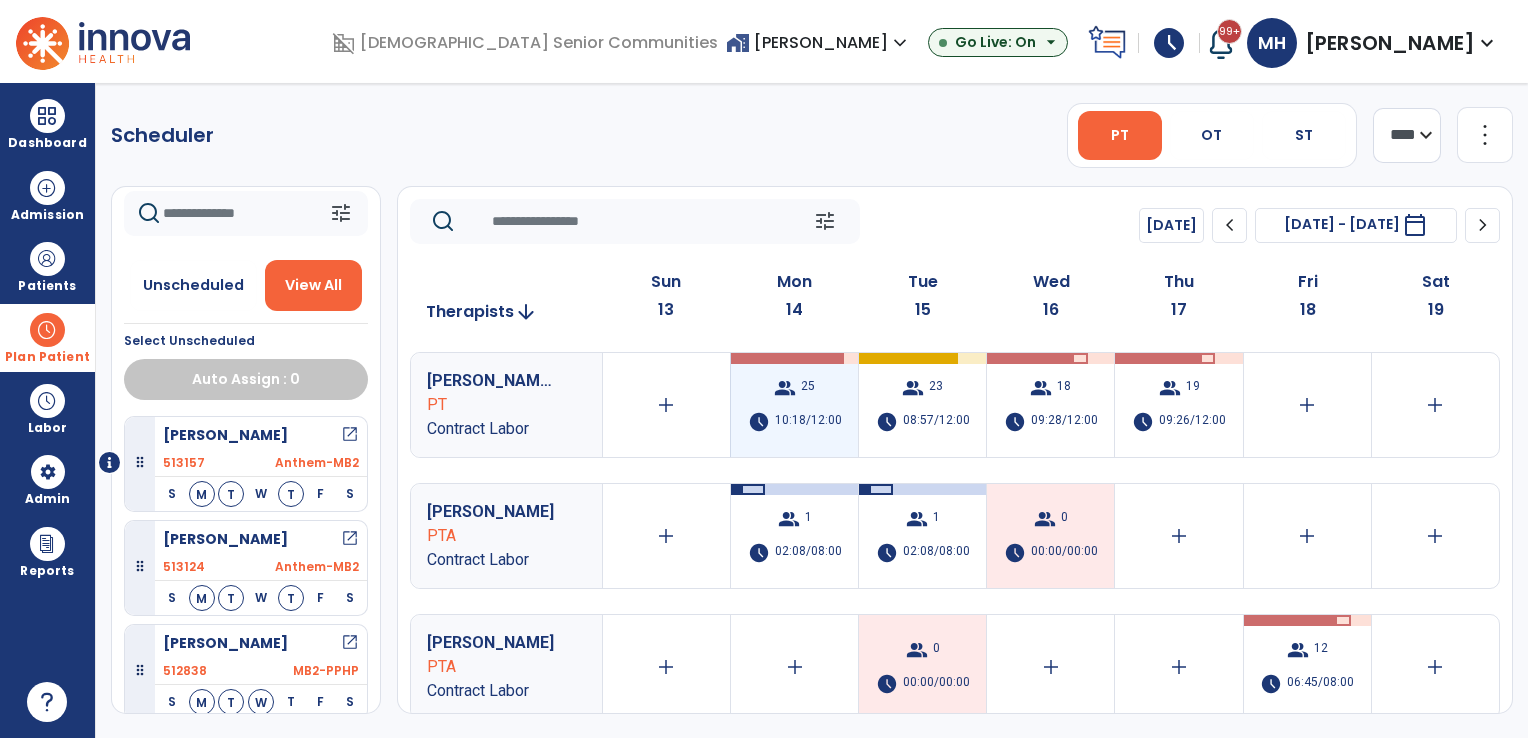 click on "10:18/12:00" at bounding box center (808, 422) 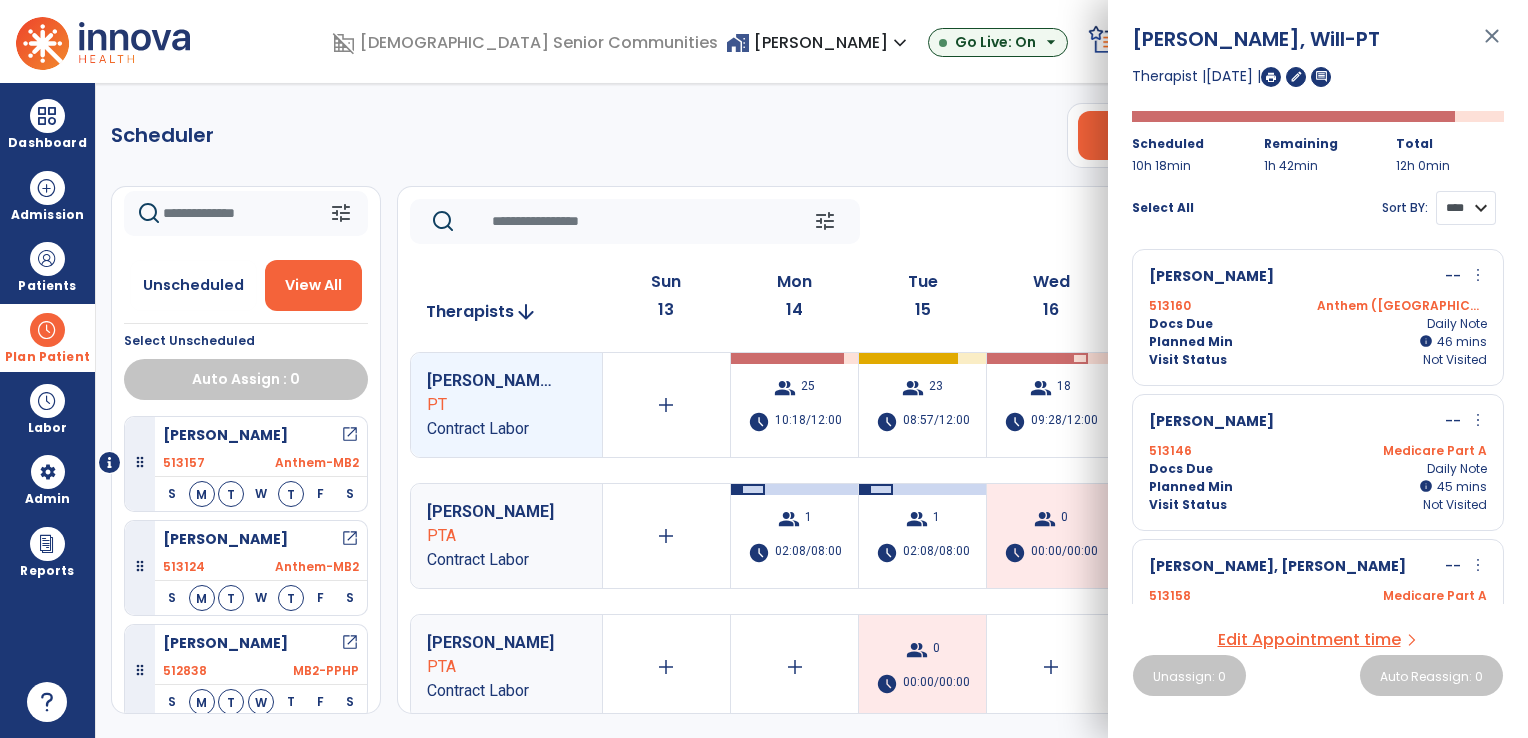 click on "**** ****" at bounding box center [1466, 208] 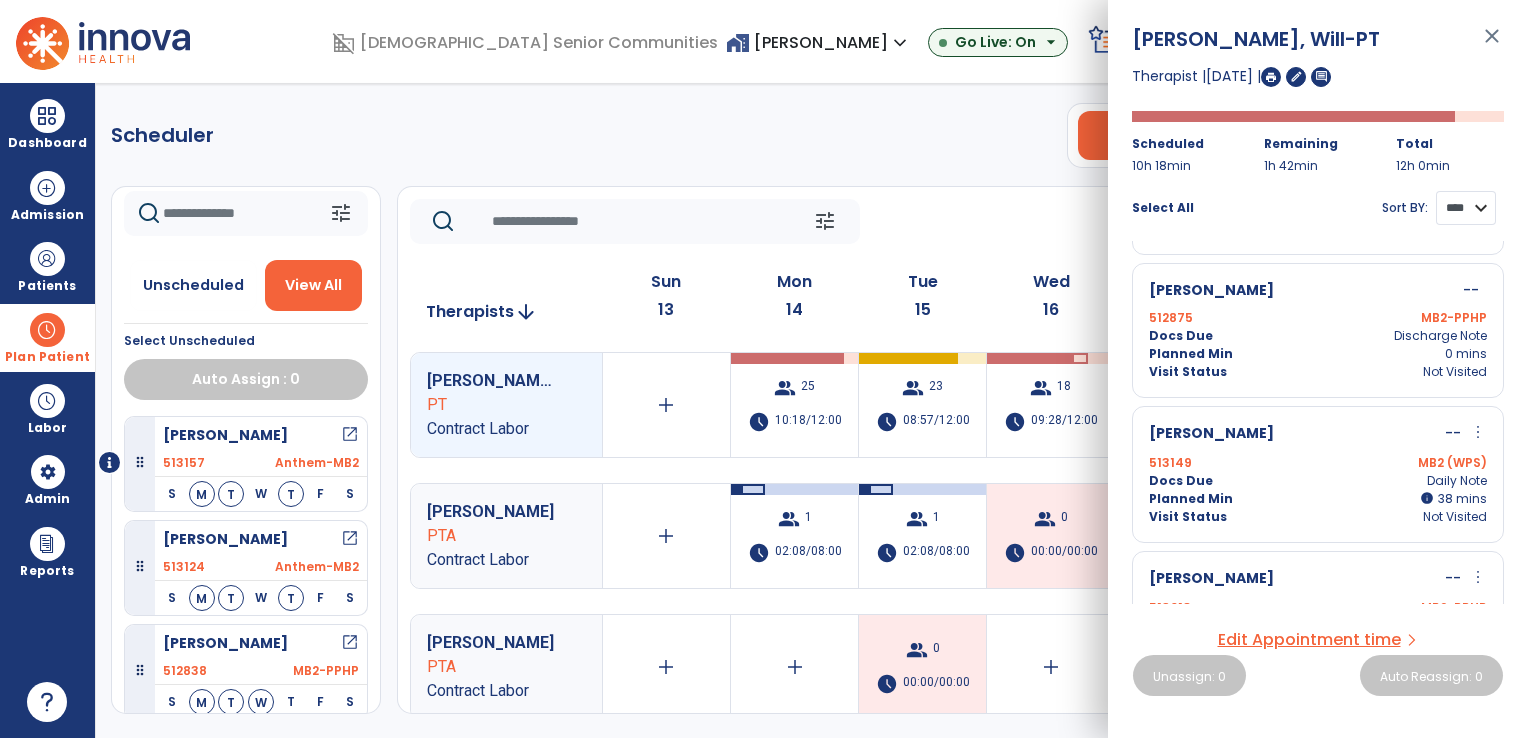 scroll, scrollTop: 3237, scrollLeft: 0, axis: vertical 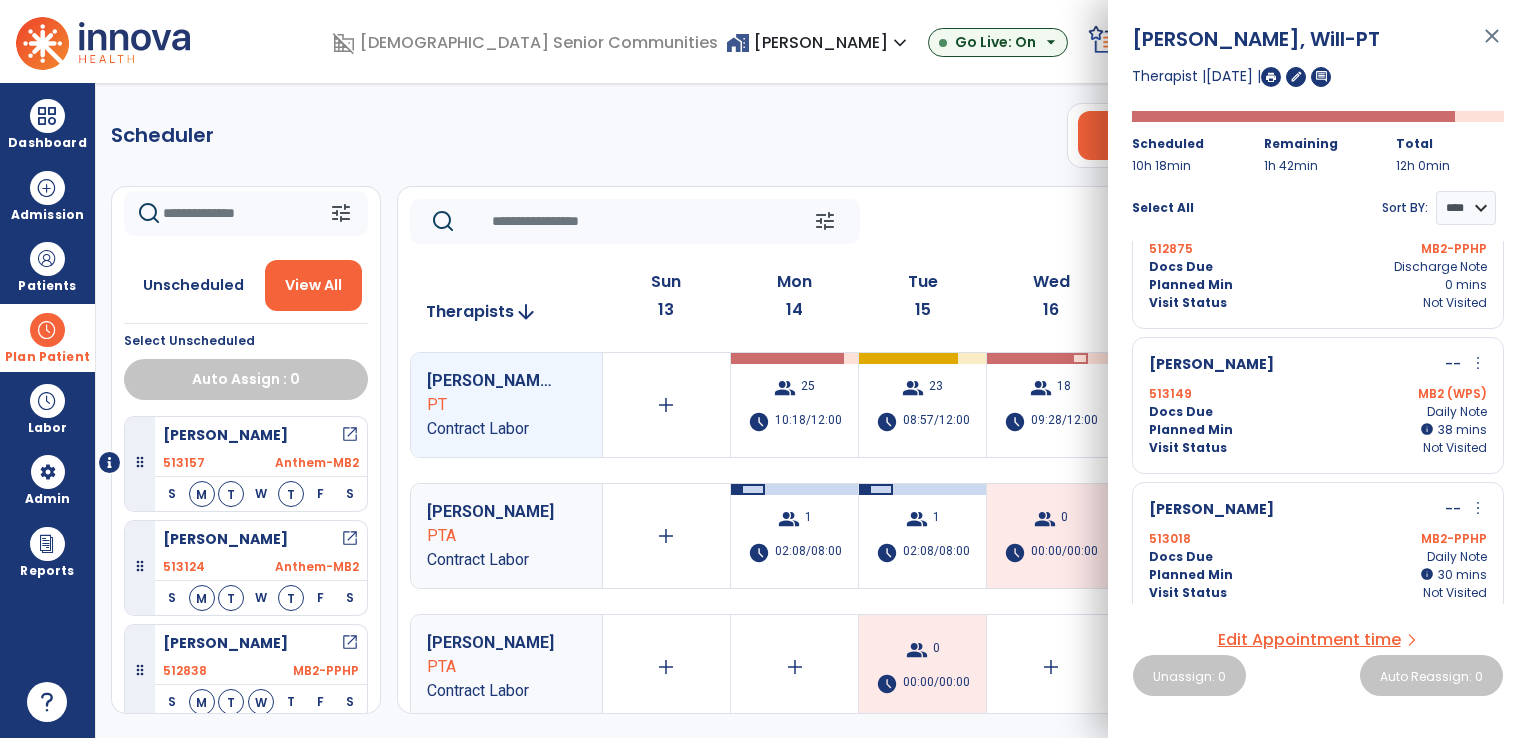 click on "Planned Min  info   30 I 30 mins" at bounding box center [1318, 575] 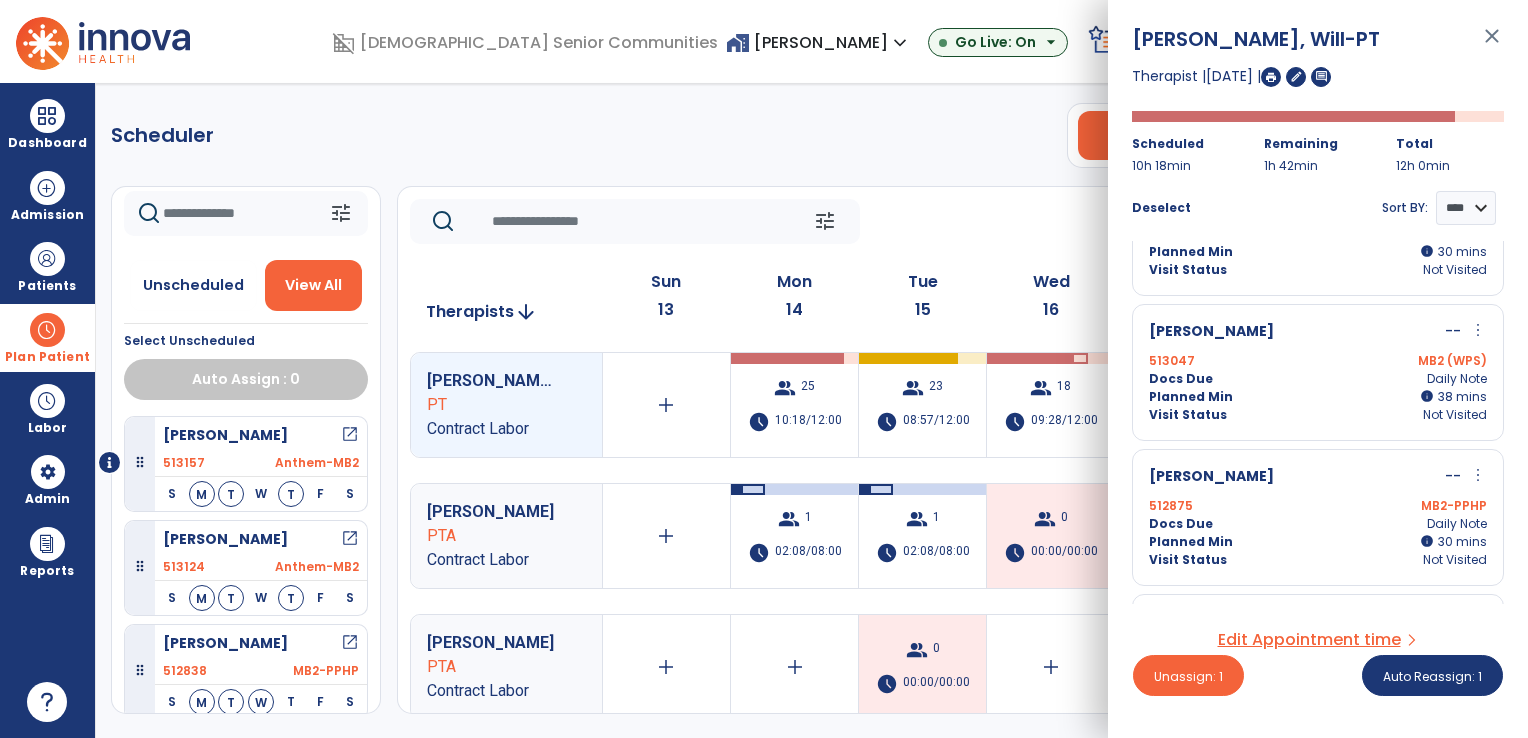 scroll, scrollTop: 2737, scrollLeft: 0, axis: vertical 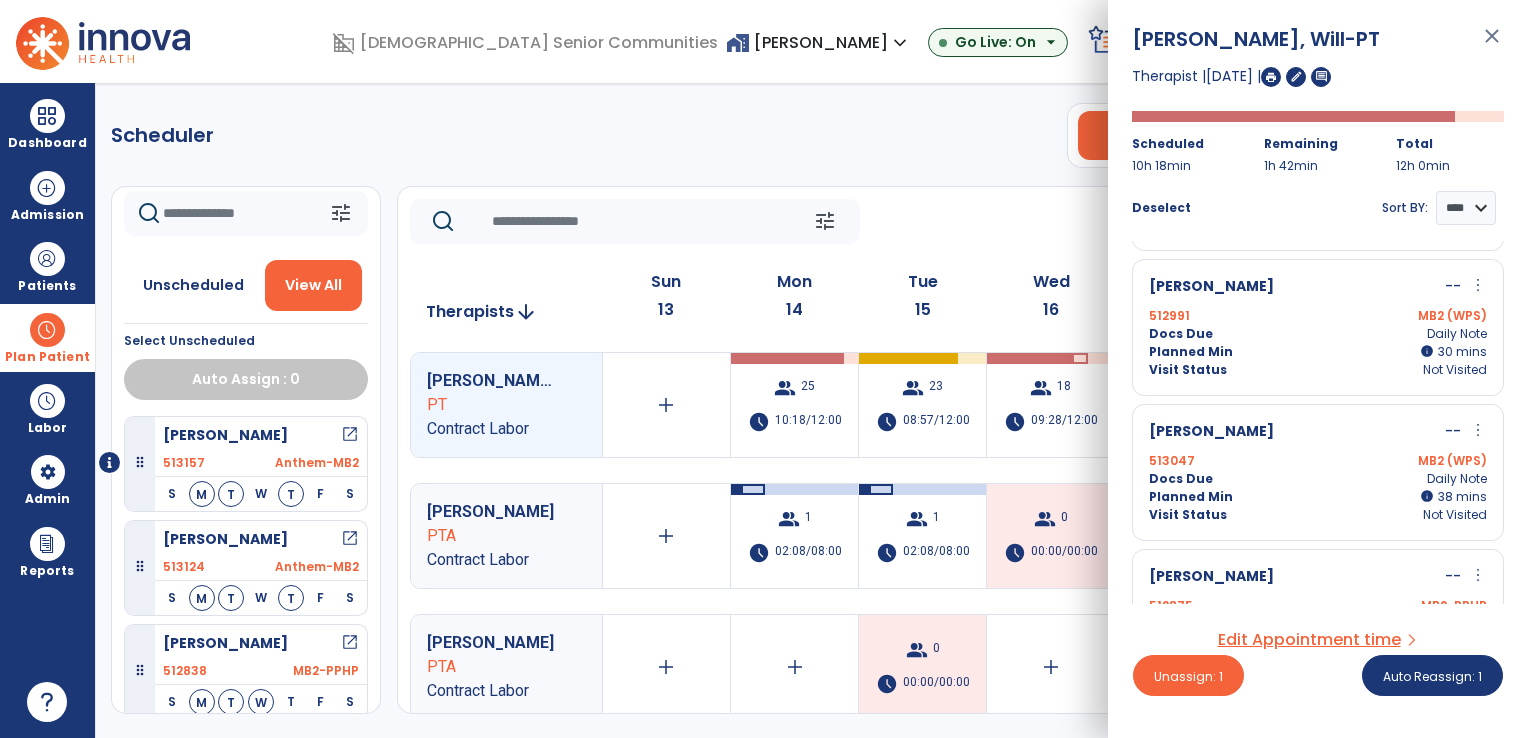 click on "513047 MB2 (WPS)" at bounding box center (1318, 461) 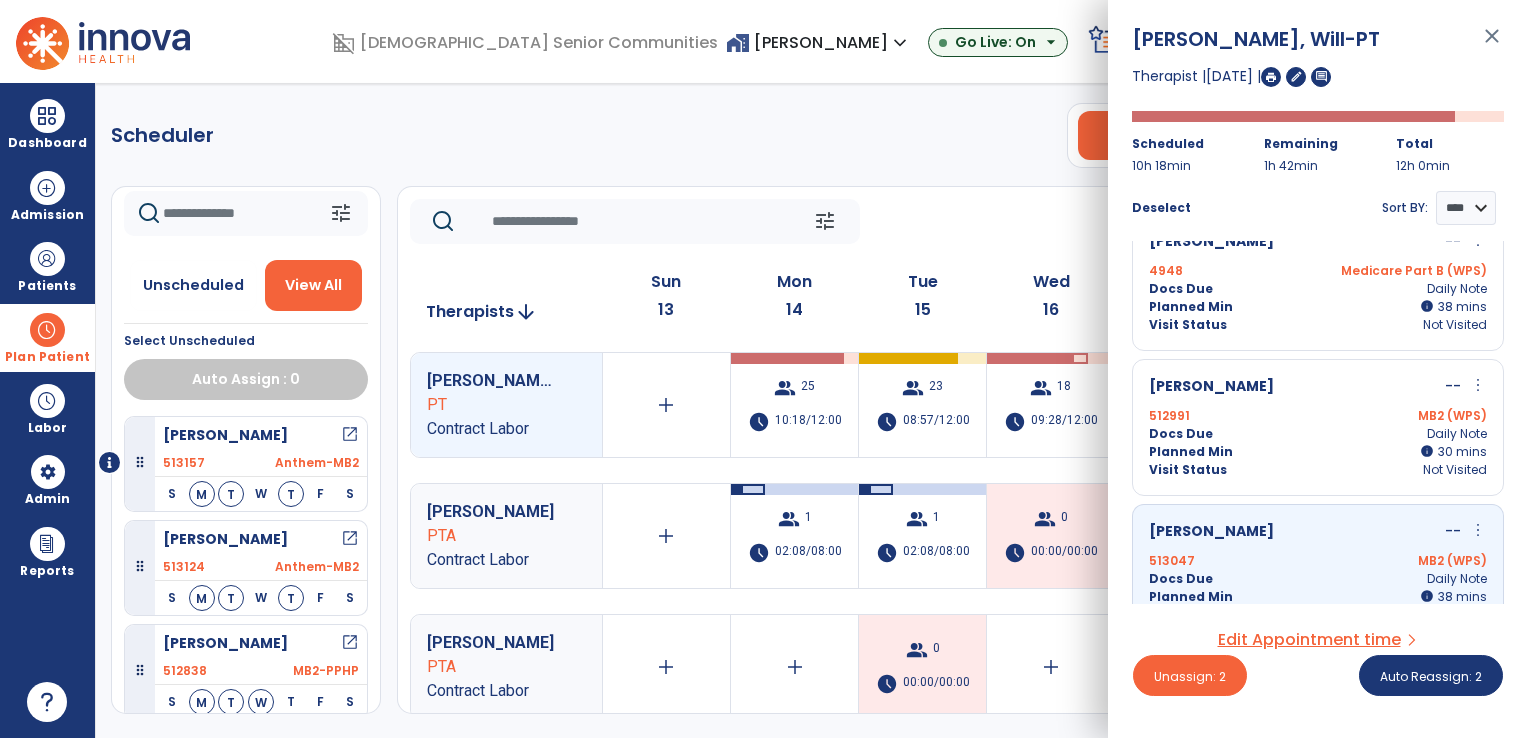click on "512991 MB2 (WPS)" at bounding box center (1318, 416) 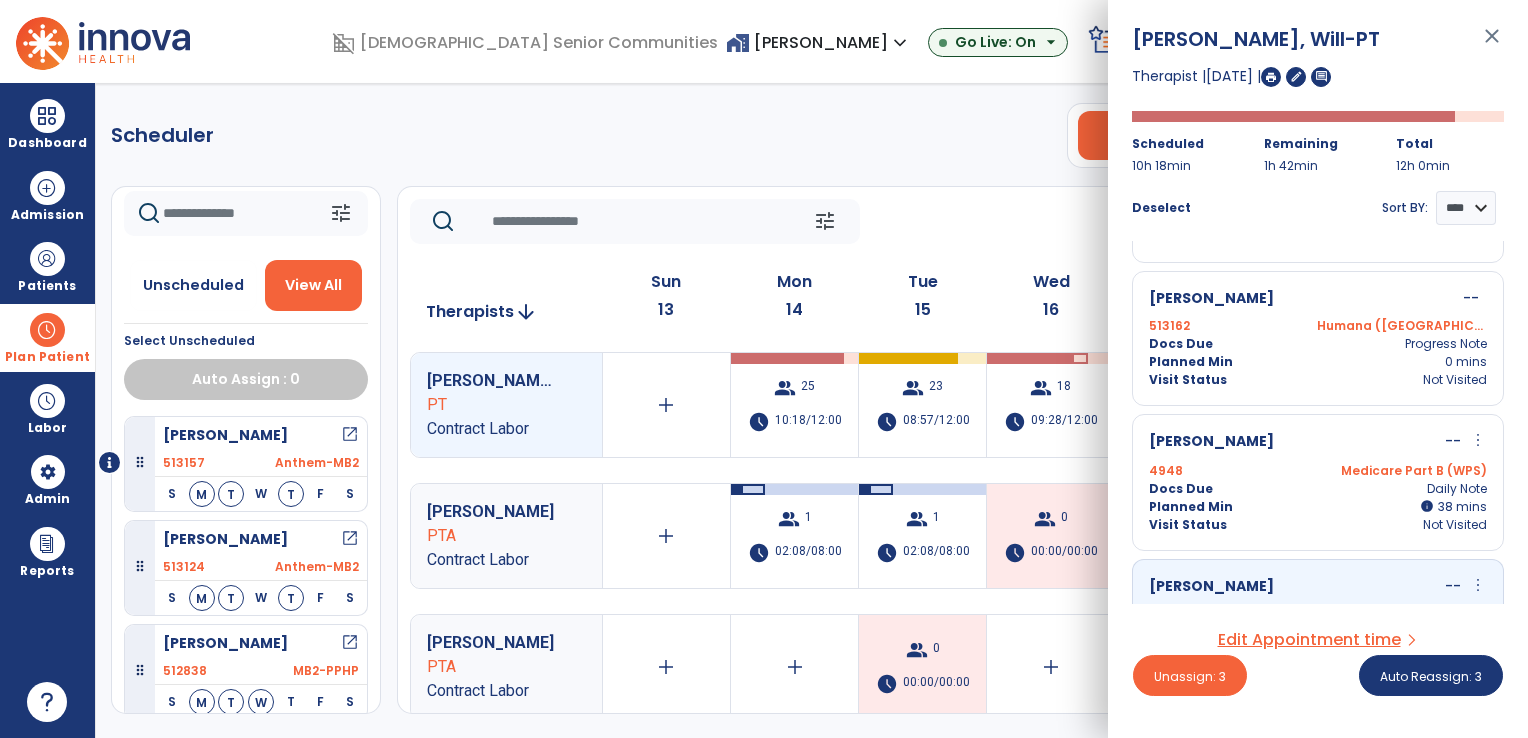 click on "4948 Medicare Part B (WPS)" at bounding box center (1318, 471) 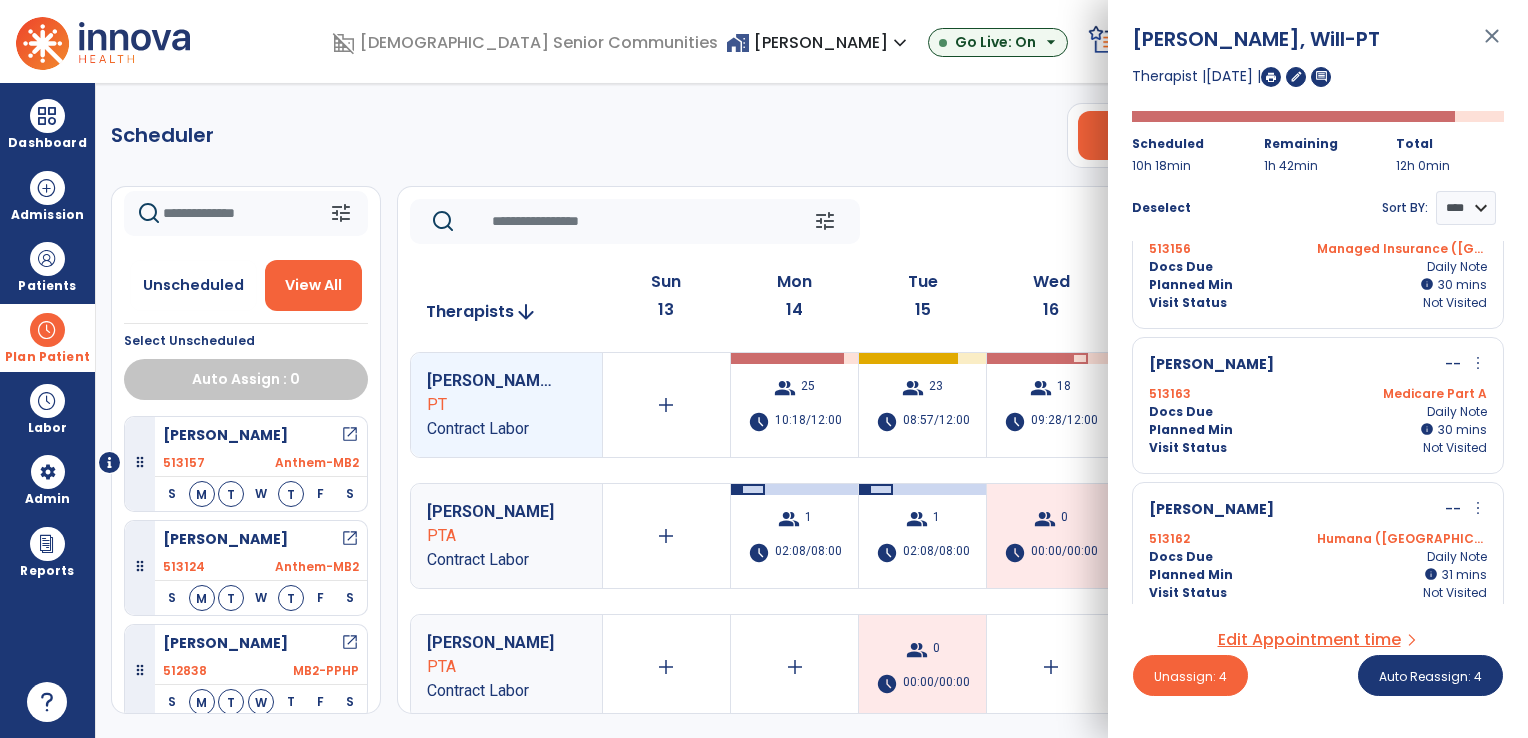 scroll, scrollTop: 2037, scrollLeft: 0, axis: vertical 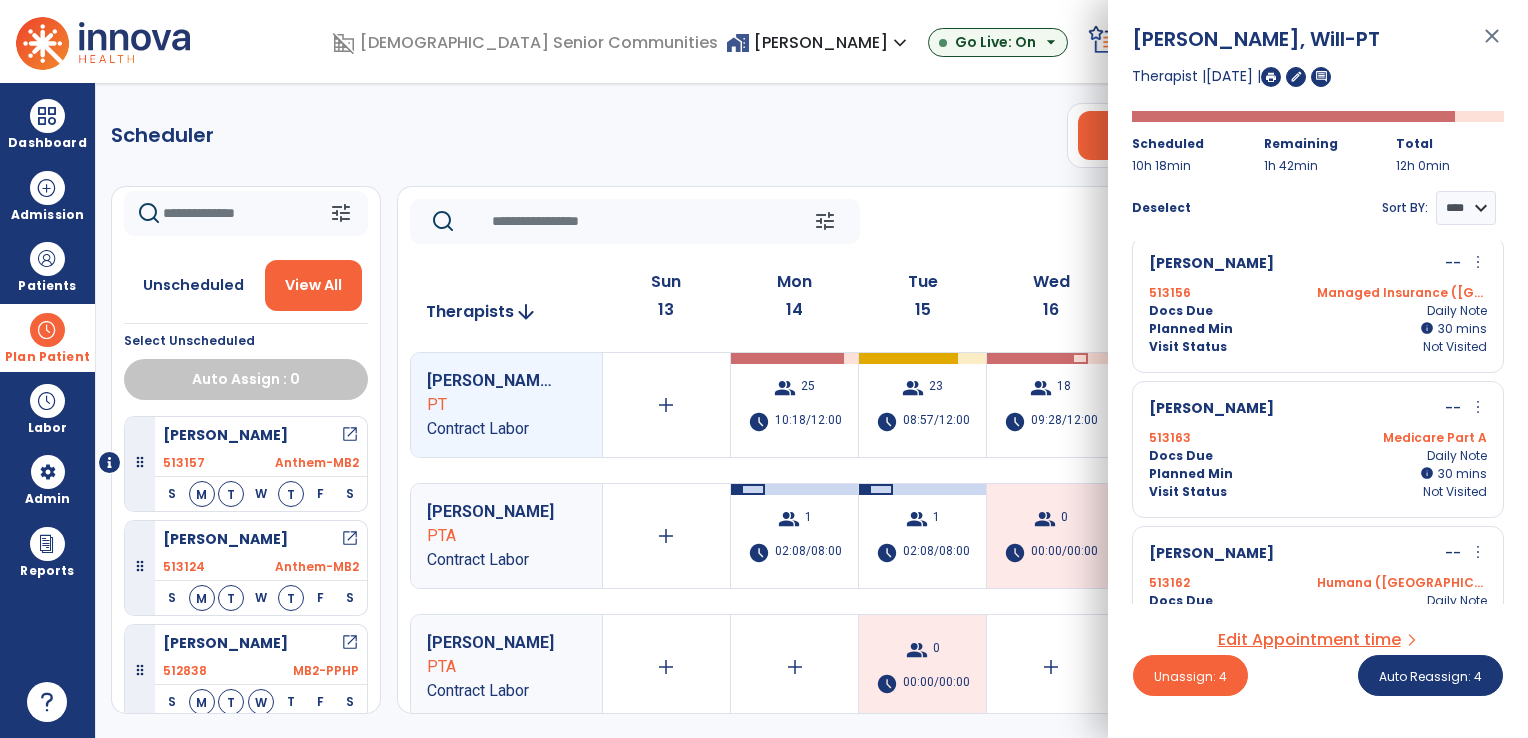 click on "Docs Due Daily Note" at bounding box center (1318, 456) 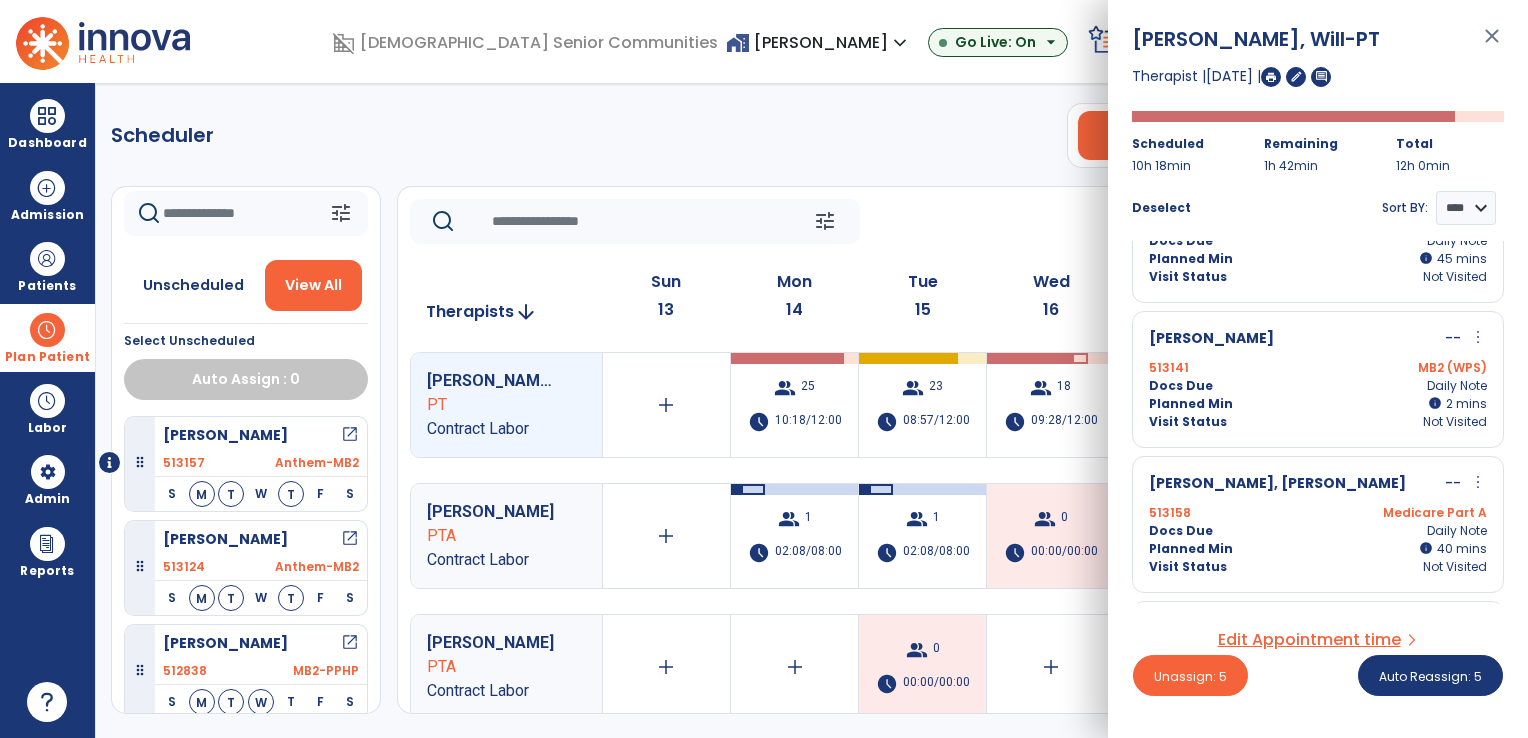 scroll, scrollTop: 1637, scrollLeft: 0, axis: vertical 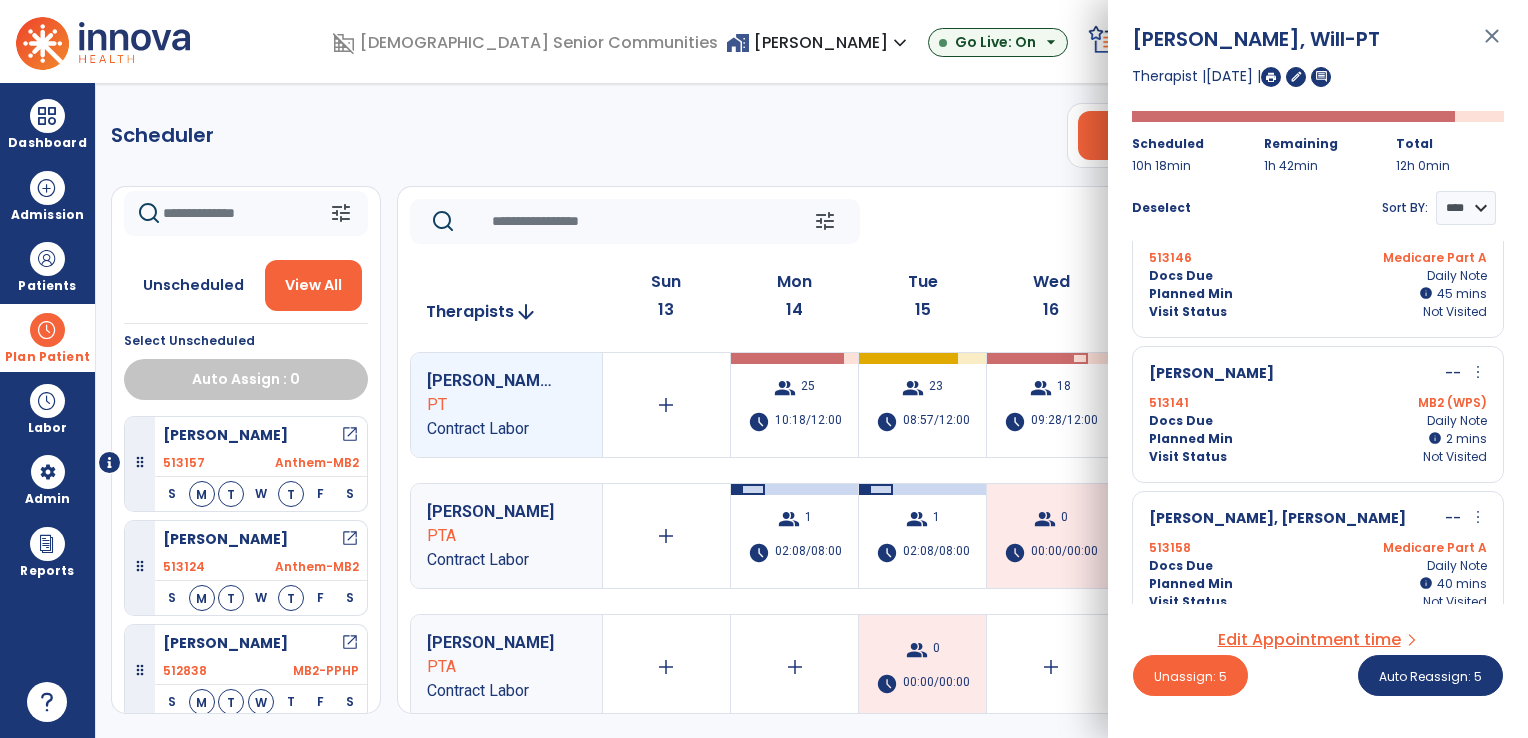 click on "513158 Medicare Part A" at bounding box center [1318, 548] 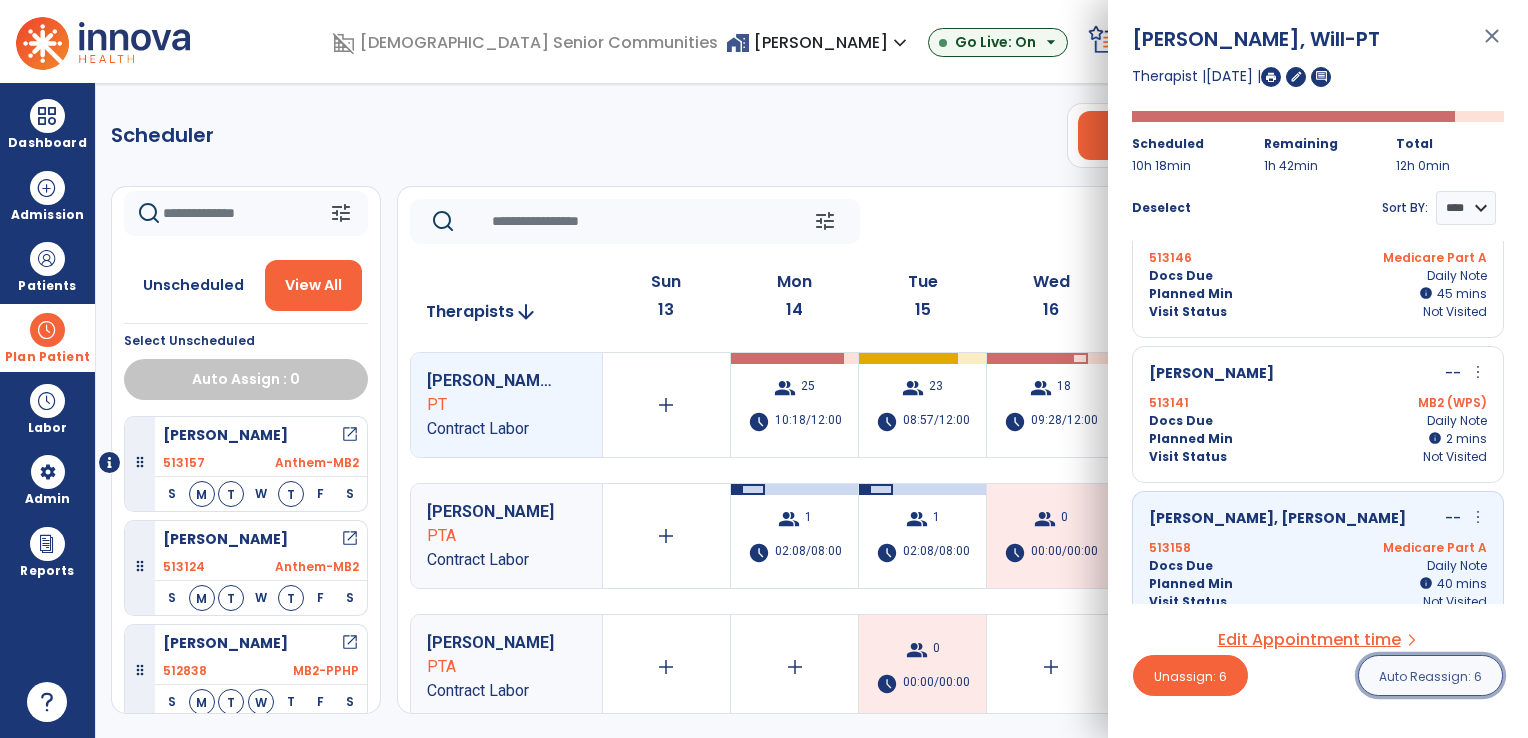 click on "Auto Reassign: 6" at bounding box center [1430, 675] 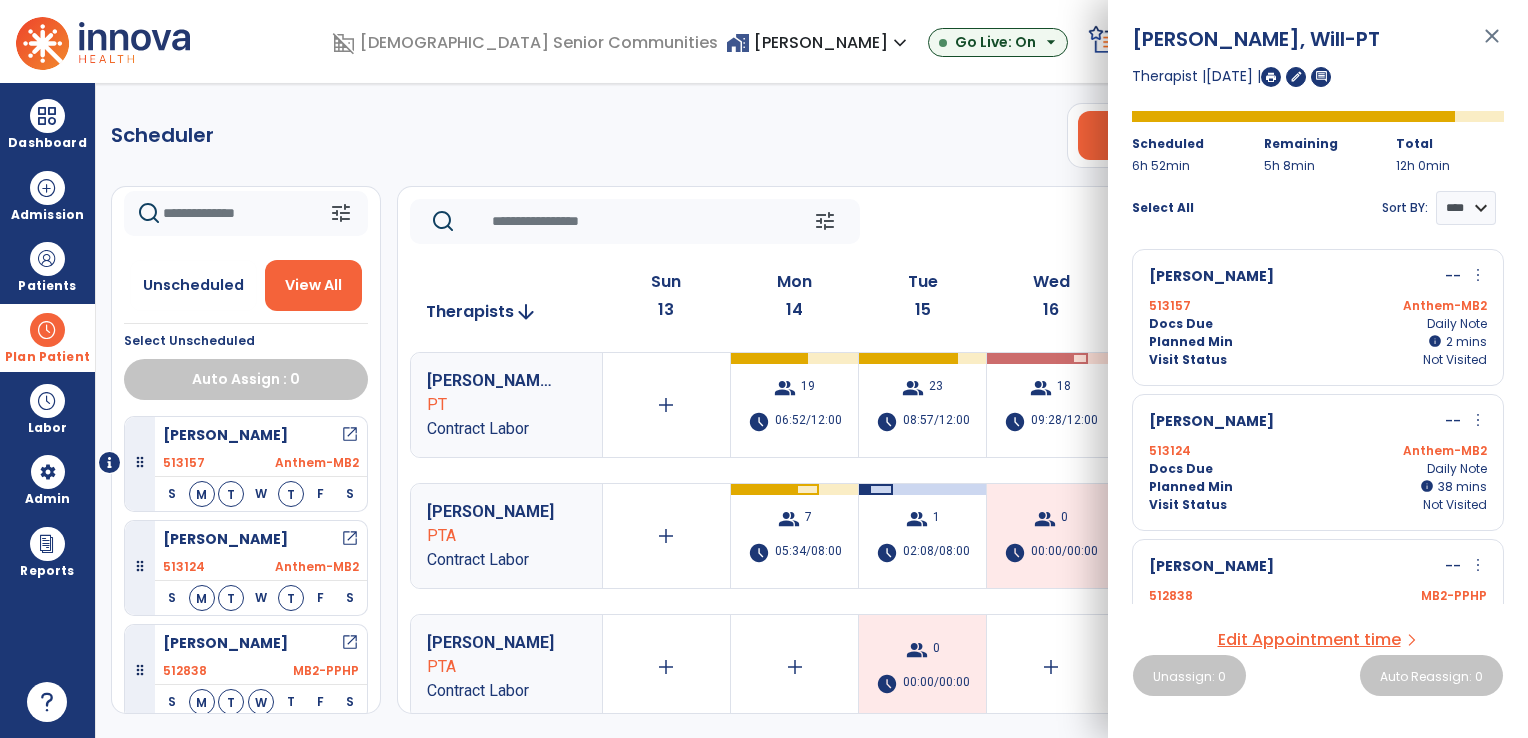 click on "Scheduler   PT   OT   ST  **** *** more_vert  Manage Labor   View All Therapists   Print" 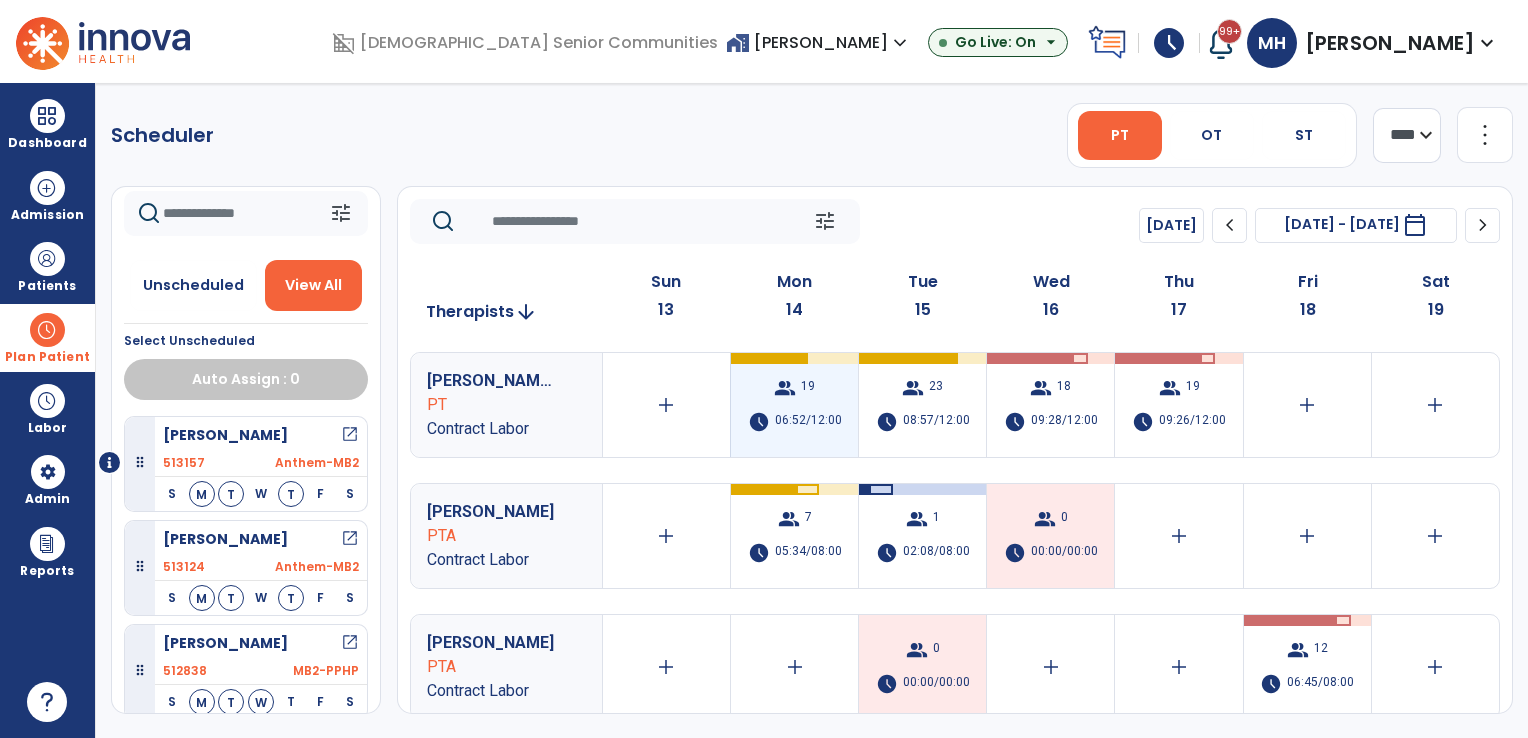 click on "group  19  schedule  06:52/12:00" at bounding box center [794, 405] 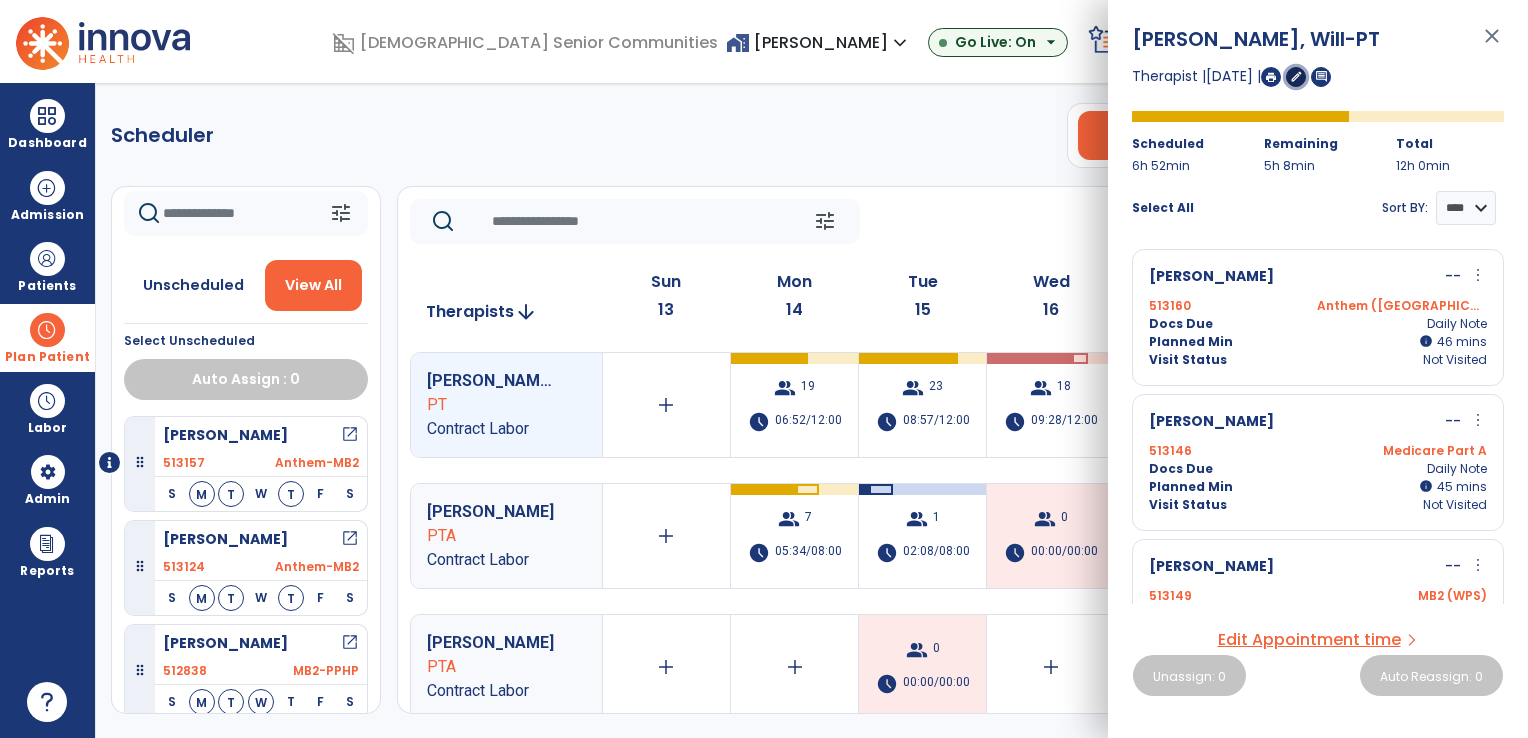 click on "edit" at bounding box center [1296, 77] 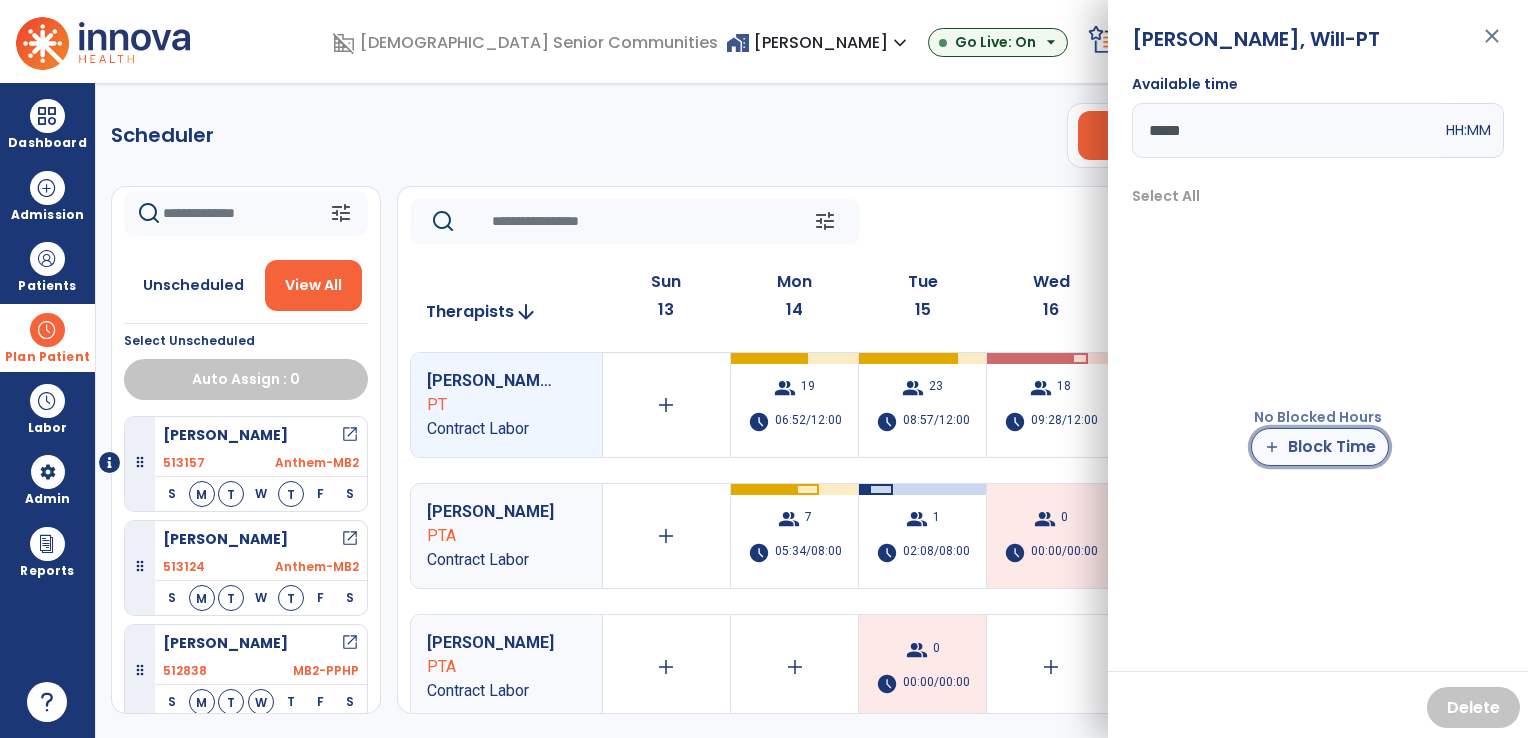 click on "add   Block Time" at bounding box center [1320, 447] 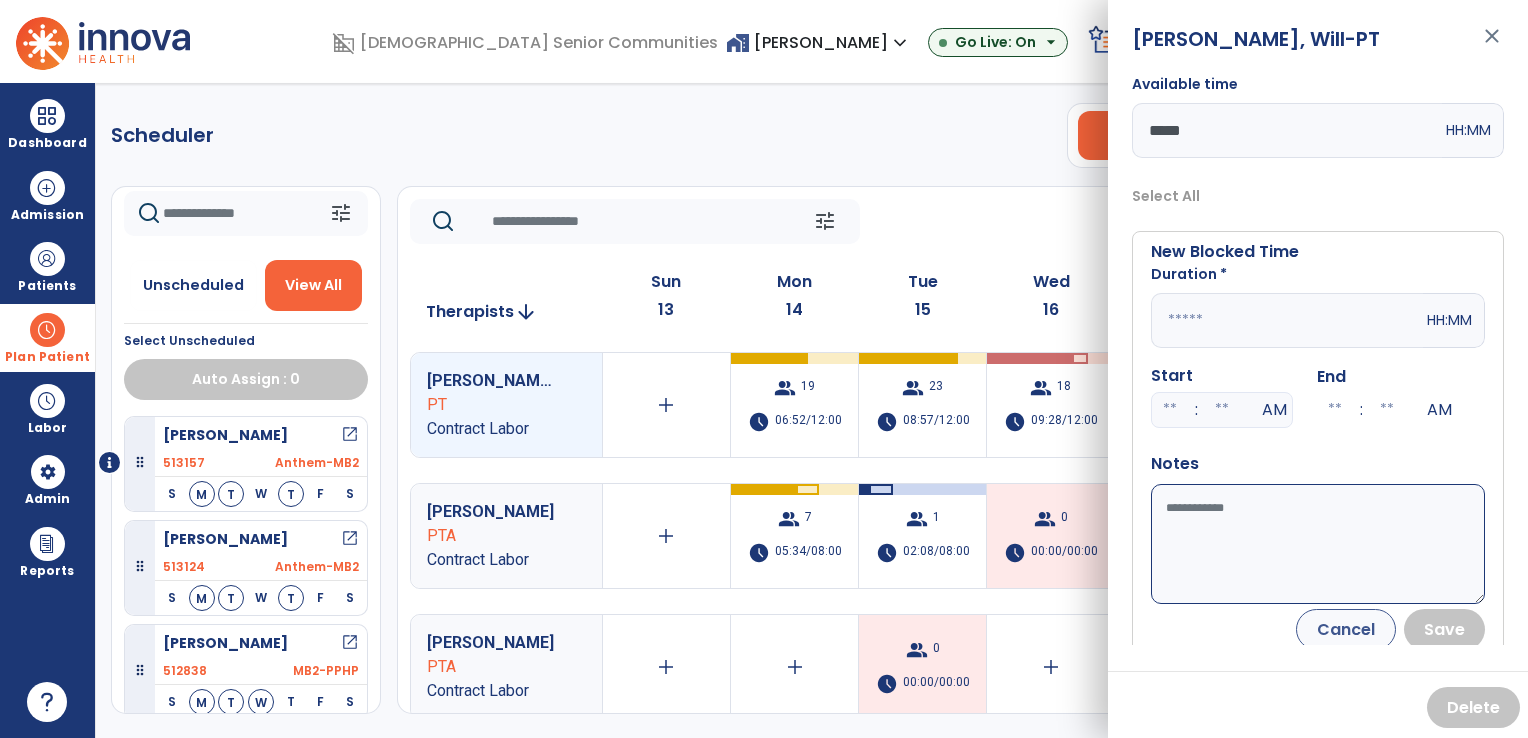 click at bounding box center [1287, 320] 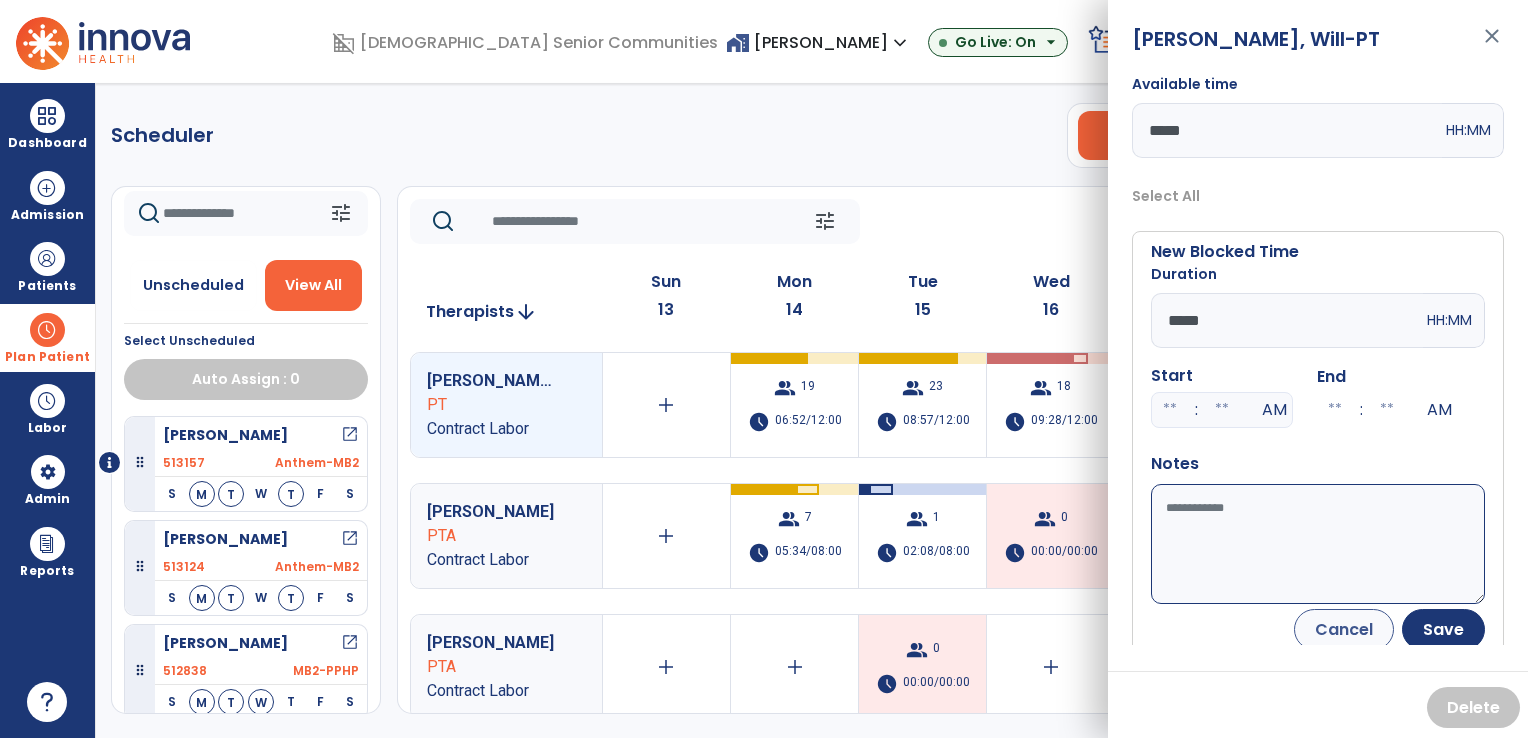 type on "*****" 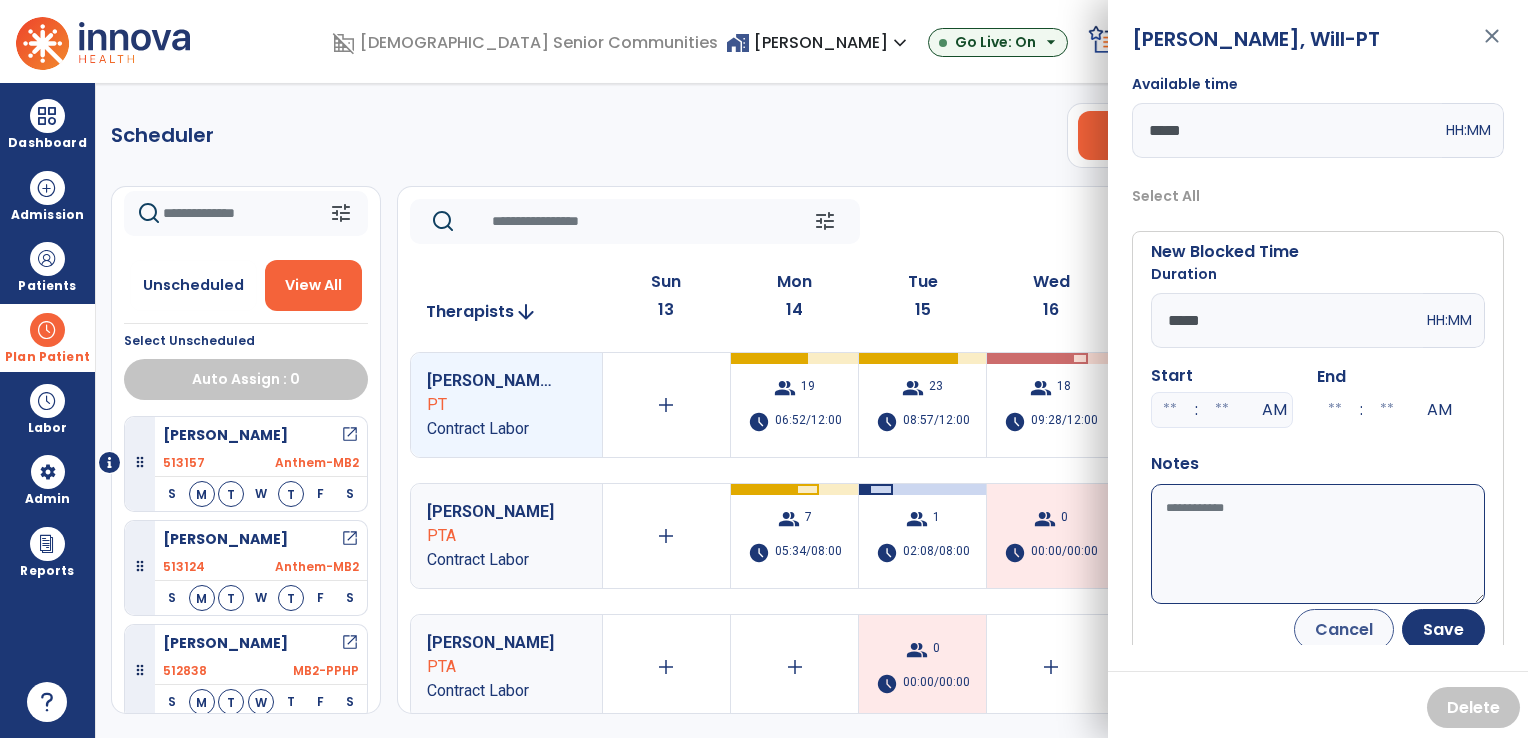 click on "Available time" at bounding box center [1318, 544] 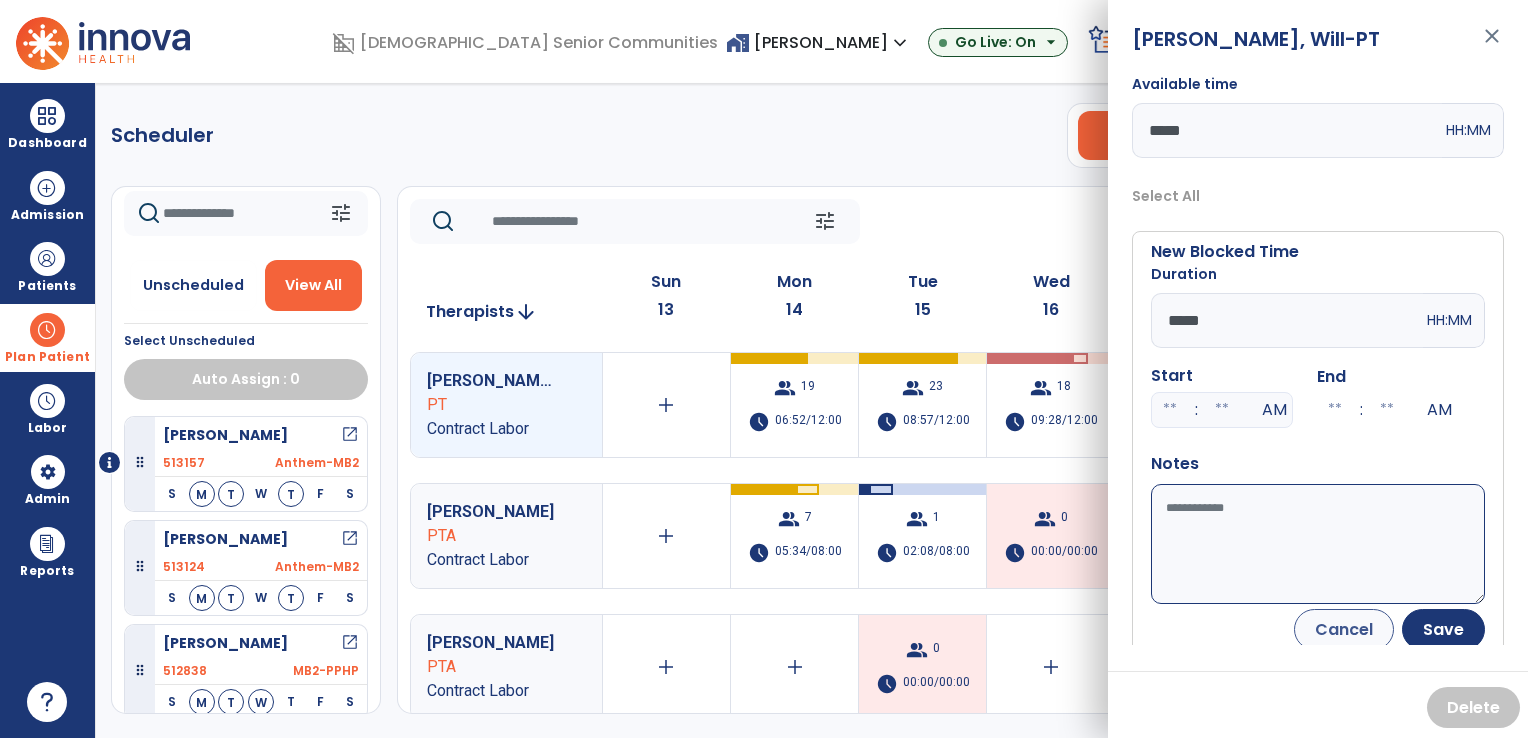 type on "*" 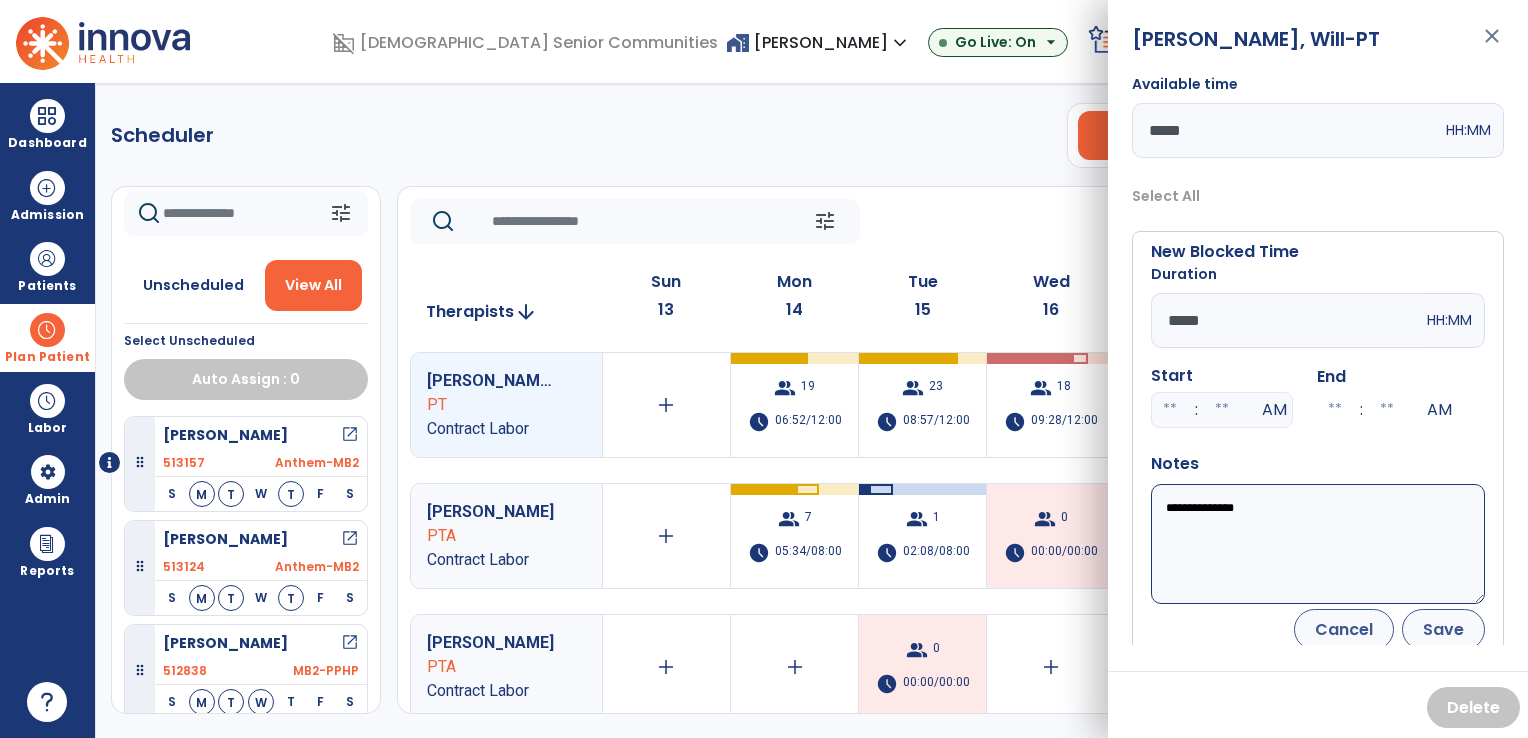 type on "**********" 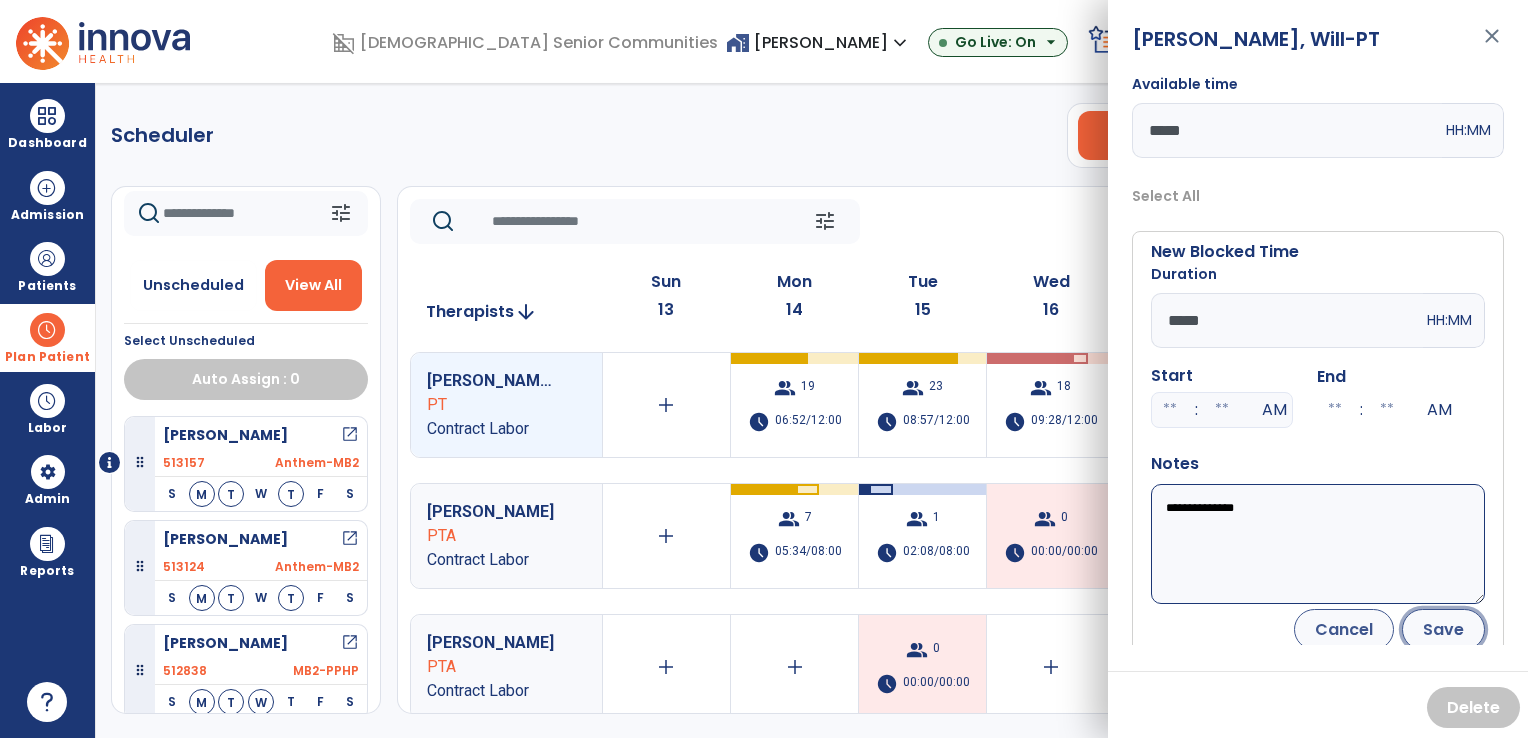 click on "Save" at bounding box center (1443, 629) 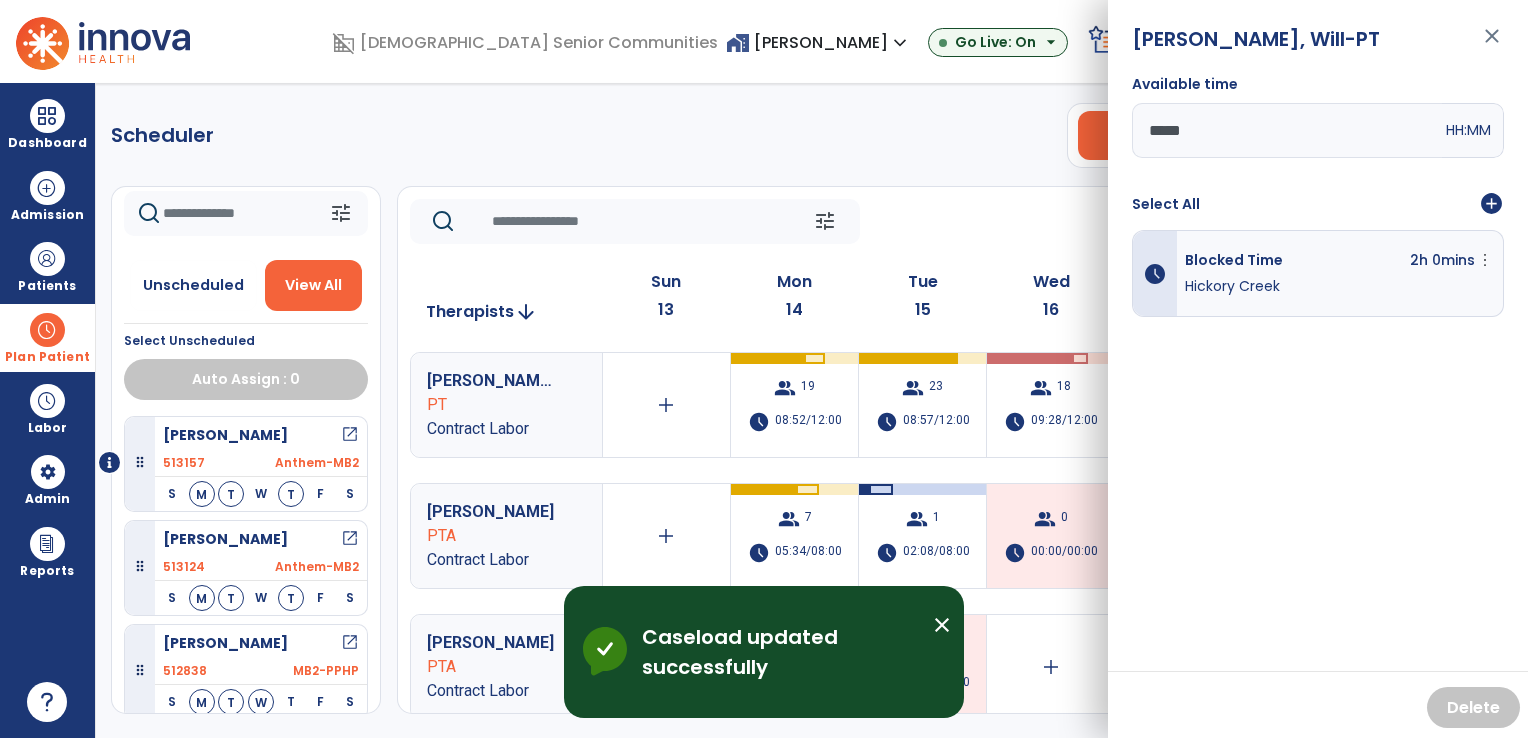 click on "Scheduler   PT   OT   ST  **** *** more_vert  Manage Labor   View All Therapists   Print" 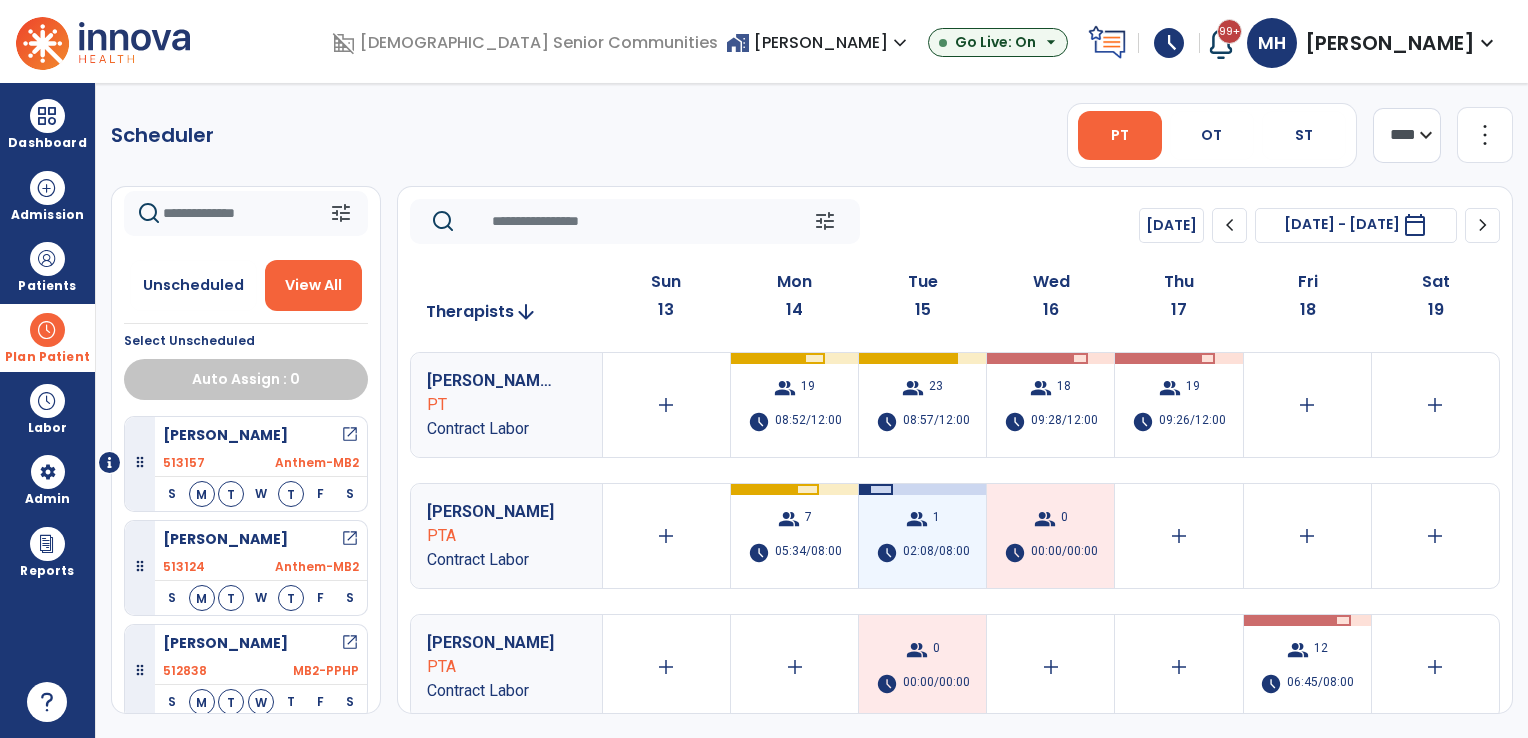 click on "02:08/08:00" at bounding box center (936, 553) 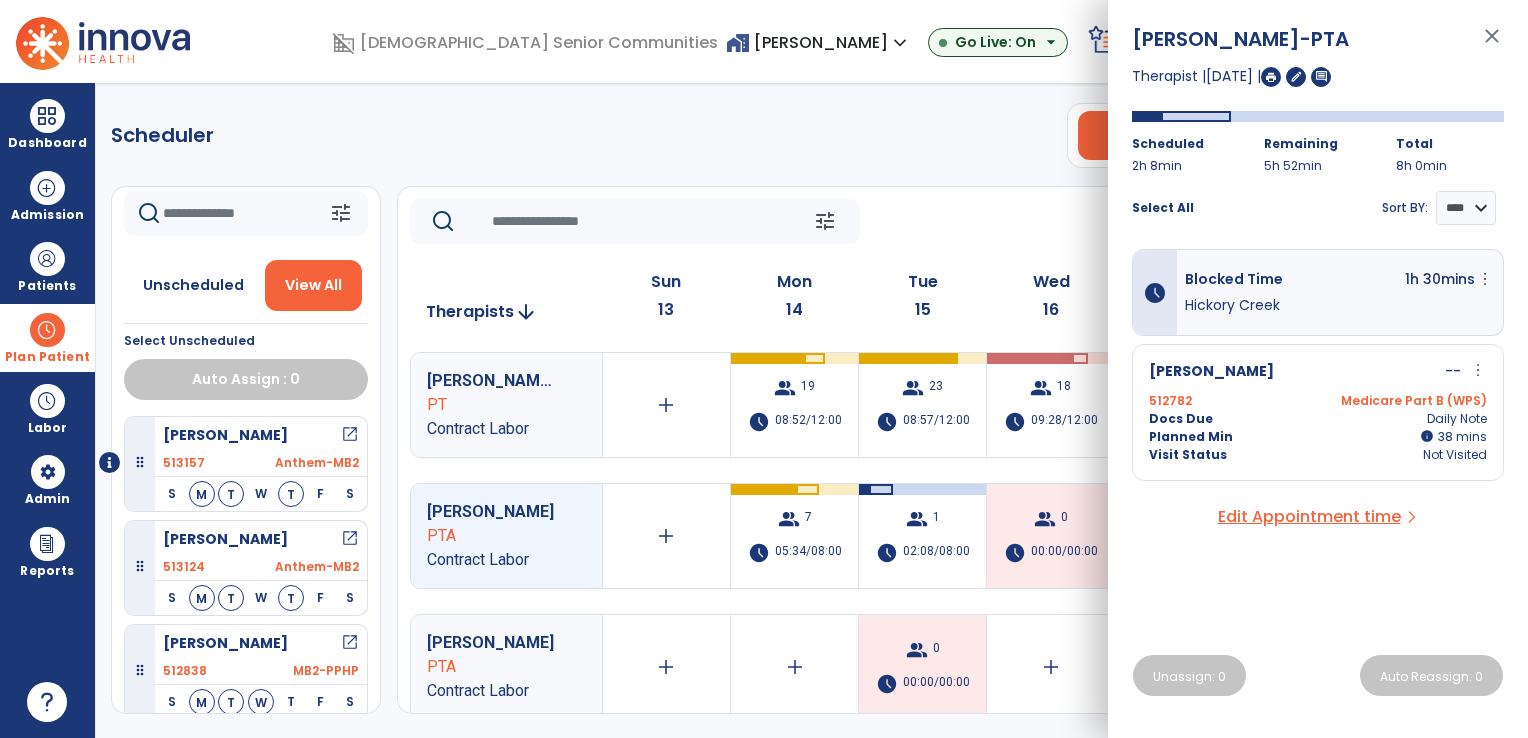 click on "Scheduler   PT   OT   ST  **** *** more_vert  Manage Labor   View All Therapists   Print" 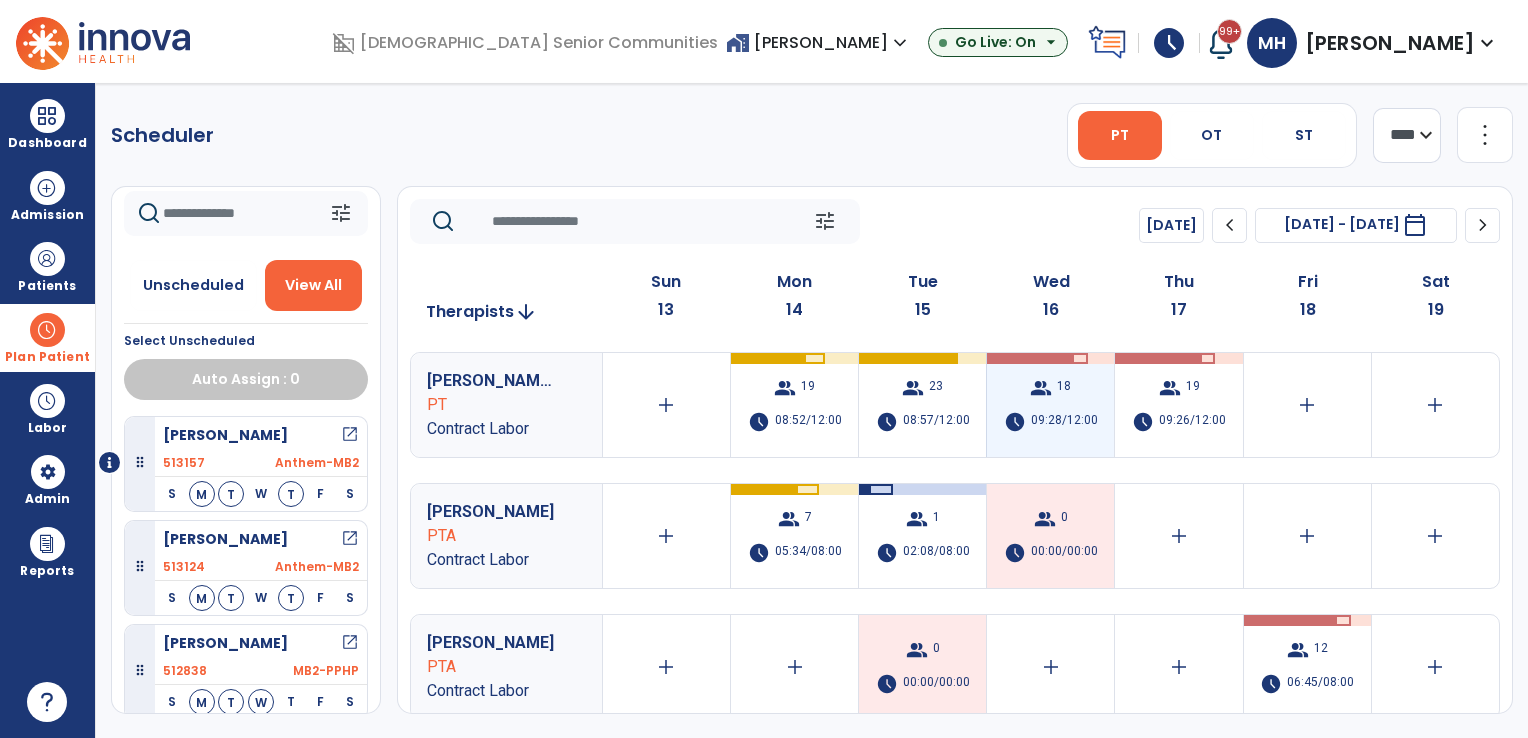 click on "09:28/12:00" at bounding box center [1064, 422] 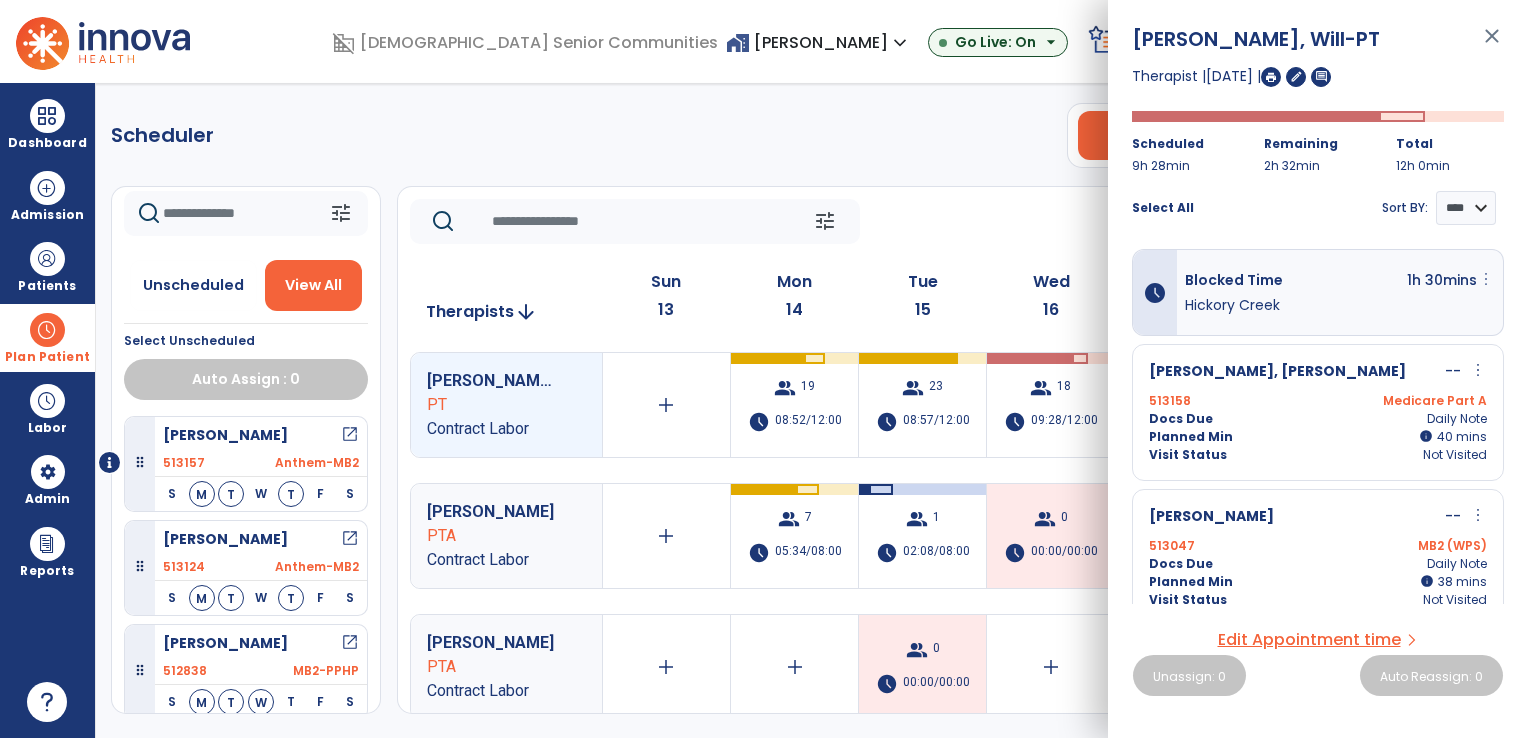click on "more_vert" at bounding box center (1486, 279) 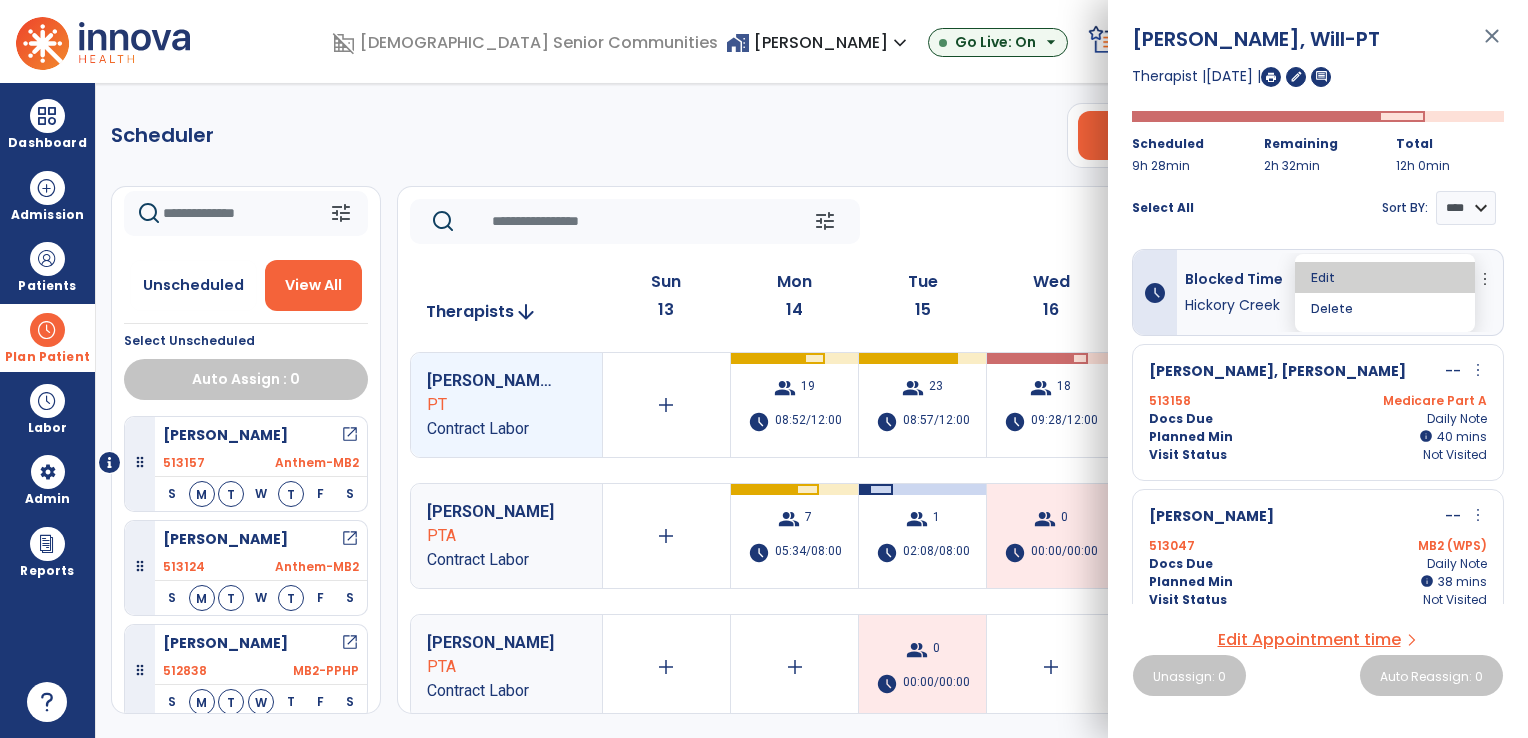 click on "Edit" at bounding box center [1385, 277] 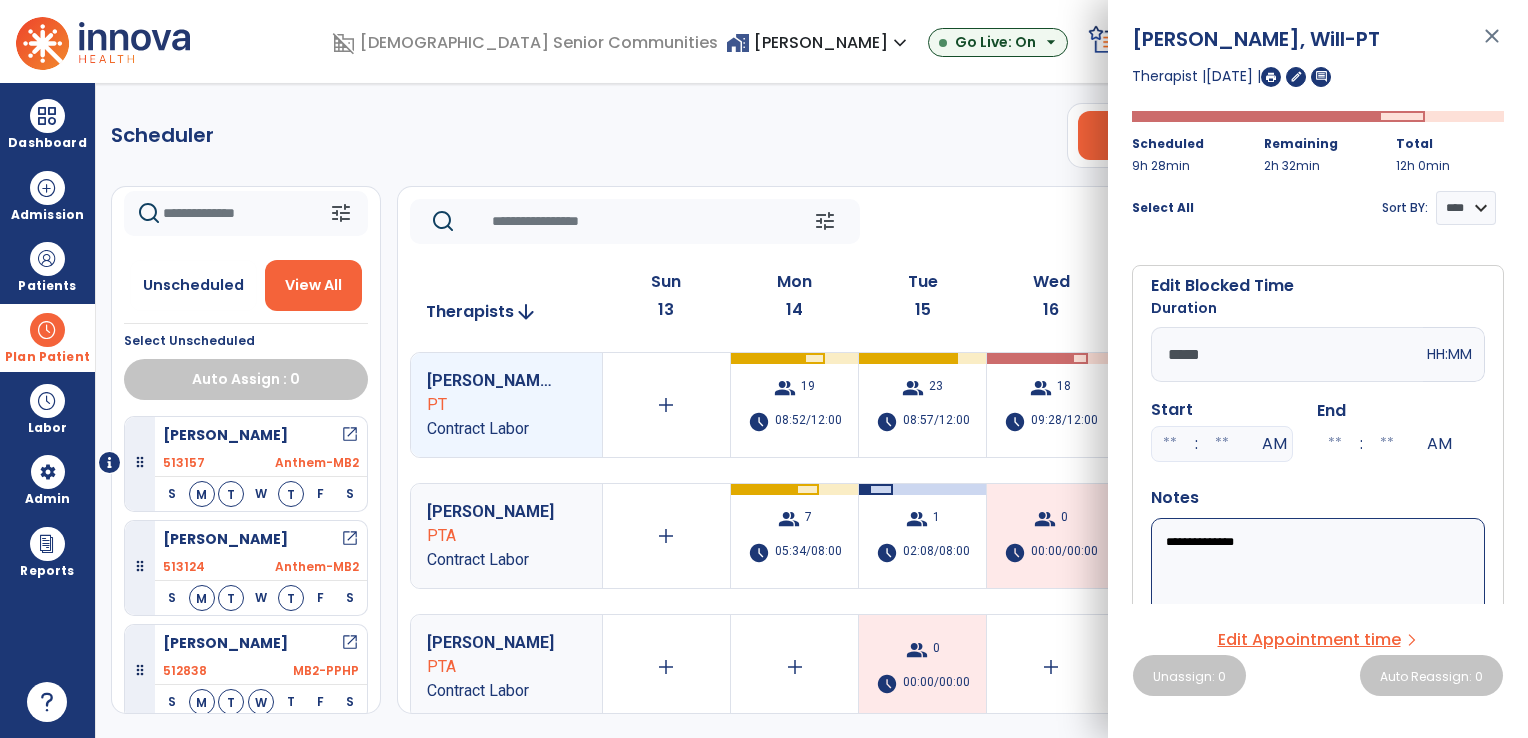 click on "*****" at bounding box center [1287, 354] 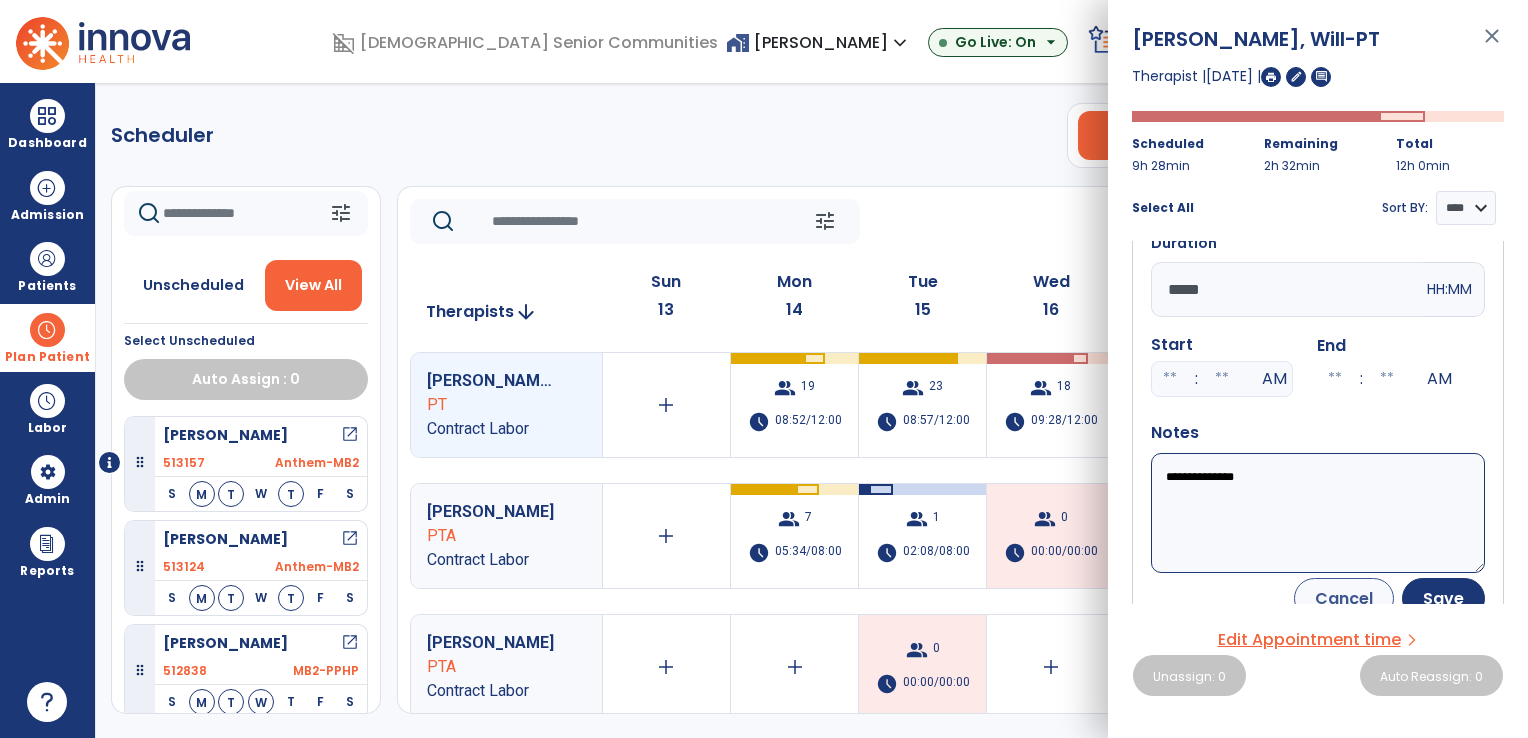 scroll, scrollTop: 100, scrollLeft: 0, axis: vertical 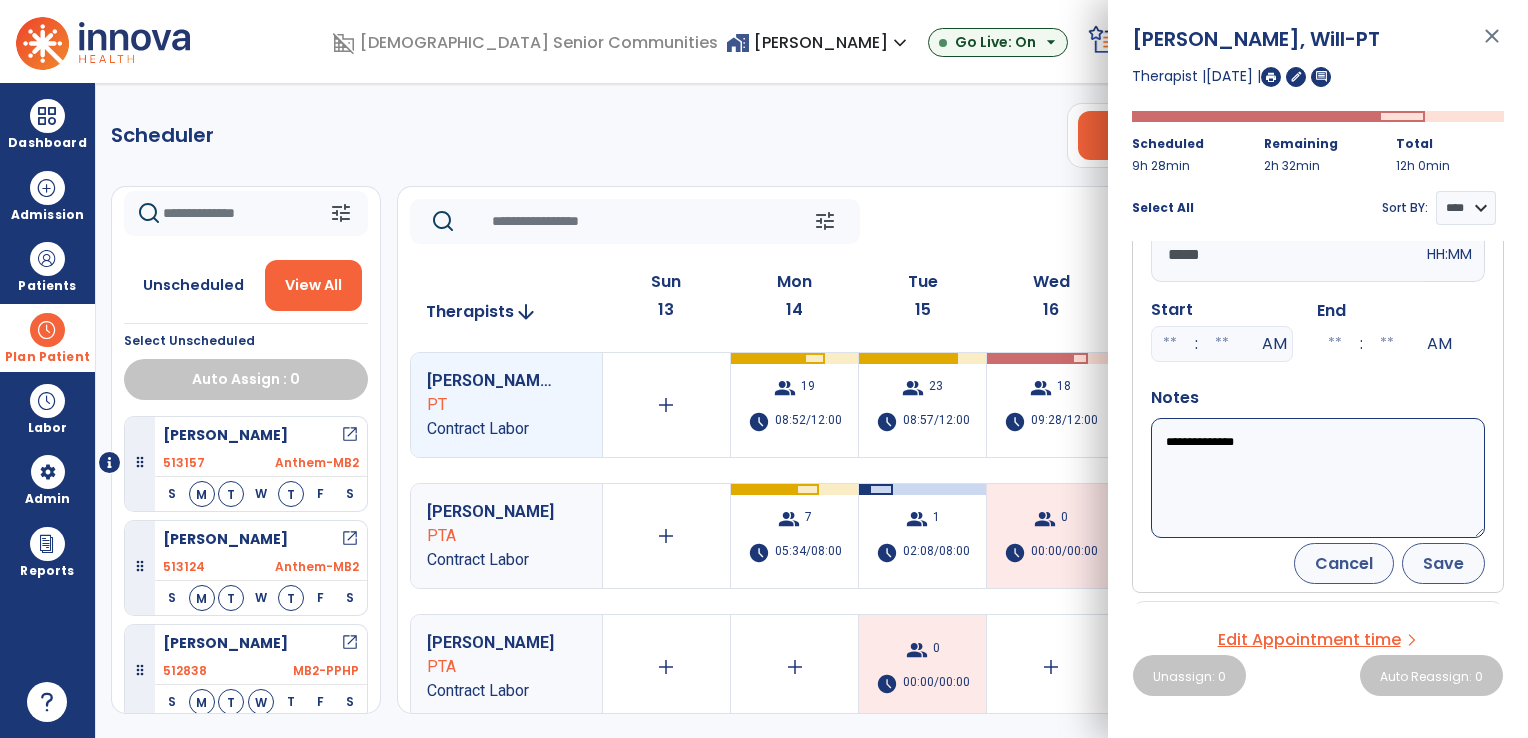 type on "*****" 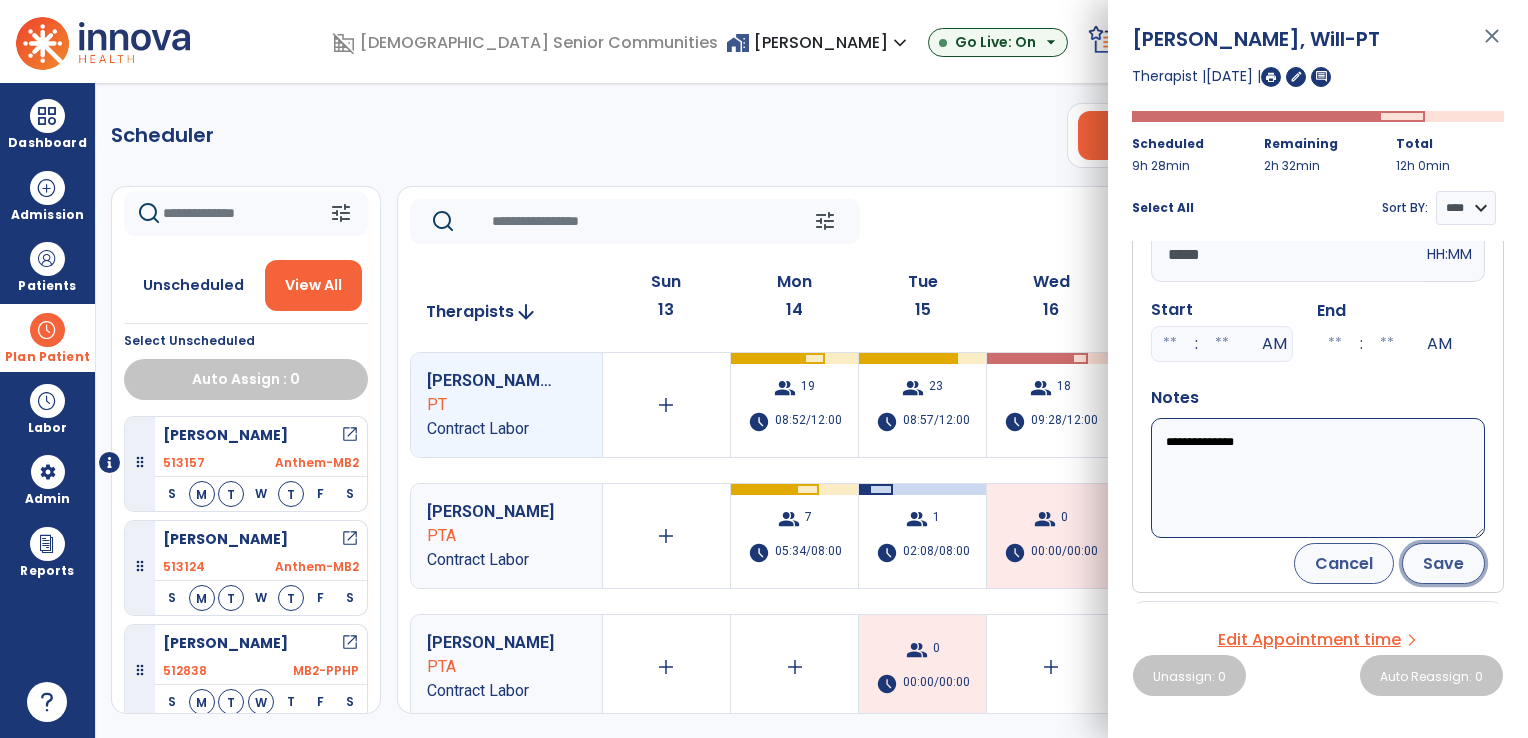 click on "Save" at bounding box center [1443, 563] 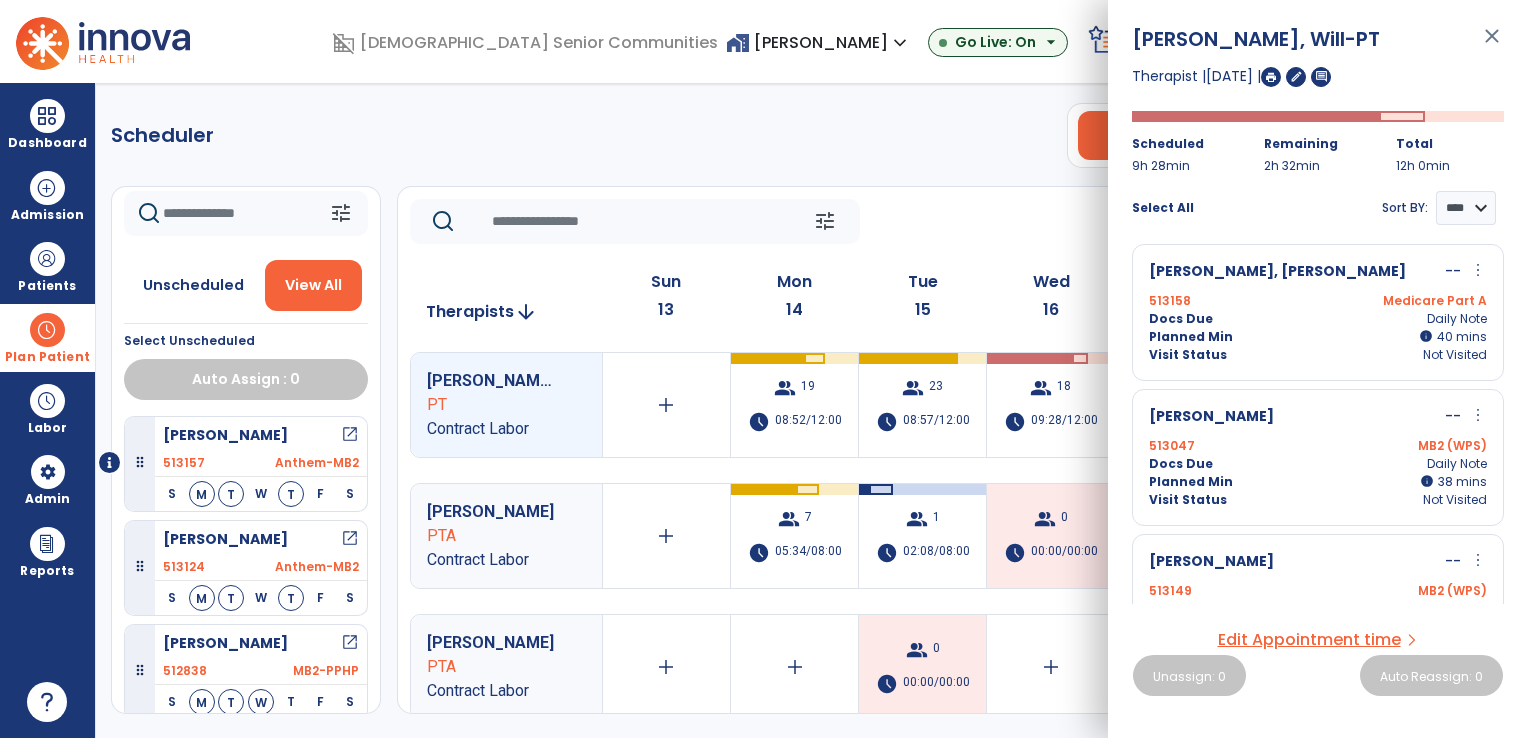 scroll, scrollTop: 84, scrollLeft: 0, axis: vertical 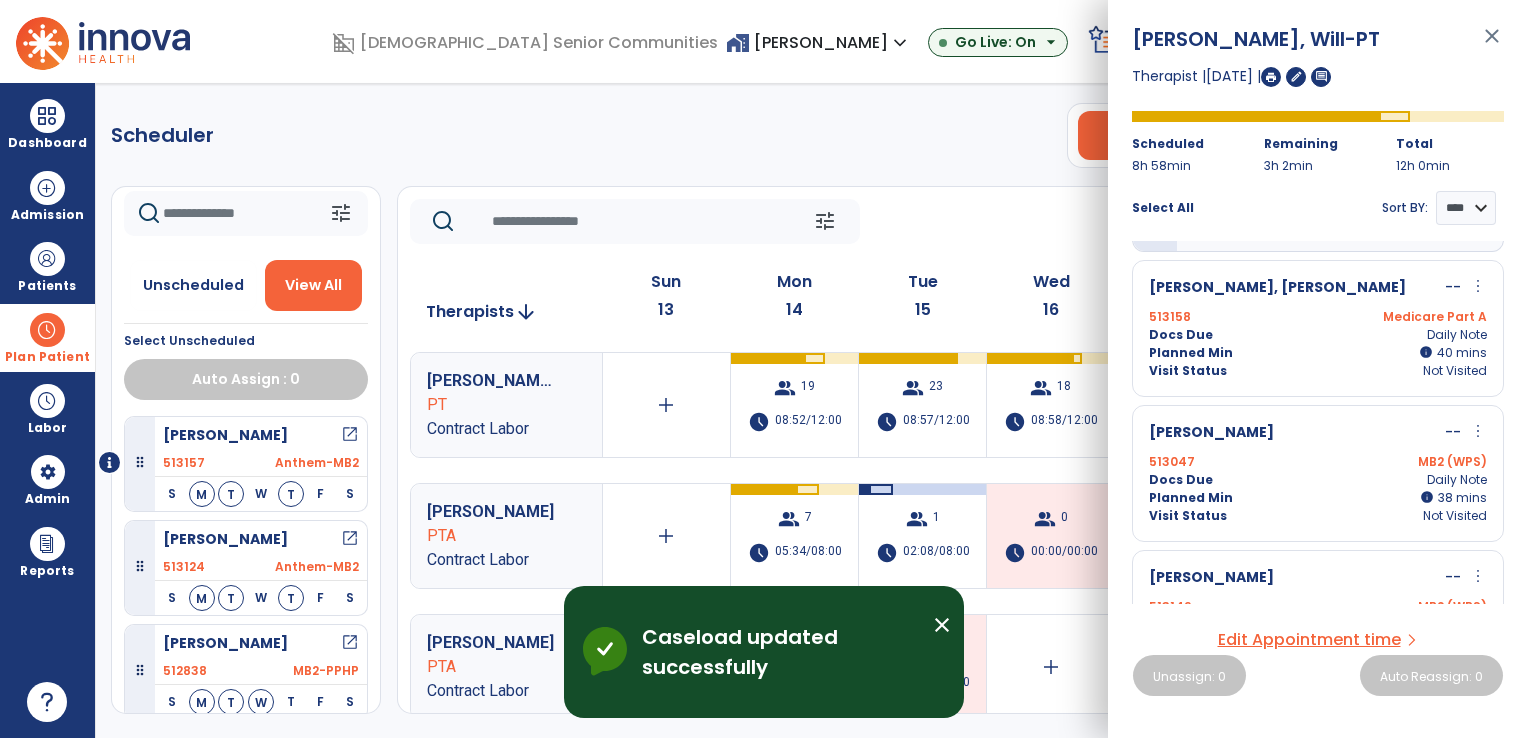 click on "Scheduler   PT   OT   ST  **** *** more_vert  Manage Labor   View All Therapists   Print" 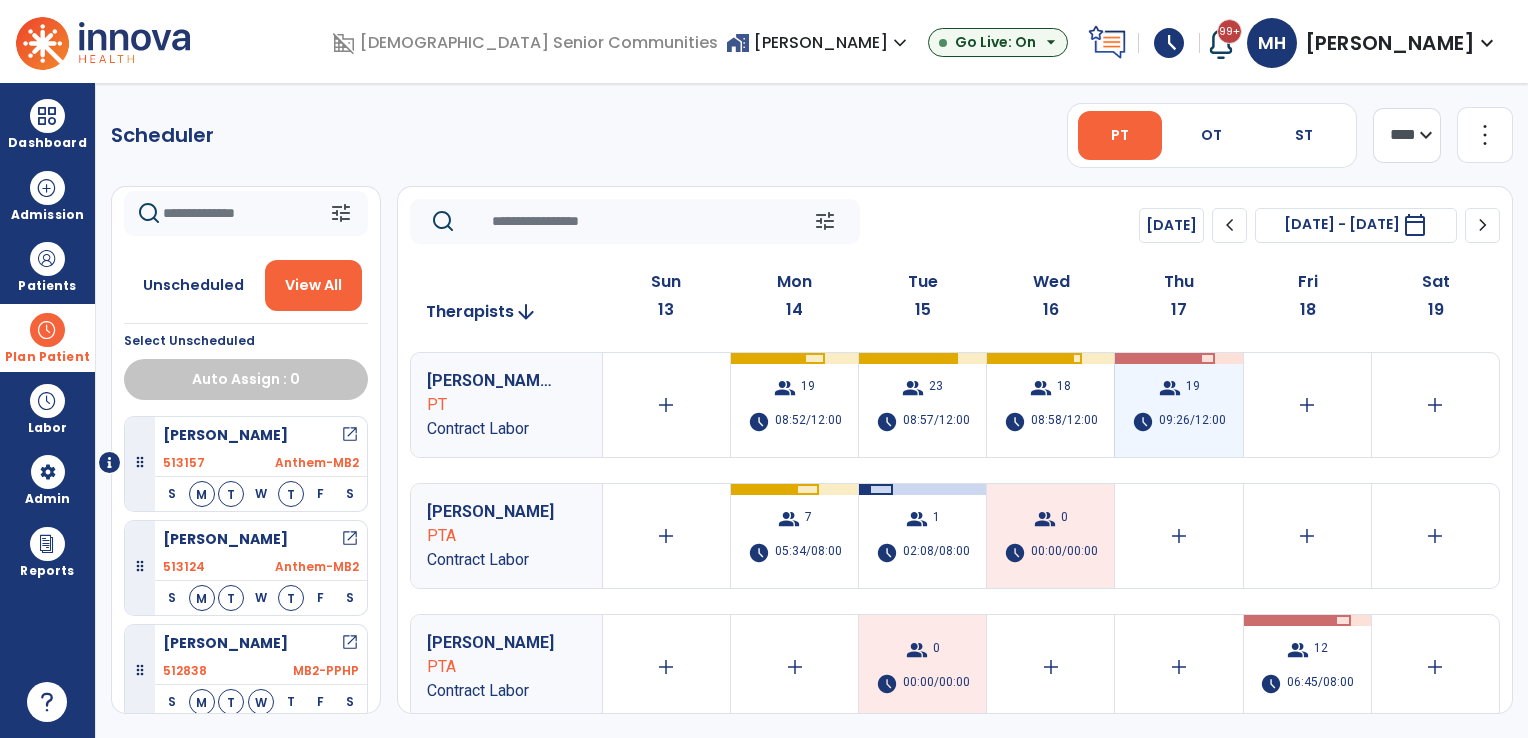 click on "group  19  schedule  09:26/12:00" at bounding box center (1178, 405) 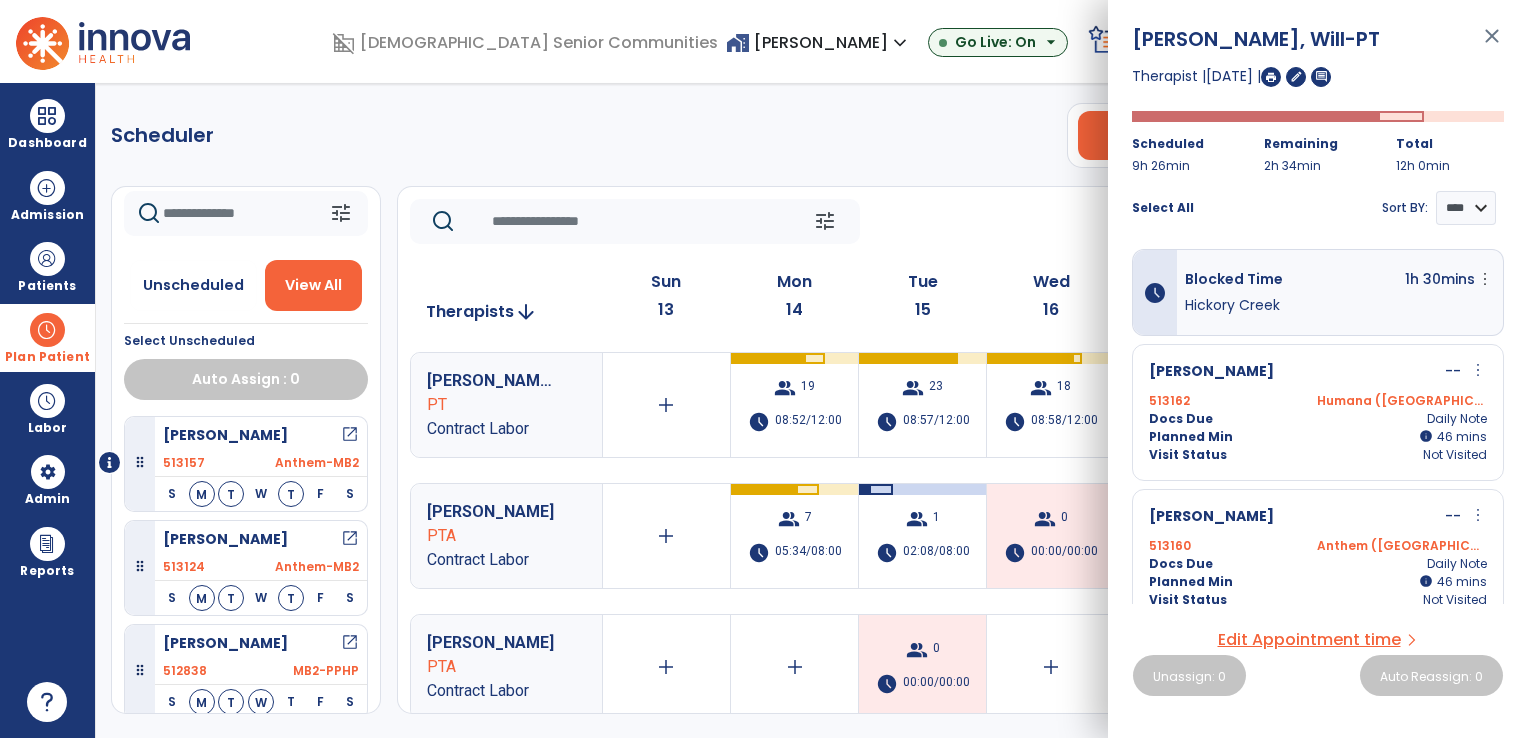 click on "Scheduler   PT   OT   ST  **** *** more_vert  Manage Labor   View All Therapists   Print" 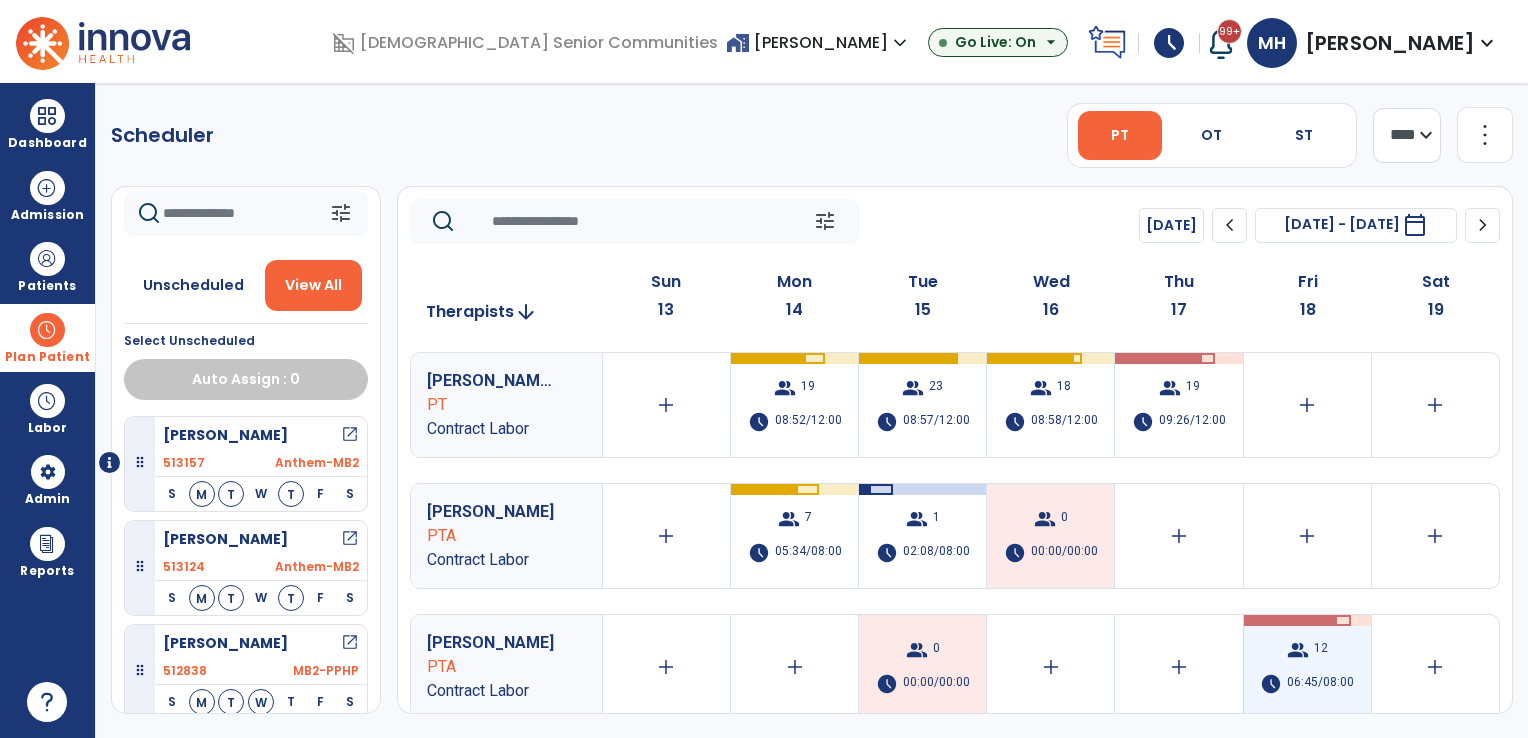 scroll, scrollTop: 4, scrollLeft: 0, axis: vertical 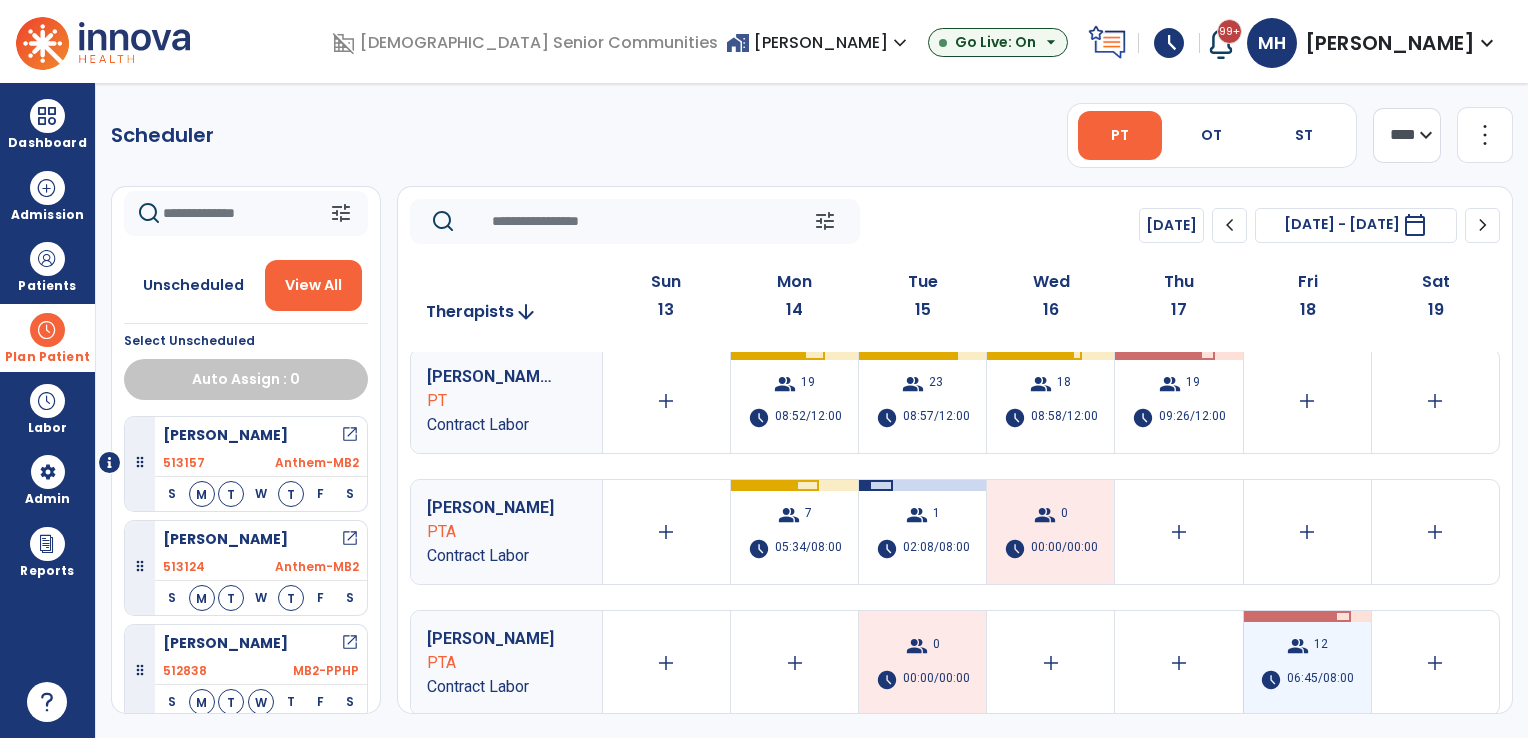 click on "group  12  schedule  06:45/08:00" at bounding box center (1307, 663) 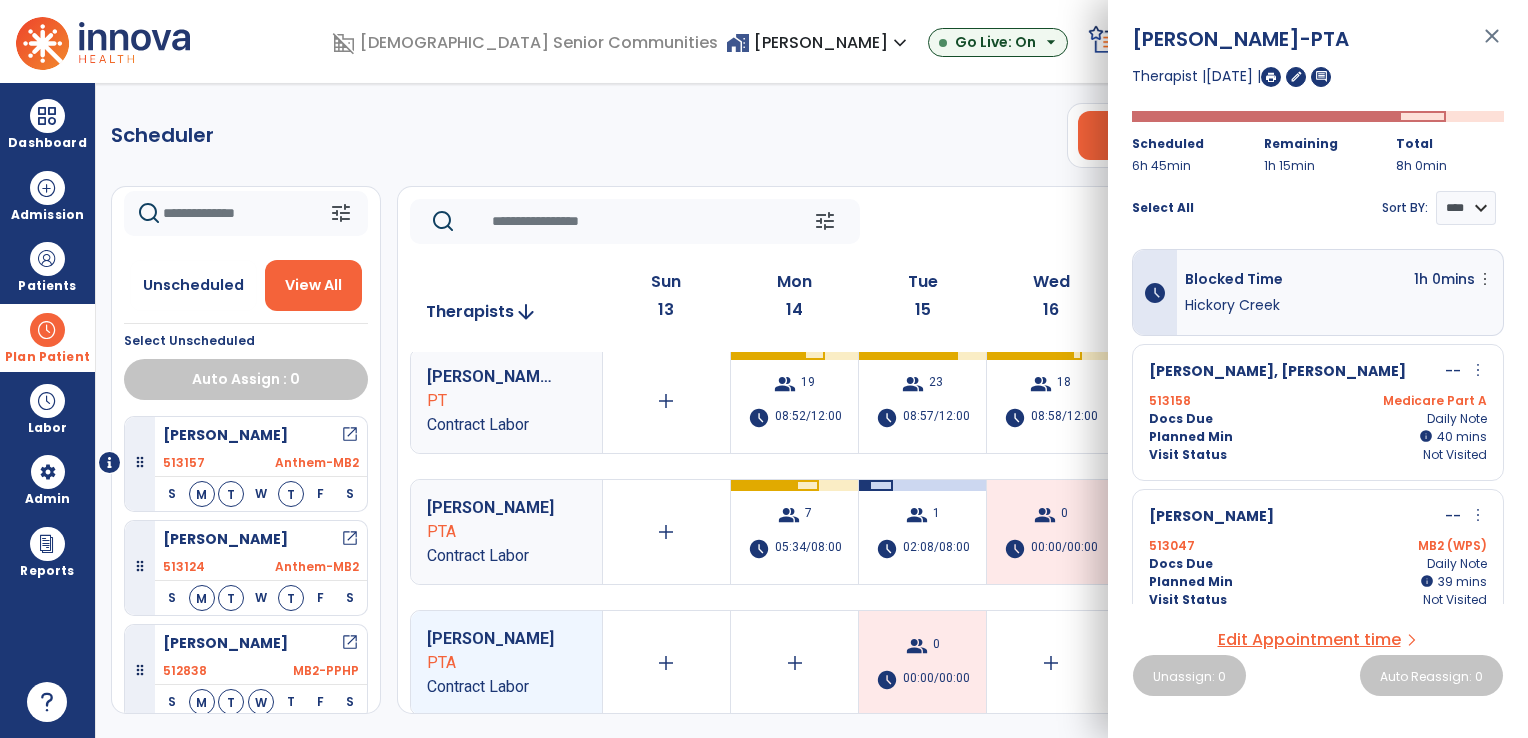 click on "Scheduler   PT   OT   ST  **** *** more_vert  Manage Labor   View All Therapists   Print" 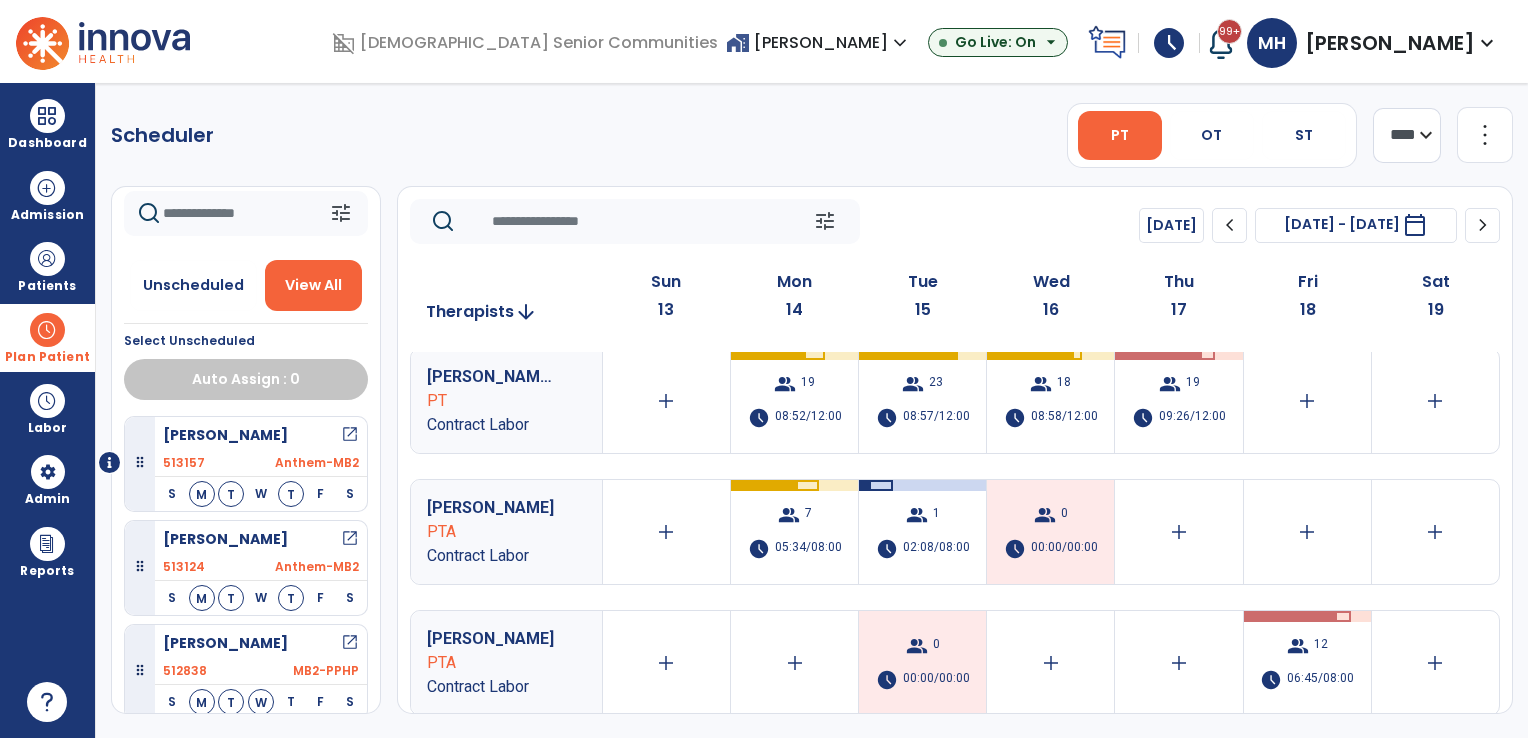 scroll, scrollTop: 0, scrollLeft: 0, axis: both 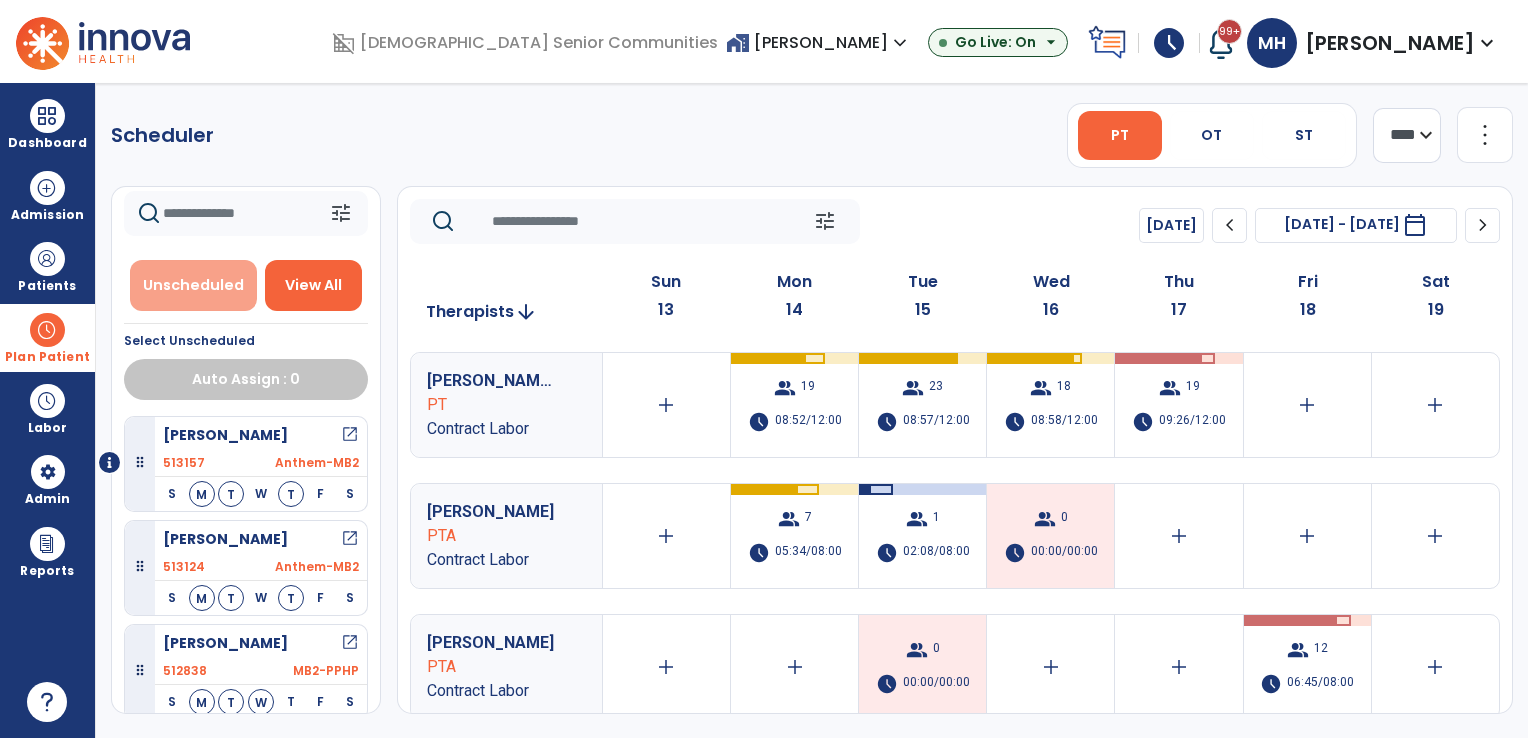 click on "Unscheduled" at bounding box center [193, 285] 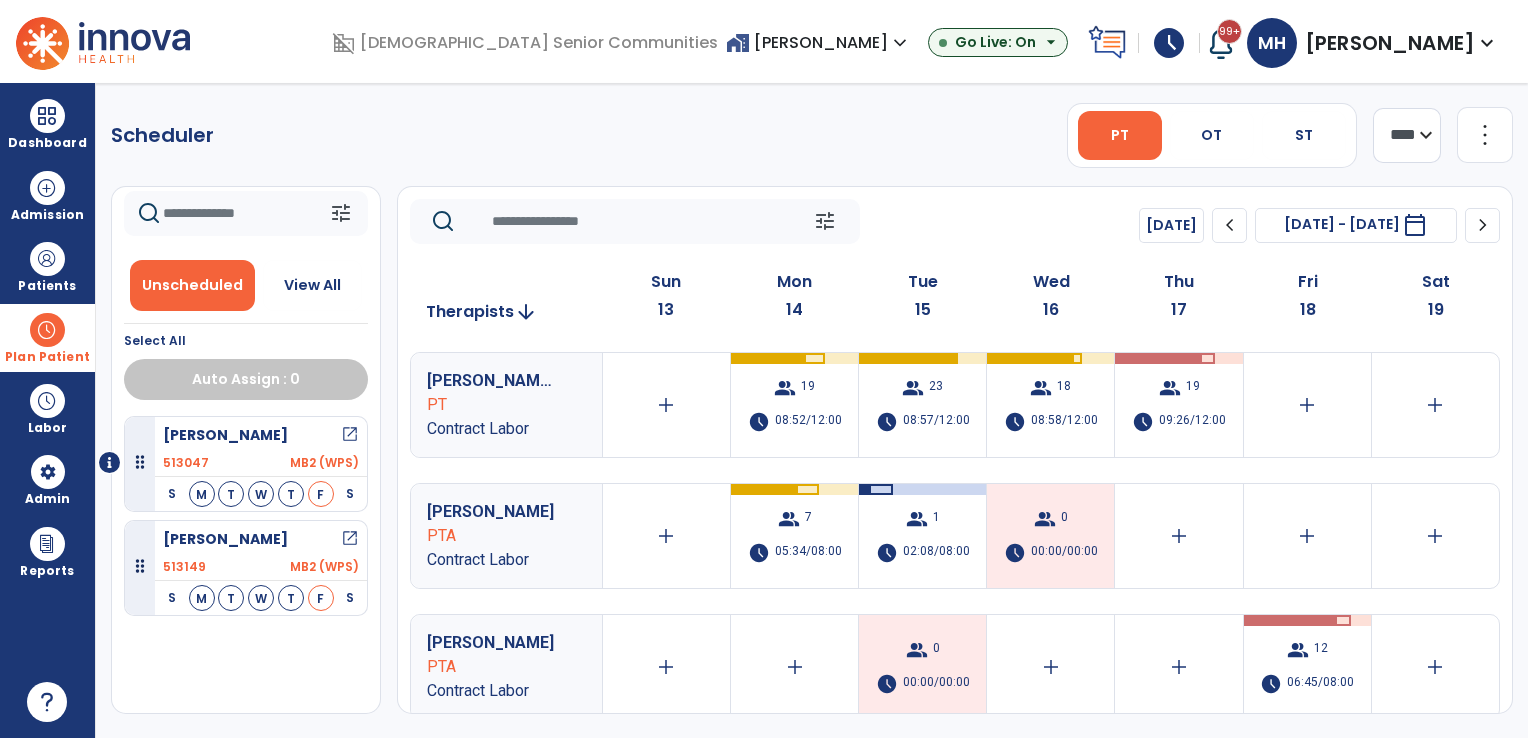 click on "open_in_new" at bounding box center (350, 435) 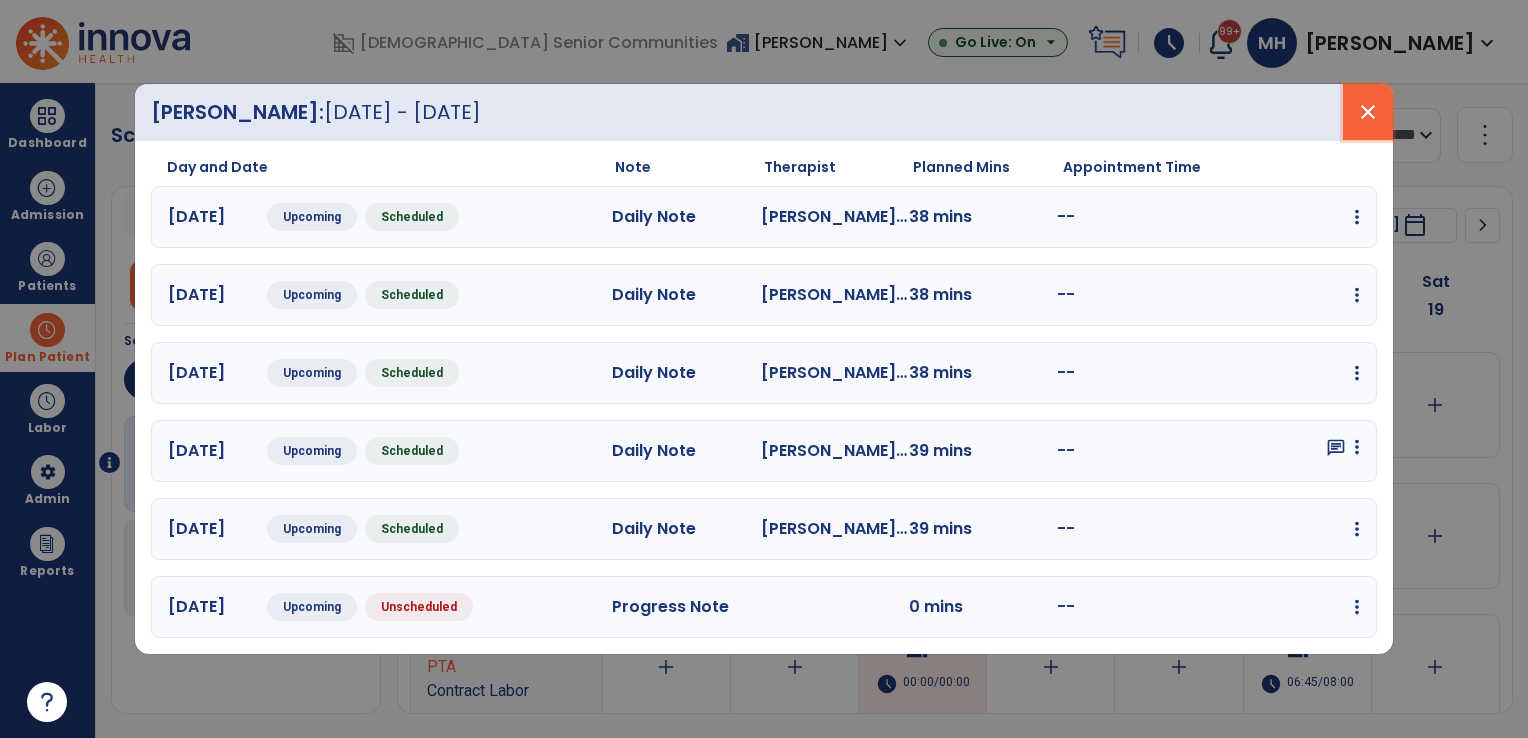 click on "close" at bounding box center [1368, 112] 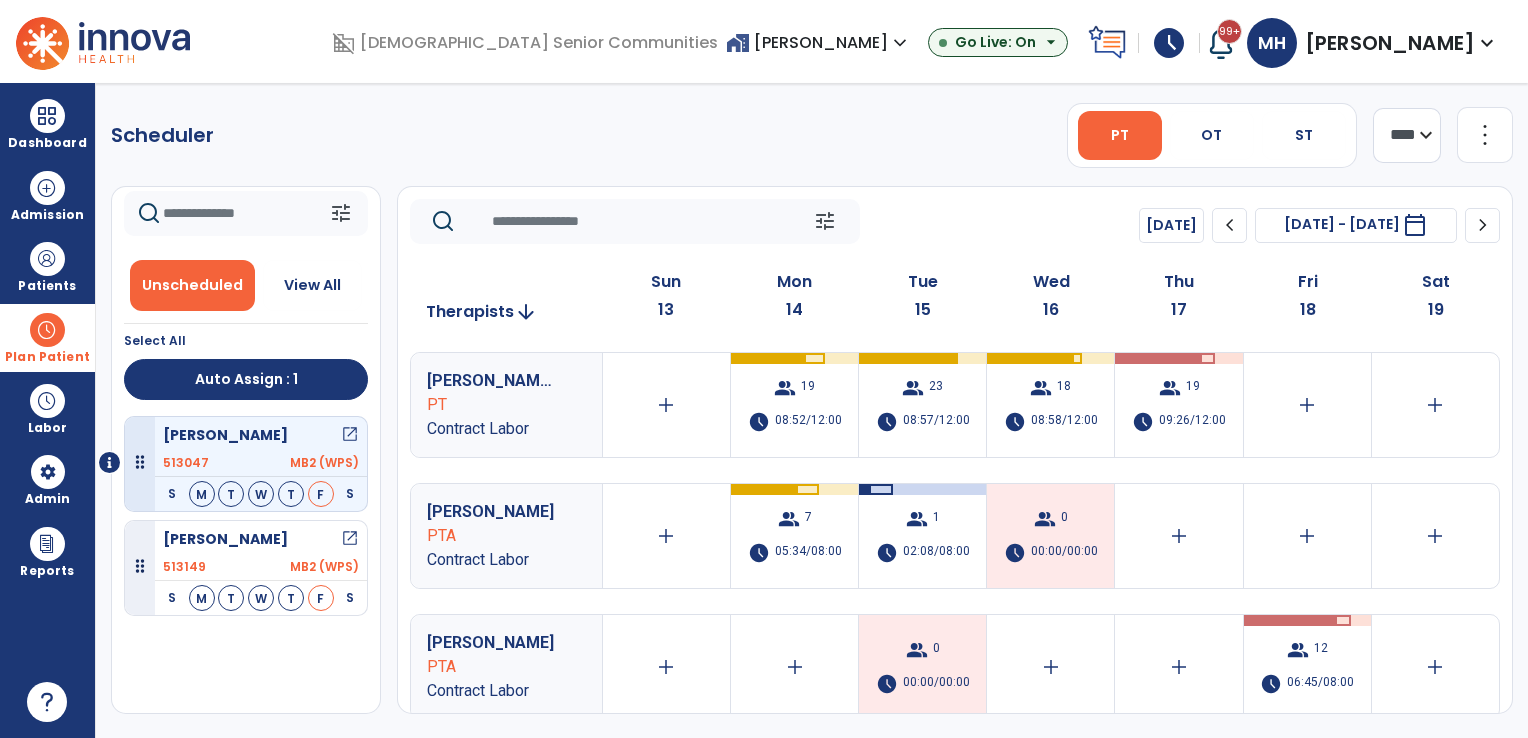 click on "Szakel, James   open_in_new" at bounding box center (261, 435) 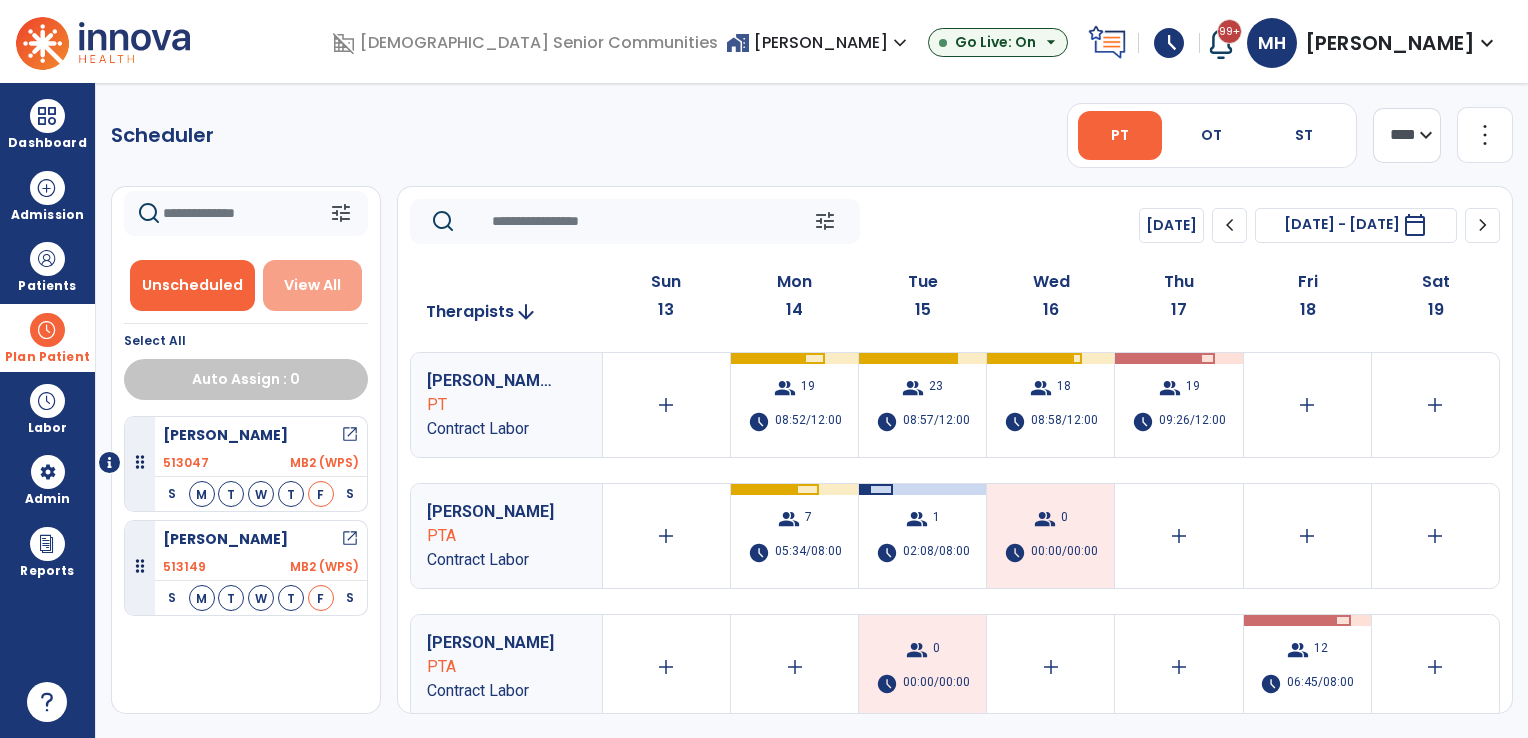 click on "View All" at bounding box center [313, 285] 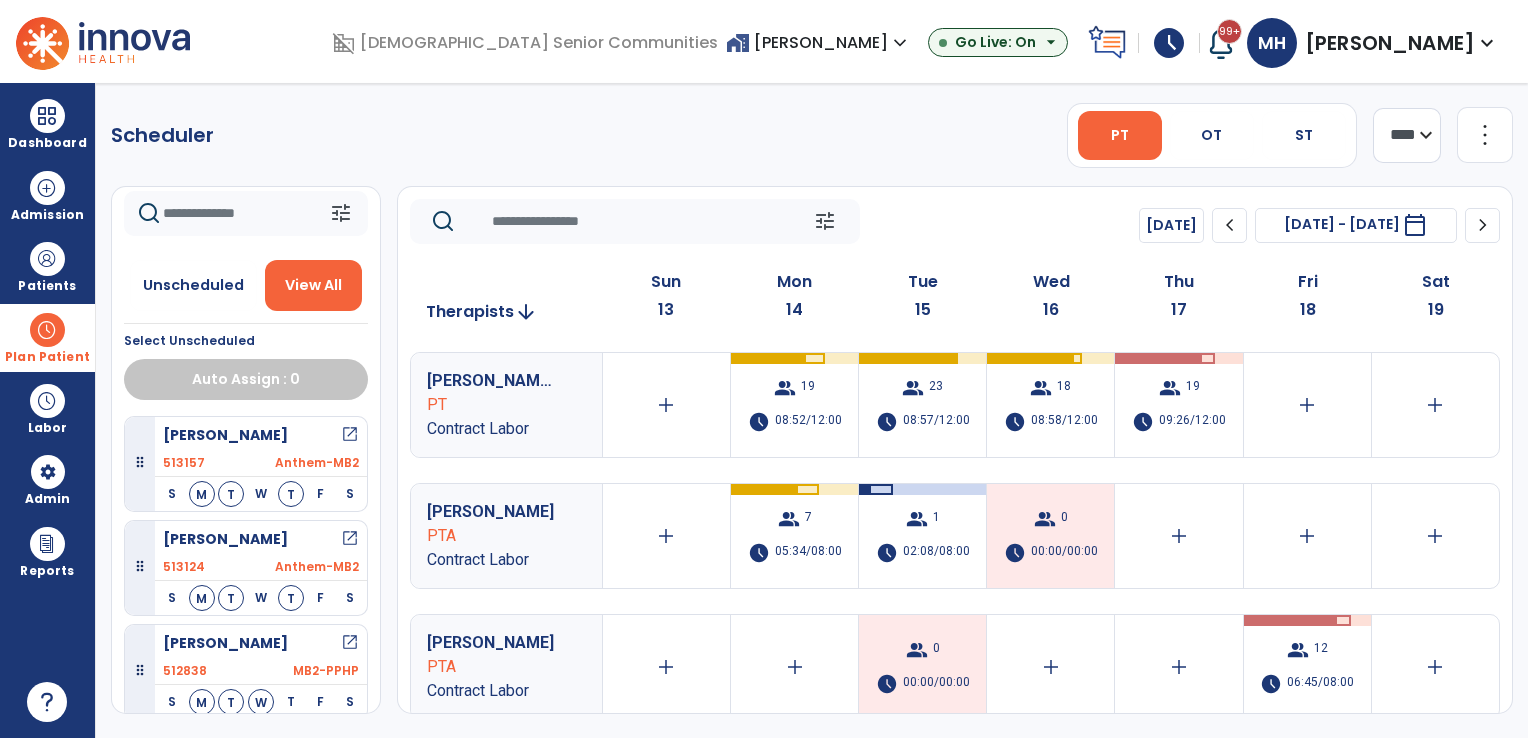 scroll, scrollTop: 0, scrollLeft: 0, axis: both 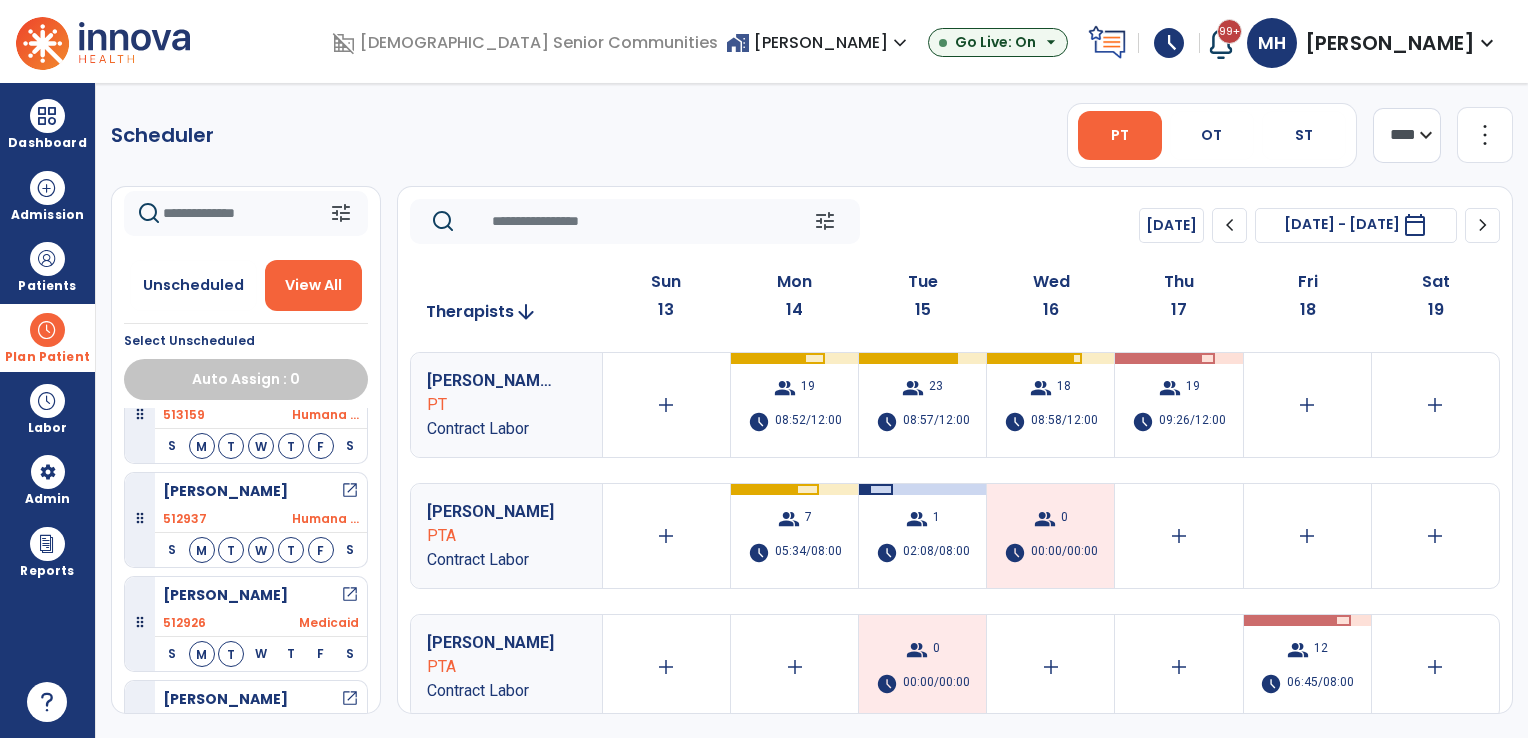 click on "open_in_new" at bounding box center (350, 595) 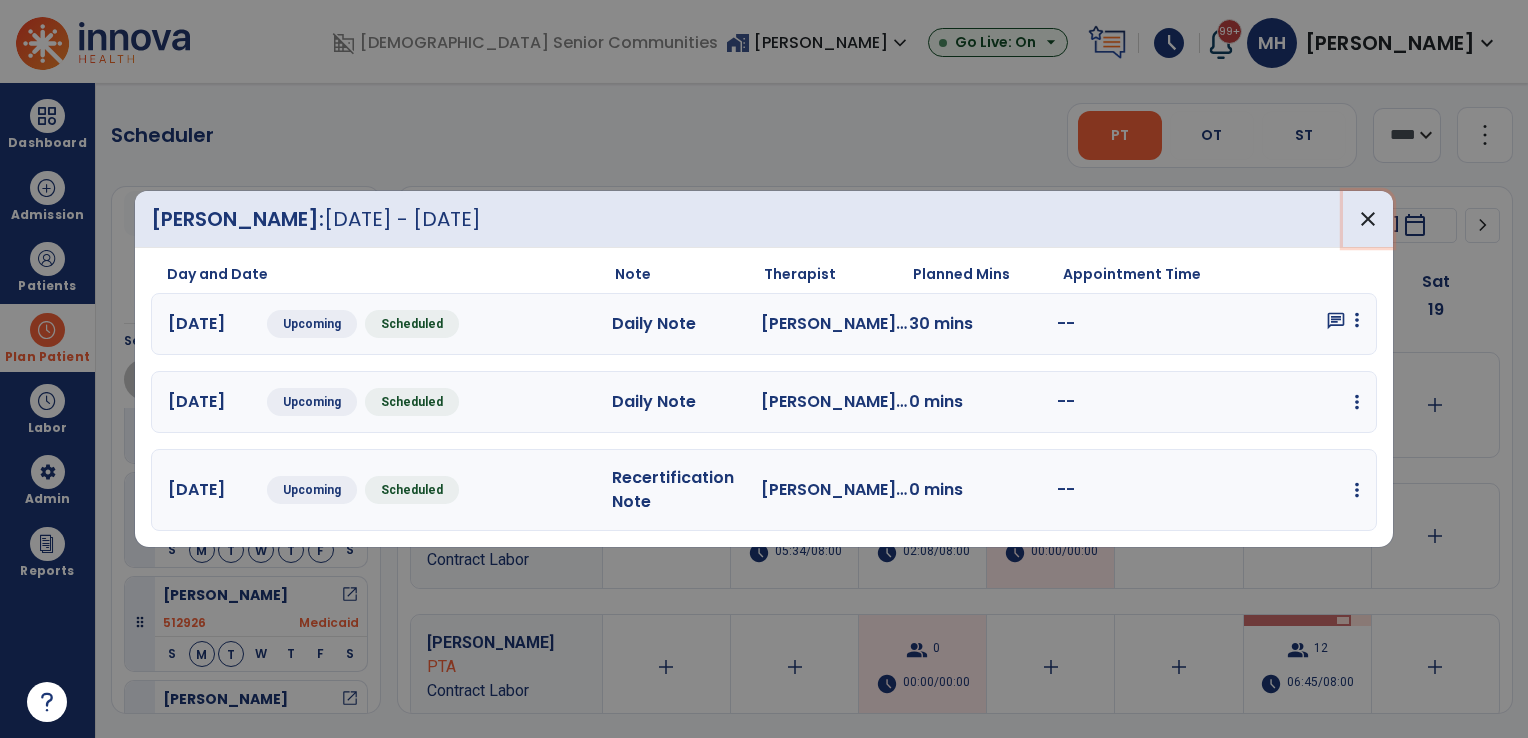 drag, startPoint x: 1358, startPoint y: 218, endPoint x: 1064, endPoint y: 321, distance: 311.52048 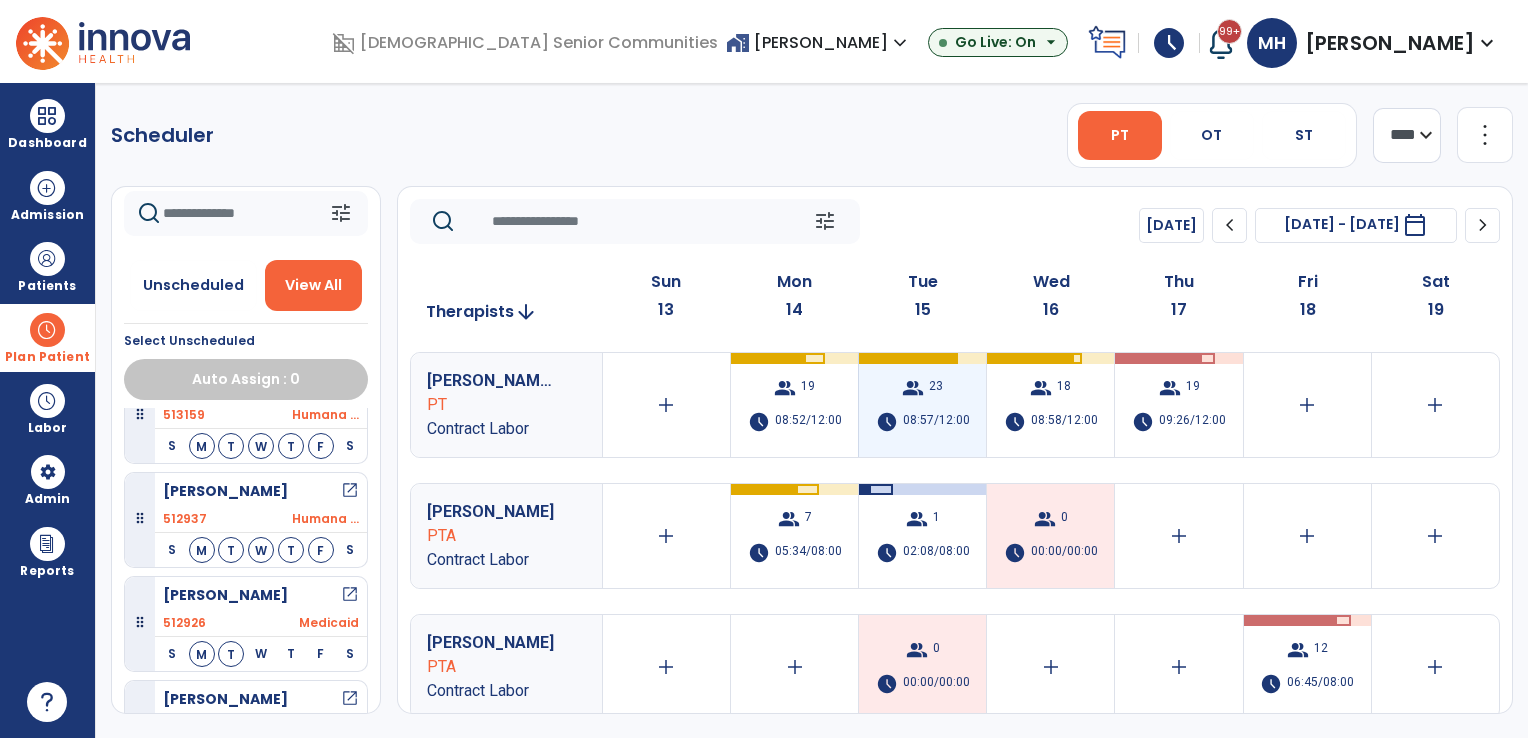 click on "08:57/12:00" at bounding box center (936, 422) 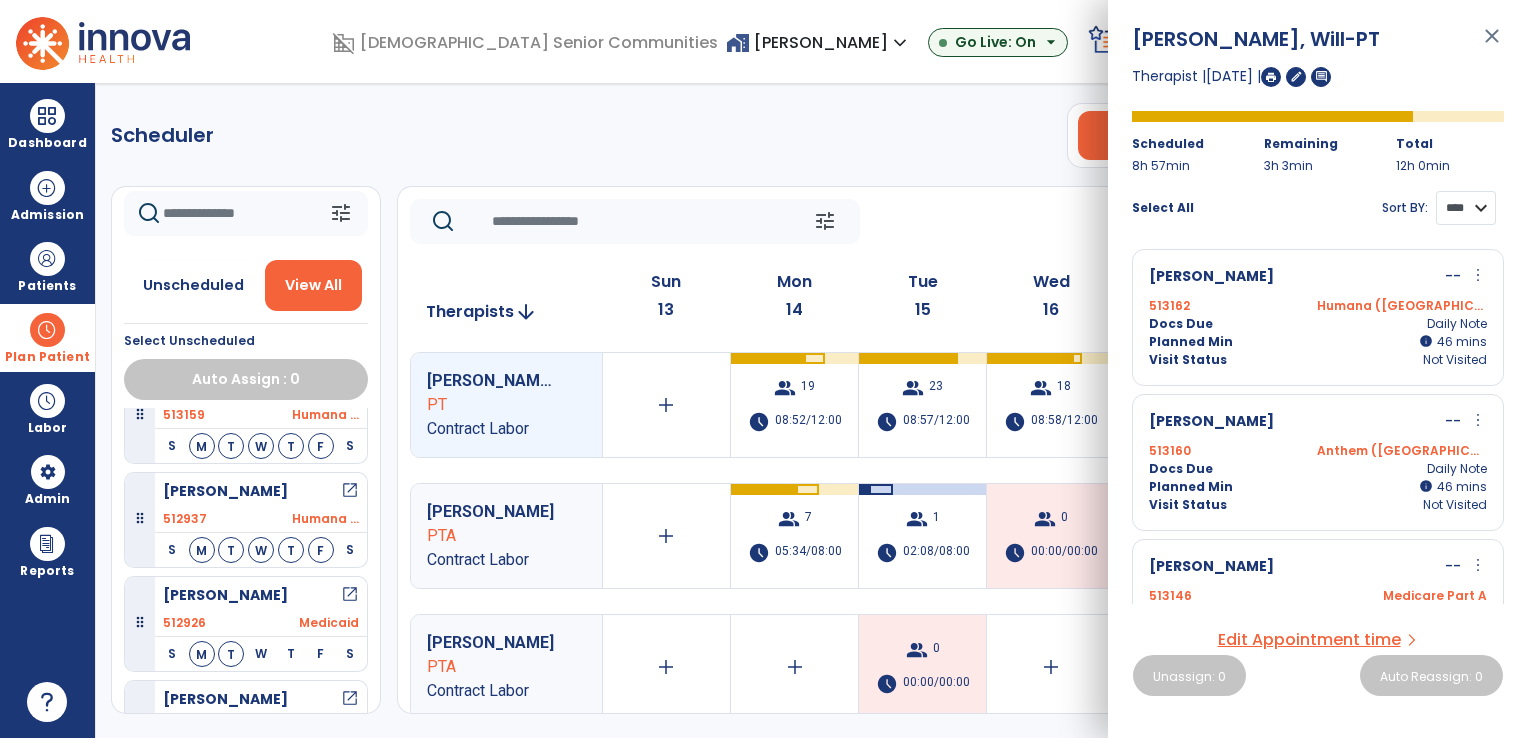 click on "**** ****" at bounding box center (1466, 208) 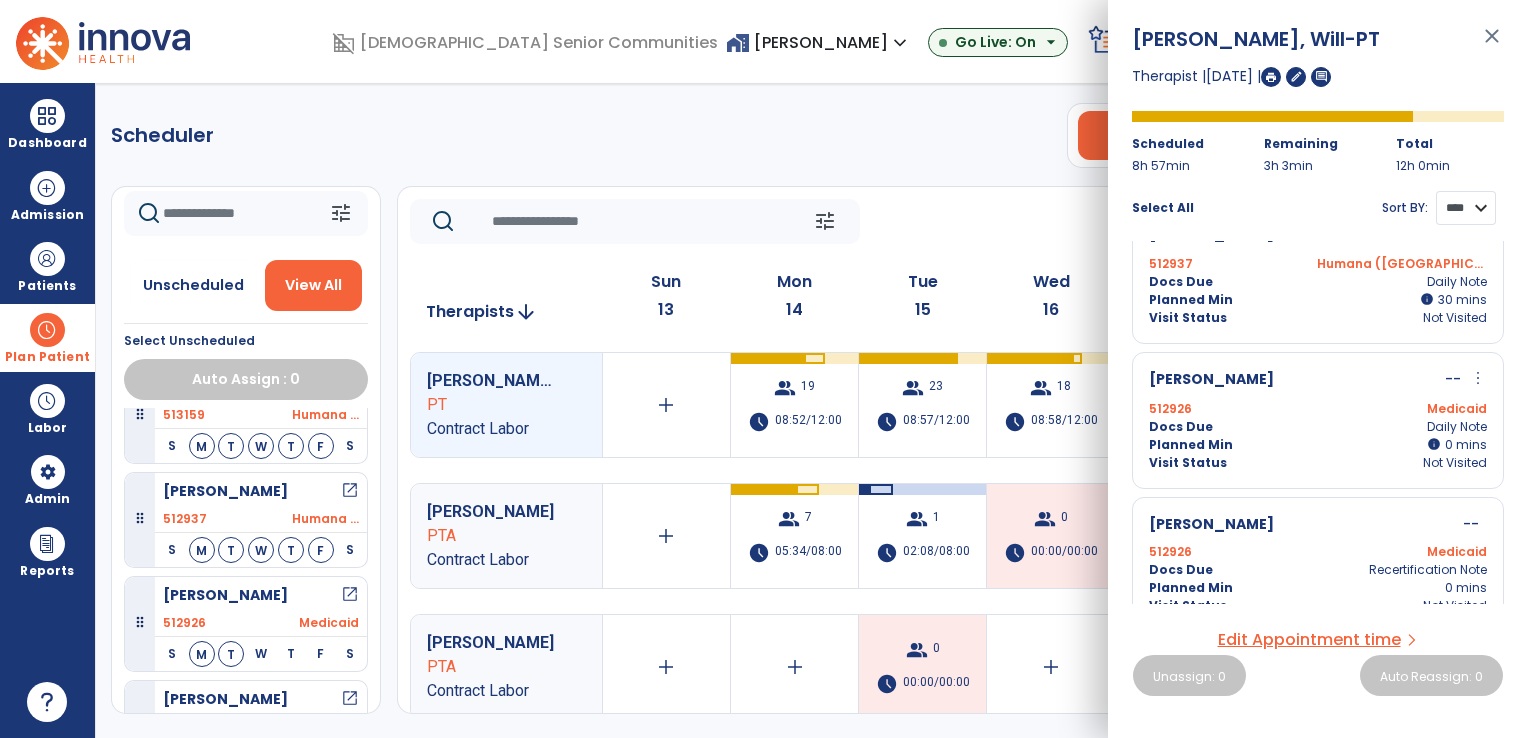 scroll, scrollTop: 800, scrollLeft: 0, axis: vertical 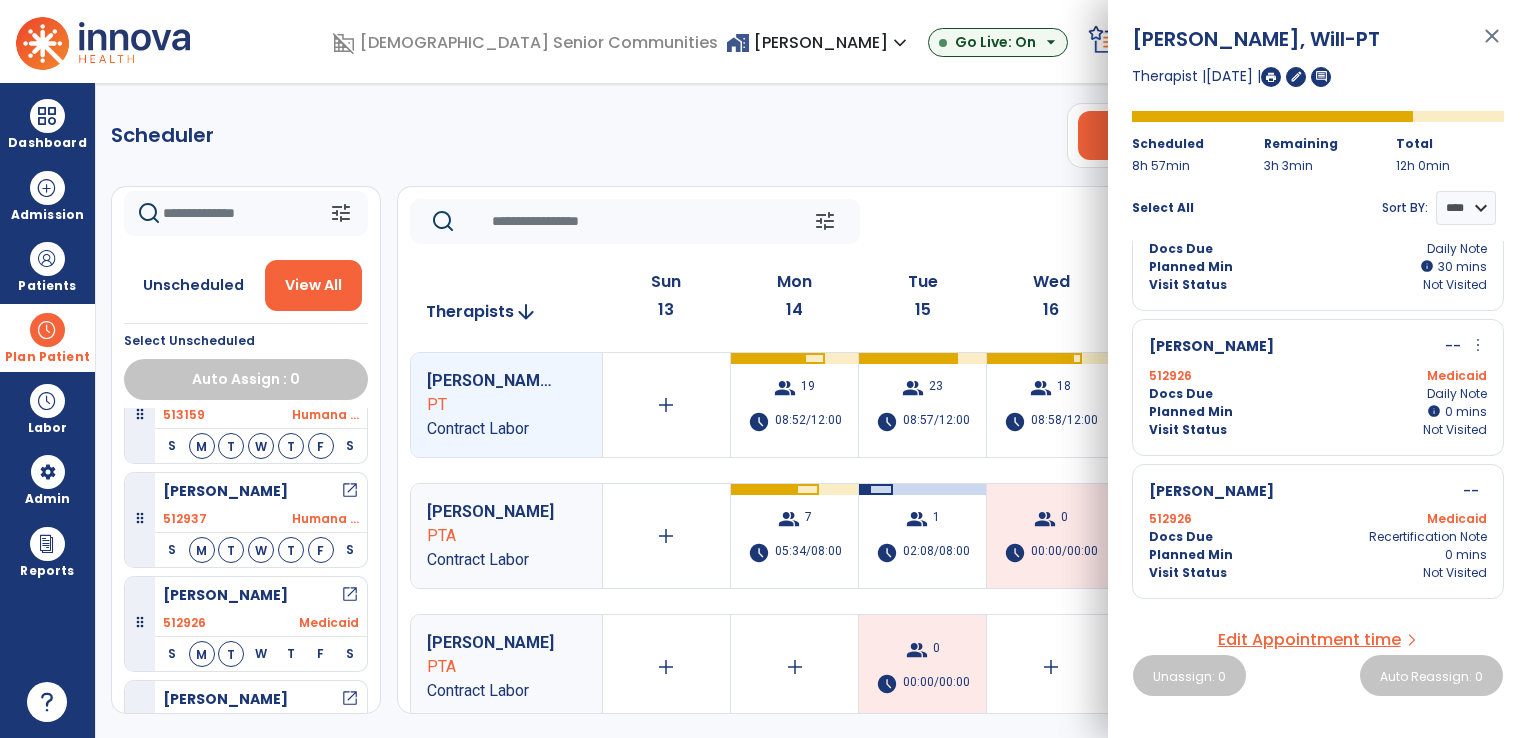 click on "Planned Min  info  0 mins" at bounding box center [1318, 412] 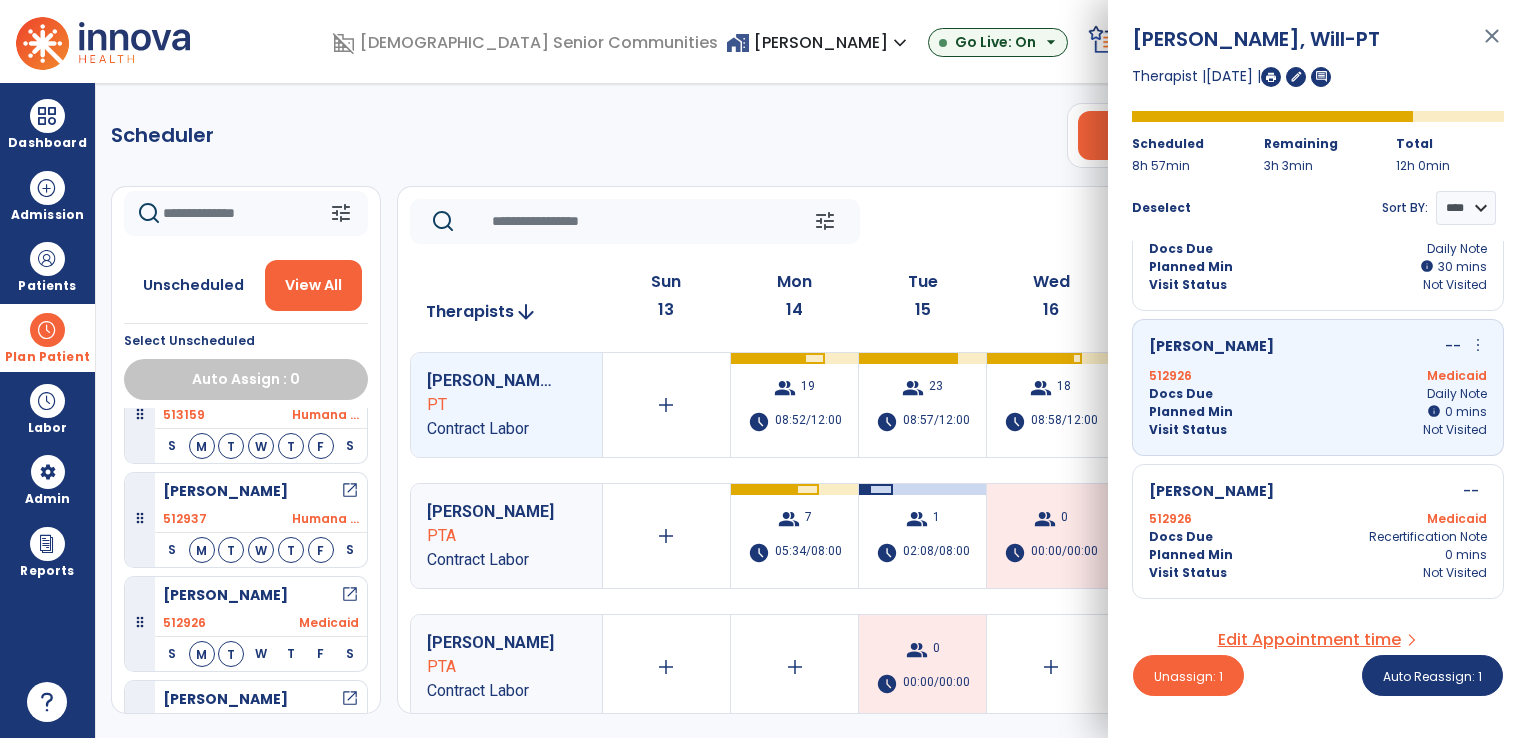 click on "Medicaid" at bounding box center [1402, 519] 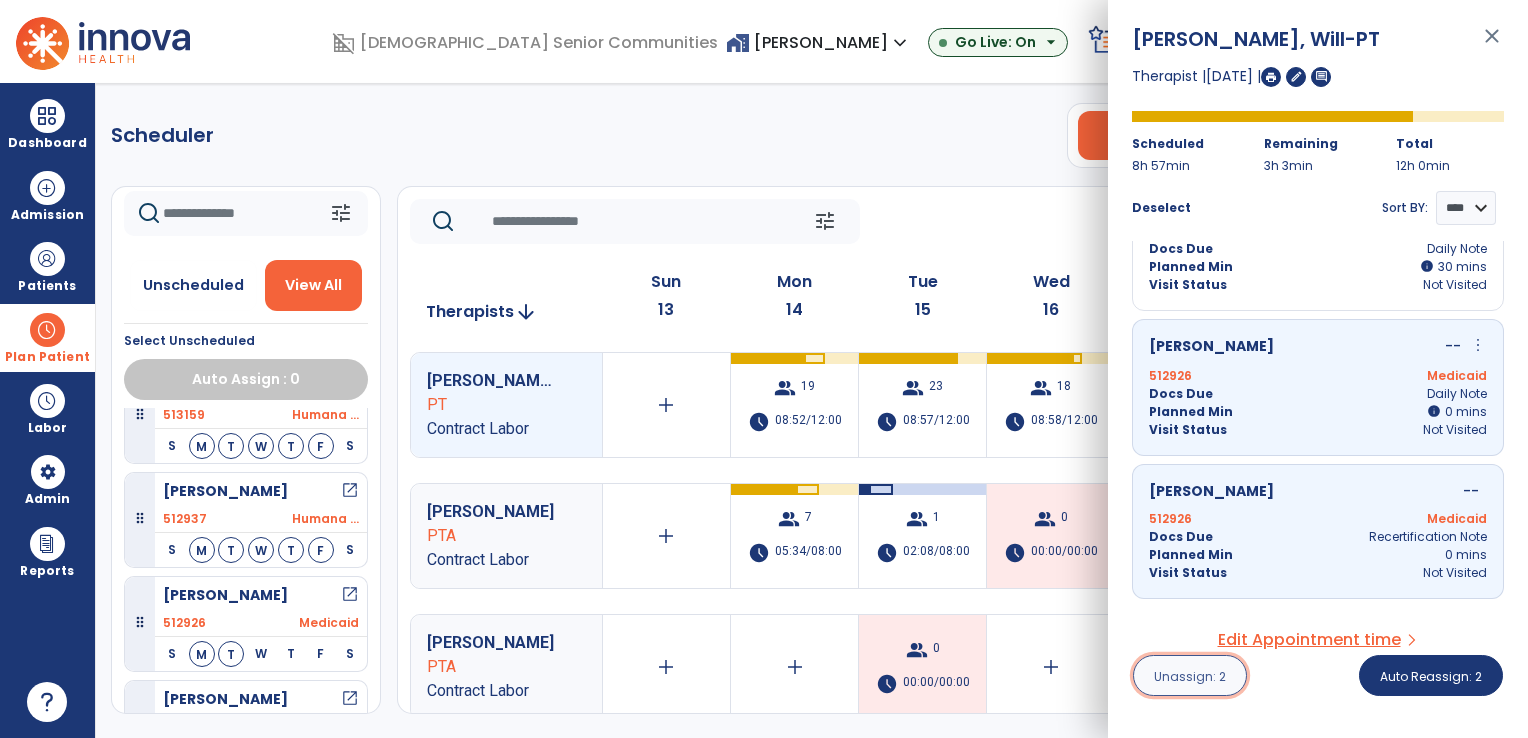 click on "Unassign: 2" at bounding box center [1190, 676] 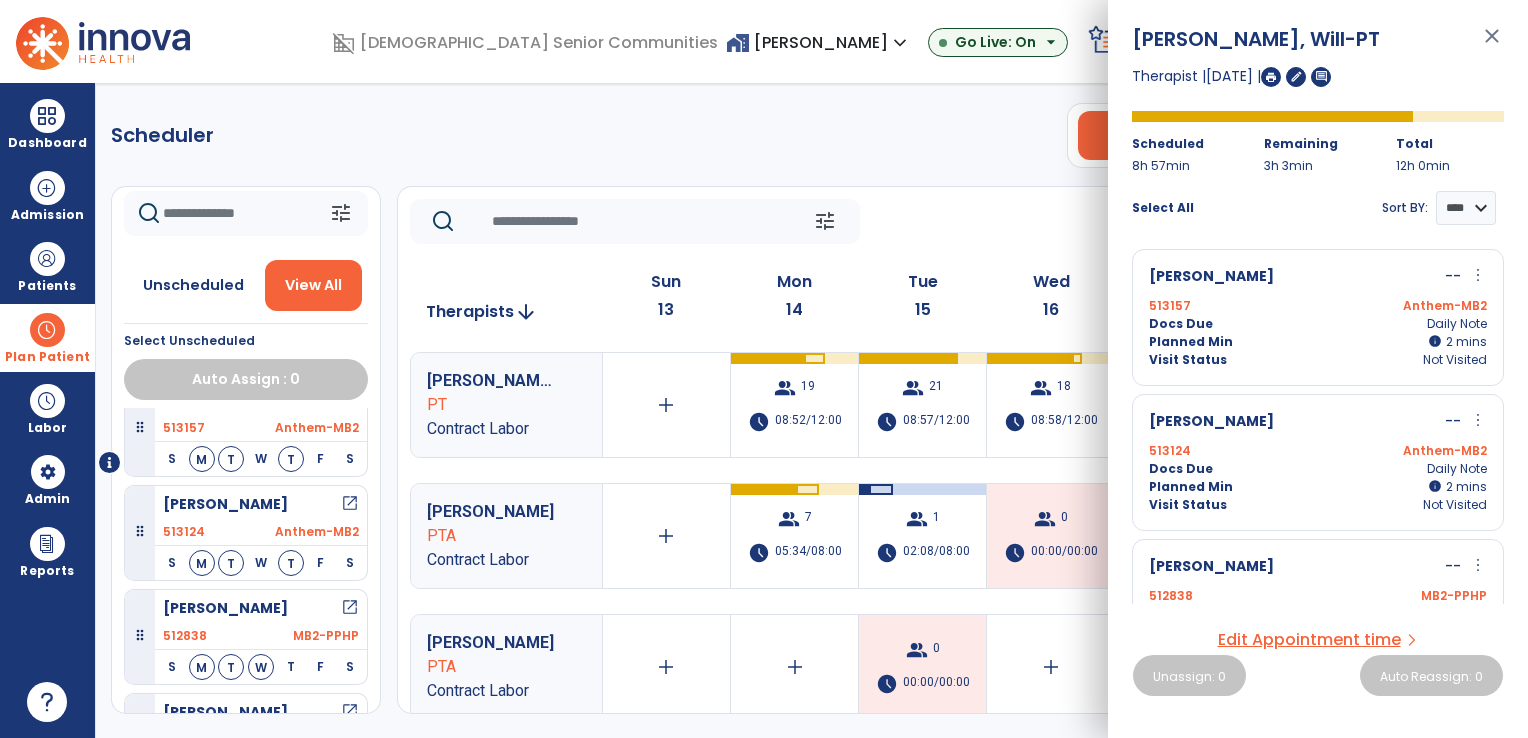 scroll, scrollTop: 0, scrollLeft: 0, axis: both 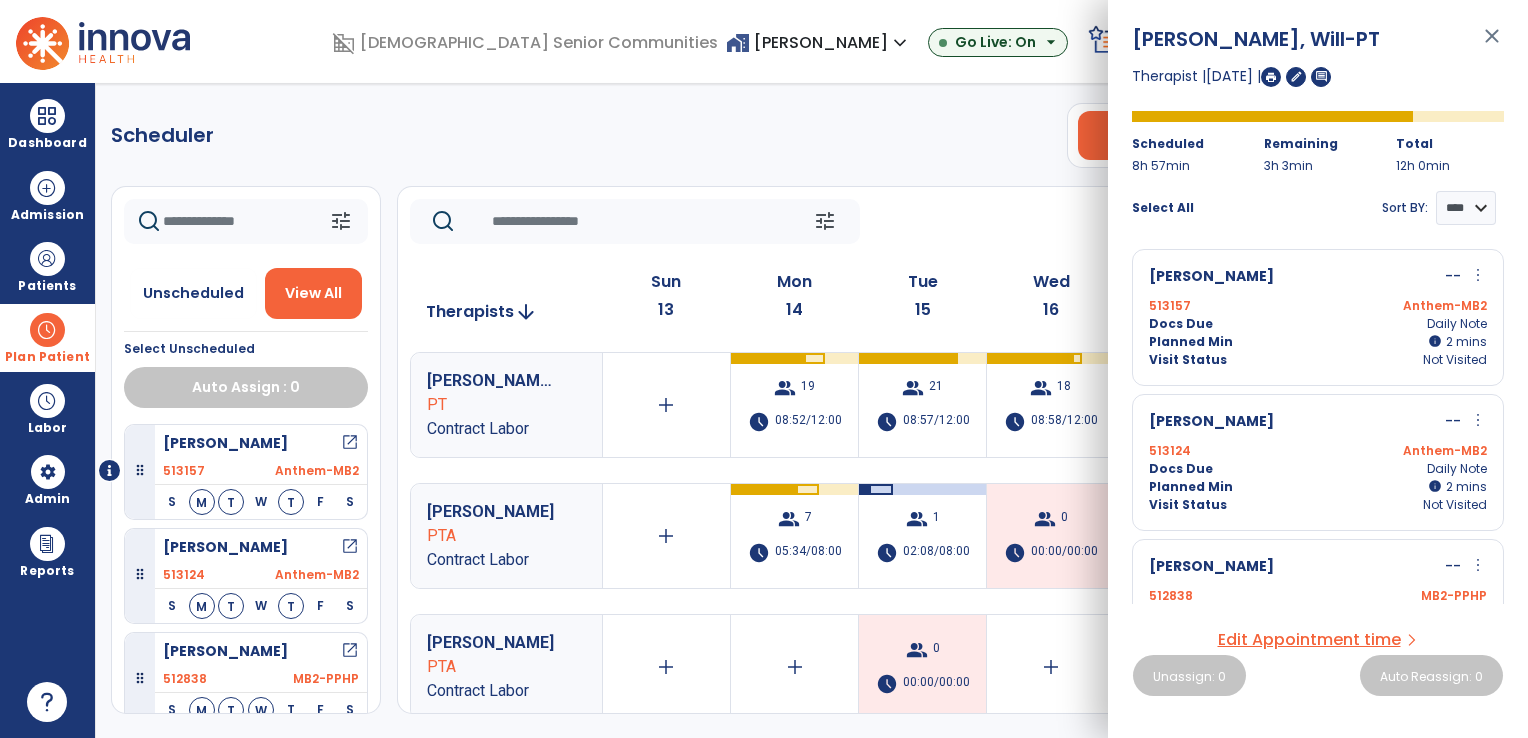 click on "Scheduler   PT   OT   ST  **** *** more_vert  Manage Labor   View All Therapists   Print" 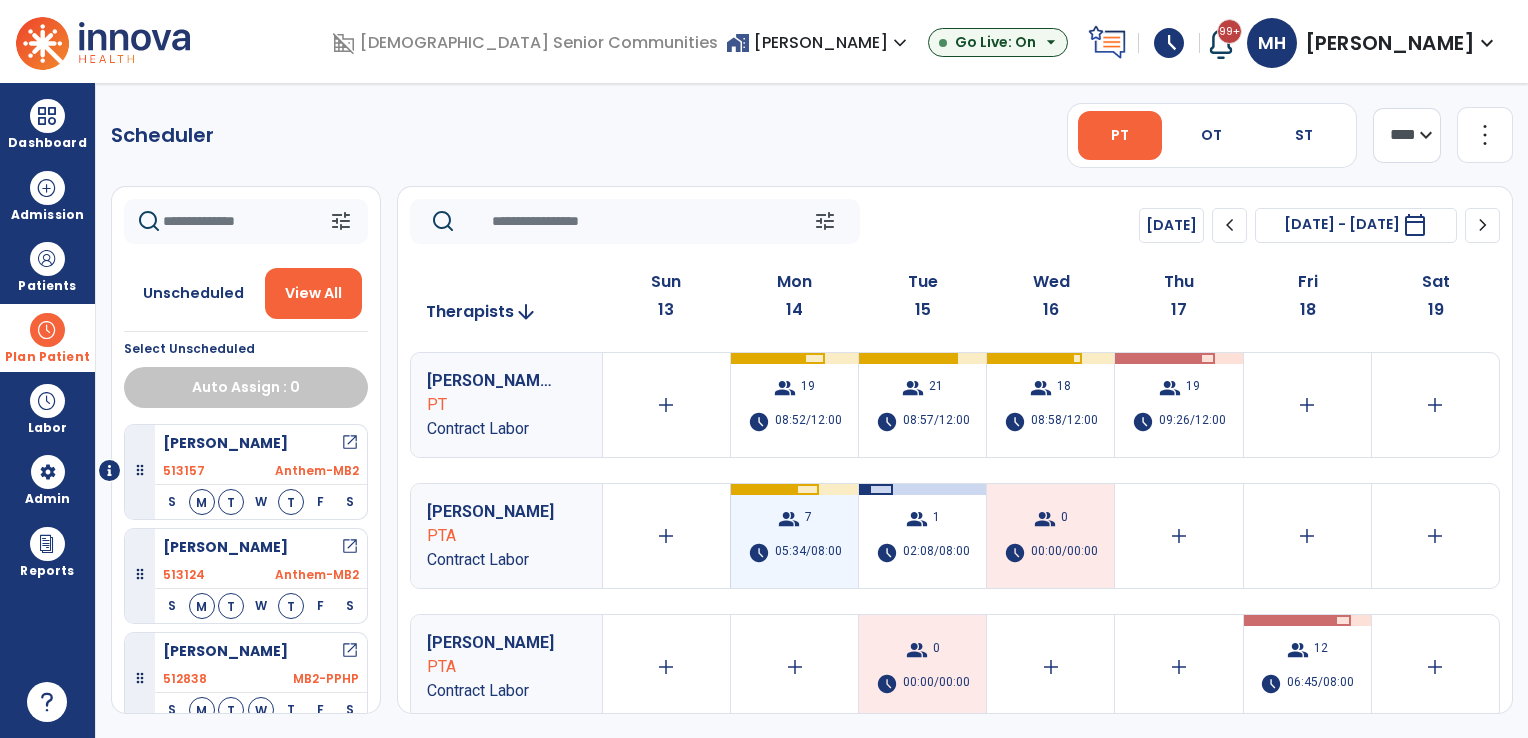 scroll, scrollTop: 4, scrollLeft: 0, axis: vertical 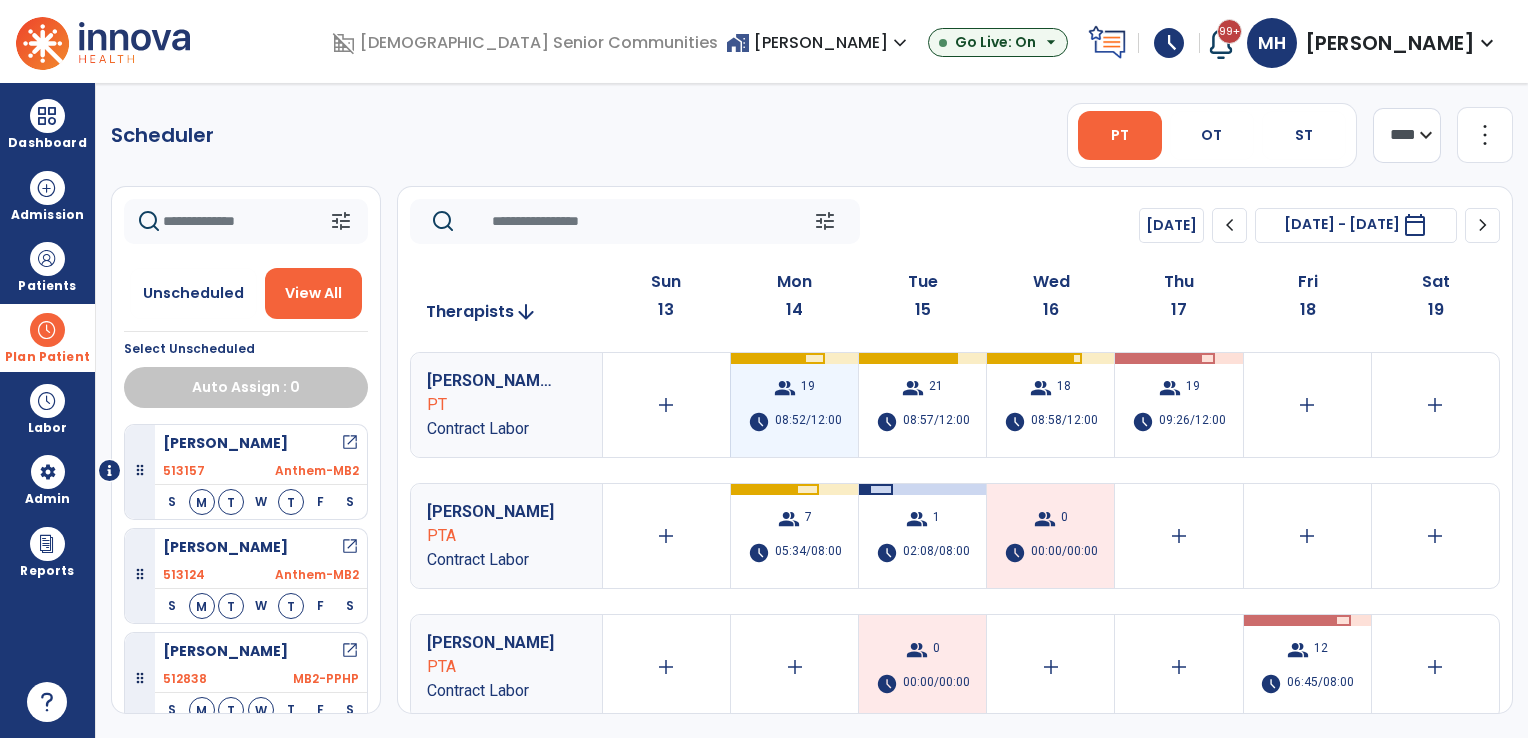 click on "08:52/12:00" at bounding box center [808, 422] 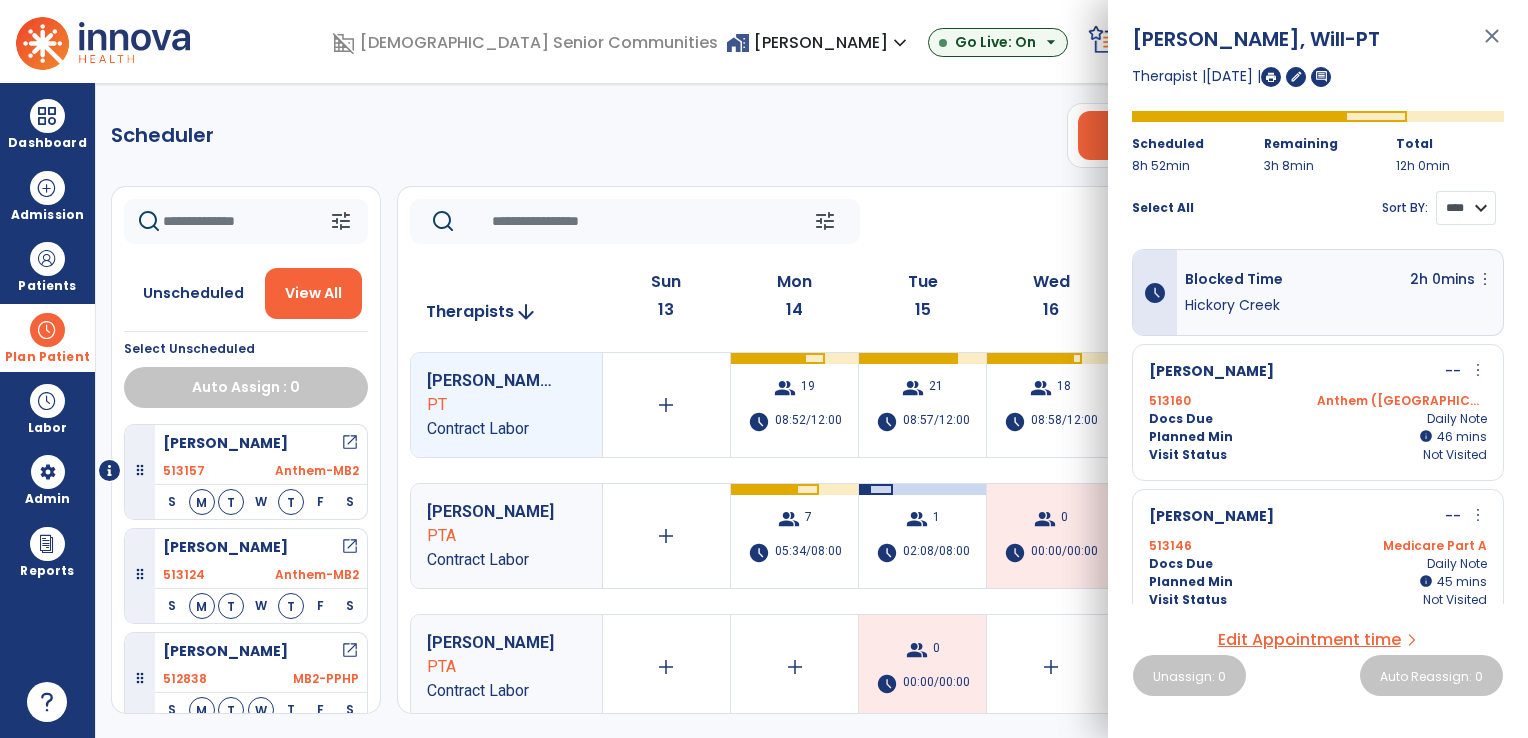 click on "**** ****" at bounding box center (1466, 208) 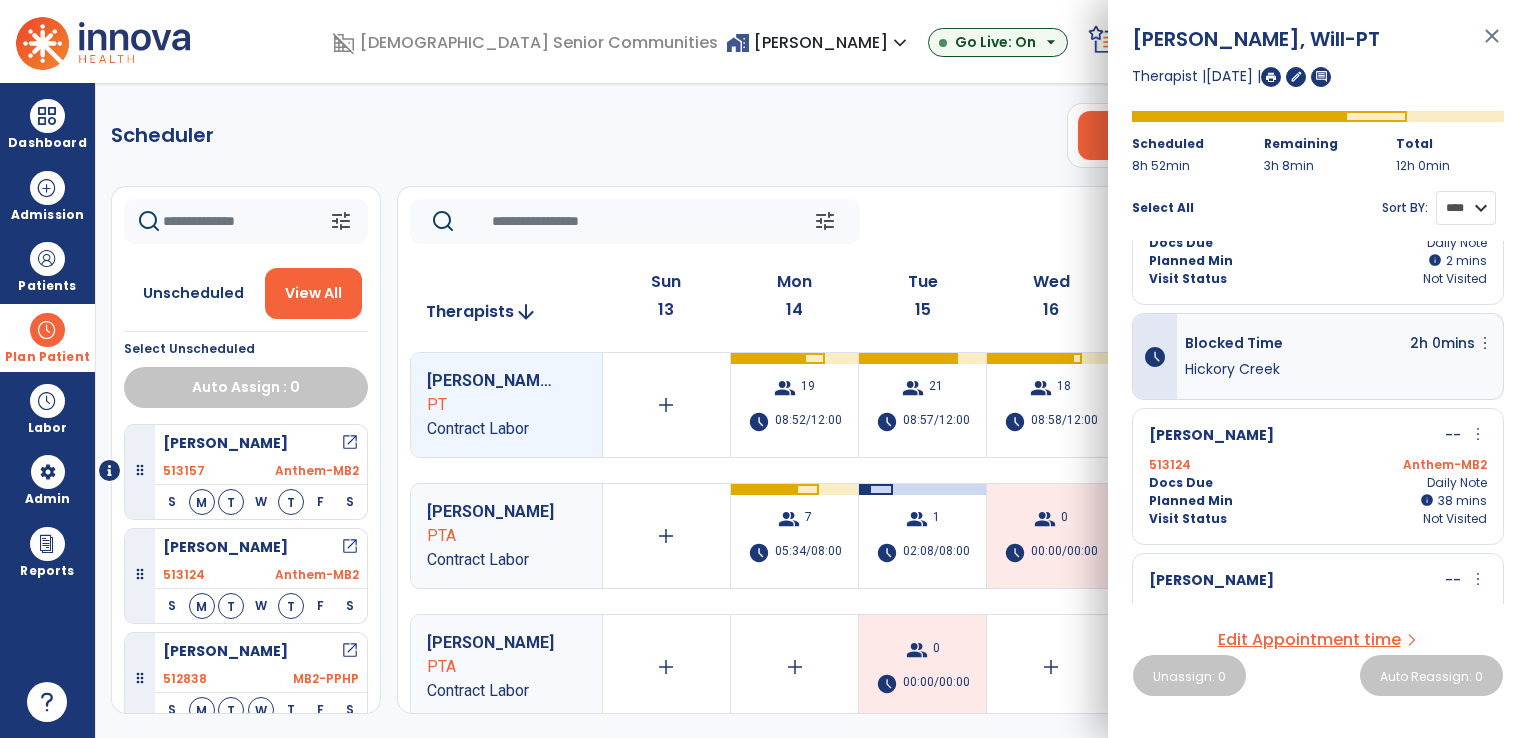 scroll, scrollTop: 0, scrollLeft: 0, axis: both 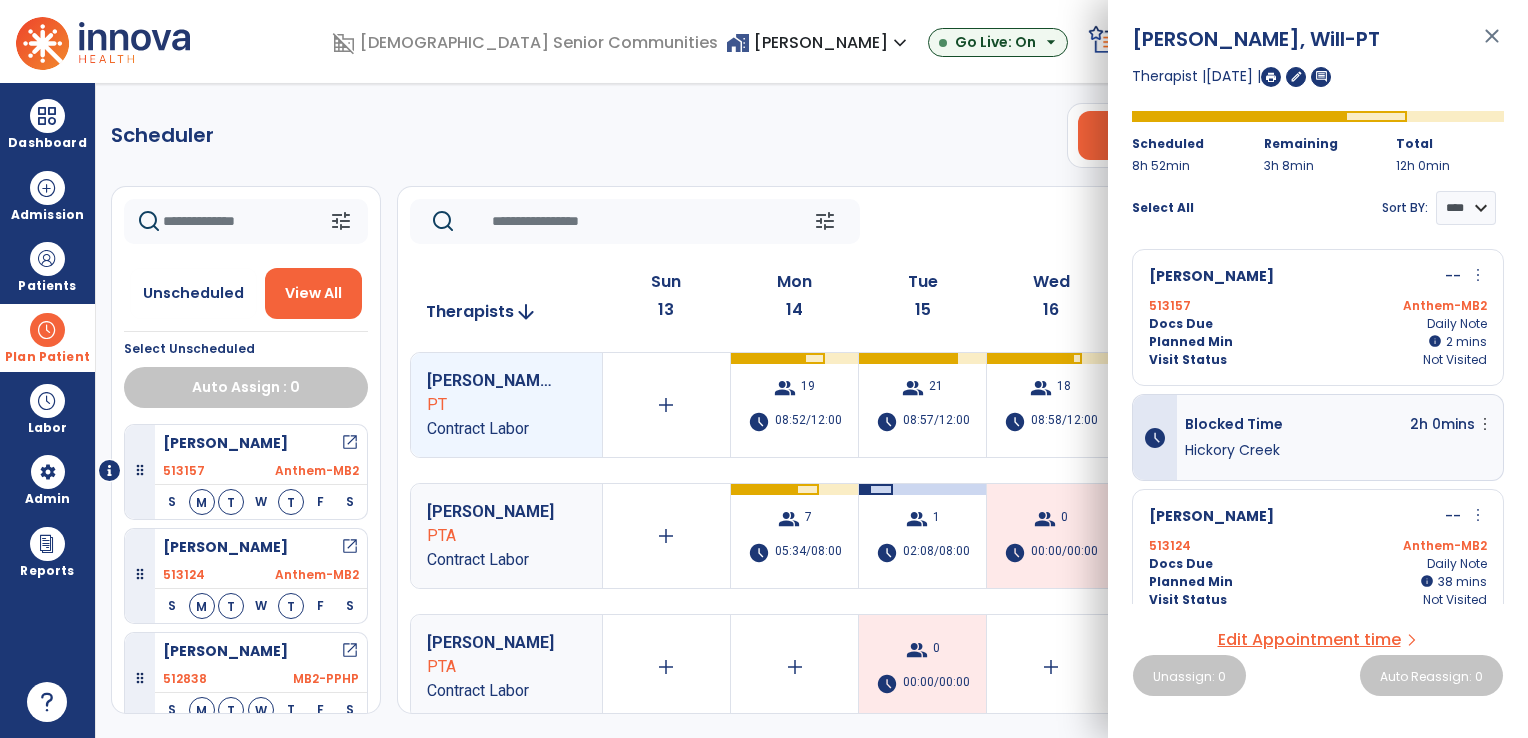 click on "Planned Min  info   2 I 2 mins" at bounding box center [1318, 342] 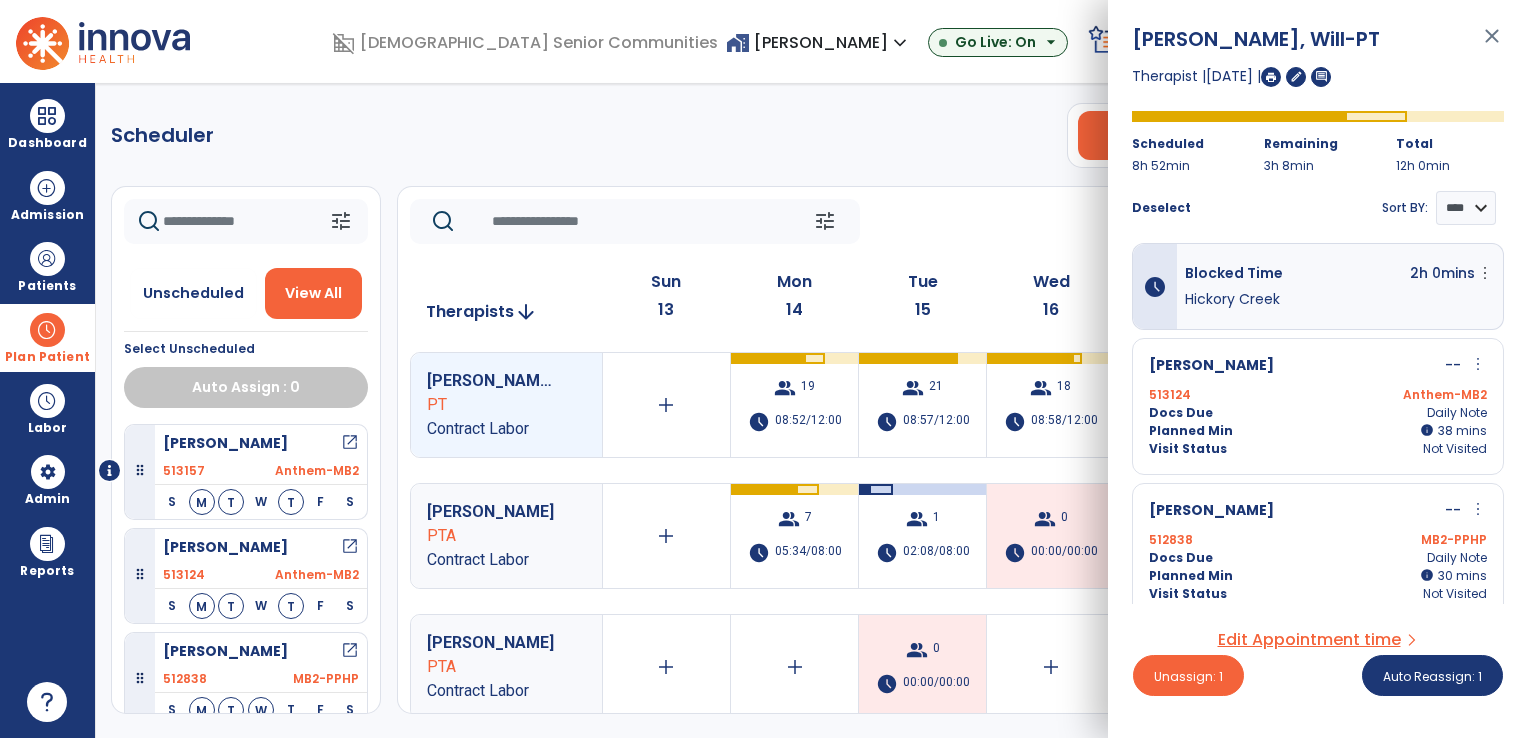 scroll, scrollTop: 200, scrollLeft: 0, axis: vertical 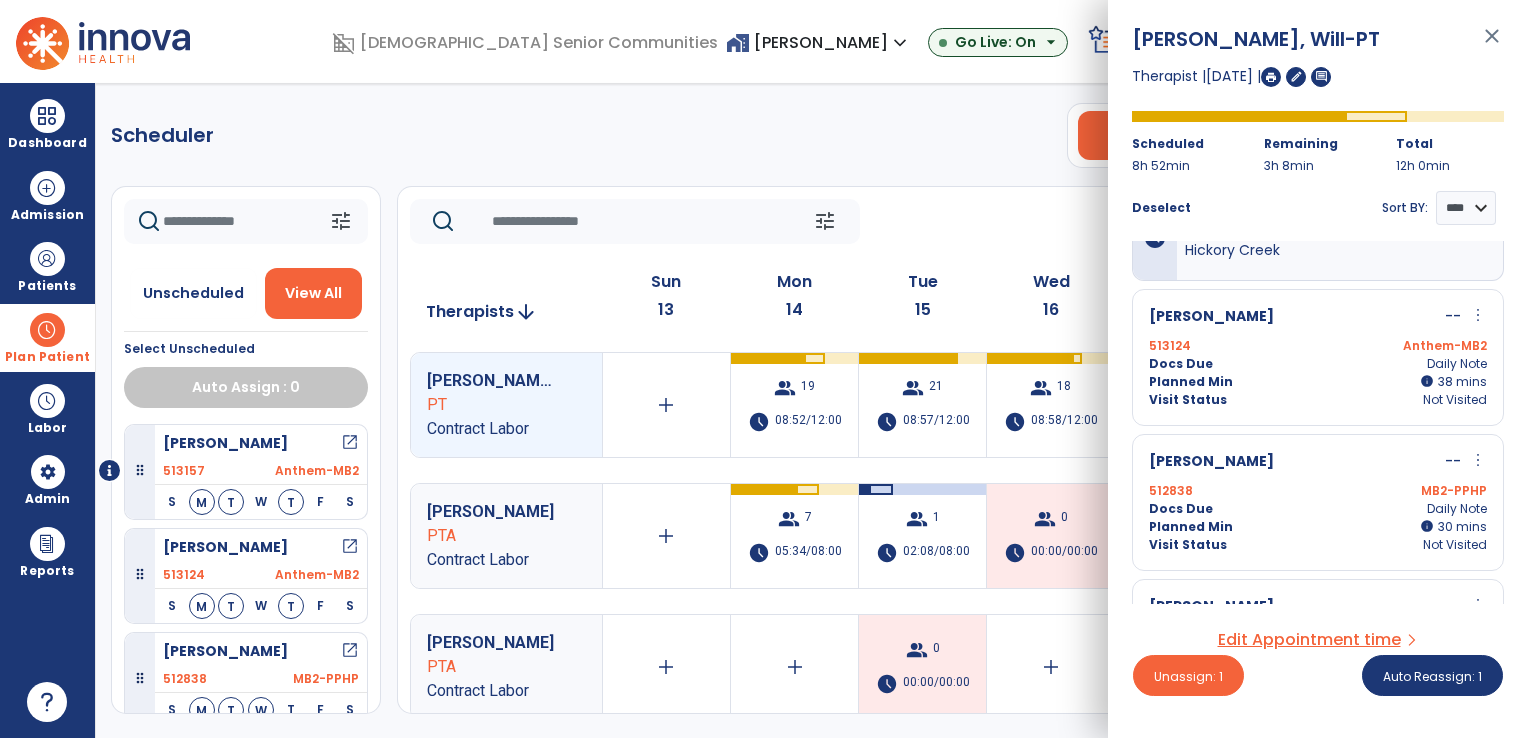 click on "Planned Min  info   38 I 38 mins" at bounding box center (1318, 382) 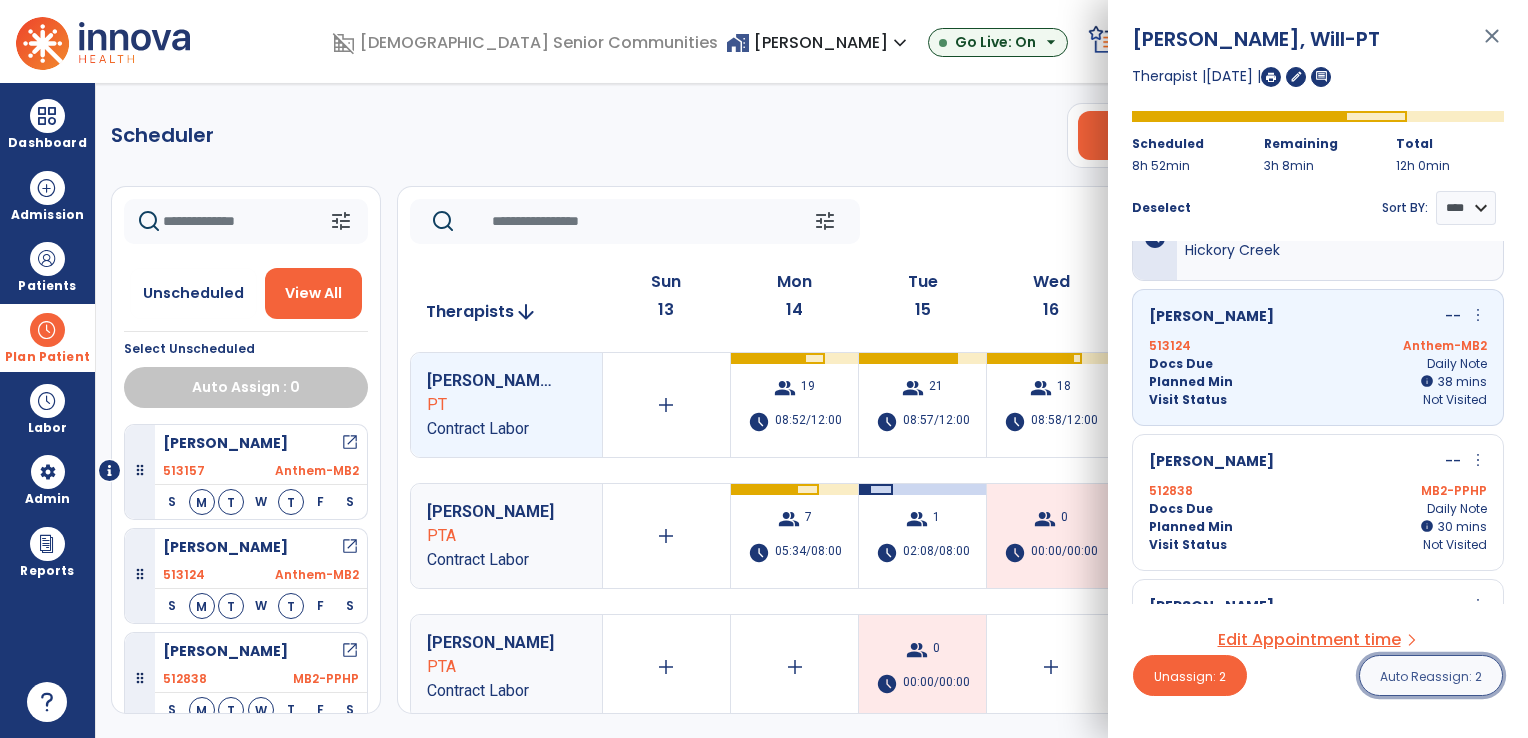click on "Auto Reassign: 2" at bounding box center [1431, 676] 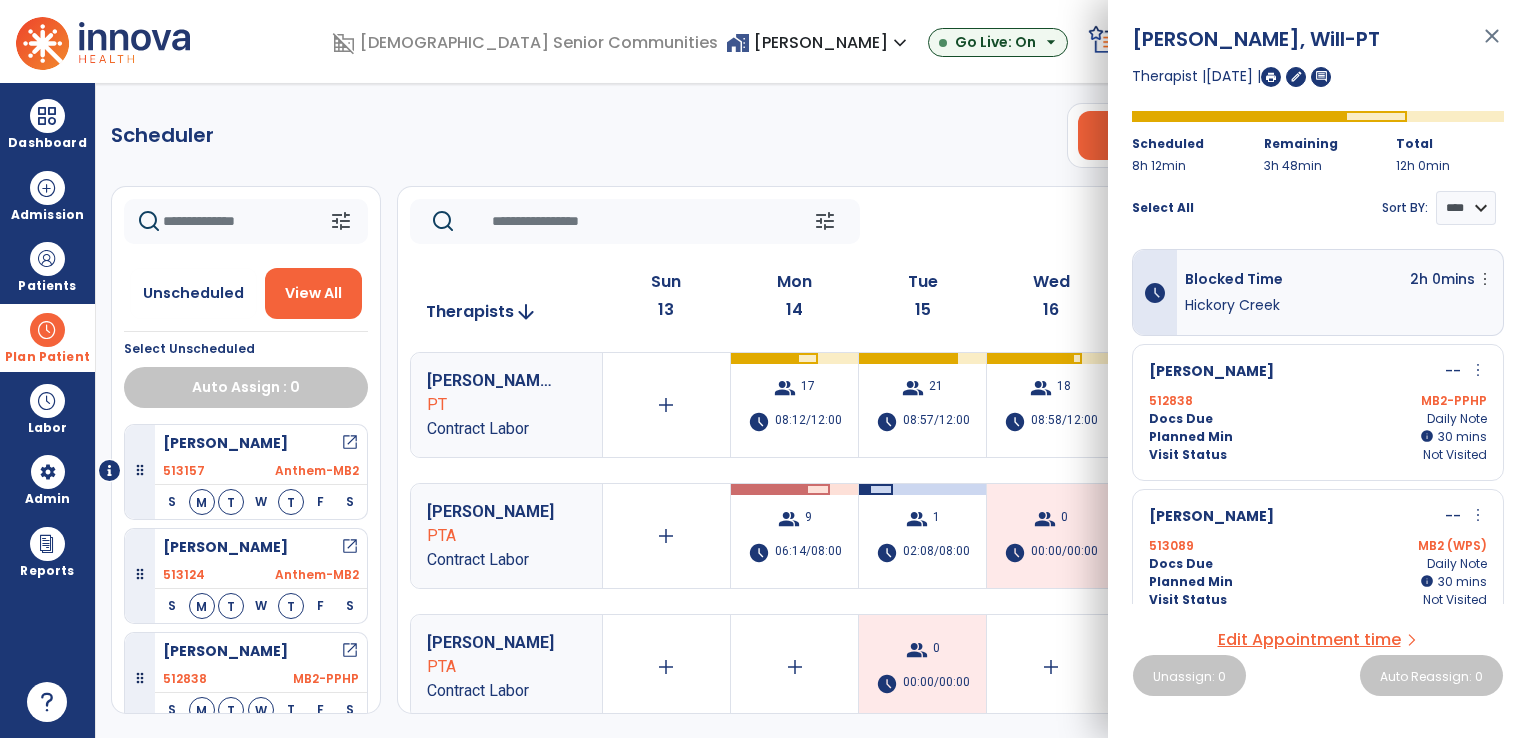 click on "Scheduler   PT   OT   ST  **** *** more_vert  Manage Labor   View All Therapists   Print" 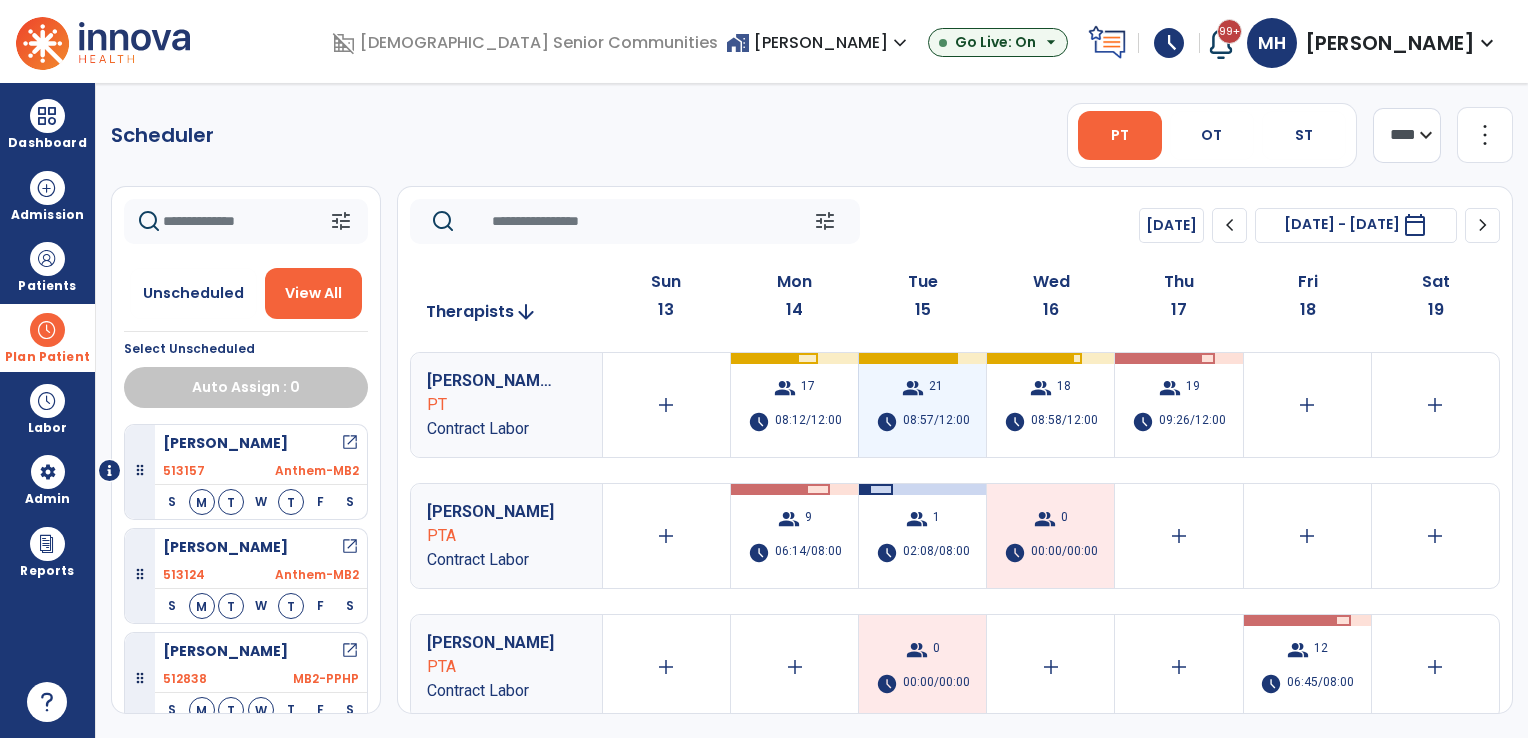 click on "08:57/12:00" at bounding box center (936, 422) 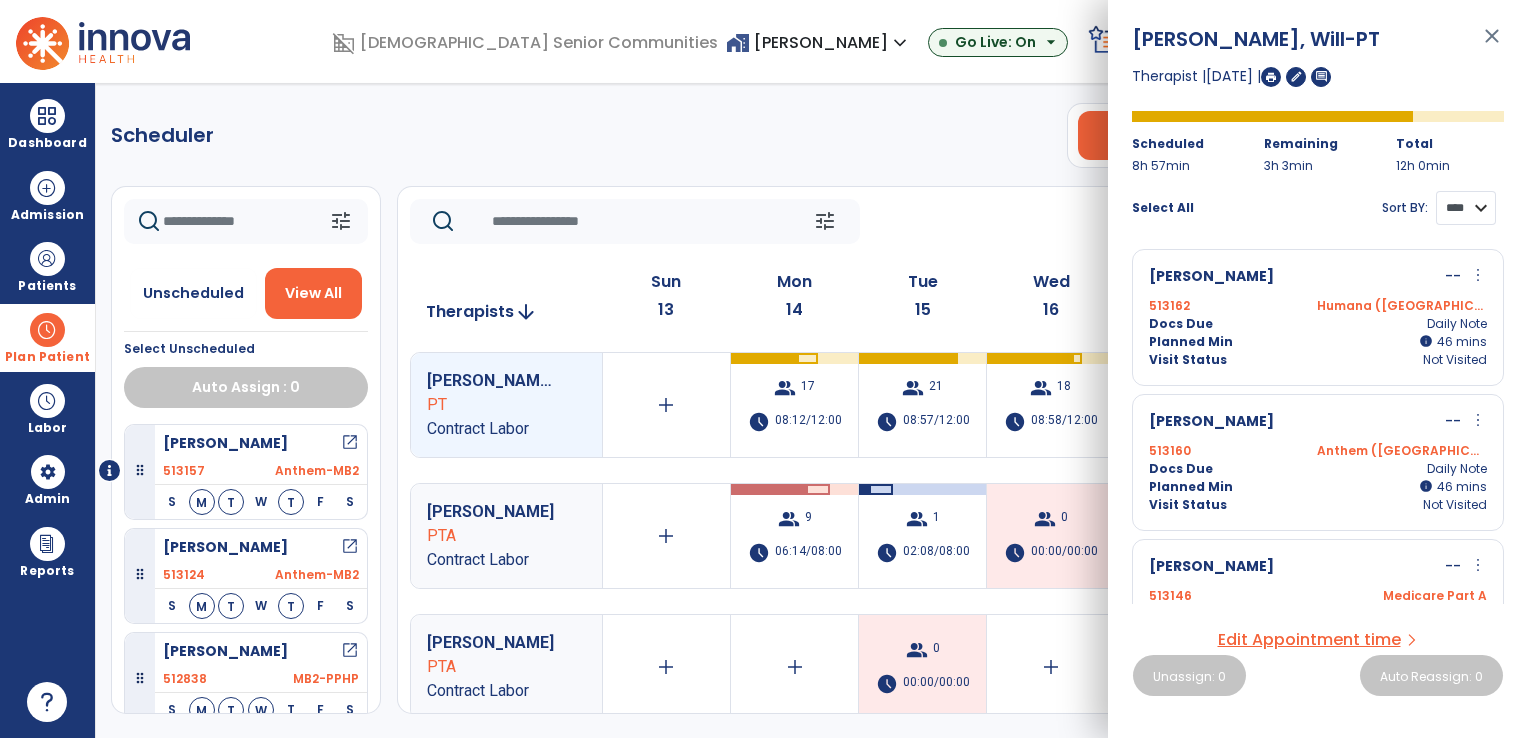 click on "**** ****" at bounding box center (1466, 208) 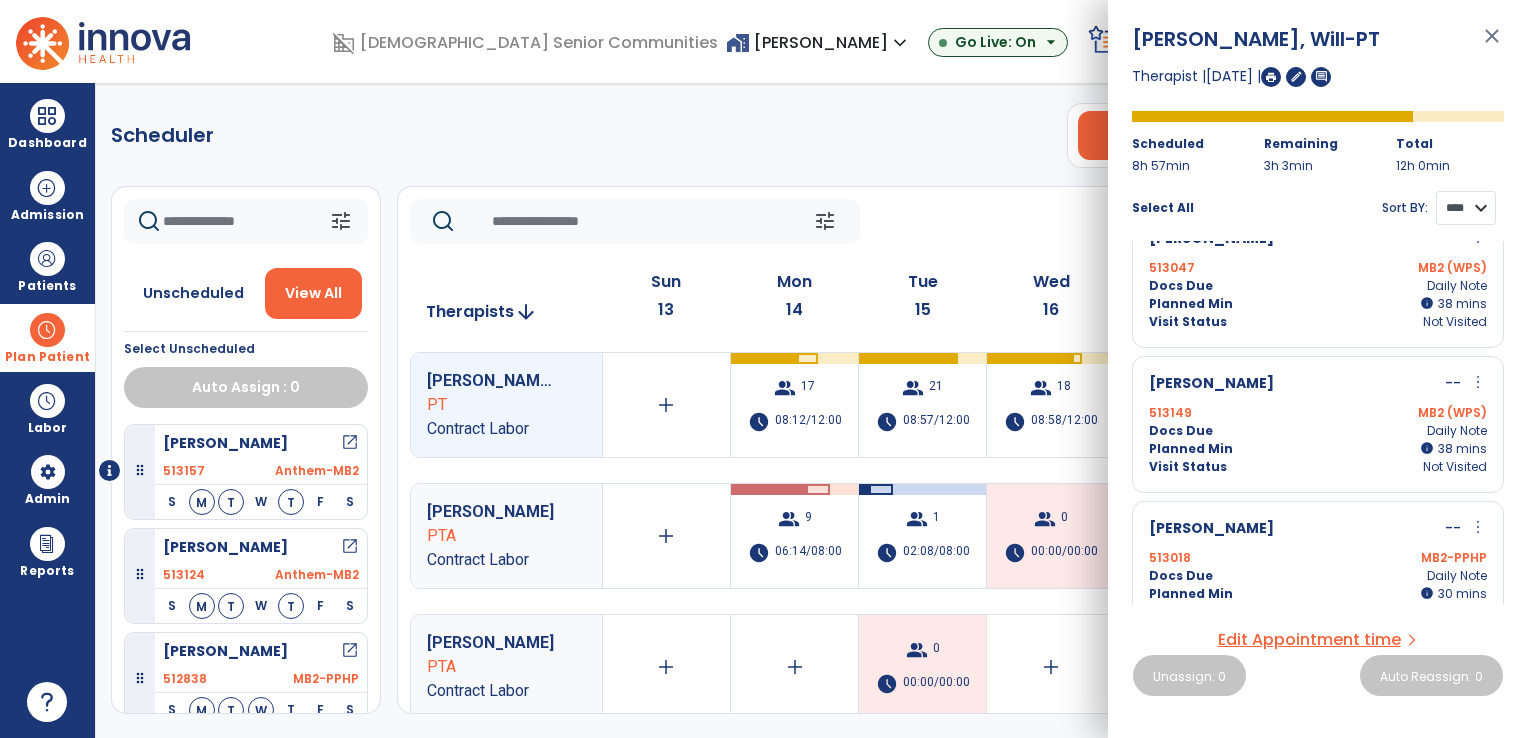 scroll, scrollTop: 2663, scrollLeft: 0, axis: vertical 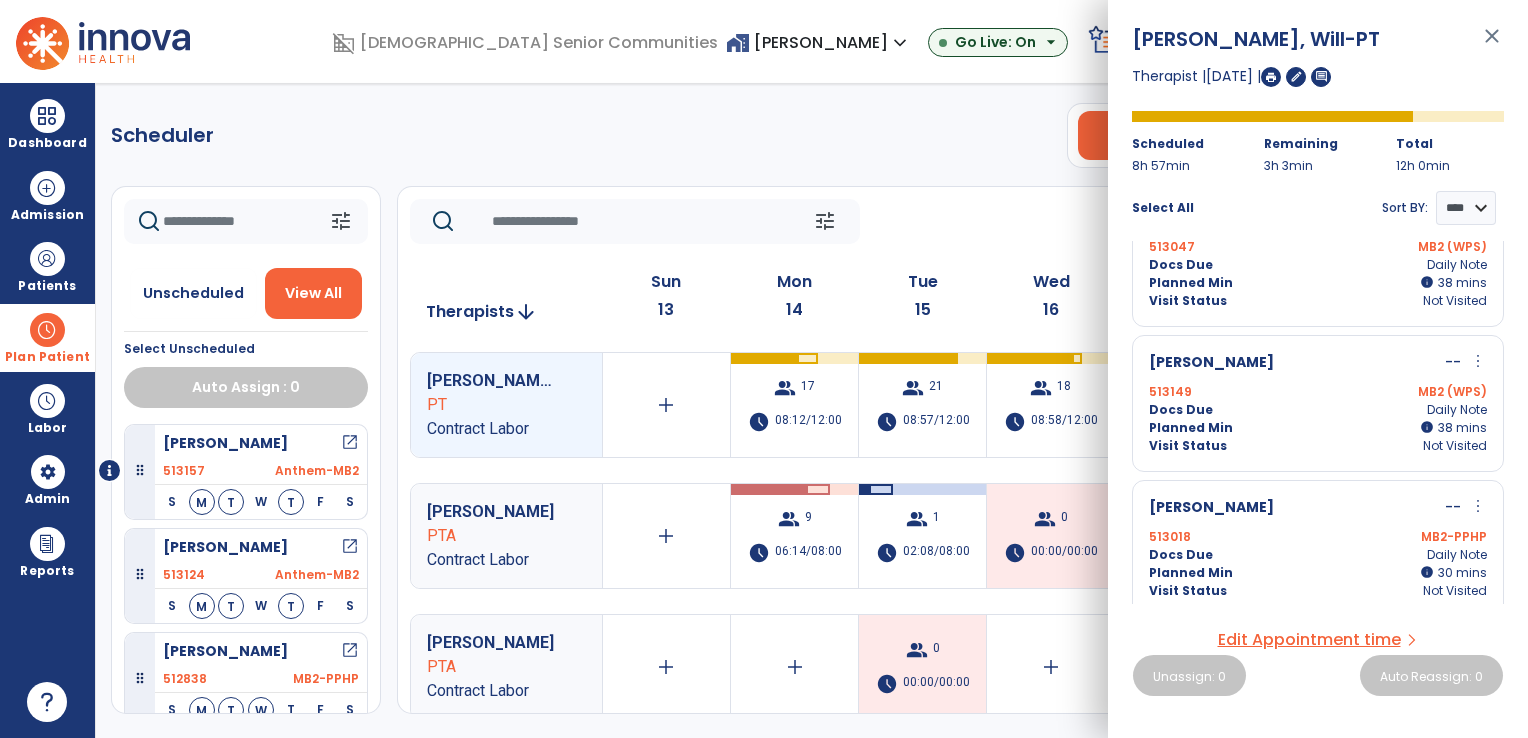 click on "Docs Due Daily Note" at bounding box center (1318, 555) 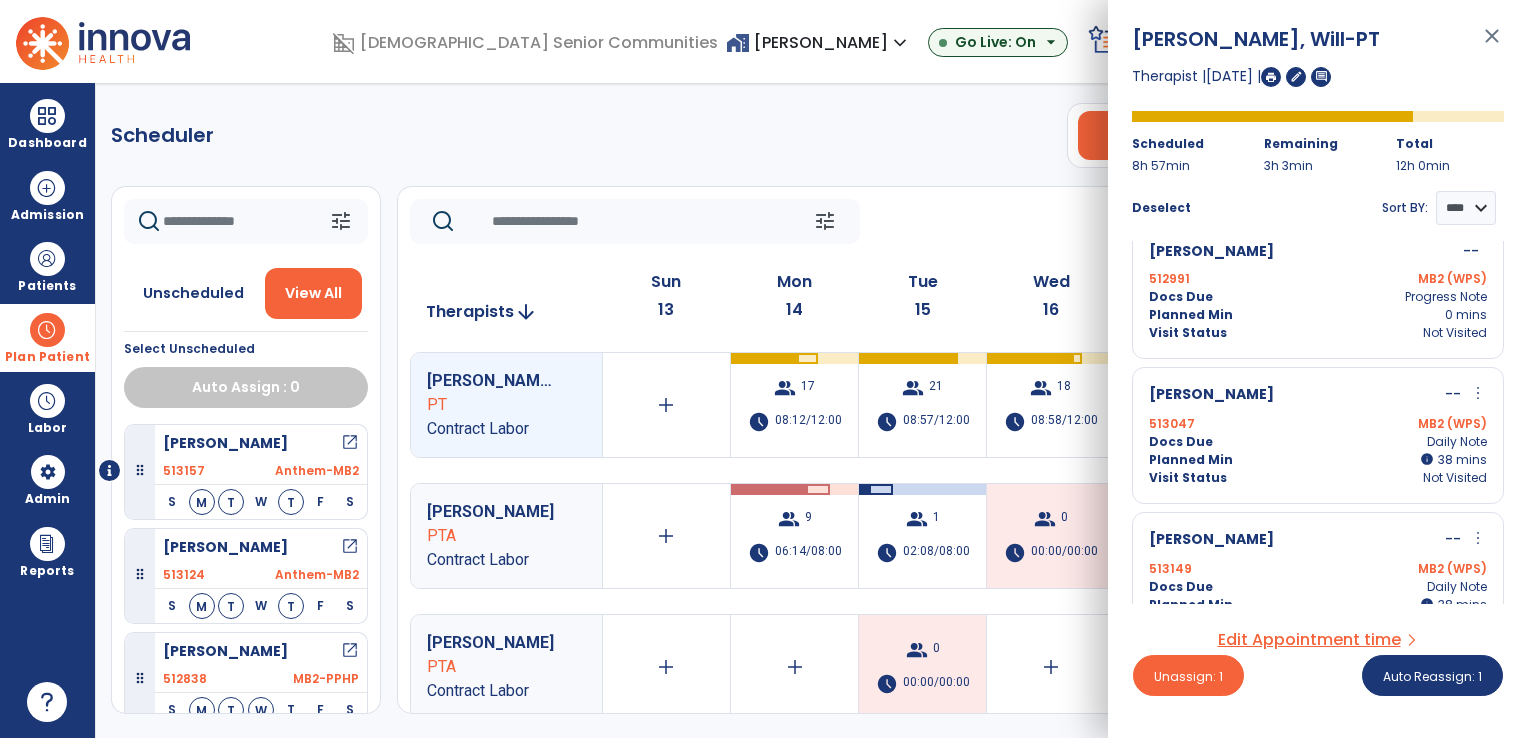 scroll, scrollTop: 2463, scrollLeft: 0, axis: vertical 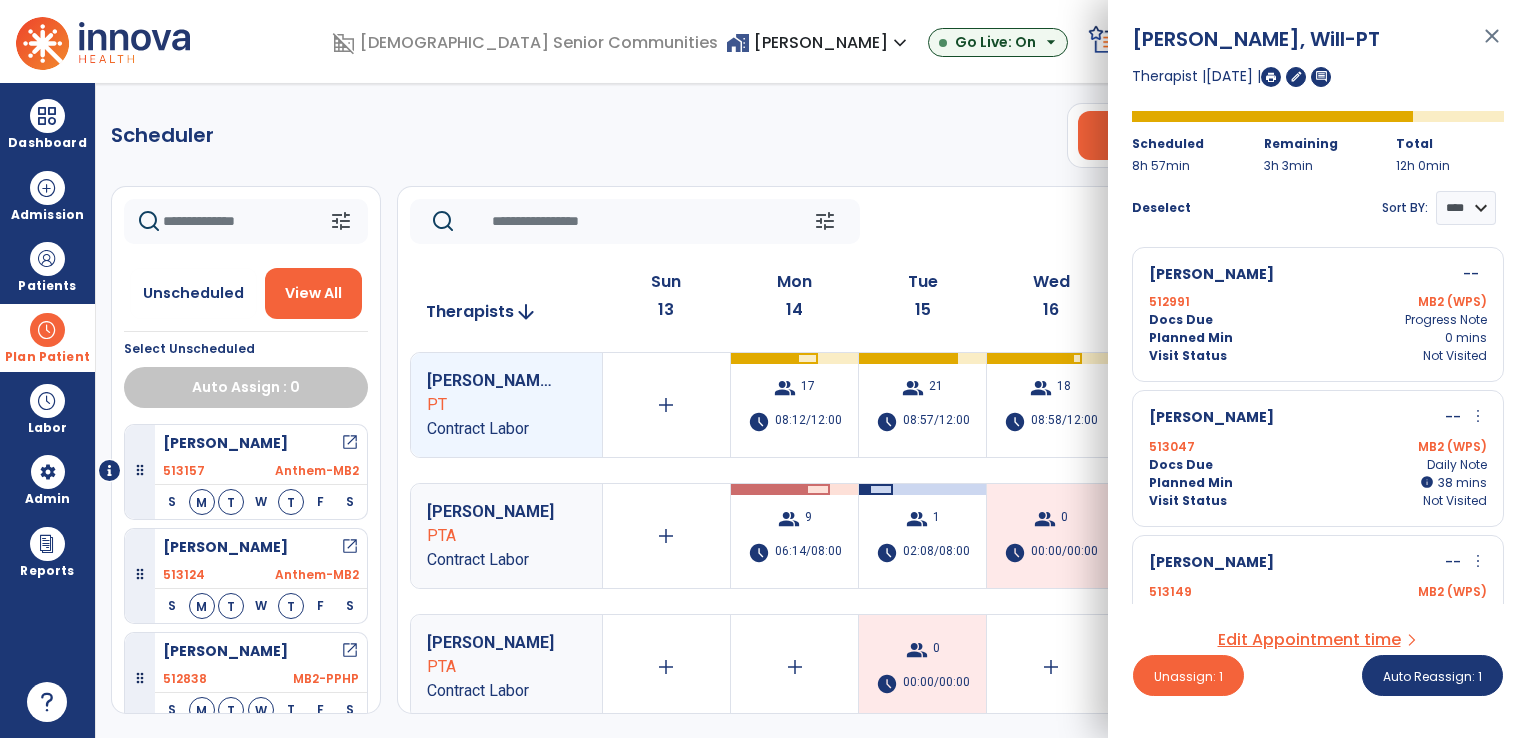 click on "MB2 (WPS)" at bounding box center [1402, 447] 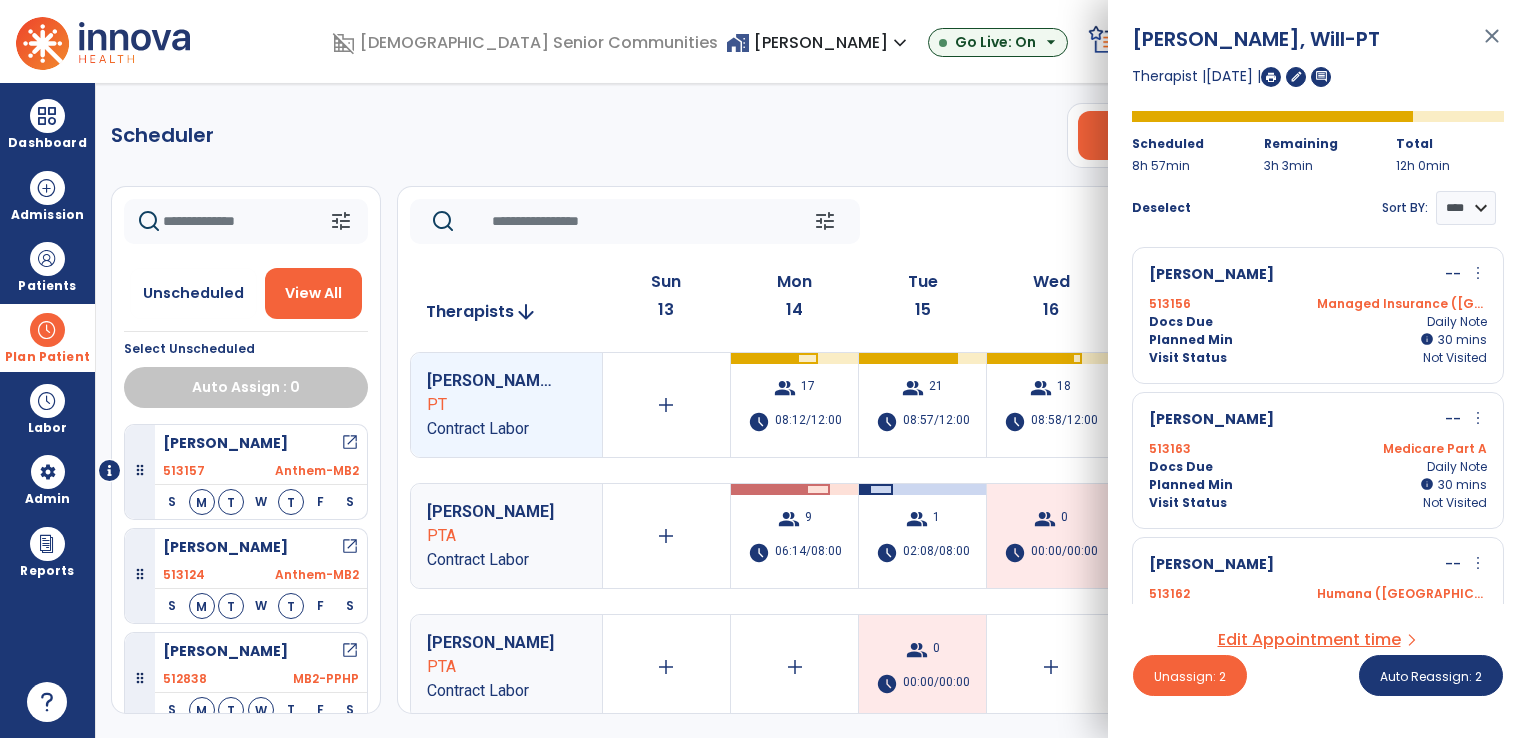 scroll, scrollTop: 1563, scrollLeft: 0, axis: vertical 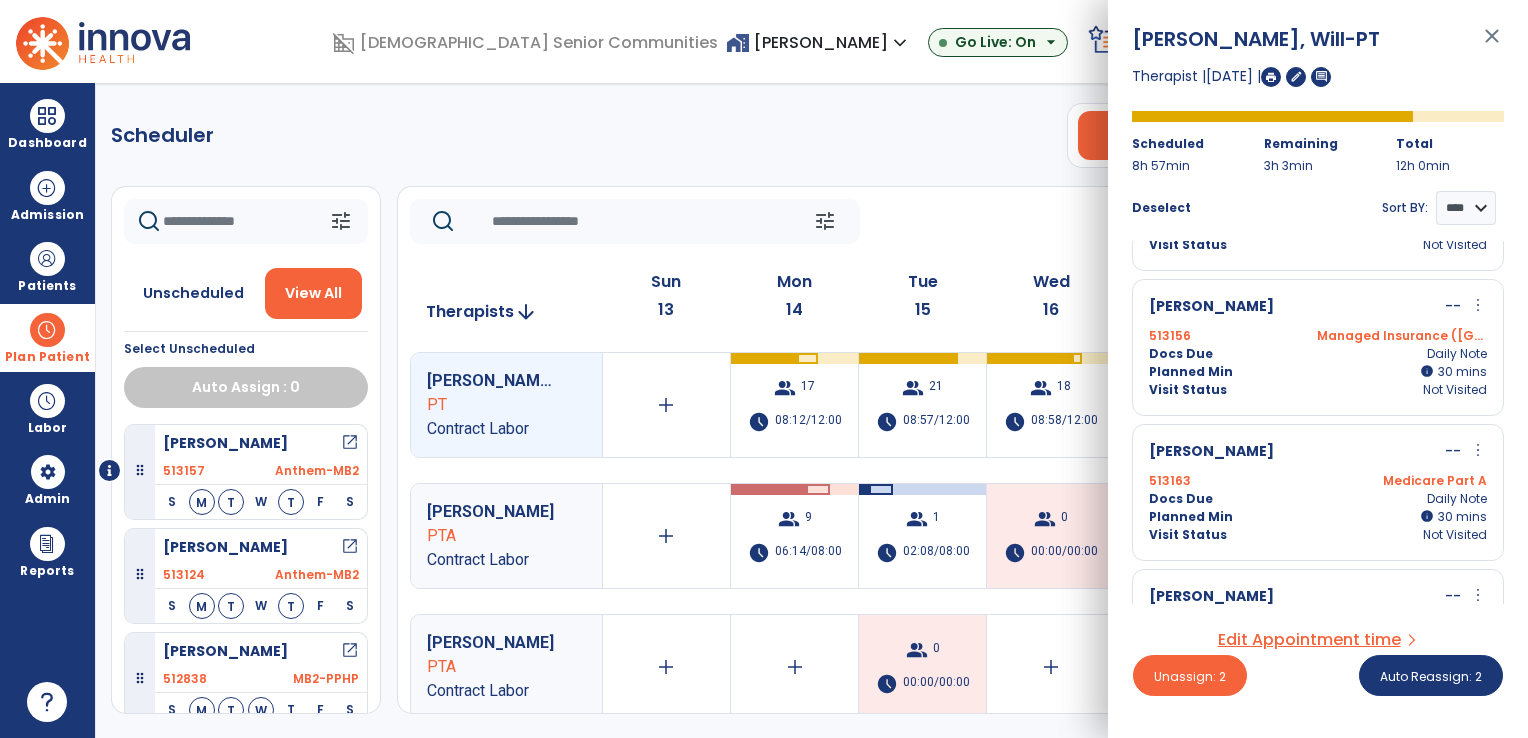 click on "Docs Due Daily Note" at bounding box center (1318, 499) 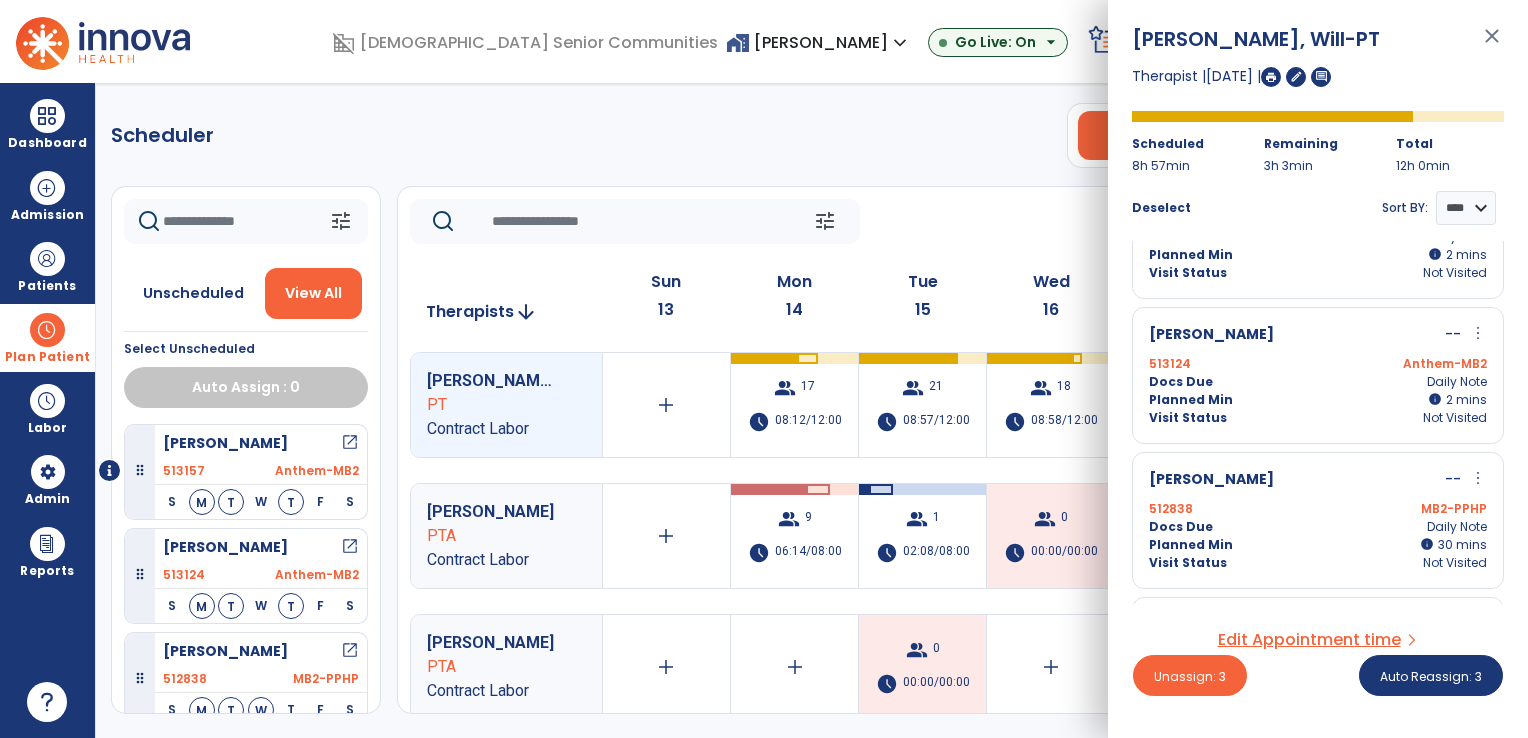 scroll, scrollTop: 0, scrollLeft: 0, axis: both 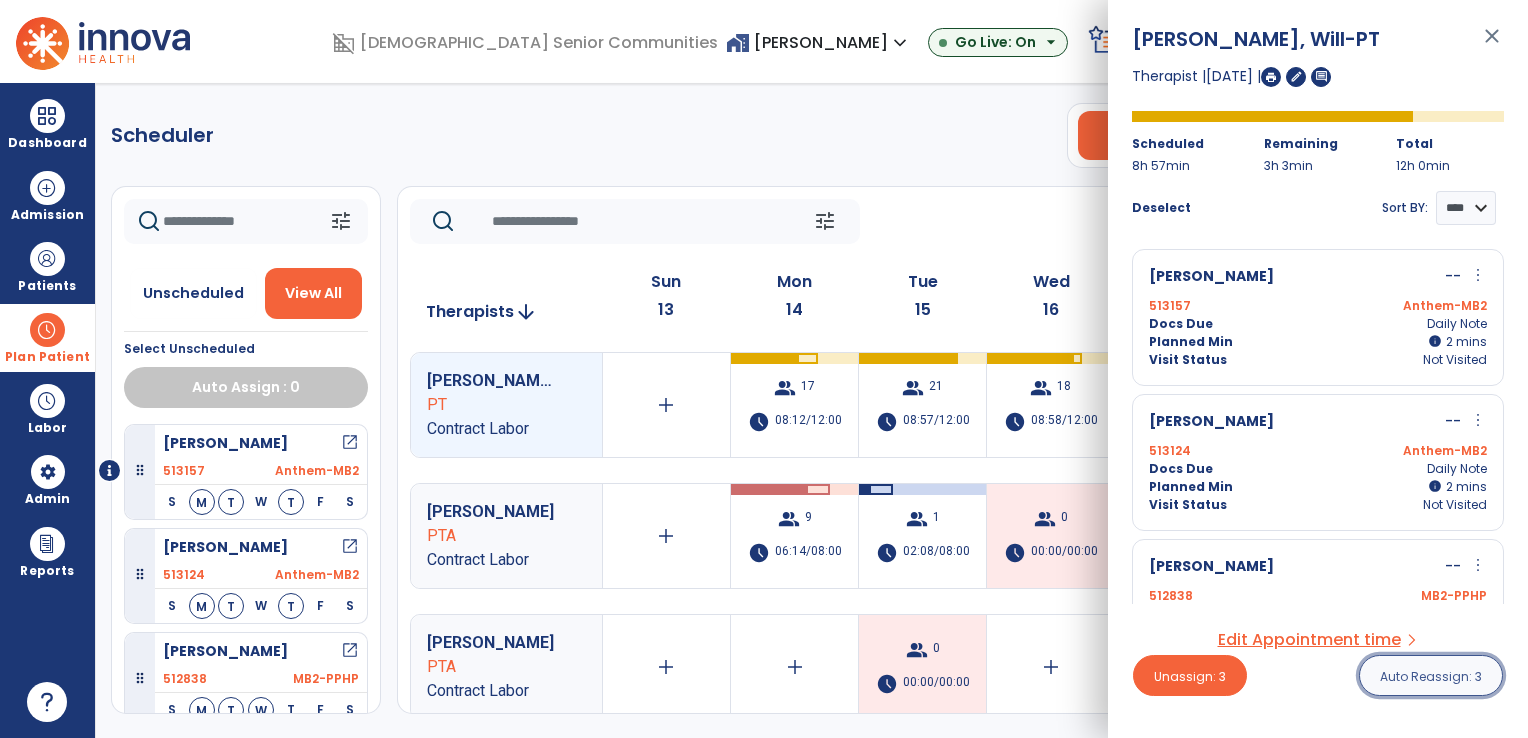 click on "Auto Reassign: 3" at bounding box center (1431, 675) 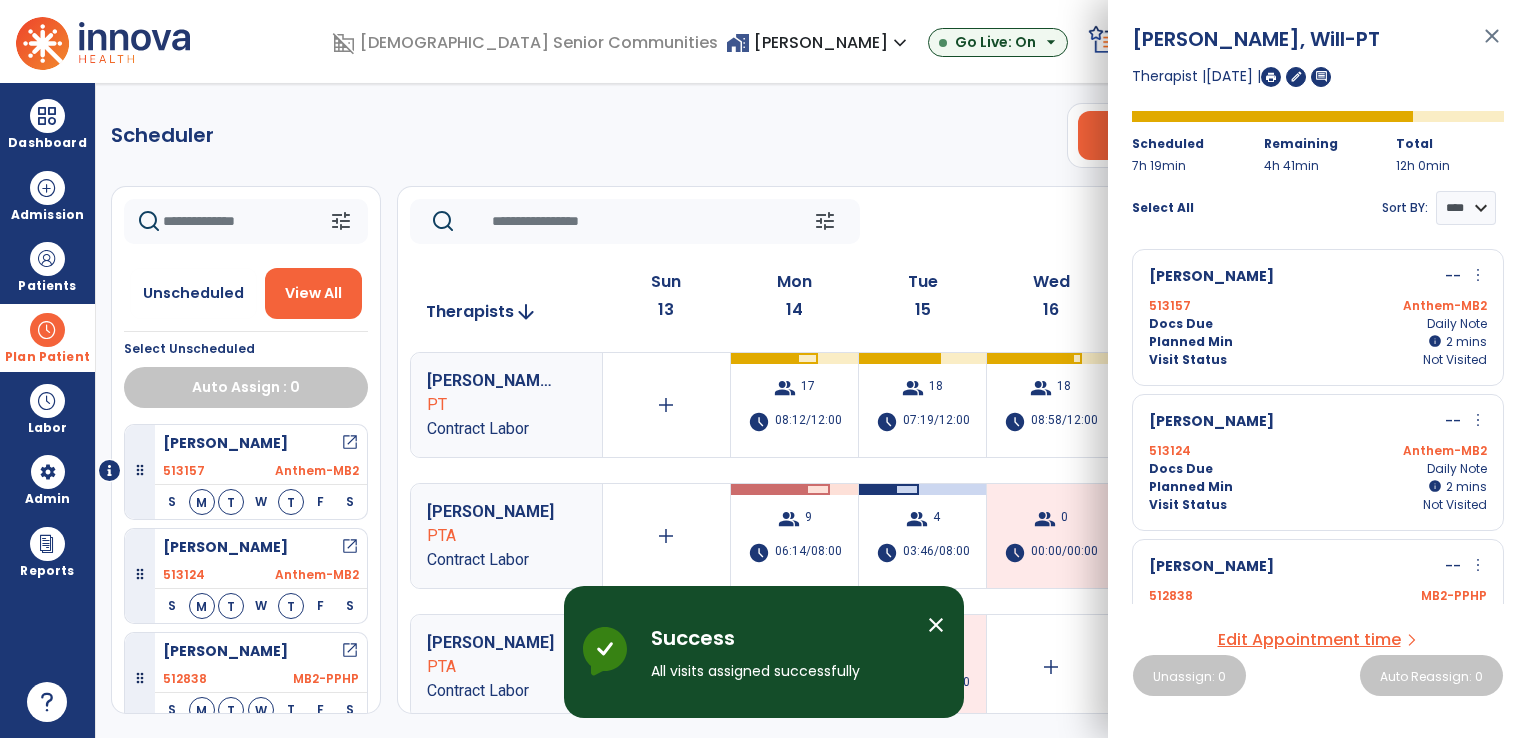 click on "Scheduler   PT   OT   ST  **** *** more_vert  Manage Labor   View All Therapists   Print" 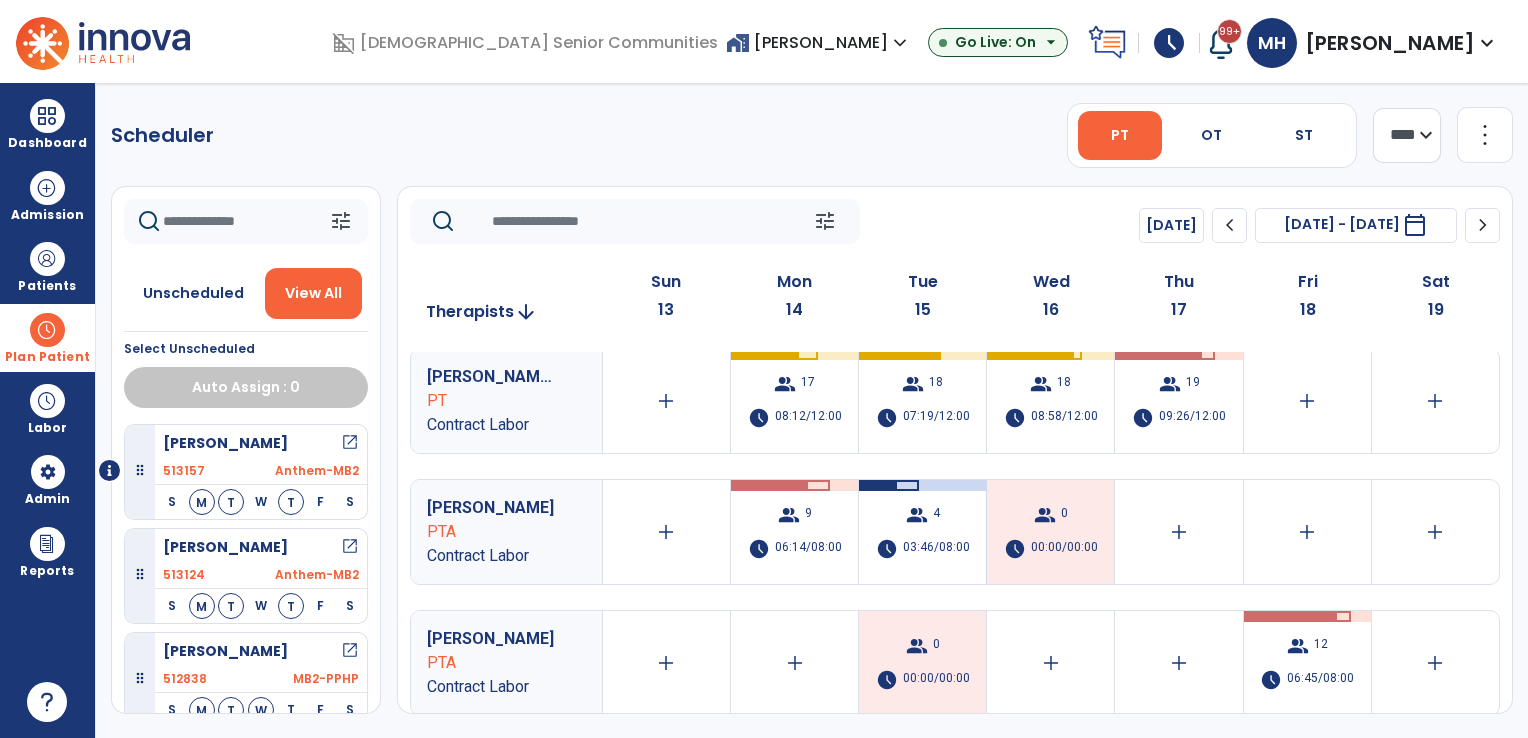 scroll, scrollTop: 0, scrollLeft: 0, axis: both 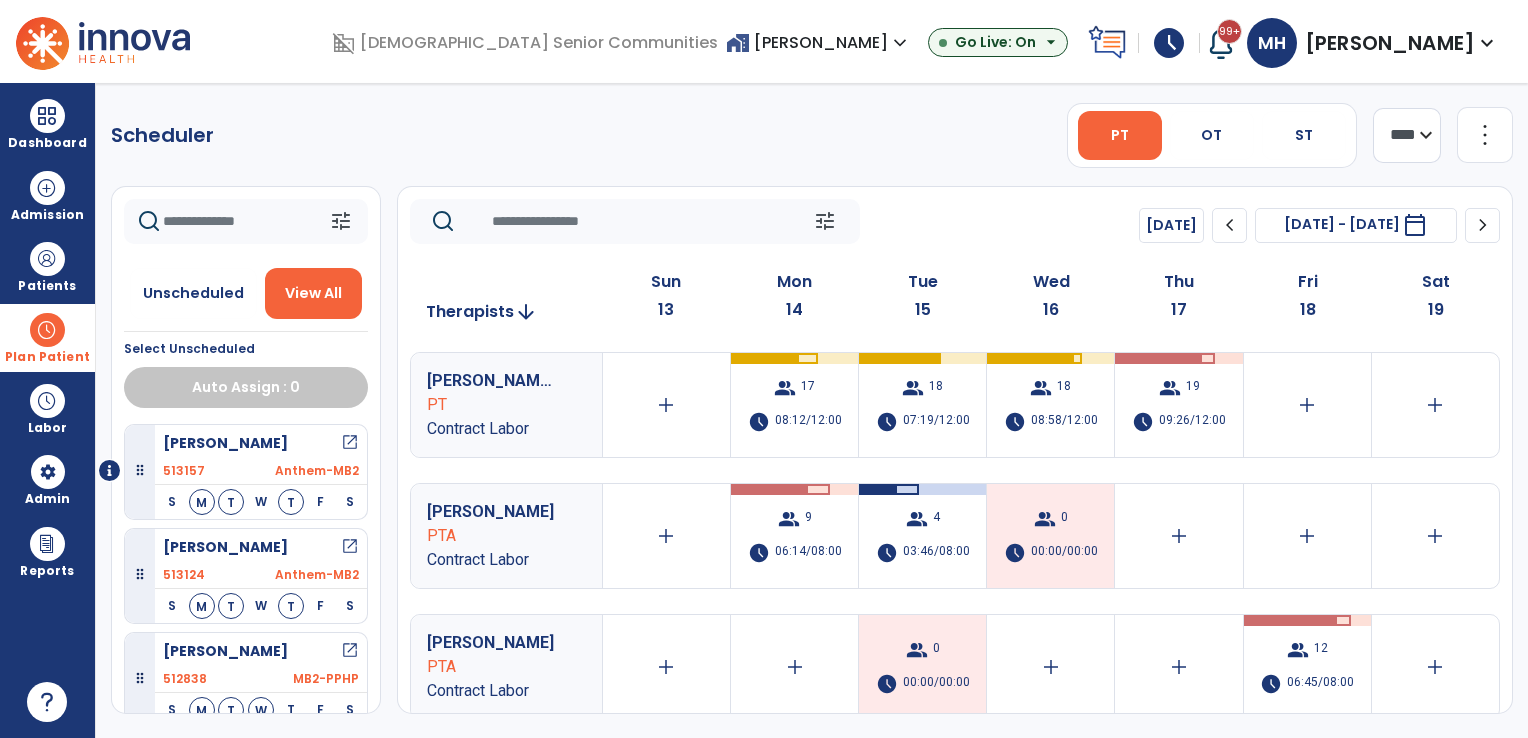 click on "home_work   Franklin Meadows   expand_more" at bounding box center [819, 42] 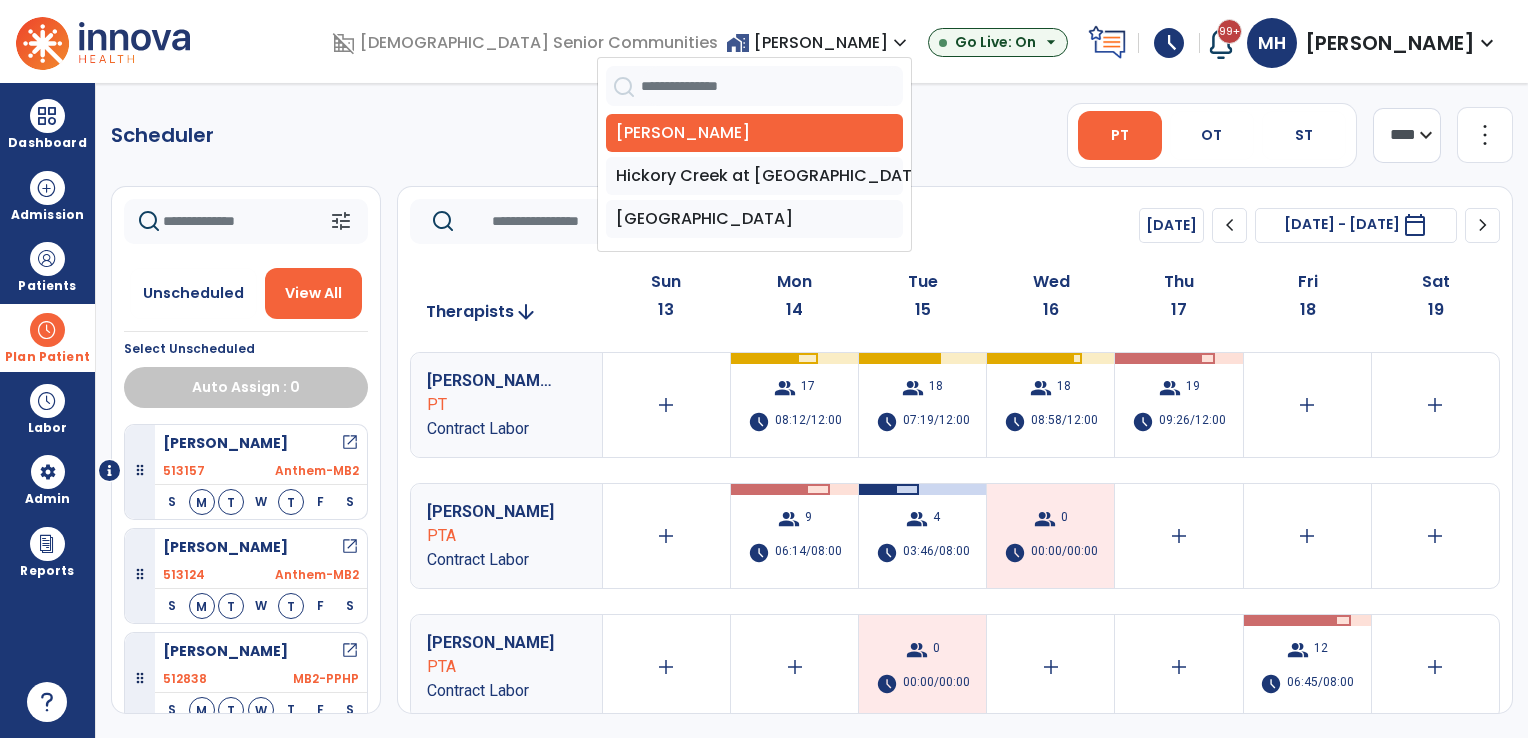 drag, startPoint x: 852, startPoint y: 50, endPoint x: 766, endPoint y: 214, distance: 185.181 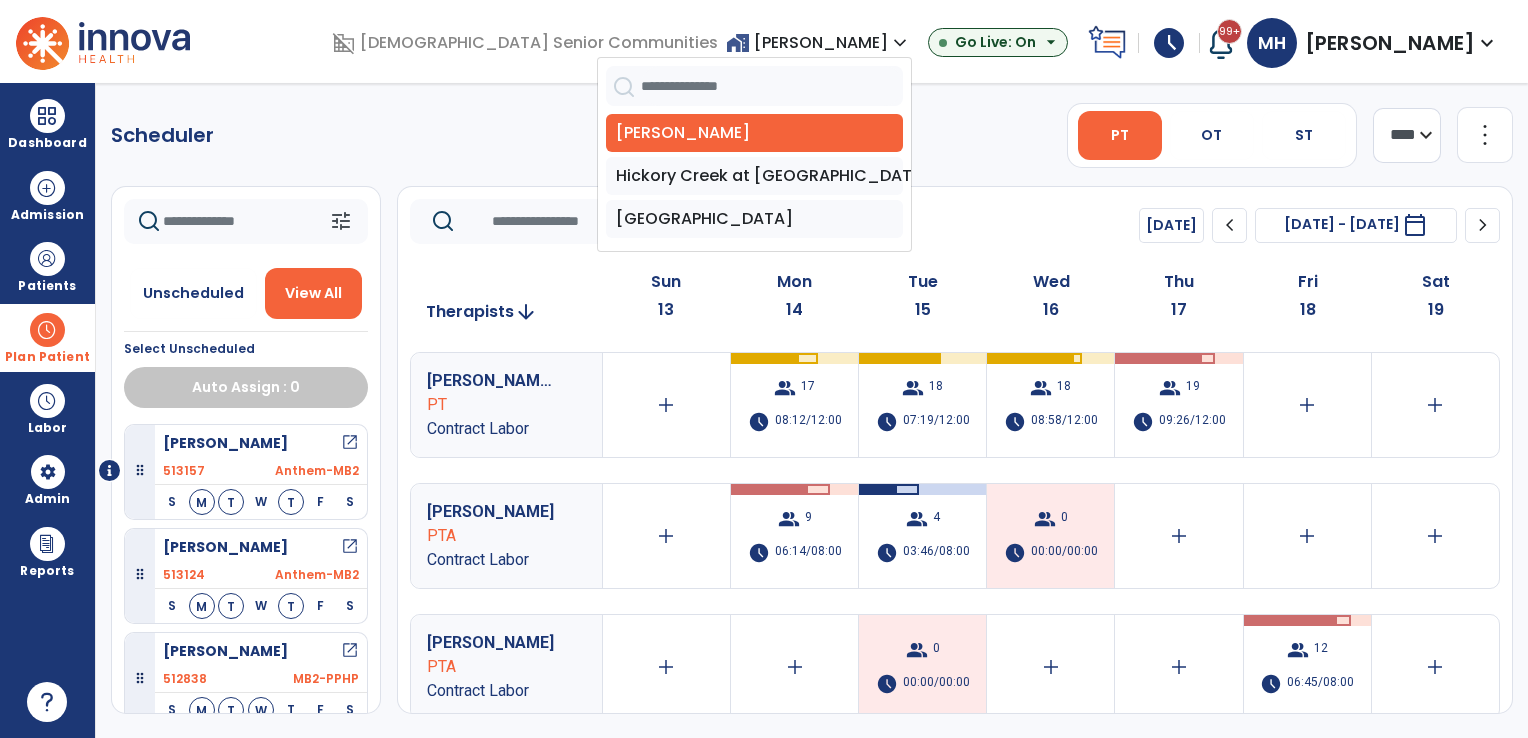 click on "[GEOGRAPHIC_DATA]" at bounding box center [754, 219] 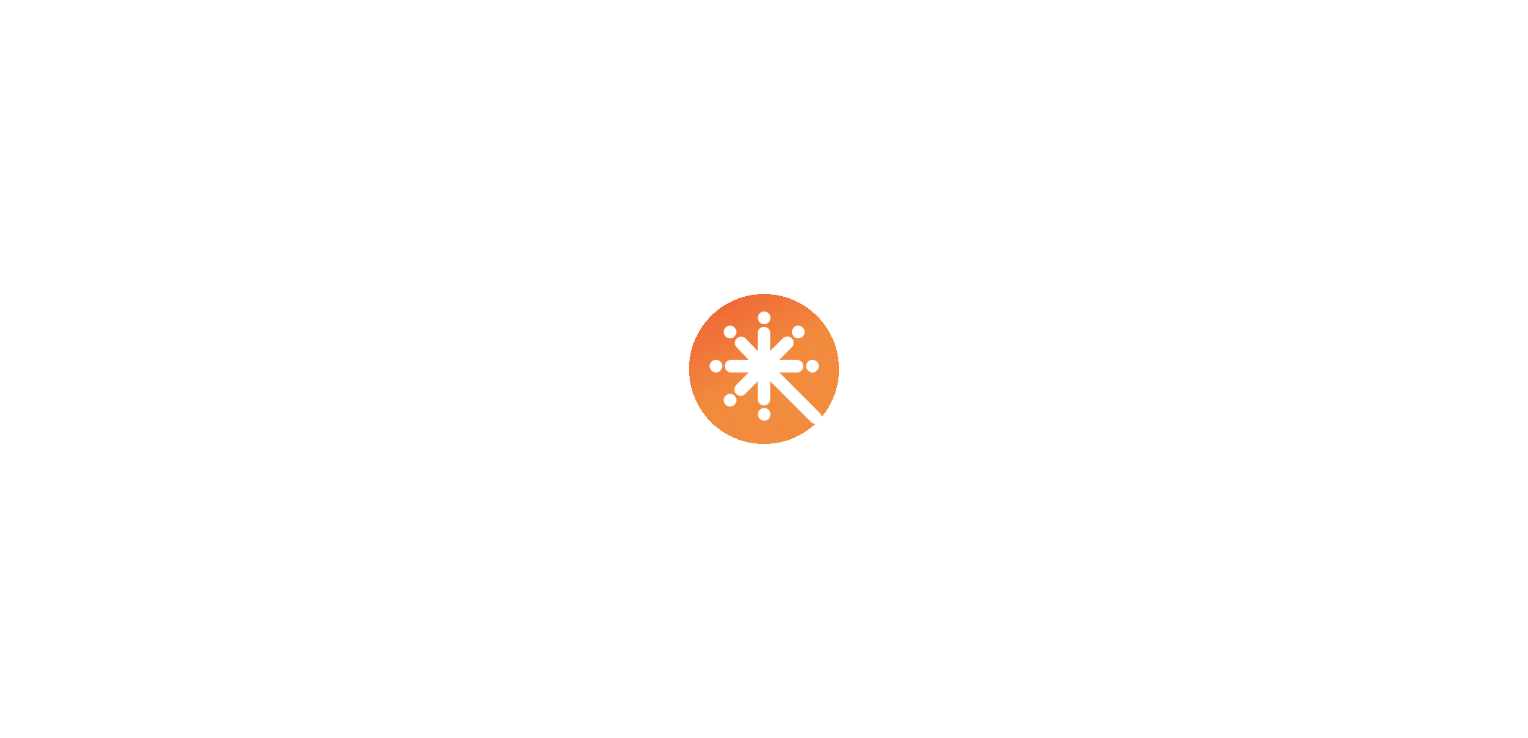 scroll, scrollTop: 0, scrollLeft: 0, axis: both 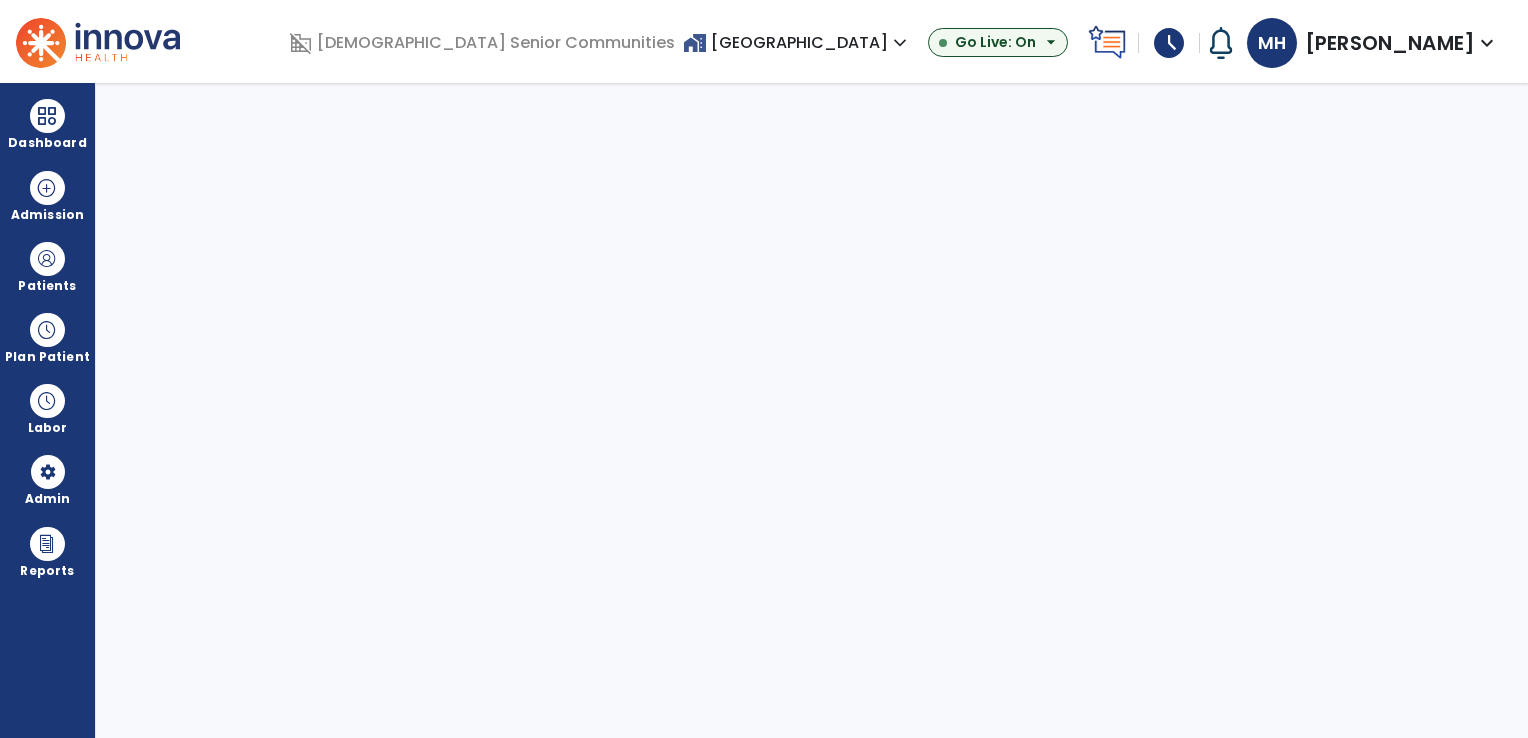 select on "***" 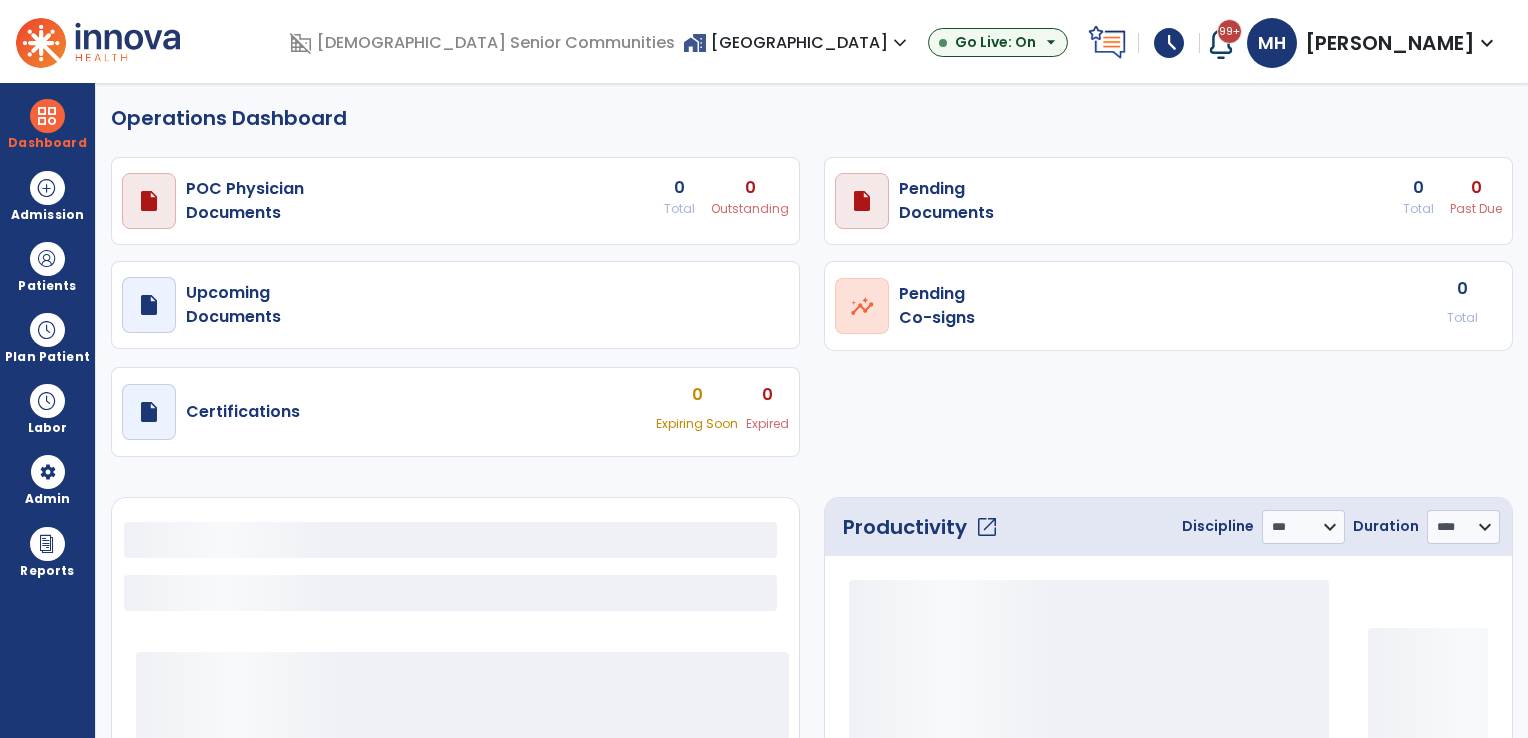 select on "***" 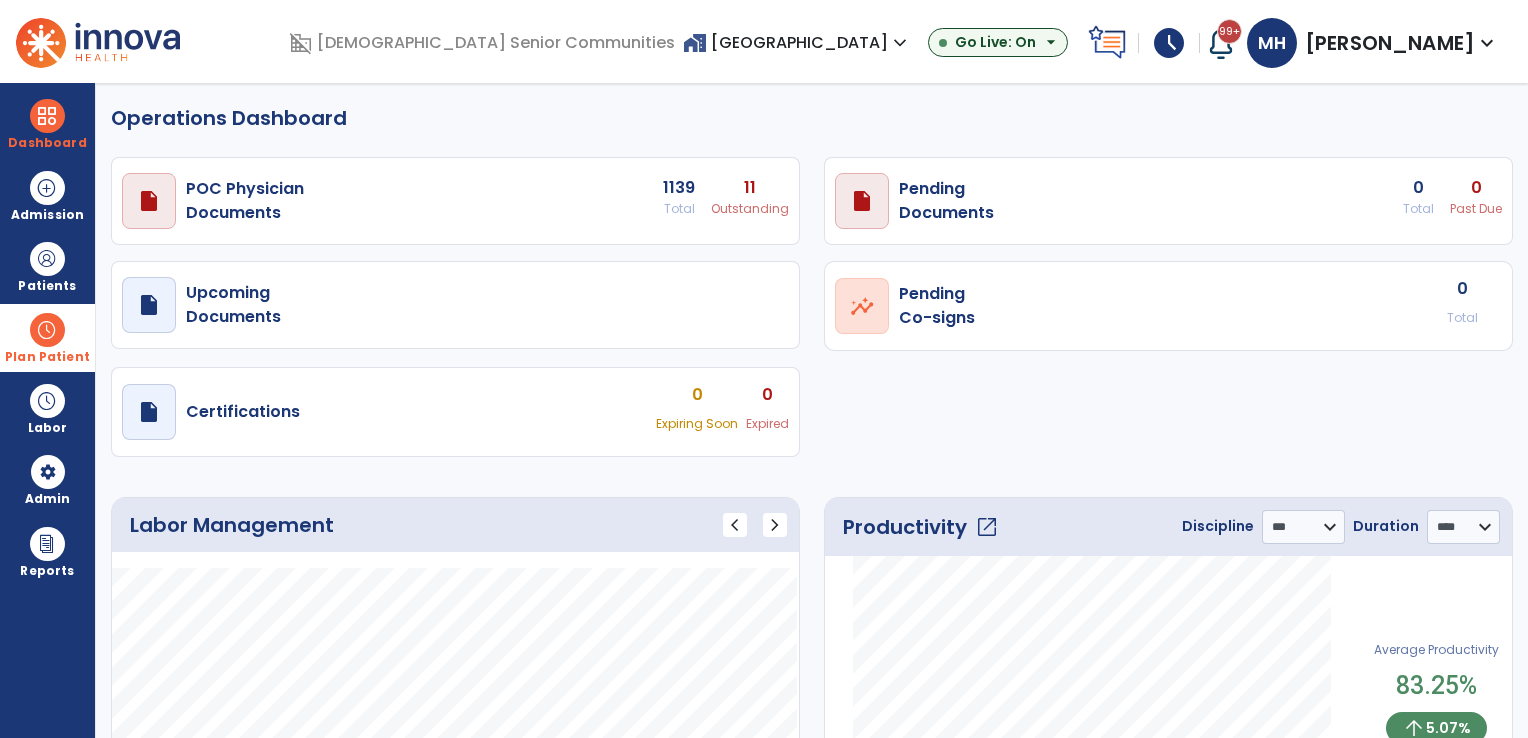 click at bounding box center (47, 330) 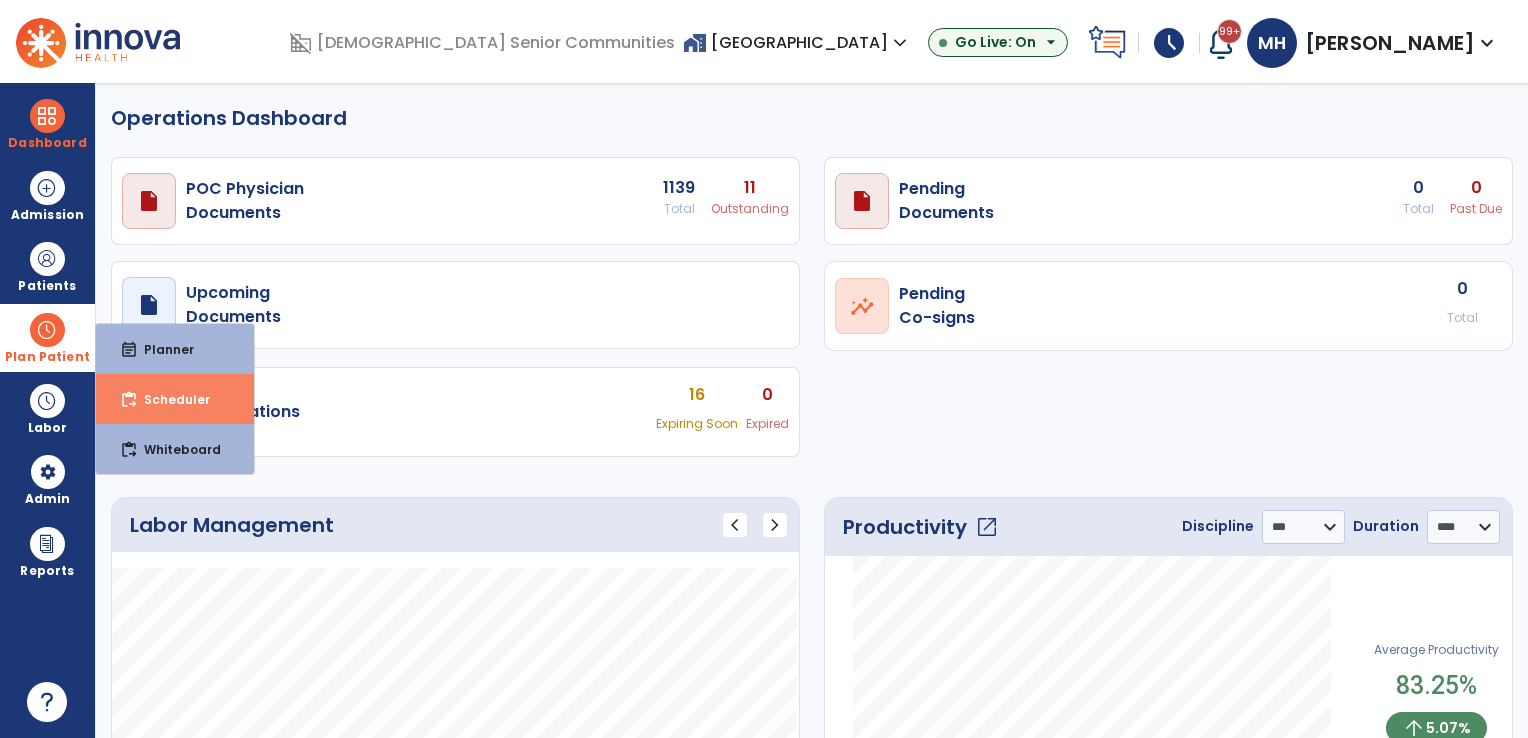click on "Scheduler" at bounding box center [169, 399] 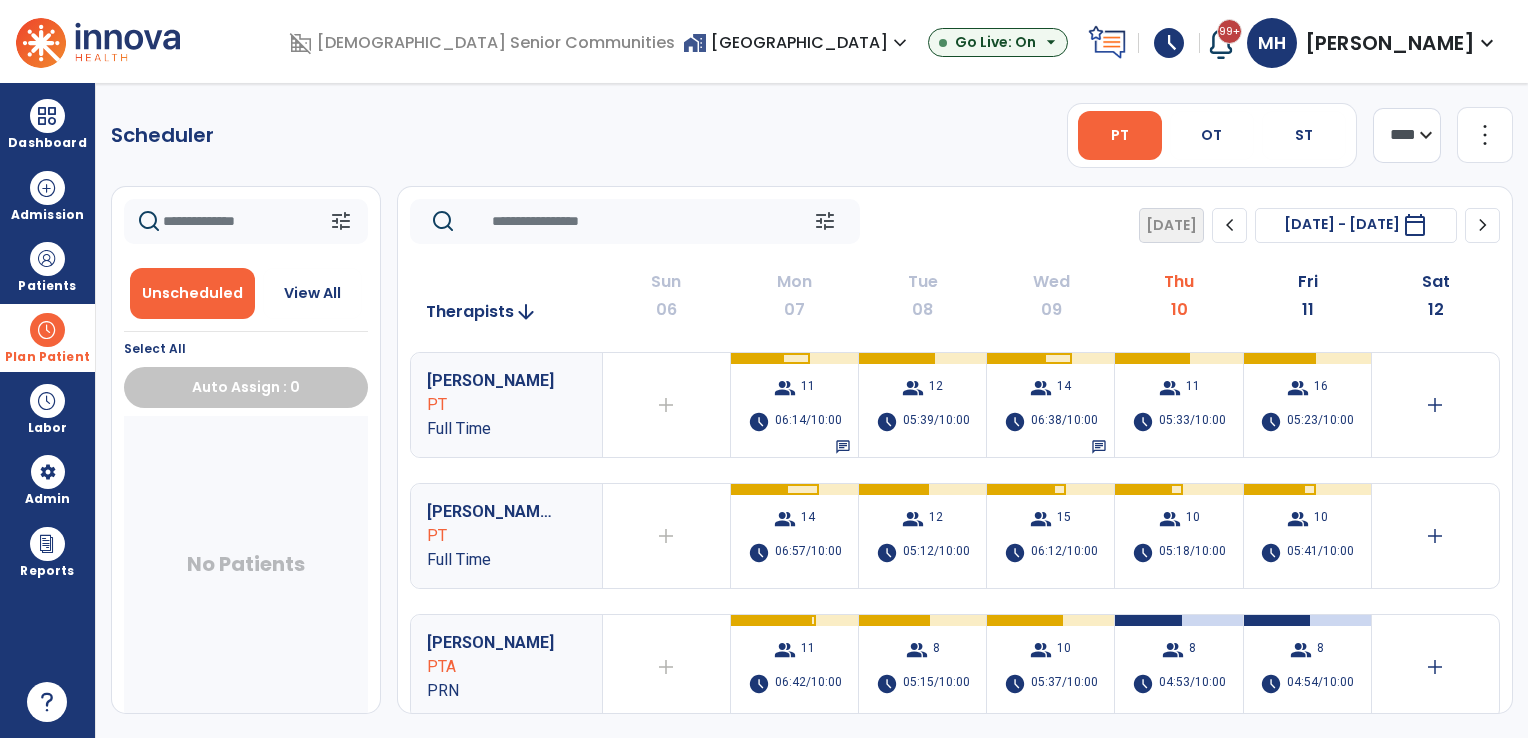 click on "chevron_right" 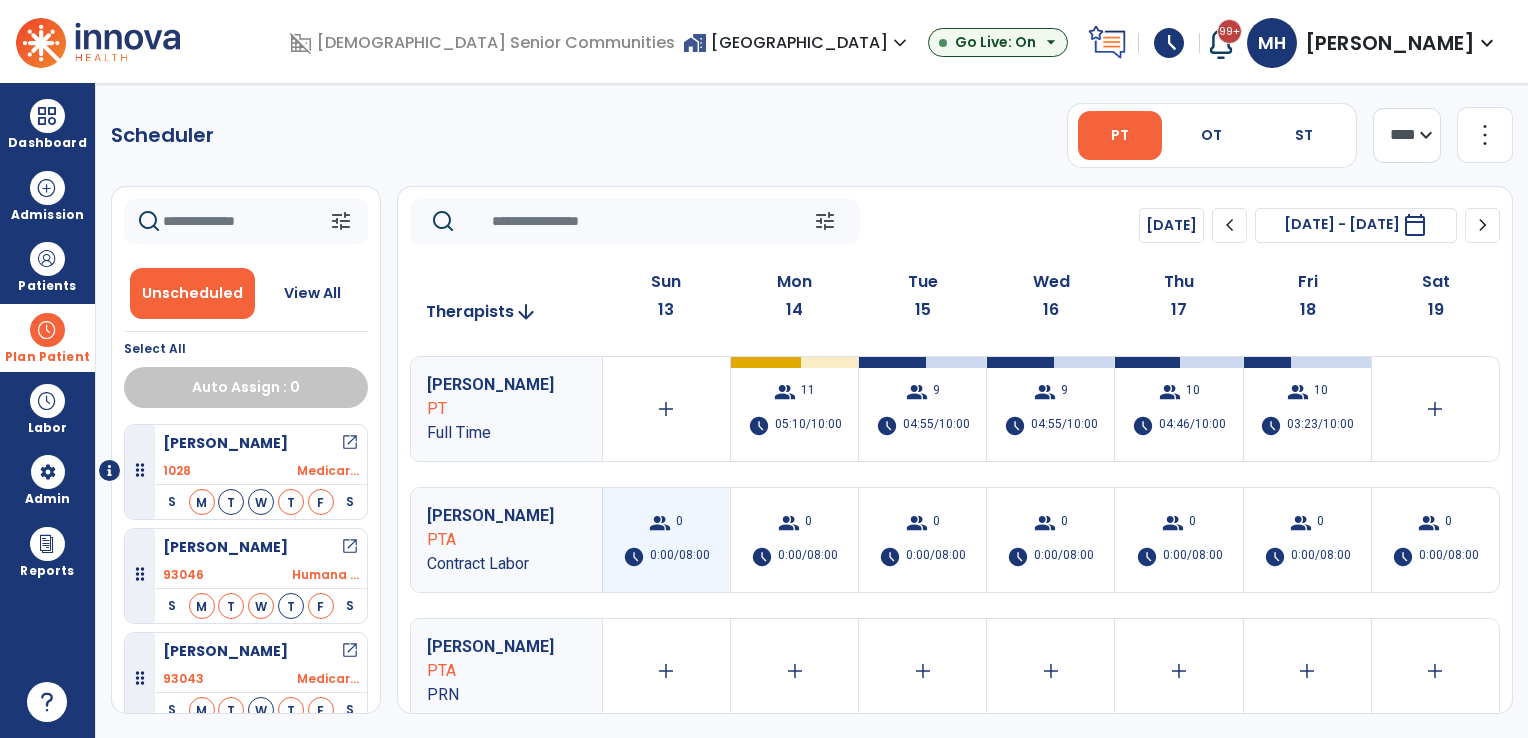 scroll, scrollTop: 135, scrollLeft: 0, axis: vertical 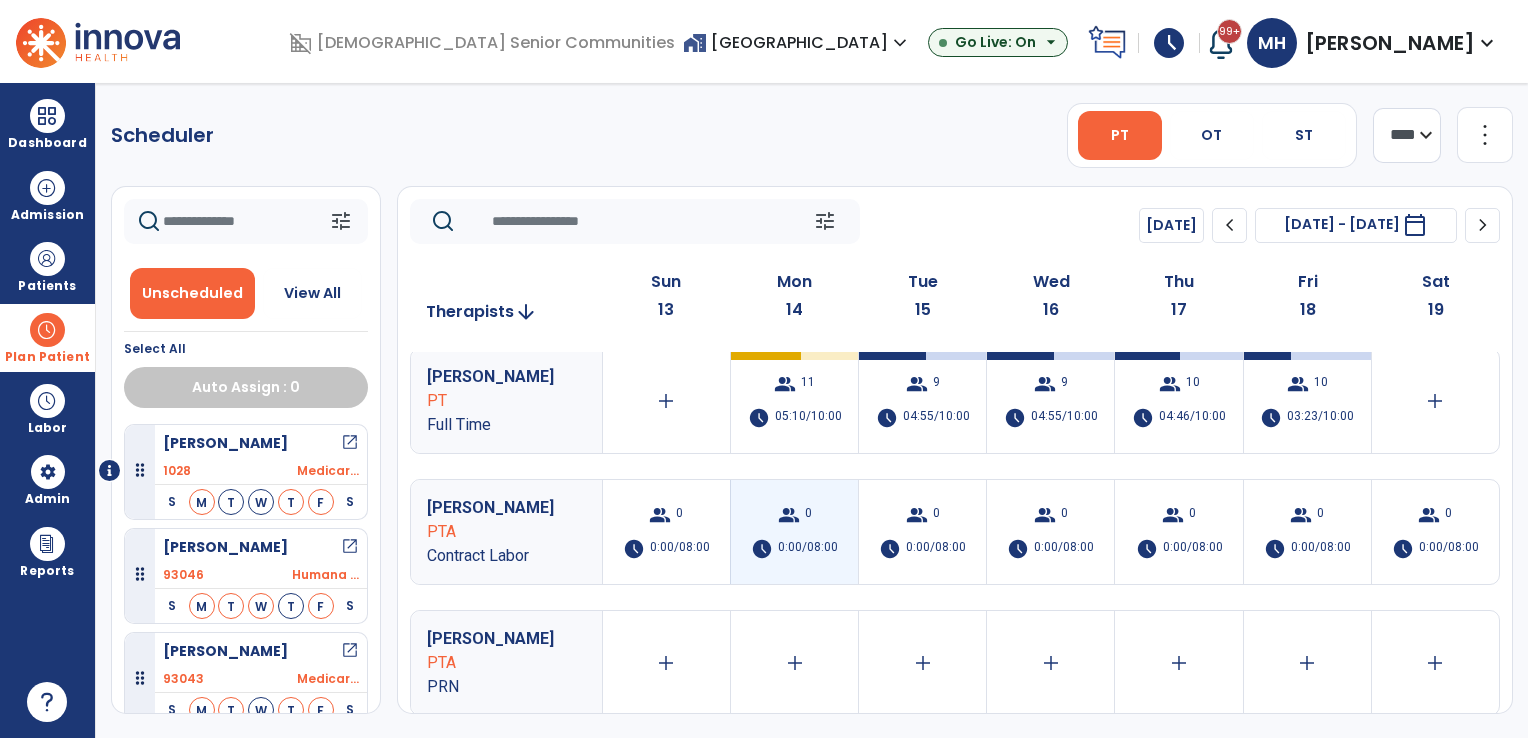 click on "group" at bounding box center (789, 515) 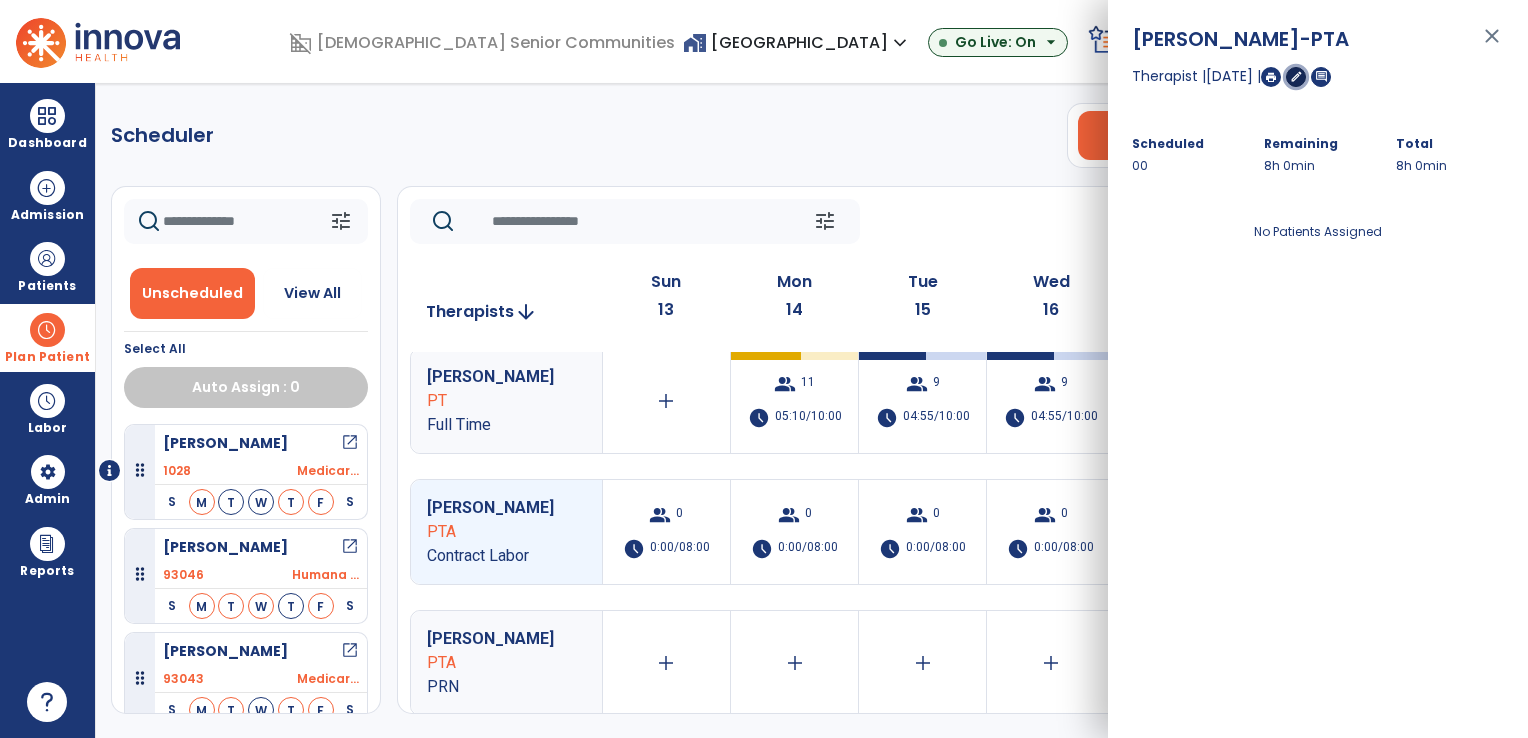 click on "edit" at bounding box center (1296, 76) 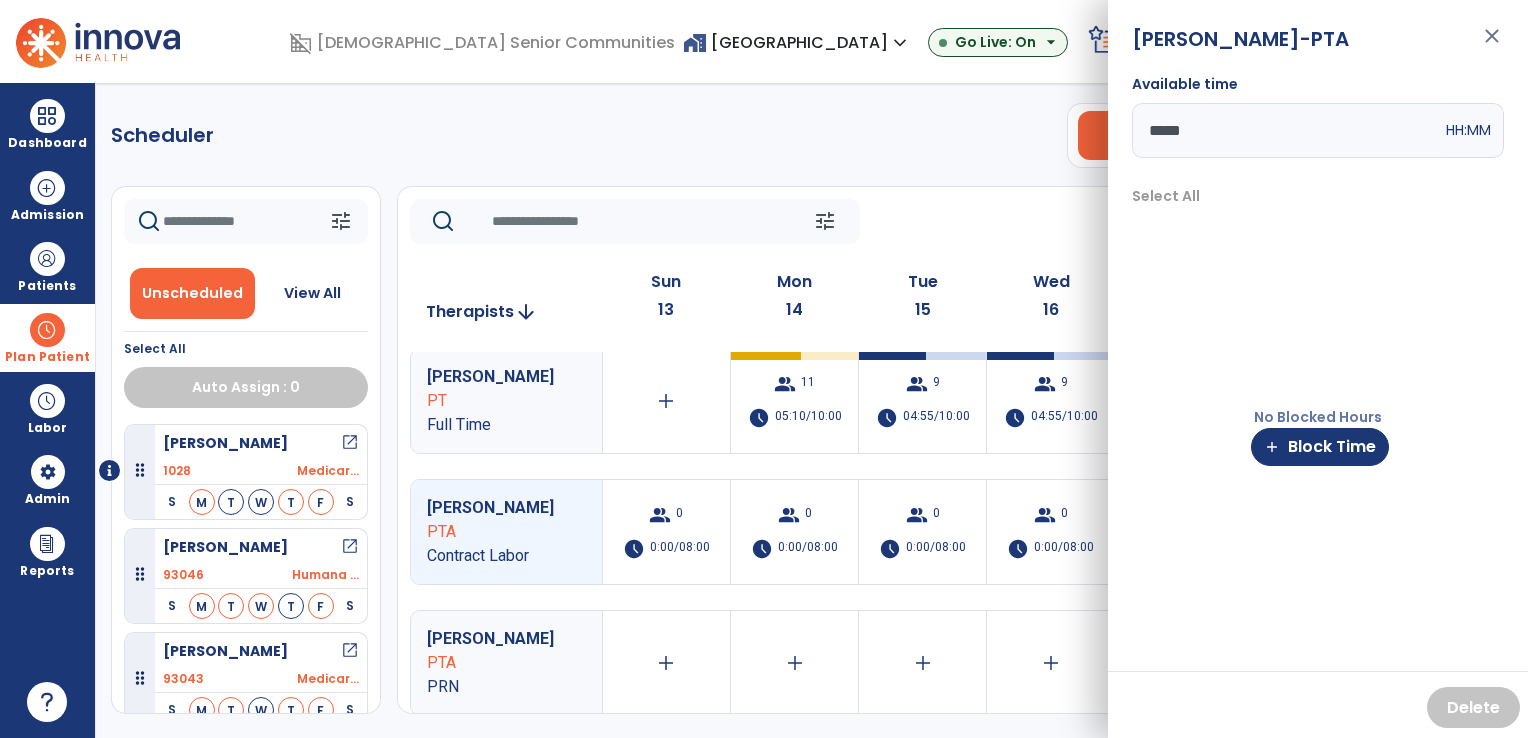 click on "*****" at bounding box center [1287, 130] 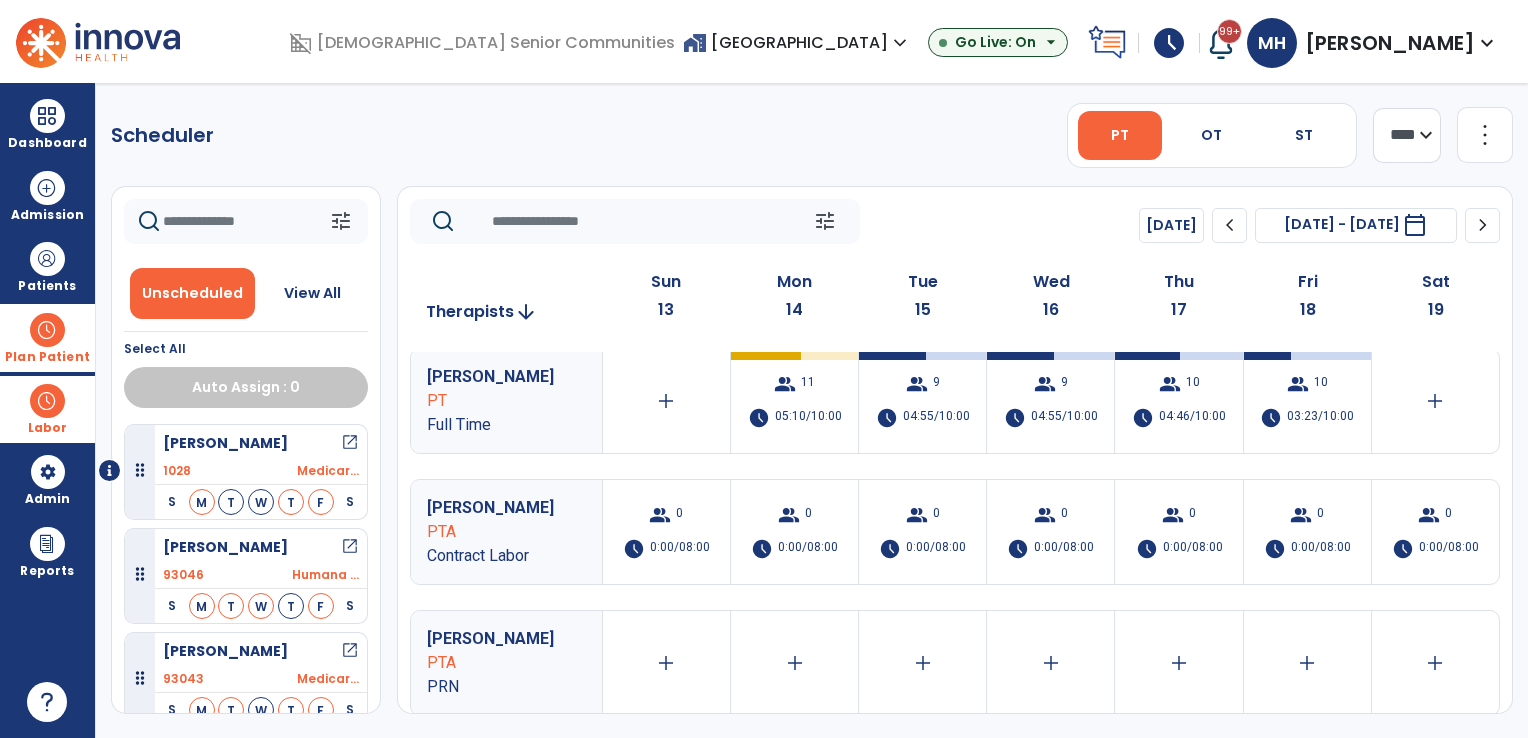 click at bounding box center [47, 401] 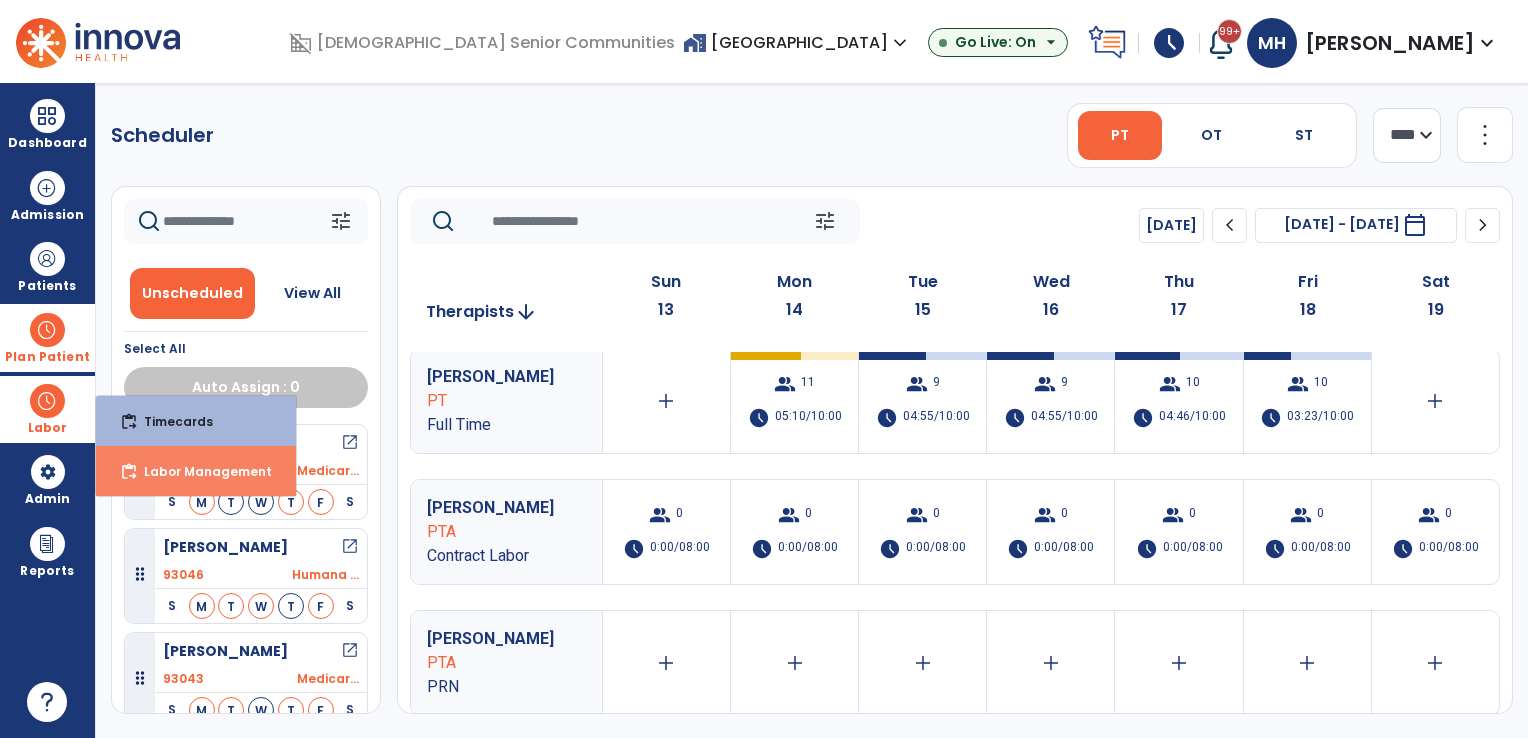 click on "content_paste_go  Labor Management" at bounding box center (196, 471) 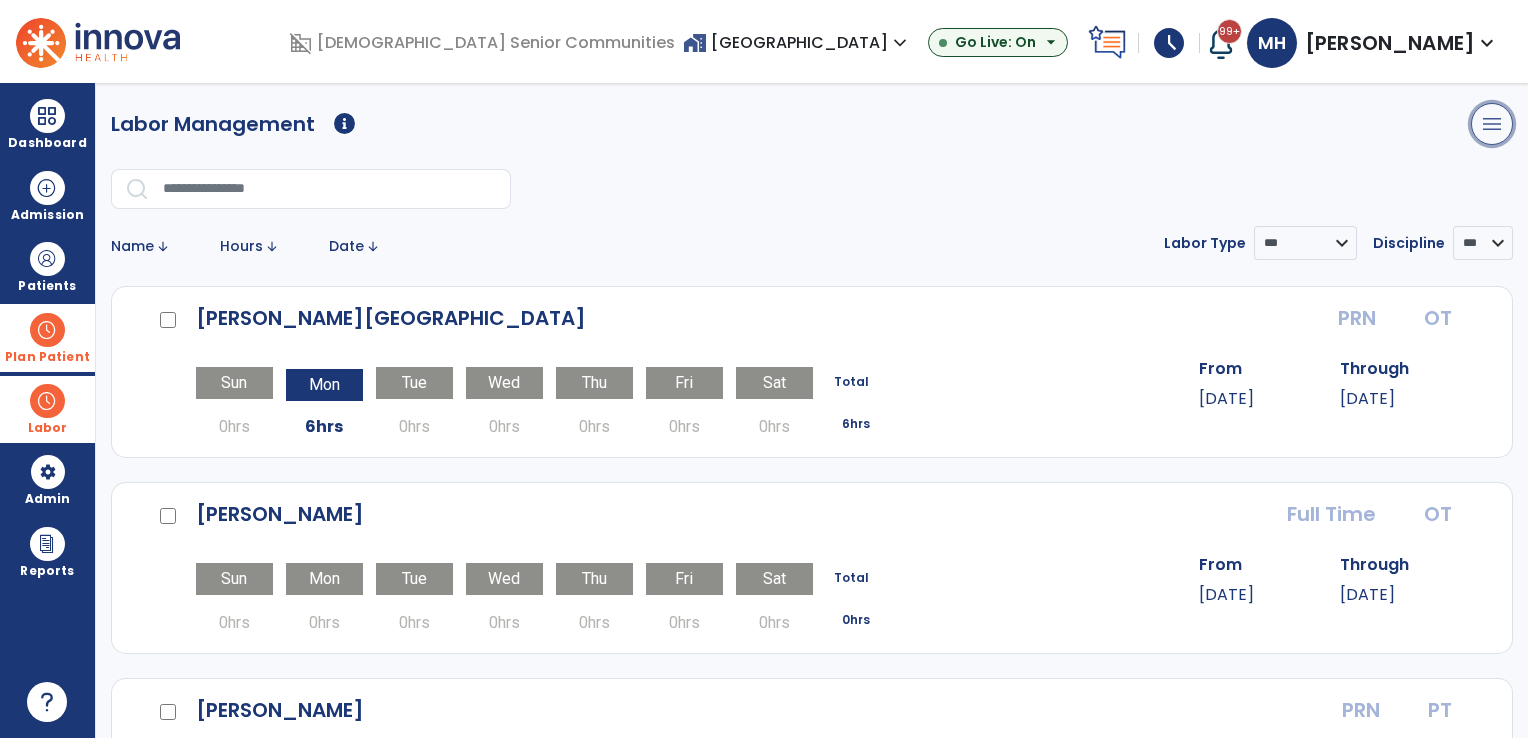click on "menu" at bounding box center [1492, 124] 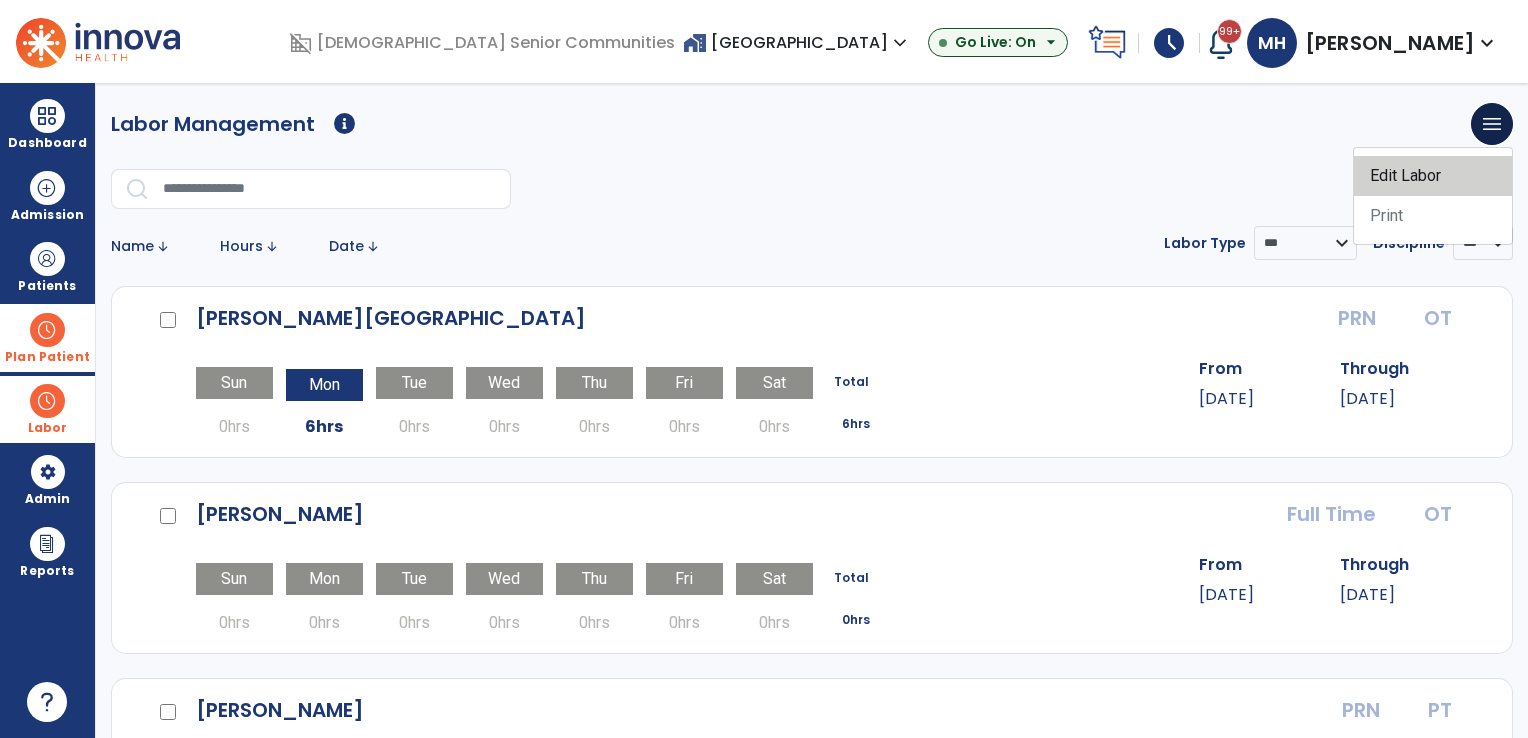 click on "Edit Labor" at bounding box center (1433, 176) 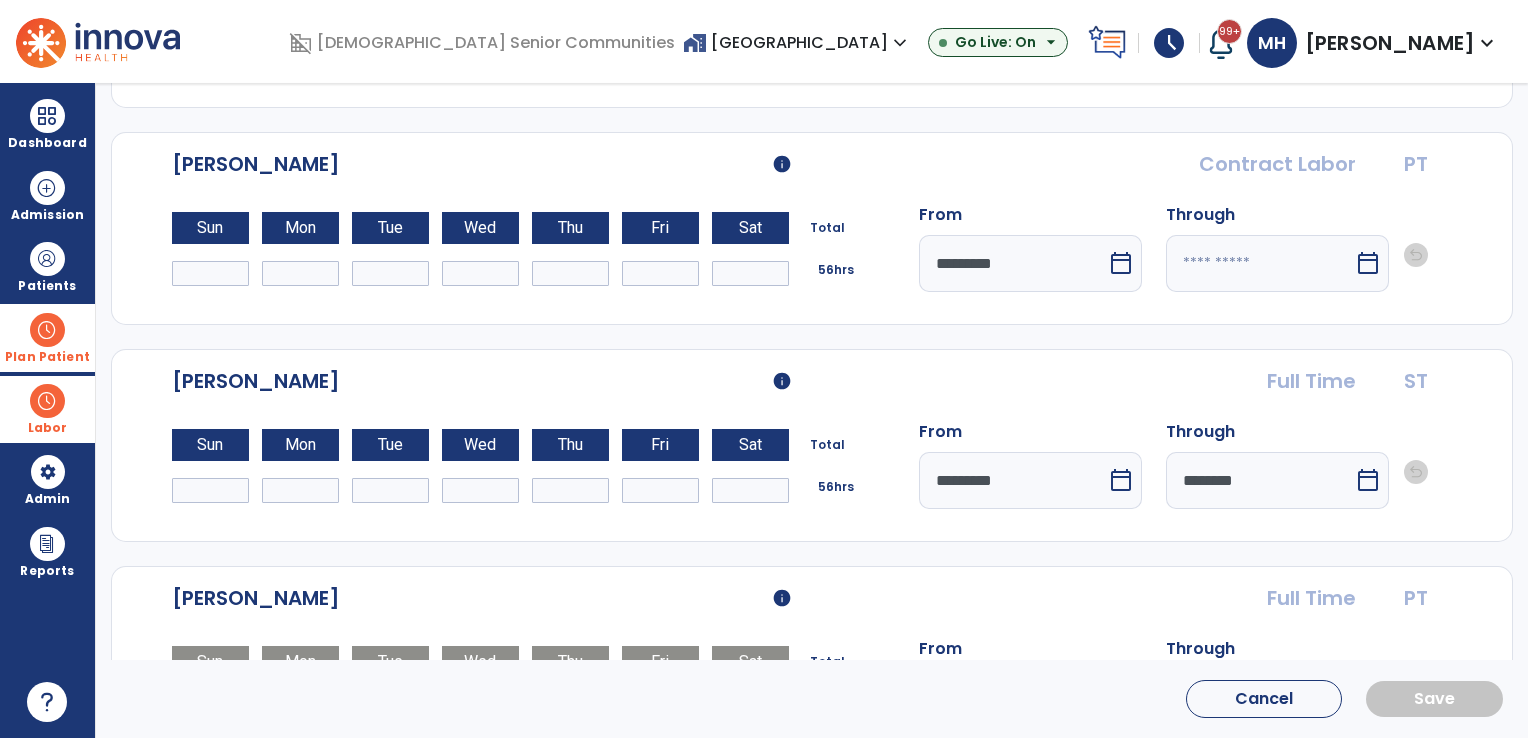 scroll, scrollTop: 1900, scrollLeft: 0, axis: vertical 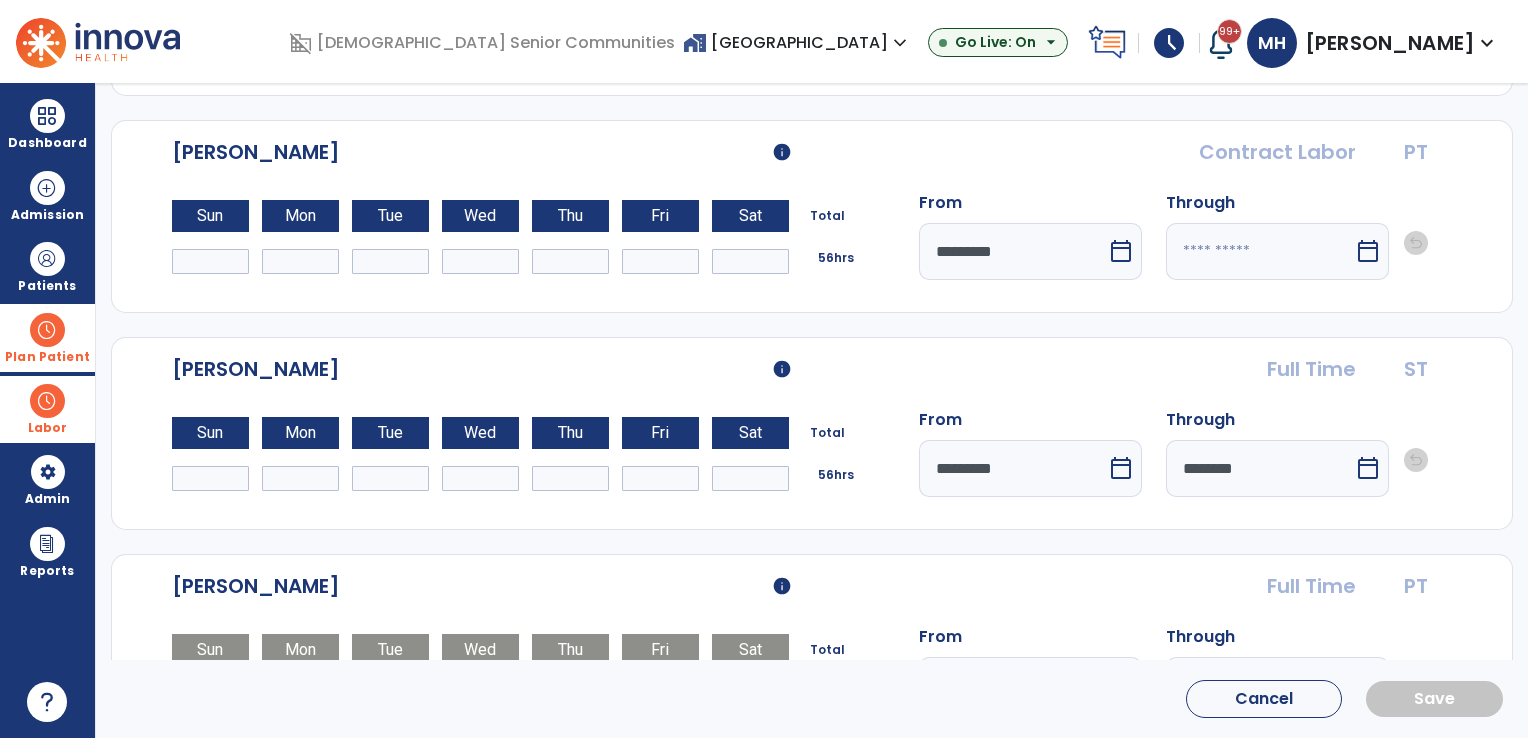 click on "*" at bounding box center (210, 261) 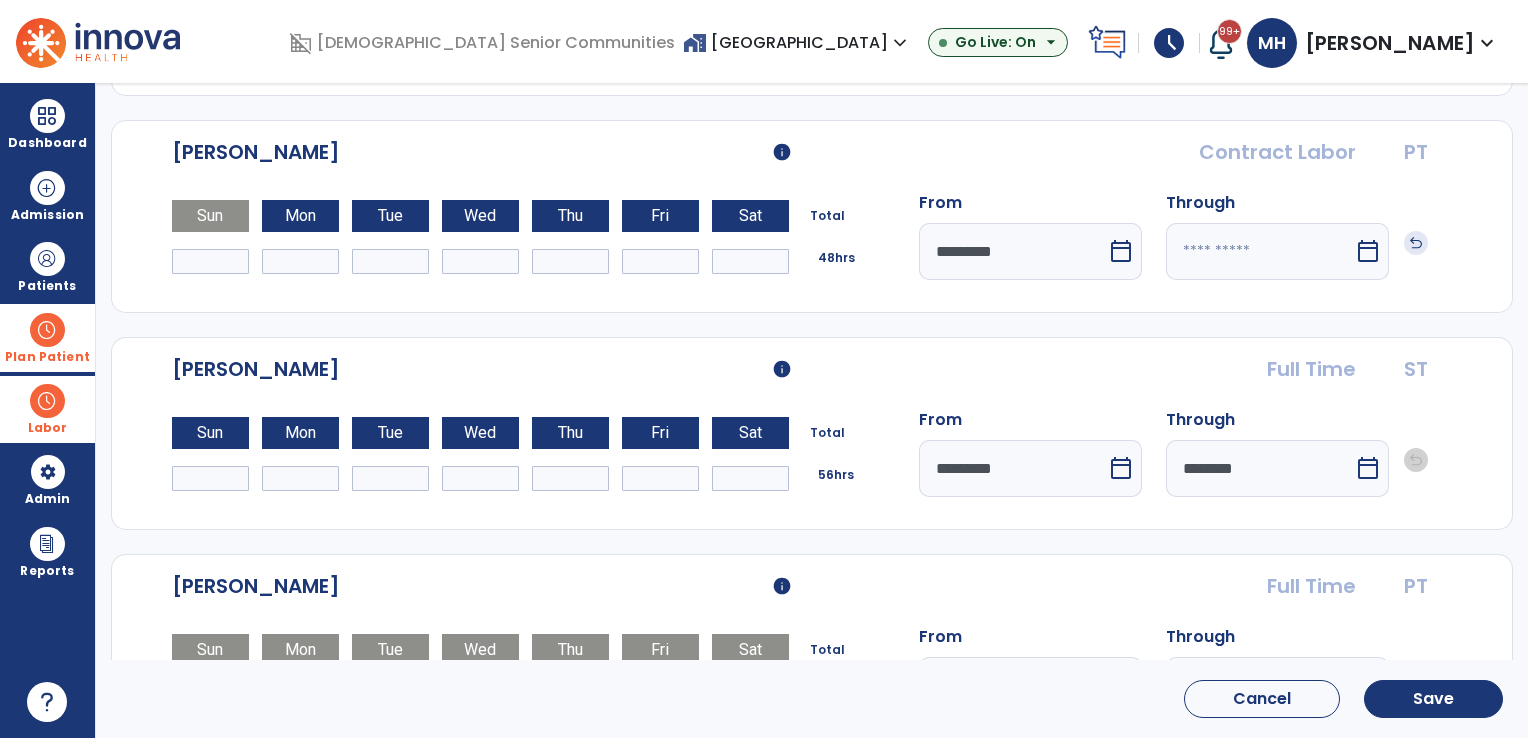 type 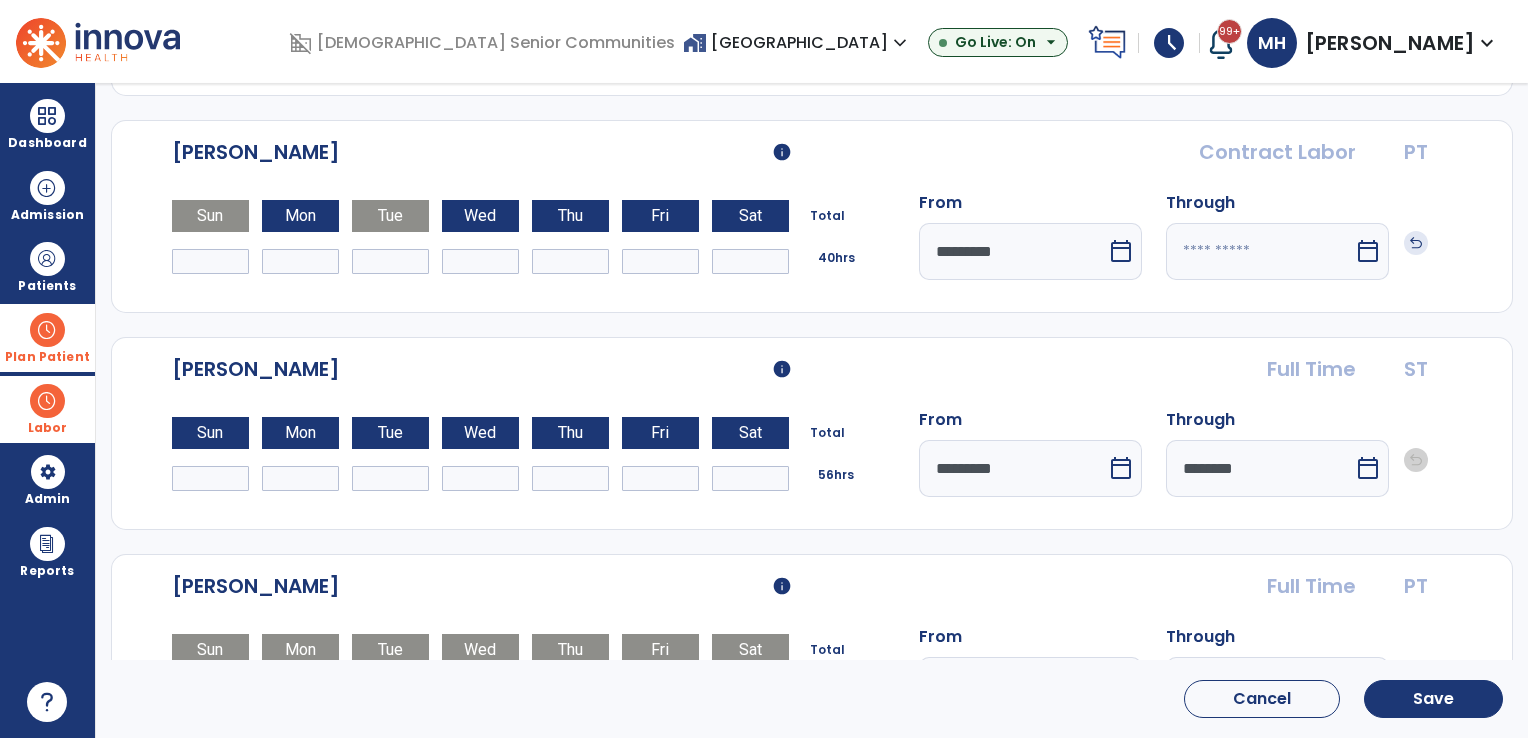 type 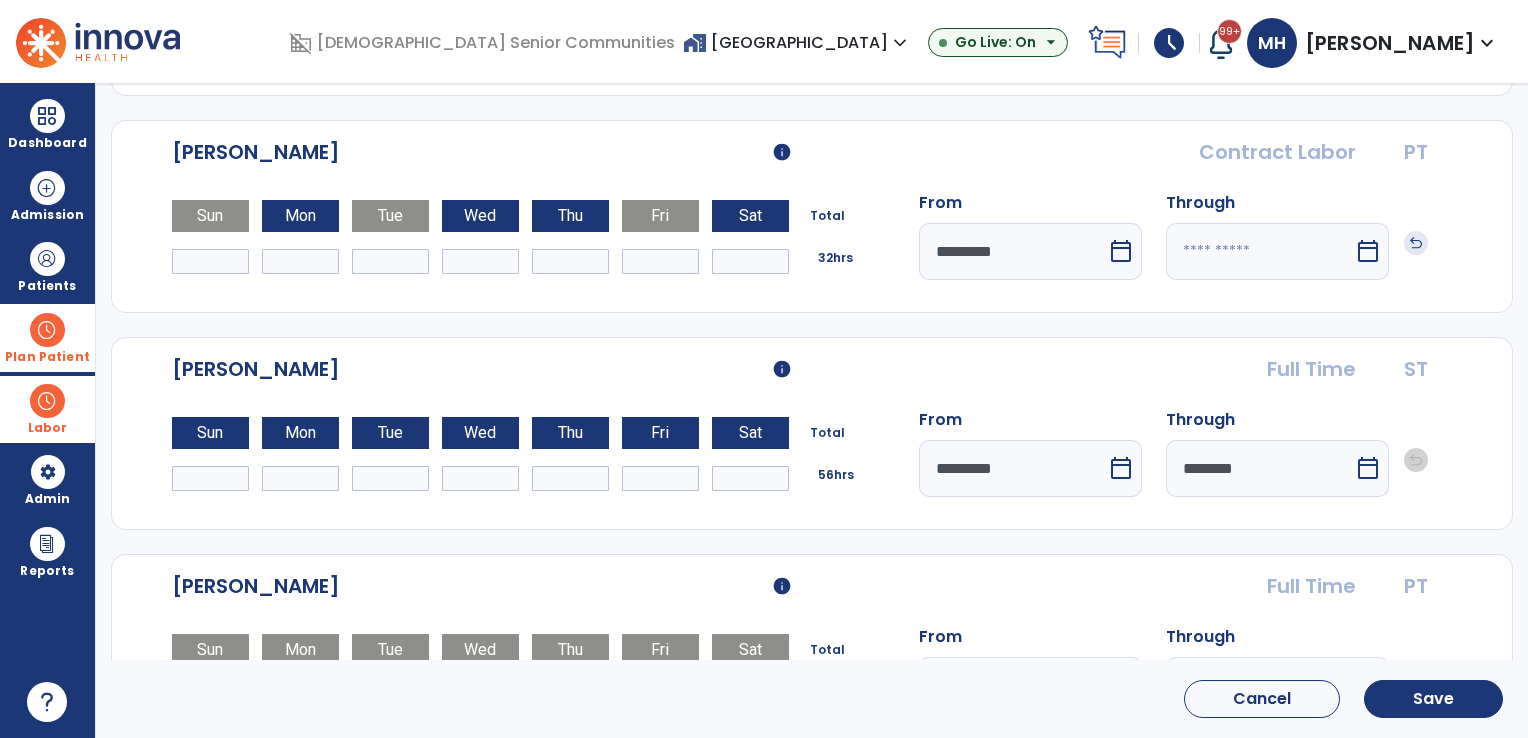 type 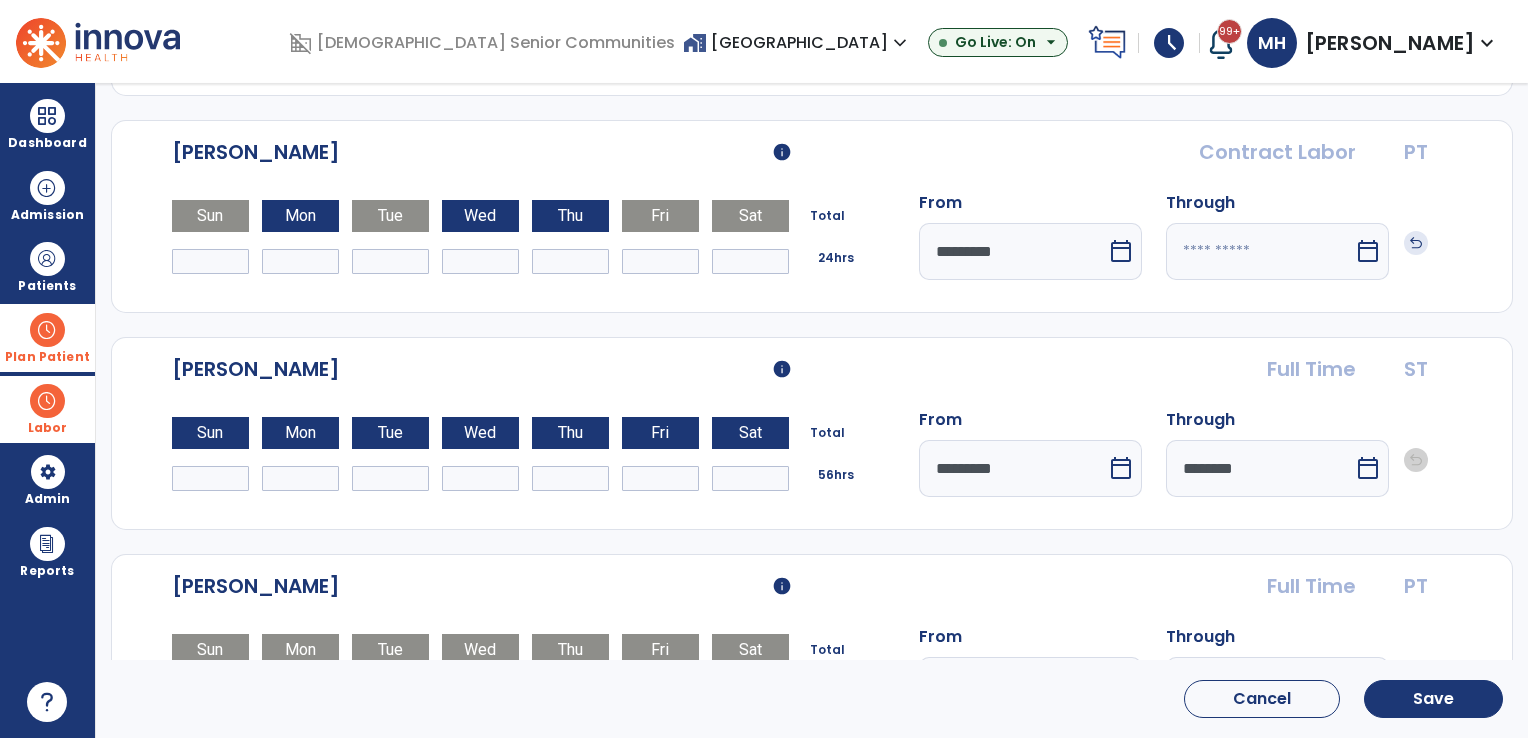 type 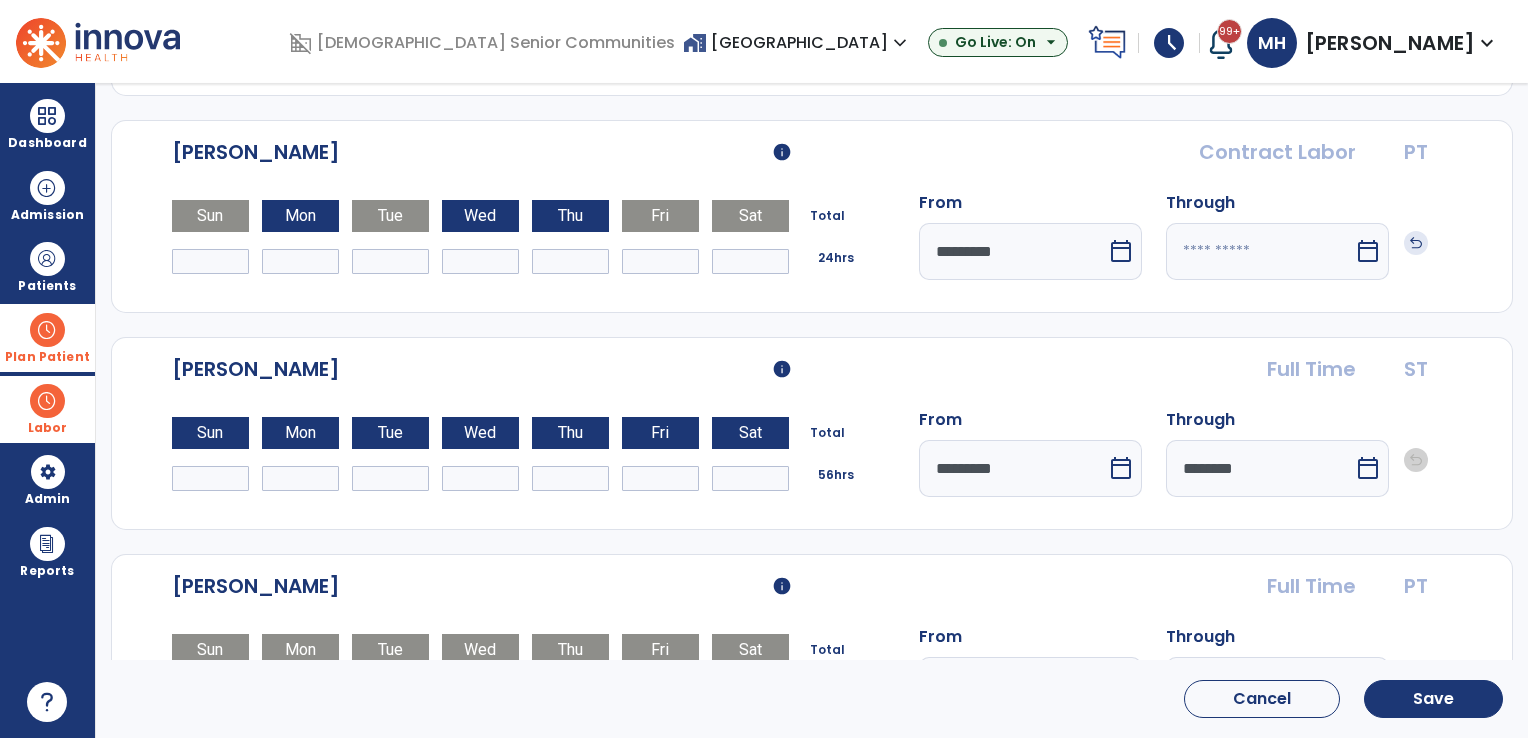 click on "*********" at bounding box center [1013, 251] 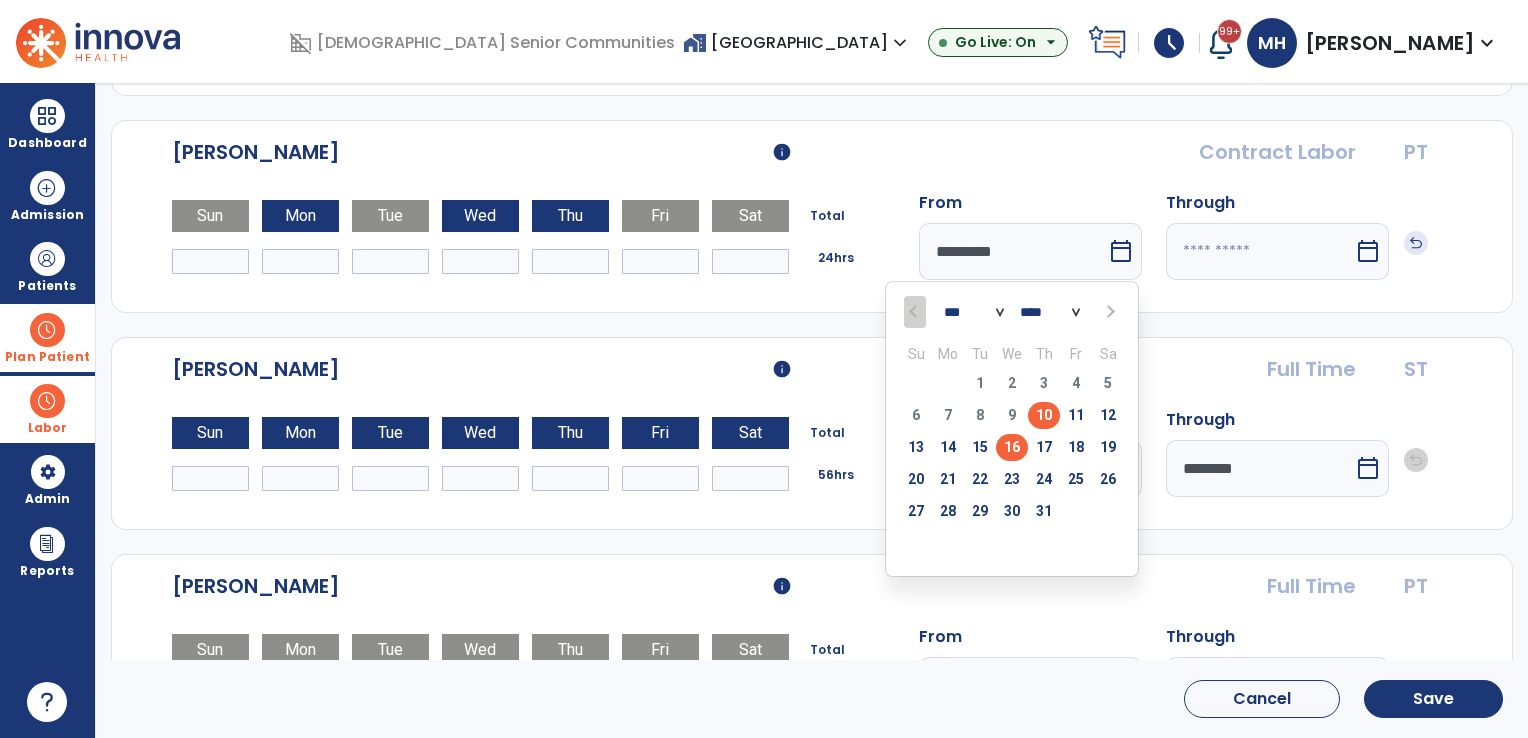 click on "16" at bounding box center [1012, 447] 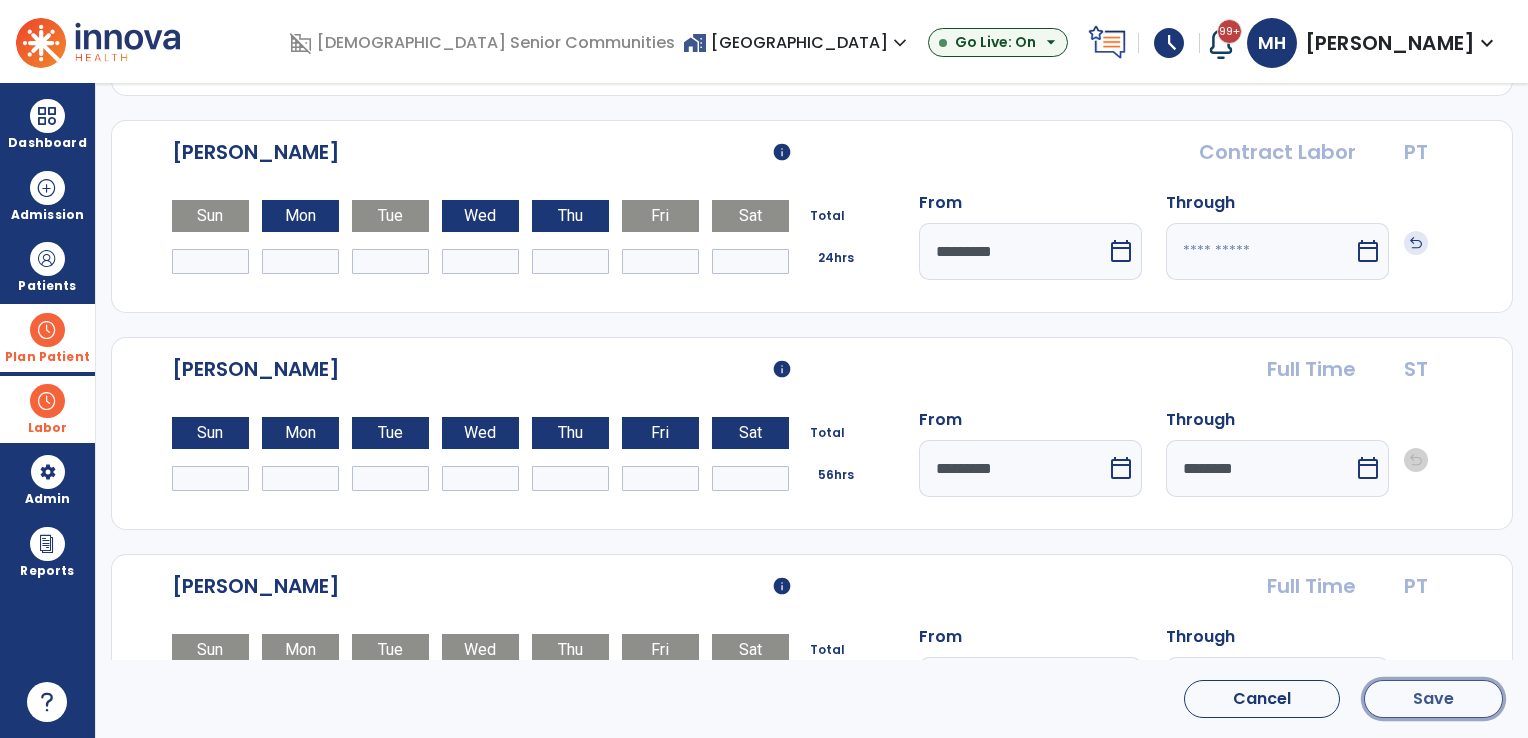 click on "Save" at bounding box center [1433, 699] 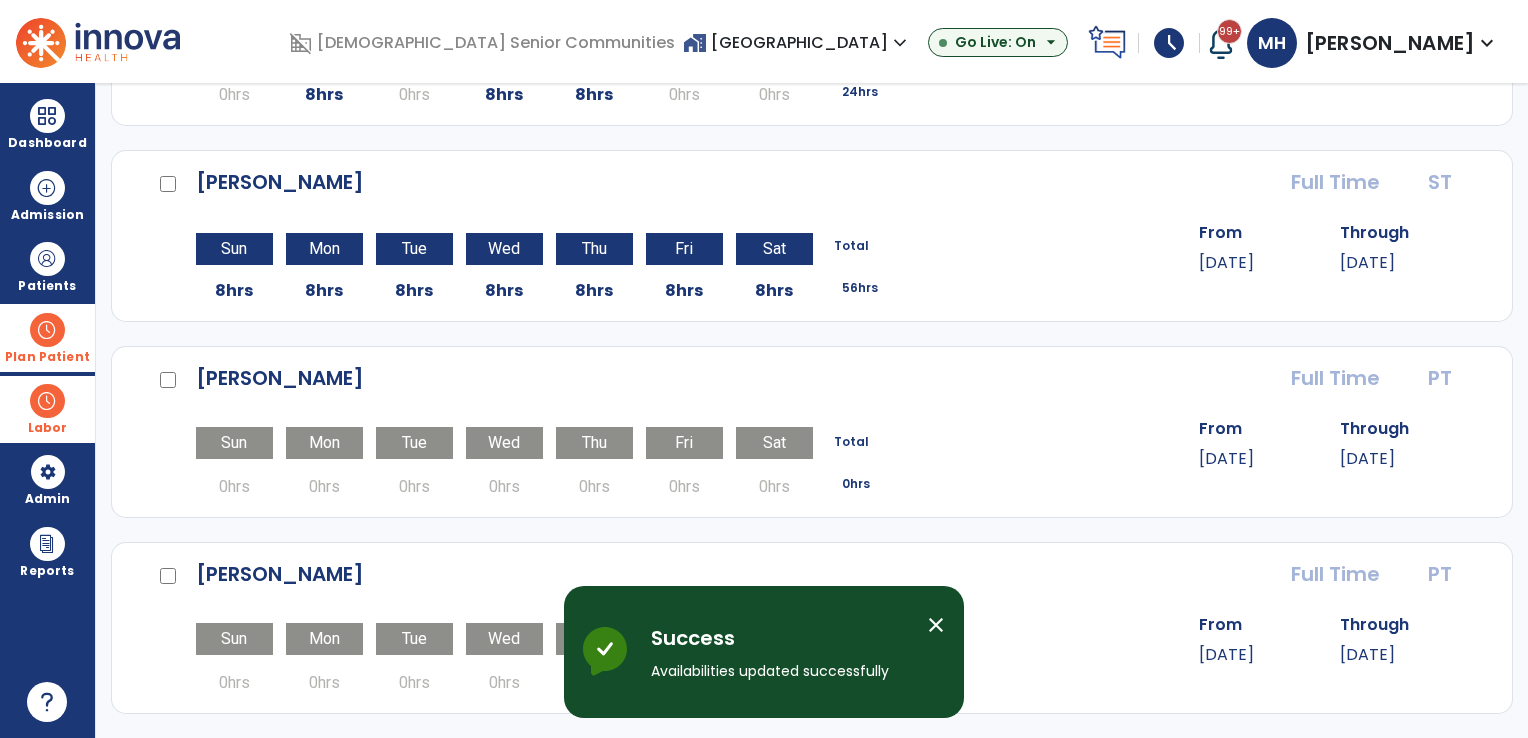 click at bounding box center [47, 330] 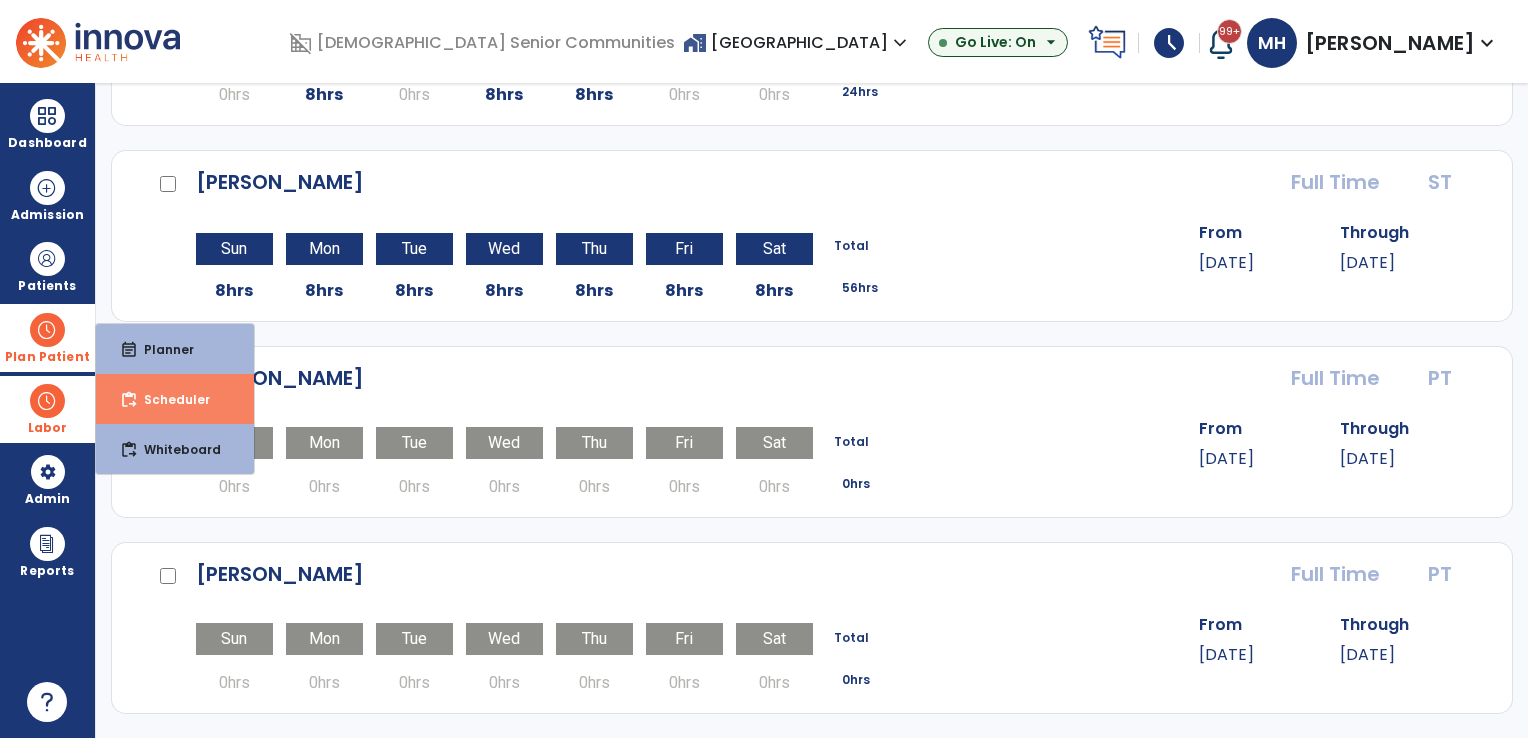 click on "Scheduler" at bounding box center (169, 399) 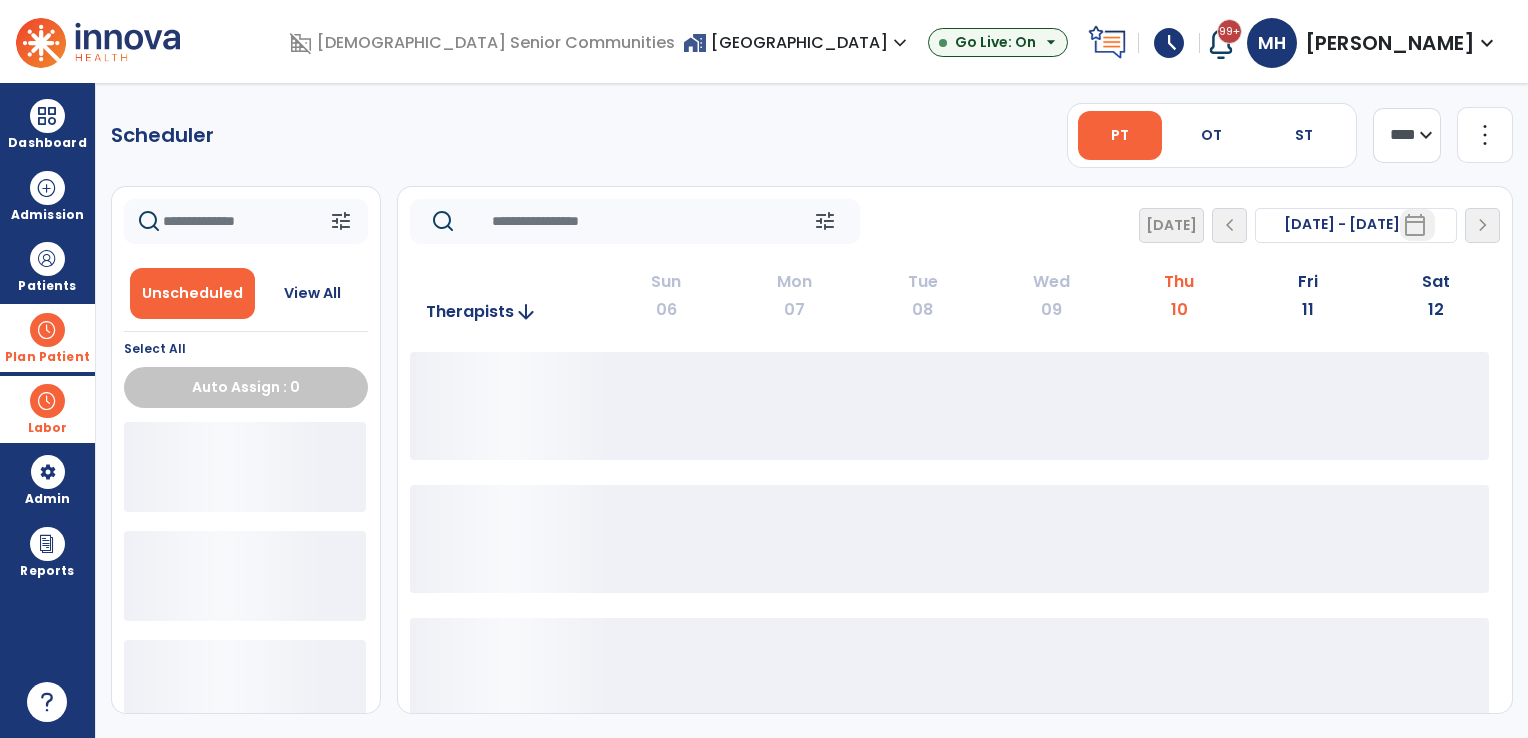 scroll, scrollTop: 0, scrollLeft: 0, axis: both 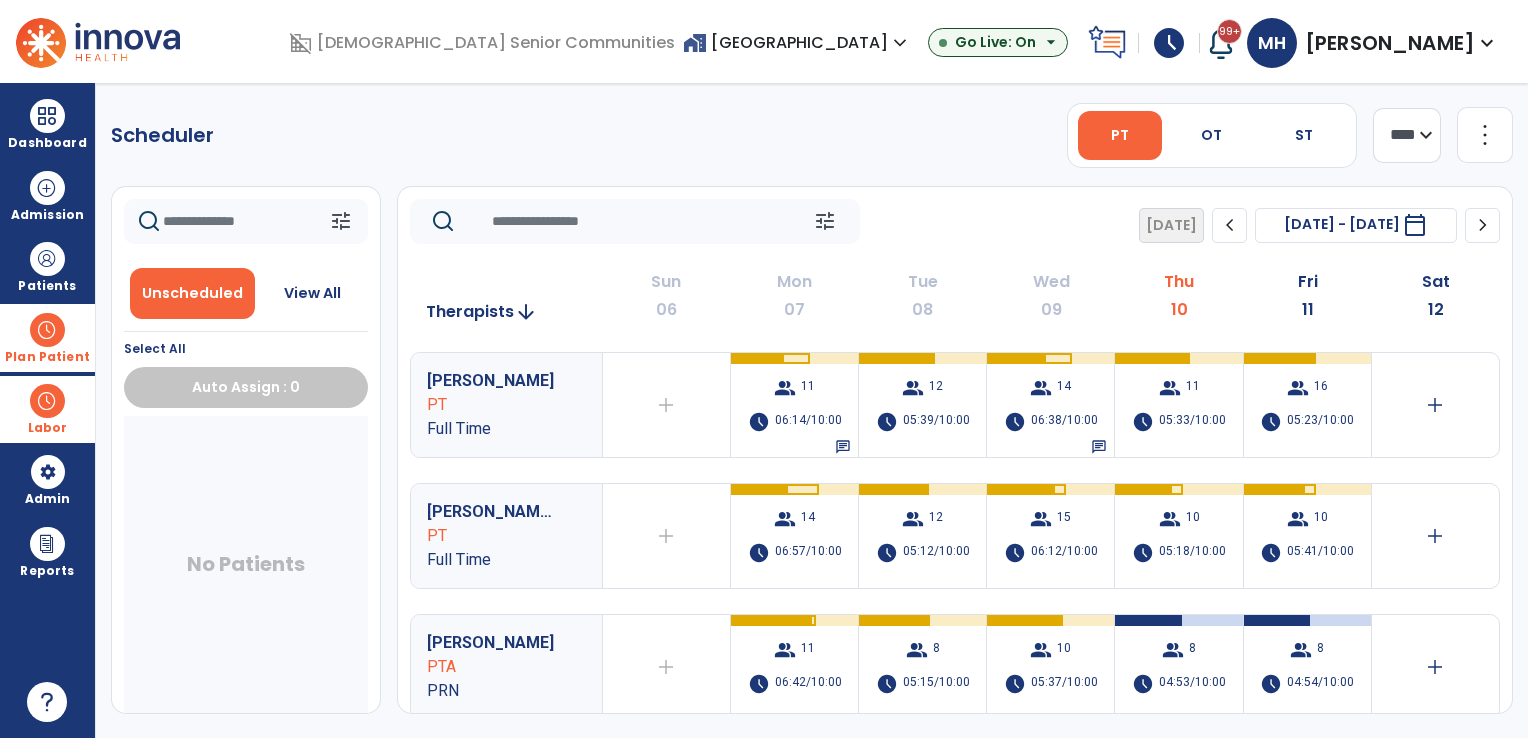 click on "chevron_right" 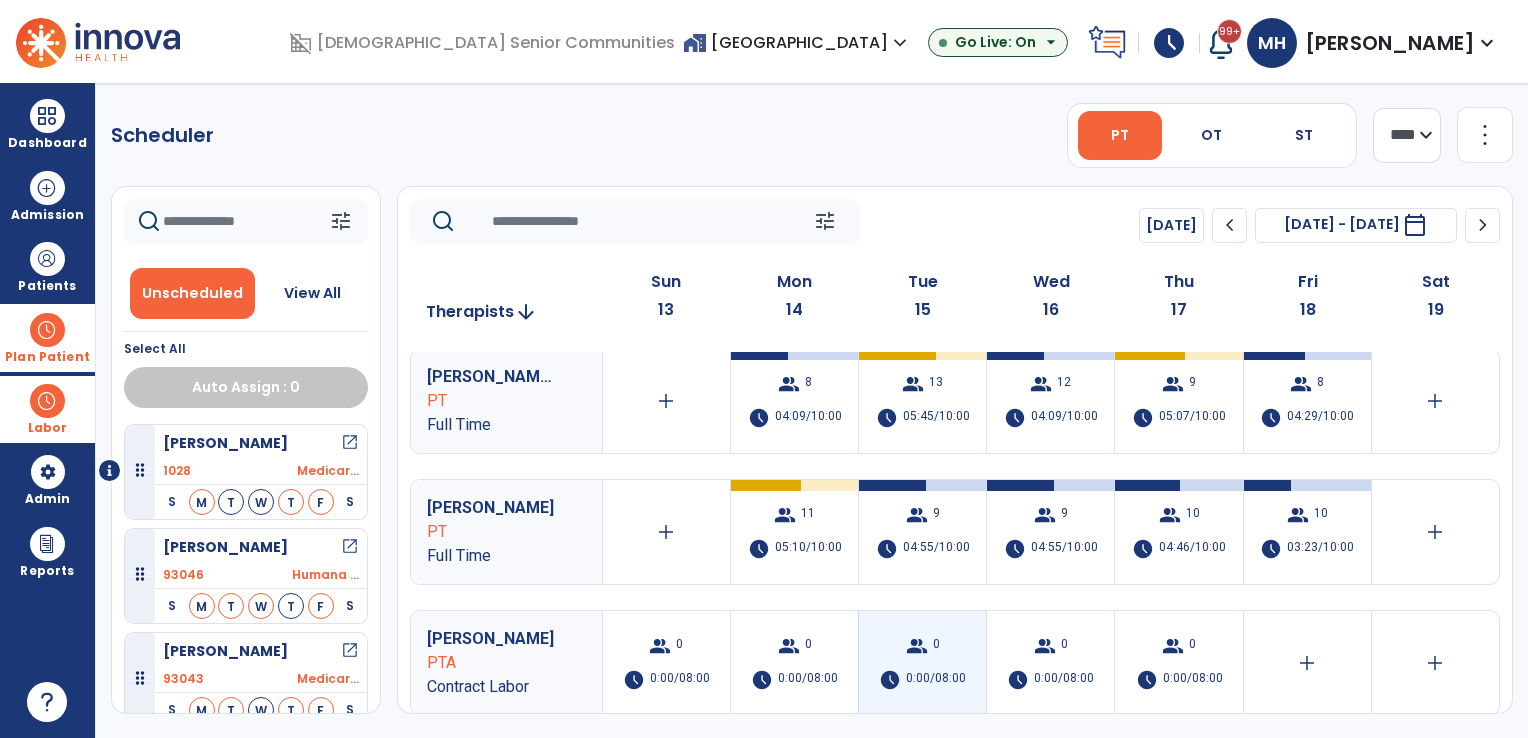scroll, scrollTop: 0, scrollLeft: 0, axis: both 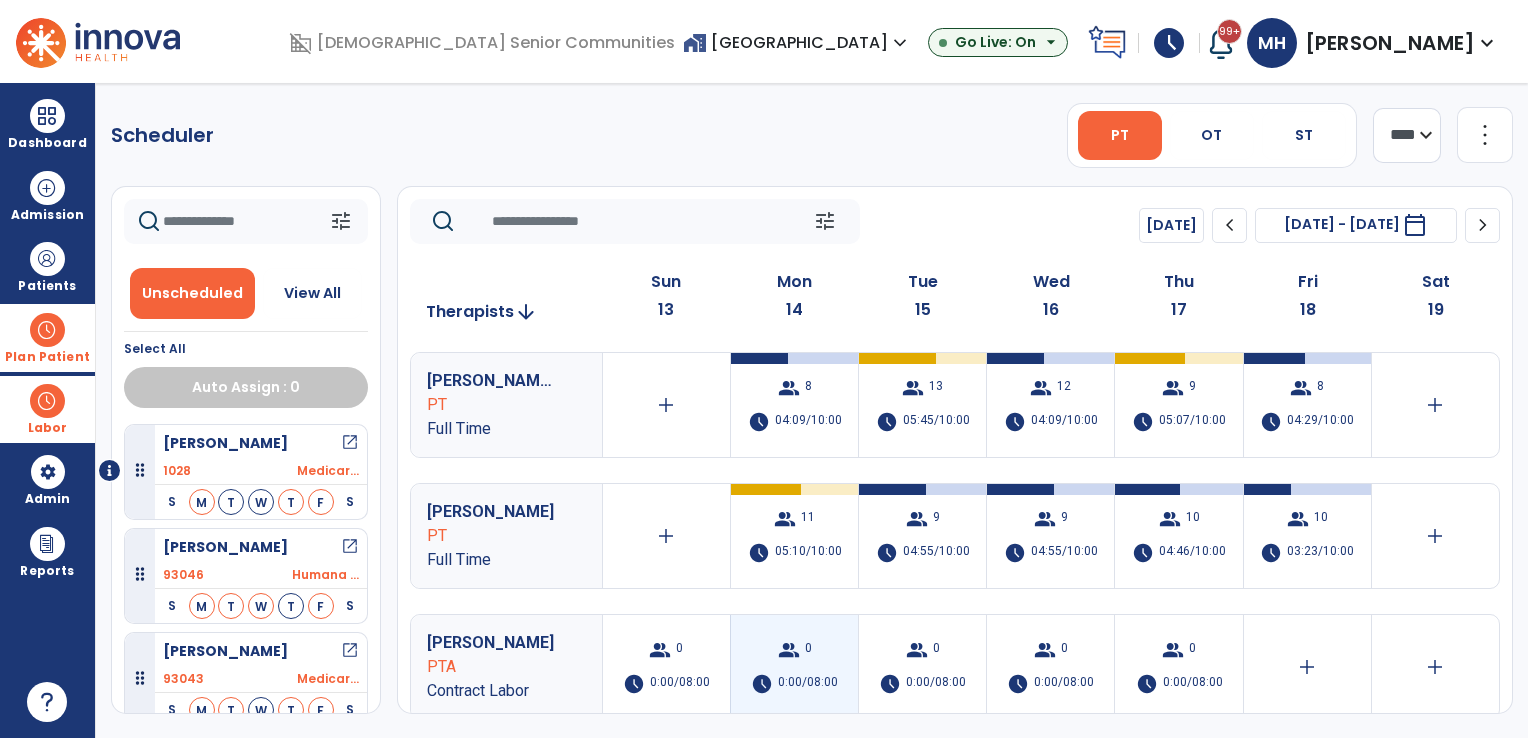 click on "0:00/08:00" at bounding box center (808, 684) 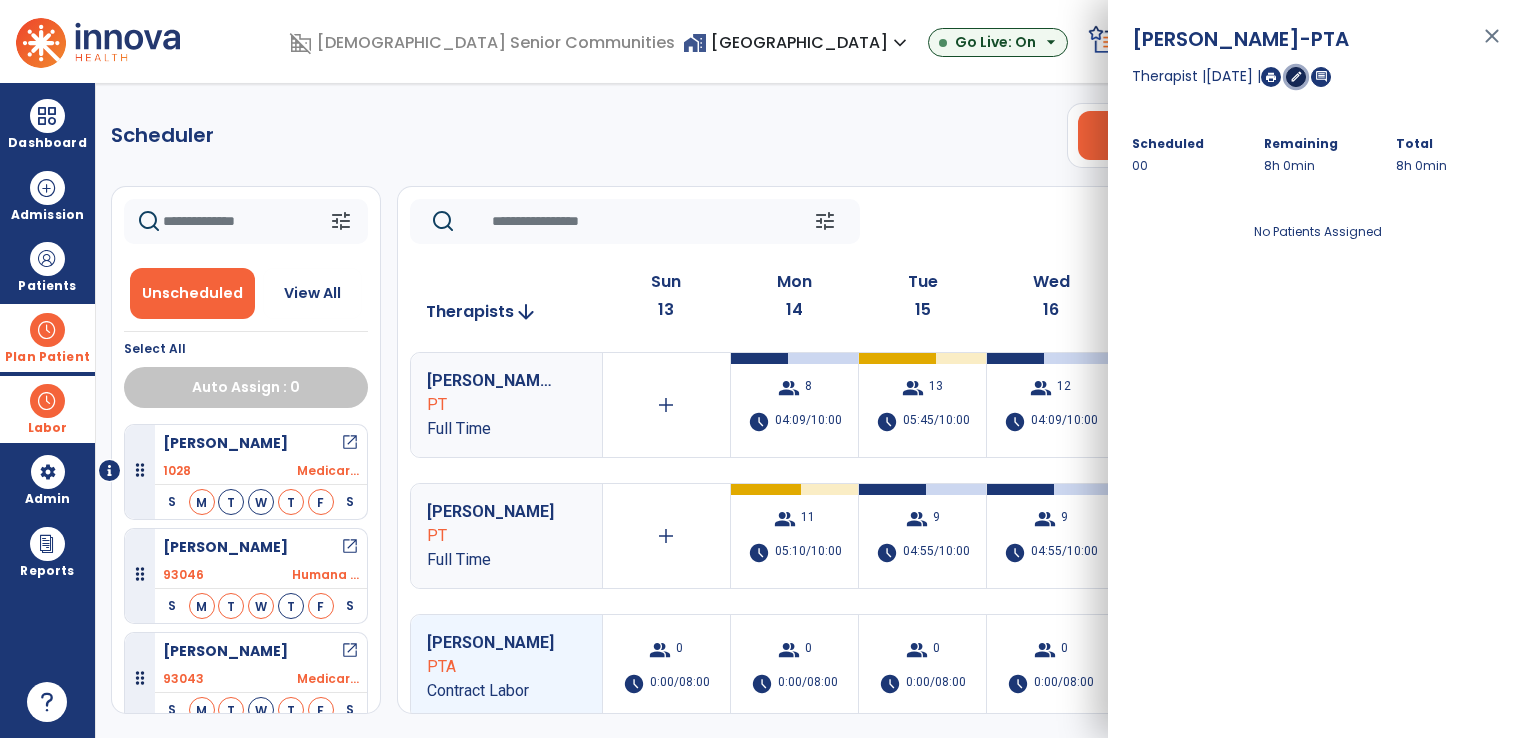click on "edit" at bounding box center (1296, 76) 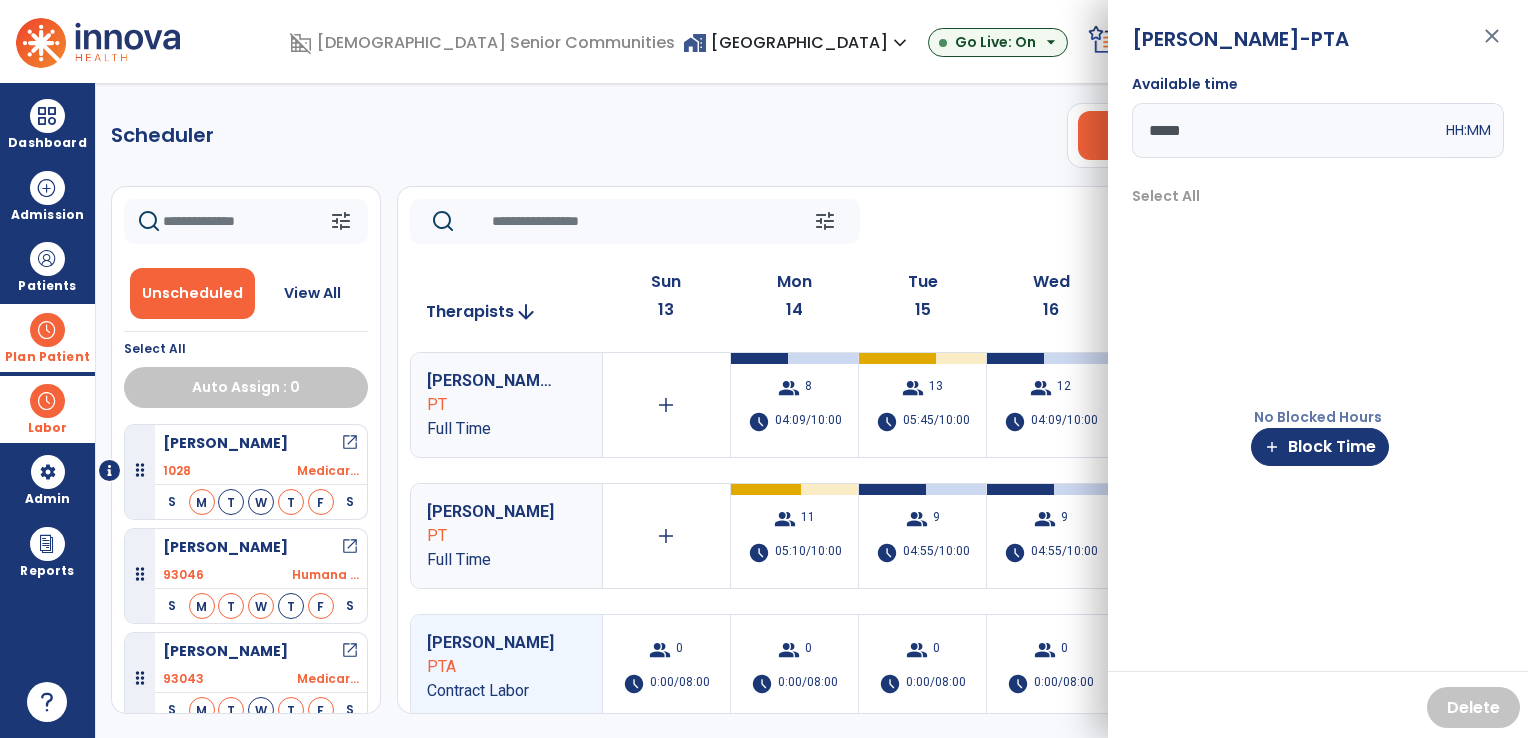 click on "*****" at bounding box center (1287, 130) 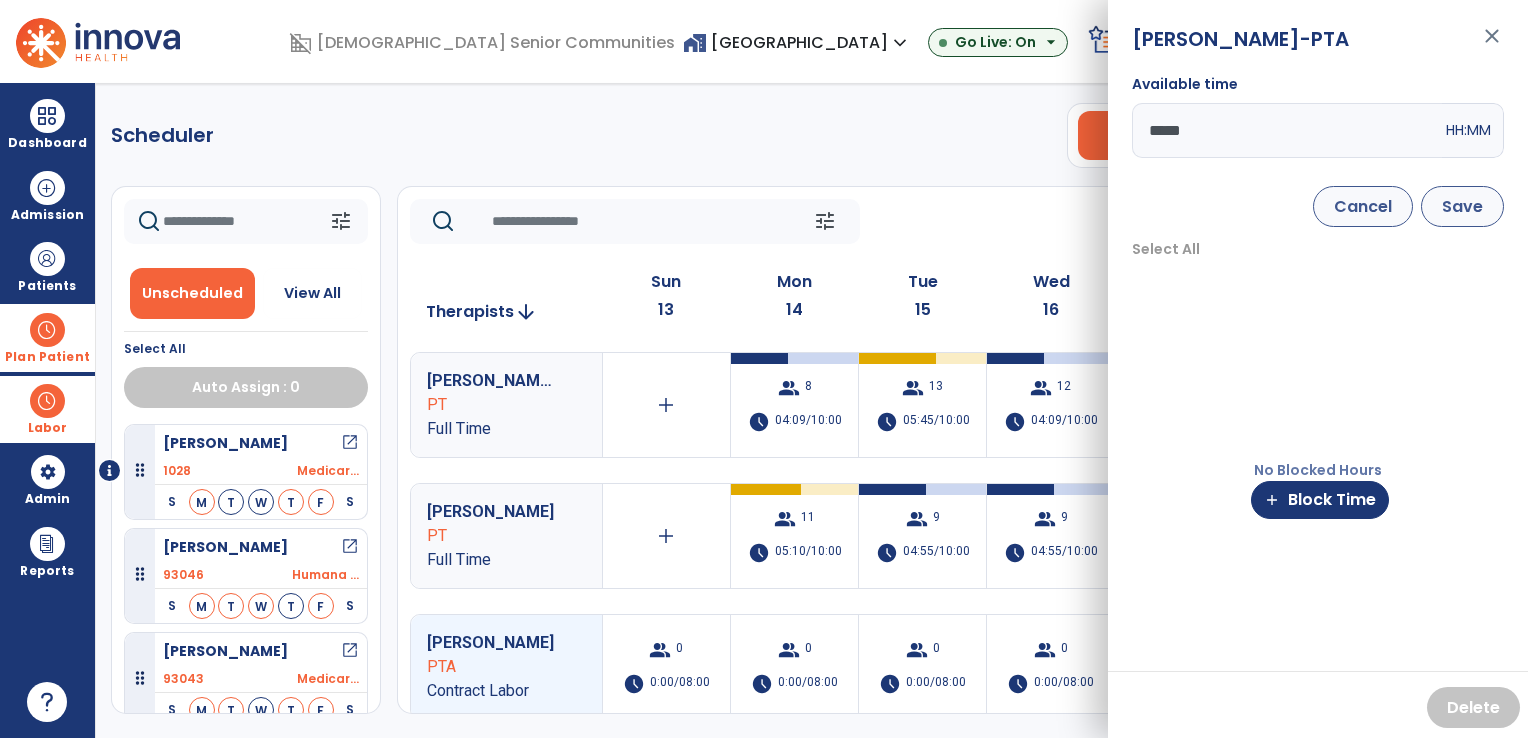 type on "*****" 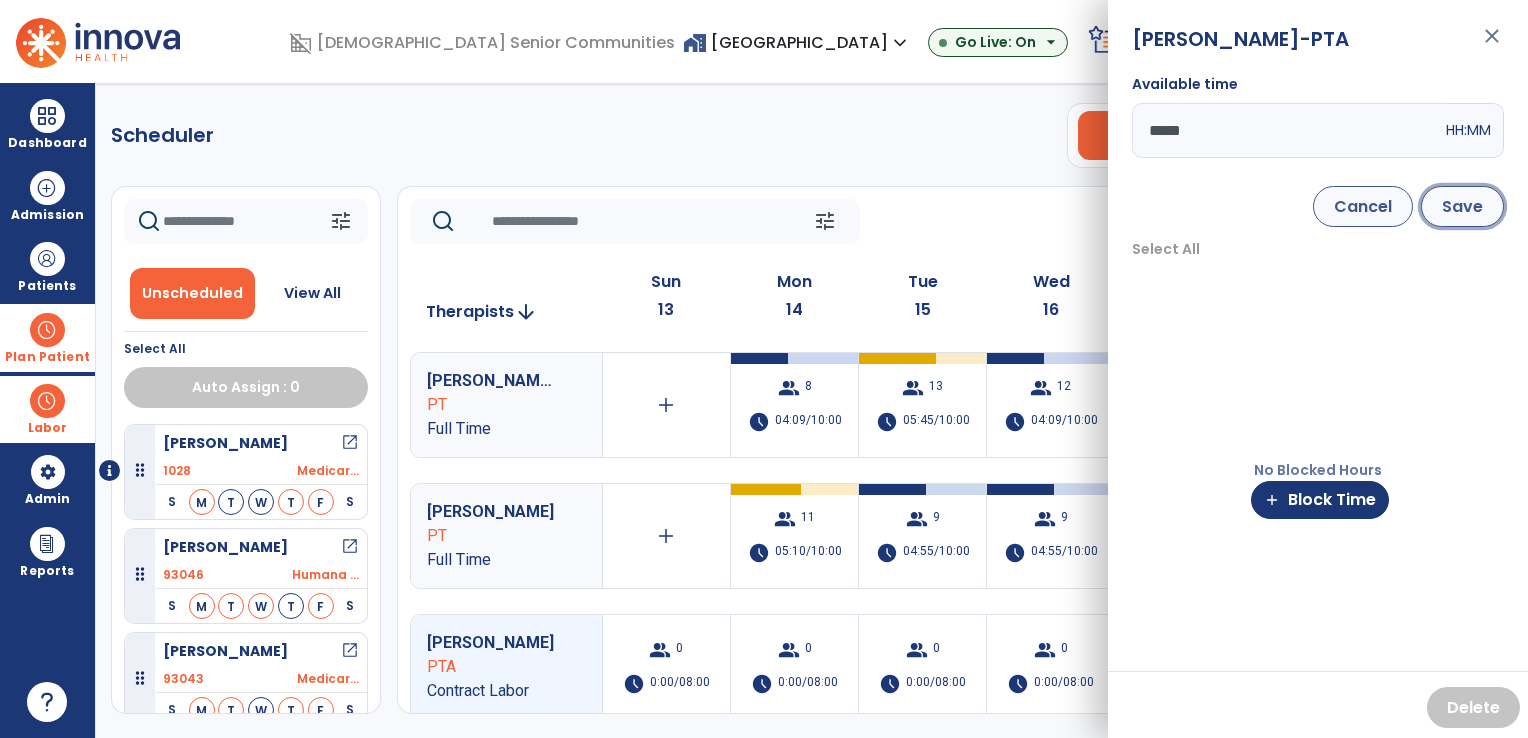 click on "Save" at bounding box center [1462, 206] 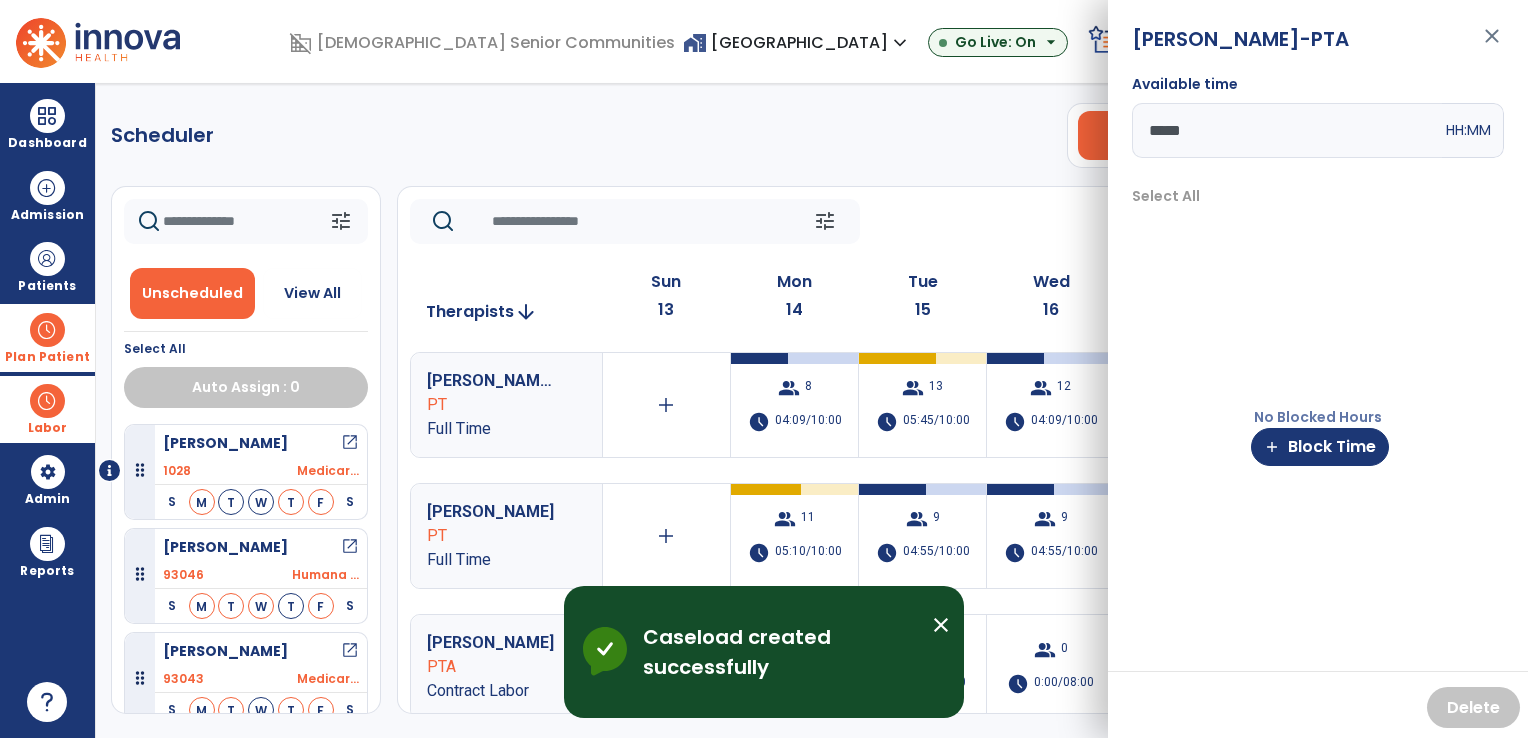 click on "Scheduler   PT   OT   ST  **** *** more_vert  Manage Labor   View All Therapists   Print" 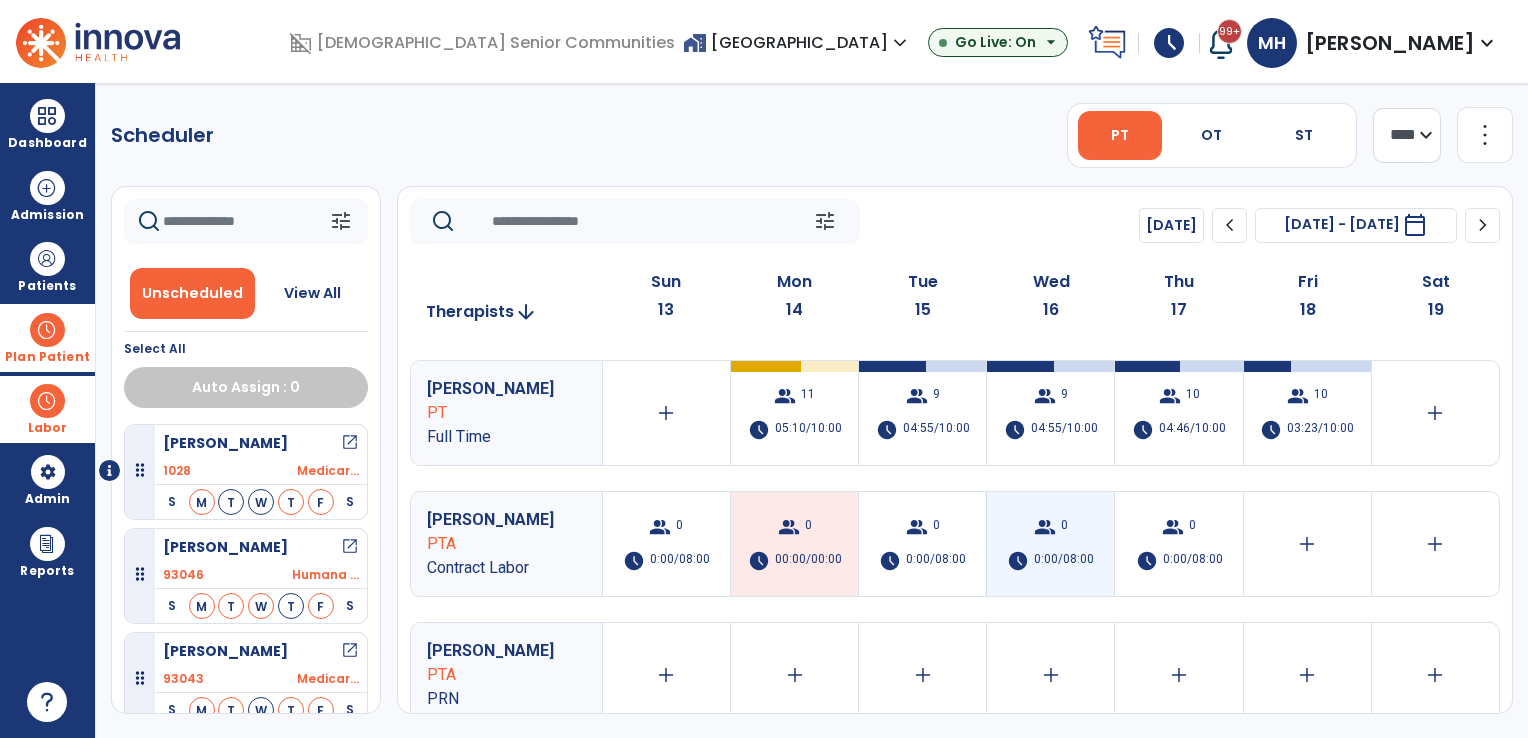 scroll, scrollTop: 135, scrollLeft: 0, axis: vertical 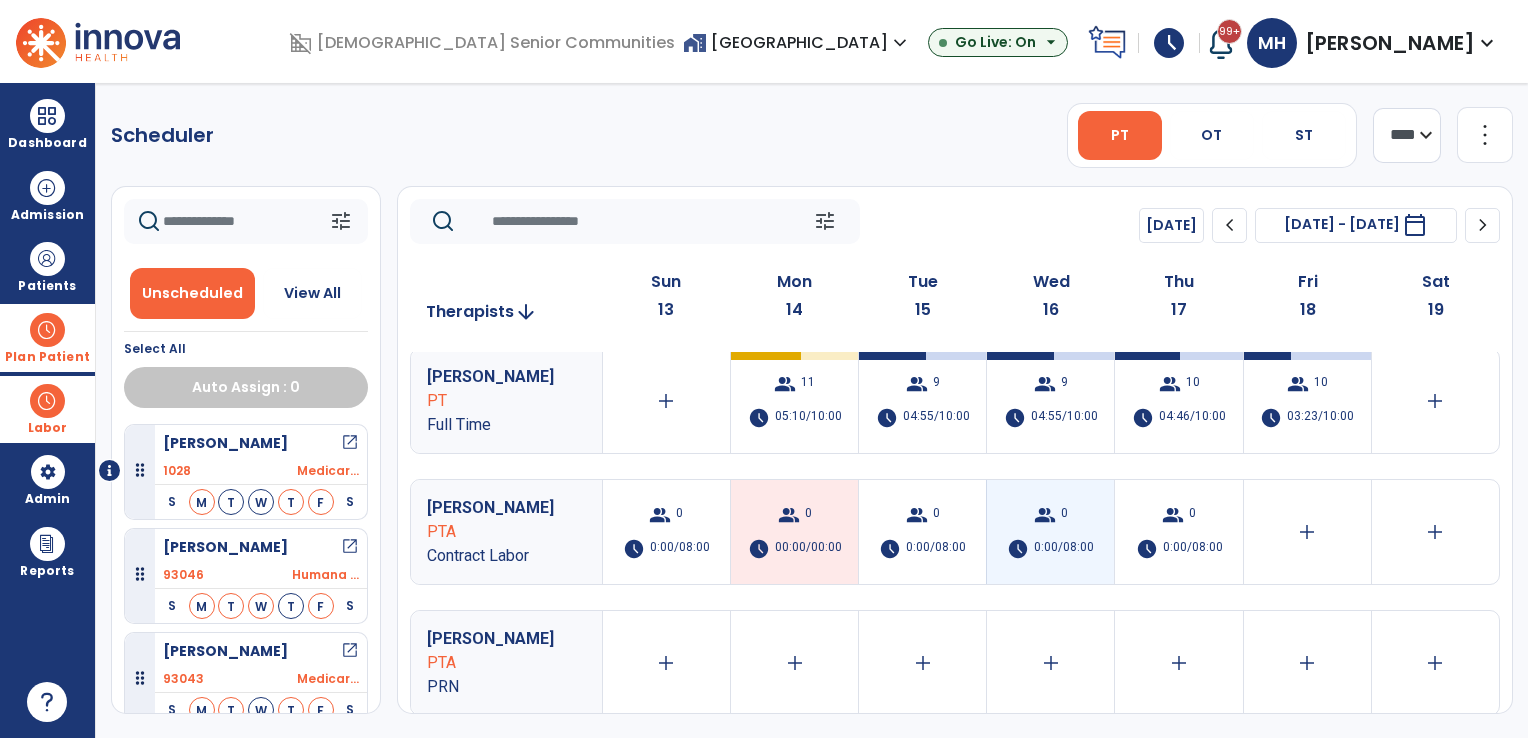 click on "0:00/08:00" at bounding box center (1064, 549) 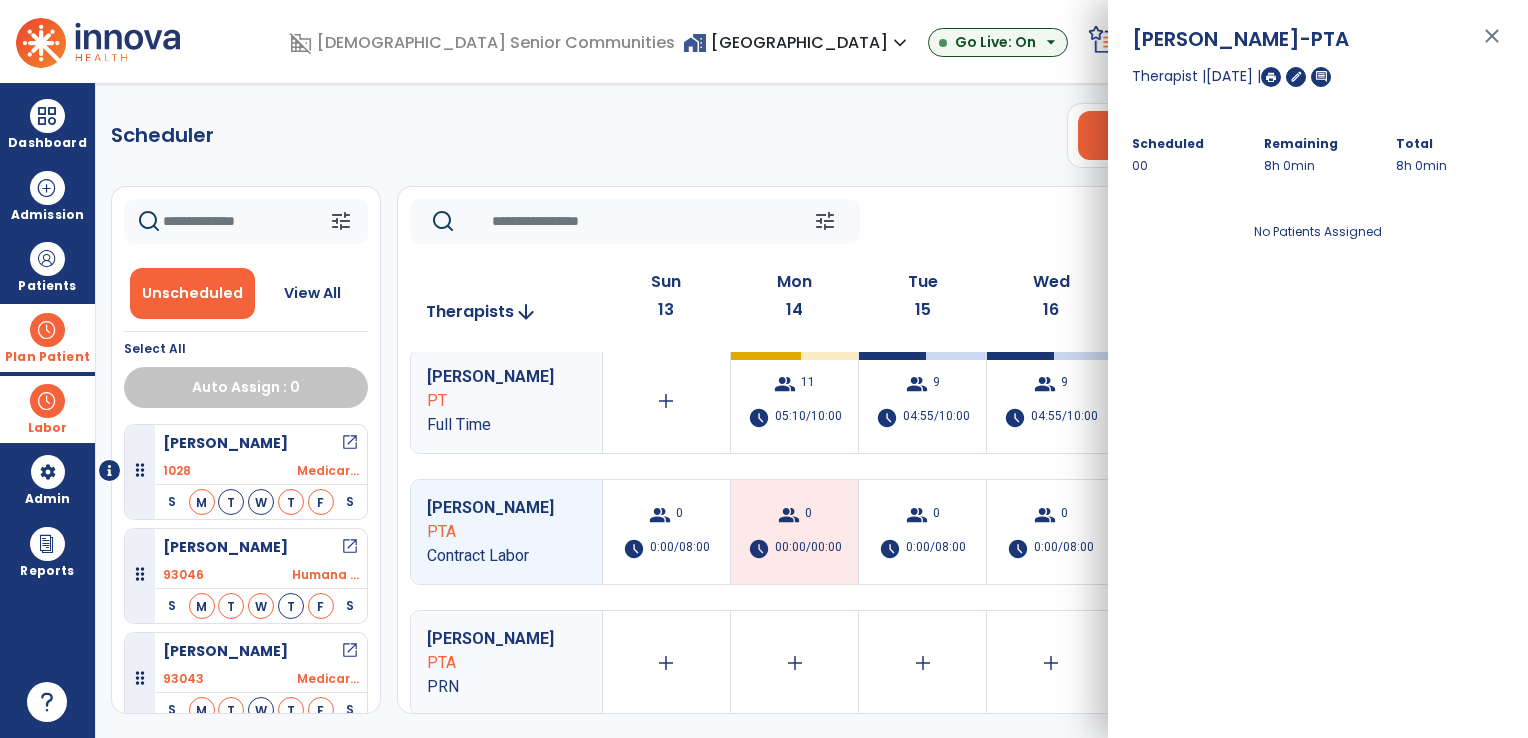 click on "Scheduler   PT   OT   ST  **** *** more_vert  Manage Labor   View All Therapists   Print" 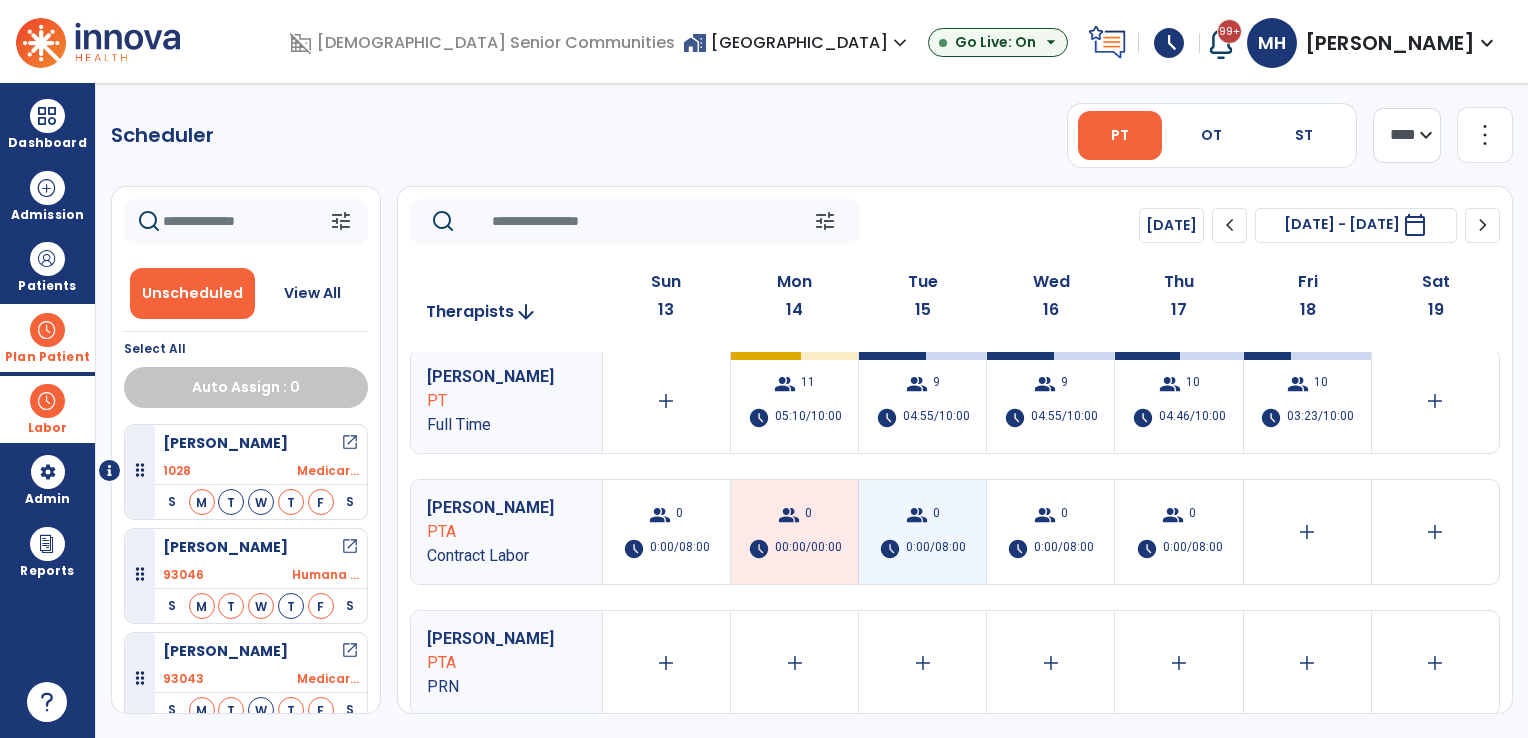 click on "group  0  schedule  0:00/08:00" at bounding box center (922, 532) 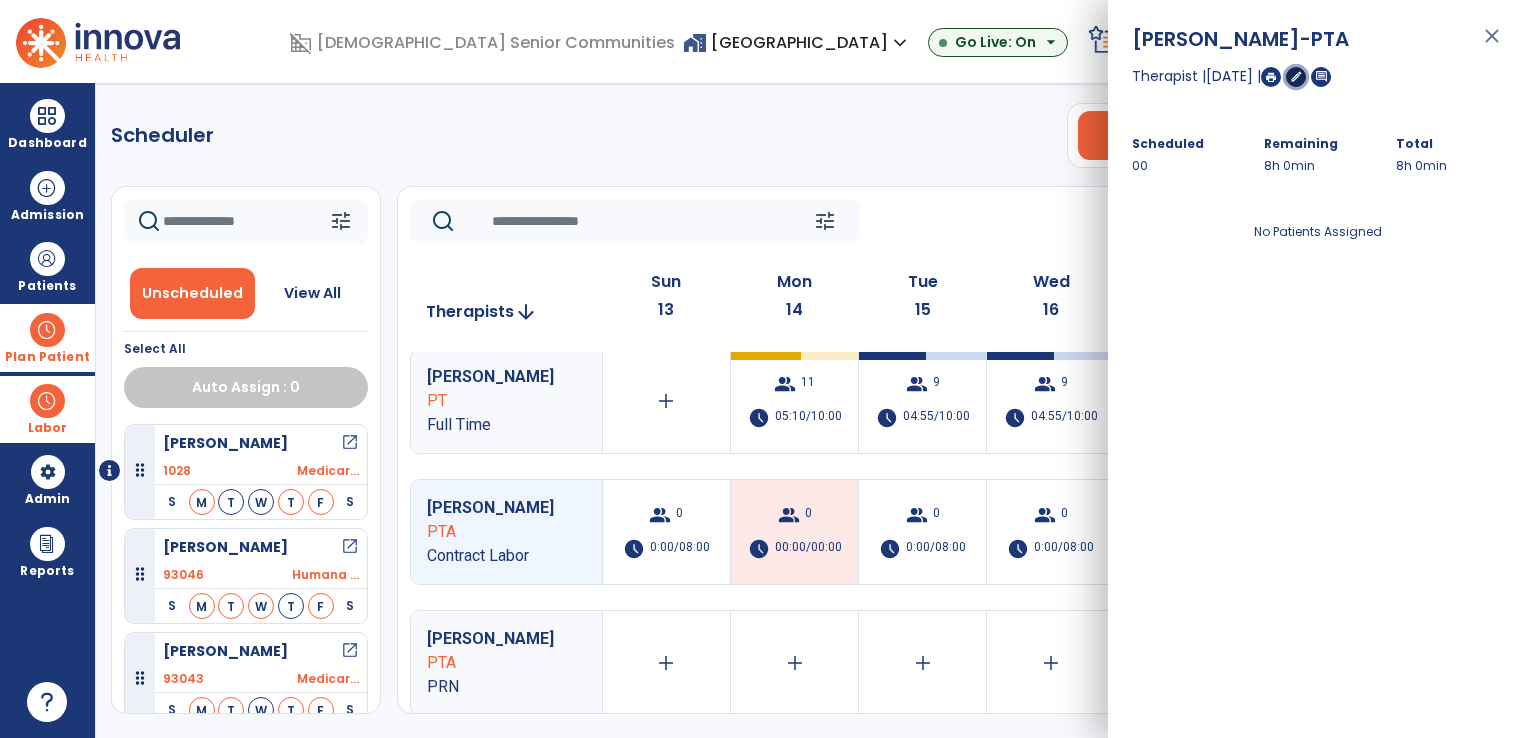 click on "edit" at bounding box center [1296, 76] 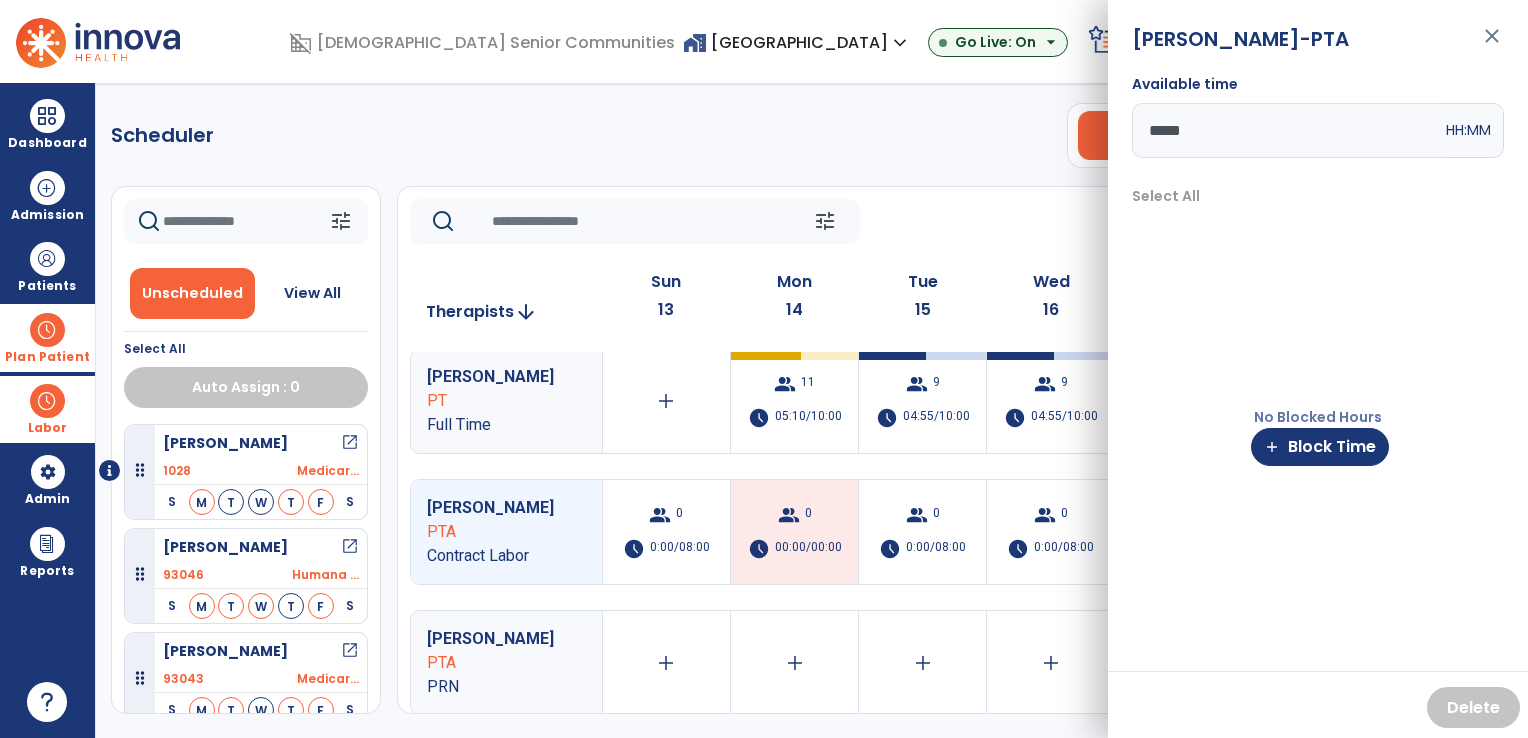 click on "*****" at bounding box center (1287, 130) 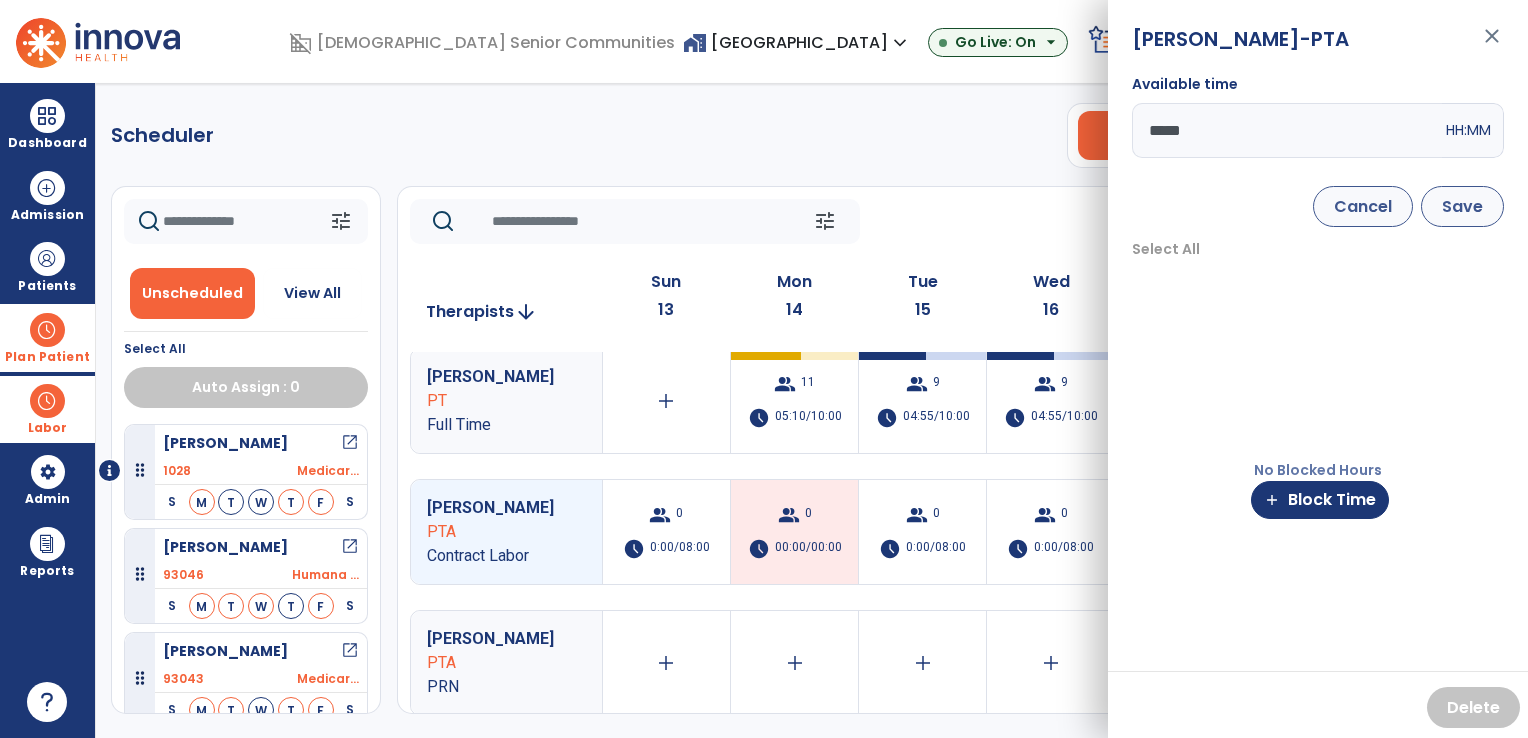 type on "*****" 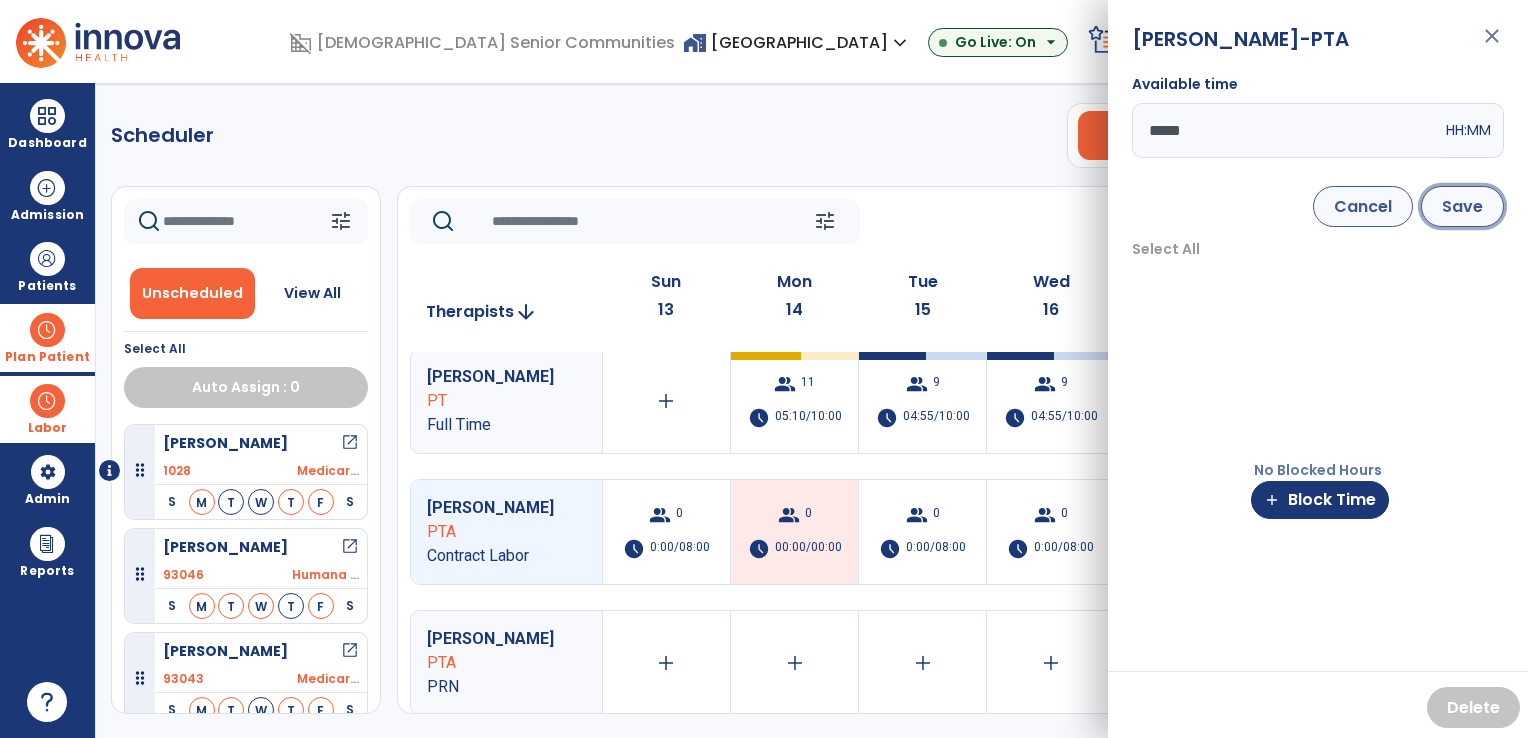 click on "Save" at bounding box center (1462, 206) 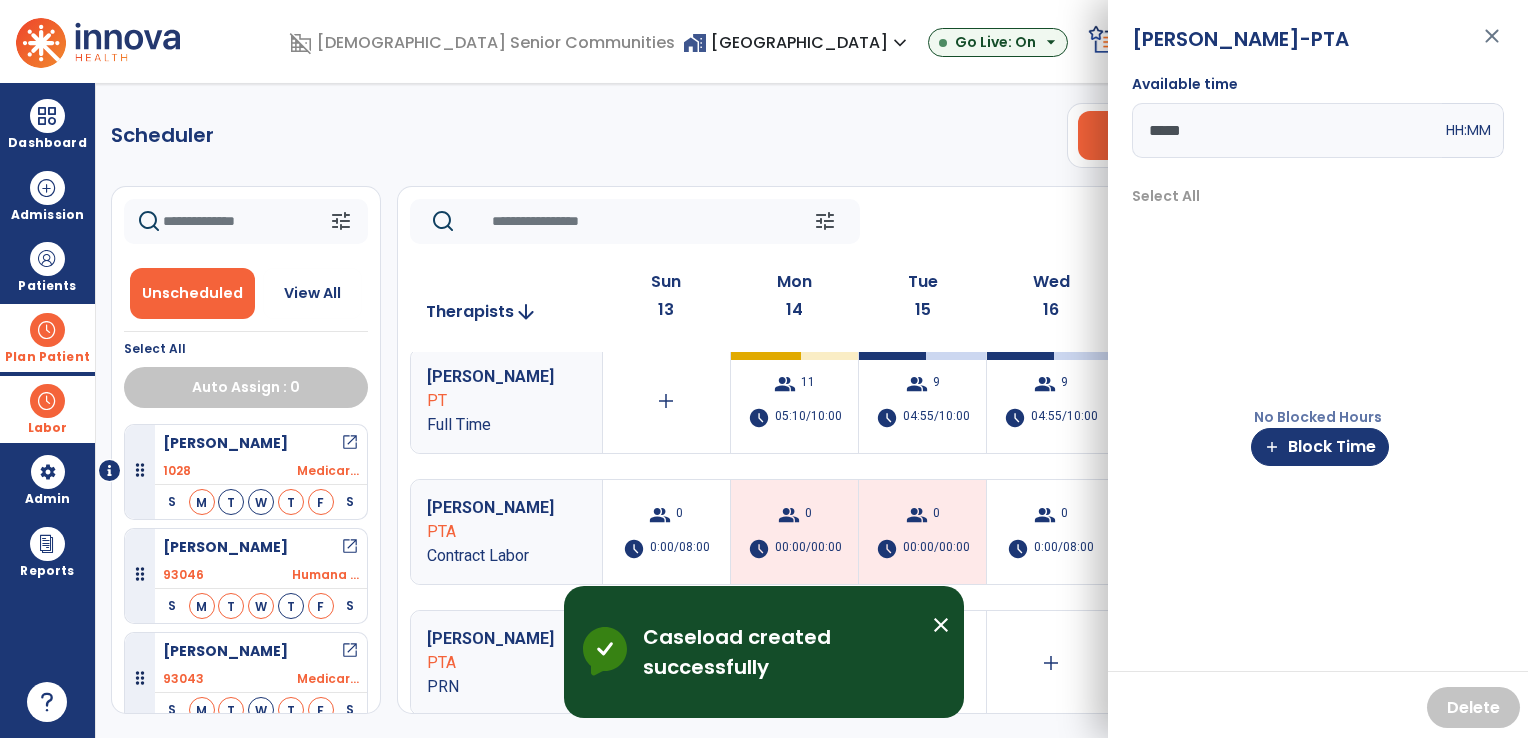 click on "Scheduler   PT   OT   ST  **** *** more_vert  Manage Labor   View All Therapists   Print" 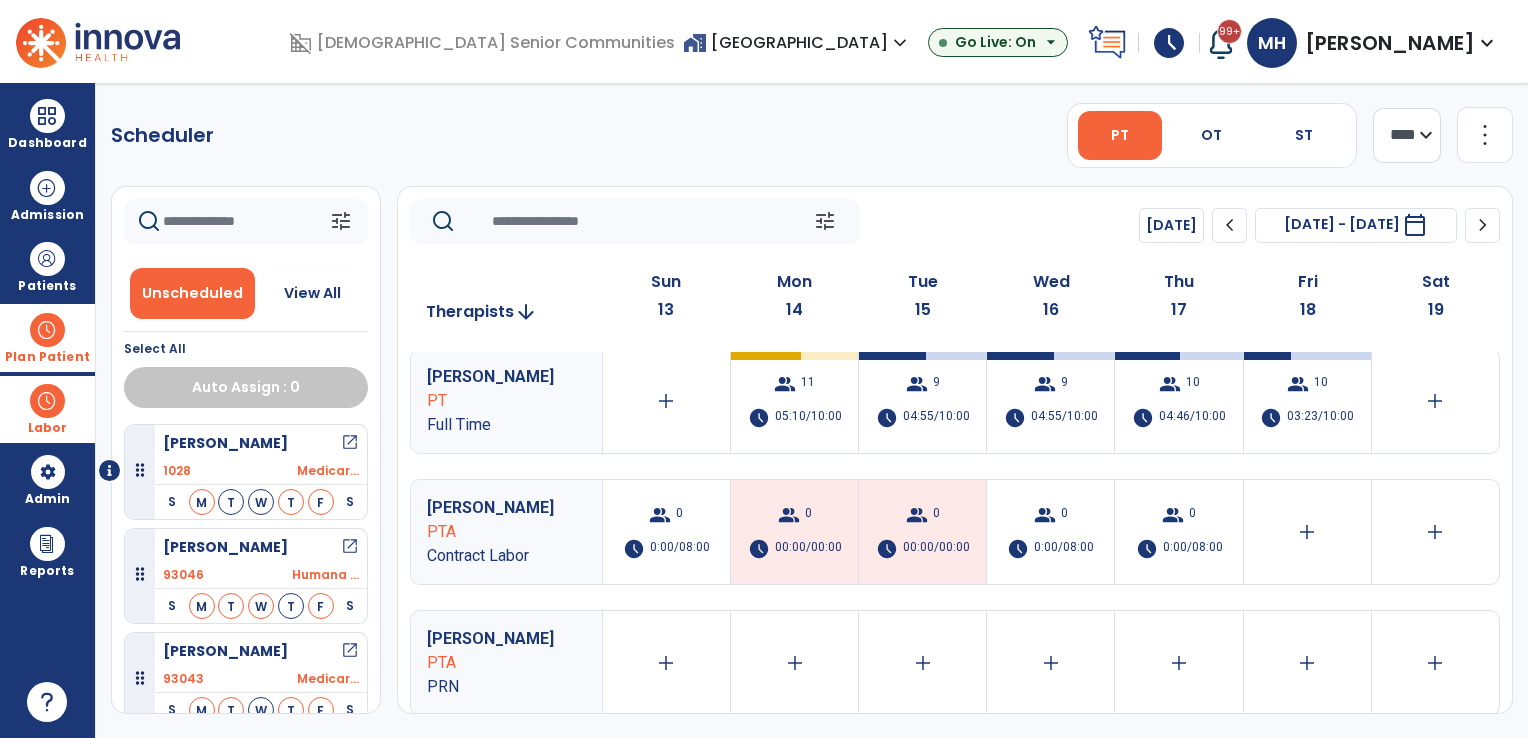 click on "chevron_right" 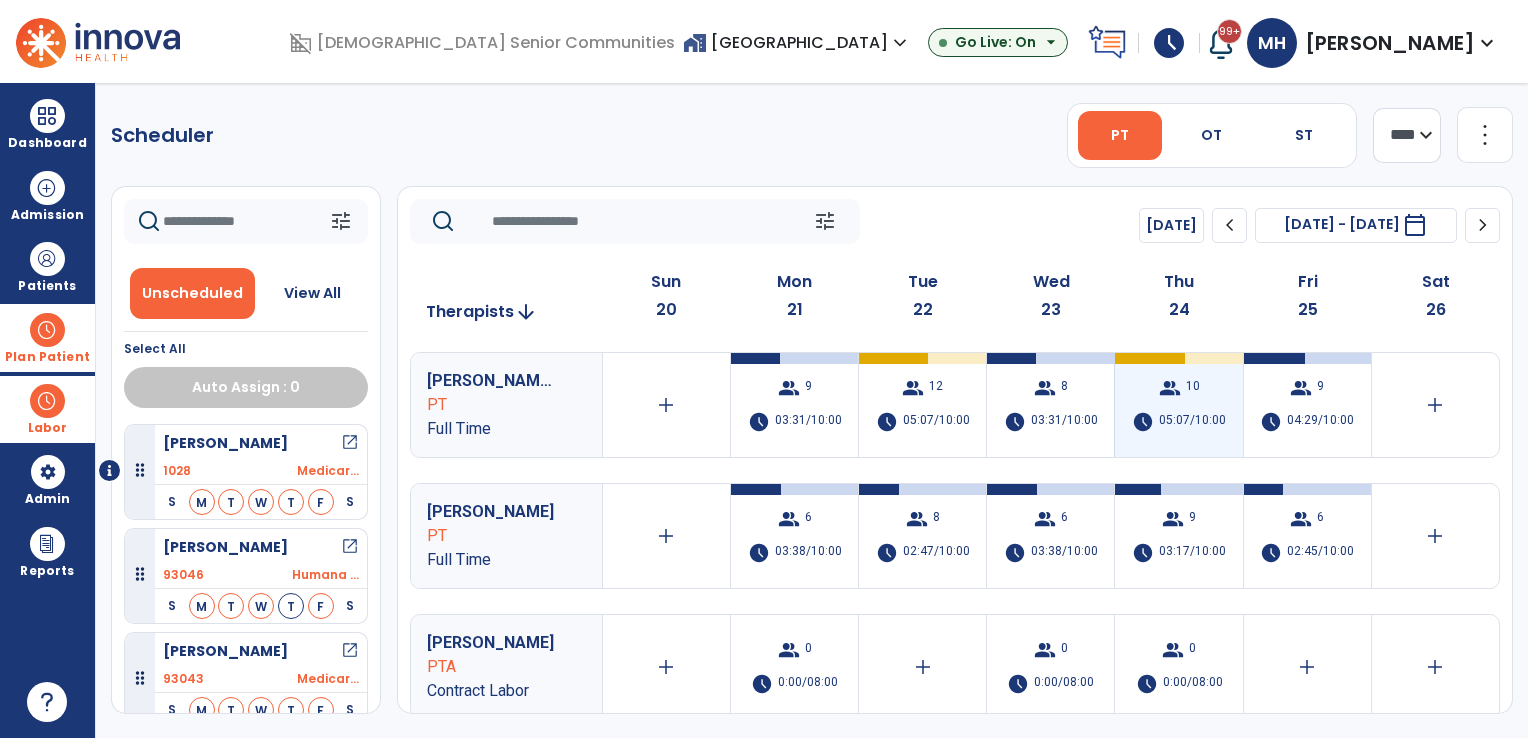 scroll, scrollTop: 4, scrollLeft: 0, axis: vertical 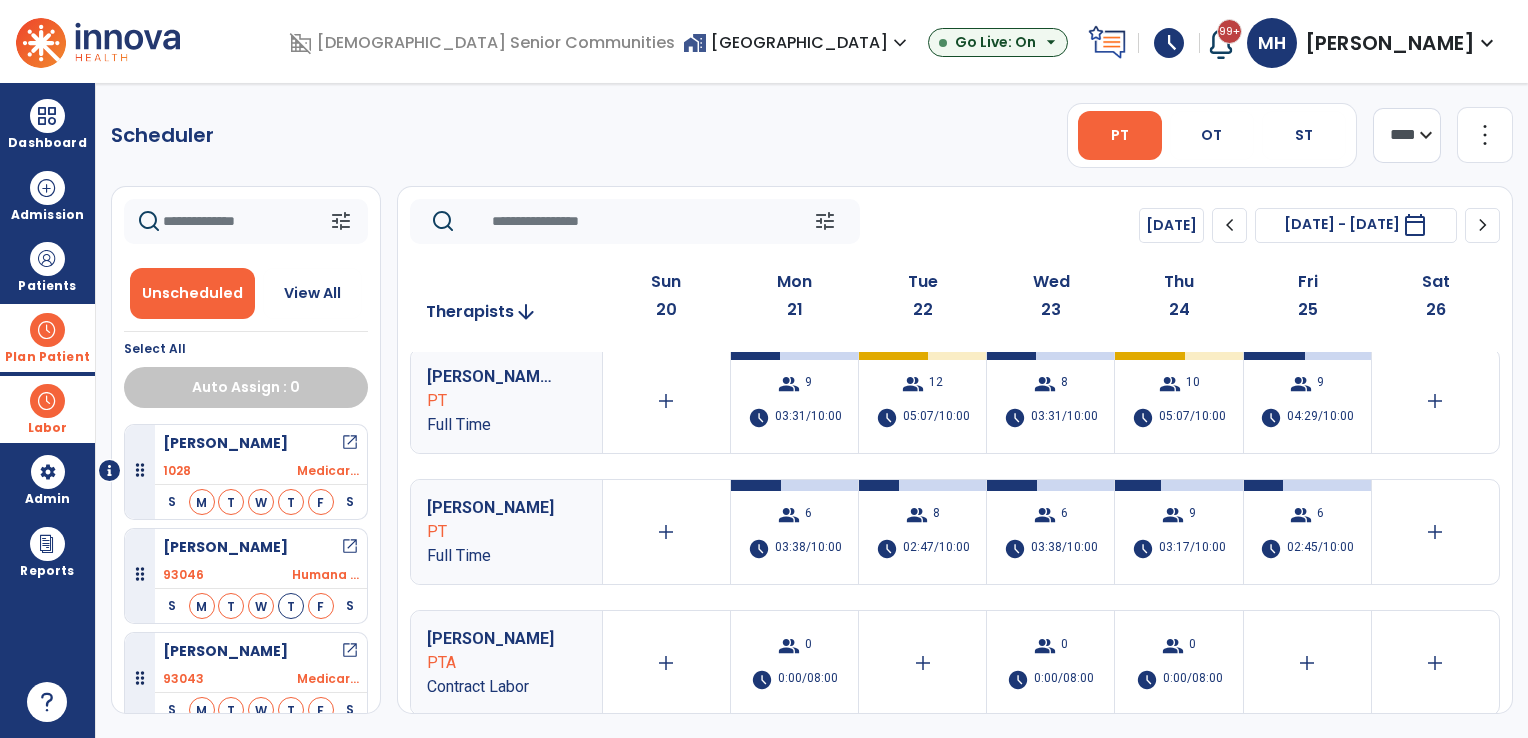 click on "chevron_left" 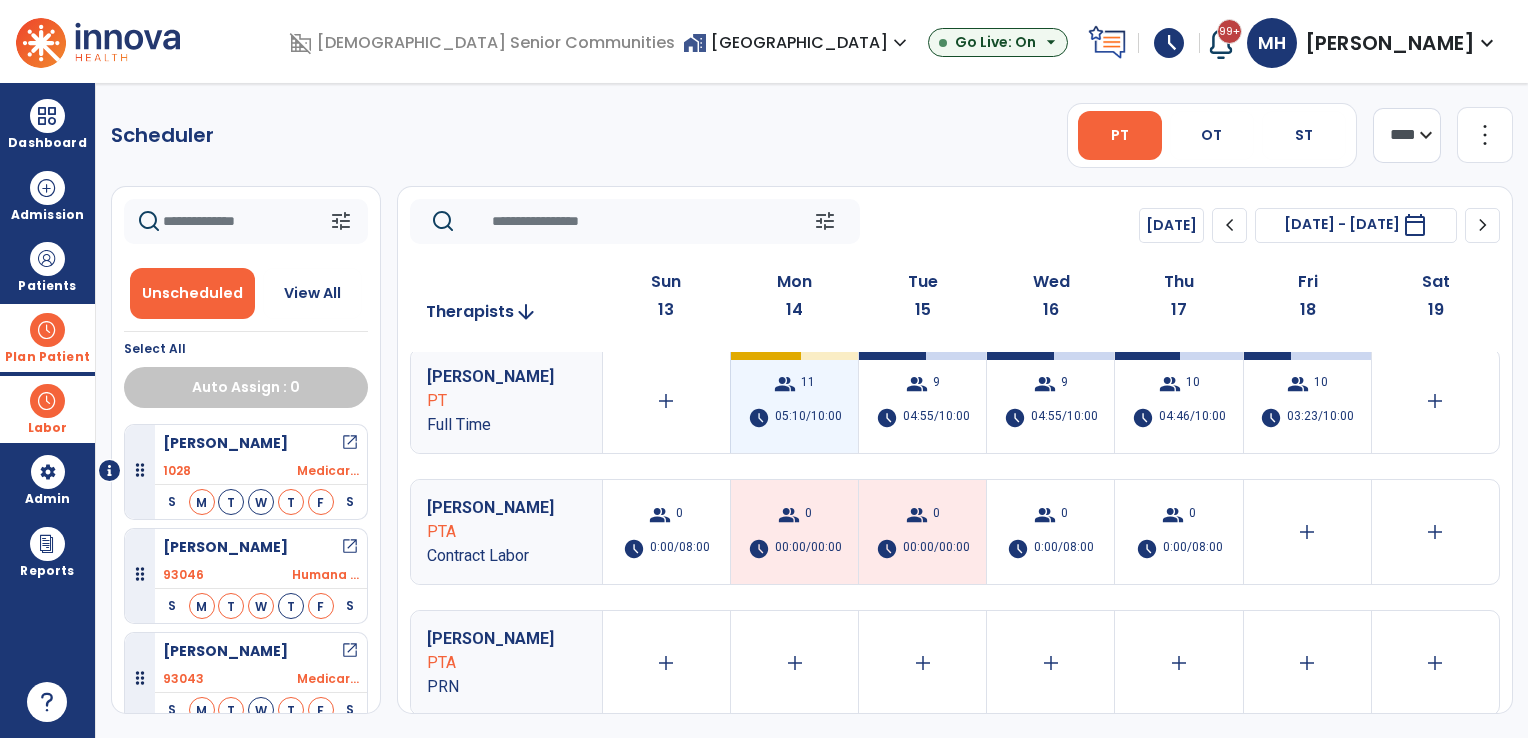 scroll, scrollTop: 0, scrollLeft: 0, axis: both 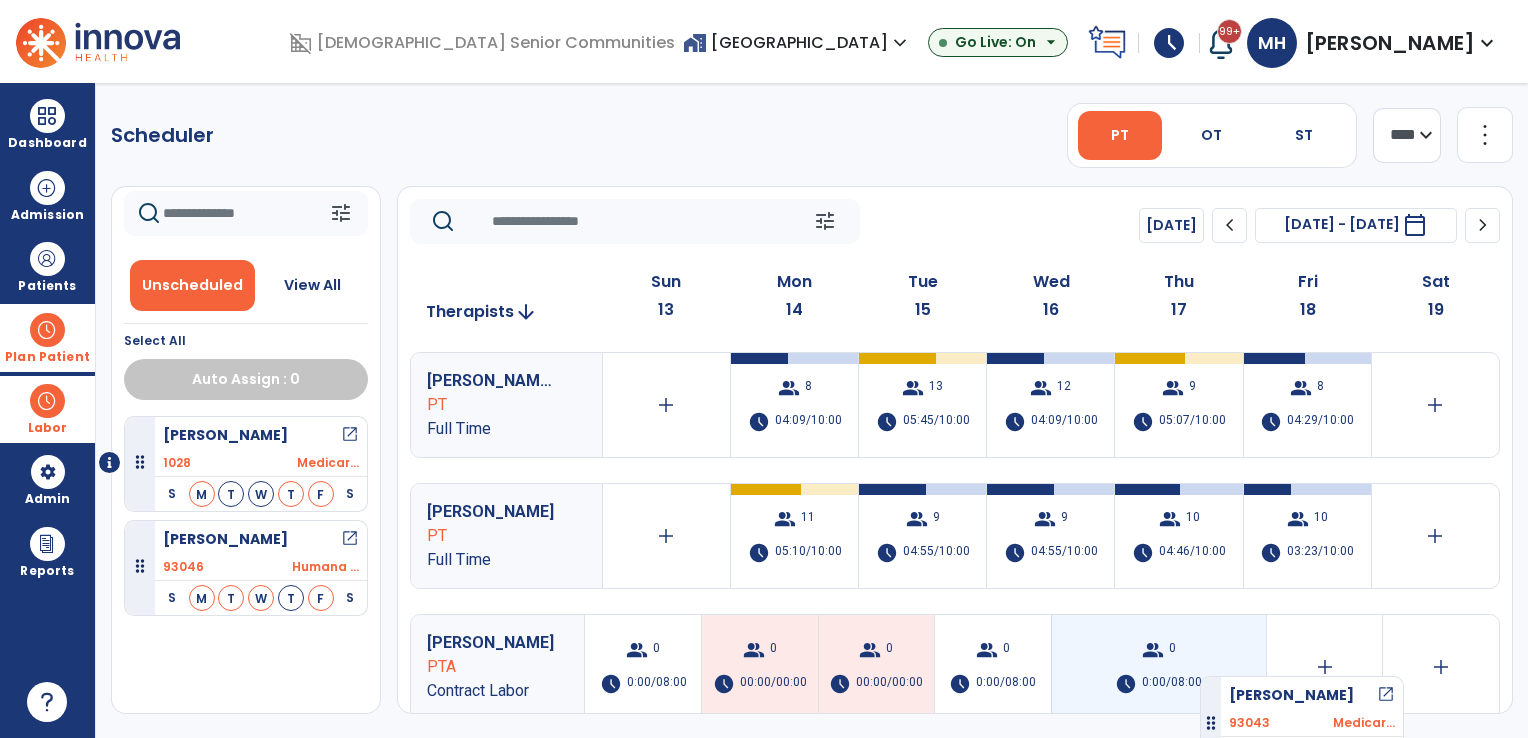 drag, startPoint x: 139, startPoint y: 666, endPoint x: 1200, endPoint y: 668, distance: 1061.0018 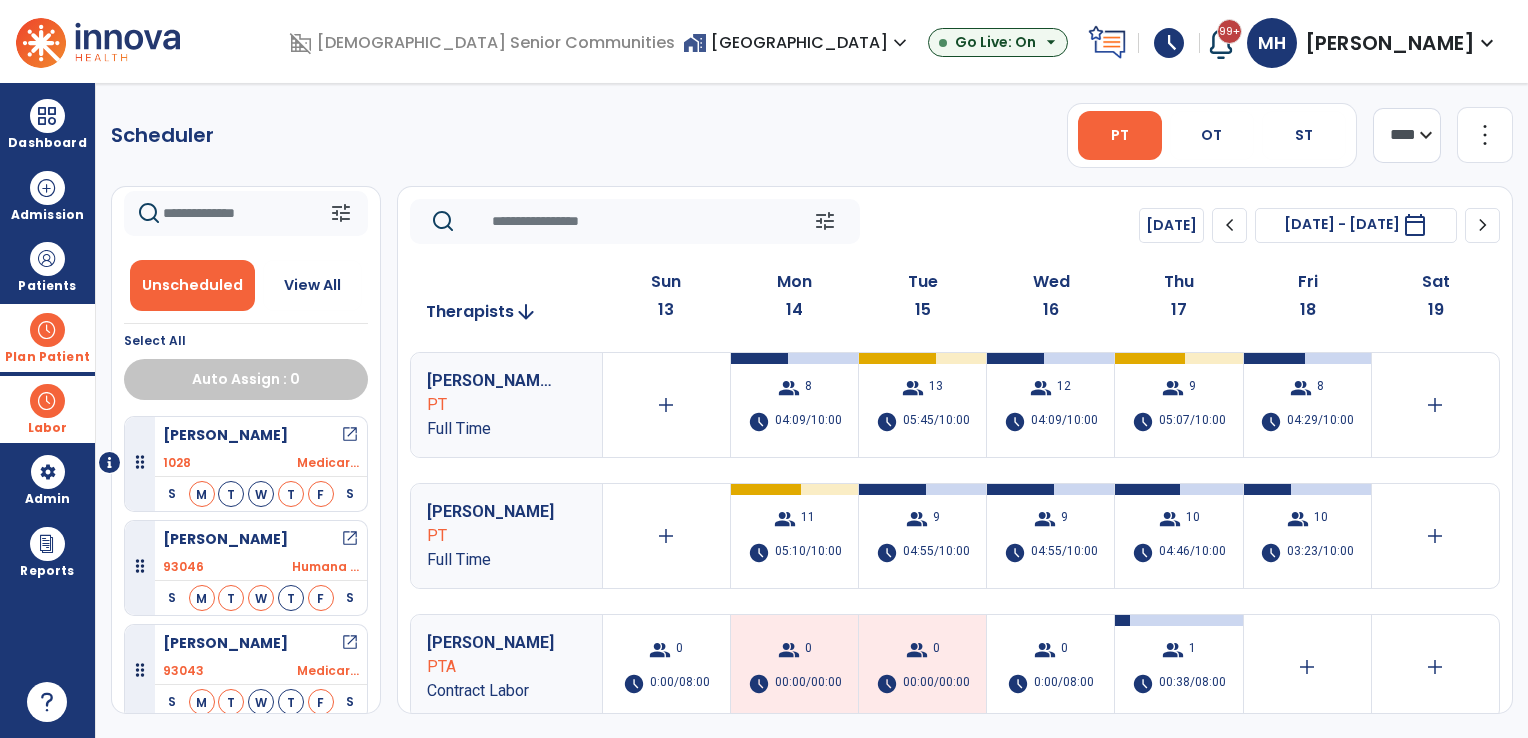 scroll, scrollTop: 3, scrollLeft: 0, axis: vertical 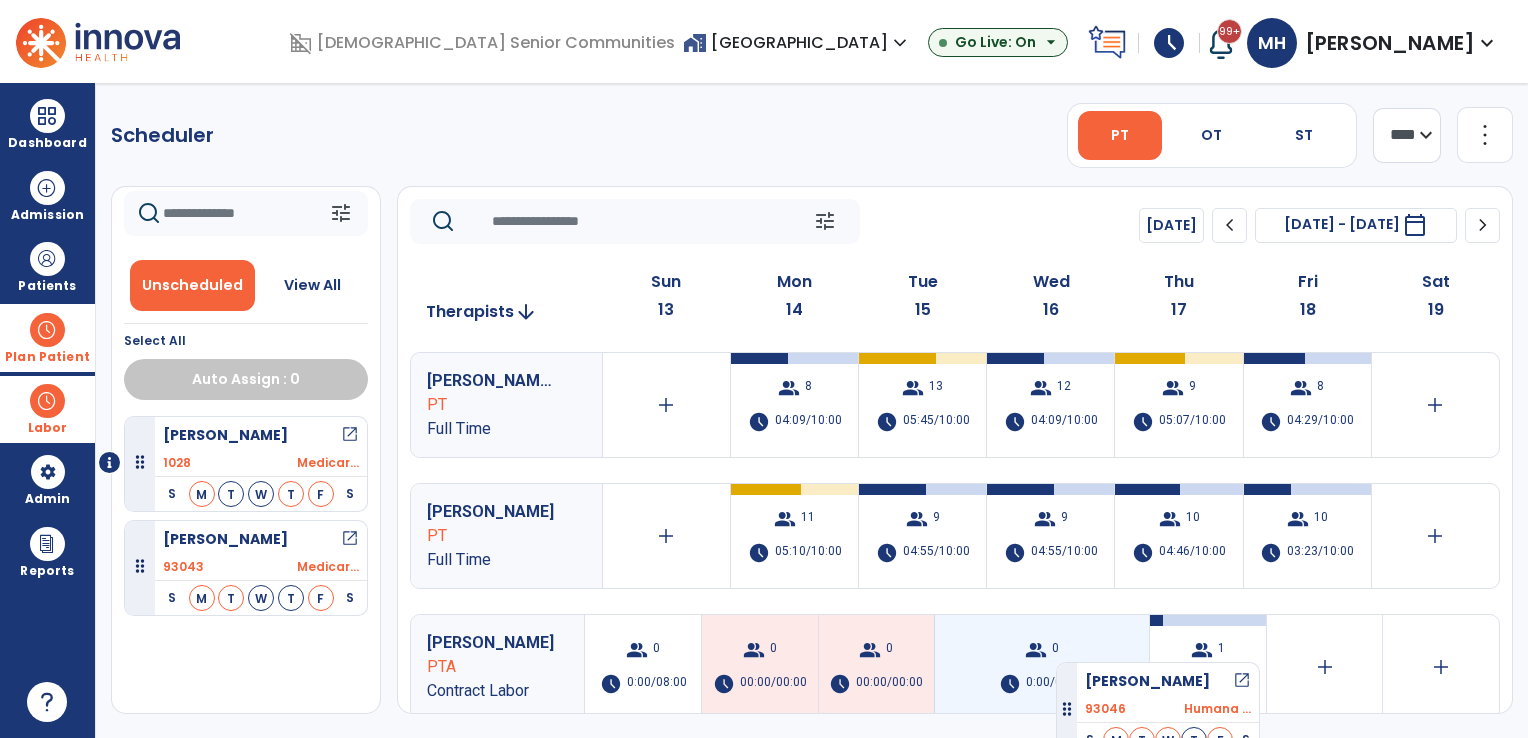 drag, startPoint x: 138, startPoint y: 563, endPoint x: 1056, endPoint y: 654, distance: 922.4993 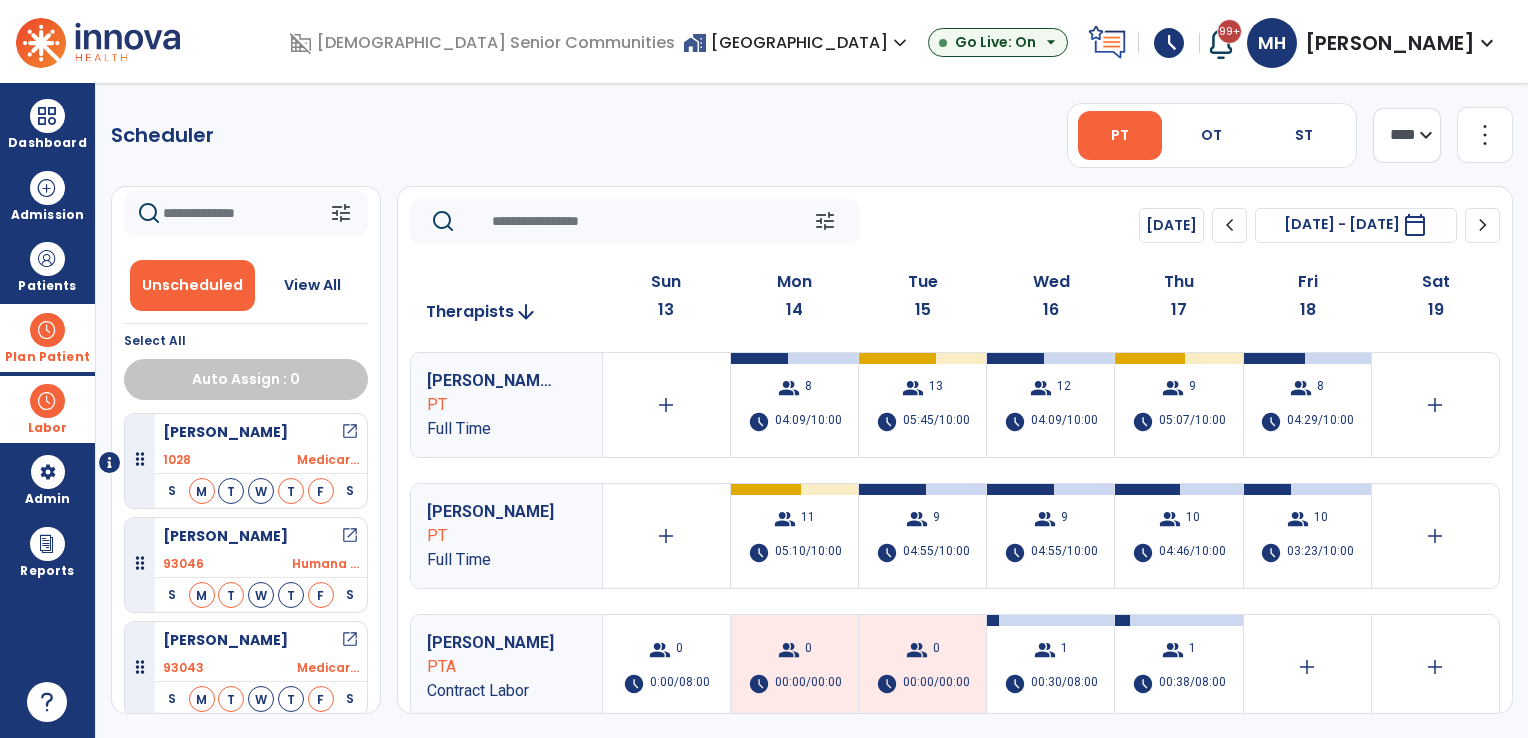 scroll, scrollTop: 0, scrollLeft: 0, axis: both 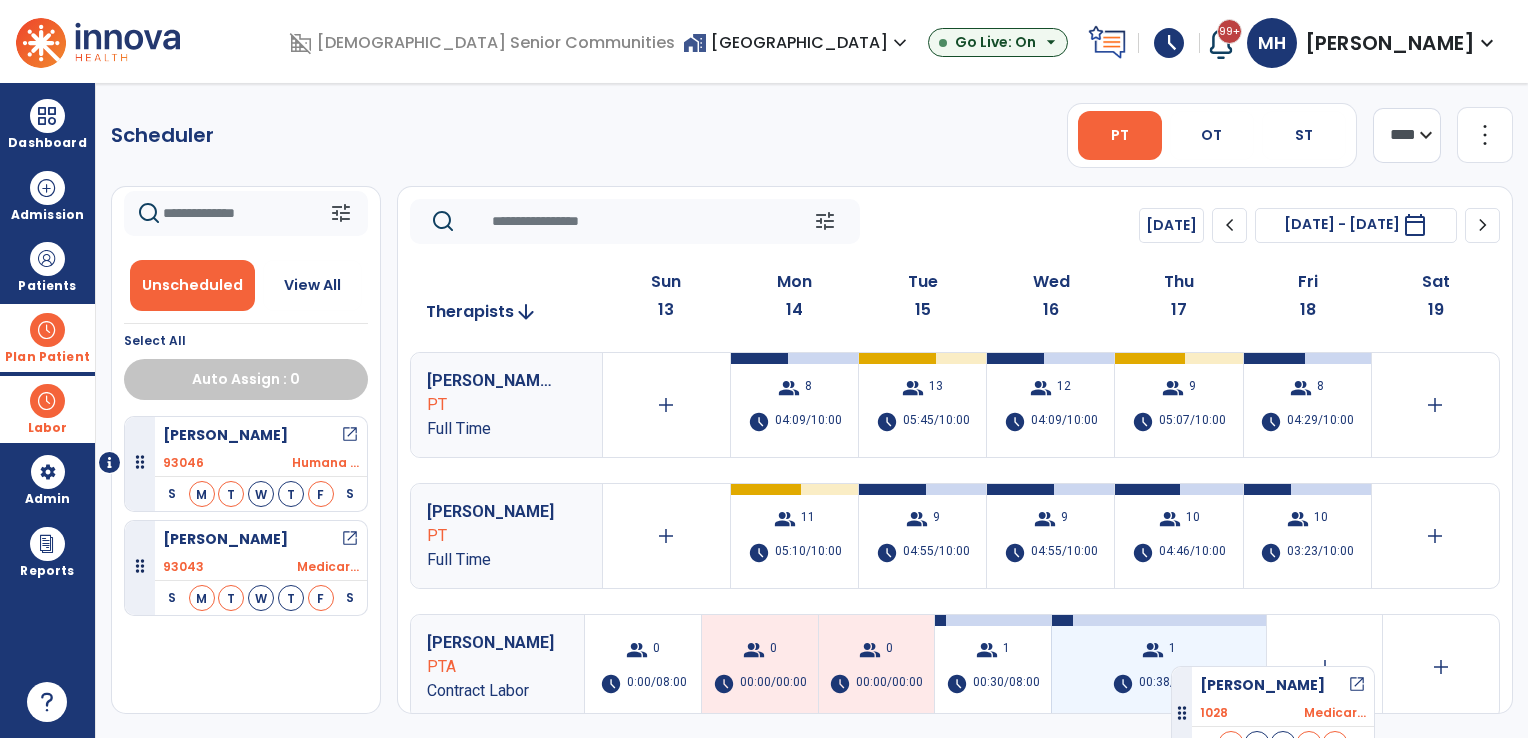drag, startPoint x: 143, startPoint y: 460, endPoint x: 1171, endPoint y: 658, distance: 1046.8944 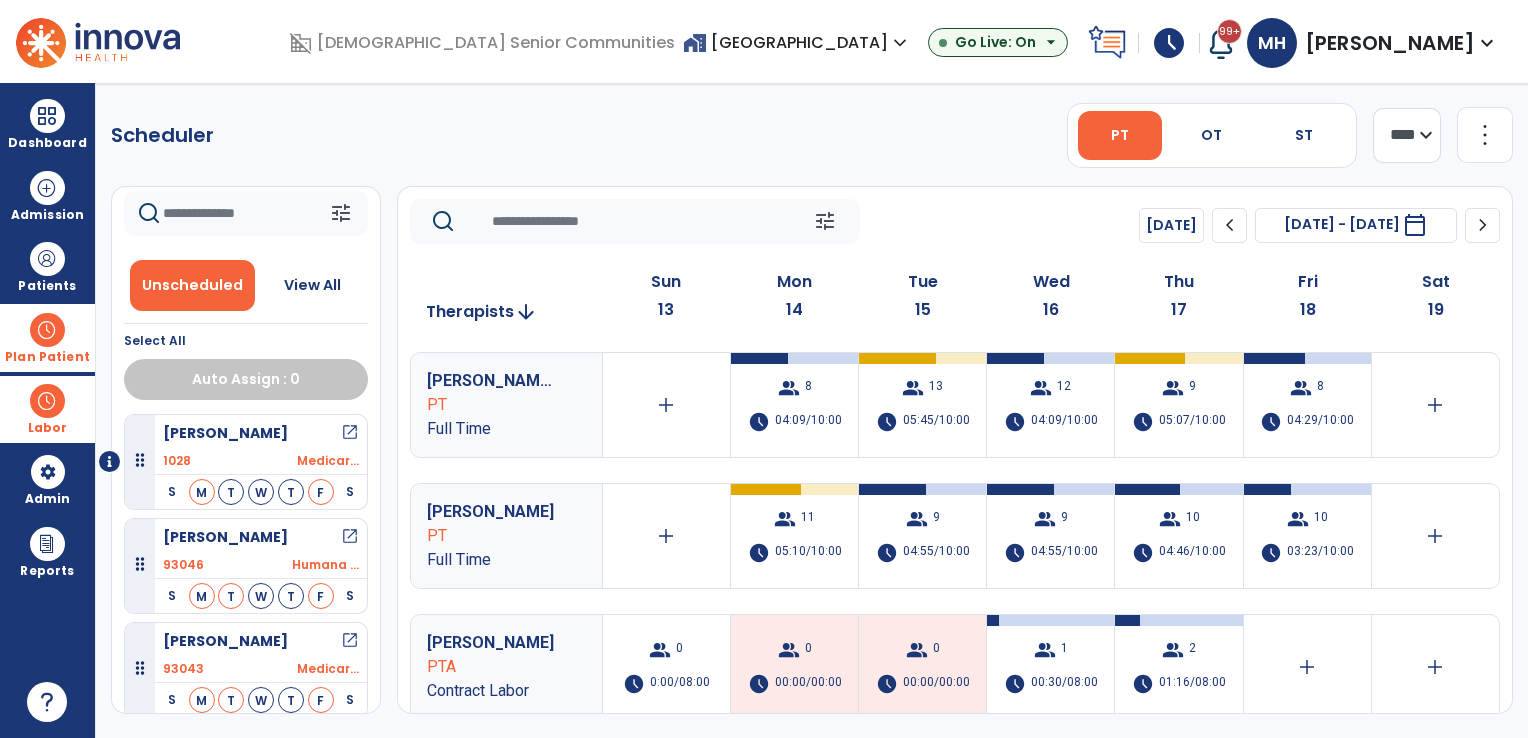 scroll, scrollTop: 3, scrollLeft: 0, axis: vertical 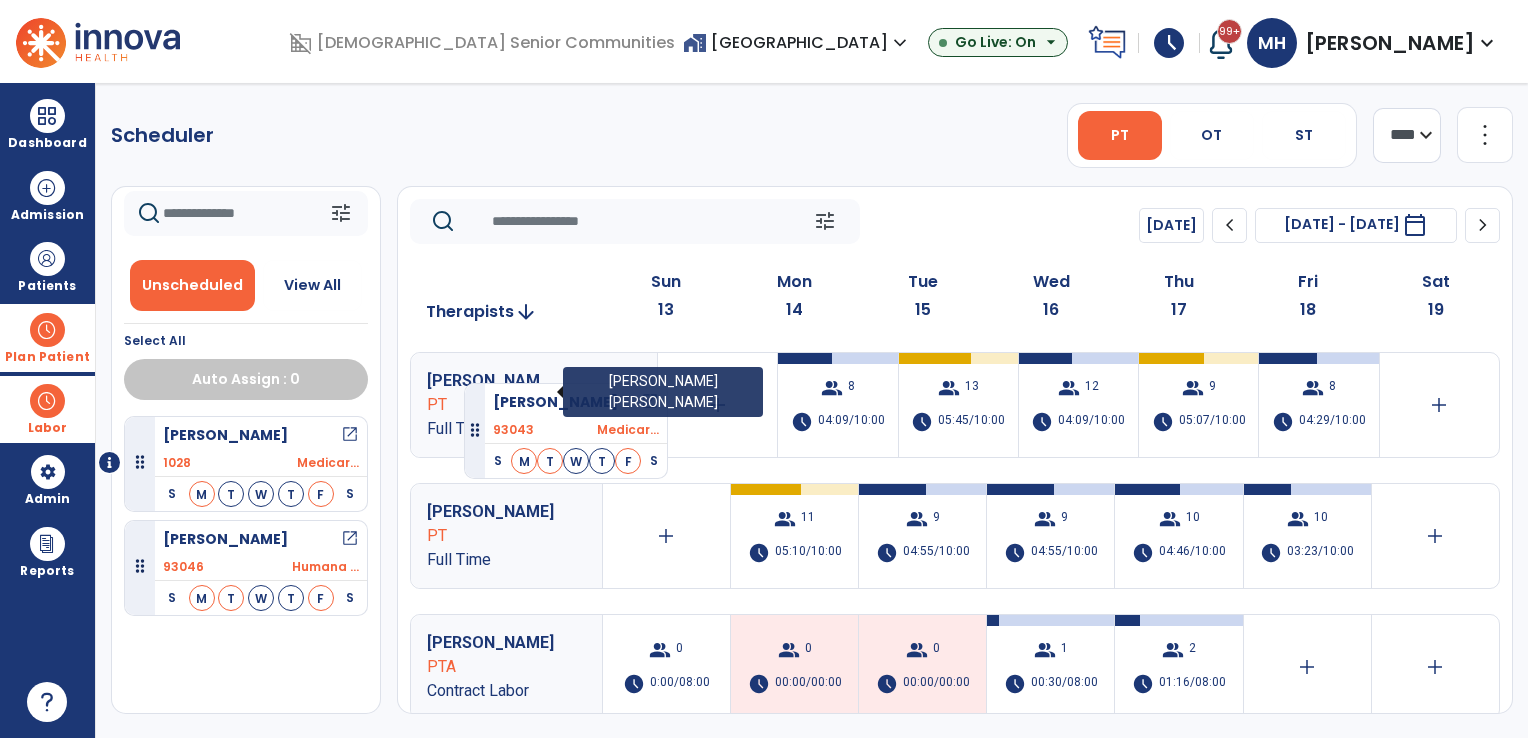 drag, startPoint x: 136, startPoint y: 664, endPoint x: 467, endPoint y: 376, distance: 438.7539 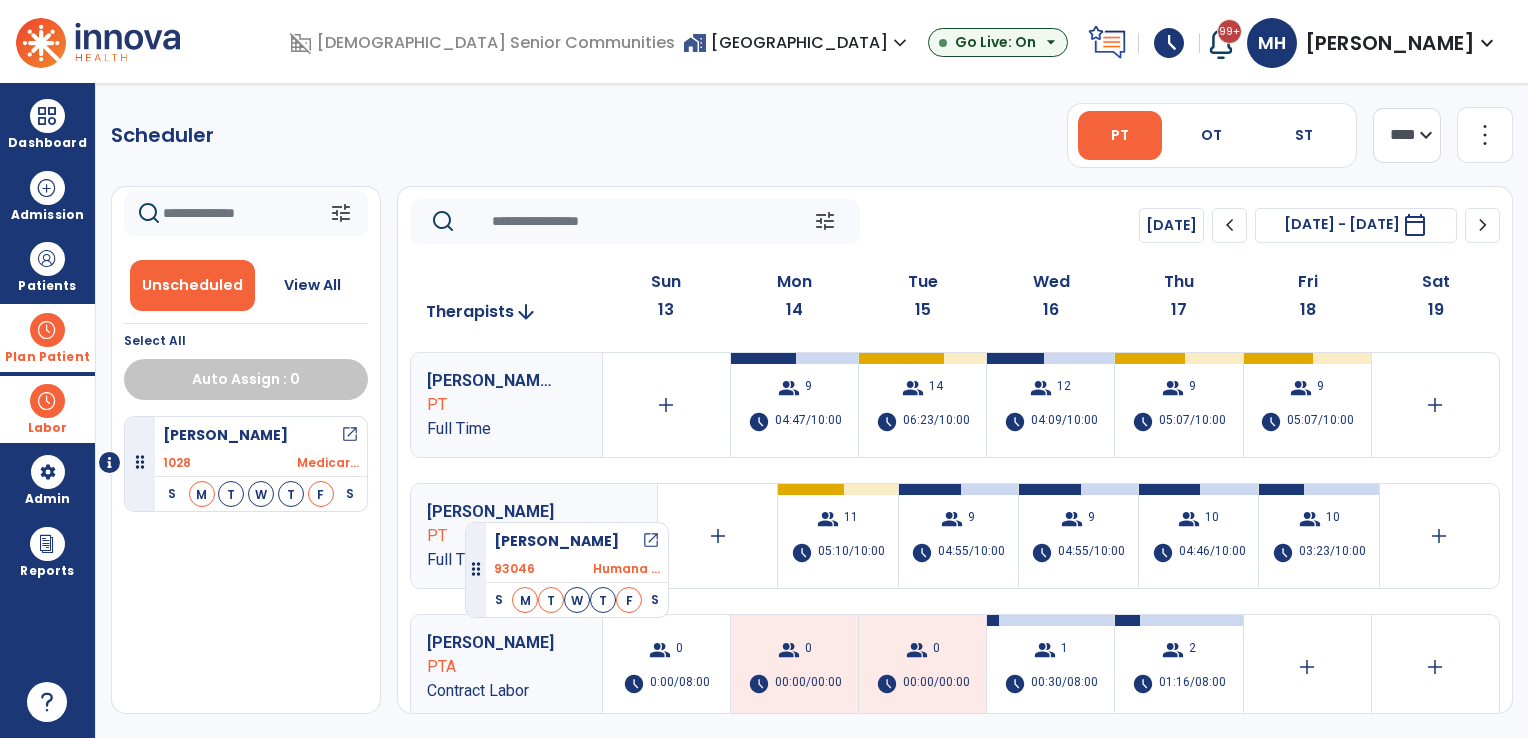 drag, startPoint x: 141, startPoint y: 558, endPoint x: 472, endPoint y: 514, distance: 333.91165 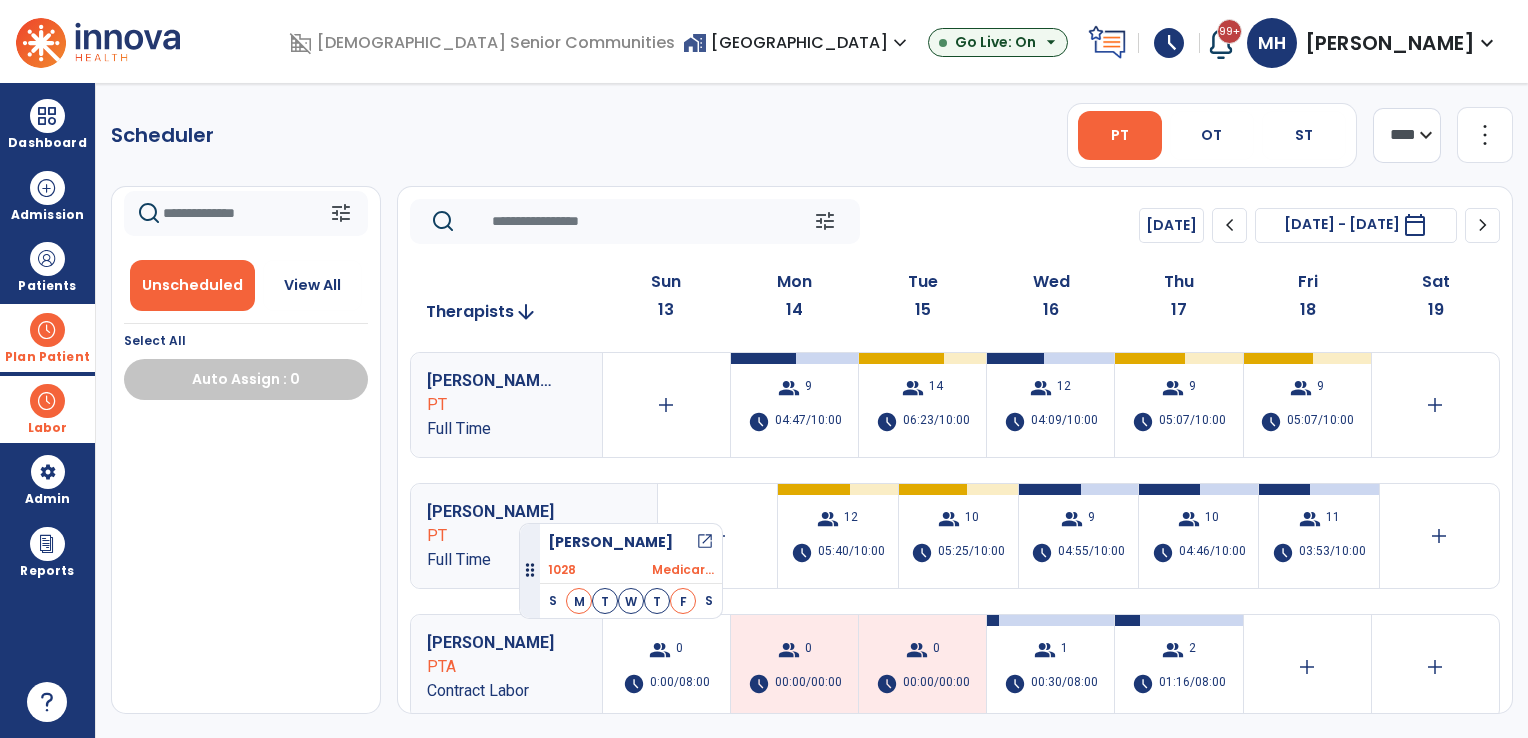 drag, startPoint x: 139, startPoint y: 460, endPoint x: 519, endPoint y: 515, distance: 383.95963 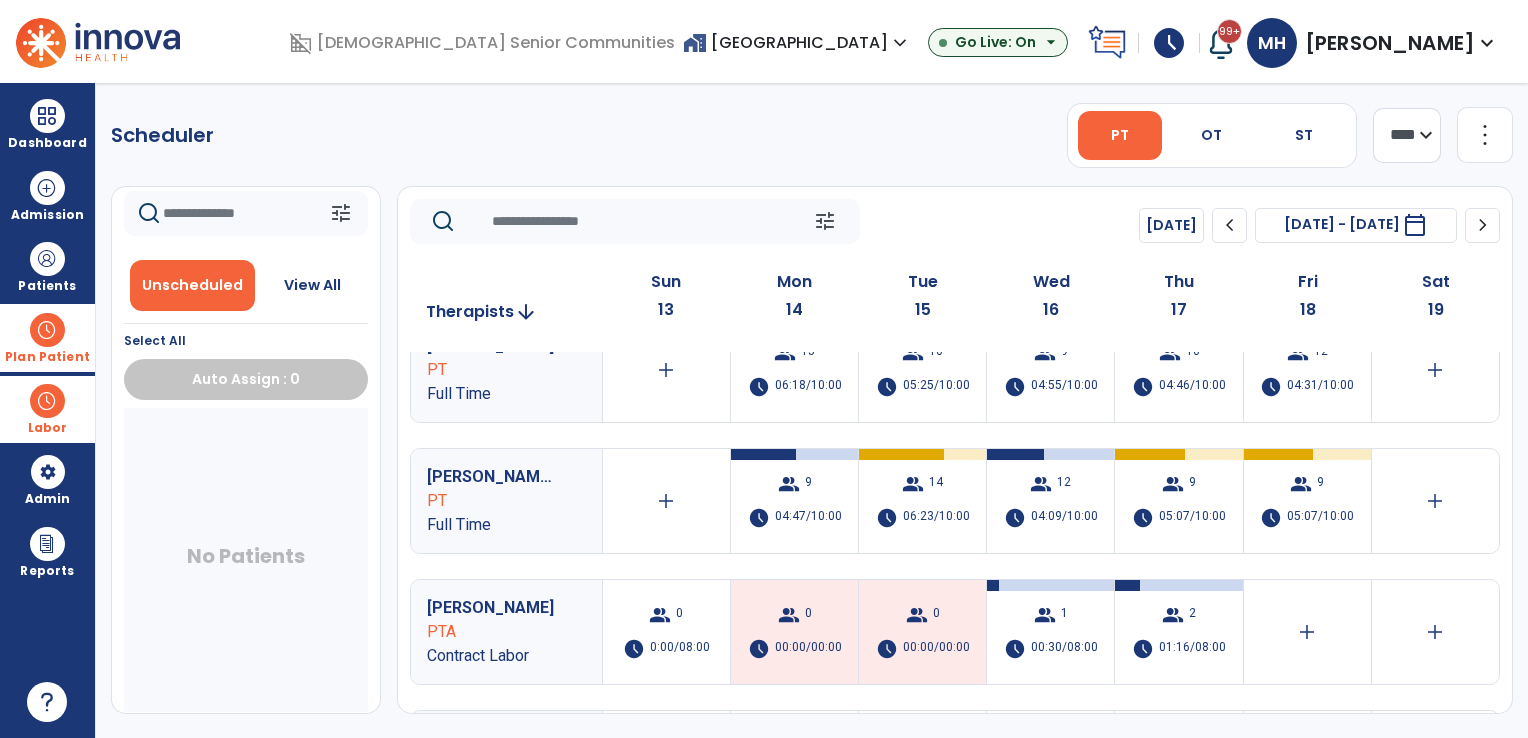 scroll, scrollTop: 0, scrollLeft: 0, axis: both 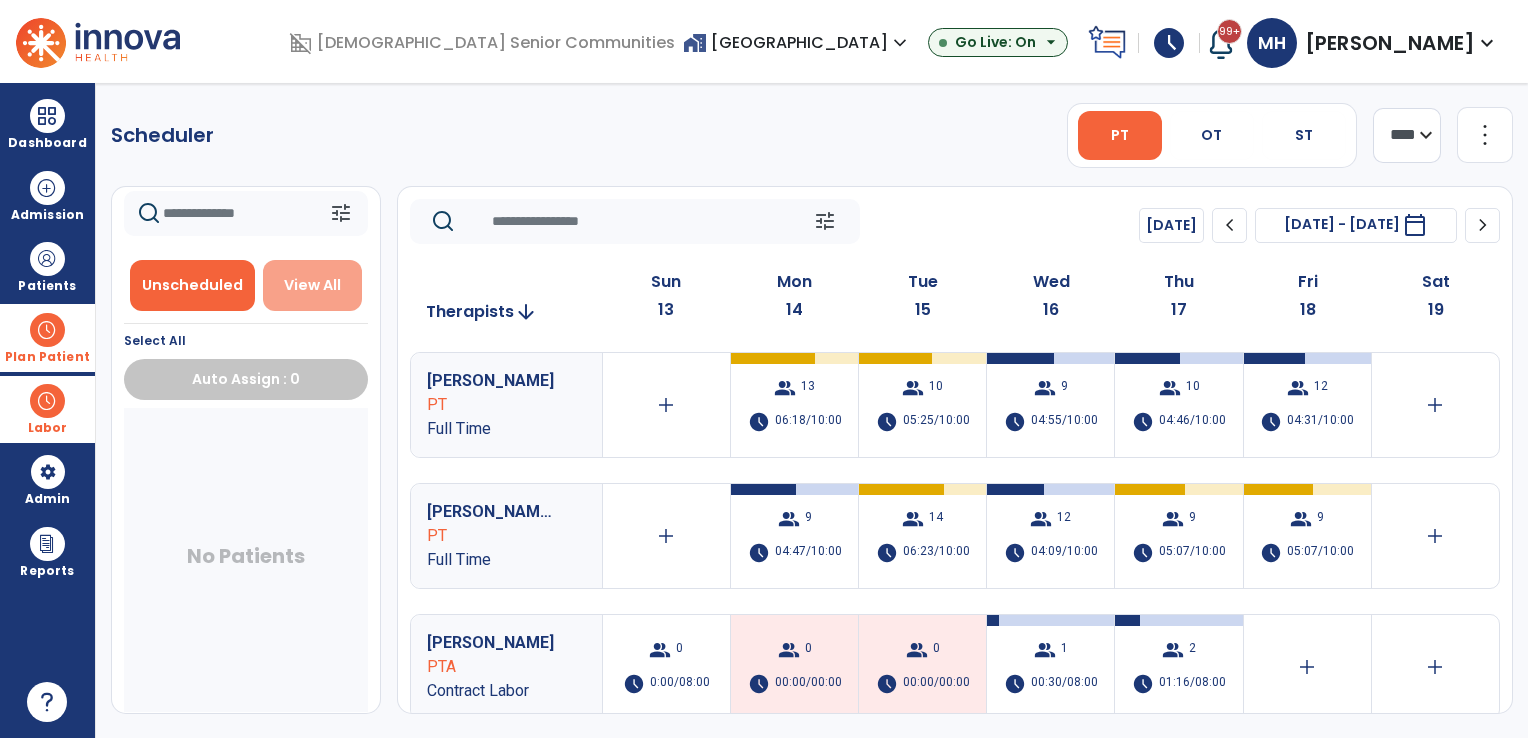 click on "View All" at bounding box center (313, 285) 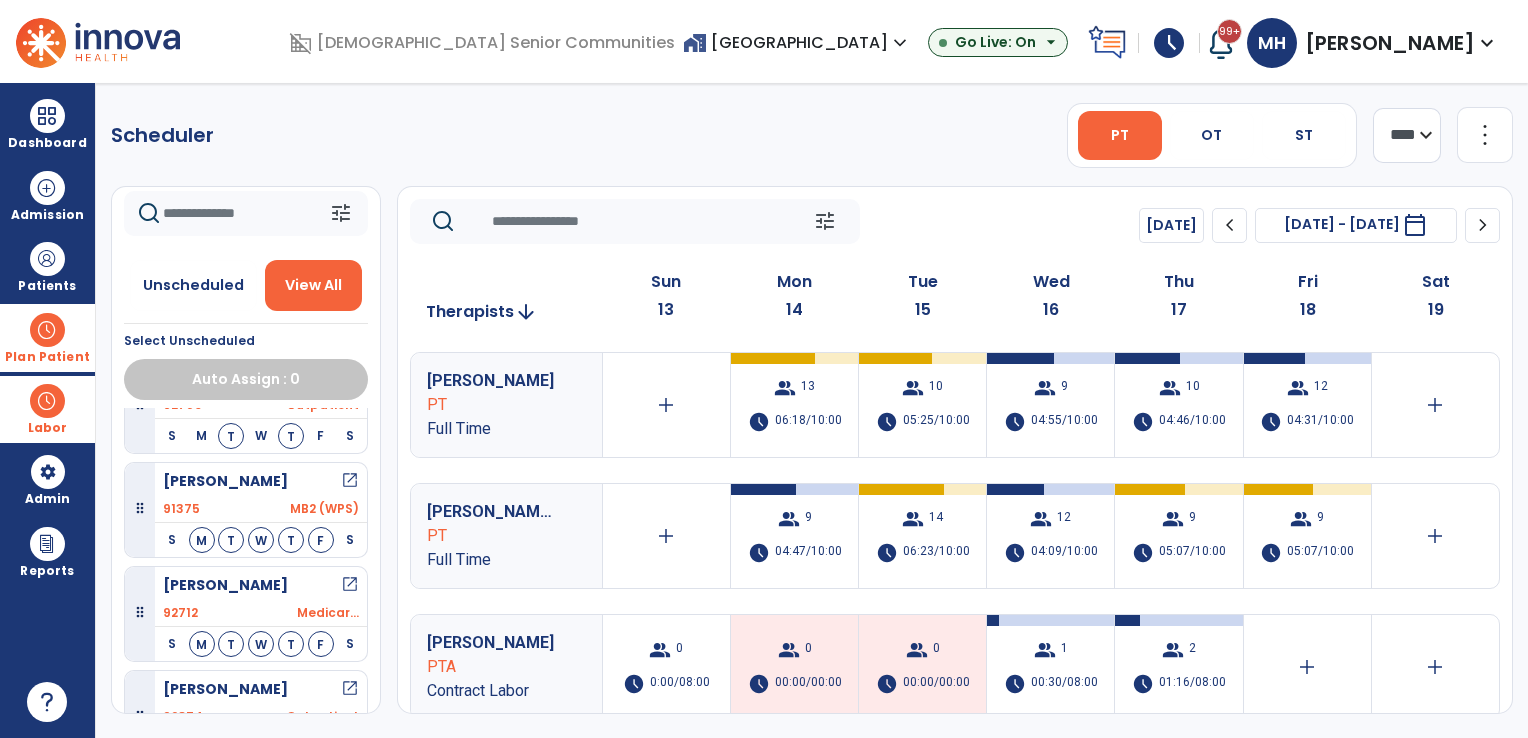 scroll, scrollTop: 2174, scrollLeft: 0, axis: vertical 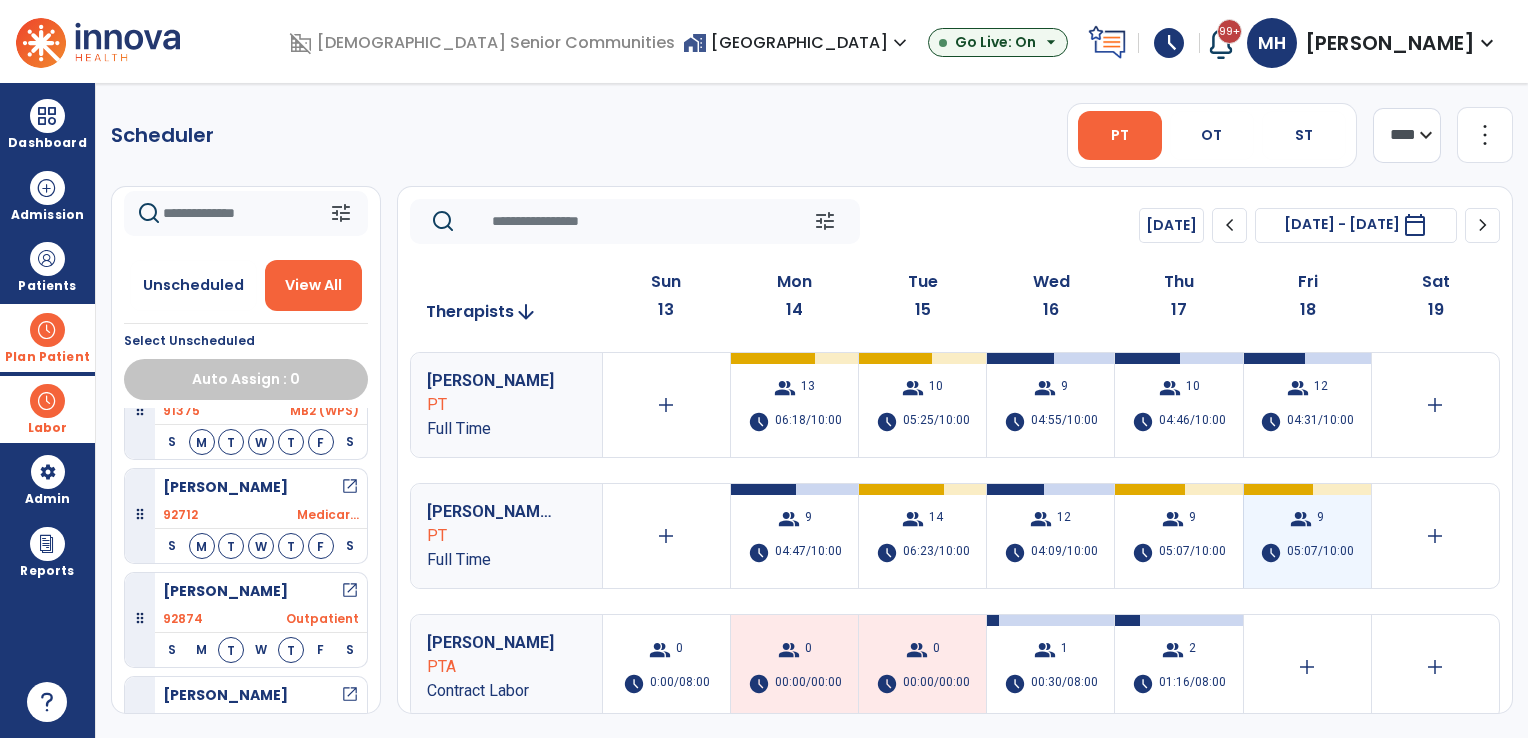 click on "group  9  schedule  05:07/10:00" at bounding box center [1307, 536] 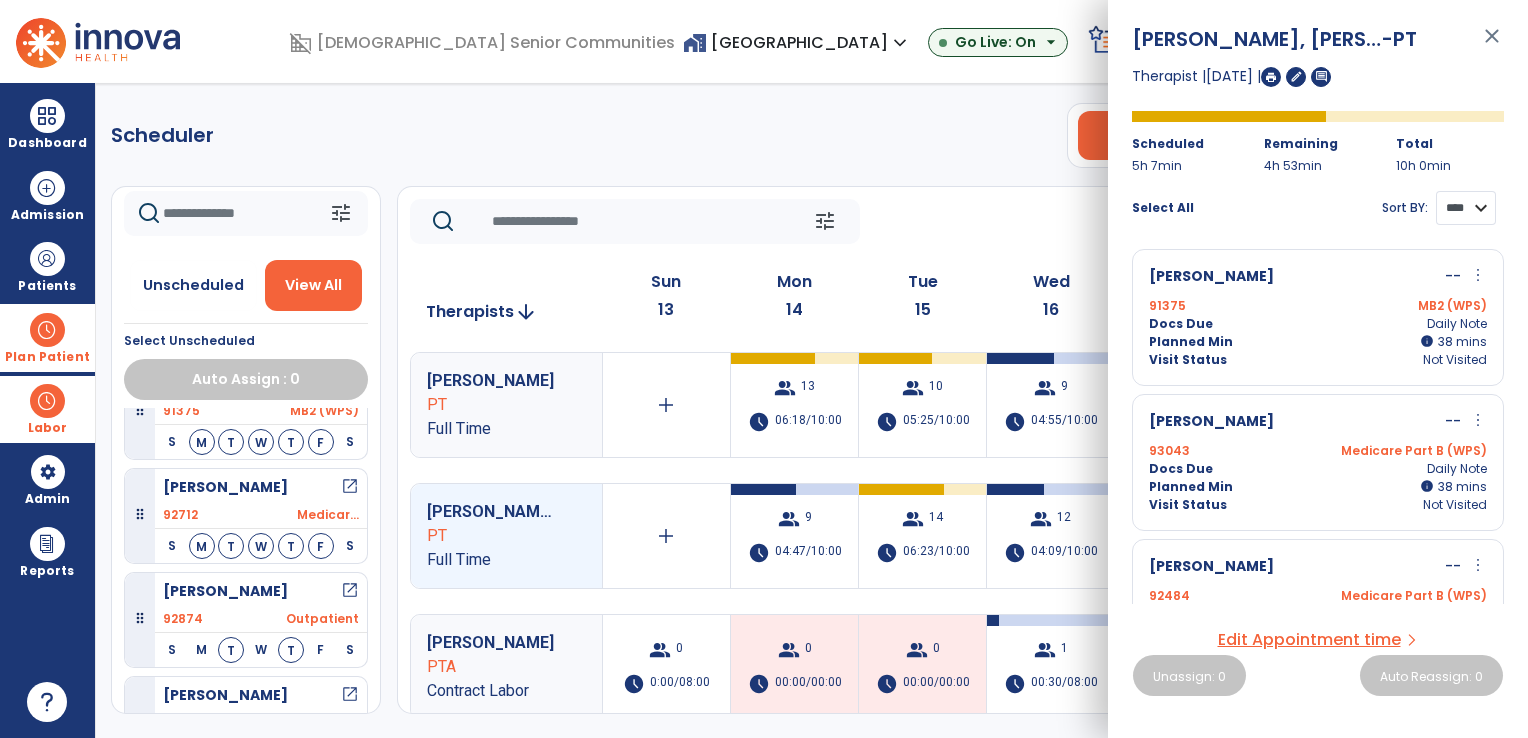click on "**** ****" at bounding box center [1466, 208] 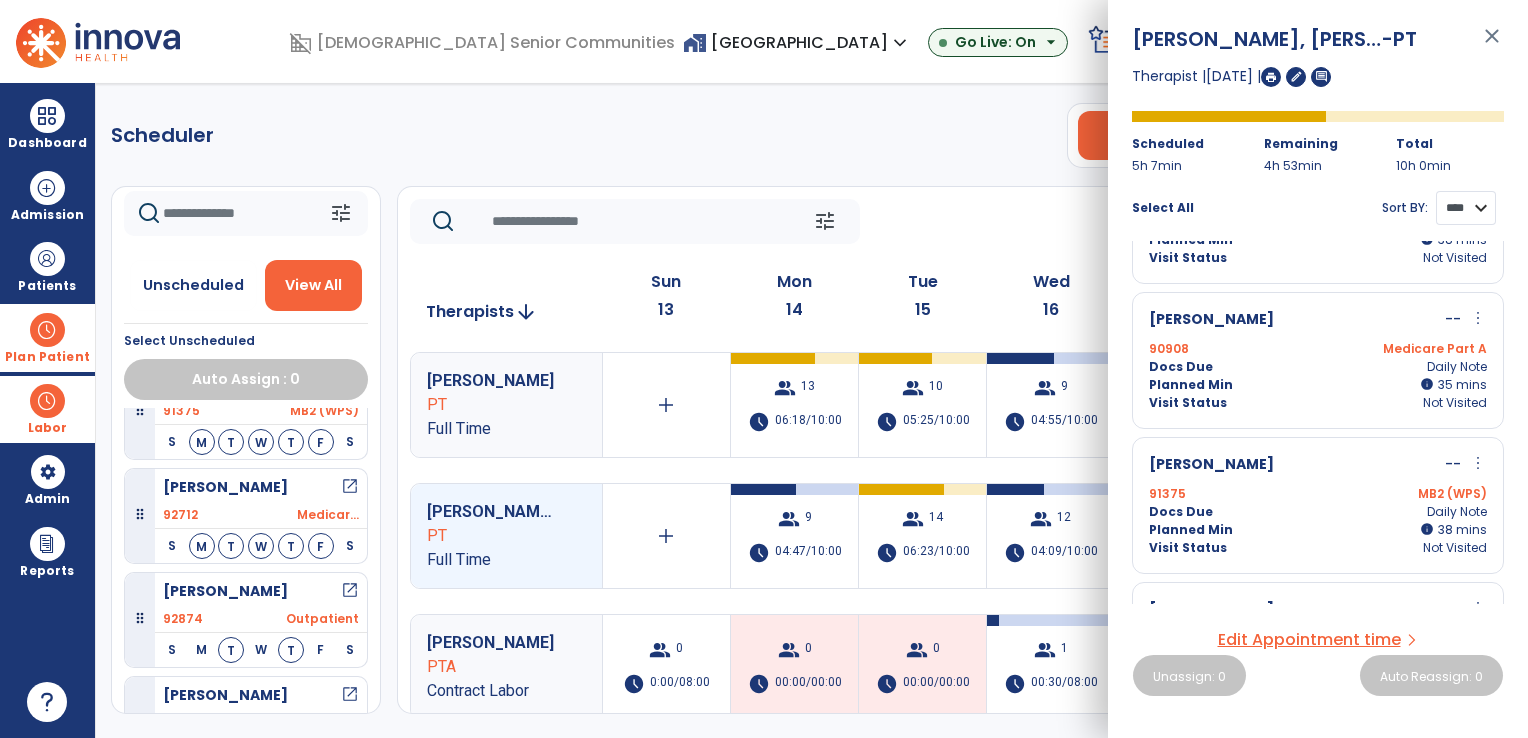 scroll, scrollTop: 936, scrollLeft: 0, axis: vertical 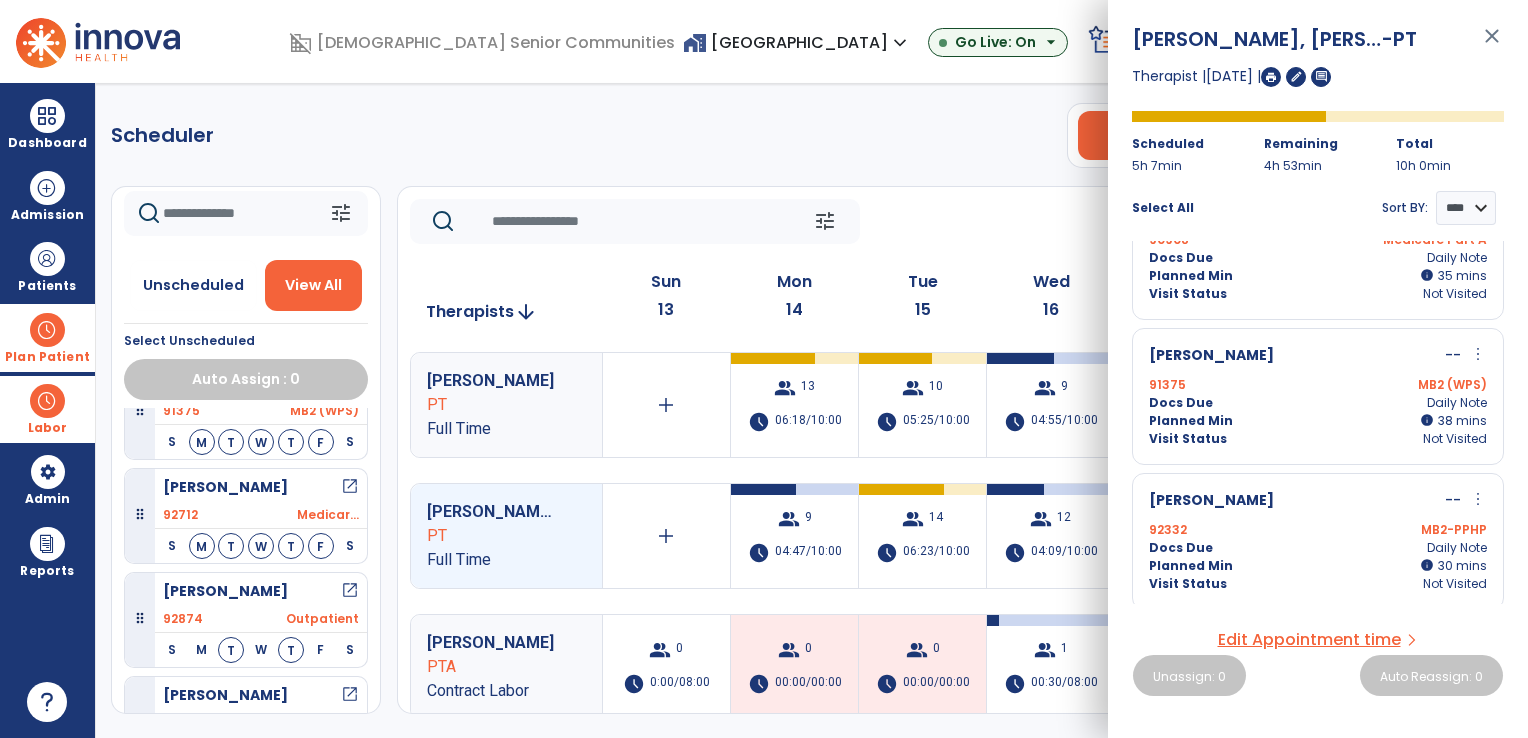 click on "more_vert" at bounding box center [1478, 499] 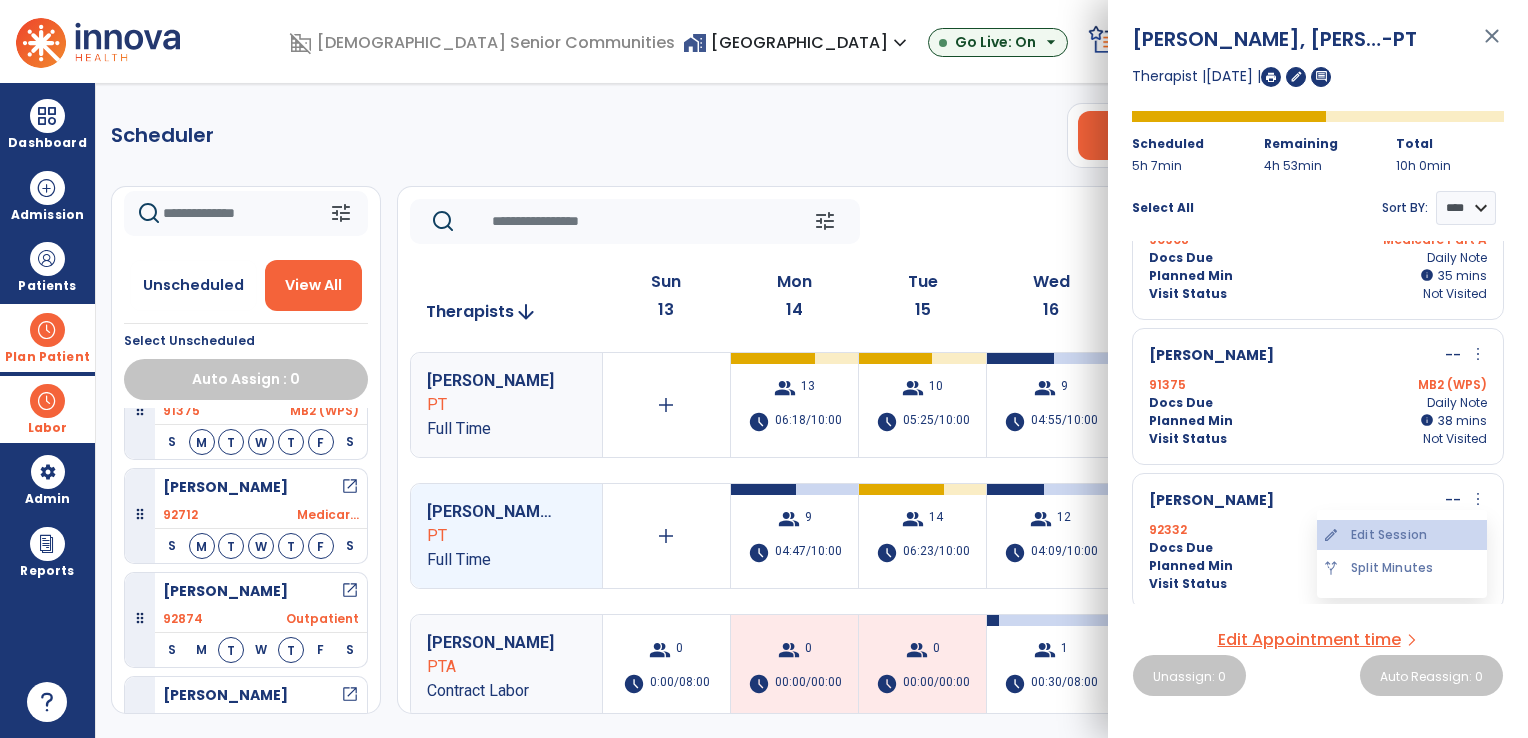 click on "edit   Edit Session" at bounding box center [1402, 535] 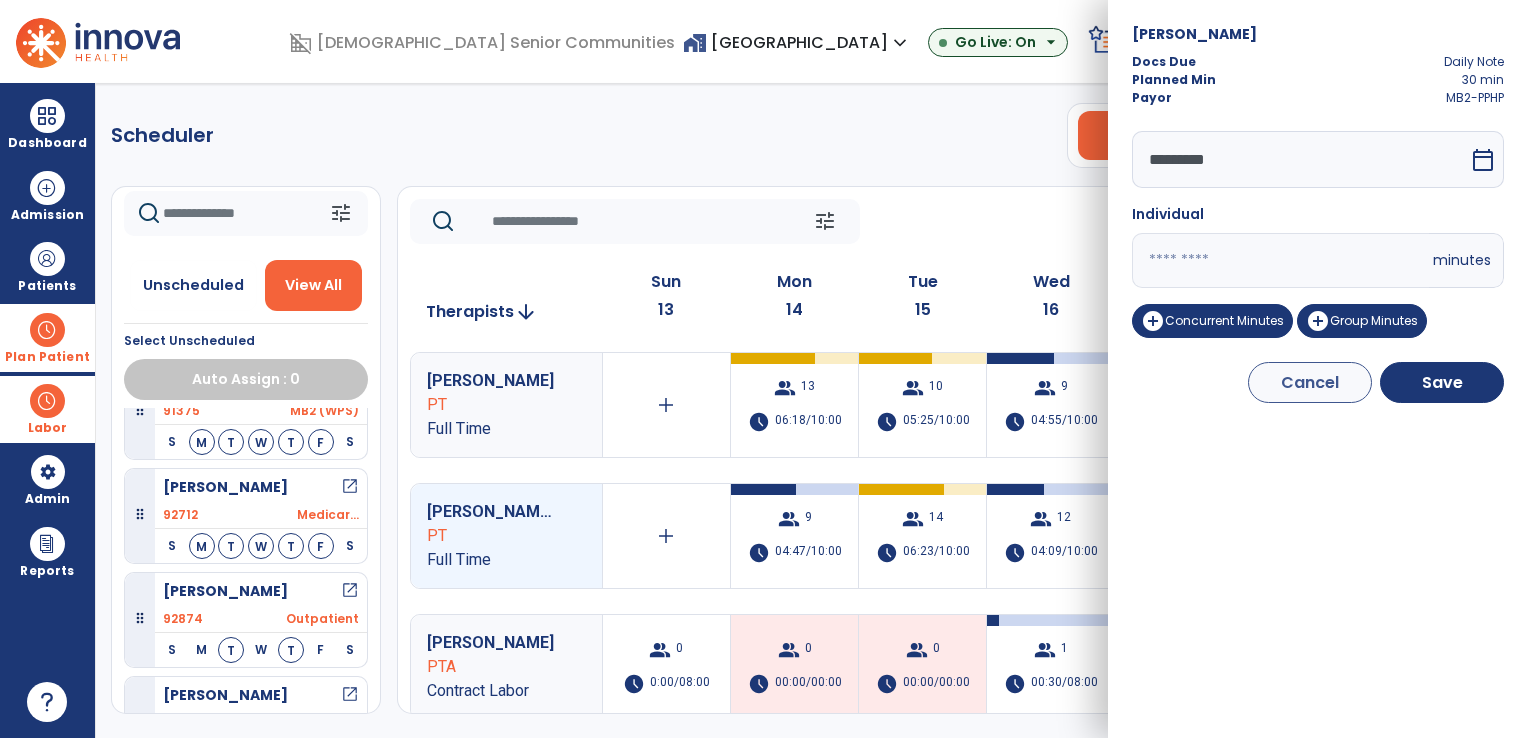 click on "*********" at bounding box center [1300, 159] 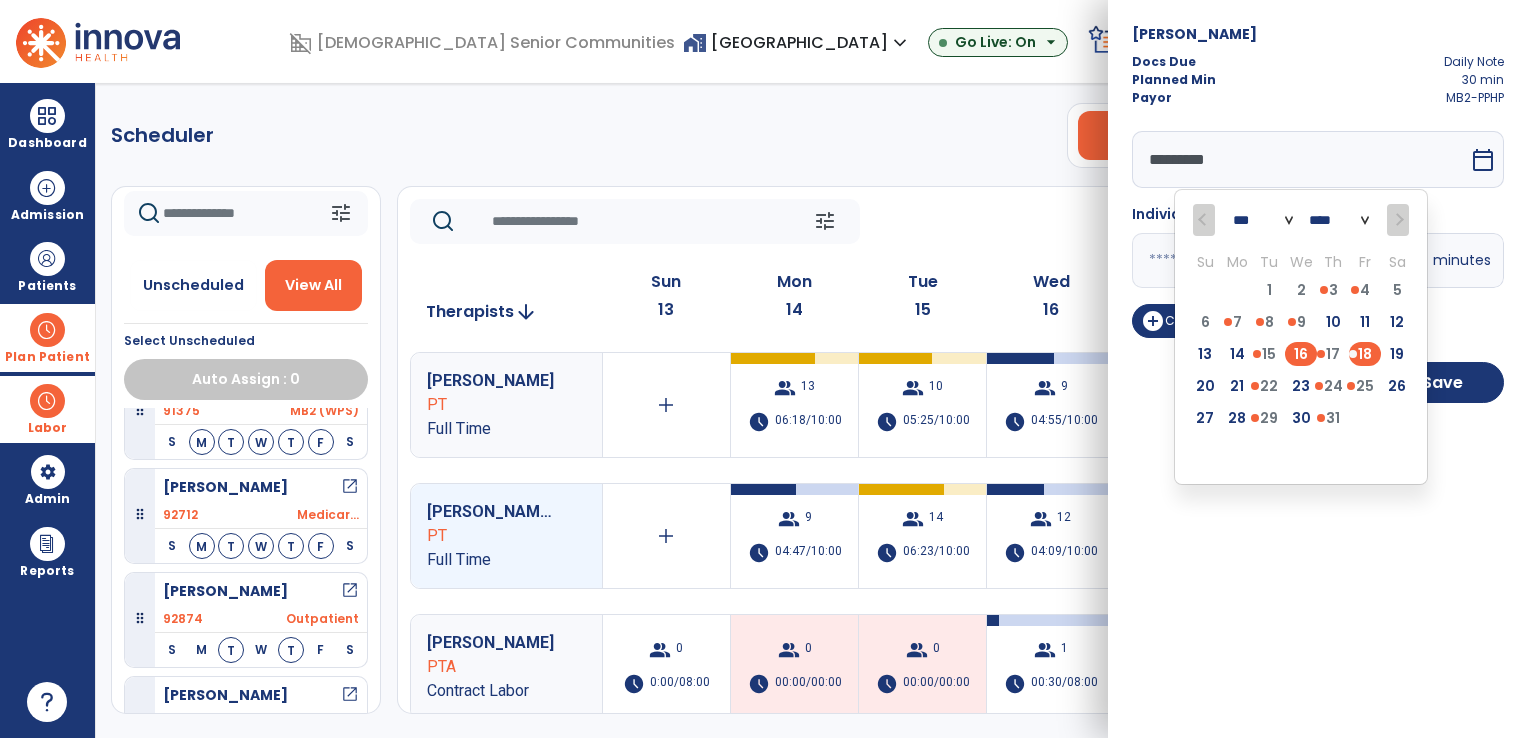 click on "16" at bounding box center [1301, 354] 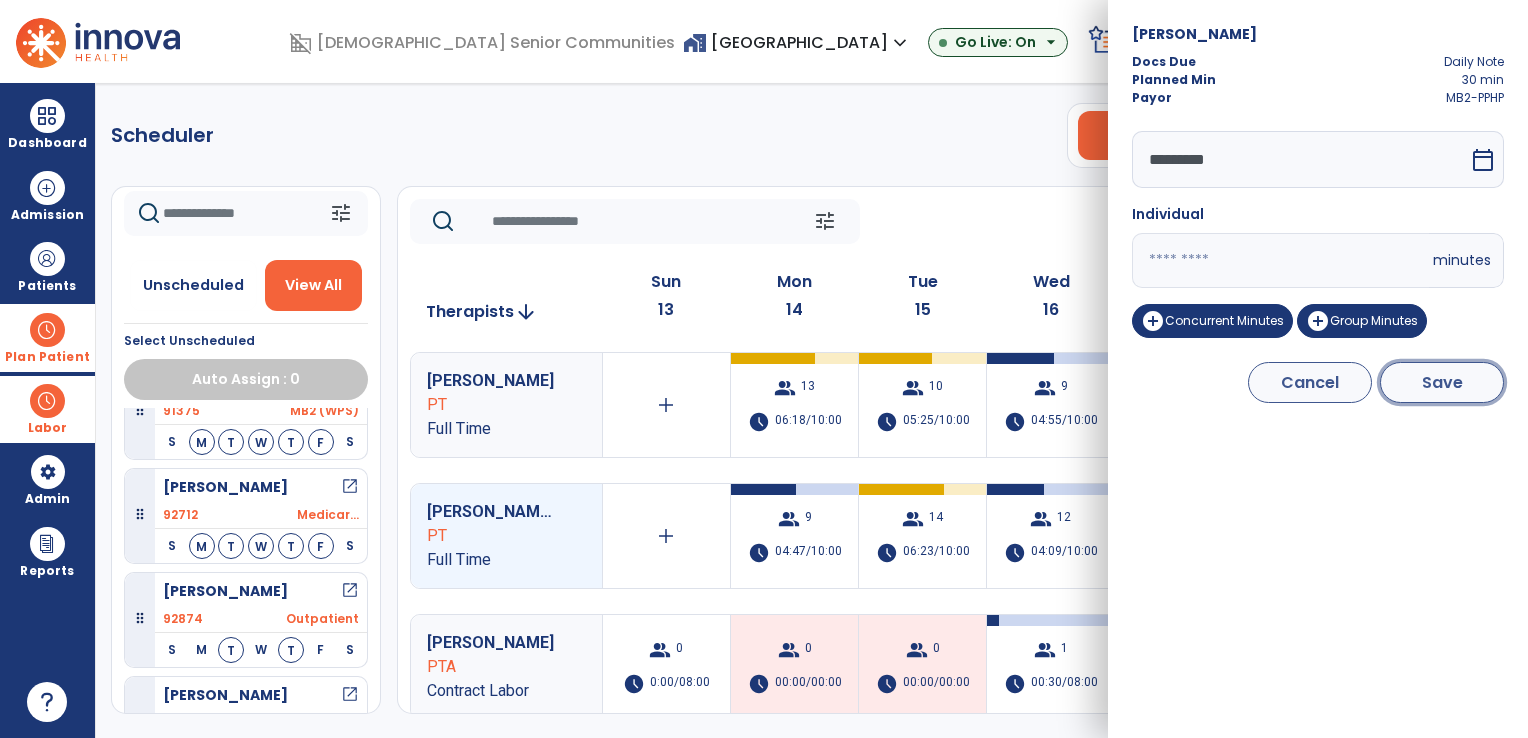 click on "Save" at bounding box center (1442, 382) 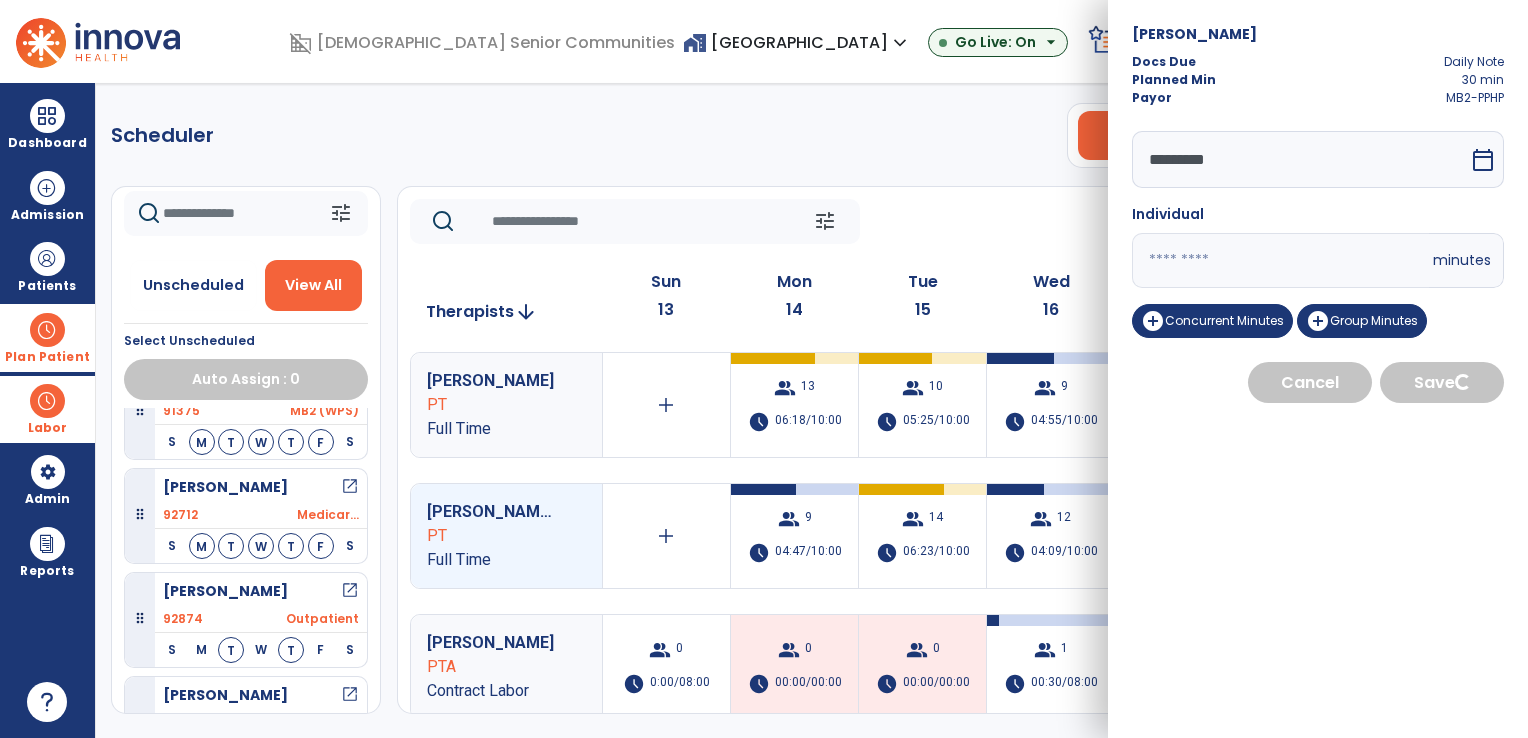 select on "****" 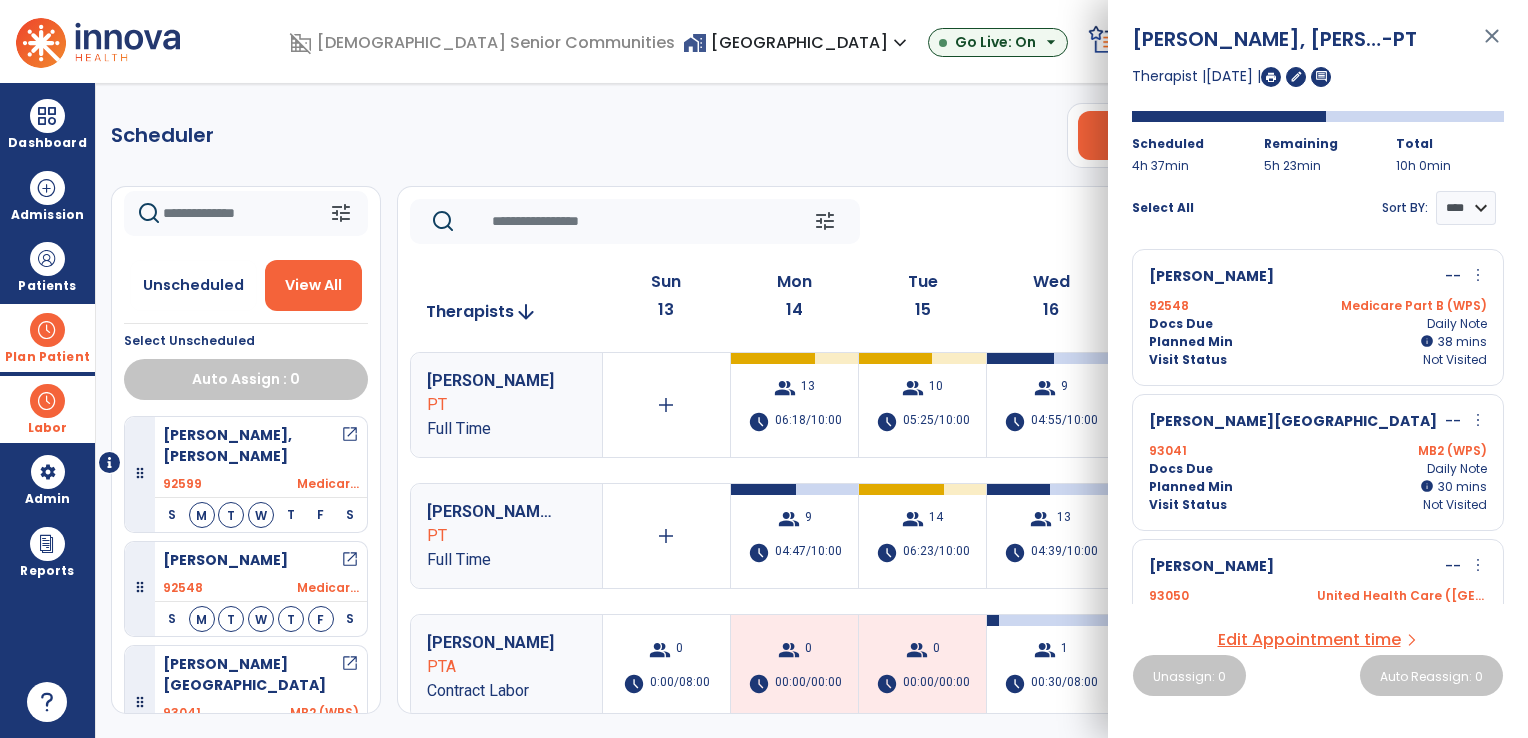 click on "Scheduler   PT   OT   ST  **** *** more_vert  Manage Labor   View All Therapists   Print" 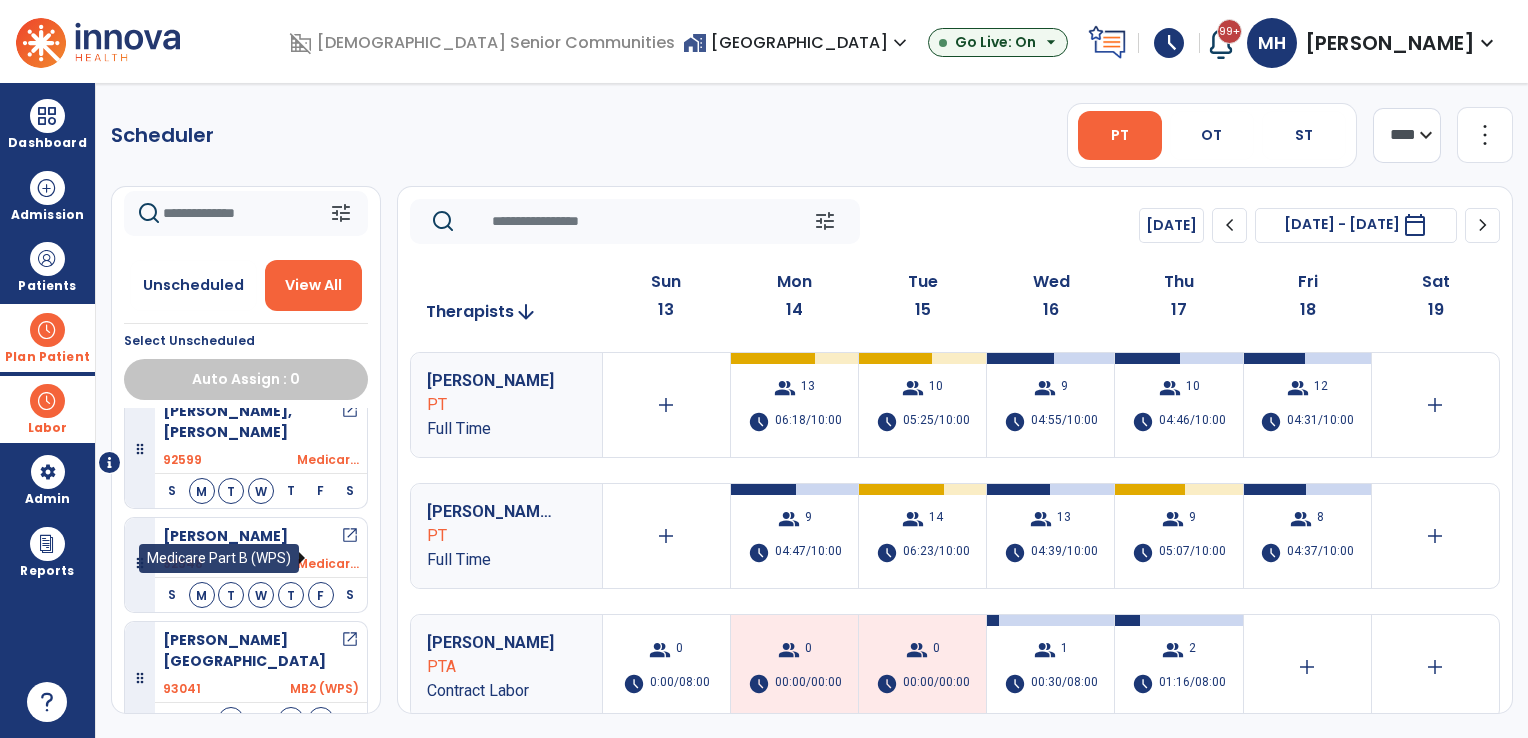 scroll, scrollTop: 0, scrollLeft: 0, axis: both 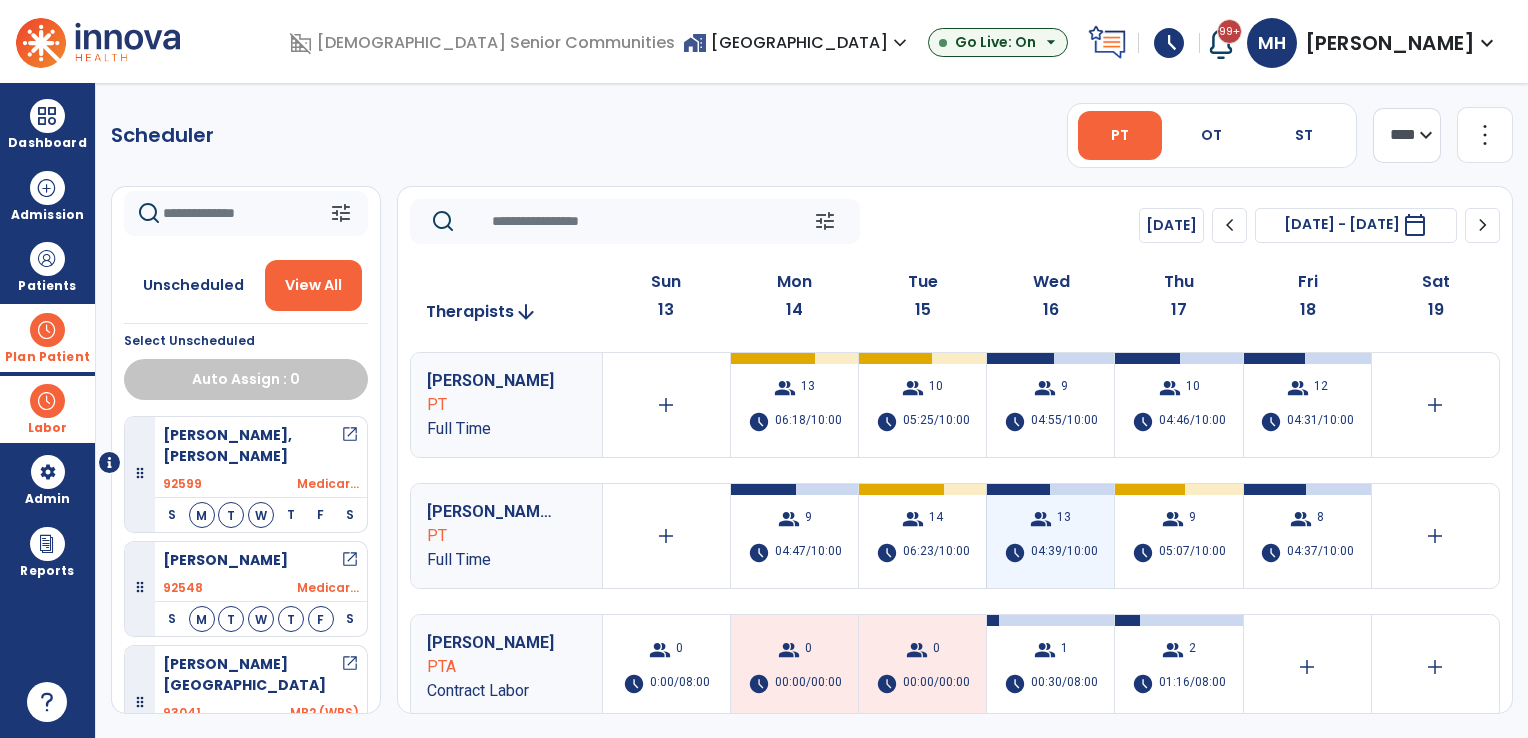 click on "group  13  schedule  04:39/10:00" at bounding box center [1050, 536] 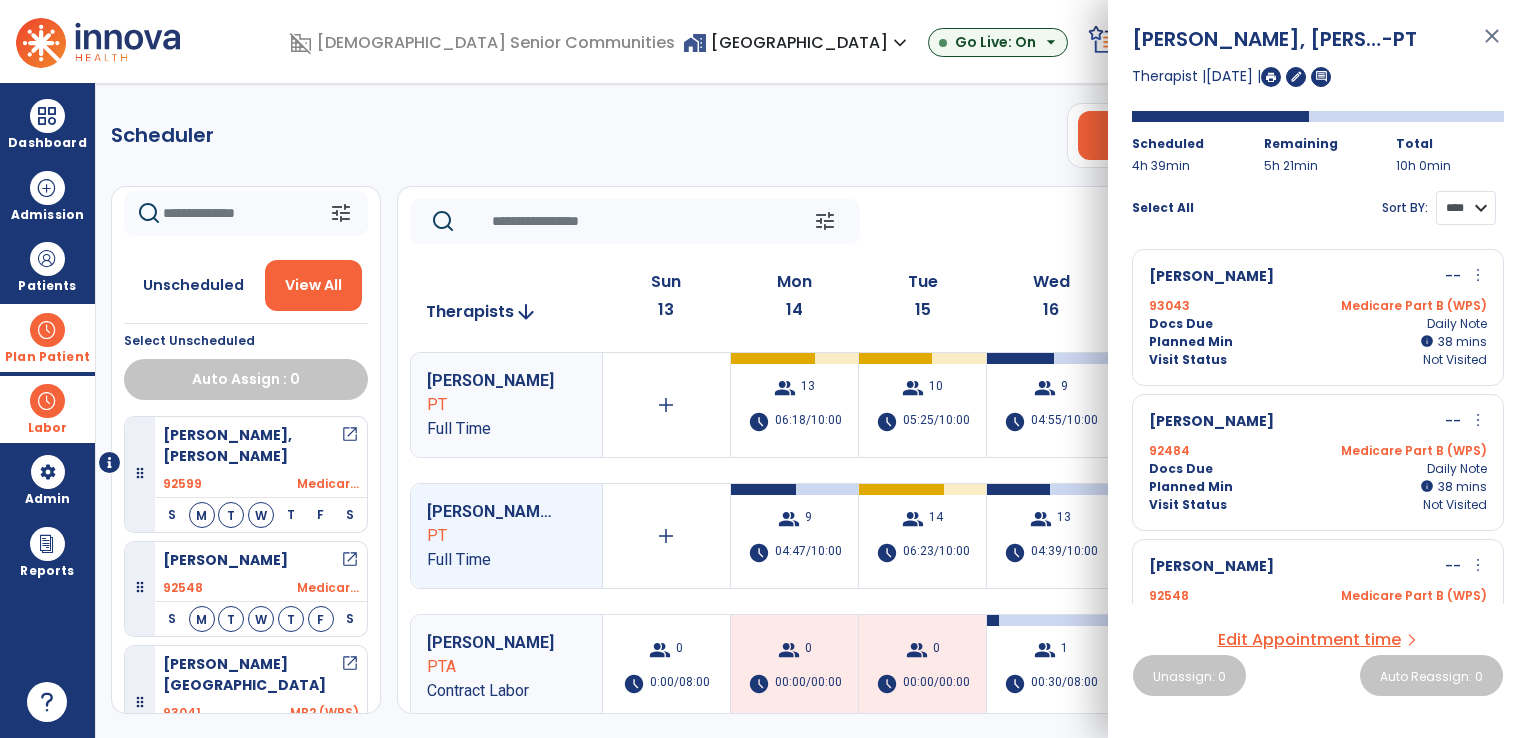 click on "**** ****" at bounding box center (1466, 208) 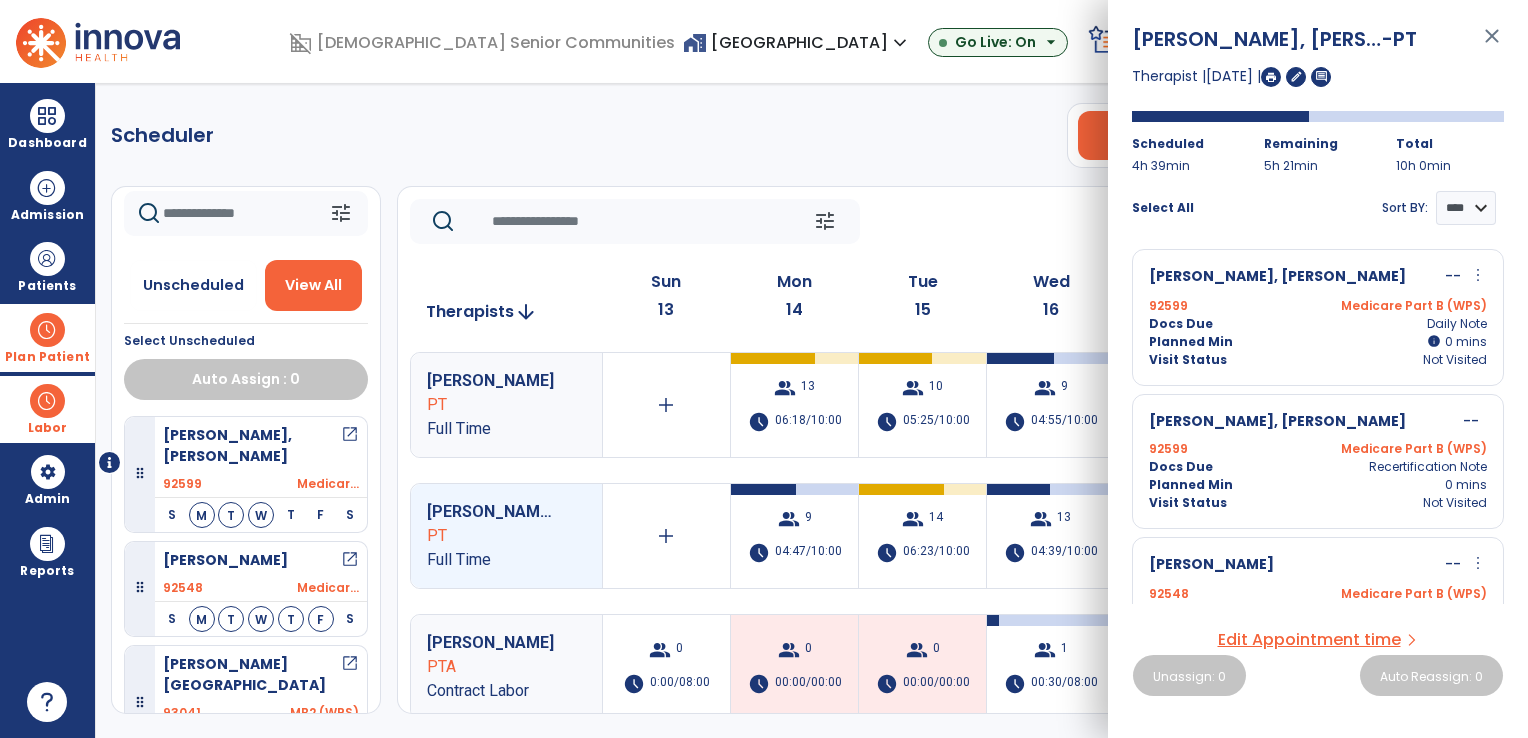 click on "more_vert" at bounding box center (1478, 275) 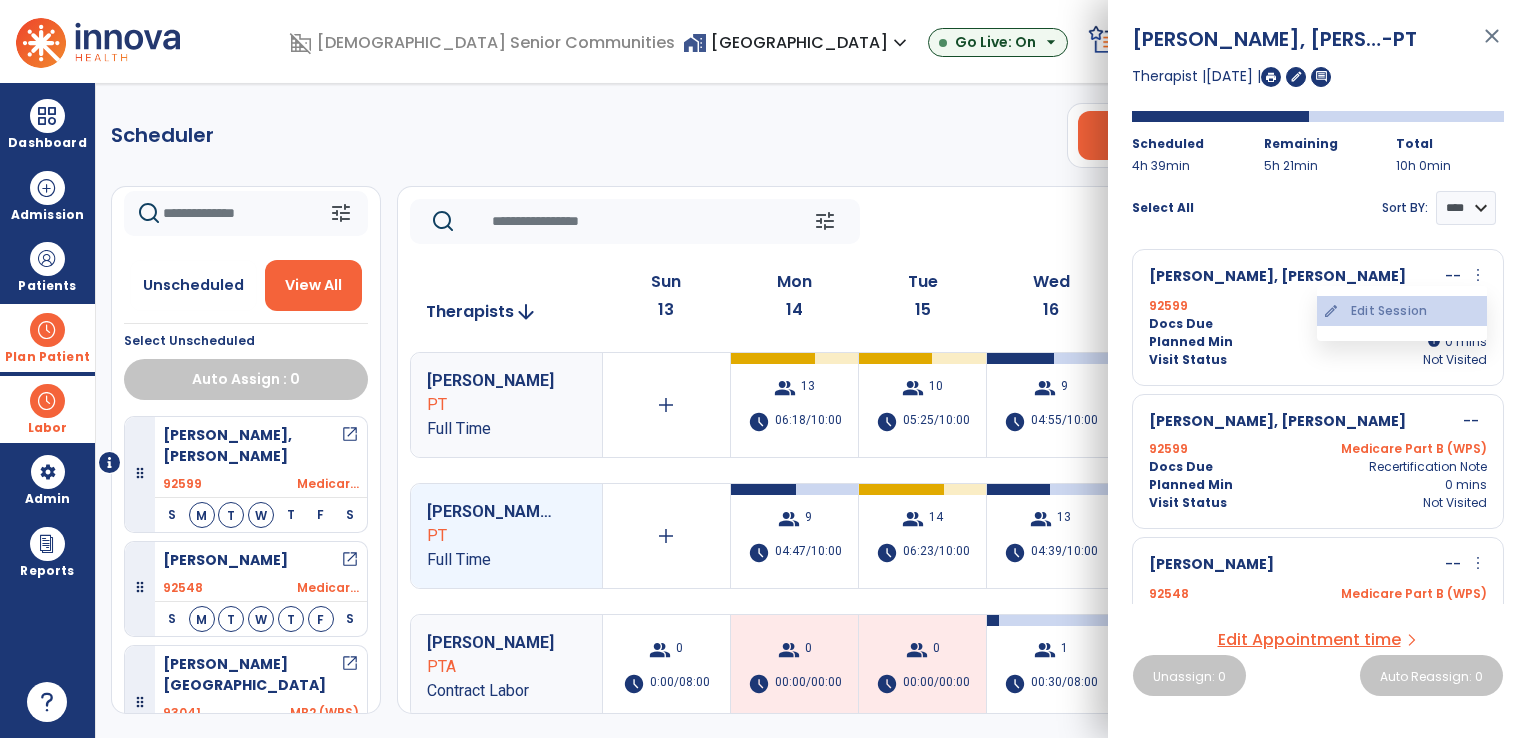 click on "edit   Edit Session" at bounding box center [1402, 311] 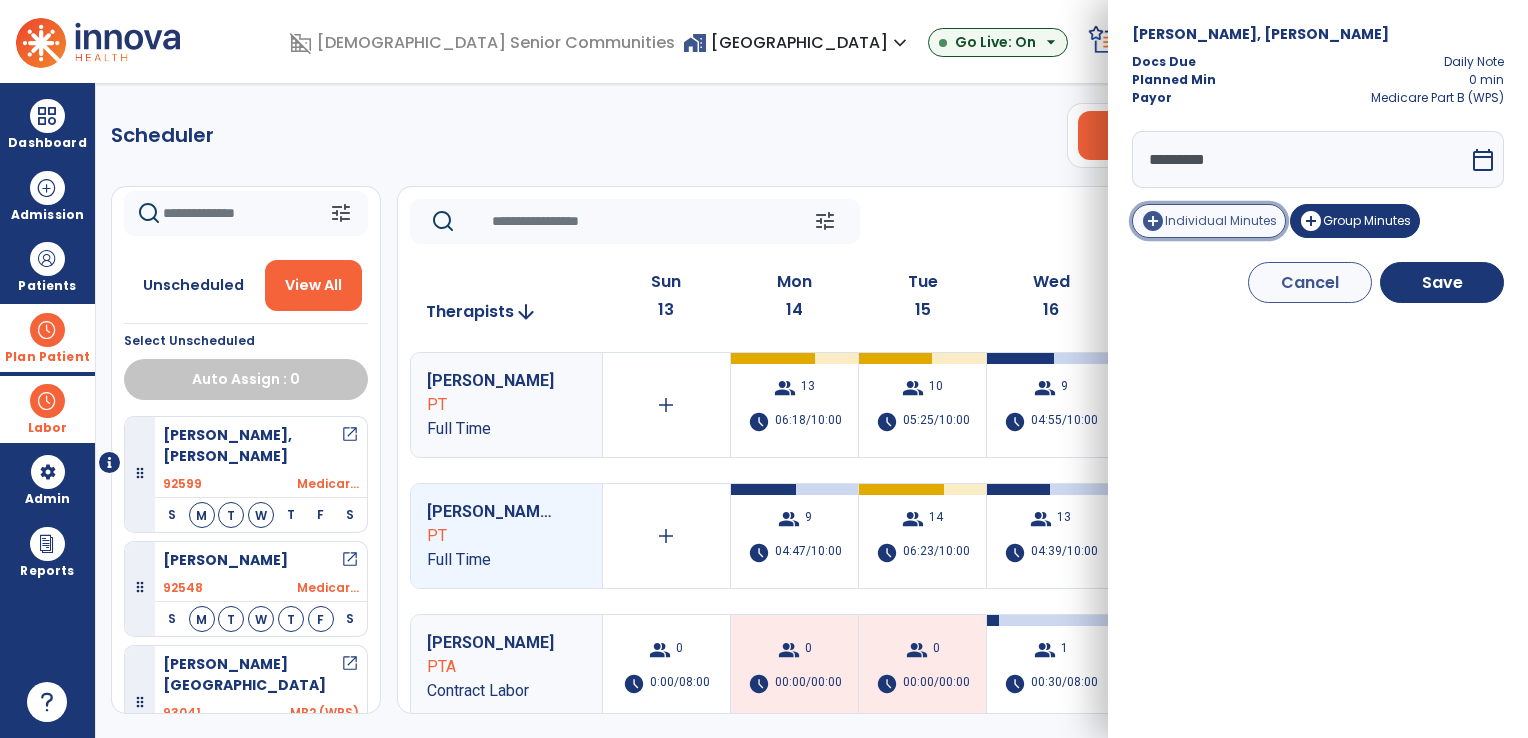 click on "Individual Minutes" at bounding box center (1221, 220) 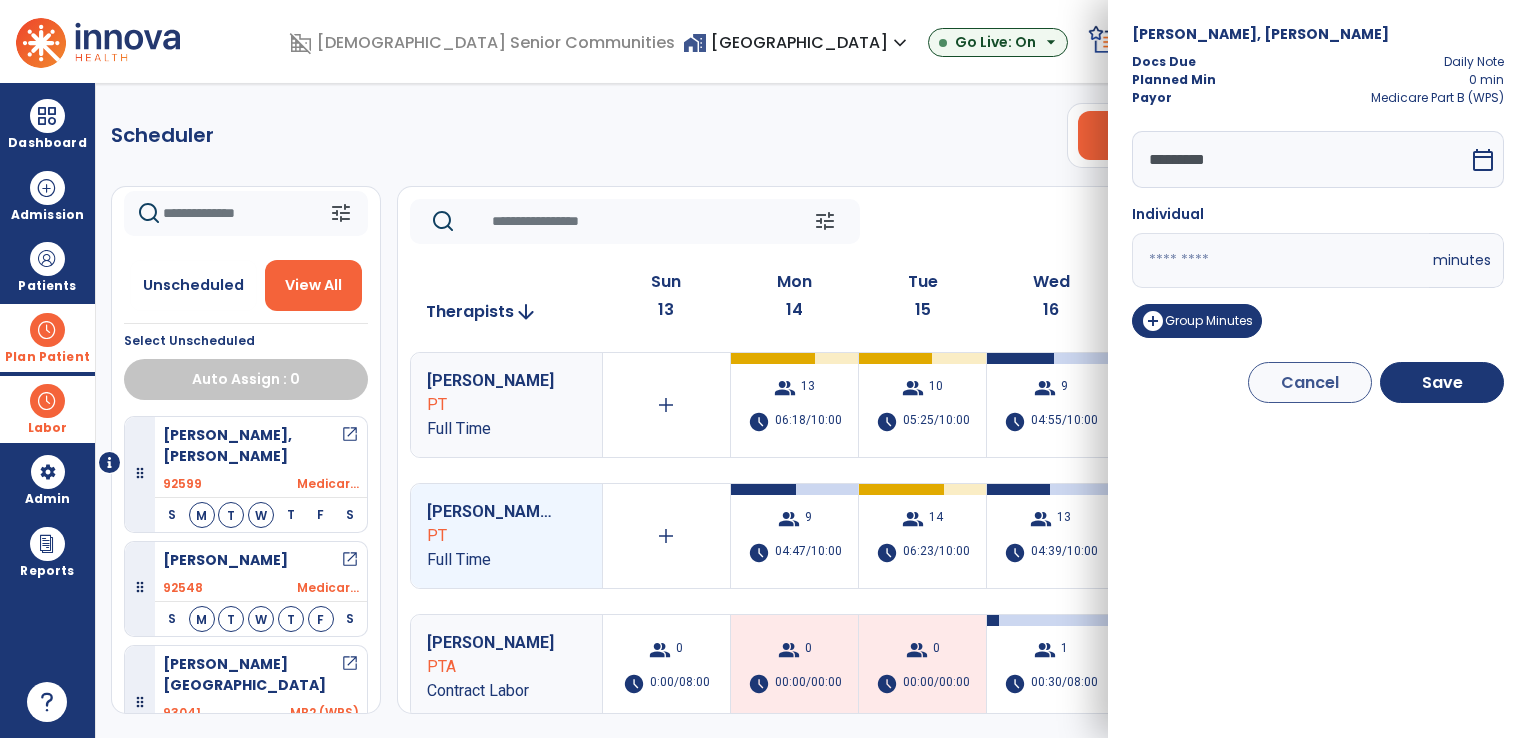 click on "*" at bounding box center (1280, 260) 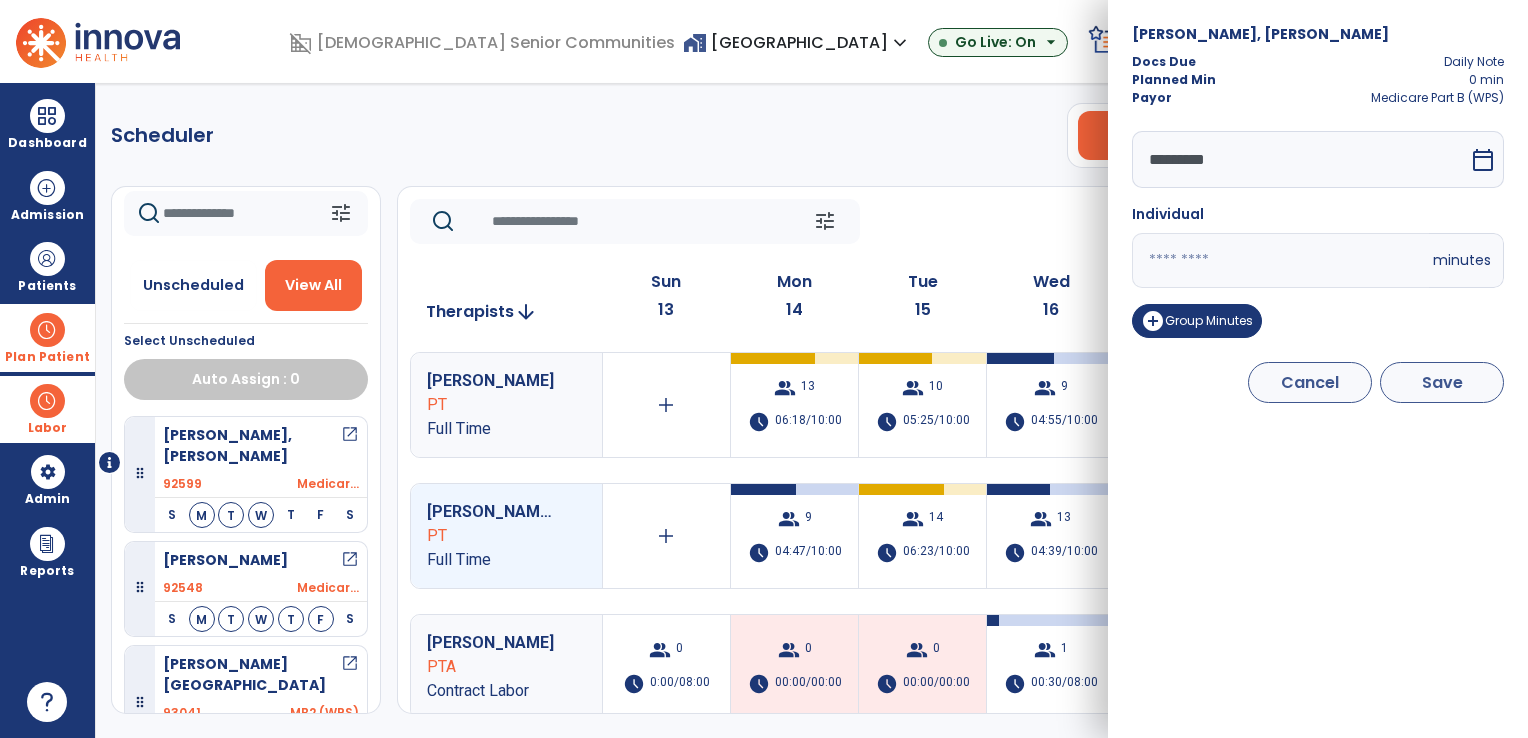 type on "**" 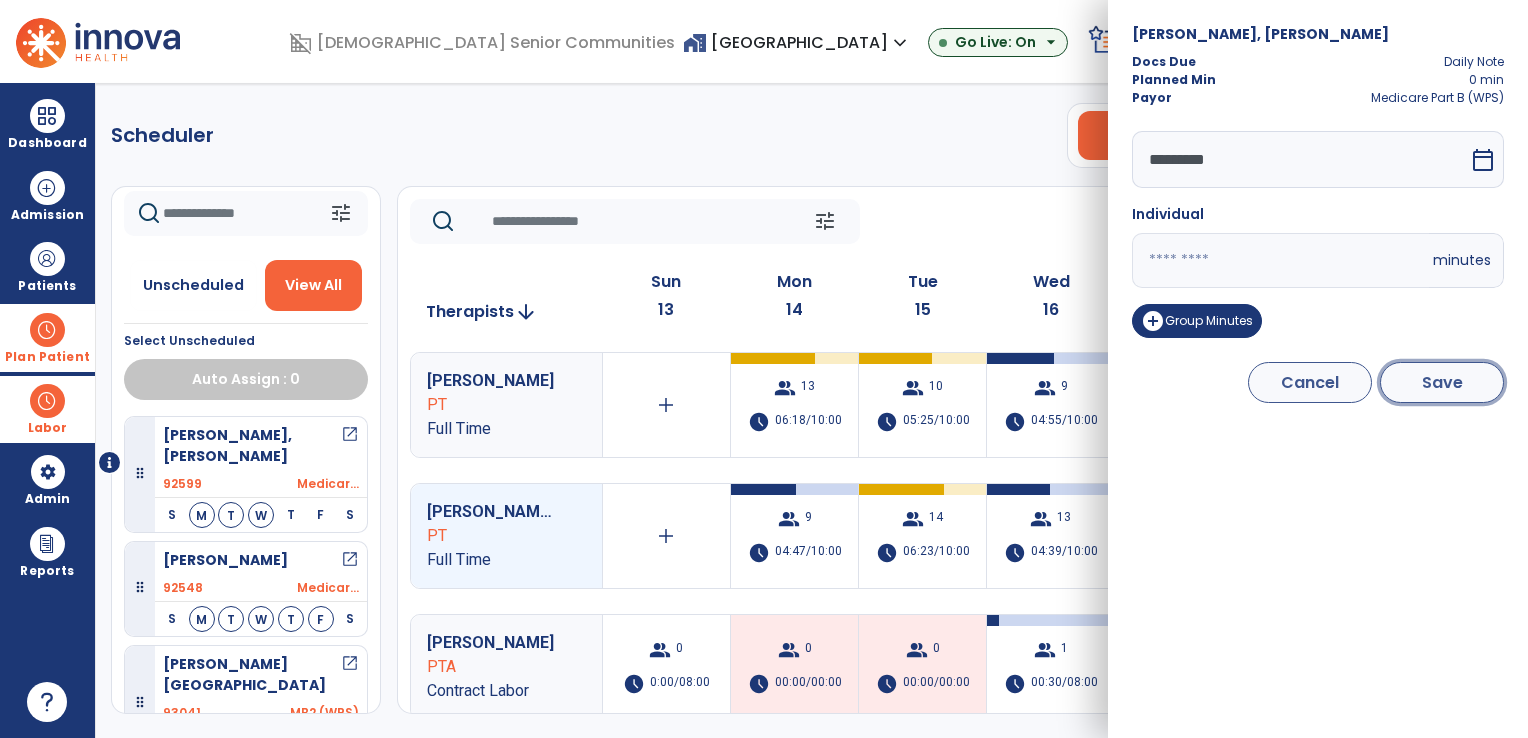 click on "Save" at bounding box center (1442, 382) 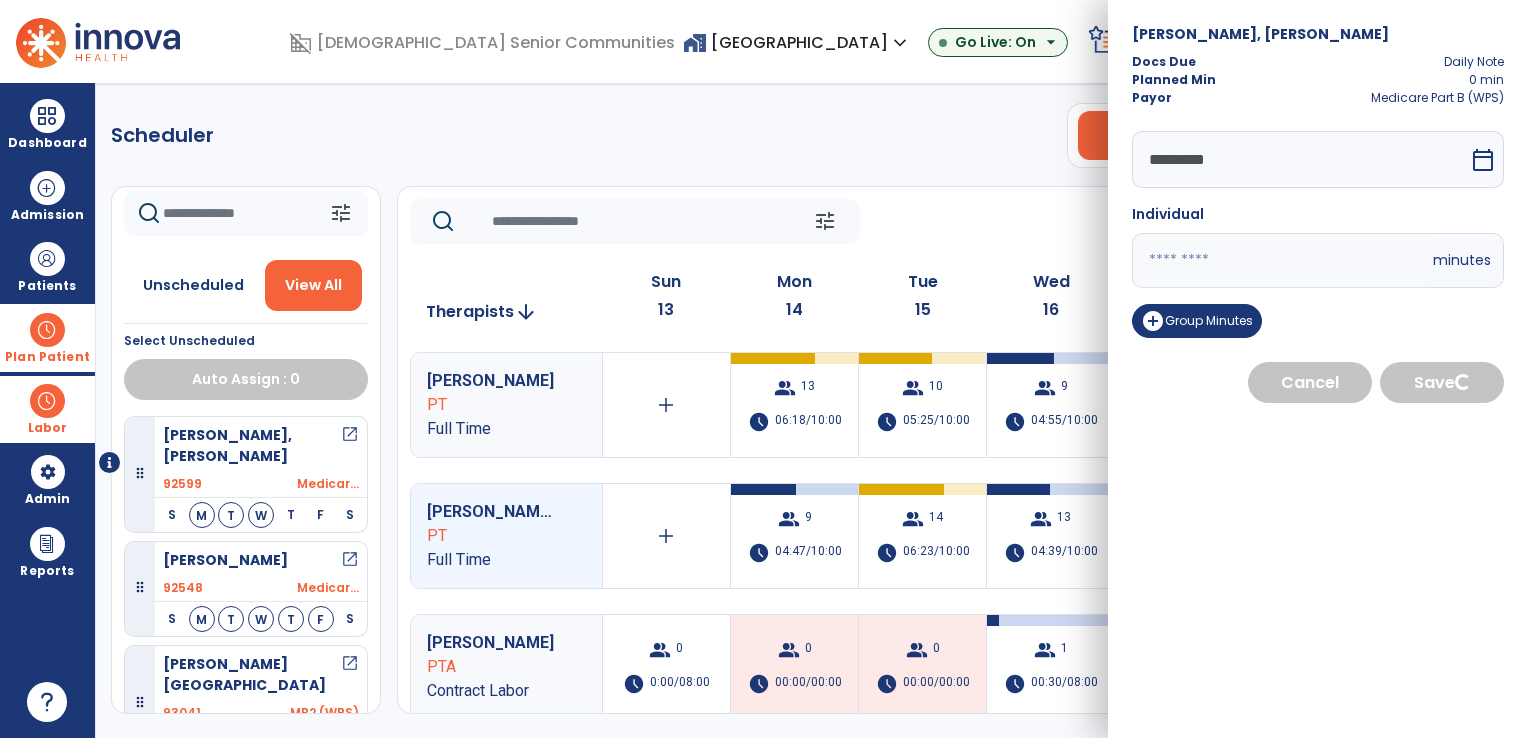 select on "****" 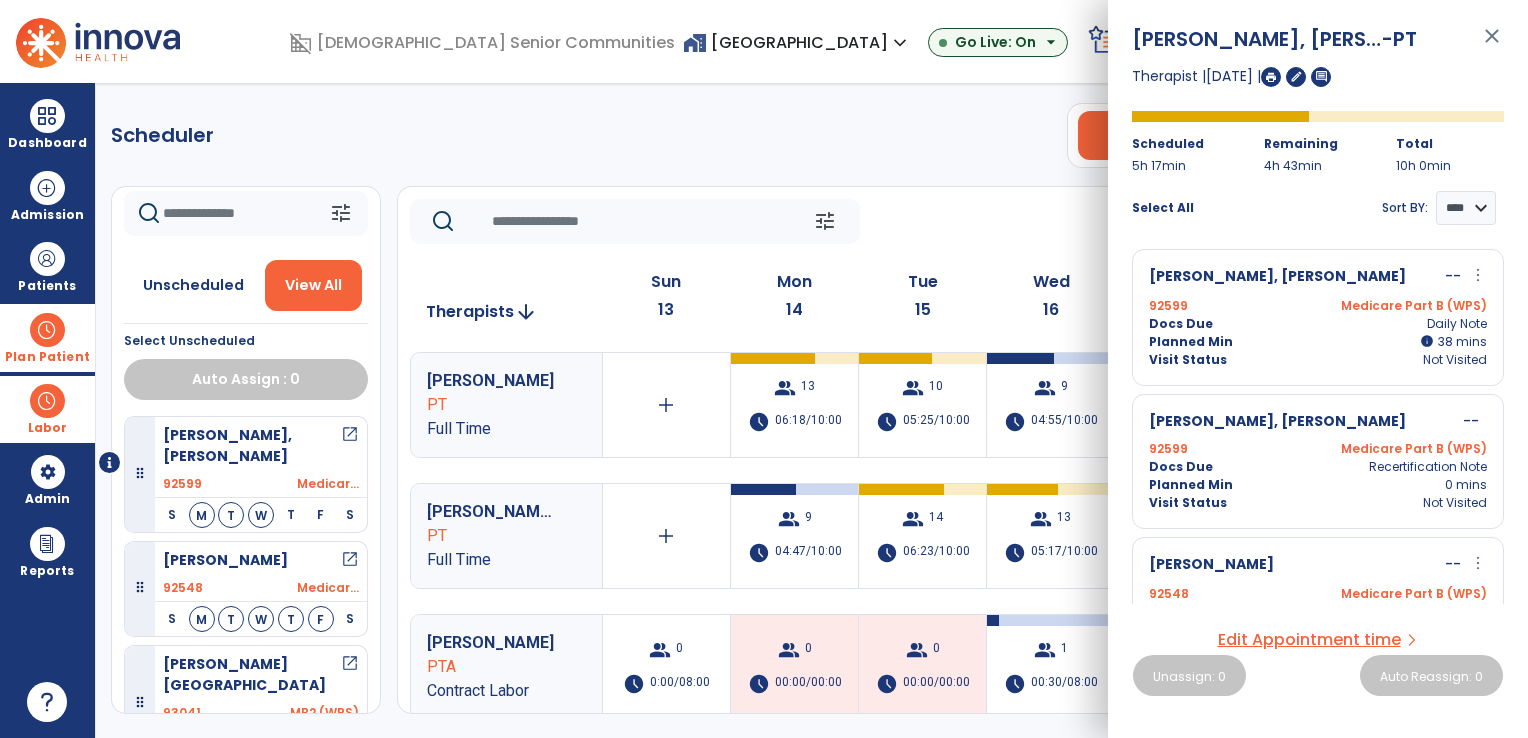 click on "Scheduler   PT   OT   ST  **** *** more_vert  Manage Labor   View All Therapists   Print" 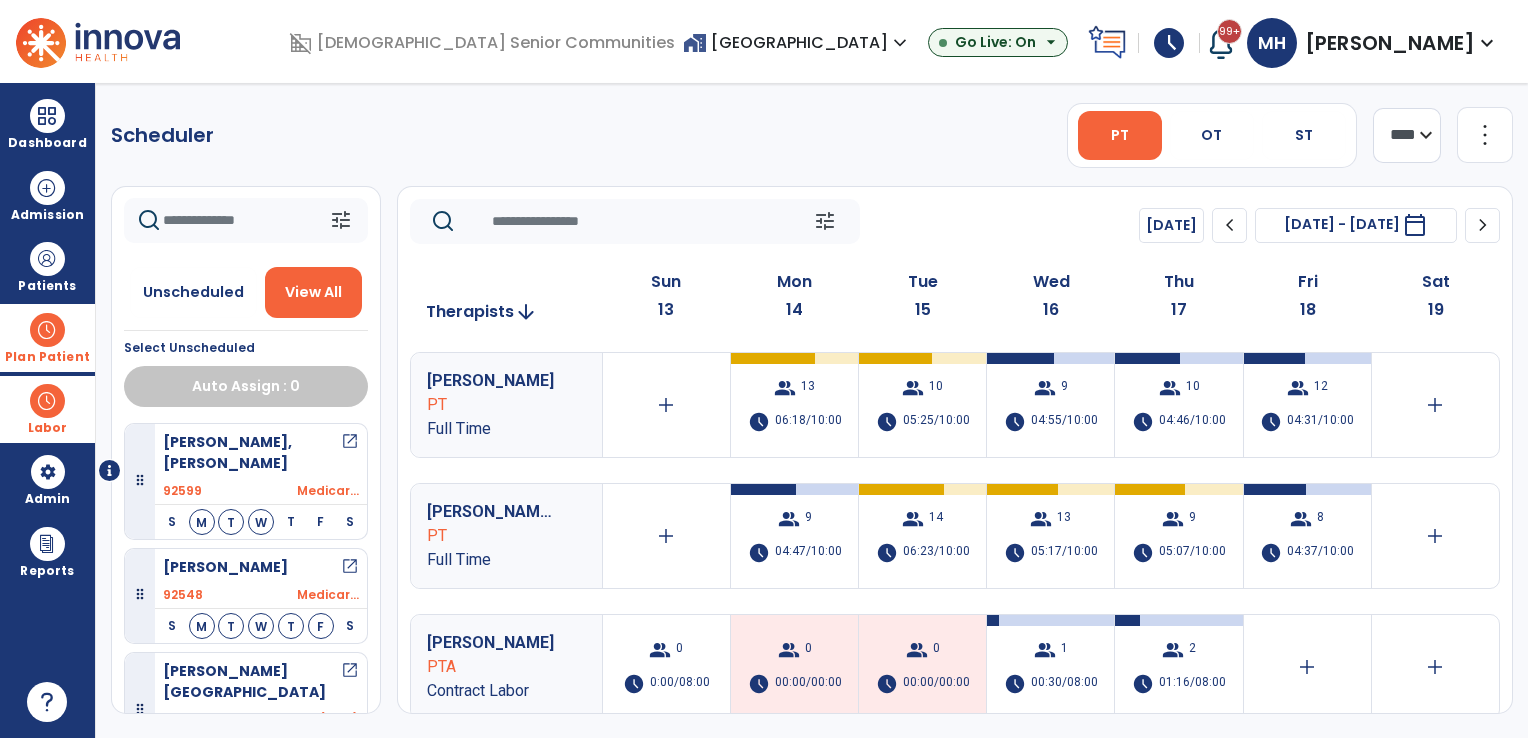 scroll, scrollTop: 0, scrollLeft: 0, axis: both 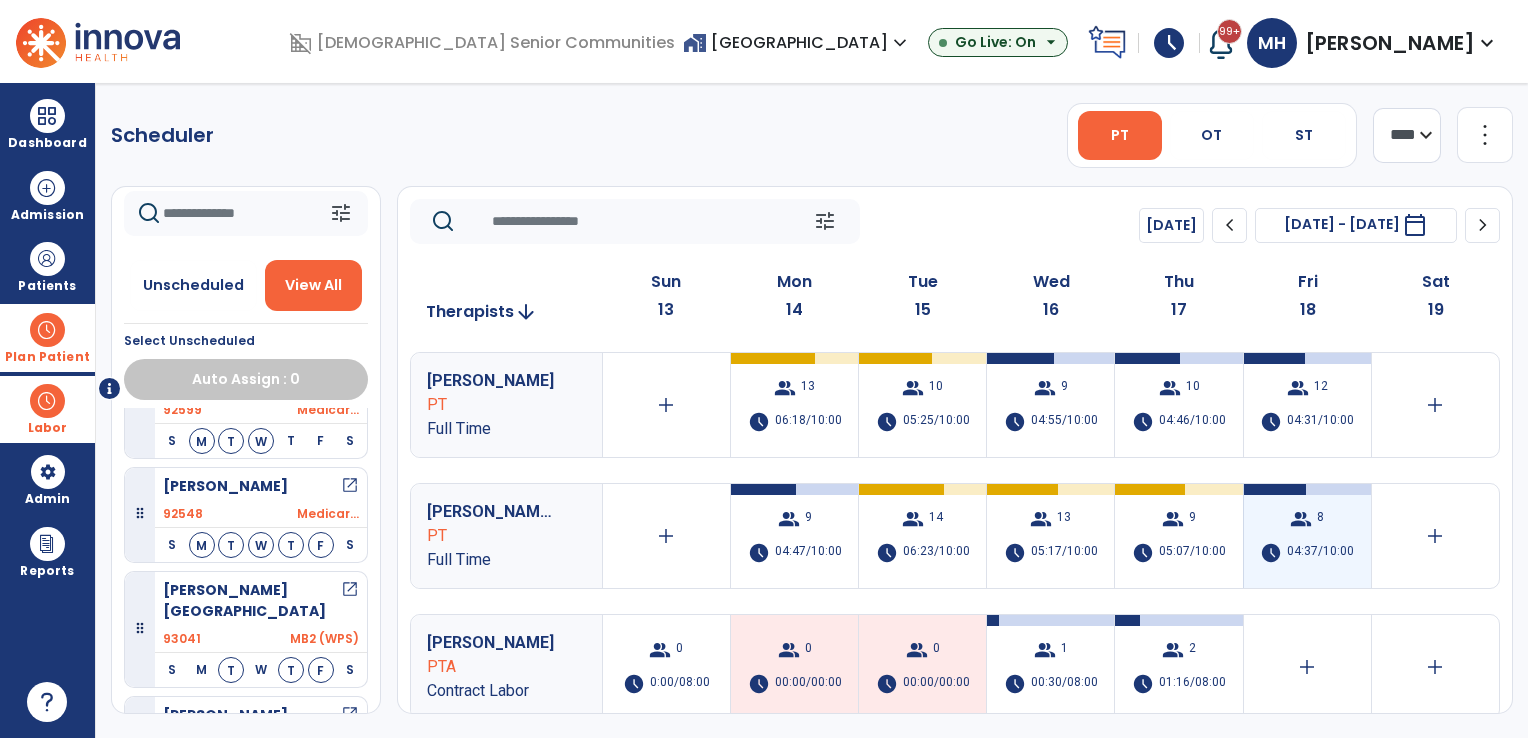 click on "group" at bounding box center [1301, 519] 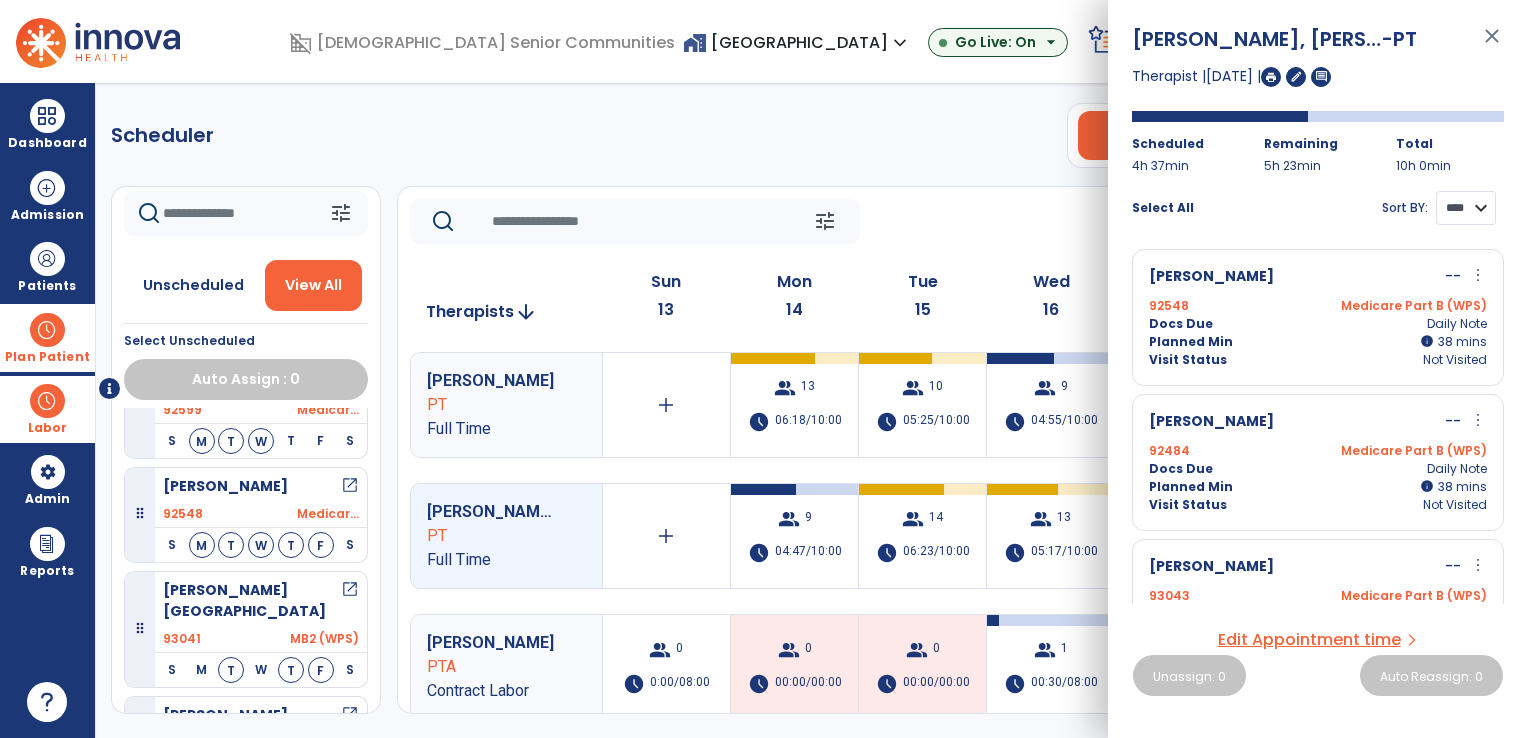 click on "**** ****" at bounding box center (1466, 208) 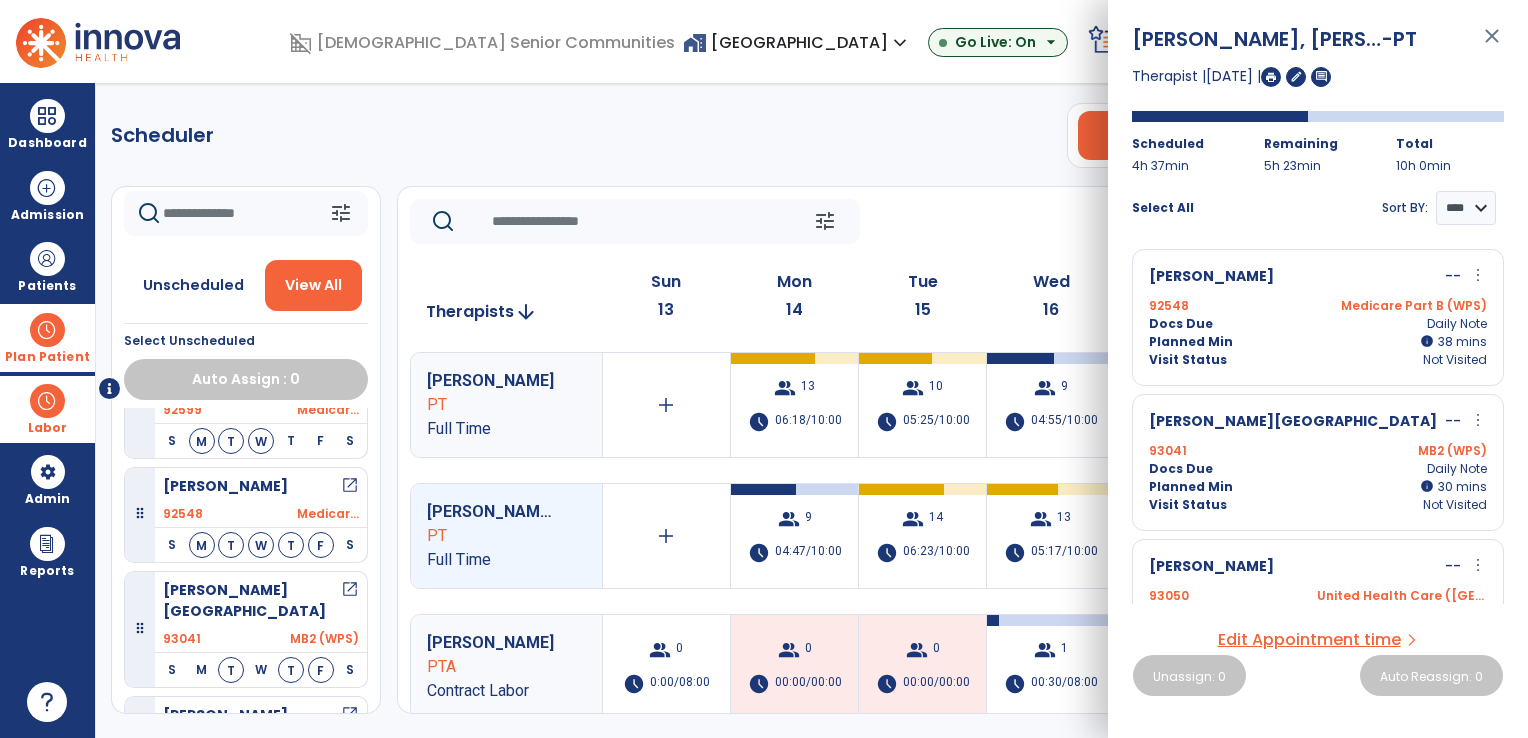click on "more_vert" at bounding box center [1478, 420] 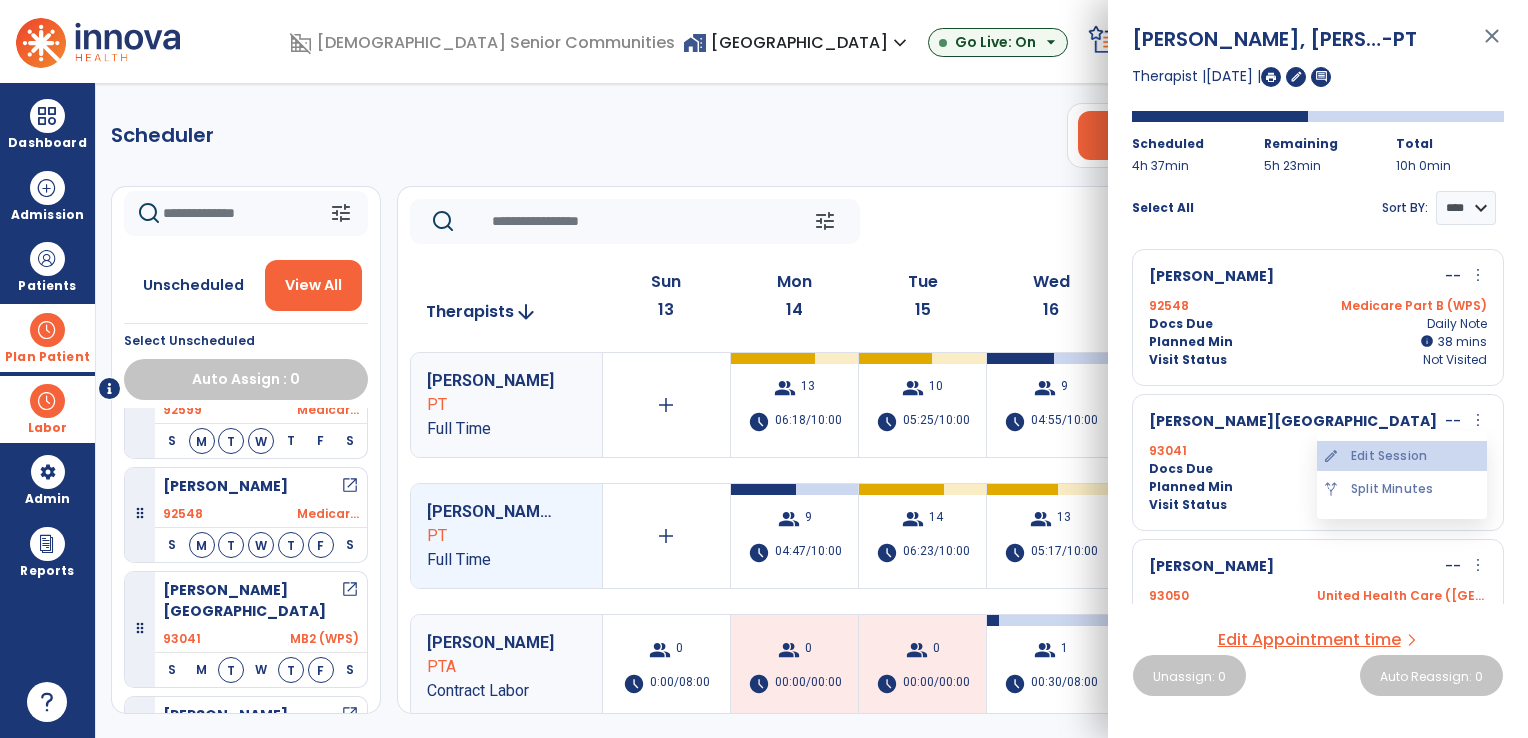 click on "edit   Edit Session" at bounding box center (1402, 456) 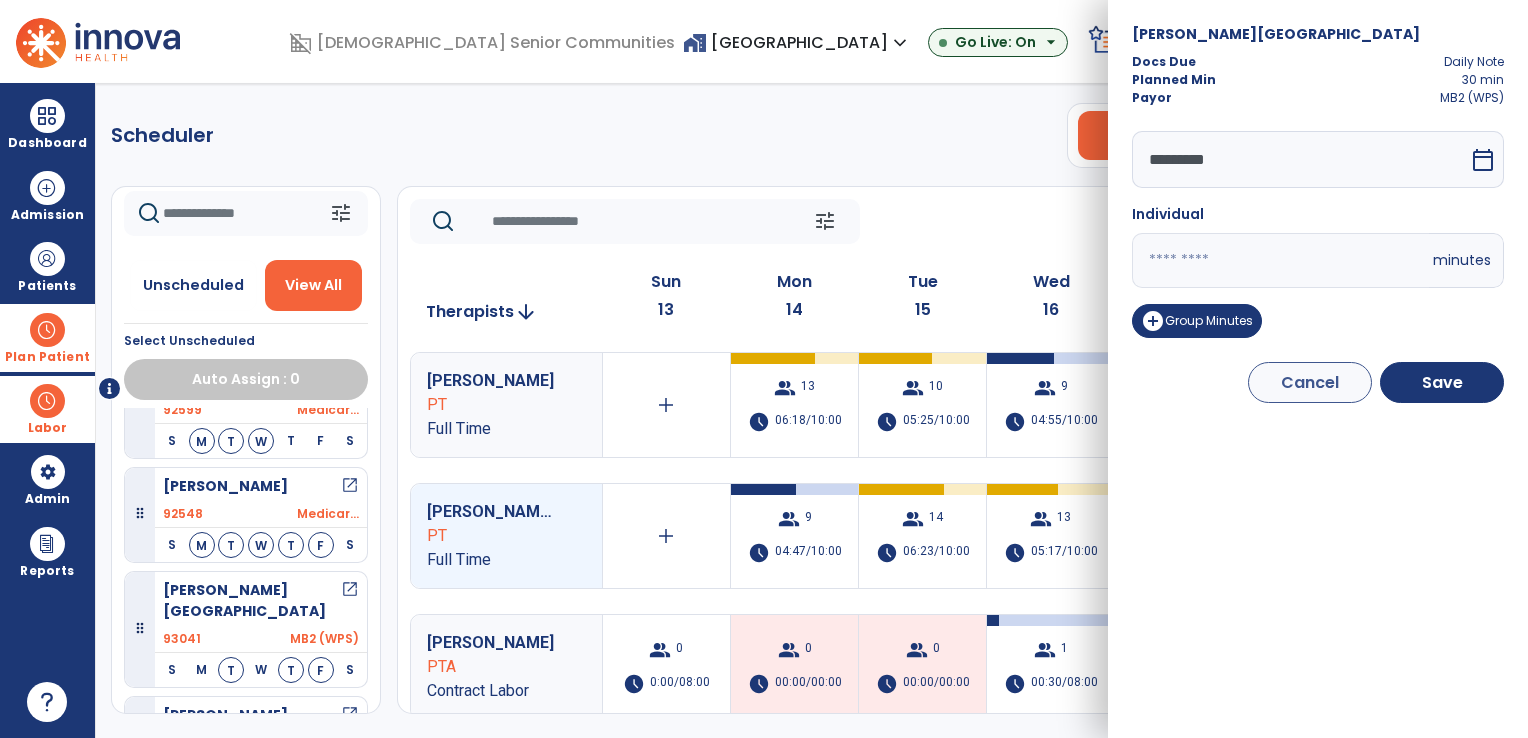 click on "*********" at bounding box center [1300, 159] 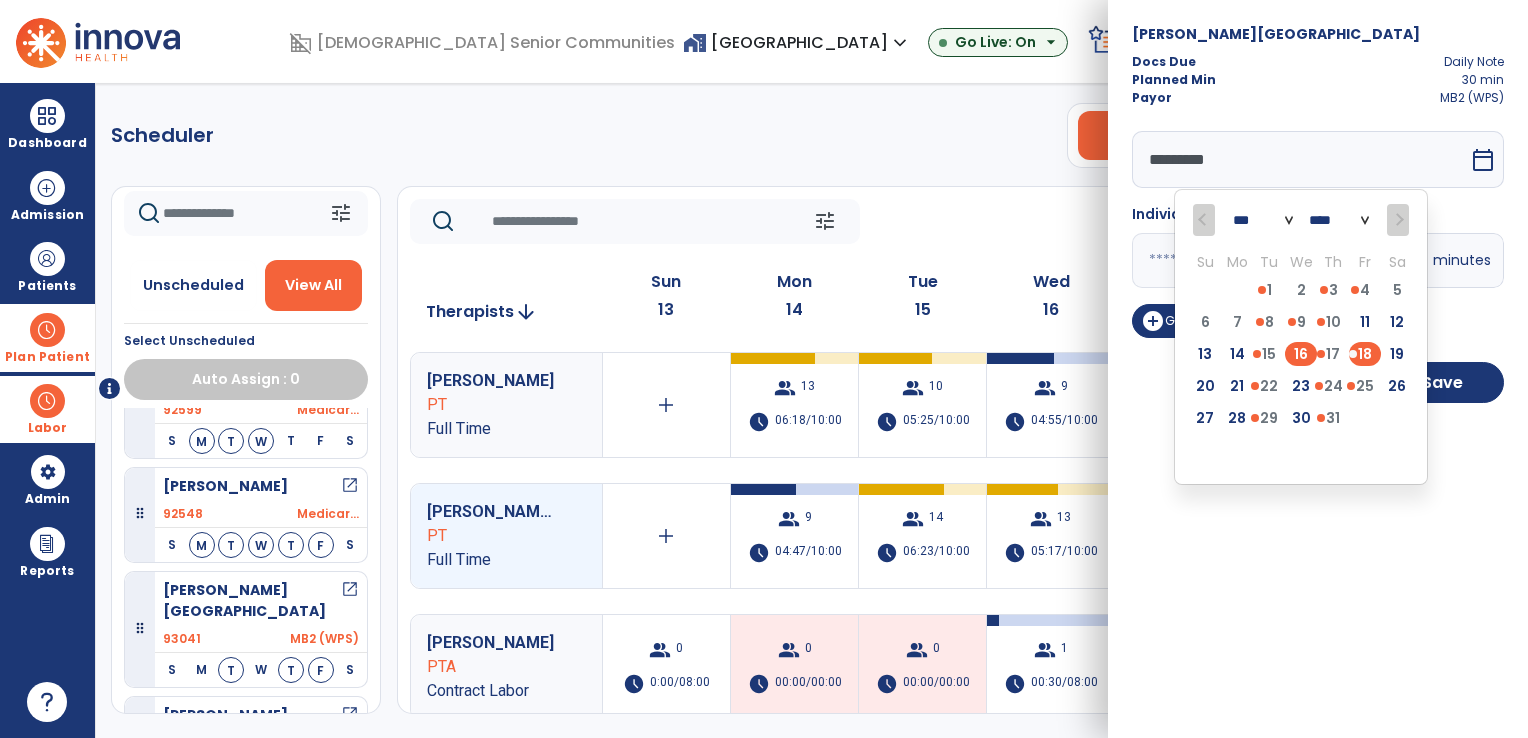 click on "16" at bounding box center [1301, 354] 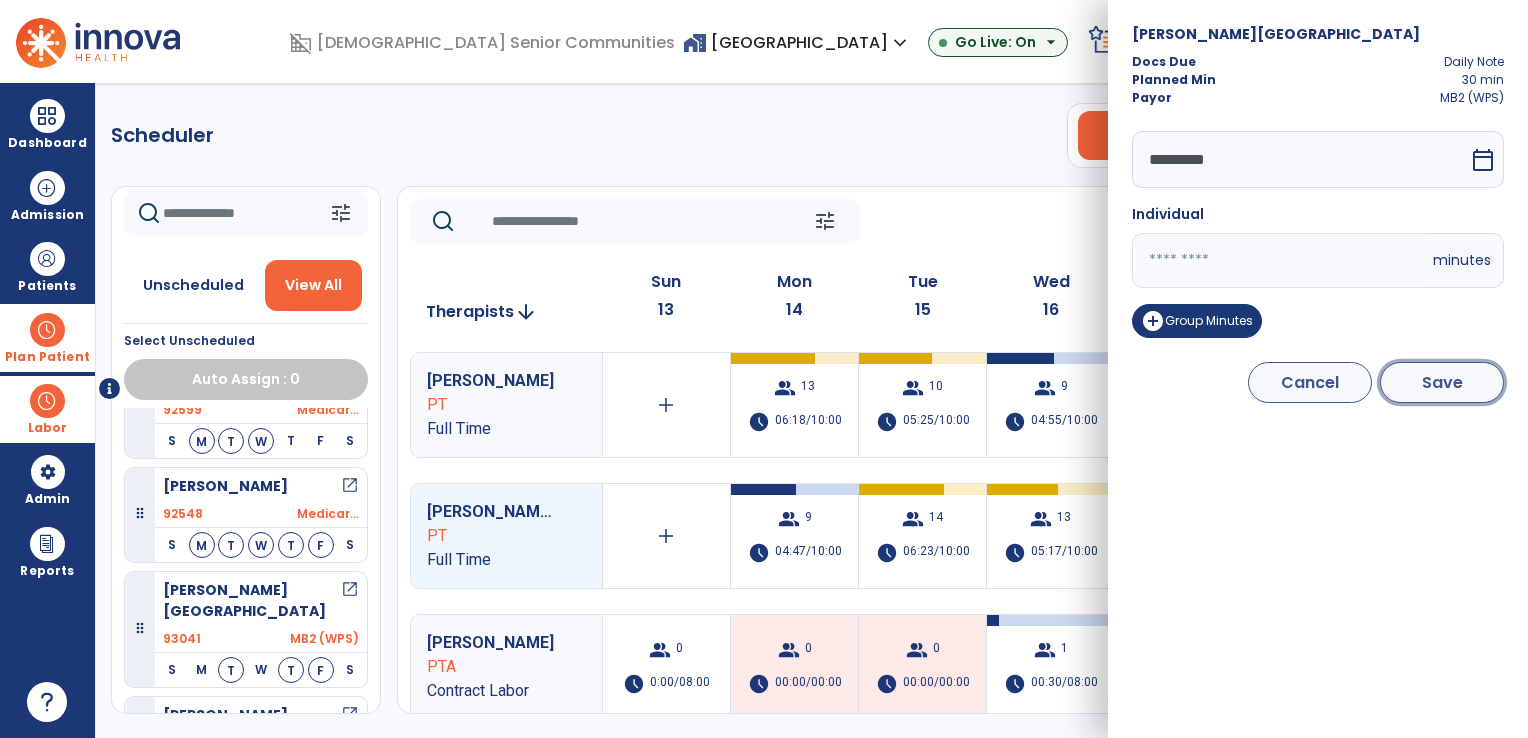 click on "Save" at bounding box center (1442, 382) 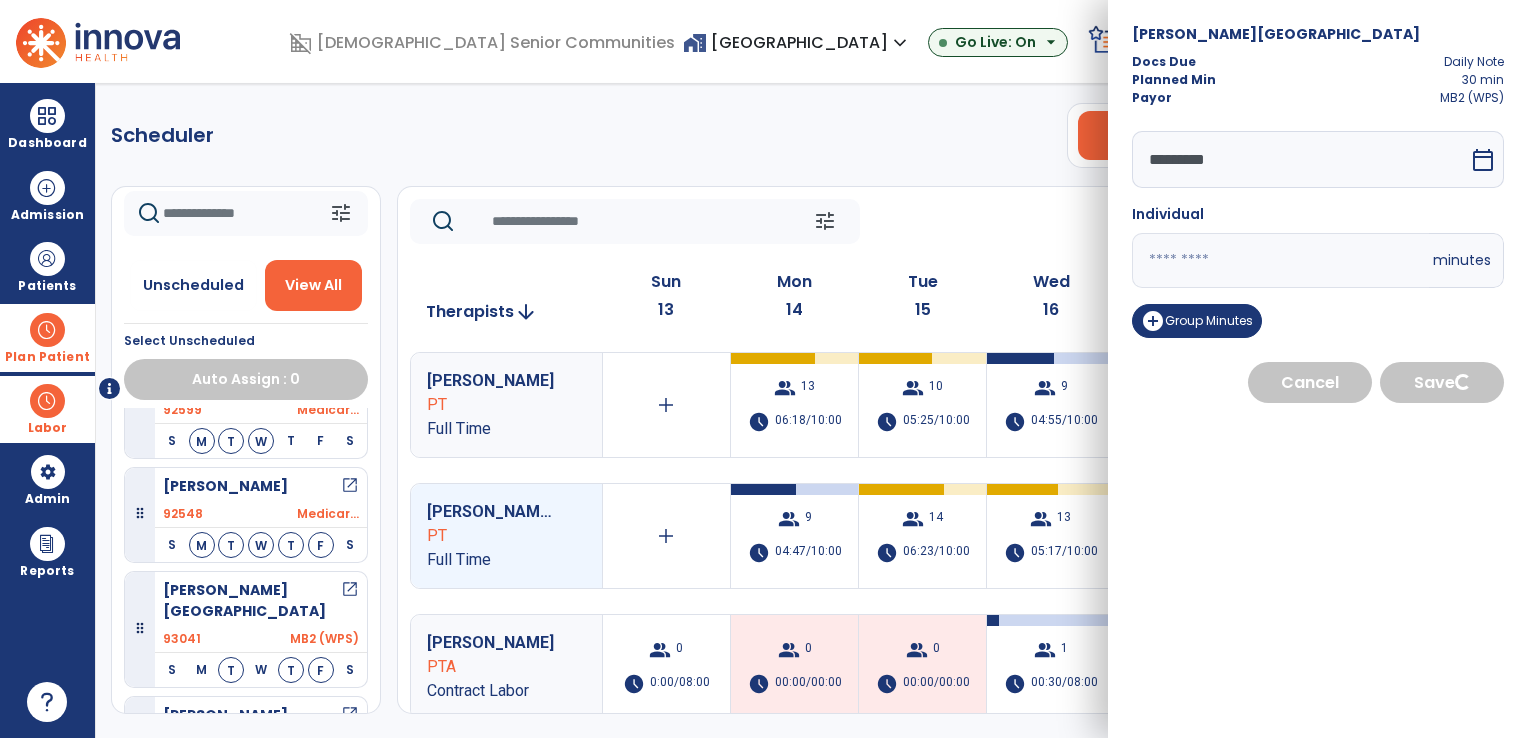 select on "****" 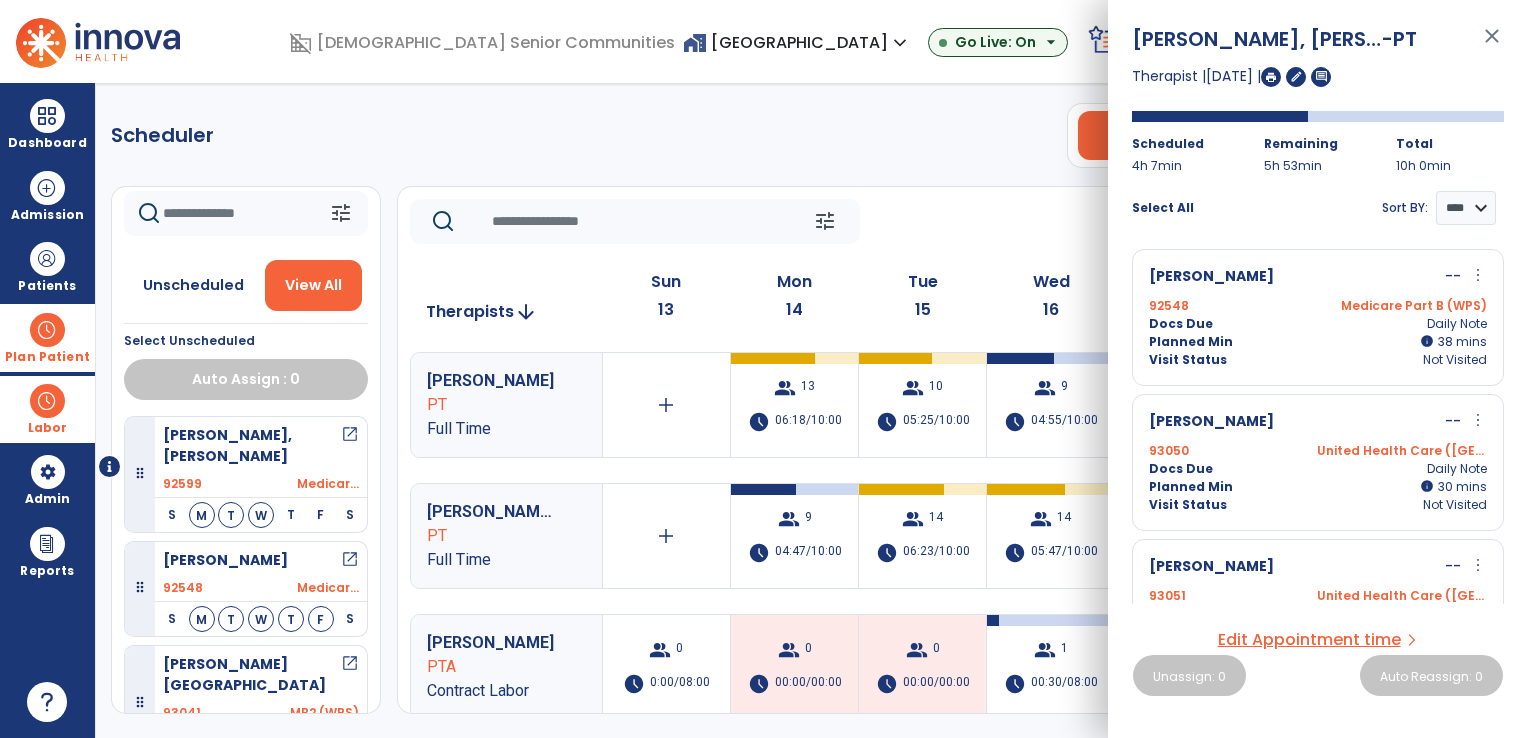 scroll, scrollTop: 0, scrollLeft: 0, axis: both 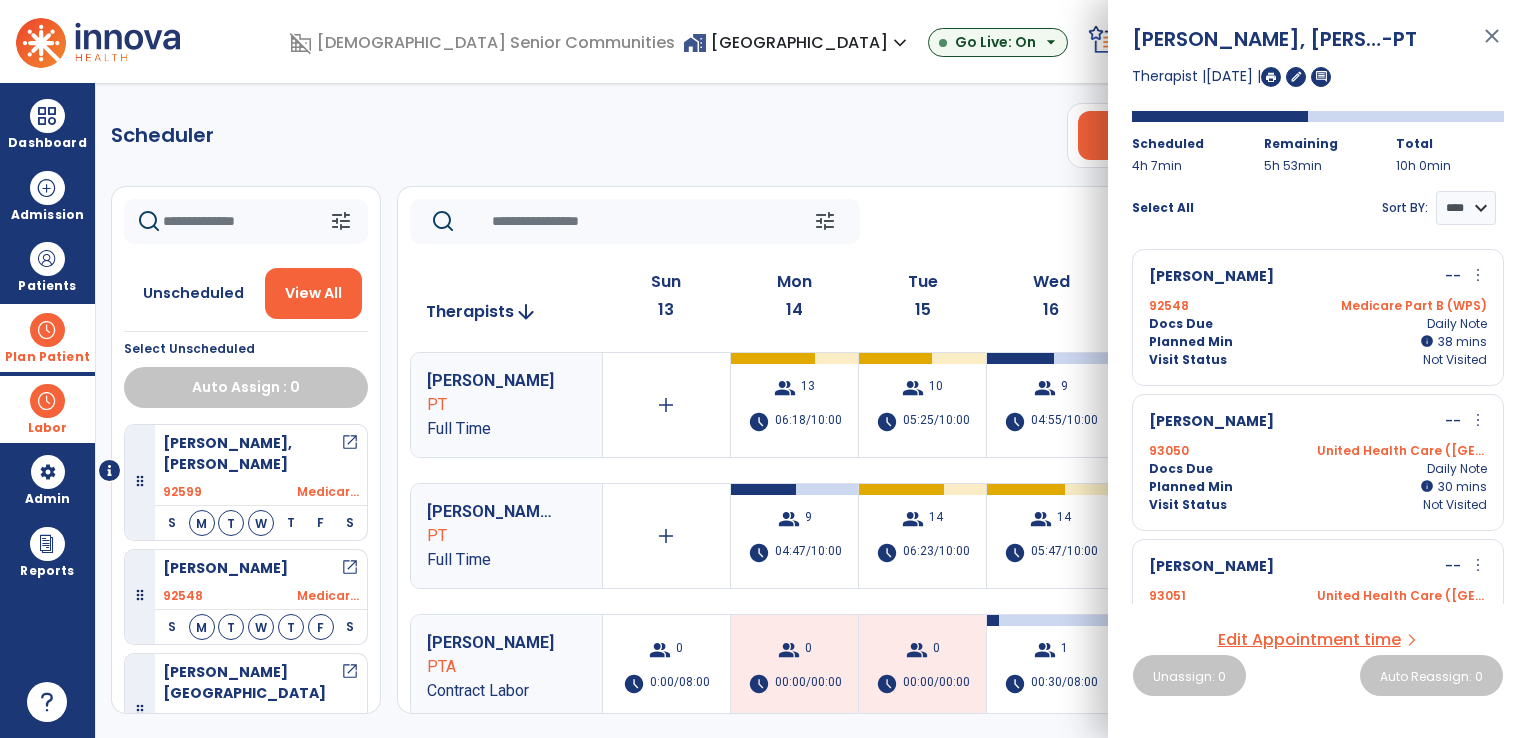 click on "Scheduler   PT   OT   ST  **** *** more_vert  Manage Labor   View All Therapists   Print" 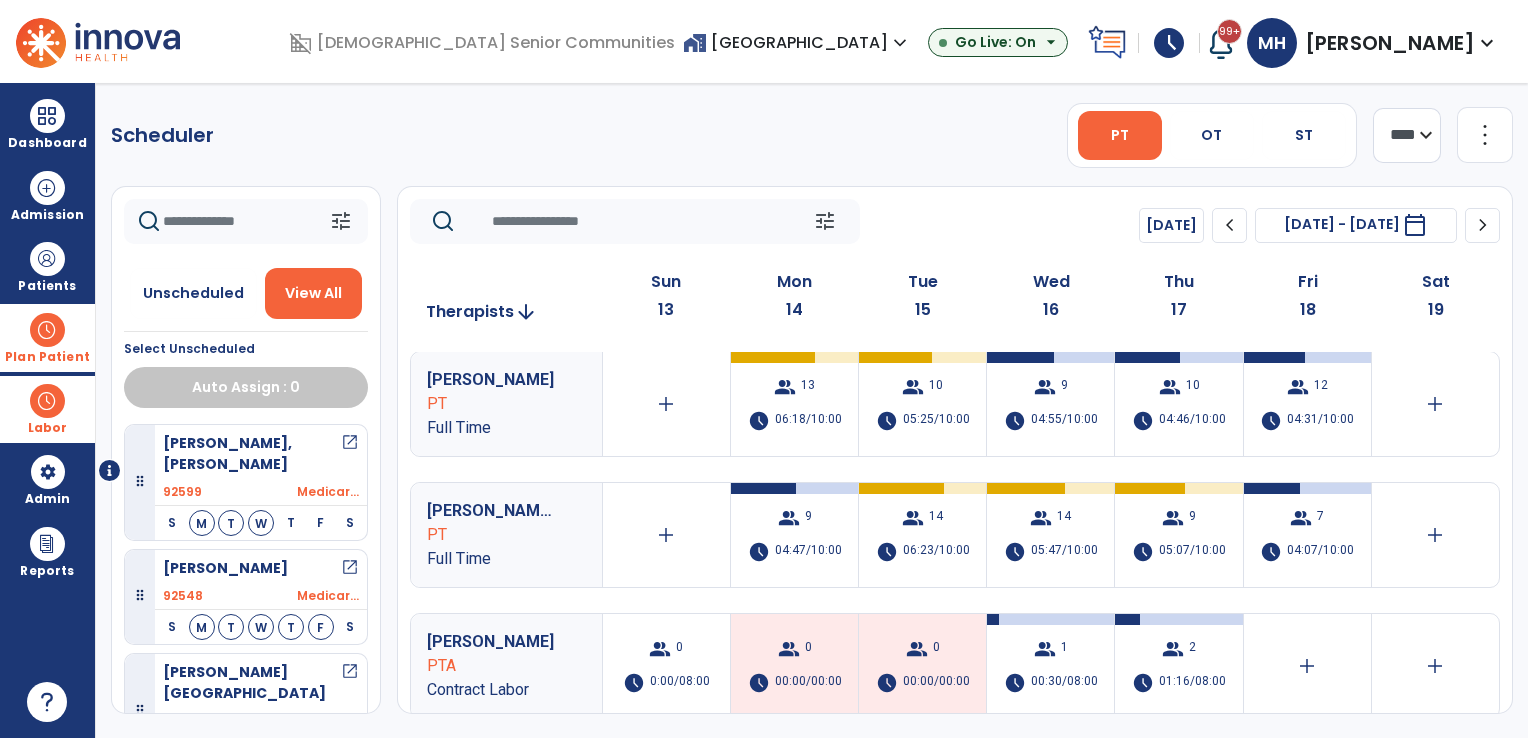 scroll, scrollTop: 0, scrollLeft: 0, axis: both 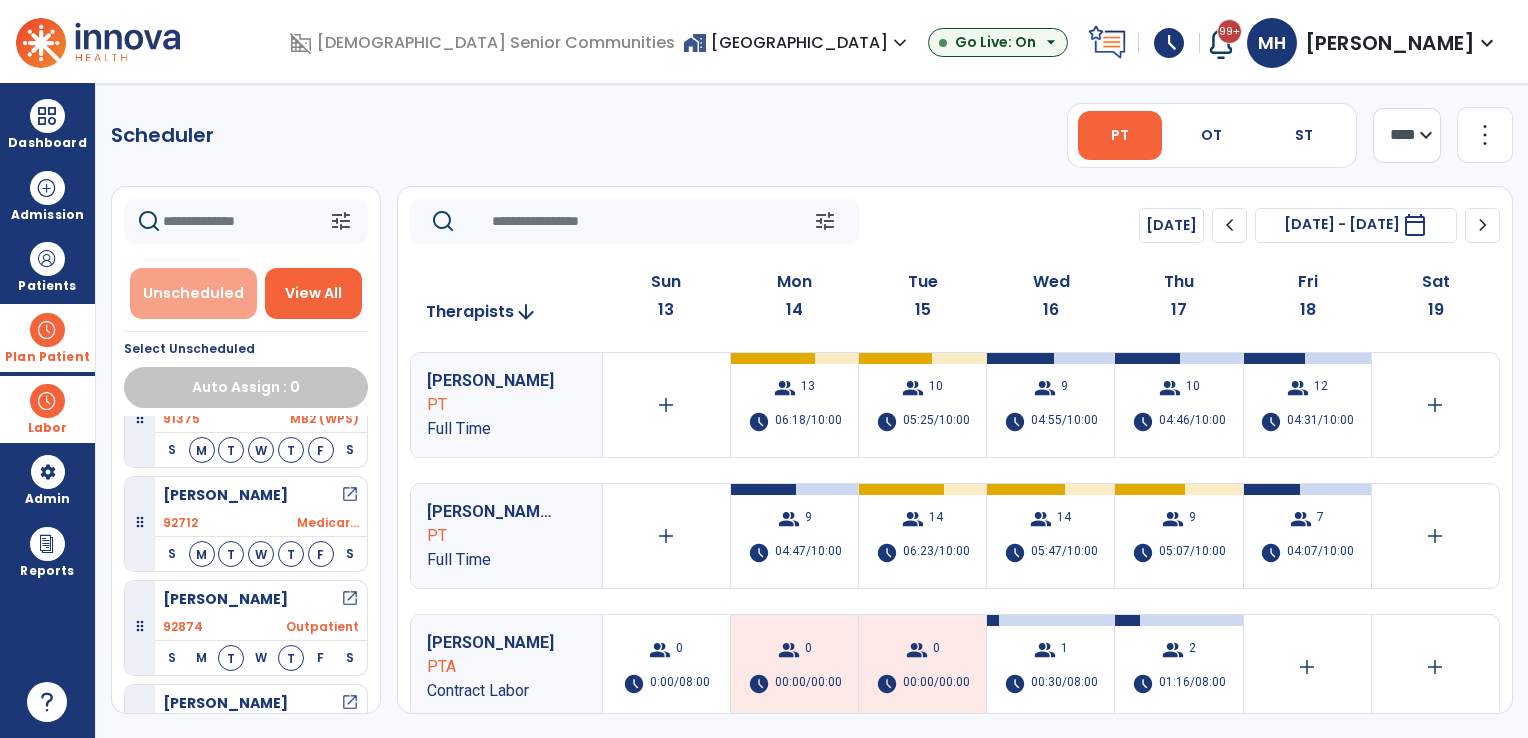 click on "Unscheduled" at bounding box center (193, 293) 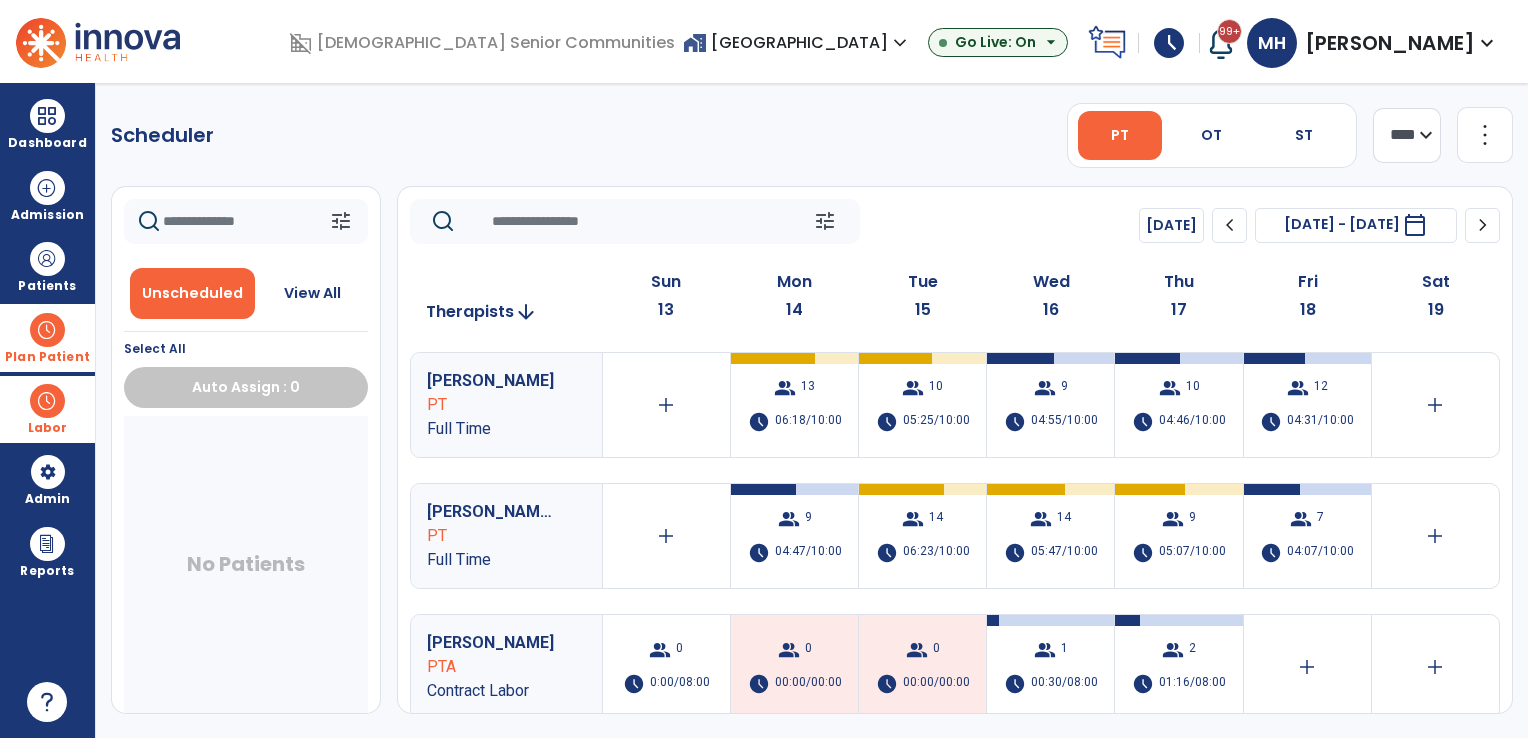 scroll, scrollTop: 0, scrollLeft: 0, axis: both 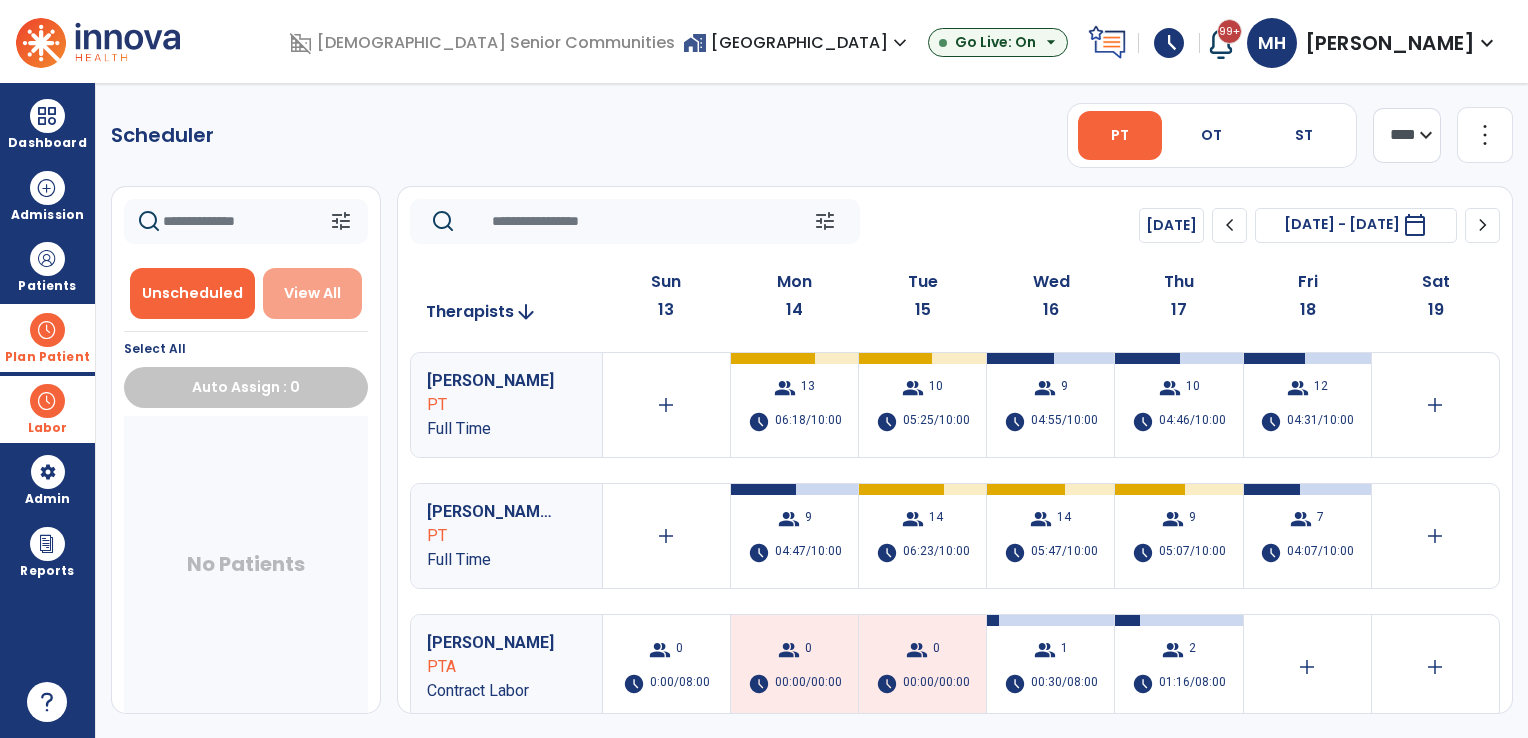 click on "View All" at bounding box center [312, 293] 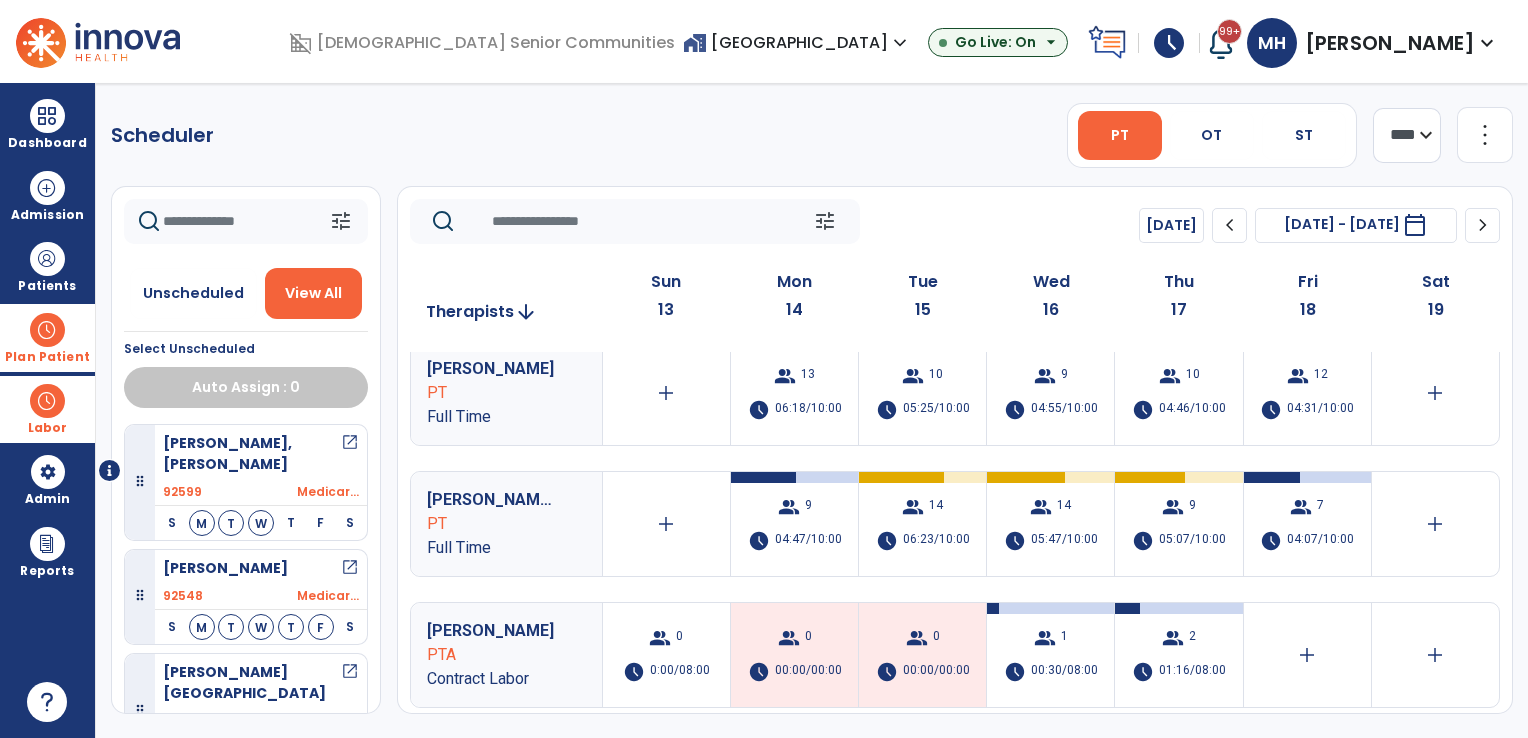 scroll, scrollTop: 0, scrollLeft: 0, axis: both 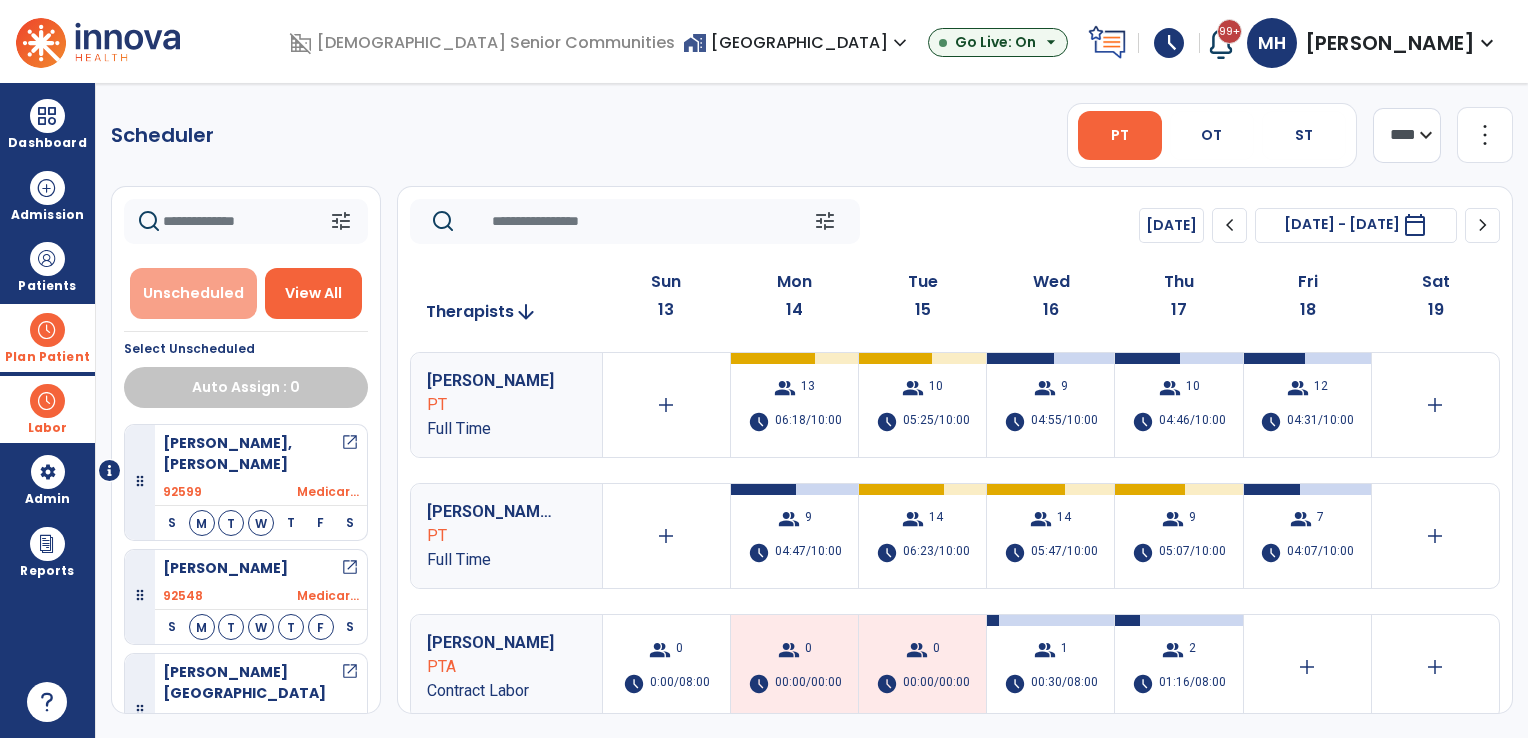 click on "Unscheduled" at bounding box center (193, 293) 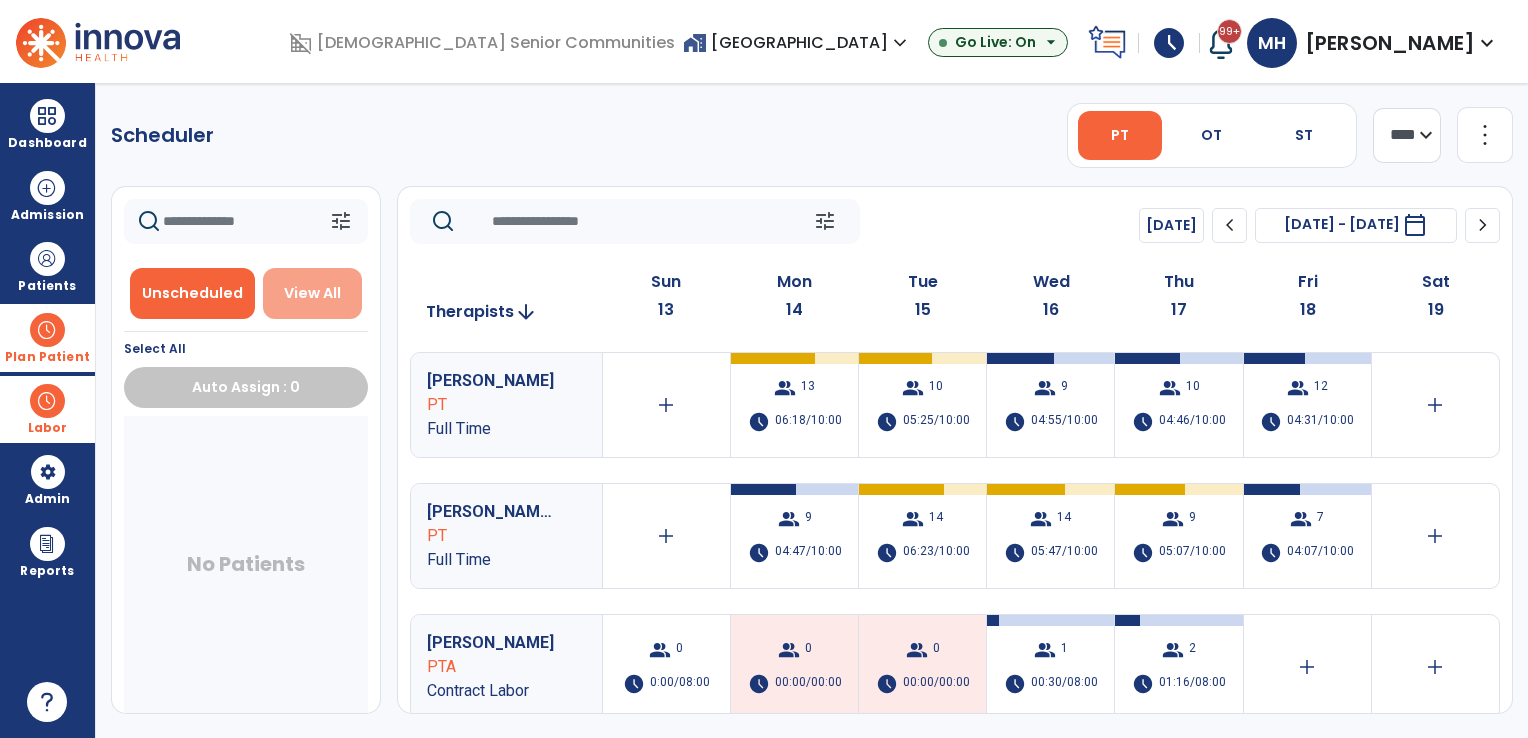 click on "View All" at bounding box center (313, 293) 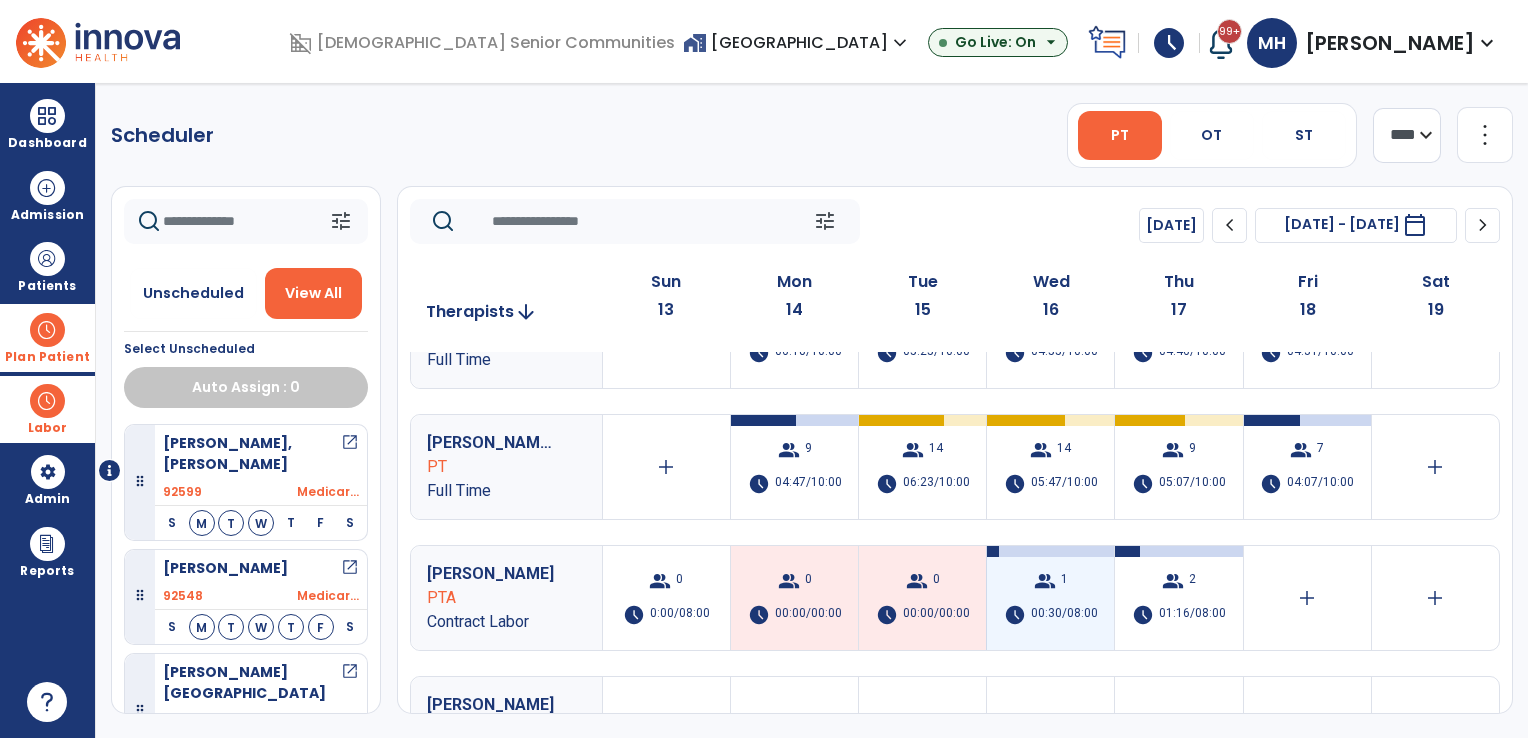 scroll, scrollTop: 0, scrollLeft: 0, axis: both 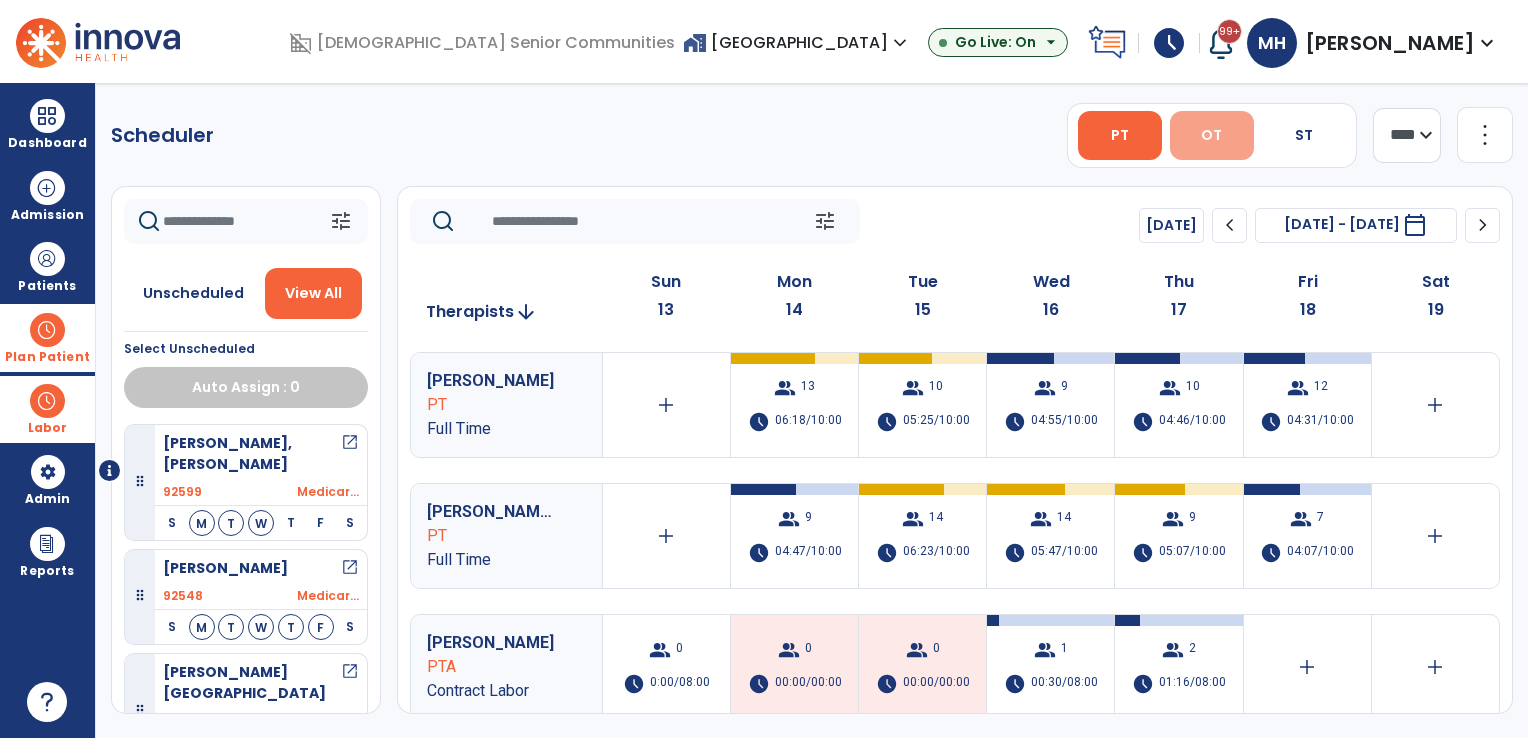 click on "OT" at bounding box center (1212, 135) 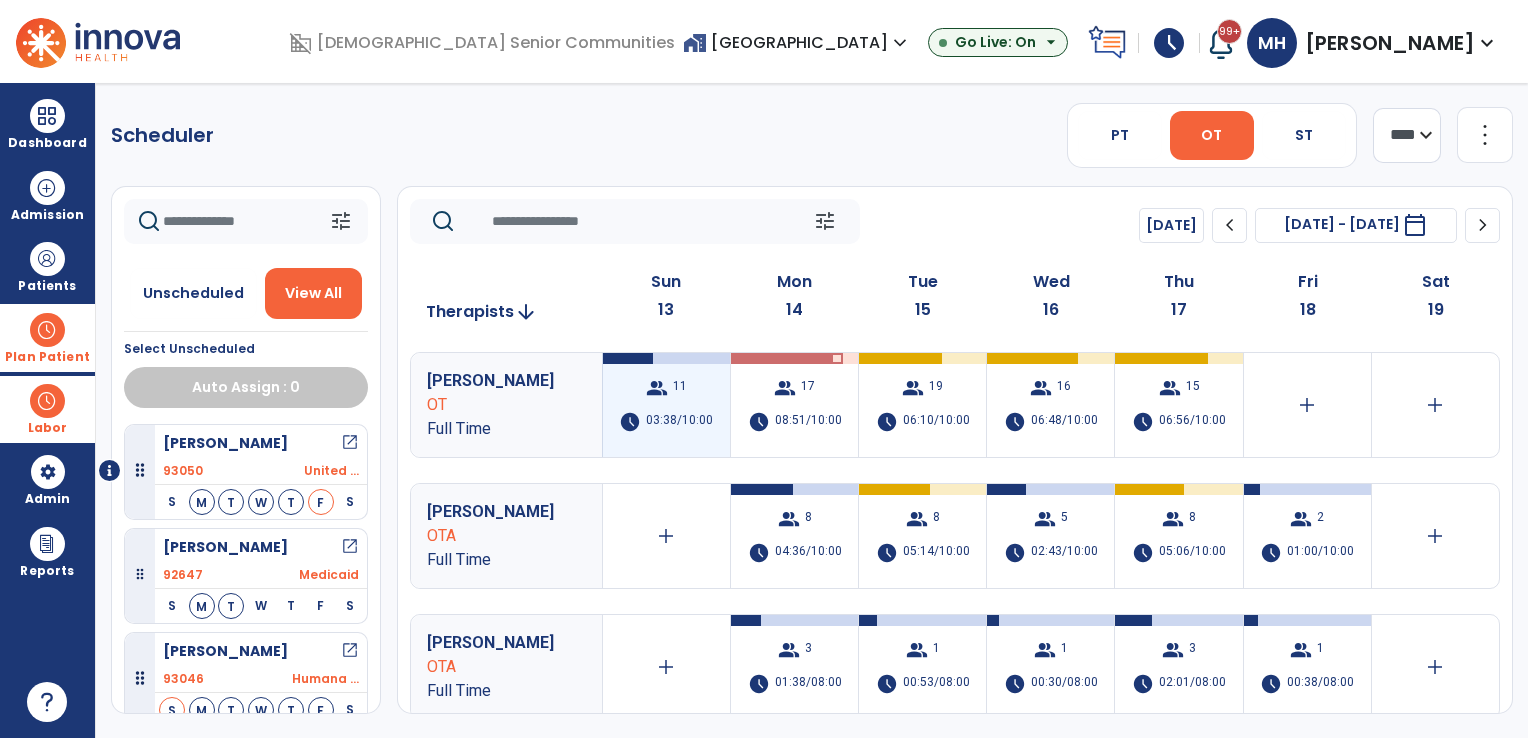 click on "group  11  schedule  03:38/10:00" at bounding box center (666, 405) 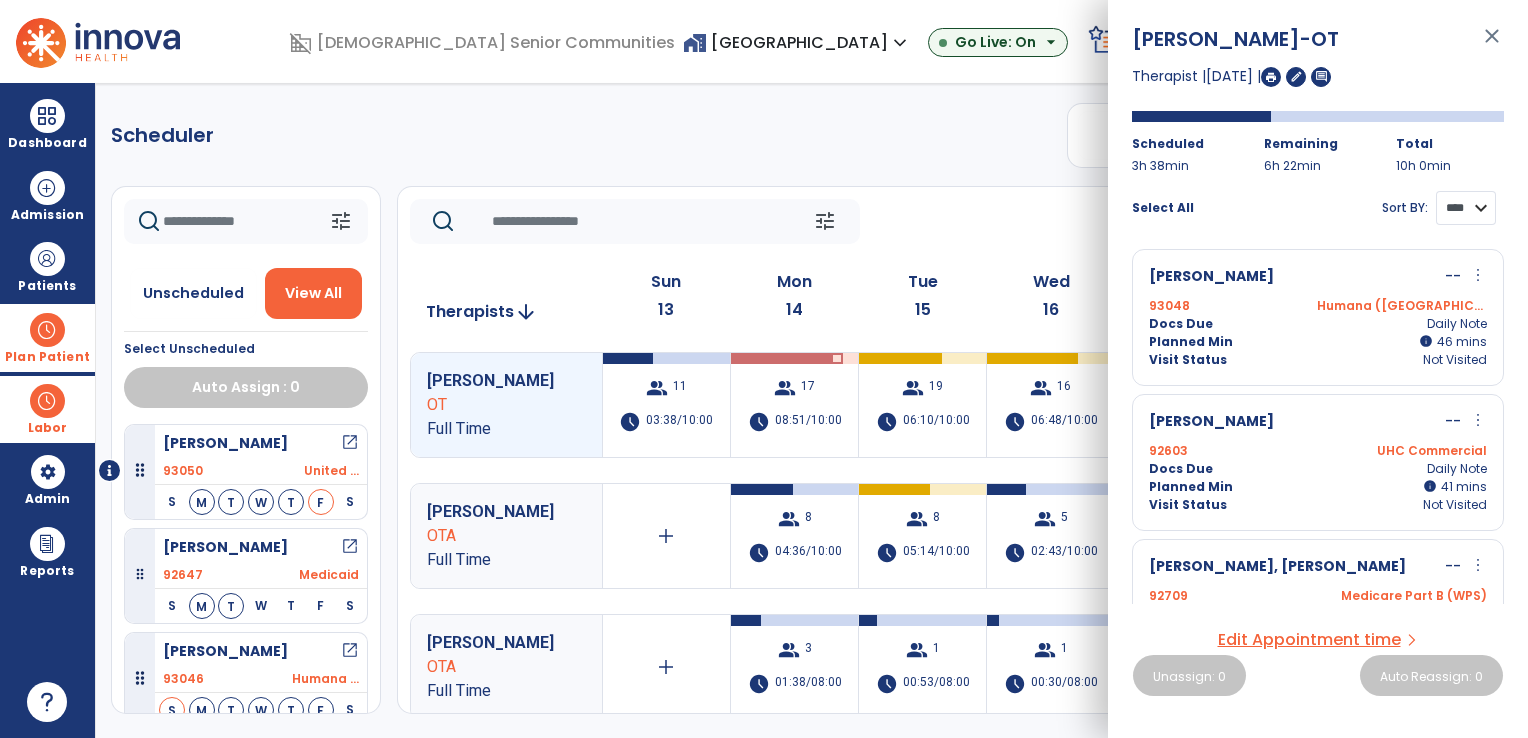 drag, startPoint x: 1443, startPoint y: 203, endPoint x: 1442, endPoint y: 222, distance: 19.026299 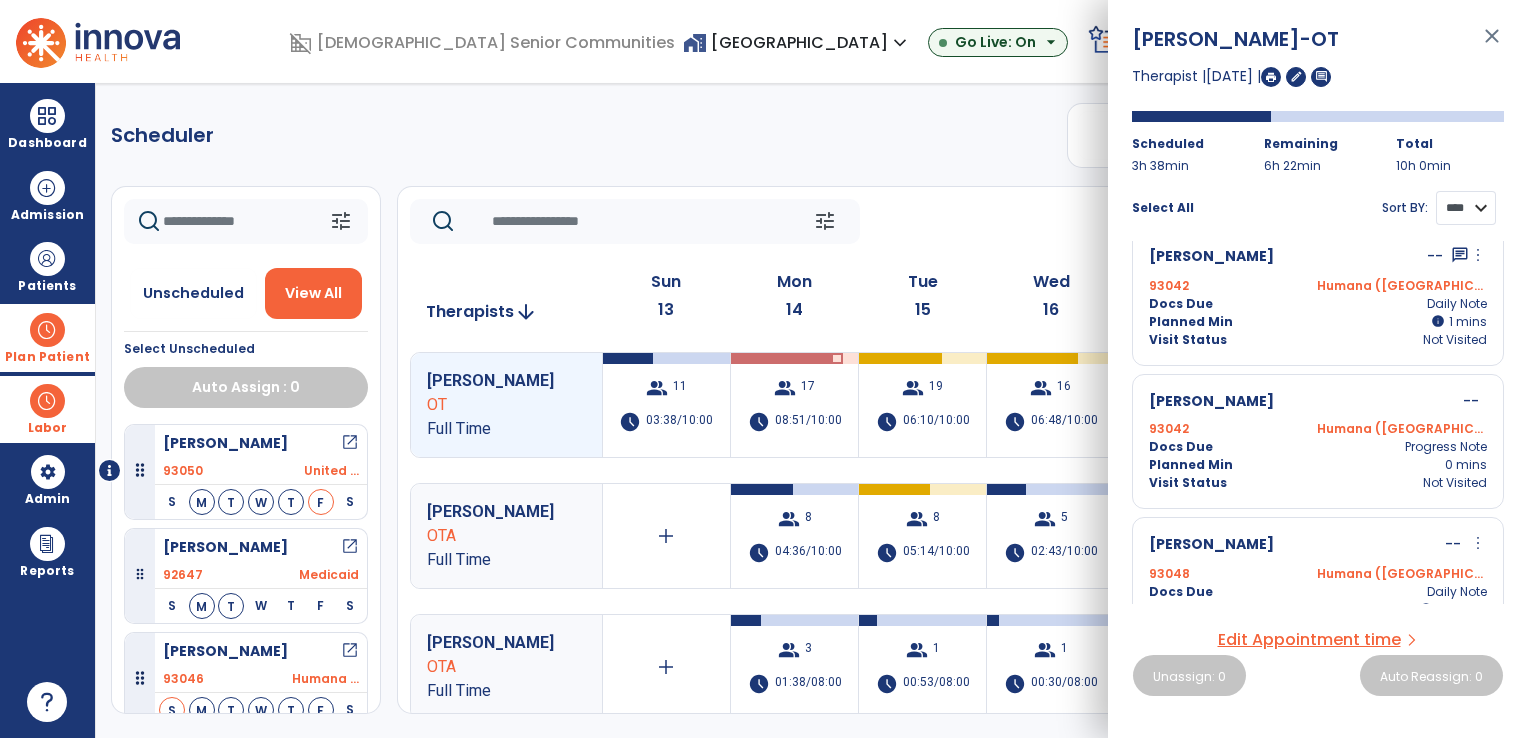 scroll, scrollTop: 0, scrollLeft: 0, axis: both 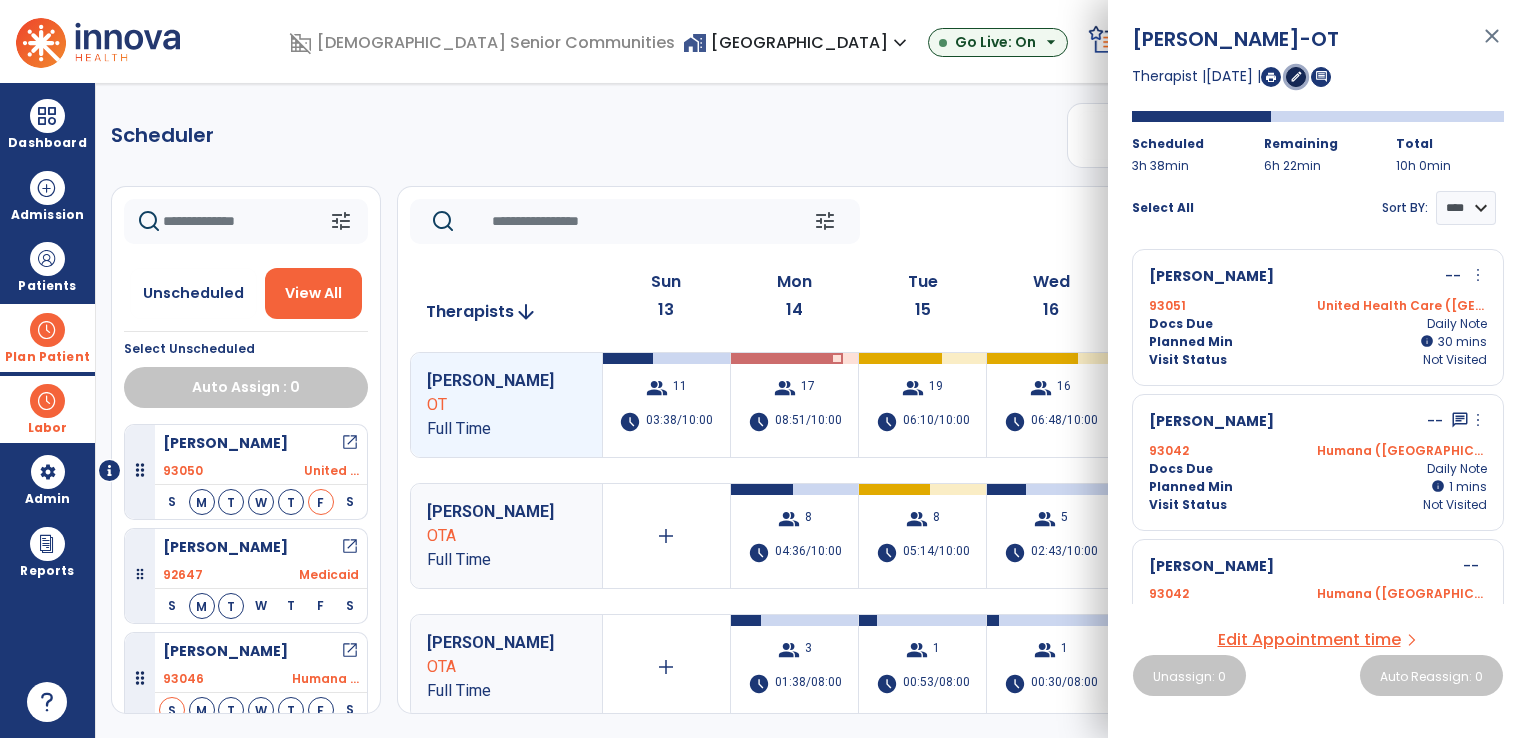 click on "edit" at bounding box center (1296, 76) 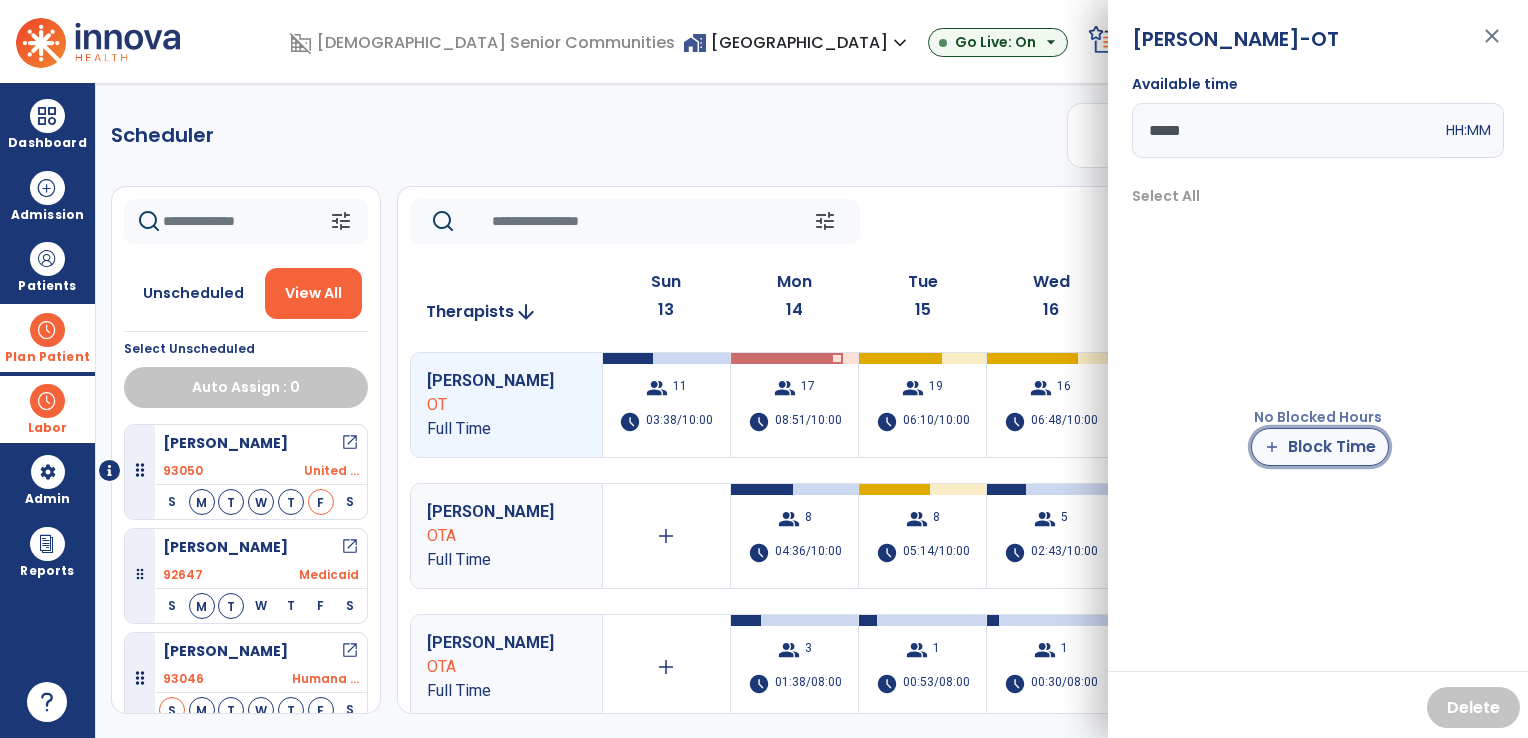 click on "add   Block Time" at bounding box center (1320, 447) 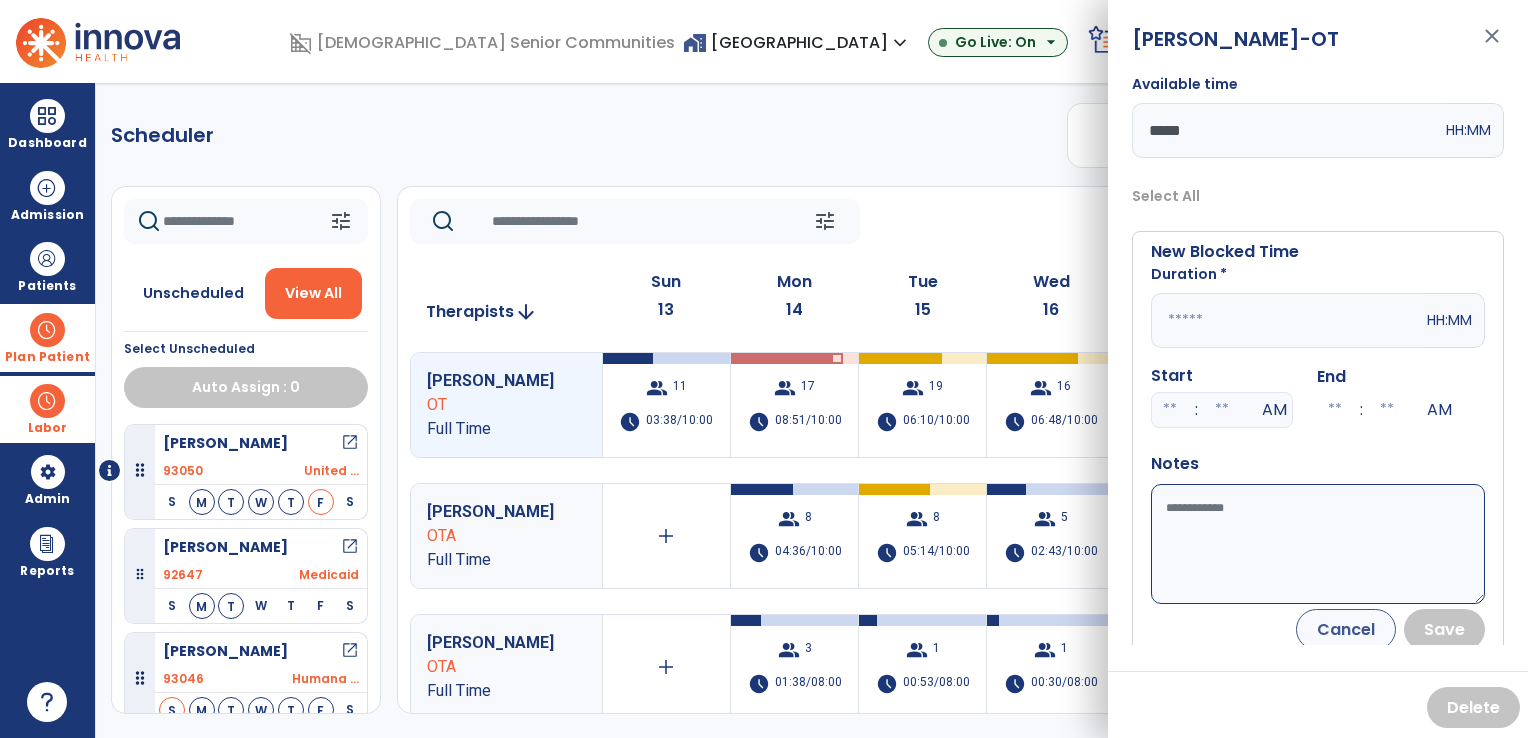 click at bounding box center (1287, 320) 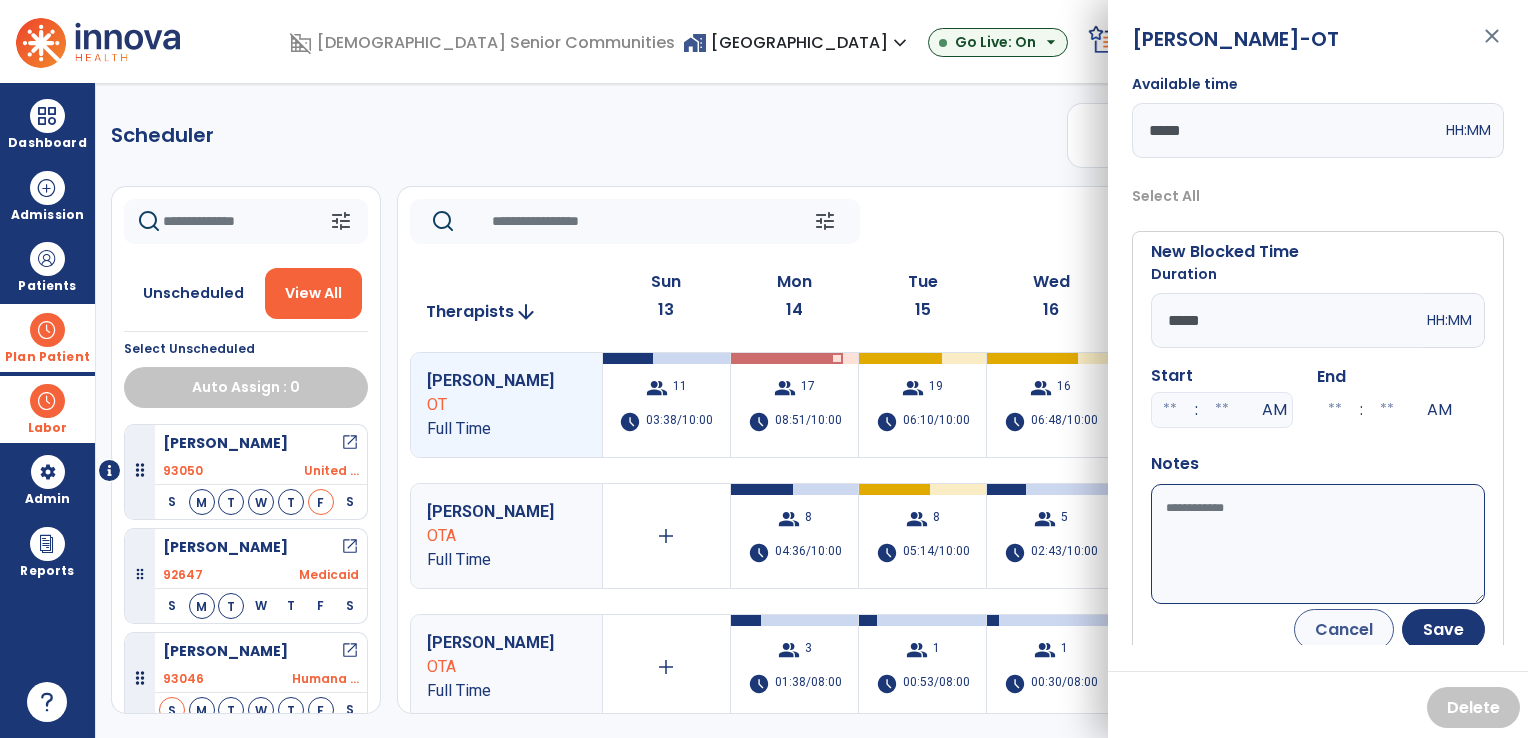 type on "*****" 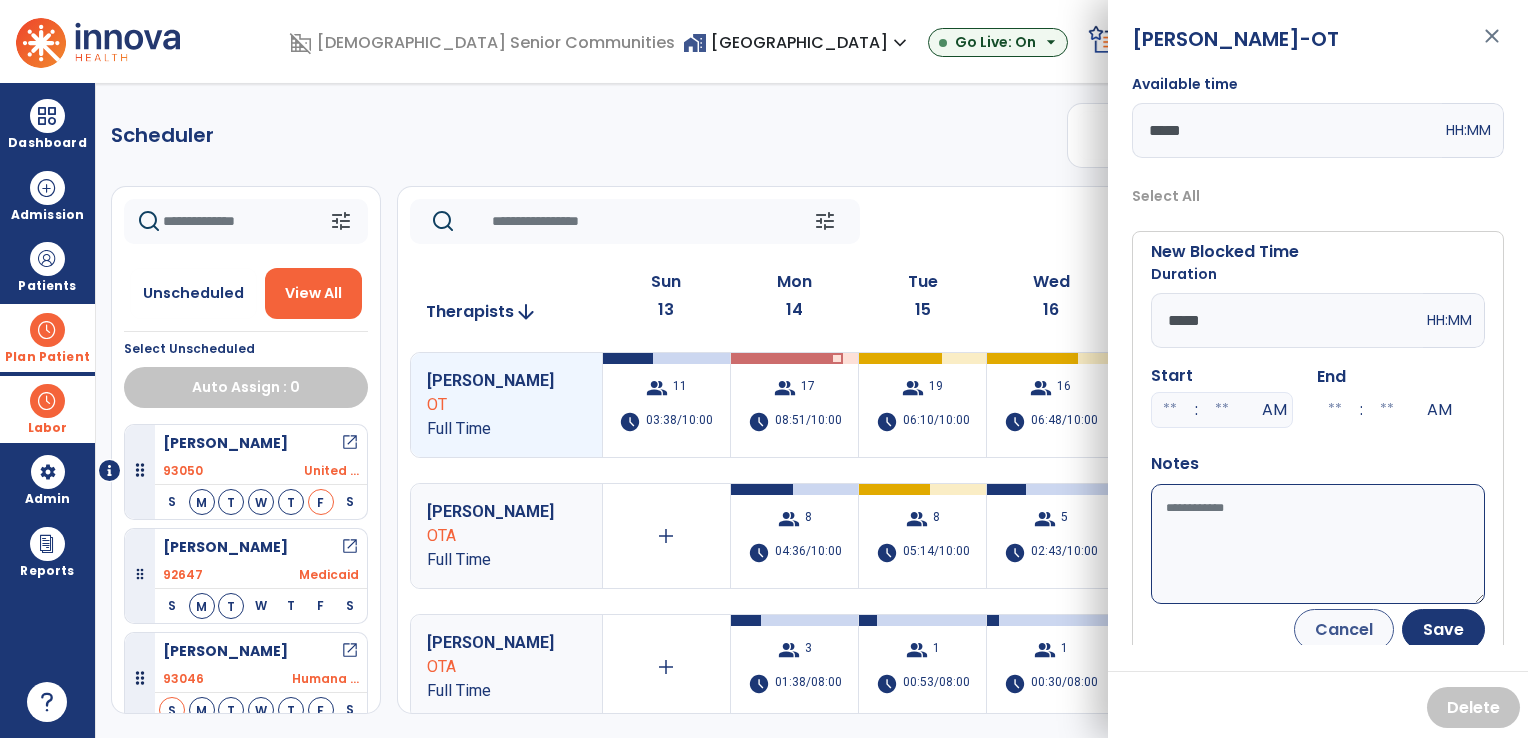 click on "Available time" at bounding box center [1318, 544] 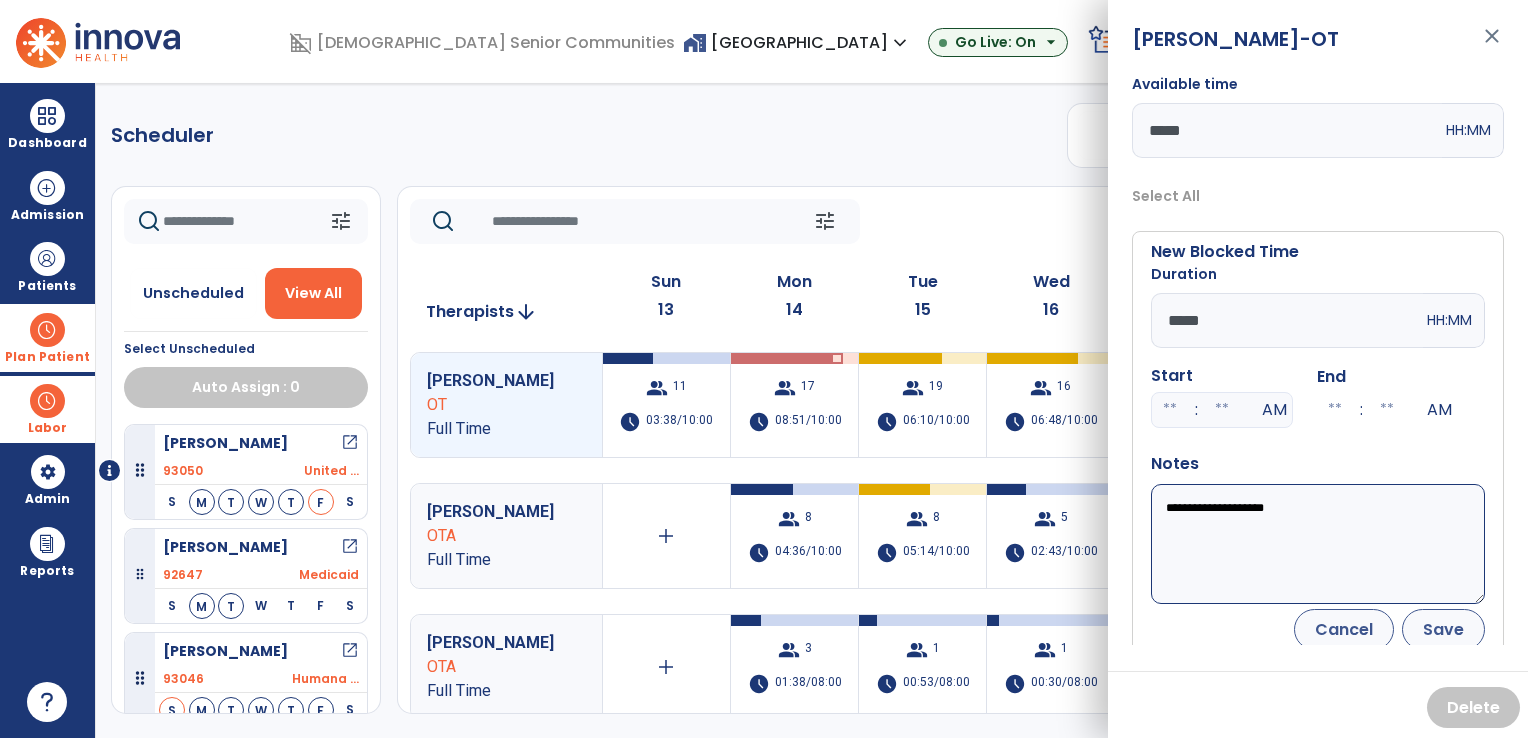 type on "**********" 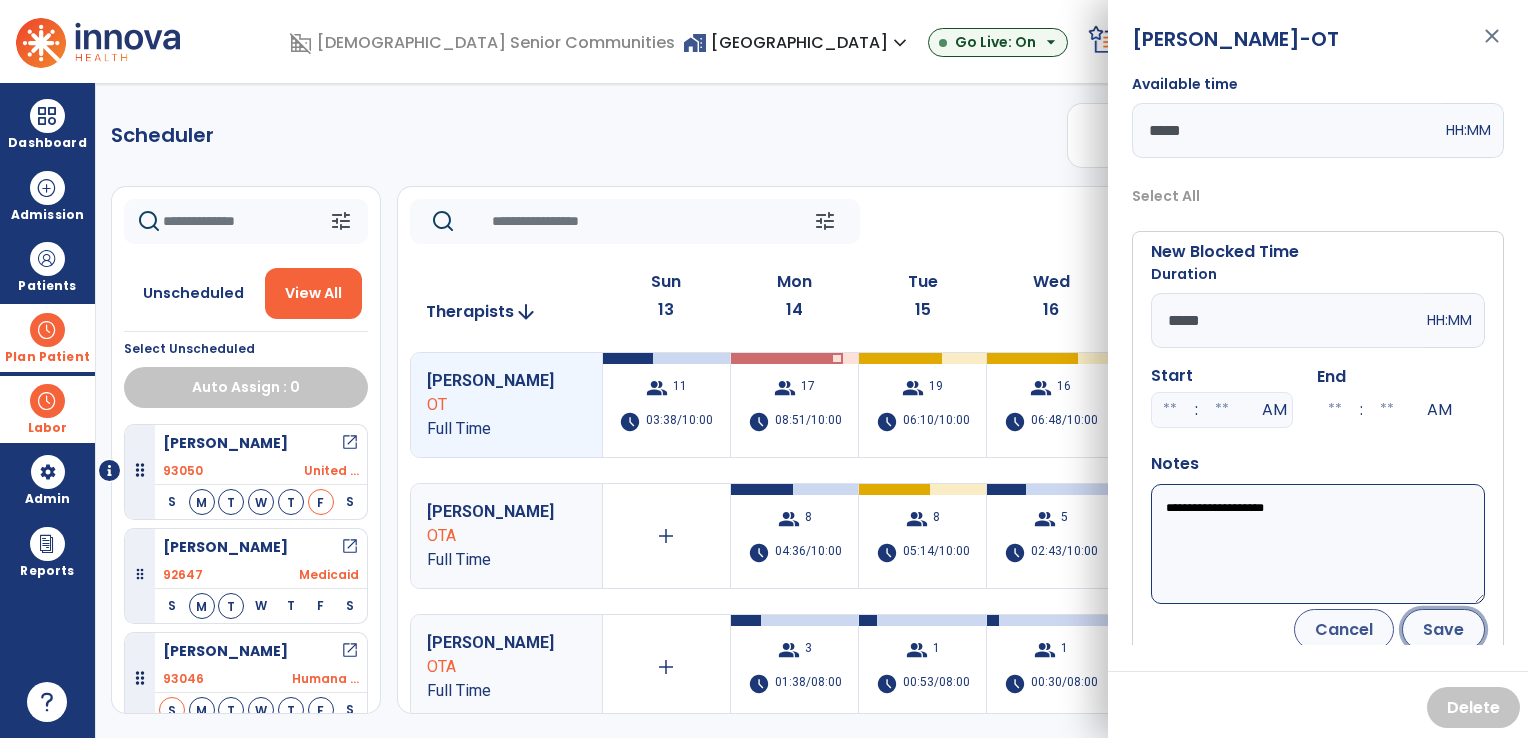 click on "Save" at bounding box center [1443, 629] 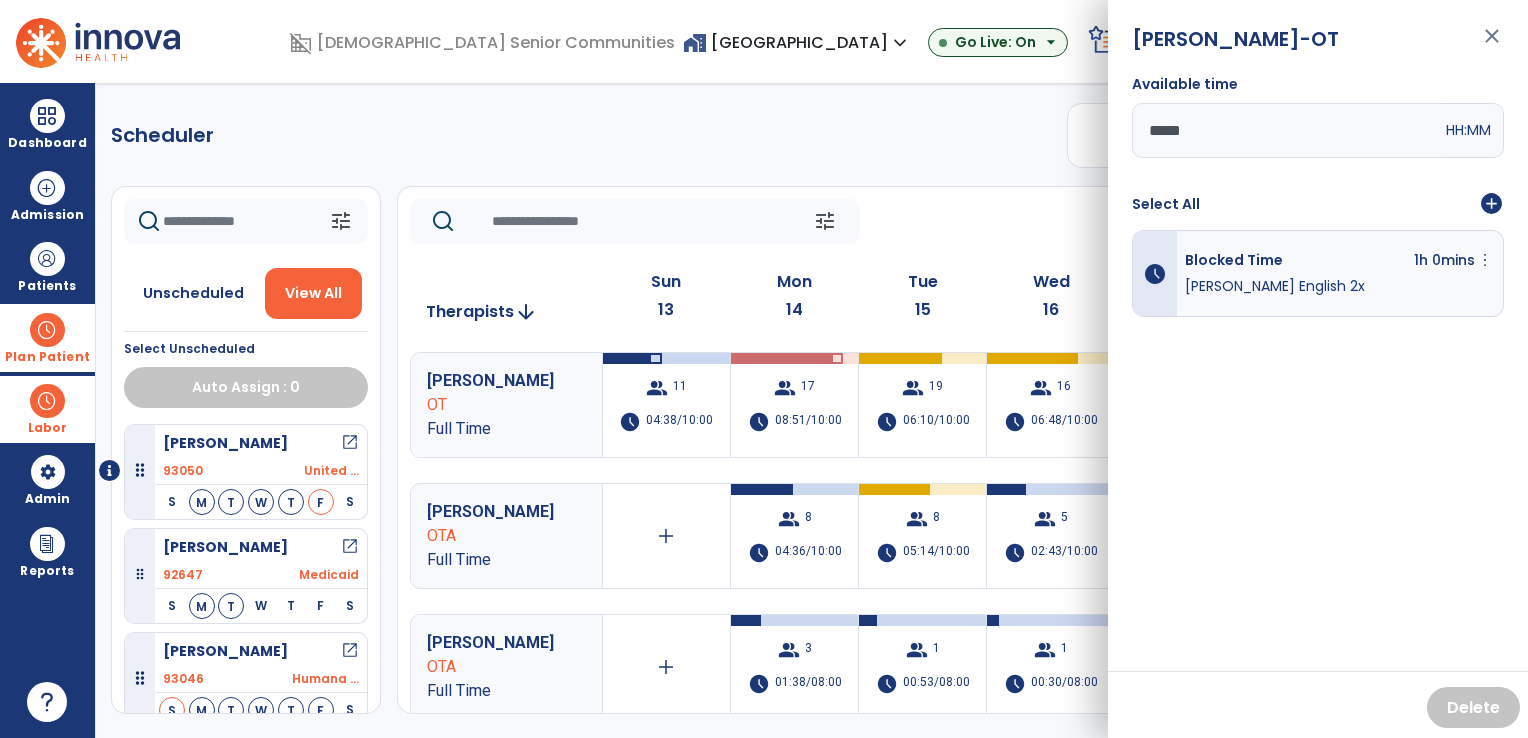 click on "Scheduler   PT   OT   ST  **** *** more_vert  Manage Labor   View All Therapists   Print" 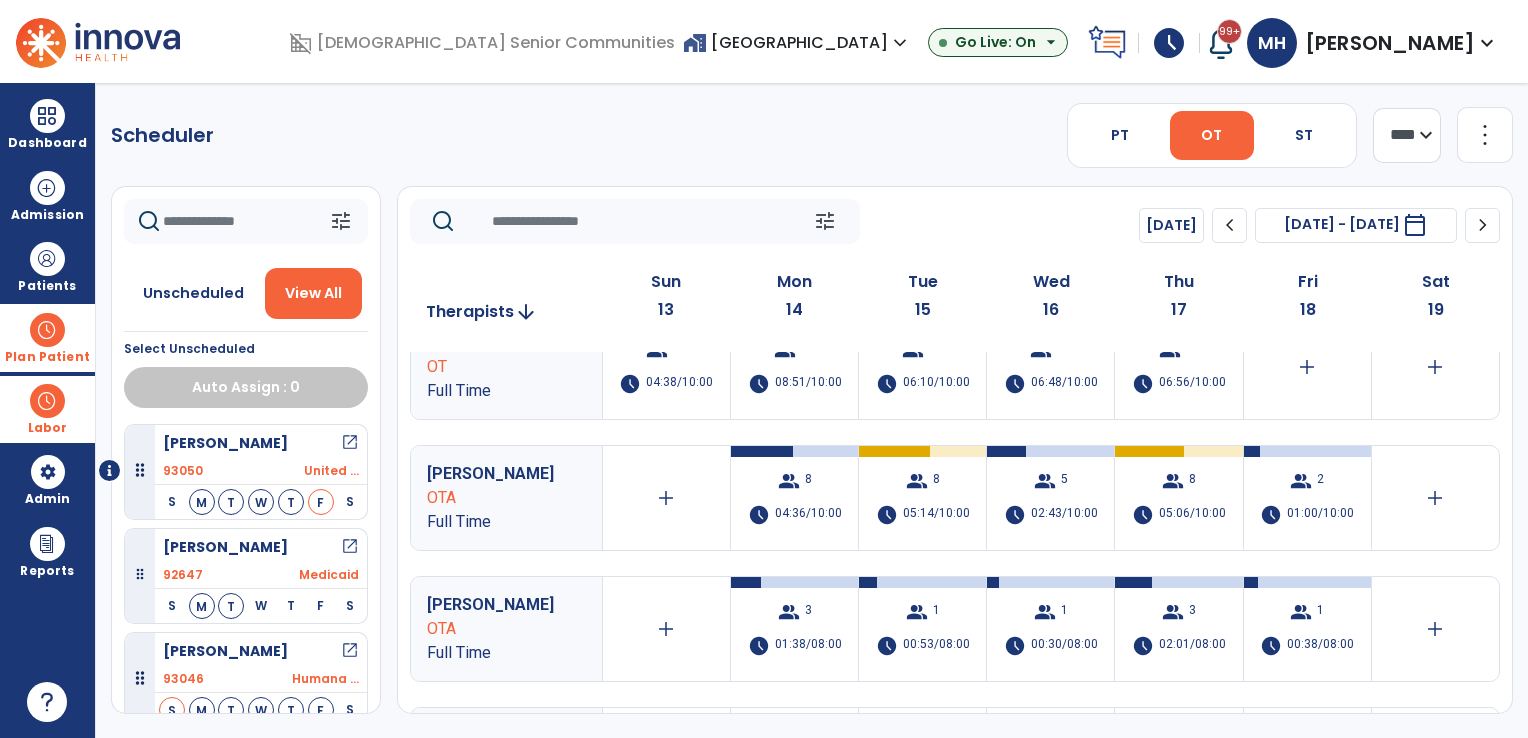 scroll, scrollTop: 0, scrollLeft: 0, axis: both 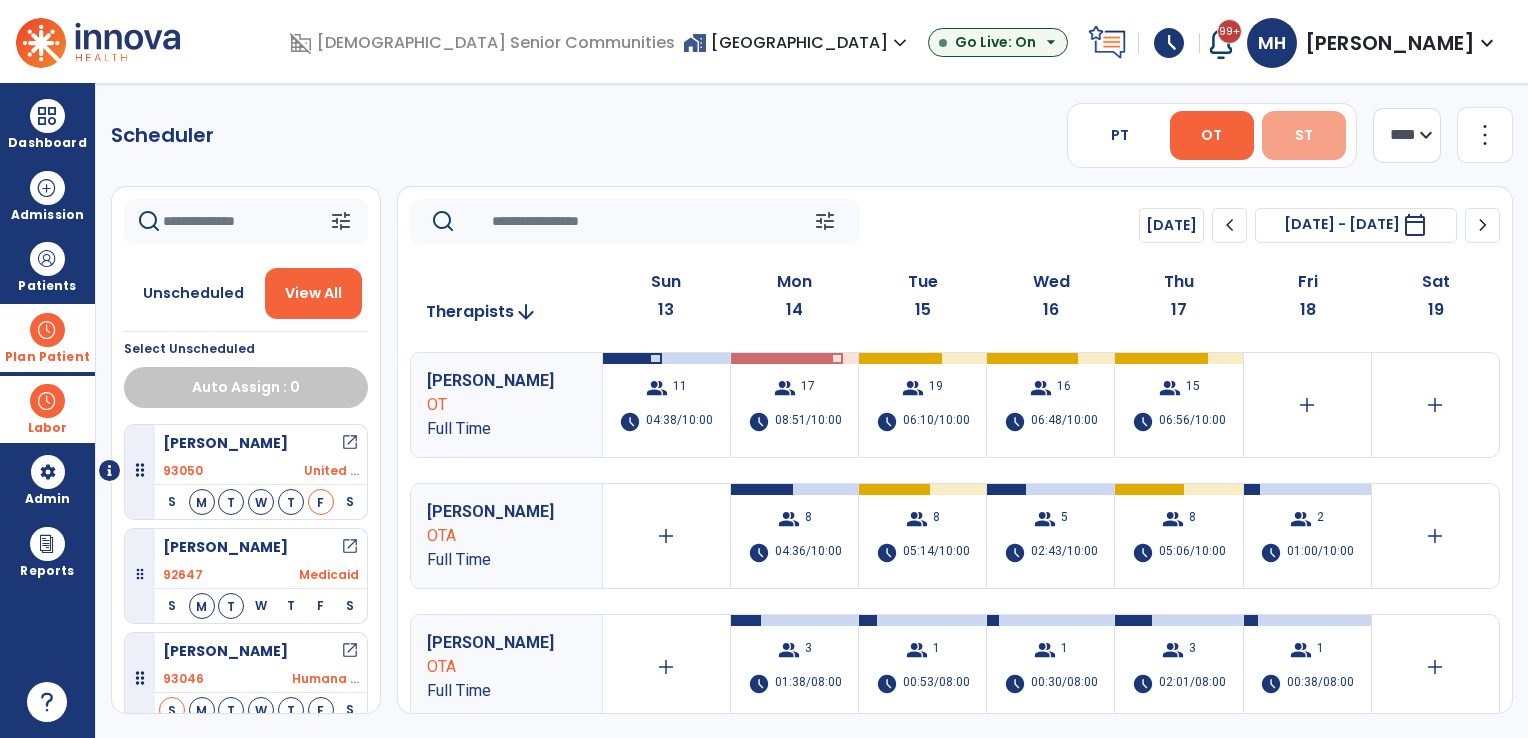 click on "ST" at bounding box center [1304, 135] 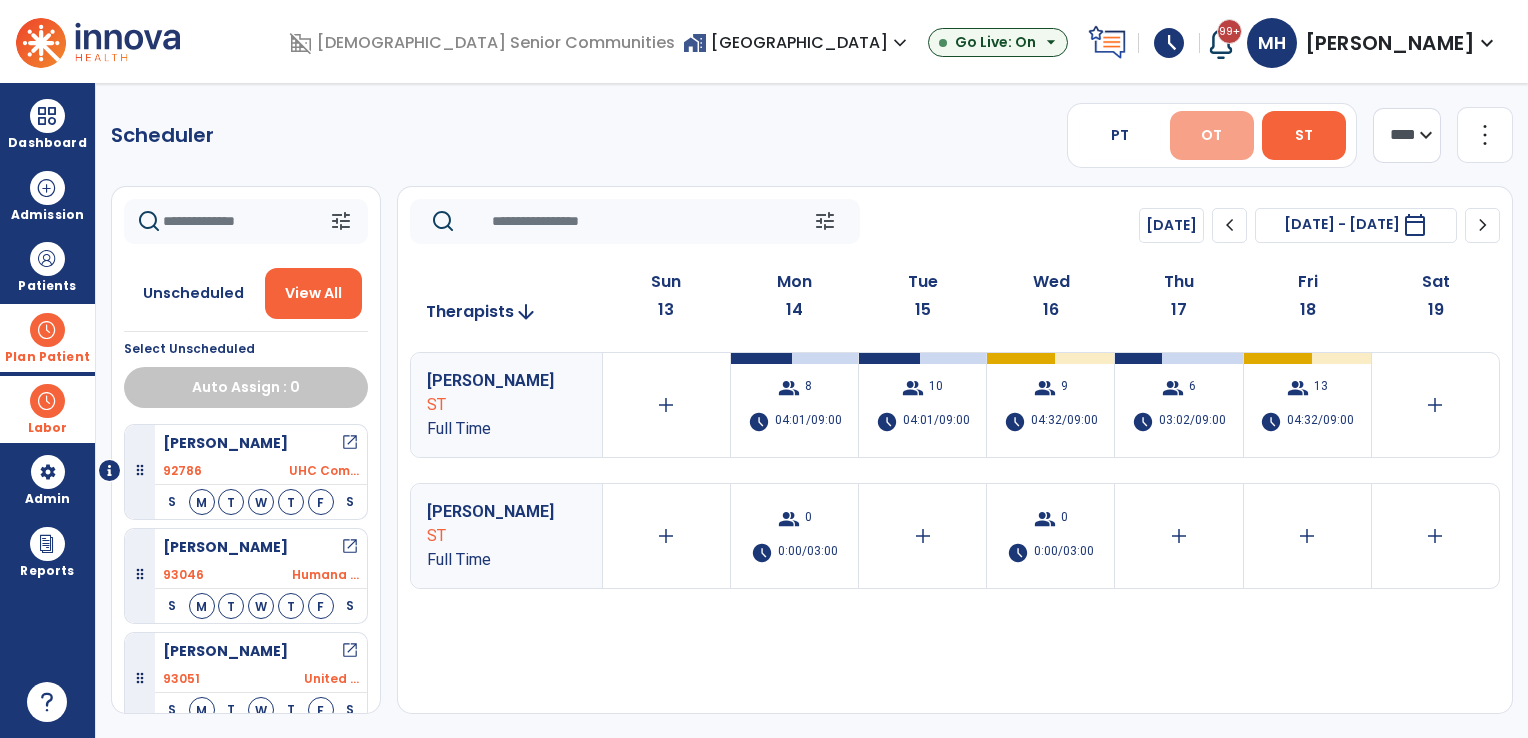 click on "OT" at bounding box center [1211, 135] 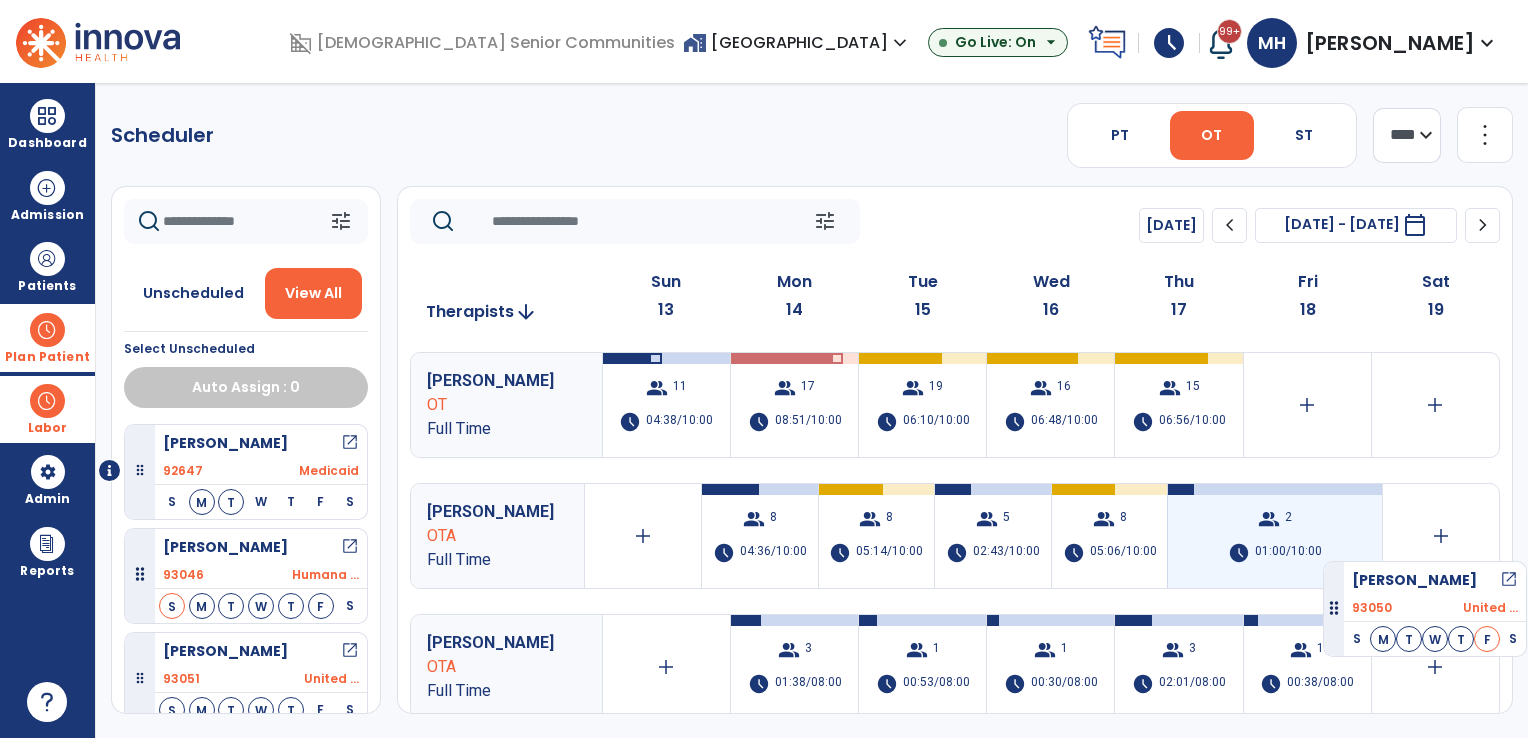 drag, startPoint x: 145, startPoint y: 473, endPoint x: 1323, endPoint y: 553, distance: 1180.7134 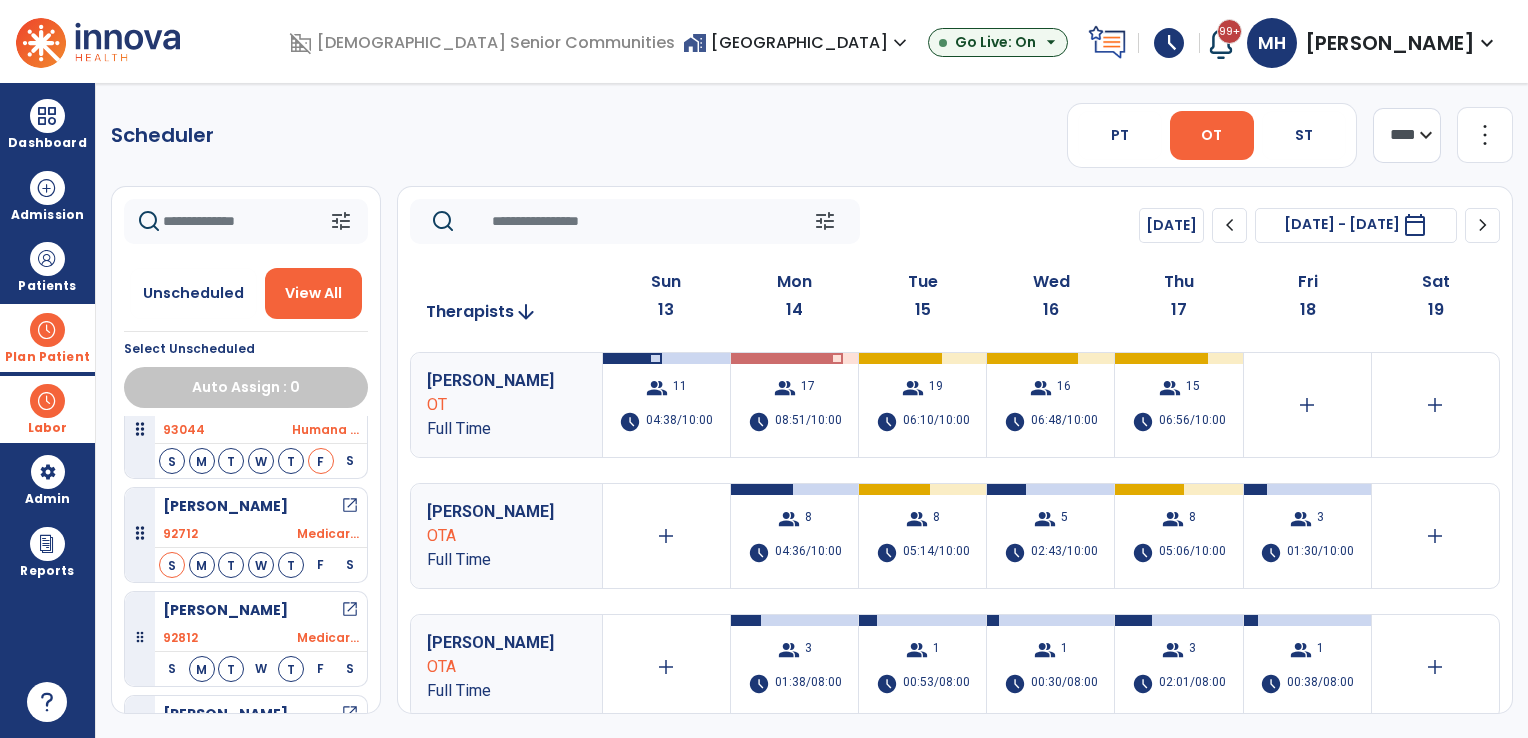 scroll, scrollTop: 2484, scrollLeft: 0, axis: vertical 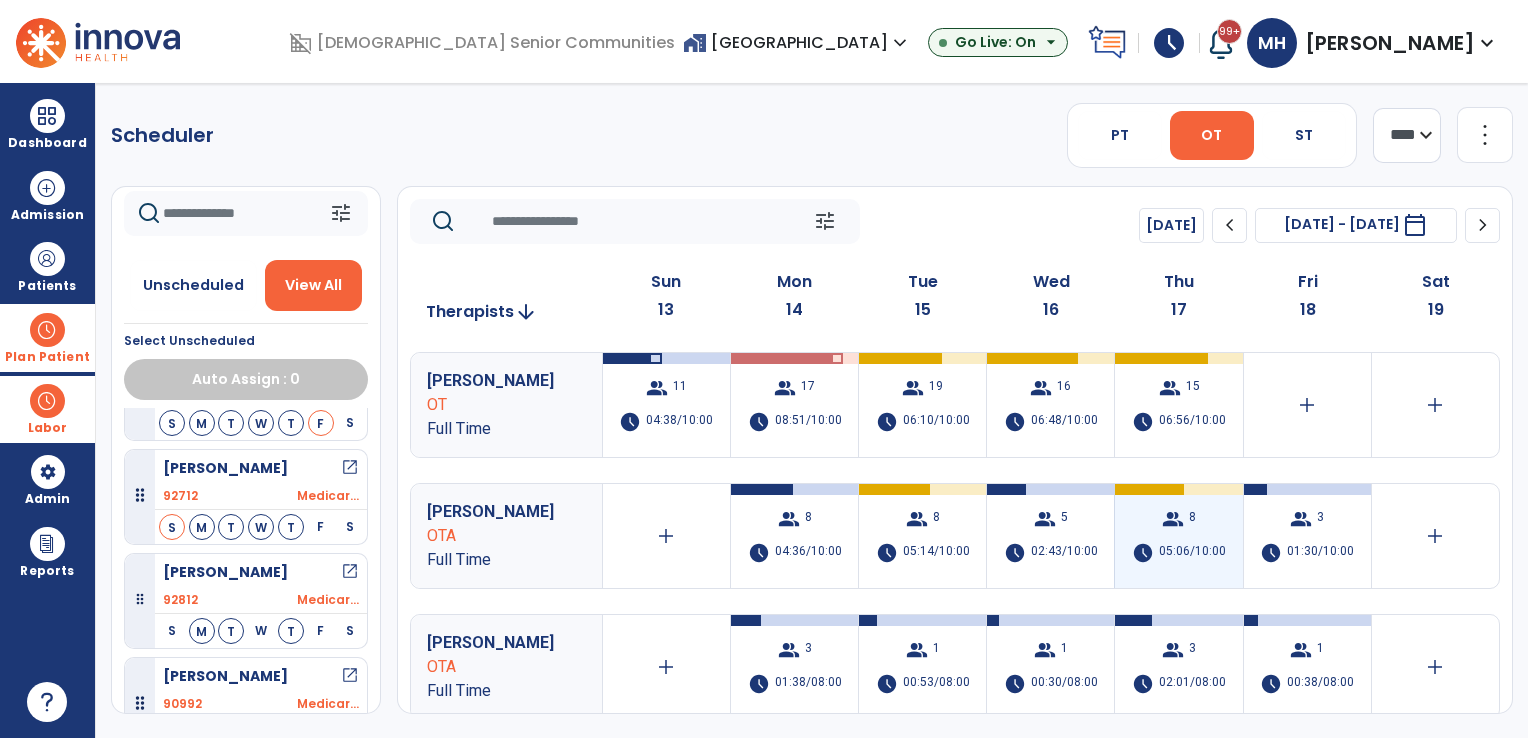 click on "05:06/10:00" at bounding box center [1192, 553] 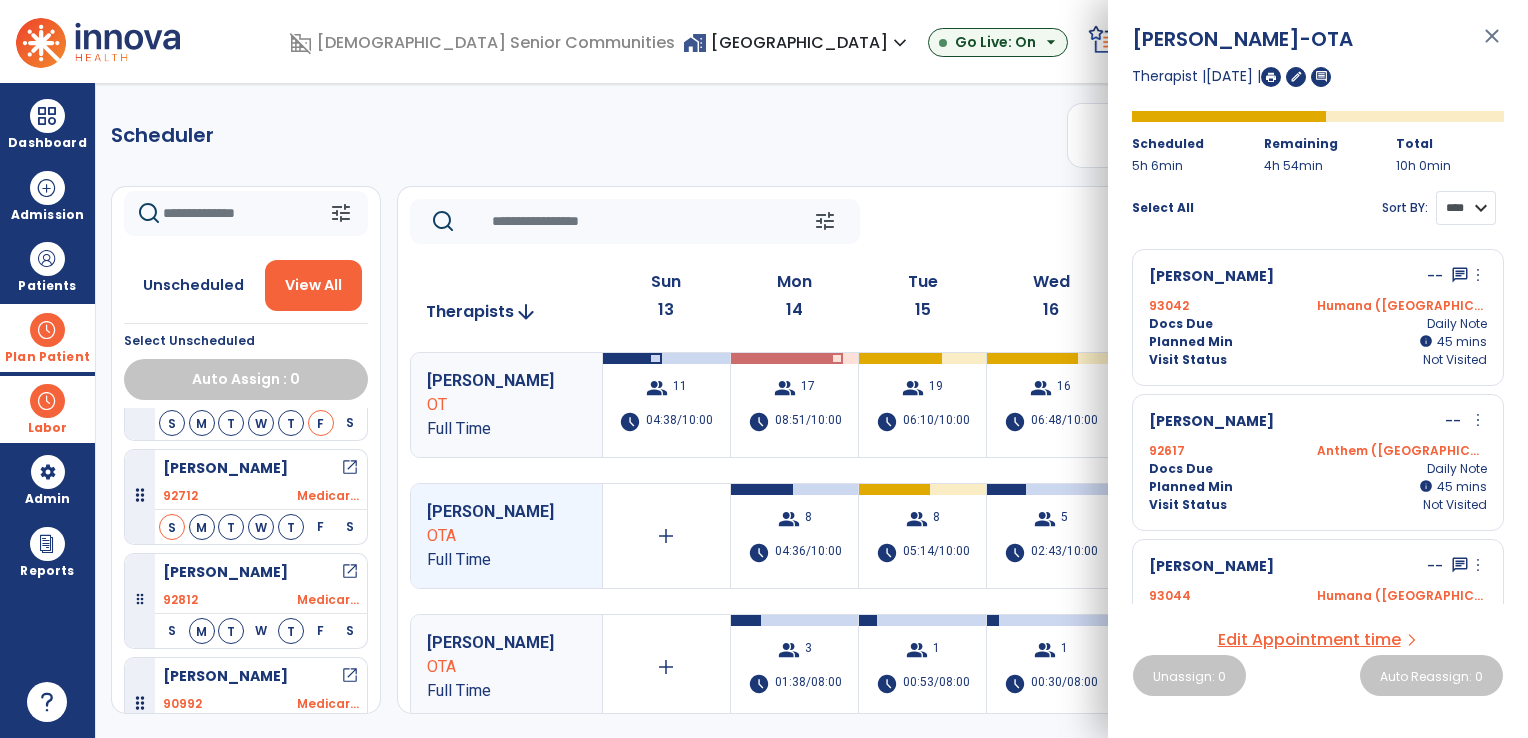 click on "**** ****" at bounding box center [1466, 208] 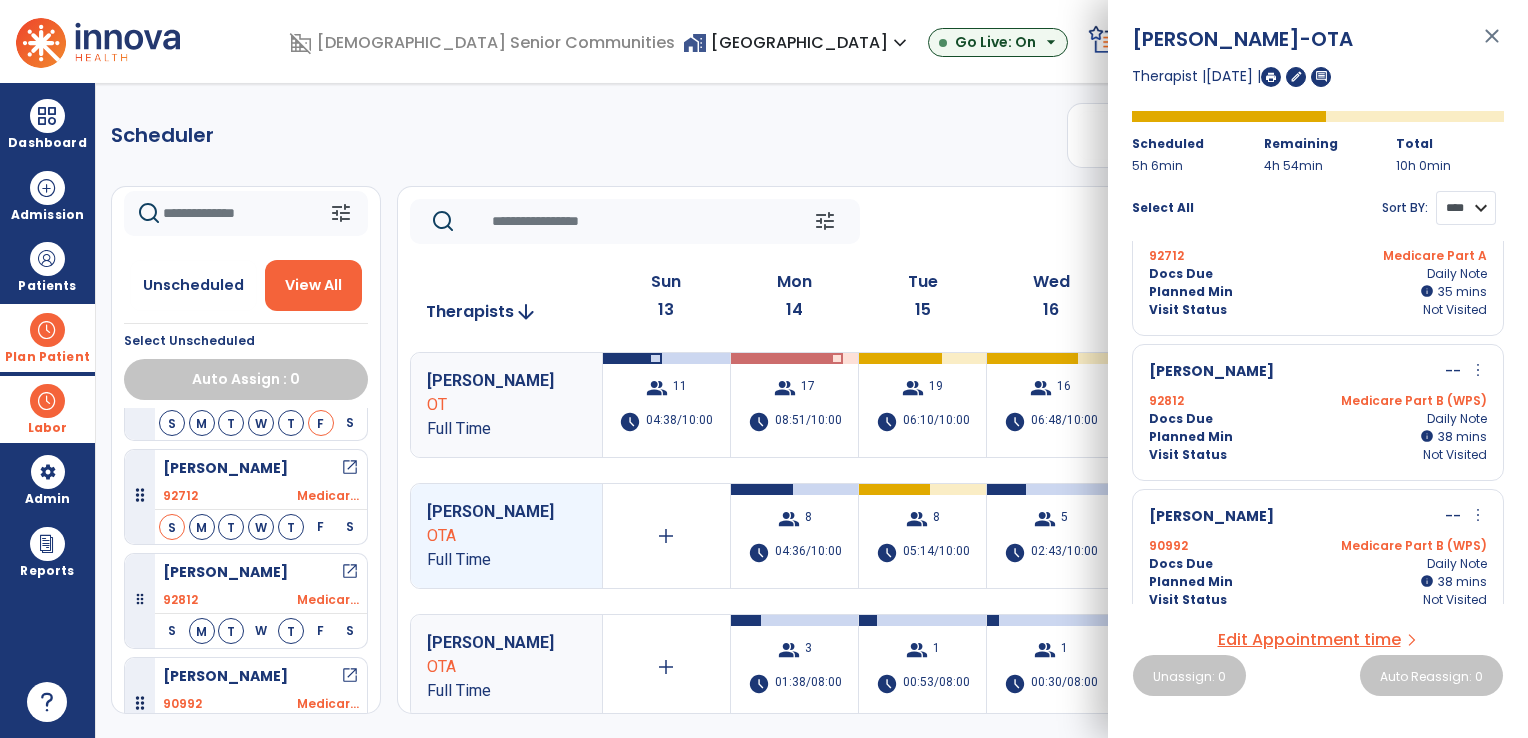 scroll, scrollTop: 792, scrollLeft: 0, axis: vertical 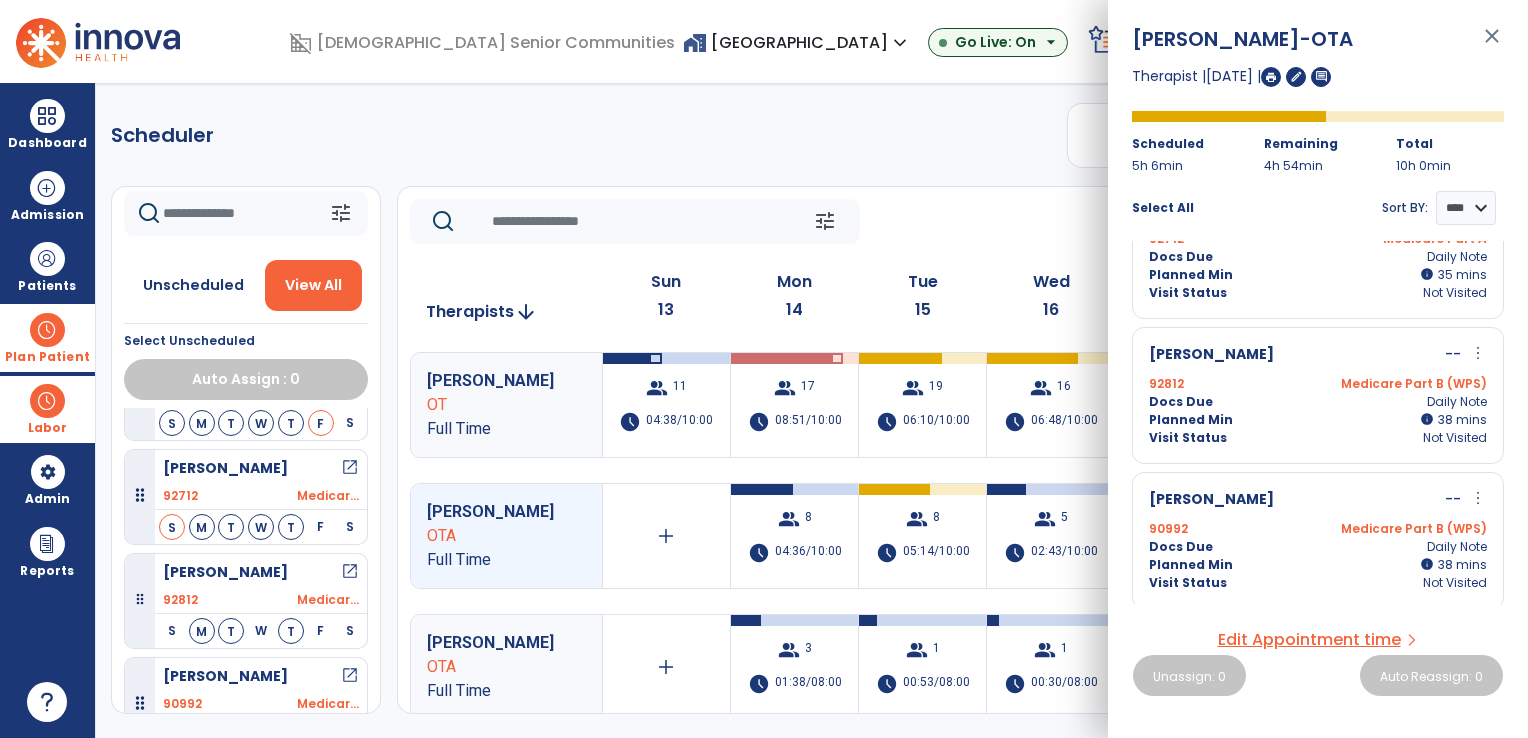 click on "Medicare Part B (WPS)" at bounding box center (1402, 529) 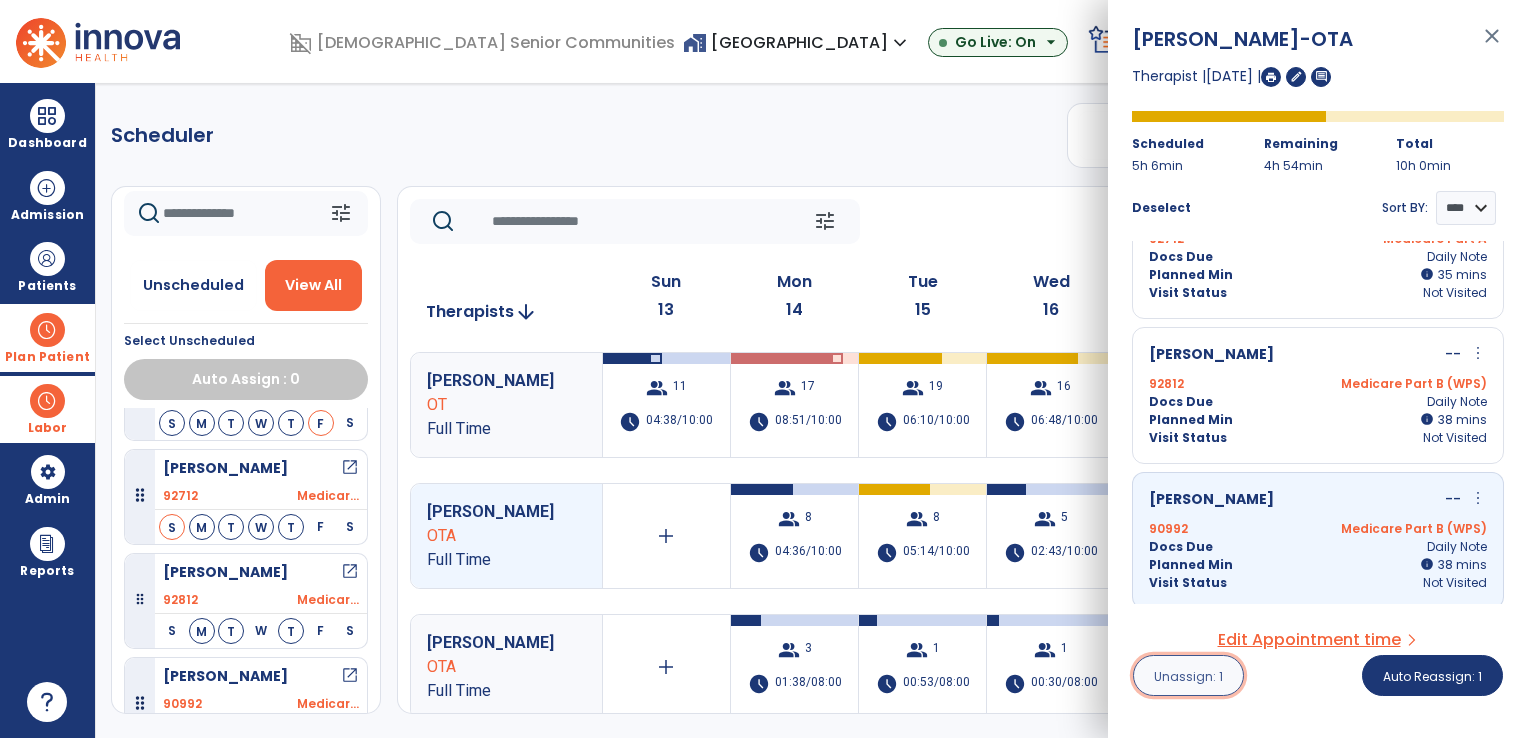 click on "Unassign: 1" at bounding box center [1188, 676] 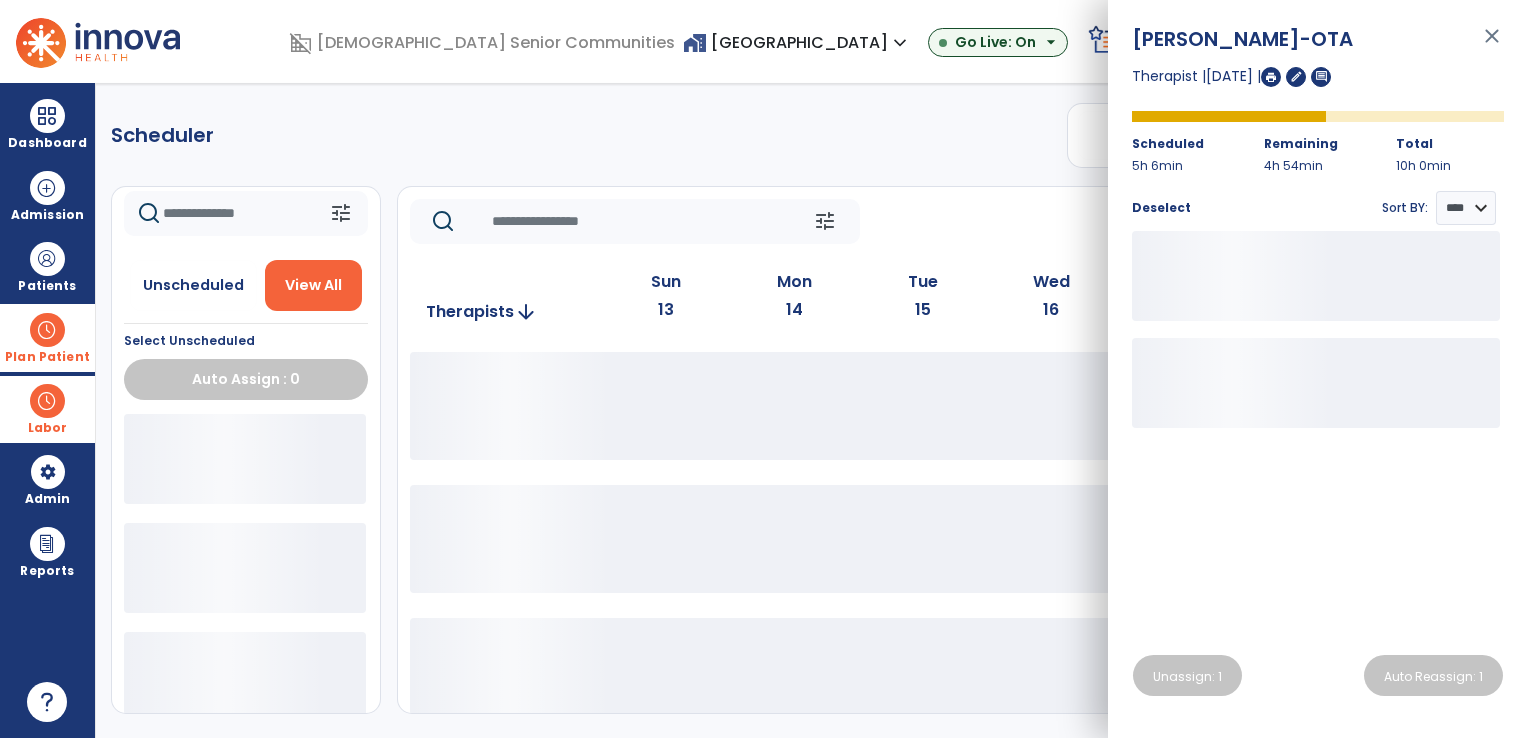 click on "Scheduler   PT   OT   ST  **** *** more_vert  Manage Labor   View All Therapists   Print" 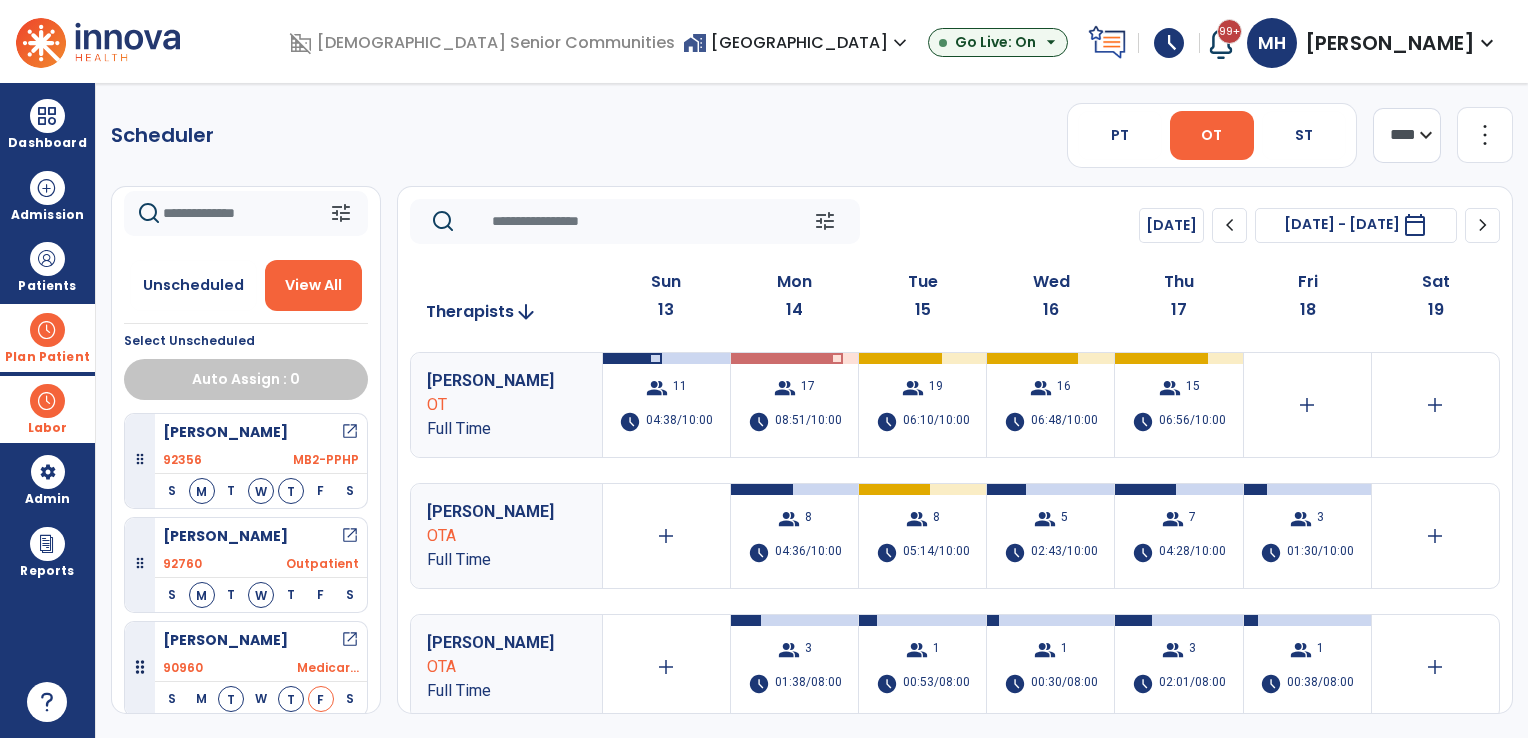 scroll, scrollTop: 2484, scrollLeft: 0, axis: vertical 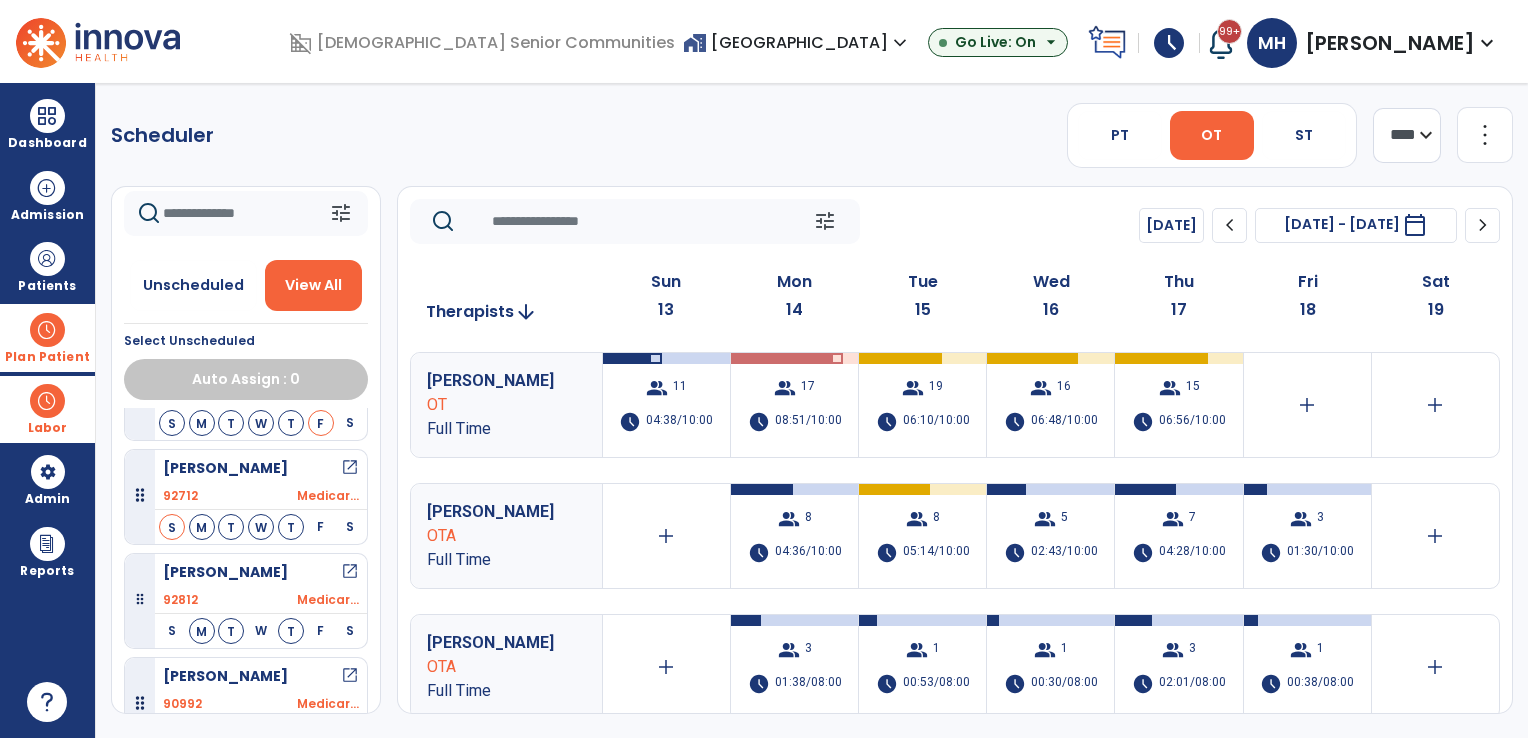 click on "open_in_new" at bounding box center (350, 676) 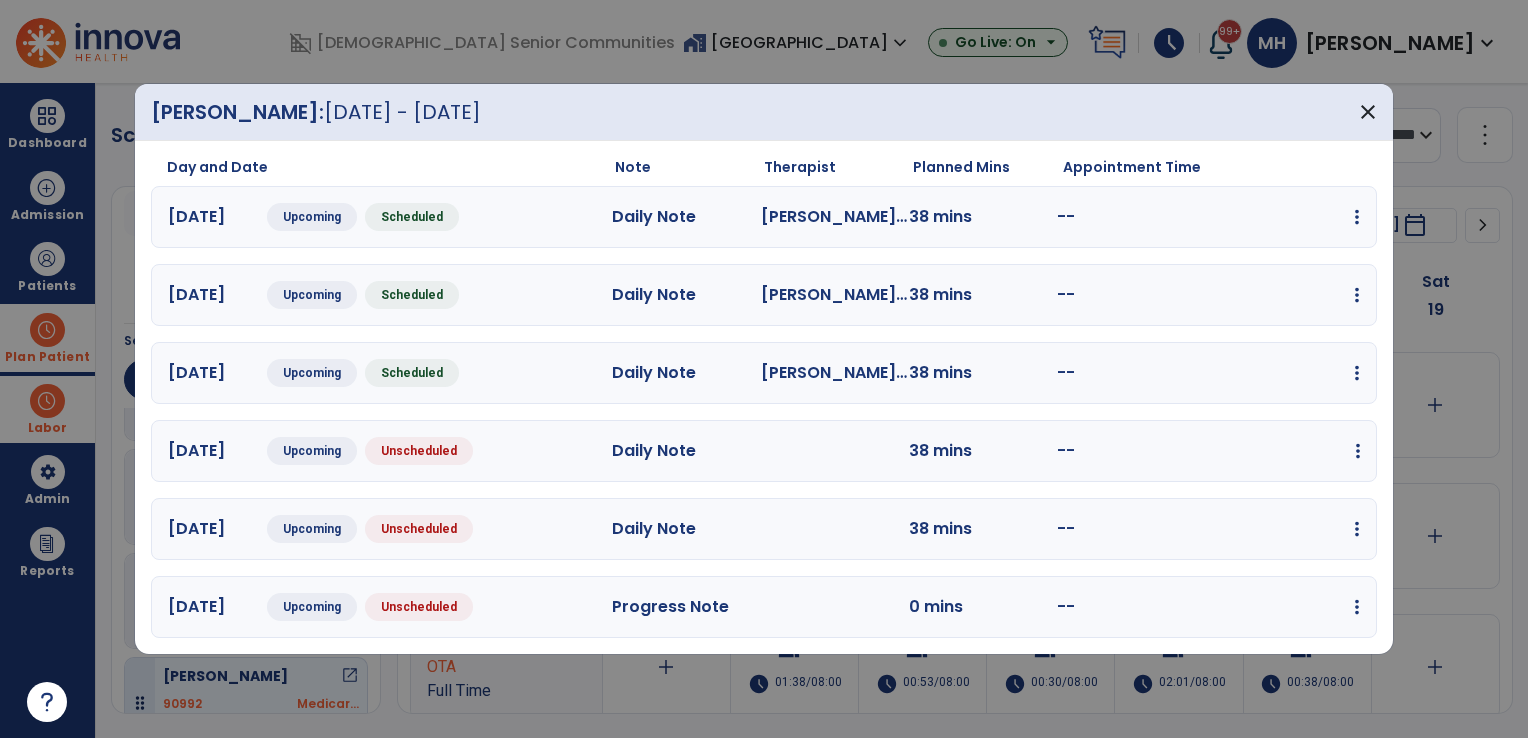 click at bounding box center [1357, 217] 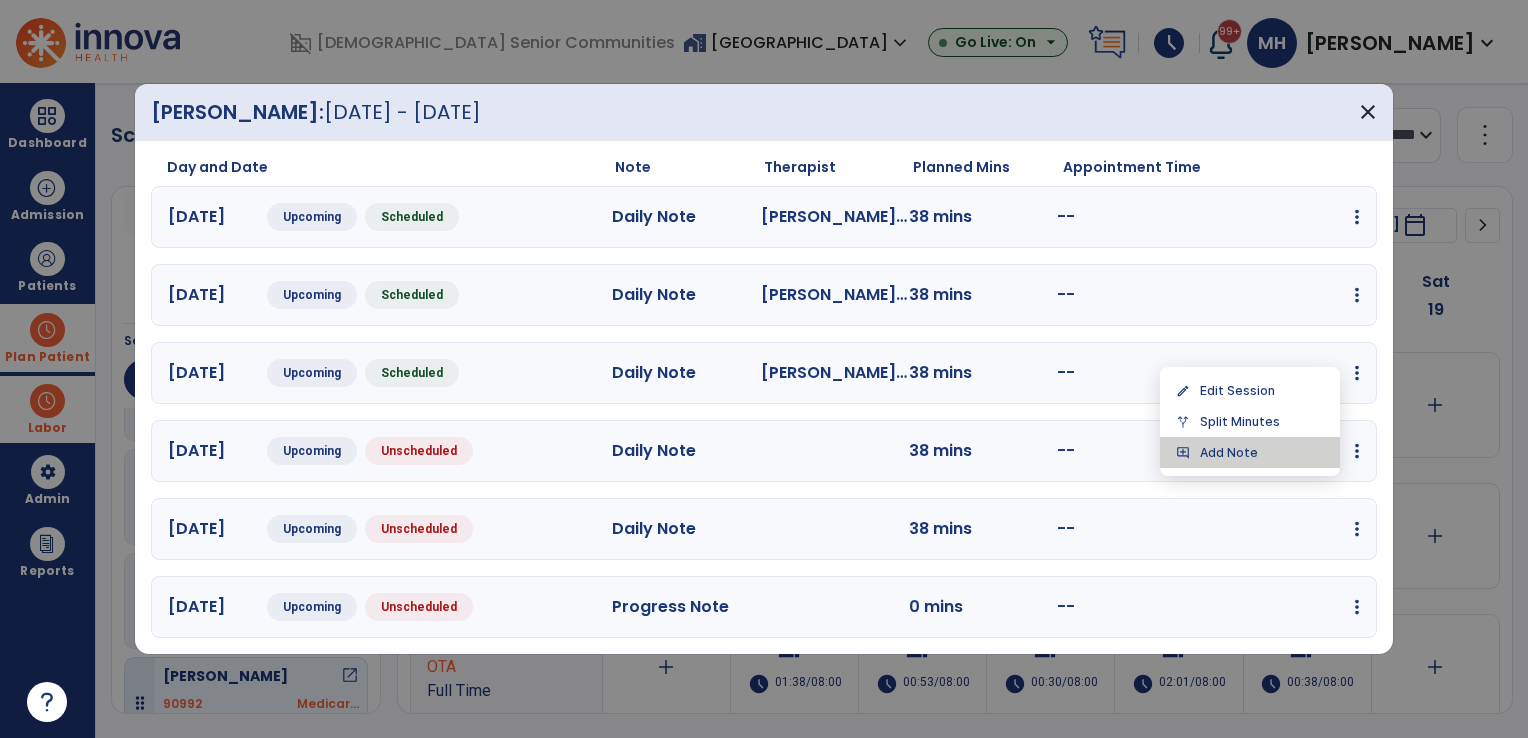 click on "add_comment  Add Note" at bounding box center [1250, 452] 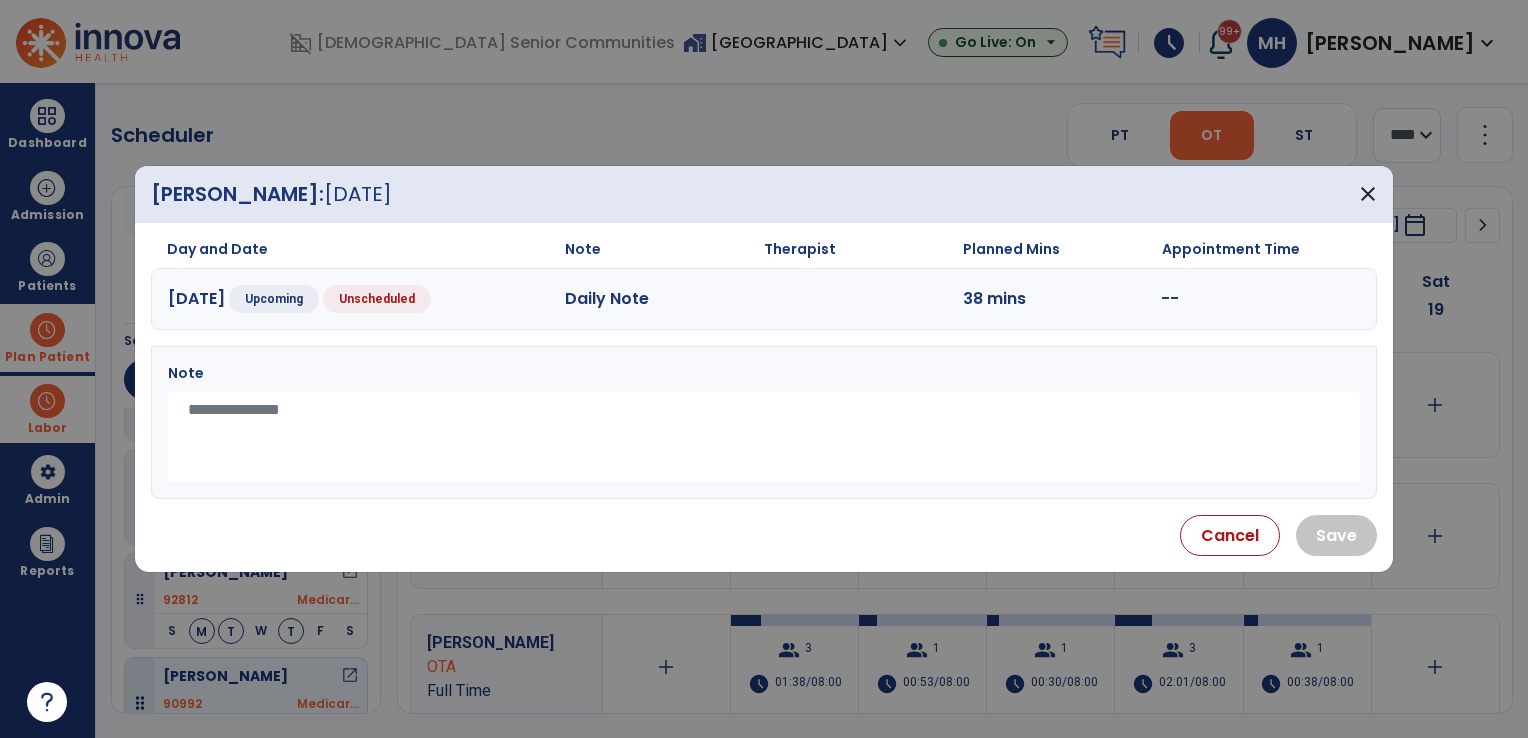 click at bounding box center [764, 437] 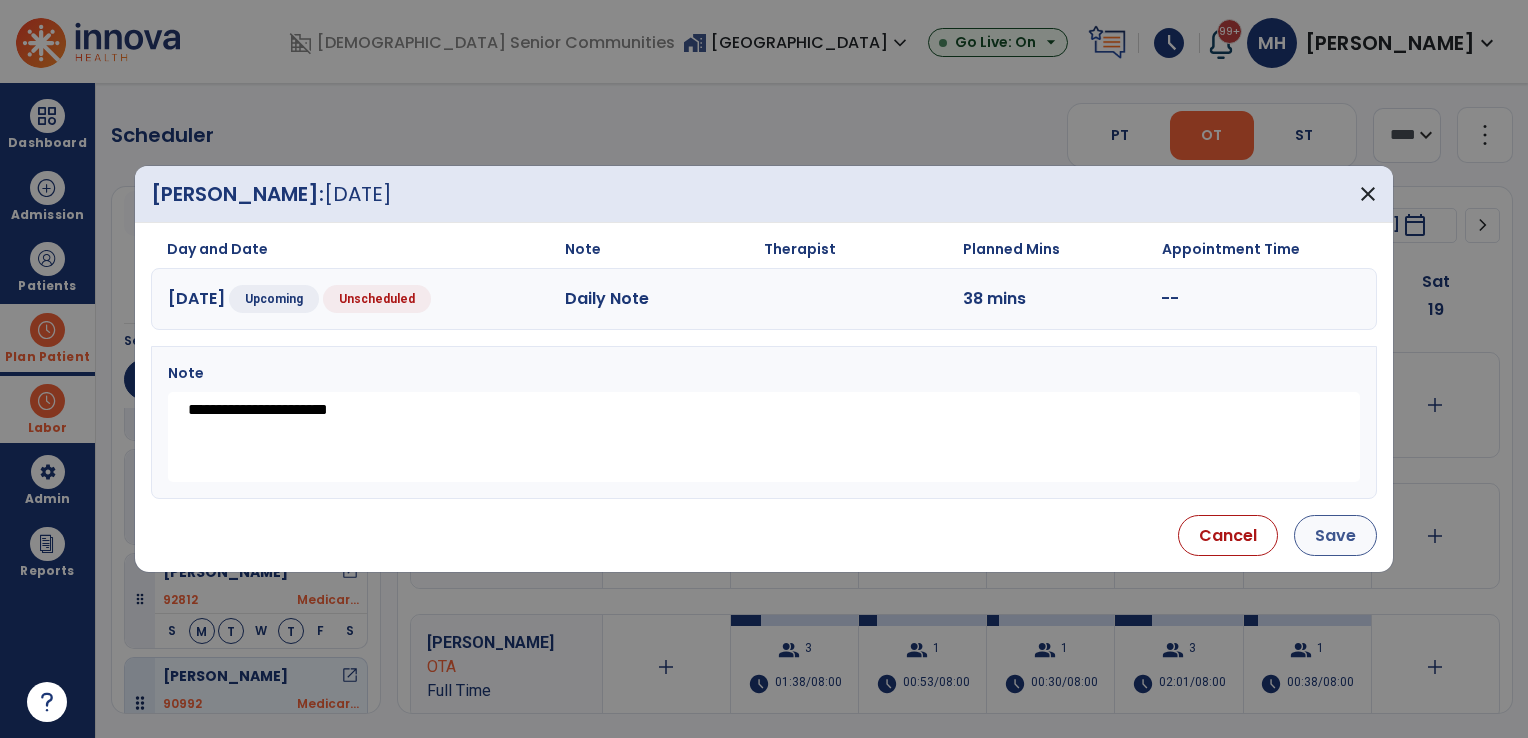 type on "**********" 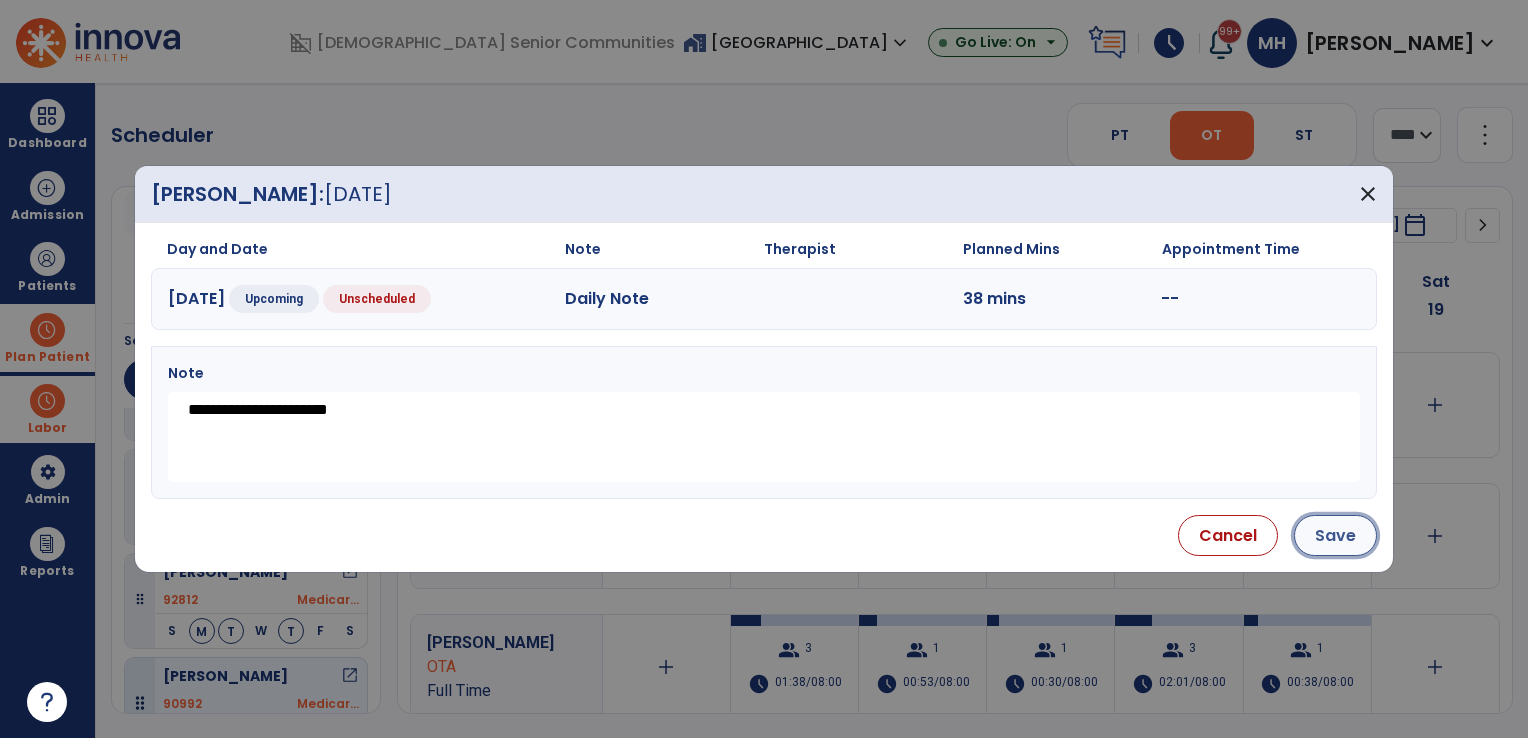 click on "Save" at bounding box center [1335, 535] 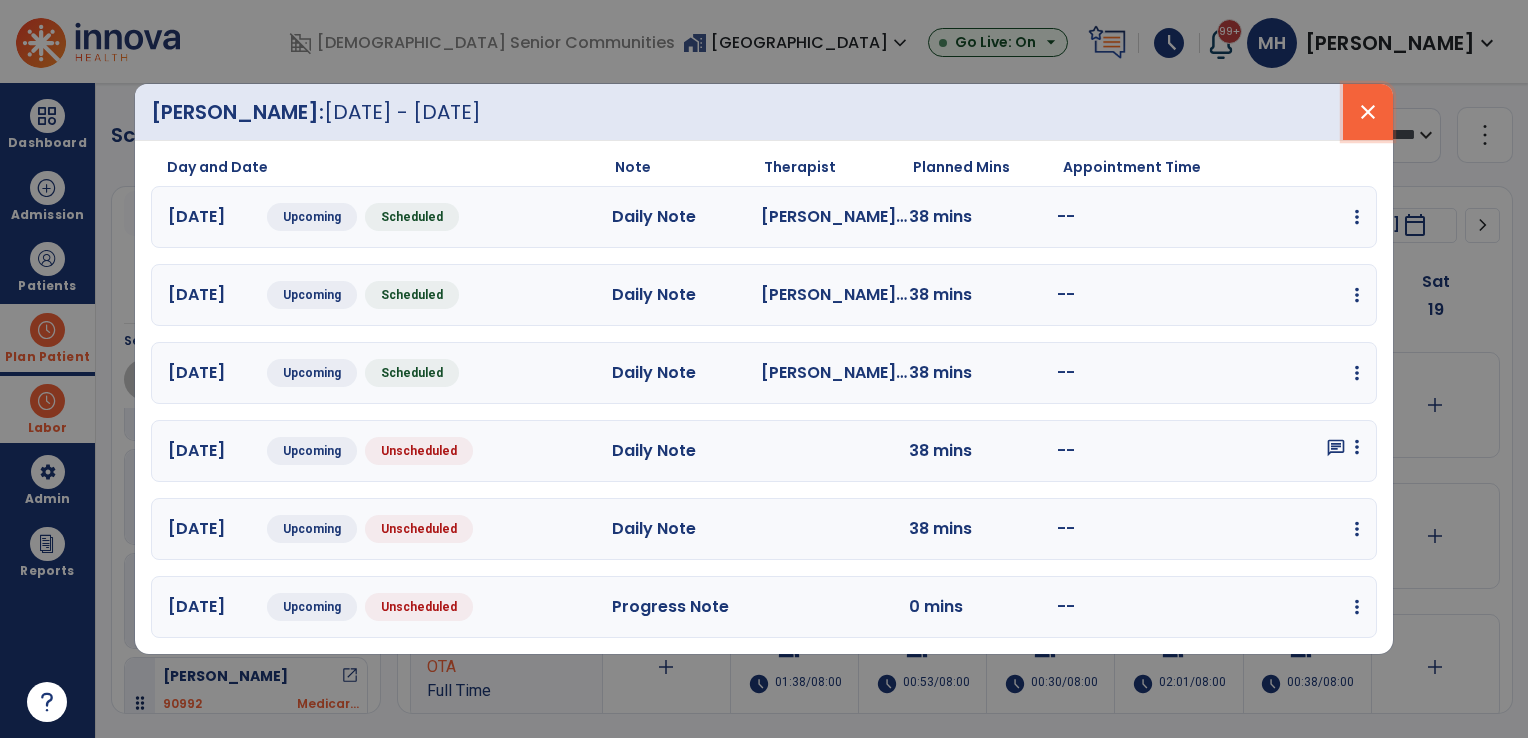 click on "close" at bounding box center (1368, 112) 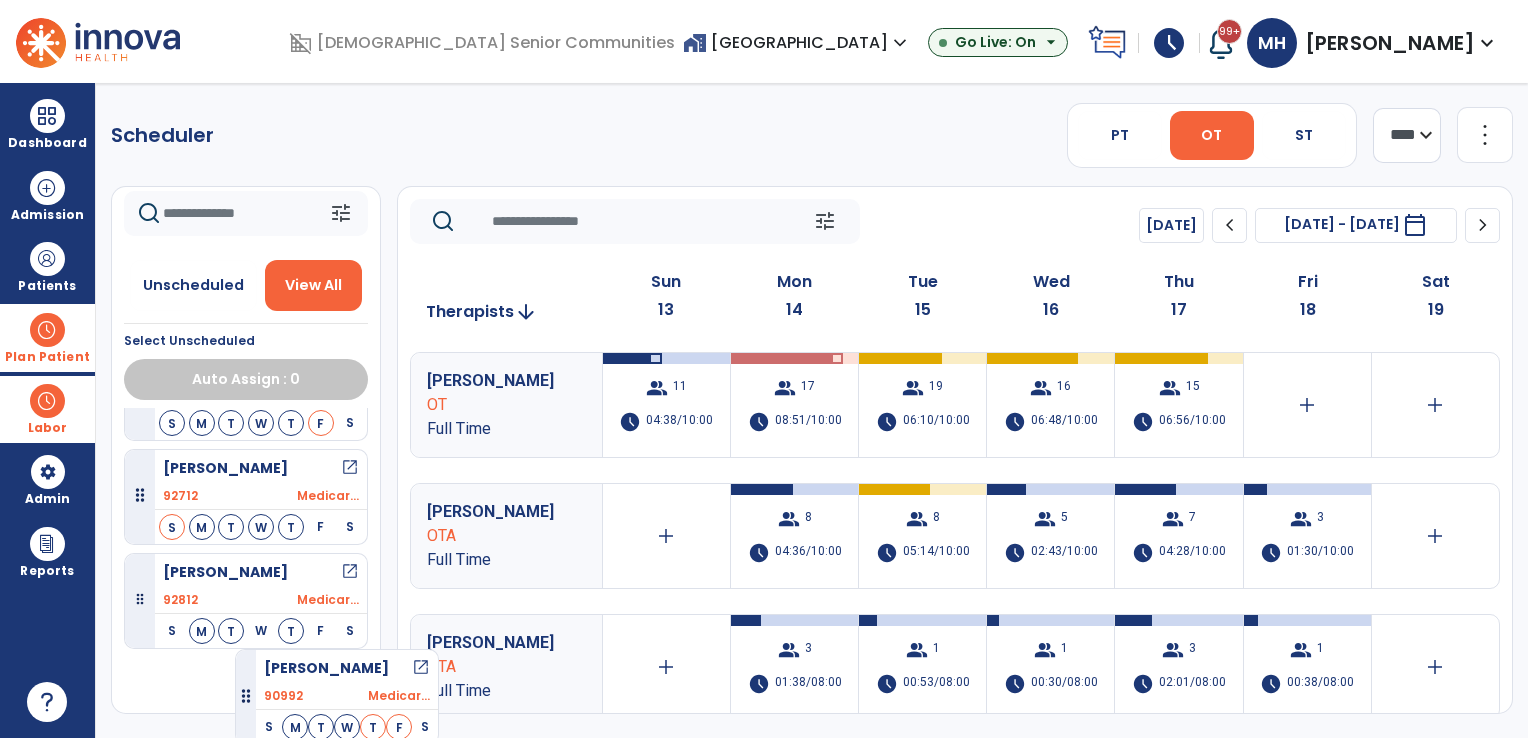 scroll, scrollTop: 2381, scrollLeft: 0, axis: vertical 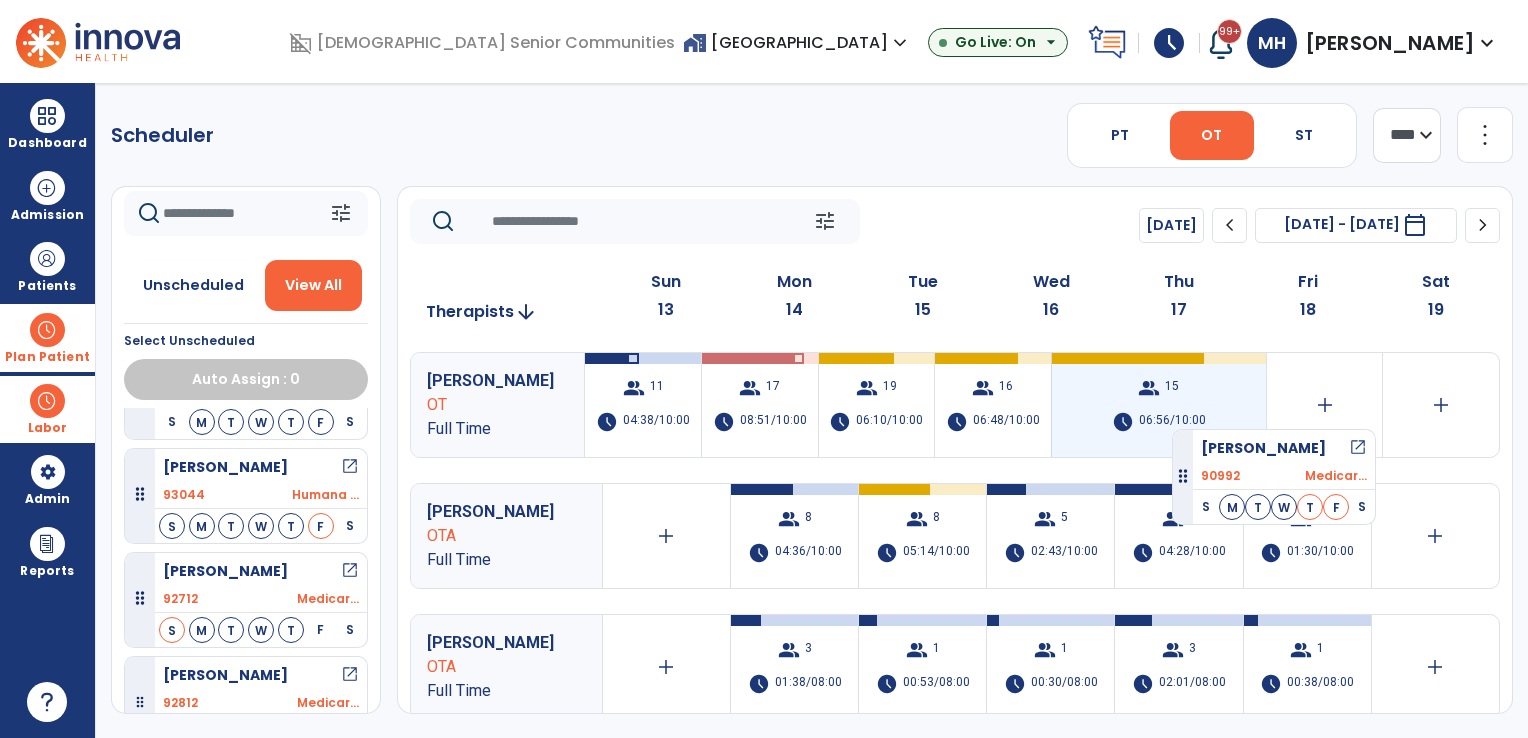 drag, startPoint x: 137, startPoint y: 669, endPoint x: 1172, endPoint y: 421, distance: 1064.2974 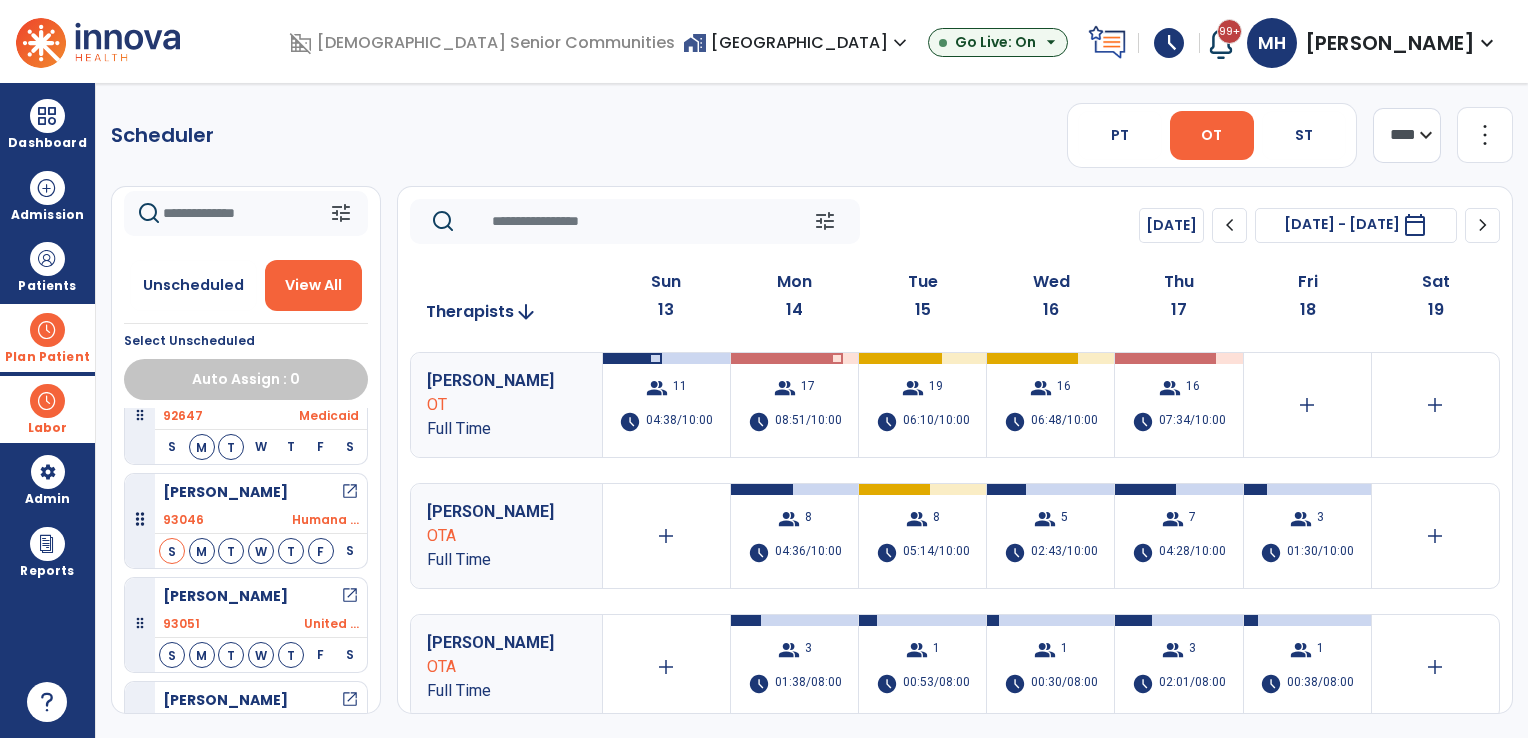 scroll, scrollTop: 200, scrollLeft: 0, axis: vertical 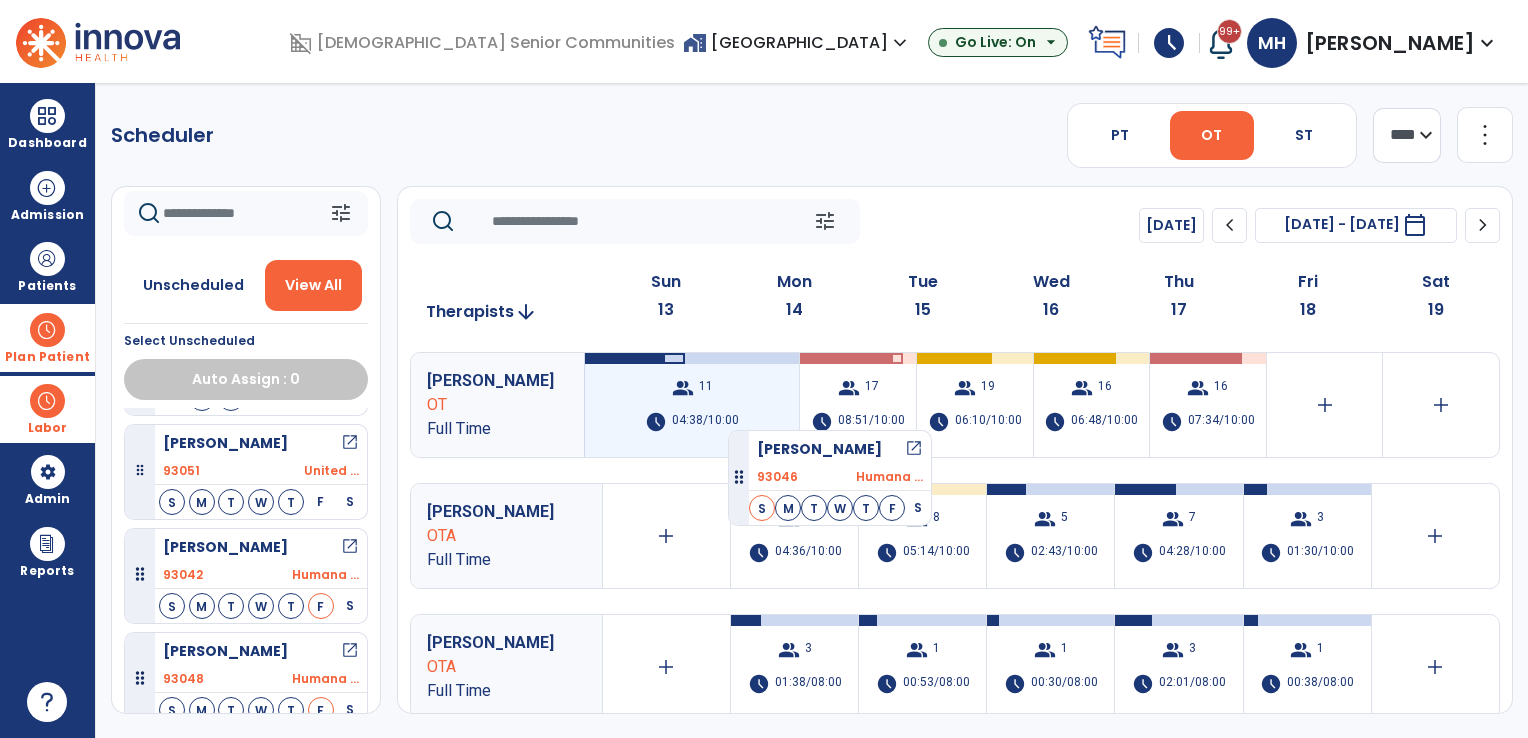 drag, startPoint x: 138, startPoint y: 465, endPoint x: 728, endPoint y: 422, distance: 591.5649 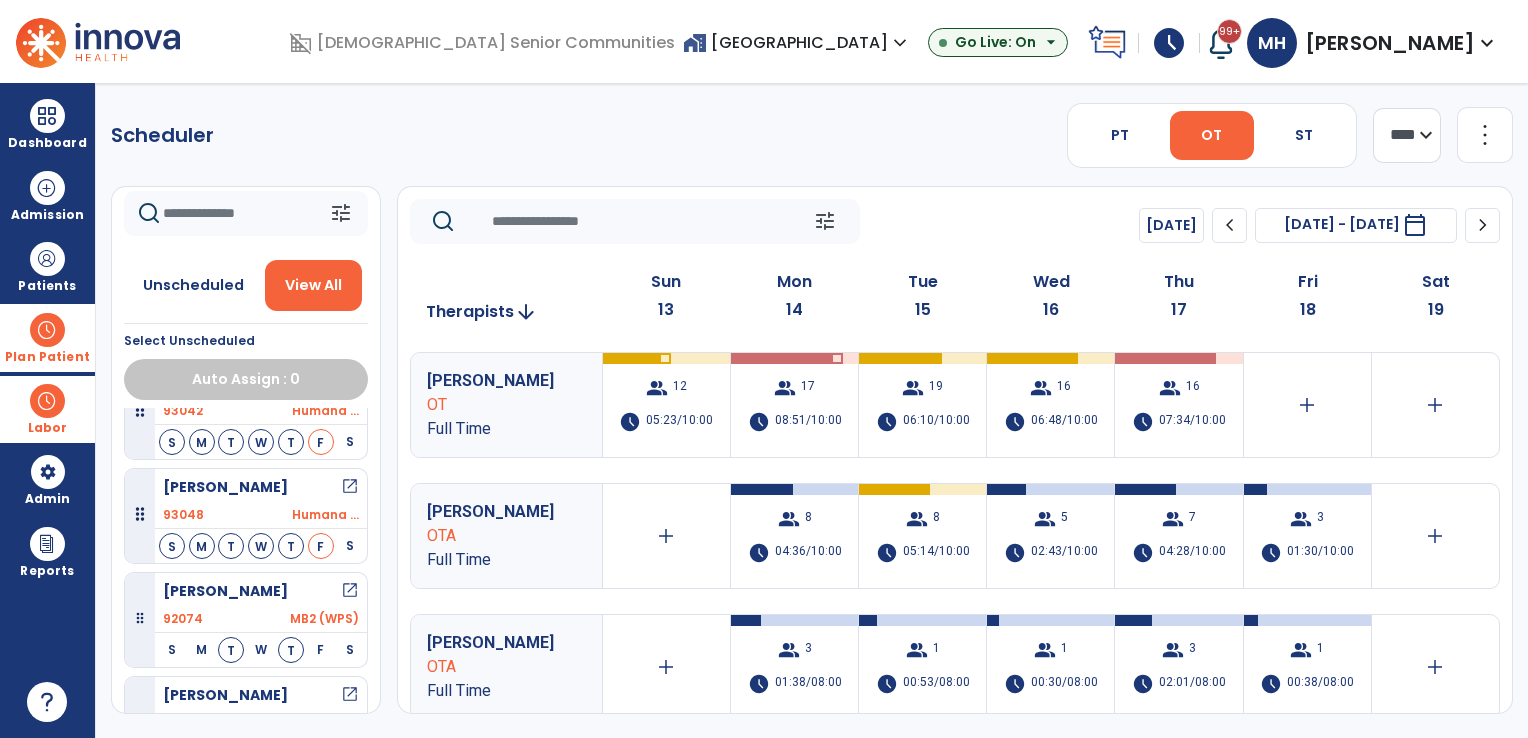 scroll, scrollTop: 500, scrollLeft: 0, axis: vertical 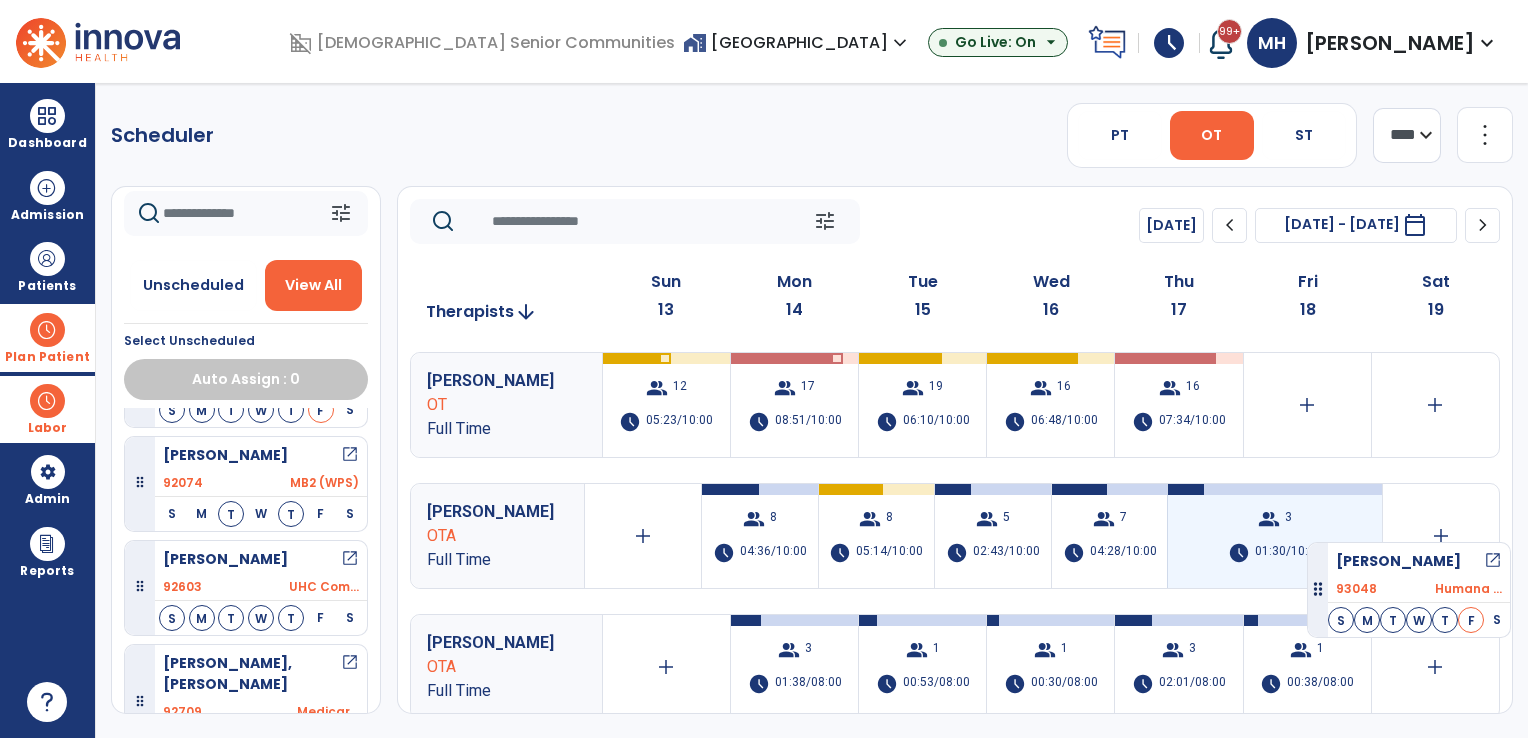 drag, startPoint x: 143, startPoint y: 481, endPoint x: 1296, endPoint y: 530, distance: 1154.0408 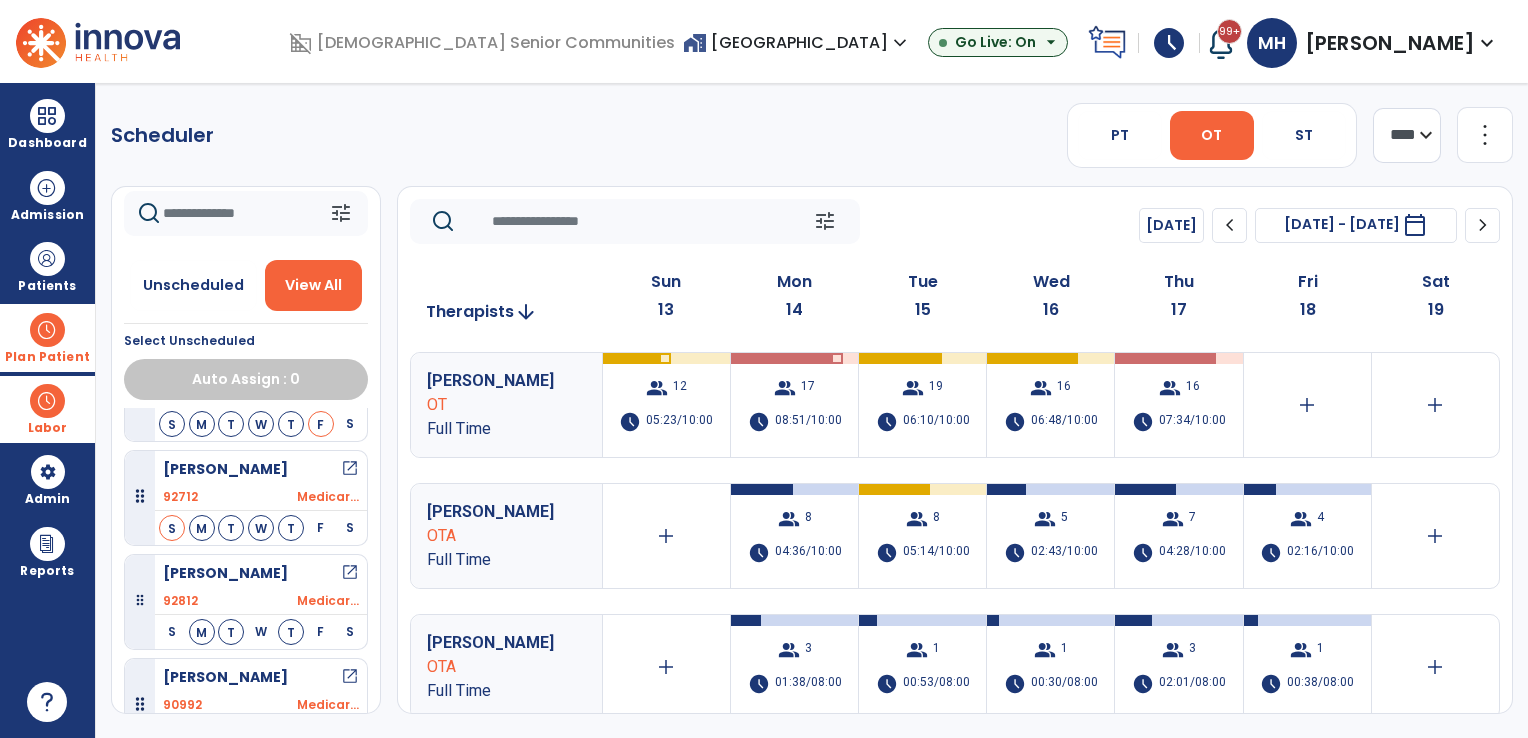 scroll, scrollTop: 2484, scrollLeft: 0, axis: vertical 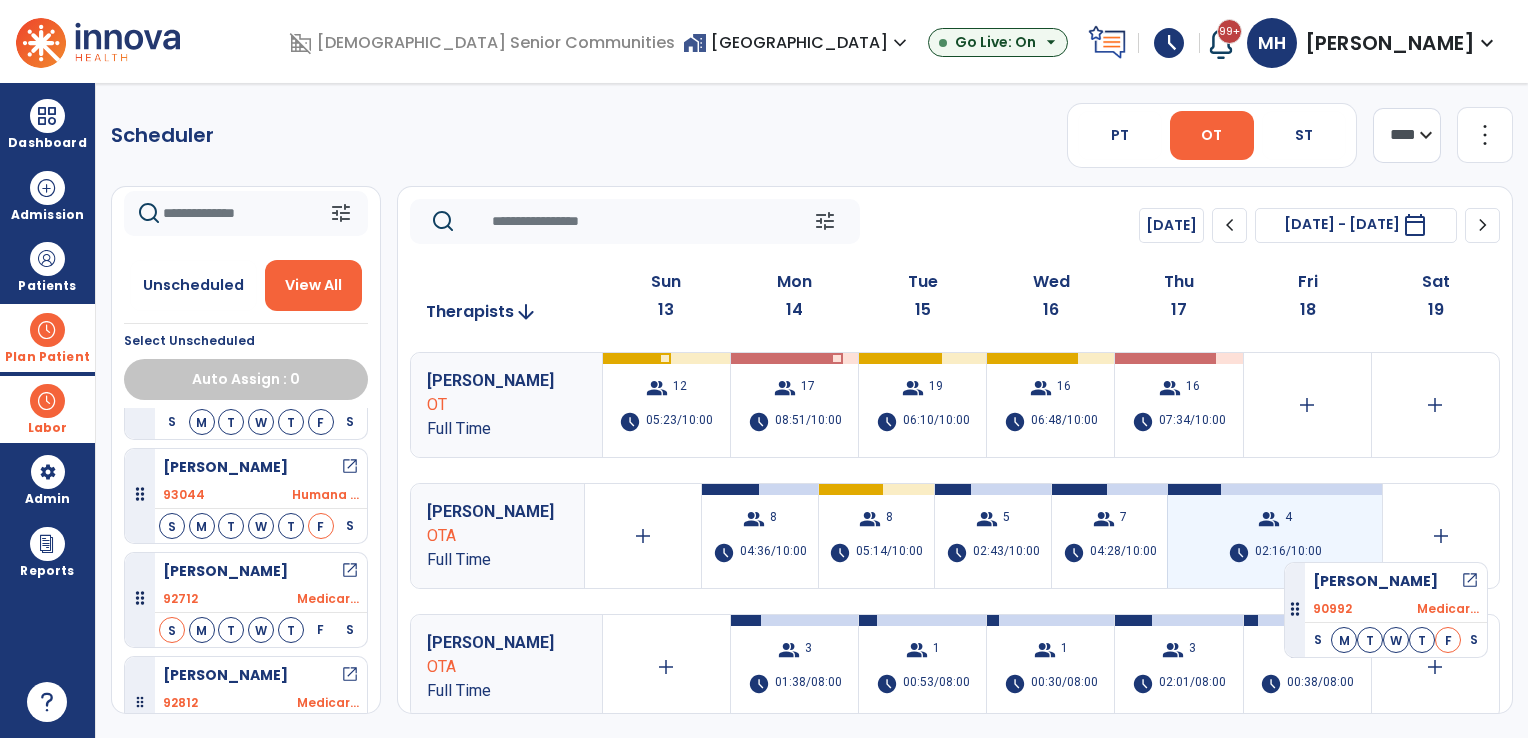 drag, startPoint x: 142, startPoint y: 662, endPoint x: 1284, endPoint y: 554, distance: 1147.0955 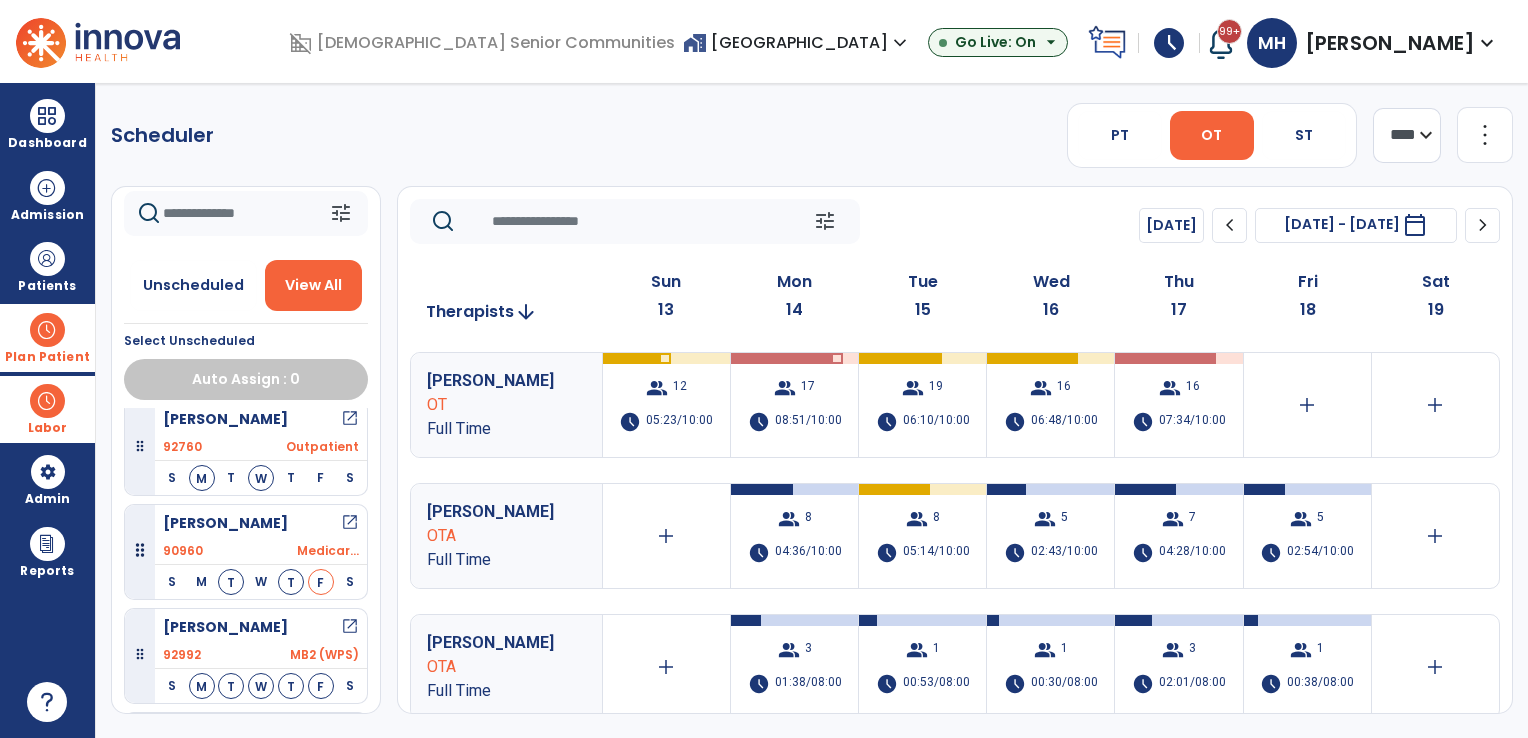 scroll, scrollTop: 2084, scrollLeft: 0, axis: vertical 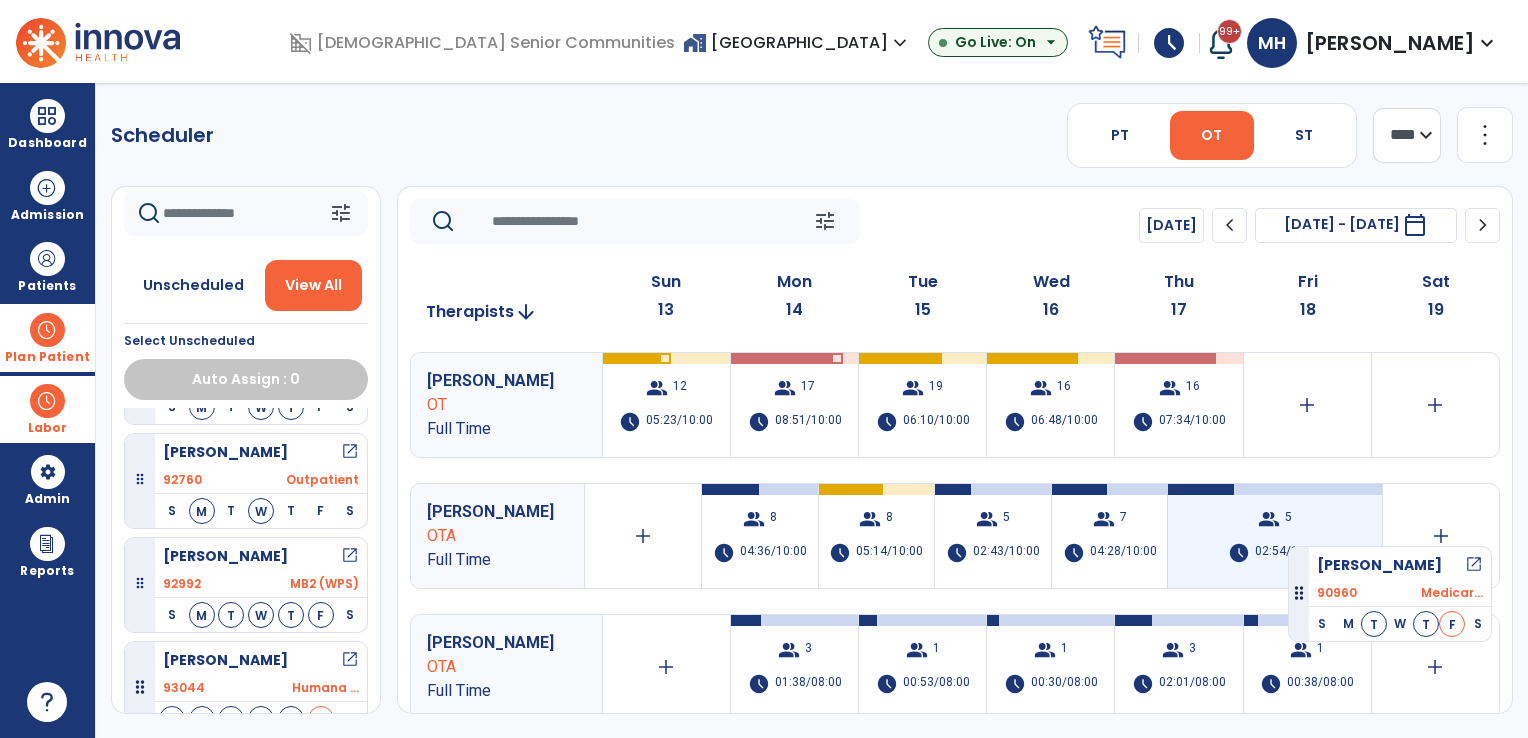drag, startPoint x: 139, startPoint y: 549, endPoint x: 1288, endPoint y: 538, distance: 1149.0526 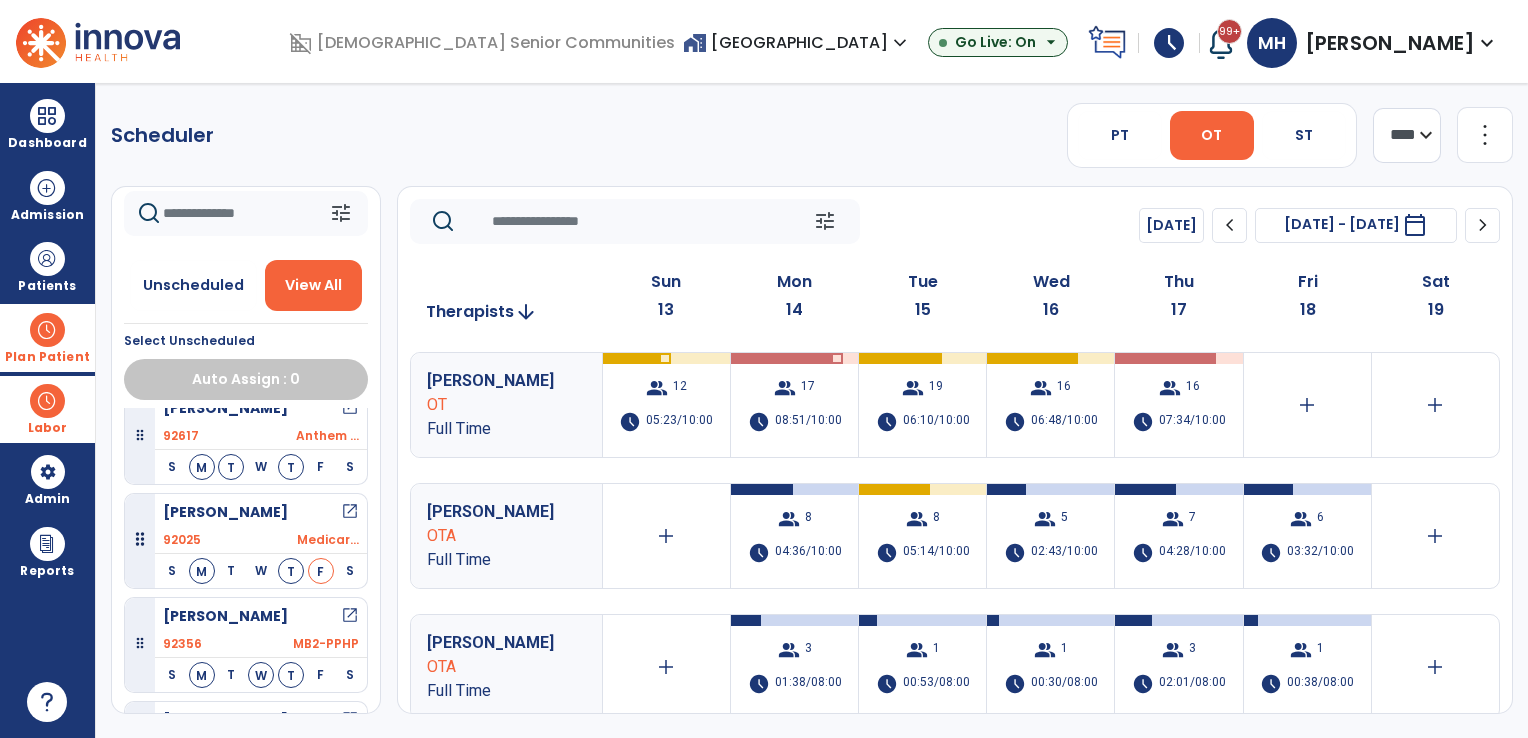 scroll, scrollTop: 1784, scrollLeft: 0, axis: vertical 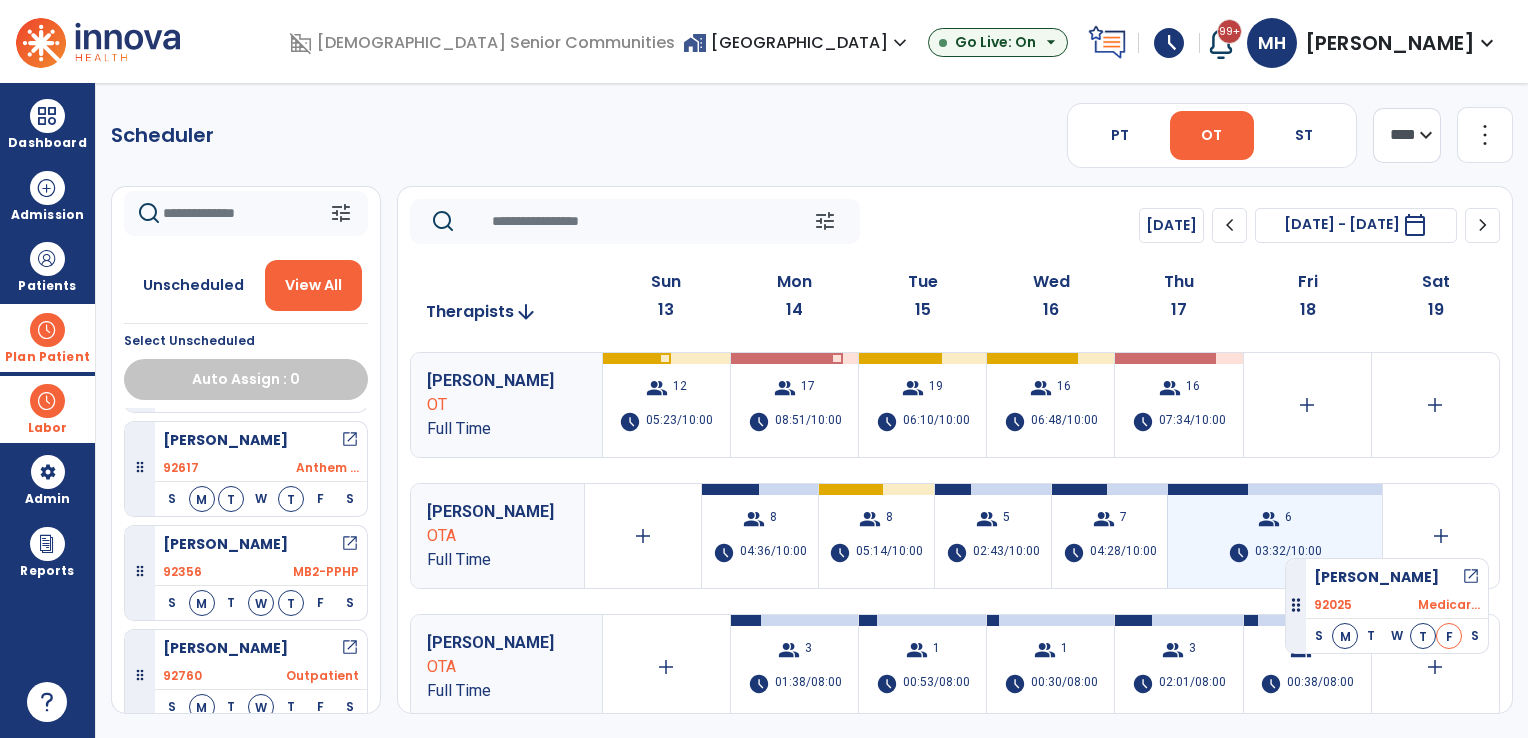 drag, startPoint x: 140, startPoint y: 542, endPoint x: 1285, endPoint y: 550, distance: 1145.028 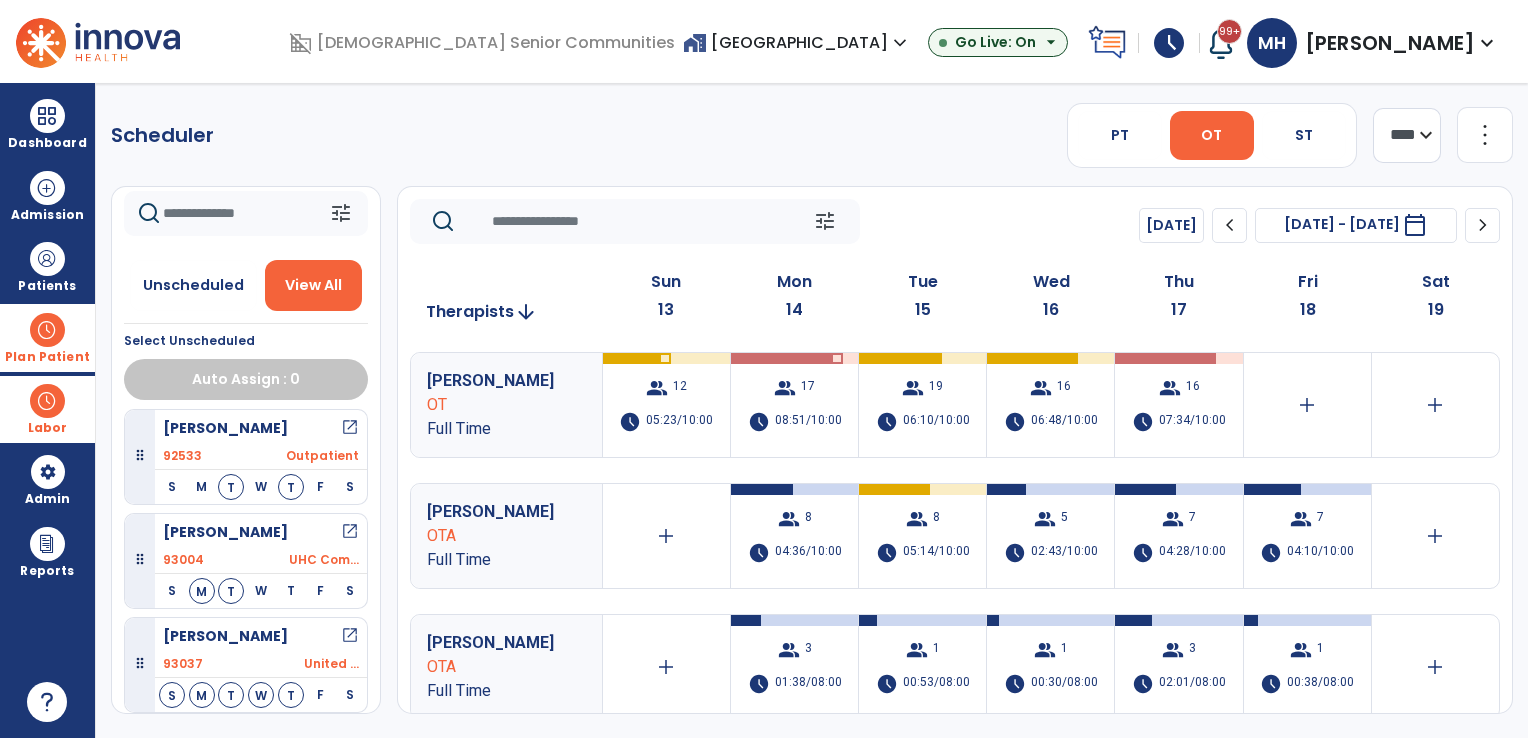scroll, scrollTop: 1384, scrollLeft: 0, axis: vertical 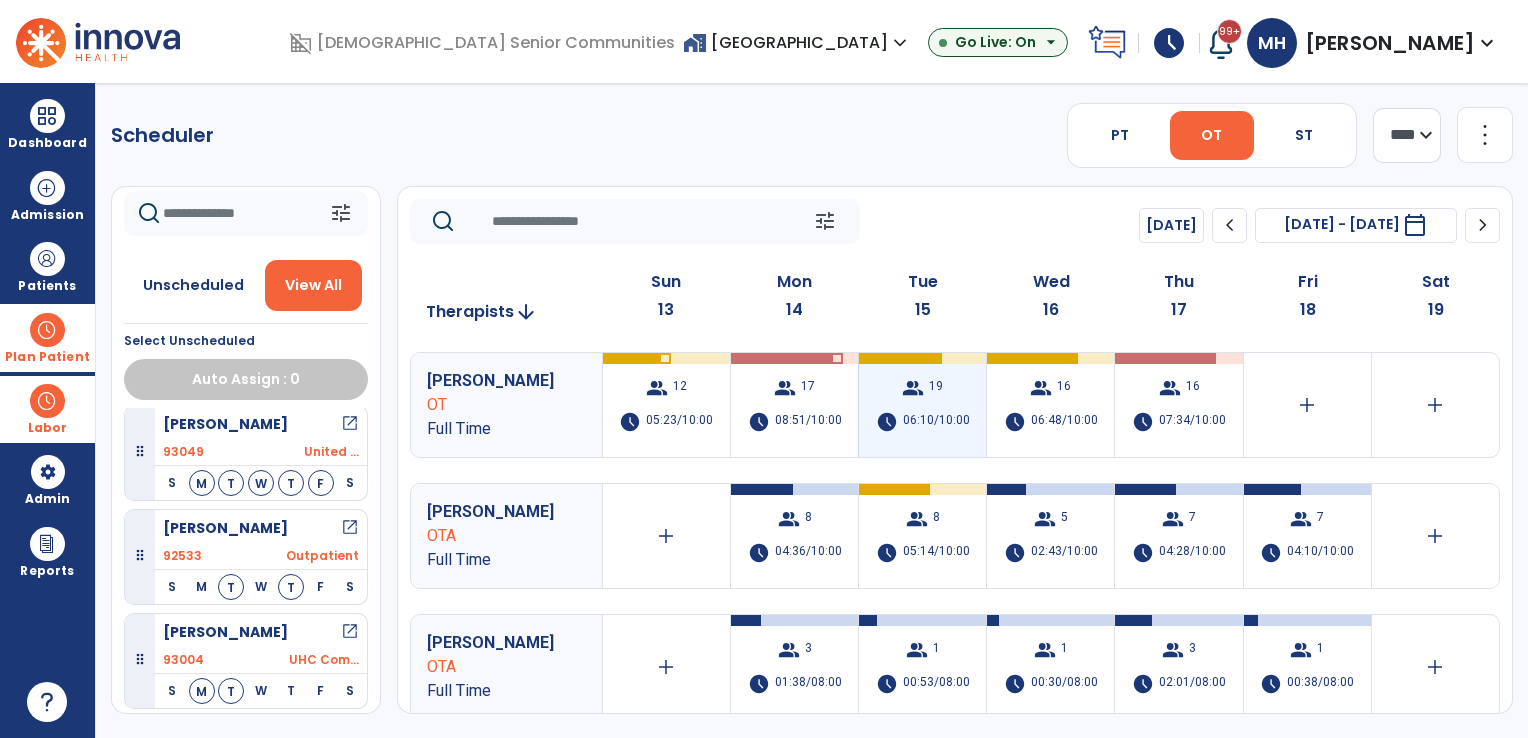 click on "group  19  schedule  06:10/10:00" at bounding box center (922, 405) 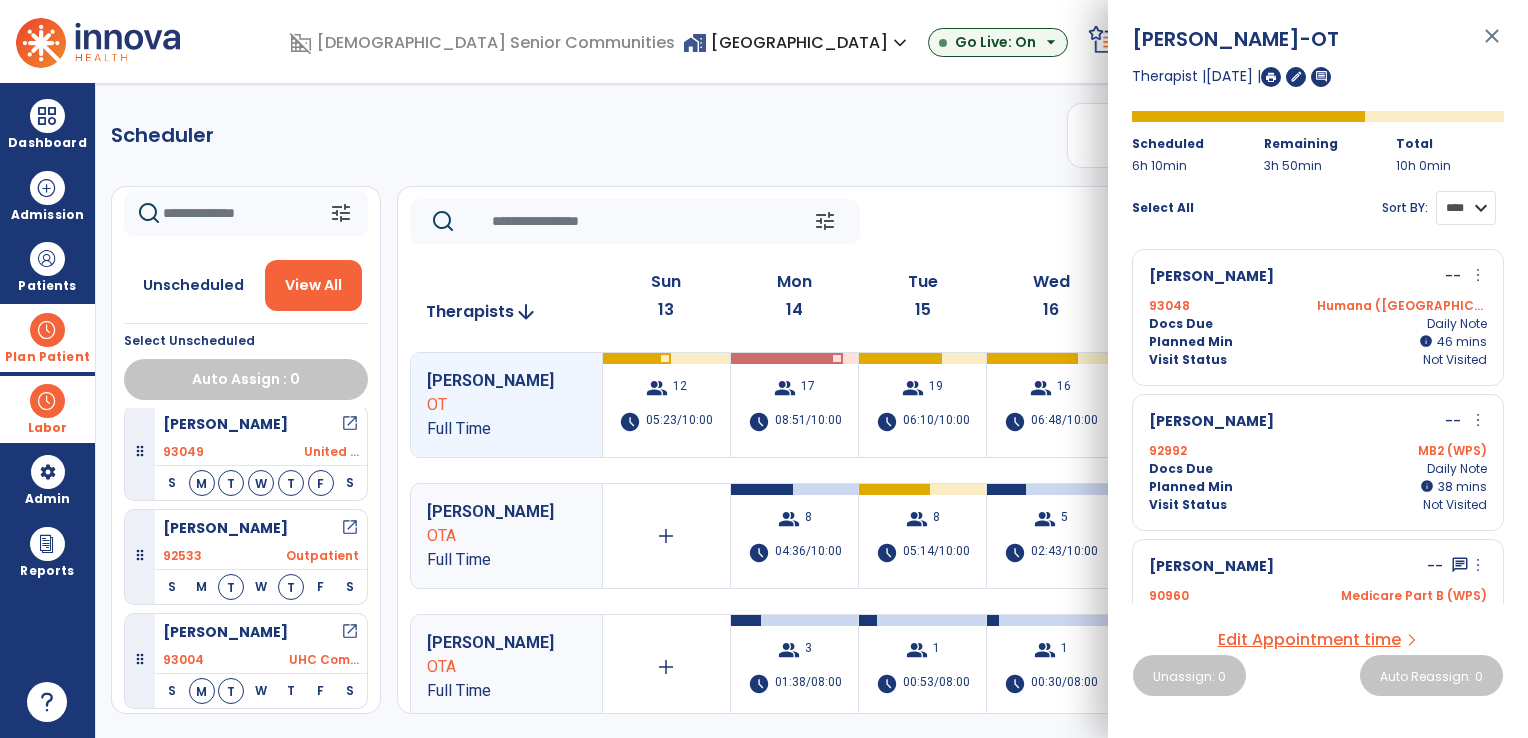 click on "**** ****" at bounding box center [1466, 208] 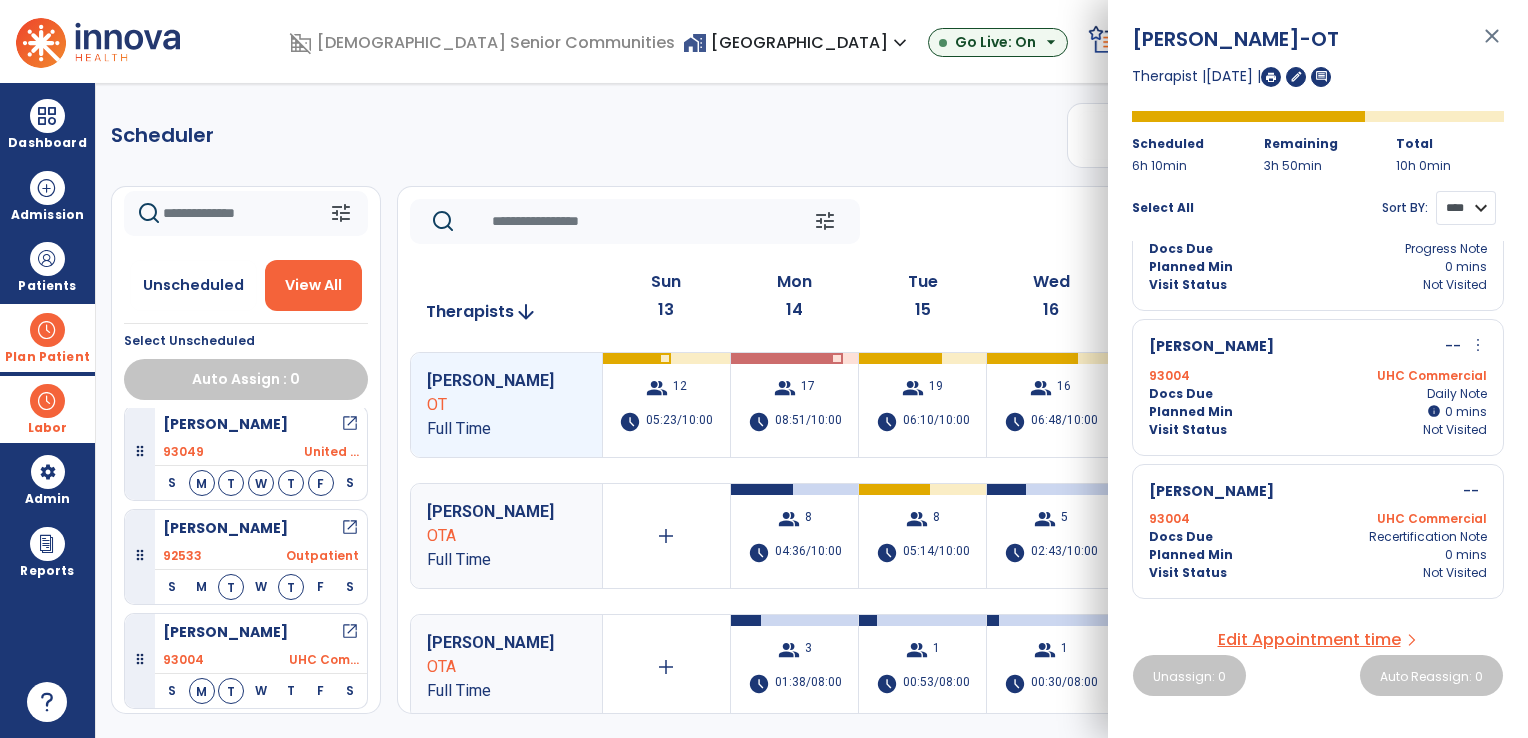 scroll, scrollTop: 1700, scrollLeft: 0, axis: vertical 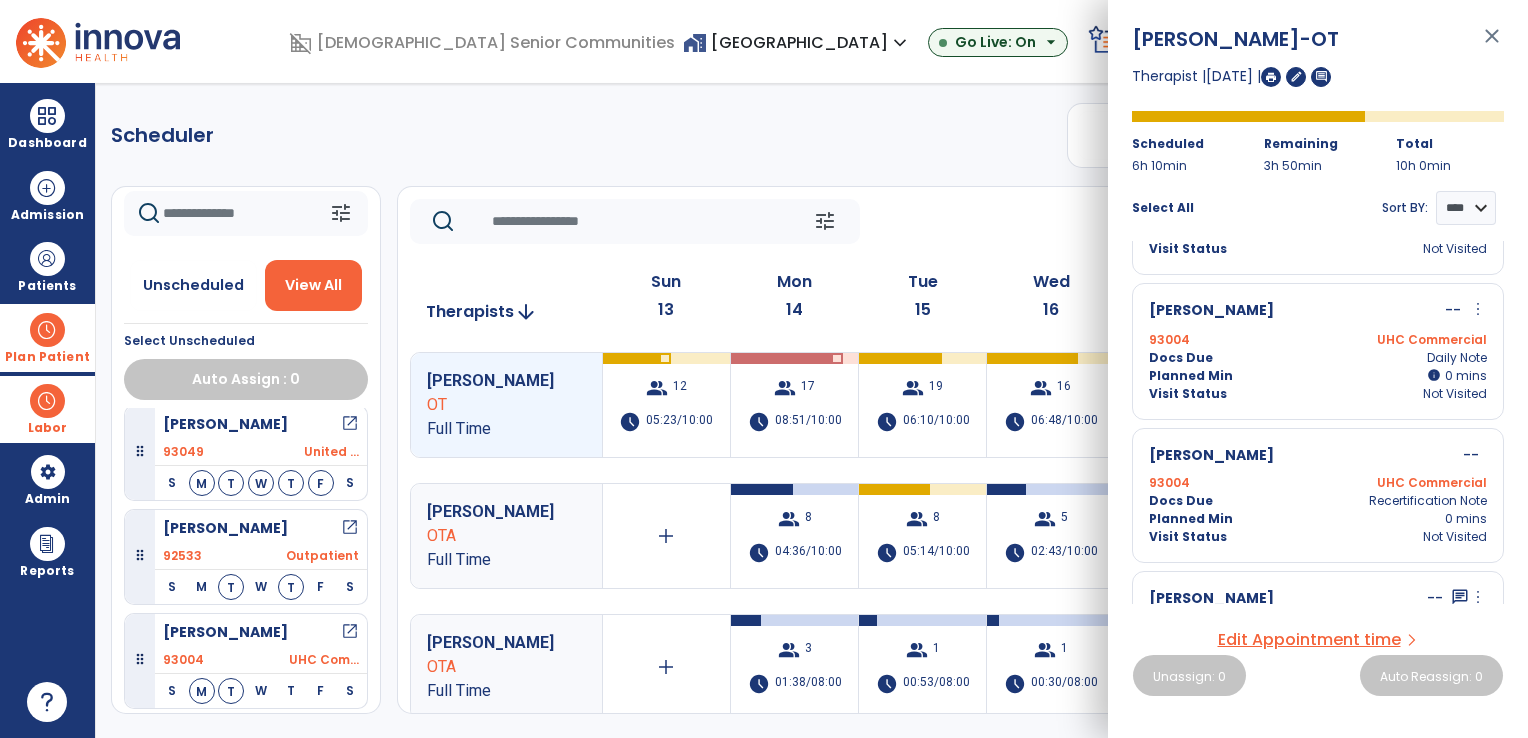 click on "more_vert" at bounding box center [1478, 309] 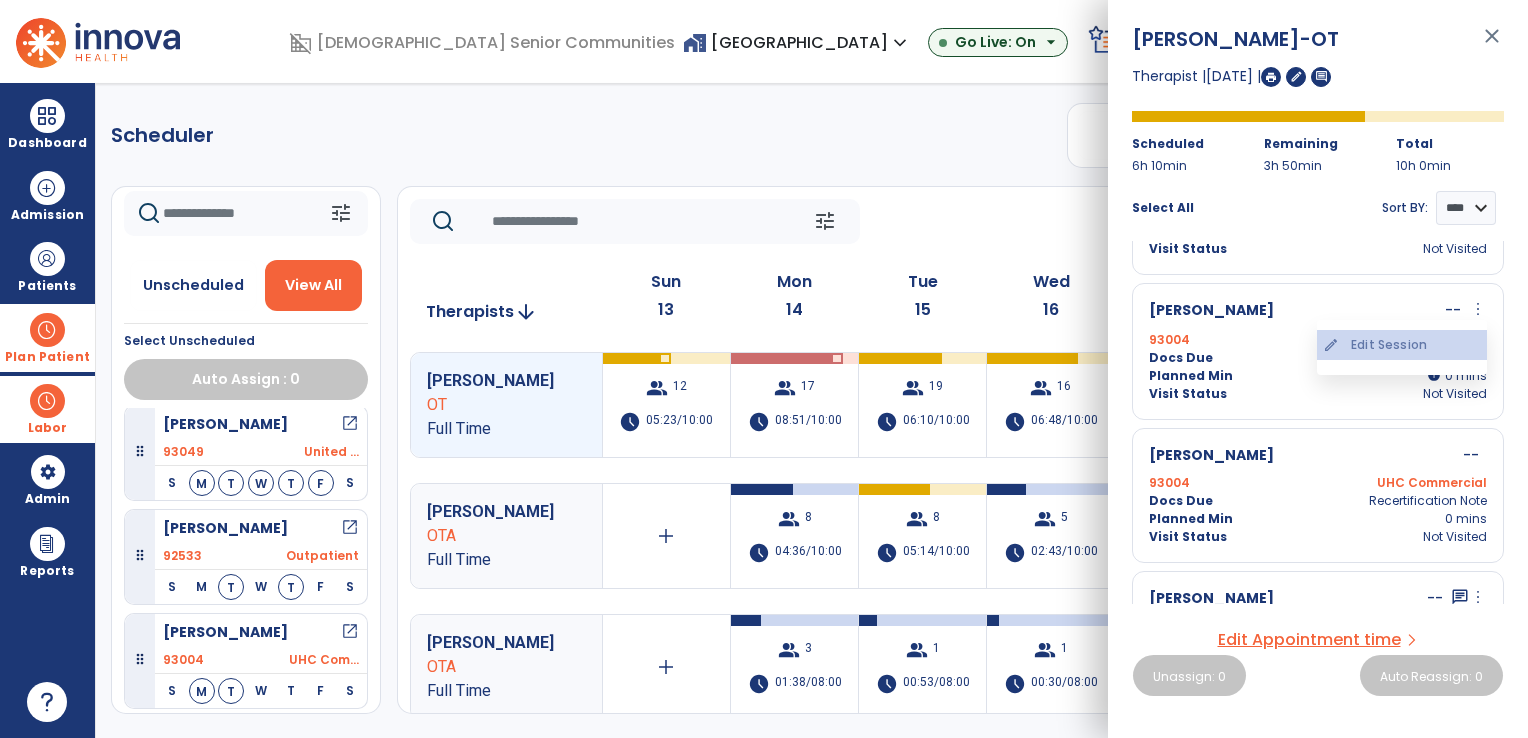 click on "edit   Edit Session" at bounding box center (1402, 345) 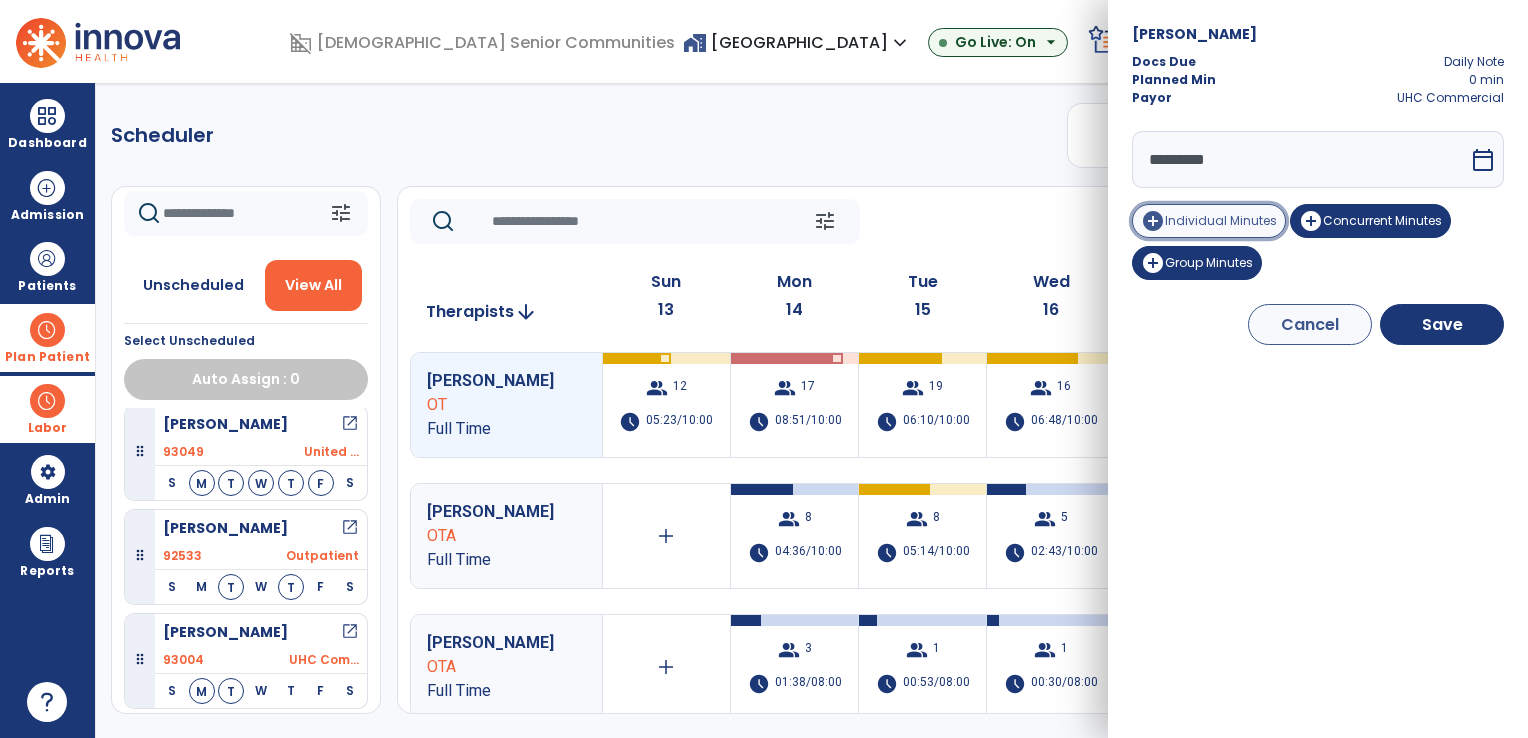click on "Individual Minutes" at bounding box center (1221, 220) 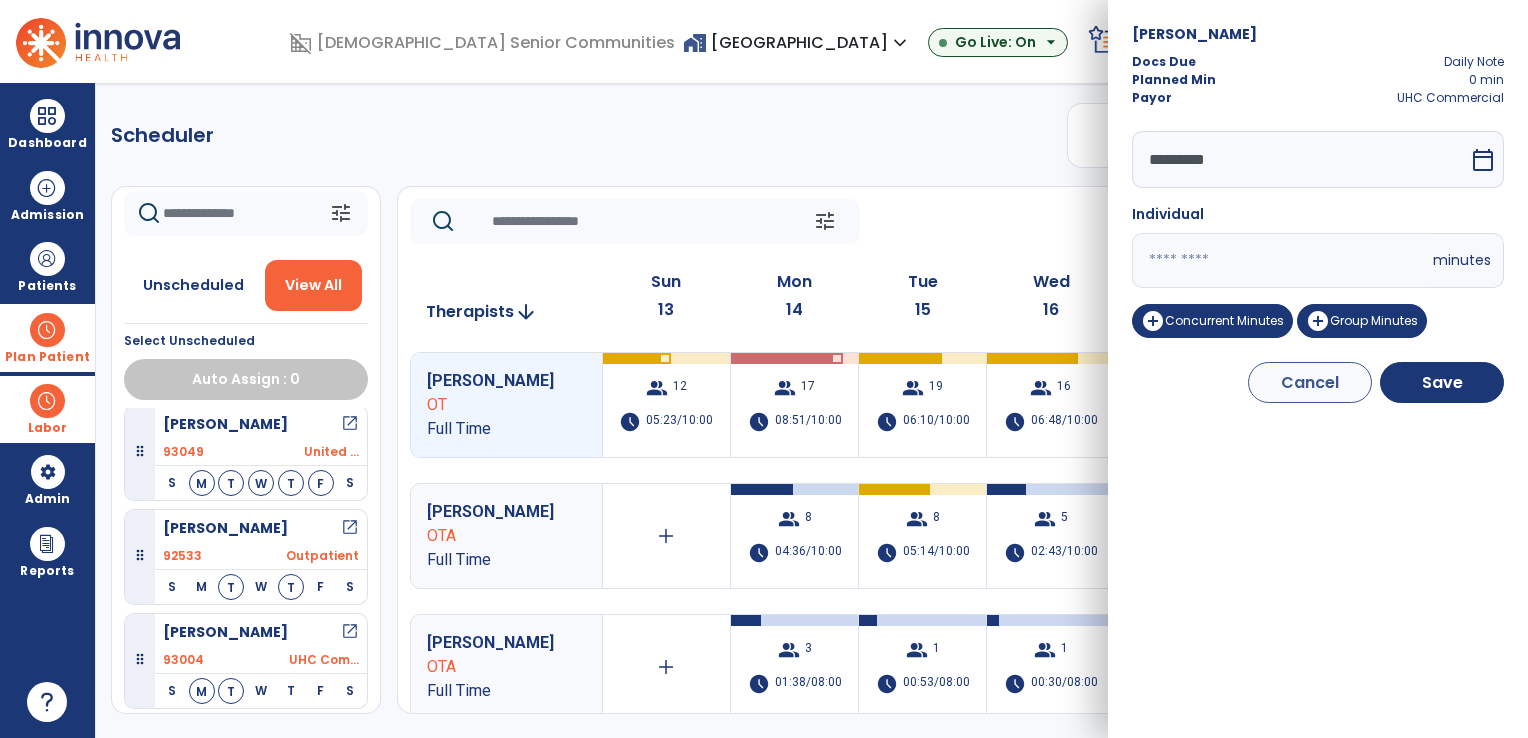 click on "*" at bounding box center [1280, 260] 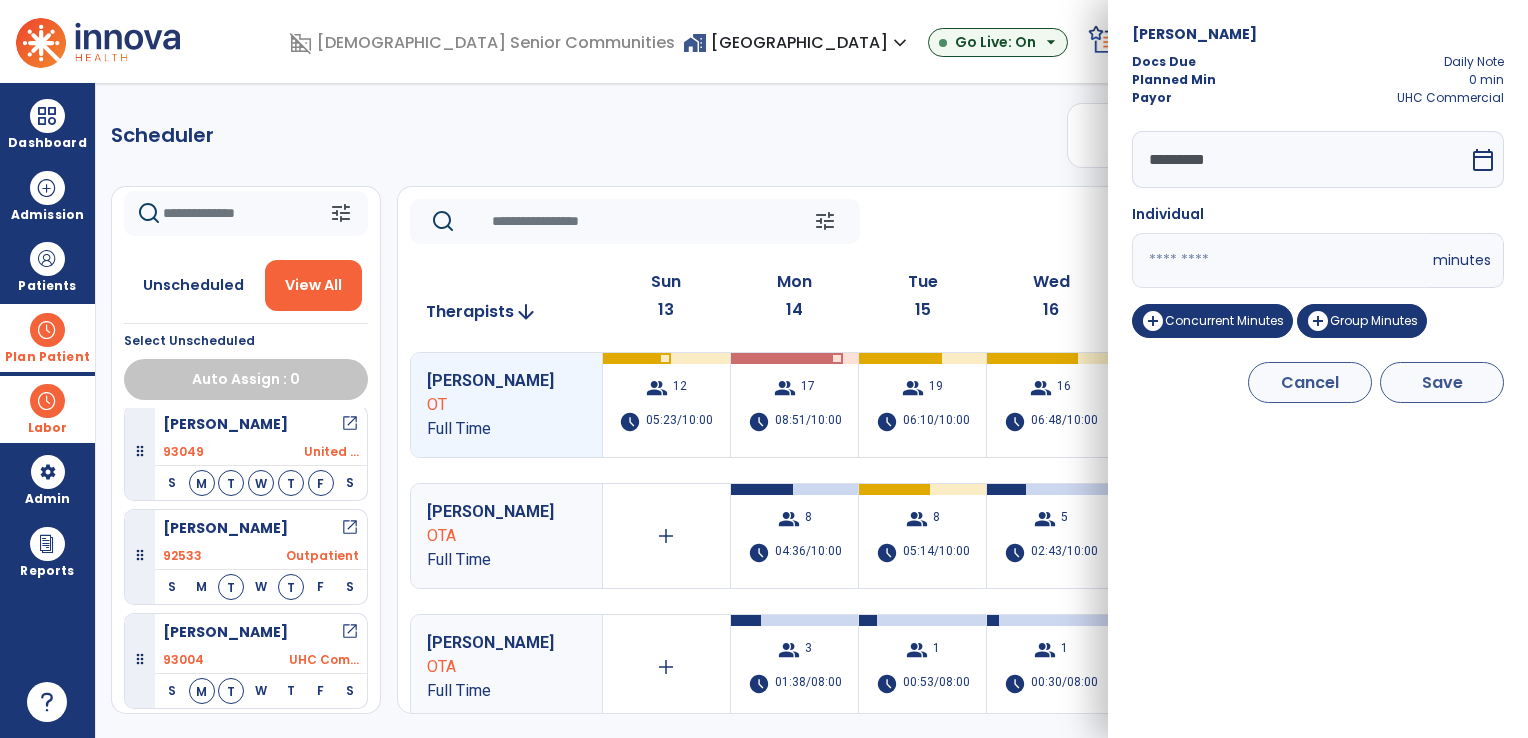 type on "**" 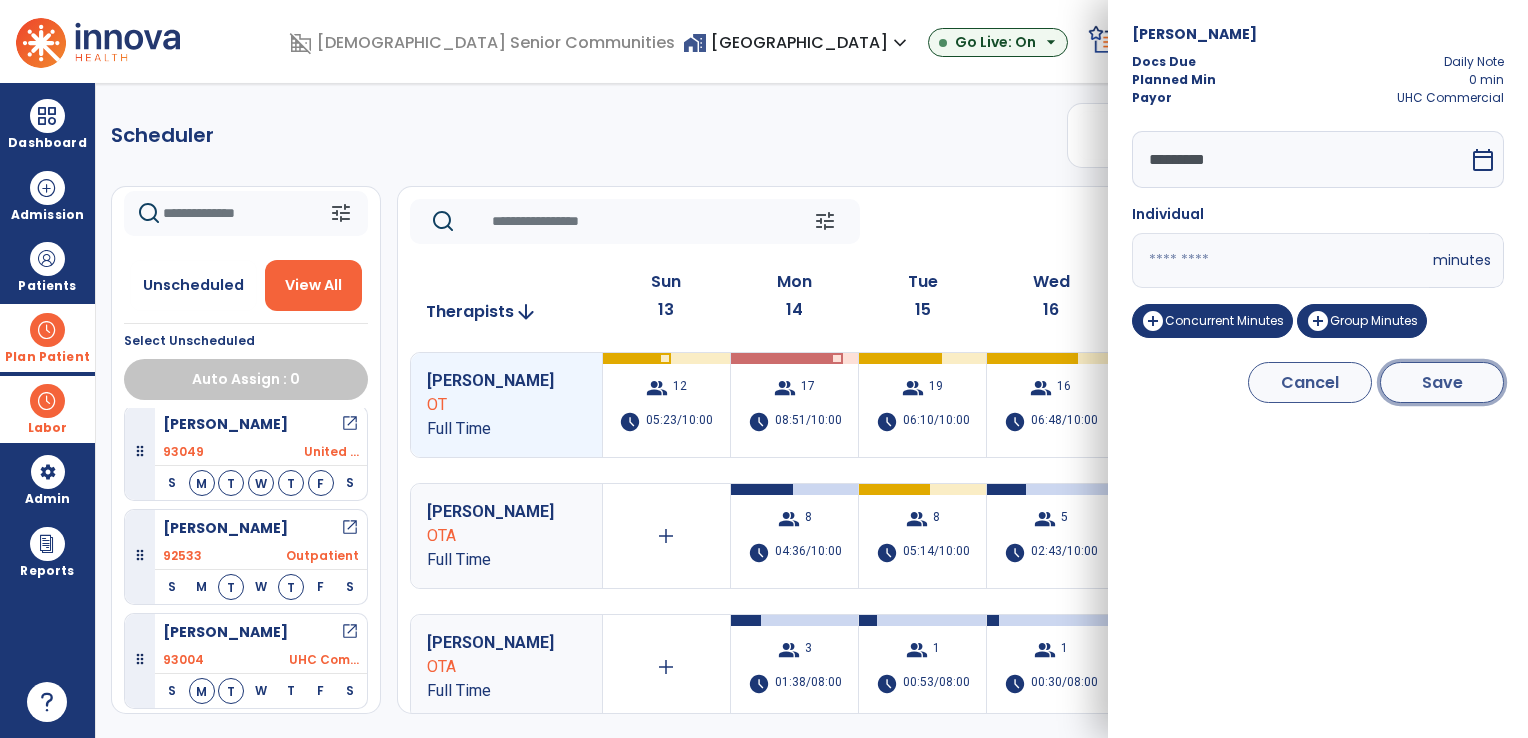 click on "Save" at bounding box center [1442, 382] 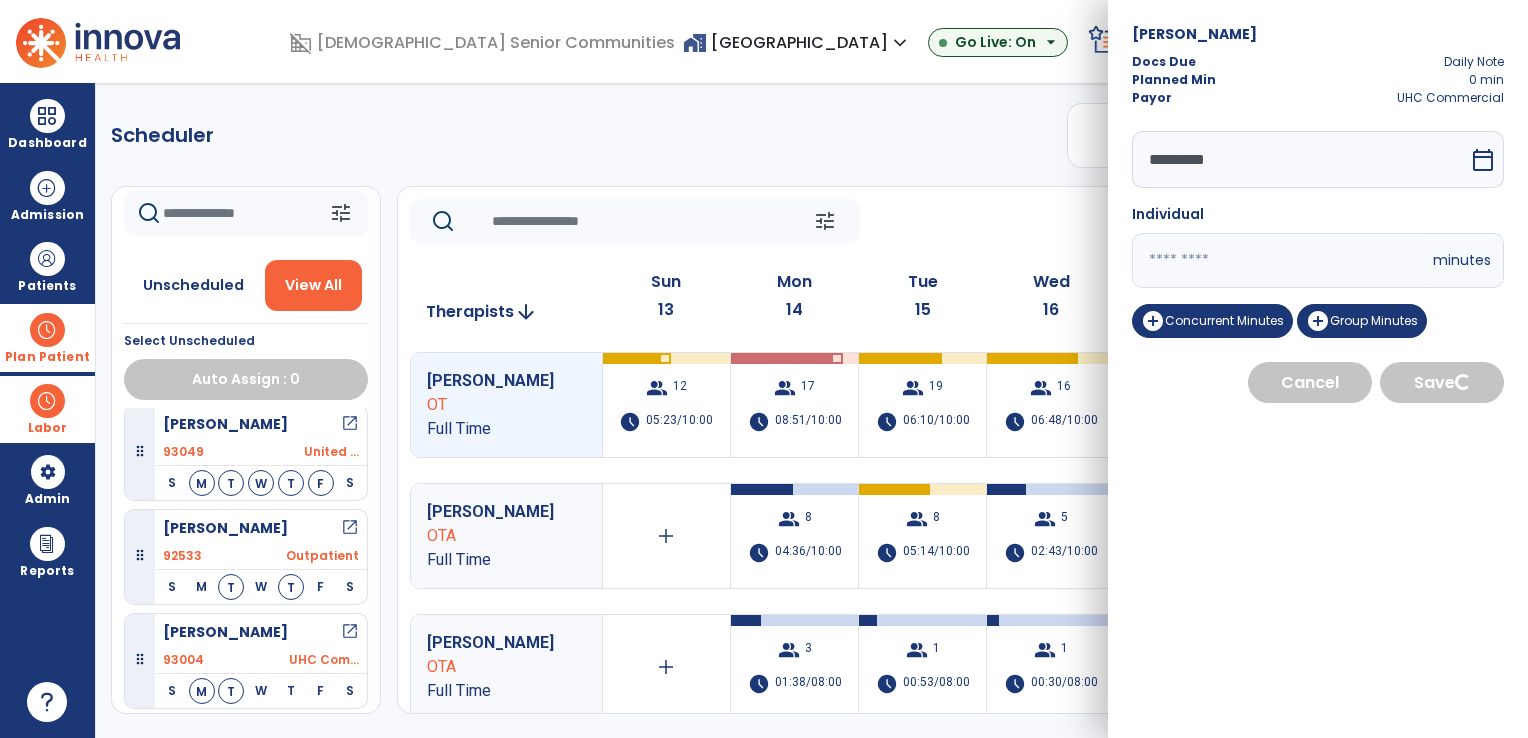 select on "****" 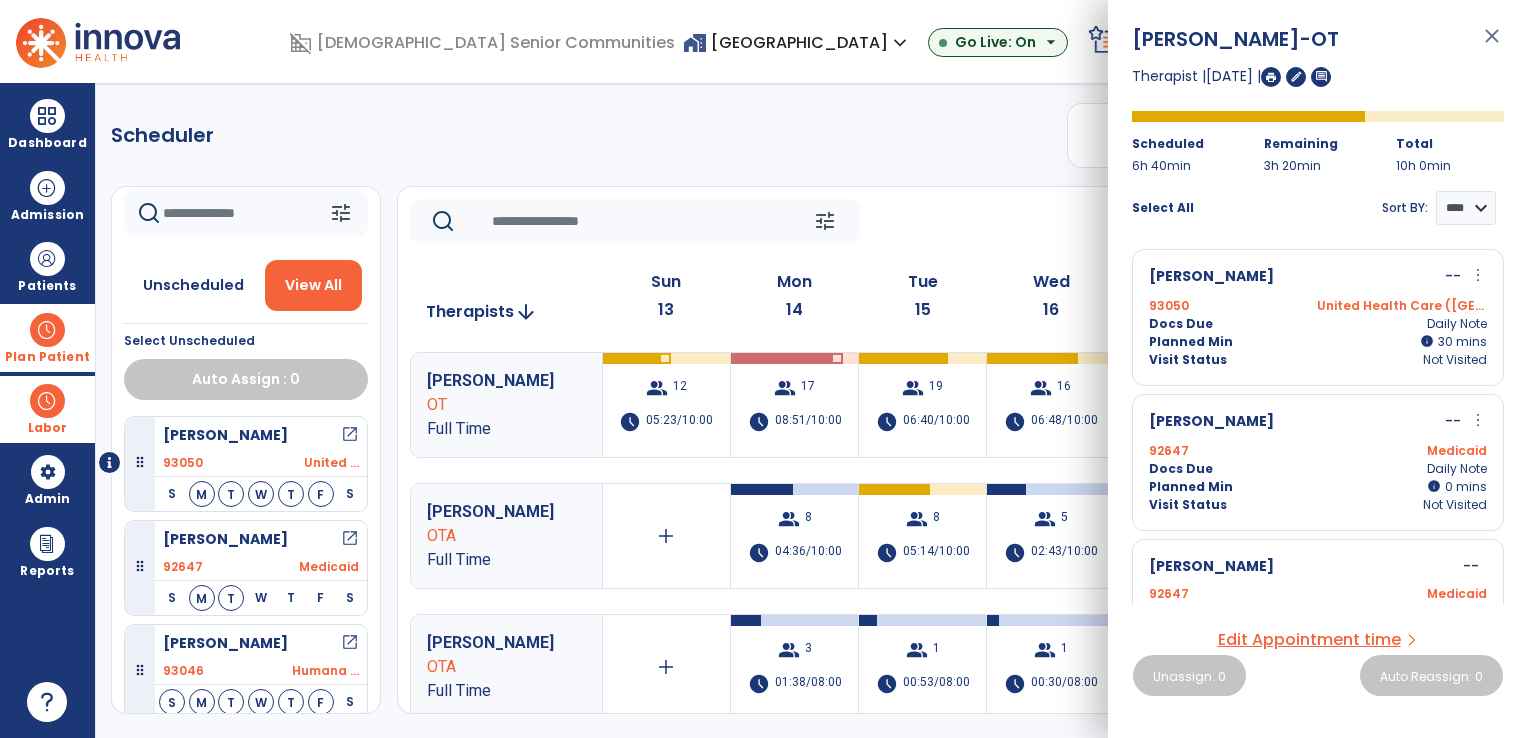 click on "Scheduler   PT   OT   ST  **** *** more_vert  Manage Labor   View All Therapists   Print" 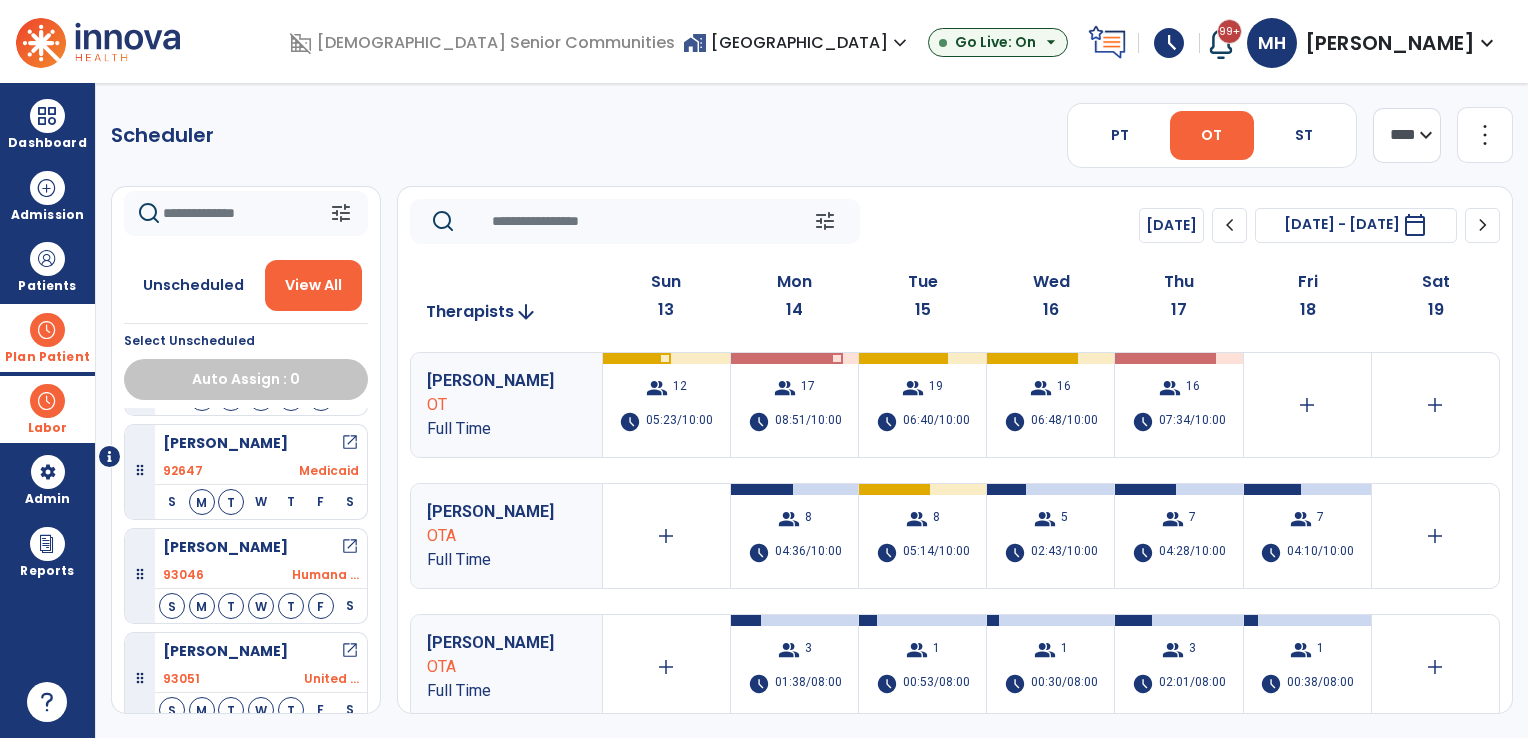 scroll, scrollTop: 0, scrollLeft: 0, axis: both 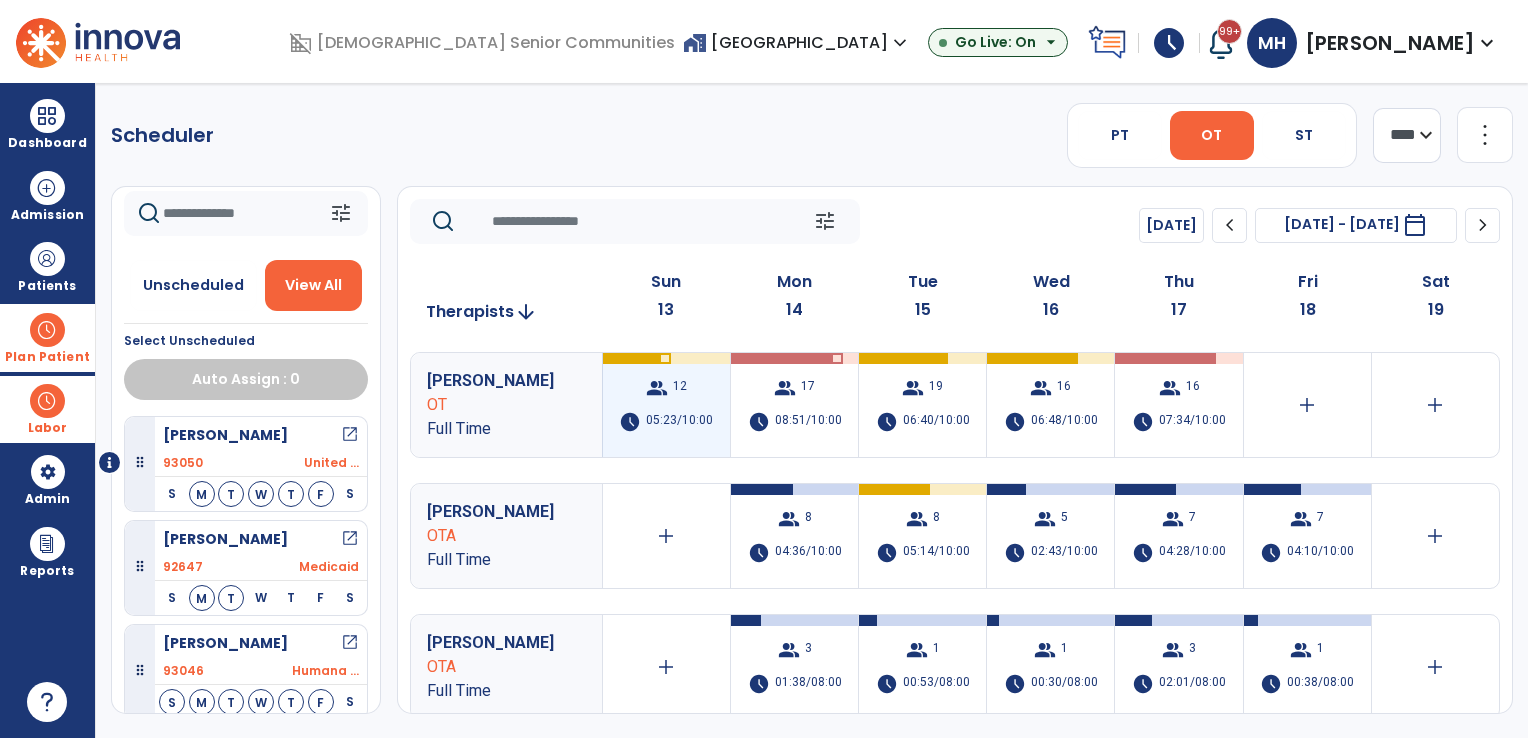 click on "group  12  schedule  05:23/10:00" at bounding box center (666, 405) 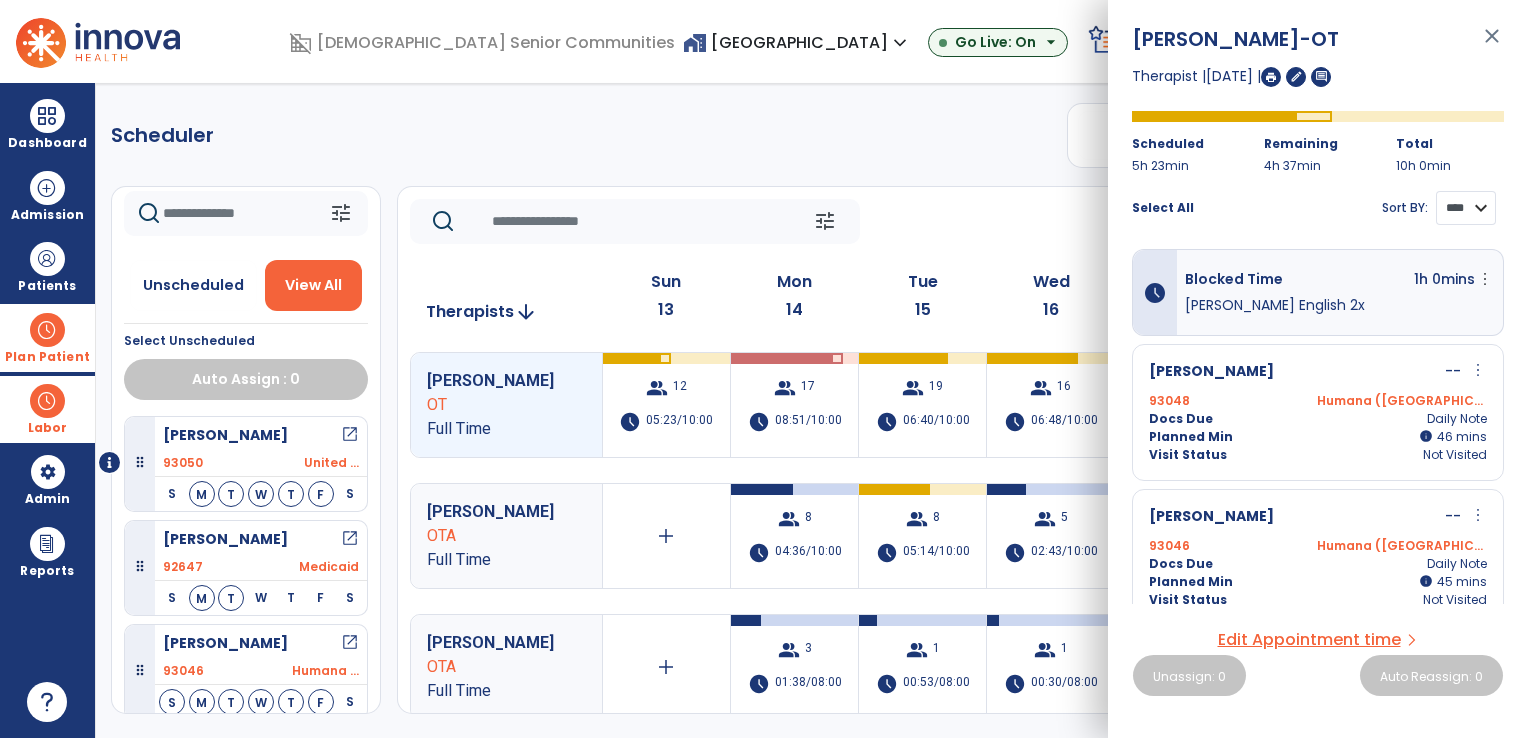 click on "**** ****" at bounding box center [1466, 208] 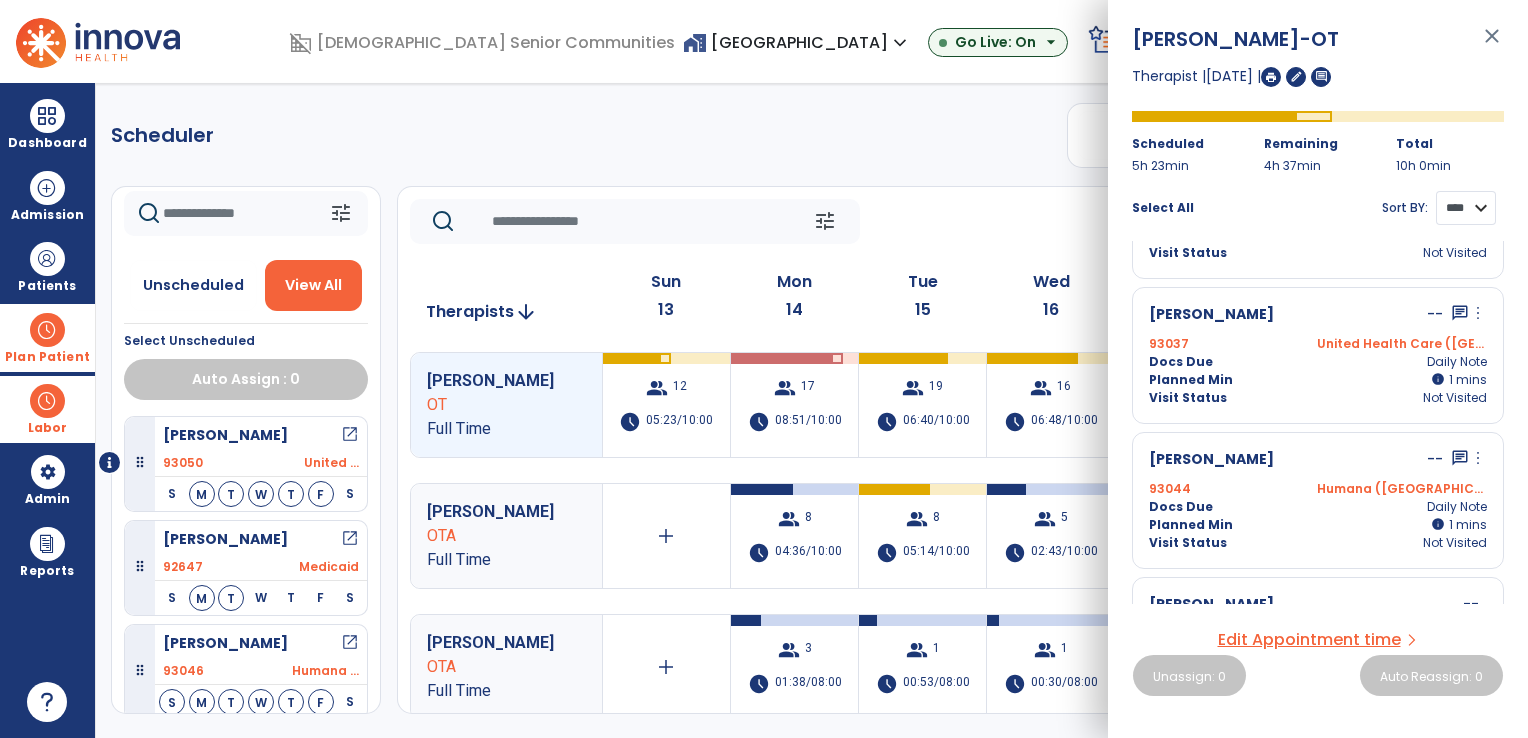 scroll, scrollTop: 1460, scrollLeft: 0, axis: vertical 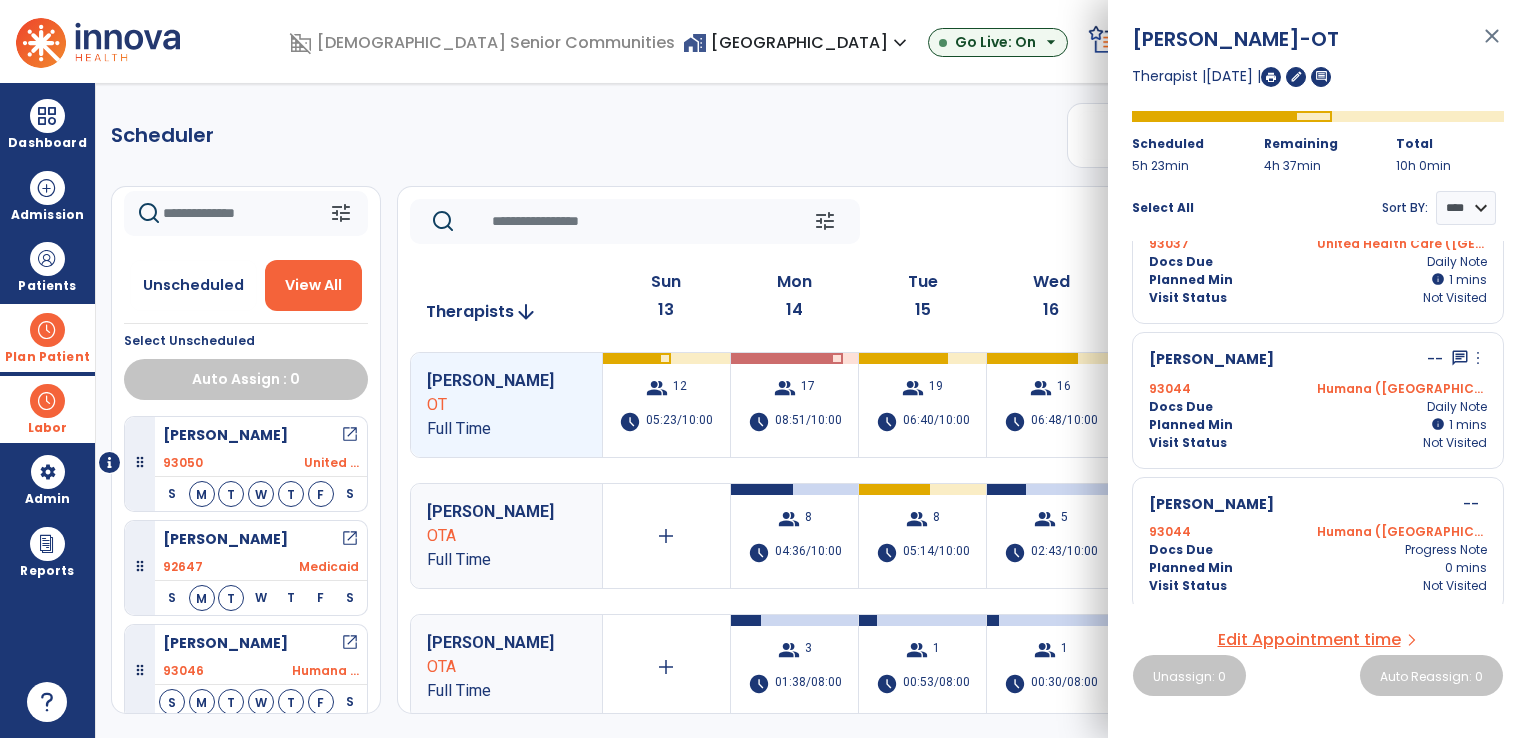 click on "Humana ([GEOGRAPHIC_DATA])" at bounding box center [1402, 532] 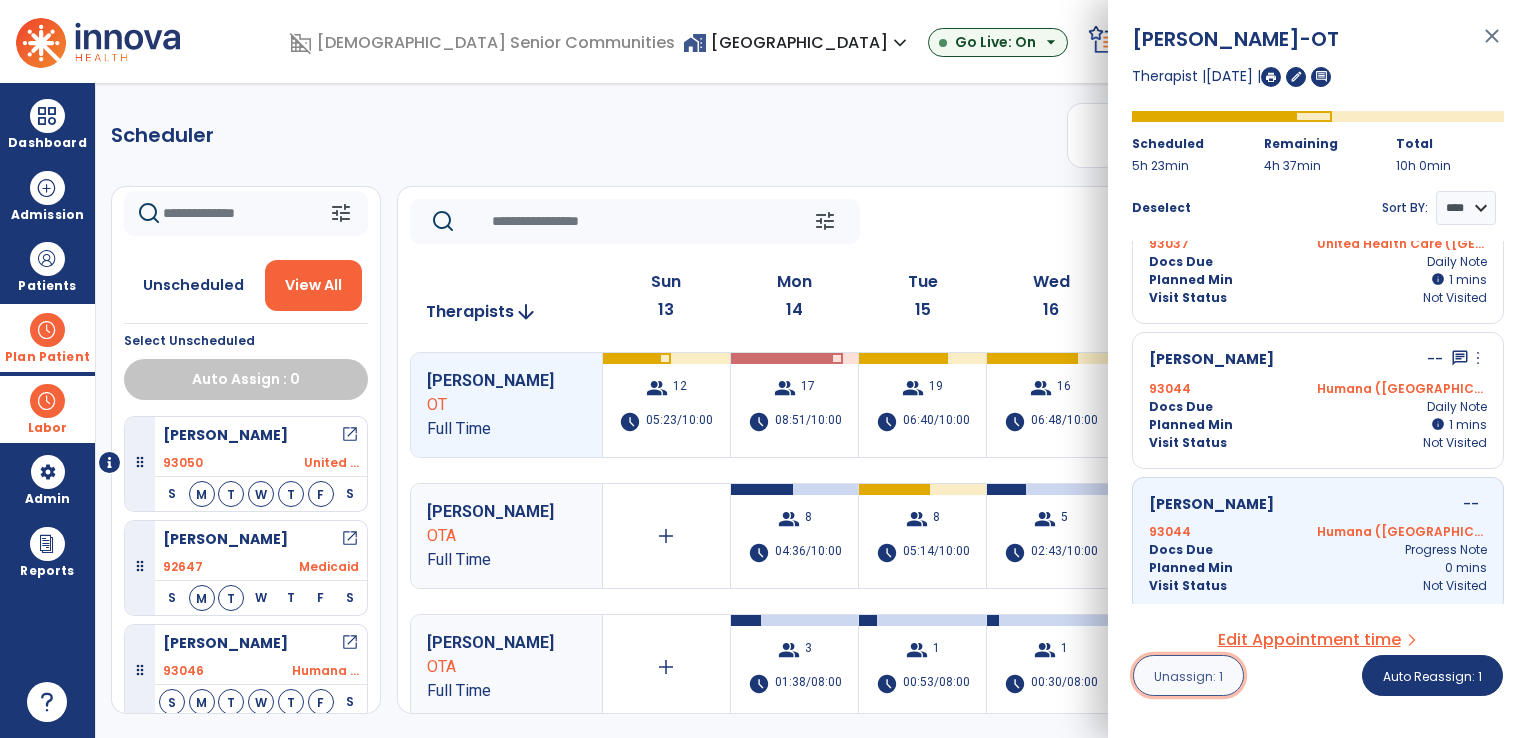 click on "Unassign: 1" at bounding box center [1188, 676] 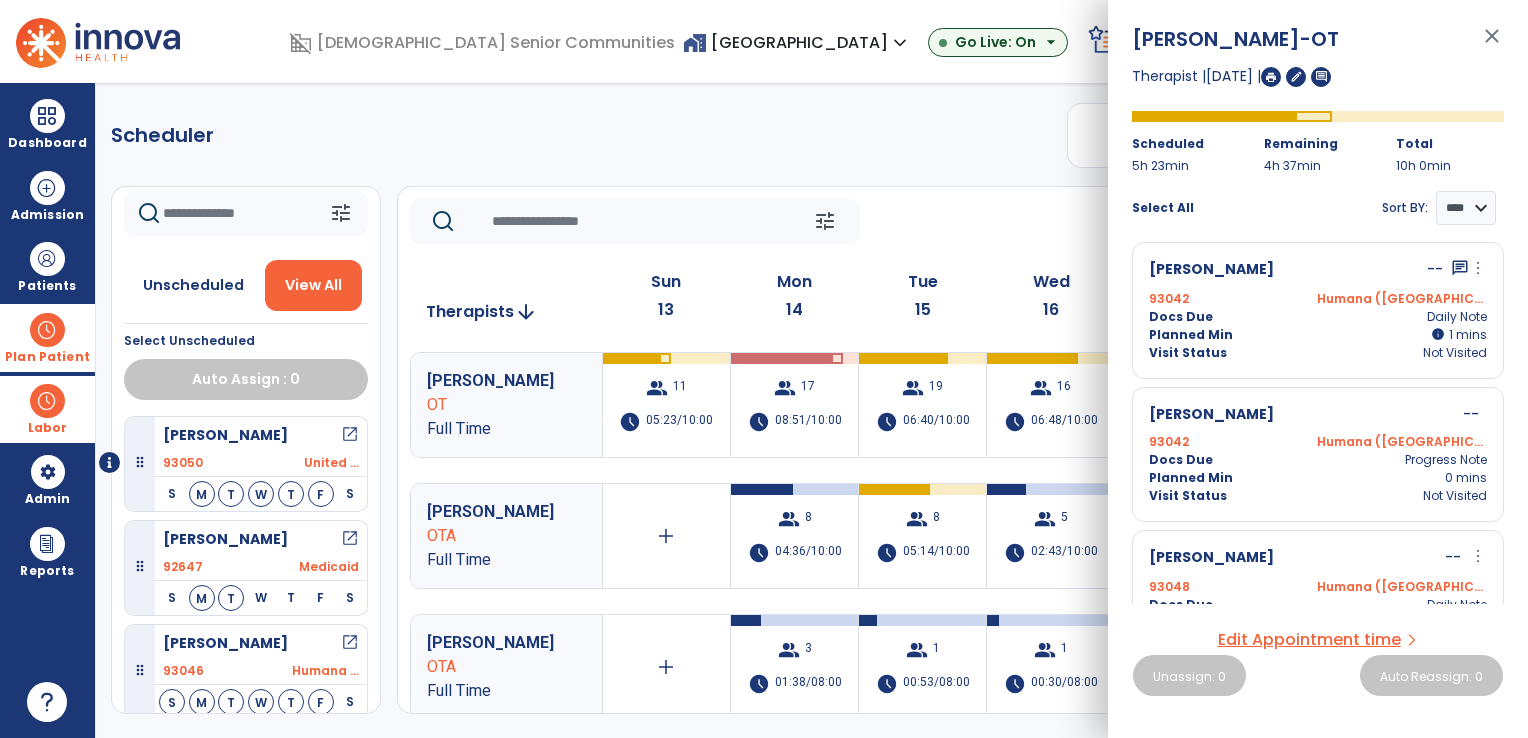 scroll, scrollTop: 317, scrollLeft: 0, axis: vertical 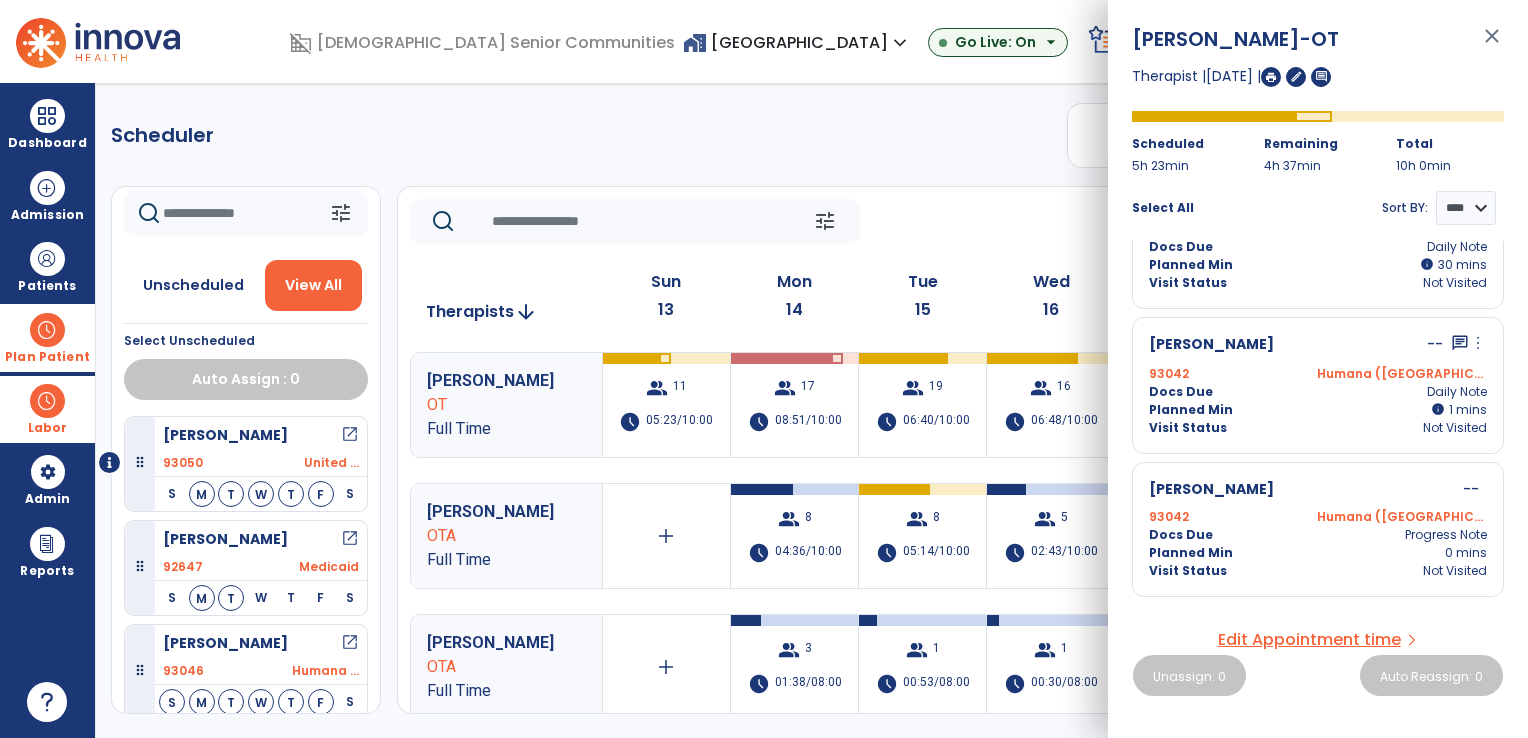 click on "Docs Due Progress Note" at bounding box center (1318, 535) 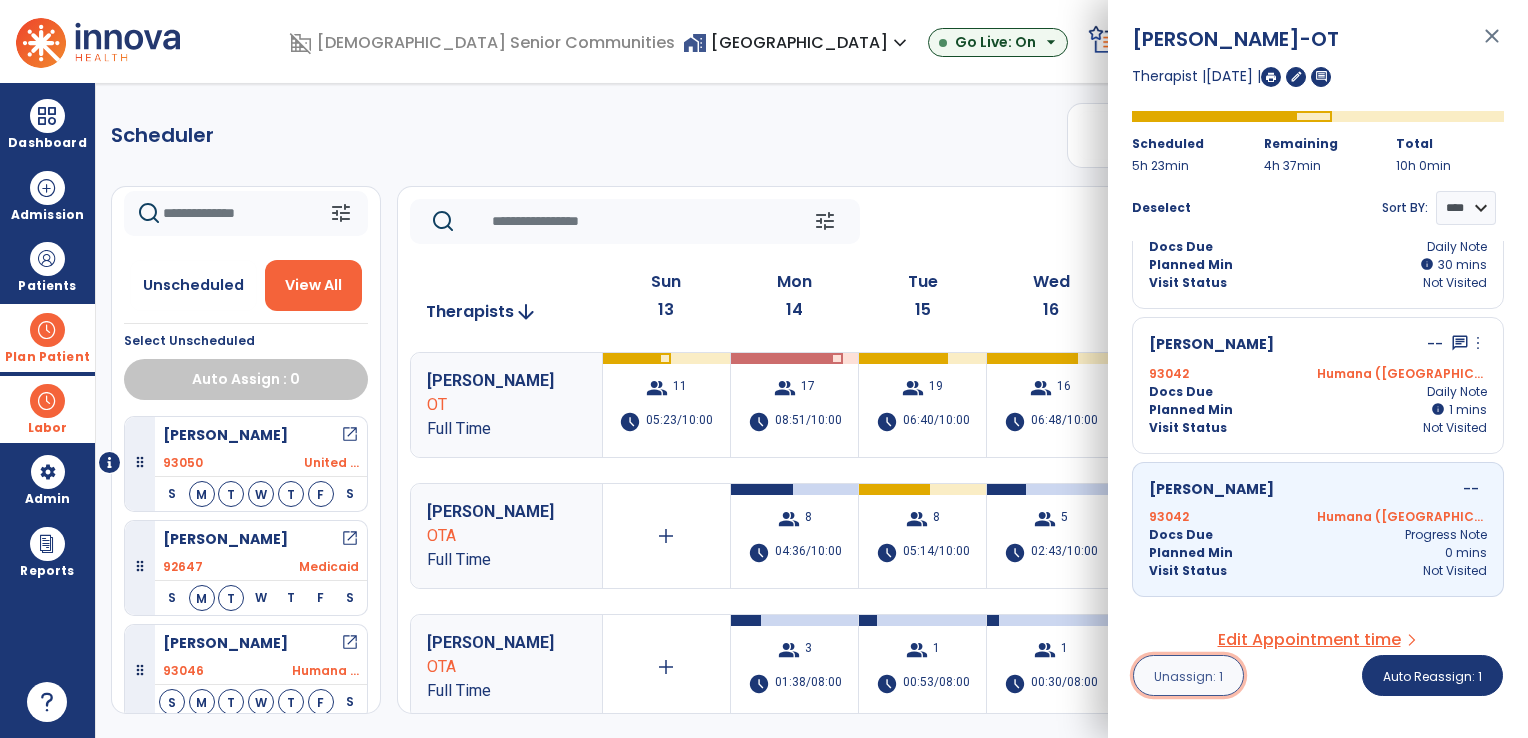 click on "Unassign: 1" at bounding box center (1188, 676) 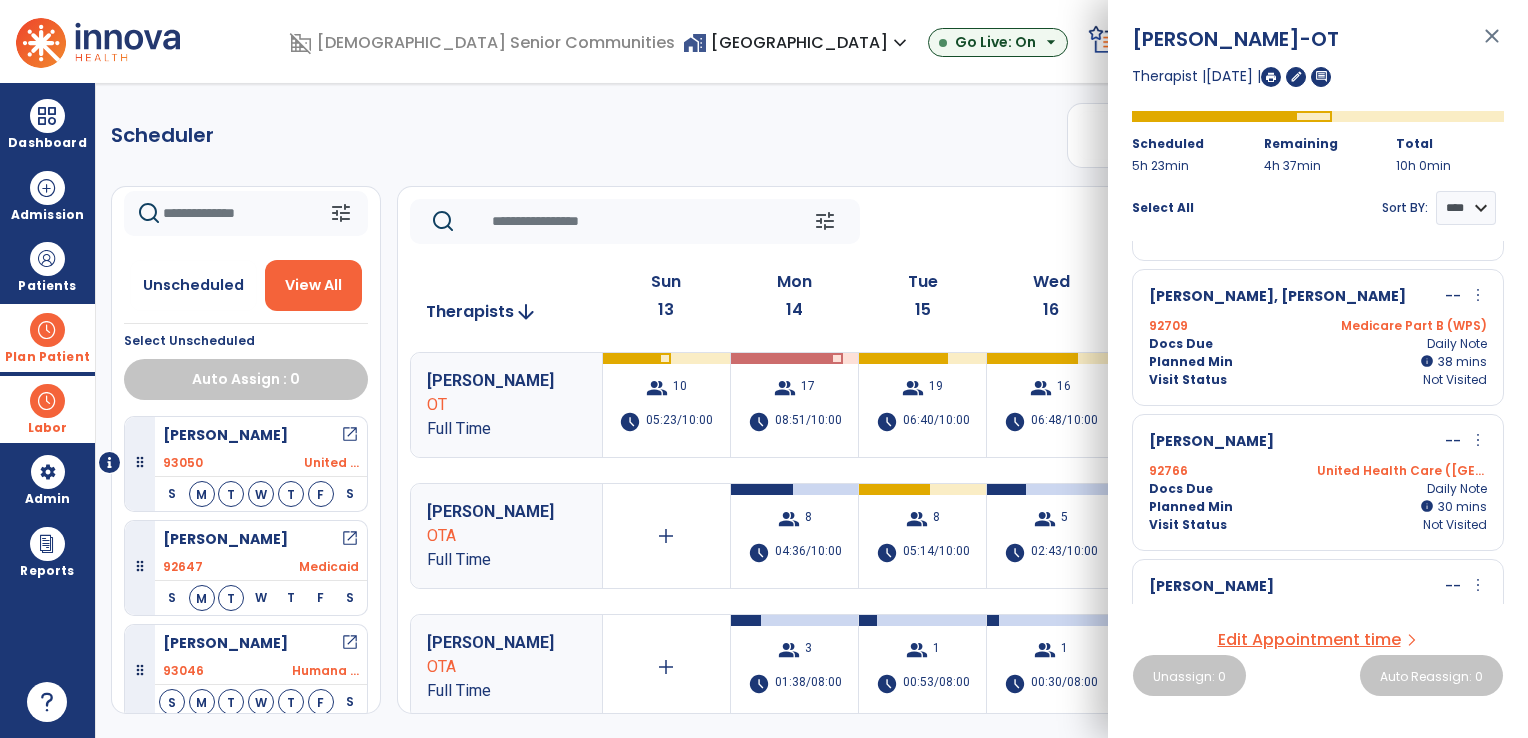 scroll, scrollTop: 900, scrollLeft: 0, axis: vertical 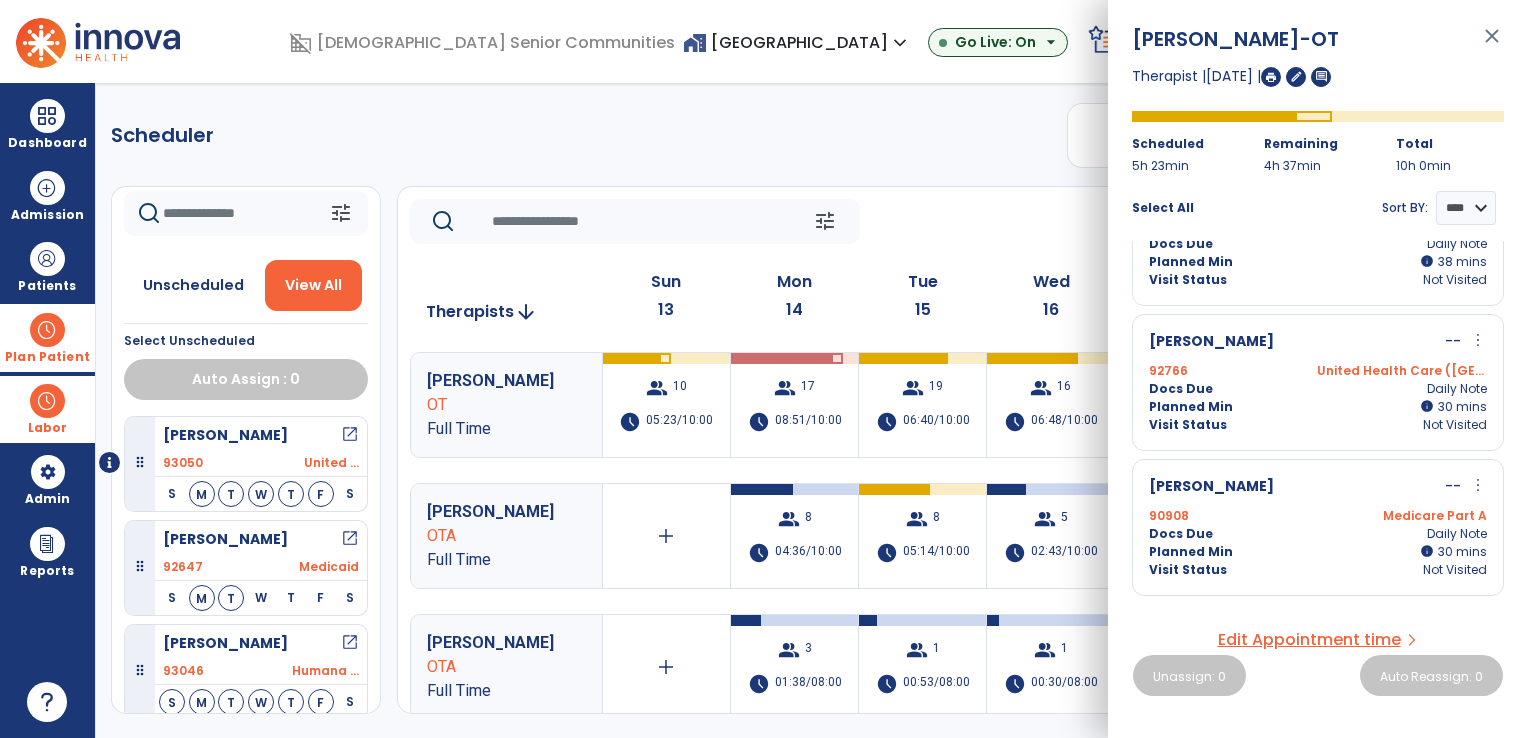 click on "Scheduler   PT   OT   ST  **** *** more_vert  Manage Labor   View All Therapists   Print   tune   Unscheduled   View All  Select Unscheduled  Auto Assign : 0   [PERSON_NAME]   open_in_new  93050 United ...  S M T W T F S  [PERSON_NAME]   open_in_new  92647 Medicaid  S M T W T F S  [PERSON_NAME]   open_in_new  93046 Humana ...  S M T W T F S  [PERSON_NAME]   open_in_new  93051 United ...  S M T W T F S  [PERSON_NAME]   open_in_new  93042 Humana ...  S M T W T F S  [PERSON_NAME]   open_in_new  93048 Humana ...  S M T W T F S  [PERSON_NAME]   open_in_new  92074 MB2 (WPS)  S M T W T F S  [PERSON_NAME]   open_in_new  92603 UHC Com...  S M T W T F S  [PERSON_NAME], Ii [PERSON_NAME]   open_in_new  92709 Medicar...  S M T W T F S  [PERSON_NAME]   open_in_new  92484 Medicar...  S M T W T F S  [PERSON_NAME]   open_in_new  92766 United ...  S M T W T F S  [PERSON_NAME]   open_in_new  90913 MB2-PPHP  S M T W T F S  [PERSON_NAME]   open_in_new  93049 United ...  S M T W T F S  [PERSON_NAME]   open_in_new  90908" at bounding box center (812, 410) 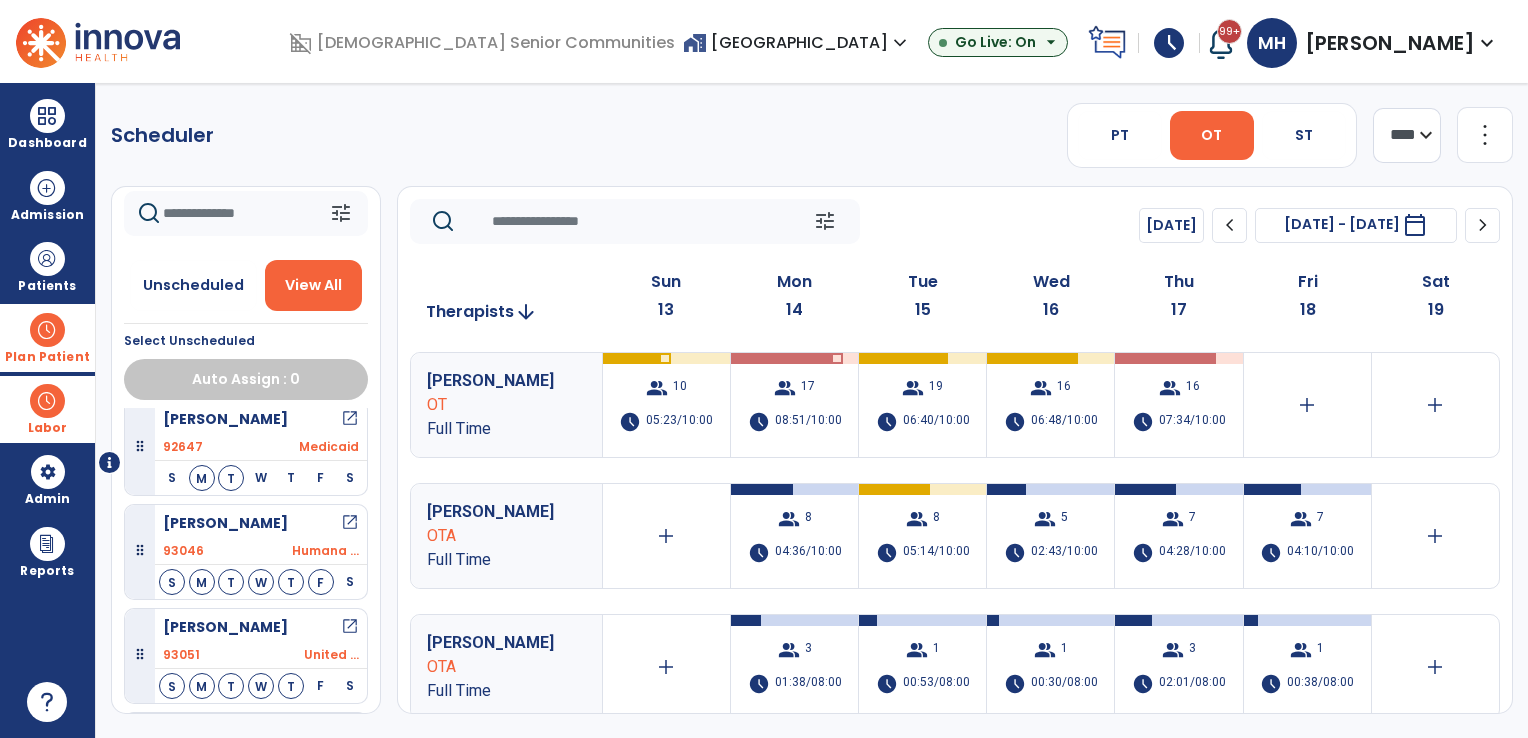 scroll, scrollTop: 0, scrollLeft: 0, axis: both 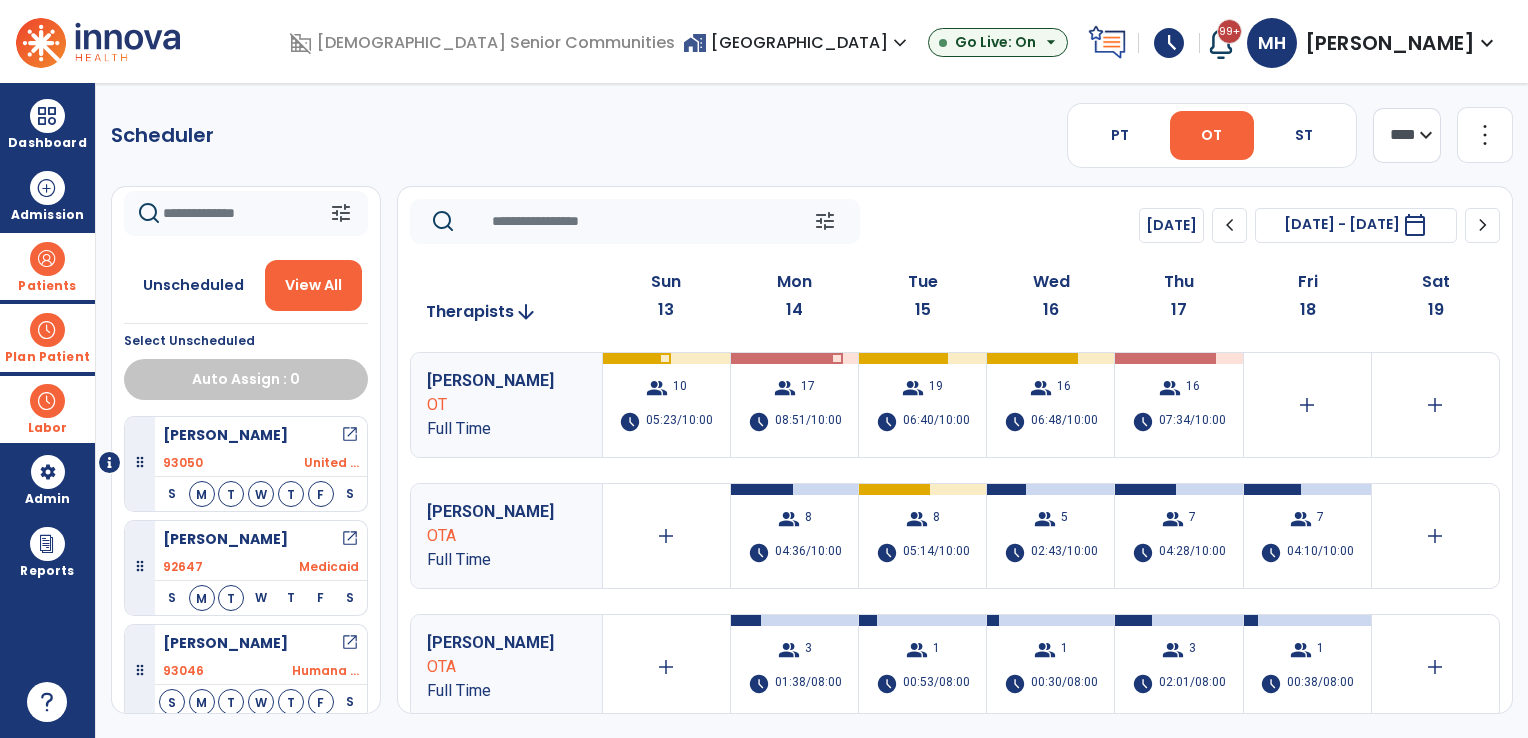 drag, startPoint x: 77, startPoint y: 268, endPoint x: 132, endPoint y: 278, distance: 55.9017 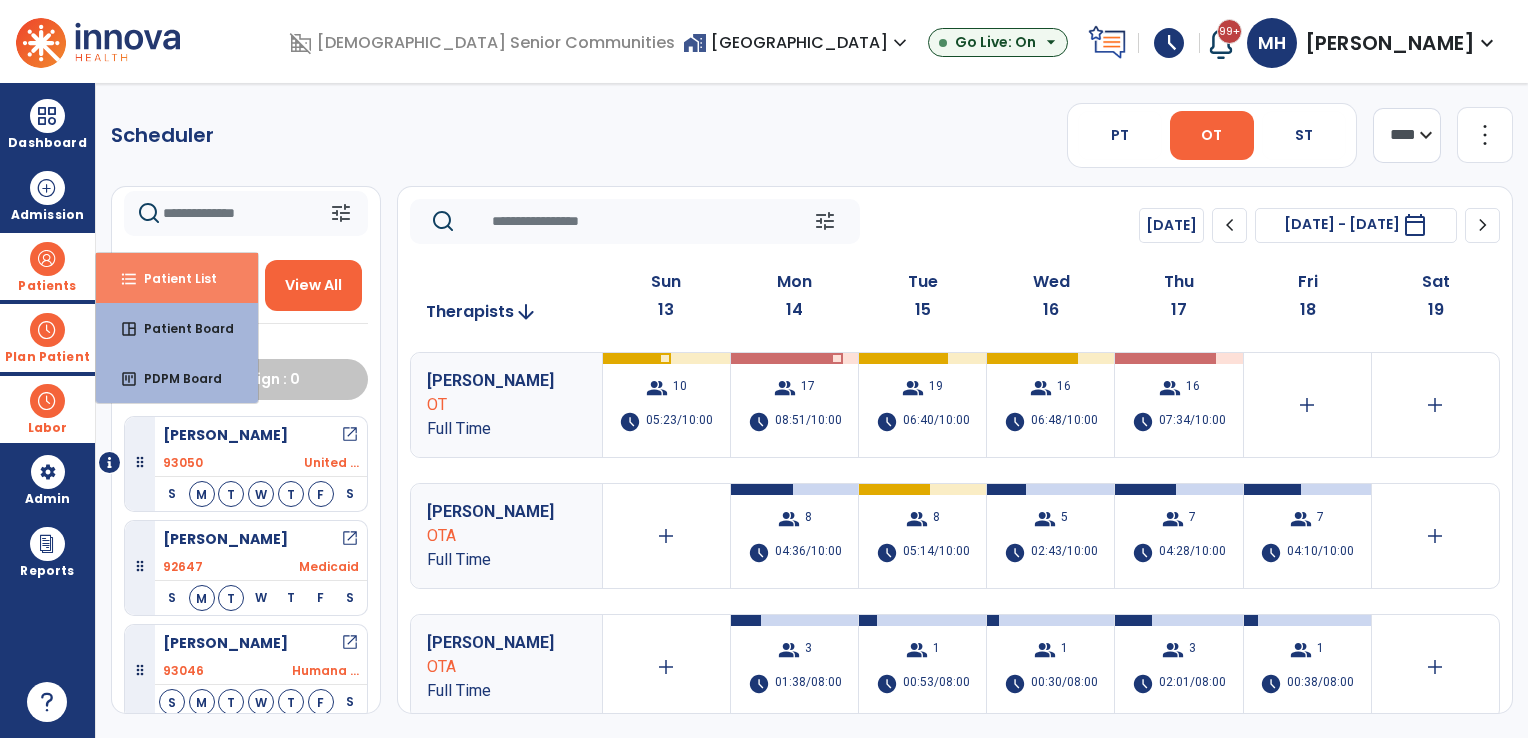 click on "Patient List" at bounding box center (172, 278) 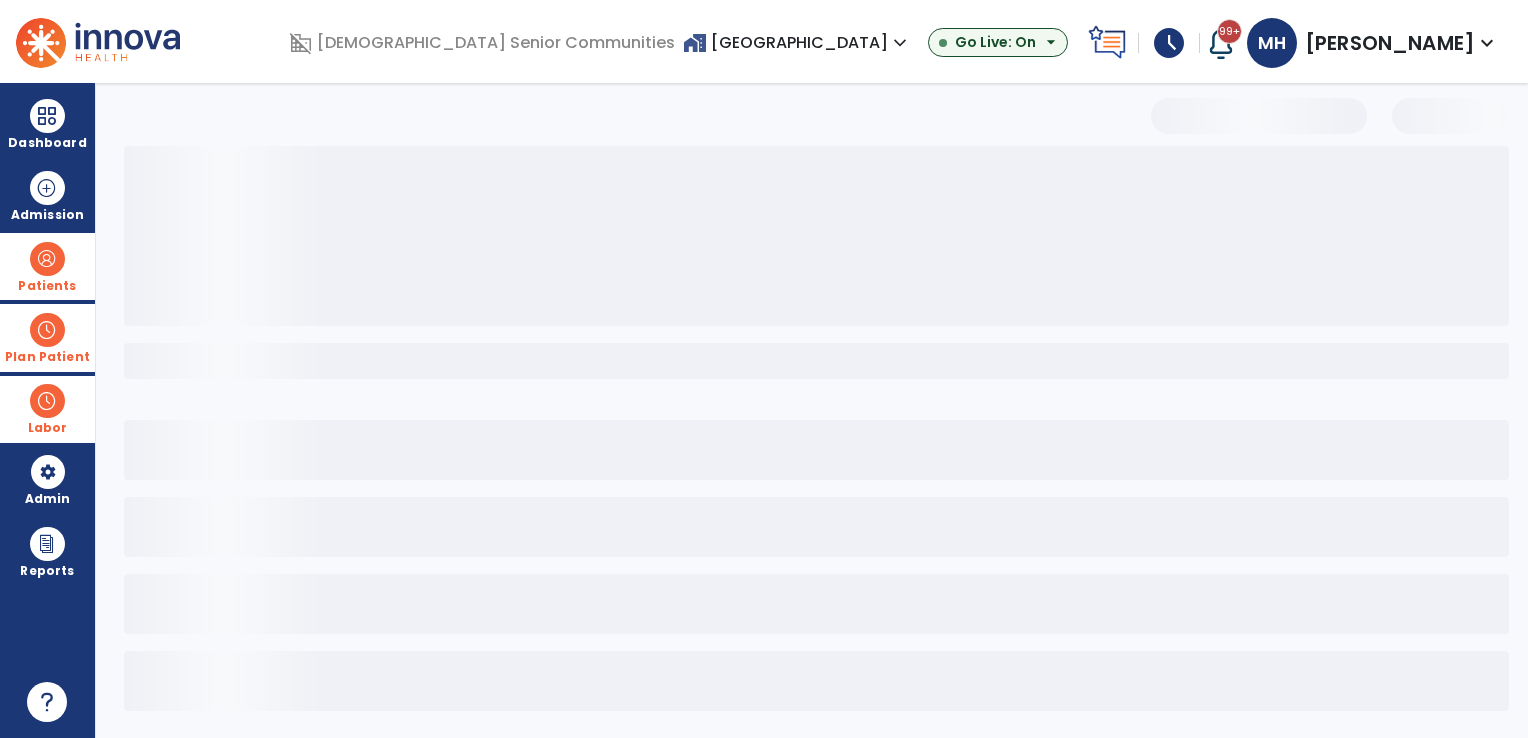 select on "***" 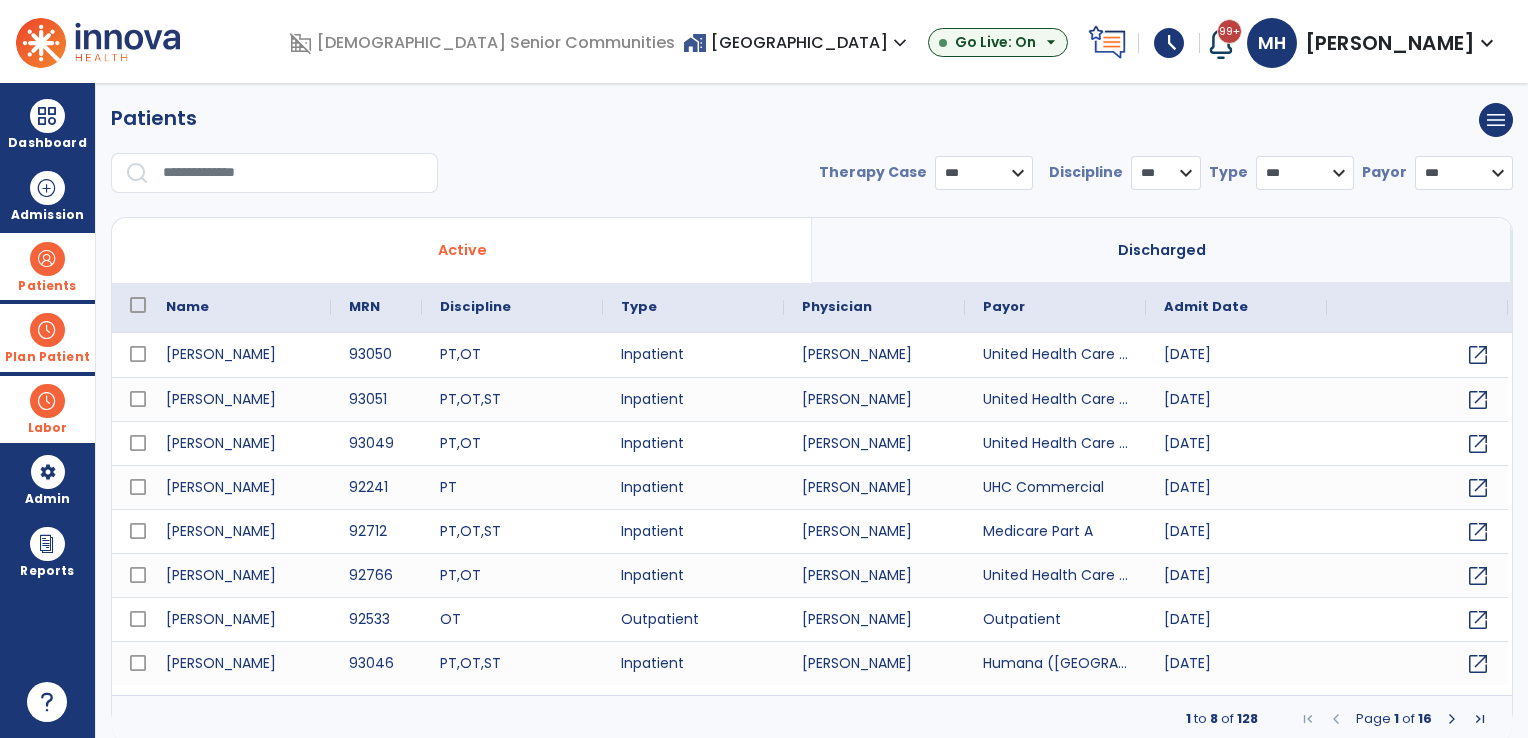 click at bounding box center (47, 330) 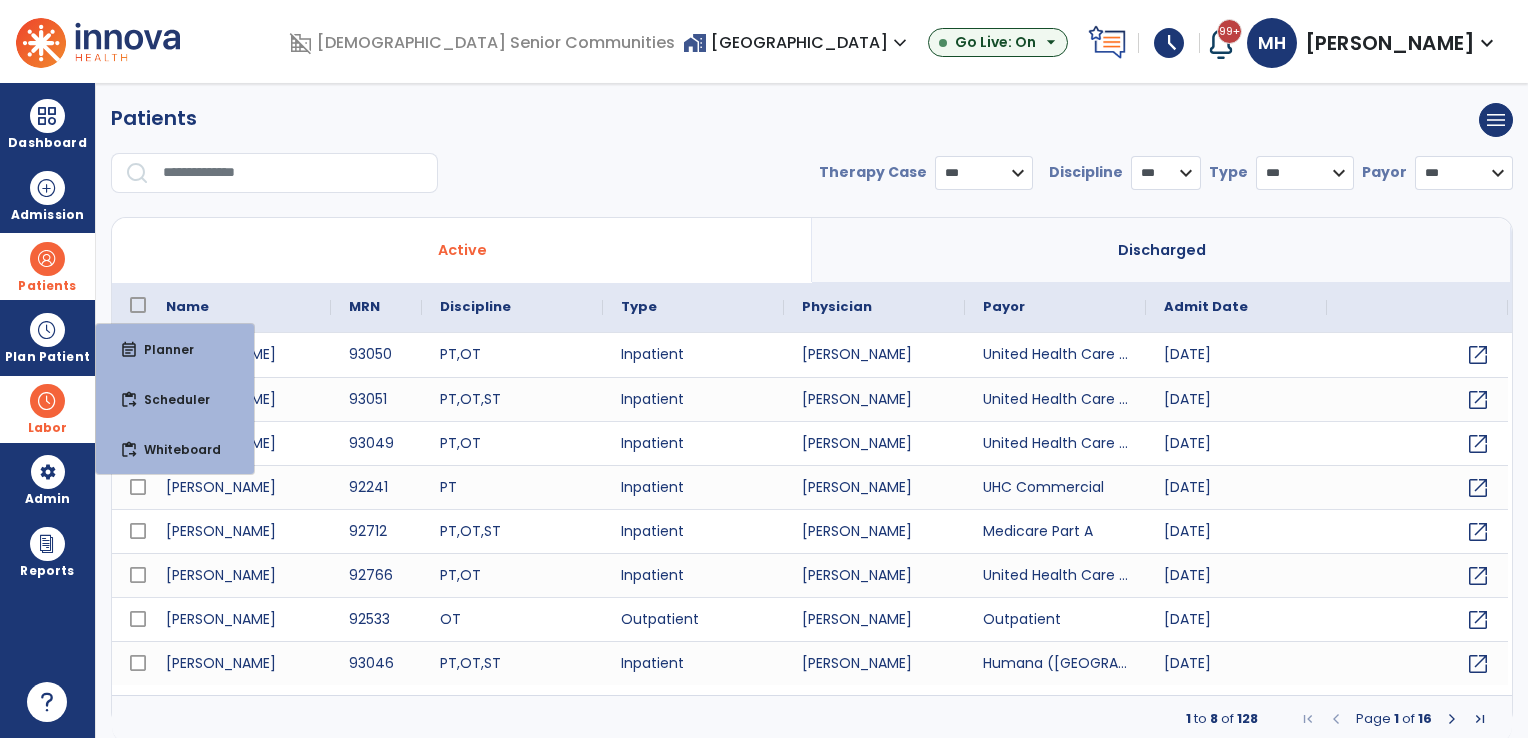 click on "Patients" at bounding box center [47, 266] 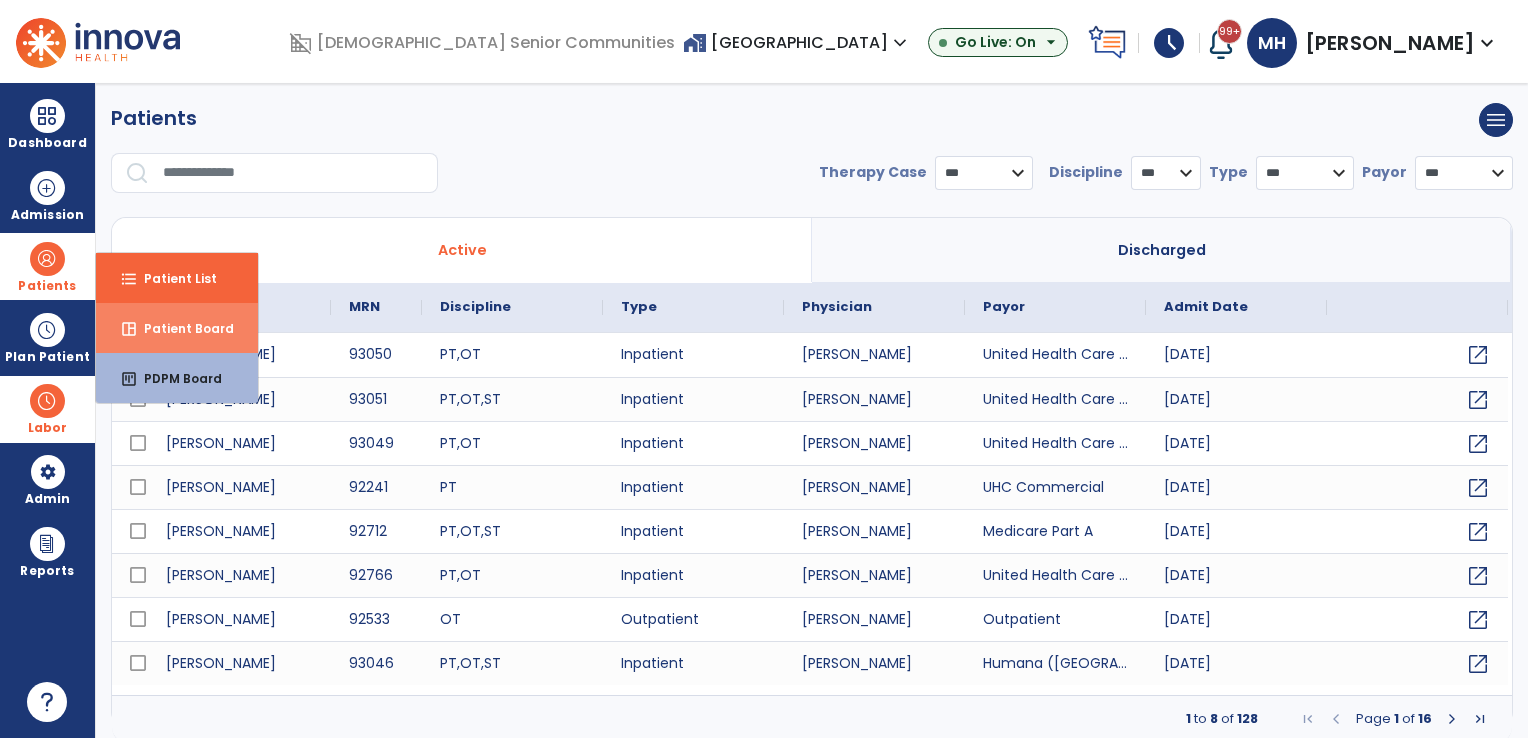 click on "Patient Board" at bounding box center [181, 328] 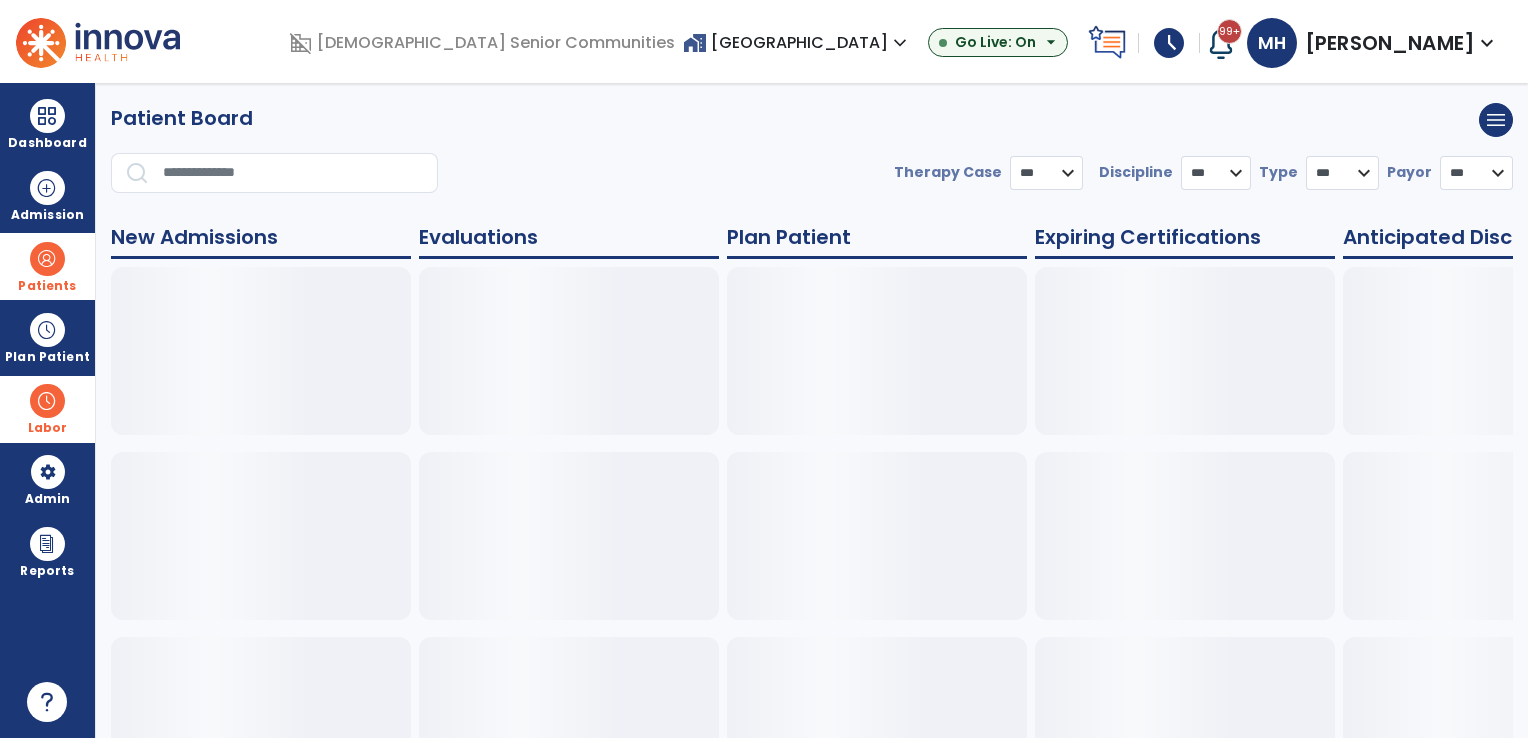 select on "***" 